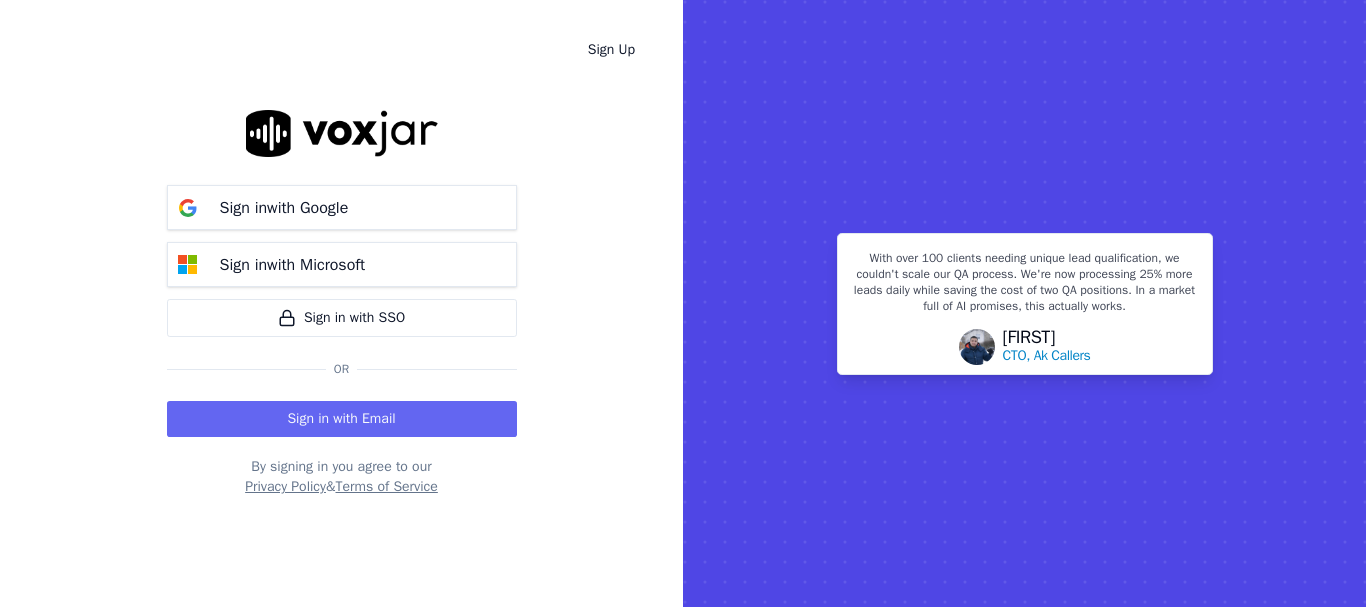 scroll, scrollTop: 0, scrollLeft: 0, axis: both 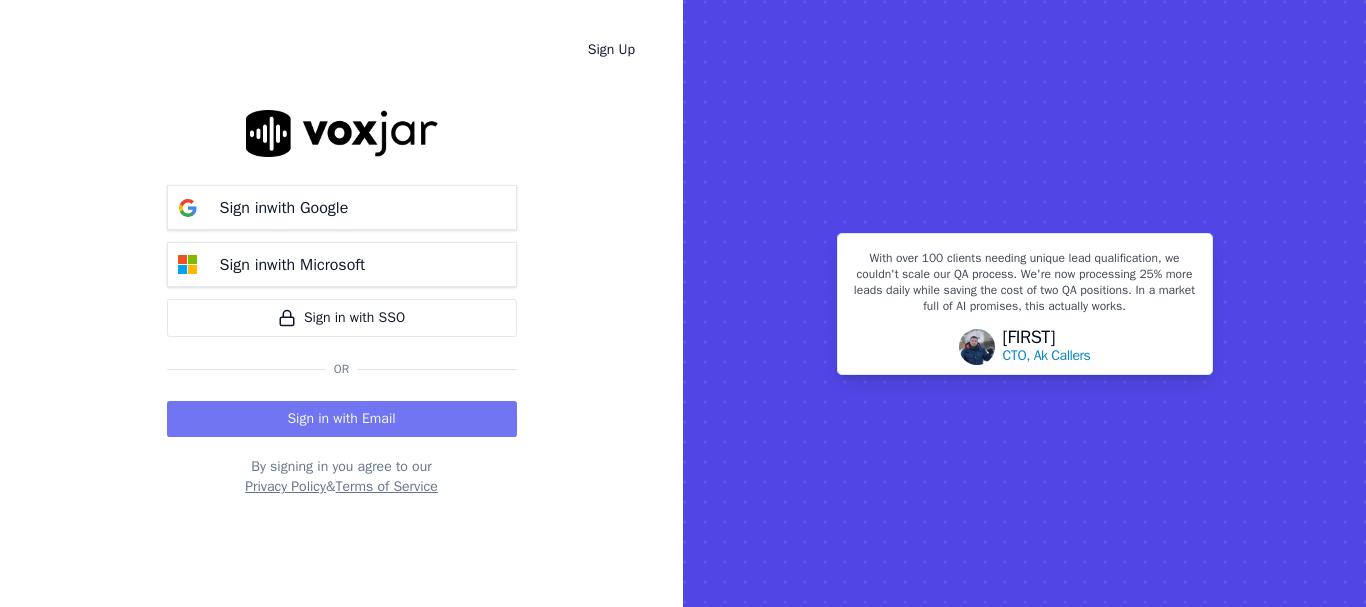 click on "Sign in with Email" at bounding box center [342, 419] 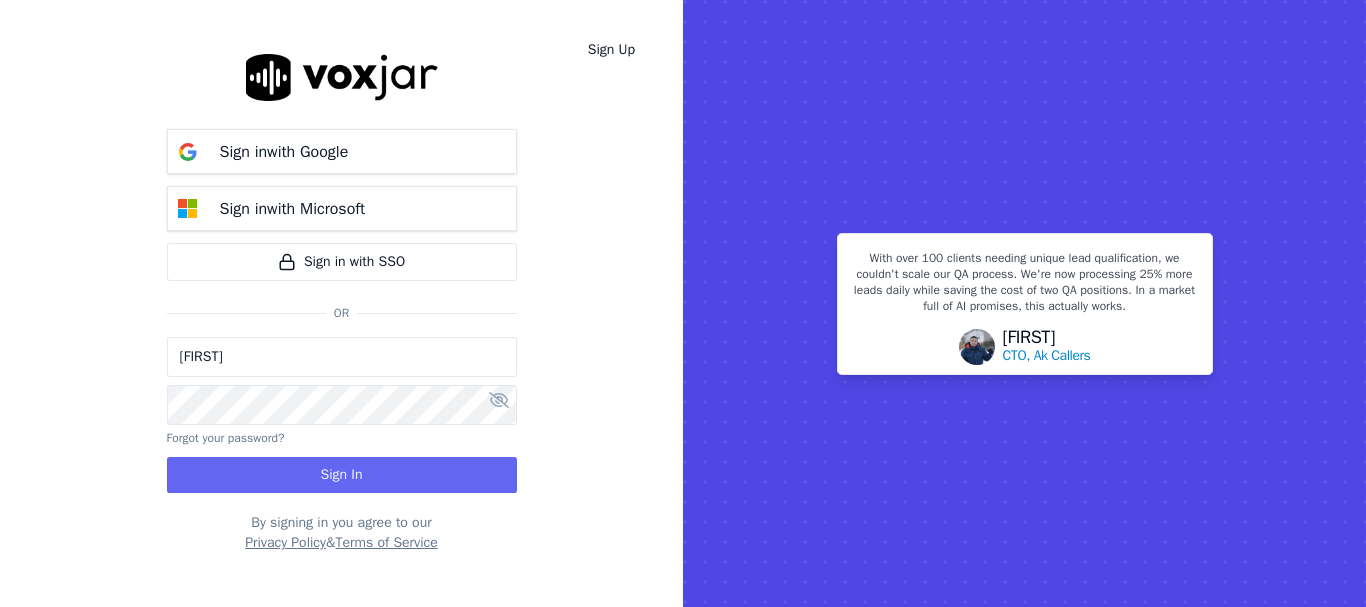 click on "[FIRST]" at bounding box center (342, 357) 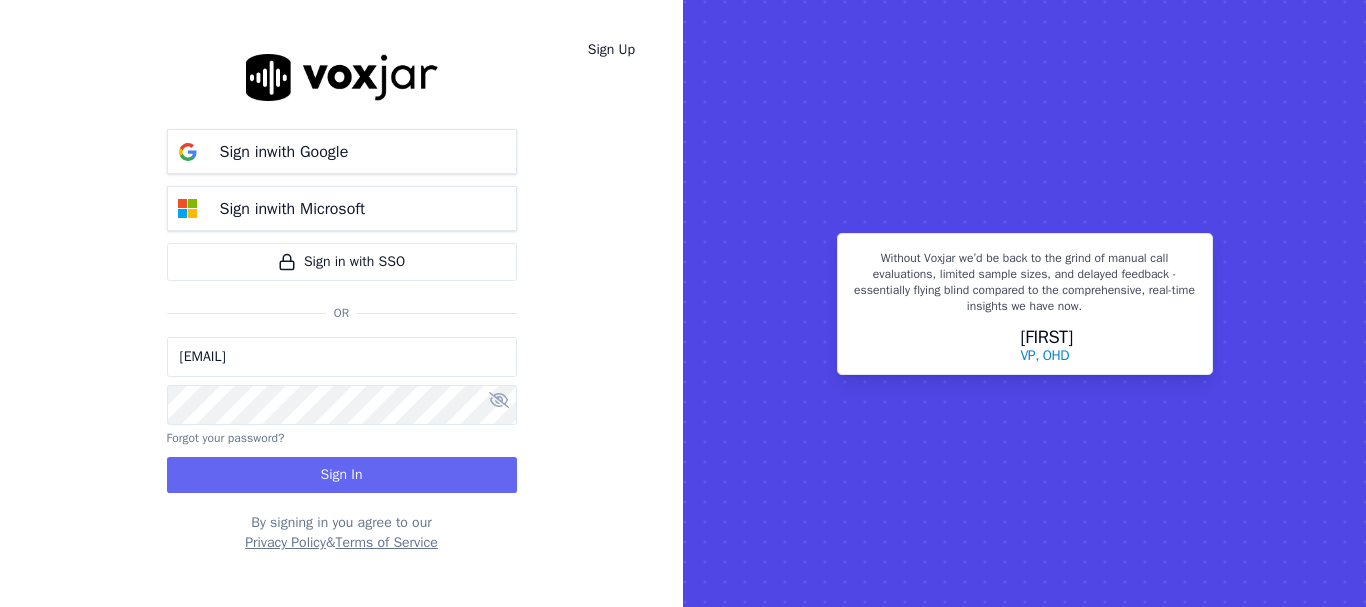 click on "[EMAIL]" at bounding box center [342, 357] 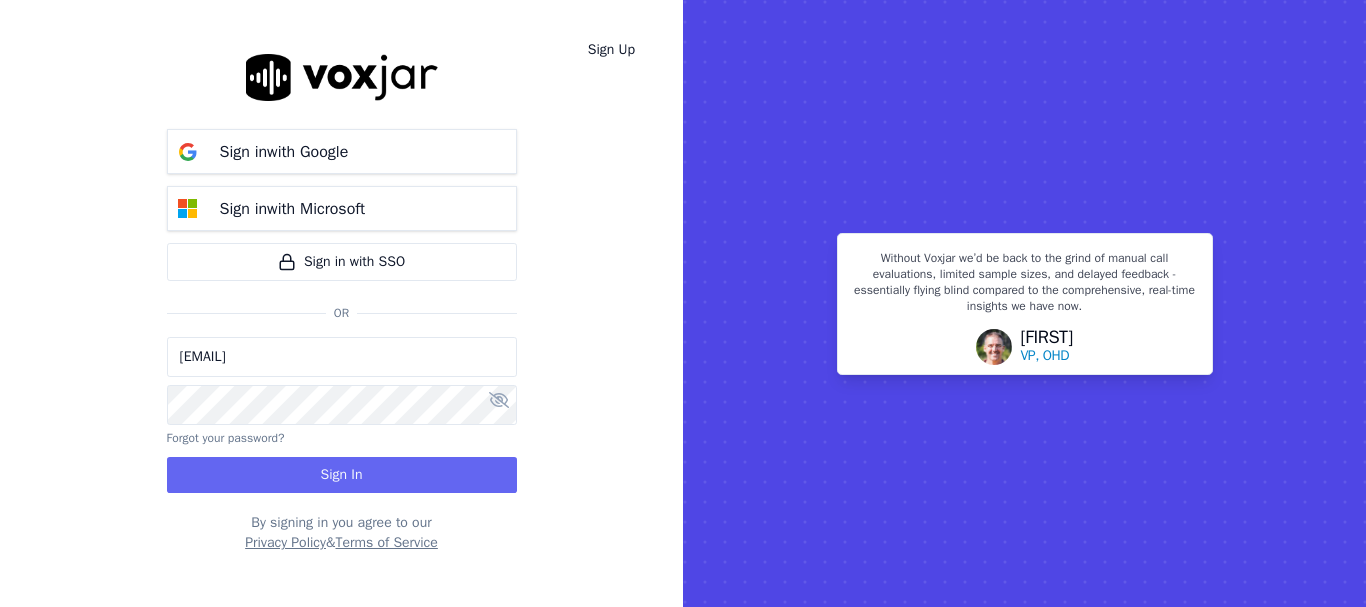 type on "[EMAIL]" 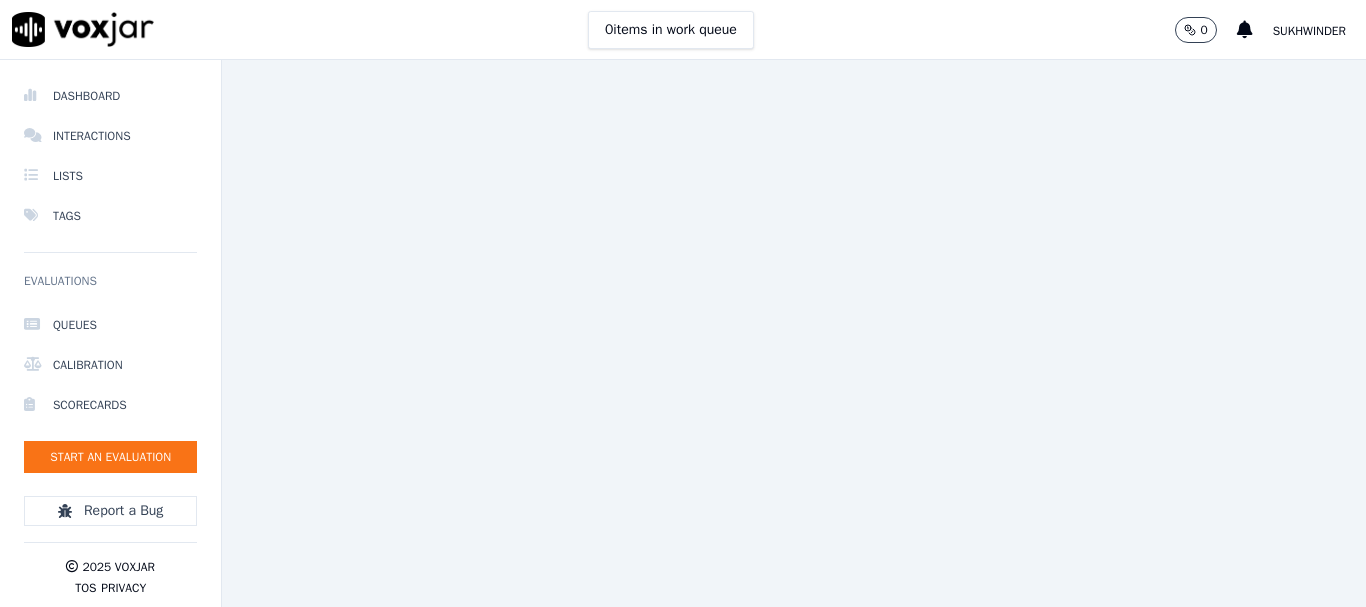 scroll, scrollTop: 0, scrollLeft: 0, axis: both 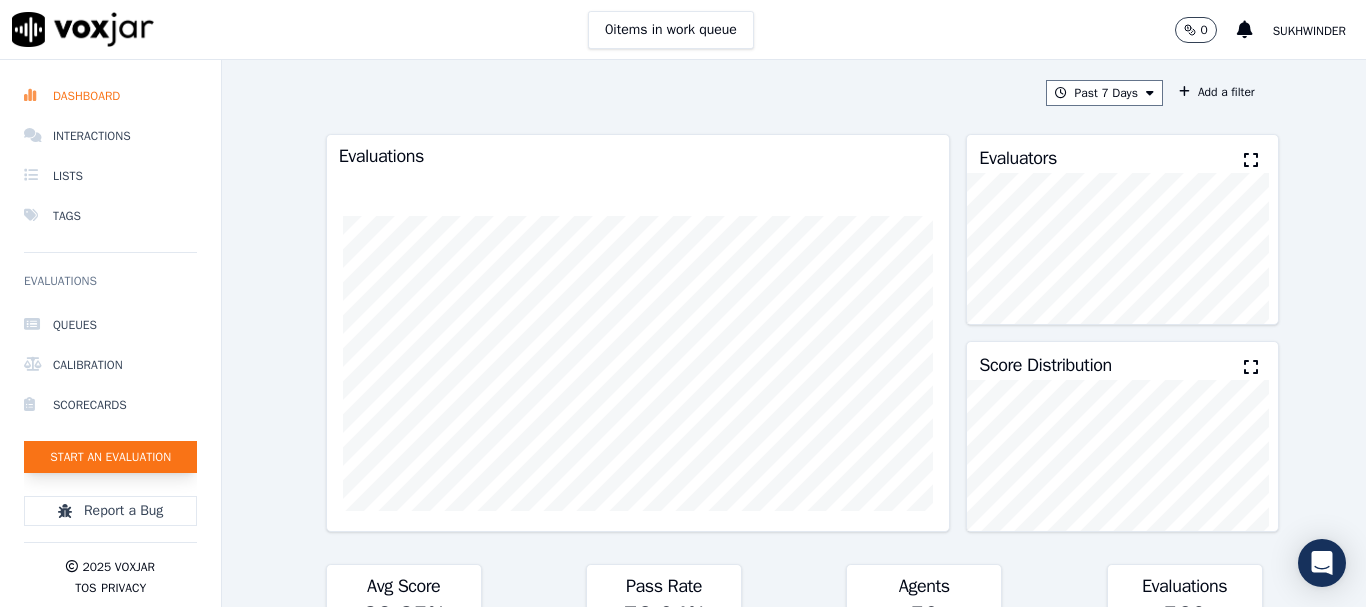 click on "Start an Evaluation" 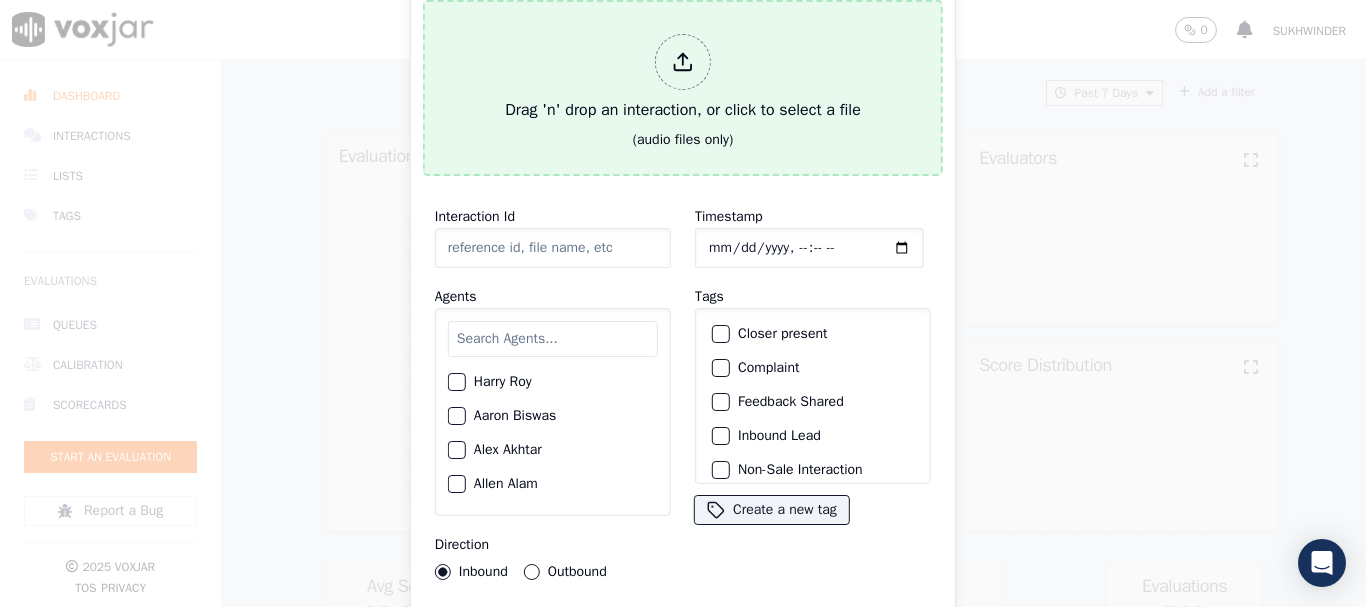 click on "Drag 'n' drop an interaction, or click to select a file" at bounding box center (683, 78) 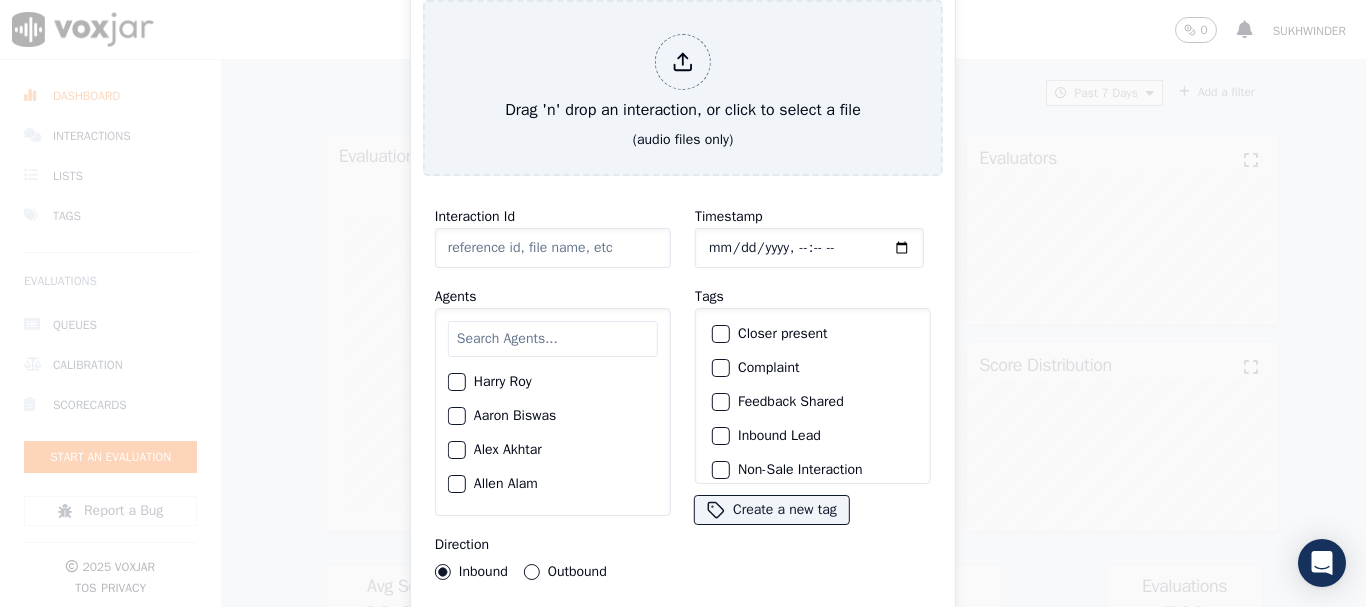 click at bounding box center (553, 339) 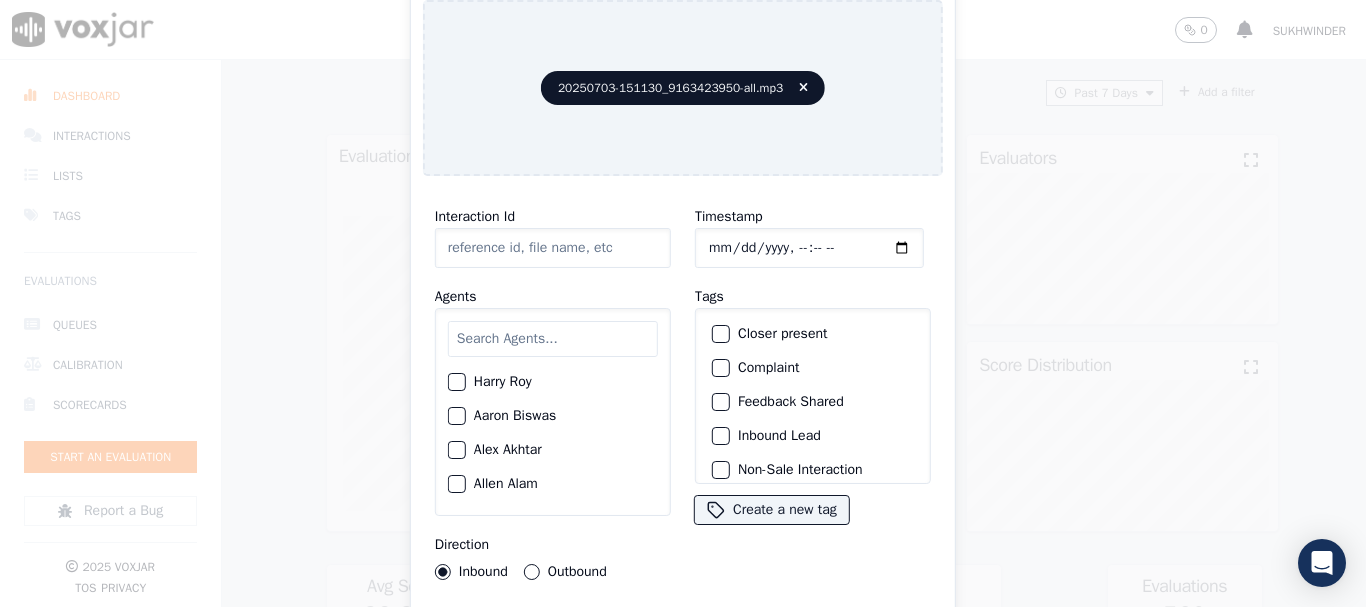 type on "20250703-151130_9163423950-all.mp3" 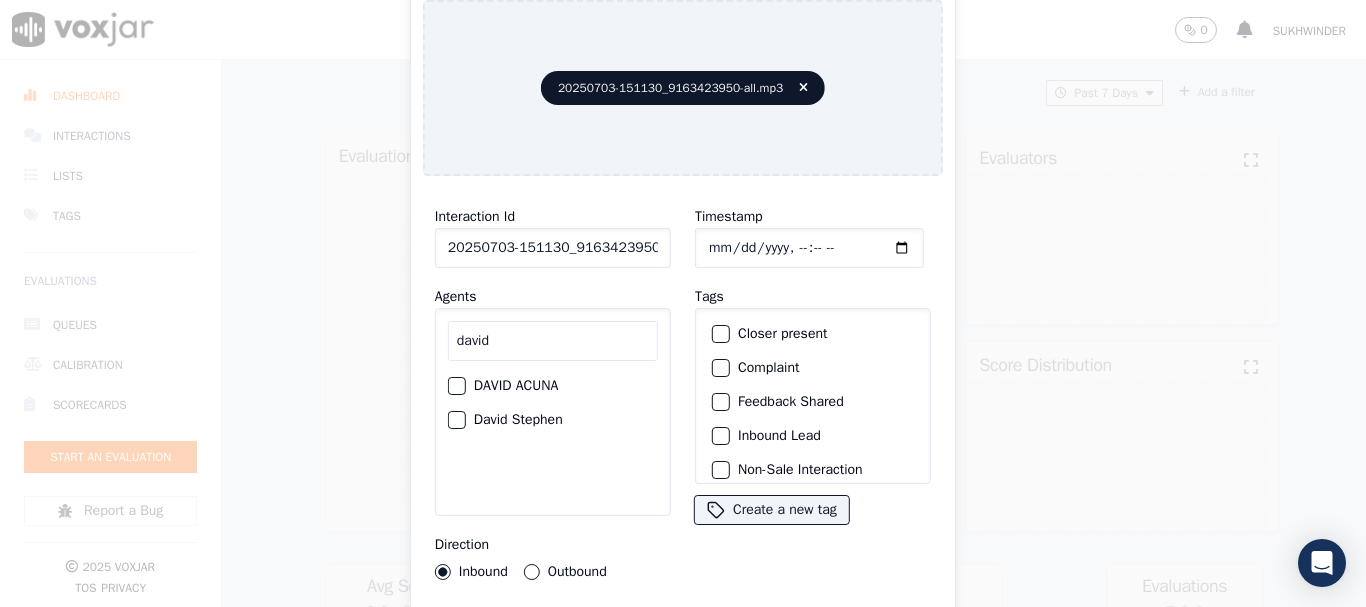 type on "david" 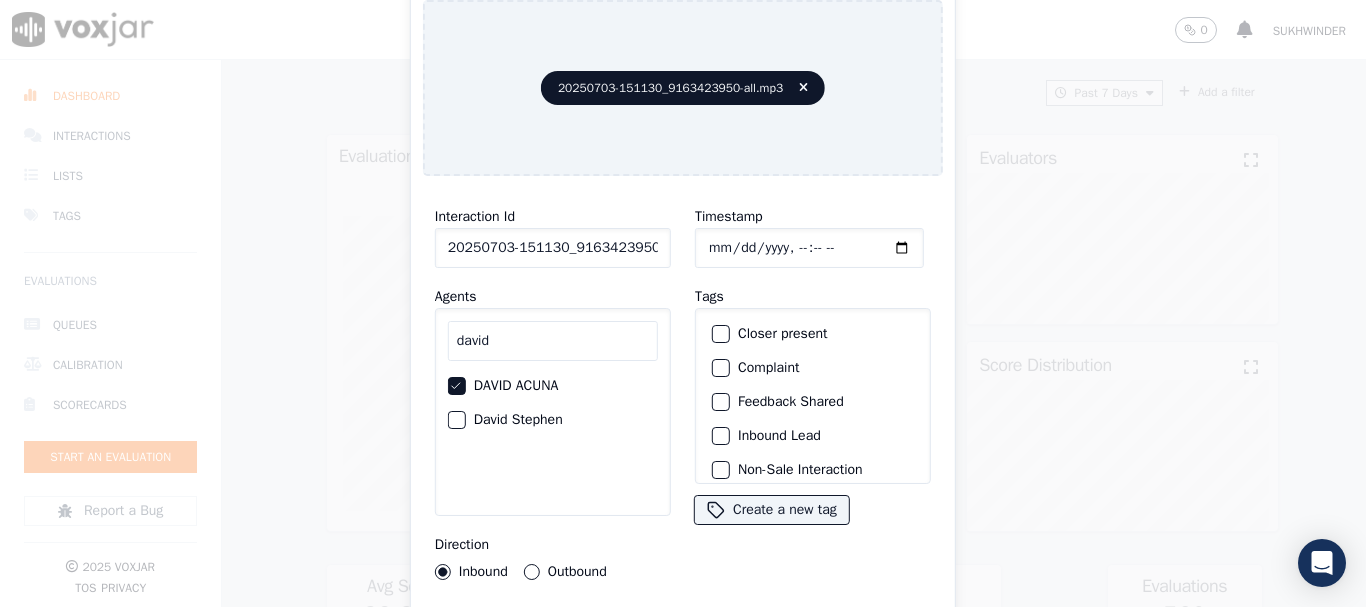 click on "Timestamp" 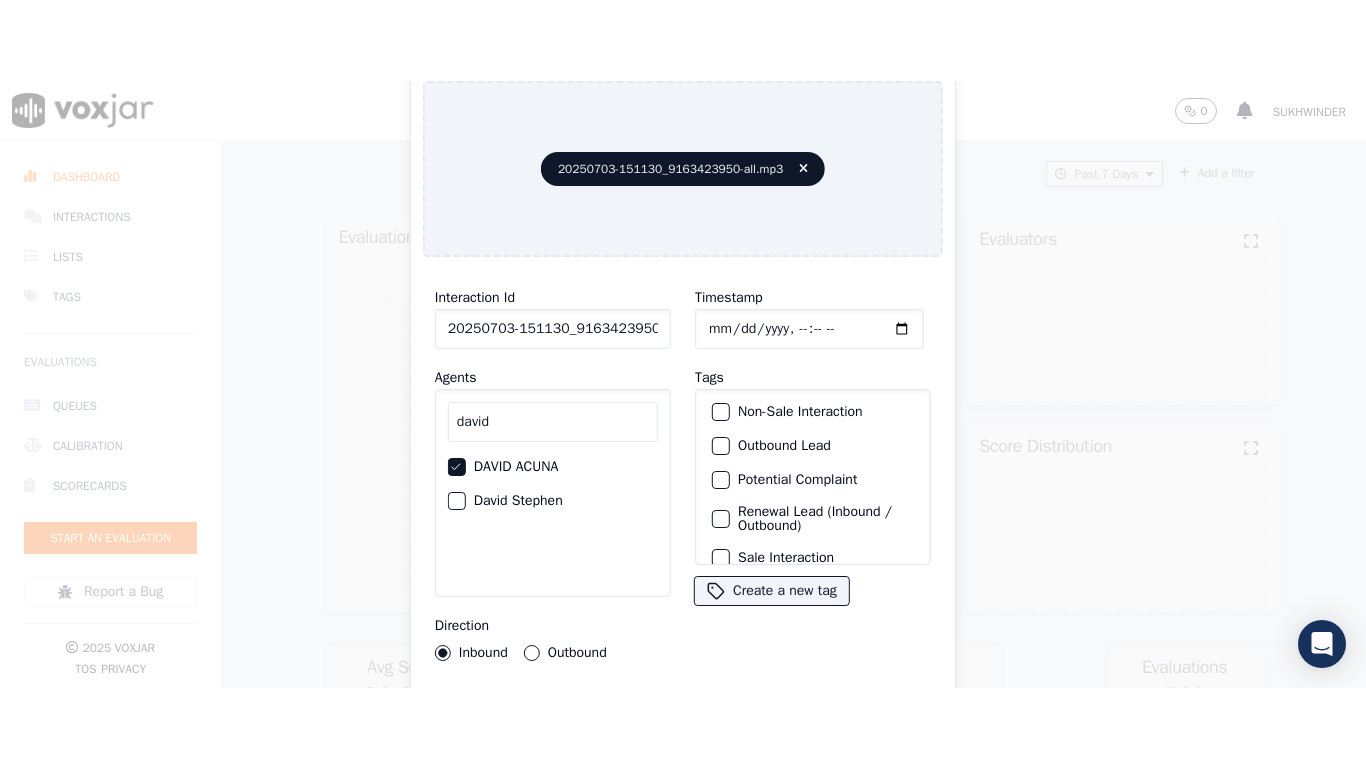 scroll, scrollTop: 173, scrollLeft: 0, axis: vertical 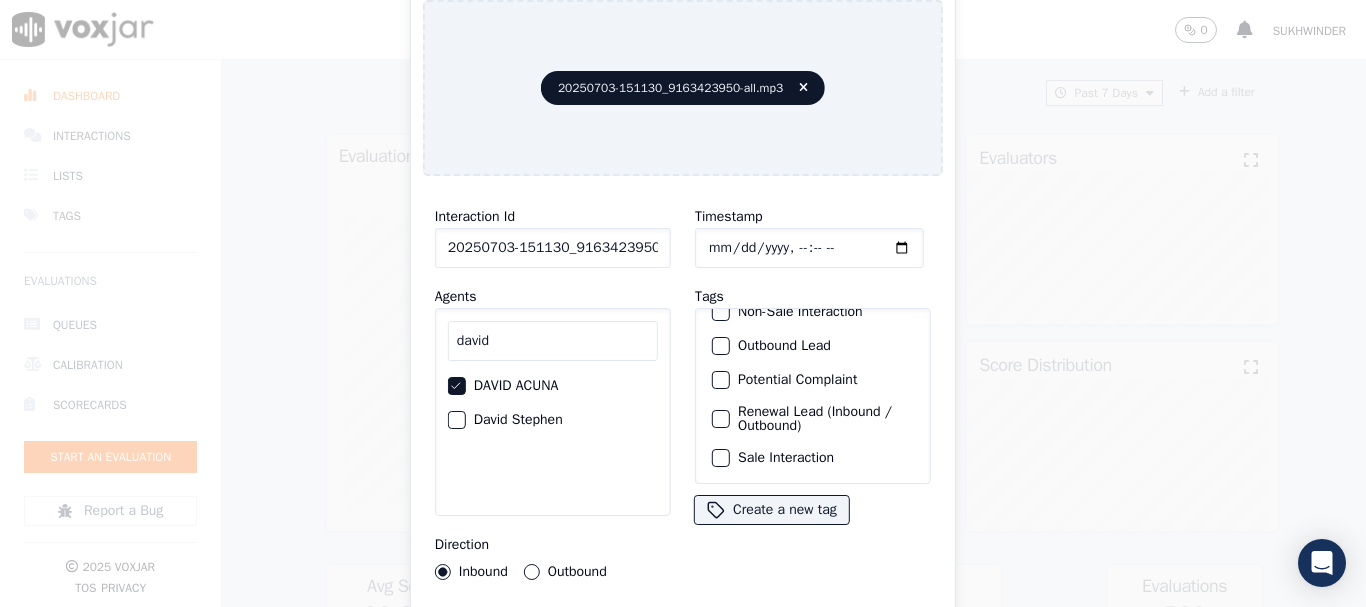click on "Sale Interaction" 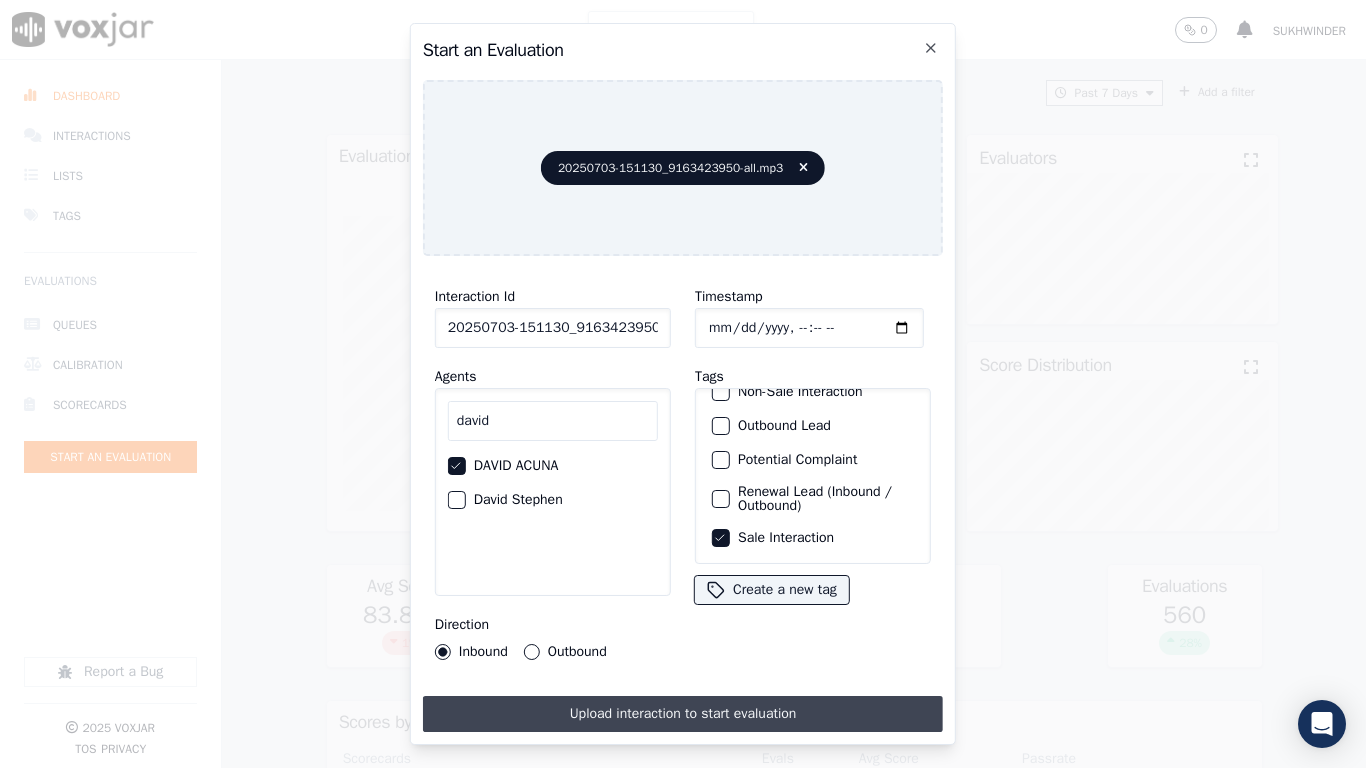 click on "Upload interaction to start evaluation" at bounding box center (683, 714) 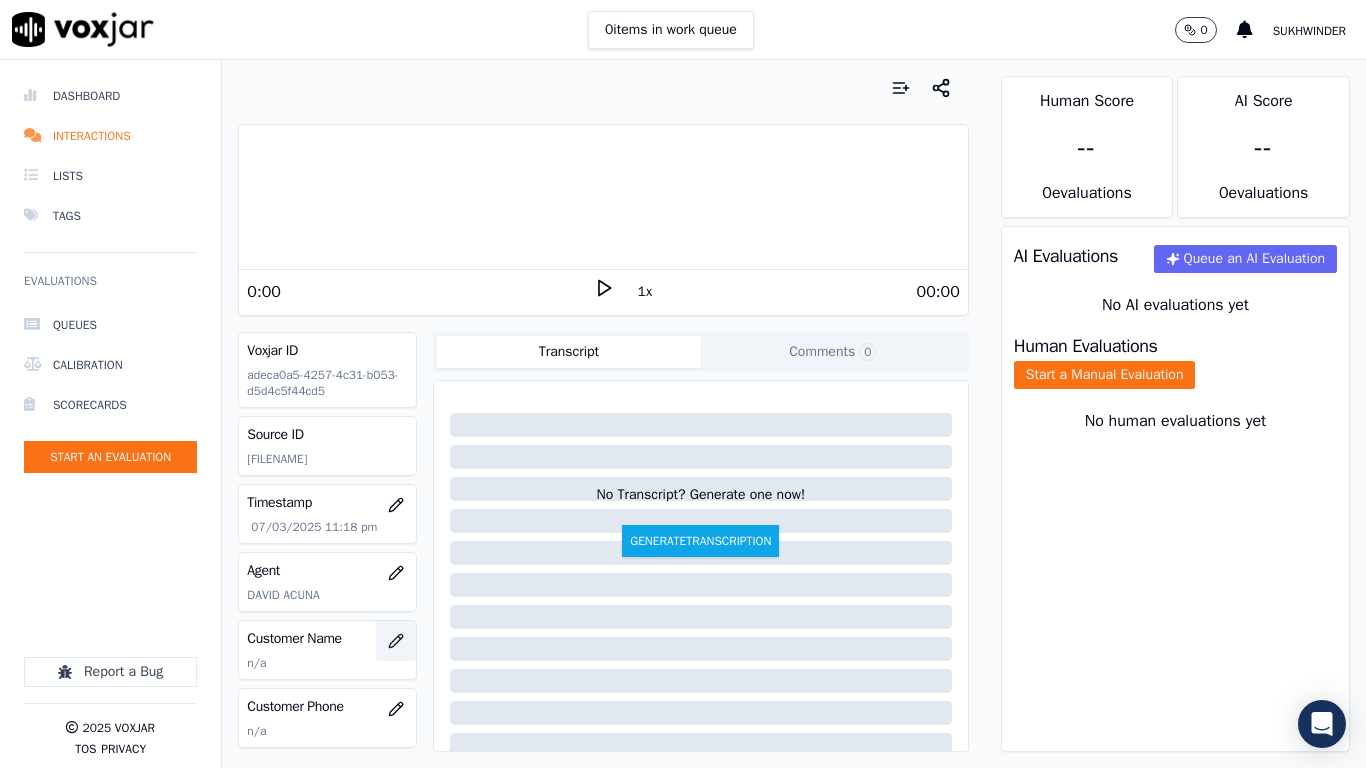 click 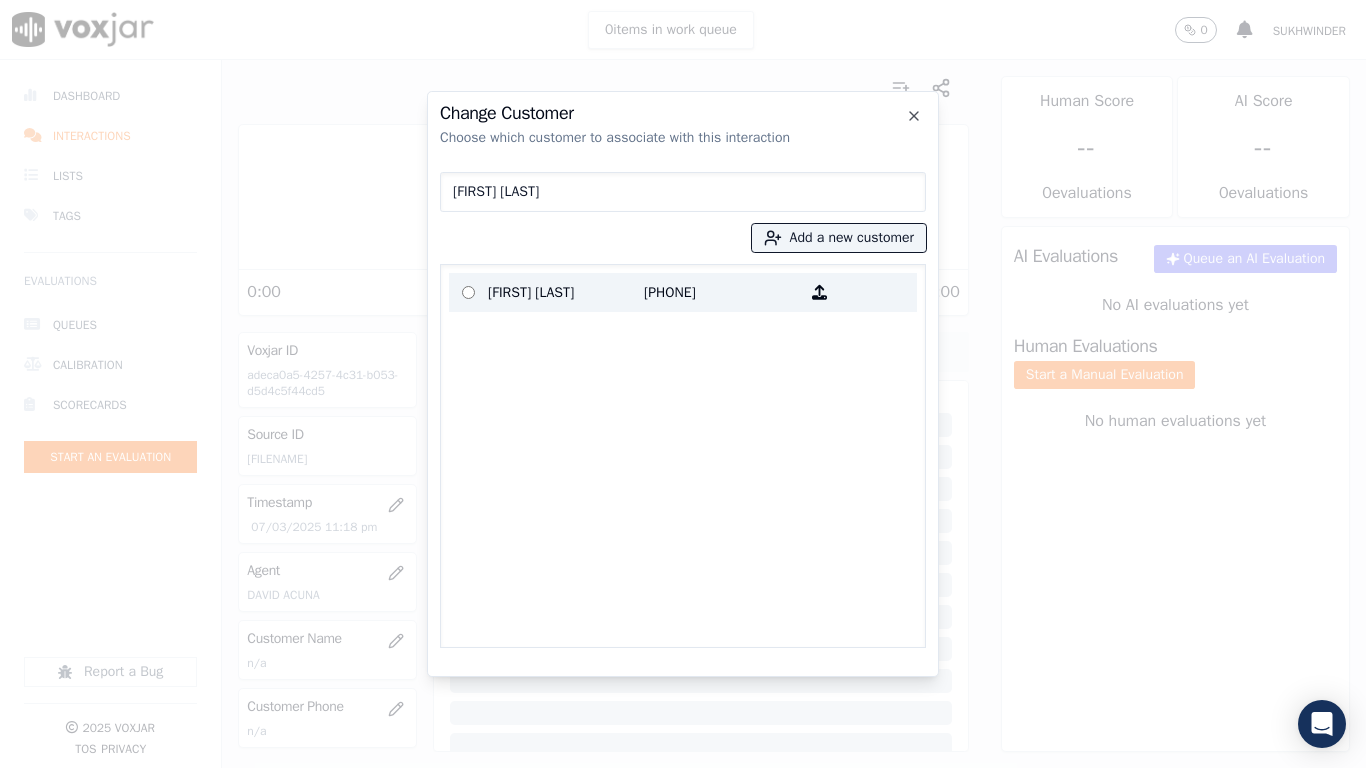 type on "[FIRST] [LAST]" 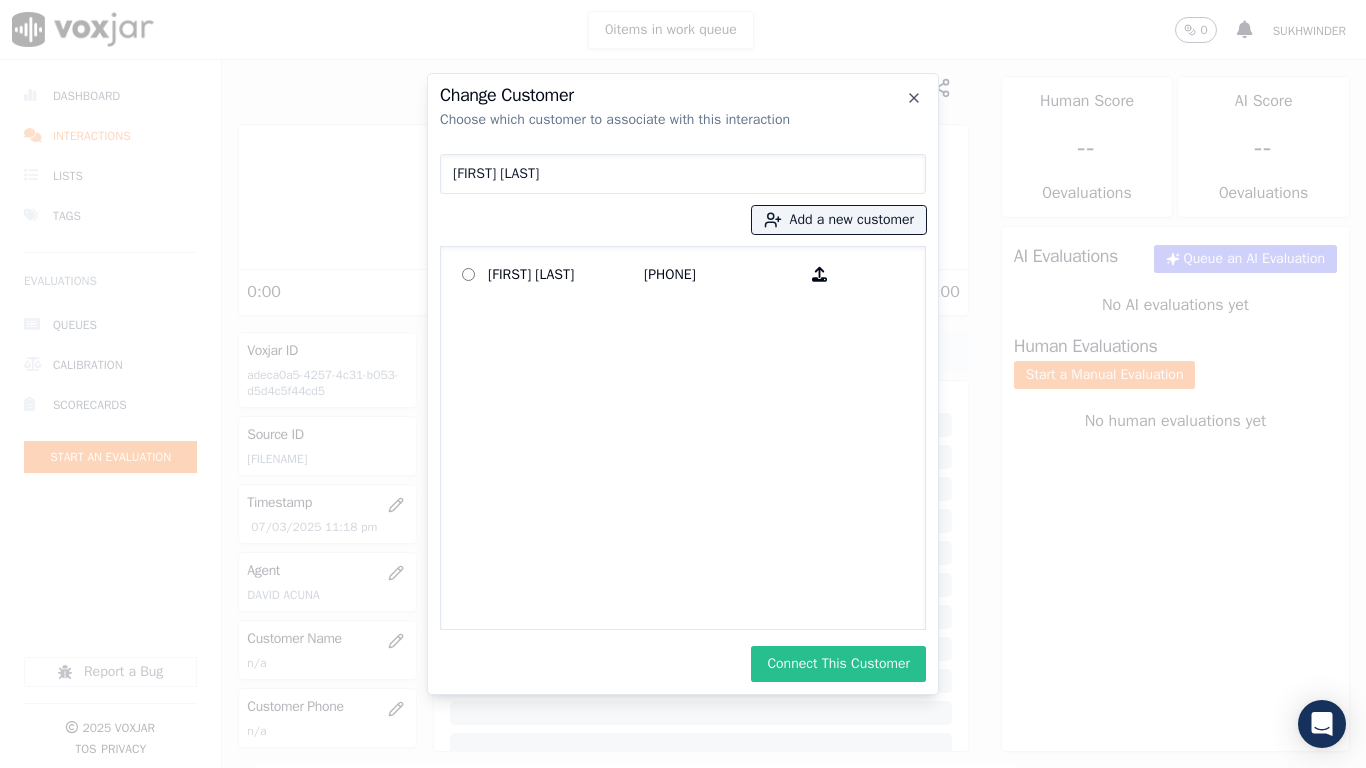 click on "Connect This Customer" at bounding box center (838, 664) 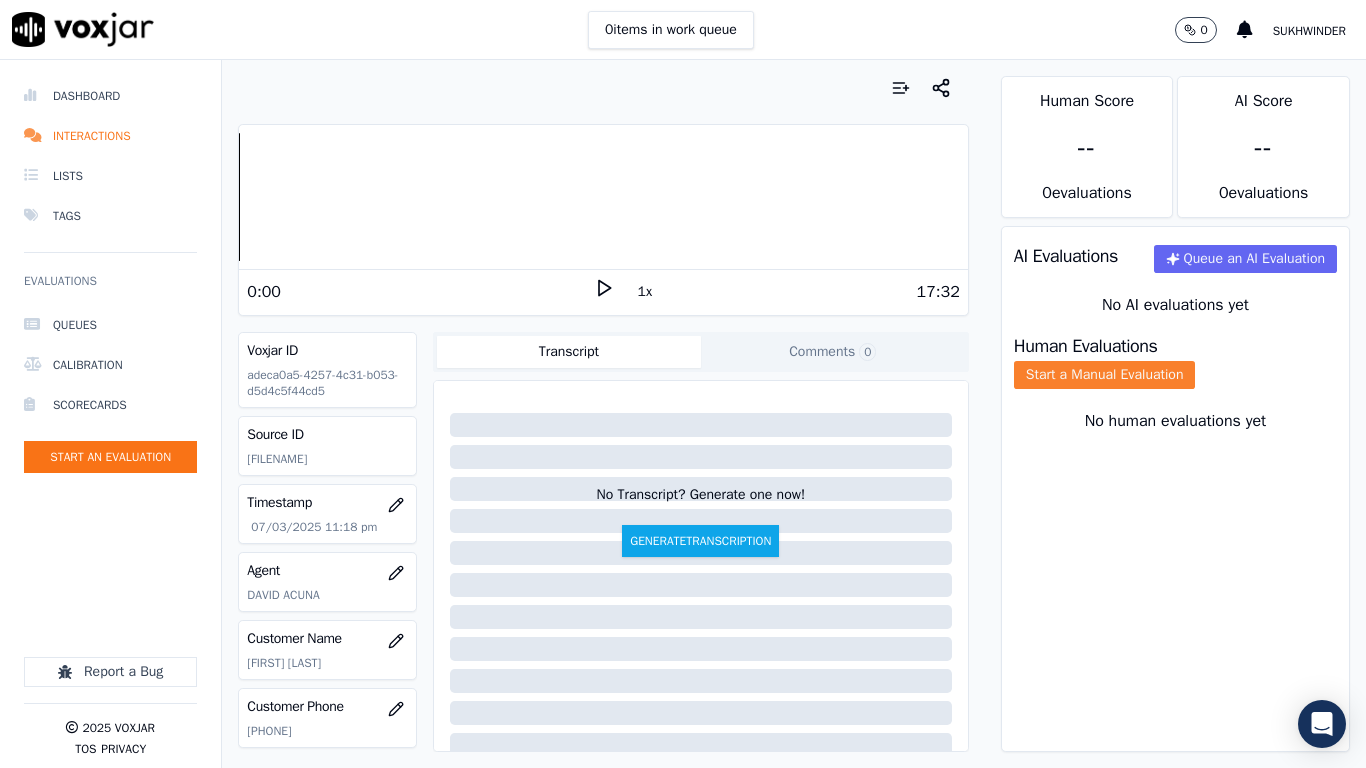 click on "Start a Manual Evaluation" 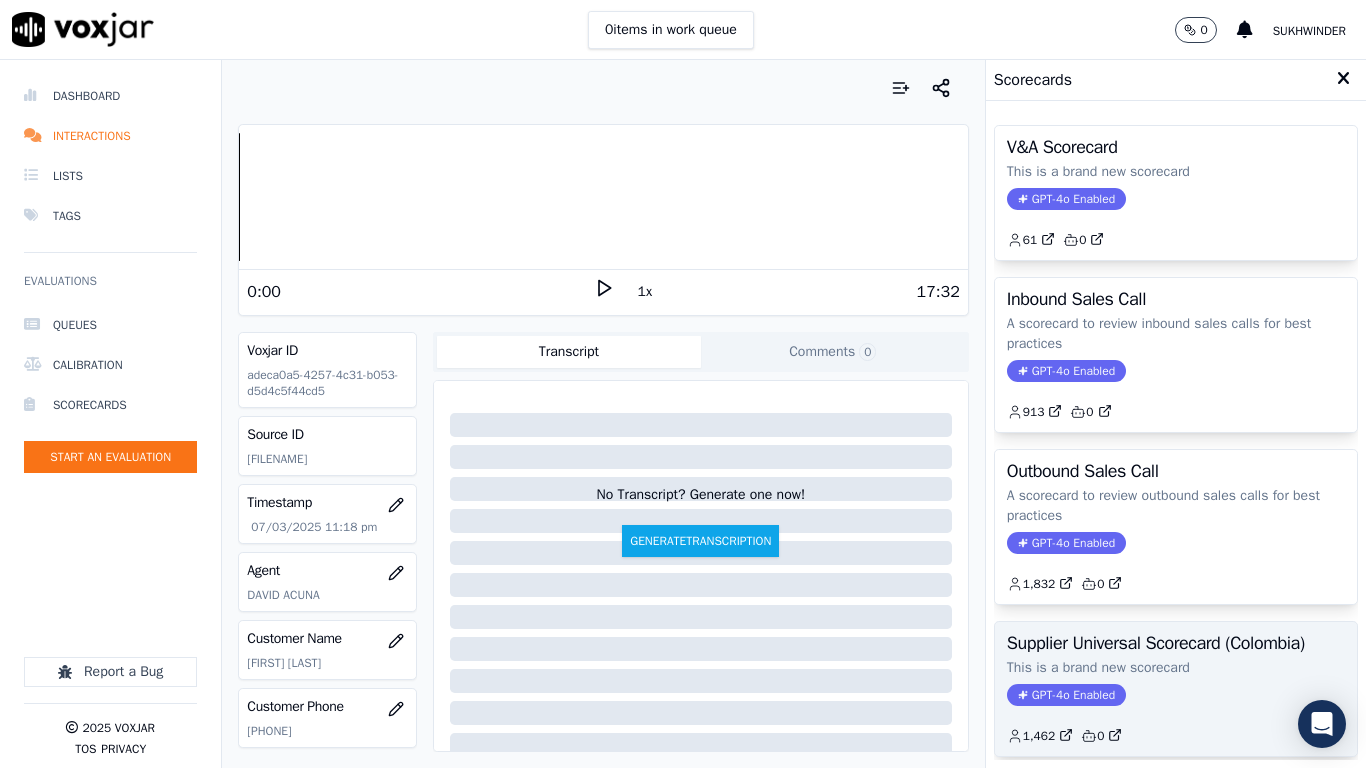 click on "This is a brand new scorecard" 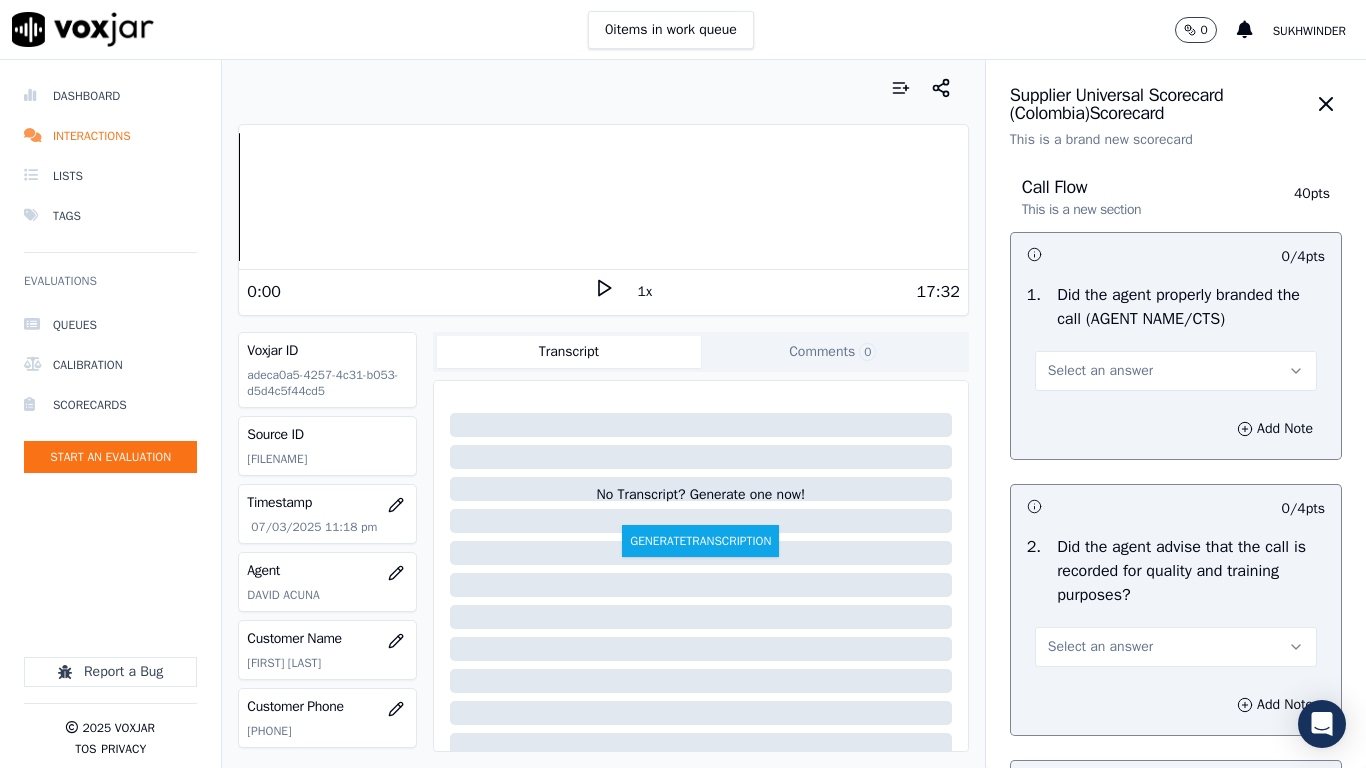 click on "Select an answer" at bounding box center [1176, 371] 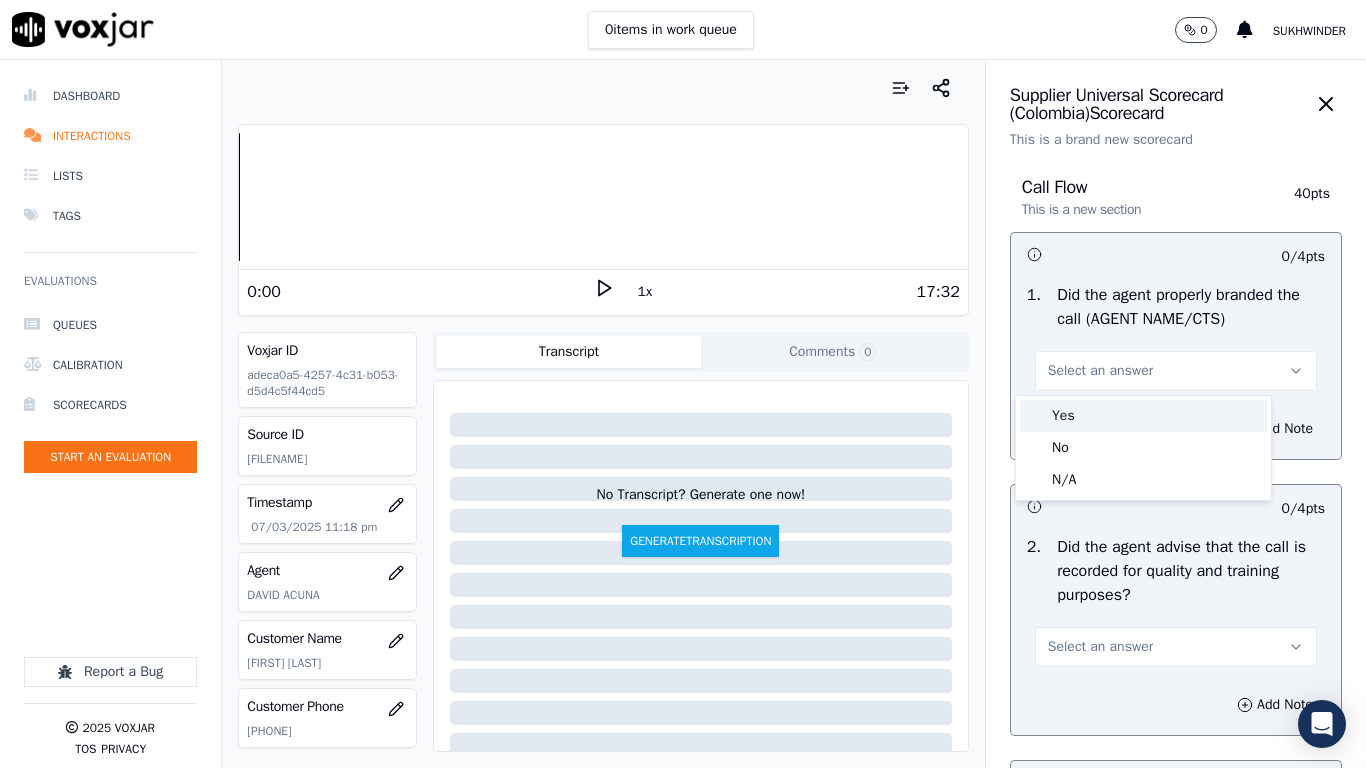 click on "Yes" at bounding box center (1143, 416) 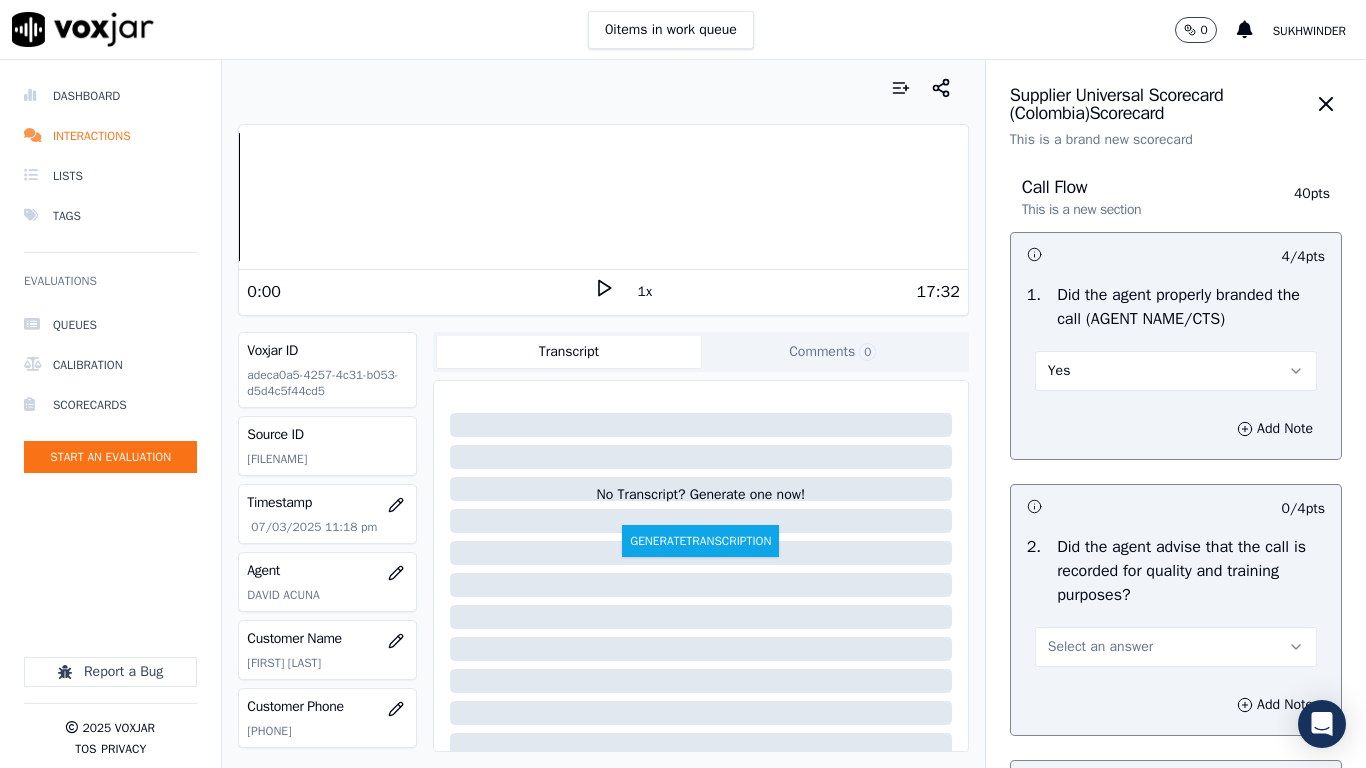 click on "Select an answer" at bounding box center (1176, 647) 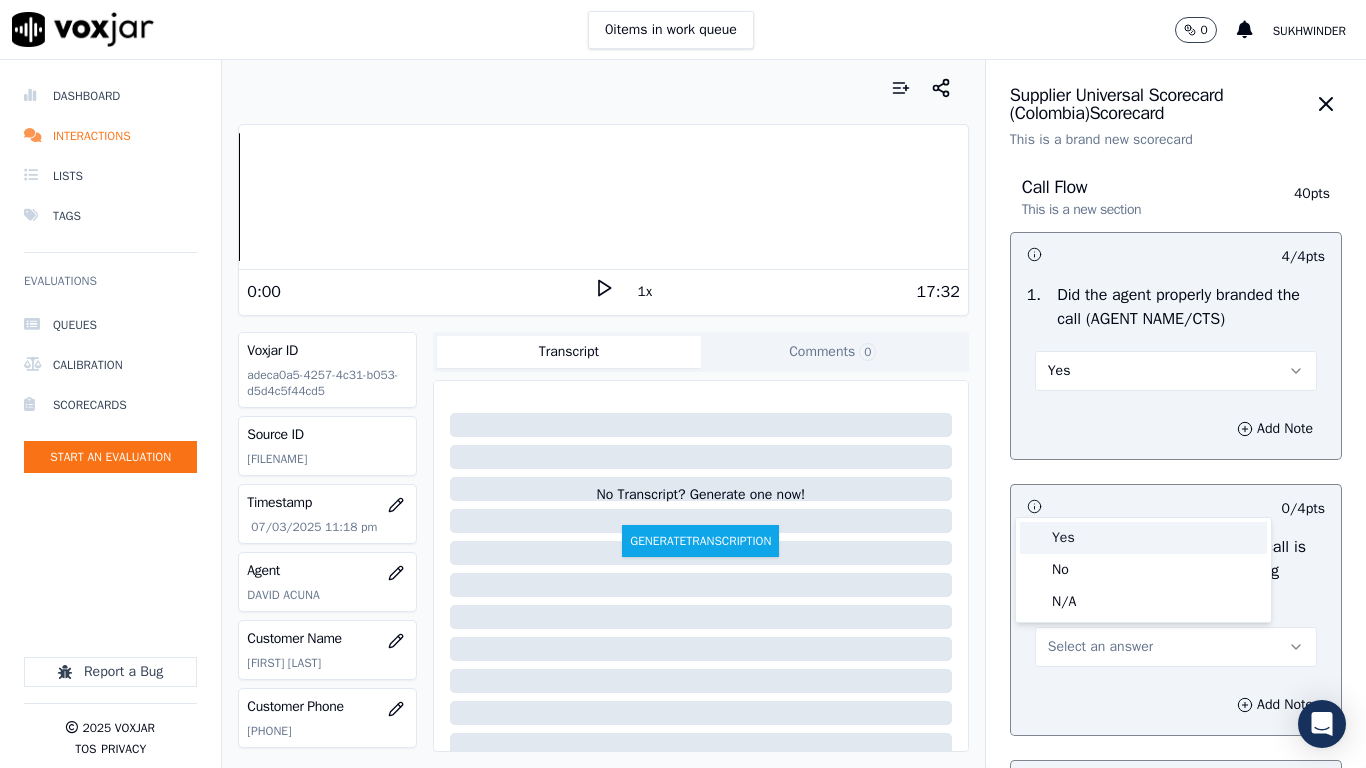 click on "Yes" at bounding box center [1143, 538] 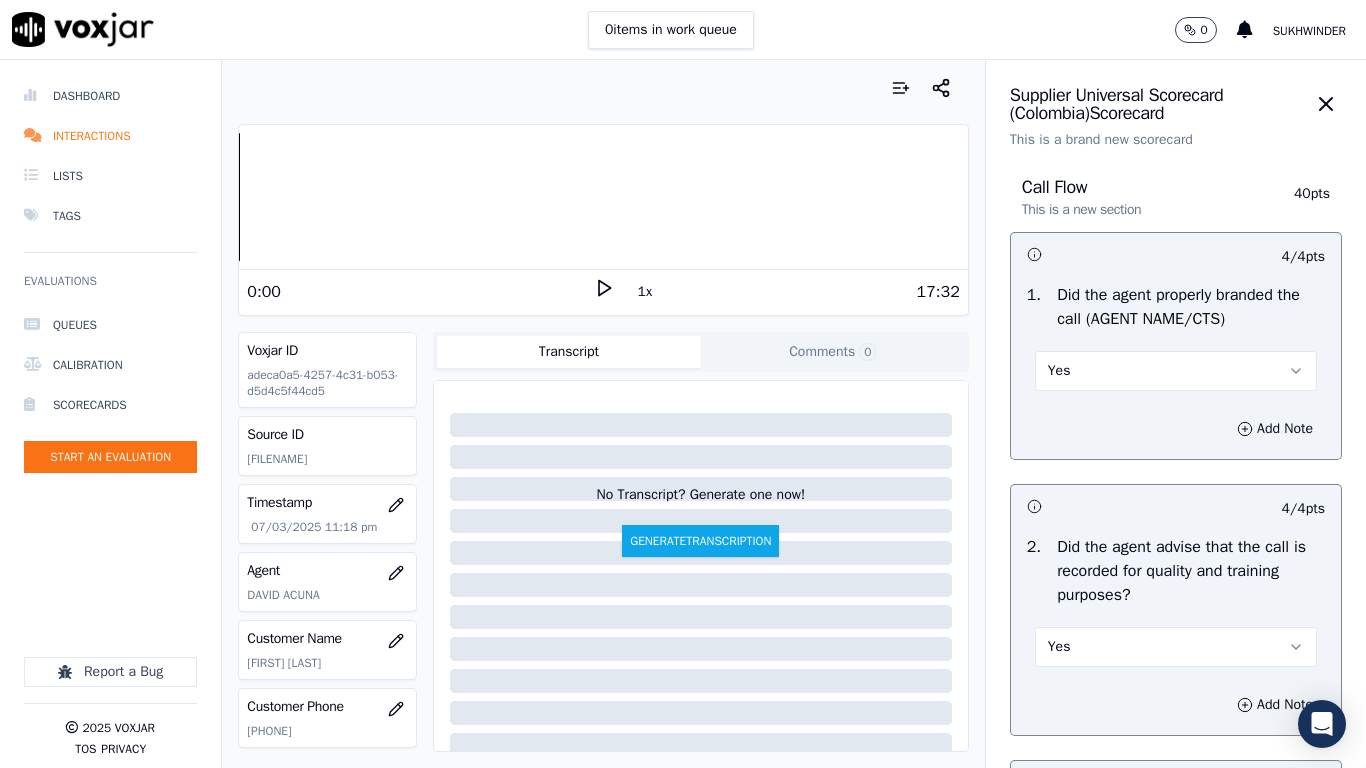 scroll, scrollTop: 580, scrollLeft: 0, axis: vertical 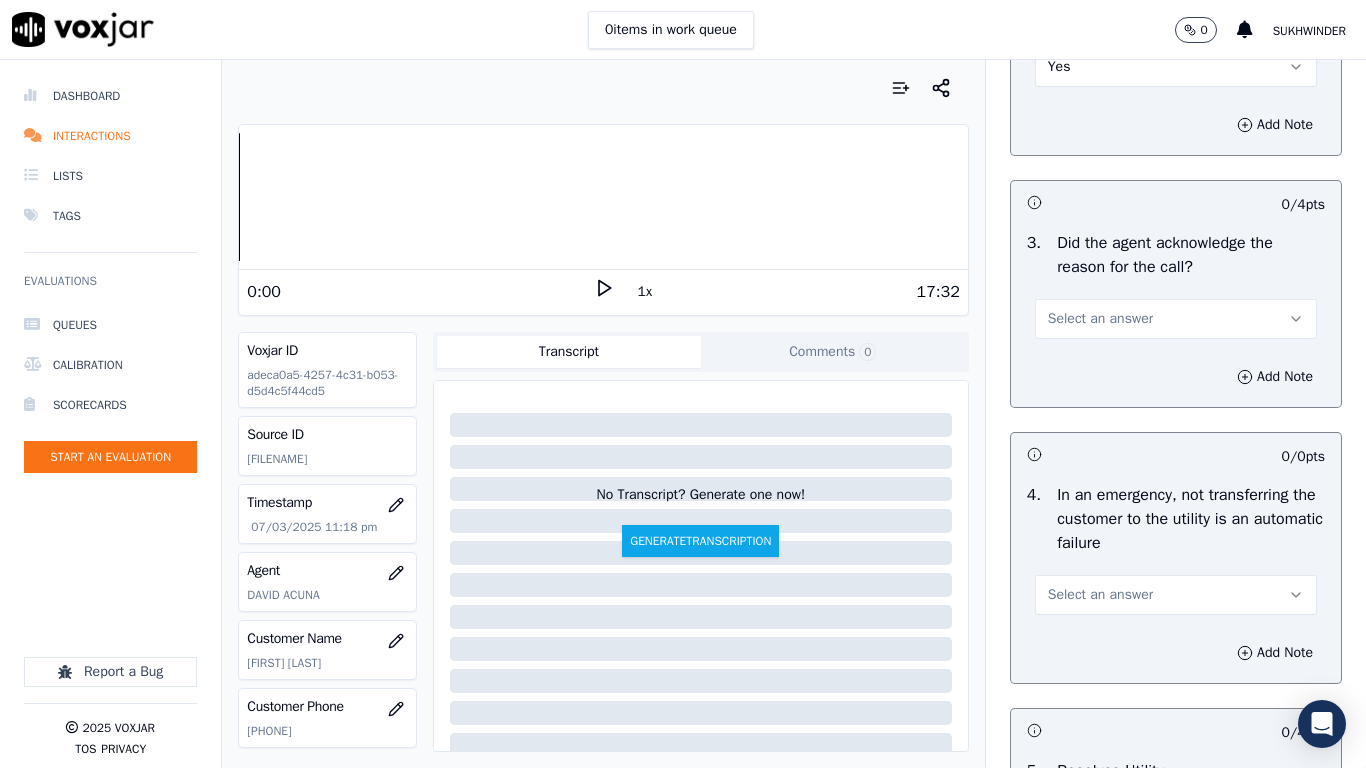 click on "Select an answer" at bounding box center (1176, 319) 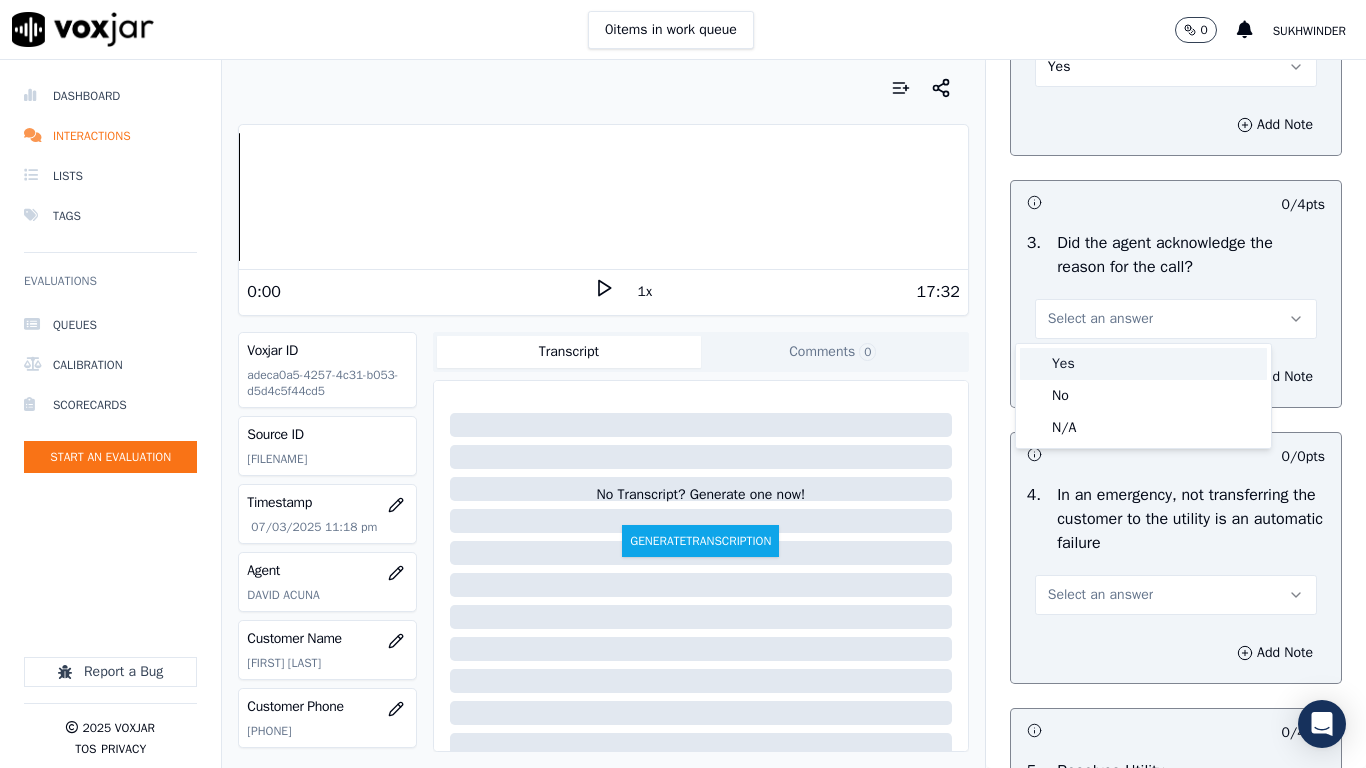 click on "Yes" at bounding box center (1143, 364) 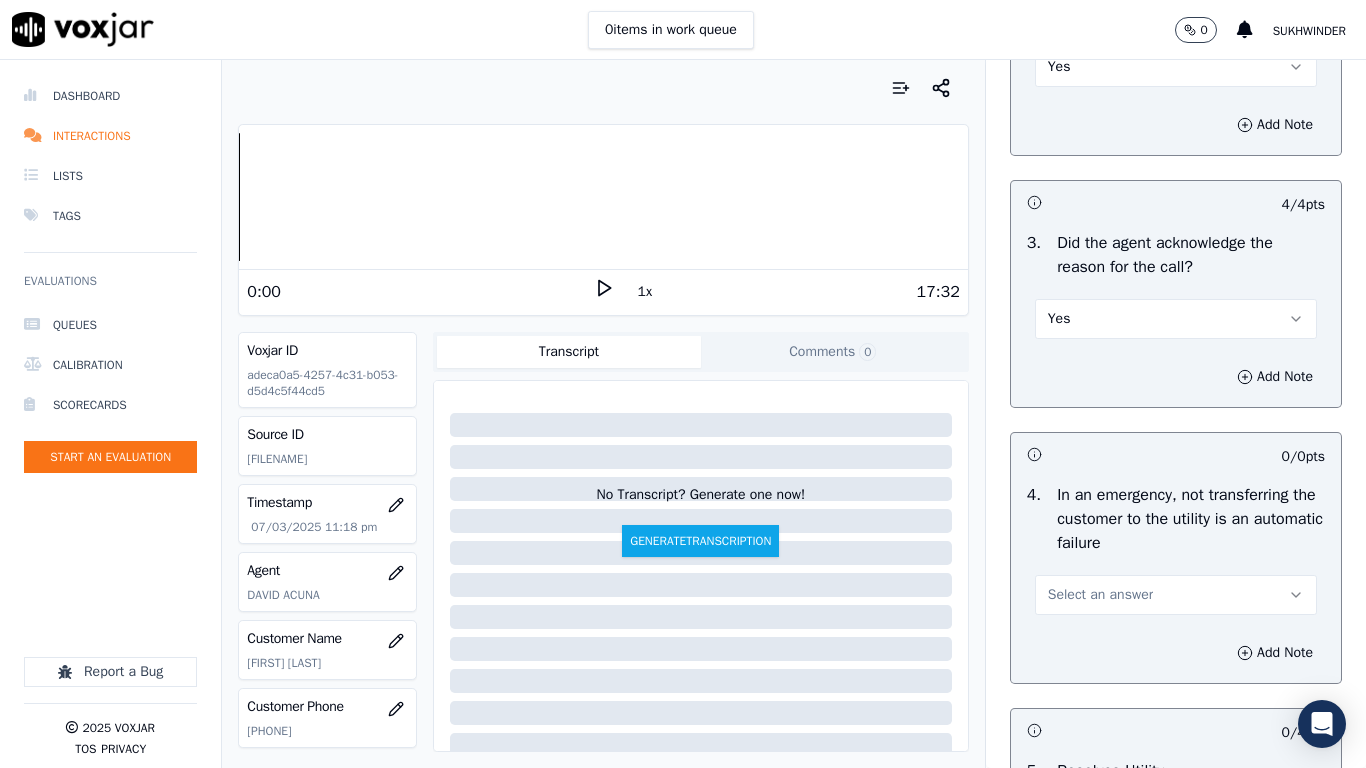click on "Select an answer" at bounding box center (1176, 595) 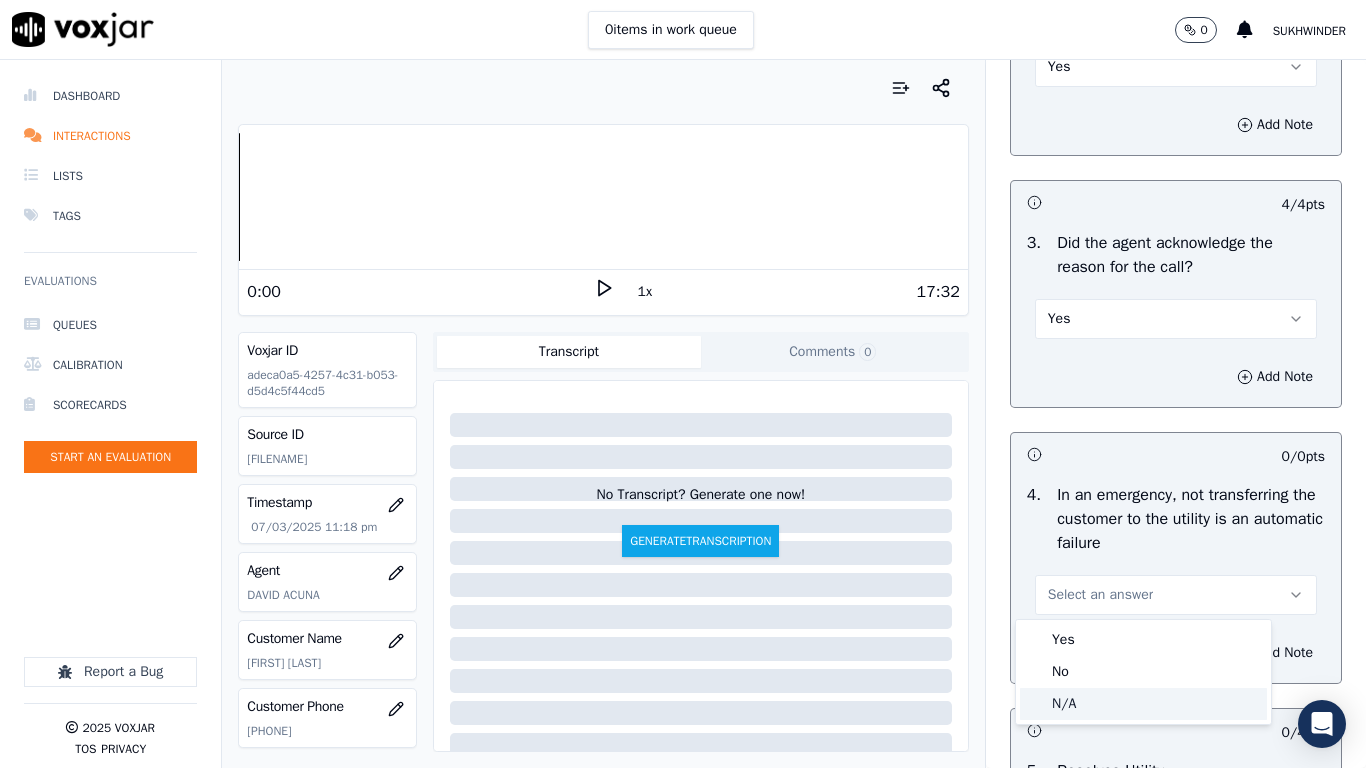 click on "N/A" 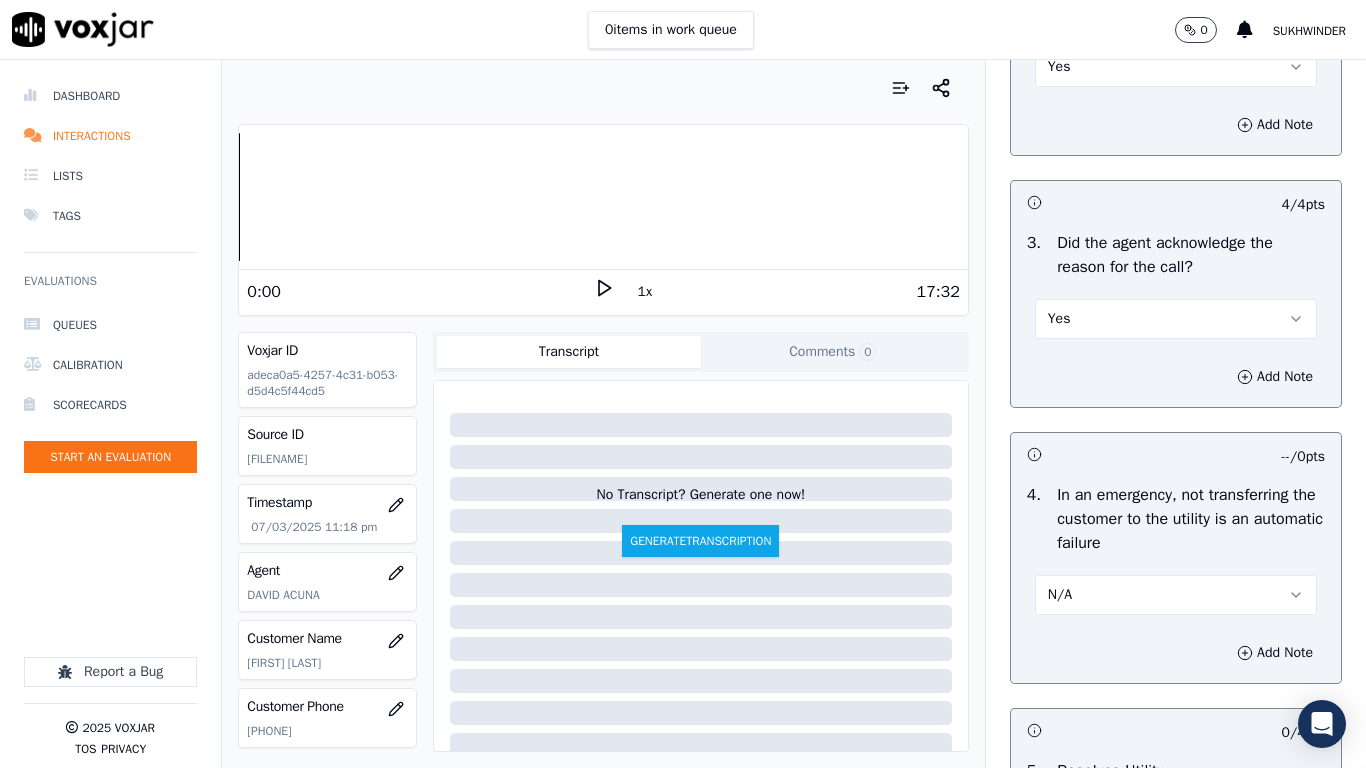 scroll, scrollTop: 1160, scrollLeft: 0, axis: vertical 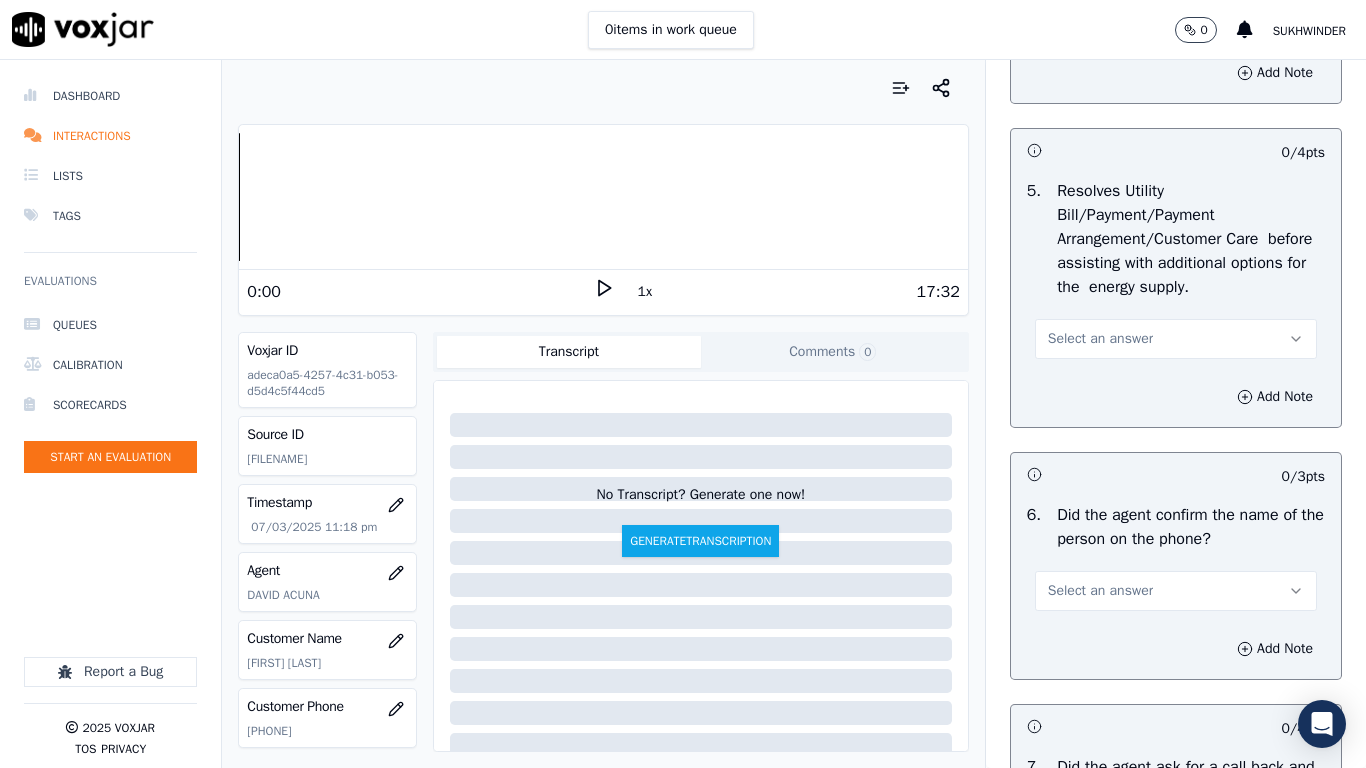 click on "Select an answer" at bounding box center [1176, 339] 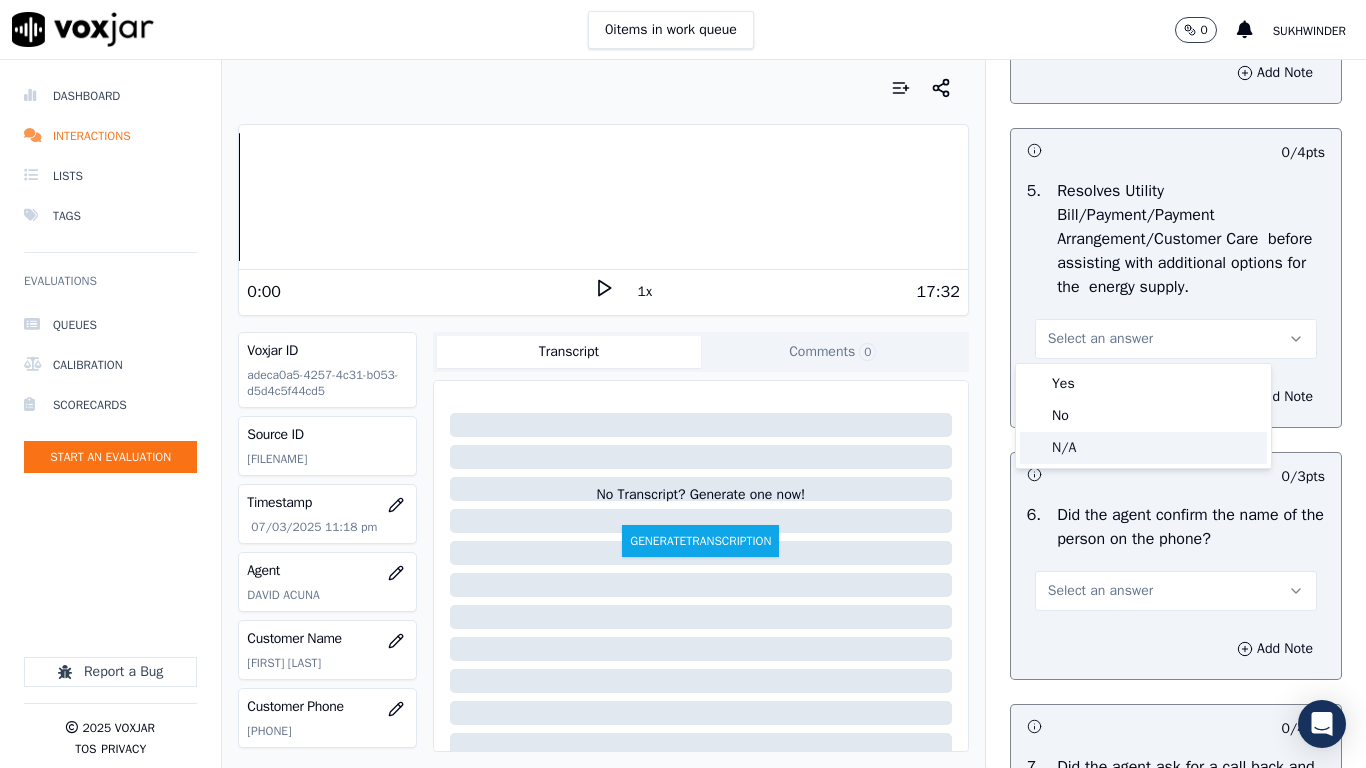 click on "N/A" 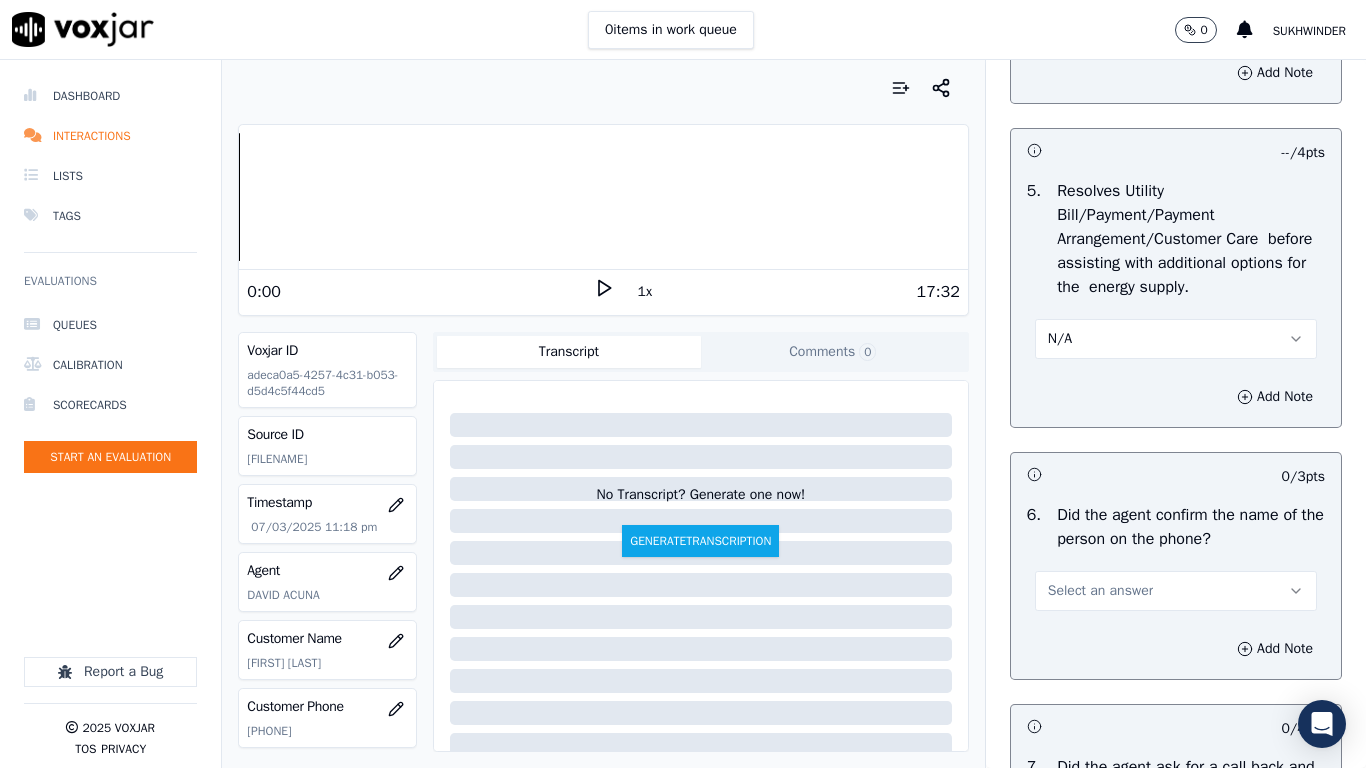 click on "Select an answer" at bounding box center [1100, 591] 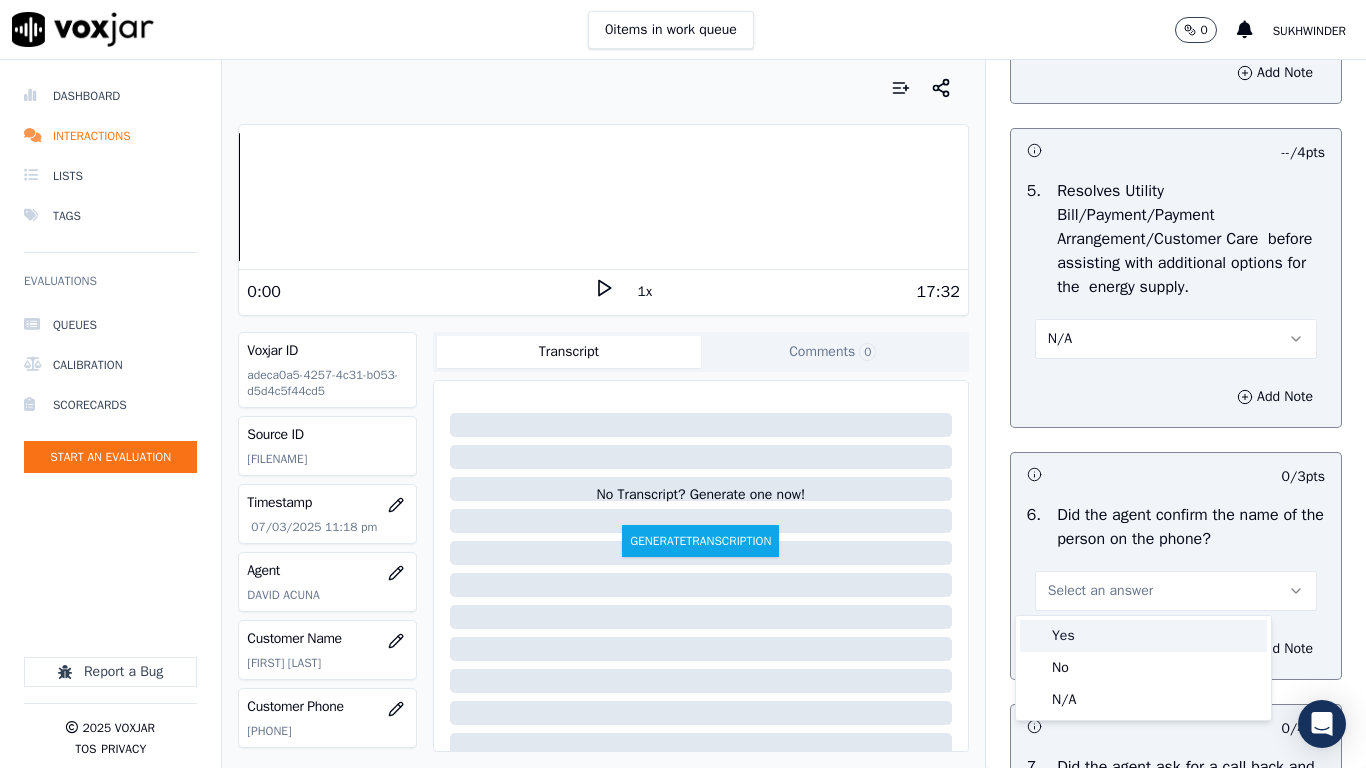click on "Yes" at bounding box center (1143, 636) 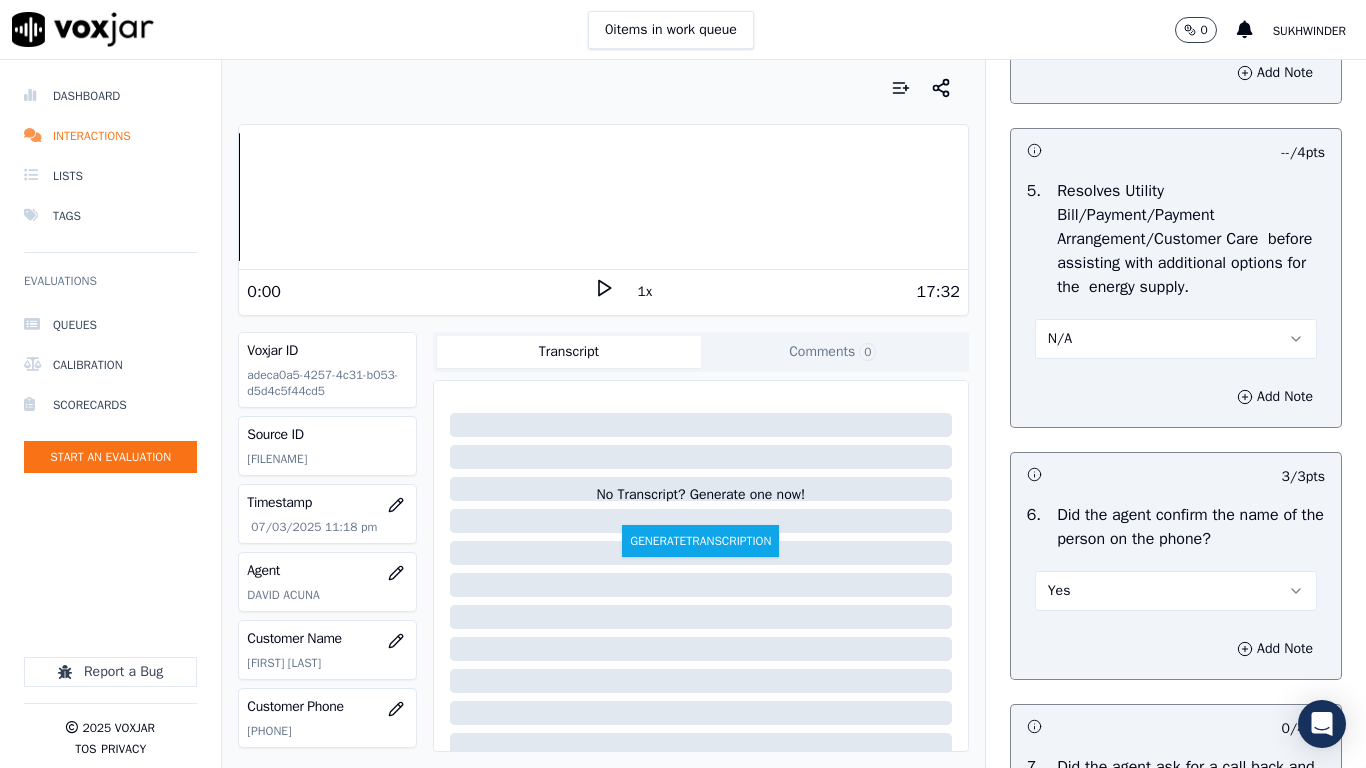 scroll, scrollTop: 1740, scrollLeft: 0, axis: vertical 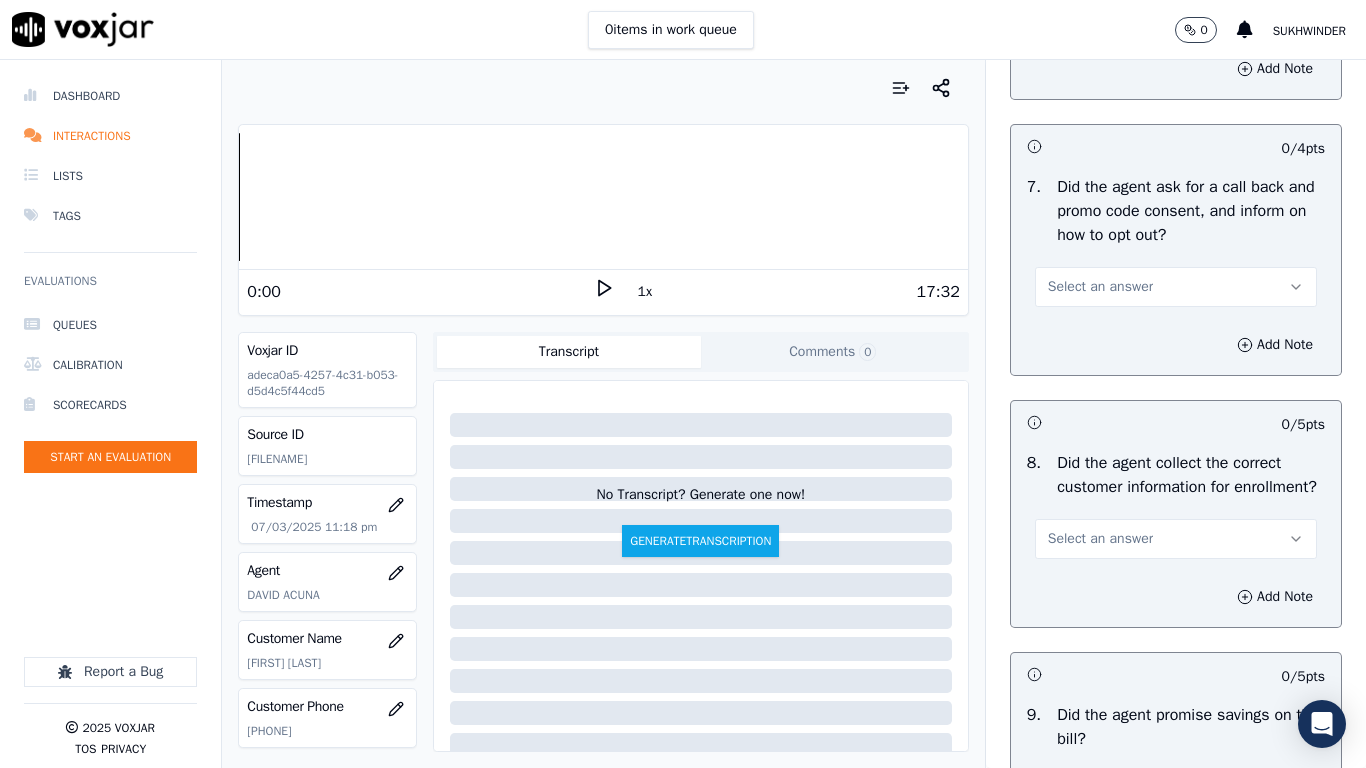 click on "Select an answer" at bounding box center (1176, 287) 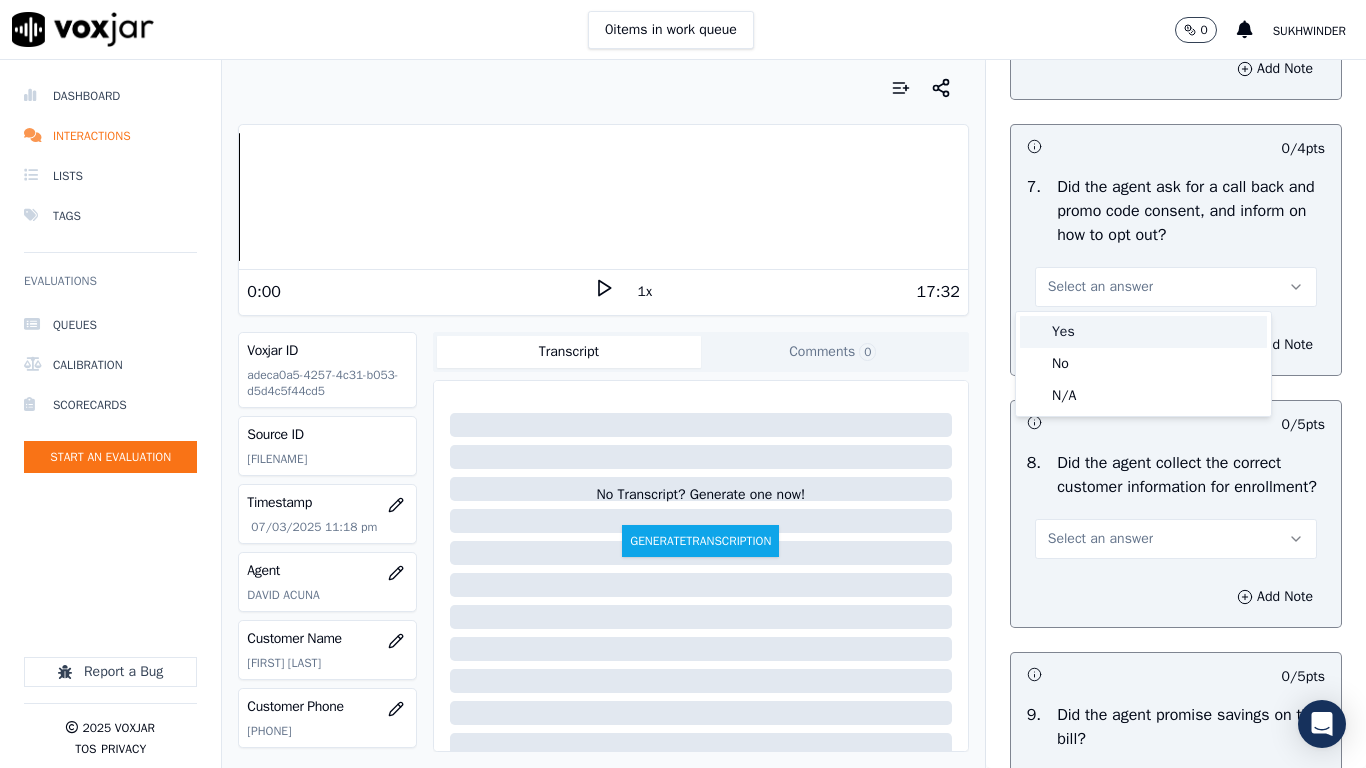 click on "Yes" at bounding box center (1143, 332) 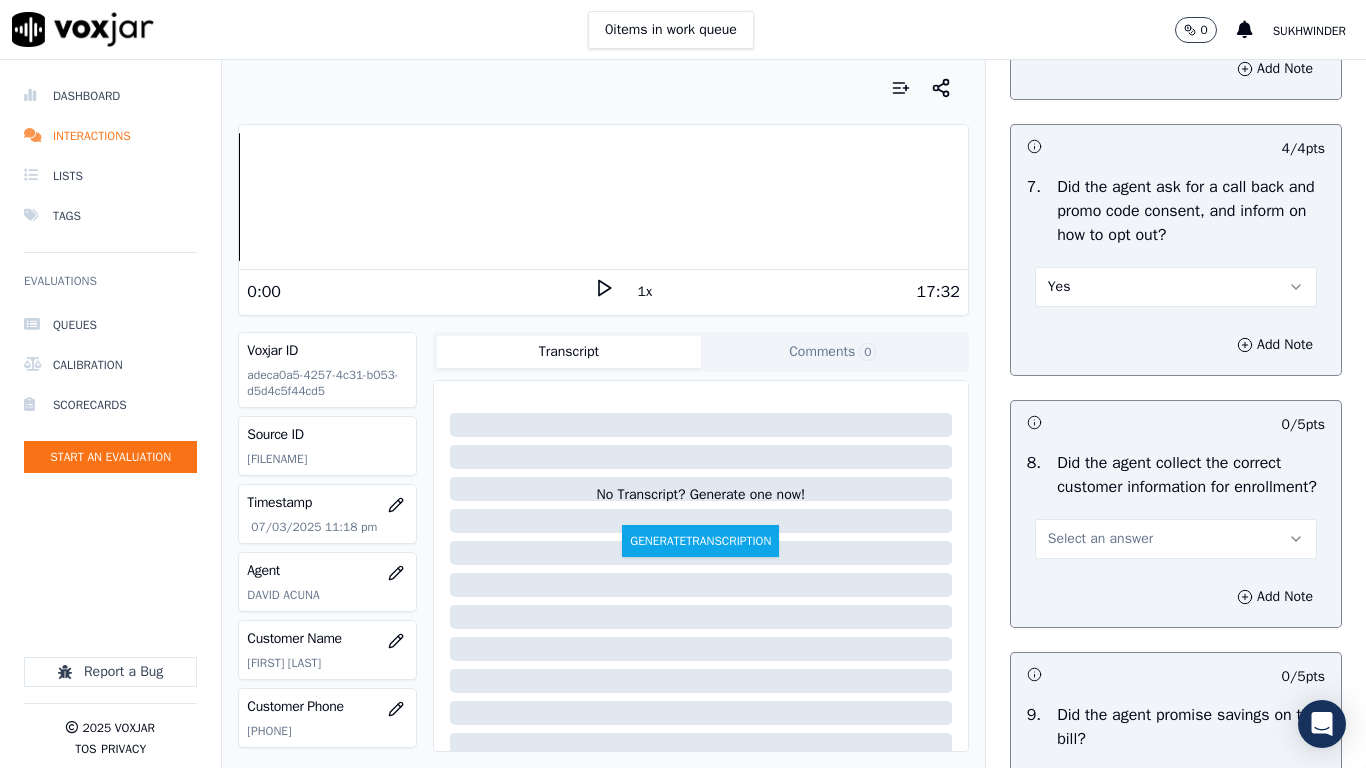 click on "Select an answer" at bounding box center (1100, 539) 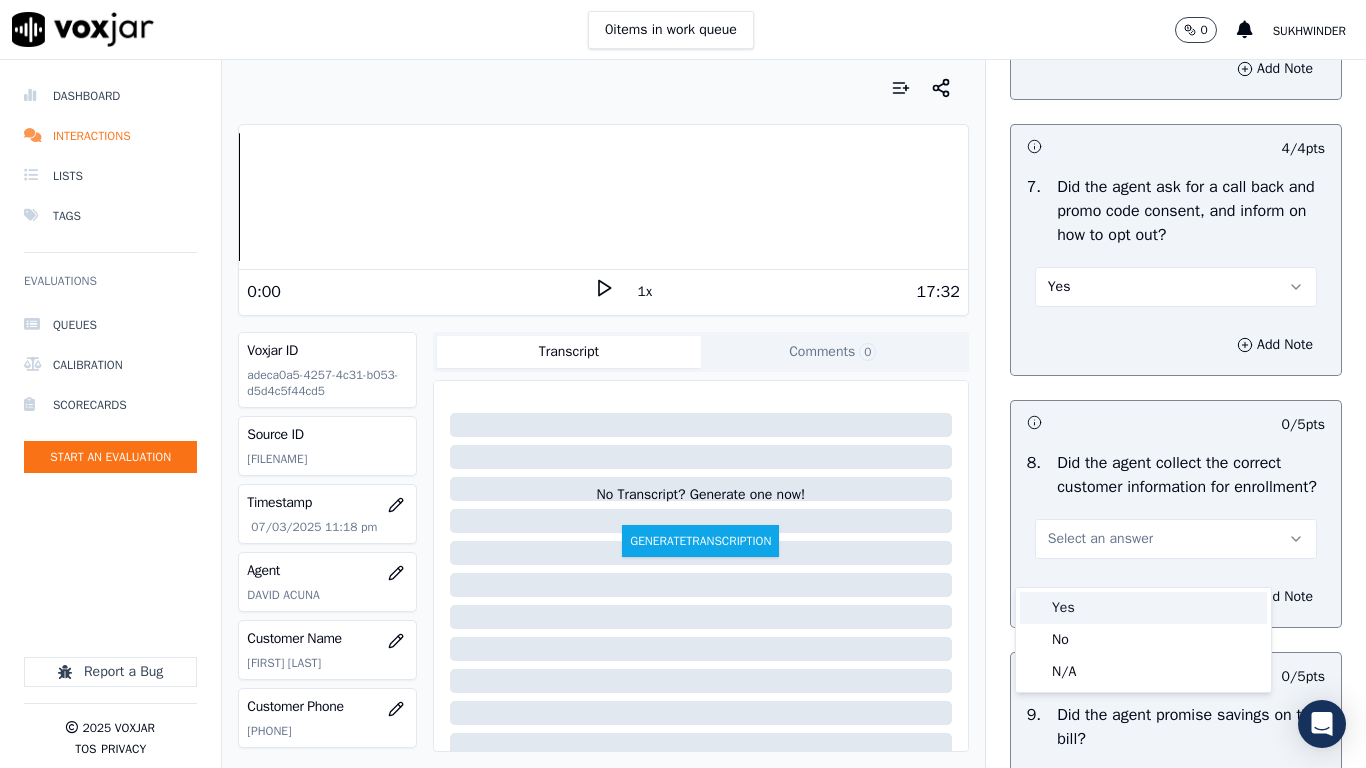 click on "Yes" at bounding box center (1143, 608) 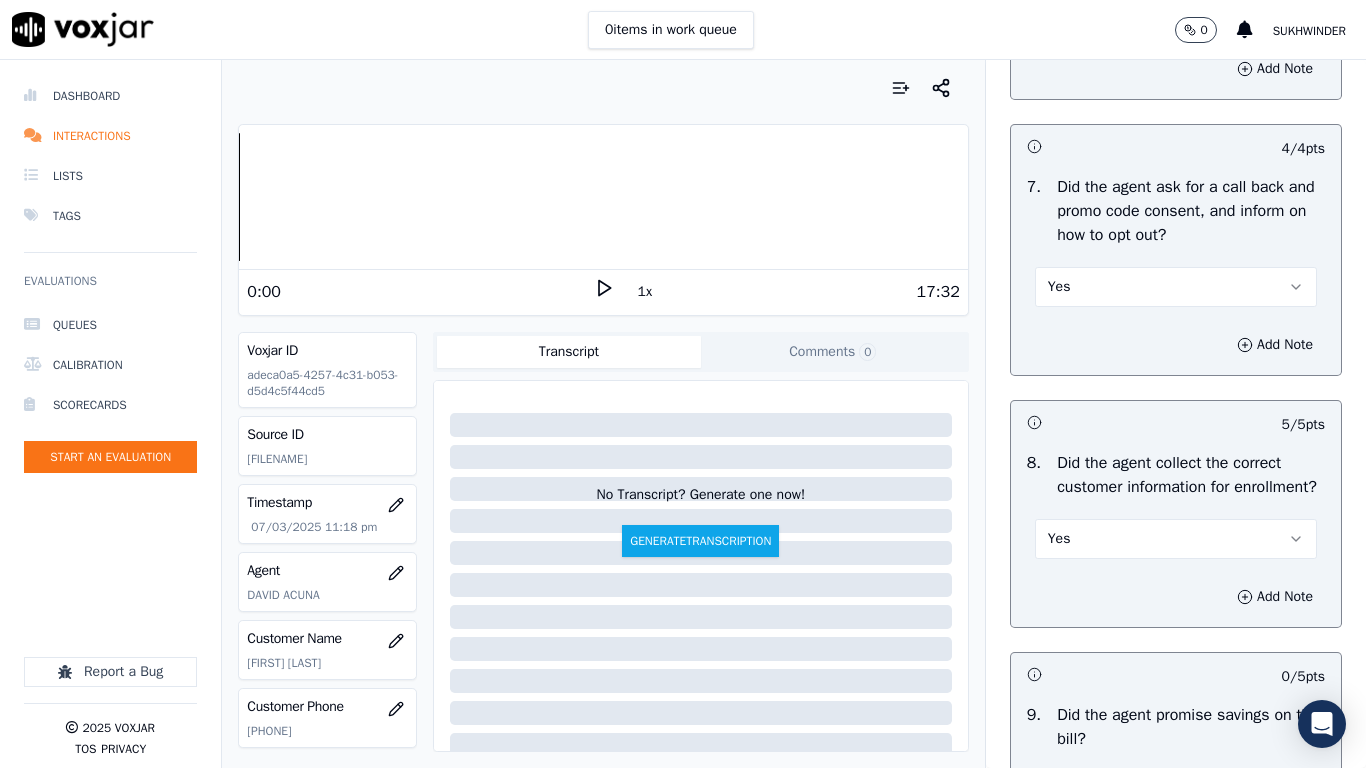 scroll, scrollTop: 2321, scrollLeft: 0, axis: vertical 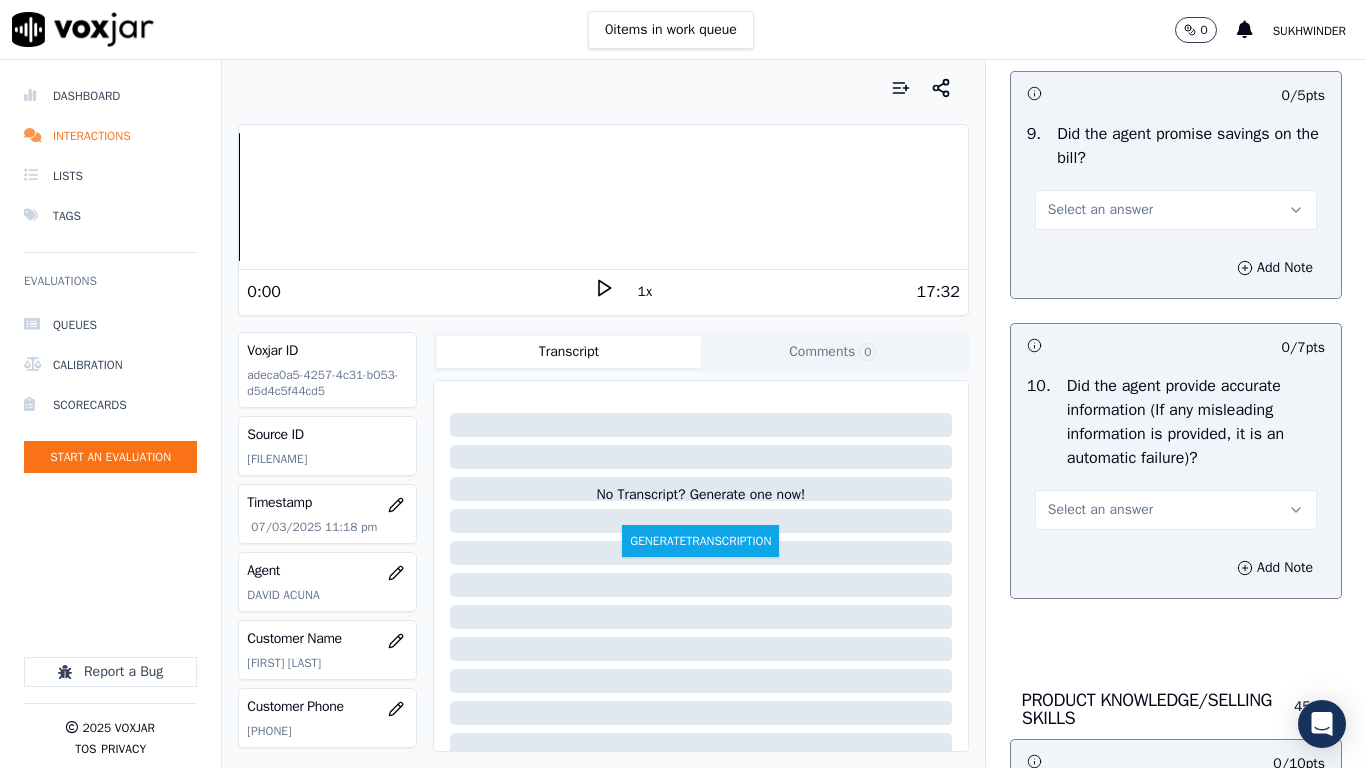 click on "Select an answer" at bounding box center (1176, 210) 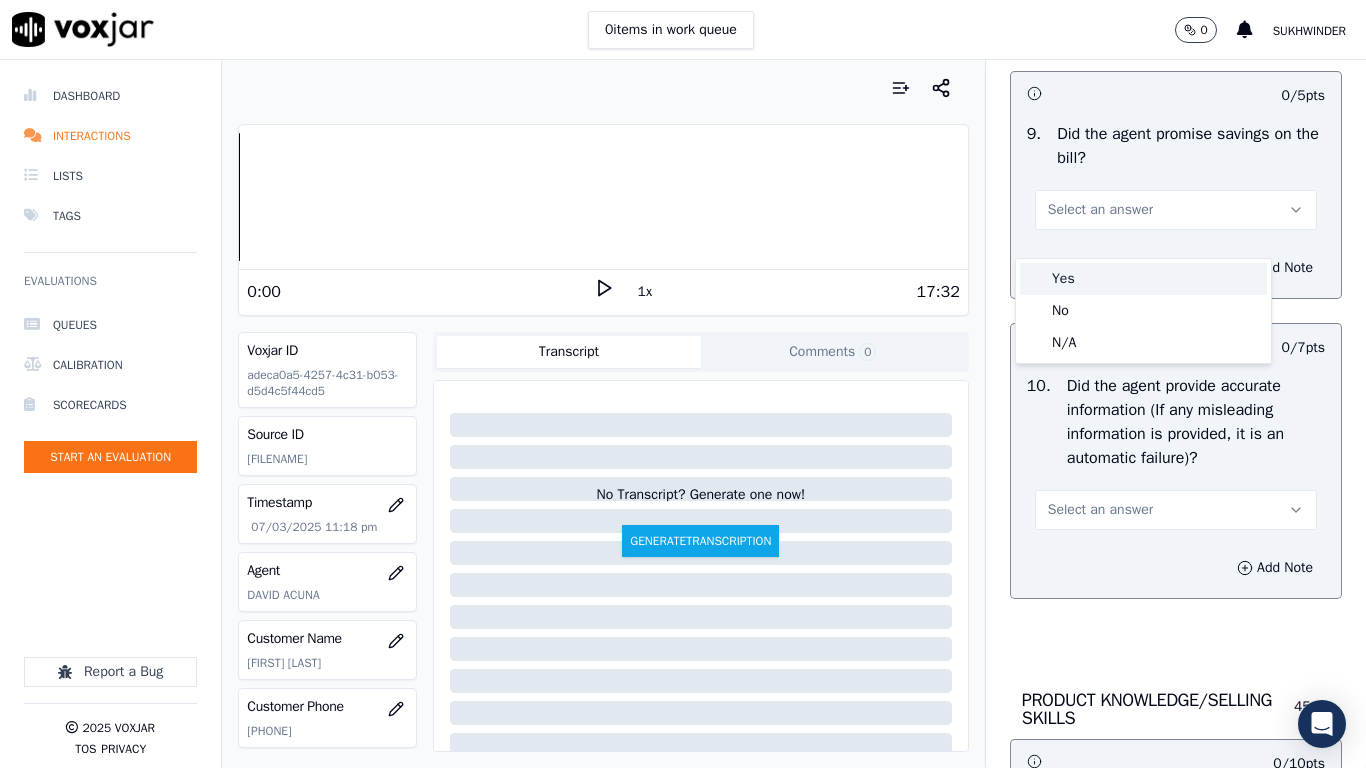 click on "Yes" at bounding box center (1143, 279) 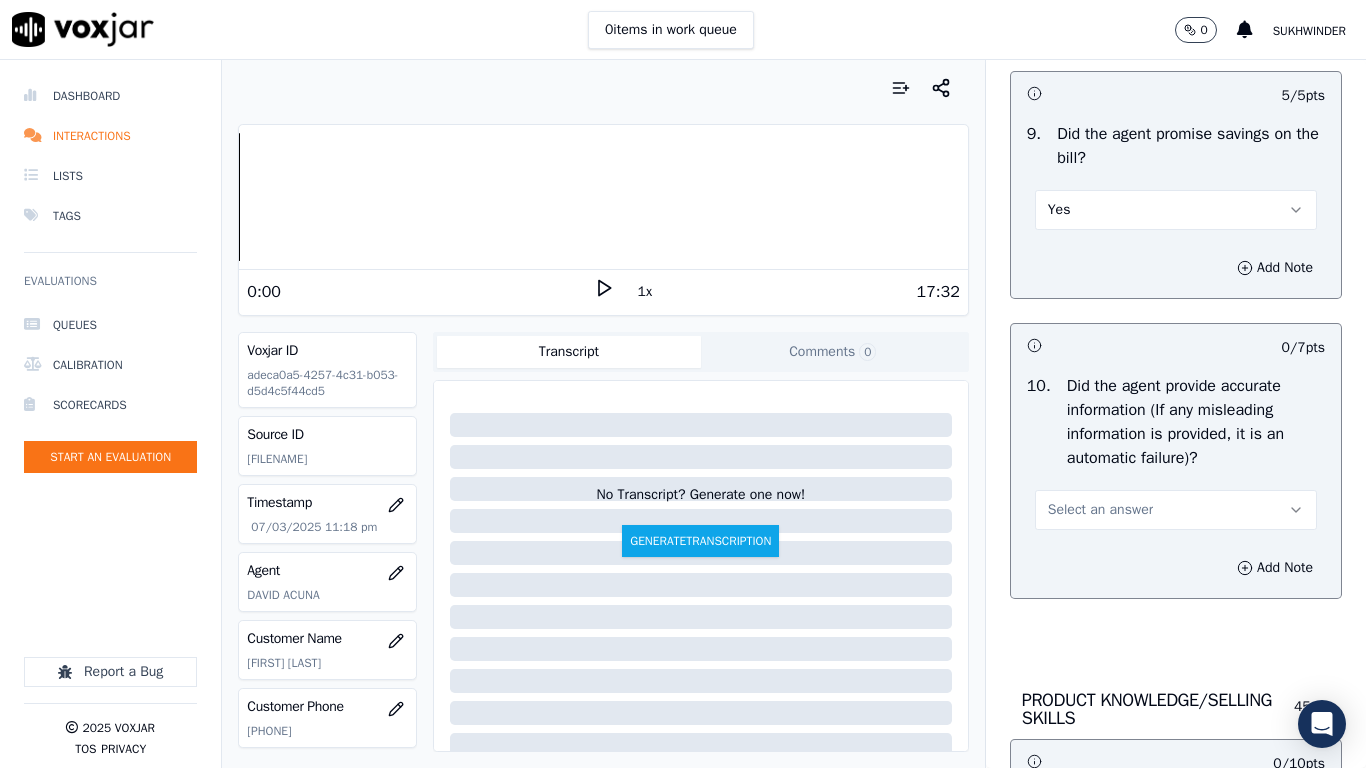 click on "Select an answer" at bounding box center [1176, 510] 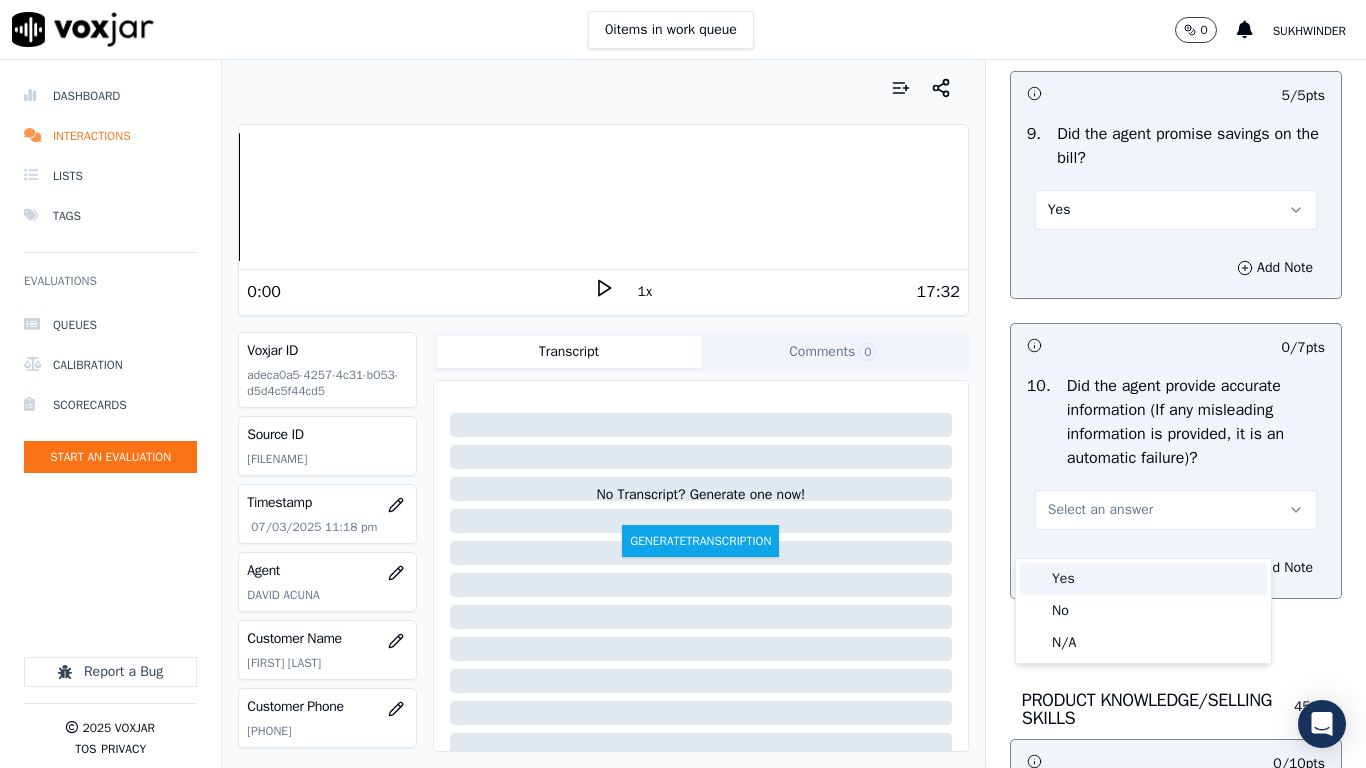 click on "Yes" at bounding box center [1143, 579] 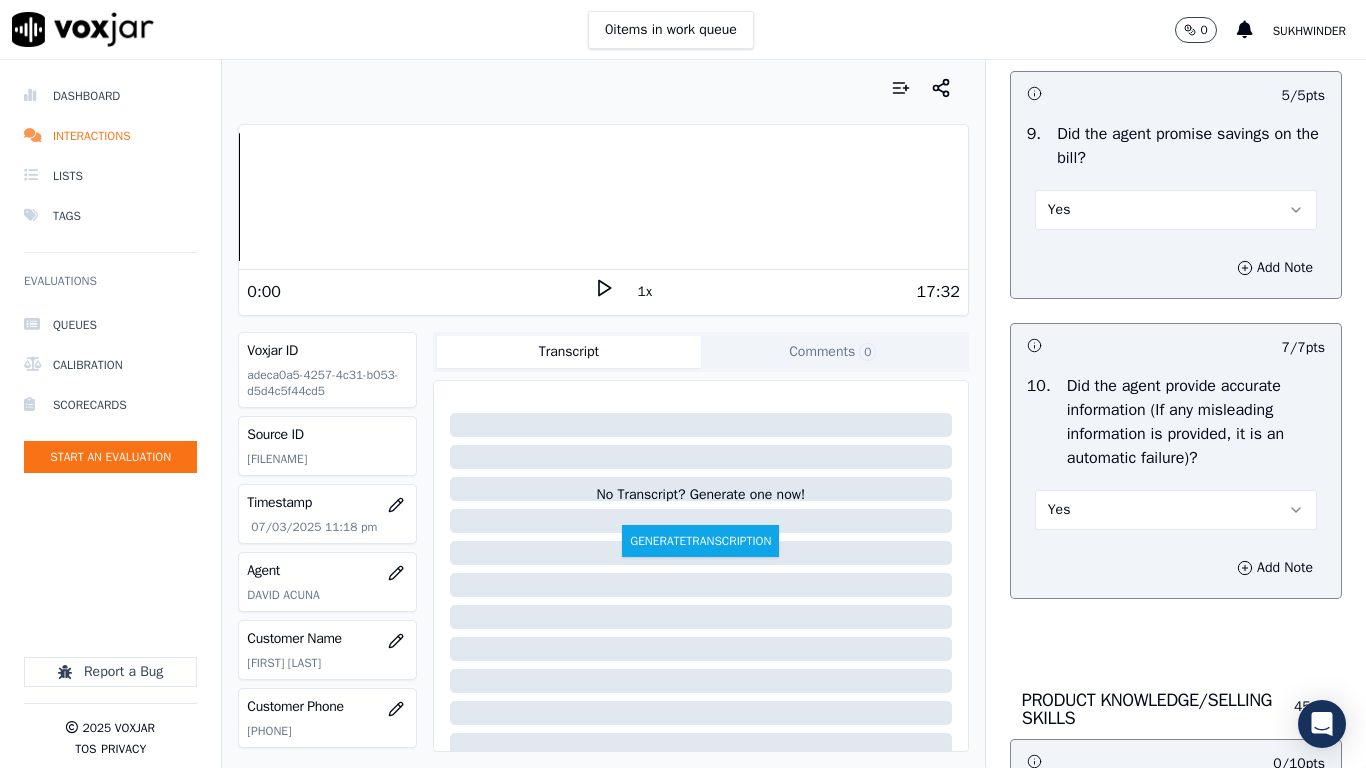 scroll, scrollTop: 2901, scrollLeft: 0, axis: vertical 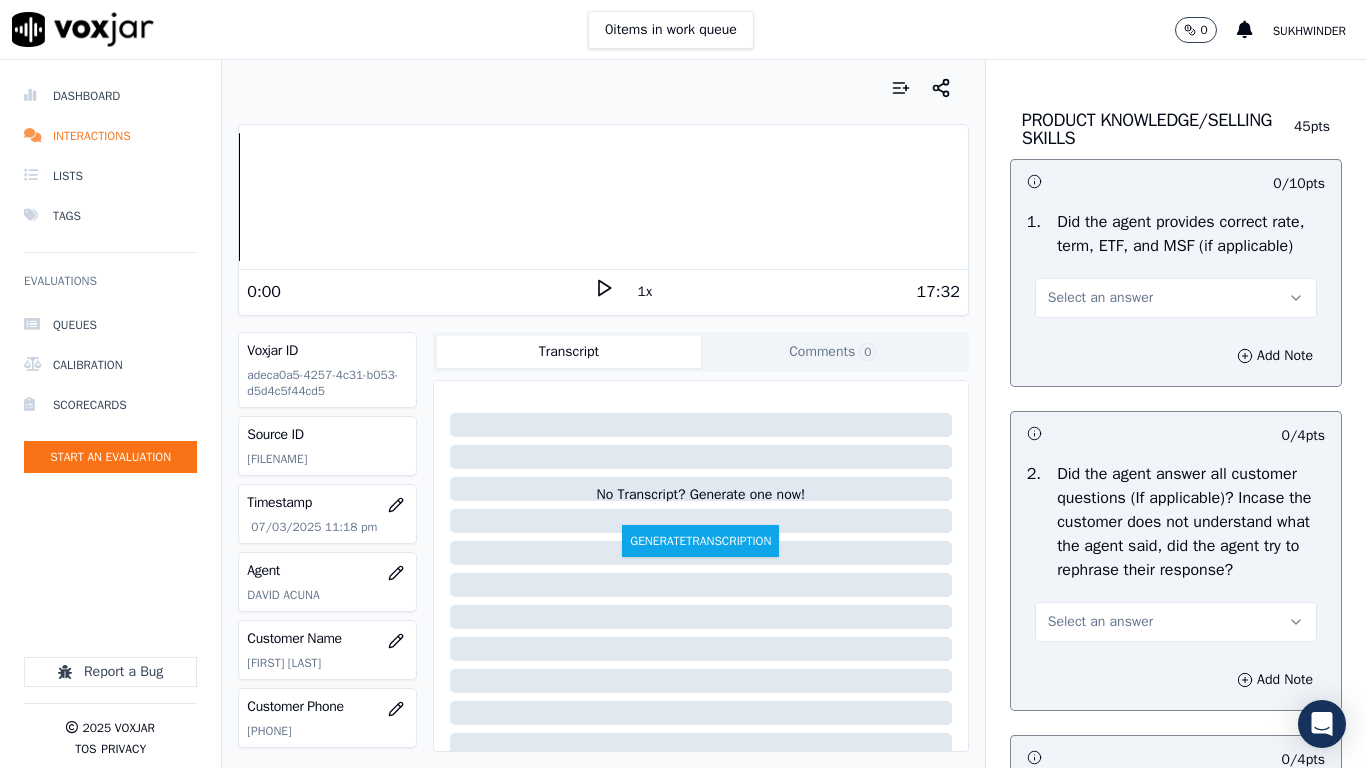 click on "Select an answer" at bounding box center (1176, 298) 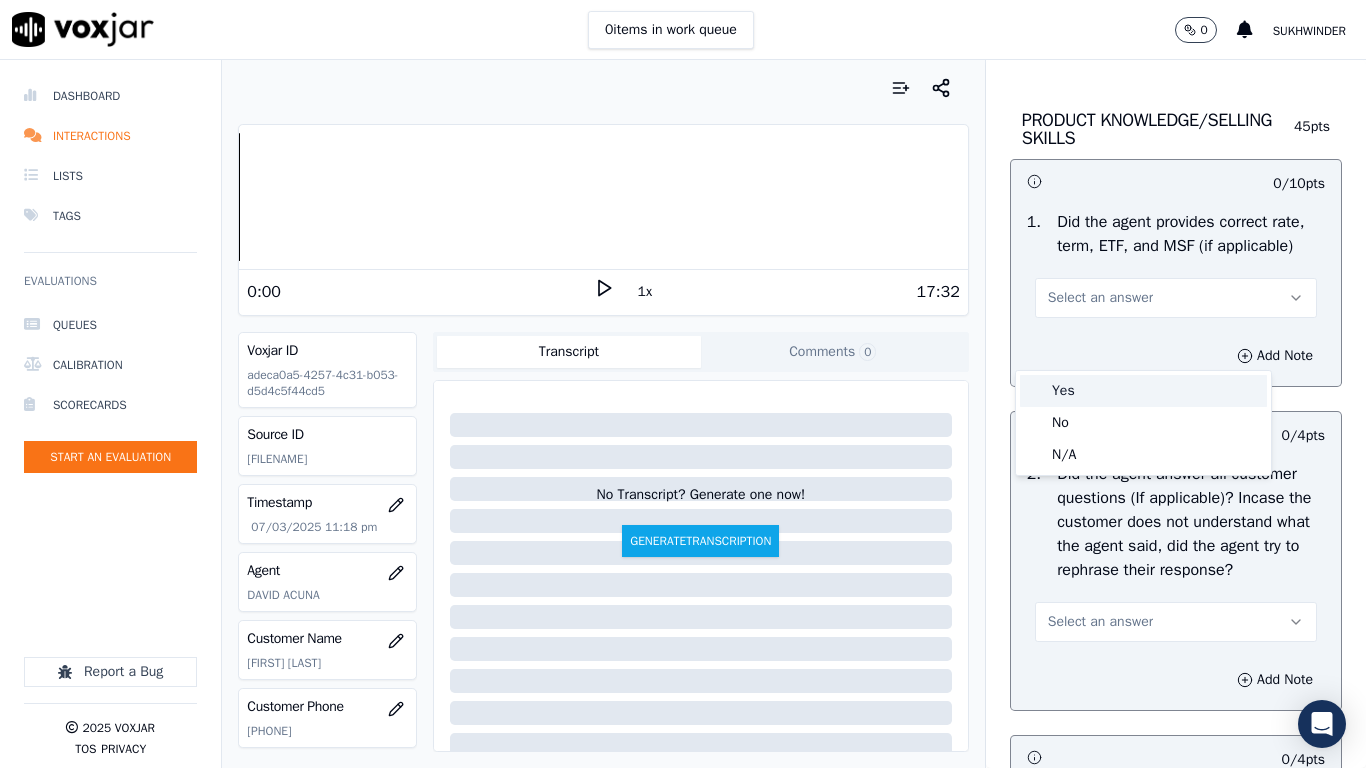 click on "Yes" at bounding box center (1143, 391) 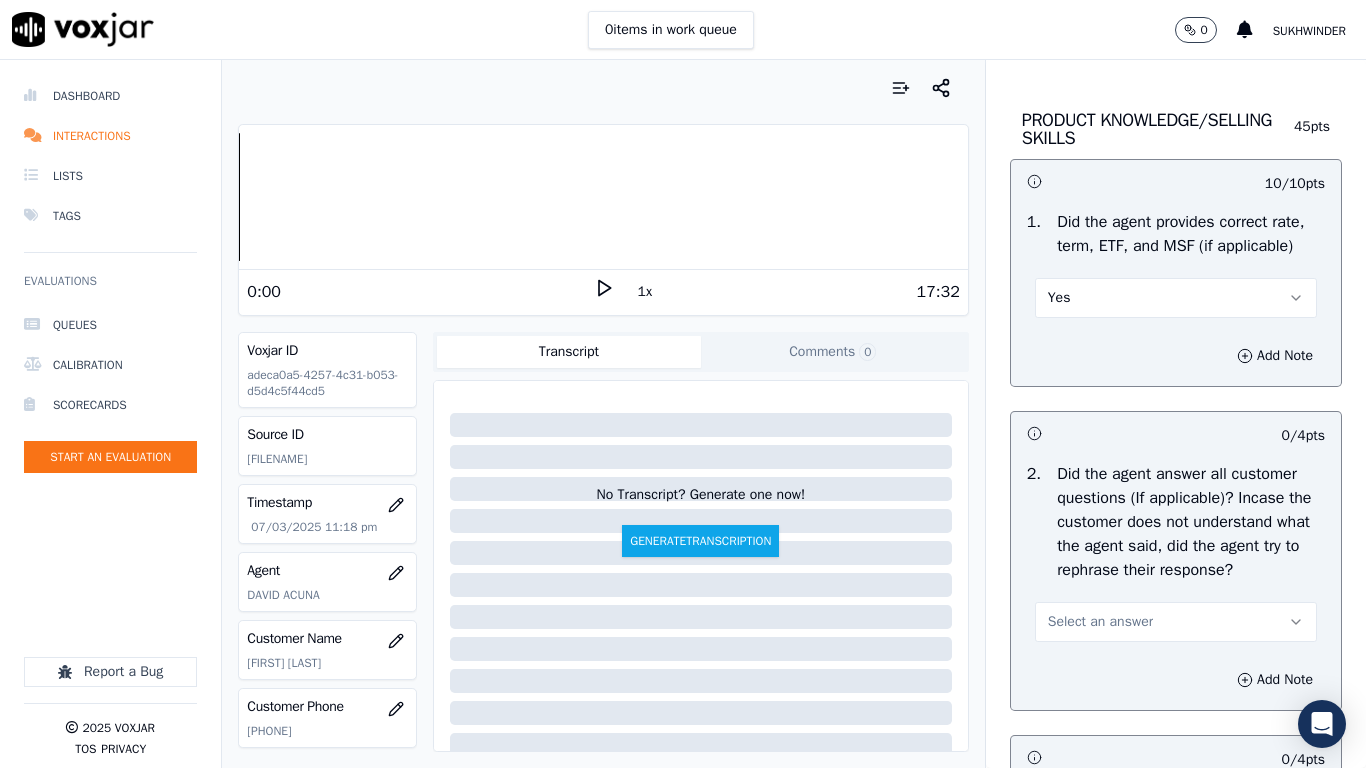 click on "Select an answer" at bounding box center [1176, 622] 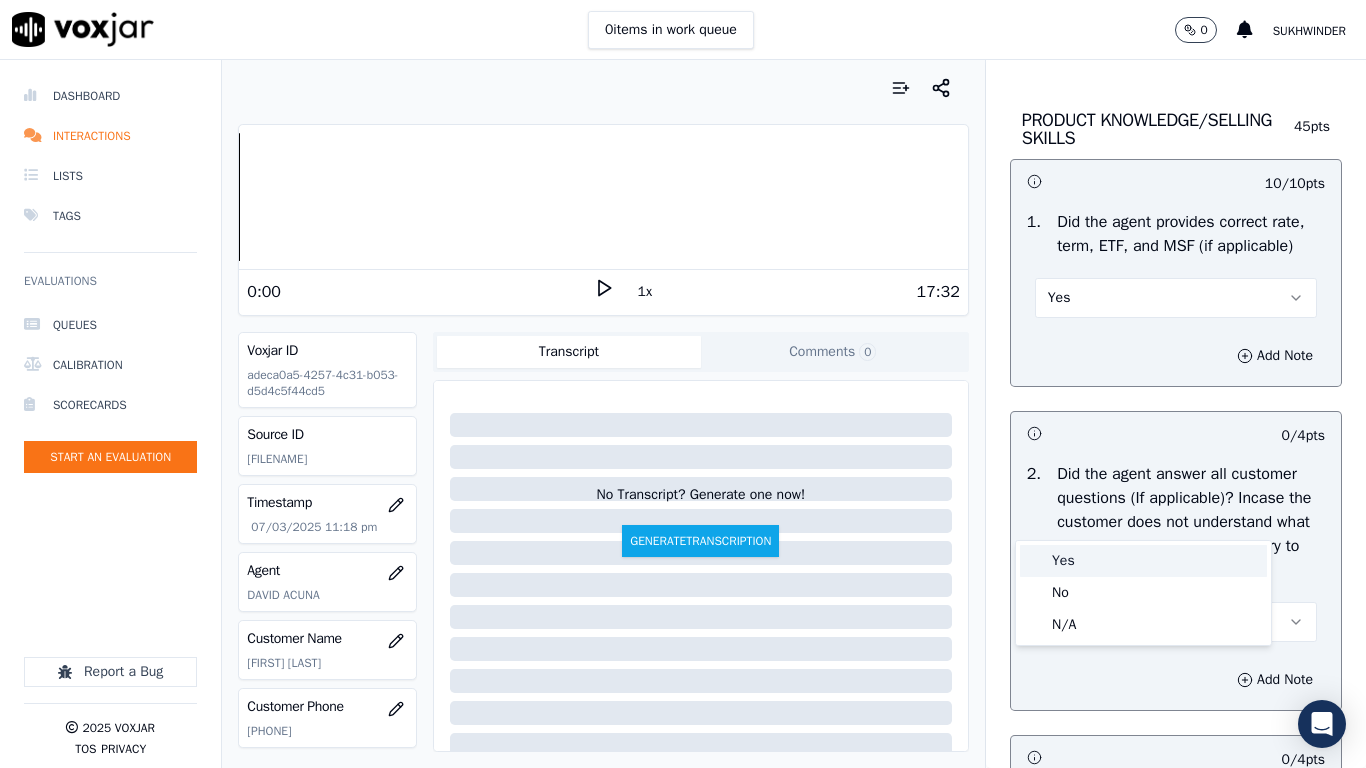 click on "Yes" at bounding box center (1143, 561) 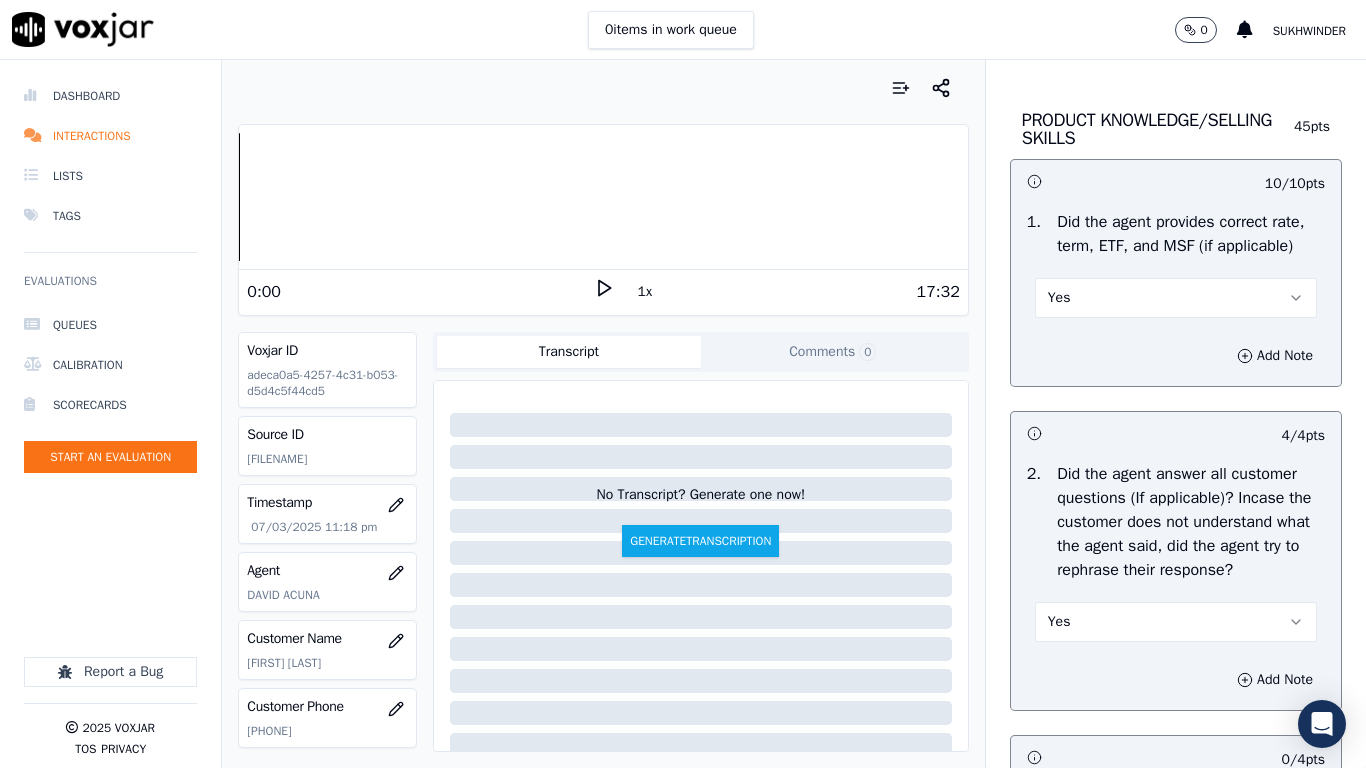 scroll, scrollTop: 3481, scrollLeft: 0, axis: vertical 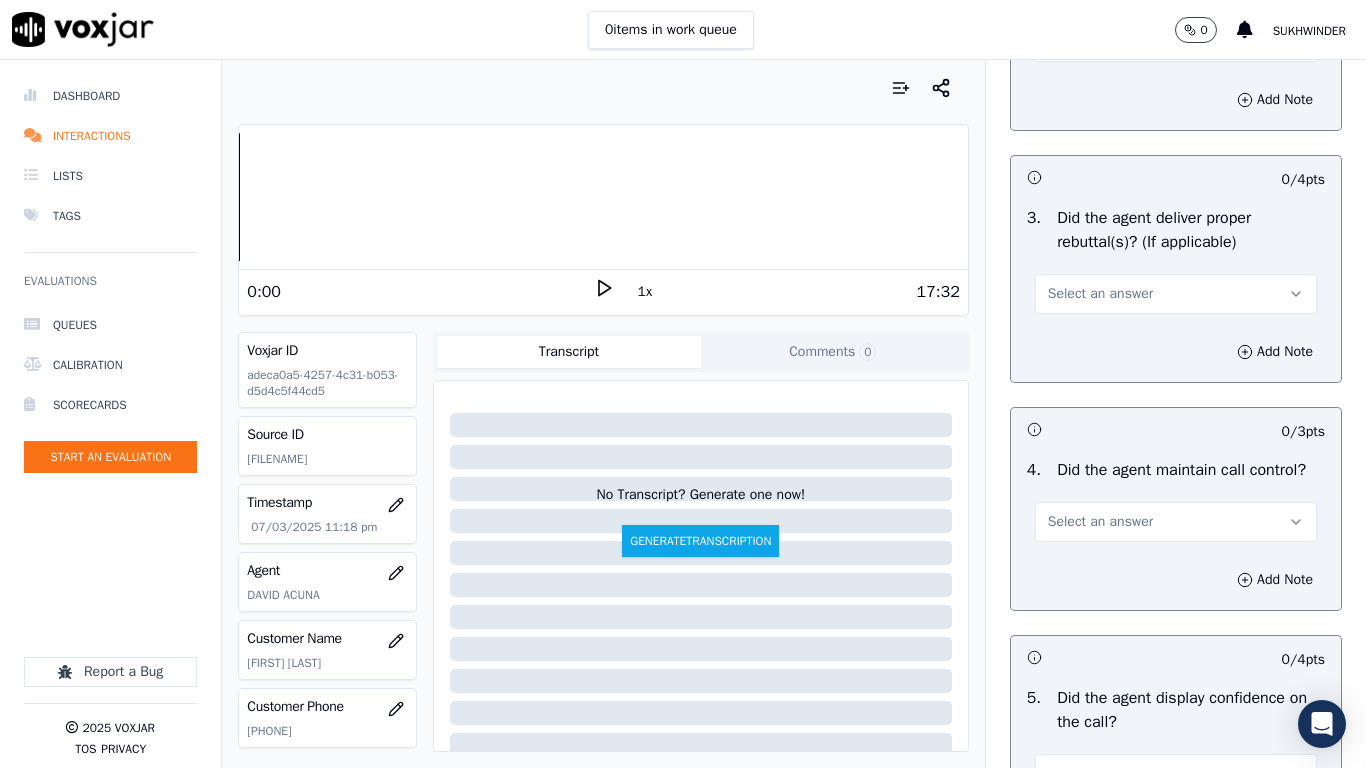 click on "Select an answer" at bounding box center [1176, 294] 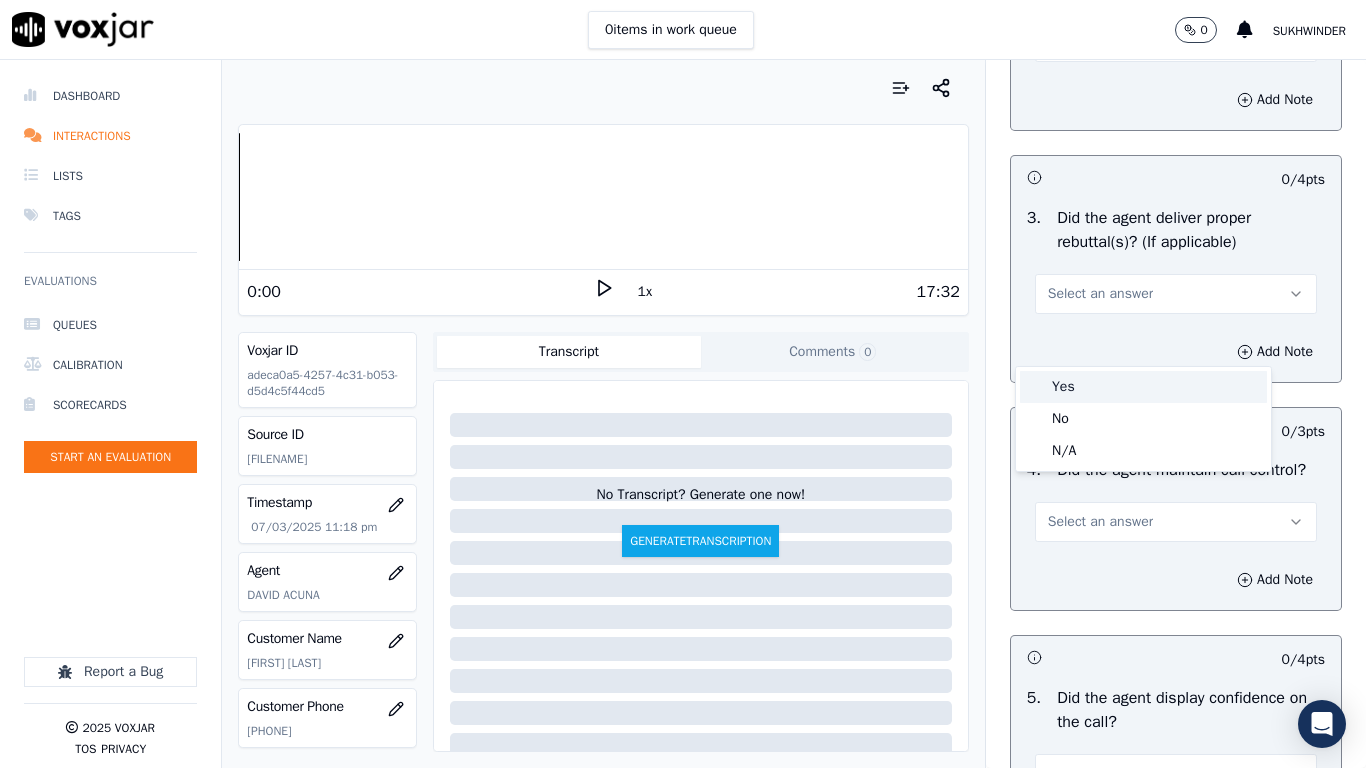 click on "Yes" at bounding box center [1143, 387] 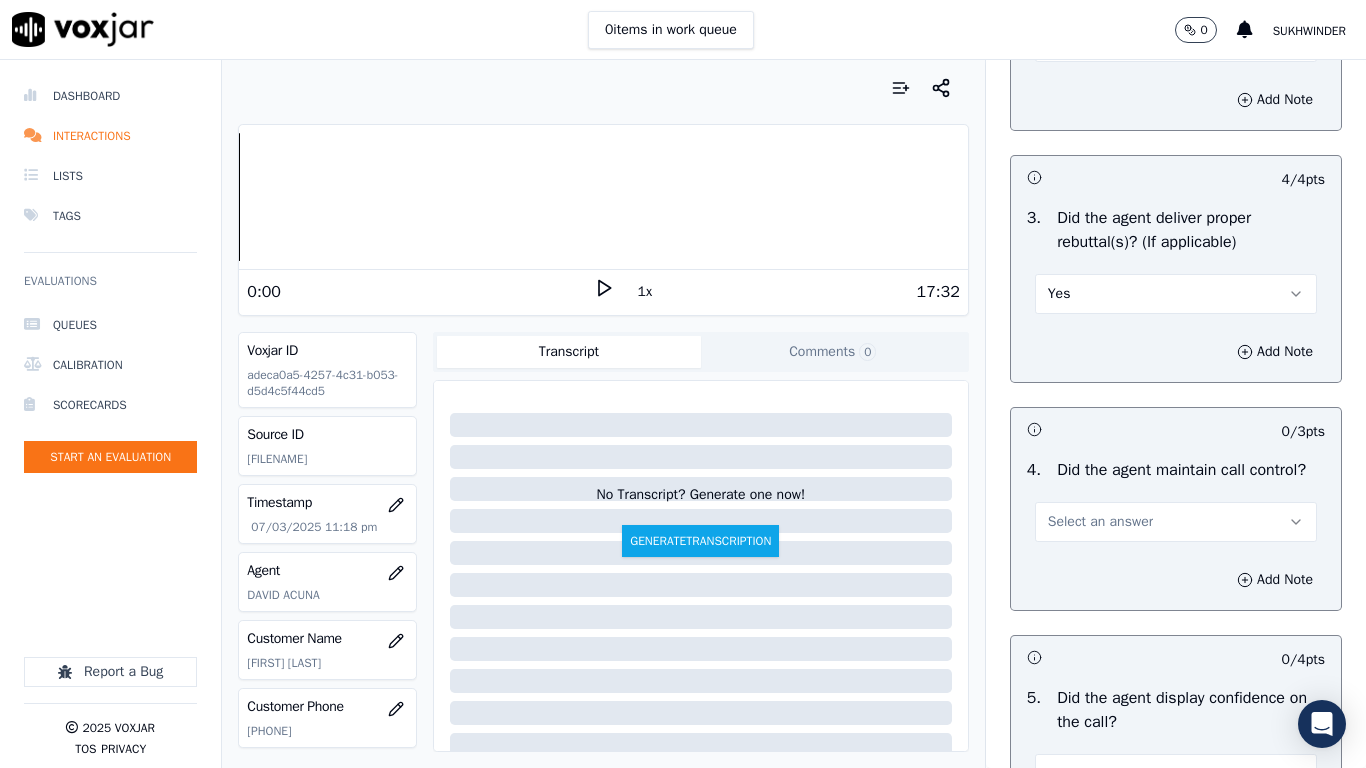 click on "Select an answer" at bounding box center (1100, 522) 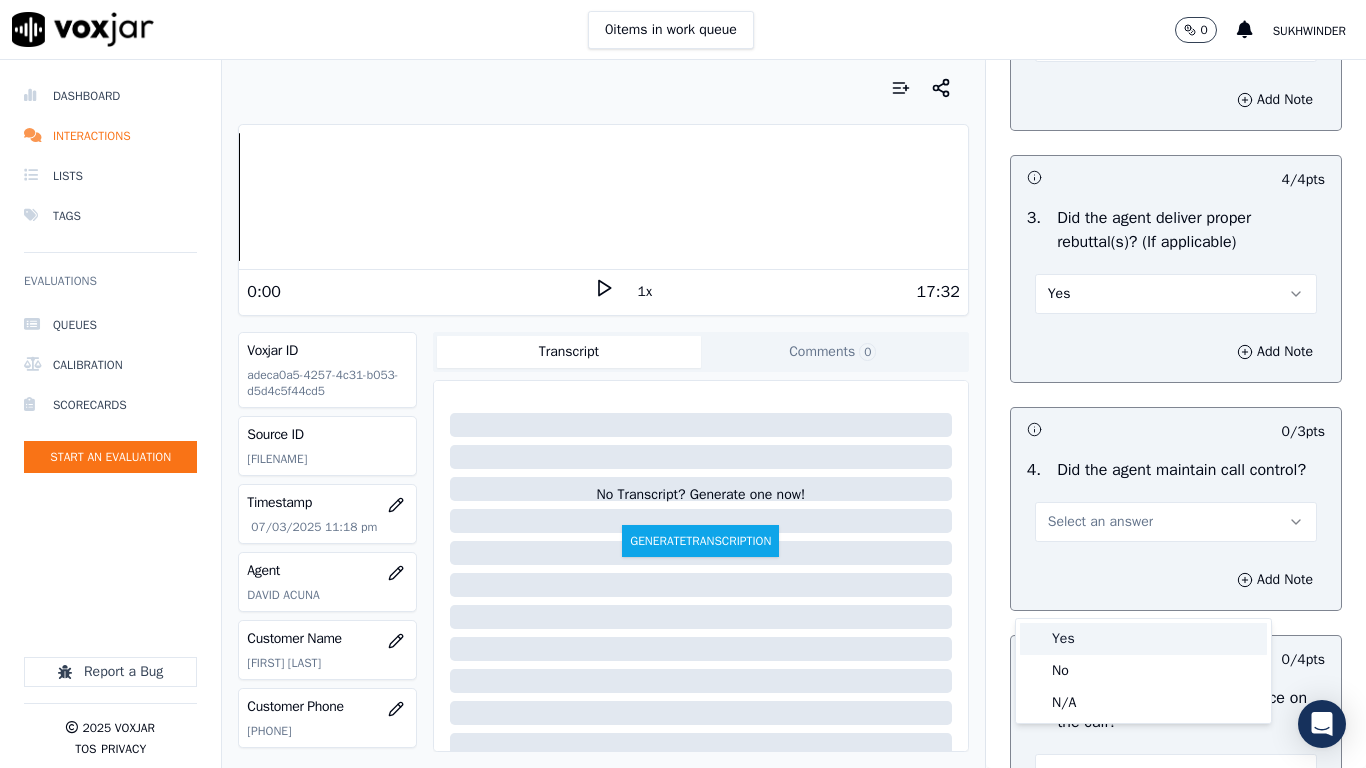 click on "Yes" at bounding box center (1143, 639) 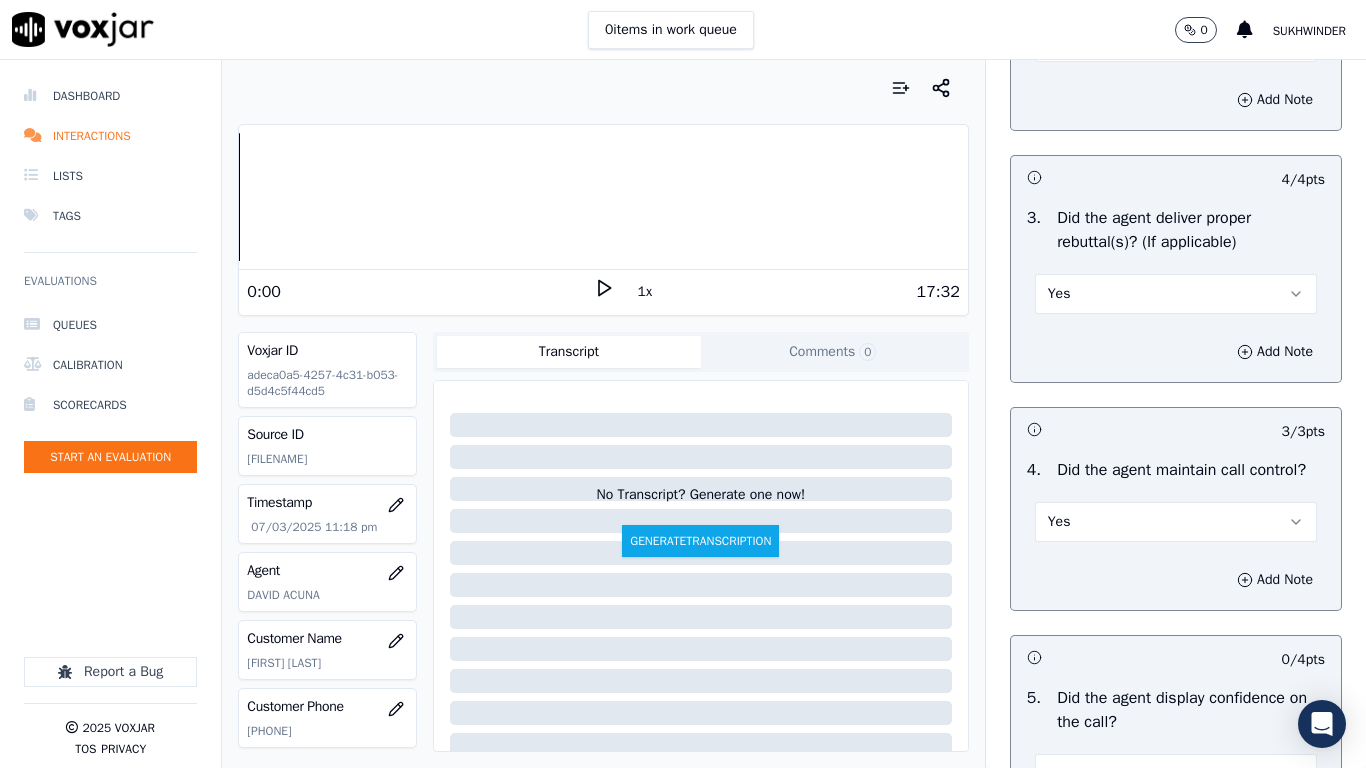 scroll, scrollTop: 4061, scrollLeft: 0, axis: vertical 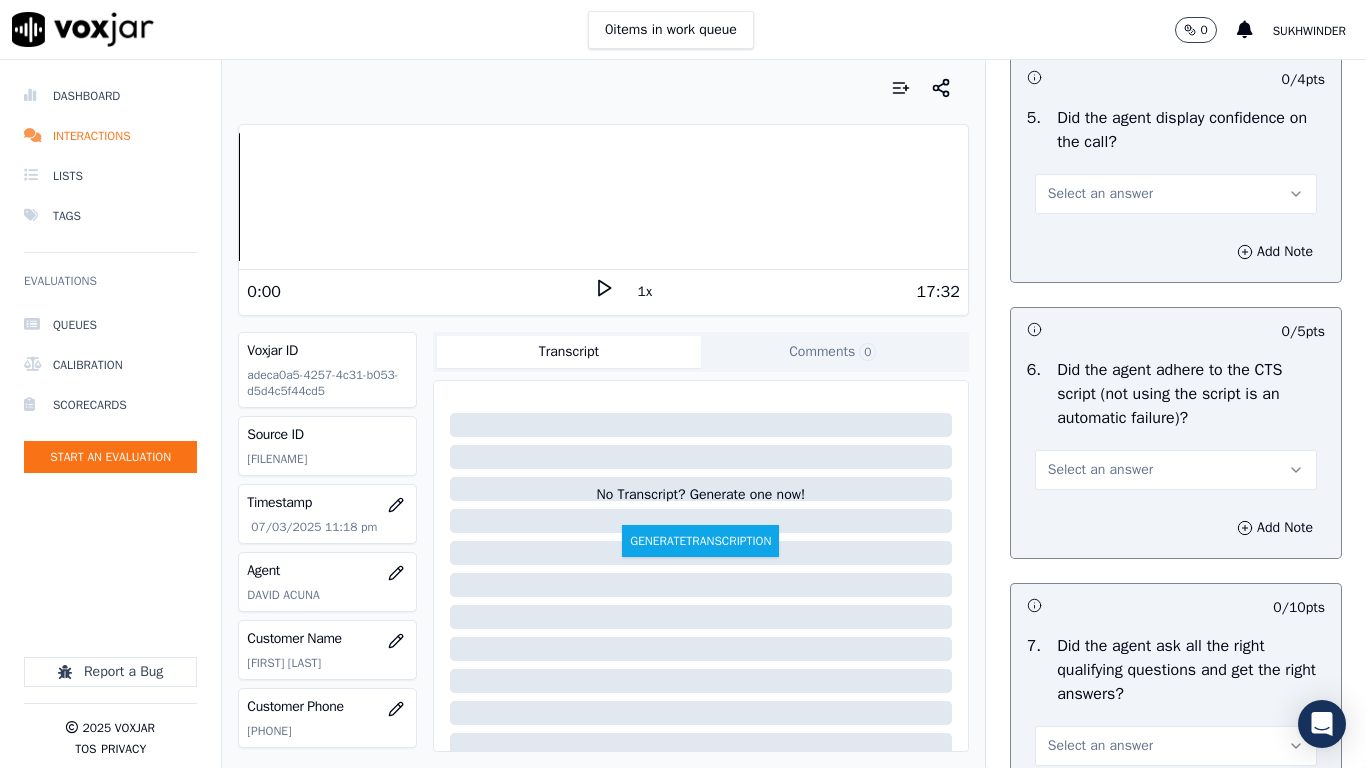 click on "Select an answer" at bounding box center [1176, 194] 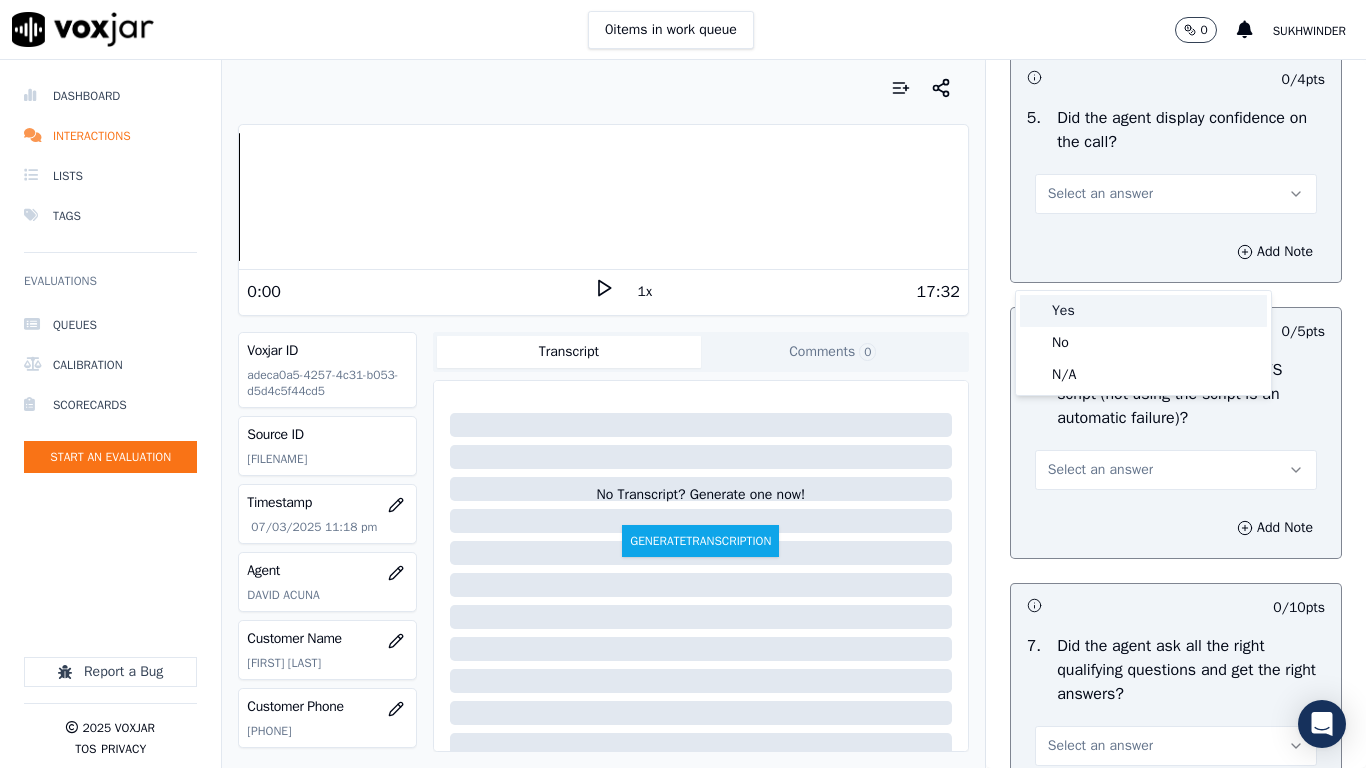 click on "Yes" at bounding box center [1143, 311] 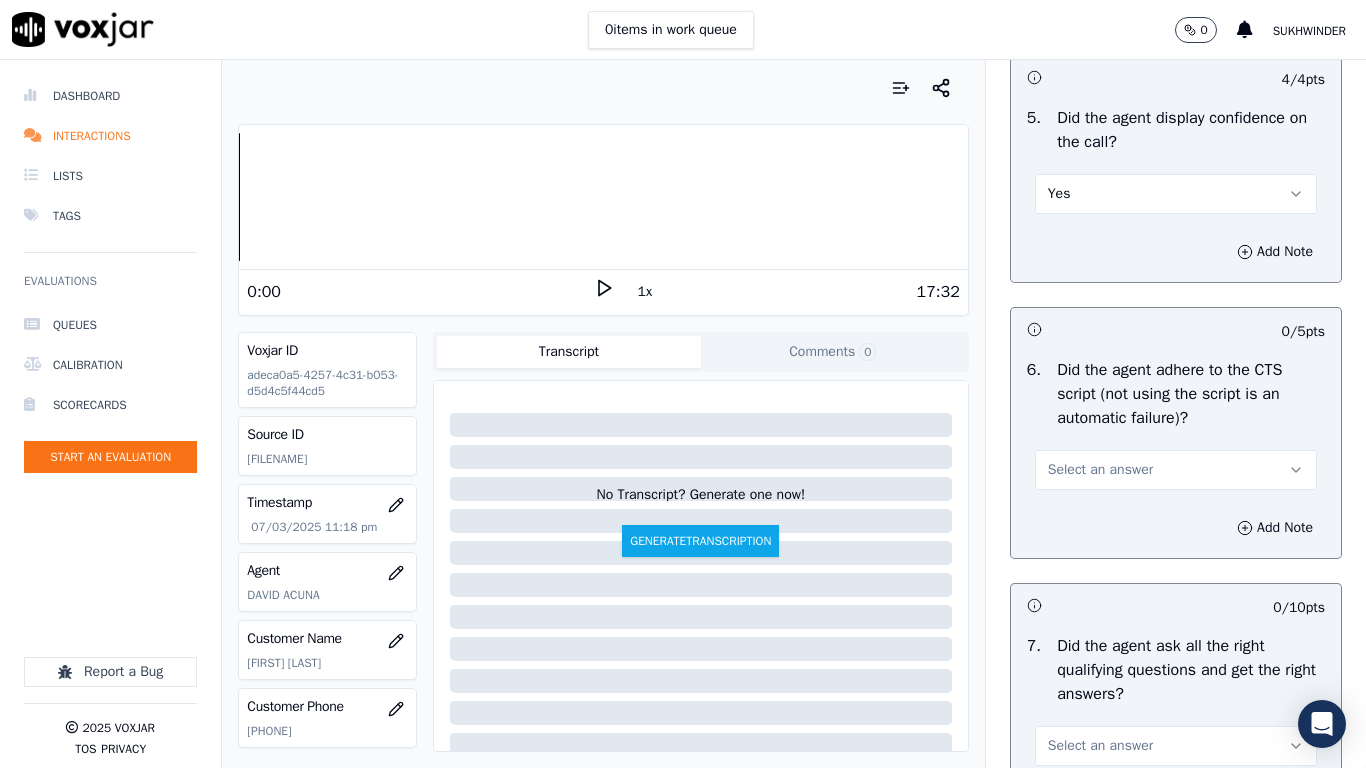 click on "Select an answer" at bounding box center [1100, 470] 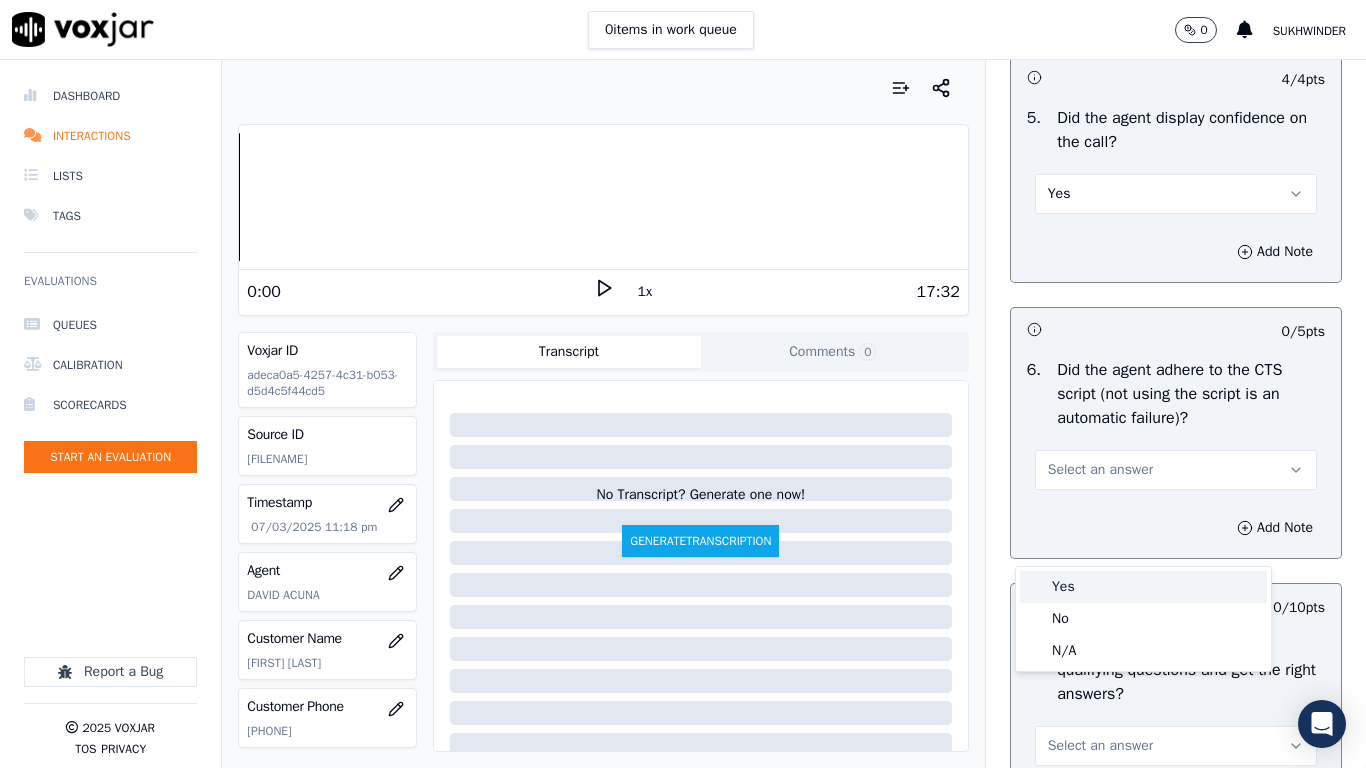 click on "Yes" at bounding box center (1143, 587) 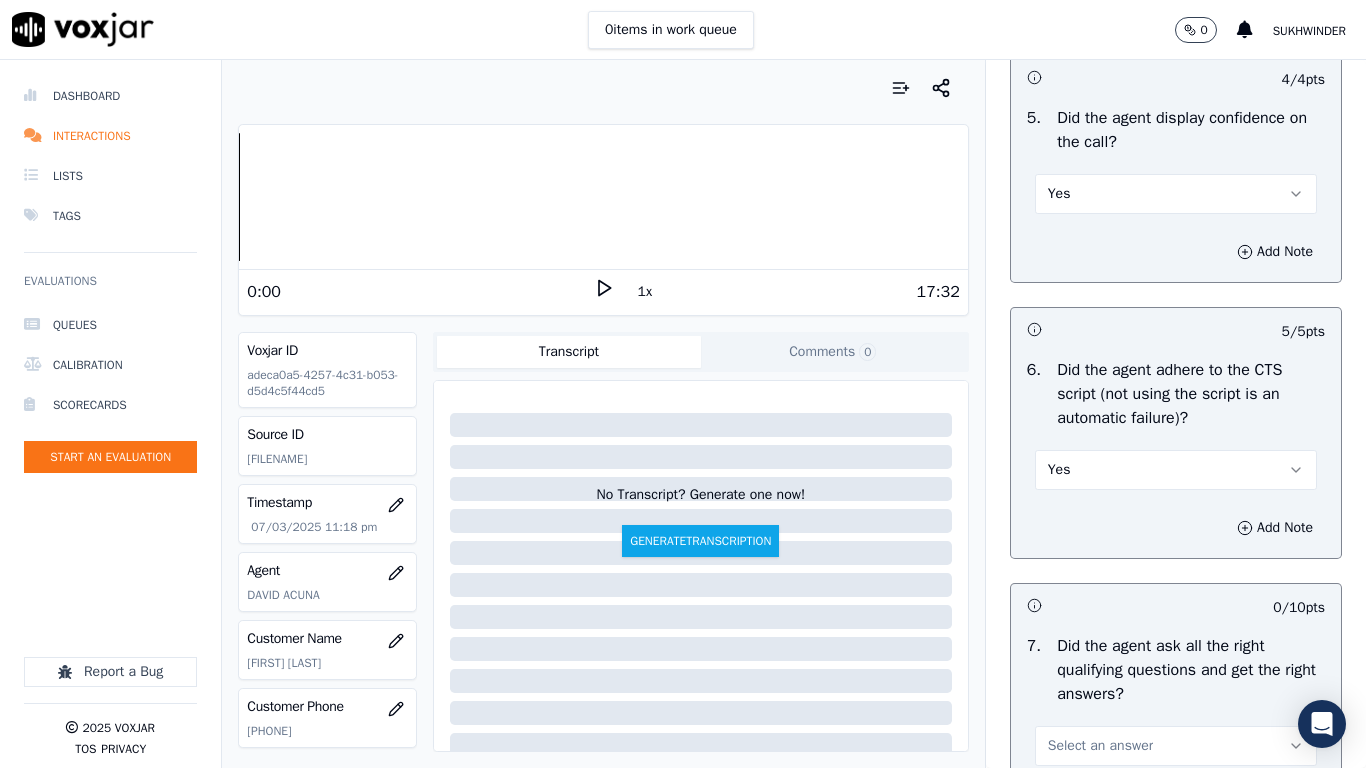 scroll, scrollTop: 4641, scrollLeft: 0, axis: vertical 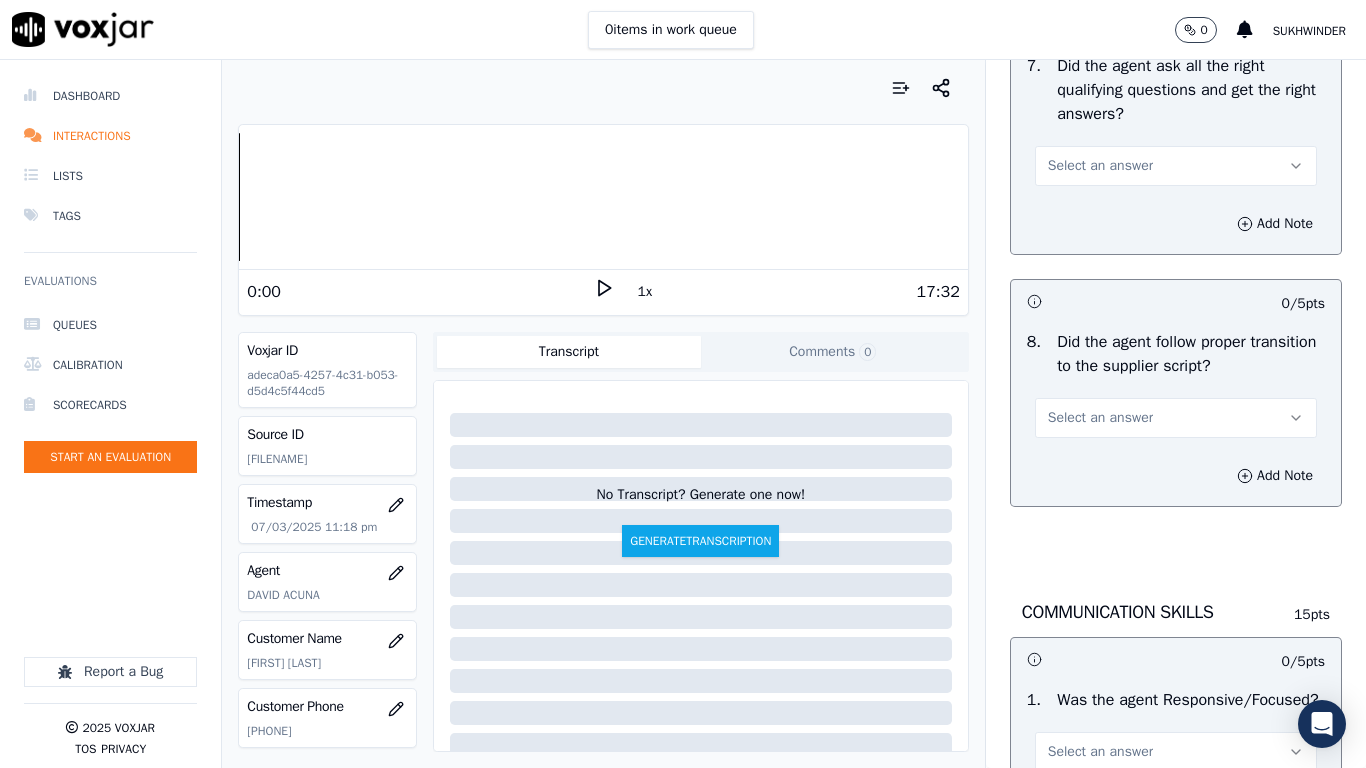 click on "Select an answer" at bounding box center (1176, 166) 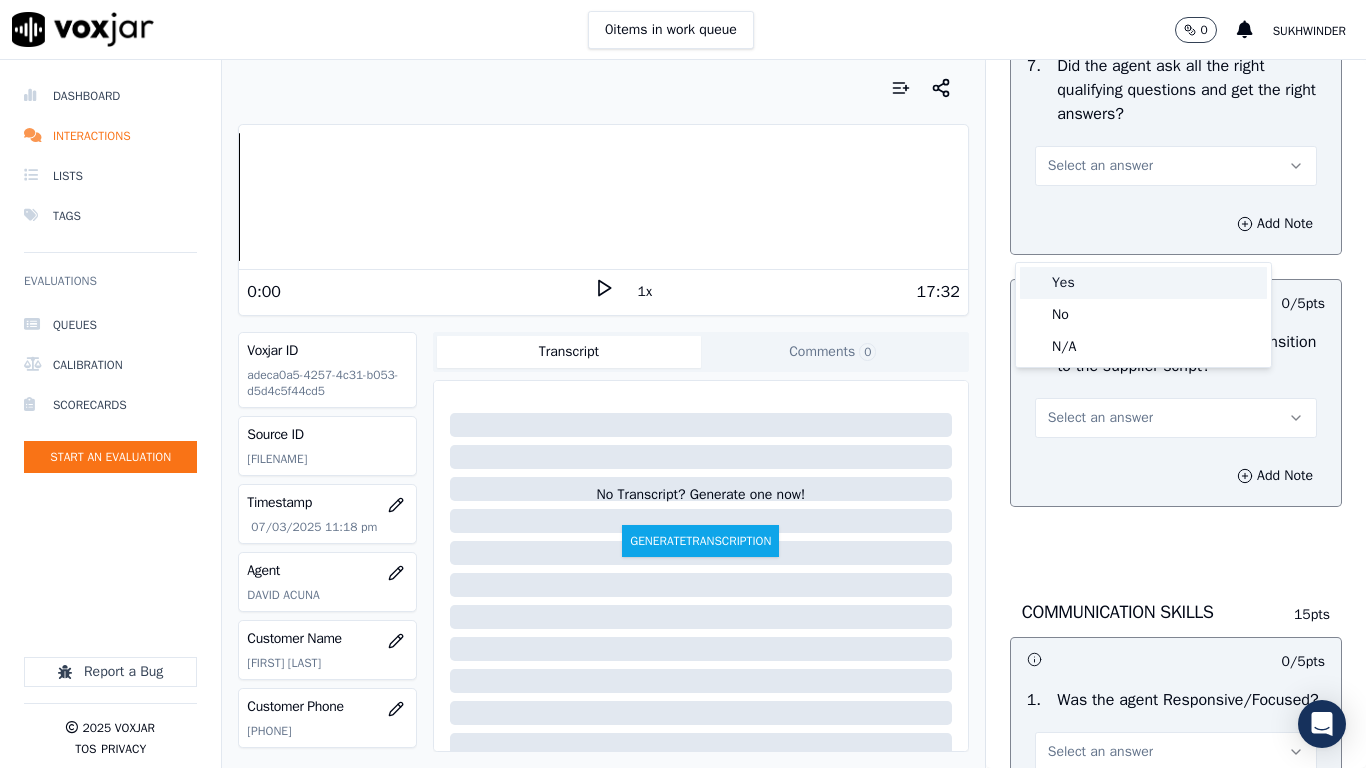 click on "Yes" at bounding box center (1143, 283) 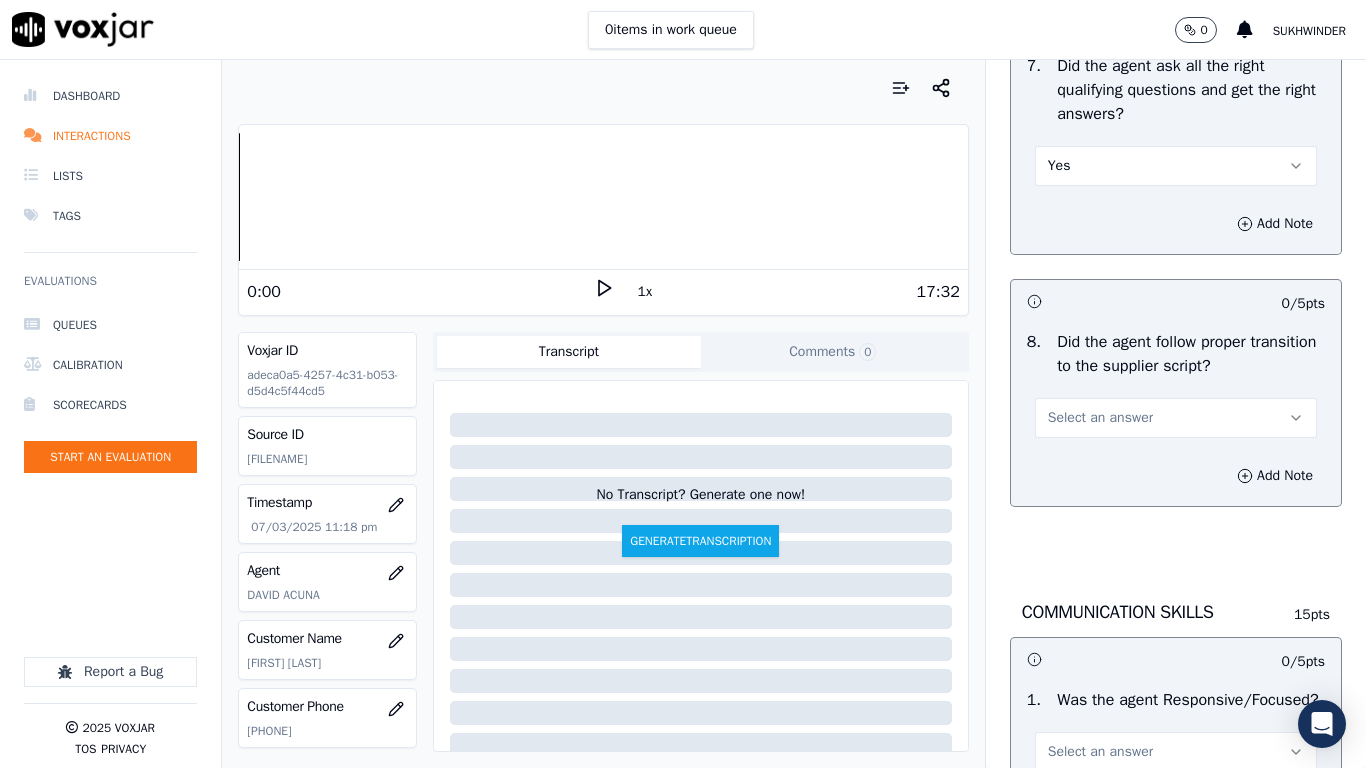click on "Select an answer" at bounding box center [1176, 418] 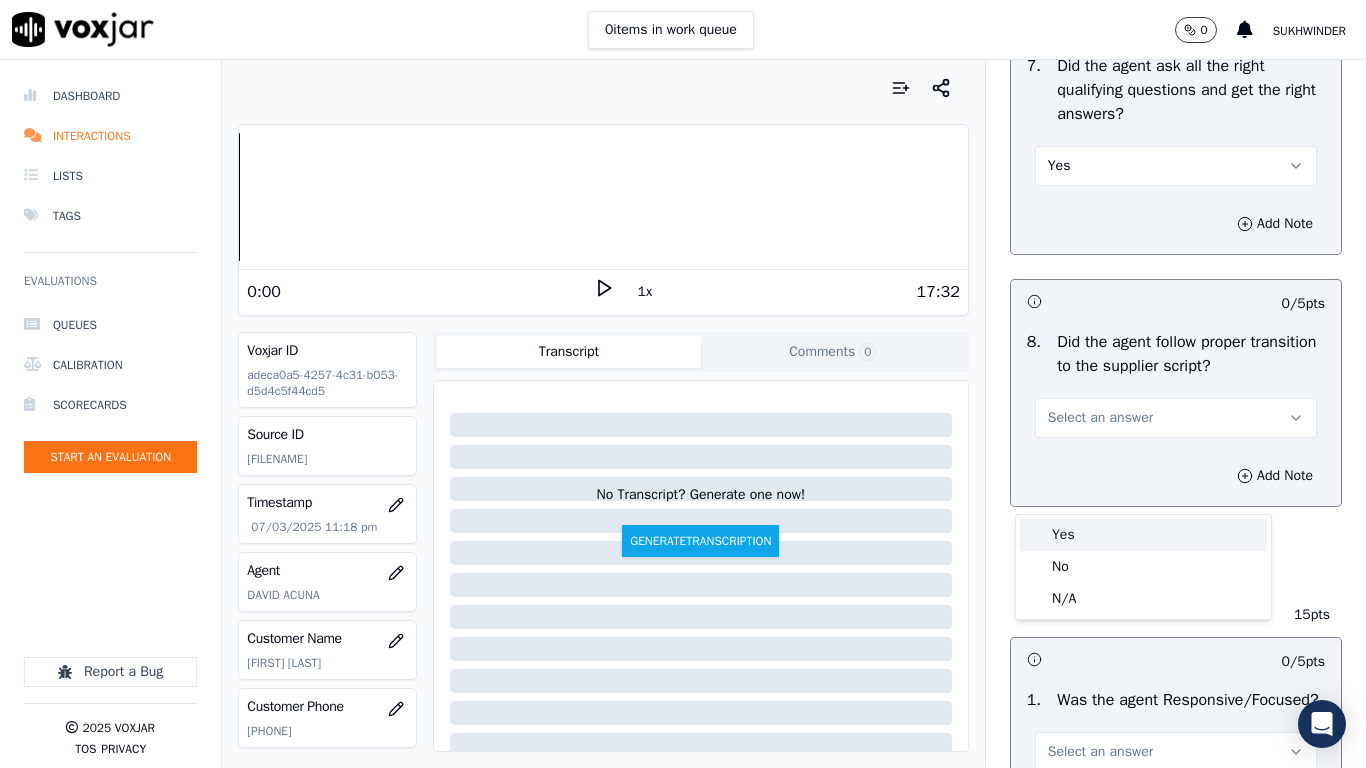 click on "Yes" at bounding box center (1143, 535) 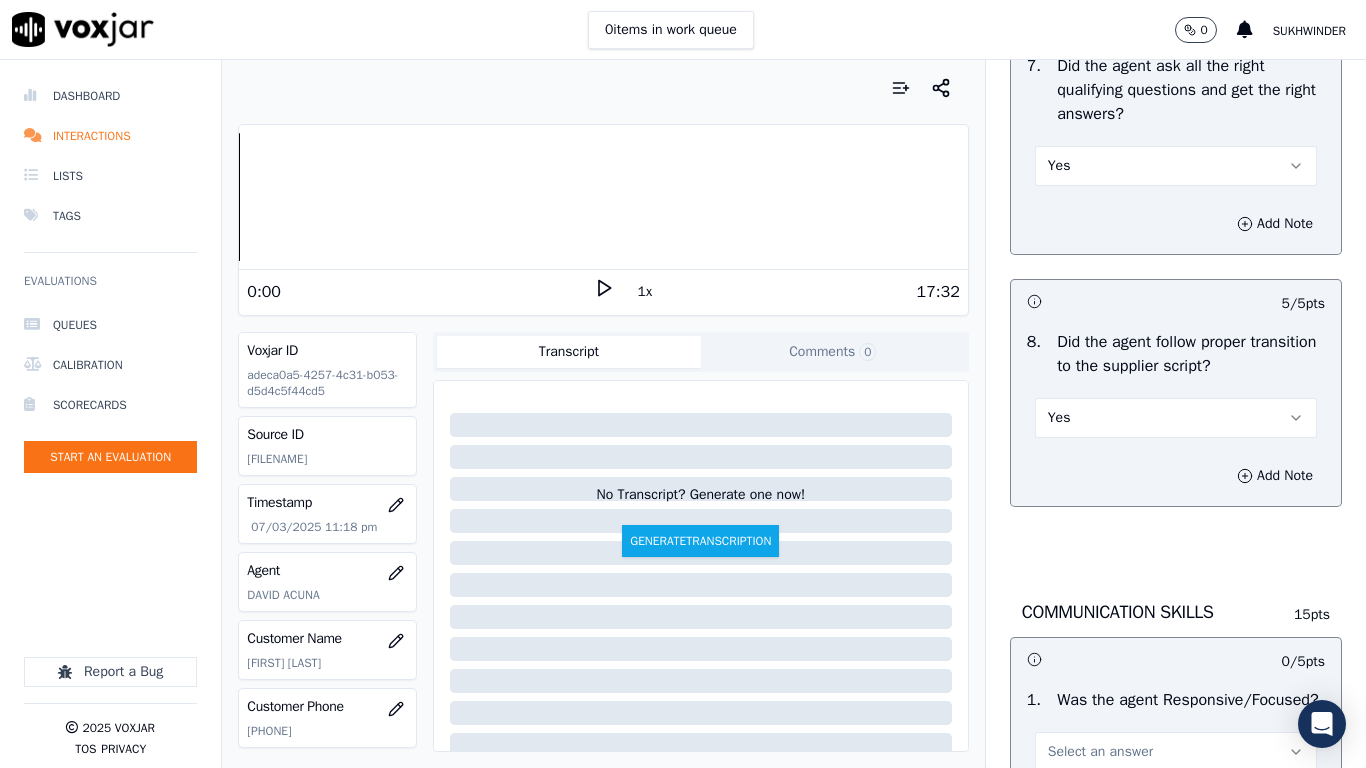 scroll, scrollTop: 5221, scrollLeft: 0, axis: vertical 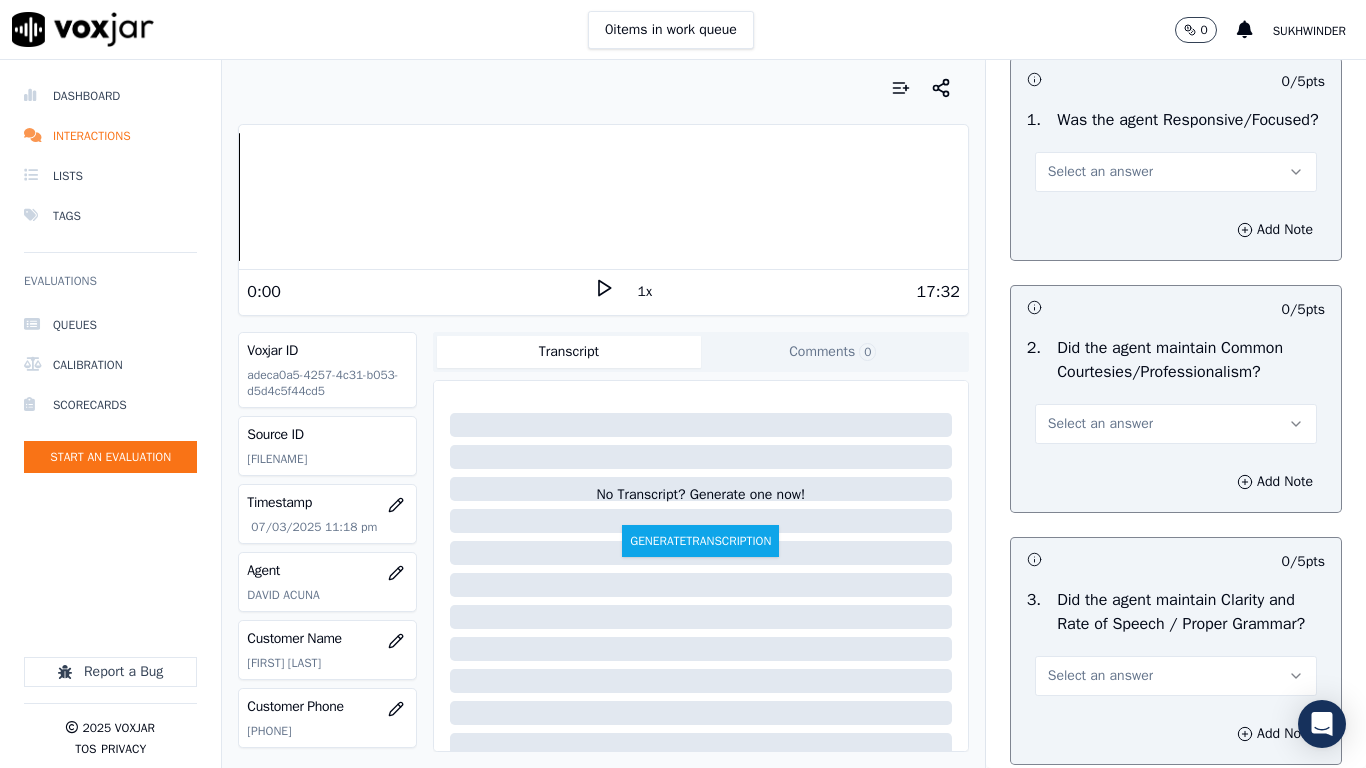 click on "Select an answer" at bounding box center (1176, 172) 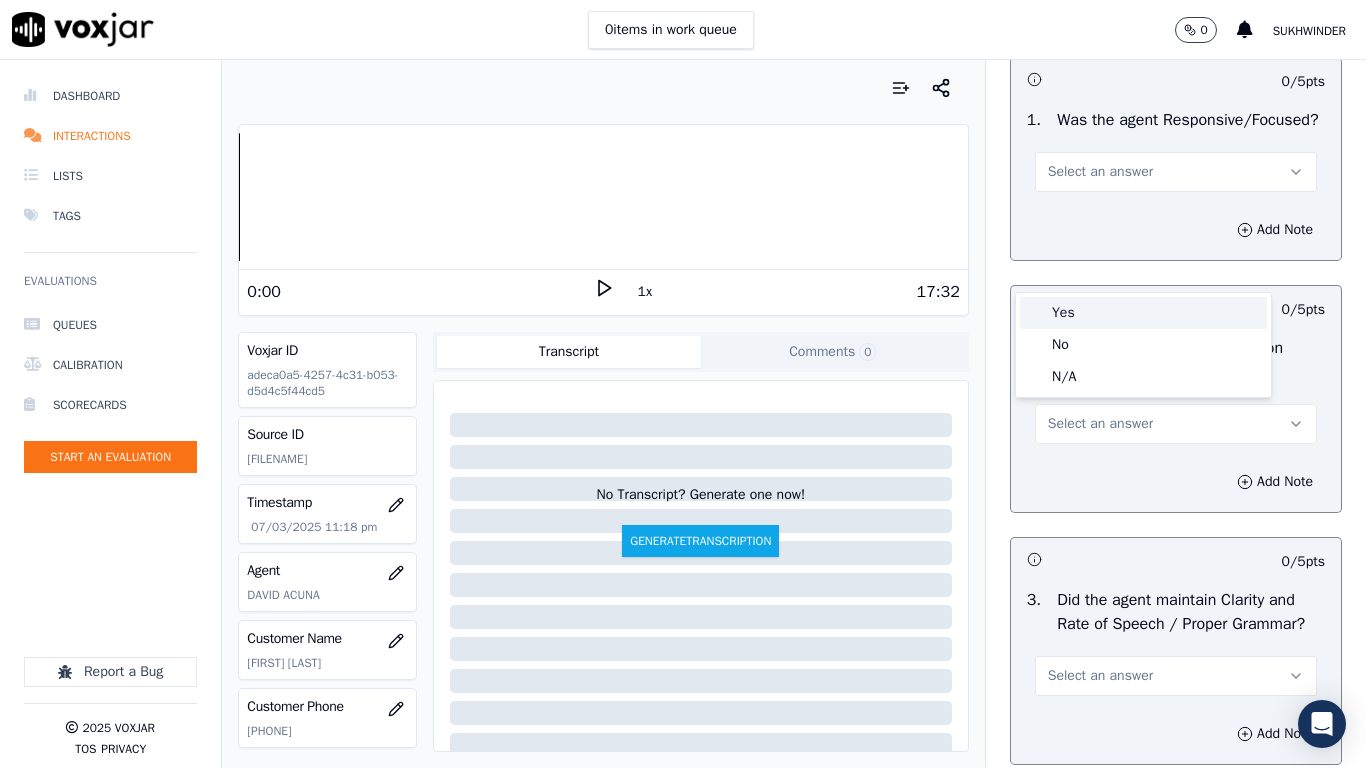 click on "Yes" at bounding box center [1143, 313] 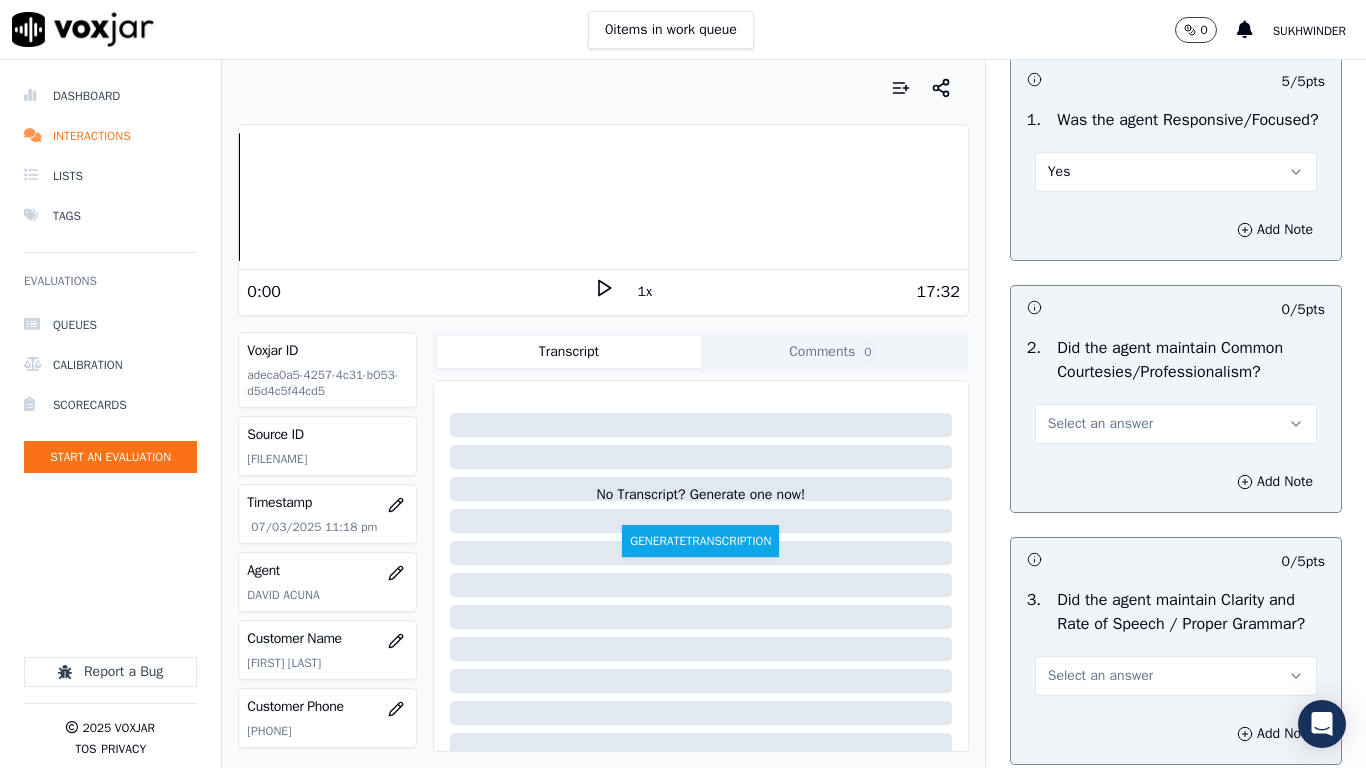click on "Select an answer" at bounding box center (1100, 424) 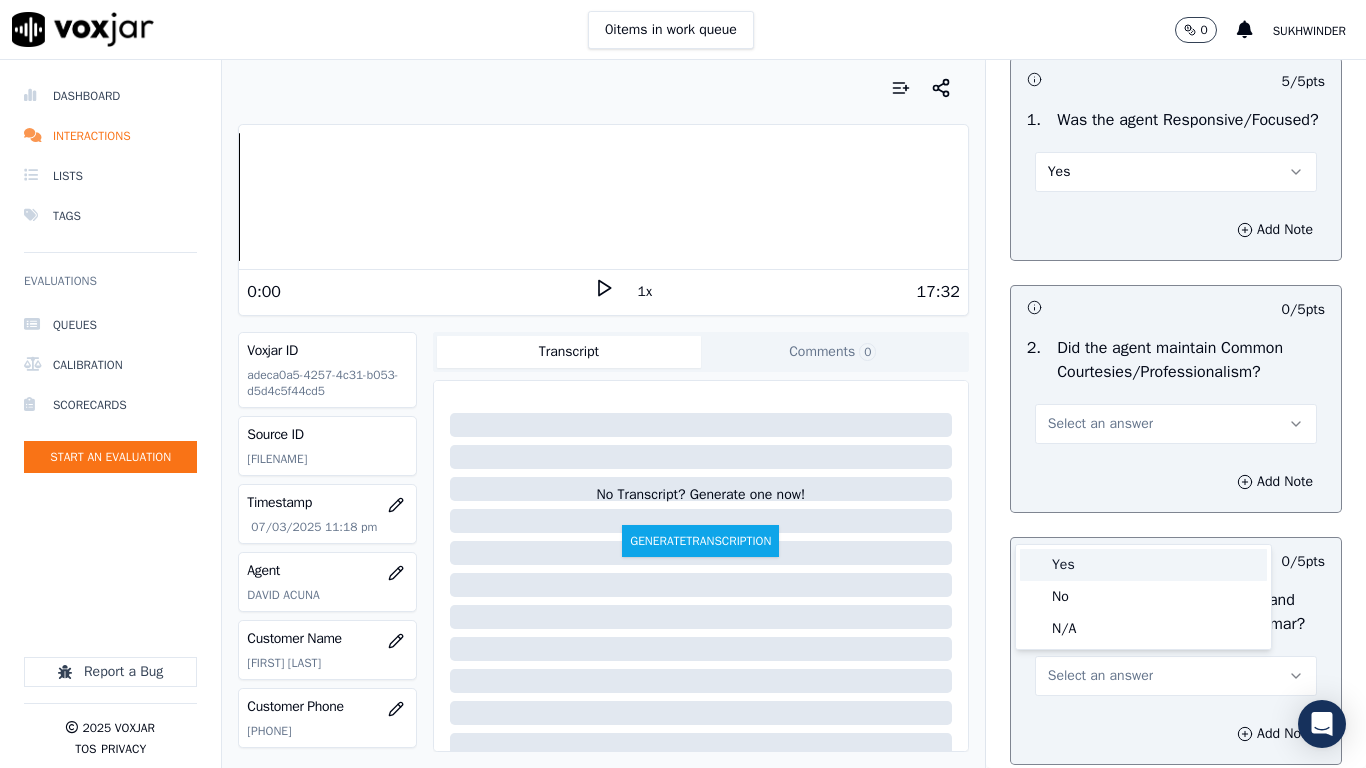 click on "Yes" at bounding box center (1143, 565) 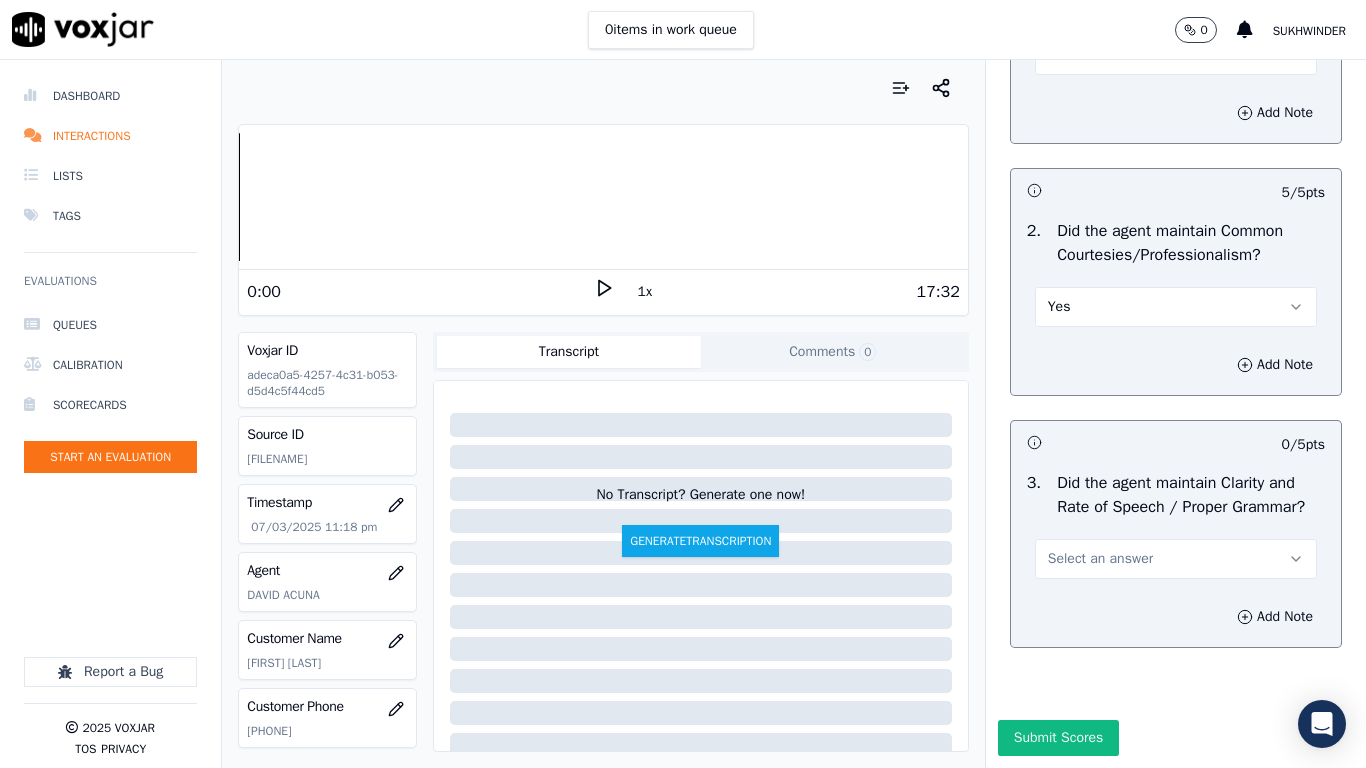 scroll, scrollTop: 5503, scrollLeft: 0, axis: vertical 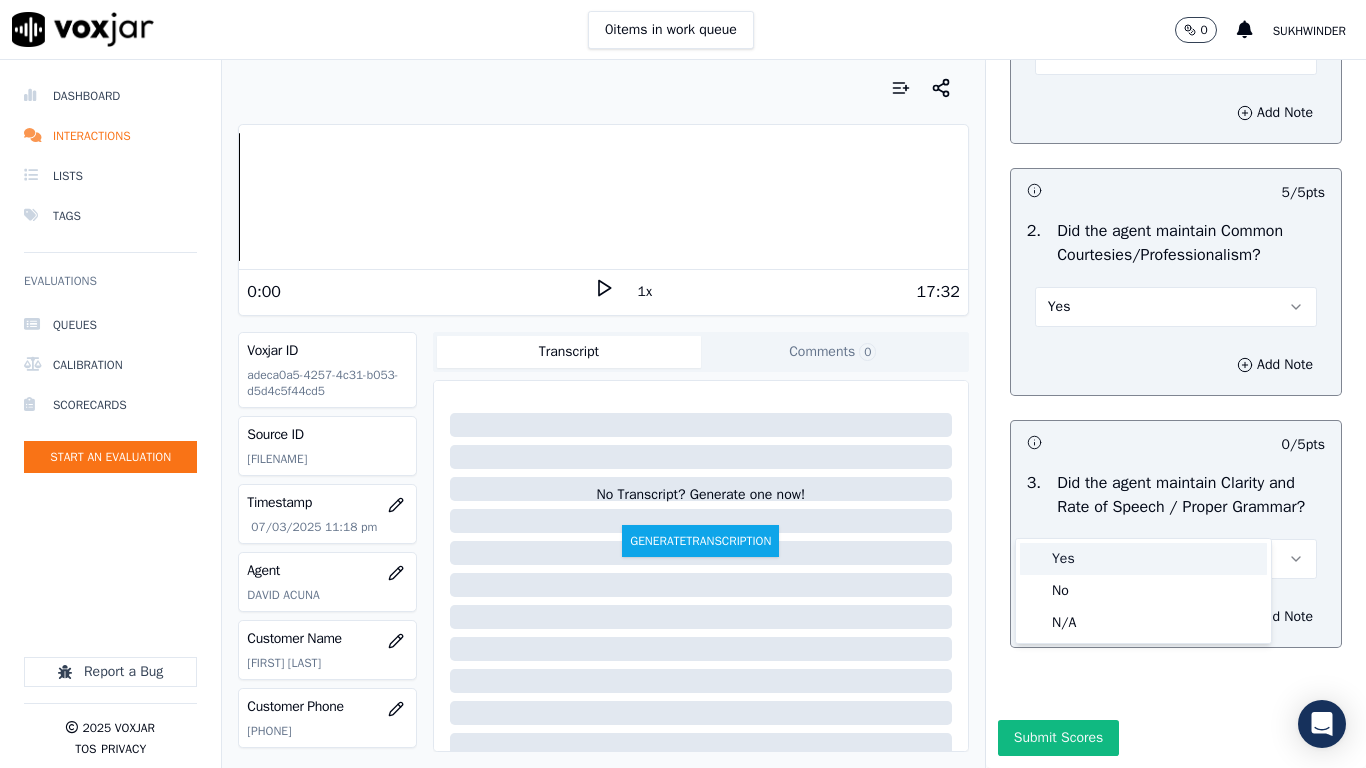 click on "Yes" at bounding box center (1143, 559) 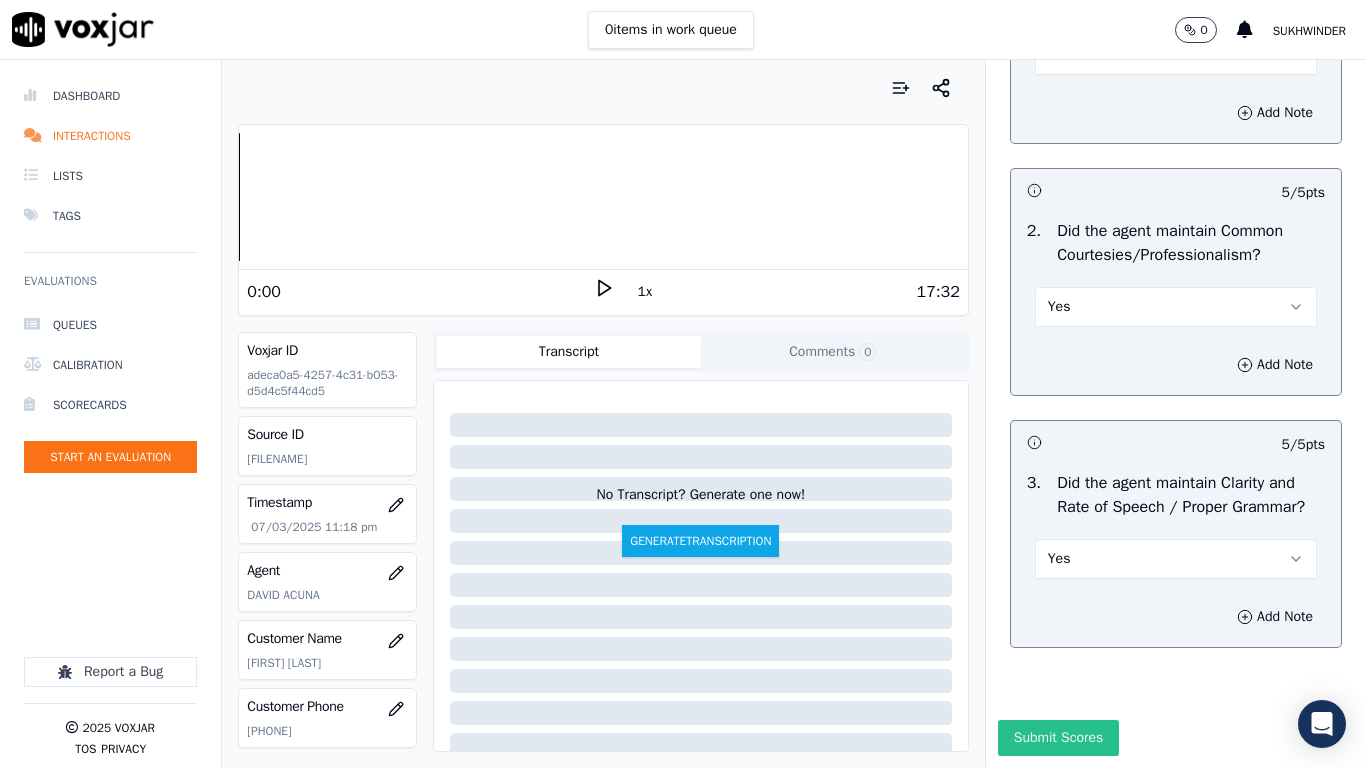 click on "Submit Scores" at bounding box center [1058, 738] 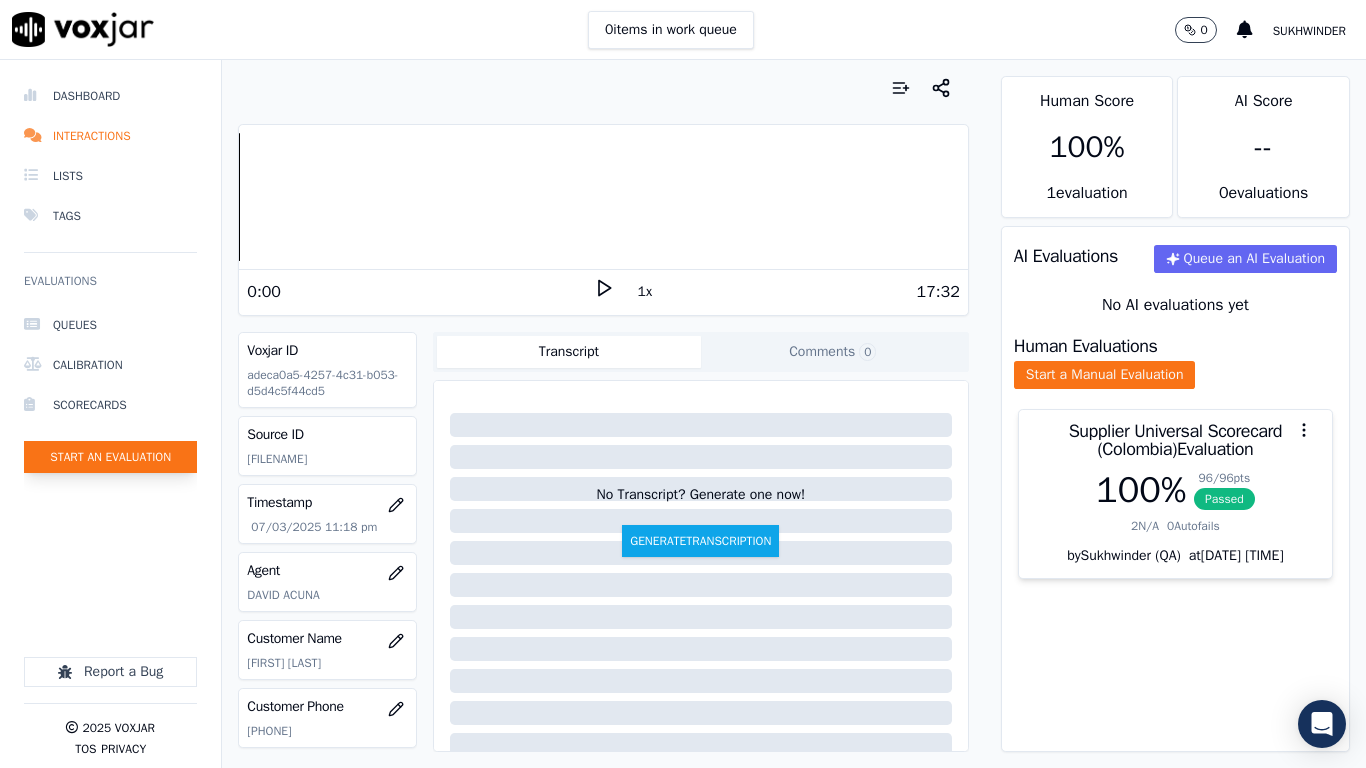 click on "Start an Evaluation" 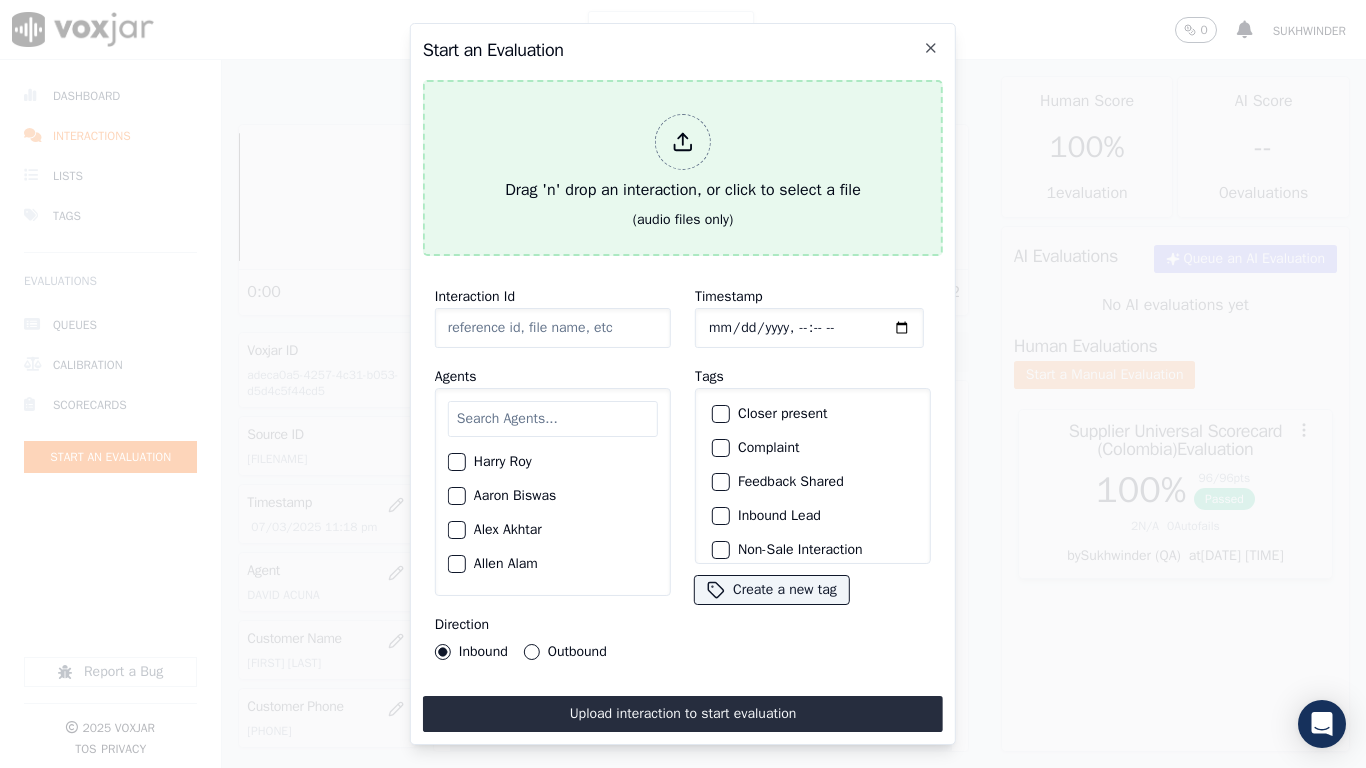 click on "Drag 'n' drop an interaction, or click to select a file" at bounding box center [683, 158] 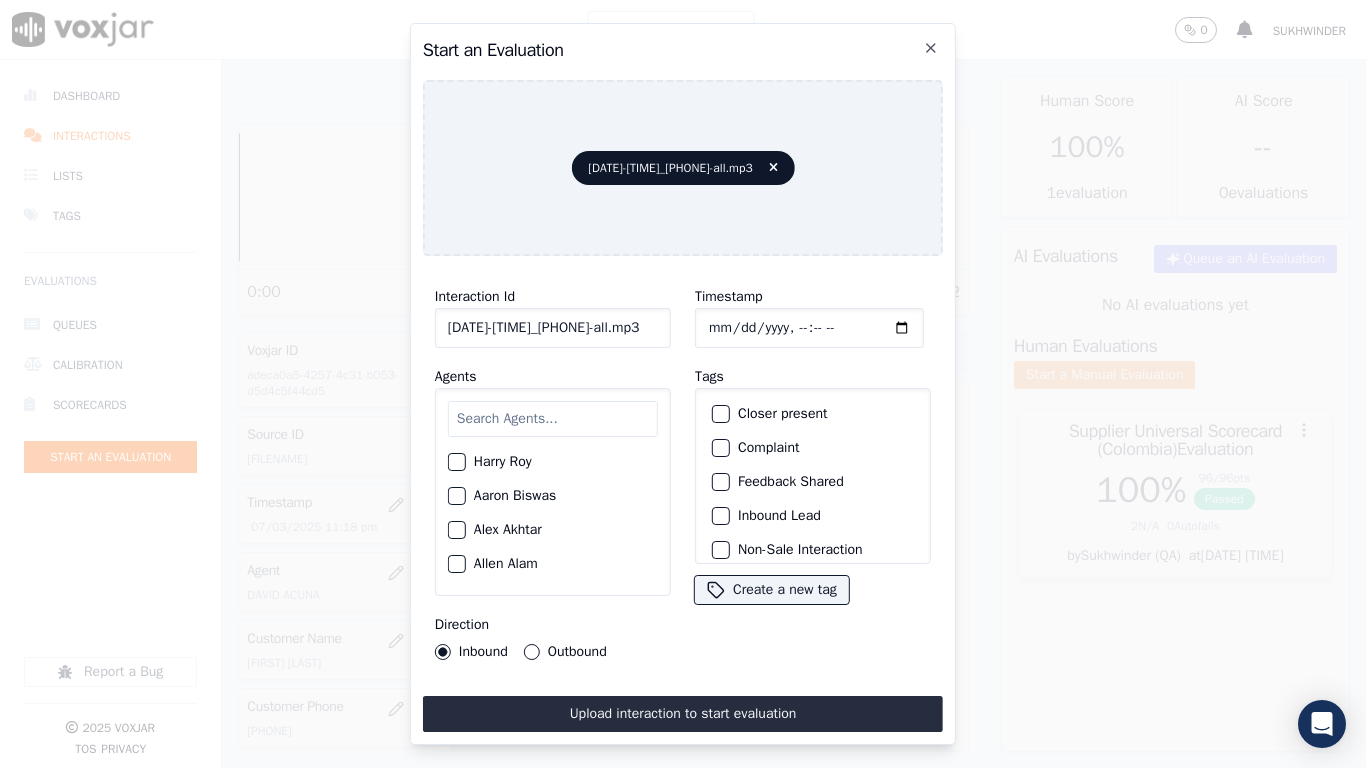 click at bounding box center (553, 419) 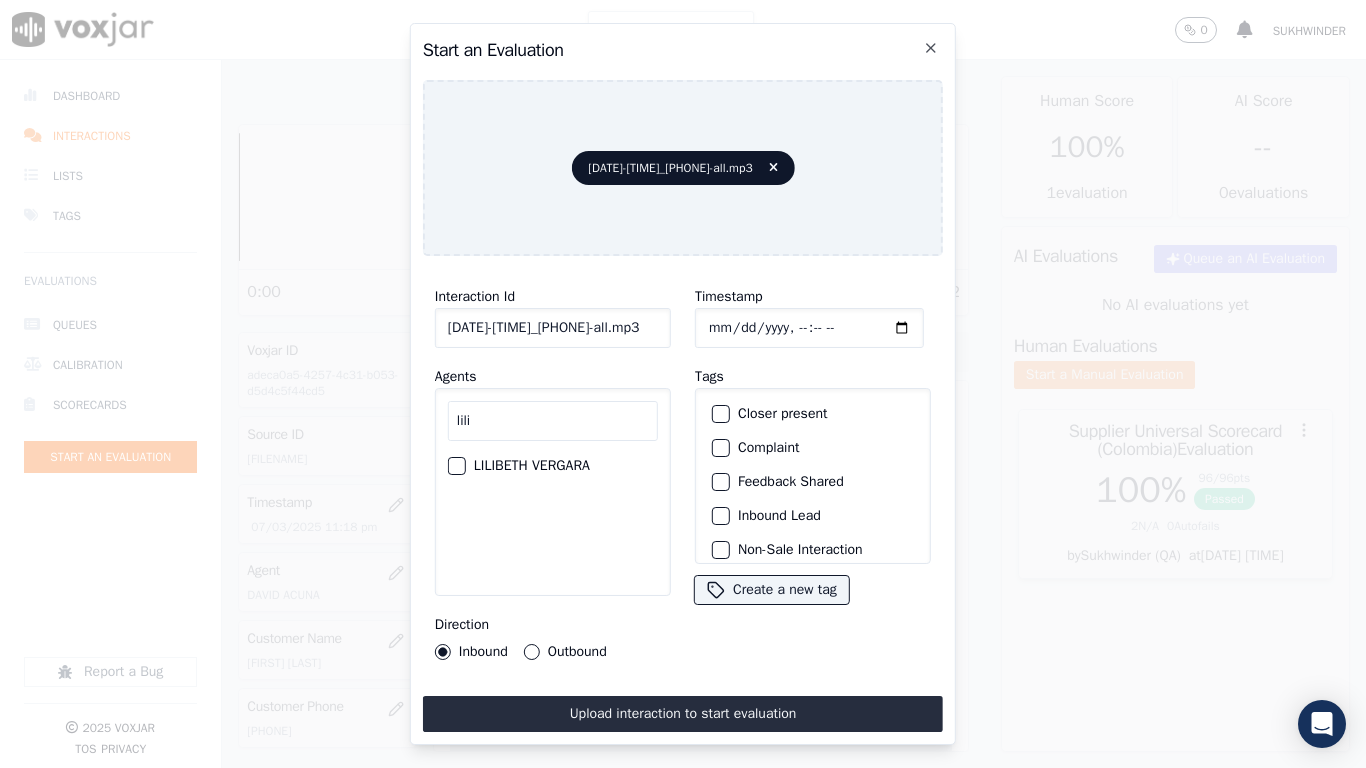 type on "lili" 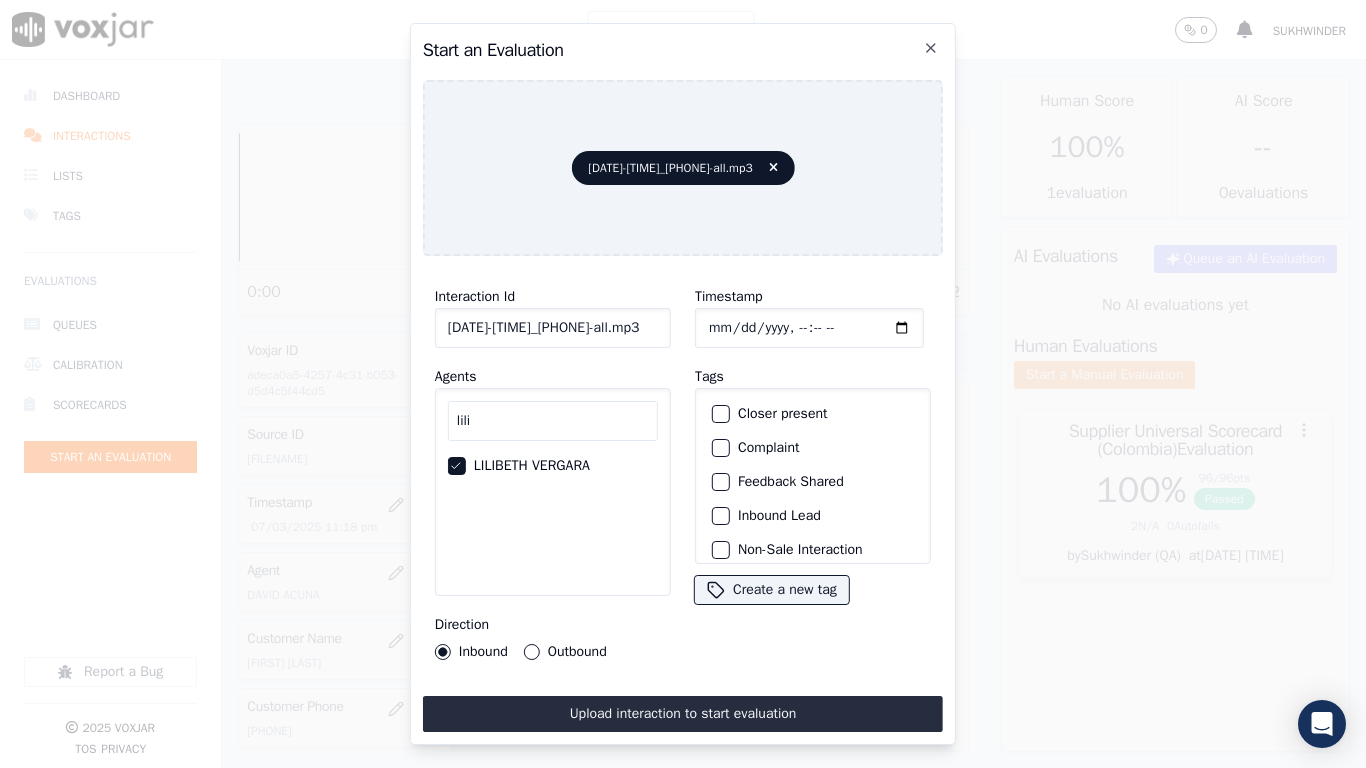 type 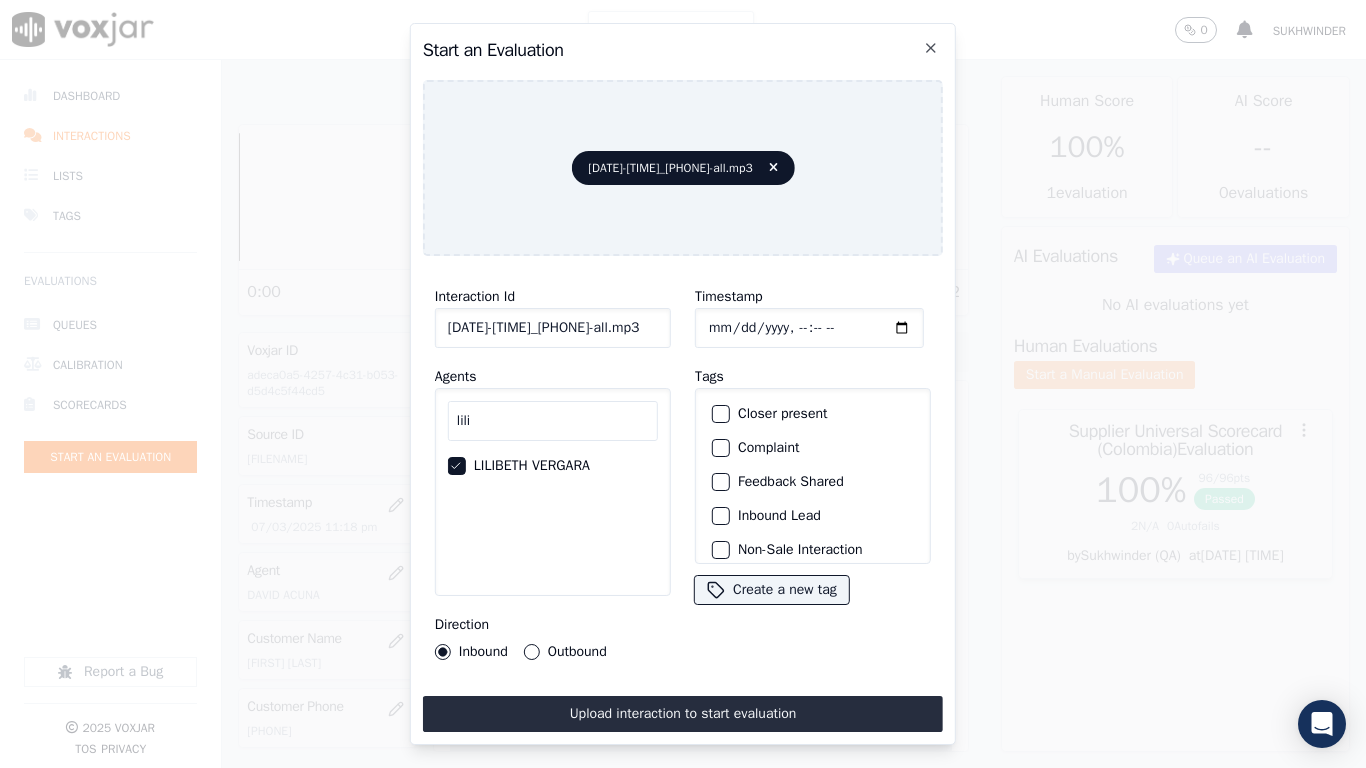 click on "Timestamp" 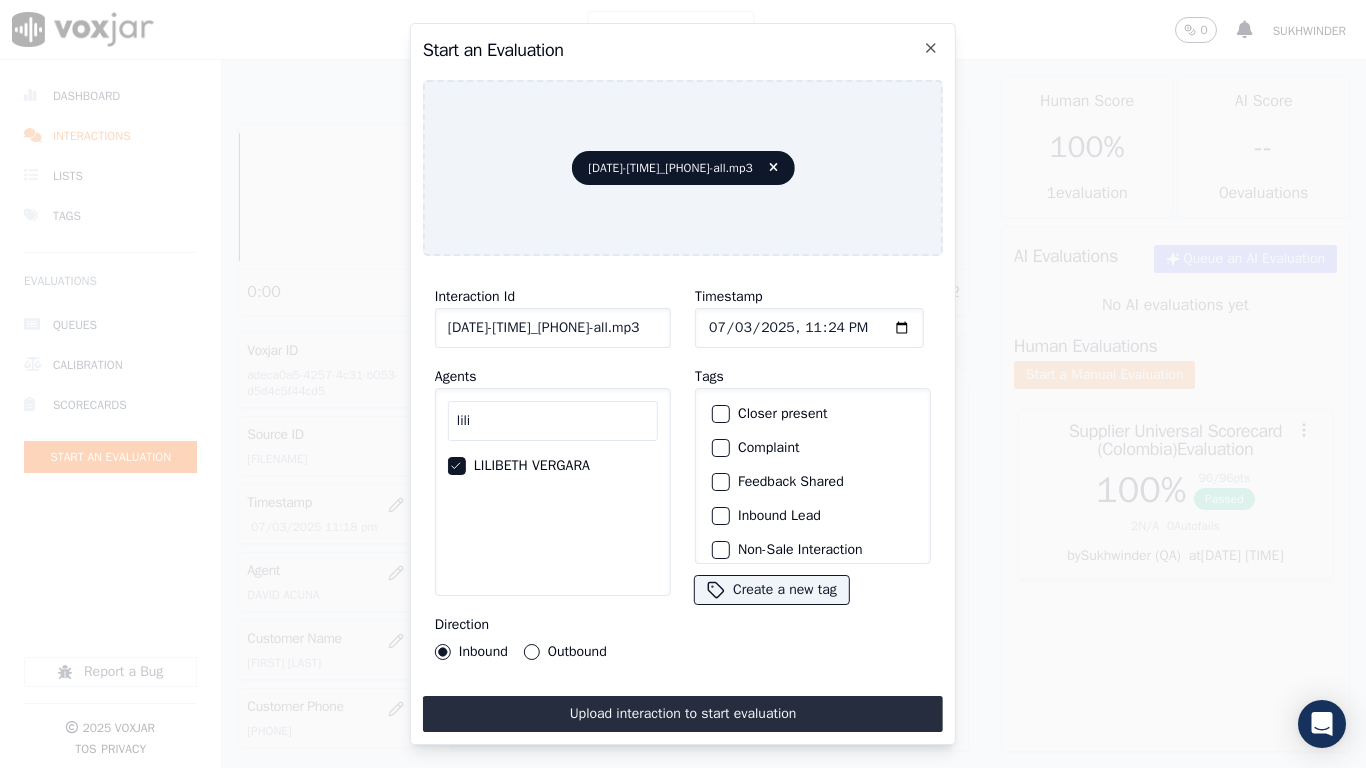 scroll, scrollTop: 139, scrollLeft: 0, axis: vertical 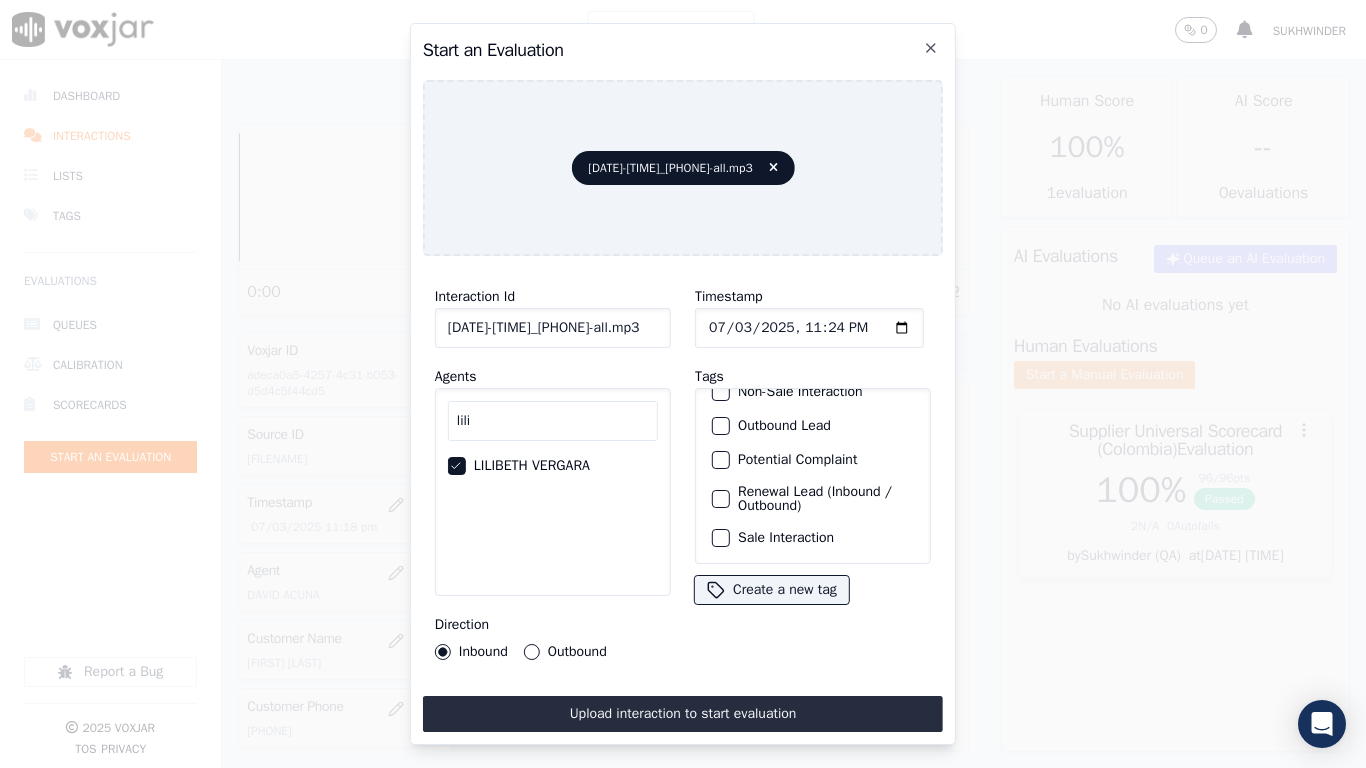 click on "Sale Interaction" 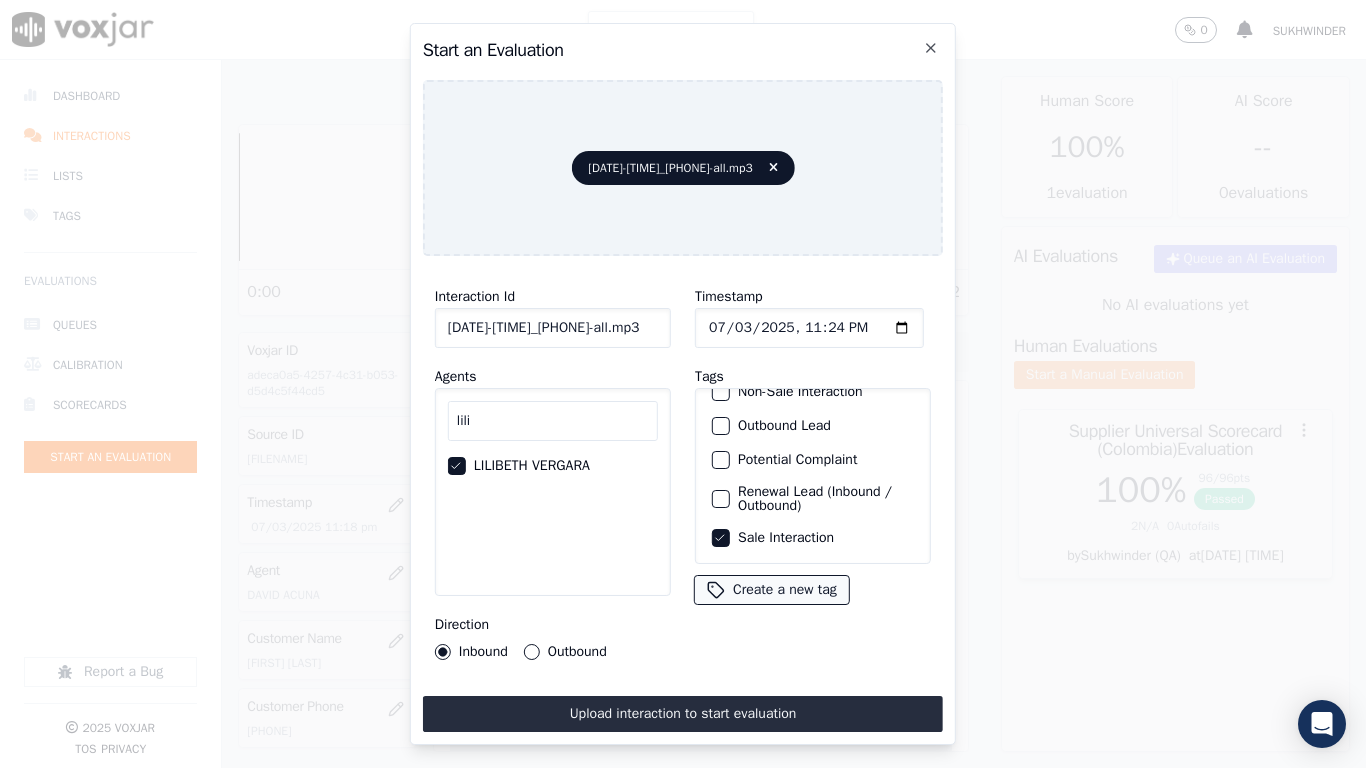 click on "Create a new tag" 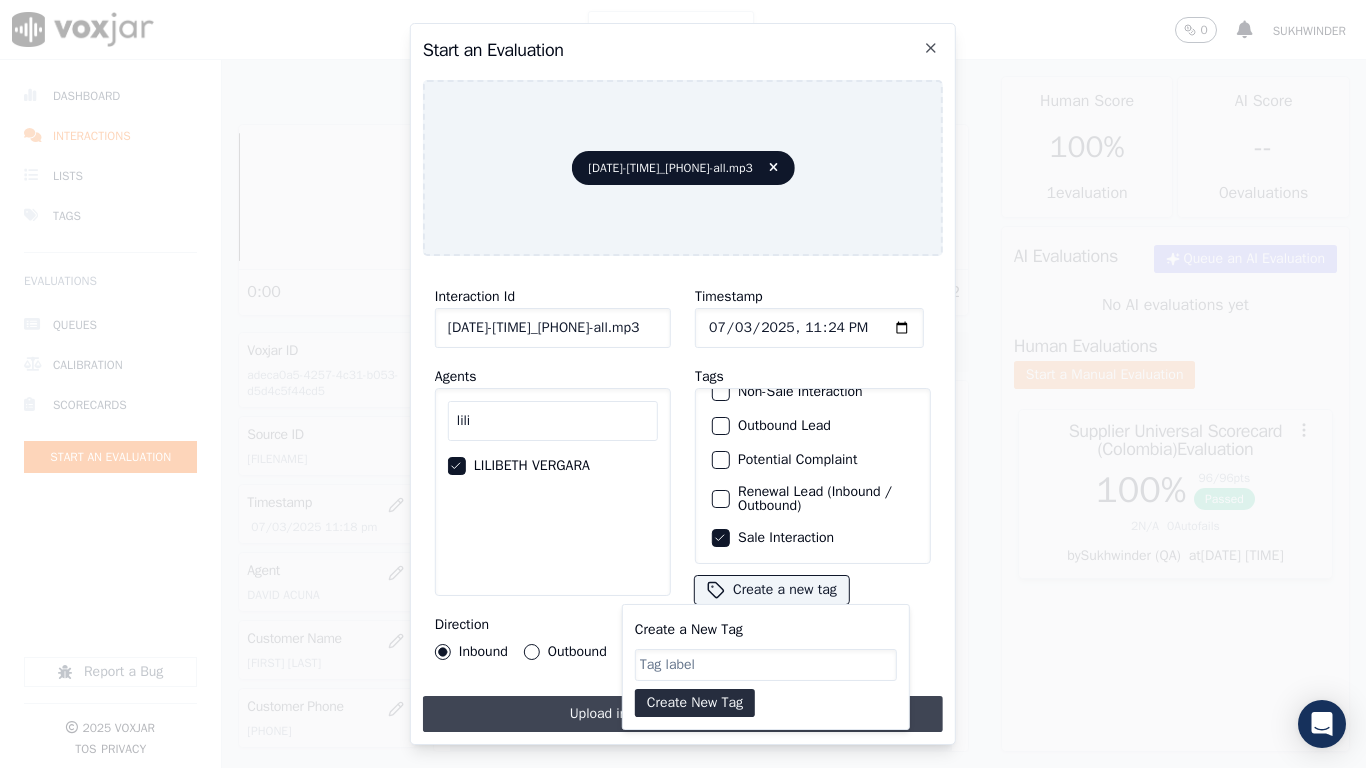 click on "Upload interaction to start evaluation" at bounding box center (683, 714) 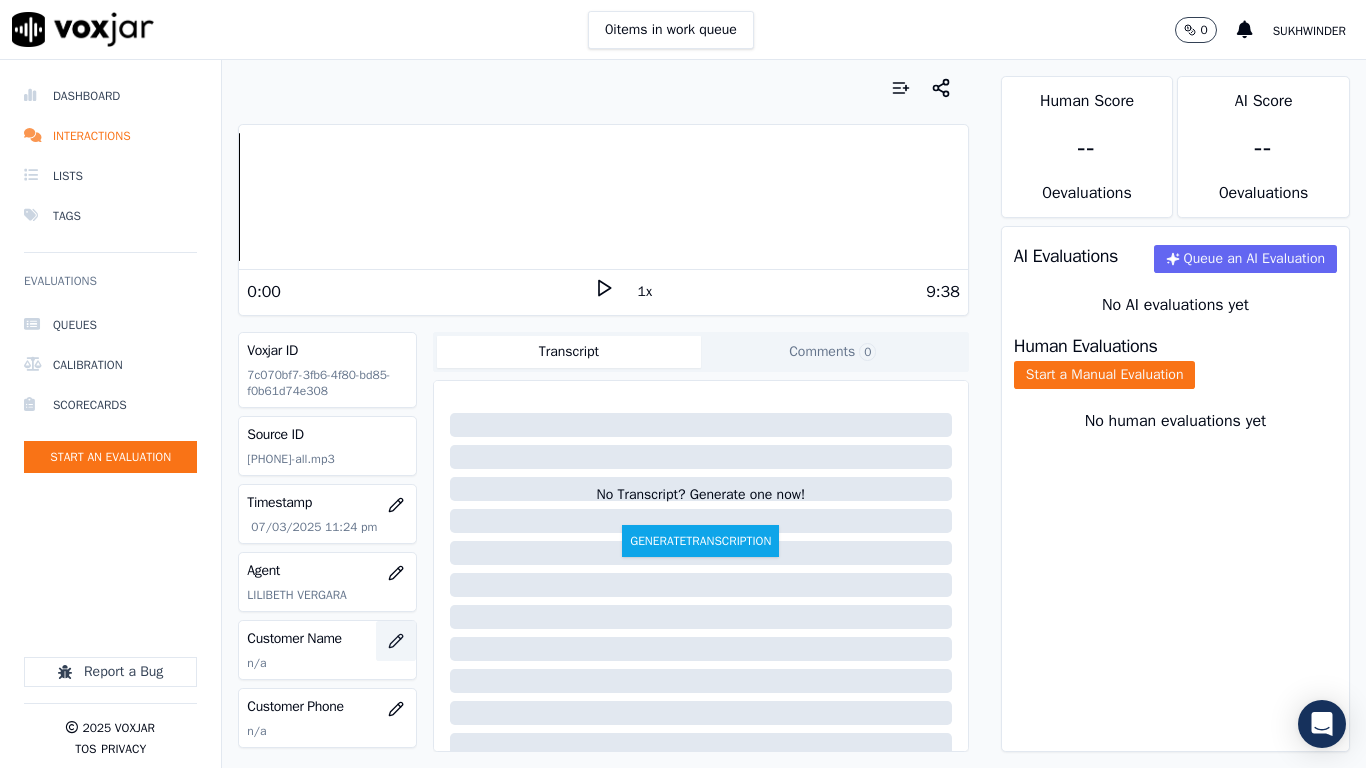click 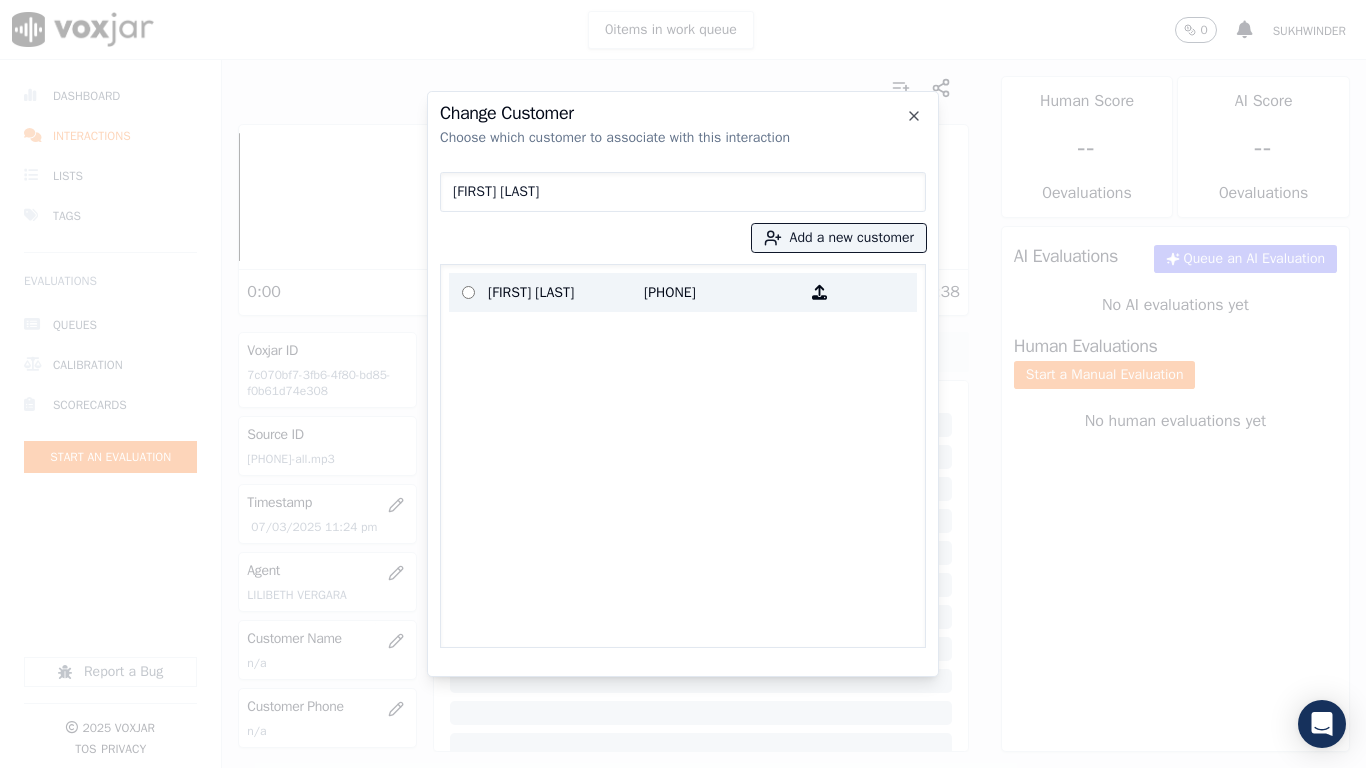 type on "[FIRST] [LAST]" 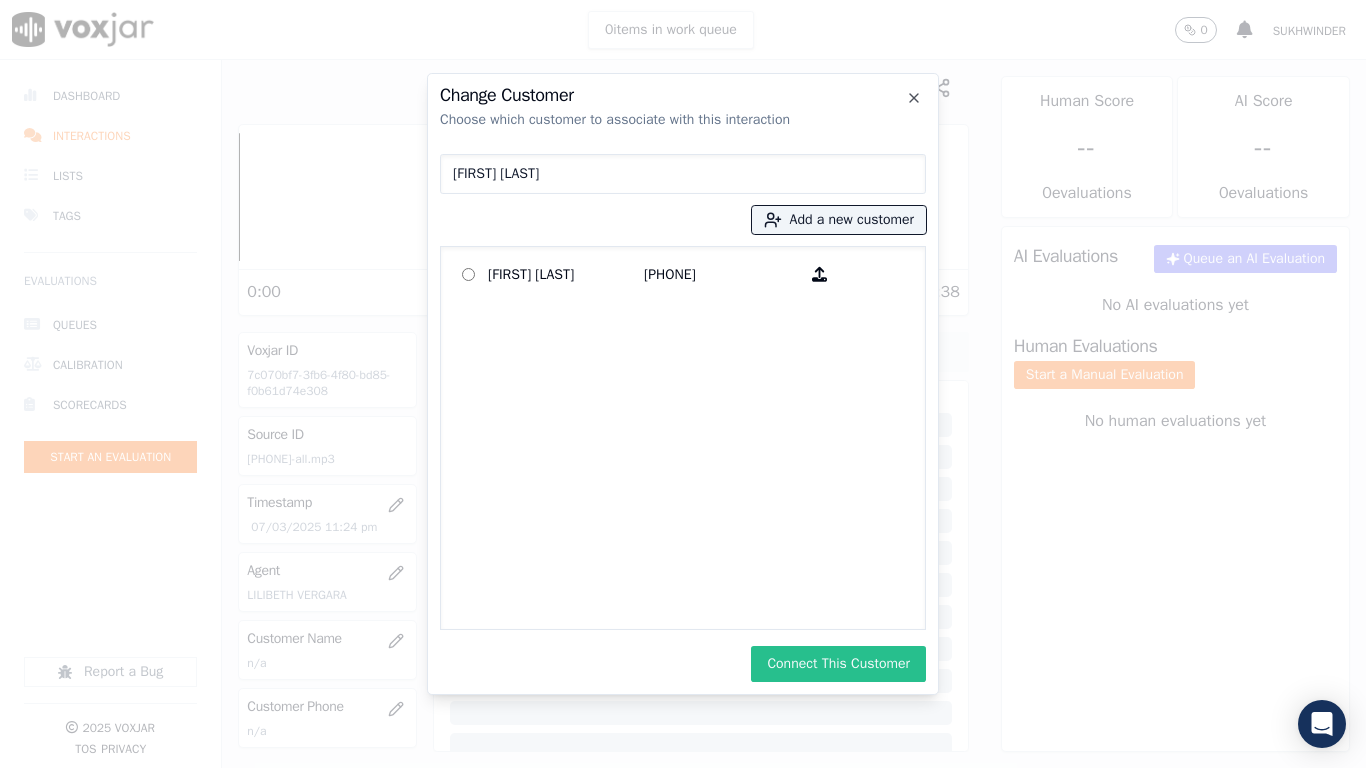 click on "Connect This Customer" at bounding box center [838, 664] 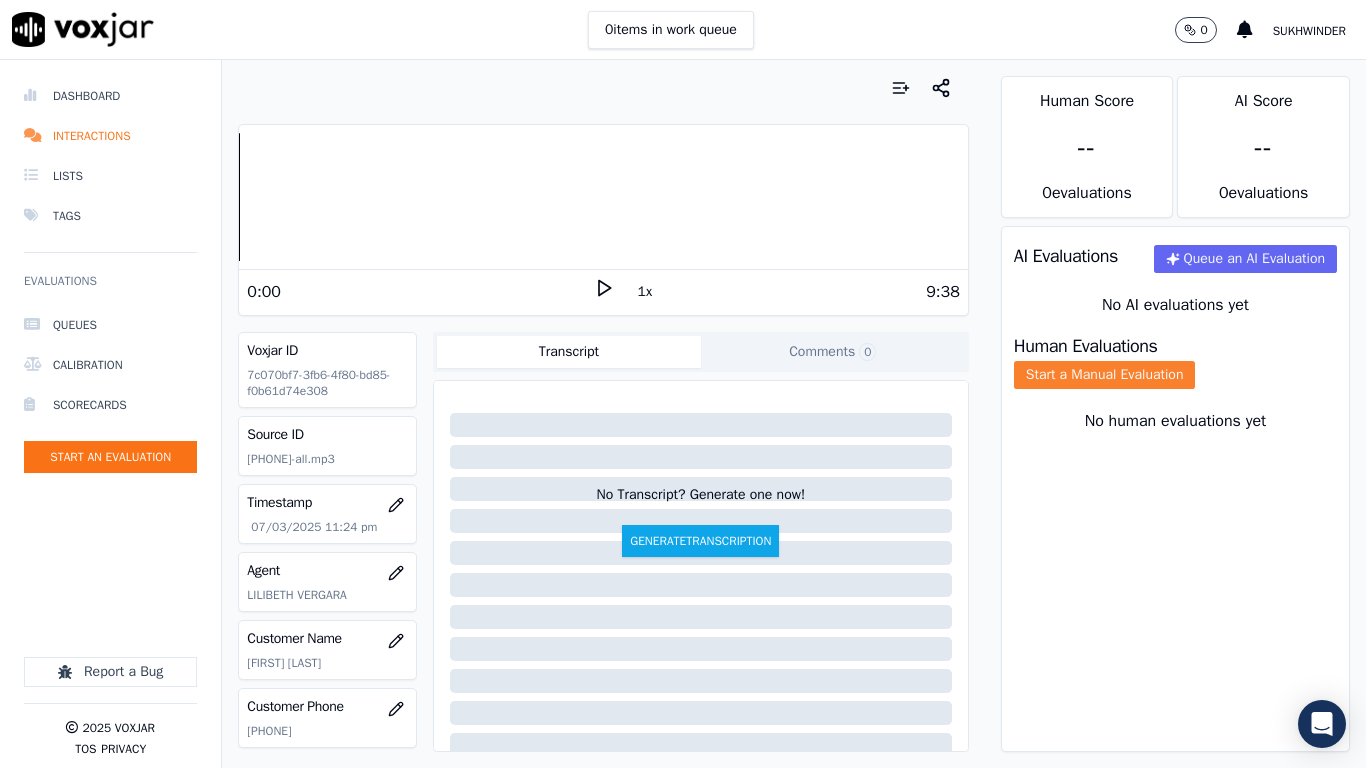 click on "Start a Manual Evaluation" 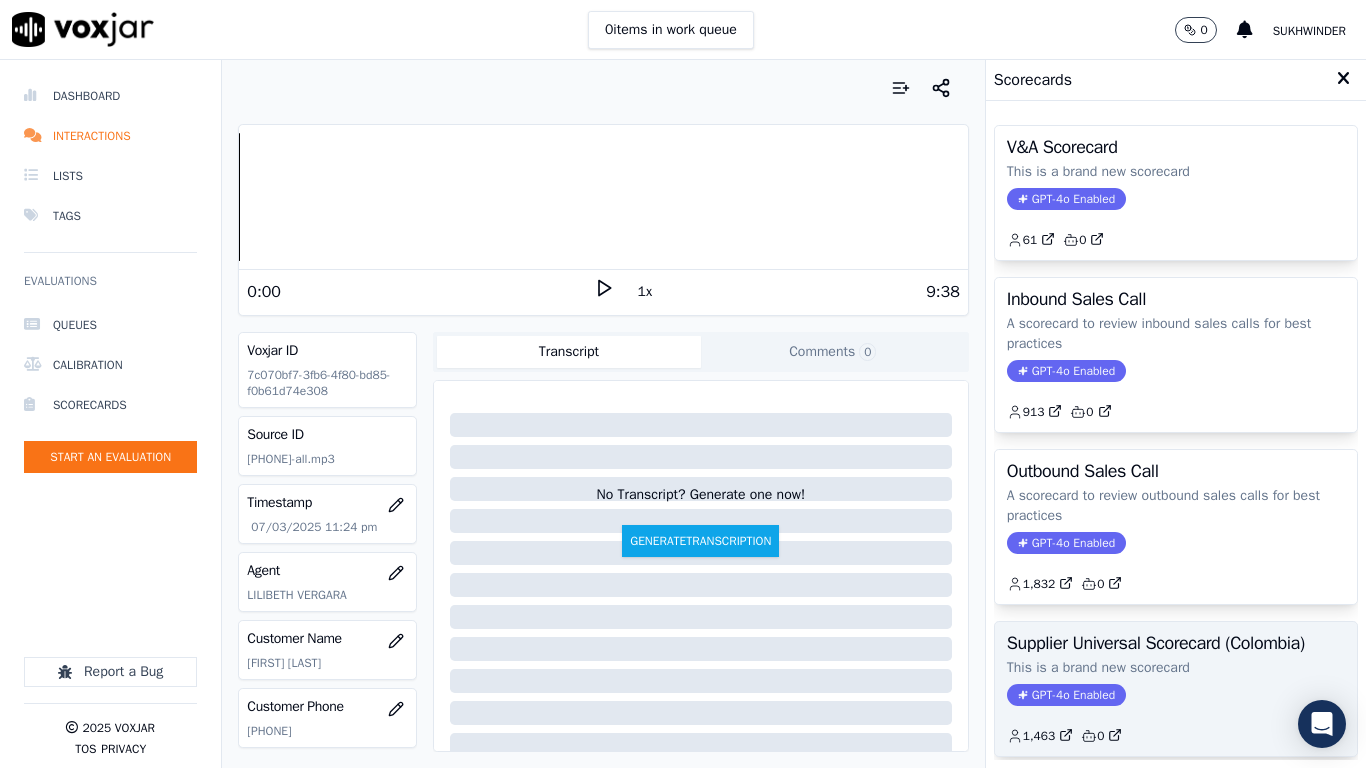 click on "This is a brand new scorecard" 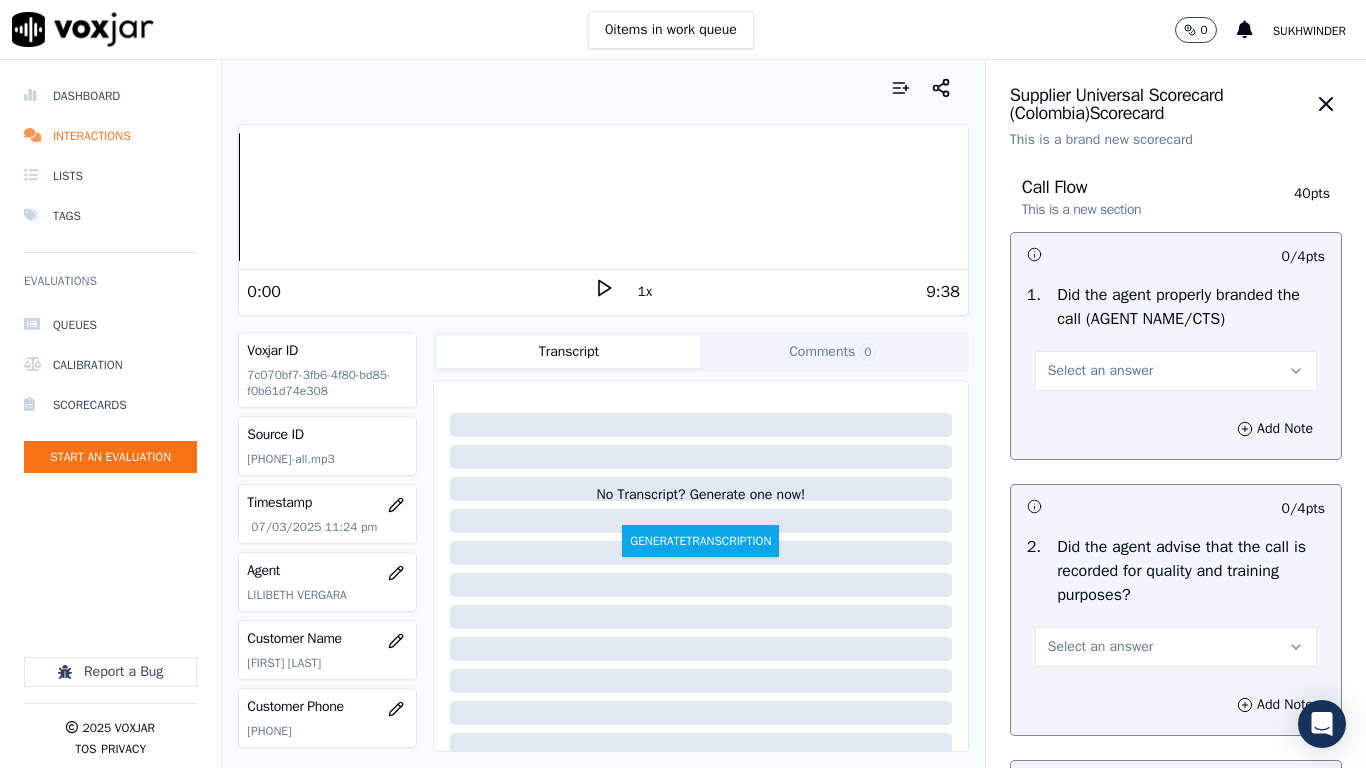 click on "Select an answer" at bounding box center [1176, 371] 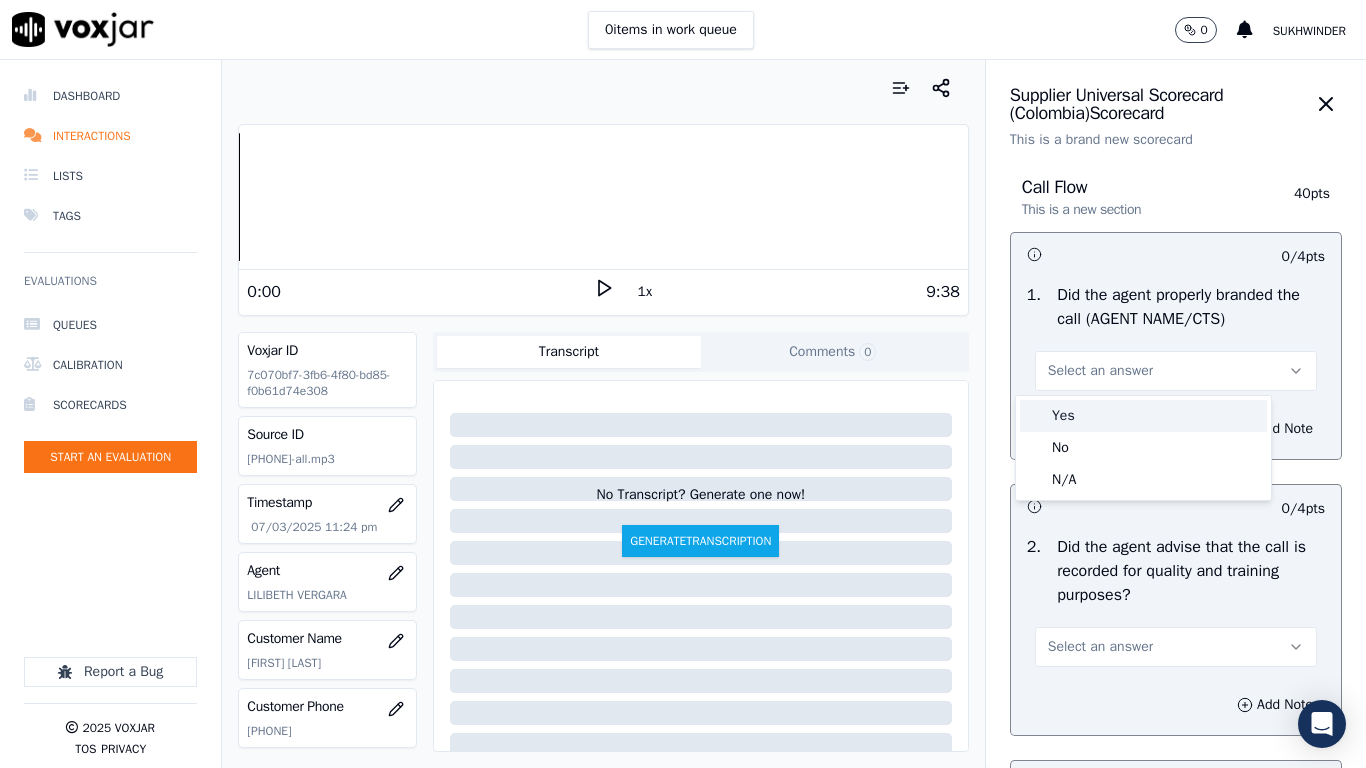 click on "Yes" at bounding box center (1143, 416) 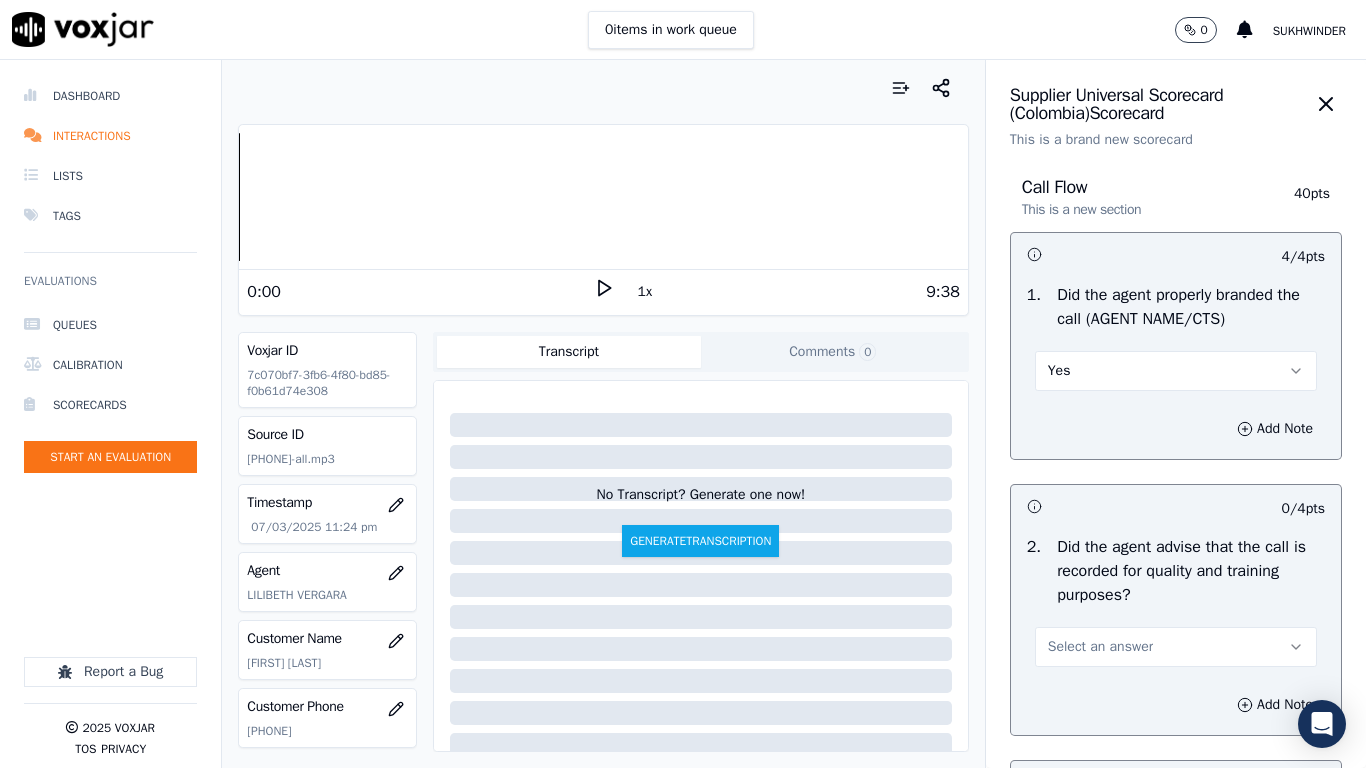click on "Select an answer" at bounding box center [1100, 647] 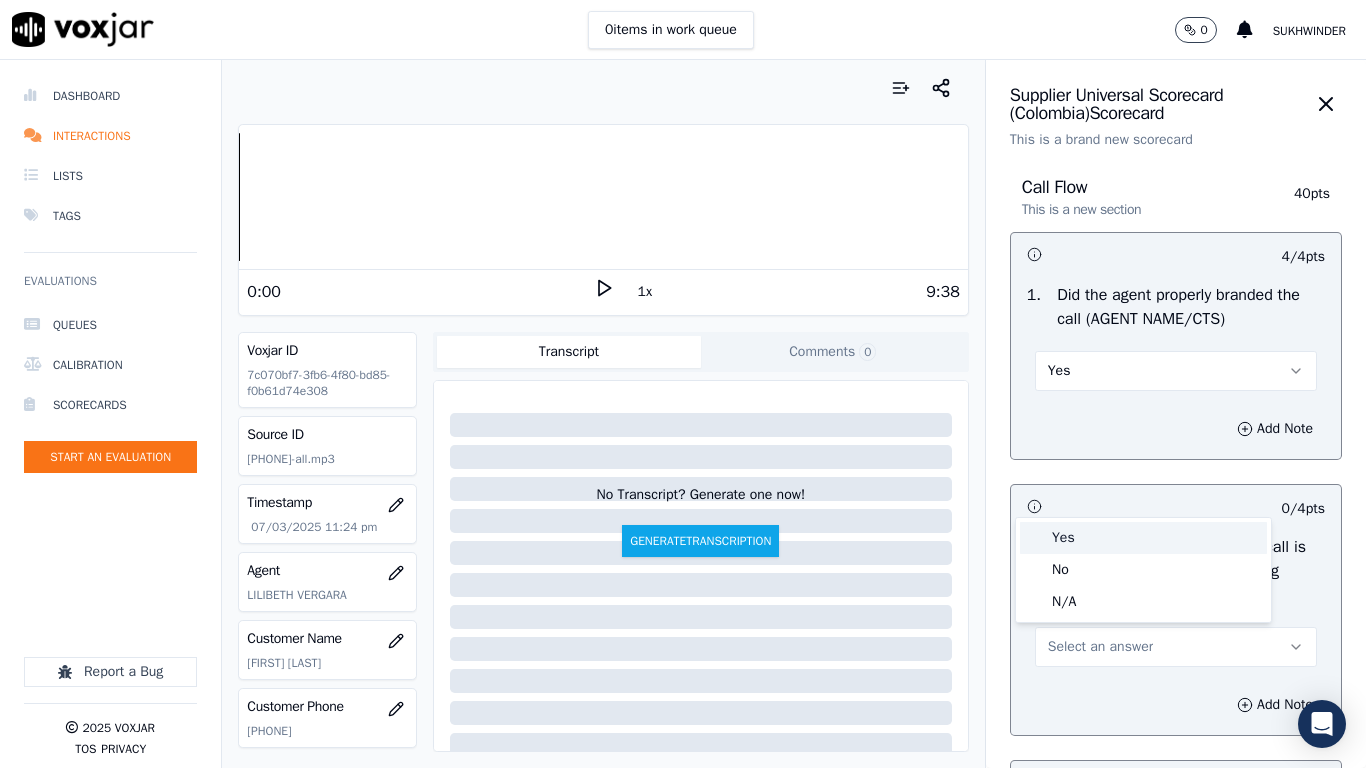 click on "Yes" at bounding box center (1143, 538) 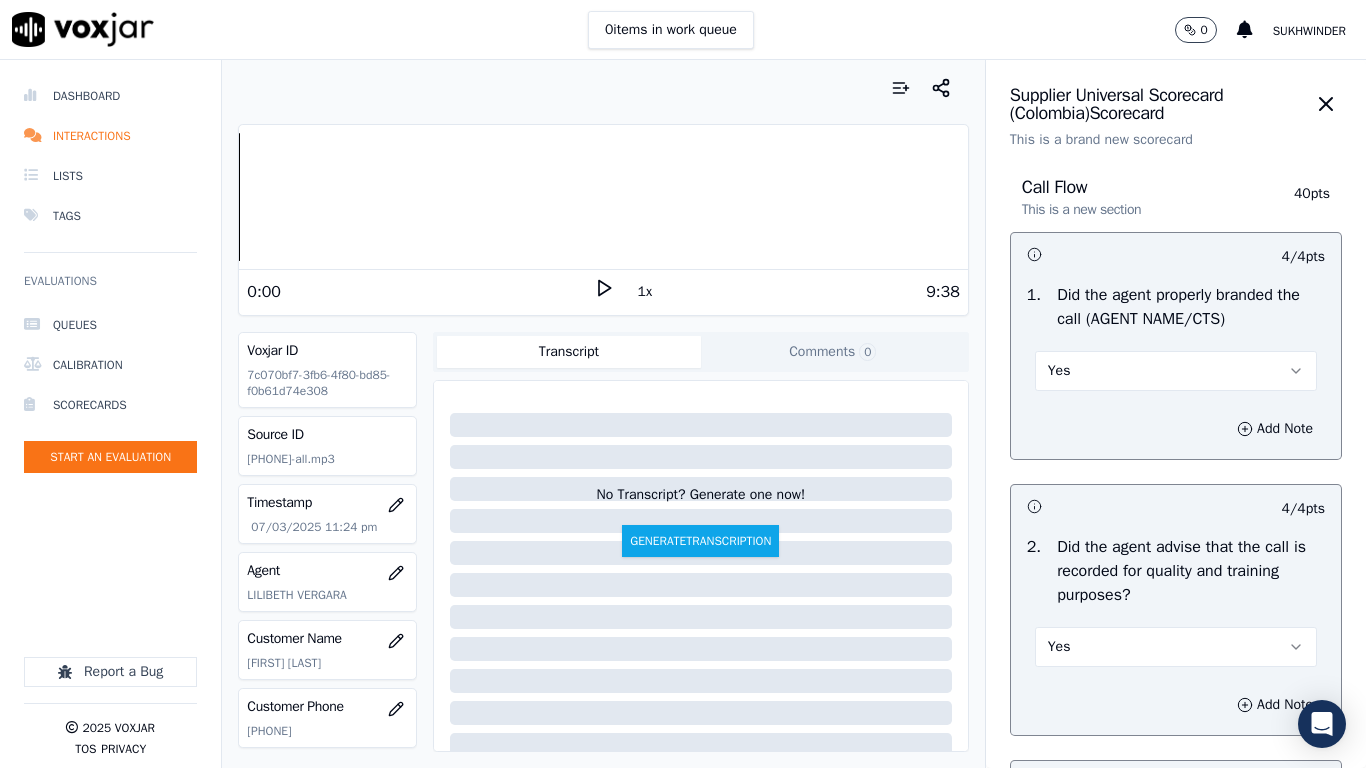 type 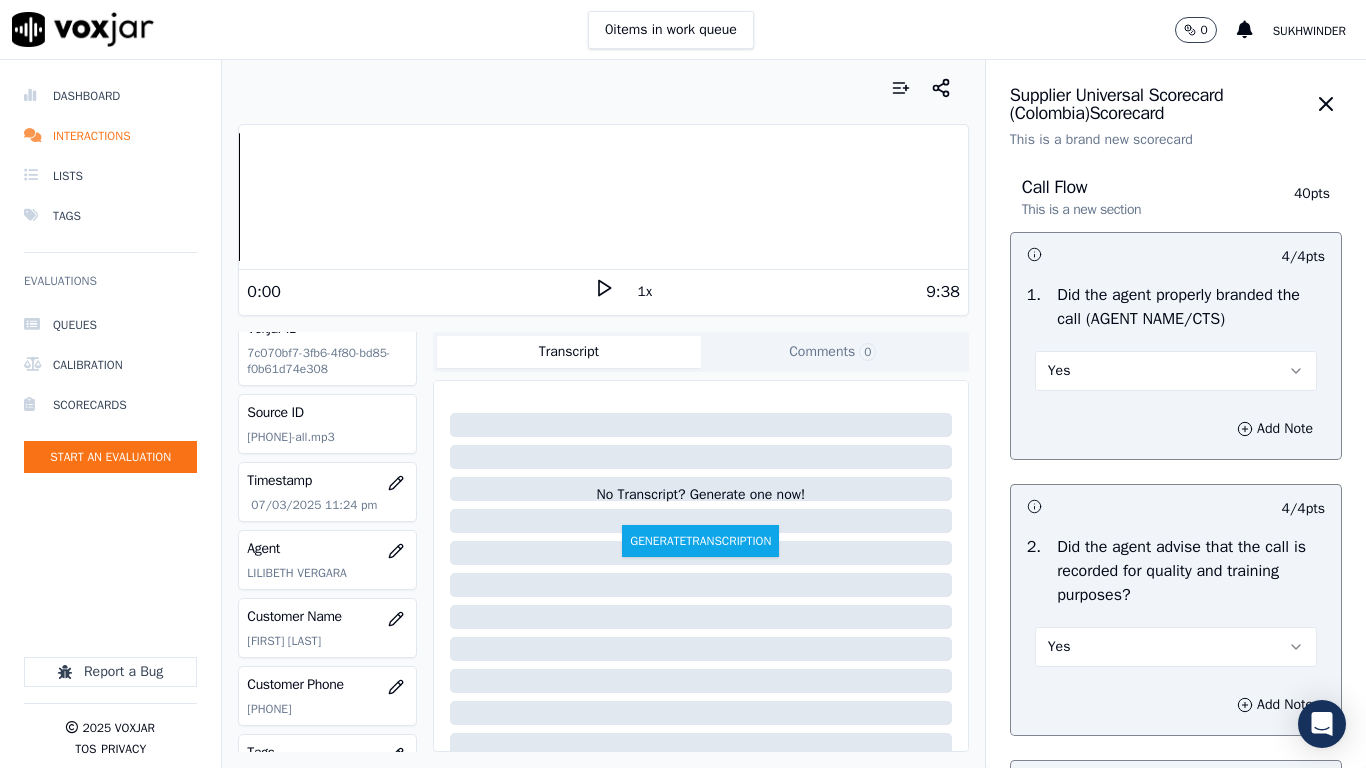 type 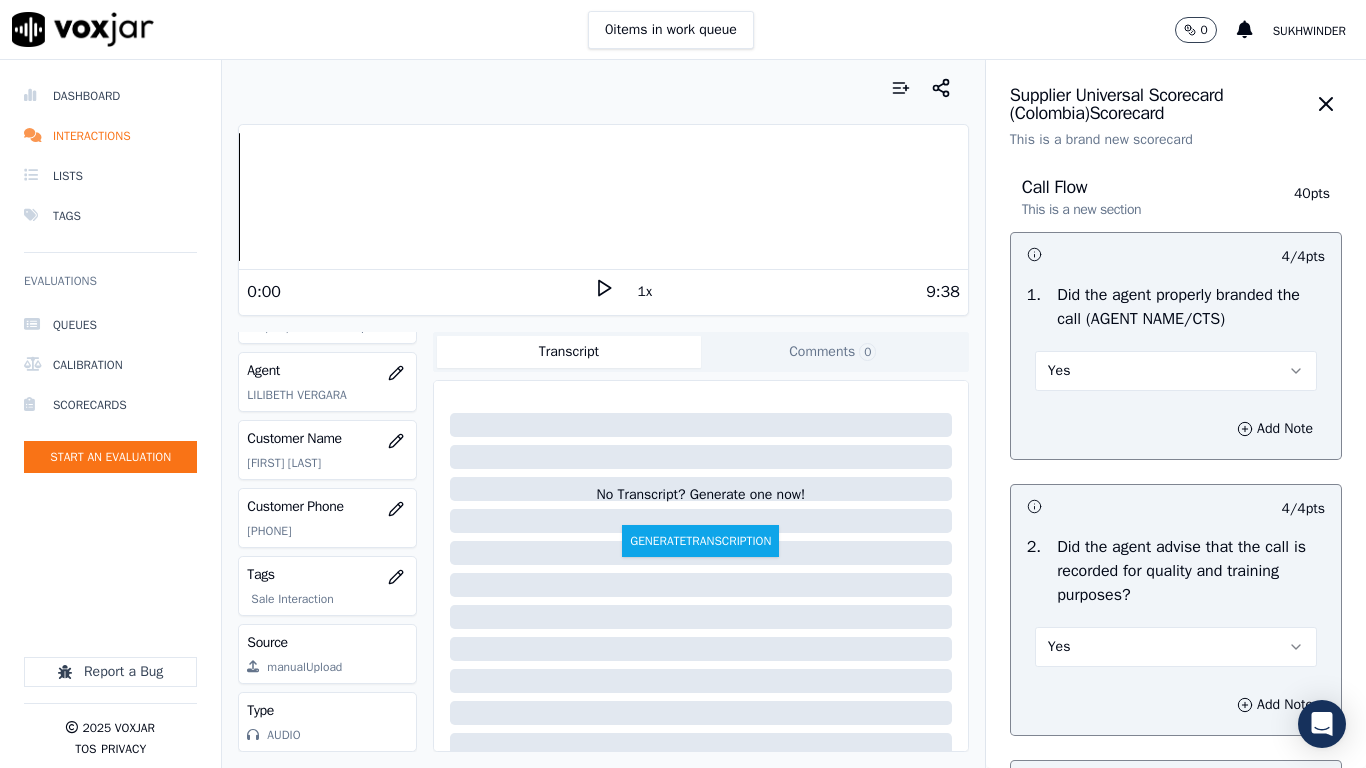 type 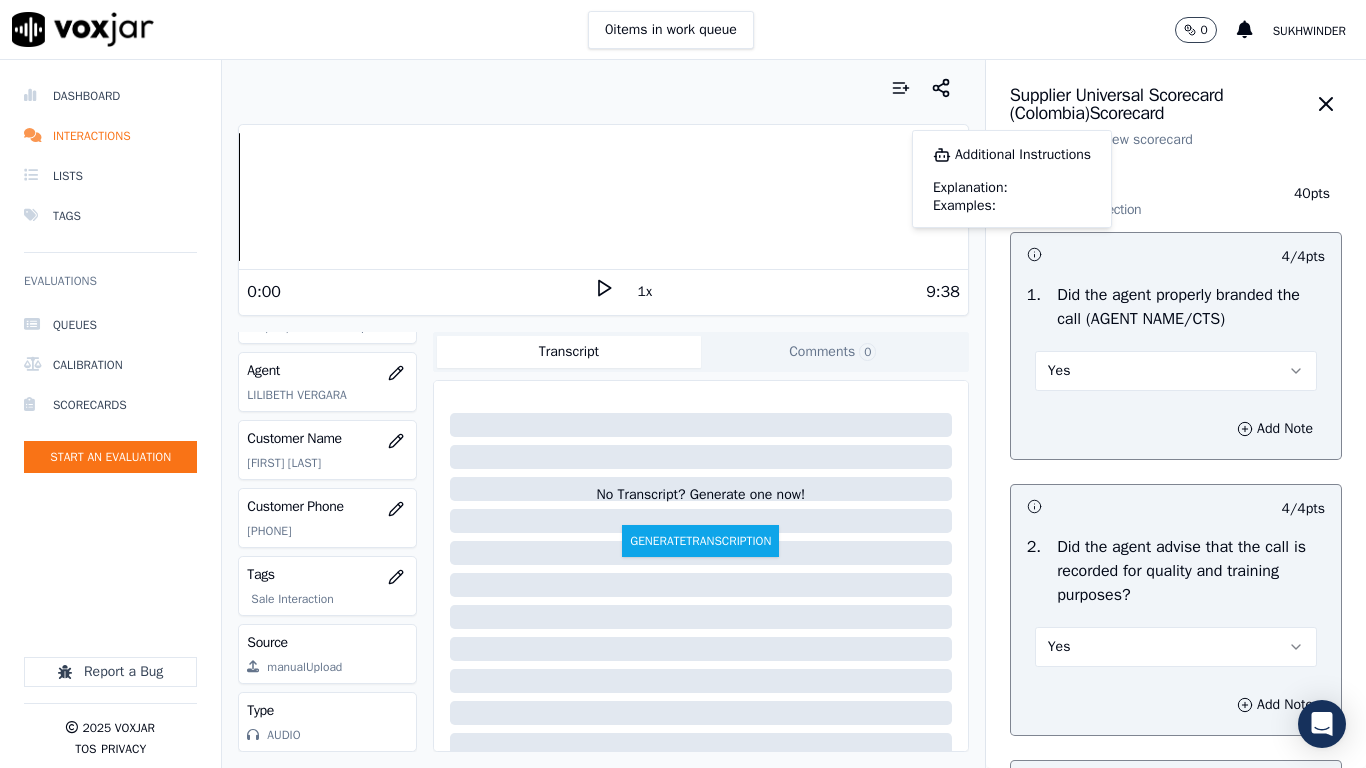 type 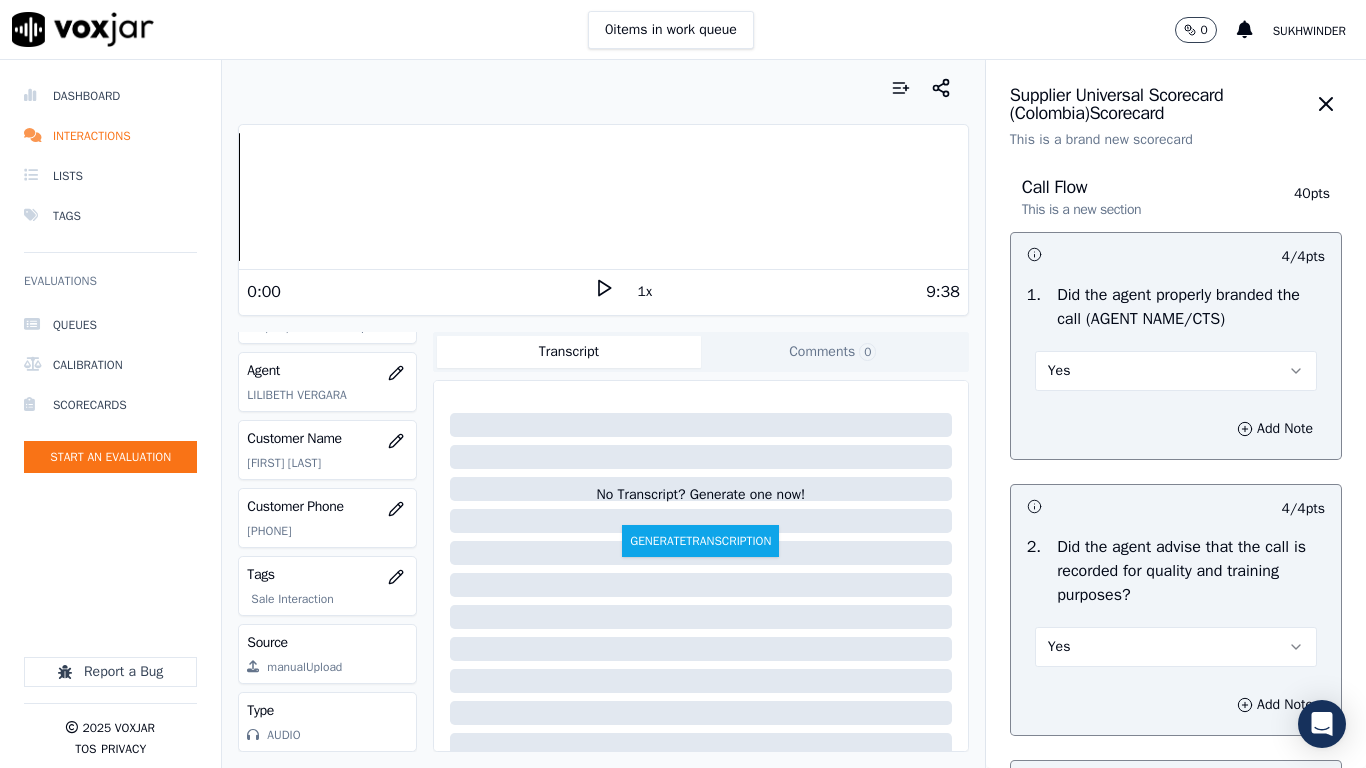 type 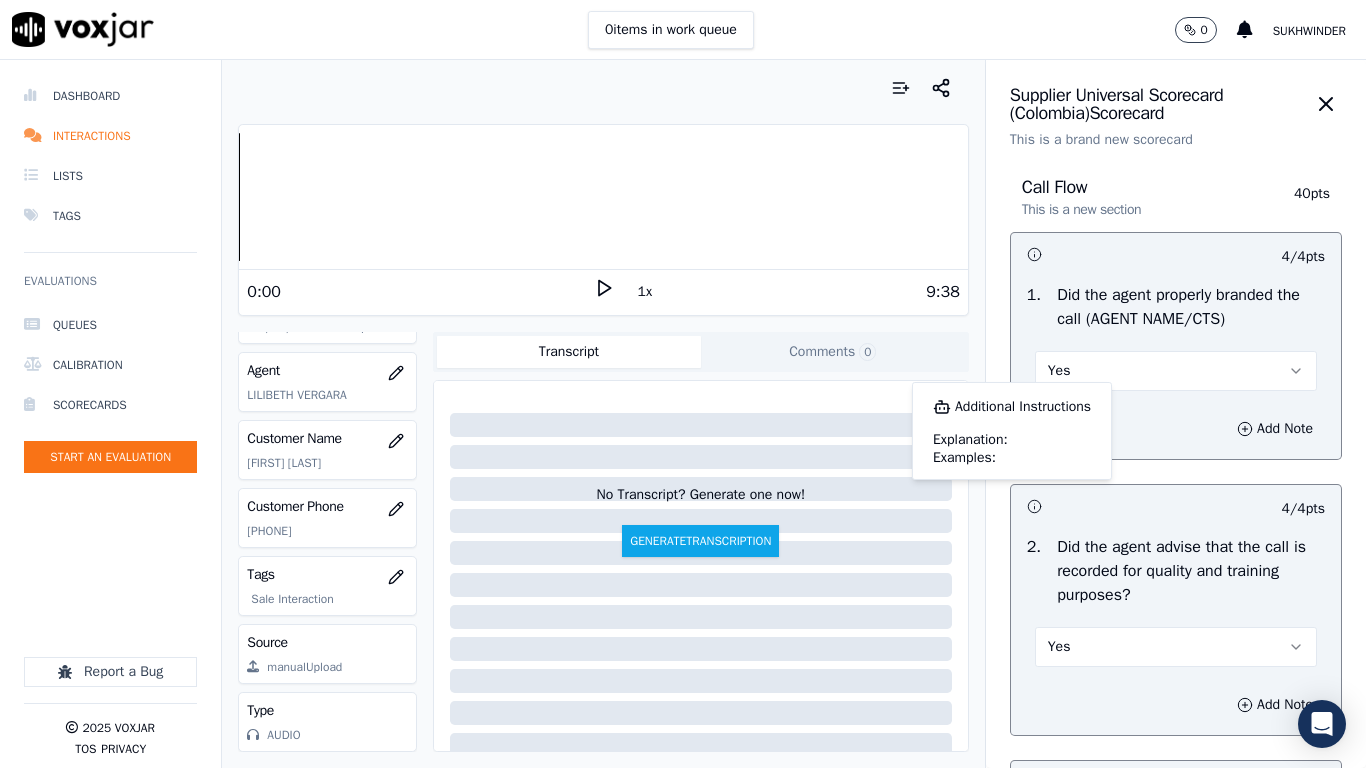 type 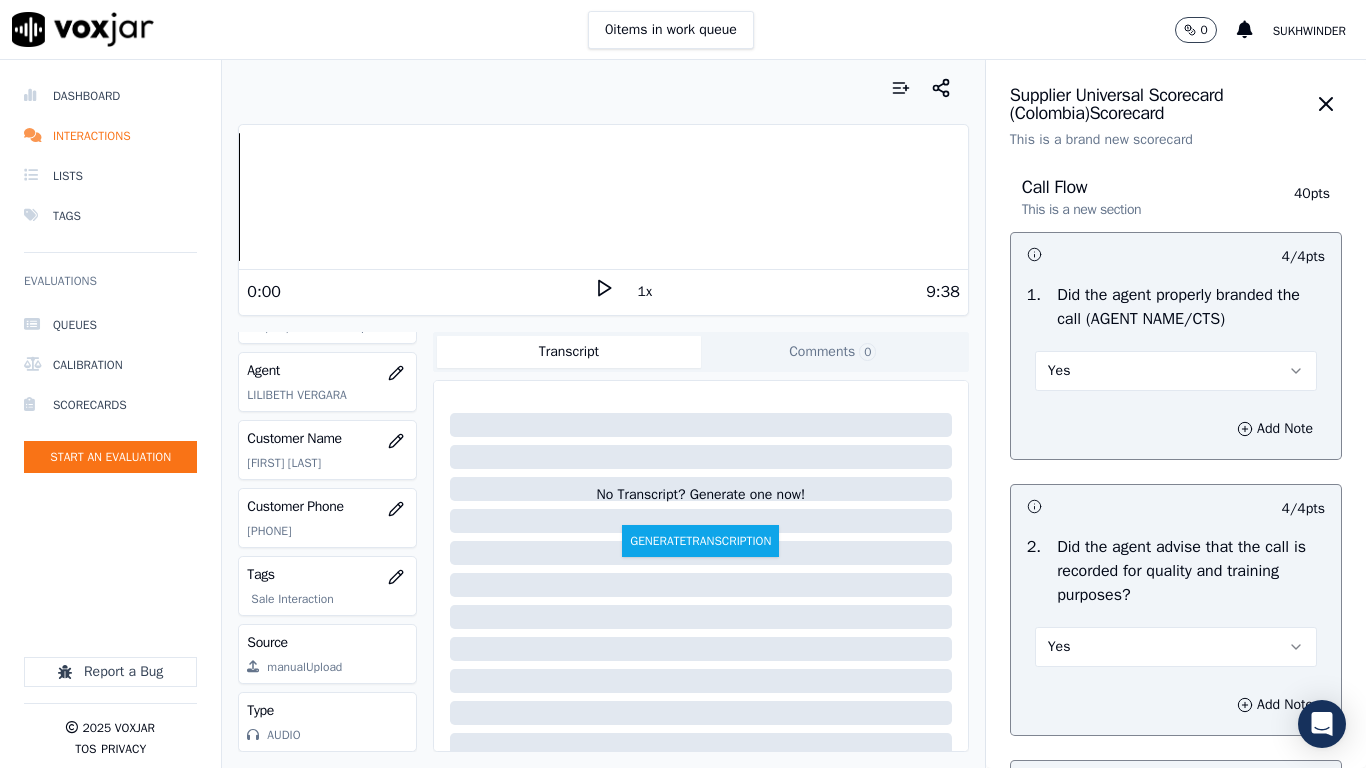 type 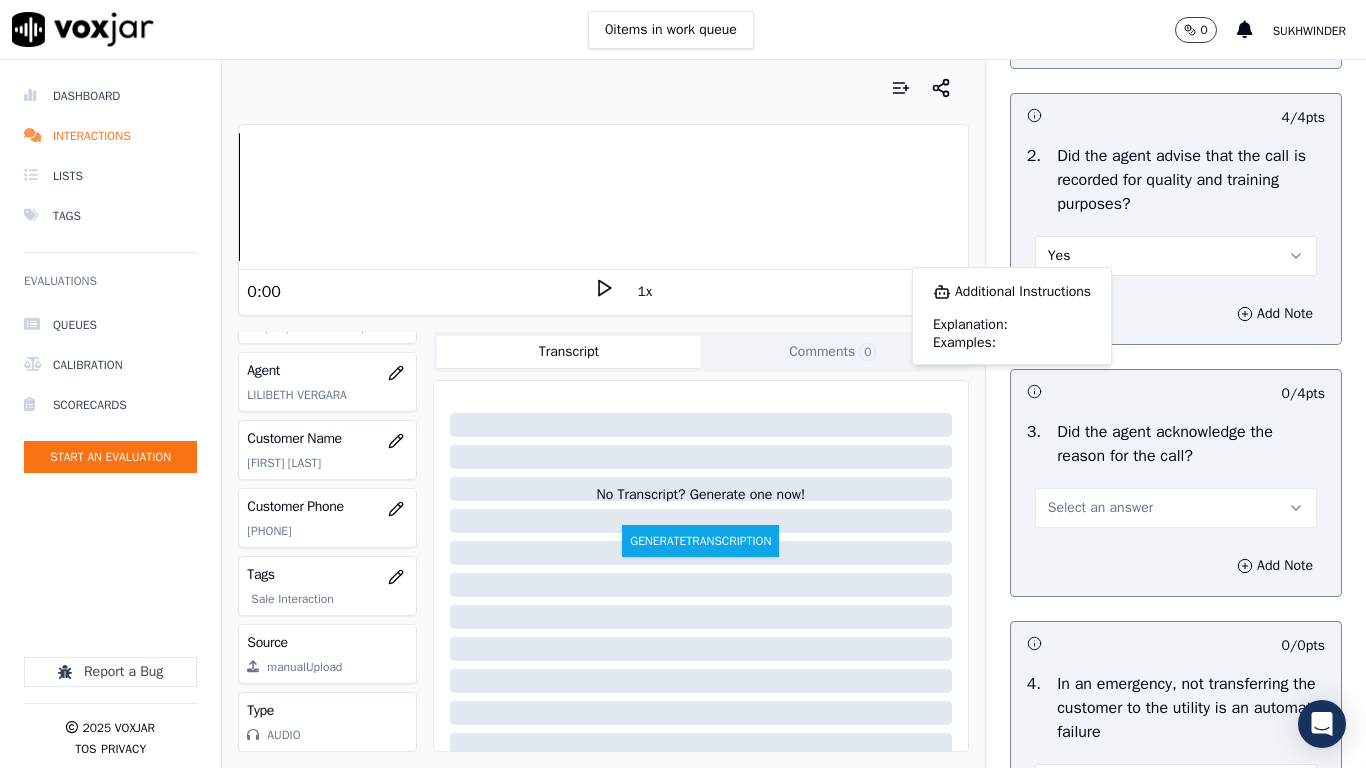 click on "Select an answer" at bounding box center (1176, 508) 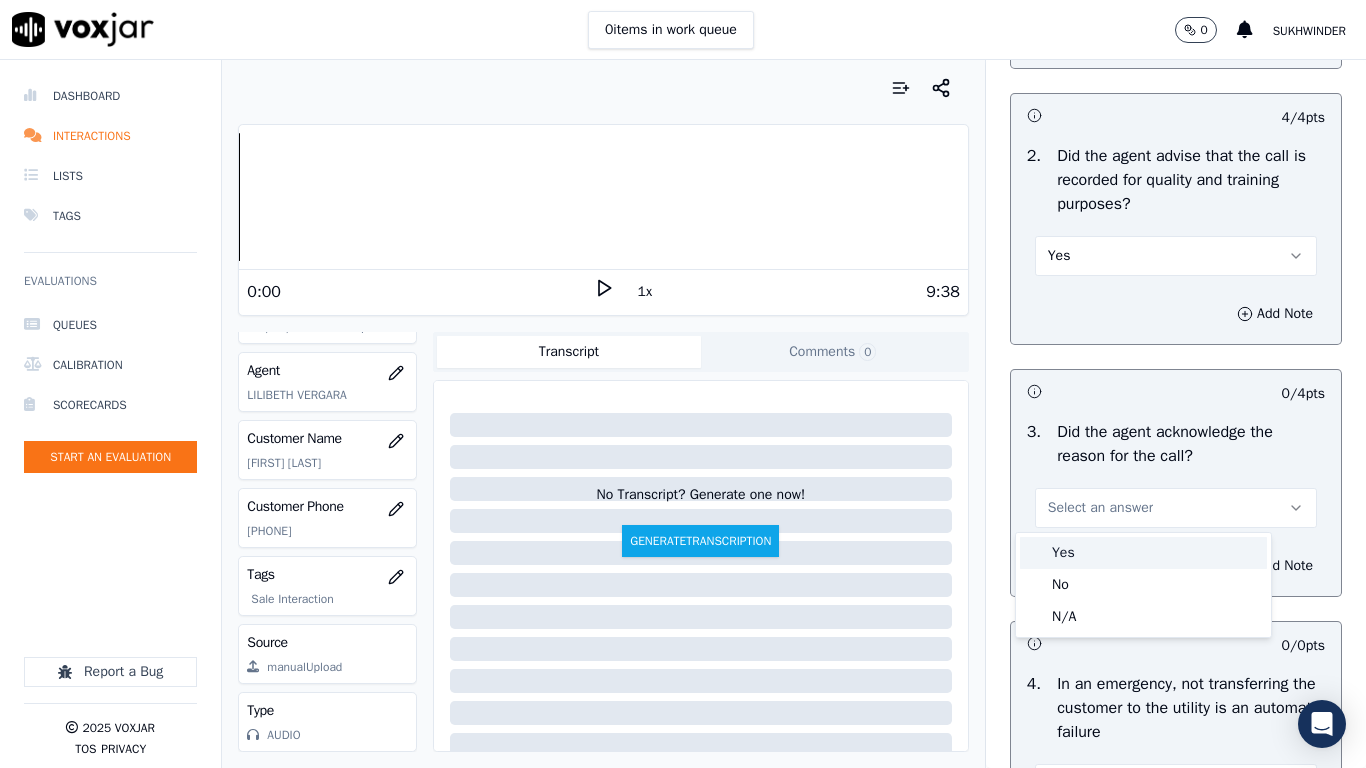 click on "Yes" at bounding box center (1143, 553) 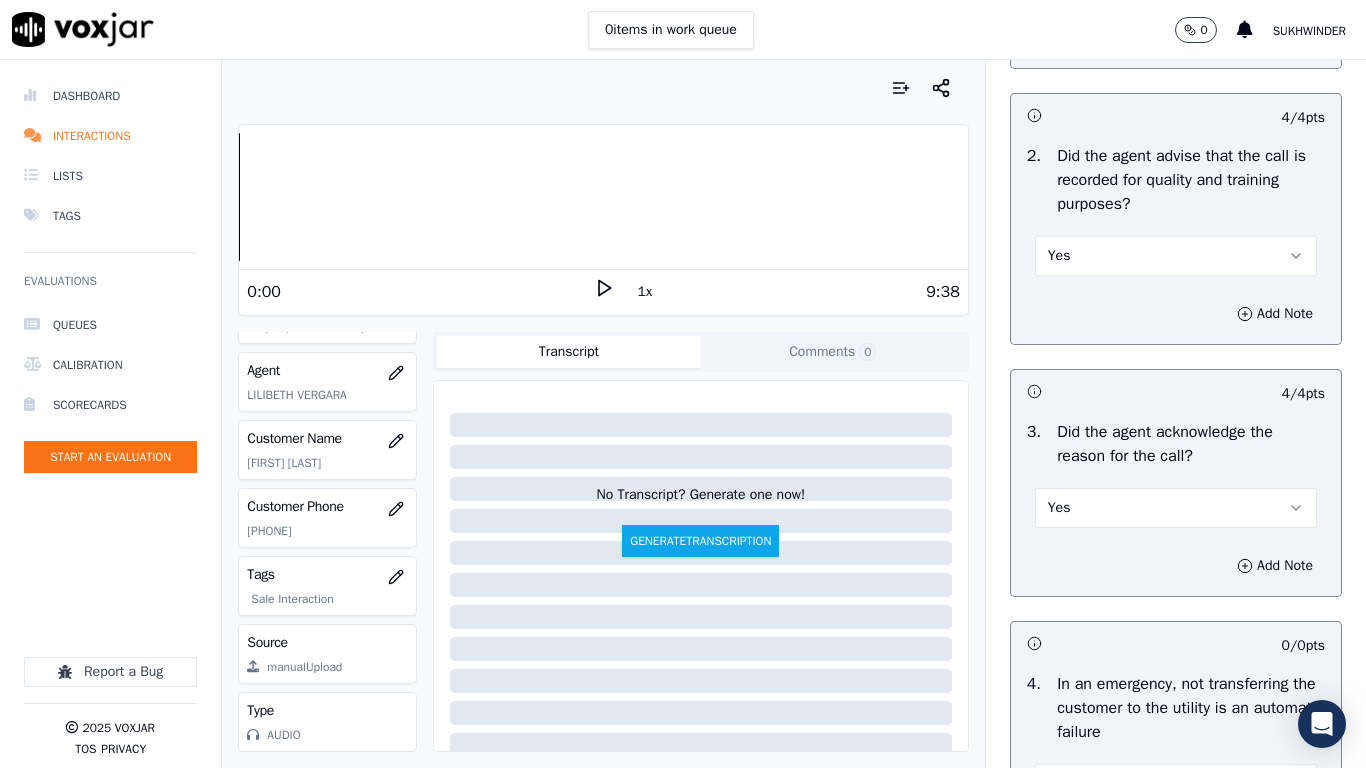 scroll, scrollTop: 971, scrollLeft: 0, axis: vertical 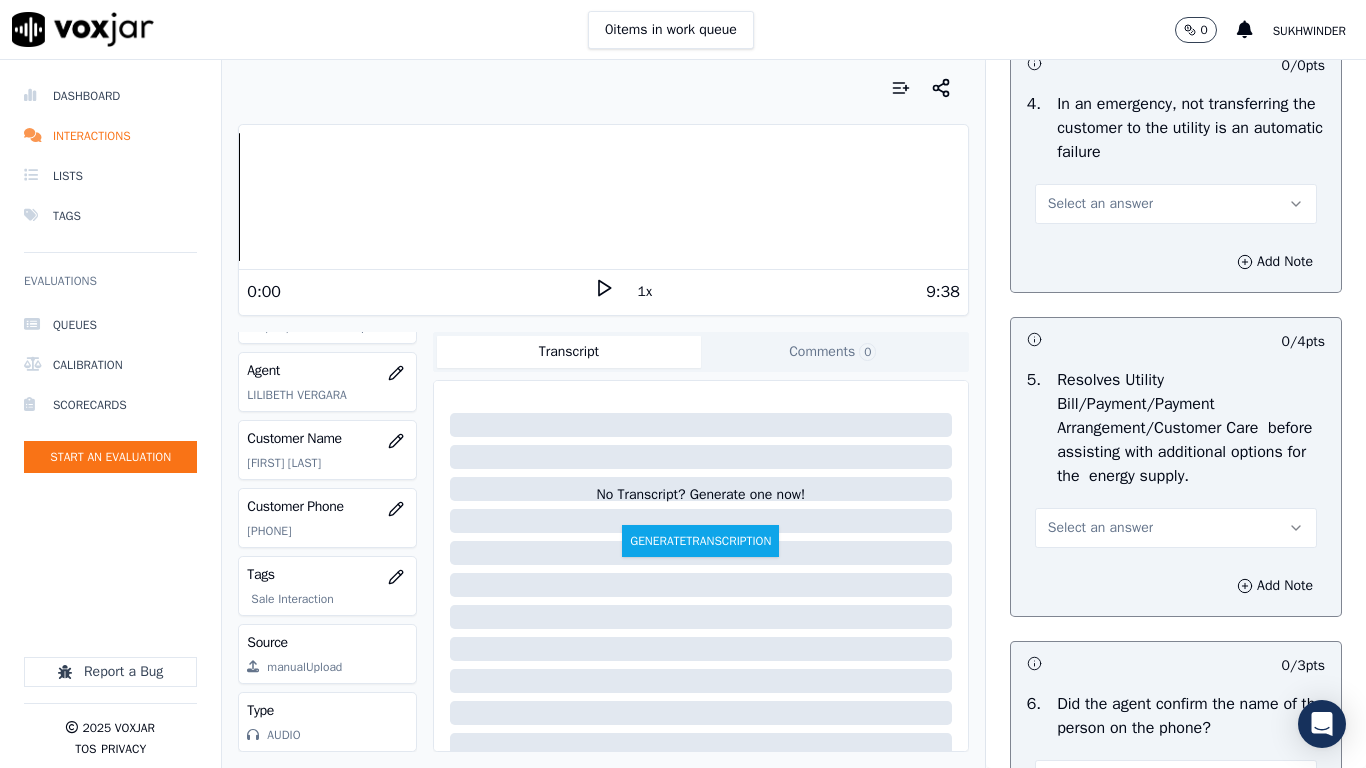 click on "Select an answer" at bounding box center (1100, 204) 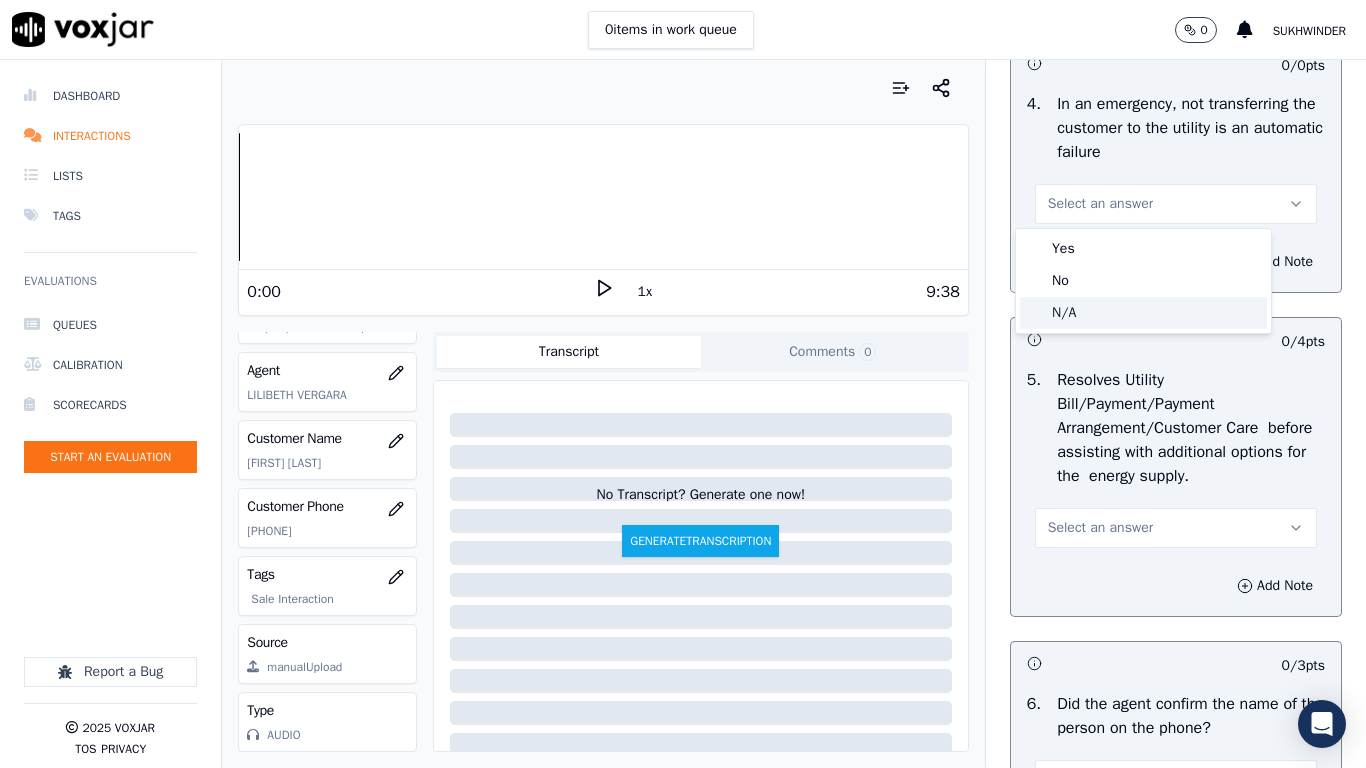 click on "N/A" 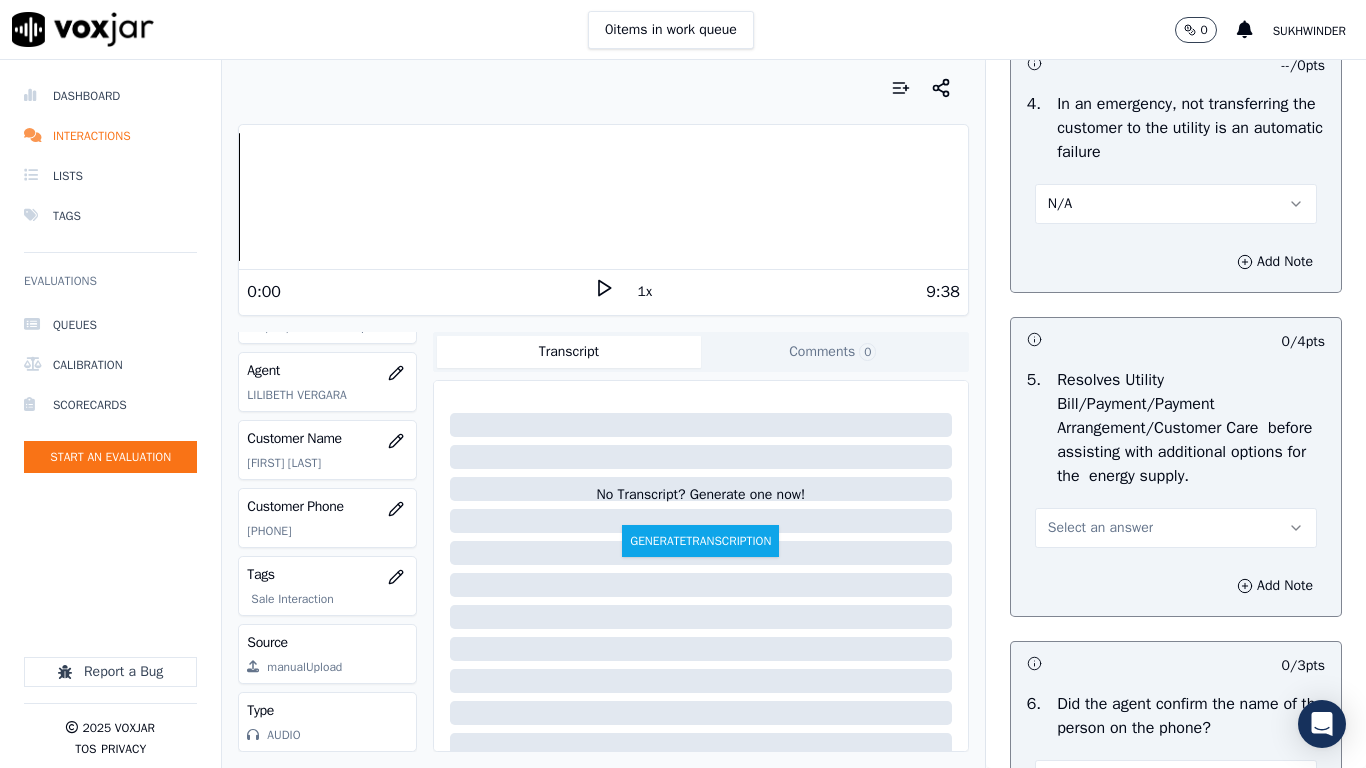 click on "Select an answer" at bounding box center (1100, 528) 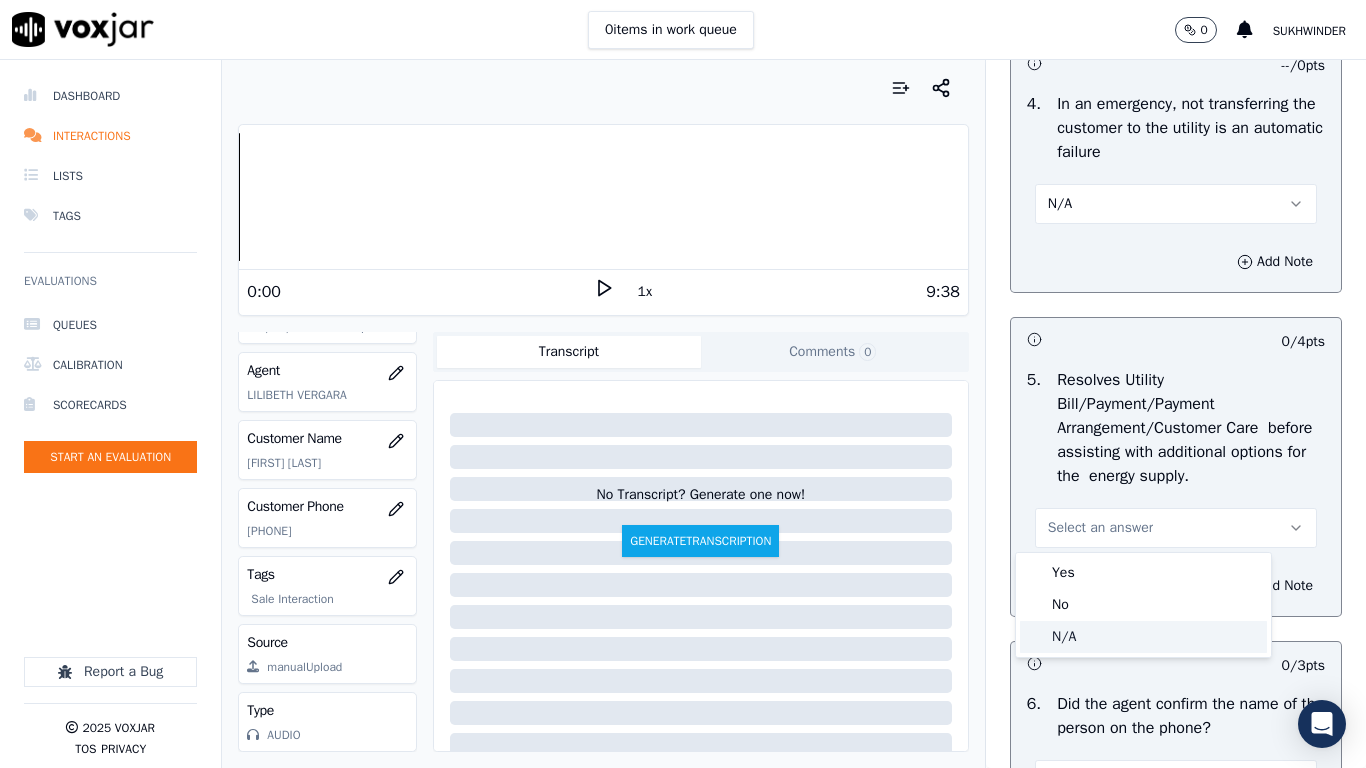click on "N/A" 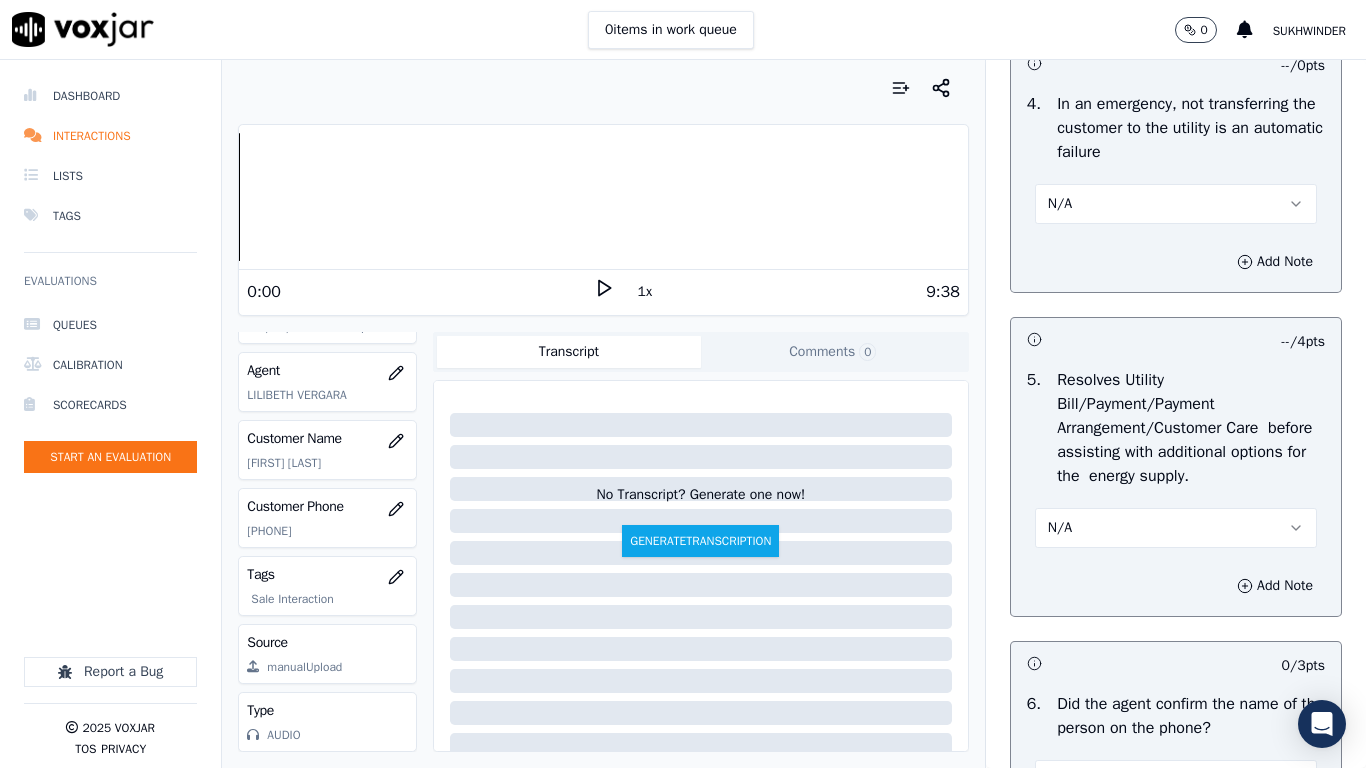 scroll, scrollTop: 1551, scrollLeft: 0, axis: vertical 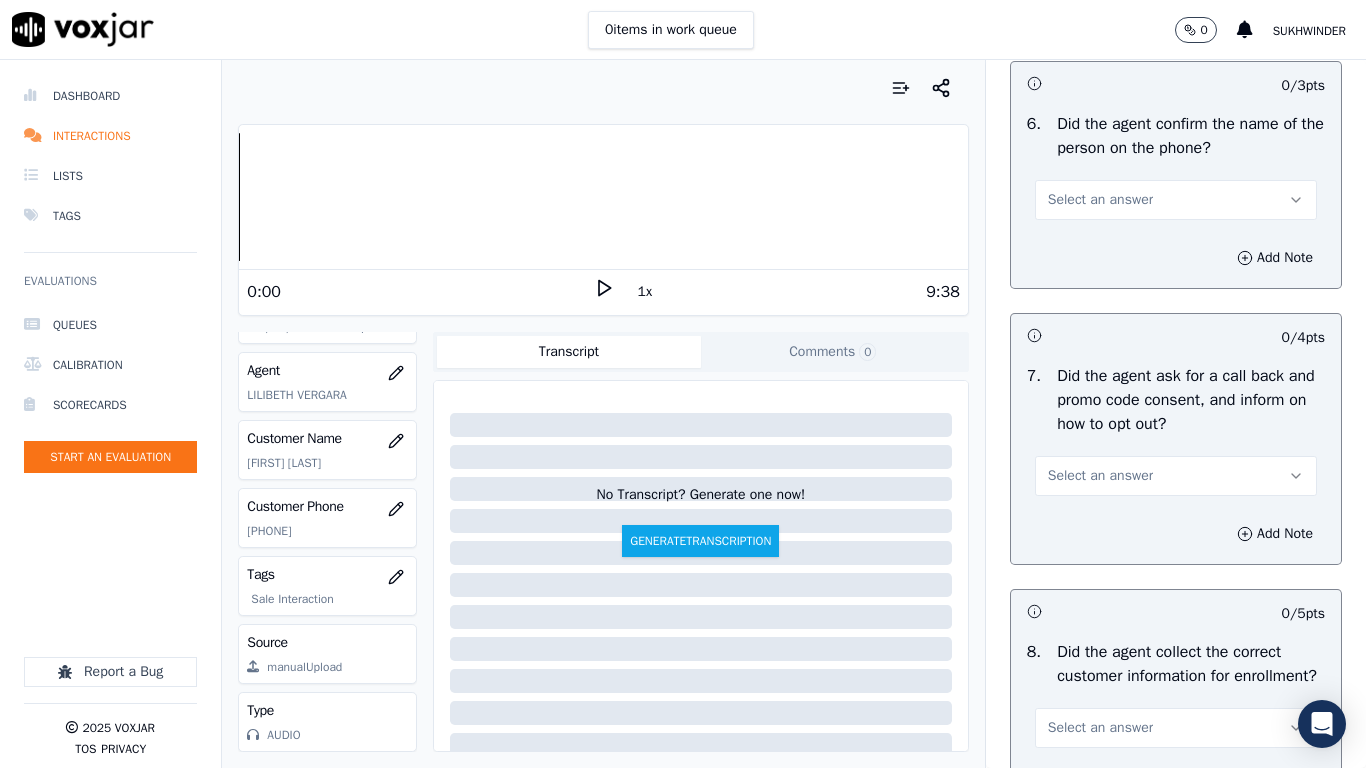 click on "Select an answer" at bounding box center [1176, 200] 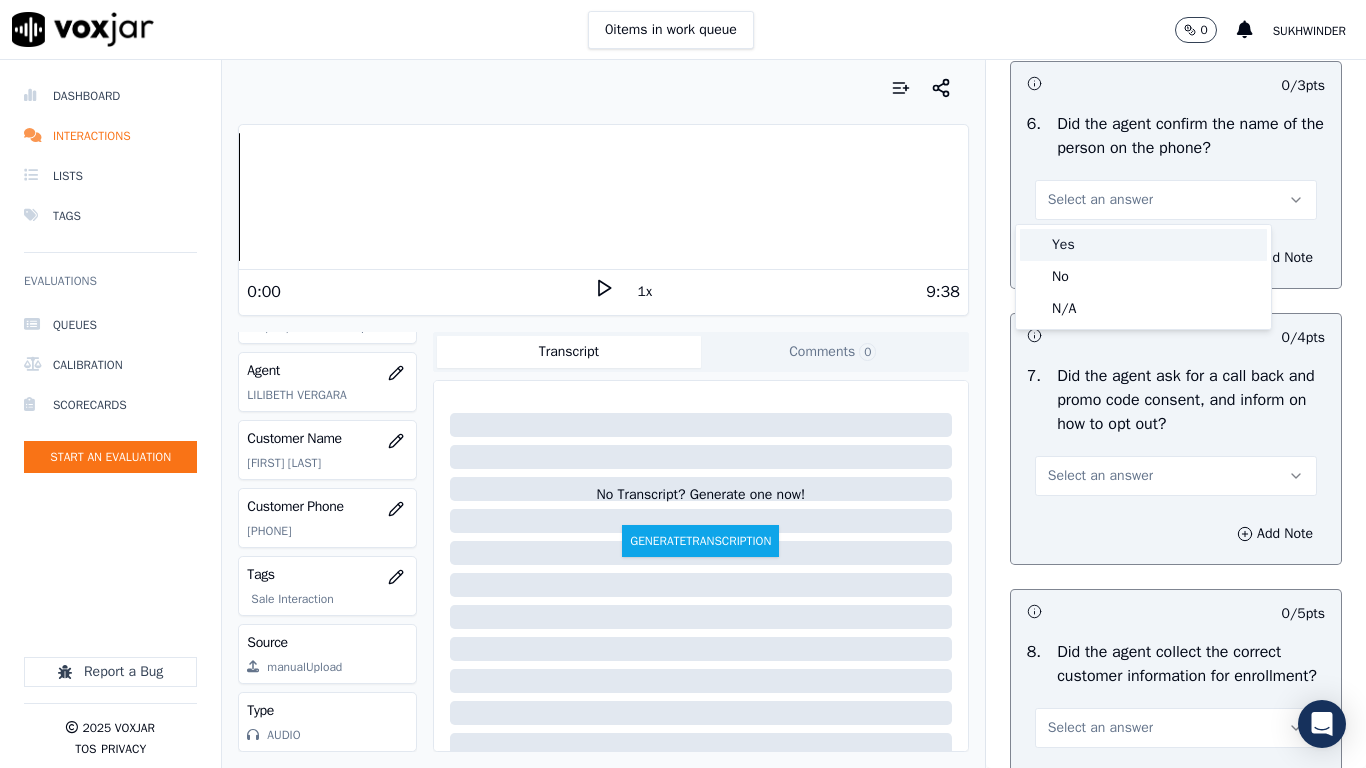 click on "Yes" at bounding box center (1143, 245) 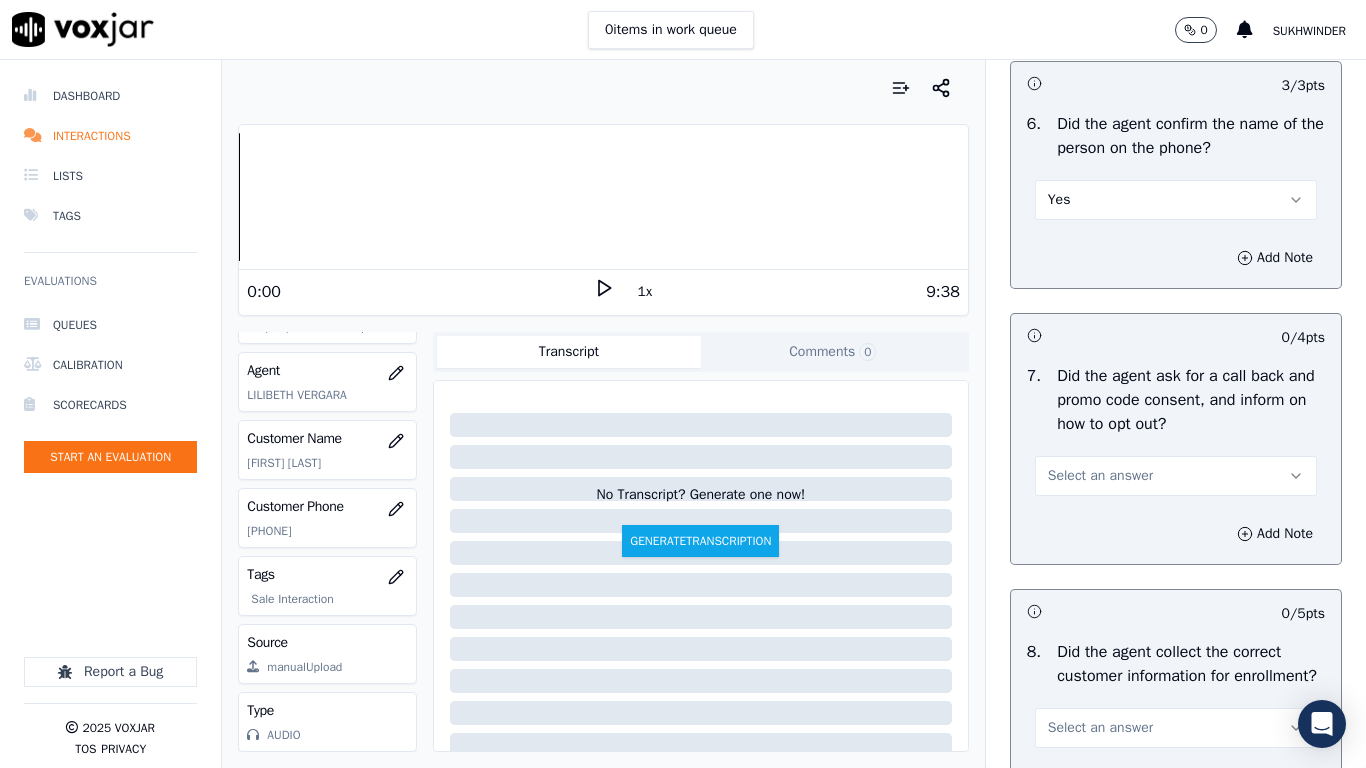 click on "Select an answer" at bounding box center (1100, 476) 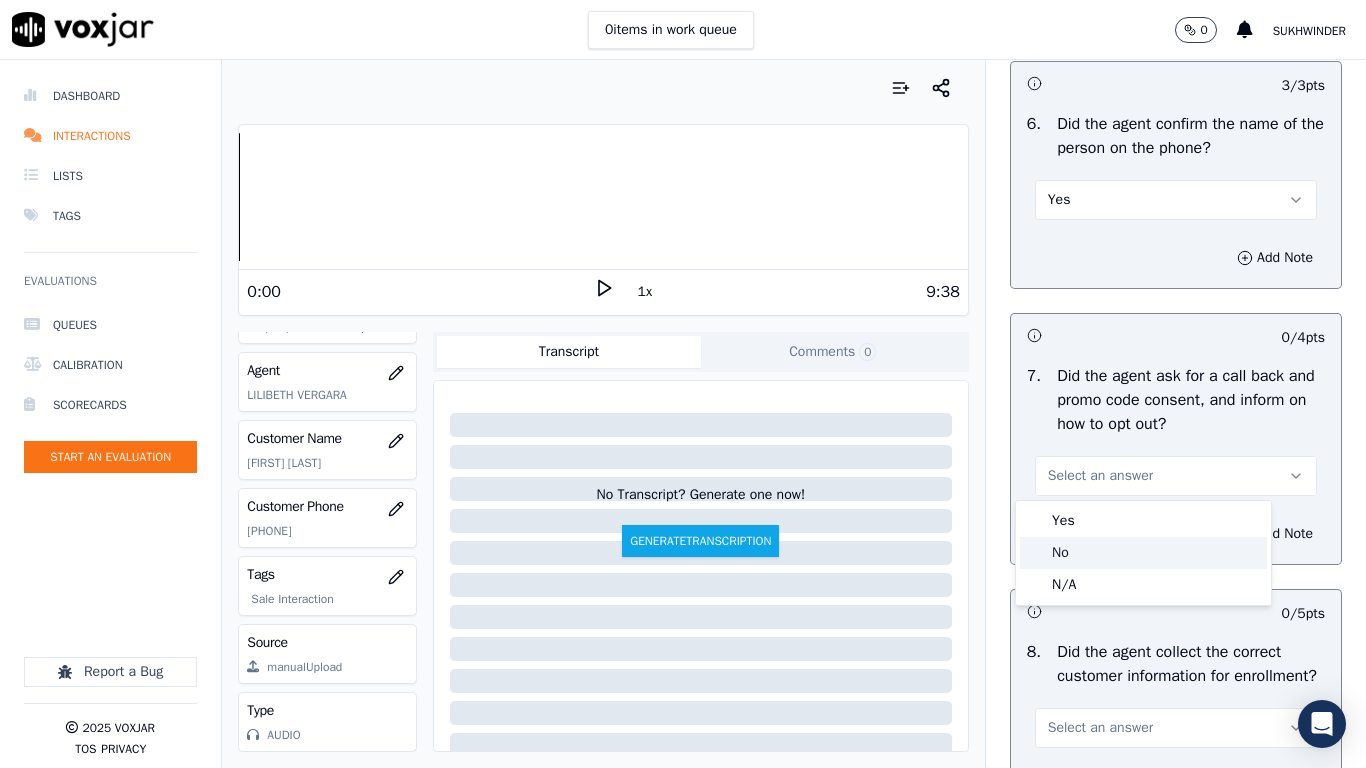 click on "No" 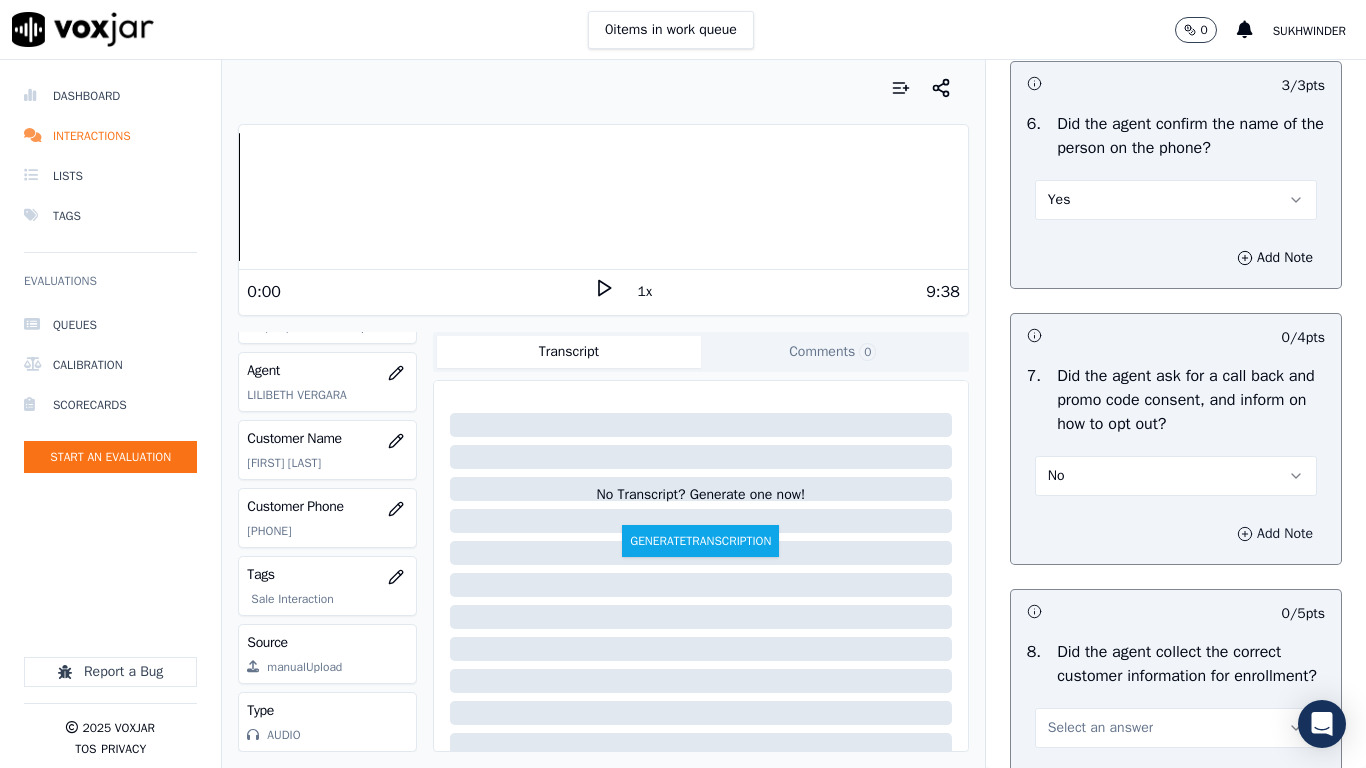click on "Add Note" at bounding box center [1275, 534] 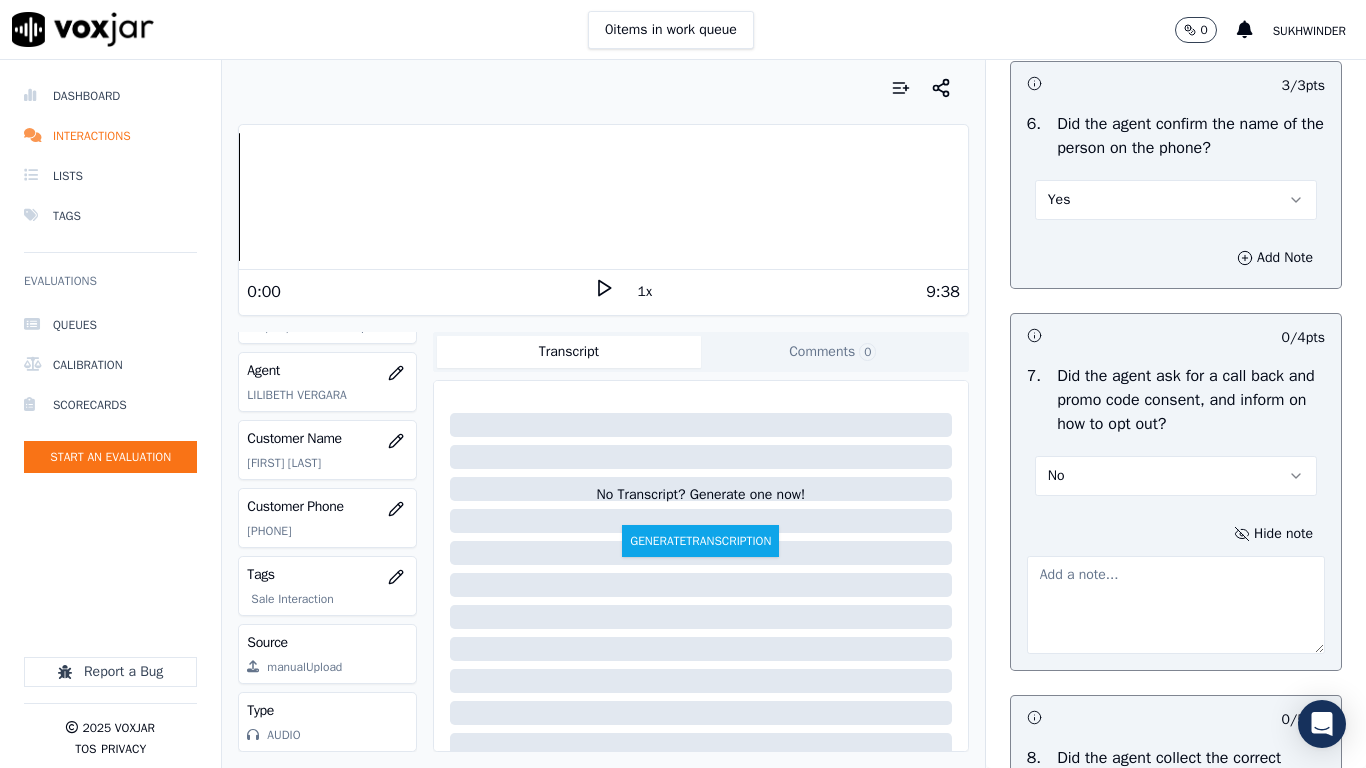 click at bounding box center [1176, 605] 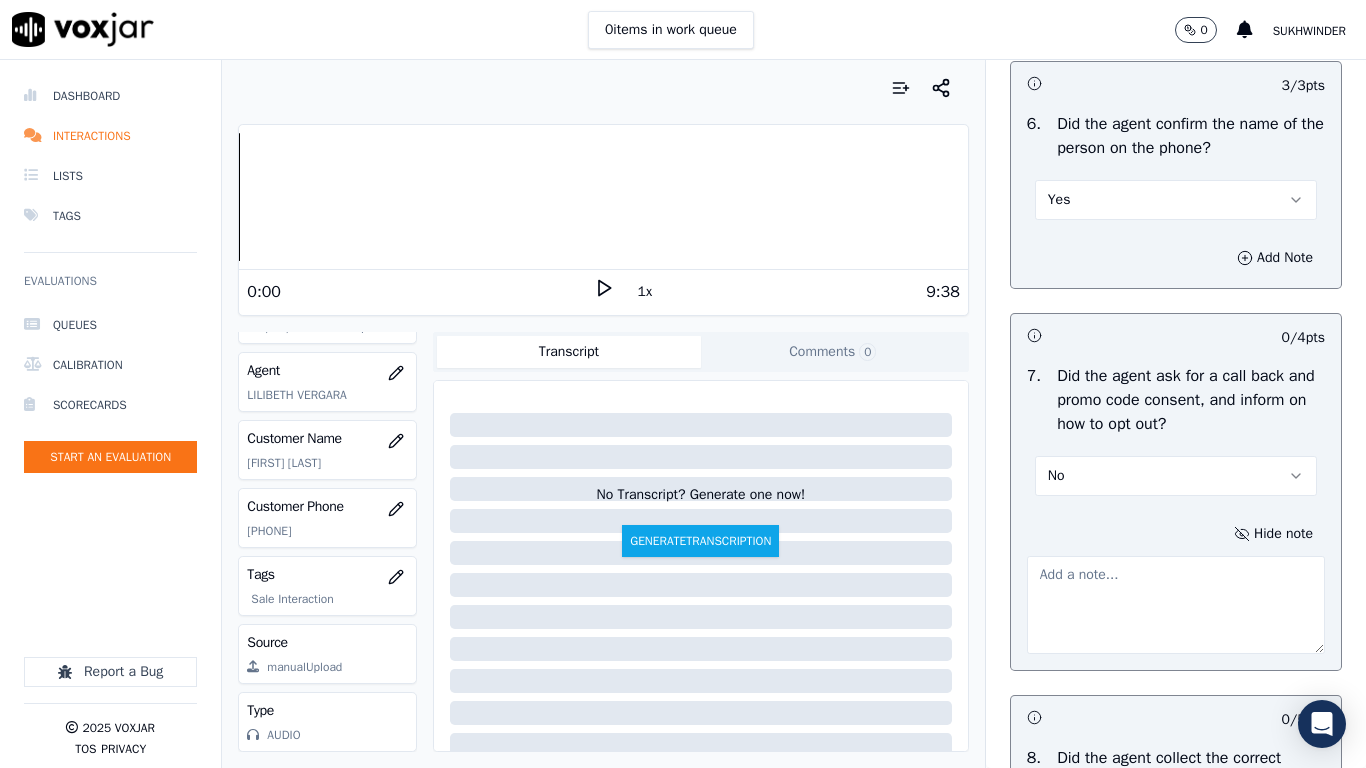 paste on "1.57sec did not provide callback number to CX to revoke consent for calls & text messages" 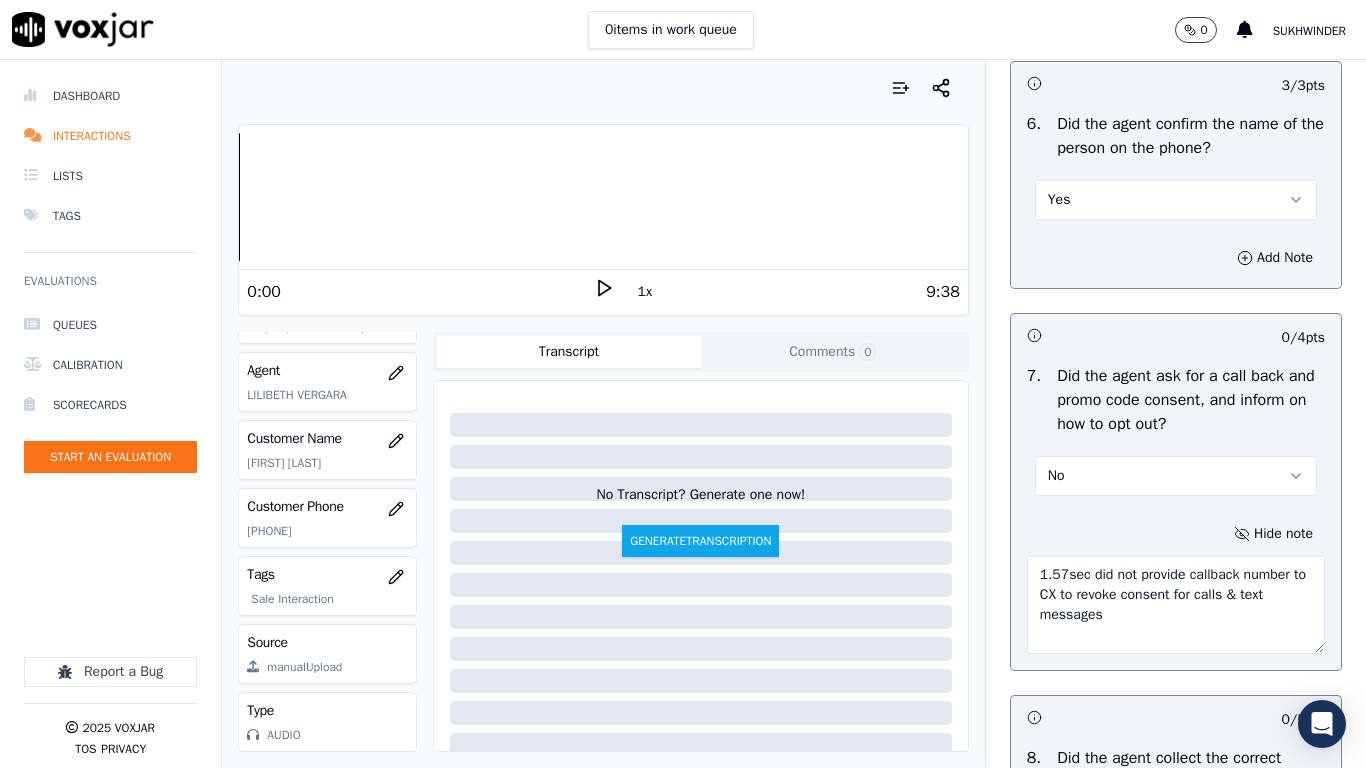 scroll, scrollTop: 2131, scrollLeft: 0, axis: vertical 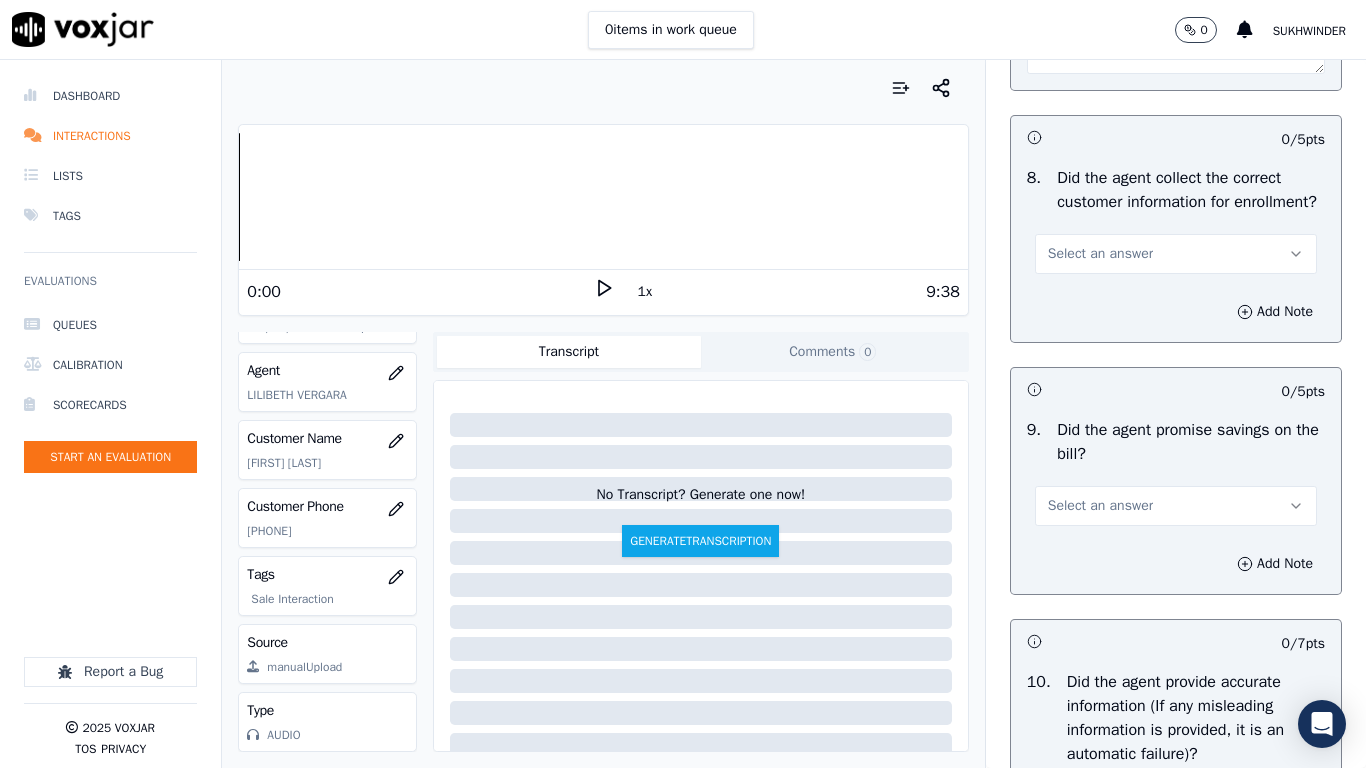 type on "1.57sec did not provide callback number to CX to revoke consent for calls & text messages" 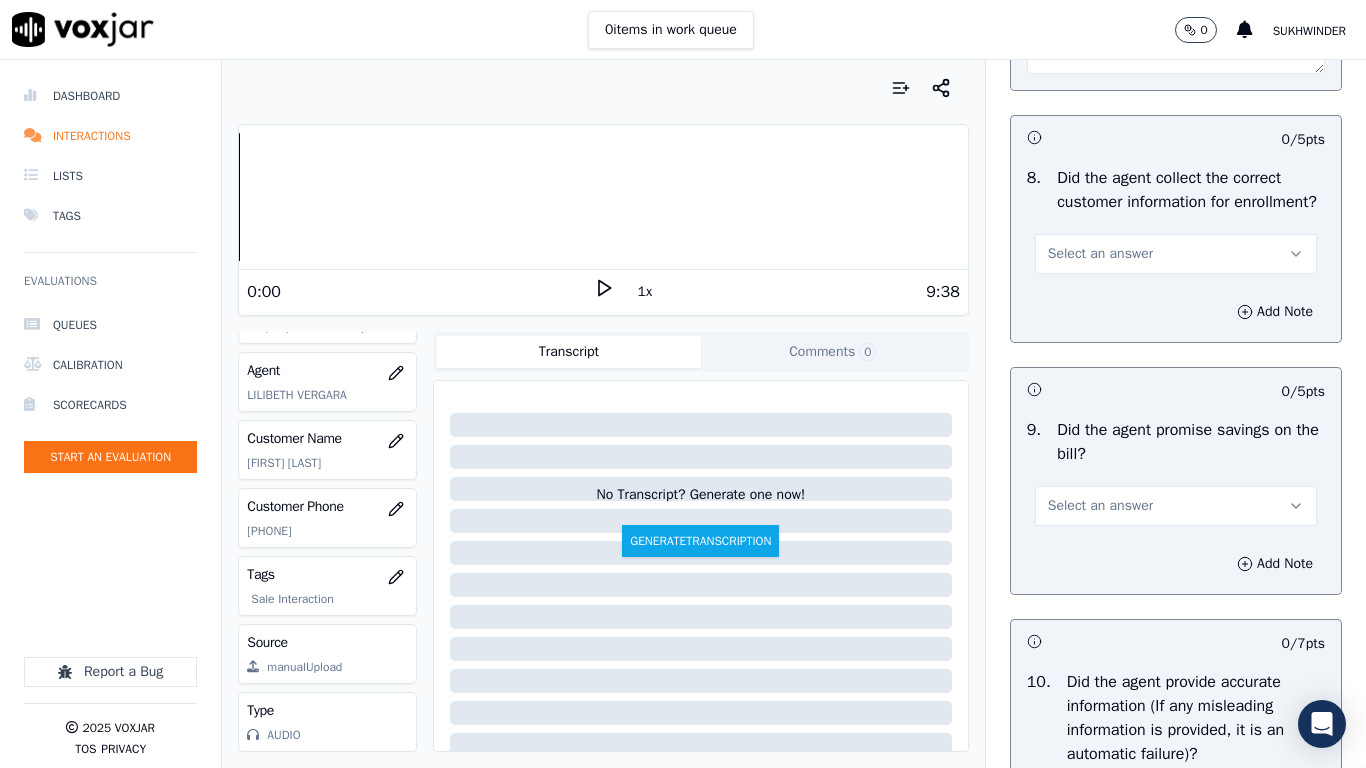 click on "Select an answer" at bounding box center (1176, 254) 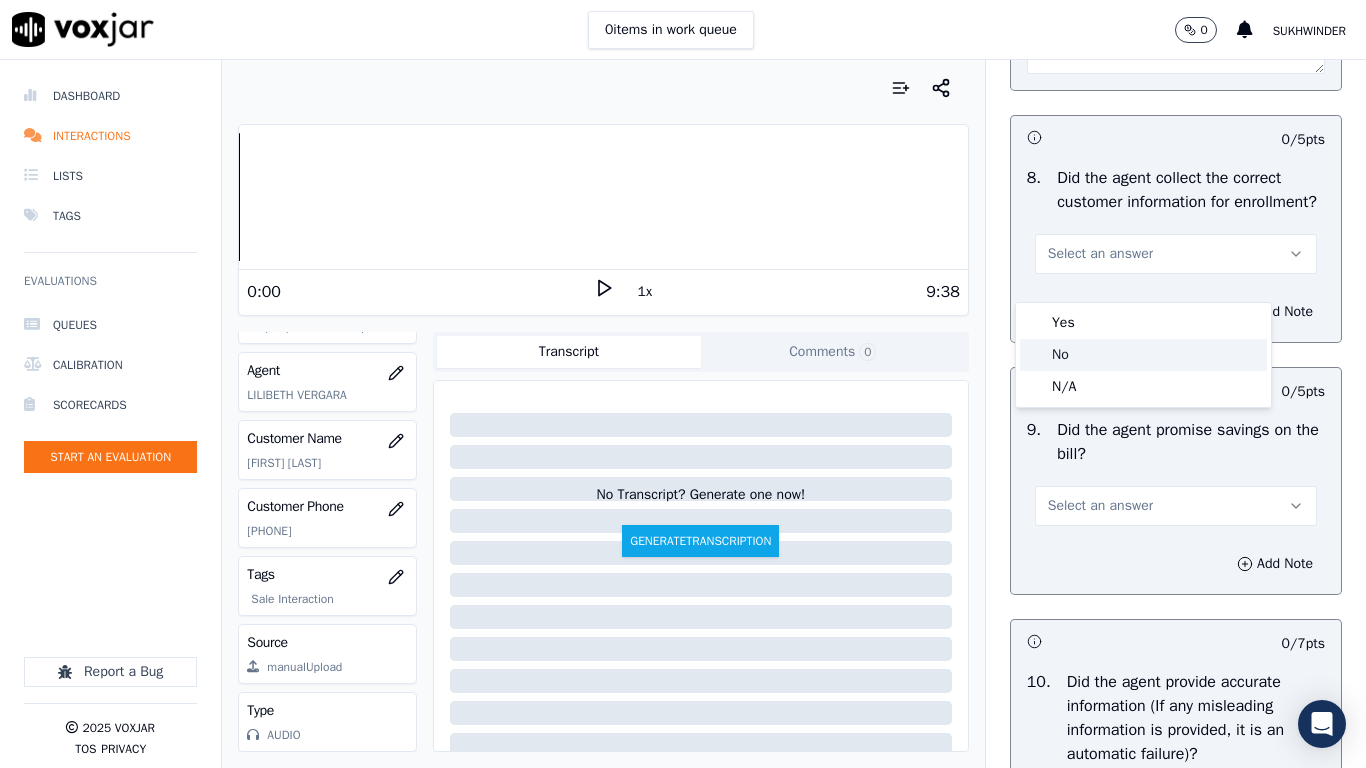click on "No" 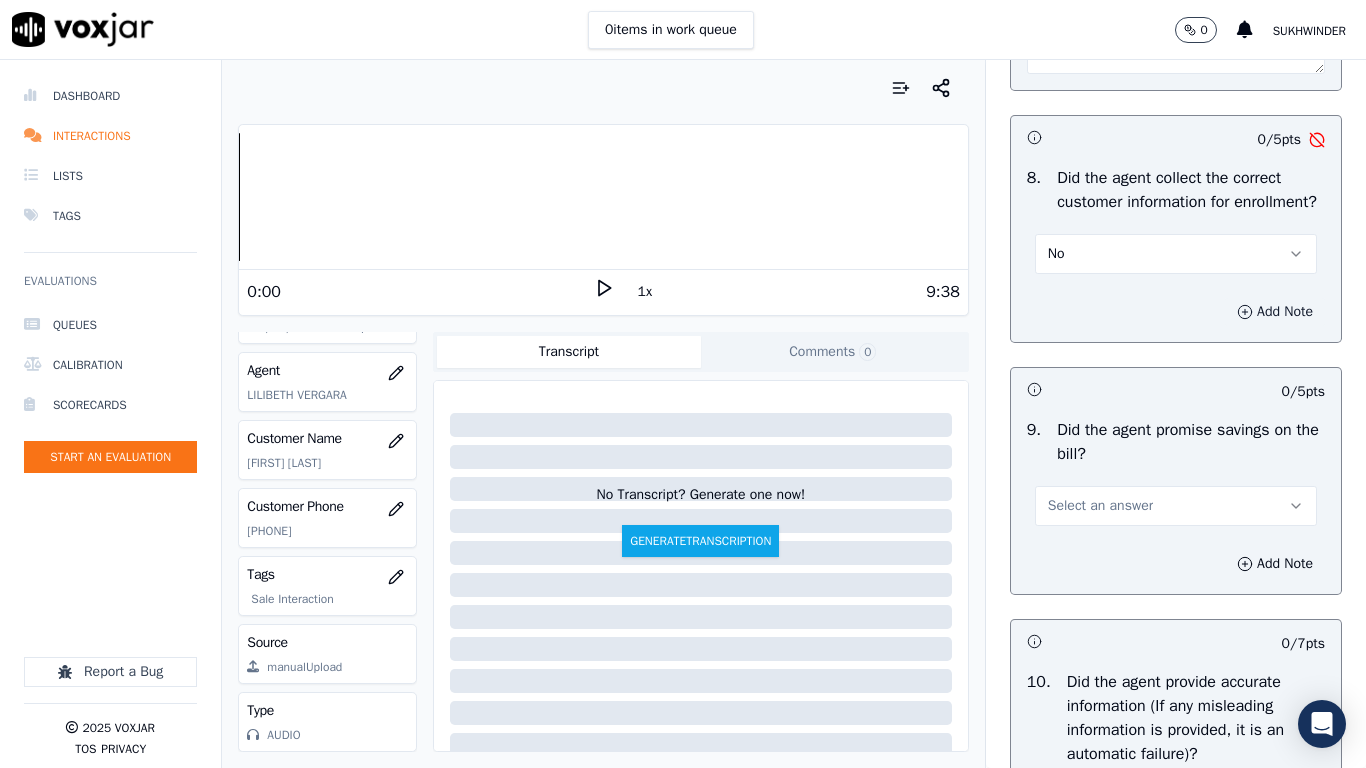 click 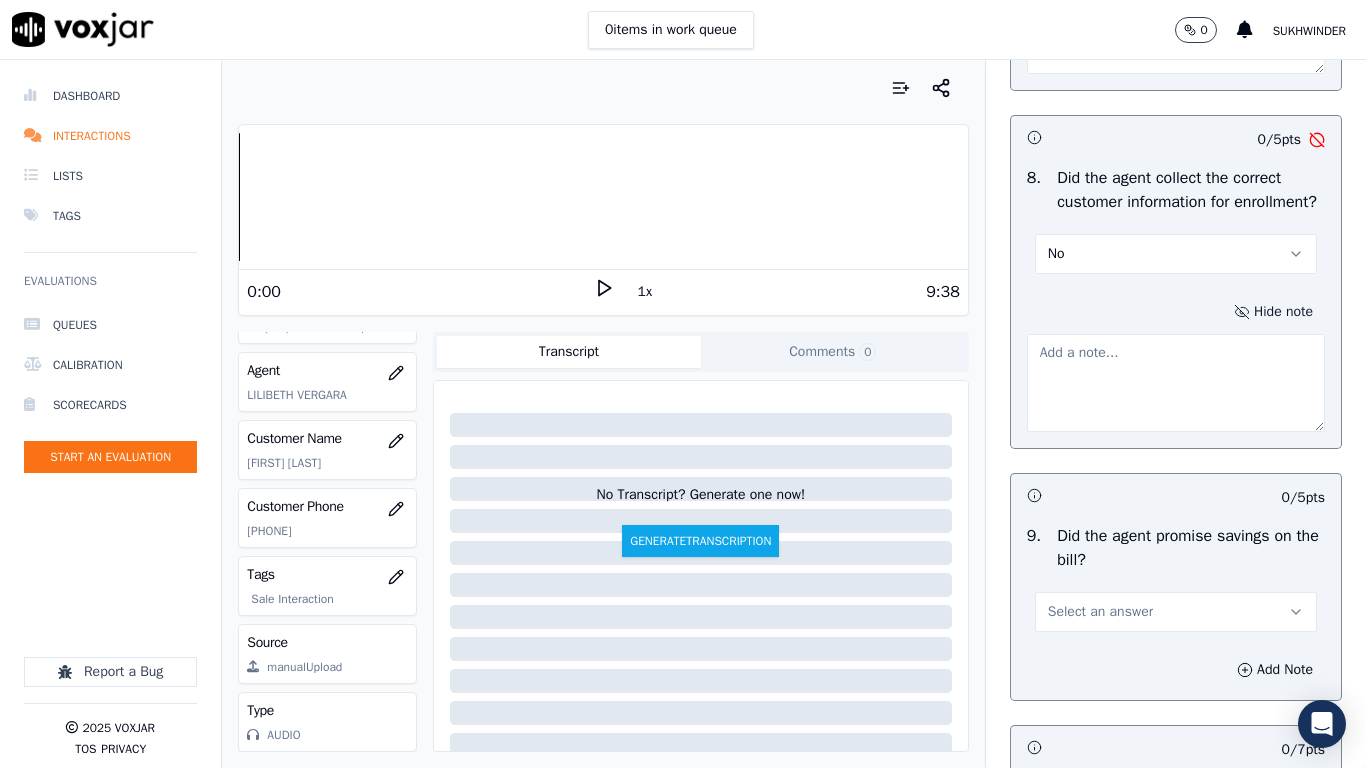 click at bounding box center [1176, 383] 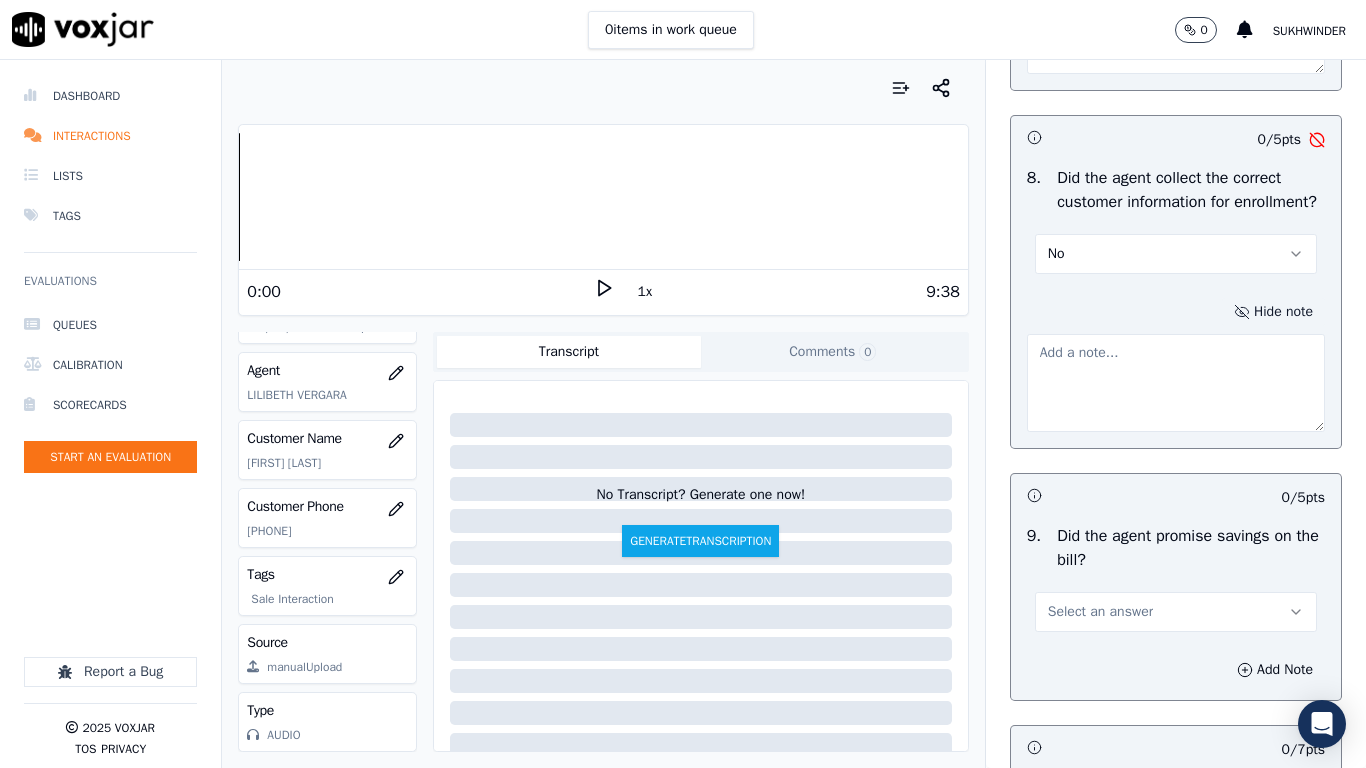 click on "Call Flow   This is a new section   40  pts                 4 / 4  pts     1 .   Did the agent properly branded the call (AGENT NAME/CTS)
Yes          Add Note                           4 / 4  pts     2 .   Did the agent advise that the call is recorded for quality and training purposes?
Yes          Add Note                           4 / 4  pts     3 .   Did the agent acknowledge the reason for the call?
Yes          Add Note                           -- / 0  pts     4 .   In an emergency, not transferring the customer to the utility is an automatic failure   N/A          Add Note                           -- / 4  pts     5 .   Resolves Utility Bill/Payment/Payment Arrangement/Customer Care  before assisting with additional options for the  energy supply.   N/A          Add Note                           3 / 3  pts     6 .   Did the agent confirm the name of the person on the phone?
Yes          Add Note                           0 / 4  pts     7 .     No          Hide note" at bounding box center [1176, 1079] 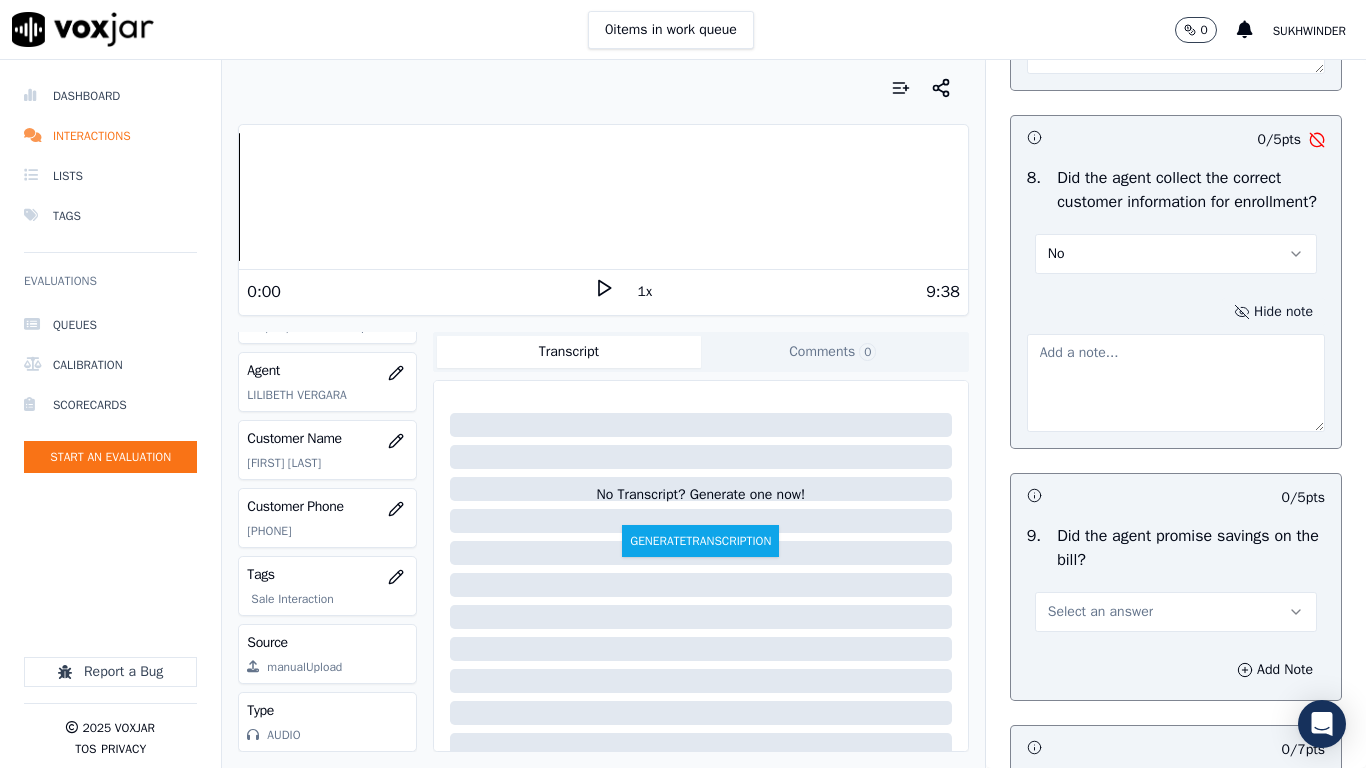click at bounding box center (1176, 383) 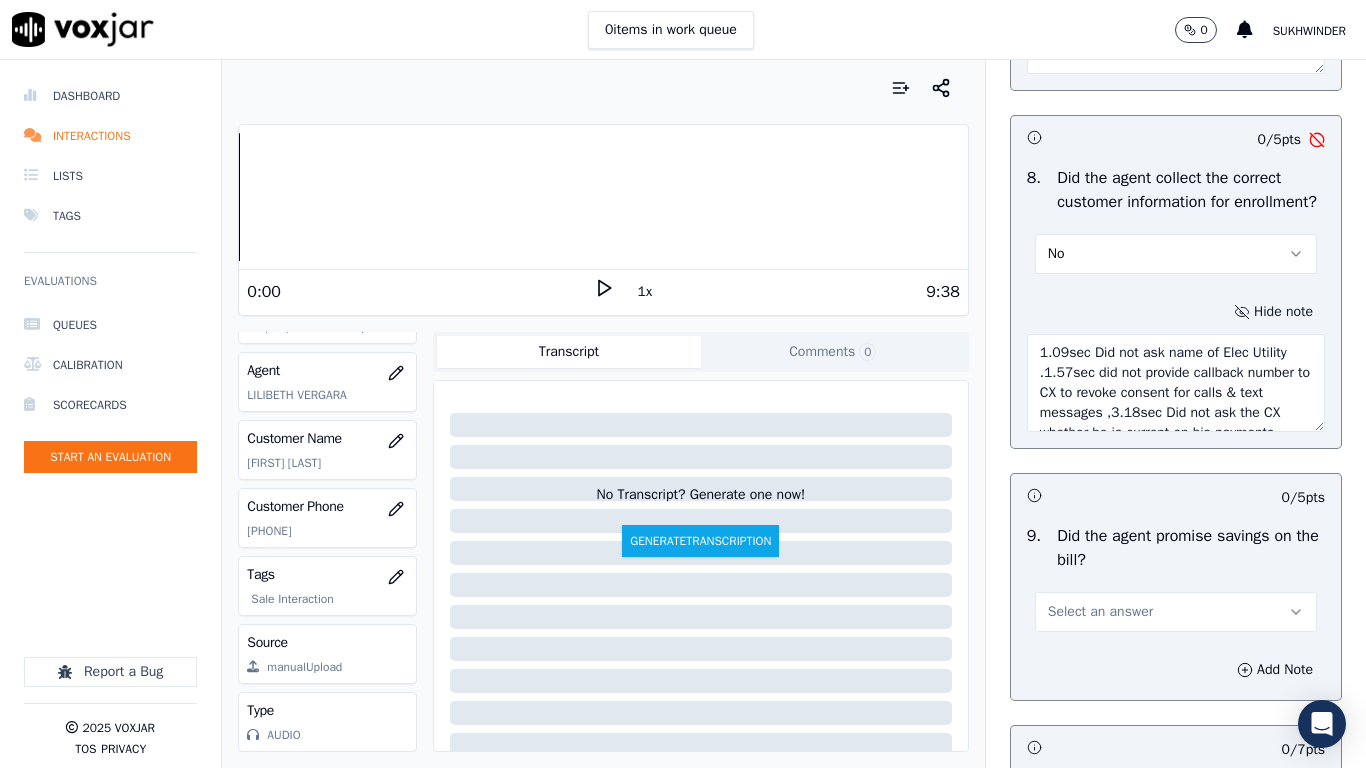 scroll, scrollTop: 131, scrollLeft: 0, axis: vertical 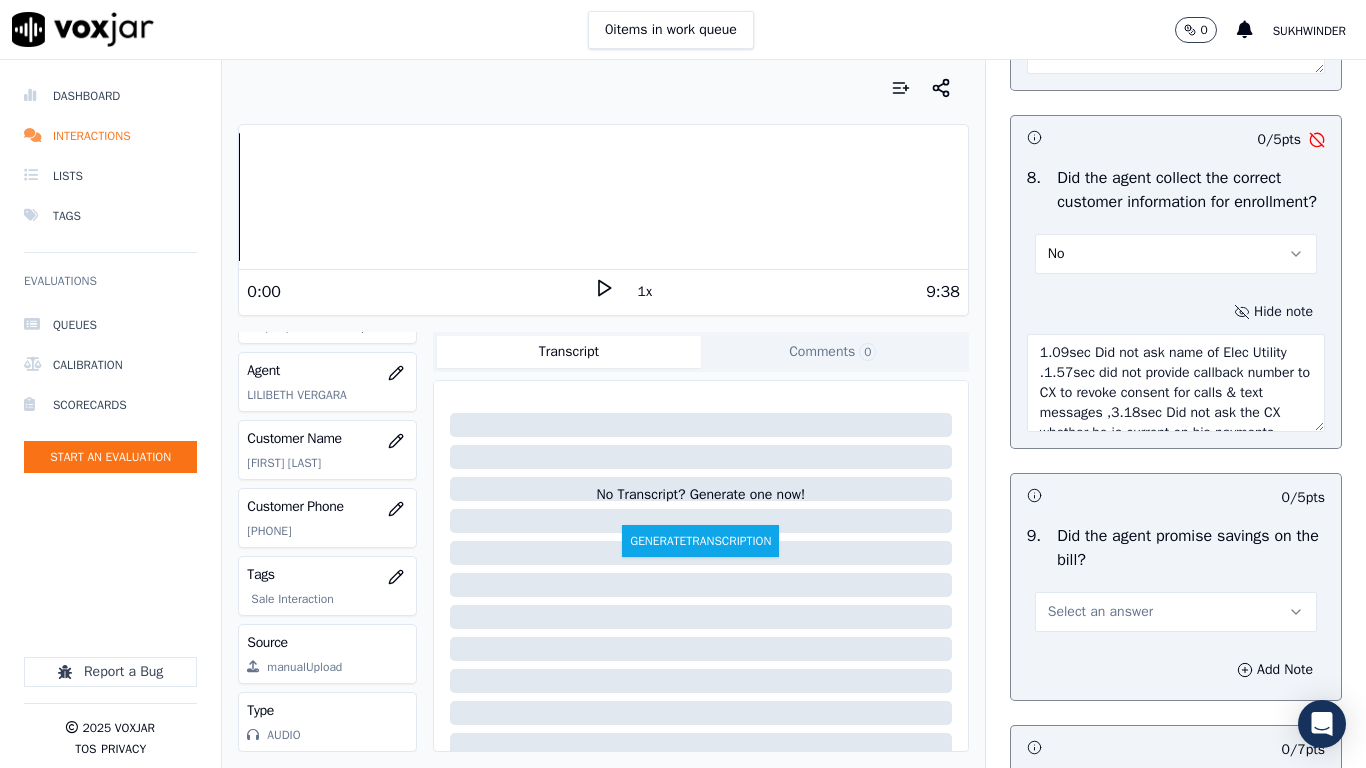 click on "1.09sec Did not ask name of Elec Utility .1.57sec did not provide callback number to CX to revoke consent for calls & text messages ,3.18sec Did not ask the CX whether he is current on his payments ,6.16sec Did not ask CX his DOB as it is required in MA ,,,,6.39sec Did not ask CX whether he has another Elec ACC & whether CX been with cleansky before" at bounding box center (1176, 383) 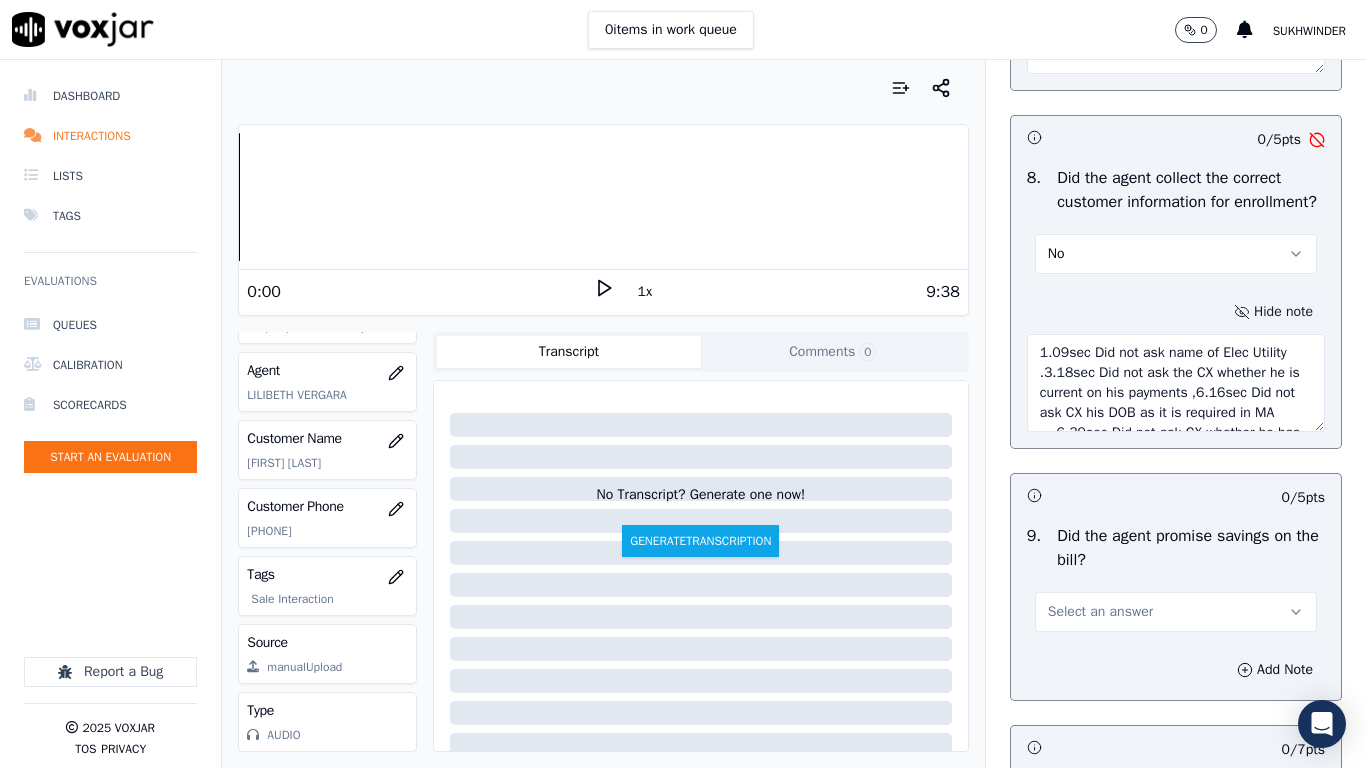 type on "1.09sec Did not ask name of Elec Utility .3.18sec Did not ask the CX whether he is current on his payments ,6.16sec Did not ask CX his DOB as it is required in MA ,,,,6.39sec Did not ask CX whether he has another Elec ACC & whether CX been with cleansky before" 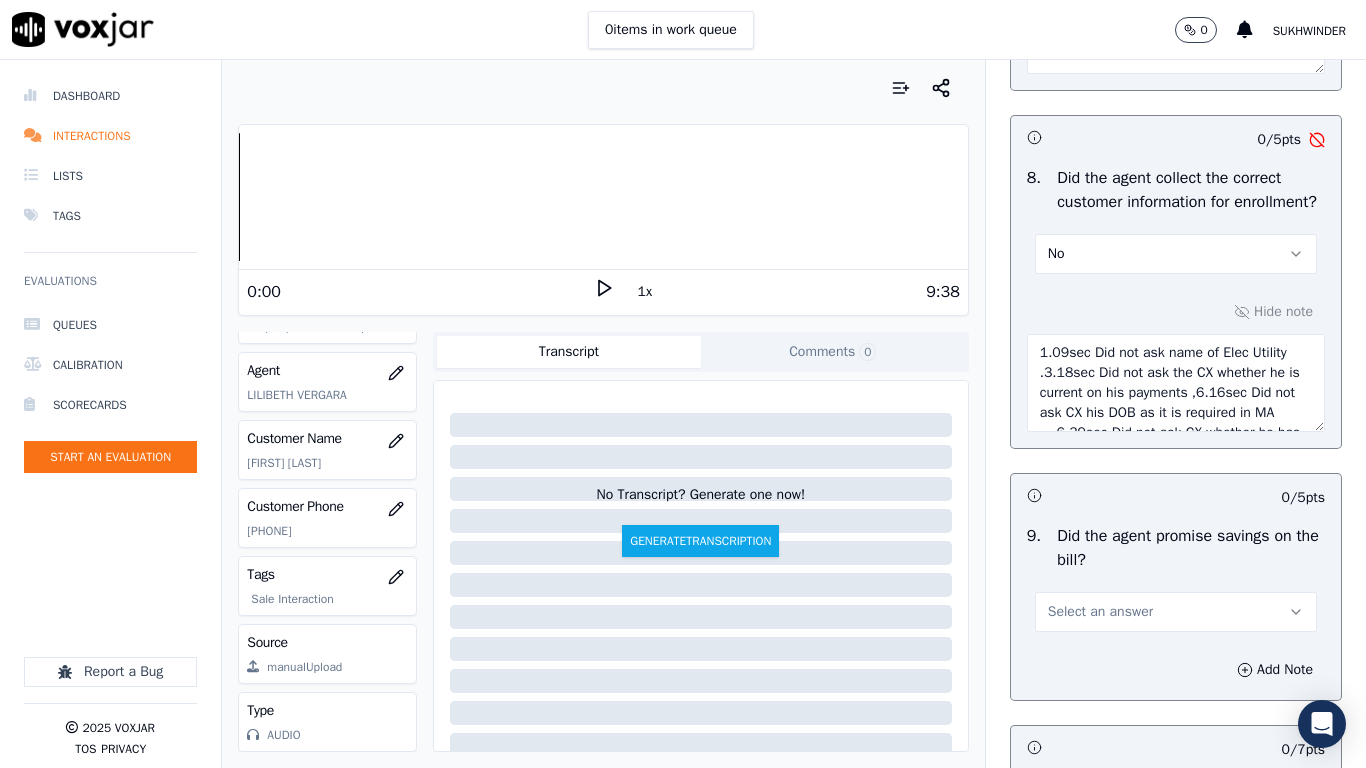 click on "Select an answer" at bounding box center [1176, 612] 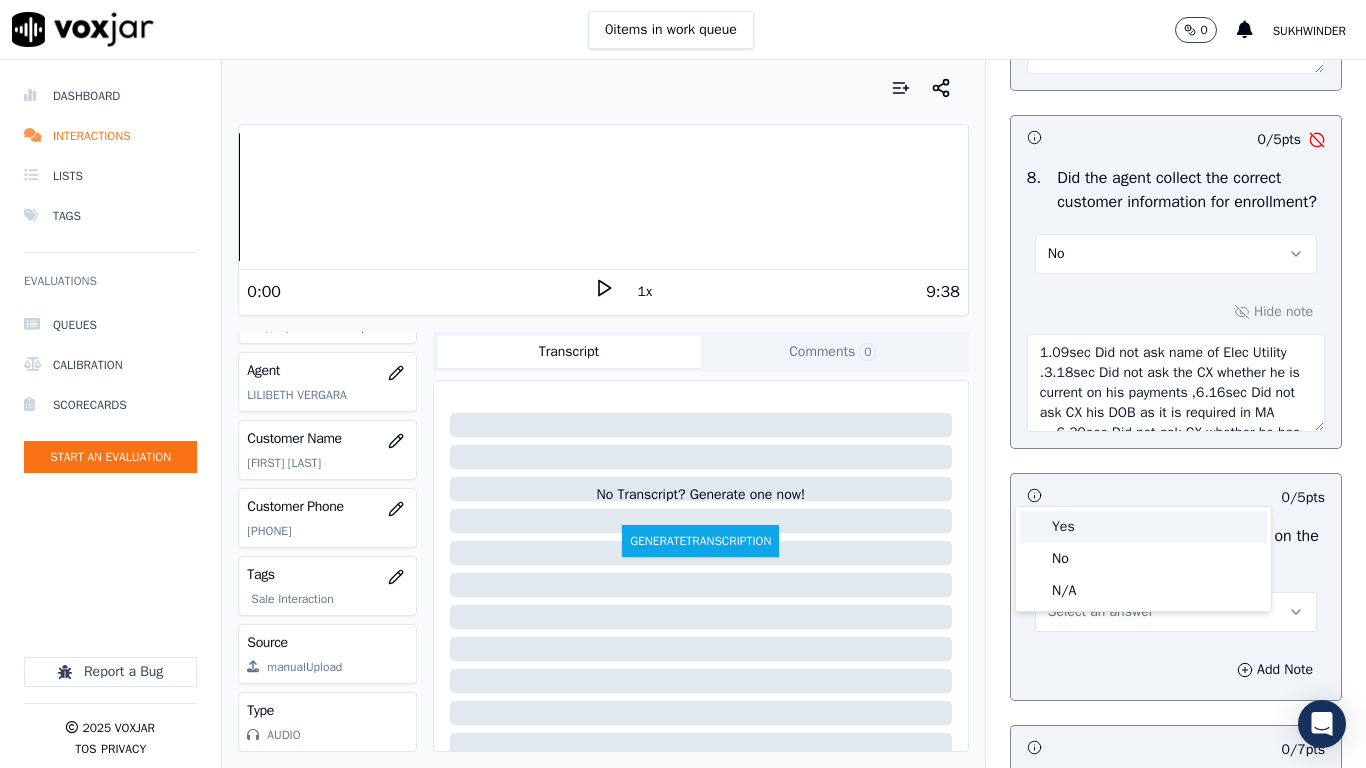 click on "Yes" at bounding box center (1143, 527) 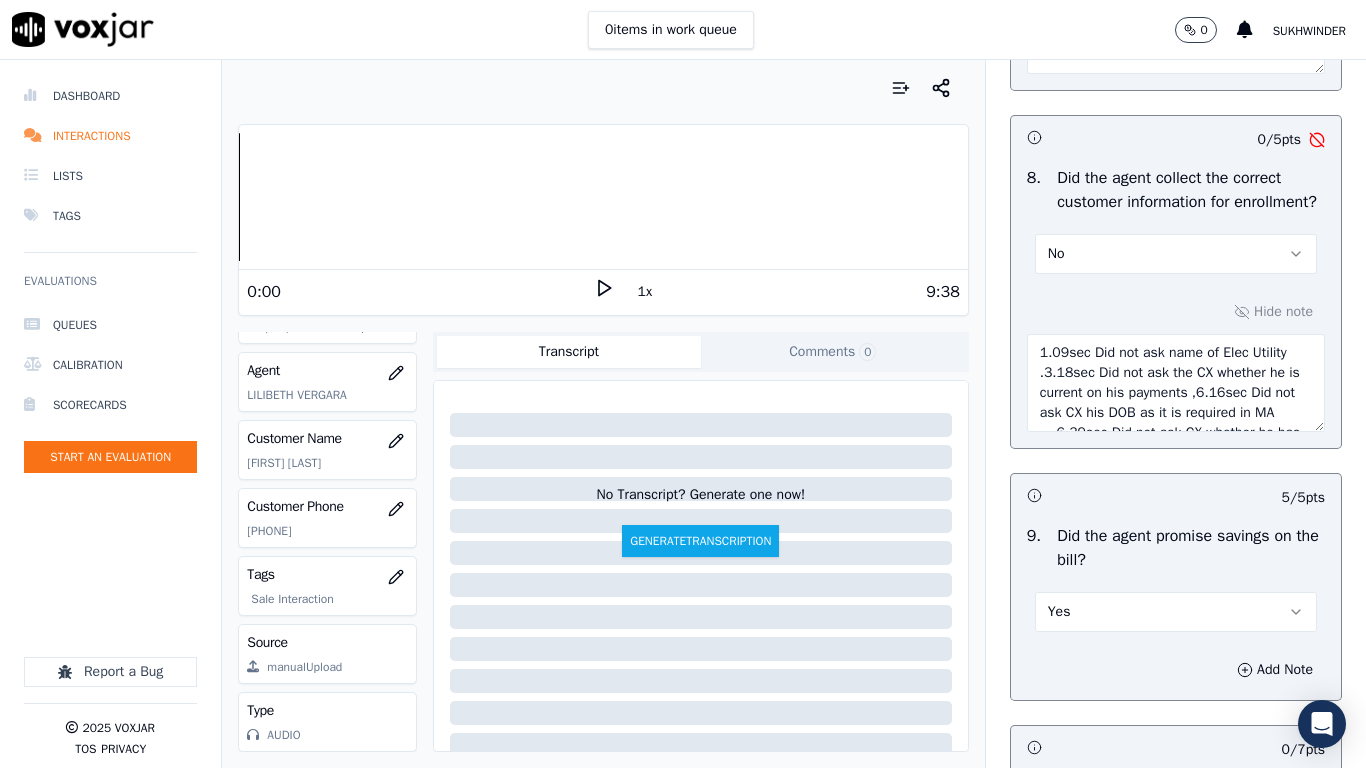 scroll, scrollTop: 2712, scrollLeft: 0, axis: vertical 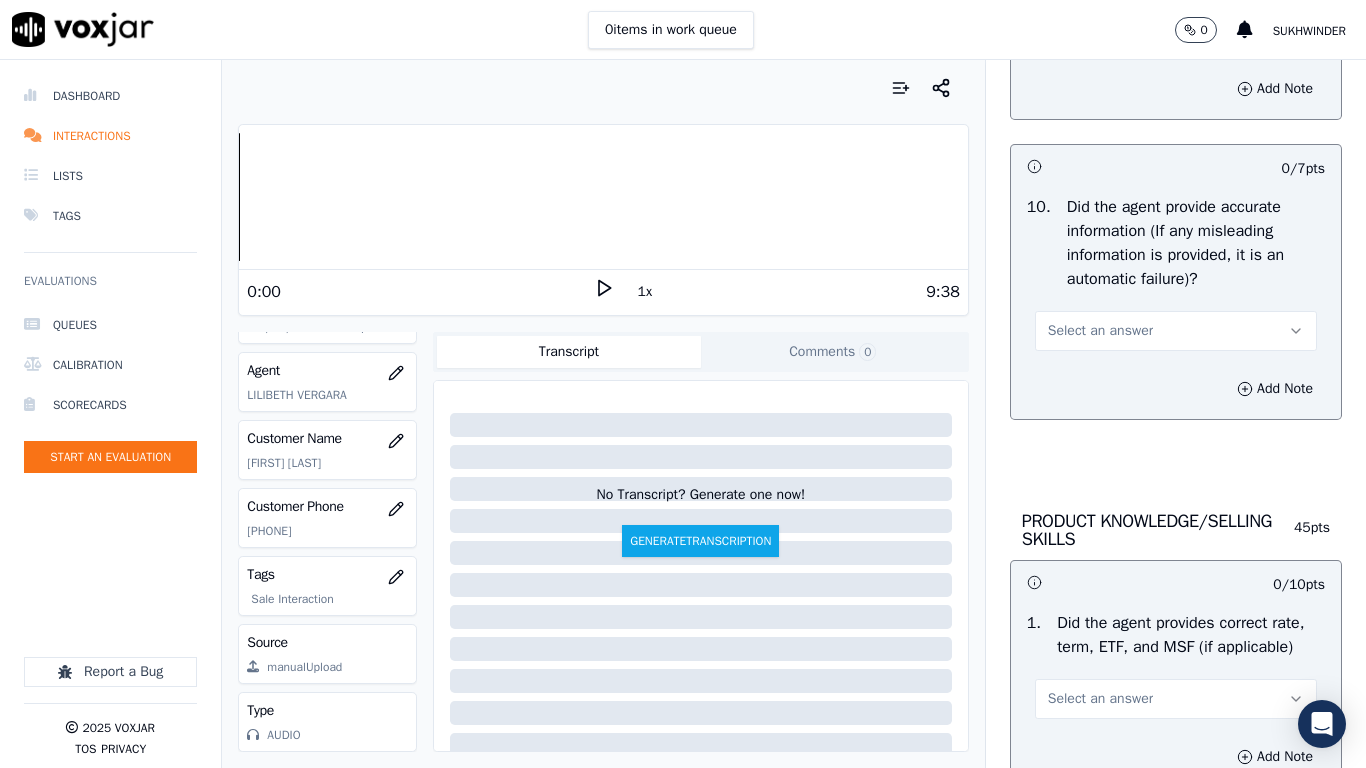 click on "Select an answer" at bounding box center (1176, 331) 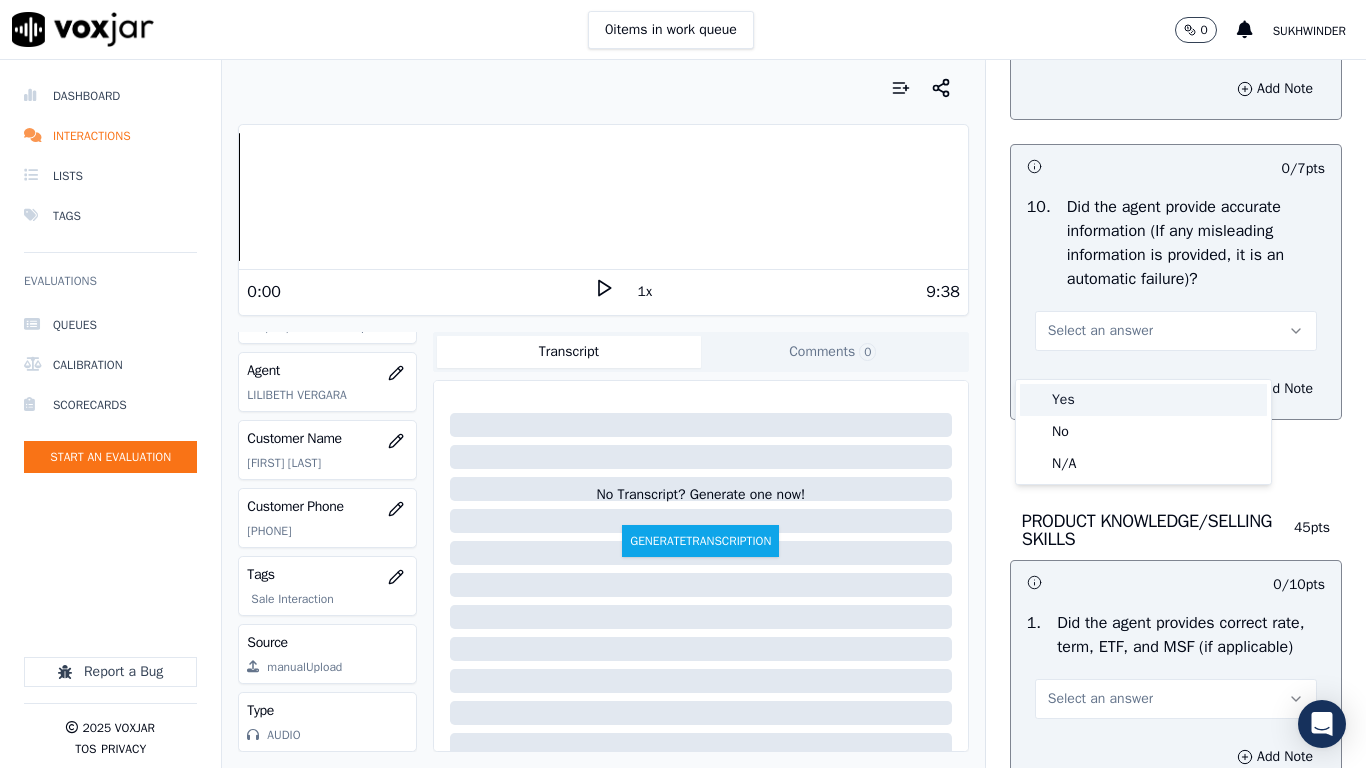 click on "Yes" at bounding box center [1143, 400] 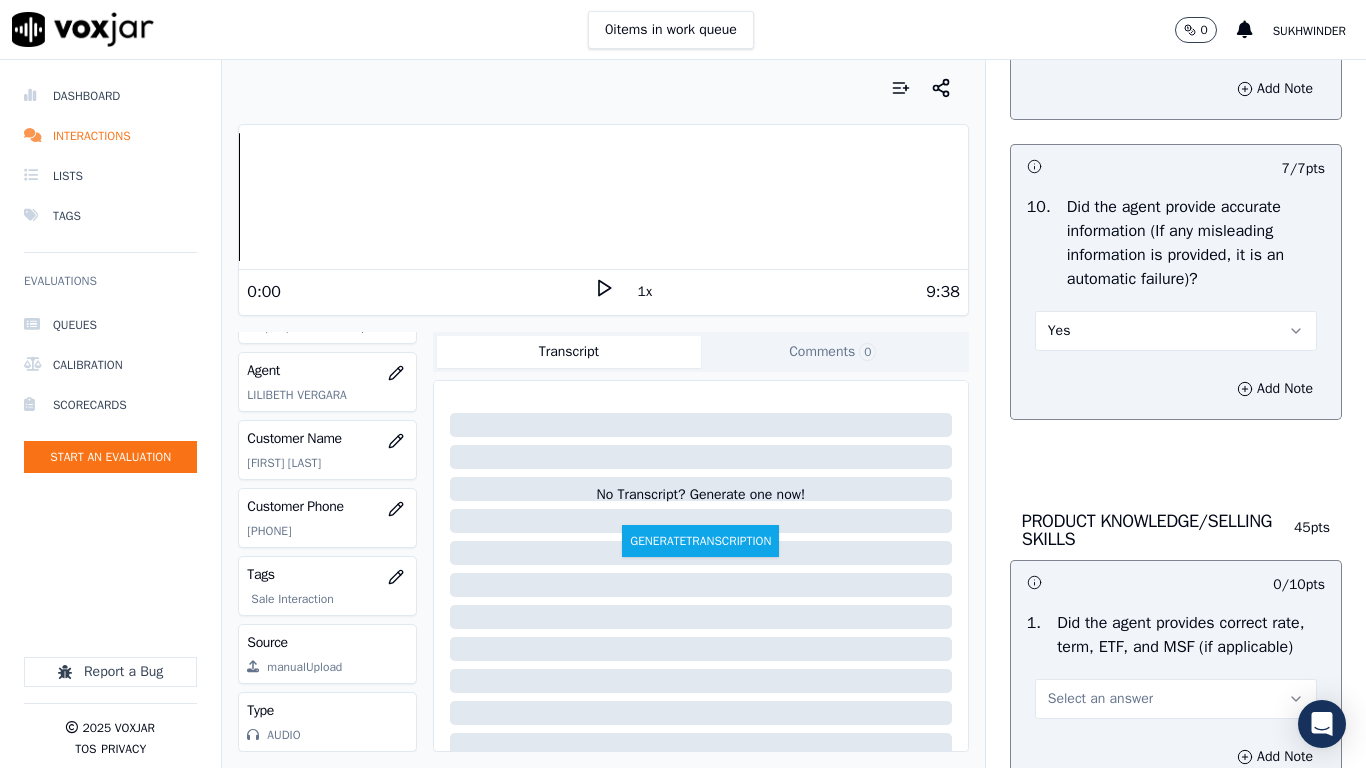 scroll, scrollTop: 3292, scrollLeft: 0, axis: vertical 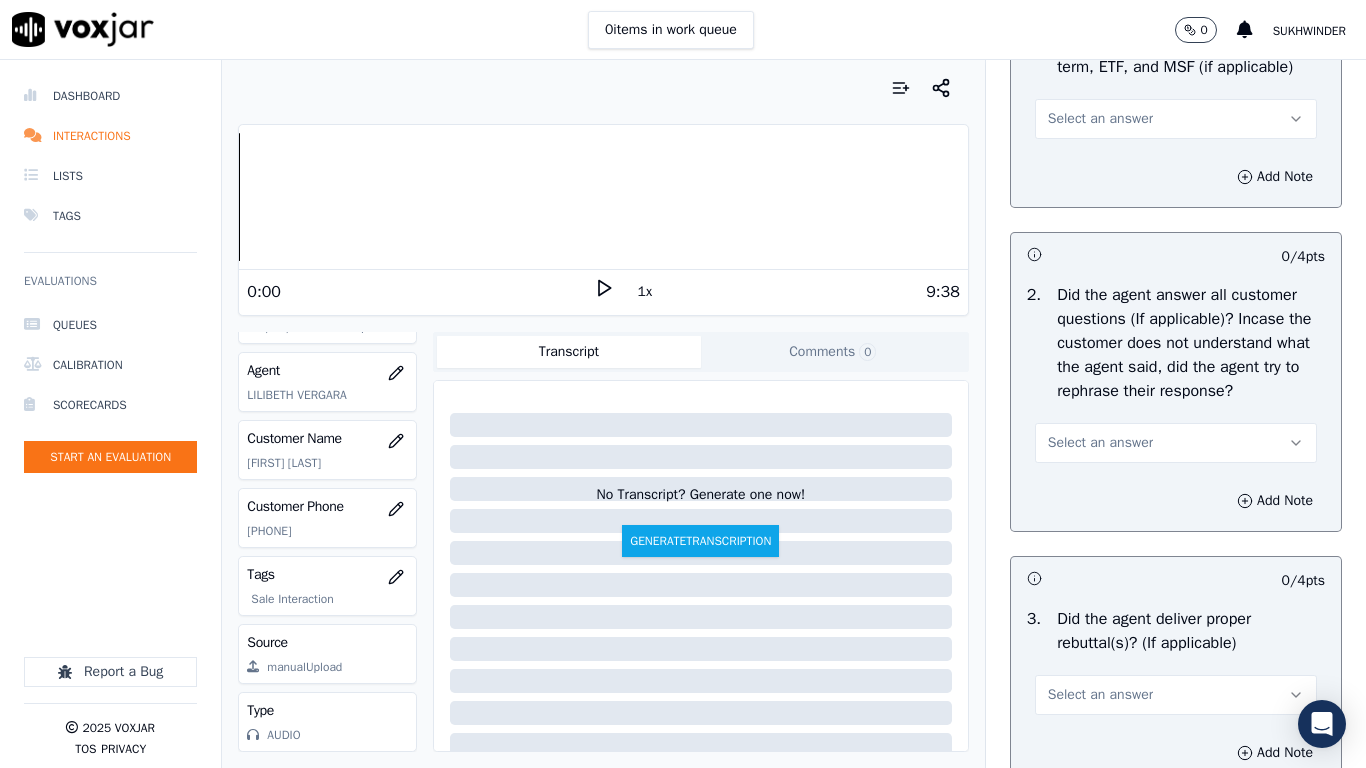 click on "Select an answer" at bounding box center [1100, 119] 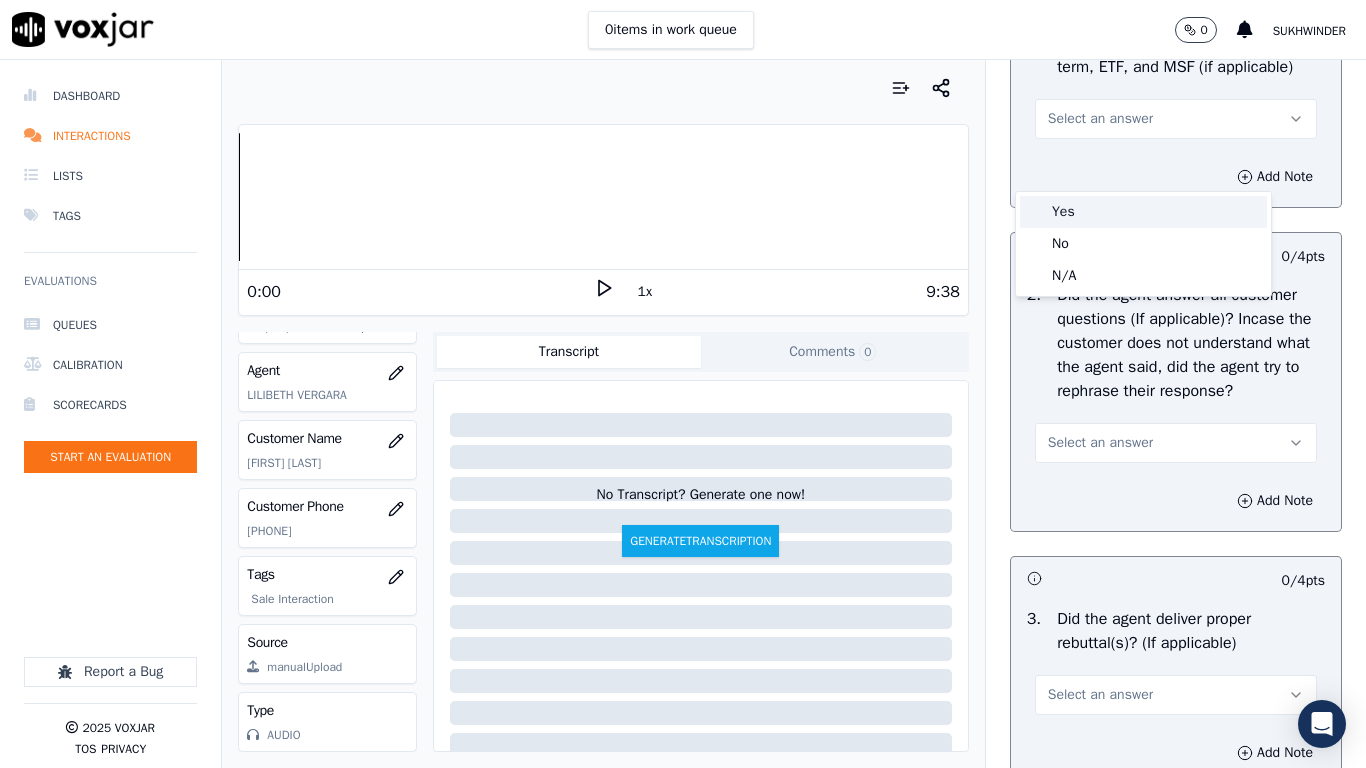 click on "0  items in work queue     0         Sukhwinder             Dashboard   Interactions   Lists   Tags       Evaluations     Queues   Calibration   Scorecards   Start an Evaluation
Report a Bug       2025   Voxjar   TOS   Privacy             Your browser does not support the audio element.   0:00     1x   9:38   Voxjar ID   7c070bf7-3fb6-4f80-bd85-f0b61d74e308   Source ID   3392218989-all.mp3   Timestamp
07/03/2025 11:24 pm     Agent
LILIBETH VERGARA     Customer Name     DAVID LIONS     Customer Phone     [PHONE]     Tags
Sale Interaction     Source     manualUpload   Type     AUDIO       Transcript   Comments  0   No Transcript? Generate one now!   Generate  Transcription         Add Comment   Scores   Transcript   Metadata   Comments         Human Score   --   0  evaluation s   AI Score   --   0  evaluation s     AI Evaluations
Queue an AI Evaluation   No AI evaluations yet   Human Evaluations   Start a Manual Evaluation" at bounding box center [683, 384] 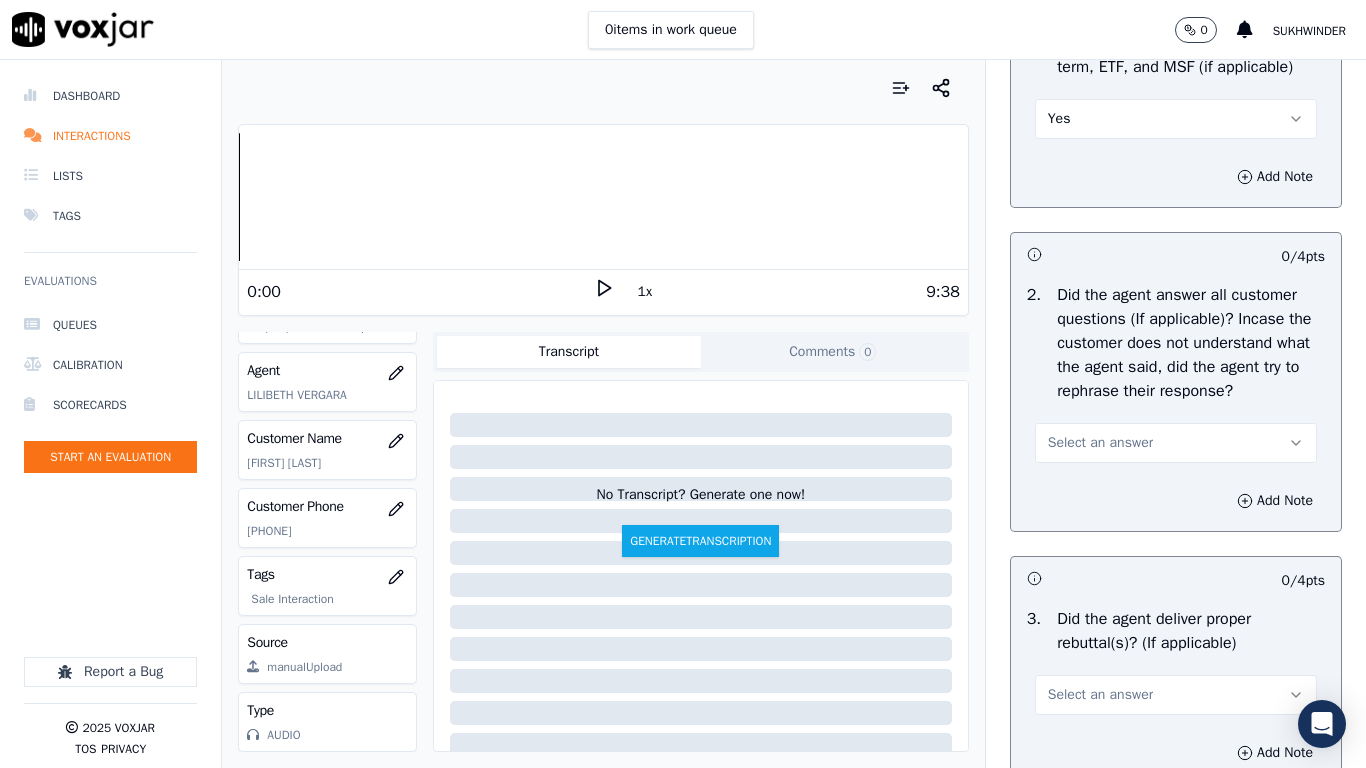 click on "Select an answer" at bounding box center (1100, 443) 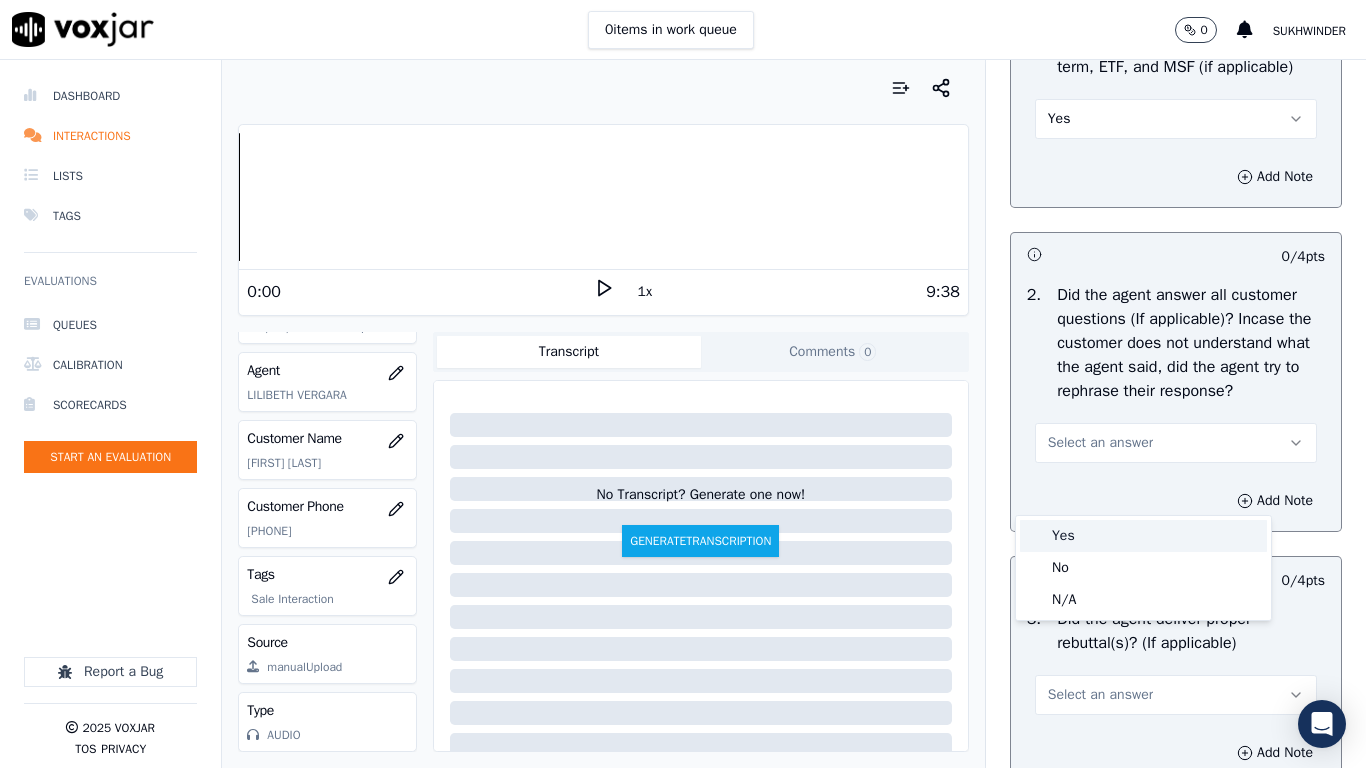 click on "Yes" at bounding box center [1143, 536] 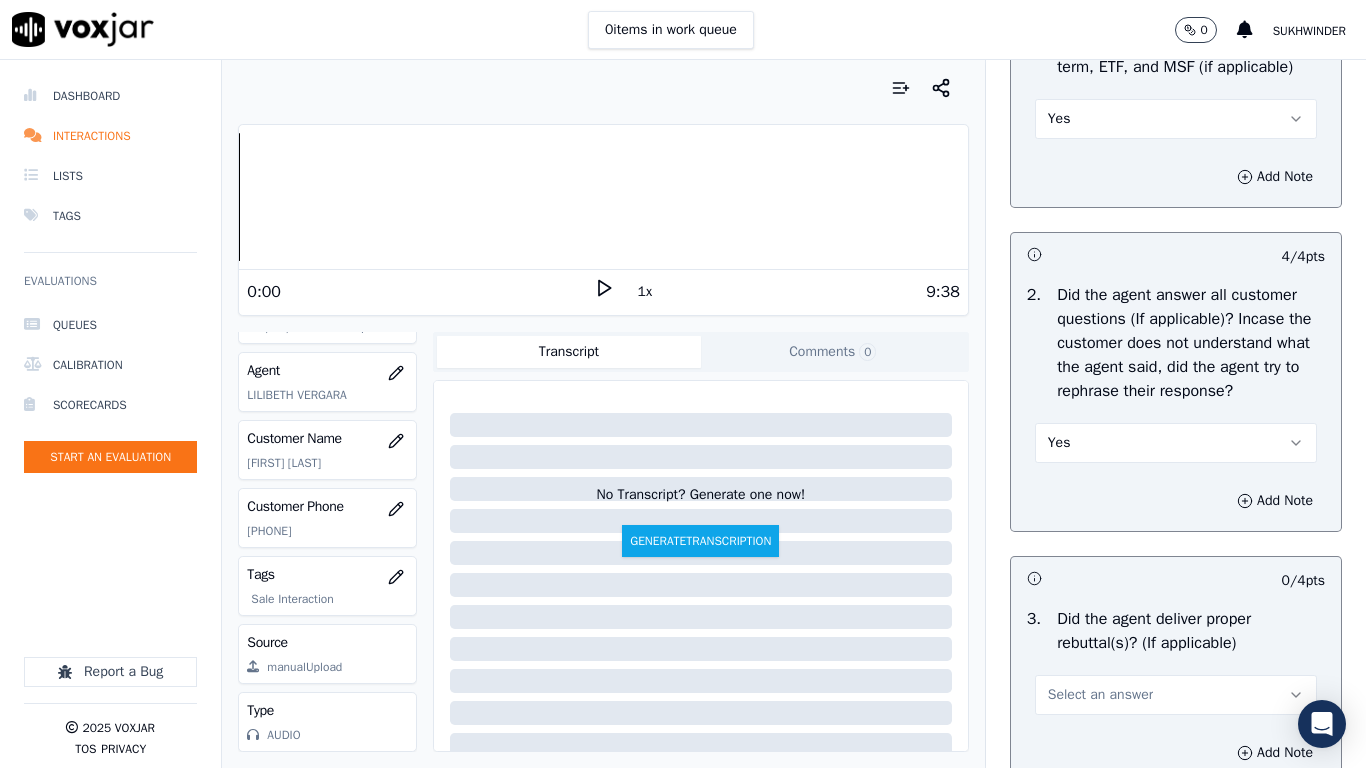 scroll, scrollTop: 3872, scrollLeft: 0, axis: vertical 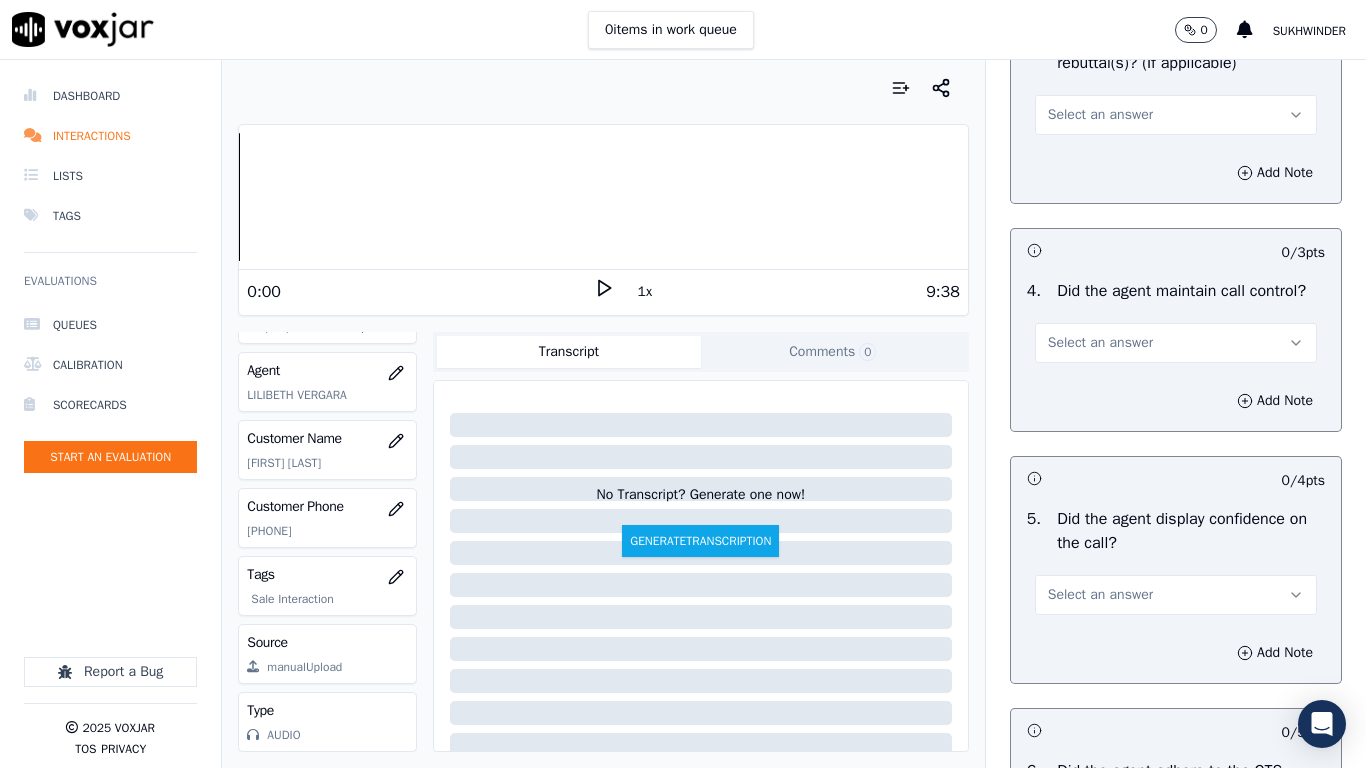 click on "Select an answer" at bounding box center (1176, 115) 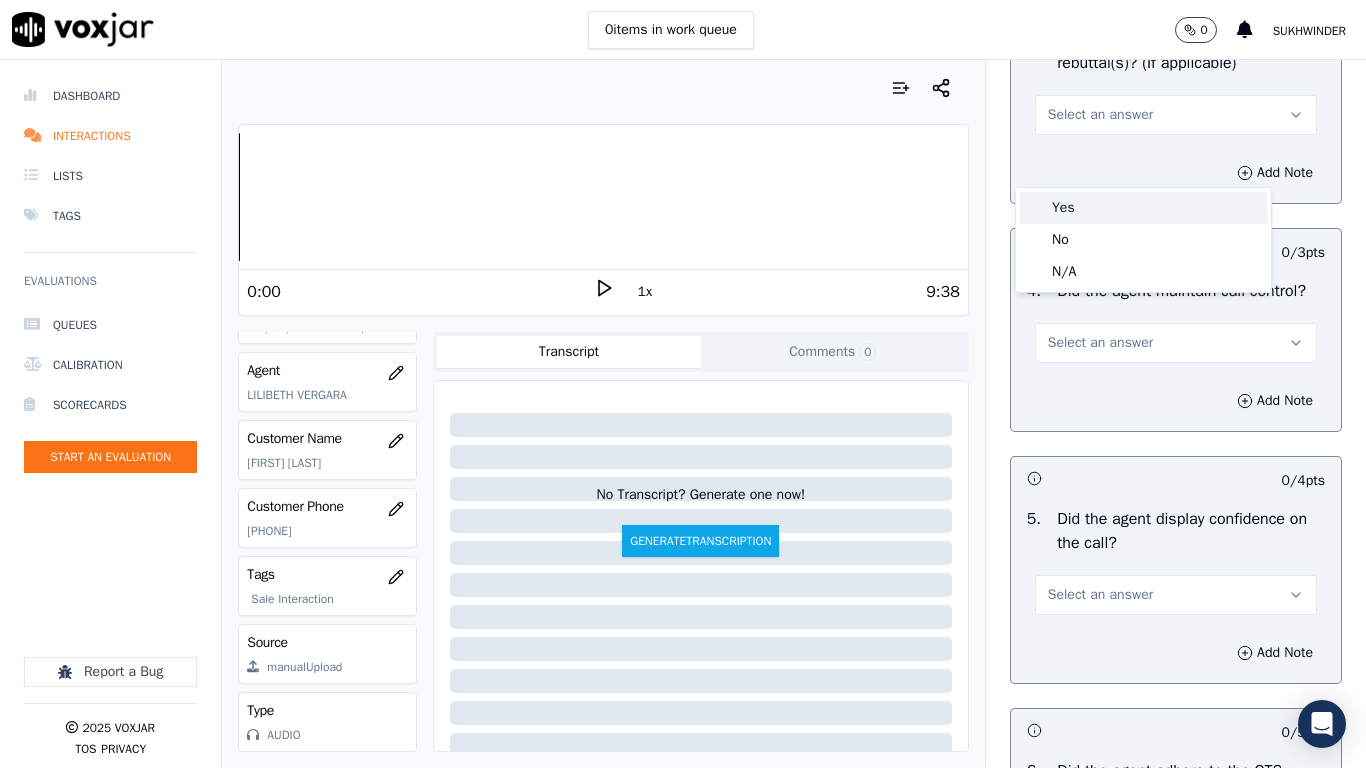 click on "Yes" at bounding box center [1143, 208] 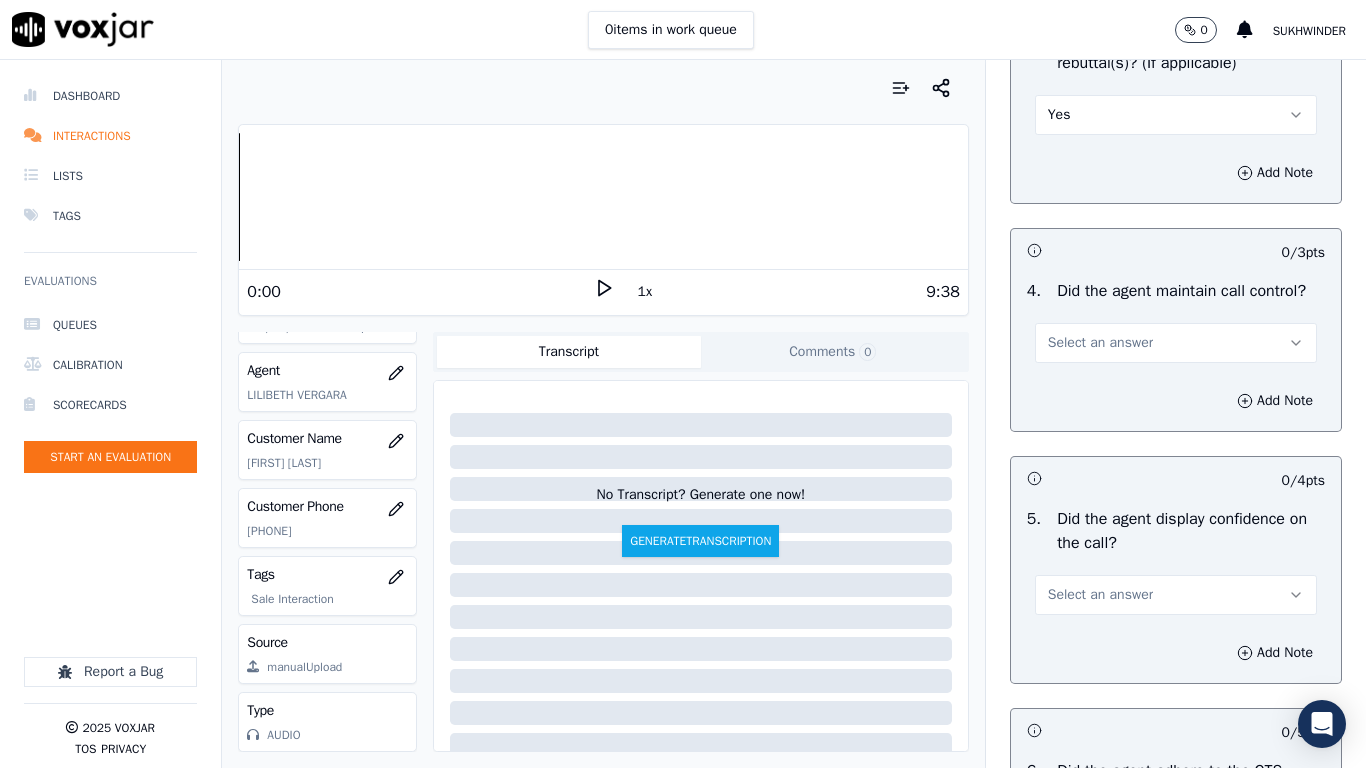 click on "Select an answer" at bounding box center (1176, 343) 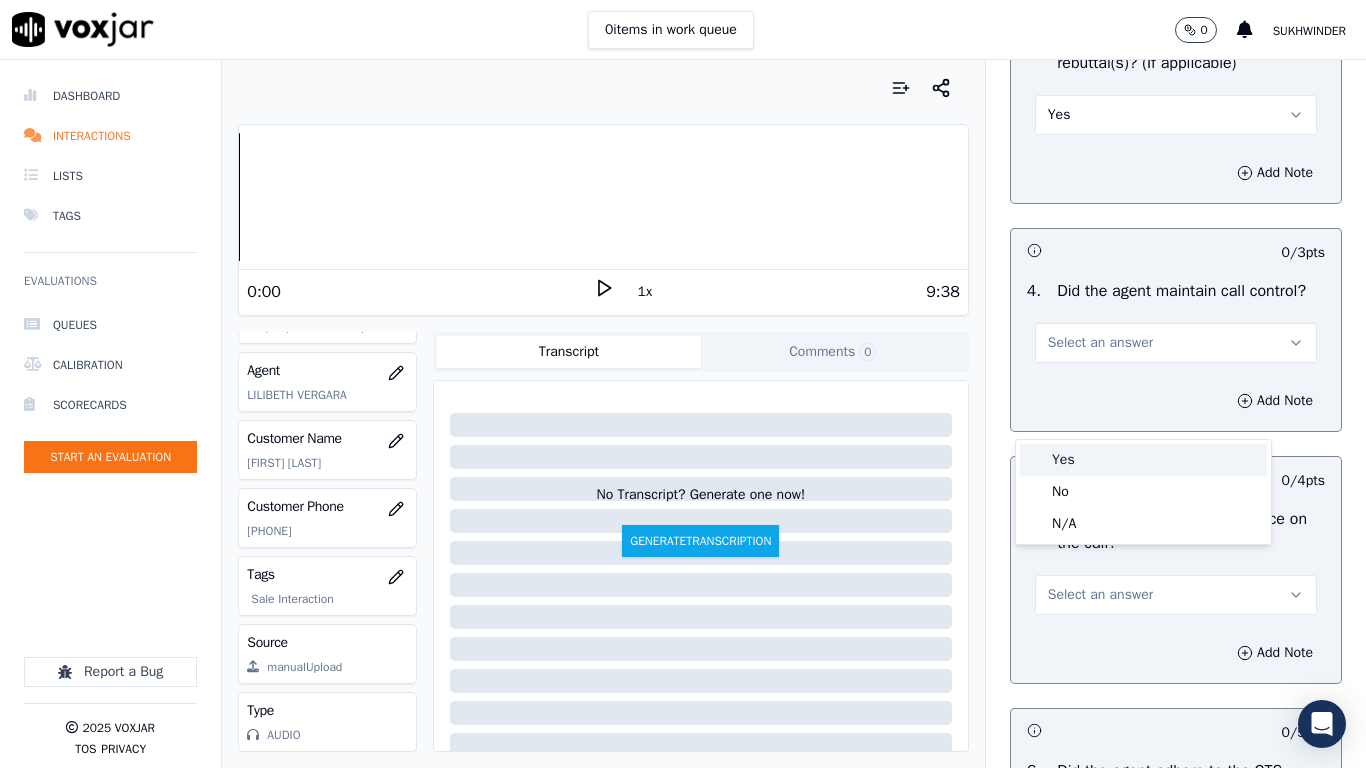 click on "Yes" at bounding box center (1143, 460) 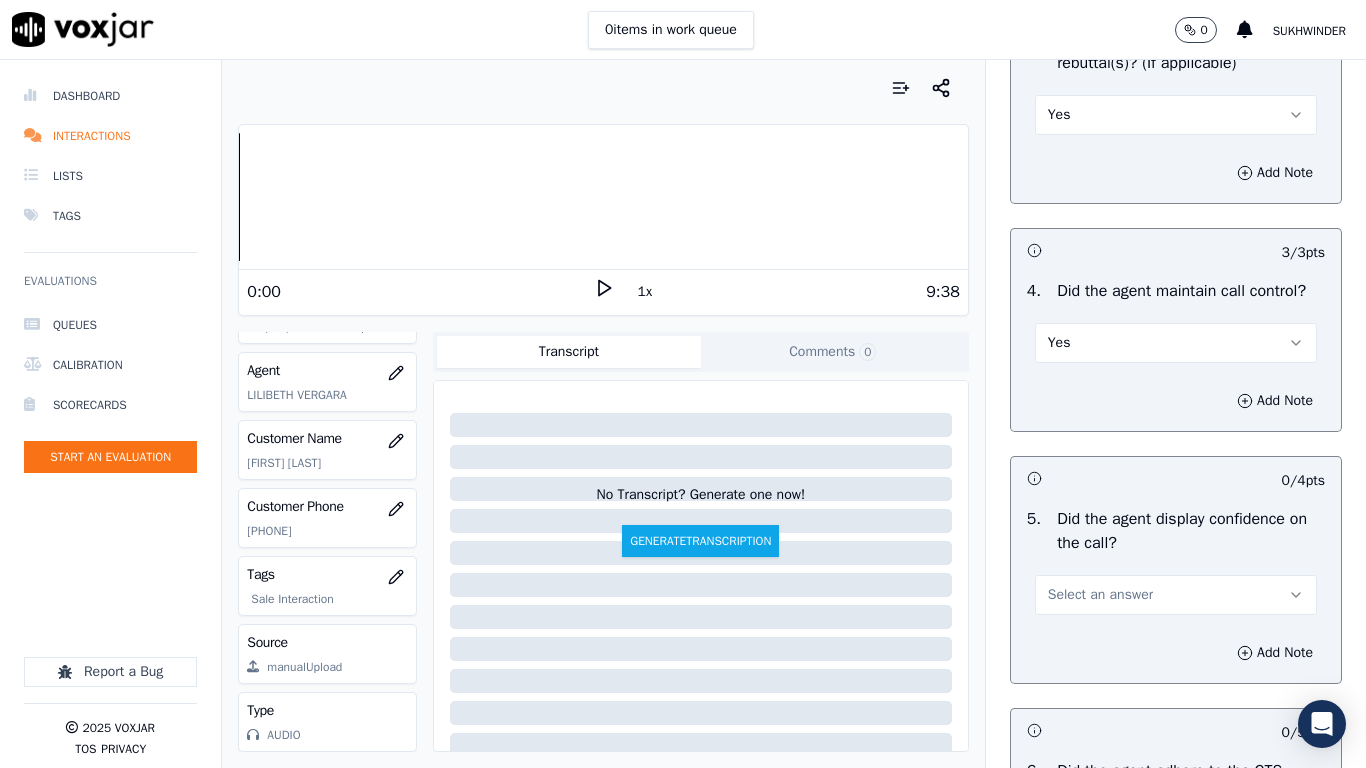 scroll, scrollTop: 4452, scrollLeft: 0, axis: vertical 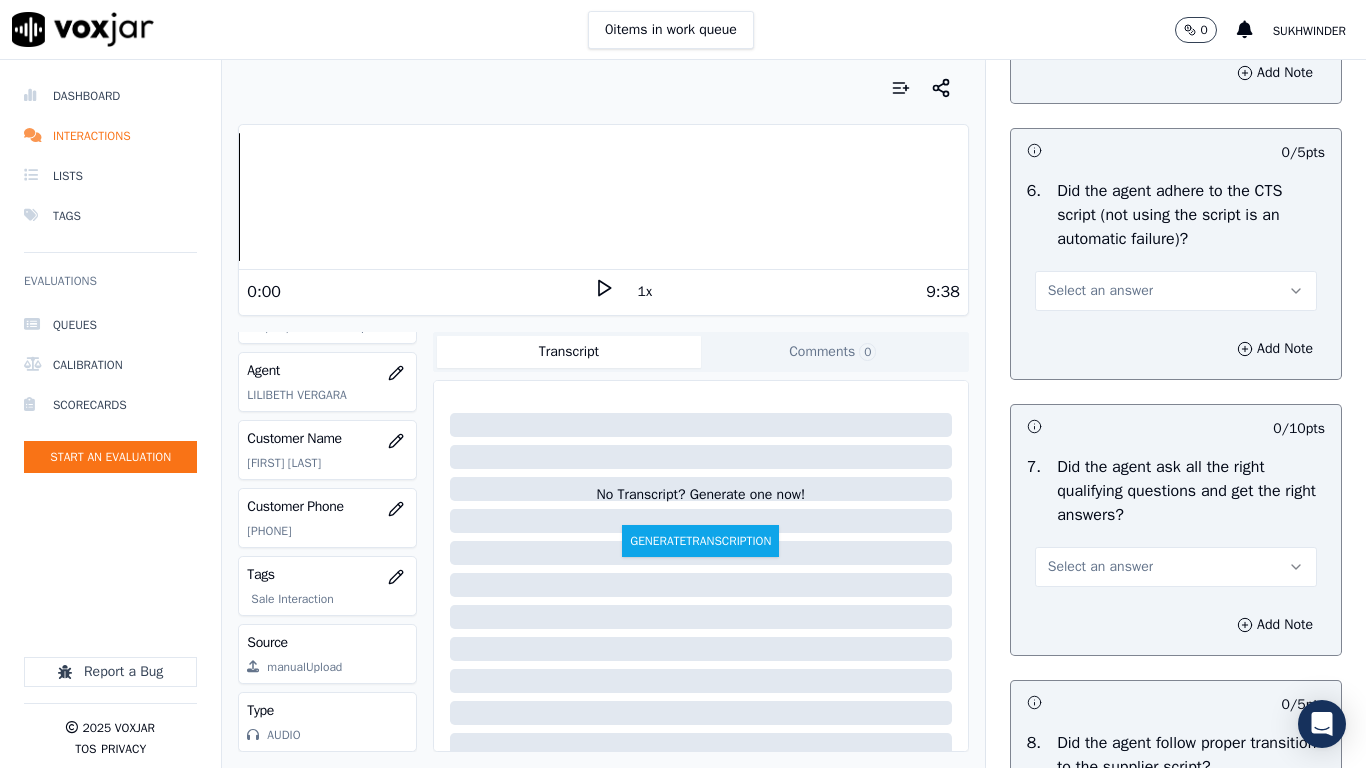 click on "Select an answer" at bounding box center (1100, 15) 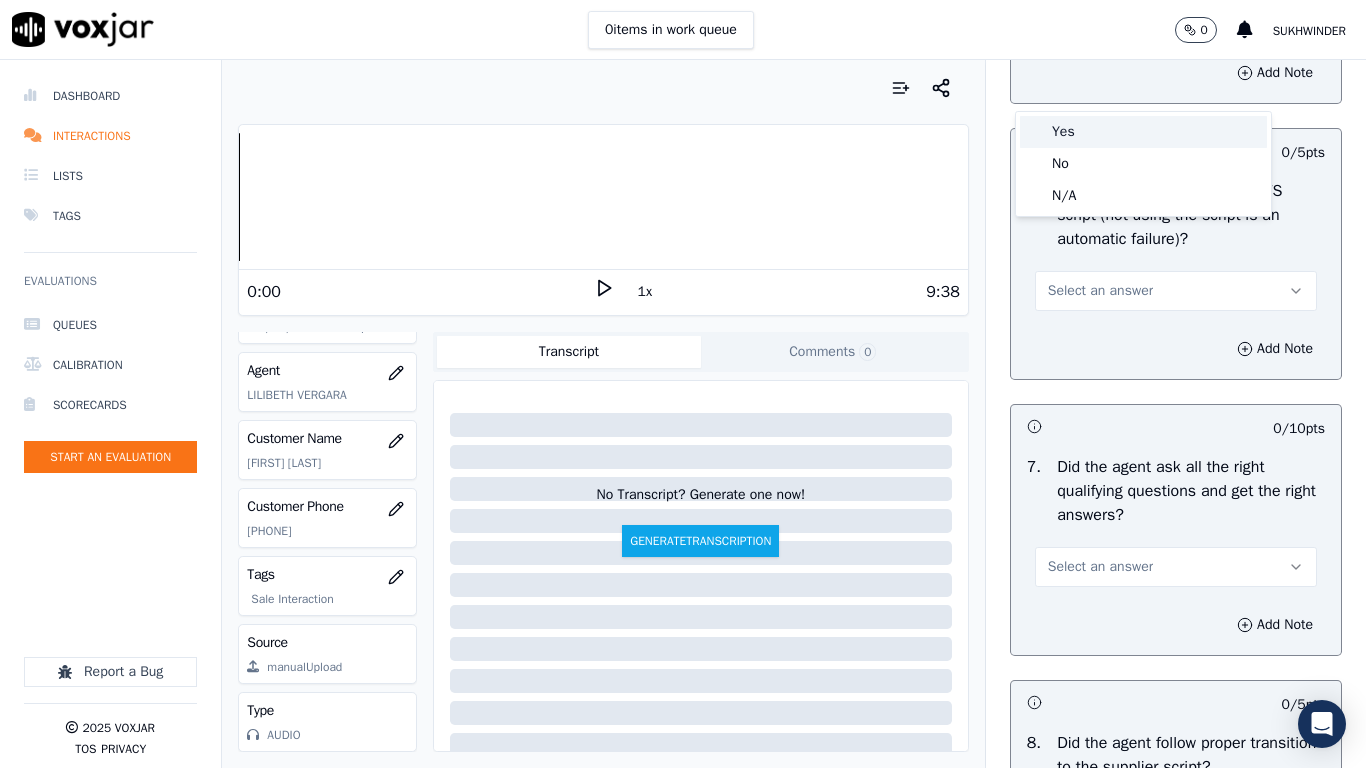 click on "Yes" at bounding box center [1143, 132] 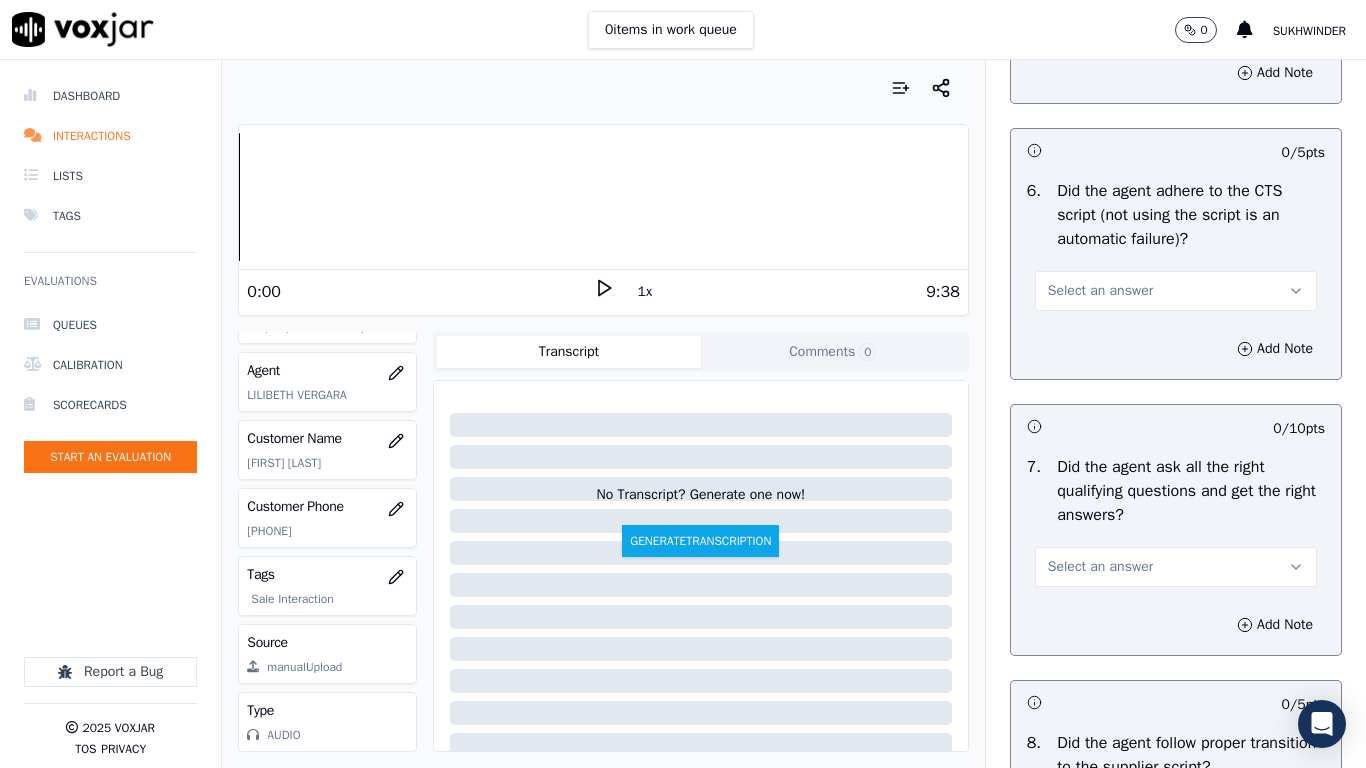 click on "Select an answer" at bounding box center [1100, 291] 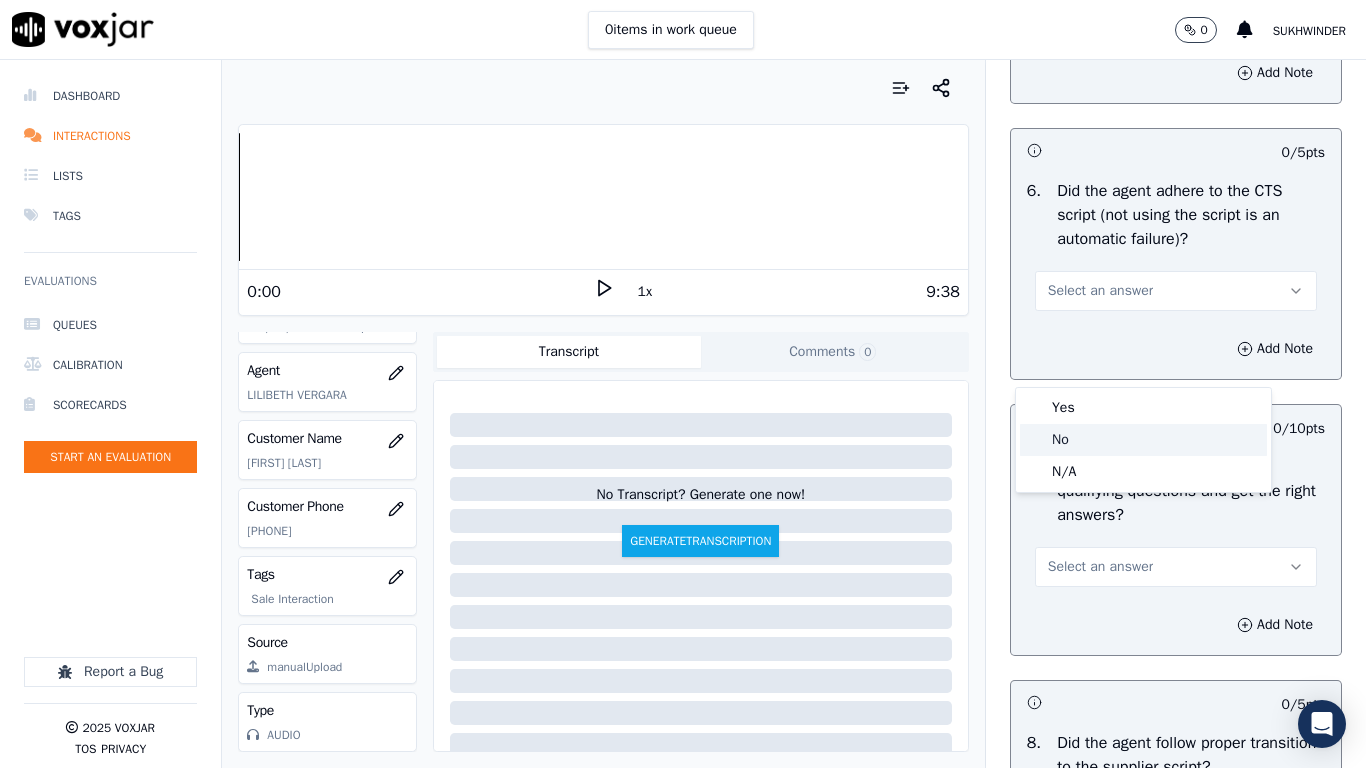 click on "No" 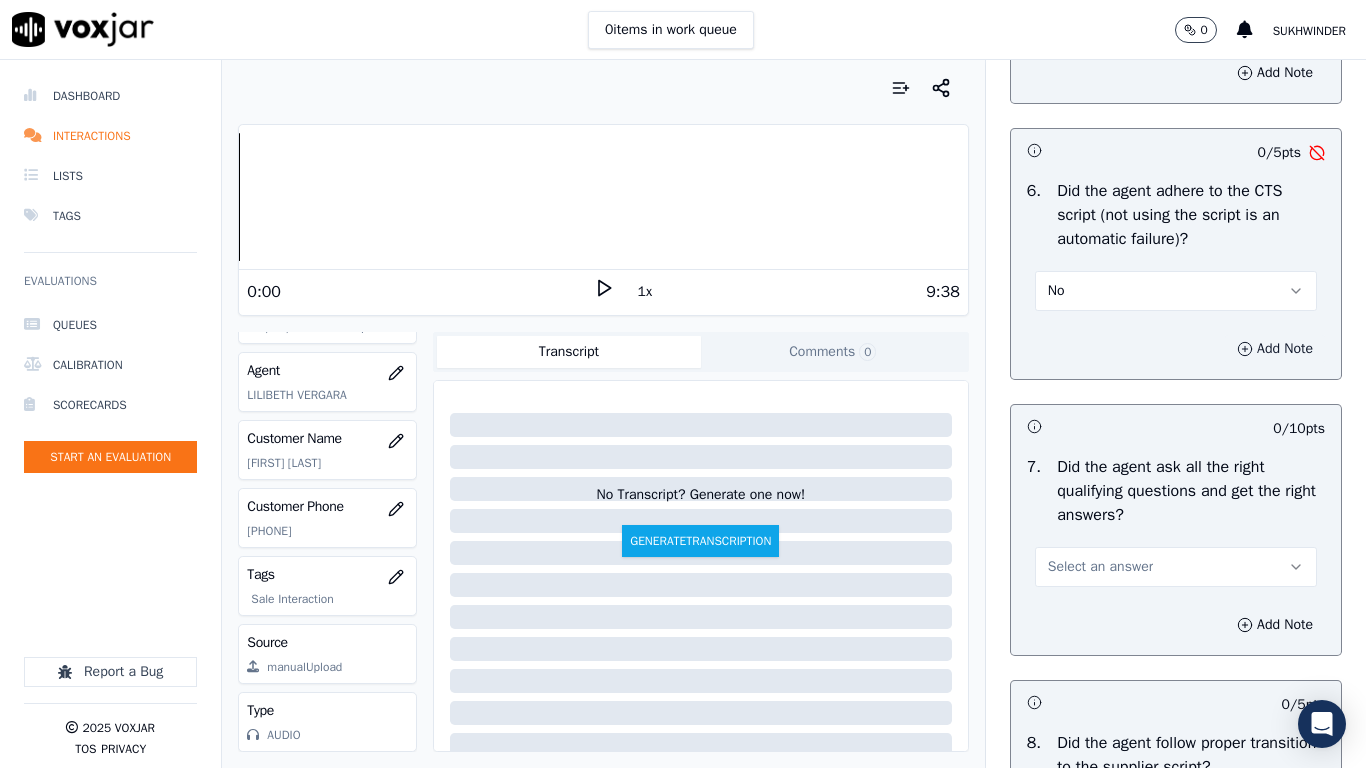 click on "Add Note" at bounding box center (1275, 349) 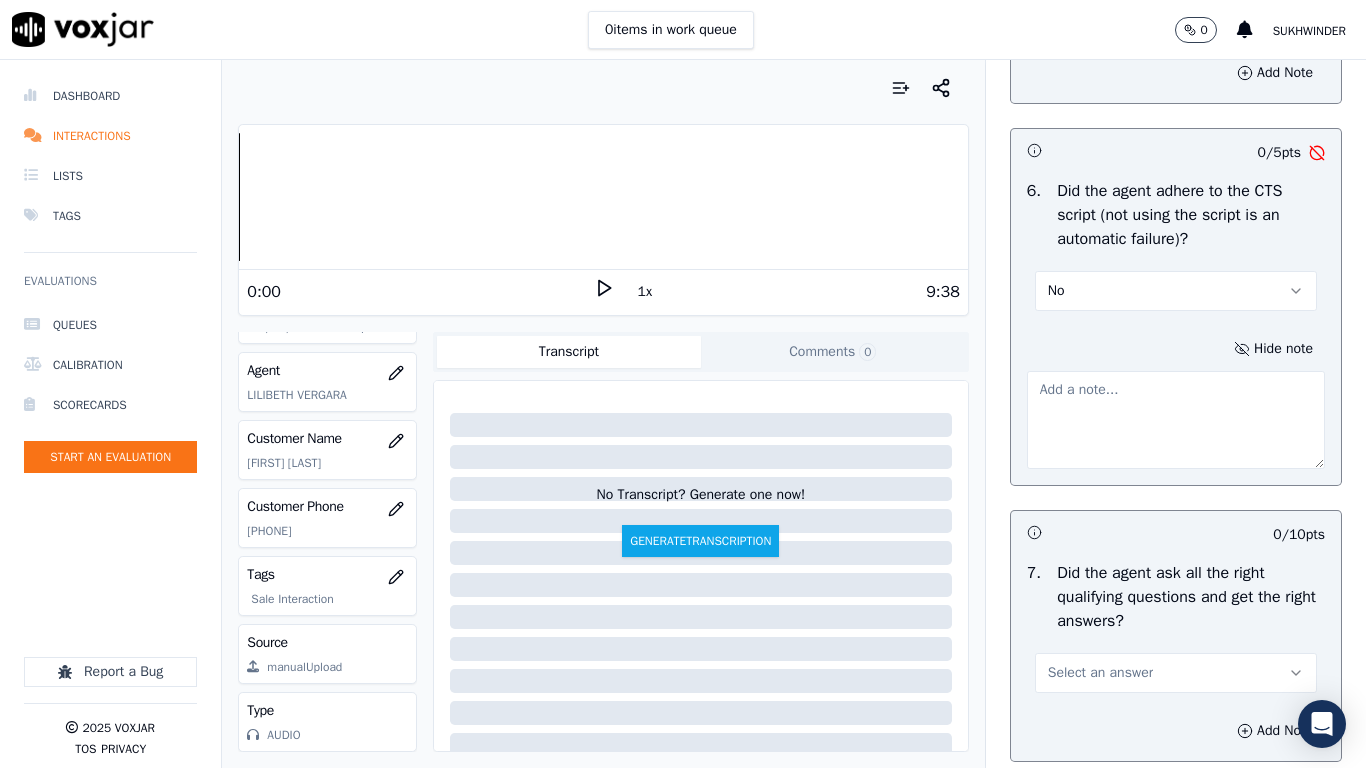 click at bounding box center (1176, 420) 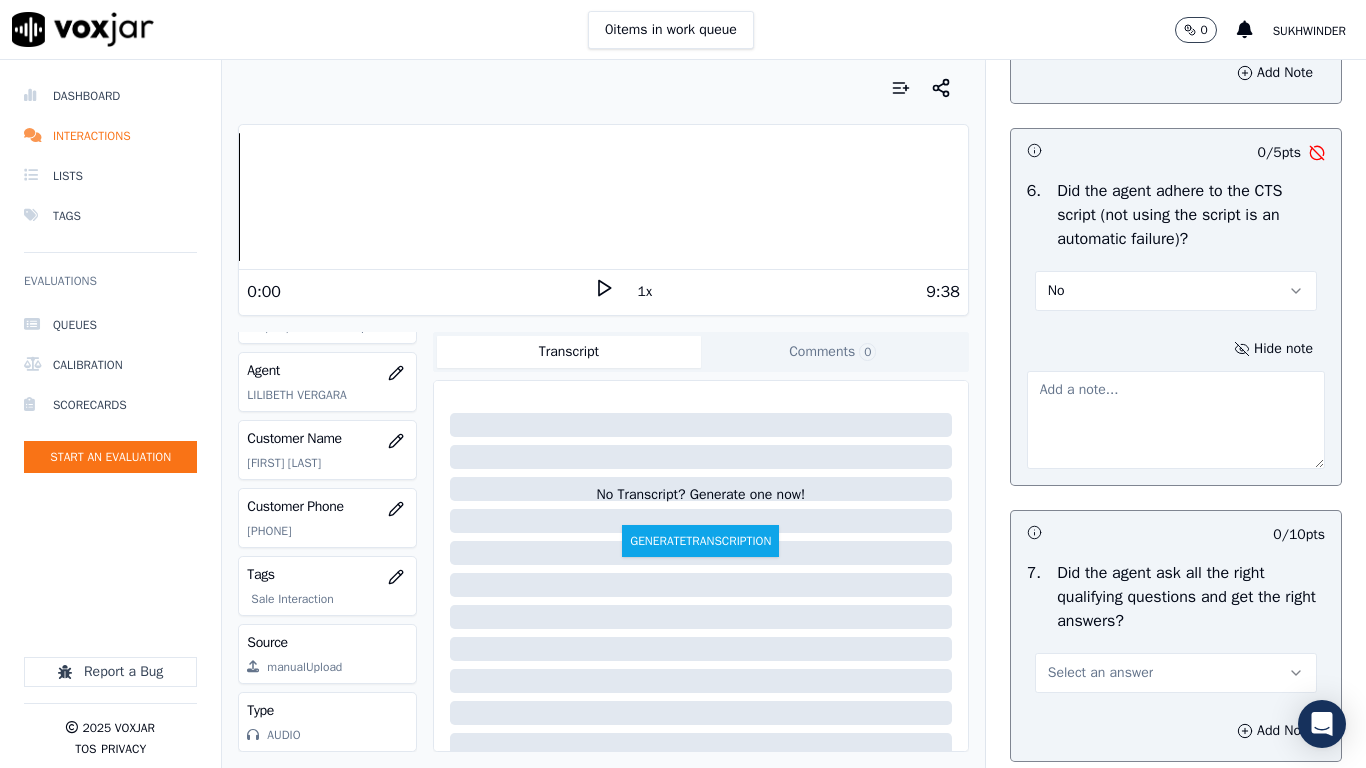 paste on "4.06secb Did noot ask the Government ass question here" 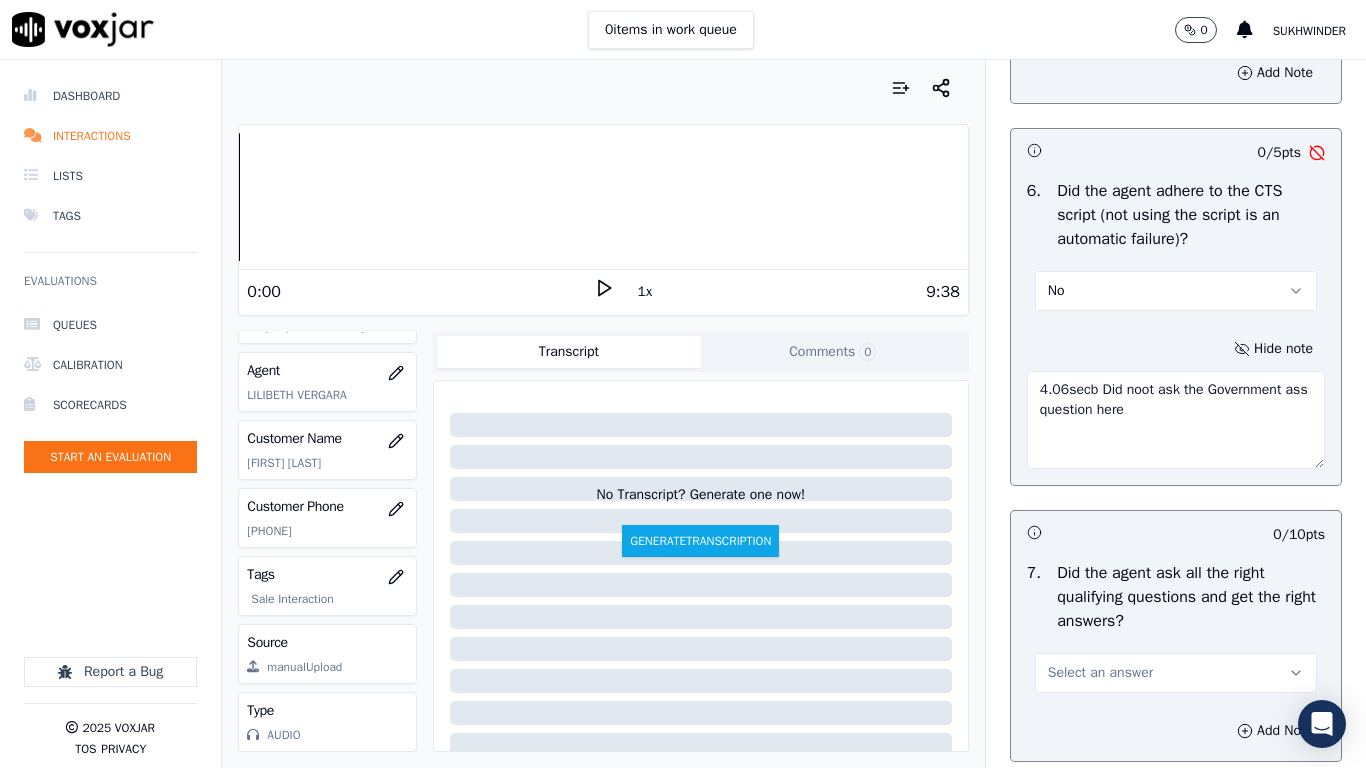 click on "10 / 10  pts     1 .   Did the agent provides correct rate, term, ETF, and MSF (if applicable)
Yes          Add Note                           4 / 4  pts     2 .   Did the agent answer all customer questions (If applicable)? Incase the customer does not understand what the agent said, did the agent try to rephrase their response?   Yes          Add Note                           4 / 4  pts     3 .   Did the agent deliver proper rebuttal(s)? (If applicable)
Yes          Add Note                           3 / 3  pts     4 .   Did the agent maintain call control?
Yes          Add Note                           4 / 4  pts     5 .   Did the agent display confidence on the call?
Yes          Add Note                           0 / 5  pts       6 .   Did the agent adhere to the CTS script (not using the script is an automatic failure)?
No          Hide note                           0 / 10  pts     7 .   Did the agent ask all the right qualifying questions and get the right answers?" at bounding box center (1176, -83) 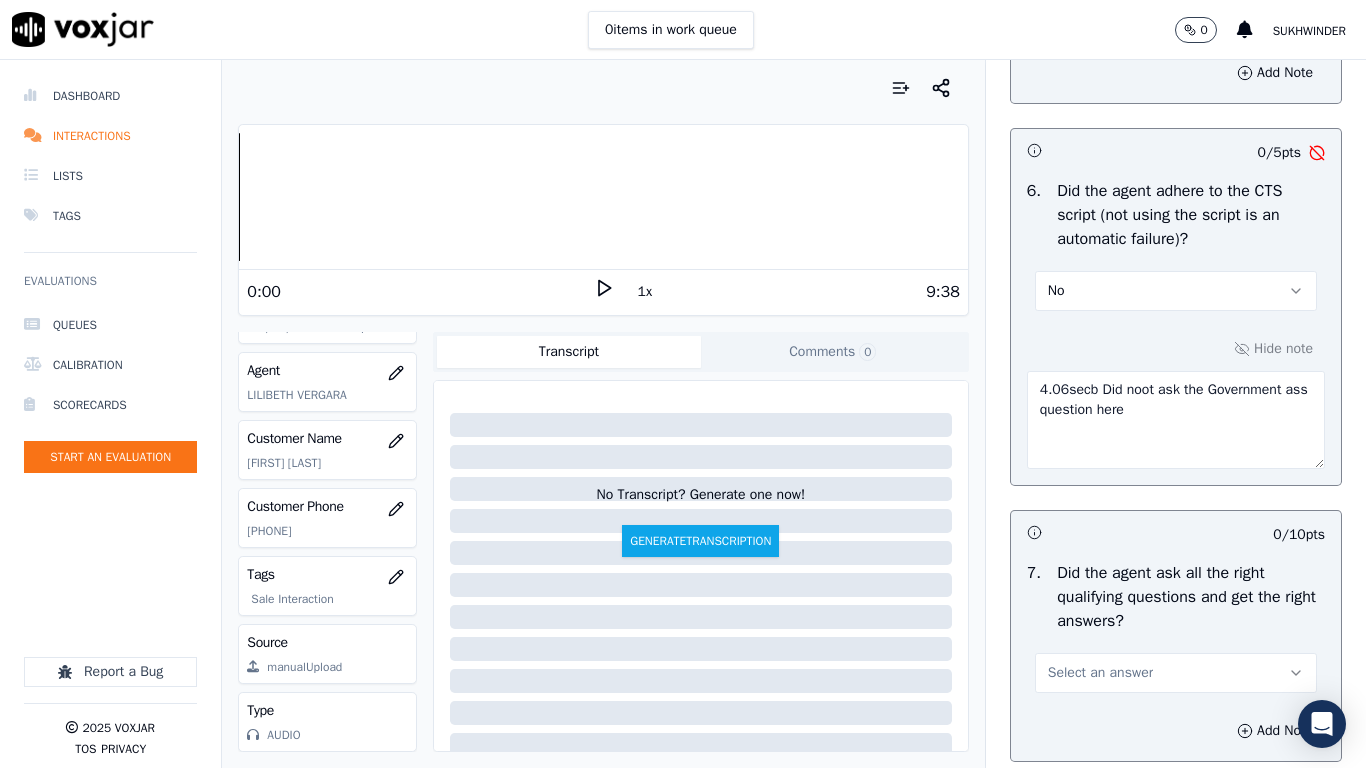 click on "4.06secb Did noot ask the Government ass question here" at bounding box center (1176, 420) 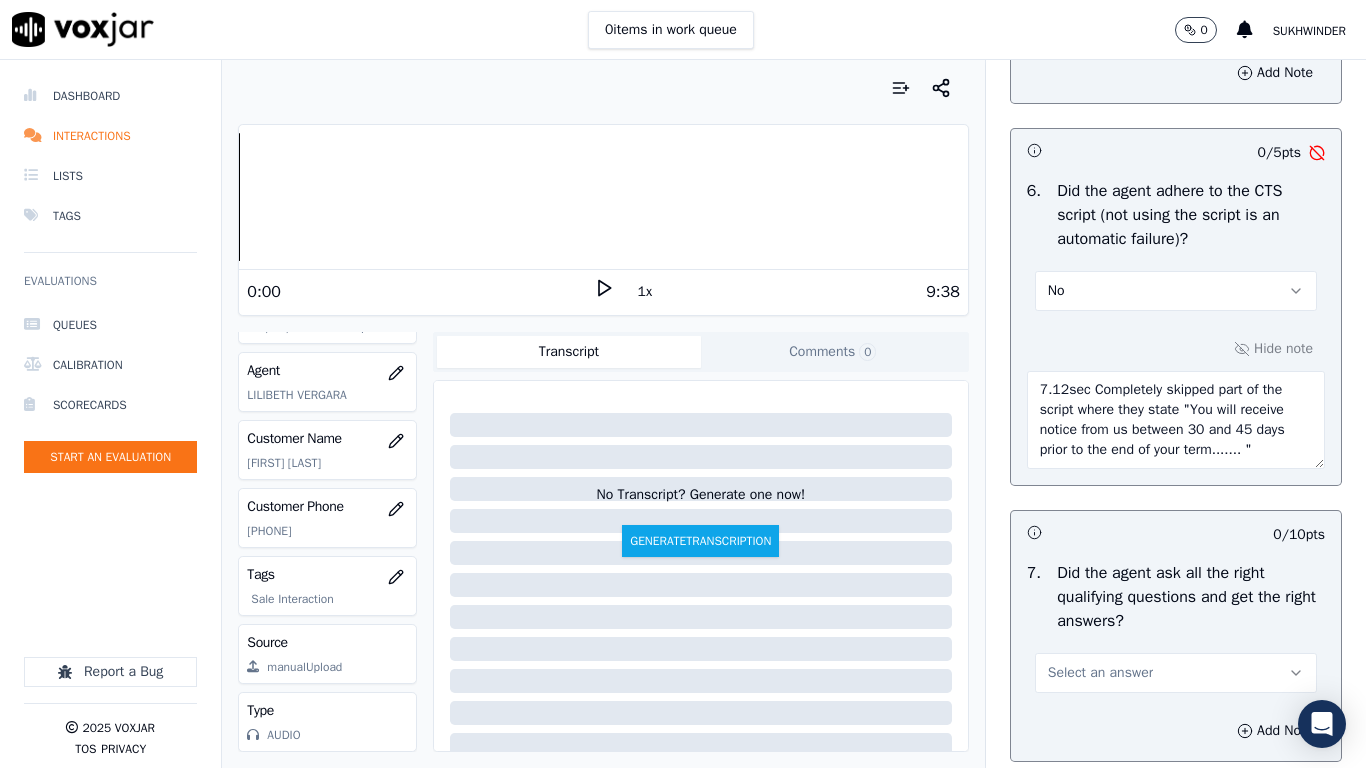 scroll, scrollTop: 5032, scrollLeft: 0, axis: vertical 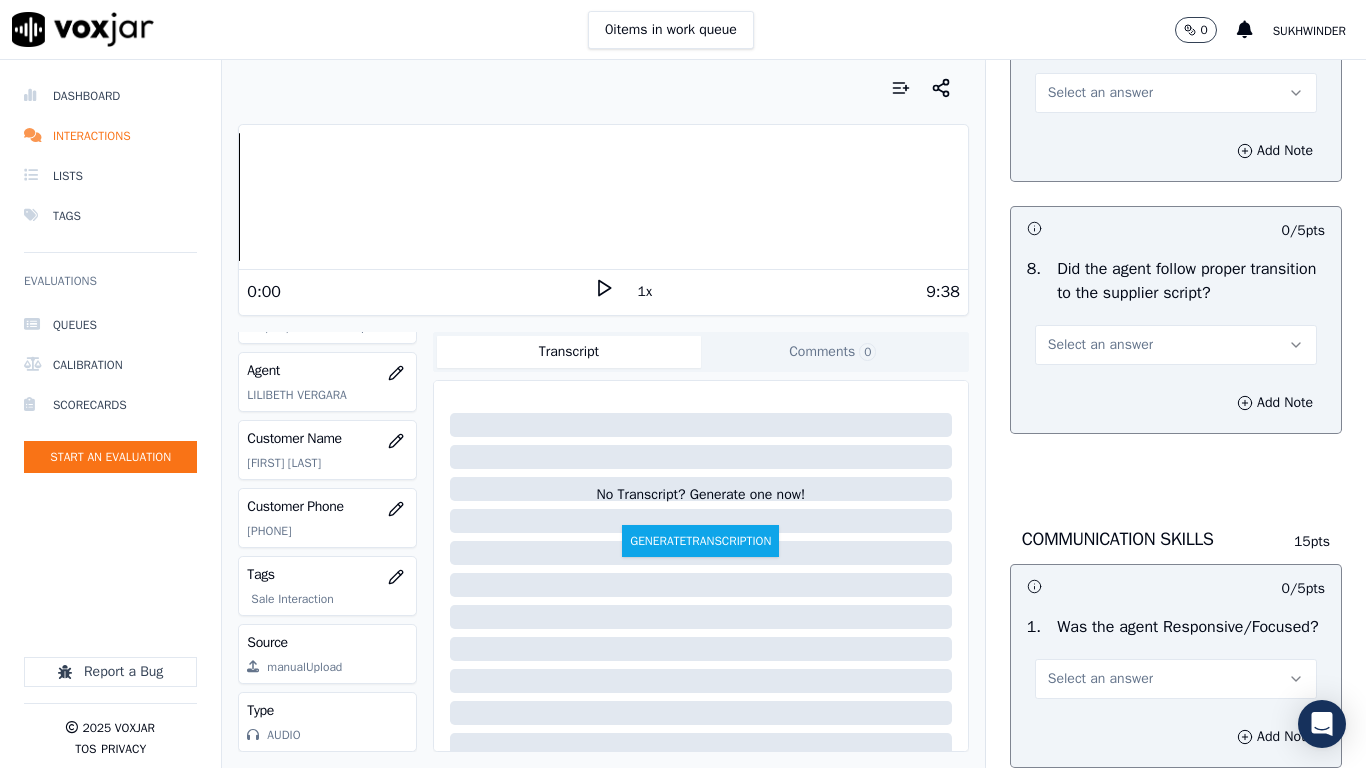 type on "7.12sec Completely skipped part of the script where they state "You will receive notice from us between 30 and 45 days prior to the end of your term....... "" 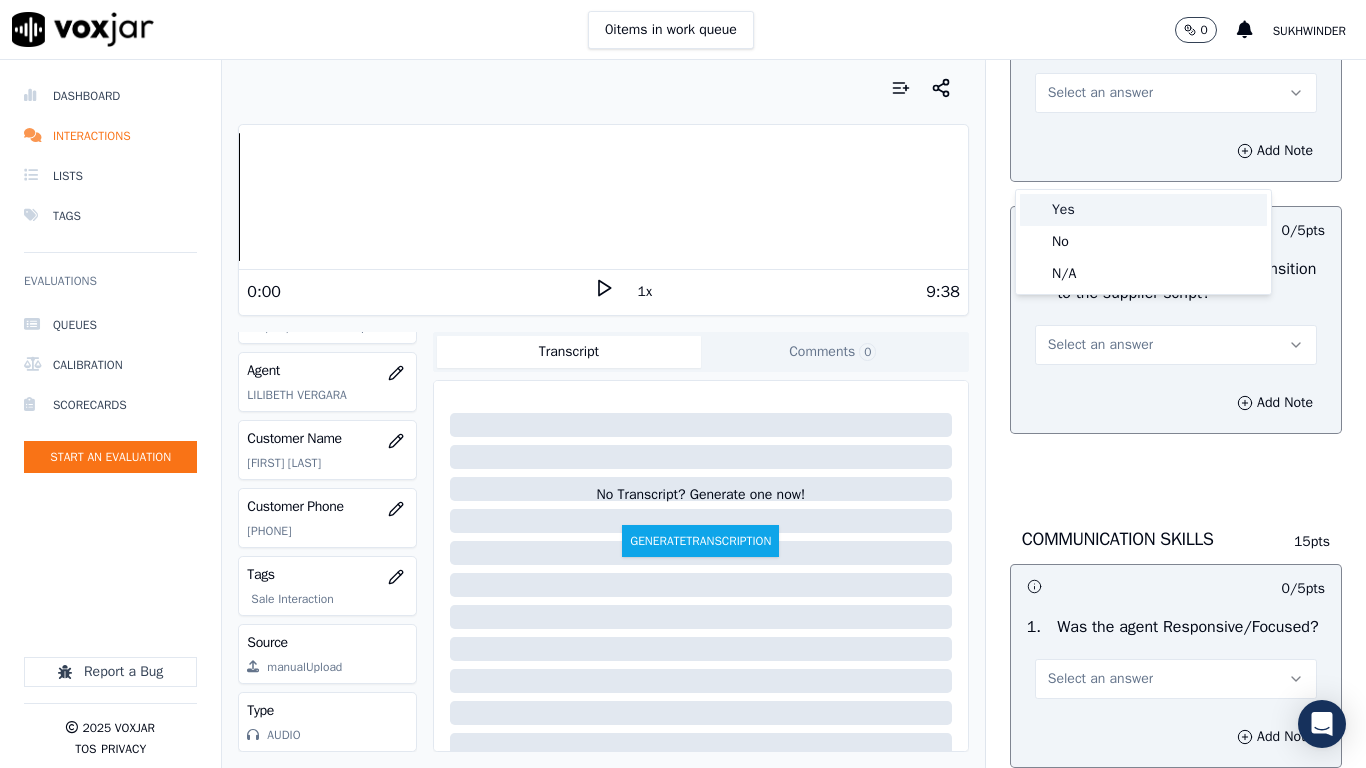 click on "Yes" at bounding box center (1143, 210) 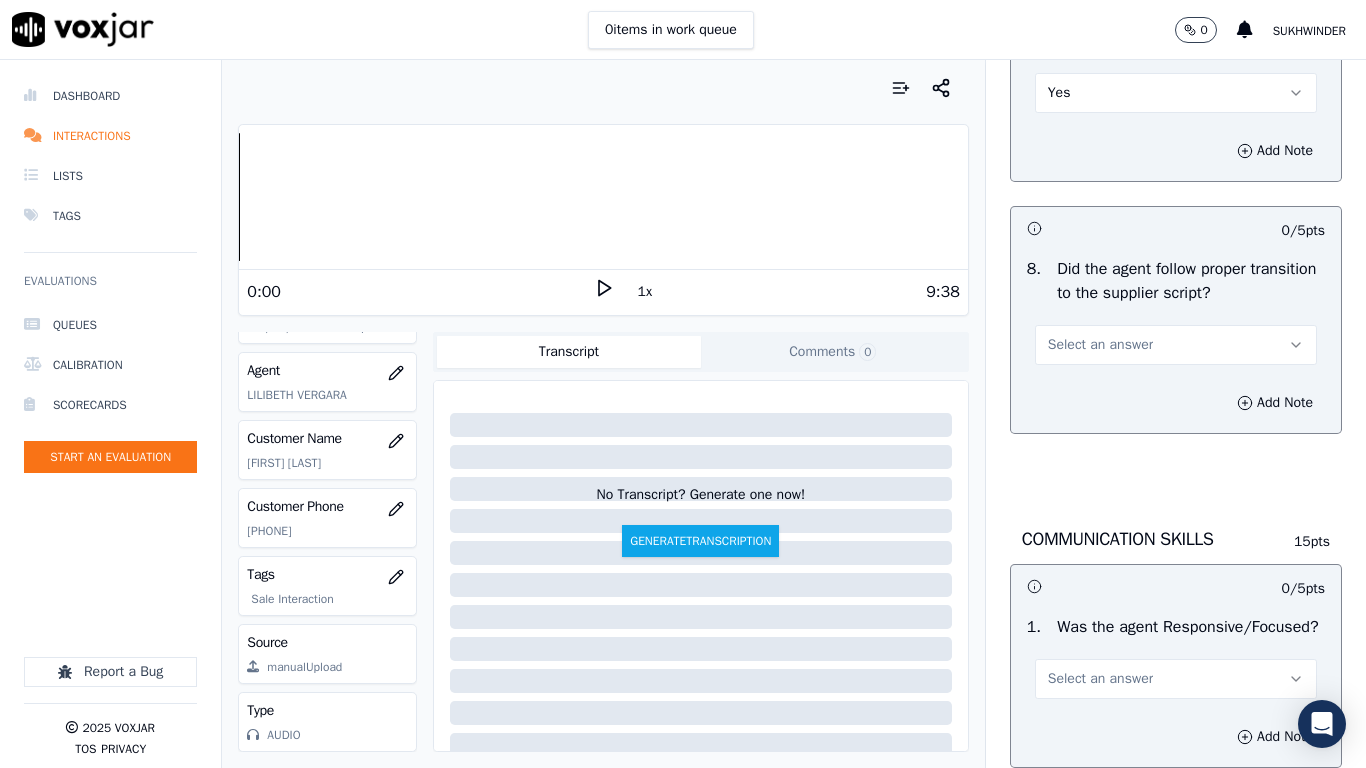 click on "Select an answer" at bounding box center [1176, 345] 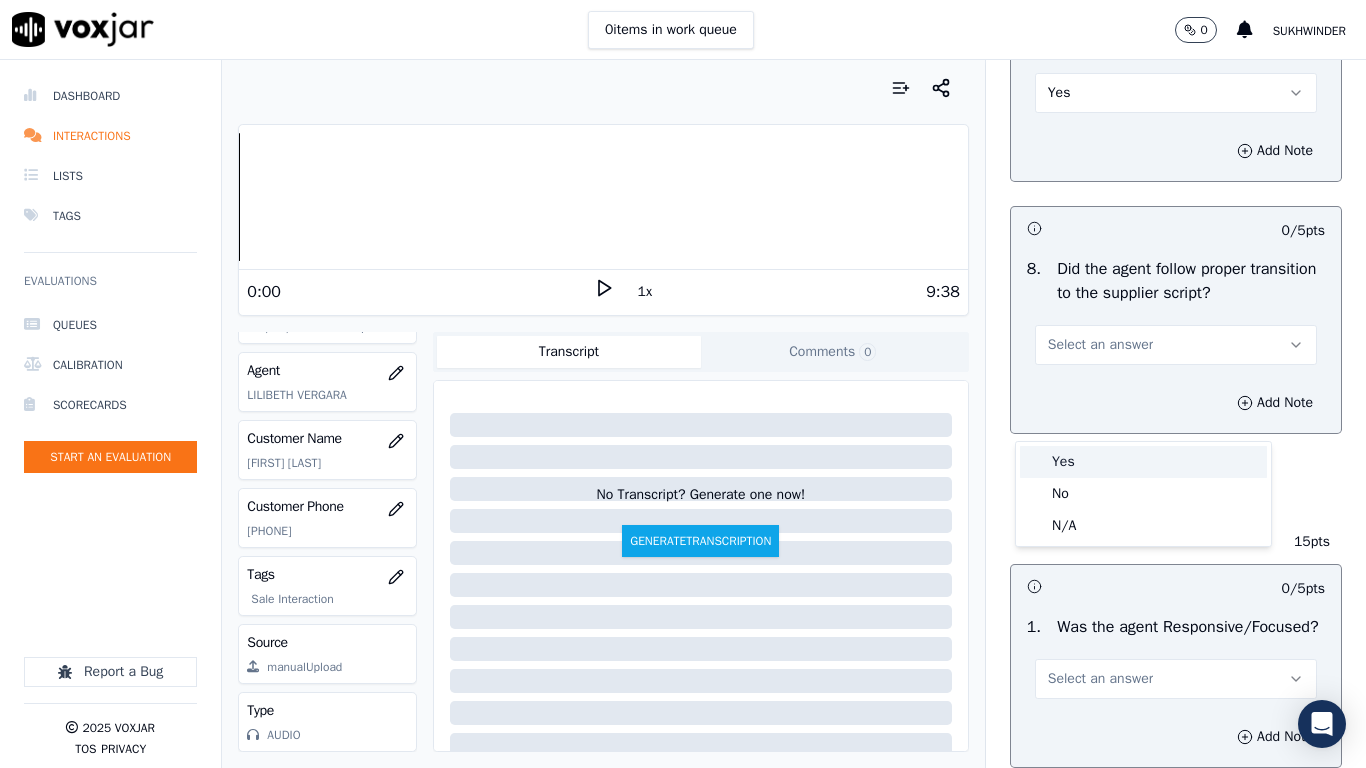 click on "Yes" at bounding box center (1143, 462) 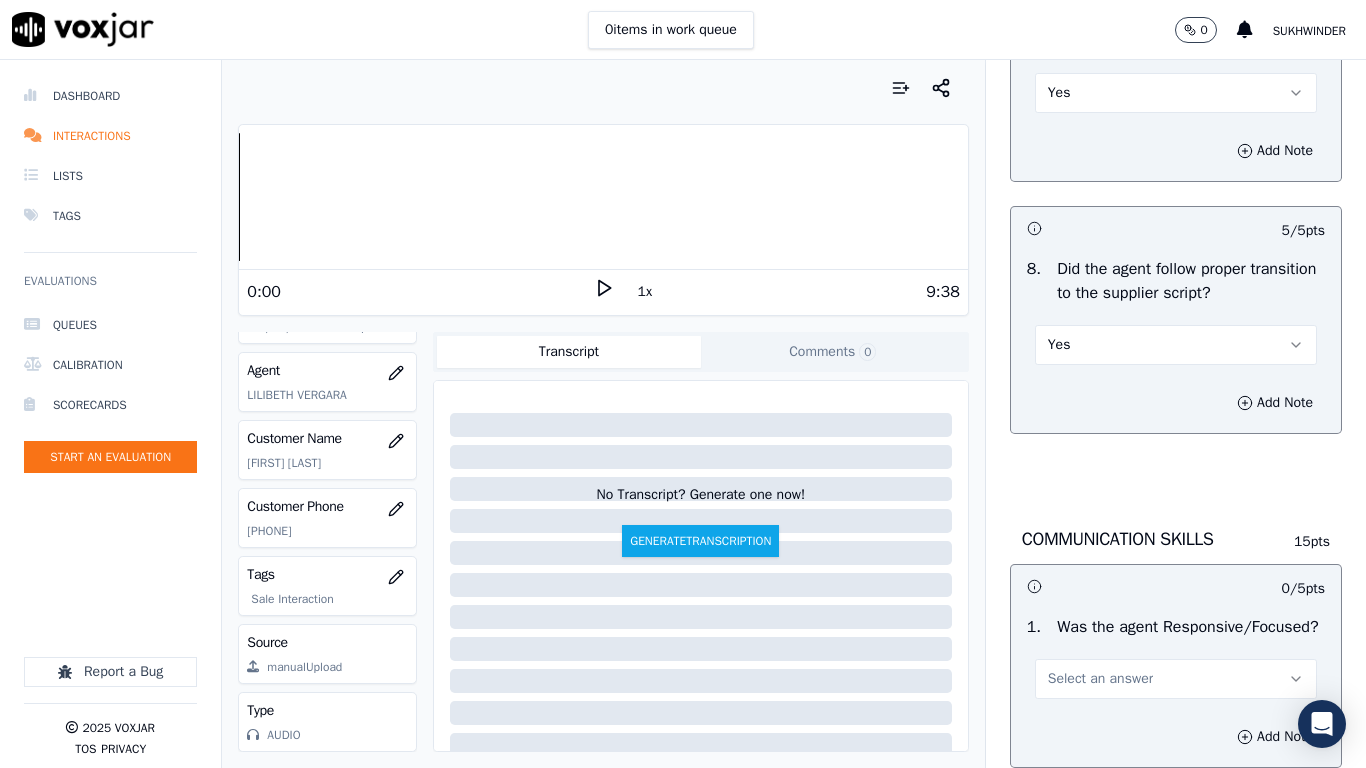 scroll, scrollTop: 5612, scrollLeft: 0, axis: vertical 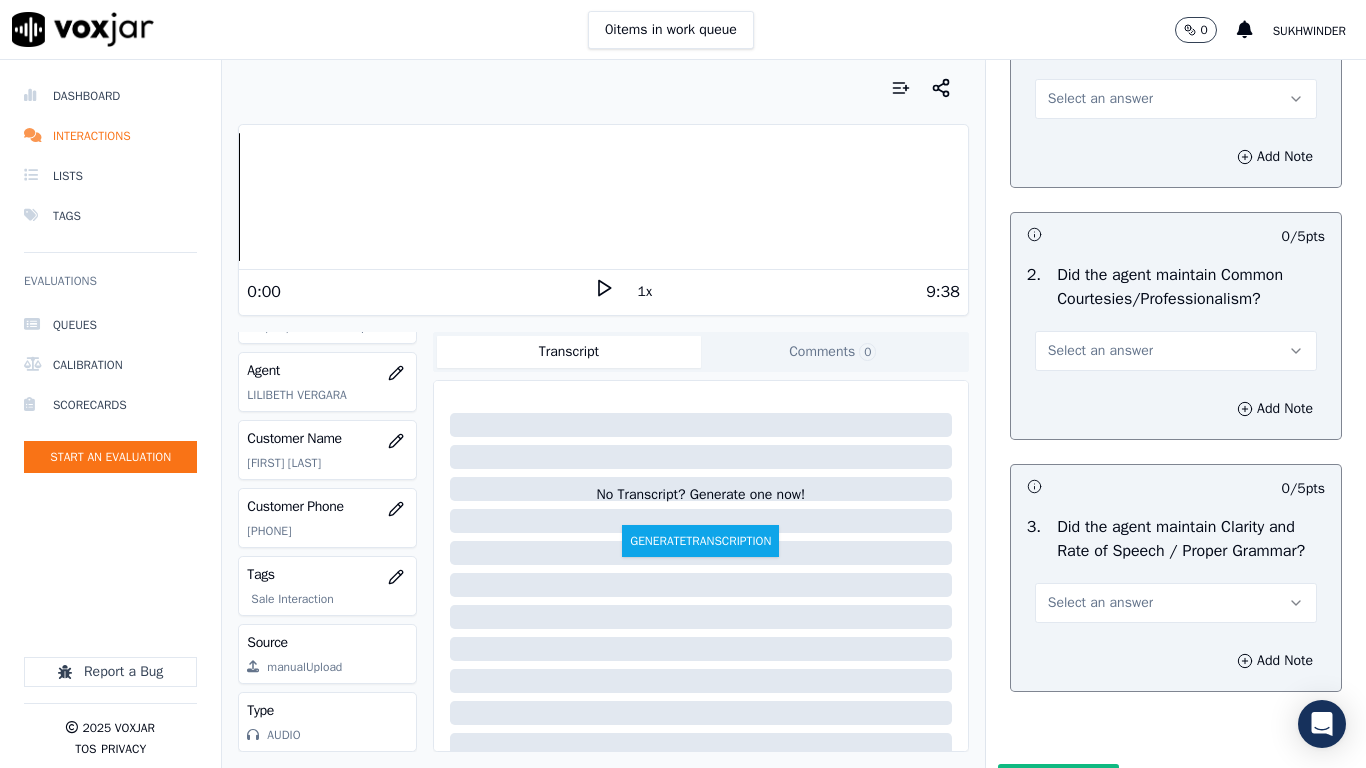 click on "Select an answer" at bounding box center (1100, 99) 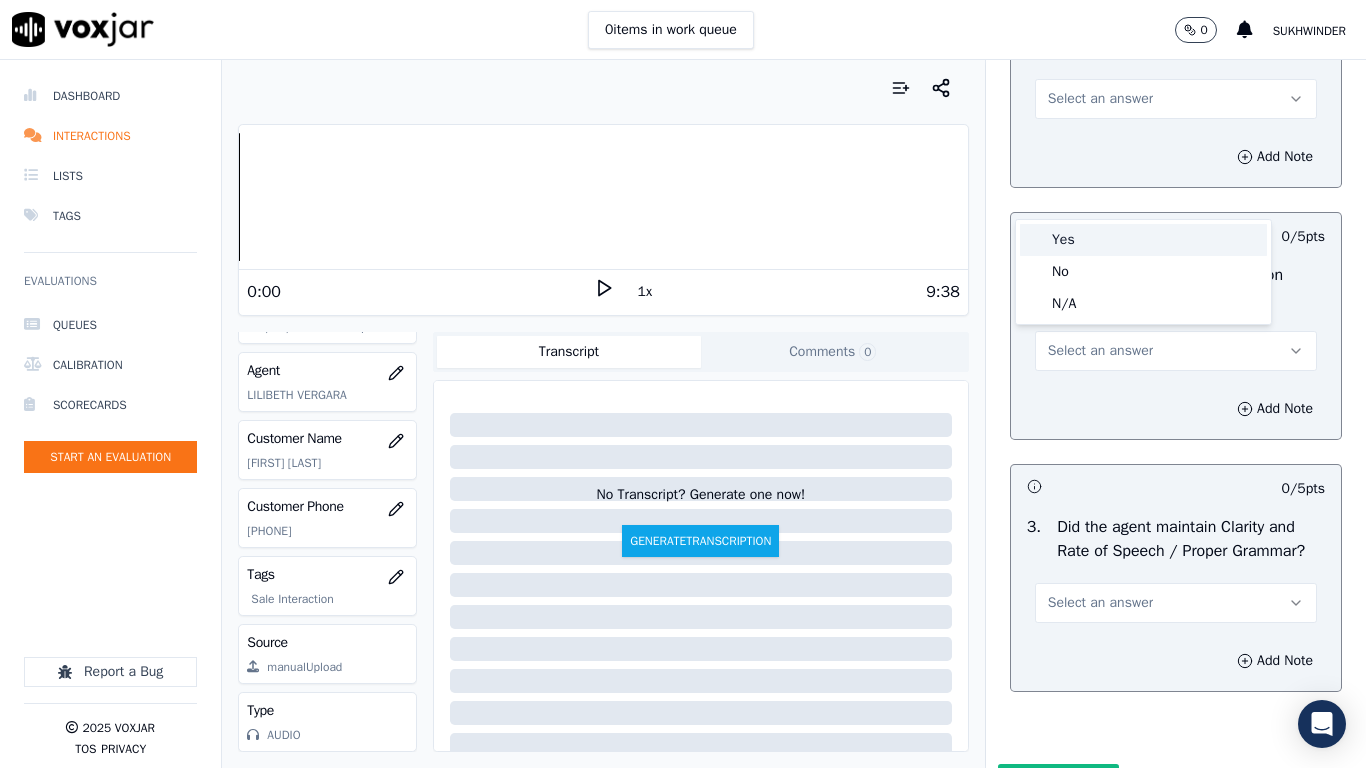 click on "Yes" at bounding box center [1143, 240] 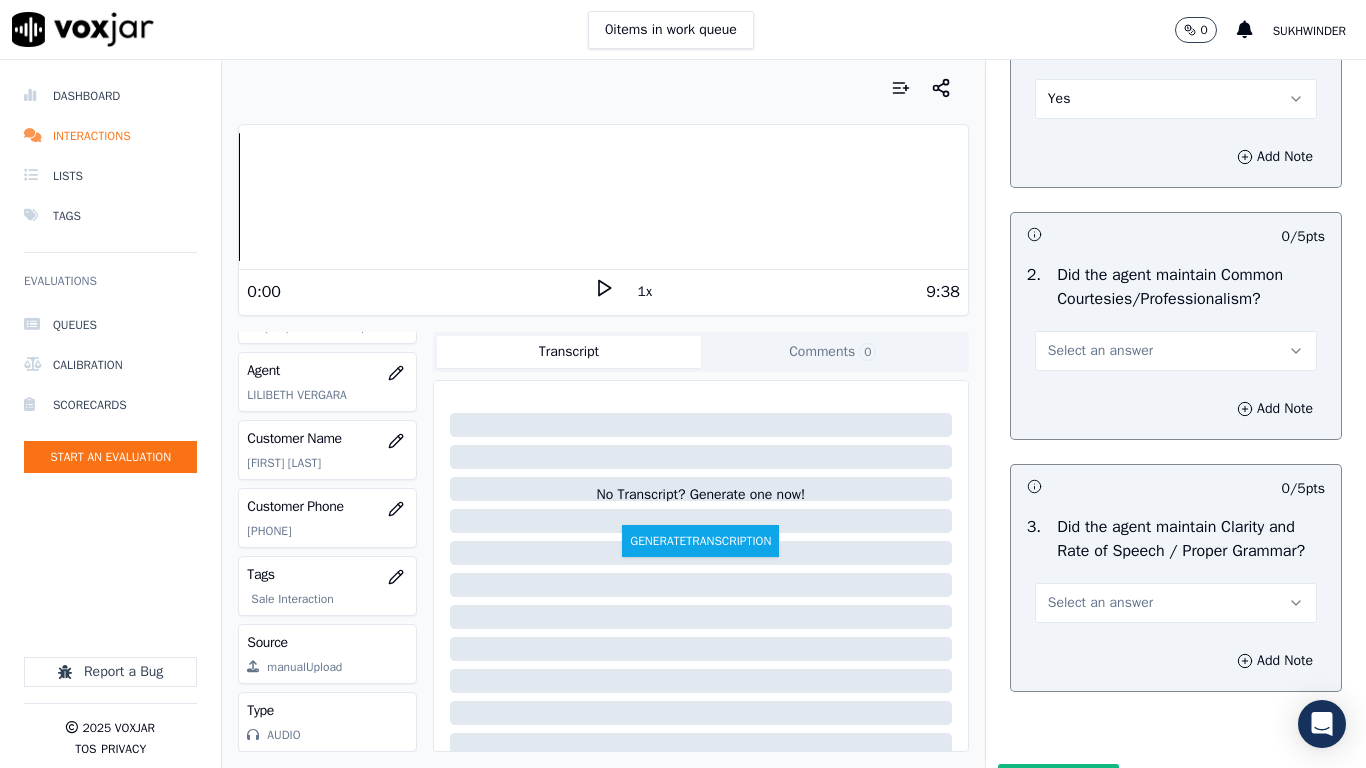 click on "Select an answer" at bounding box center [1100, 351] 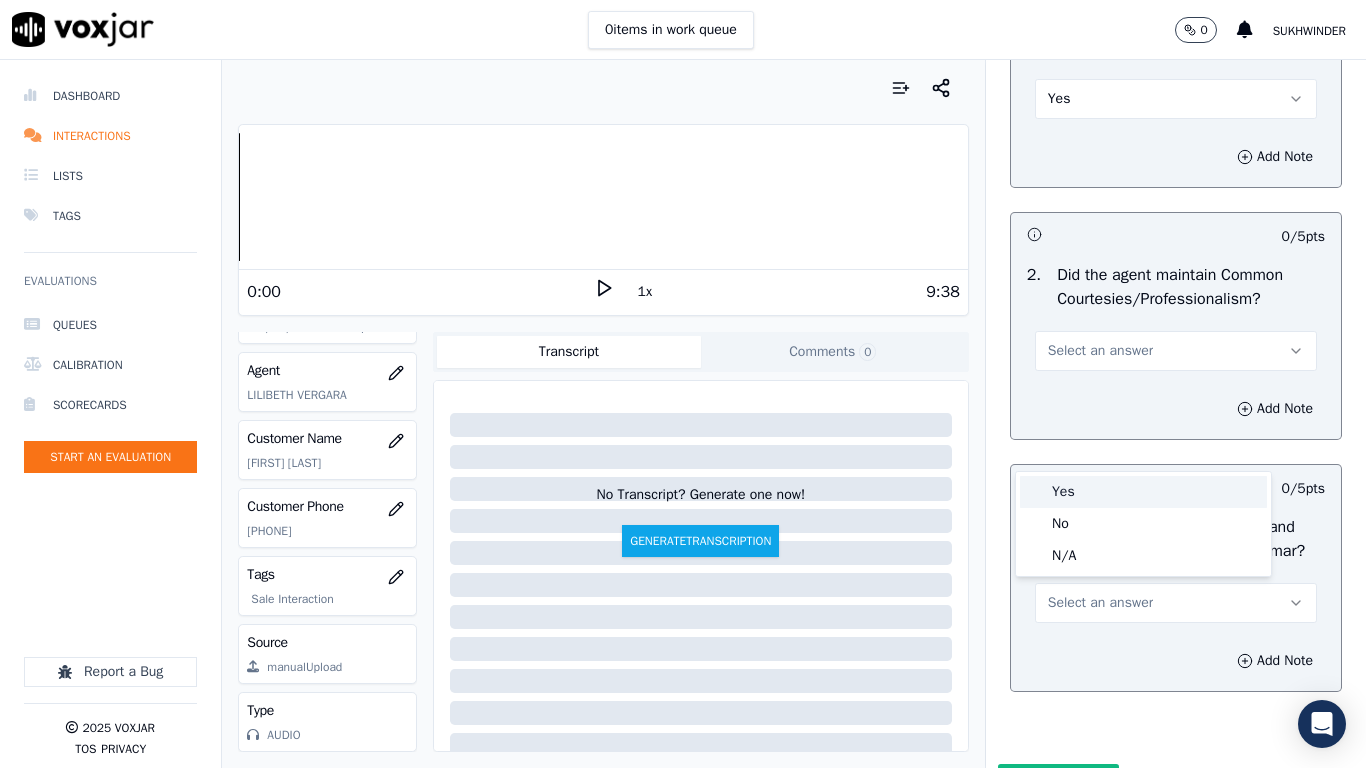 click on "Yes" at bounding box center (1143, 492) 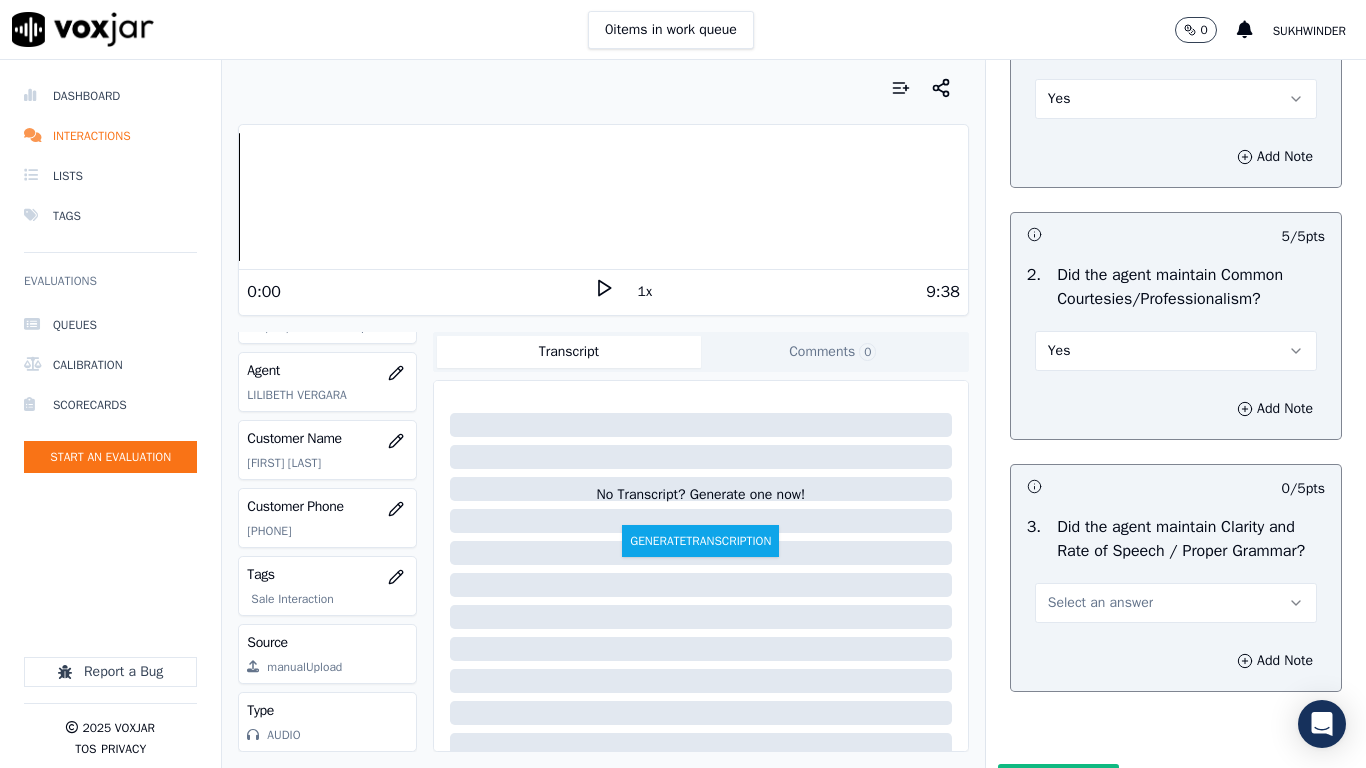 click on "Select an answer" at bounding box center [1176, 603] 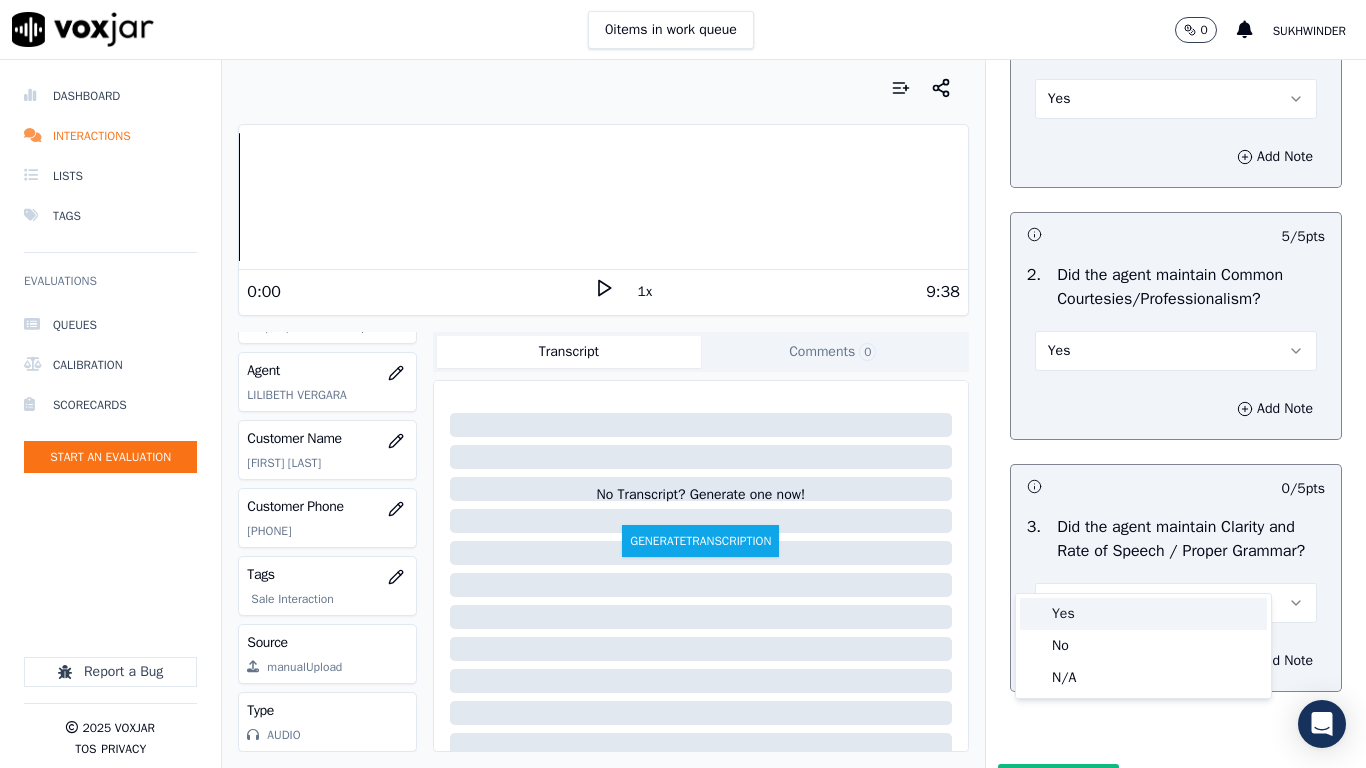 click on "Yes" at bounding box center (1143, 614) 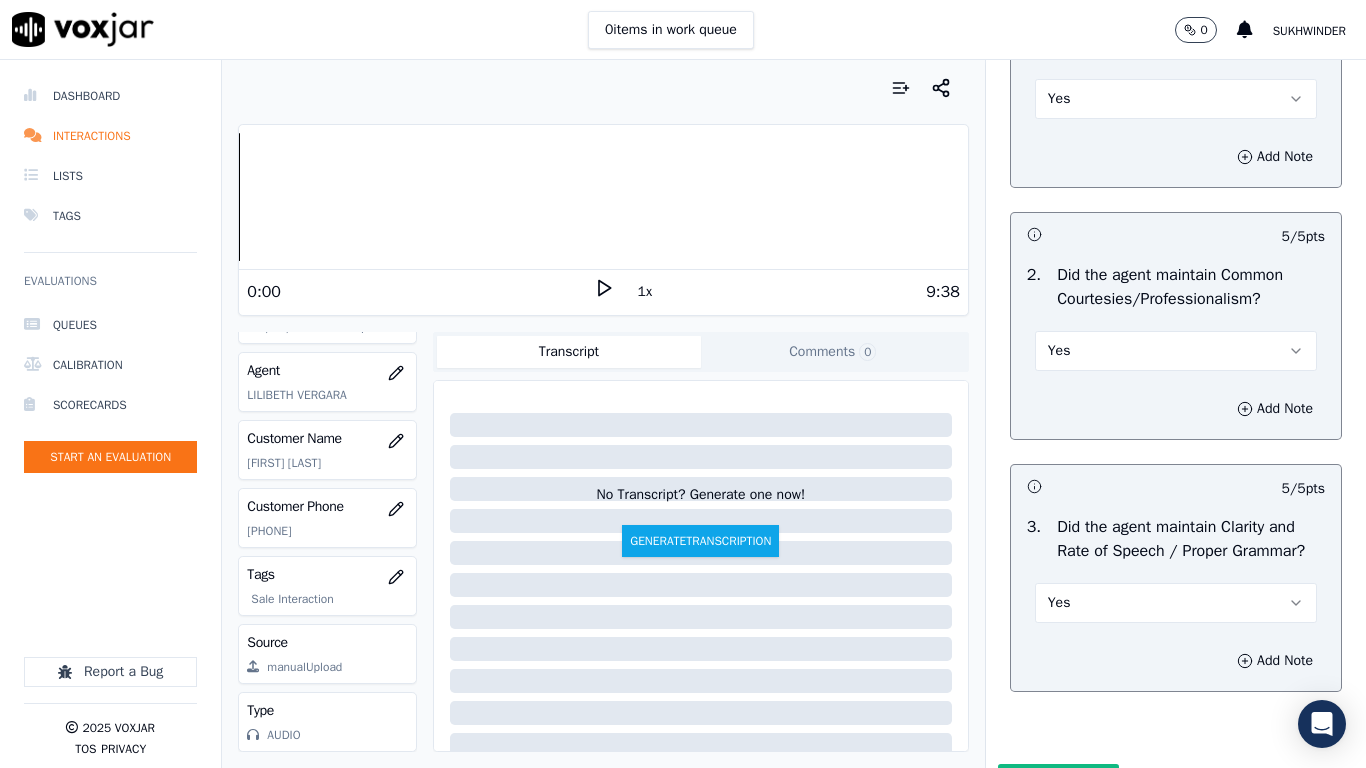 scroll, scrollTop: 5821, scrollLeft: 0, axis: vertical 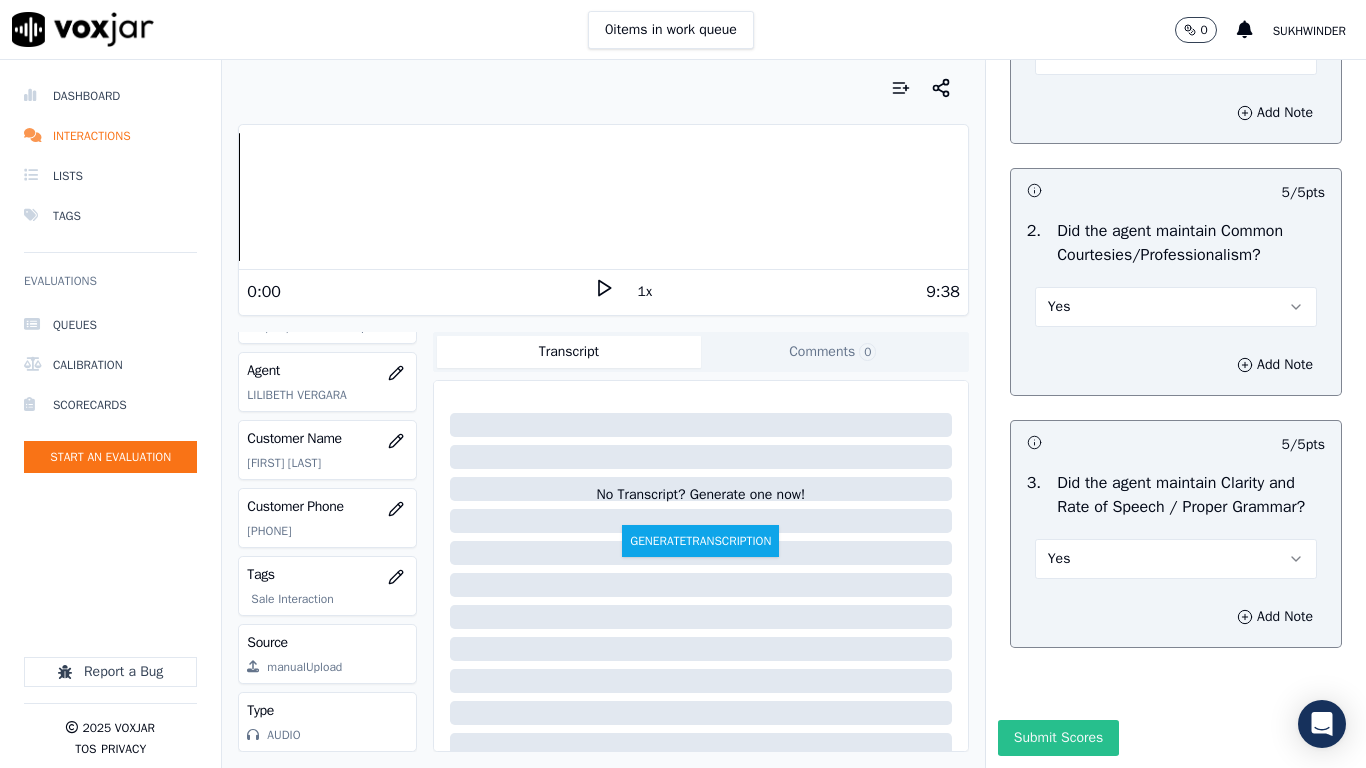 click on "Submit Scores" at bounding box center [1058, 738] 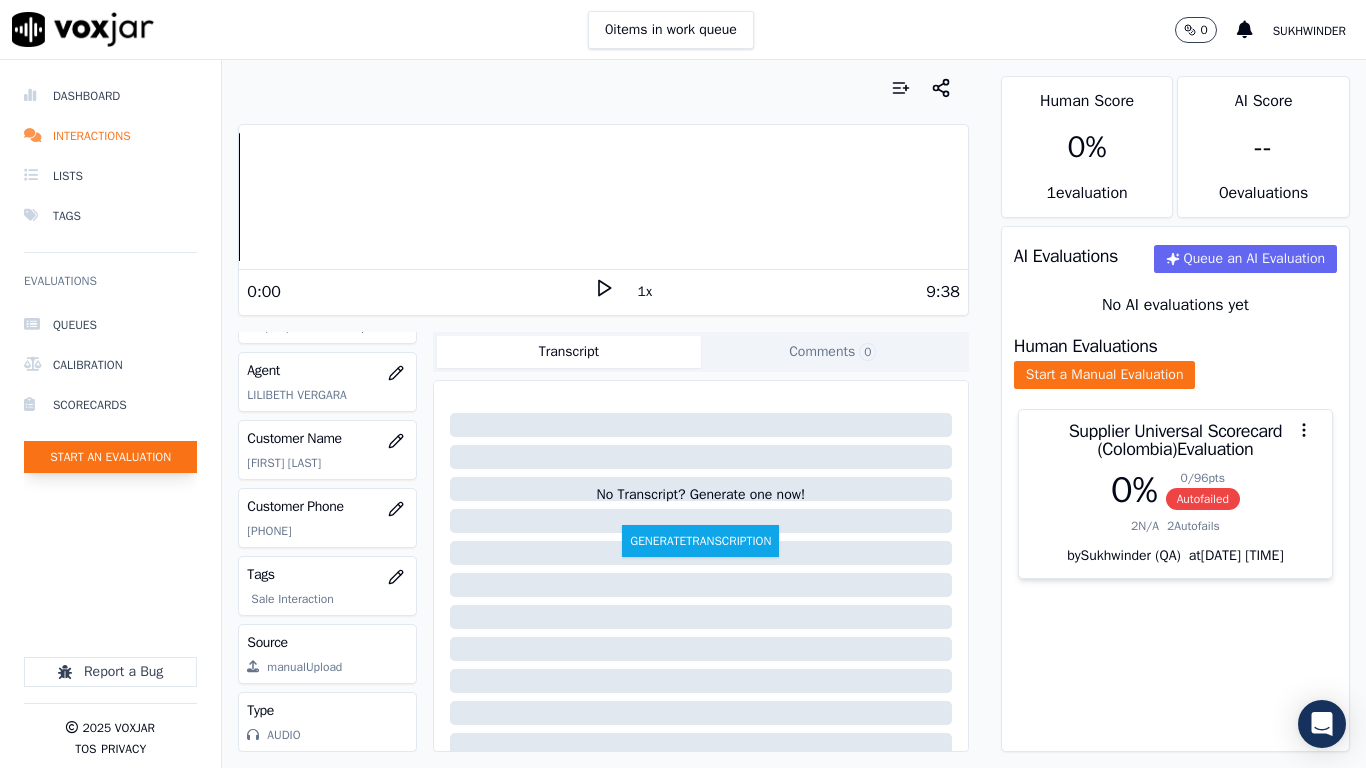 click on "Start an Evaluation" 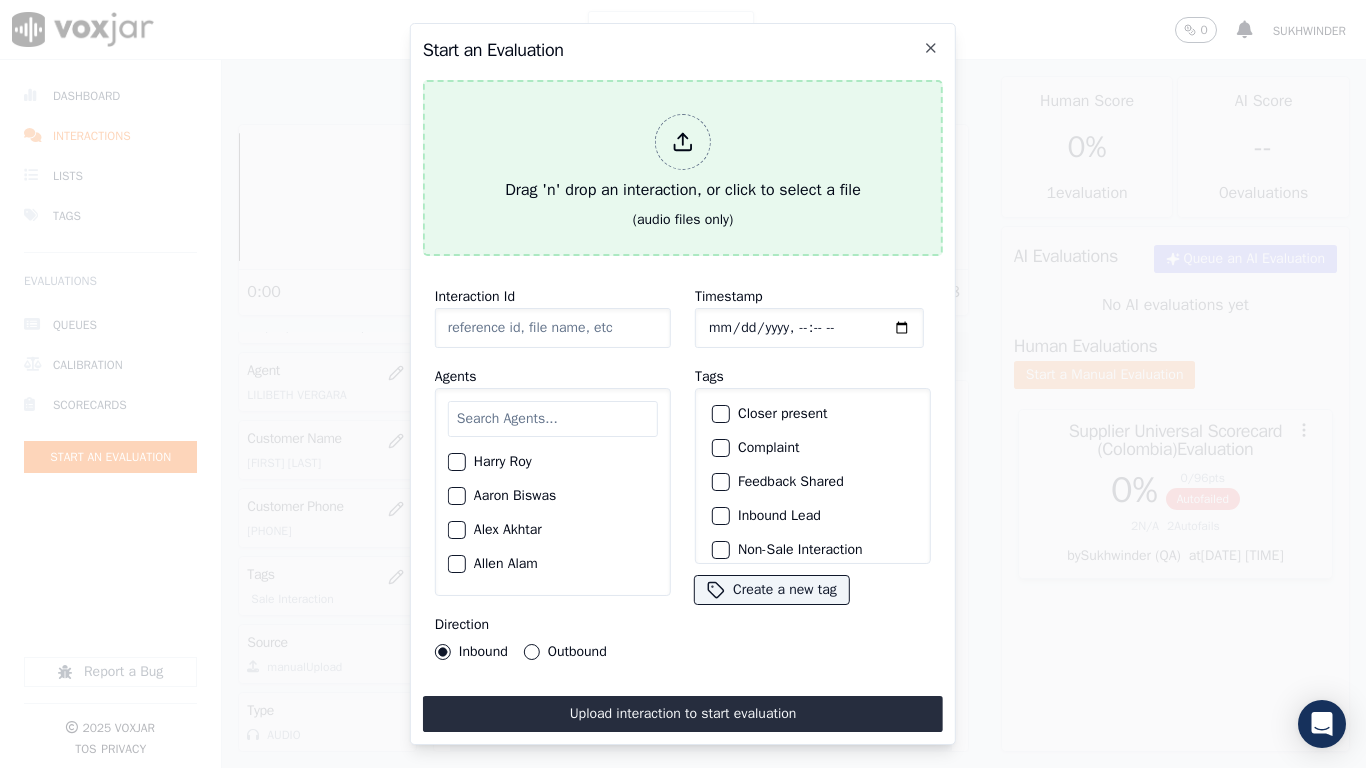 click on "Drag 'n' drop an interaction, or click to select a file" at bounding box center (683, 158) 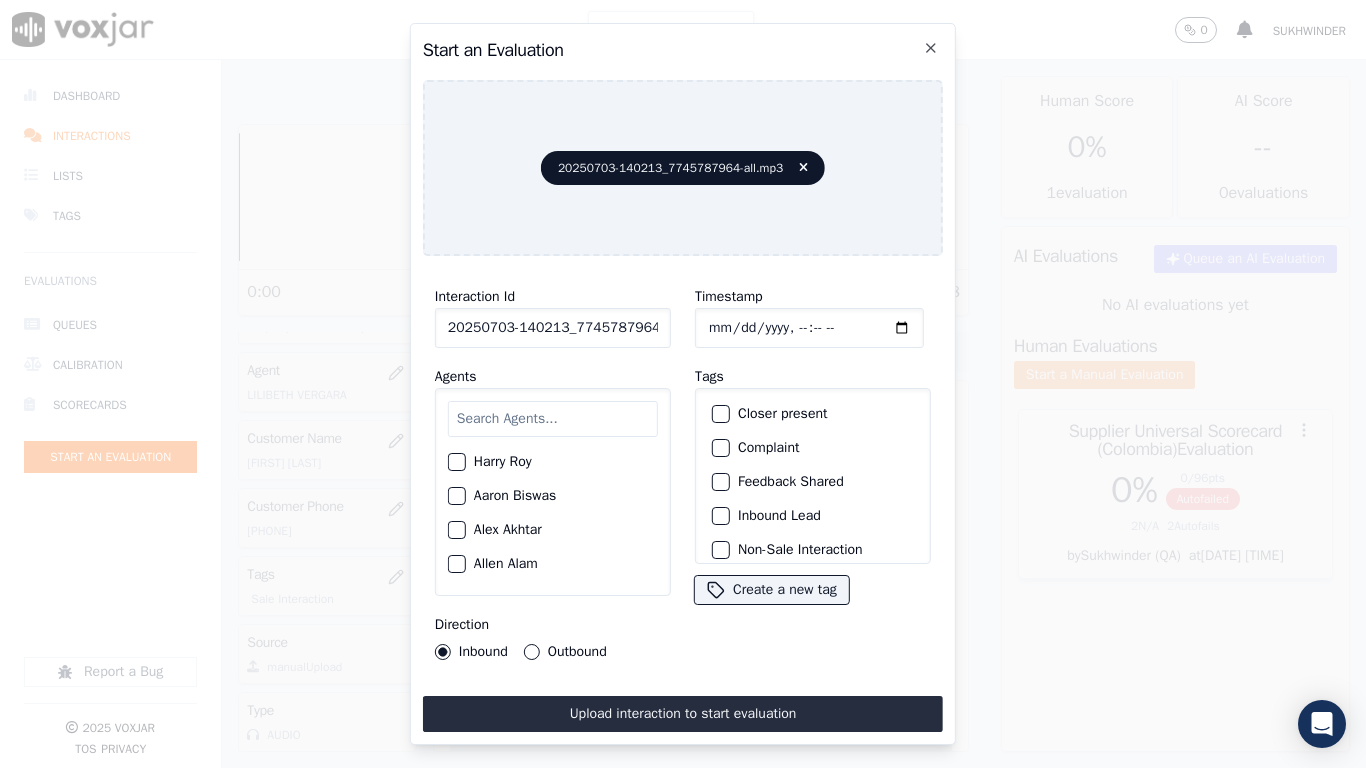click at bounding box center (553, 419) 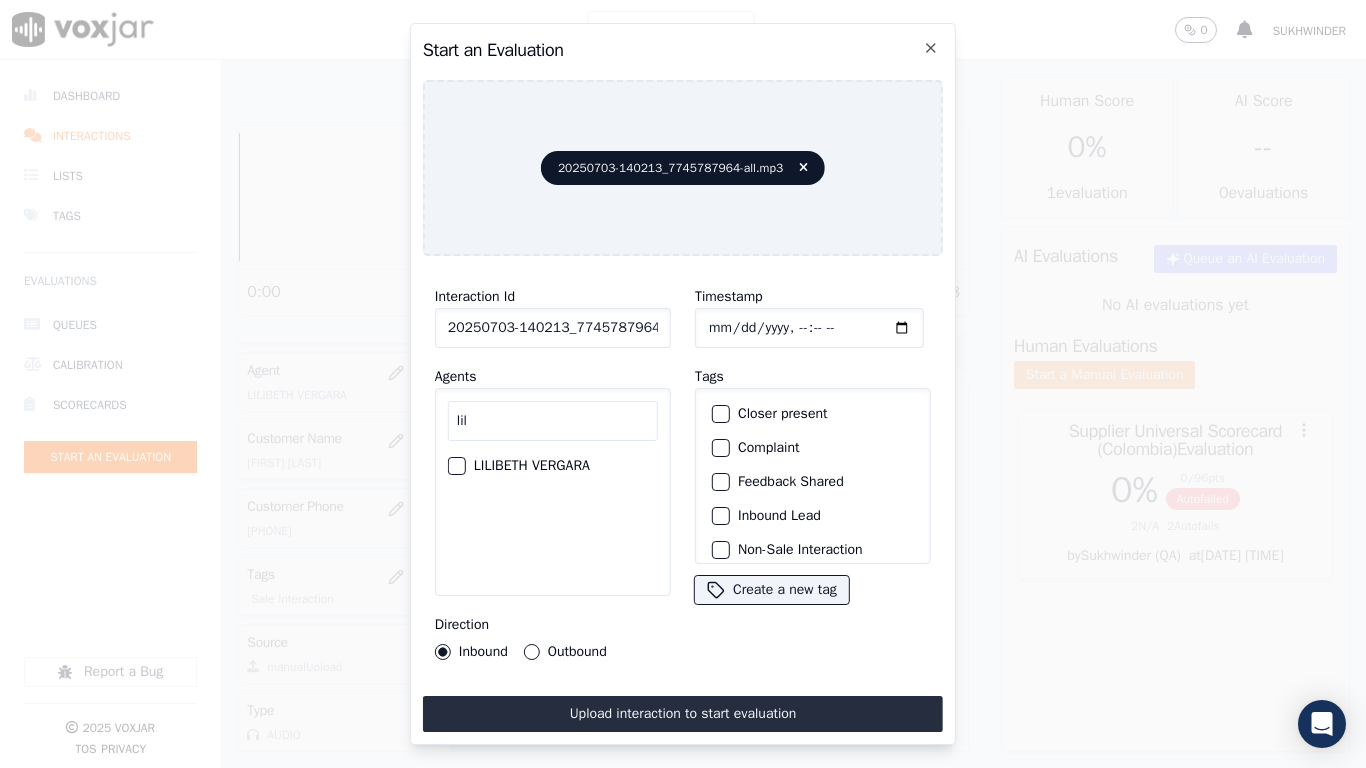 type on "lil" 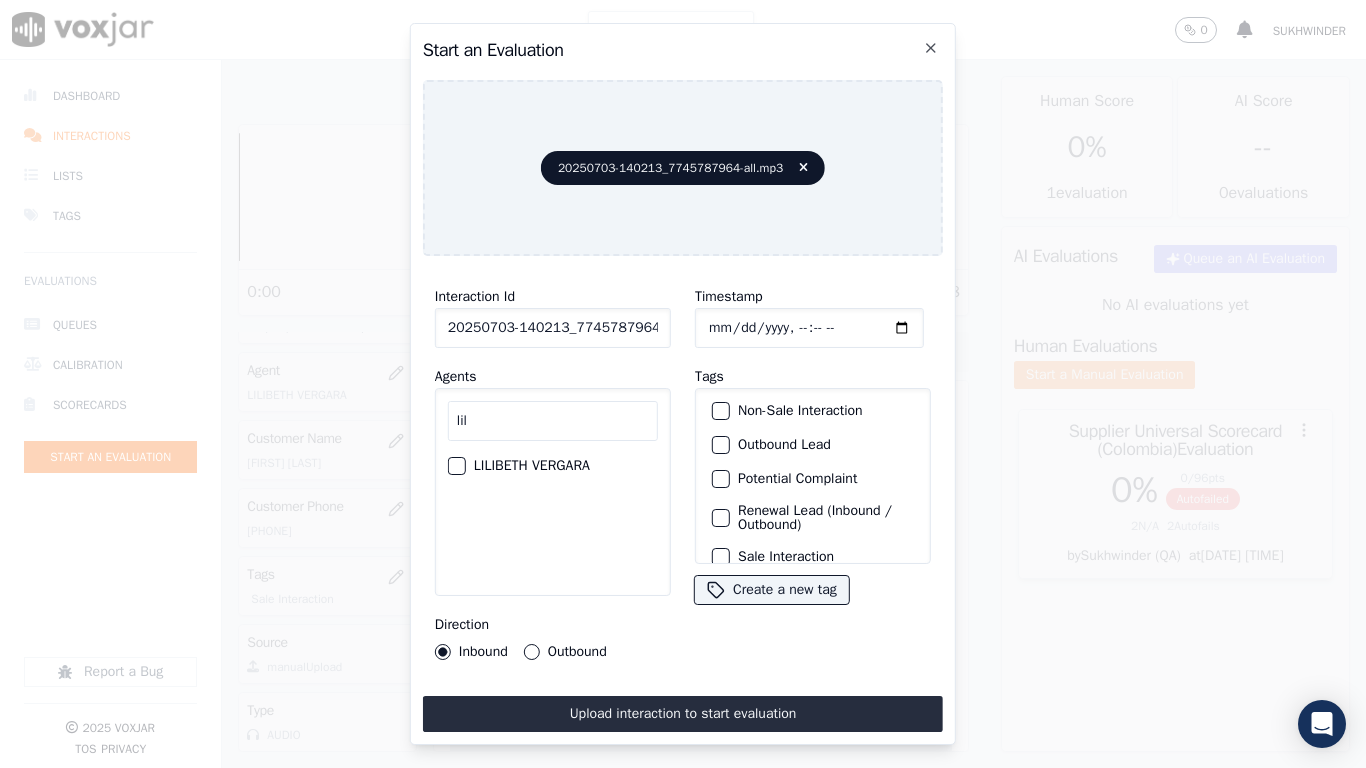 scroll, scrollTop: 173, scrollLeft: 0, axis: vertical 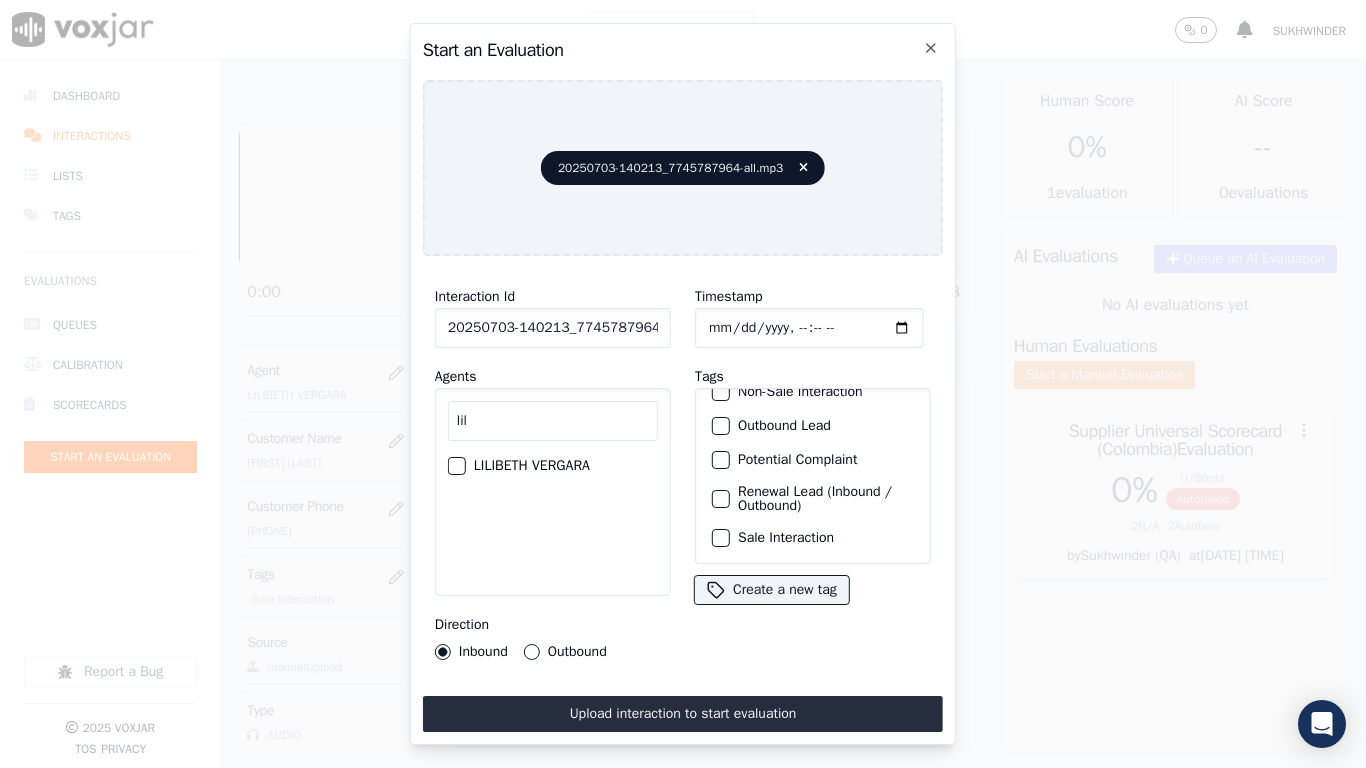 click on "Sale Interaction" 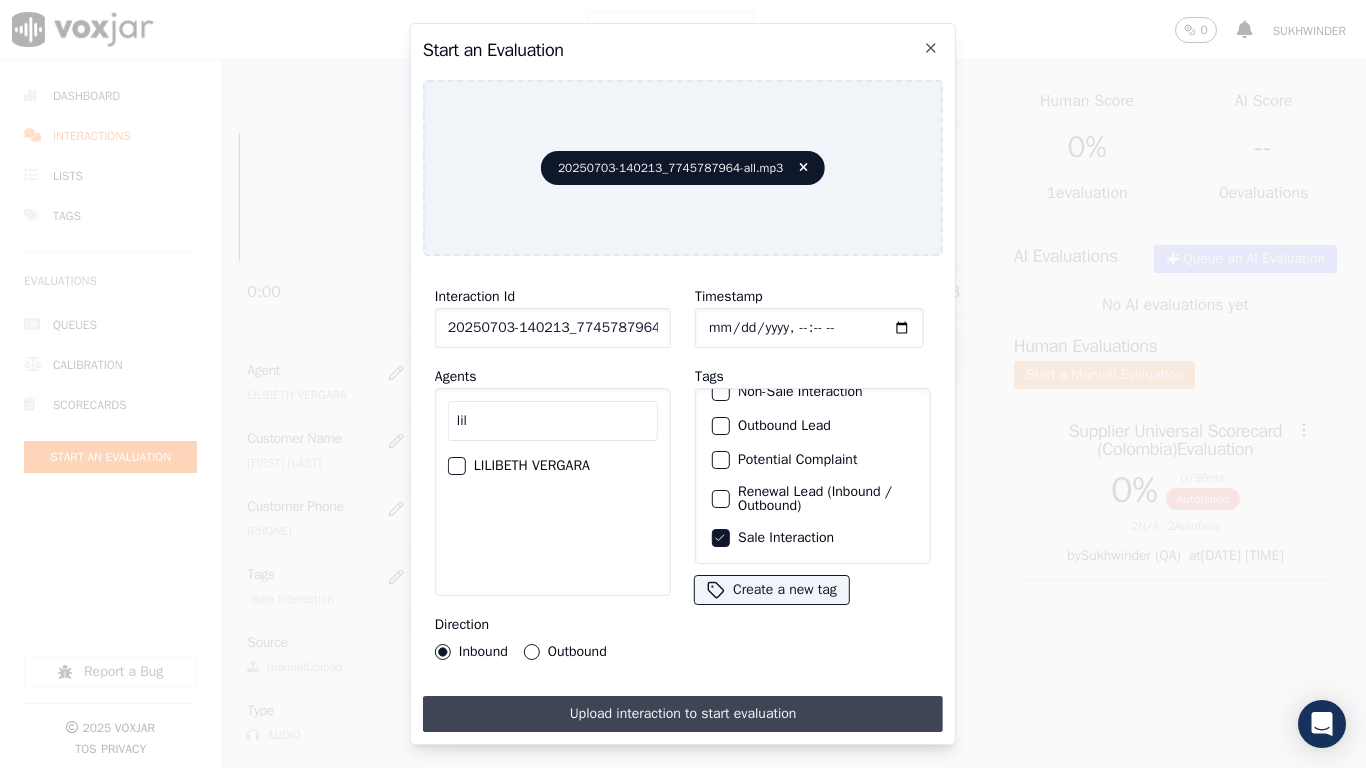 click on "Upload interaction to start evaluation" at bounding box center (683, 714) 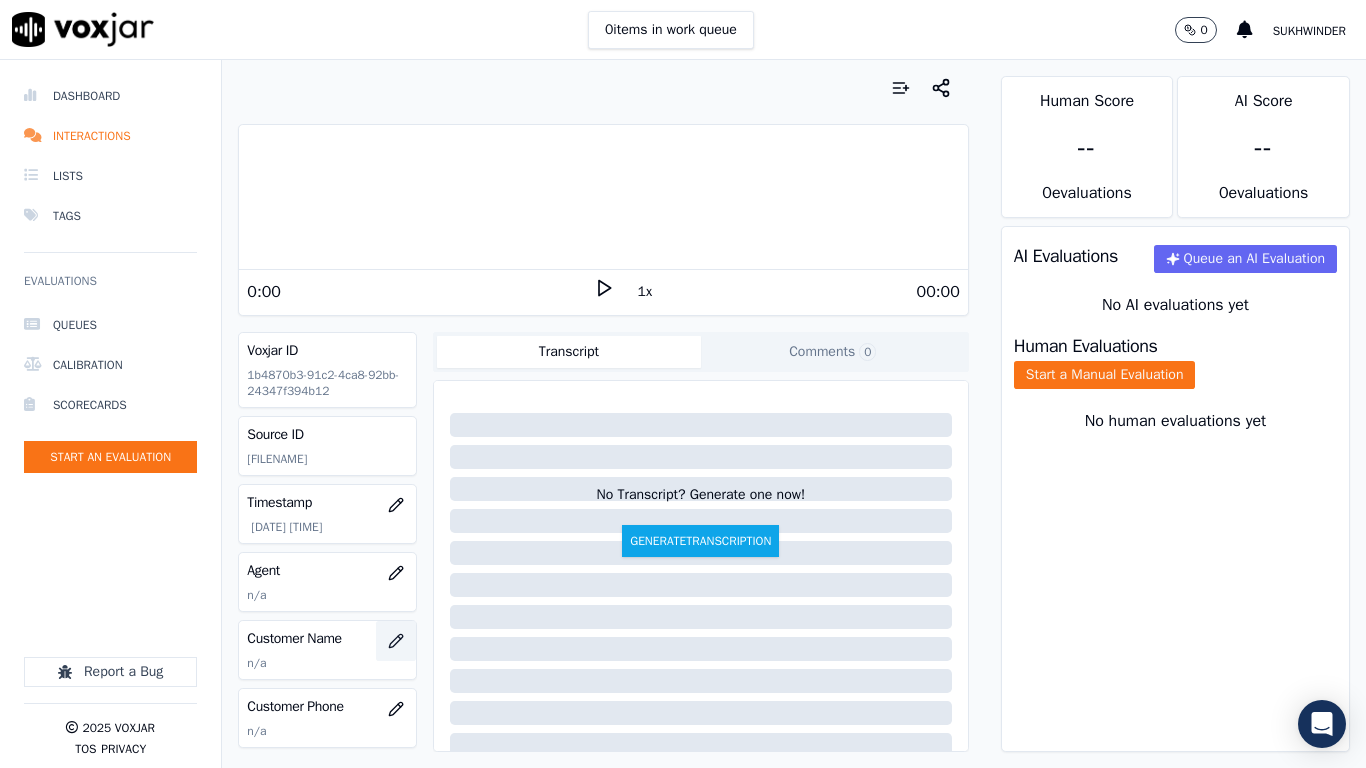 click 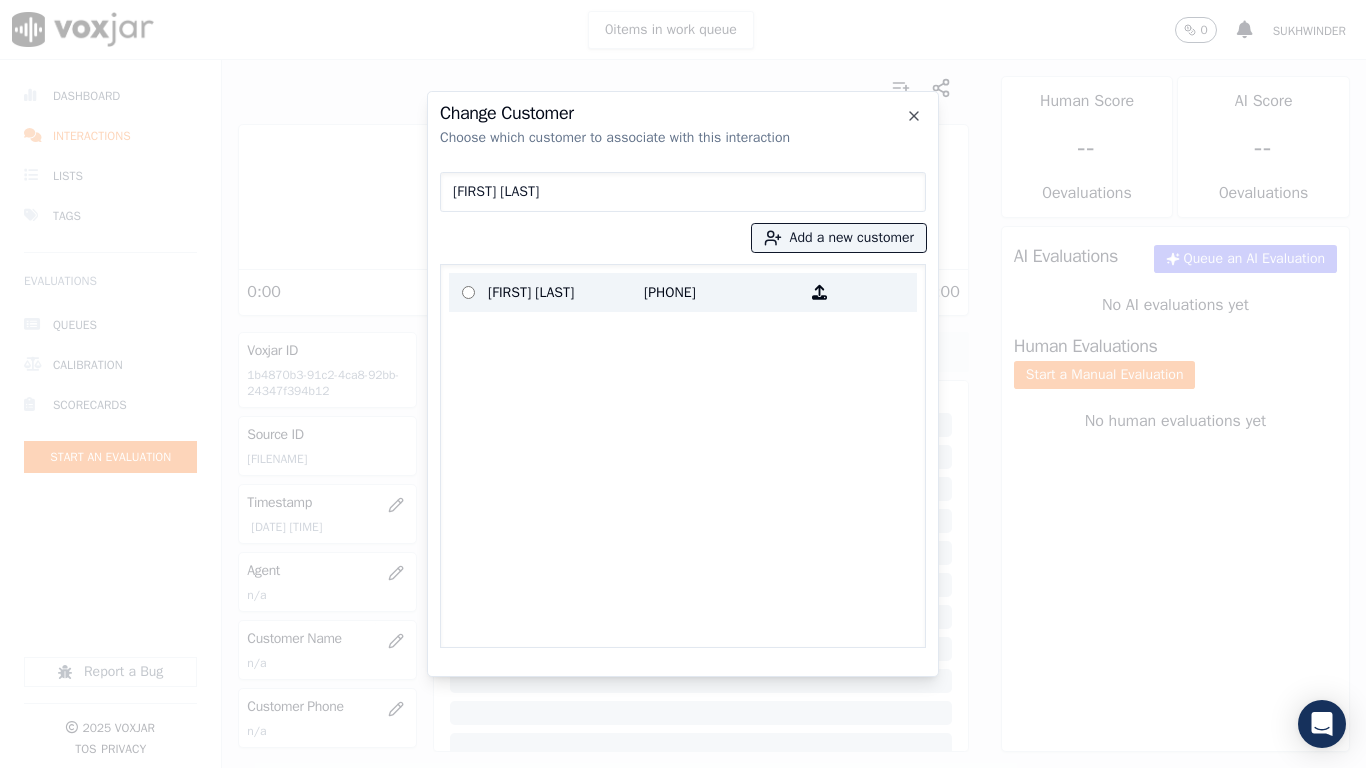 type on "[FIRST] [LAST]" 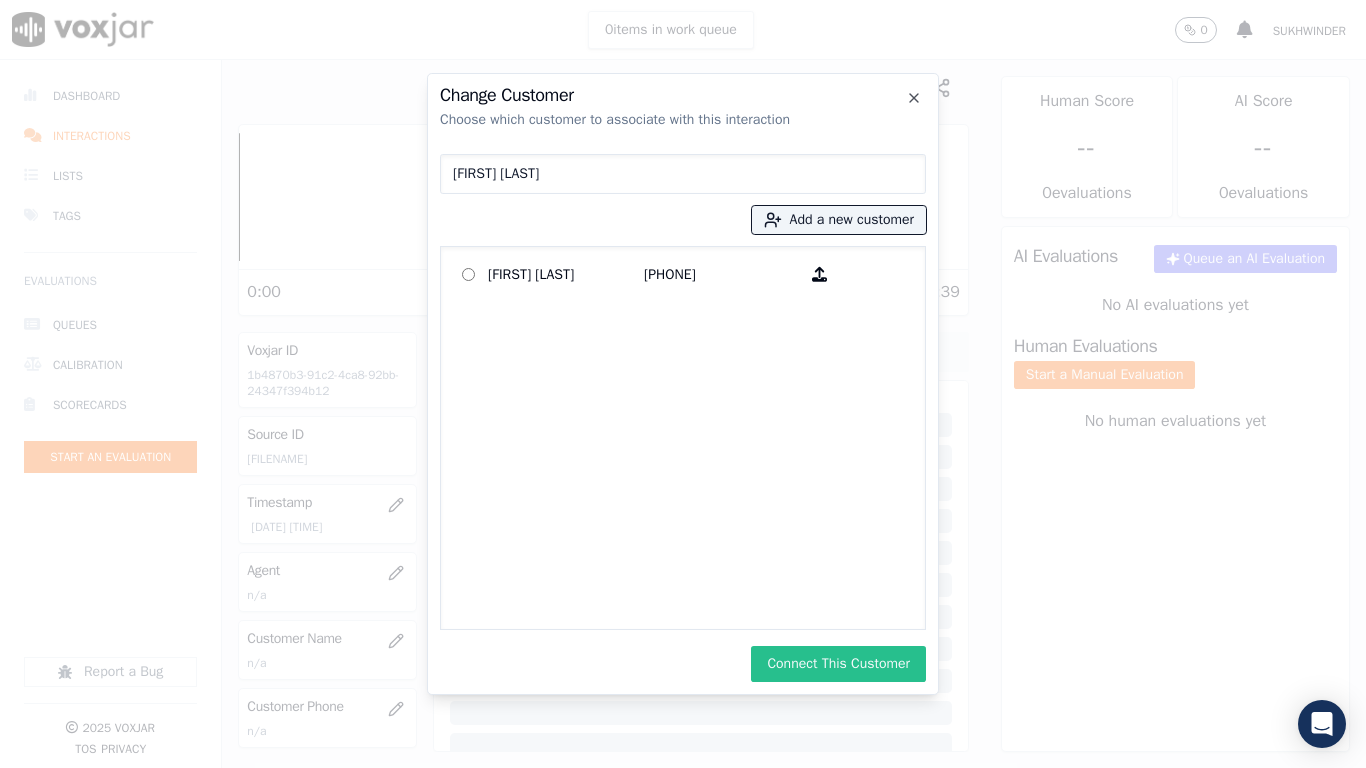 click on "Connect This Customer" at bounding box center [838, 664] 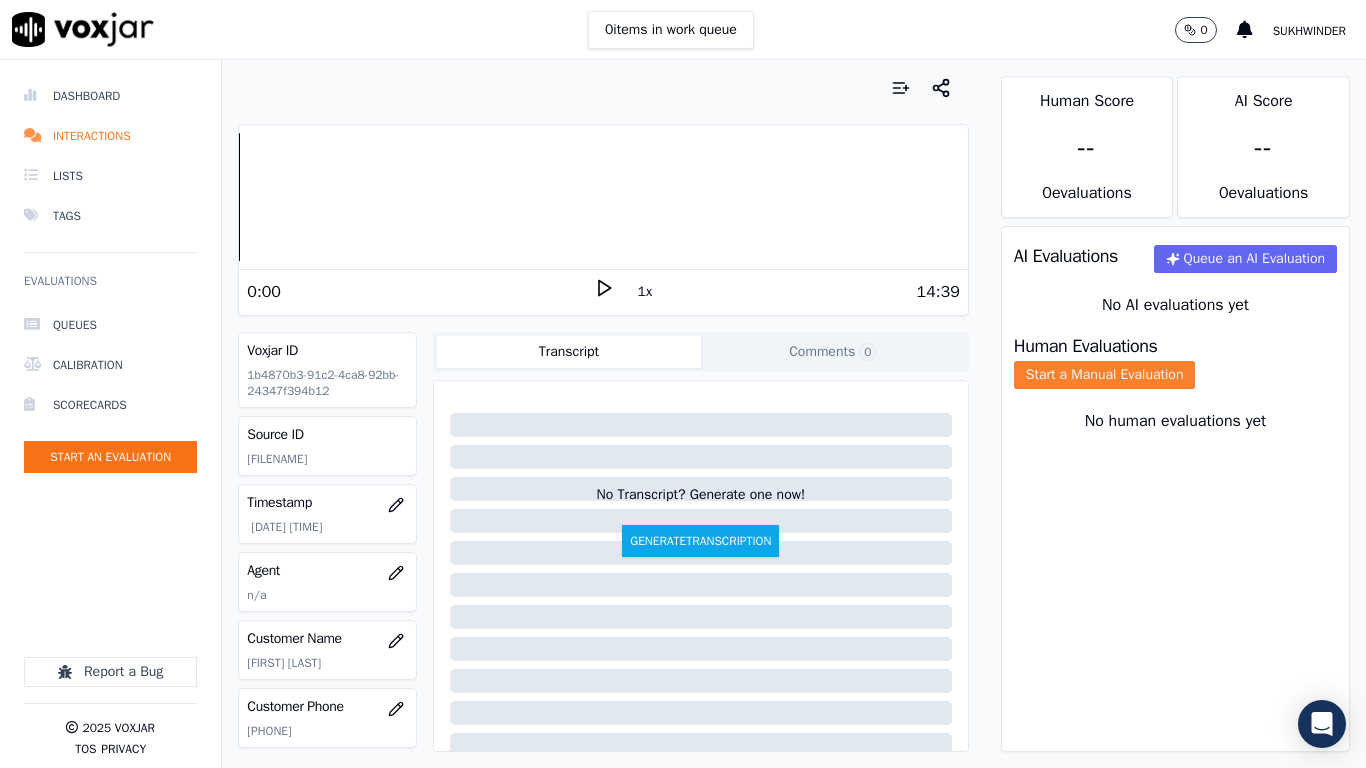 click on "Start a Manual Evaluation" 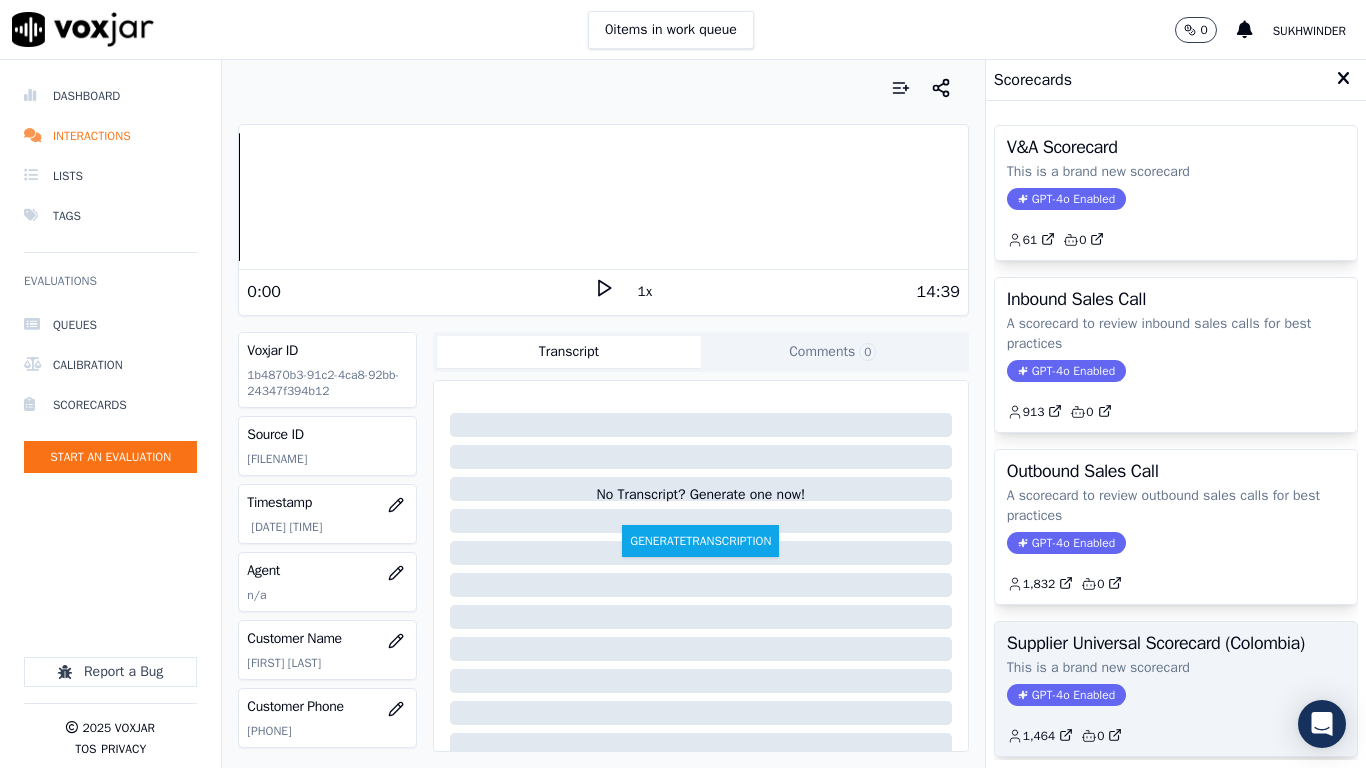 click on "Supplier Universal Scorecard (Colombia)" at bounding box center [1176, 643] 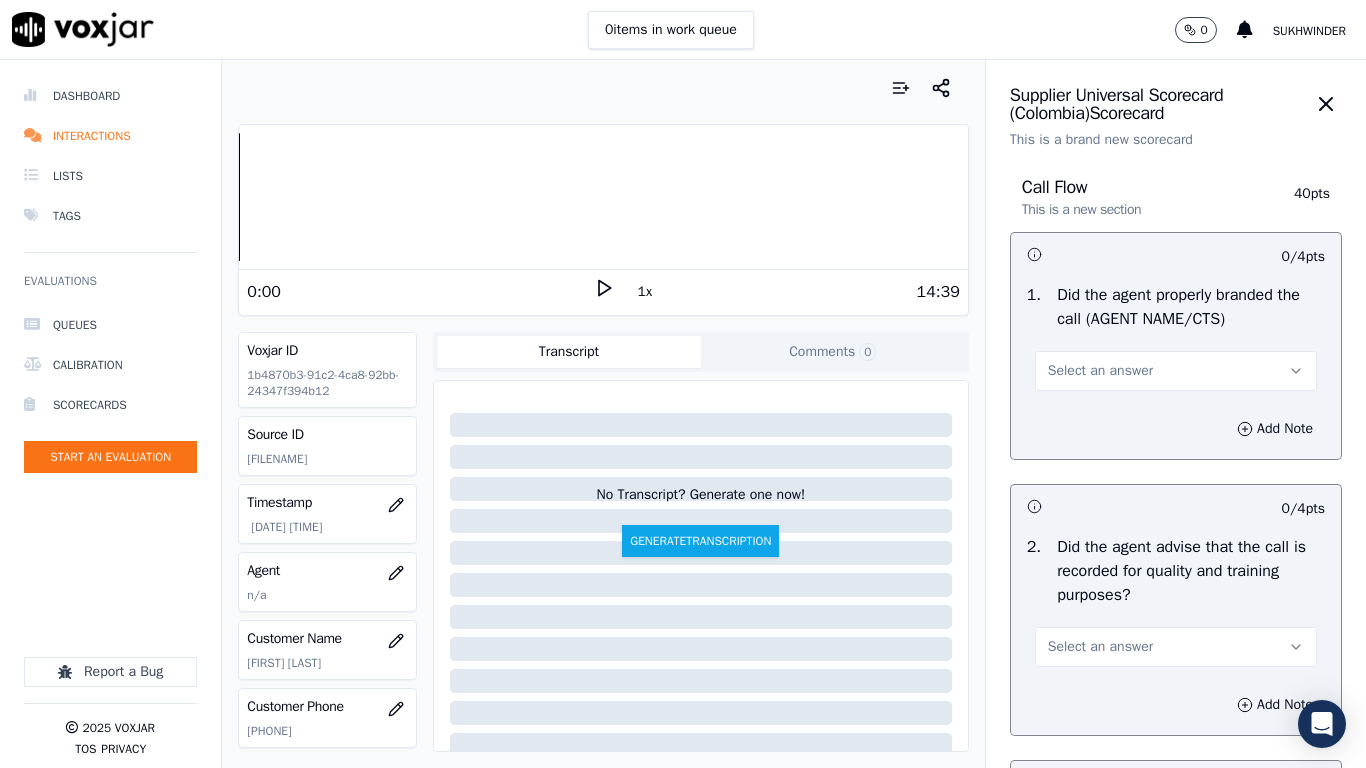 click on "Select an answer" at bounding box center (1100, 371) 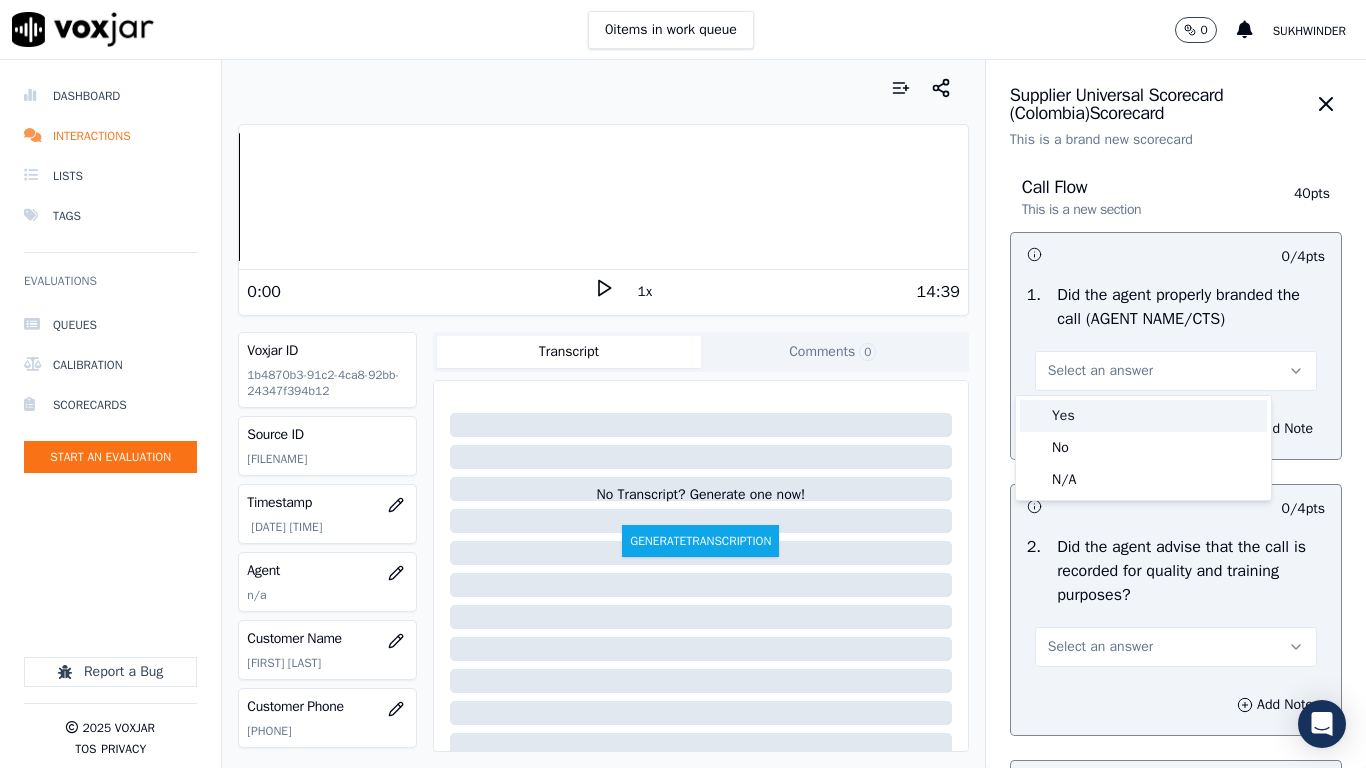 click on "Yes" at bounding box center (1143, 416) 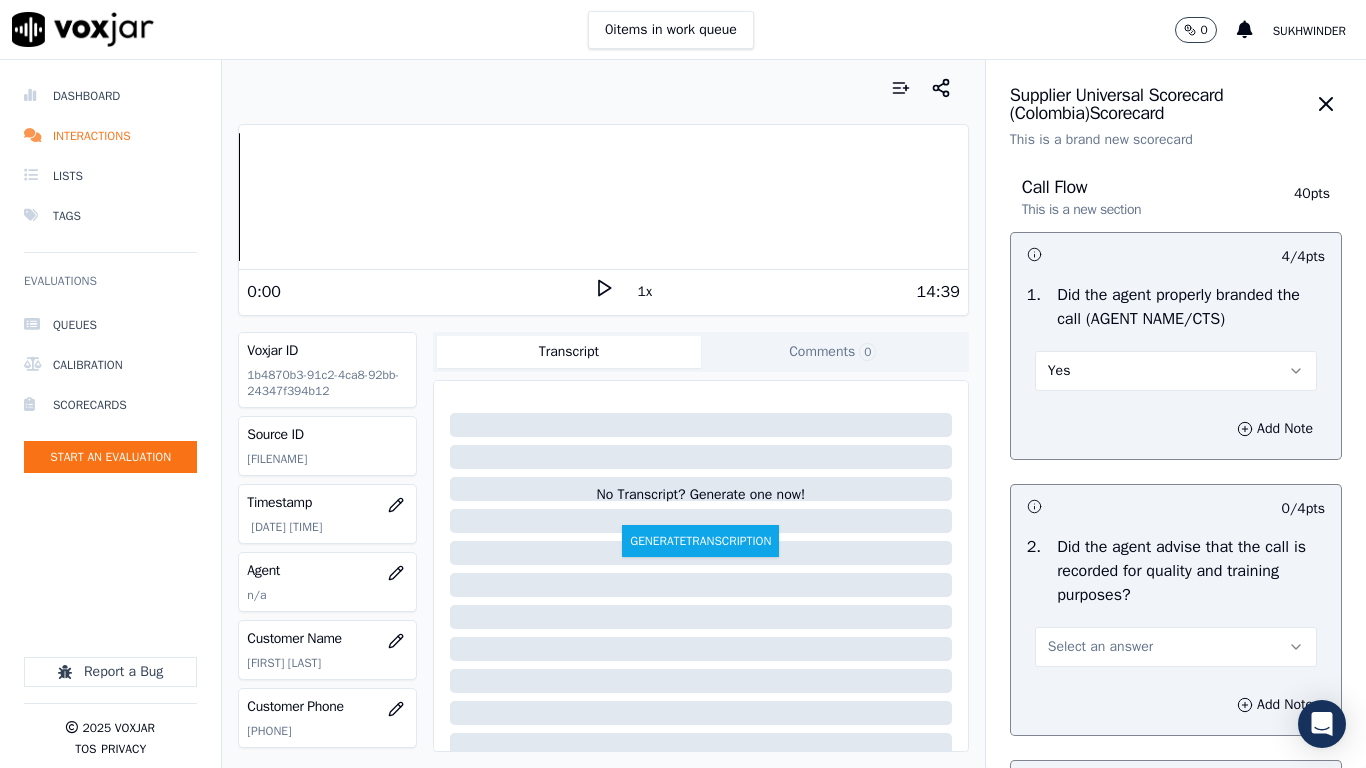 click on "Select an answer" at bounding box center [1176, 647] 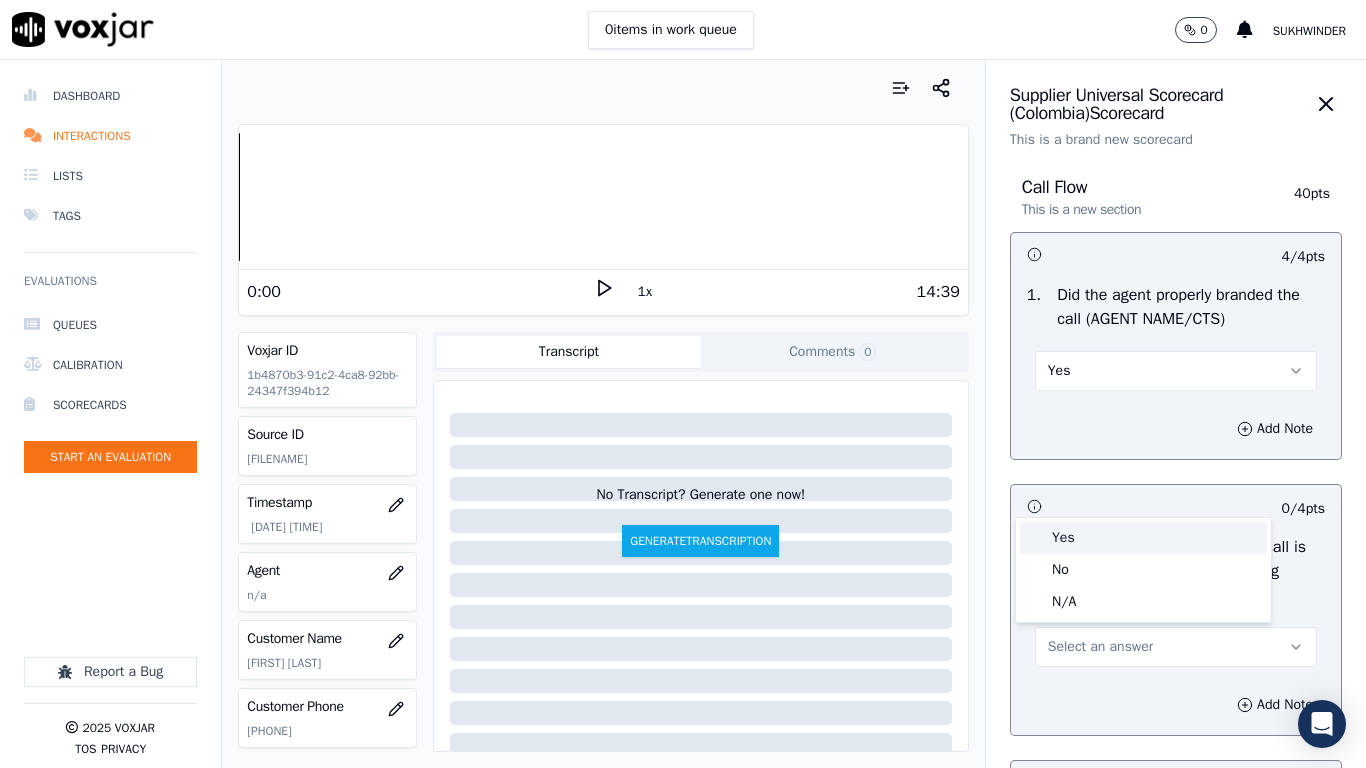 click on "Yes" at bounding box center (1143, 538) 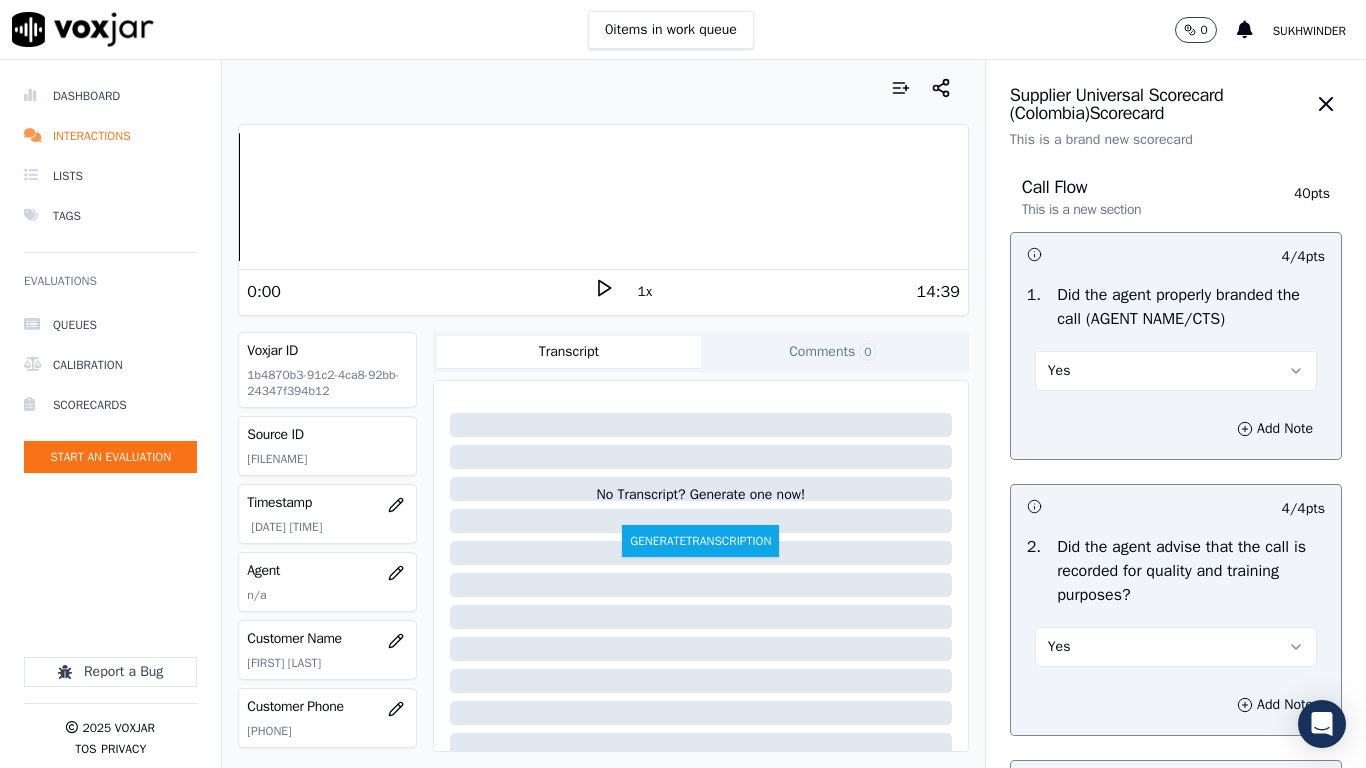 scroll, scrollTop: 580, scrollLeft: 0, axis: vertical 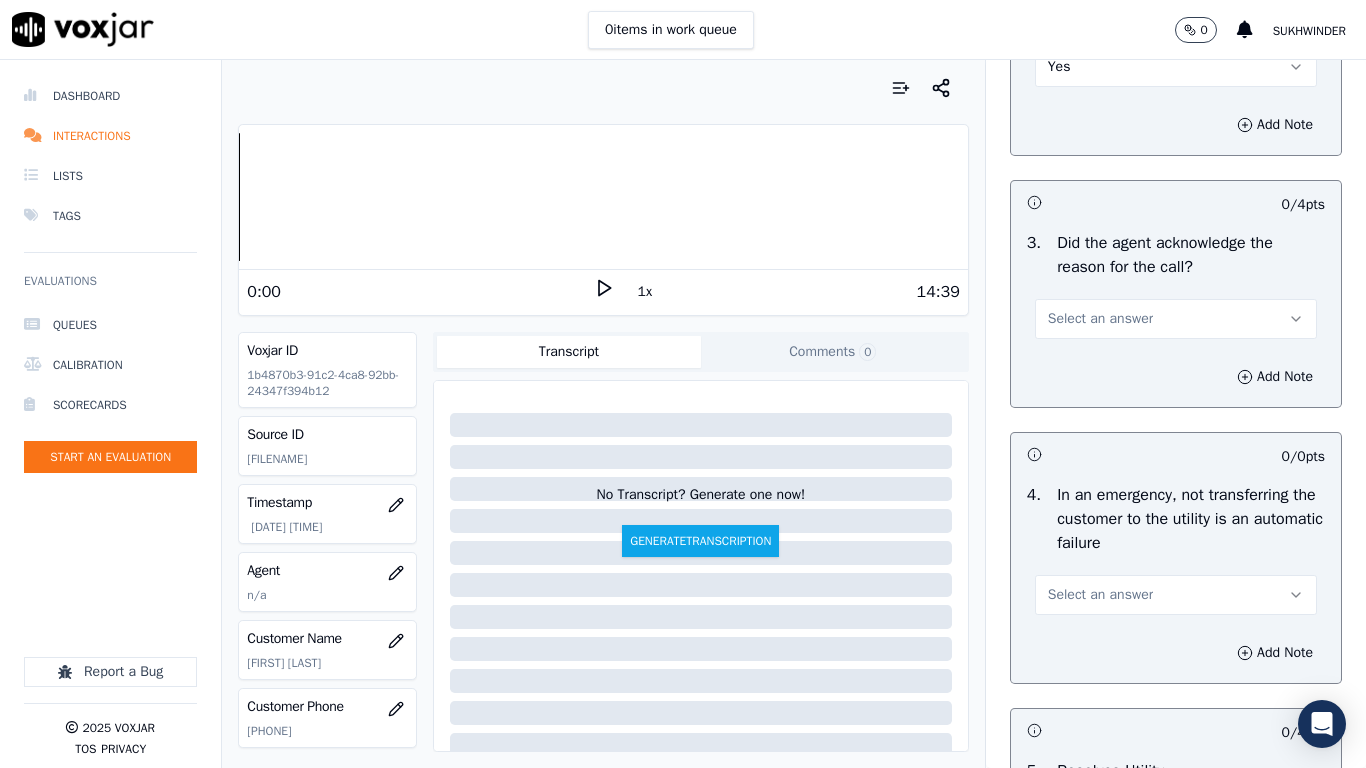 click on "Select an answer" at bounding box center (1176, 319) 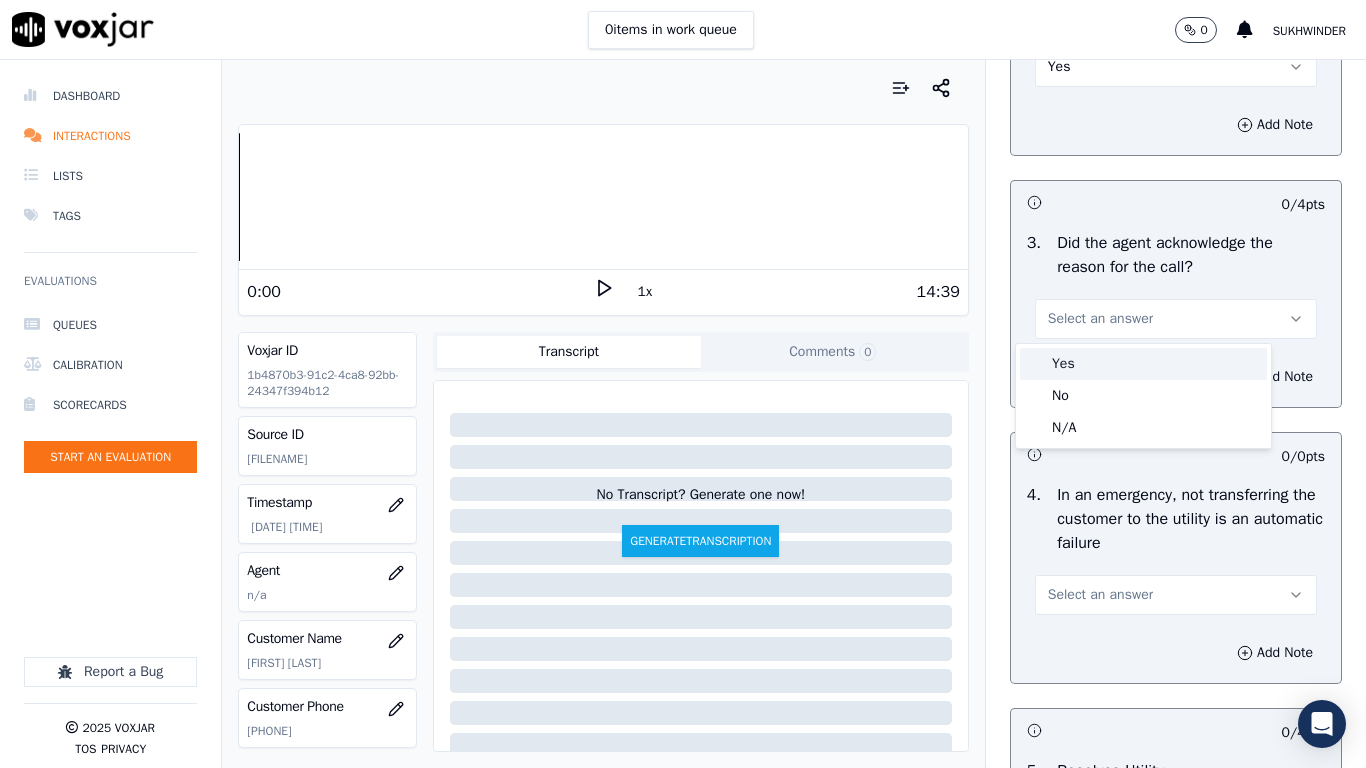 click on "Yes" at bounding box center (1143, 364) 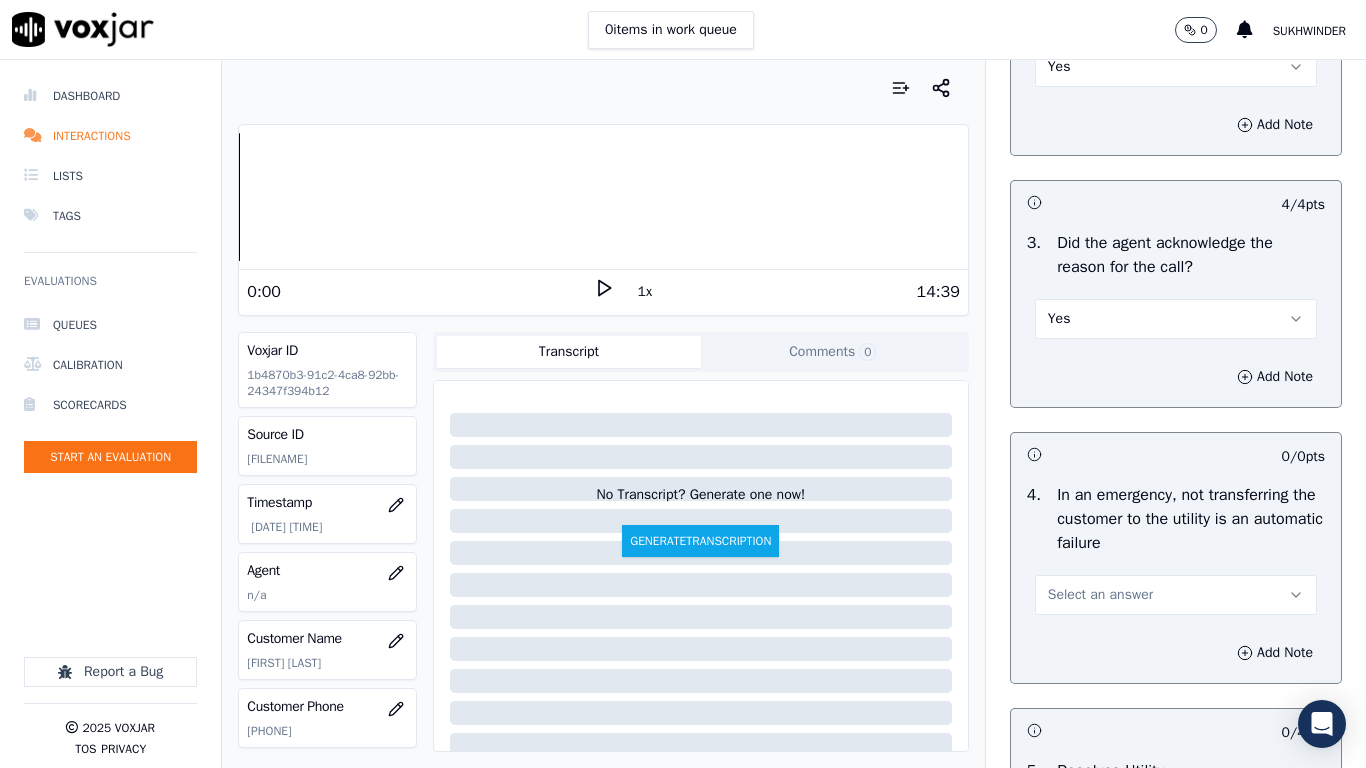 scroll, scrollTop: 1160, scrollLeft: 0, axis: vertical 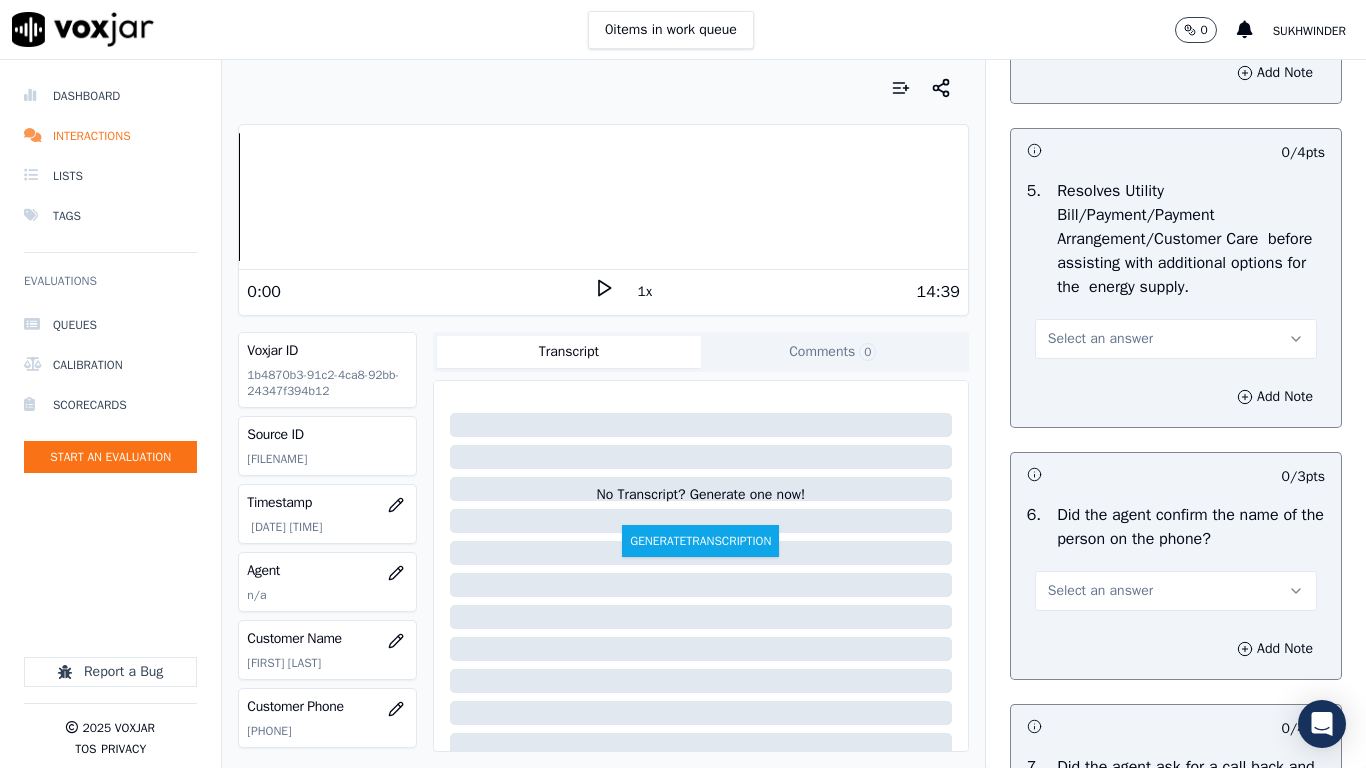 click on "Select an answer" at bounding box center (1176, 339) 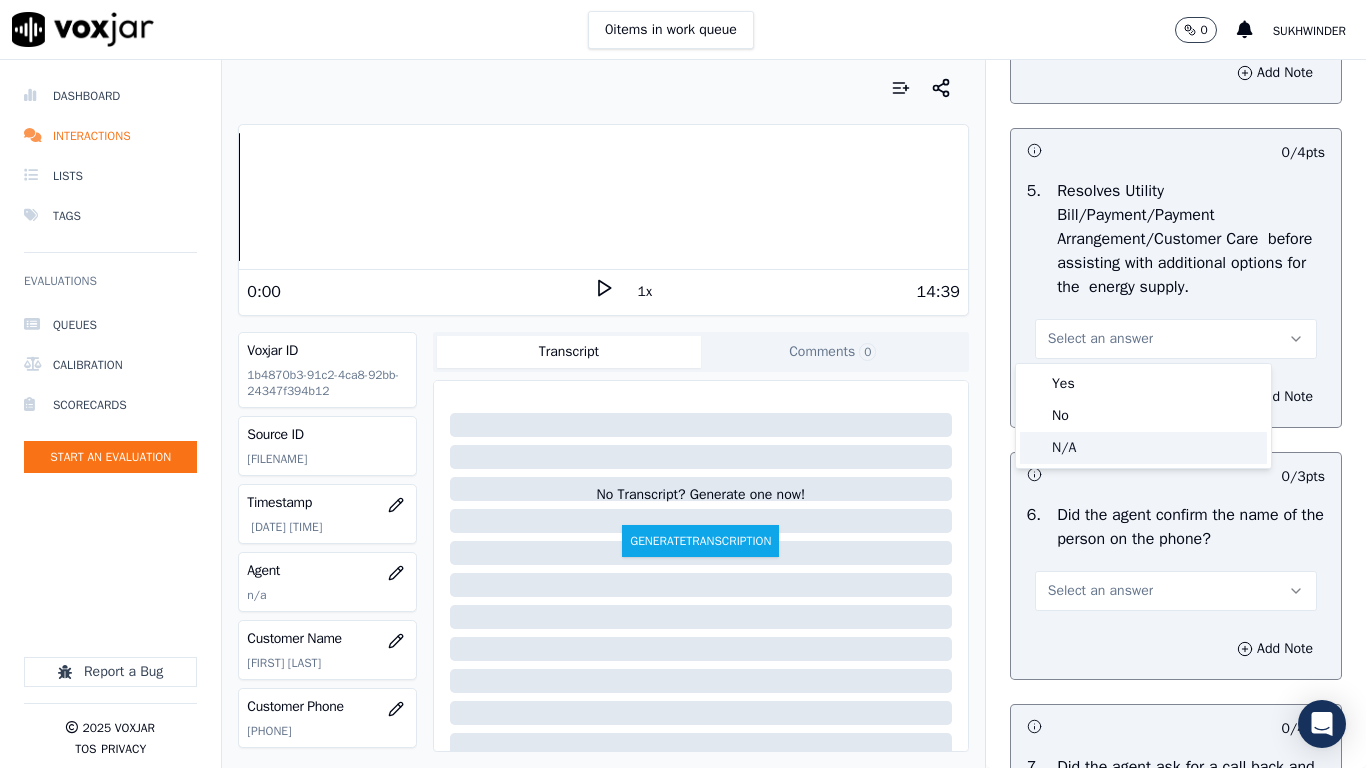 click on "N/A" 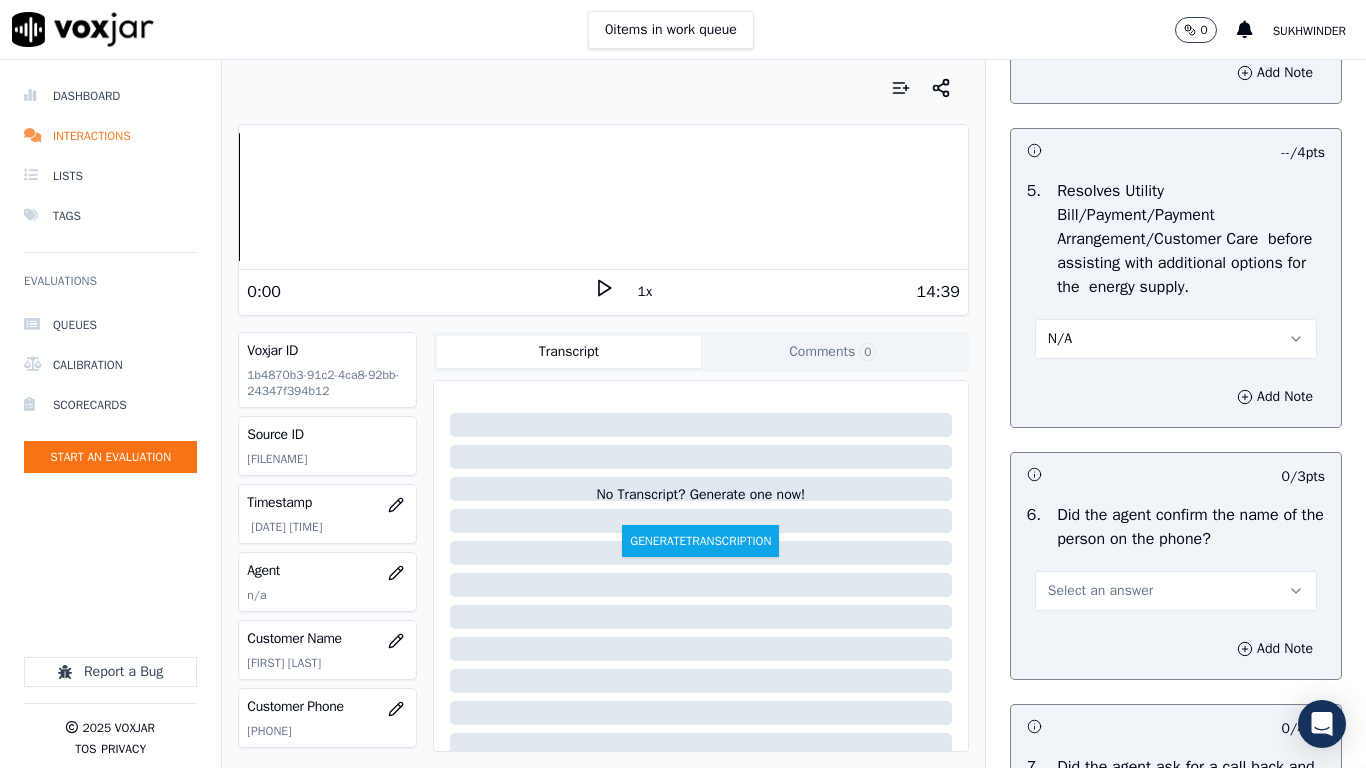 scroll, scrollTop: 580, scrollLeft: 0, axis: vertical 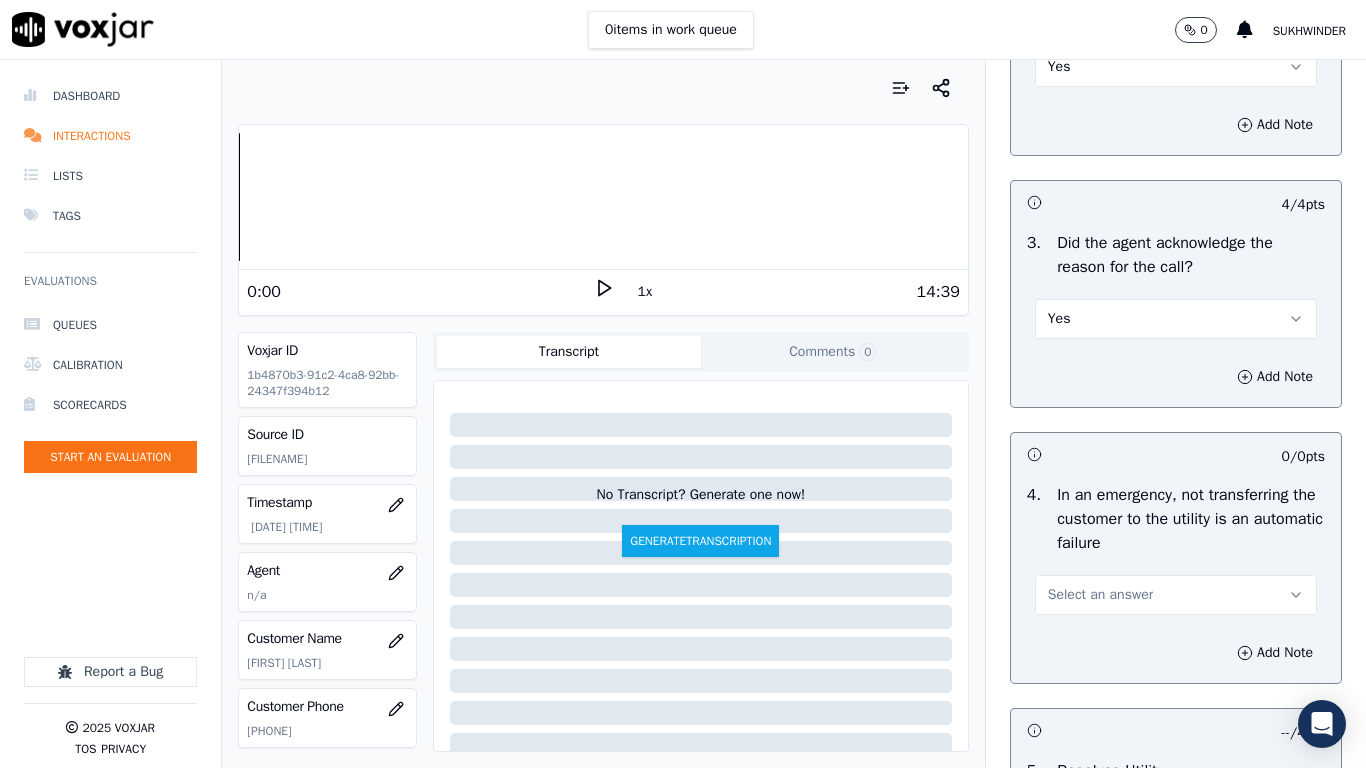 click on "Select an answer" at bounding box center [1176, 595] 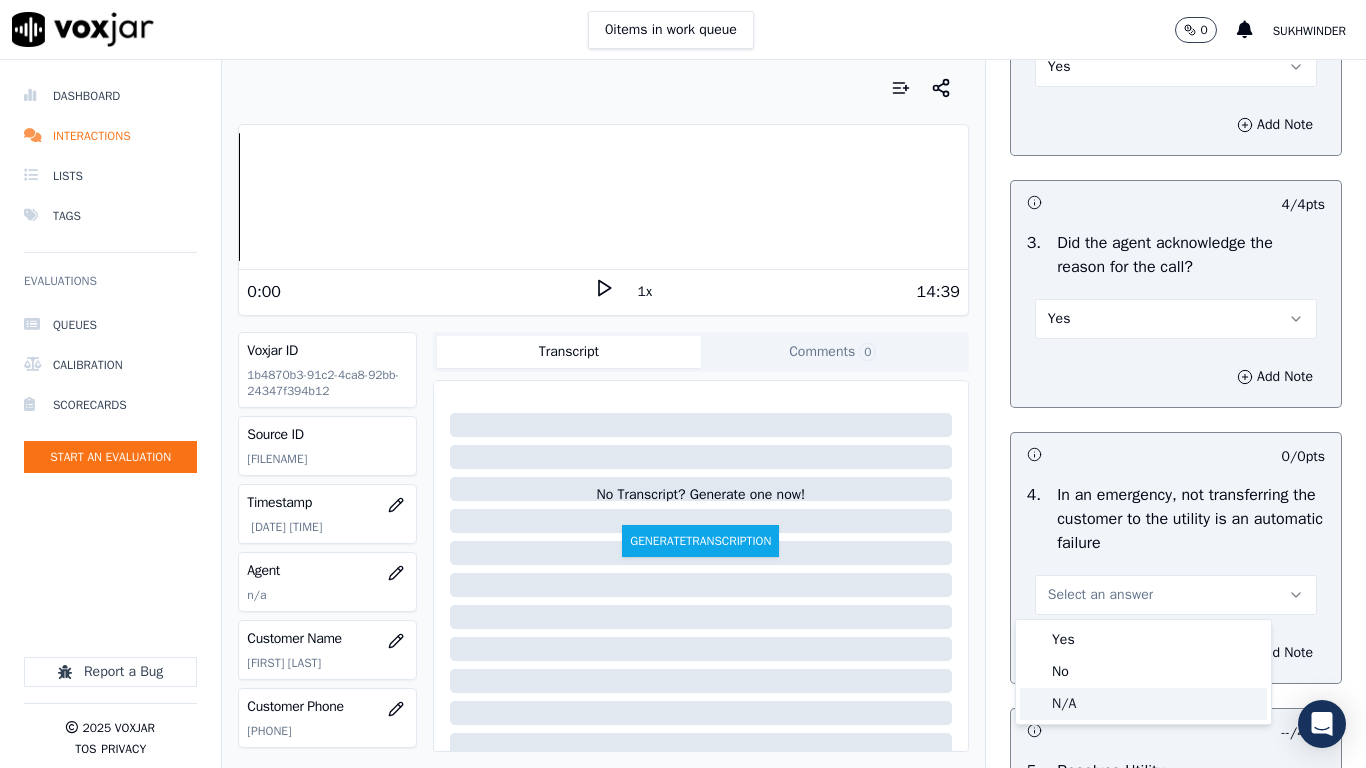 click on "N/A" 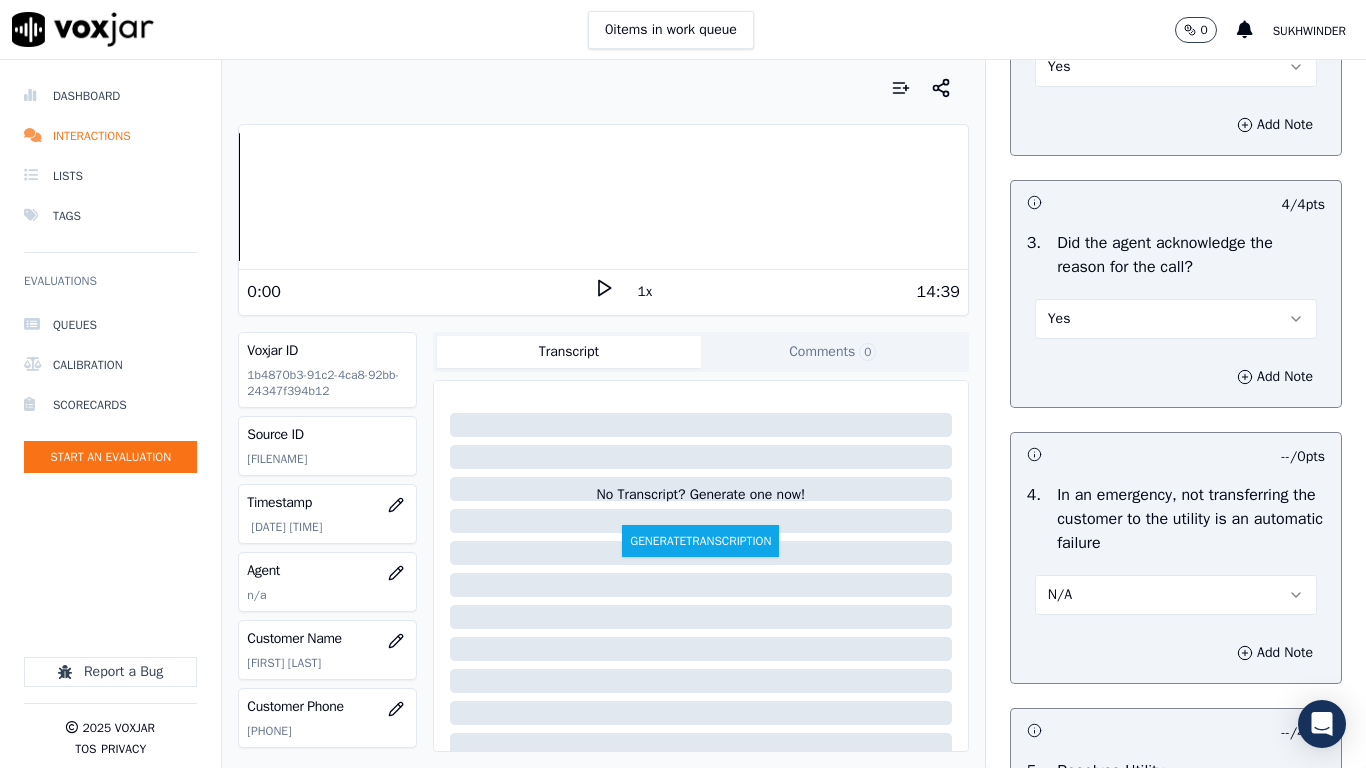 click on "N/A" at bounding box center [1176, 595] 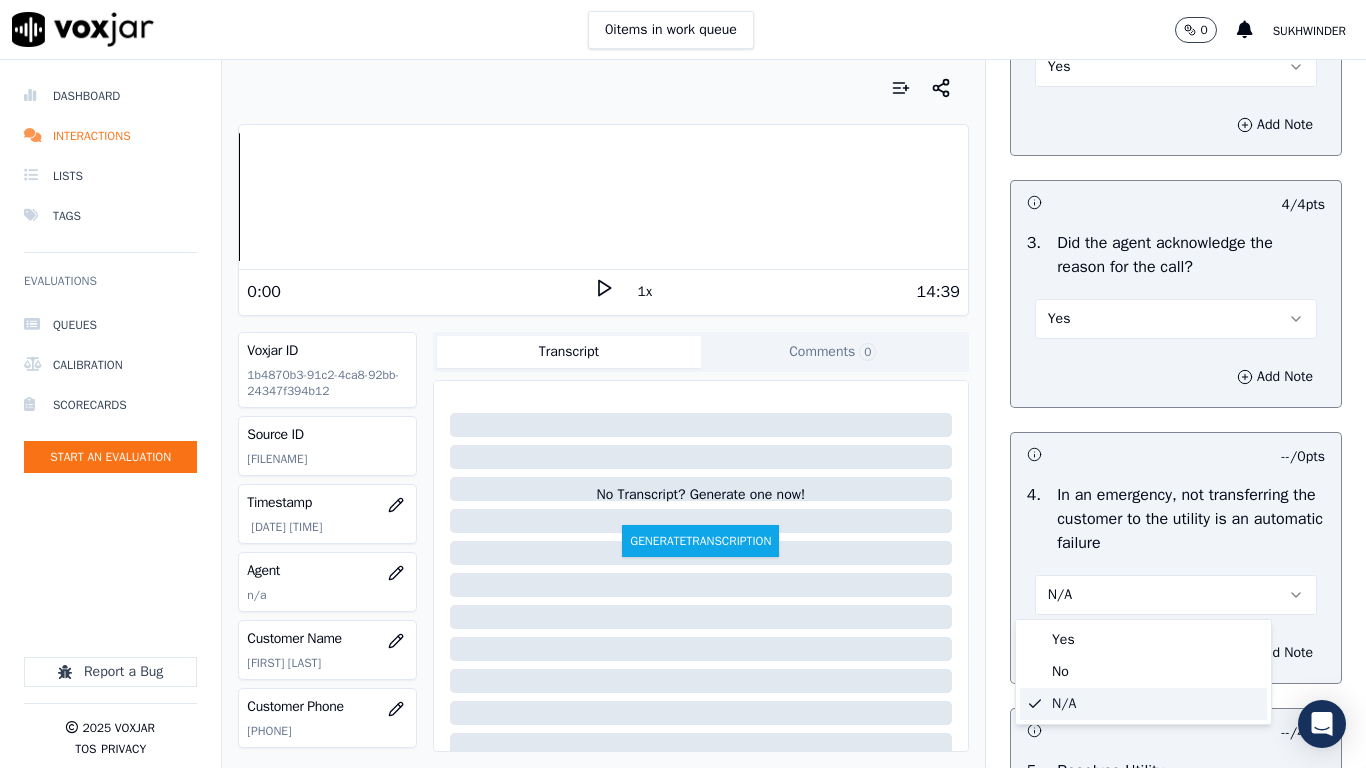 type 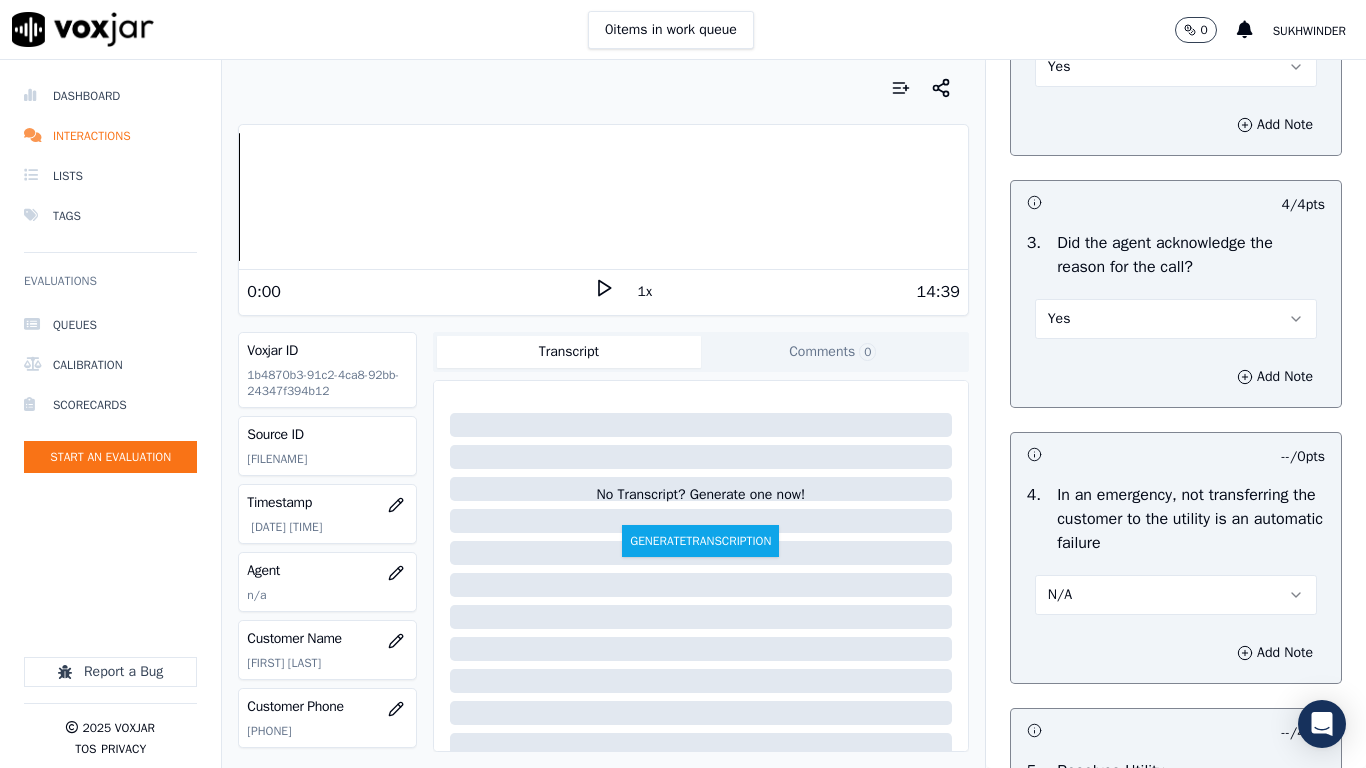 type 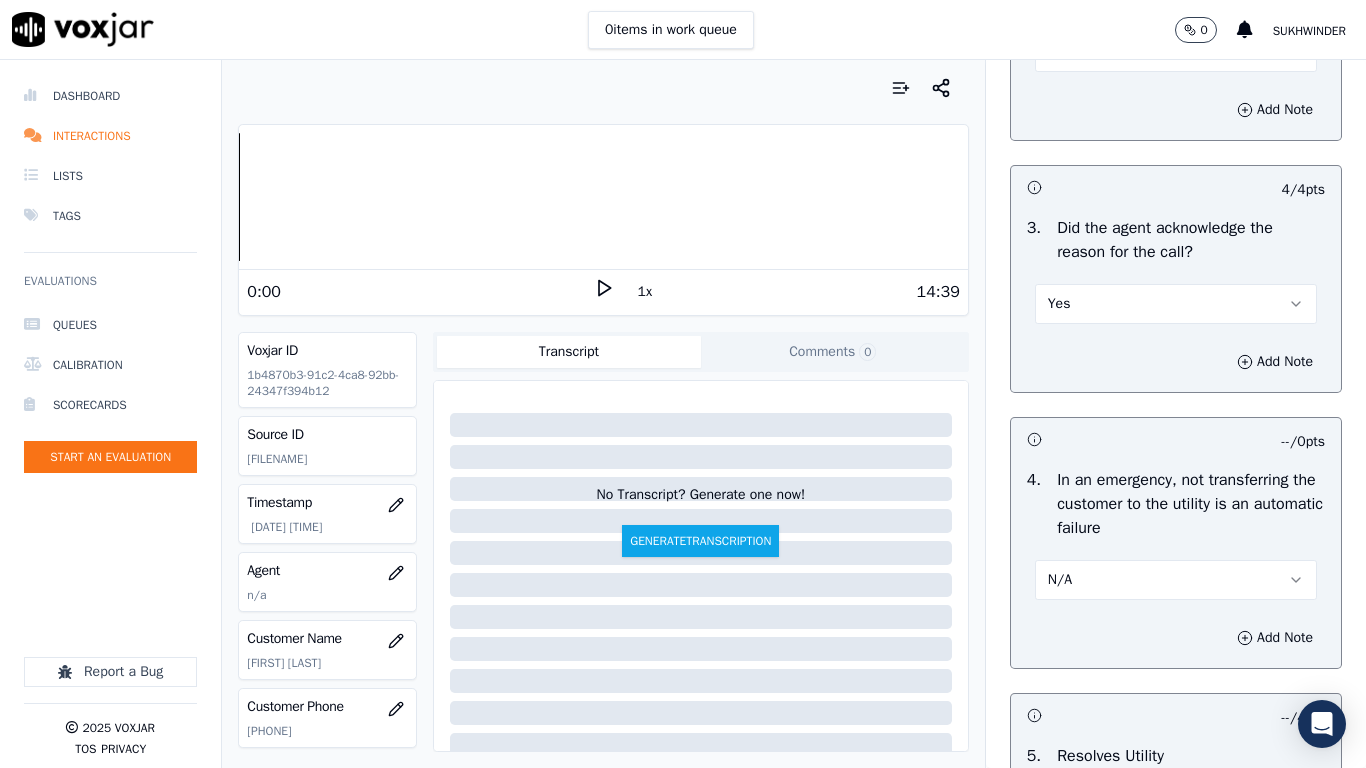 type 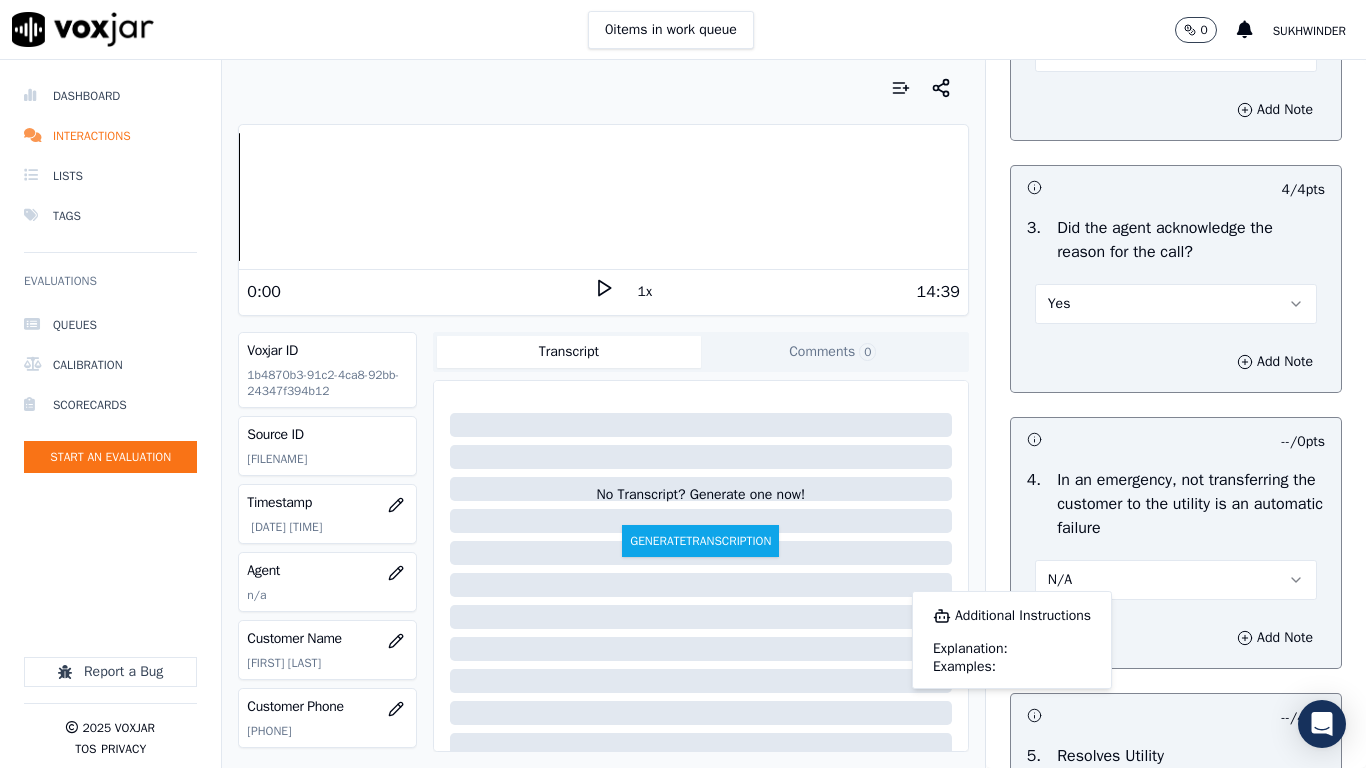 scroll, scrollTop: 1108, scrollLeft: 0, axis: vertical 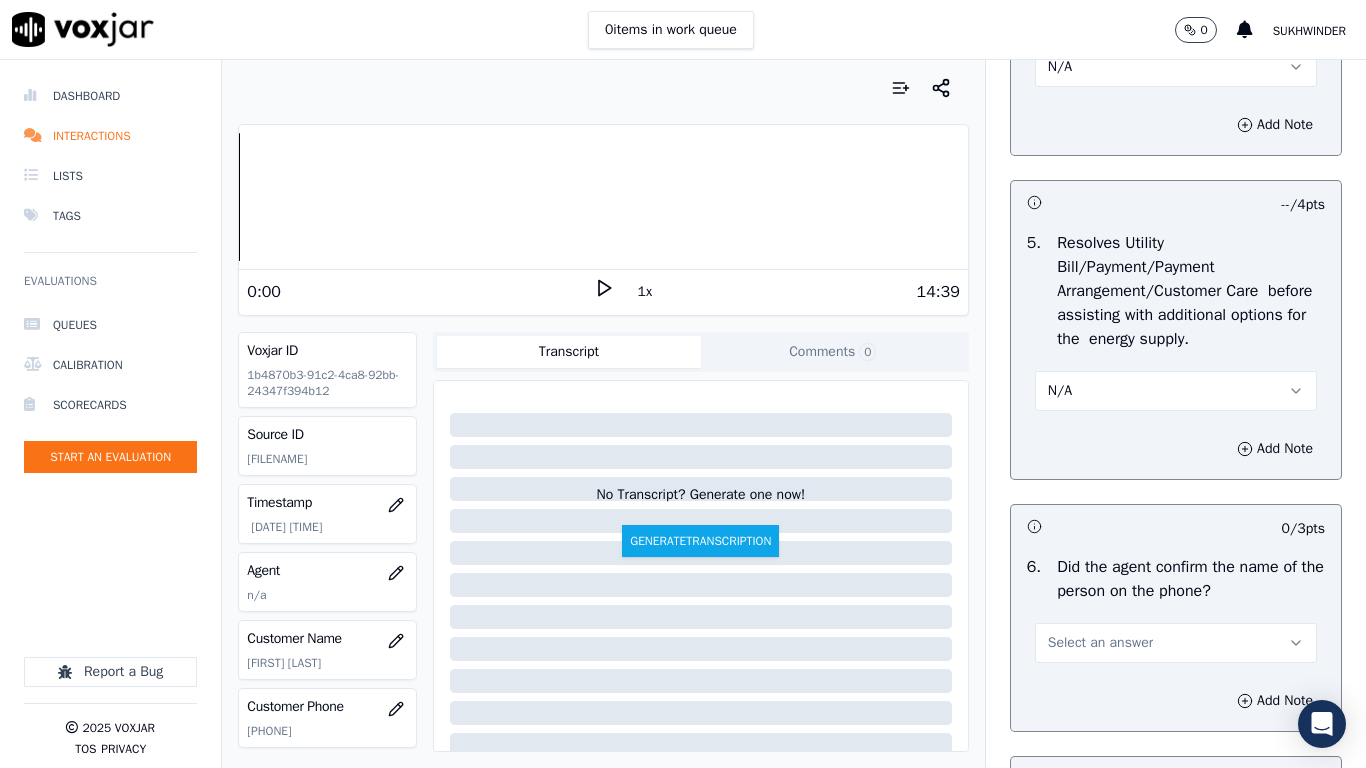 type 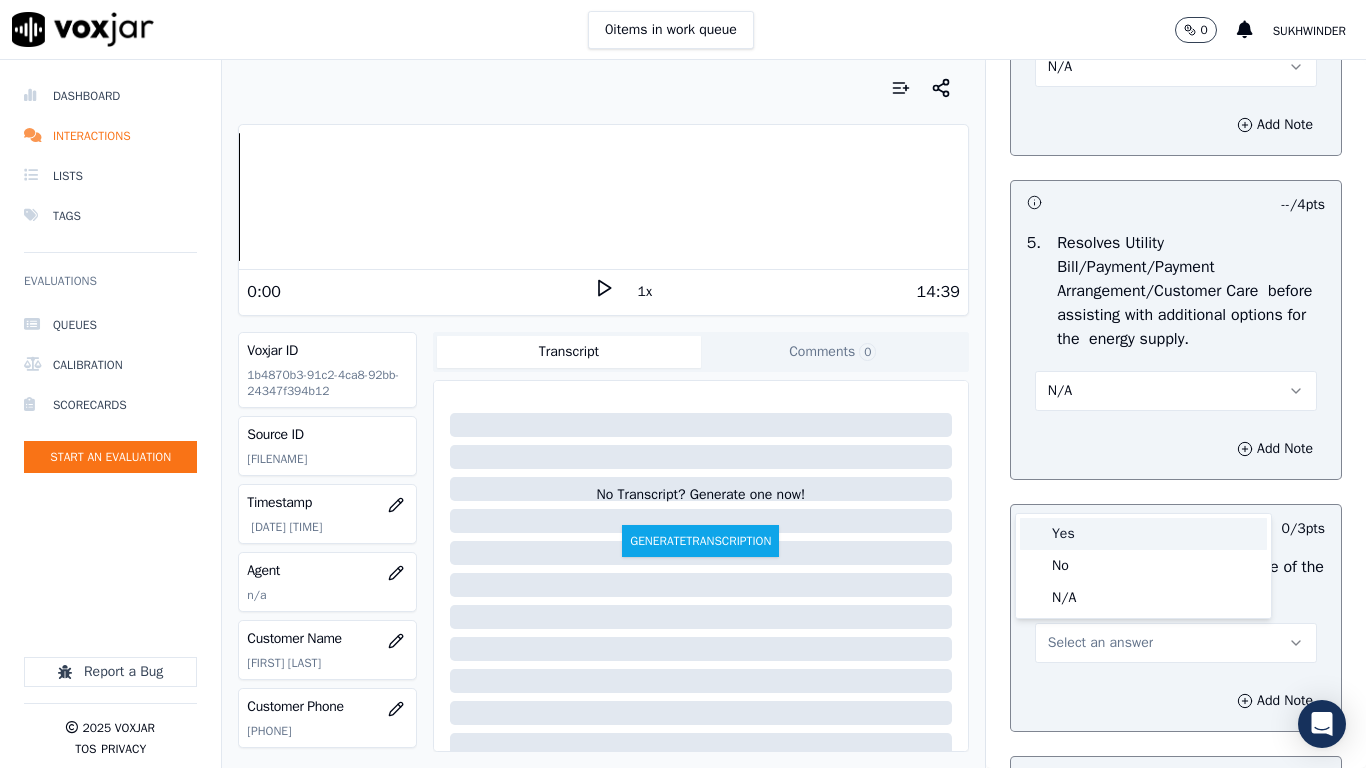 click on "Yes" at bounding box center [1143, 534] 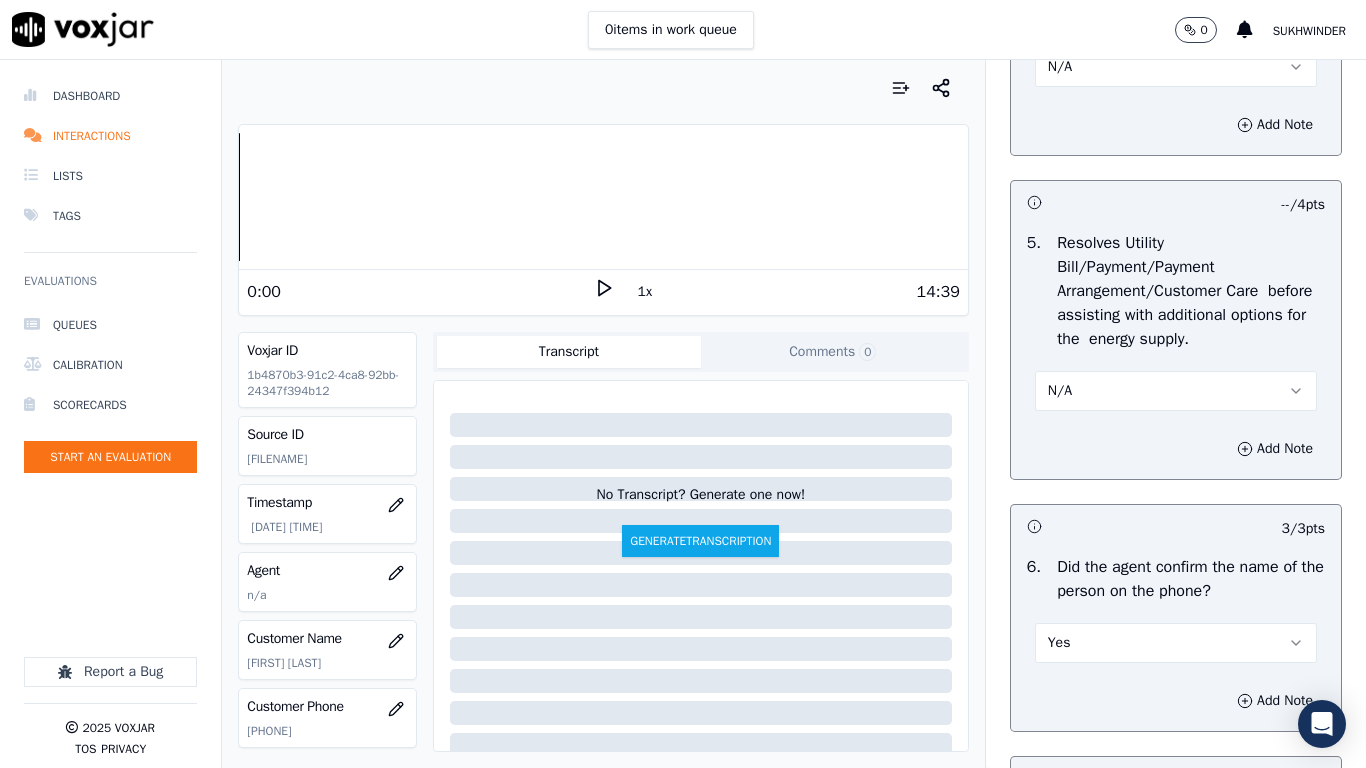 scroll, scrollTop: 1688, scrollLeft: 0, axis: vertical 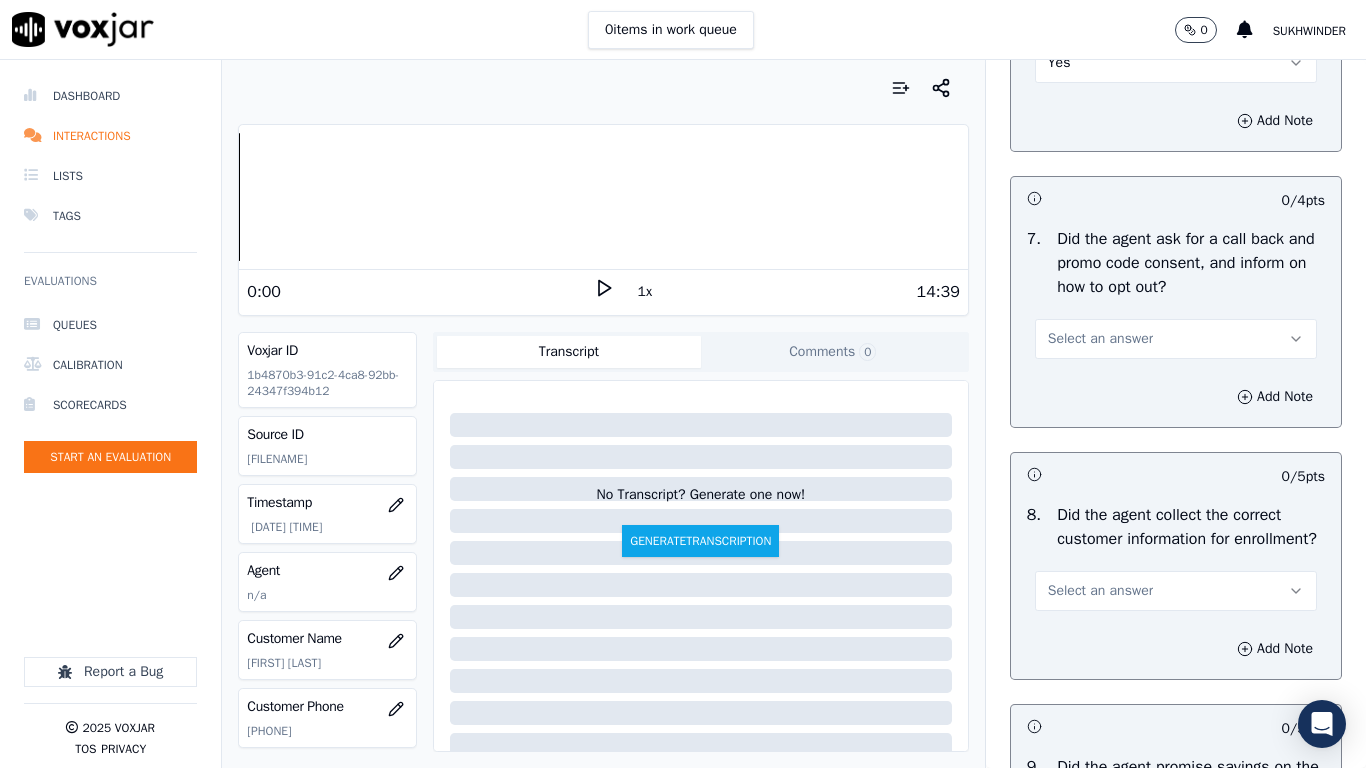 click on "Select an answer" at bounding box center [1176, 339] 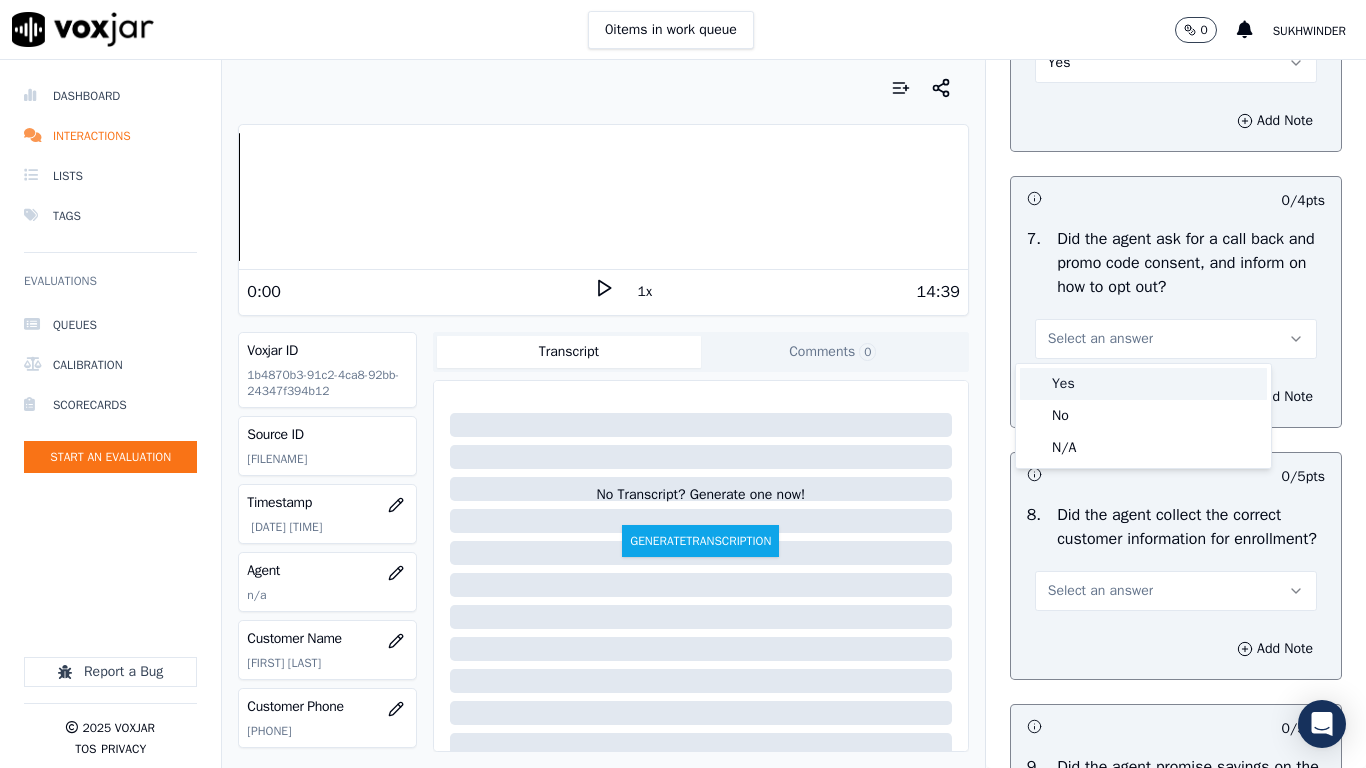 click on "Yes" at bounding box center (1143, 384) 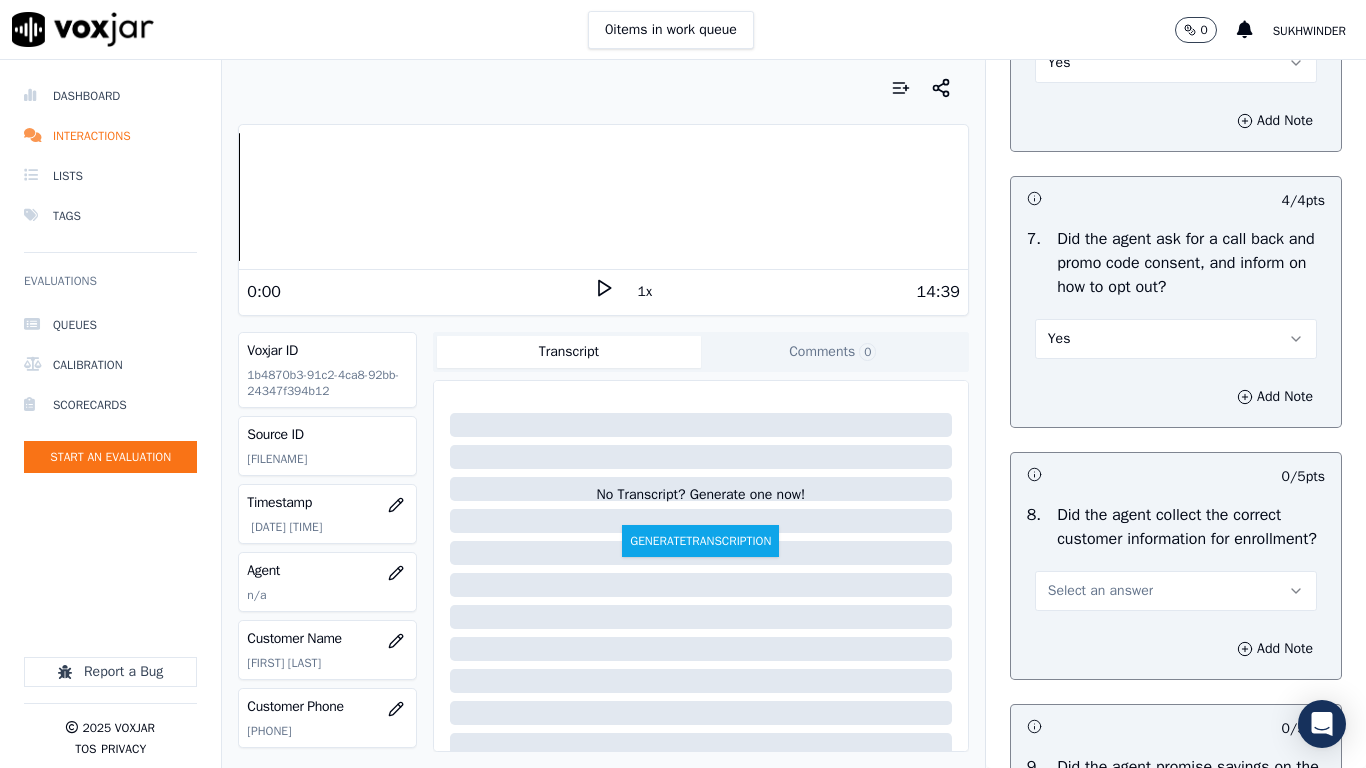 click on "Select an answer" at bounding box center (1100, 591) 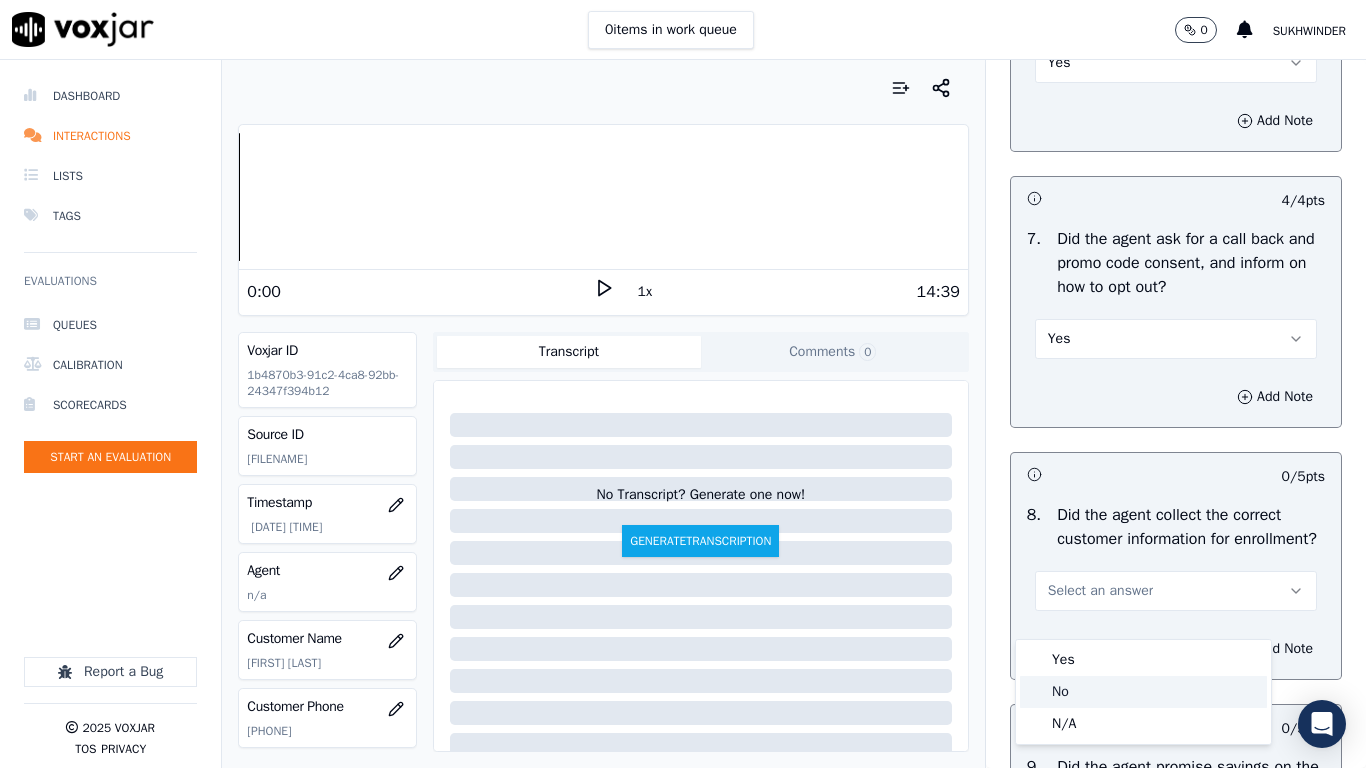 click on "No" 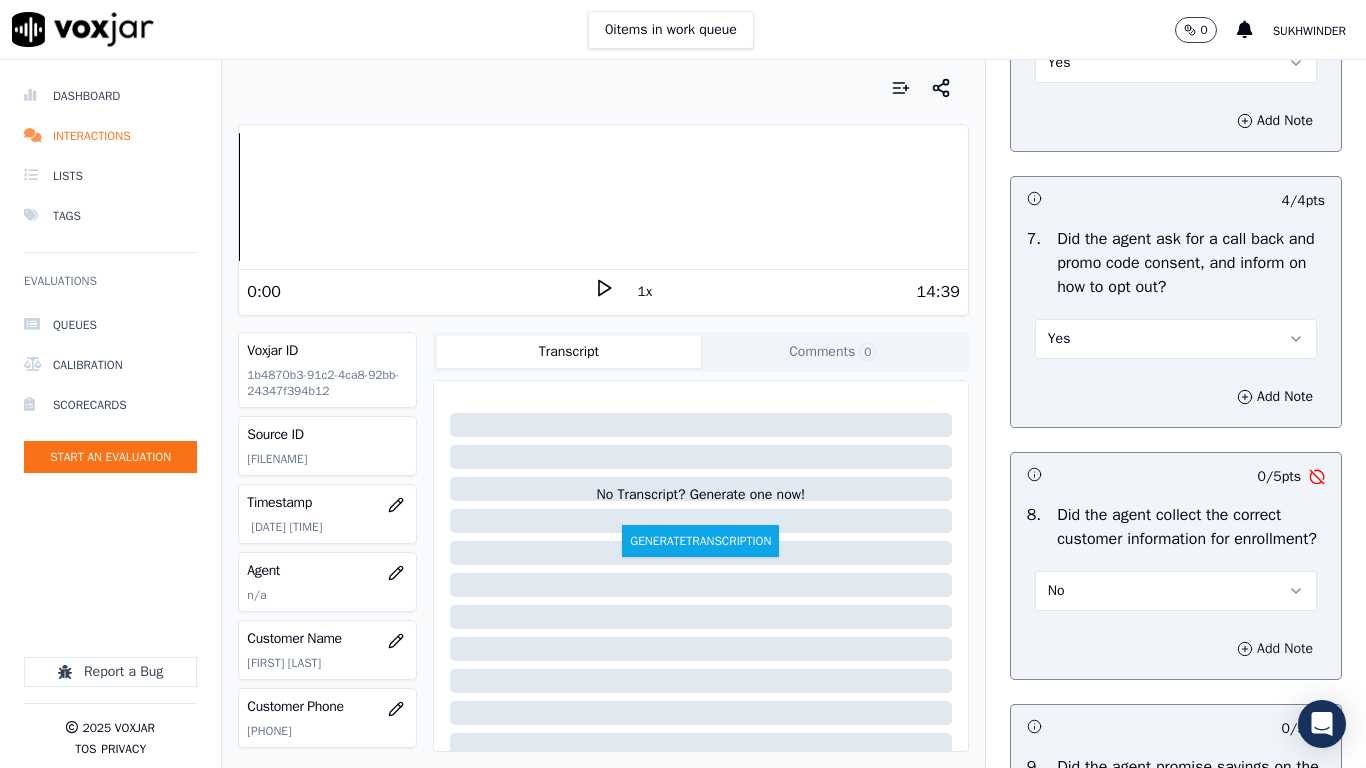 click on "Add Note" at bounding box center [1275, 649] 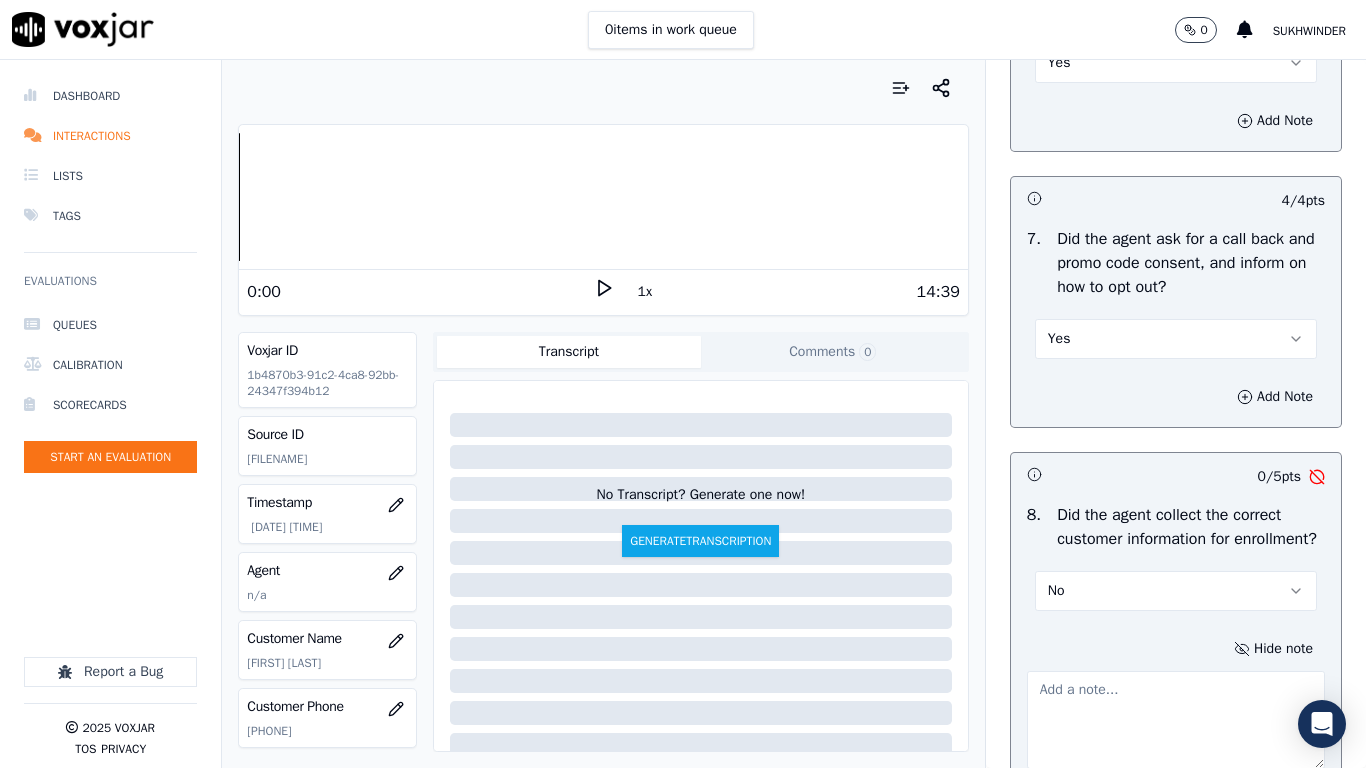 click at bounding box center [1176, 720] 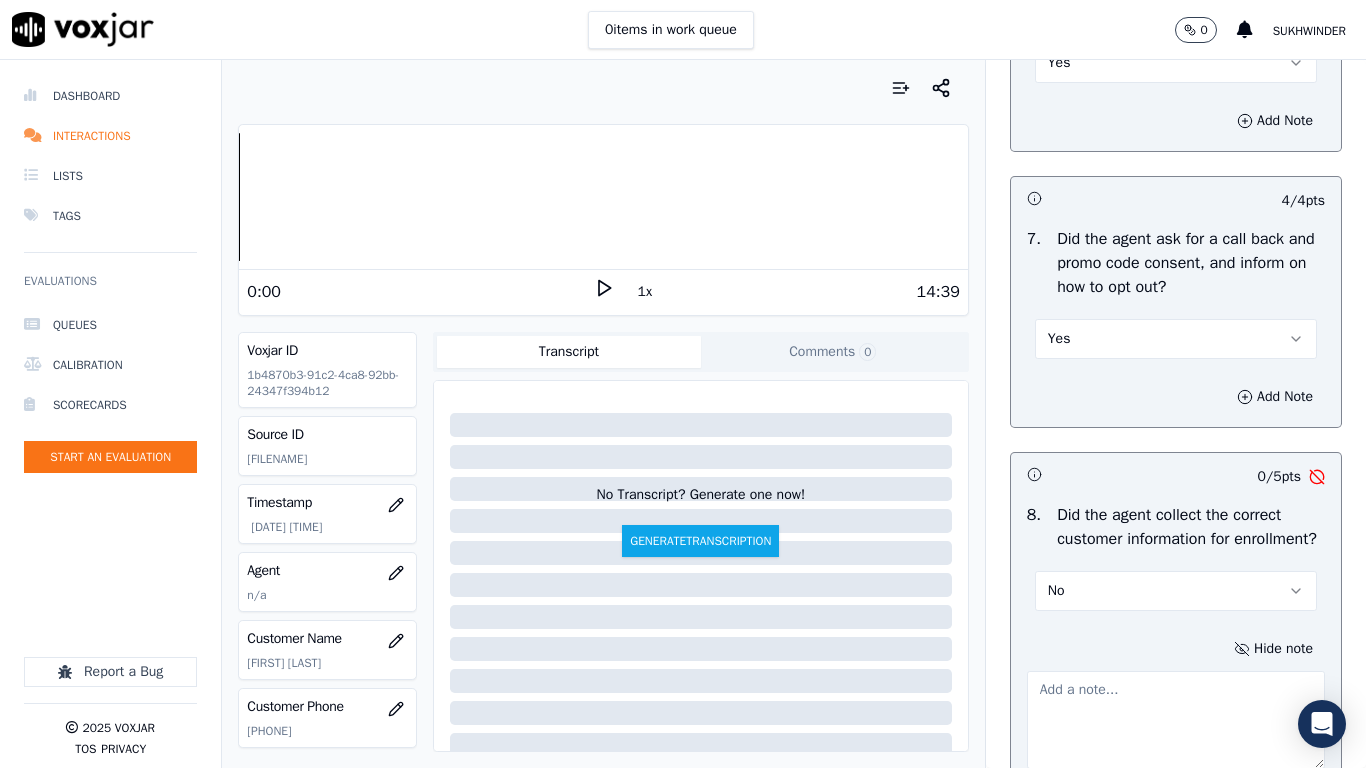 paste on "0.40sec Did not ask name of Elec Utility,2.14sec Did not ask the CX whether he is current on his payments ,3.26sec CX never gave city state or zipcode neither did lilibeth asked for it,3.43sec Did not ask CX his DOB as it is required in MA ,4.10sec Did not ask CX whether he has another Elec ACC & whether CX been with cleansky before" 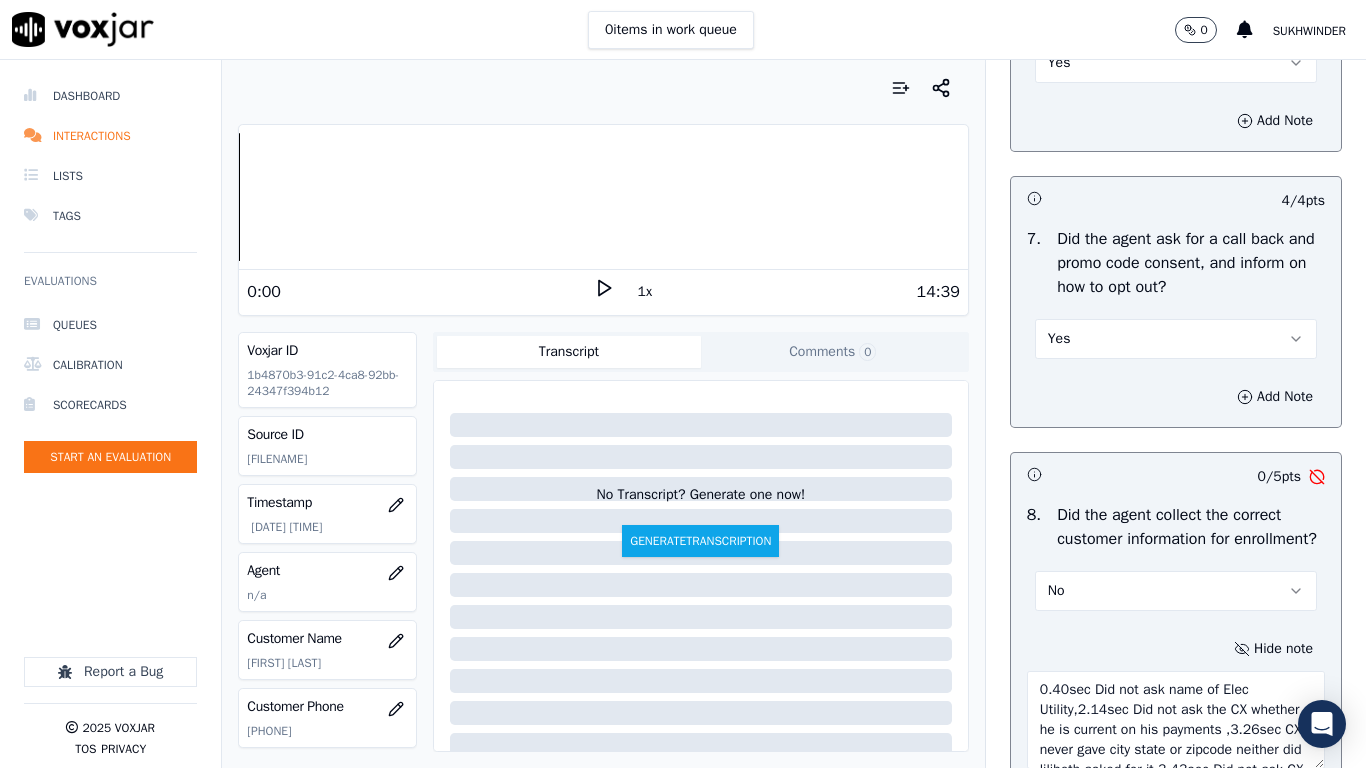 scroll, scrollTop: 131, scrollLeft: 0, axis: vertical 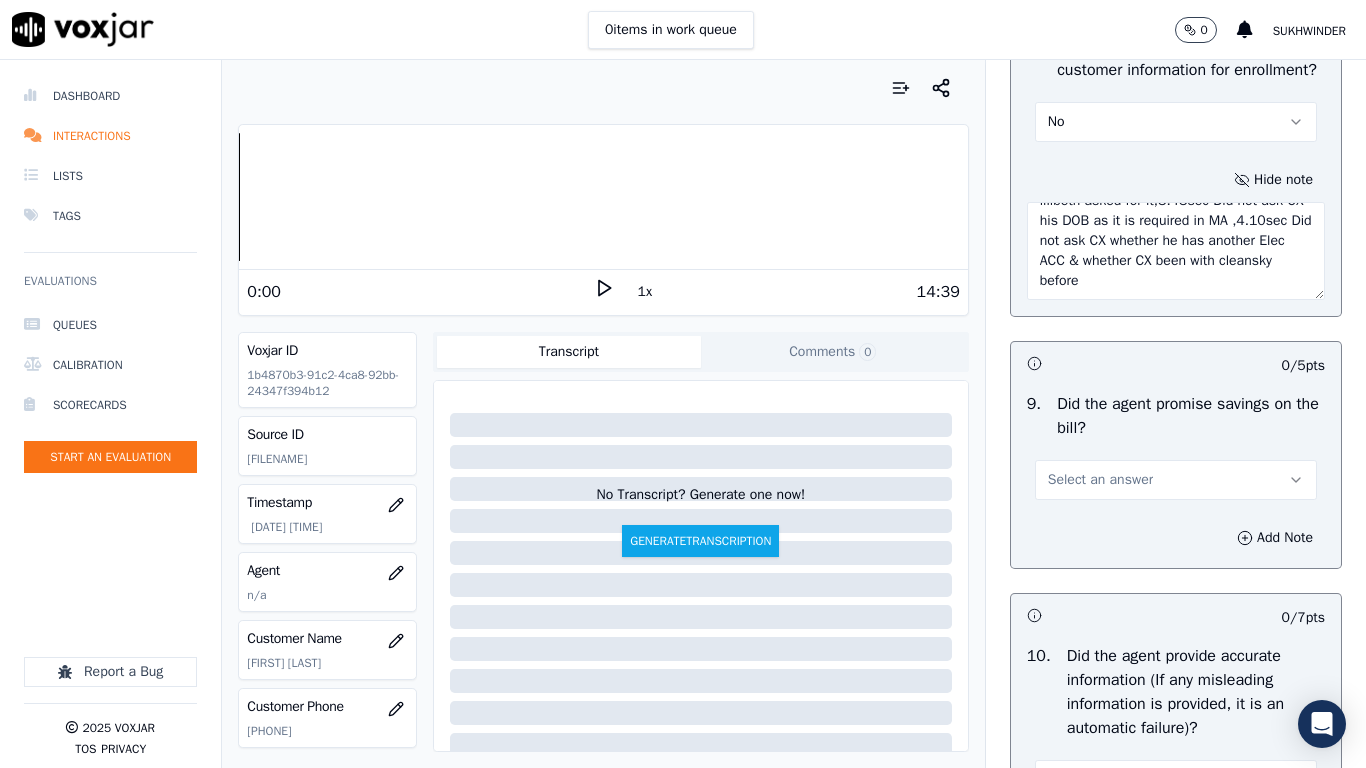 type on "0.40sec Did not ask name of Elec Utility,2.14sec Did not ask the CX whether he is current on his payments ,3.26sec CX never gave city state or zipcode neither did lilibeth asked for it,3.43sec Did not ask CX his DOB as it is required in MA ,4.10sec Did not ask CX whether he has another Elec ACC & whether CX been with cleansky before" 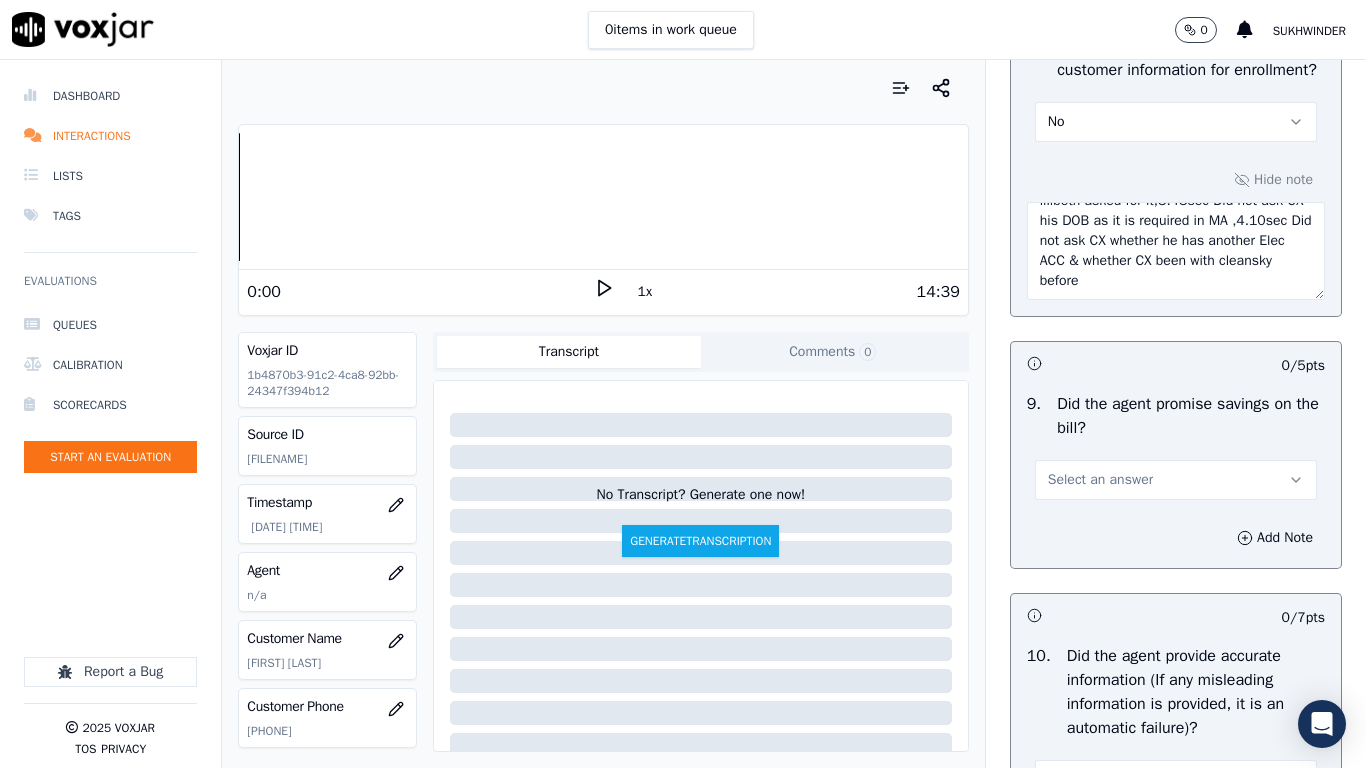 click on "Select an answer" at bounding box center (1100, 480) 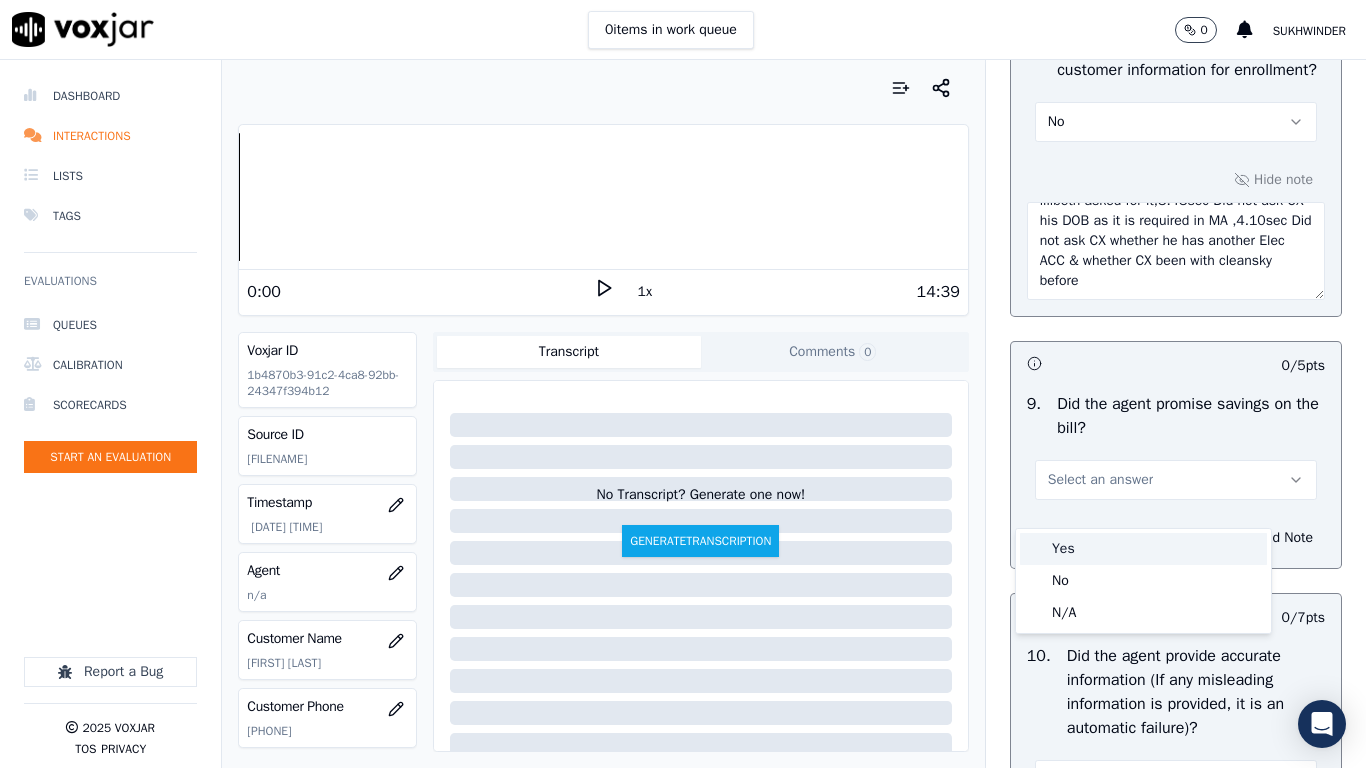 click on "Yes" at bounding box center (1143, 549) 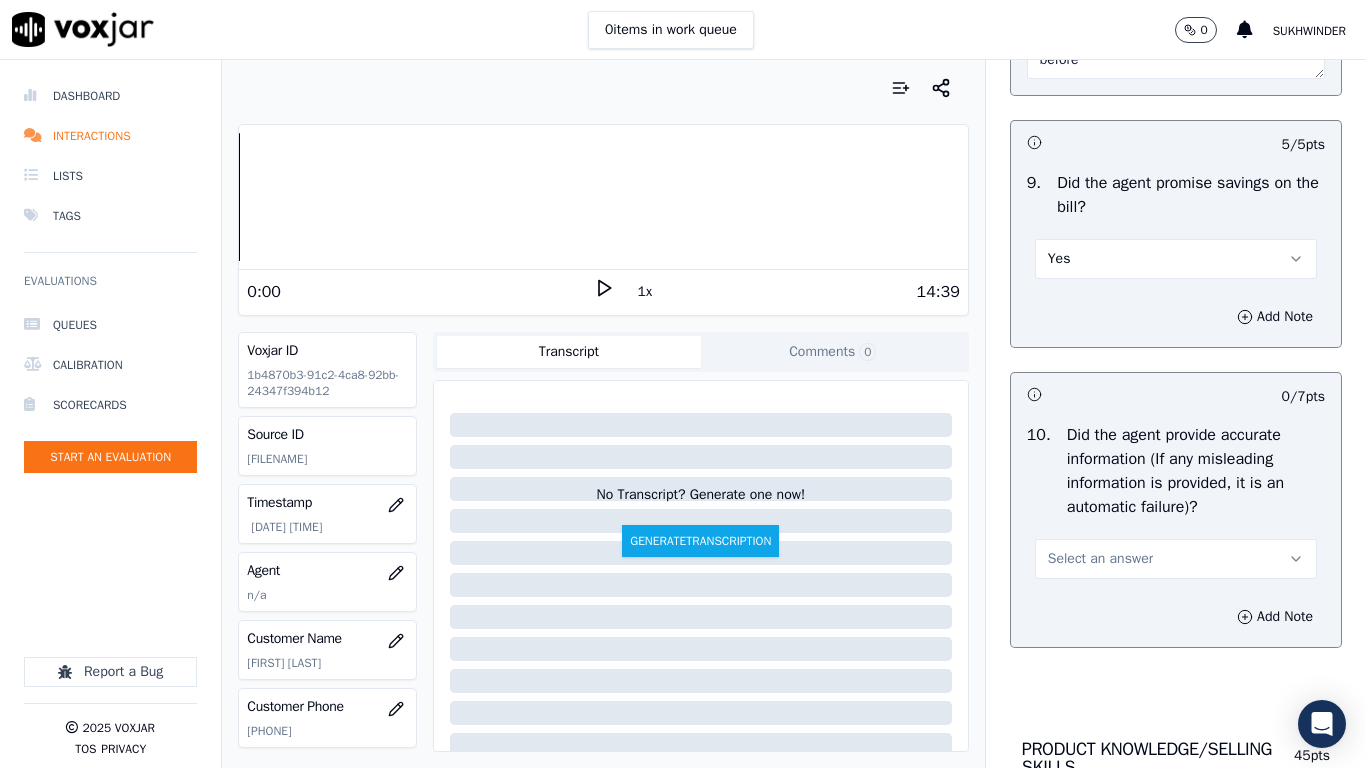 scroll, scrollTop: 2657, scrollLeft: 0, axis: vertical 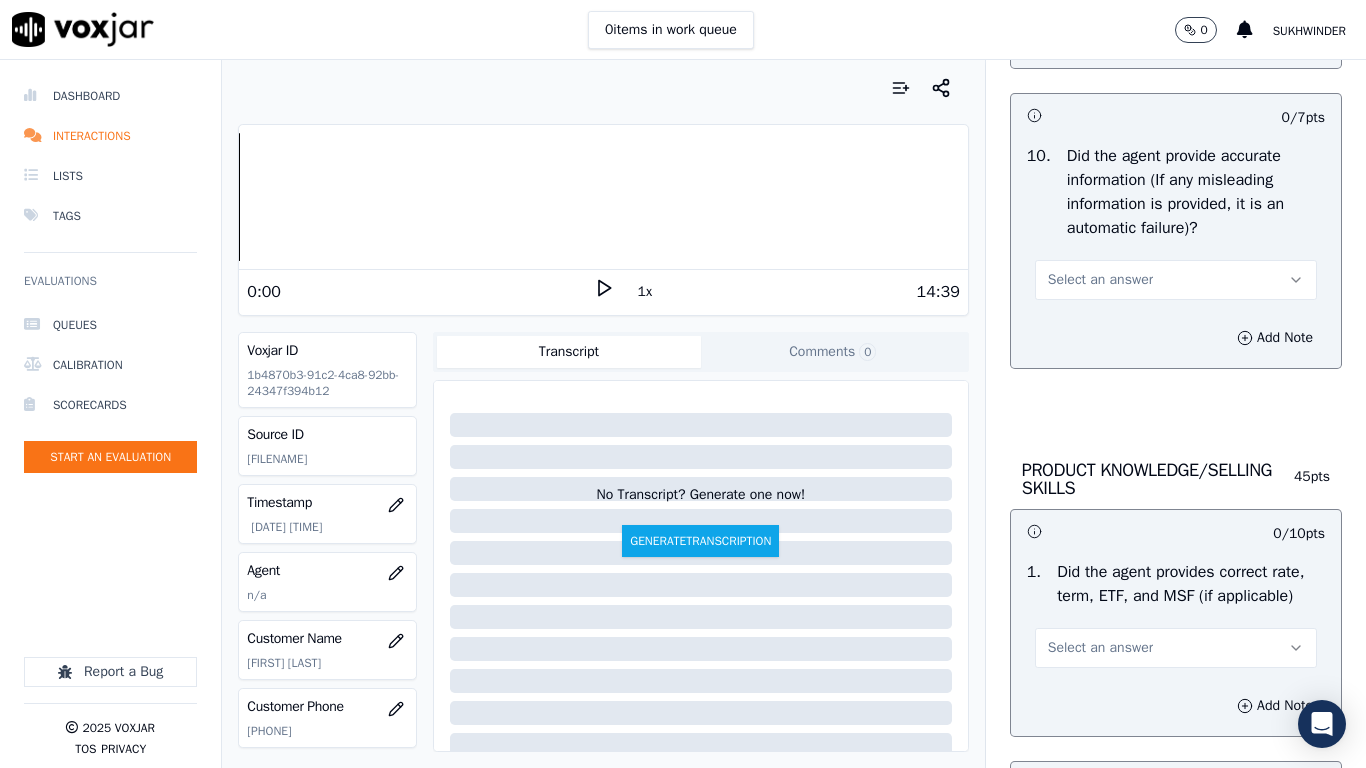 drag, startPoint x: 1073, startPoint y: 296, endPoint x: 1072, endPoint y: 306, distance: 10.049875 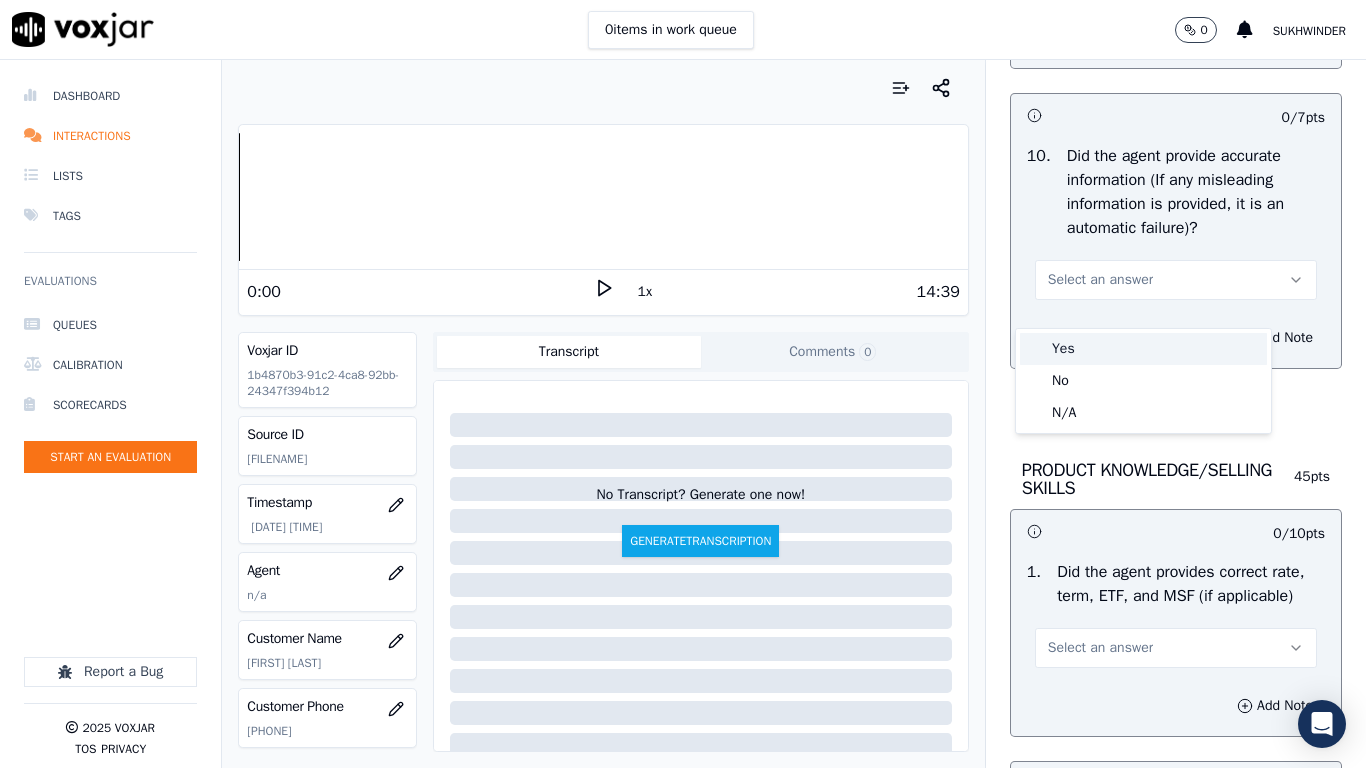 click on "Yes" at bounding box center [1143, 349] 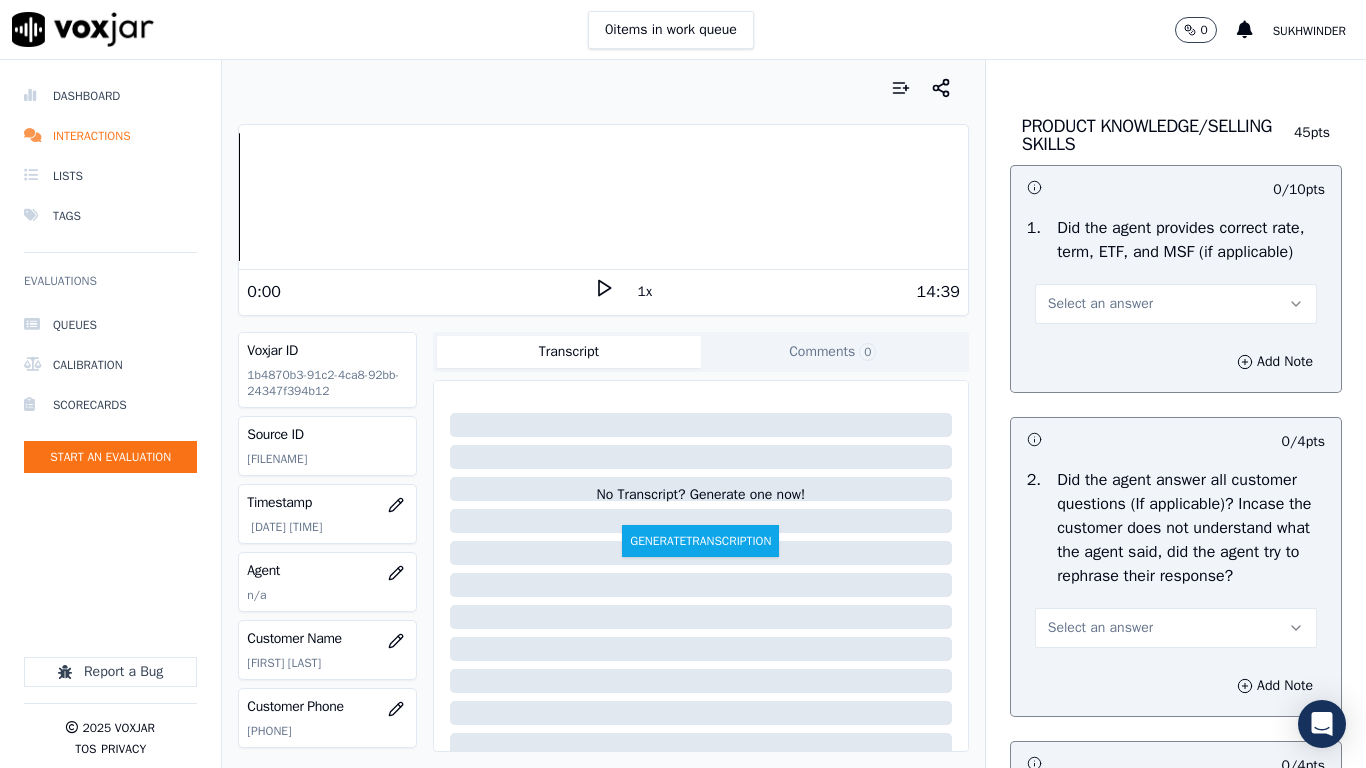 scroll, scrollTop: 3157, scrollLeft: 0, axis: vertical 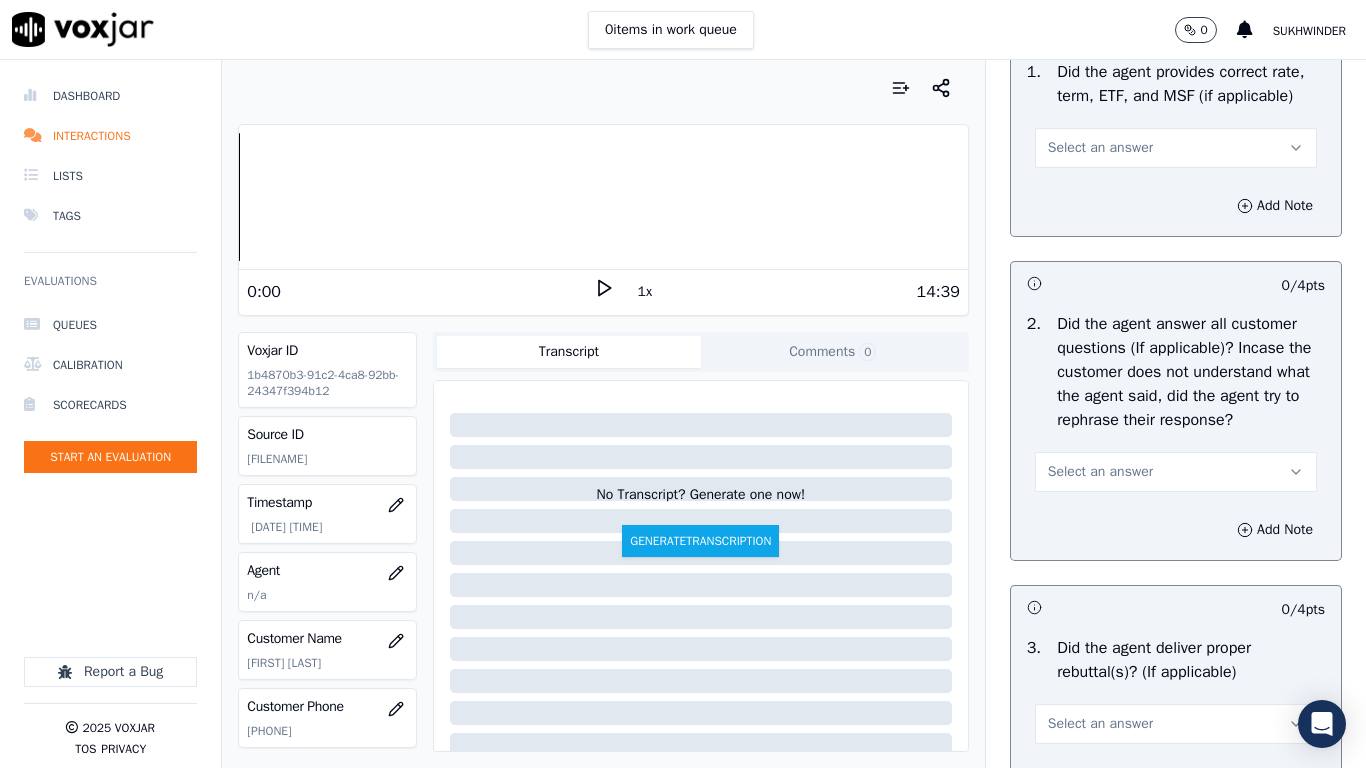 click on "Select an answer" at bounding box center (1100, 148) 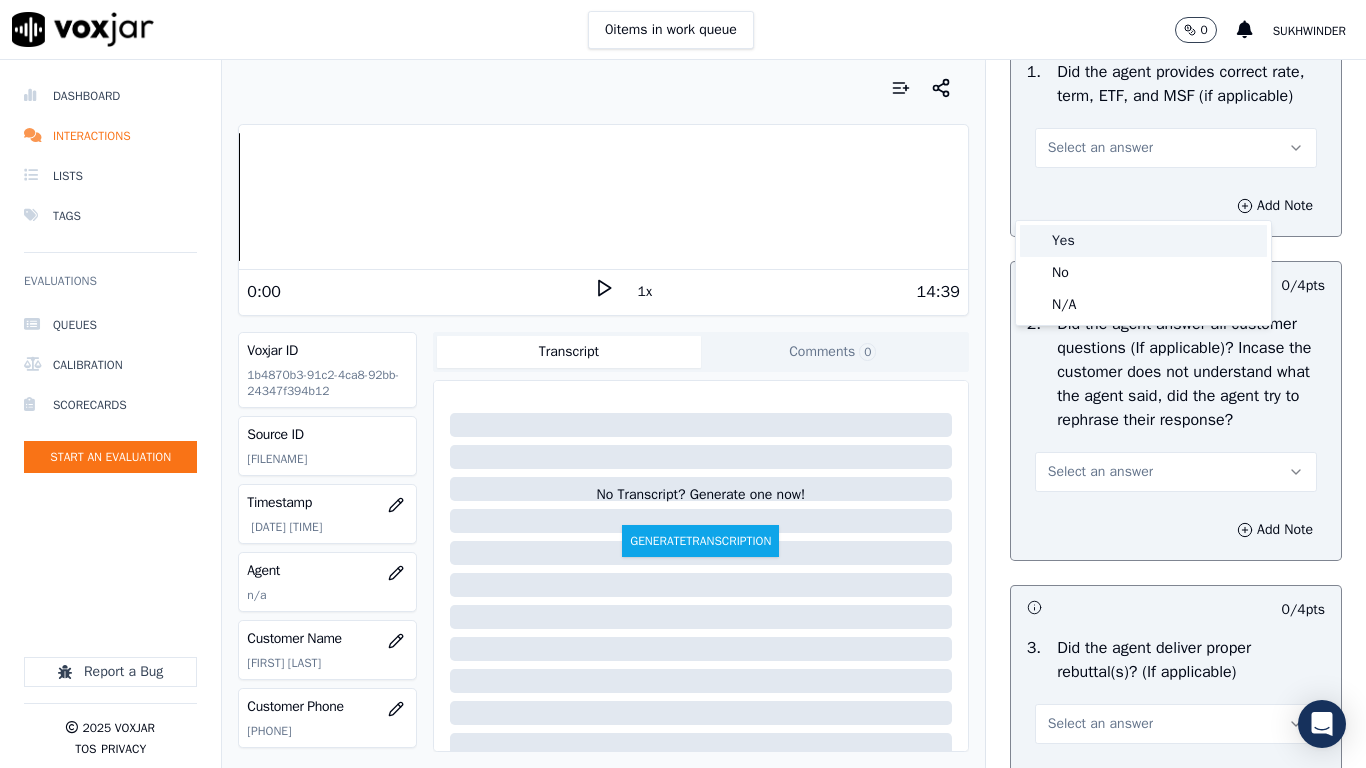 click on "Yes" at bounding box center [1143, 241] 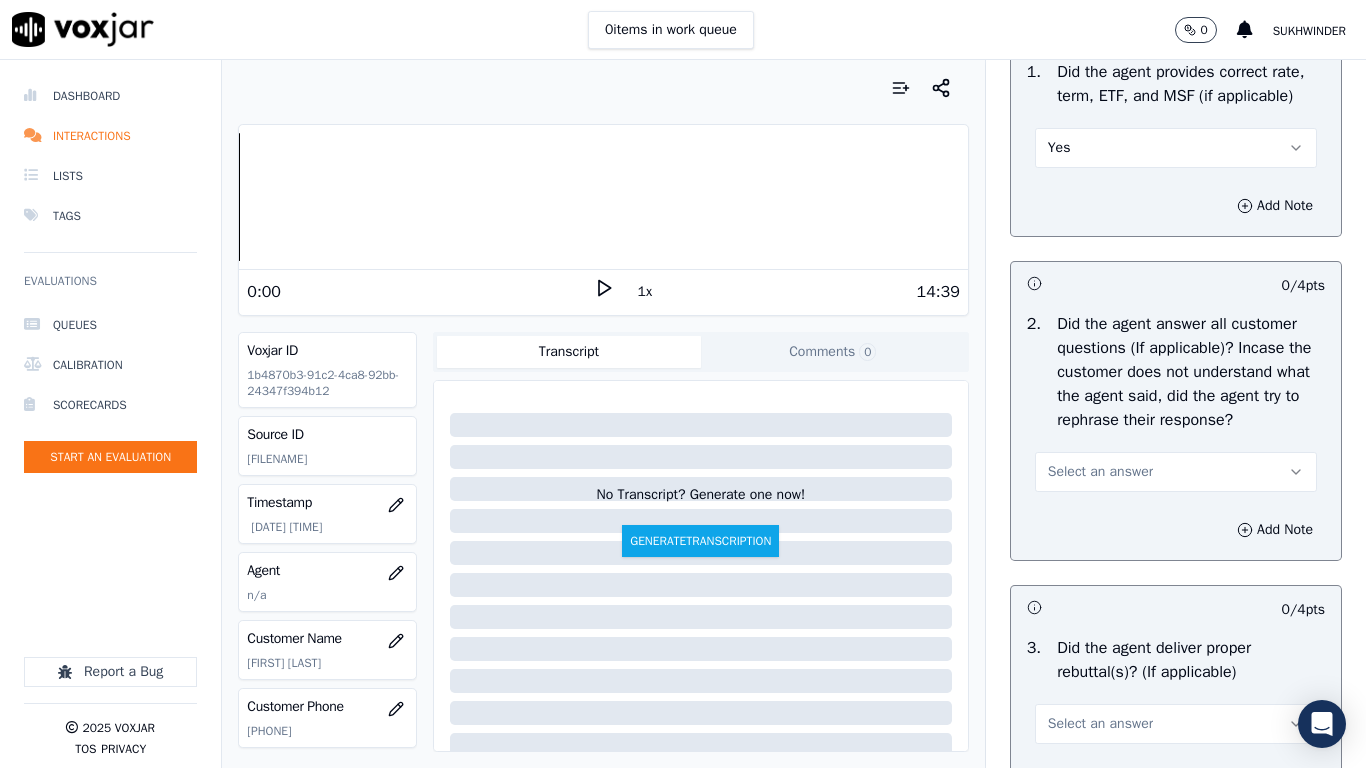 click on "Select an answer" at bounding box center (1100, 472) 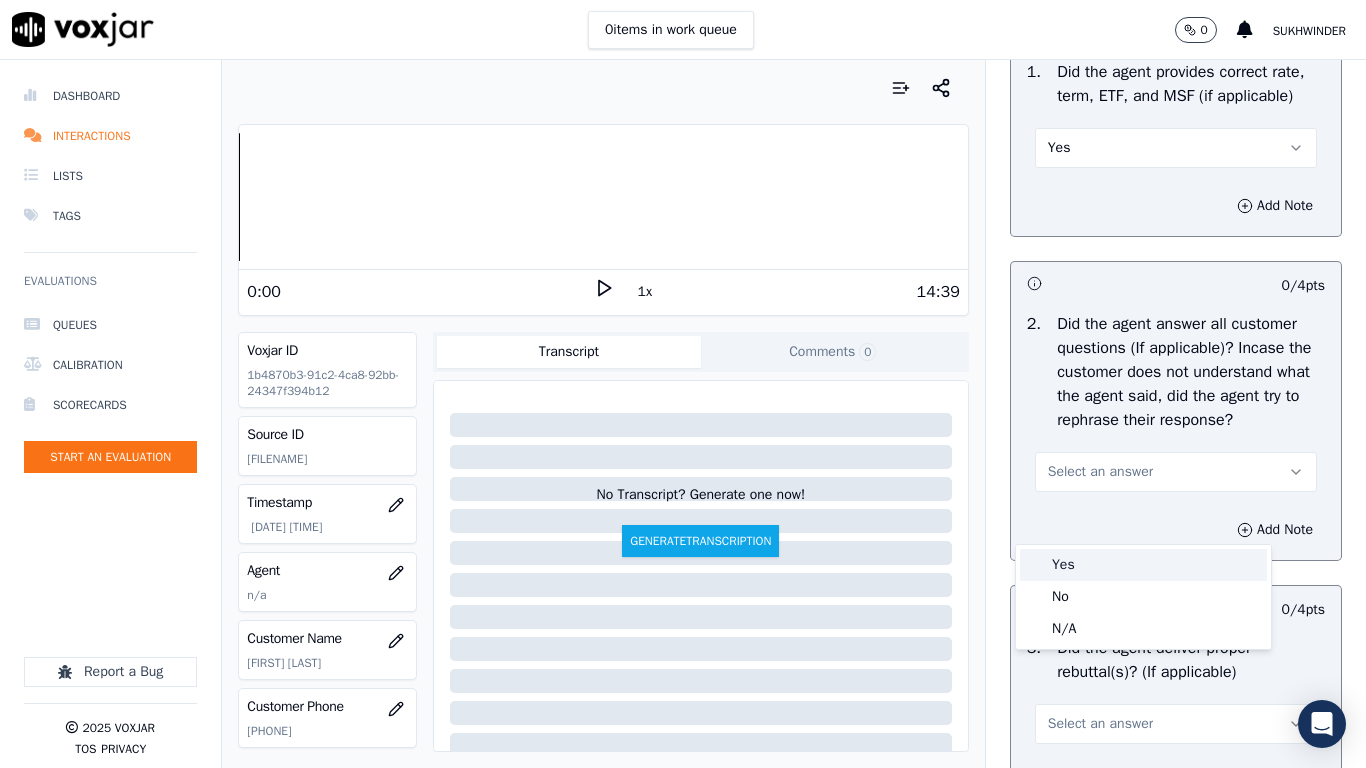 click on "Yes" at bounding box center (1143, 565) 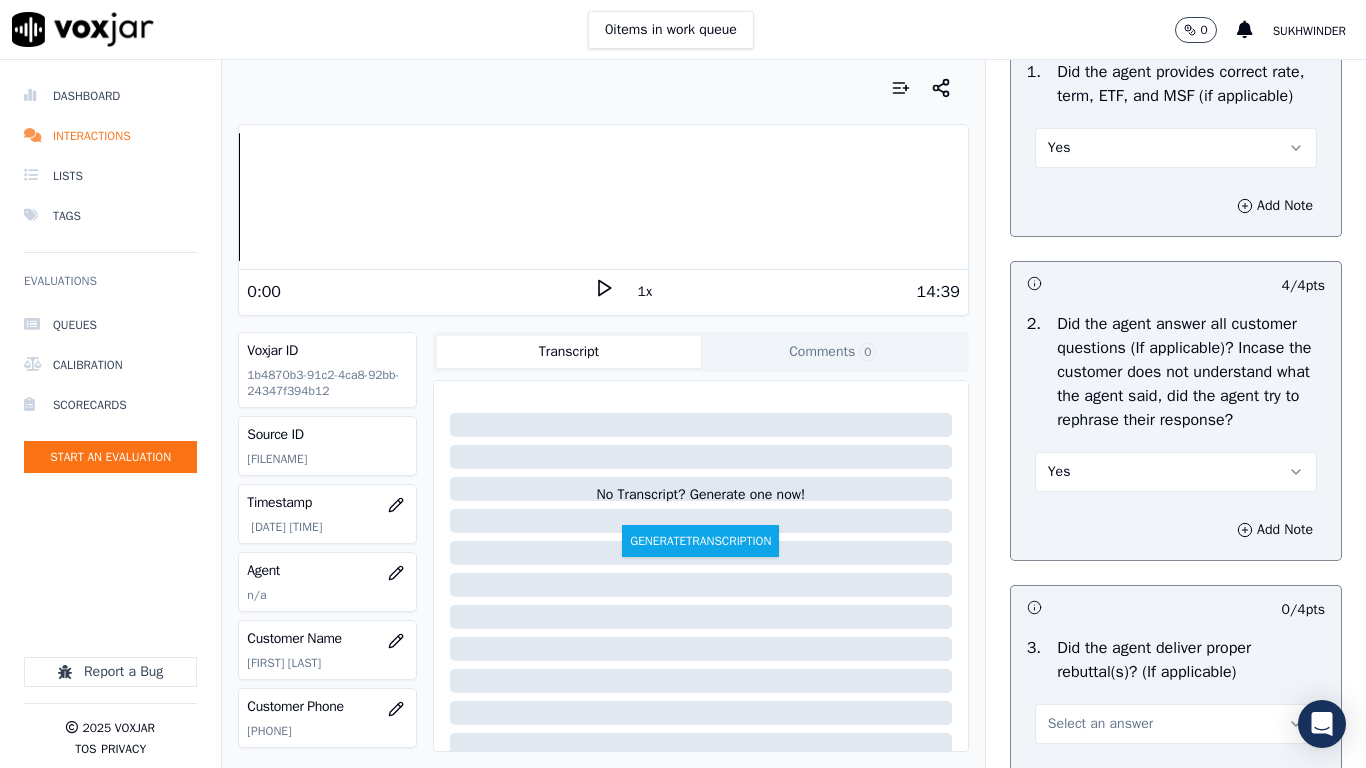 scroll, scrollTop: 3557, scrollLeft: 0, axis: vertical 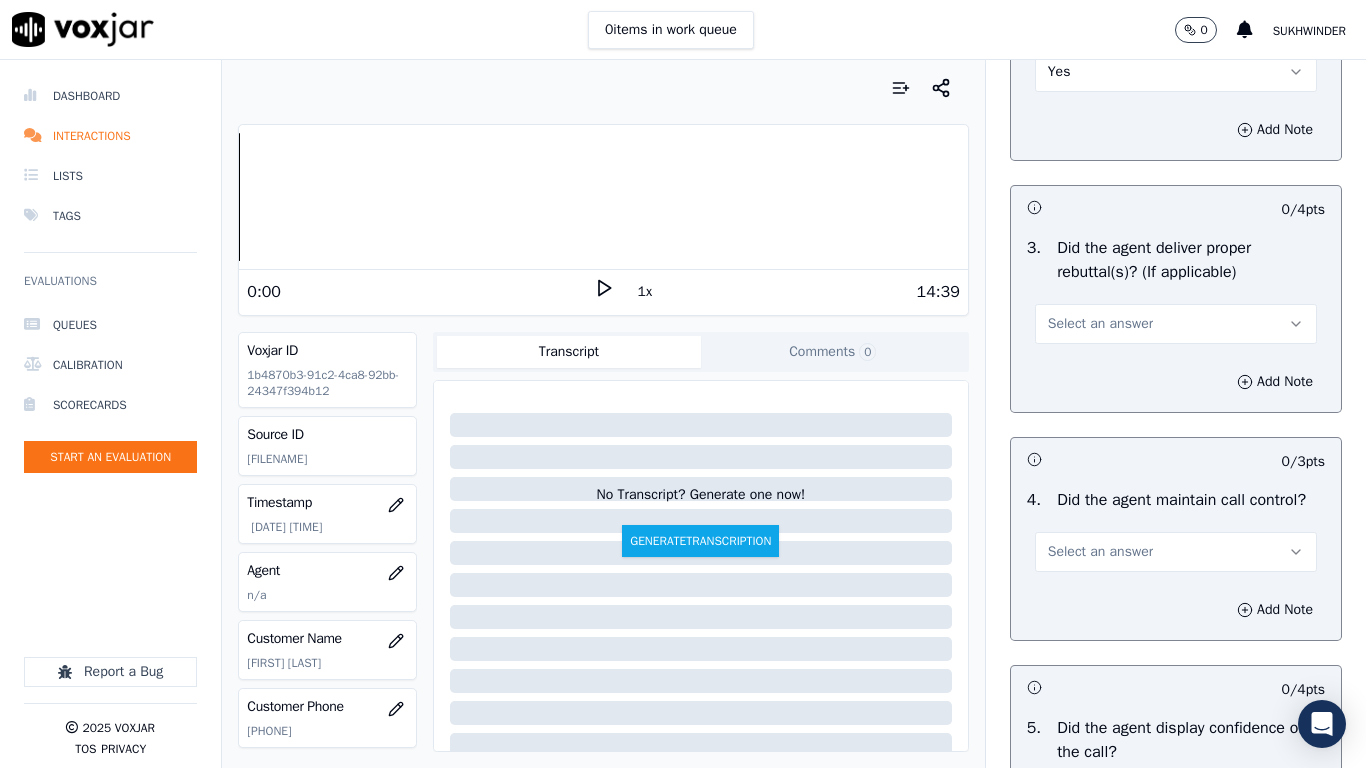 click on "Select an answer" at bounding box center [1100, 324] 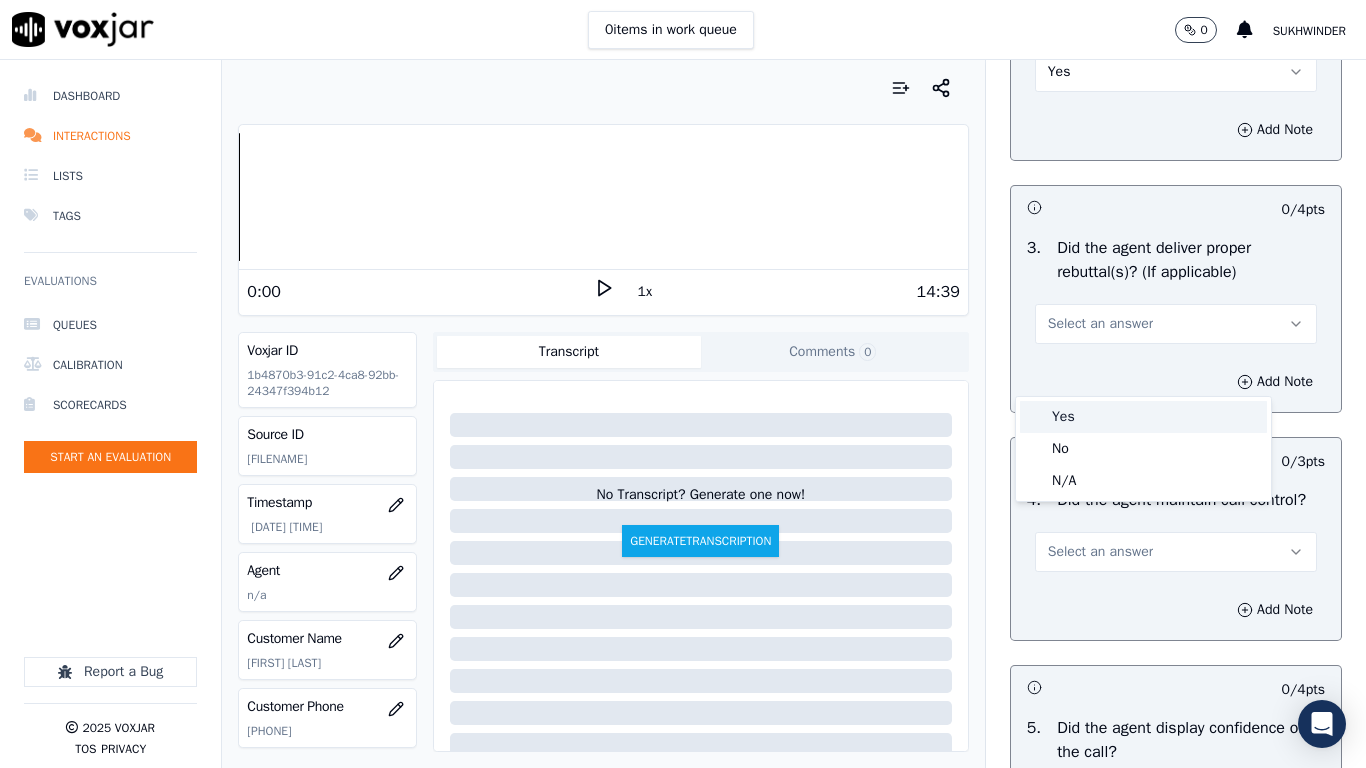 click on "Yes" at bounding box center [1143, 417] 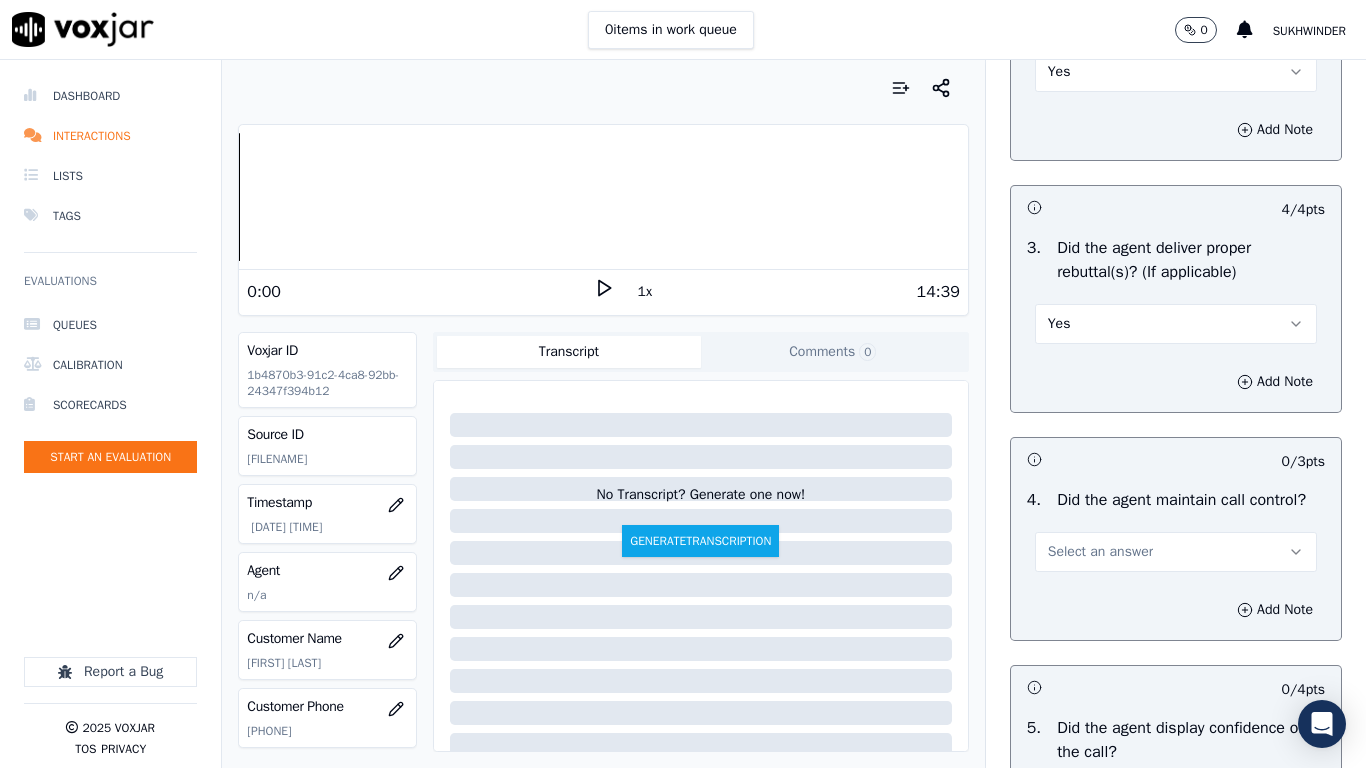 scroll, scrollTop: 3857, scrollLeft: 0, axis: vertical 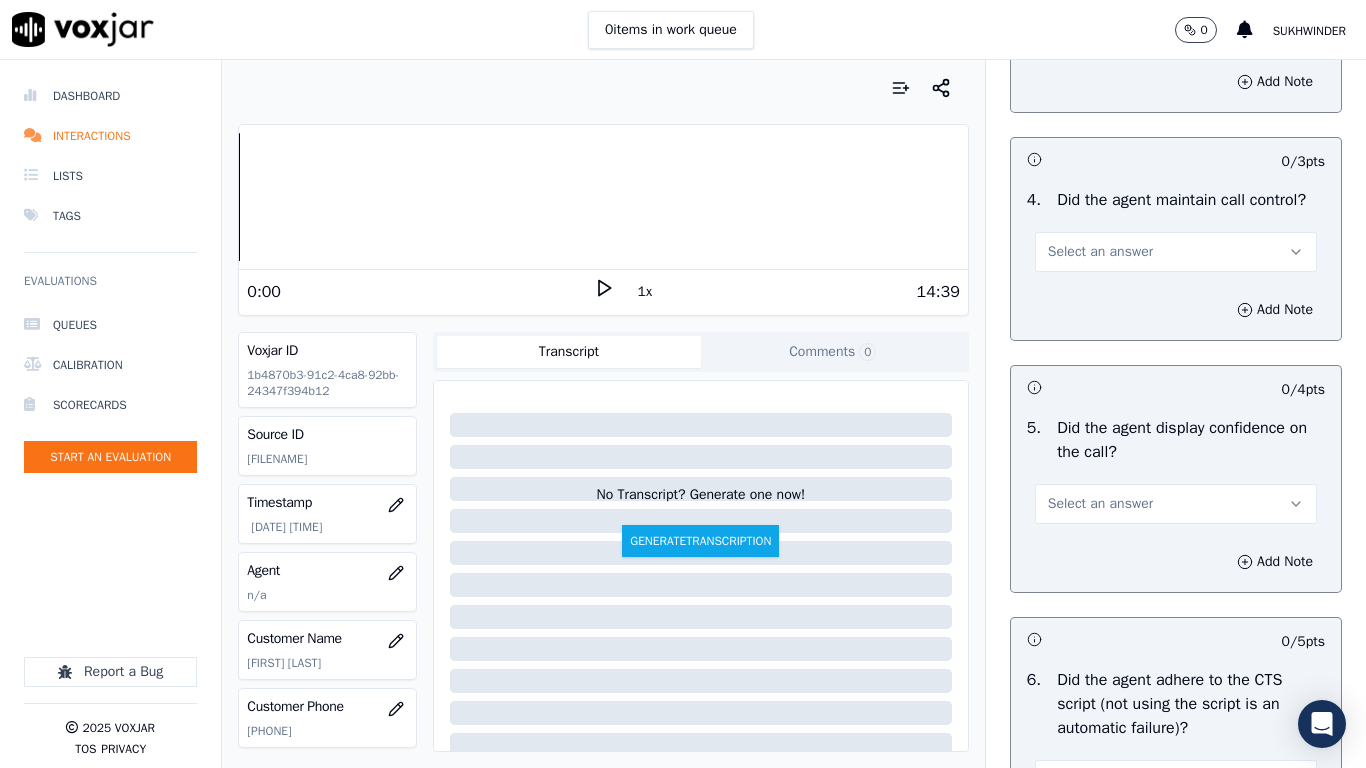 click on "Select an answer" at bounding box center [1100, 252] 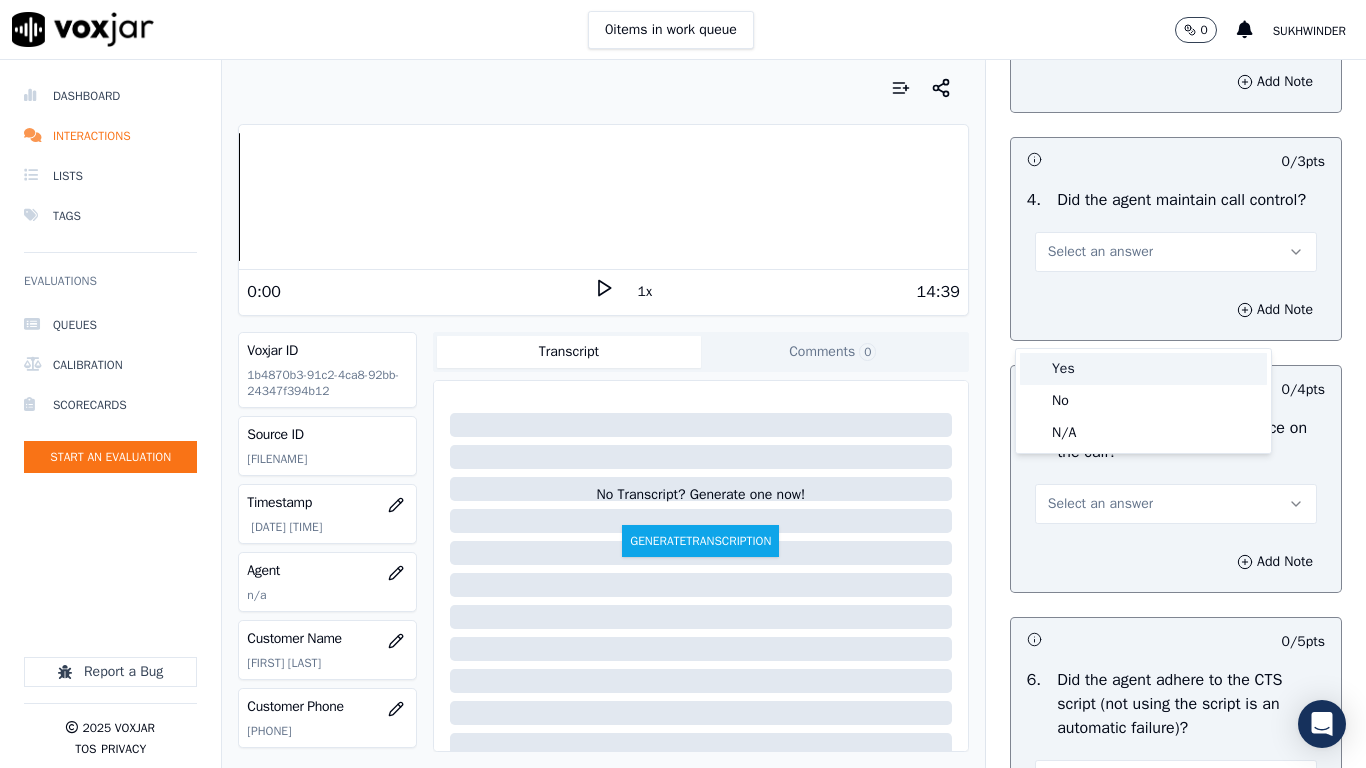click on "Yes" at bounding box center [1143, 369] 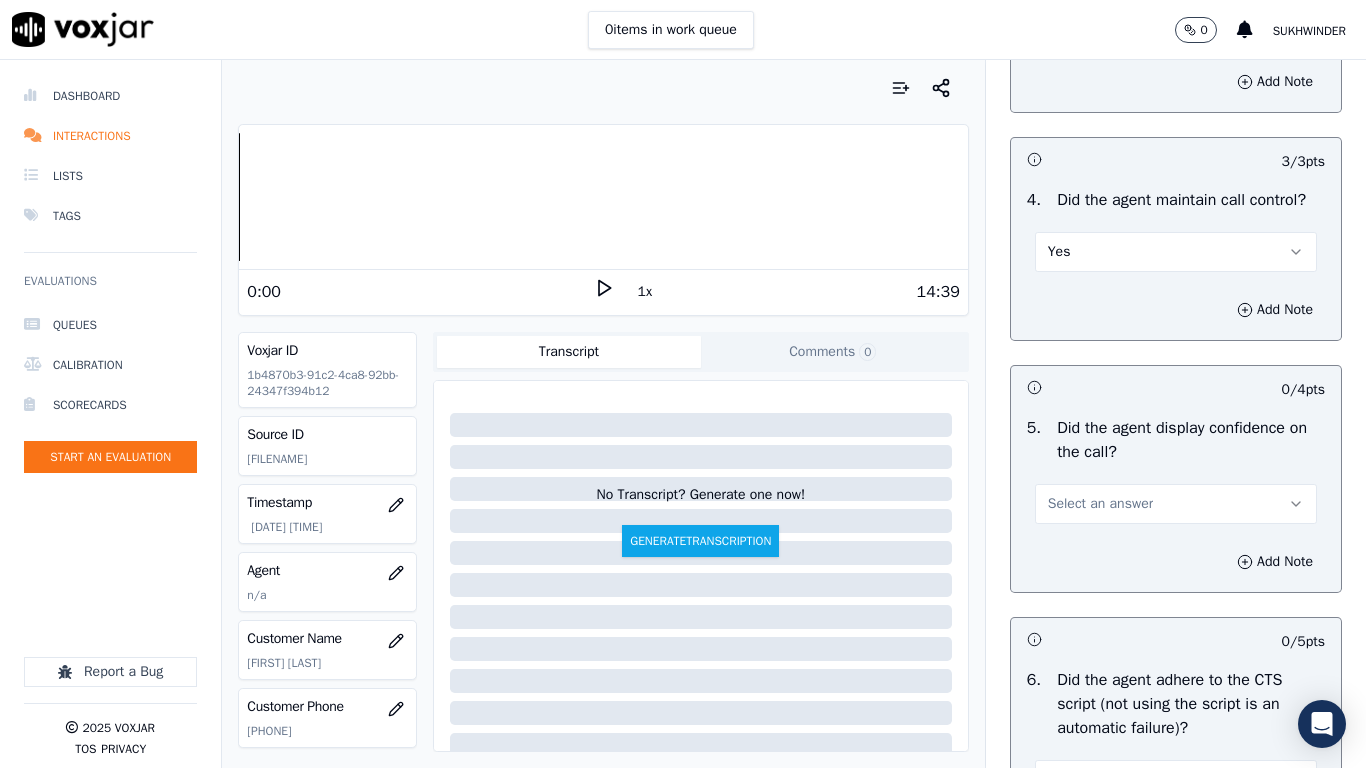 scroll, scrollTop: 4057, scrollLeft: 0, axis: vertical 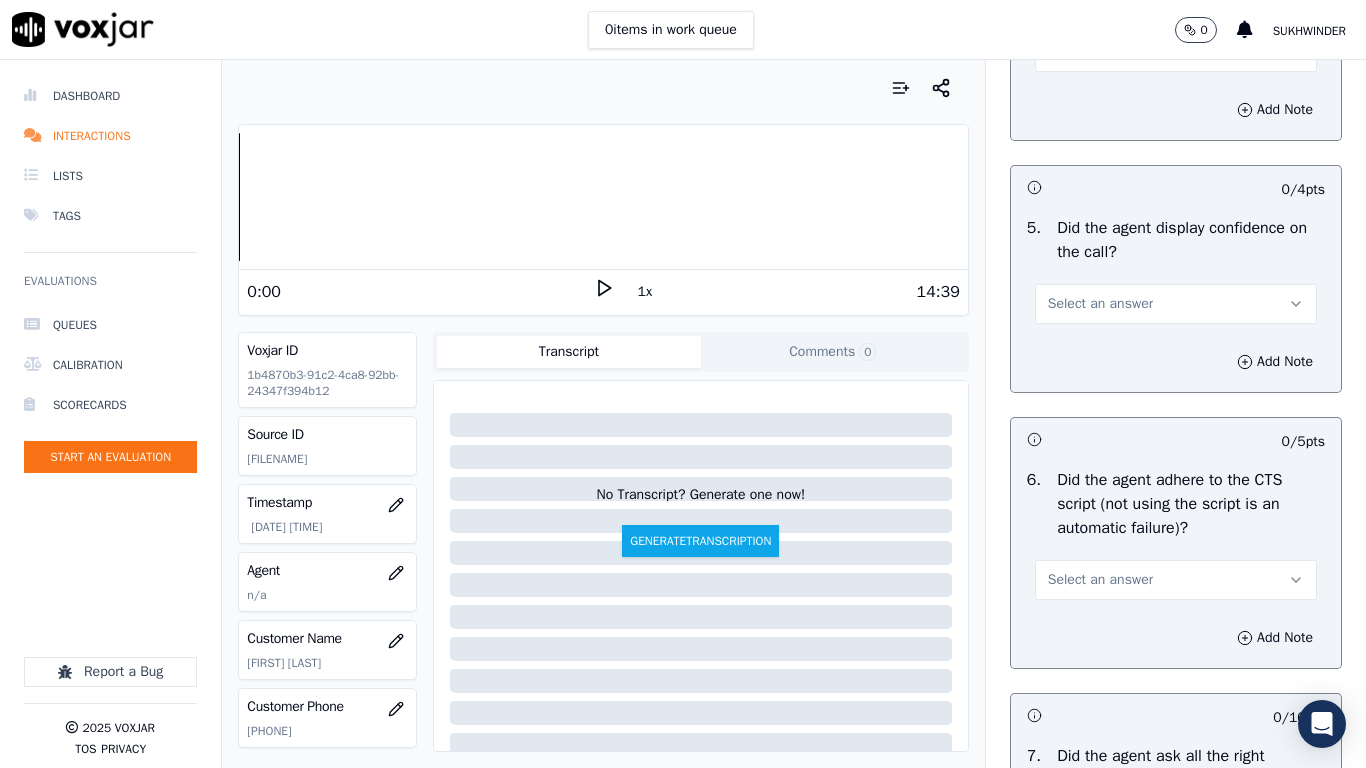 click on "Select an answer" at bounding box center (1100, 304) 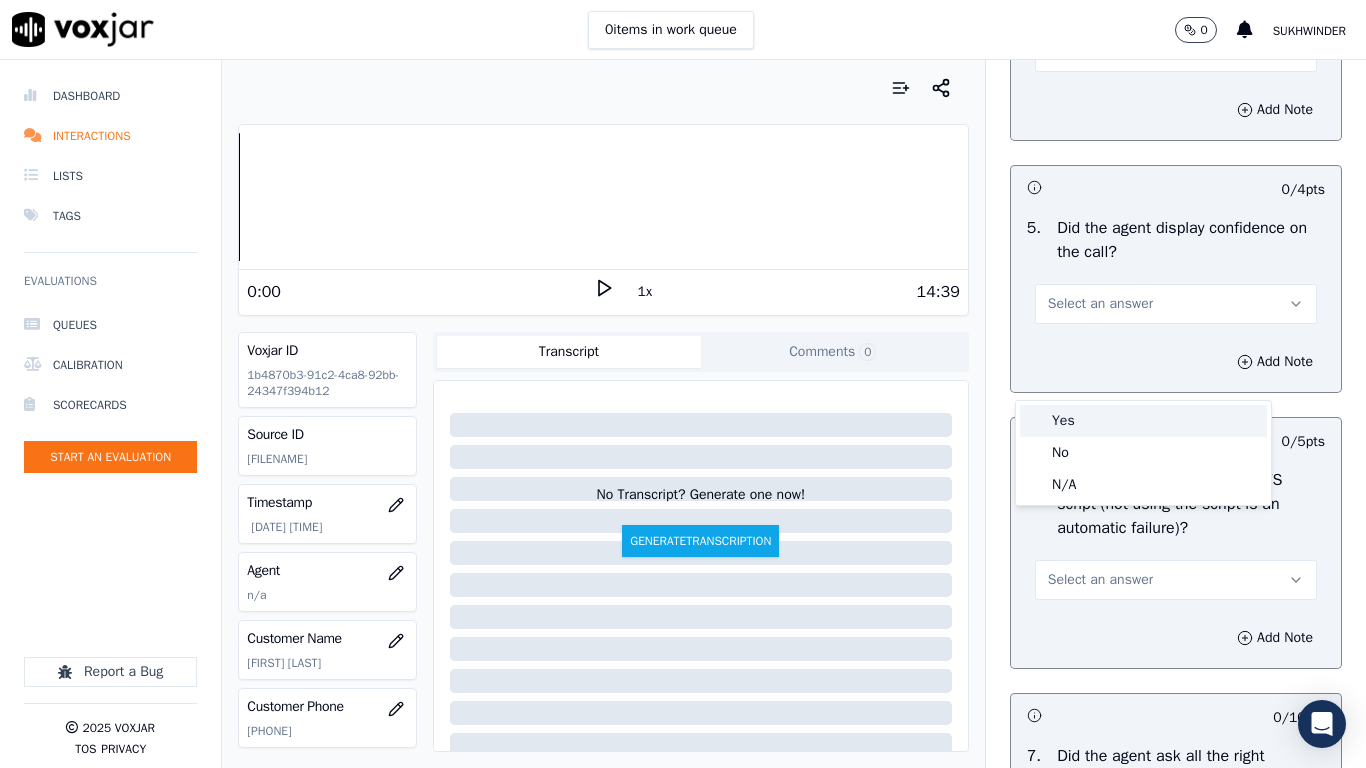click on "Yes" at bounding box center (1143, 421) 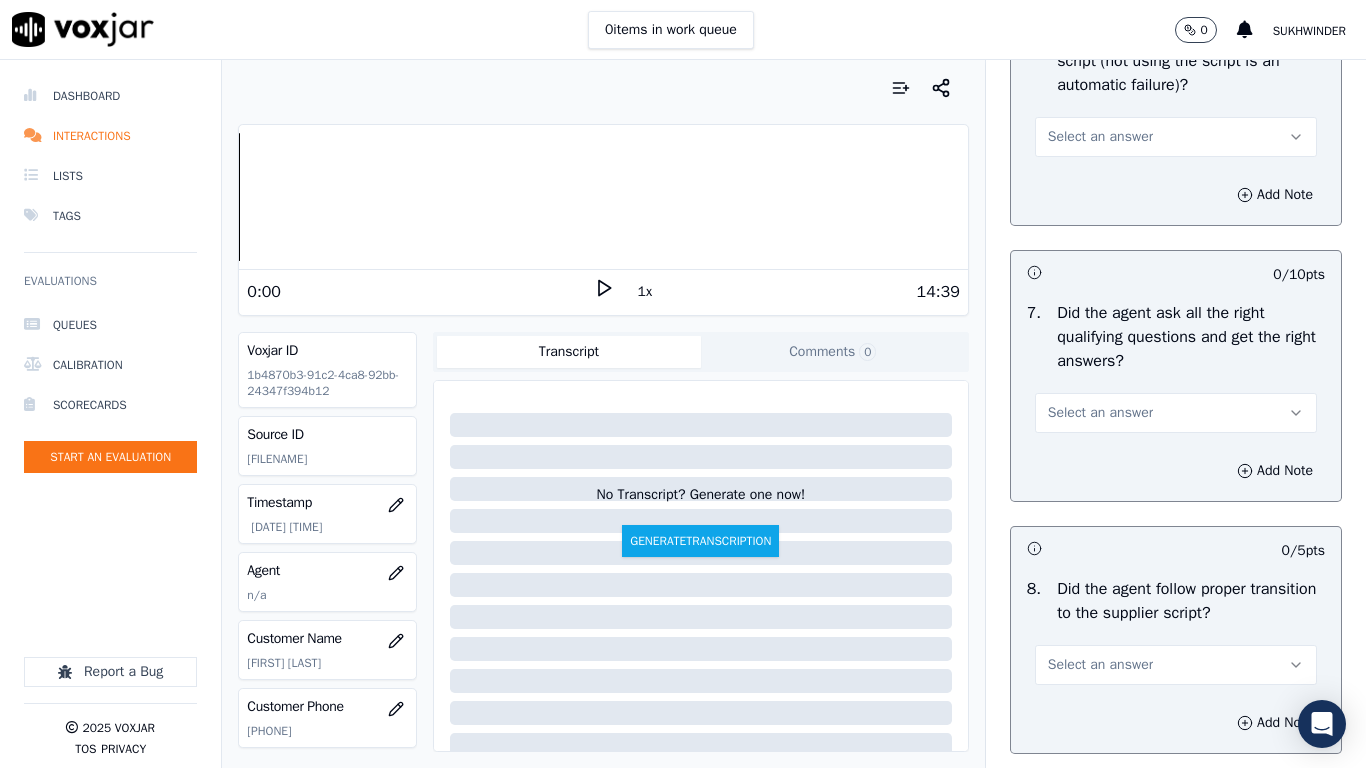 scroll, scrollTop: 4557, scrollLeft: 0, axis: vertical 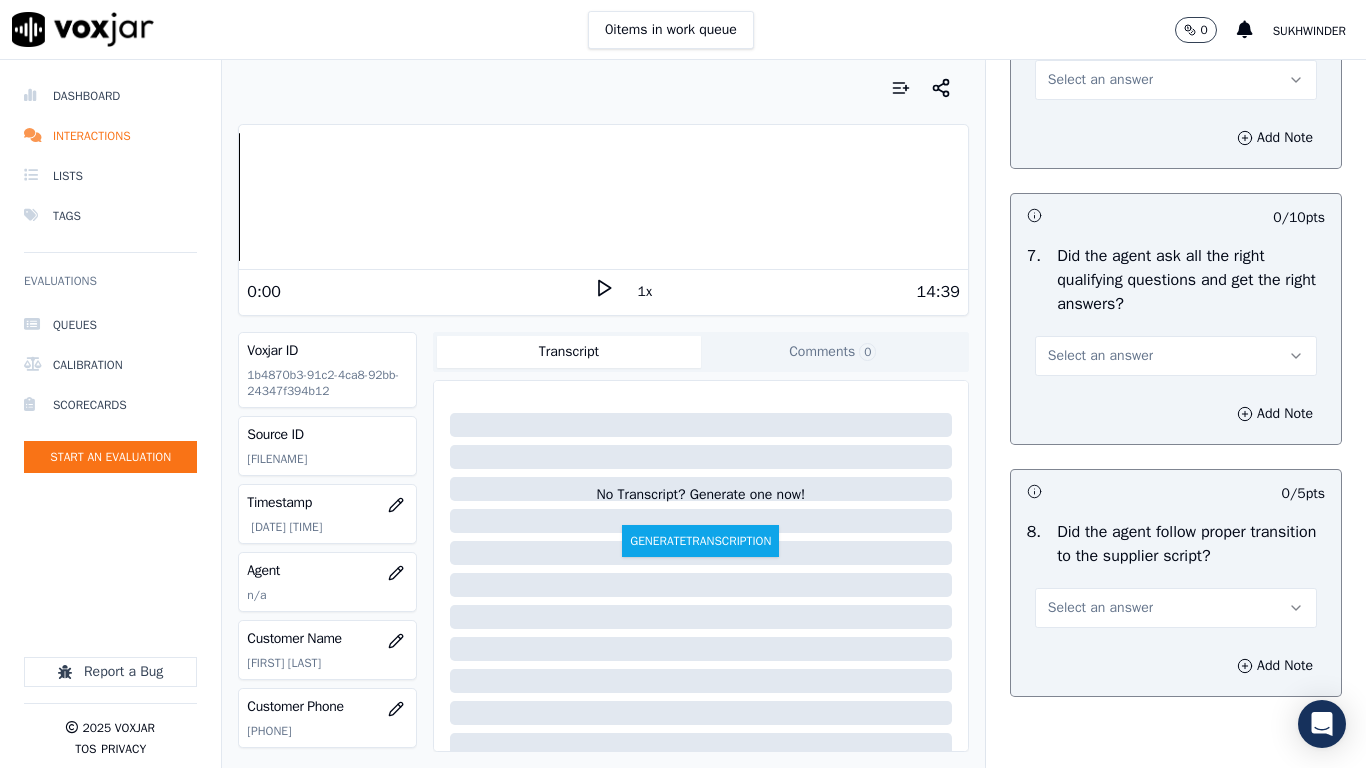 click on "Select an answer" at bounding box center [1100, 80] 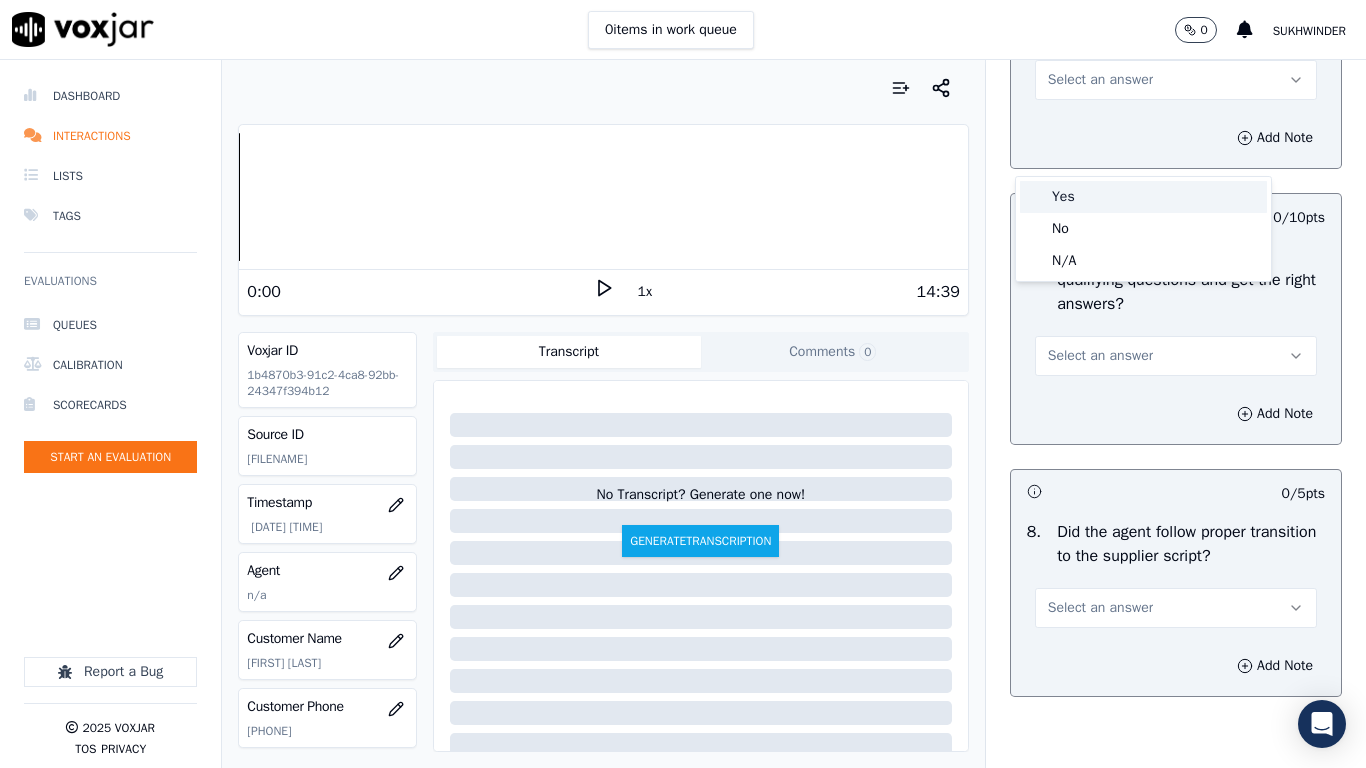 click on "Yes" at bounding box center [1143, 197] 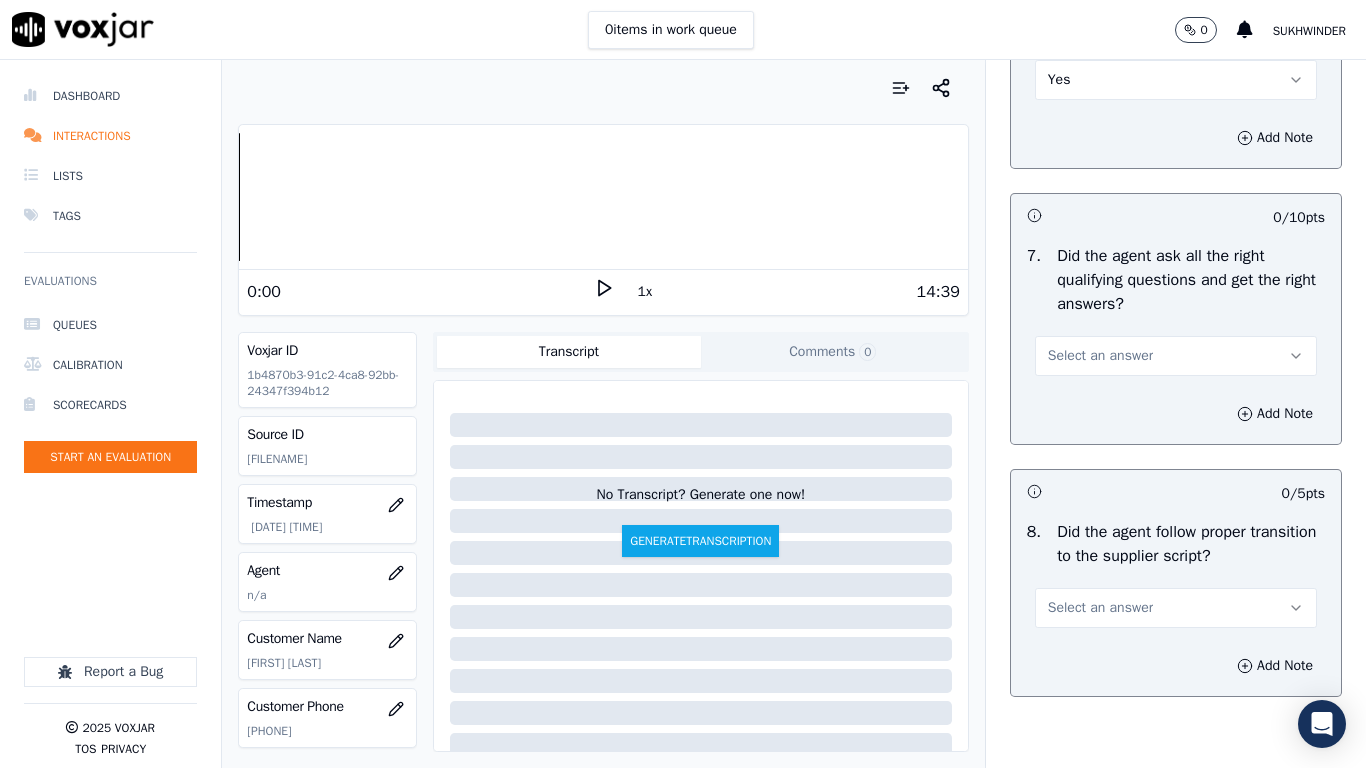 click on "Select an answer" at bounding box center (1100, 356) 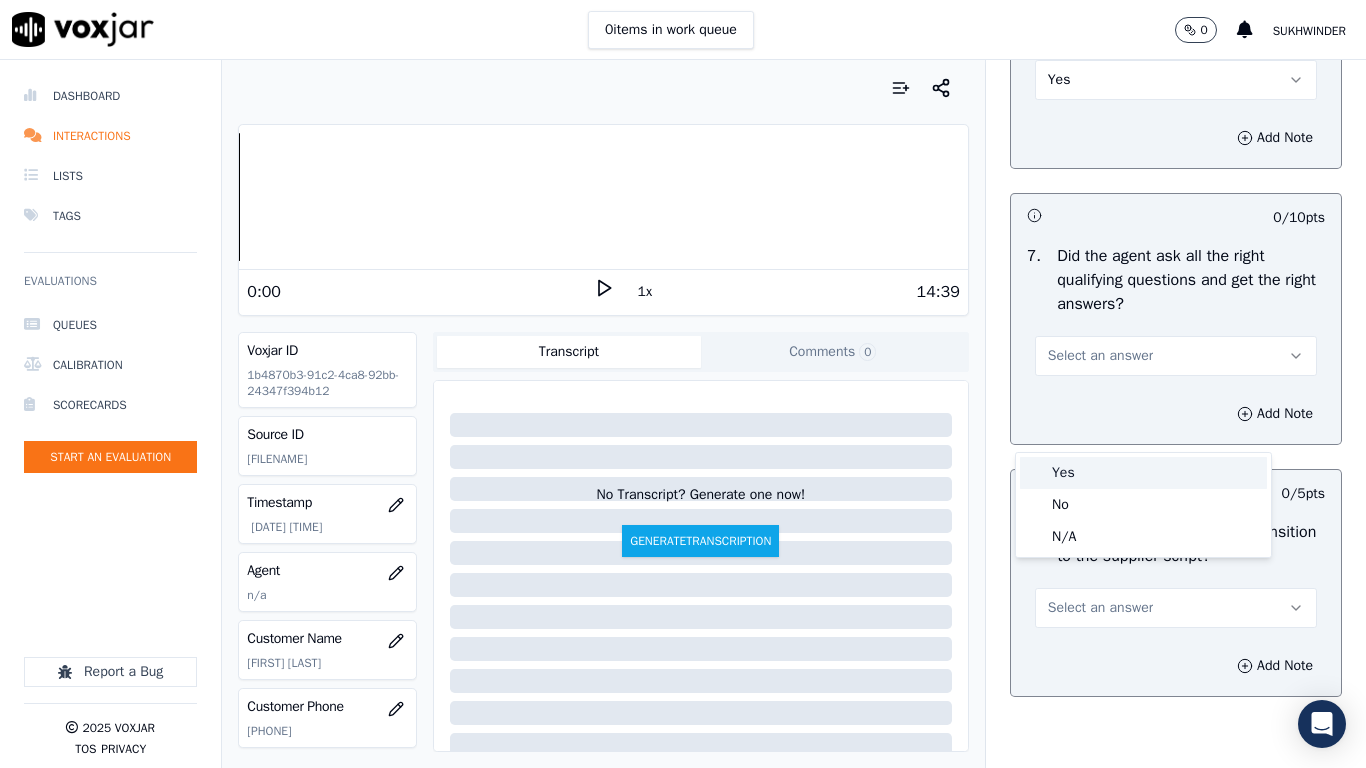 click on "Yes" at bounding box center [1143, 473] 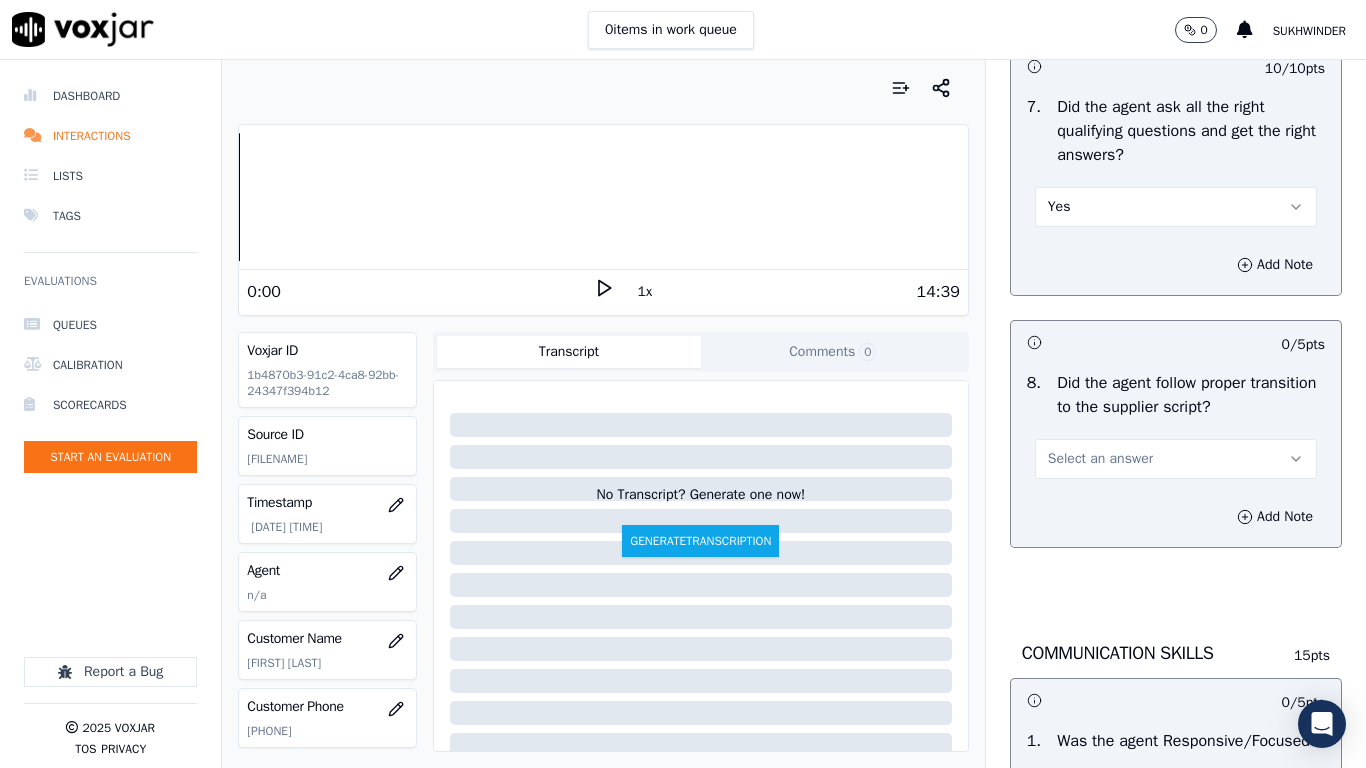 scroll, scrollTop: 4857, scrollLeft: 0, axis: vertical 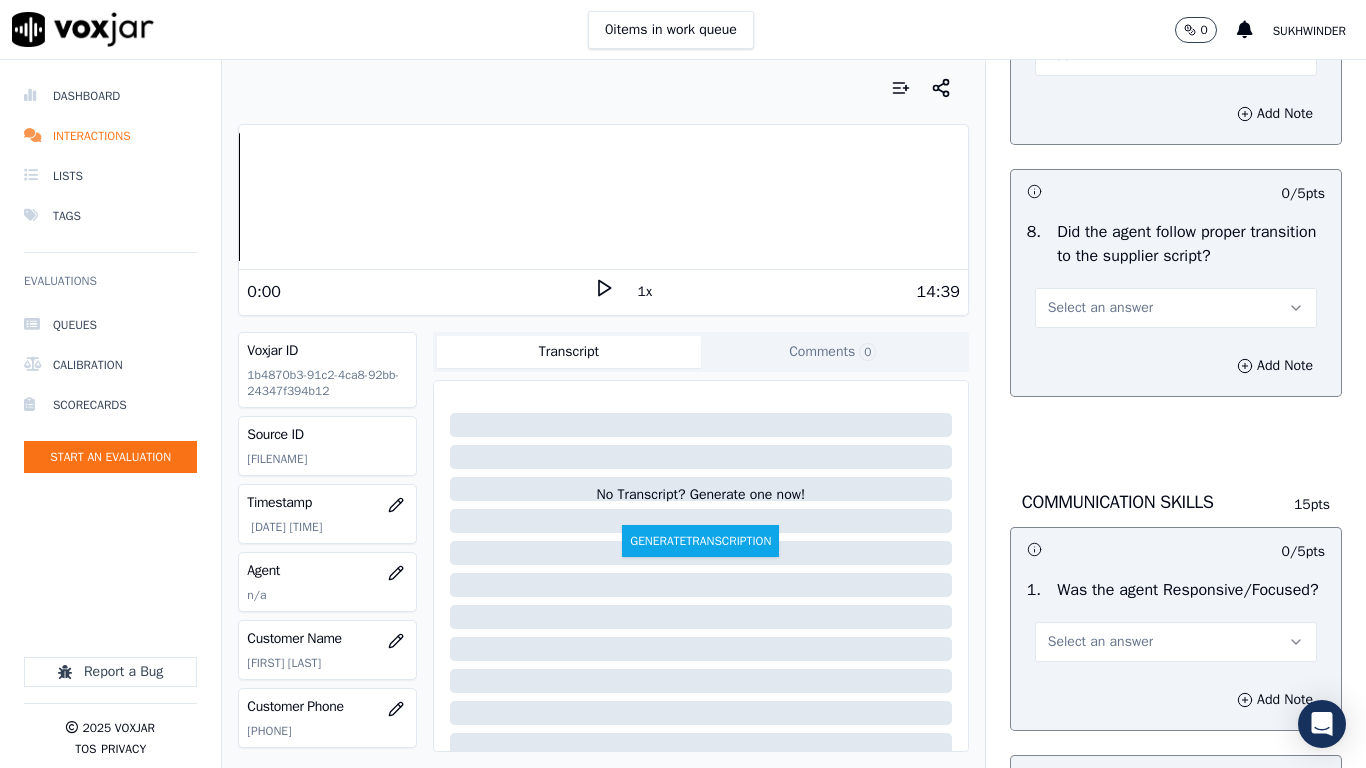 click on "Select an answer" at bounding box center (1100, 308) 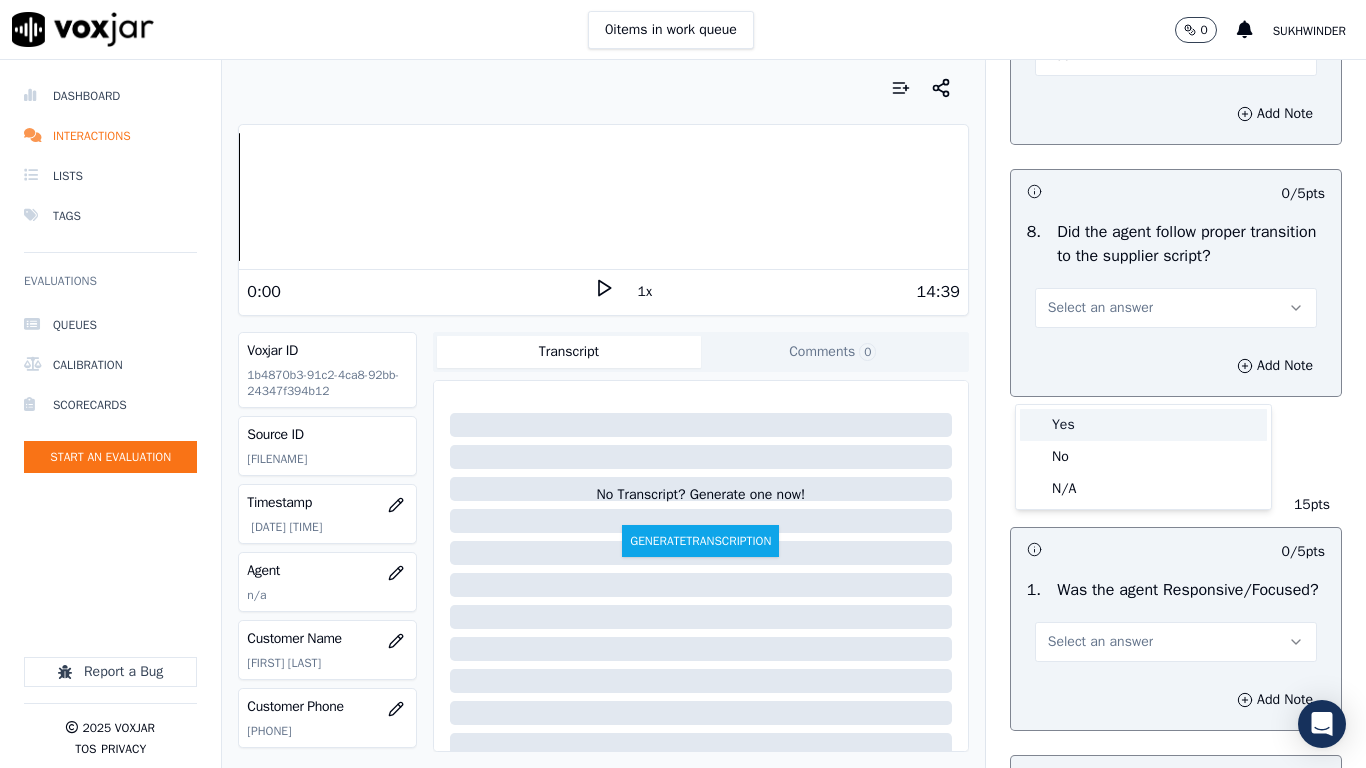 click on "Yes" at bounding box center [1143, 425] 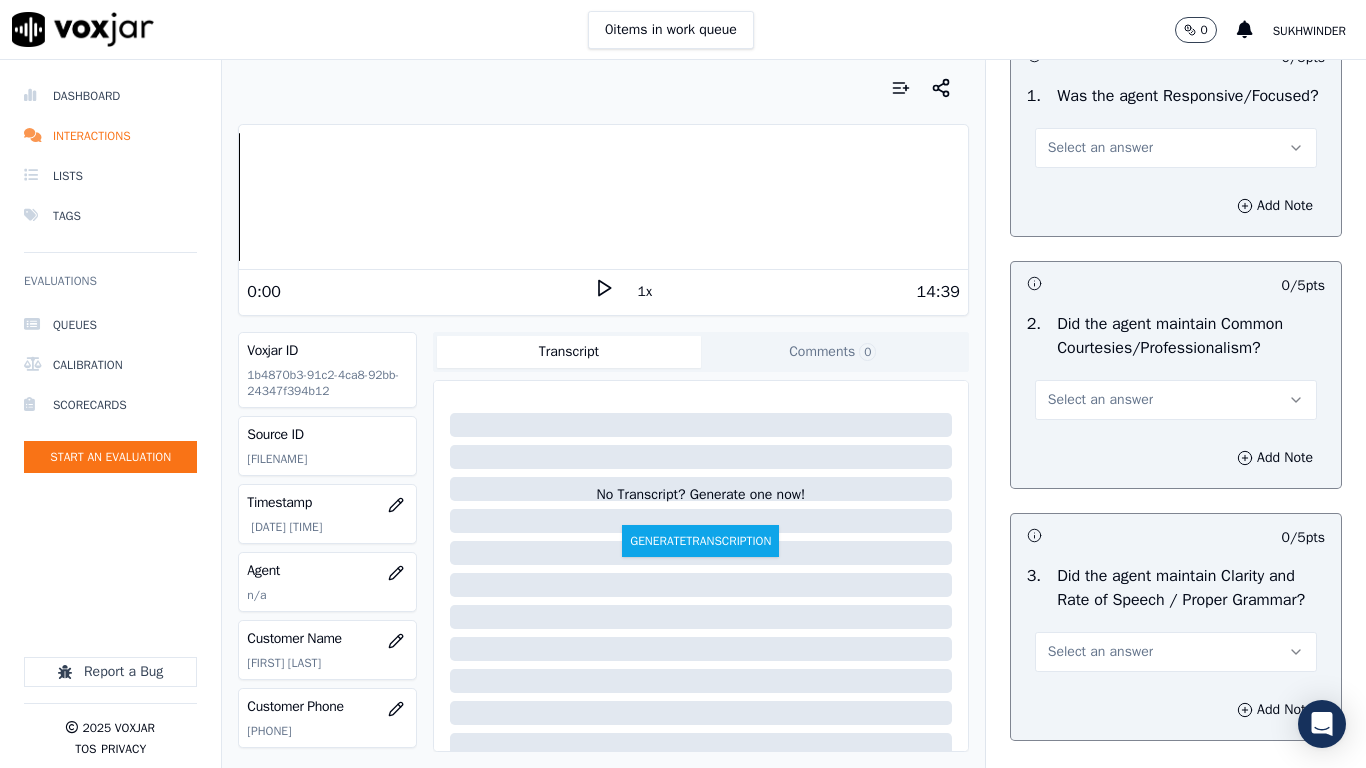 scroll, scrollTop: 5357, scrollLeft: 0, axis: vertical 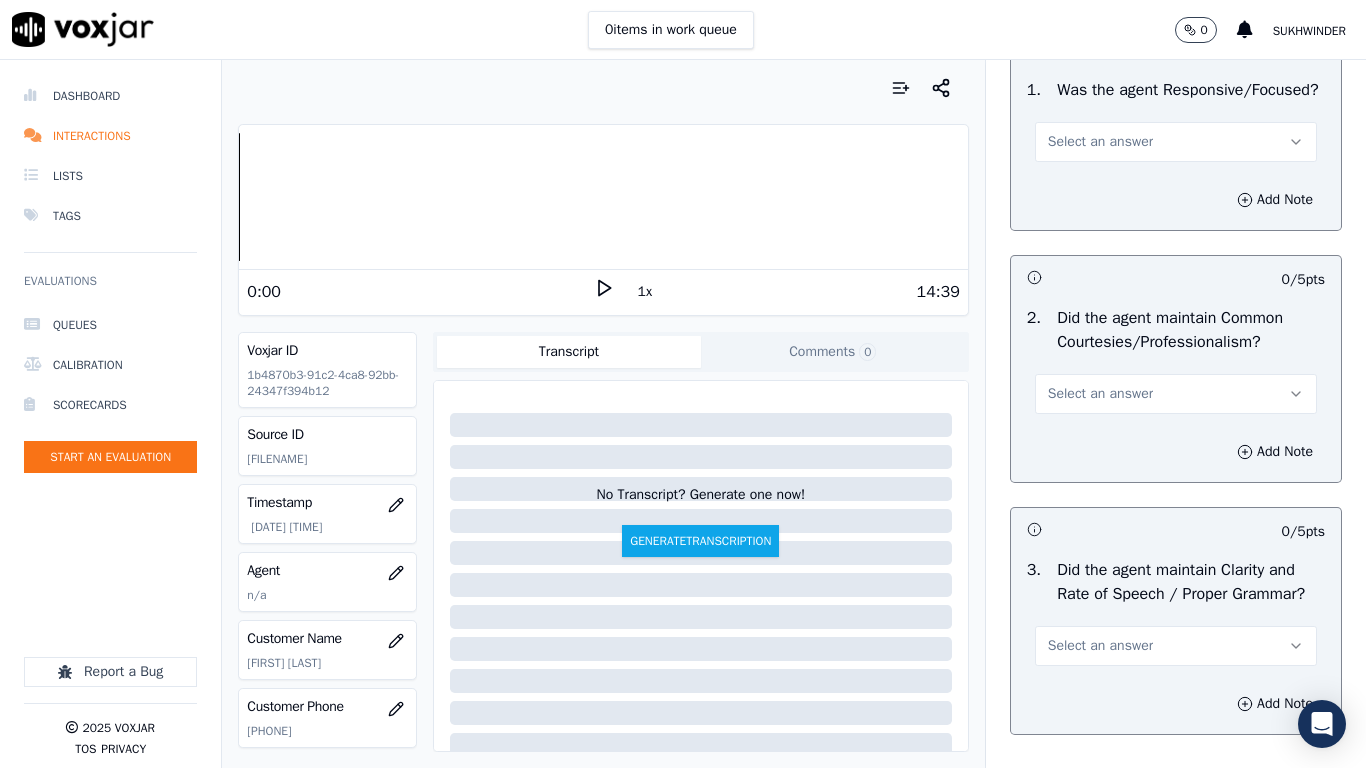 click on "Select an answer" at bounding box center [1100, 142] 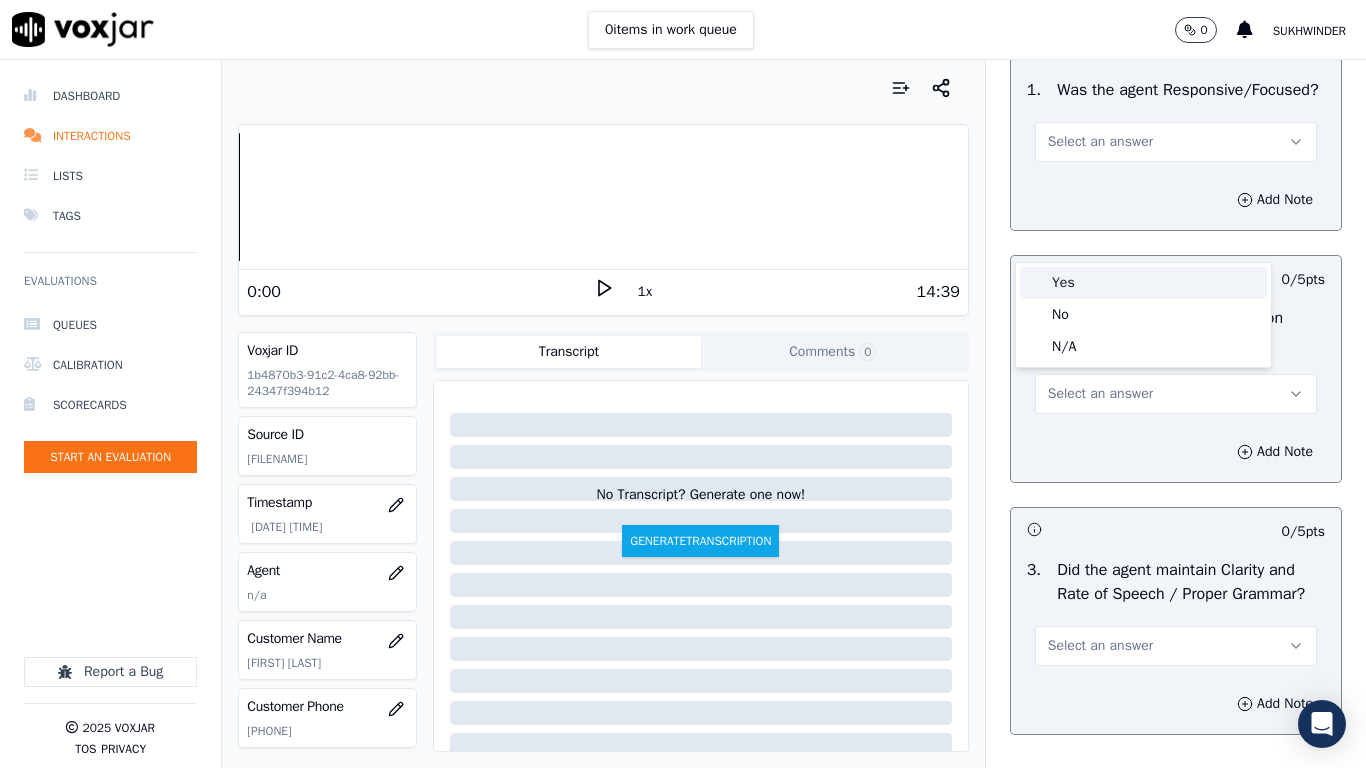 click on "Yes" at bounding box center (1143, 283) 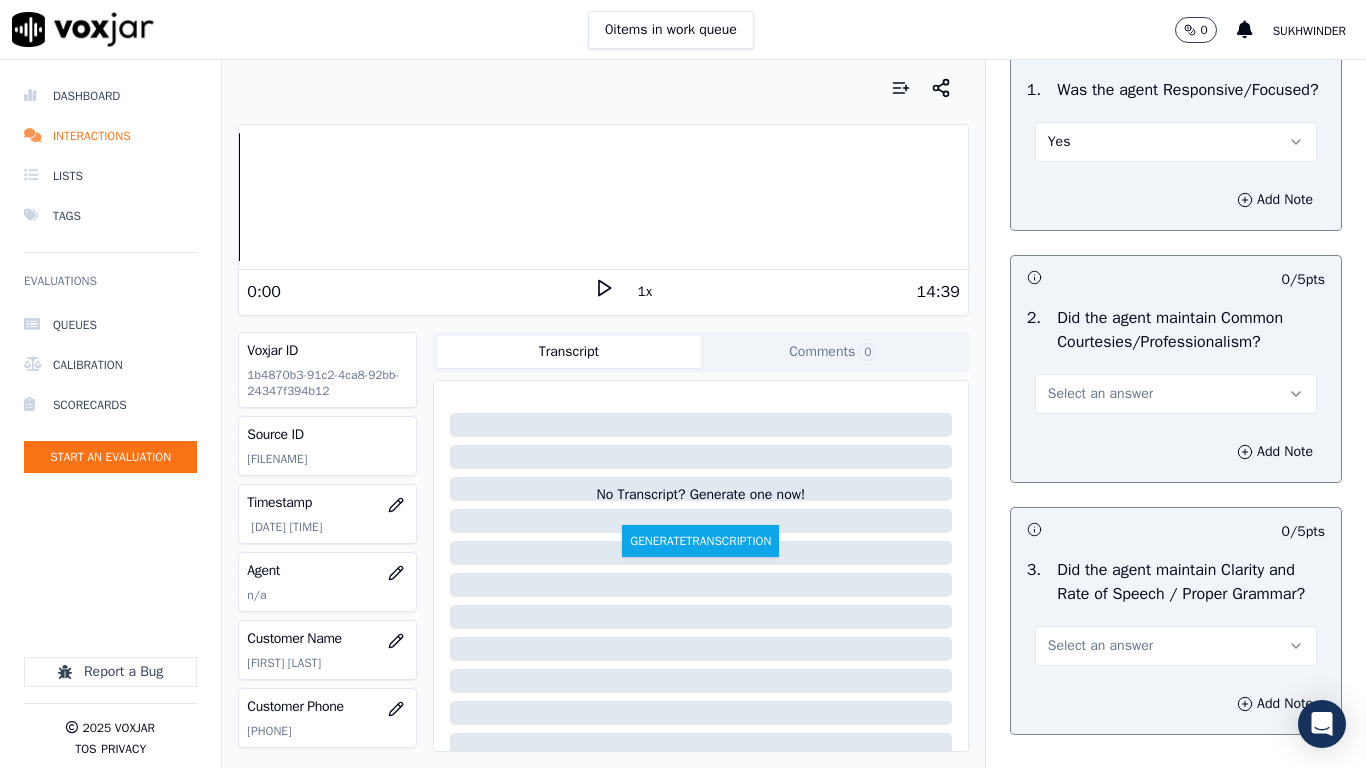 drag, startPoint x: 1098, startPoint y: 472, endPoint x: 1098, endPoint y: 498, distance: 26 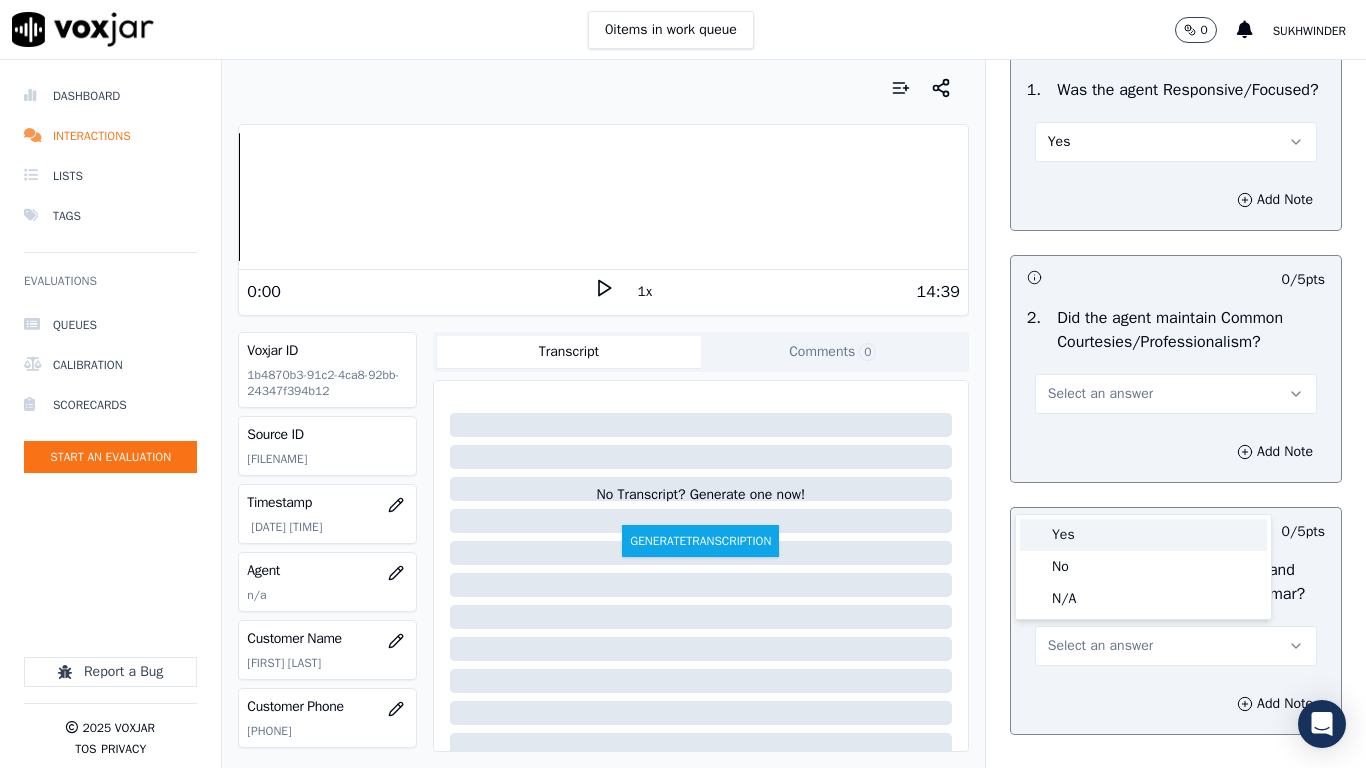 click on "Yes" at bounding box center [1143, 535] 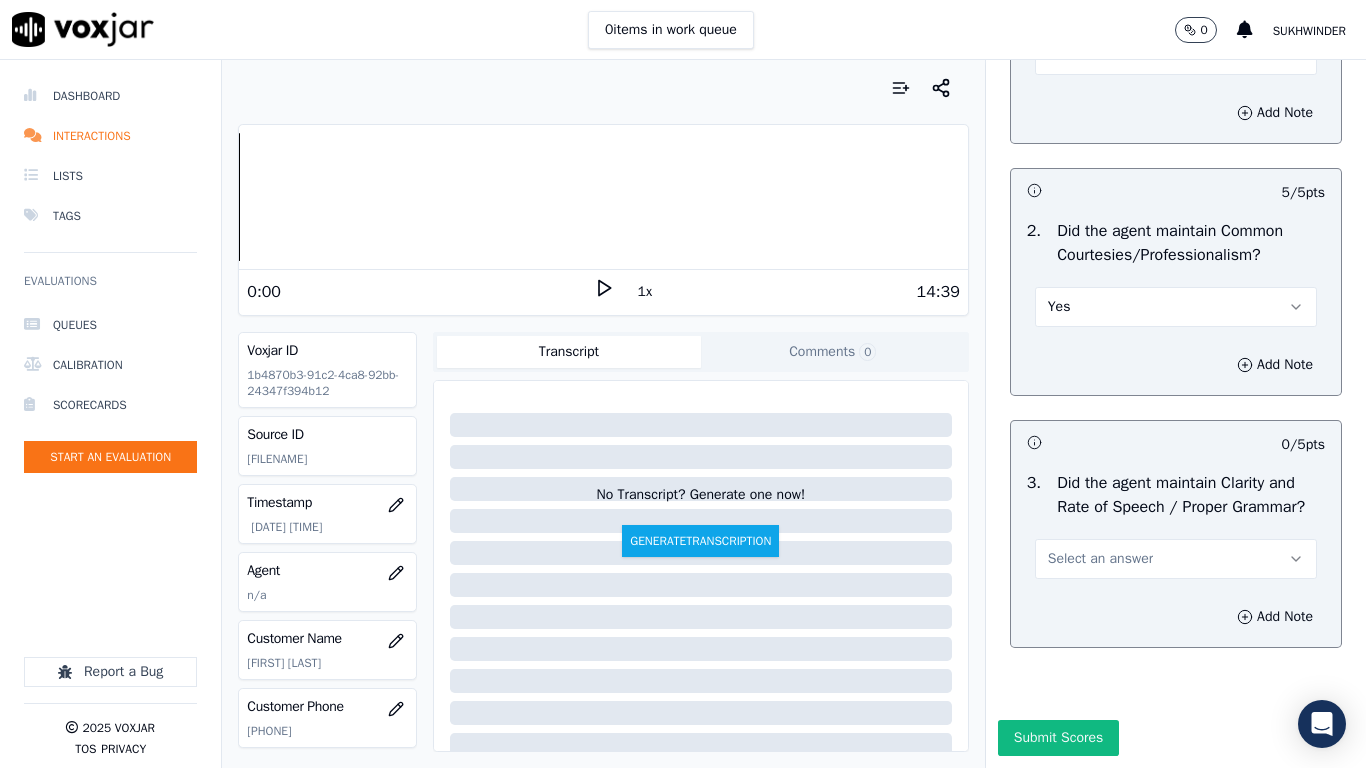 scroll, scrollTop: 5609, scrollLeft: 0, axis: vertical 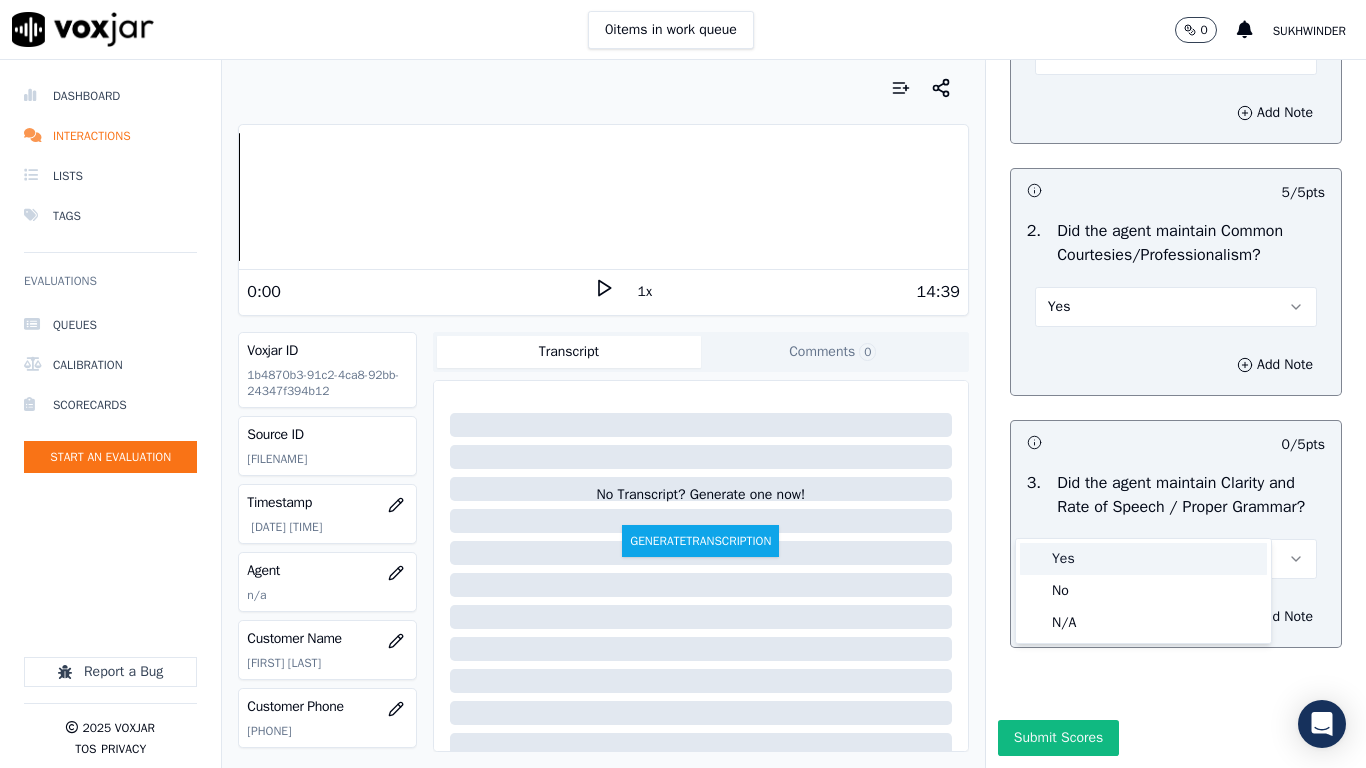 click on "Yes" at bounding box center [1143, 559] 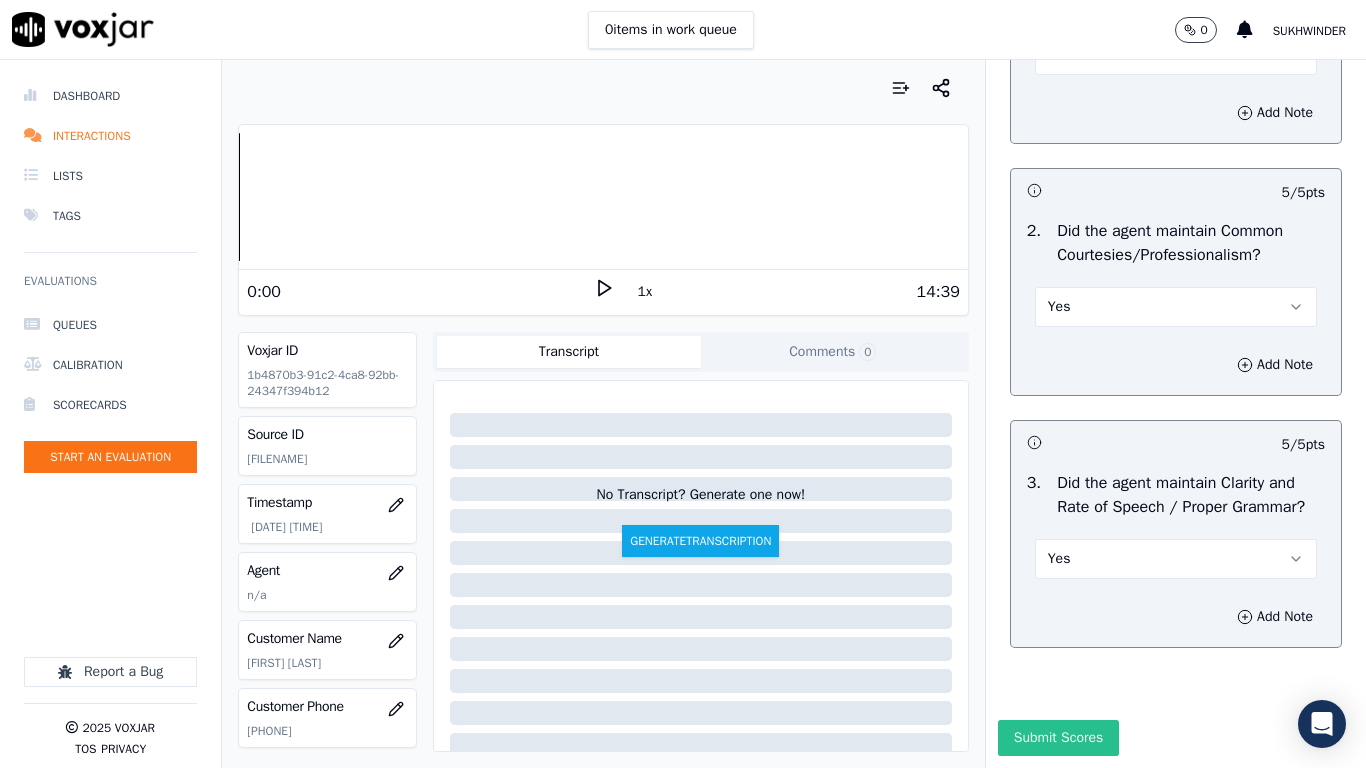 click on "Submit Scores" at bounding box center (1058, 738) 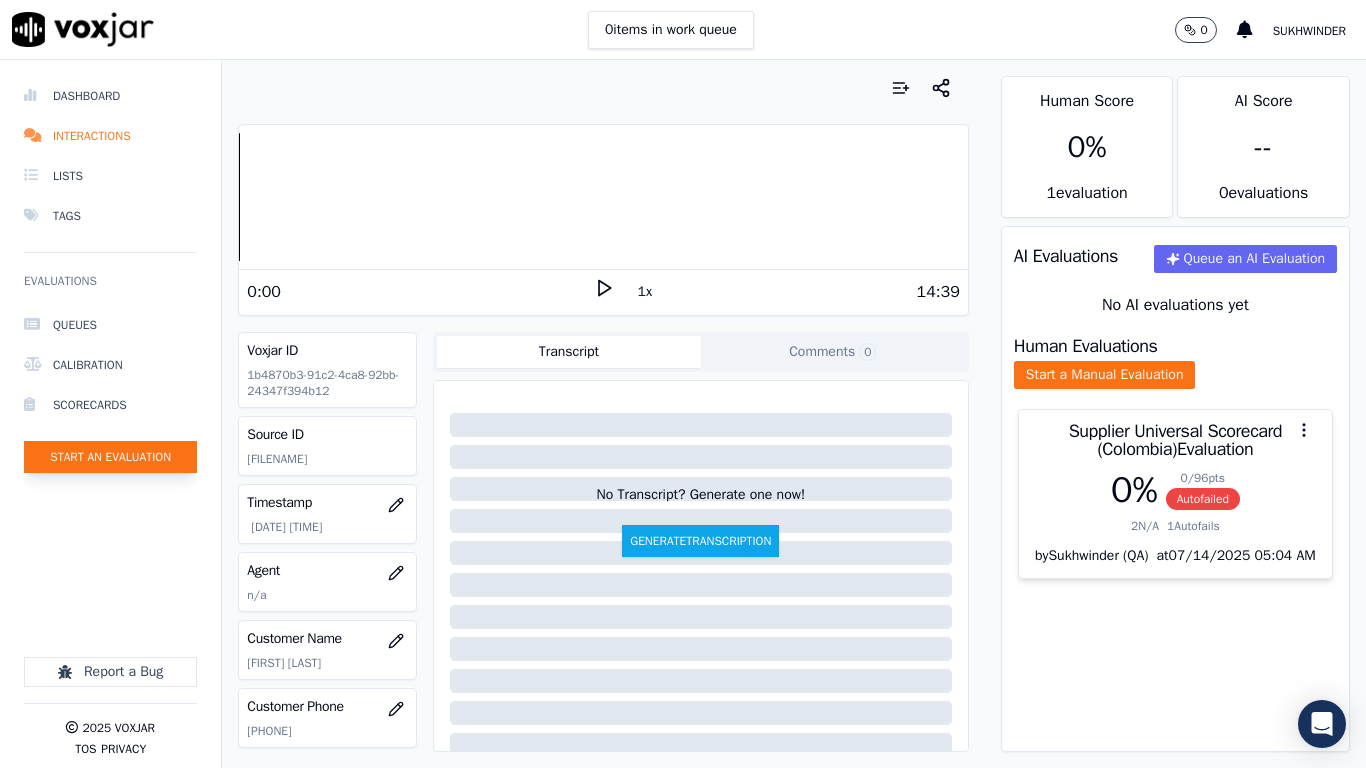click on "Start an Evaluation" 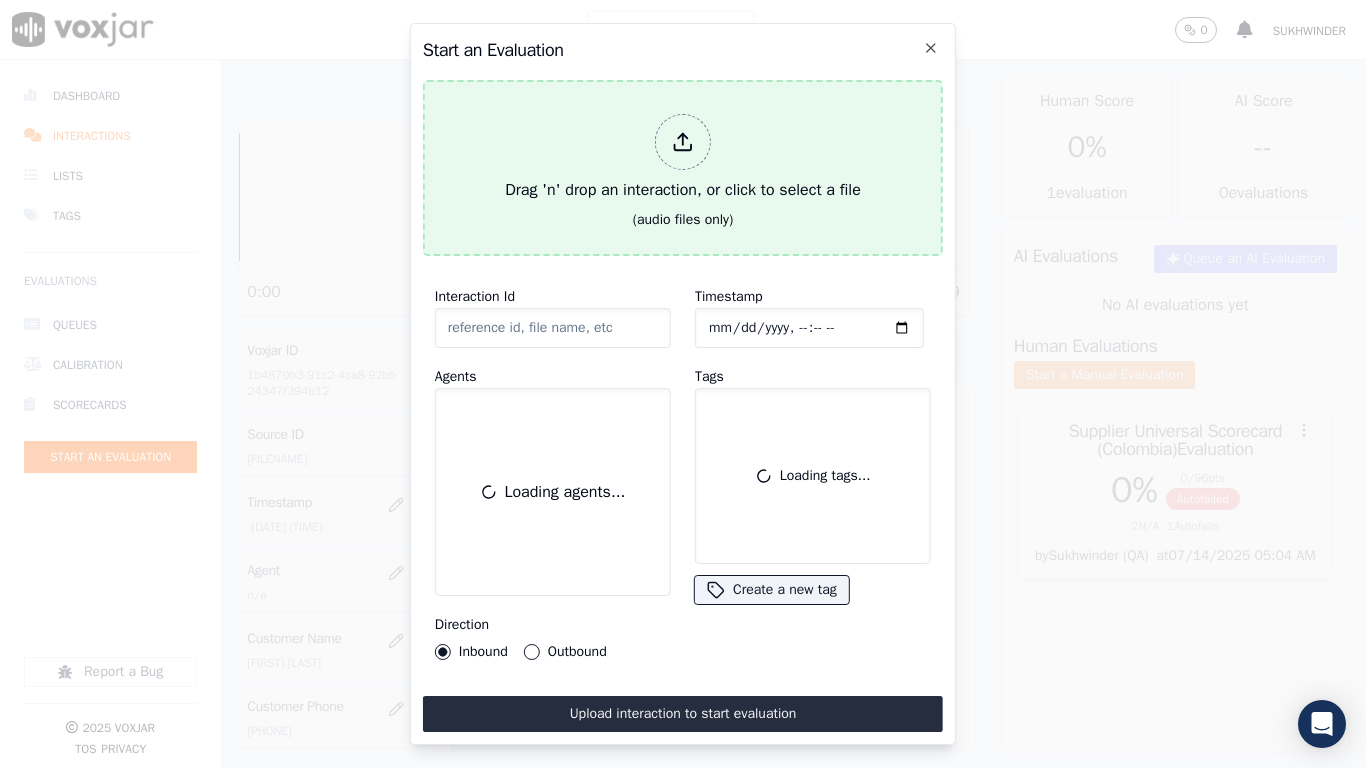 click on "Drag 'n' drop an interaction, or click to select a file" at bounding box center (683, 158) 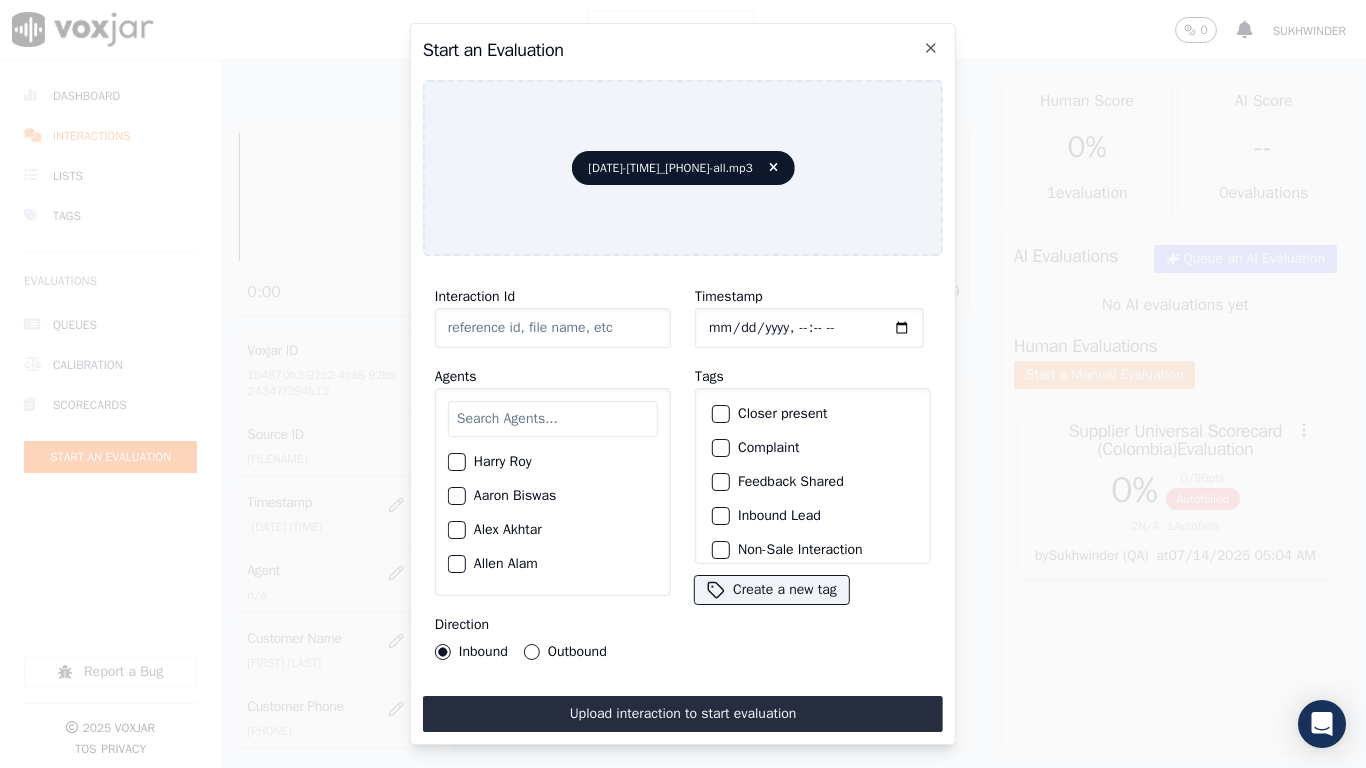 type on "[DATE]-[TIME]_[PHONE]-all.mp3" 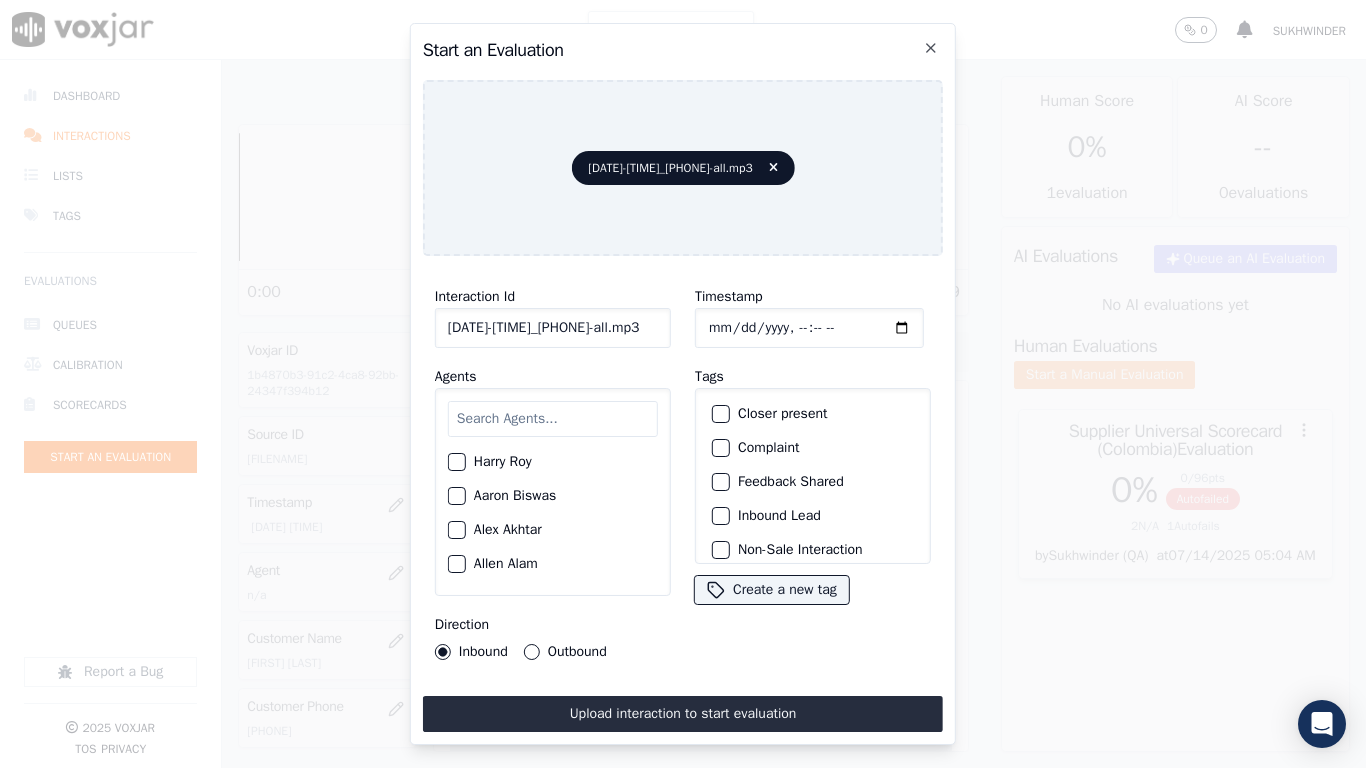 click at bounding box center [553, 419] 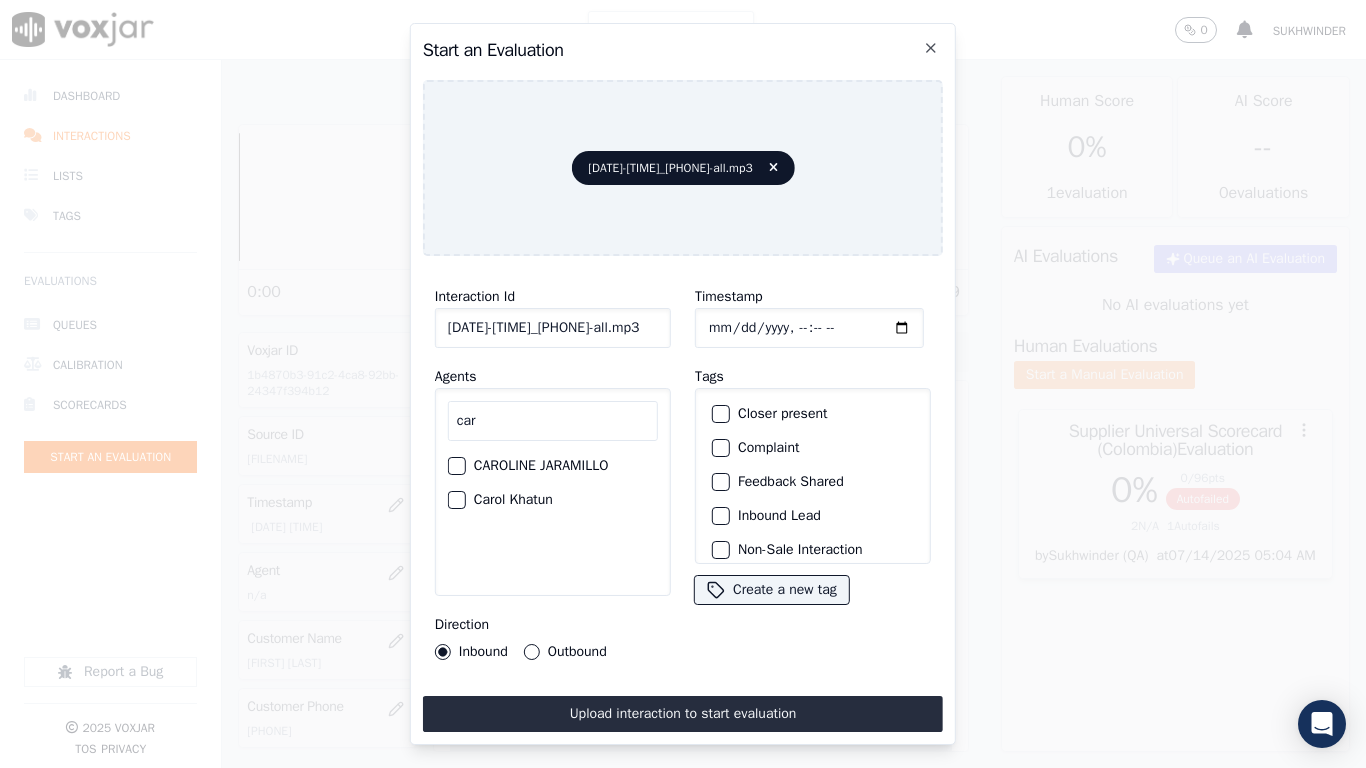 type on "car" 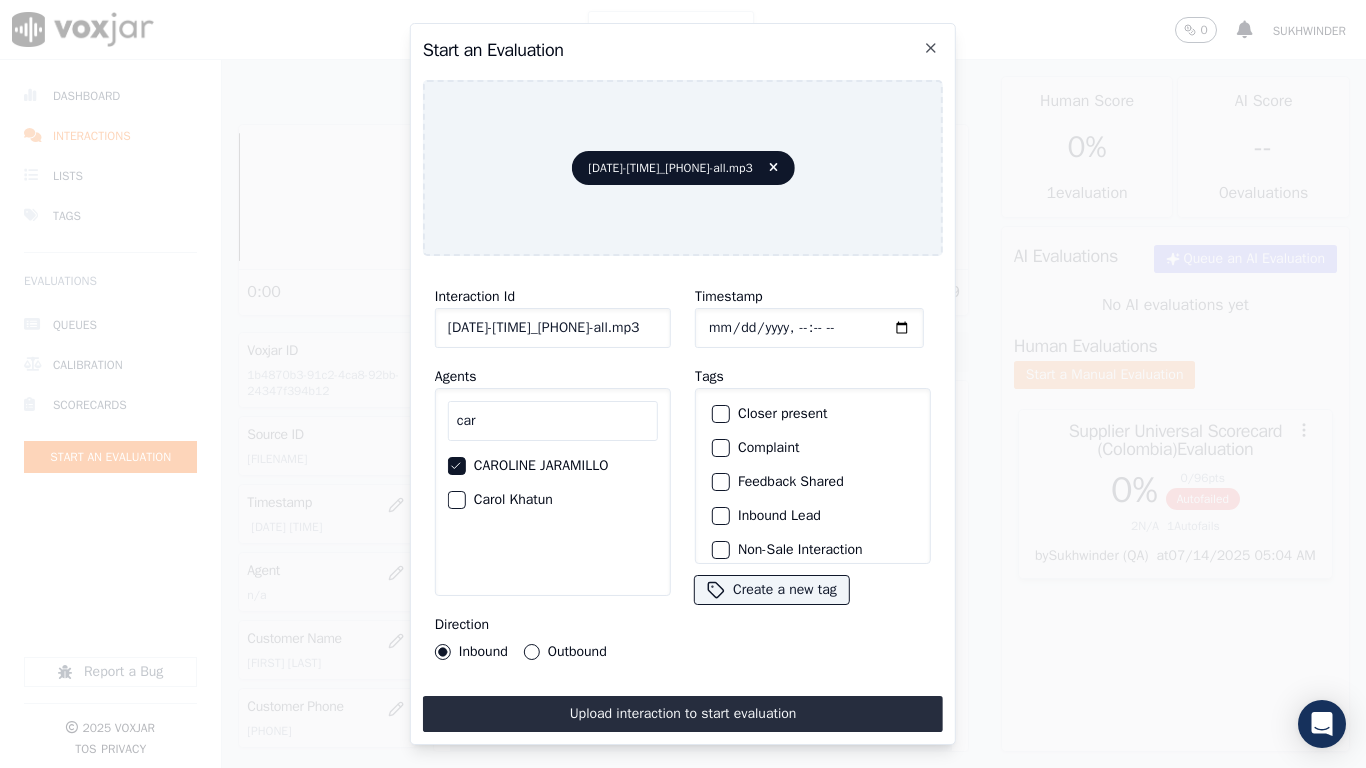 type 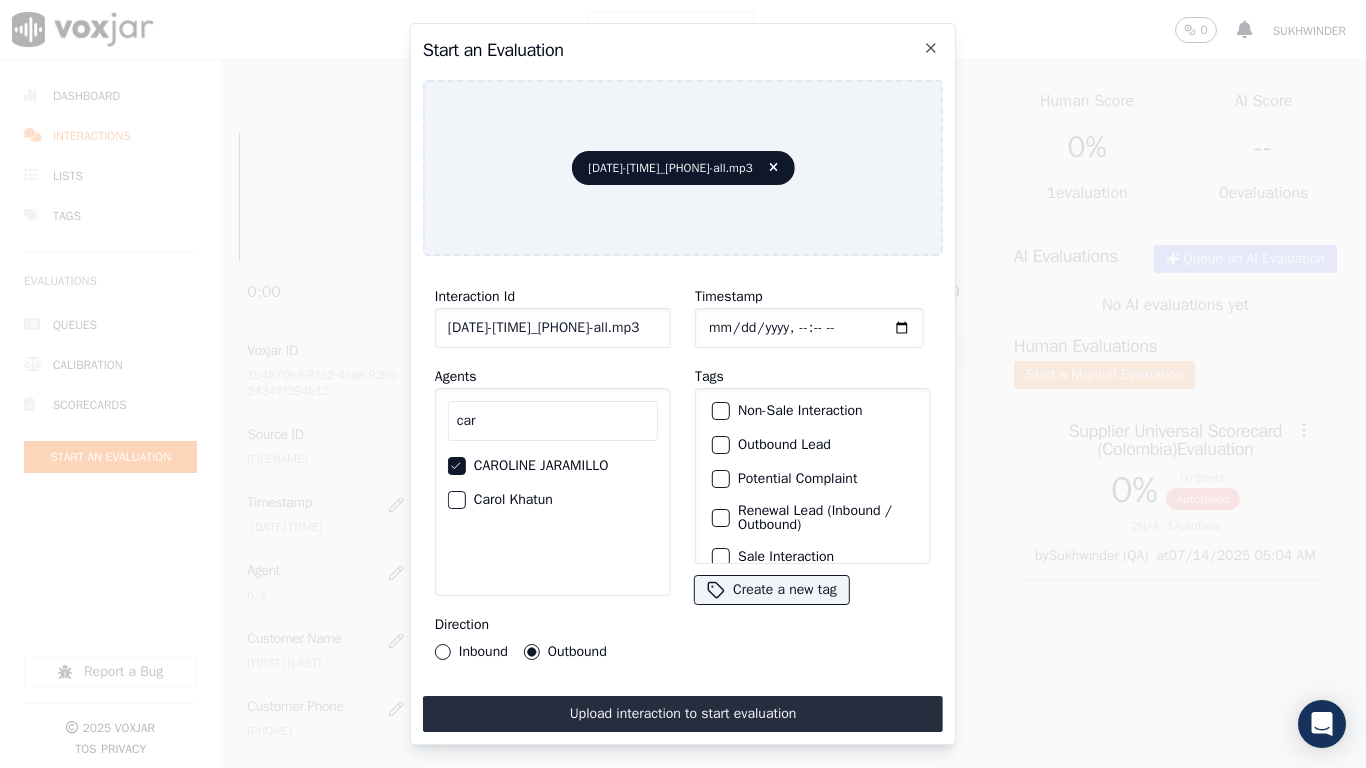 scroll, scrollTop: 173, scrollLeft: 0, axis: vertical 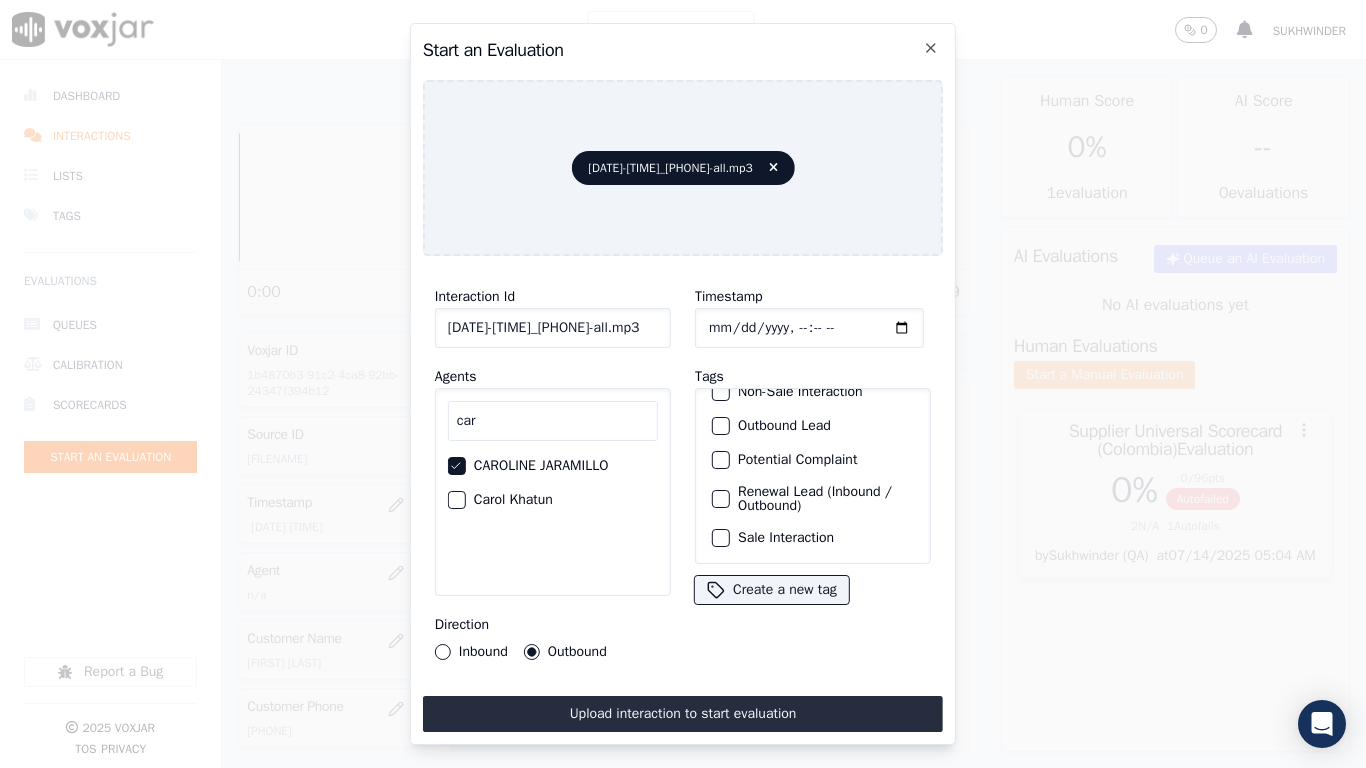 click on "Sale Interaction" 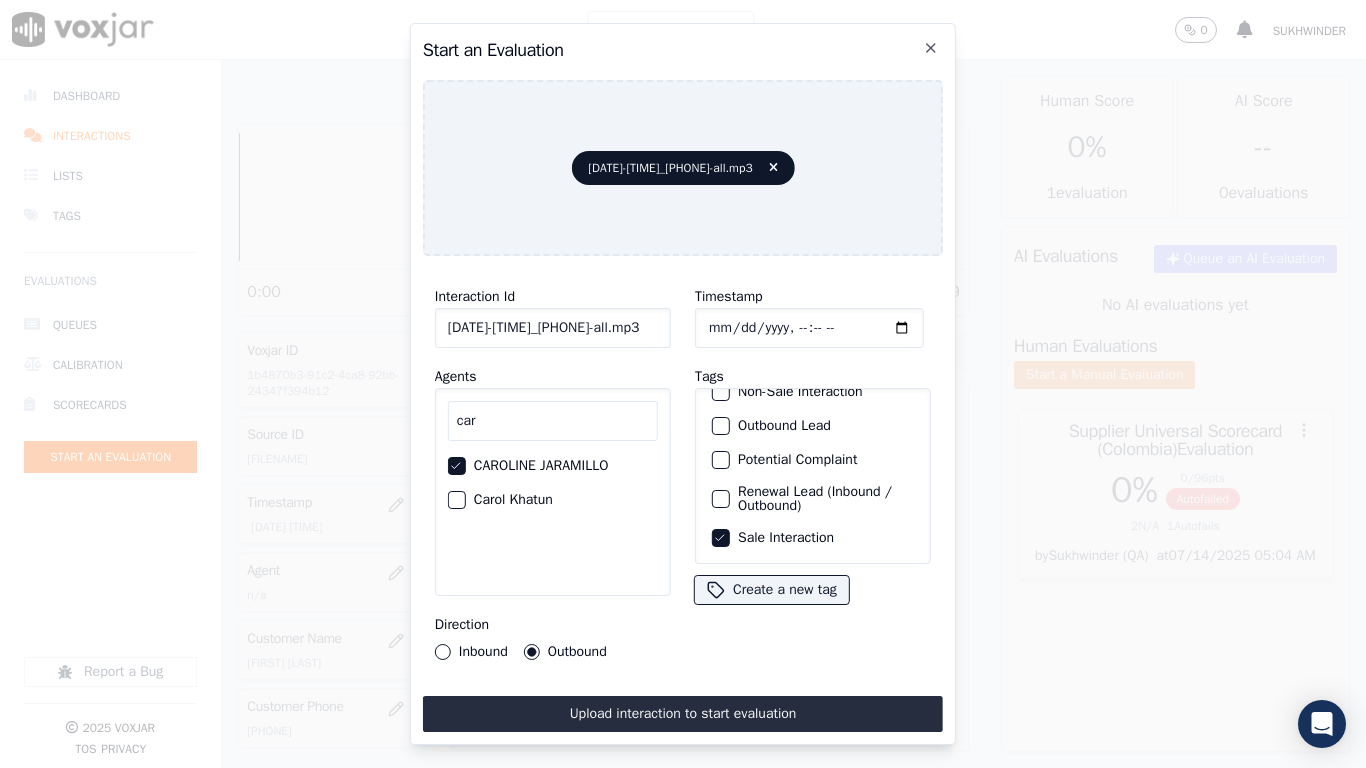 click on "Upload interaction to start evaluation" at bounding box center (683, 714) 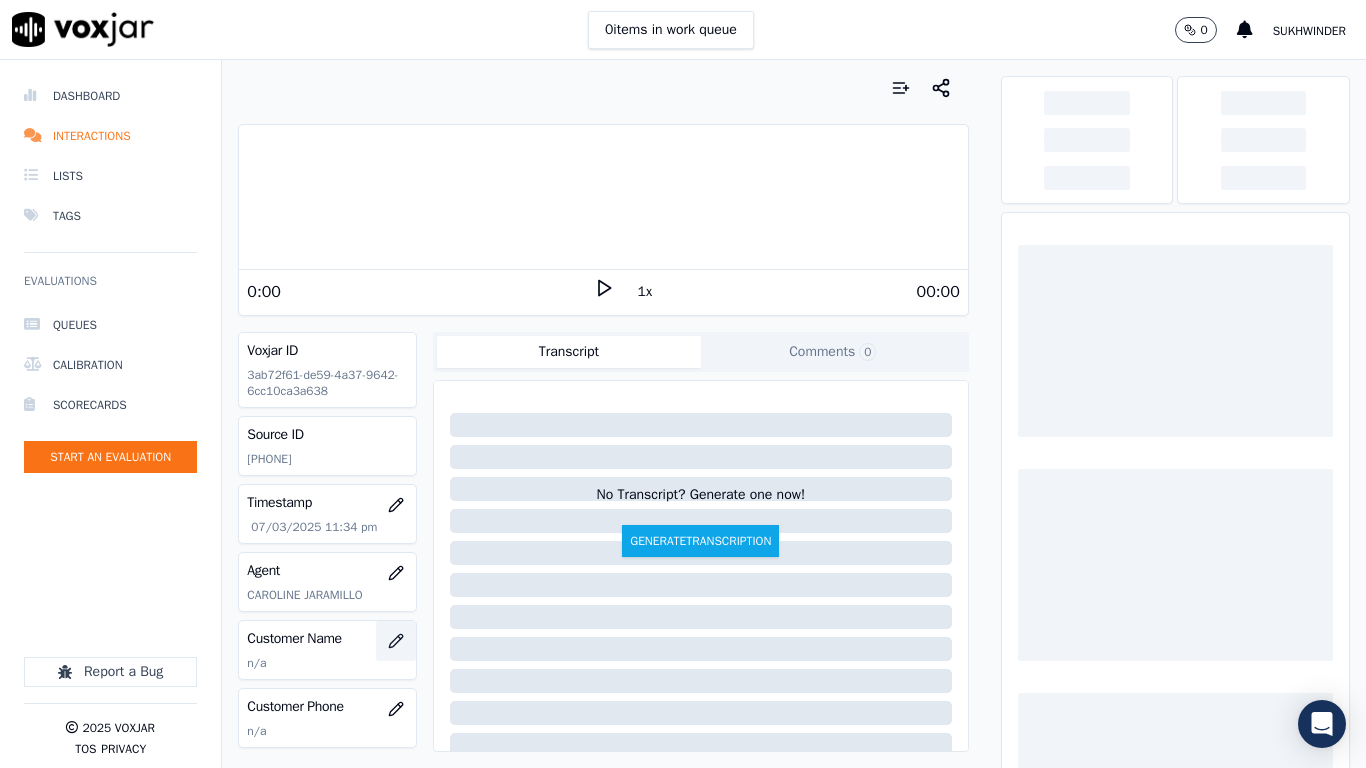 click 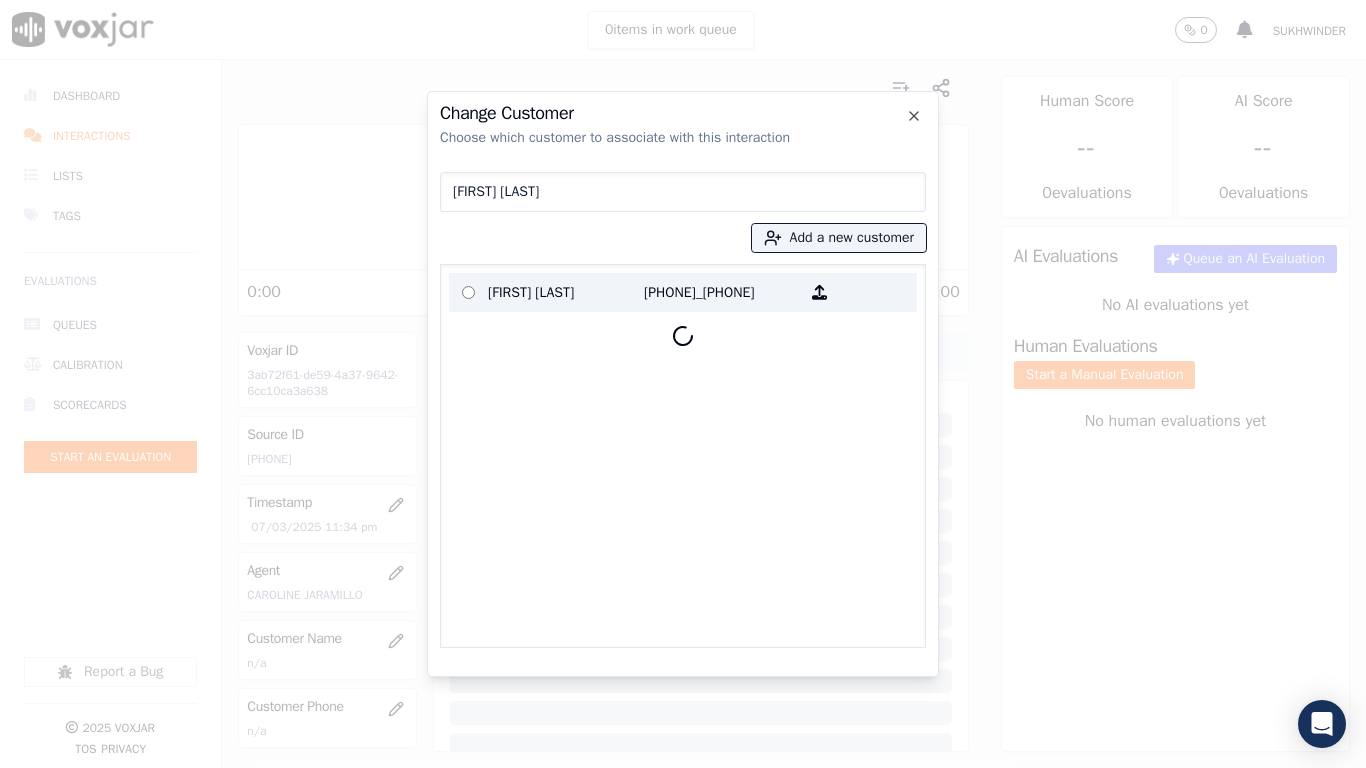 type on "[FIRST] [LAST]" 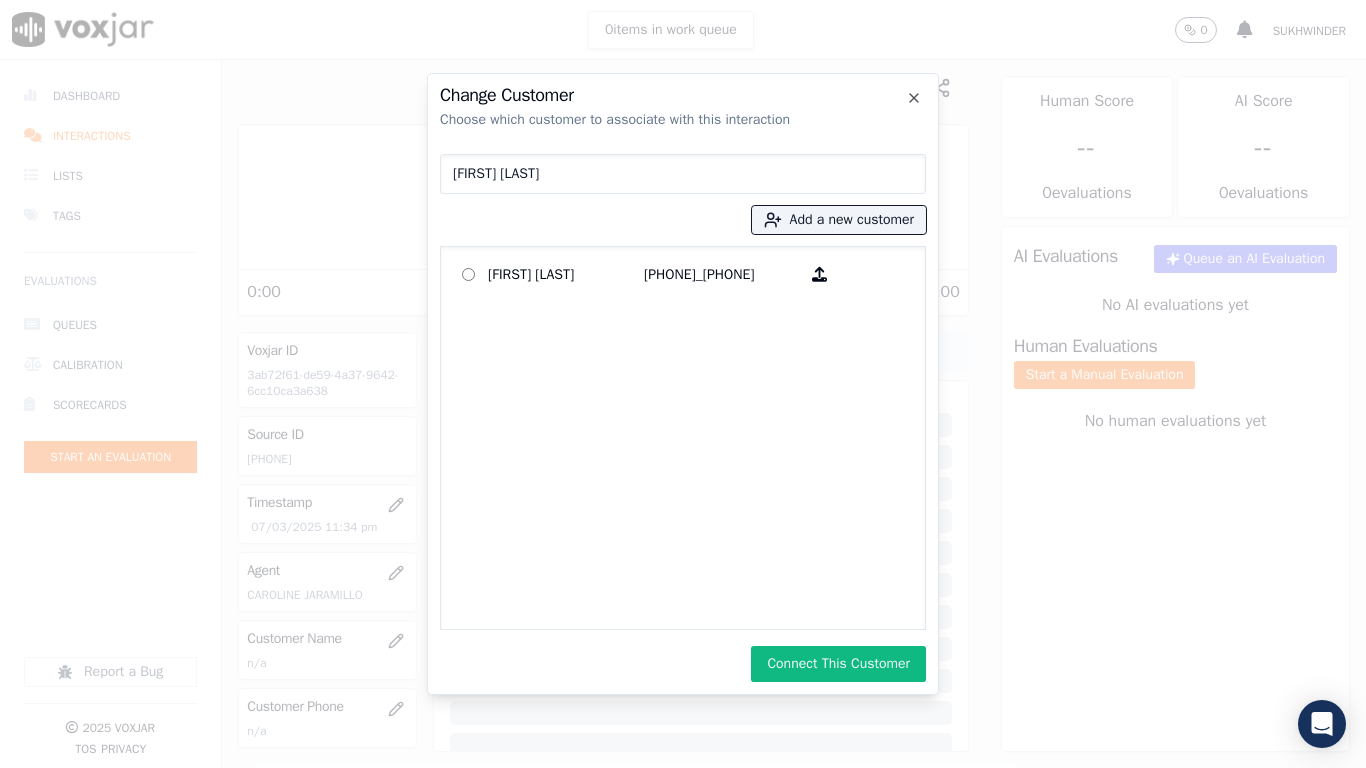 click on "Connect This Customer" at bounding box center (838, 664) 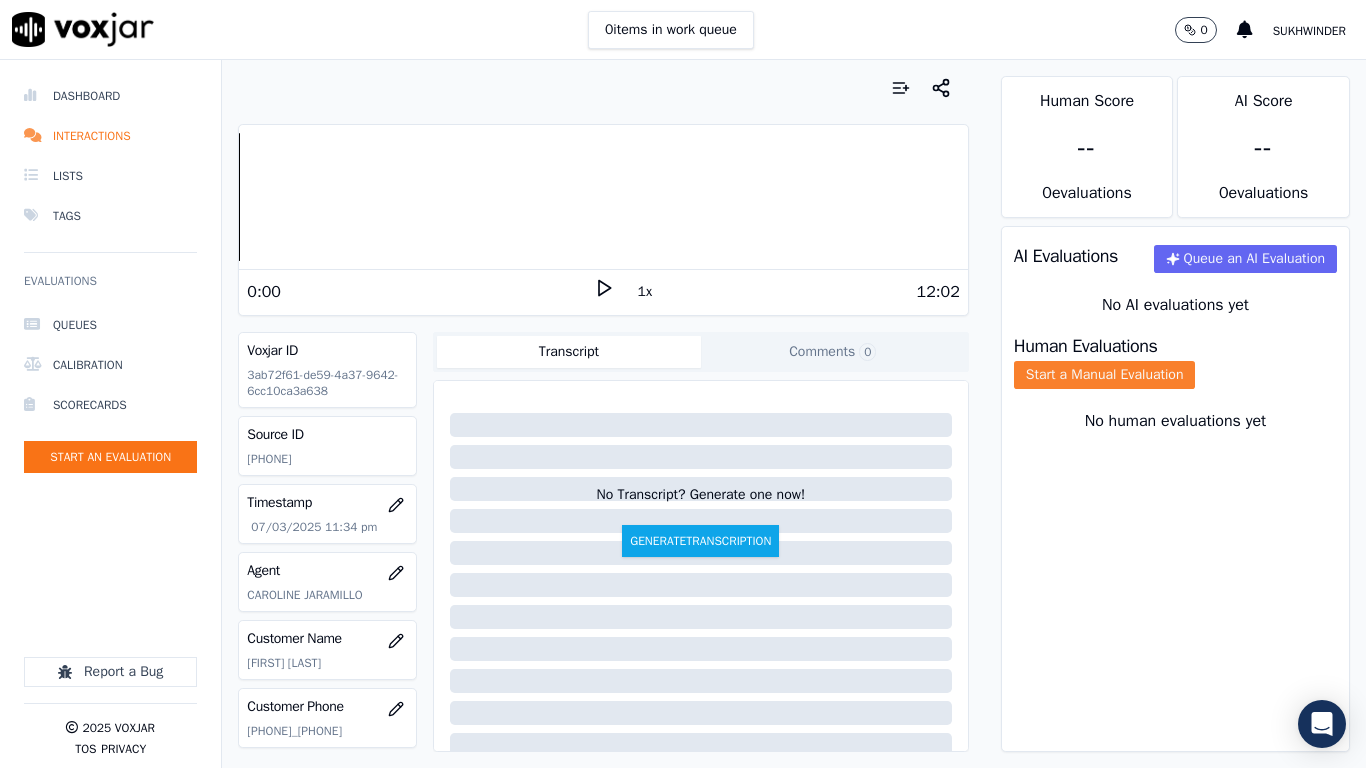 click on "Human Evaluations   Start a Manual Evaluation" at bounding box center (1175, 363) 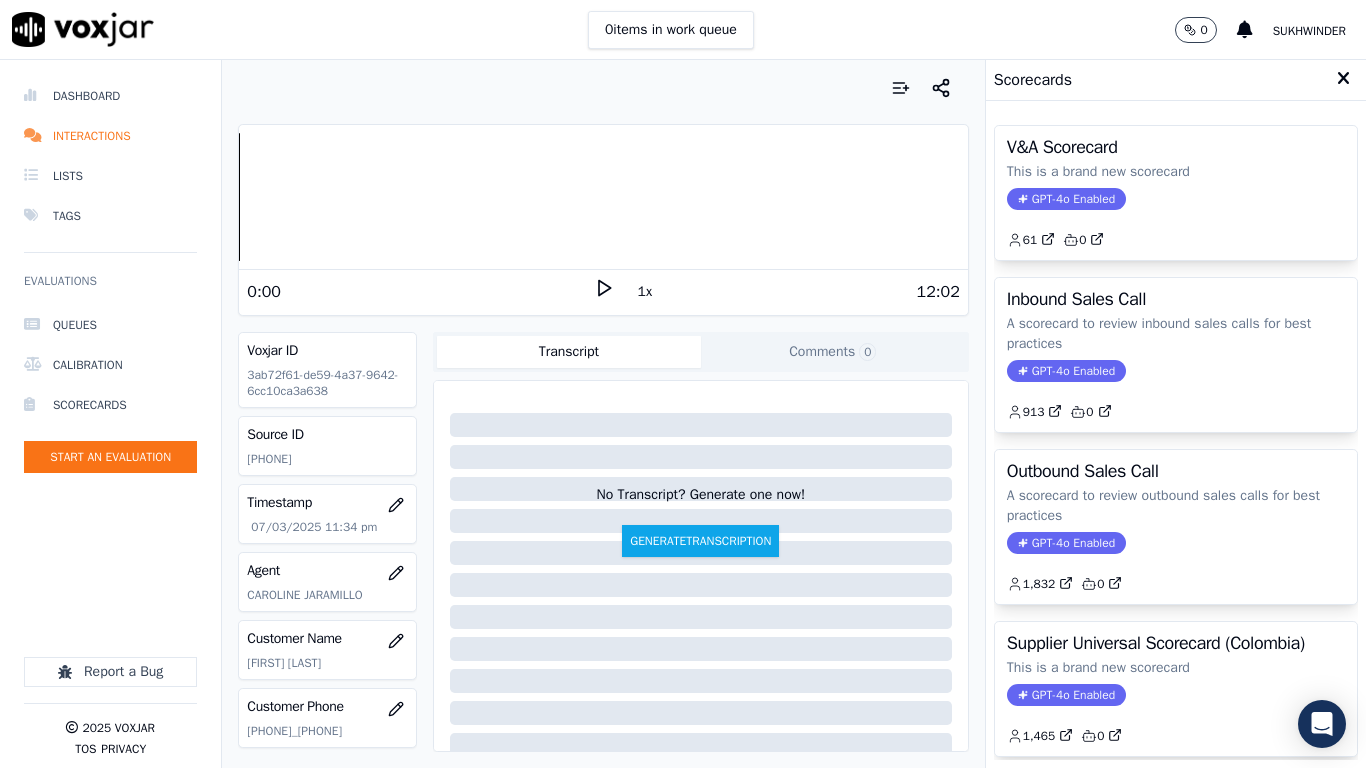 click on "Supplier Universal Scorecard (Colombia)   This is a brand new scorecard     GPT-4o Enabled       1,465         0" at bounding box center [1176, 689] 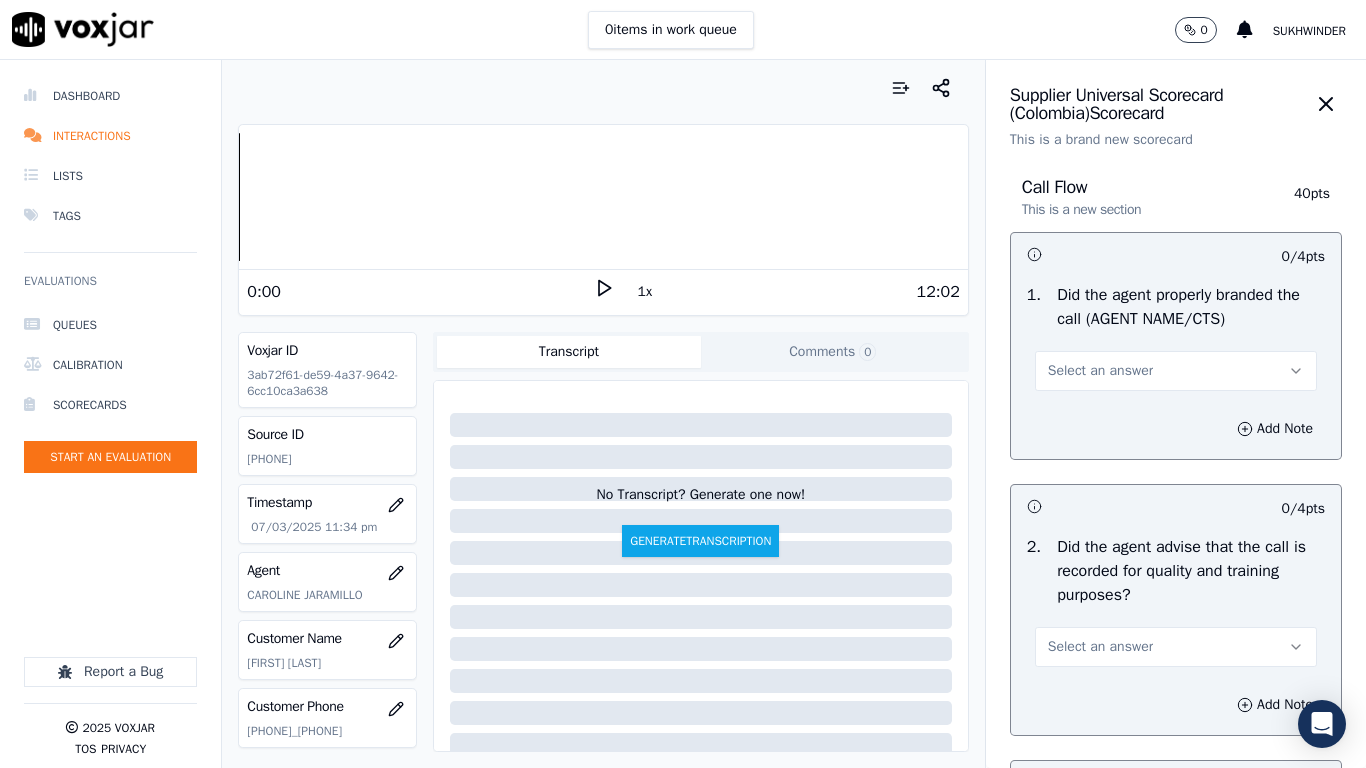 click on "Select an answer" at bounding box center (1100, 371) 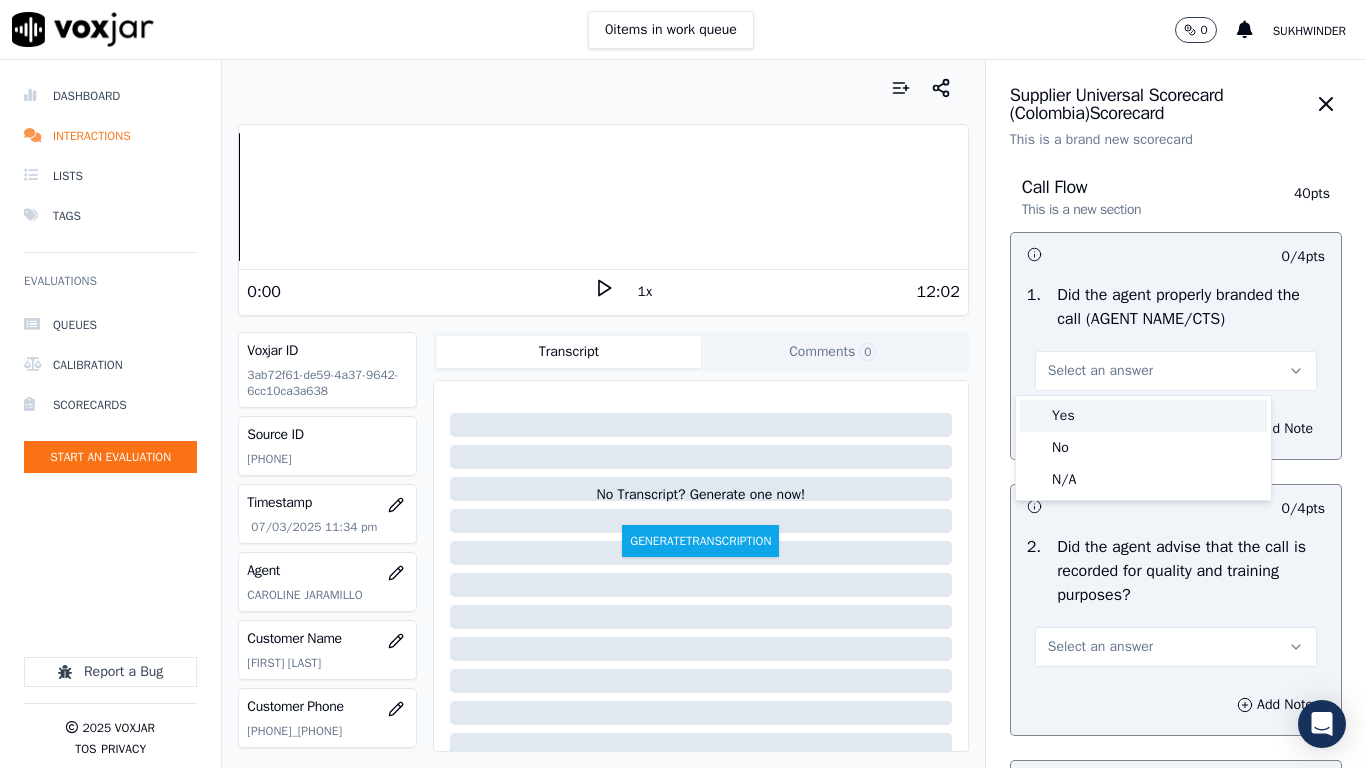 drag, startPoint x: 1116, startPoint y: 408, endPoint x: 1106, endPoint y: 474, distance: 66.75328 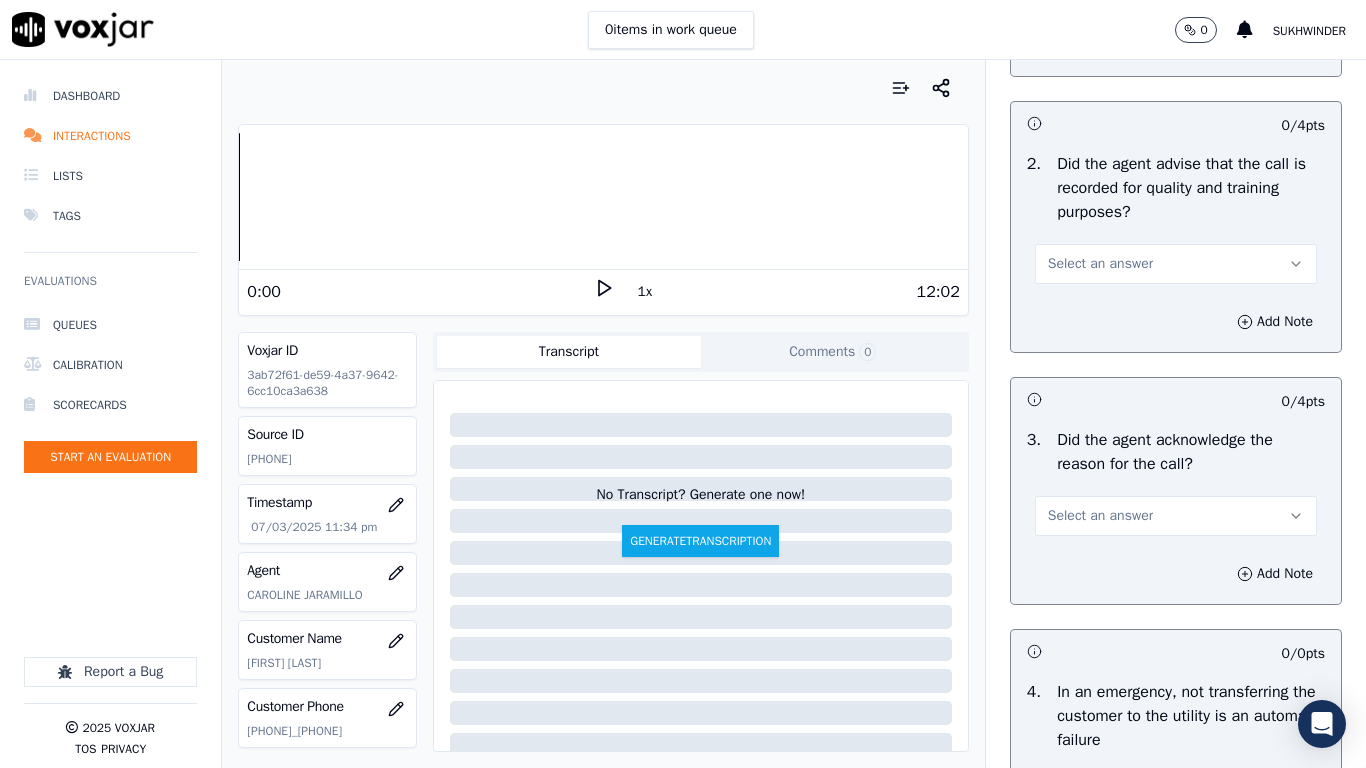 scroll, scrollTop: 400, scrollLeft: 0, axis: vertical 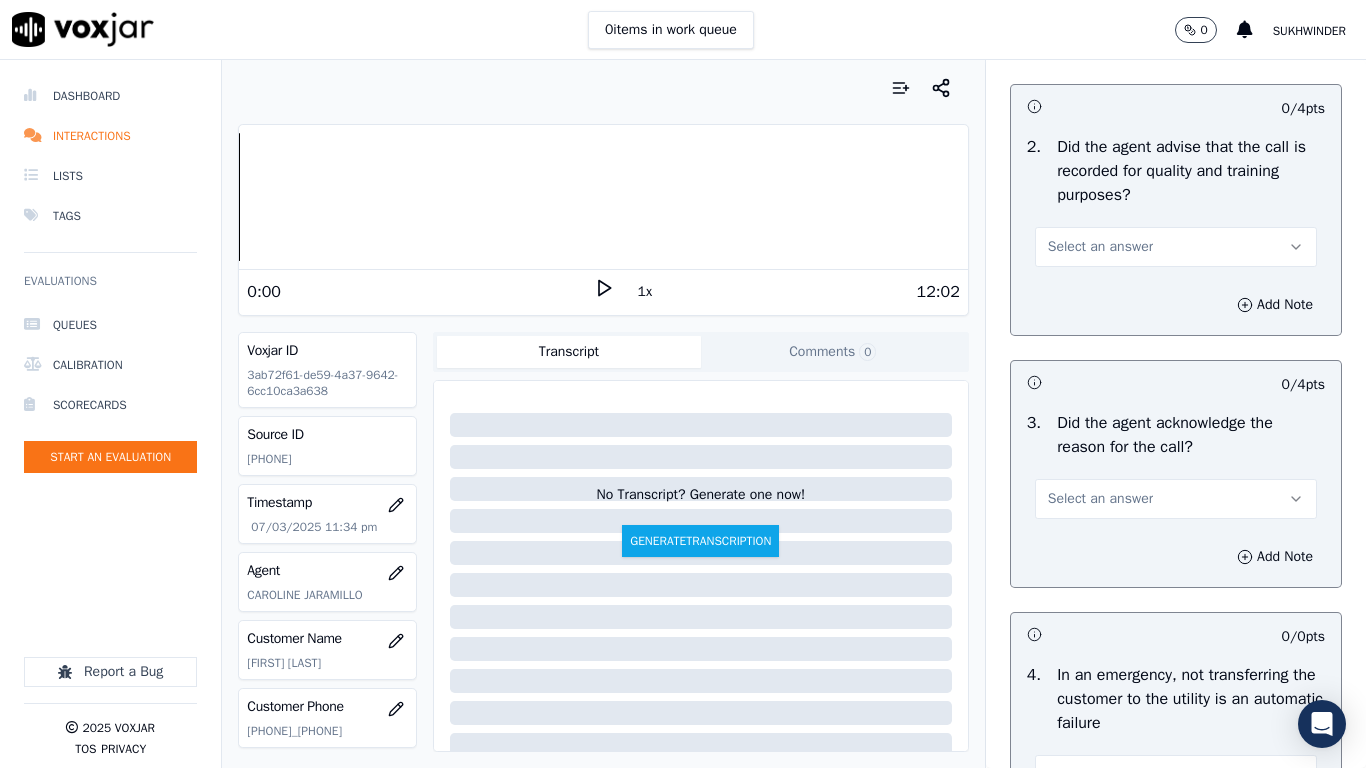 click on "Select an answer" at bounding box center [1176, 247] 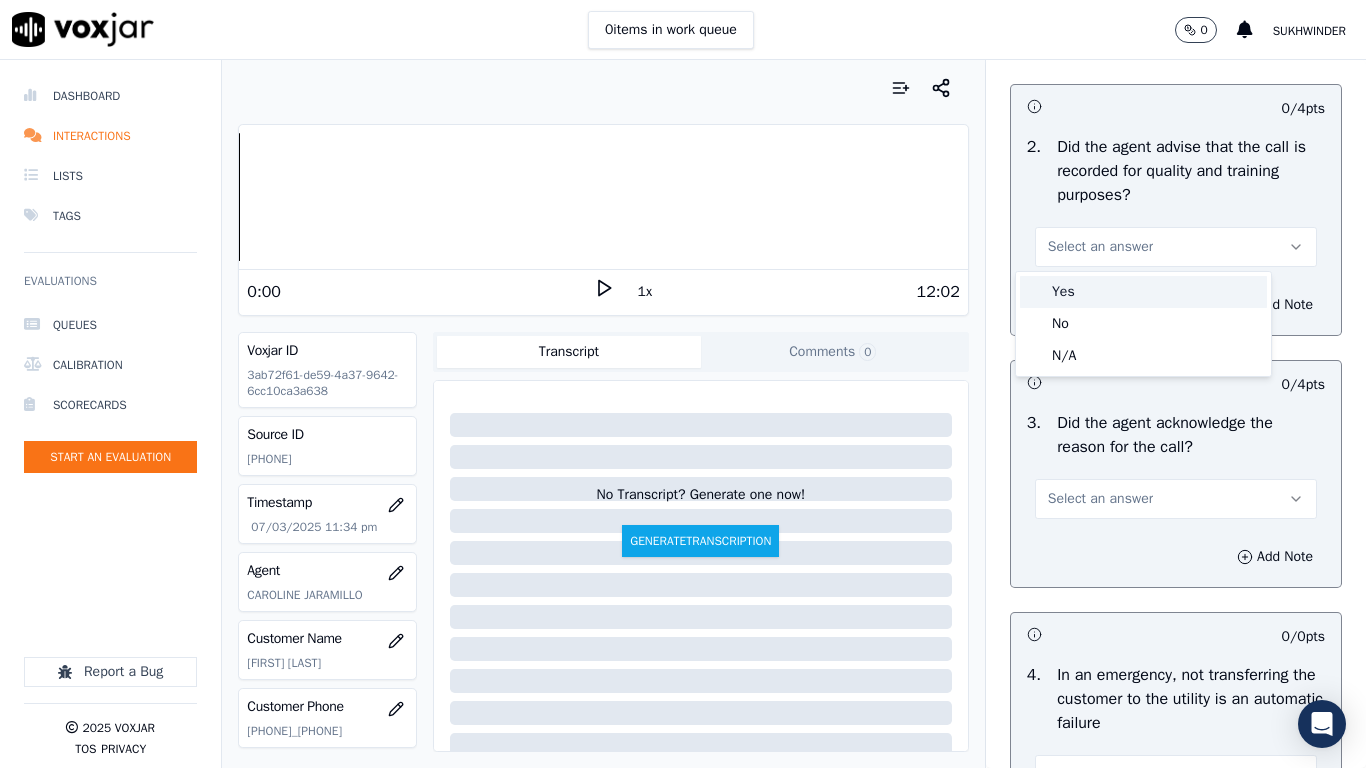 click on "Yes" at bounding box center (1143, 292) 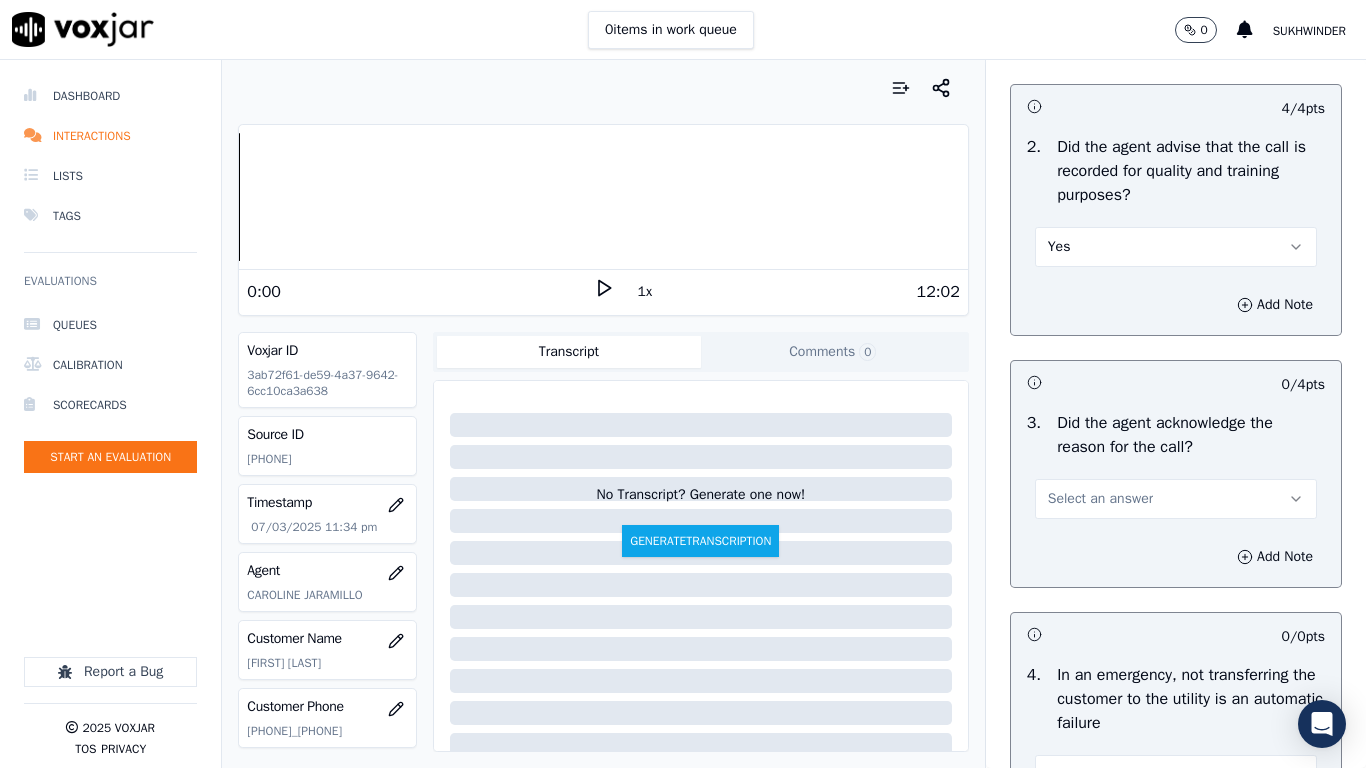 click on "Select an answer" at bounding box center (1176, 499) 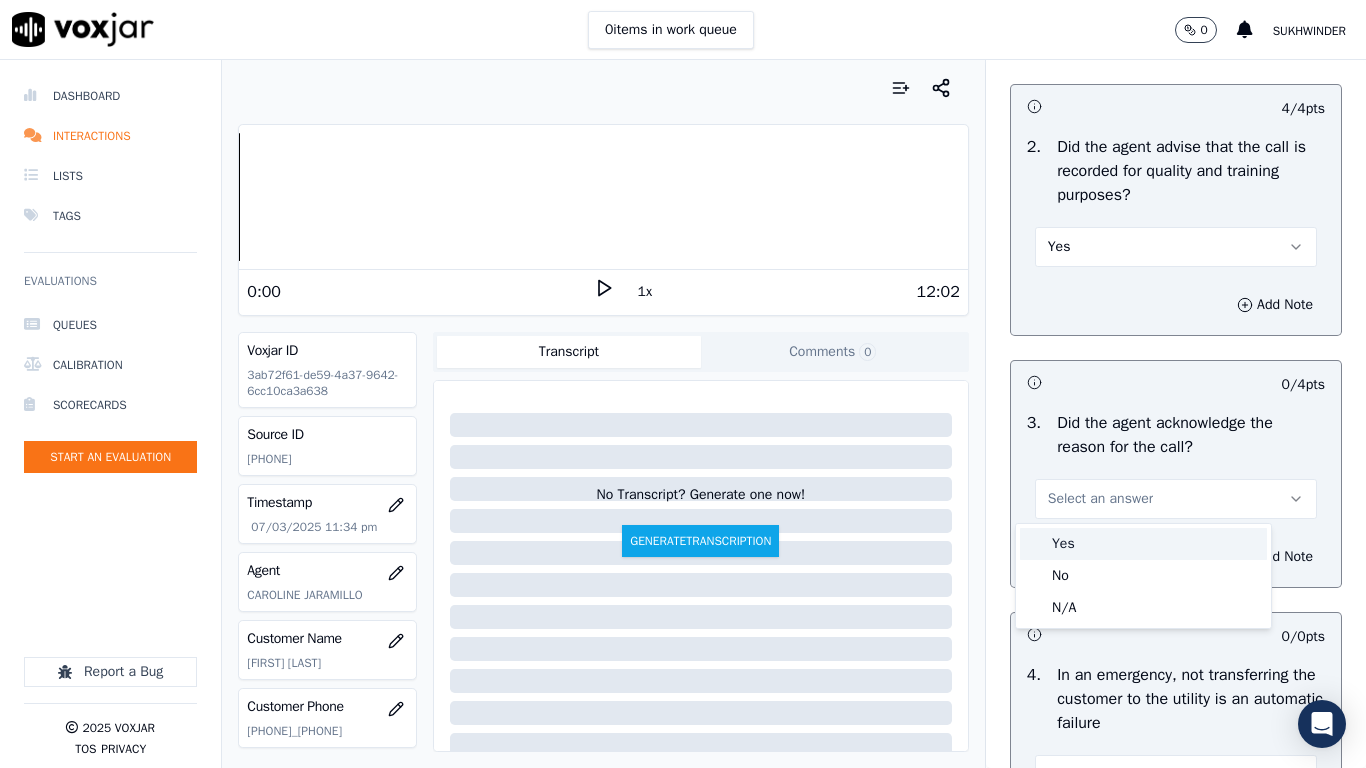 click on "Yes" at bounding box center (1143, 544) 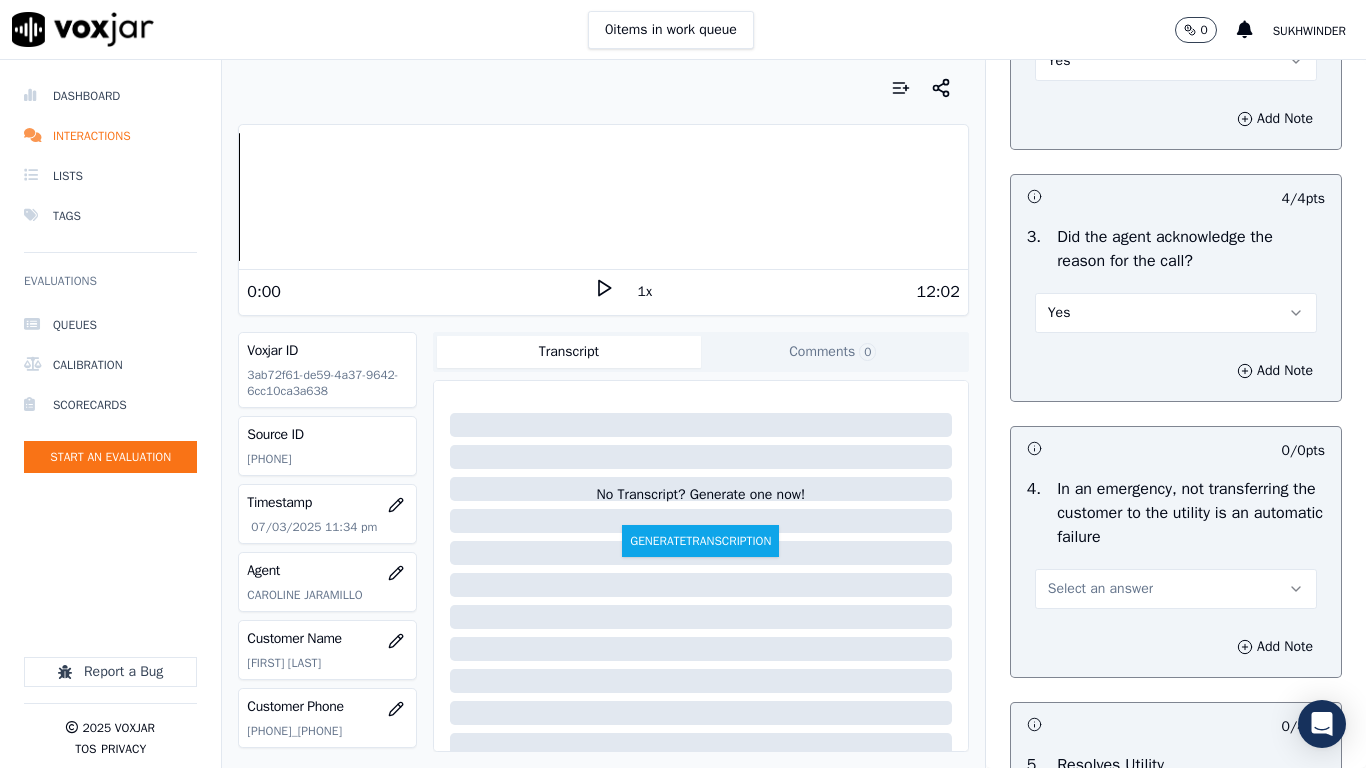 scroll, scrollTop: 800, scrollLeft: 0, axis: vertical 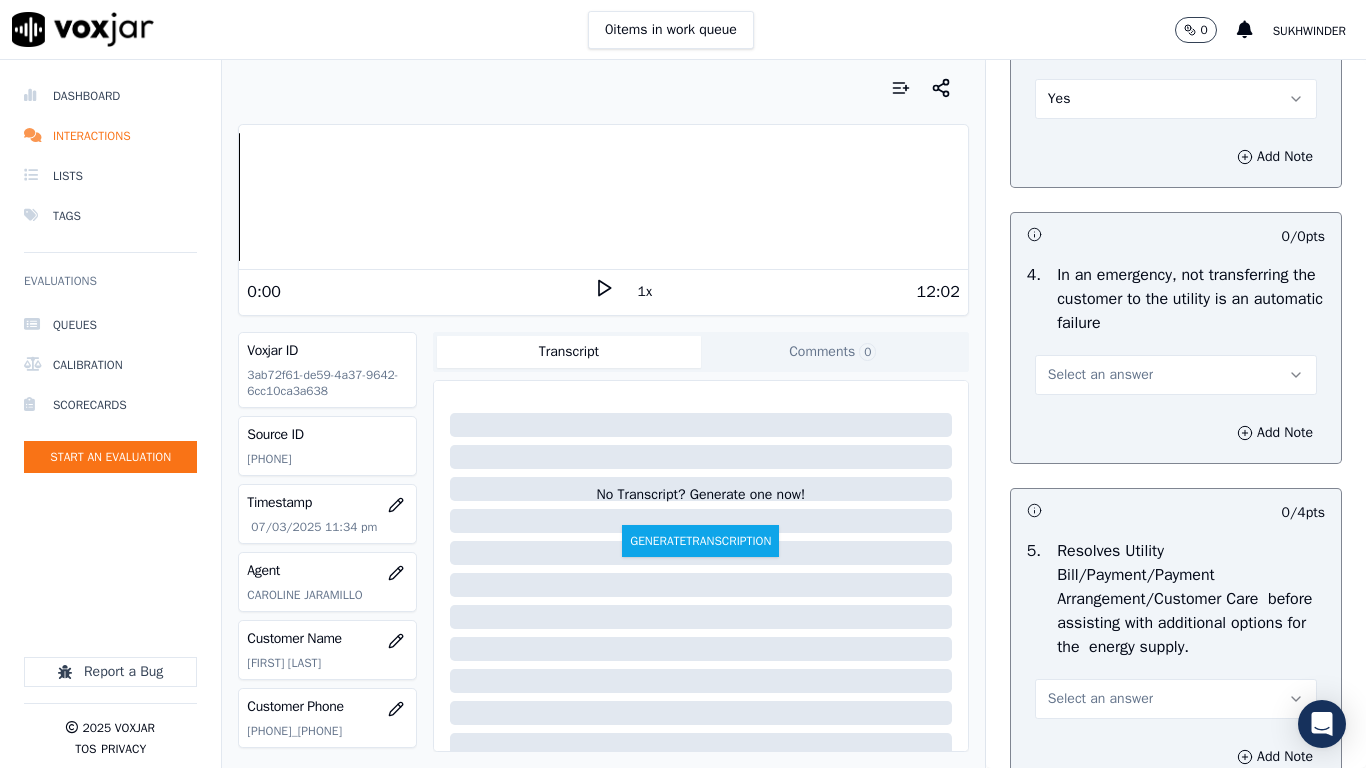 click on "Select an answer" at bounding box center [1100, 375] 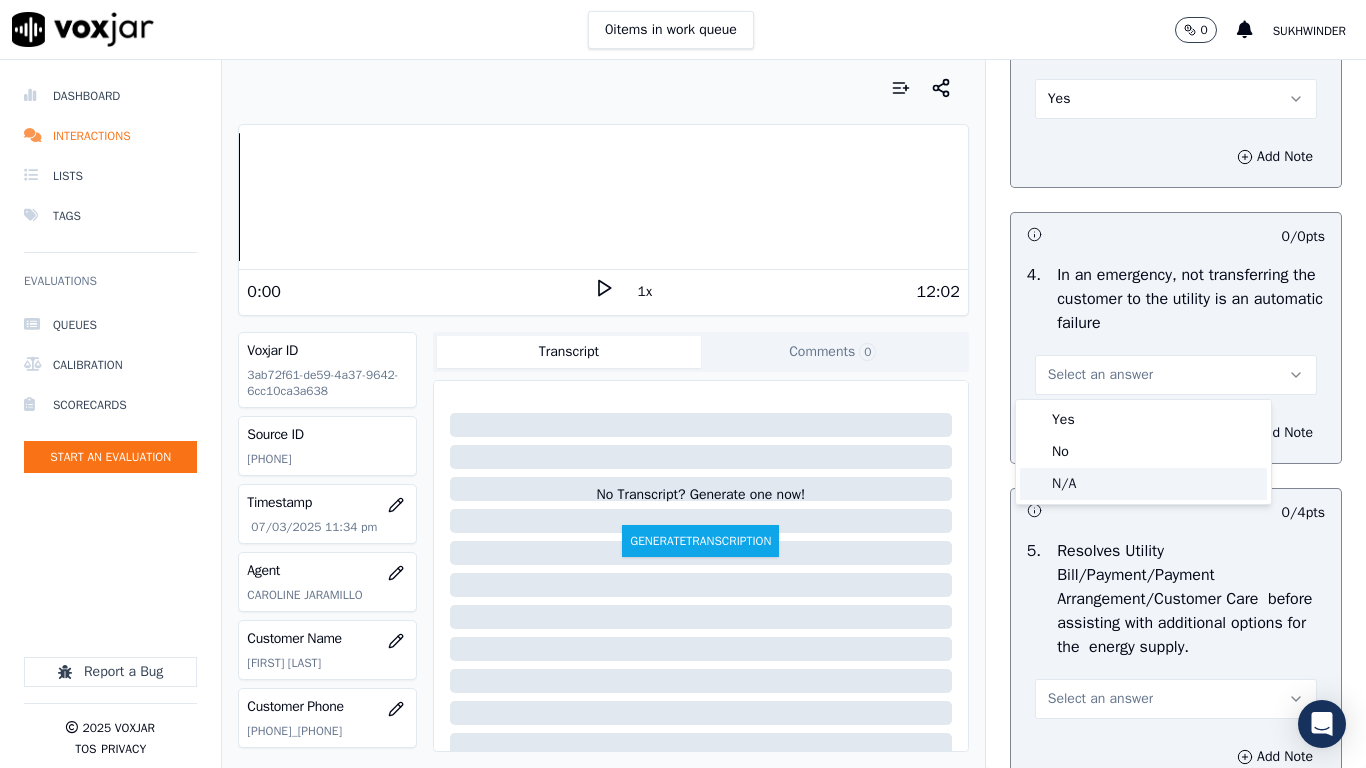 click on "N/A" 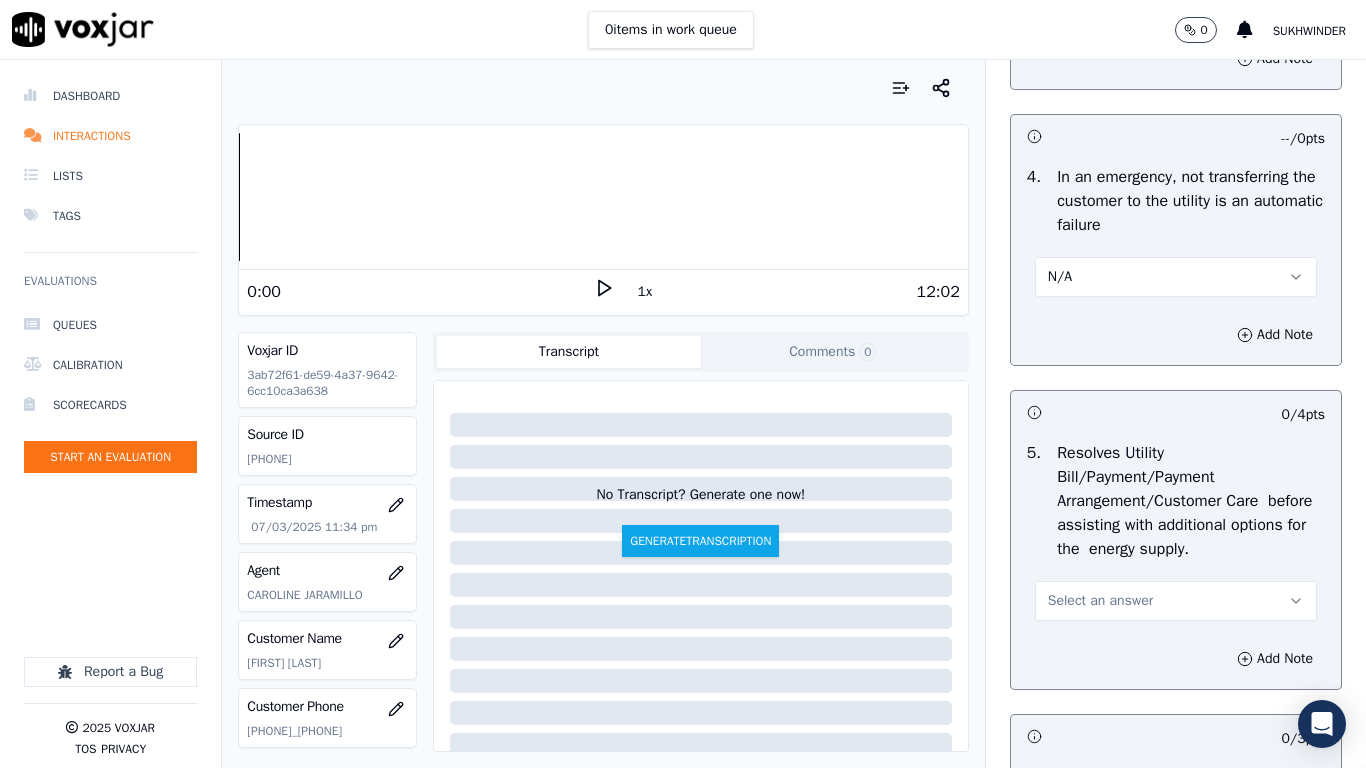 scroll, scrollTop: 1100, scrollLeft: 0, axis: vertical 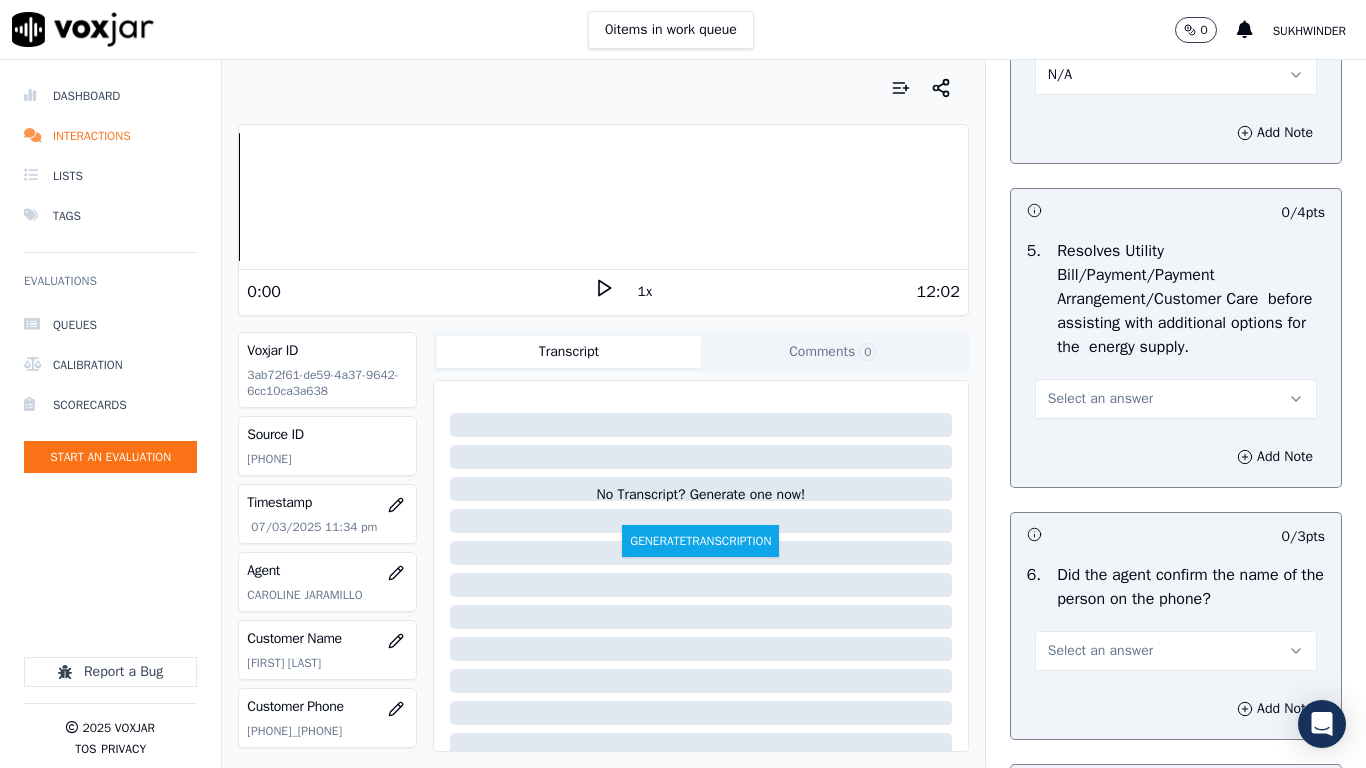 click on "Select an answer" at bounding box center [1176, 399] 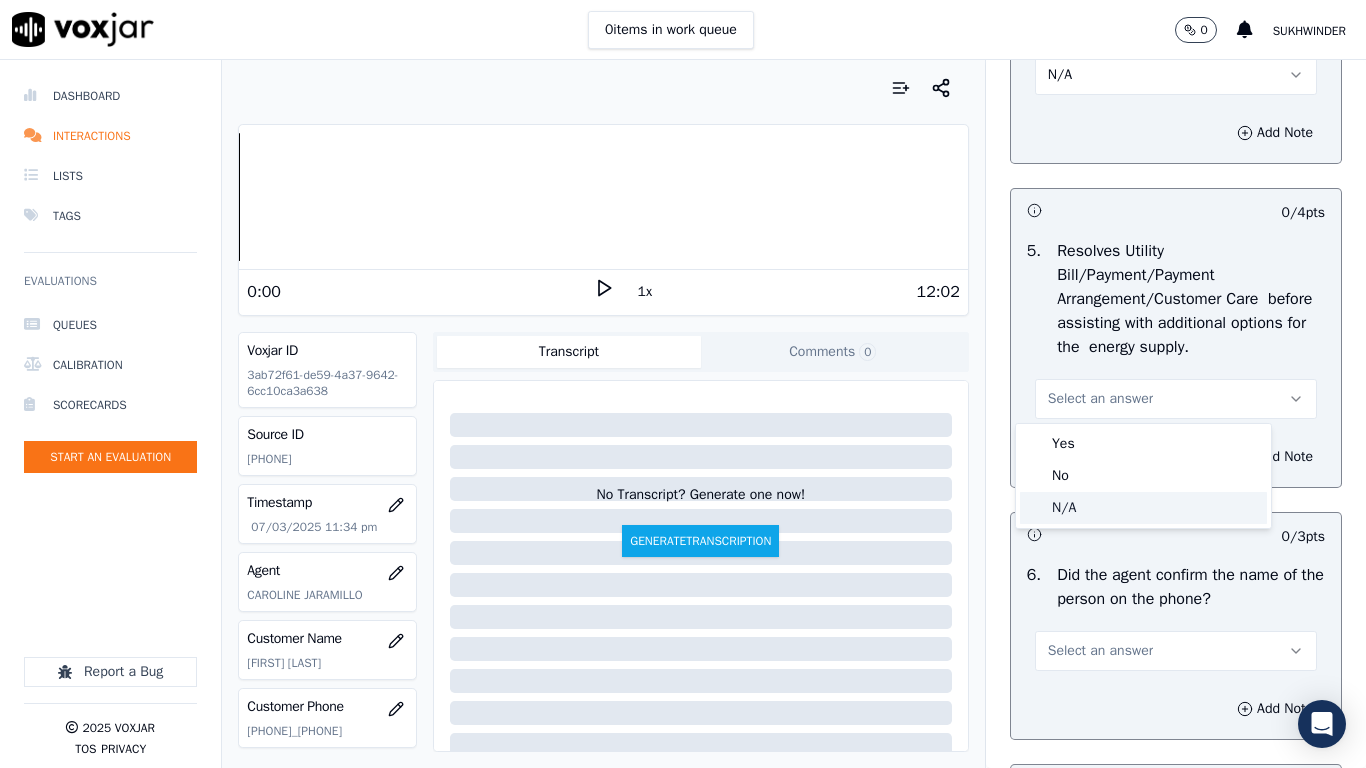 click on "N/A" 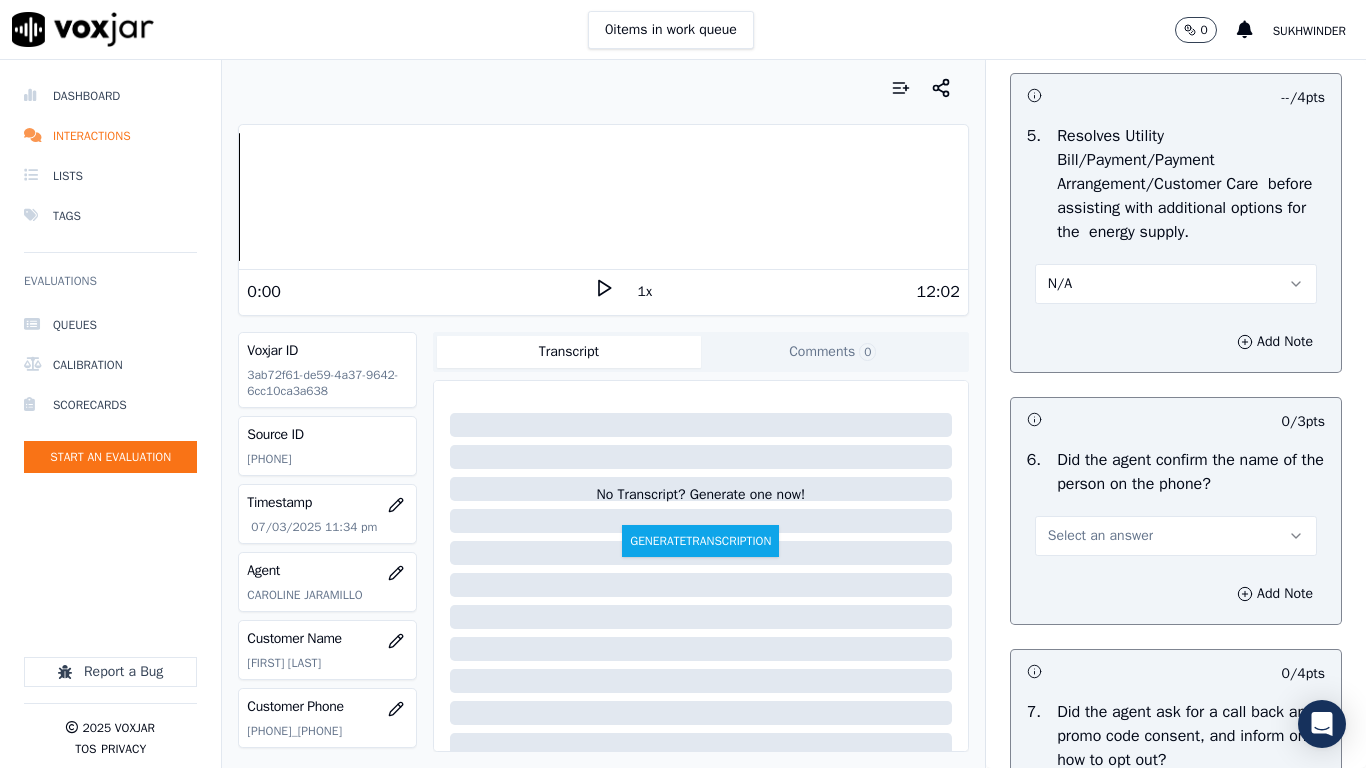 scroll, scrollTop: 1400, scrollLeft: 0, axis: vertical 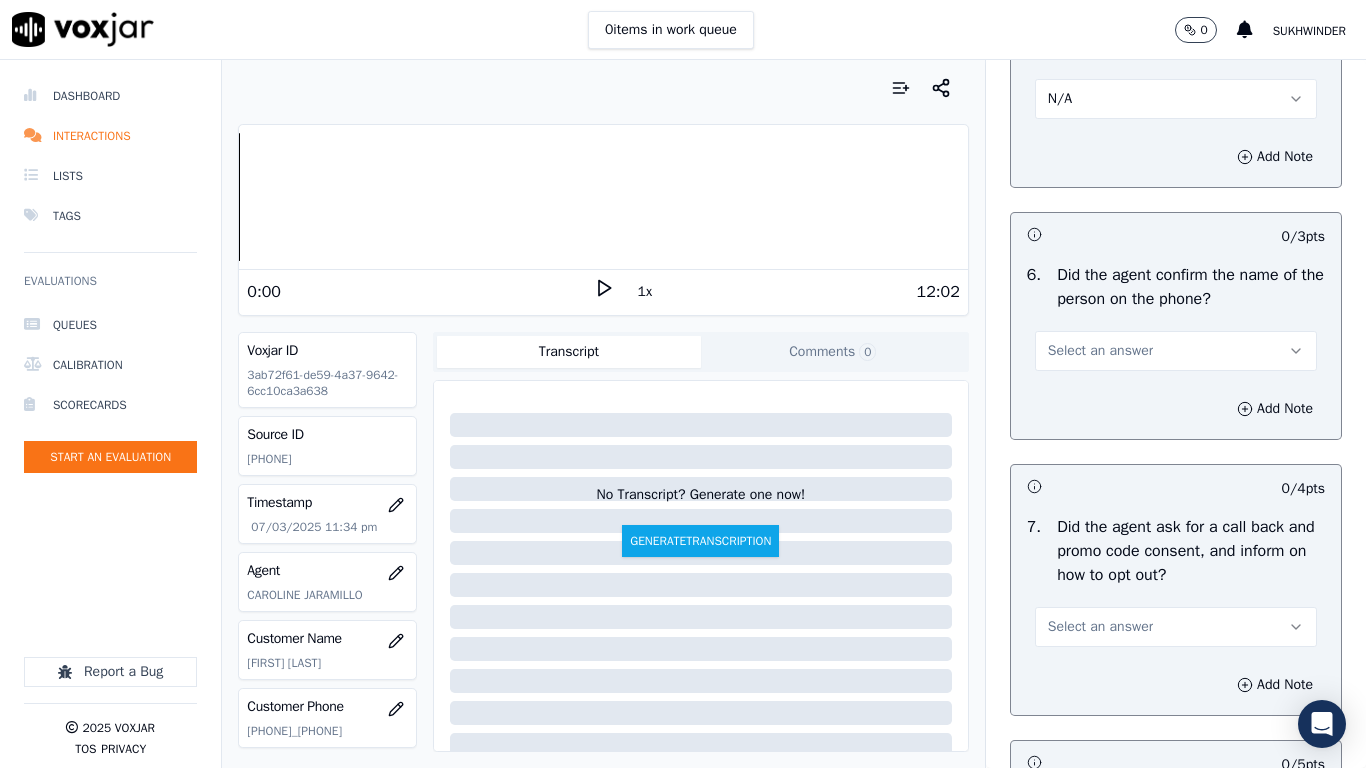 click on "Select an answer" at bounding box center (1176, 351) 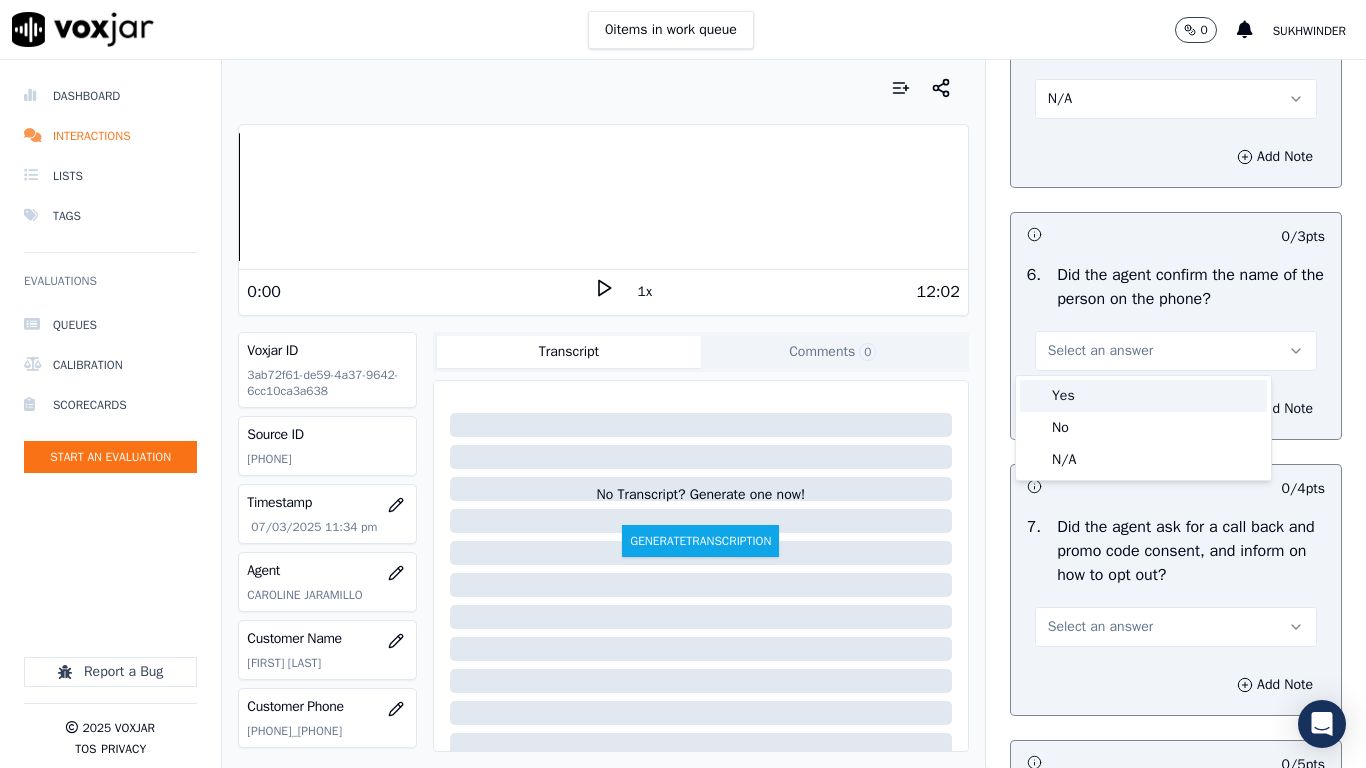 click on "Yes" at bounding box center (1143, 396) 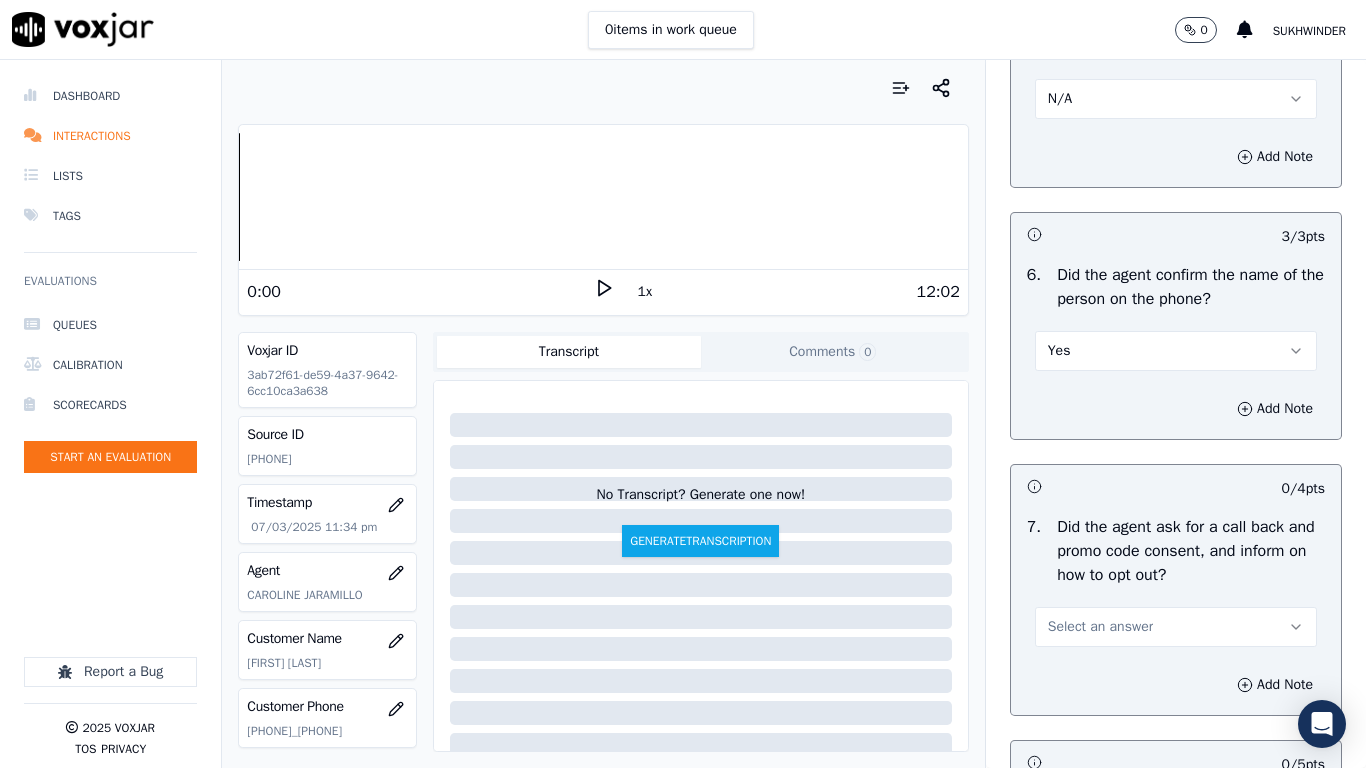 click on "Select an answer" at bounding box center (1176, 627) 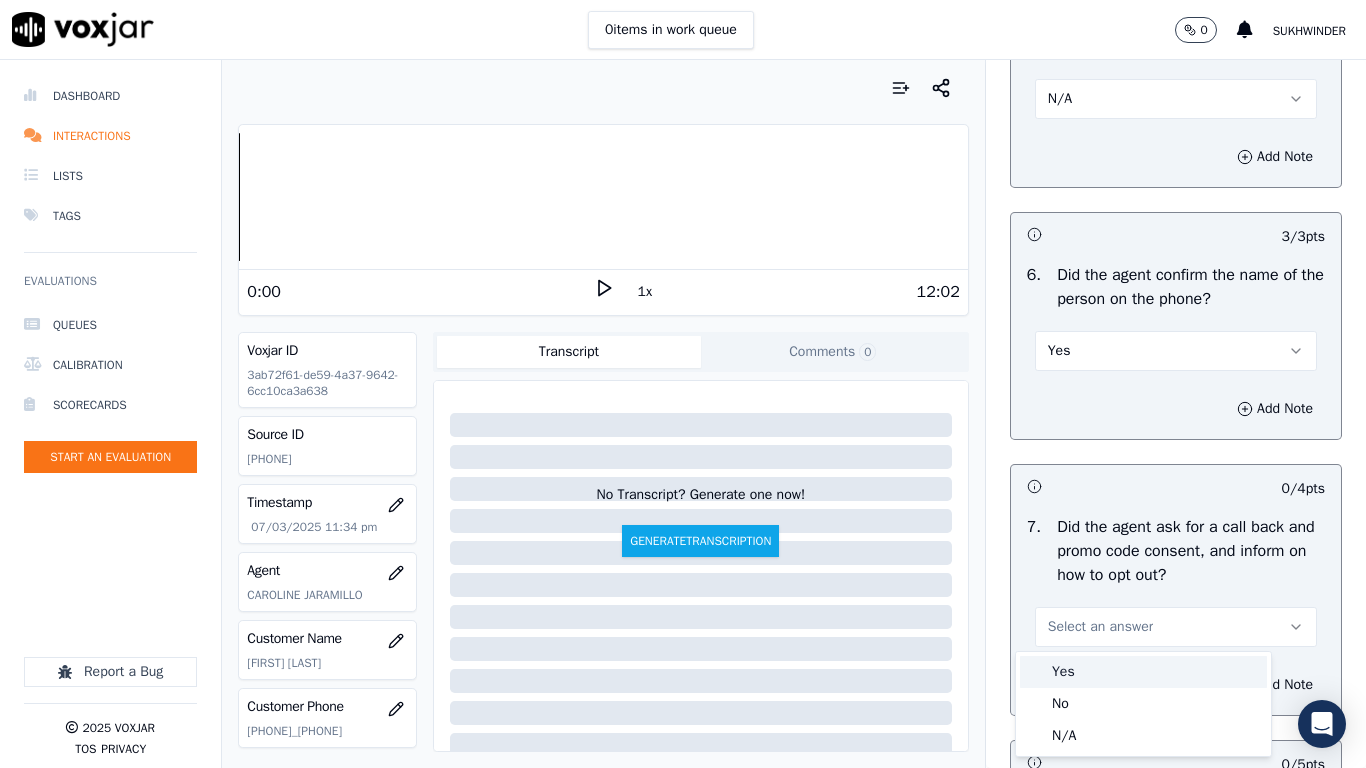 click on "Yes" at bounding box center [1143, 672] 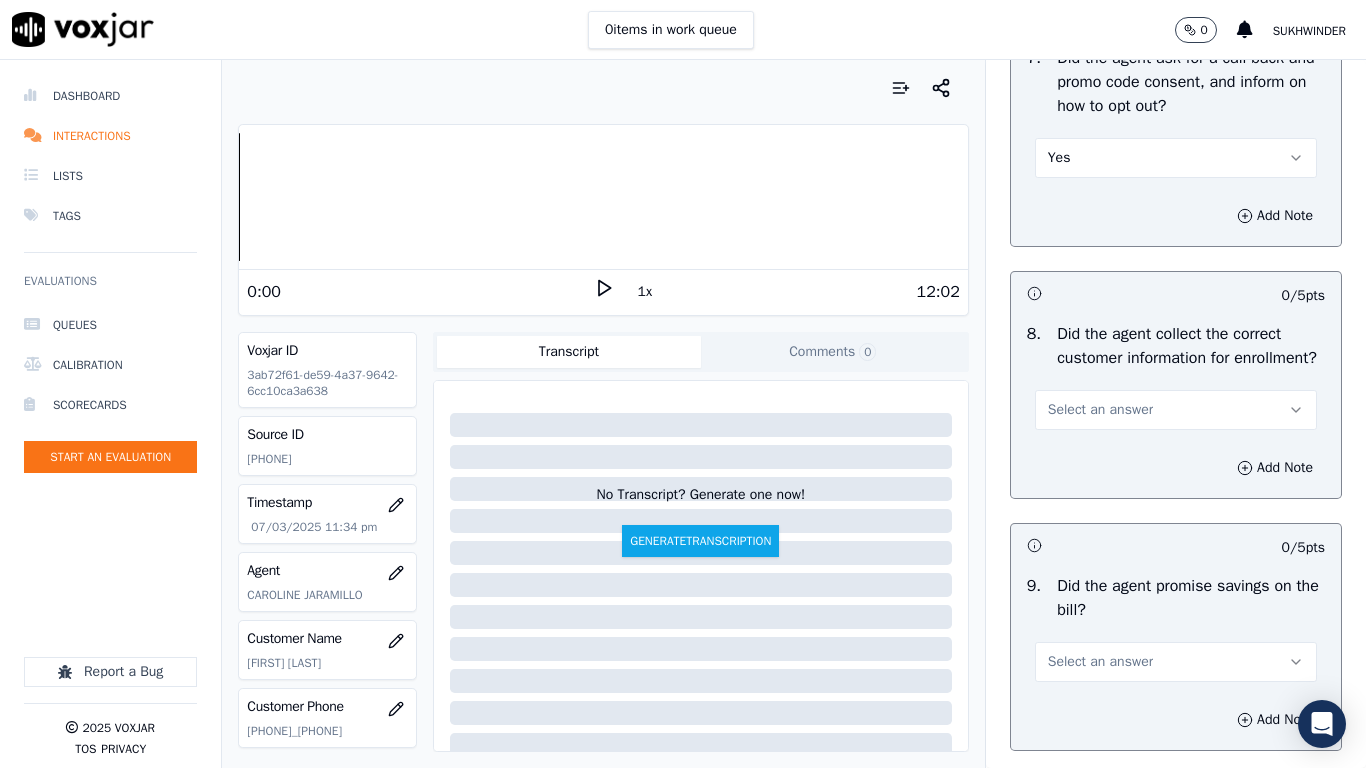 scroll, scrollTop: 1900, scrollLeft: 0, axis: vertical 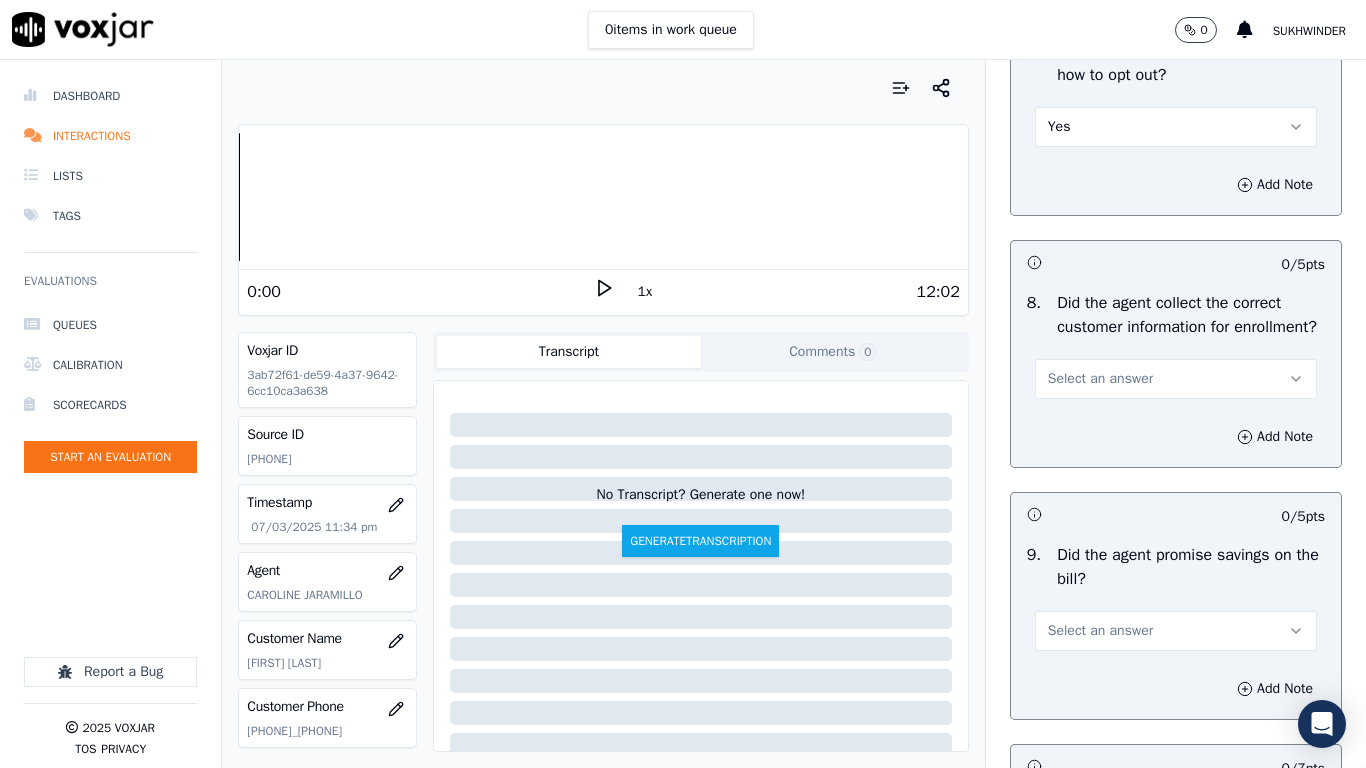 click on "Select an answer" at bounding box center [1100, 379] 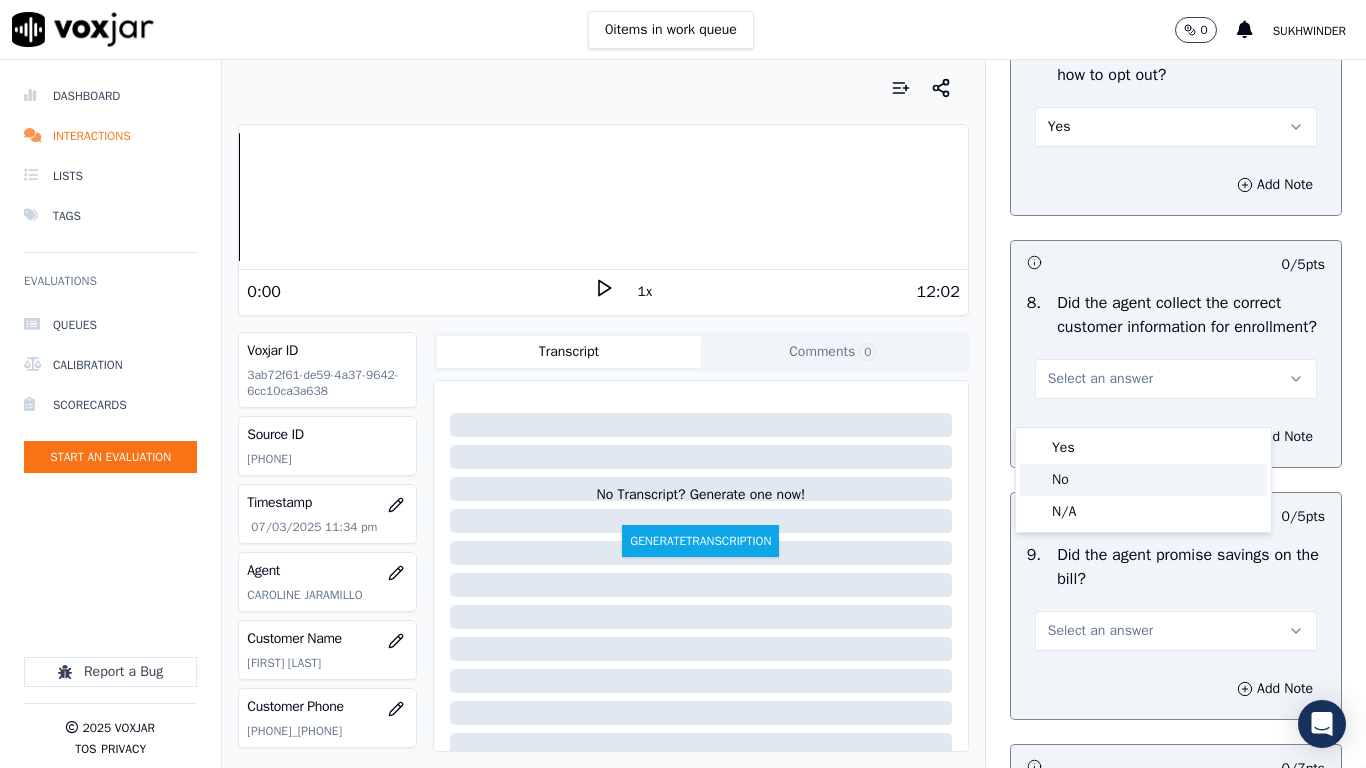 click on "No" 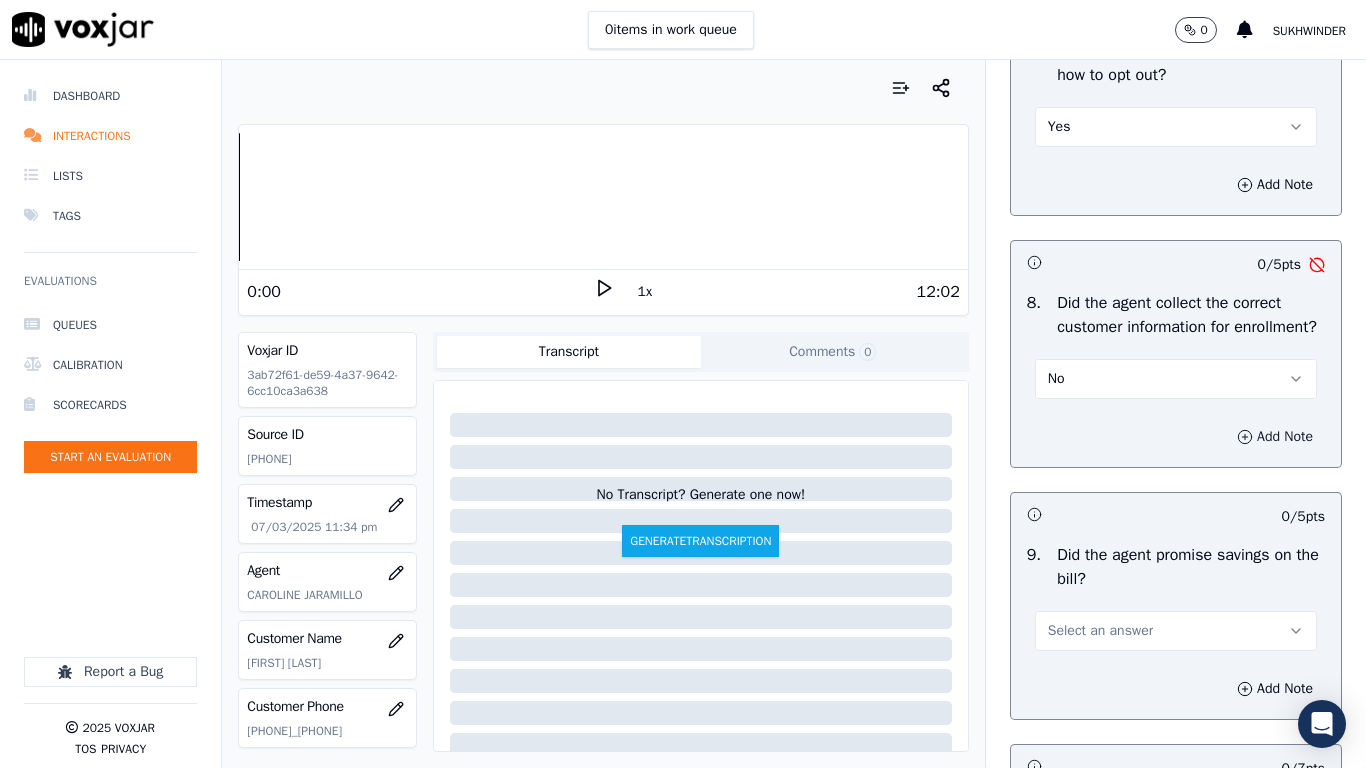 drag, startPoint x: 1233, startPoint y: 454, endPoint x: 1220, endPoint y: 471, distance: 21.400934 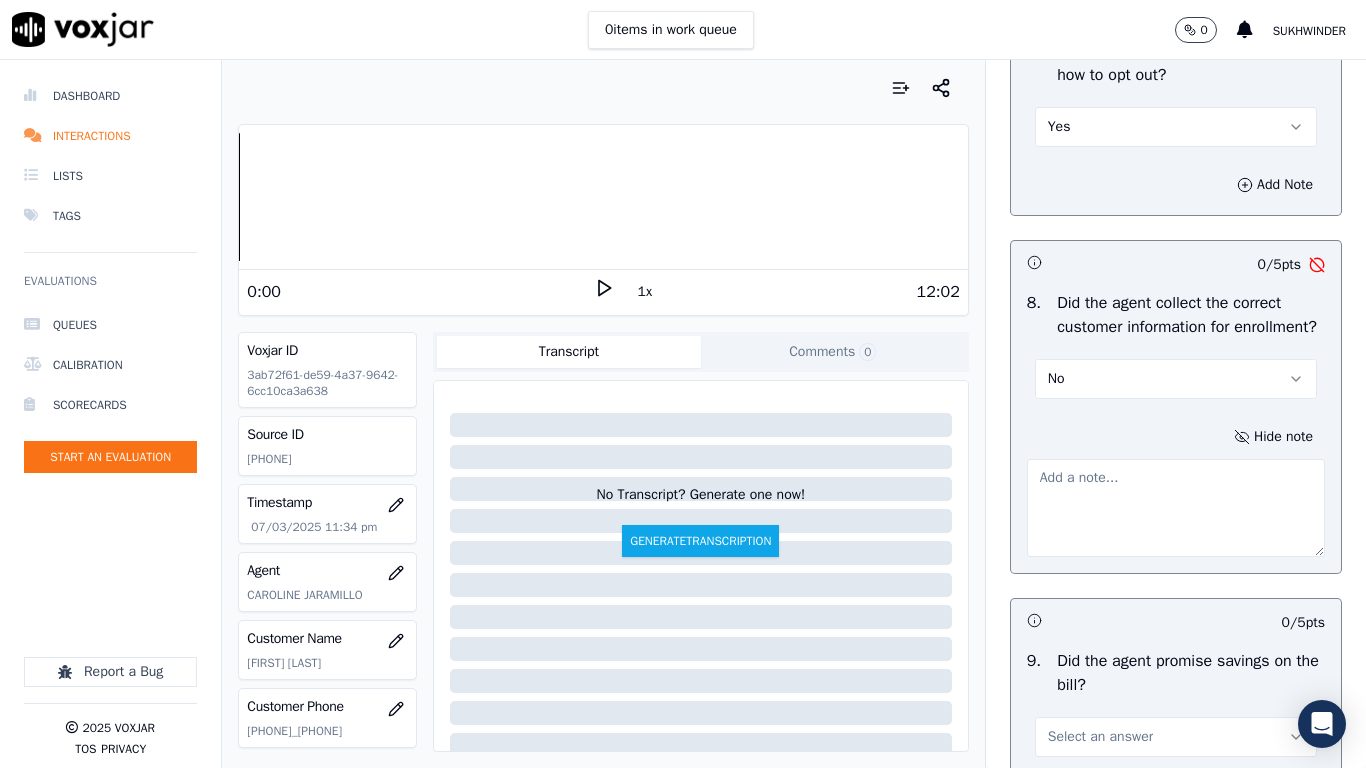 type 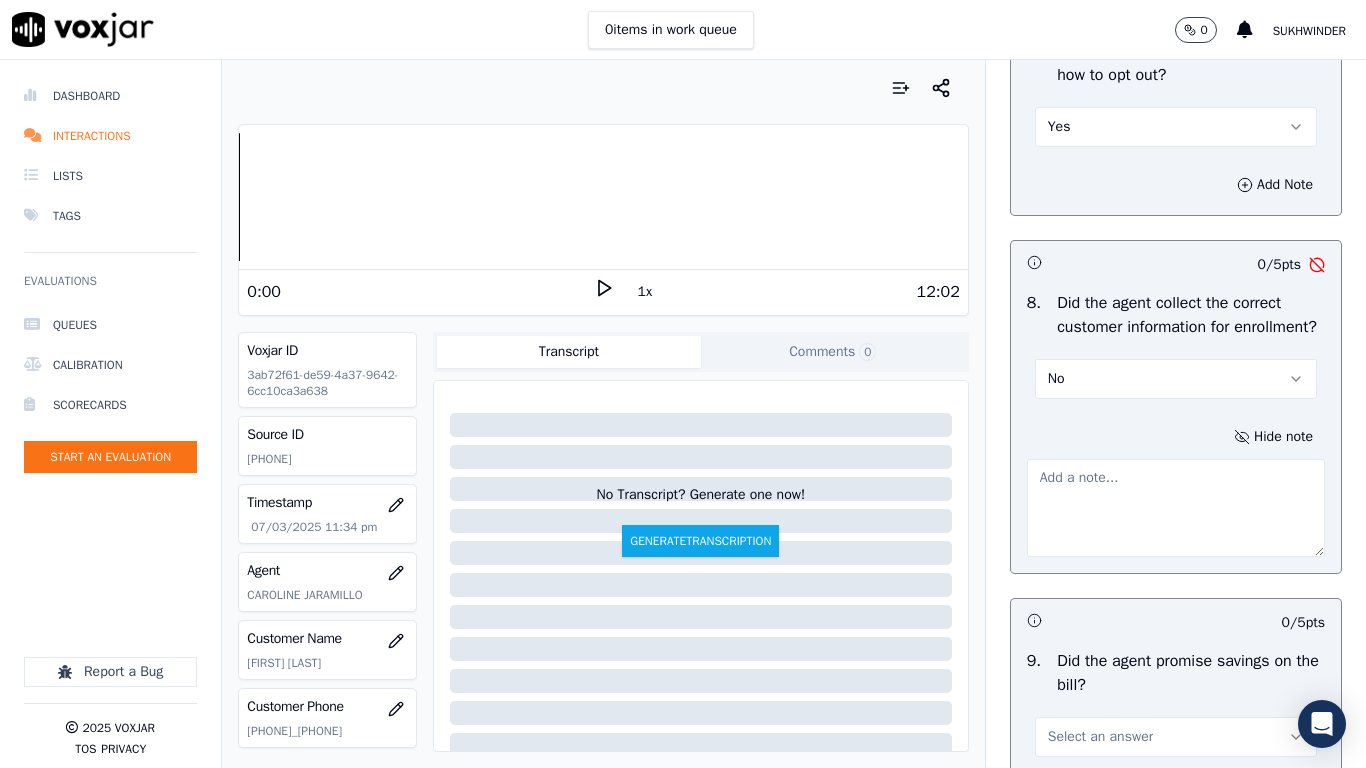 click at bounding box center (1176, 508) 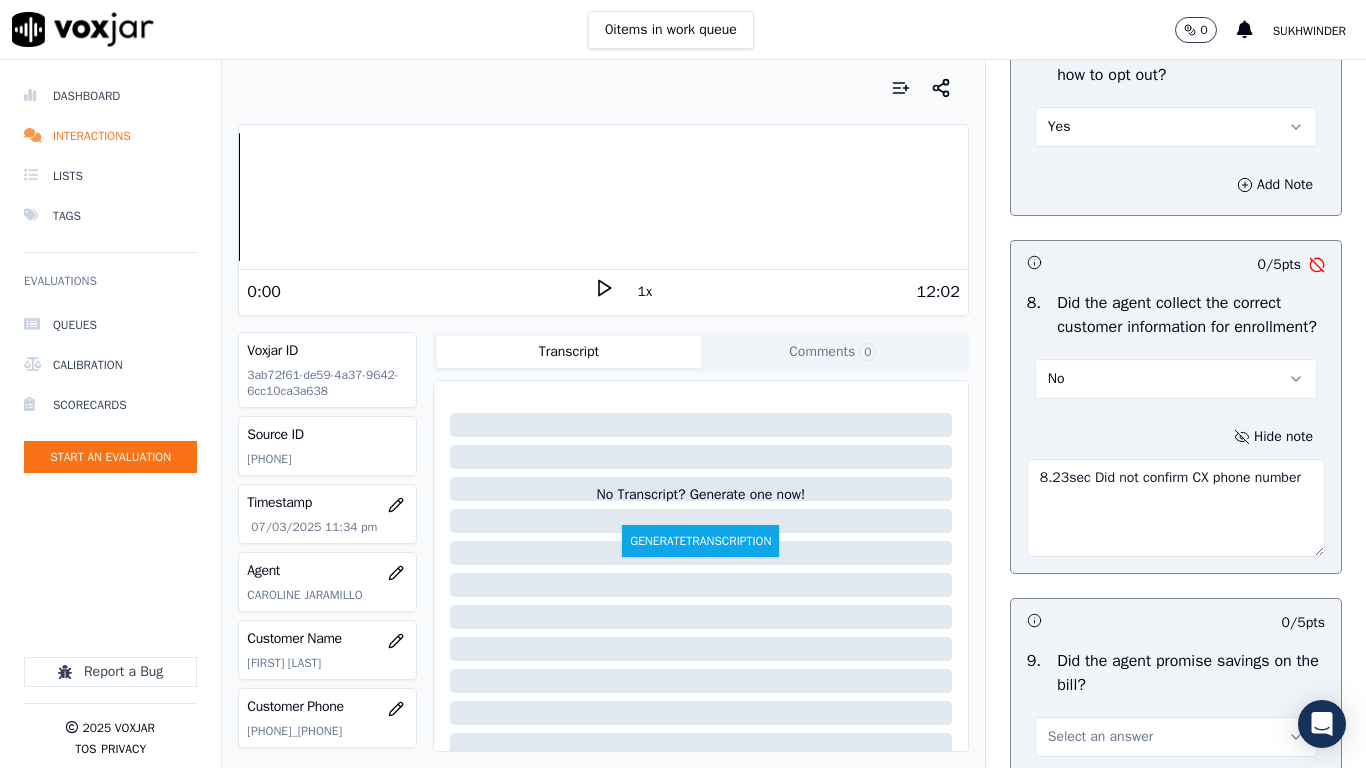 type on "8.23sec Did not confirm CX phone number" 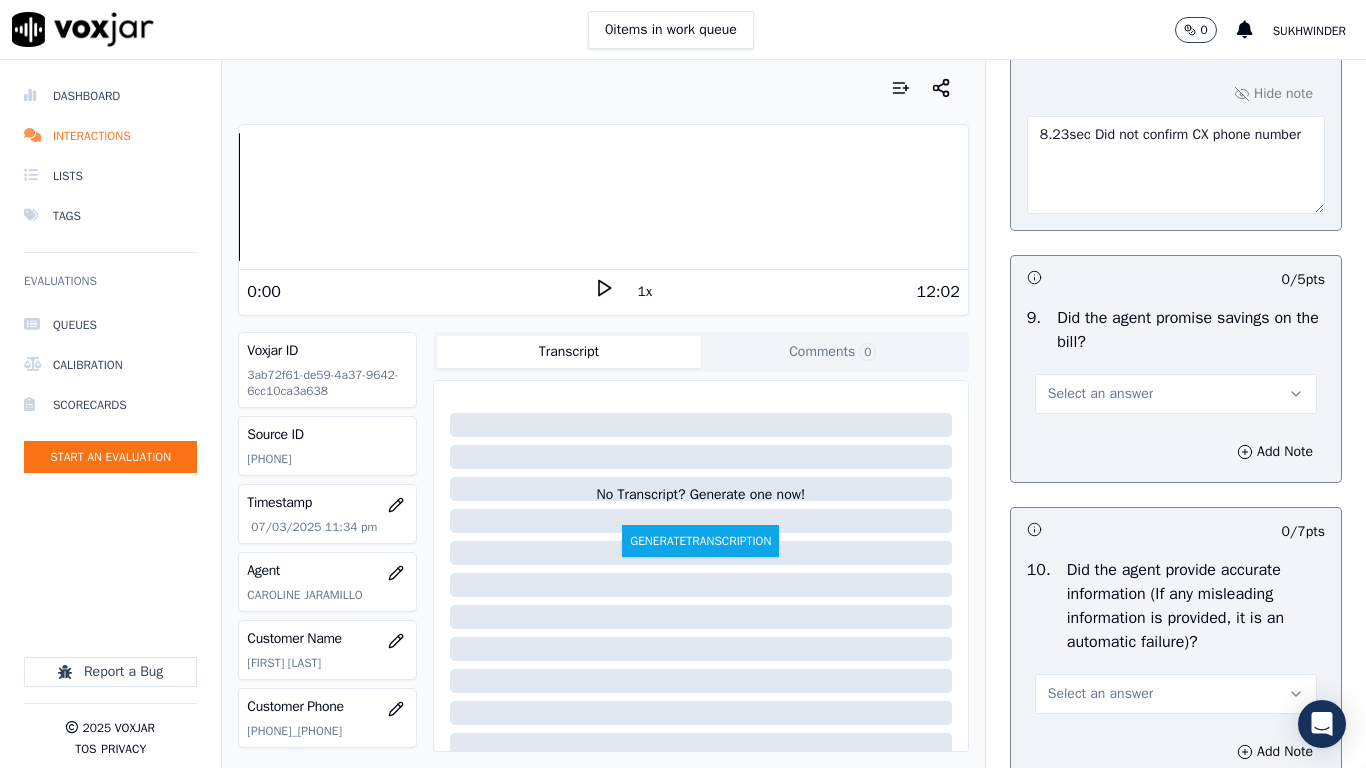 scroll, scrollTop: 2300, scrollLeft: 0, axis: vertical 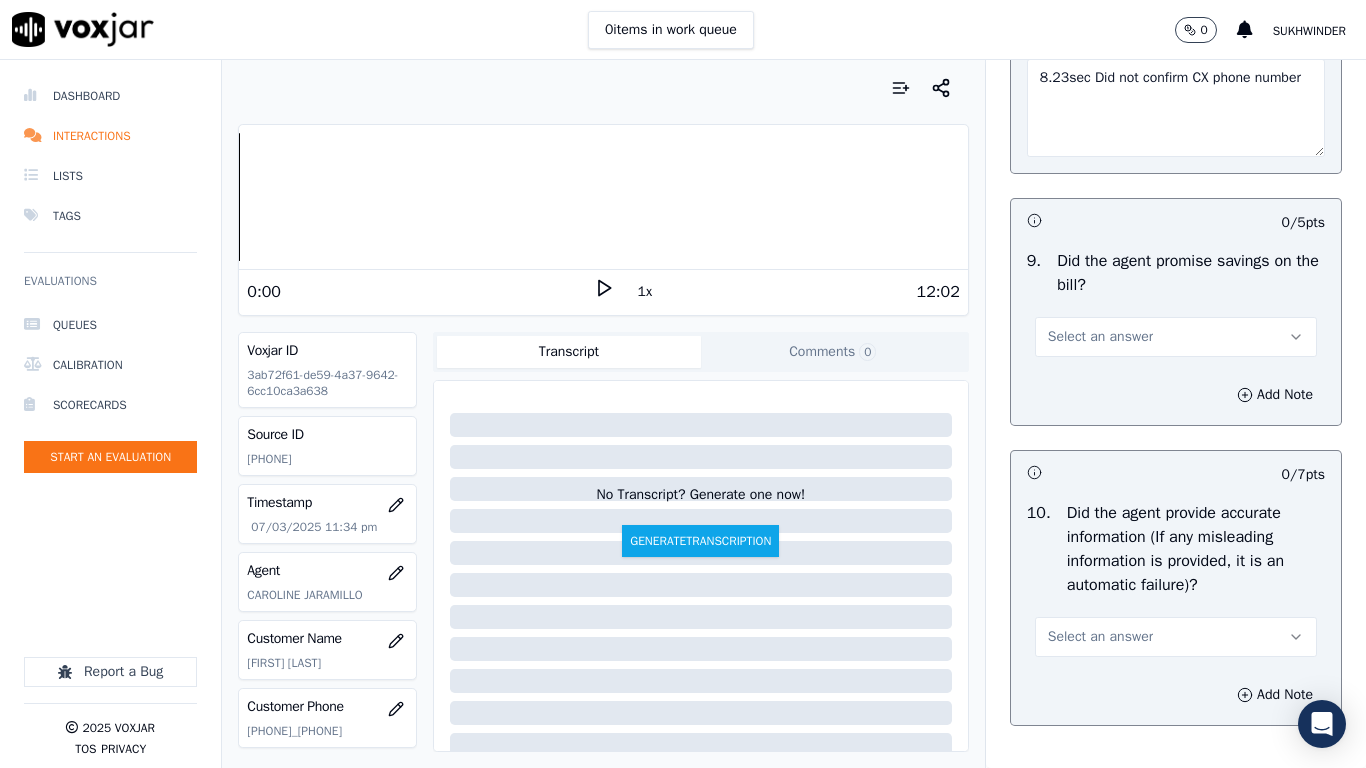 click on "Select an answer" at bounding box center (1100, 337) 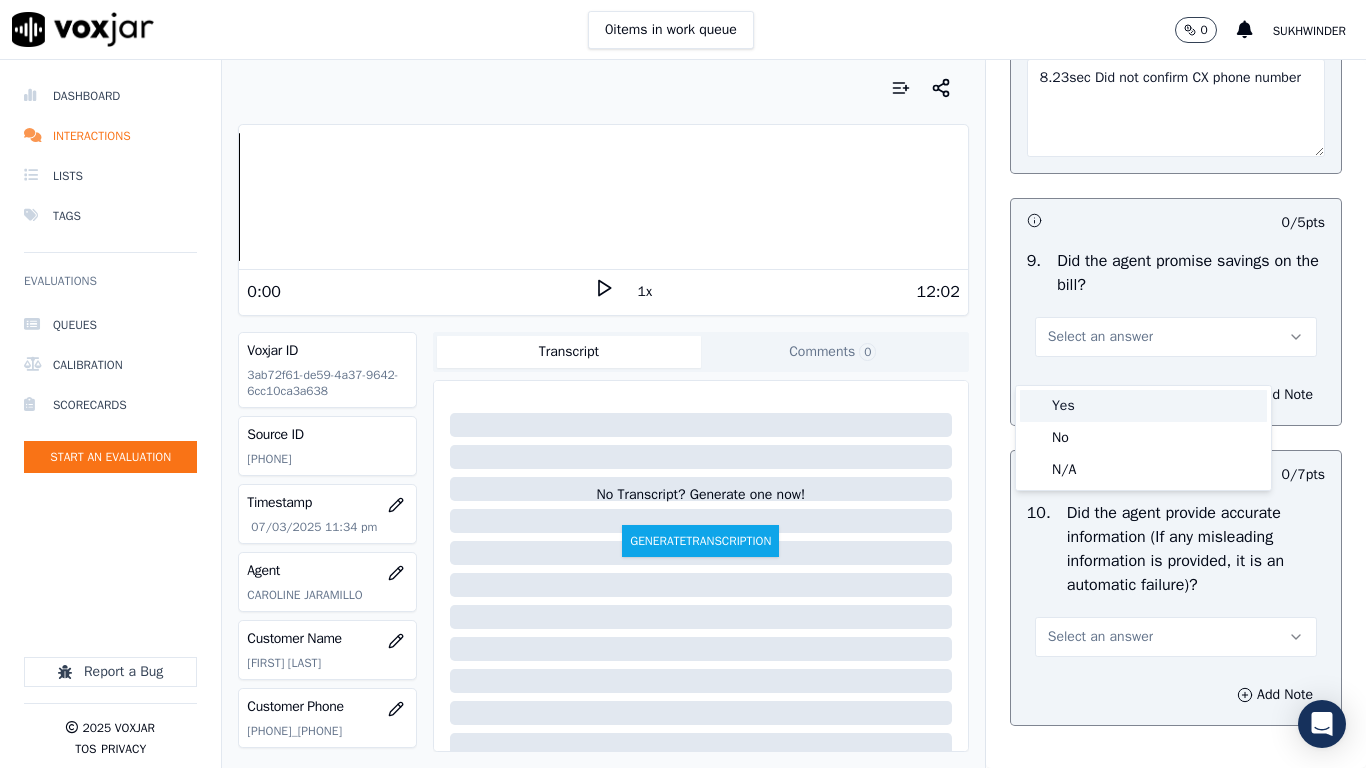 click on "Yes" at bounding box center (1143, 406) 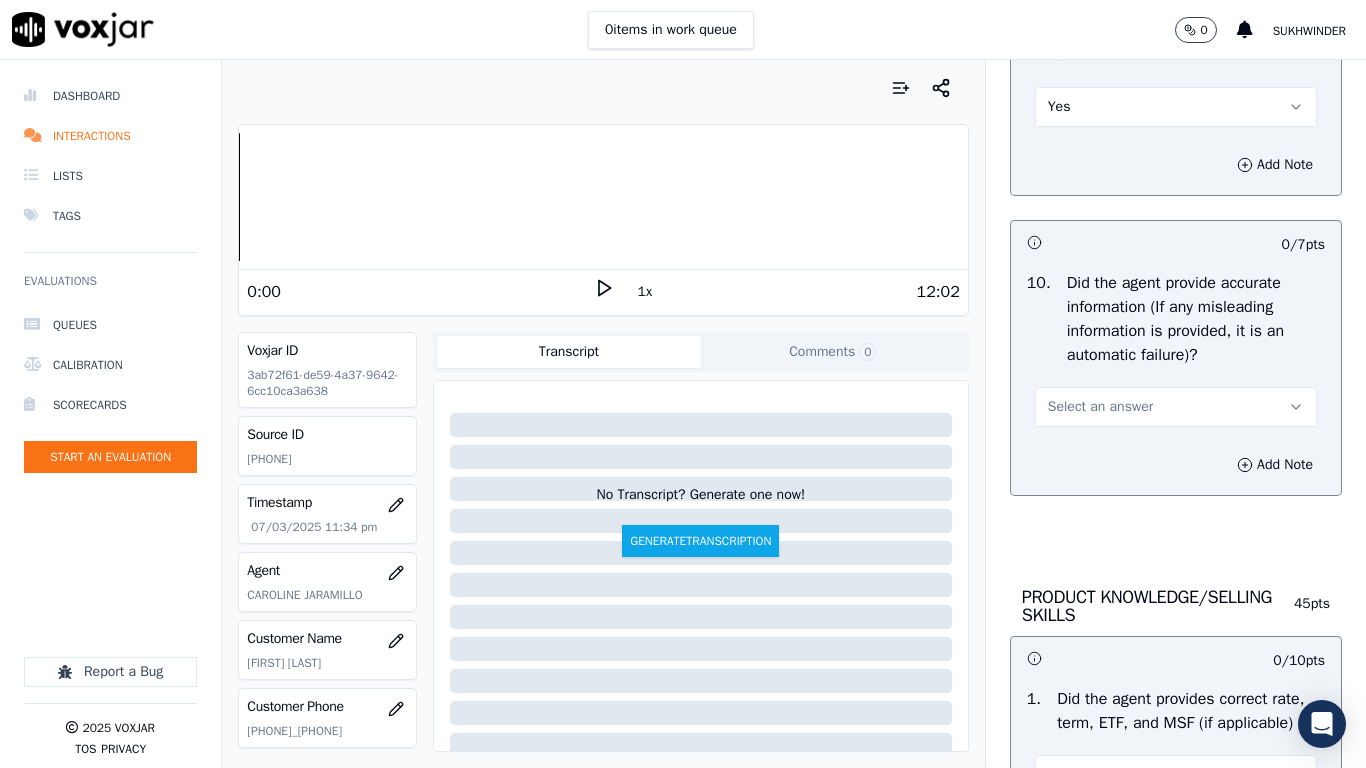 scroll, scrollTop: 2600, scrollLeft: 0, axis: vertical 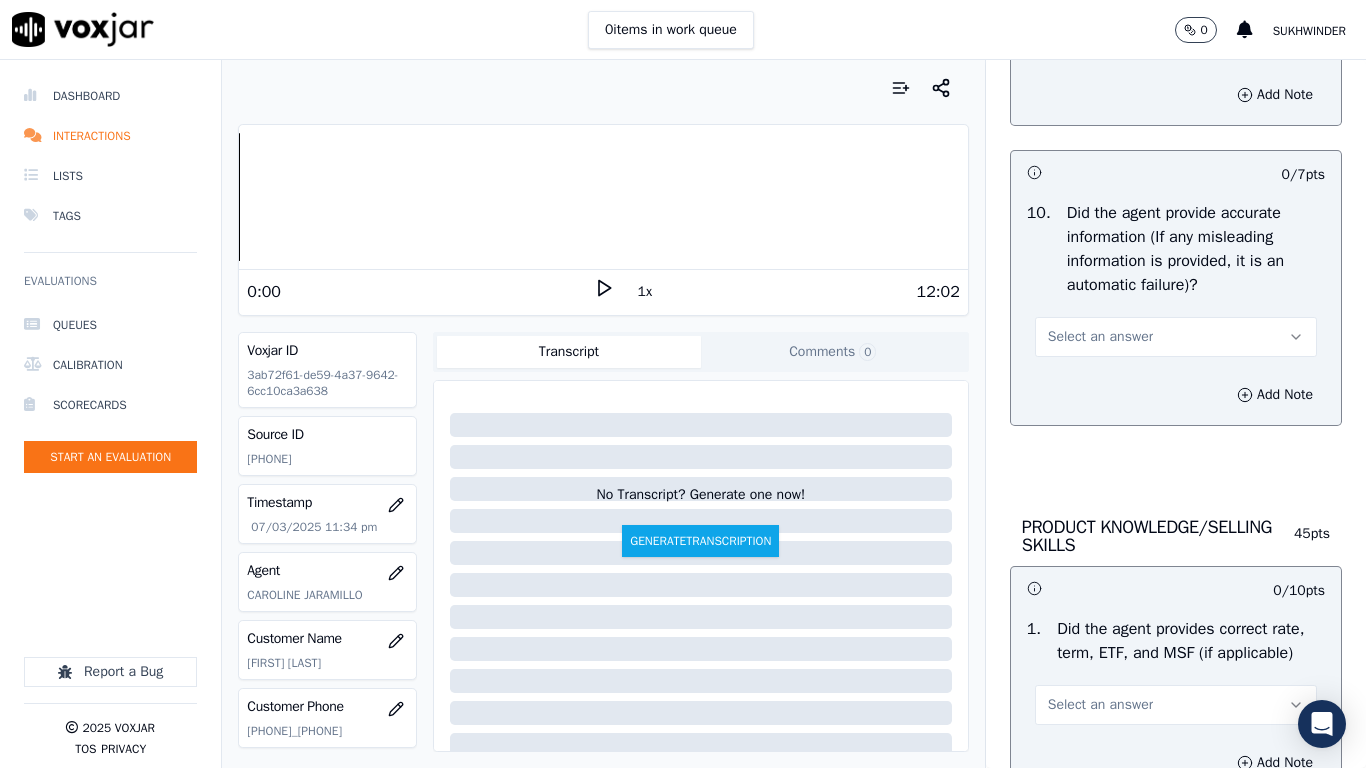 click on "Select an answer" at bounding box center (1176, 337) 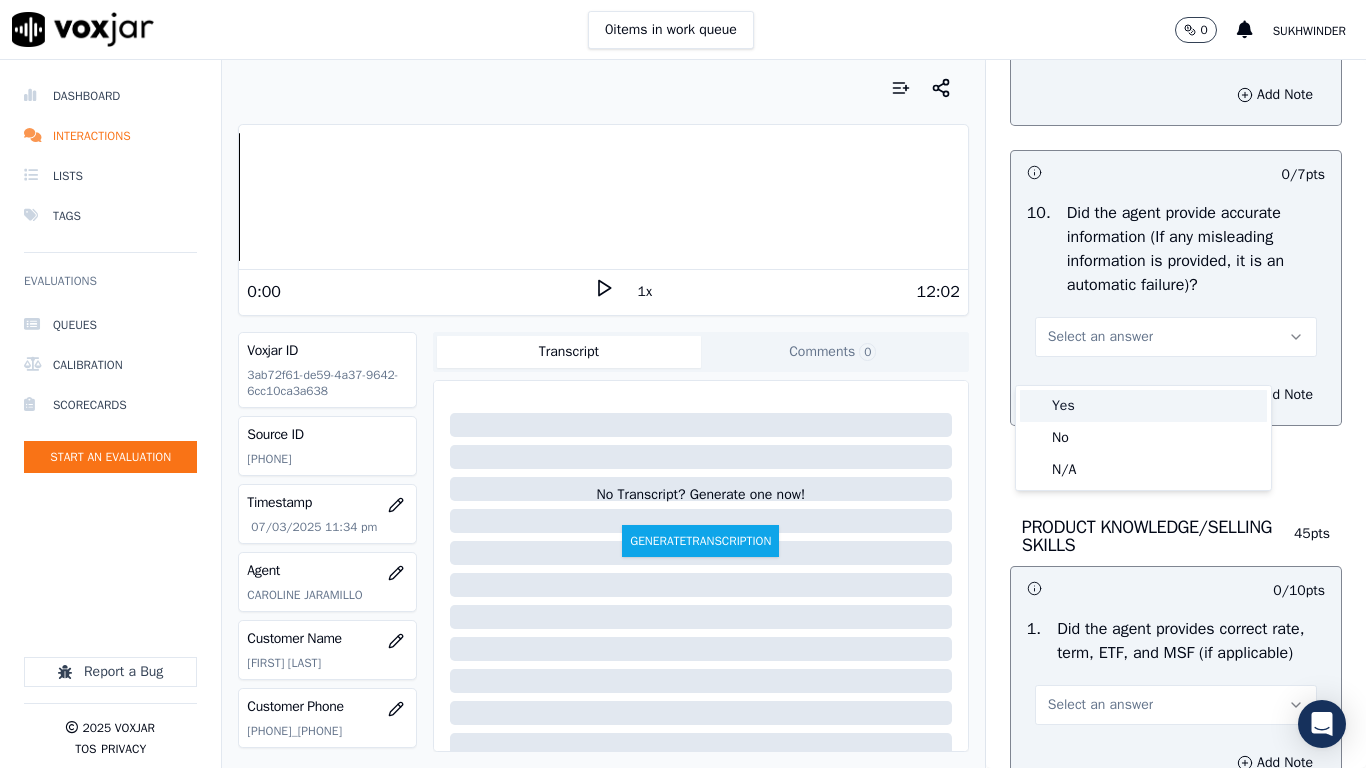 drag, startPoint x: 1081, startPoint y: 407, endPoint x: 1081, endPoint y: 429, distance: 22 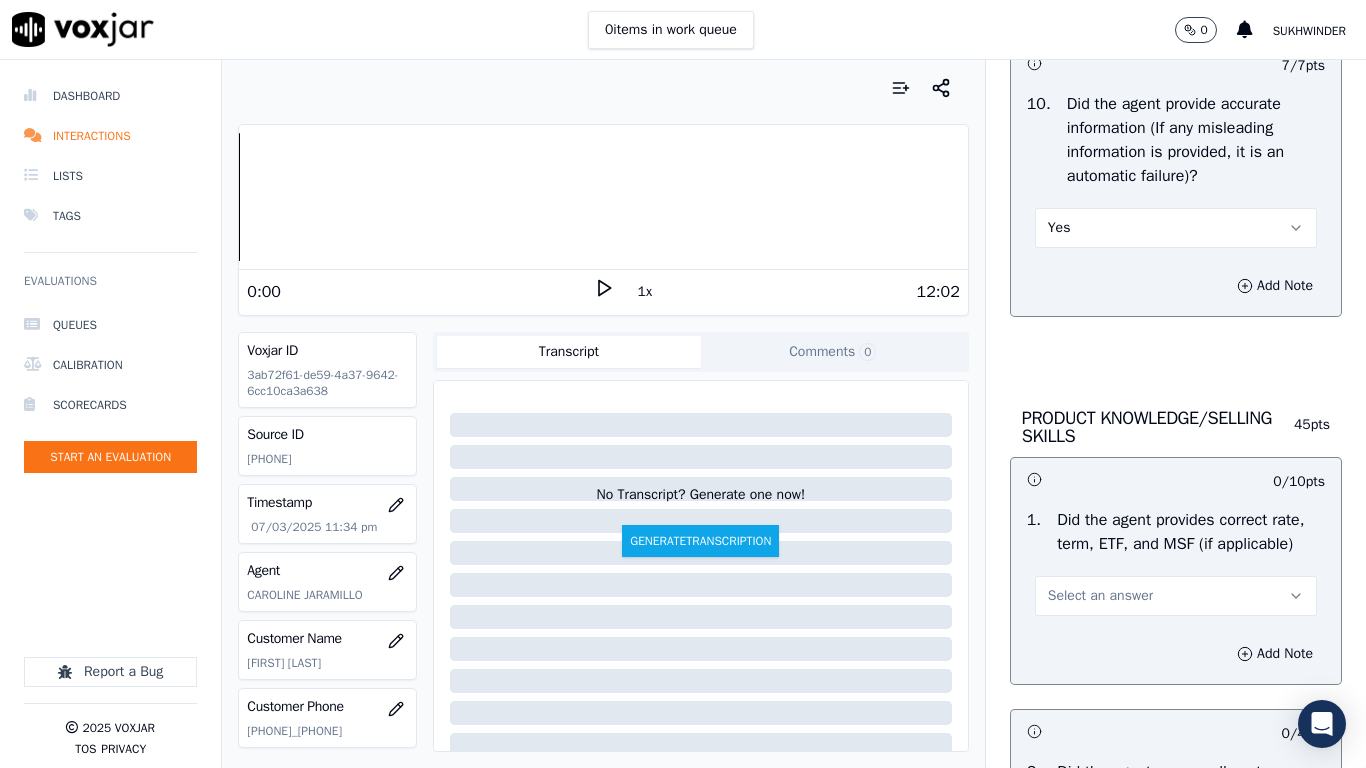 scroll, scrollTop: 2900, scrollLeft: 0, axis: vertical 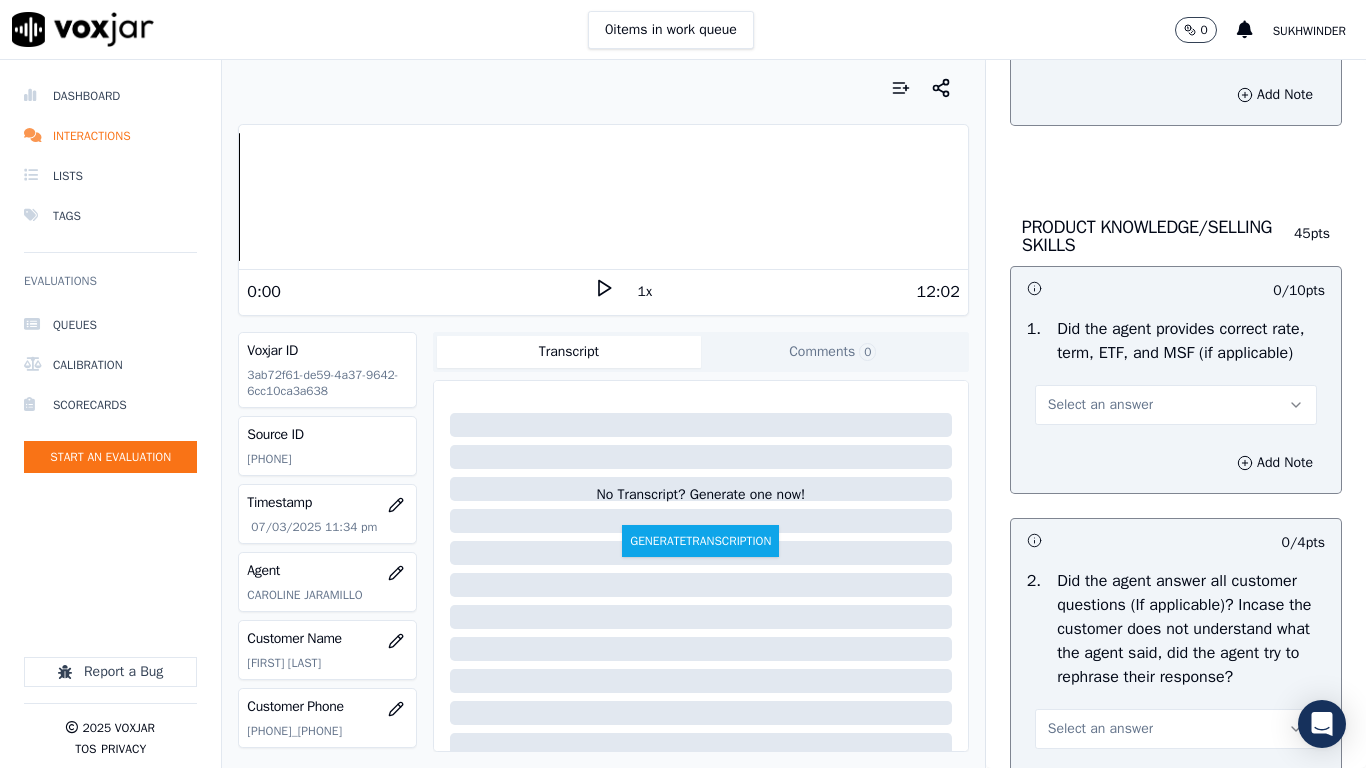 drag, startPoint x: 1090, startPoint y: 454, endPoint x: 1087, endPoint y: 469, distance: 15.297058 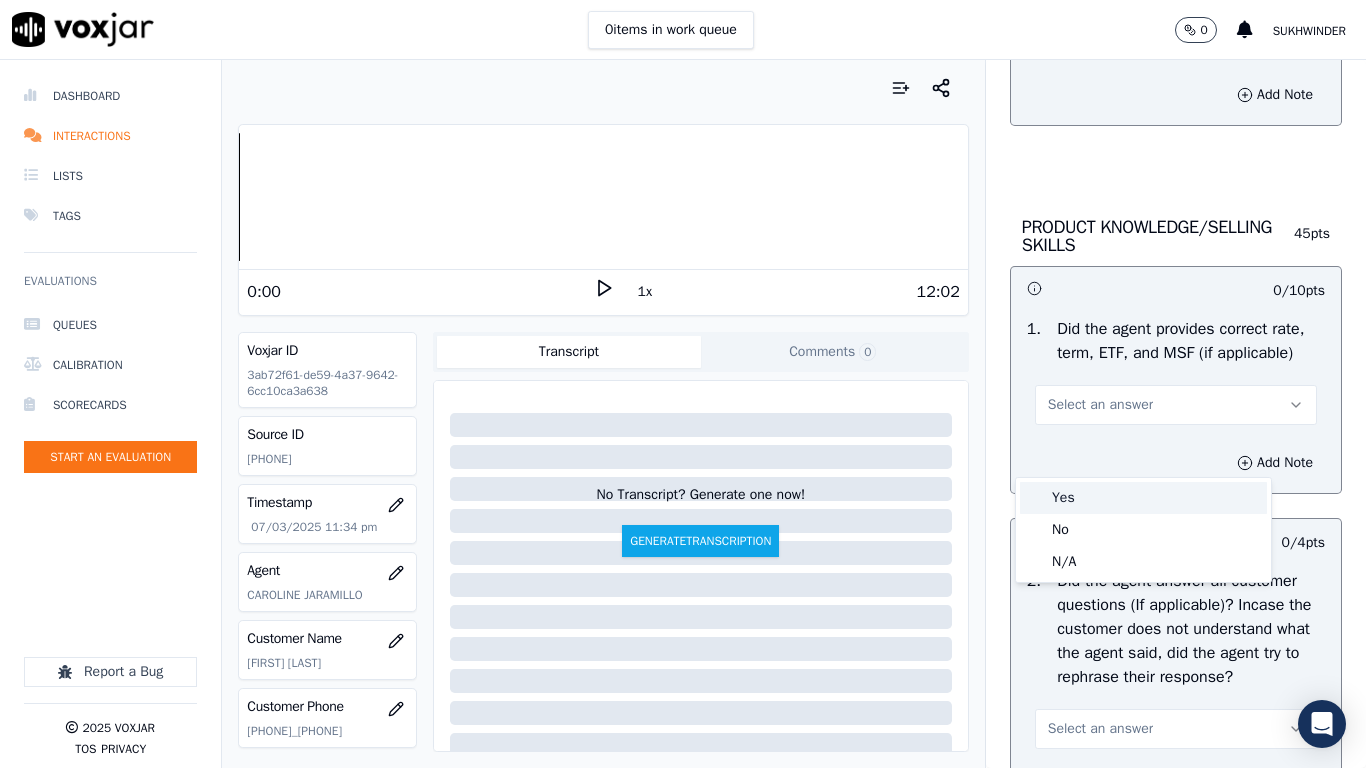 click on "Yes" at bounding box center (1143, 498) 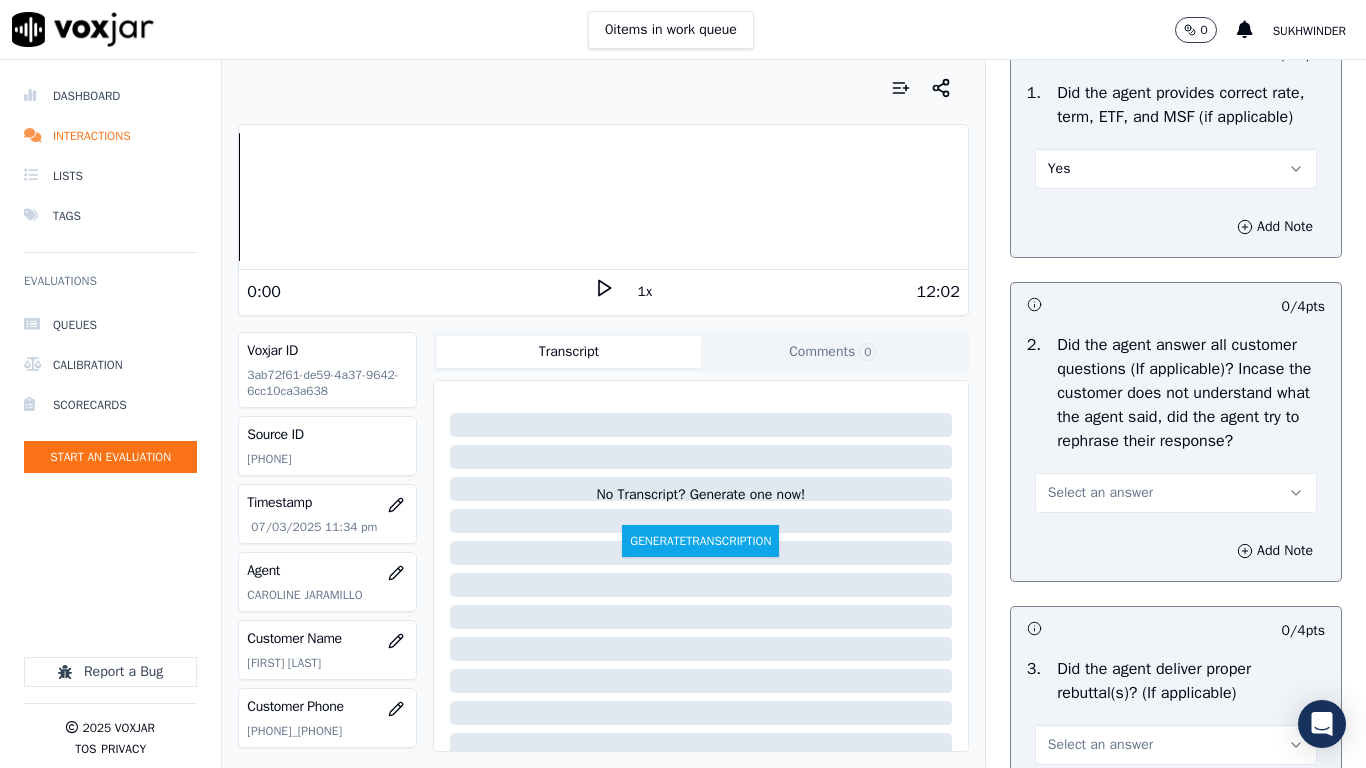 scroll, scrollTop: 3200, scrollLeft: 0, axis: vertical 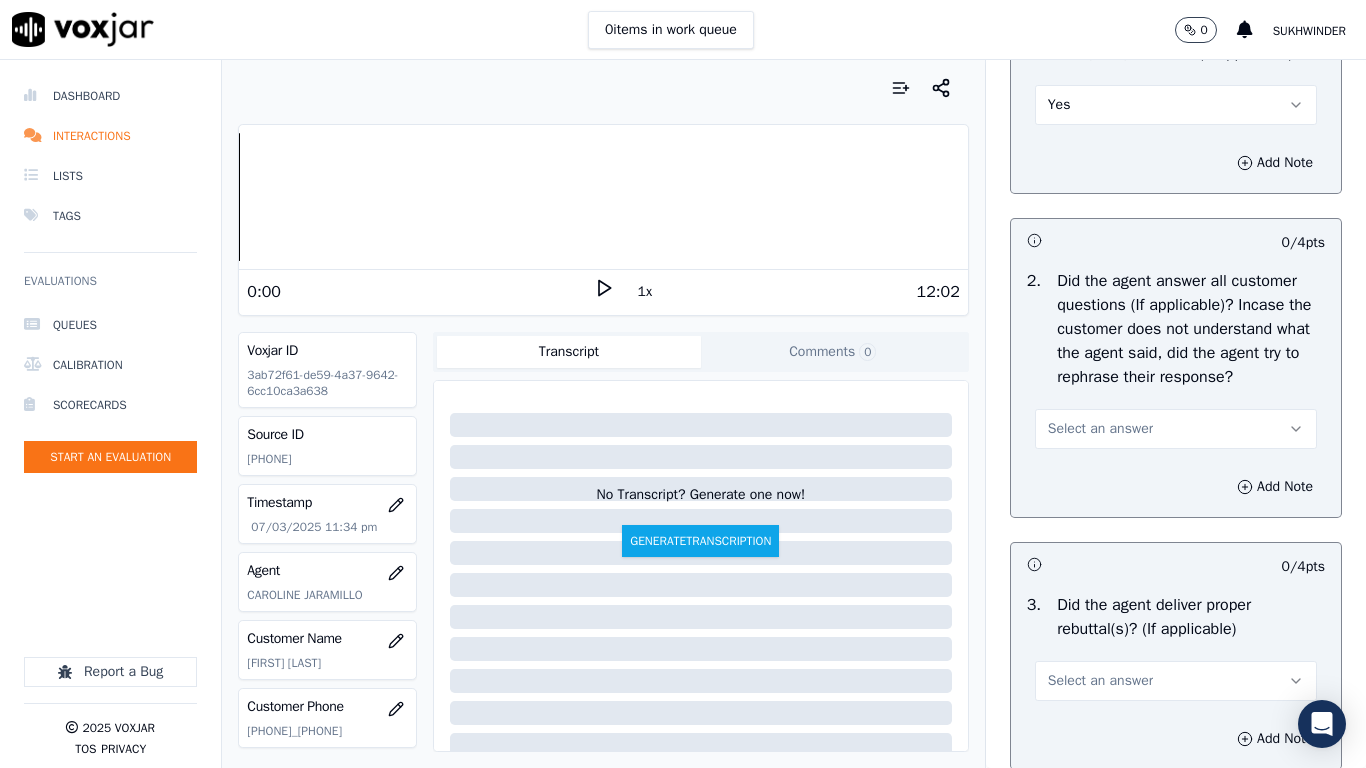 click on "Select an answer" at bounding box center (1176, 429) 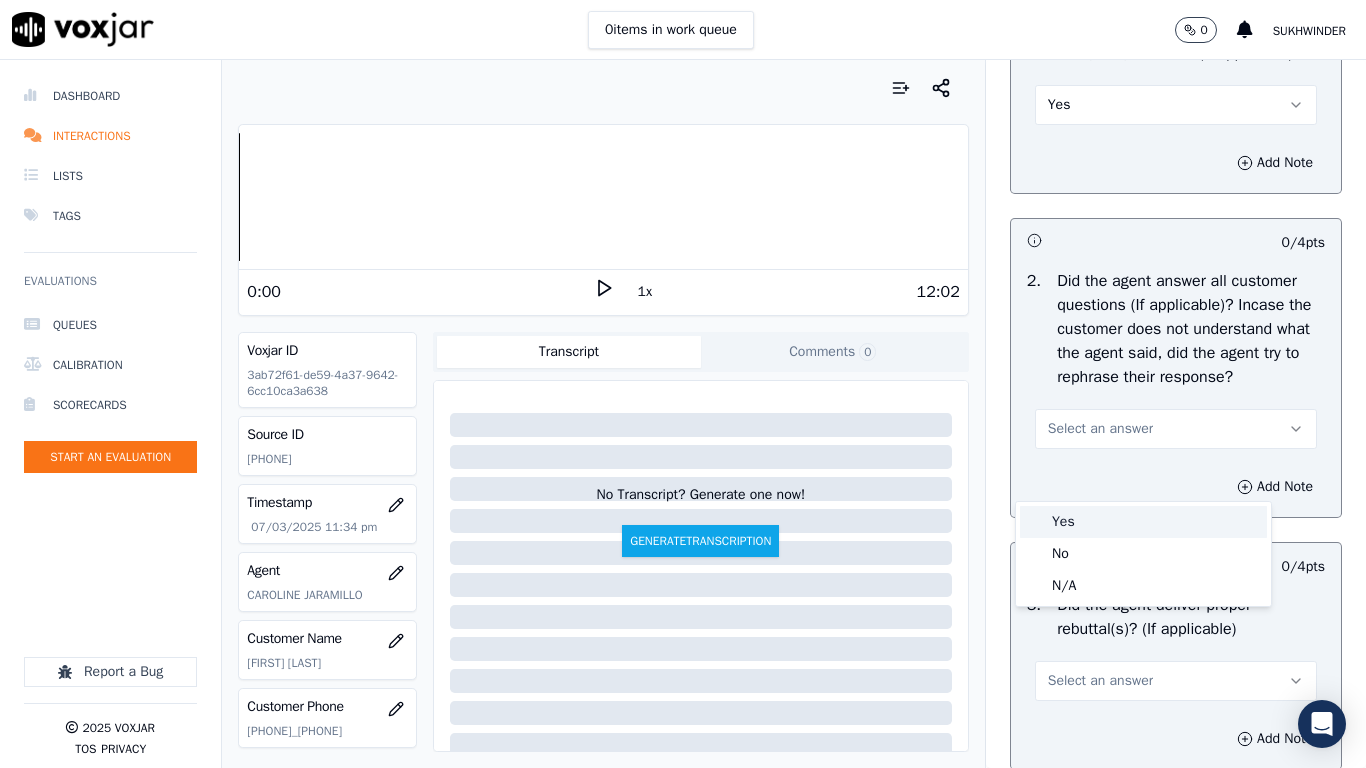drag, startPoint x: 1083, startPoint y: 524, endPoint x: 1084, endPoint y: 548, distance: 24.020824 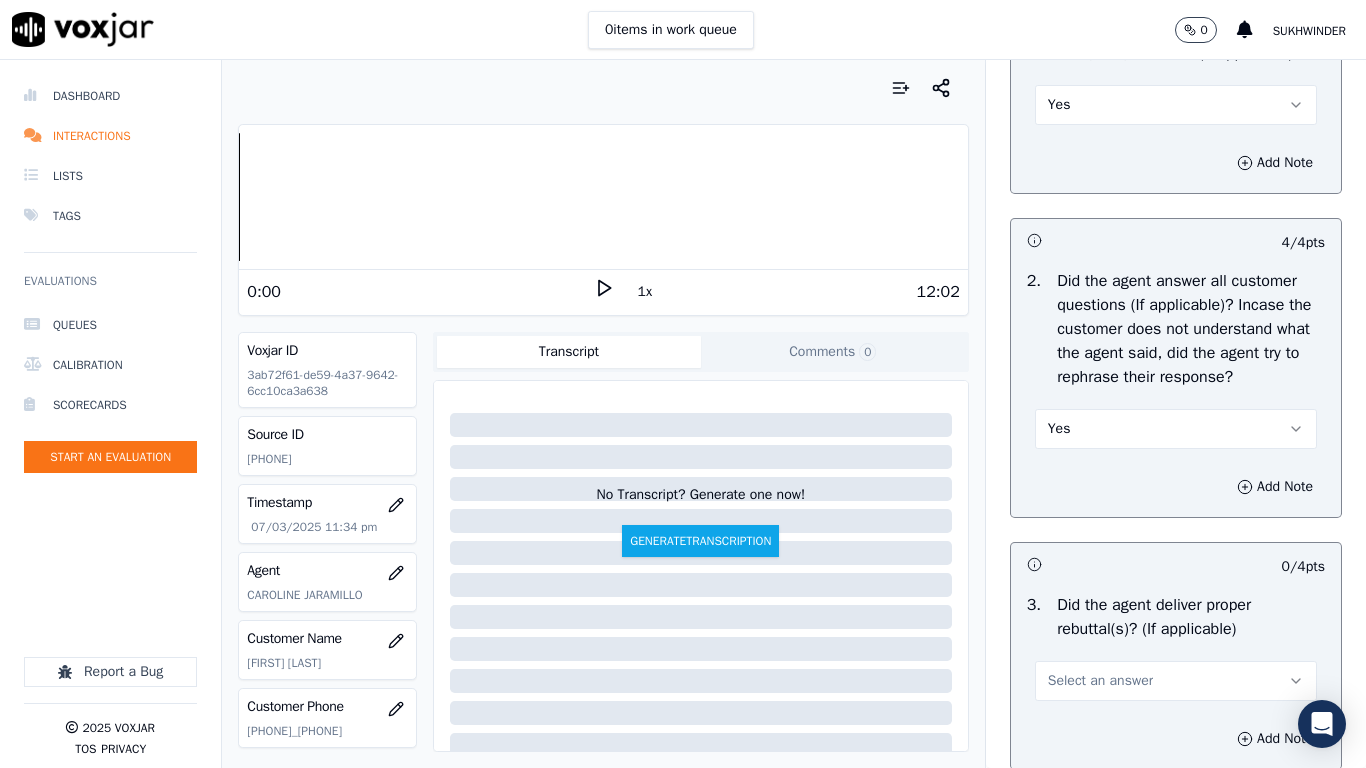 scroll, scrollTop: 3400, scrollLeft: 0, axis: vertical 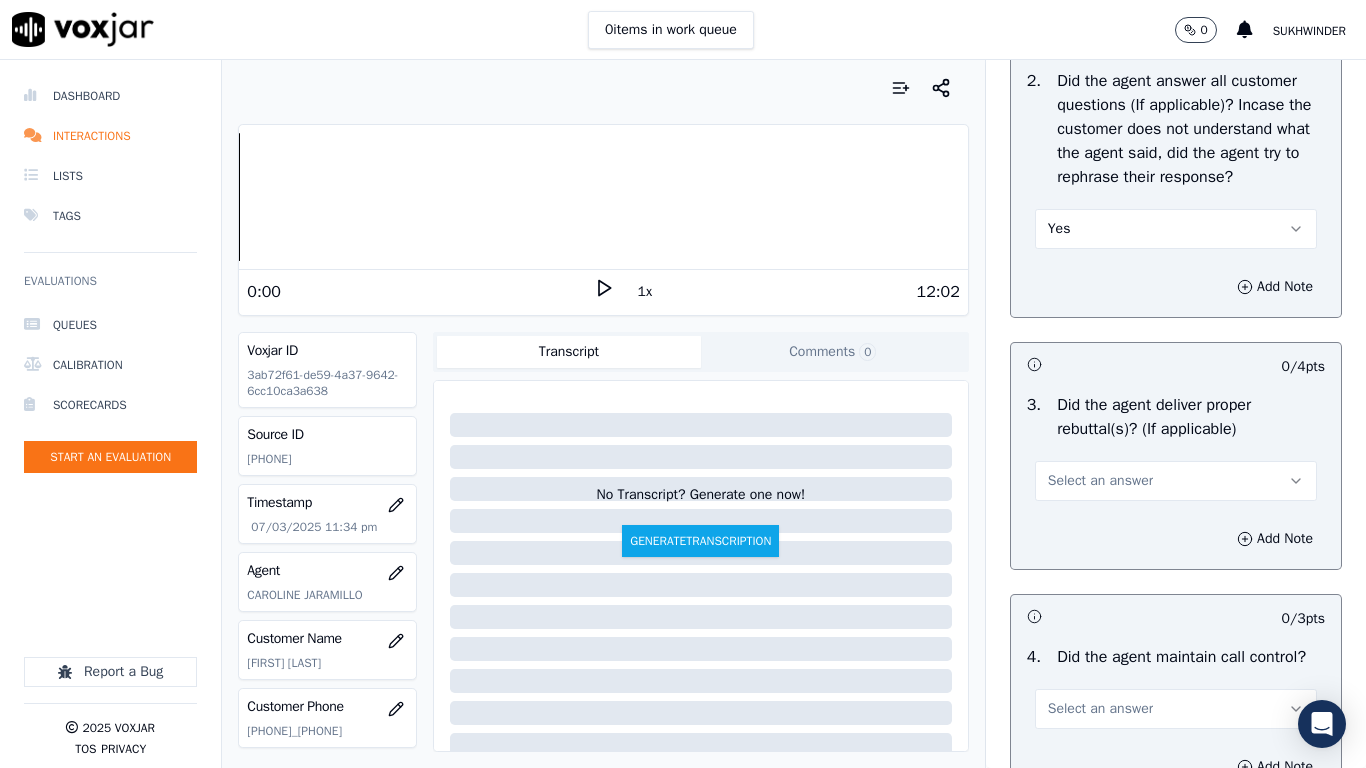 drag, startPoint x: 1091, startPoint y: 531, endPoint x: 1090, endPoint y: 546, distance: 15.033297 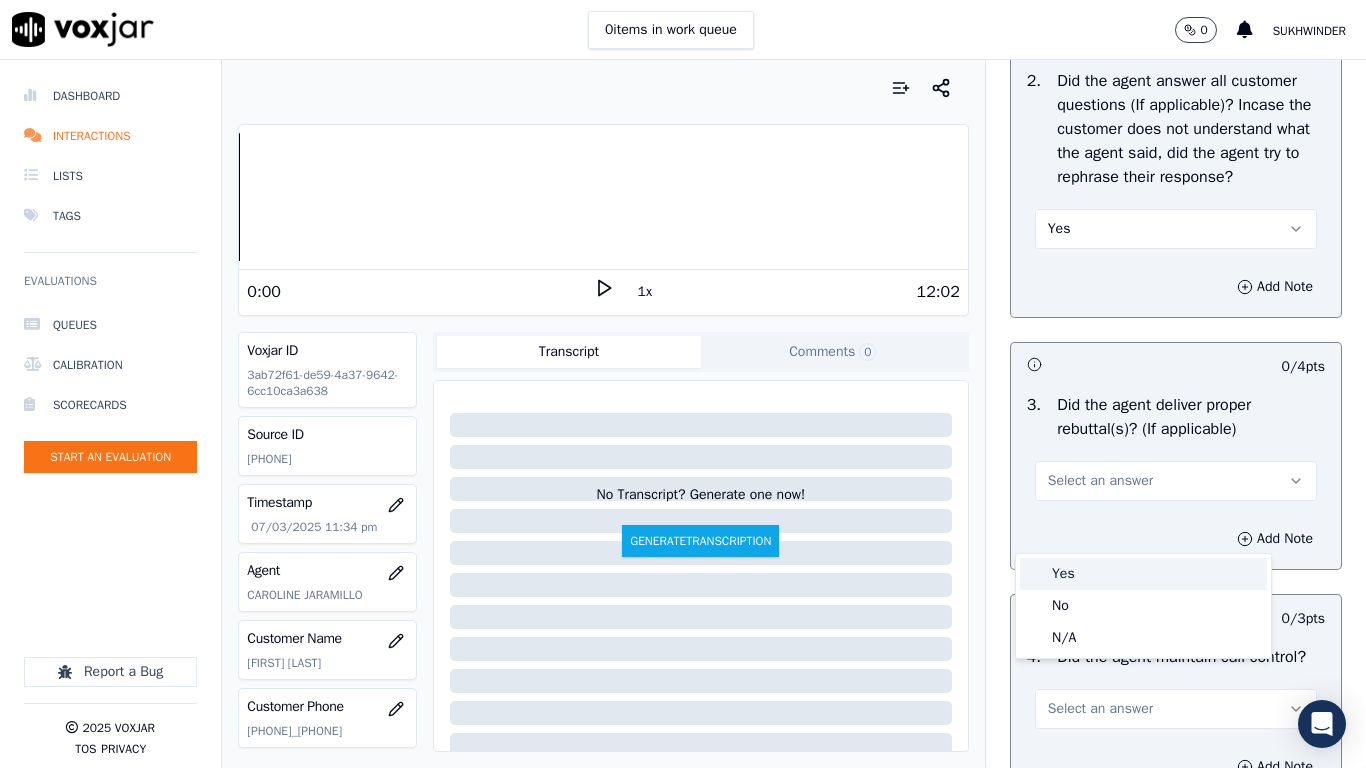 click on "Yes" at bounding box center (1143, 574) 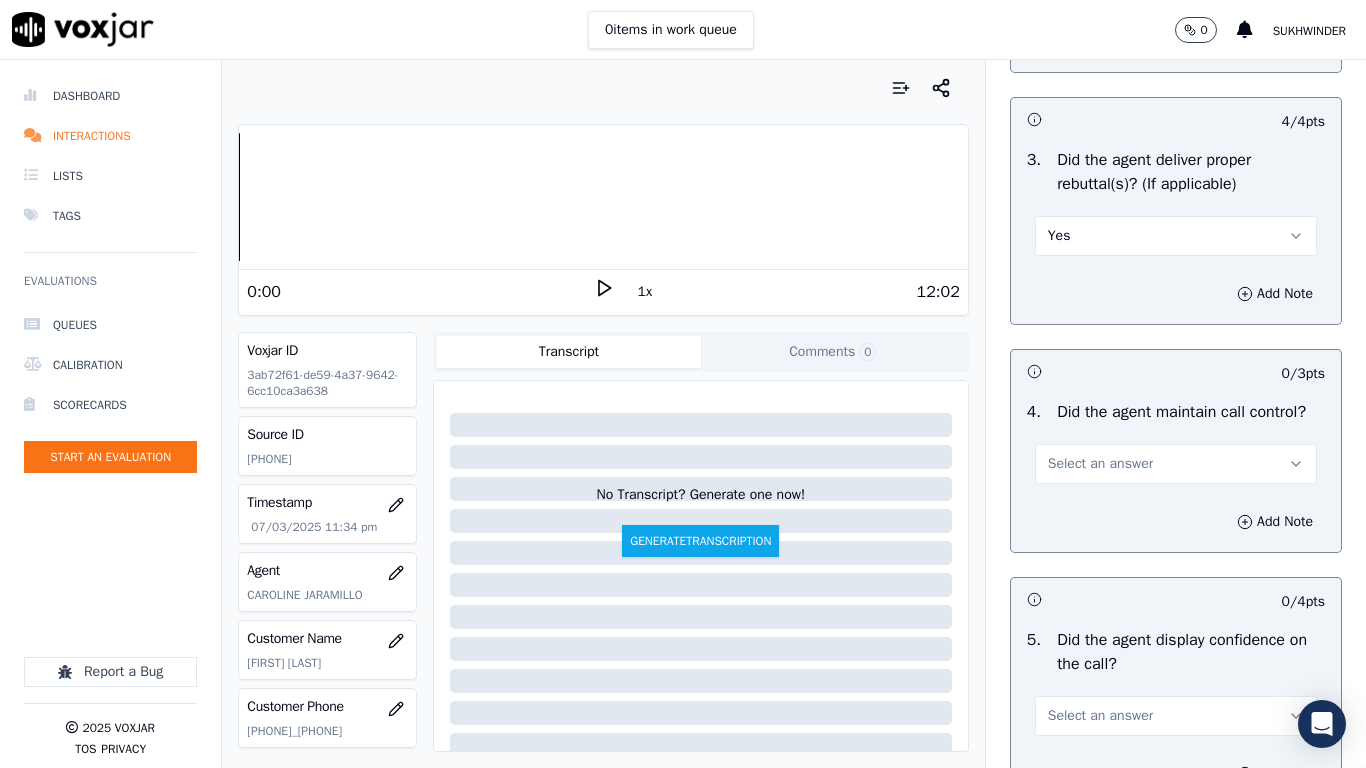 scroll, scrollTop: 3700, scrollLeft: 0, axis: vertical 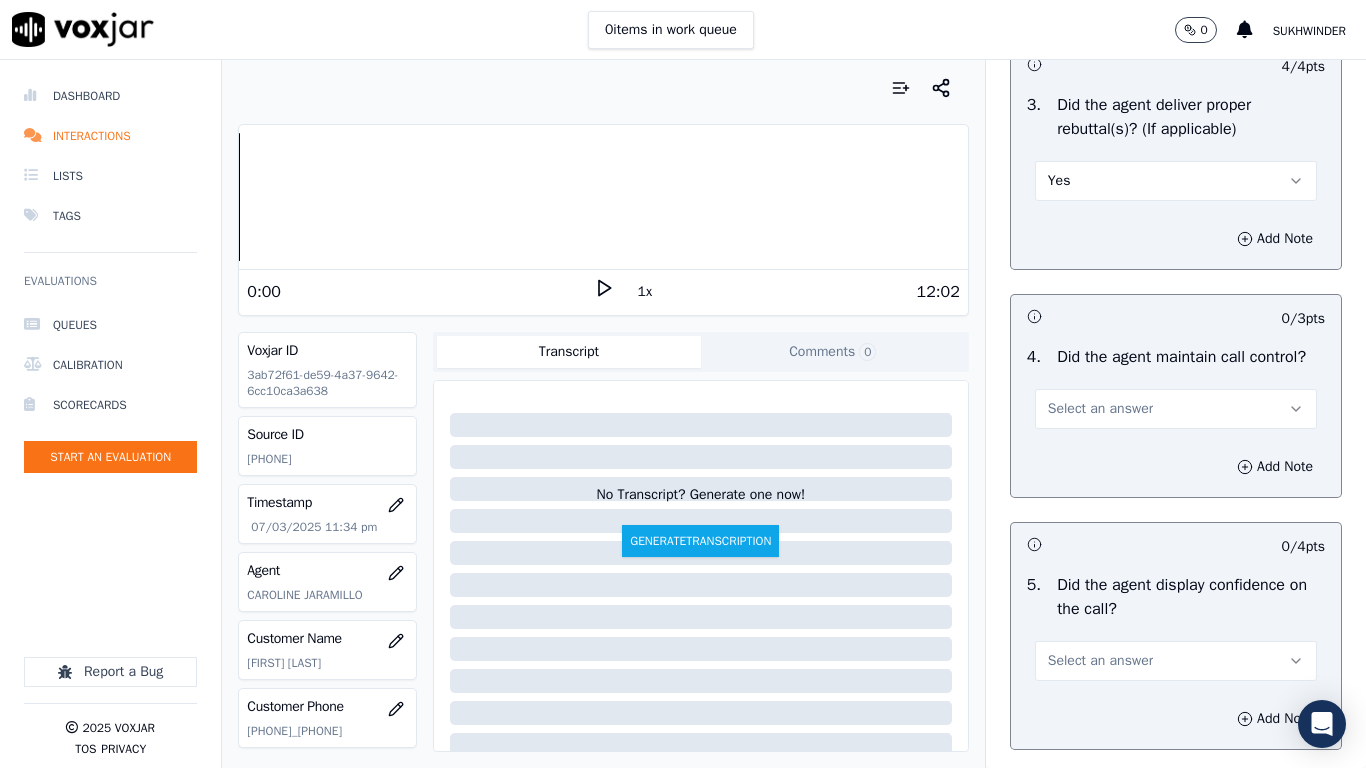 click on "Select an answer" at bounding box center [1176, 409] 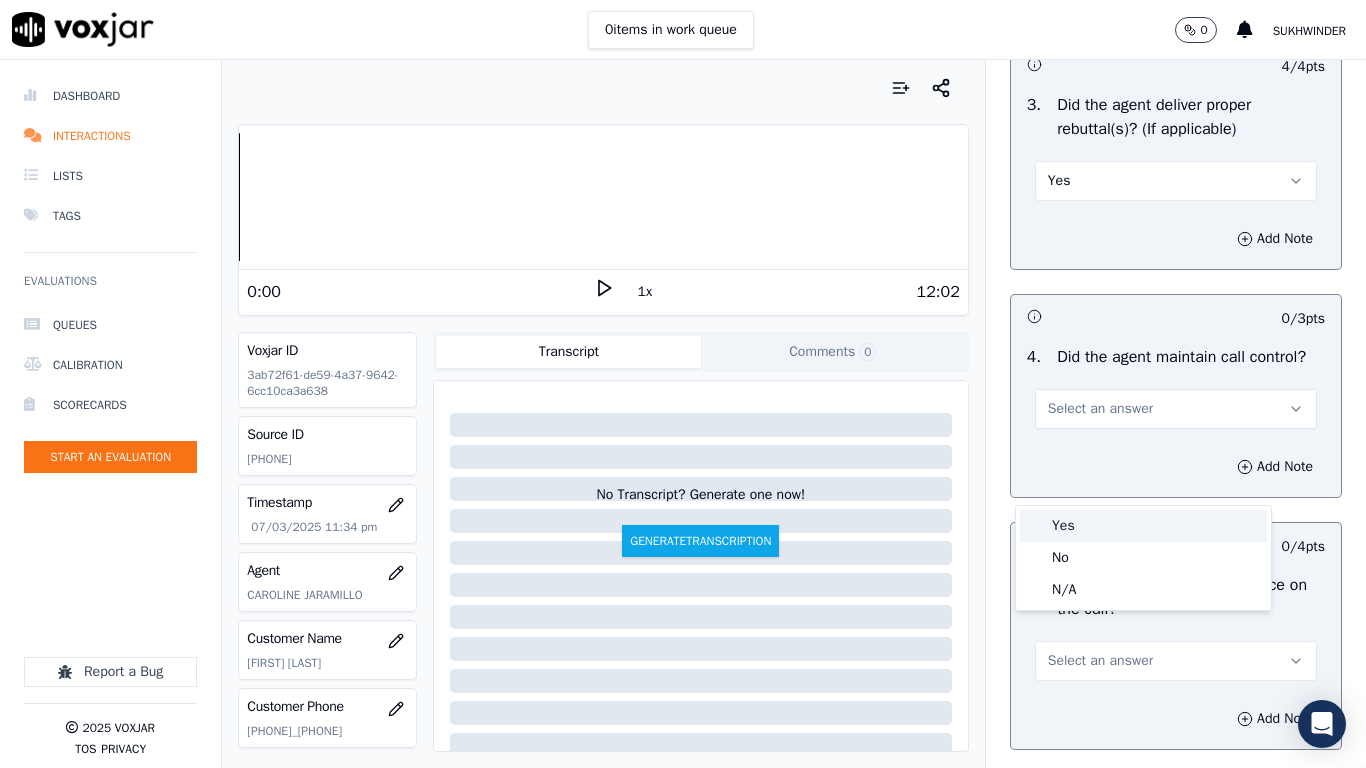 click on "Yes" at bounding box center (1143, 526) 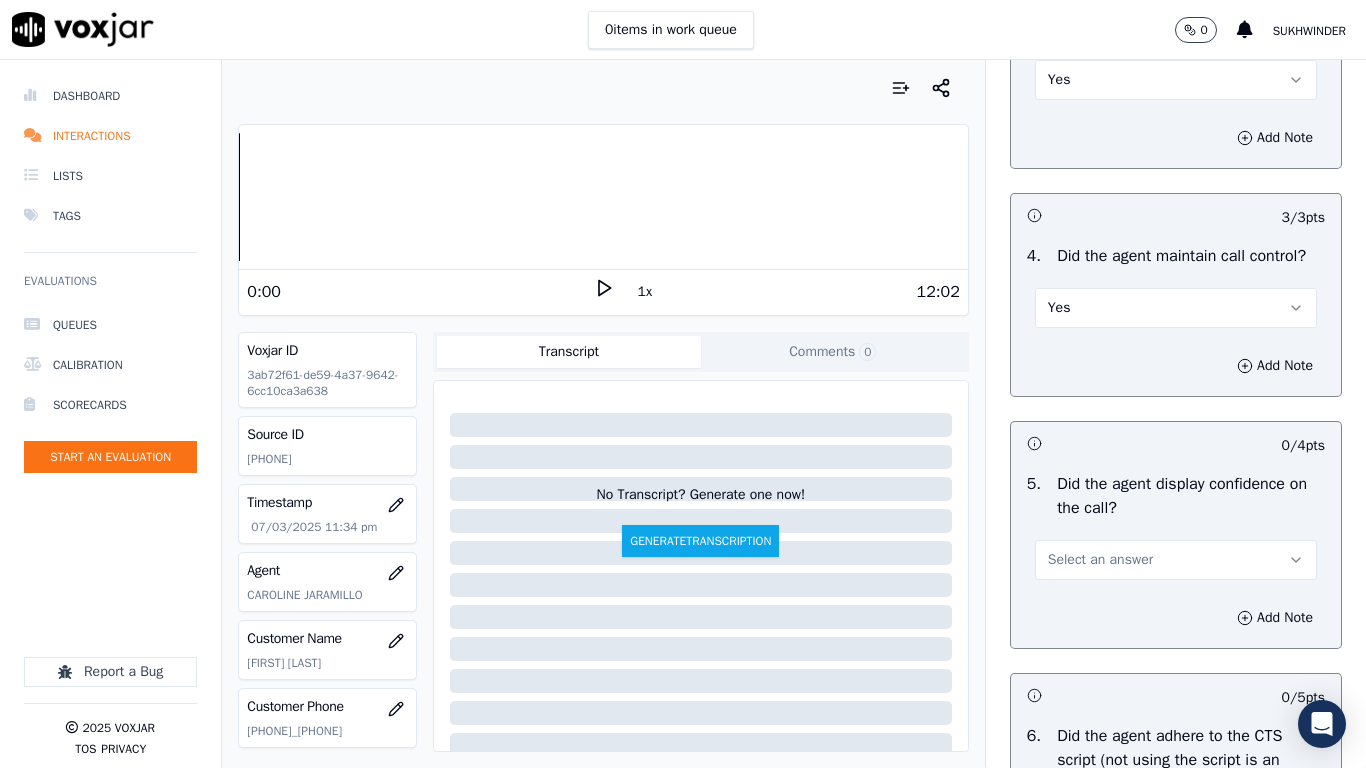 scroll, scrollTop: 4000, scrollLeft: 0, axis: vertical 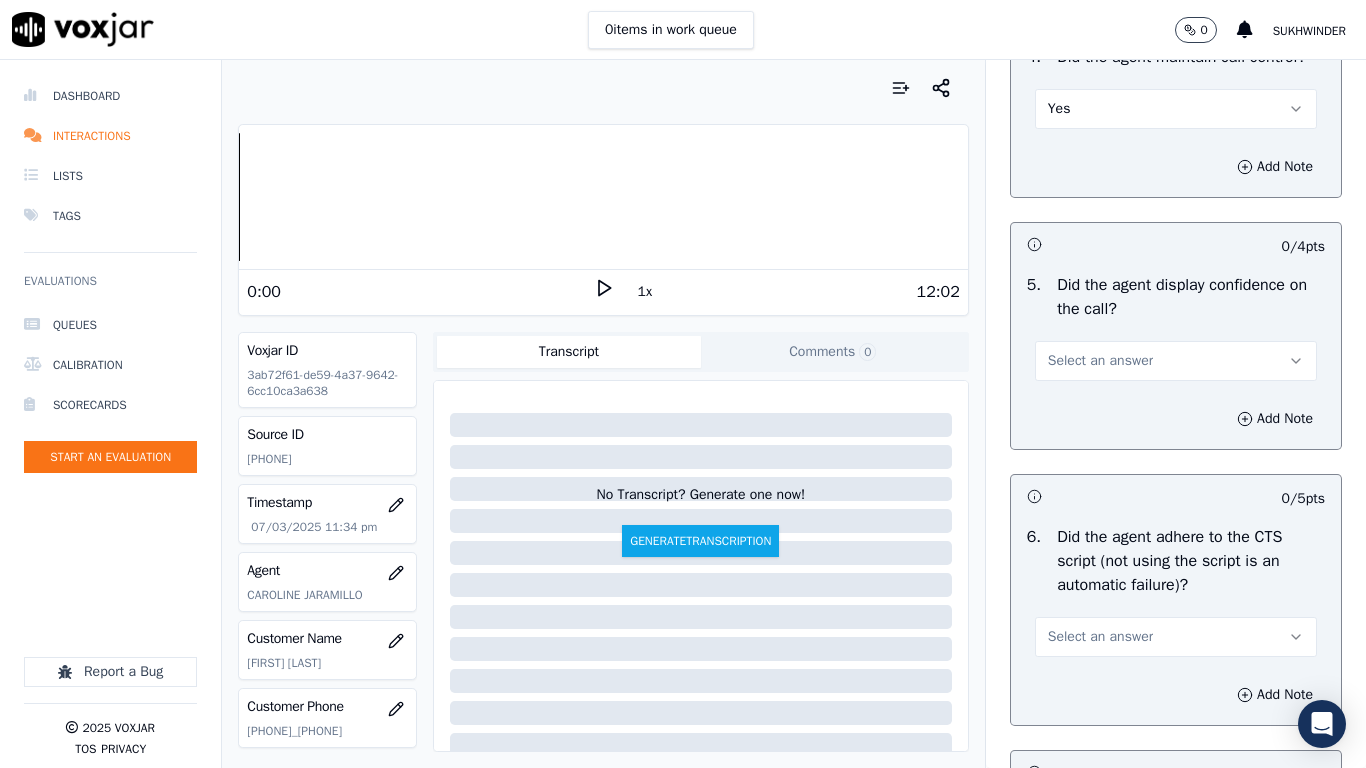 click on "Select an answer" at bounding box center [1100, 361] 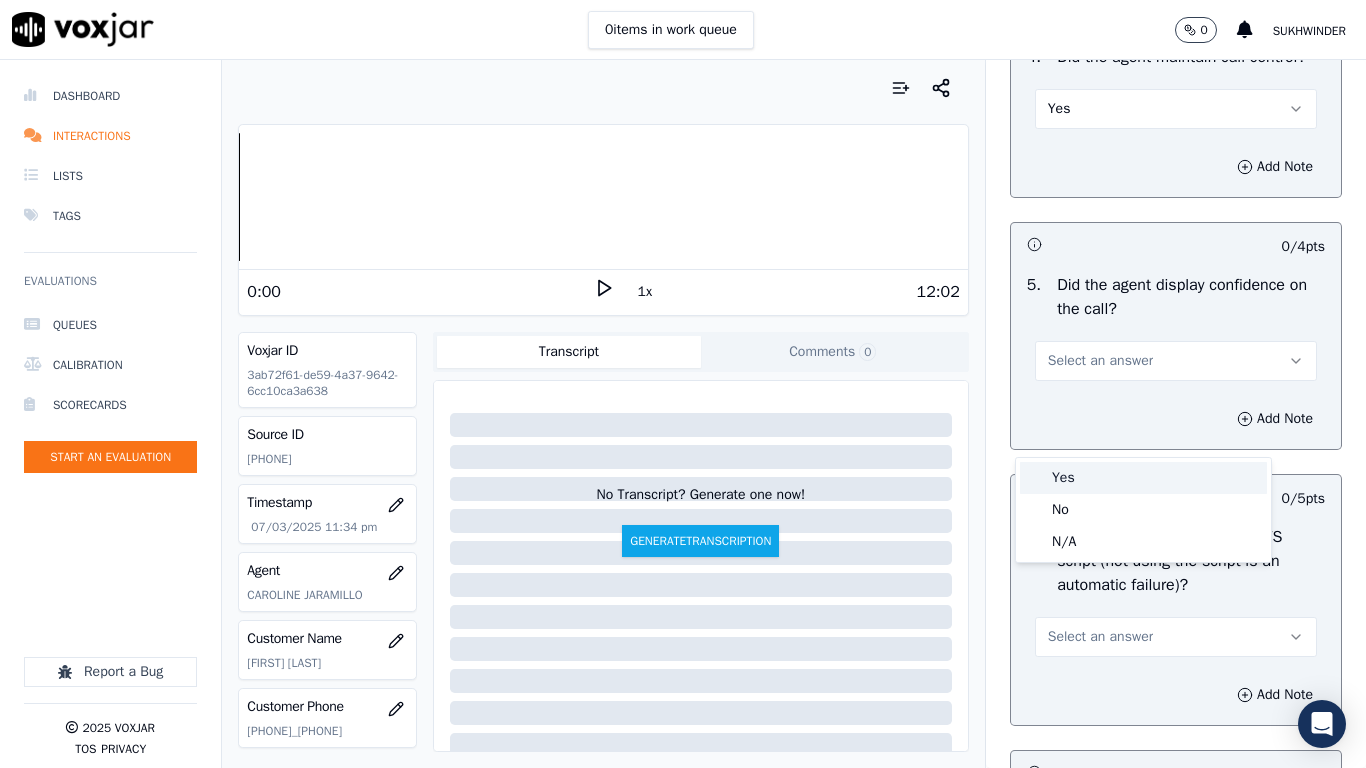 click on "Yes" at bounding box center (1143, 478) 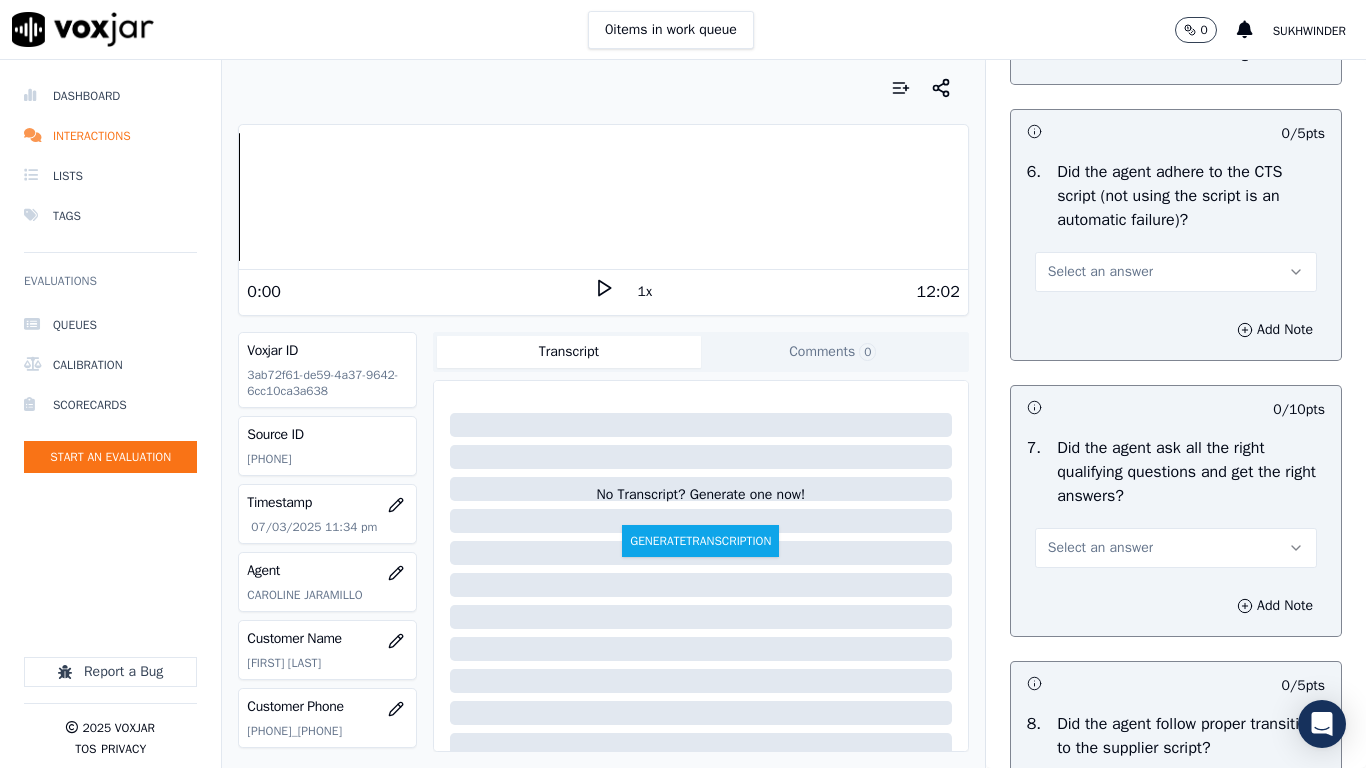 scroll, scrollTop: 4400, scrollLeft: 0, axis: vertical 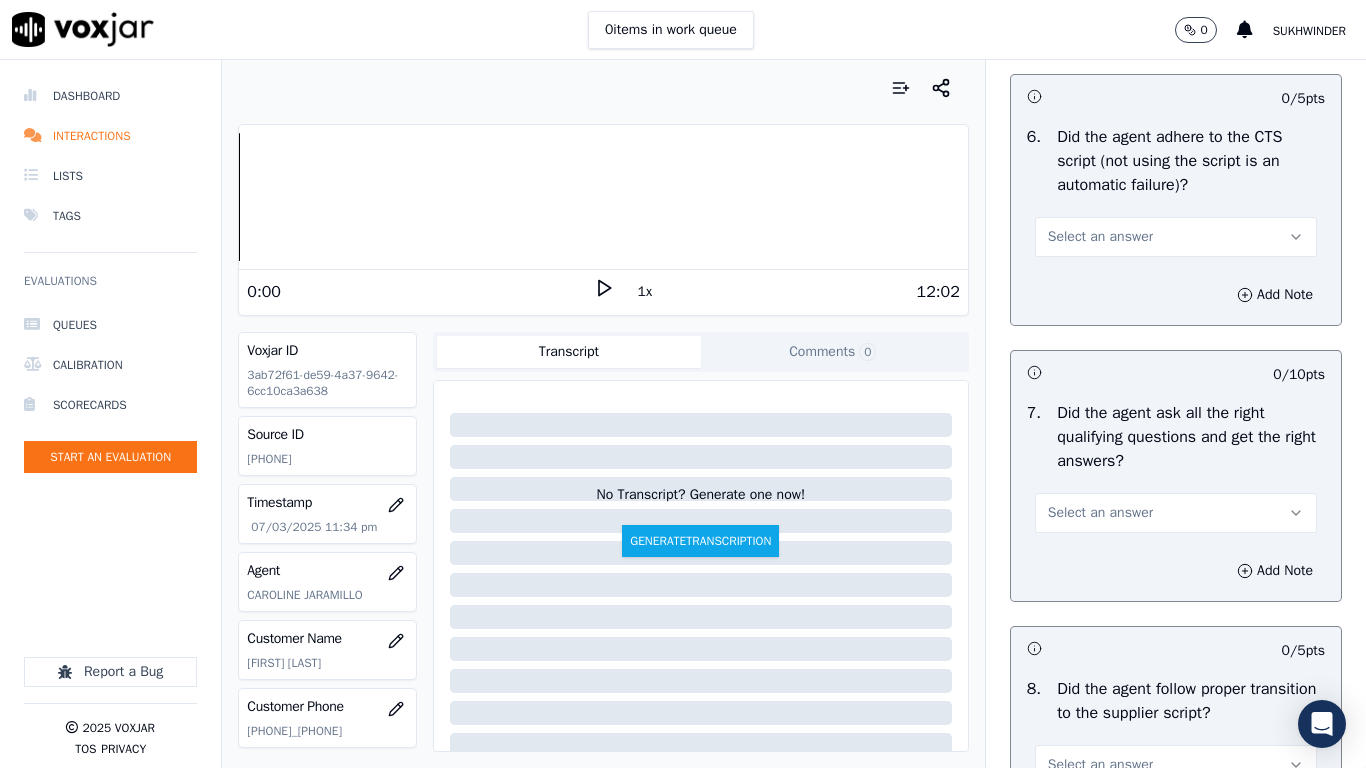 click on "Select an answer" at bounding box center (1100, 237) 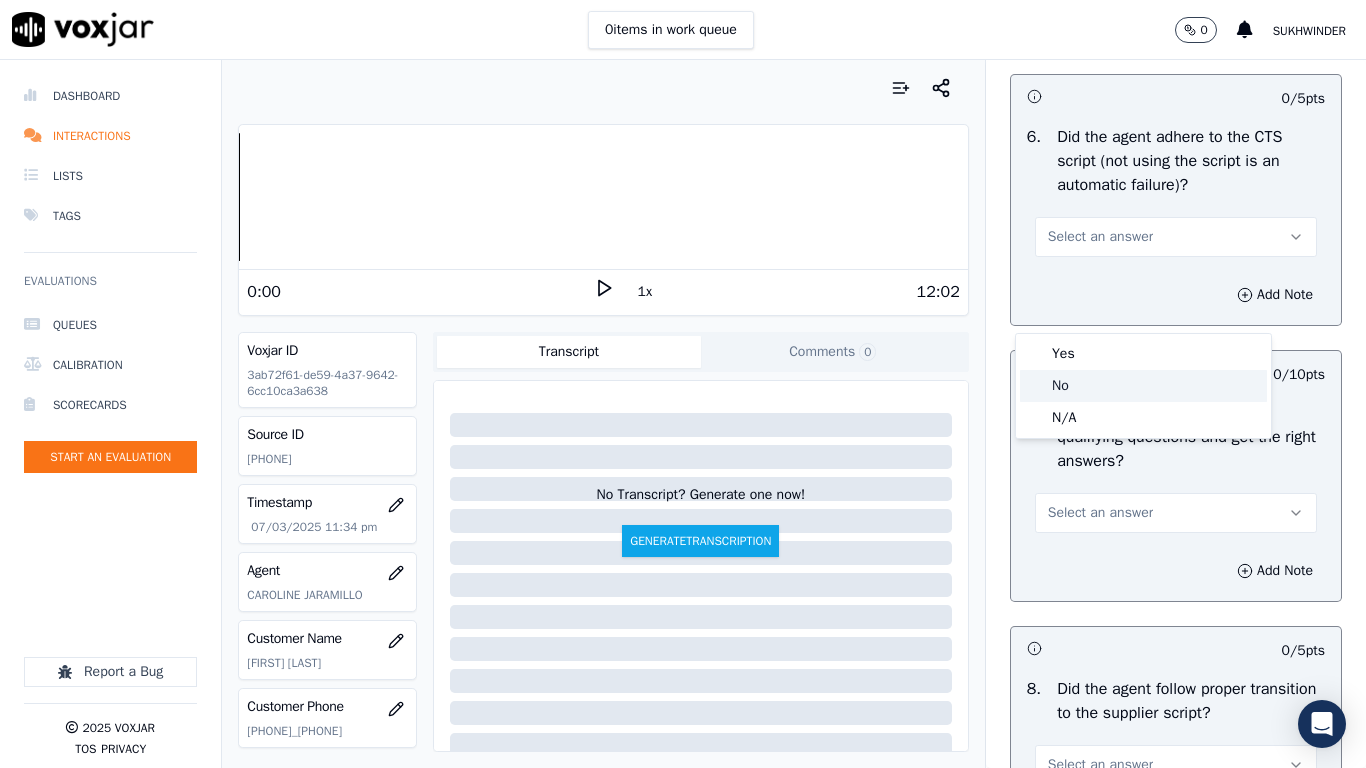 click on "No" 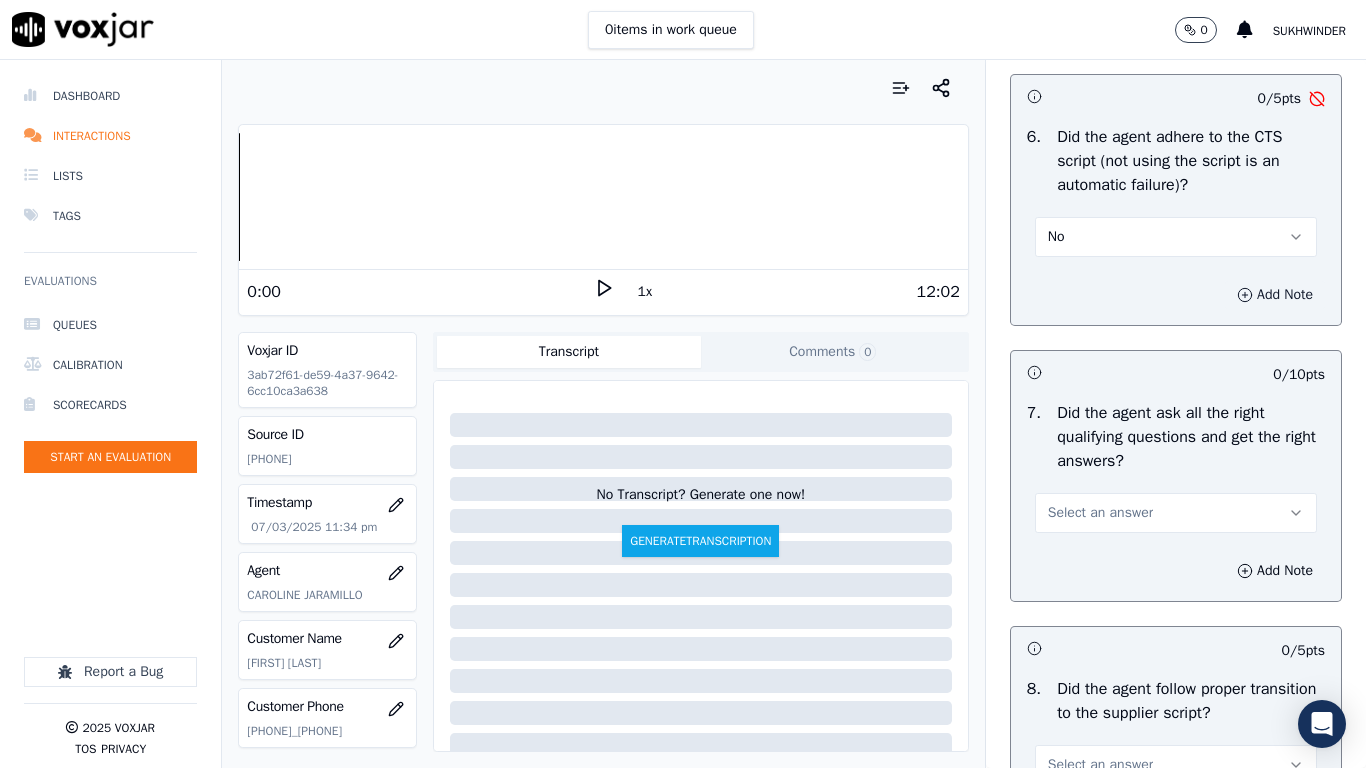 click on "Add Note" at bounding box center [1275, 295] 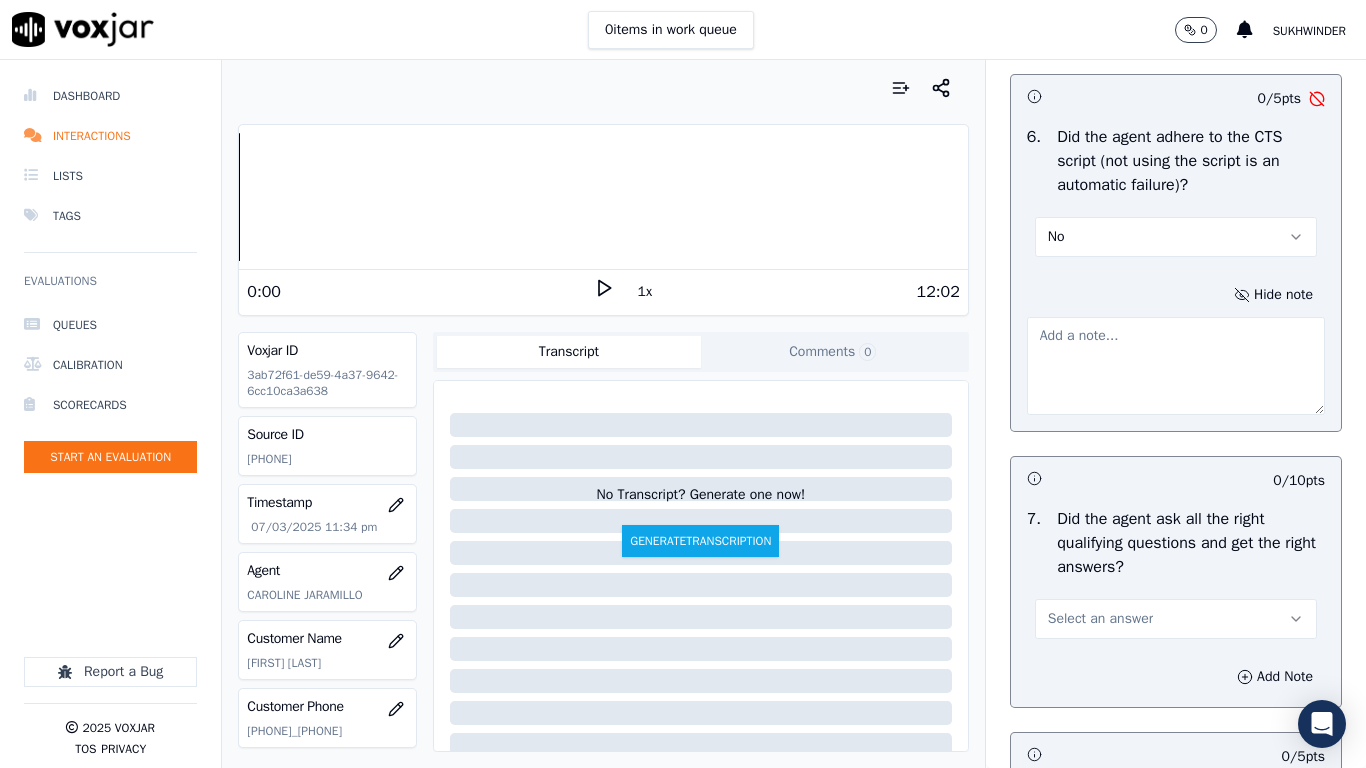 click at bounding box center (1176, 366) 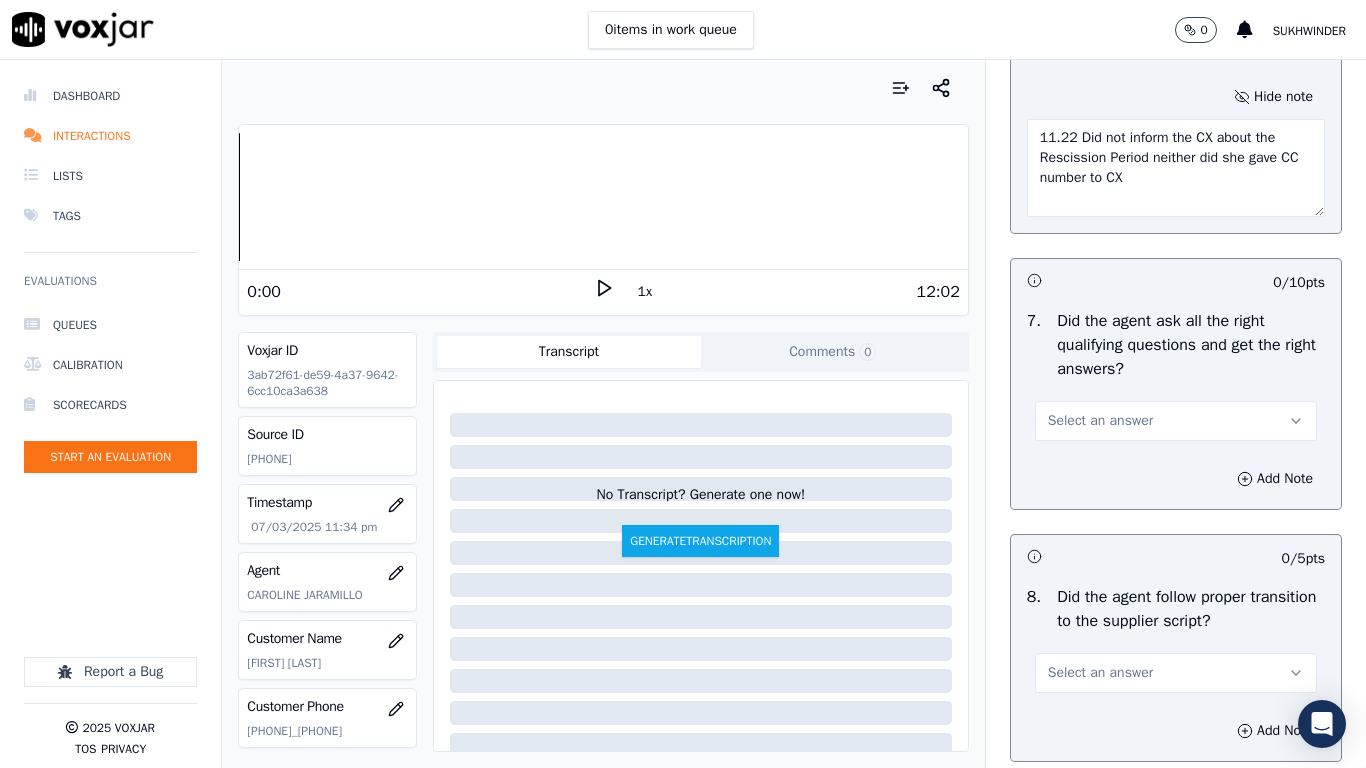 scroll, scrollTop: 4600, scrollLeft: 0, axis: vertical 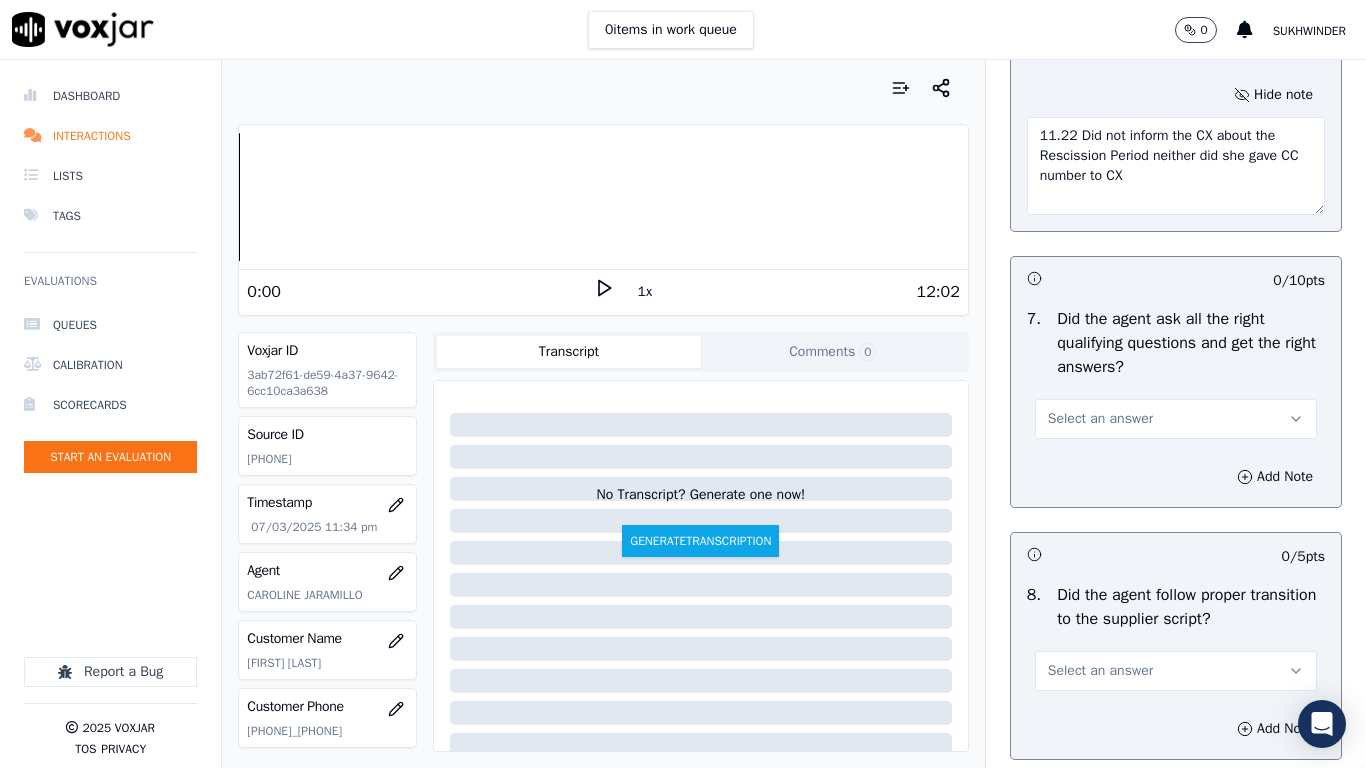 type on "11.22 Did not inform the CX about the Rescission Period neither did she gave CC number to CX" 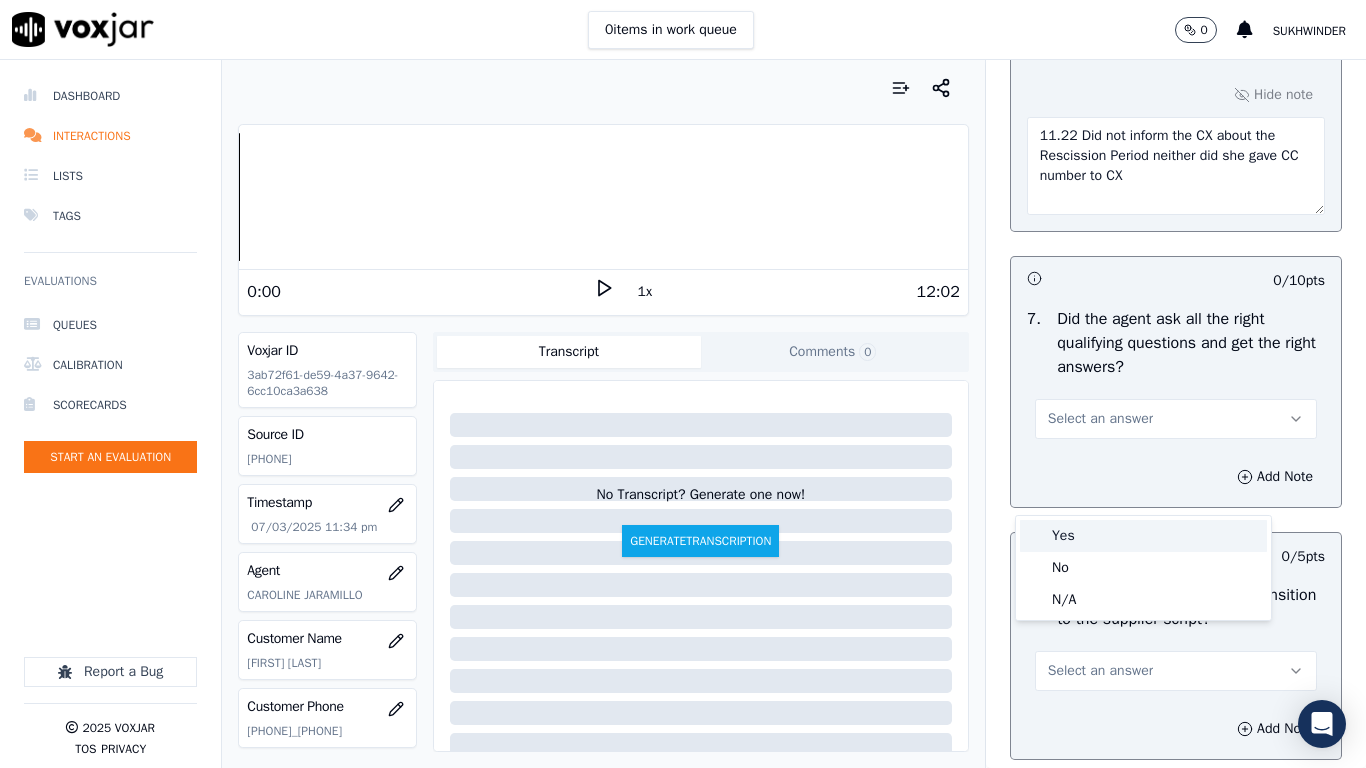 click on "Yes" at bounding box center [1143, 536] 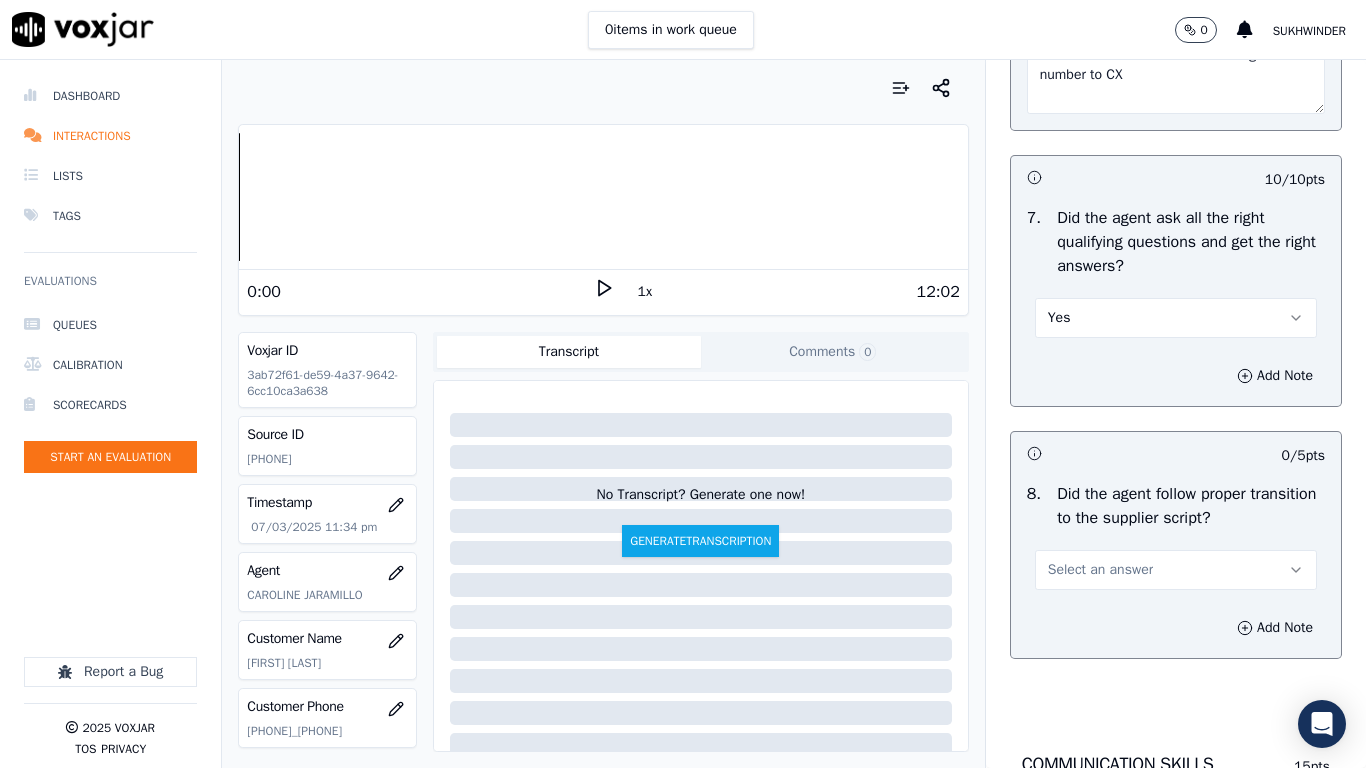 scroll, scrollTop: 4900, scrollLeft: 0, axis: vertical 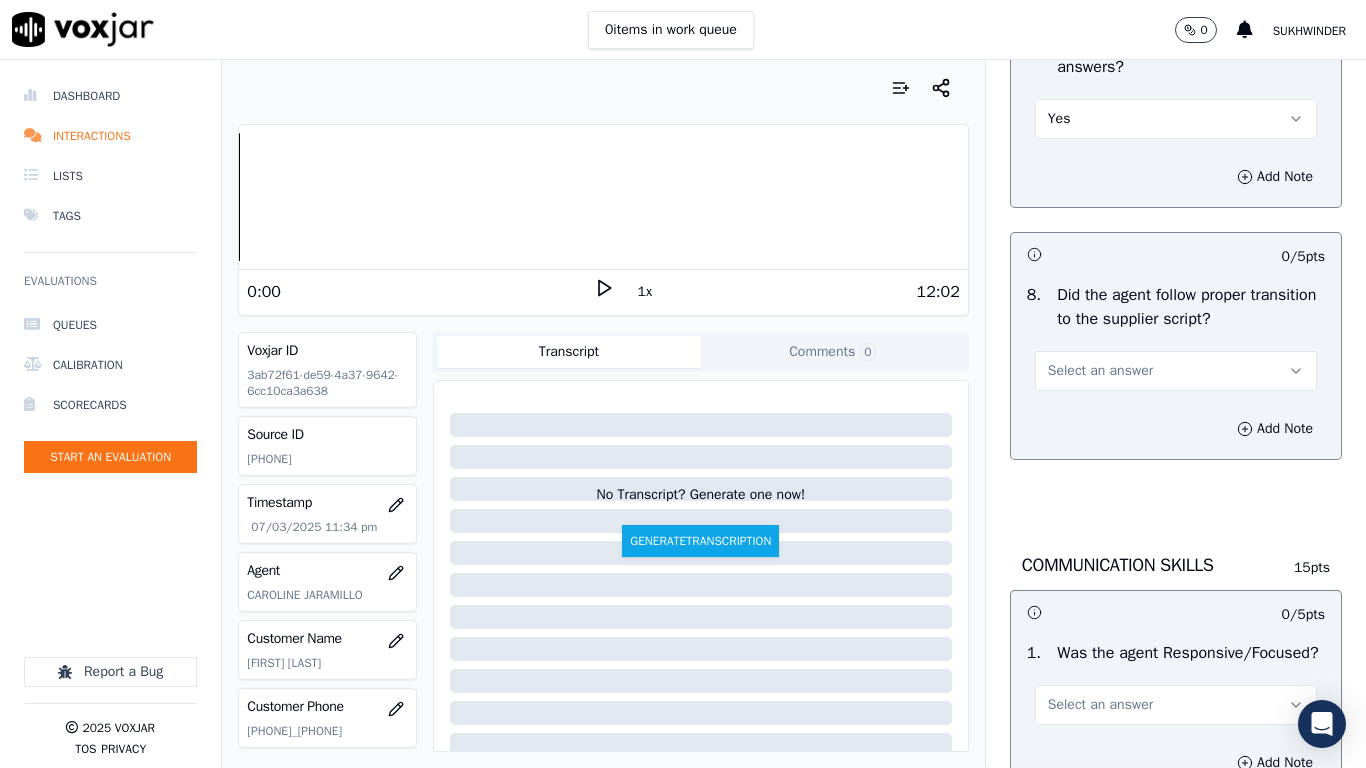 click on "Select an answer" at bounding box center (1100, 371) 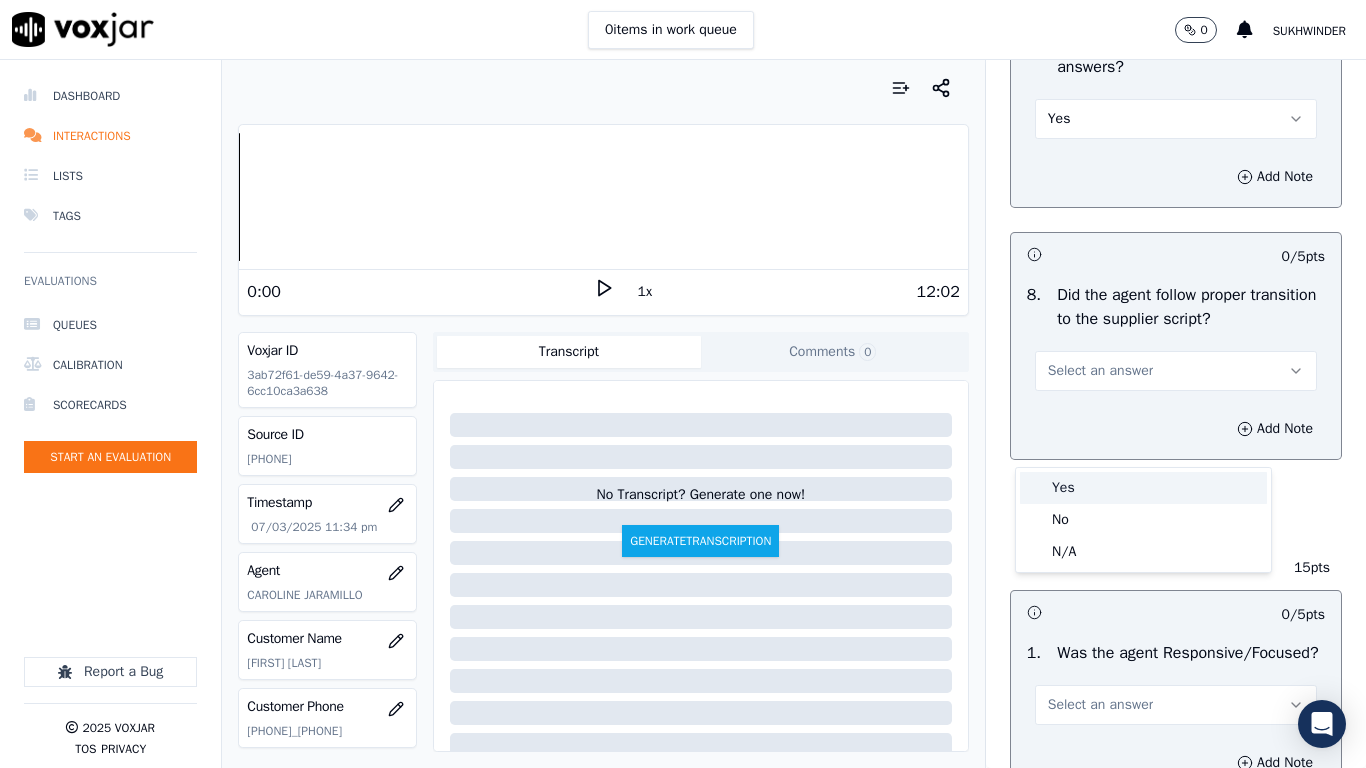 click on "Yes" at bounding box center [1143, 488] 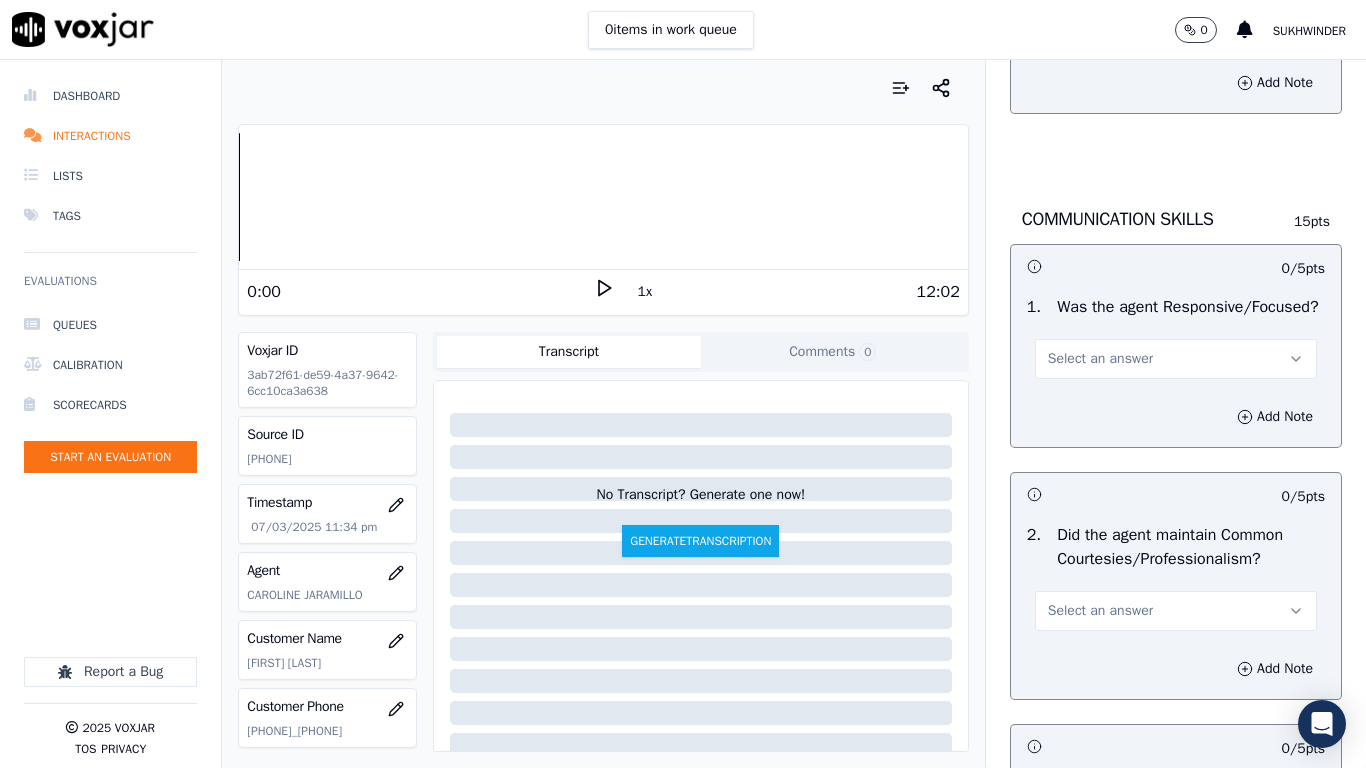 scroll, scrollTop: 5300, scrollLeft: 0, axis: vertical 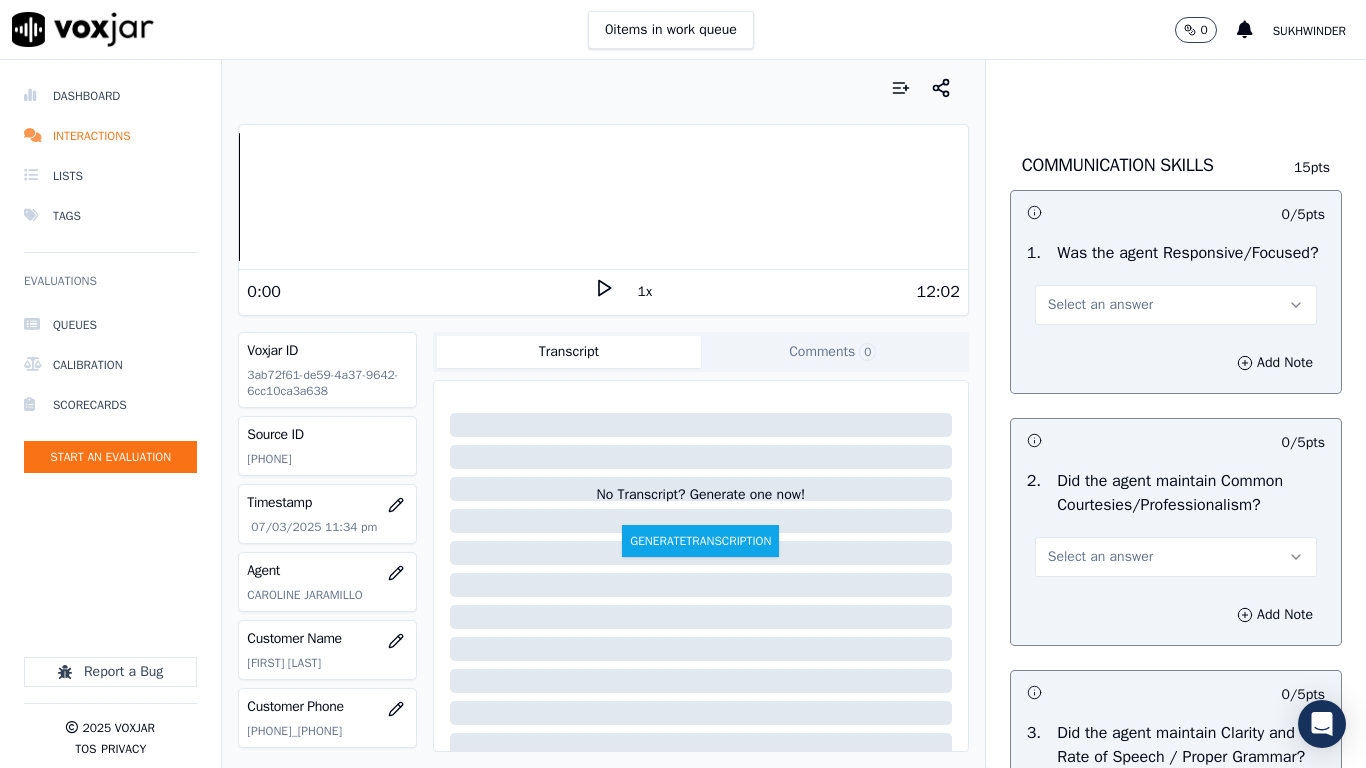 click on "Select an answer" at bounding box center (1100, 305) 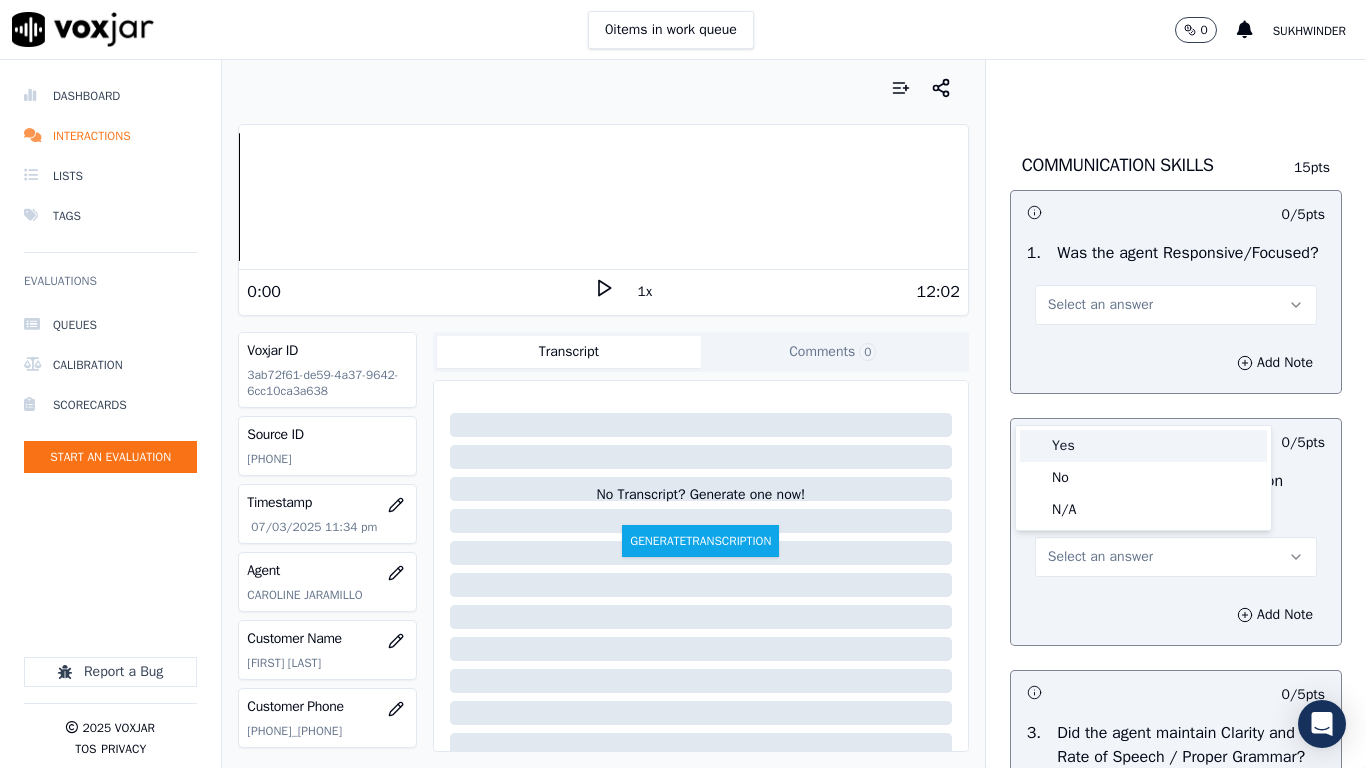 drag, startPoint x: 1105, startPoint y: 443, endPoint x: 1102, endPoint y: 474, distance: 31.144823 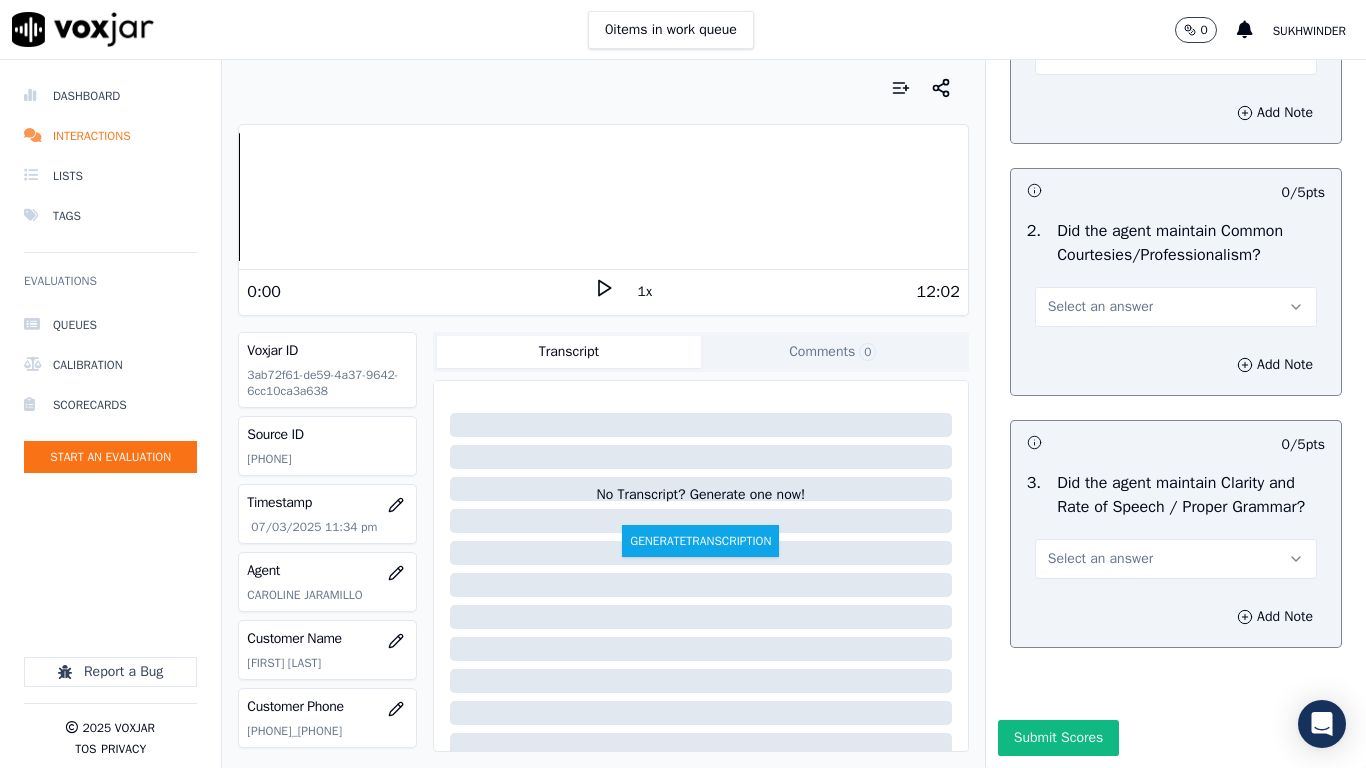 scroll, scrollTop: 5700, scrollLeft: 0, axis: vertical 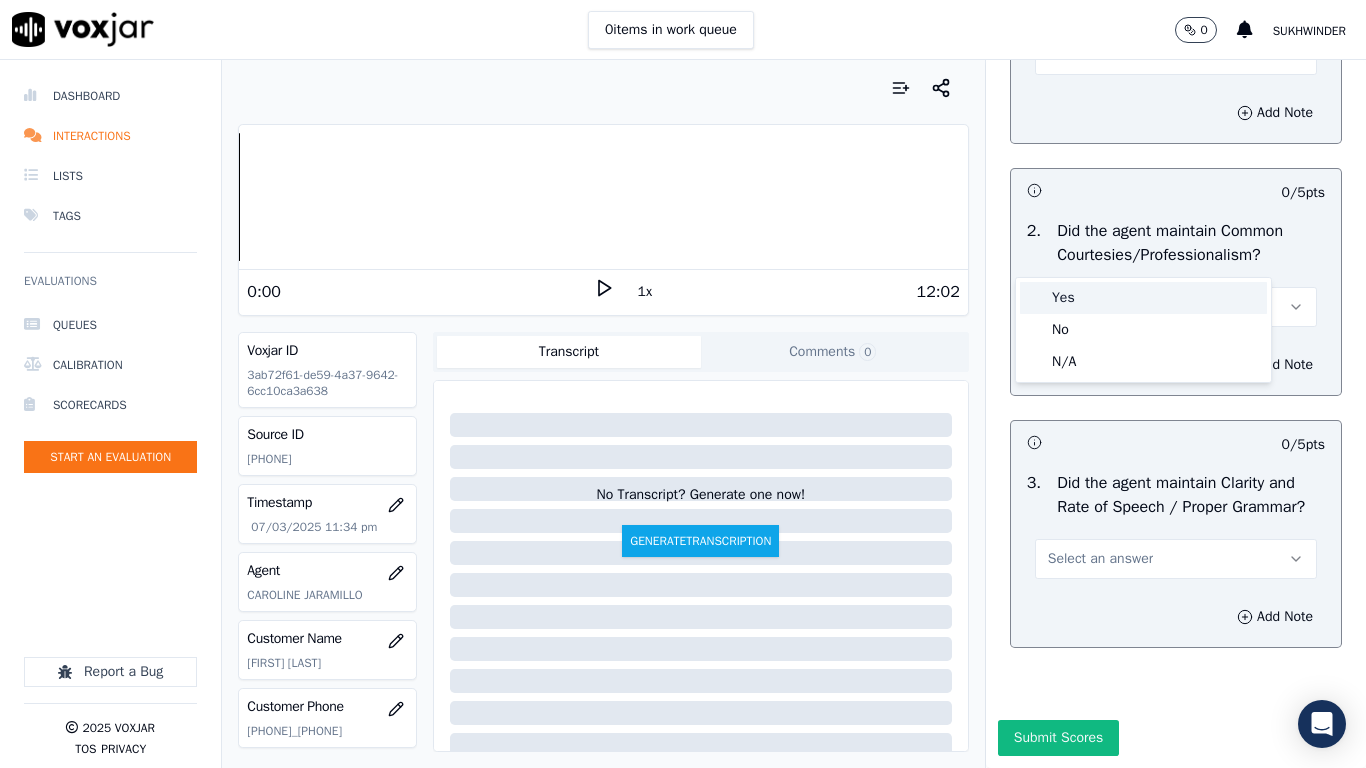 drag, startPoint x: 1114, startPoint y: 289, endPoint x: 1114, endPoint y: 324, distance: 35 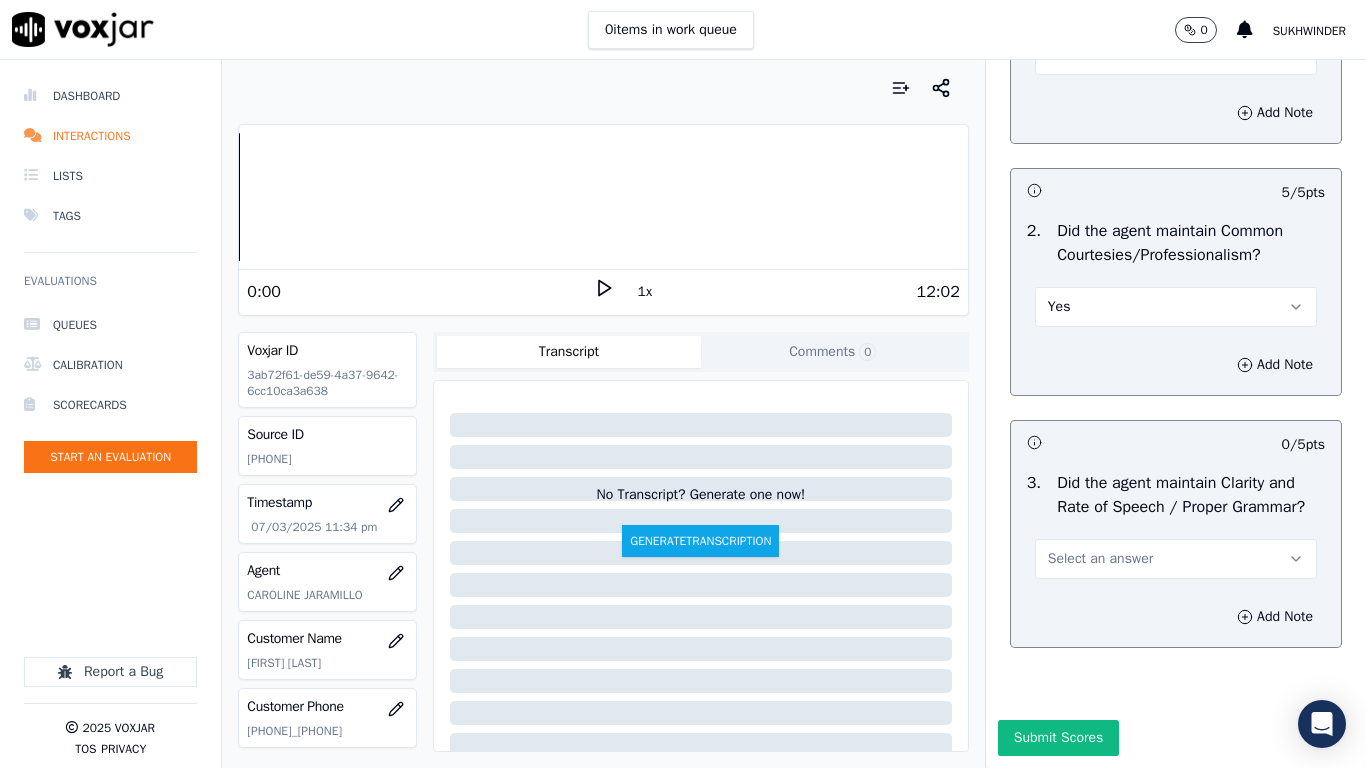 click on "Select an answer" at bounding box center (1100, 559) 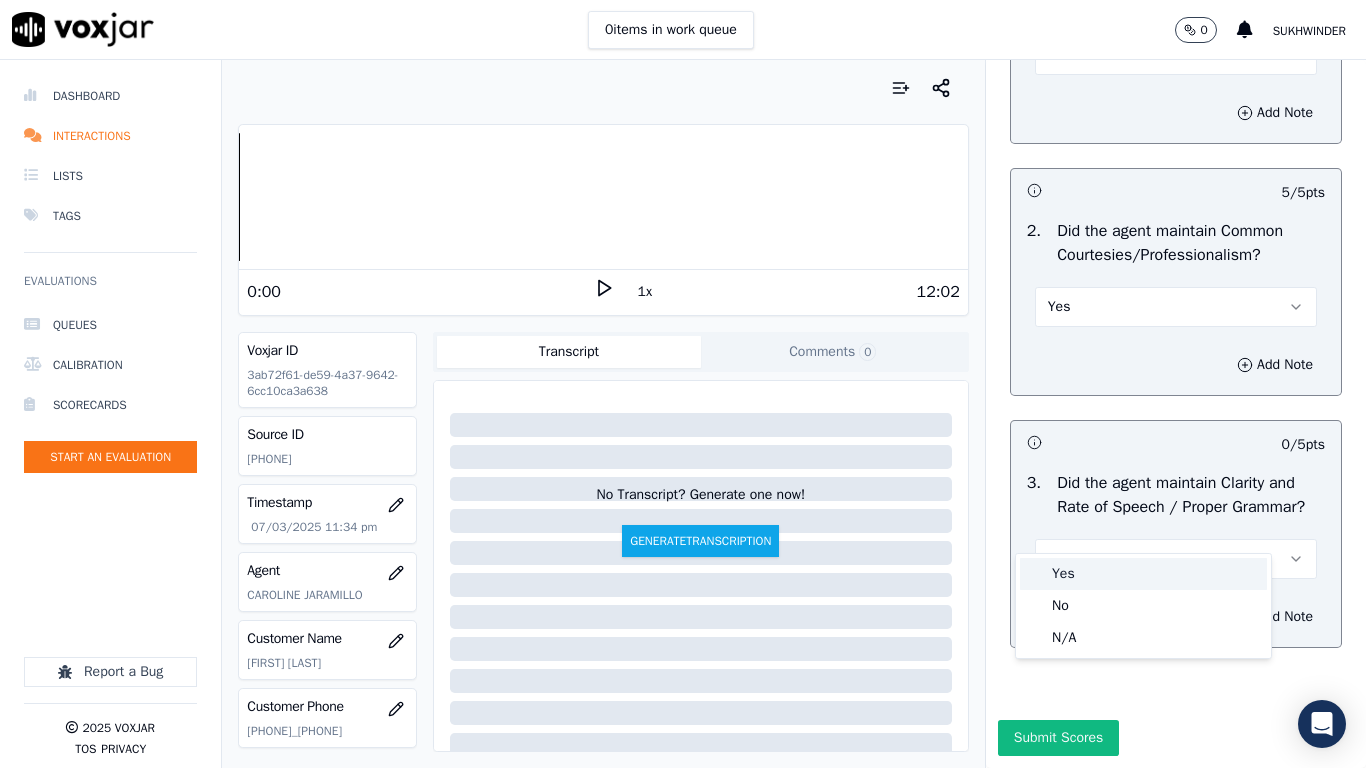 click on "Yes" at bounding box center (1143, 574) 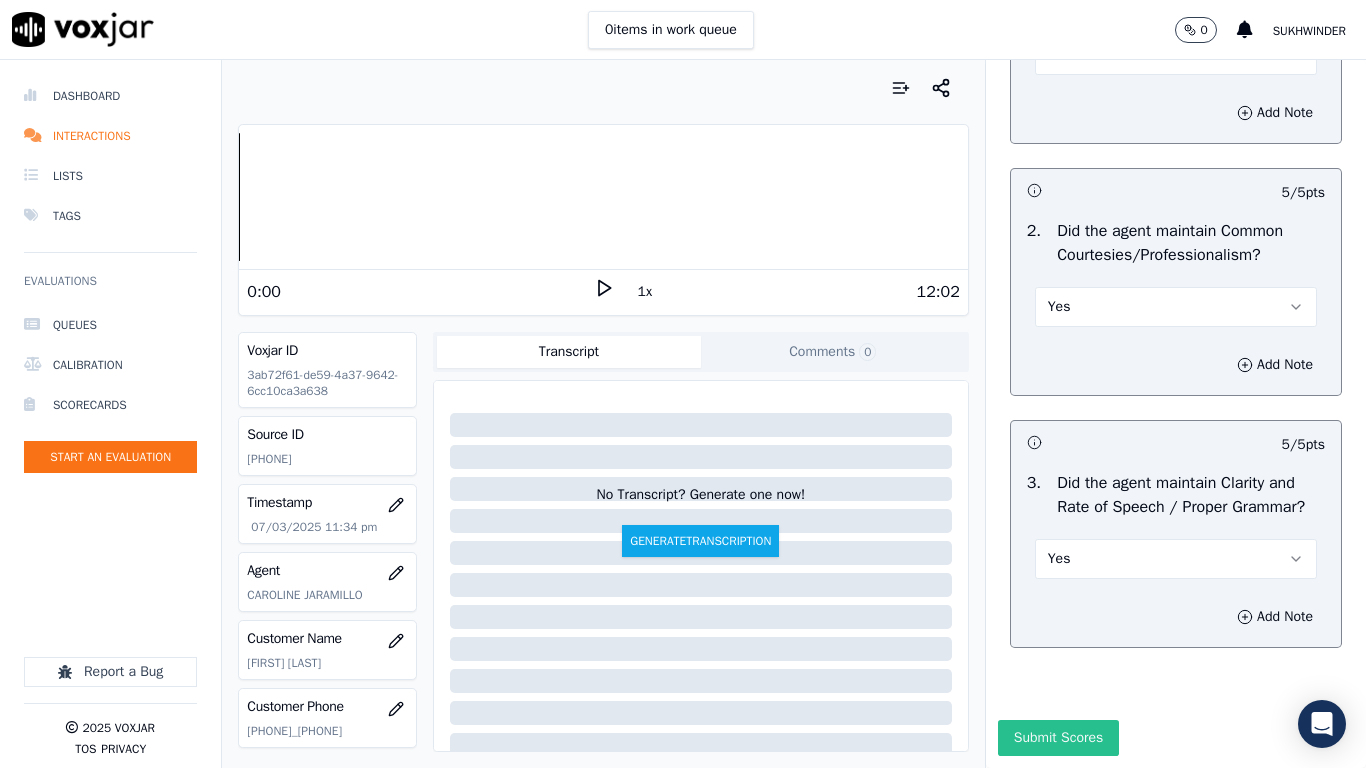 click on "Submit Scores" at bounding box center (1058, 738) 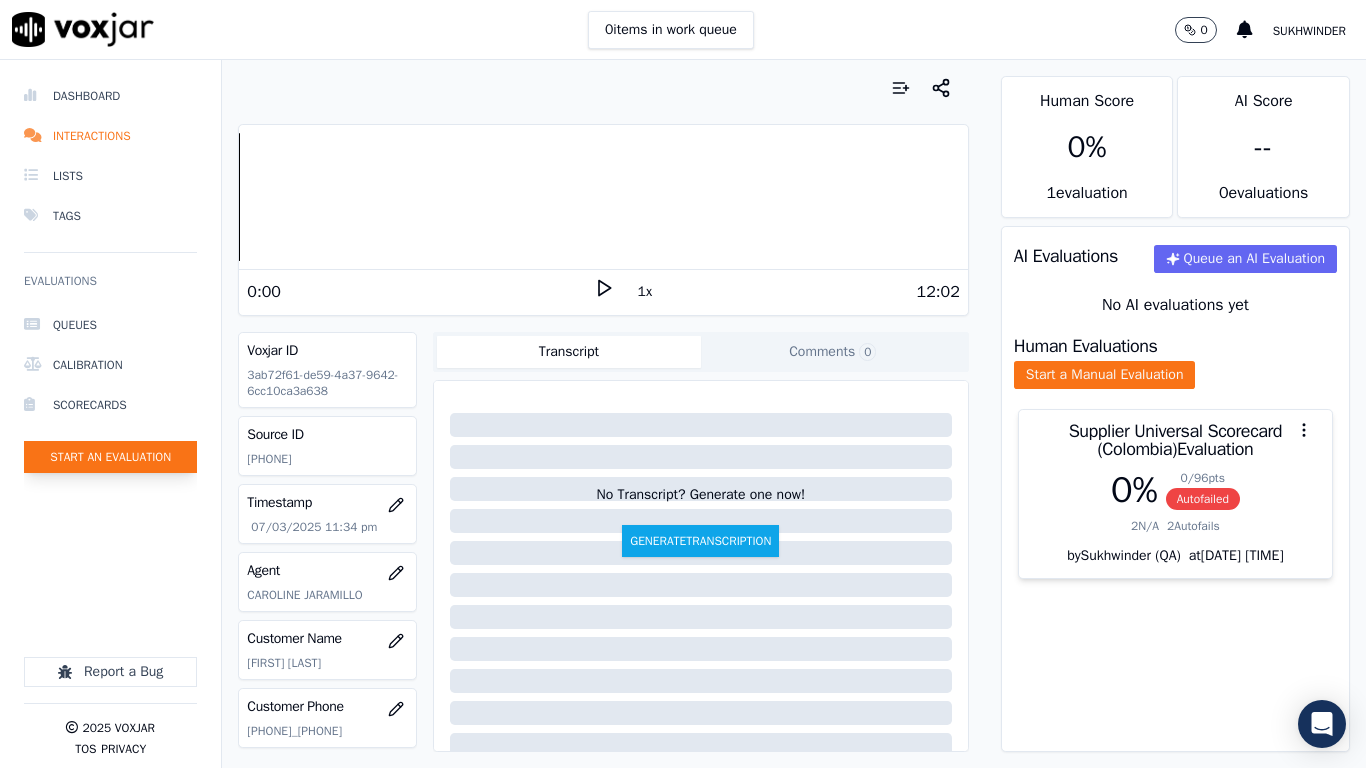 click on "Start an Evaluation" 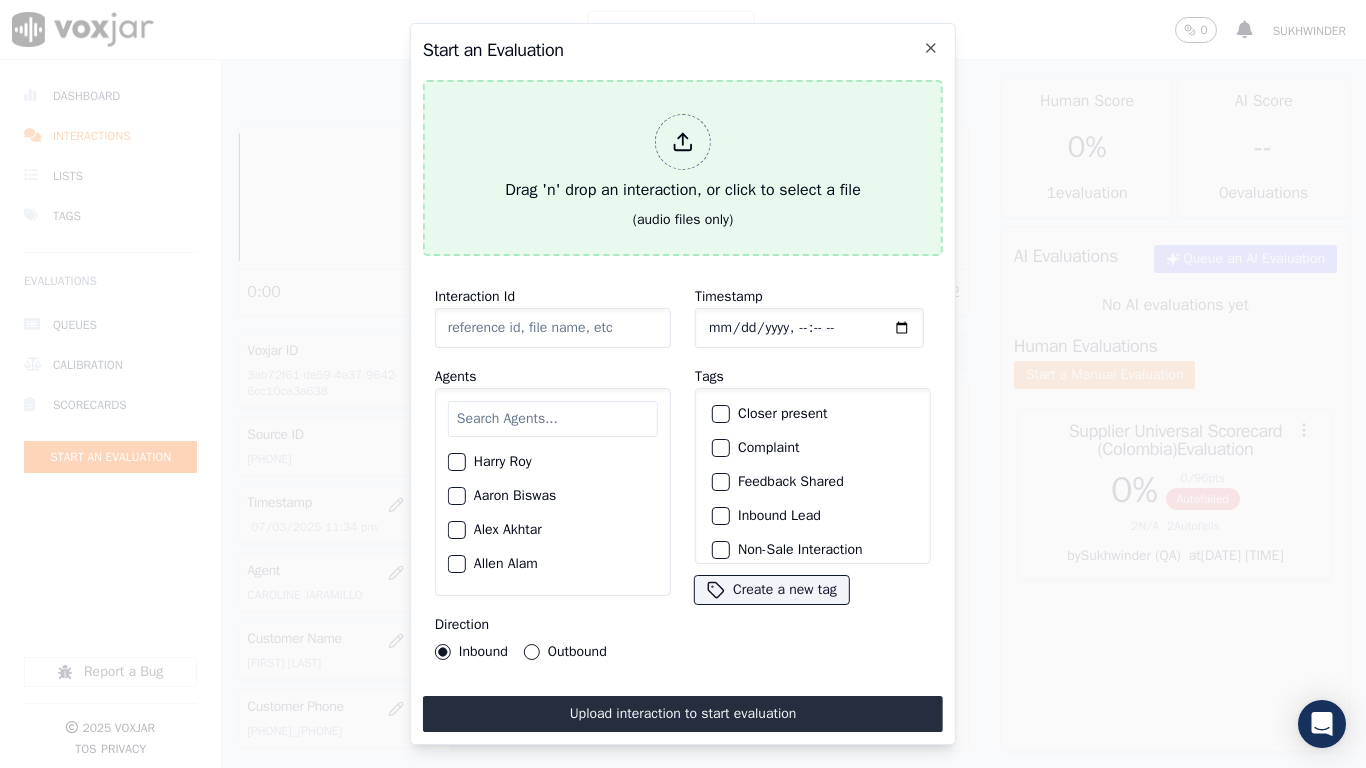 click on "Drag 'n' drop an interaction, or click to select a file   (audio files only)" at bounding box center (683, 168) 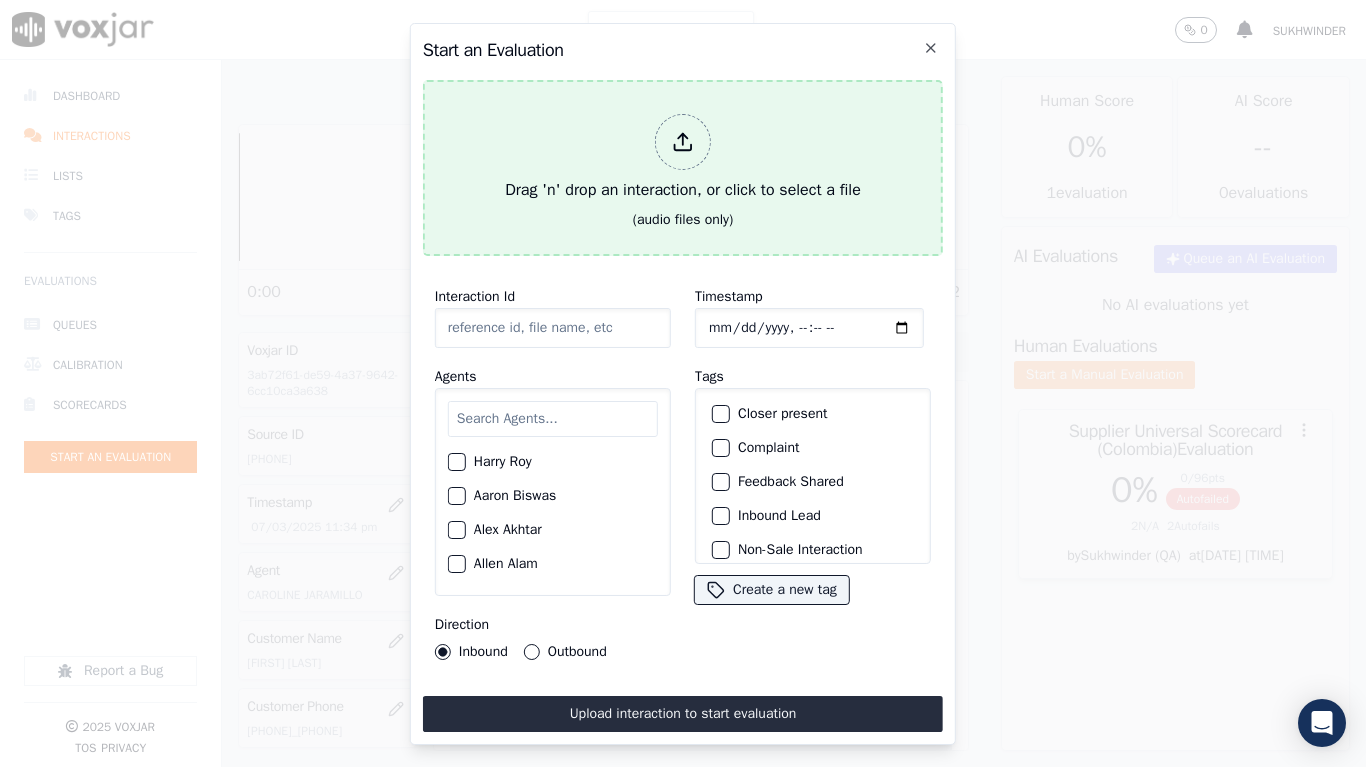 type on "[DATE]-[TIME]_[PHONE]-all.mp3" 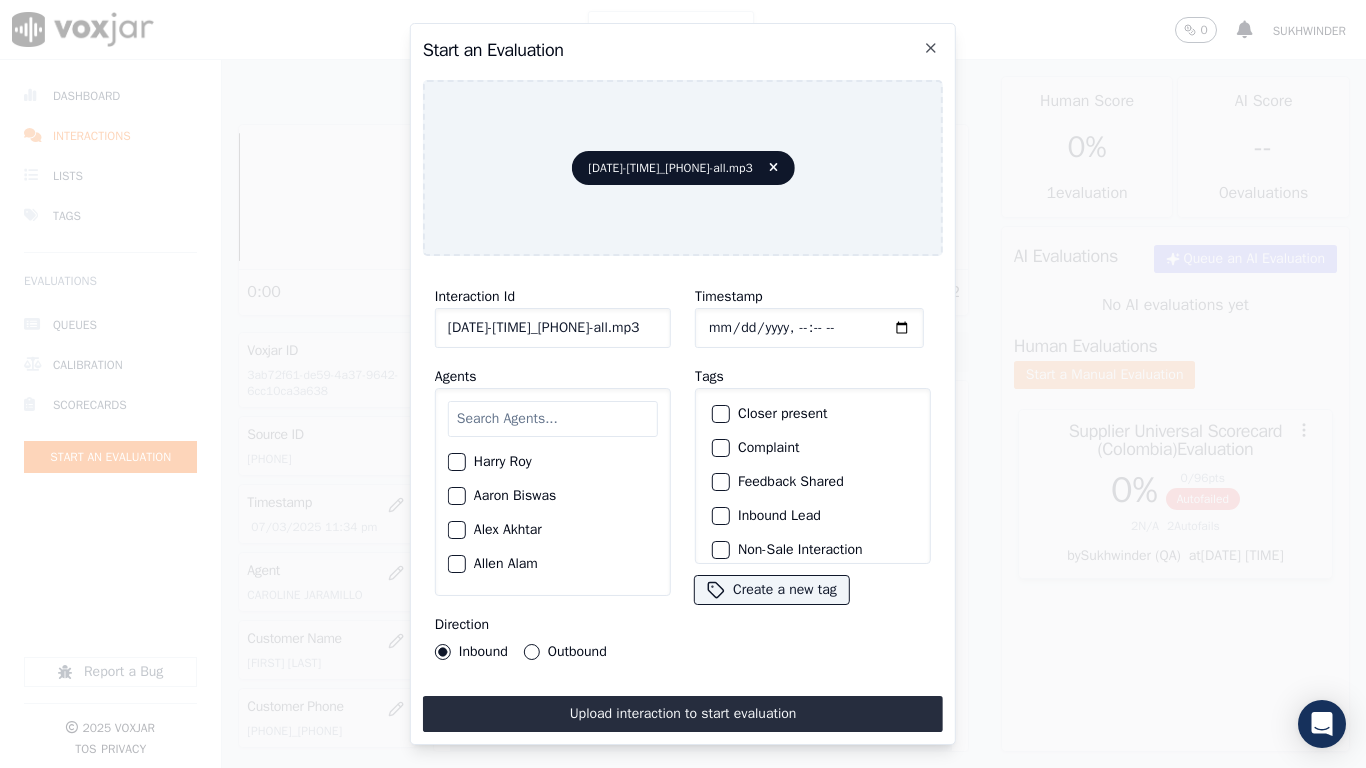click at bounding box center (553, 419) 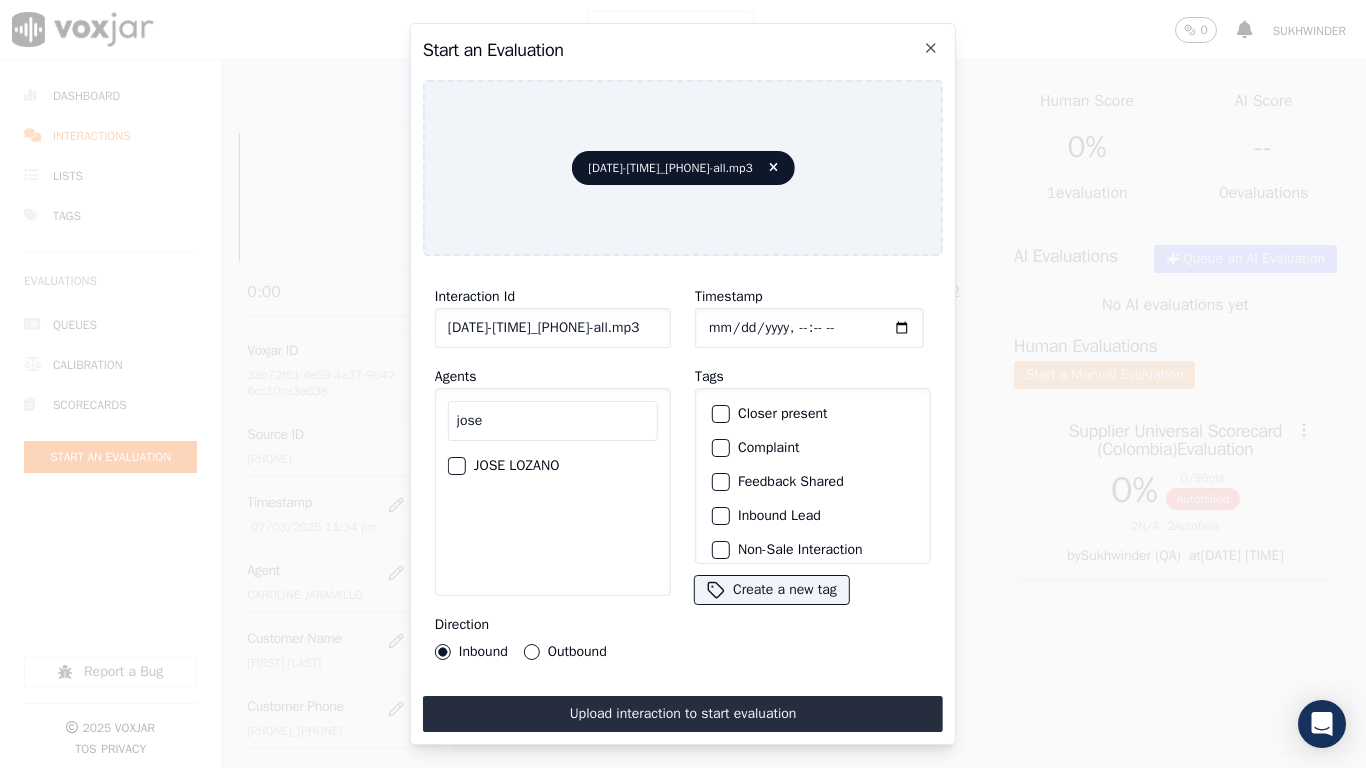 type on "jose" 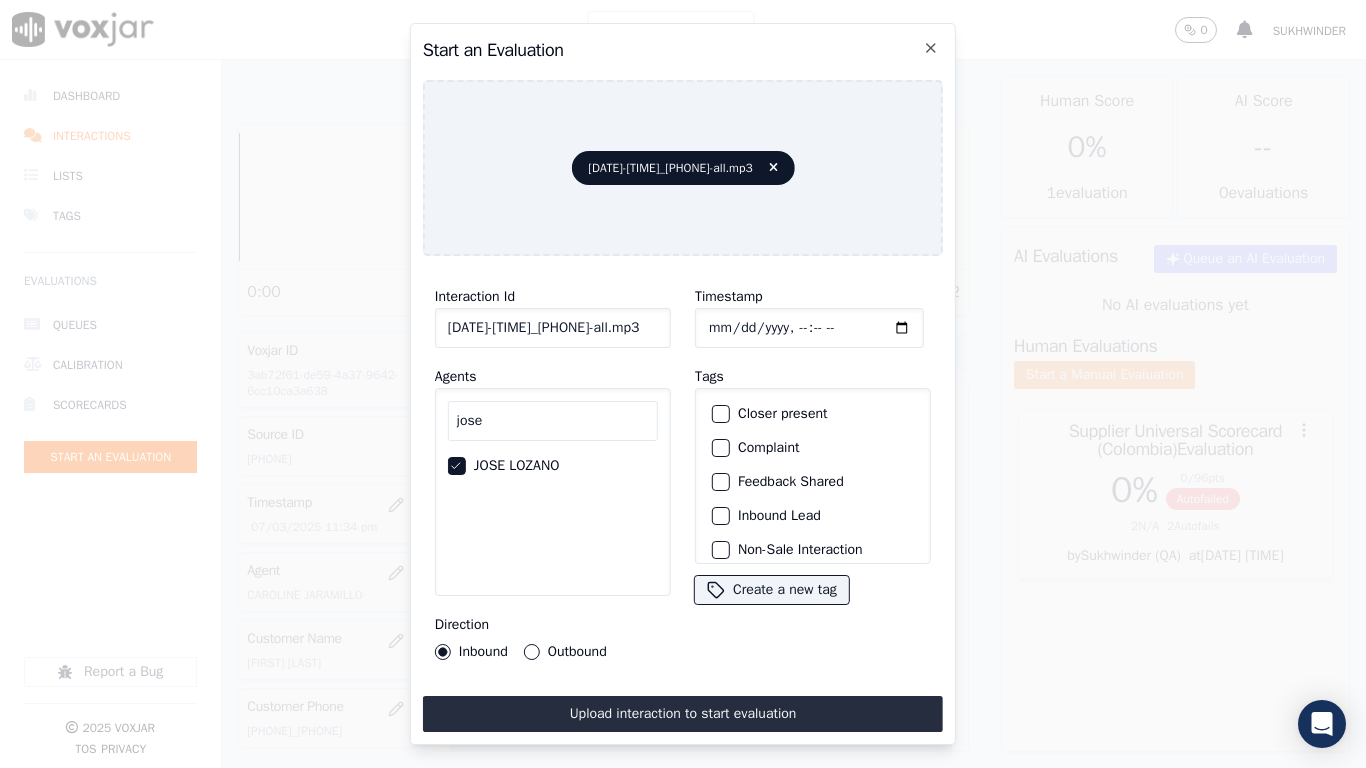 click on "Outbound" 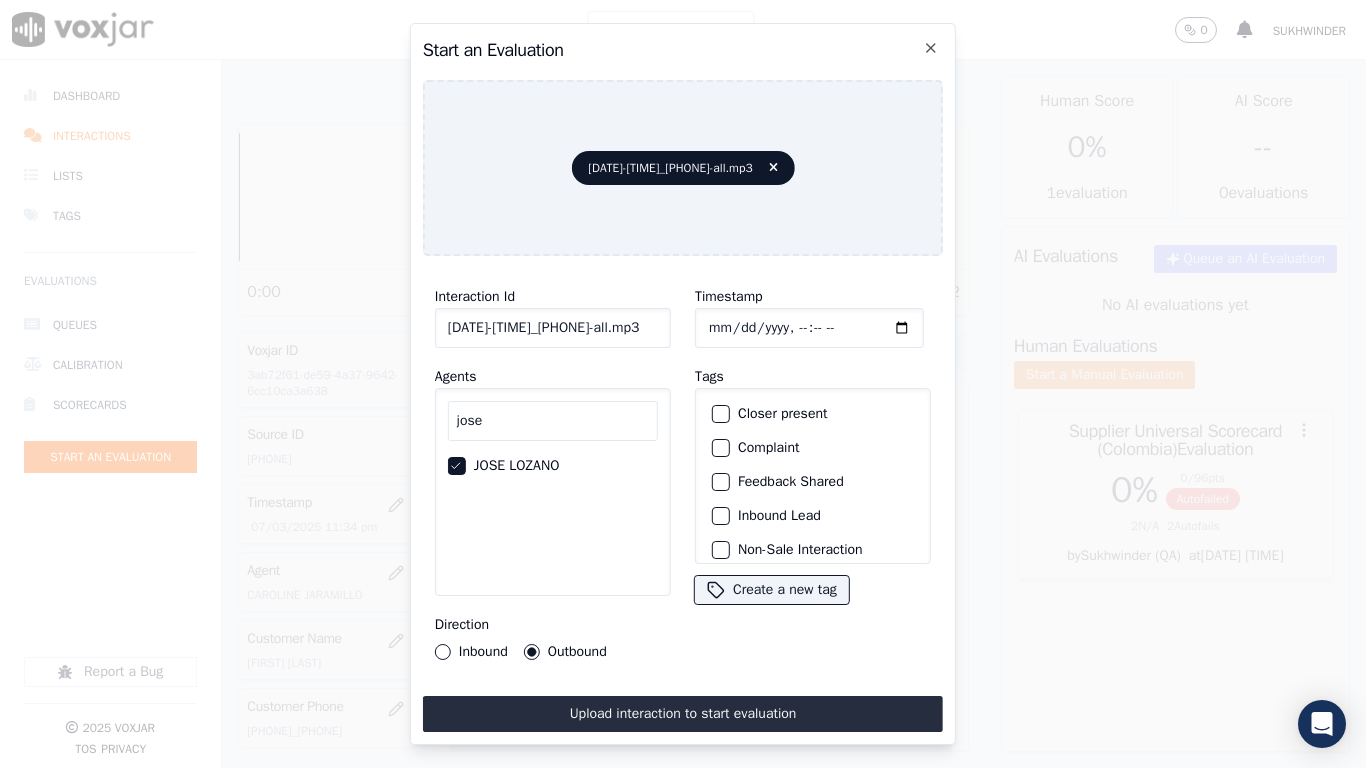 click on "Timestamp" 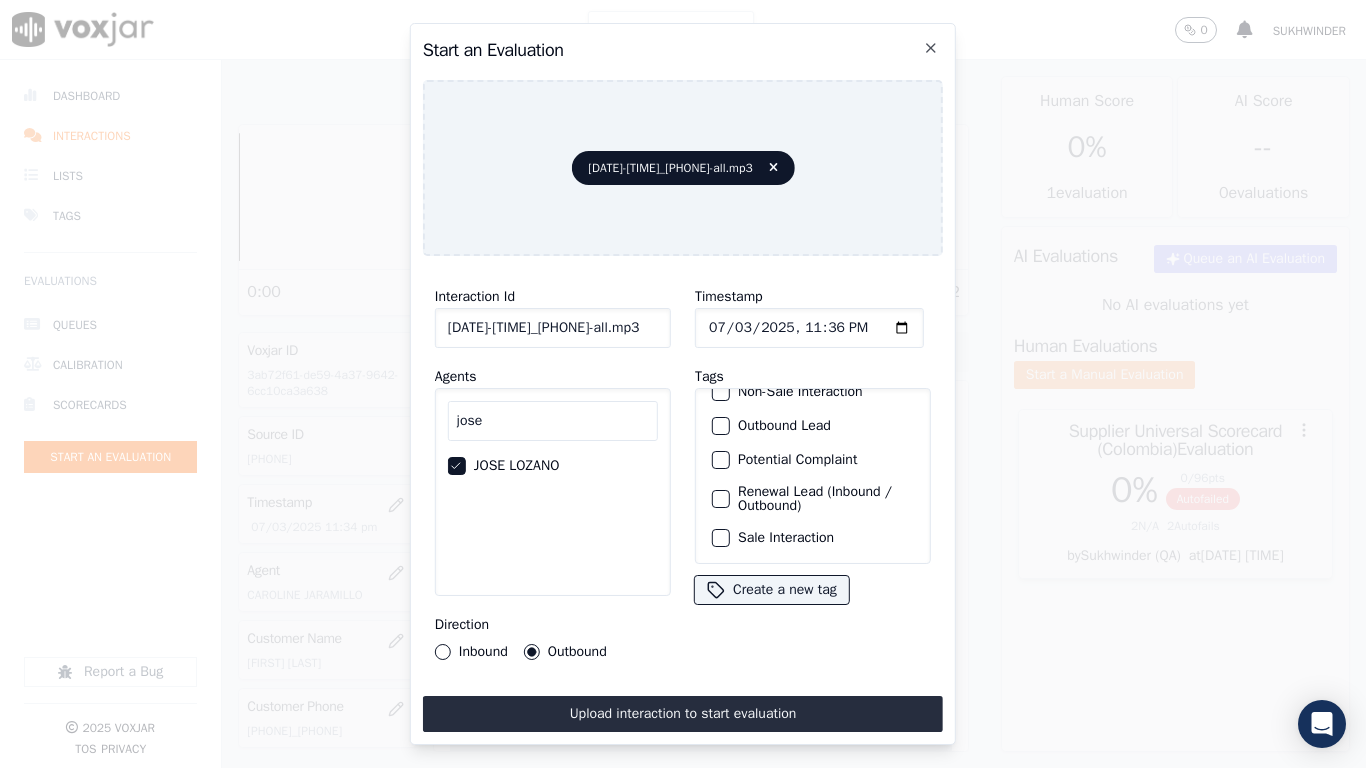 scroll, scrollTop: 173, scrollLeft: 0, axis: vertical 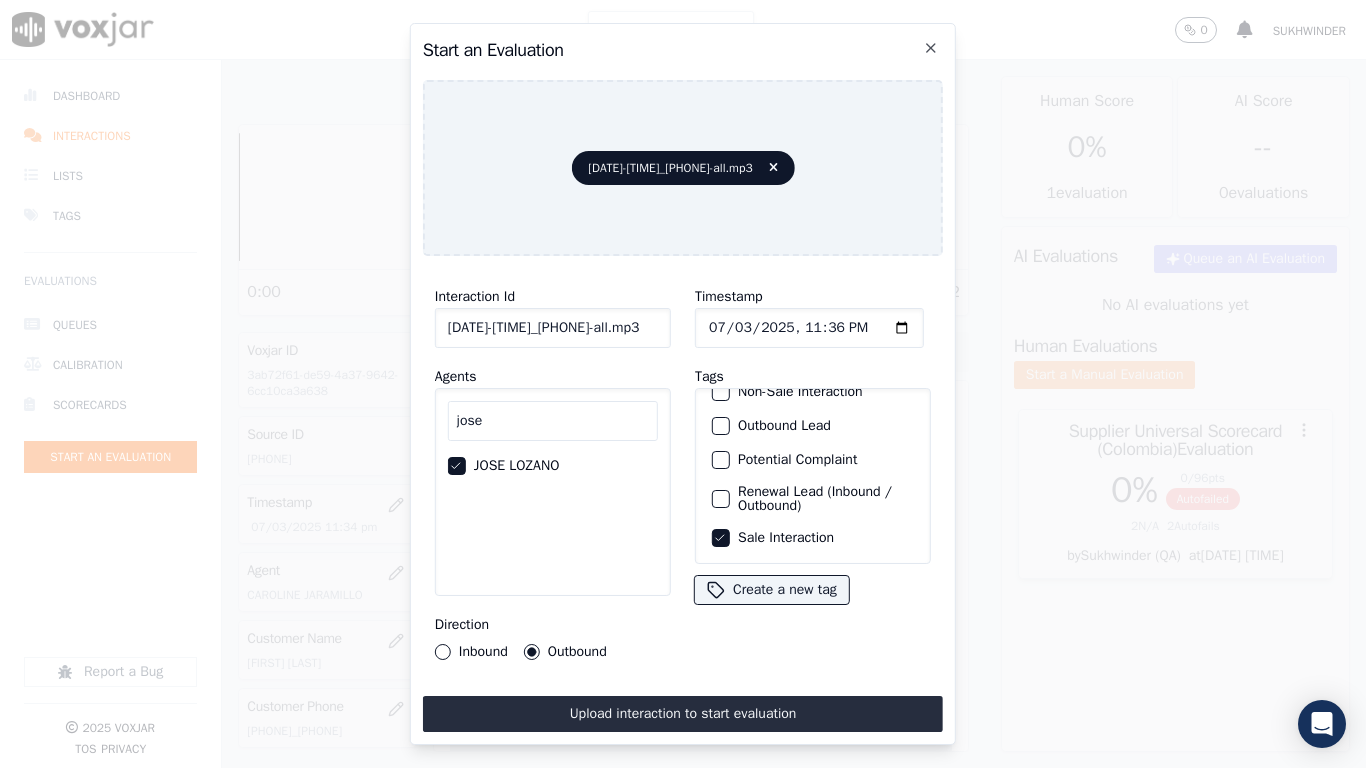 type 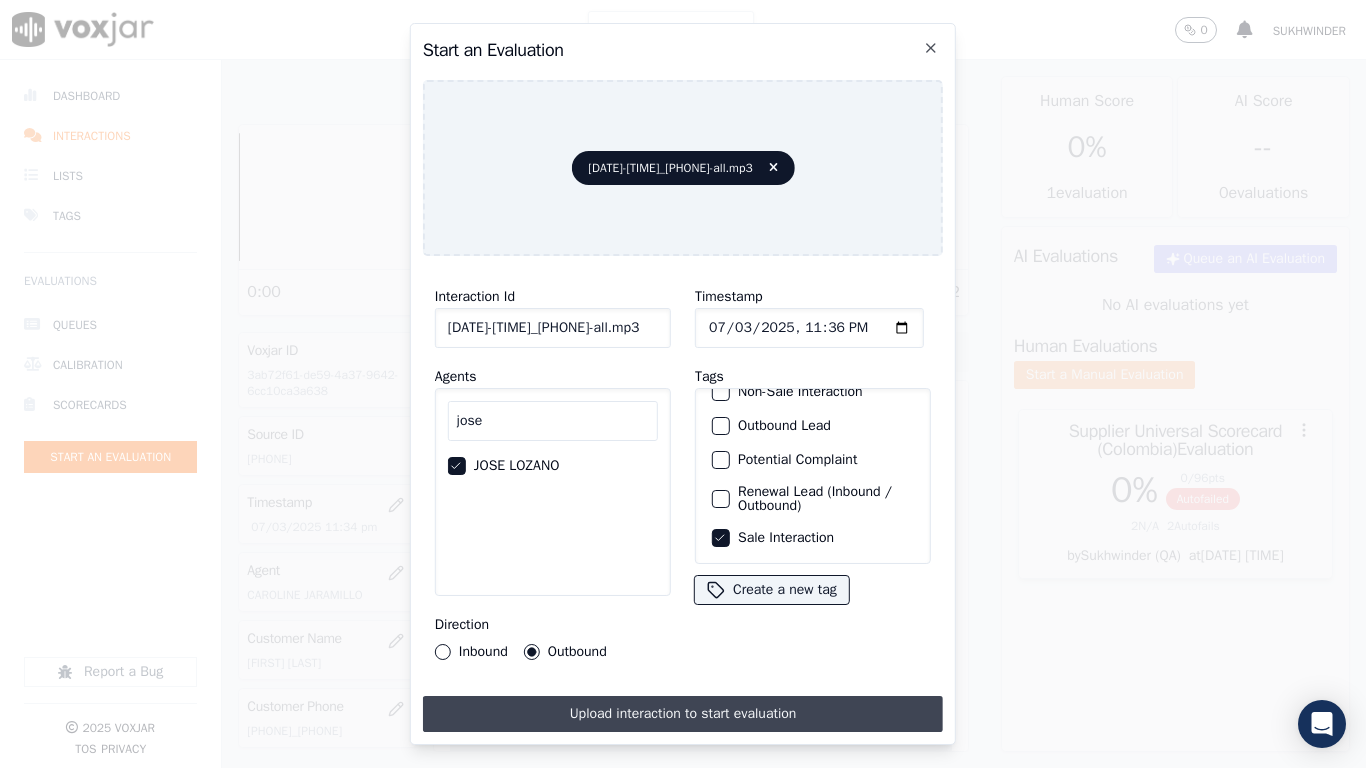 click on "Upload interaction to start evaluation" at bounding box center [683, 714] 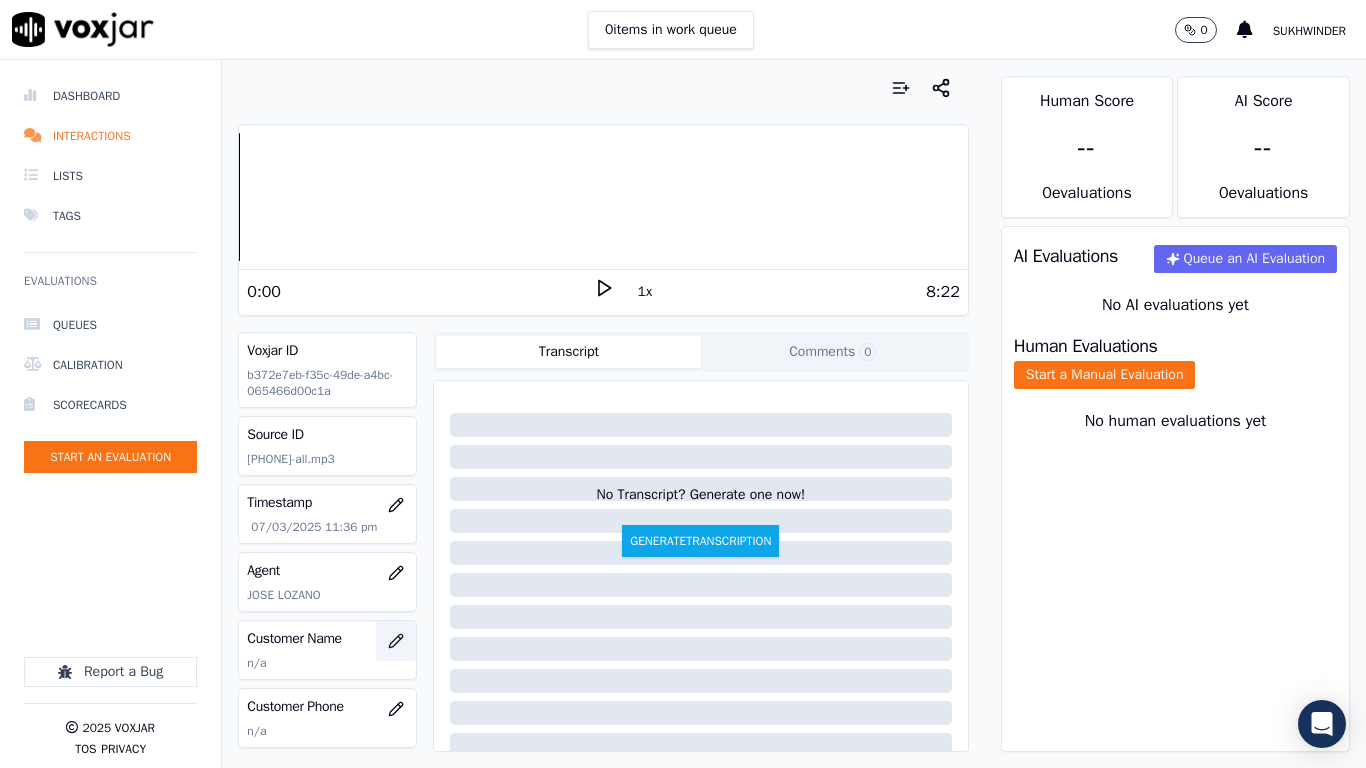 click 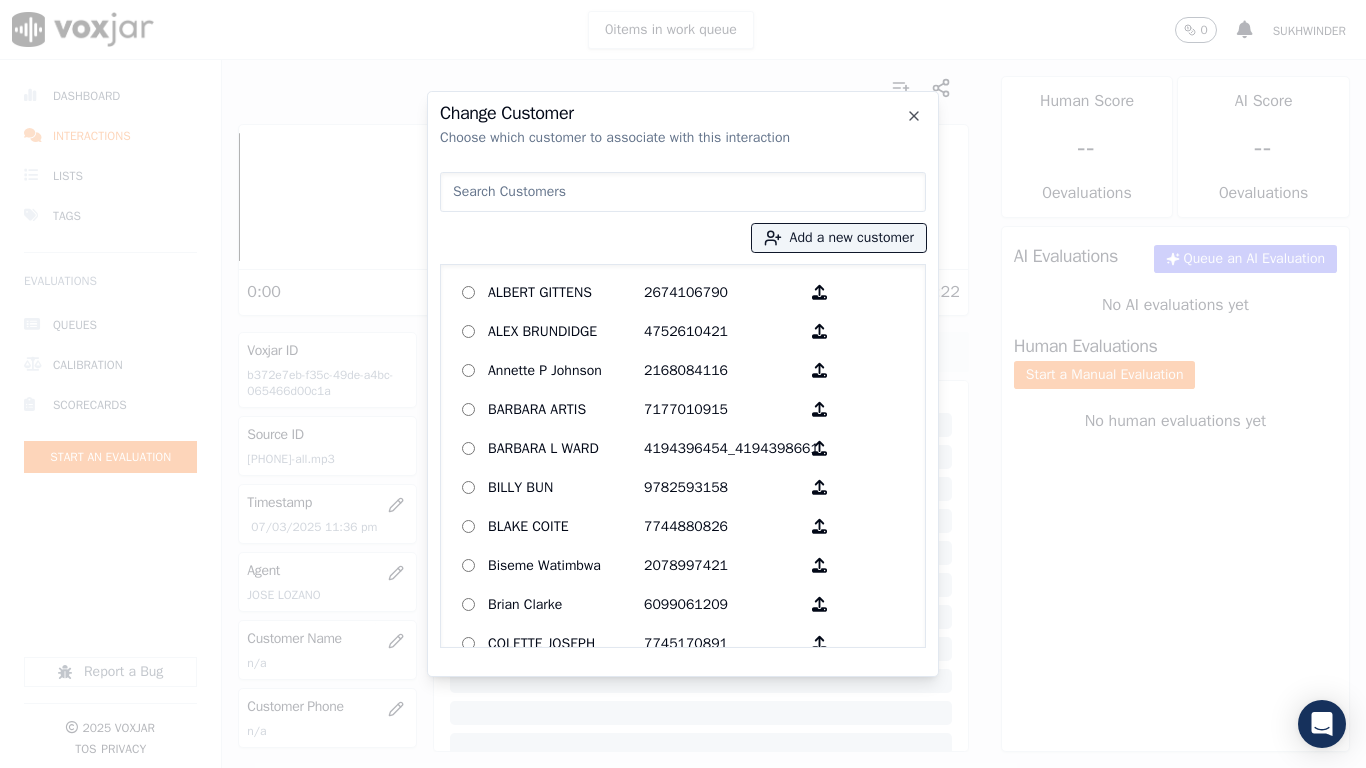 click at bounding box center [683, 192] 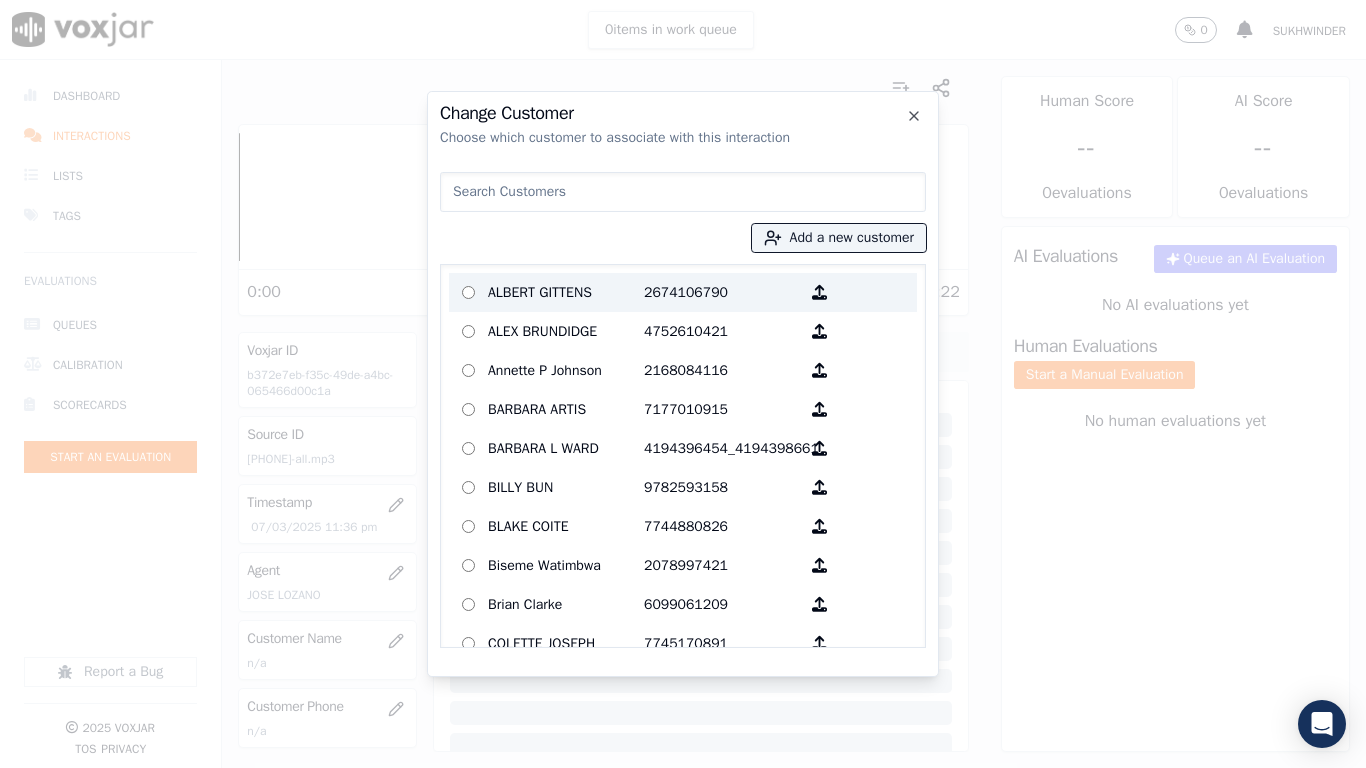 paste on "Roland laPoinge Jr" 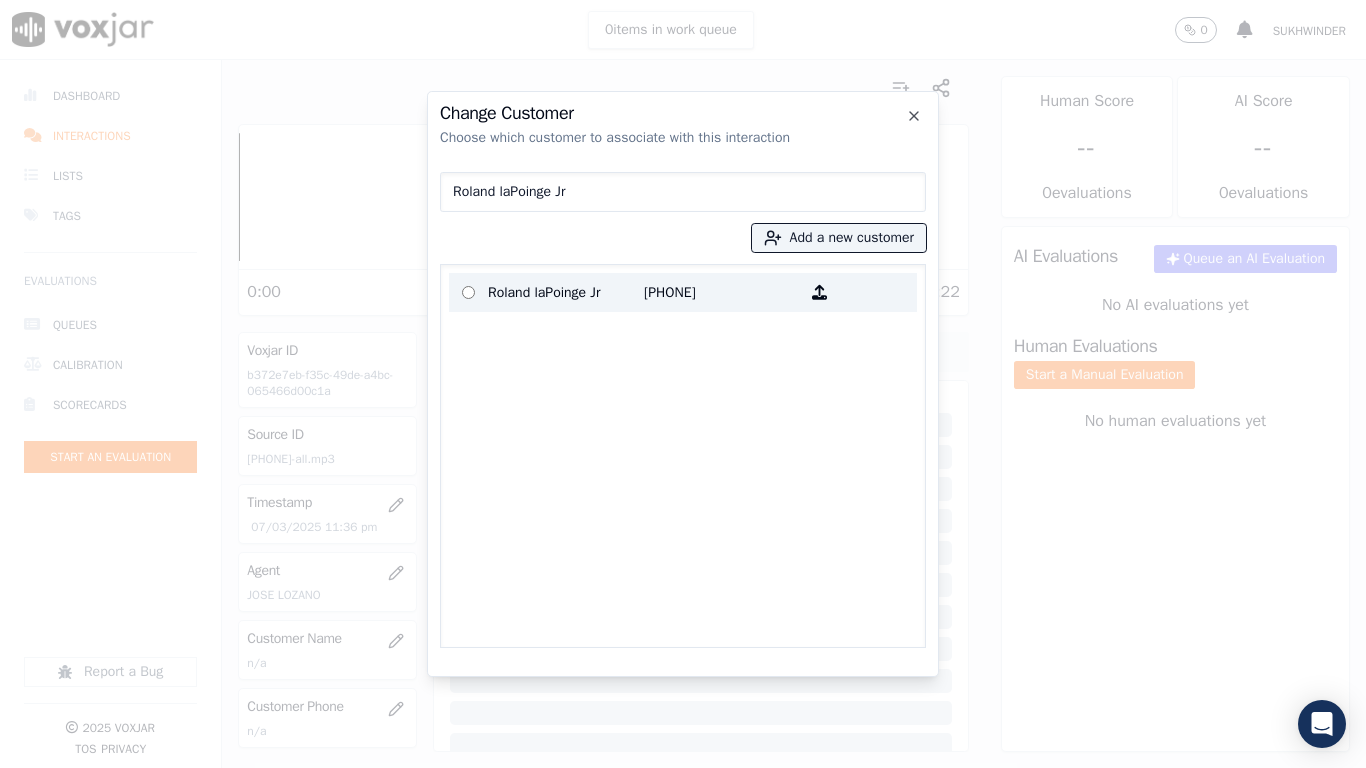 type on "Roland laPoinge Jr" 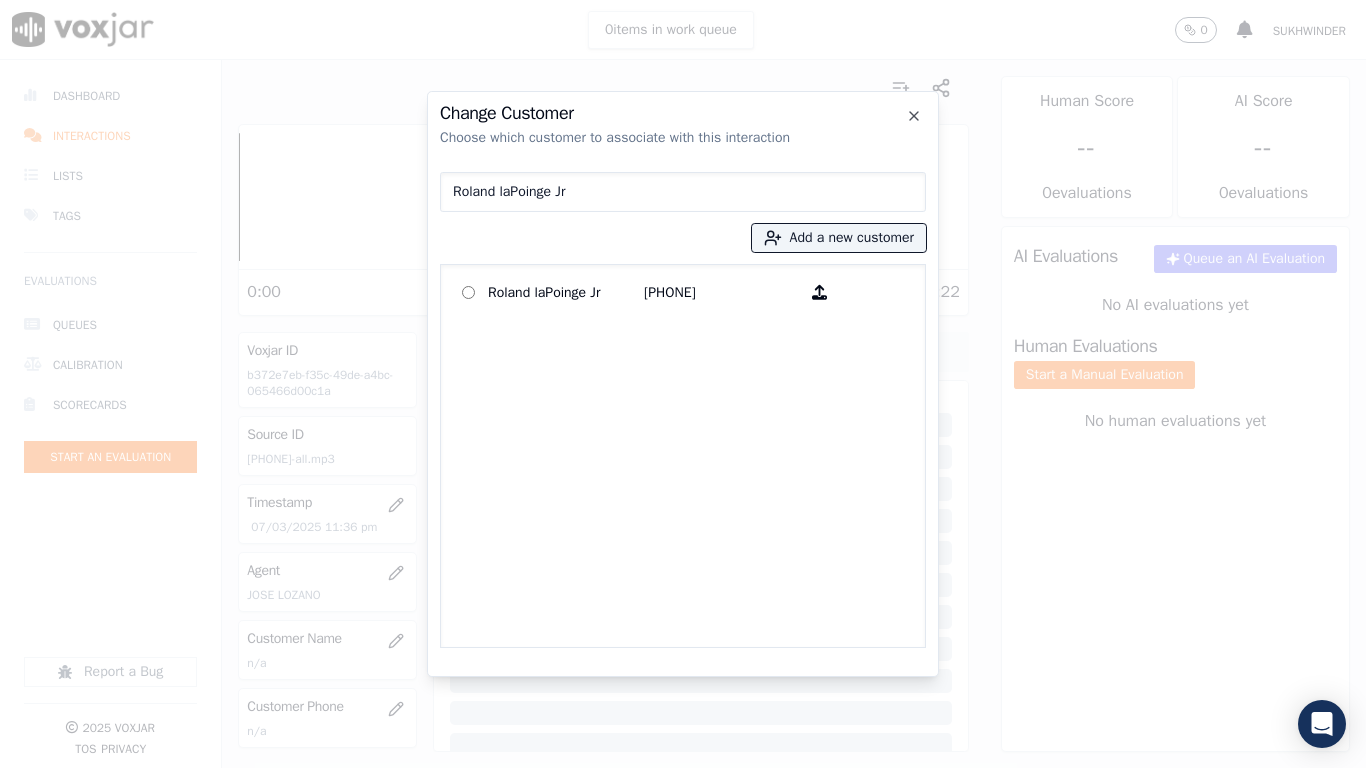 click on "Roland laPoinge Jr" at bounding box center (566, 292) 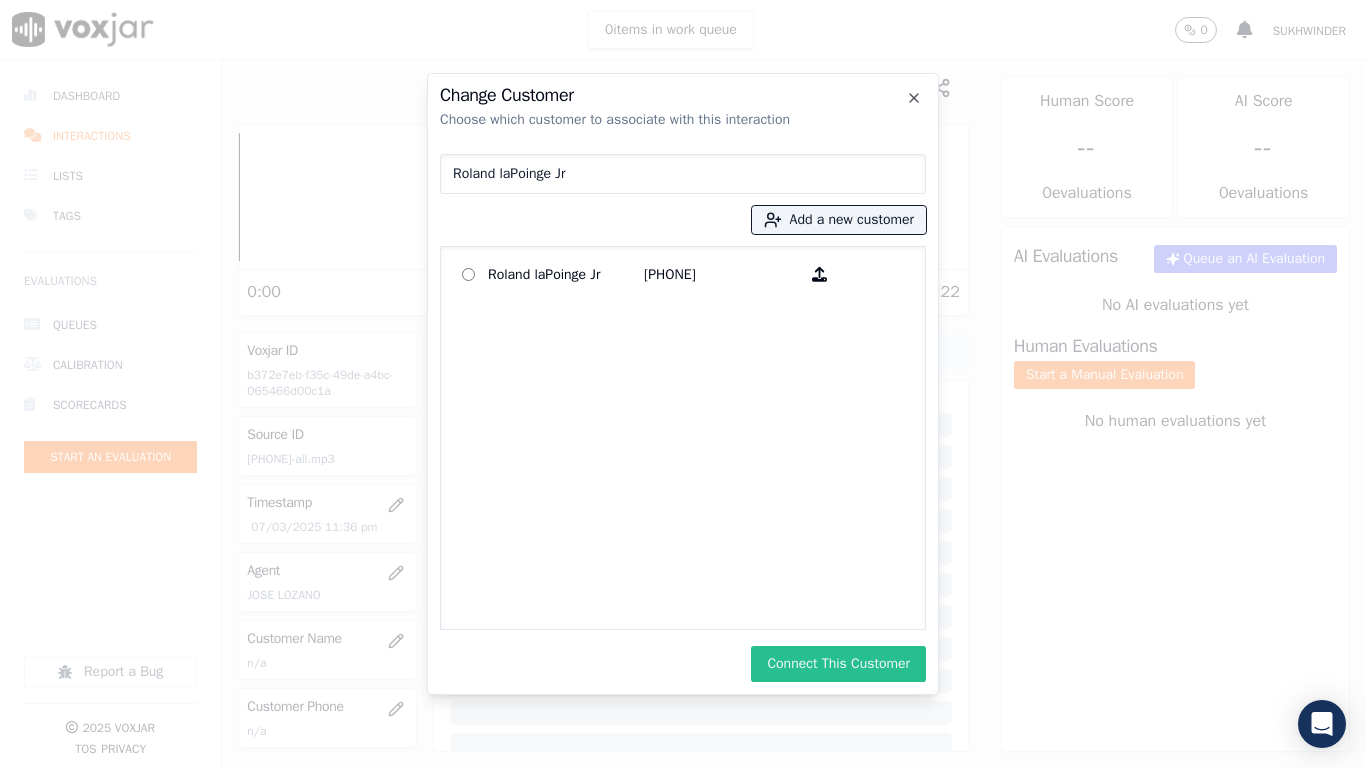 click on "Connect This Customer" at bounding box center (838, 664) 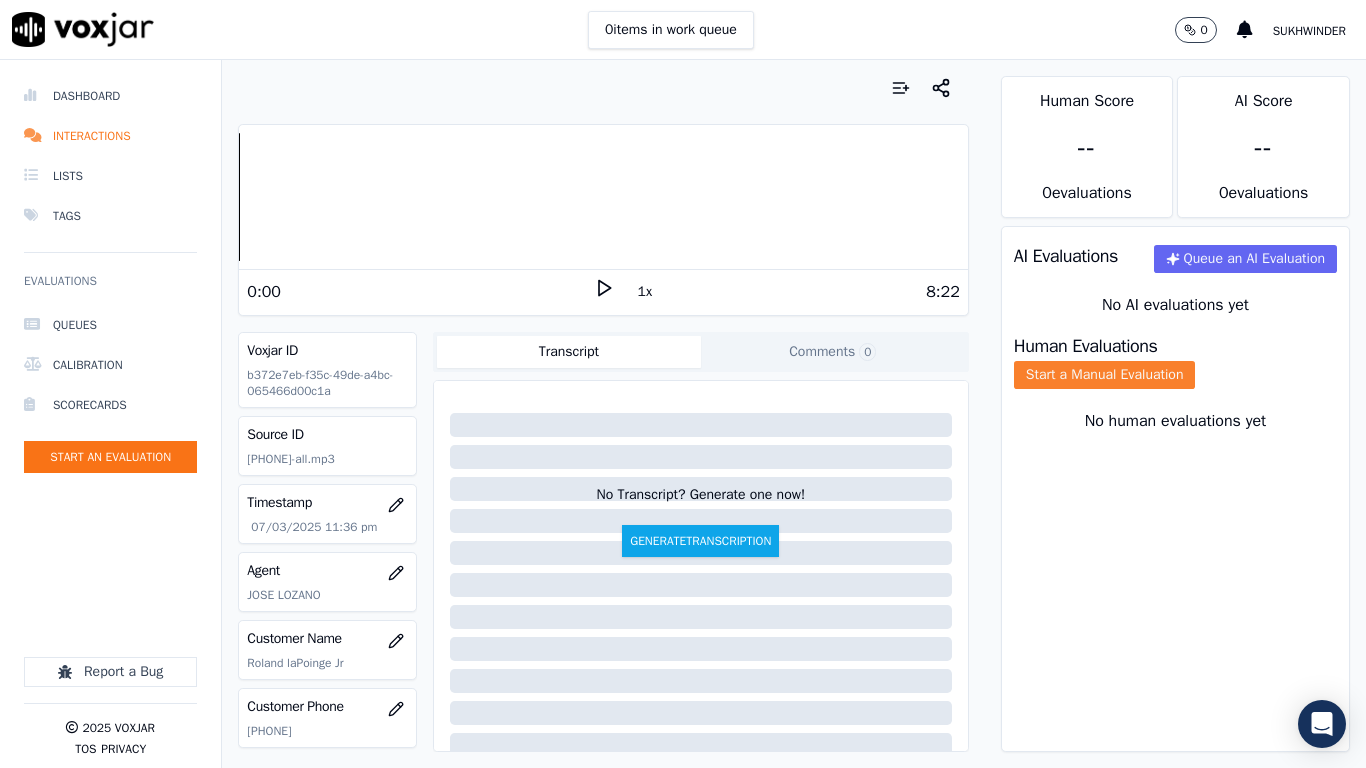 click on "Start a Manual Evaluation" 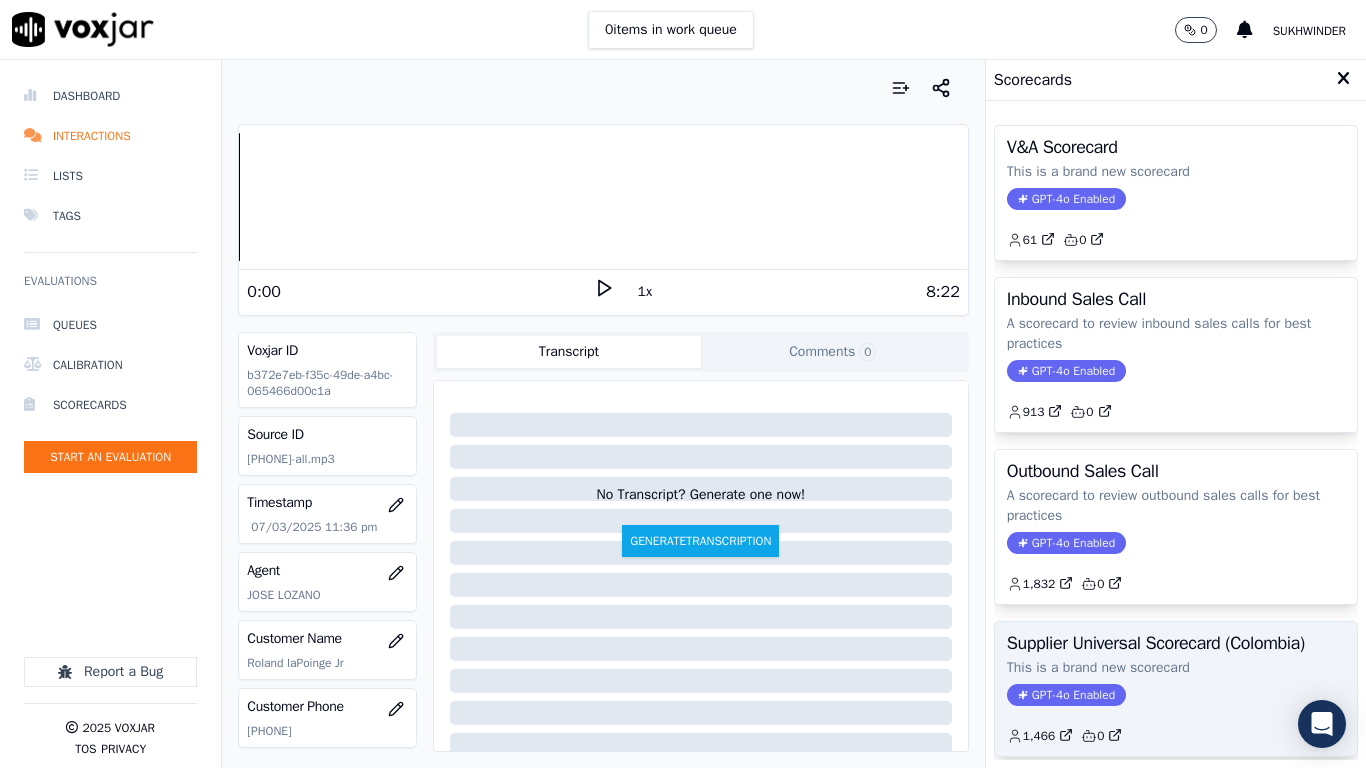 click on "Supplier Universal Scorecard (Colombia)" at bounding box center (1176, 643) 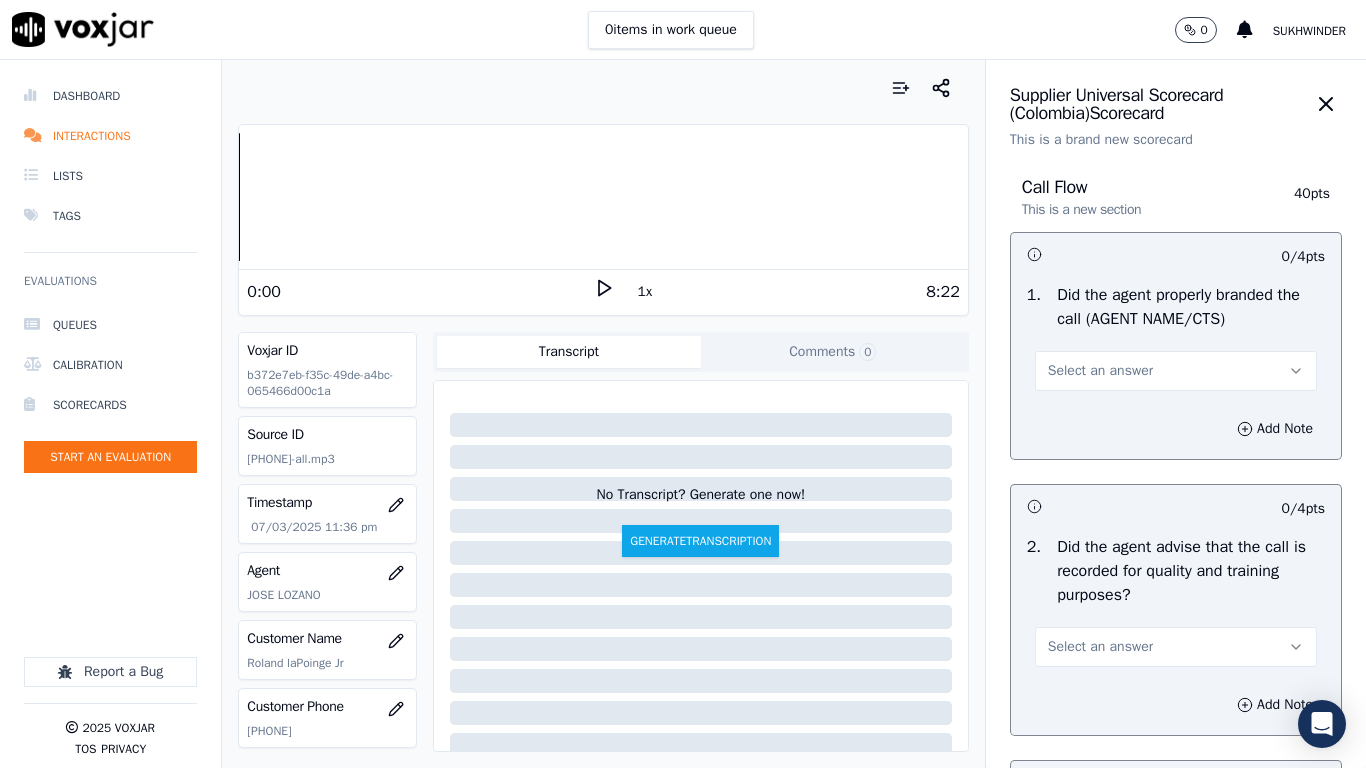 click on "Select an answer" at bounding box center (1100, 371) 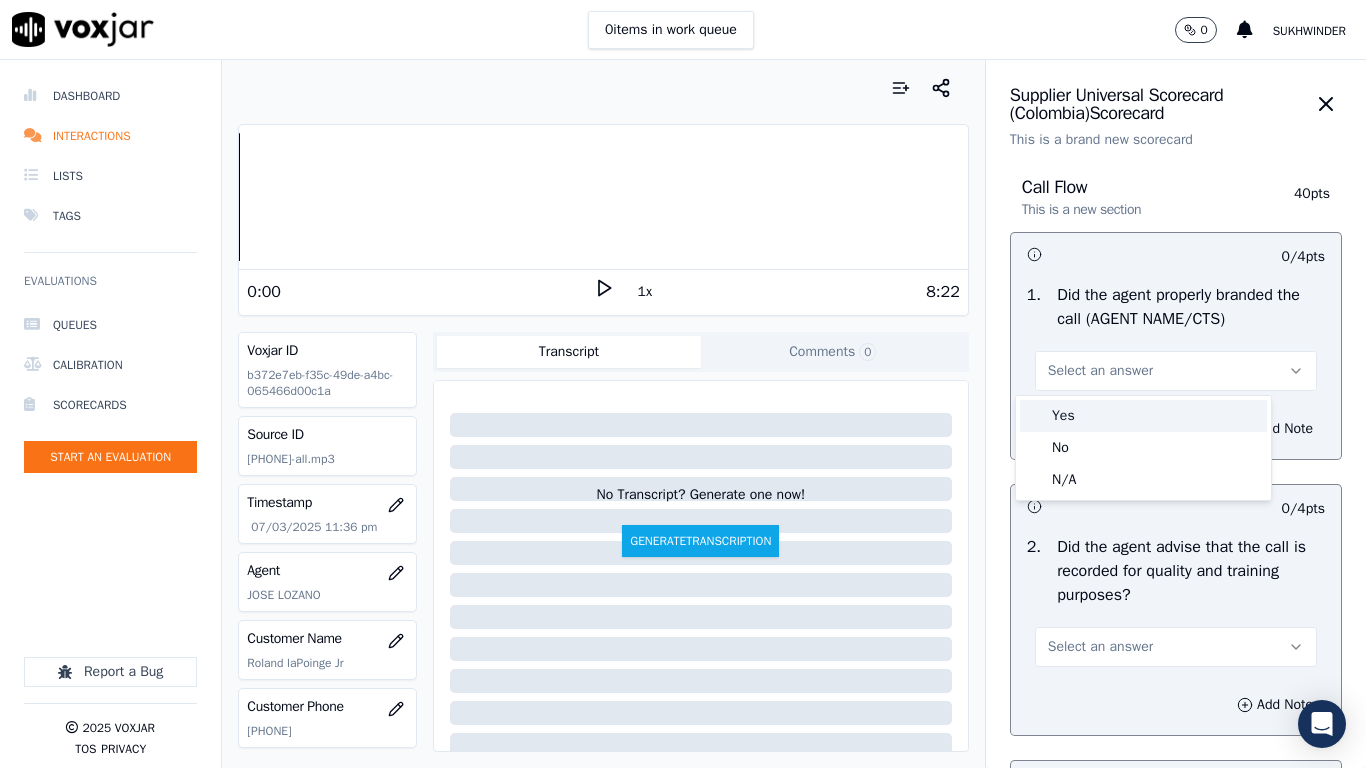 click on "Yes" at bounding box center (1143, 416) 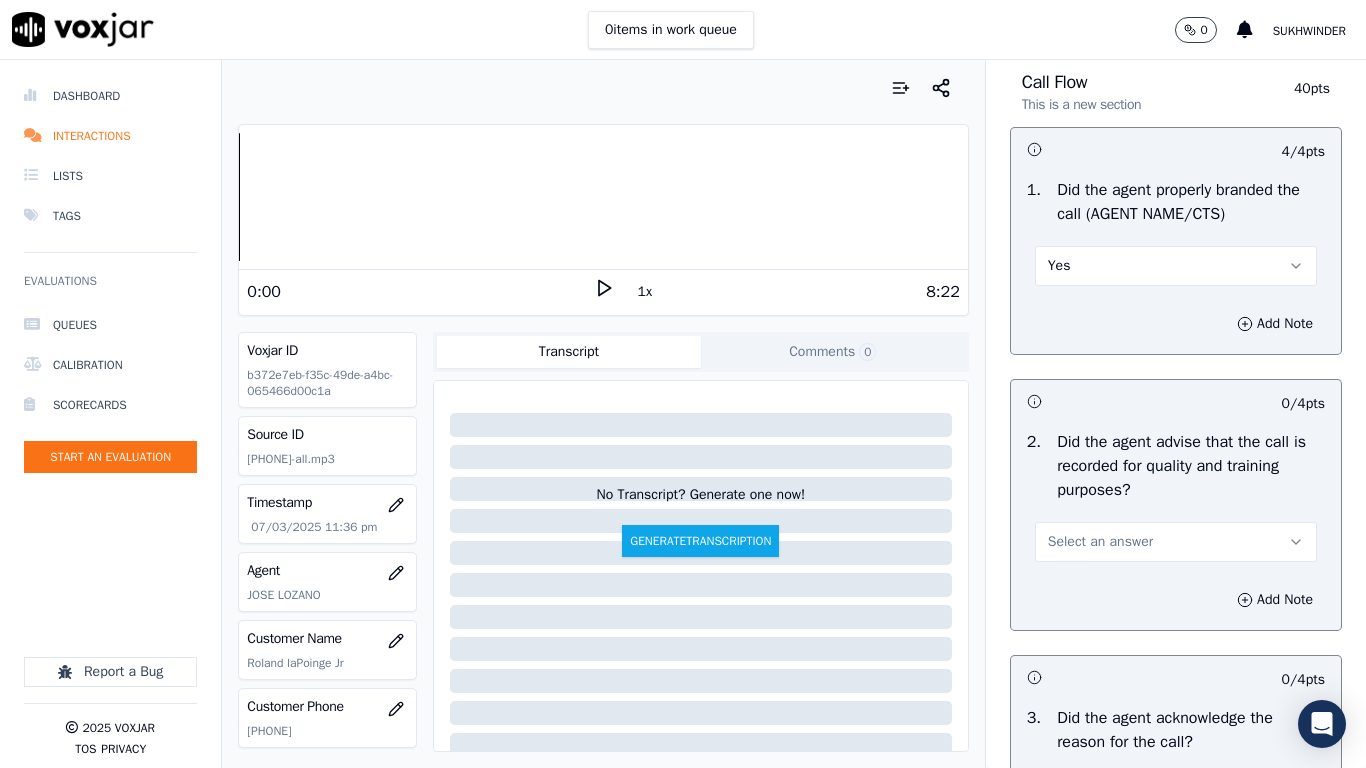 scroll, scrollTop: 200, scrollLeft: 0, axis: vertical 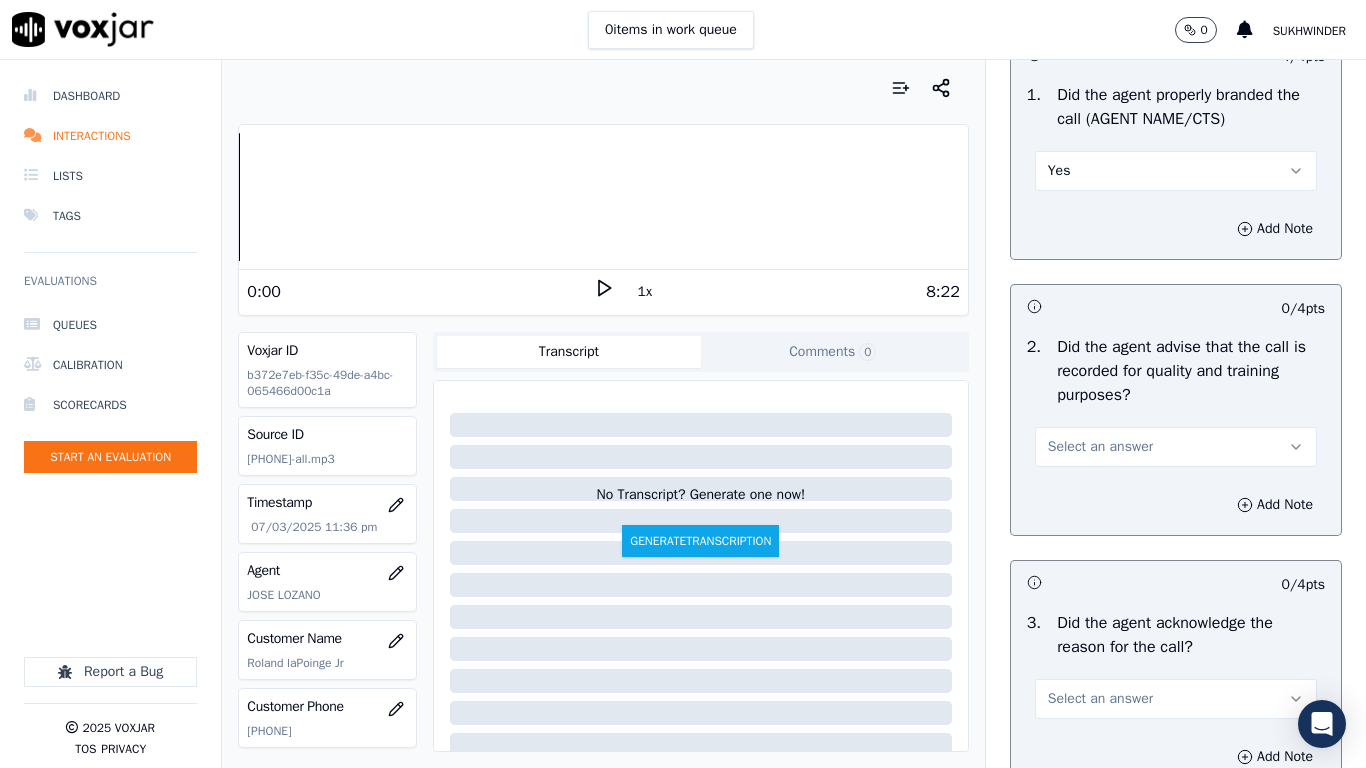 click on "Select an answer" at bounding box center (1100, 447) 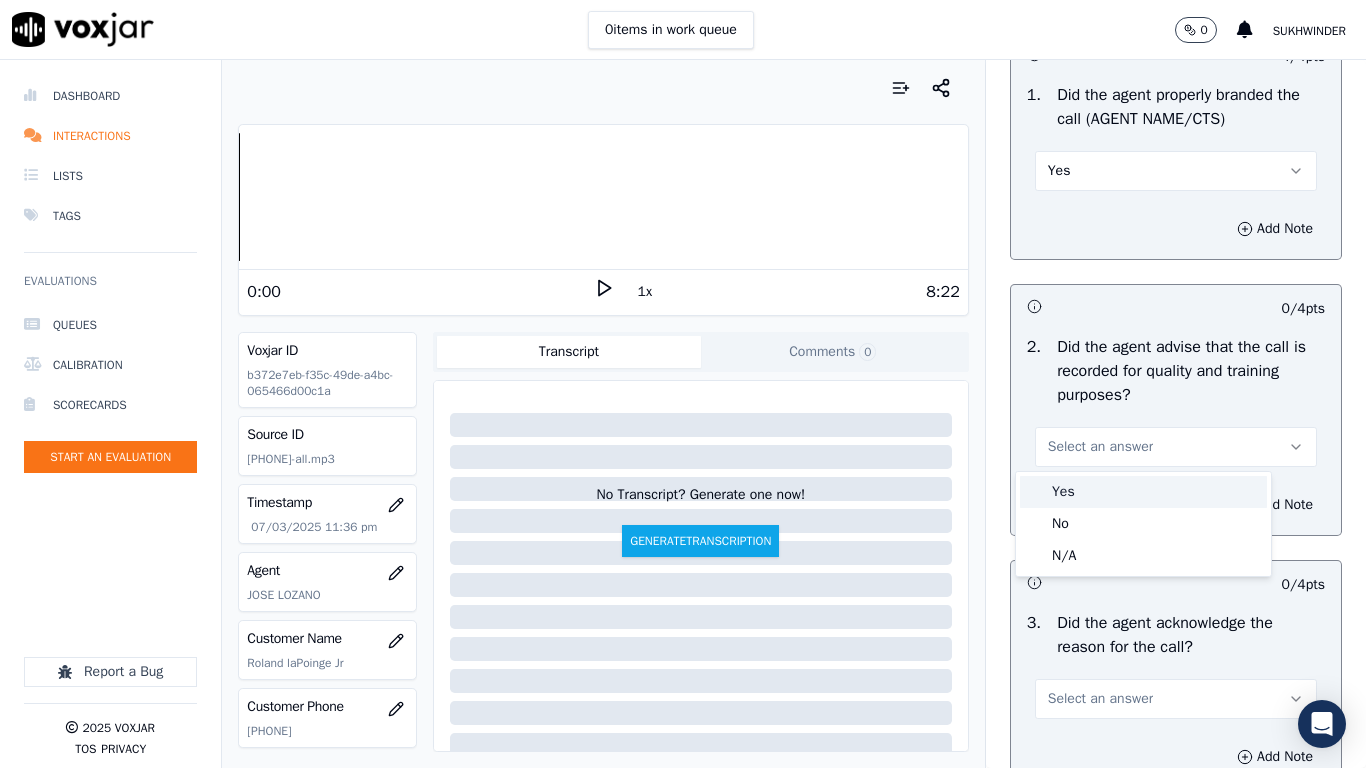 click on "Yes" at bounding box center [1143, 492] 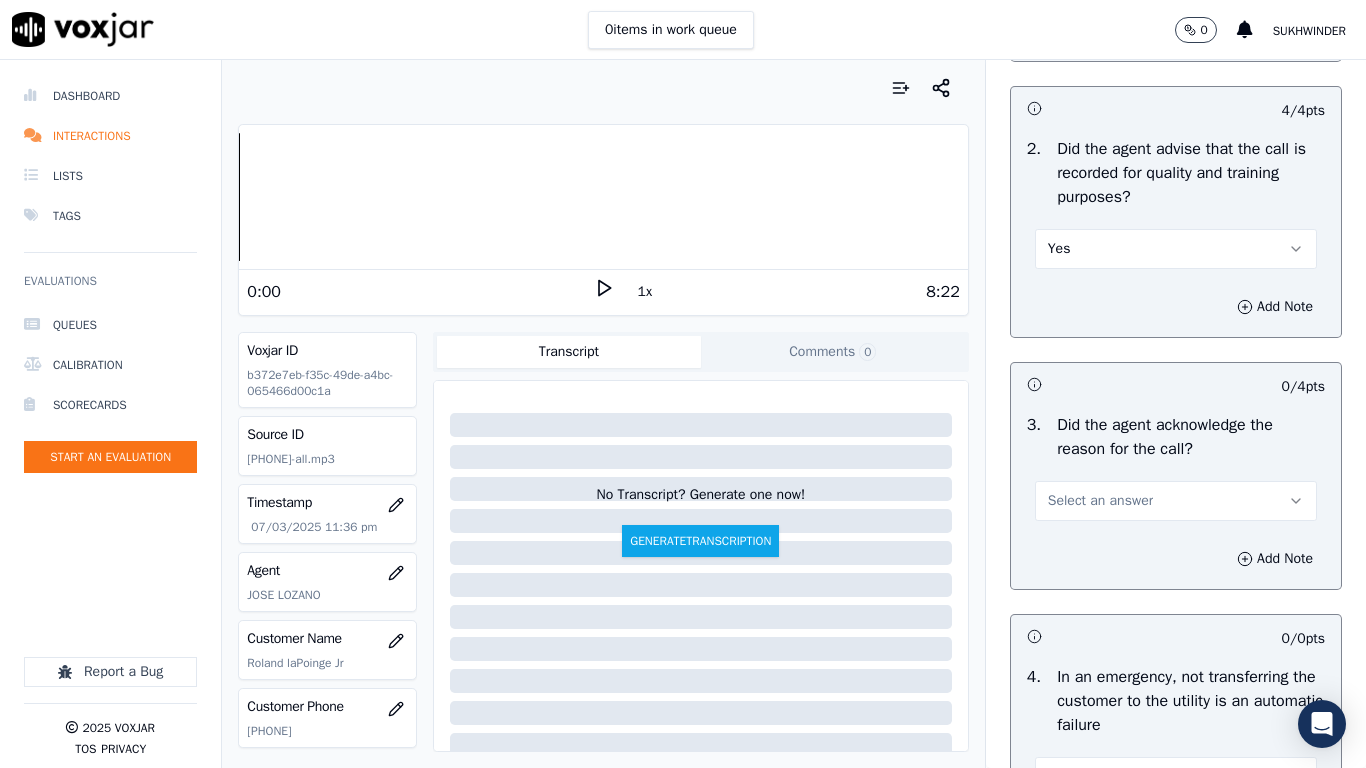 scroll, scrollTop: 400, scrollLeft: 0, axis: vertical 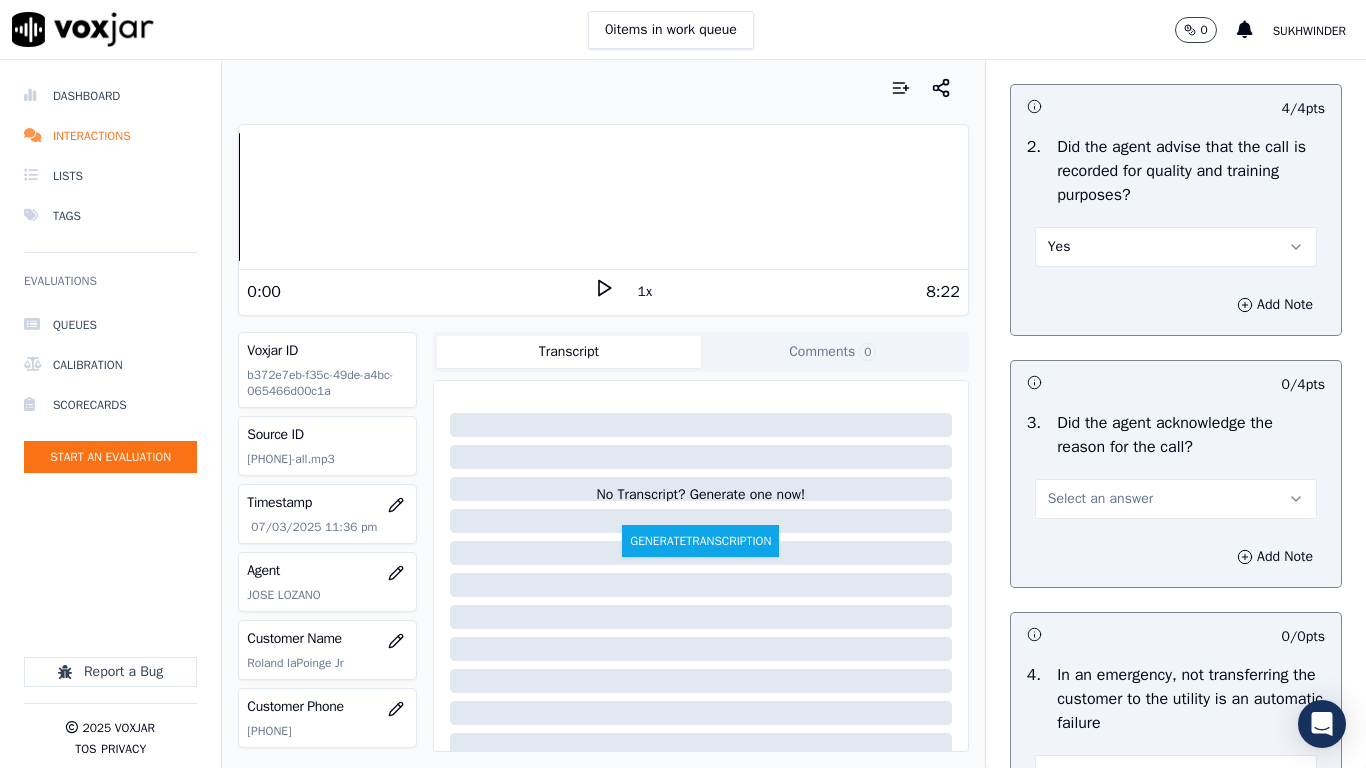 click on "Select an answer" at bounding box center (1176, 499) 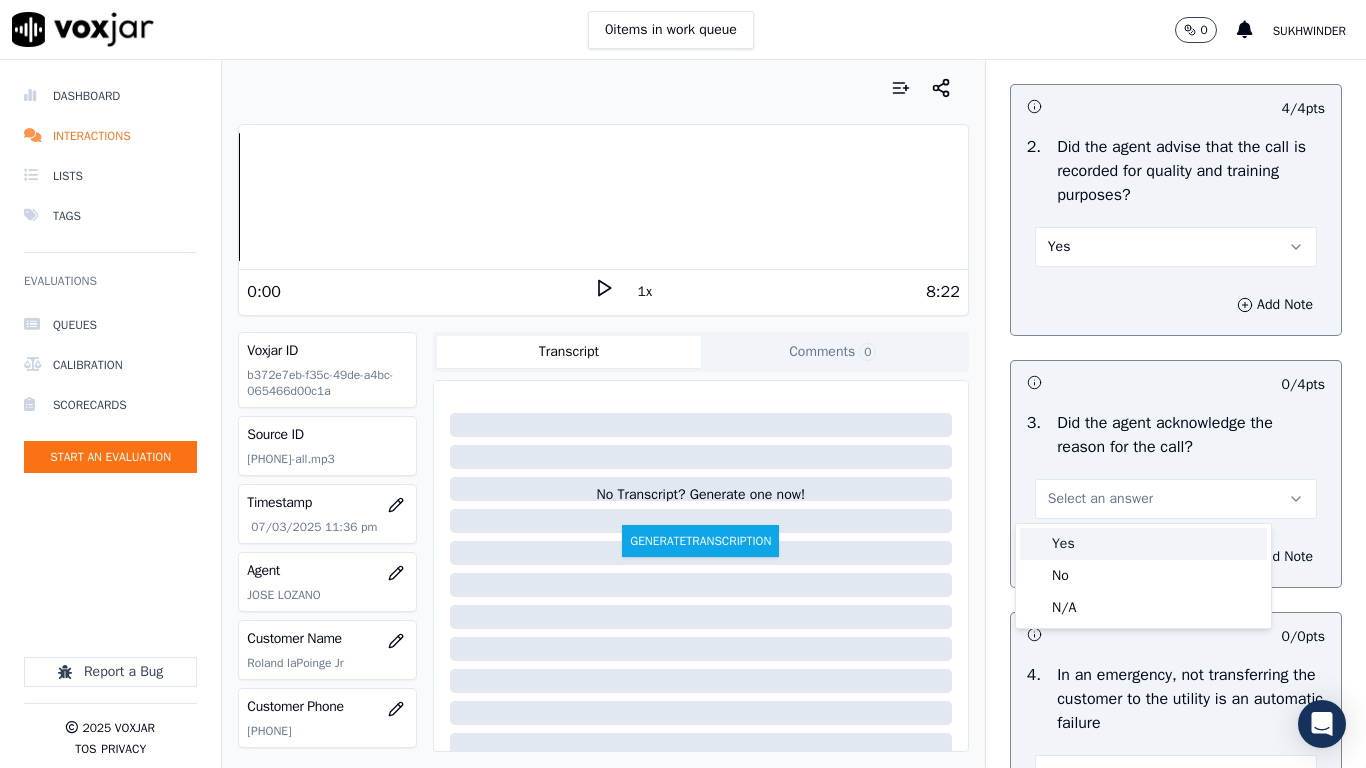 click on "Yes" at bounding box center [1143, 544] 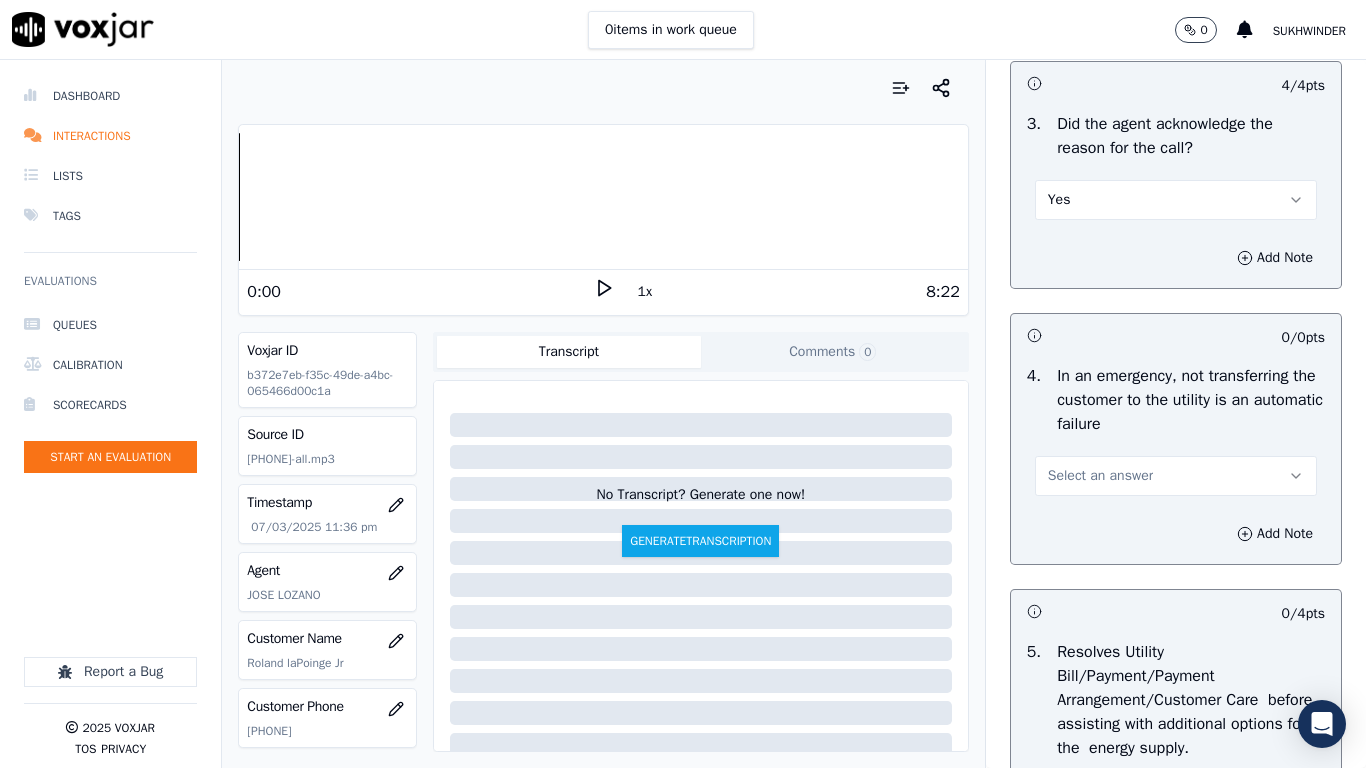 scroll, scrollTop: 700, scrollLeft: 0, axis: vertical 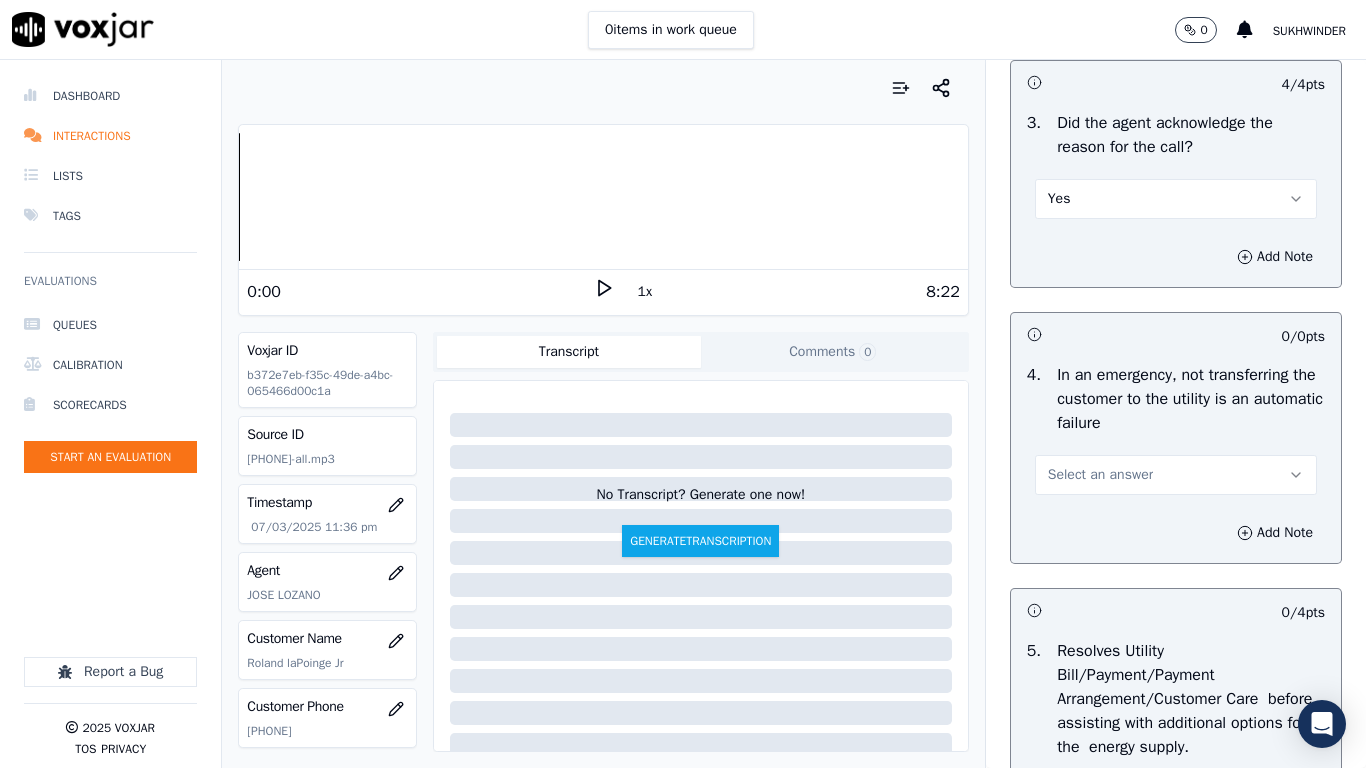 click on "Select an answer" at bounding box center (1100, 475) 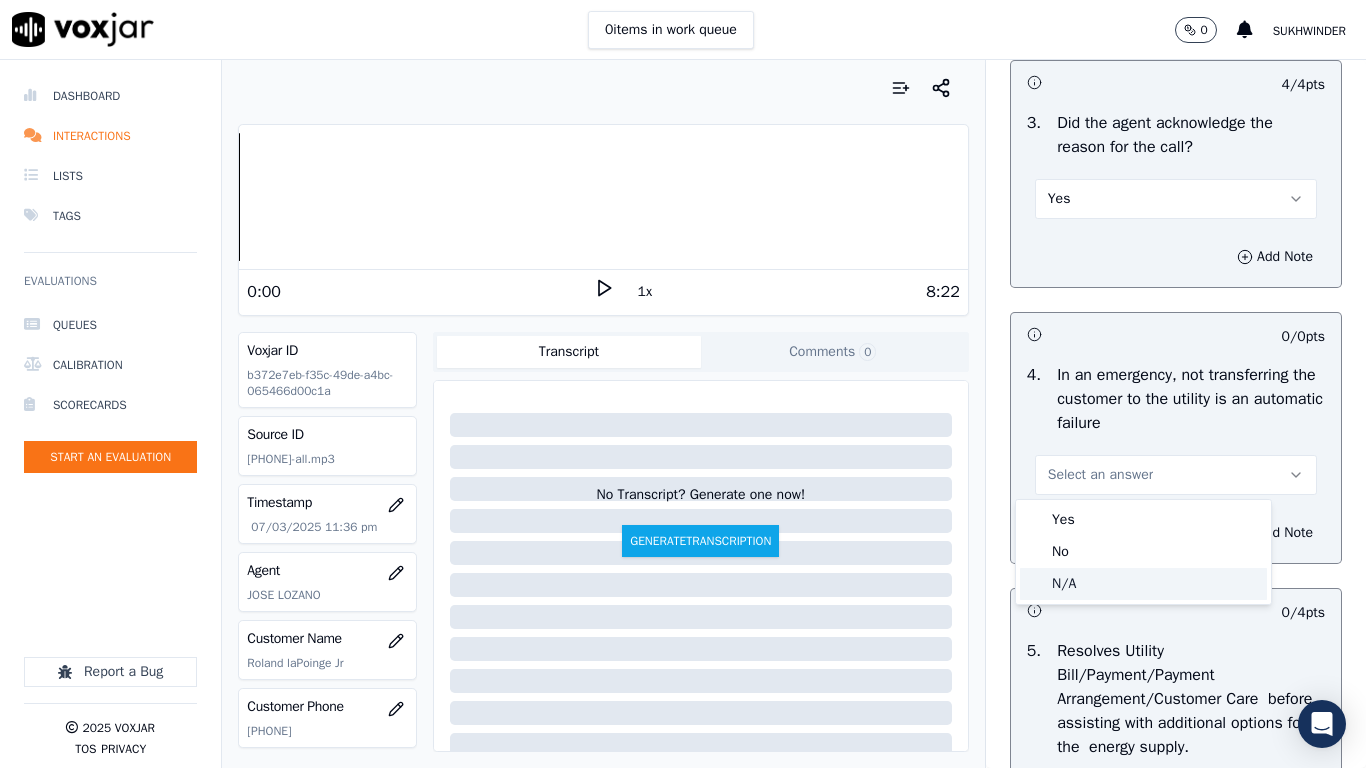 click on "N/A" 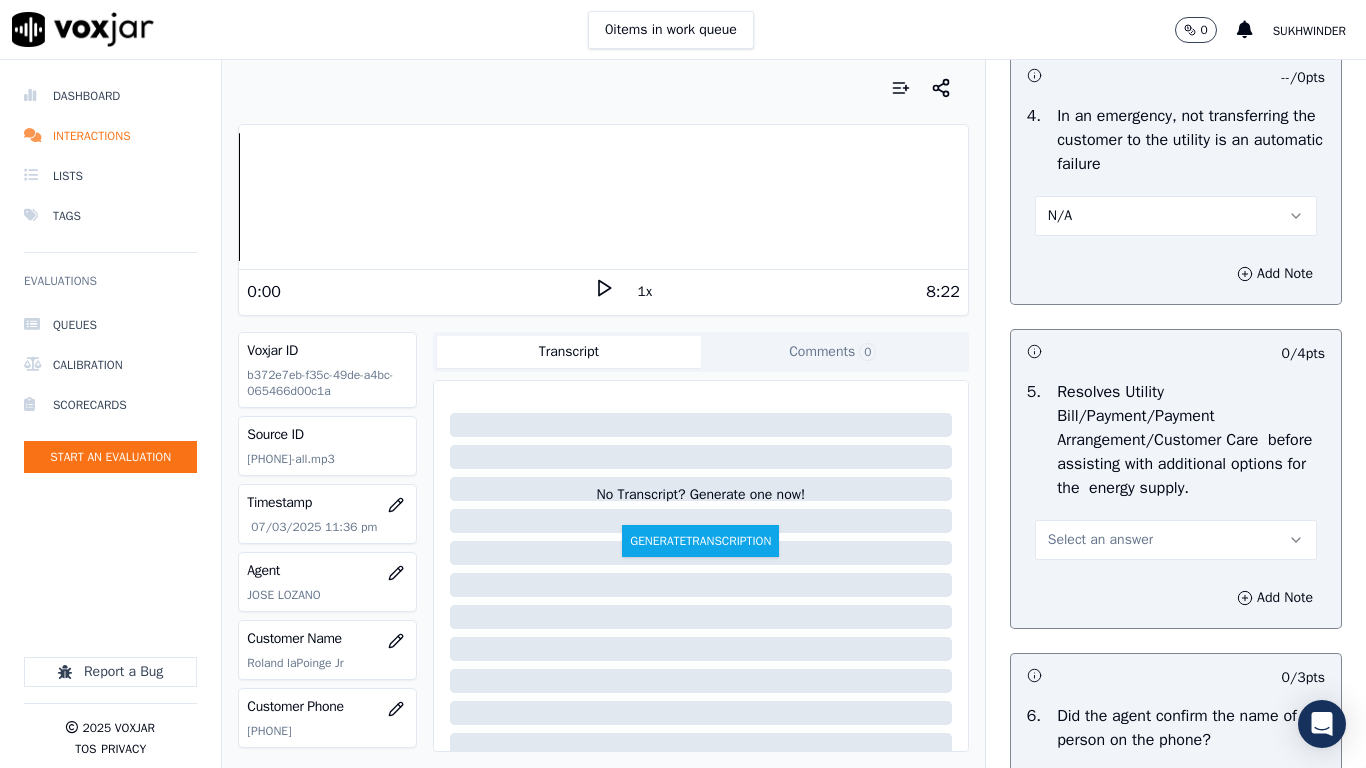 scroll, scrollTop: 1000, scrollLeft: 0, axis: vertical 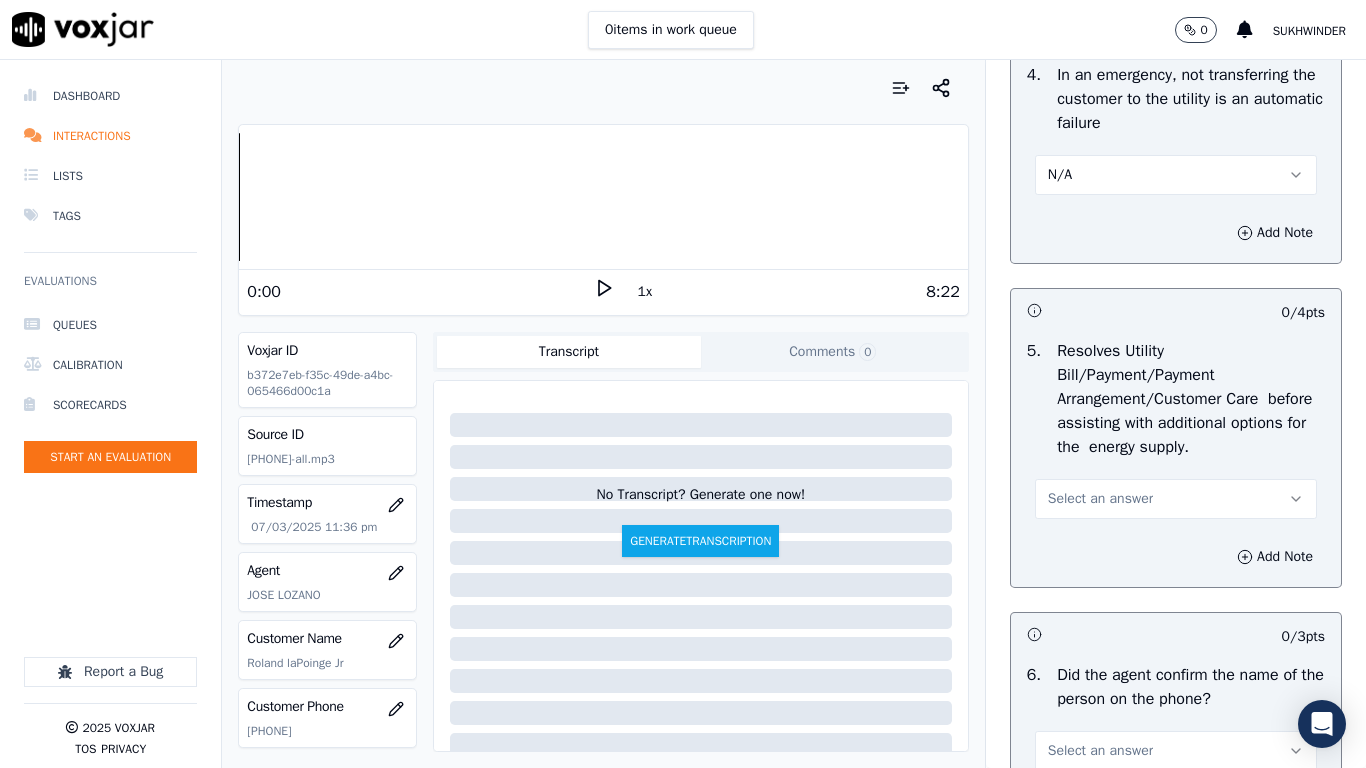 click on "Select an answer" at bounding box center [1100, 499] 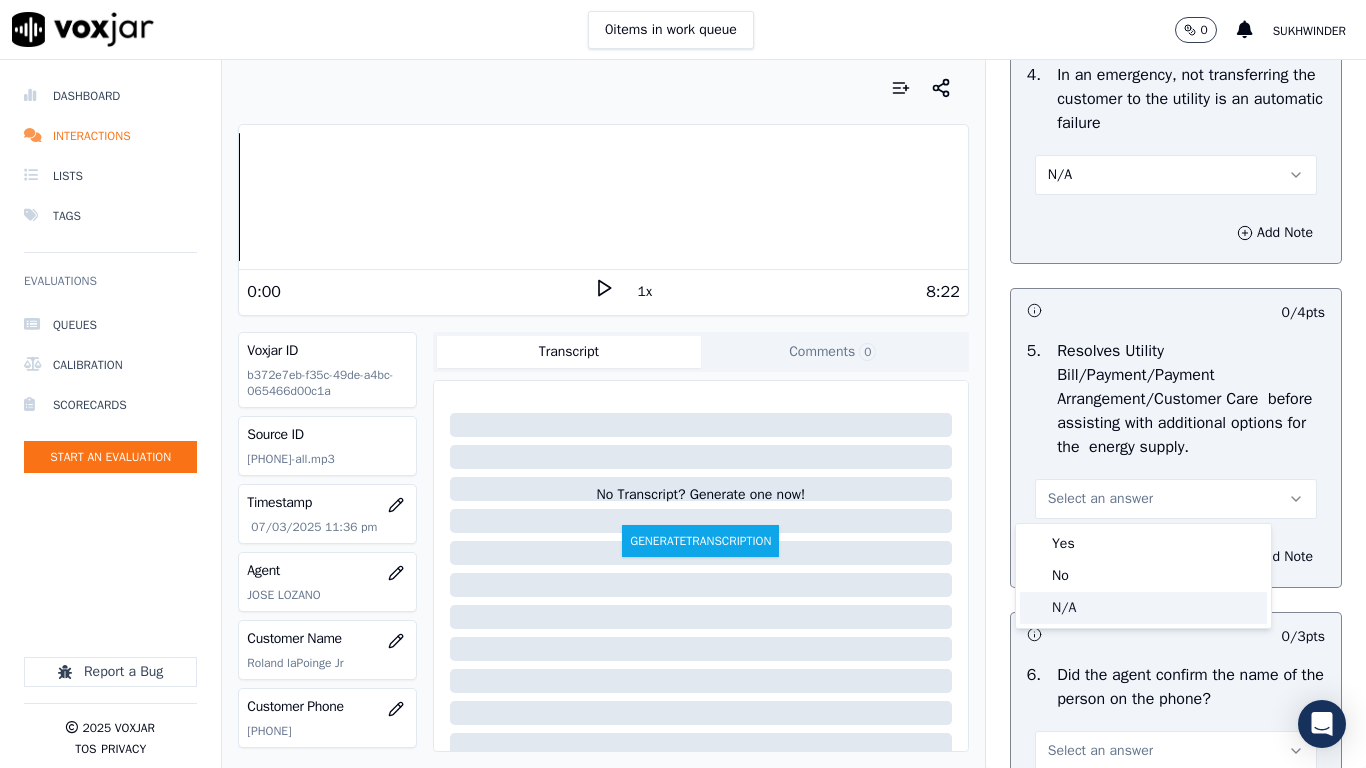 click on "N/A" 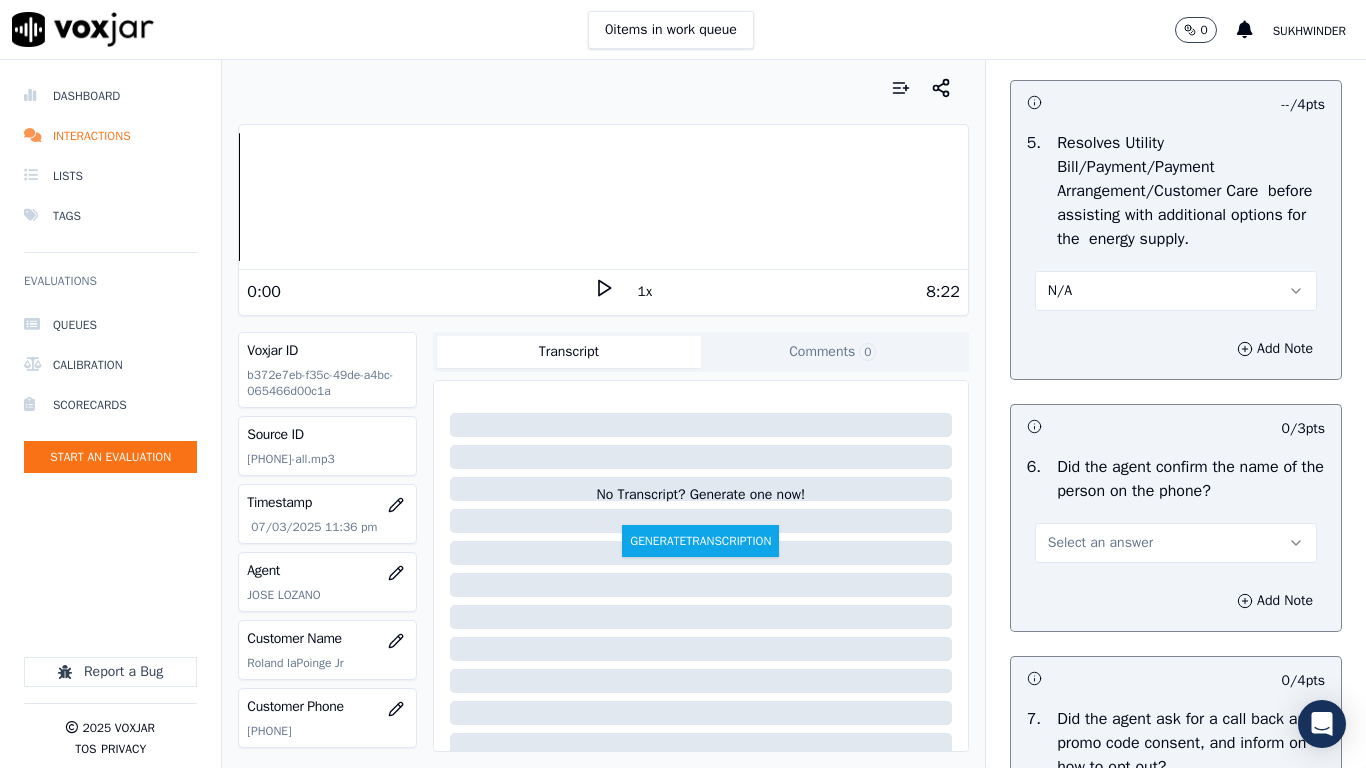scroll, scrollTop: 1300, scrollLeft: 0, axis: vertical 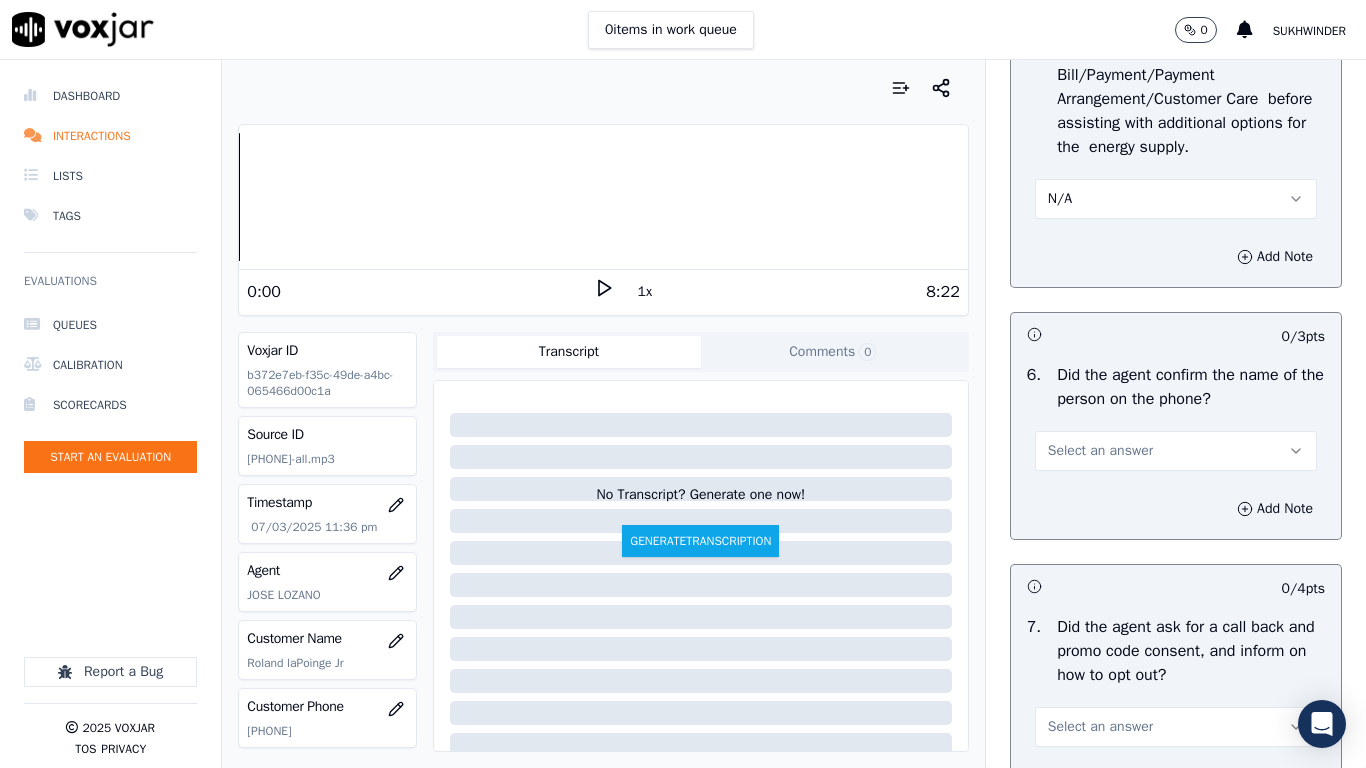 click on "Select an answer" at bounding box center (1100, 451) 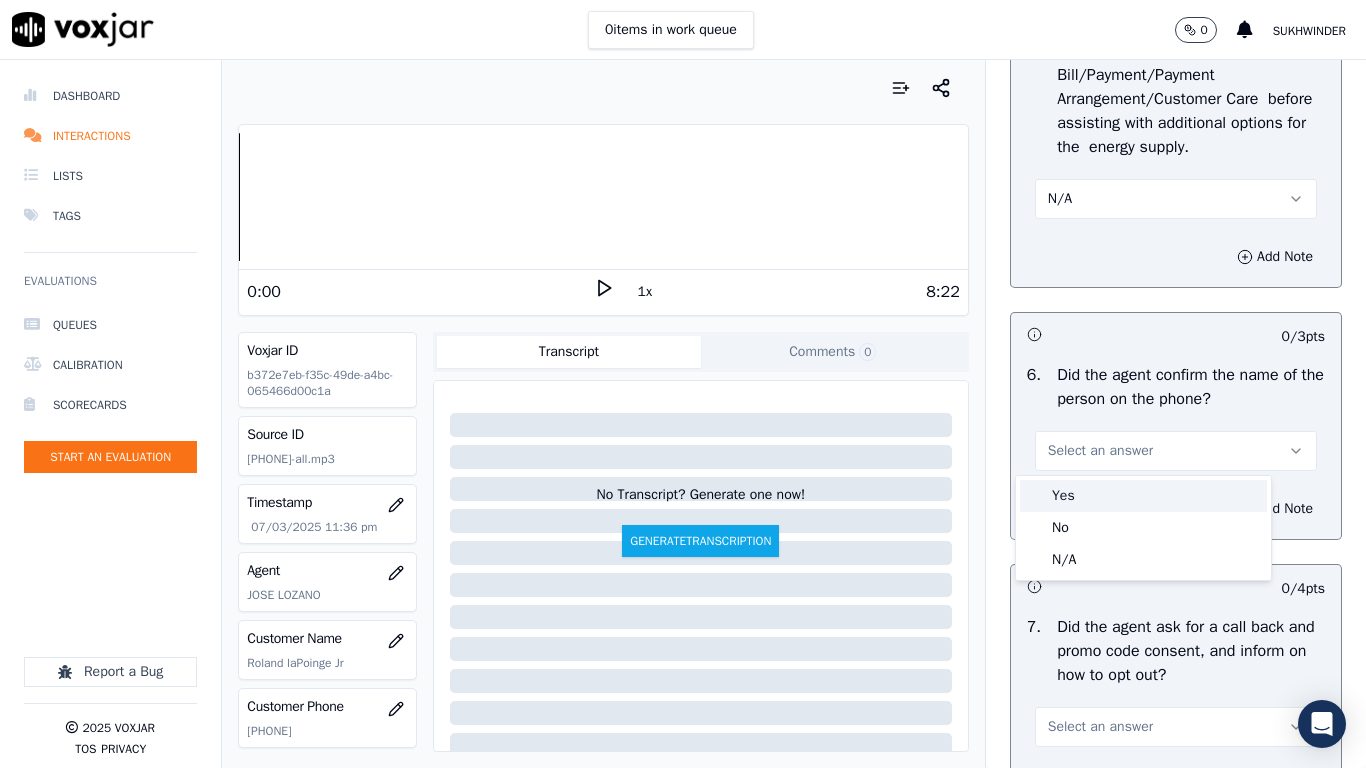 click on "Yes" at bounding box center [1143, 496] 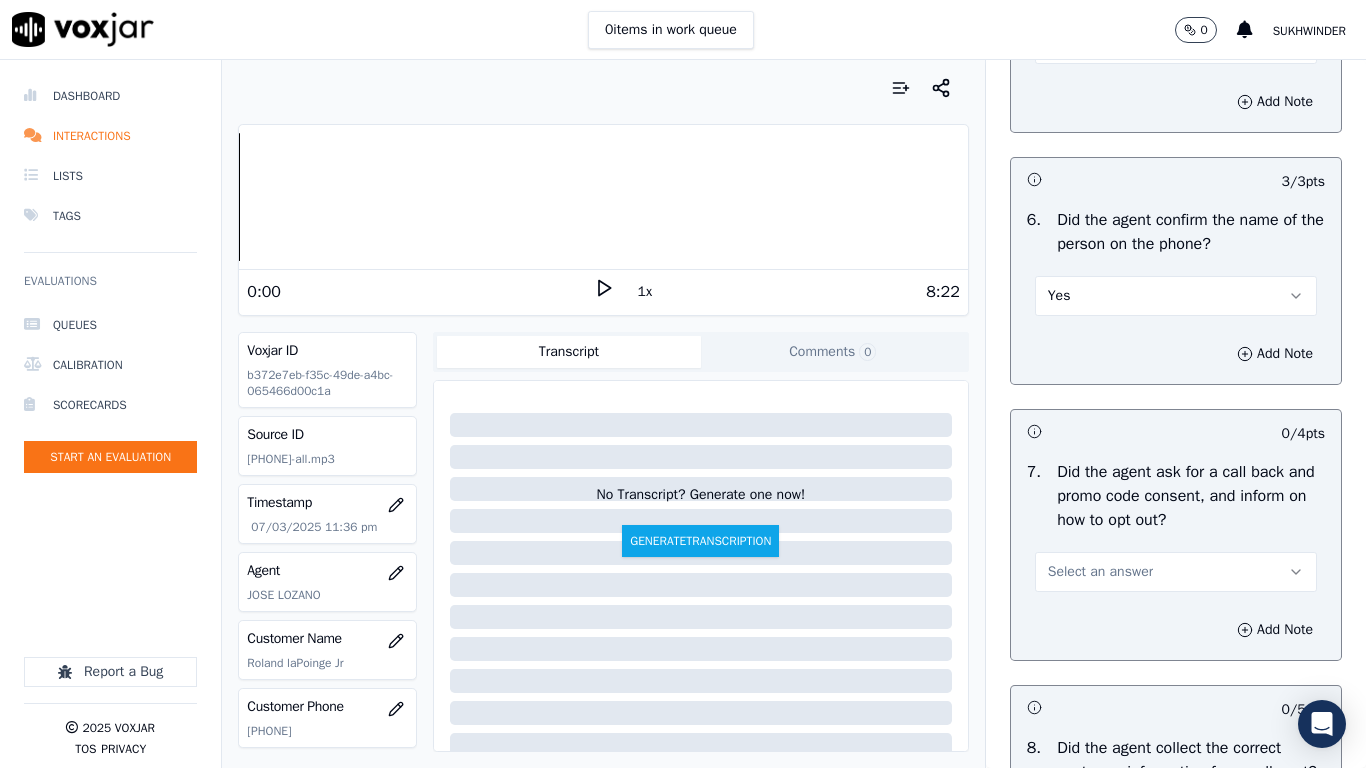 scroll, scrollTop: 1700, scrollLeft: 0, axis: vertical 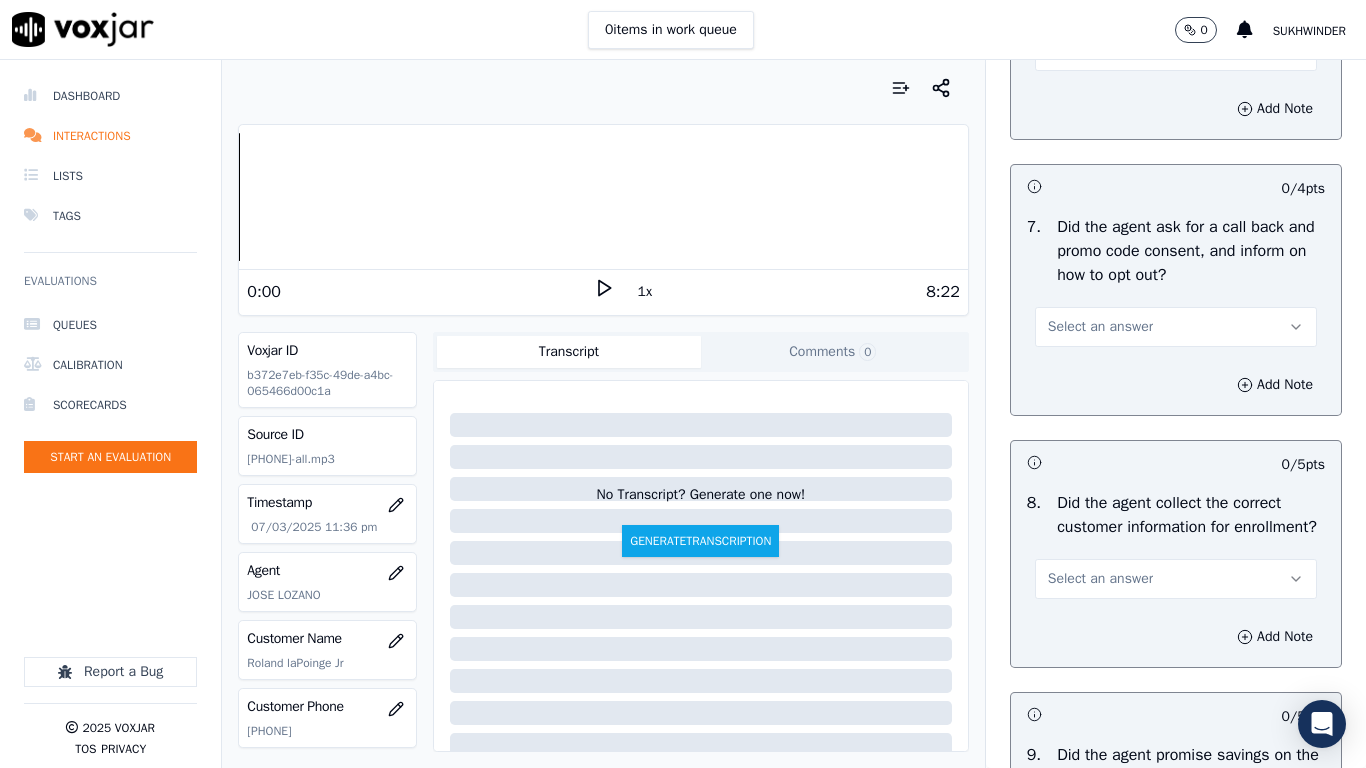 click on "Select an answer" at bounding box center [1100, 327] 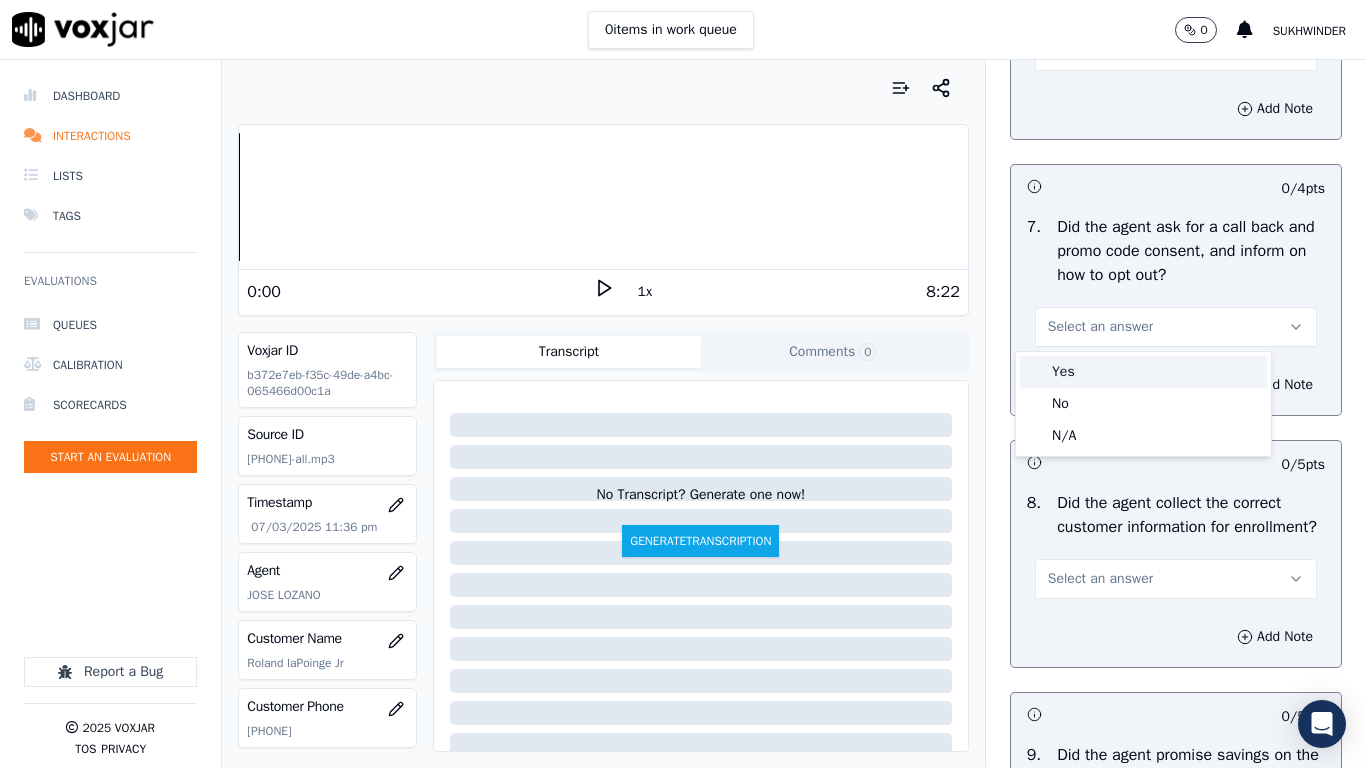 drag, startPoint x: 1092, startPoint y: 342, endPoint x: 1092, endPoint y: 388, distance: 46 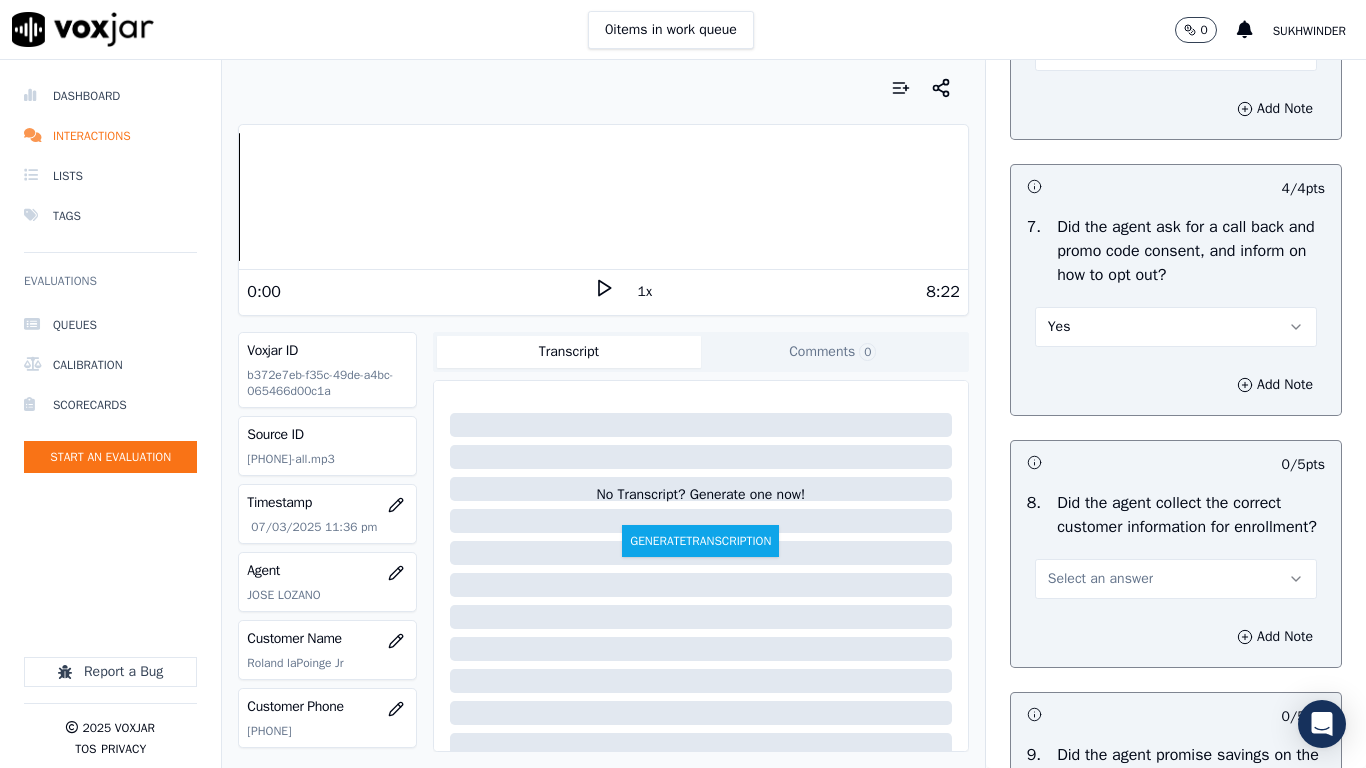 click on "Select an answer" at bounding box center [1100, 579] 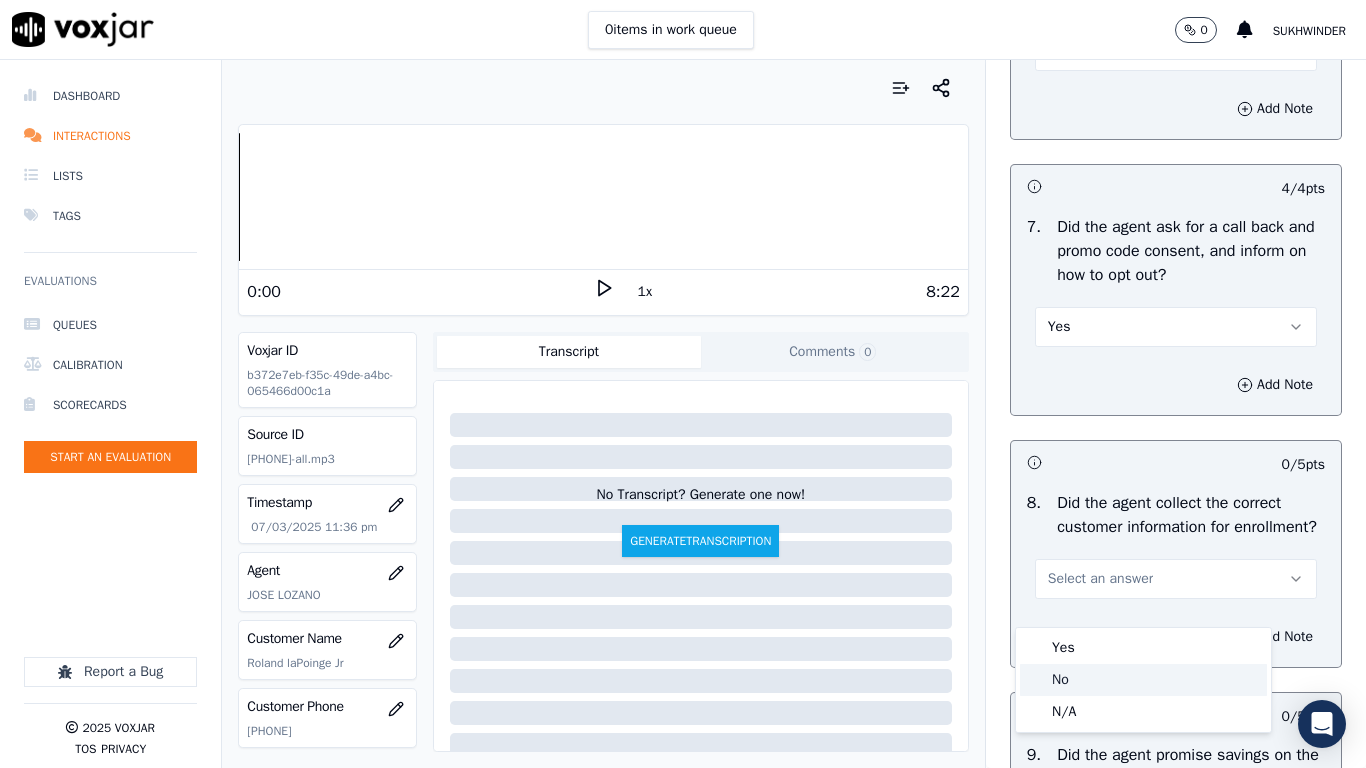 drag, startPoint x: 1089, startPoint y: 676, endPoint x: 1107, endPoint y: 685, distance: 20.12461 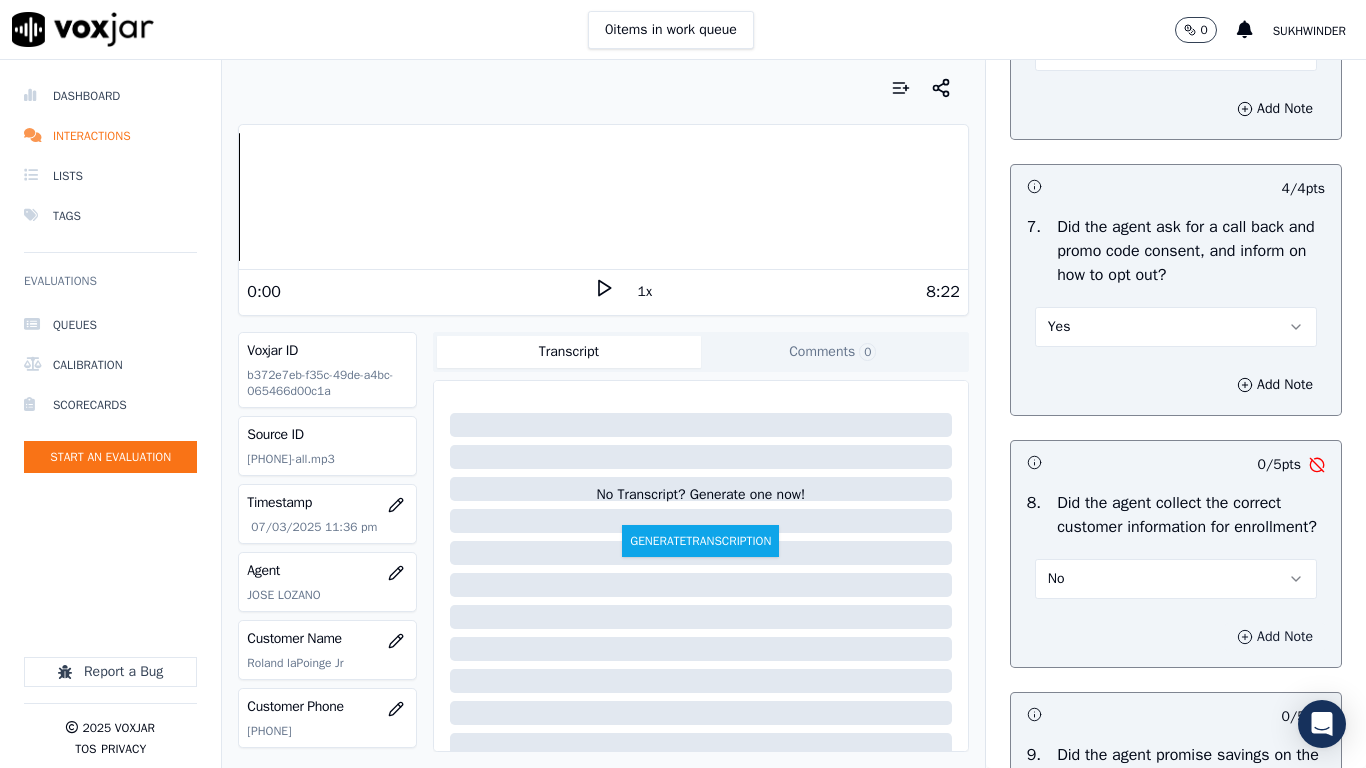 click on "Add Note" at bounding box center (1275, 637) 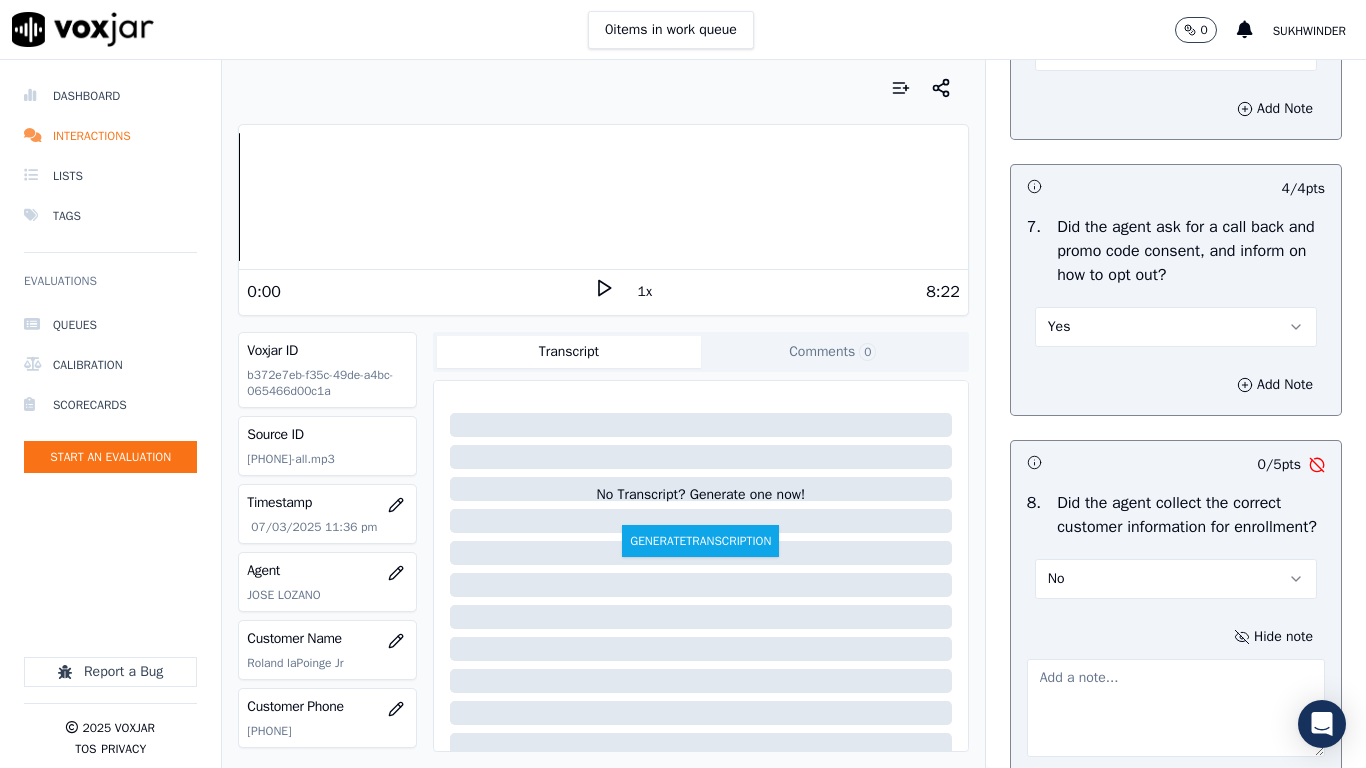 click at bounding box center (1176, 708) 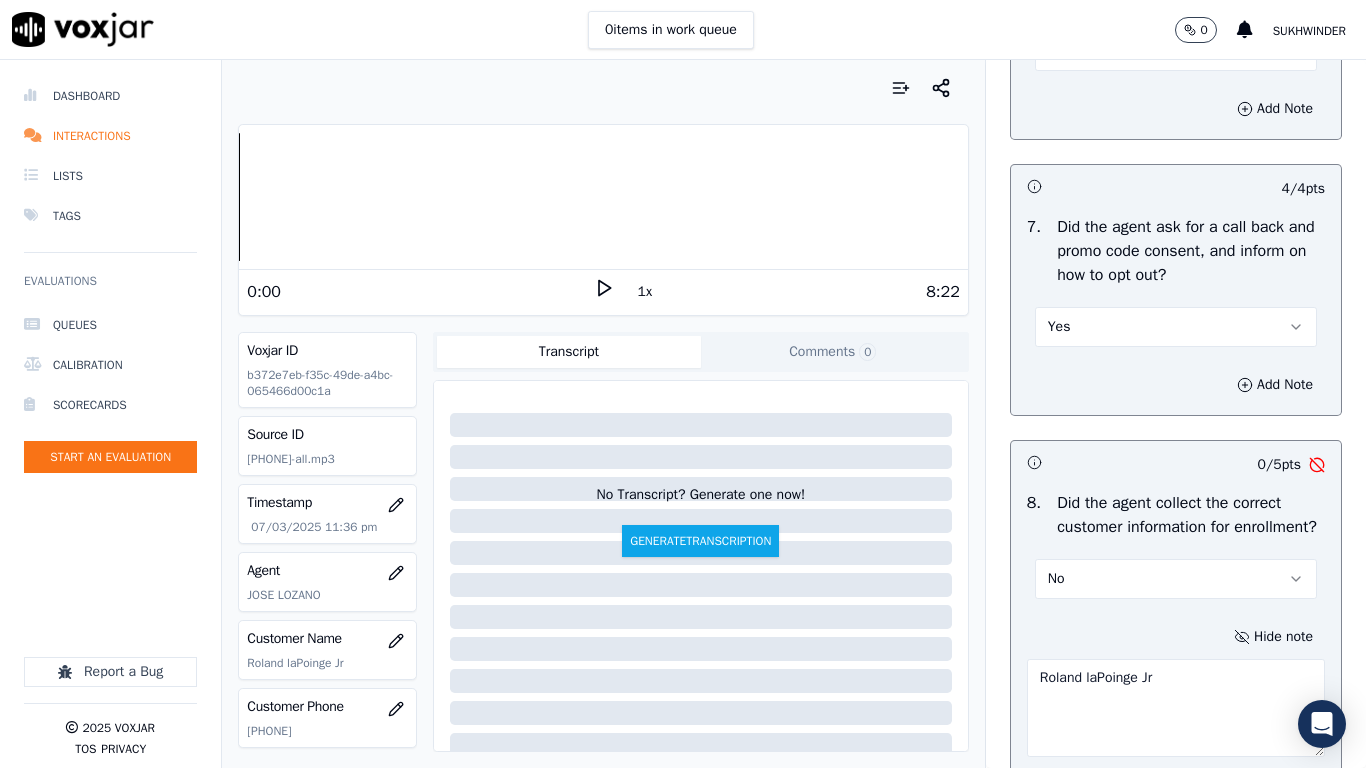 scroll, scrollTop: 1708, scrollLeft: 0, axis: vertical 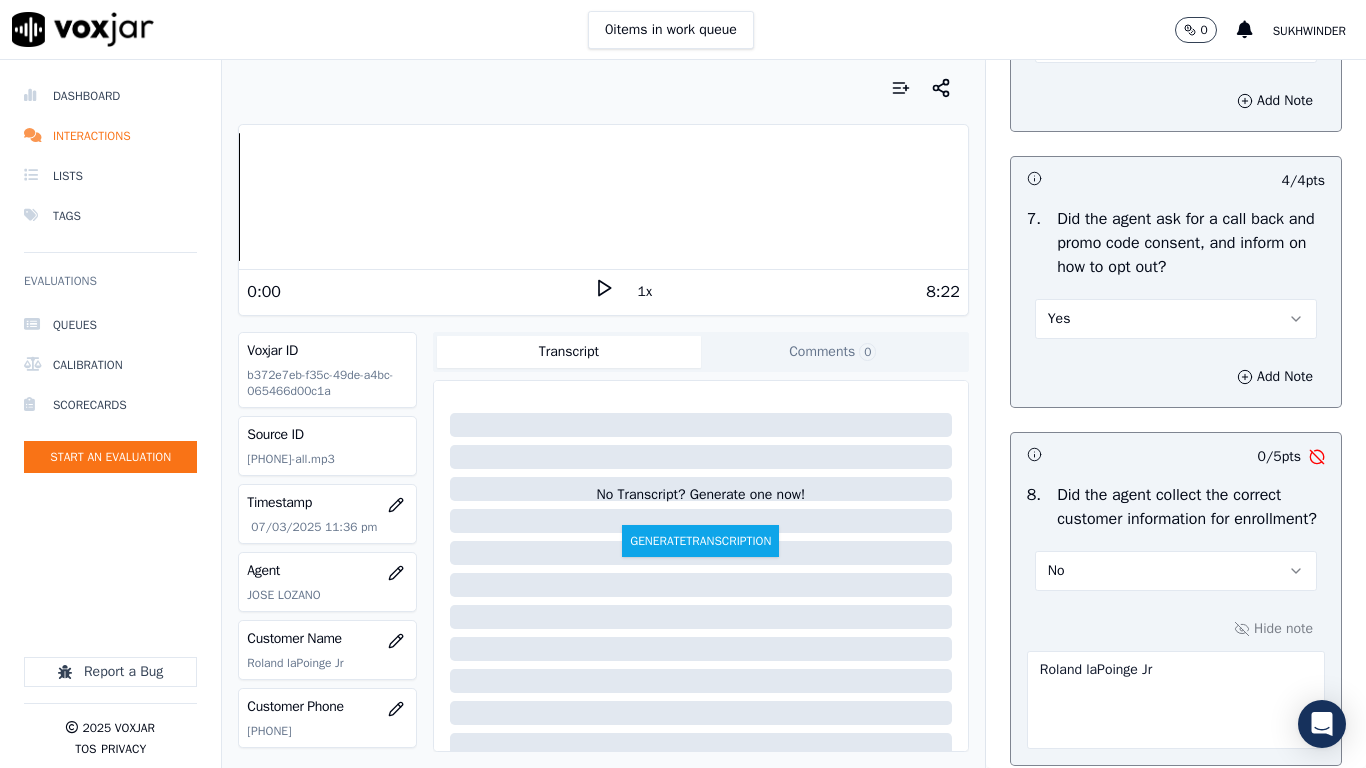 drag, startPoint x: 1151, startPoint y: 695, endPoint x: 966, endPoint y: 693, distance: 185.0108 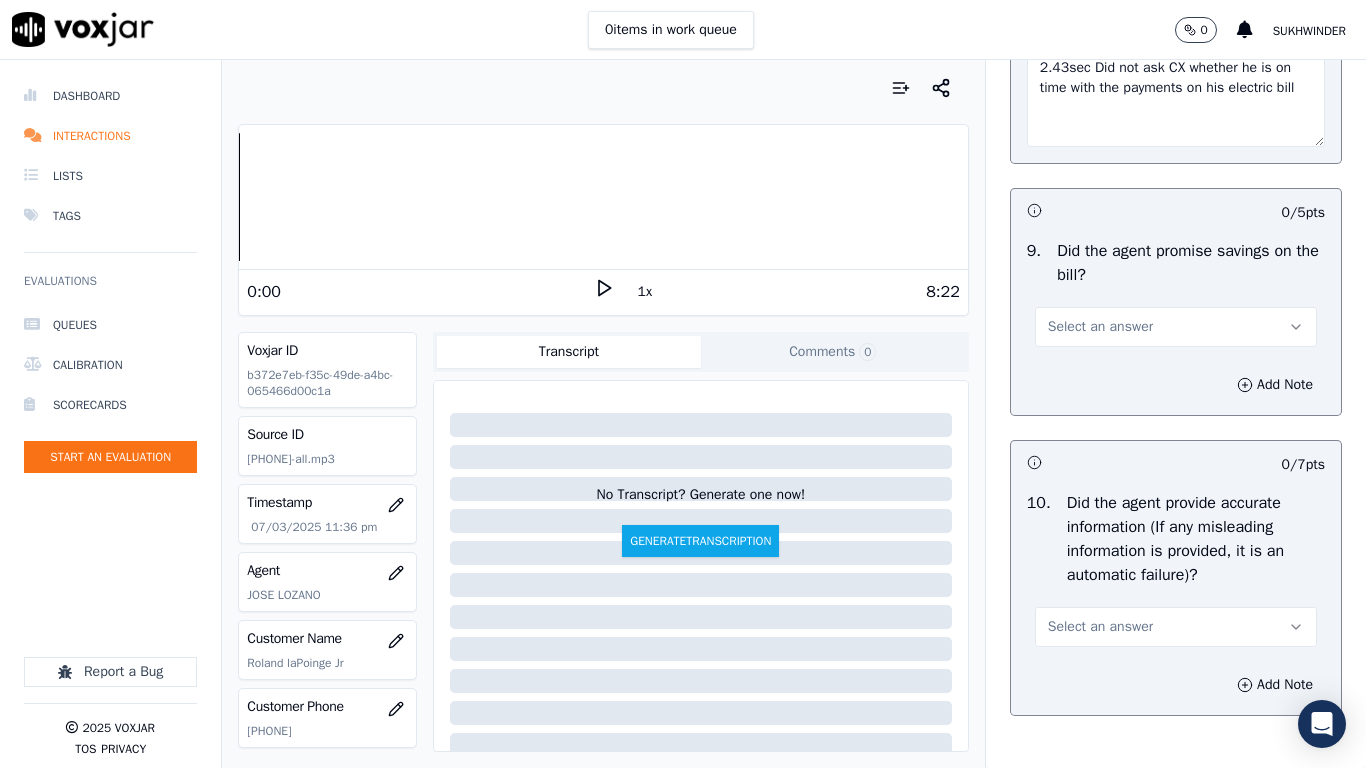 scroll, scrollTop: 2328, scrollLeft: 0, axis: vertical 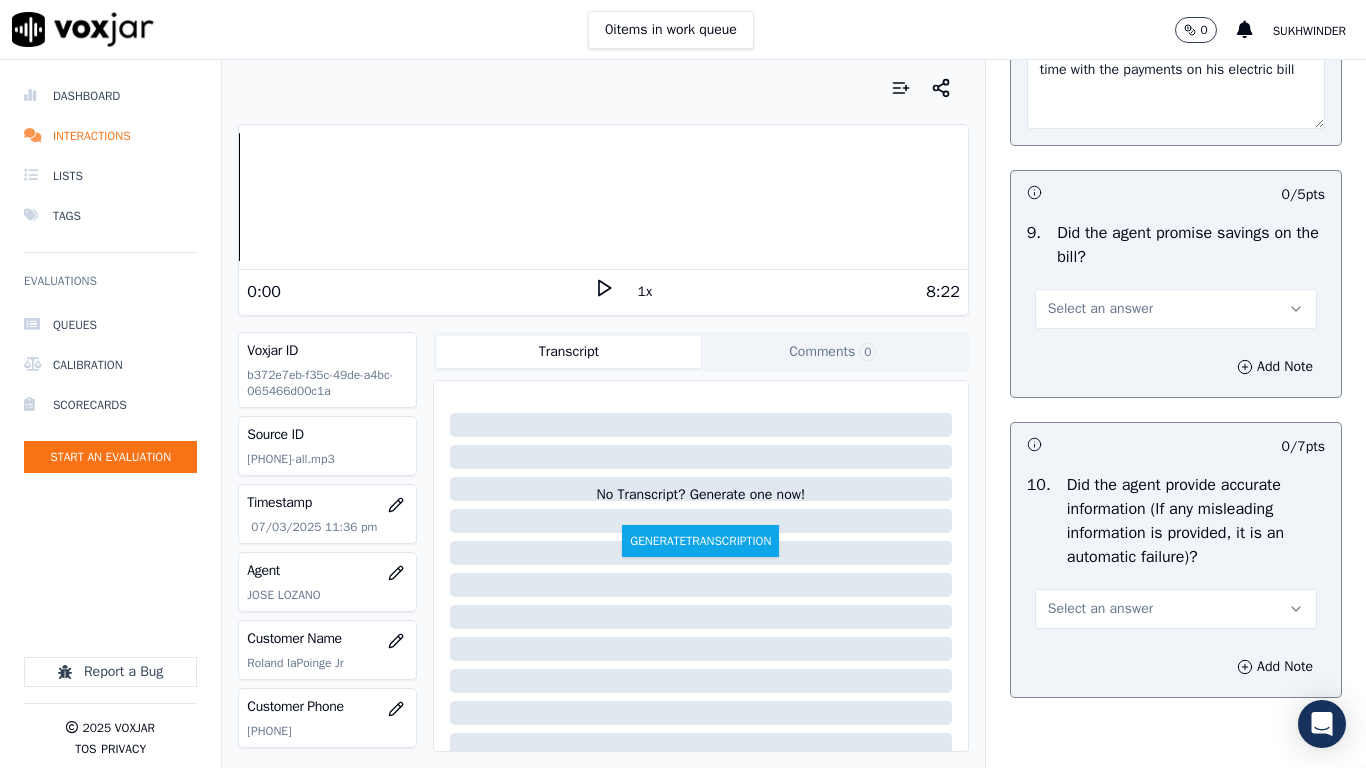 type on "2.43sec Did not ask CX whether he is on time with the payments on his electric bill" 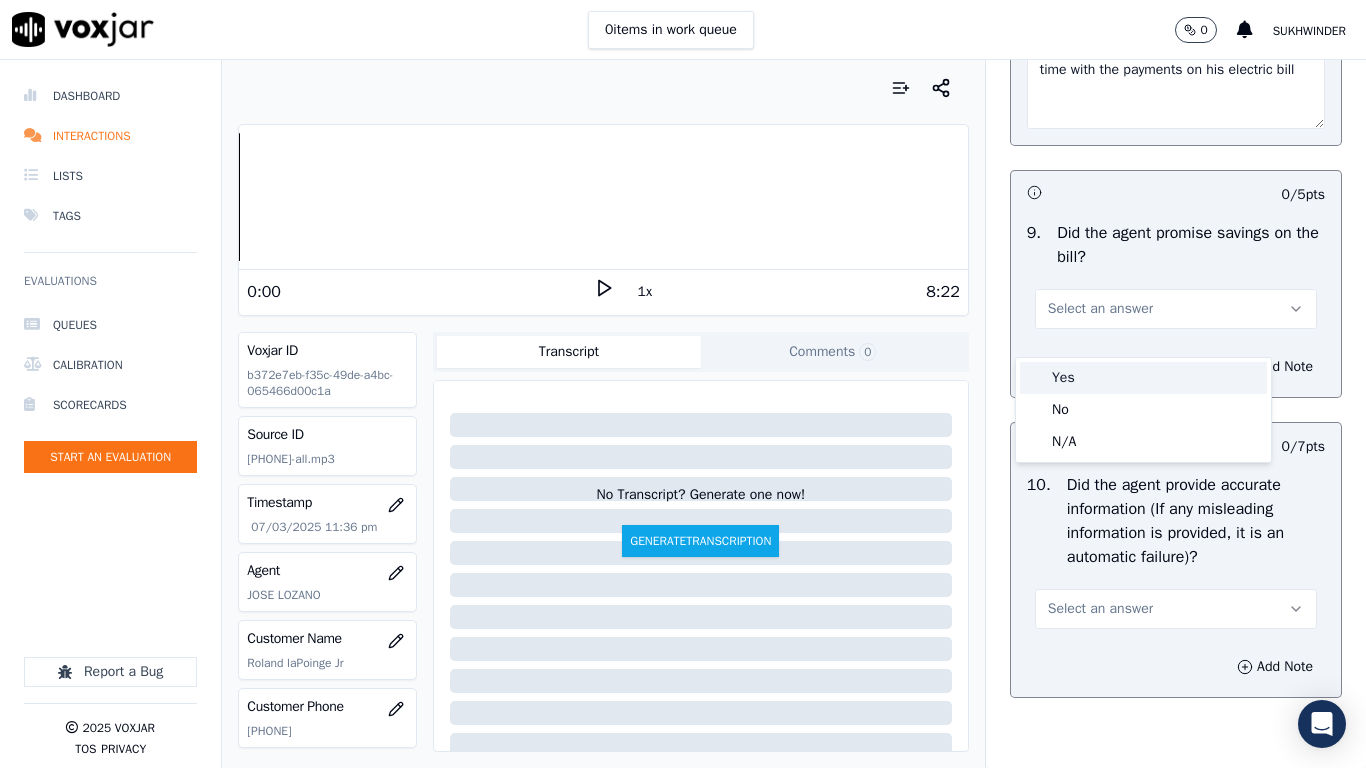 click on "Yes" at bounding box center (1143, 378) 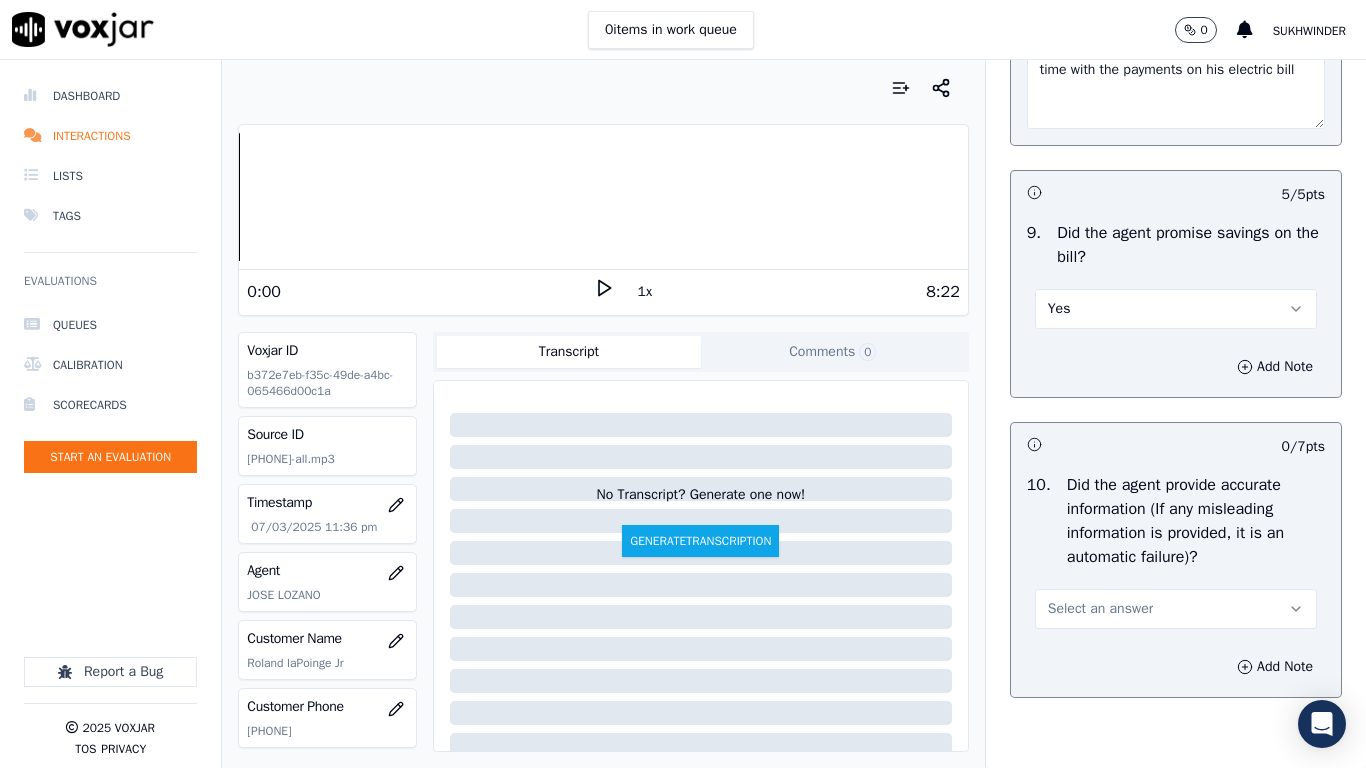 scroll, scrollTop: 2628, scrollLeft: 0, axis: vertical 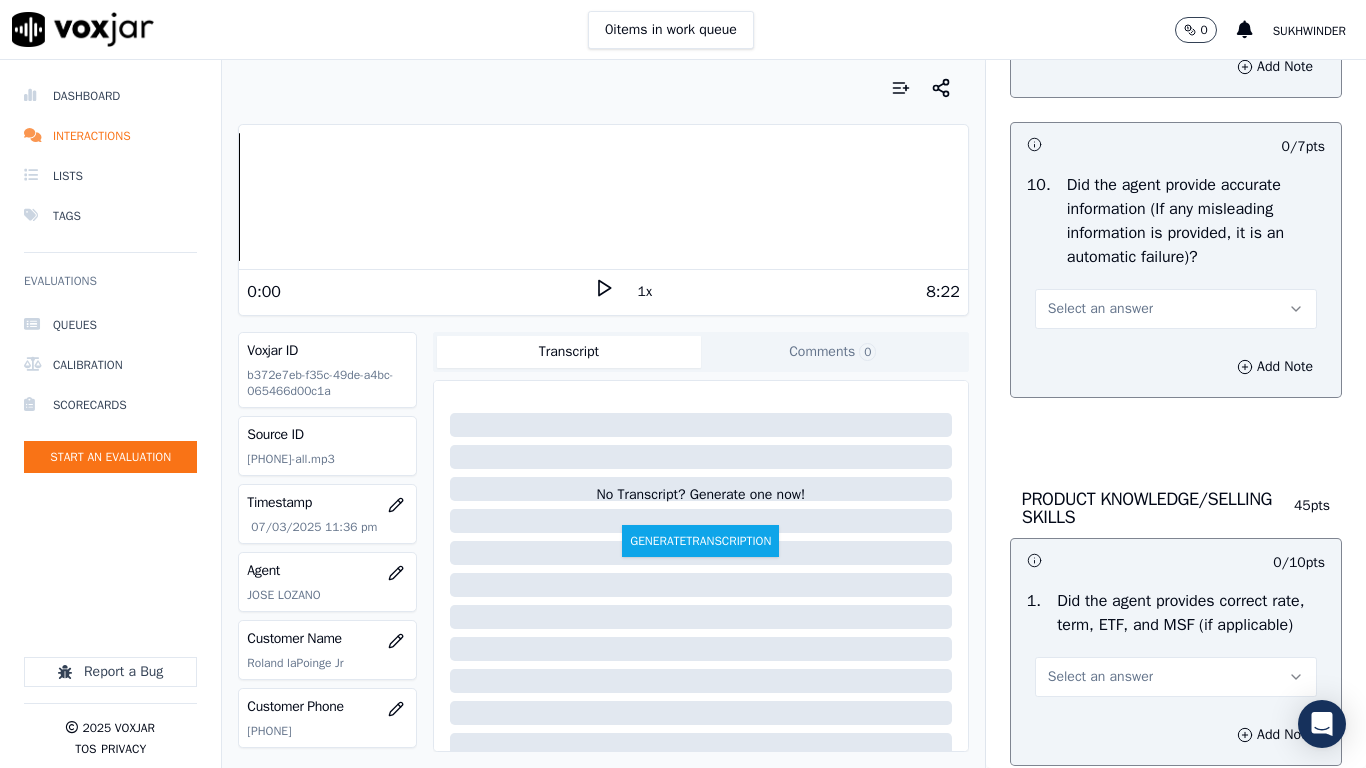 click on "Select an answer" at bounding box center [1176, 309] 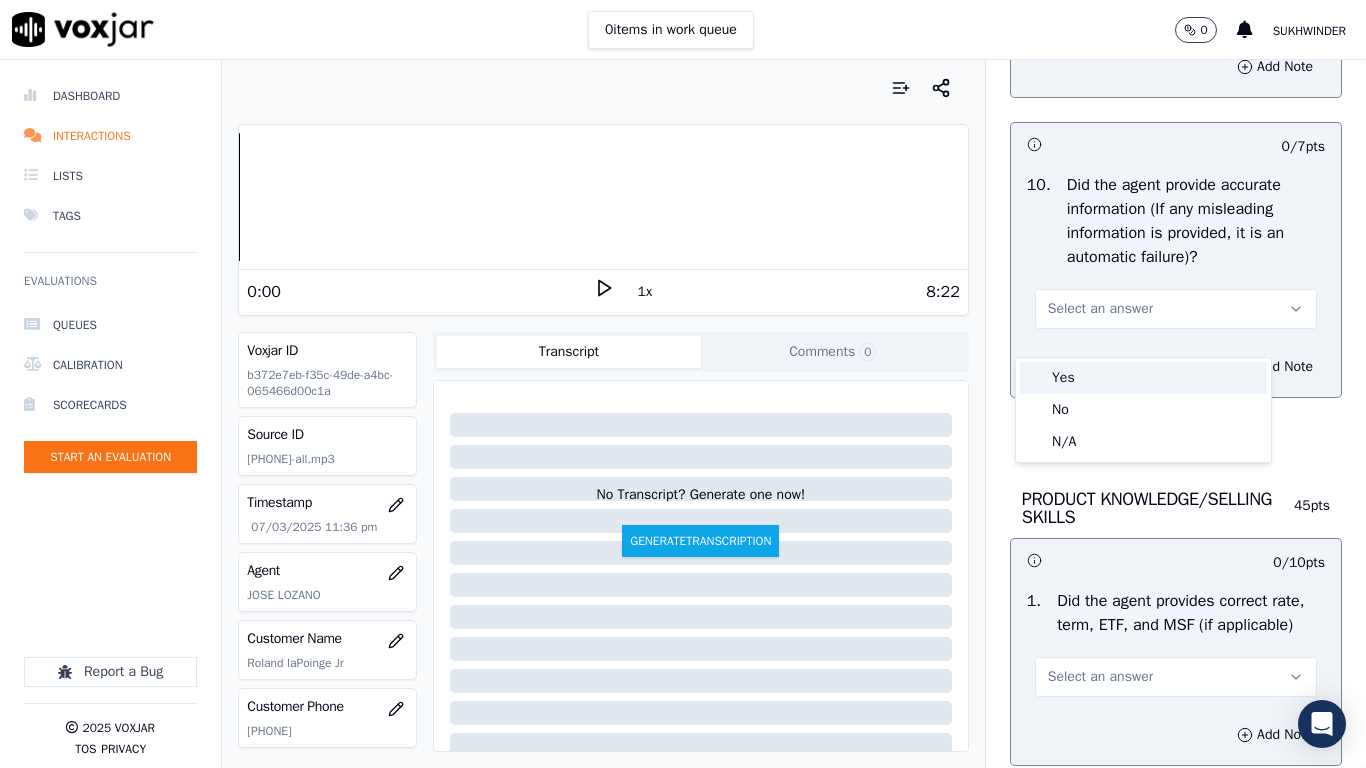 click on "Yes" at bounding box center (1143, 378) 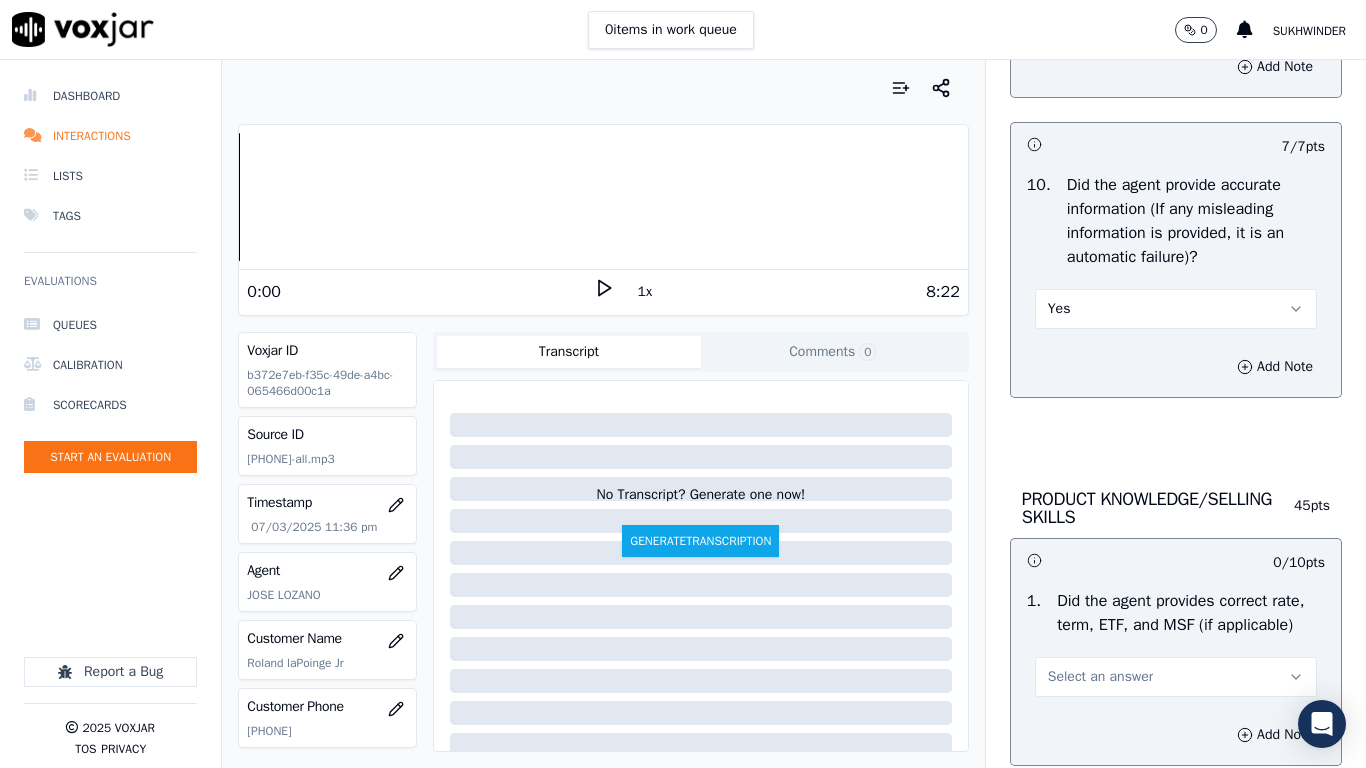 scroll, scrollTop: 2928, scrollLeft: 0, axis: vertical 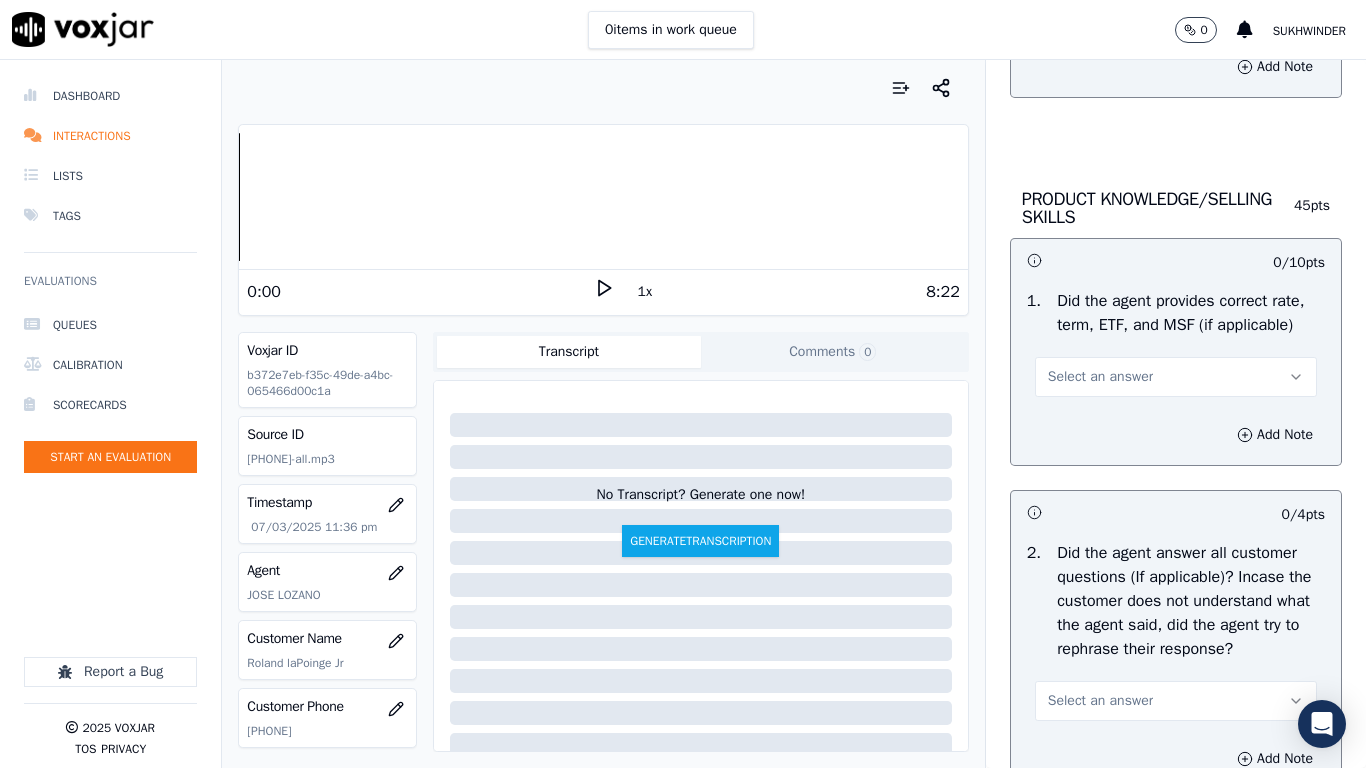 click on "Select an answer" at bounding box center (1100, 377) 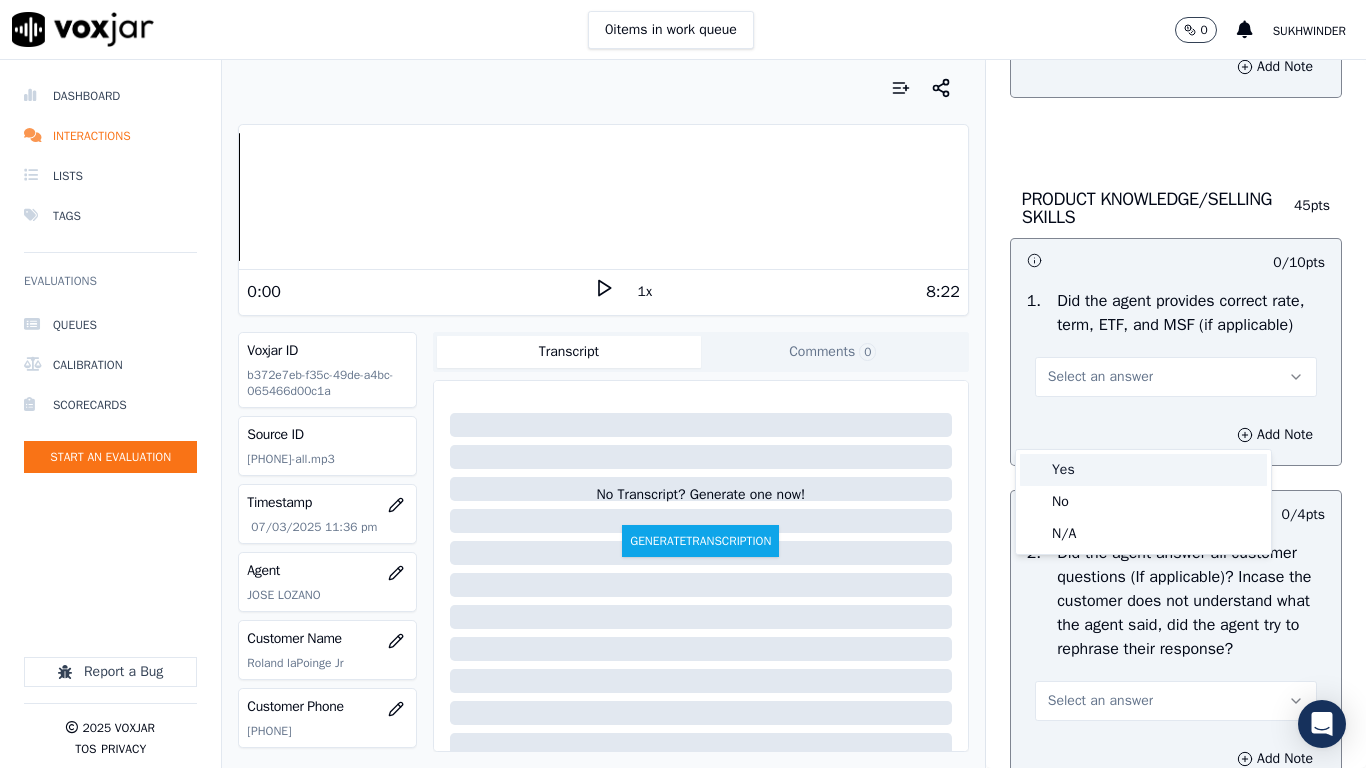click on "Yes" at bounding box center [1143, 470] 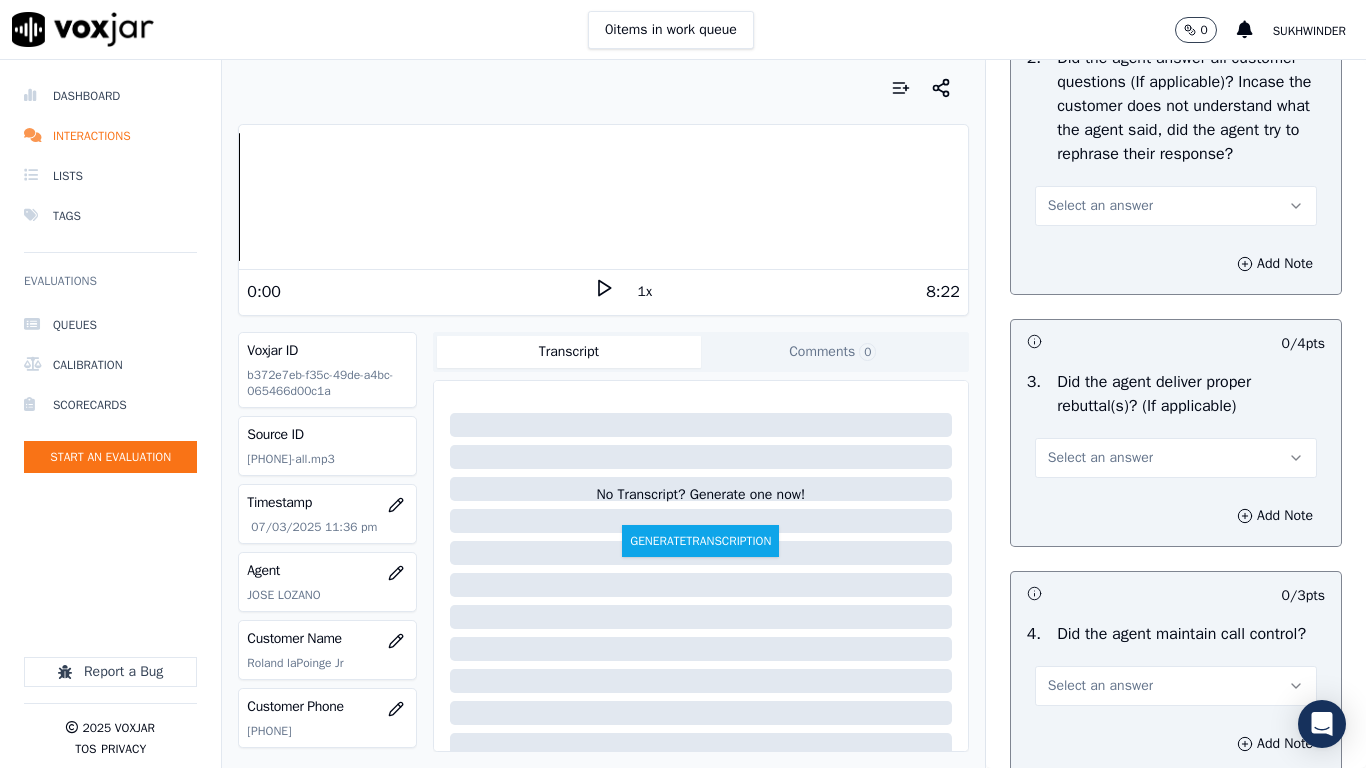 scroll, scrollTop: 3428, scrollLeft: 0, axis: vertical 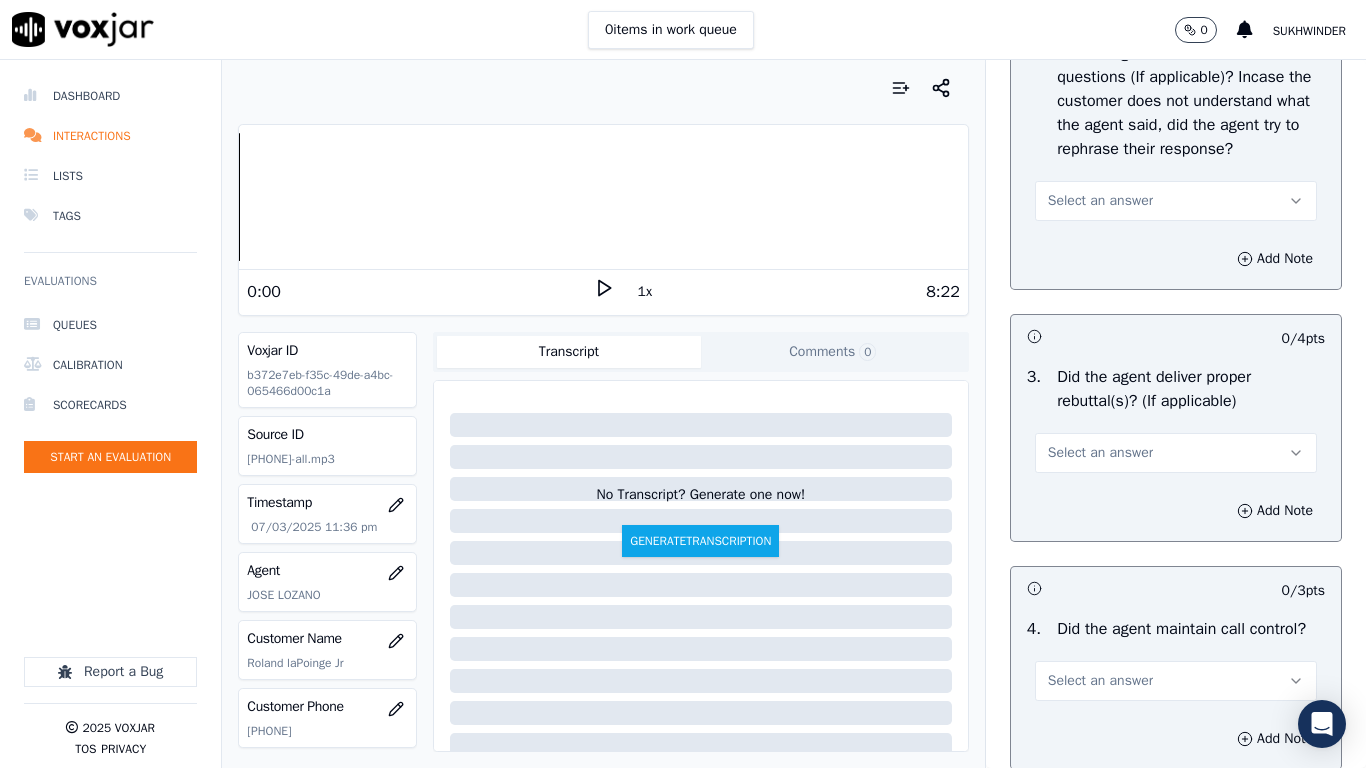 drag, startPoint x: 1094, startPoint y: 247, endPoint x: 1092, endPoint y: 260, distance: 13.152946 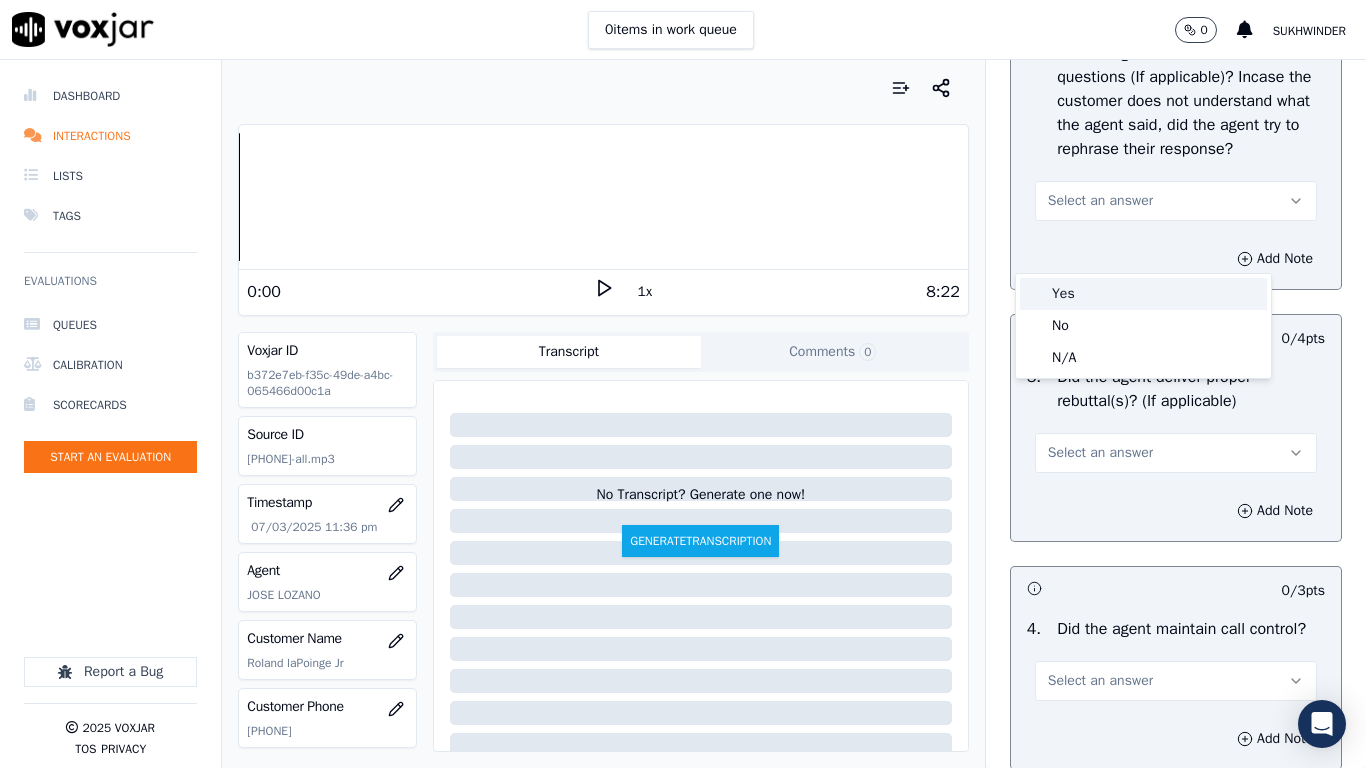 click on "Yes" at bounding box center (1143, 294) 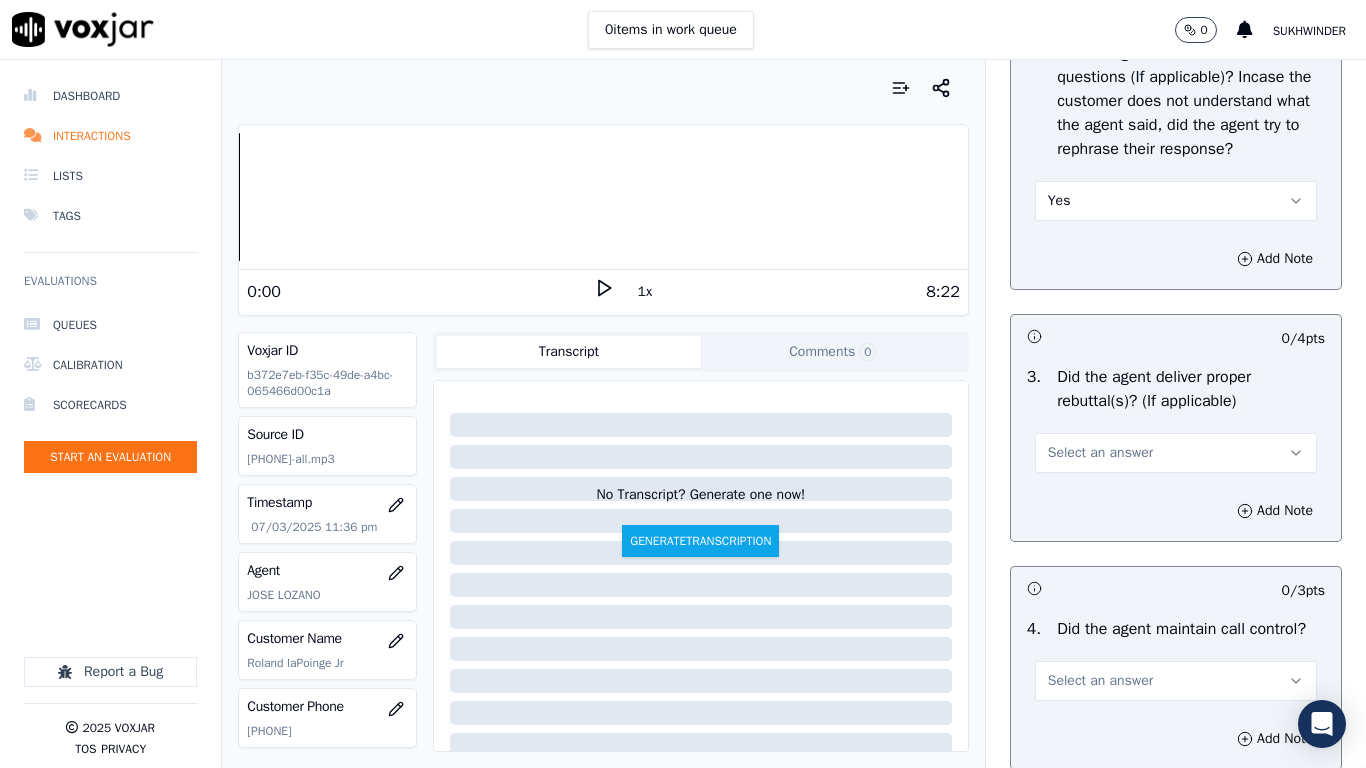 click on "Select an answer" at bounding box center [1100, 453] 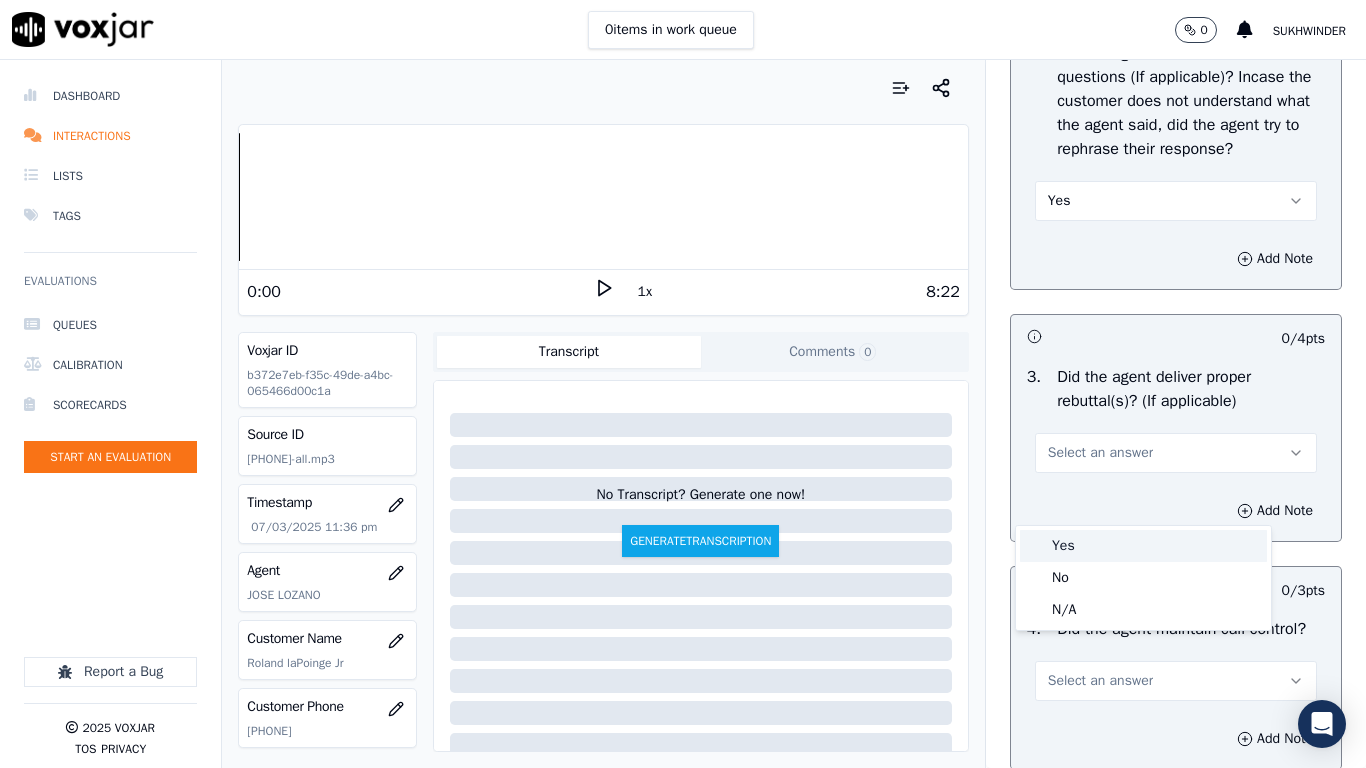 click on "Yes" at bounding box center (1143, 546) 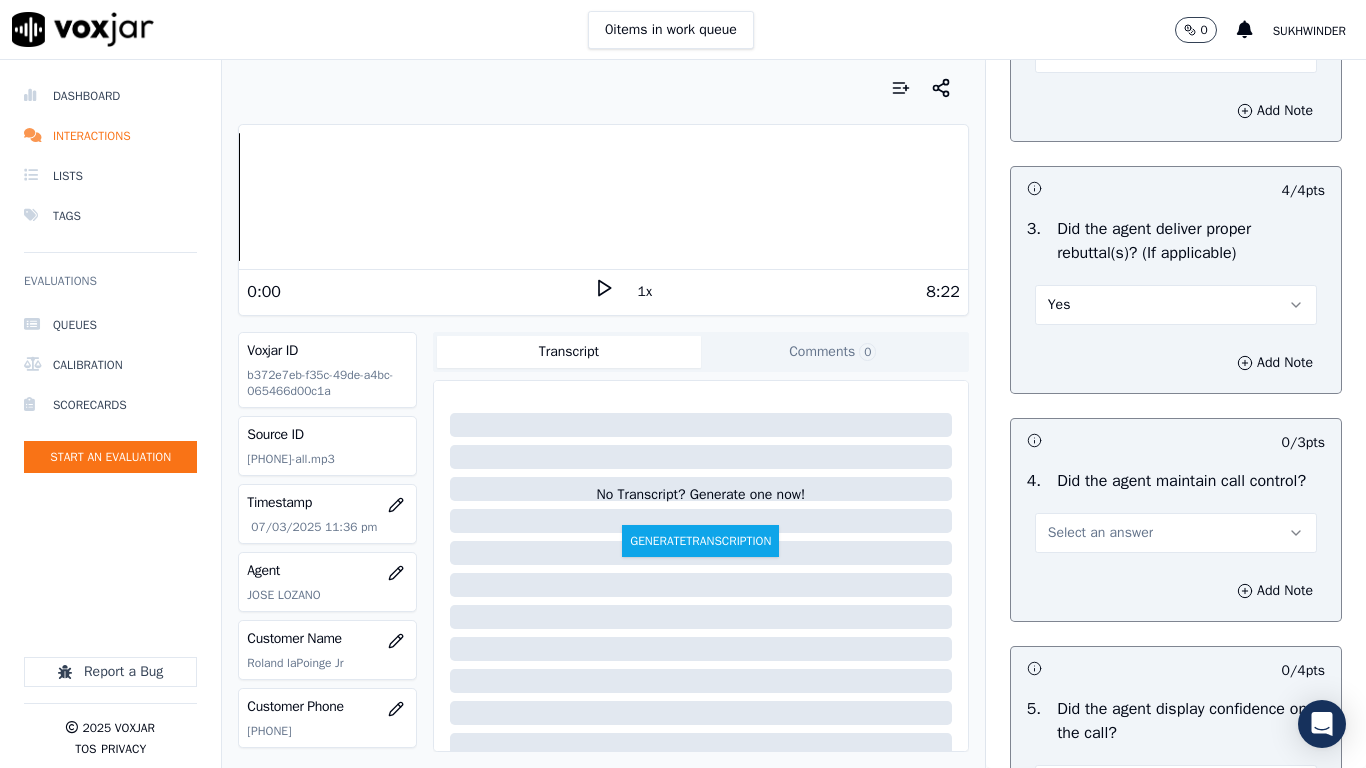 scroll, scrollTop: 3828, scrollLeft: 0, axis: vertical 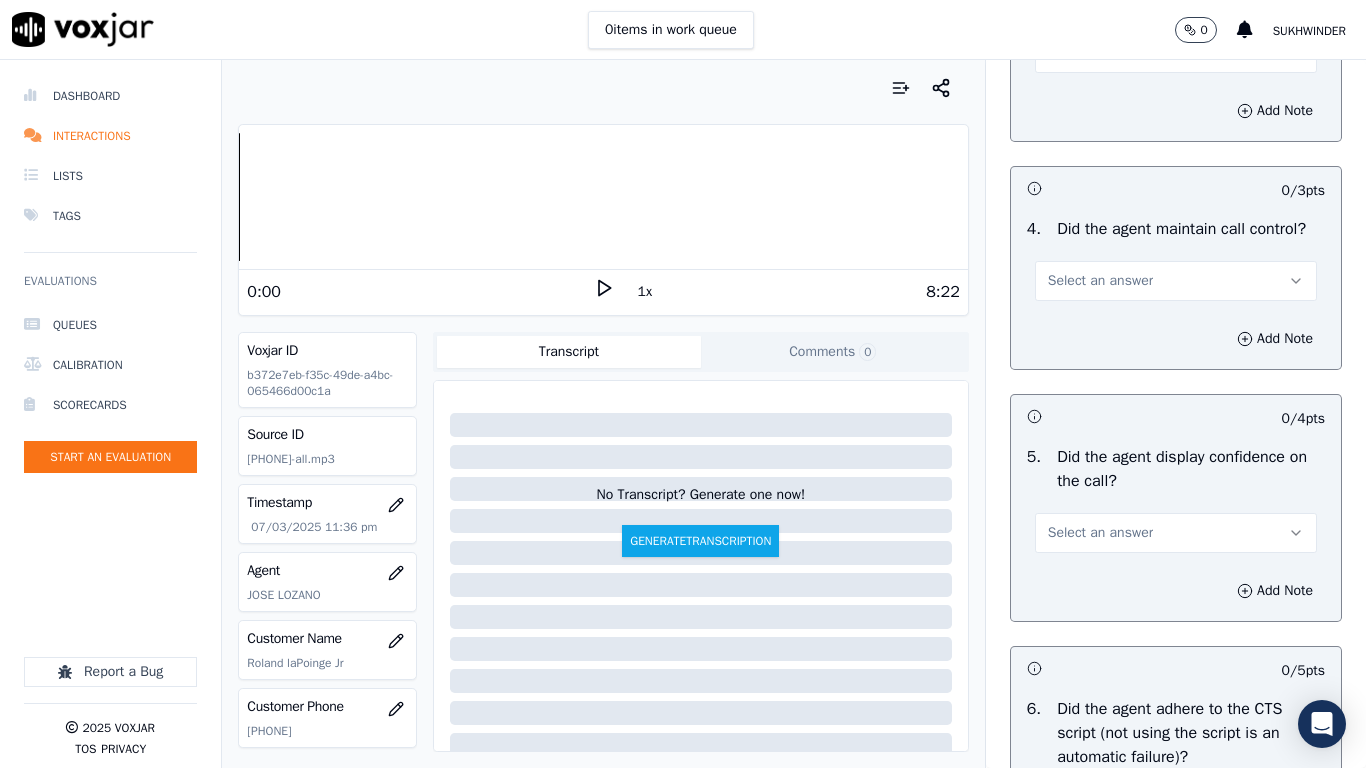 click on "Select an answer" at bounding box center [1100, 281] 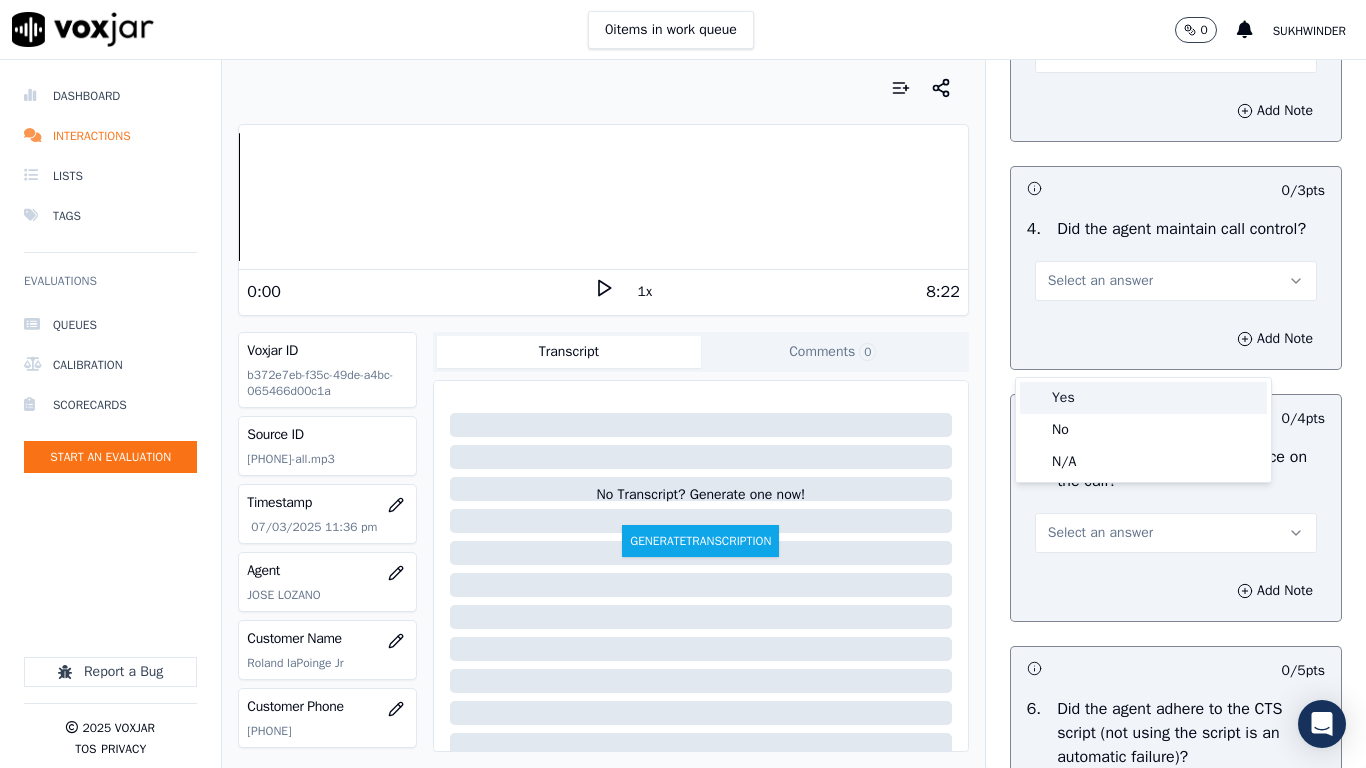 drag, startPoint x: 1072, startPoint y: 391, endPoint x: 1077, endPoint y: 462, distance: 71.17584 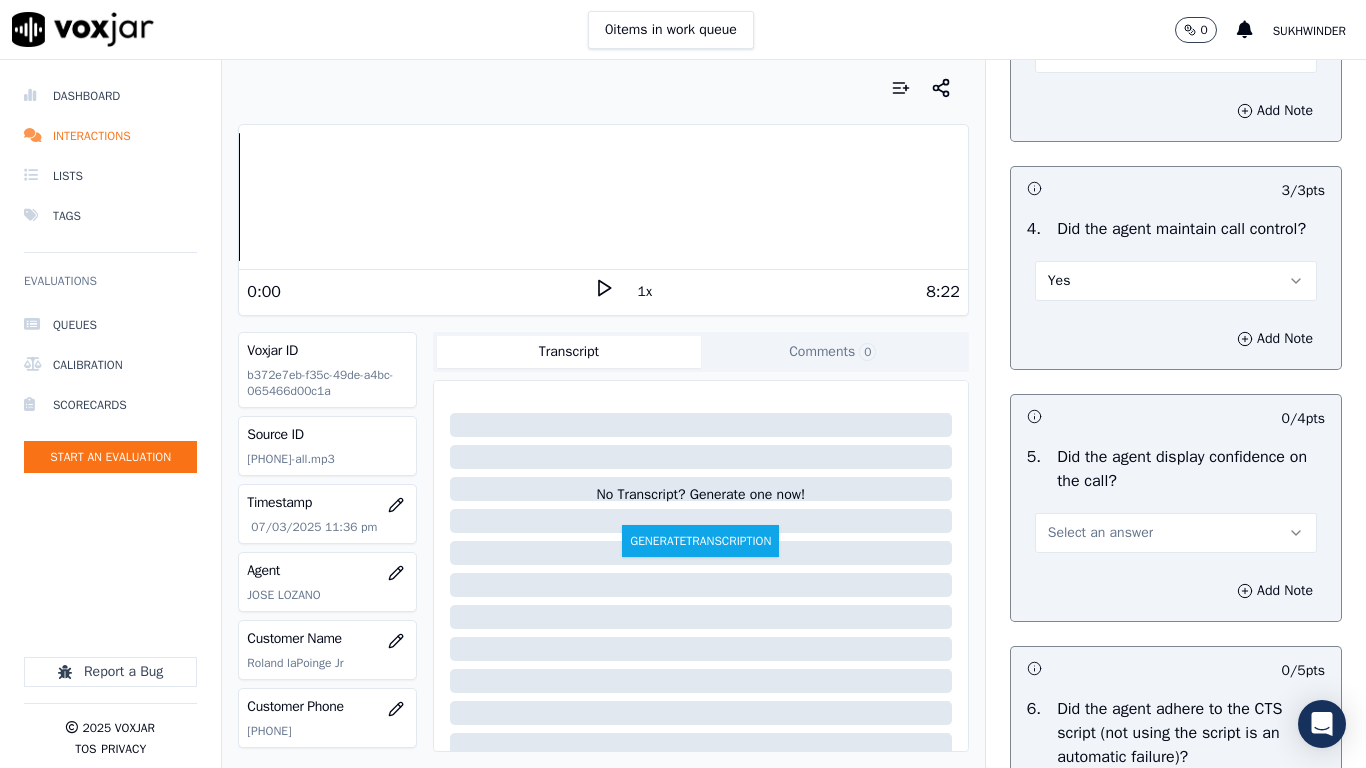 click on "Select an answer" at bounding box center [1100, 533] 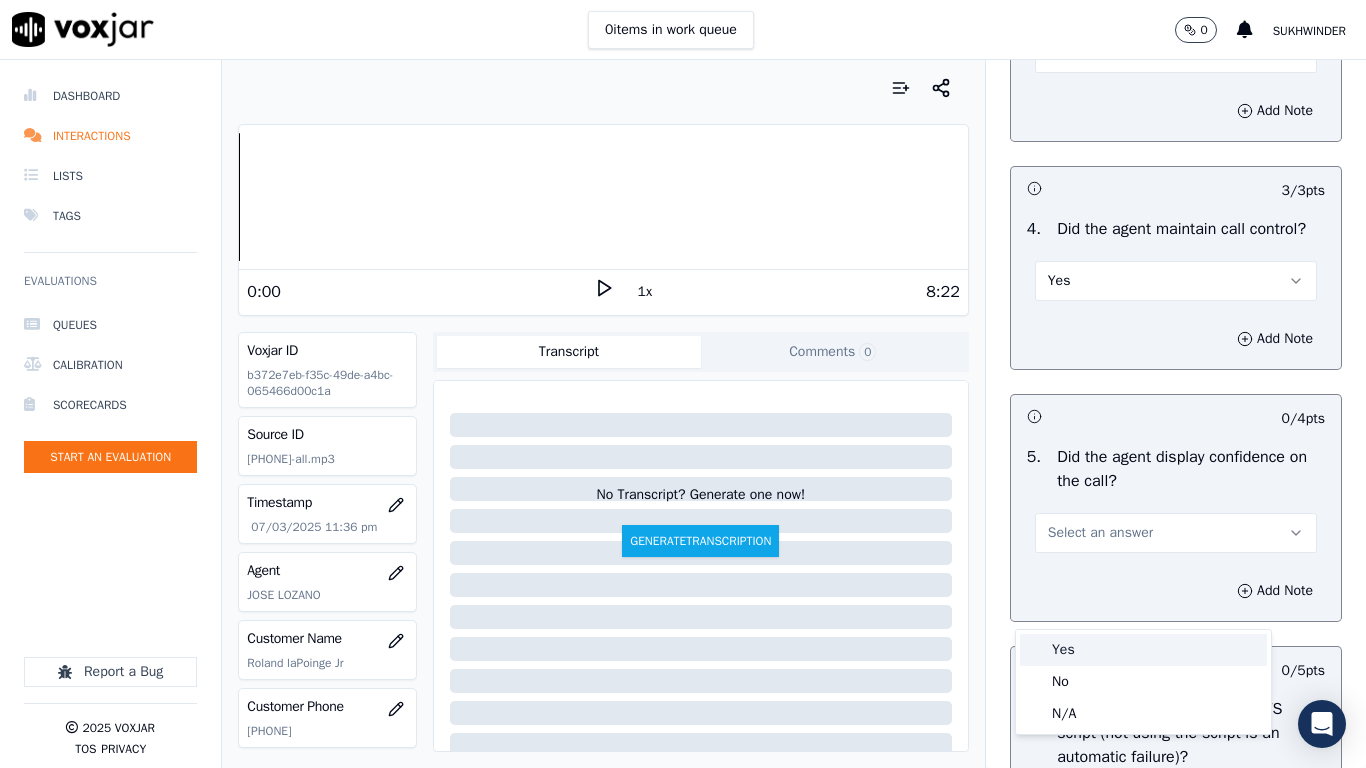 click on "Yes" at bounding box center (1143, 650) 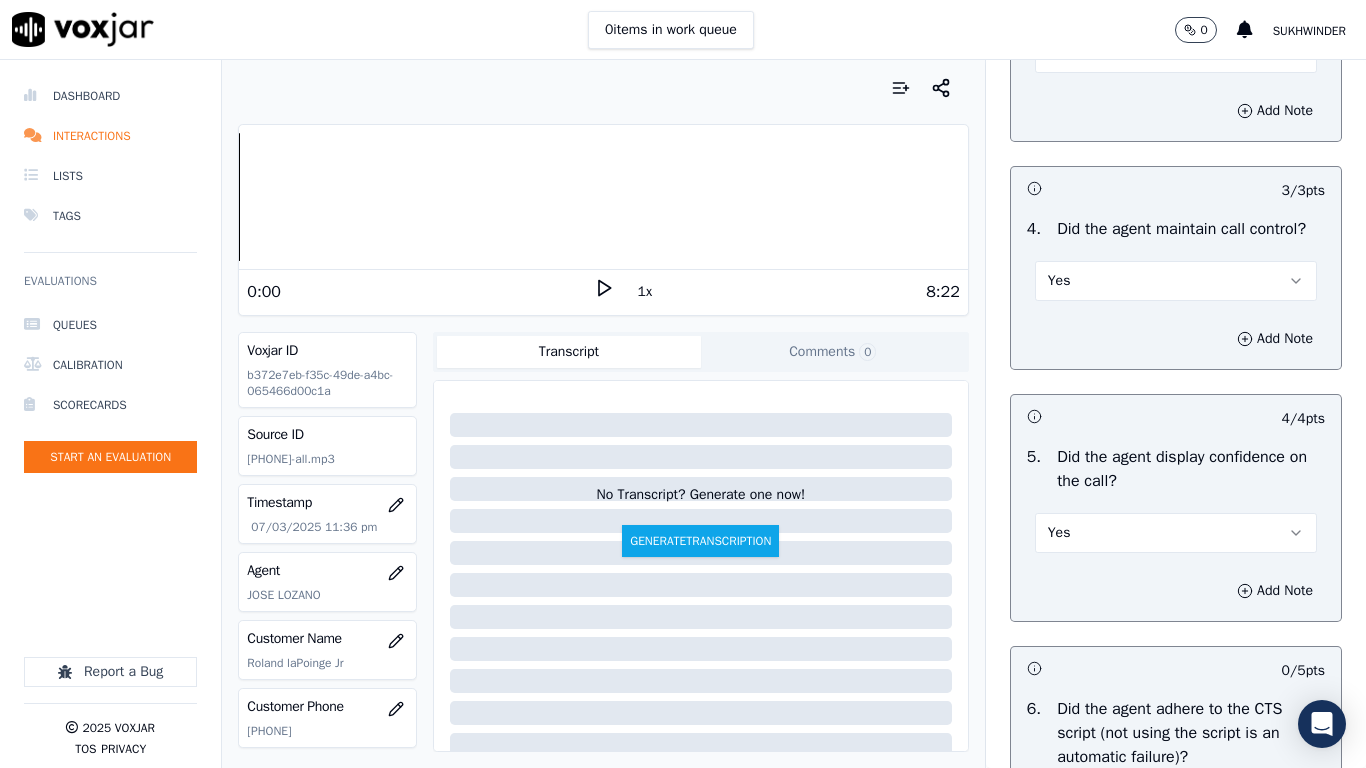 scroll, scrollTop: 4328, scrollLeft: 0, axis: vertical 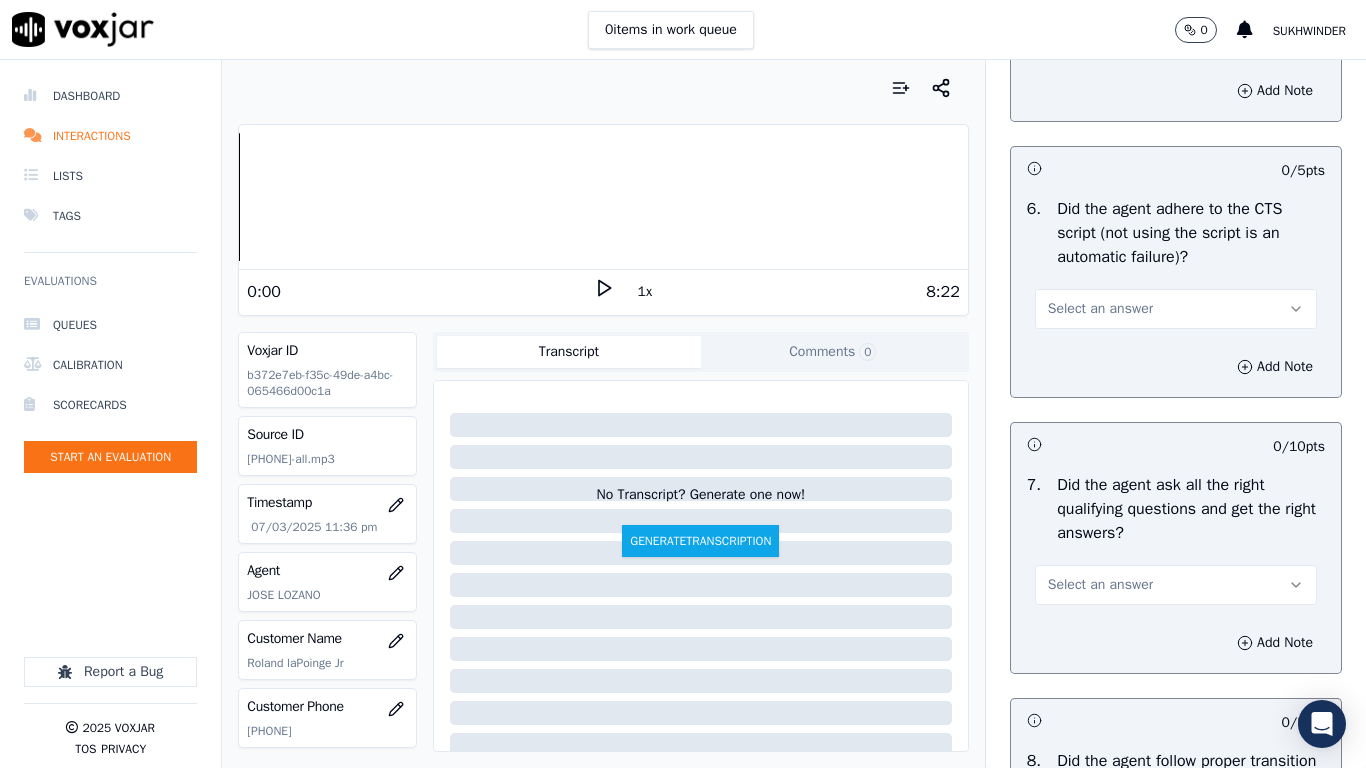 drag, startPoint x: 1090, startPoint y: 367, endPoint x: 1090, endPoint y: 394, distance: 27 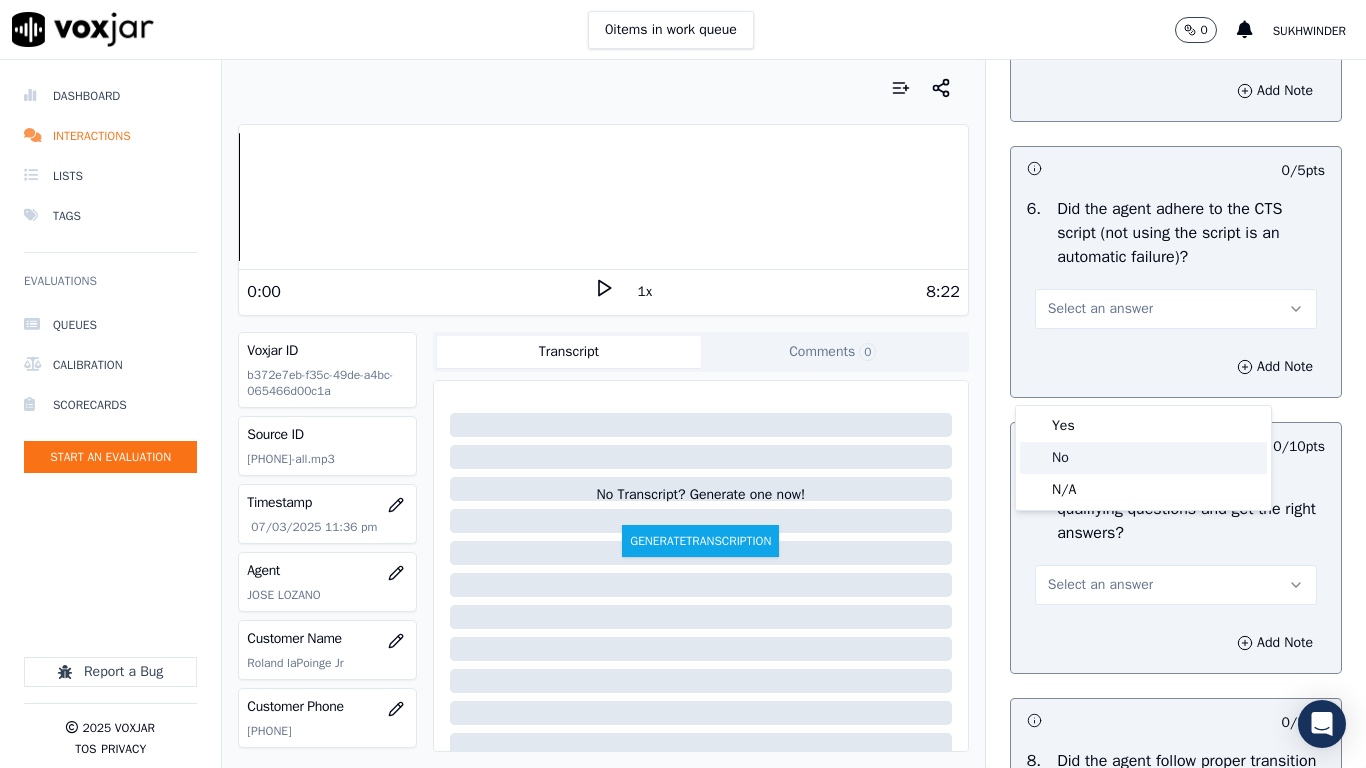 drag, startPoint x: 1094, startPoint y: 457, endPoint x: 1108, endPoint y: 509, distance: 53.851646 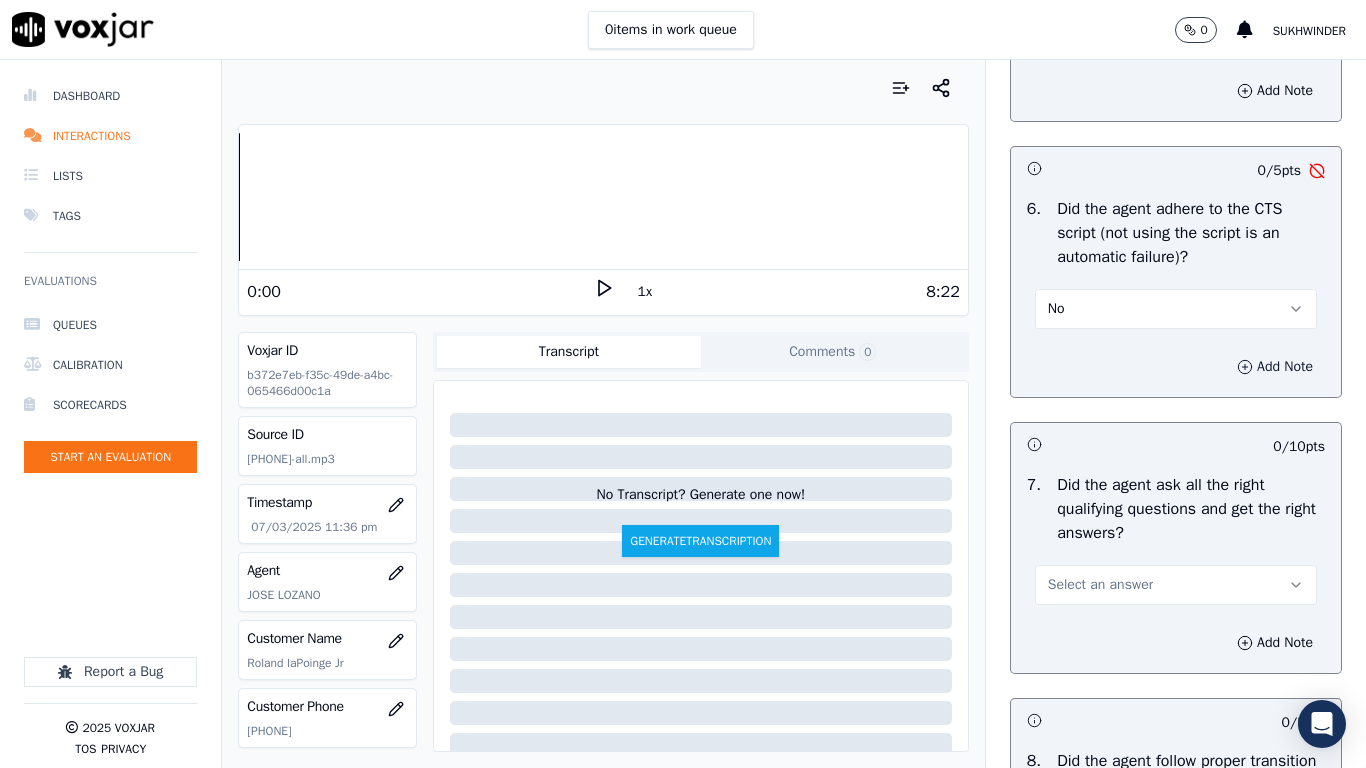 click on "Add Note" at bounding box center [1275, 367] 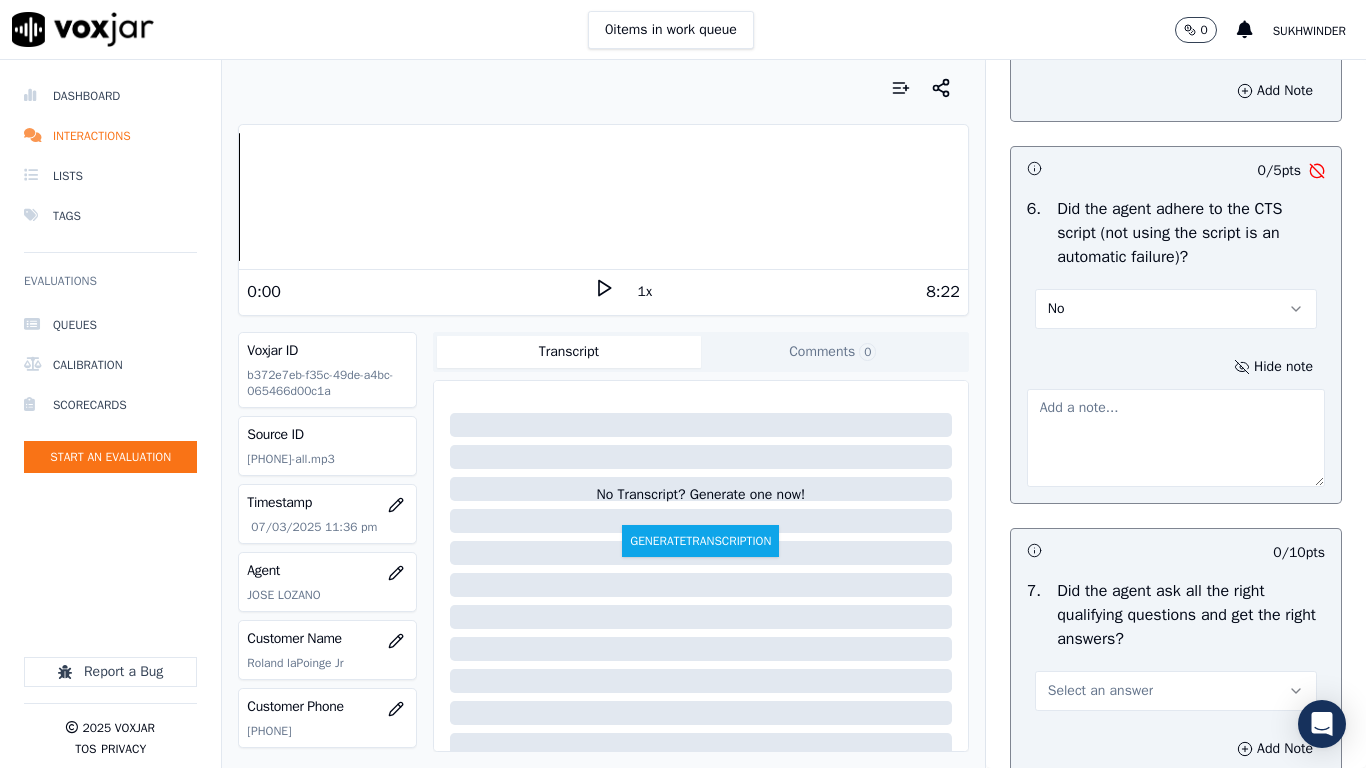click at bounding box center (1176, 438) 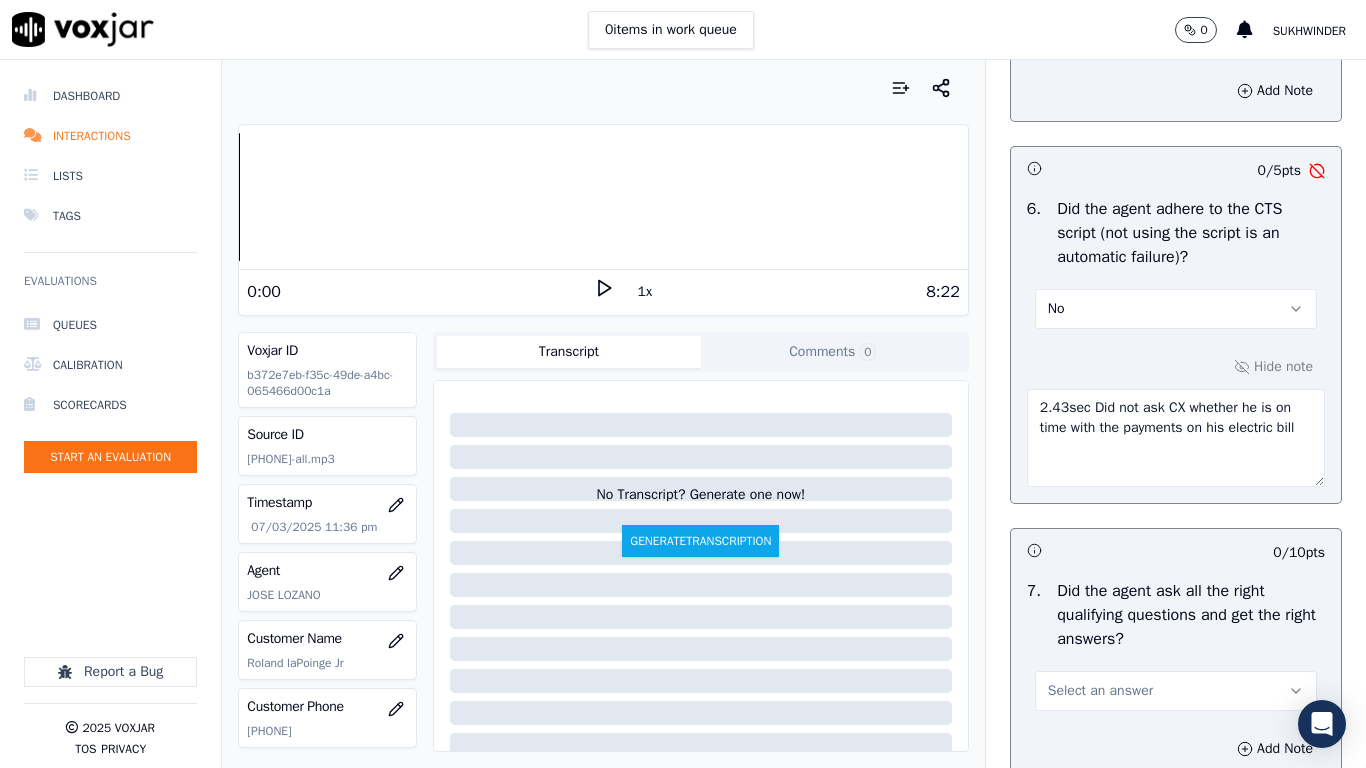 drag, startPoint x: 1042, startPoint y: 507, endPoint x: 988, endPoint y: 452, distance: 77.07788 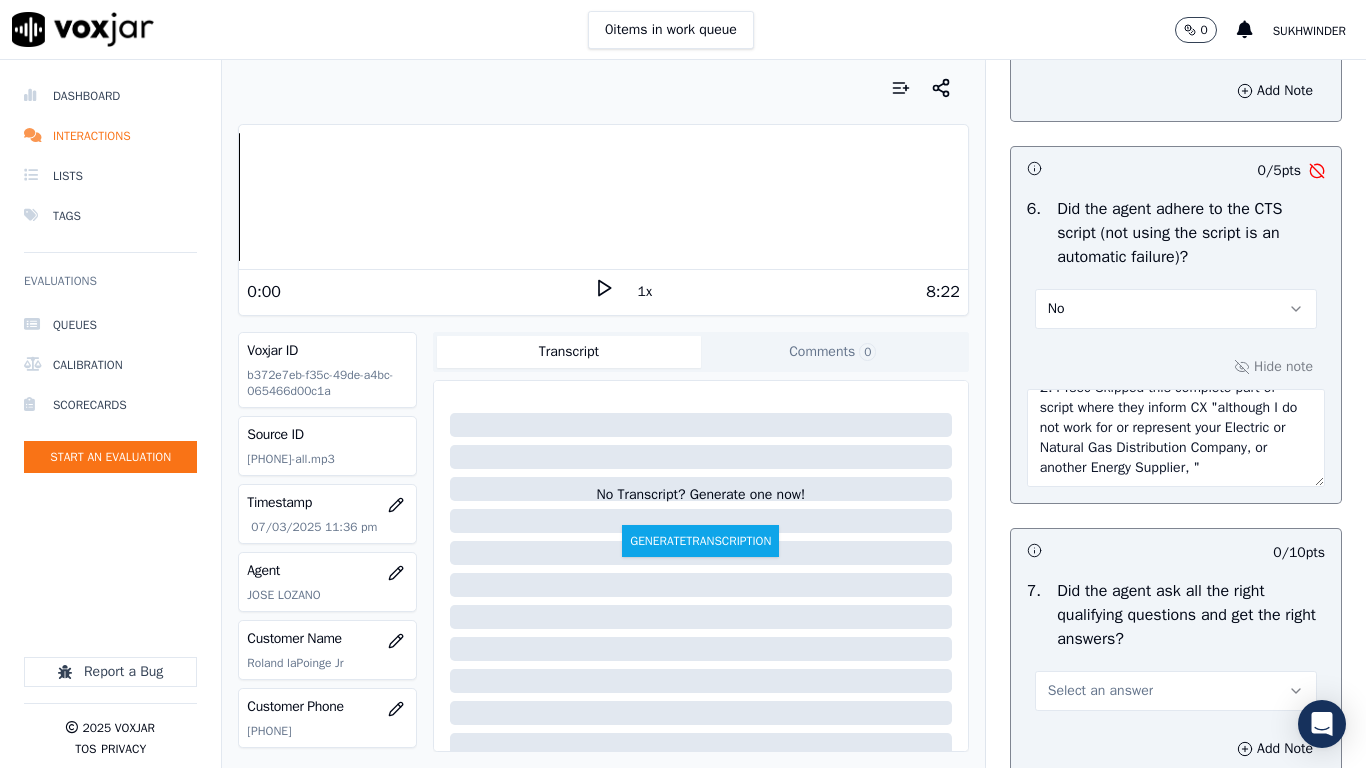 scroll, scrollTop: 40, scrollLeft: 0, axis: vertical 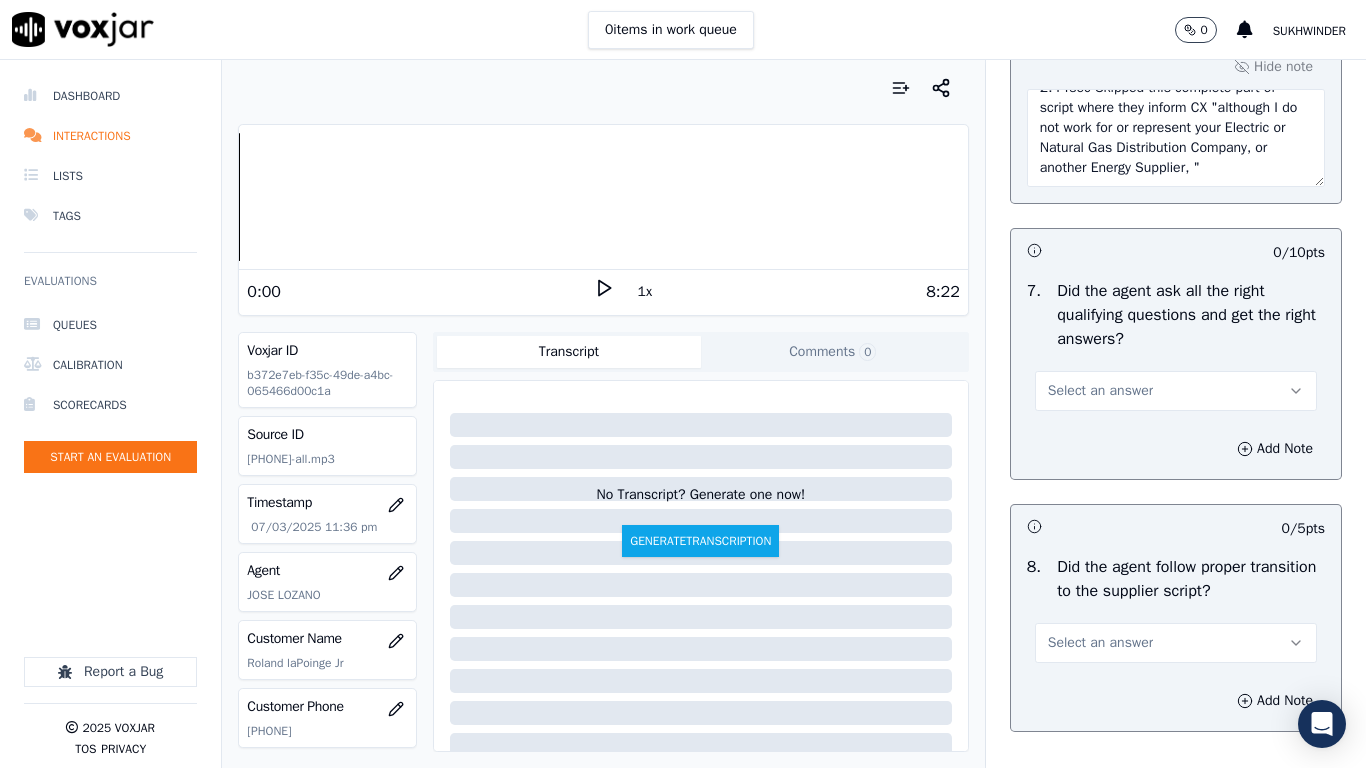 type on "2.44sec Skipped this complete part of script where they inform CX "although I do not work for or represent your Electric or Natural Gas Distribution Company, or another Energy Supplier, "" 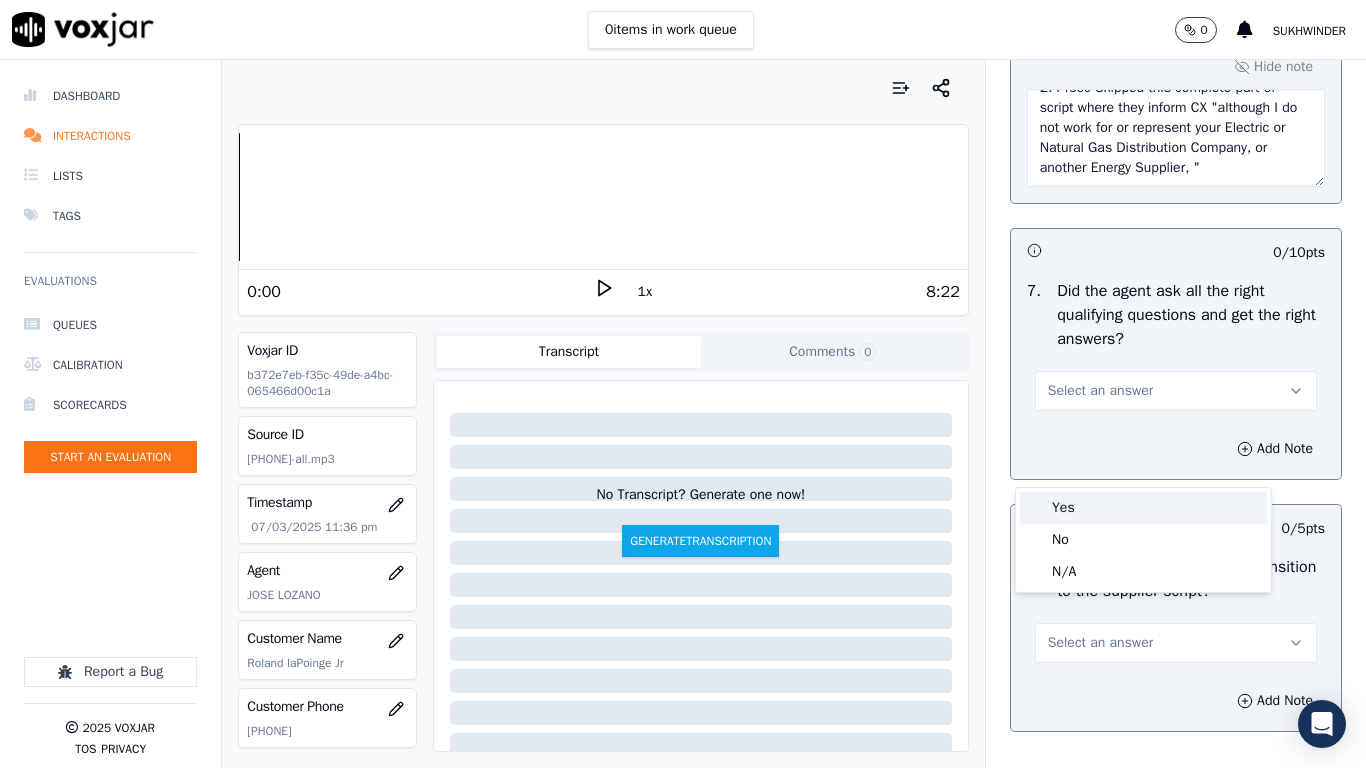click on "Yes" at bounding box center (1143, 508) 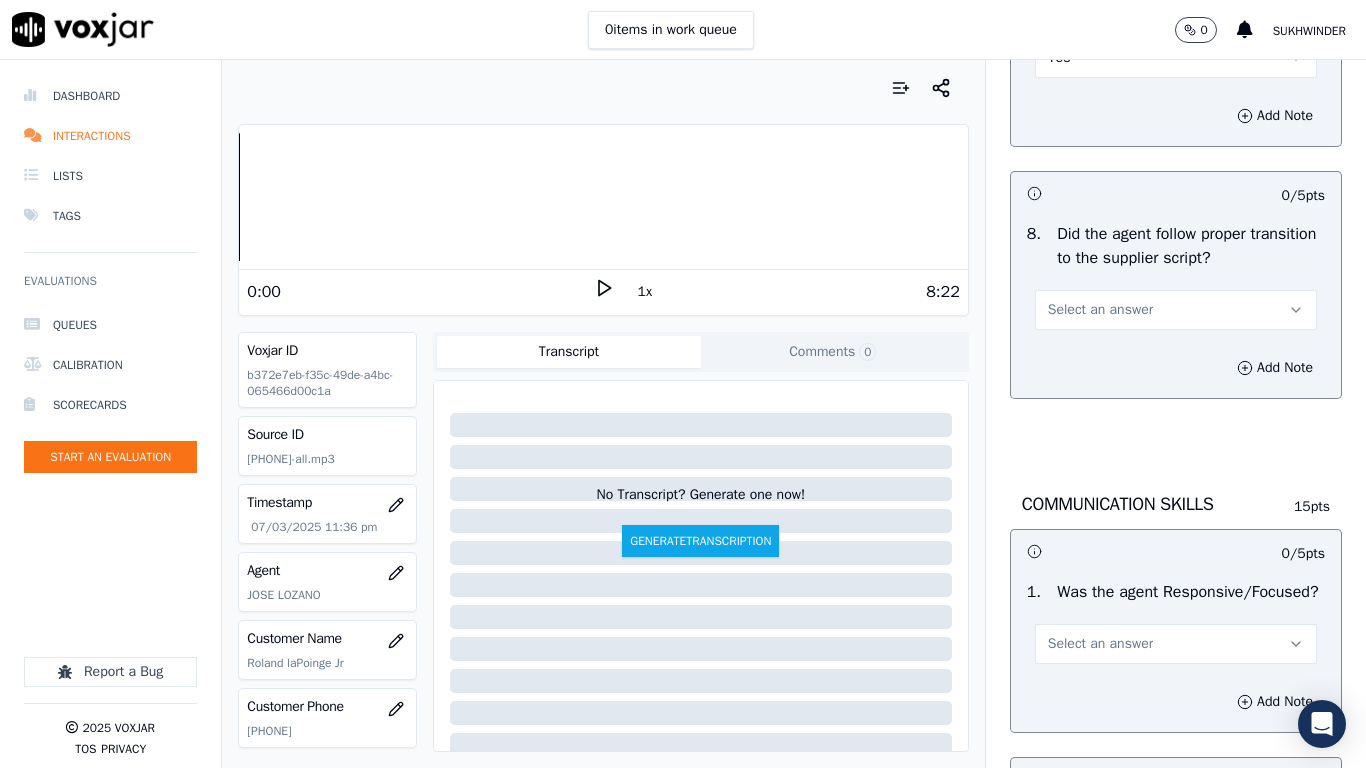 scroll, scrollTop: 5028, scrollLeft: 0, axis: vertical 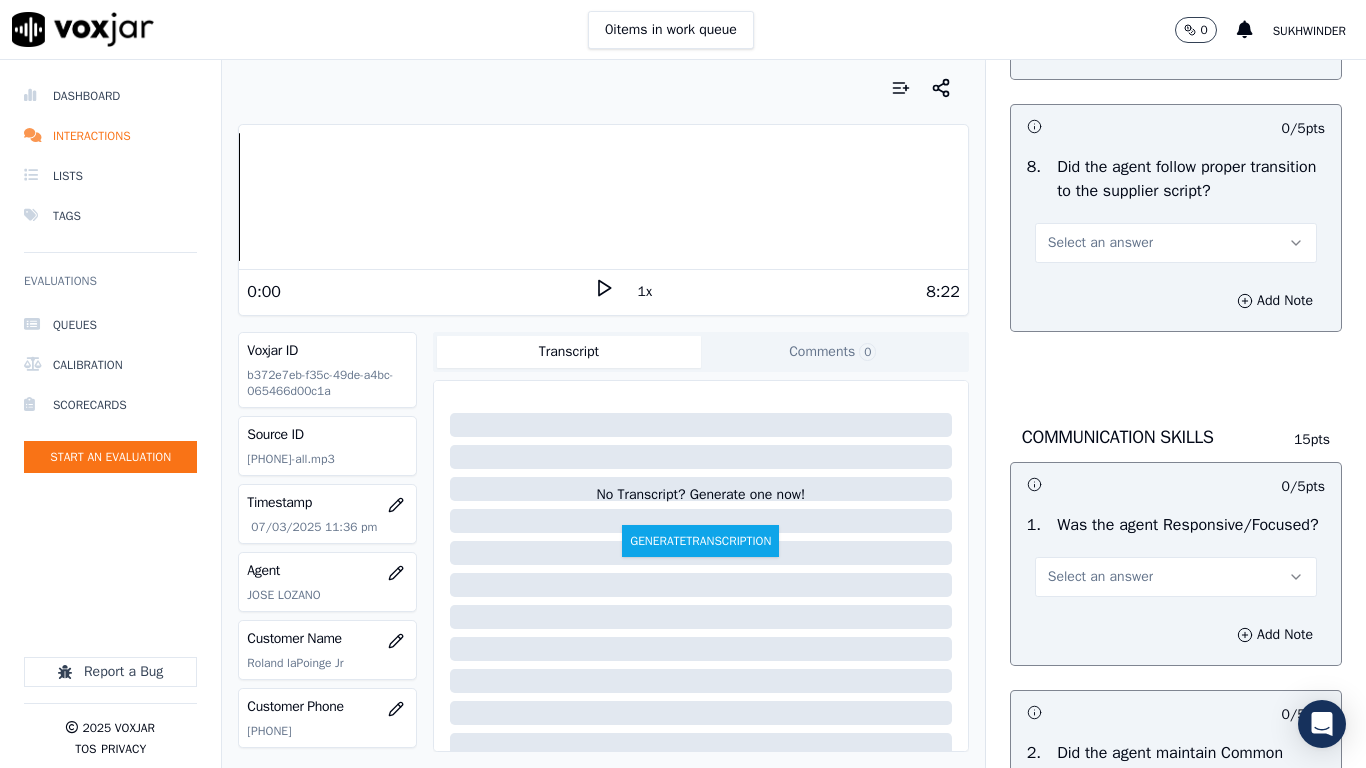 click on "Select an answer" at bounding box center [1176, 243] 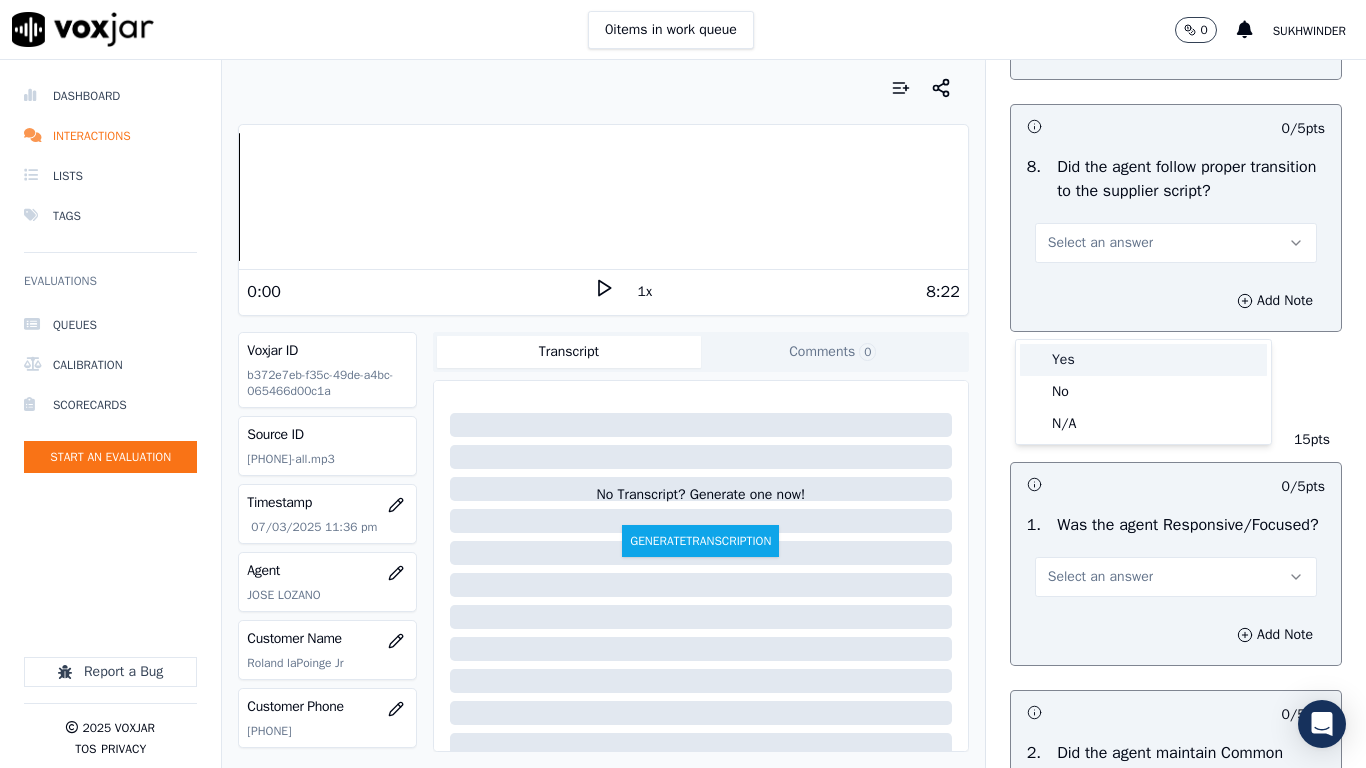 drag, startPoint x: 1095, startPoint y: 356, endPoint x: 1104, endPoint y: 419, distance: 63.63961 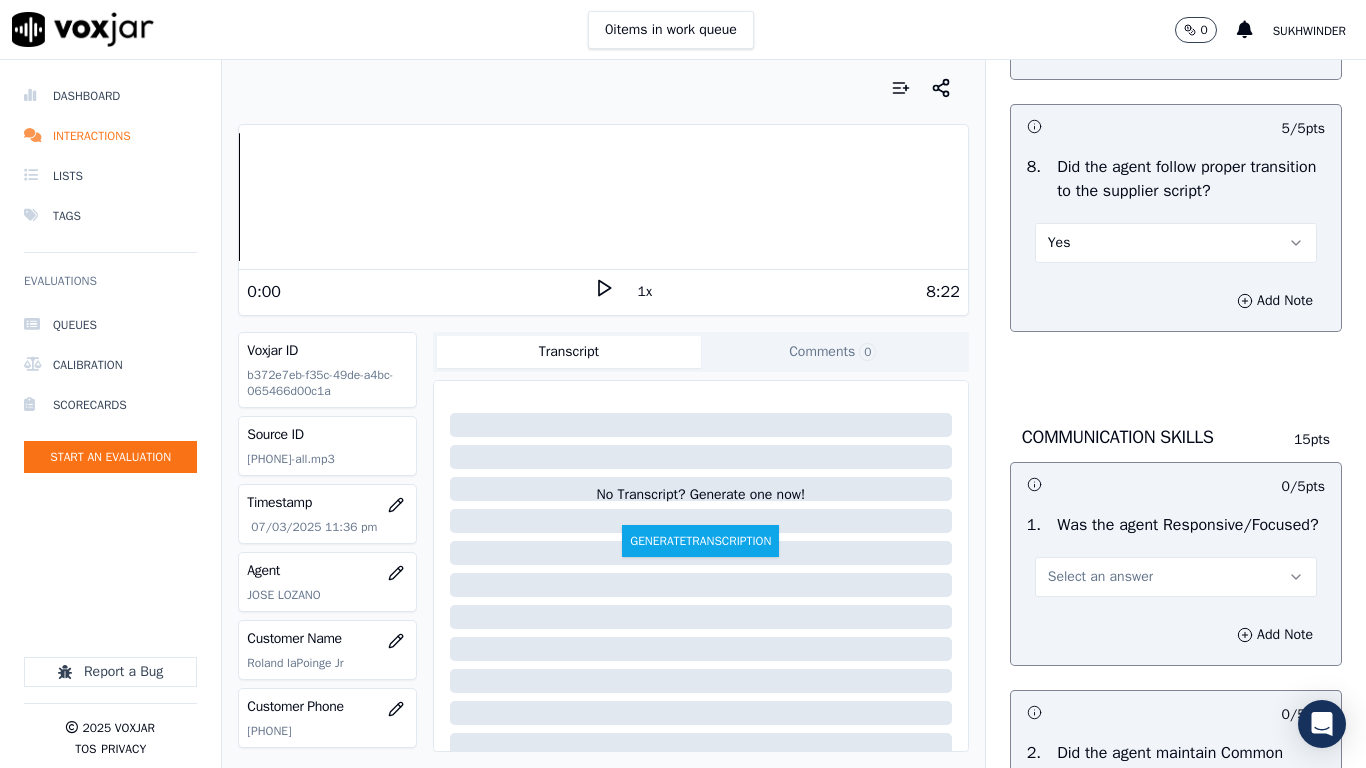 scroll, scrollTop: 5328, scrollLeft: 0, axis: vertical 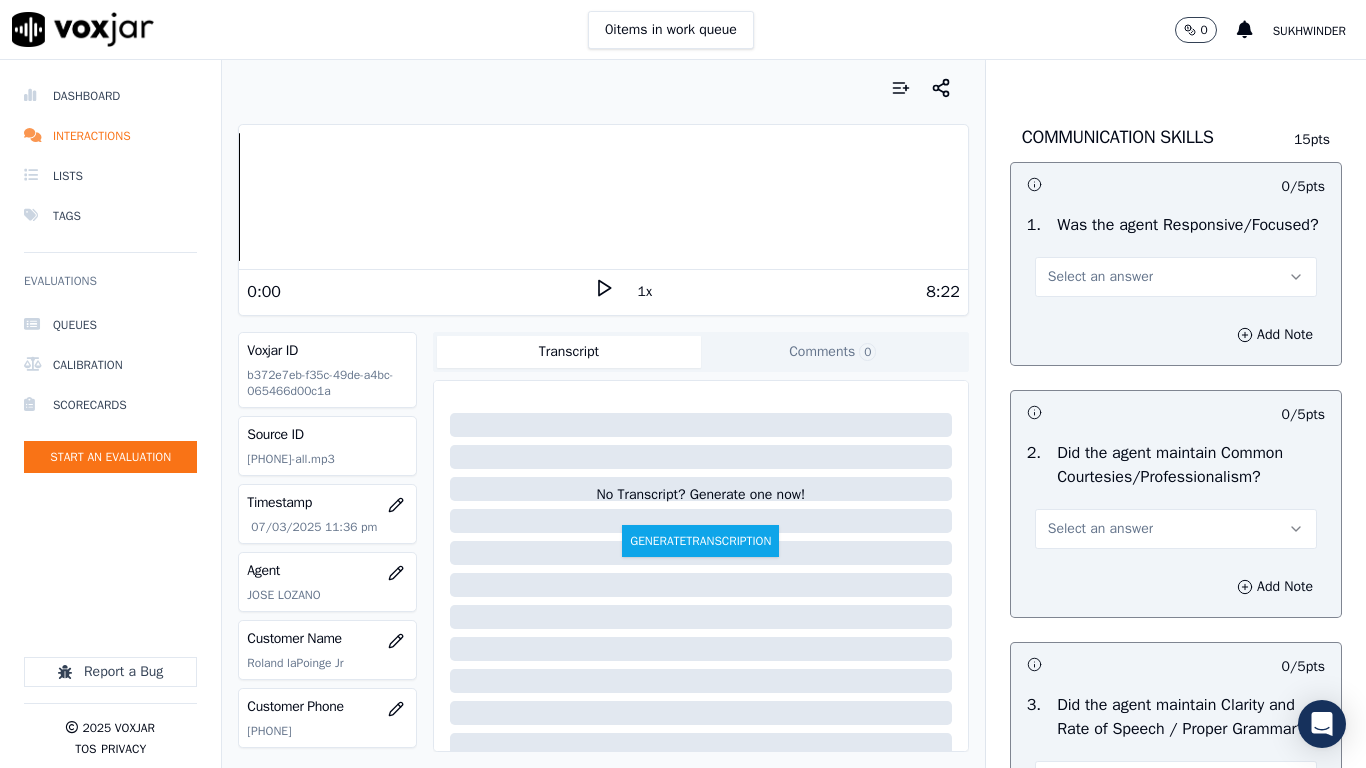 click on "Select an answer" at bounding box center (1100, 277) 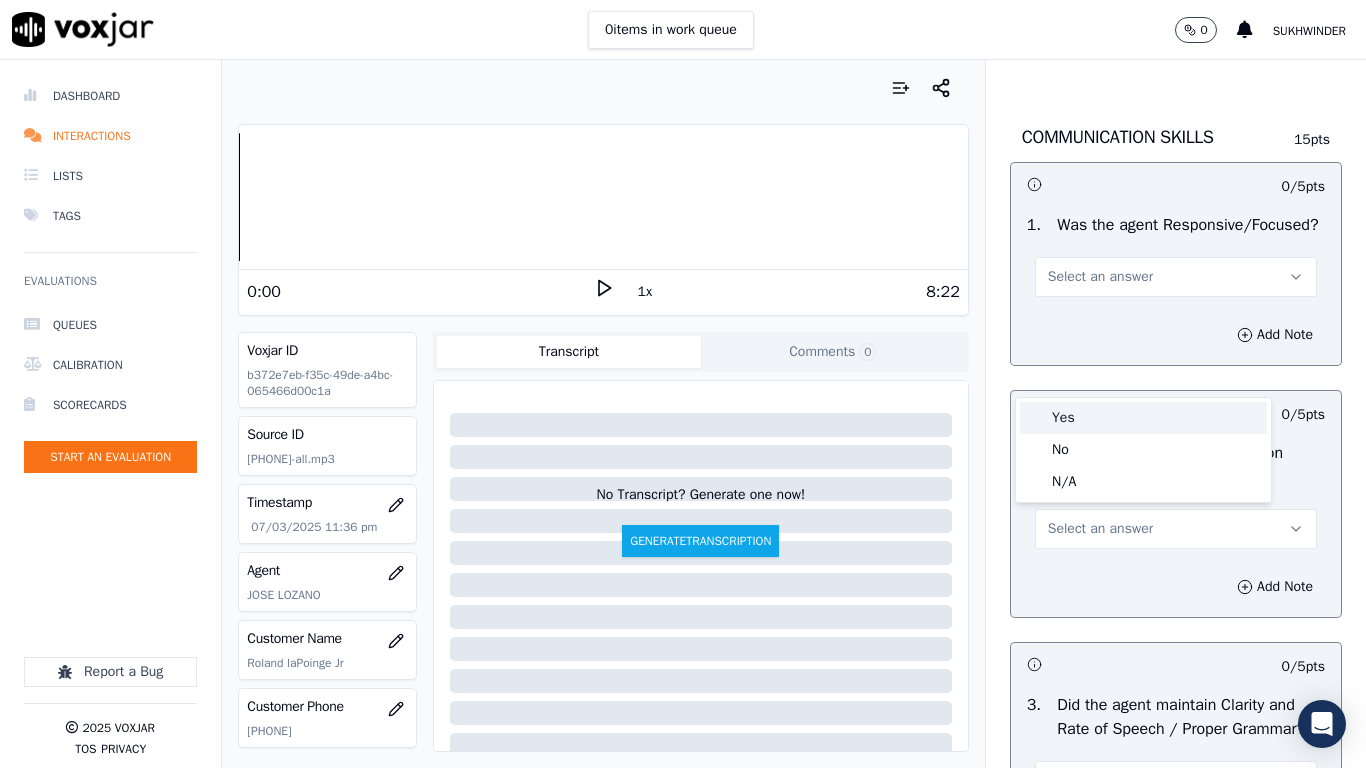 drag, startPoint x: 1104, startPoint y: 383, endPoint x: 1103, endPoint y: 420, distance: 37.01351 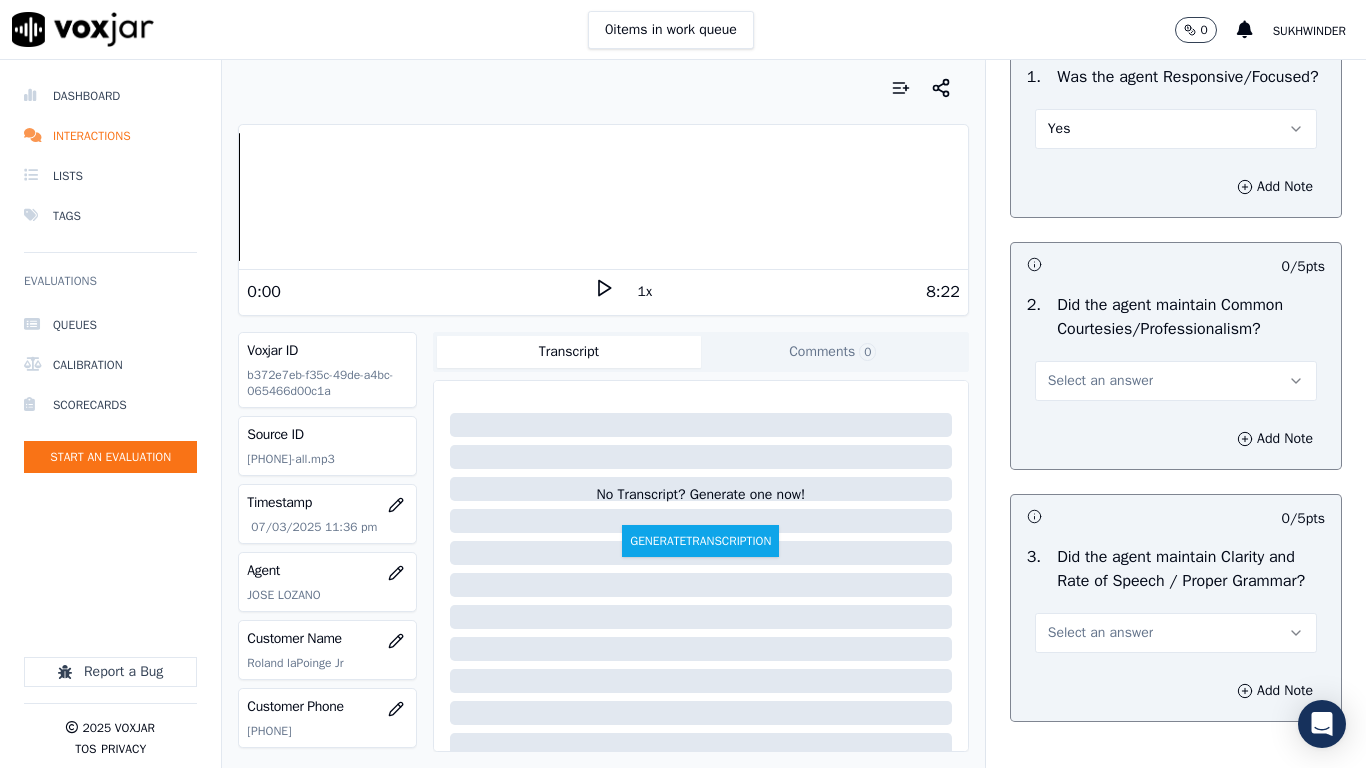 scroll, scrollTop: 5628, scrollLeft: 0, axis: vertical 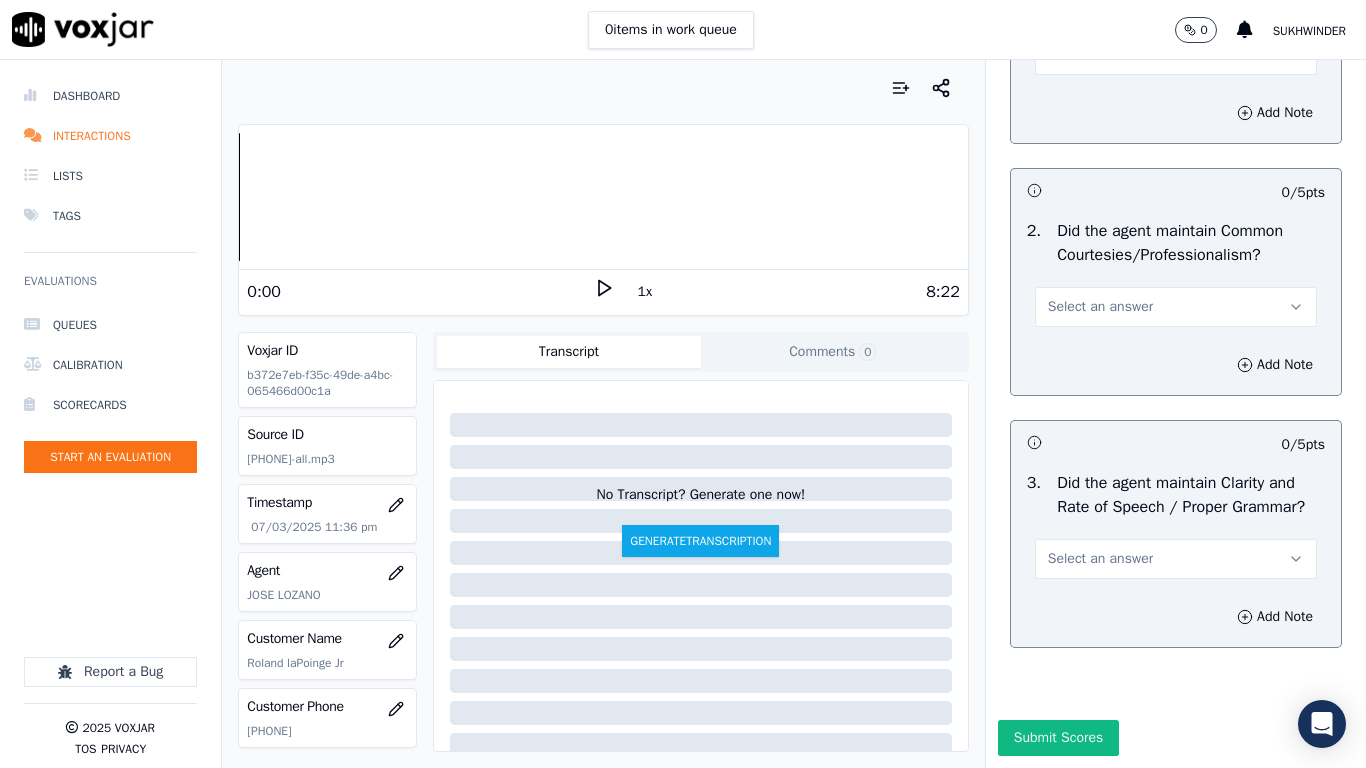 drag, startPoint x: 1103, startPoint y: 332, endPoint x: 1098, endPoint y: 342, distance: 11.18034 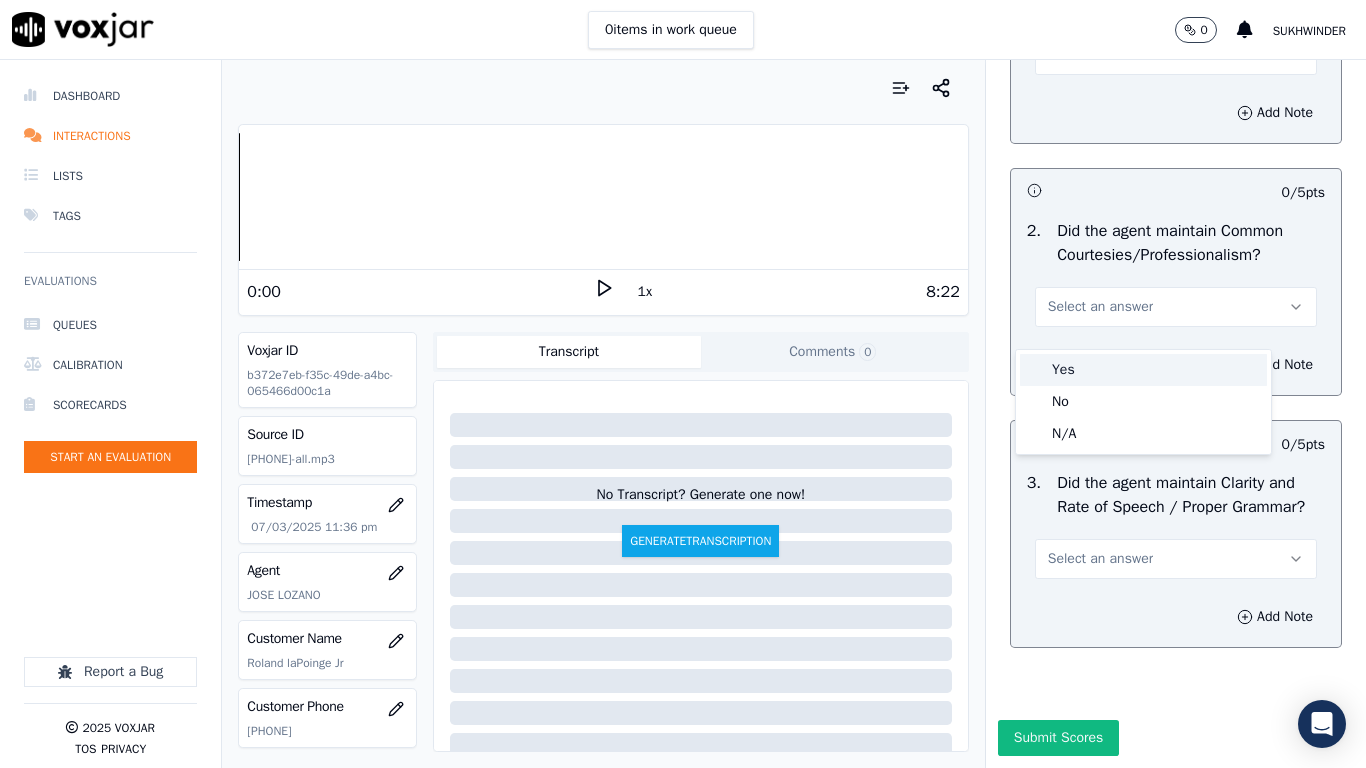 drag, startPoint x: 1095, startPoint y: 367, endPoint x: 1096, endPoint y: 480, distance: 113.004425 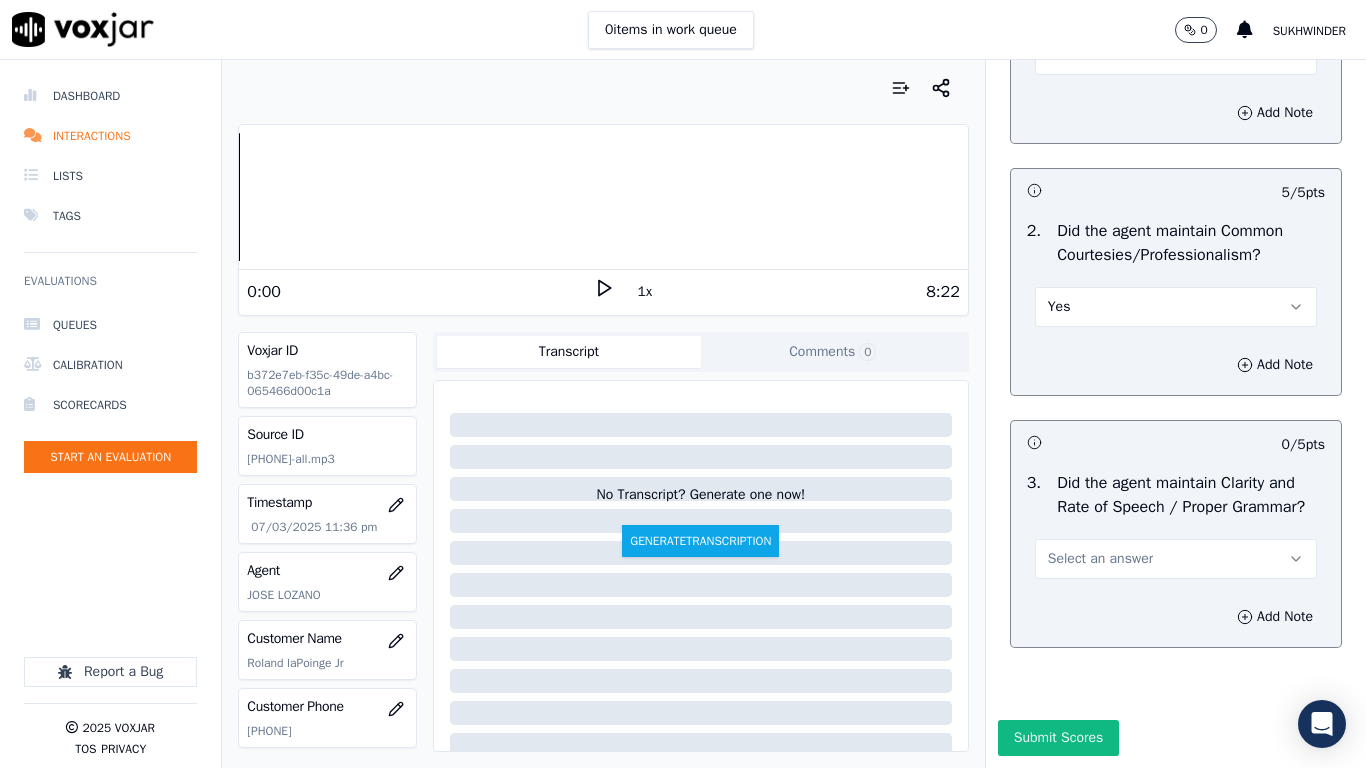 click on "Select an answer" at bounding box center [1100, 559] 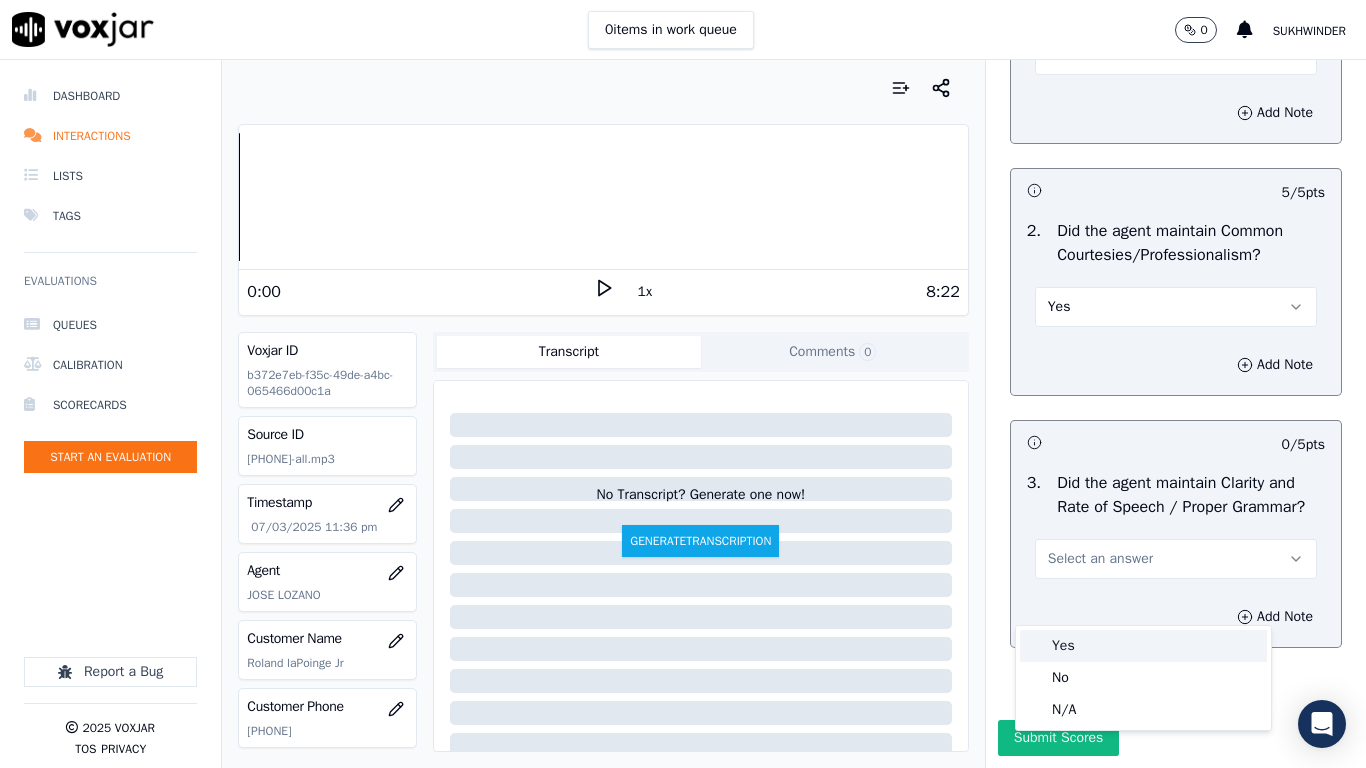 click on "Yes" at bounding box center (1143, 646) 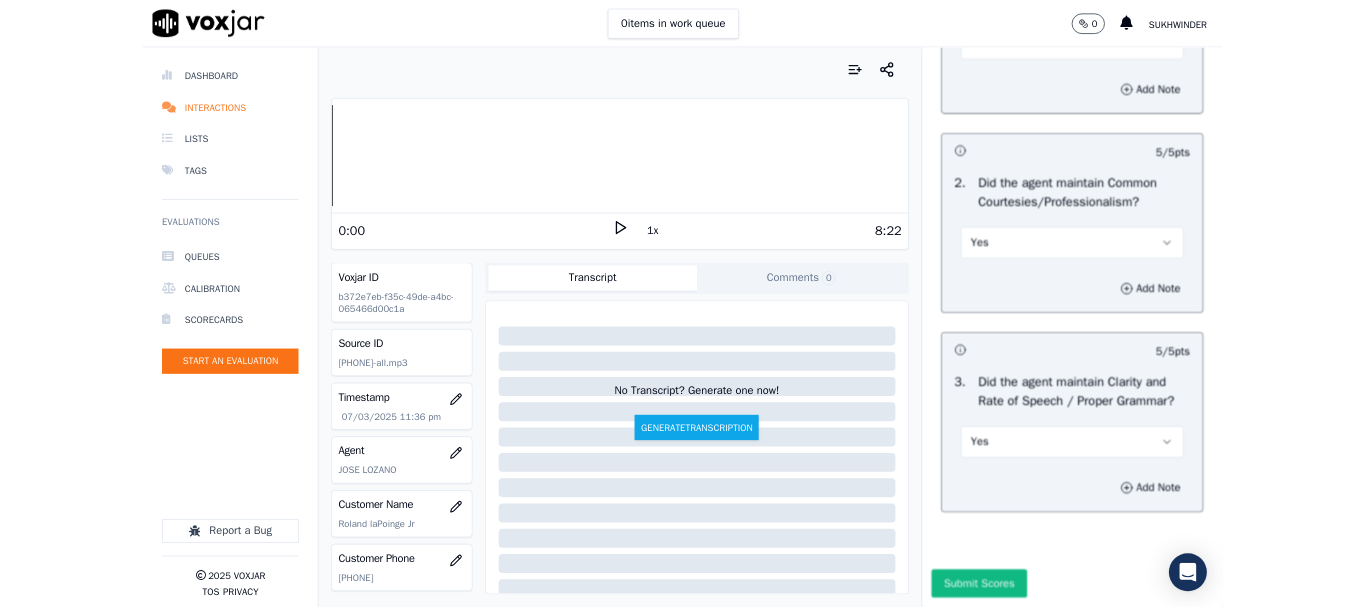 scroll, scrollTop: 5715, scrollLeft: 0, axis: vertical 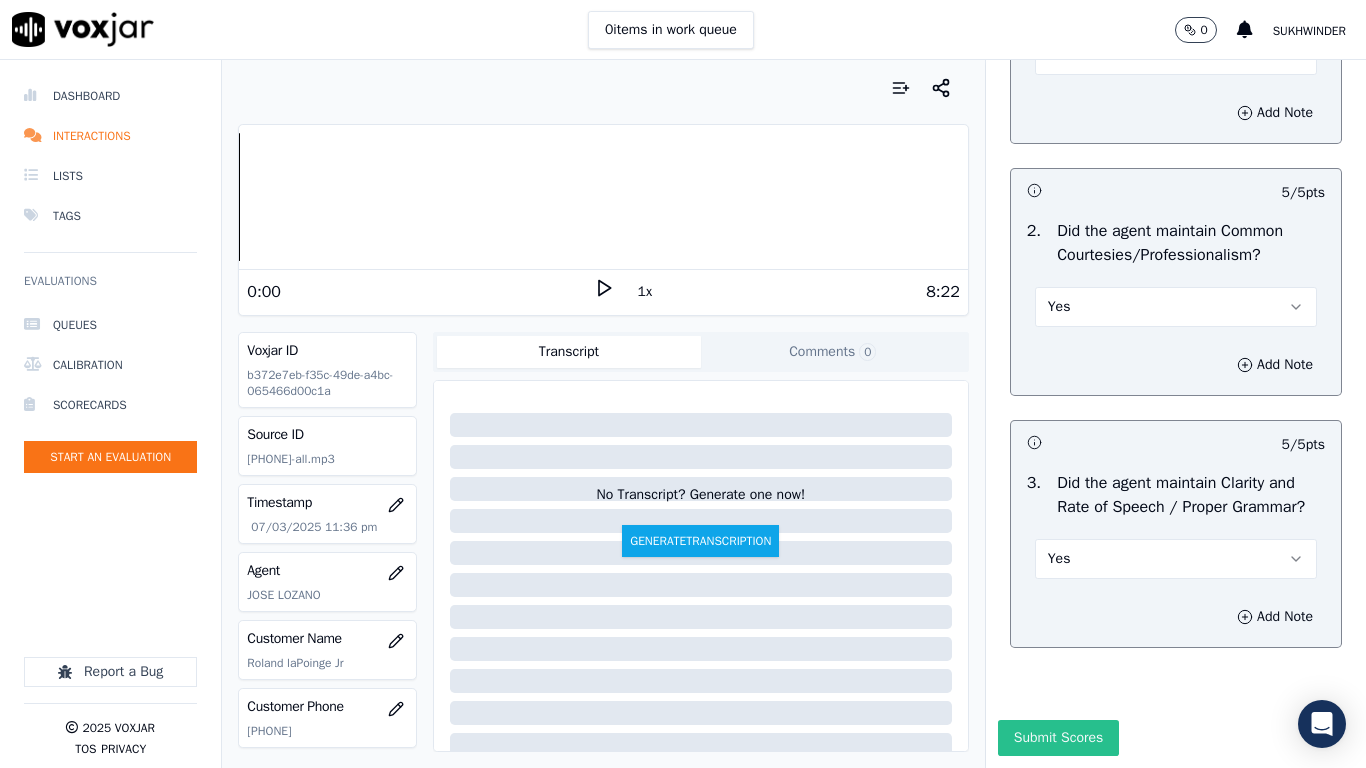 click on "Submit Scores" at bounding box center [1058, 738] 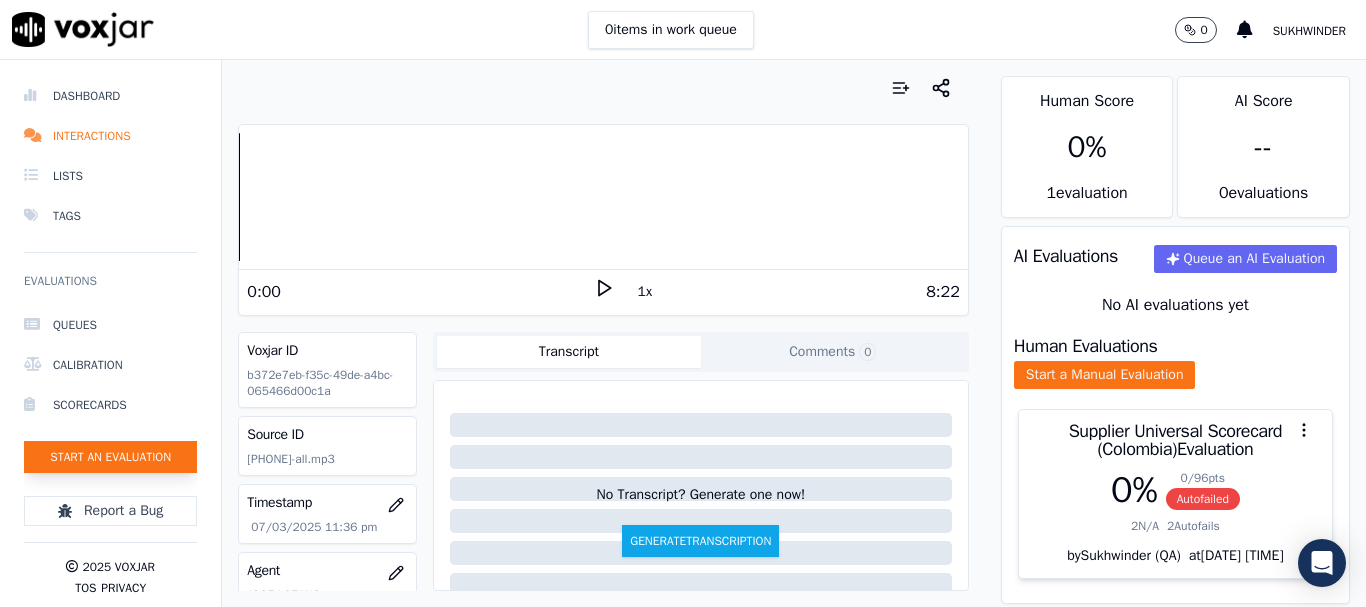 click on "Start an Evaluation" 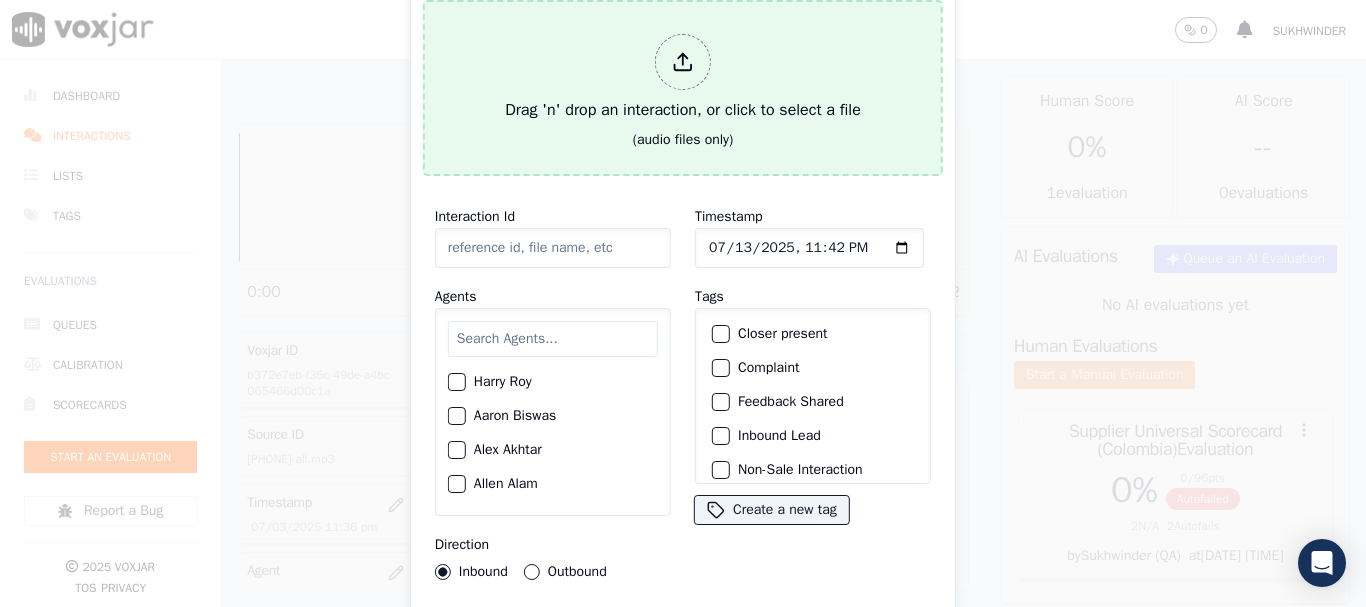 click on "Drag 'n' drop an interaction, or click to select a file" at bounding box center [683, 78] 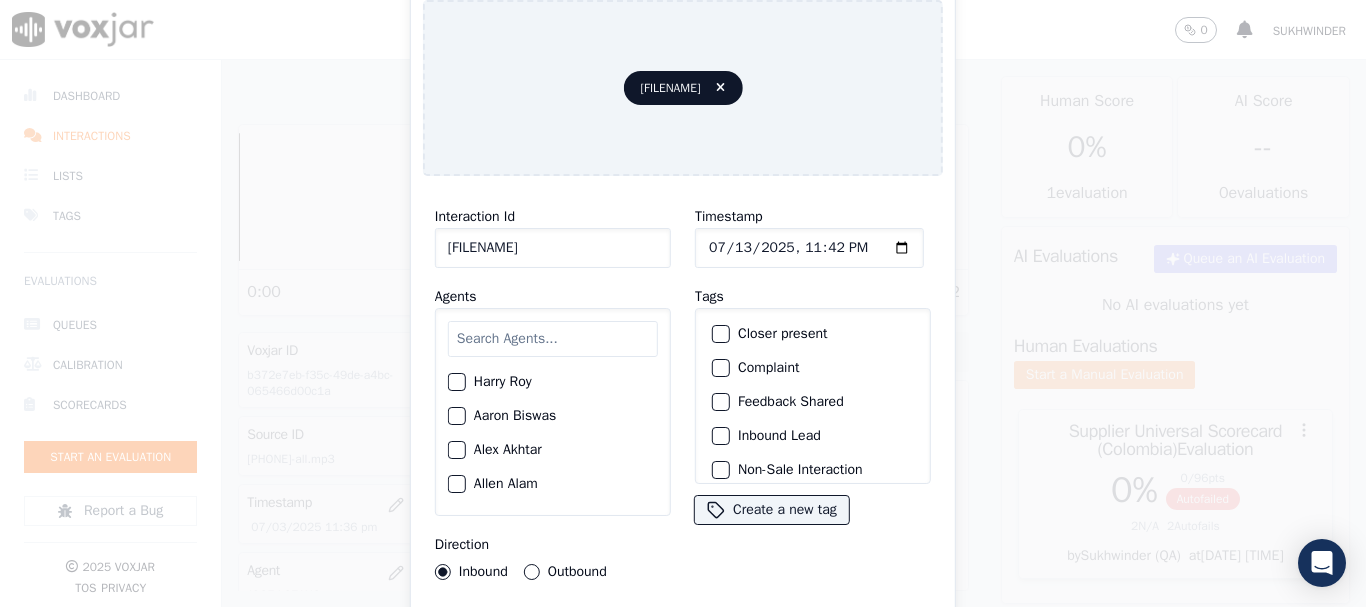 click at bounding box center [553, 339] 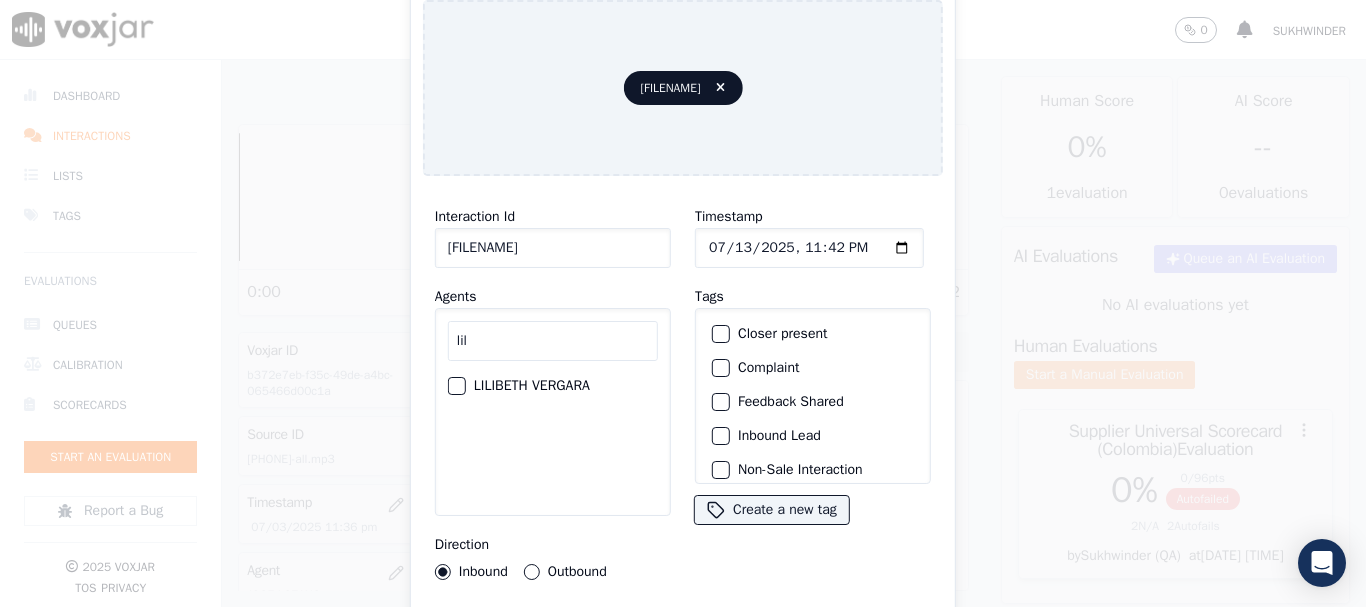 type on "lil" 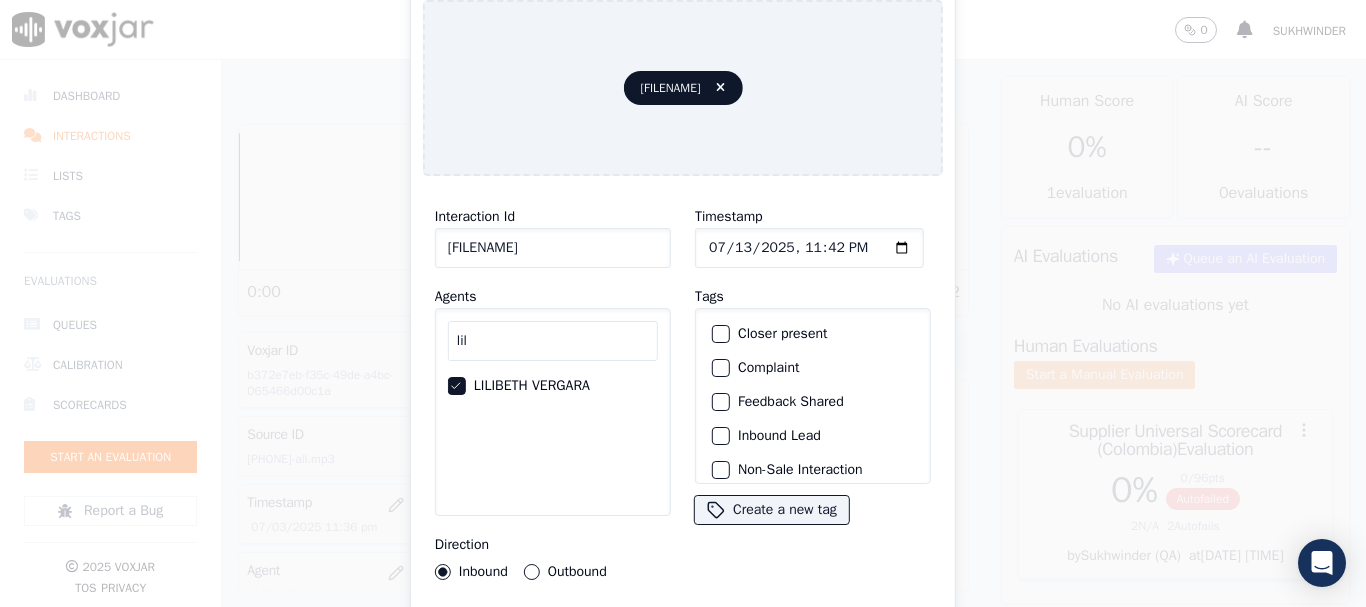 click on "Timestamp" 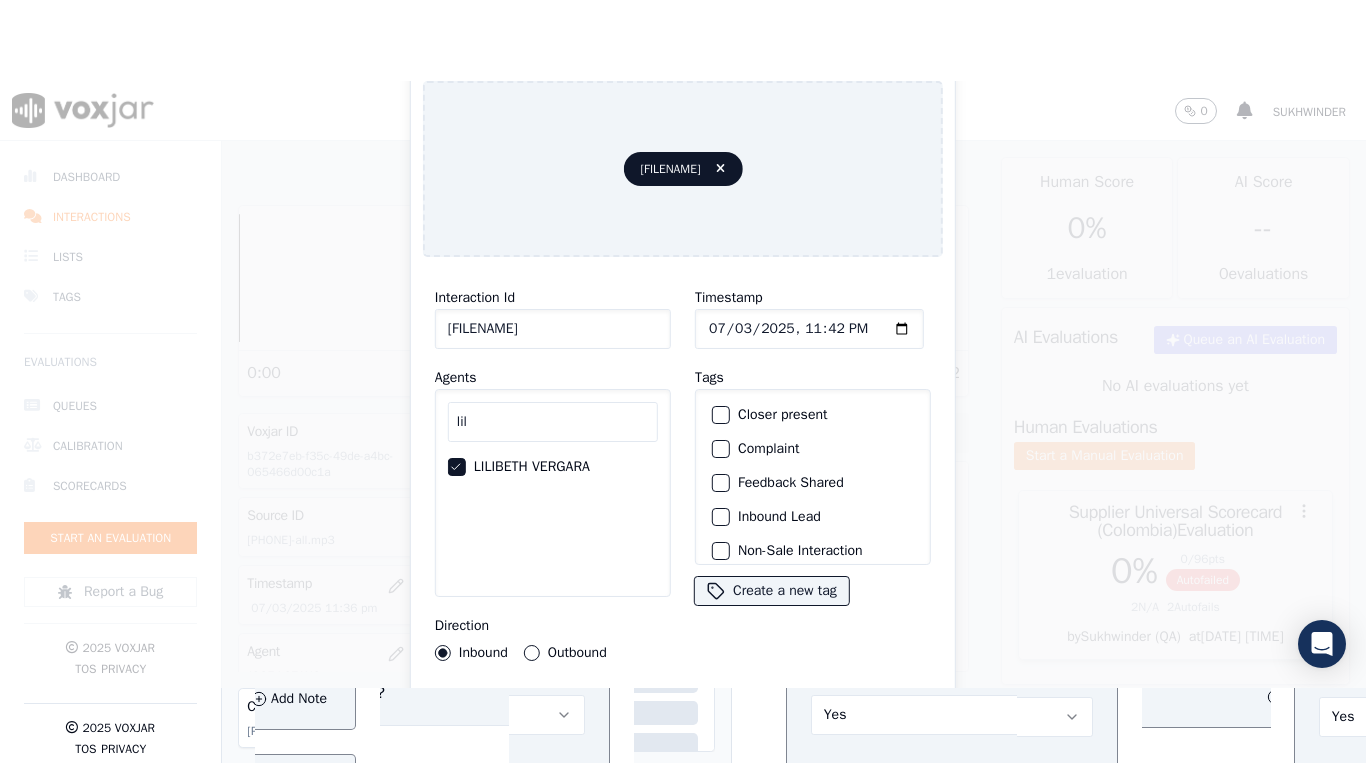 scroll, scrollTop: 173, scrollLeft: 0, axis: vertical 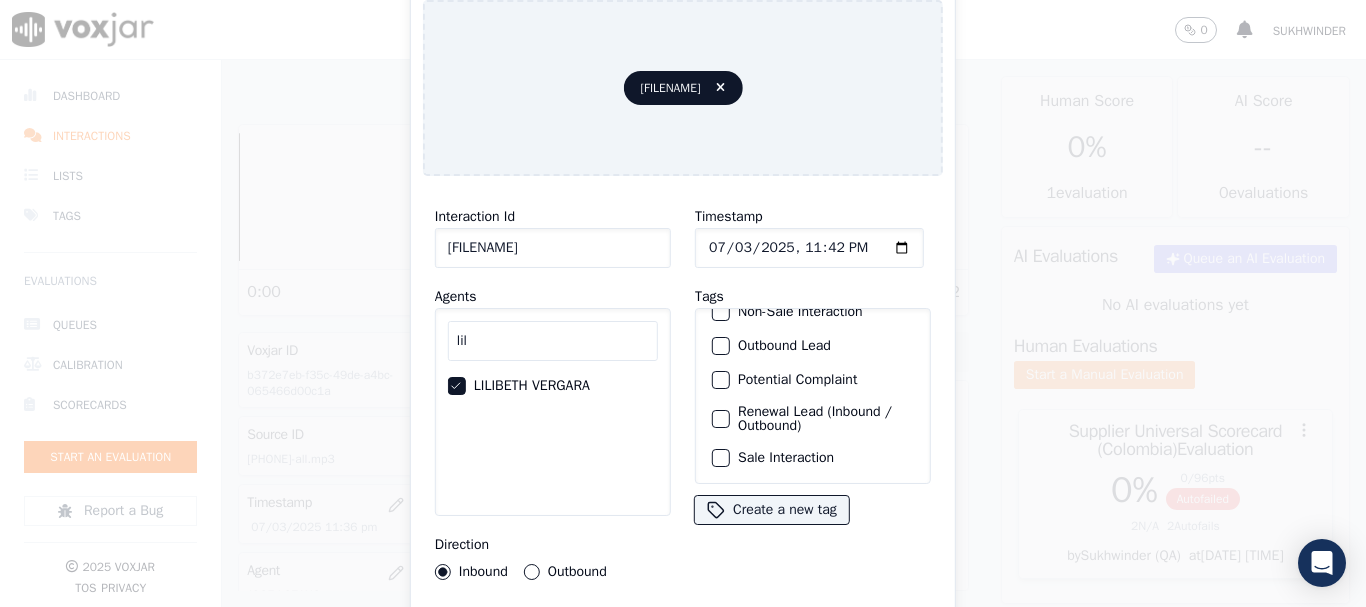 click on "Sale Interaction" at bounding box center (813, 458) 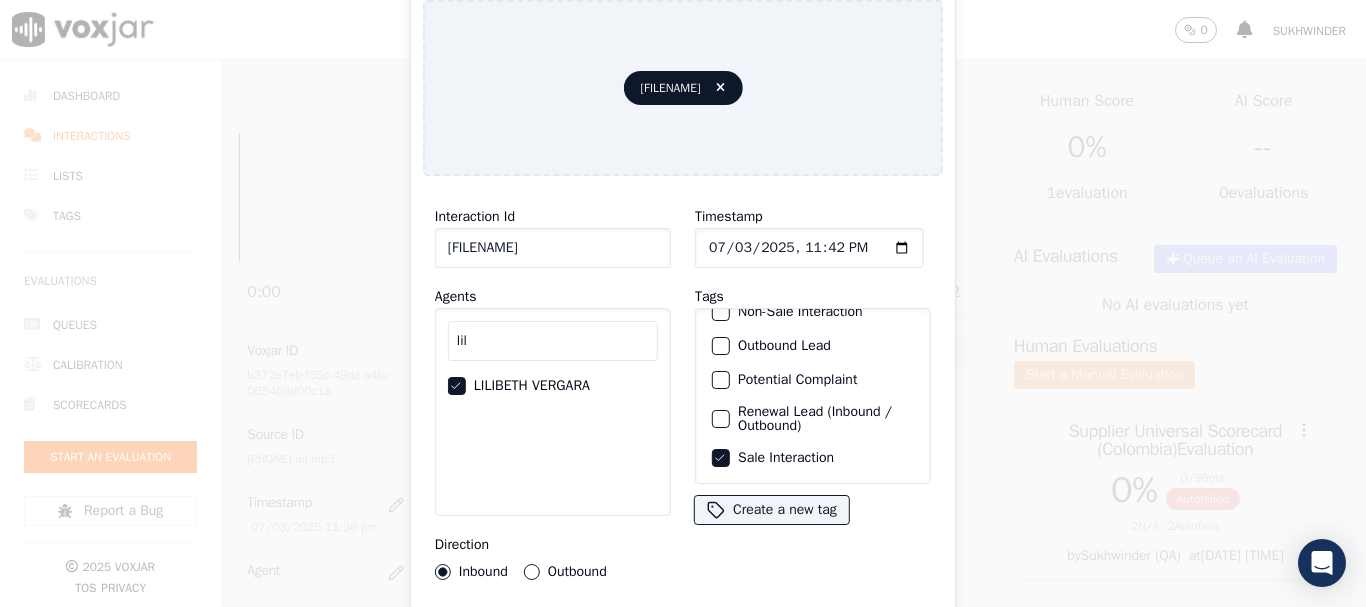 type 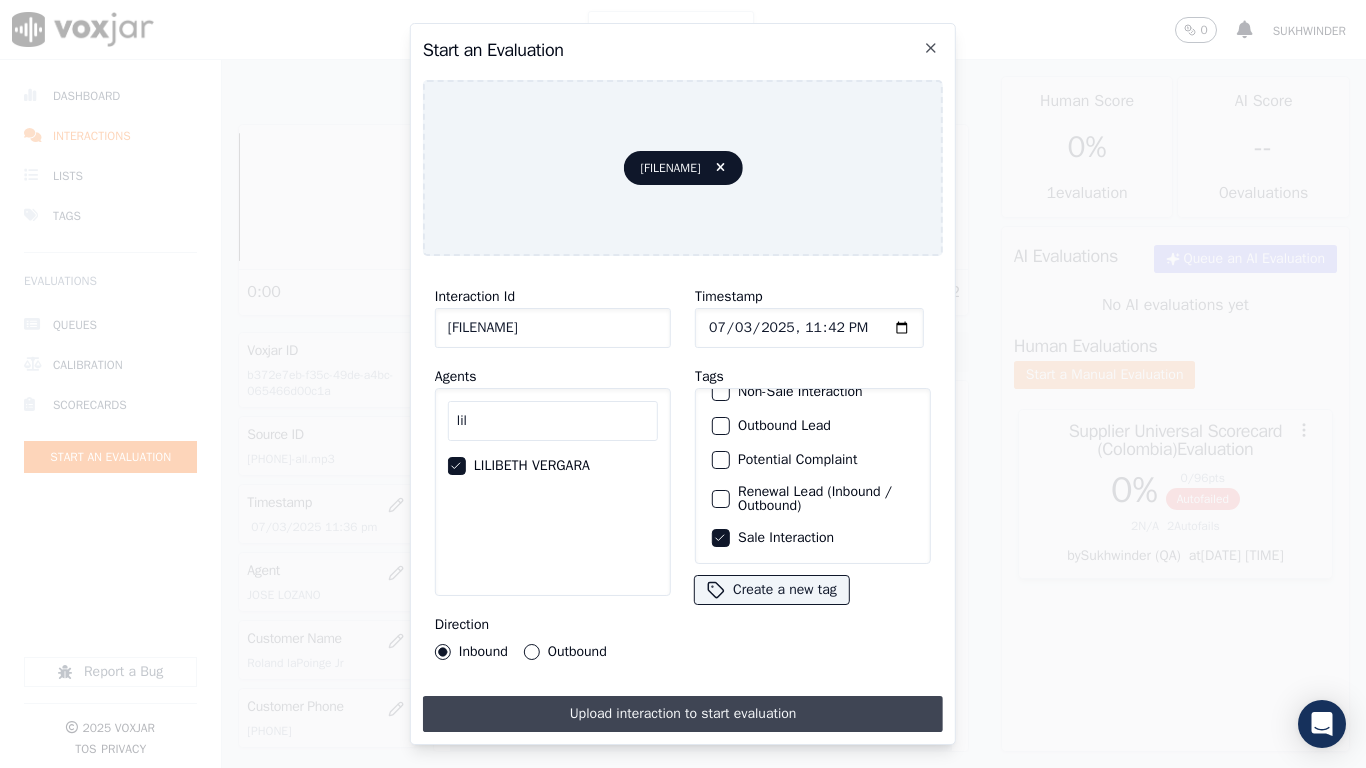 click on "Upload interaction to start evaluation" at bounding box center [683, 714] 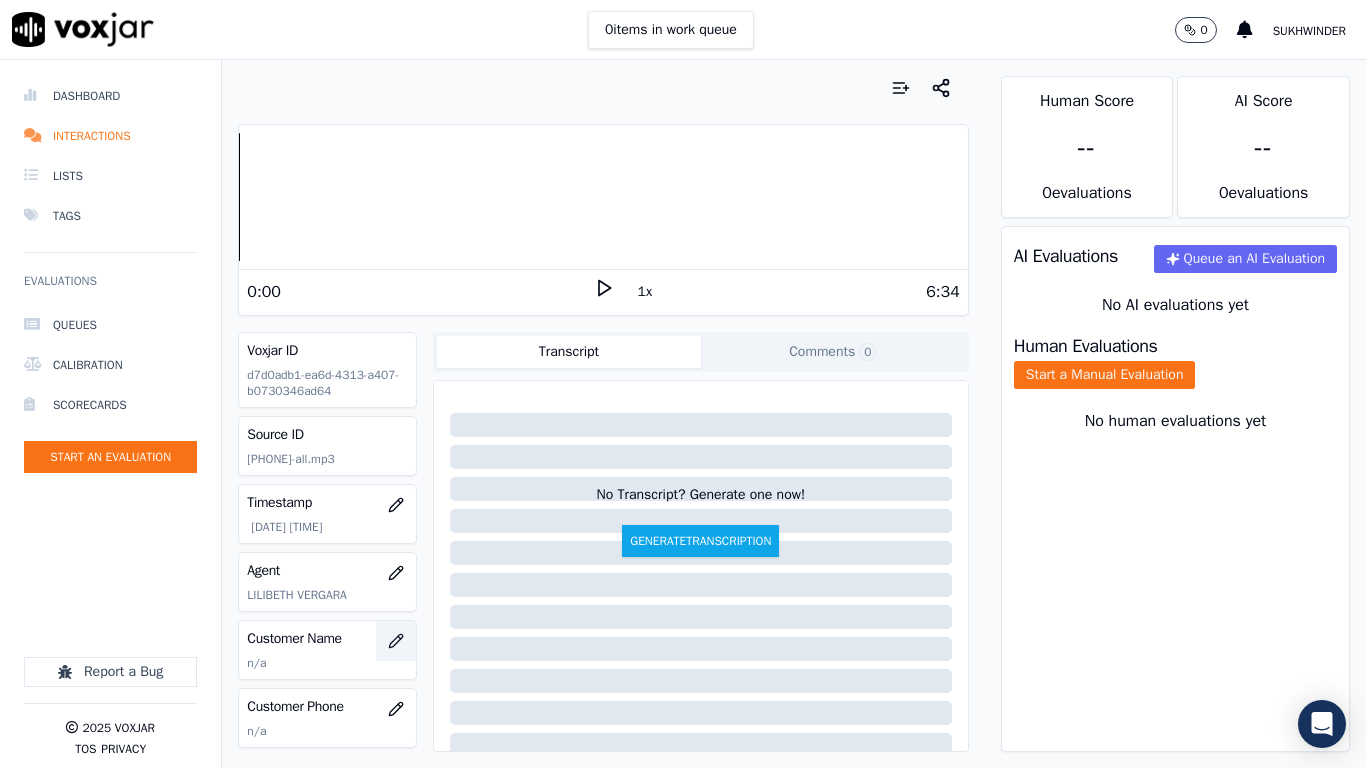 click 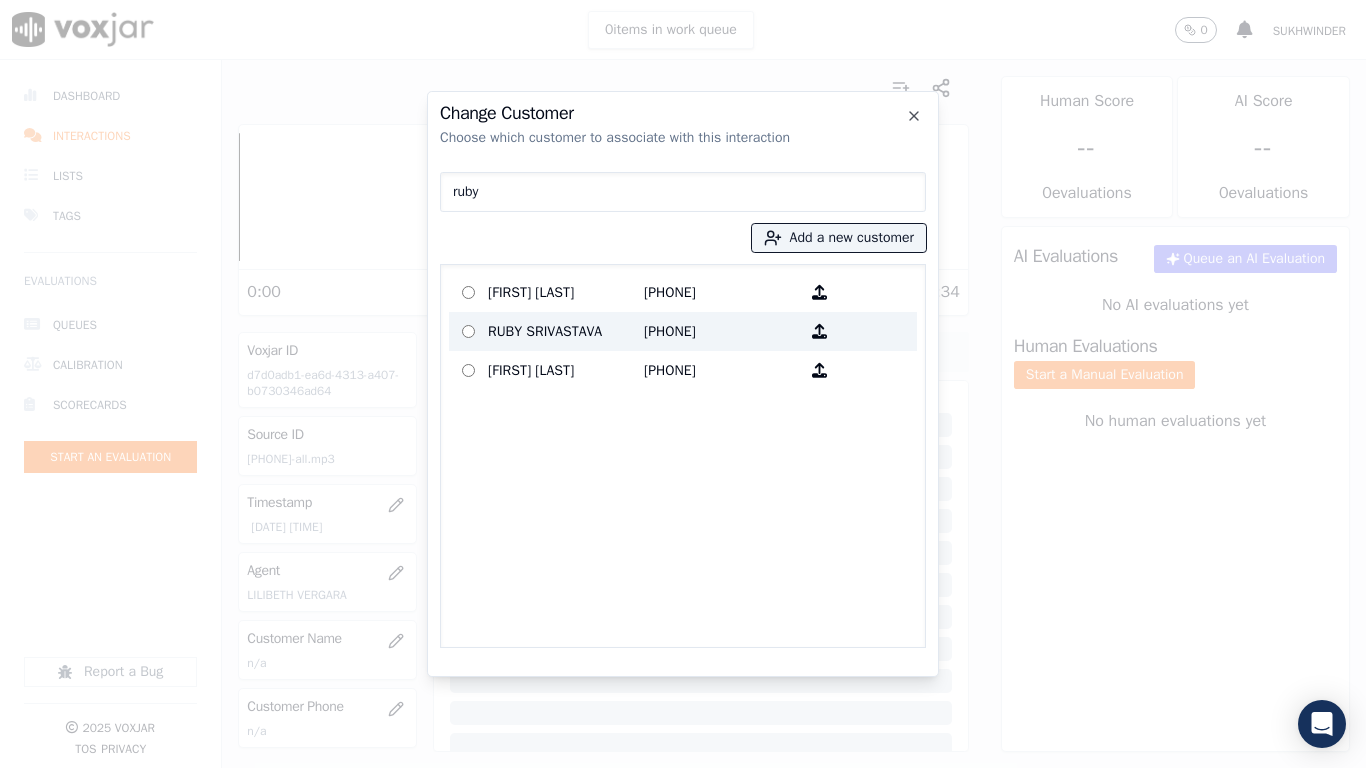 type on "ruby" 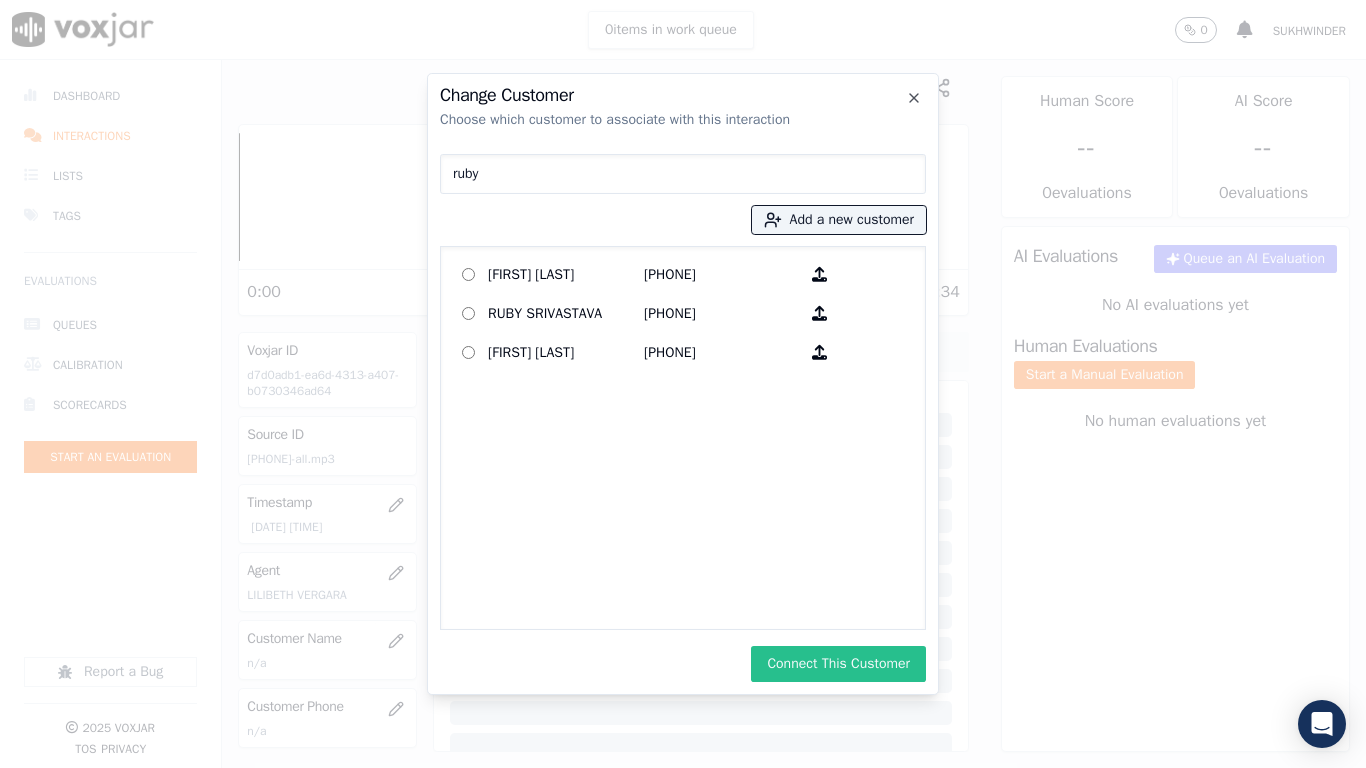 click on "Connect This Customer" at bounding box center (838, 664) 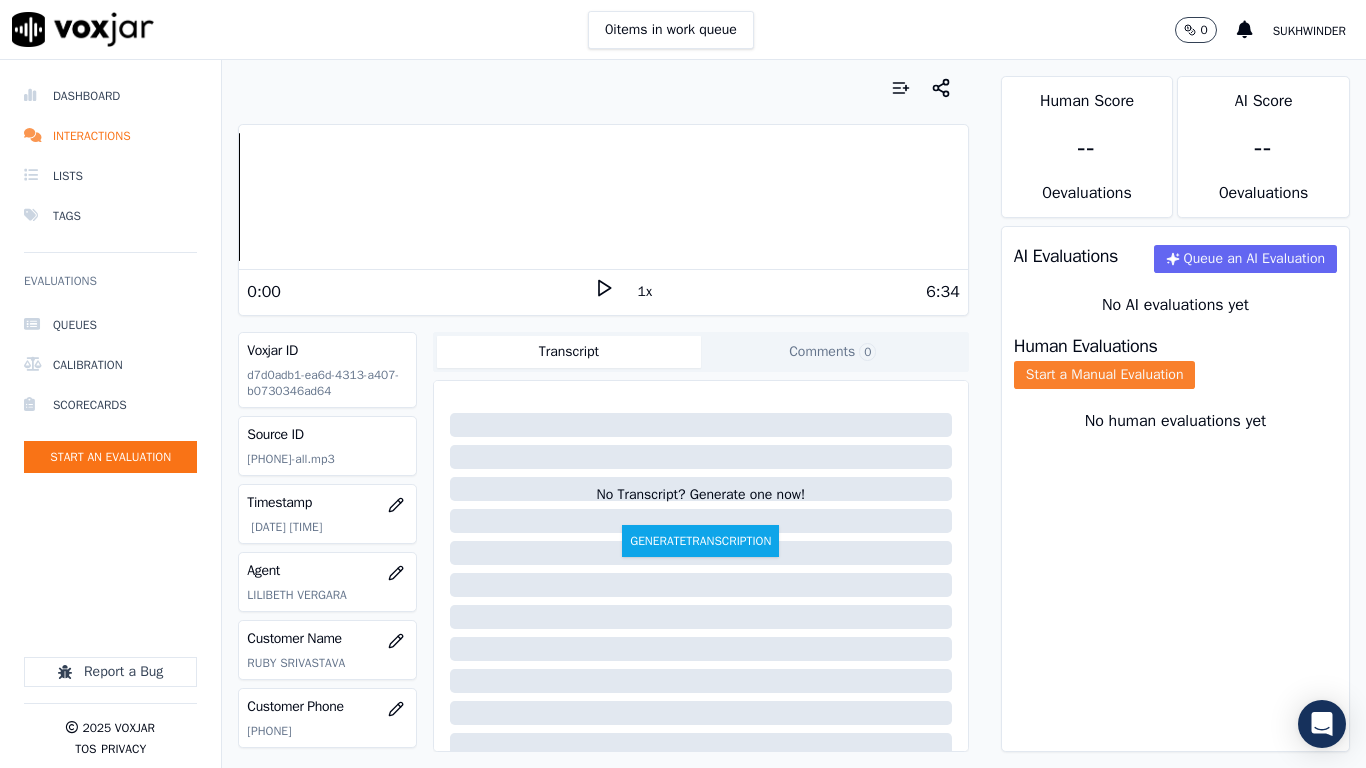 click on "Start a Manual Evaluation" 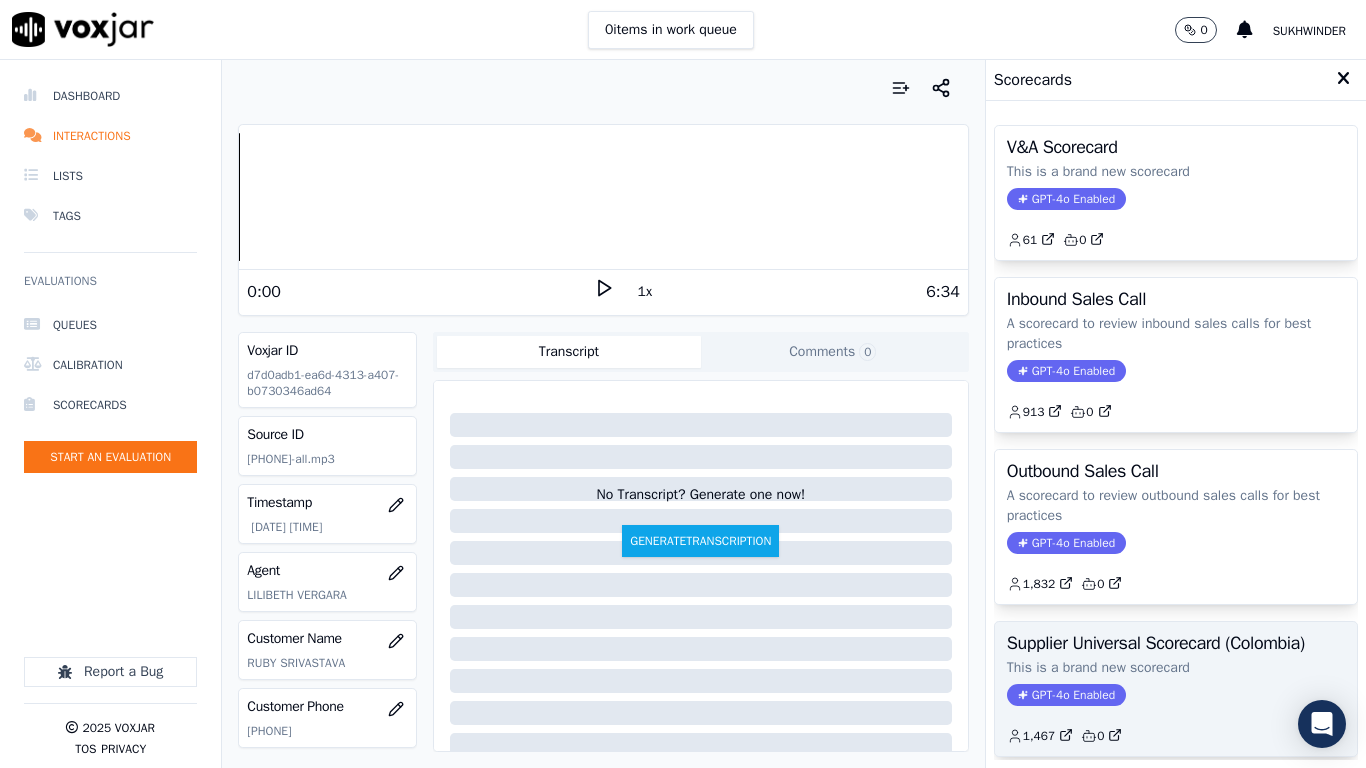 click on "Supplier Universal Scorecard (Colombia)" at bounding box center [1176, 643] 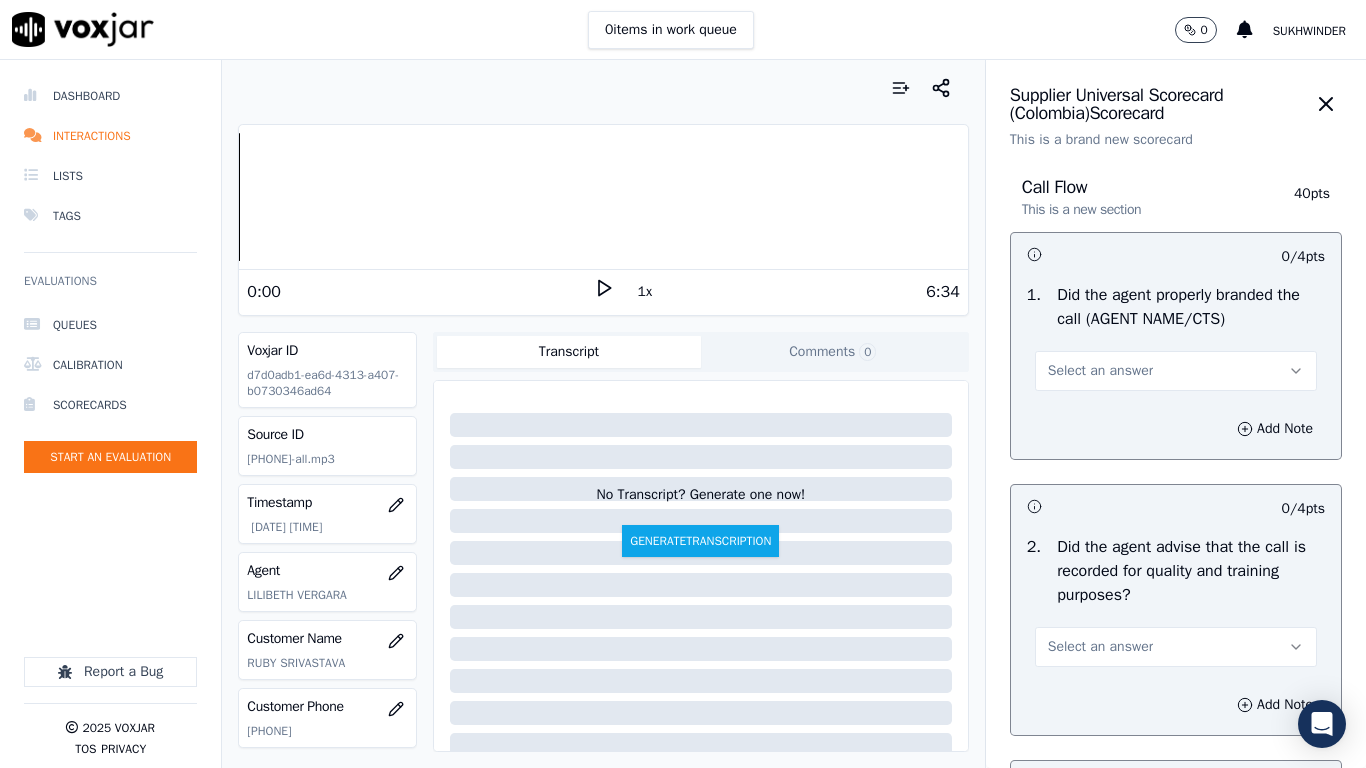 click on "Select an answer" at bounding box center (1100, 371) 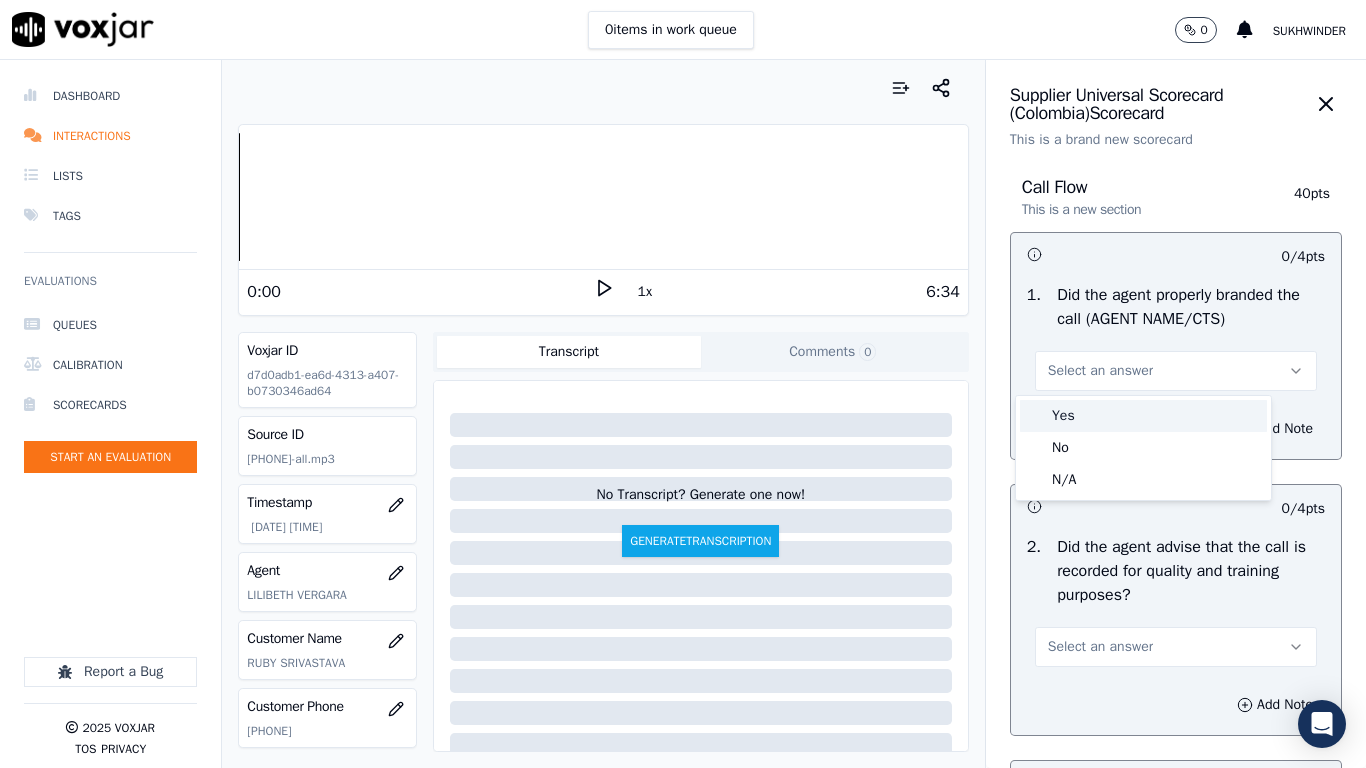 click on "Yes" at bounding box center (1143, 416) 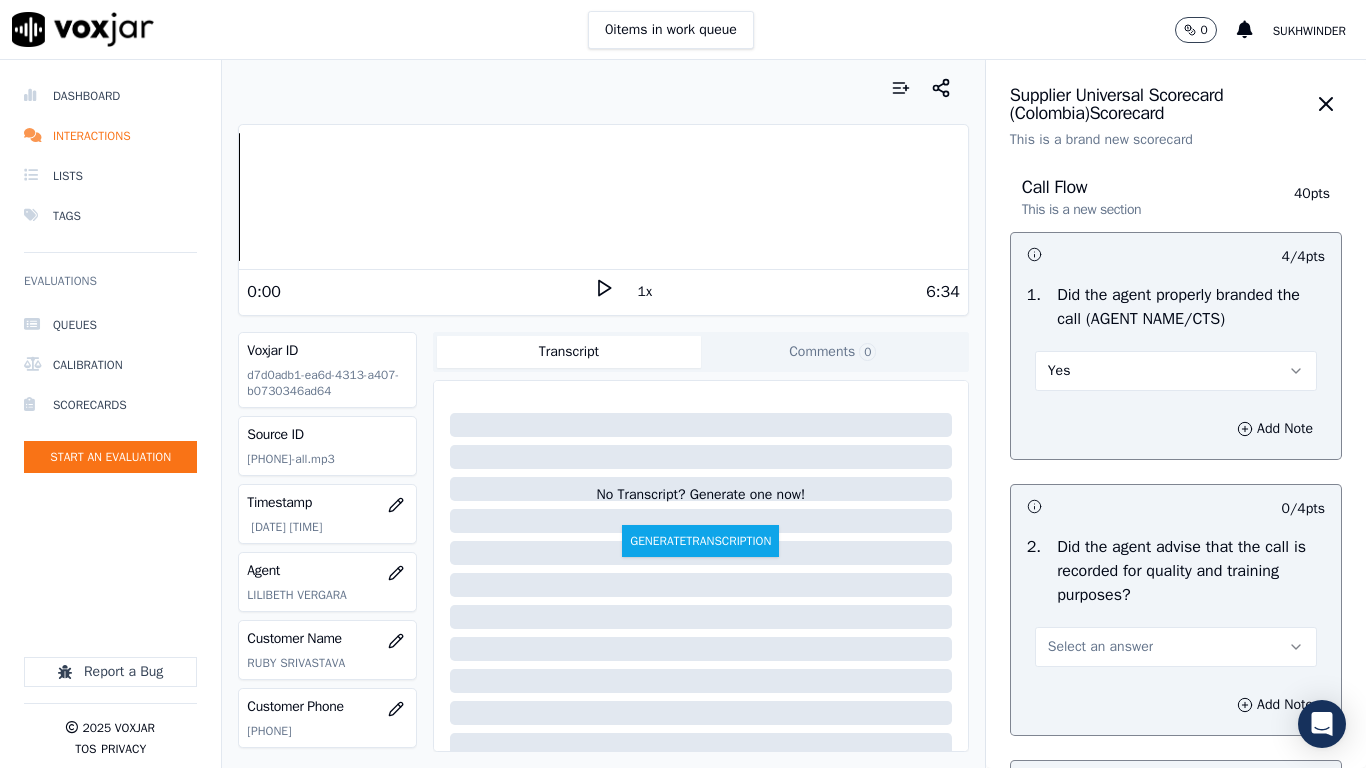 click on "Select an answer" at bounding box center (1176, 647) 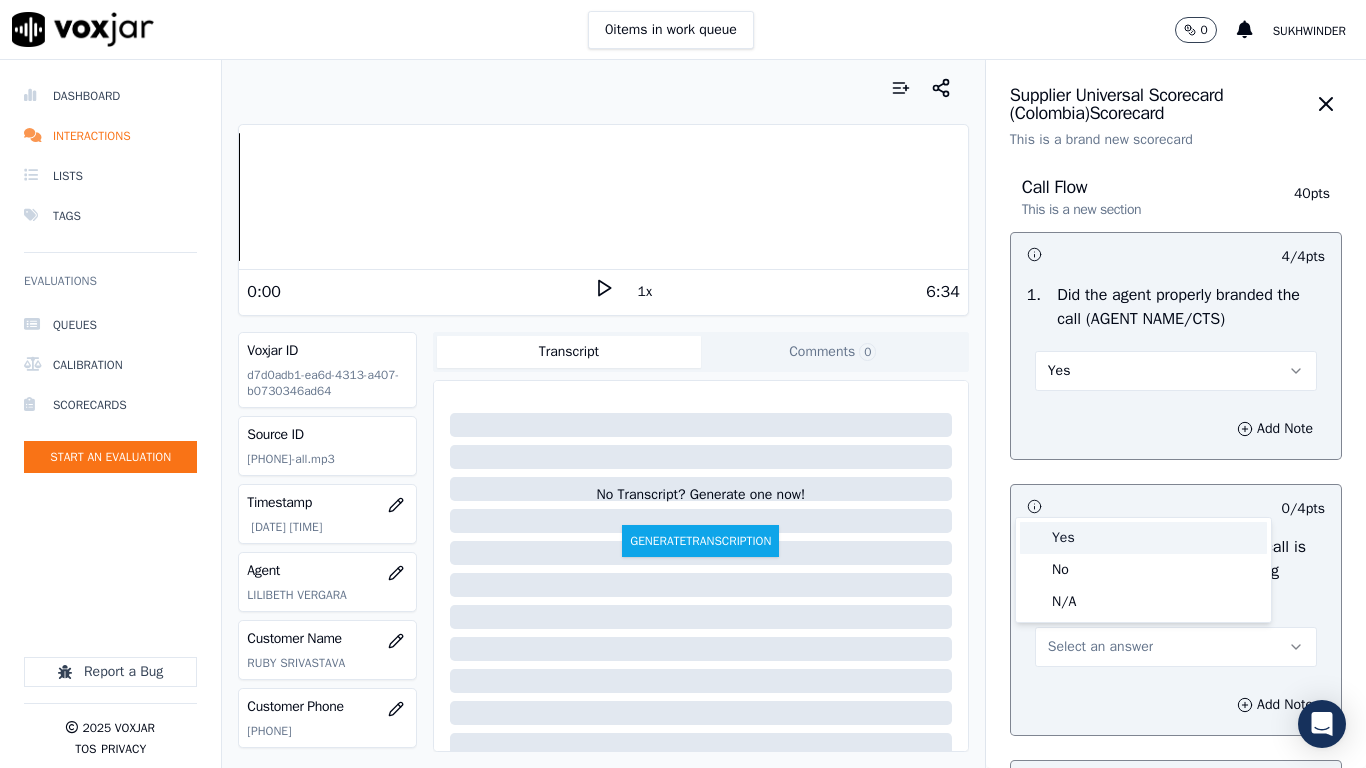 click on "Yes" at bounding box center [1143, 538] 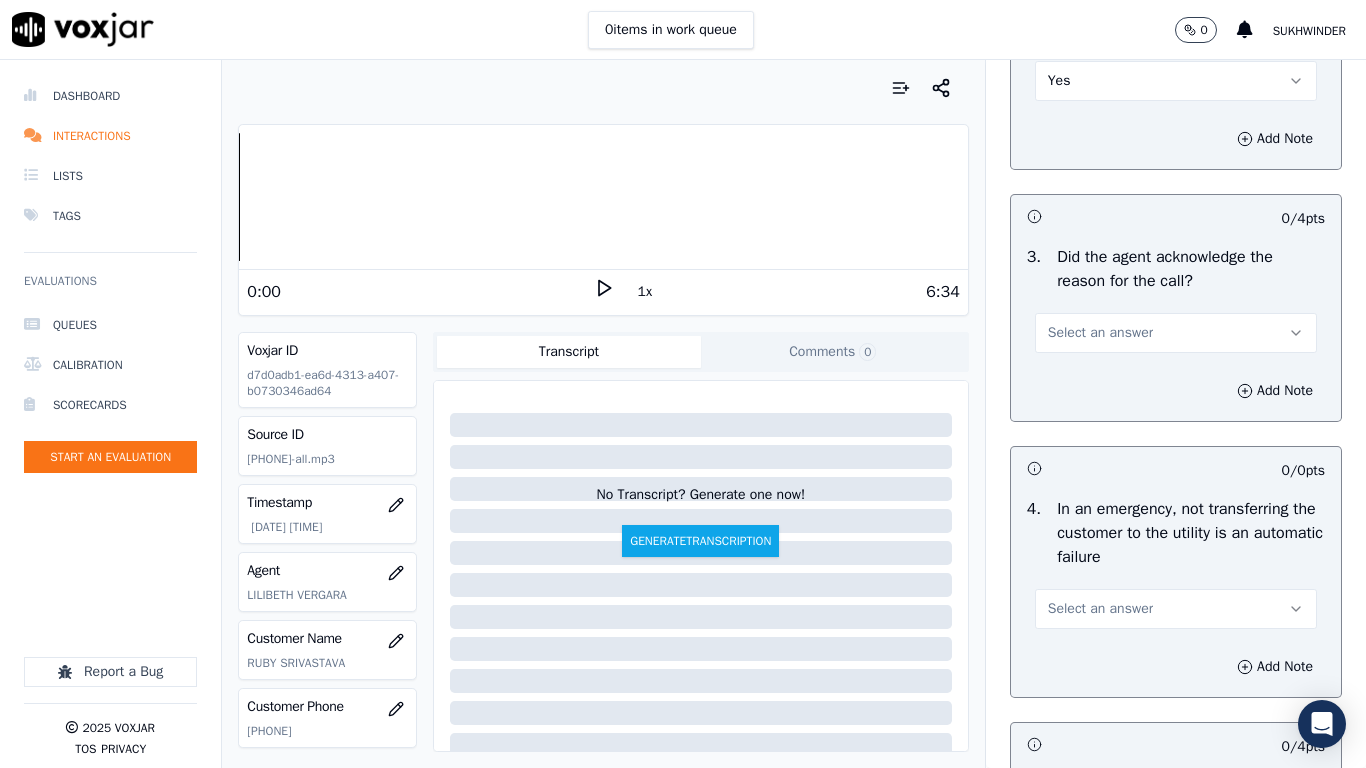 scroll, scrollTop: 600, scrollLeft: 0, axis: vertical 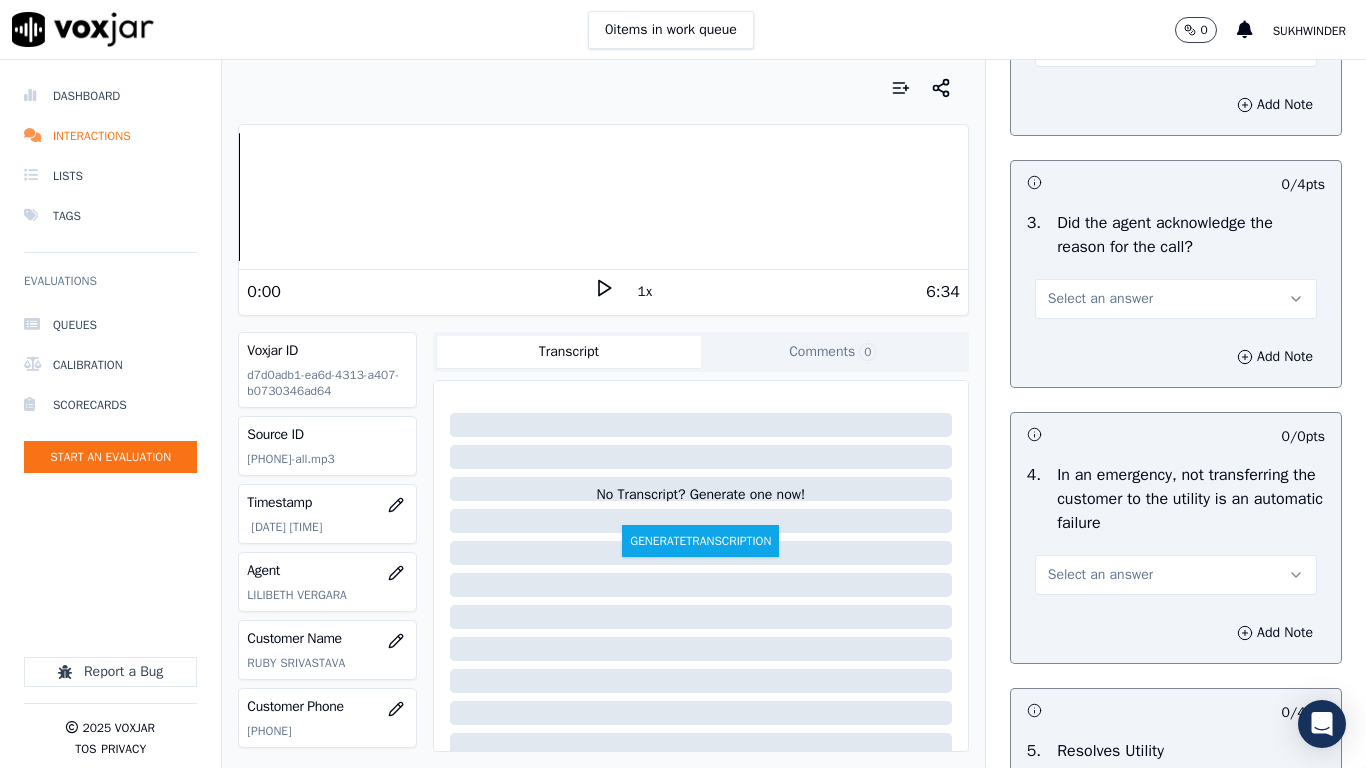 click on "Select an answer" at bounding box center [1176, 299] 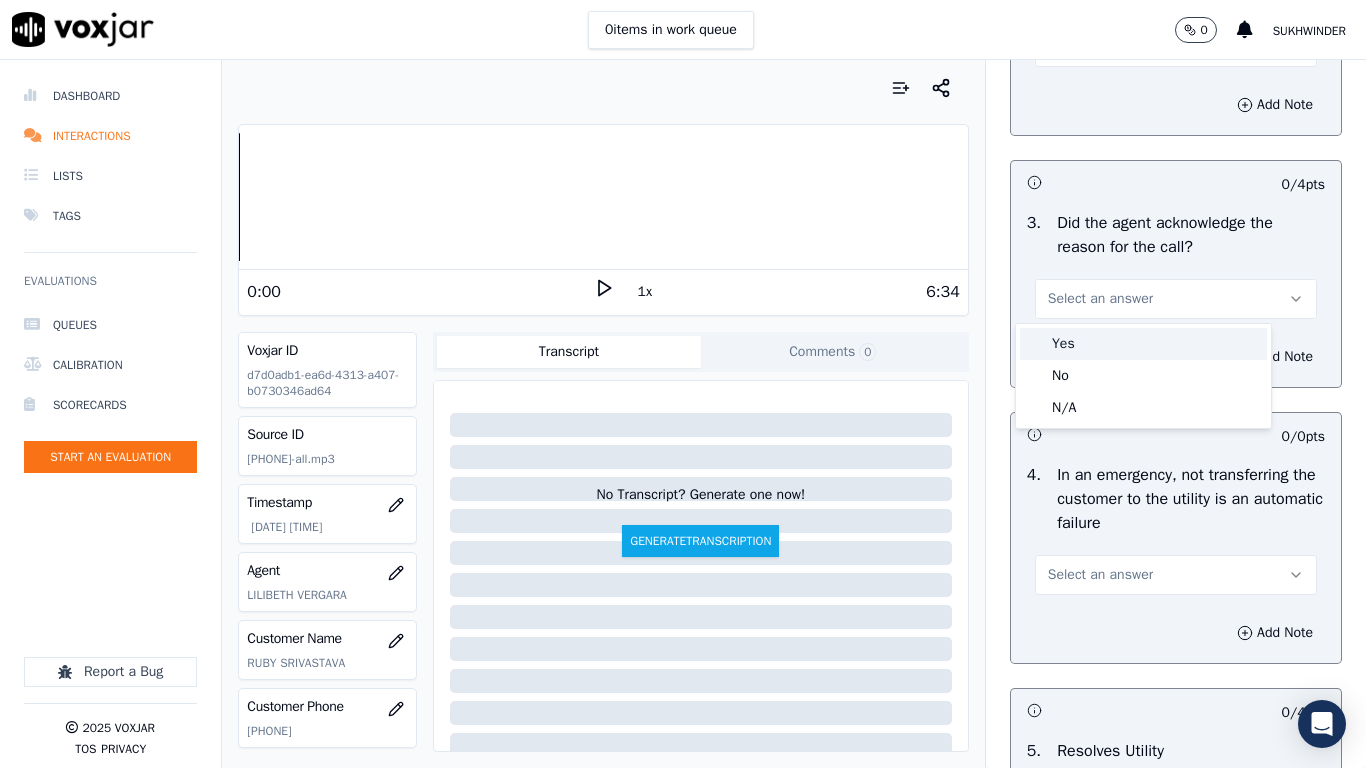 drag, startPoint x: 1094, startPoint y: 343, endPoint x: 1100, endPoint y: 434, distance: 91.197586 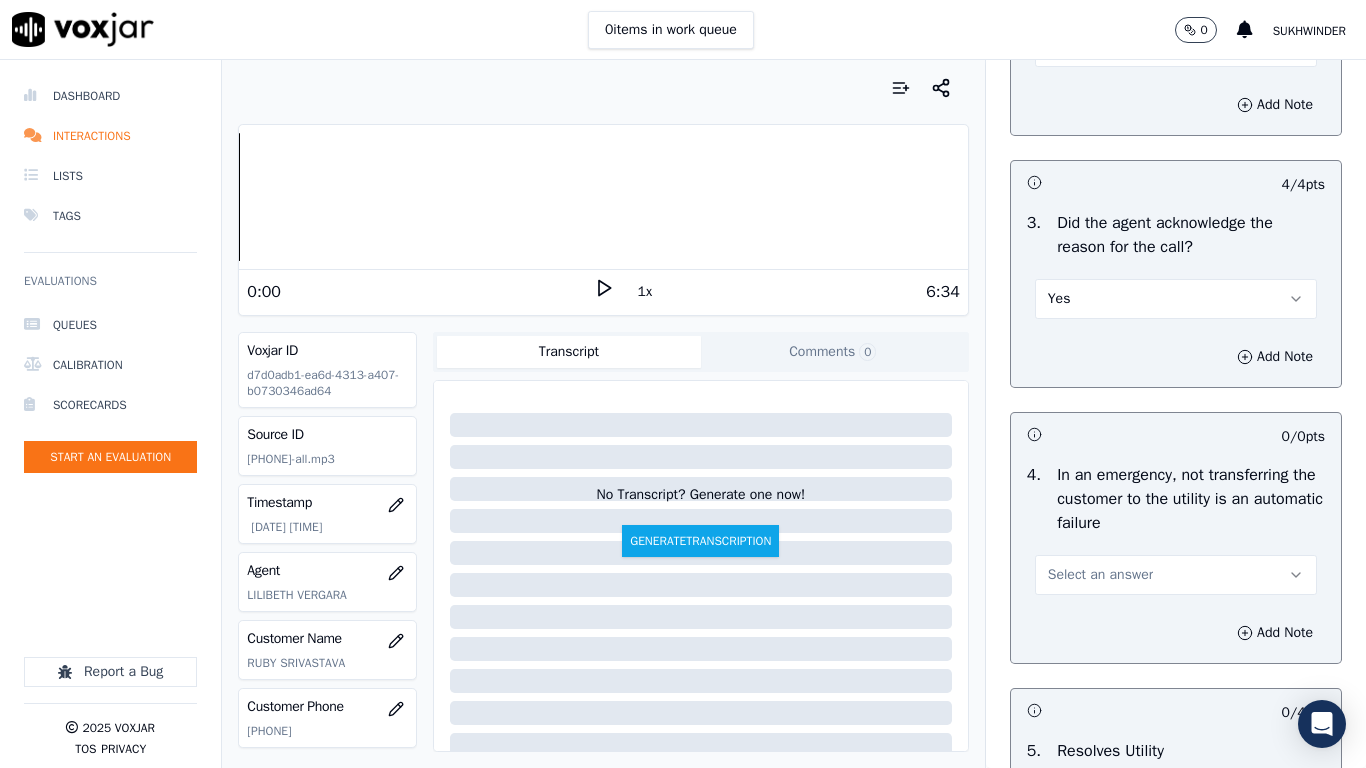 drag, startPoint x: 1104, startPoint y: 569, endPoint x: 1103, endPoint y: 581, distance: 12.0415945 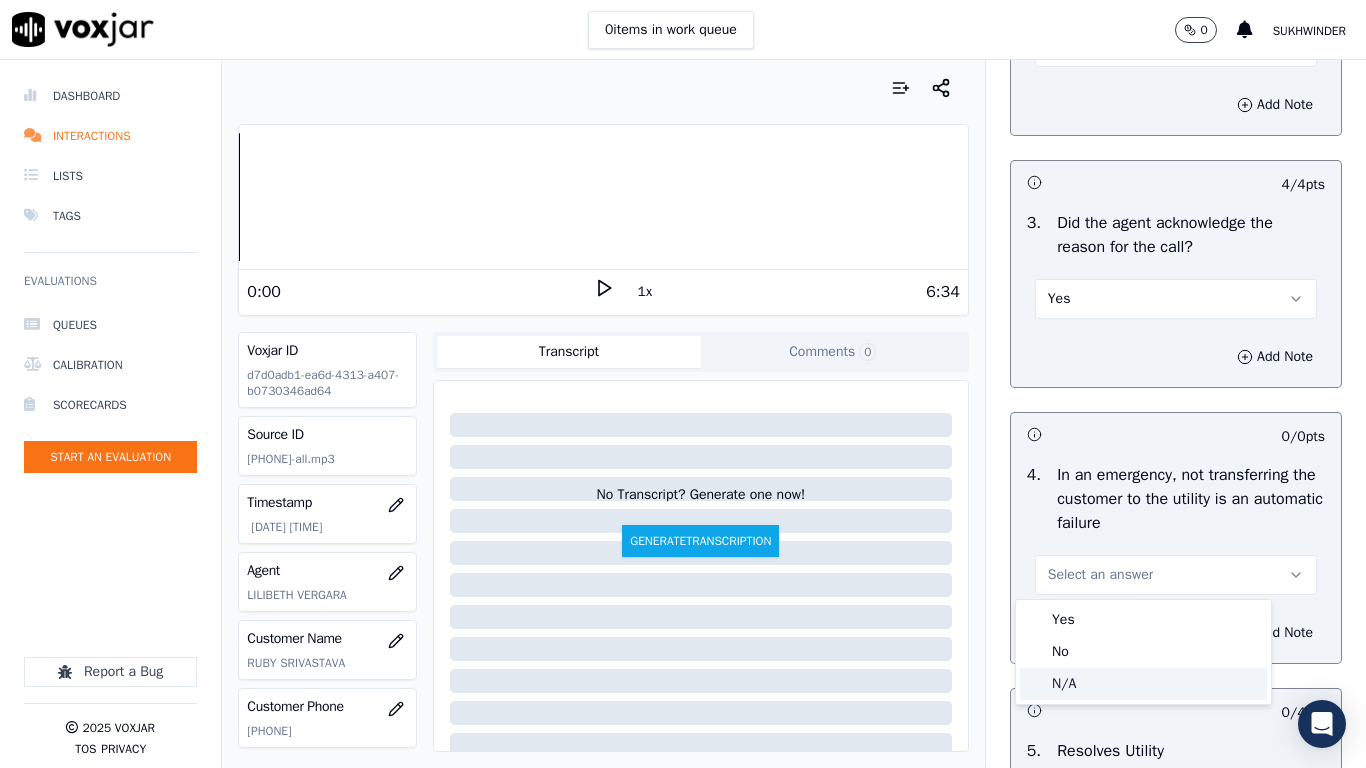 click on "N/A" 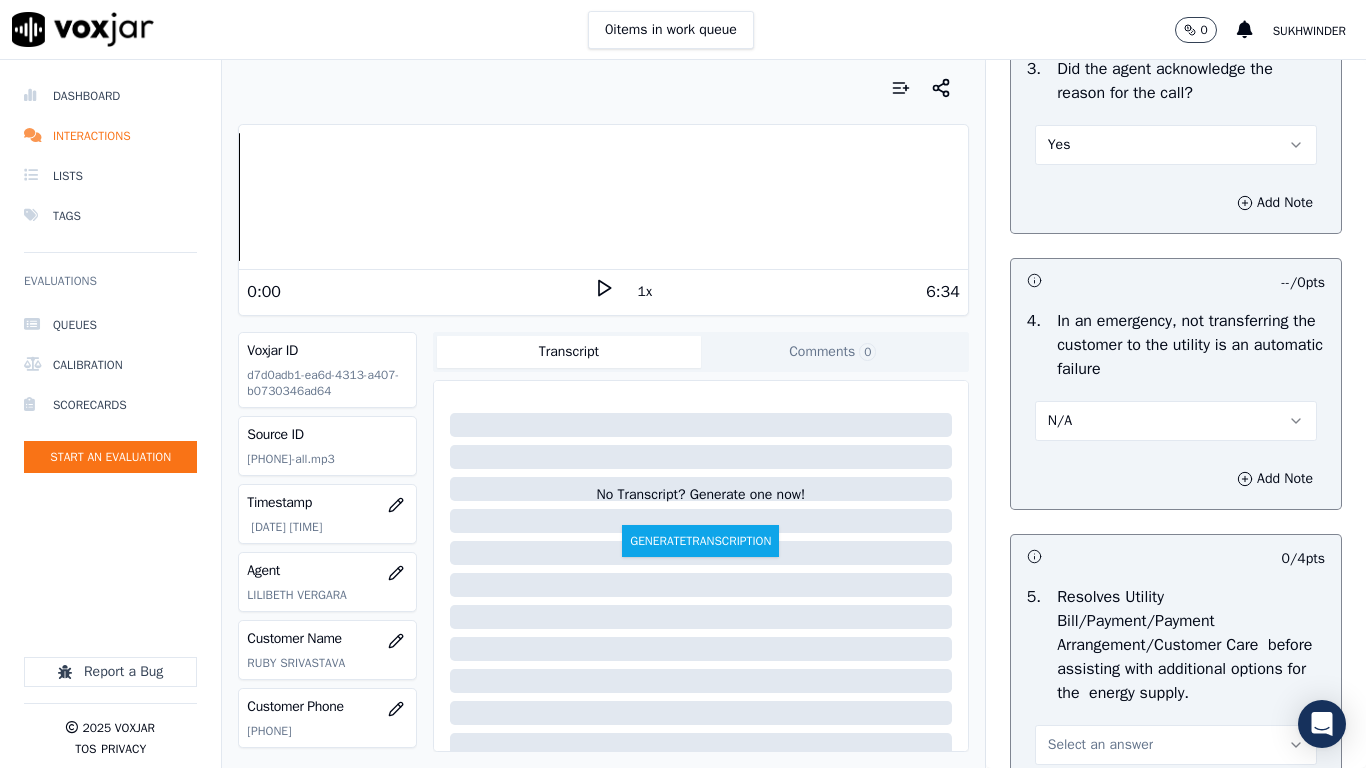 scroll, scrollTop: 1000, scrollLeft: 0, axis: vertical 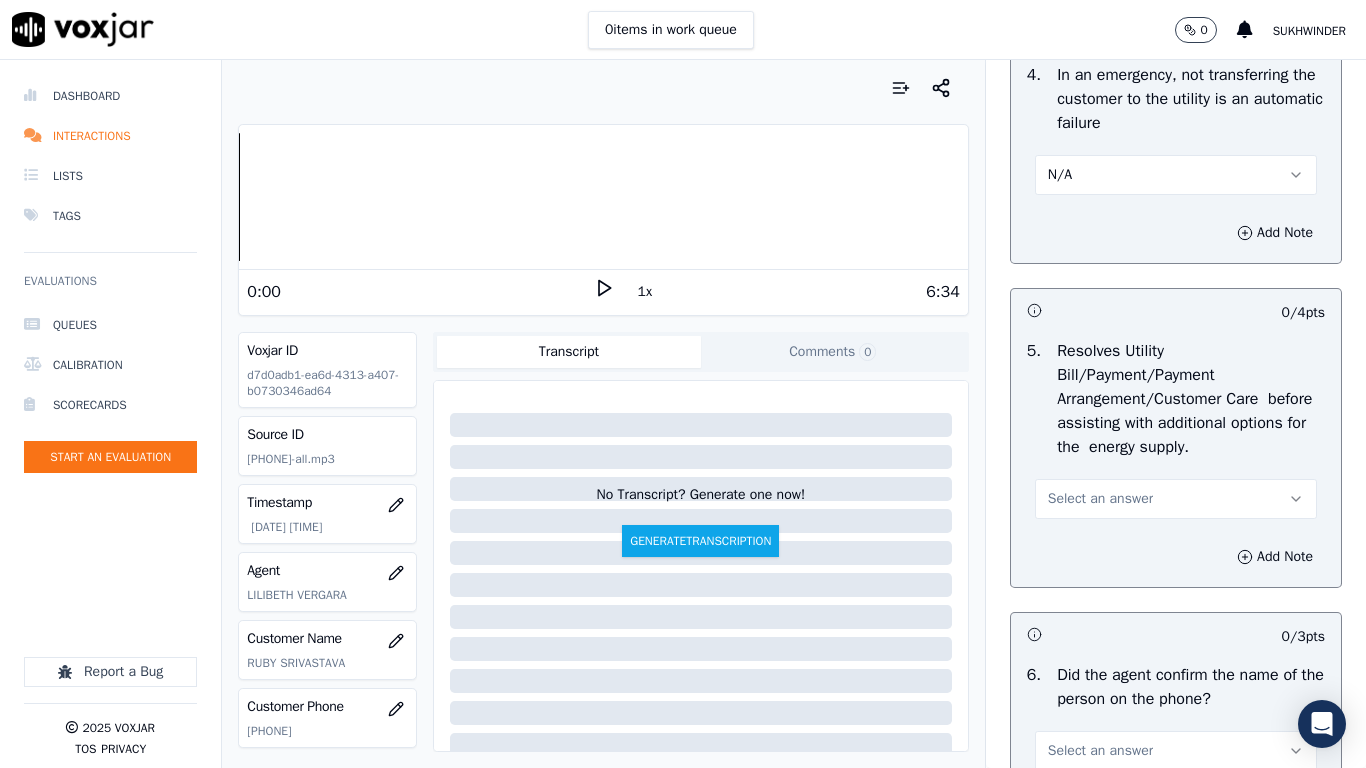 click on "Select an answer" at bounding box center [1176, 499] 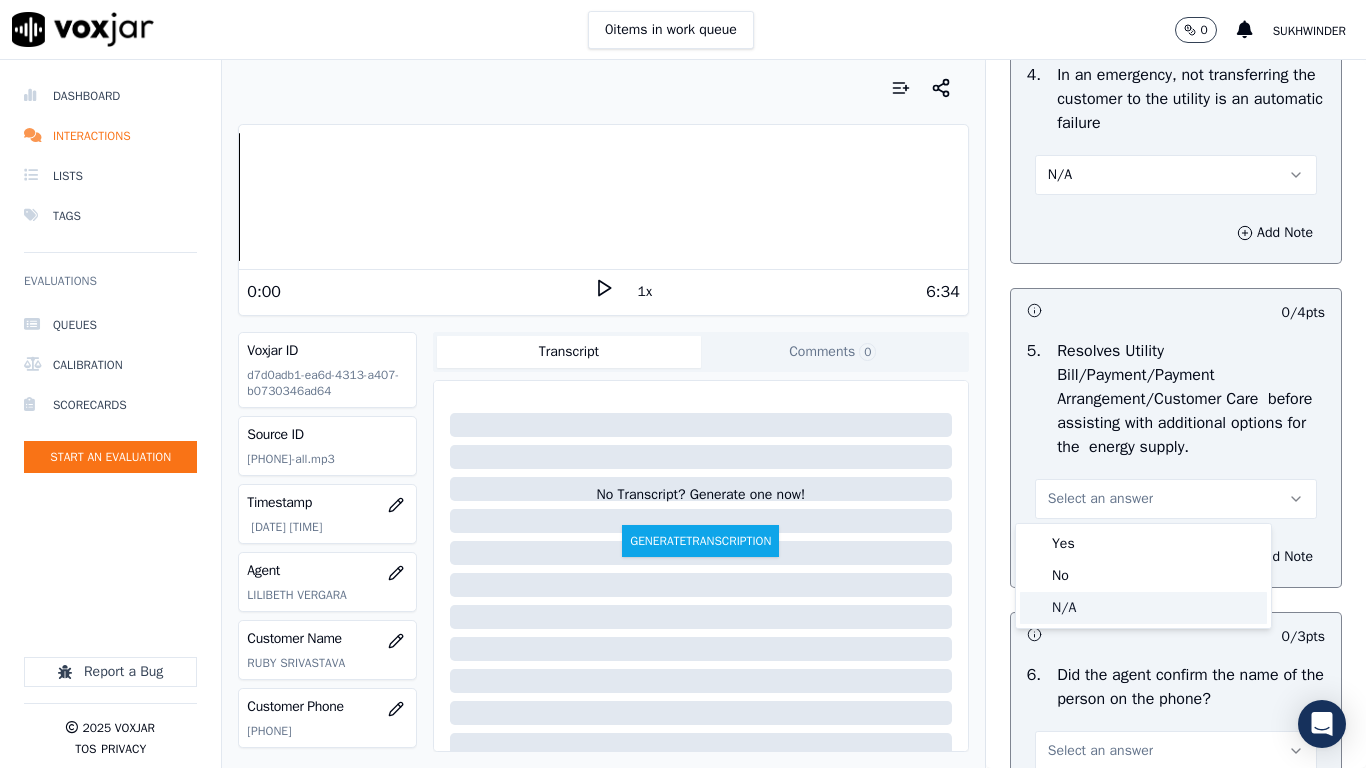 click on "N/A" 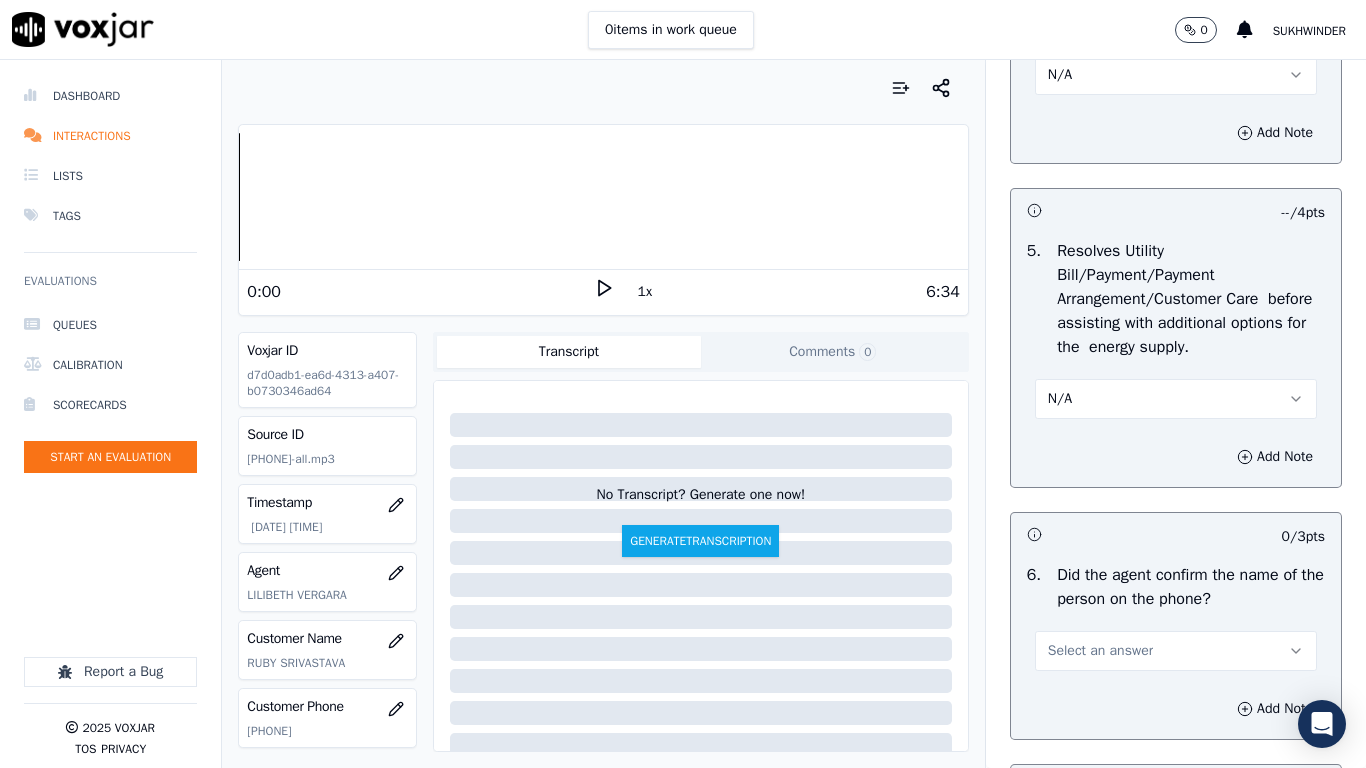 scroll, scrollTop: 1300, scrollLeft: 0, axis: vertical 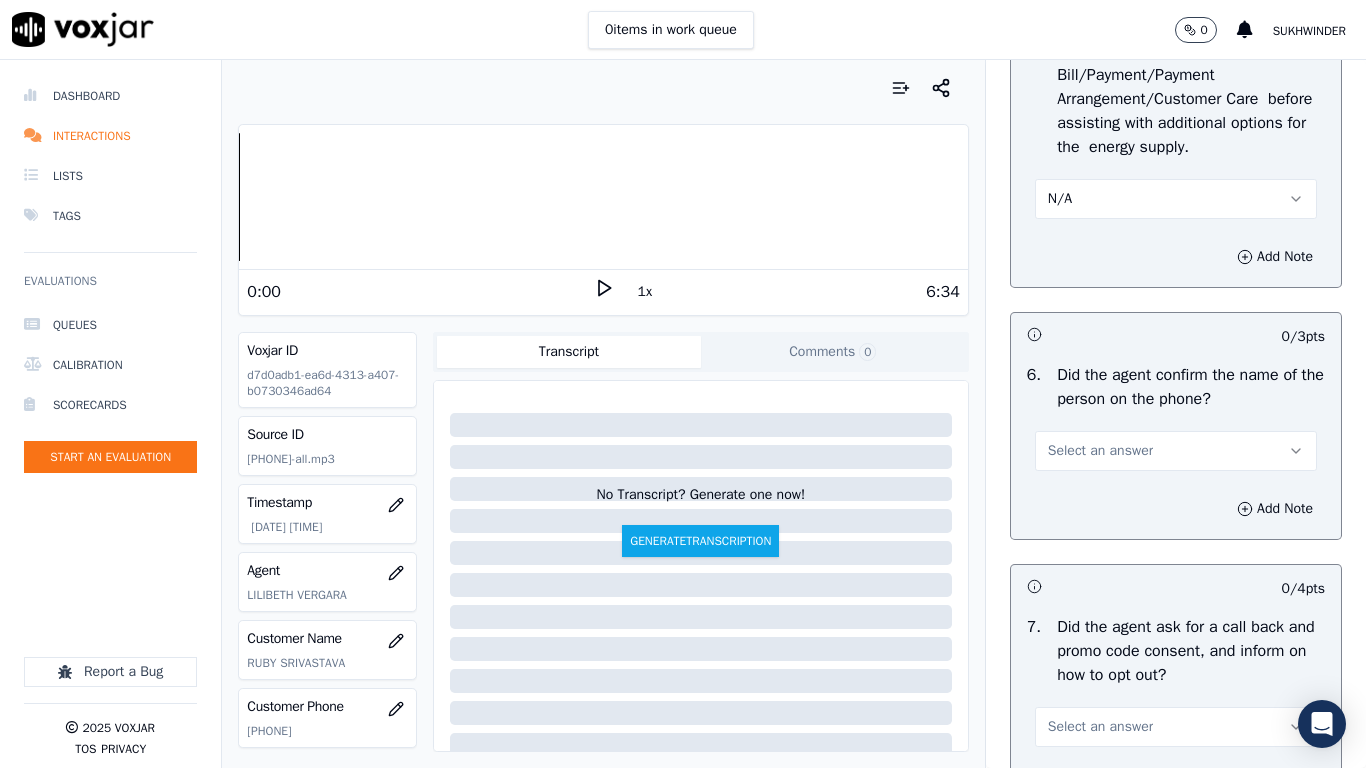 click on "Select an answer" at bounding box center [1100, 451] 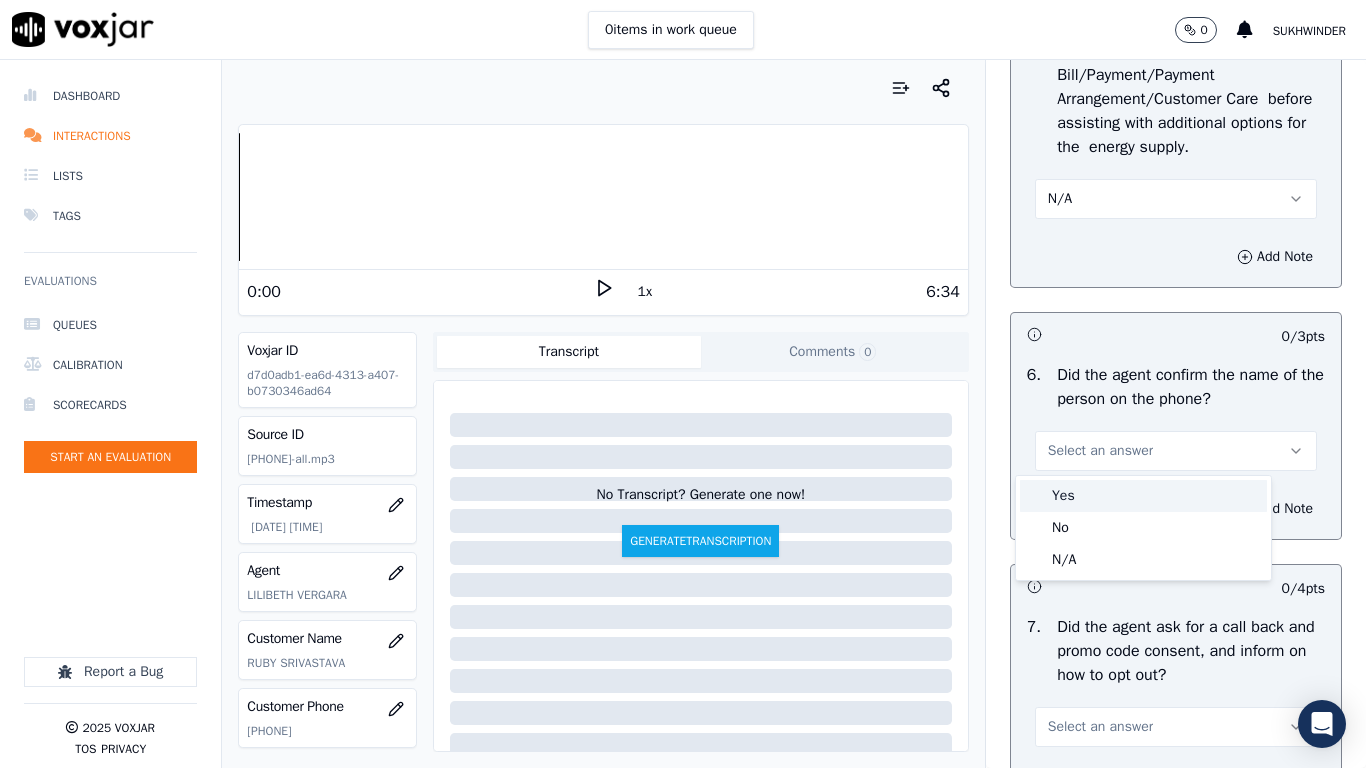 click on "Yes" at bounding box center (1143, 496) 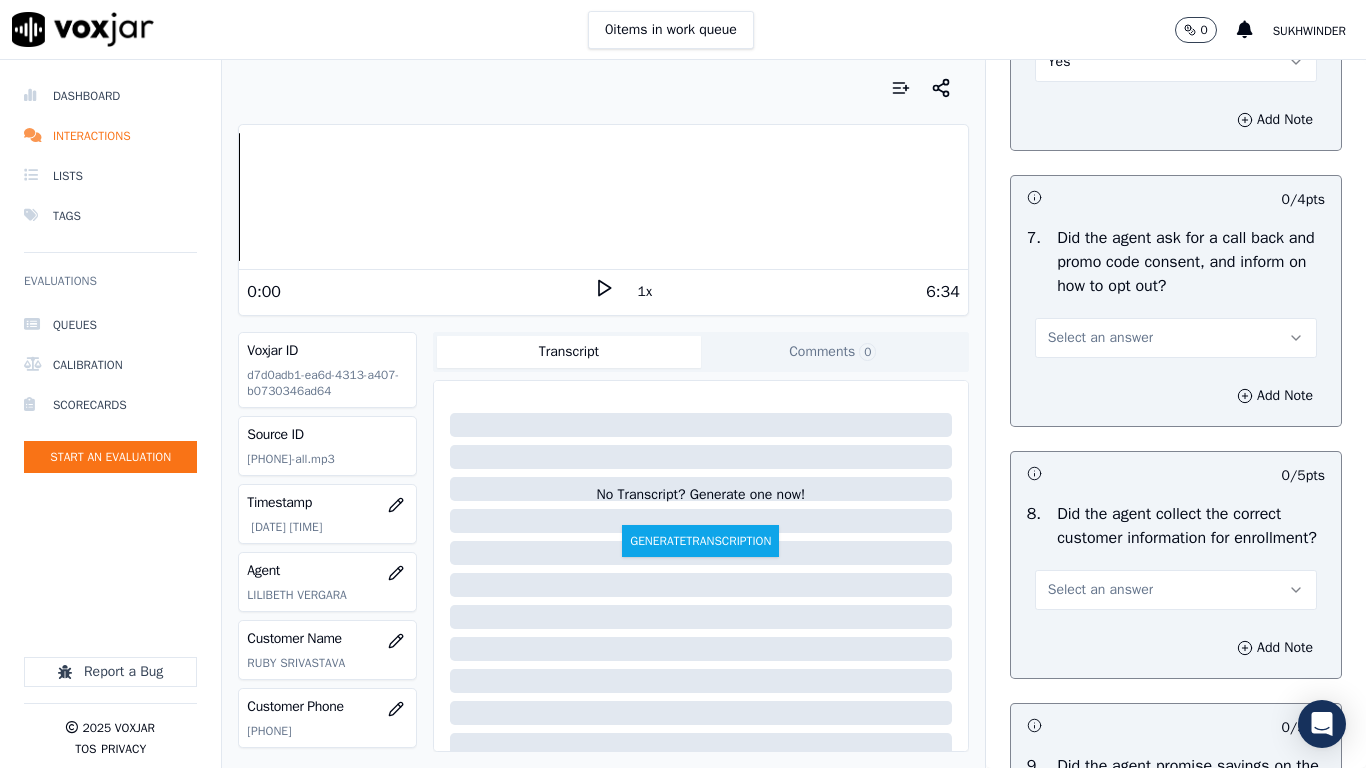 scroll, scrollTop: 1700, scrollLeft: 0, axis: vertical 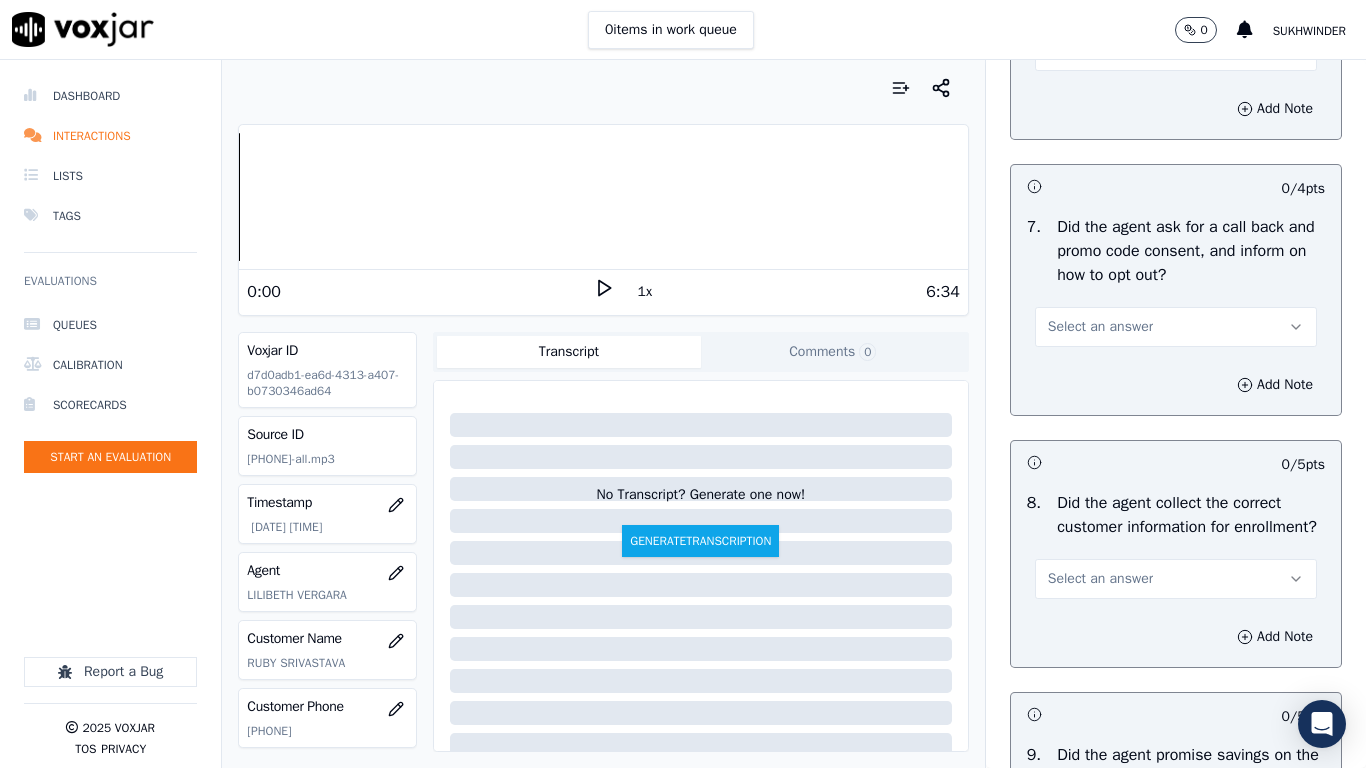 click on "Select an answer" at bounding box center (1100, 327) 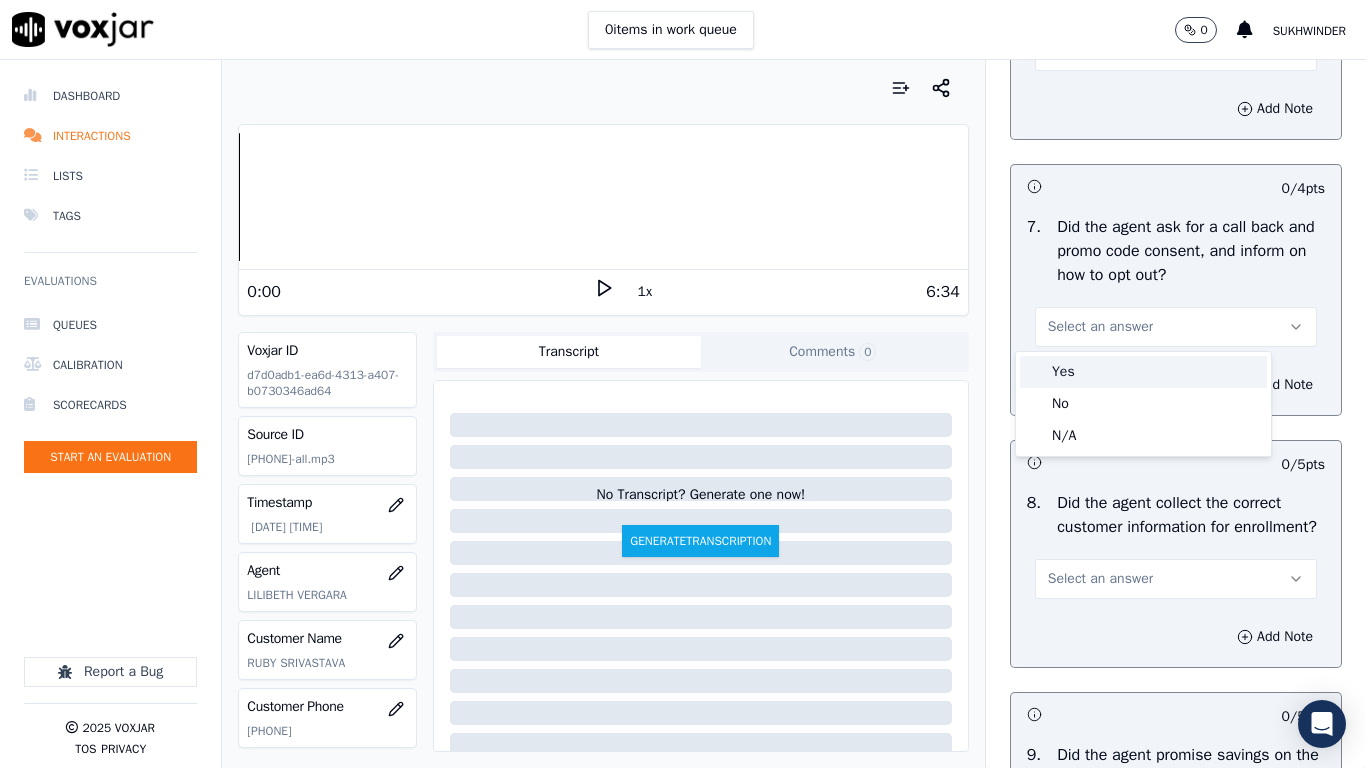 drag, startPoint x: 1076, startPoint y: 366, endPoint x: 1094, endPoint y: 427, distance: 63.600315 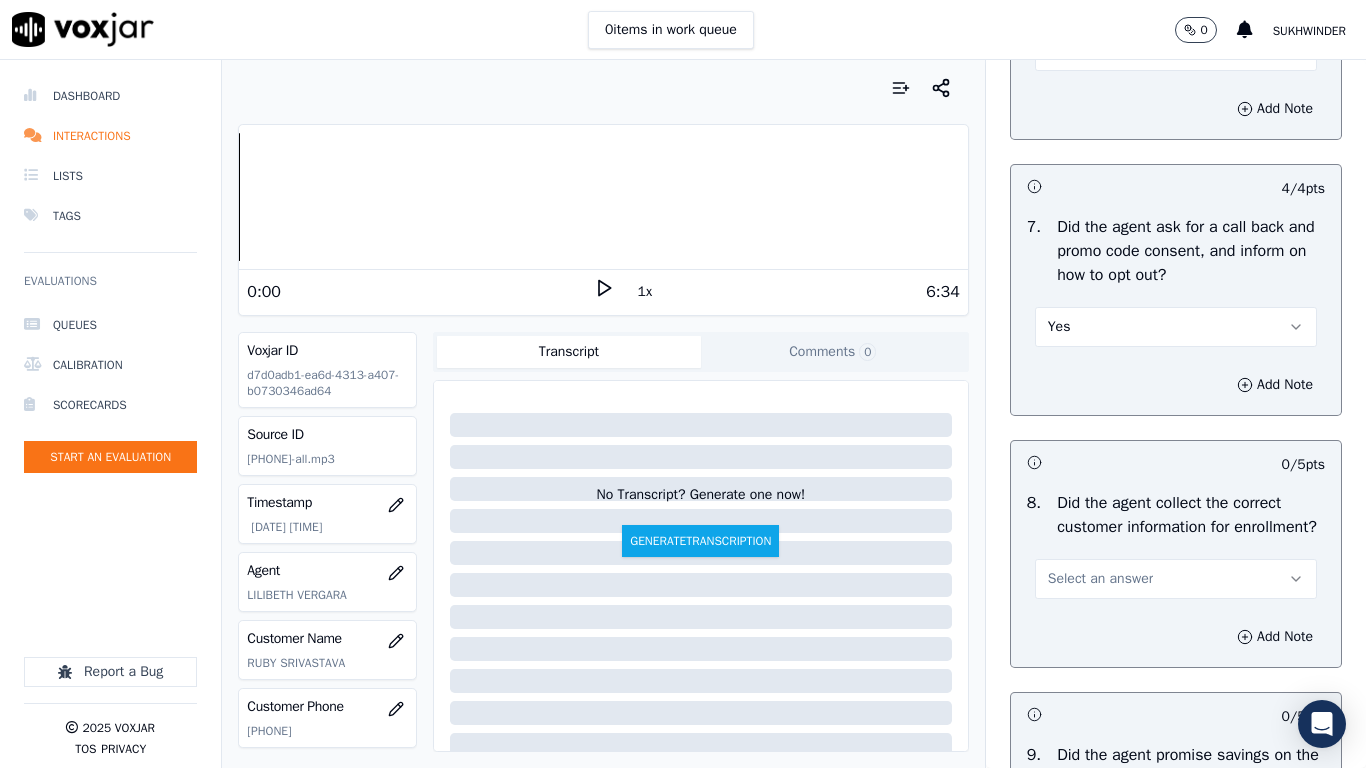 click on "Select an answer" at bounding box center [1100, 579] 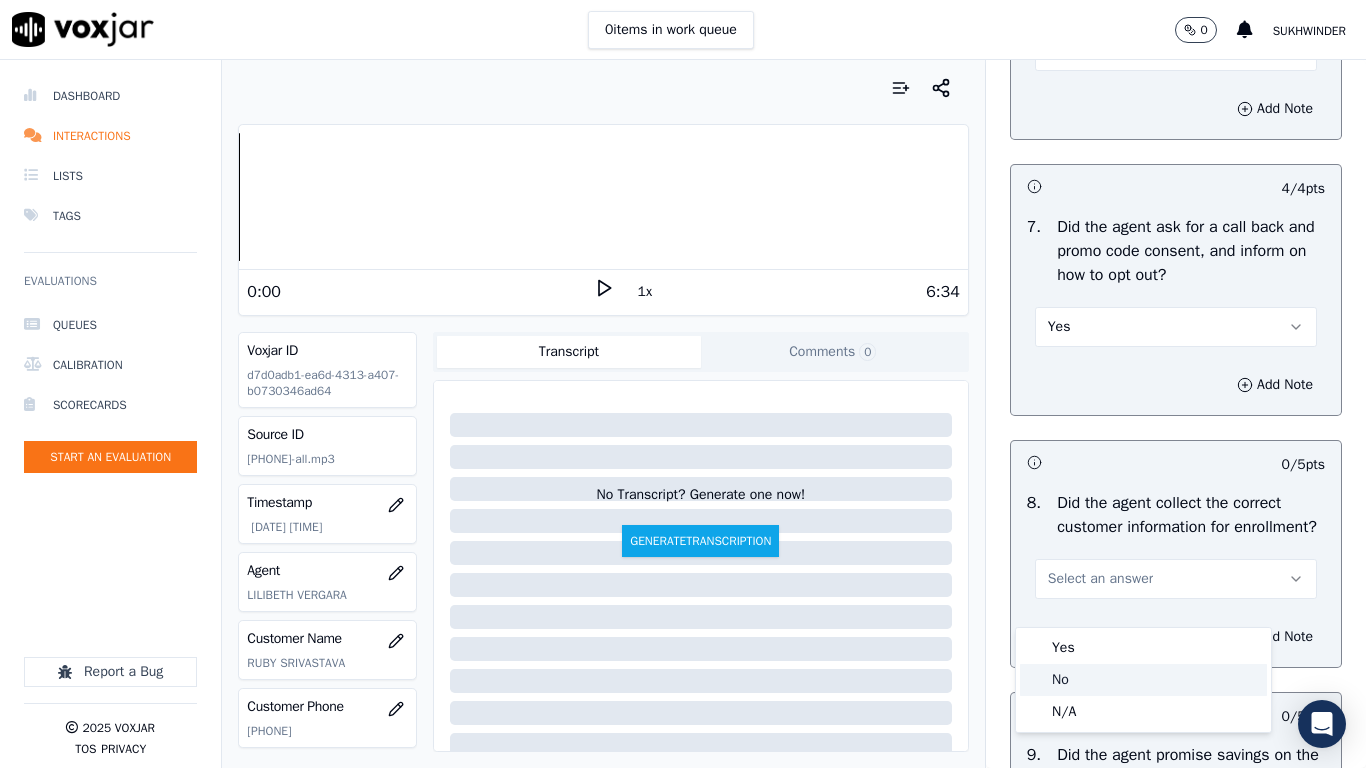 click on "No" 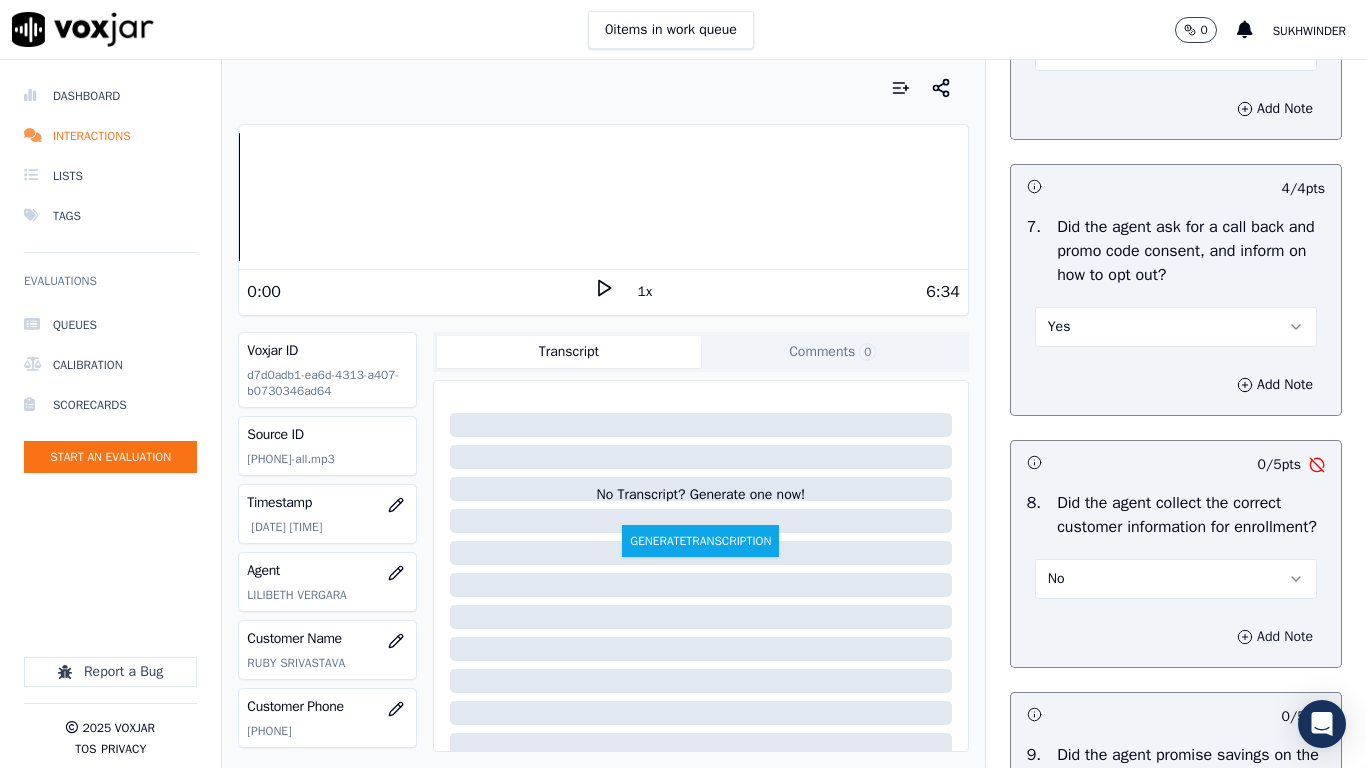 click on "Add Note" at bounding box center [1275, 637] 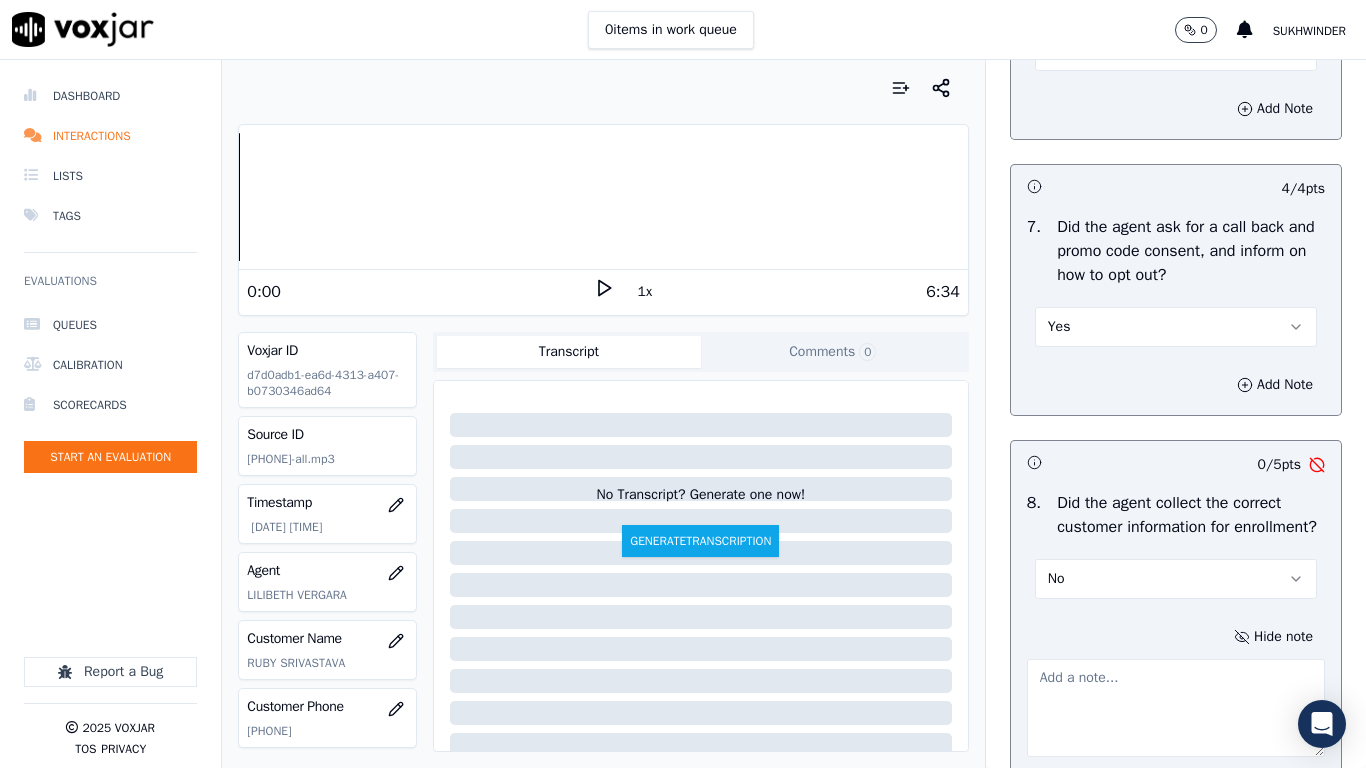 click at bounding box center [1176, 708] 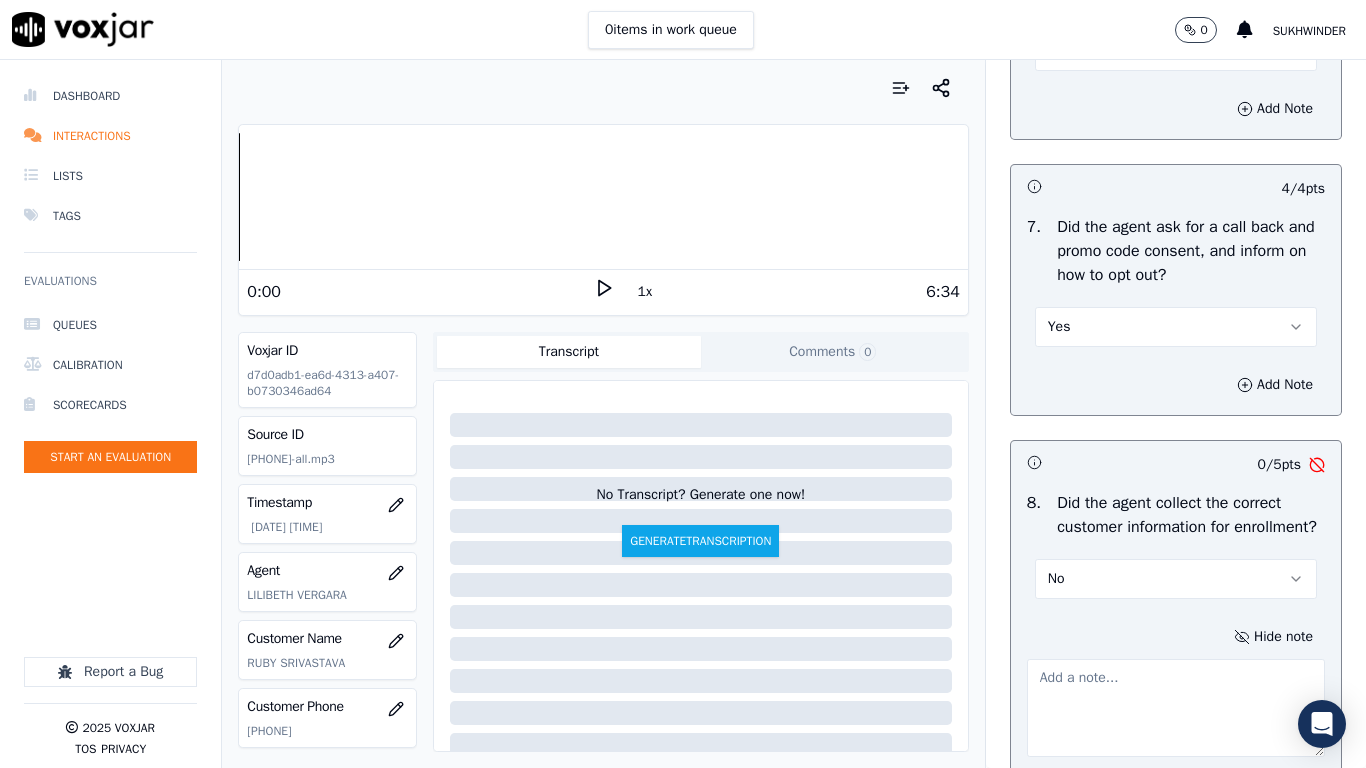 paste on ".47sec  Did not ask name of Elec Utility,2.10sec Did not ask the CX whether she is current on her payments,3.23sec Did not ask CX whether she has another Elec ACC & whether CX been with cleansky before" 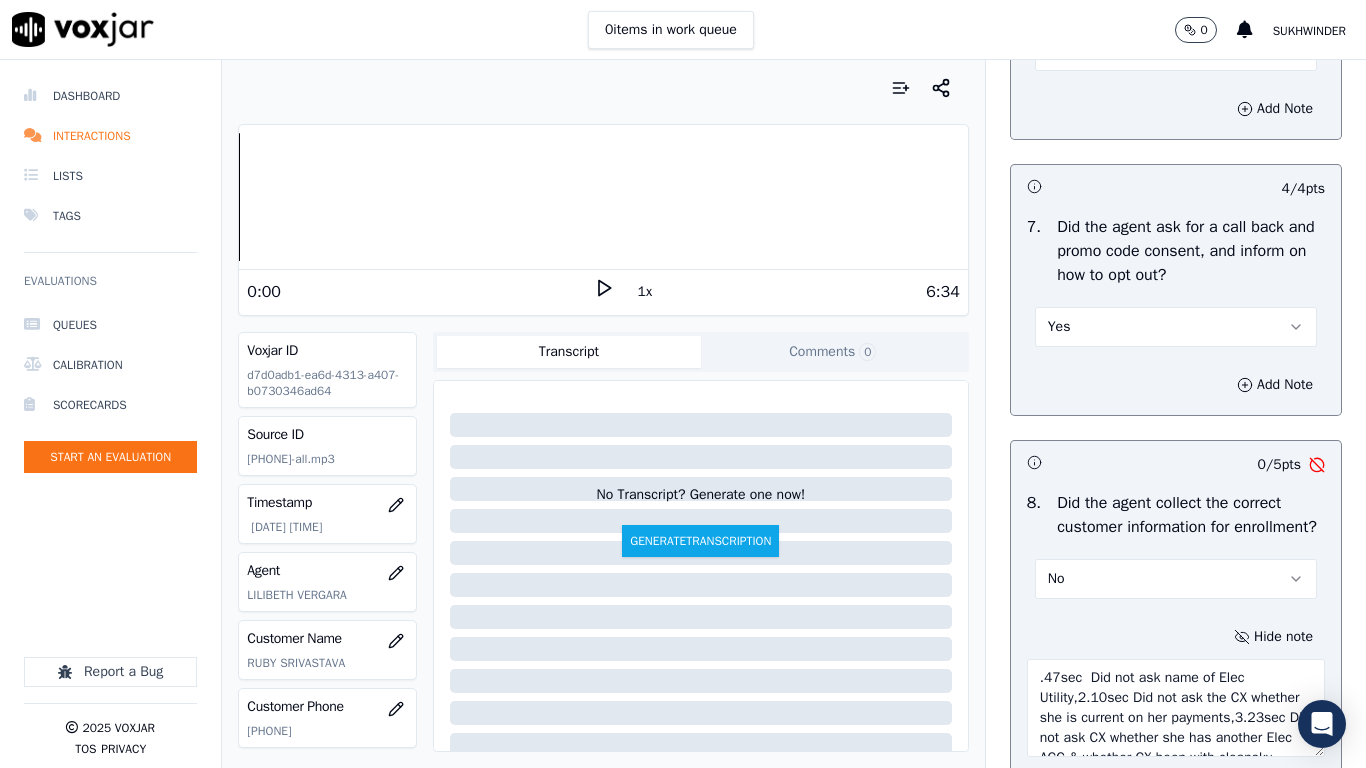 scroll, scrollTop: 71, scrollLeft: 0, axis: vertical 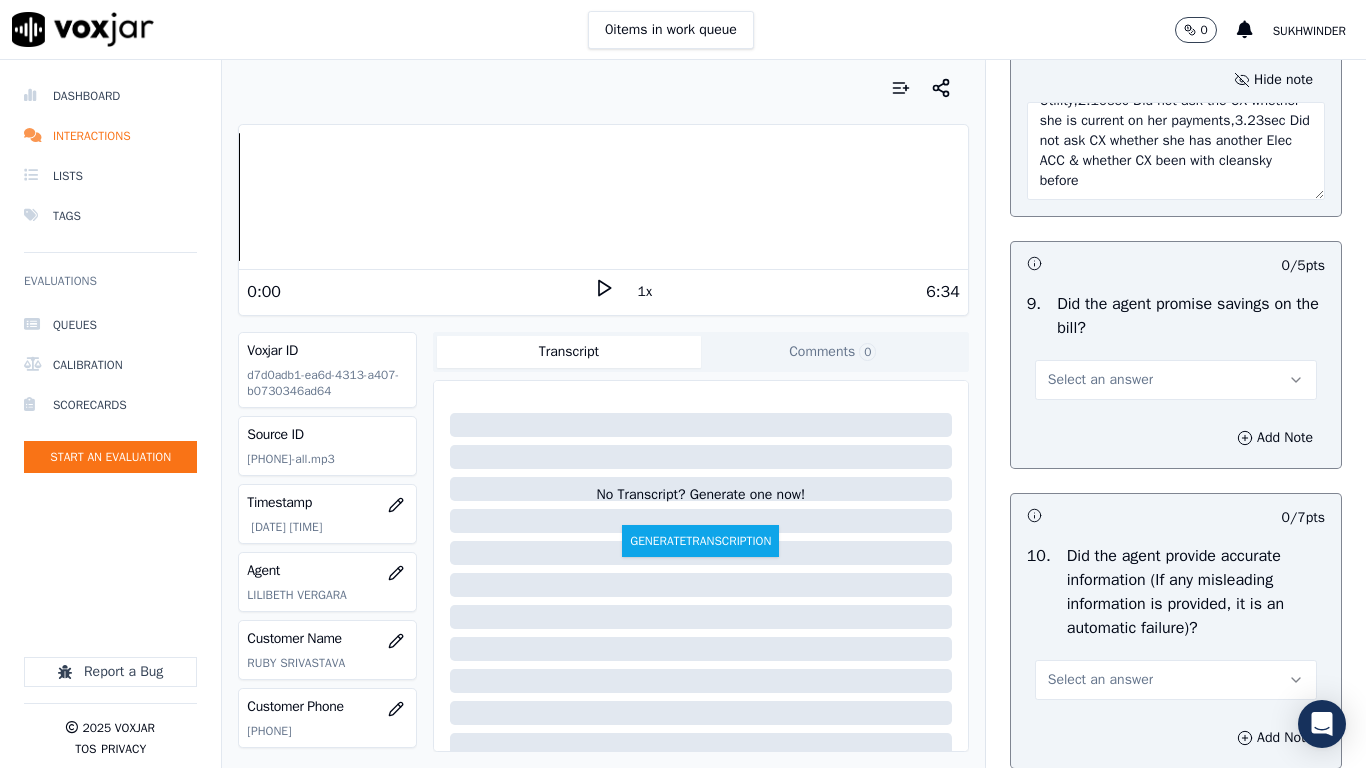 type on ".47sec  Did not ask name of Elec Utility,2.10sec Did not ask the CX whether she is current on her payments,3.23sec Did not ask CX whether she has another Elec ACC & whether CX been with cleansky before" 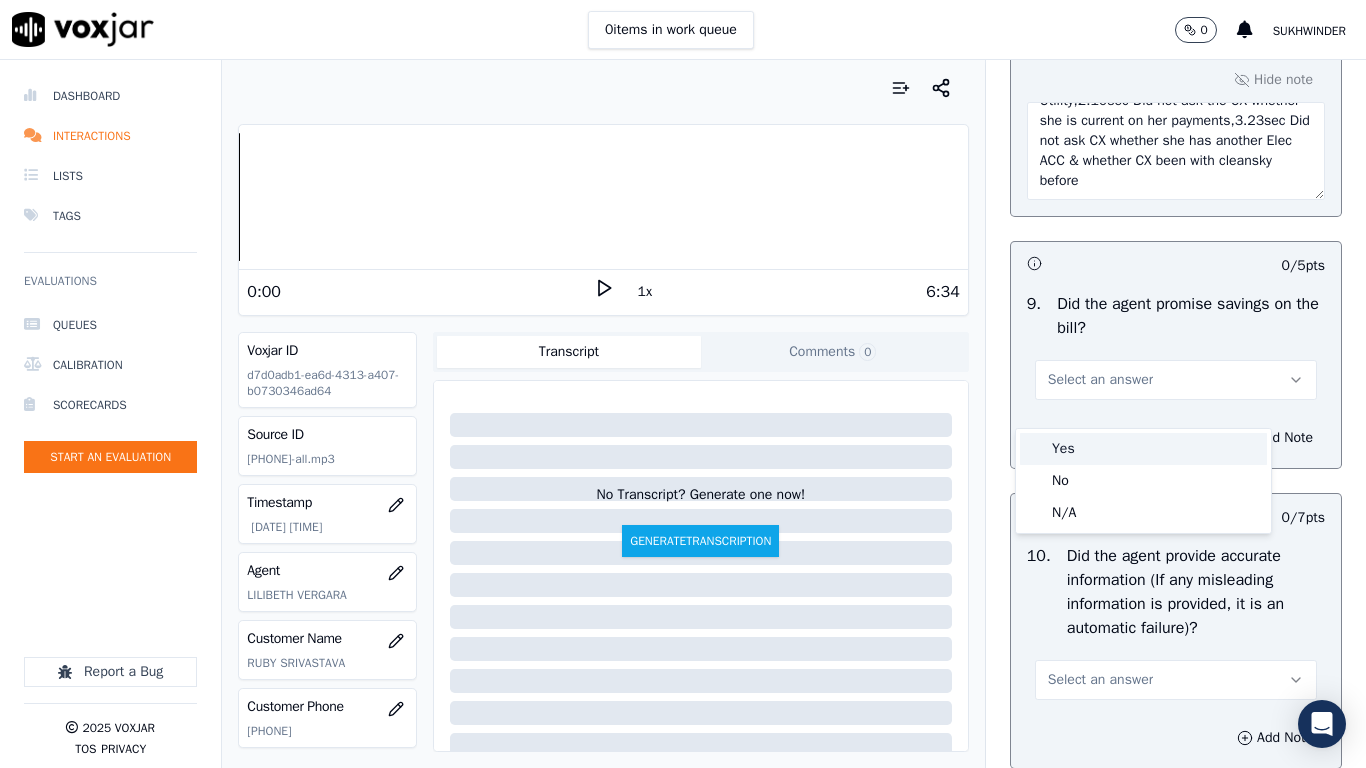 click on "Yes" at bounding box center (1143, 449) 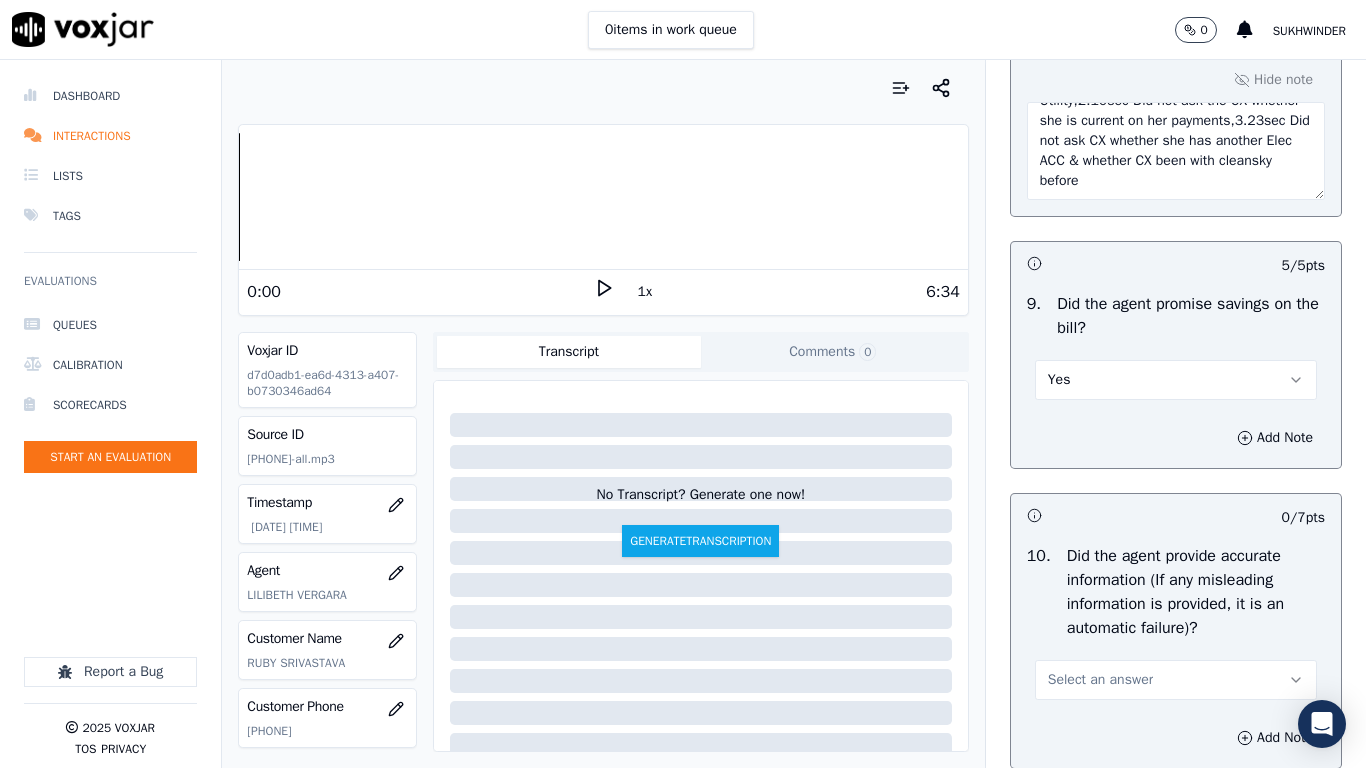click on "Select an answer" at bounding box center (1100, 680) 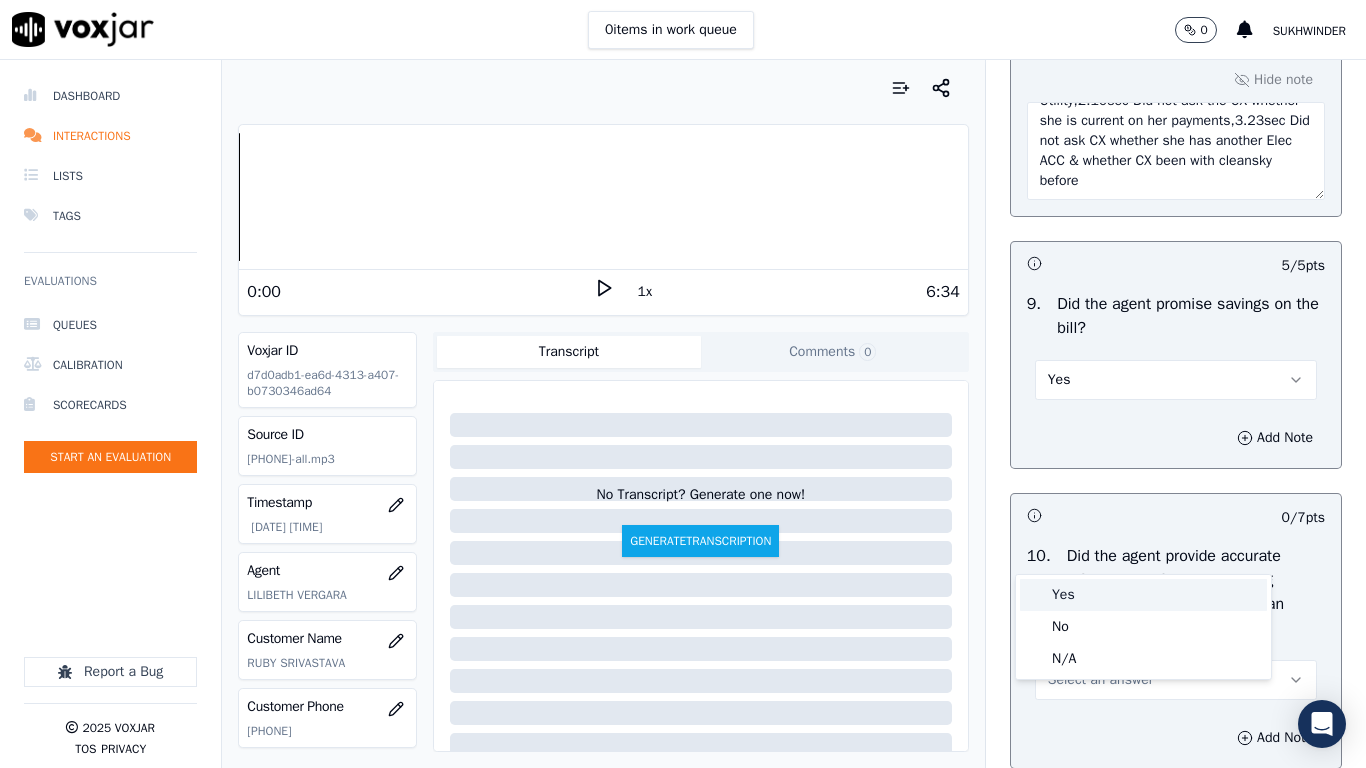click on "Yes" at bounding box center (1143, 595) 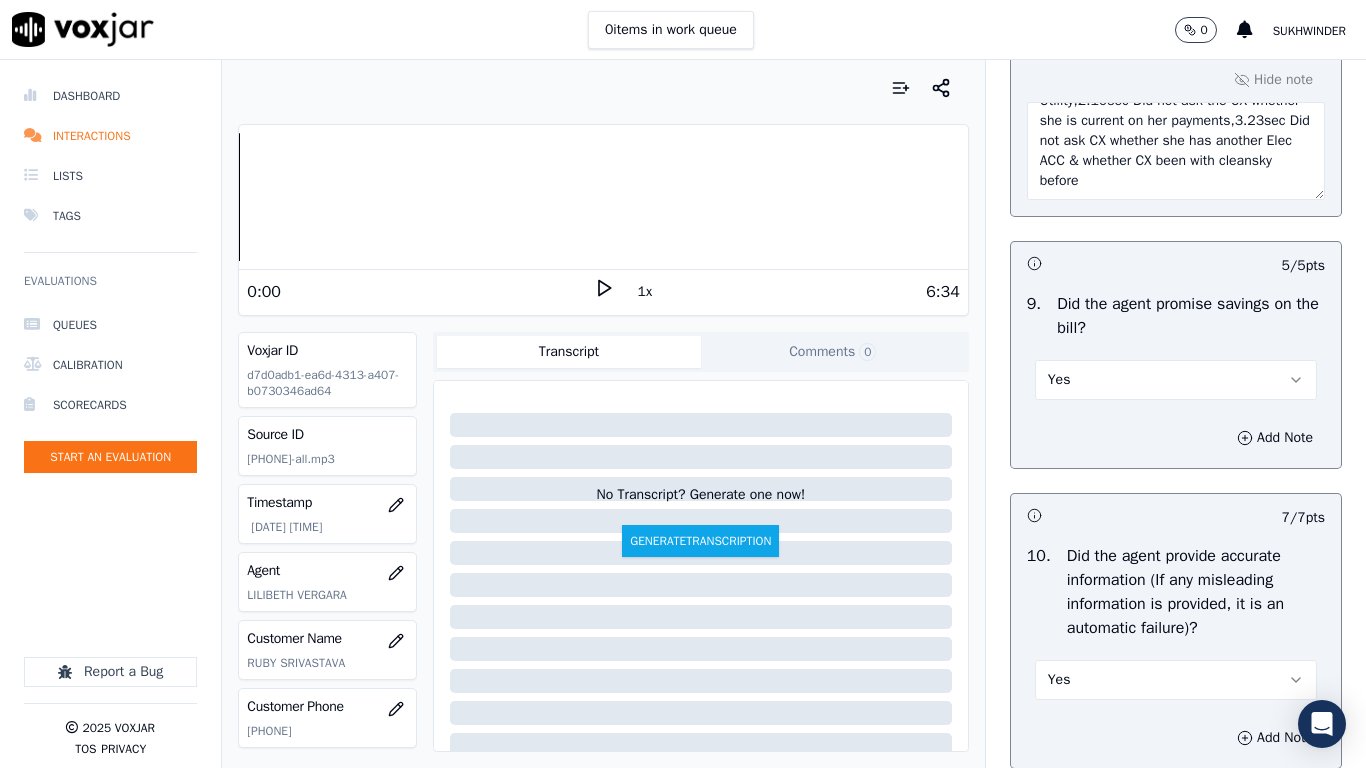 scroll, scrollTop: 3057, scrollLeft: 0, axis: vertical 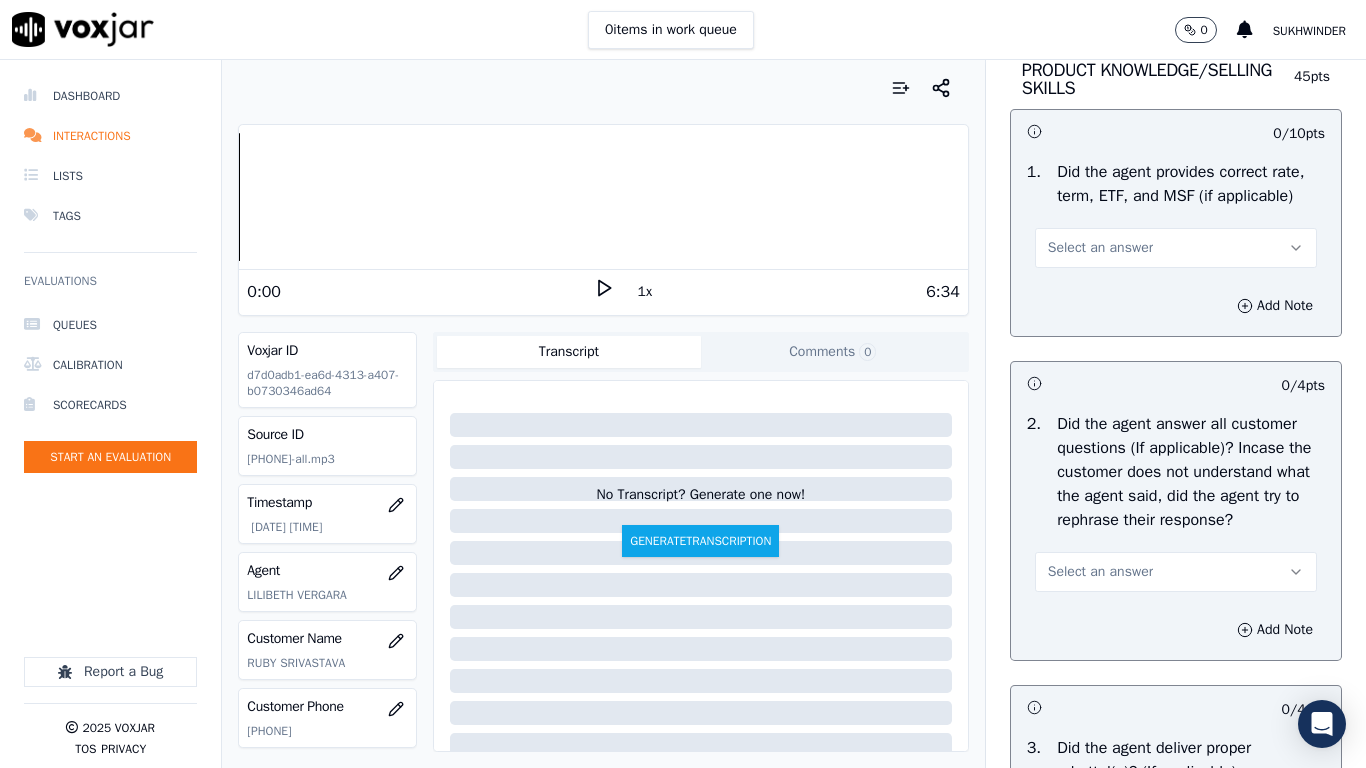 click on "Select an answer" at bounding box center [1100, 248] 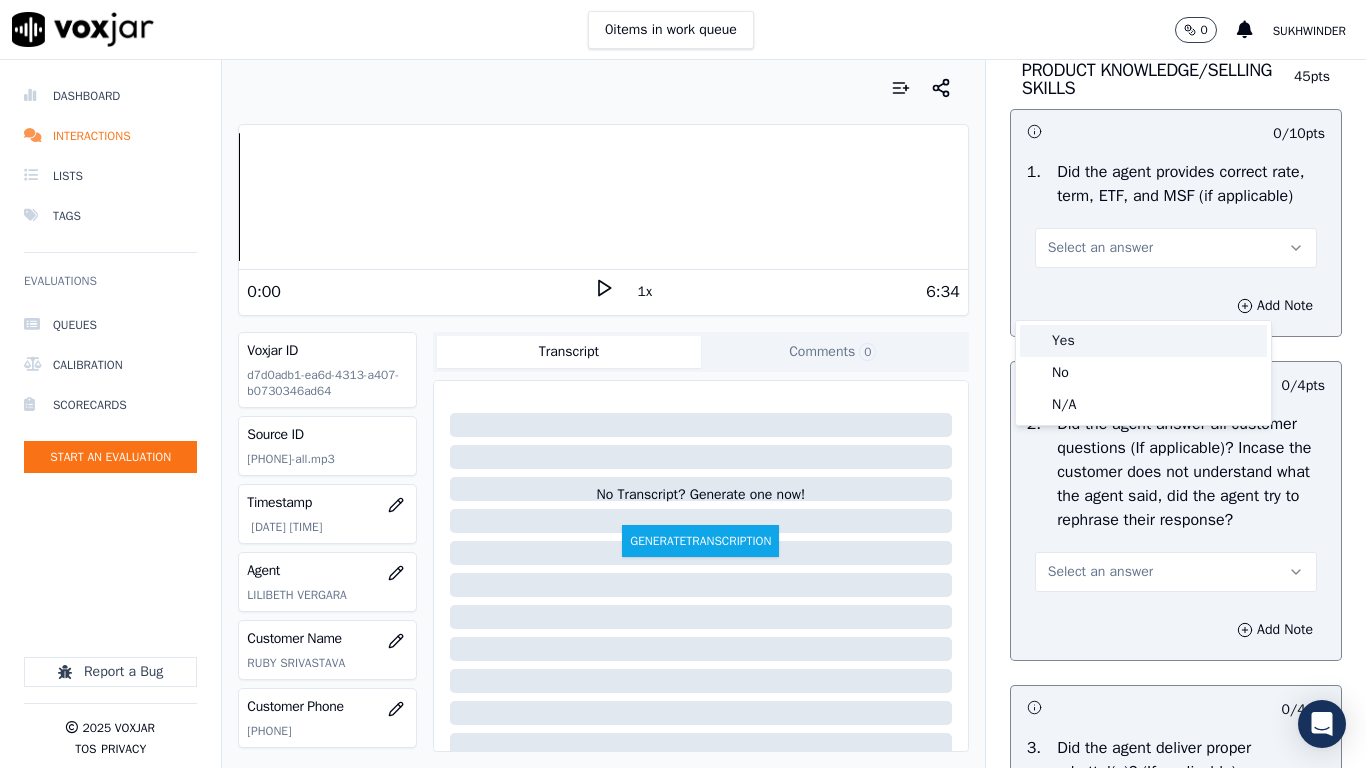 drag, startPoint x: 1106, startPoint y: 342, endPoint x: 1106, endPoint y: 444, distance: 102 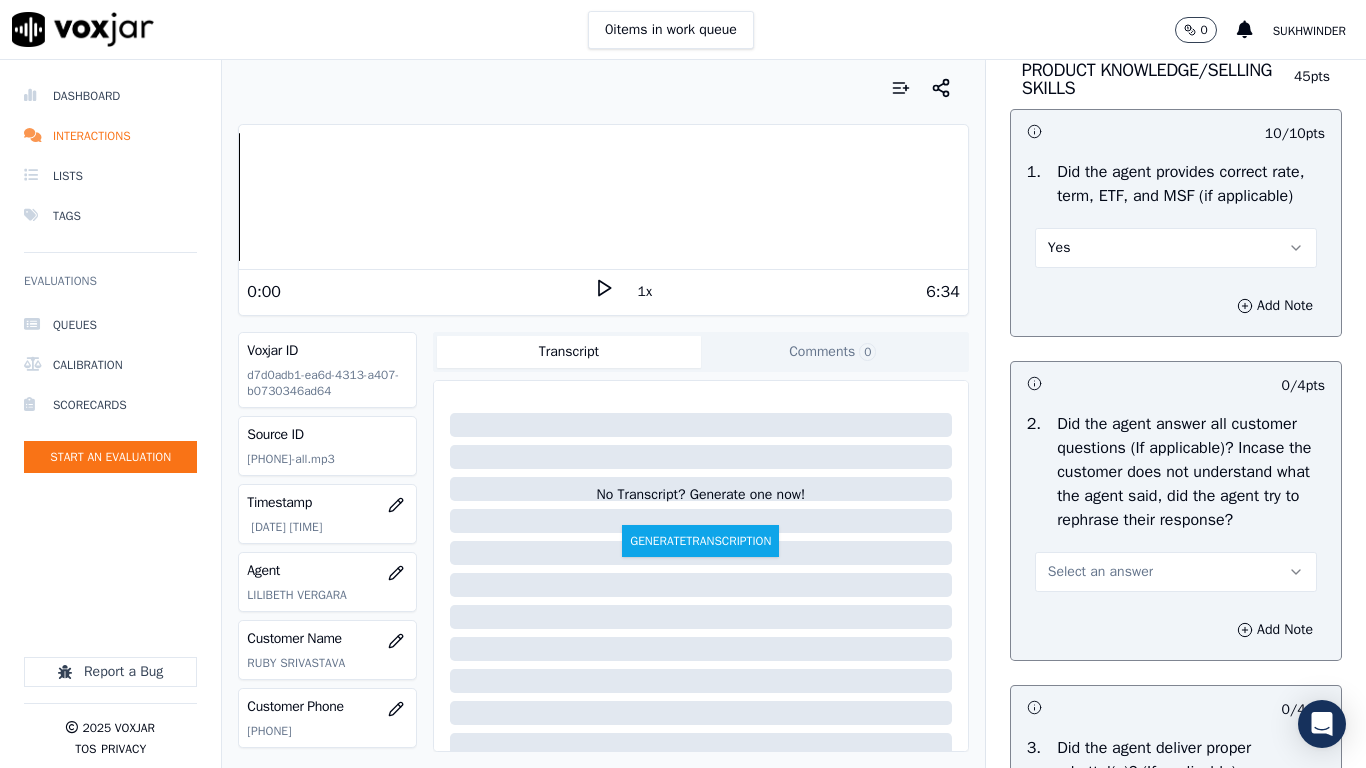 click on "Select an answer" at bounding box center [1100, 572] 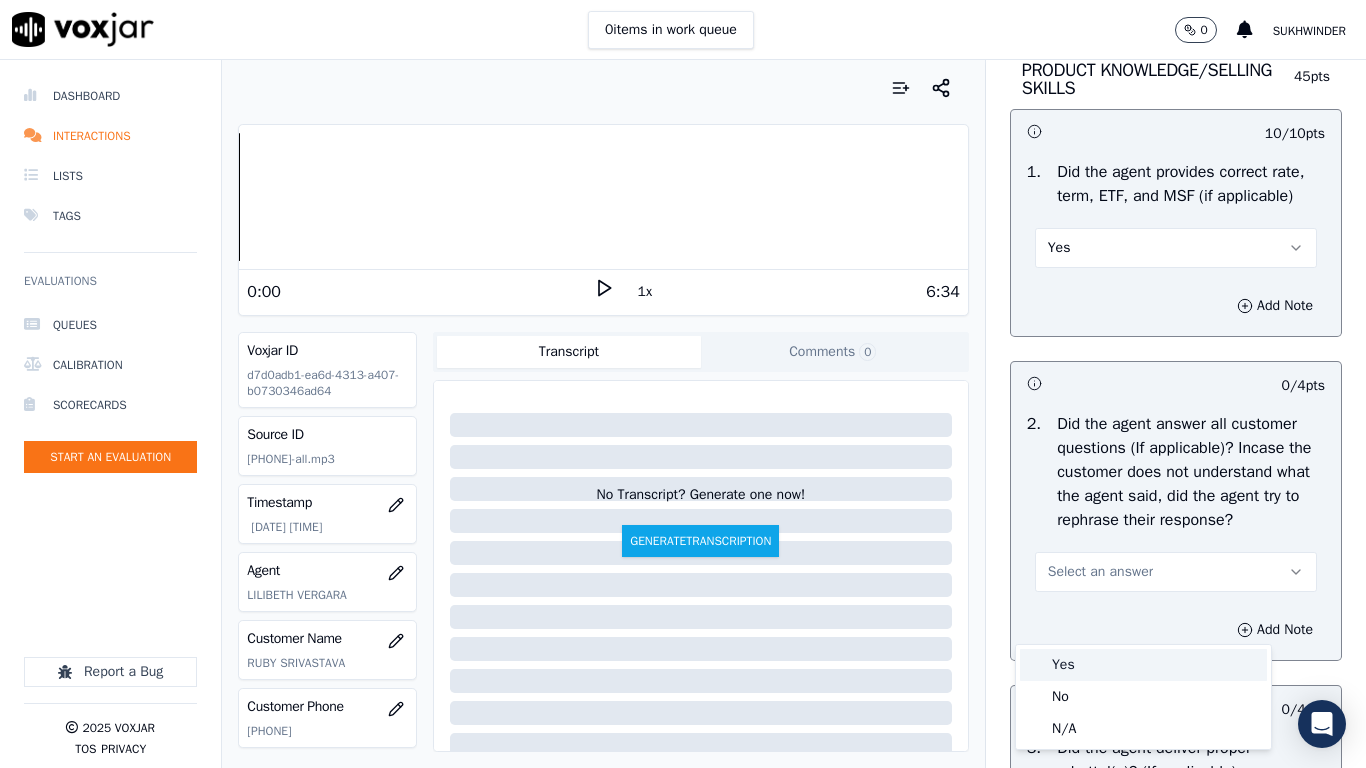 click on "Yes" at bounding box center [1143, 665] 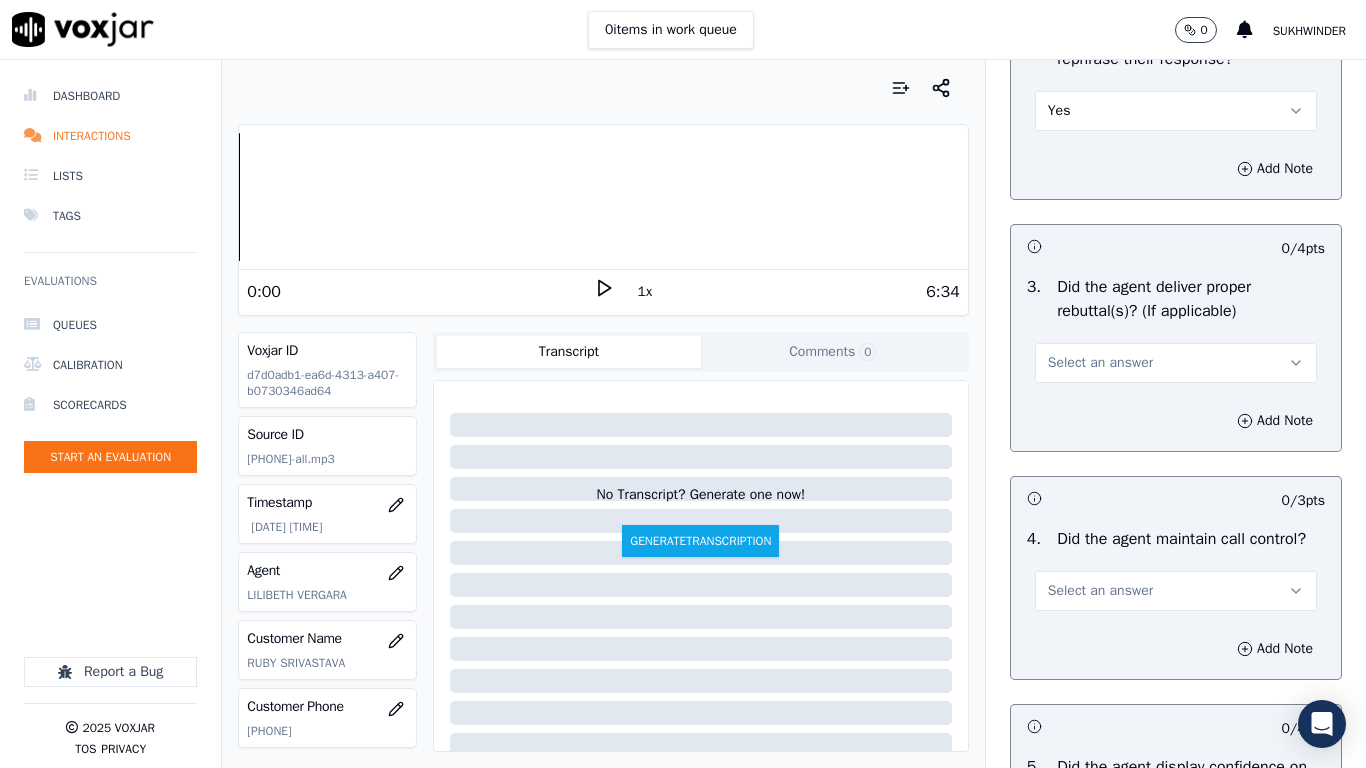 scroll, scrollTop: 3657, scrollLeft: 0, axis: vertical 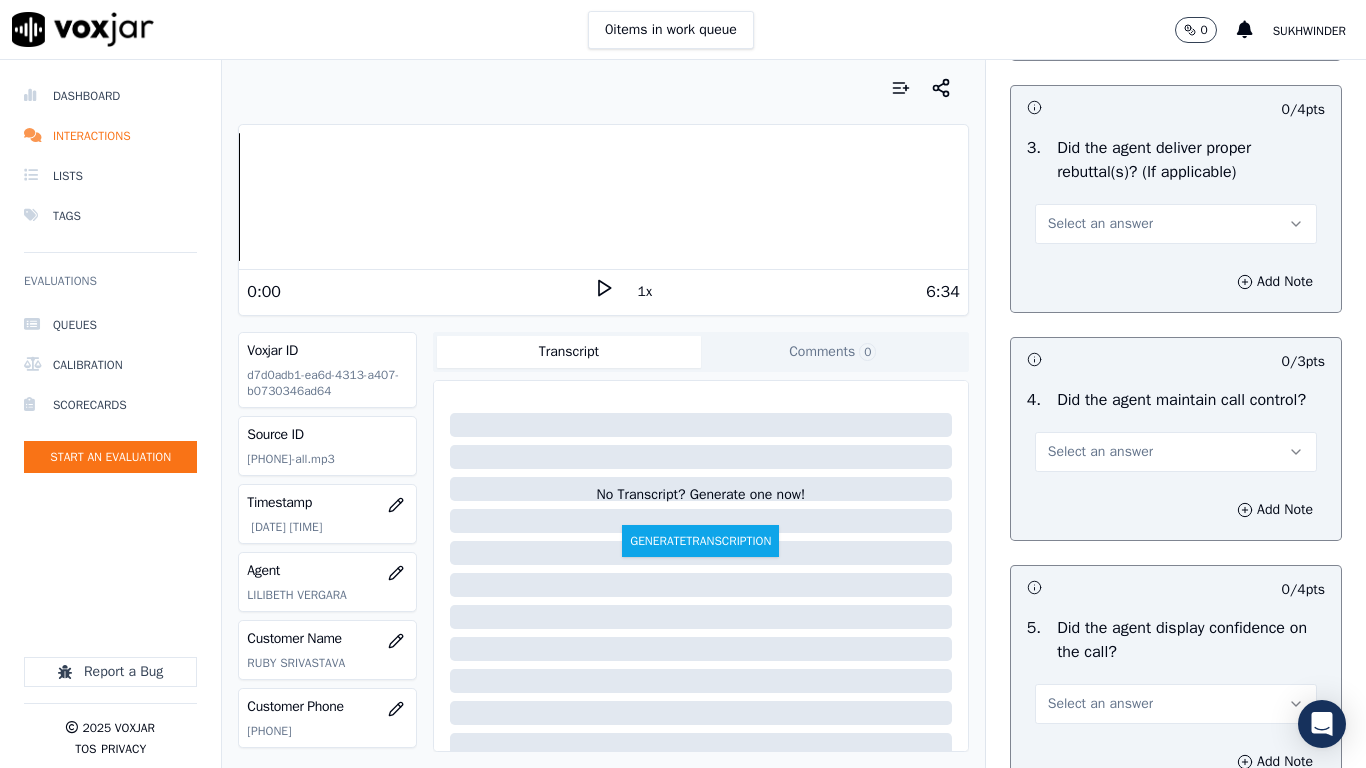 click on "Select an answer" at bounding box center (1100, 224) 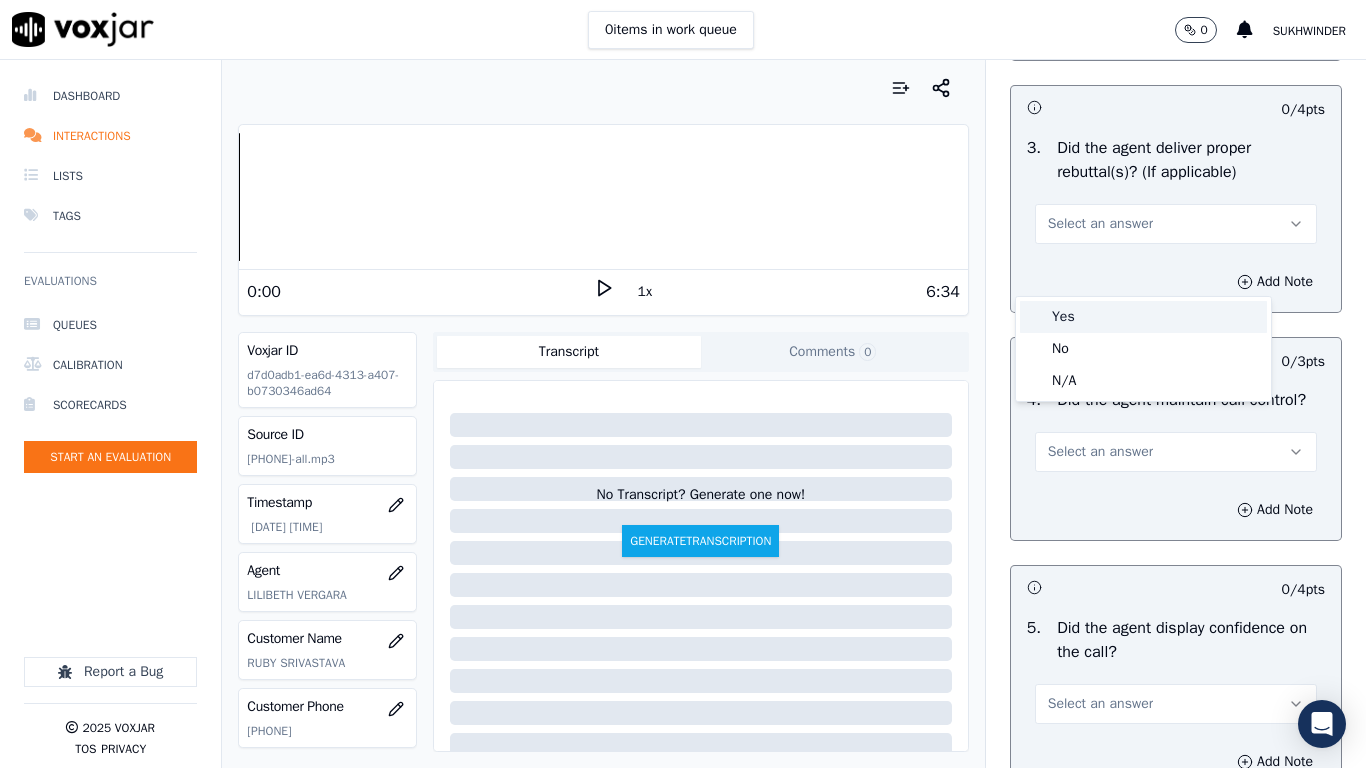 click on "Yes" at bounding box center (1143, 317) 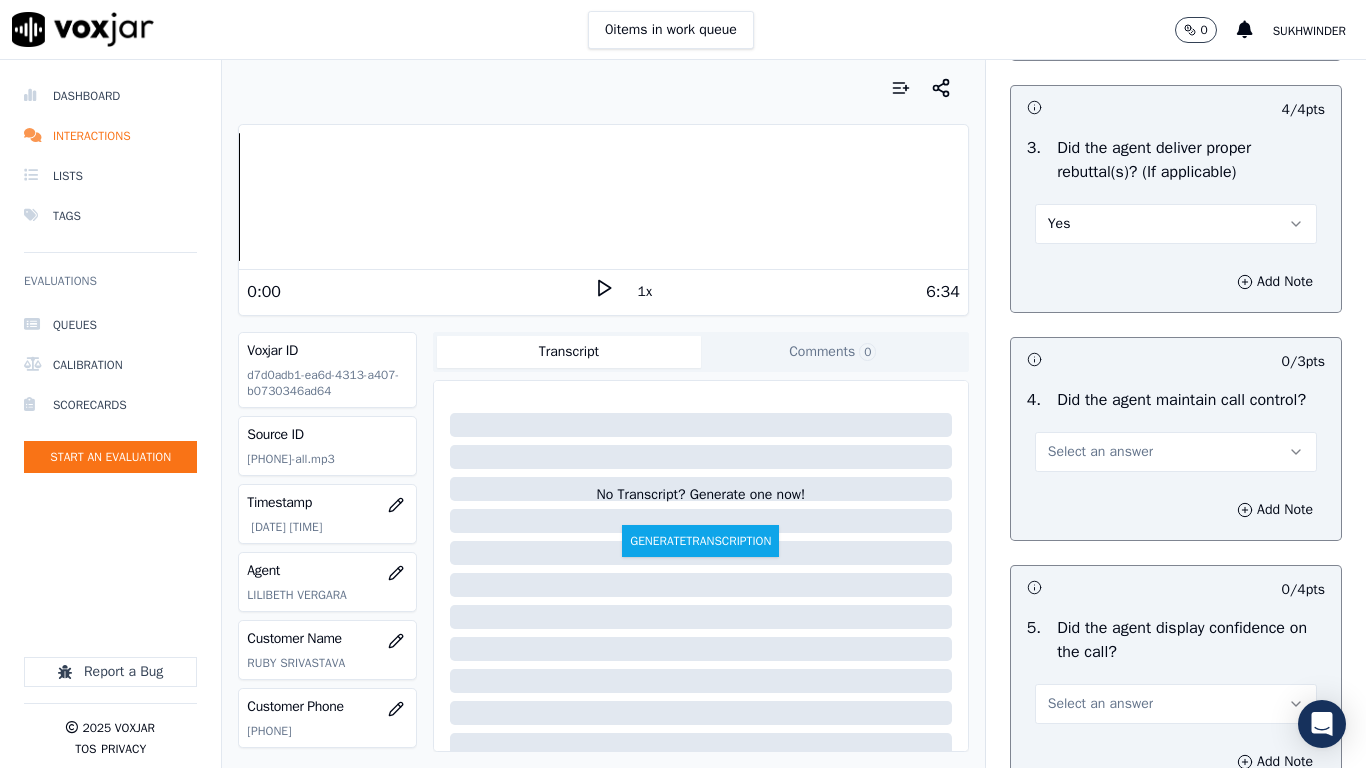 click on "Select an answer" at bounding box center (1100, 452) 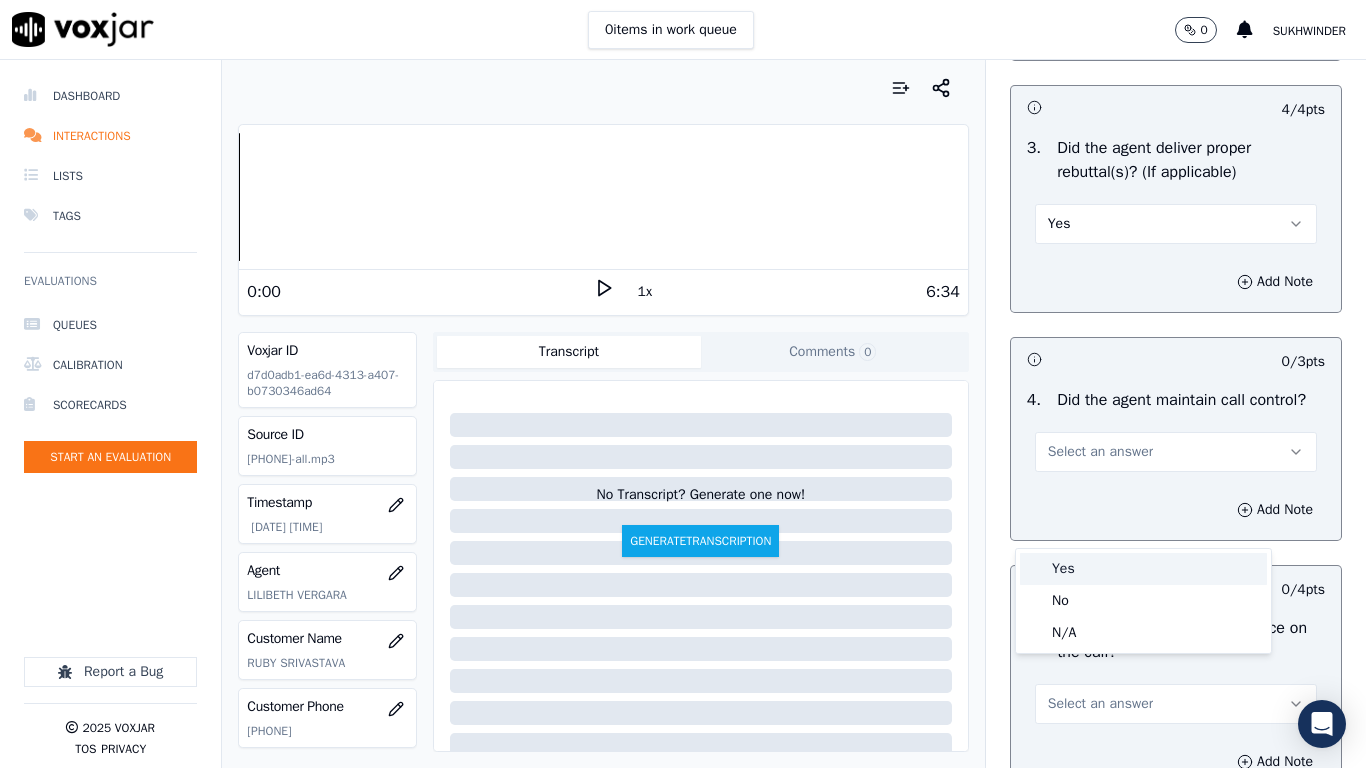 click on "Yes" at bounding box center [1143, 569] 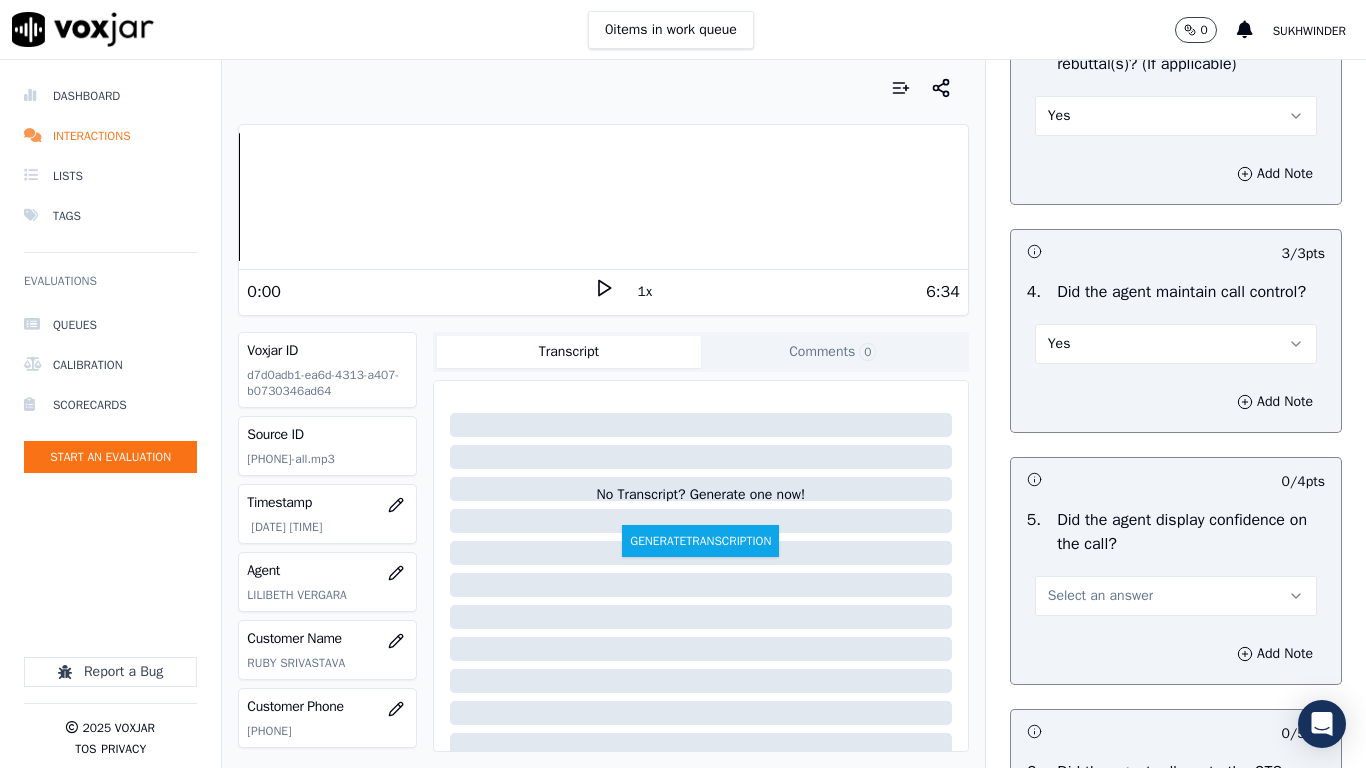 scroll, scrollTop: 4057, scrollLeft: 0, axis: vertical 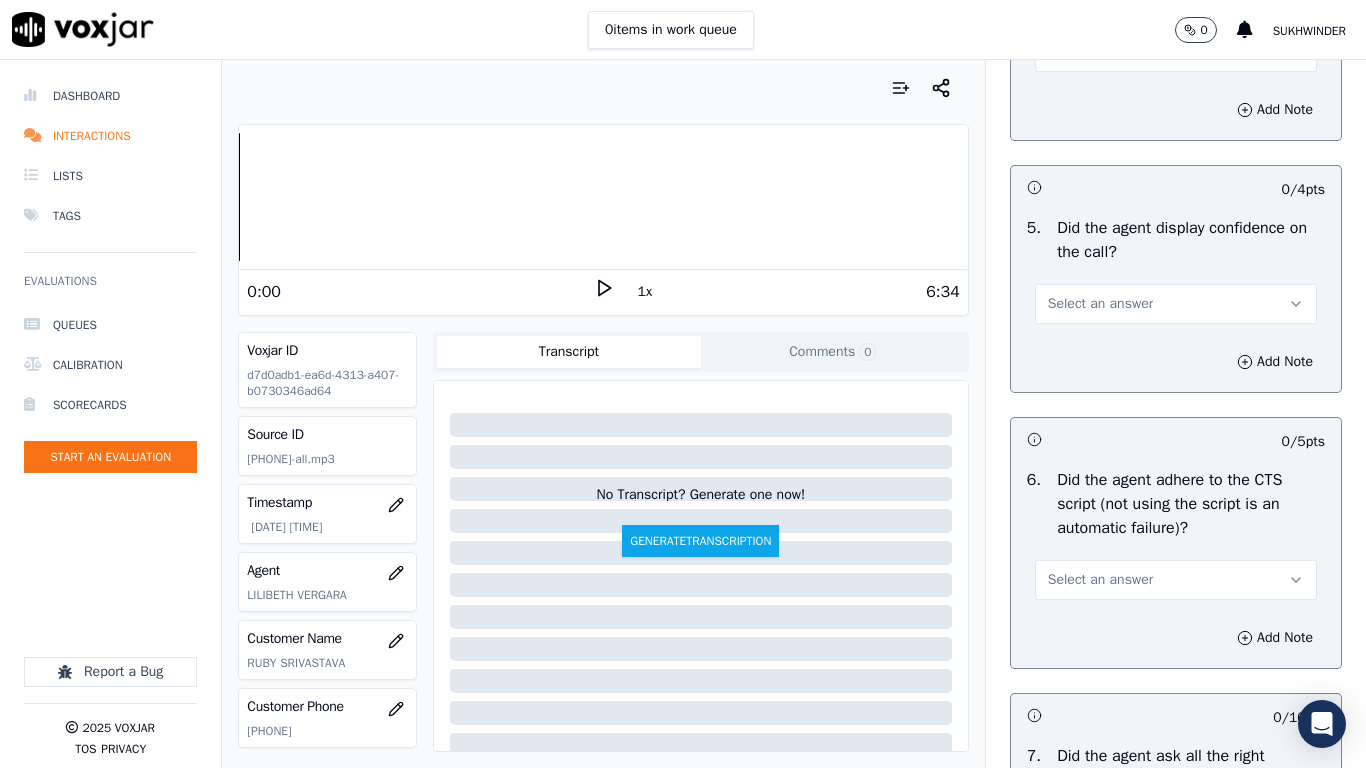 click on "Select an answer" at bounding box center (1100, 304) 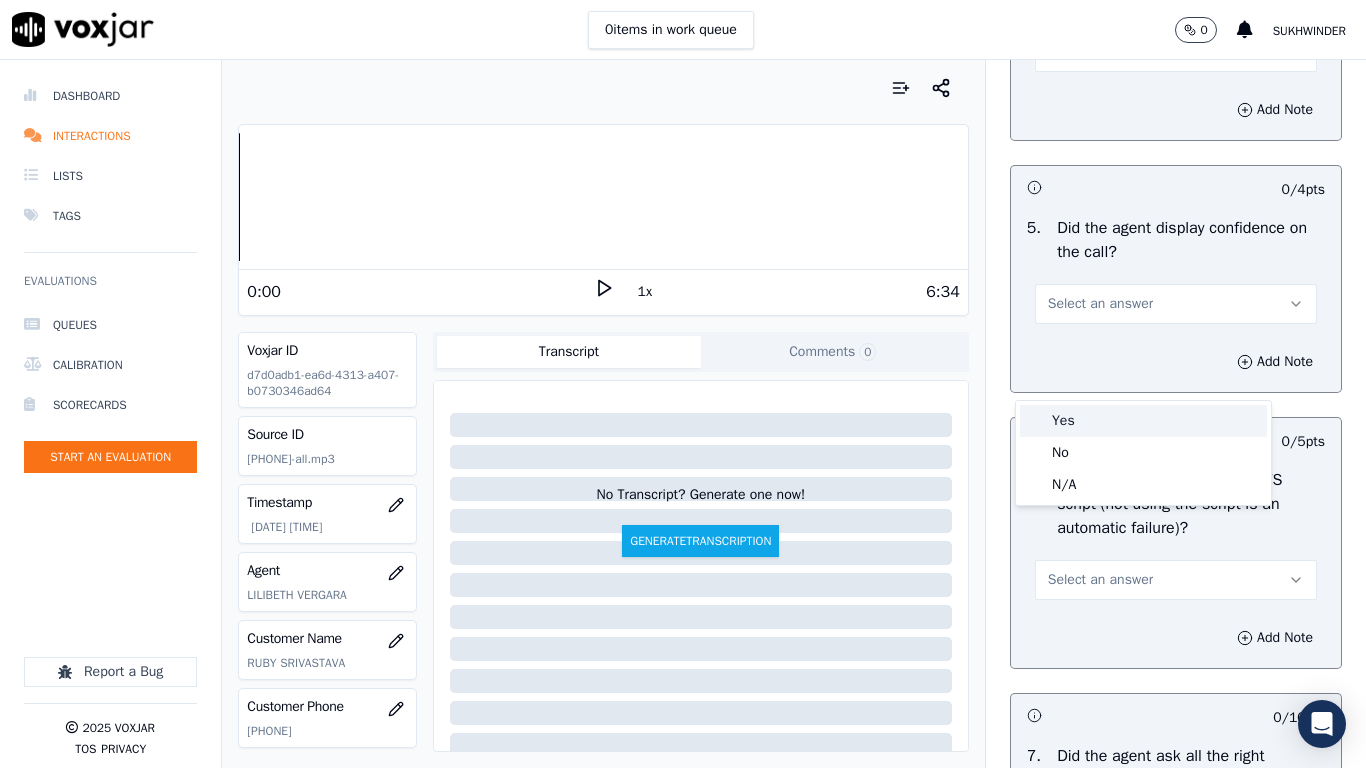 click on "Yes" at bounding box center (1143, 421) 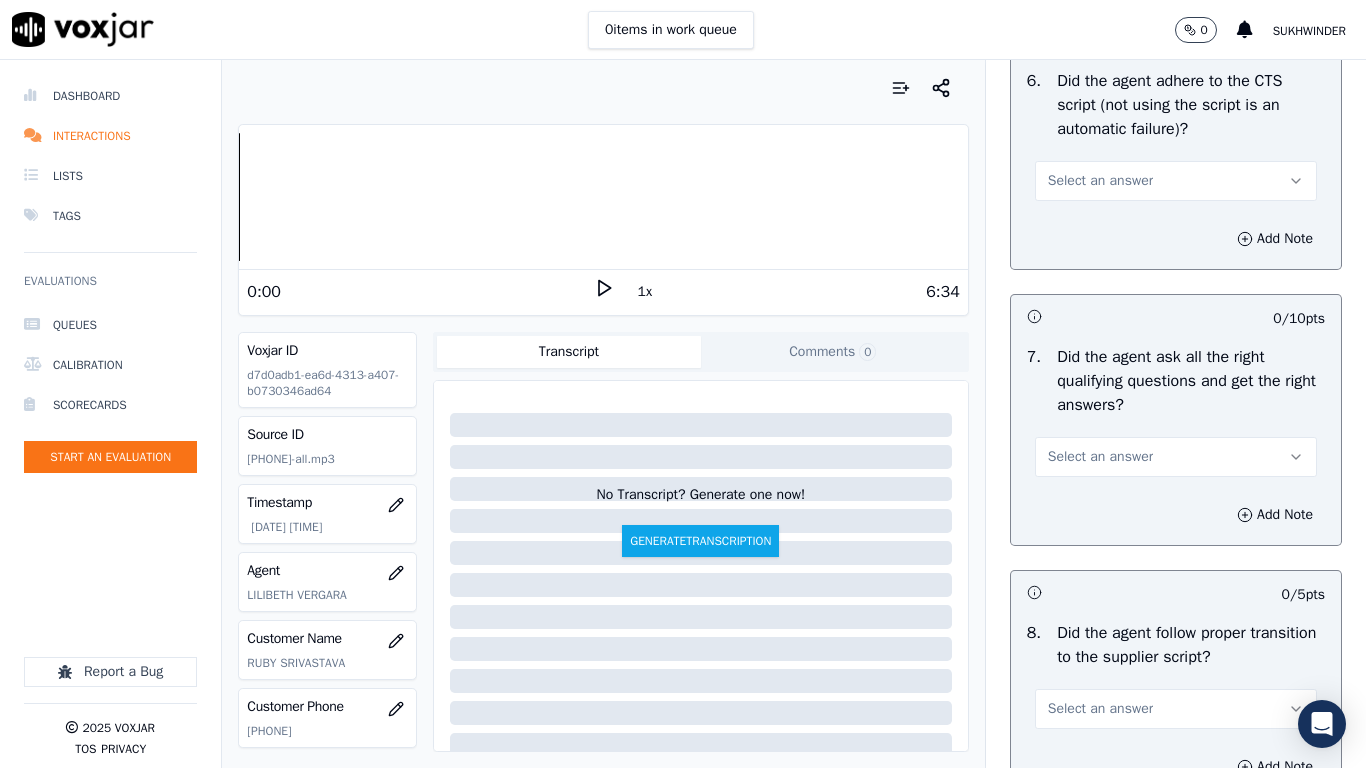 scroll, scrollTop: 4457, scrollLeft: 0, axis: vertical 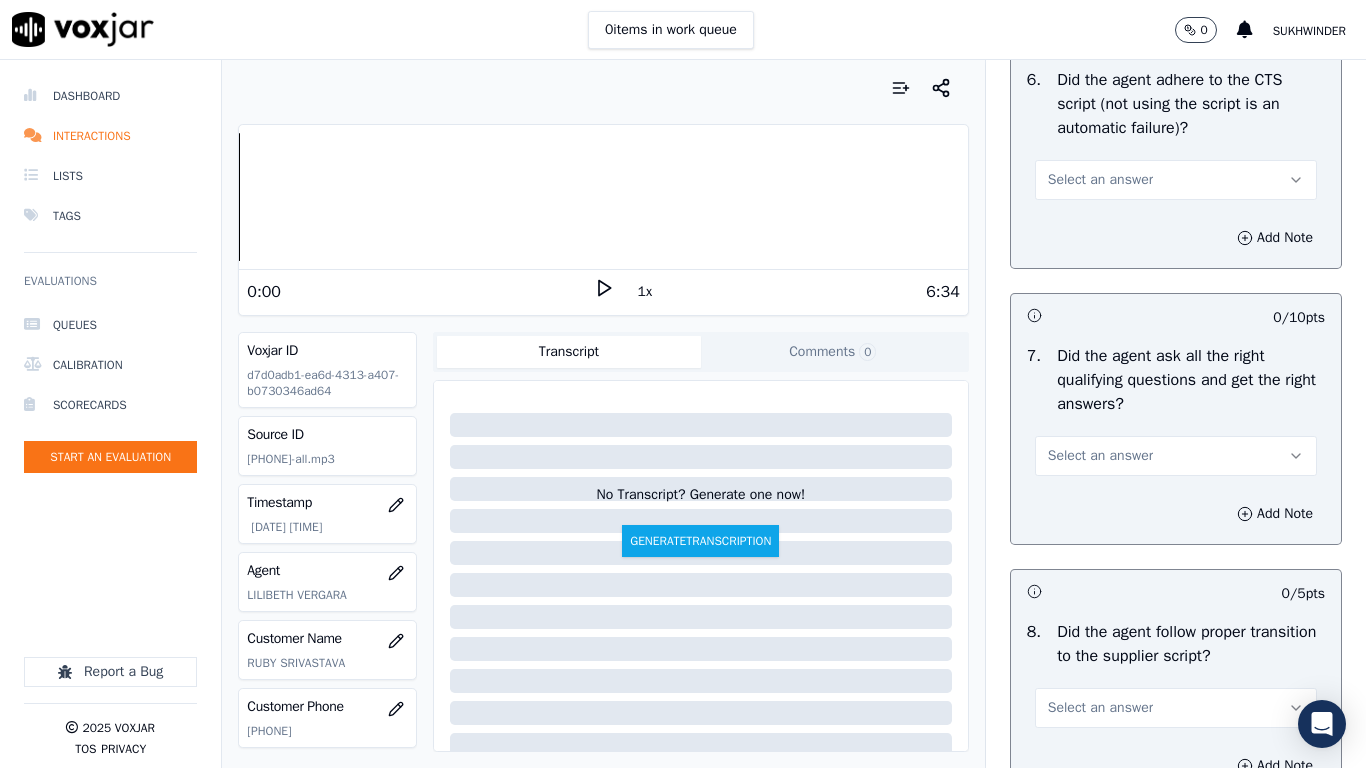 click on "Select an answer" at bounding box center [1100, 180] 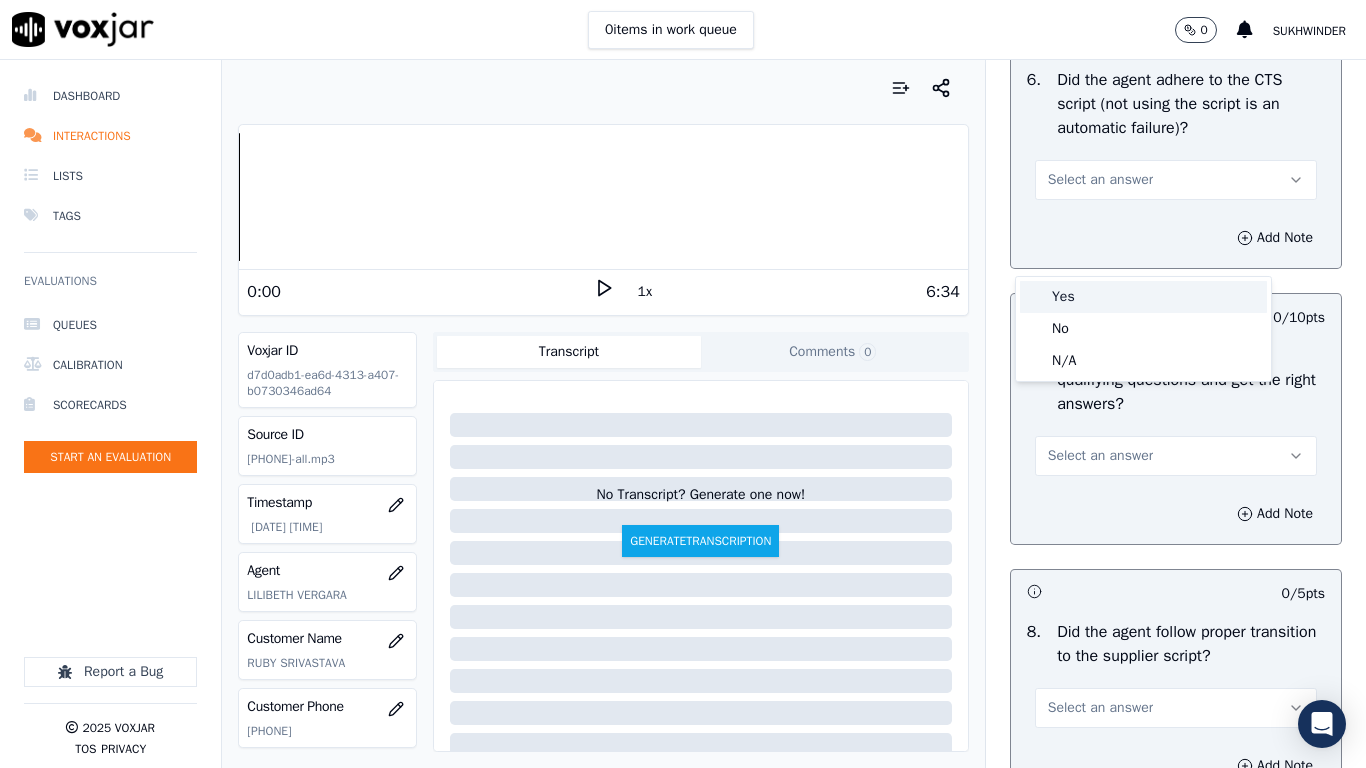 click on "Yes" at bounding box center [1143, 297] 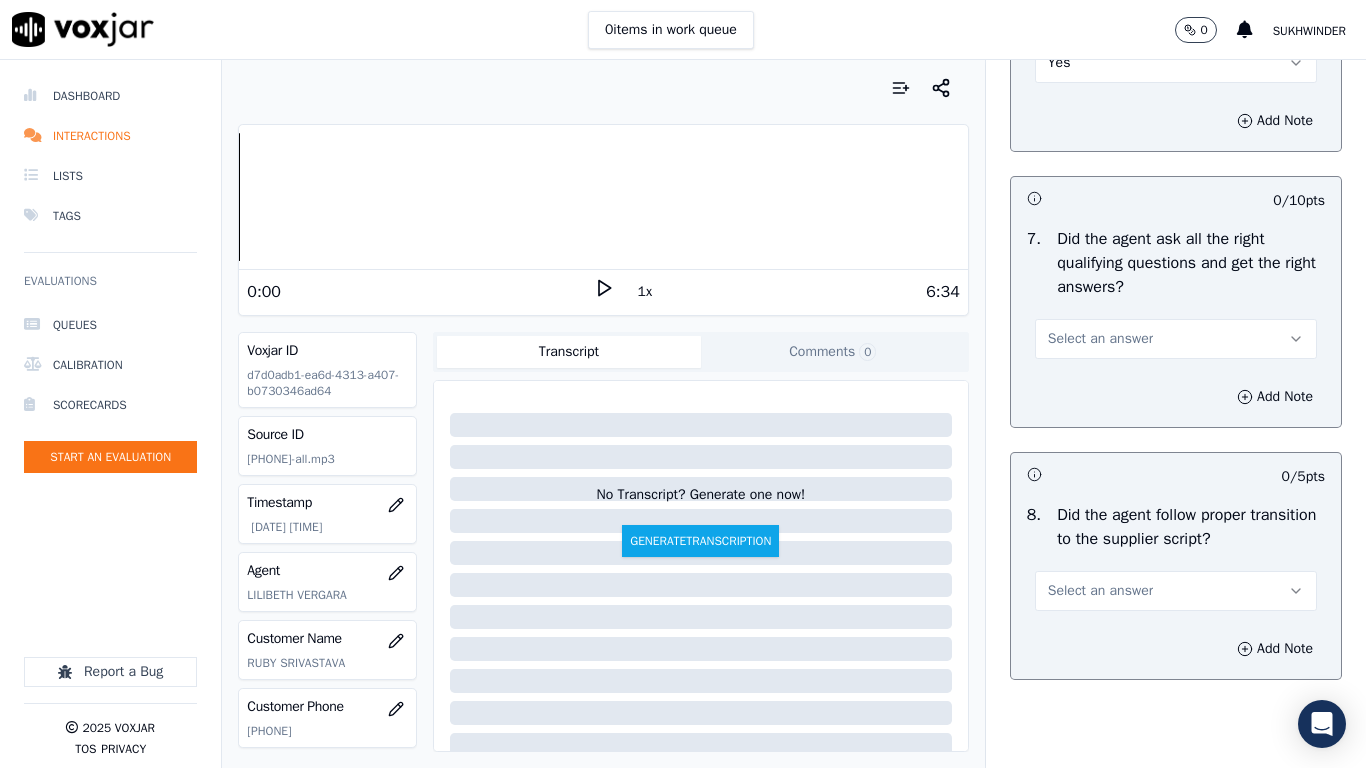 scroll, scrollTop: 4757, scrollLeft: 0, axis: vertical 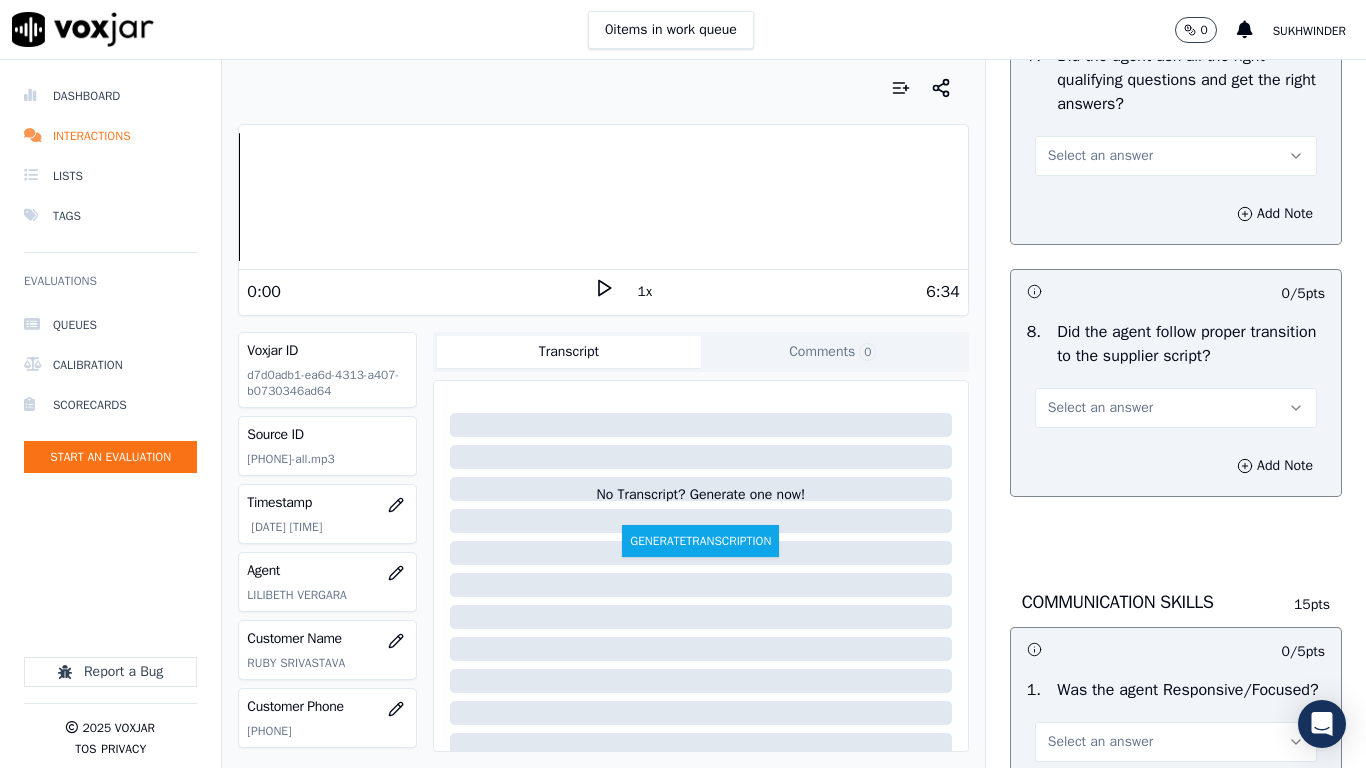 click on "Select an answer" at bounding box center [1100, 156] 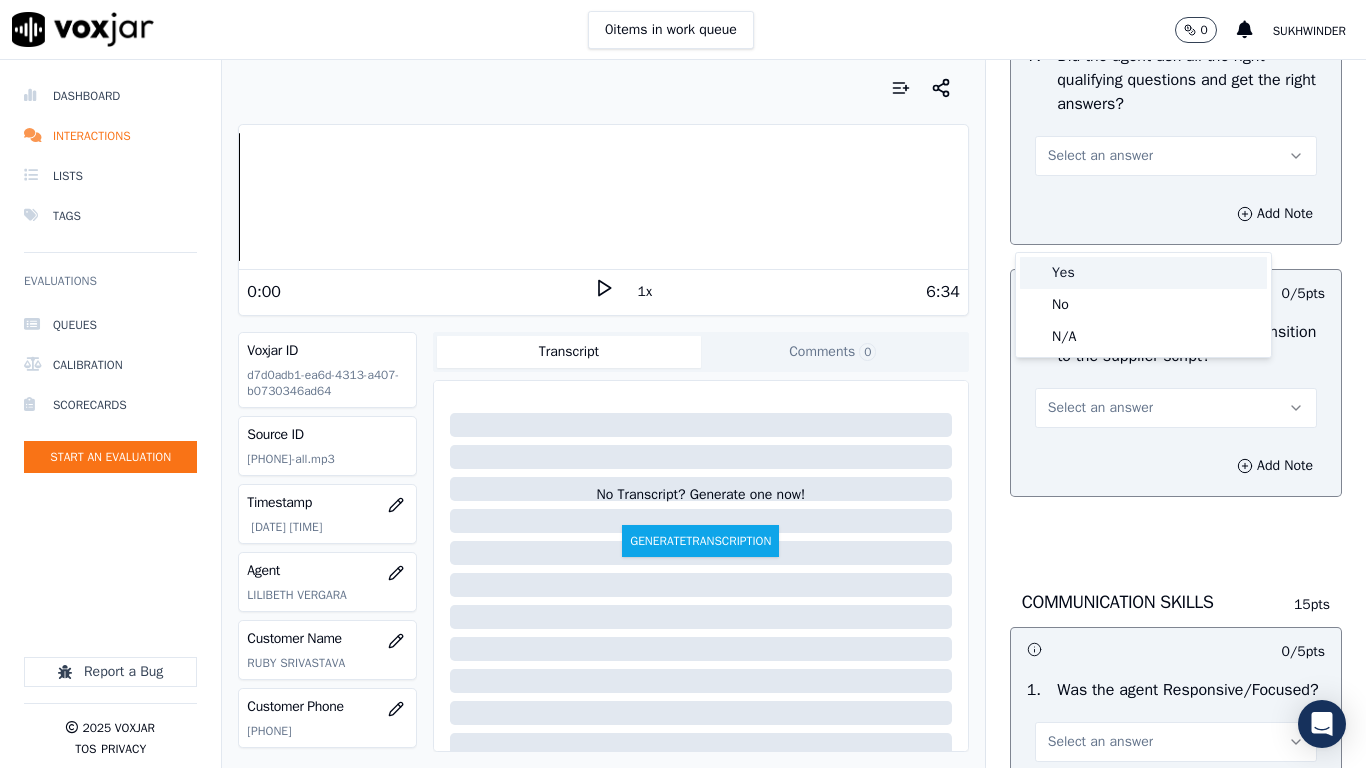 click on "Yes" at bounding box center [1143, 273] 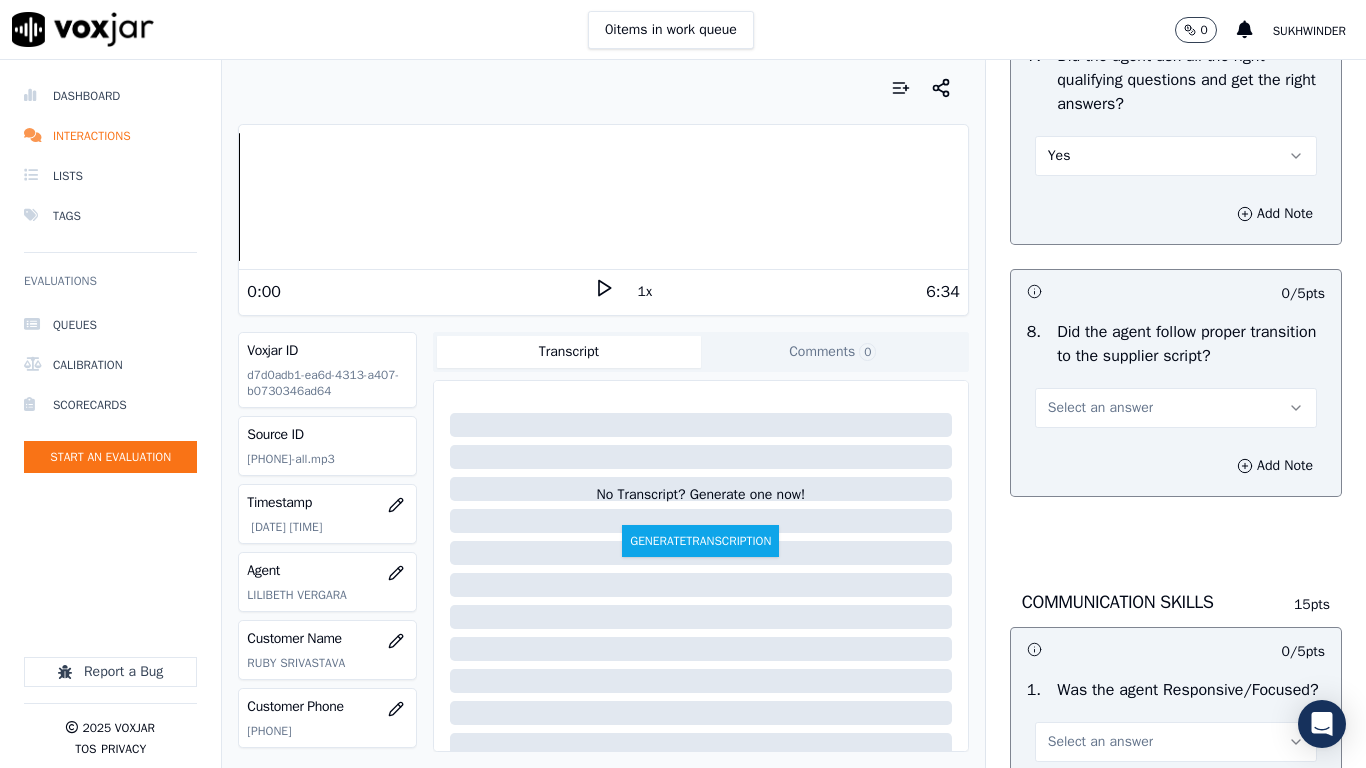 click on "Select an answer" at bounding box center (1100, 408) 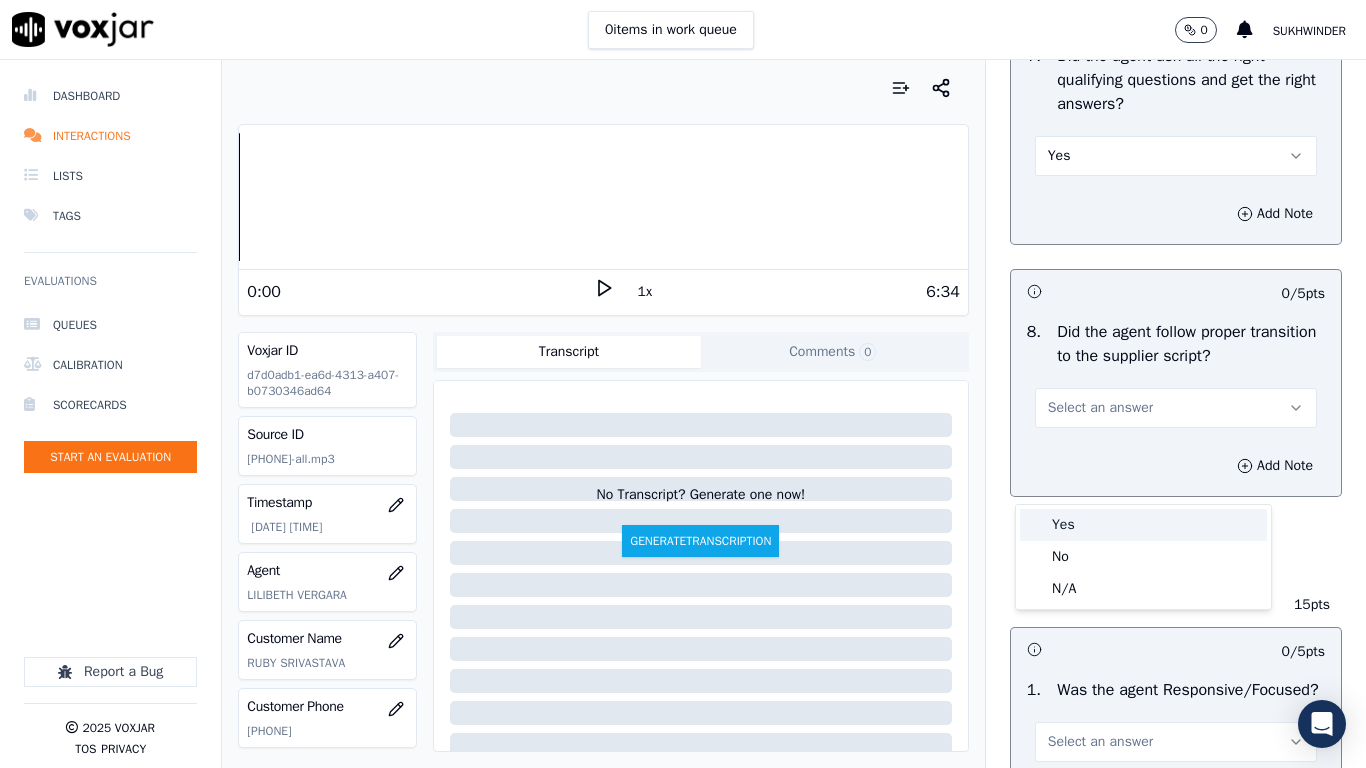 click on "Yes" at bounding box center [1143, 525] 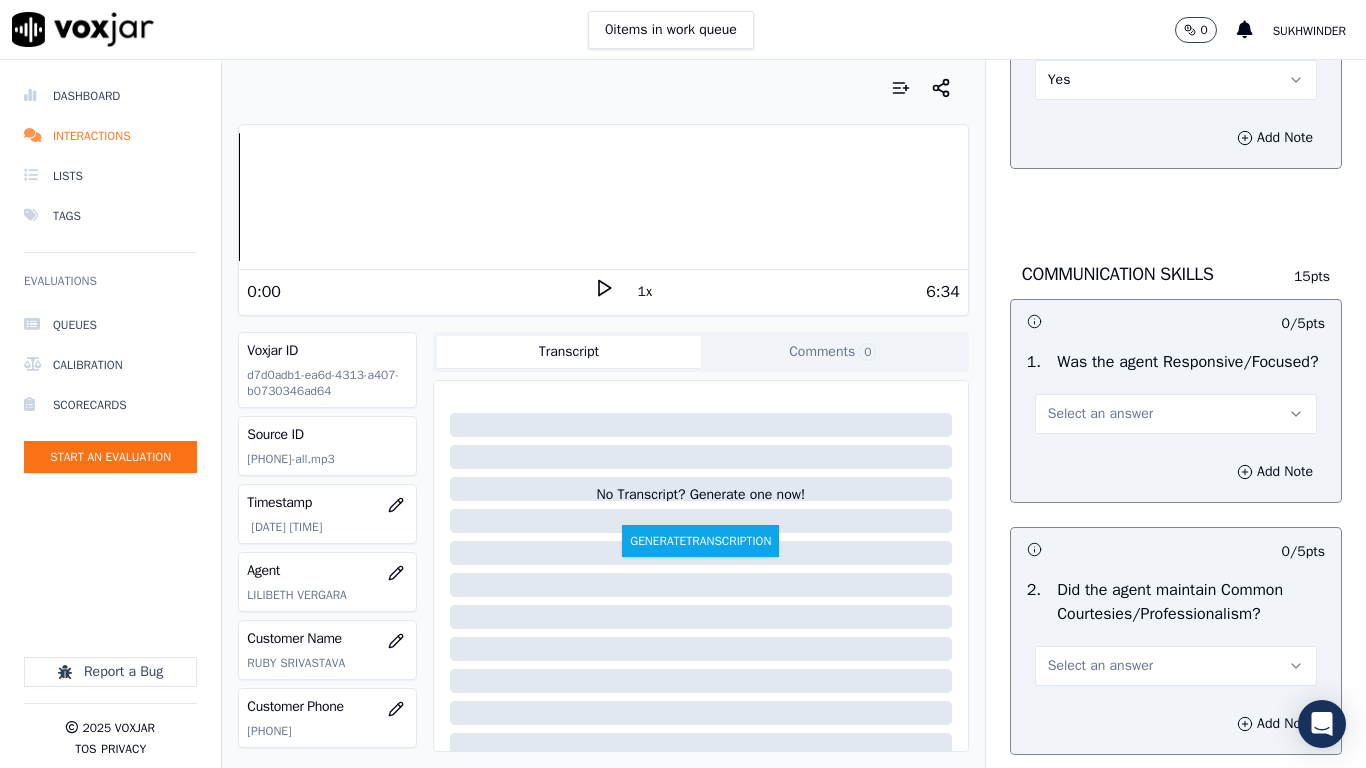 scroll, scrollTop: 5157, scrollLeft: 0, axis: vertical 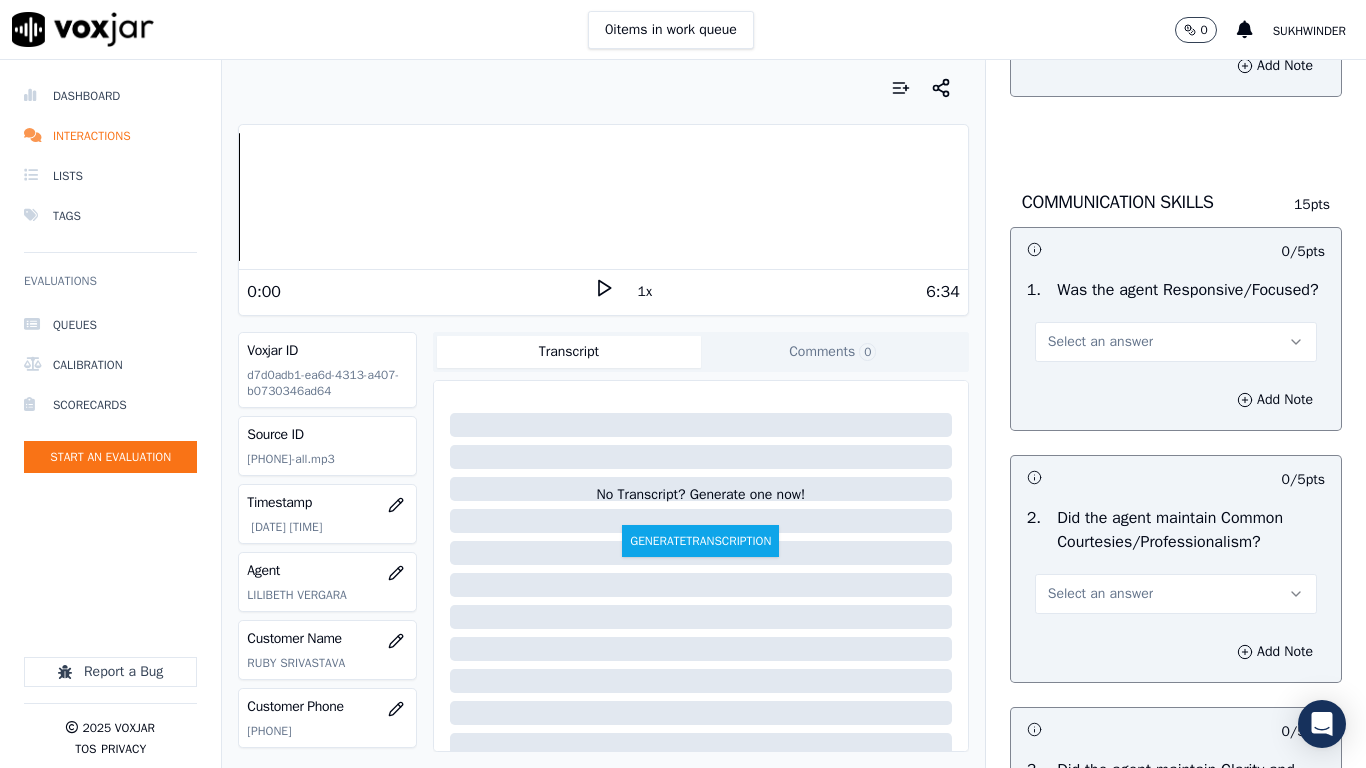 click on "Select an answer" at bounding box center [1176, 342] 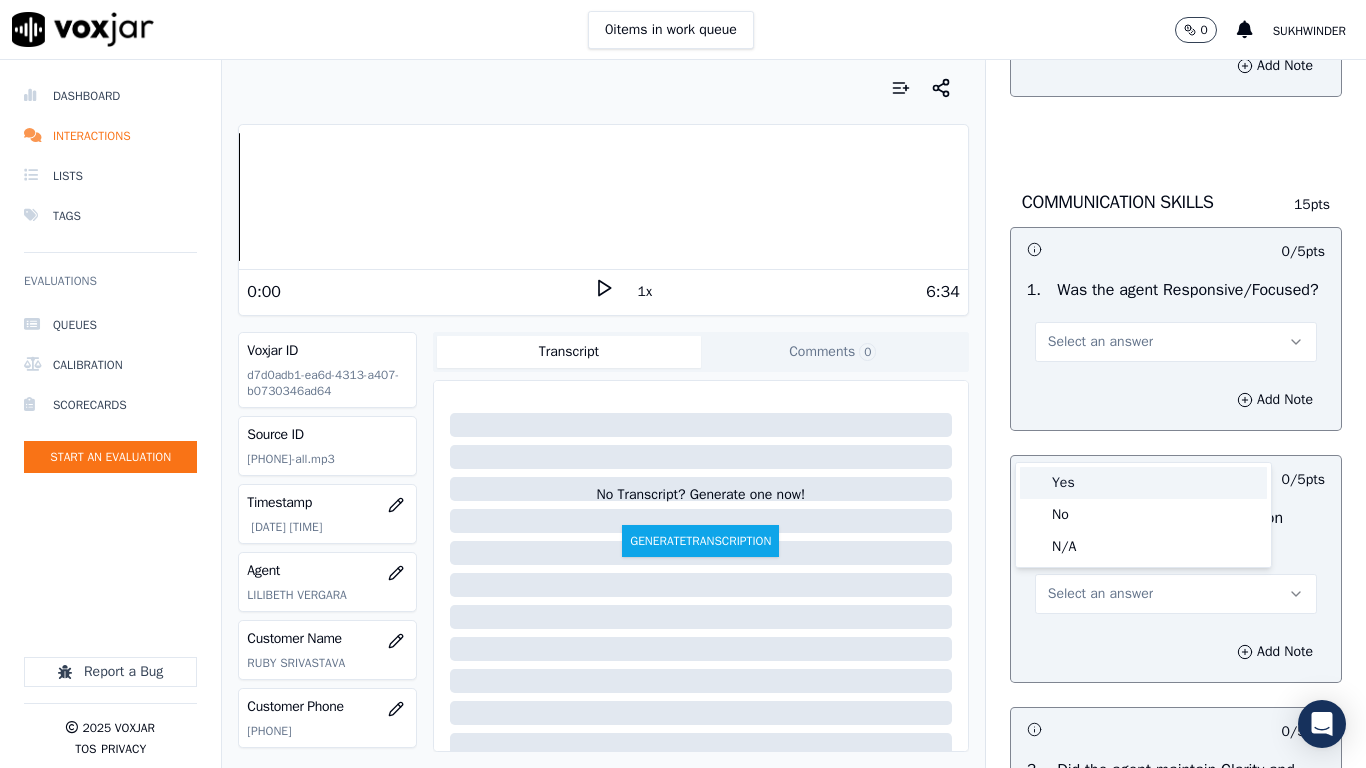 click on "Yes" at bounding box center (1143, 483) 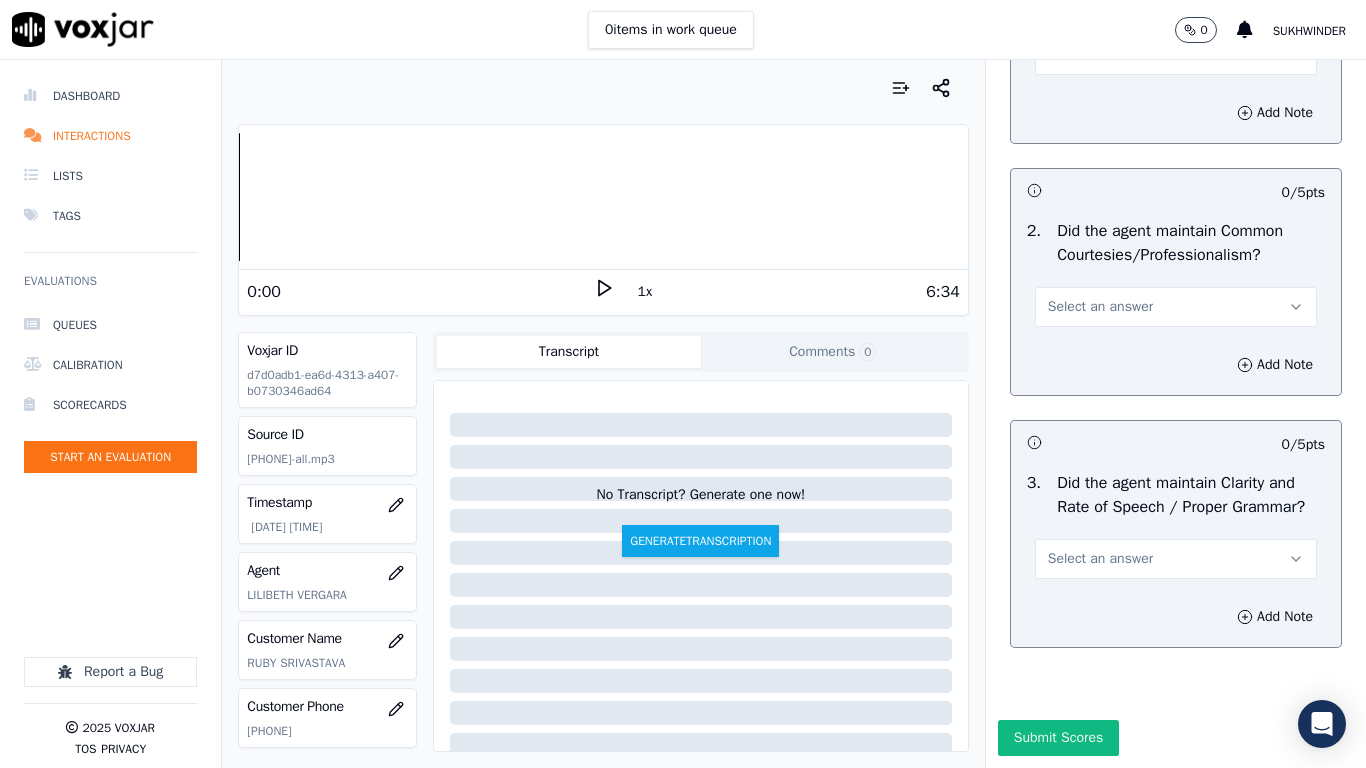 scroll, scrollTop: 5557, scrollLeft: 0, axis: vertical 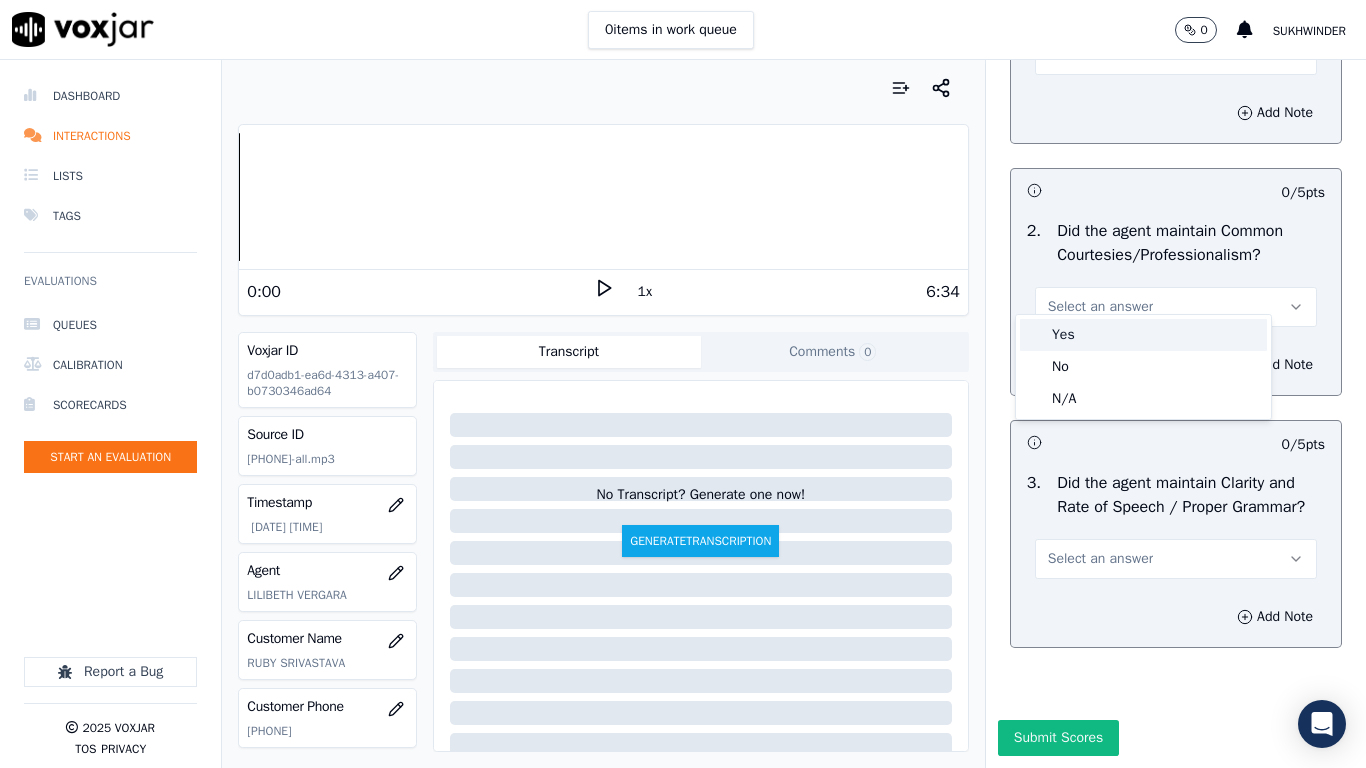 click on "Yes" at bounding box center [1143, 335] 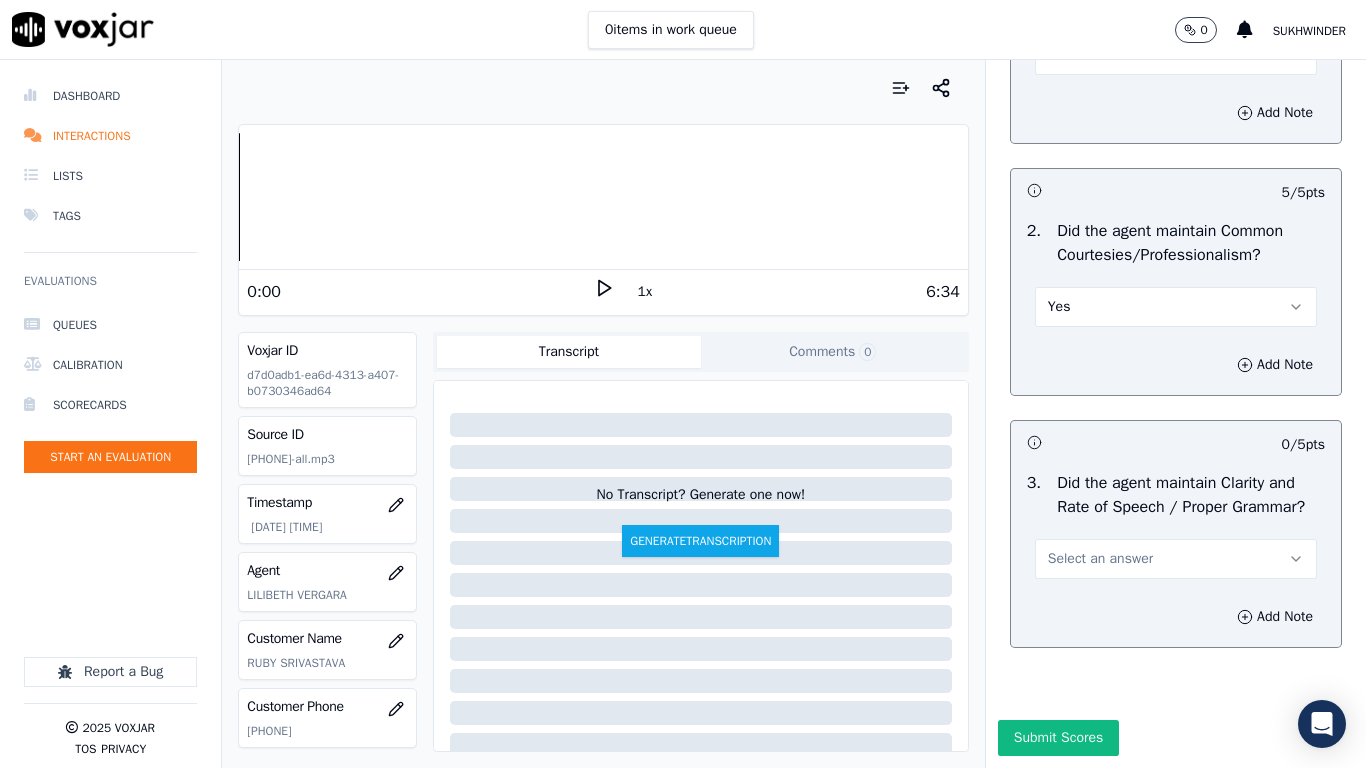 scroll, scrollTop: 5609, scrollLeft: 0, axis: vertical 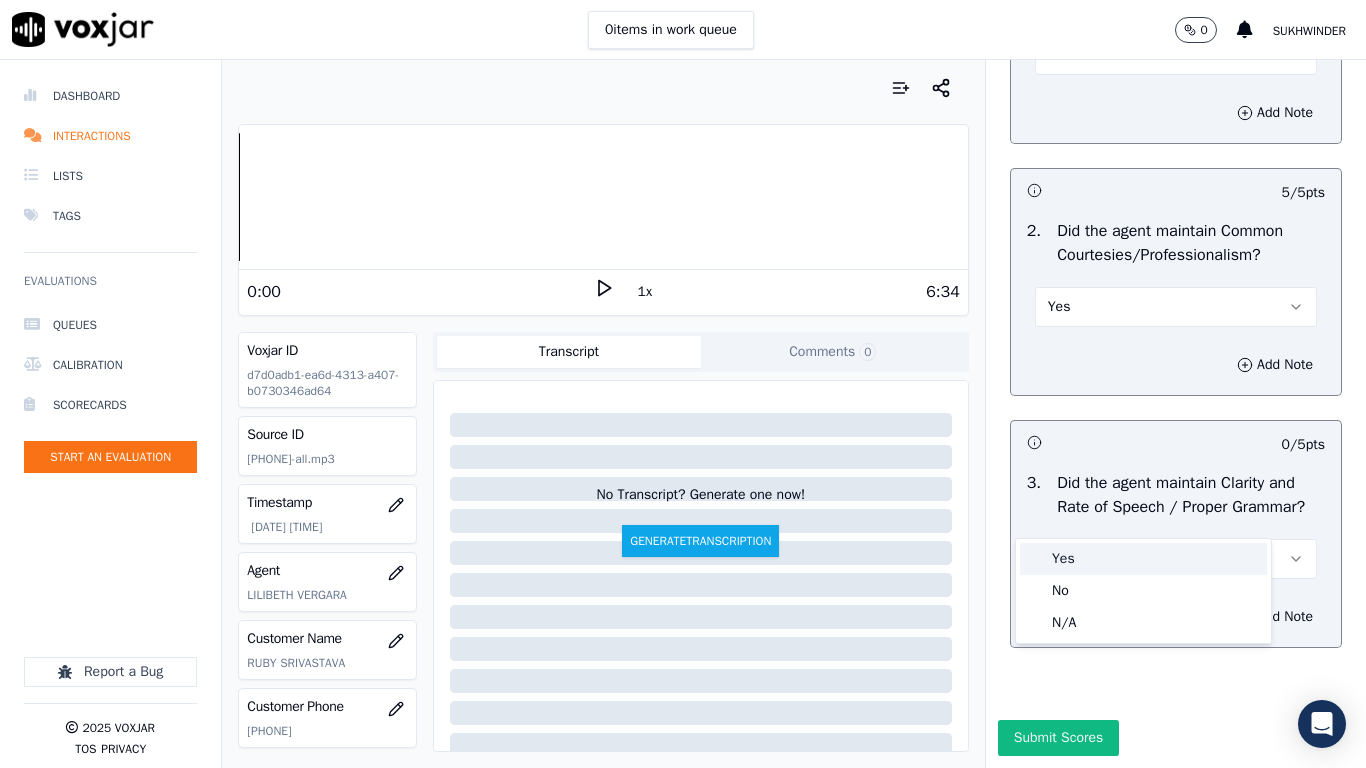 click on "Yes" at bounding box center [1143, 559] 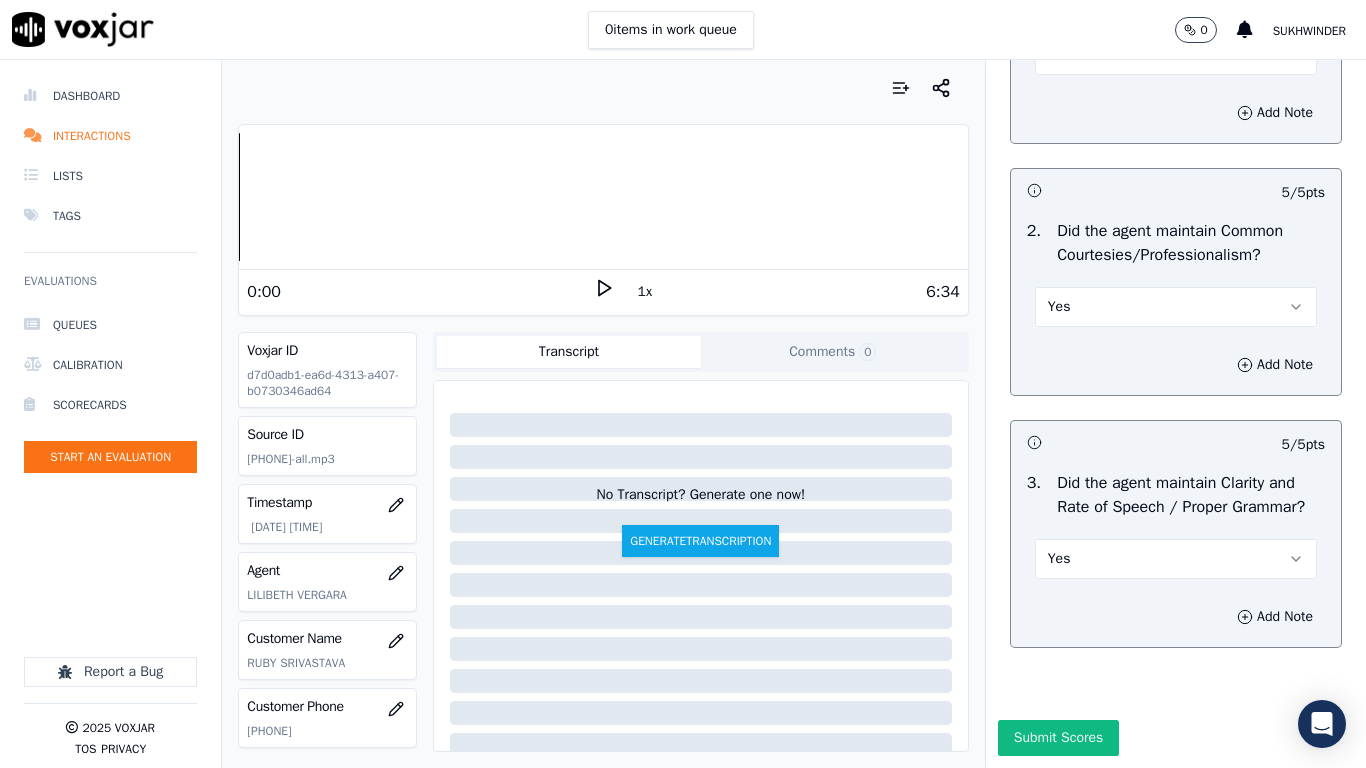 click on "Submit Scores" at bounding box center [1058, 738] 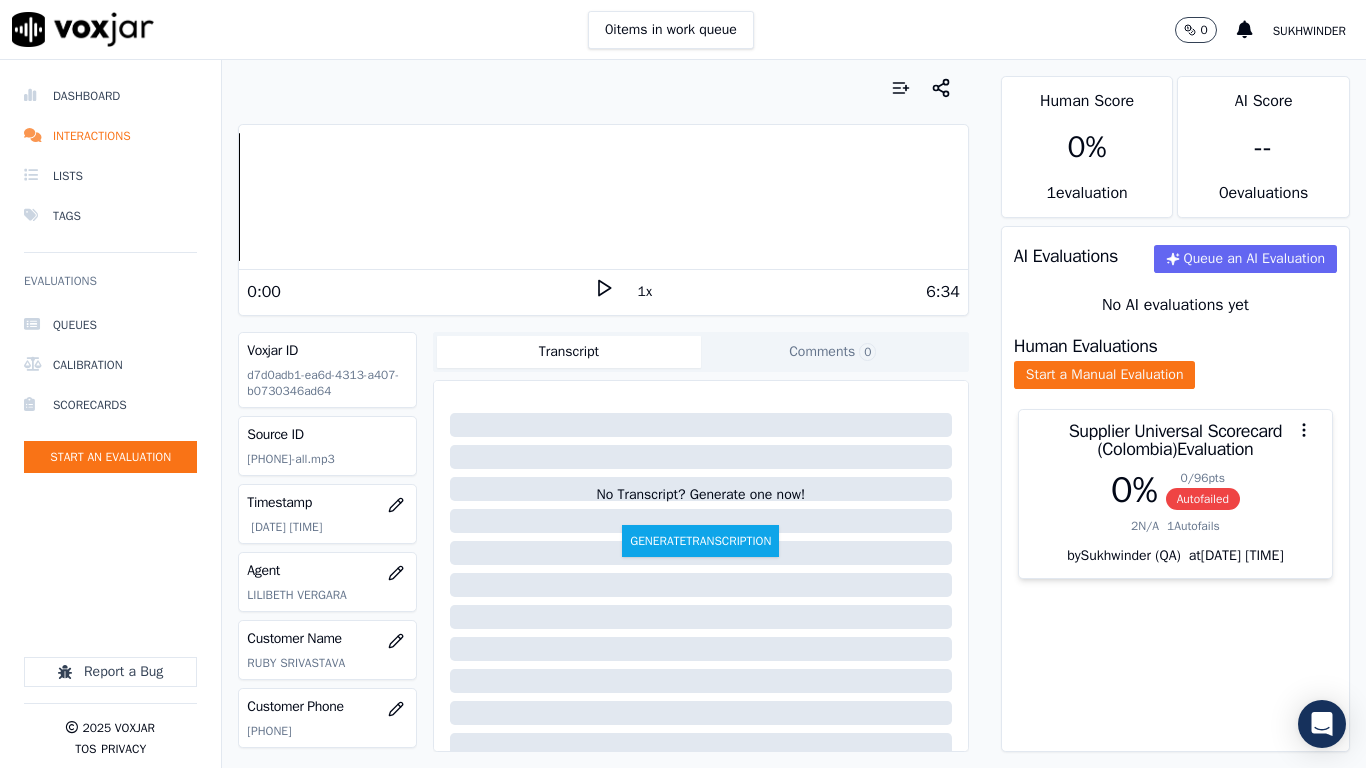 drag, startPoint x: 115, startPoint y: 438, endPoint x: 128, endPoint y: 477, distance: 41.109608 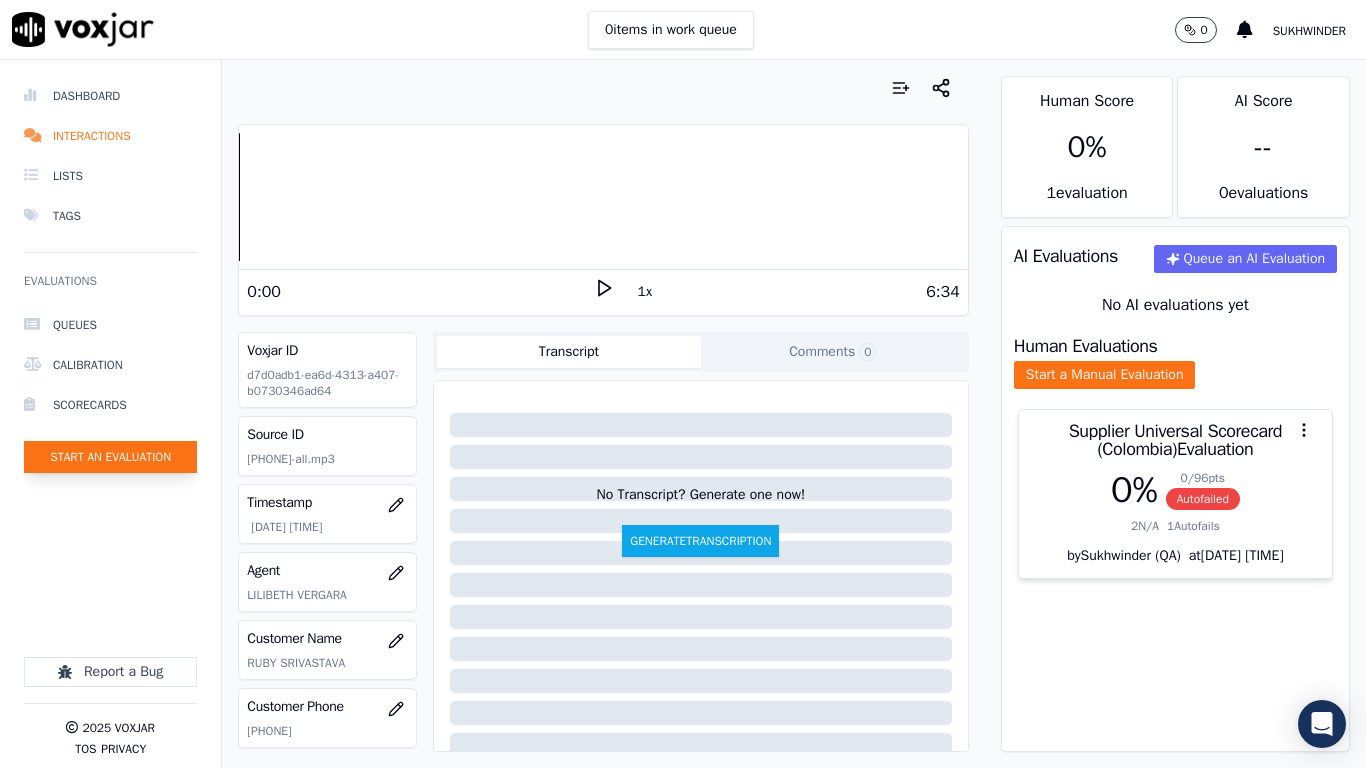 click on "Start an Evaluation" 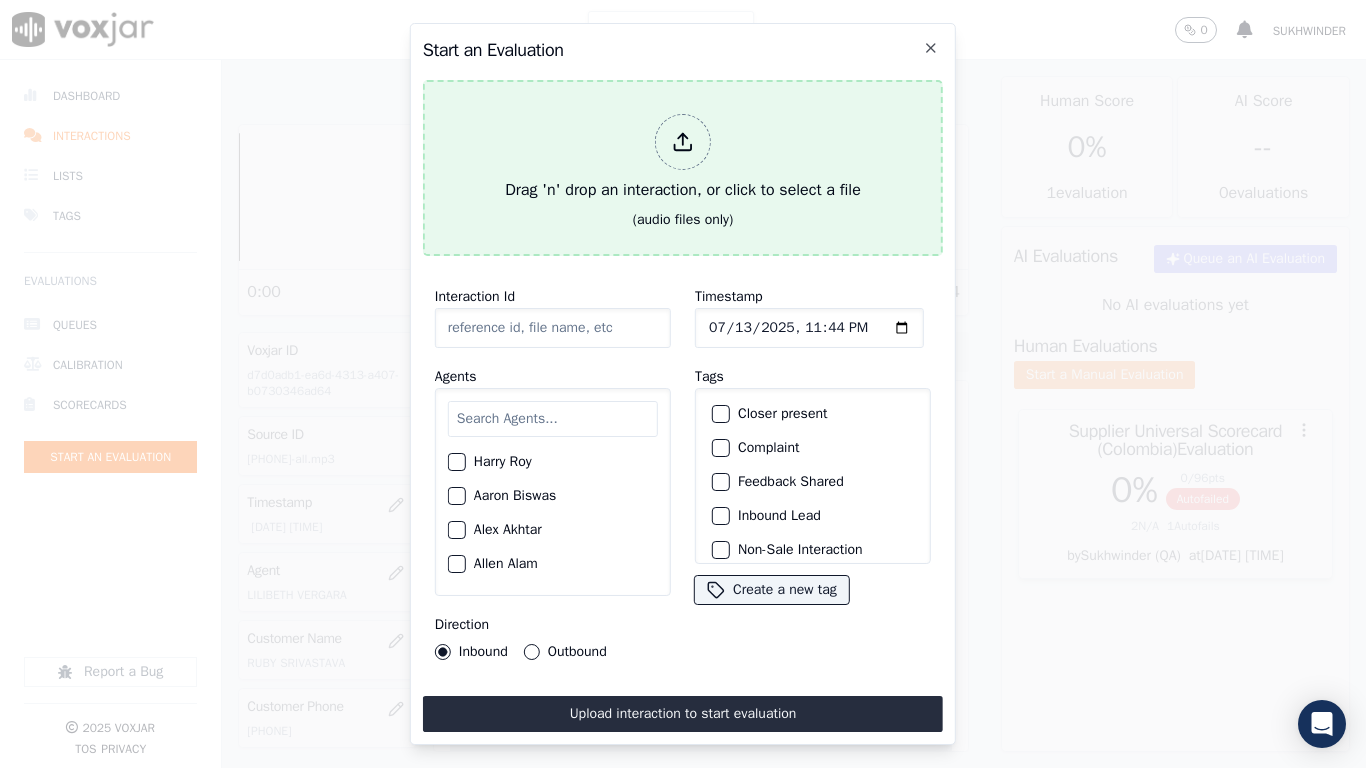 click on "Drag 'n' drop an interaction, or click to select a file" at bounding box center [683, 158] 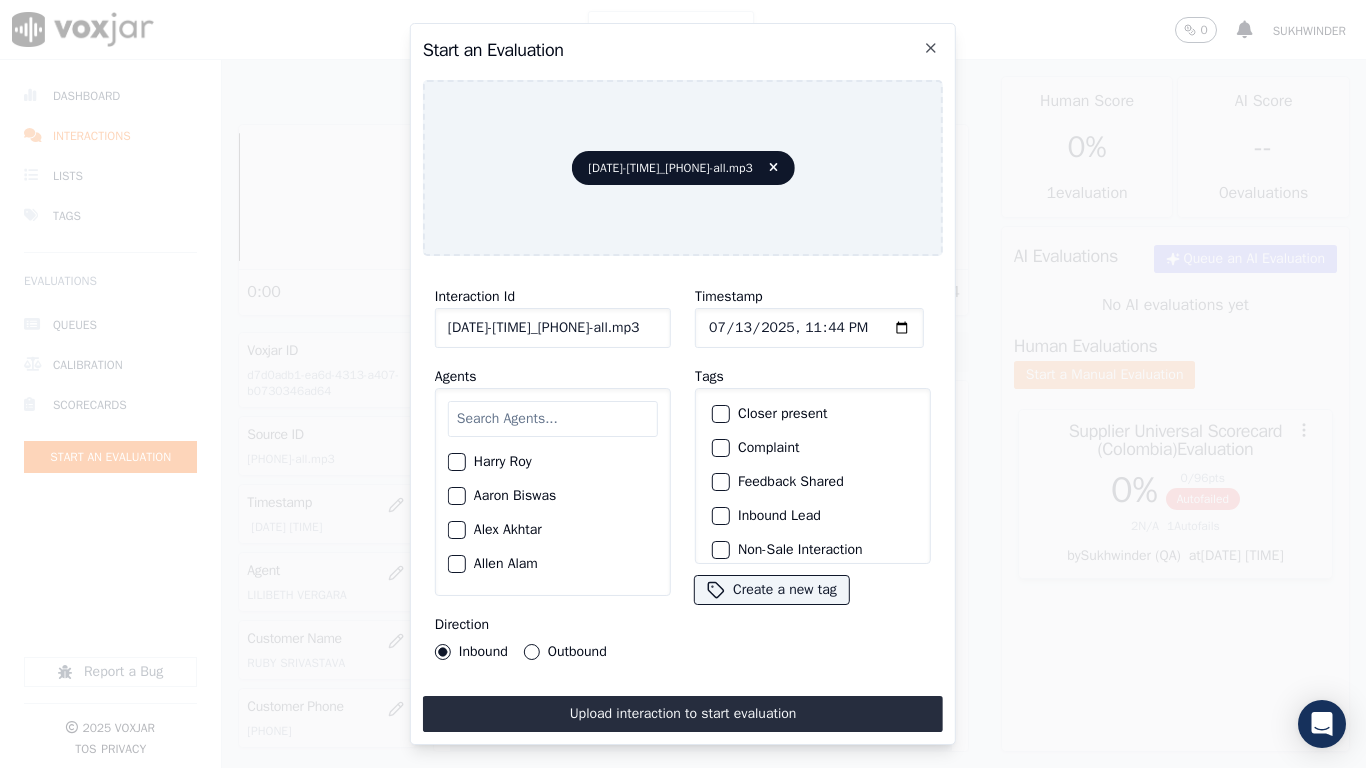 click at bounding box center (553, 419) 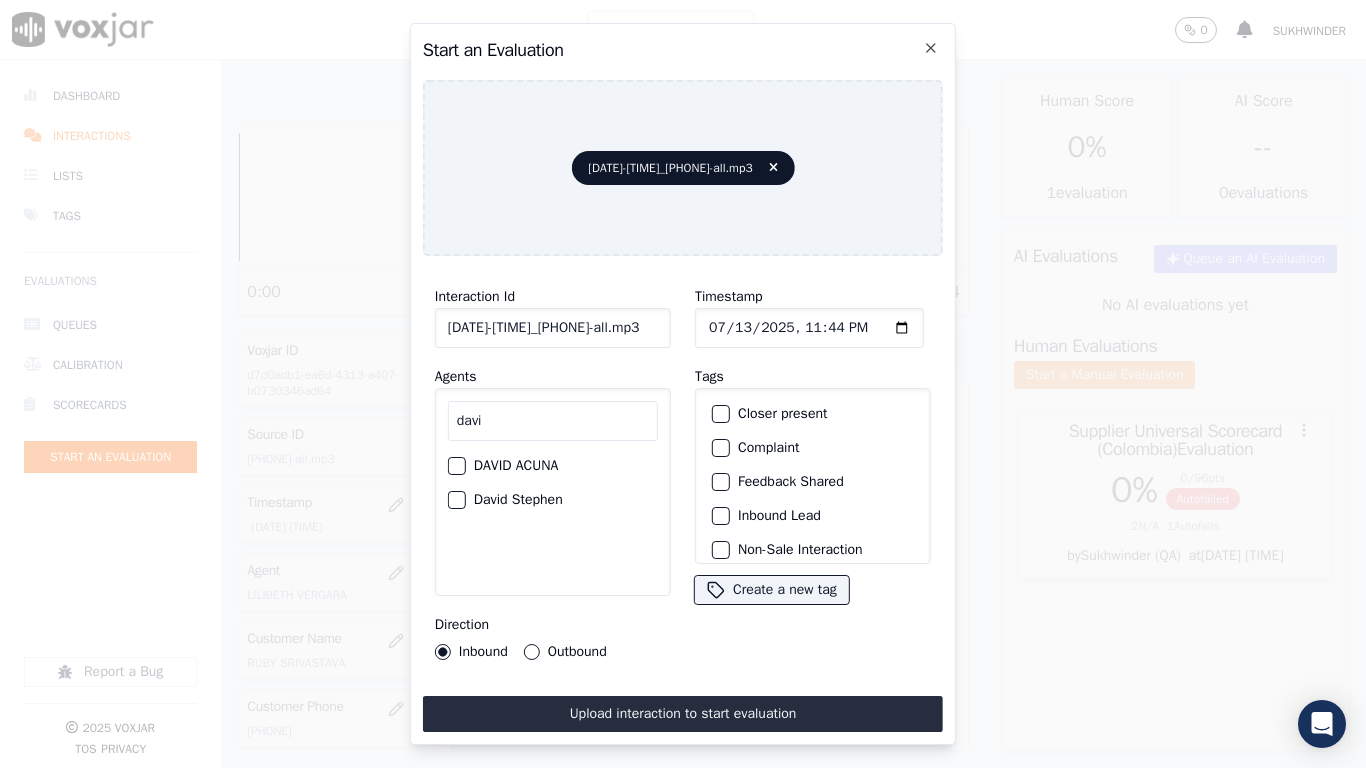 type on "davi" 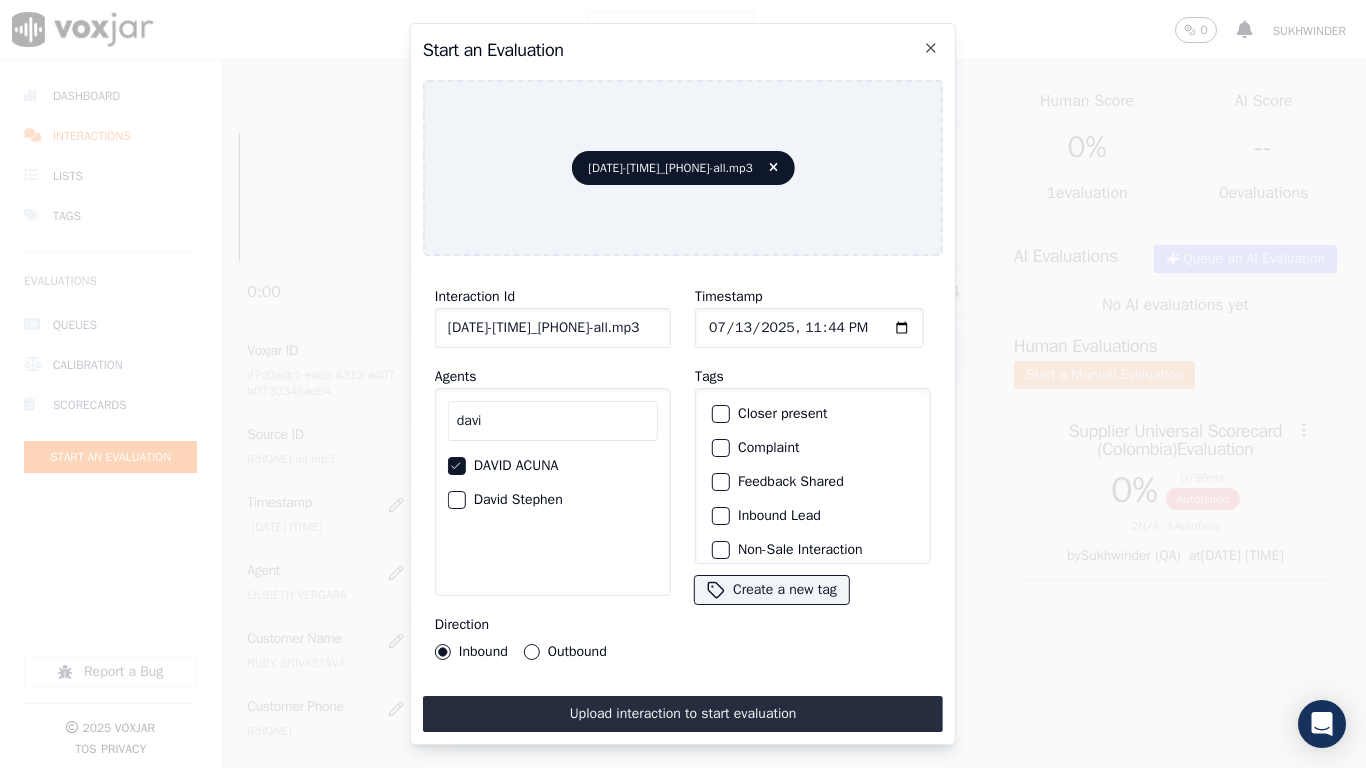 click on "Outbound" 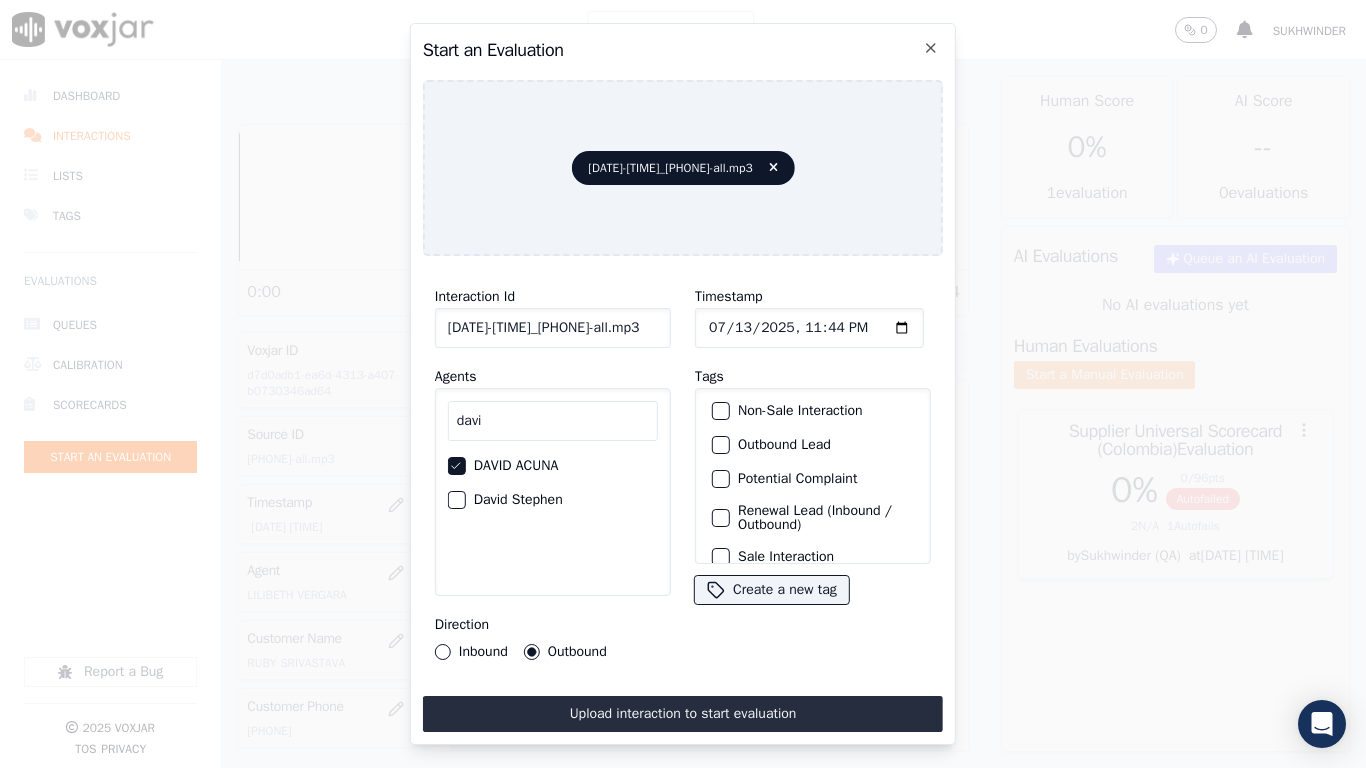 scroll, scrollTop: 173, scrollLeft: 0, axis: vertical 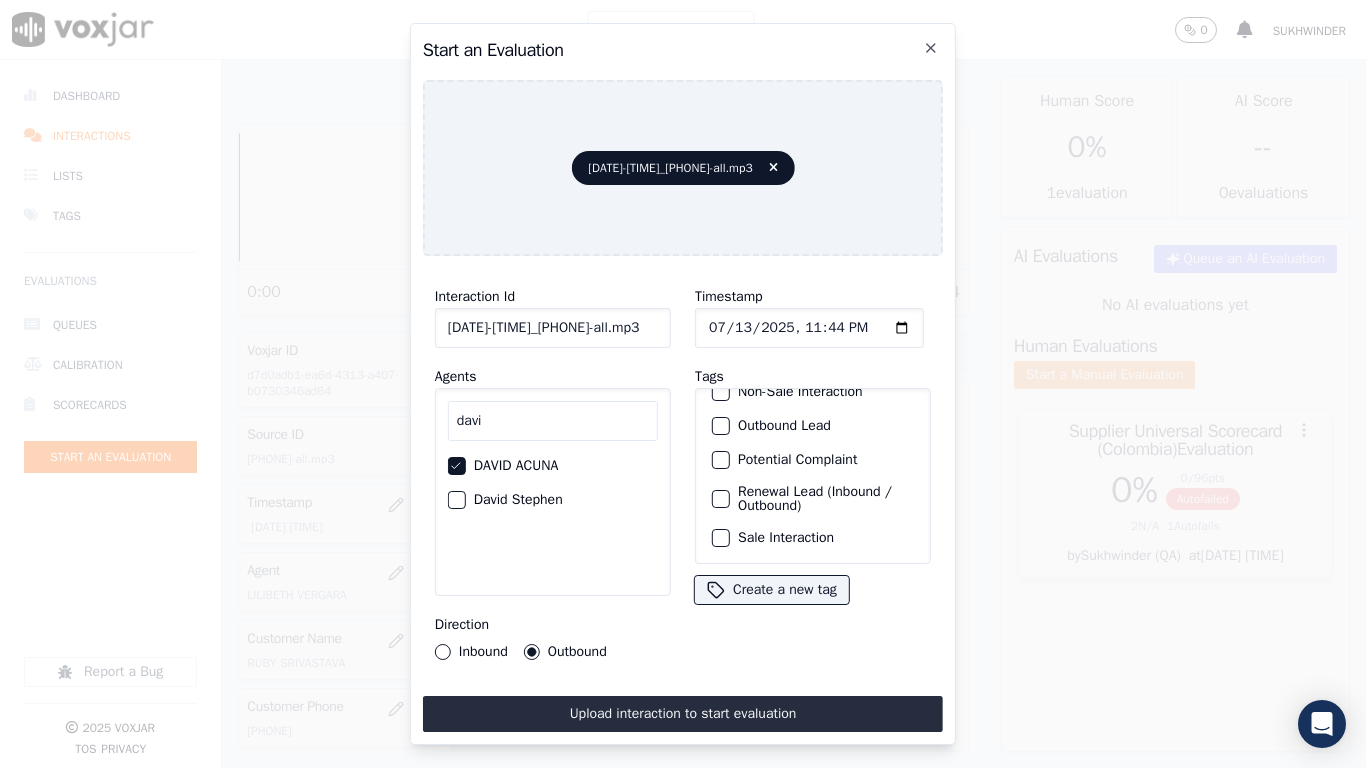 click on "Sale Interaction" 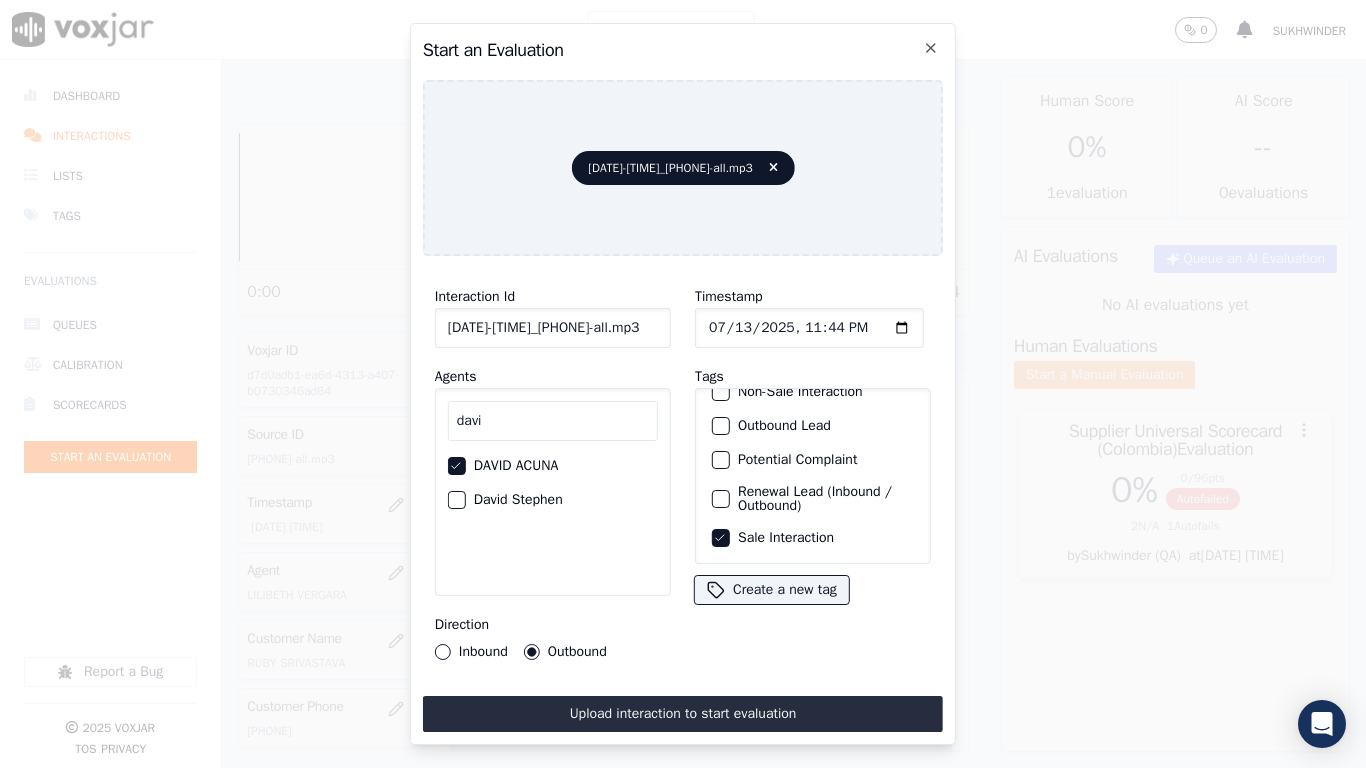 click on "Timestamp" 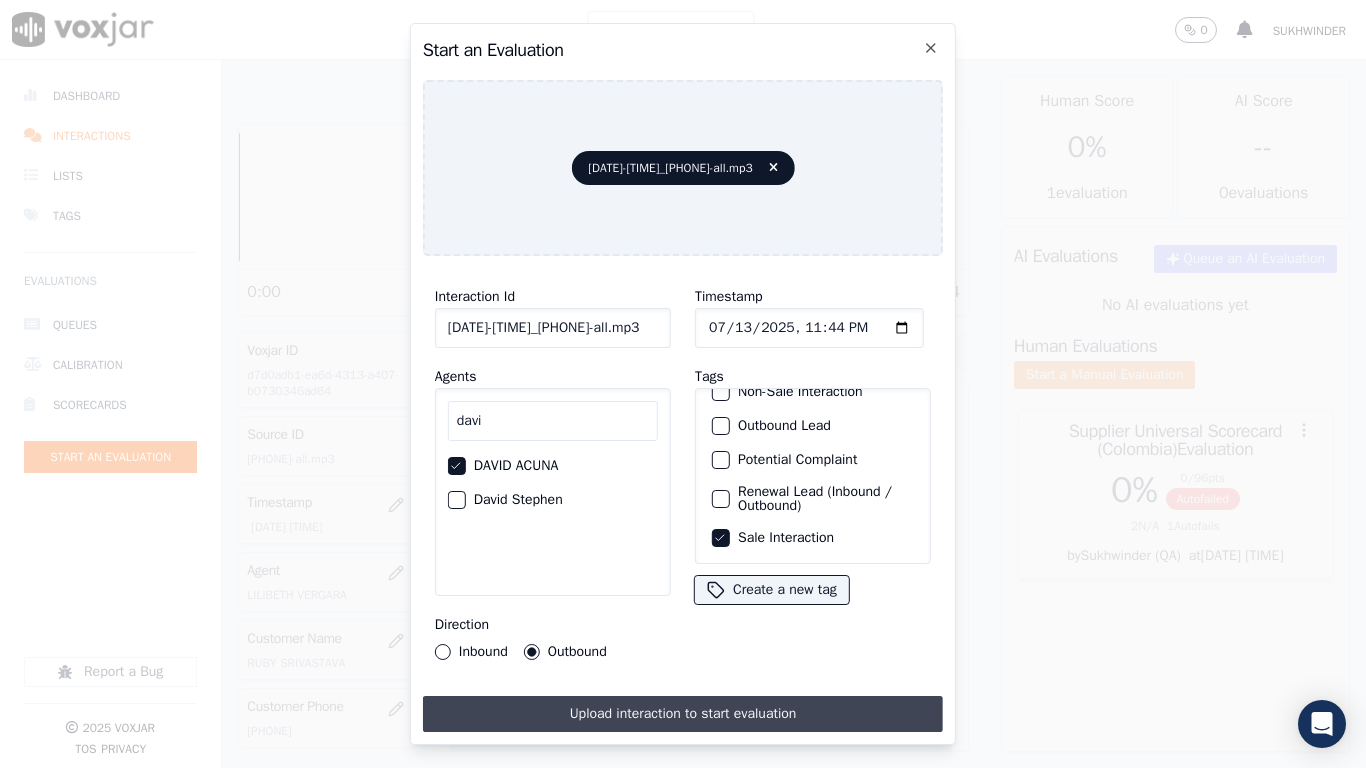 click on "Upload interaction to start evaluation" at bounding box center [683, 714] 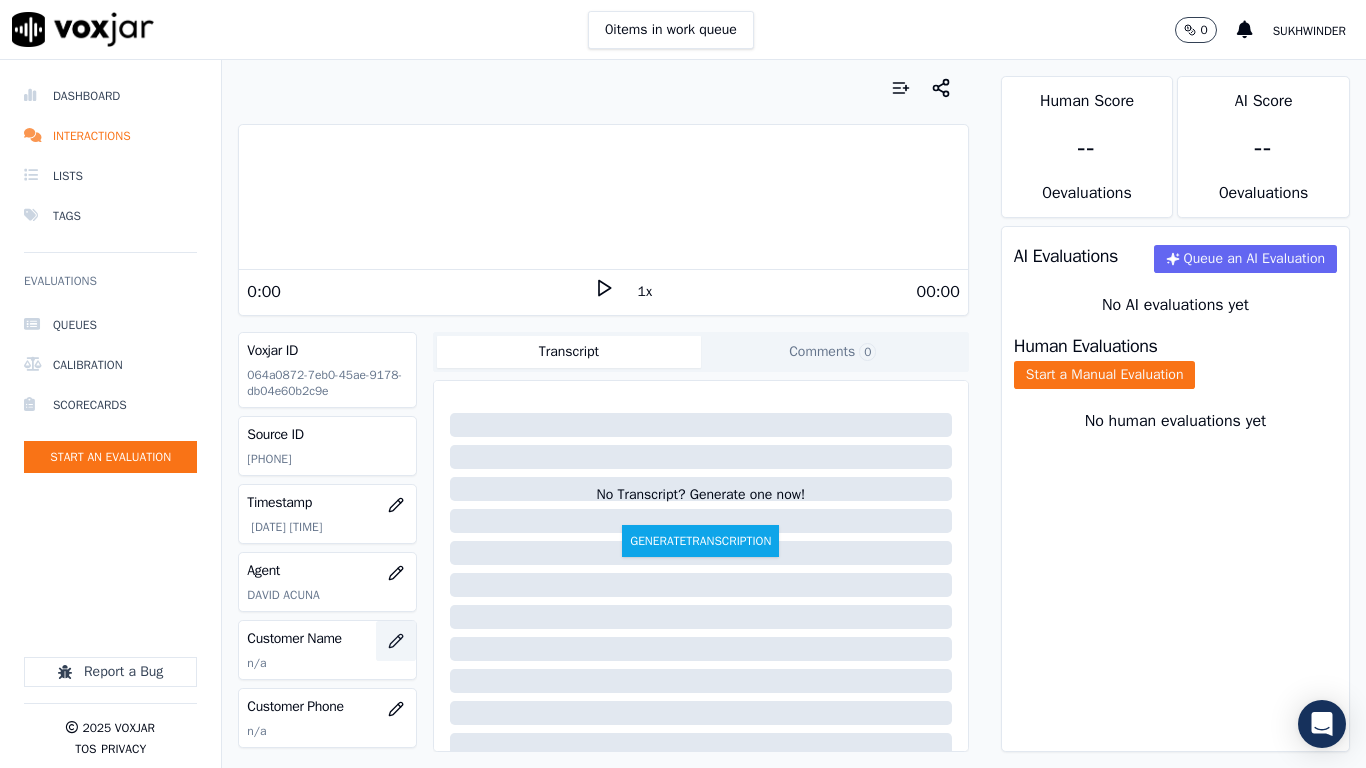 click 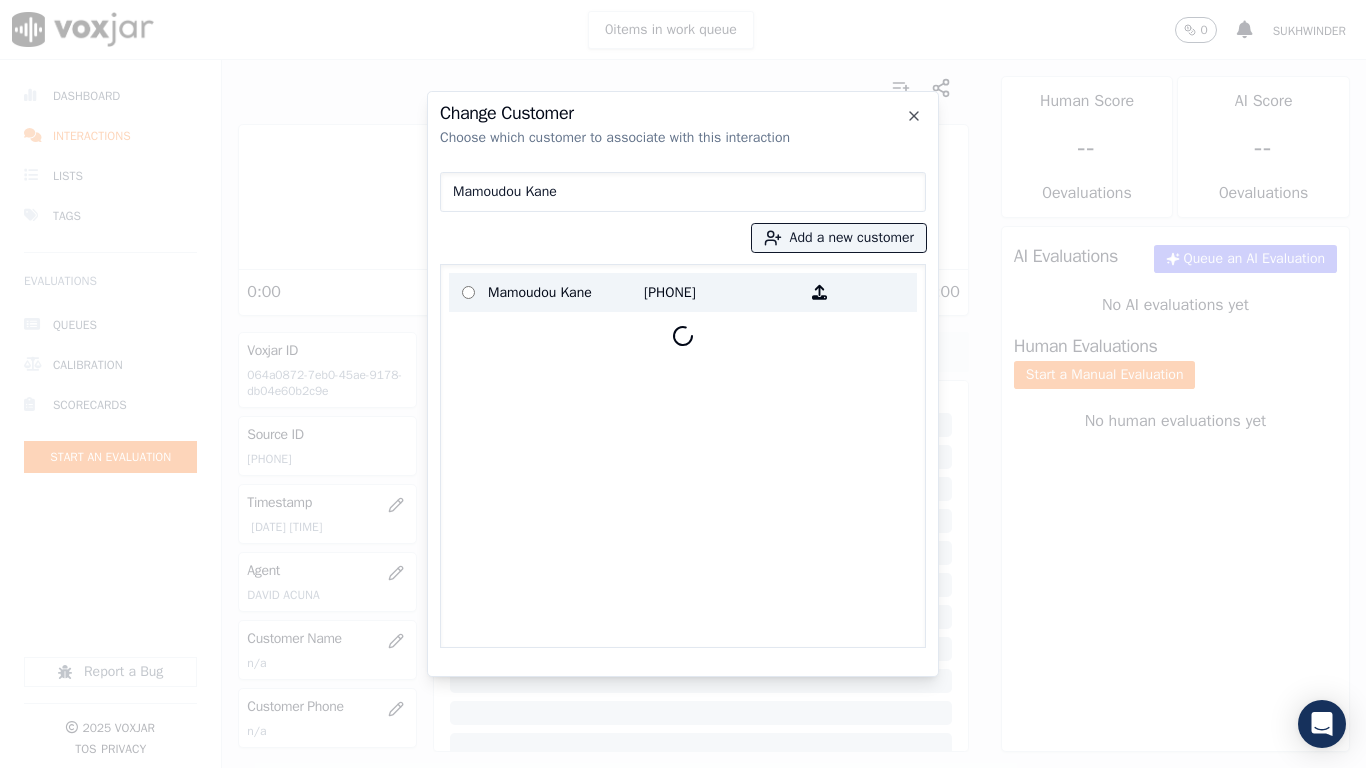 type on "Mamoudou Kane" 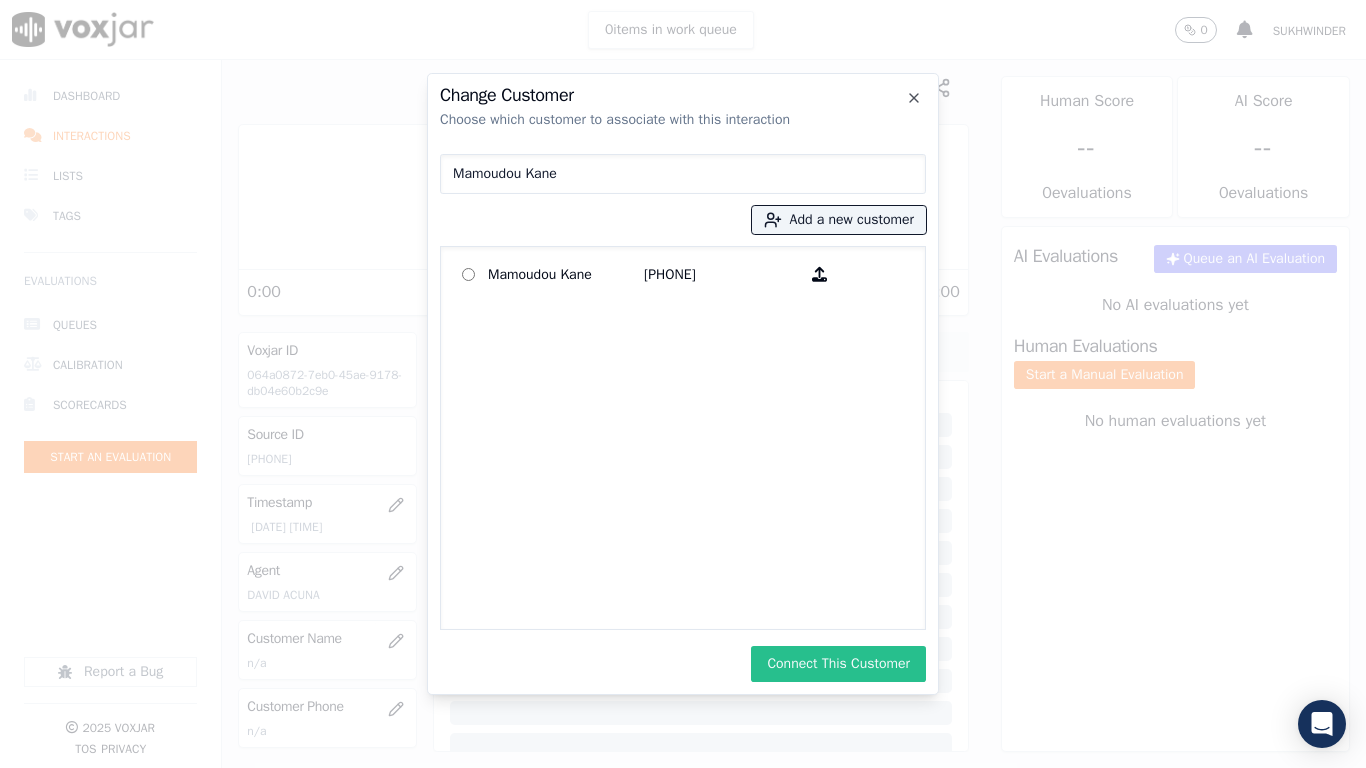 click on "Connect This Customer" at bounding box center (838, 664) 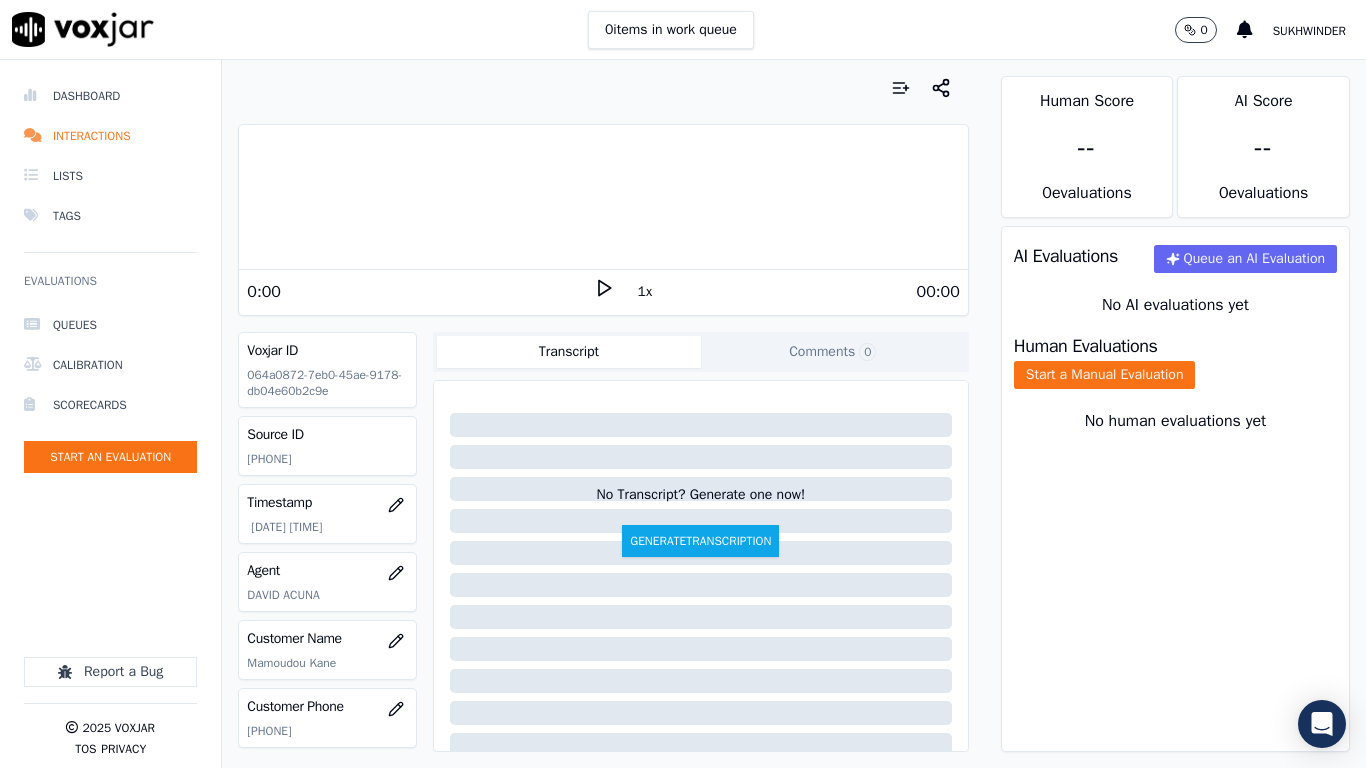 drag, startPoint x: 1131, startPoint y: 397, endPoint x: 1136, endPoint y: 421, distance: 24.5153 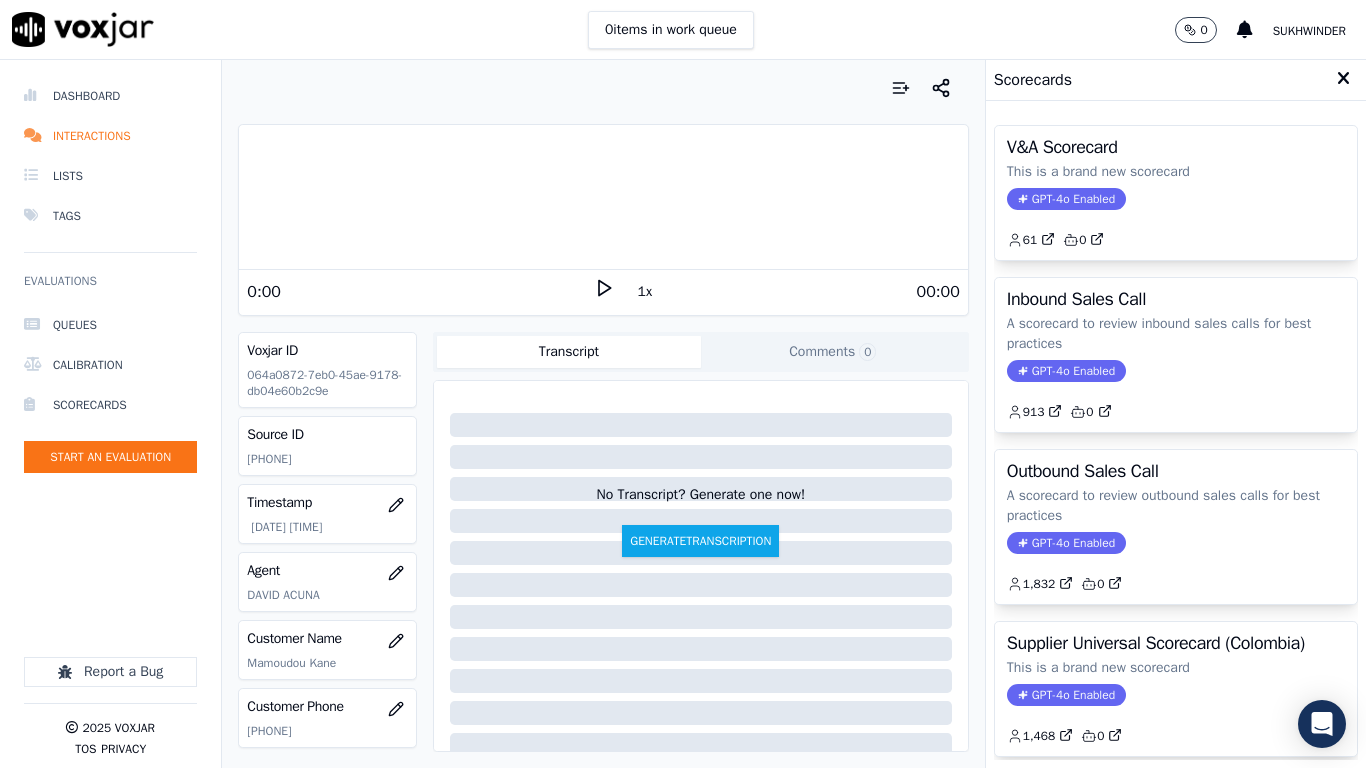 scroll, scrollTop: 276, scrollLeft: 0, axis: vertical 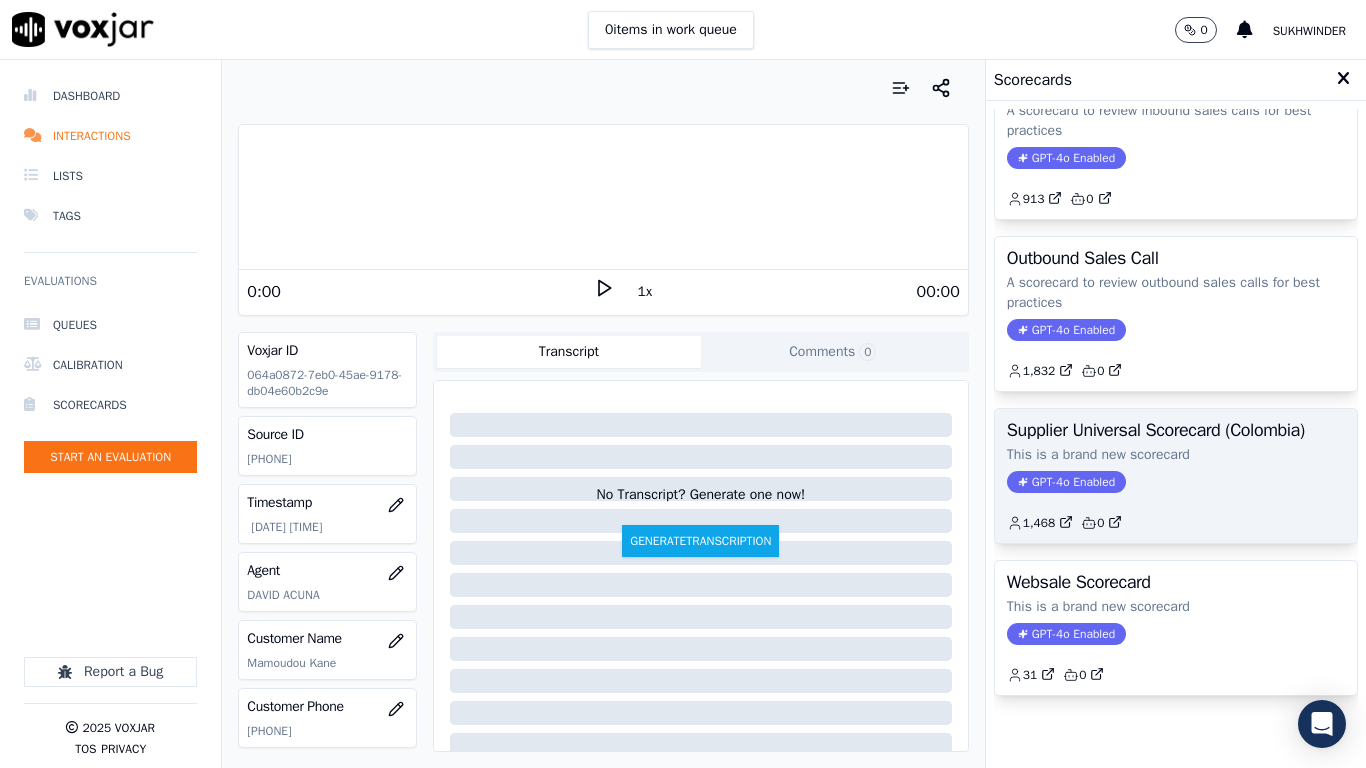 click on "Supplier Universal Scorecard (Colombia)" at bounding box center [1176, 430] 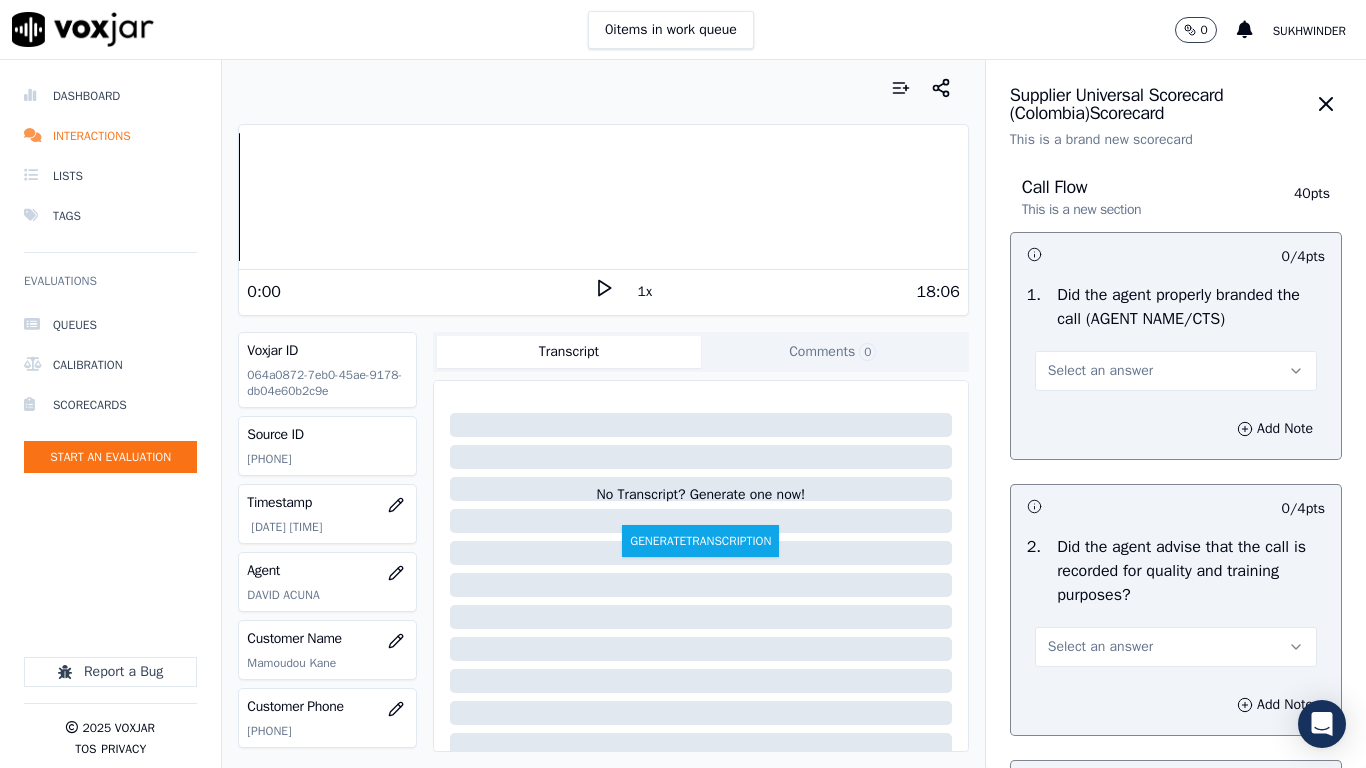 click on "Select an answer" at bounding box center [1100, 371] 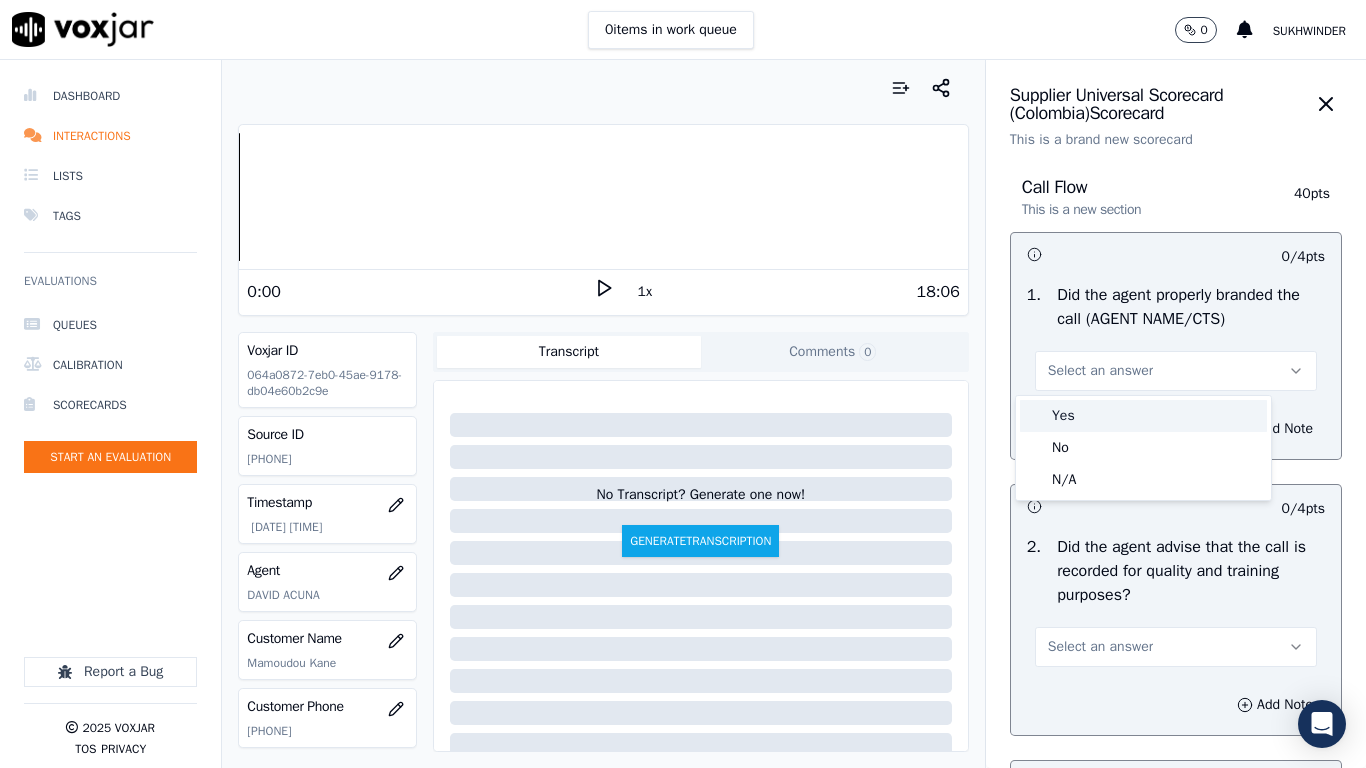 click on "Yes" at bounding box center (1143, 416) 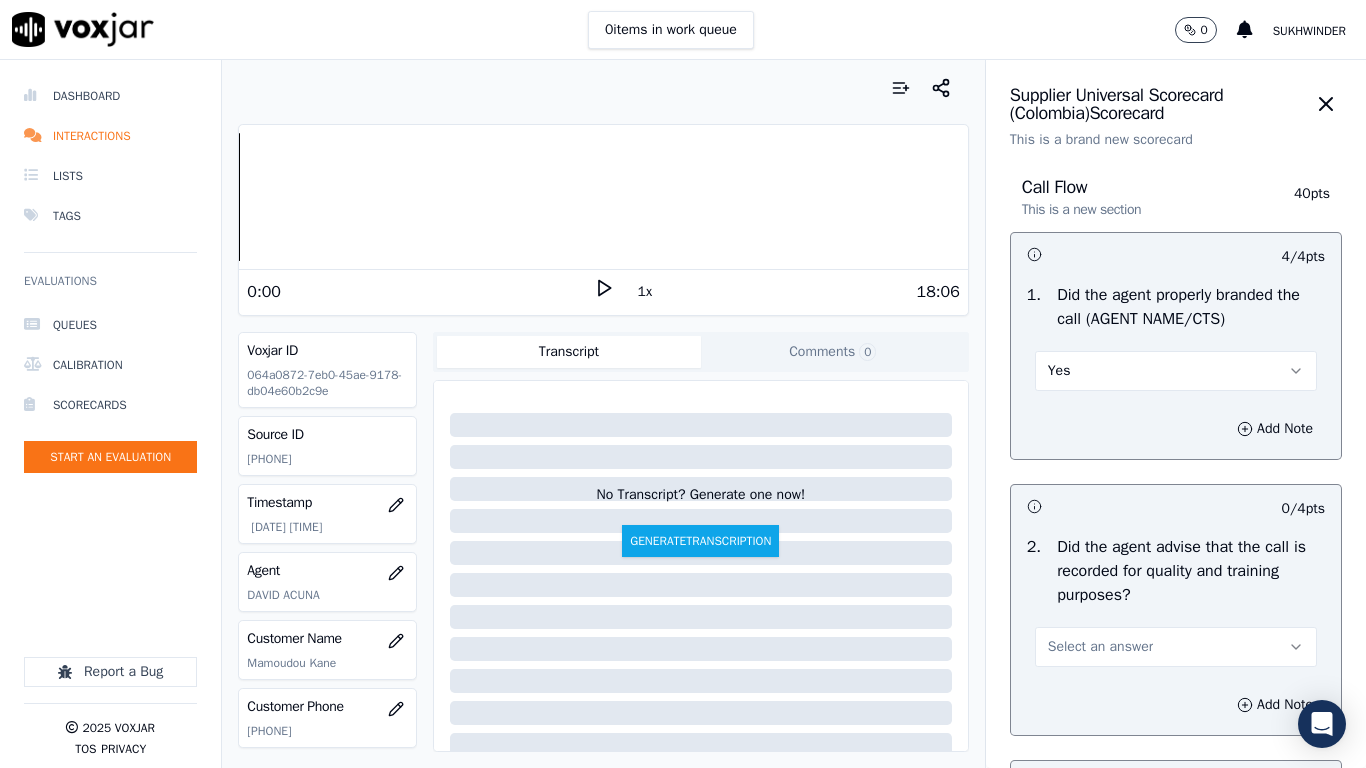 click on "Select an answer" at bounding box center [1100, 647] 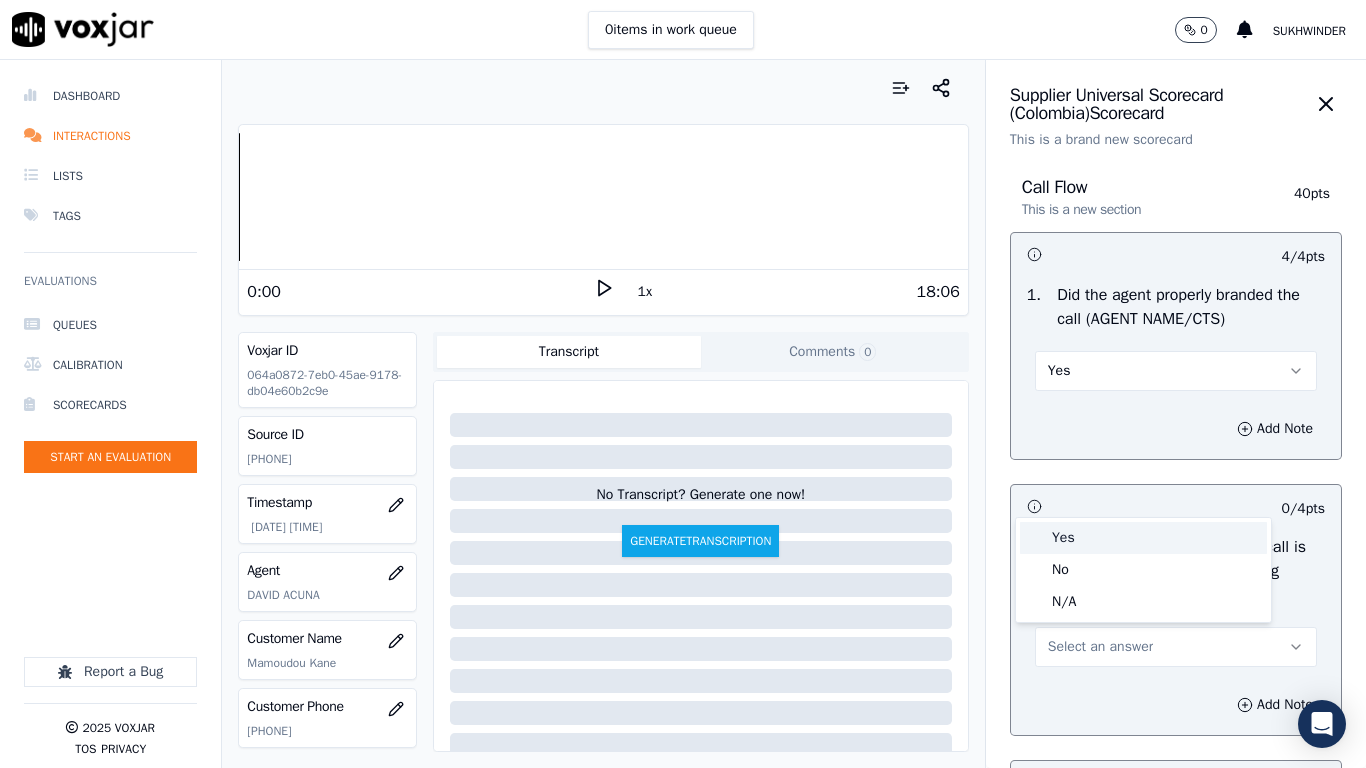click on "Yes" at bounding box center (1143, 538) 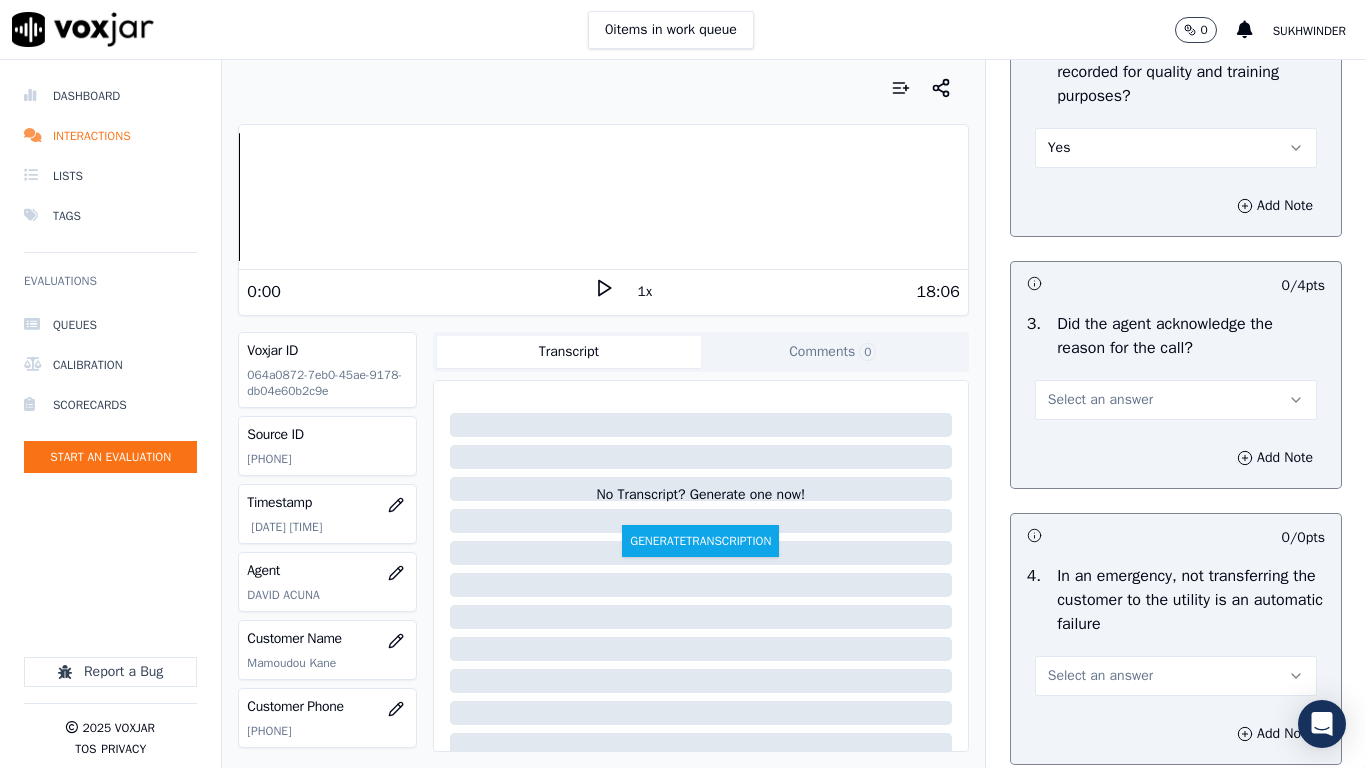 scroll, scrollTop: 500, scrollLeft: 0, axis: vertical 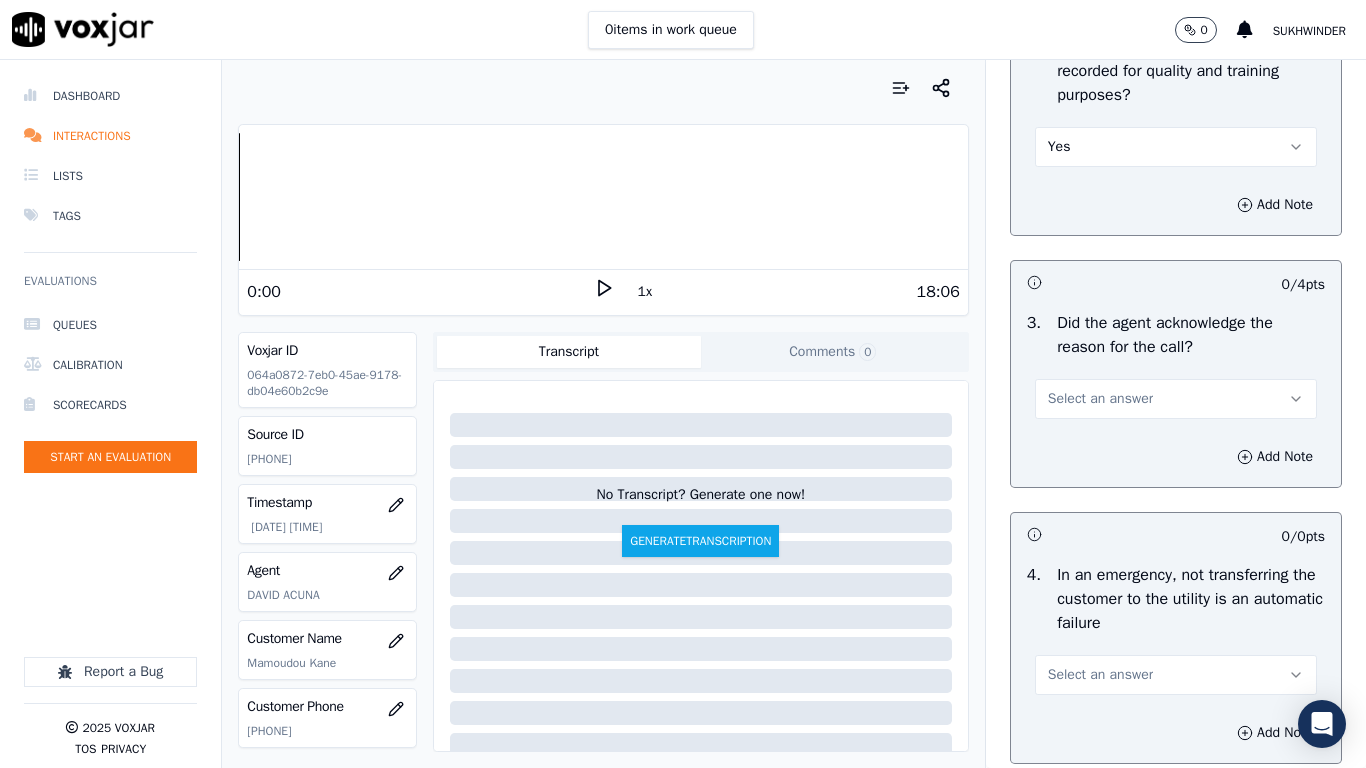 click on "Select an answer" at bounding box center [1100, 399] 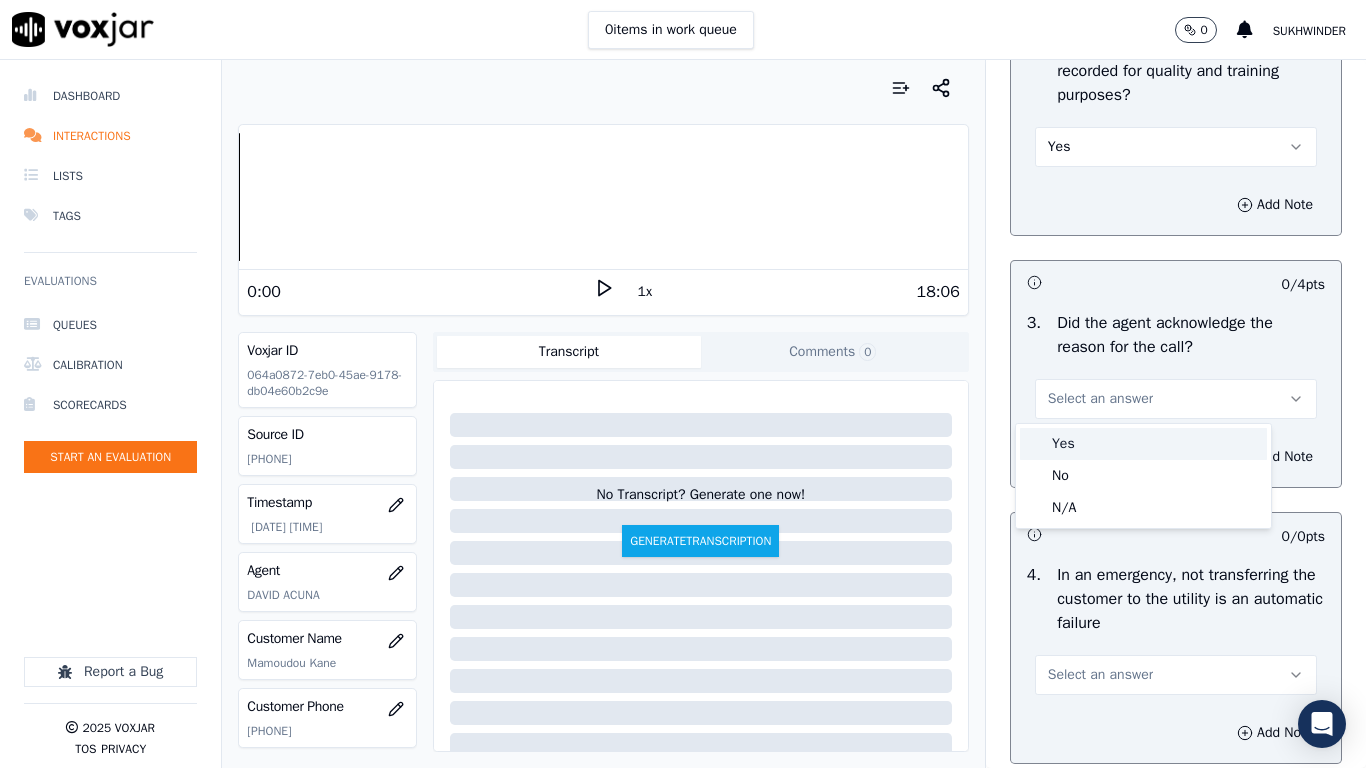 click on "Yes" at bounding box center (1143, 444) 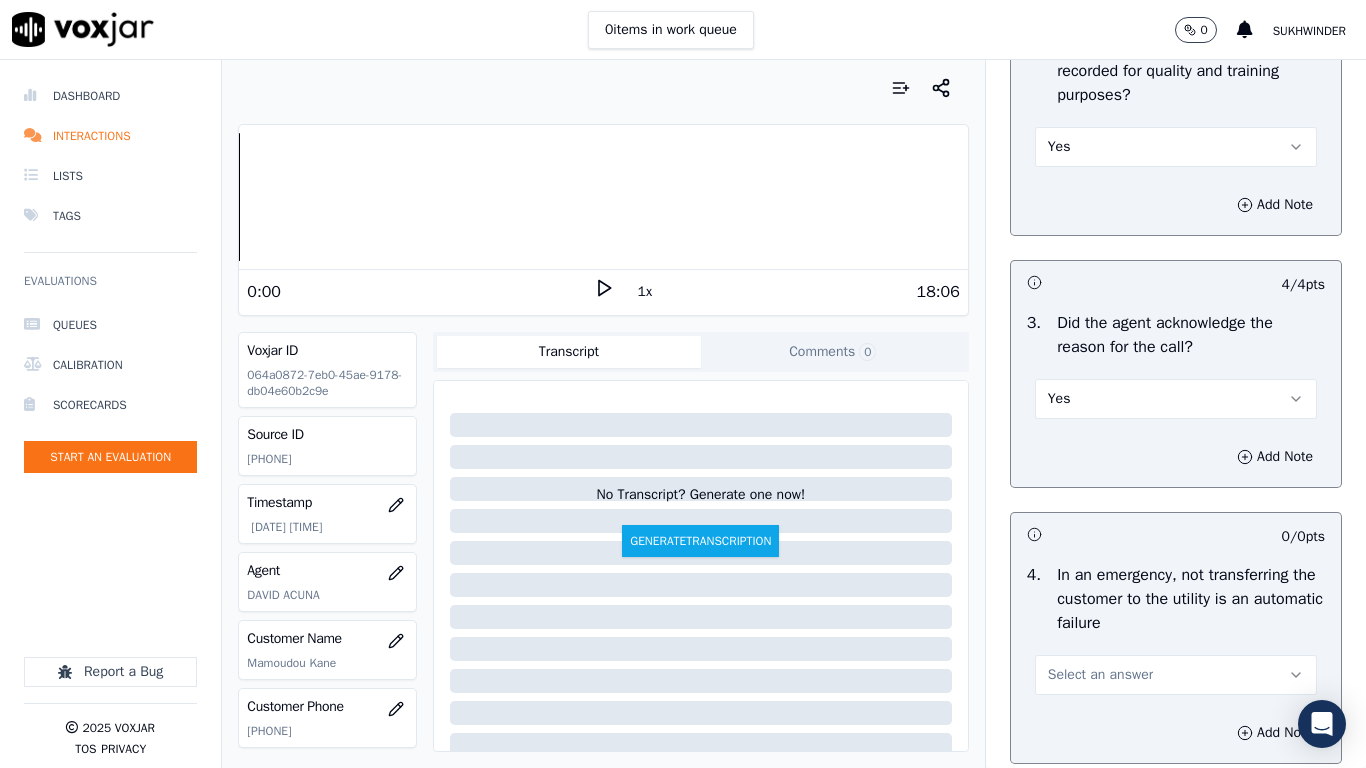 drag, startPoint x: 1102, startPoint y: 671, endPoint x: 1099, endPoint y: 684, distance: 13.341664 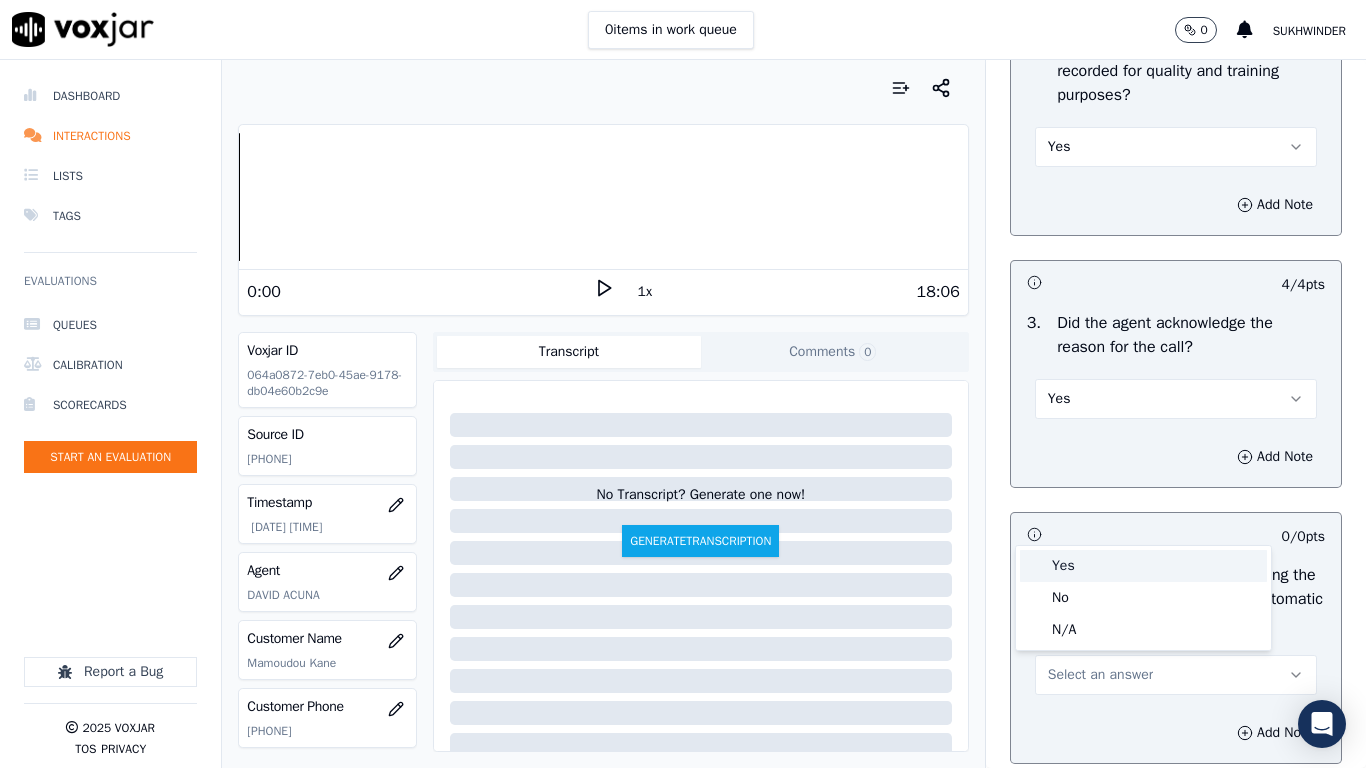 drag, startPoint x: 1072, startPoint y: 560, endPoint x: 1073, endPoint y: 575, distance: 15.033297 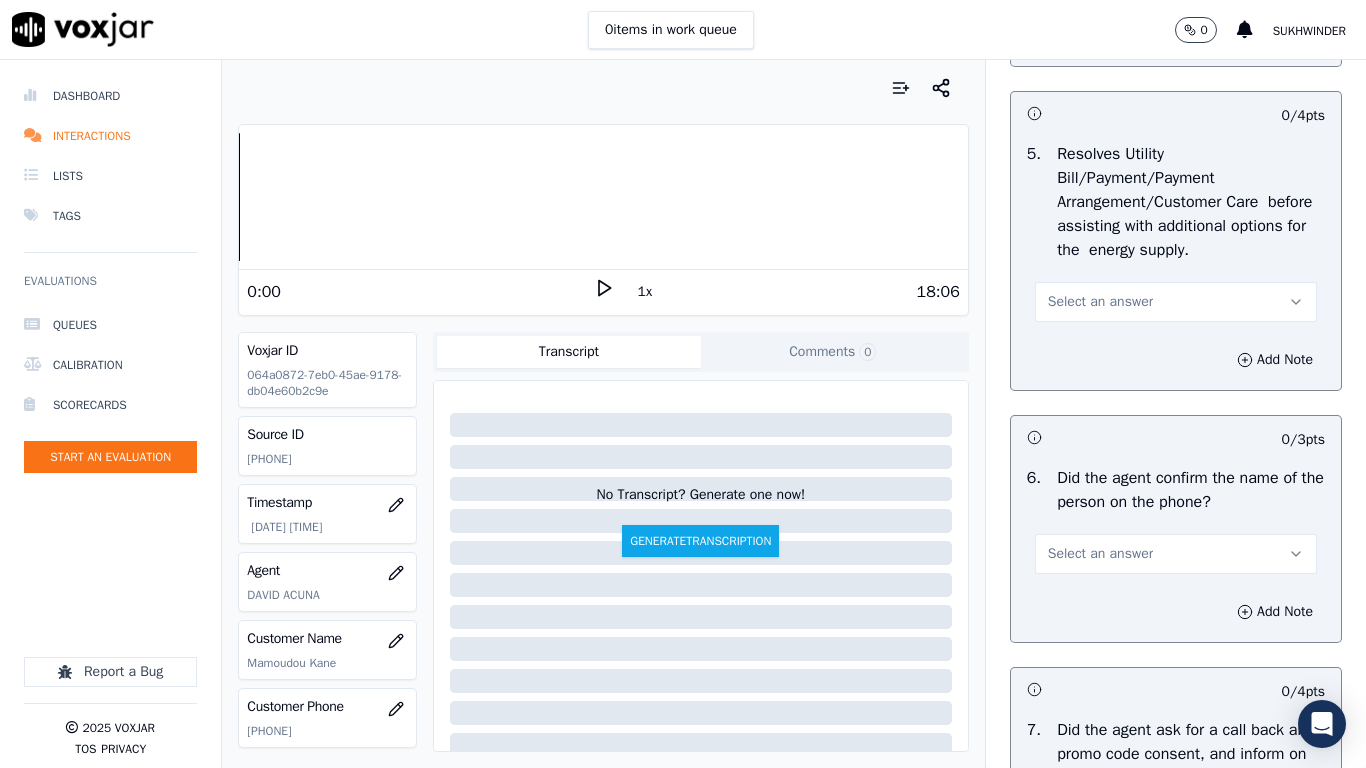scroll, scrollTop: 1200, scrollLeft: 0, axis: vertical 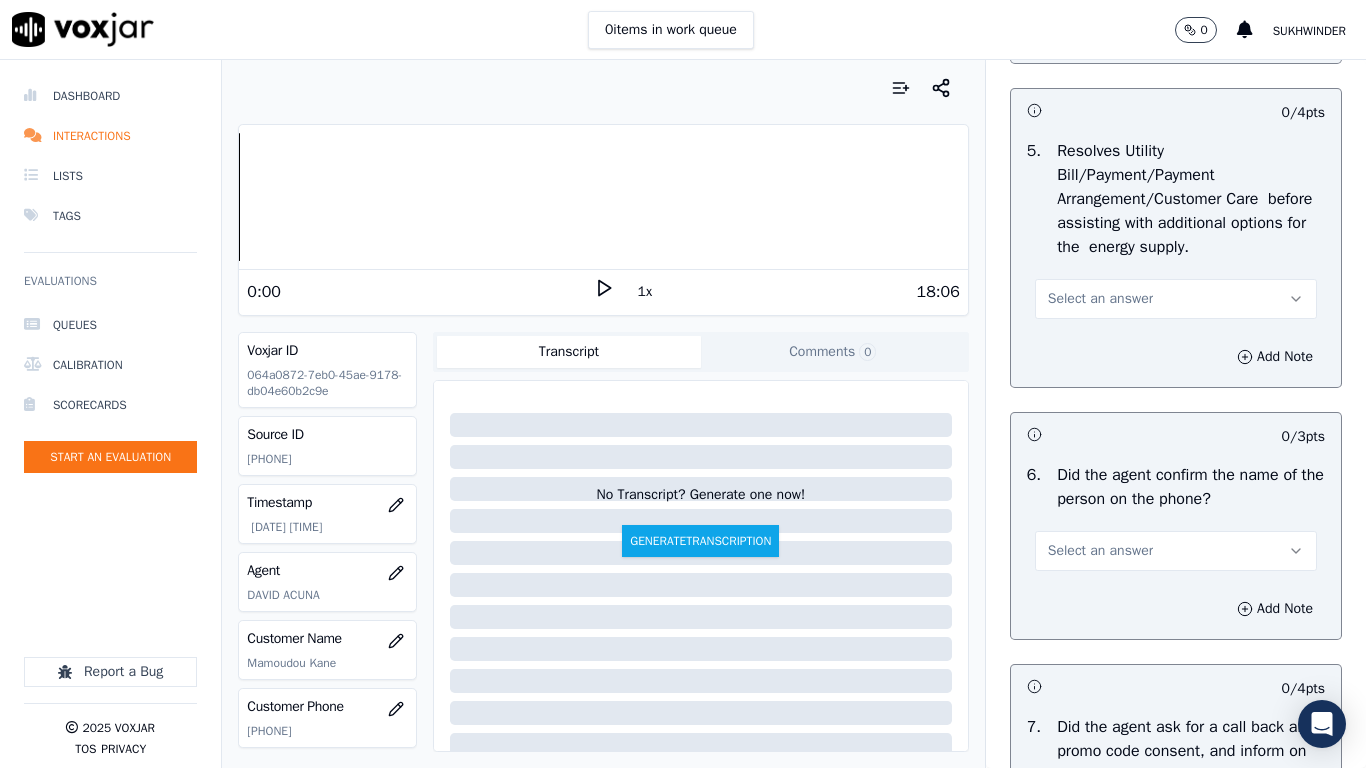 click on "Select an answer" at bounding box center (1100, 299) 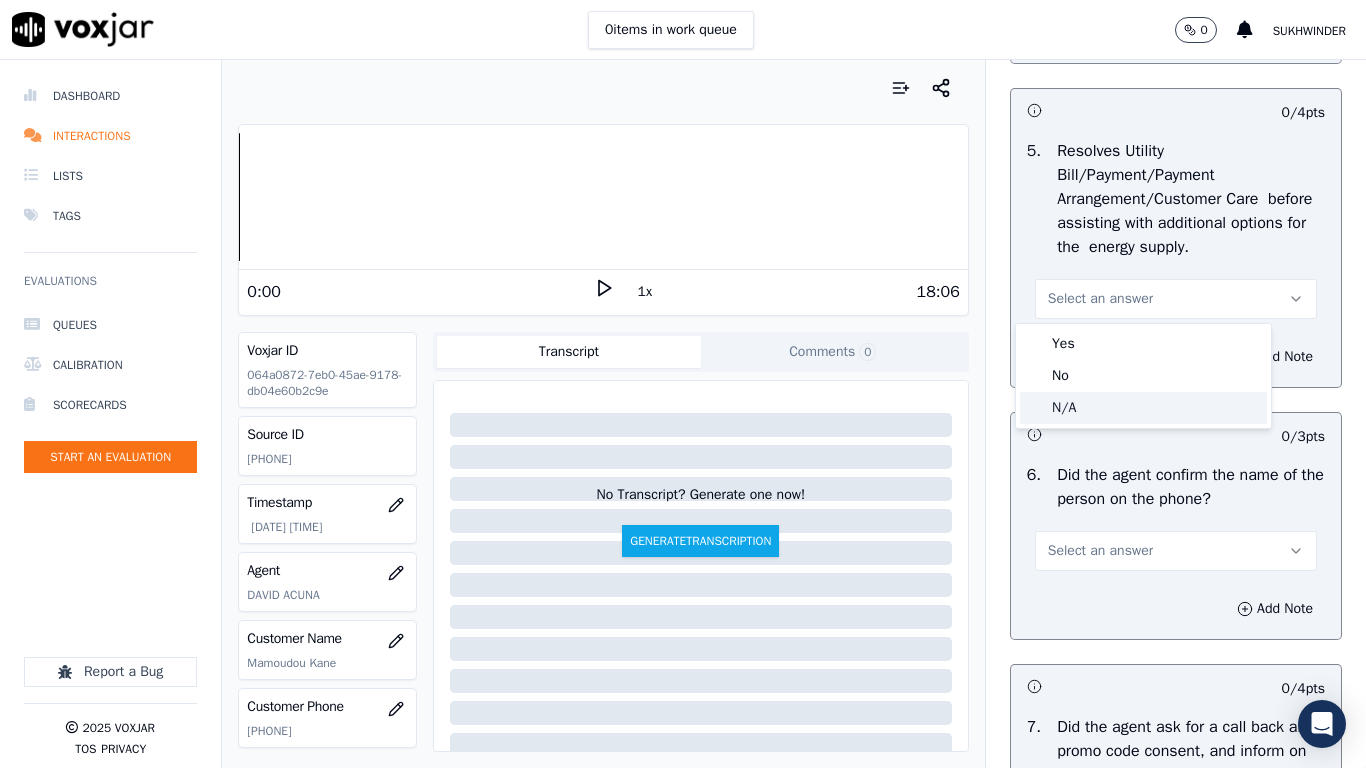 click on "N/A" 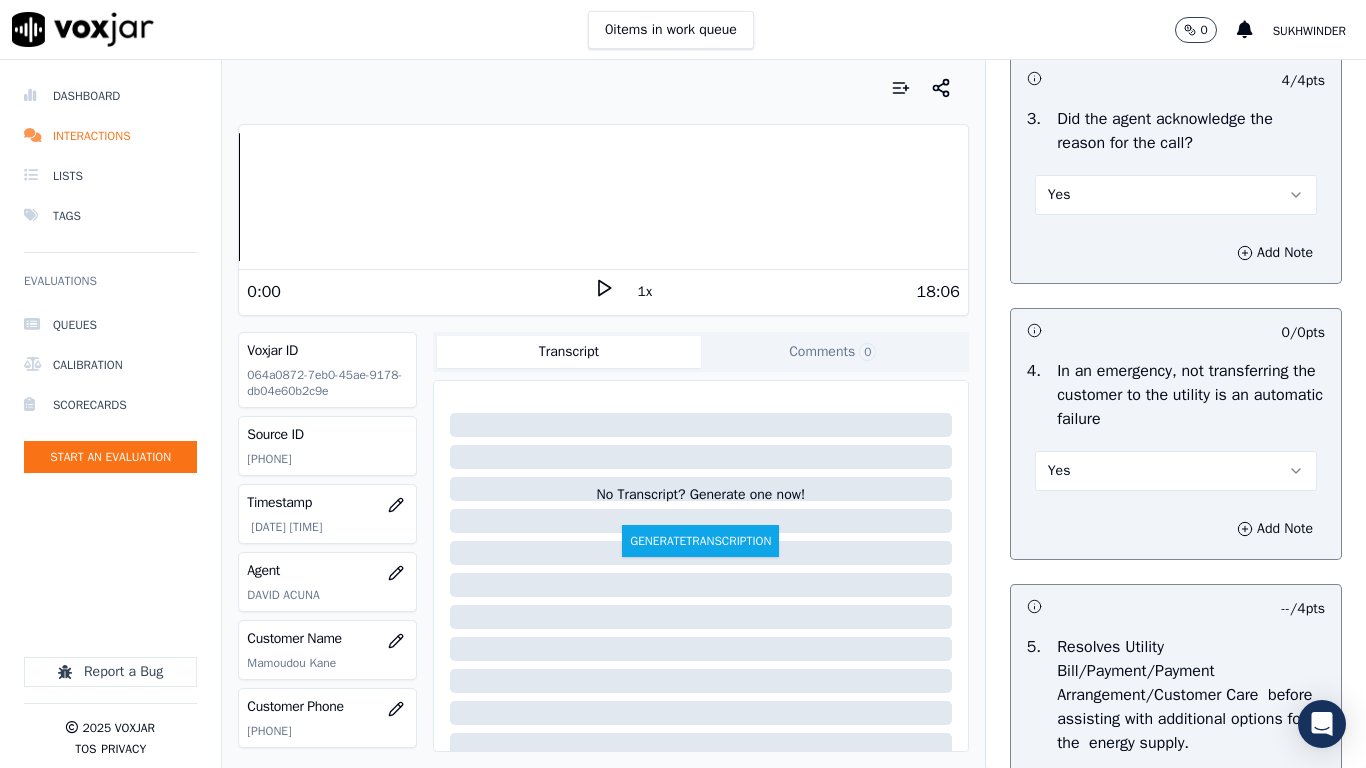 scroll, scrollTop: 700, scrollLeft: 0, axis: vertical 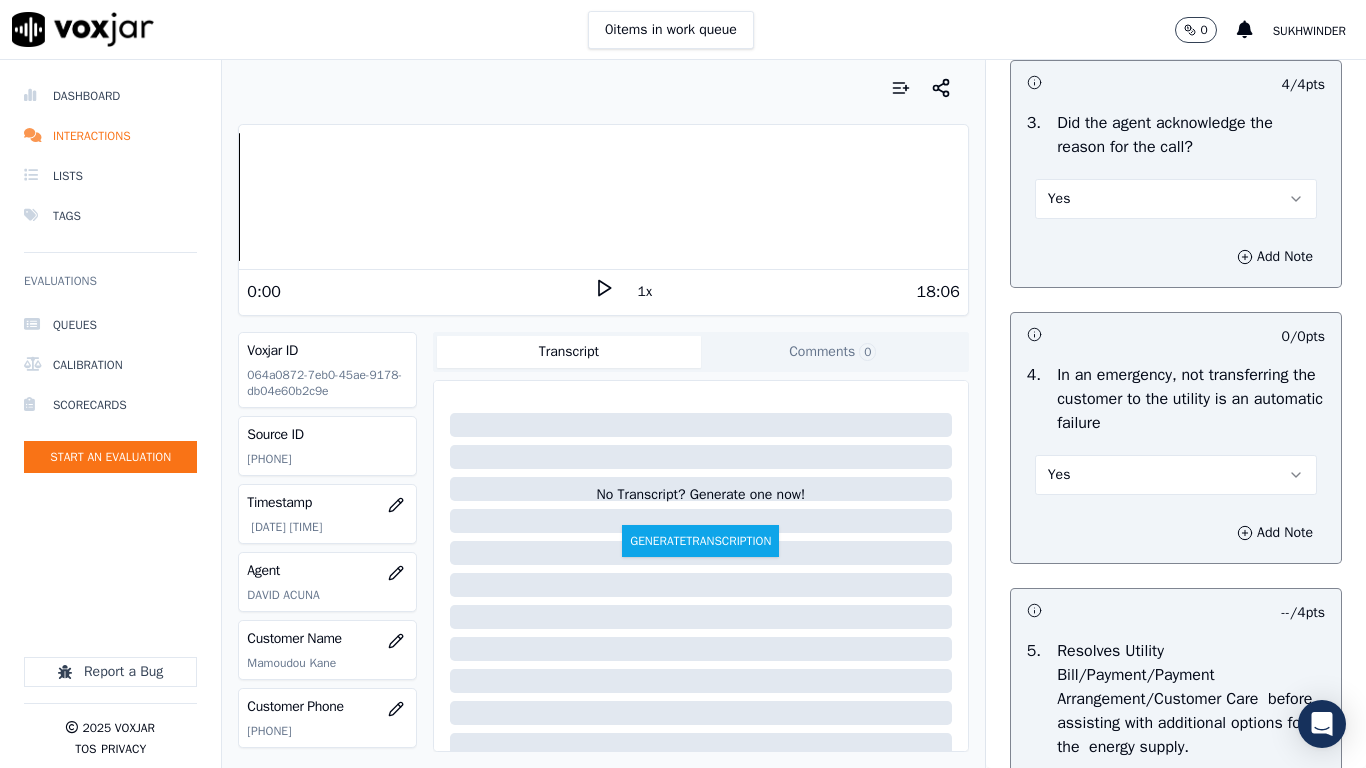 click on "Yes" at bounding box center [1176, 475] 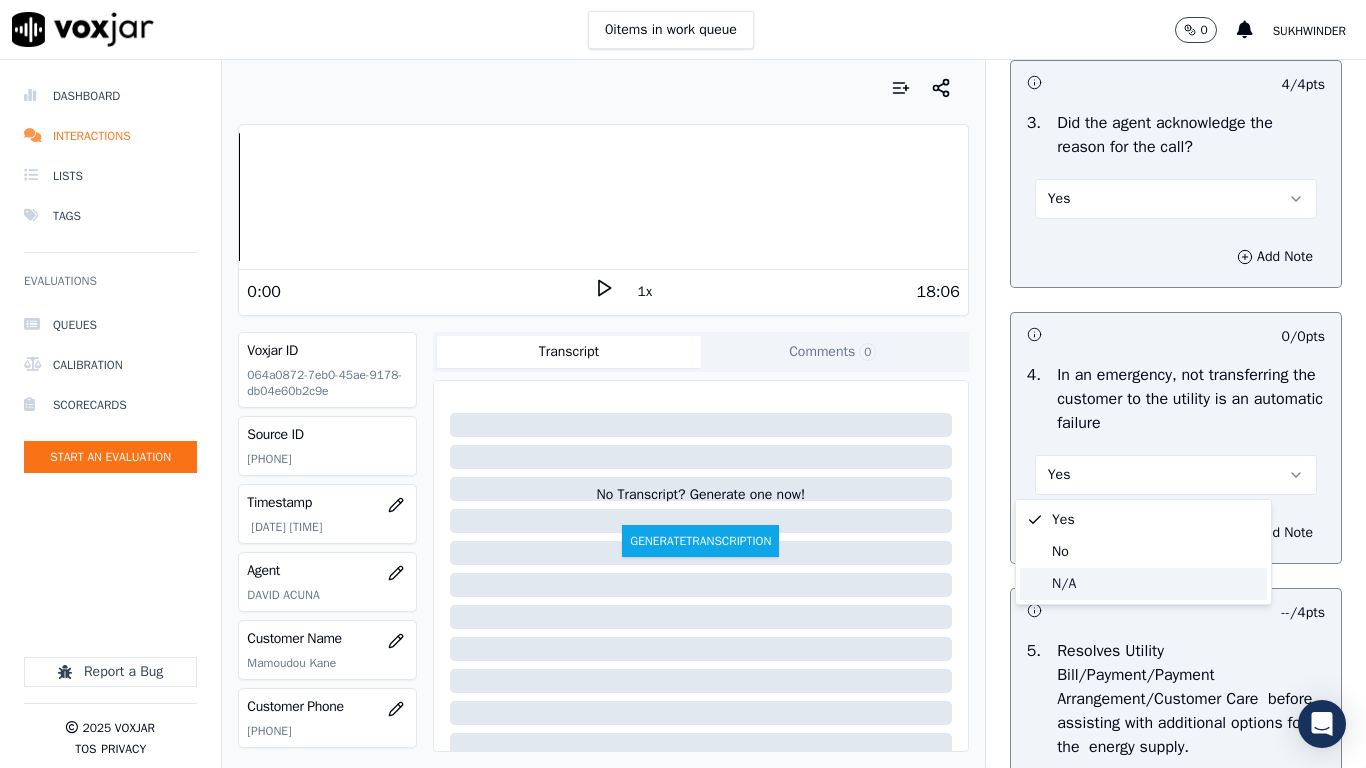 click on "N/A" 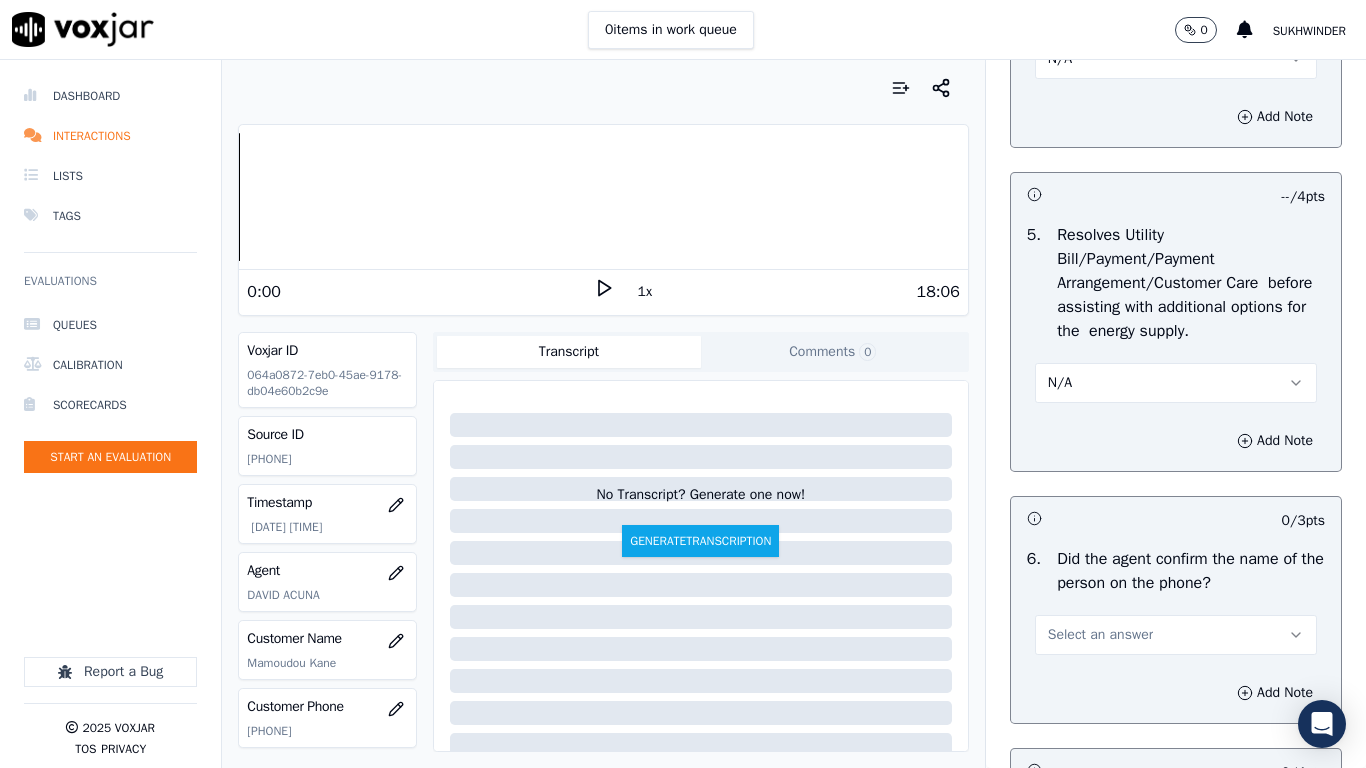 scroll, scrollTop: 1400, scrollLeft: 0, axis: vertical 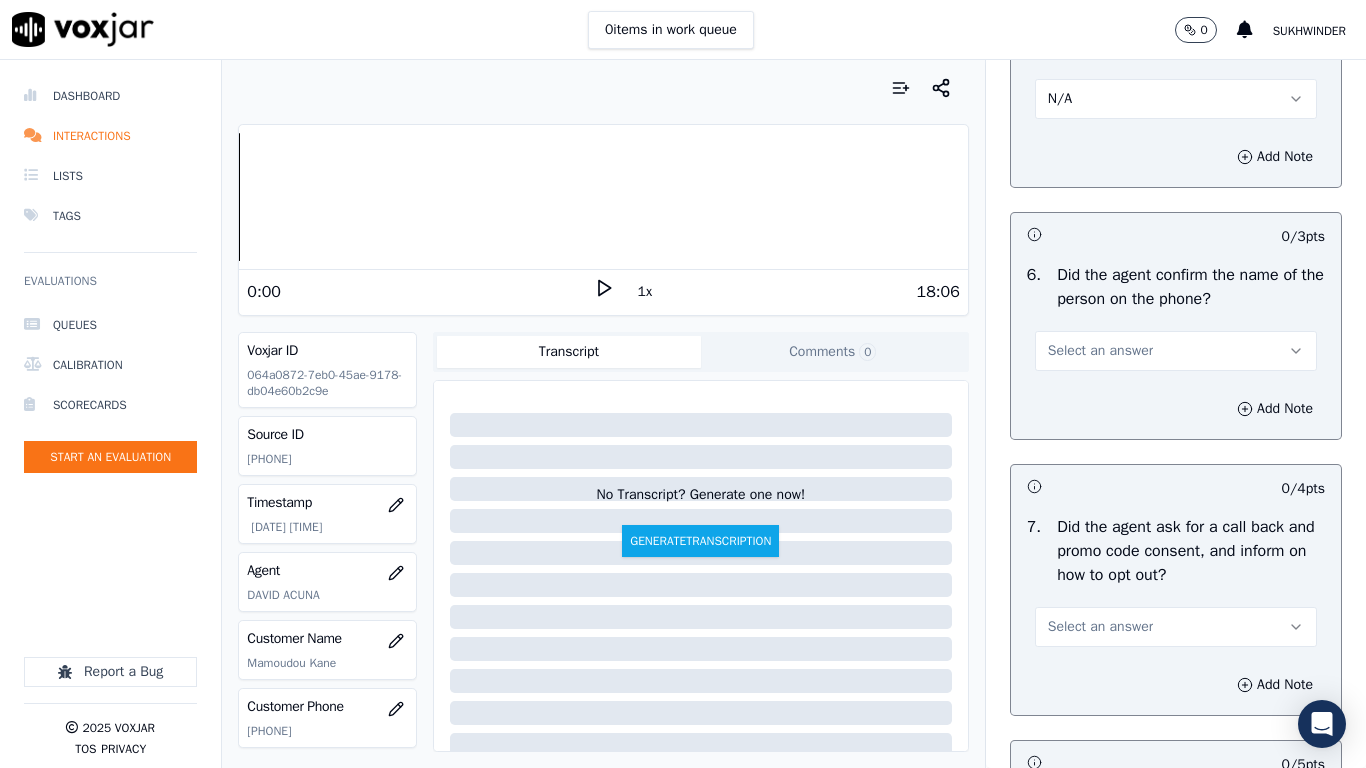 click on "Select an answer" at bounding box center (1100, 351) 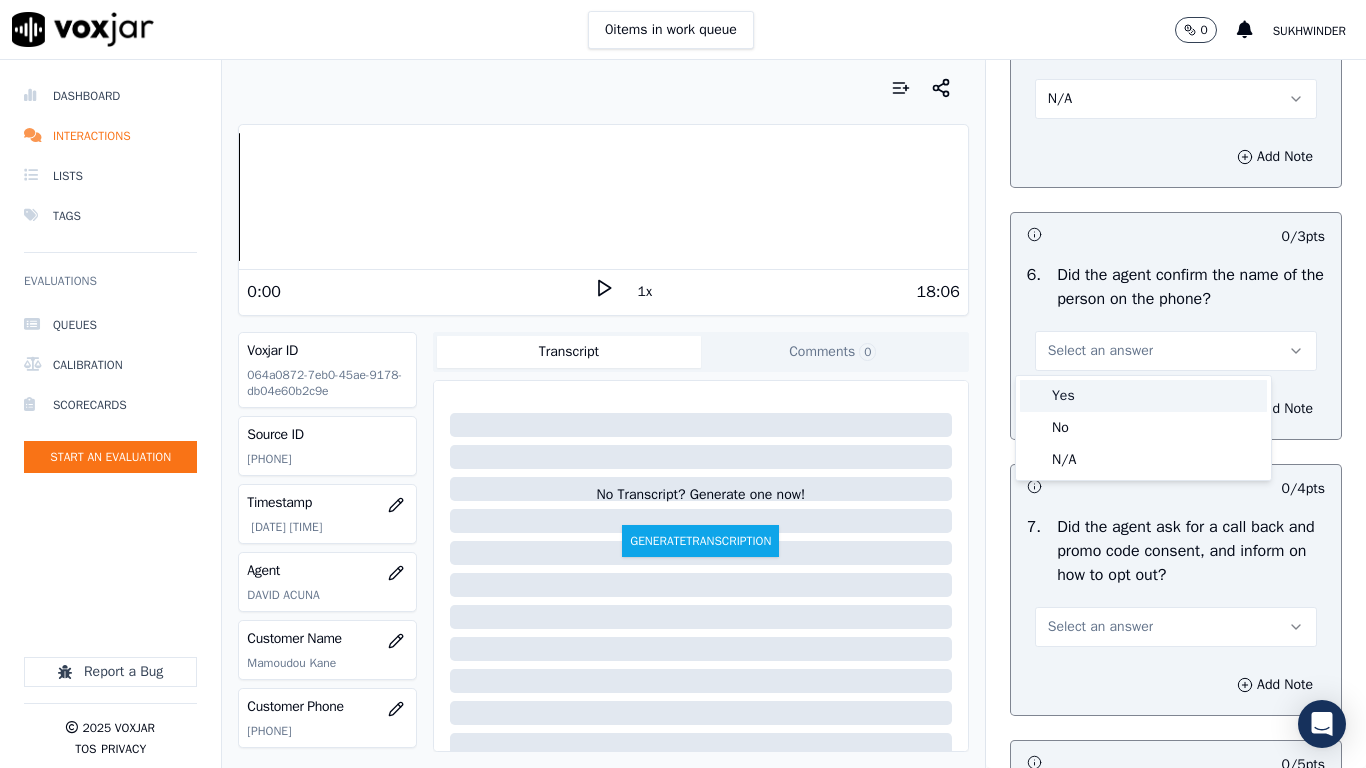 click on "Yes" at bounding box center (1143, 396) 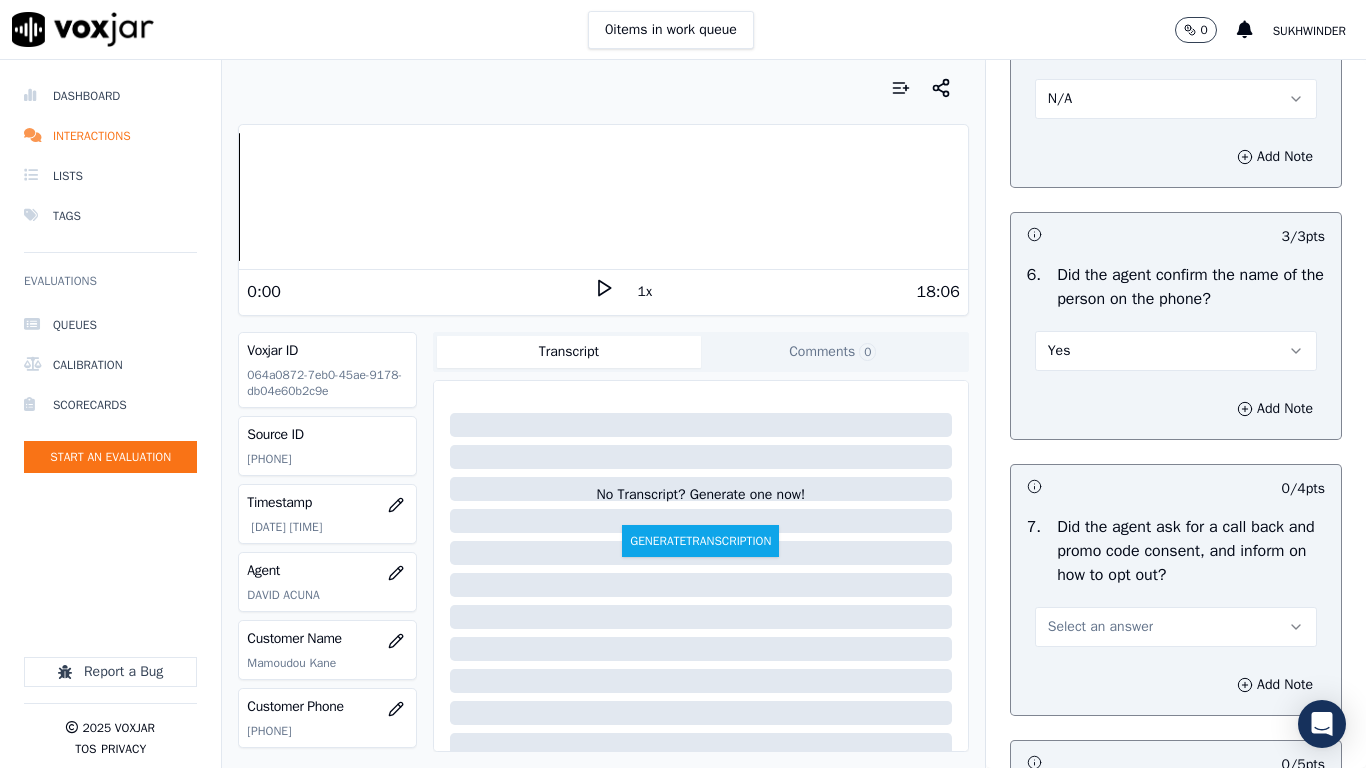 click on "Select an answer" at bounding box center (1100, 627) 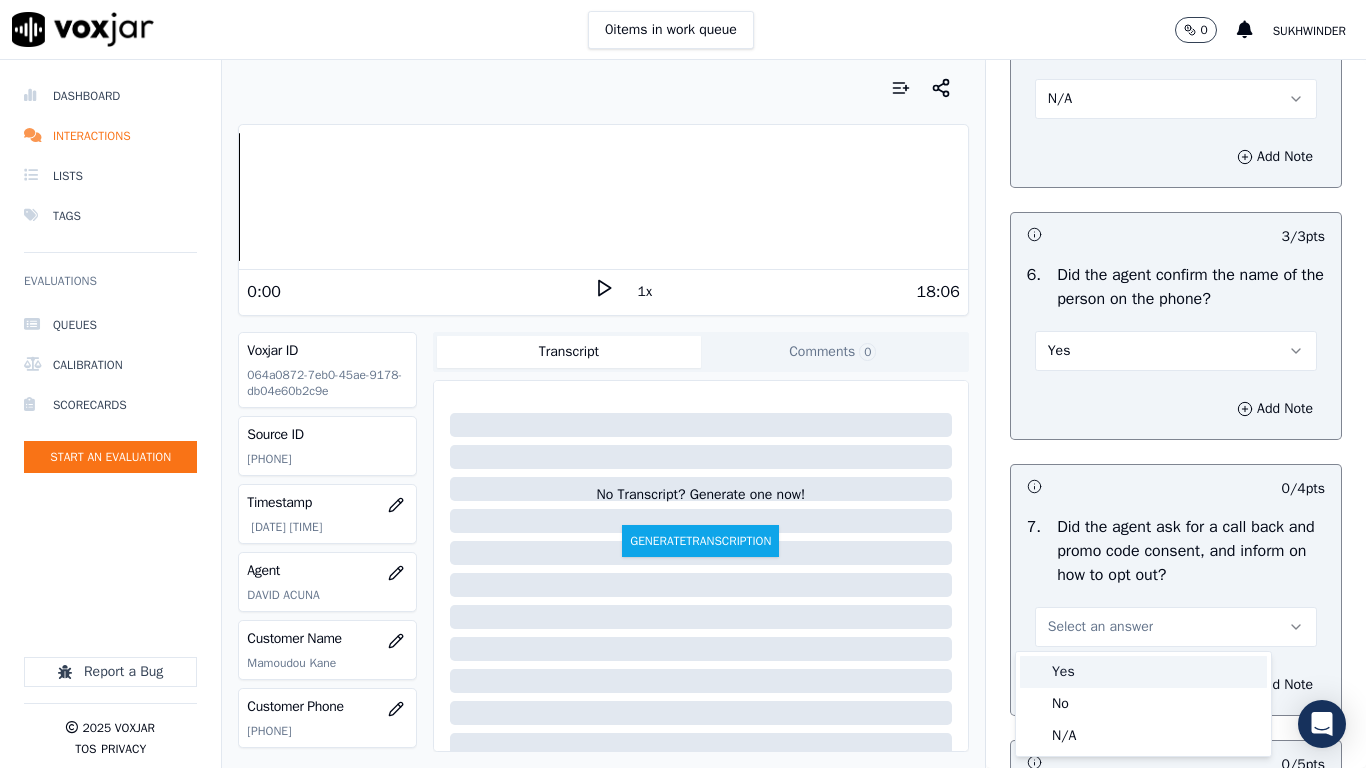 click on "Yes" at bounding box center (1143, 672) 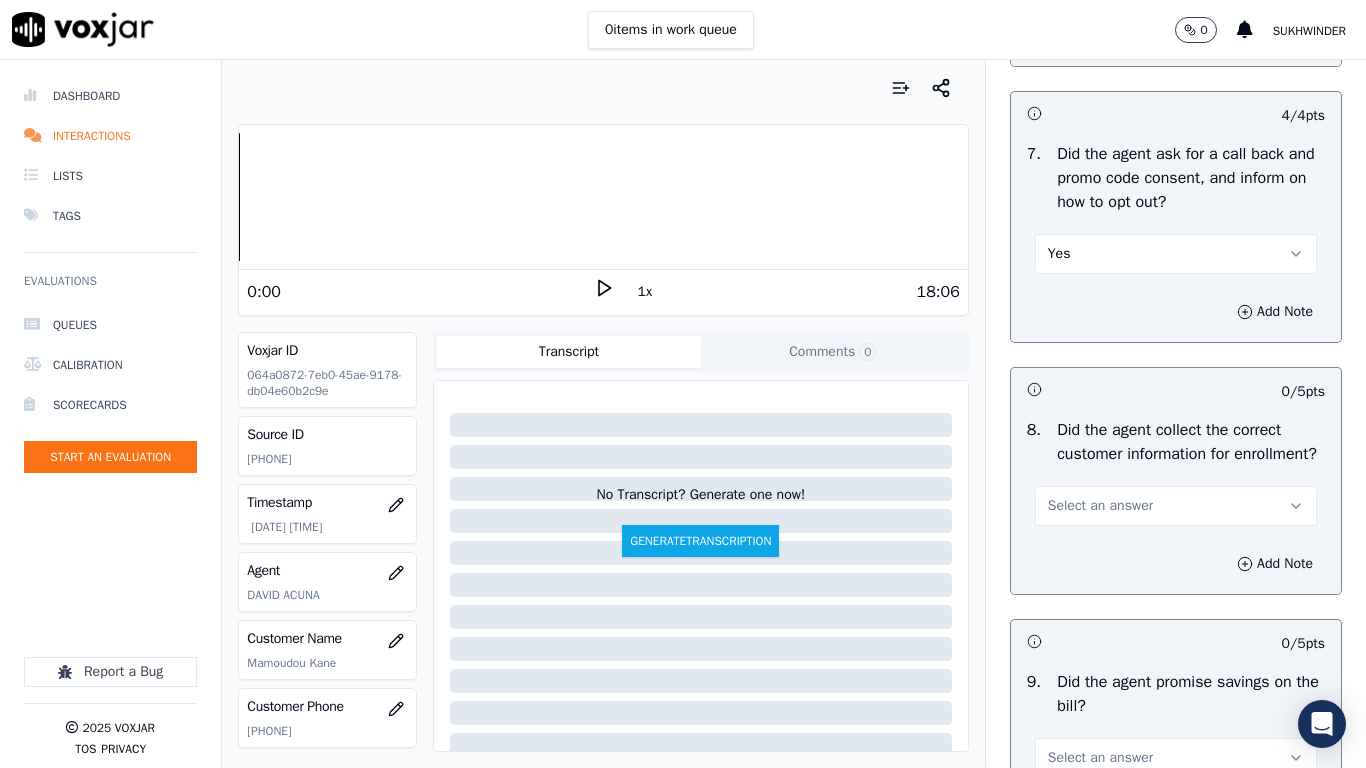 scroll, scrollTop: 1800, scrollLeft: 0, axis: vertical 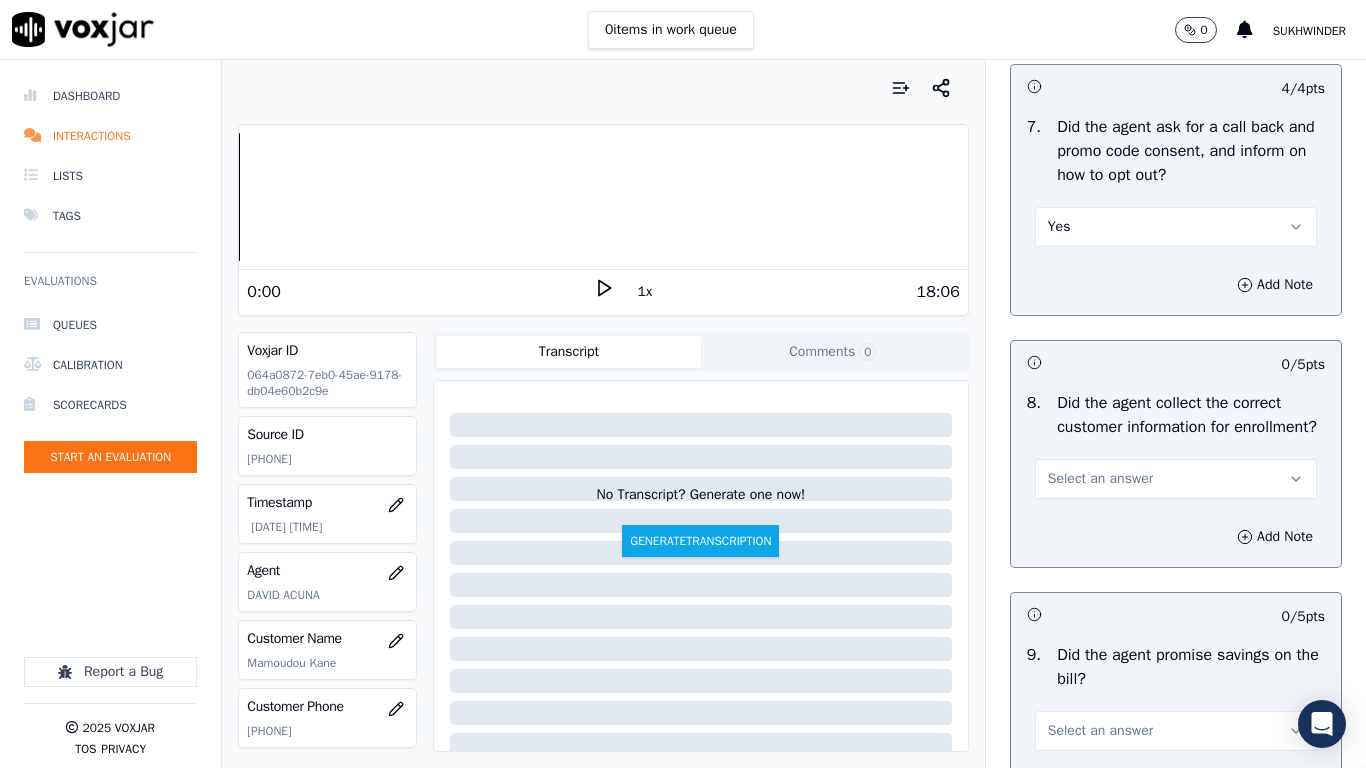 click on "Select an answer" at bounding box center [1100, 479] 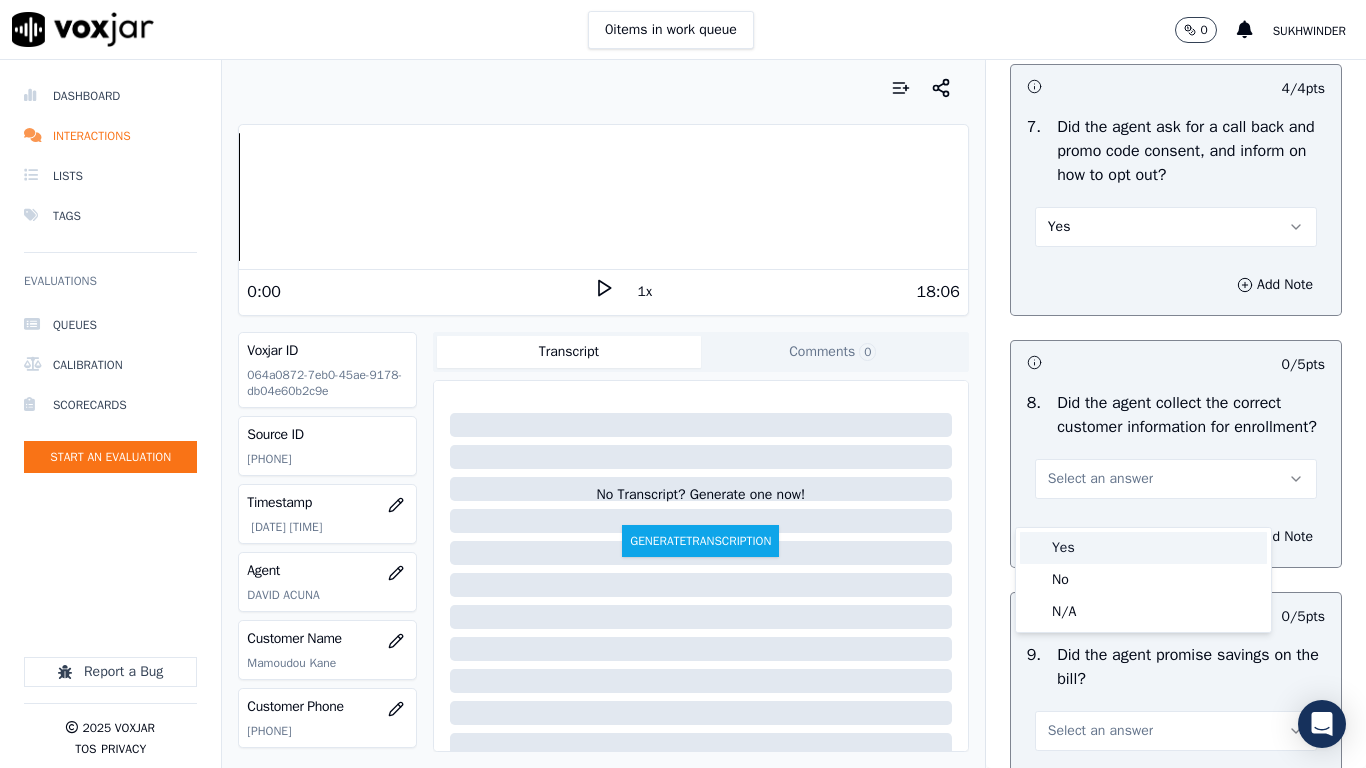 click on "Yes" at bounding box center [1143, 548] 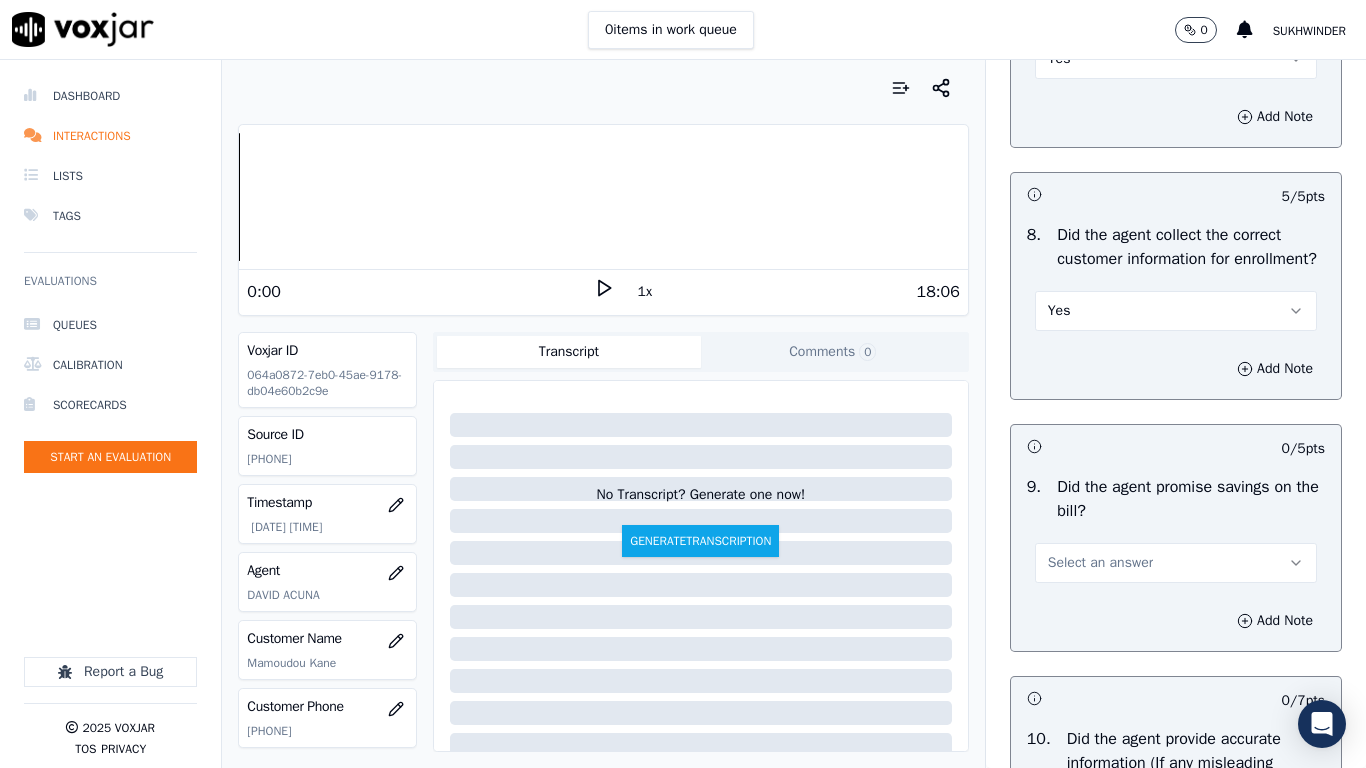 scroll, scrollTop: 2100, scrollLeft: 0, axis: vertical 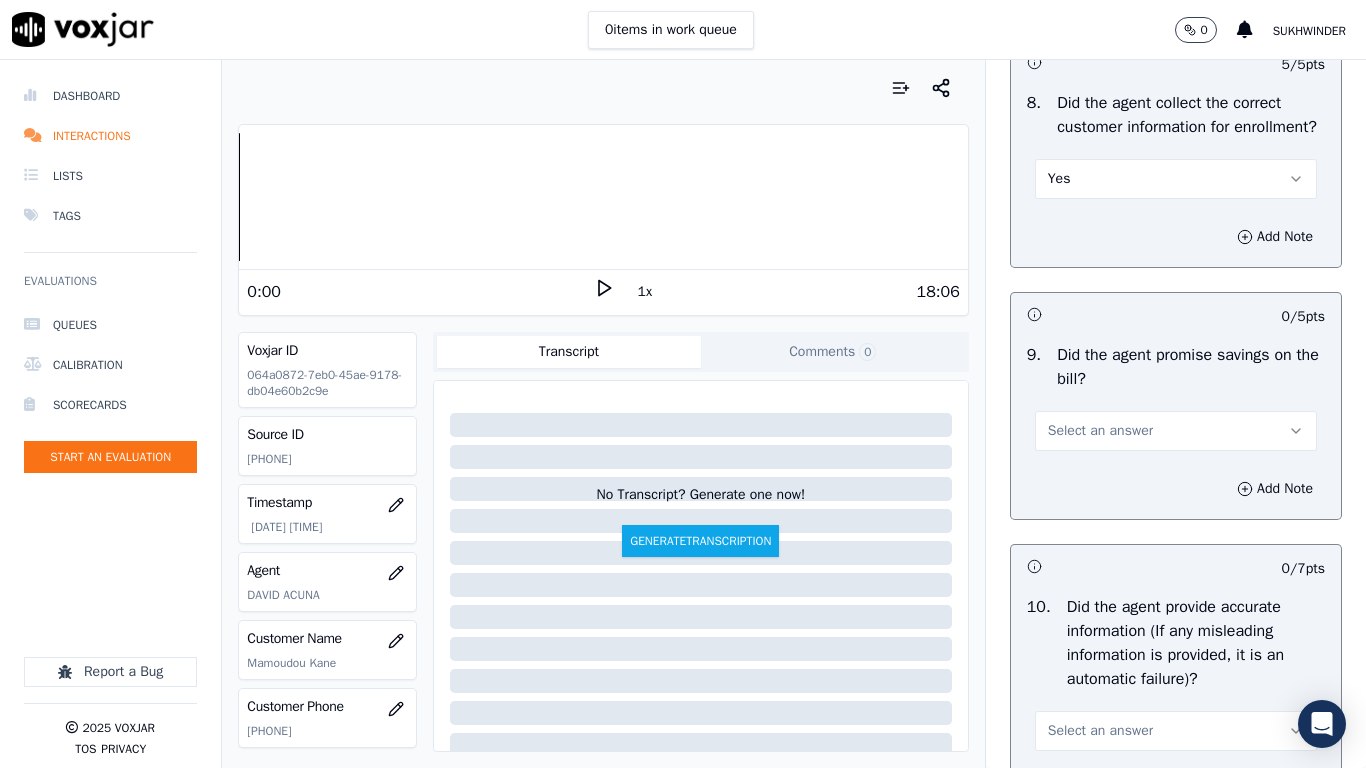 click on "Select an answer" at bounding box center (1100, 431) 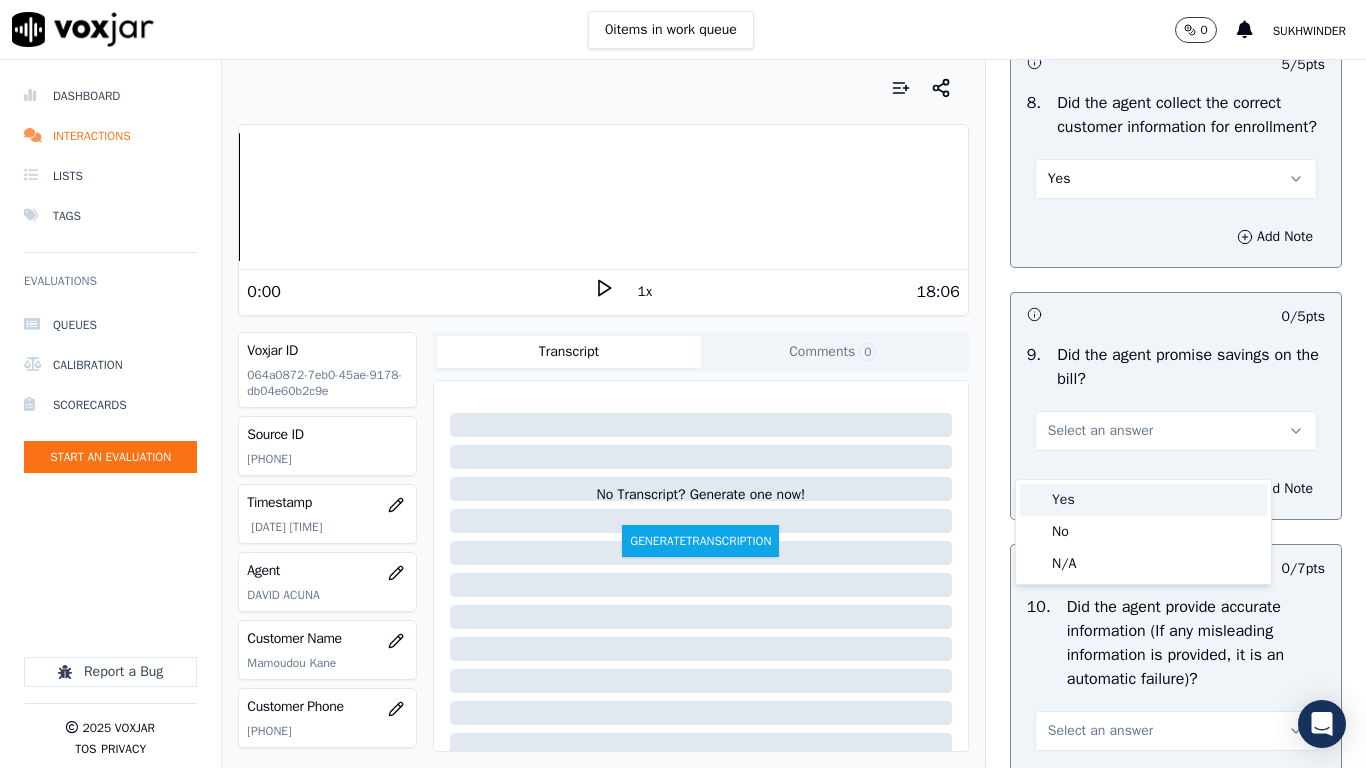 click on "Yes" at bounding box center [1143, 500] 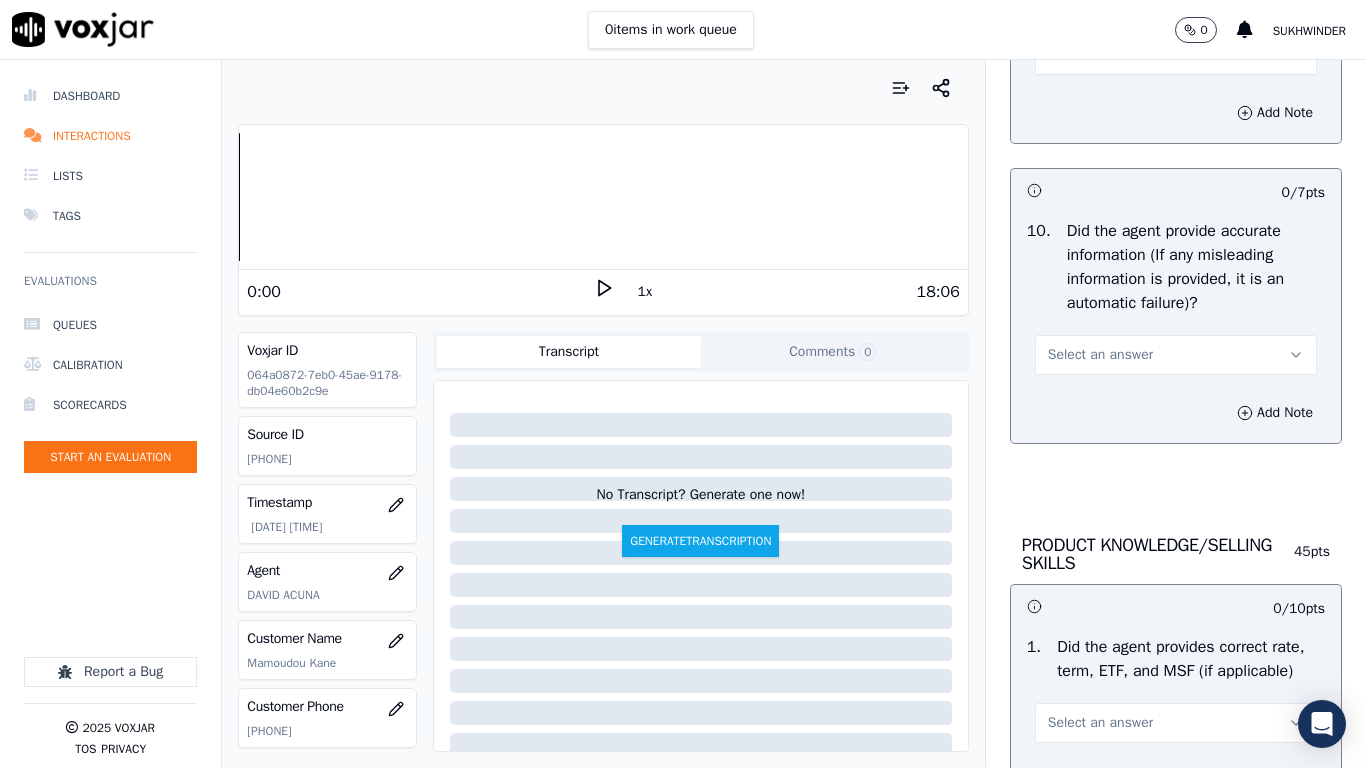 scroll, scrollTop: 2500, scrollLeft: 0, axis: vertical 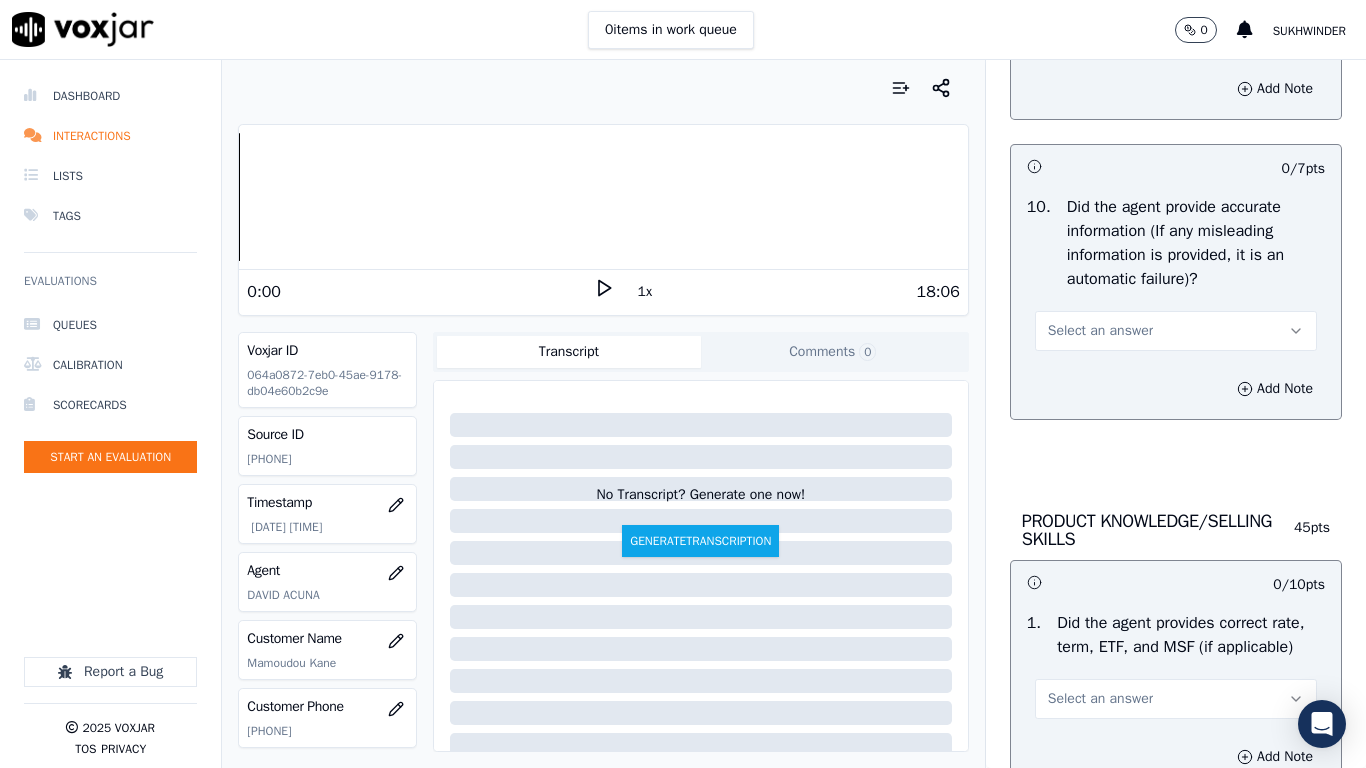 click on "Select an answer" at bounding box center [1100, 331] 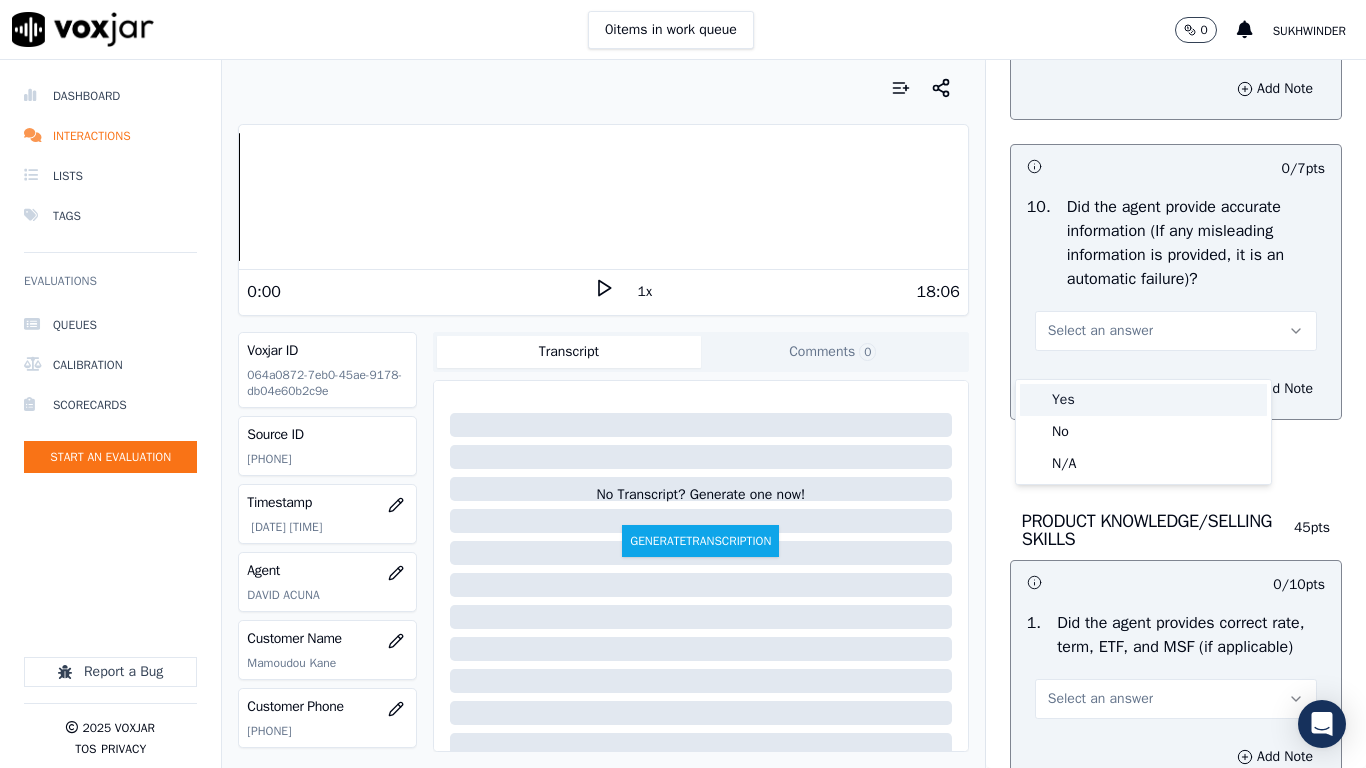 click on "Yes" at bounding box center [1143, 400] 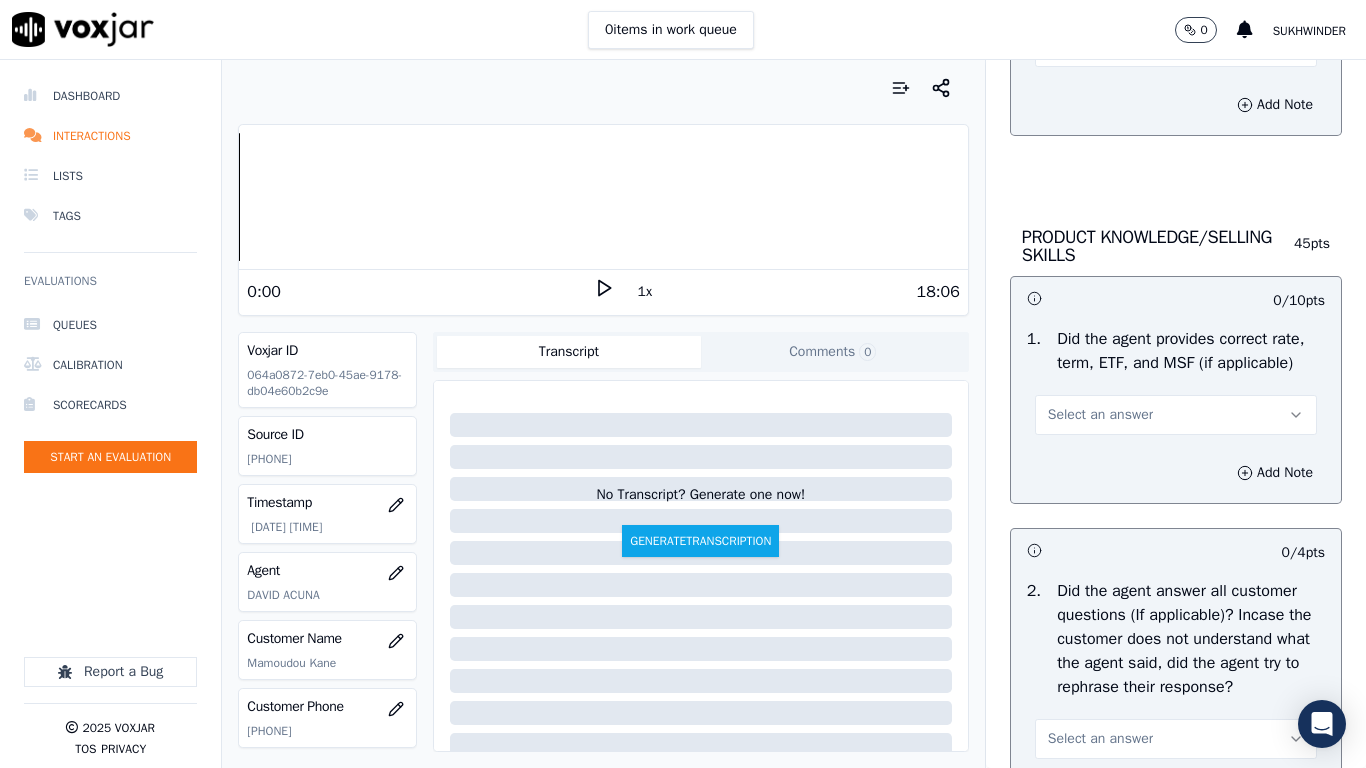 scroll, scrollTop: 2800, scrollLeft: 0, axis: vertical 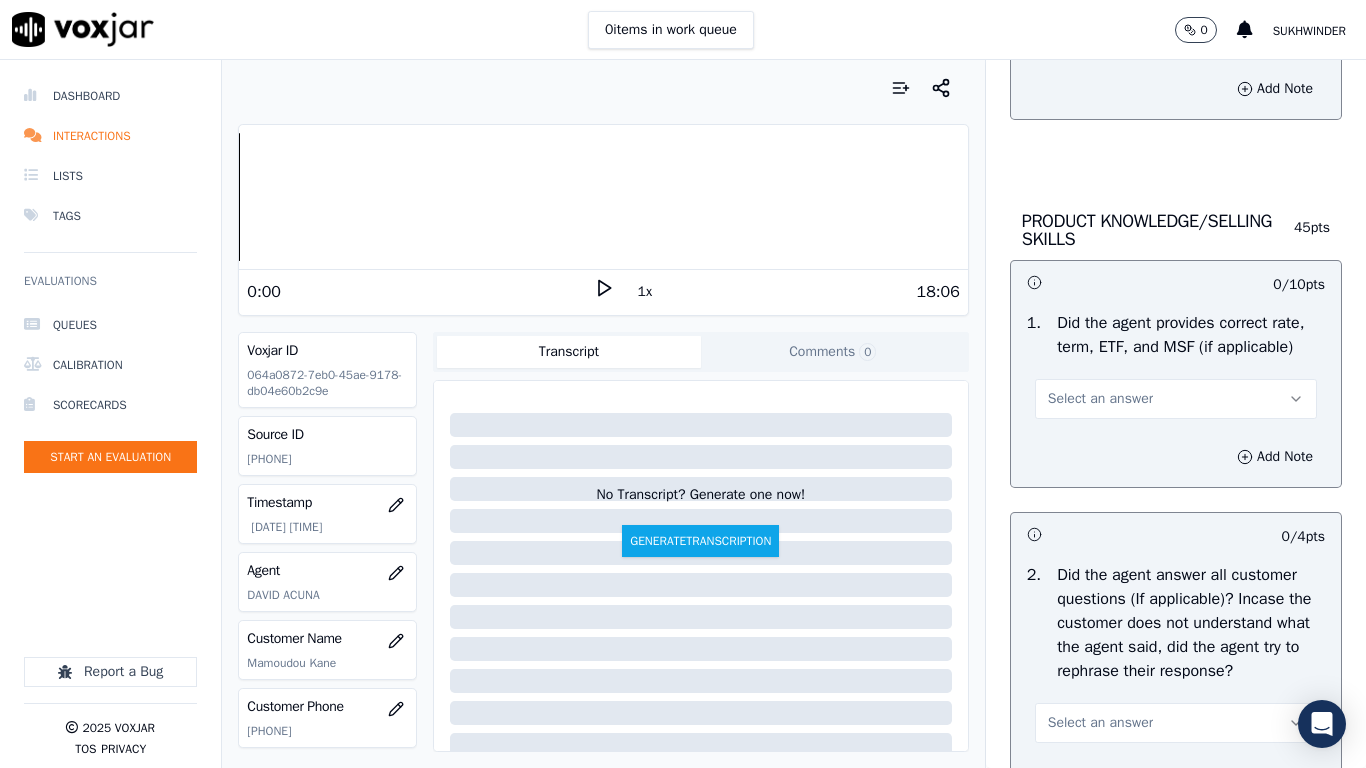 click on "Select an answer" at bounding box center [1176, 399] 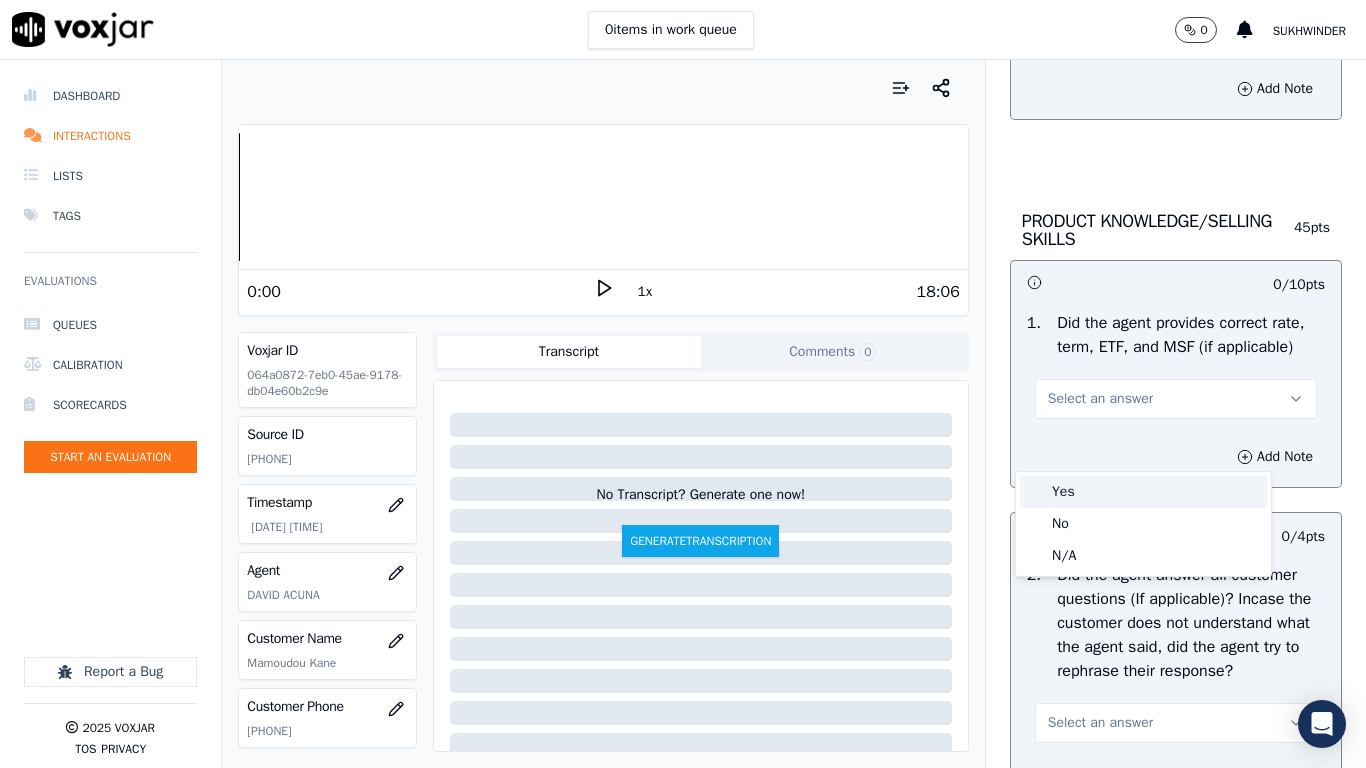 drag, startPoint x: 1062, startPoint y: 457, endPoint x: 1057, endPoint y: 504, distance: 47.26521 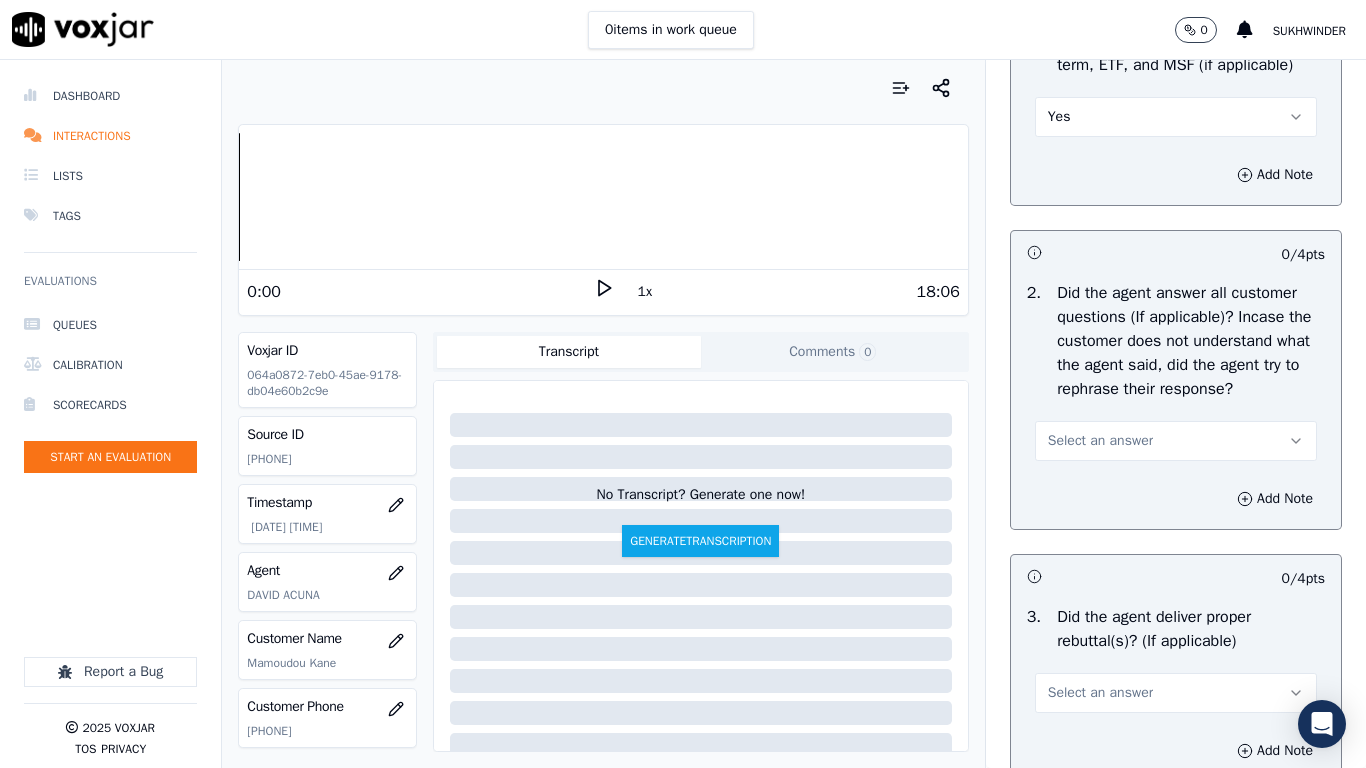 scroll, scrollTop: 3100, scrollLeft: 0, axis: vertical 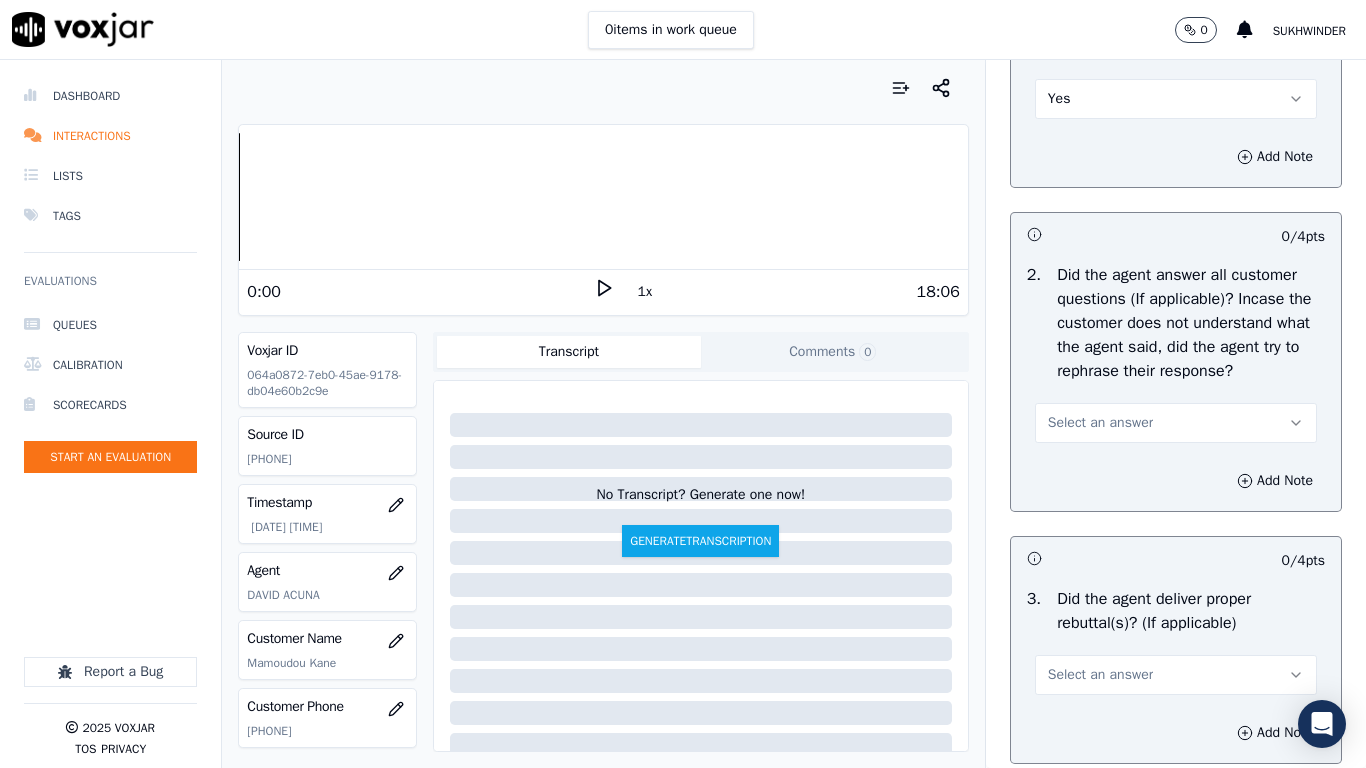 click on "Select an answer" at bounding box center [1100, 423] 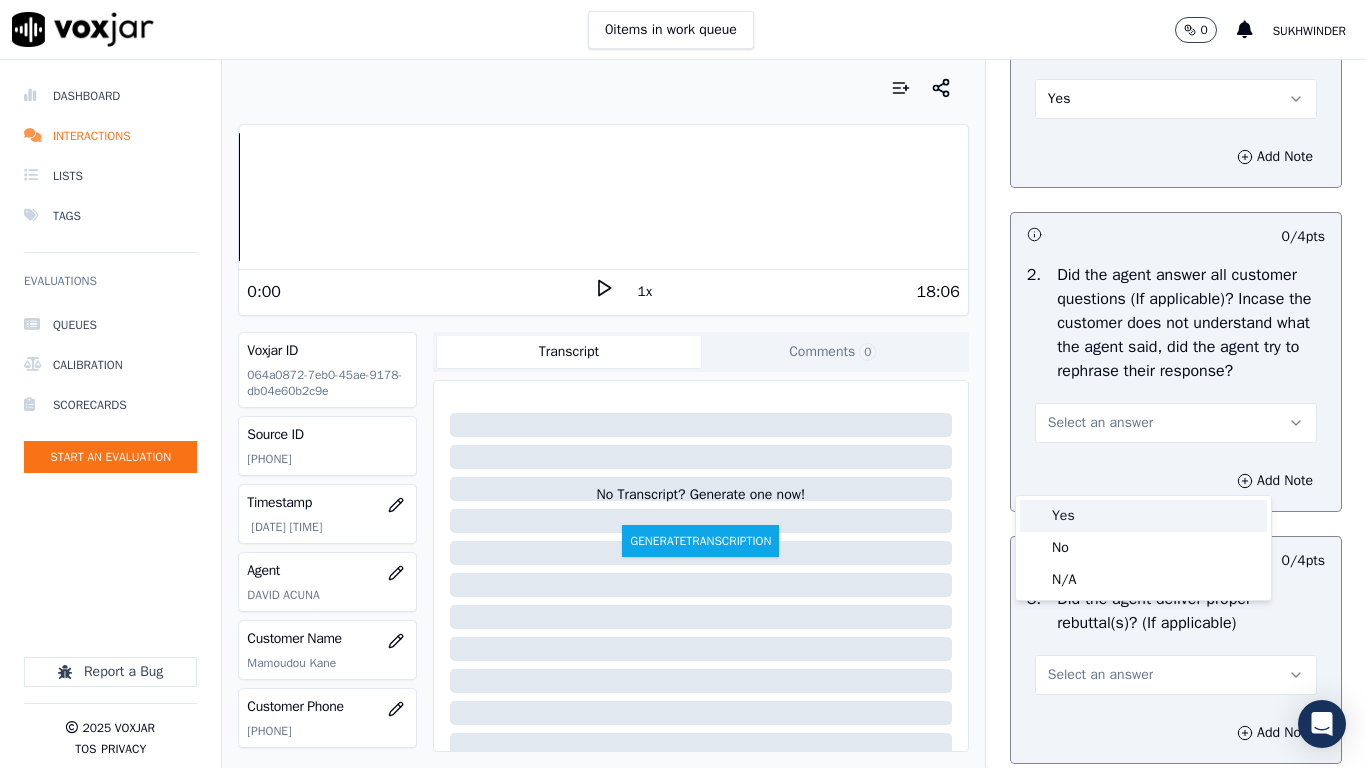 click on "Yes" at bounding box center [1143, 516] 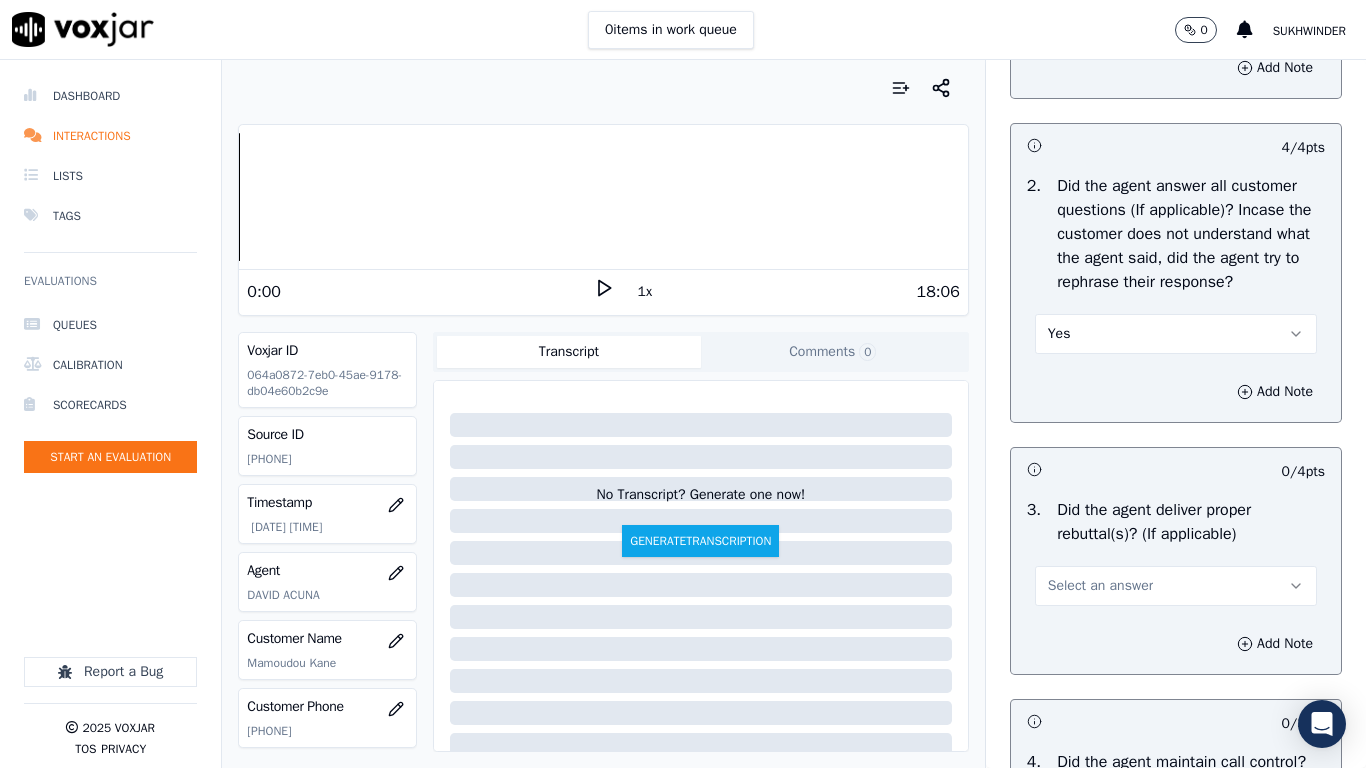 scroll, scrollTop: 3500, scrollLeft: 0, axis: vertical 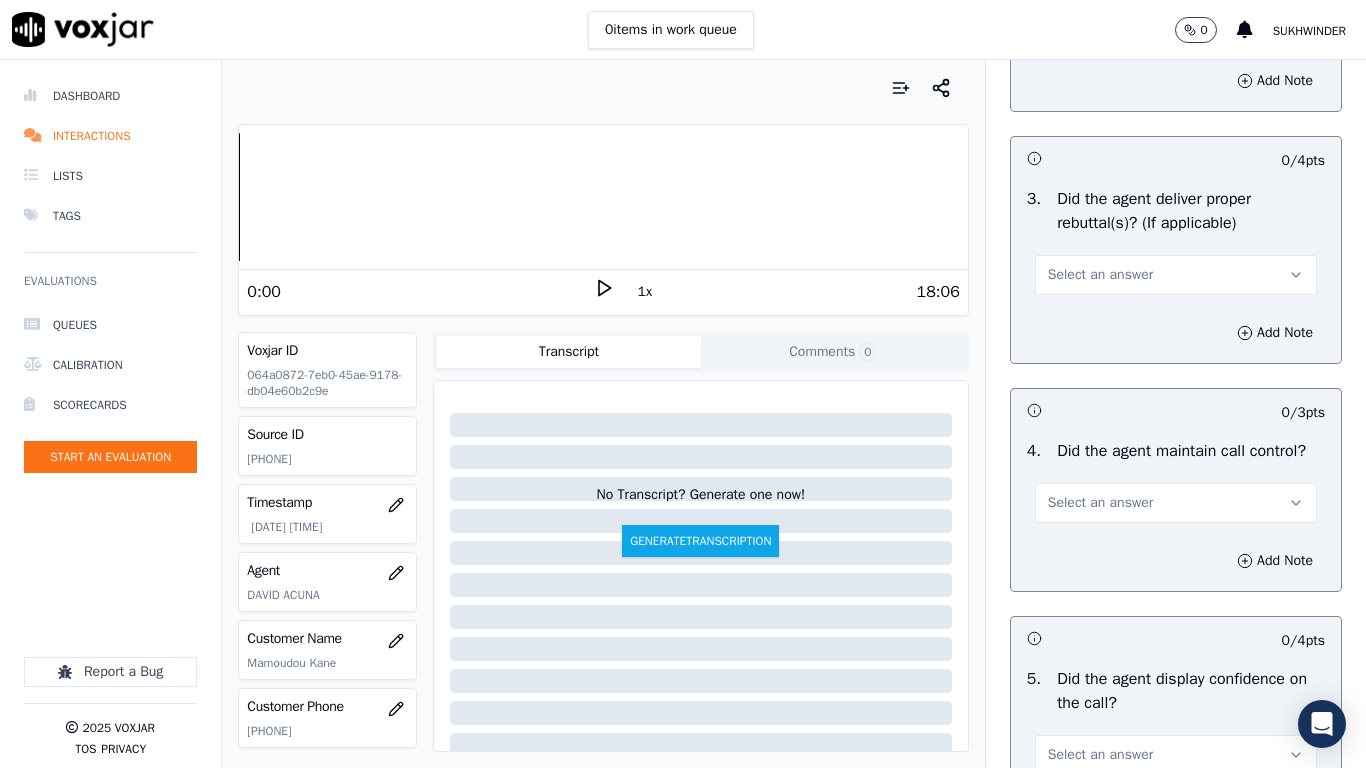 click on "Select an answer" at bounding box center [1100, 275] 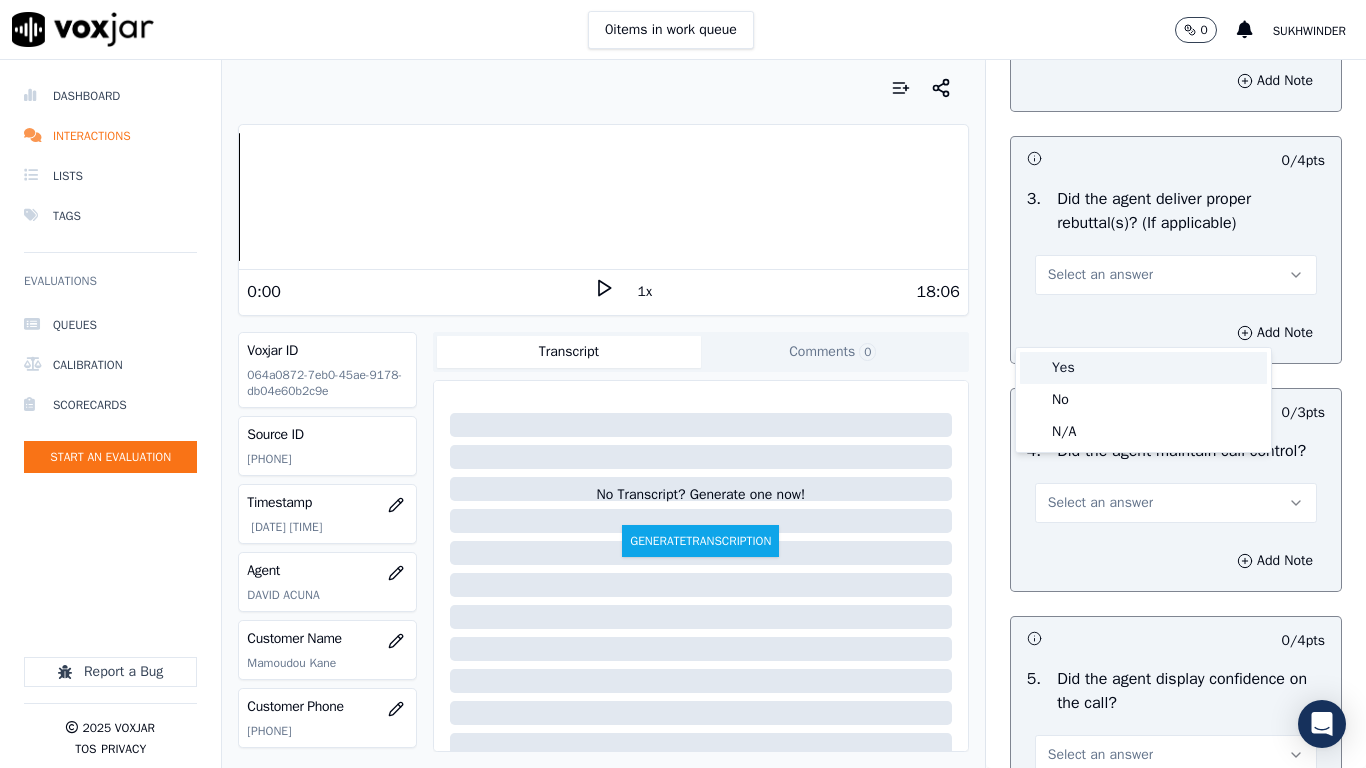 click on "Yes" at bounding box center [1143, 368] 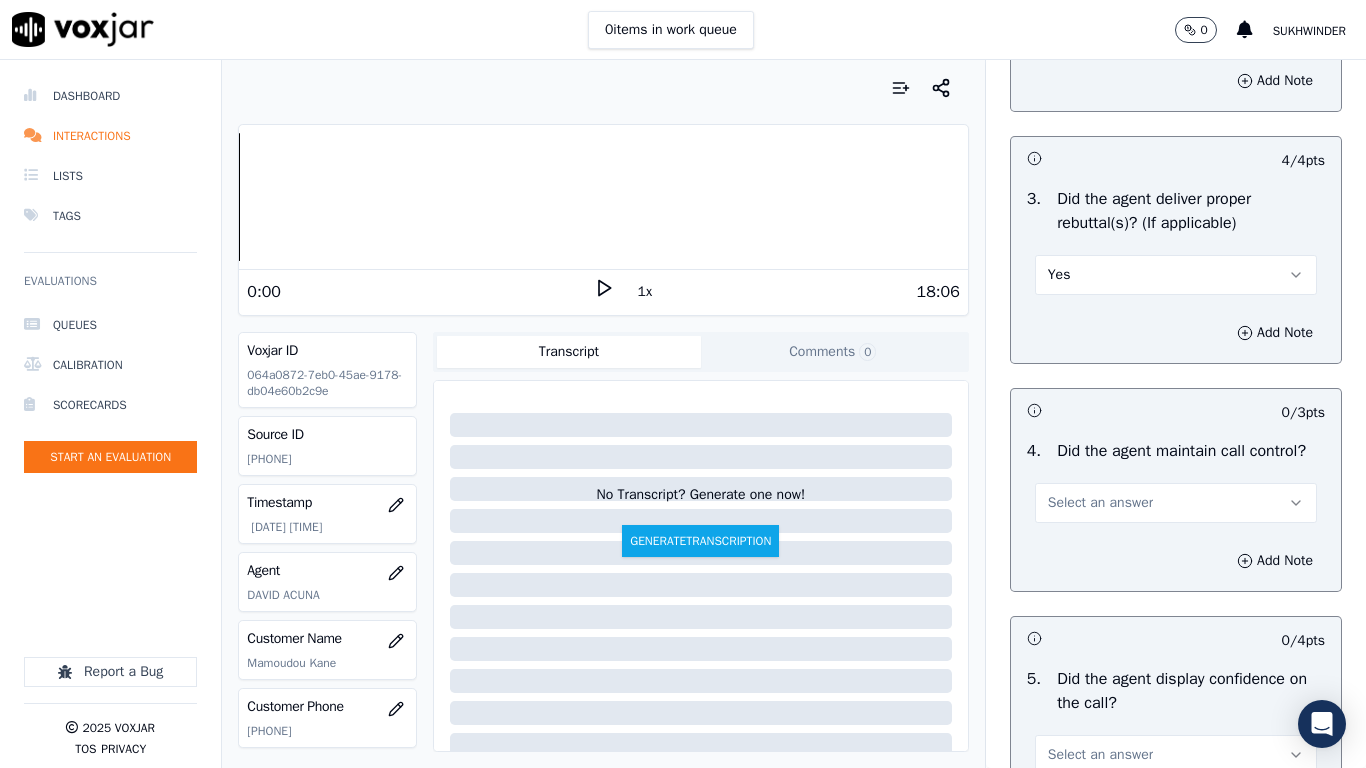 click on "Select an answer" at bounding box center [1100, 503] 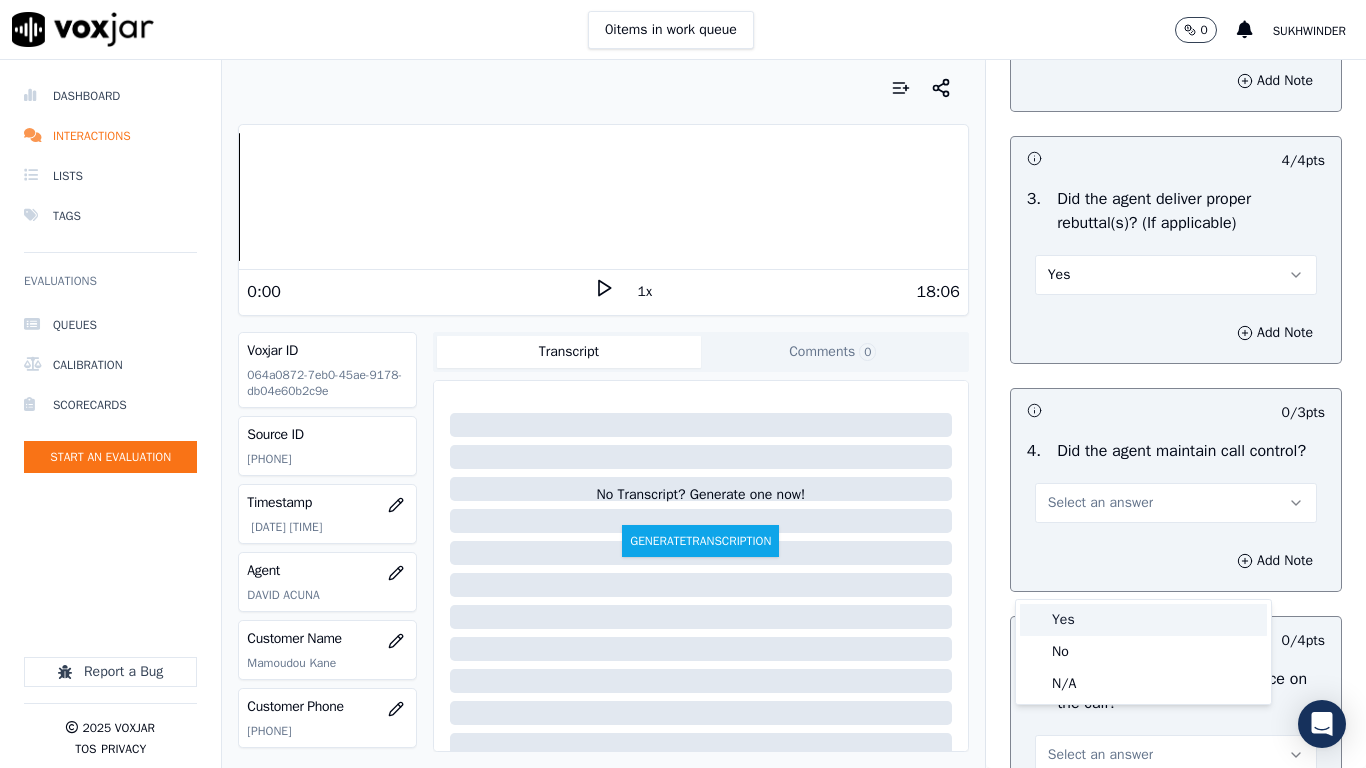 click on "Yes" at bounding box center [1143, 620] 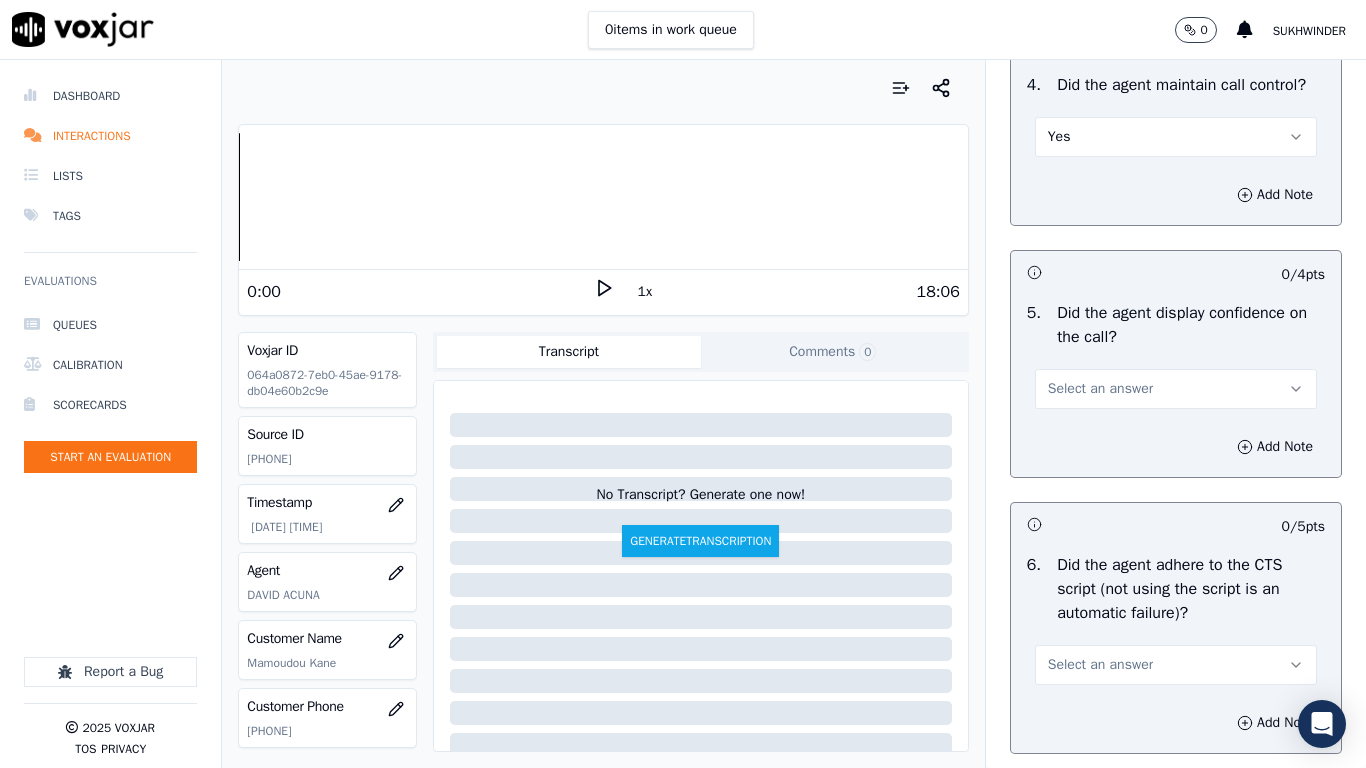 scroll, scrollTop: 3900, scrollLeft: 0, axis: vertical 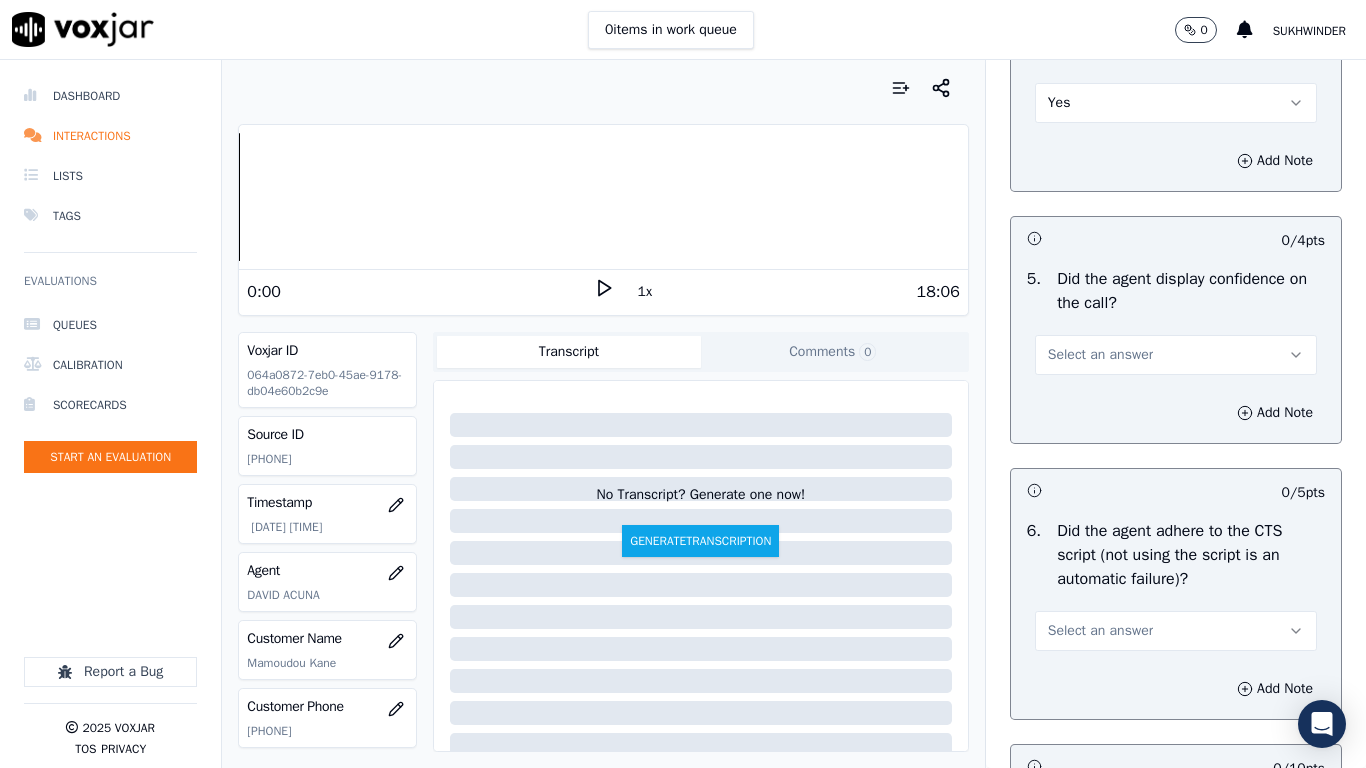 click on "Select an answer" at bounding box center (1100, 355) 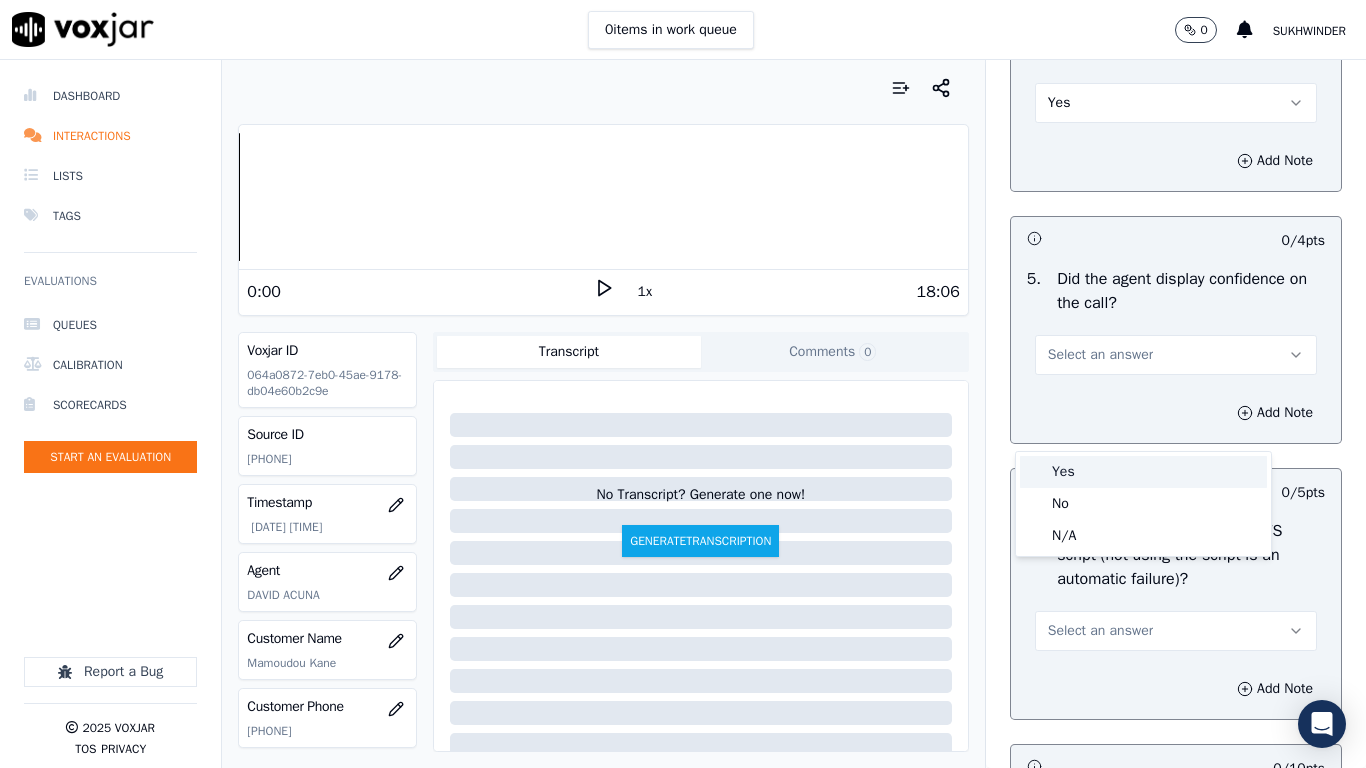 click on "Yes" at bounding box center [1143, 472] 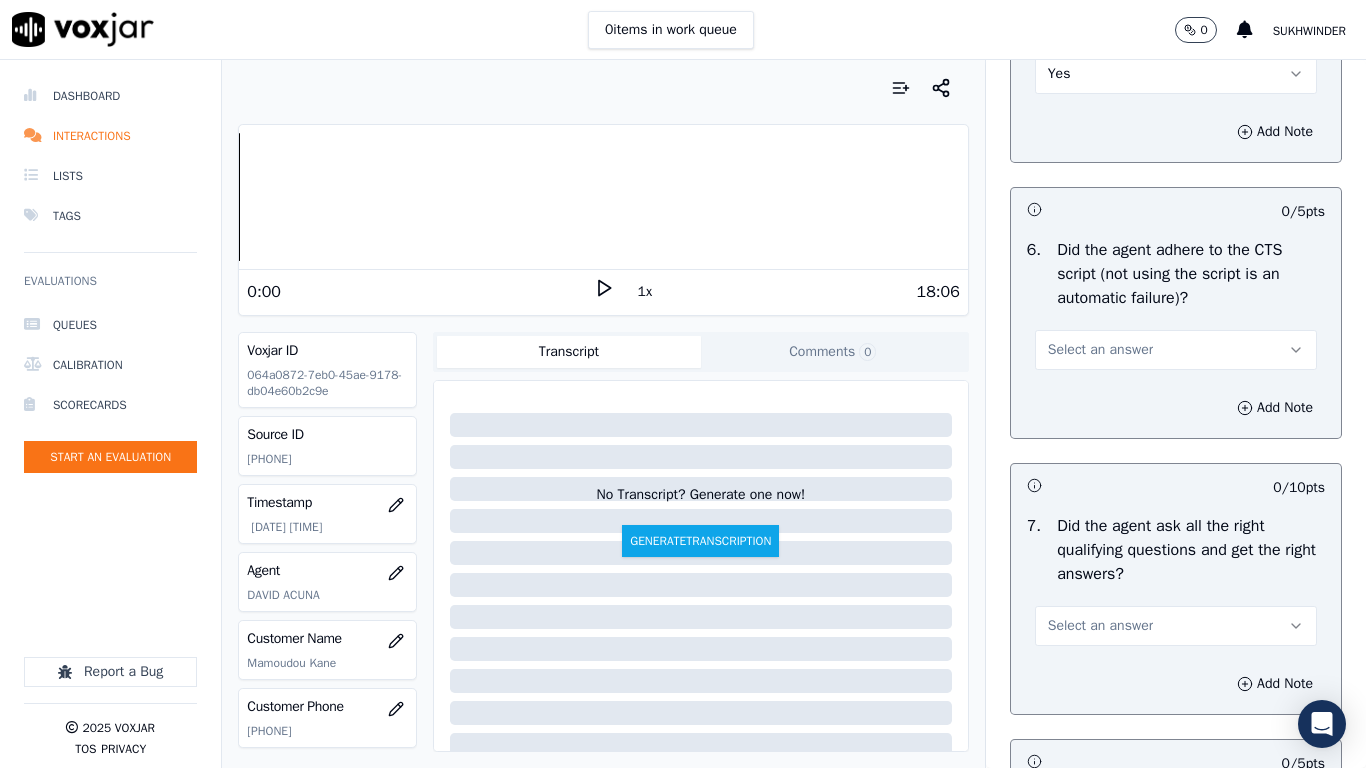 scroll, scrollTop: 4200, scrollLeft: 0, axis: vertical 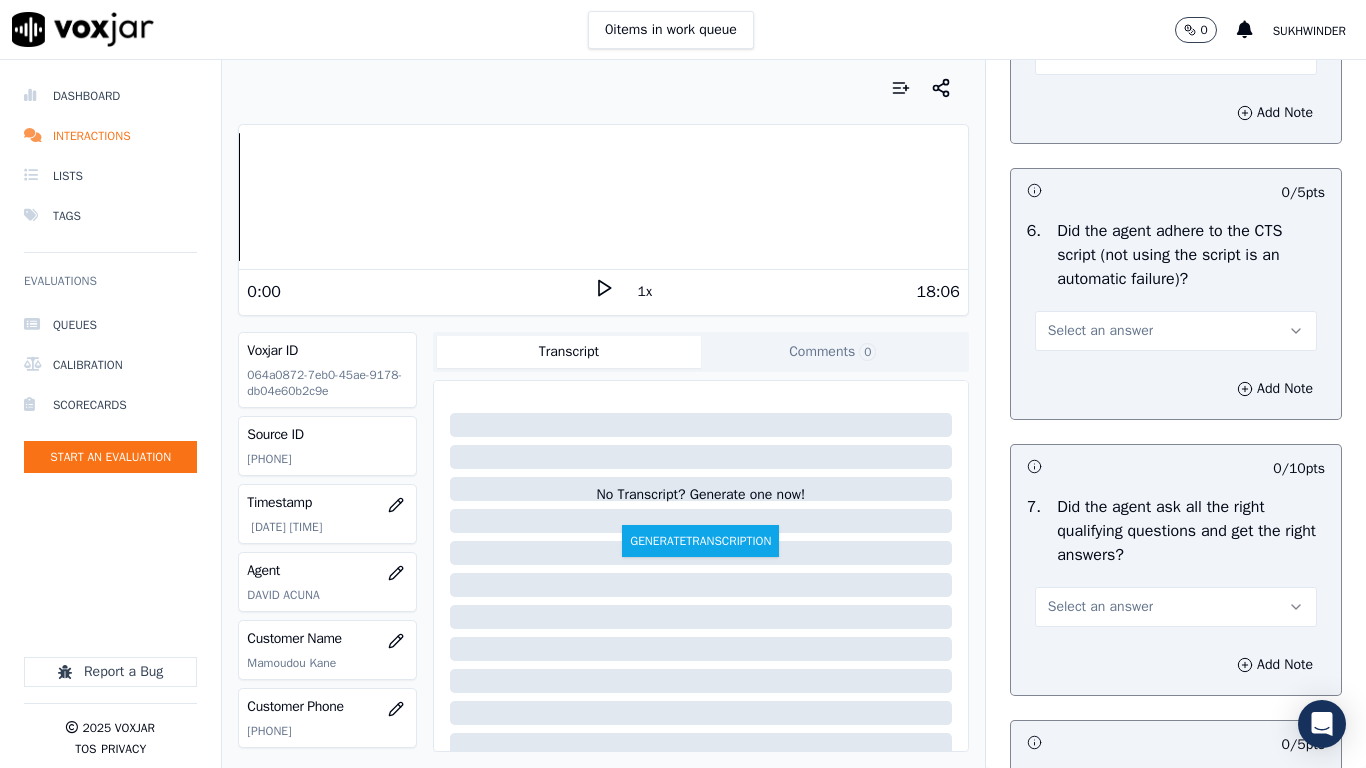 click on "Select an answer" at bounding box center [1100, 331] 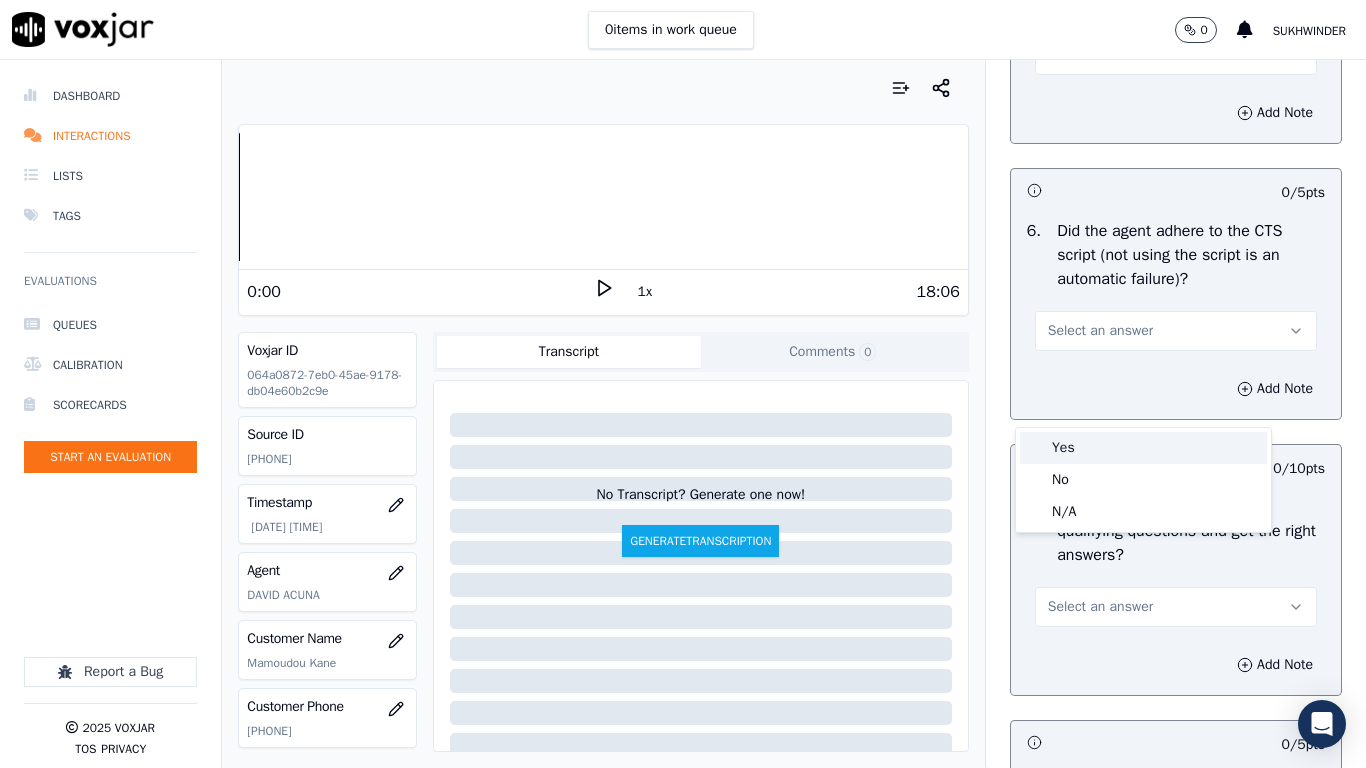 click on "Yes" at bounding box center [1143, 448] 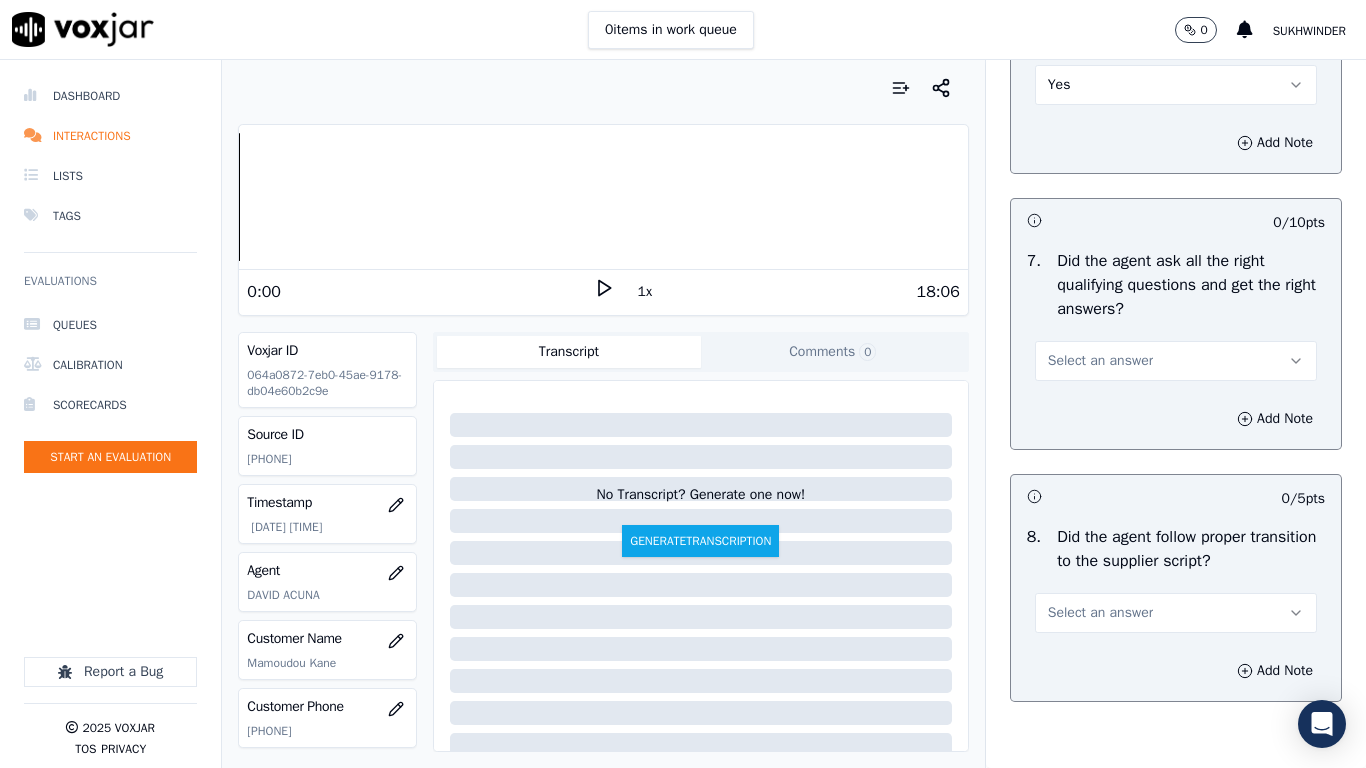 scroll, scrollTop: 4500, scrollLeft: 0, axis: vertical 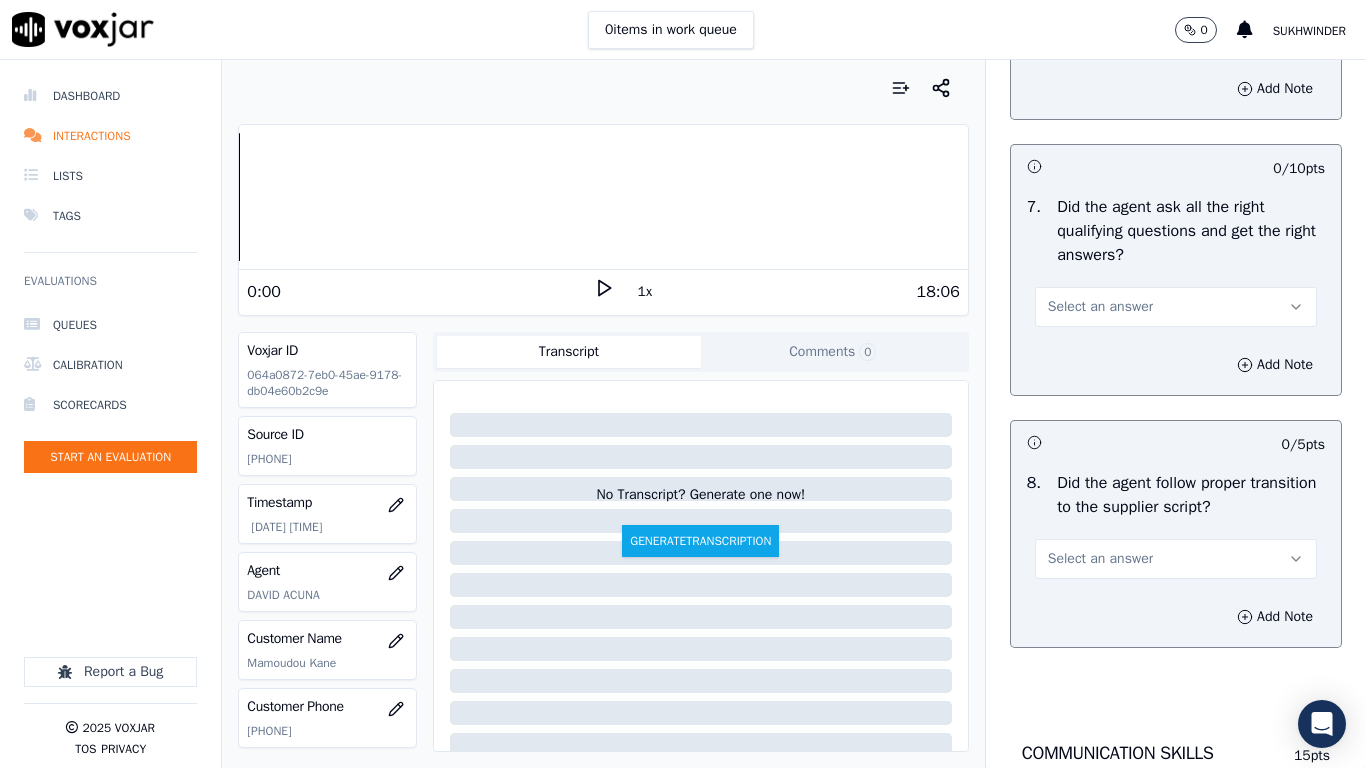 click on "Select an answer" at bounding box center [1100, 307] 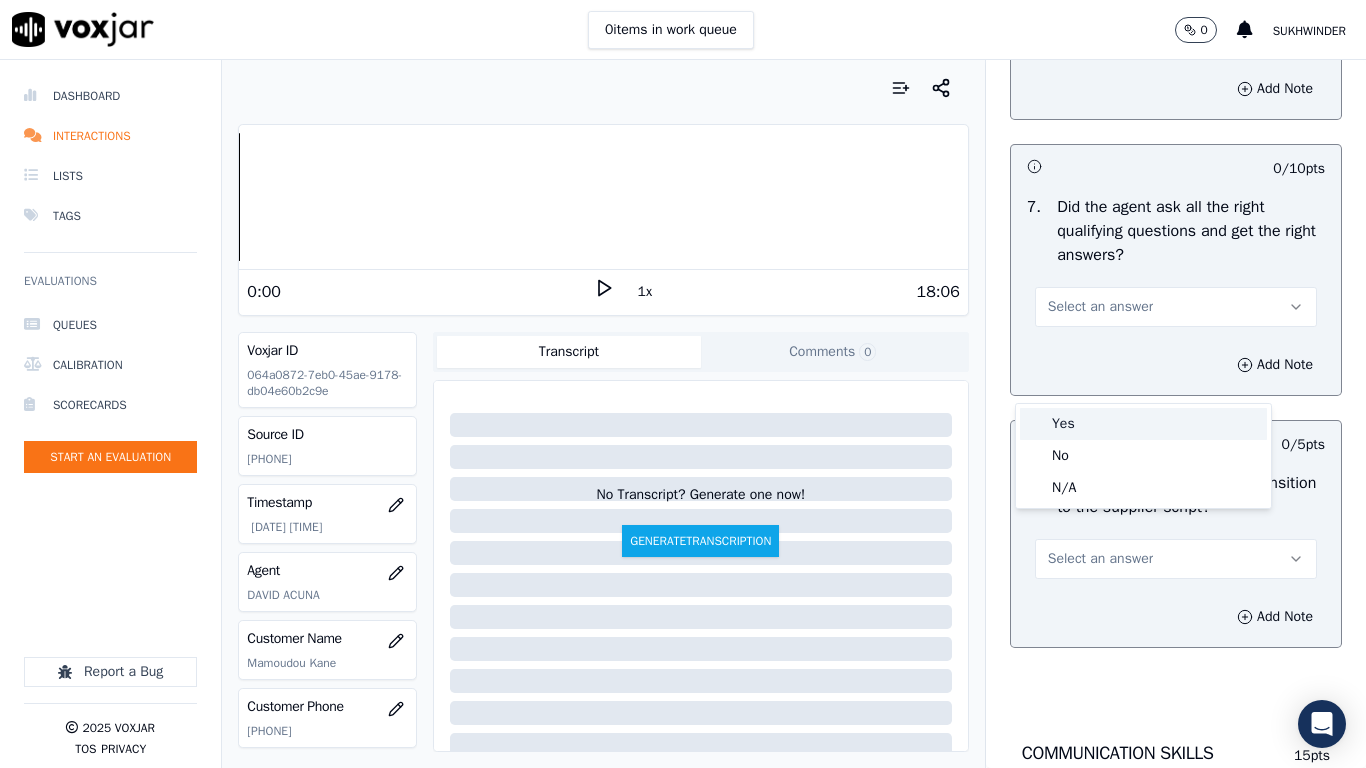 click on "Yes" at bounding box center [1143, 424] 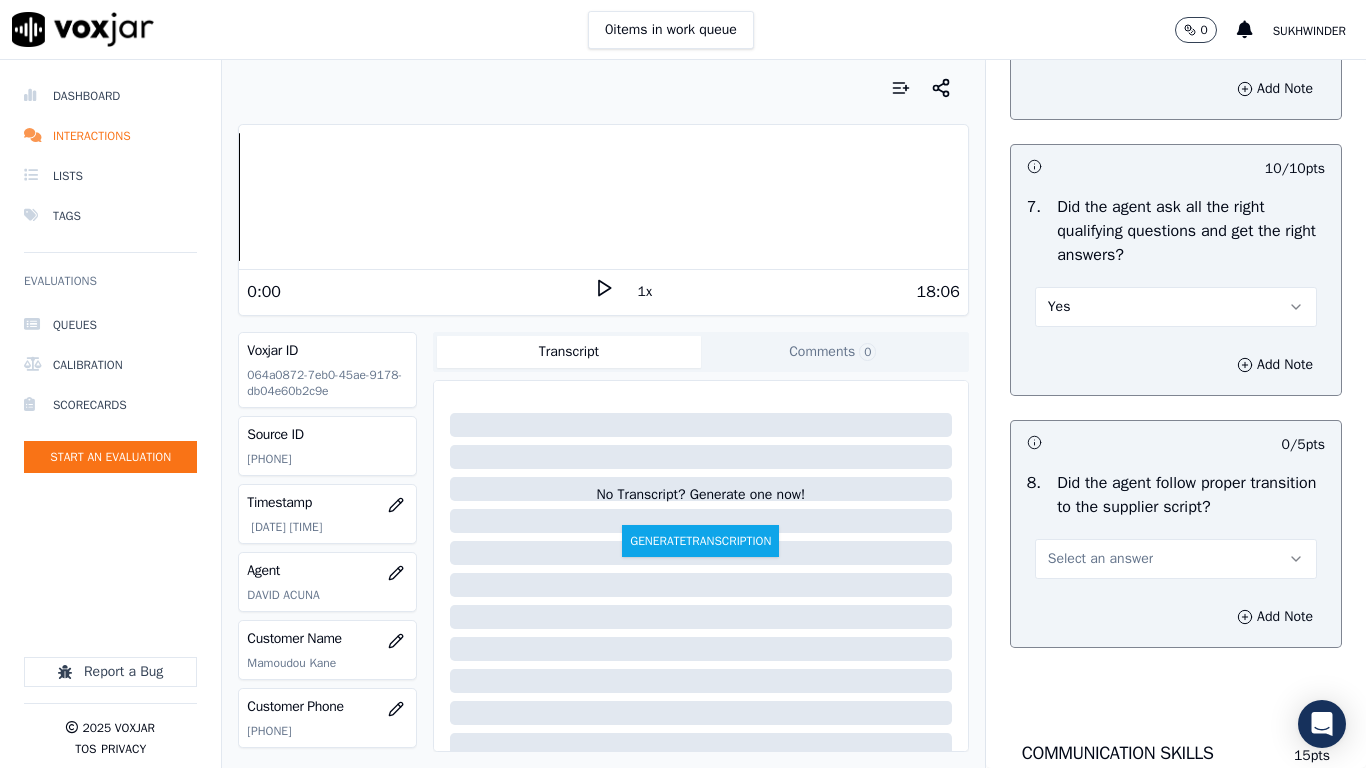 scroll, scrollTop: 4800, scrollLeft: 0, axis: vertical 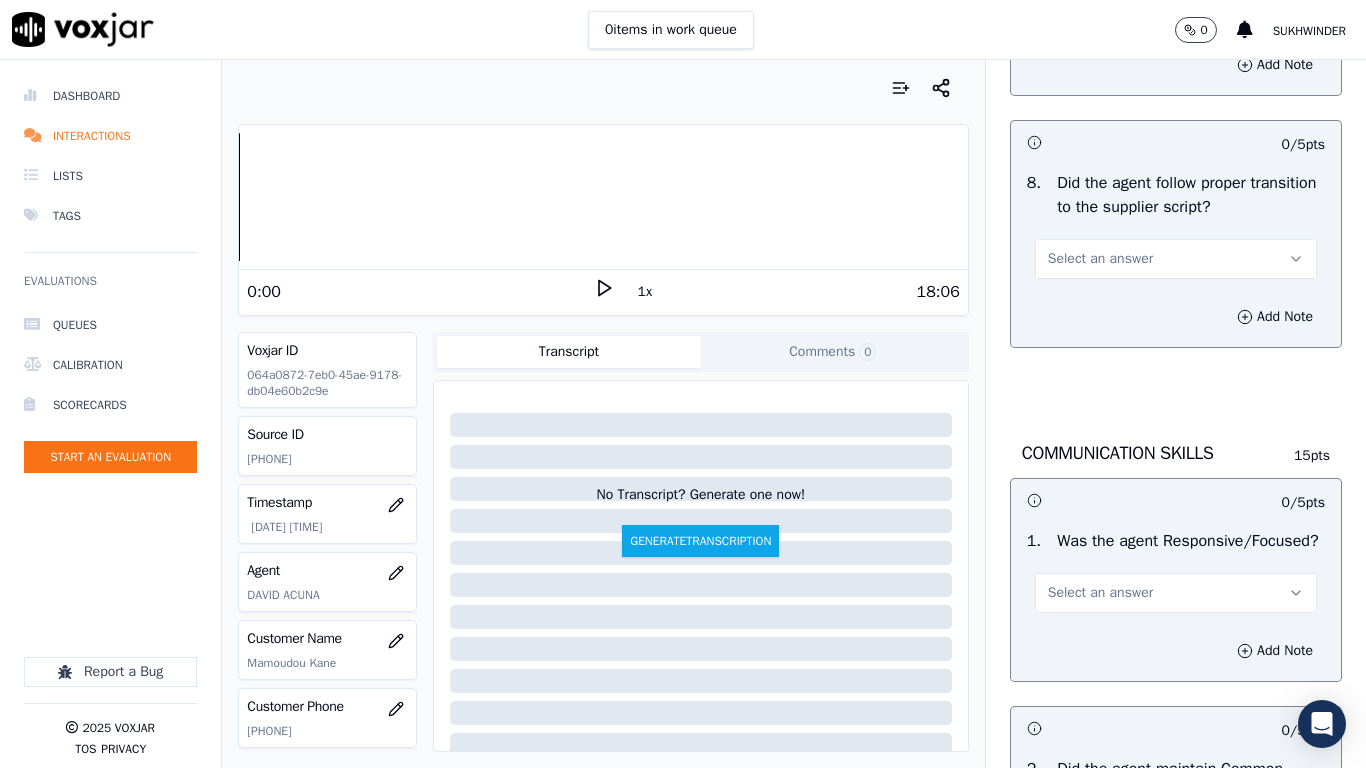 click on "Select an answer" at bounding box center (1100, 259) 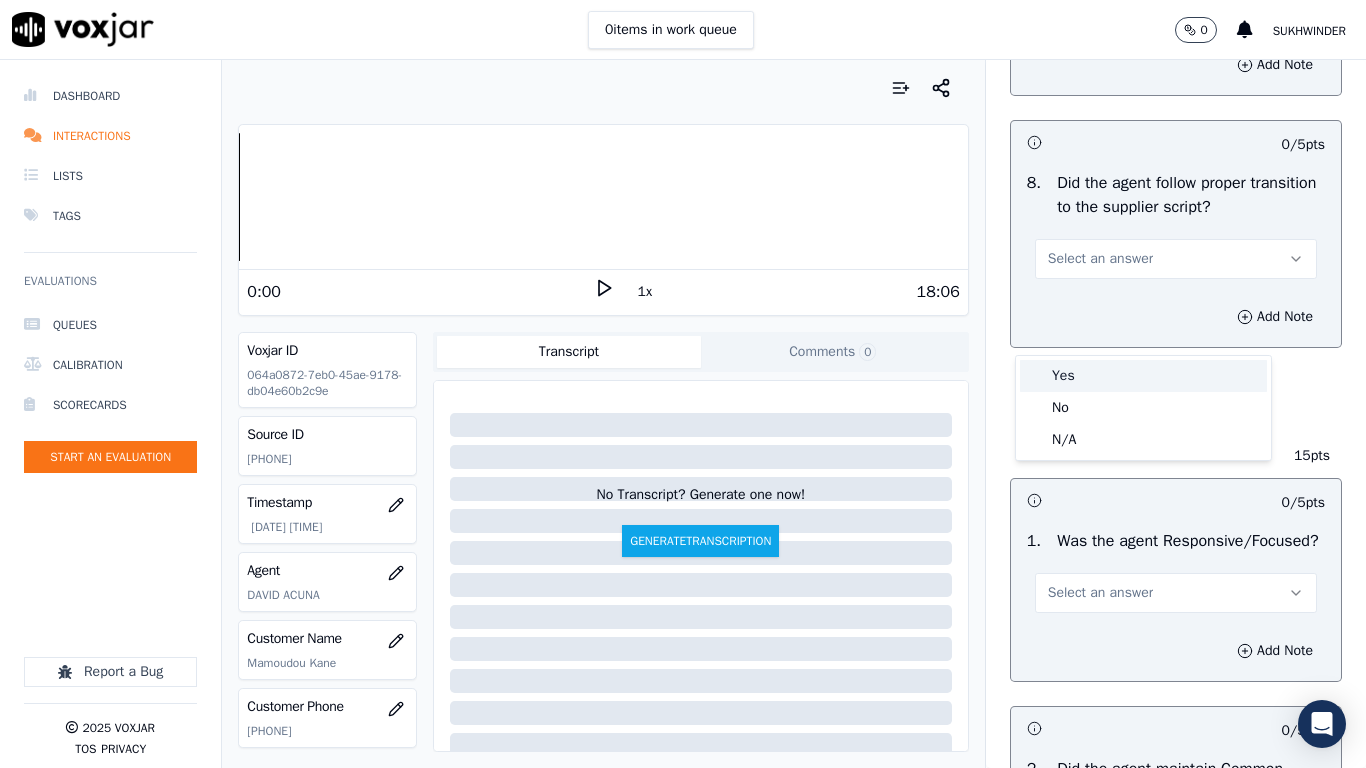 click on "Yes" at bounding box center (1143, 376) 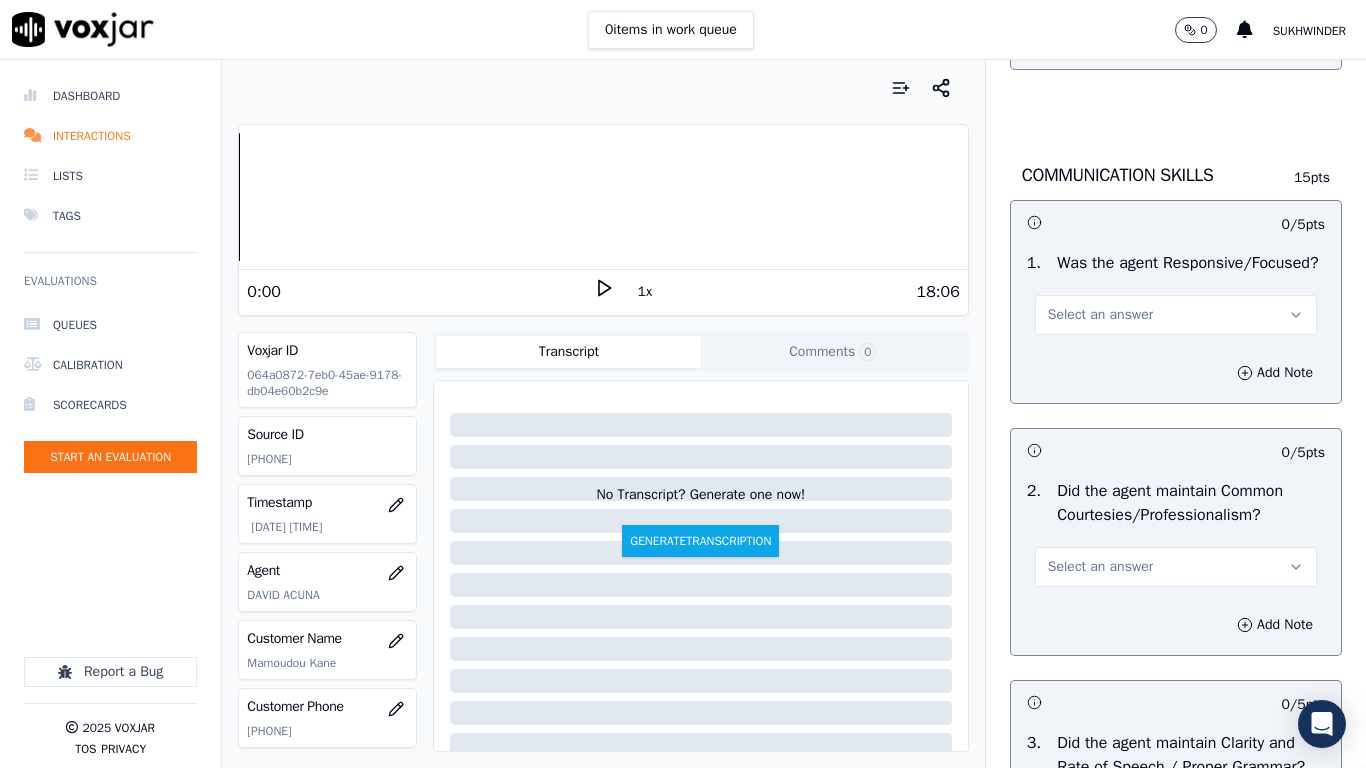 scroll, scrollTop: 5100, scrollLeft: 0, axis: vertical 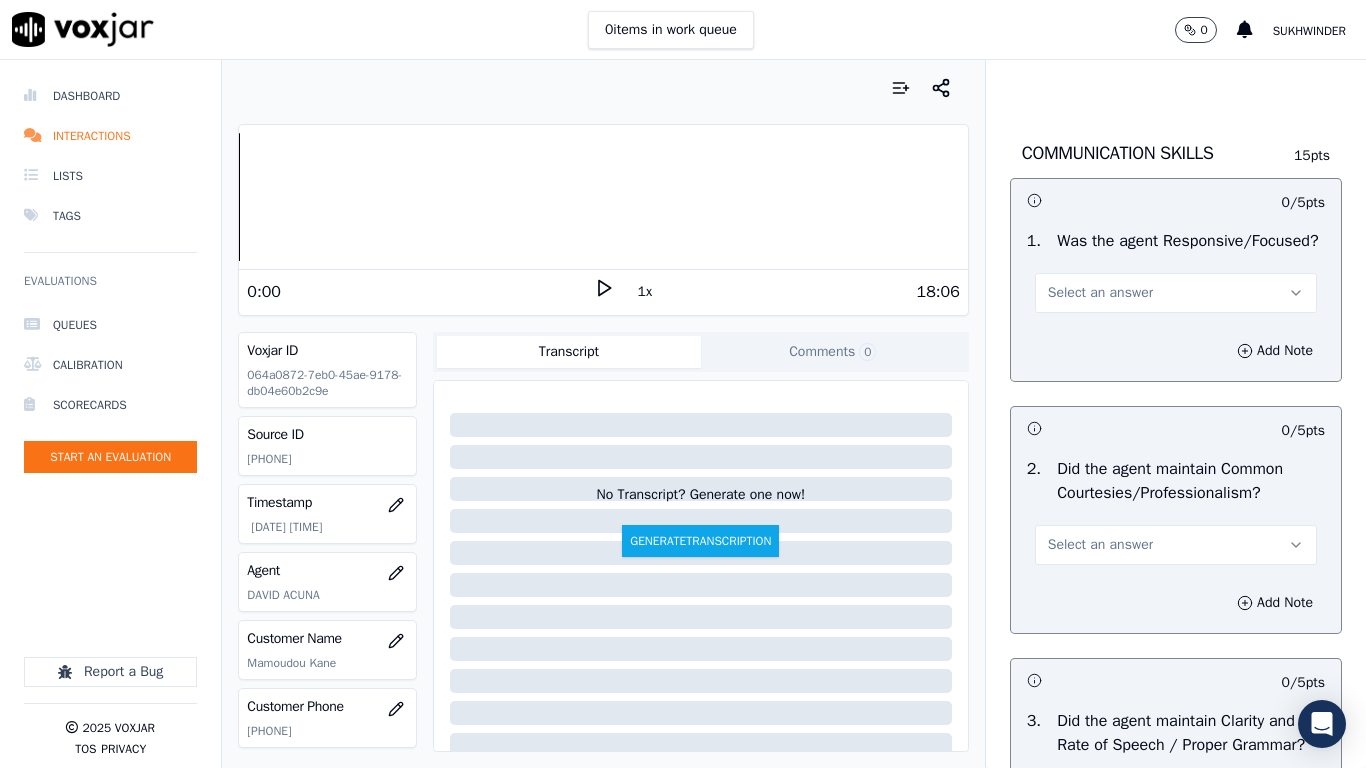 click on "Select an answer" at bounding box center (1100, 293) 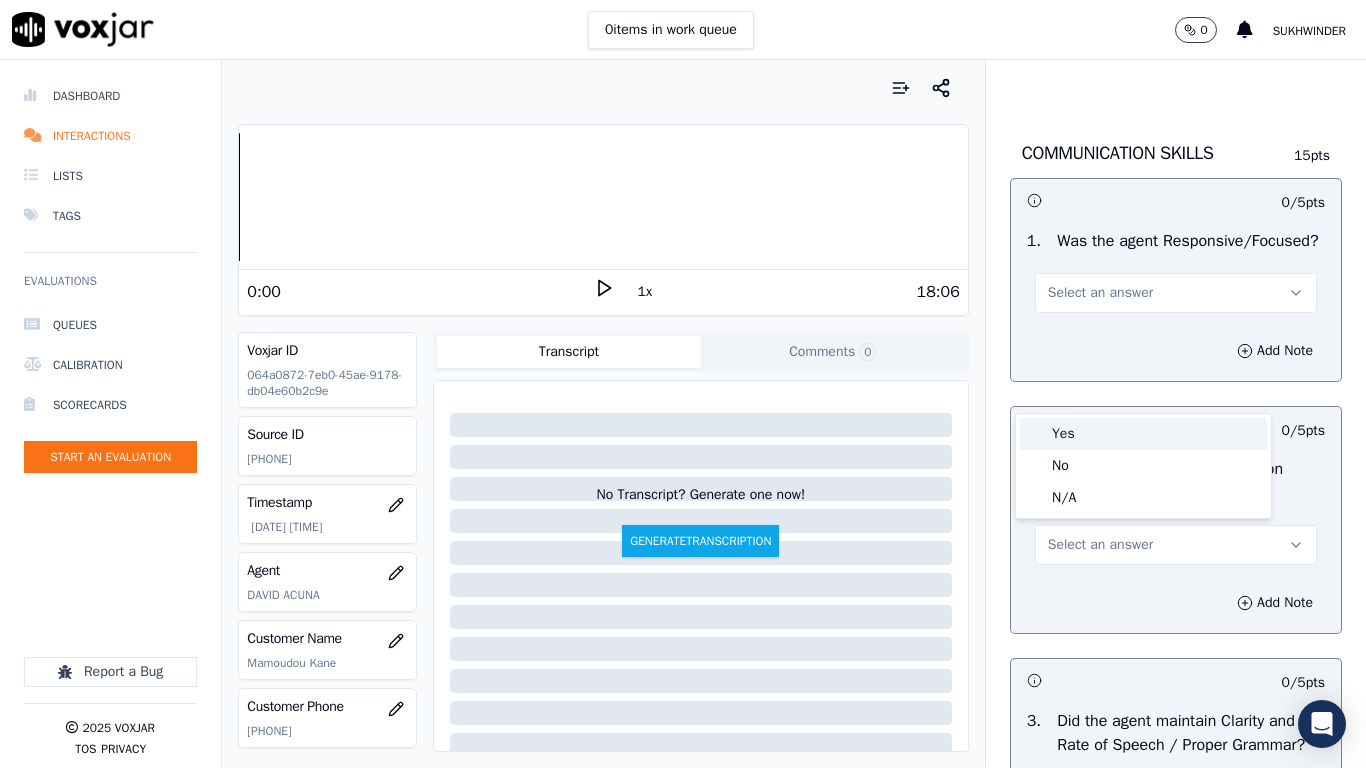 click on "Yes" at bounding box center [1143, 434] 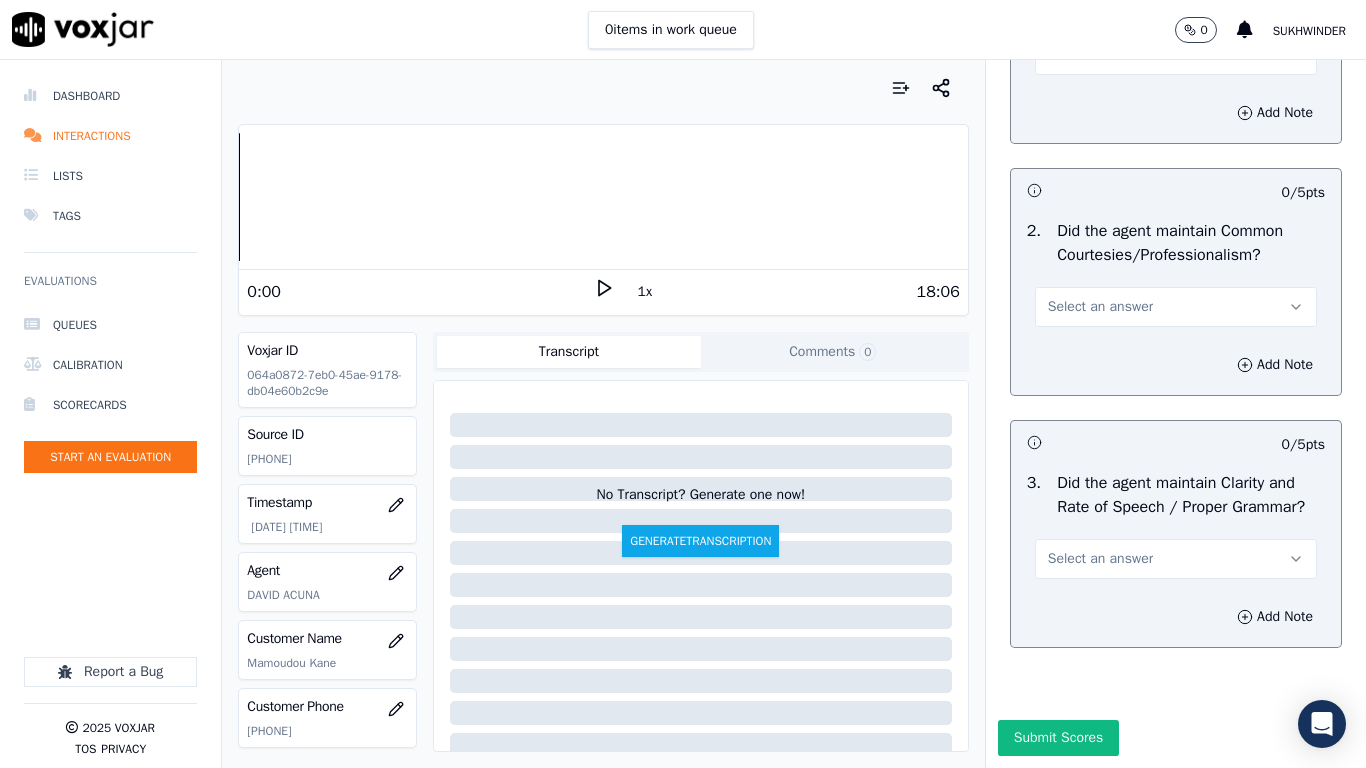 scroll, scrollTop: 5400, scrollLeft: 0, axis: vertical 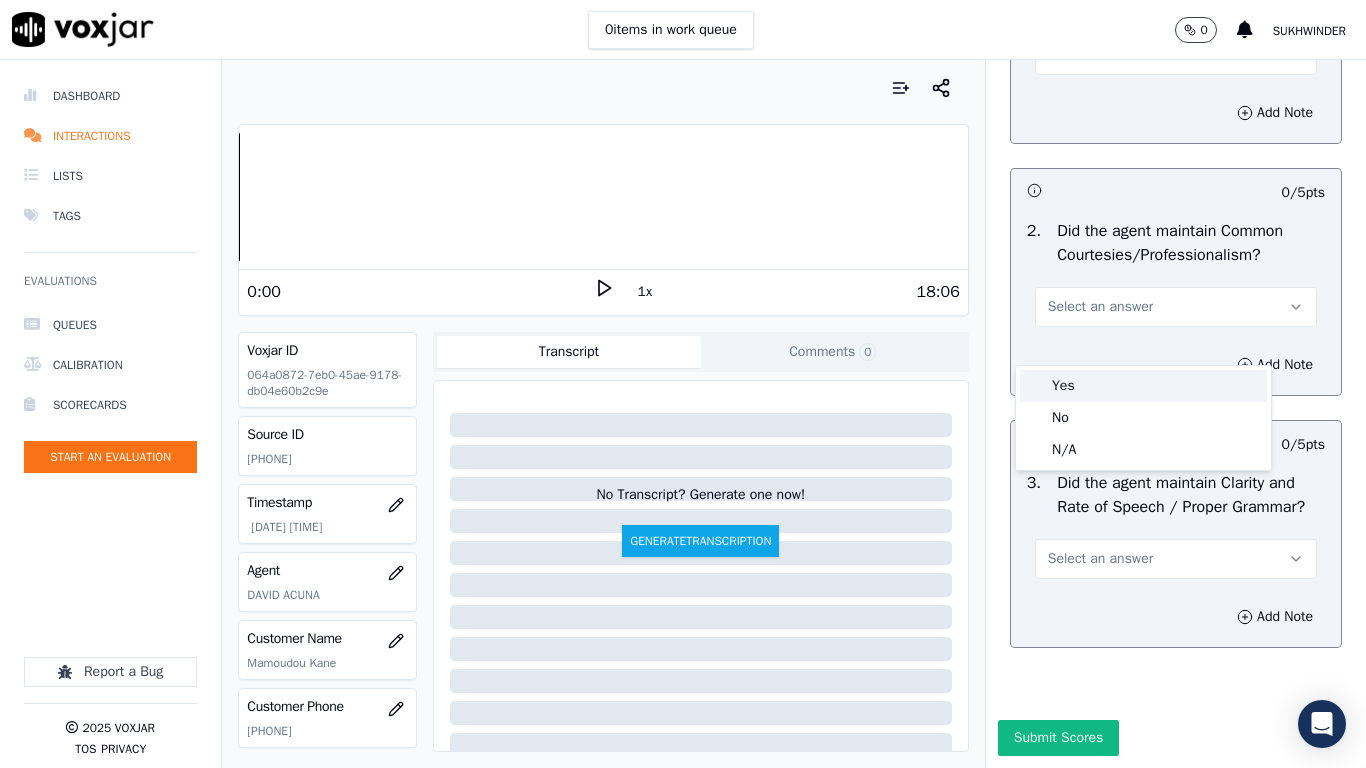 click on "Yes" at bounding box center [1143, 386] 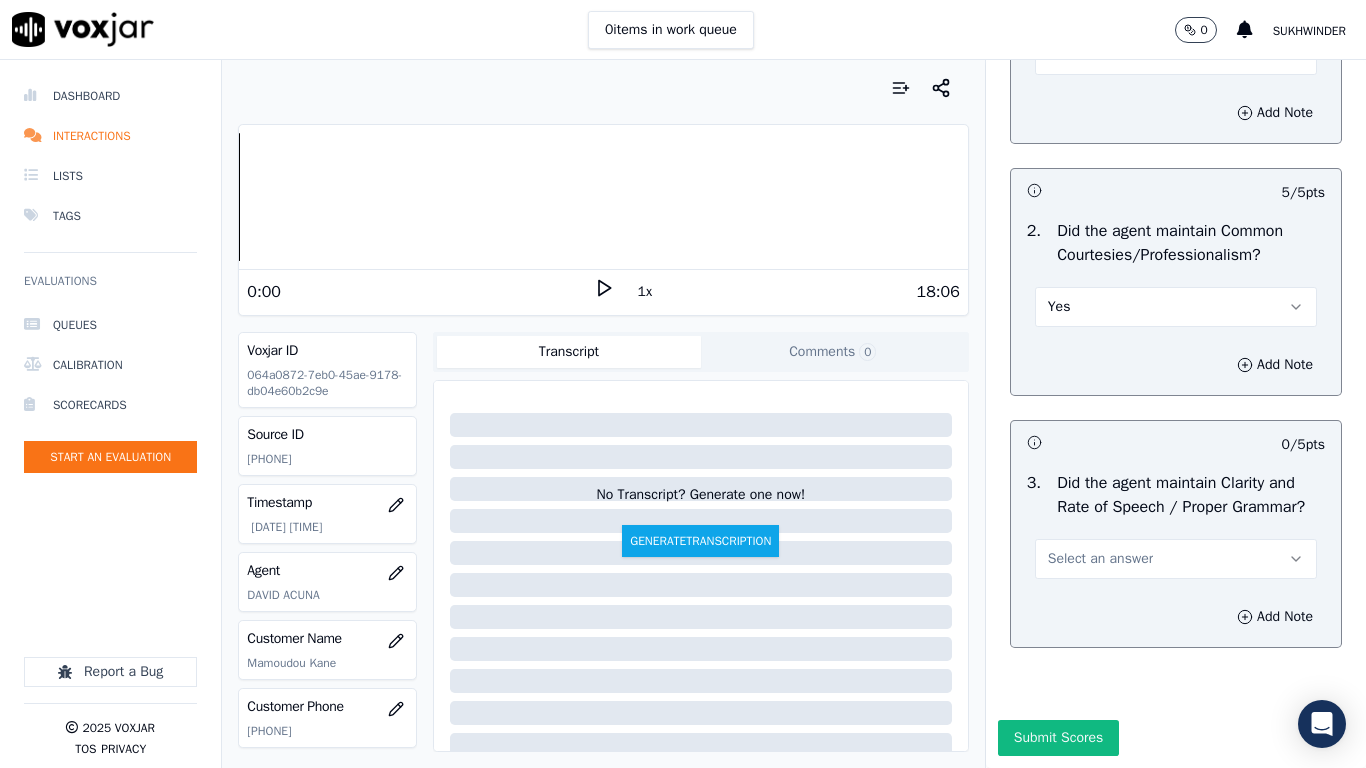 click on "Select an answer" at bounding box center [1176, 559] 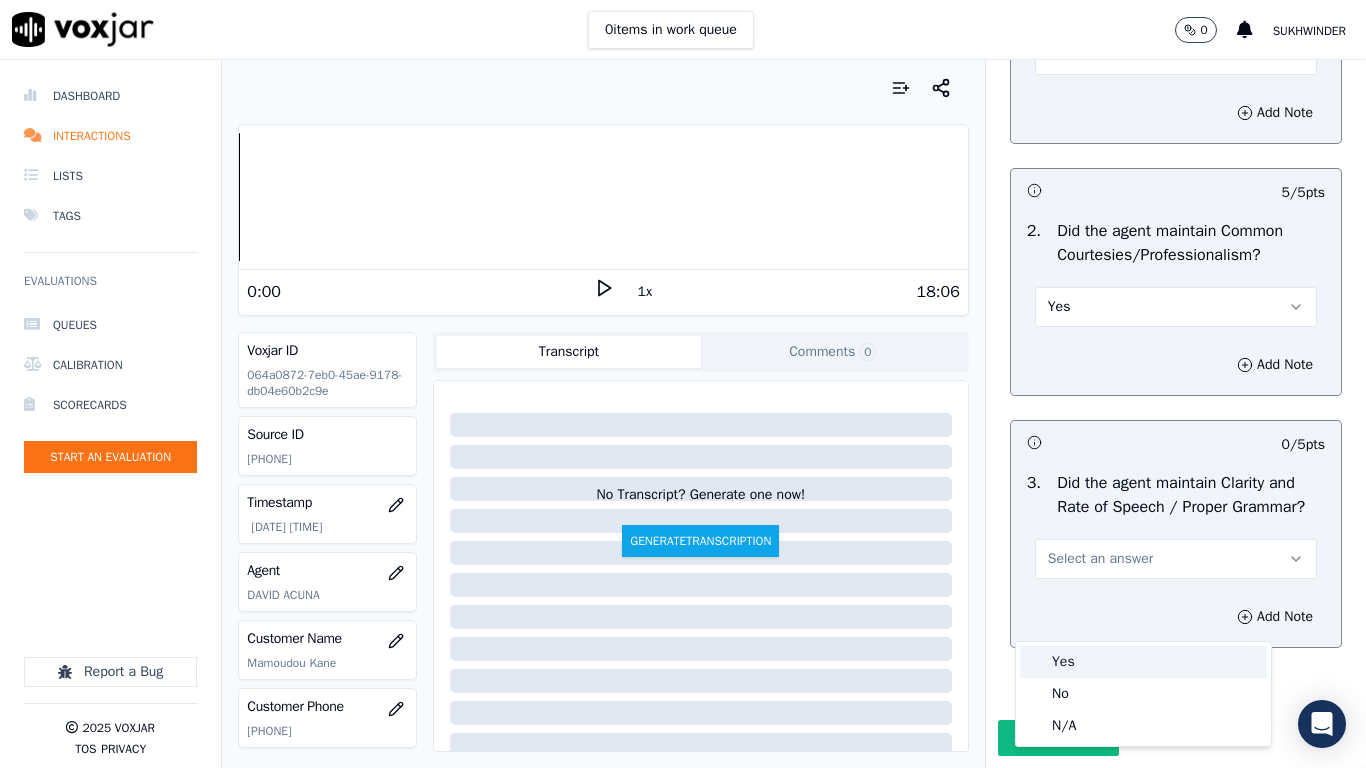 click on "Yes" at bounding box center (1143, 662) 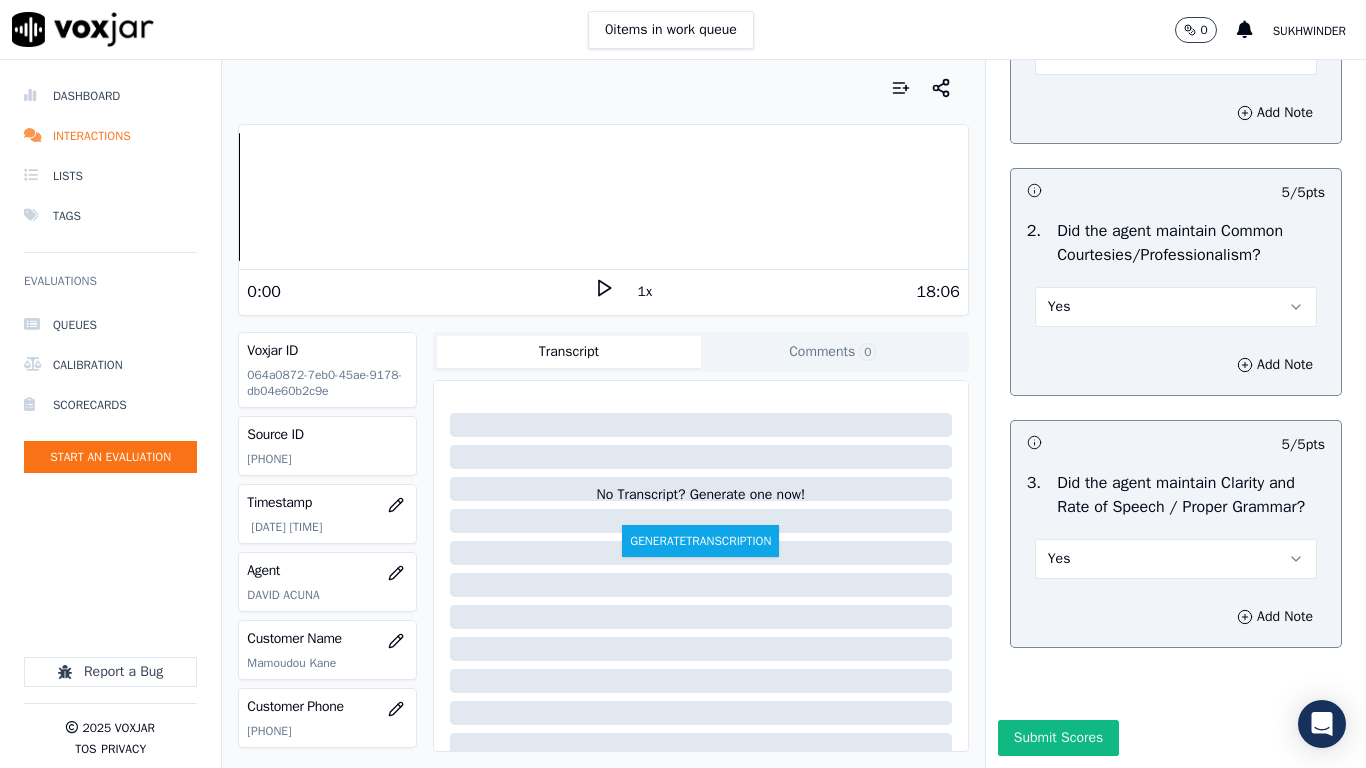 scroll, scrollTop: 5503, scrollLeft: 0, axis: vertical 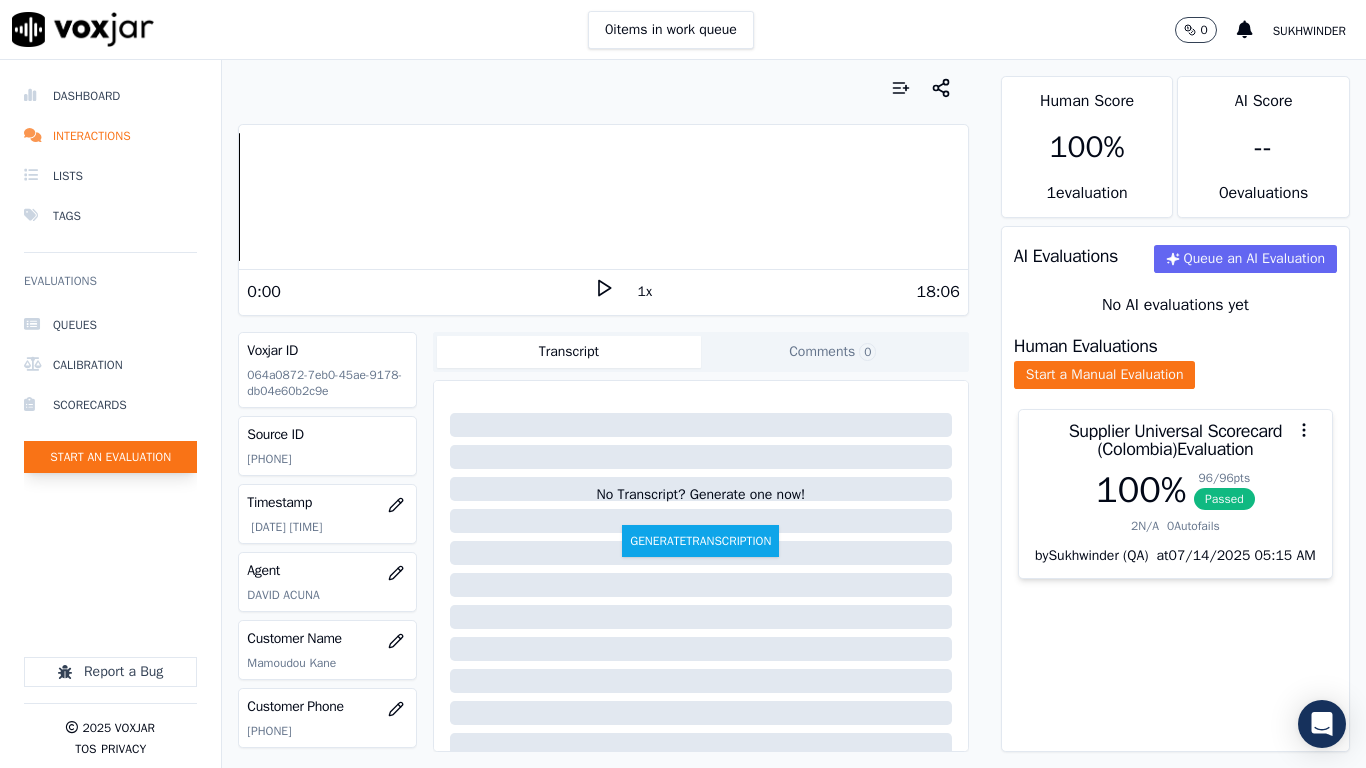 click on "Start an Evaluation" 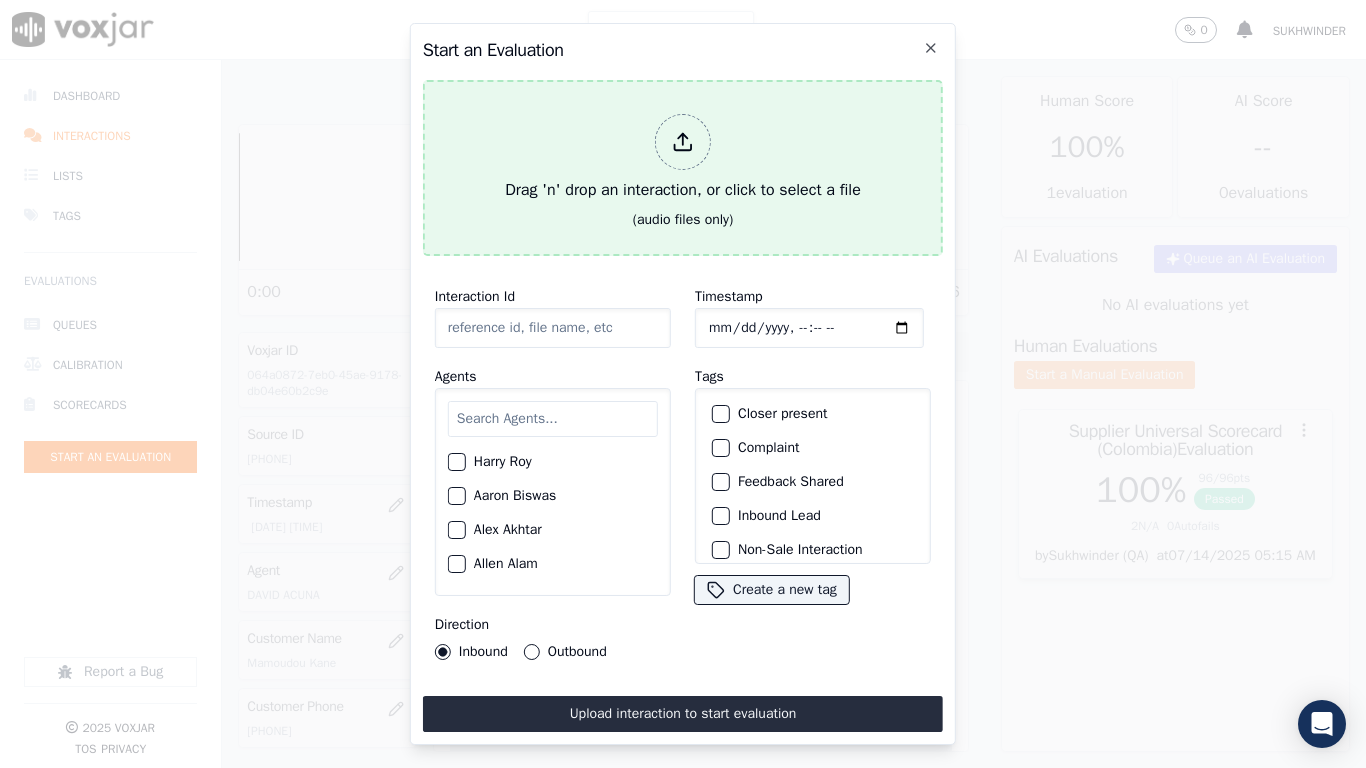 click at bounding box center (683, 142) 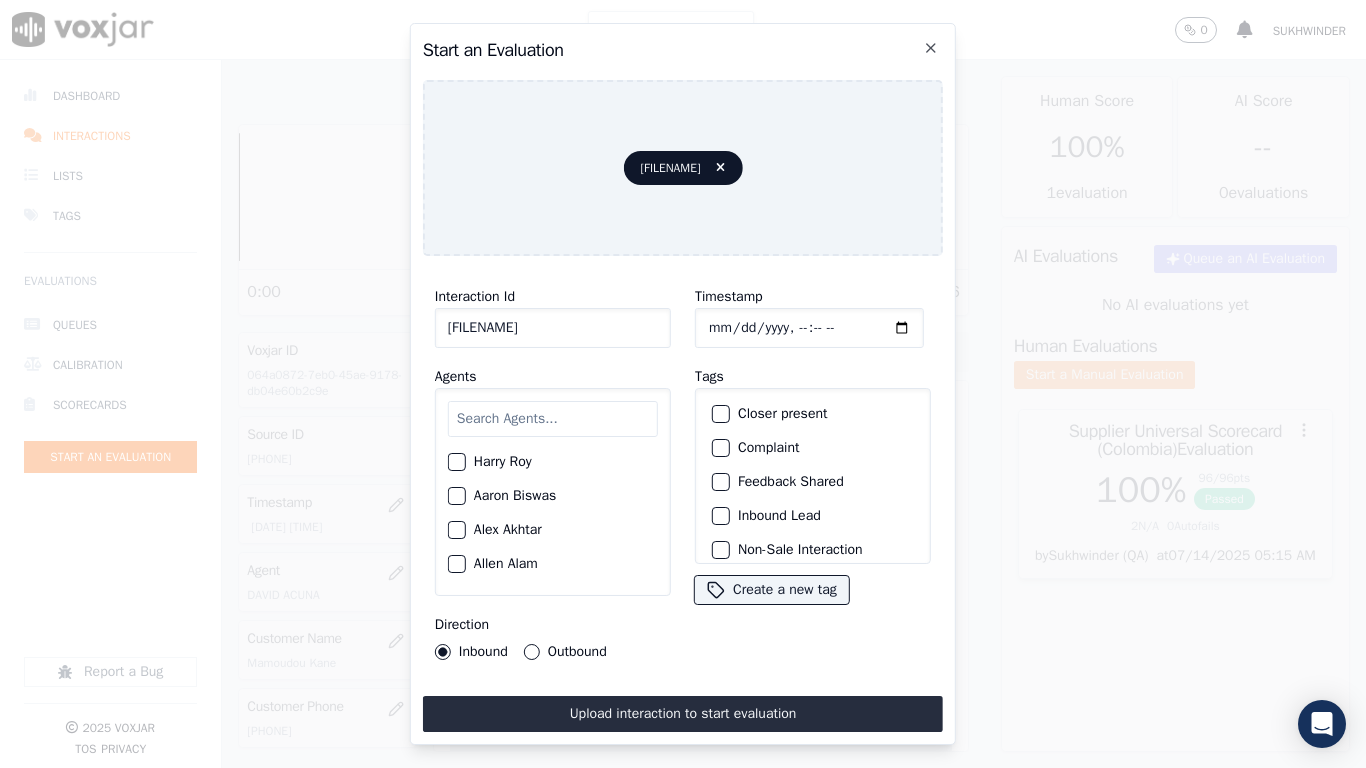 click at bounding box center [553, 419] 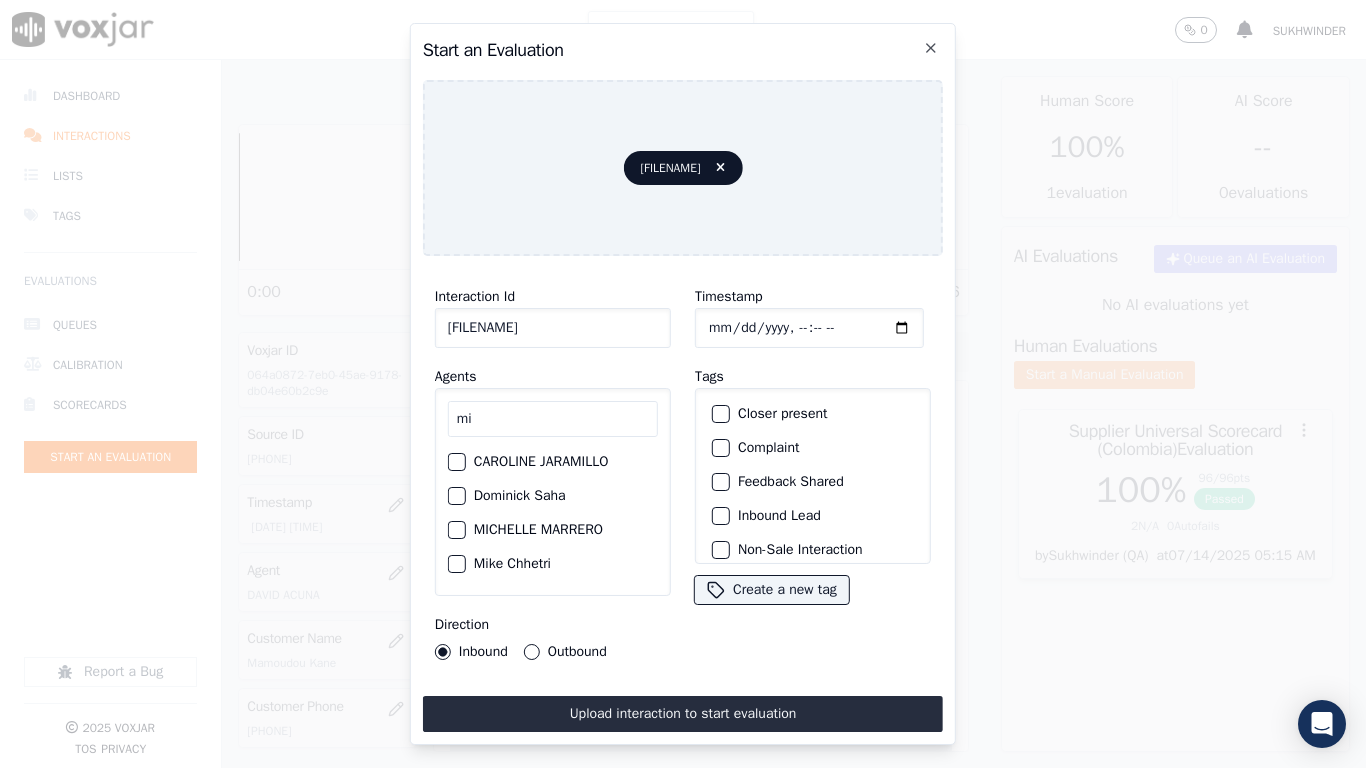 type on "mi" 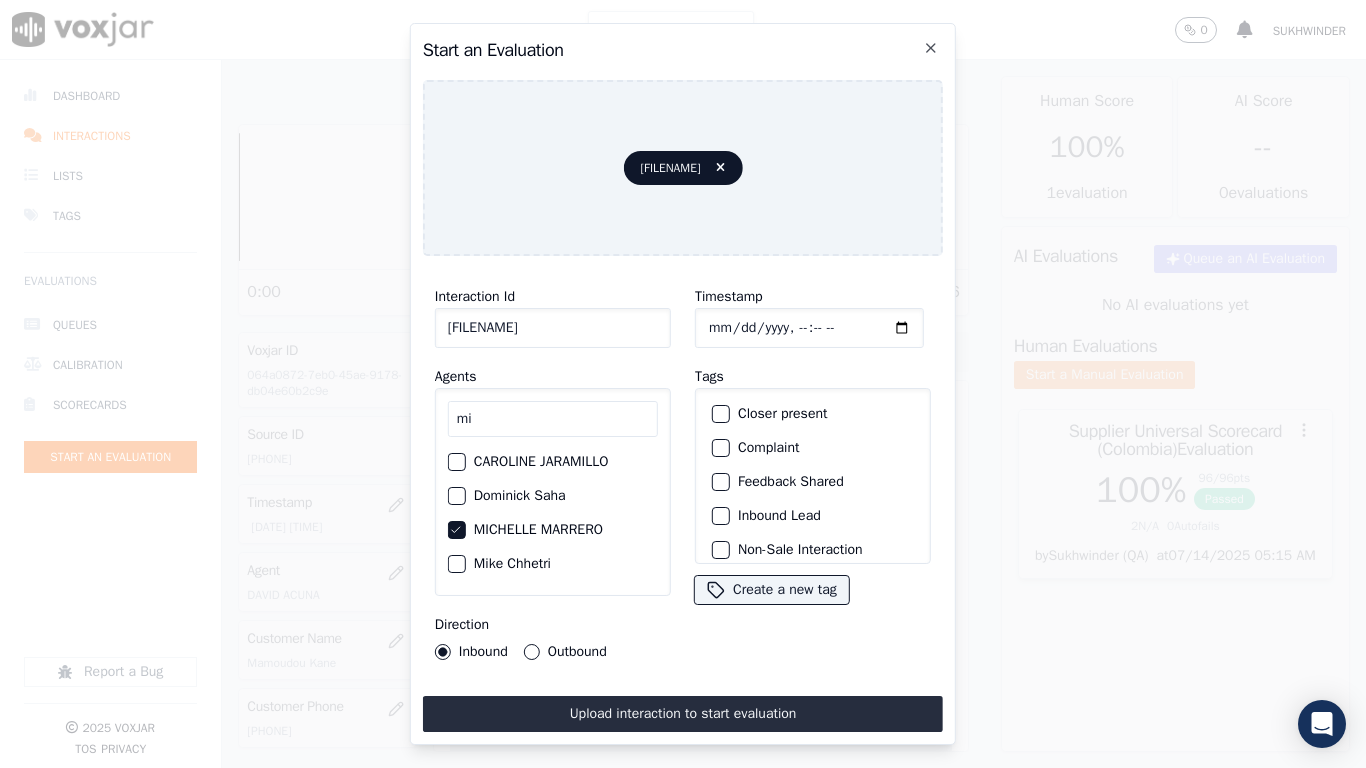 click on "Timestamp" 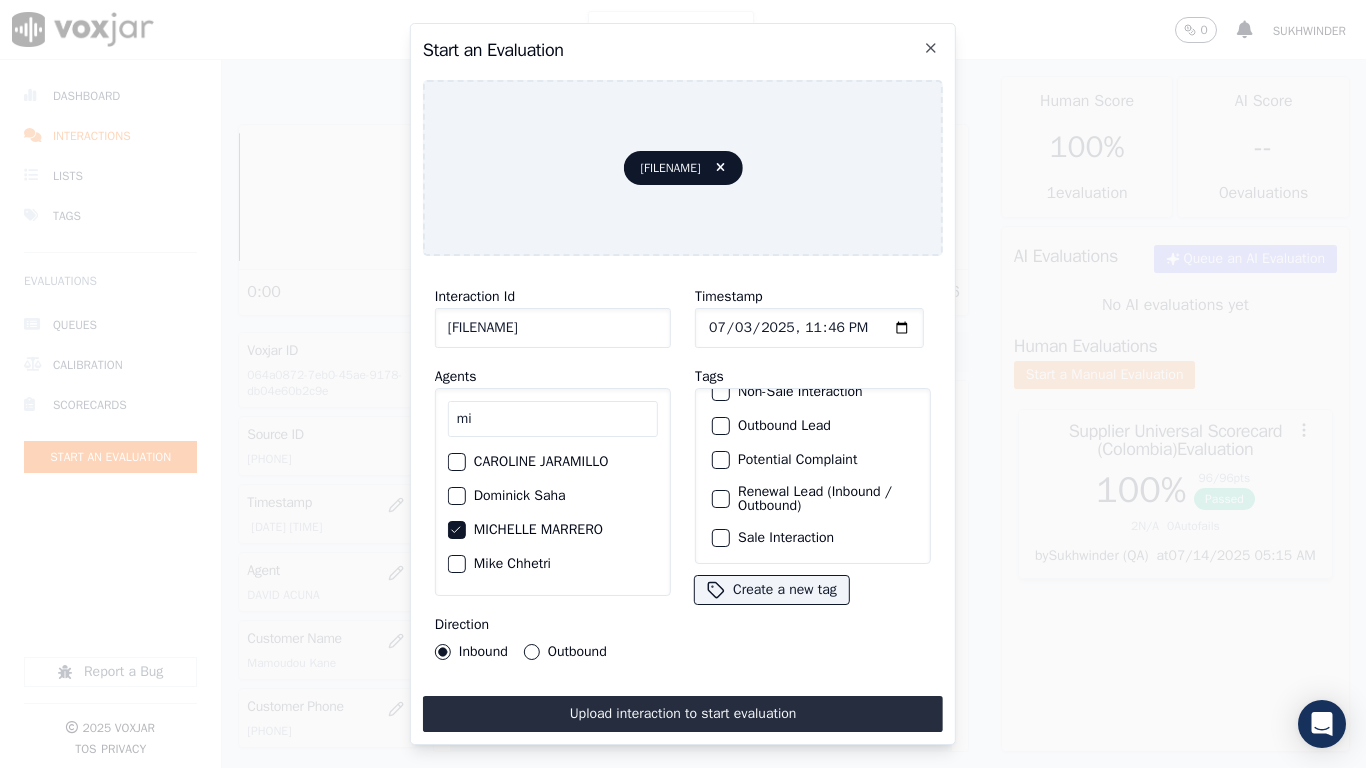 scroll, scrollTop: 173, scrollLeft: 0, axis: vertical 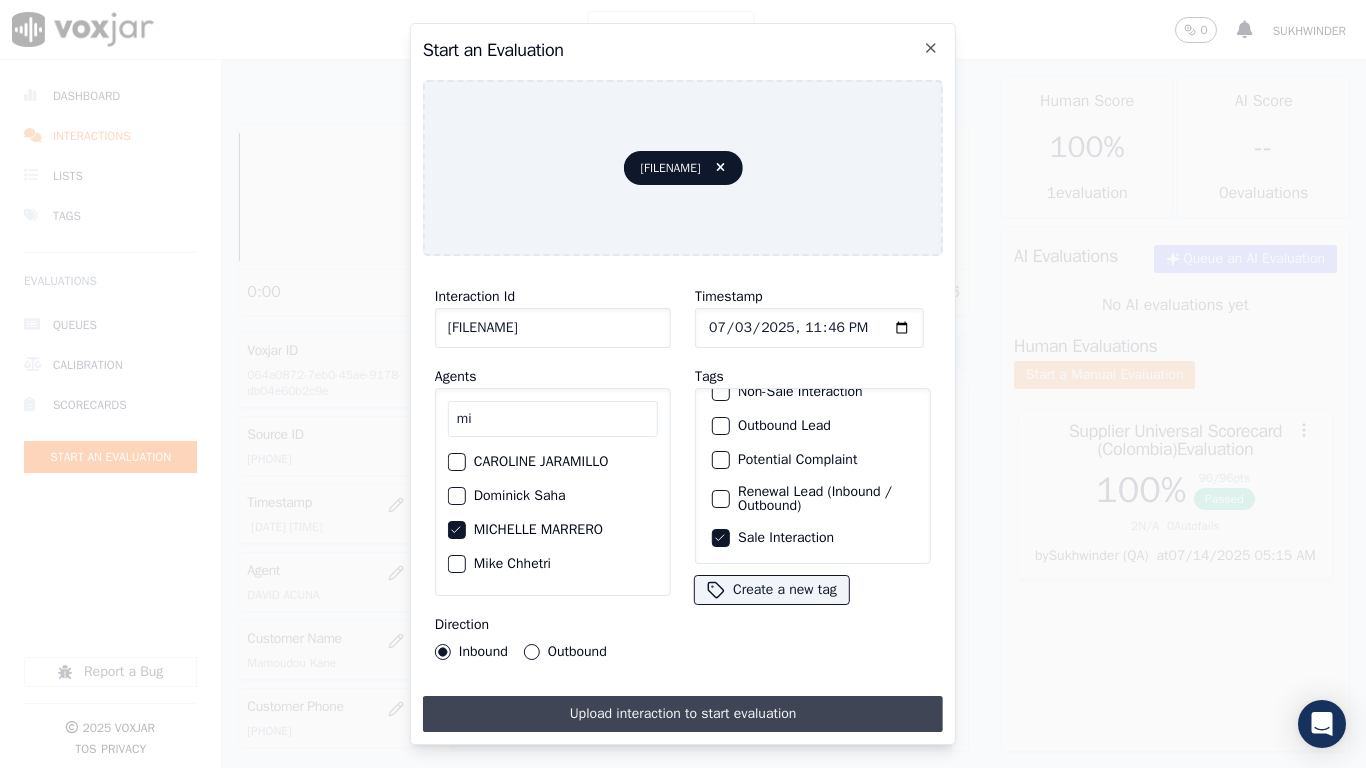 click on "Upload interaction to start evaluation" at bounding box center (683, 714) 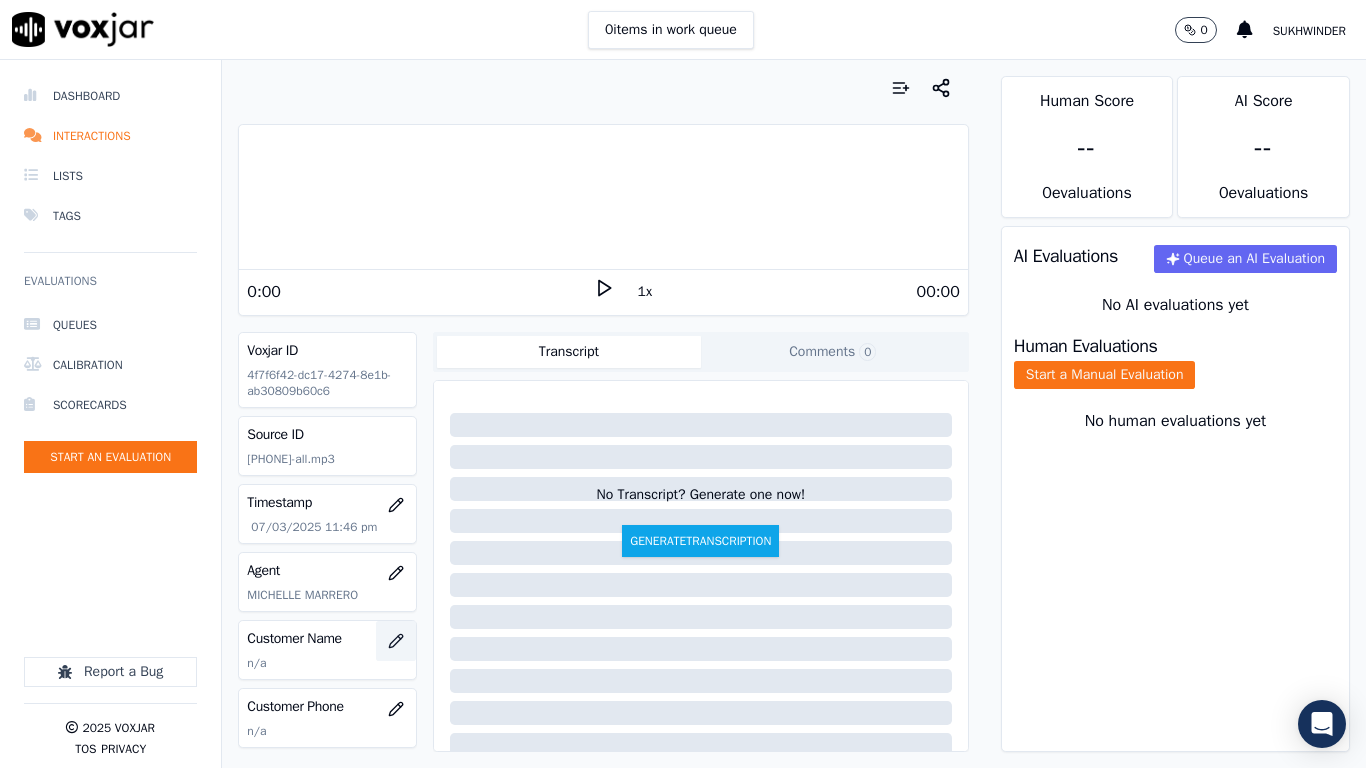 click at bounding box center (396, 641) 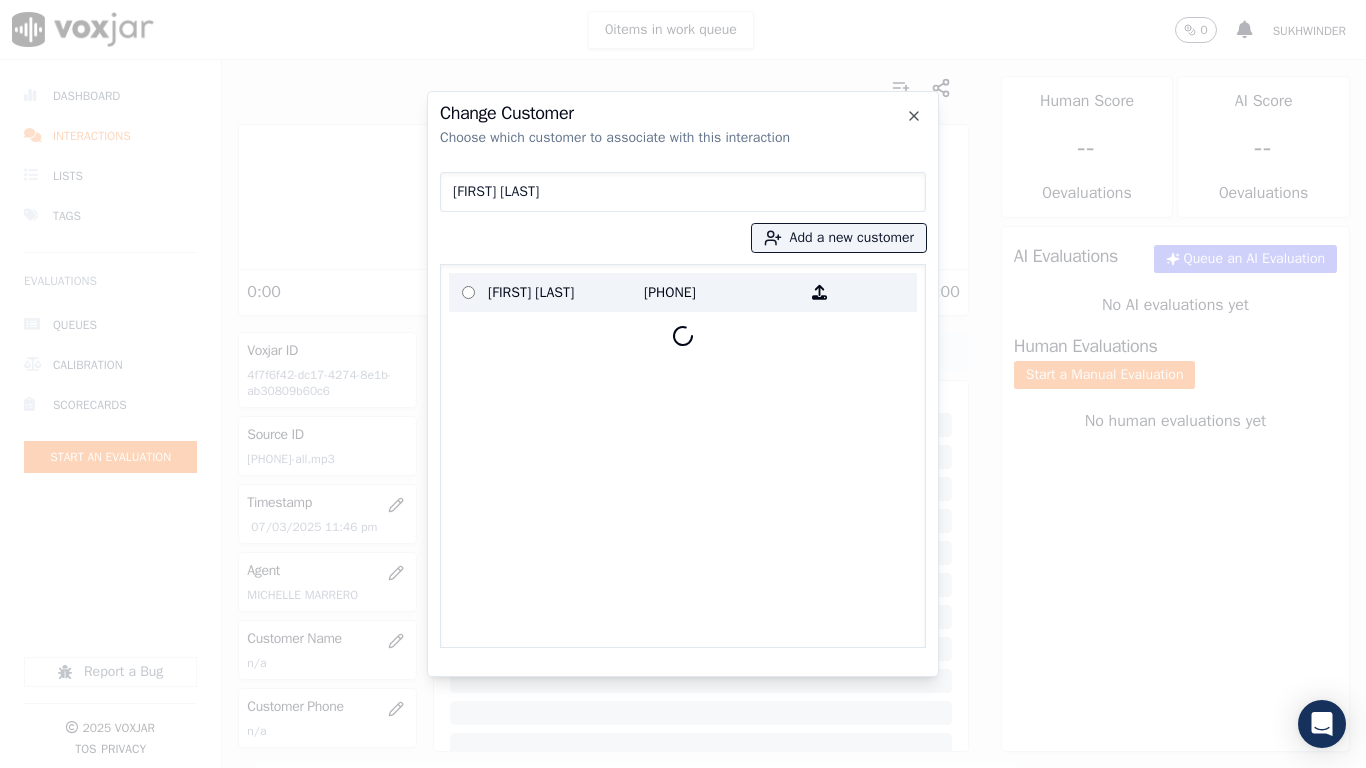 type on "[FIRST] [LAST]" 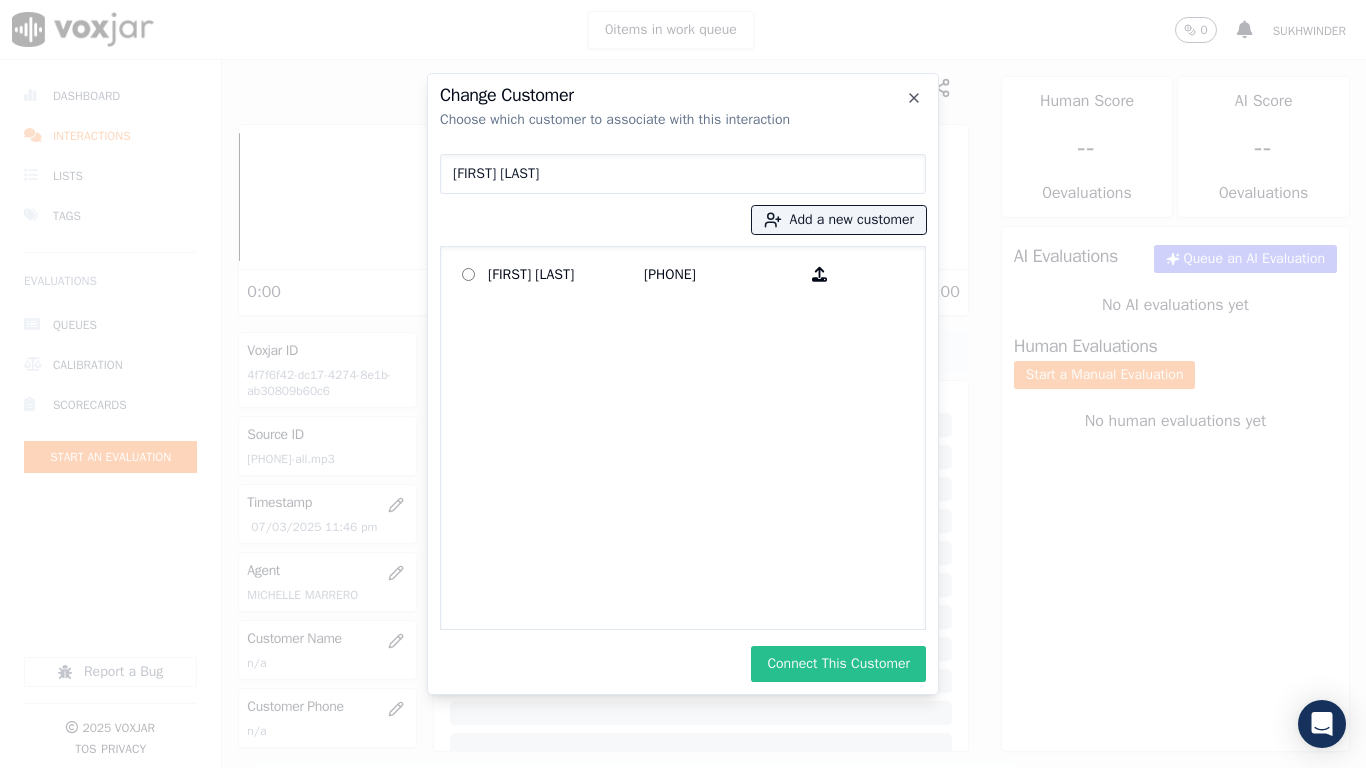 click on "Connect This Customer" at bounding box center [838, 664] 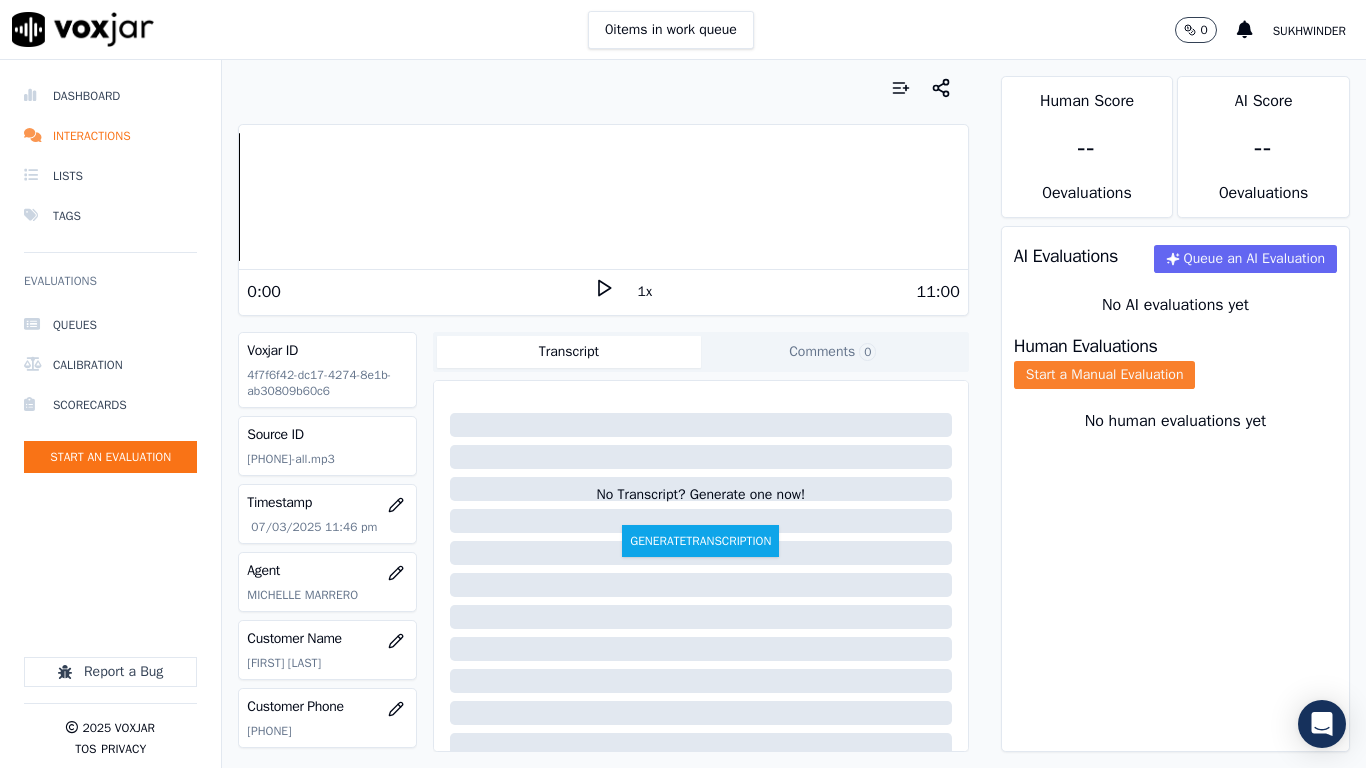 click on "Start a Manual Evaluation" 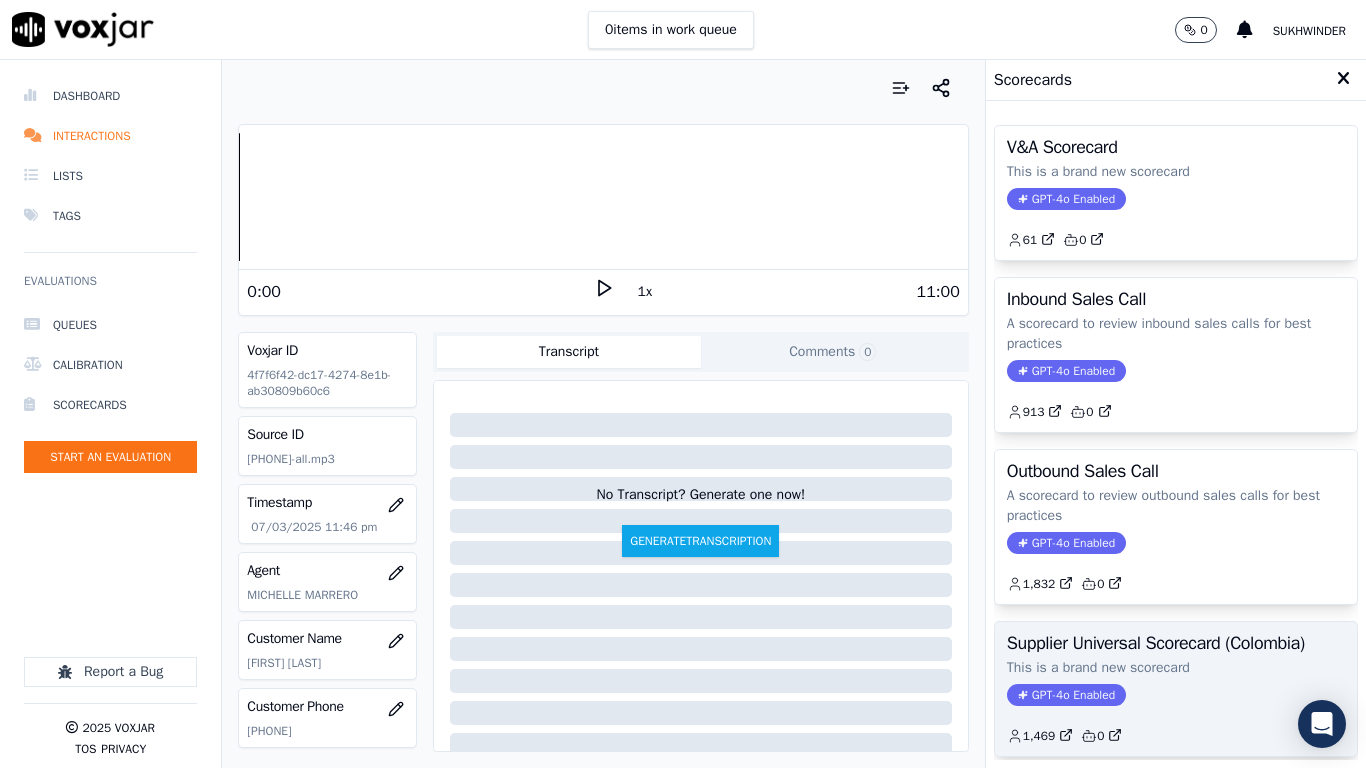 click on "Supplier Universal Scorecard (Colombia)   This is a brand new scorecard     GPT-4o Enabled       1,469         0" at bounding box center [1176, 689] 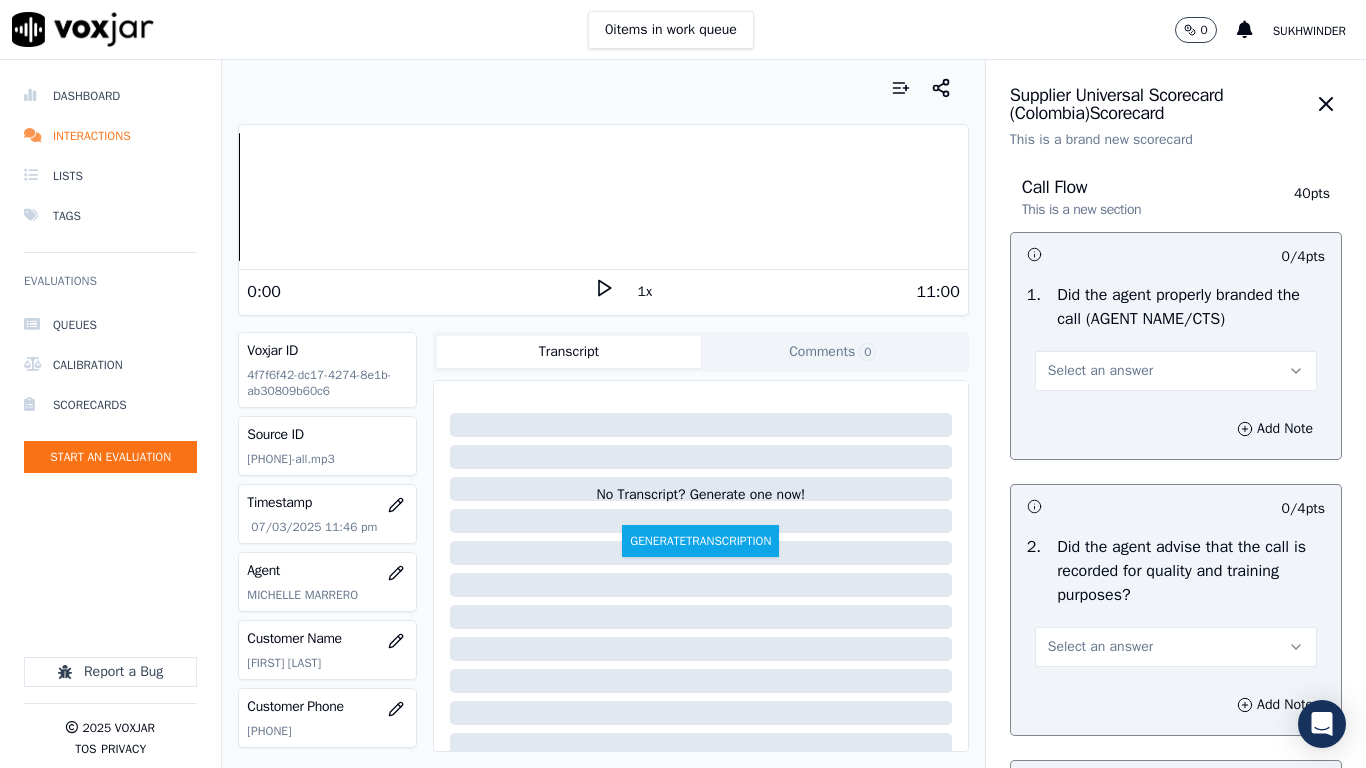 click on "Select an answer" at bounding box center [1100, 371] 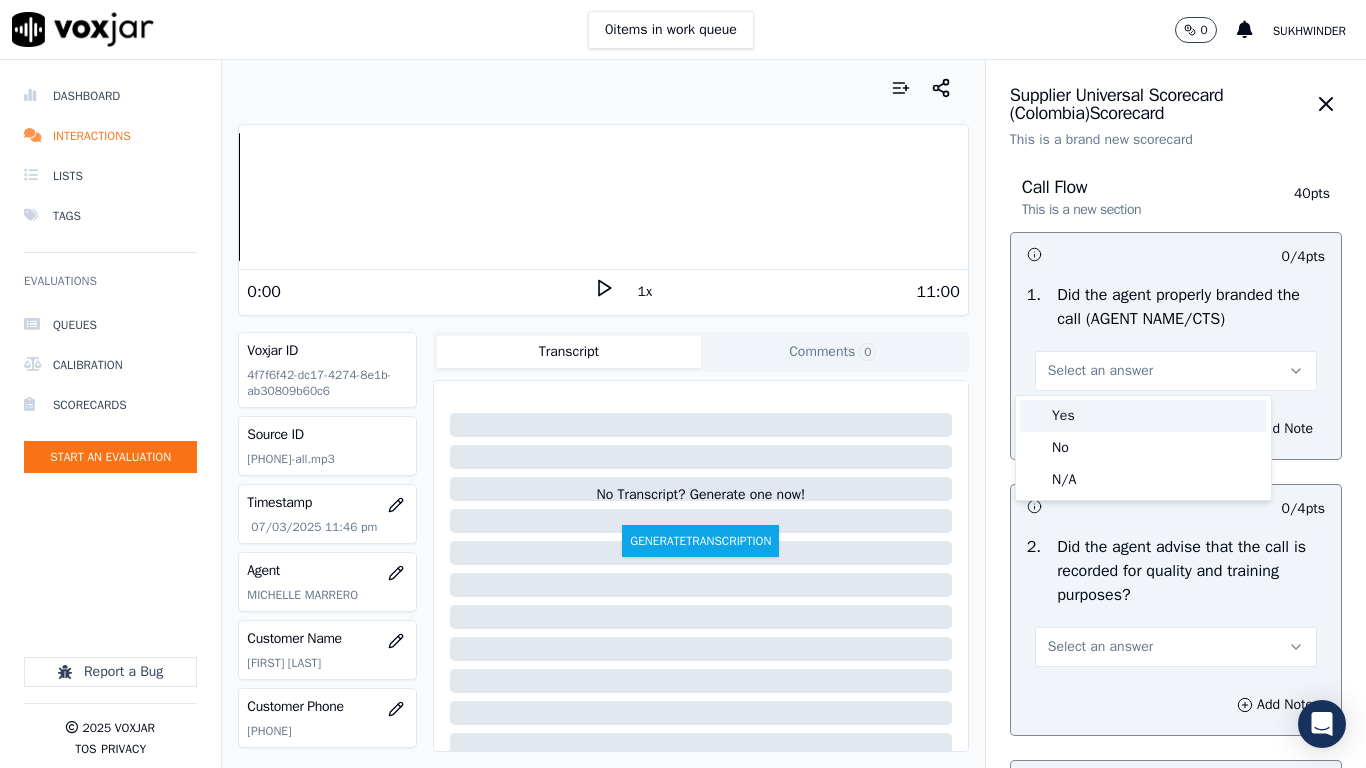 click on "Yes" at bounding box center (1143, 416) 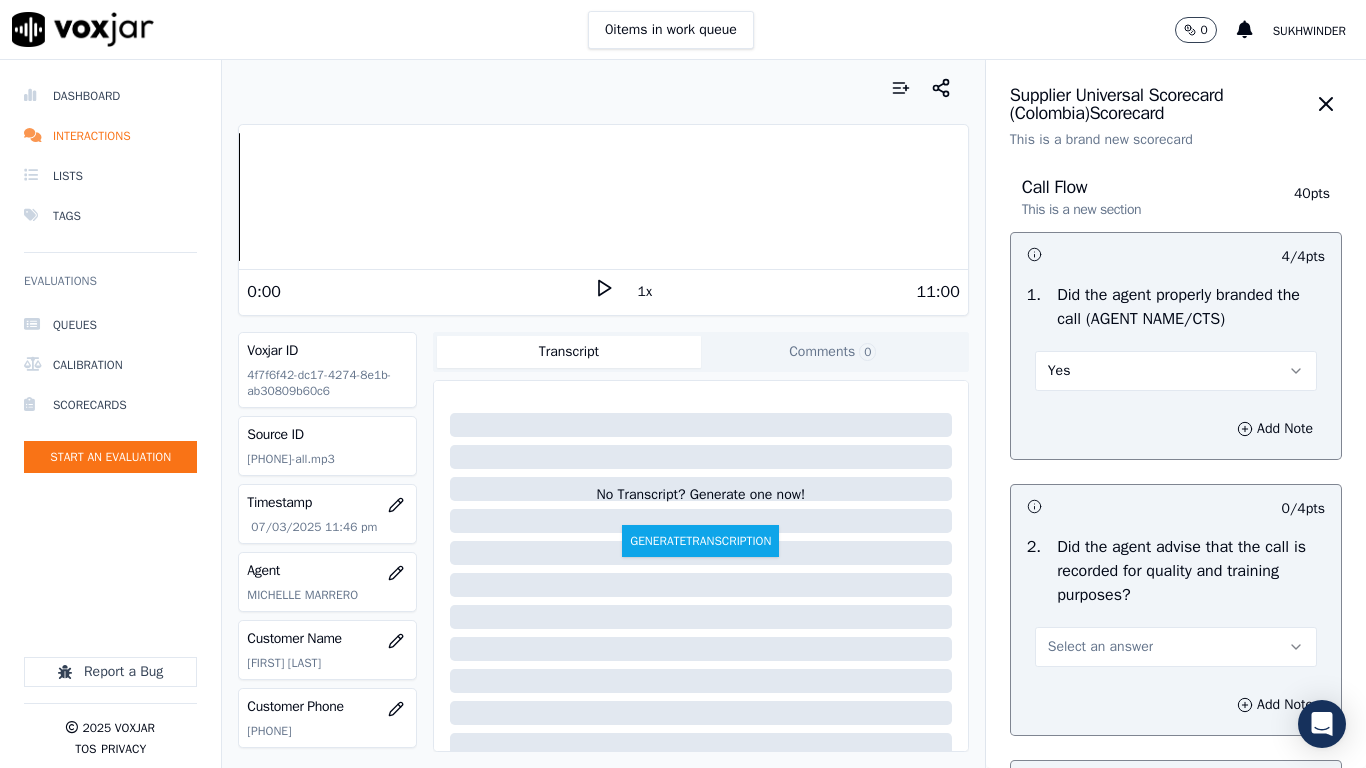 scroll, scrollTop: 400, scrollLeft: 0, axis: vertical 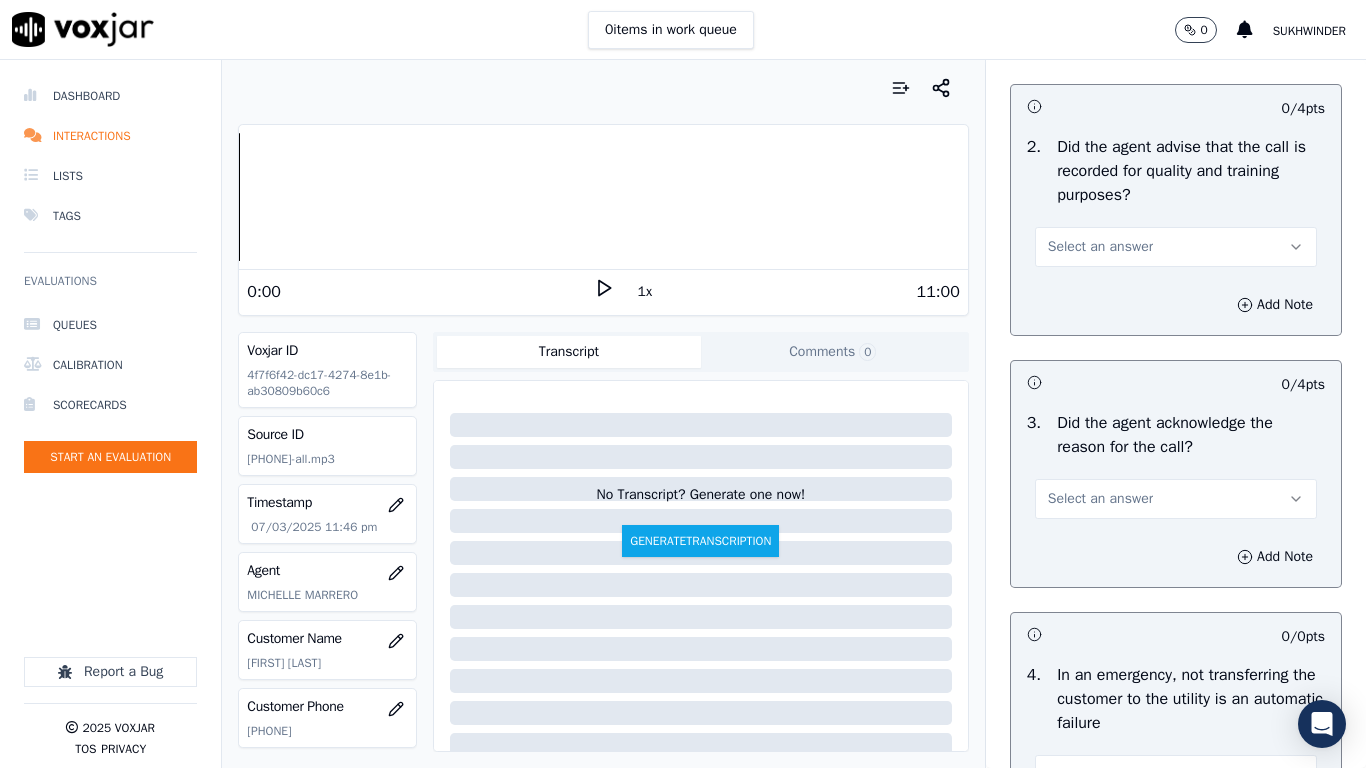 click on "Select an answer" at bounding box center [1100, 499] 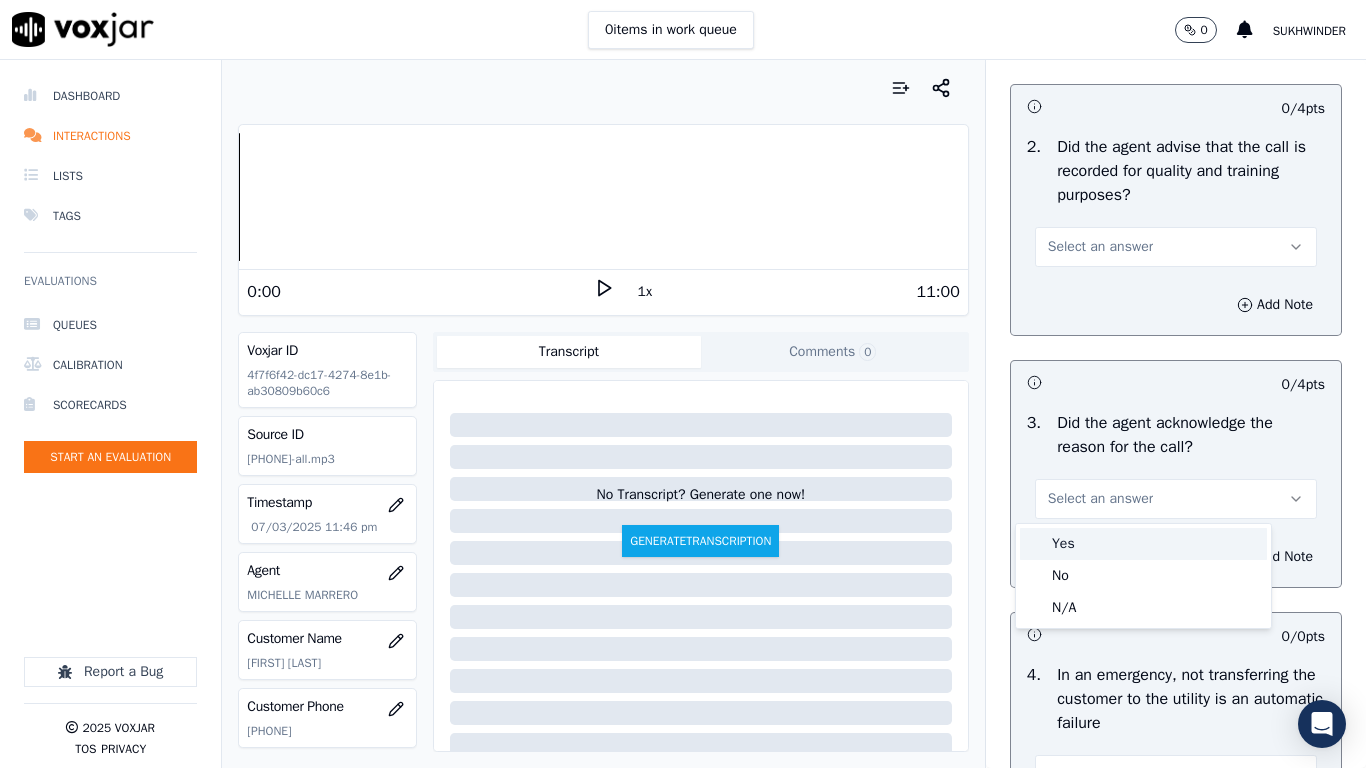 click on "Yes" at bounding box center (1143, 544) 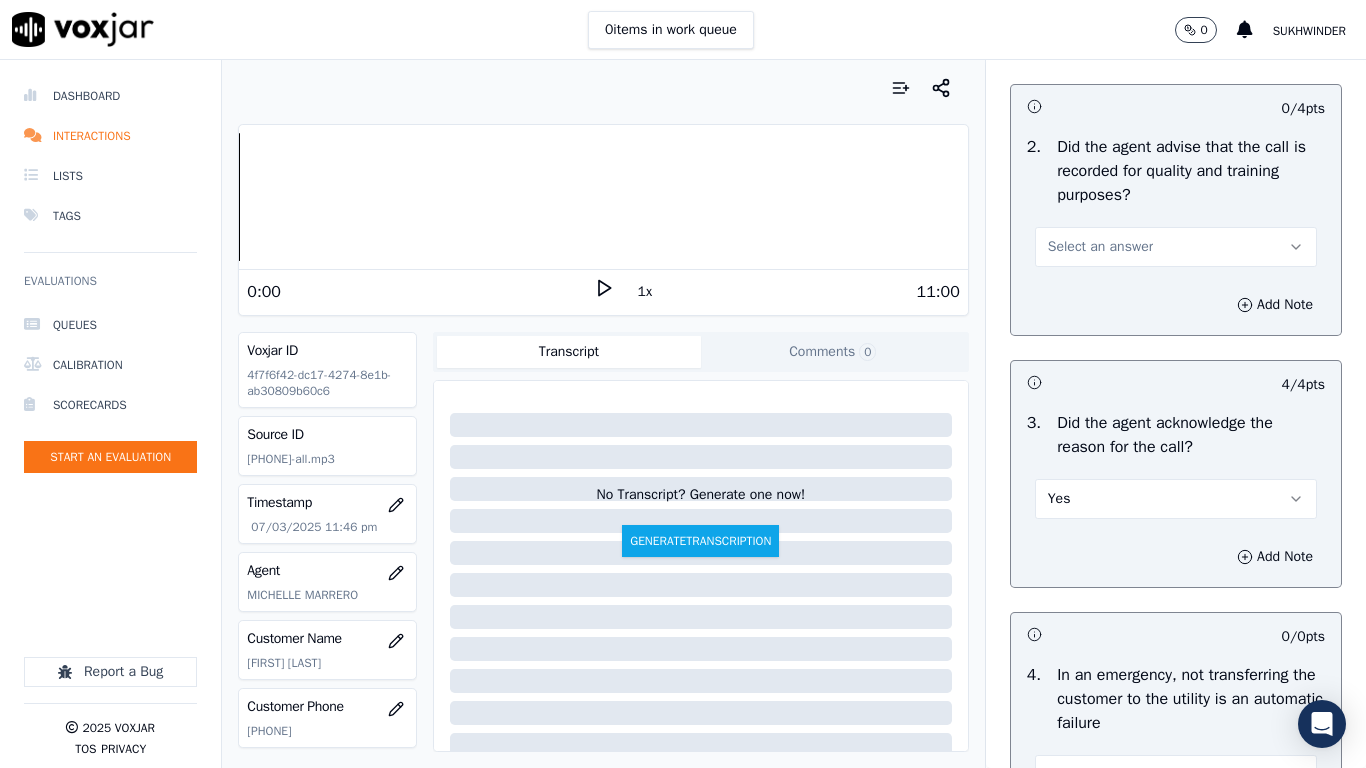 click on "Select an answer" at bounding box center (1100, 247) 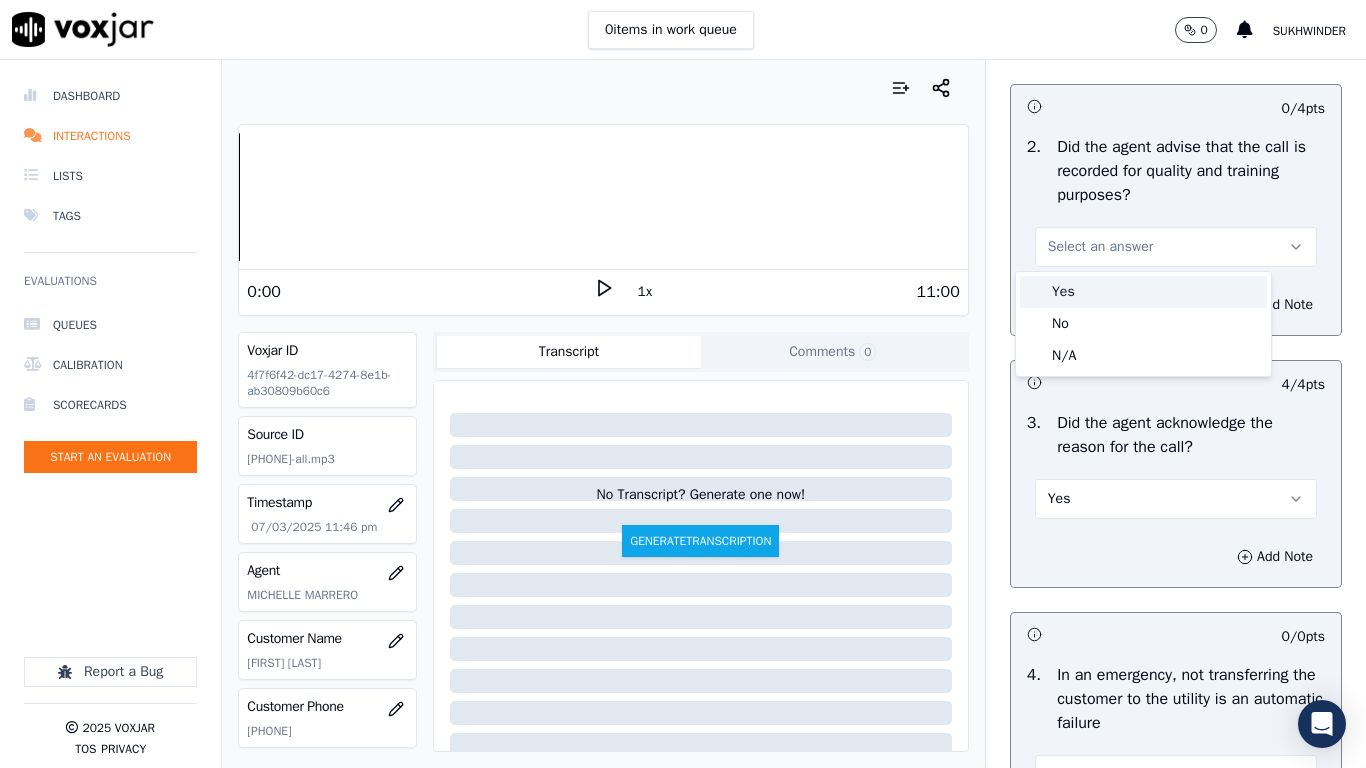 drag, startPoint x: 1079, startPoint y: 286, endPoint x: 1077, endPoint y: 307, distance: 21.095022 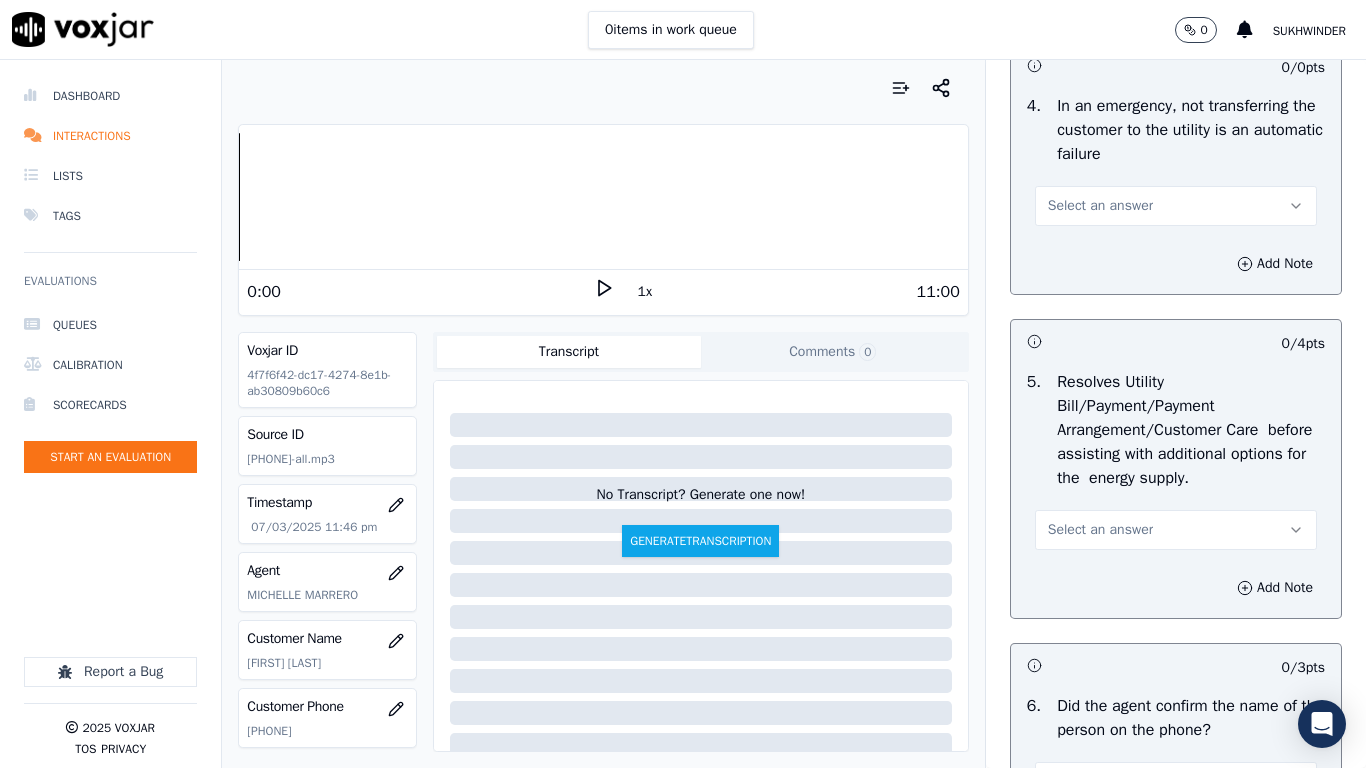 scroll, scrollTop: 1000, scrollLeft: 0, axis: vertical 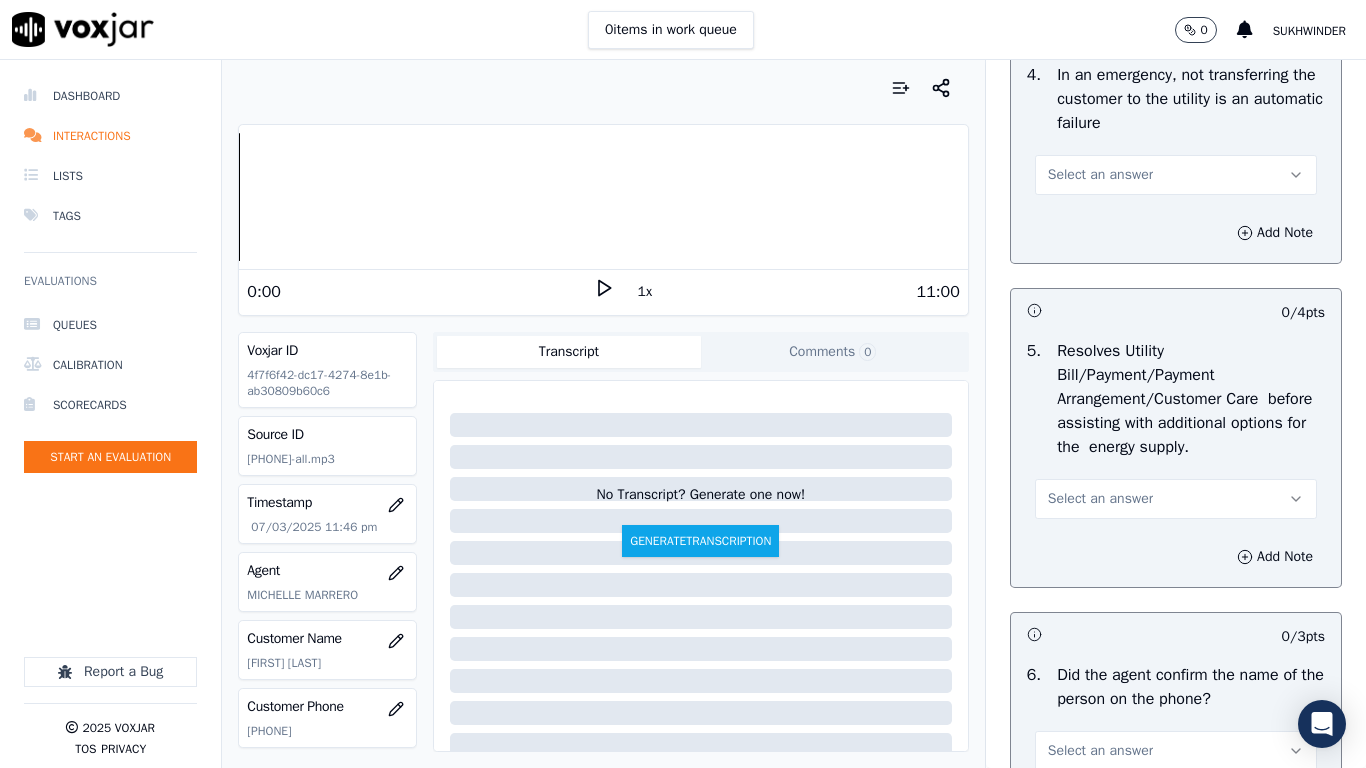 click on "Select an answer" at bounding box center [1100, 175] 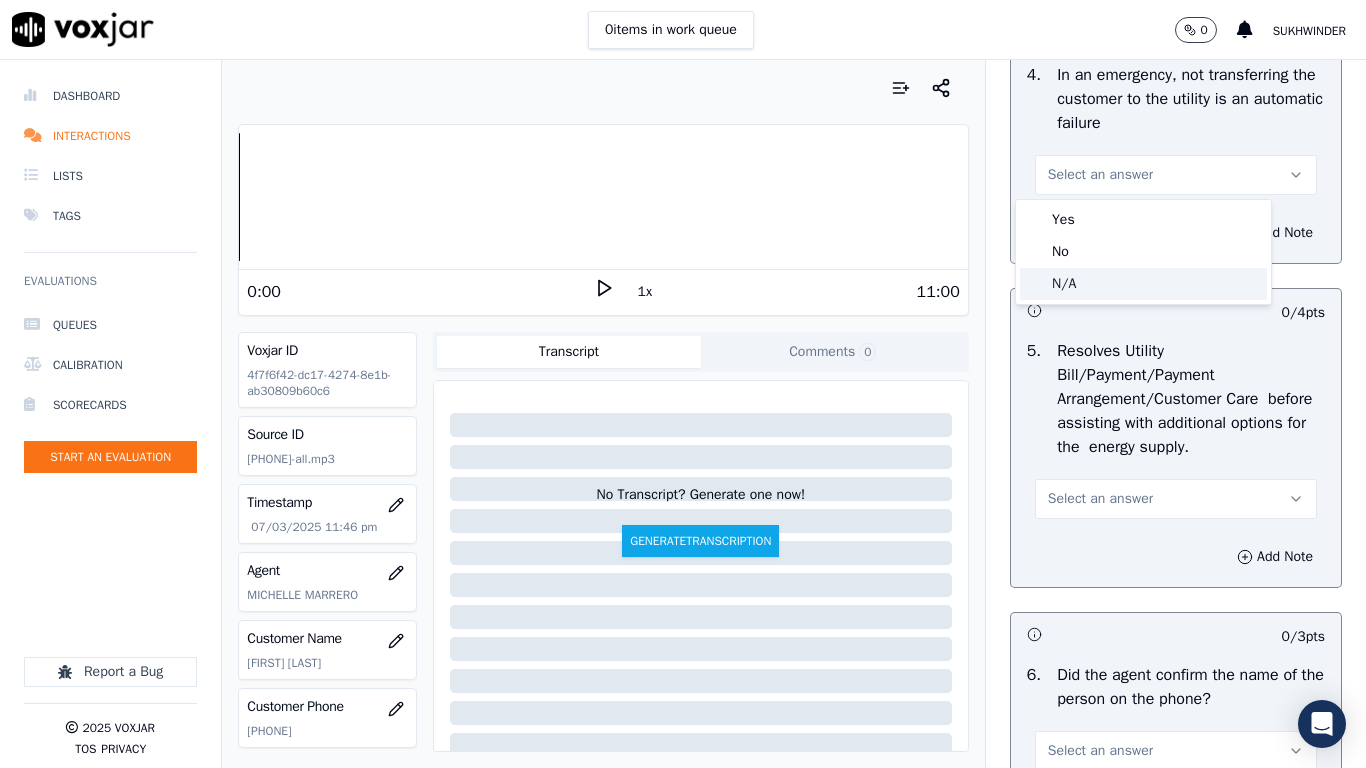 drag, startPoint x: 1084, startPoint y: 272, endPoint x: 1088, endPoint y: 337, distance: 65.12296 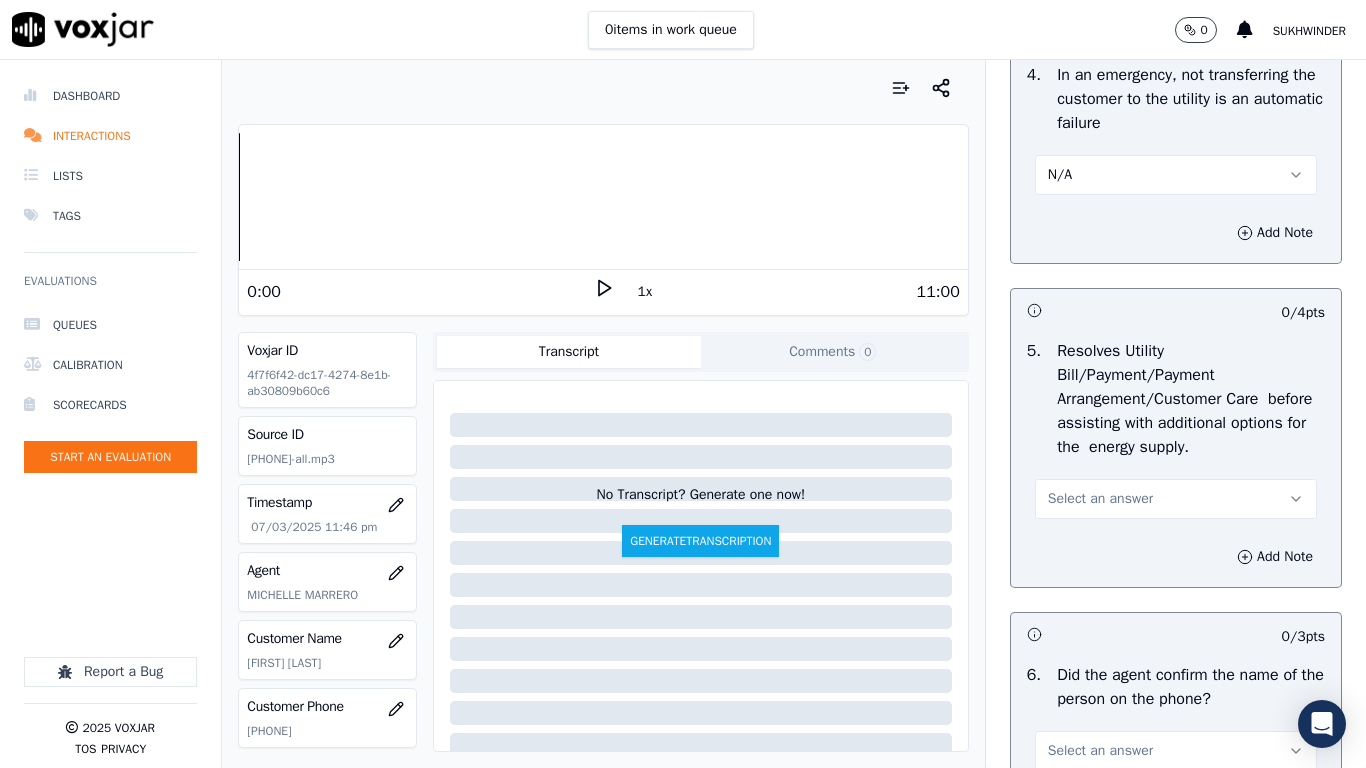 drag, startPoint x: 1095, startPoint y: 499, endPoint x: 1096, endPoint y: 512, distance: 13.038404 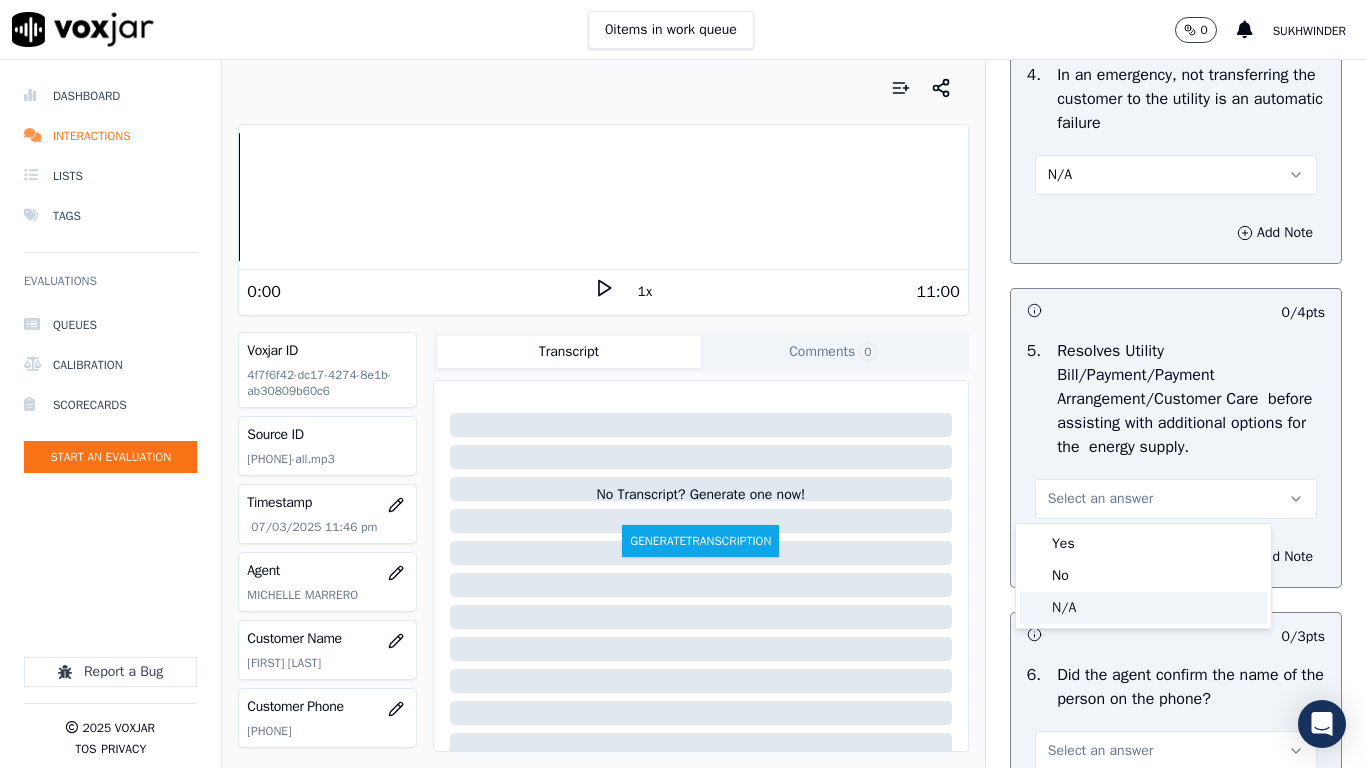 click on "N/A" 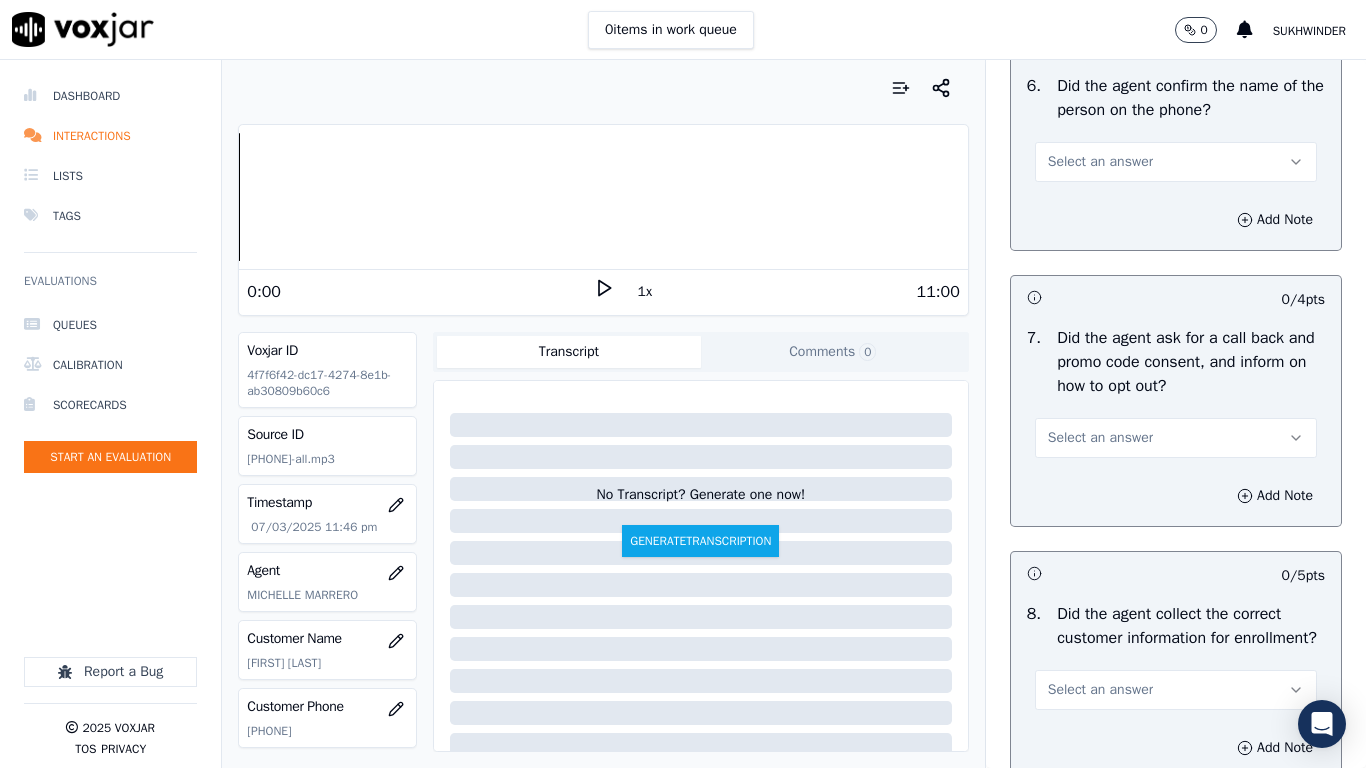 scroll, scrollTop: 1600, scrollLeft: 0, axis: vertical 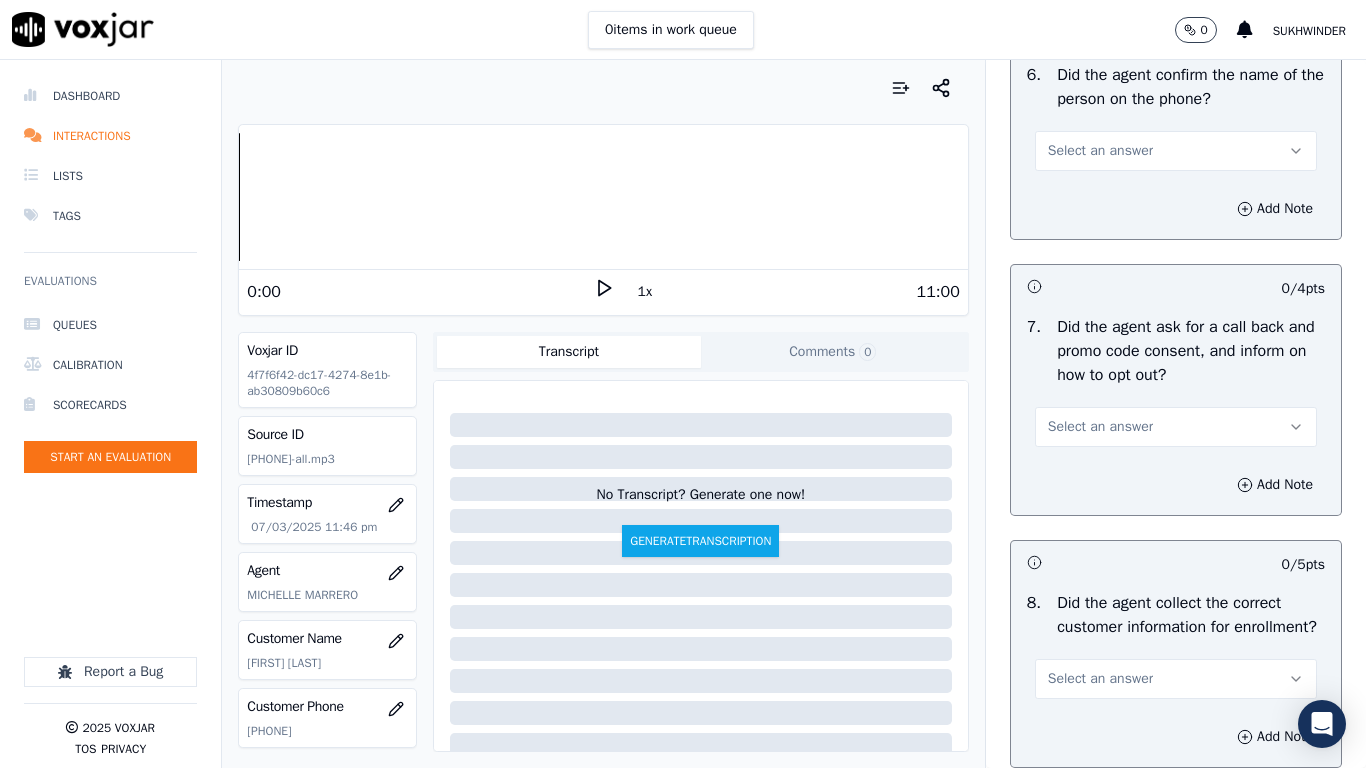 click on "Select an answer" at bounding box center [1100, 151] 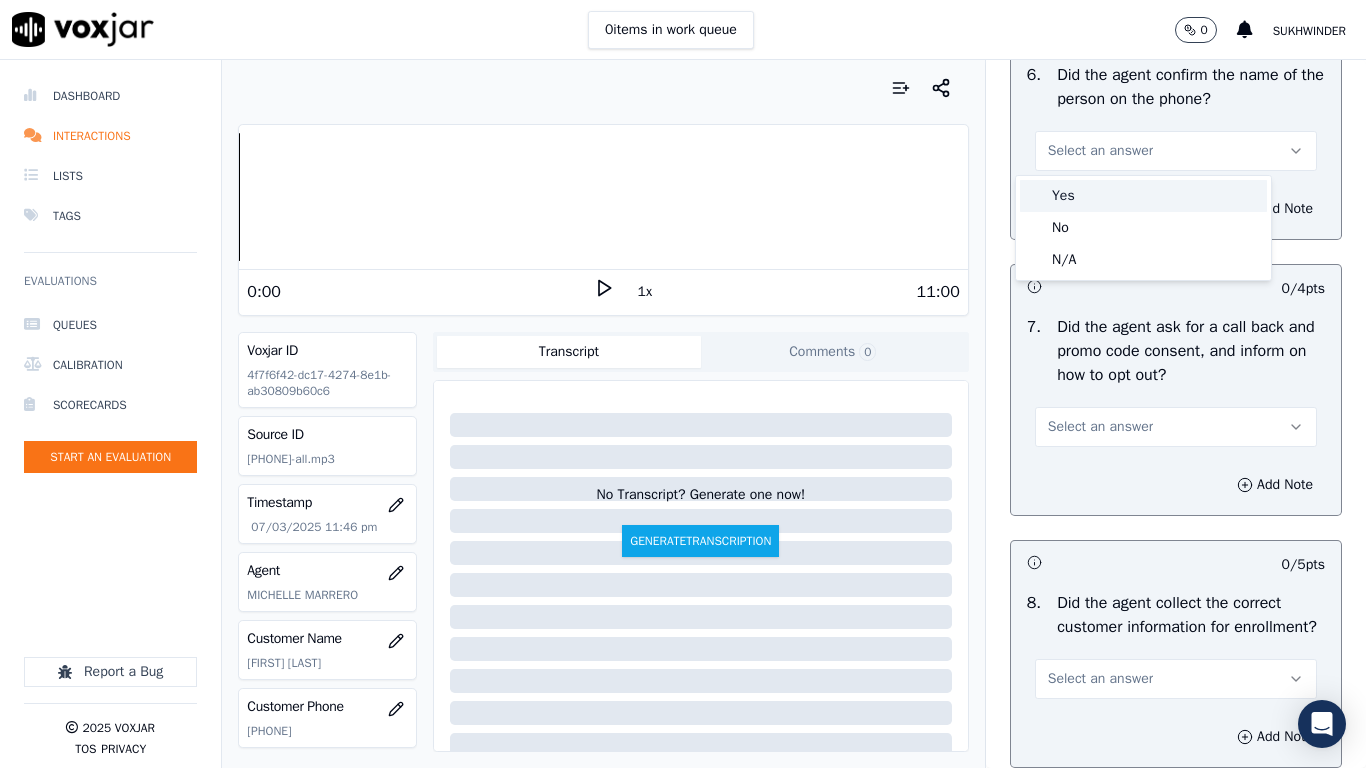 drag, startPoint x: 1094, startPoint y: 196, endPoint x: 1096, endPoint y: 239, distance: 43.046486 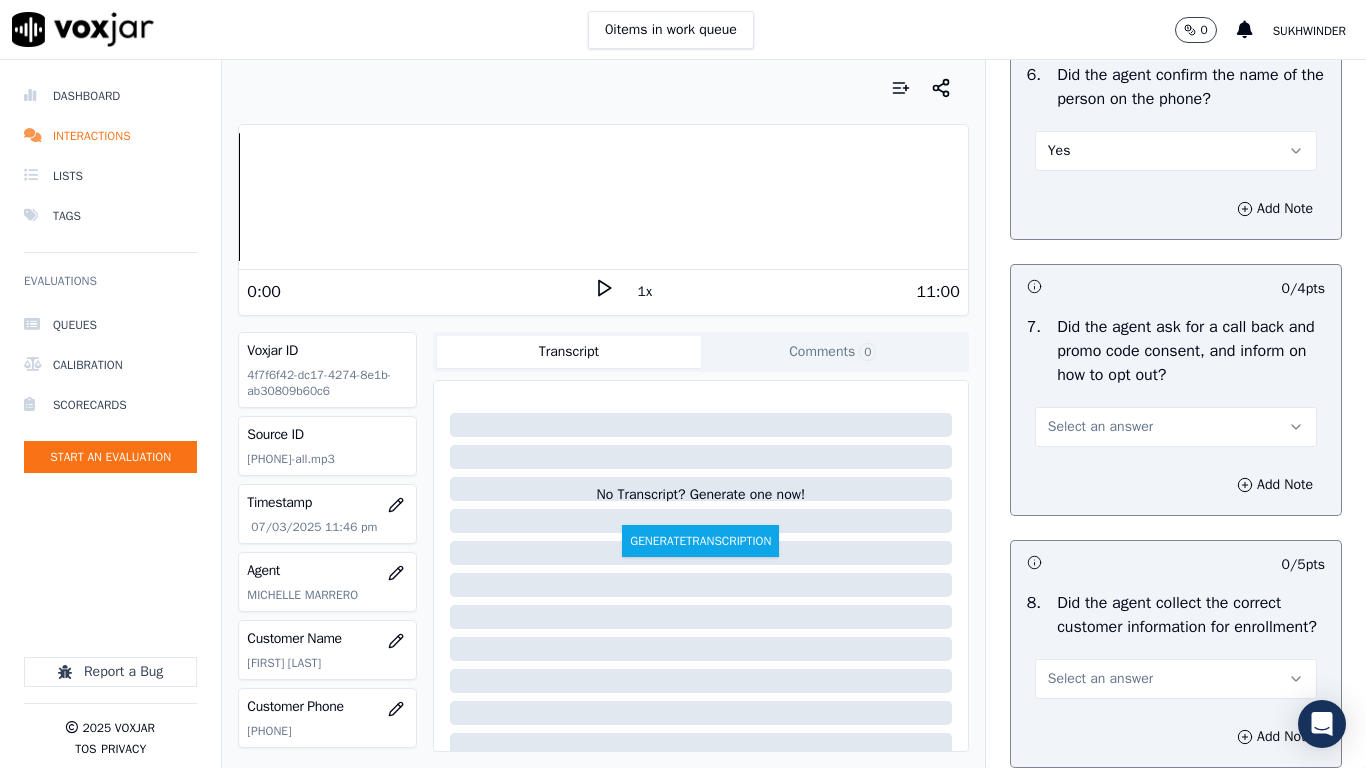 click on "Select an answer" at bounding box center (1100, 427) 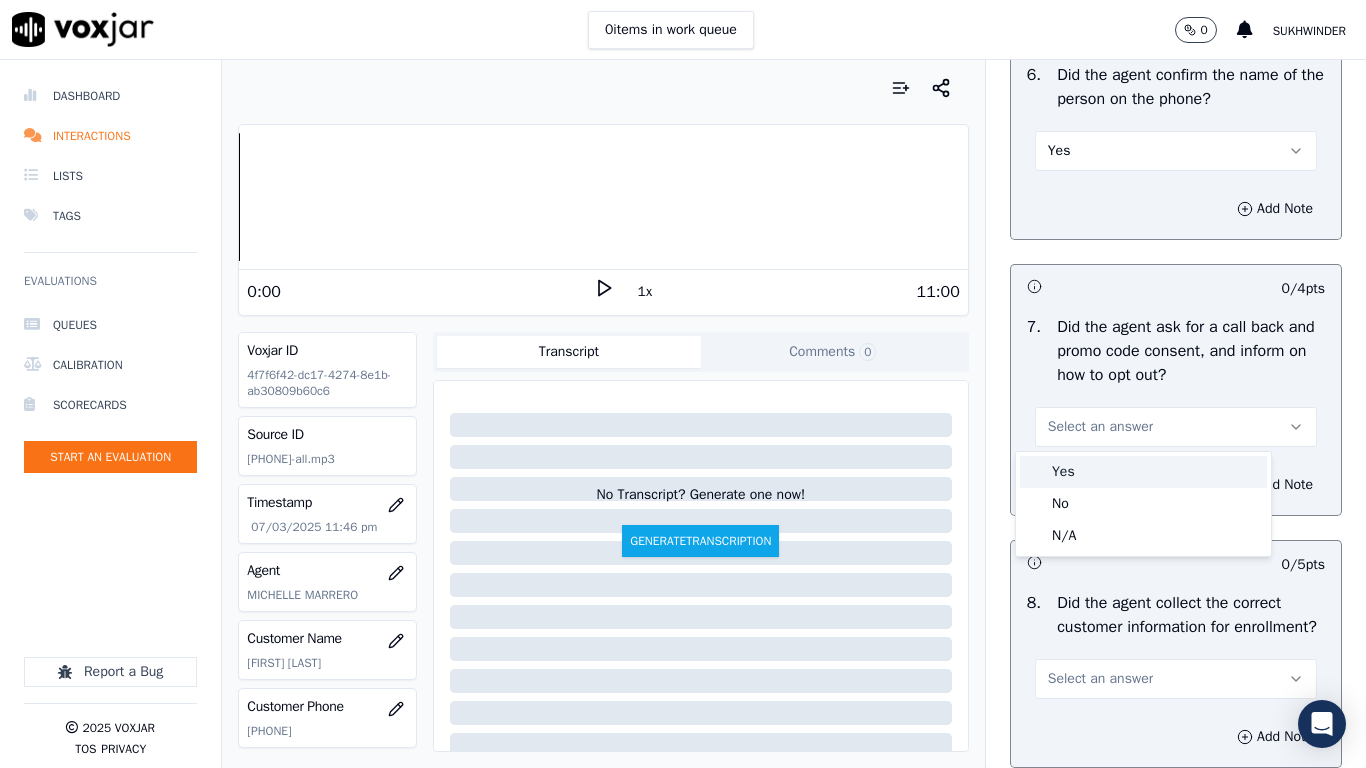 click on "Yes" at bounding box center [1143, 472] 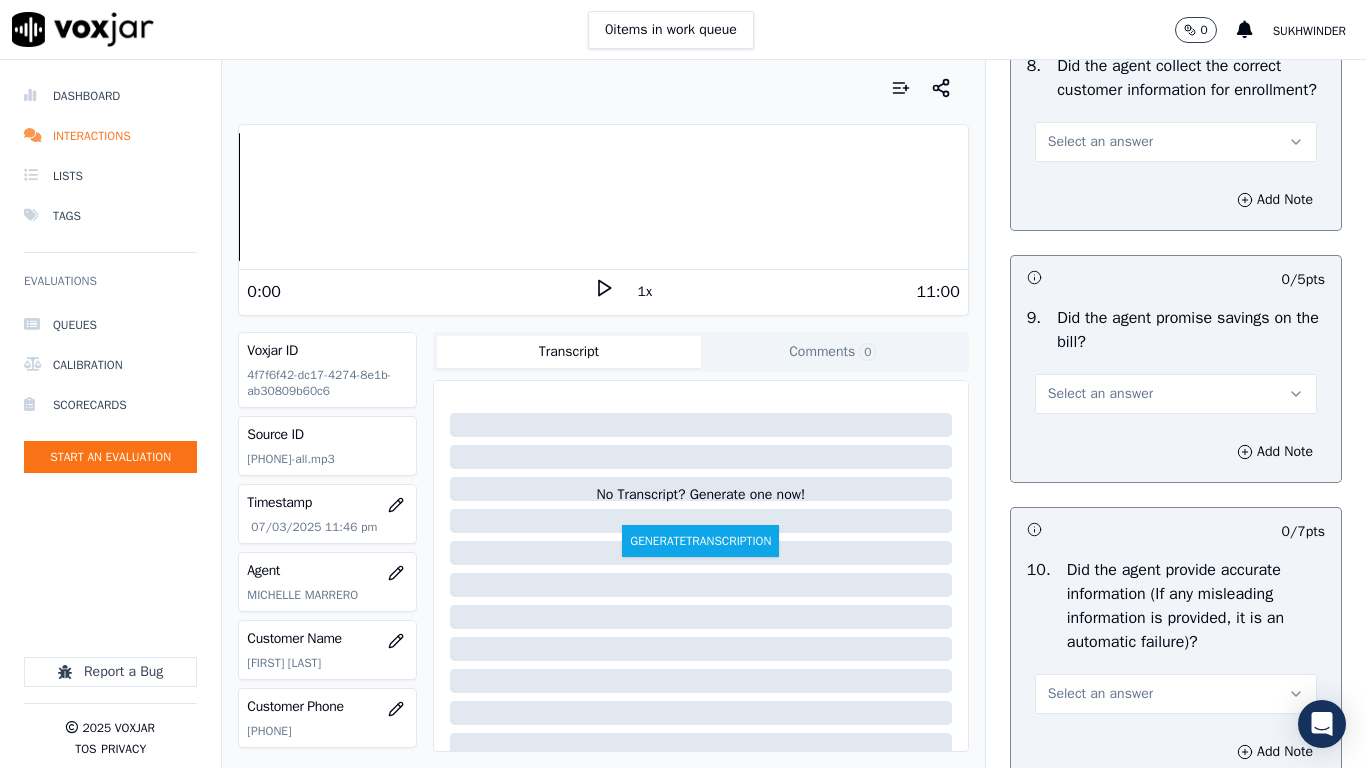 scroll, scrollTop: 2200, scrollLeft: 0, axis: vertical 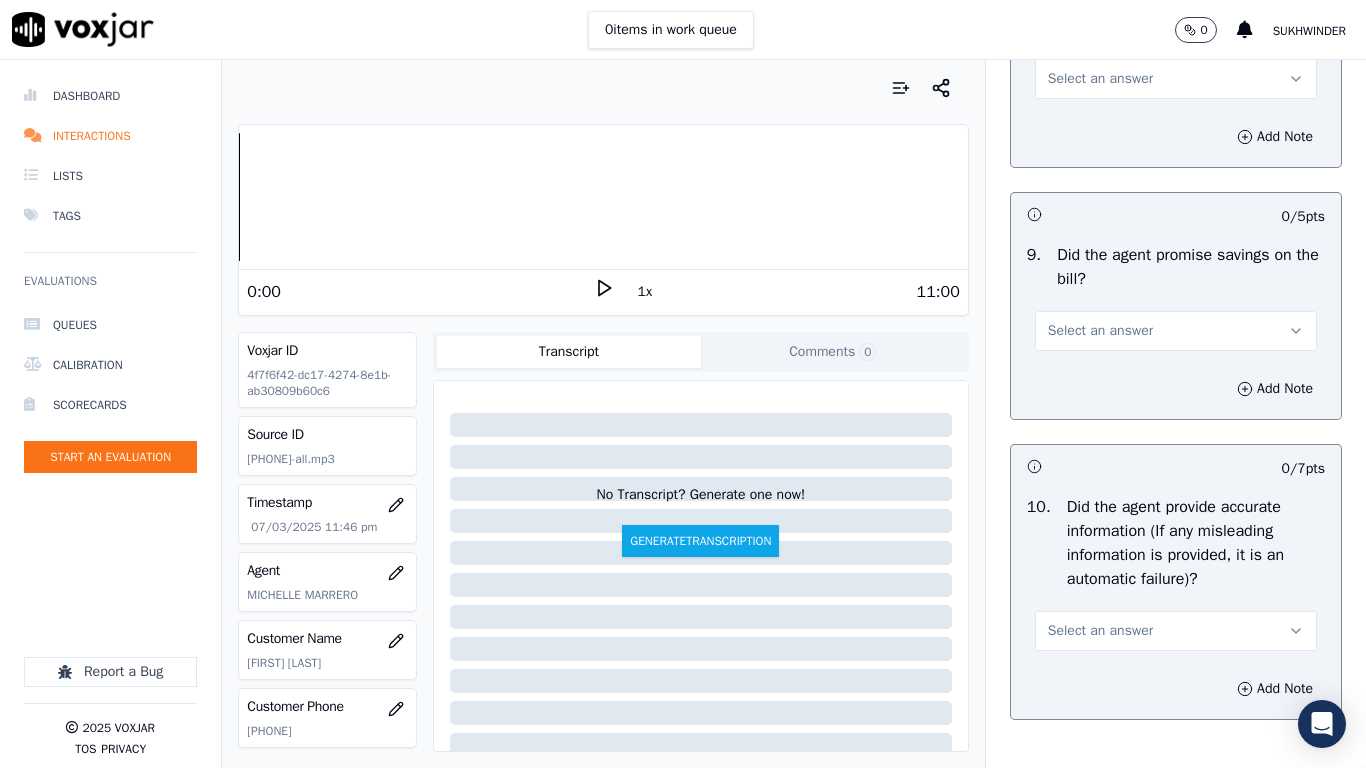 click on "Select an answer" at bounding box center (1100, 79) 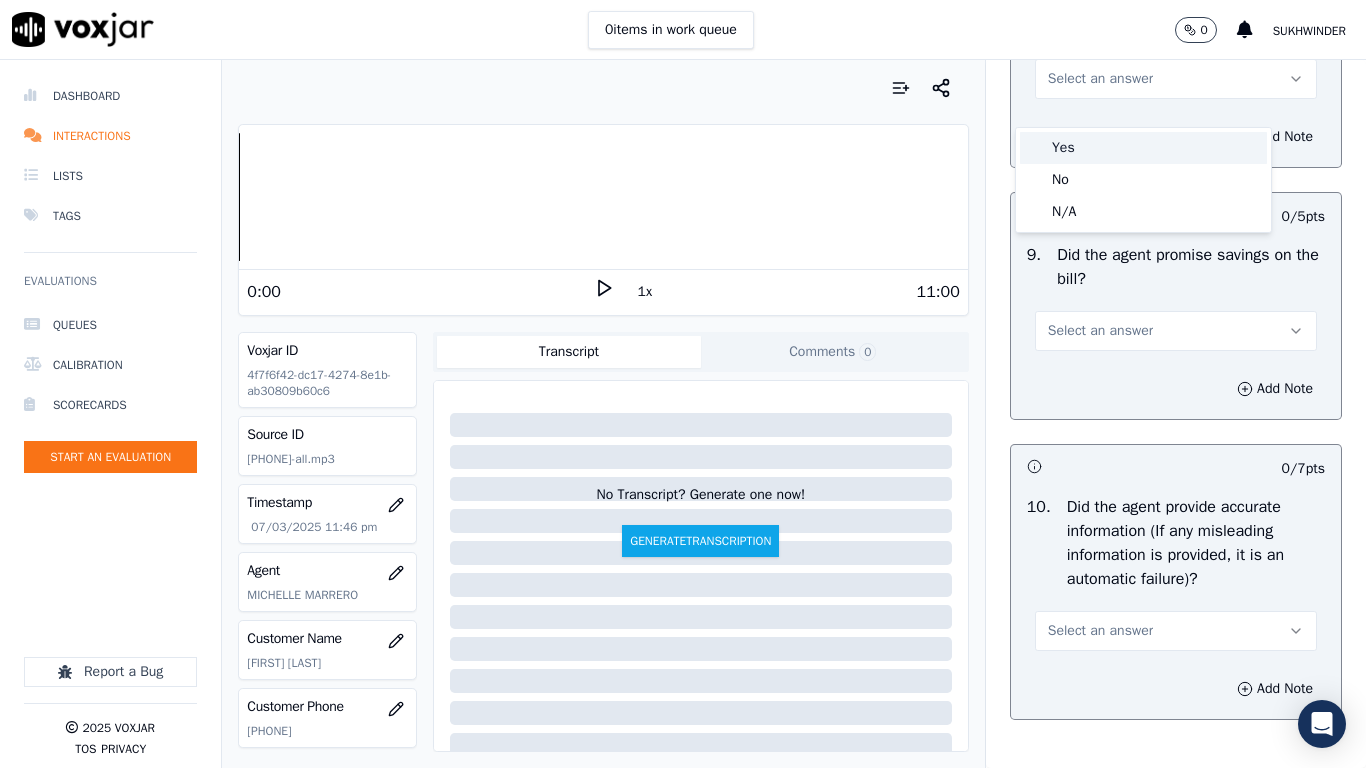 drag, startPoint x: 1108, startPoint y: 138, endPoint x: 1108, endPoint y: 154, distance: 16 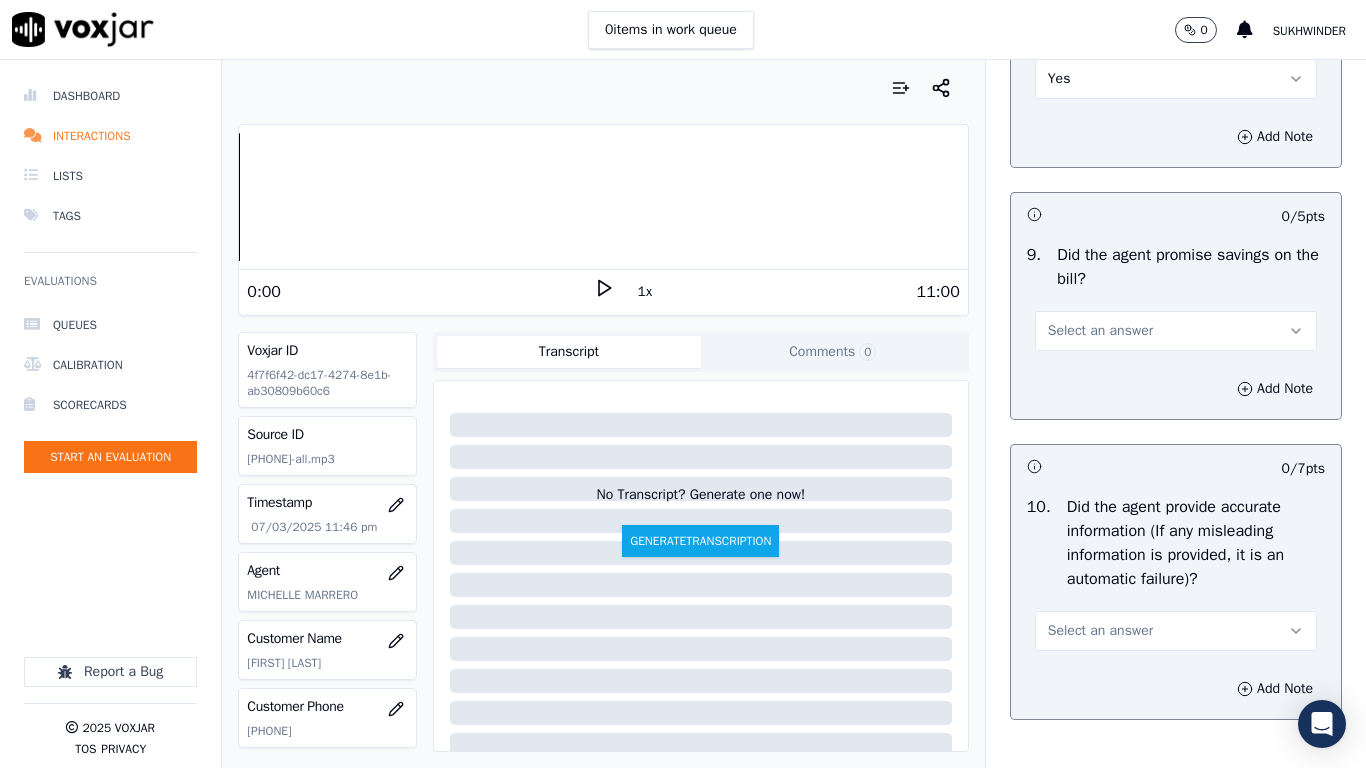 click on "Select an answer" at bounding box center (1176, 331) 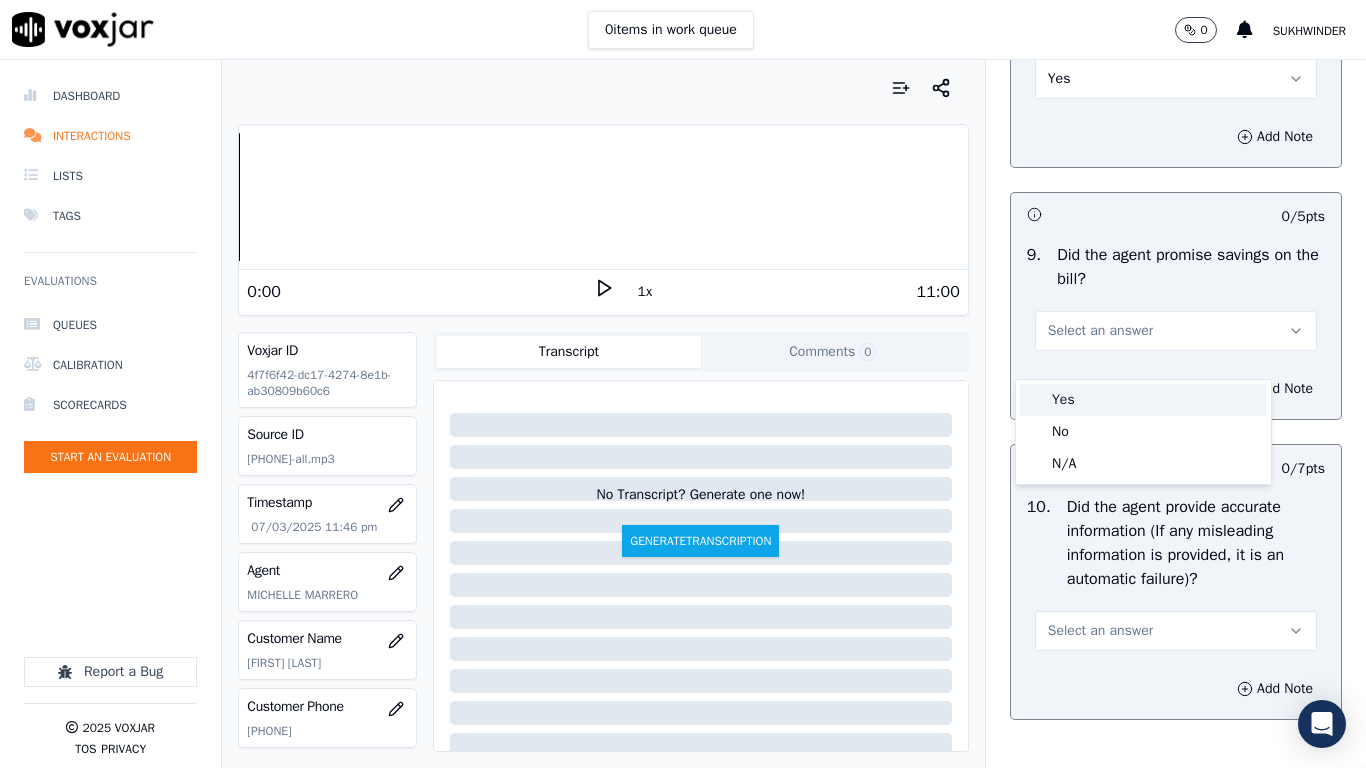 click on "Yes" at bounding box center [1143, 400] 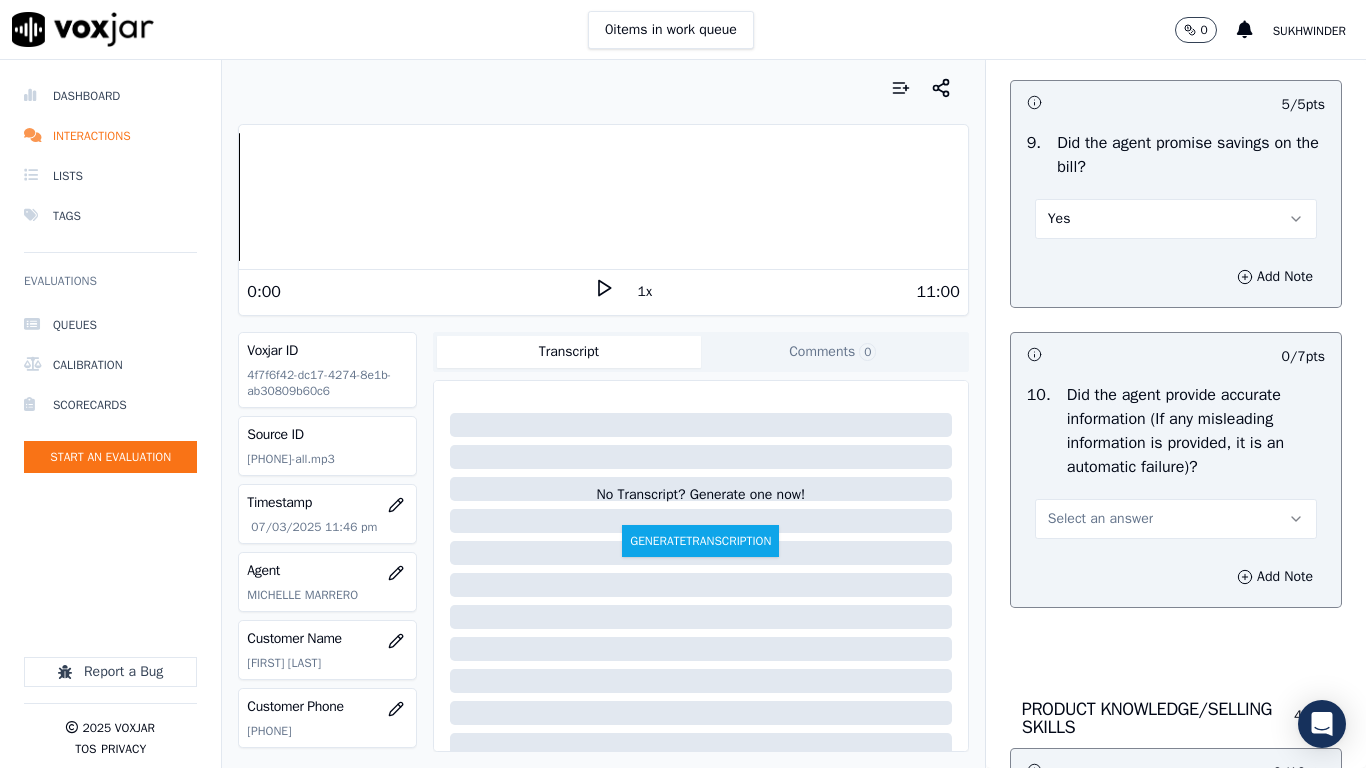 scroll, scrollTop: 2600, scrollLeft: 0, axis: vertical 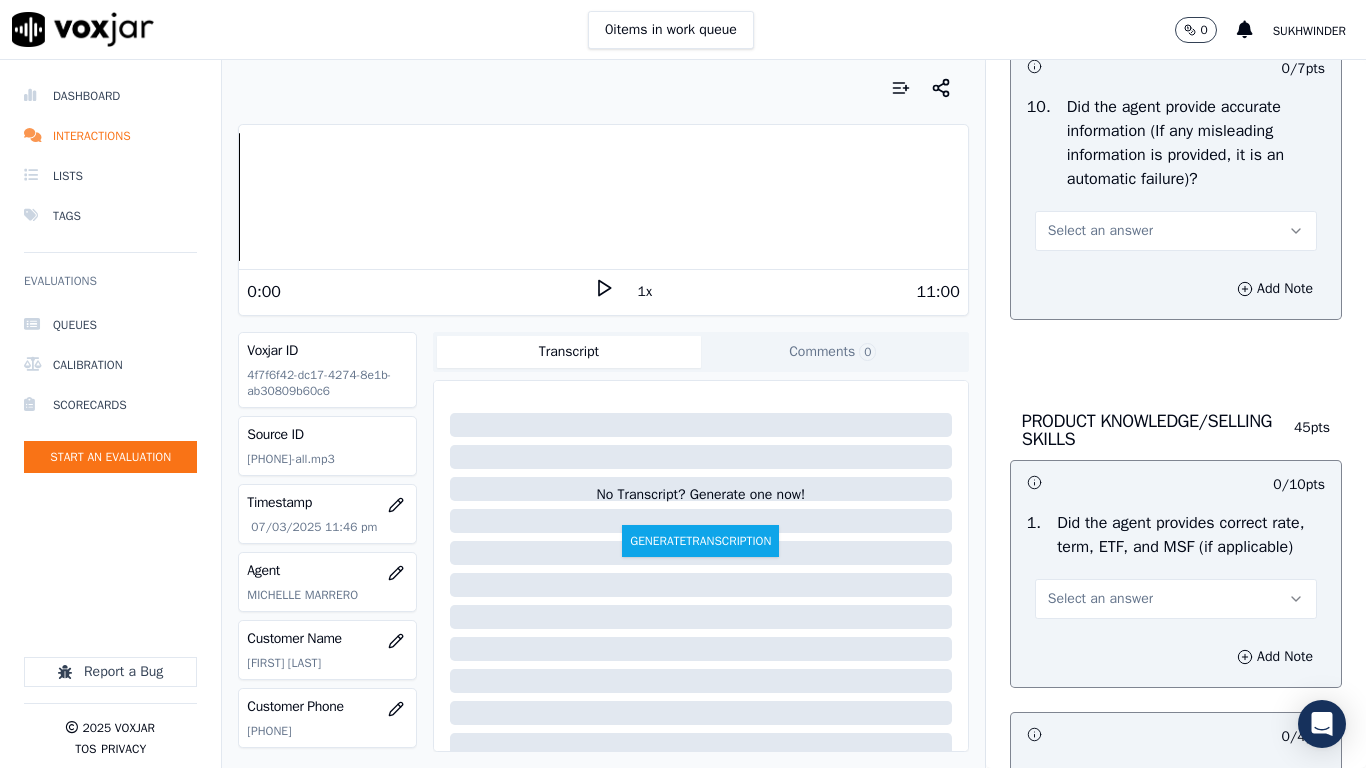 click on "Select an answer" at bounding box center [1176, 231] 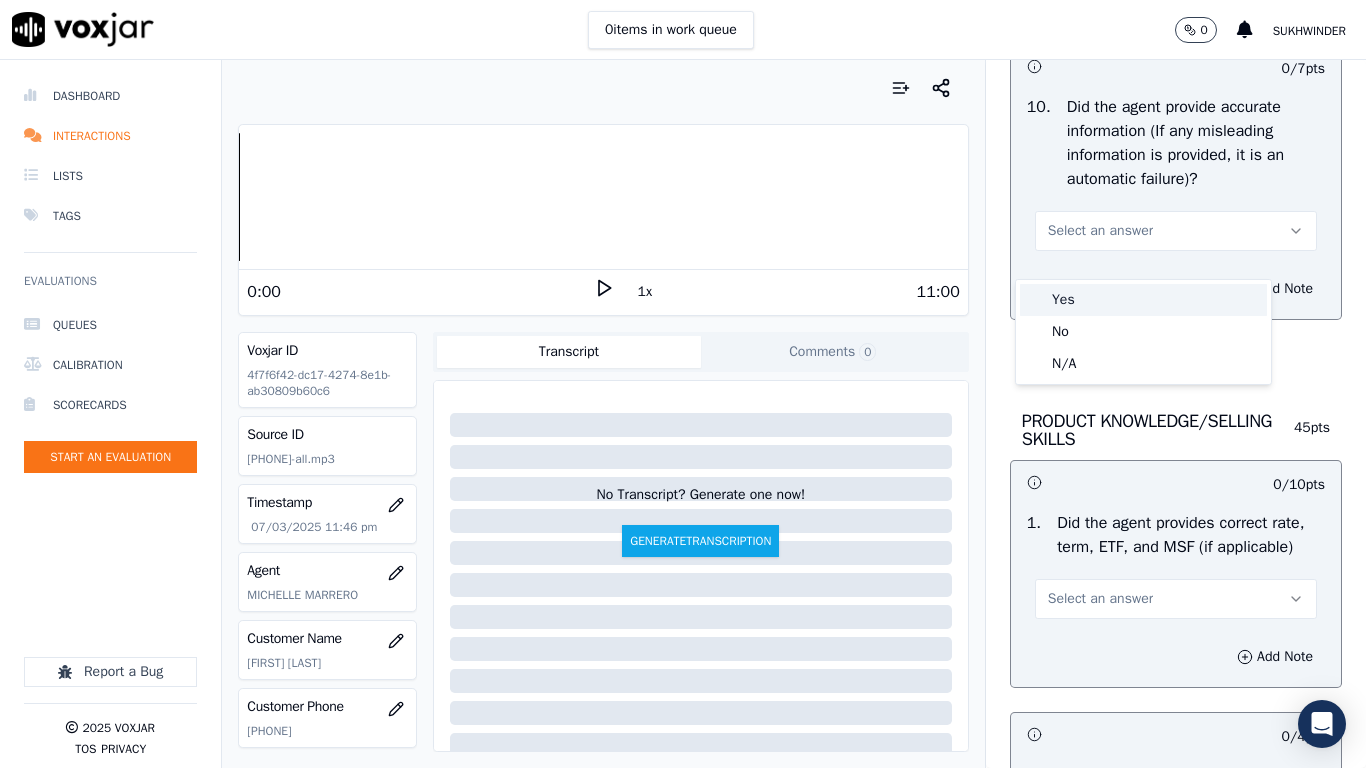 drag, startPoint x: 1102, startPoint y: 288, endPoint x: 1103, endPoint y: 312, distance: 24.020824 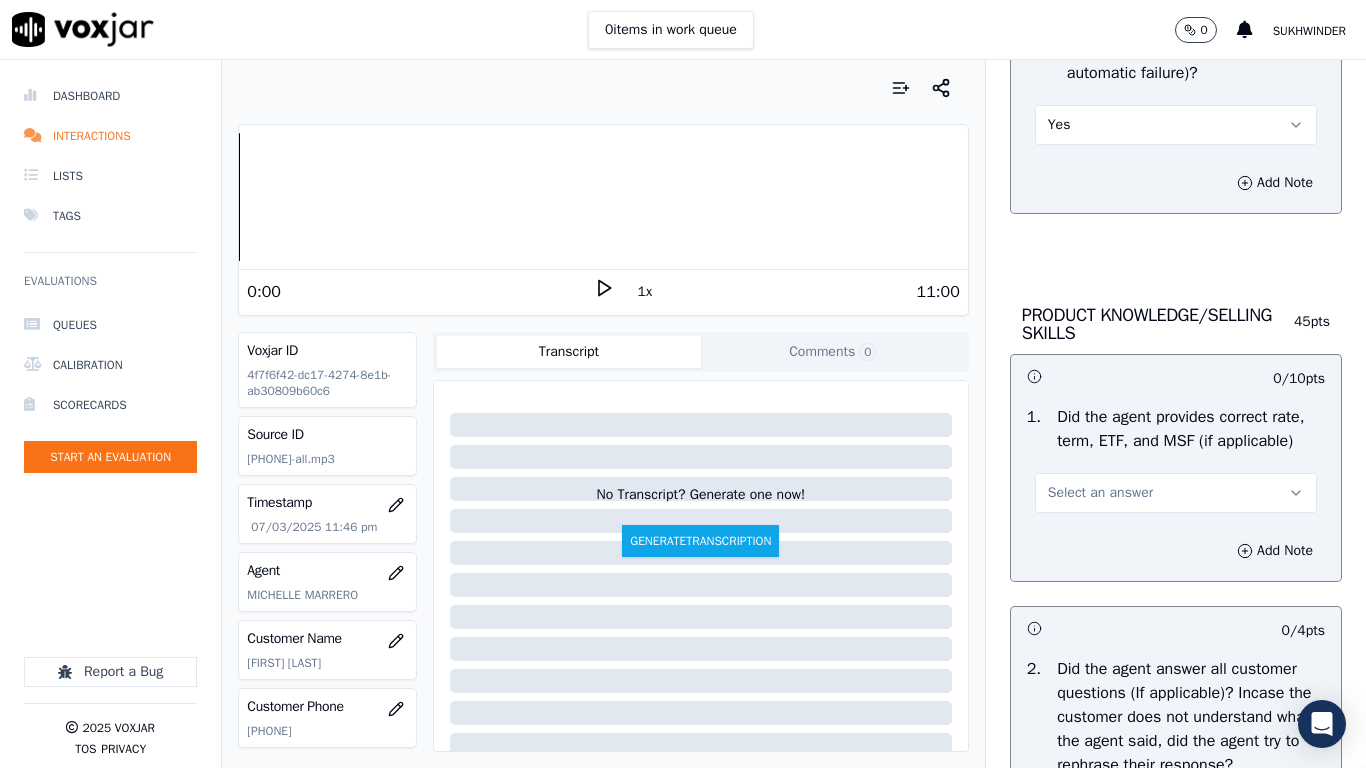 scroll, scrollTop: 2800, scrollLeft: 0, axis: vertical 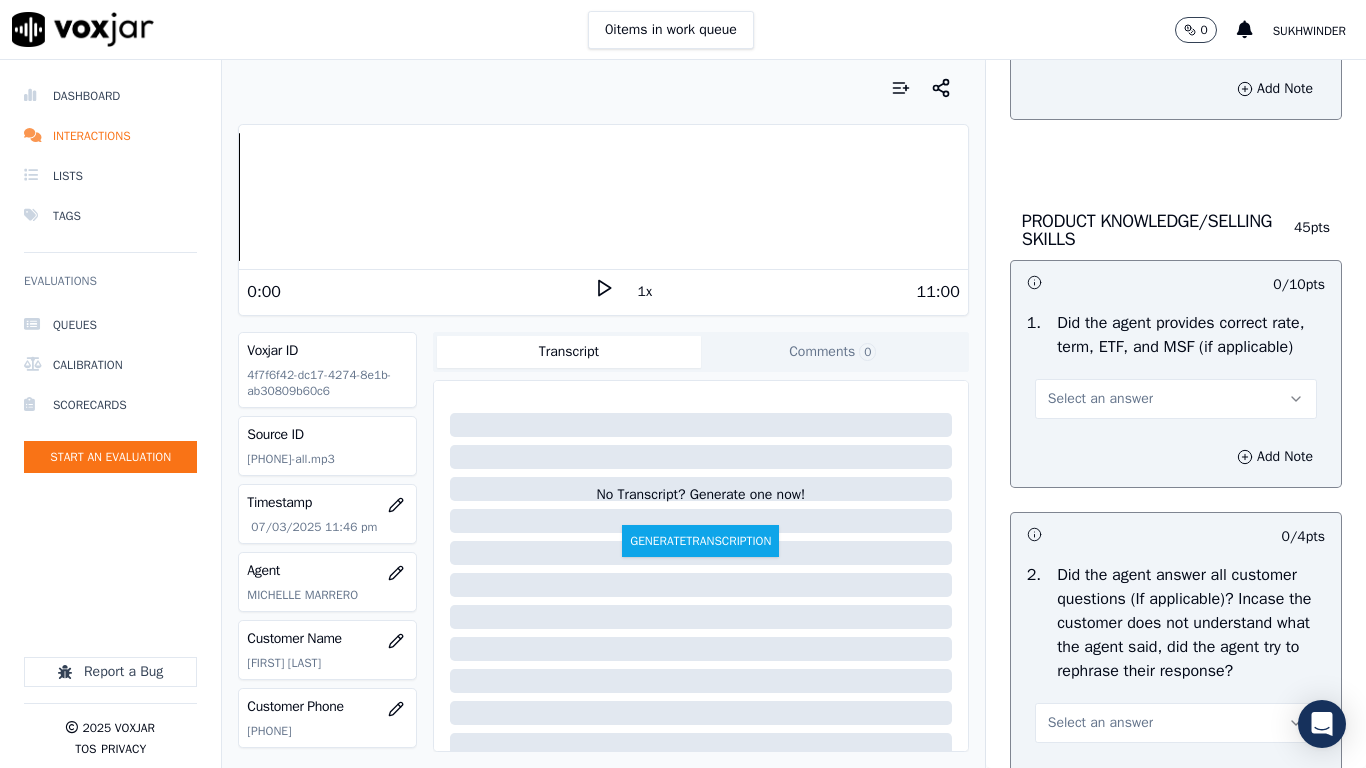 click on "Select an answer" at bounding box center (1100, 399) 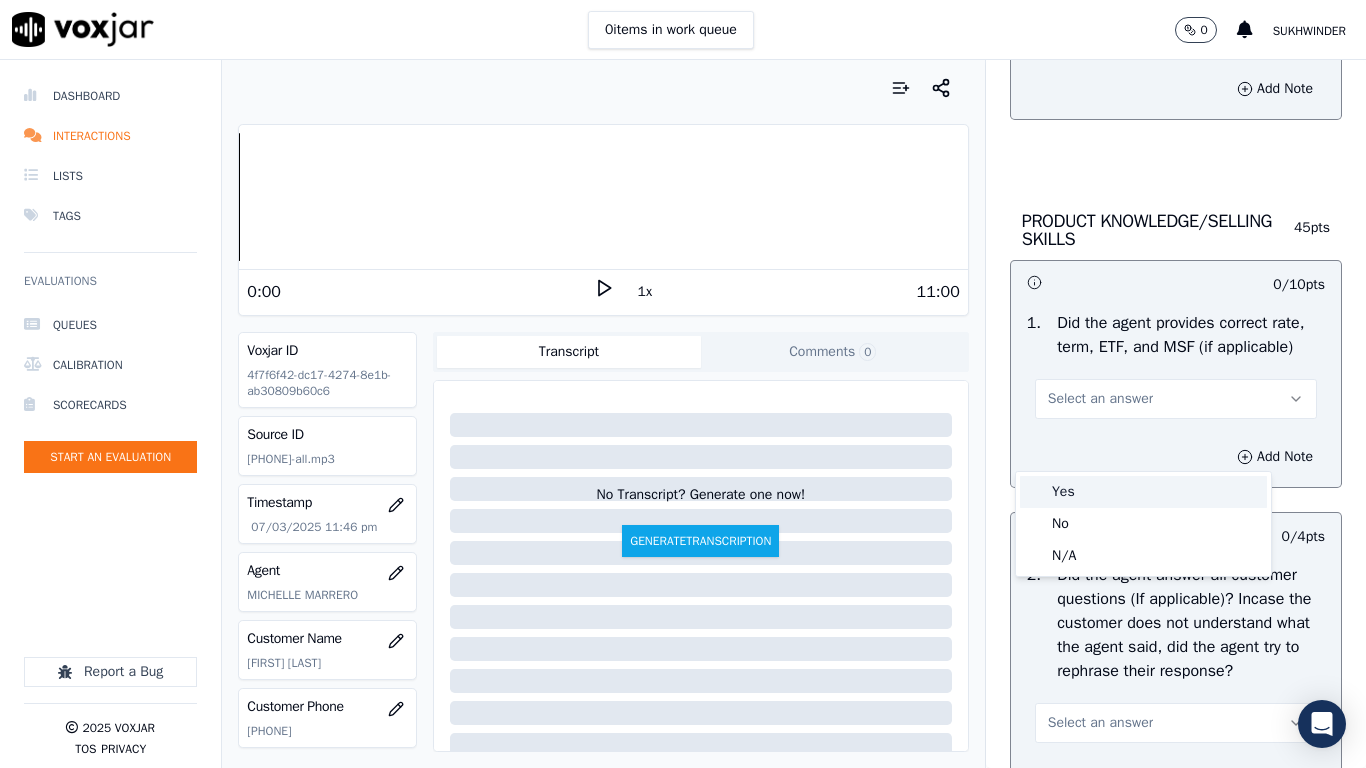 click on "Yes" at bounding box center (1143, 492) 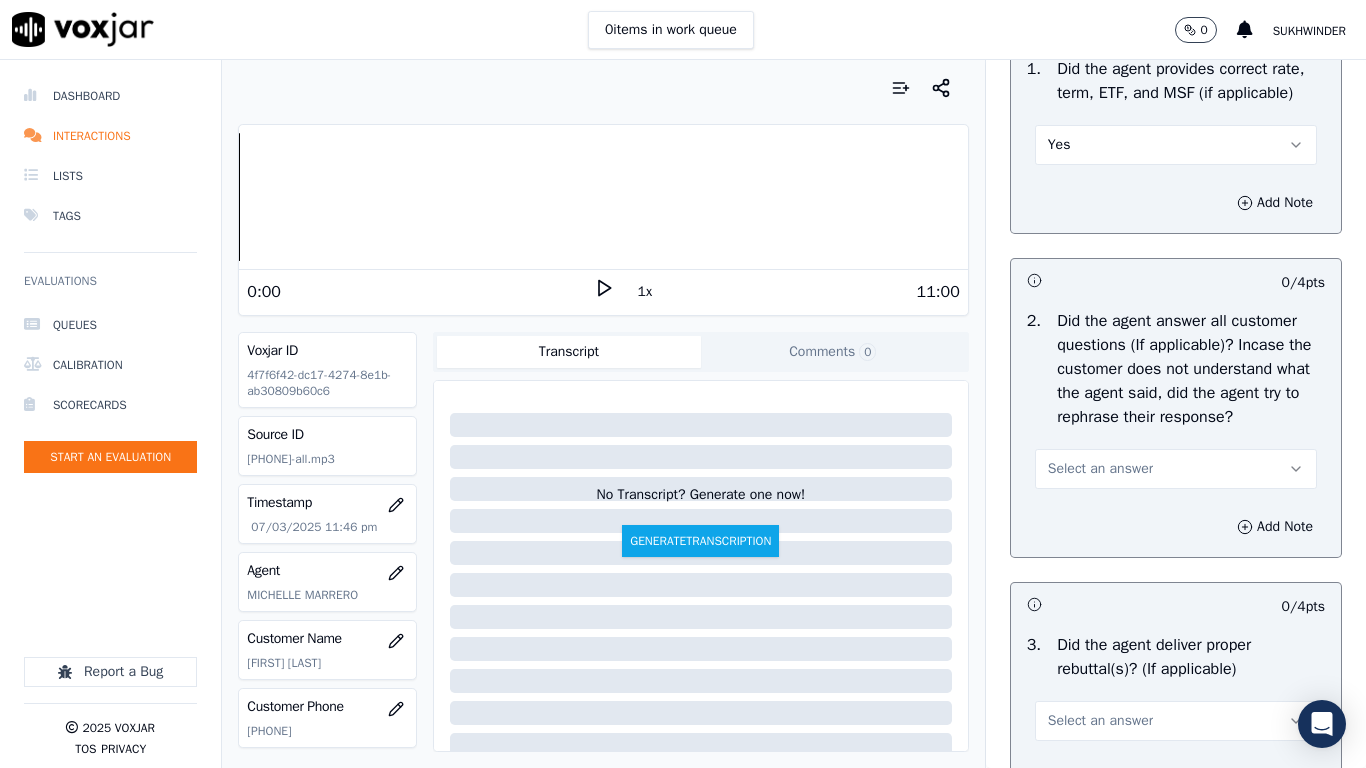 scroll, scrollTop: 3400, scrollLeft: 0, axis: vertical 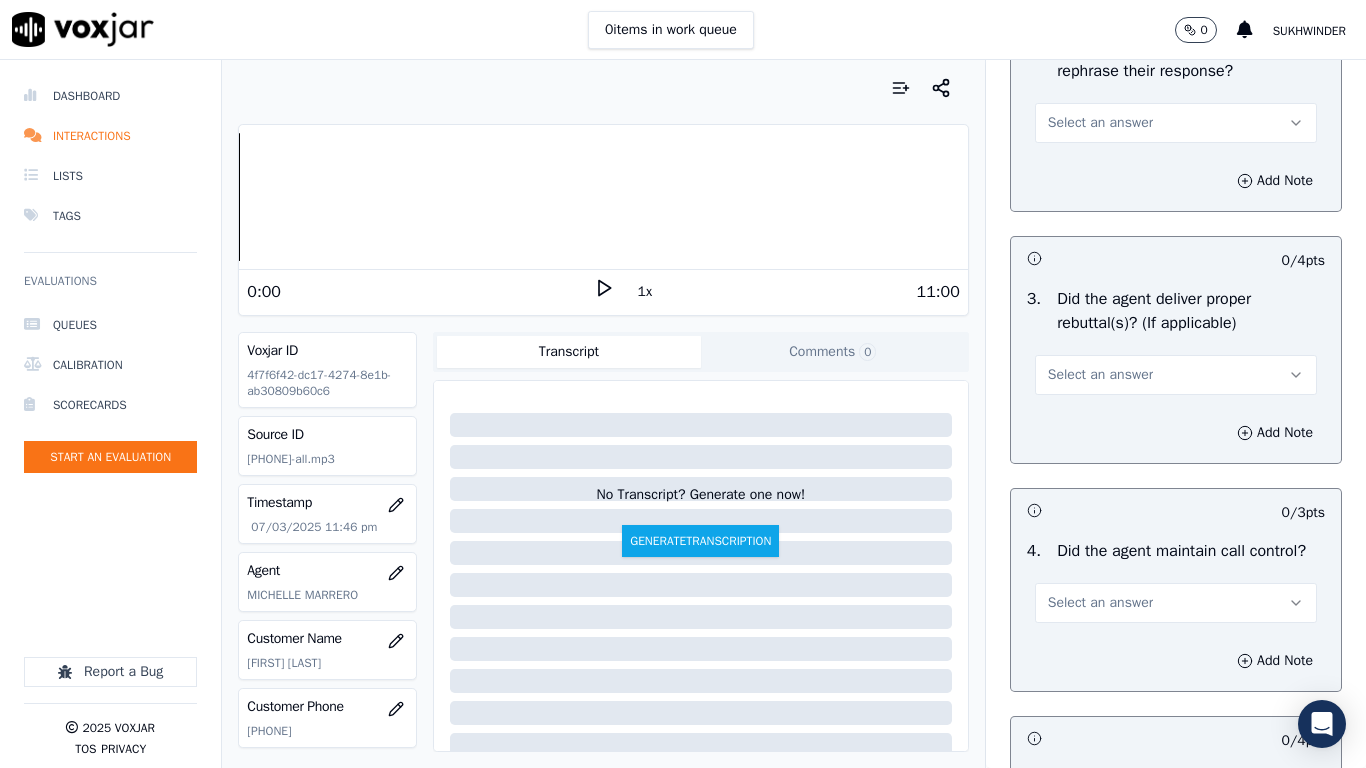 drag, startPoint x: 1105, startPoint y: 499, endPoint x: 1154, endPoint y: 219, distance: 284.25516 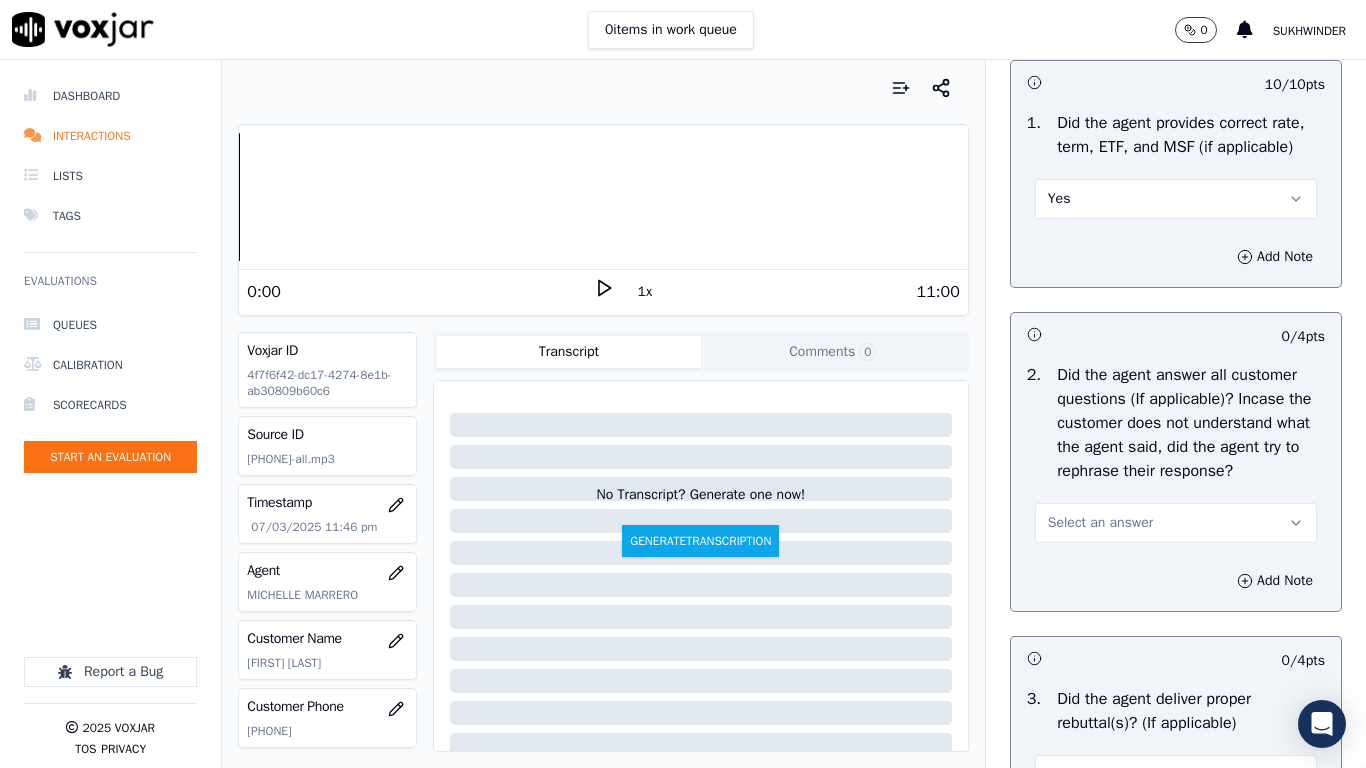 scroll, scrollTop: 3200, scrollLeft: 0, axis: vertical 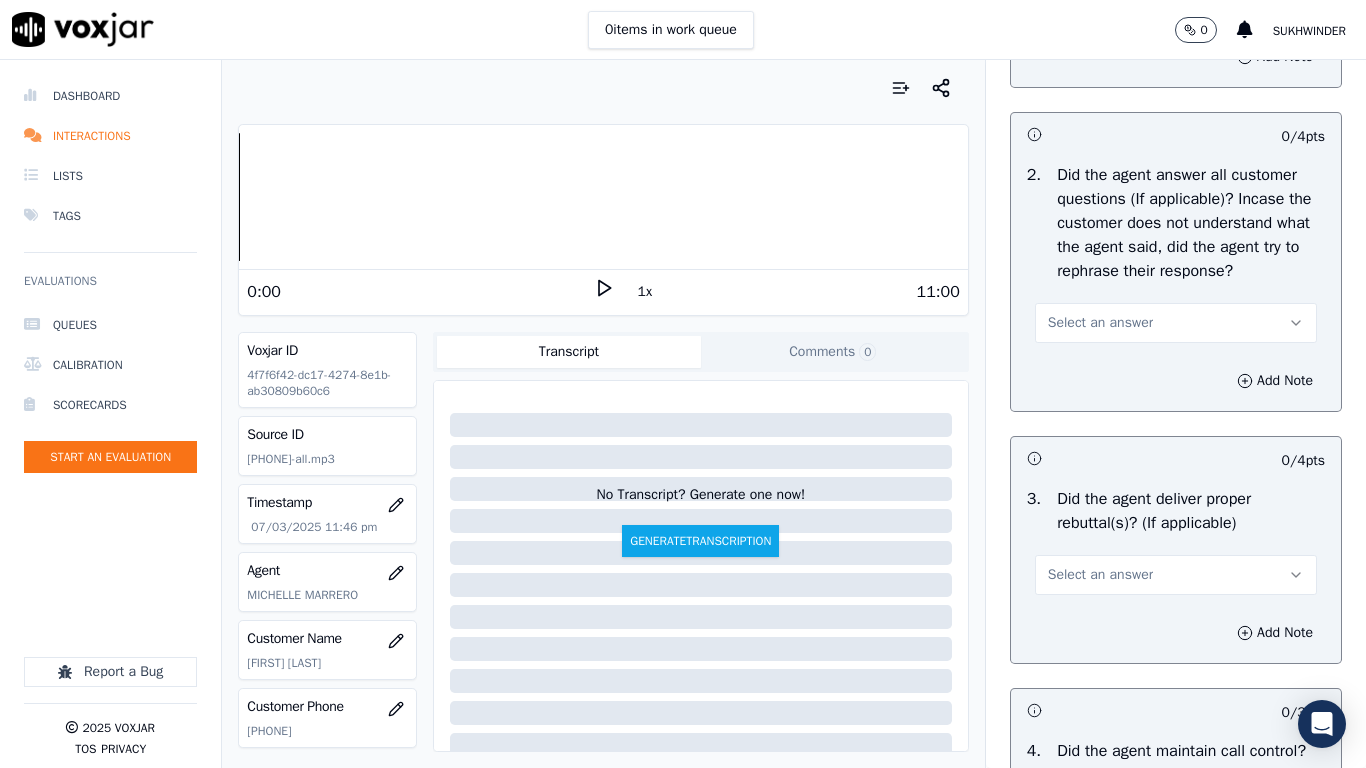 click on "Select an answer" at bounding box center (1176, 323) 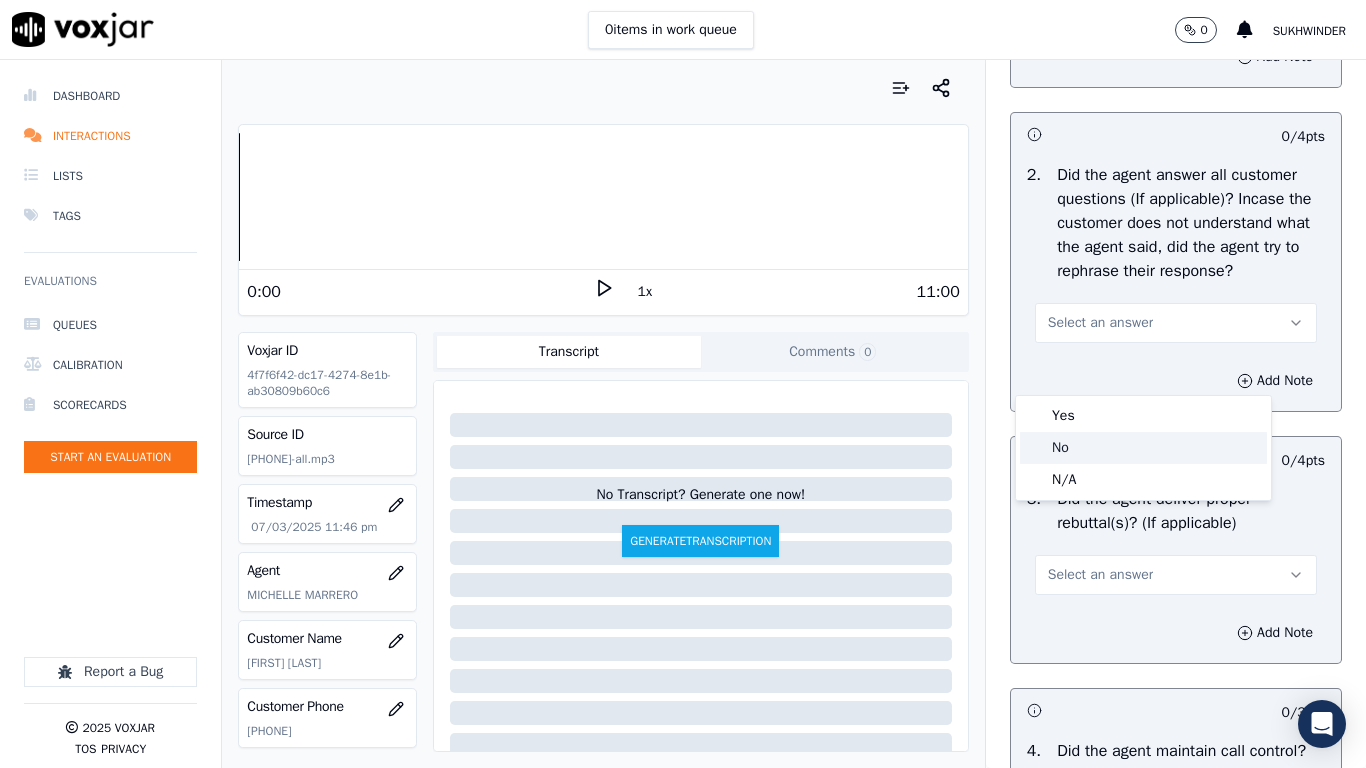 click on "No" 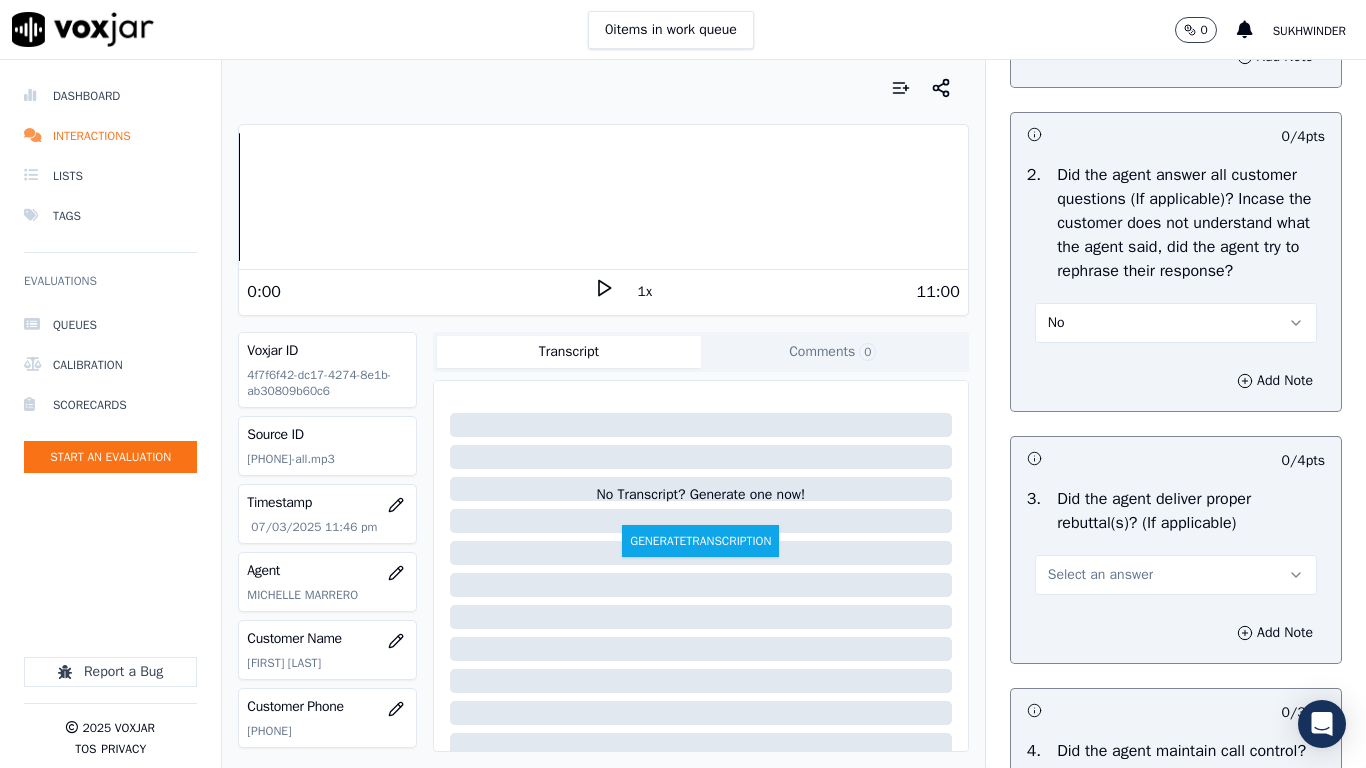 click on "No" at bounding box center (1176, 323) 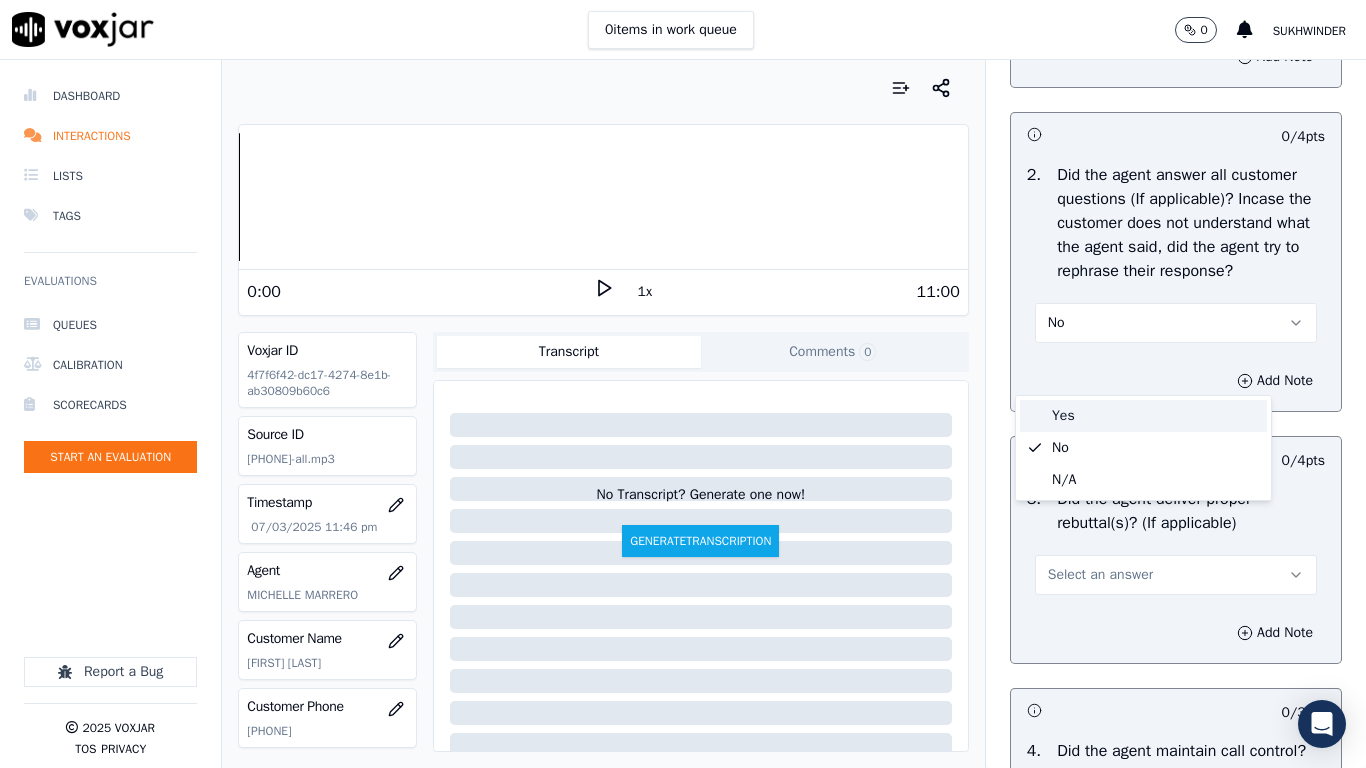 click on "Yes" at bounding box center [1143, 416] 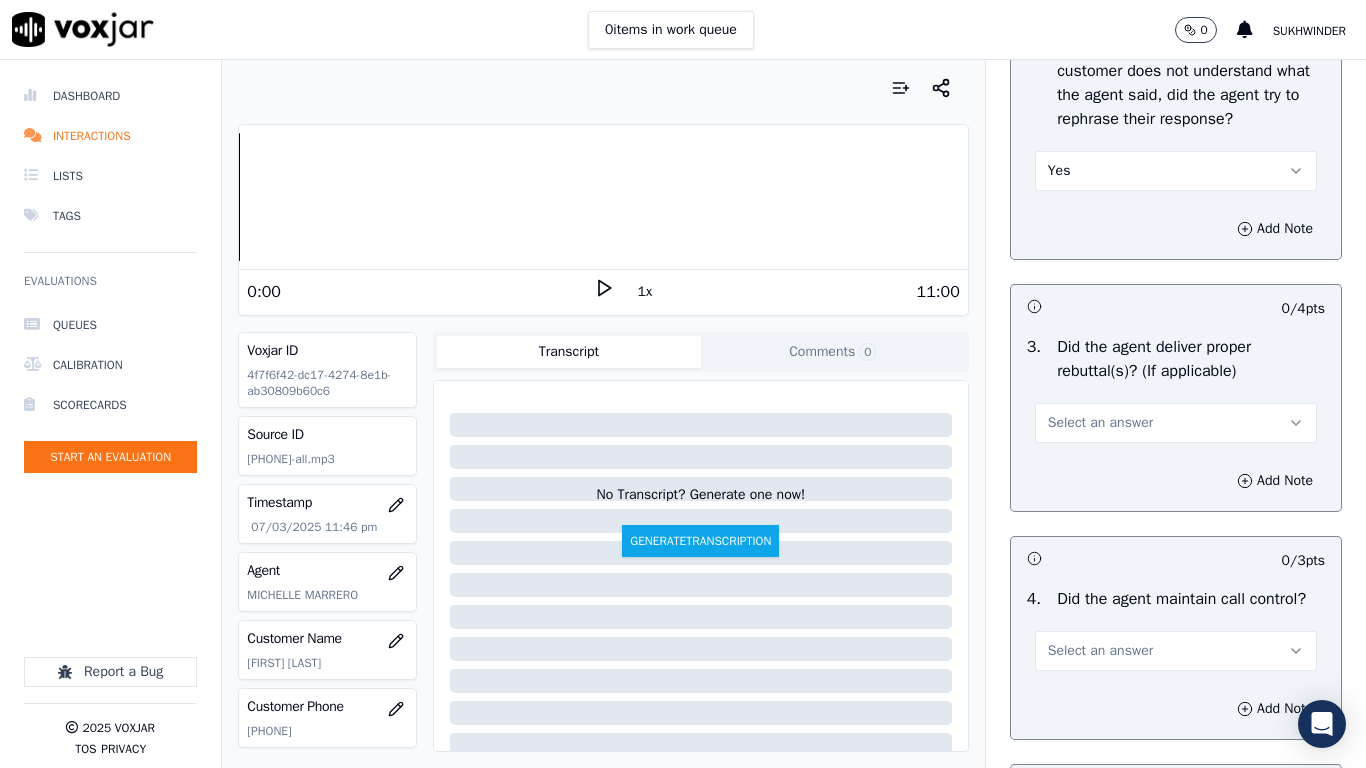 scroll, scrollTop: 3500, scrollLeft: 0, axis: vertical 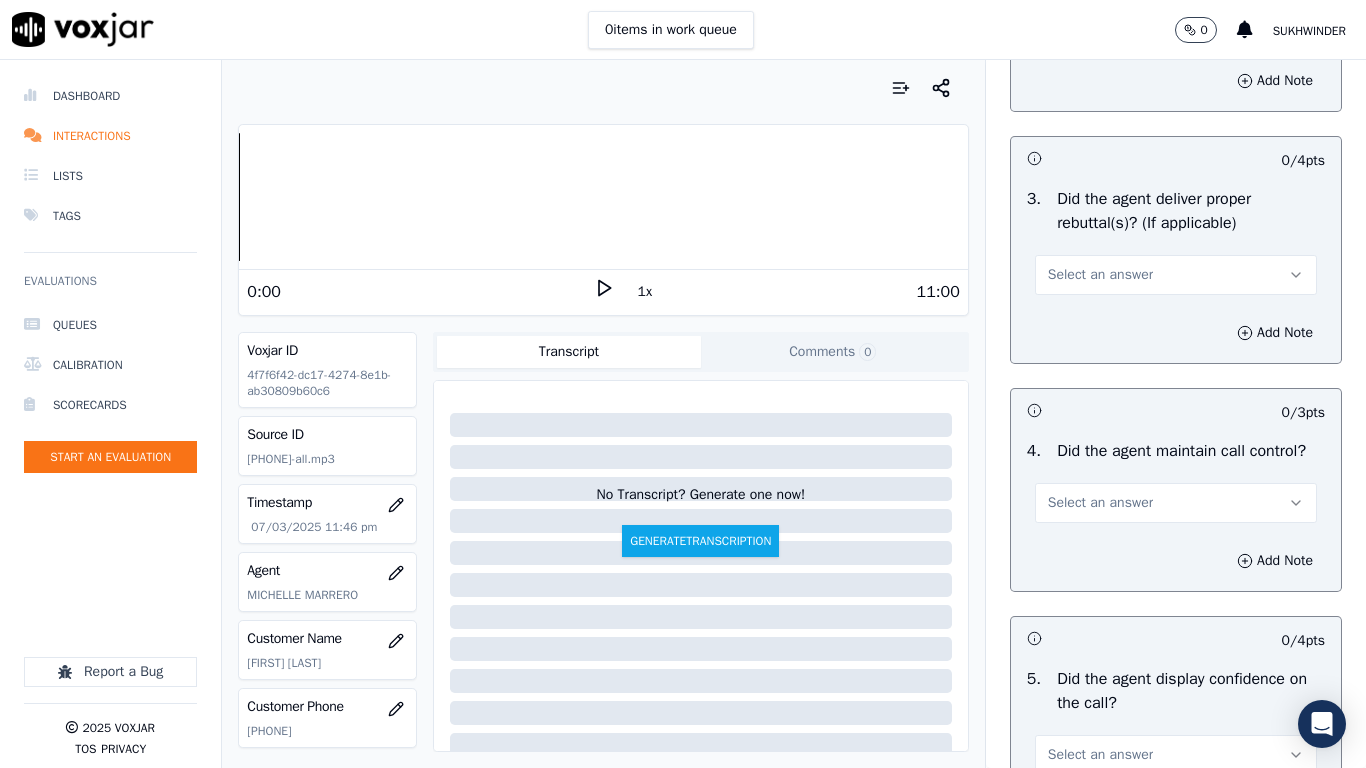 click on "Select an answer" at bounding box center [1176, 275] 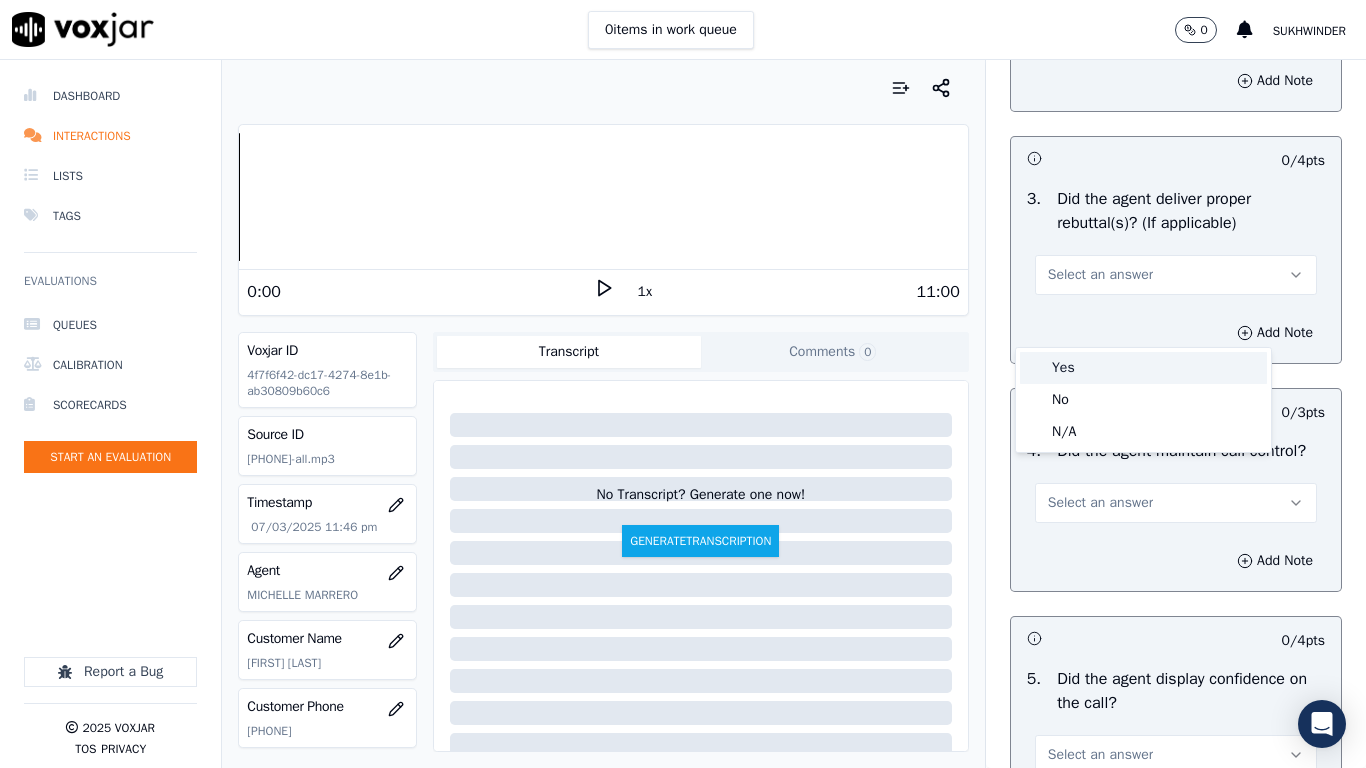 click on "Yes" at bounding box center [1143, 368] 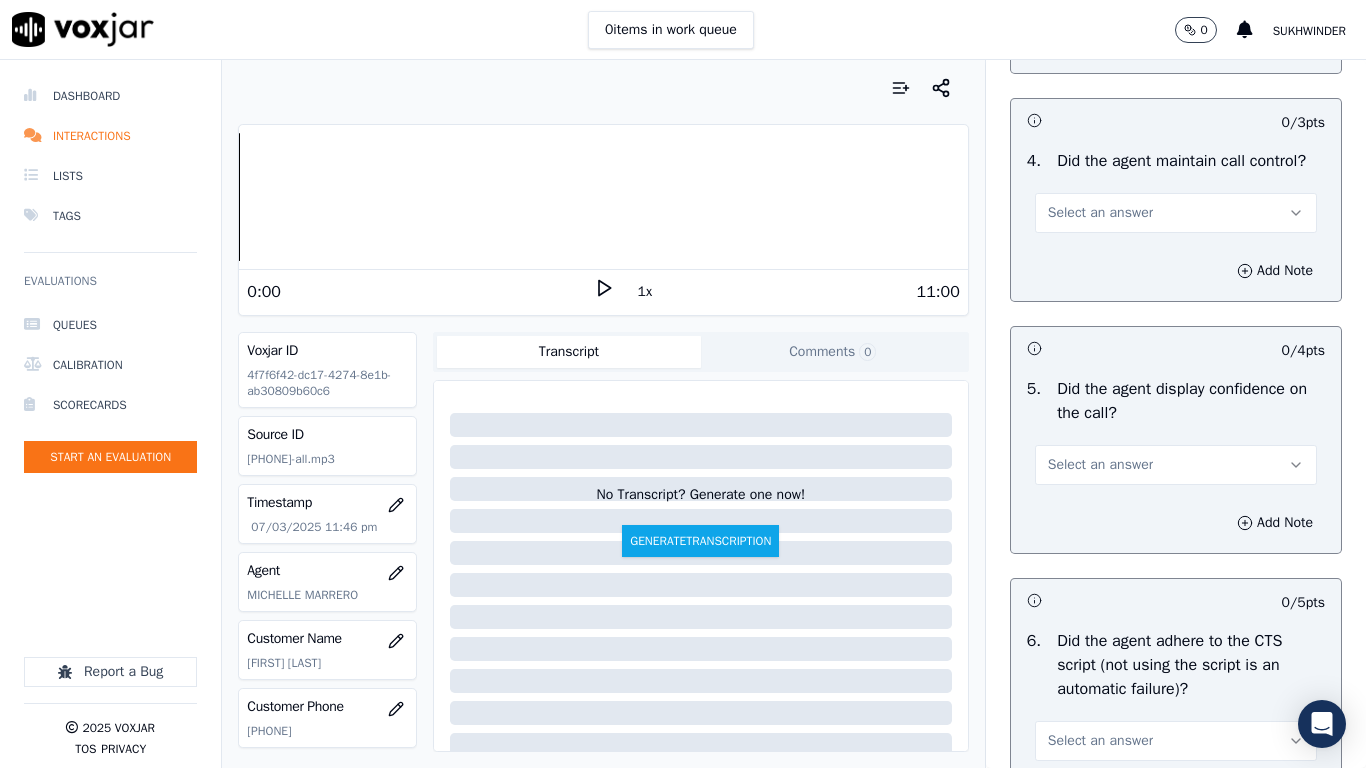scroll, scrollTop: 3800, scrollLeft: 0, axis: vertical 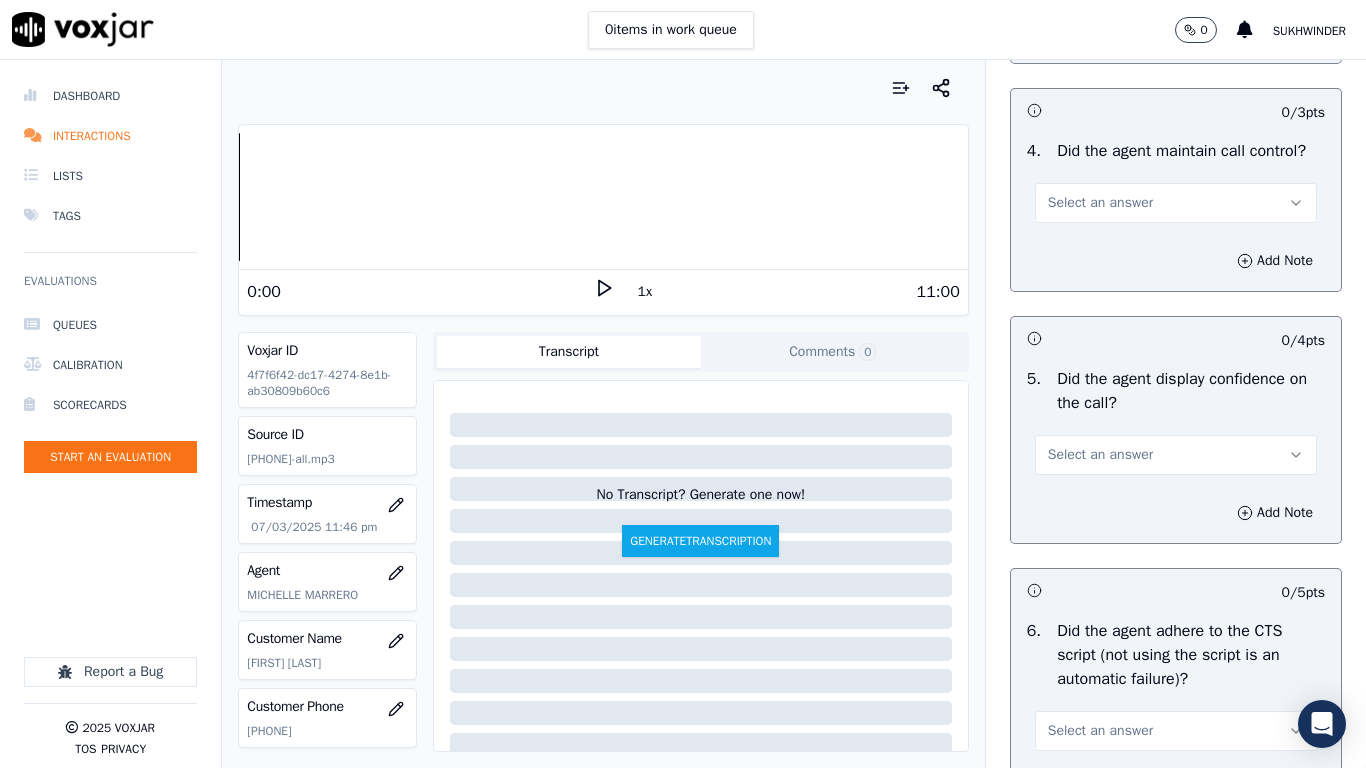 click on "Select an answer" at bounding box center (1100, 203) 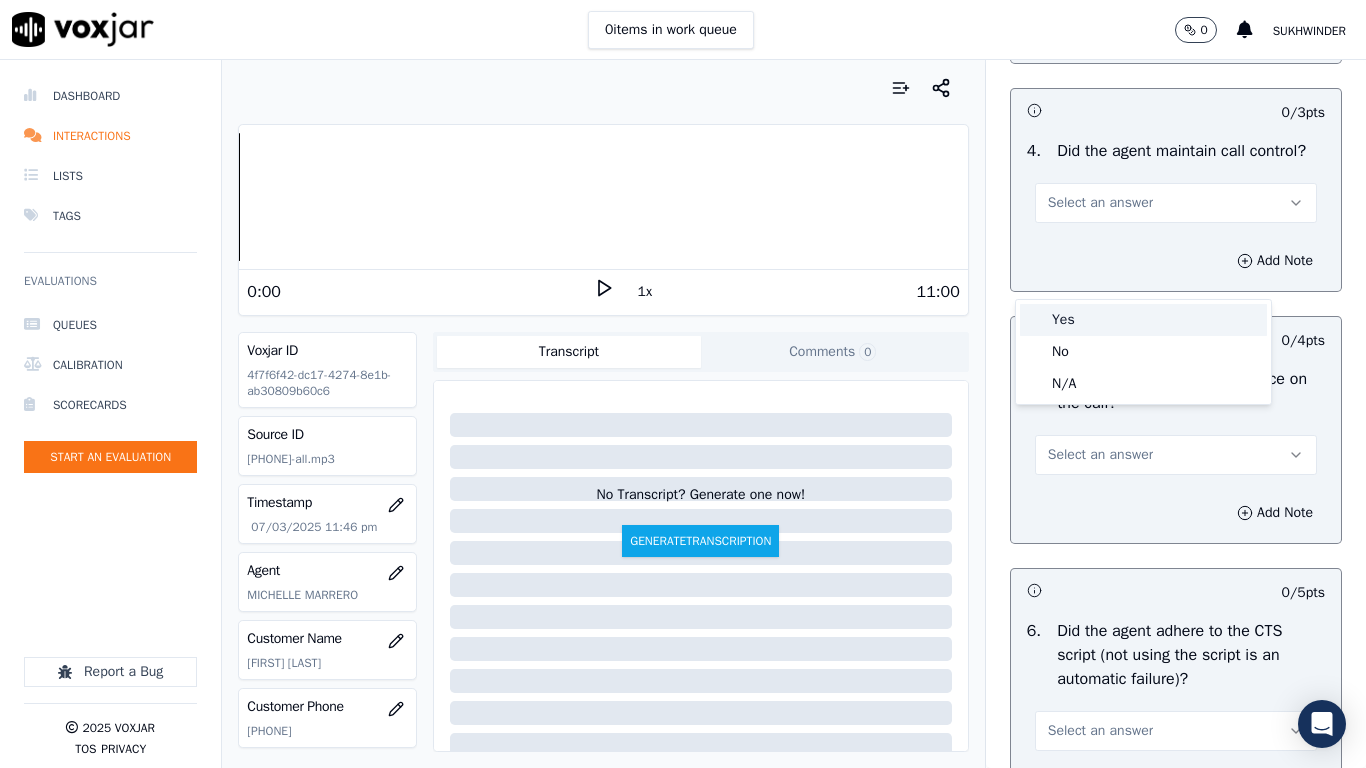click on "Yes" at bounding box center (1143, 320) 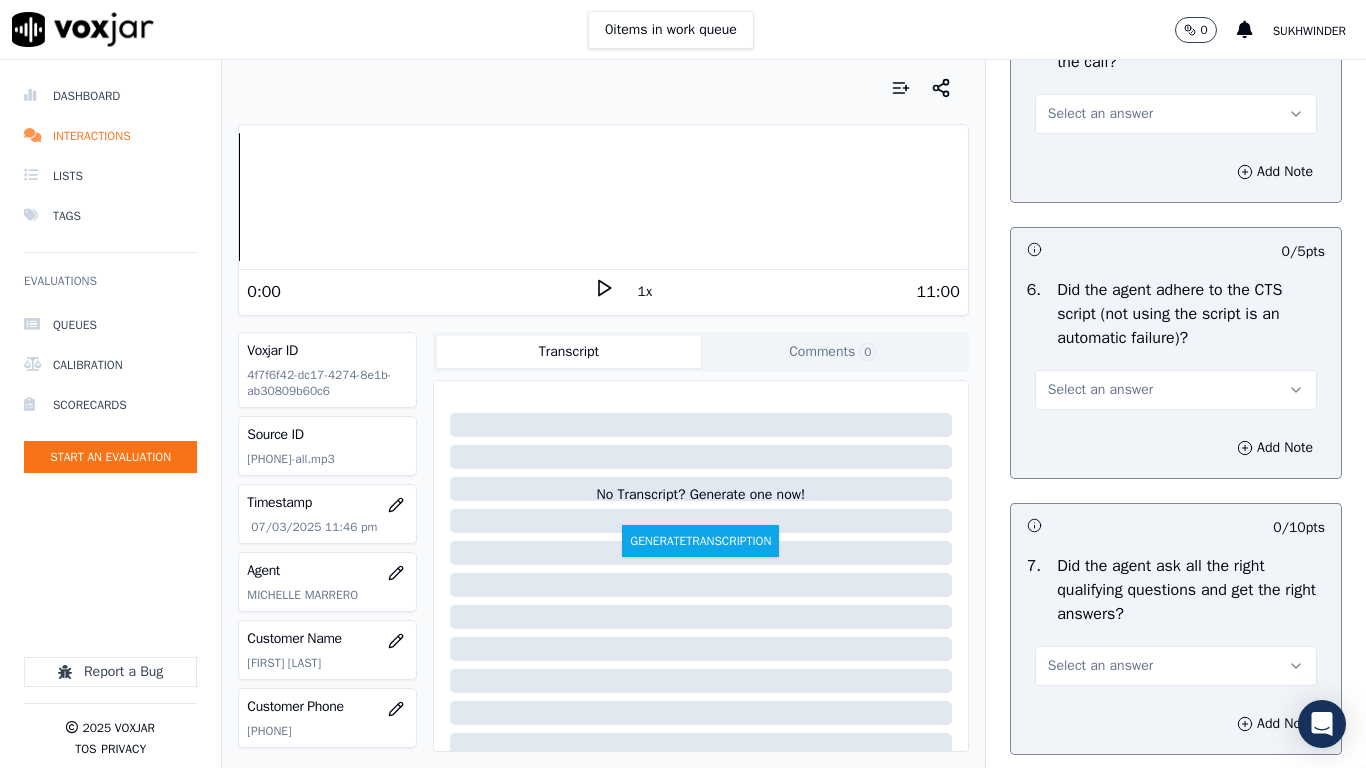 scroll, scrollTop: 4200, scrollLeft: 0, axis: vertical 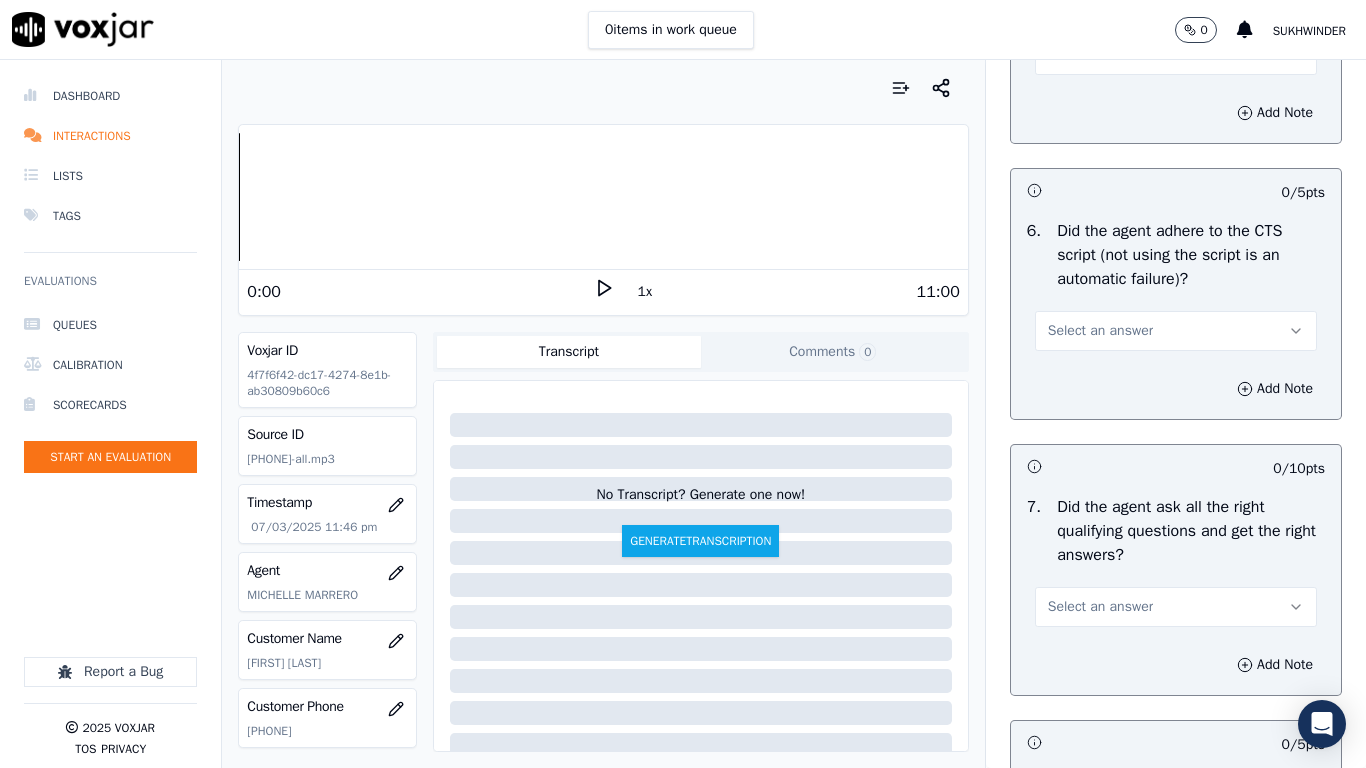 click on "Select an answer" at bounding box center (1100, 55) 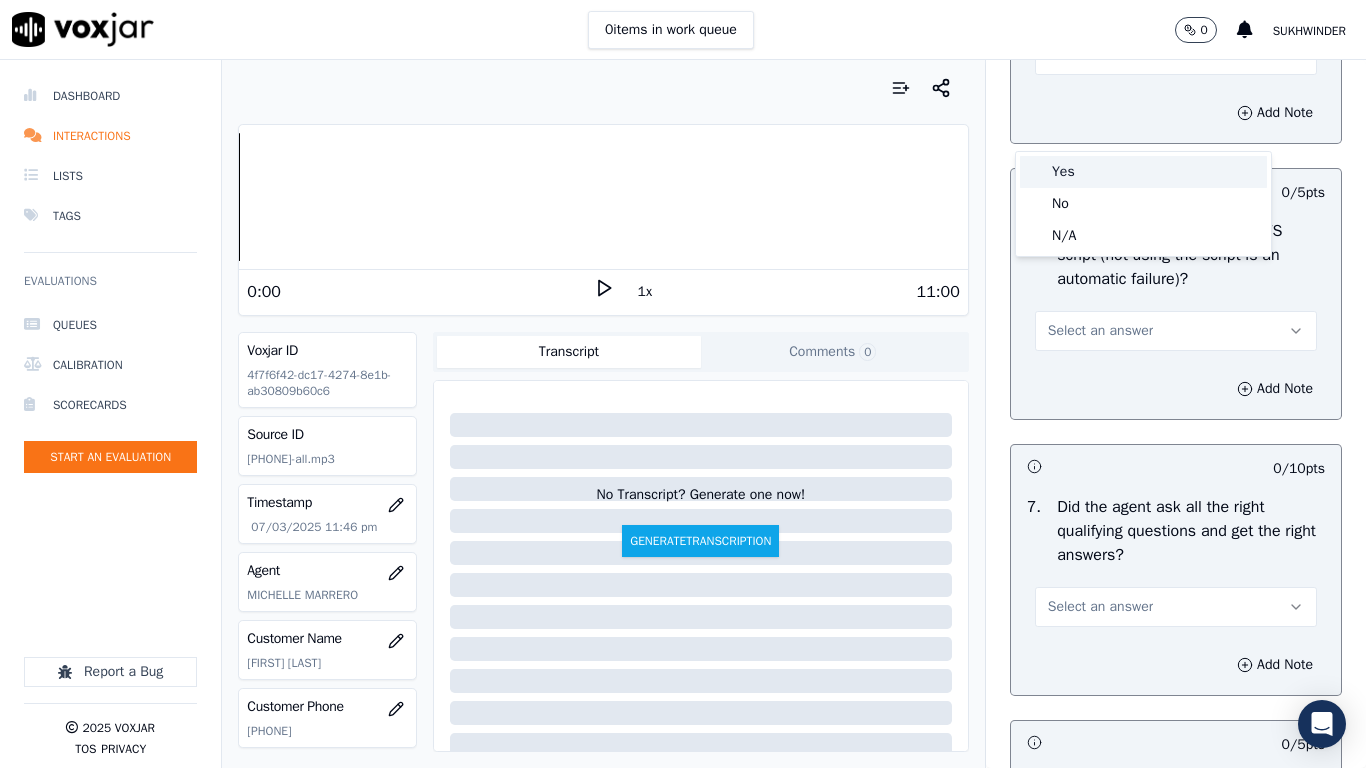 click on "Yes" at bounding box center [1143, 172] 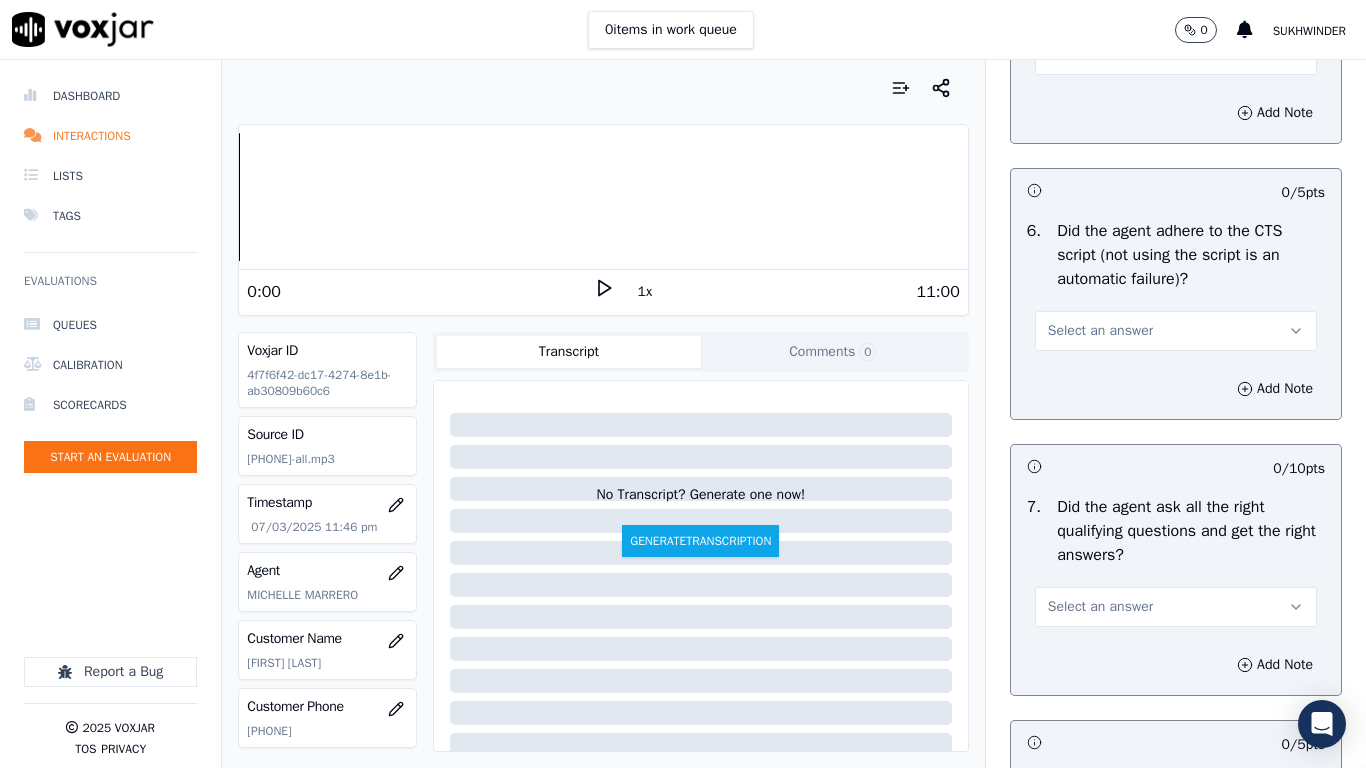 drag, startPoint x: 1077, startPoint y: 390, endPoint x: 1078, endPoint y: 422, distance: 32.01562 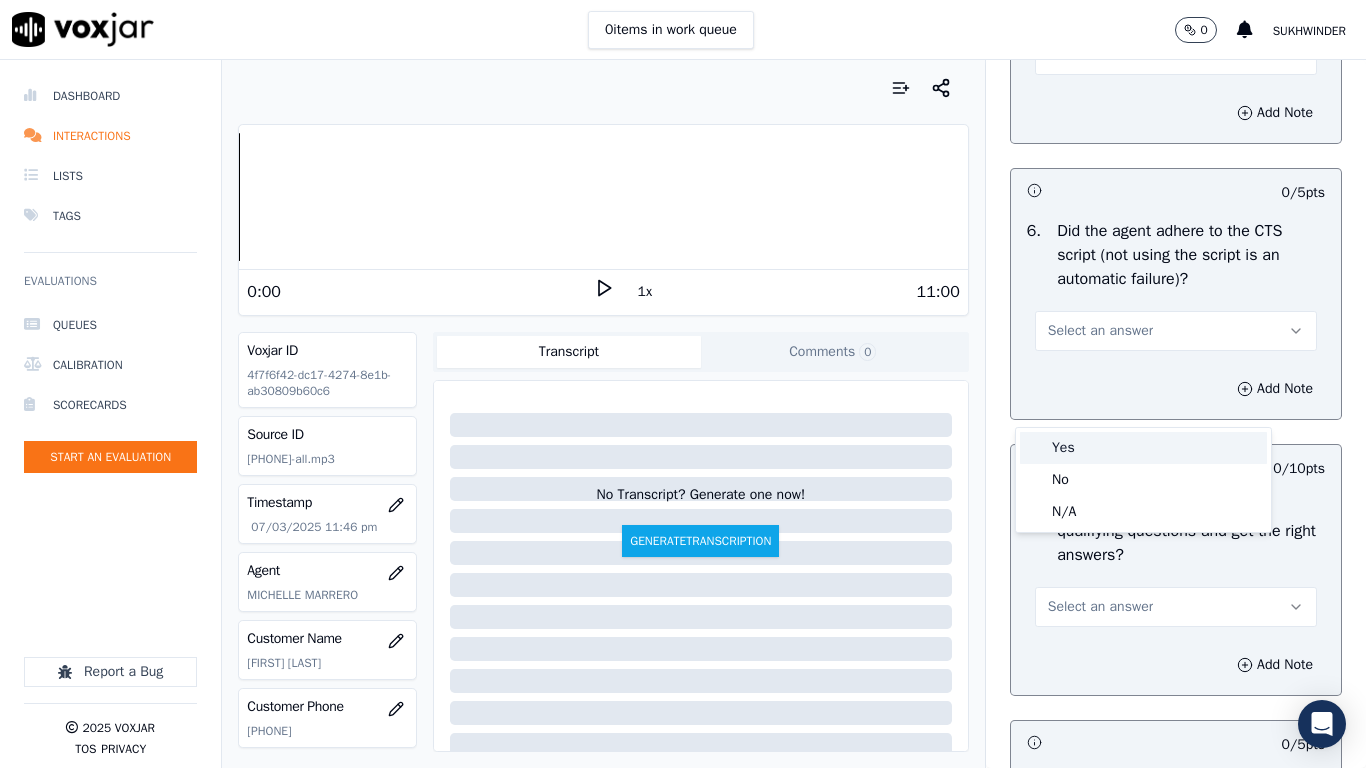 click on "Yes" at bounding box center [1143, 448] 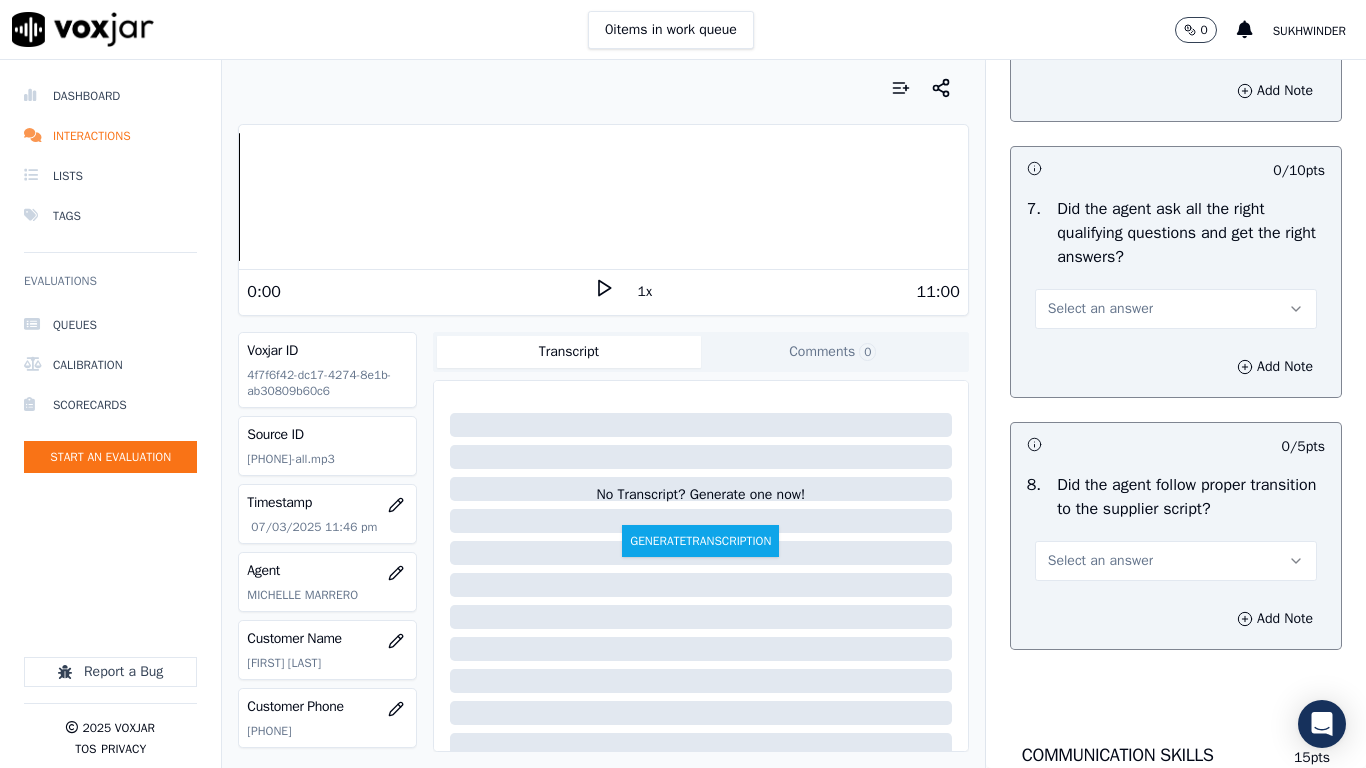 scroll, scrollTop: 4500, scrollLeft: 0, axis: vertical 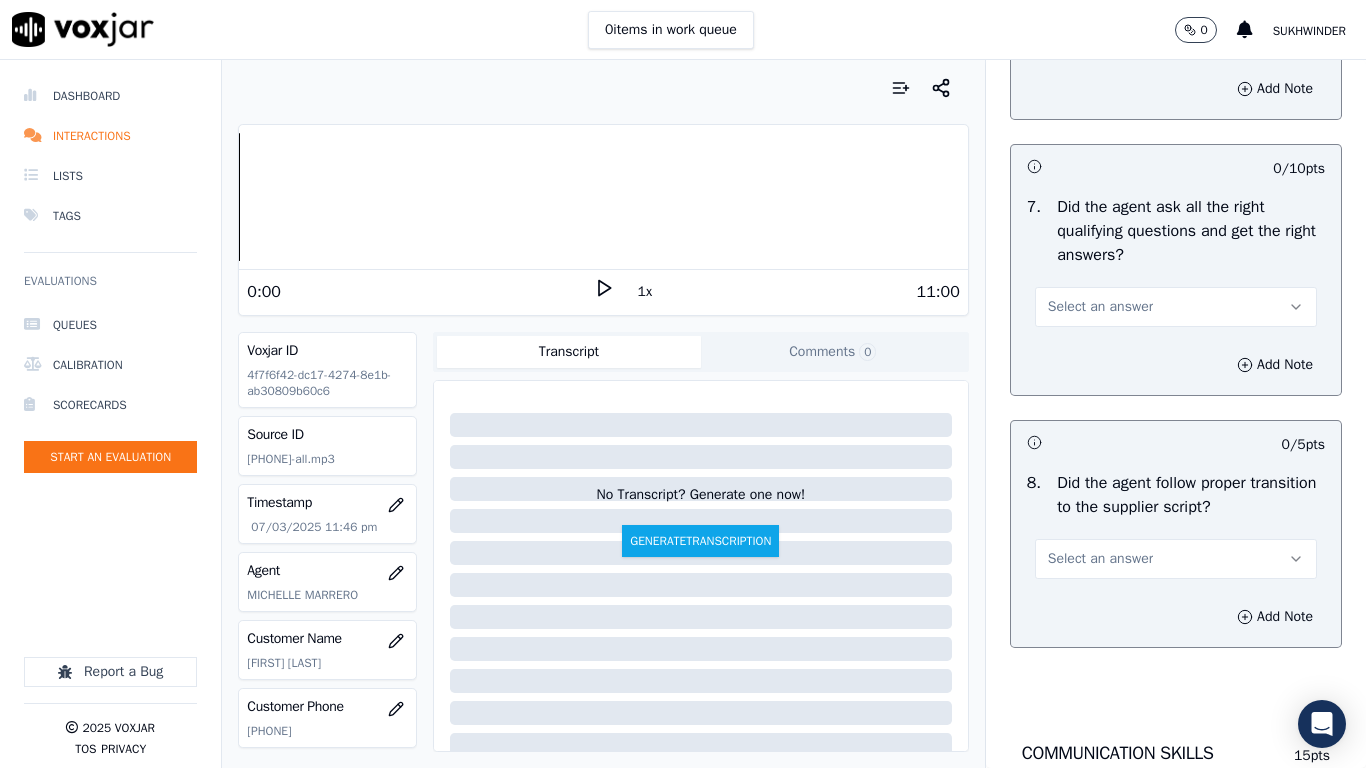 click on "Select an answer" at bounding box center [1176, 307] 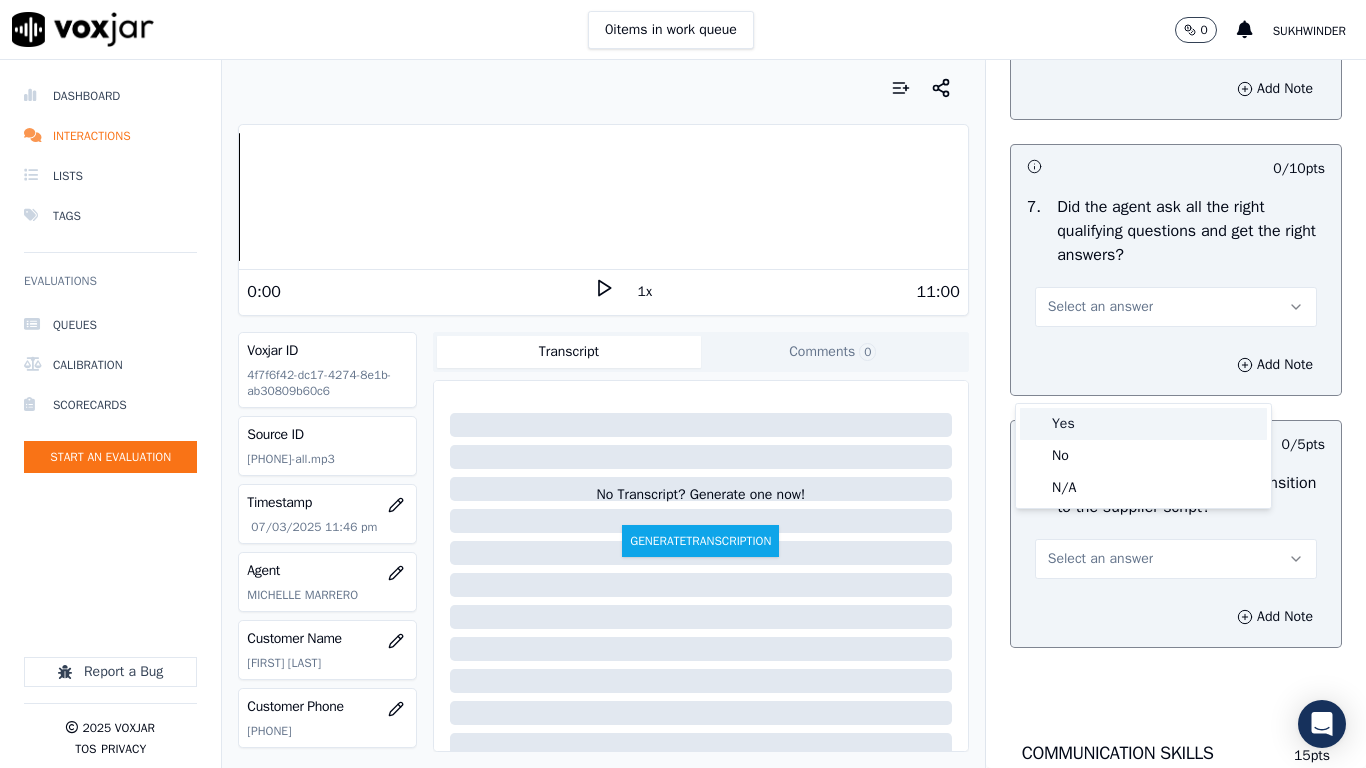 click on "Yes" at bounding box center (1143, 424) 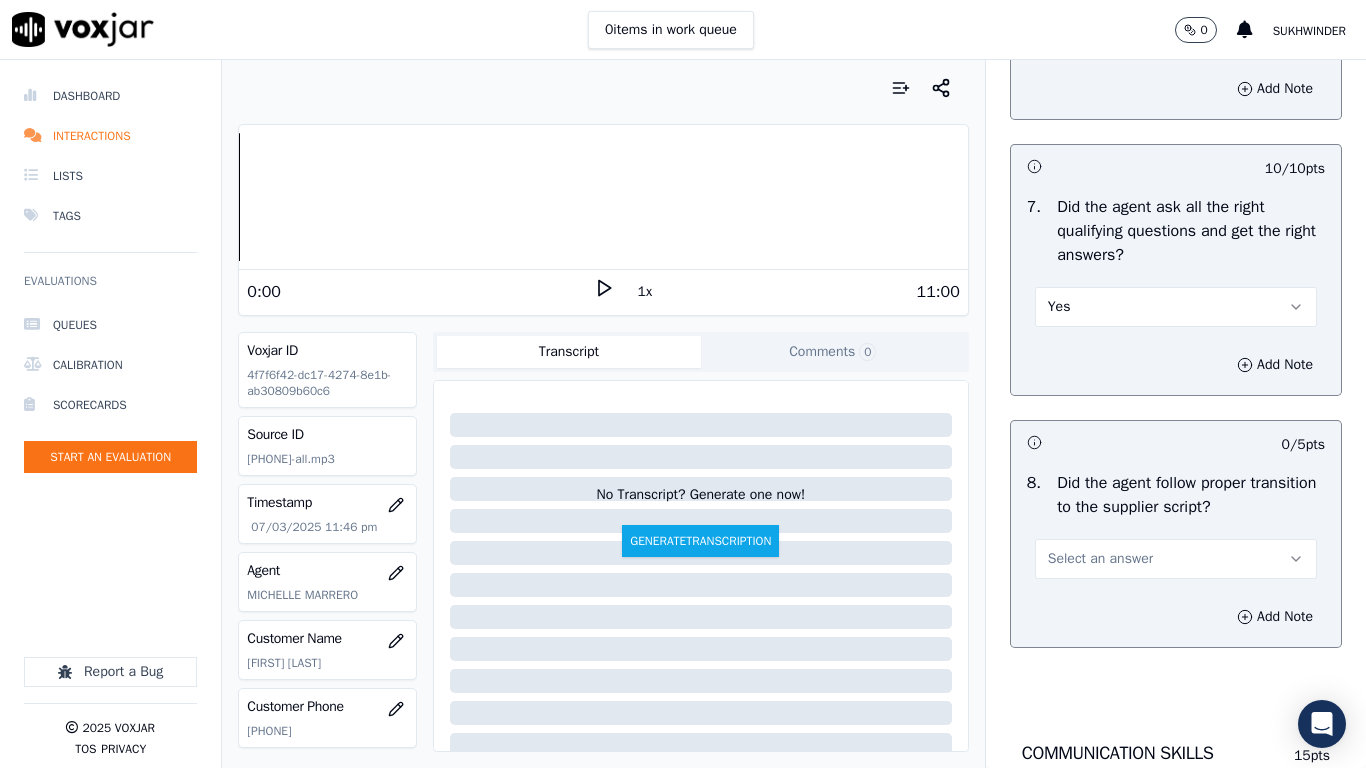 scroll, scrollTop: 4800, scrollLeft: 0, axis: vertical 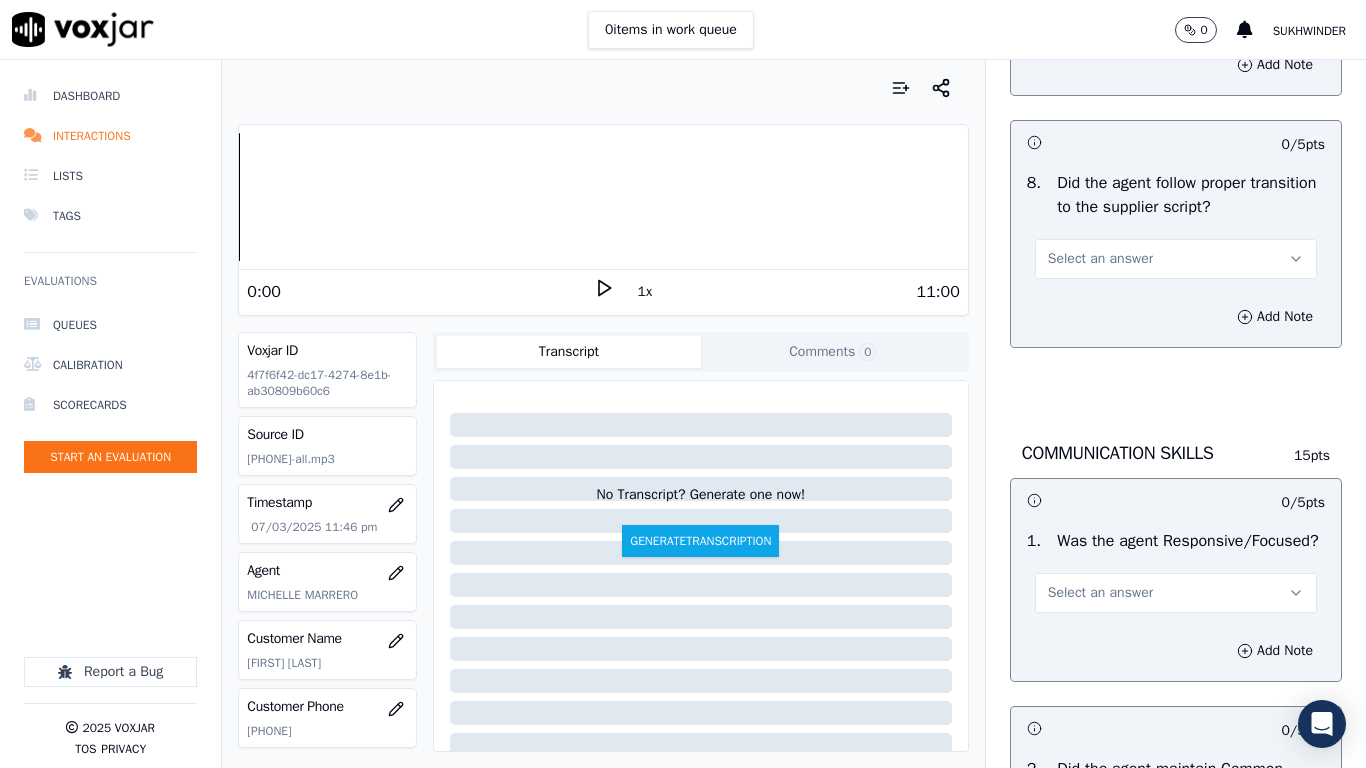 drag, startPoint x: 1066, startPoint y: 326, endPoint x: 1066, endPoint y: 341, distance: 15 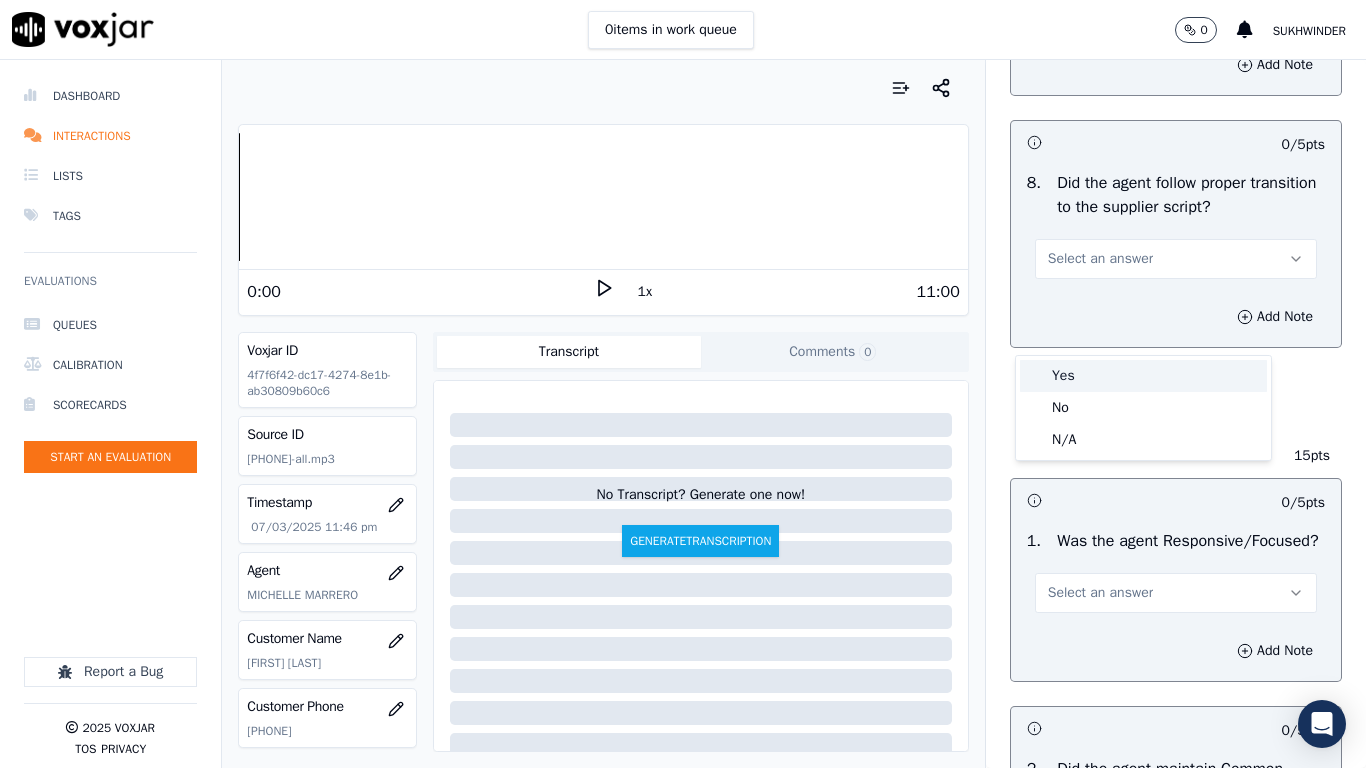click on "Yes" at bounding box center (1143, 376) 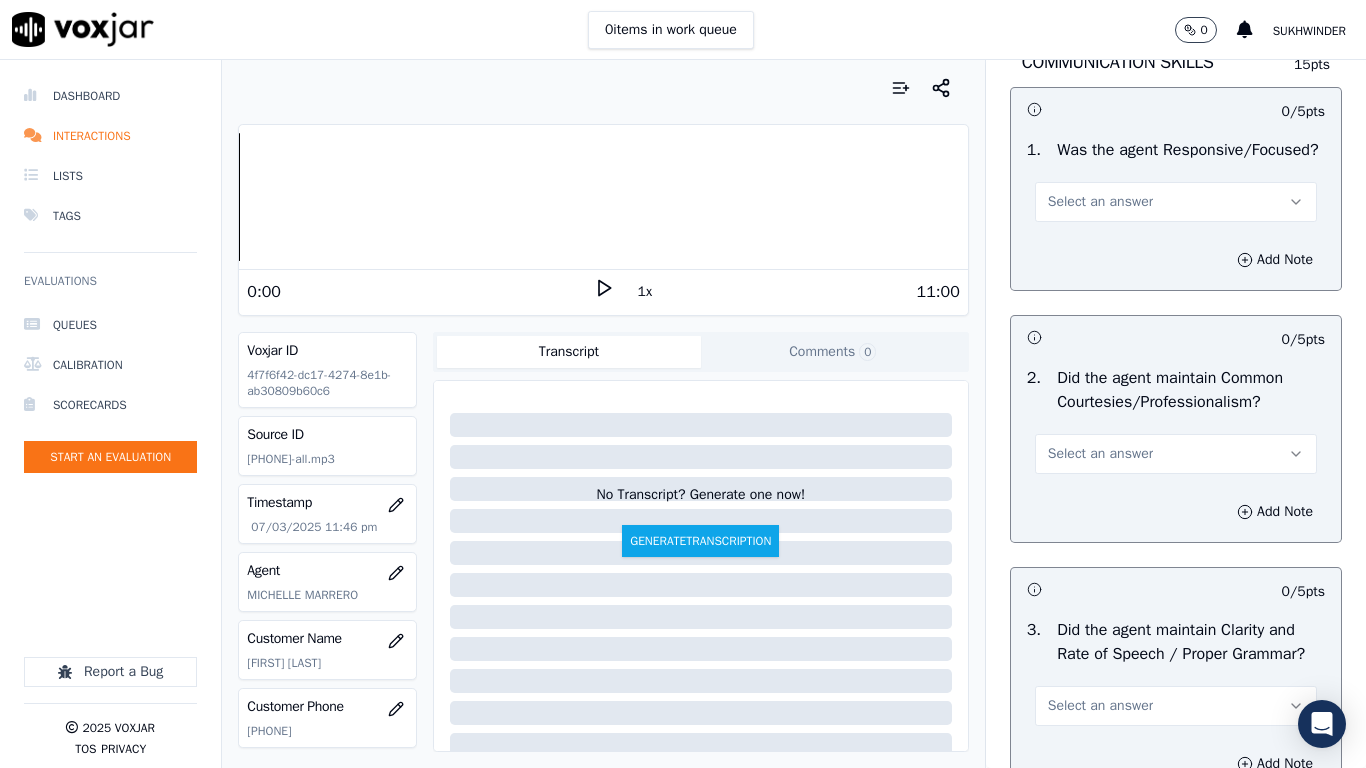 scroll, scrollTop: 5200, scrollLeft: 0, axis: vertical 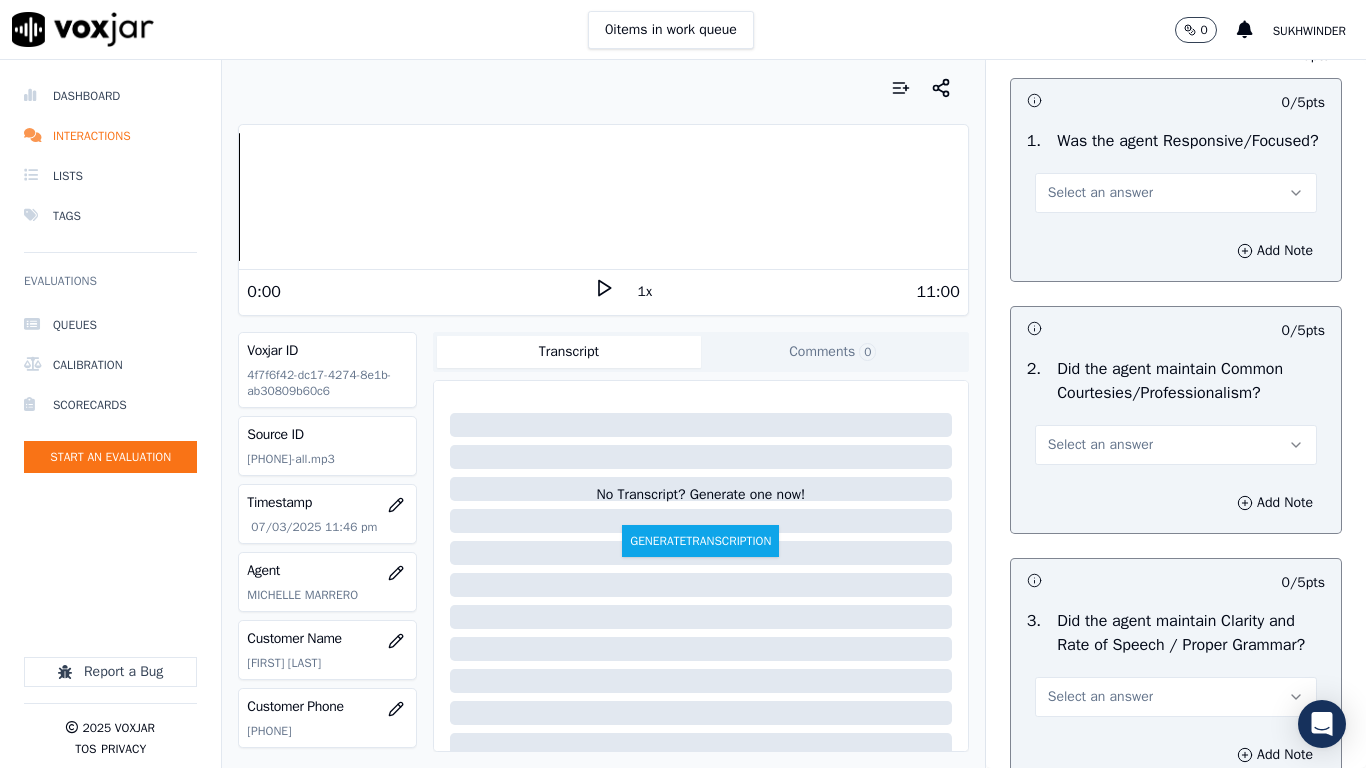 click on "Select an answer" at bounding box center (1100, 193) 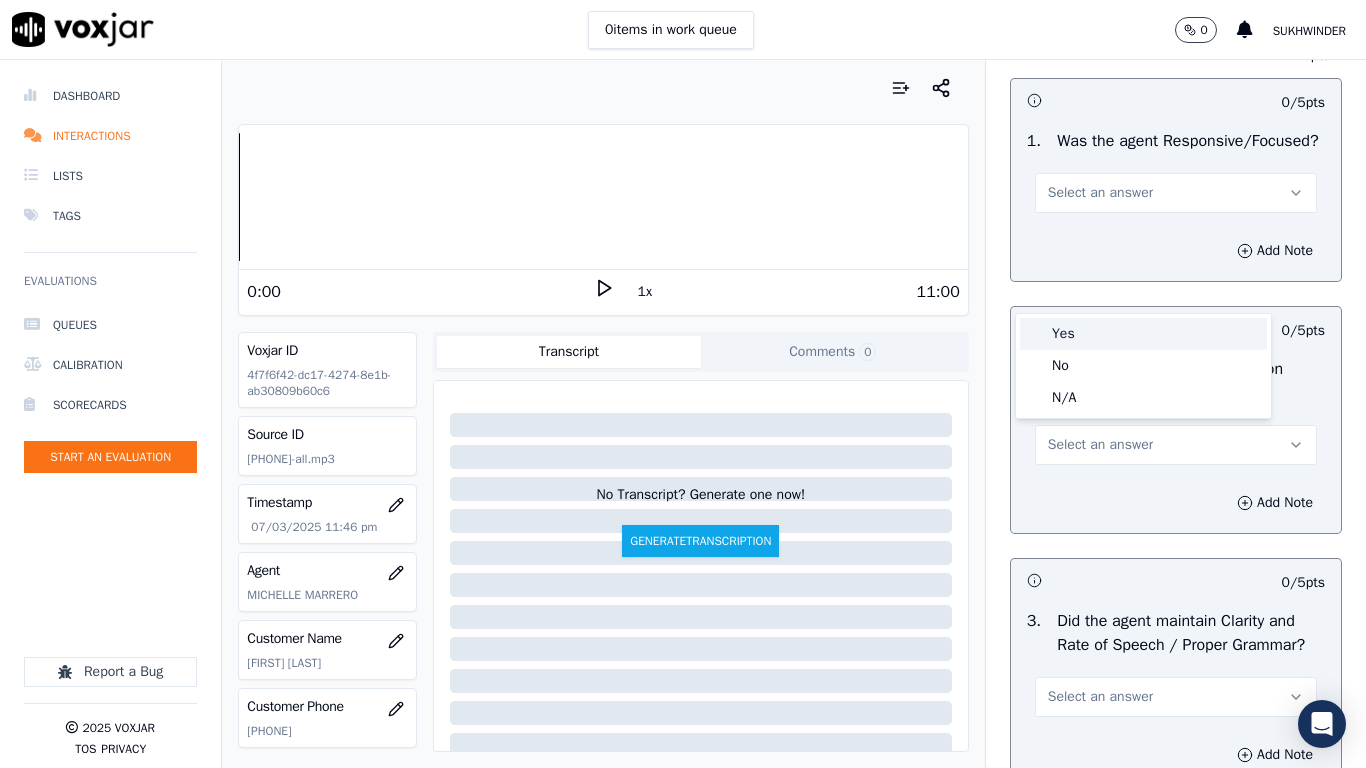 click on "Yes" at bounding box center [1143, 334] 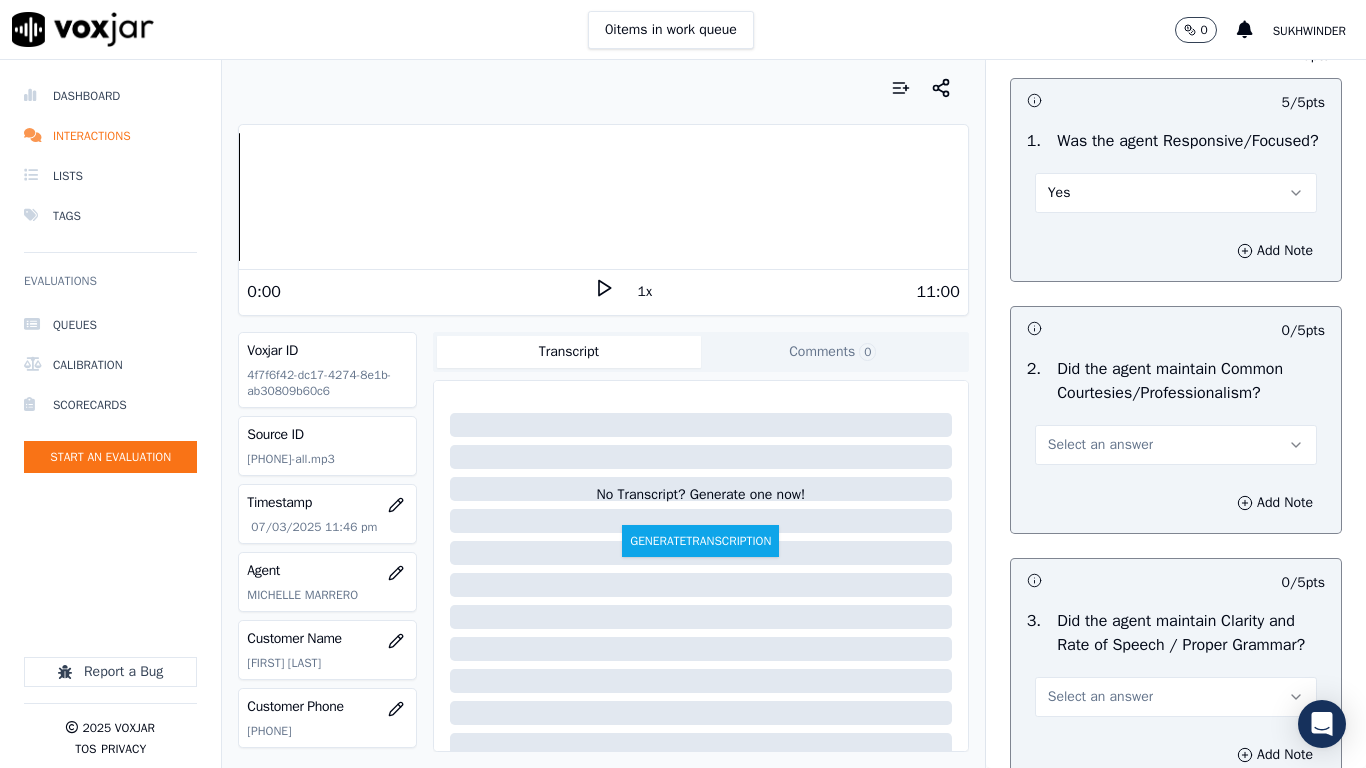 scroll, scrollTop: 5400, scrollLeft: 0, axis: vertical 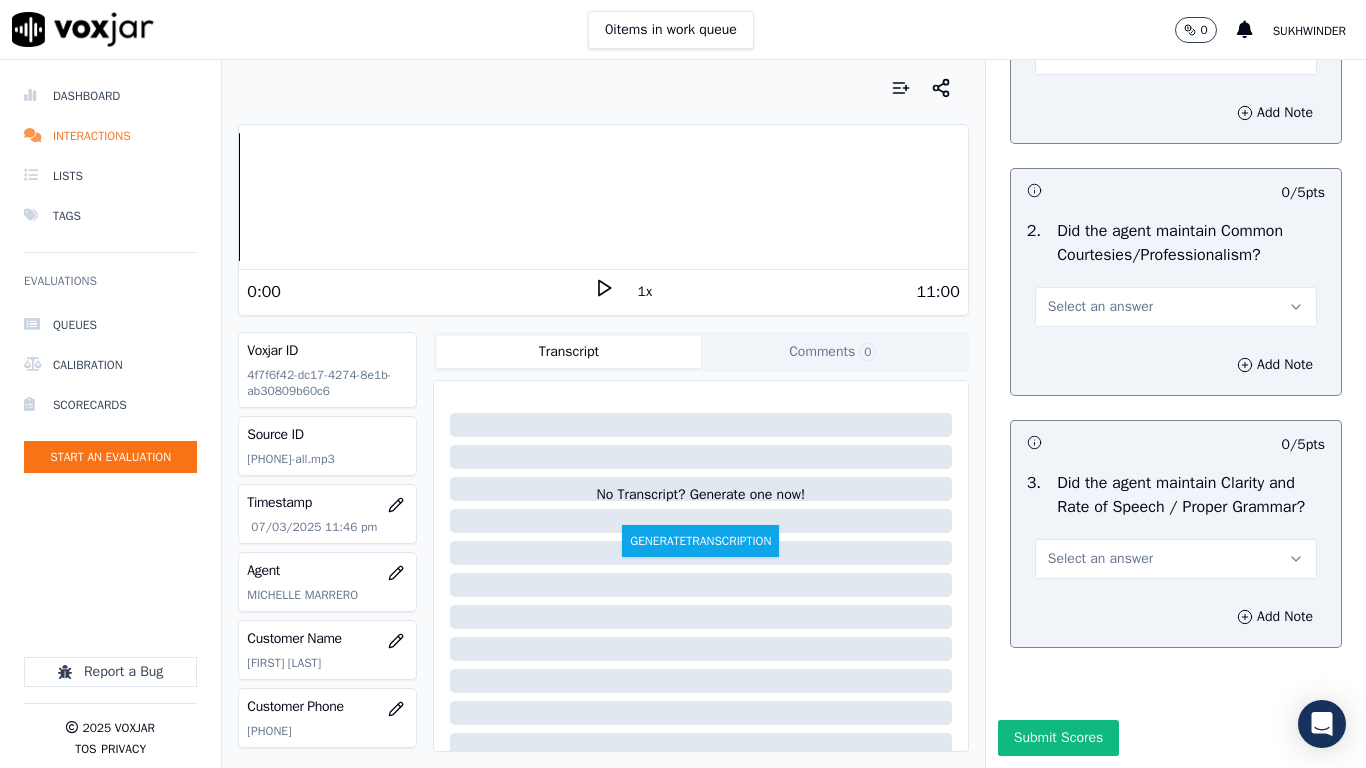 click on "Select an answer" at bounding box center (1100, 307) 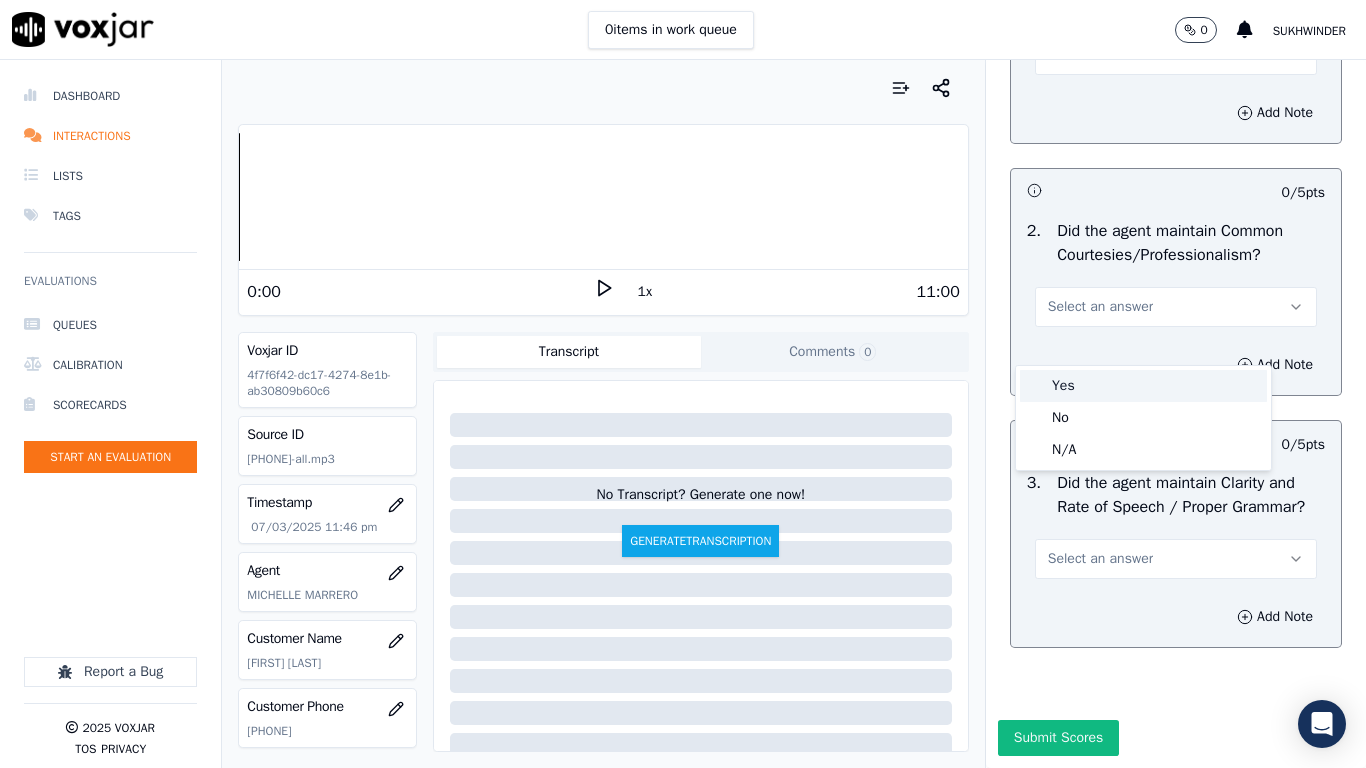 click on "Yes" at bounding box center [1143, 386] 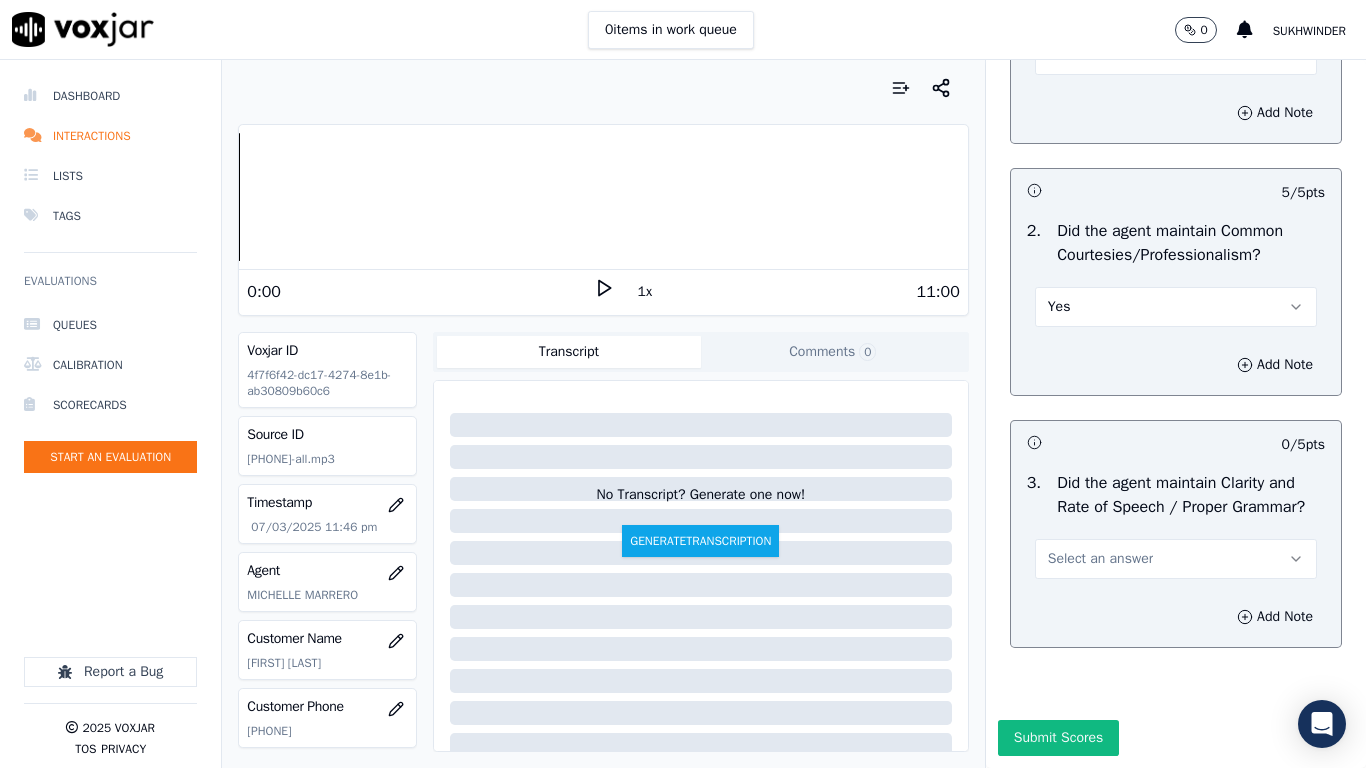click on "Select an answer" at bounding box center [1176, 559] 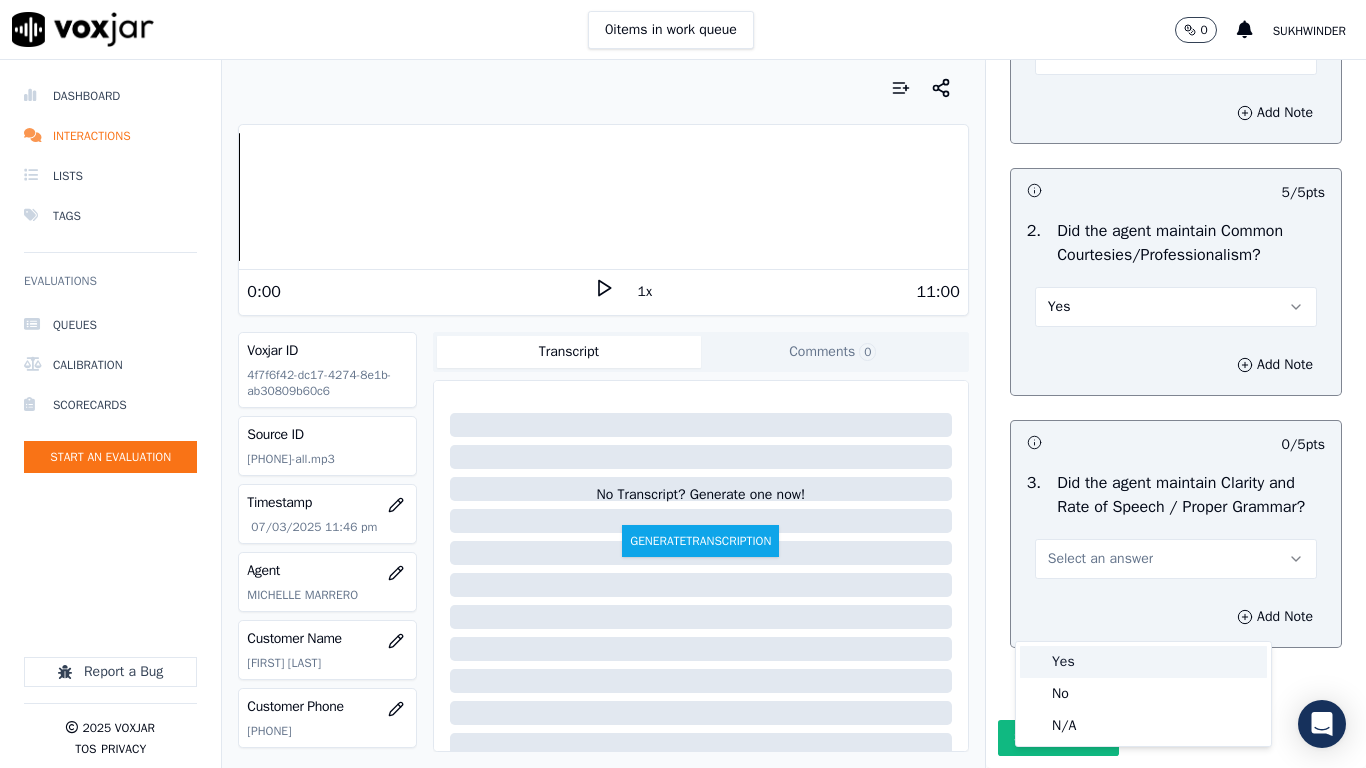 click on "Yes" at bounding box center [1143, 662] 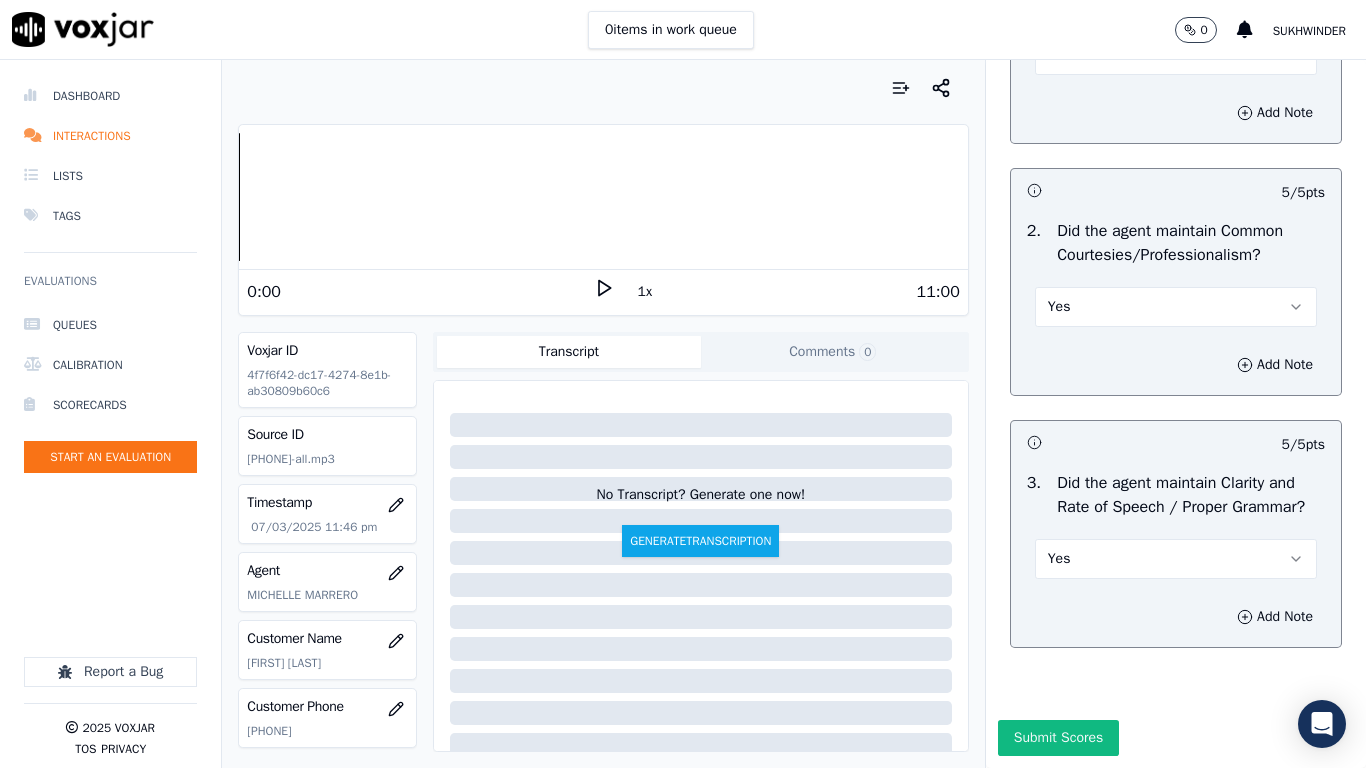 scroll, scrollTop: 5503, scrollLeft: 0, axis: vertical 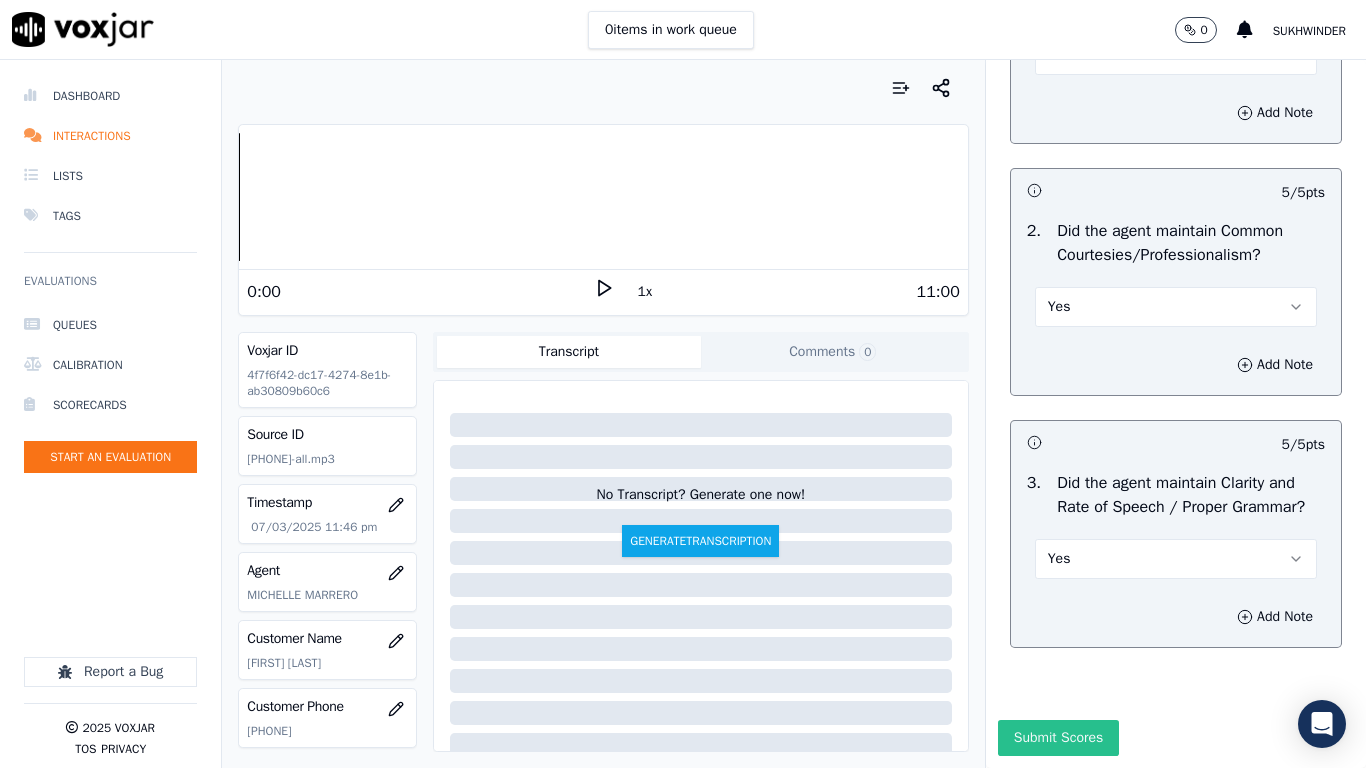 click on "Submit Scores" at bounding box center (1058, 738) 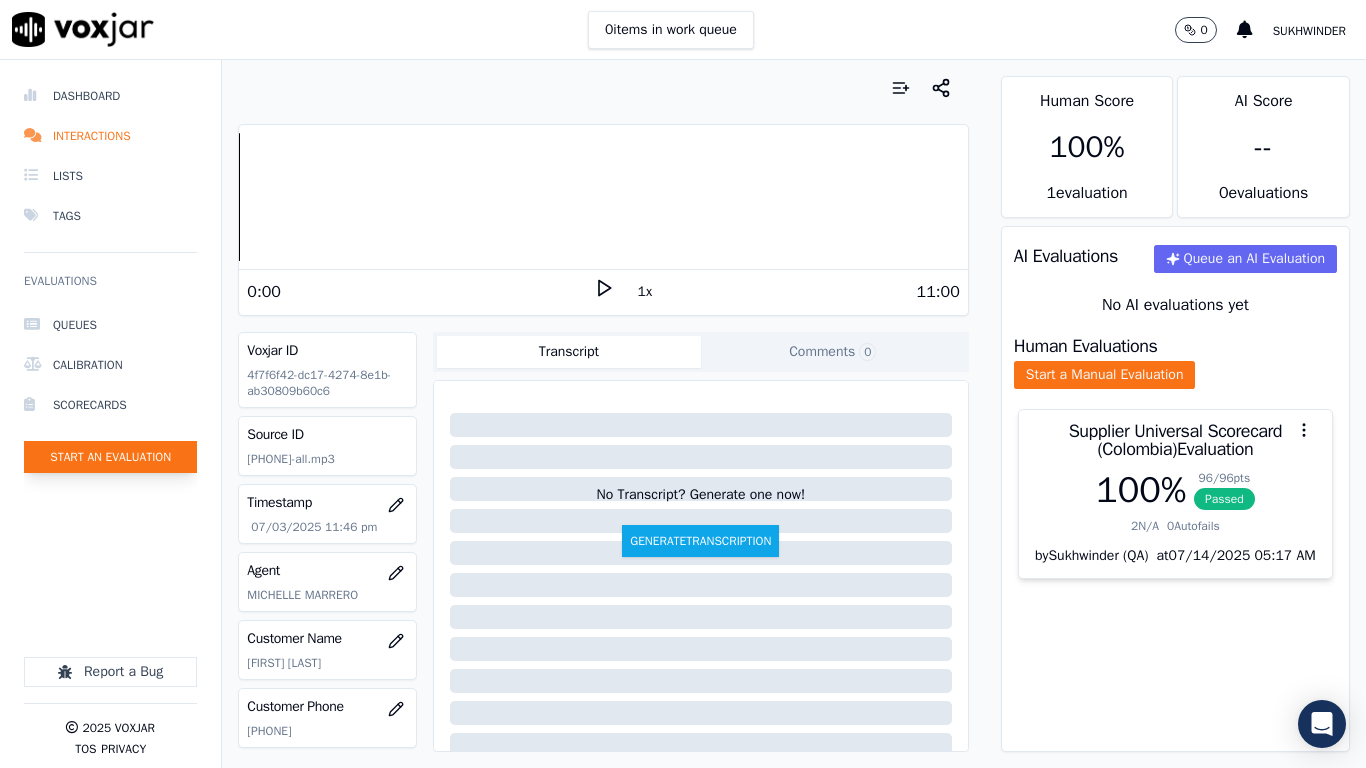 click on "Start an Evaluation" 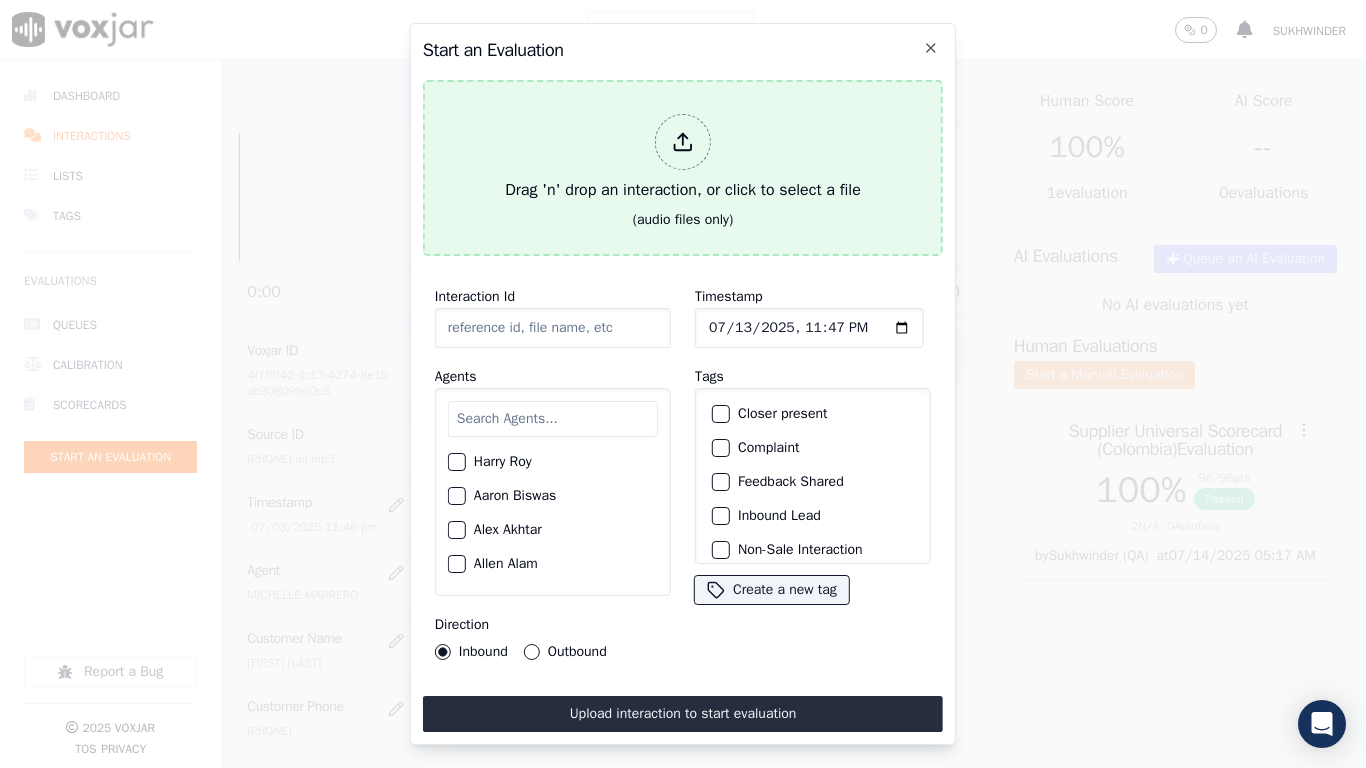 click on "Drag 'n' drop an interaction, or click to select a file" at bounding box center (683, 158) 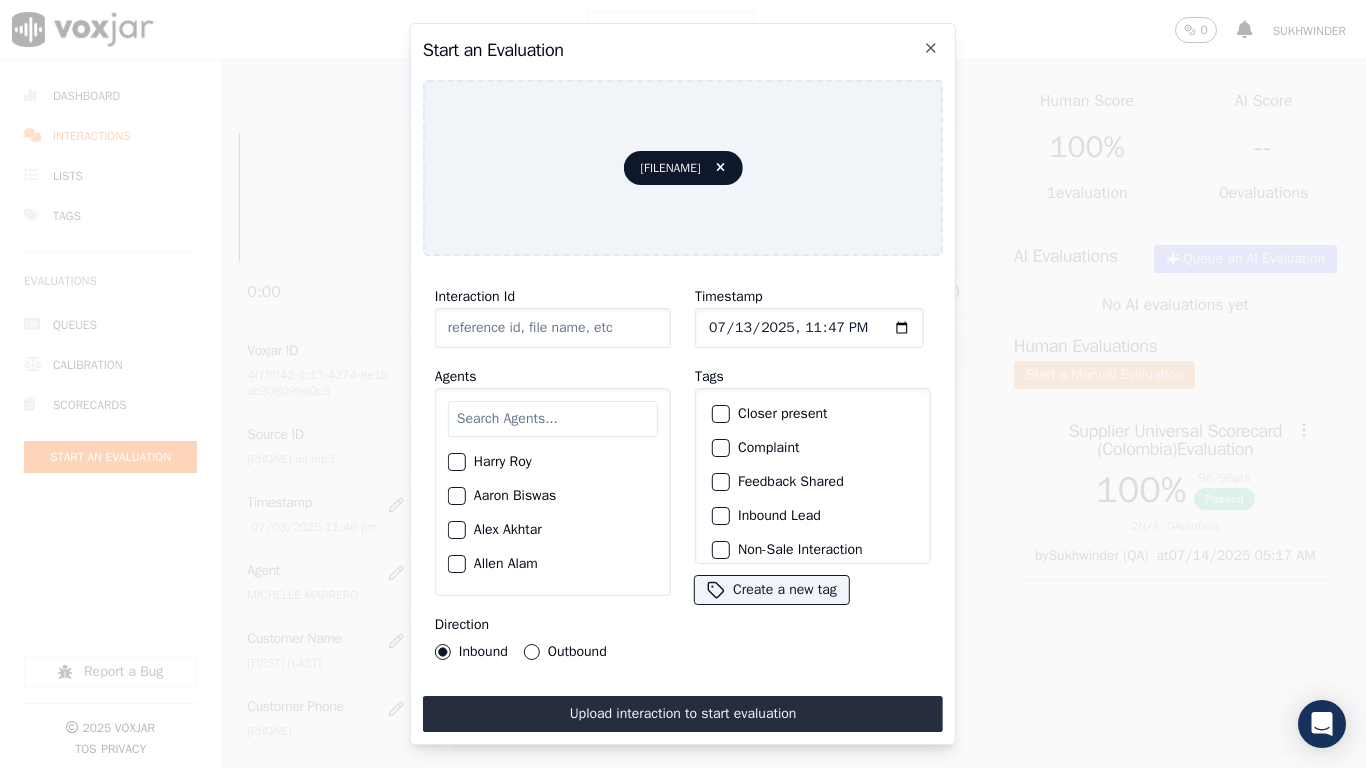 type on "[FILENAME]" 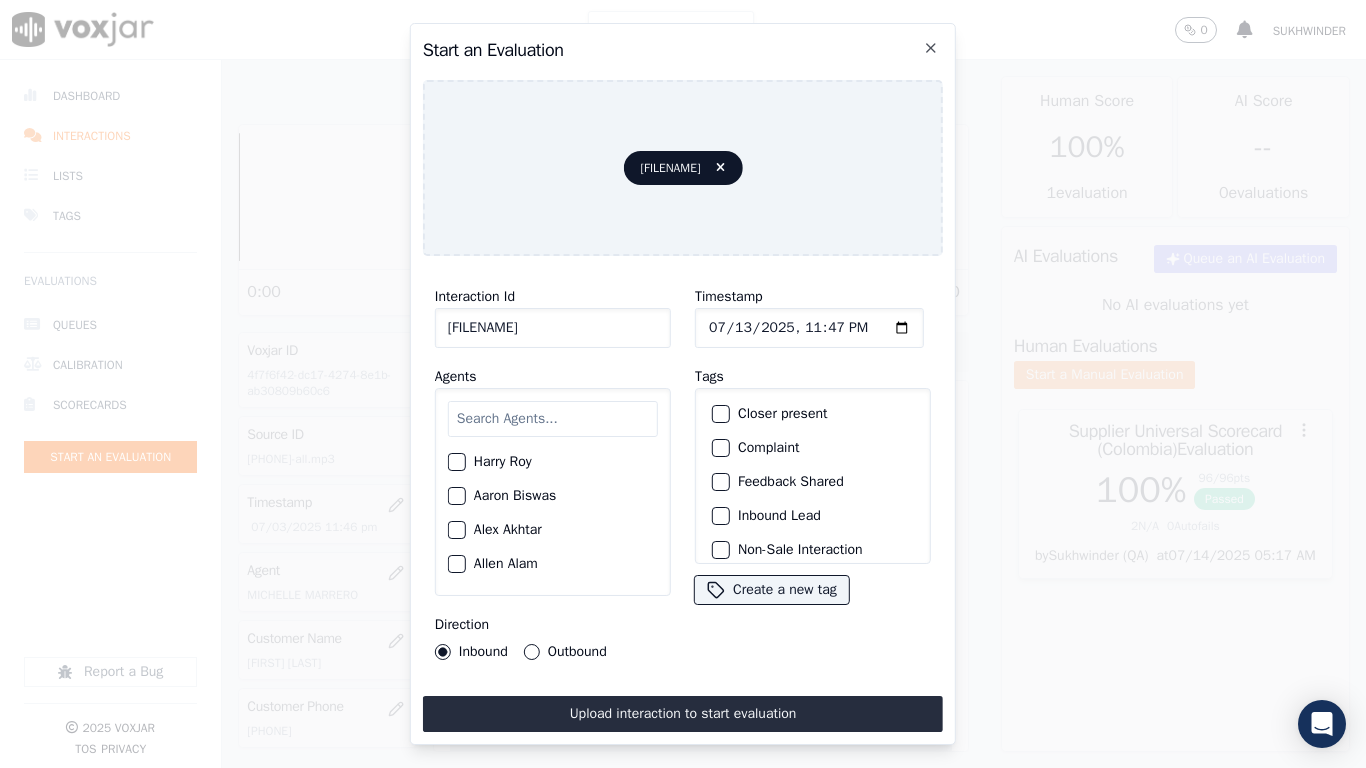 click at bounding box center (553, 419) 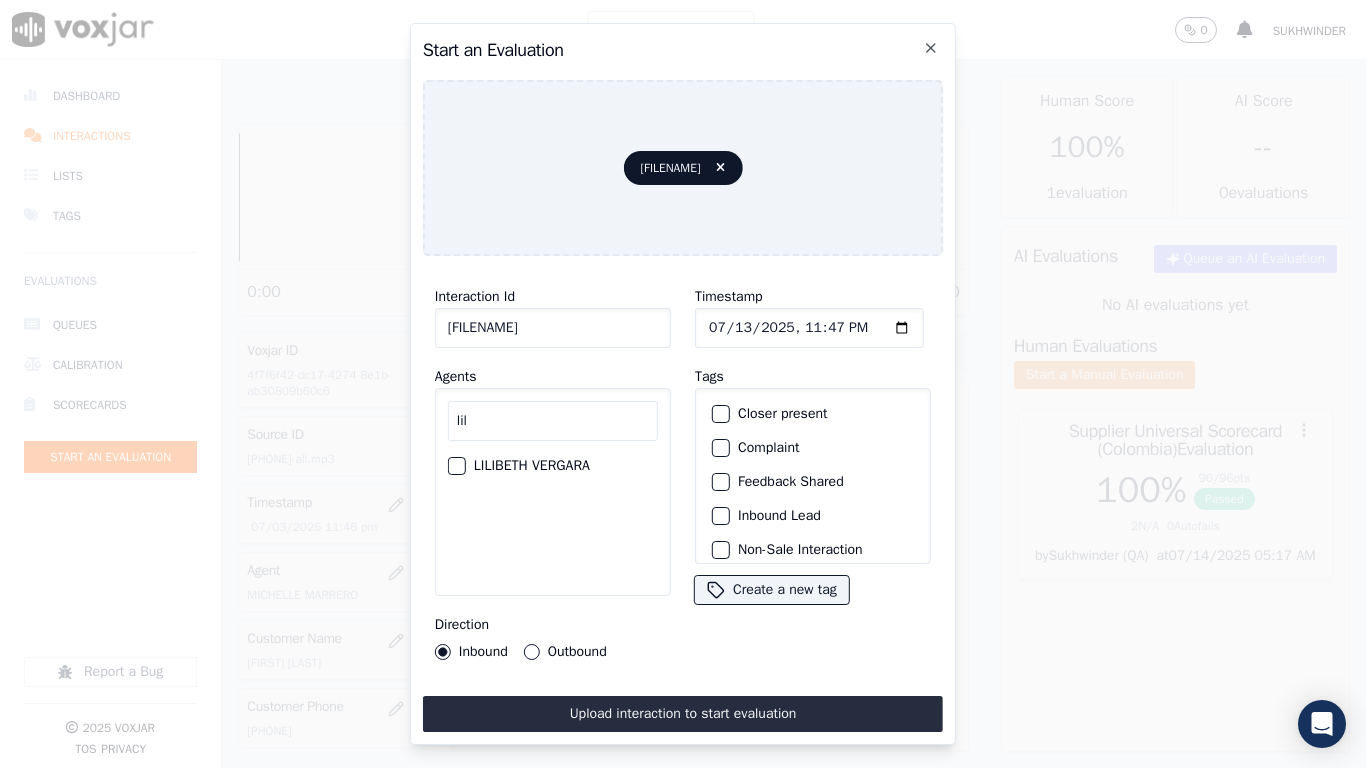 type on "lil" 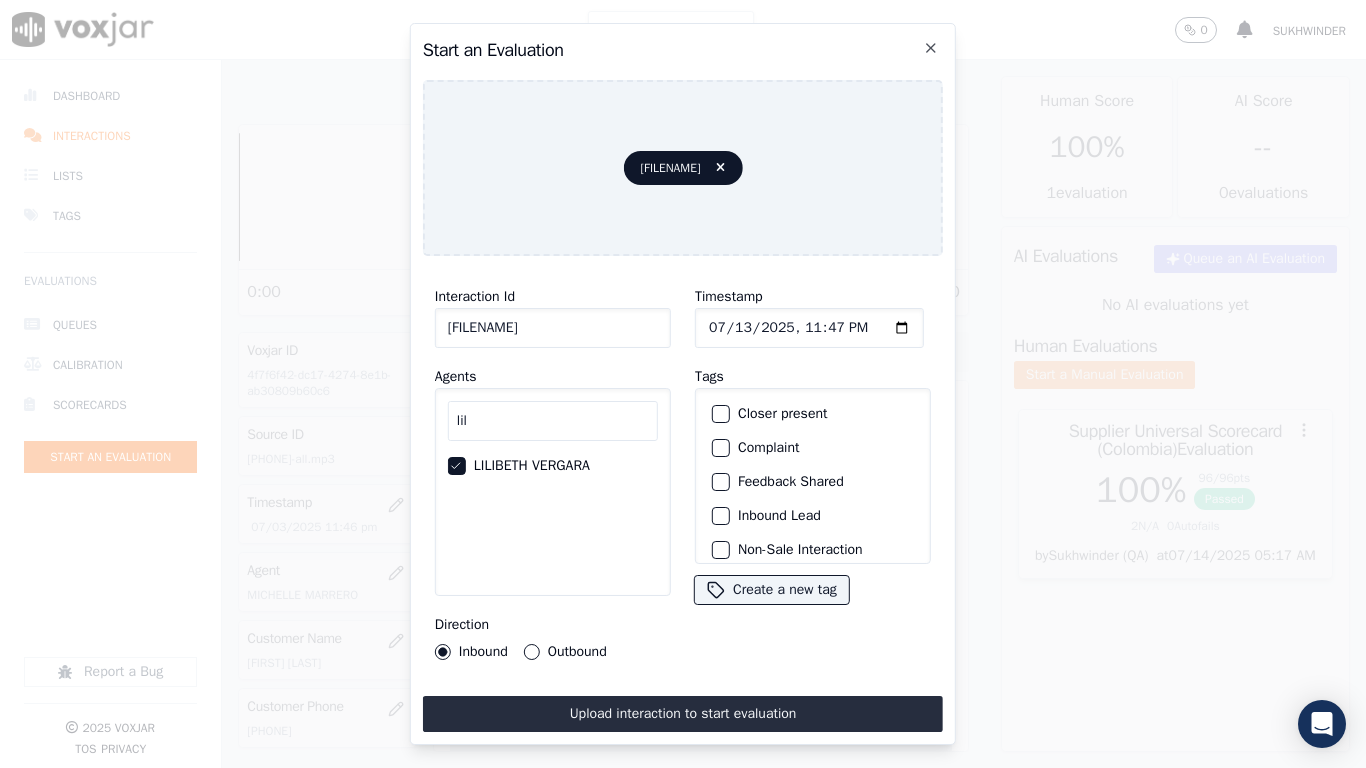 click on "Timestamp" 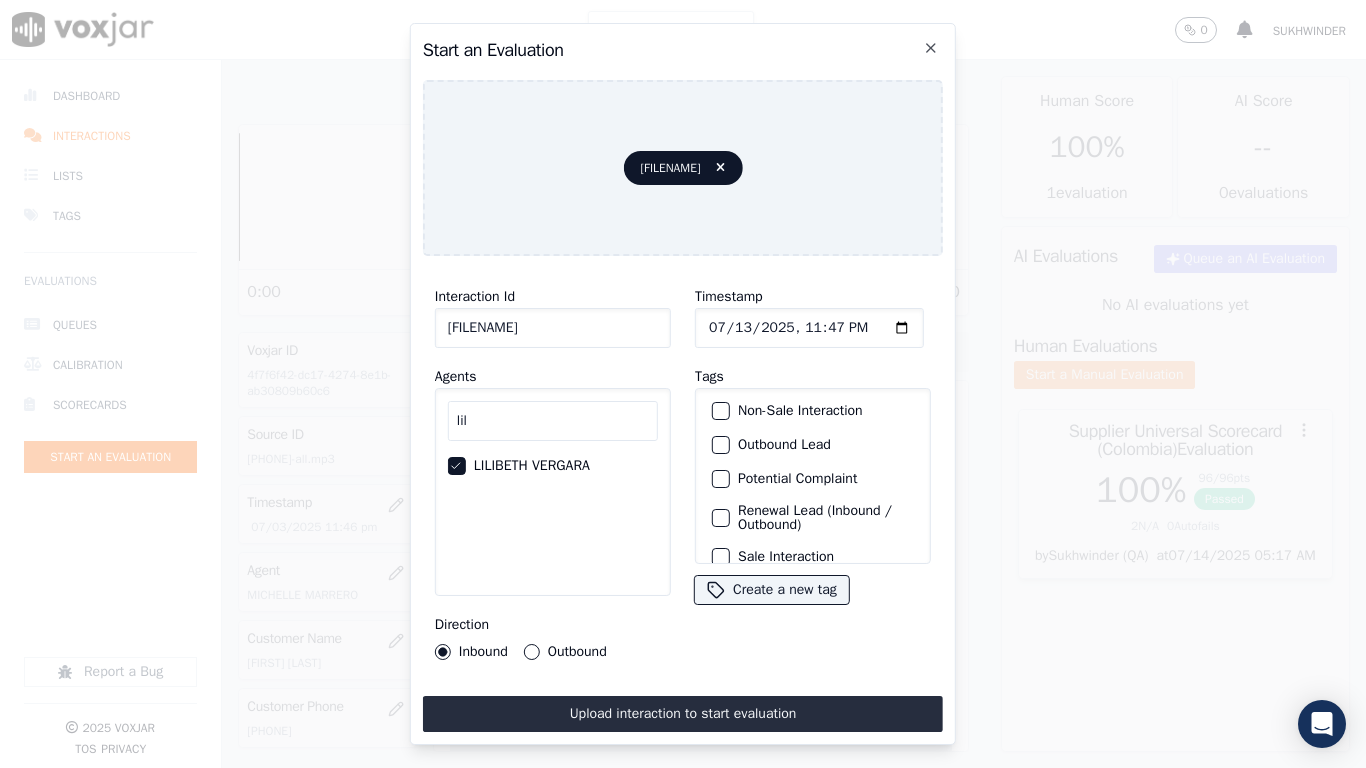 scroll, scrollTop: 173, scrollLeft: 0, axis: vertical 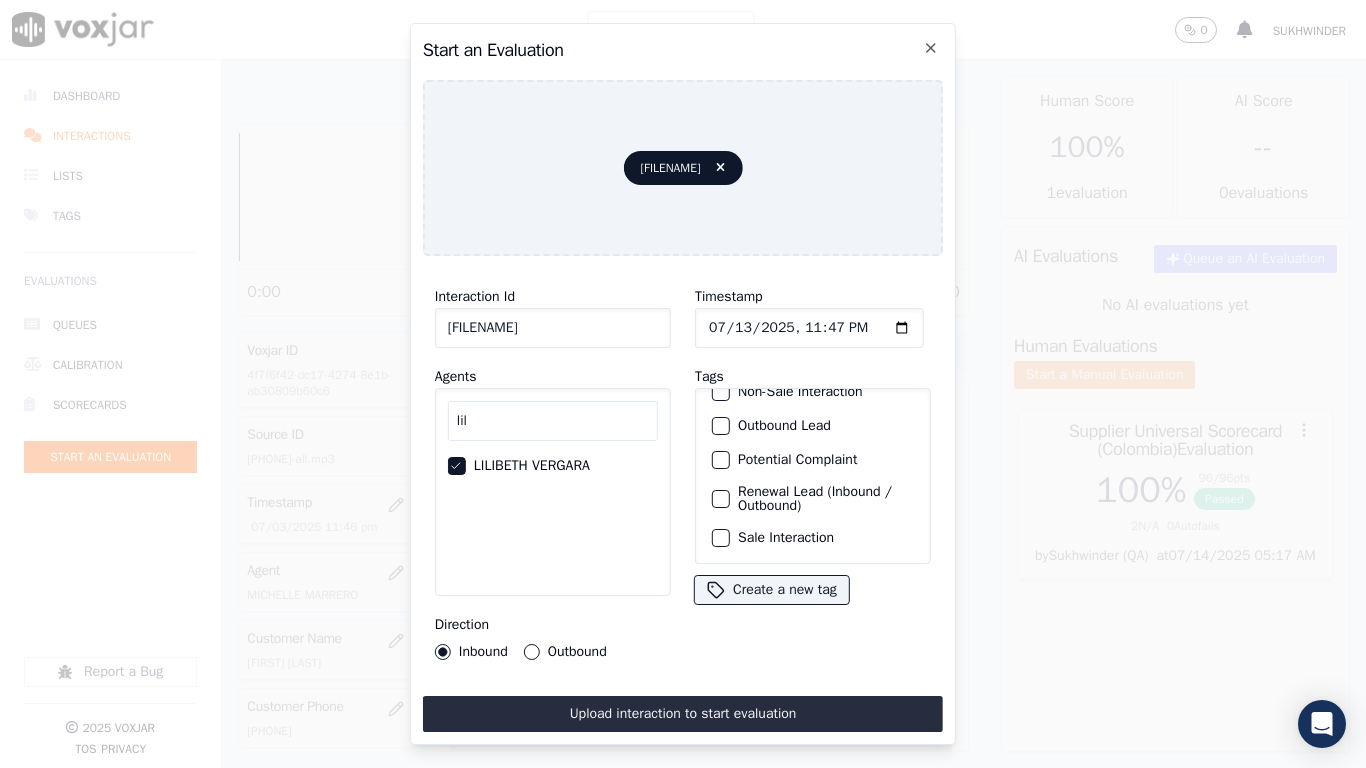 click on "Sale Interaction" 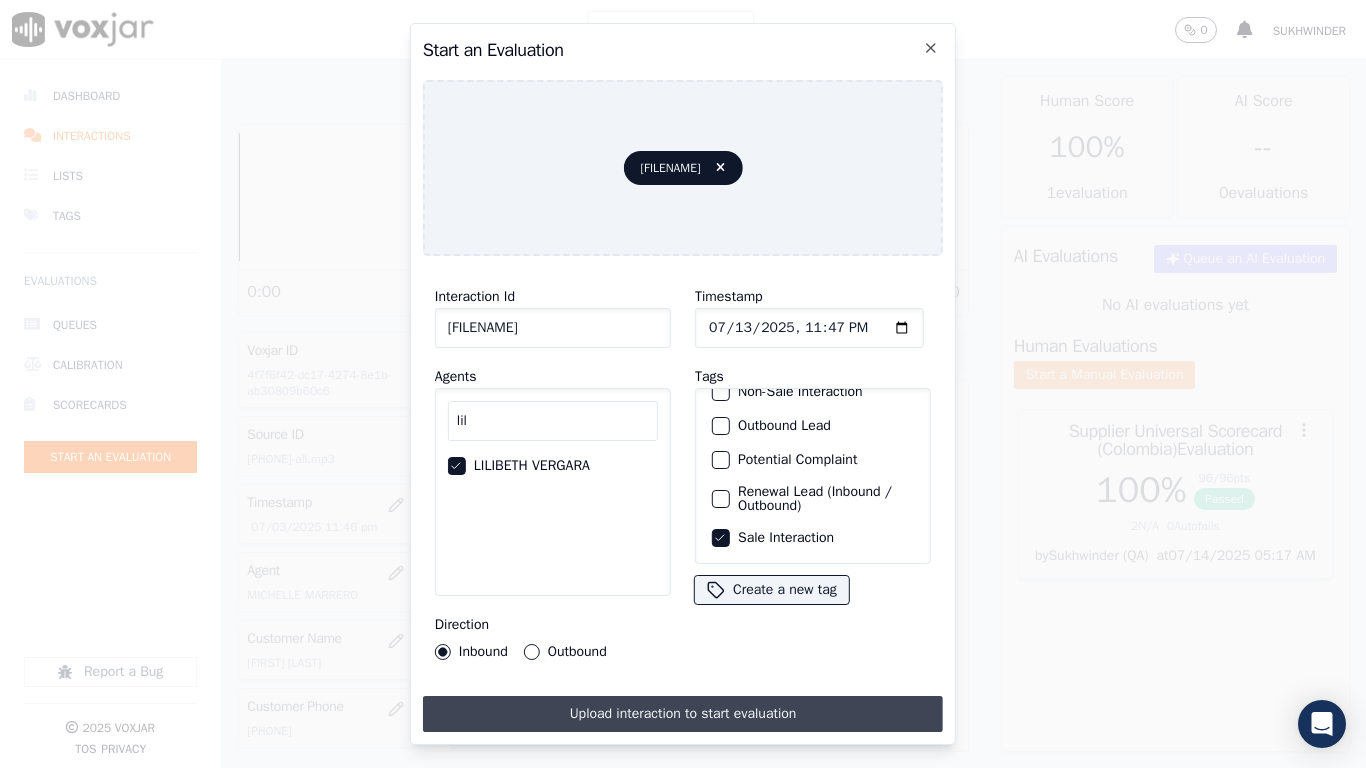 click on "Upload interaction to start evaluation" at bounding box center (683, 714) 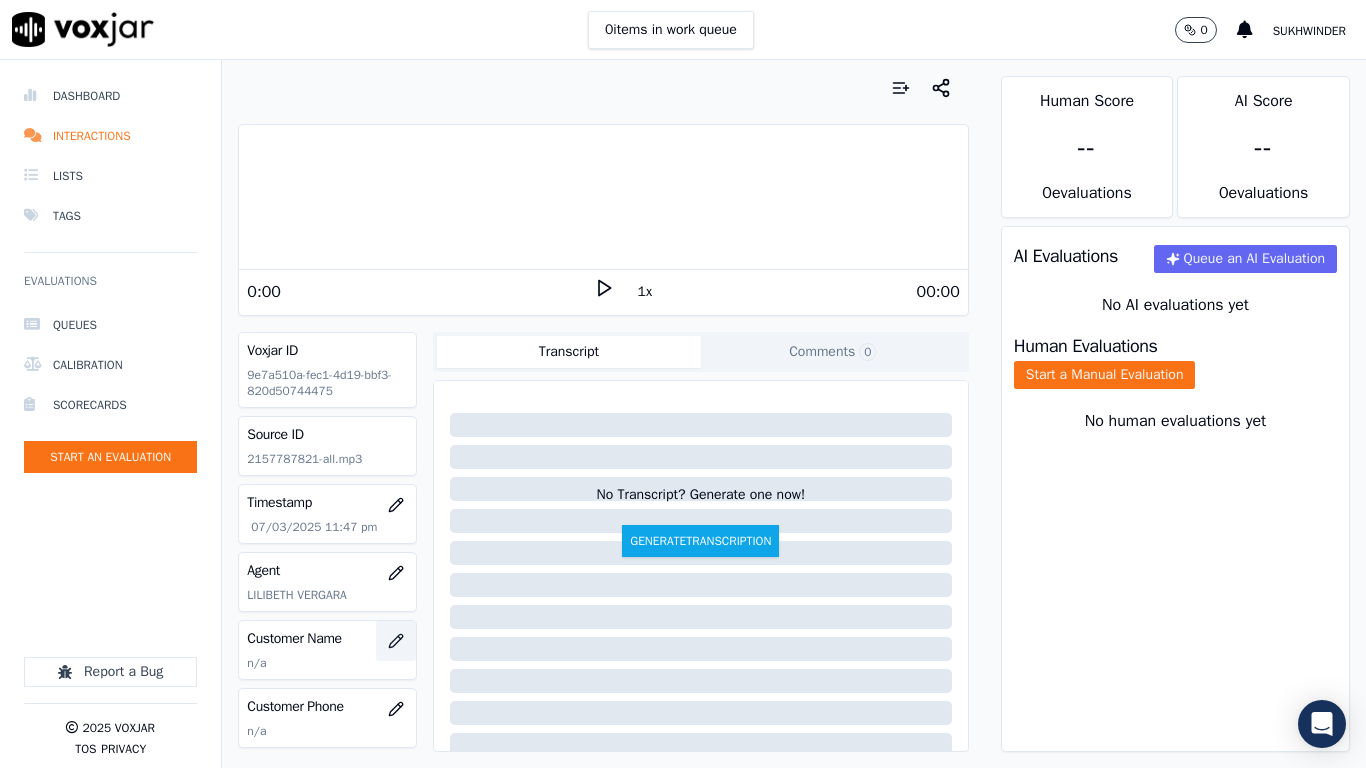 click at bounding box center [396, 641] 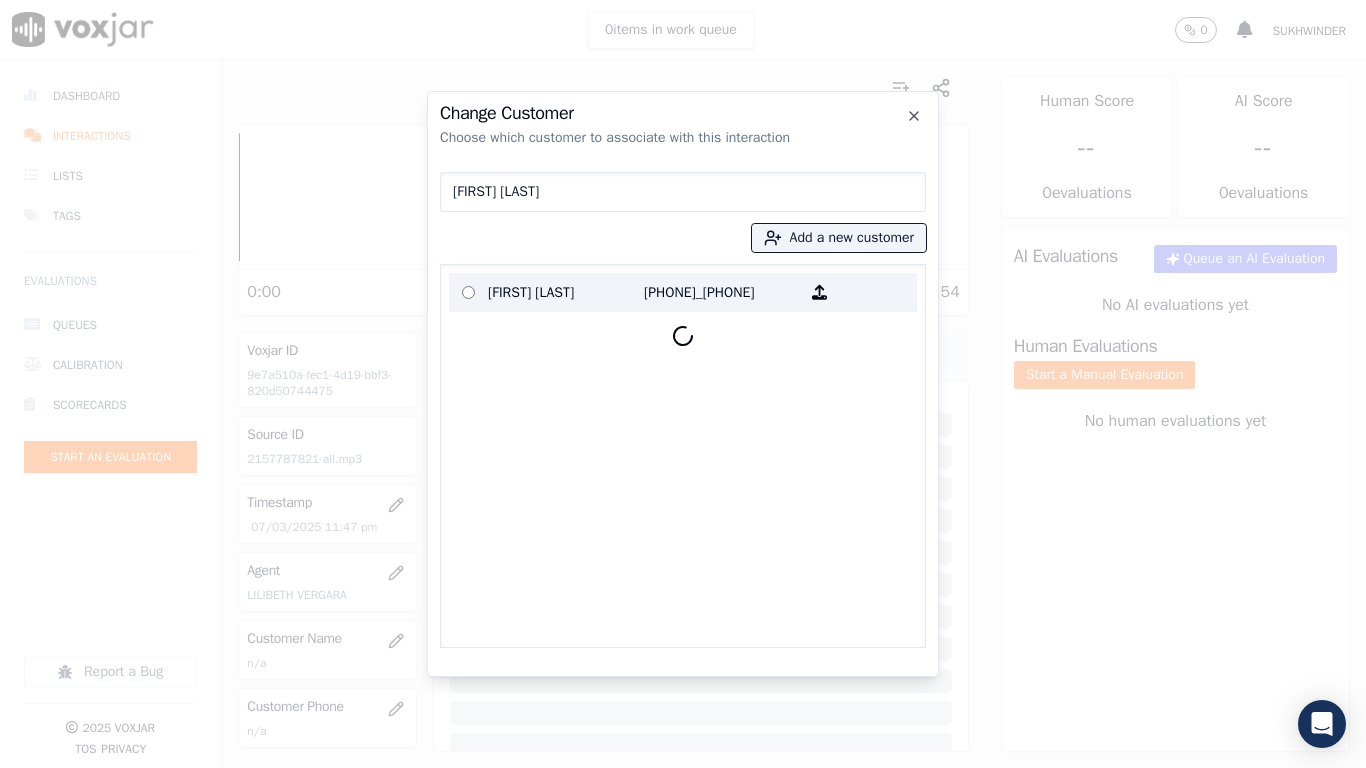 type on "[FIRST] [LAST]" 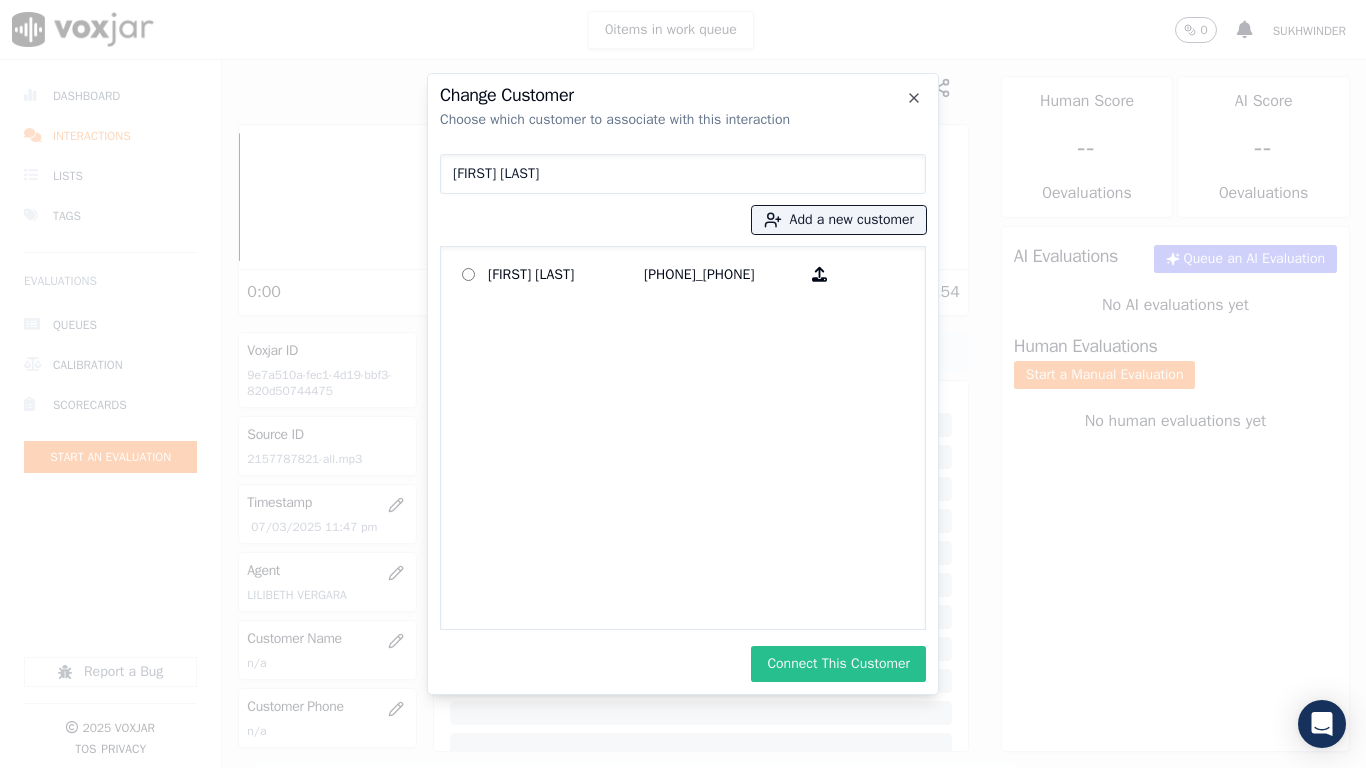 click on "Connect This Customer" at bounding box center (838, 664) 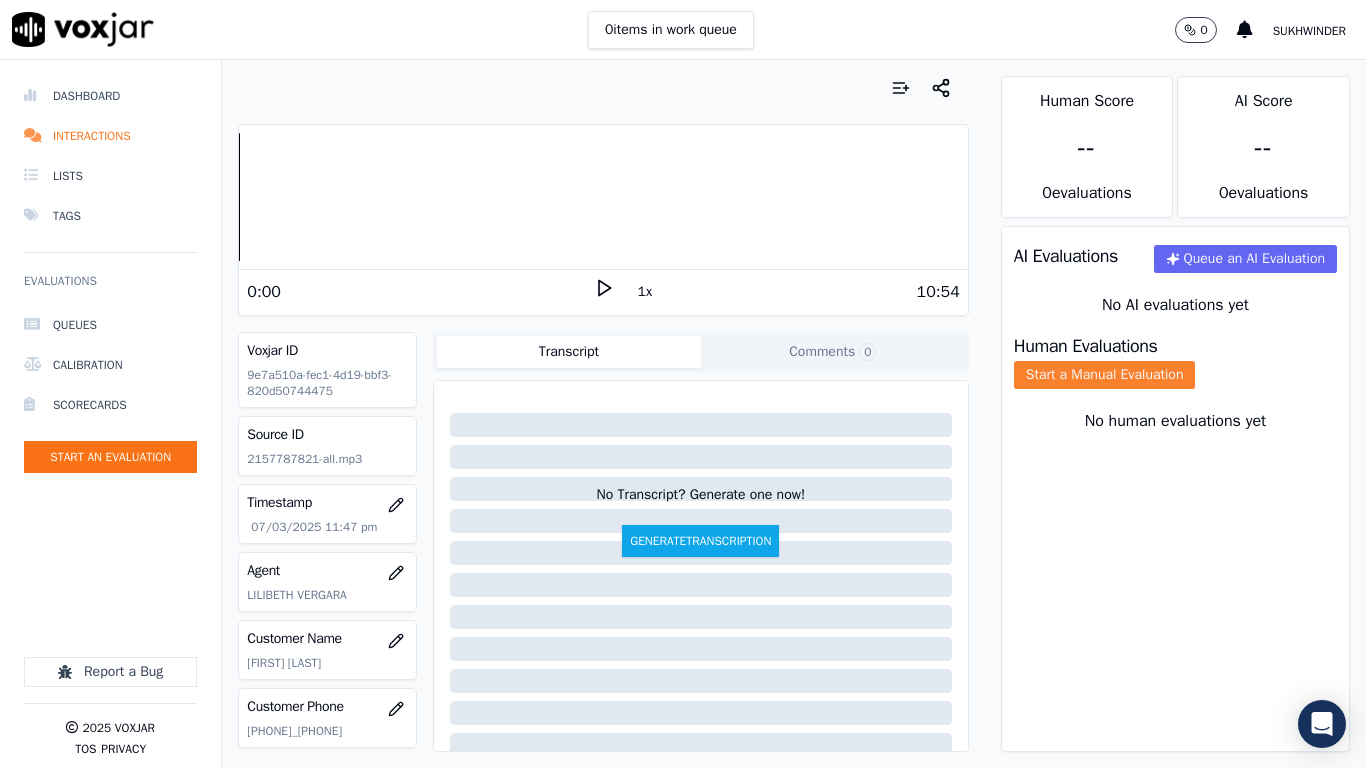 click on "Start a Manual Evaluation" 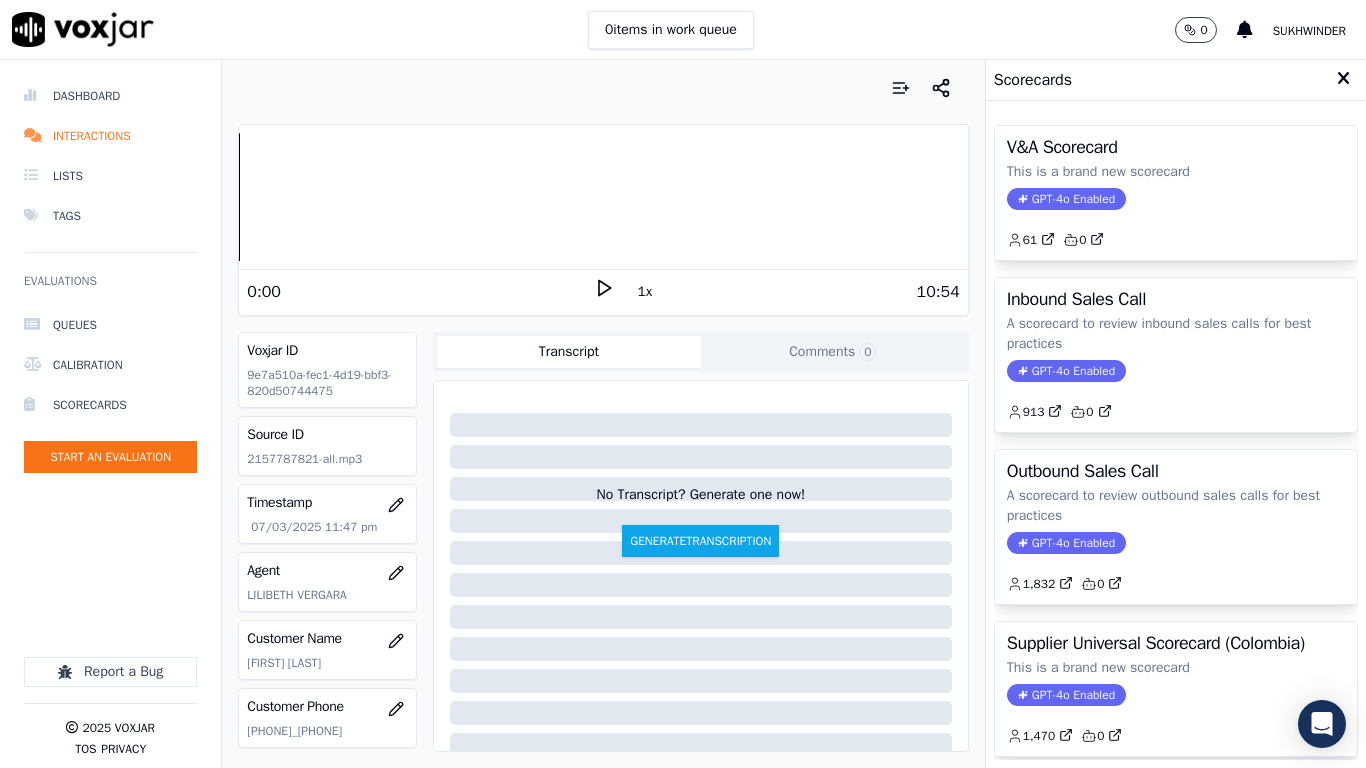 drag, startPoint x: 1106, startPoint y: 663, endPoint x: 1110, endPoint y: 599, distance: 64.12488 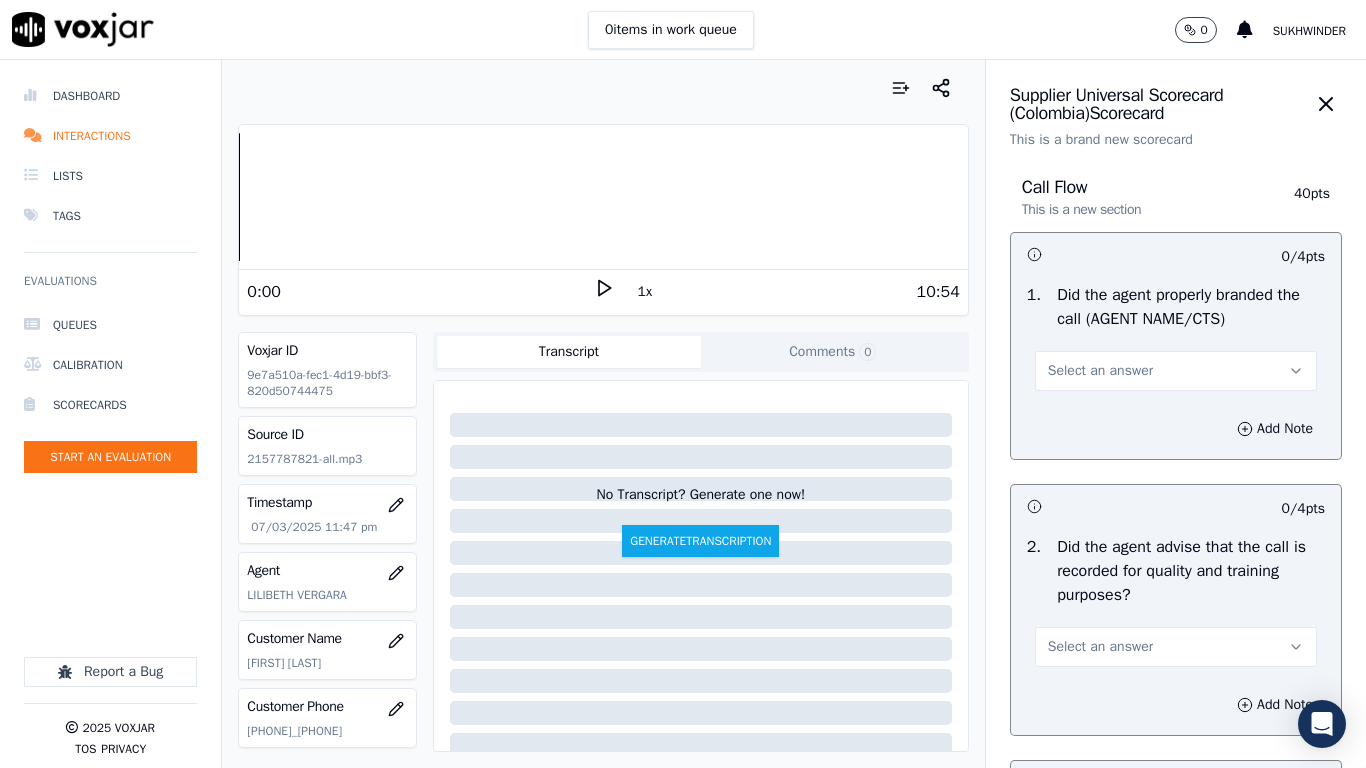 click on "Select an answer" at bounding box center [1176, 371] 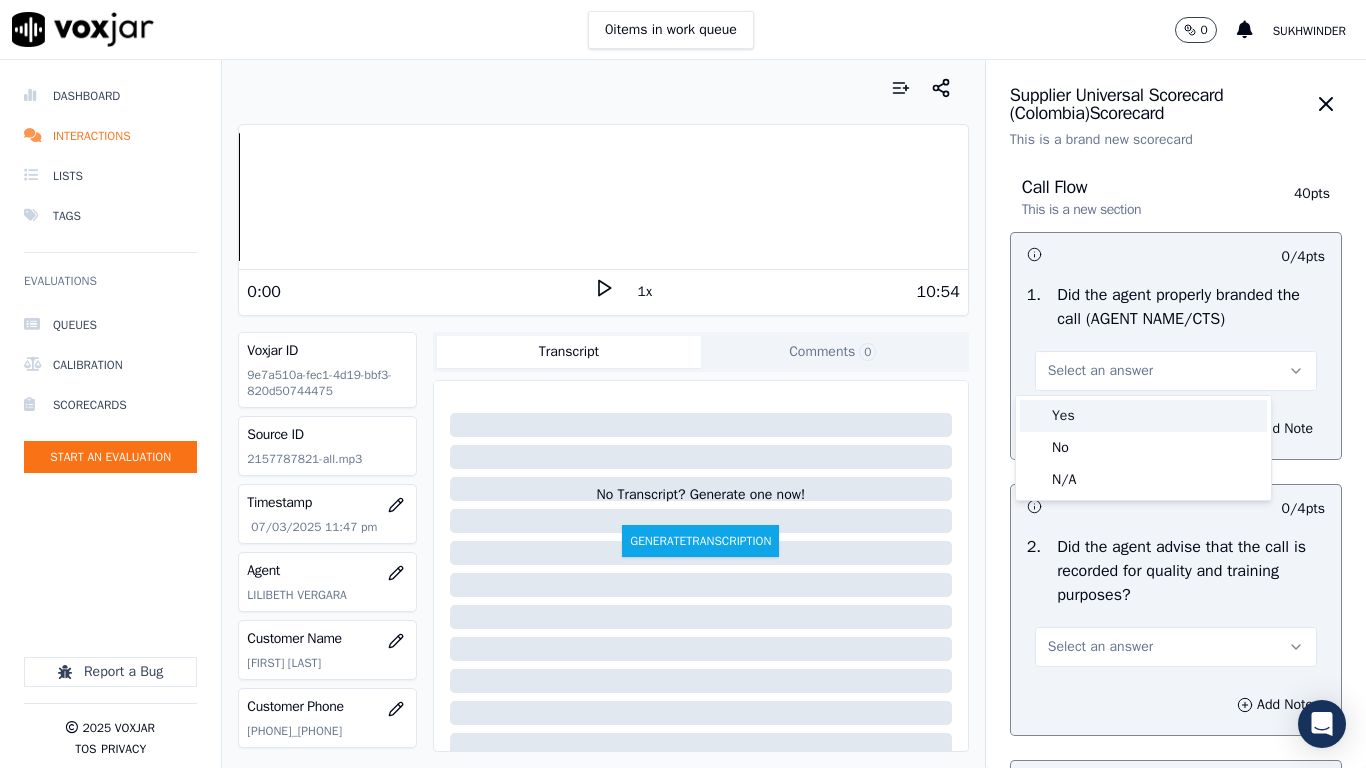 click on "Yes" at bounding box center (1143, 416) 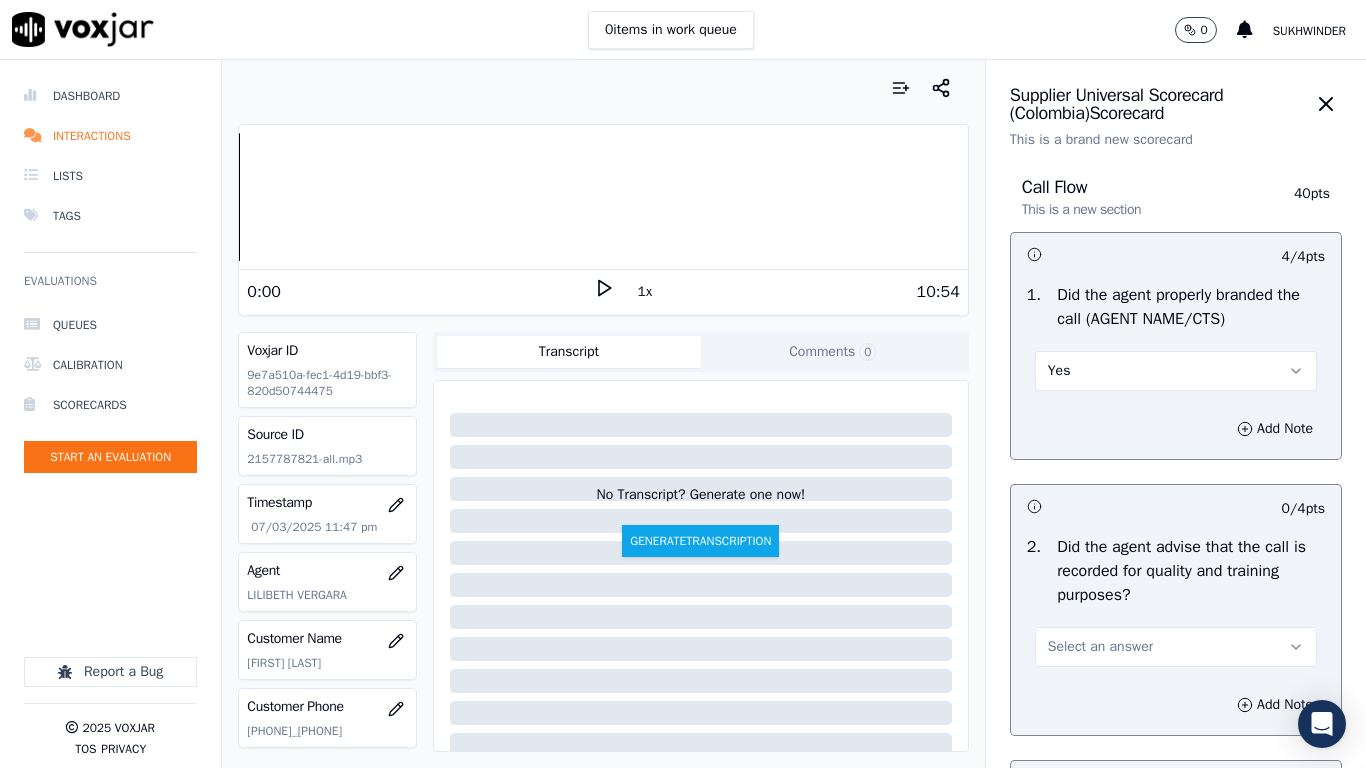 click on "Select an answer" at bounding box center (1100, 647) 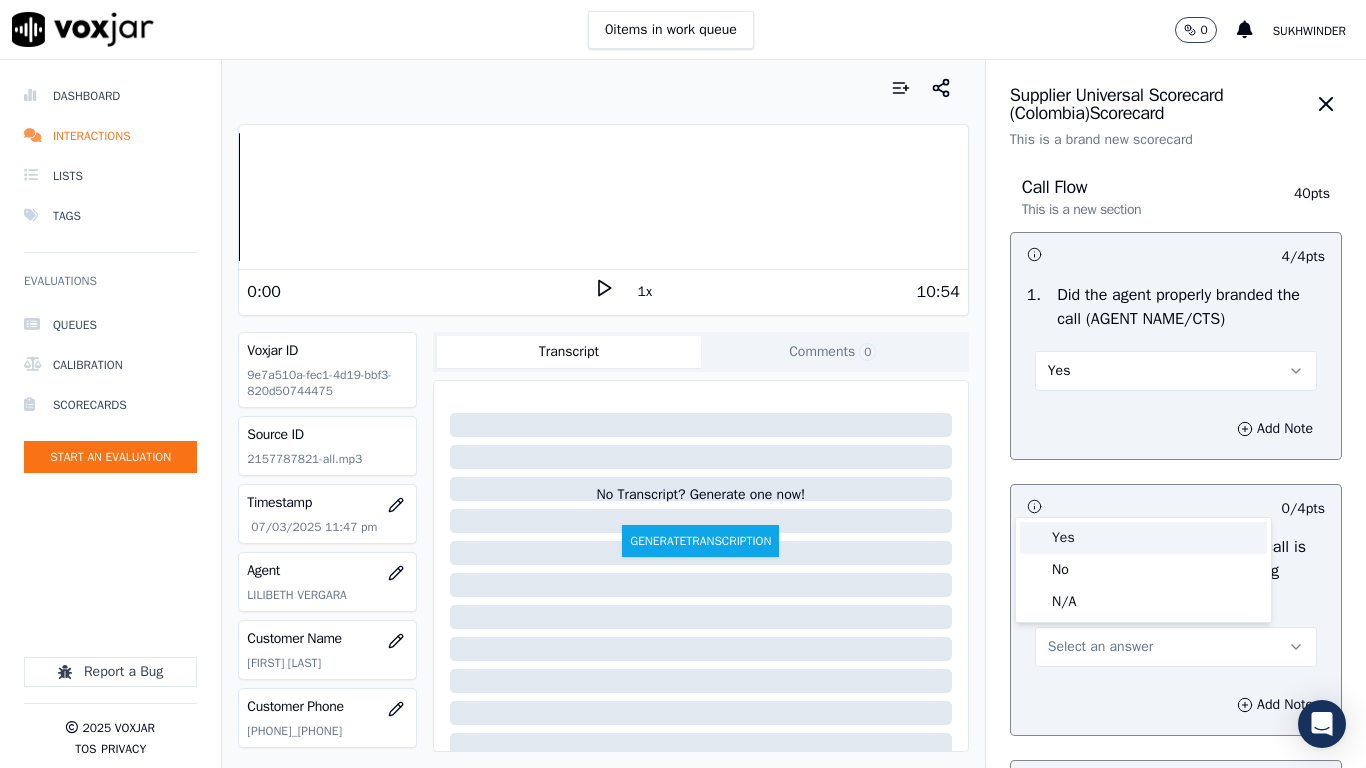 drag, startPoint x: 1080, startPoint y: 543, endPoint x: 1069, endPoint y: 570, distance: 29.15476 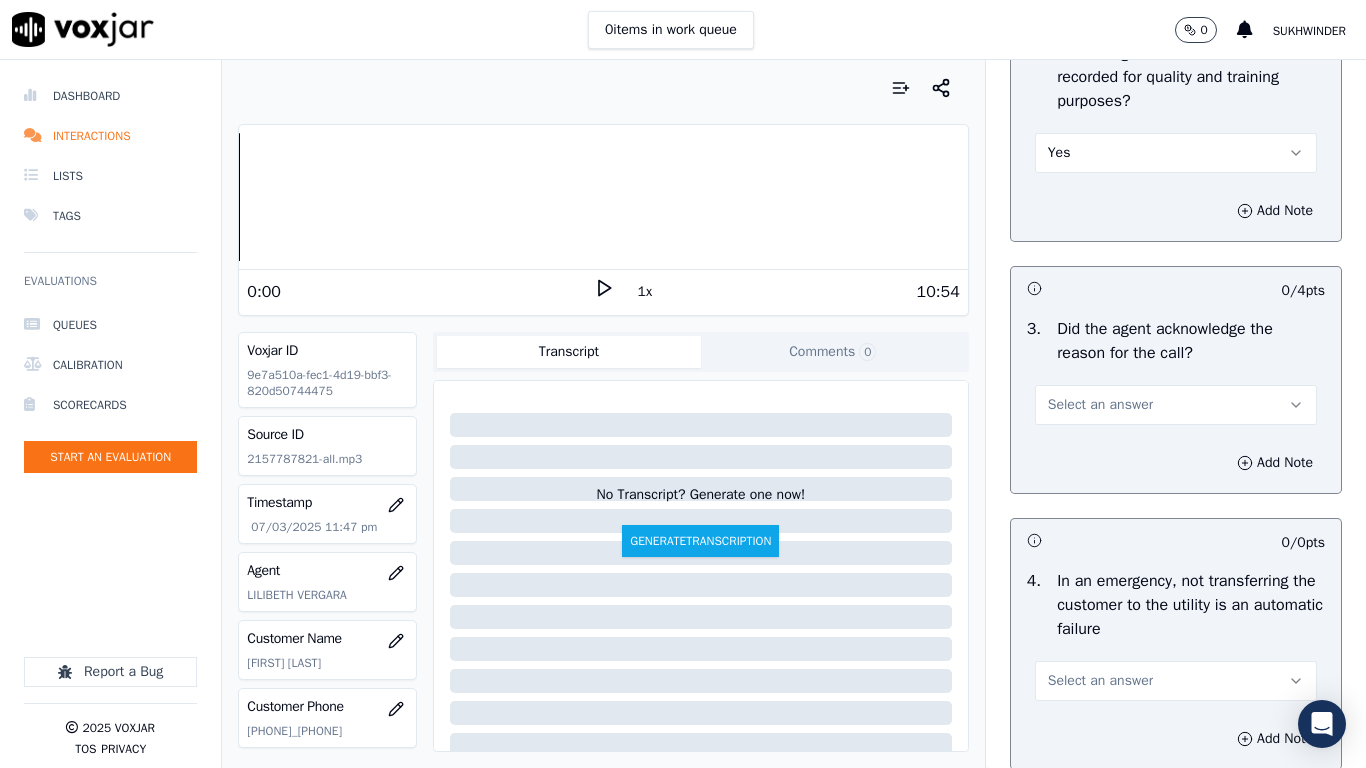 scroll, scrollTop: 500, scrollLeft: 0, axis: vertical 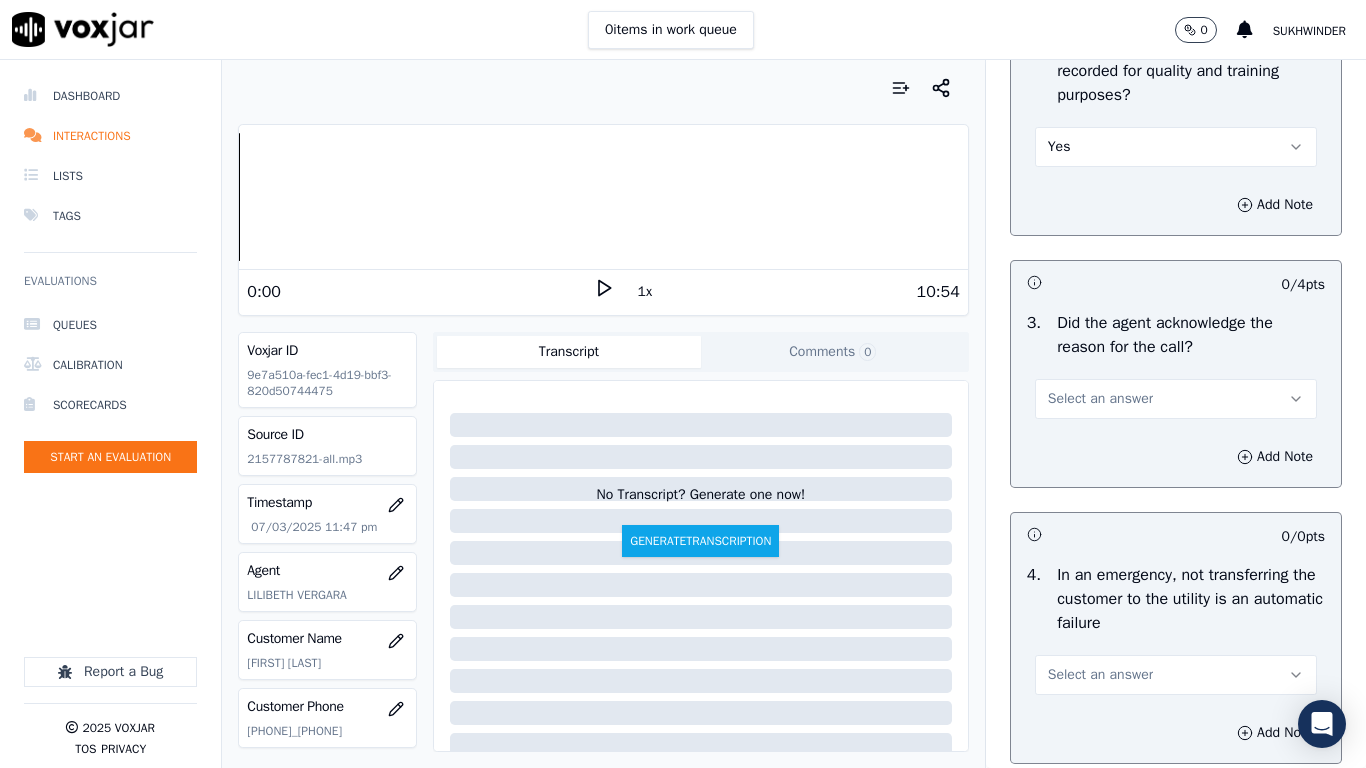 click on "Select an answer" at bounding box center [1100, 399] 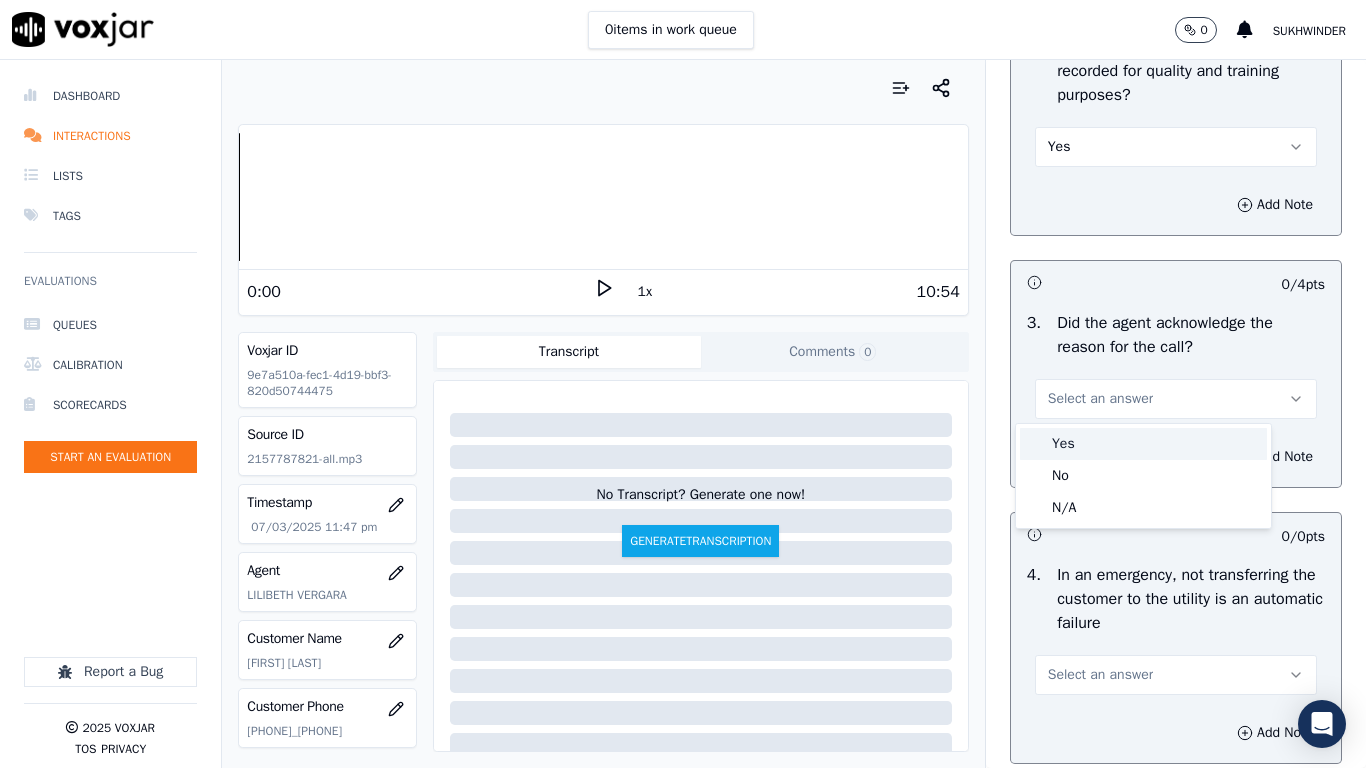 click on "Yes" at bounding box center [1143, 444] 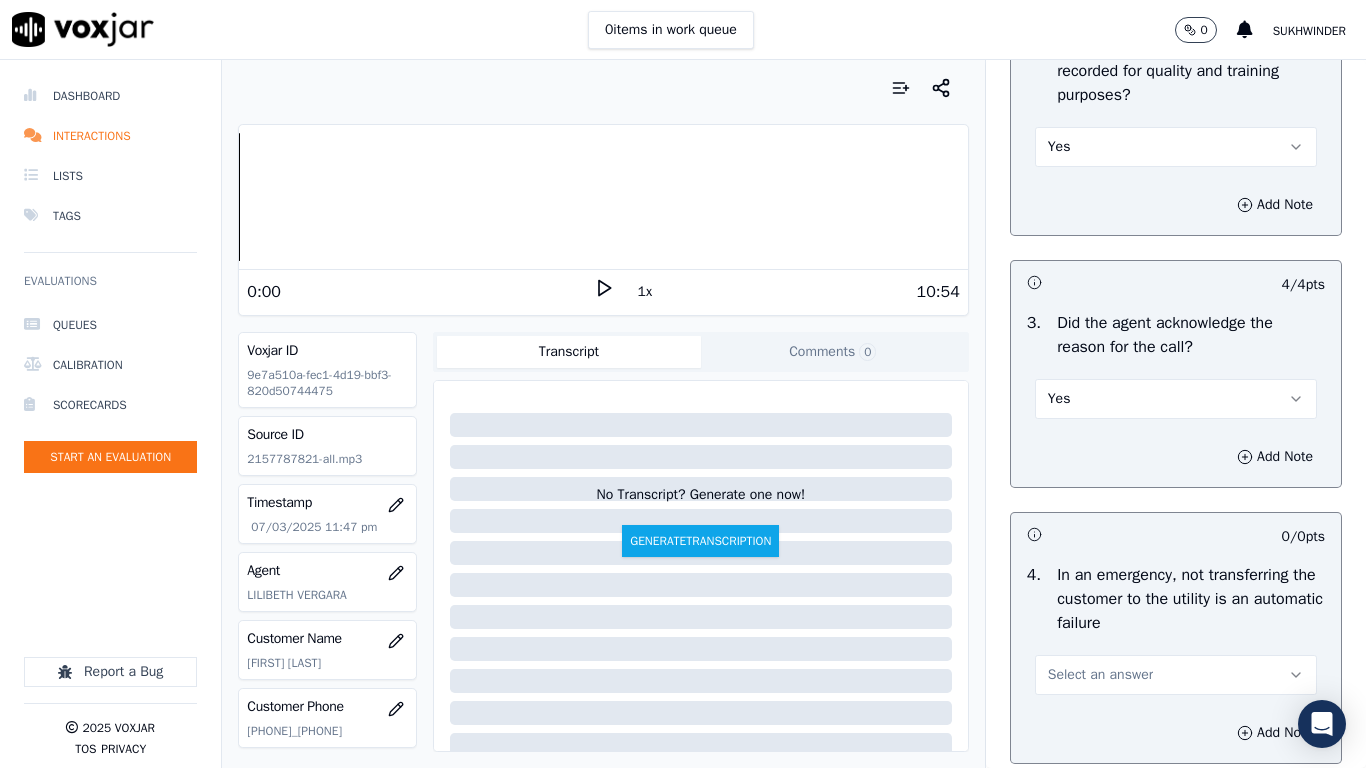 drag, startPoint x: 1100, startPoint y: 671, endPoint x: 1093, endPoint y: 693, distance: 23.086792 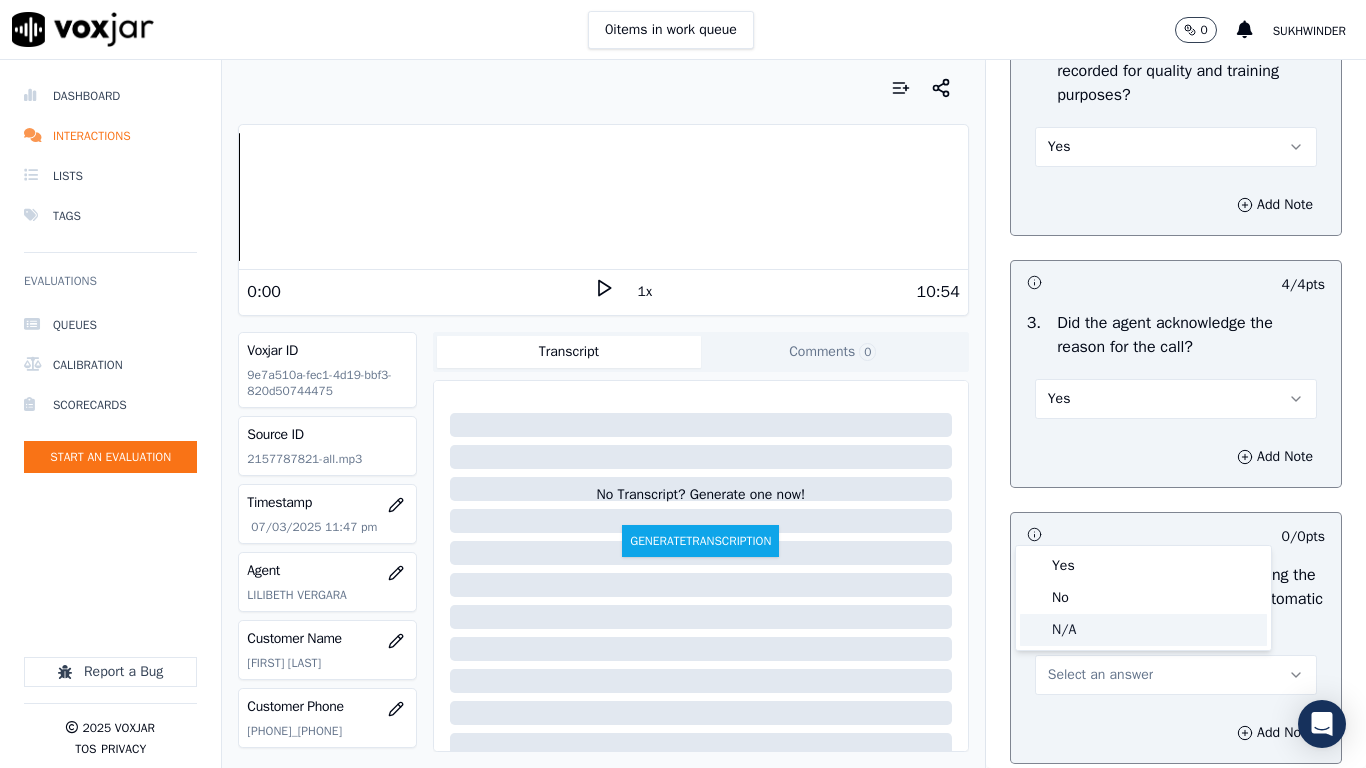 click on "N/A" 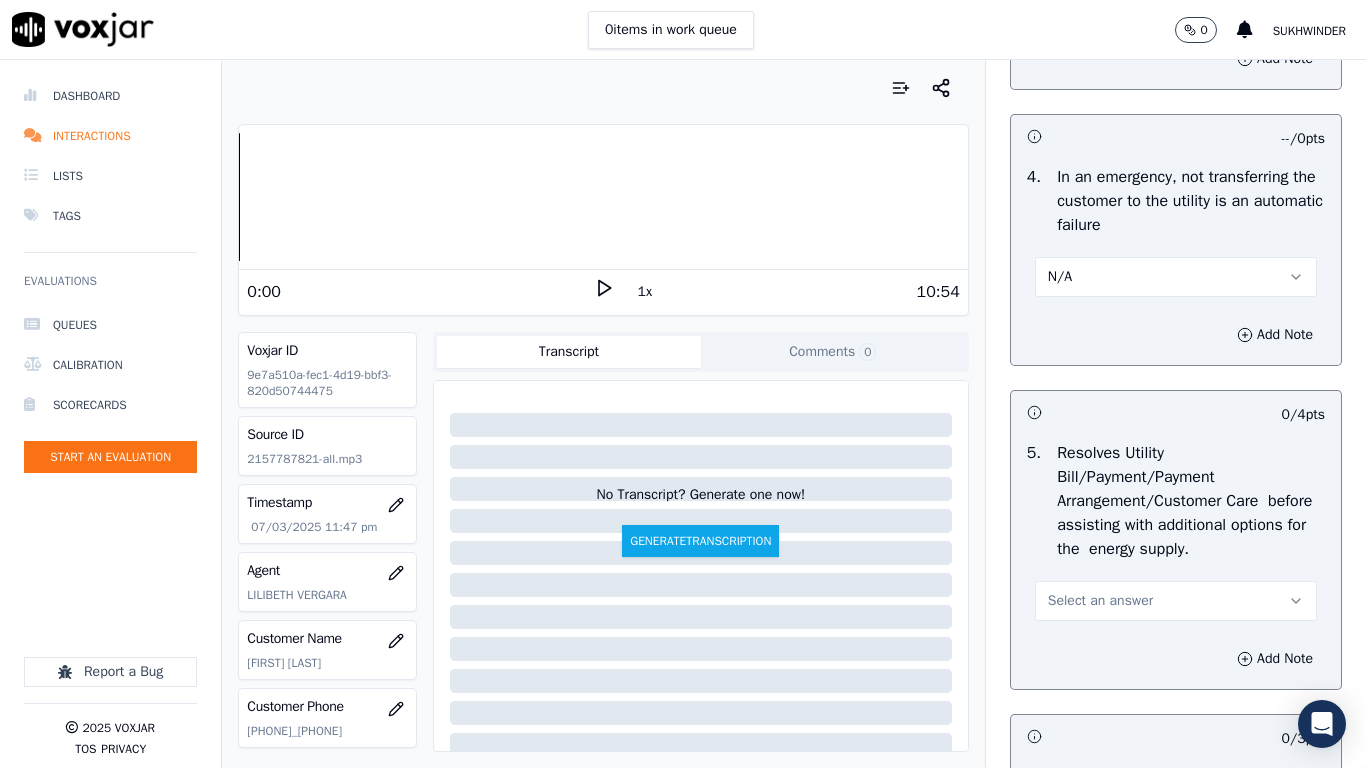 scroll, scrollTop: 900, scrollLeft: 0, axis: vertical 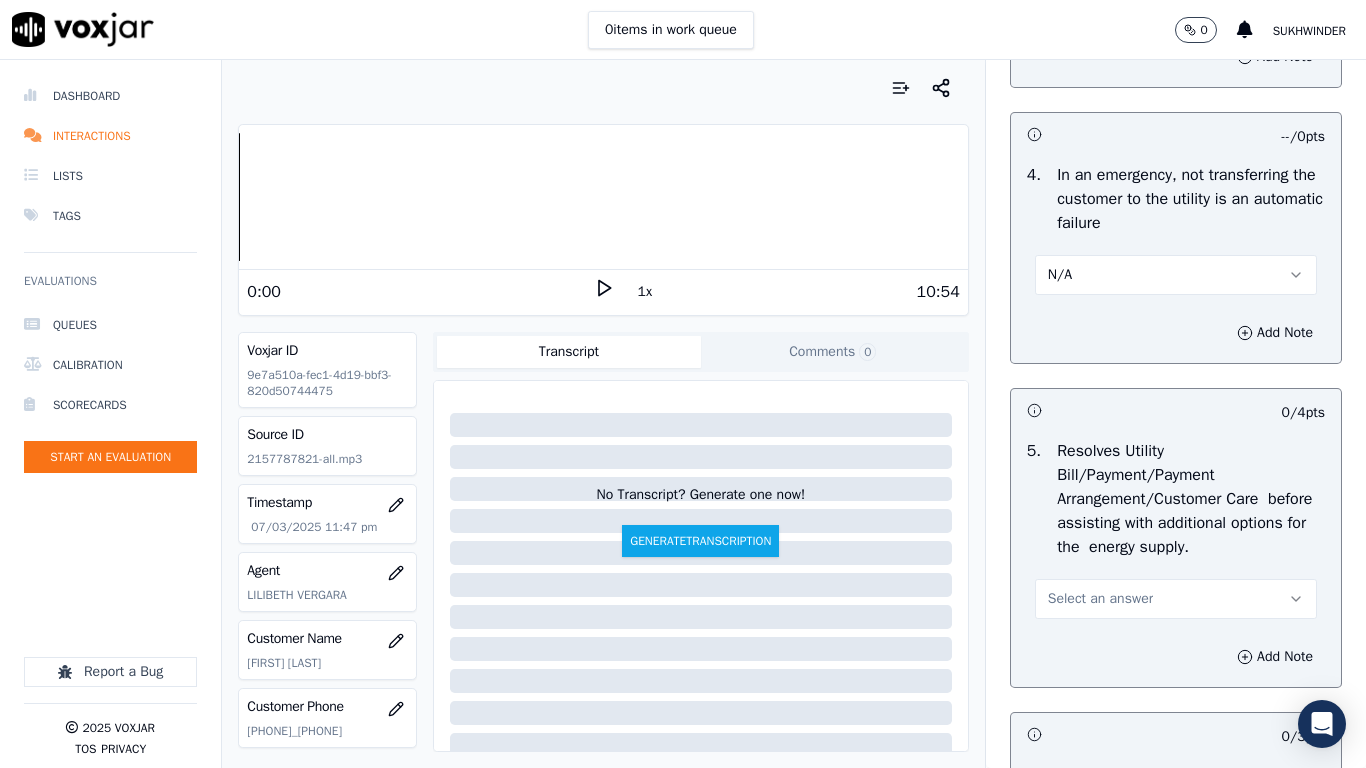 click on "Select an answer" at bounding box center (1100, 599) 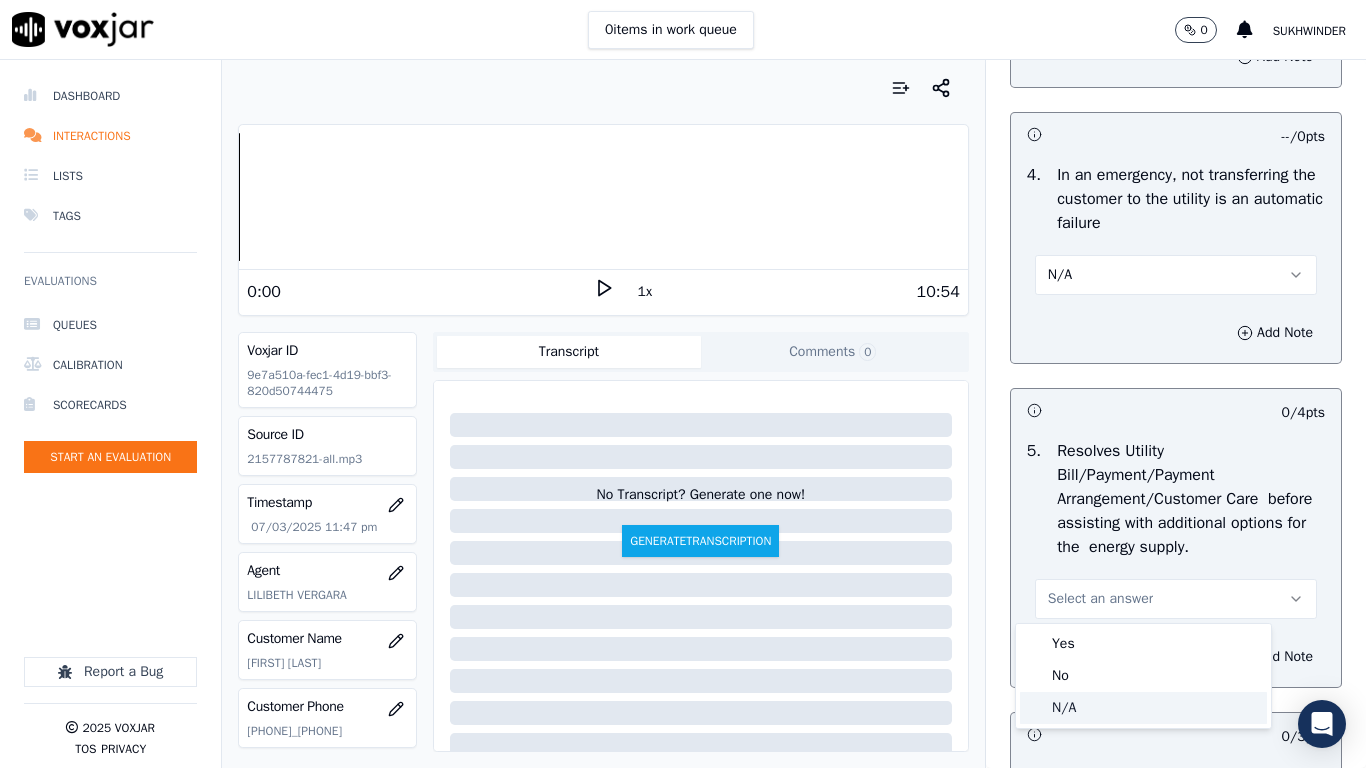 click on "N/A" 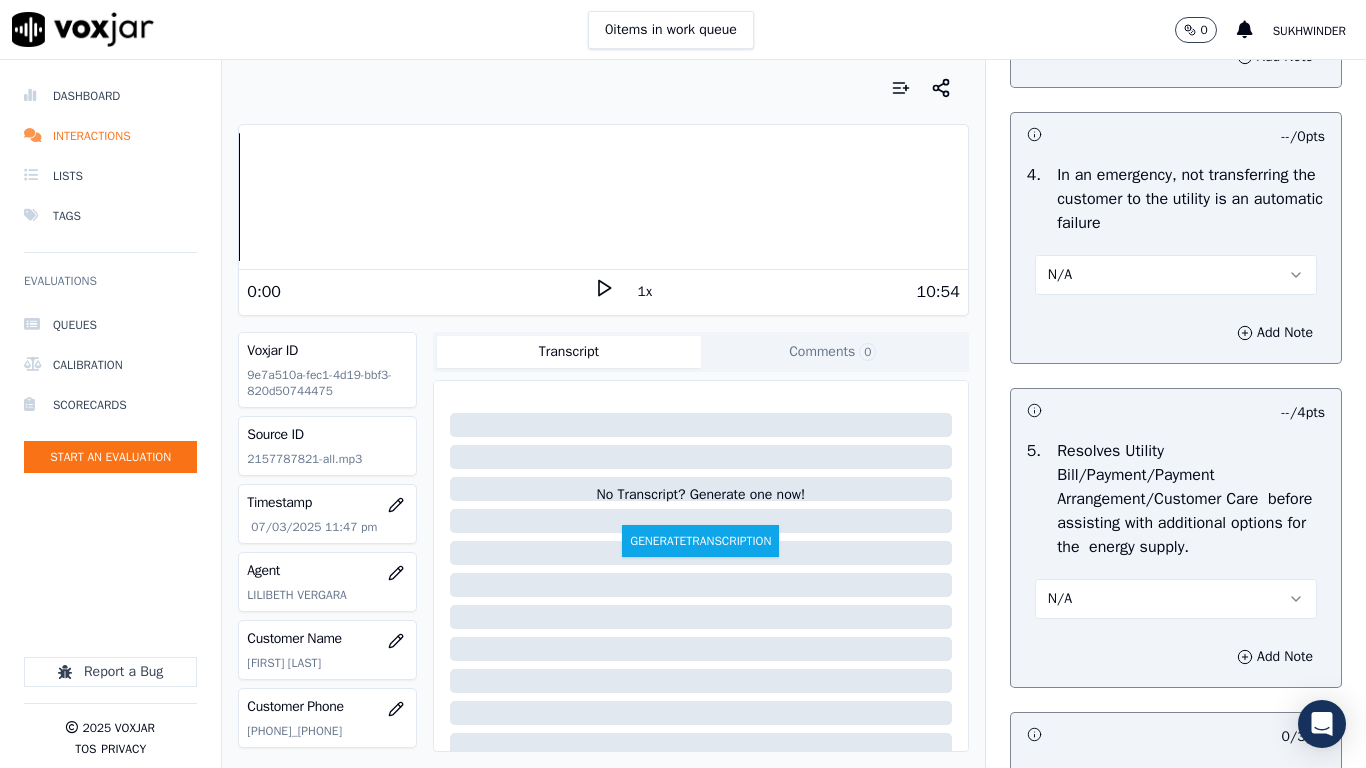scroll, scrollTop: 1300, scrollLeft: 0, axis: vertical 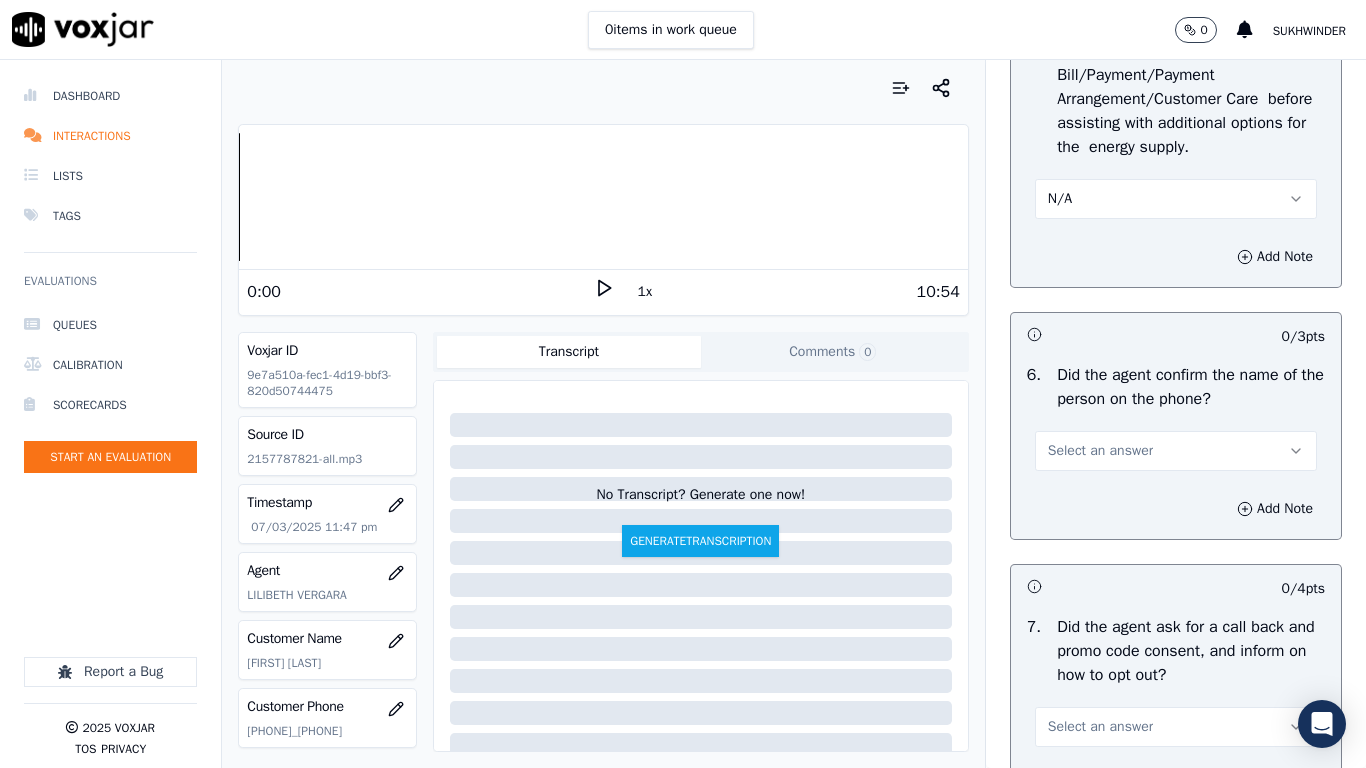 click on "Select an answer" at bounding box center [1100, 451] 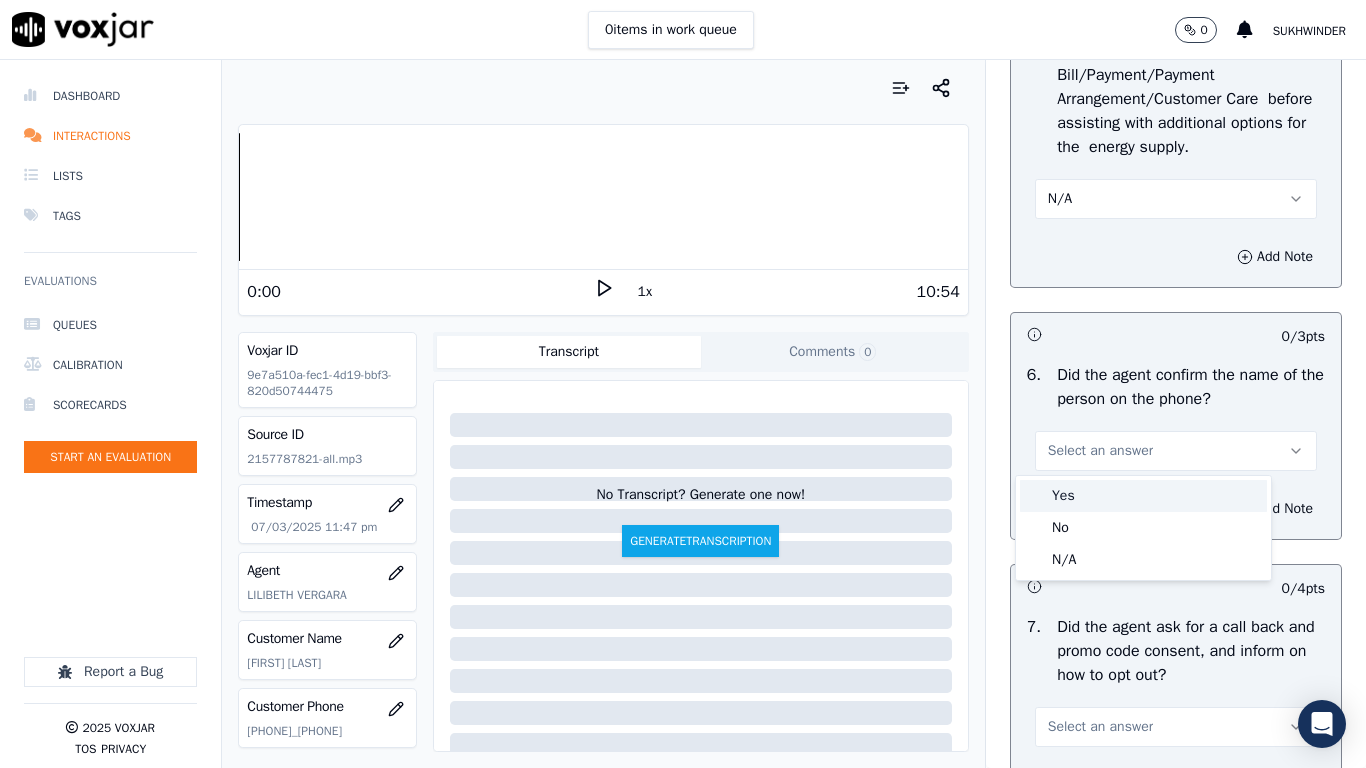 drag, startPoint x: 1077, startPoint y: 463, endPoint x: 1079, endPoint y: 510, distance: 47.042534 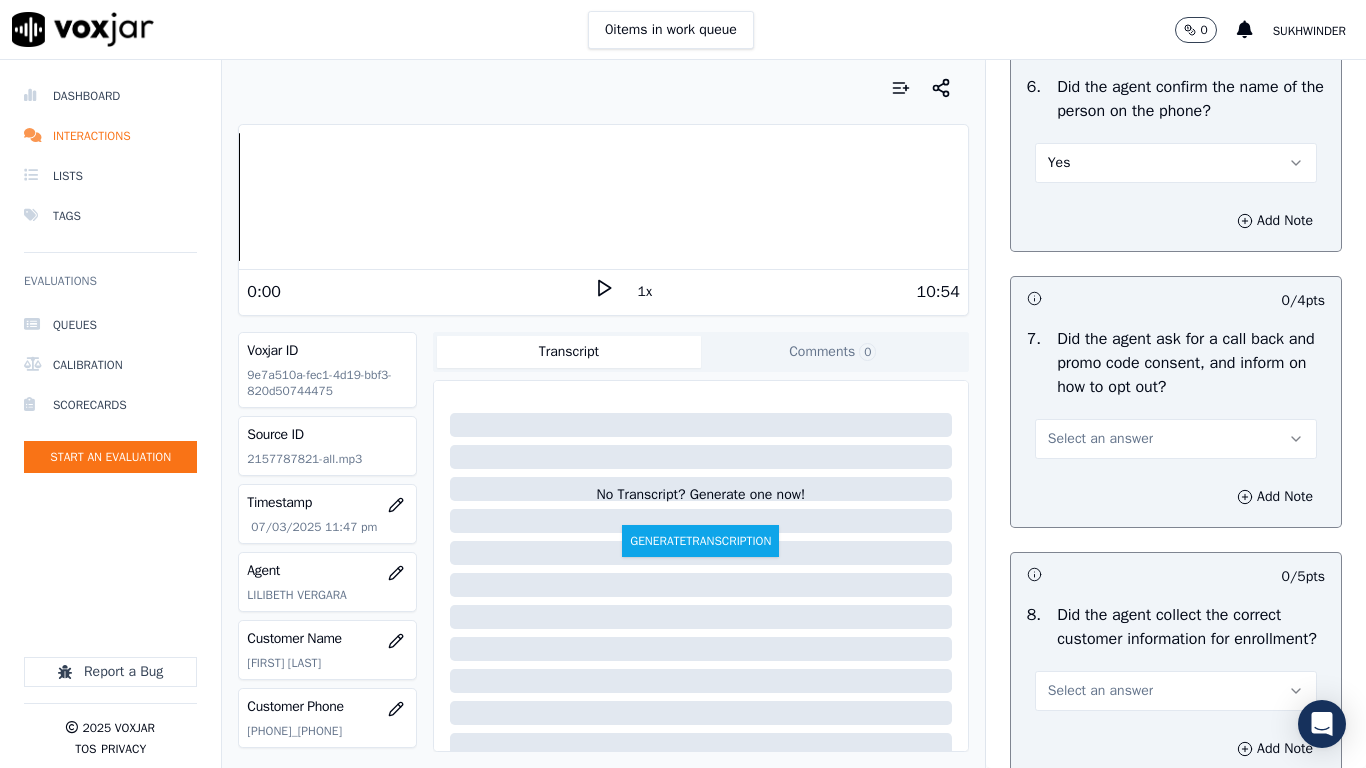 scroll, scrollTop: 1600, scrollLeft: 0, axis: vertical 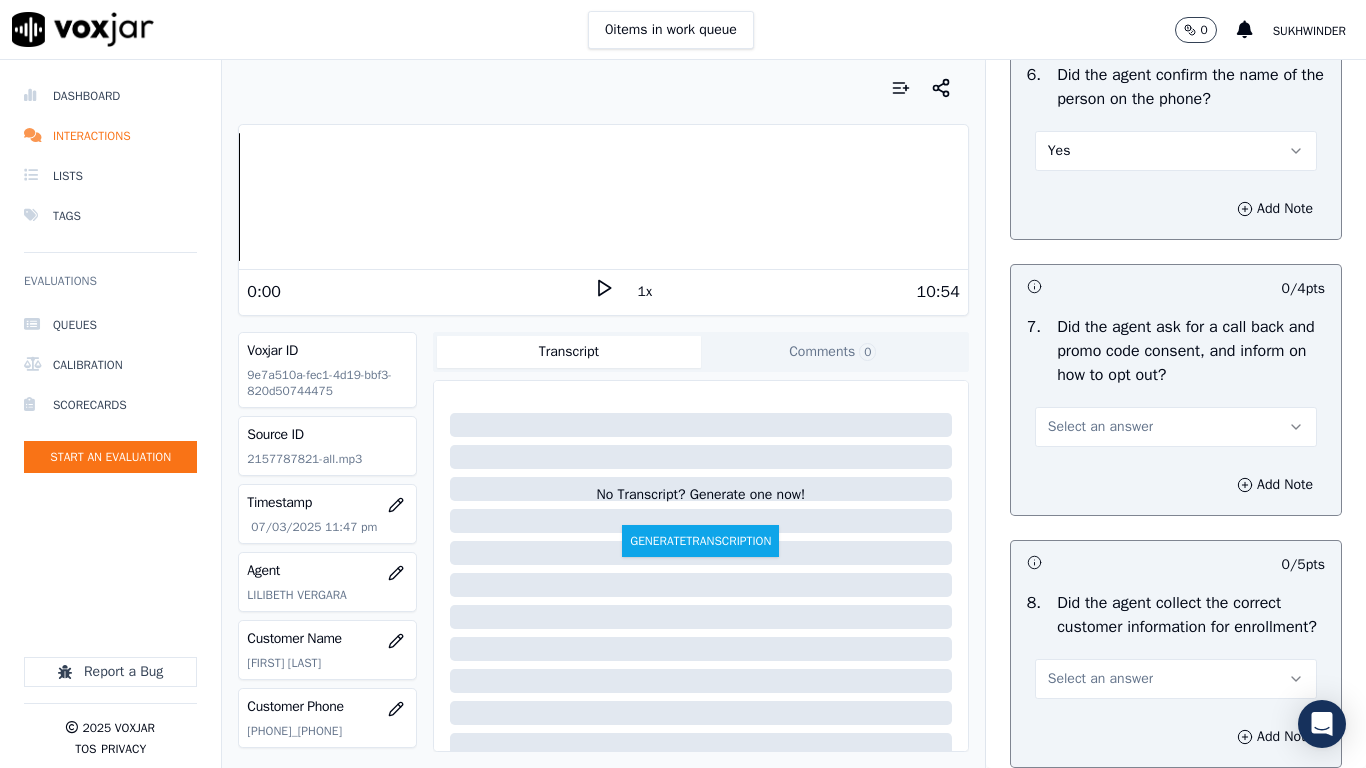 click on "Select an answer" at bounding box center [1100, 427] 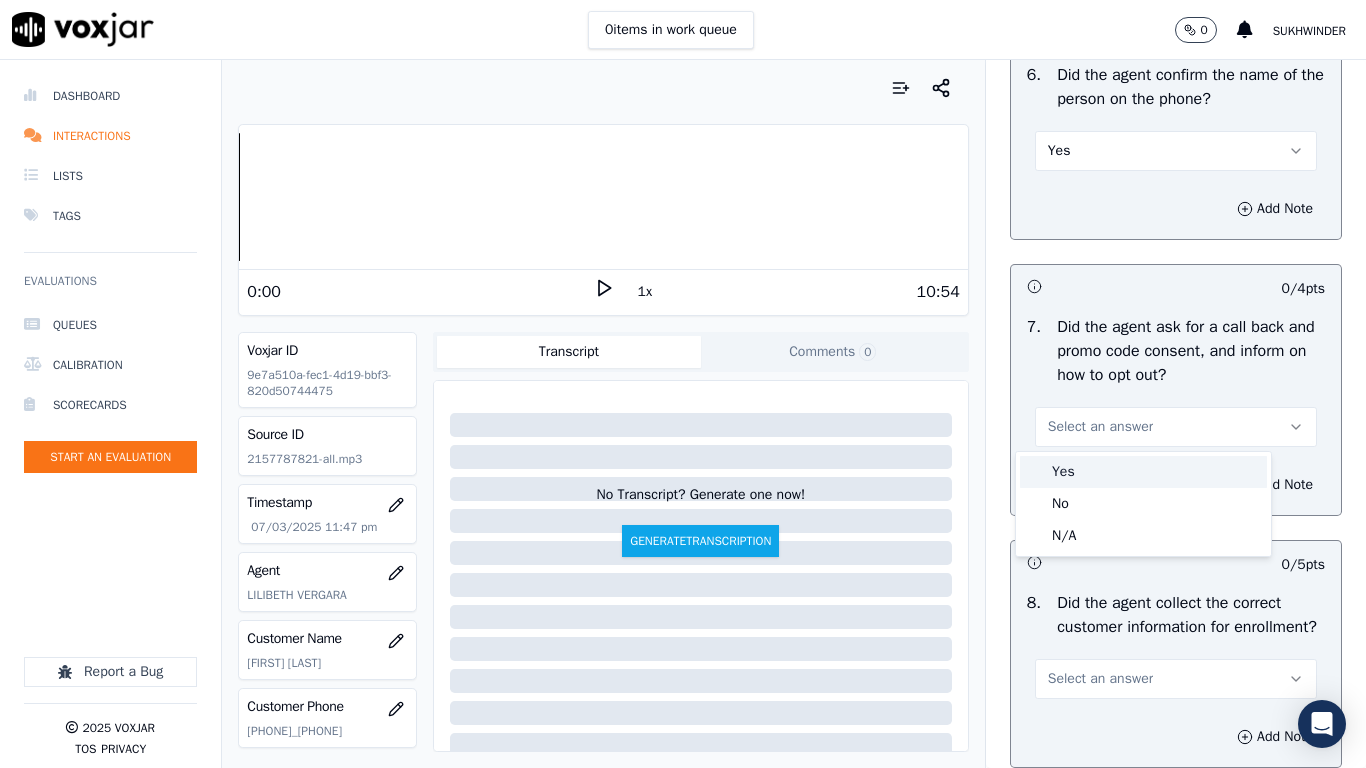 click on "Yes" at bounding box center [1143, 472] 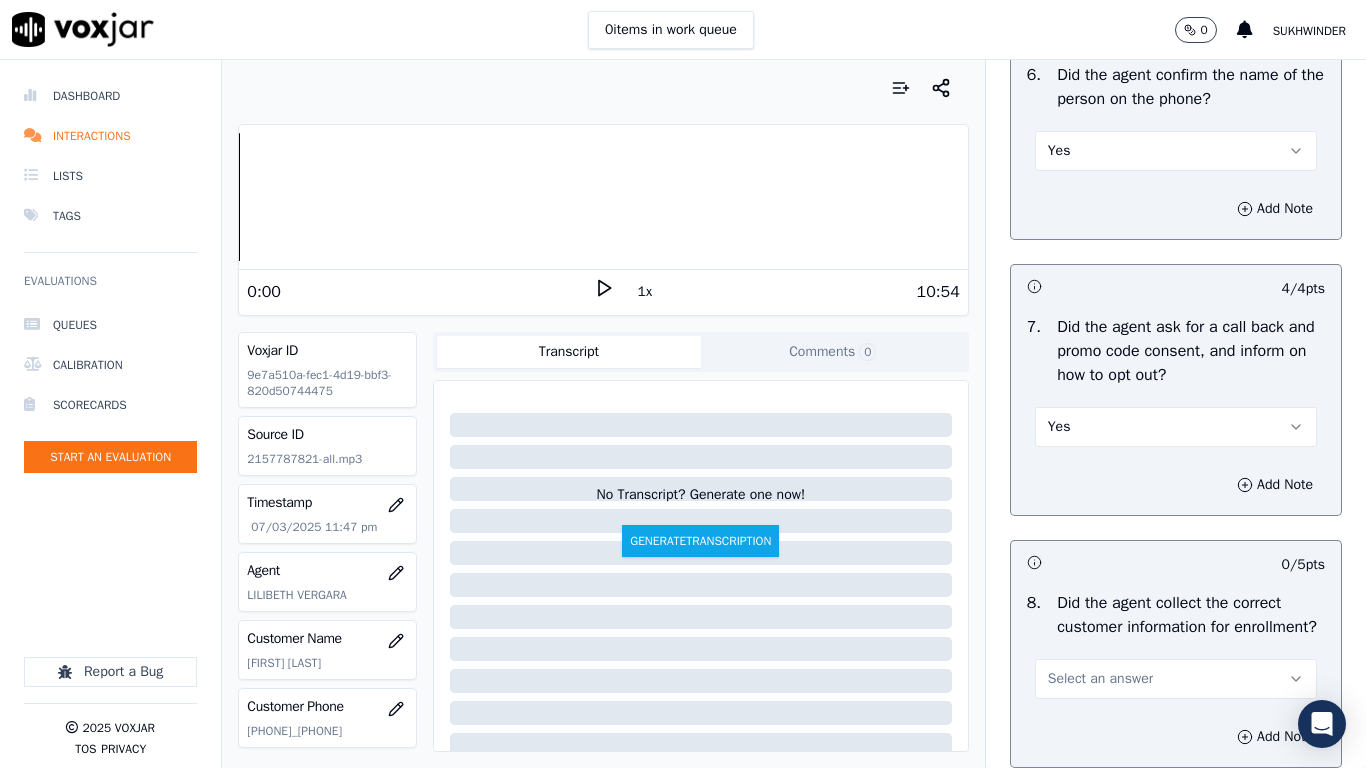 scroll, scrollTop: 2000, scrollLeft: 0, axis: vertical 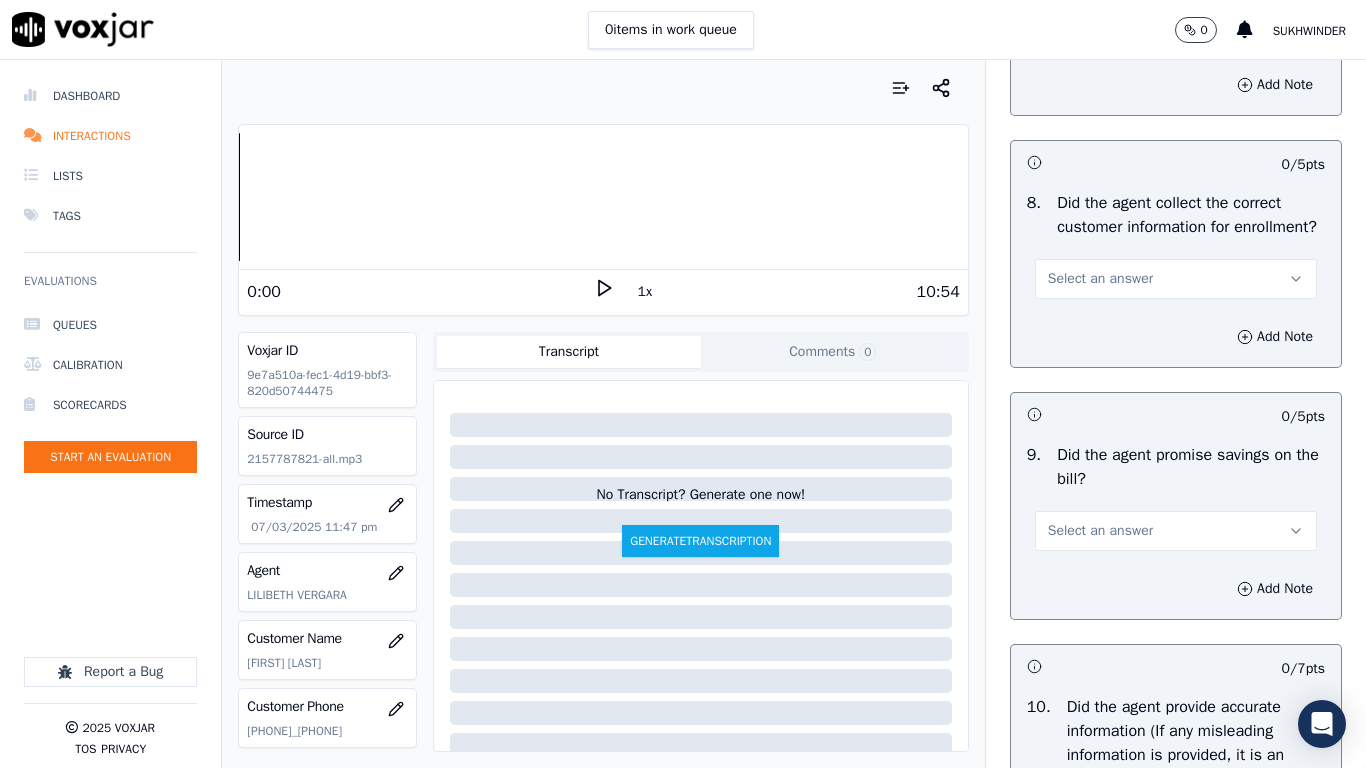 click on "Select an answer" at bounding box center (1176, 279) 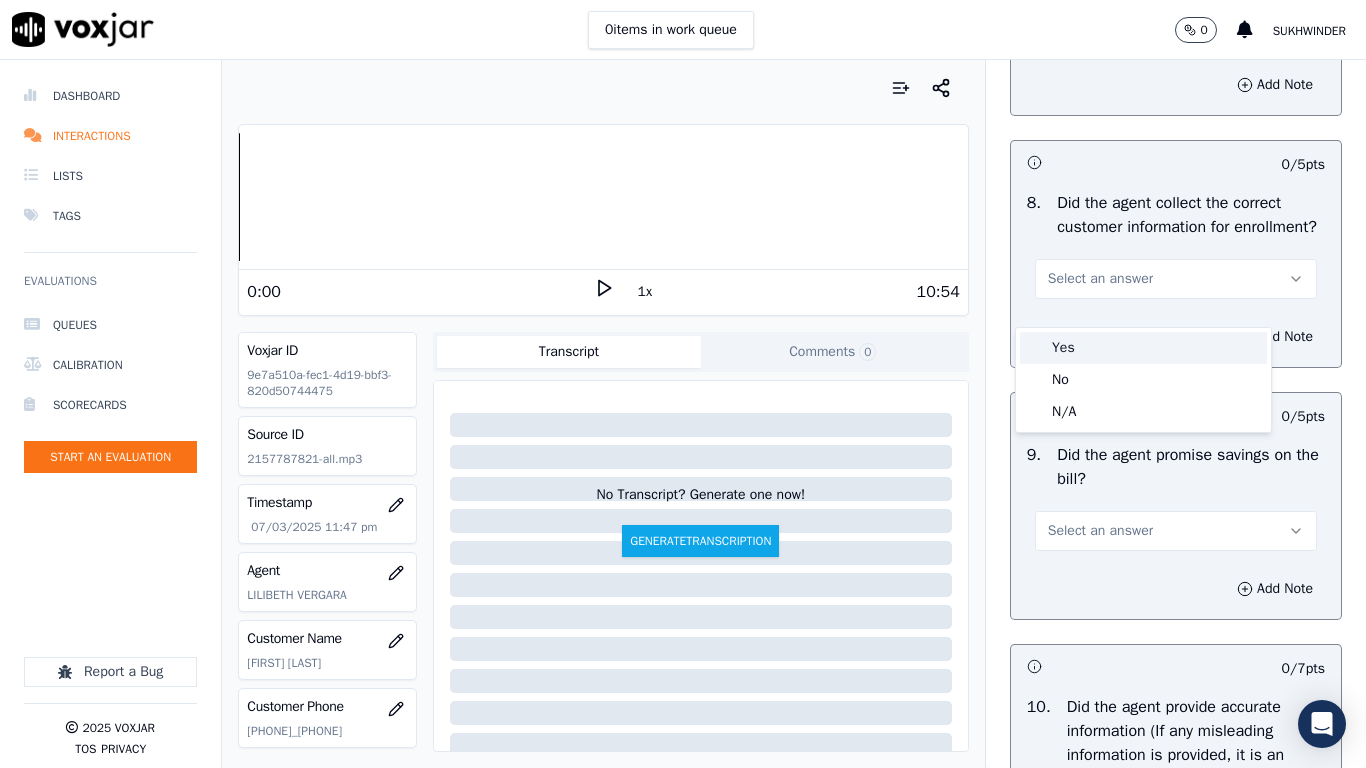 click on "Yes" at bounding box center [1143, 348] 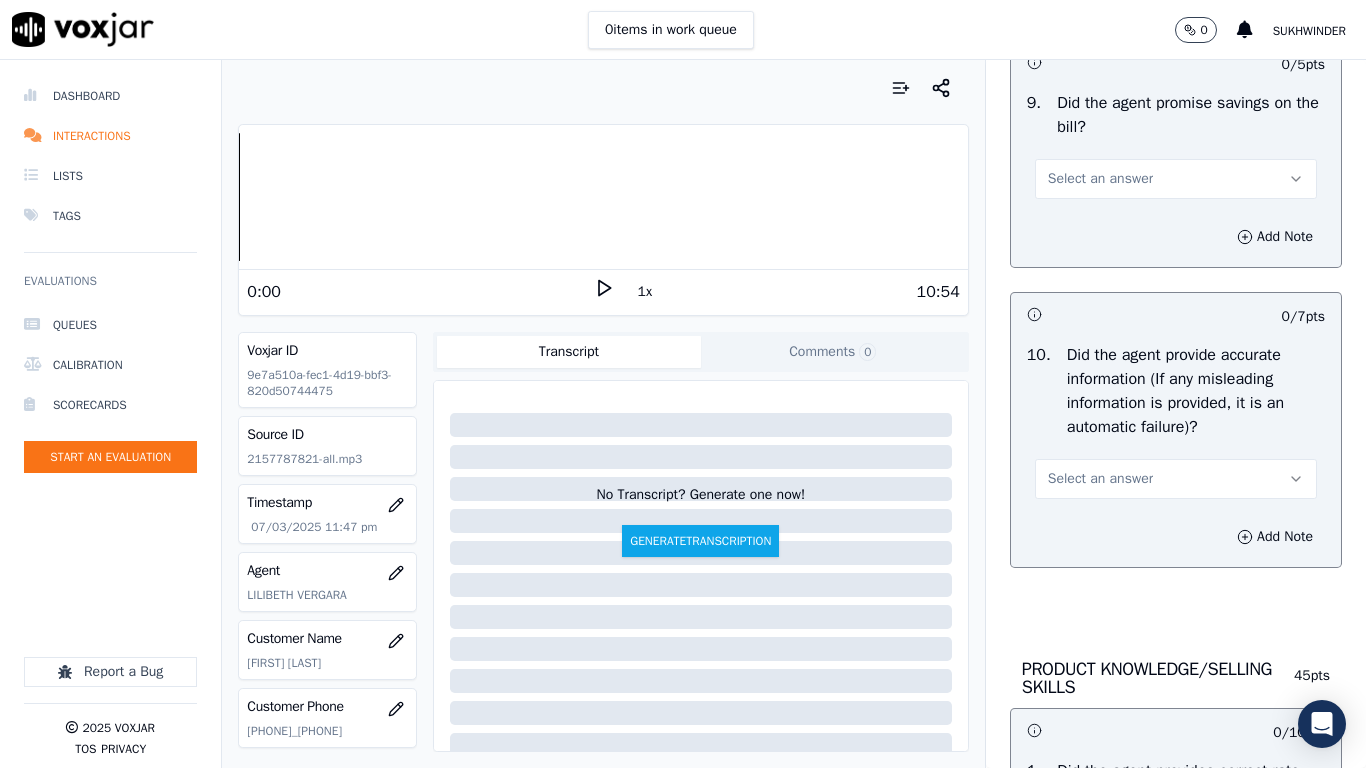 scroll, scrollTop: 2400, scrollLeft: 0, axis: vertical 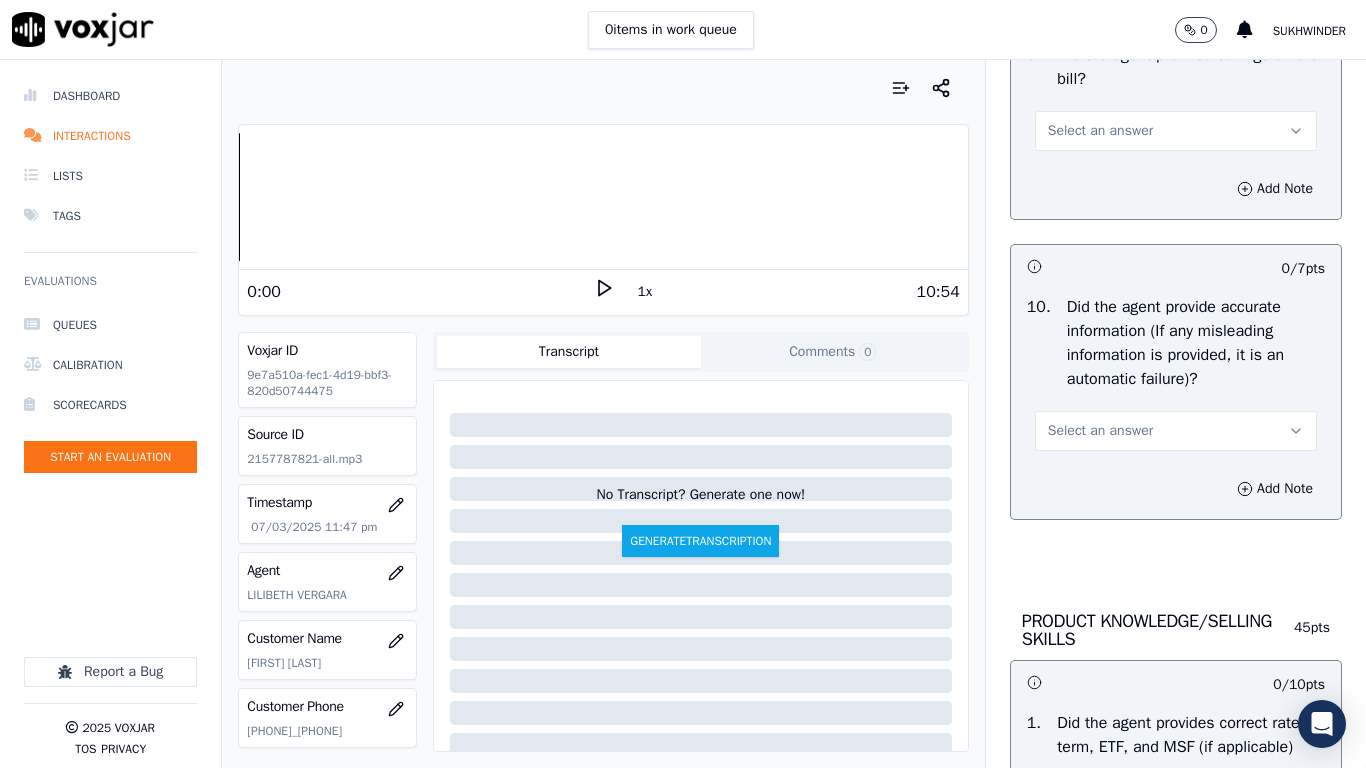 drag, startPoint x: 1080, startPoint y: 156, endPoint x: 1079, endPoint y: 168, distance: 12.0415945 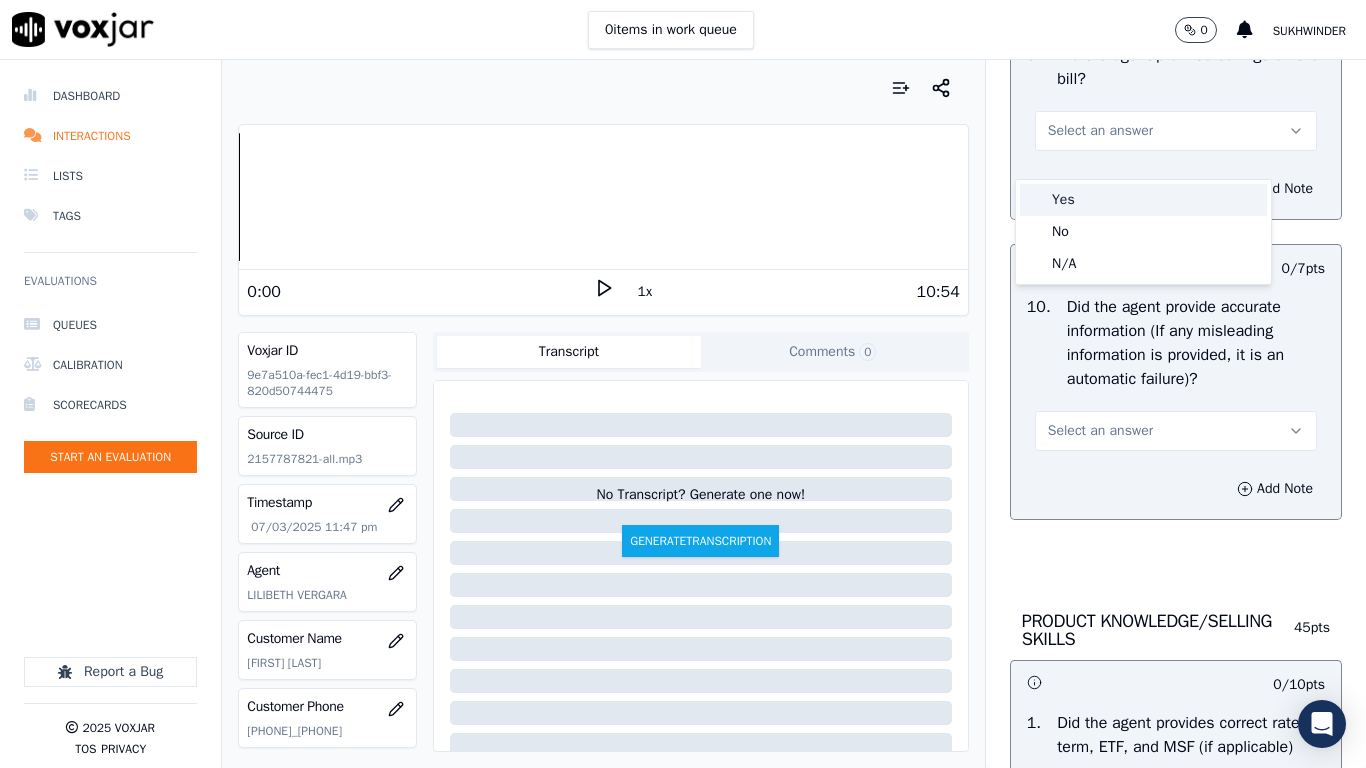 click on "Yes" at bounding box center (1143, 200) 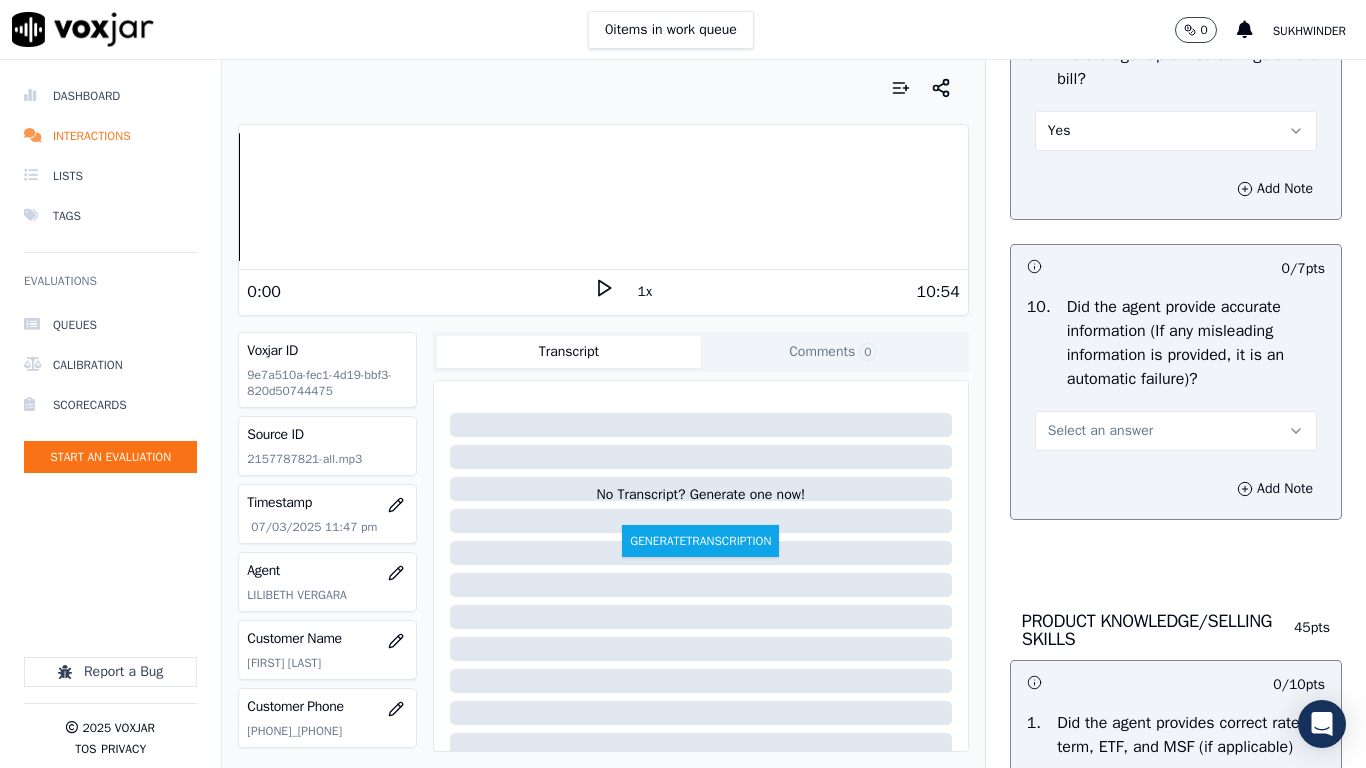 click on "10 .   Did the agent provide accurate information (If any misleading information is provided, it is an automatic failure)?
Select an answer" at bounding box center (1176, 373) 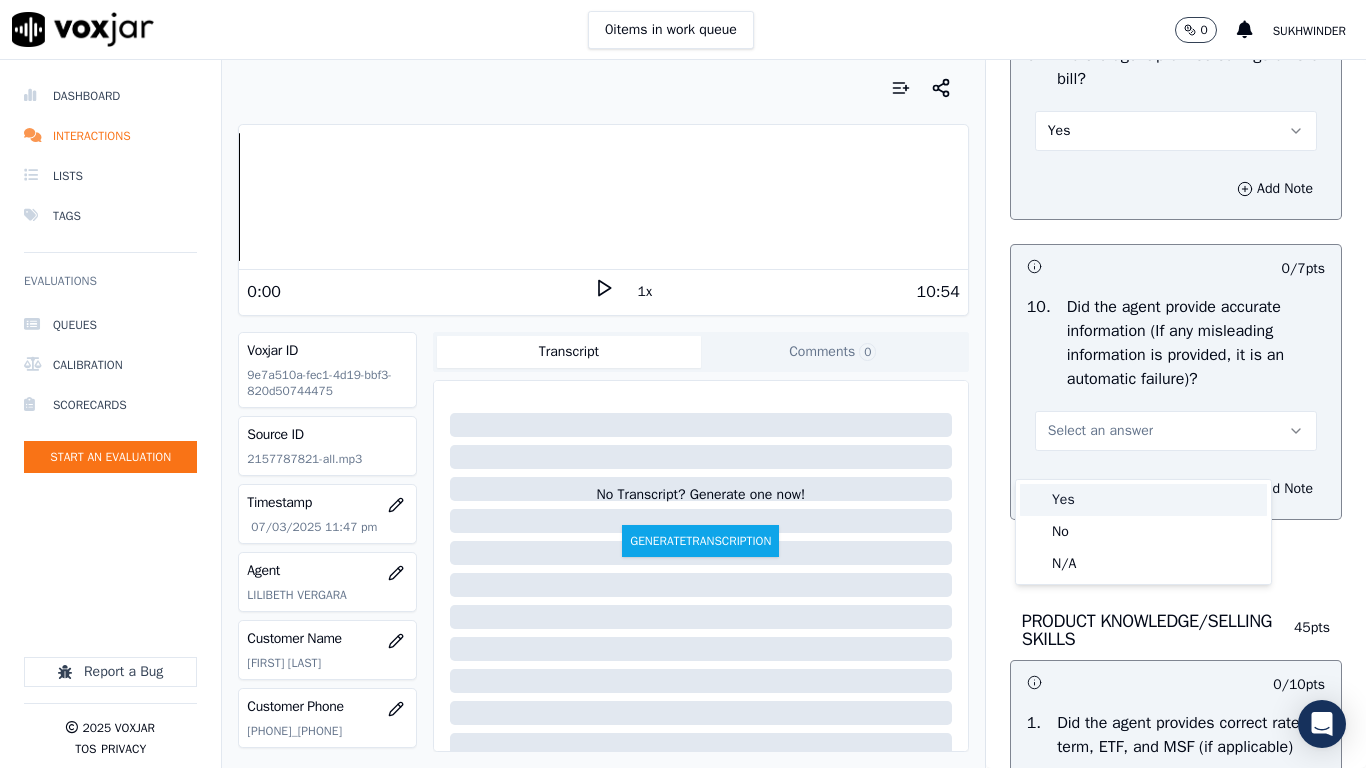click on "Yes" at bounding box center (1143, 500) 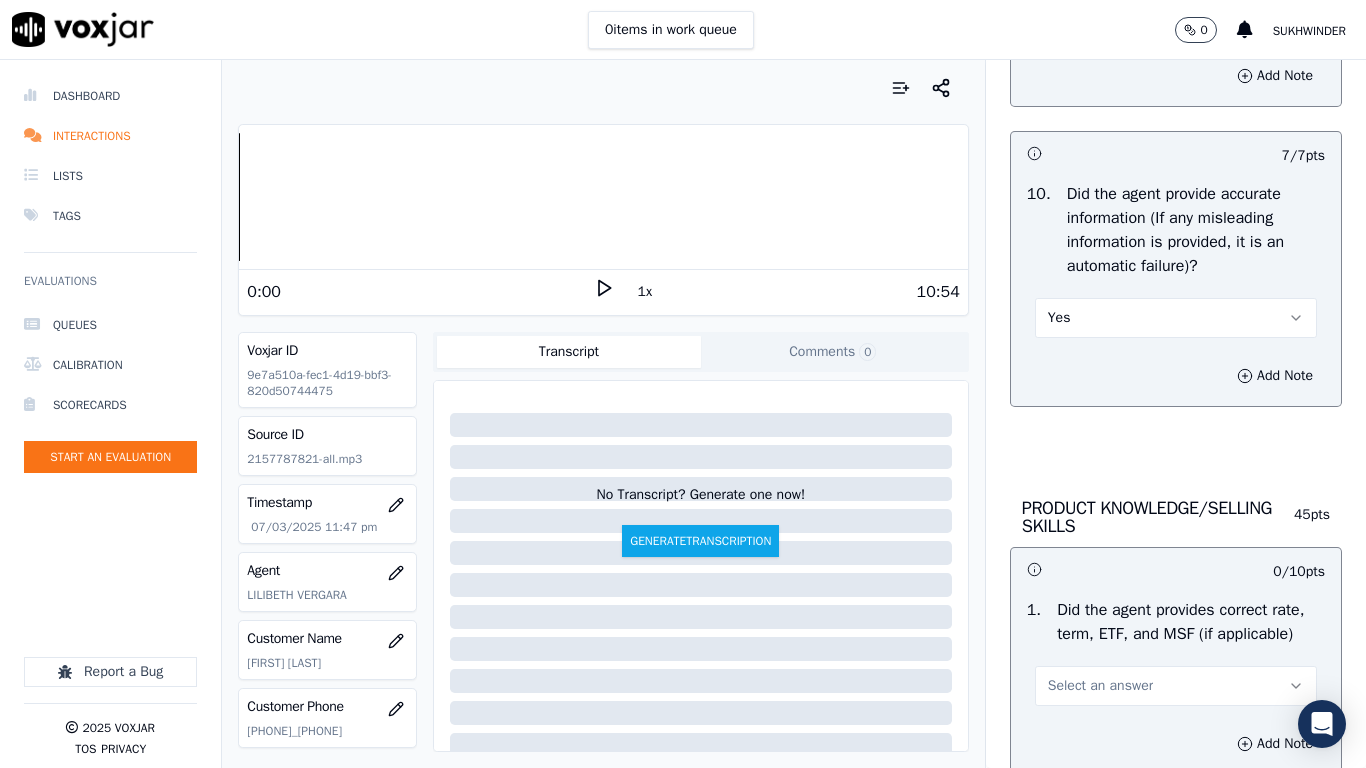 scroll, scrollTop: 2800, scrollLeft: 0, axis: vertical 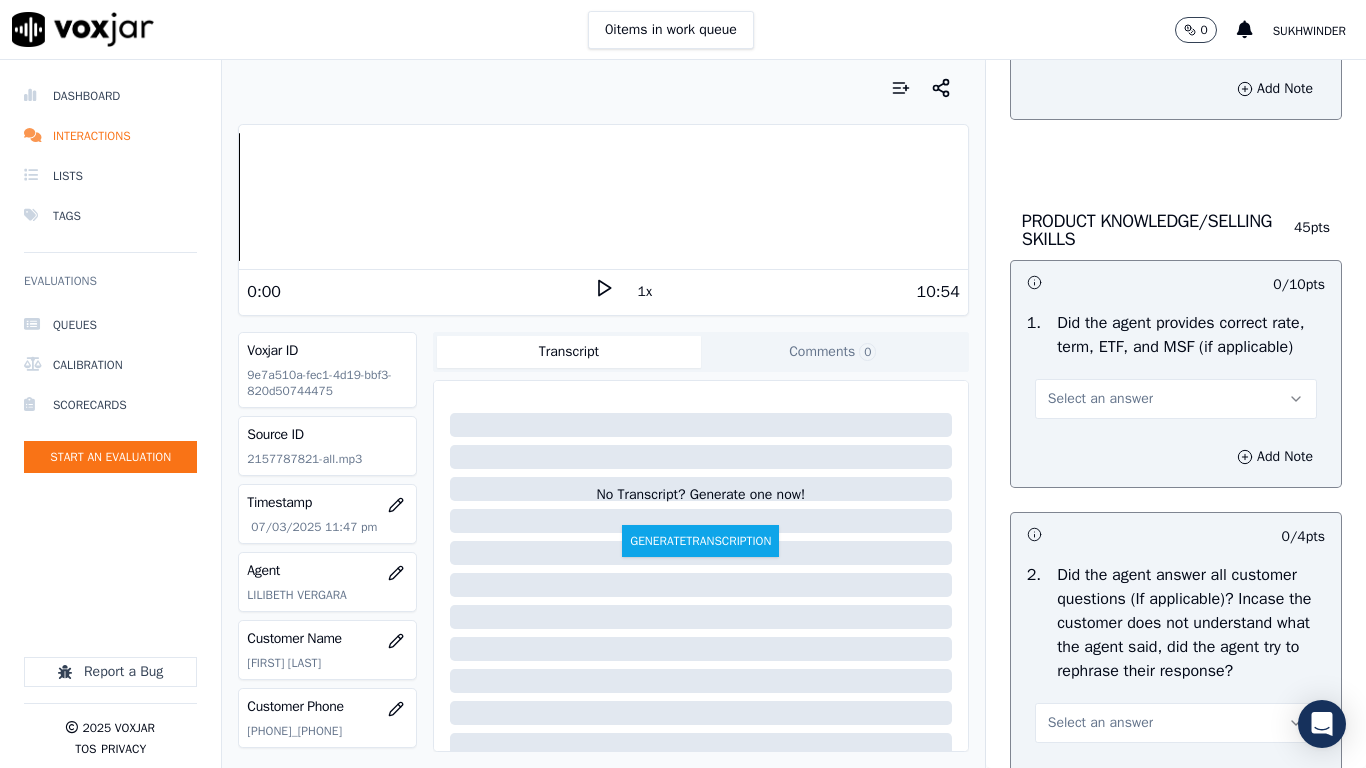click on "Select an answer" at bounding box center [1100, 399] 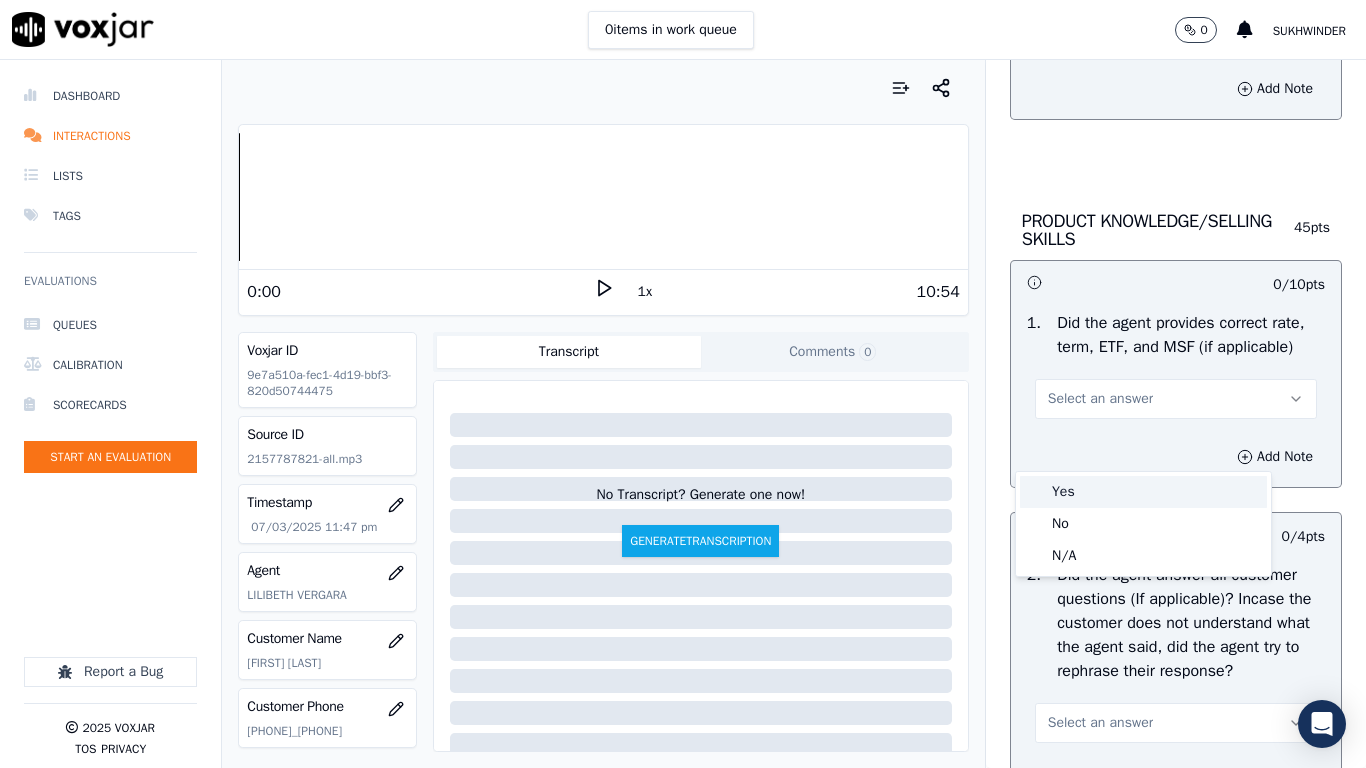 click on "Yes" at bounding box center [1143, 492] 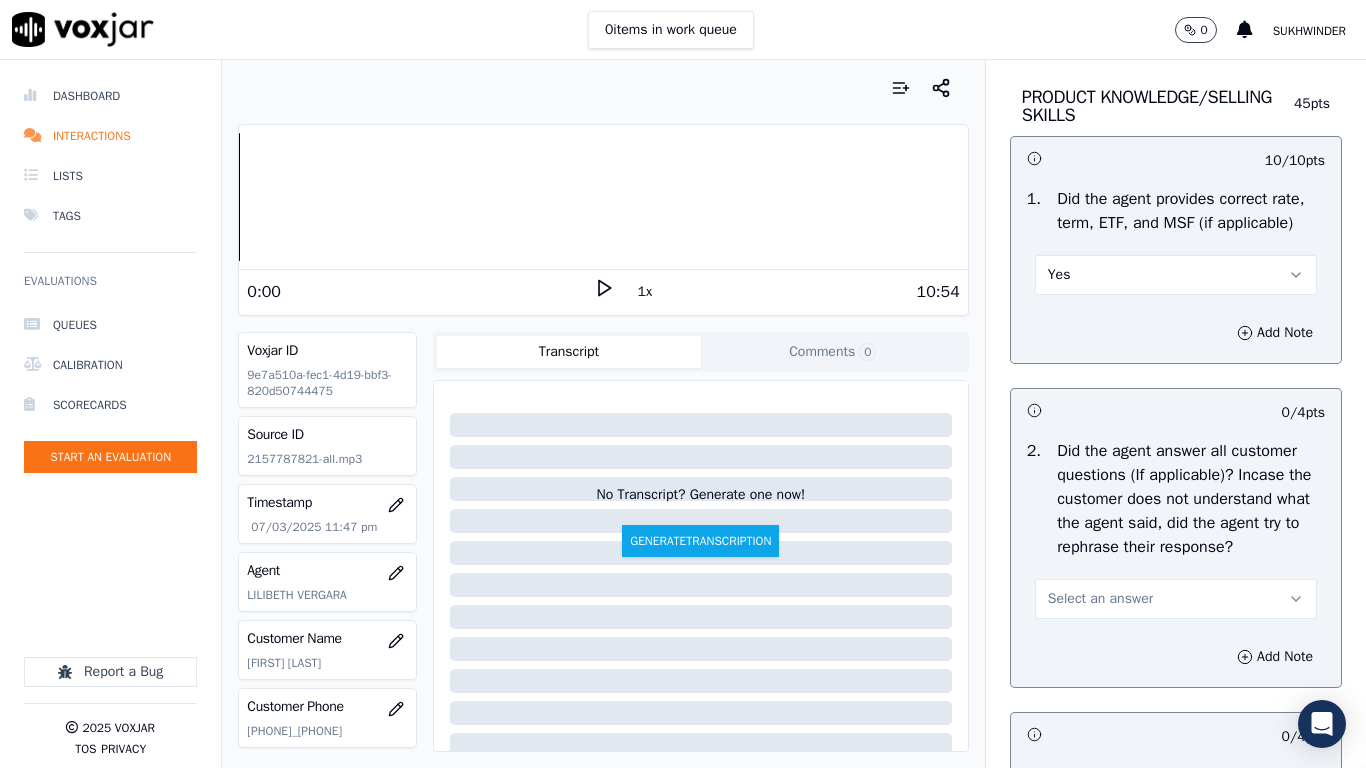 scroll, scrollTop: 3200, scrollLeft: 0, axis: vertical 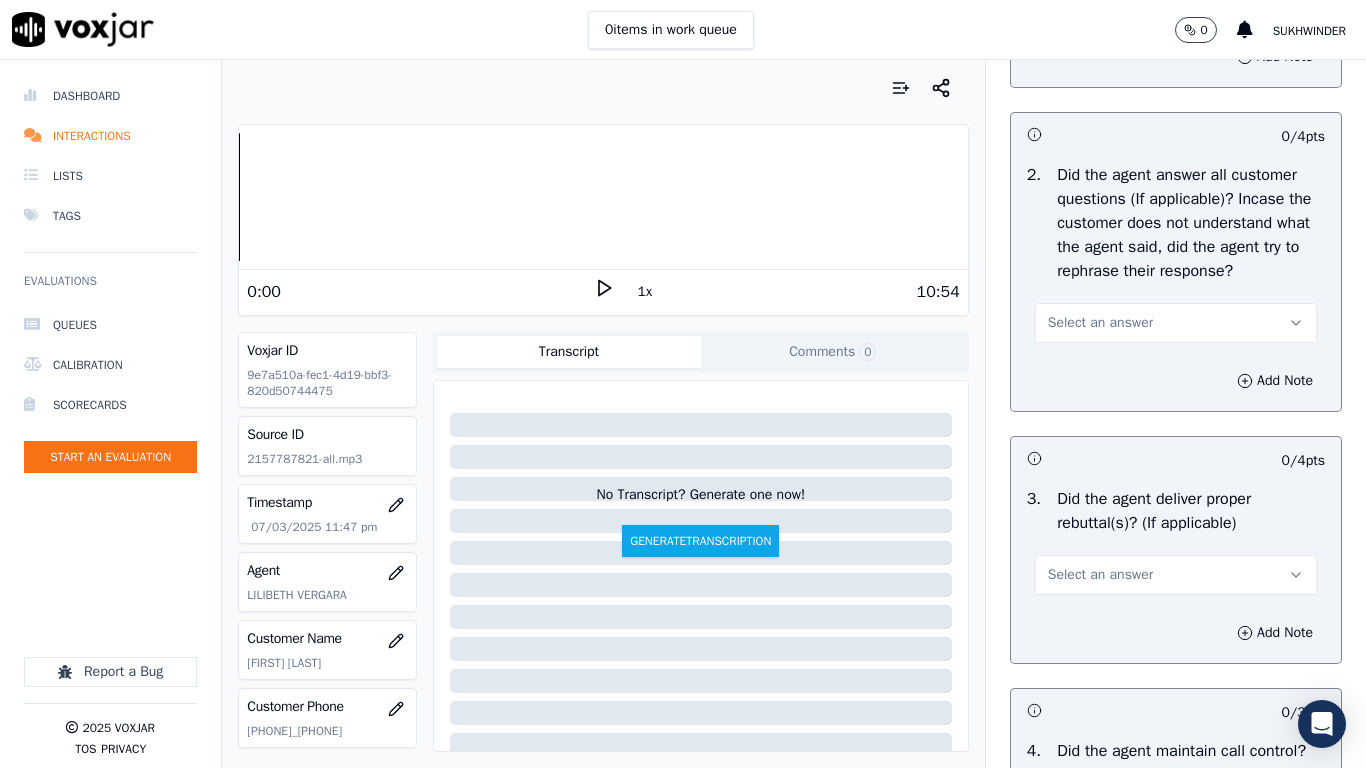 click on "Select an answer" at bounding box center [1100, 323] 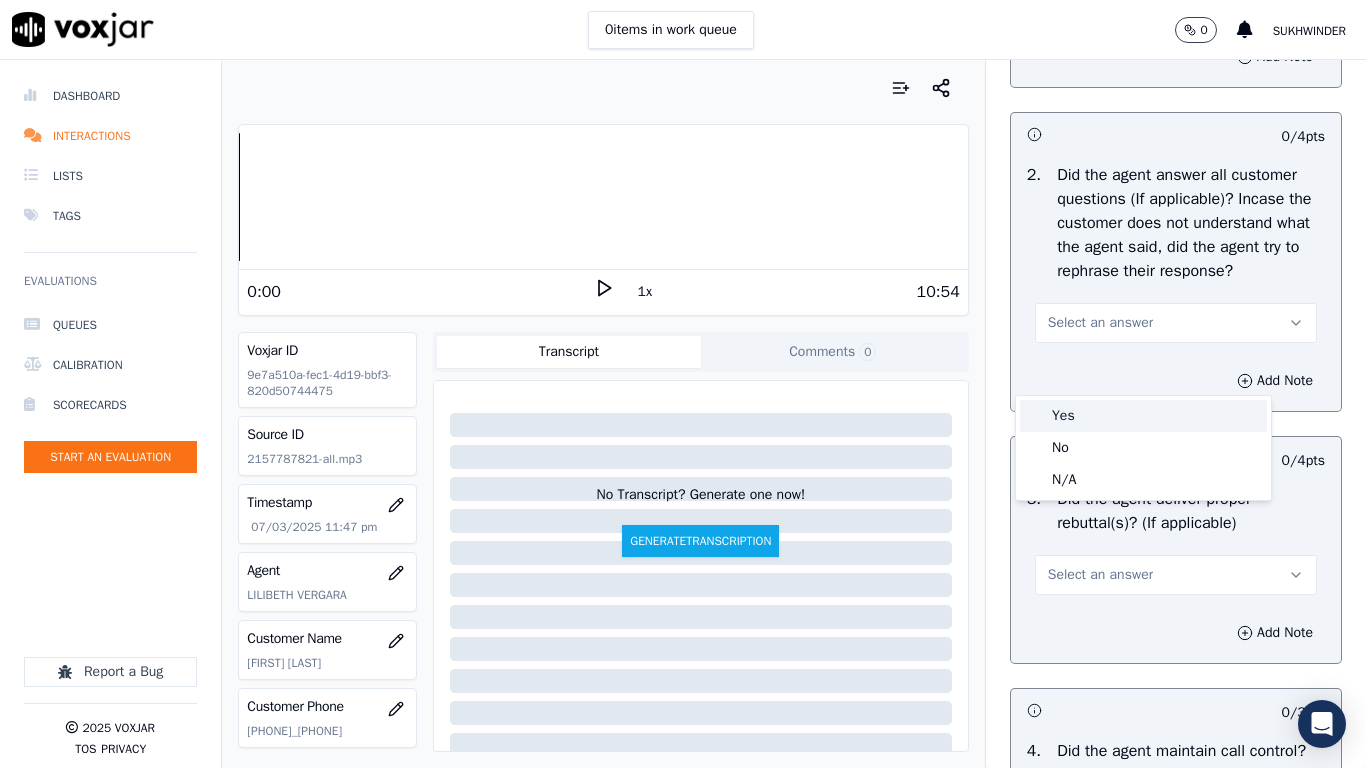 click on "Yes" at bounding box center [1143, 416] 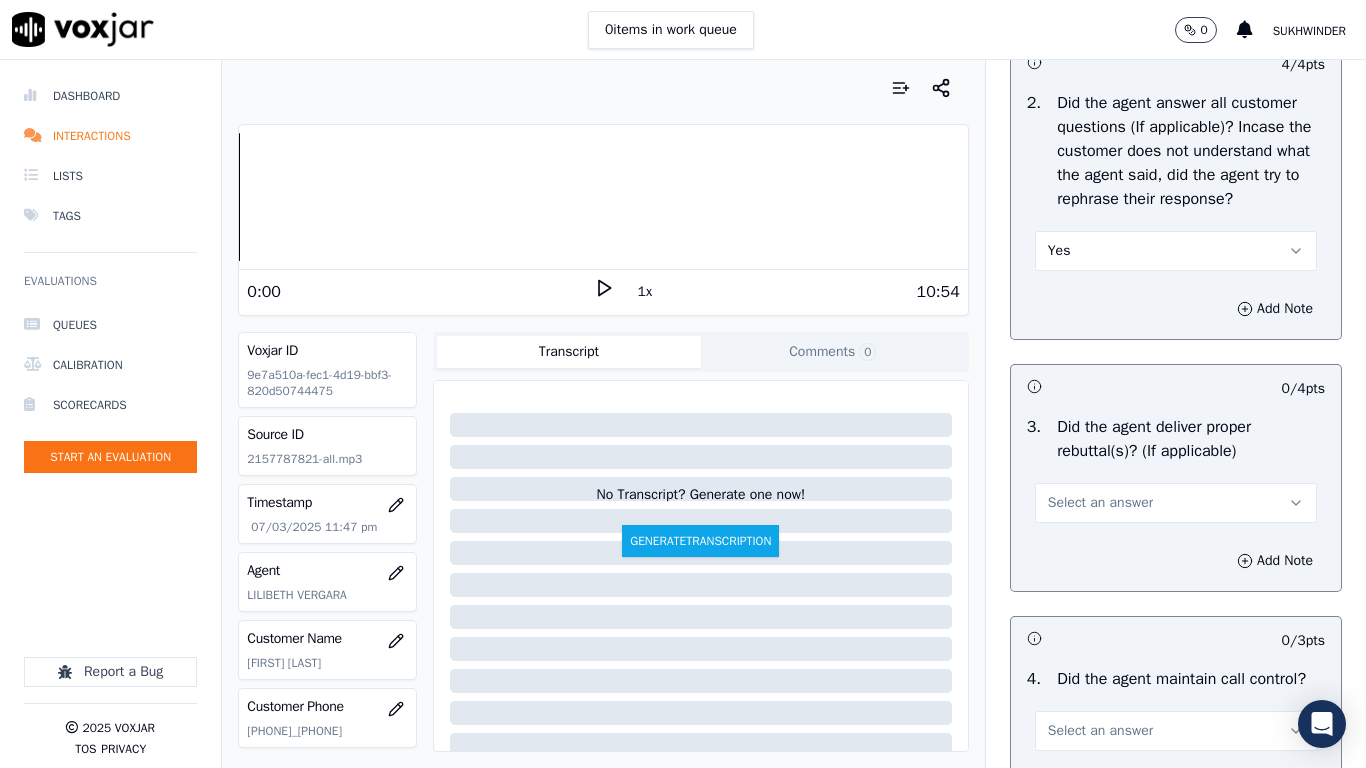 scroll, scrollTop: 3600, scrollLeft: 0, axis: vertical 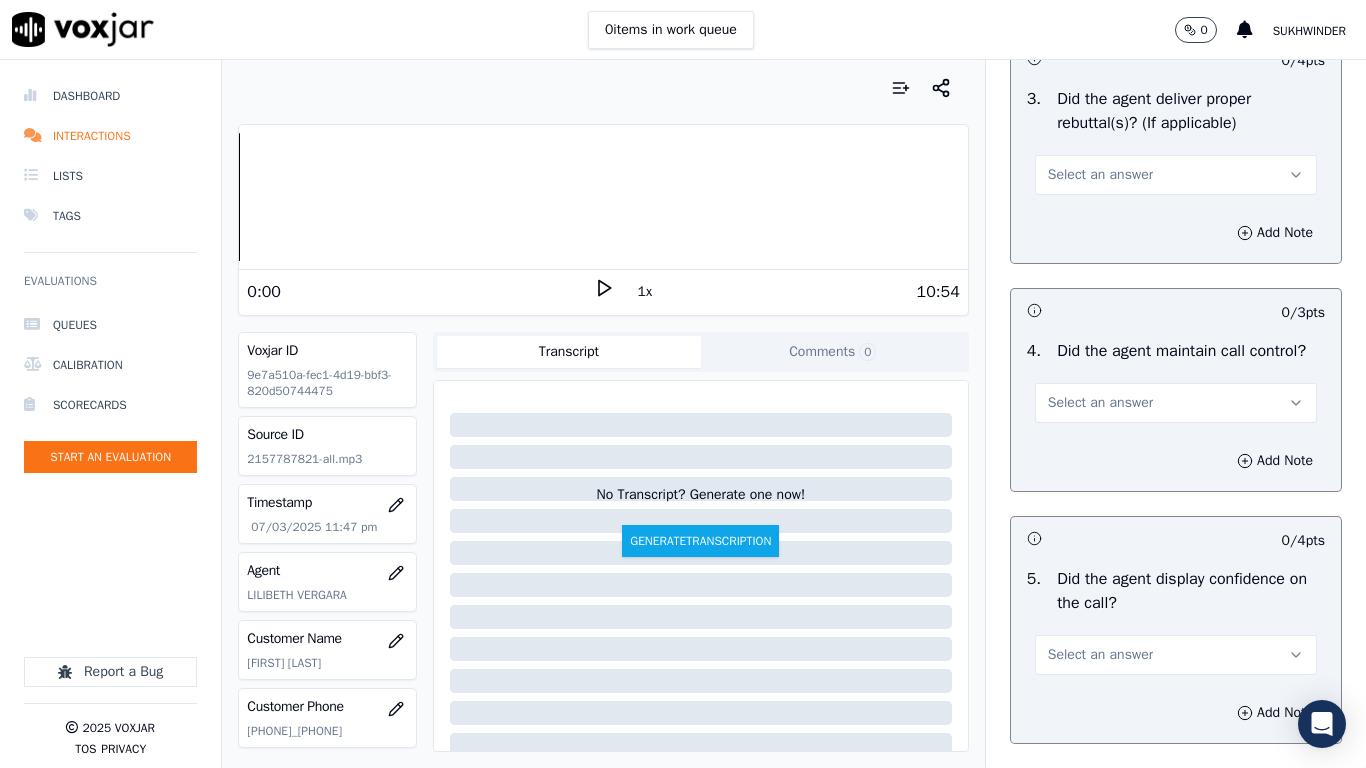 click on "Select an answer" at bounding box center (1100, 175) 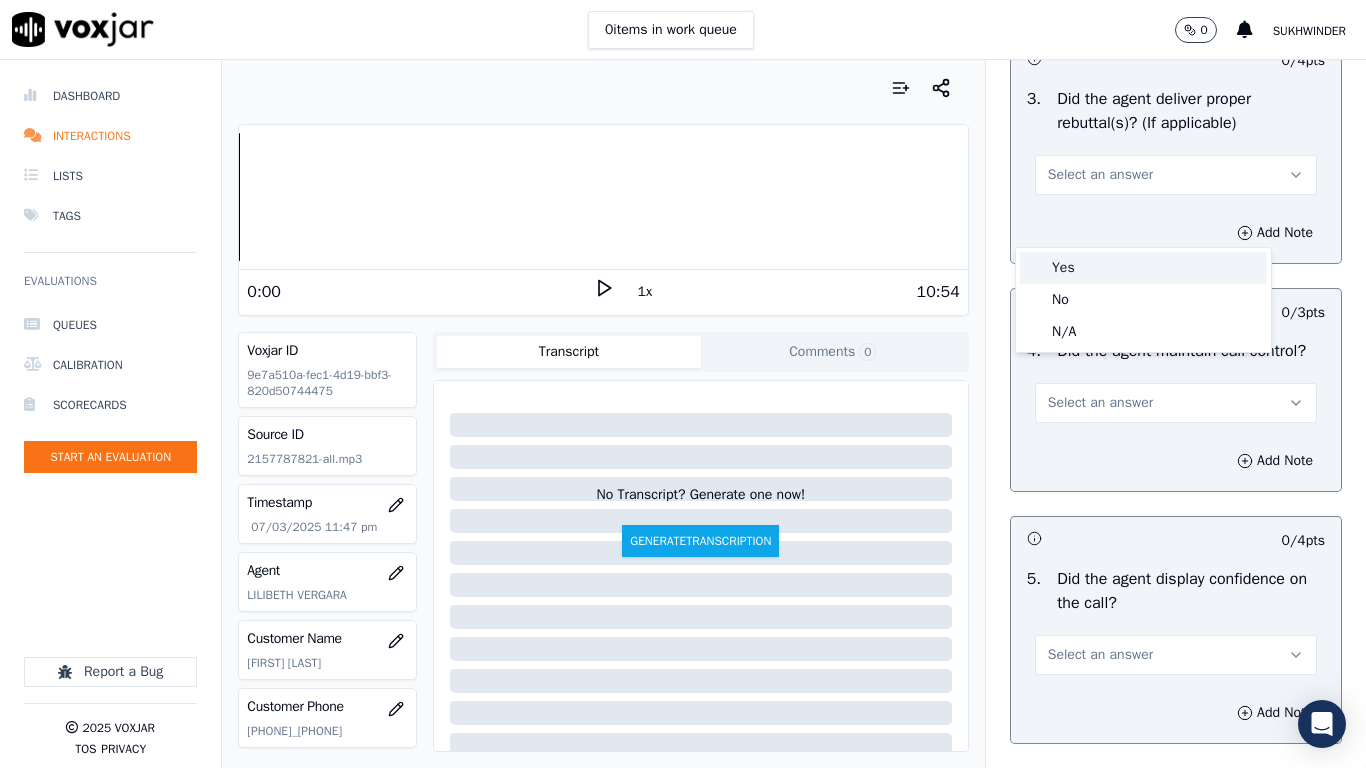 click on "Yes" at bounding box center [1143, 268] 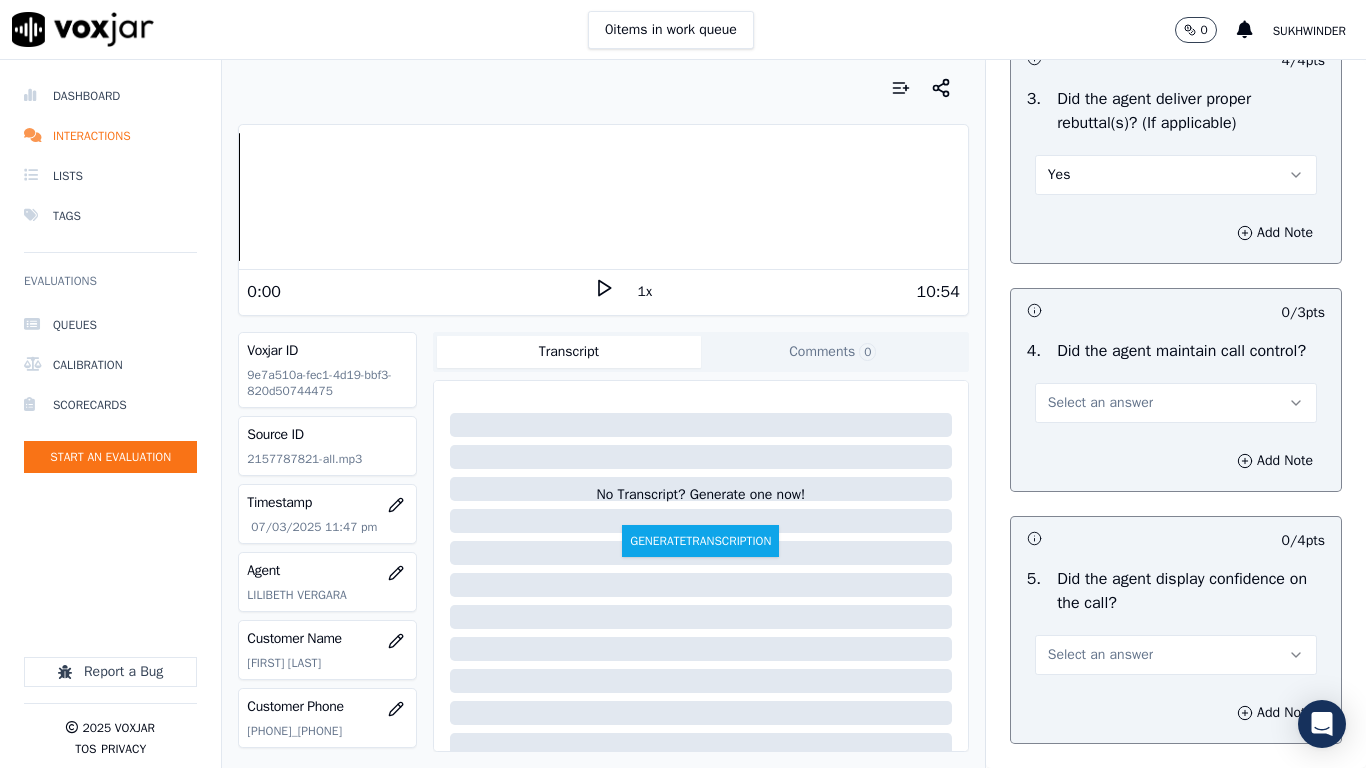 click on "Select an answer" at bounding box center (1176, 403) 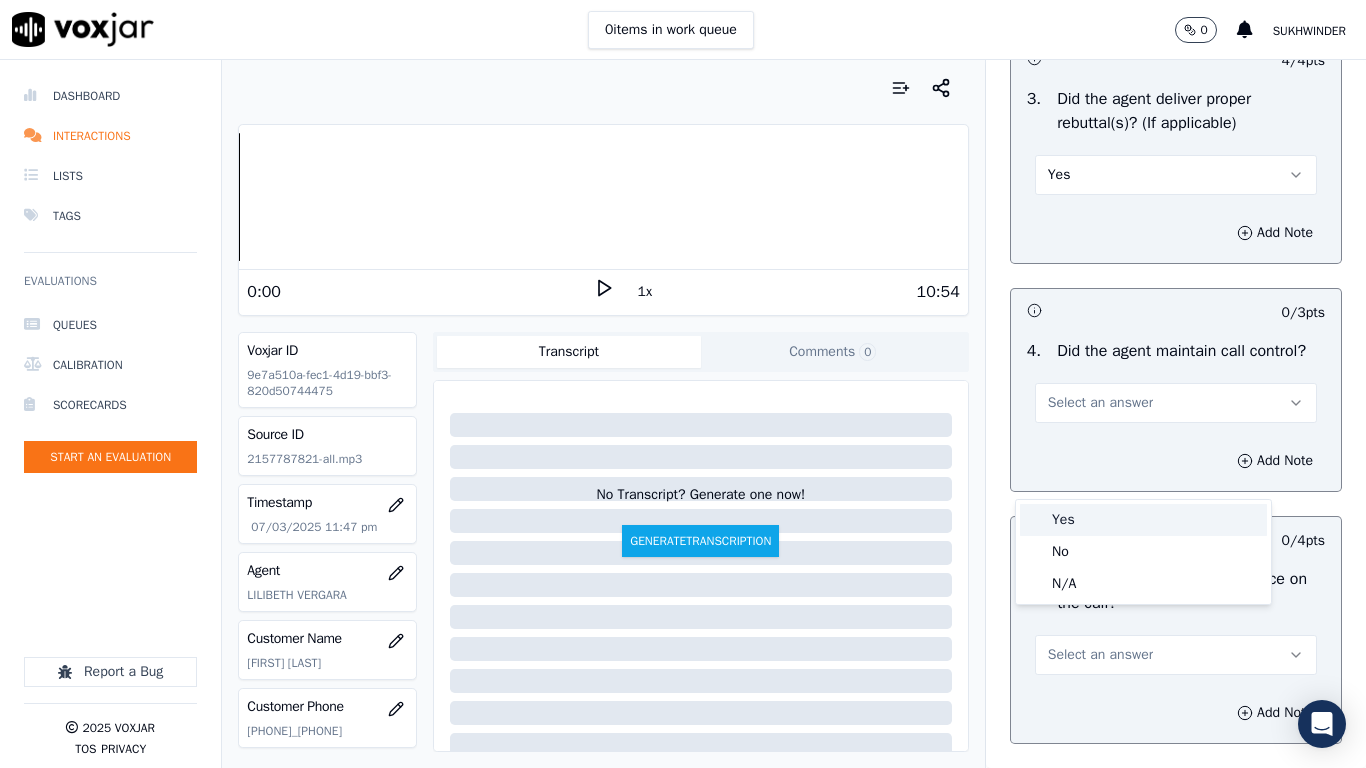 click on "Yes" at bounding box center (1143, 520) 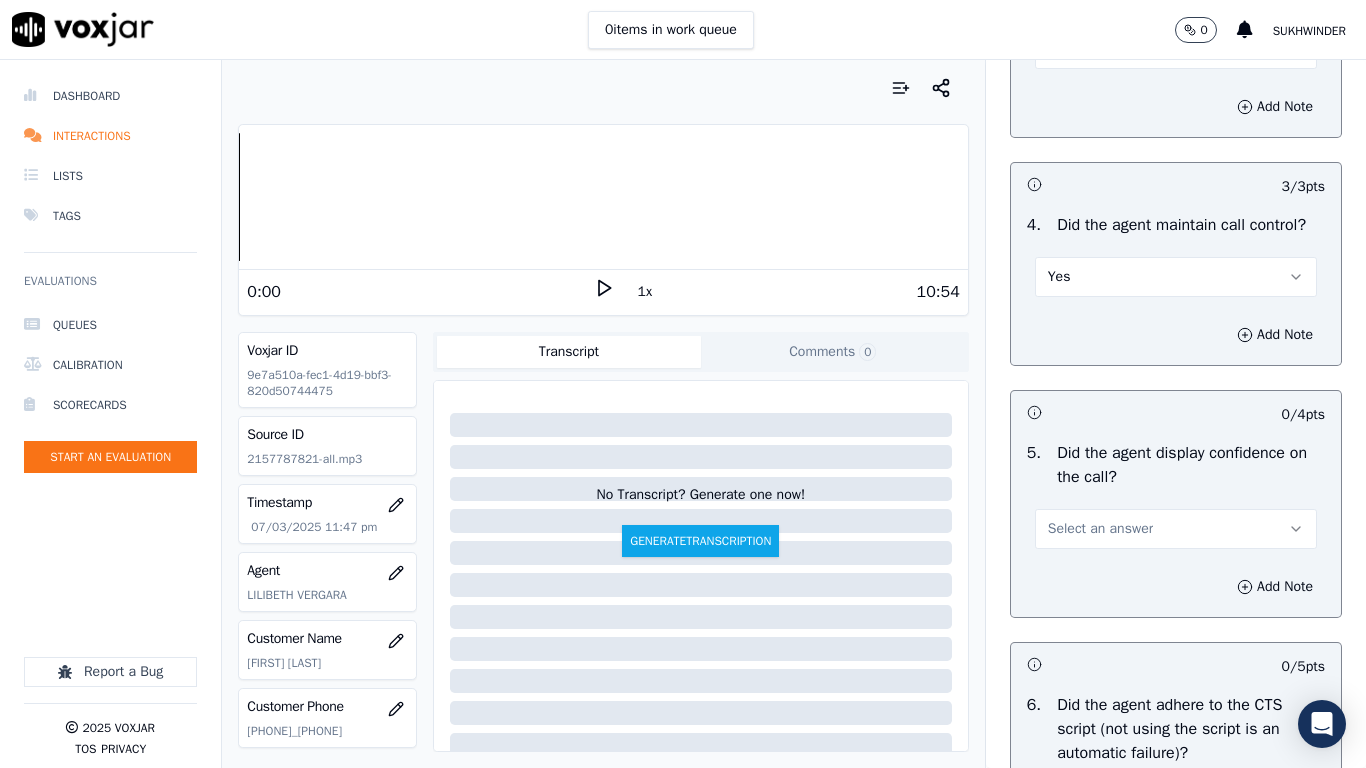 scroll, scrollTop: 4000, scrollLeft: 0, axis: vertical 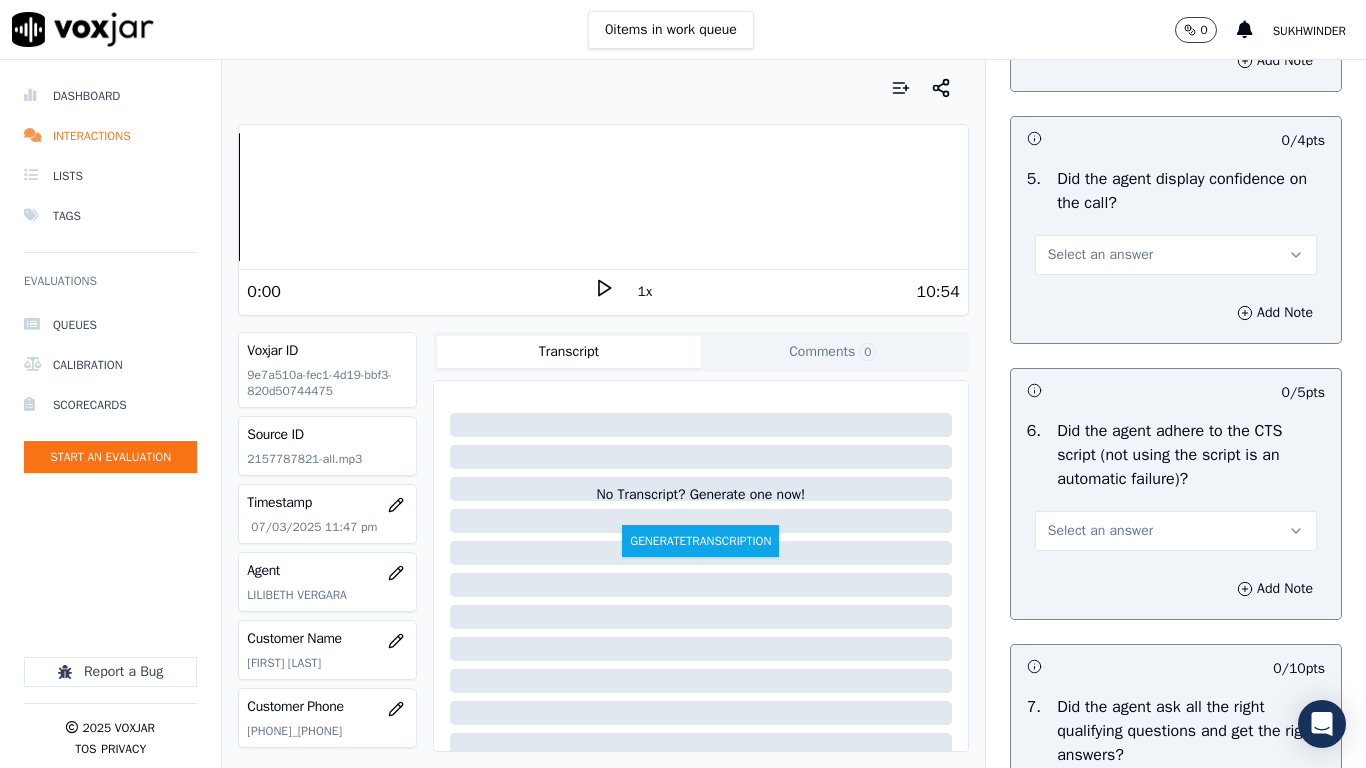 click on "Select an answer" at bounding box center [1100, 255] 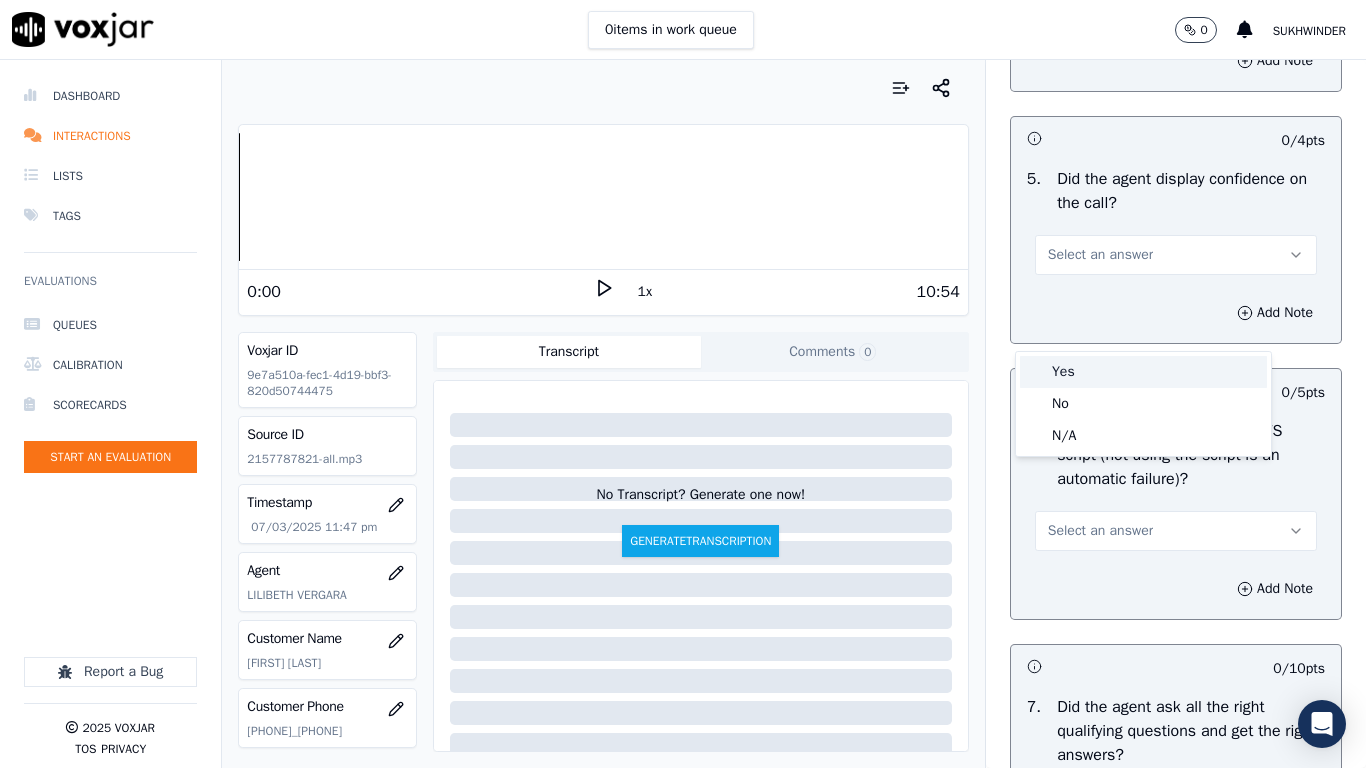 click on "Yes" at bounding box center [1143, 372] 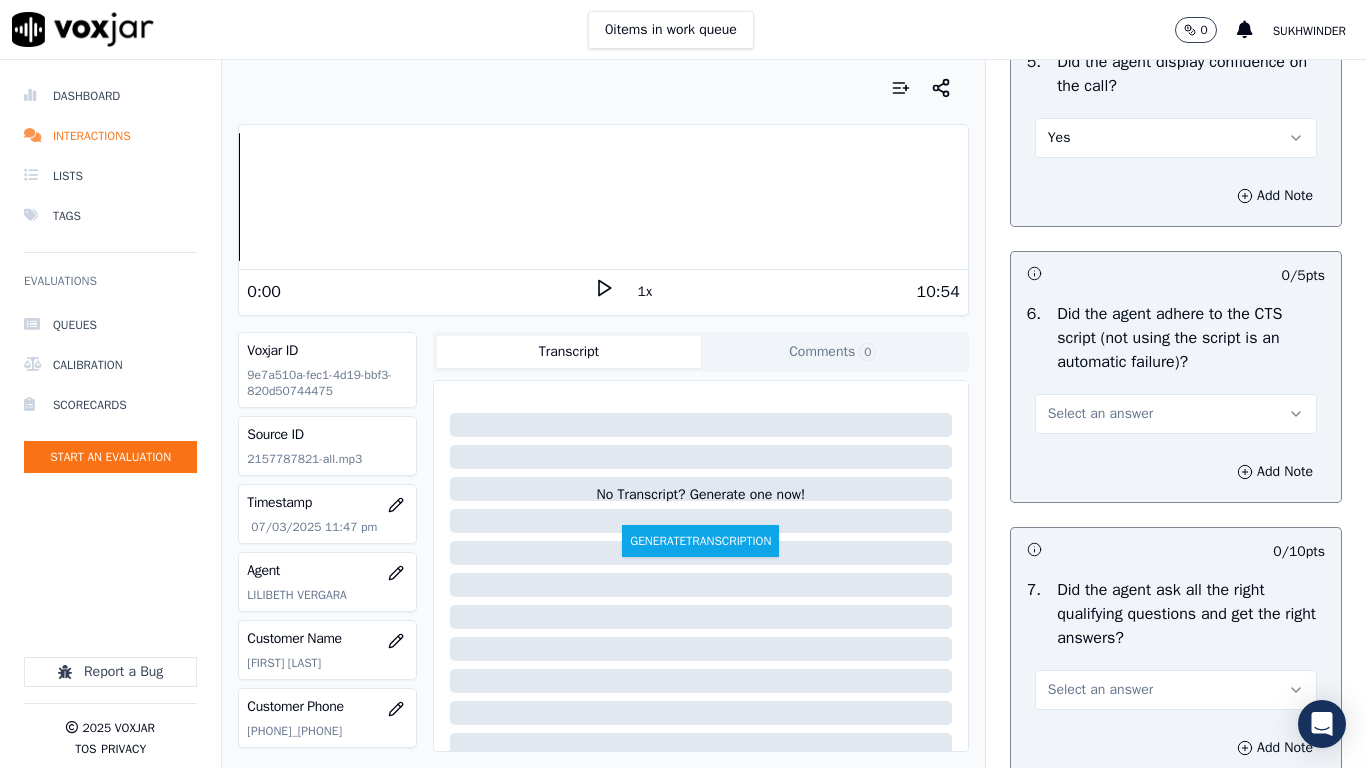scroll, scrollTop: 4300, scrollLeft: 0, axis: vertical 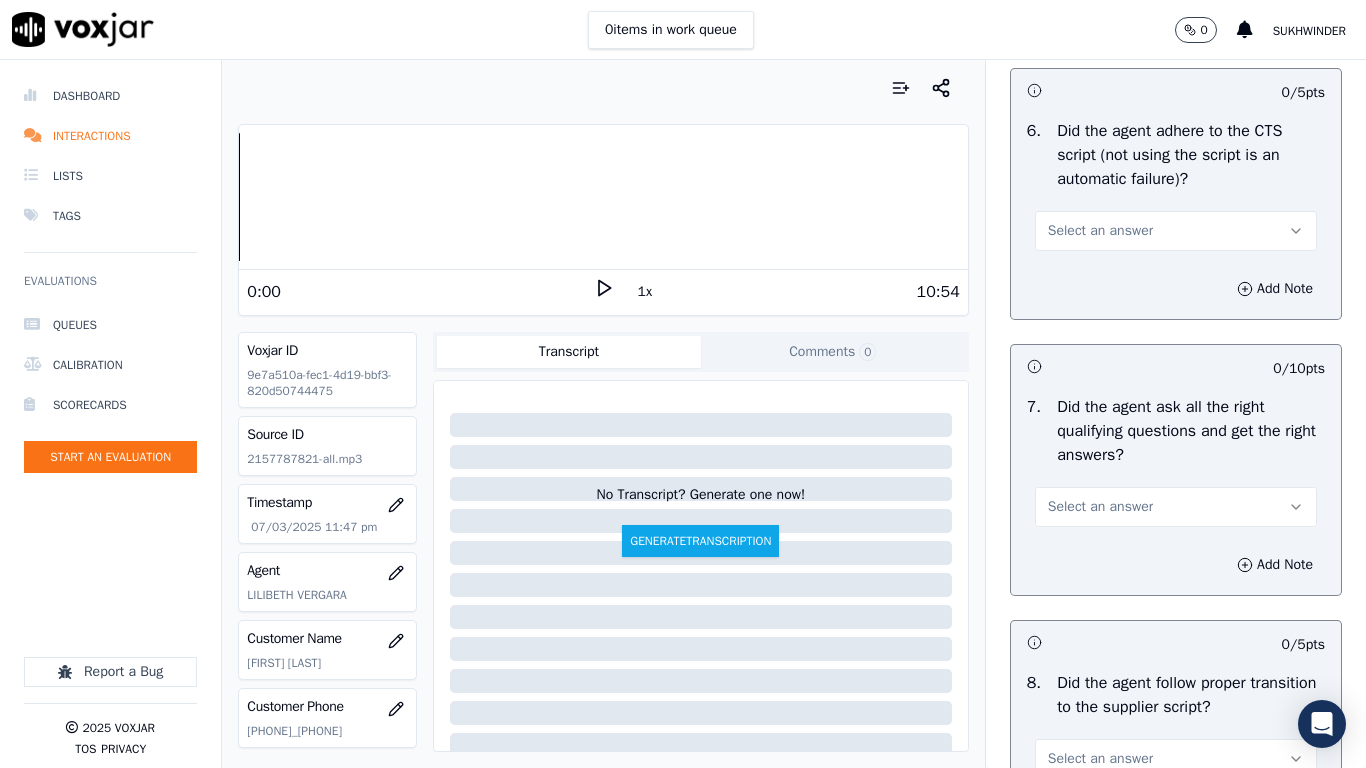 click on "Select an answer" at bounding box center [1100, 231] 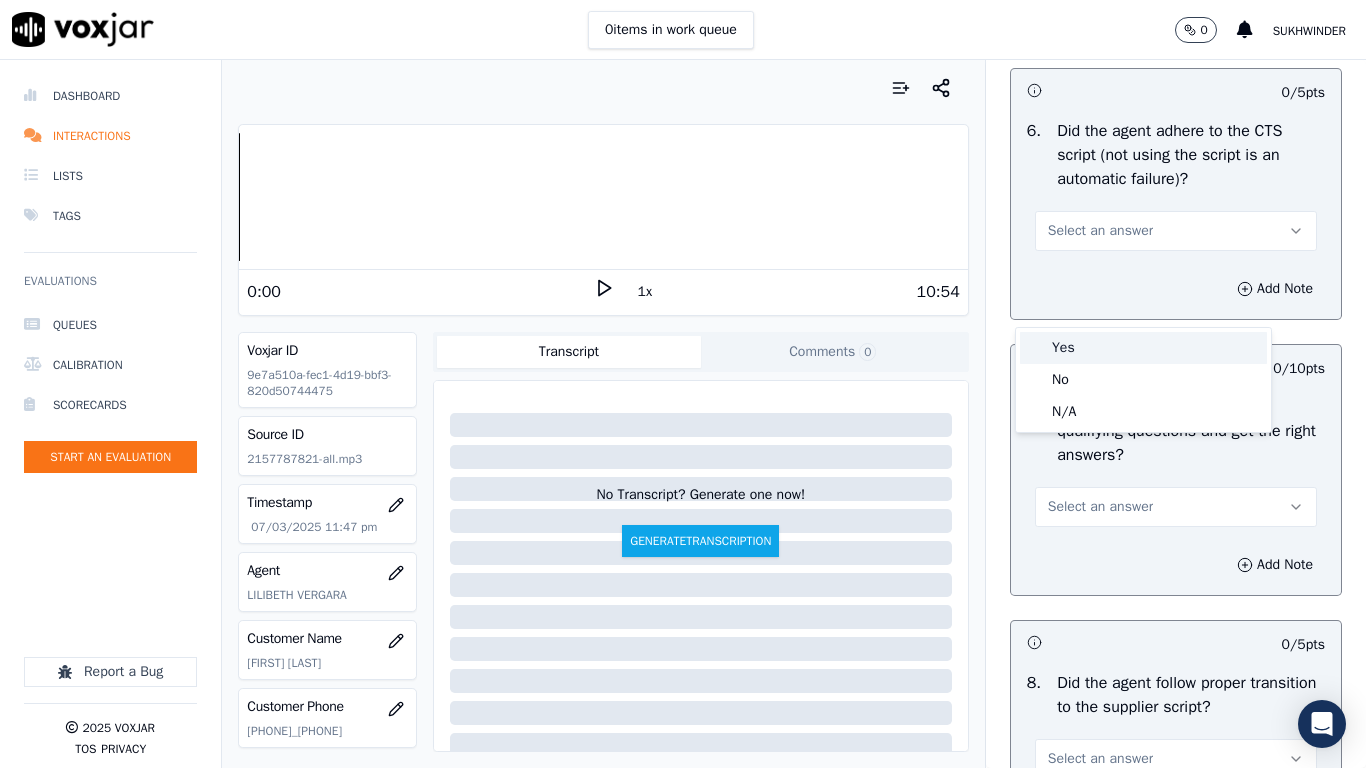 click on "Yes" at bounding box center (1143, 348) 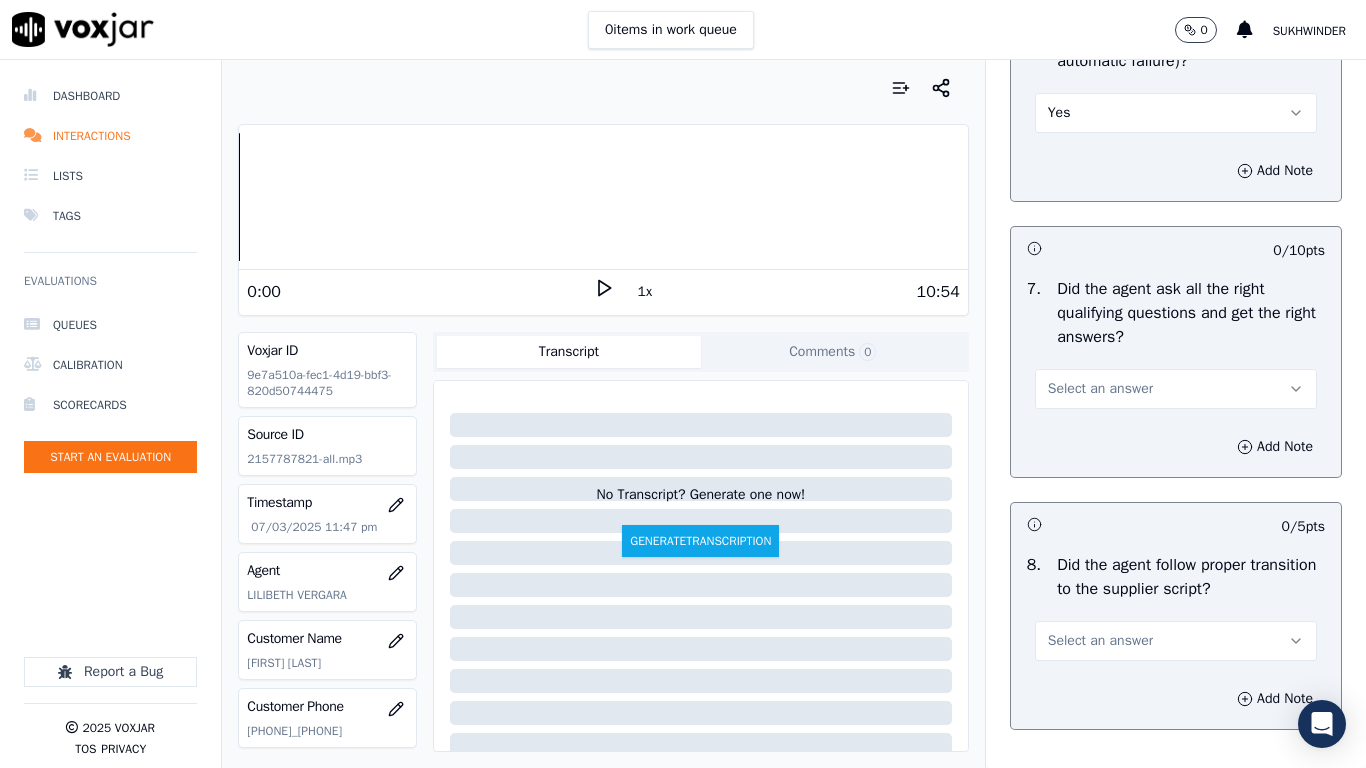 scroll, scrollTop: 4600, scrollLeft: 0, axis: vertical 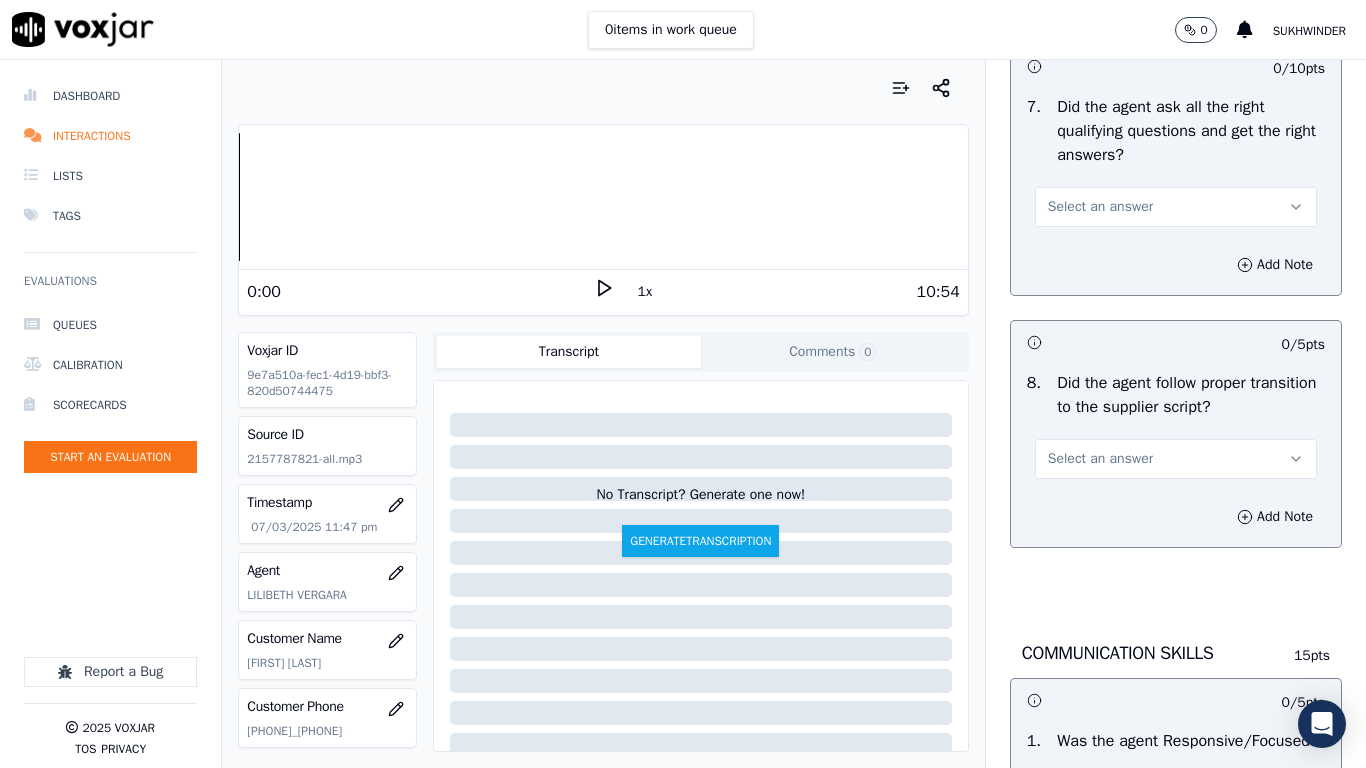 drag, startPoint x: 1100, startPoint y: 278, endPoint x: 1100, endPoint y: 294, distance: 16 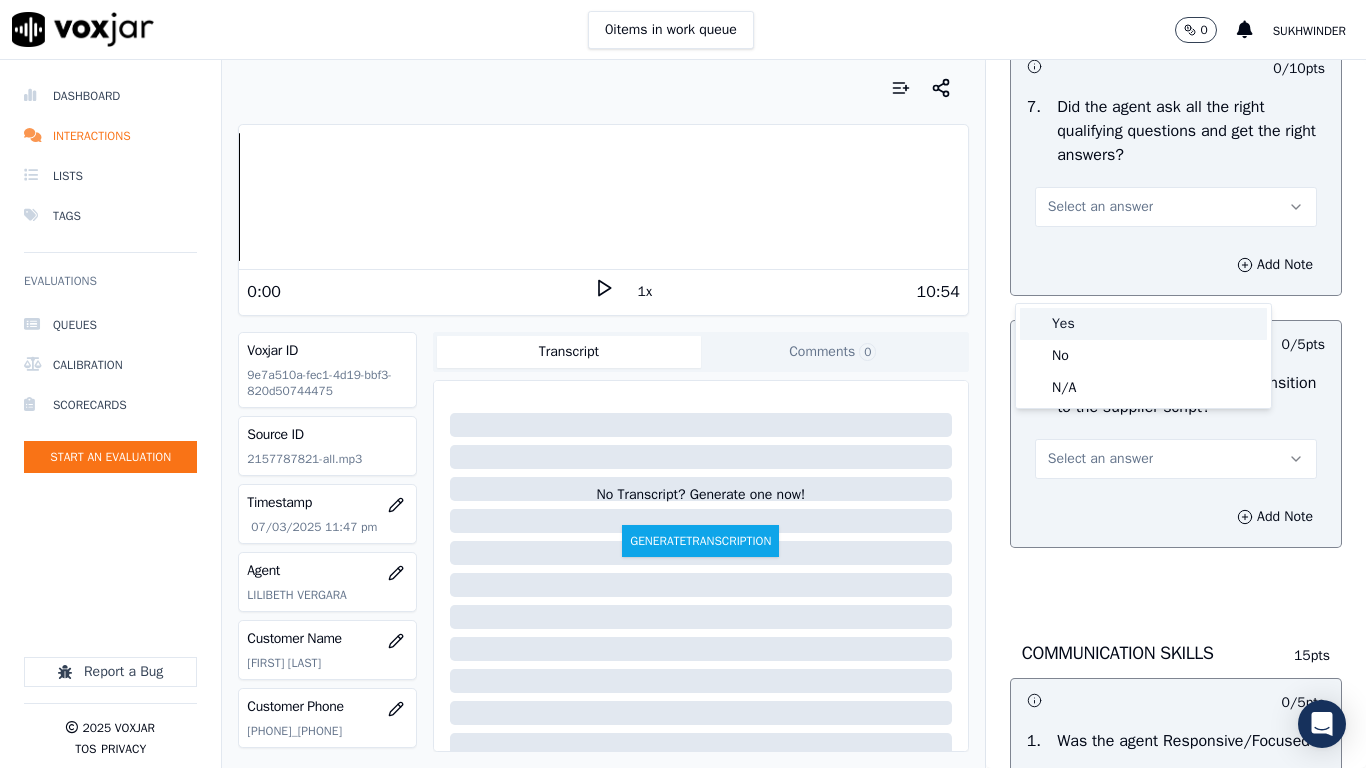 click on "Yes" at bounding box center (1143, 324) 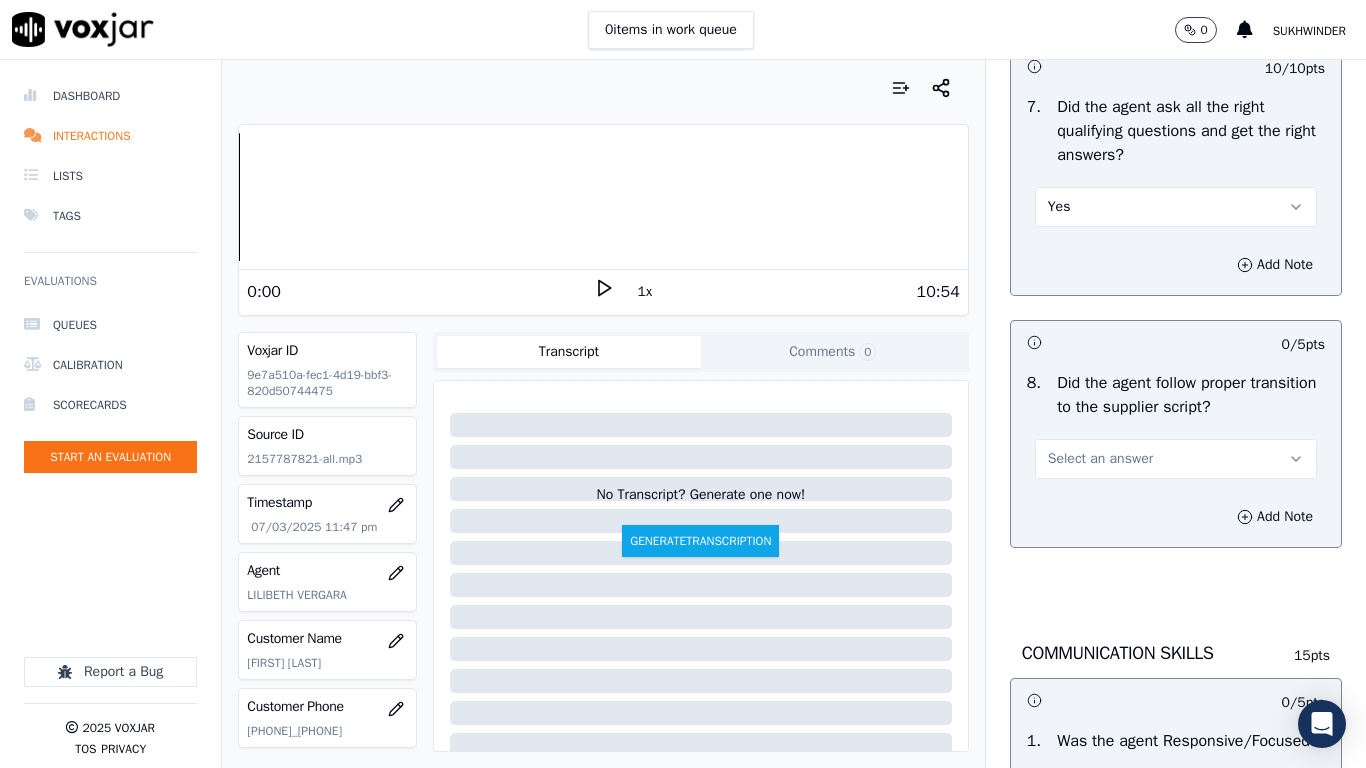 click on "Select an answer" at bounding box center (1100, 459) 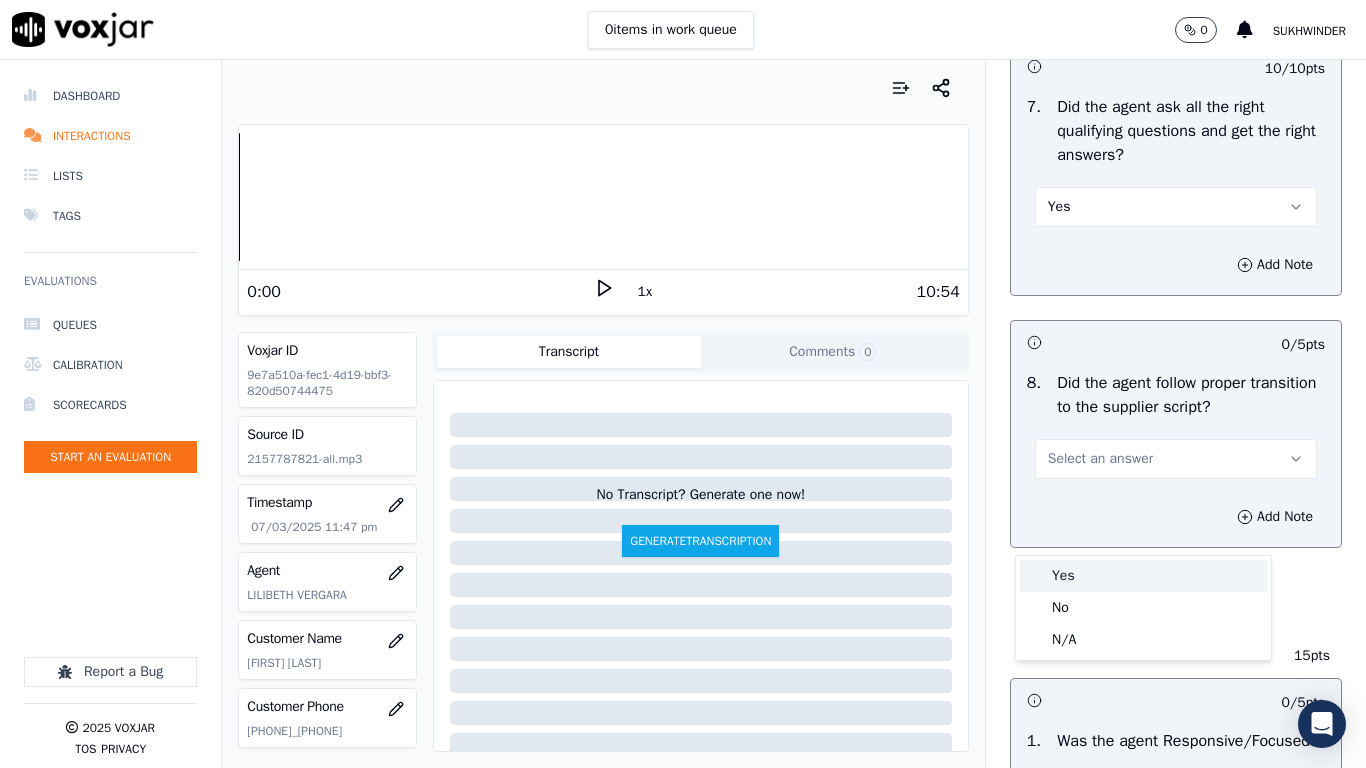 click on "Yes" at bounding box center (1143, 576) 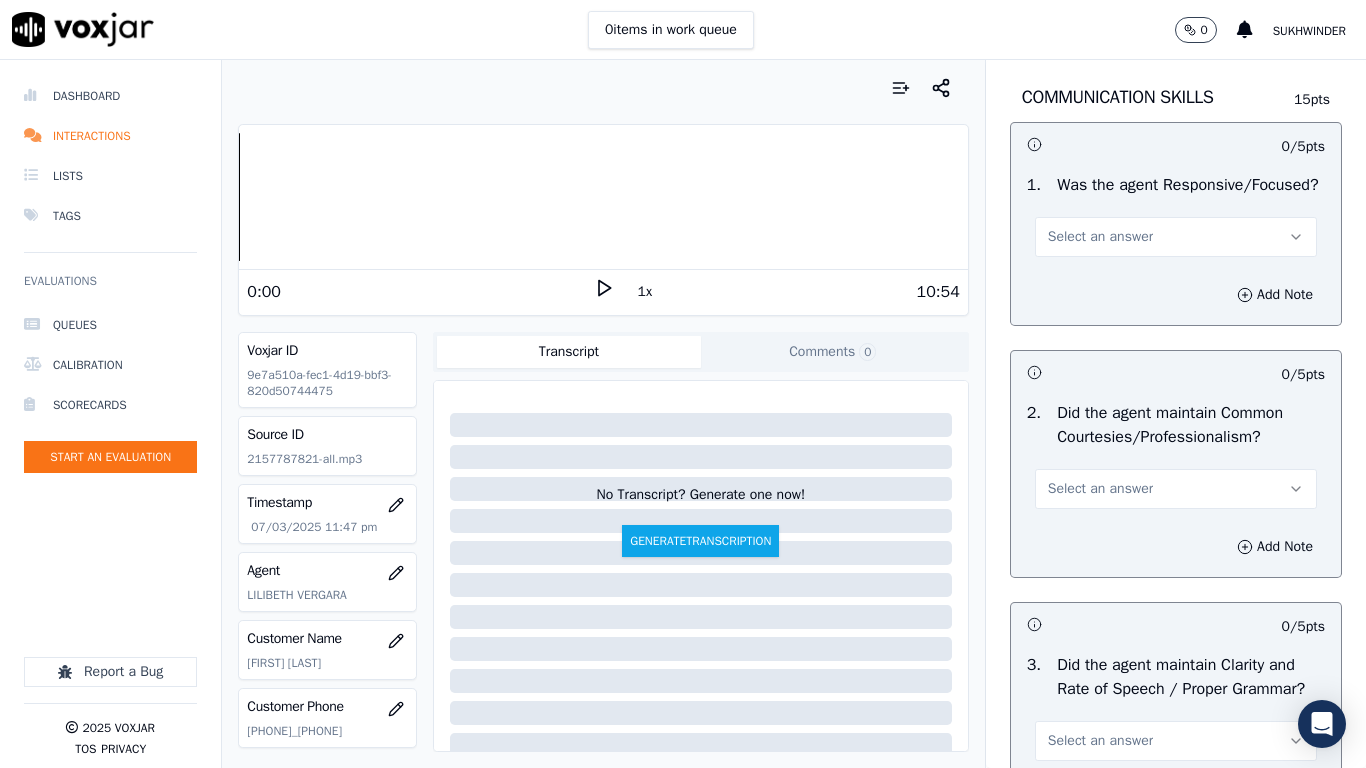 scroll, scrollTop: 5200, scrollLeft: 0, axis: vertical 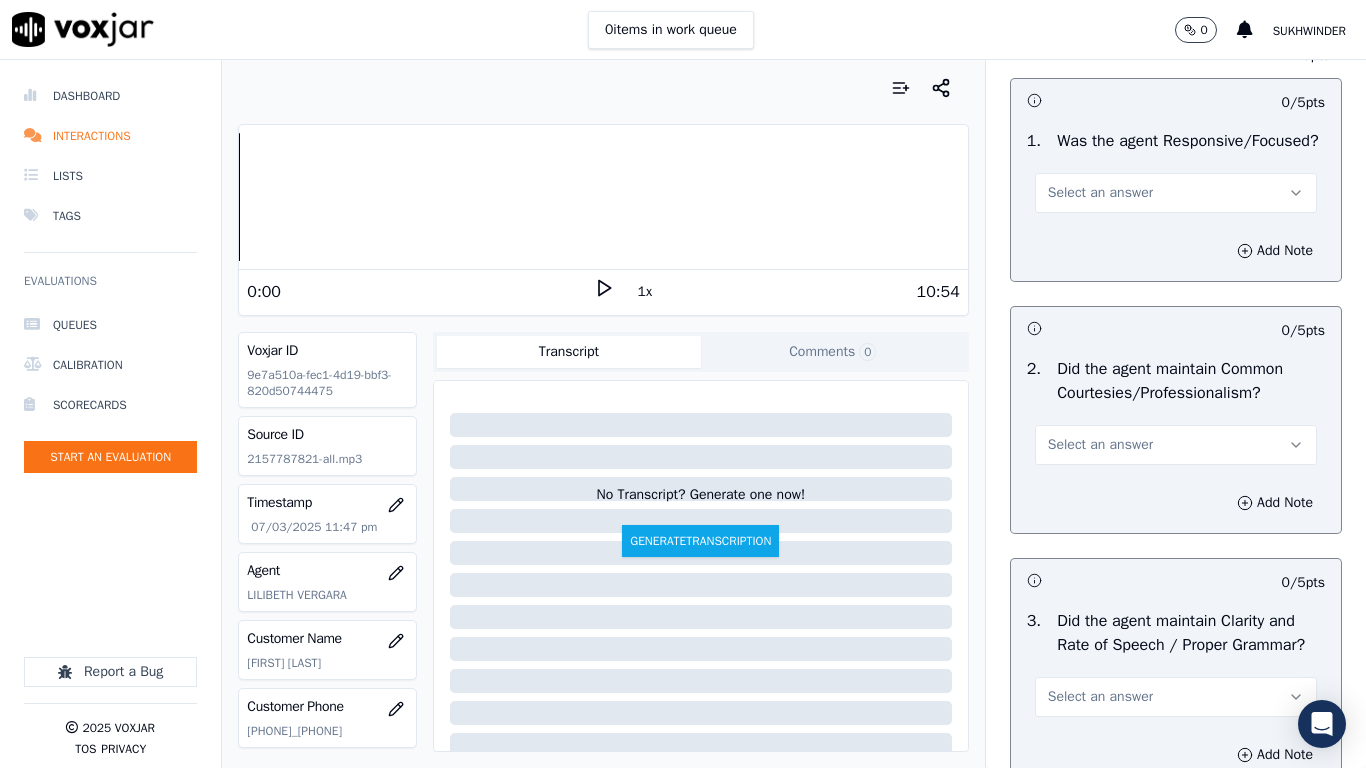 click on "Select an answer" at bounding box center (1176, 193) 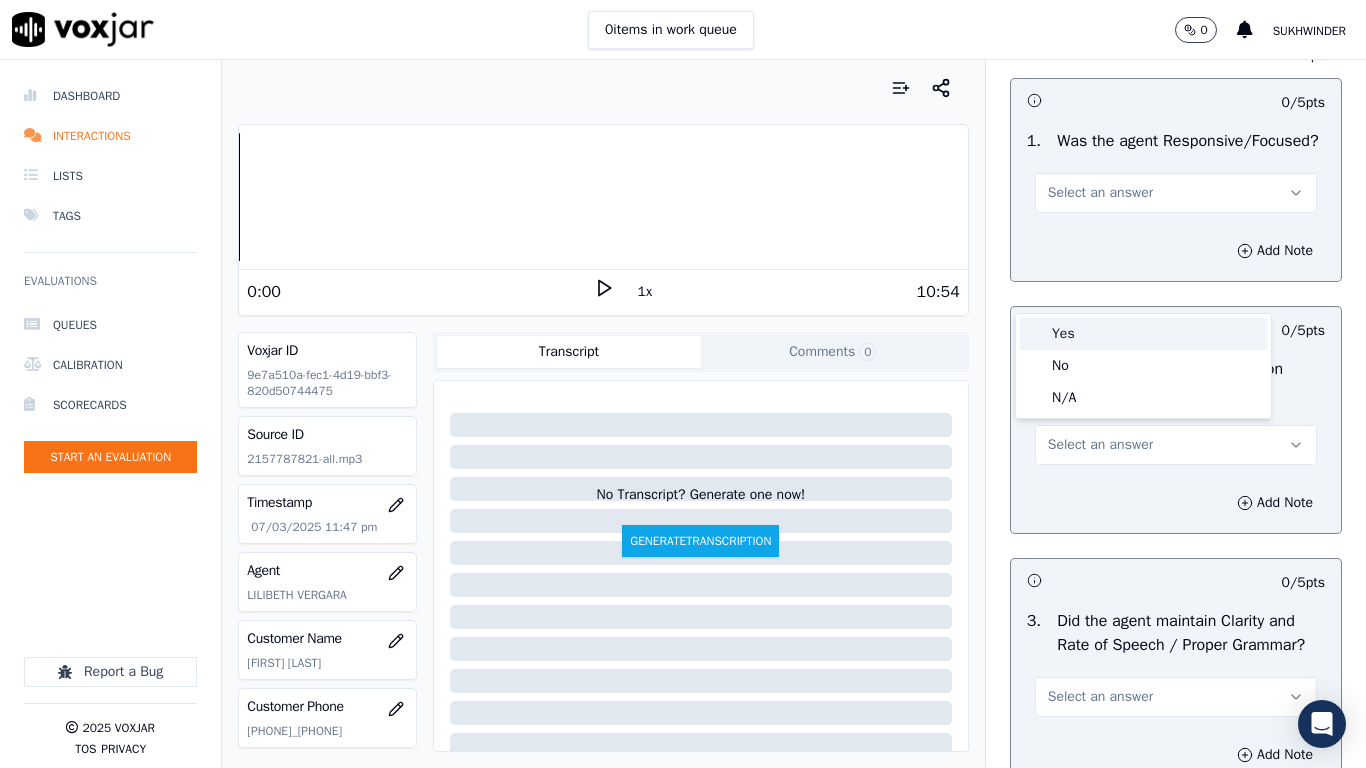 click on "Yes" at bounding box center [1143, 334] 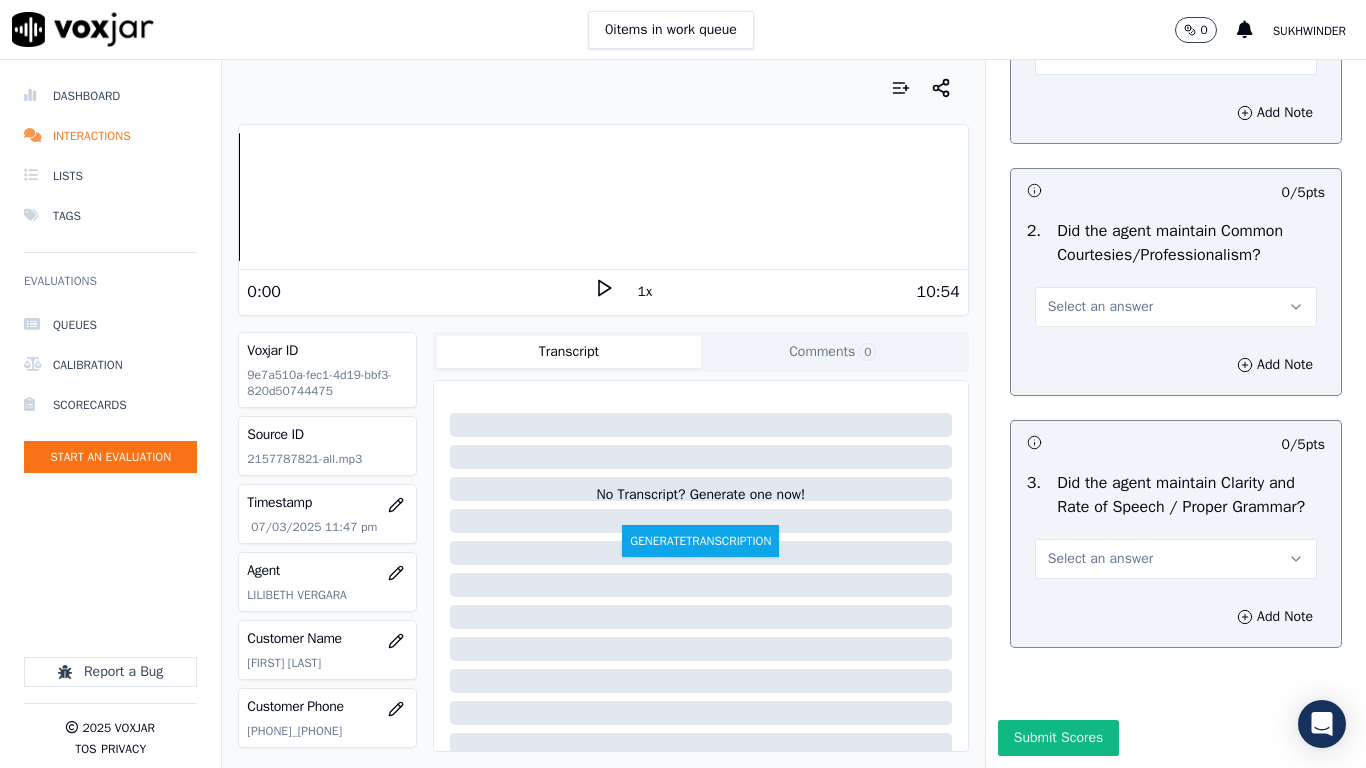 scroll, scrollTop: 5400, scrollLeft: 0, axis: vertical 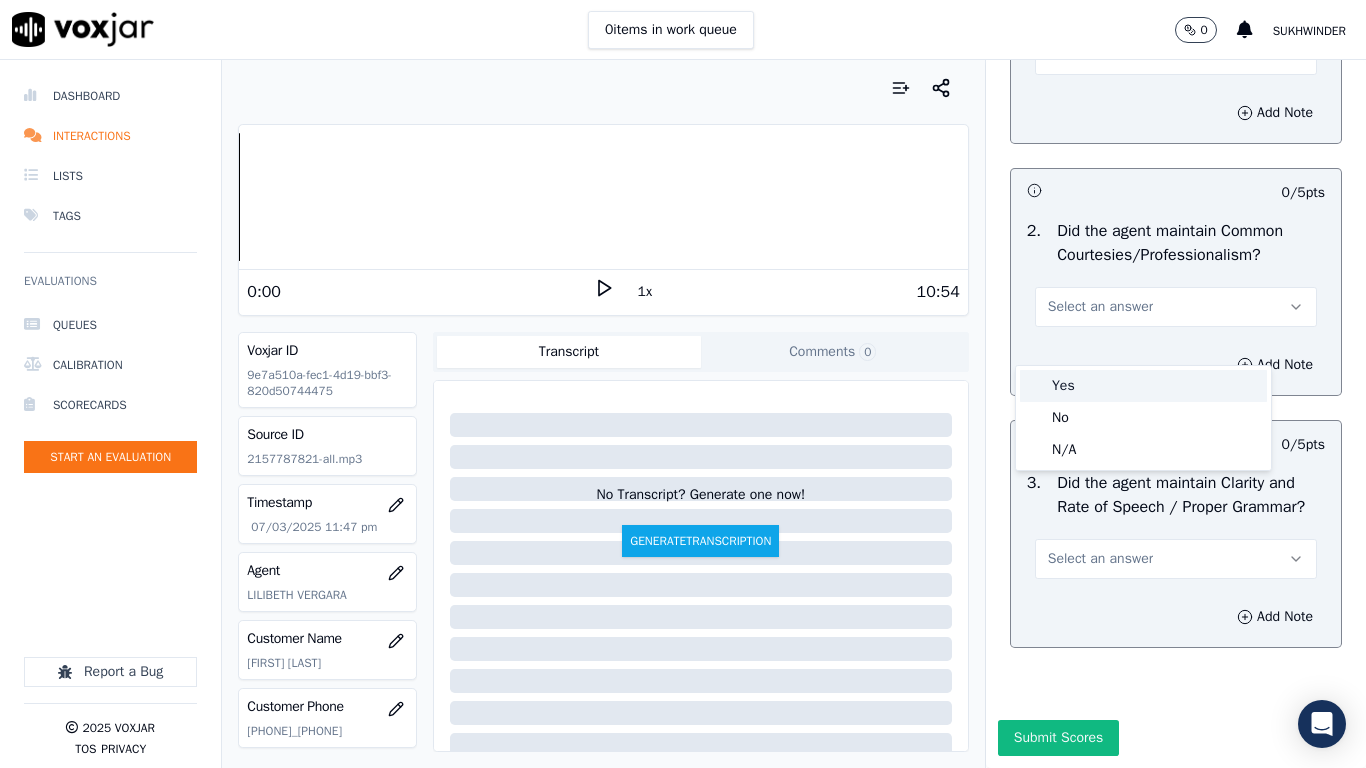 click on "Yes" at bounding box center (1143, 386) 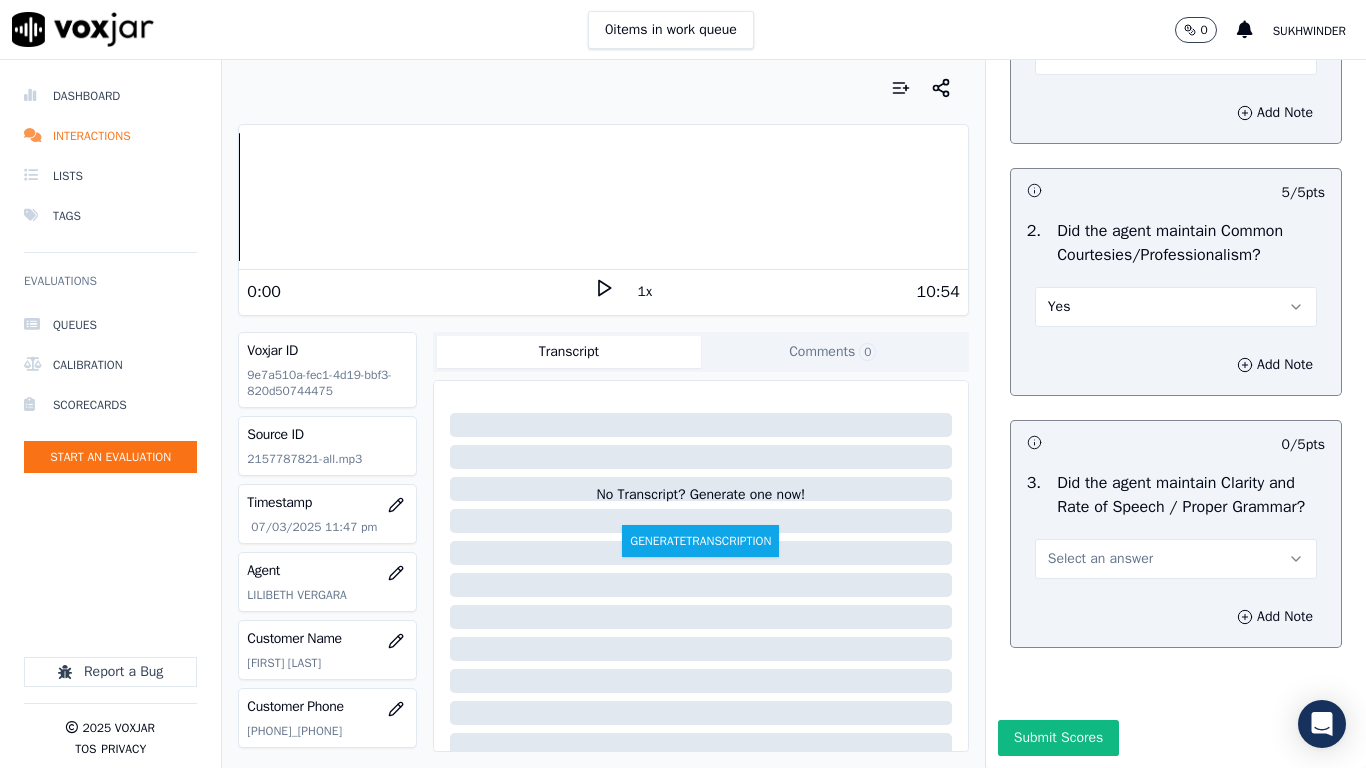 click on "Select an answer" at bounding box center (1100, 559) 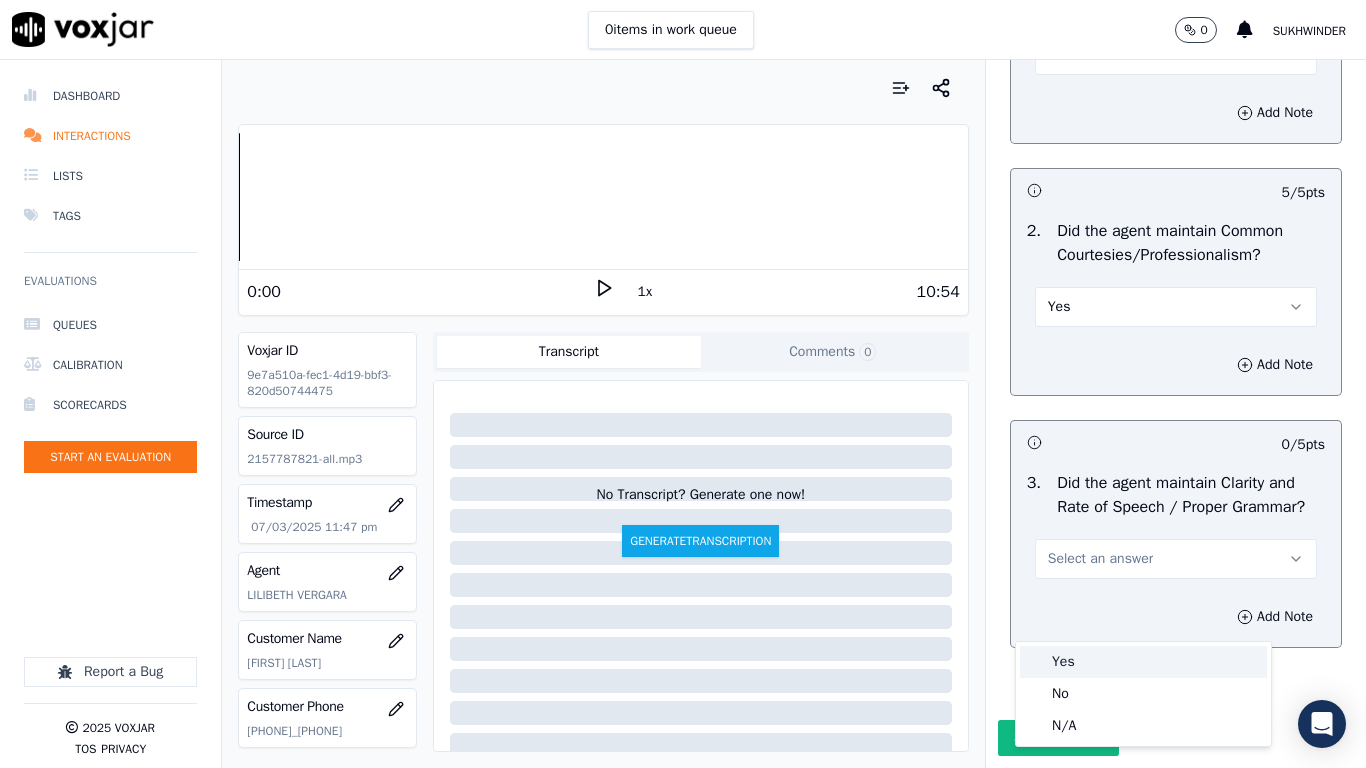click on "Yes" at bounding box center (1143, 662) 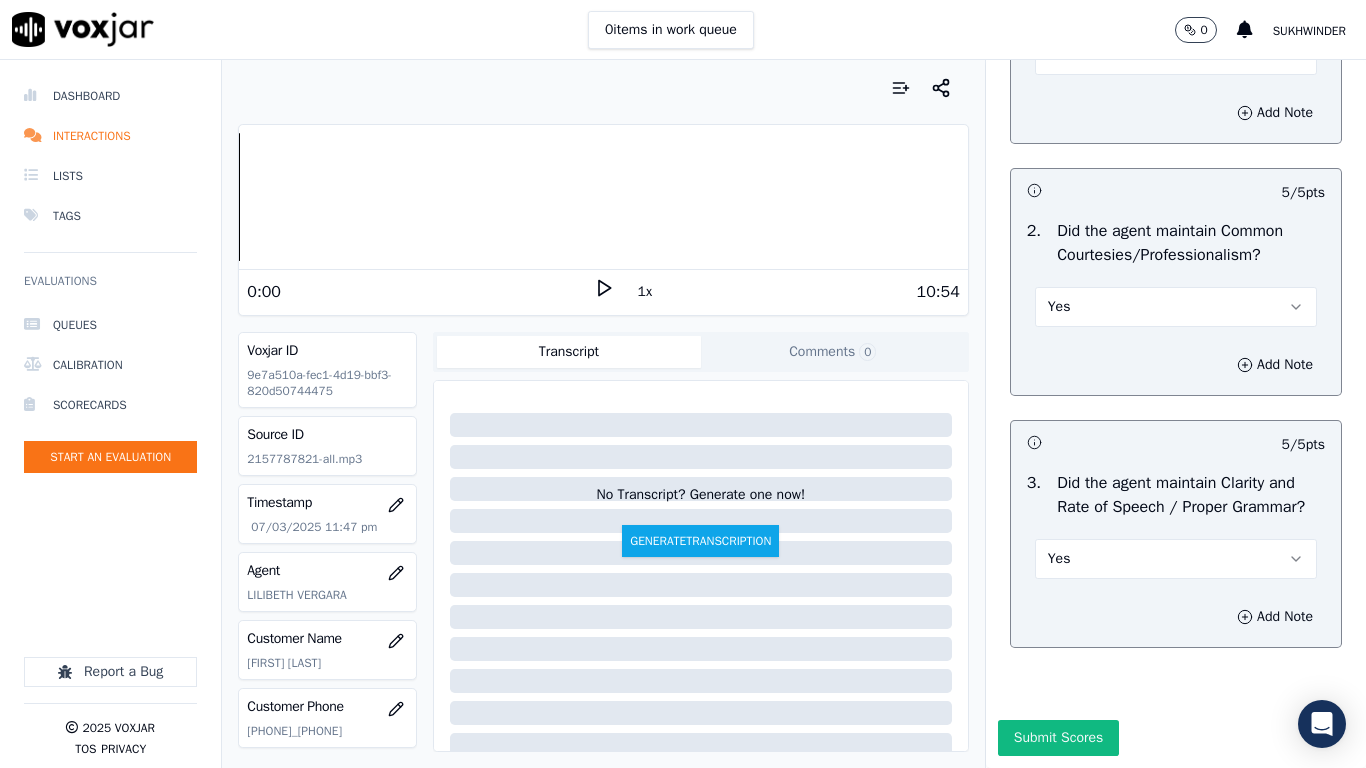 scroll, scrollTop: 5503, scrollLeft: 0, axis: vertical 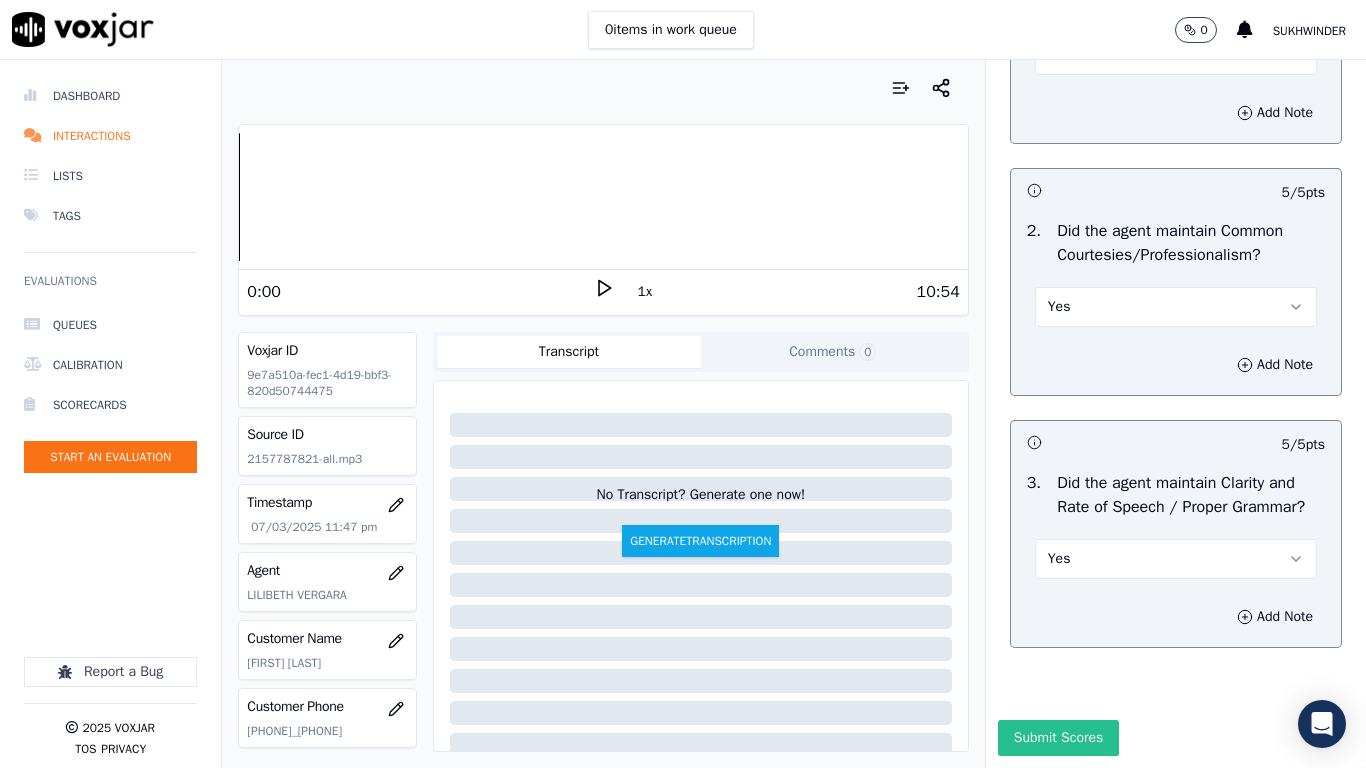click on "Submit Scores" at bounding box center (1058, 738) 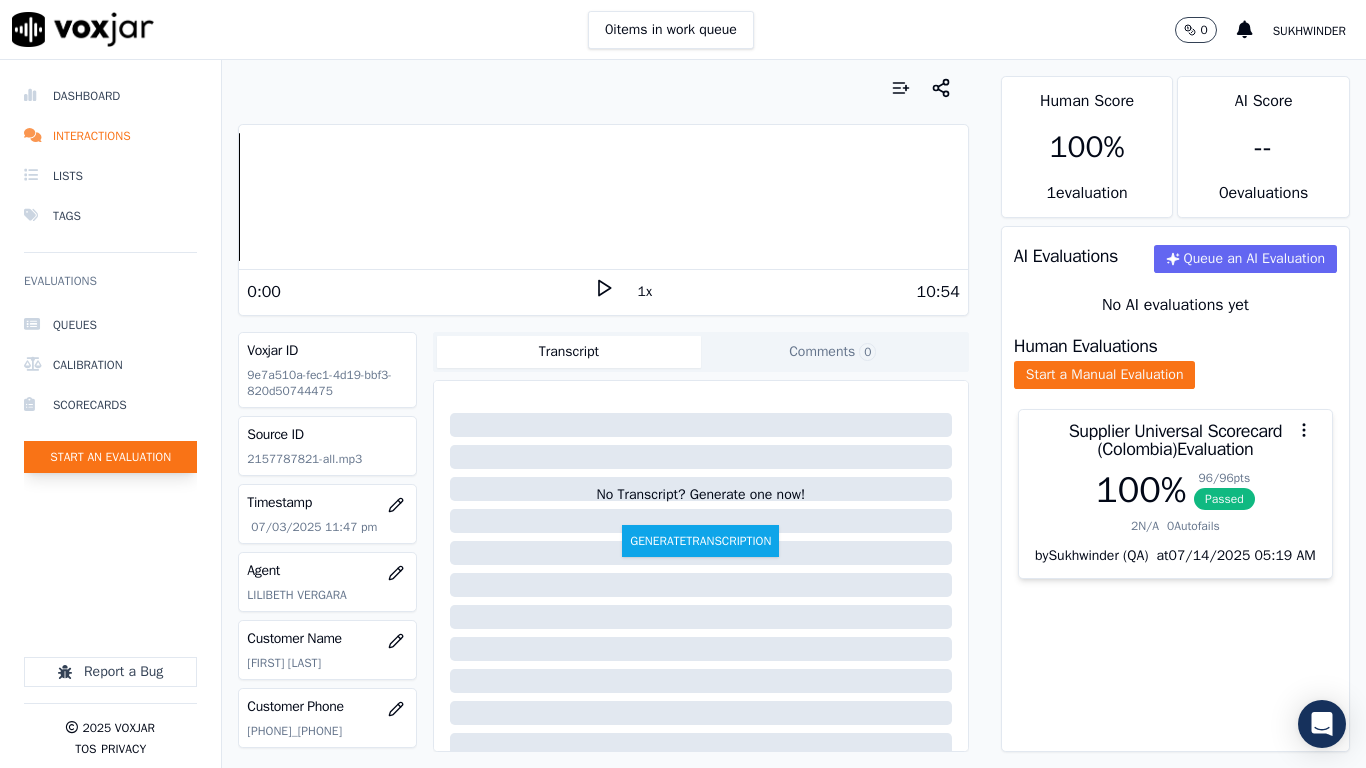 click on "Start an Evaluation" 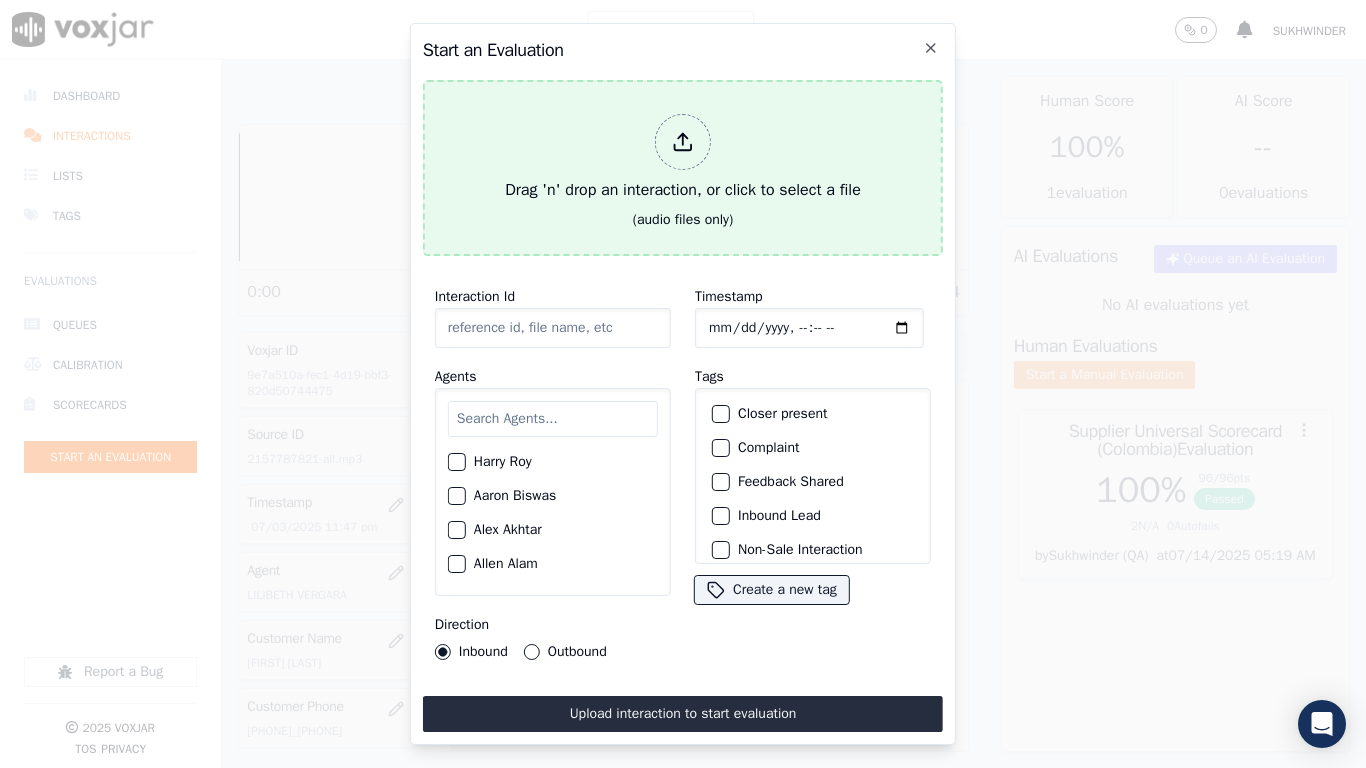 click on "Drag 'n' drop an interaction, or click to select a file" at bounding box center [683, 158] 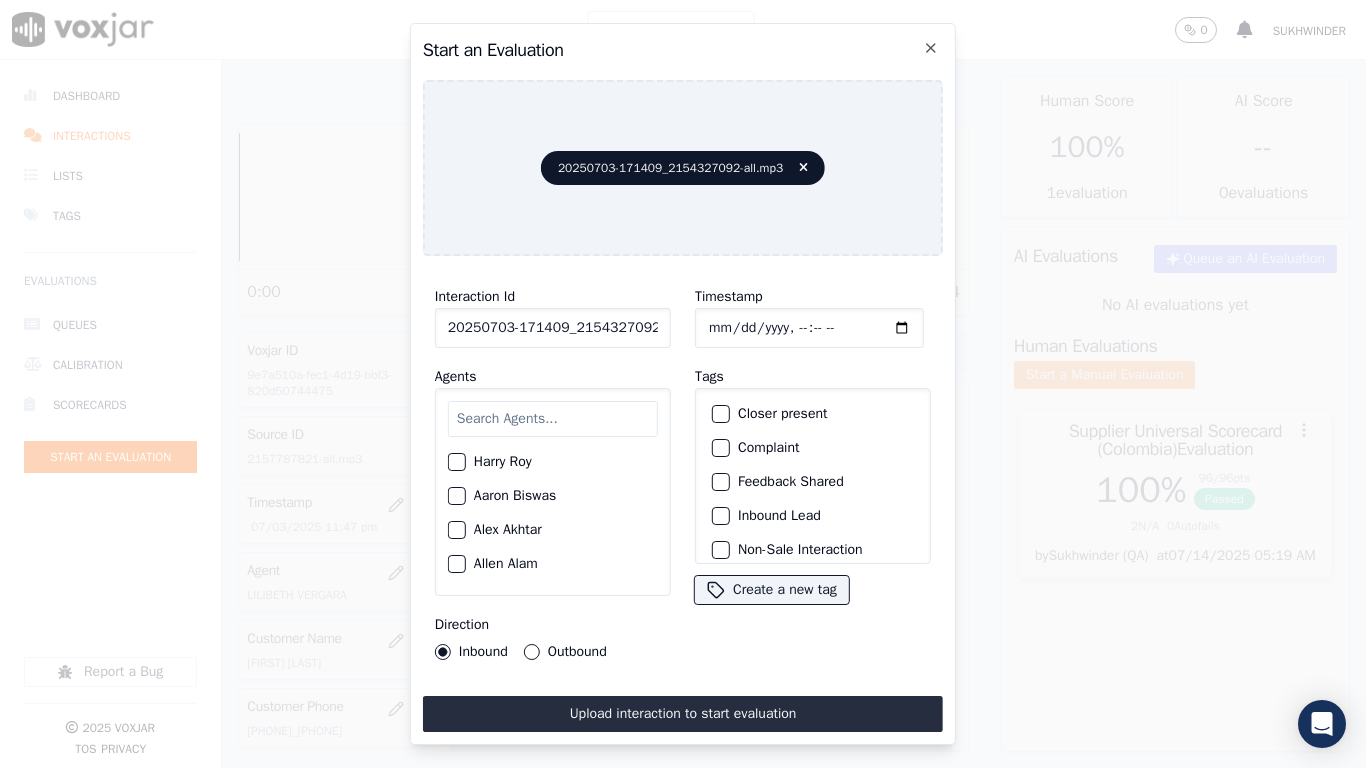 click at bounding box center [553, 419] 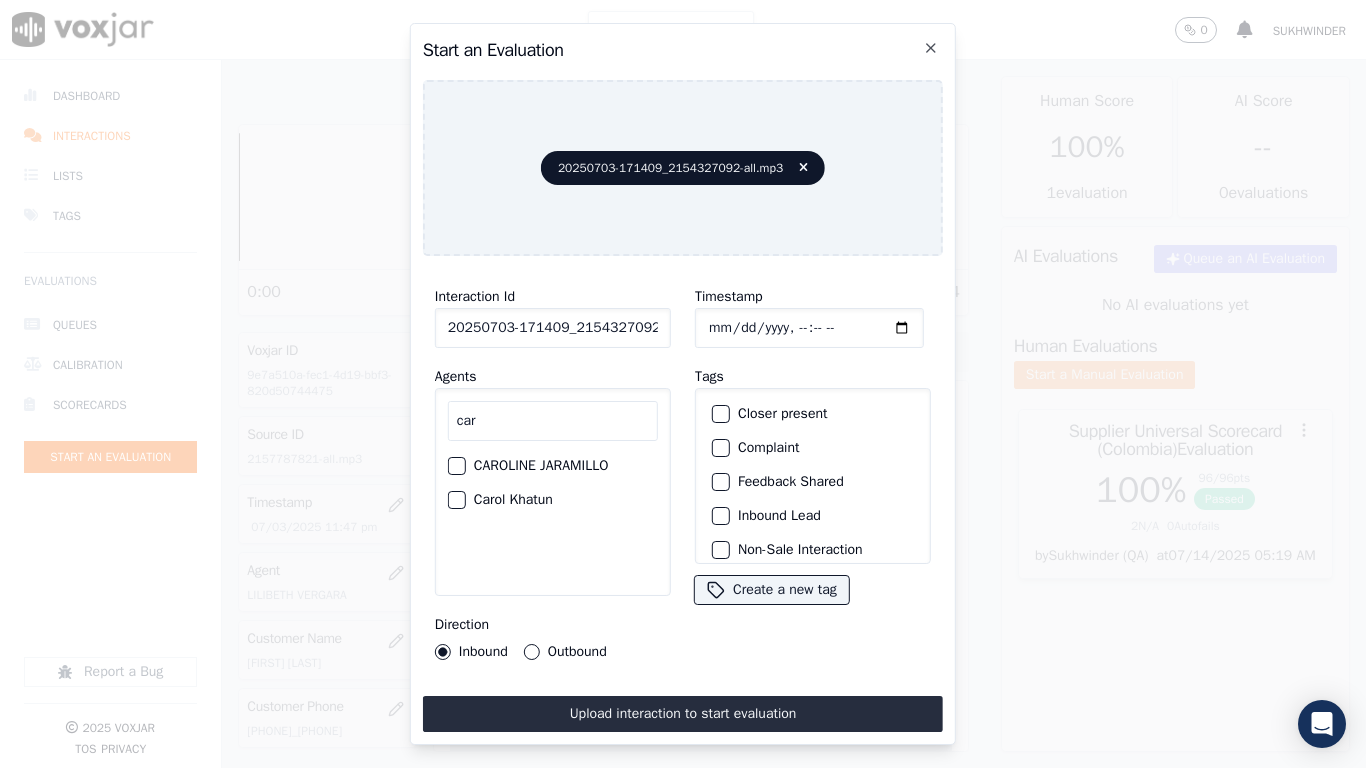 type on "car" 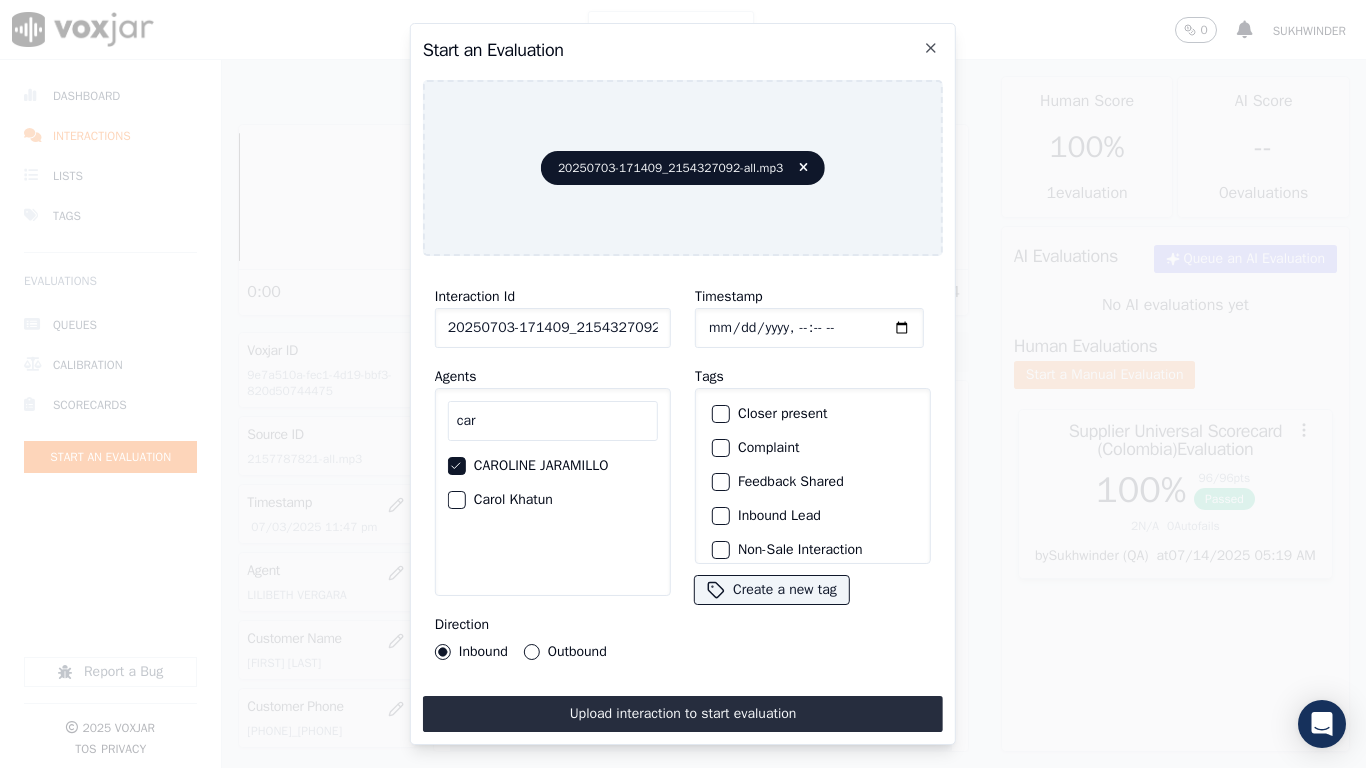 click on "Timestamp" 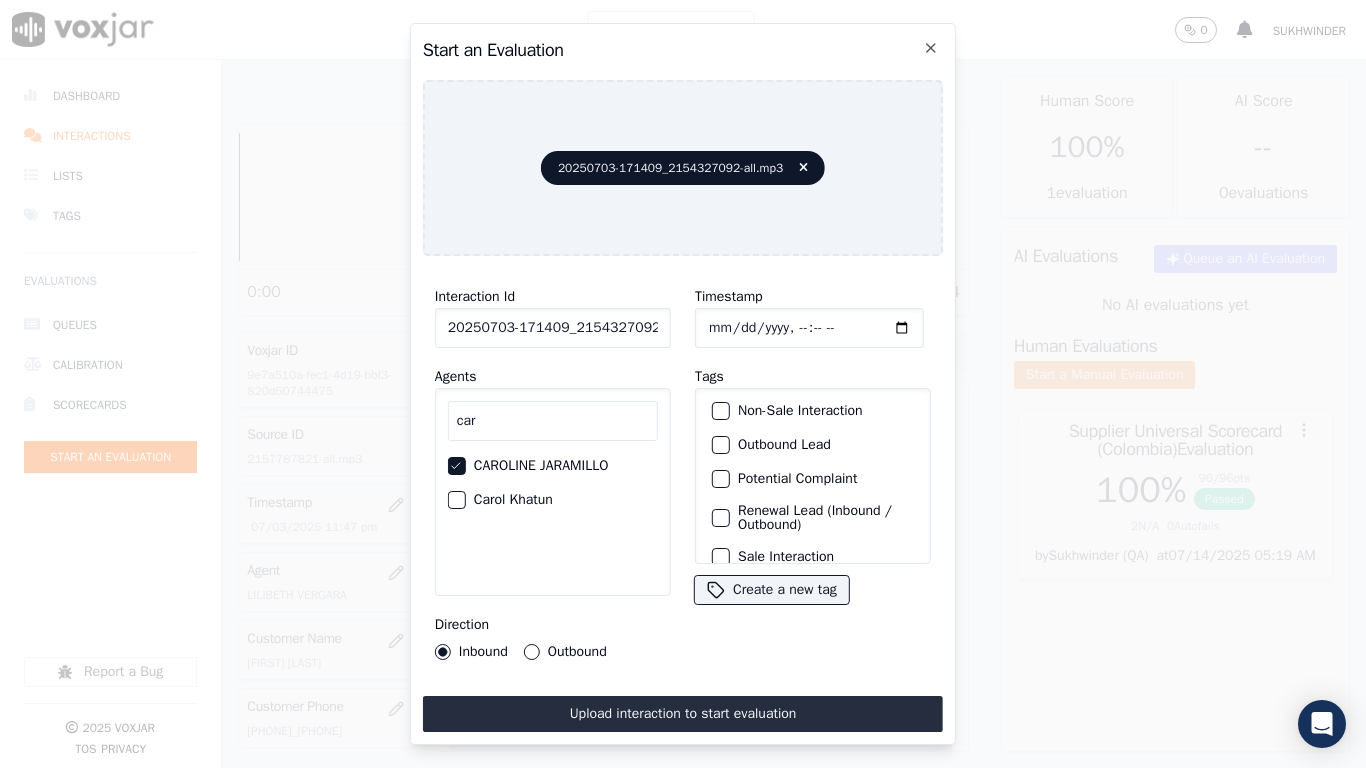 scroll, scrollTop: 173, scrollLeft: 0, axis: vertical 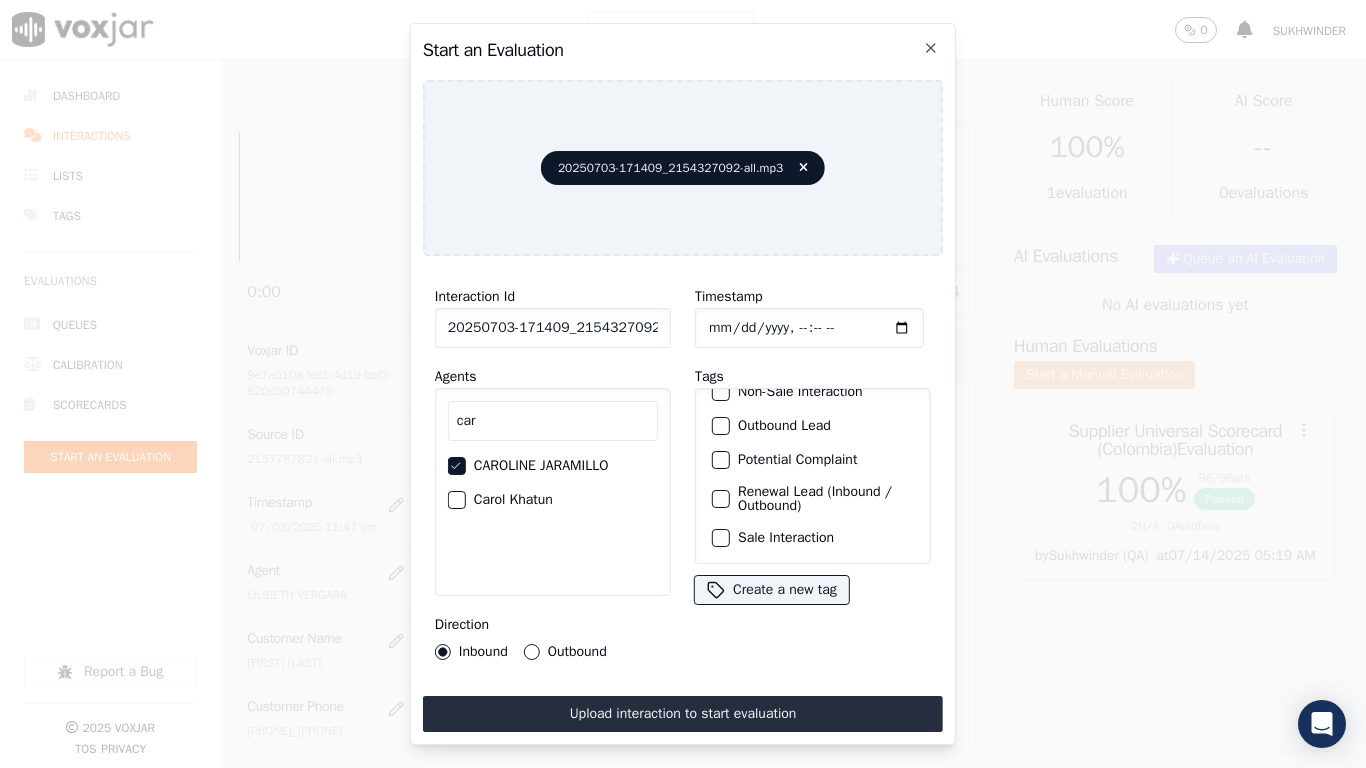 drag, startPoint x: 791, startPoint y: 513, endPoint x: 807, endPoint y: 629, distance: 117.09825 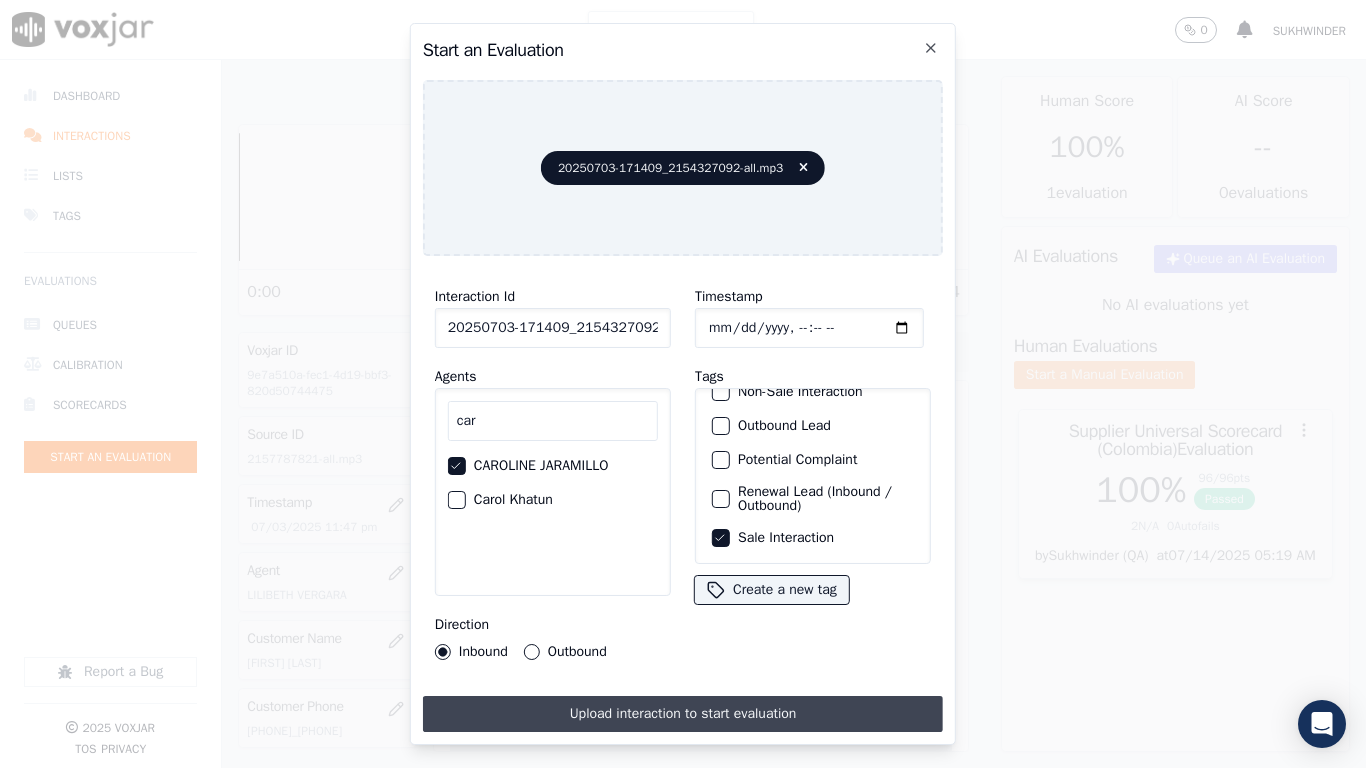 click on "Upload interaction to start evaluation" at bounding box center (683, 714) 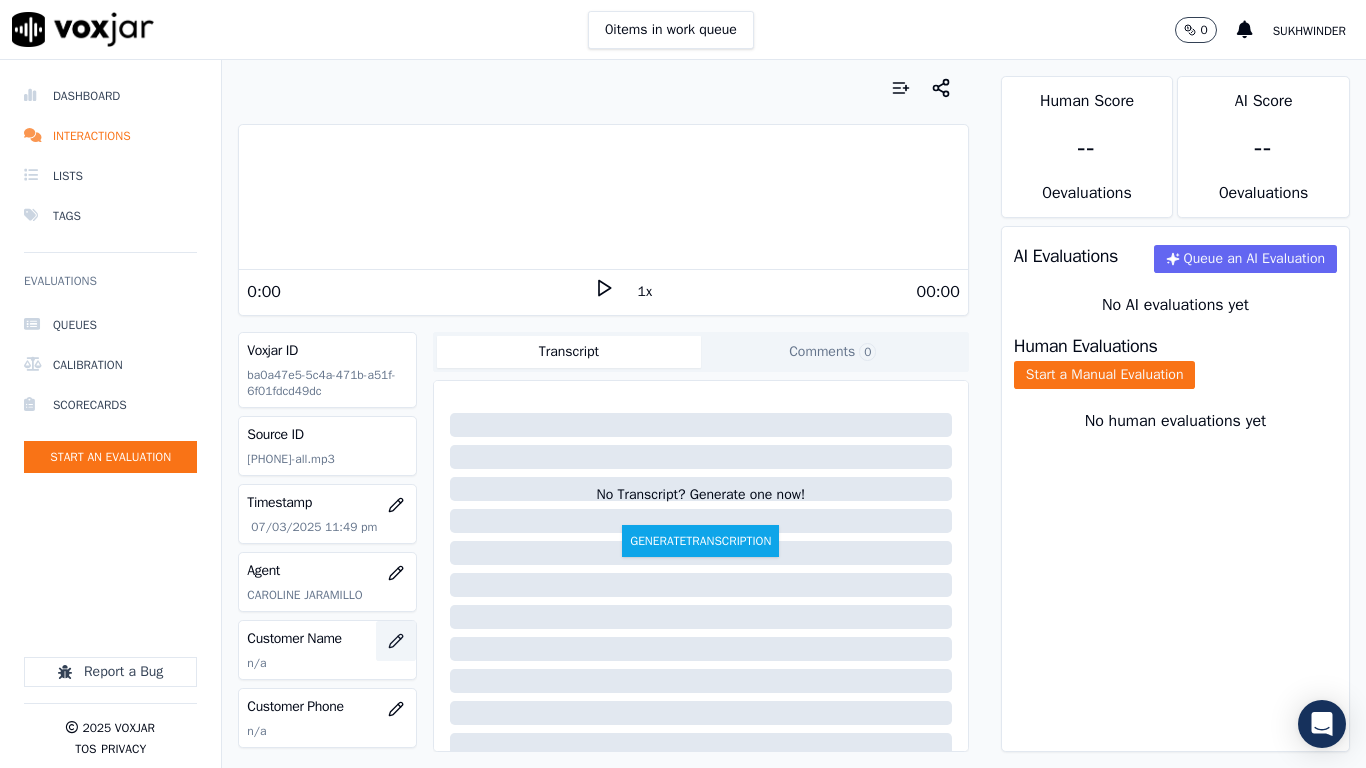 click 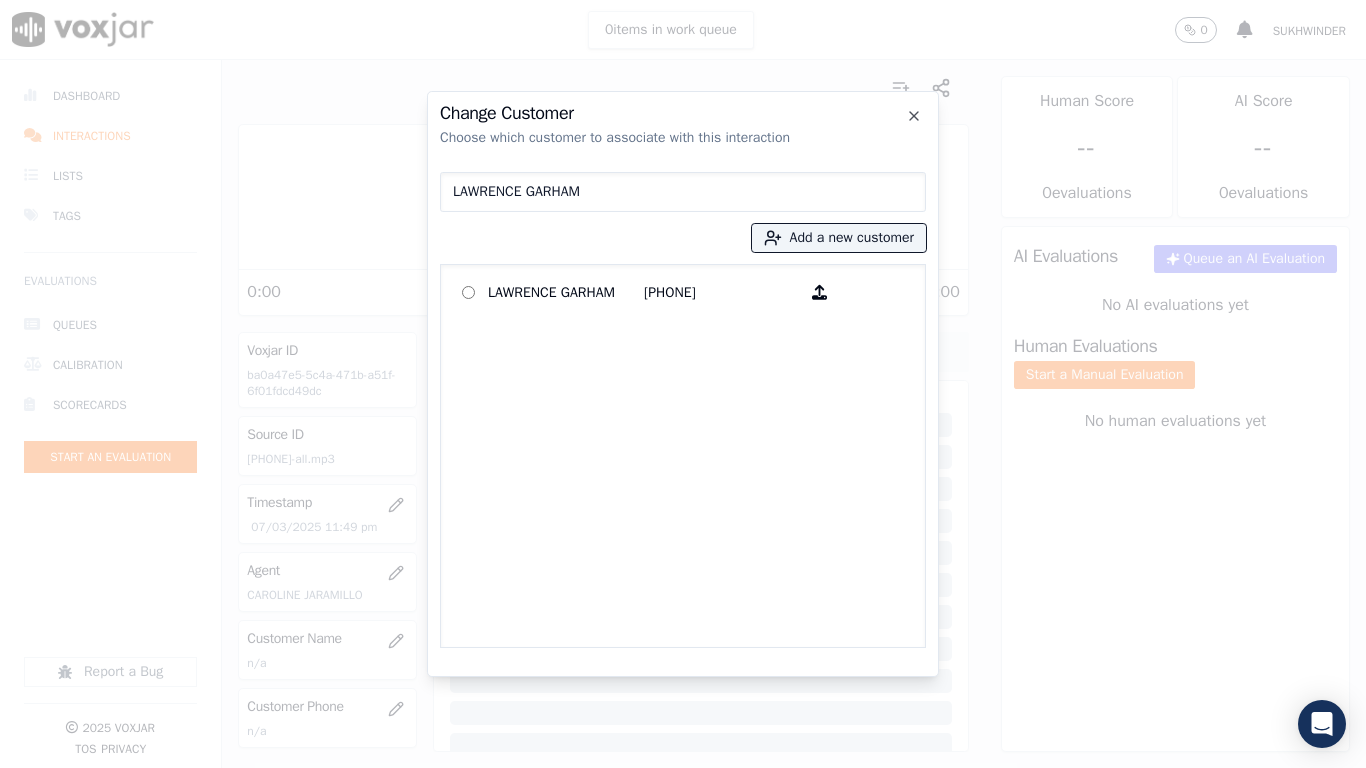 type on "LAWRENCE GARHAM" 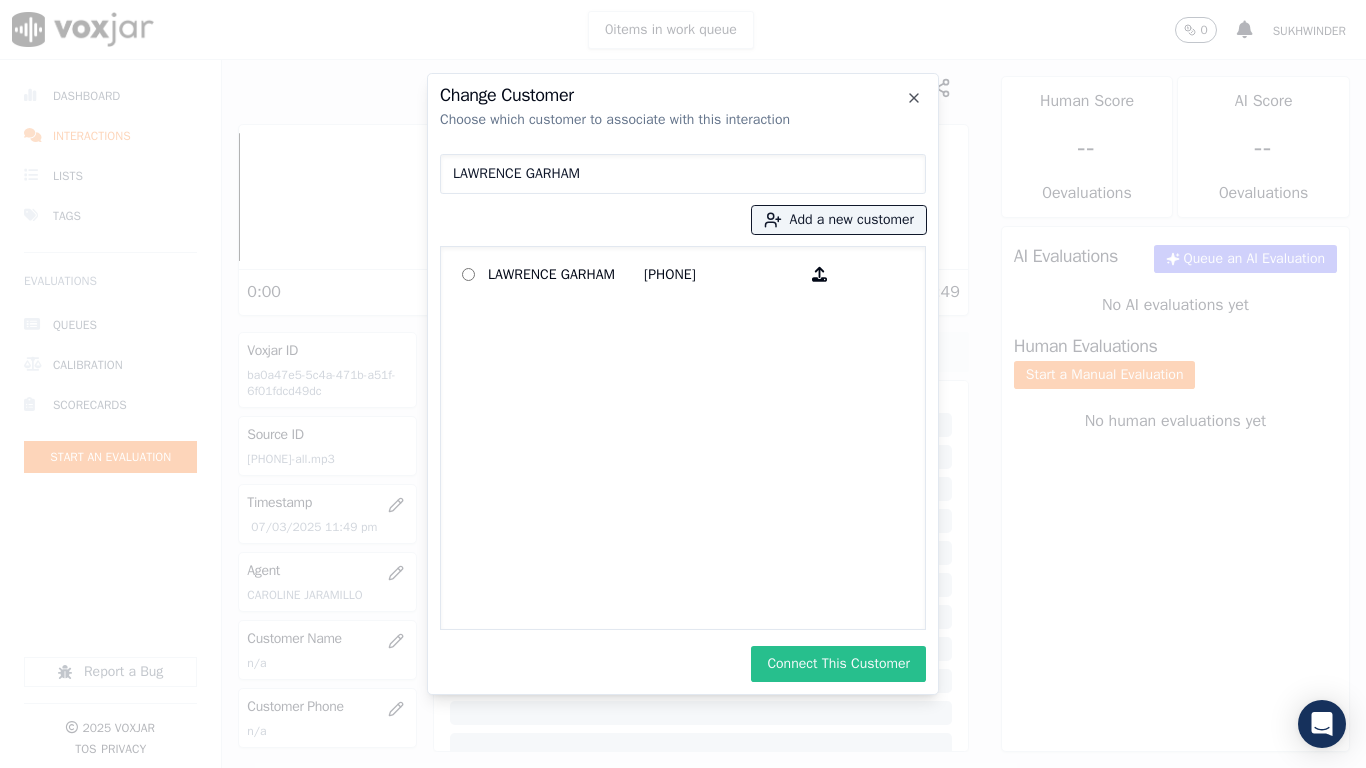 click on "Connect This Customer" at bounding box center [838, 664] 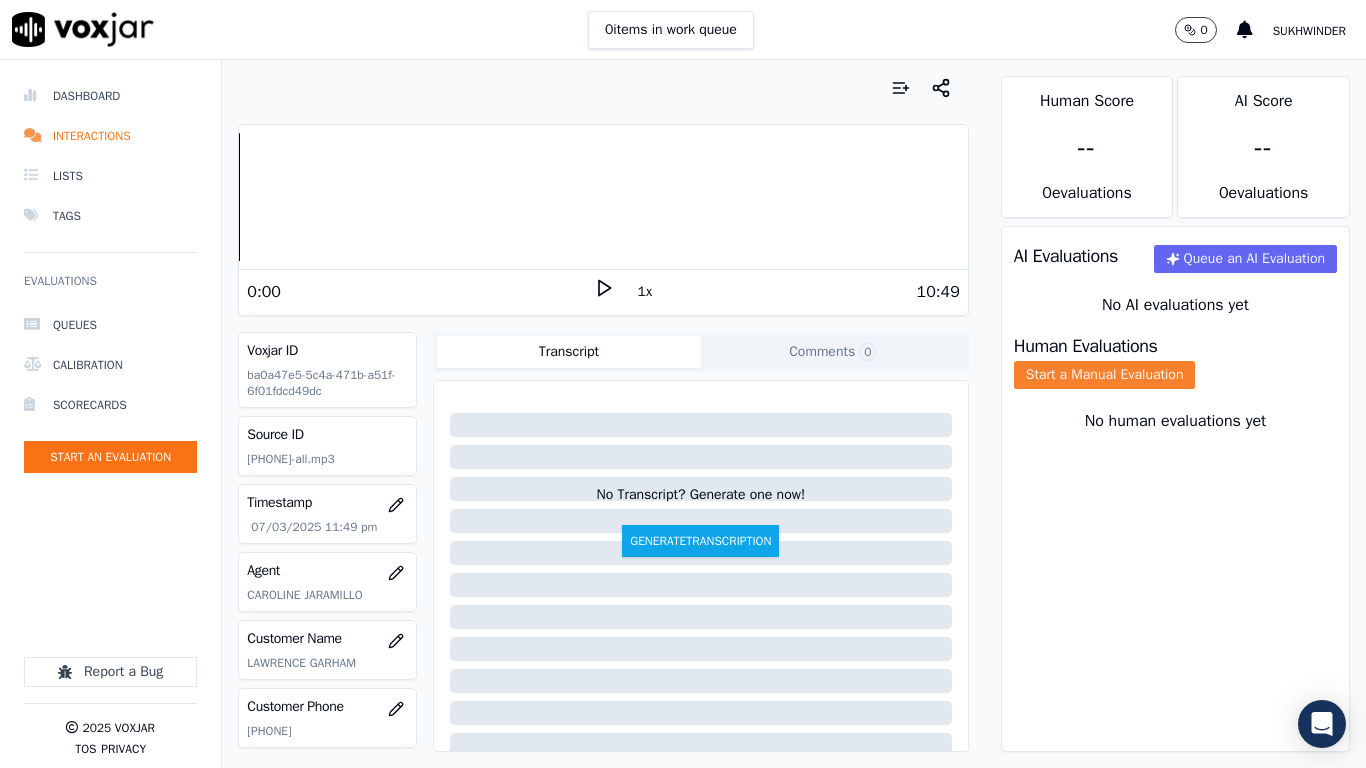 click on "Start a Manual Evaluation" 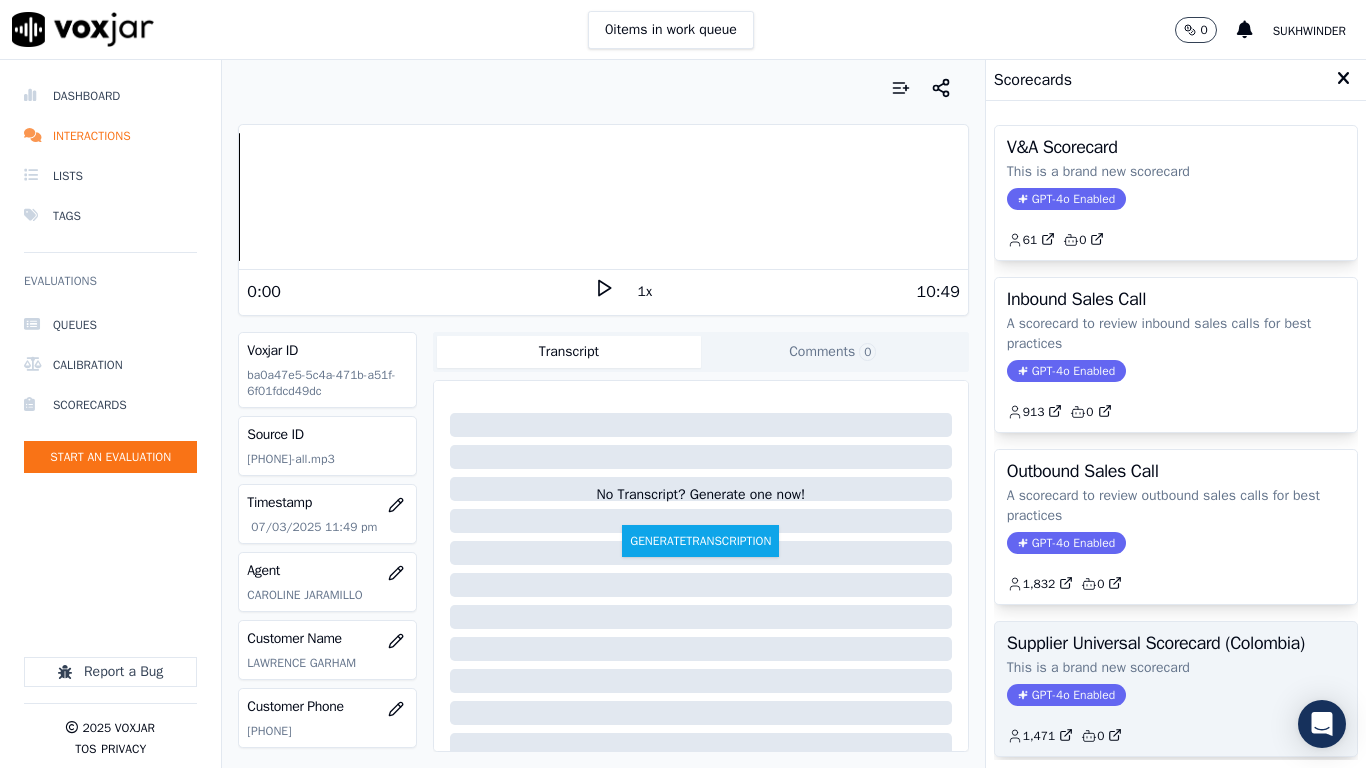 click on "Supplier Universal Scorecard (Colombia)" at bounding box center [1176, 643] 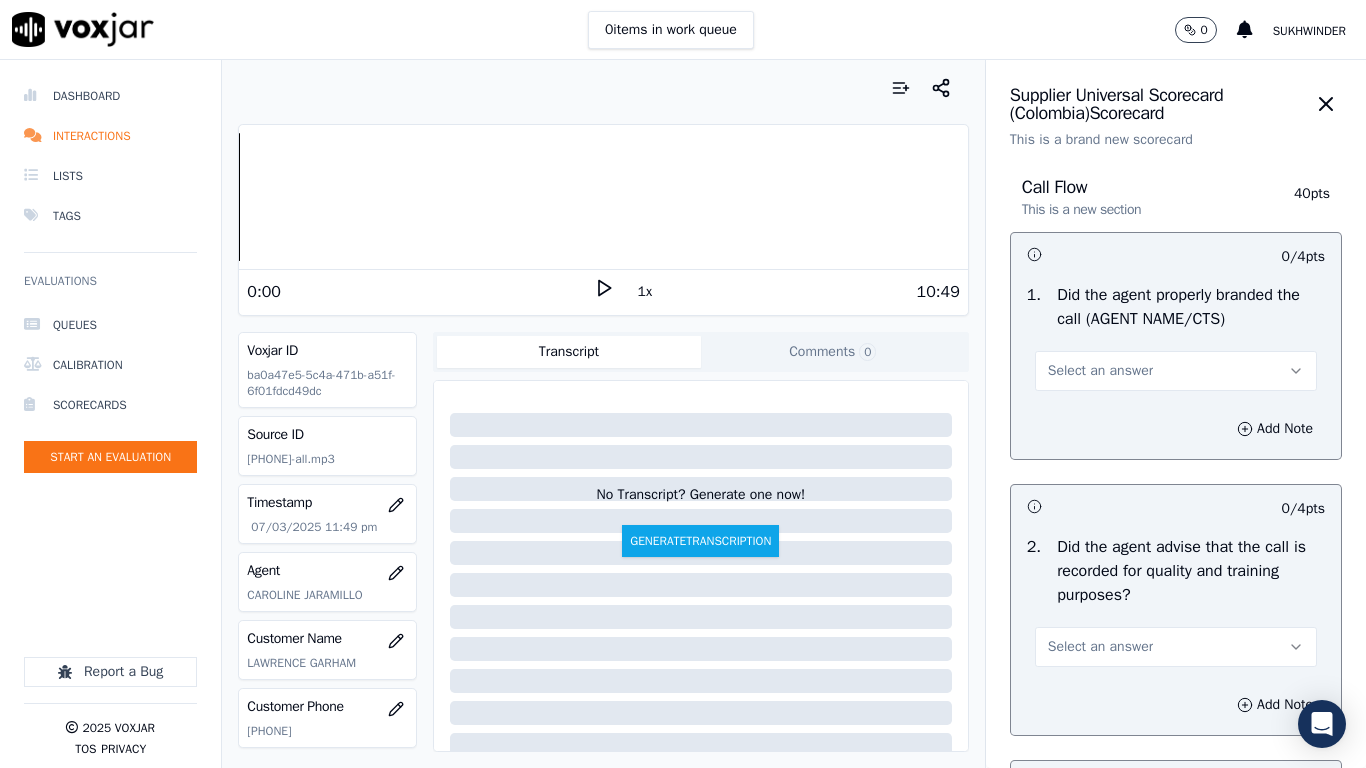 drag, startPoint x: 1093, startPoint y: 379, endPoint x: 1090, endPoint y: 390, distance: 11.401754 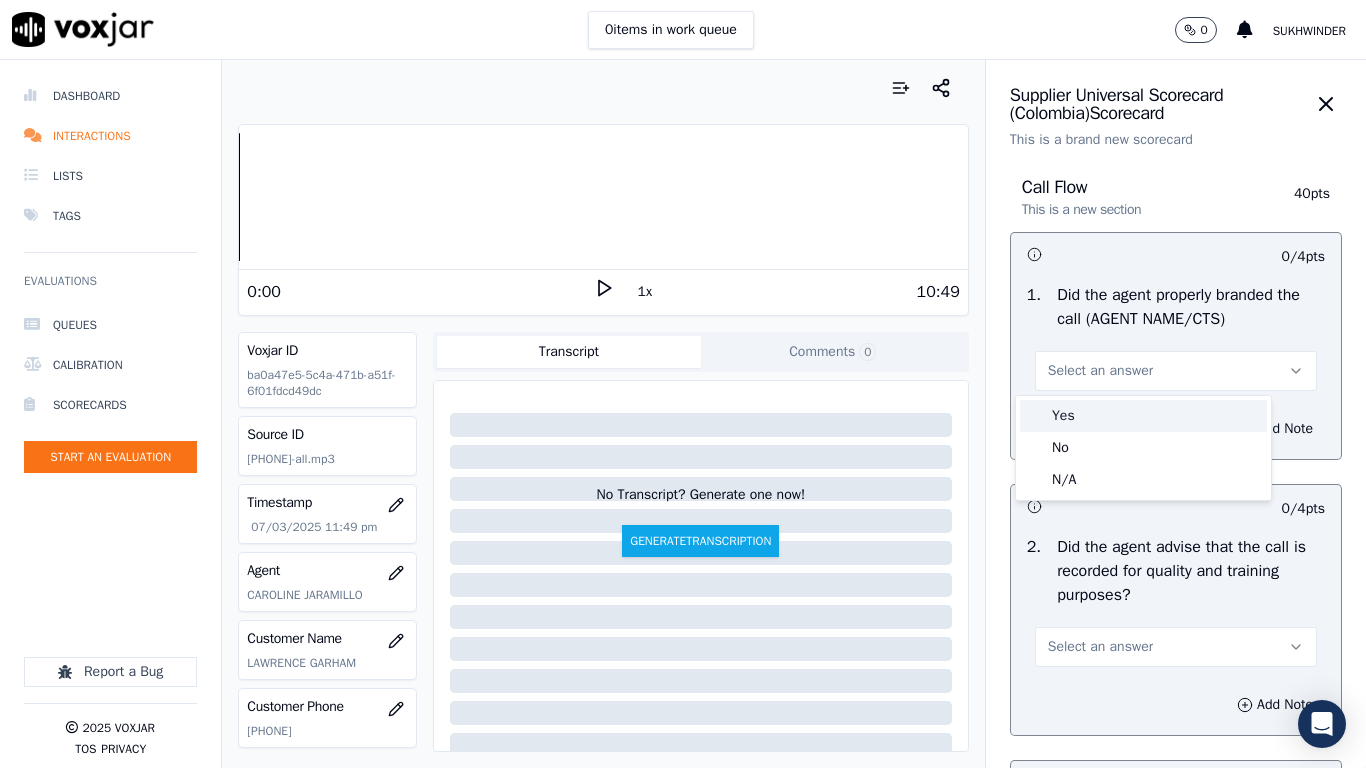 click on "Yes" at bounding box center [1143, 416] 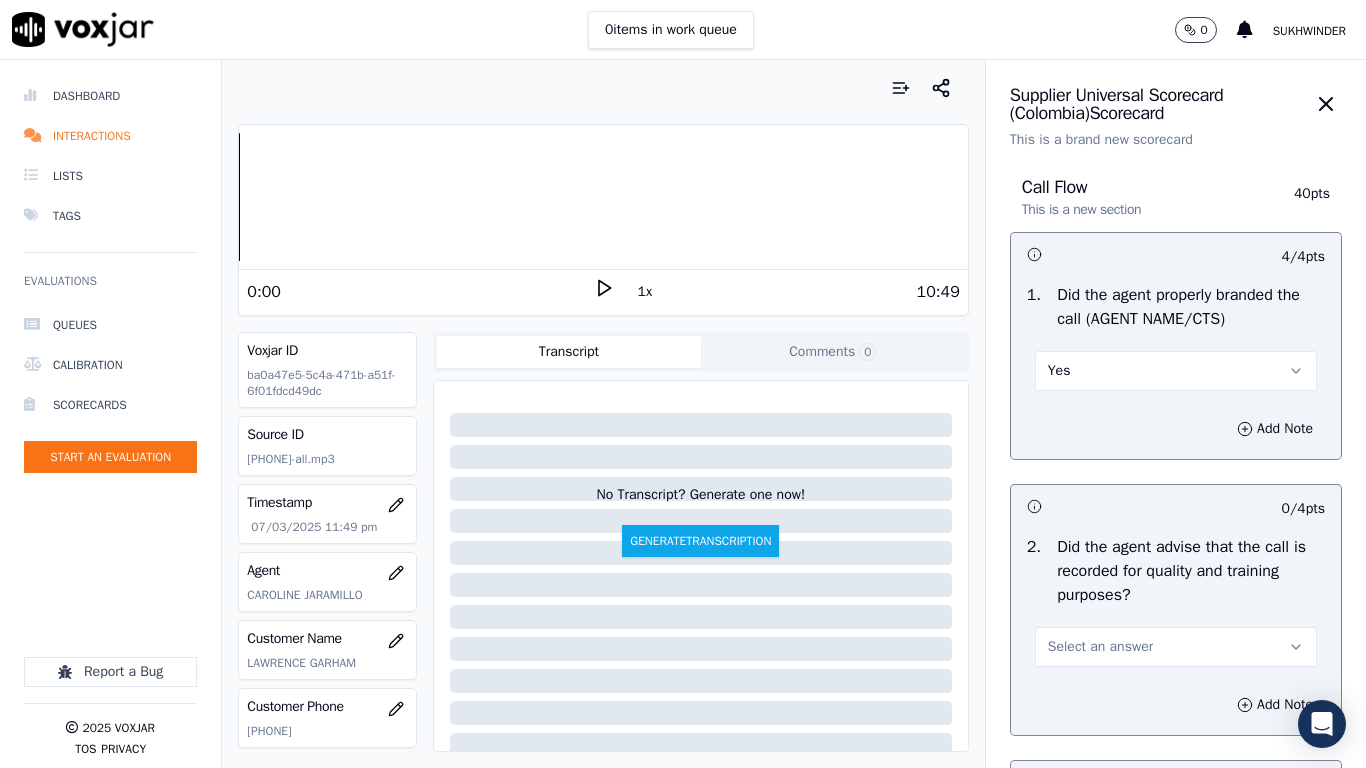 click on "Select an answer" at bounding box center [1176, 647] 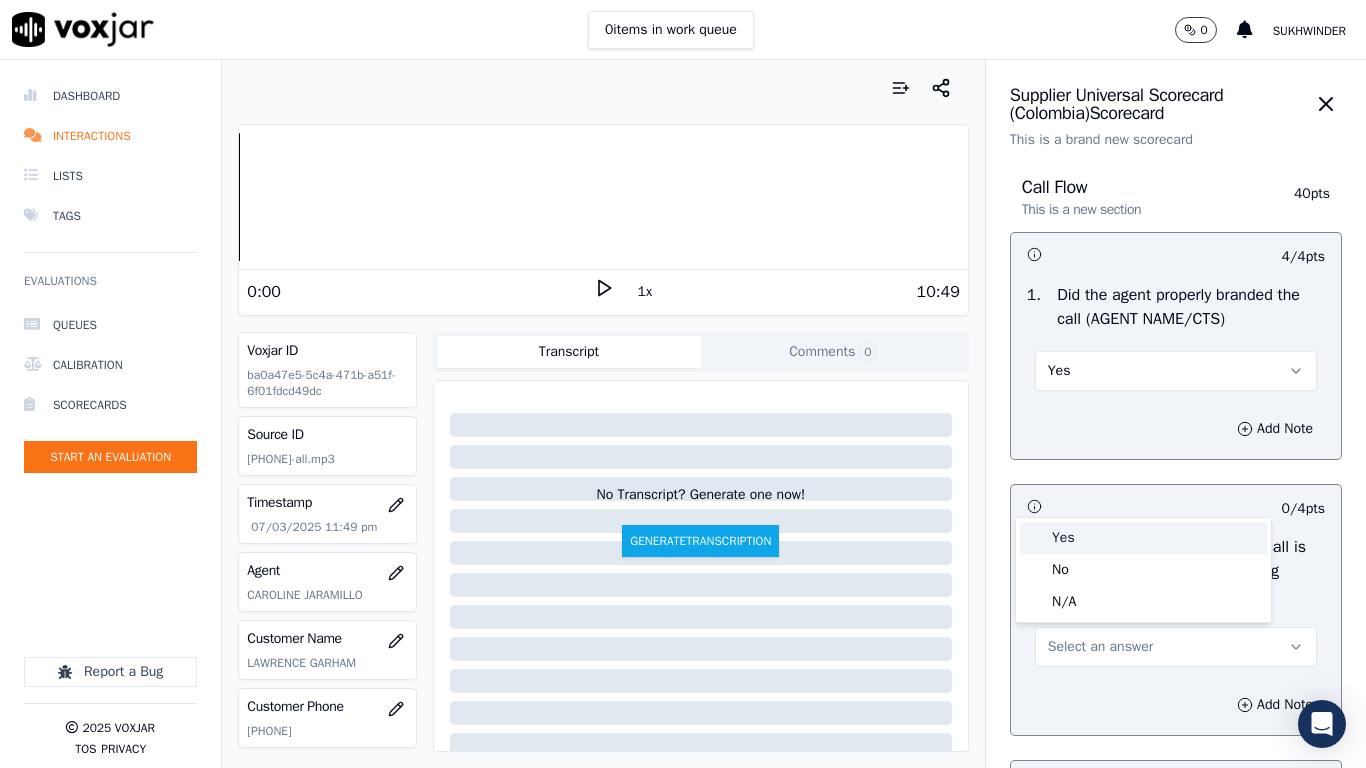 click on "Yes" at bounding box center (1143, 538) 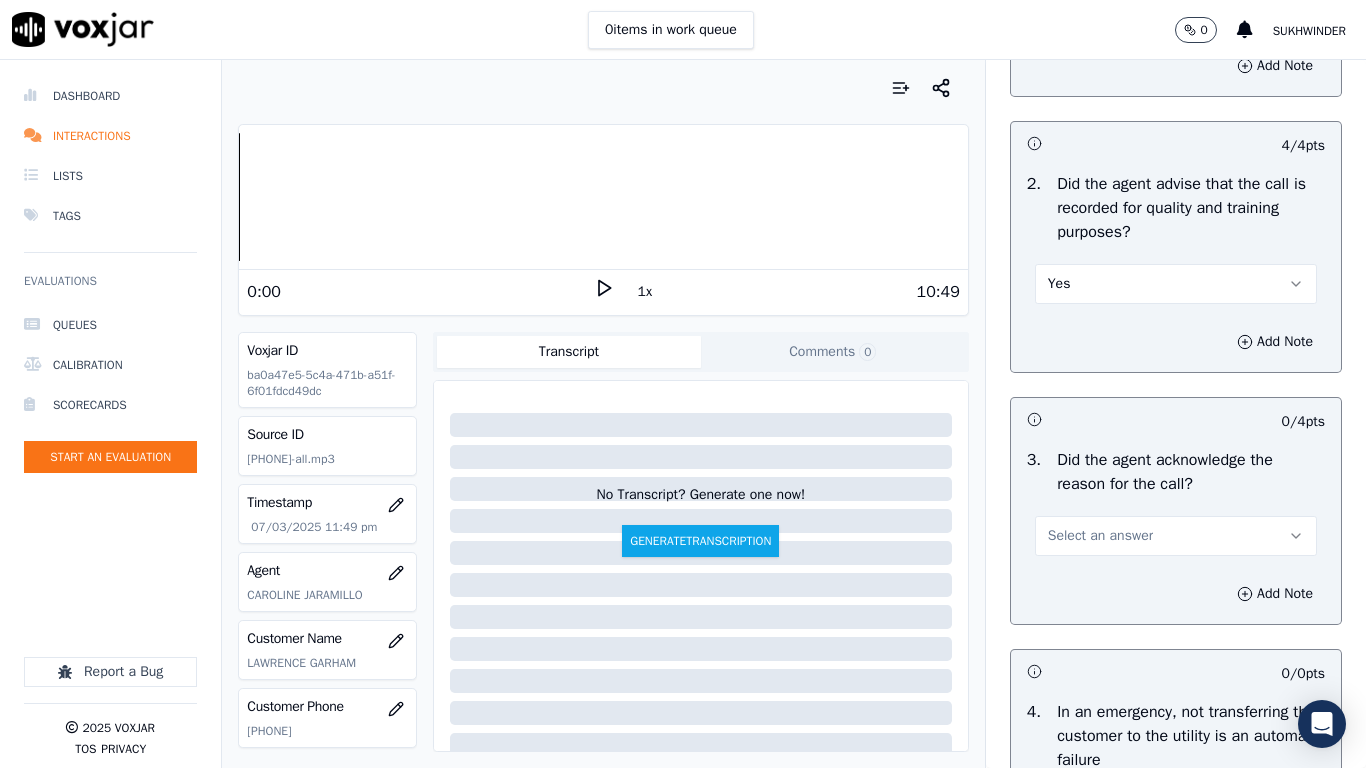 scroll, scrollTop: 400, scrollLeft: 0, axis: vertical 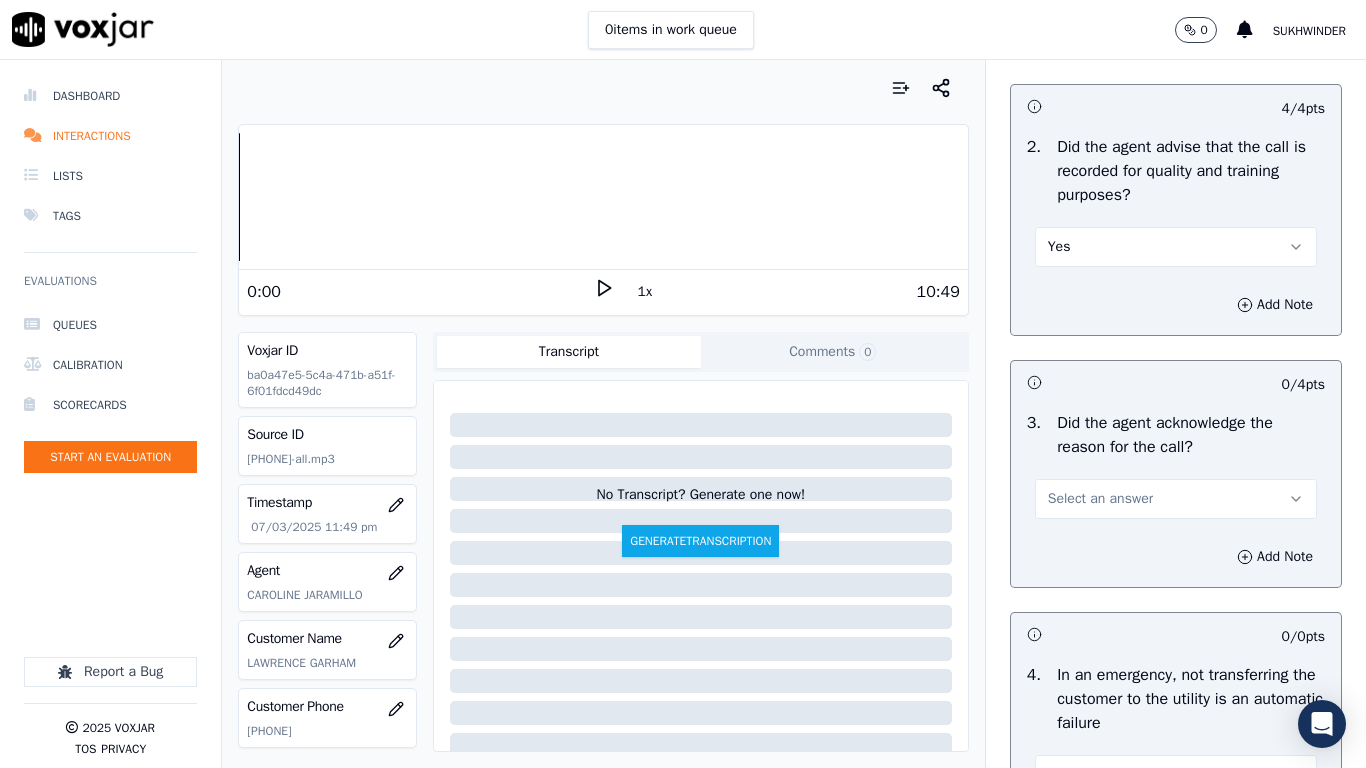 click on "Select an answer" at bounding box center [1100, 499] 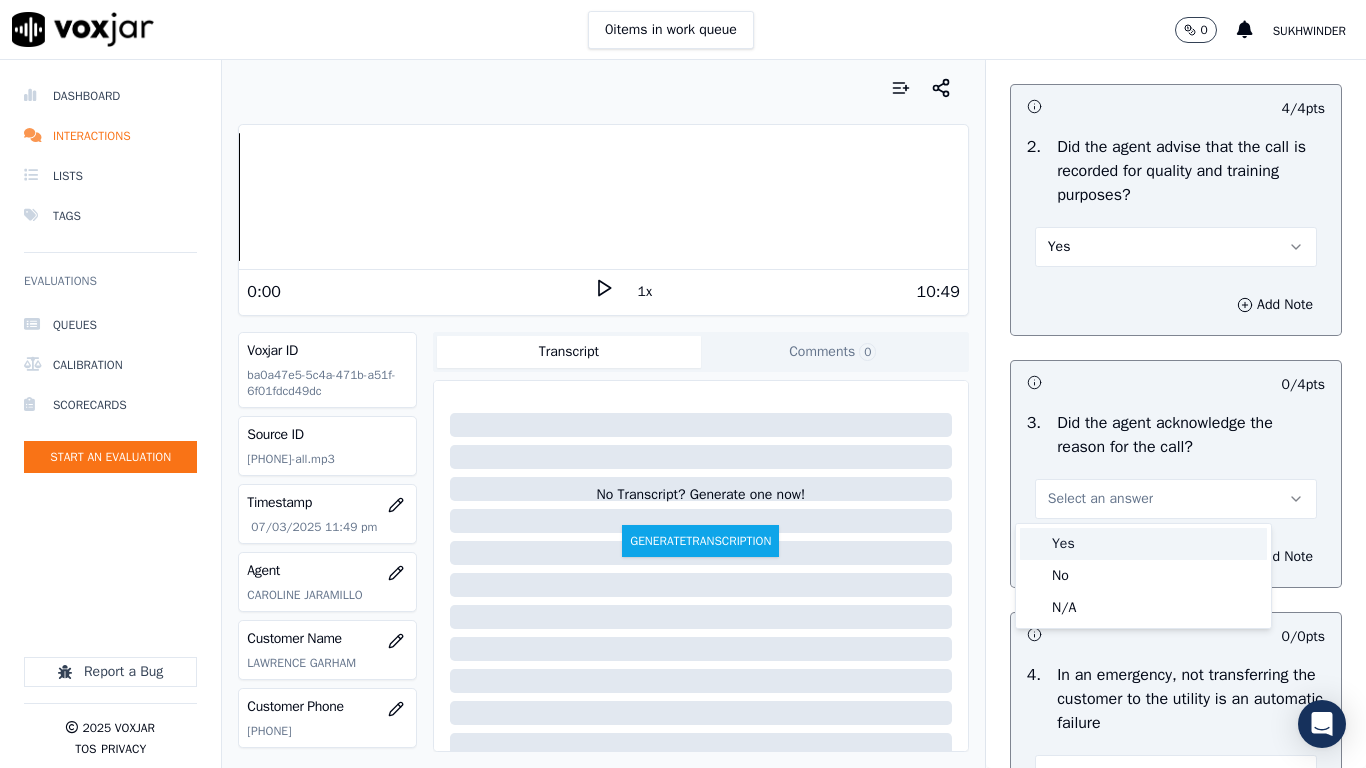 click on "Yes" at bounding box center [1143, 544] 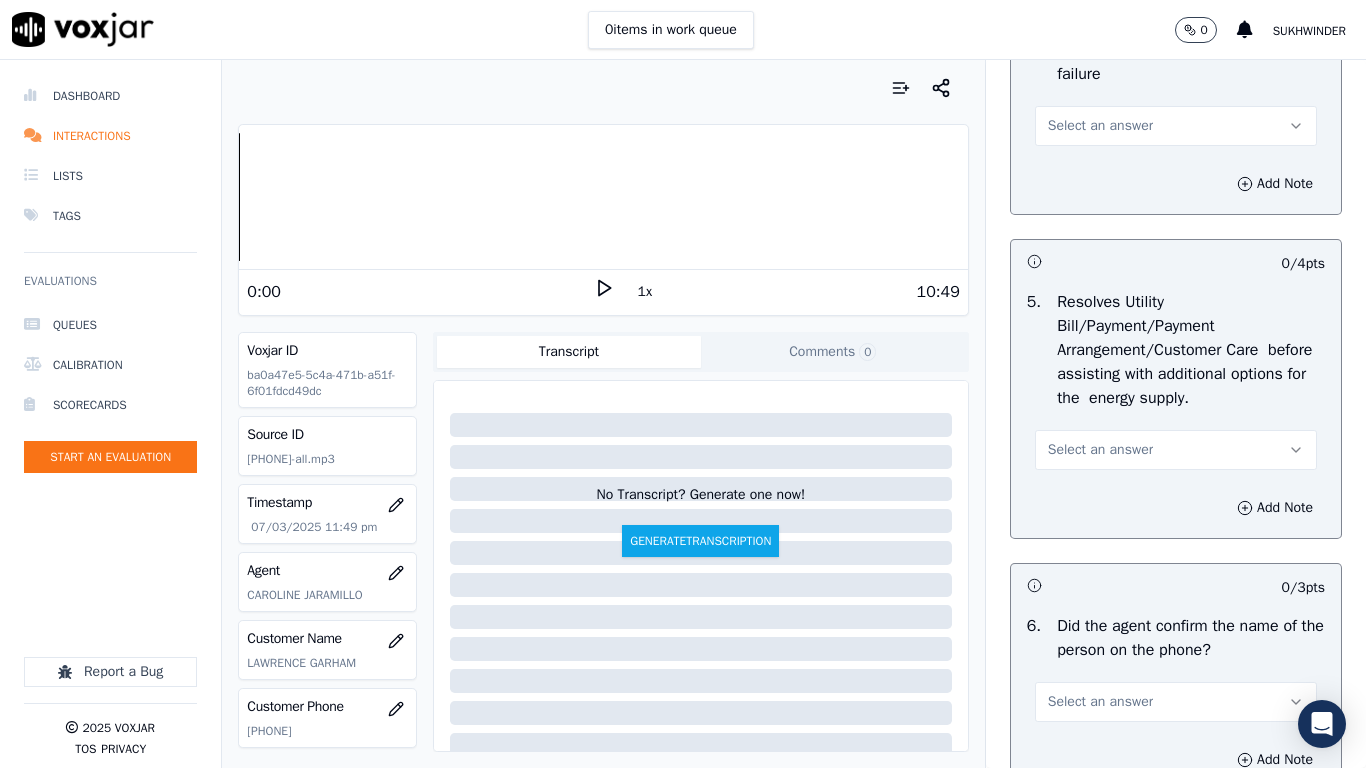 scroll, scrollTop: 1100, scrollLeft: 0, axis: vertical 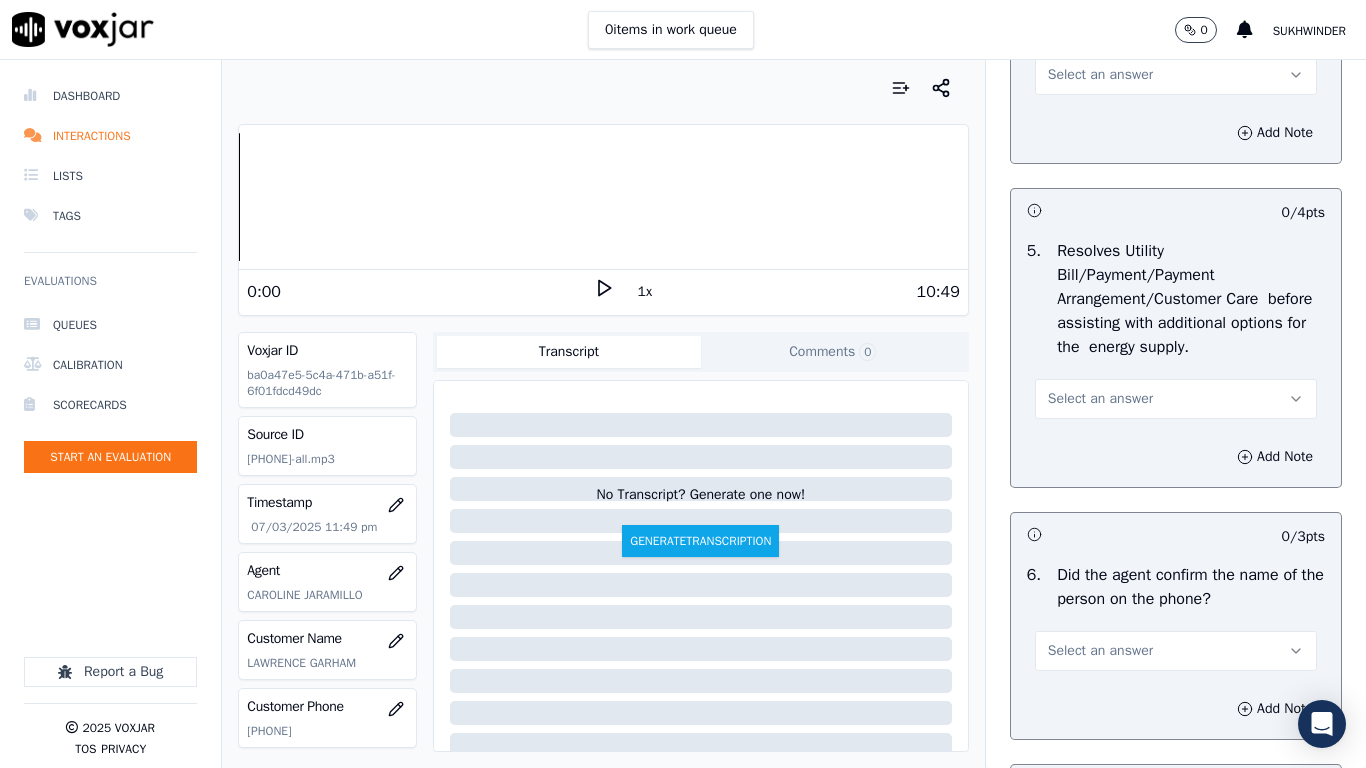 drag, startPoint x: 1076, startPoint y: 75, endPoint x: 1078, endPoint y: 91, distance: 16.124516 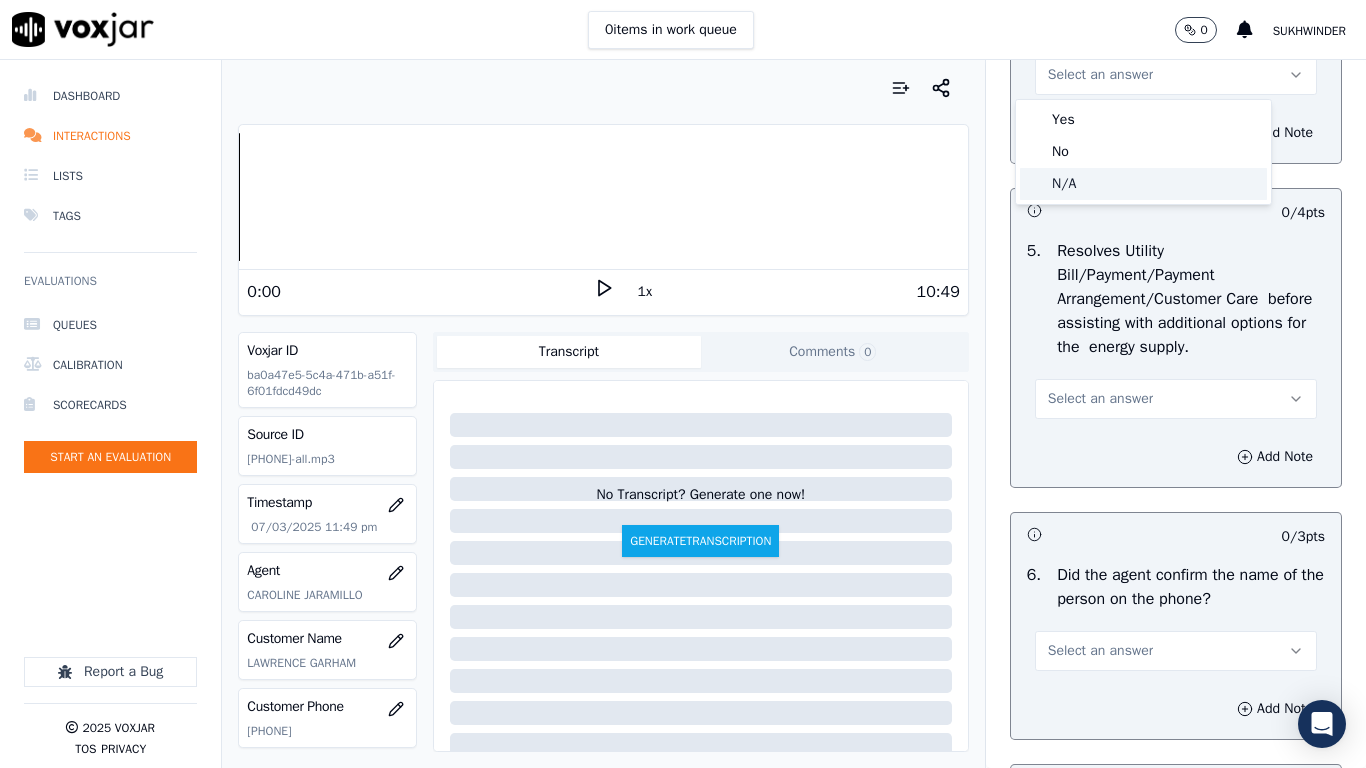 click on "N/A" 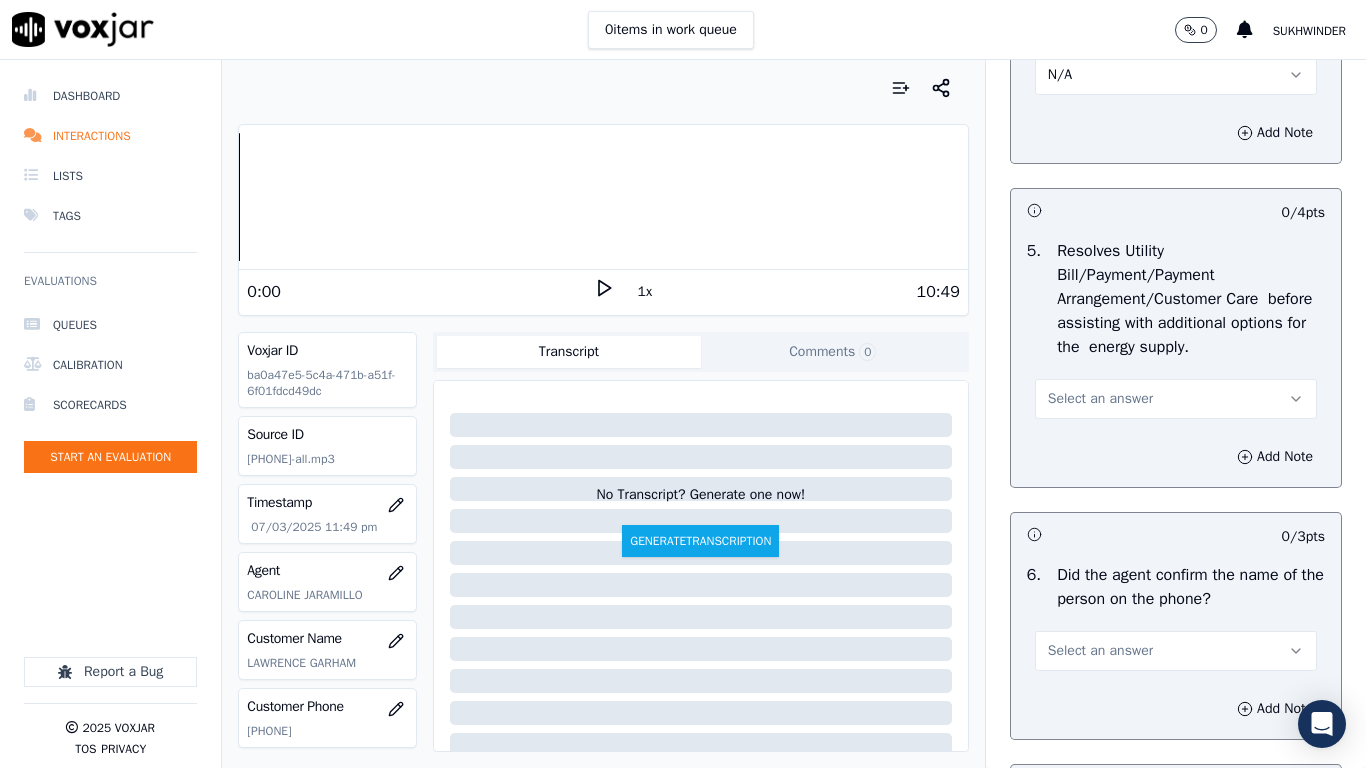 click on "Select an answer" at bounding box center (1100, 399) 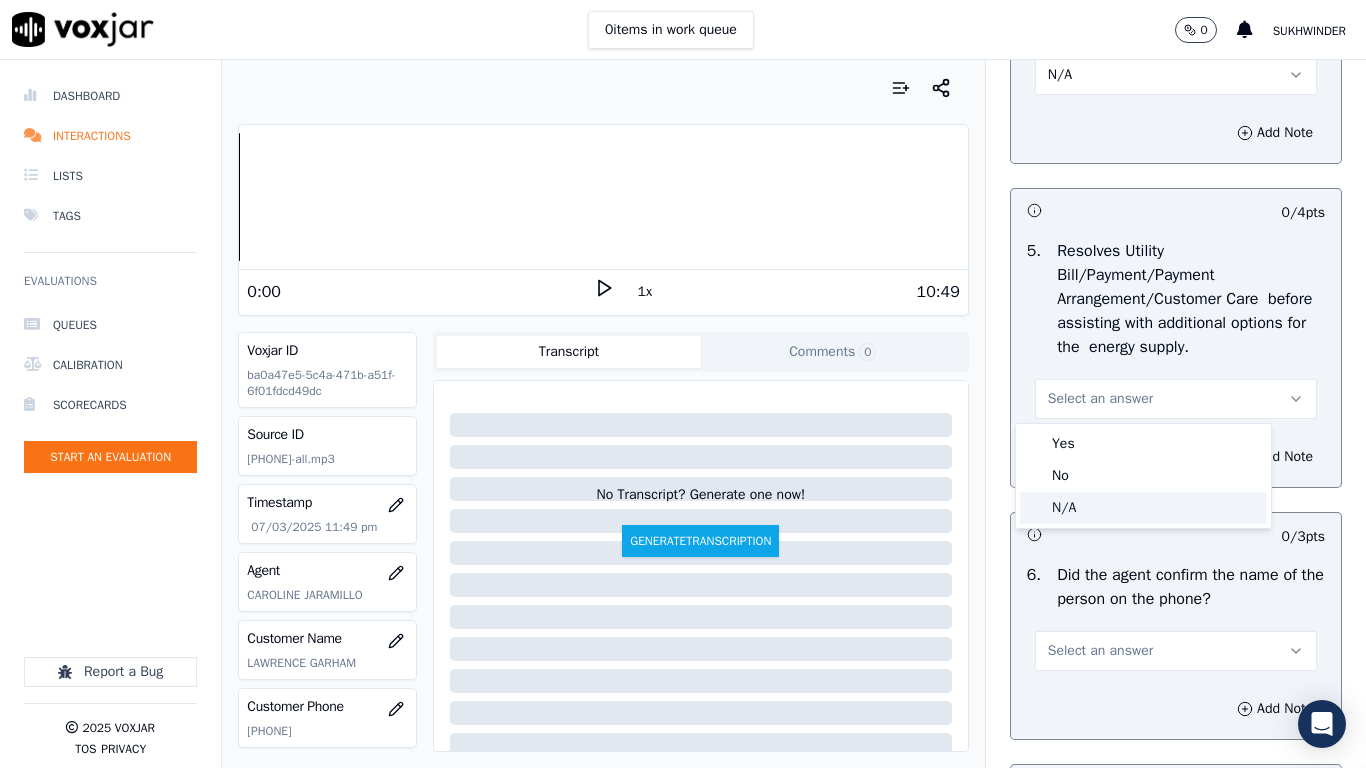 click on "N/A" 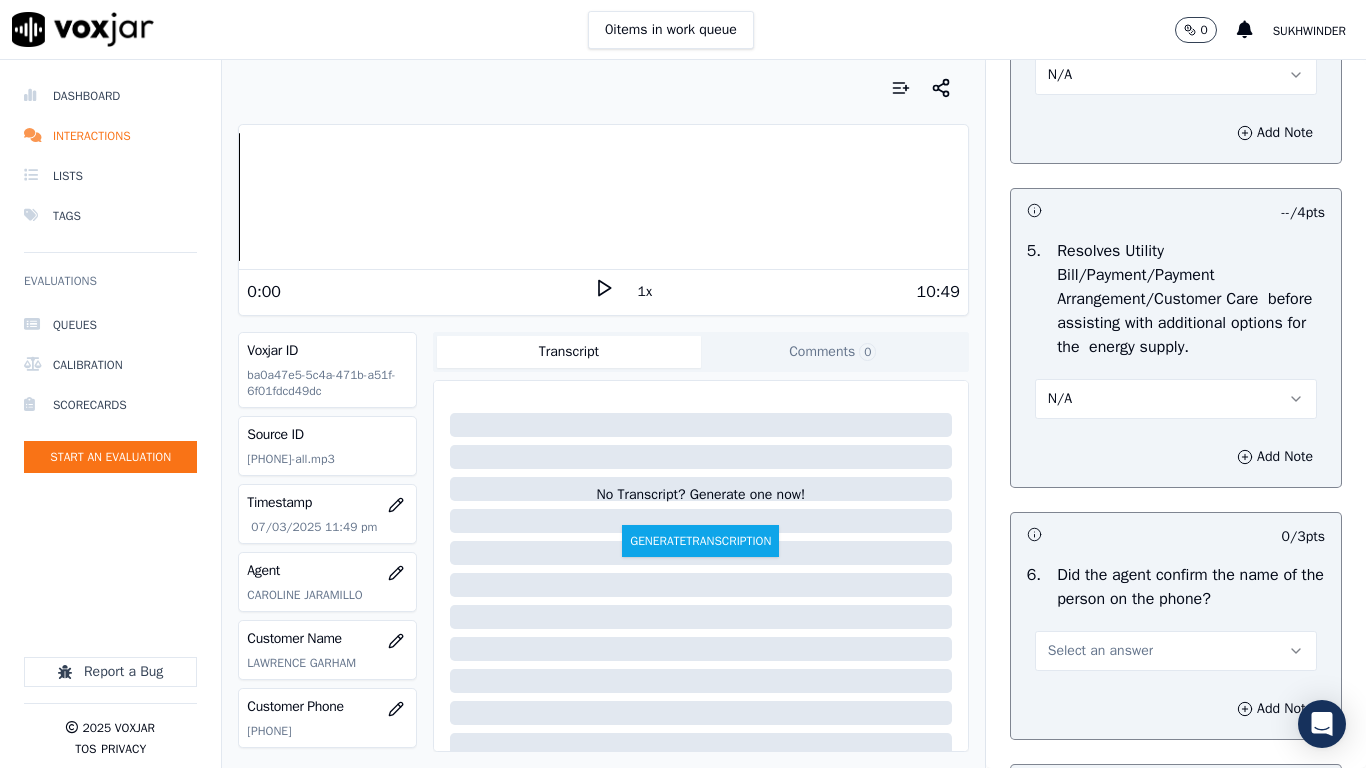 scroll, scrollTop: 1500, scrollLeft: 0, axis: vertical 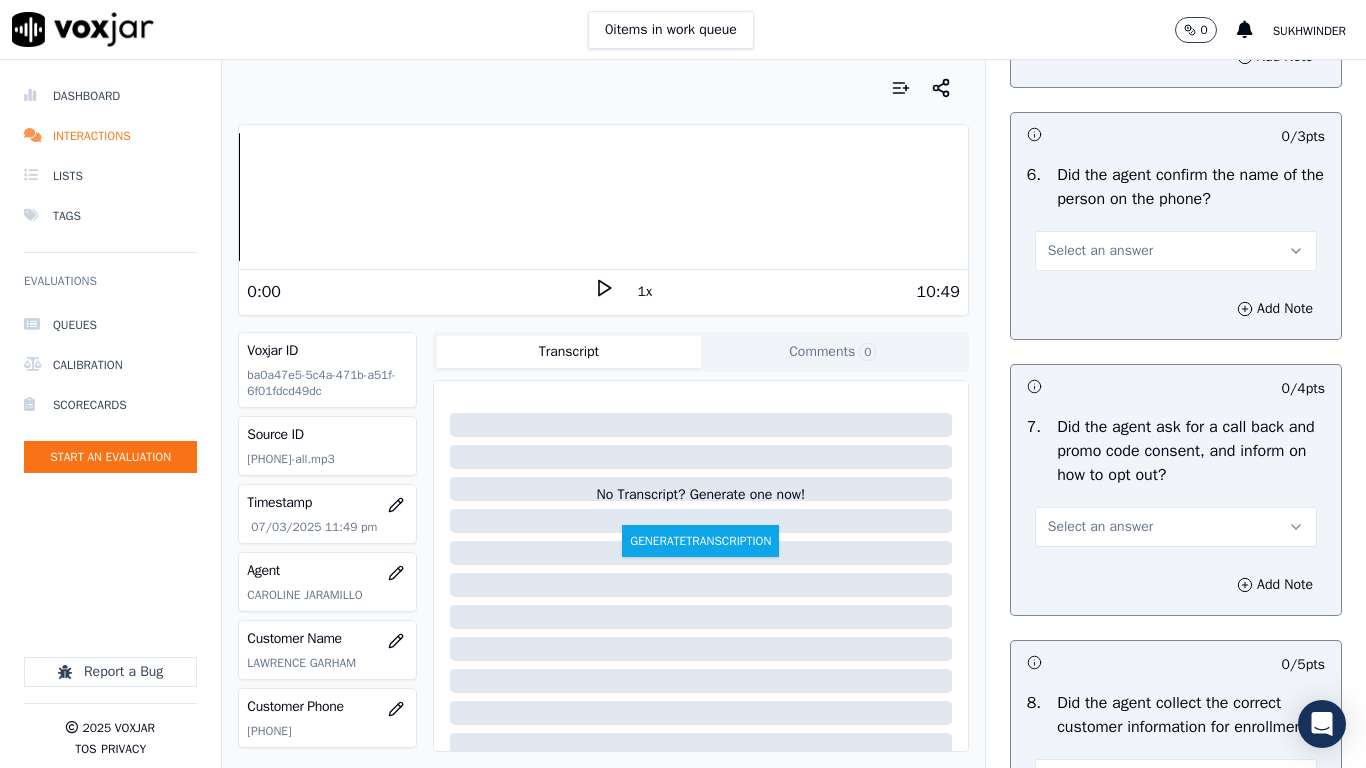 click on "Select an answer" at bounding box center (1100, 251) 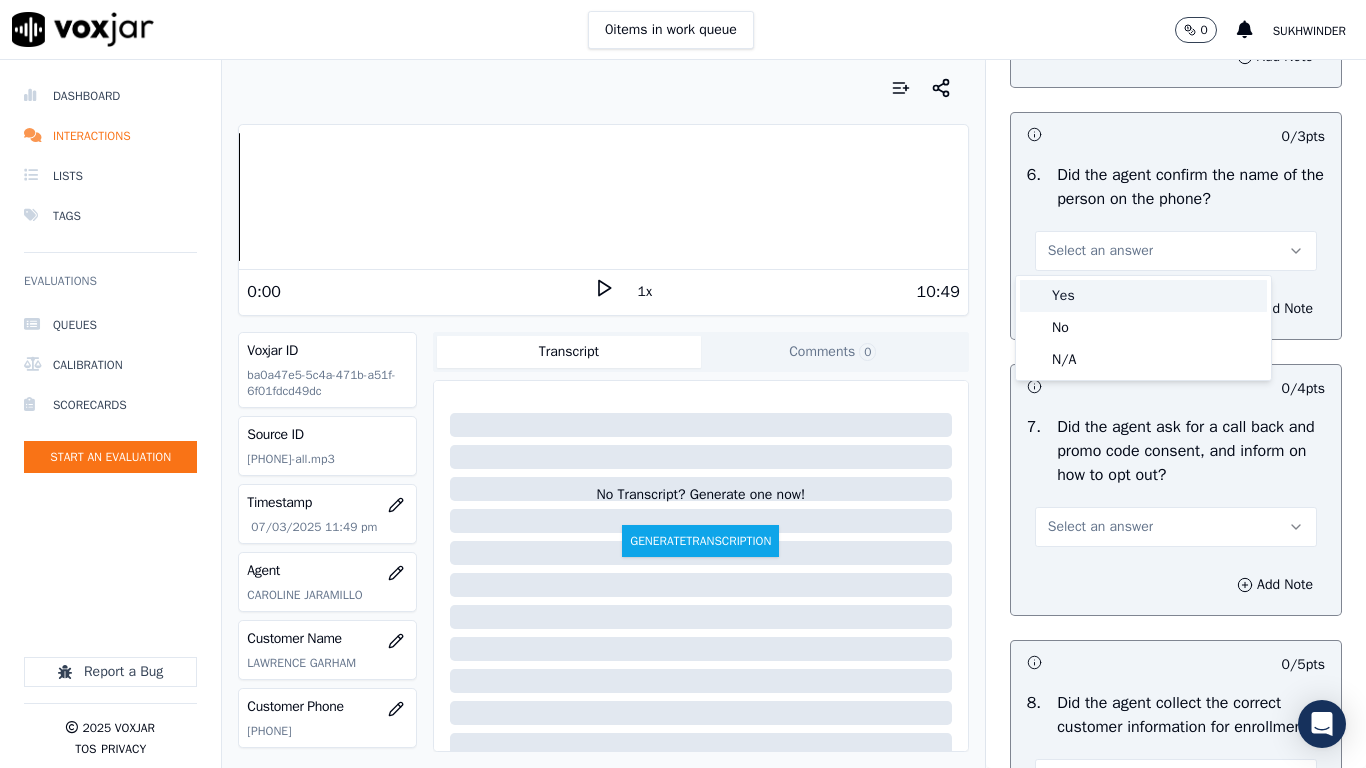 click on "Yes" at bounding box center (1143, 296) 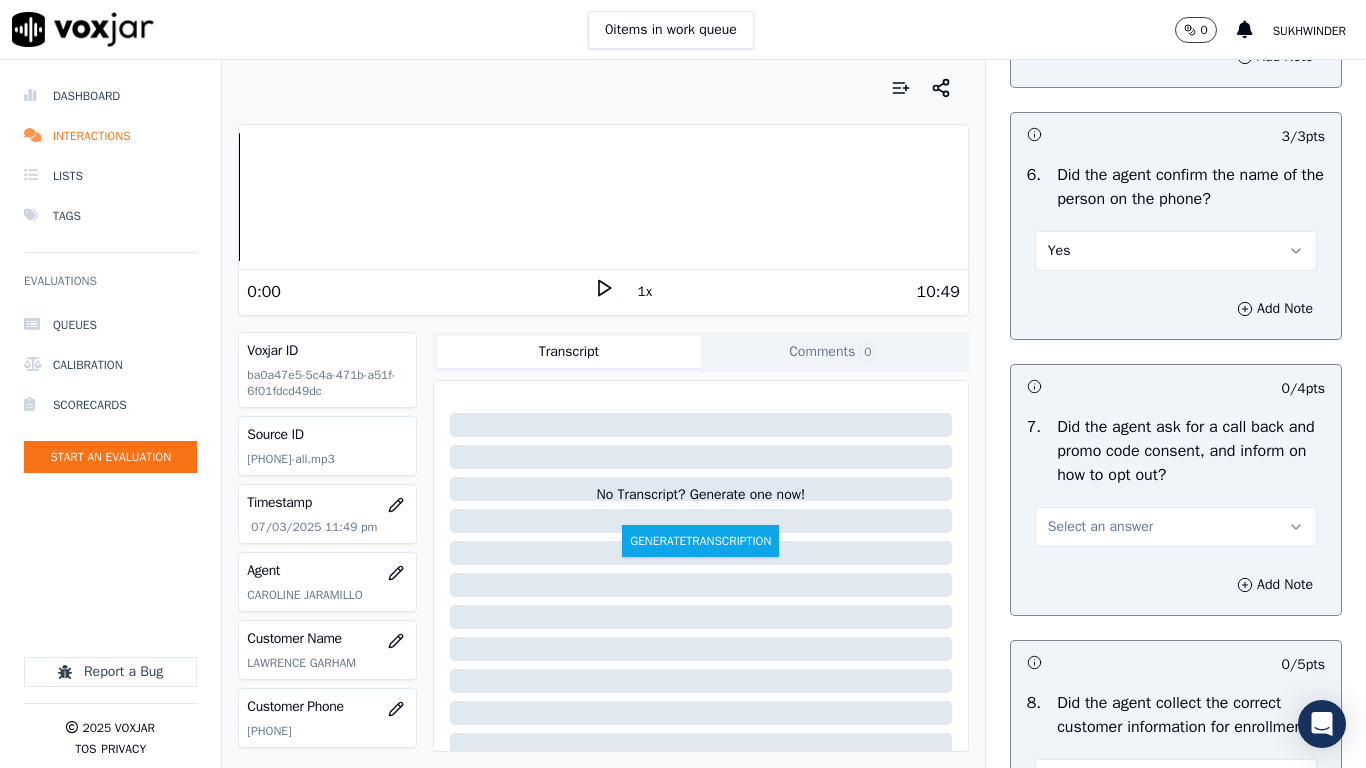 click on "7 .   Did the agent ask for a call back and promo code consent, and inform on how to opt out?
Select an answer" at bounding box center [1176, 481] 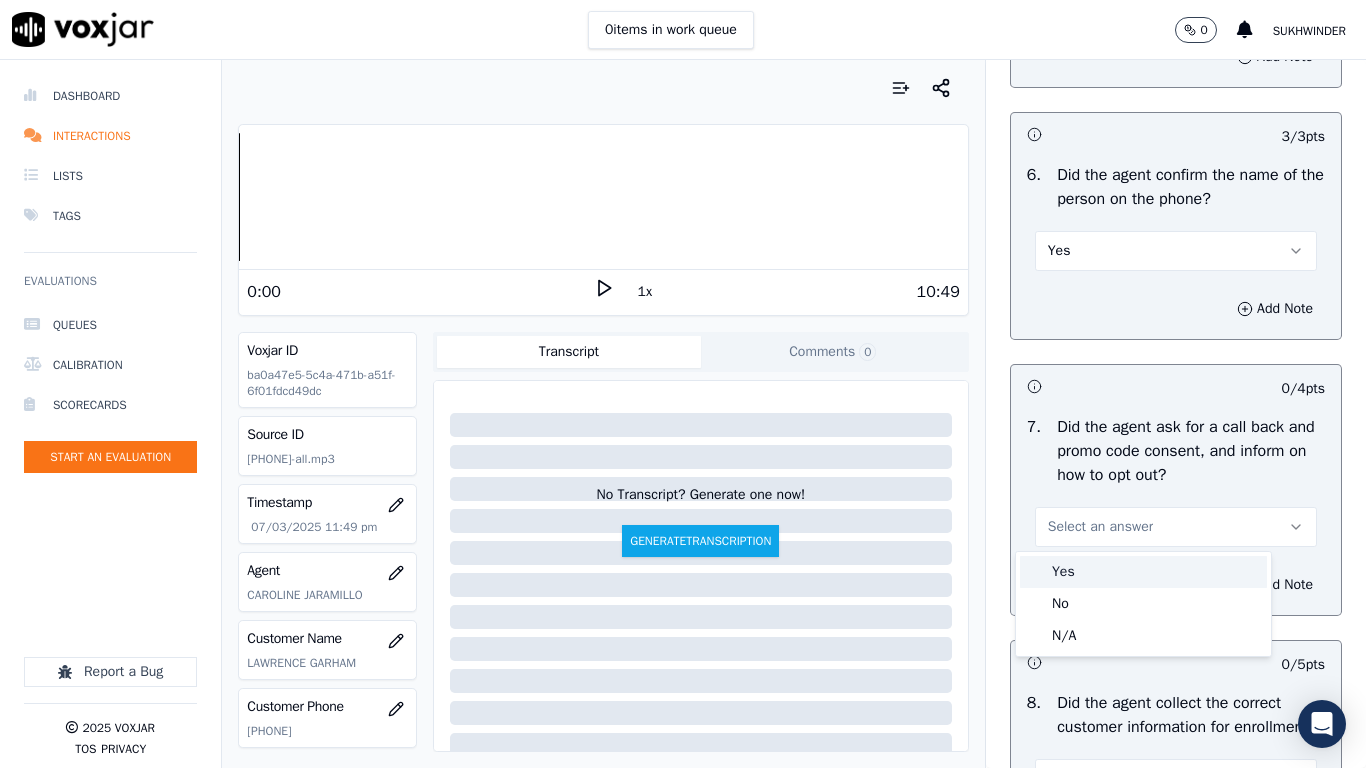 click on "Yes" at bounding box center [1143, 572] 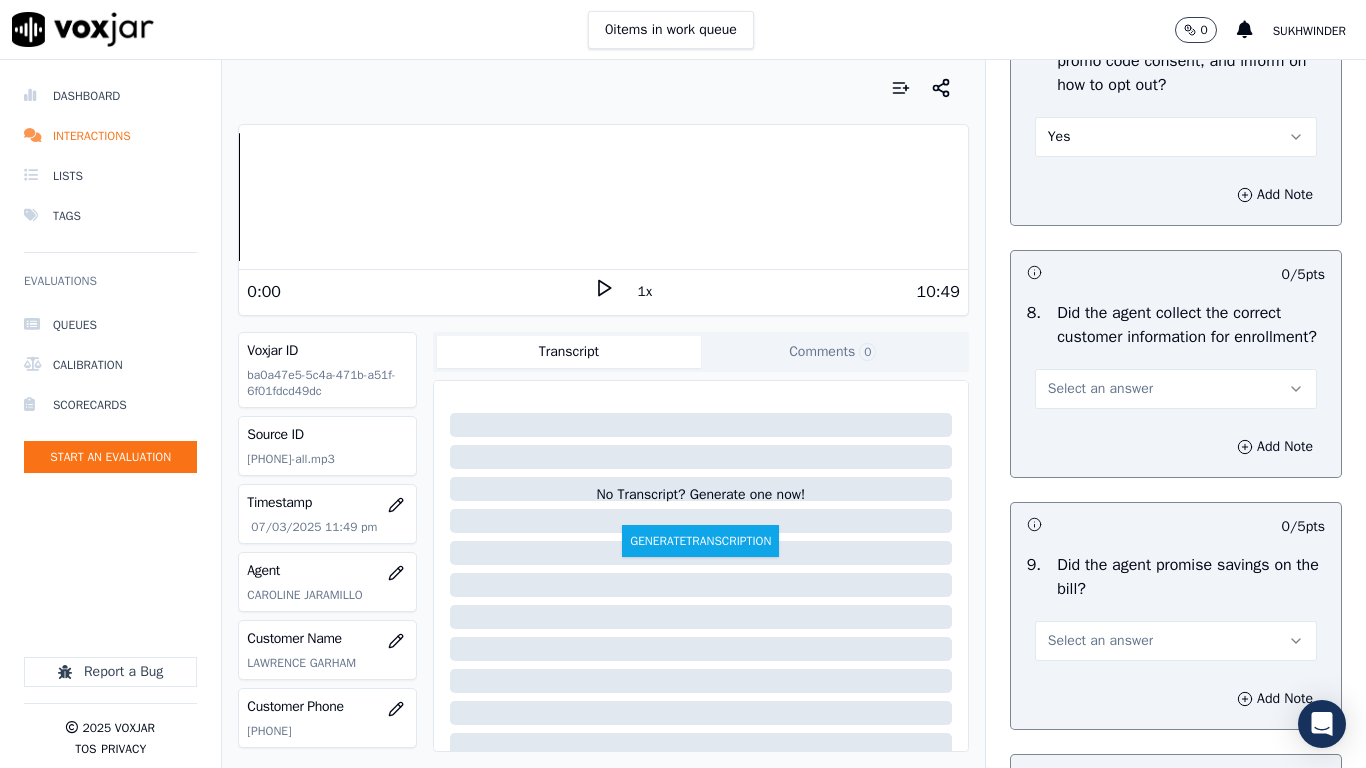 scroll, scrollTop: 1900, scrollLeft: 0, axis: vertical 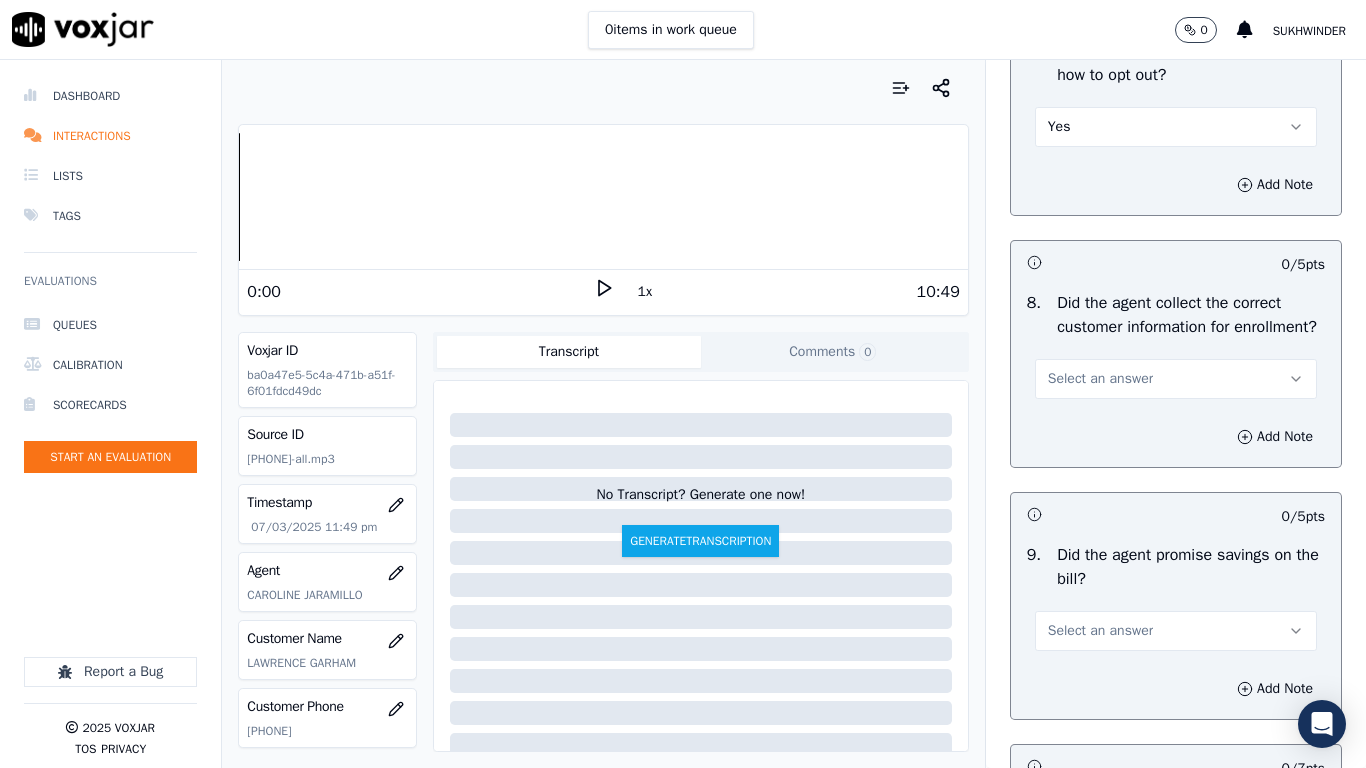click on "Select an answer" at bounding box center (1100, 379) 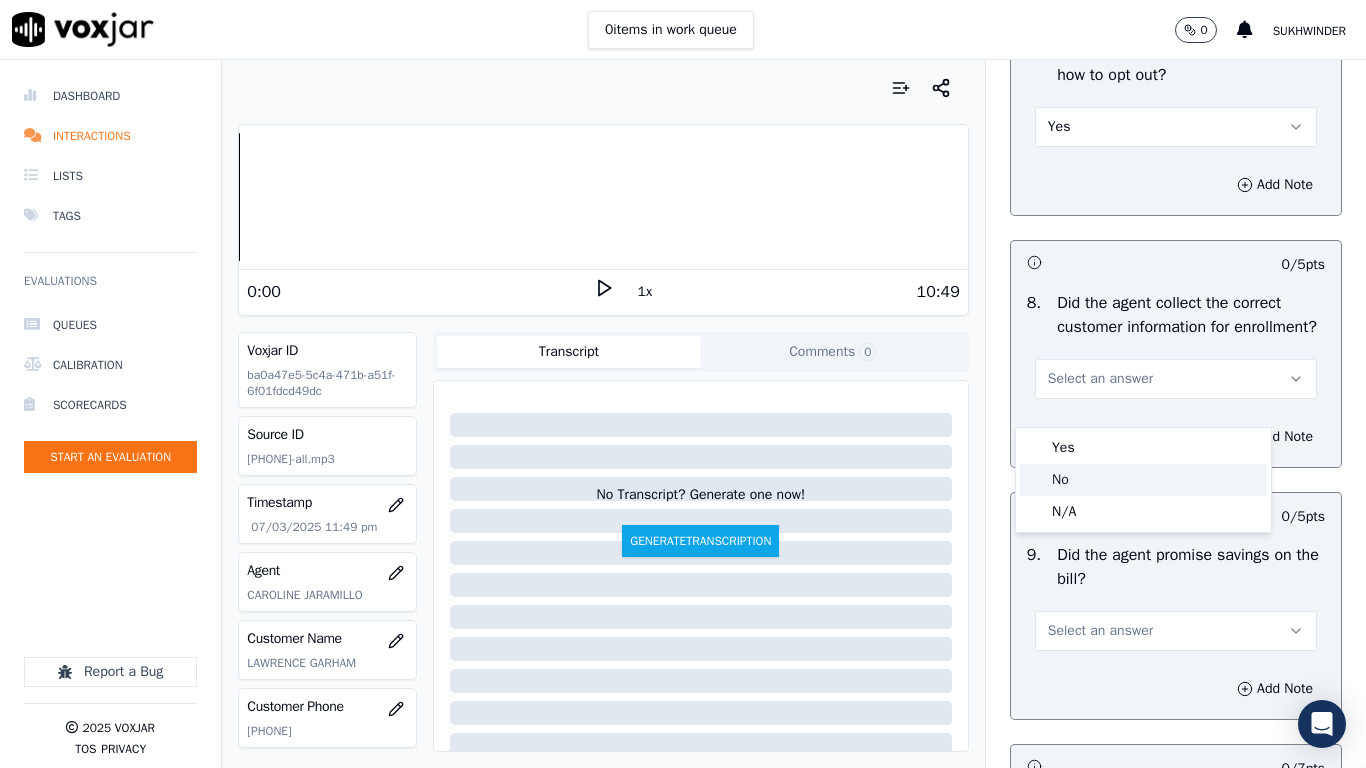 click on "No" 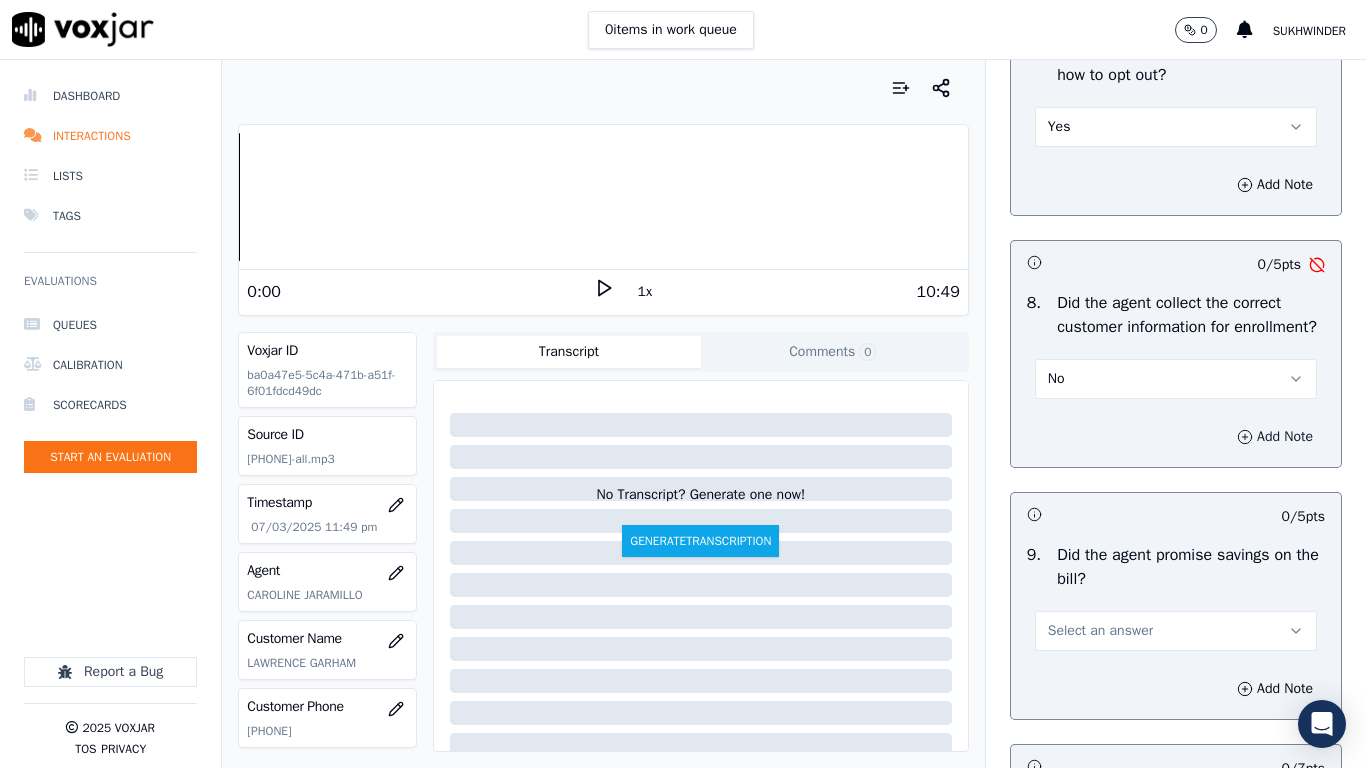 click on "Add Note" at bounding box center [1275, 437] 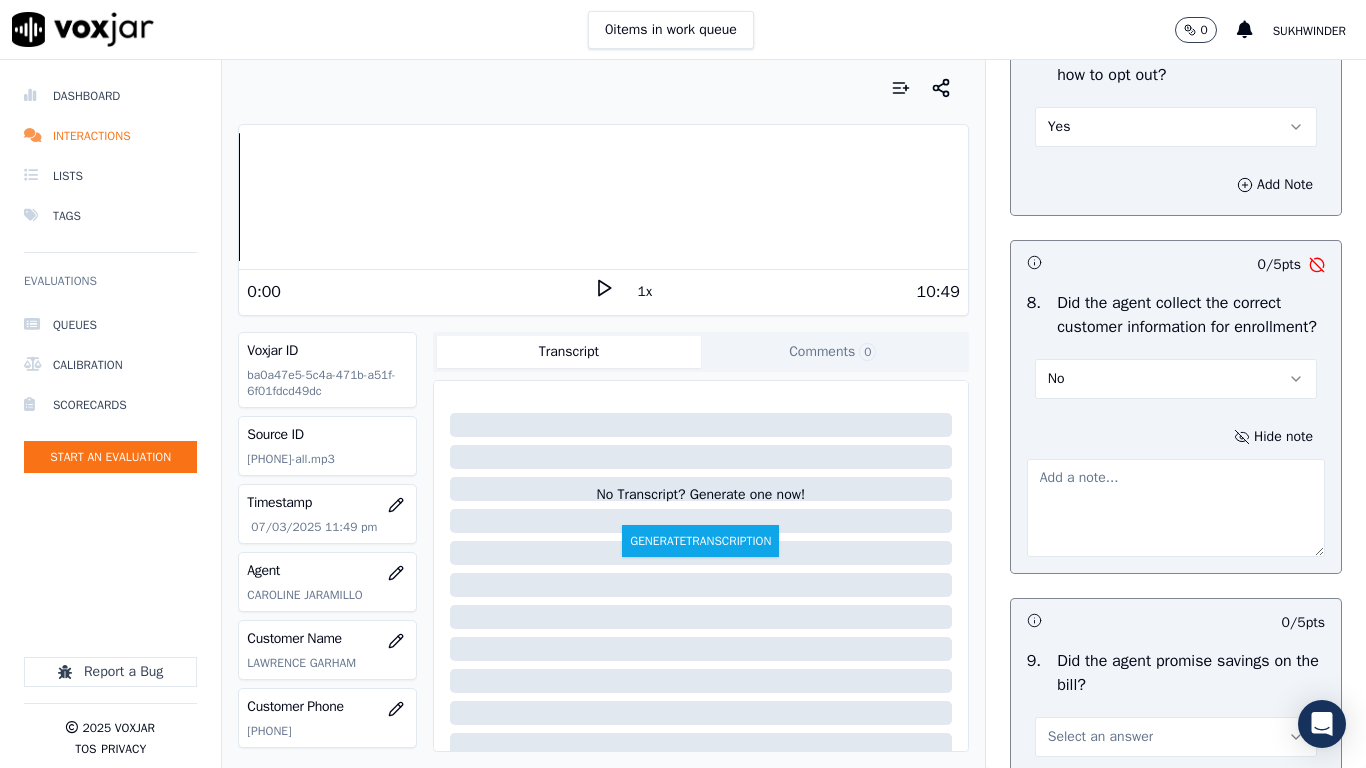 click at bounding box center [1176, 508] 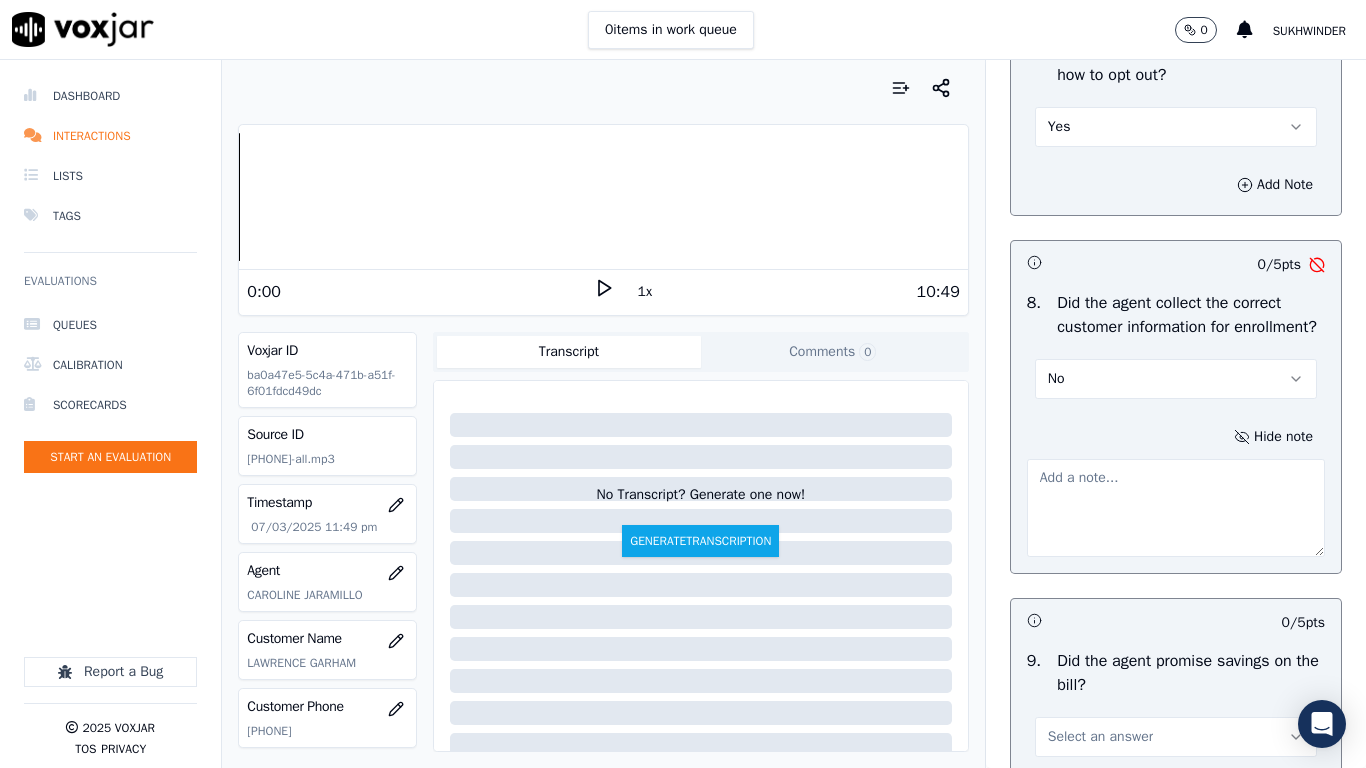 paste on "4.22sec When agent asked whether CX has recived shutoff notice CX replied Yes rather than probing about same she thanked the CX & moved to the next question" 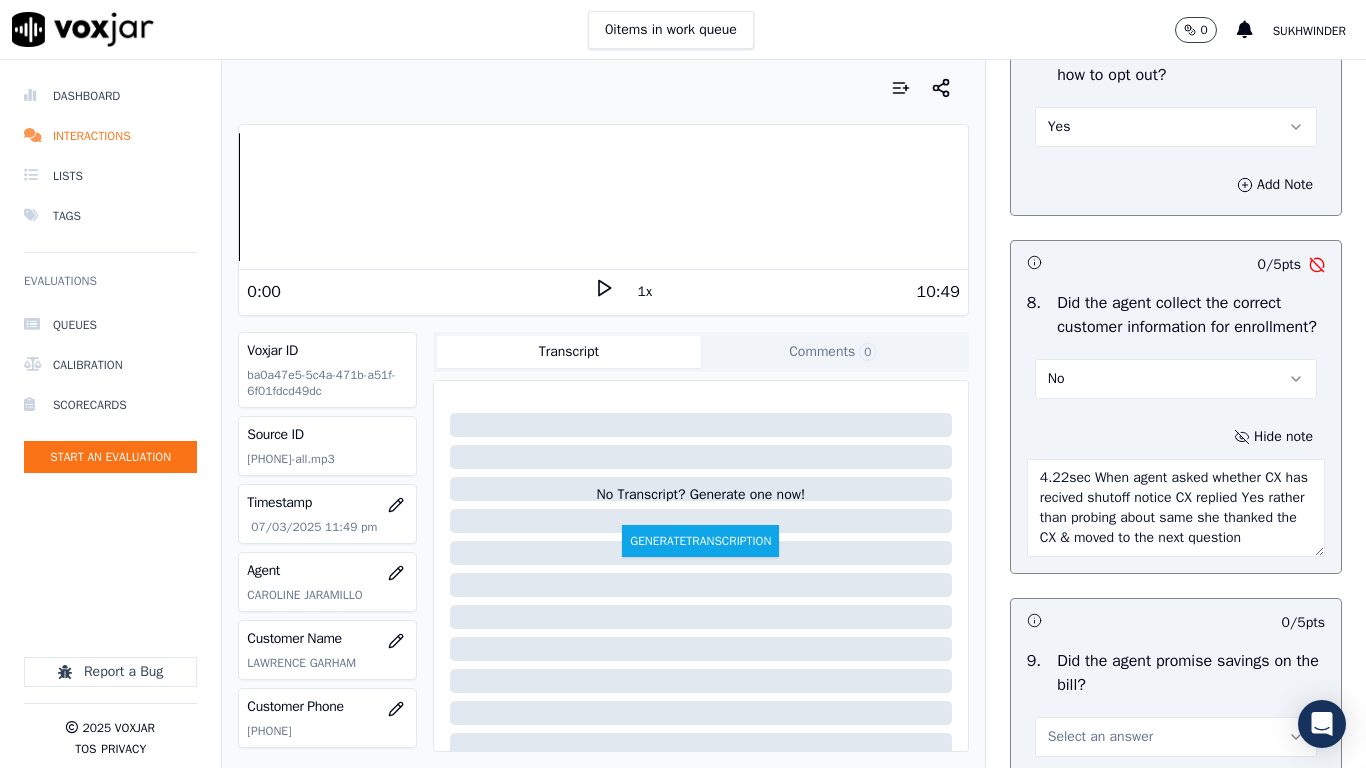 scroll, scrollTop: 20, scrollLeft: 0, axis: vertical 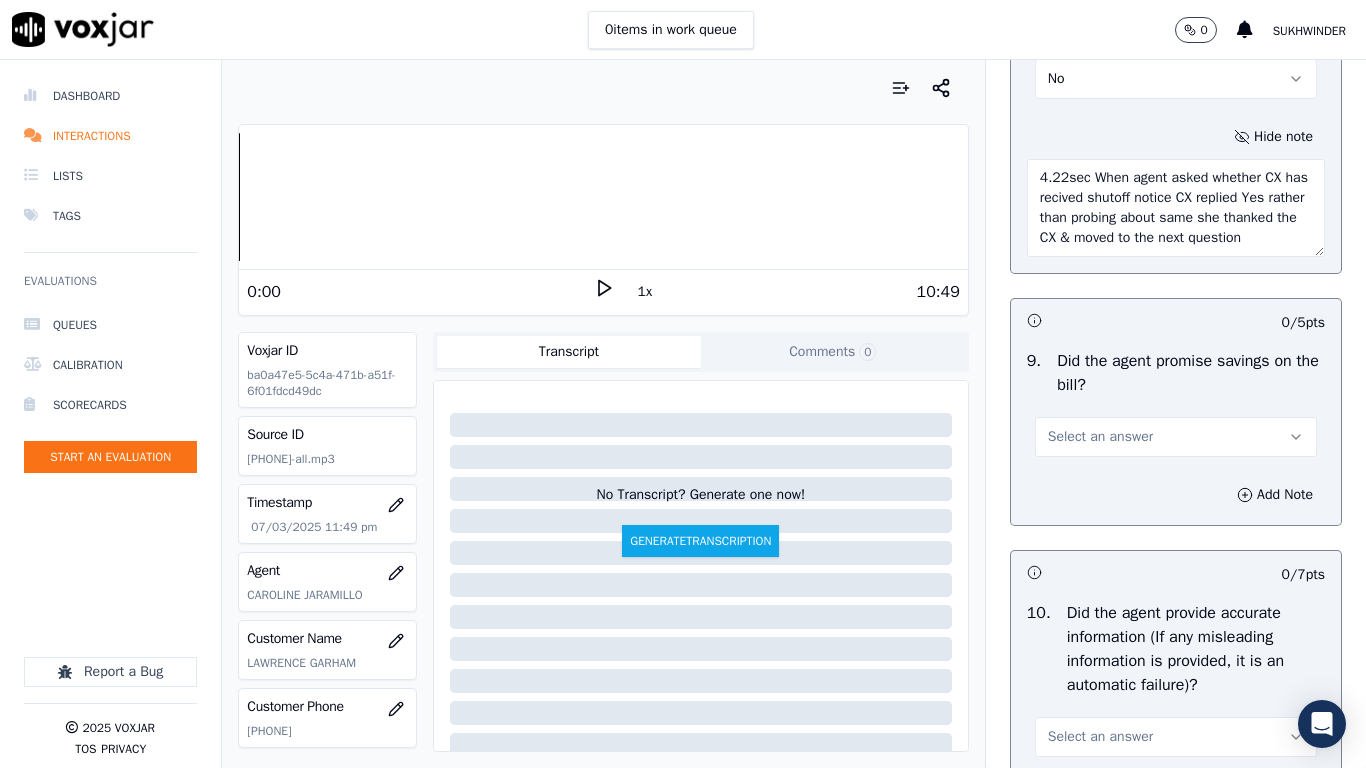 click on "Select an answer" at bounding box center (1100, 437) 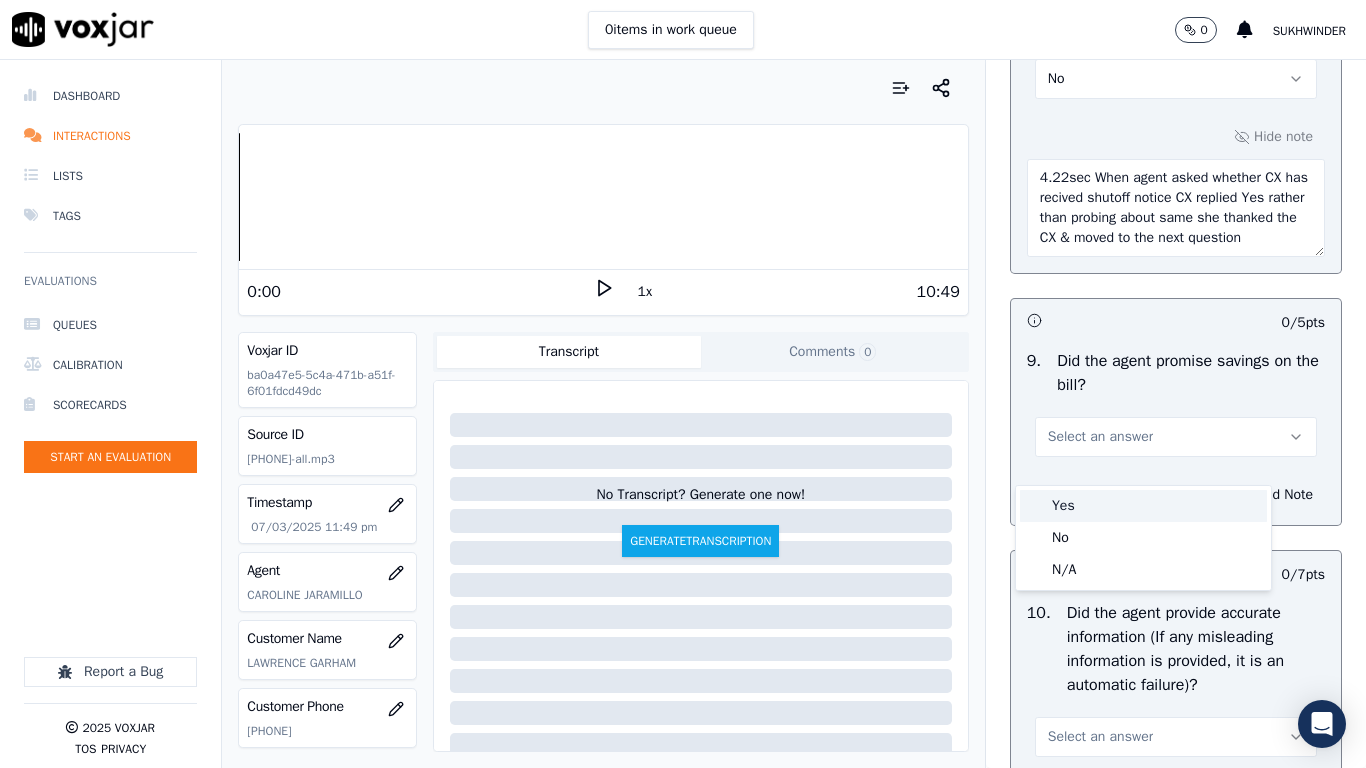click on "Yes" at bounding box center (1143, 506) 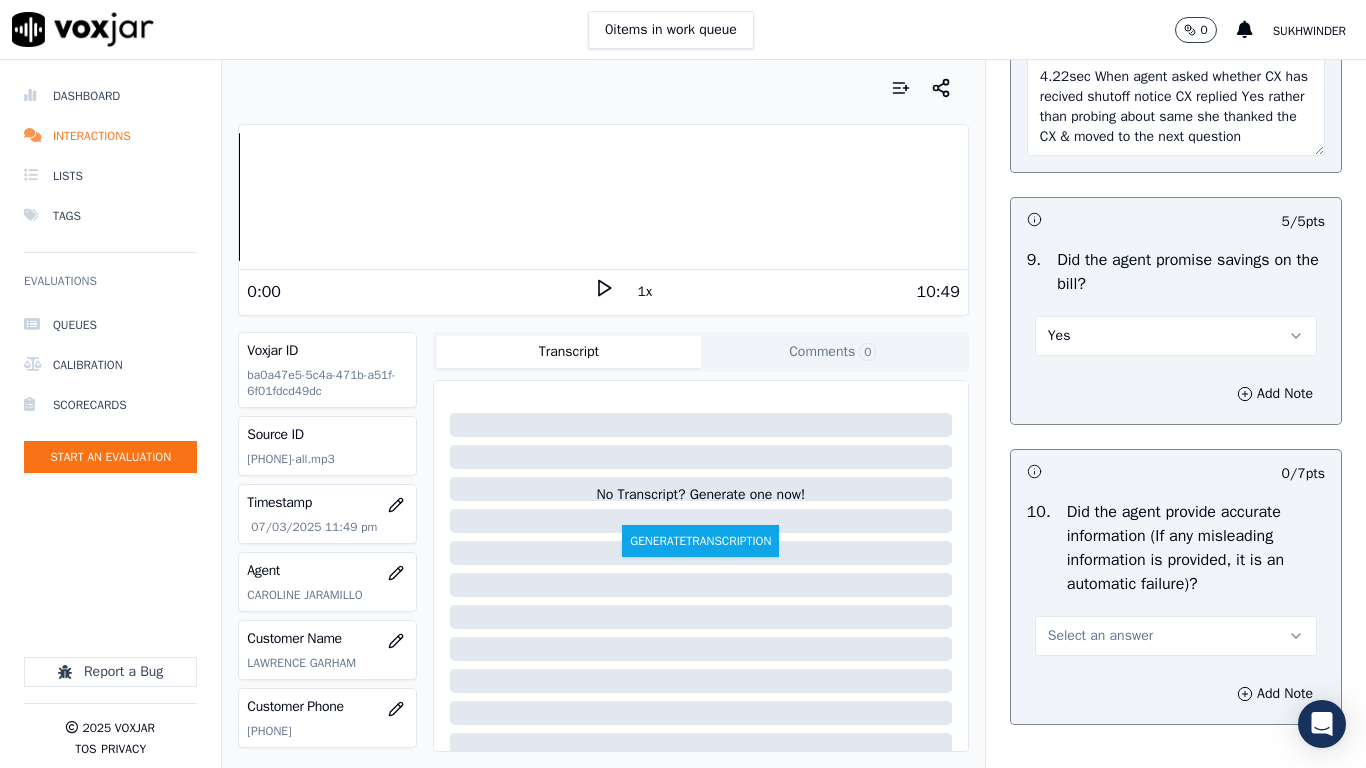 scroll, scrollTop: 2300, scrollLeft: 0, axis: vertical 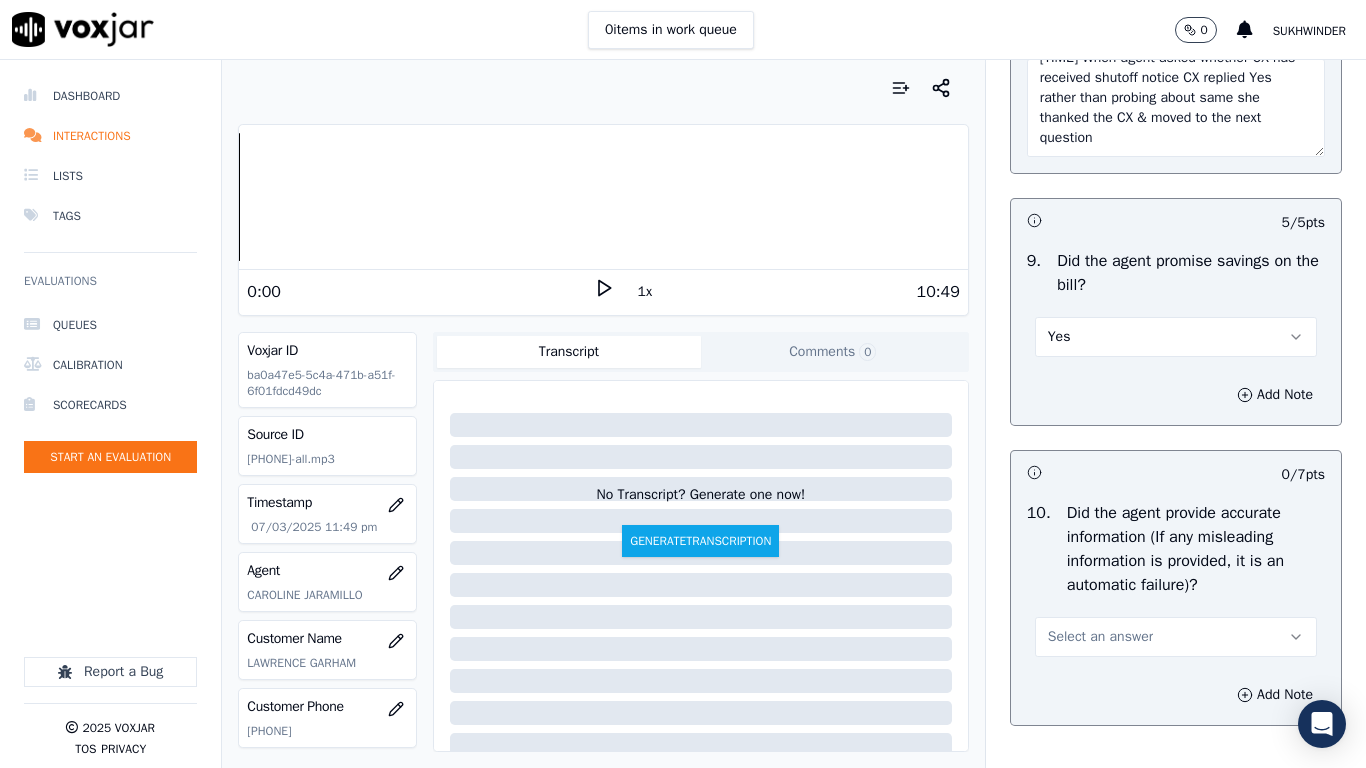 type on "[TIME] When agent asked whether CX has received shutoff notice CX replied Yes rather than probing about same she thanked the CX & moved to the next question" 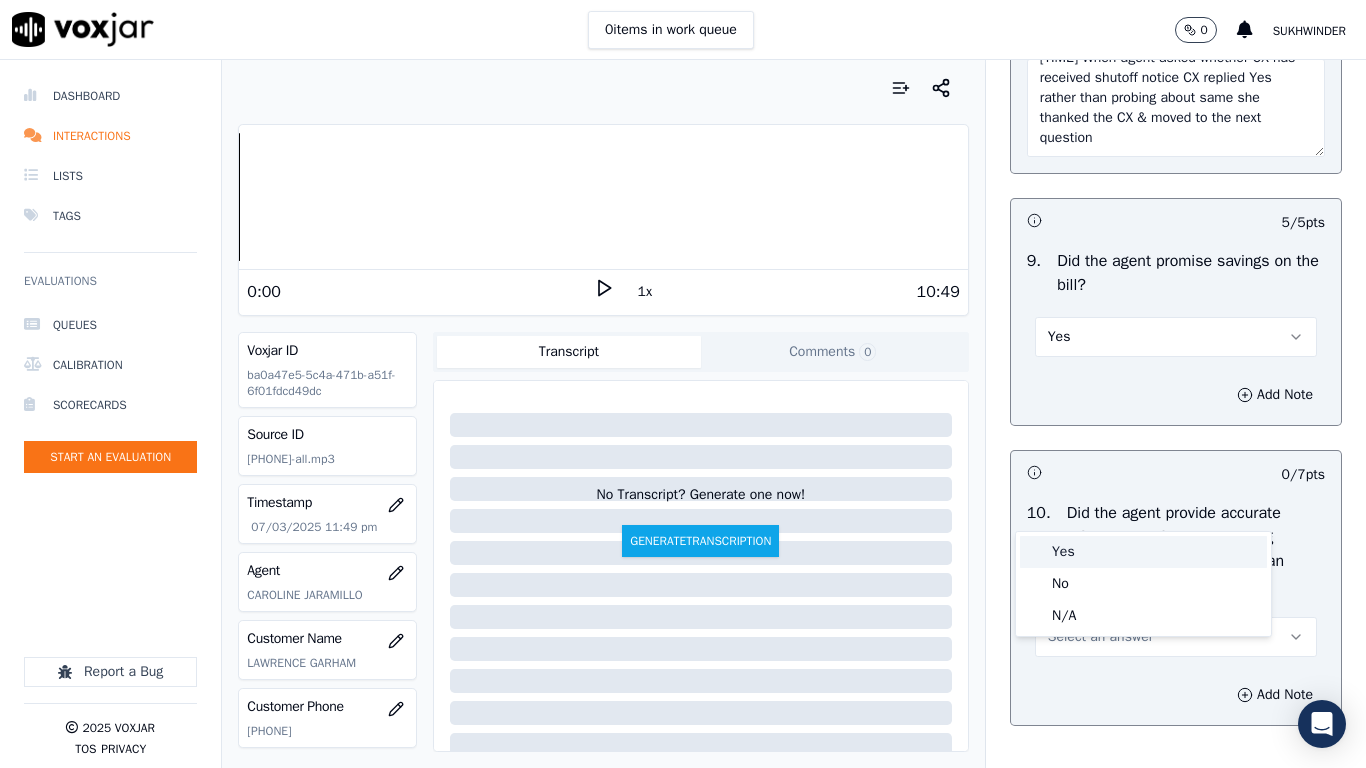 click on "Yes" at bounding box center [1143, 552] 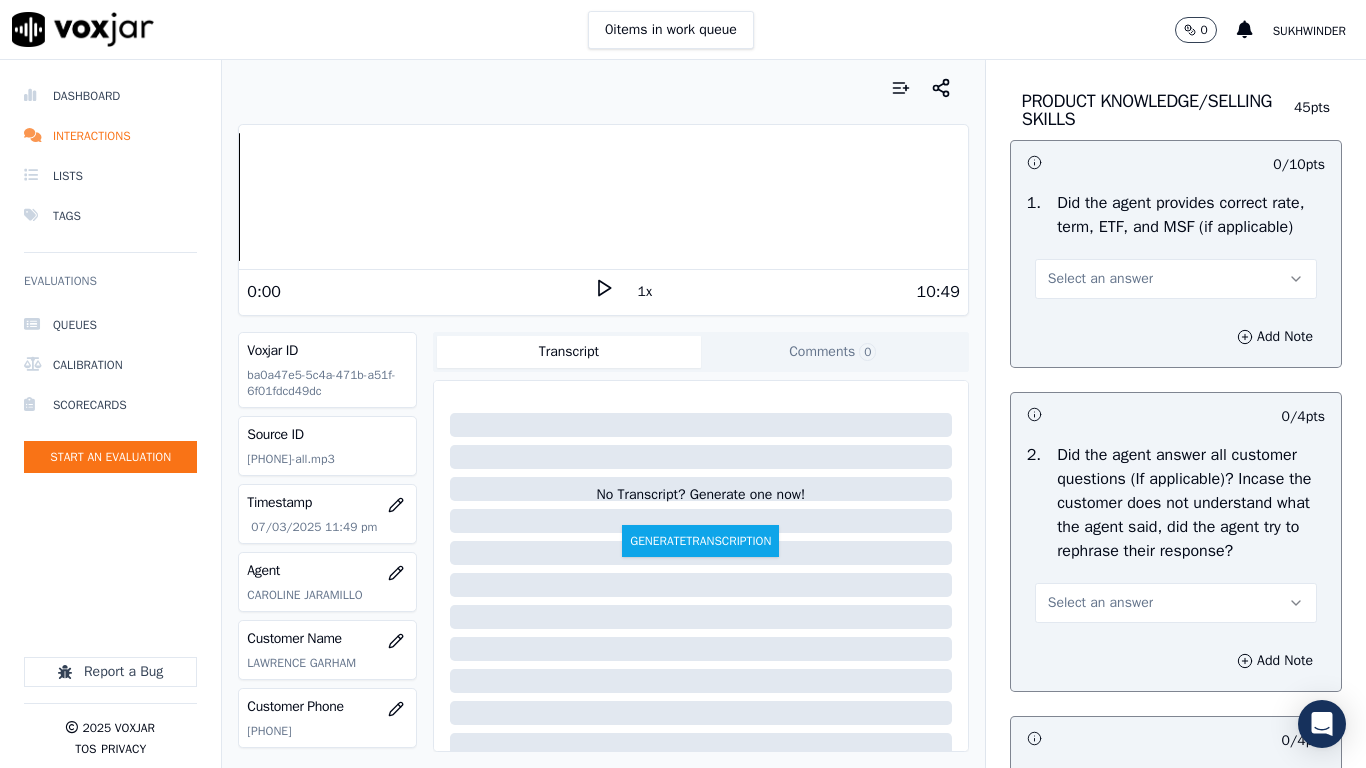 scroll, scrollTop: 3100, scrollLeft: 0, axis: vertical 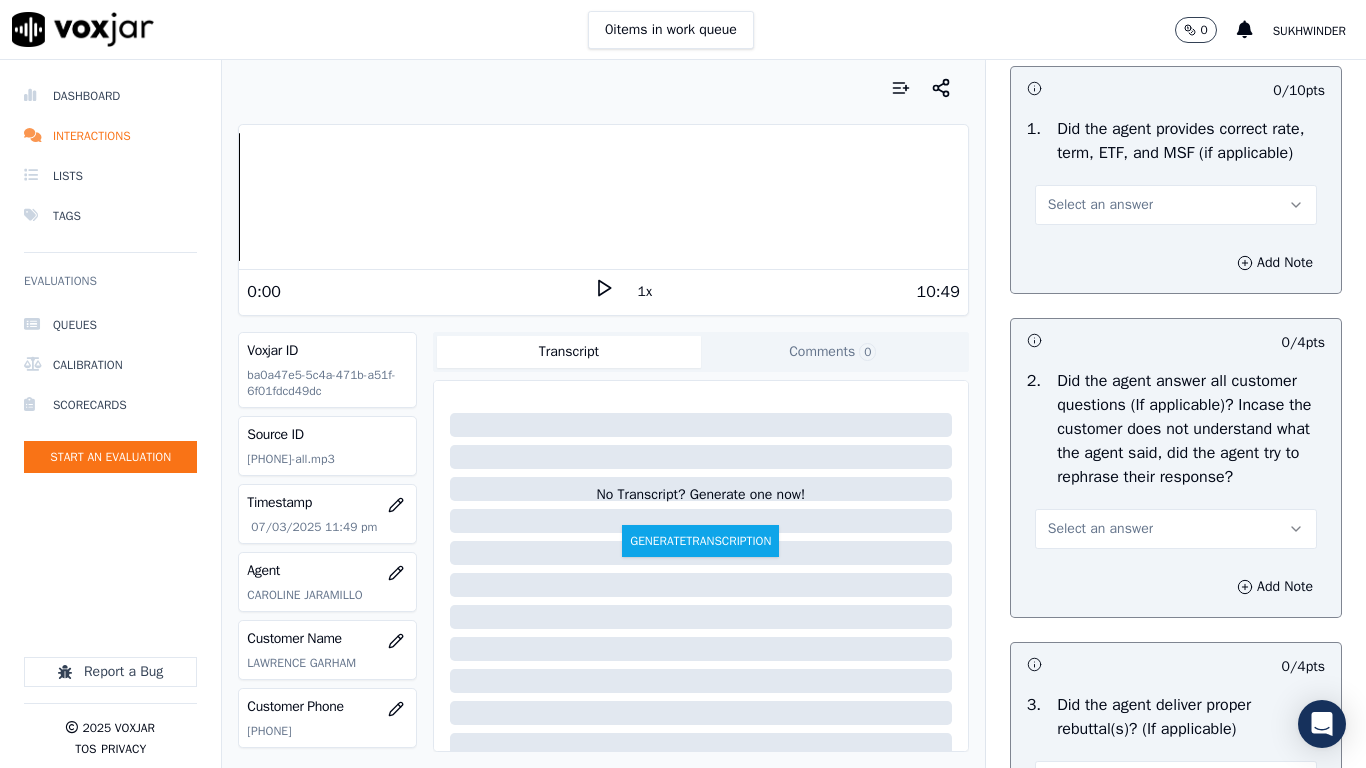 click on "Select an answer" at bounding box center (1100, 205) 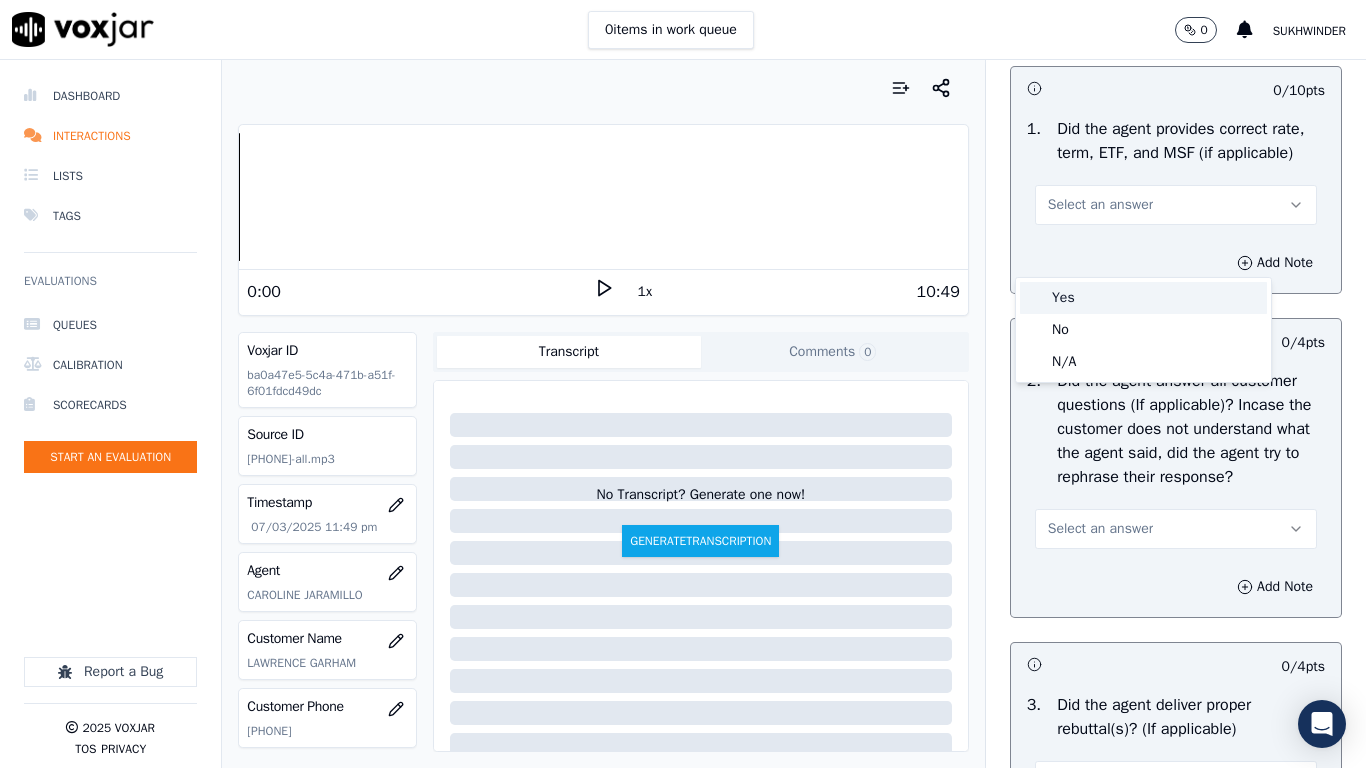 click on "Yes" at bounding box center (1143, 298) 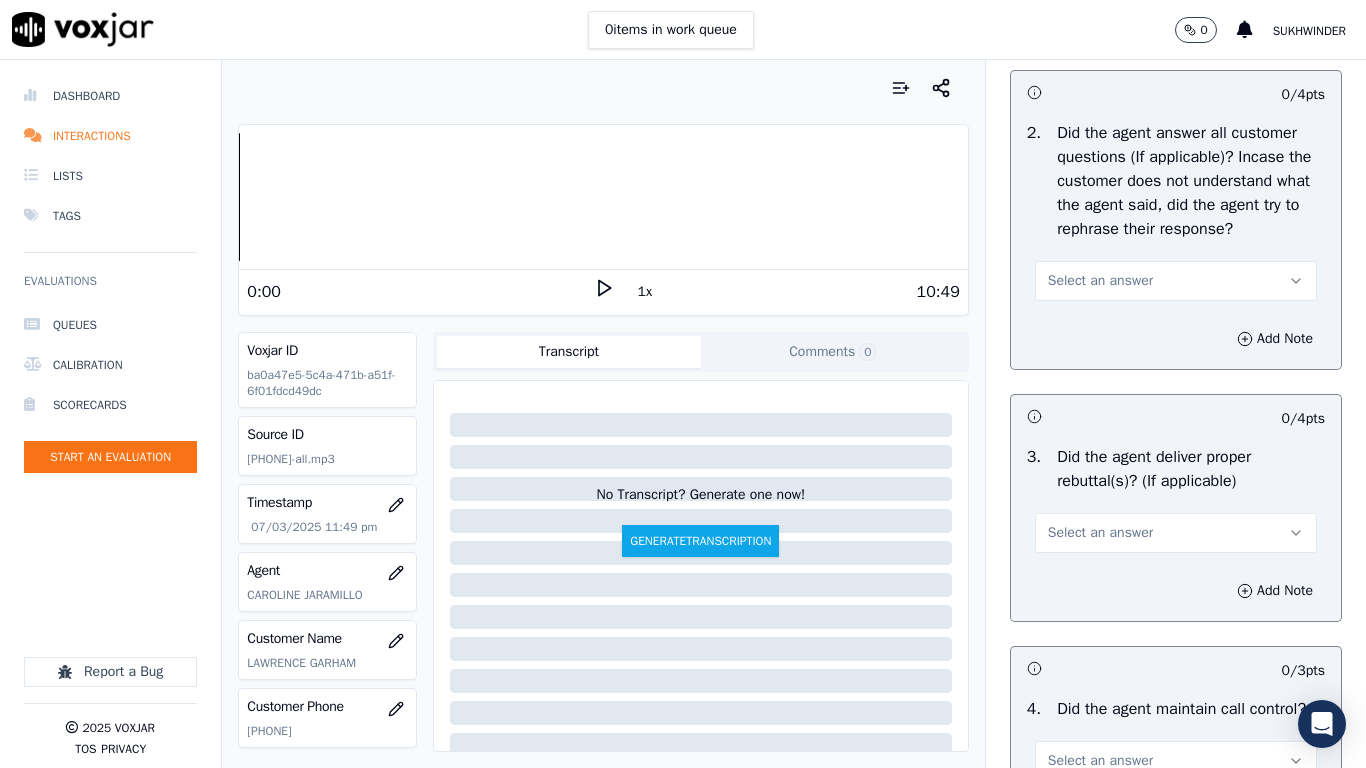 scroll, scrollTop: 3400, scrollLeft: 0, axis: vertical 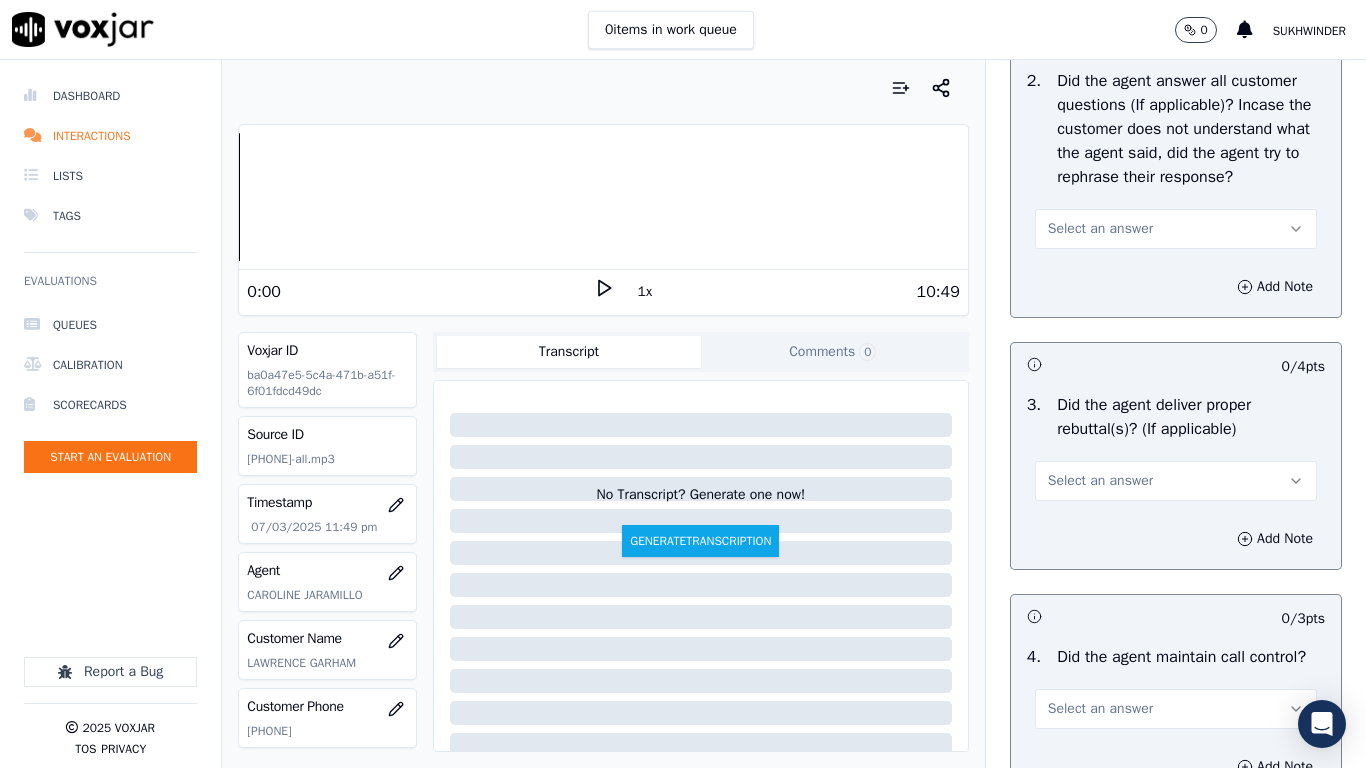 click on "Select an answer" at bounding box center (1100, 229) 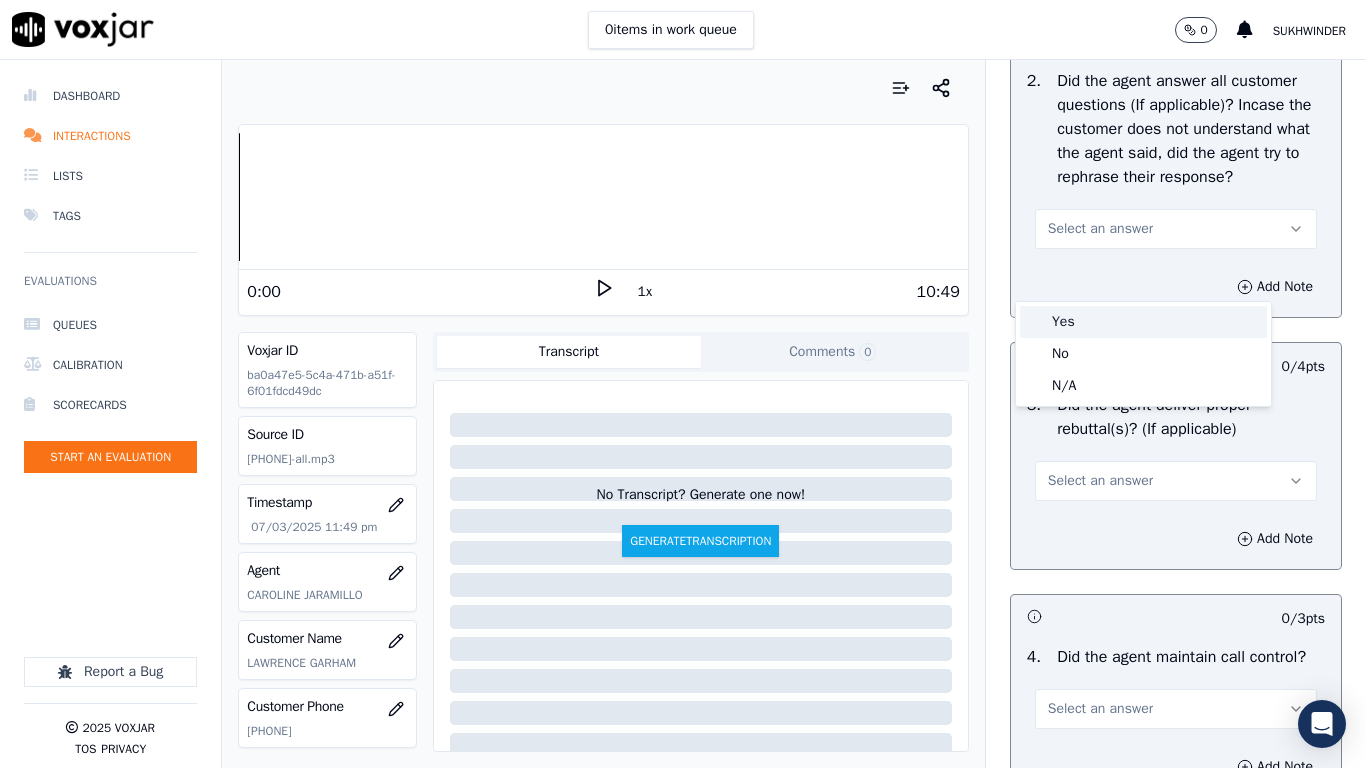click on "Yes" at bounding box center (1143, 322) 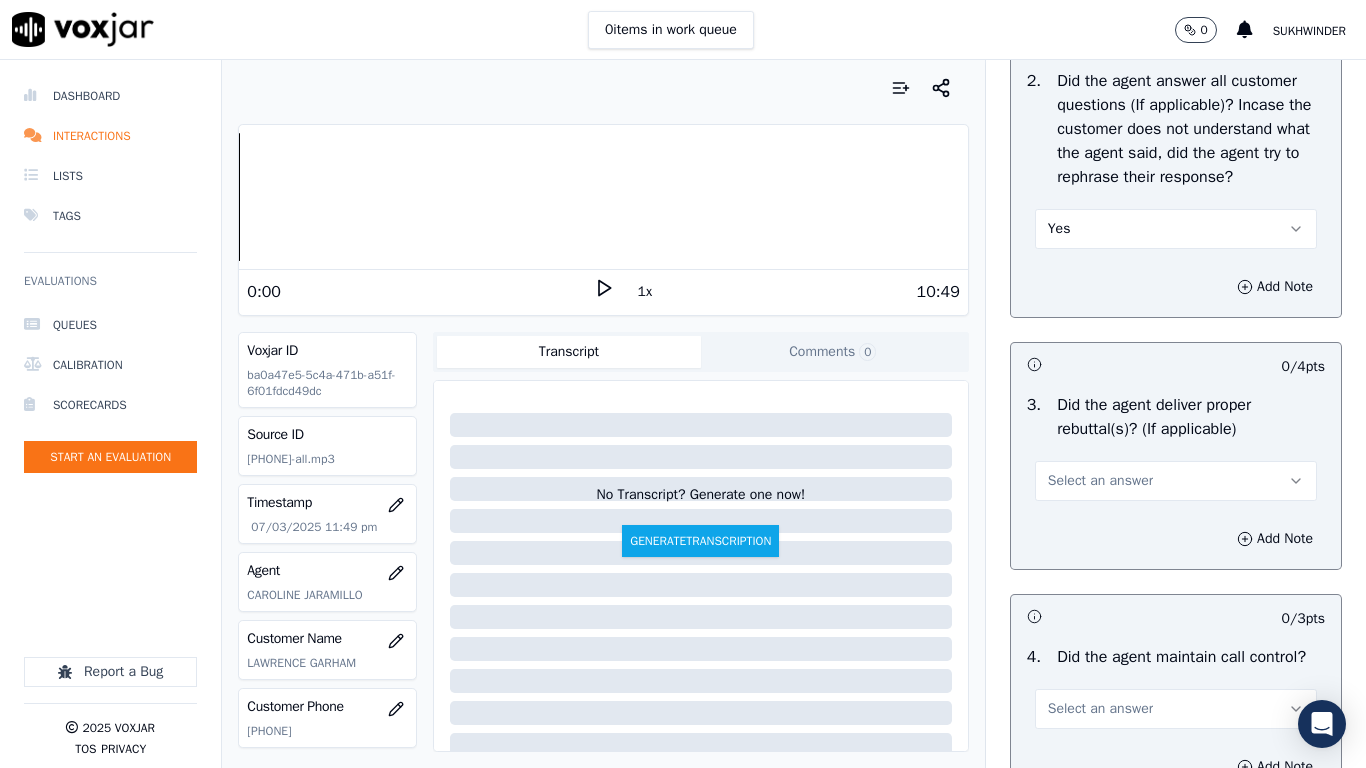click on "Select an answer" at bounding box center (1100, 481) 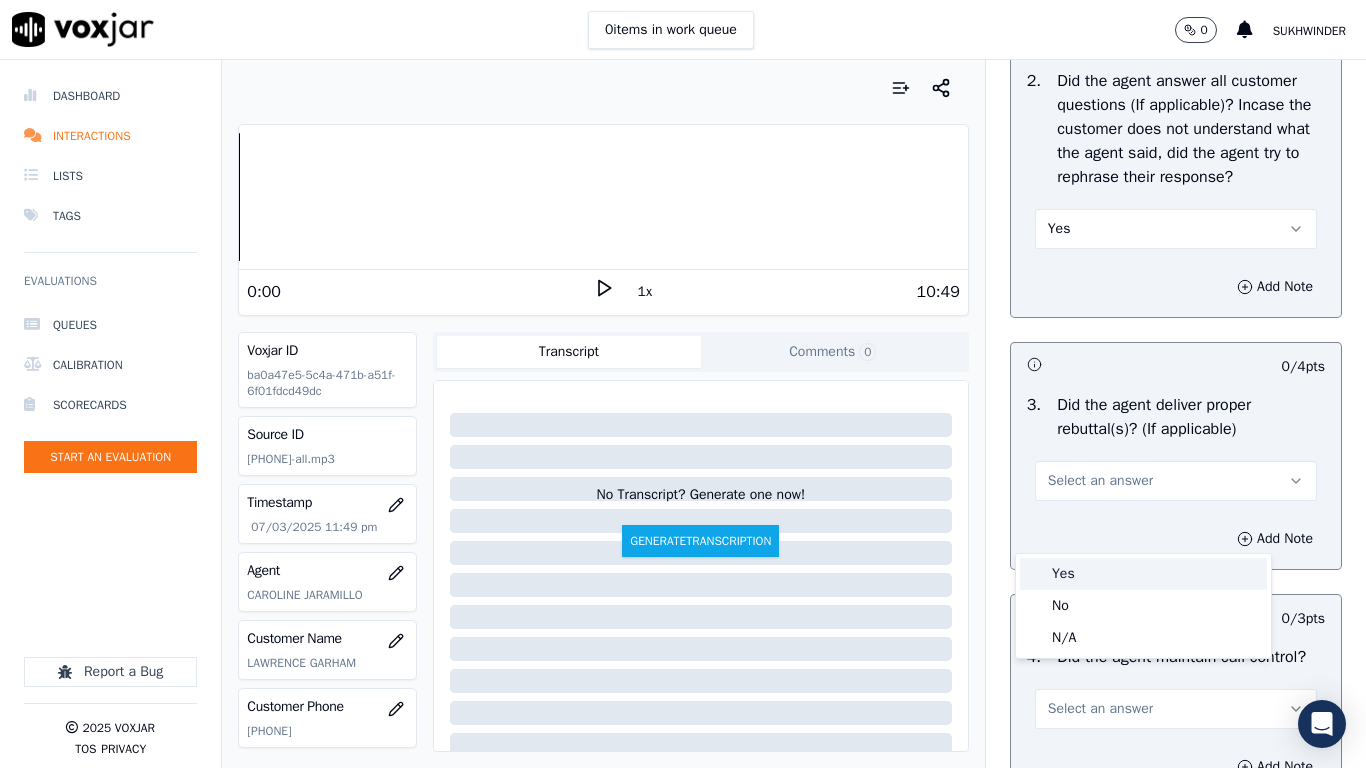 click on "Yes" at bounding box center (1143, 574) 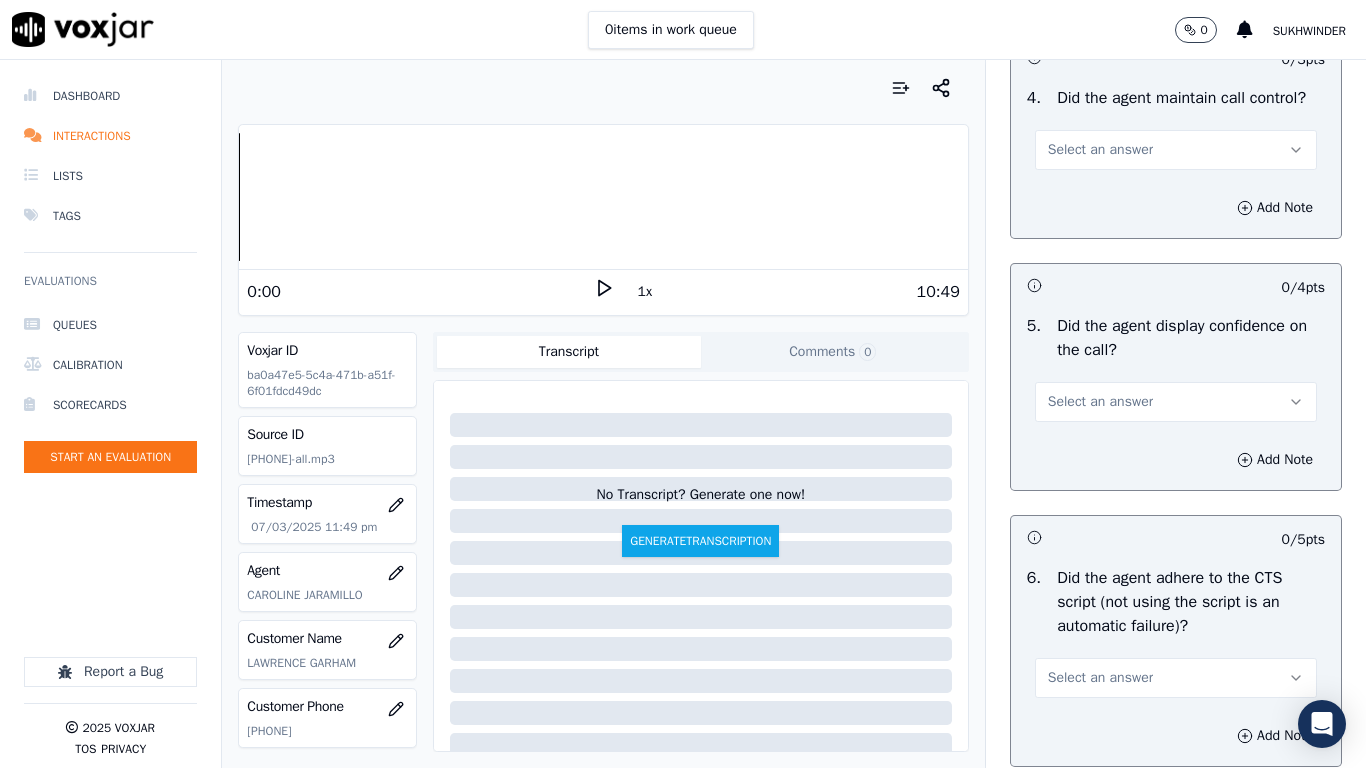 scroll, scrollTop: 4000, scrollLeft: 0, axis: vertical 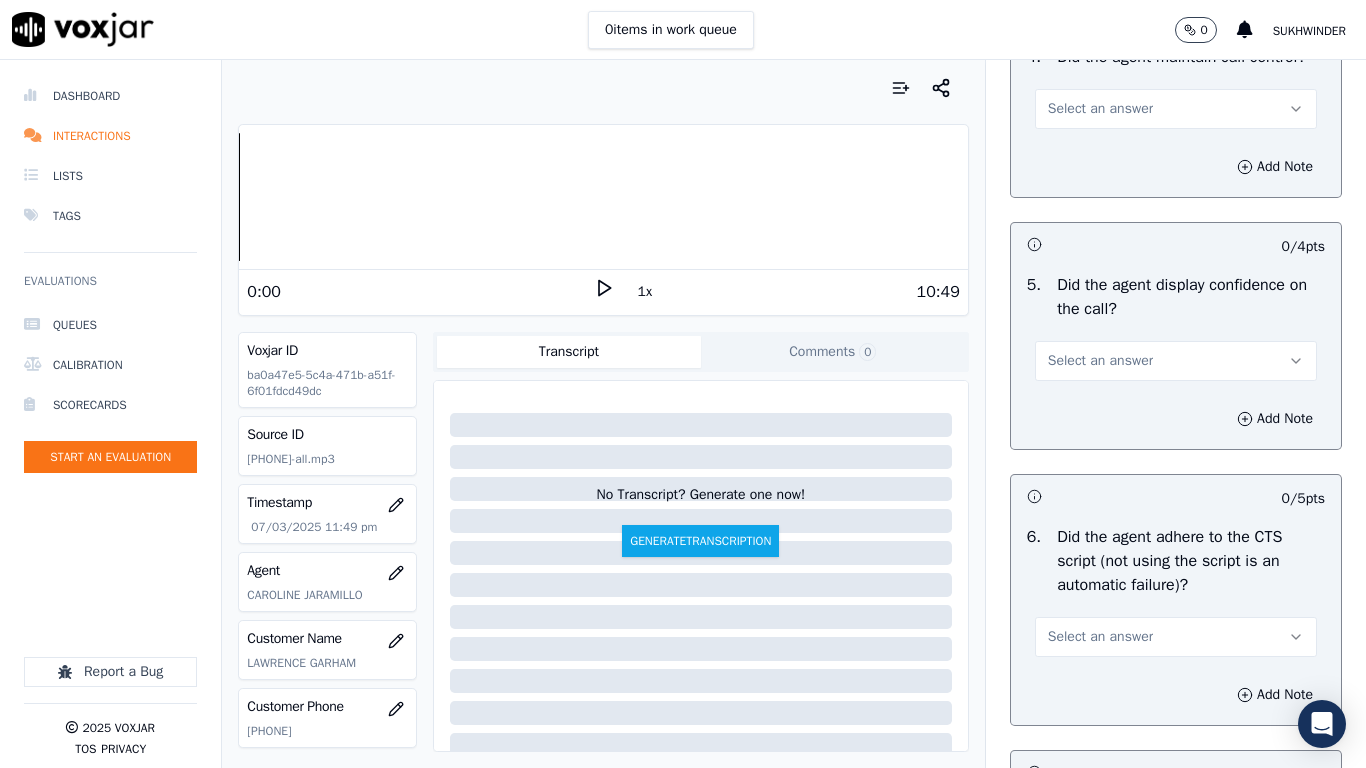 click on "Select an answer" at bounding box center (1100, 109) 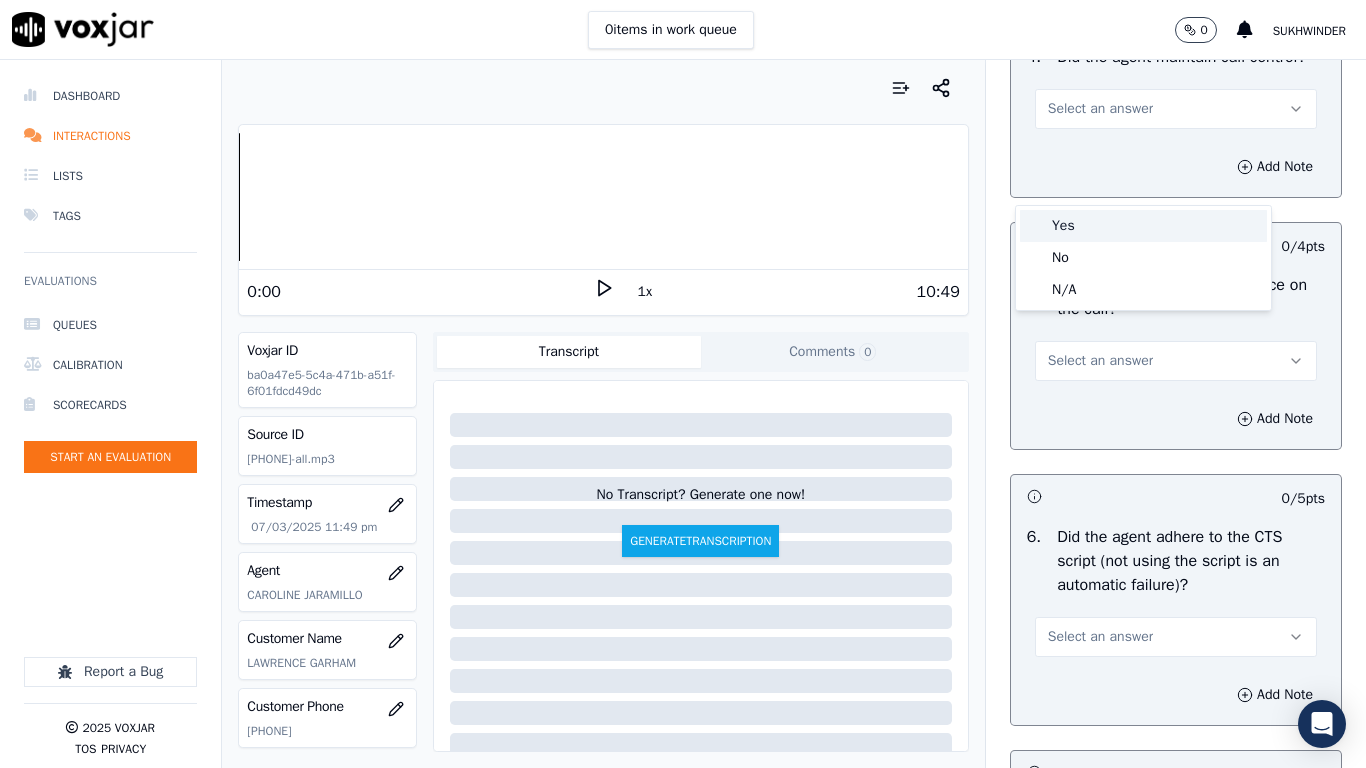 click on "Yes" at bounding box center (1143, 226) 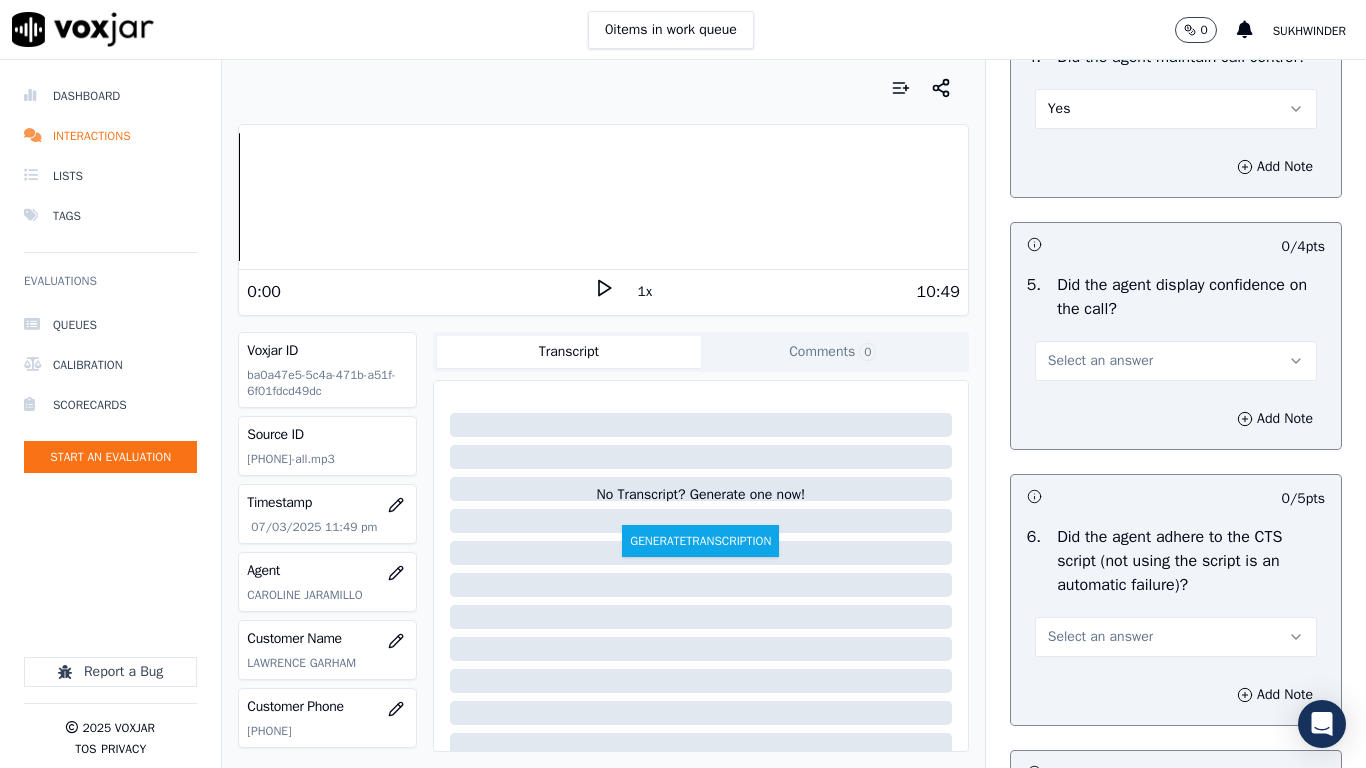 drag, startPoint x: 1084, startPoint y: 431, endPoint x: 1084, endPoint y: 448, distance: 17 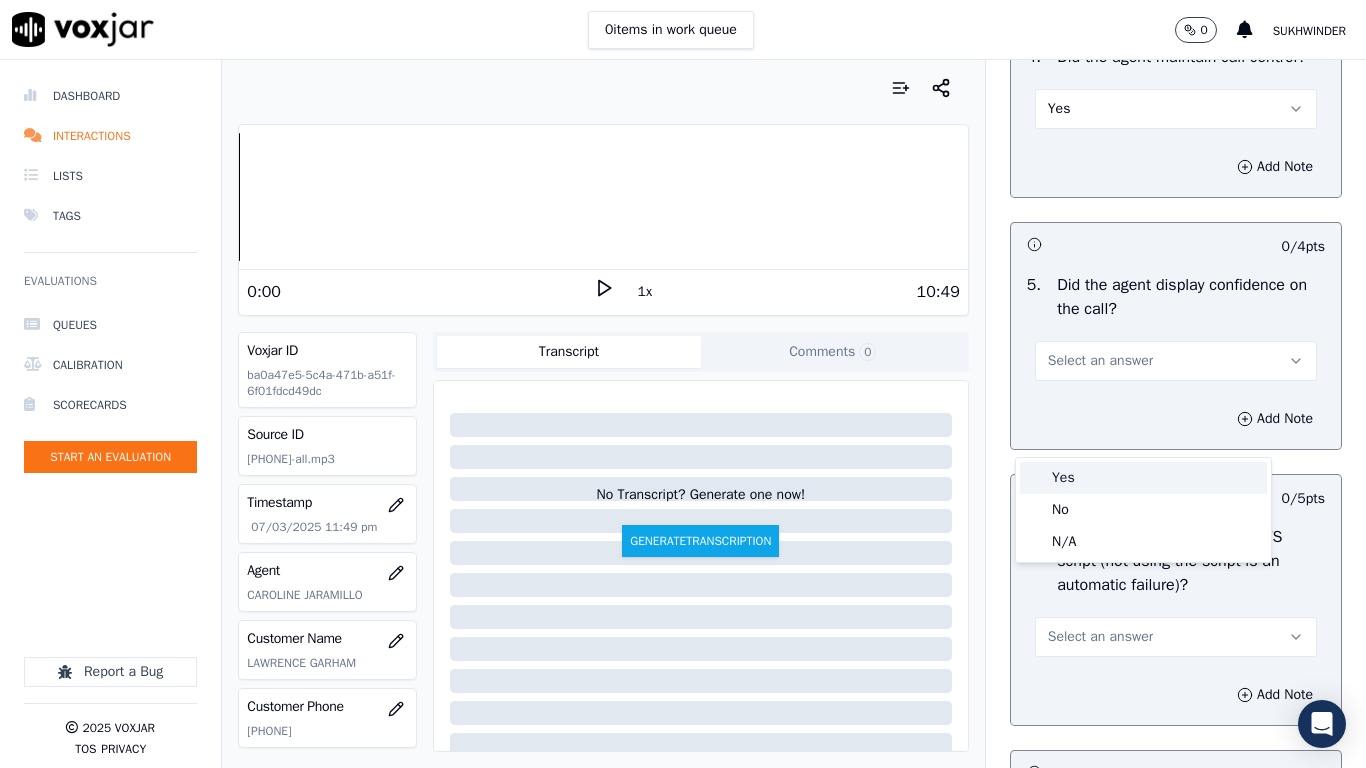 click on "Yes" at bounding box center [1143, 478] 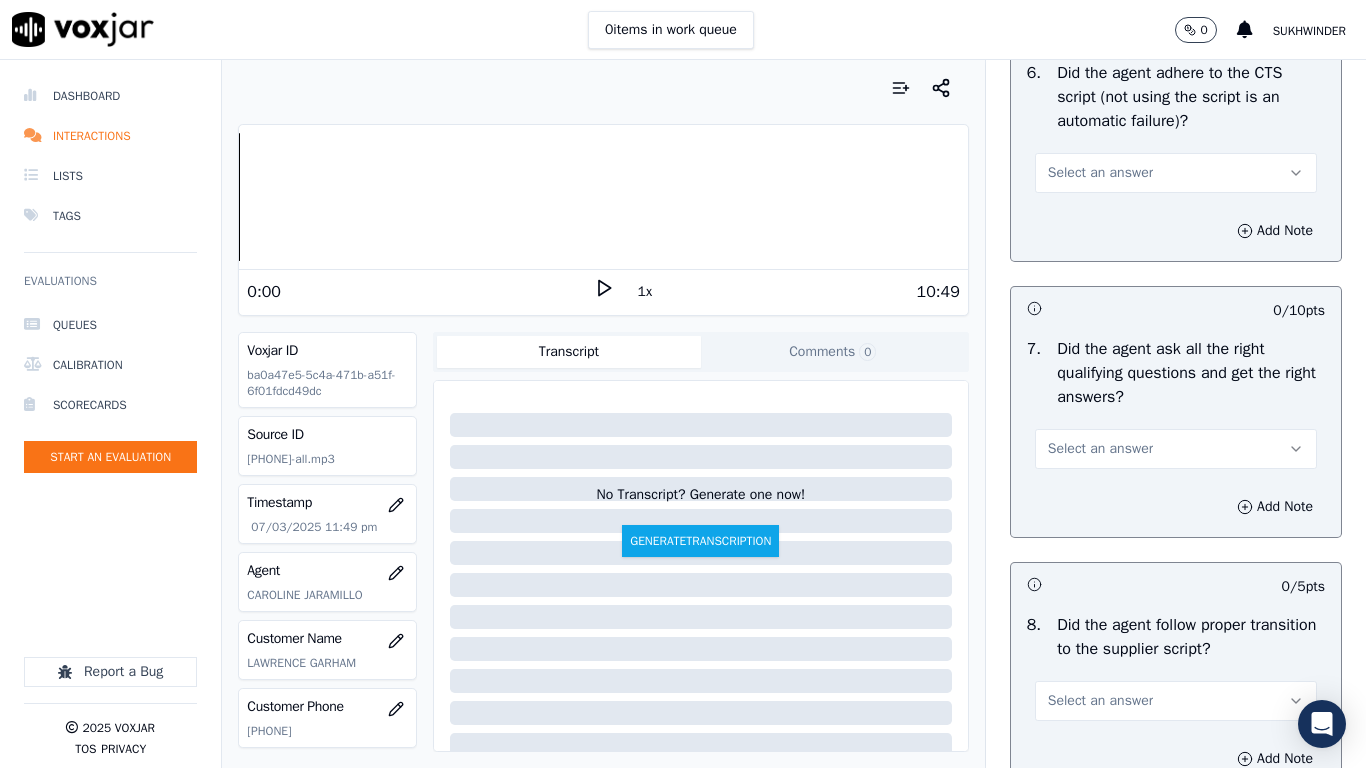 scroll, scrollTop: 4500, scrollLeft: 0, axis: vertical 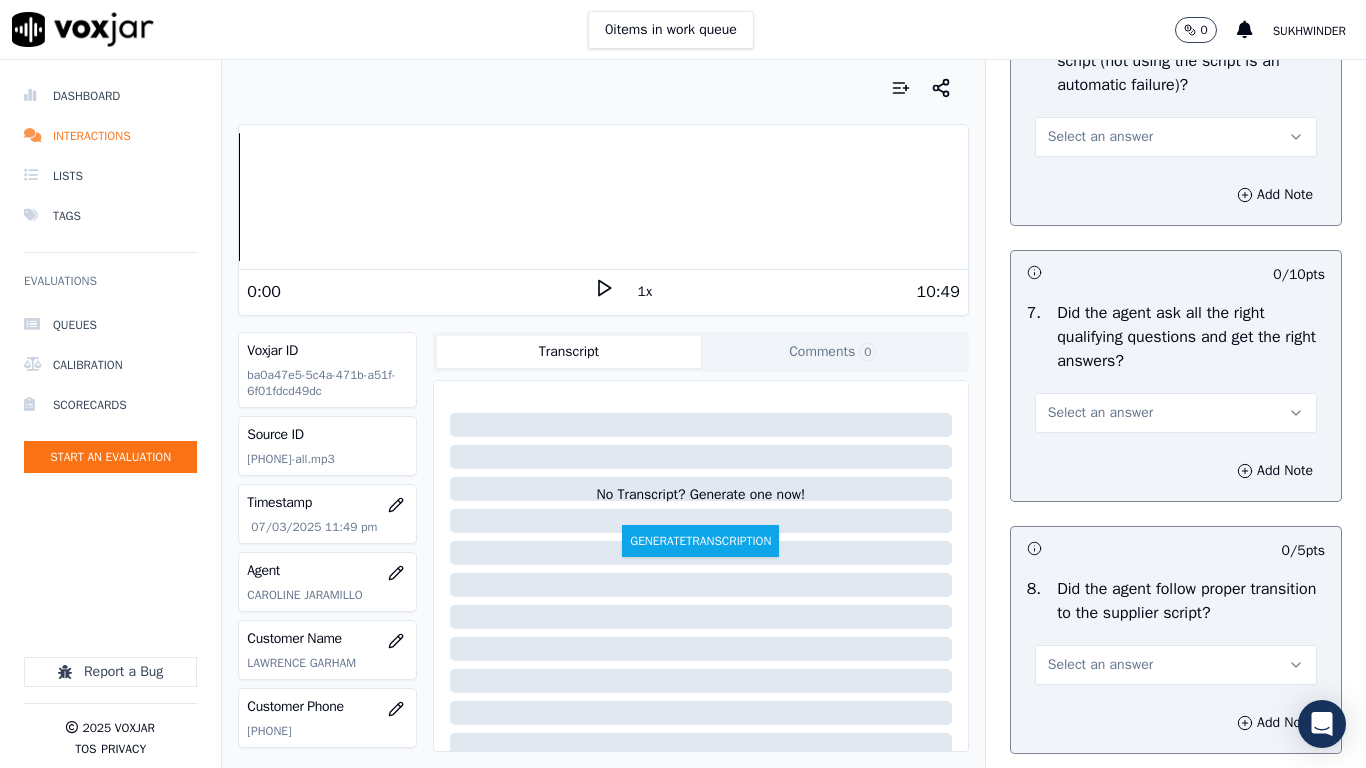 click on "Select an answer" at bounding box center [1100, 137] 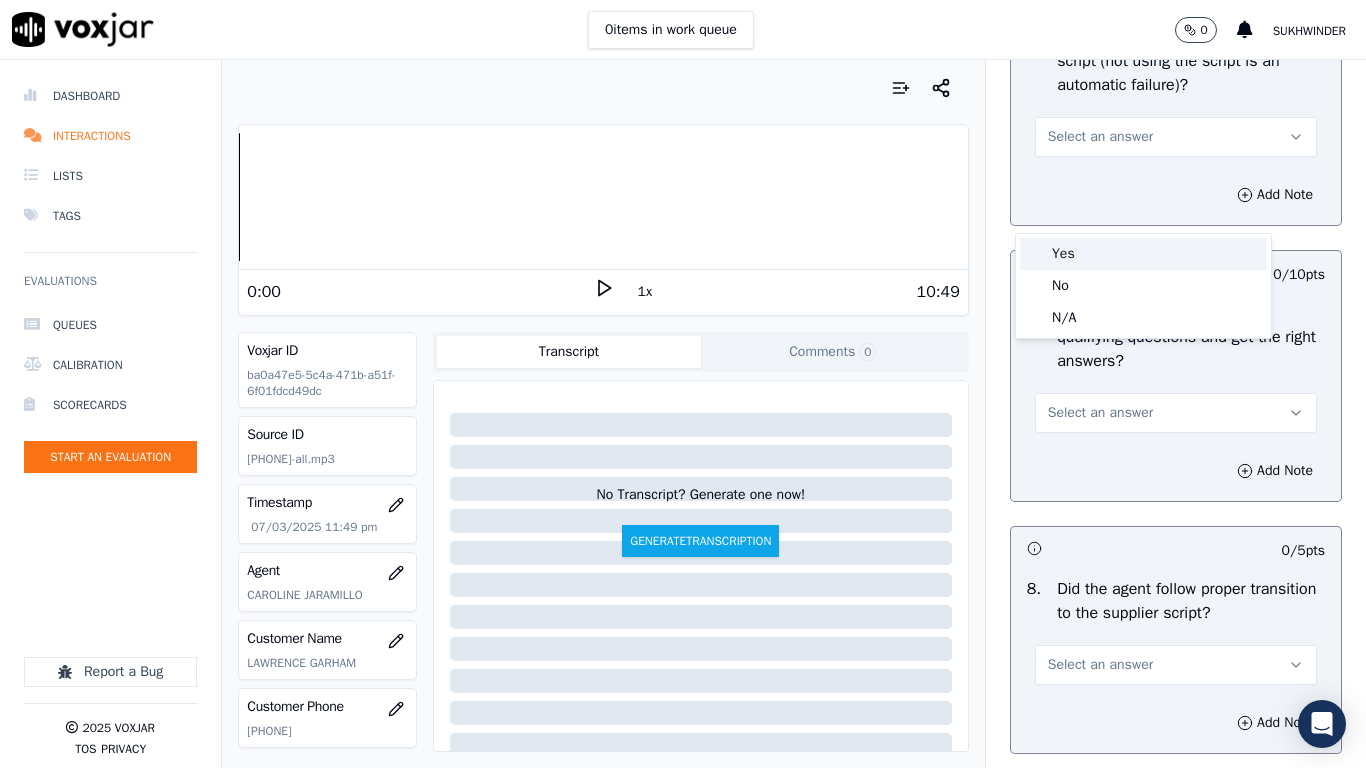 click on "Yes" at bounding box center [1143, 254] 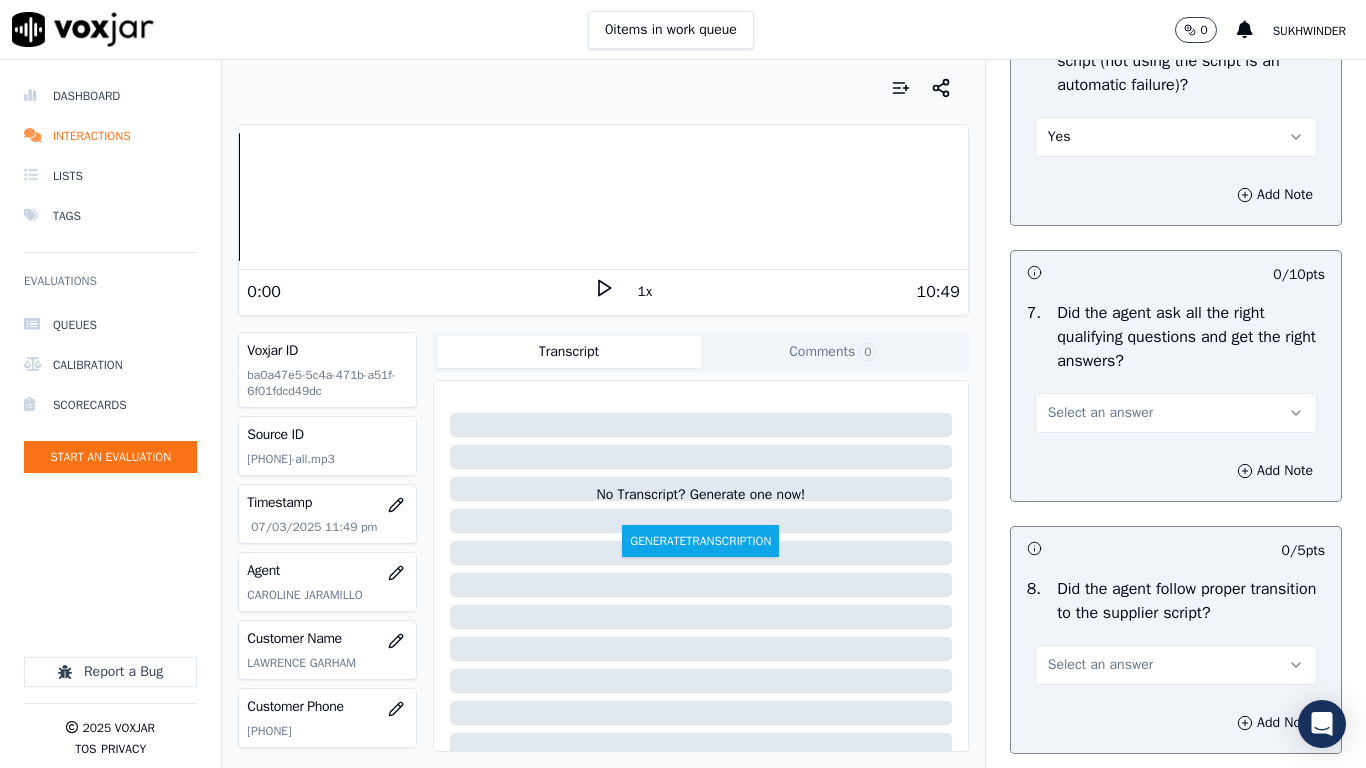 click on "Select an answer" at bounding box center [1100, 413] 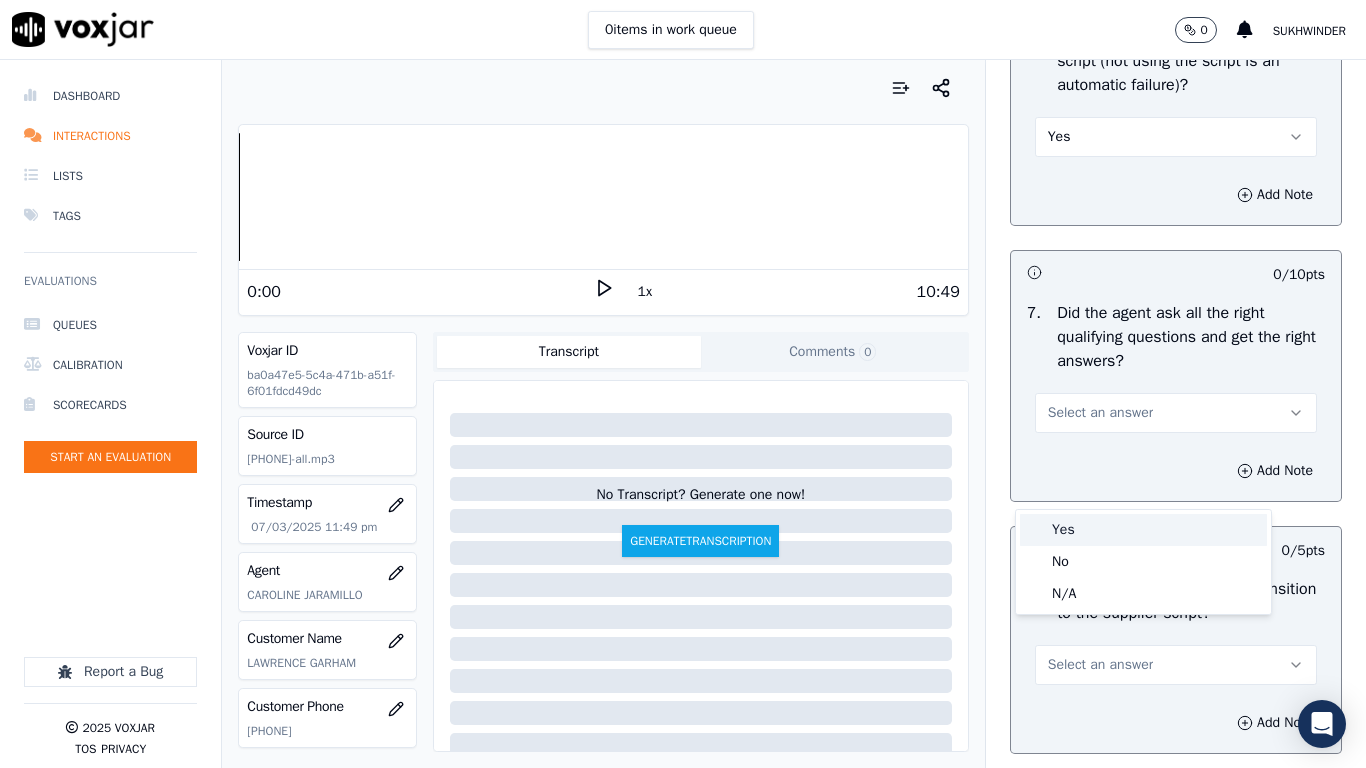 click on "Yes" at bounding box center [1143, 530] 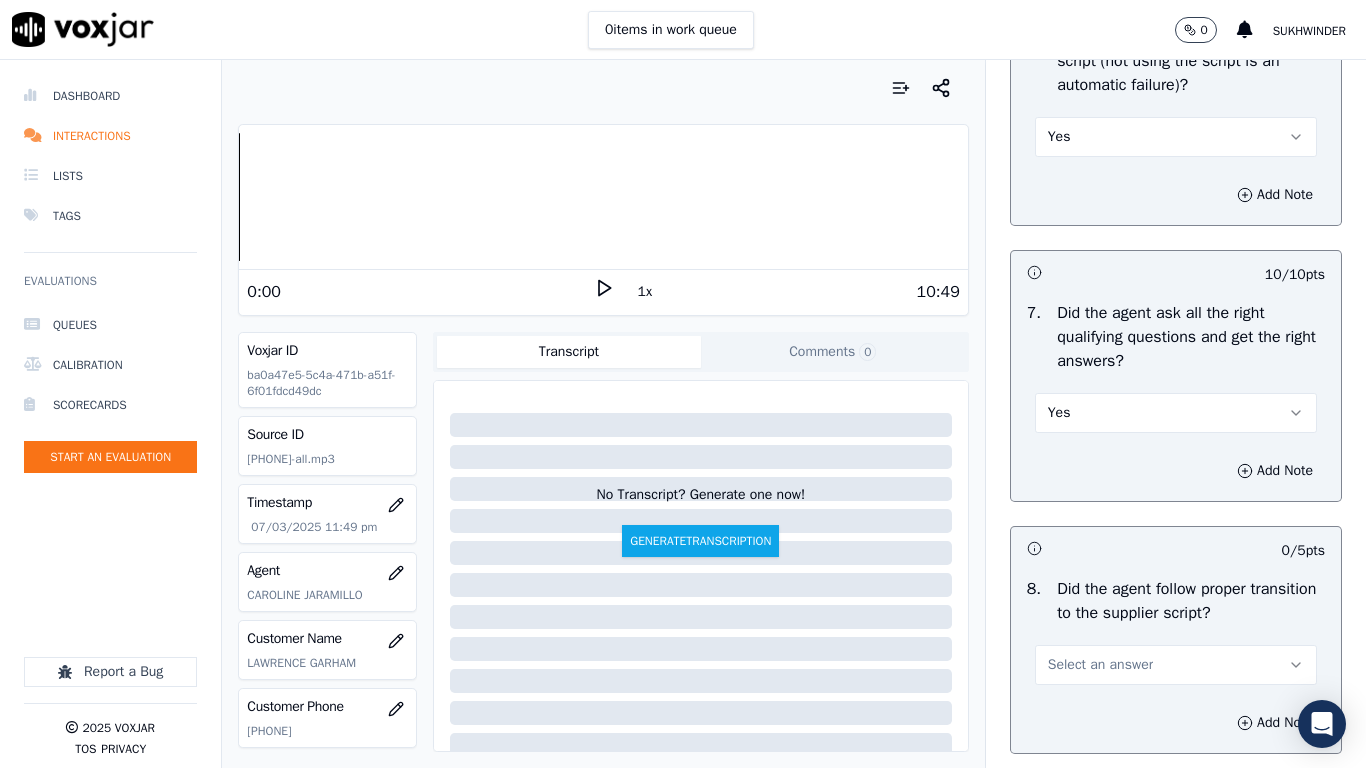 scroll, scrollTop: 5000, scrollLeft: 0, axis: vertical 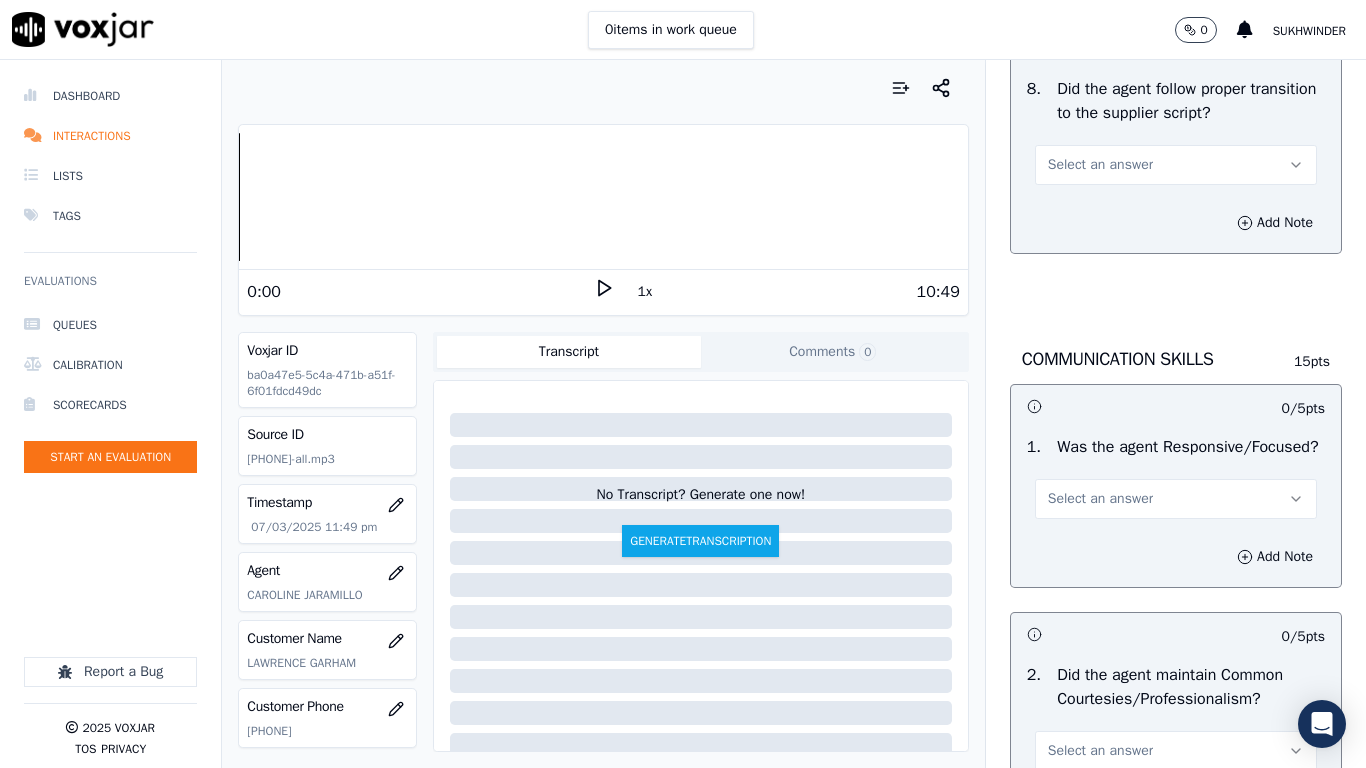 click on "Select an answer" at bounding box center (1100, 165) 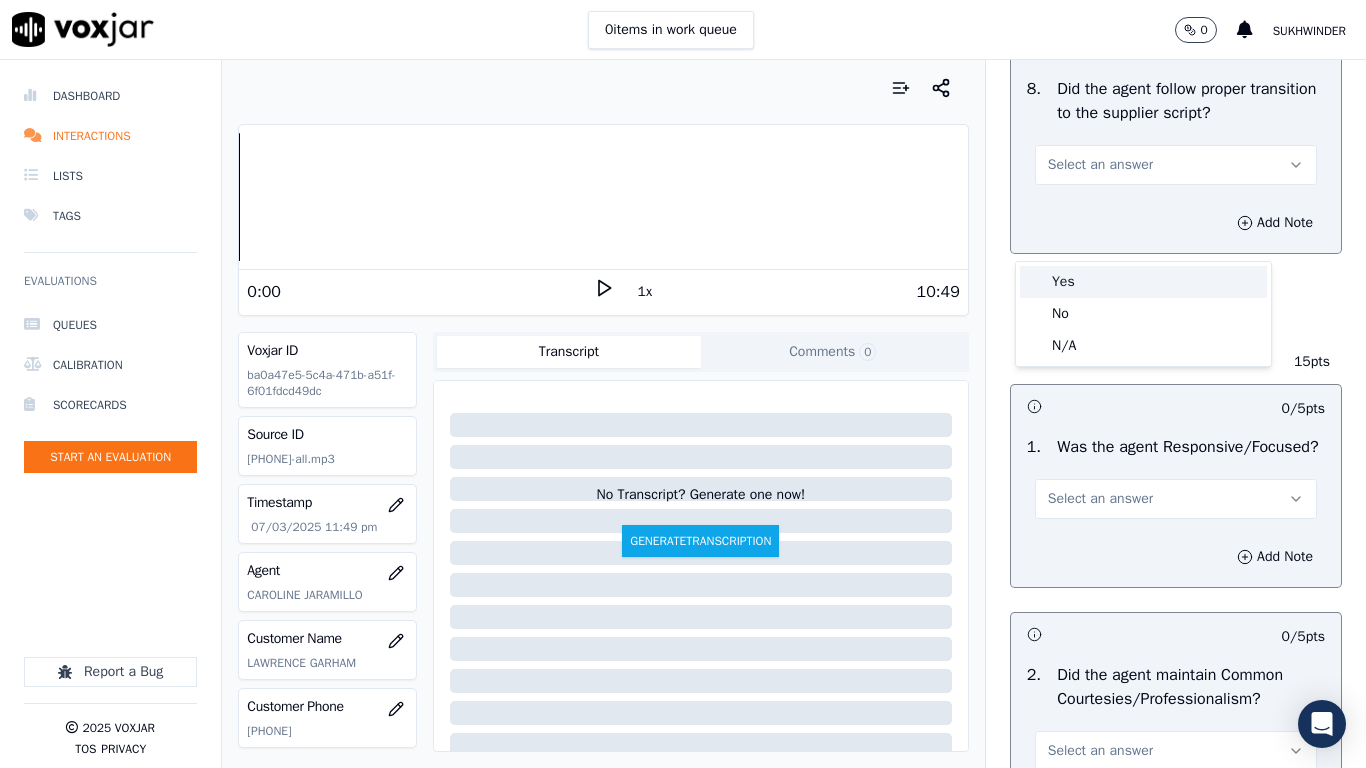 click on "Yes" at bounding box center (1143, 282) 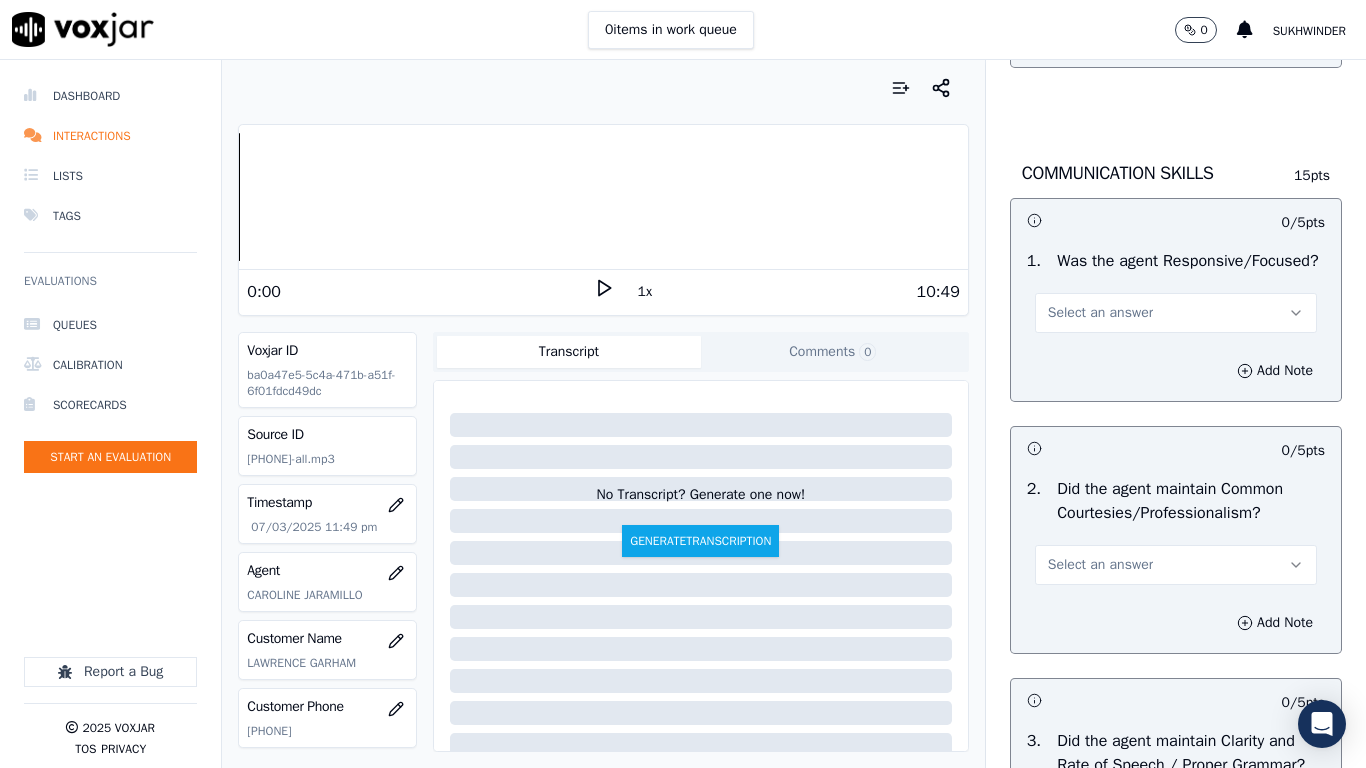scroll, scrollTop: 5200, scrollLeft: 0, axis: vertical 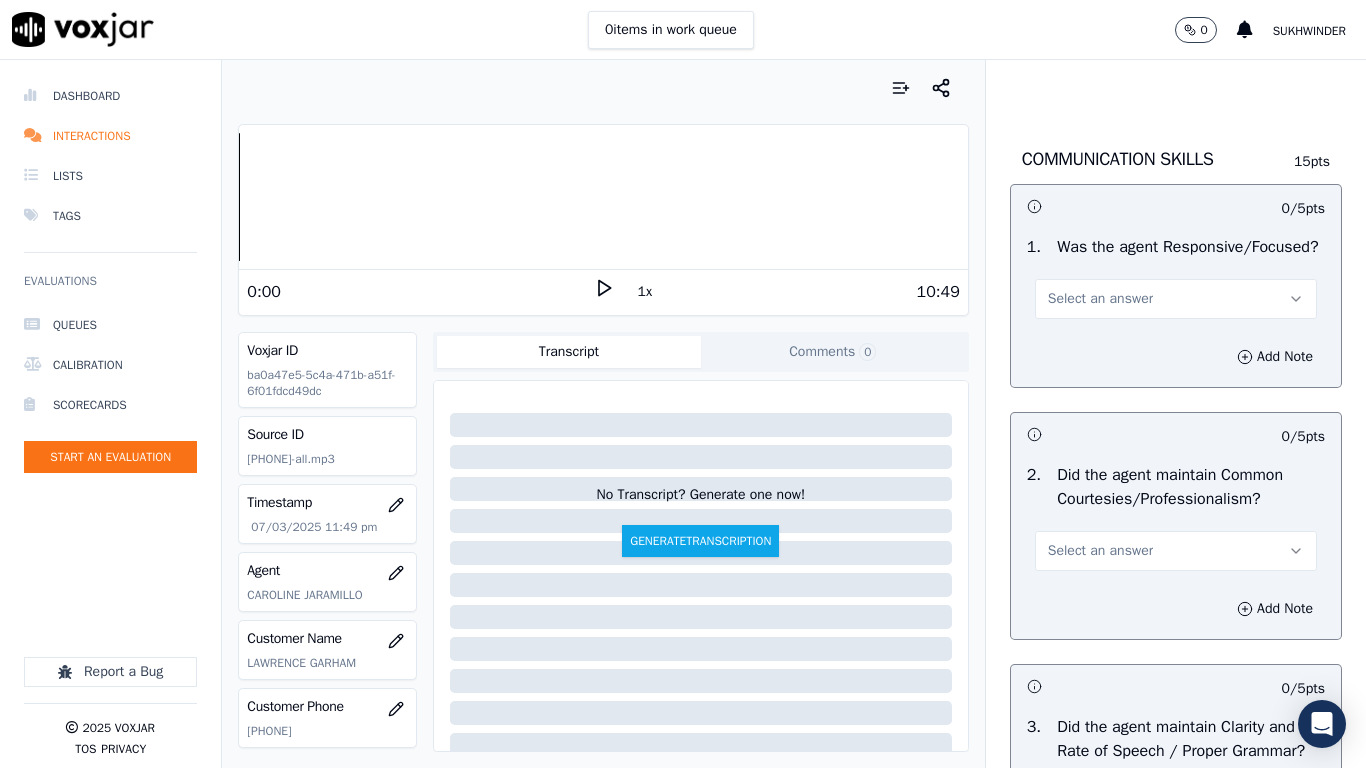 click on "Select an answer" at bounding box center [1100, 299] 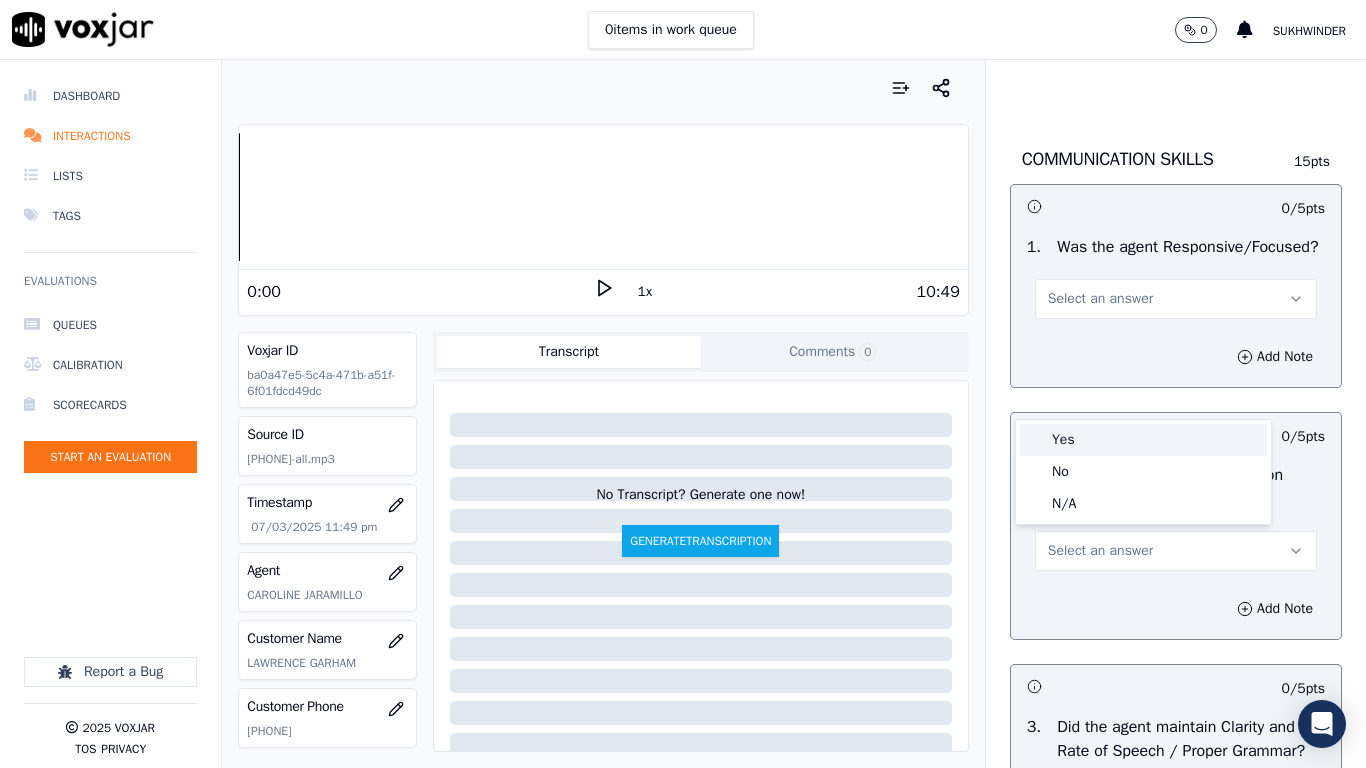 click on "Yes" at bounding box center (1143, 440) 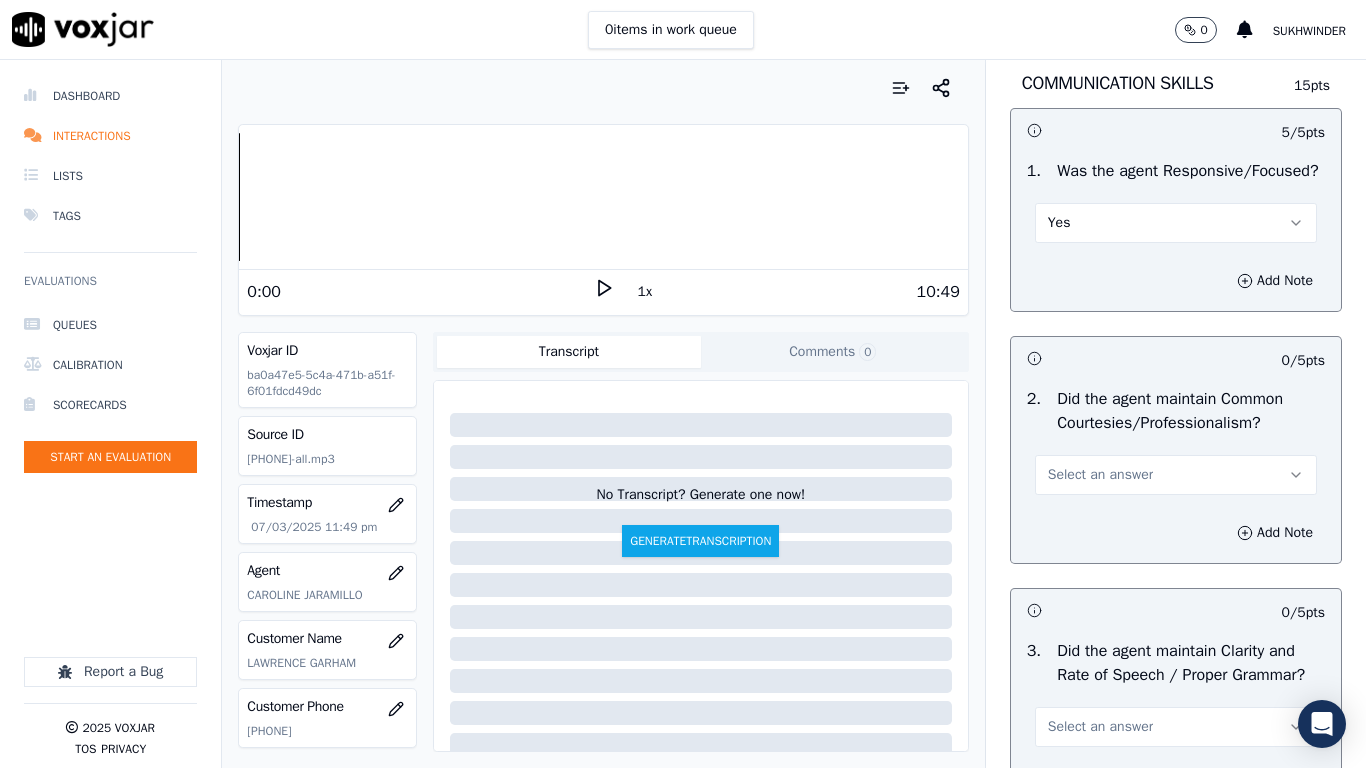 scroll, scrollTop: 5609, scrollLeft: 0, axis: vertical 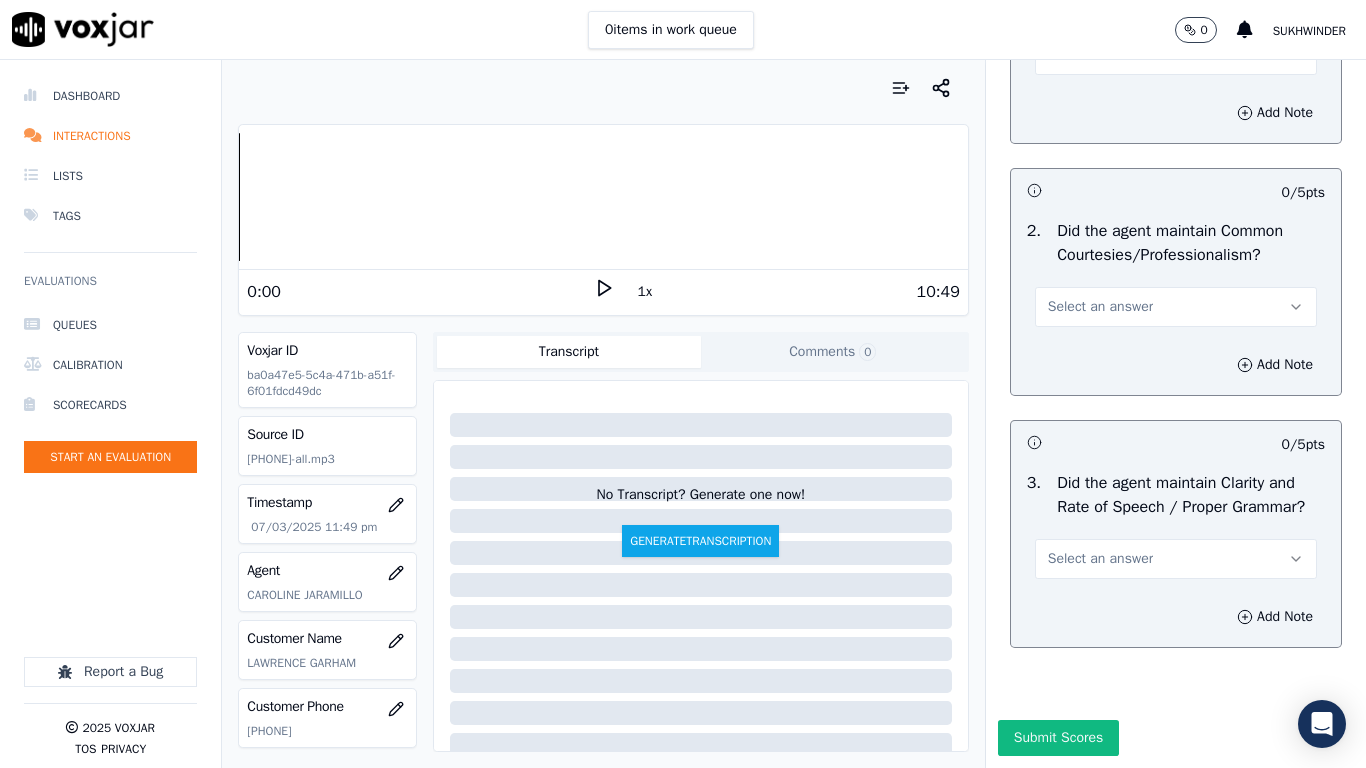 click on "Select an answer" at bounding box center (1100, 307) 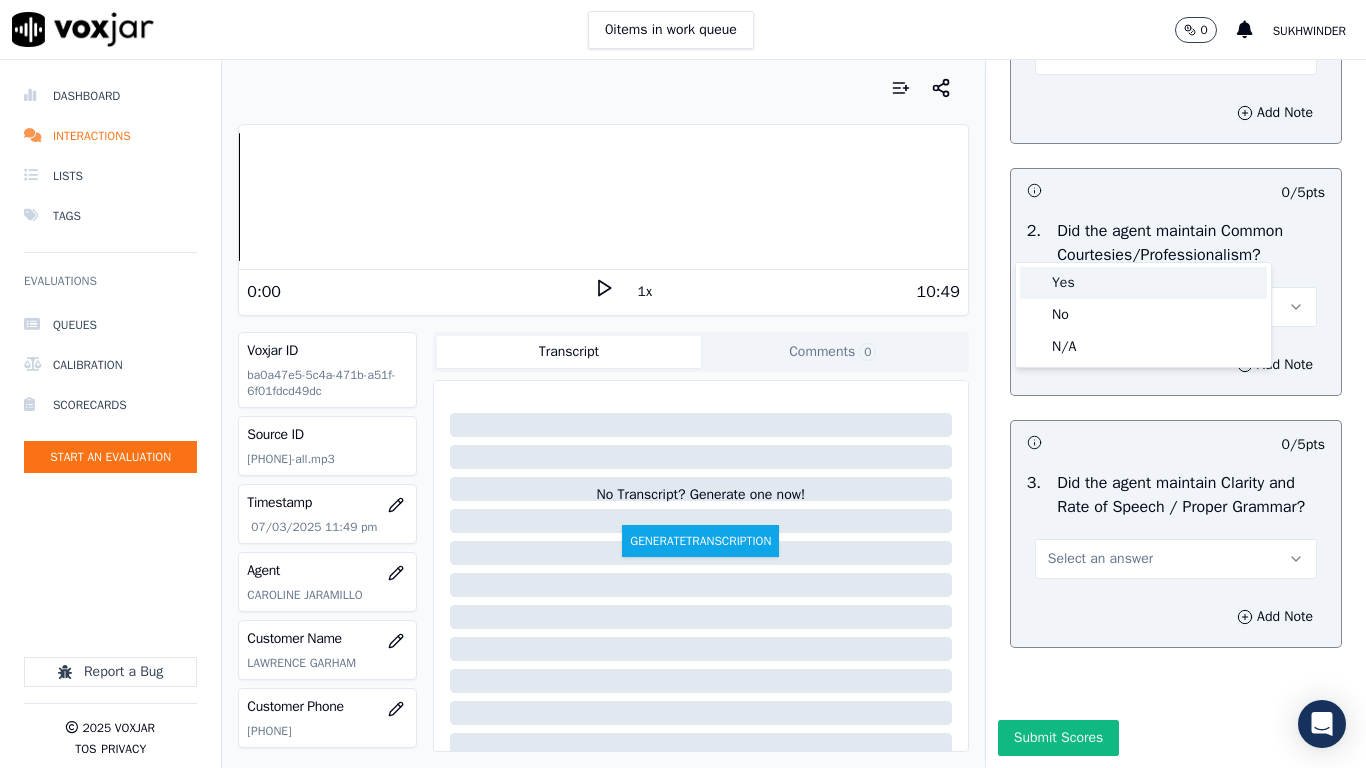 click on "Yes" at bounding box center [1143, 283] 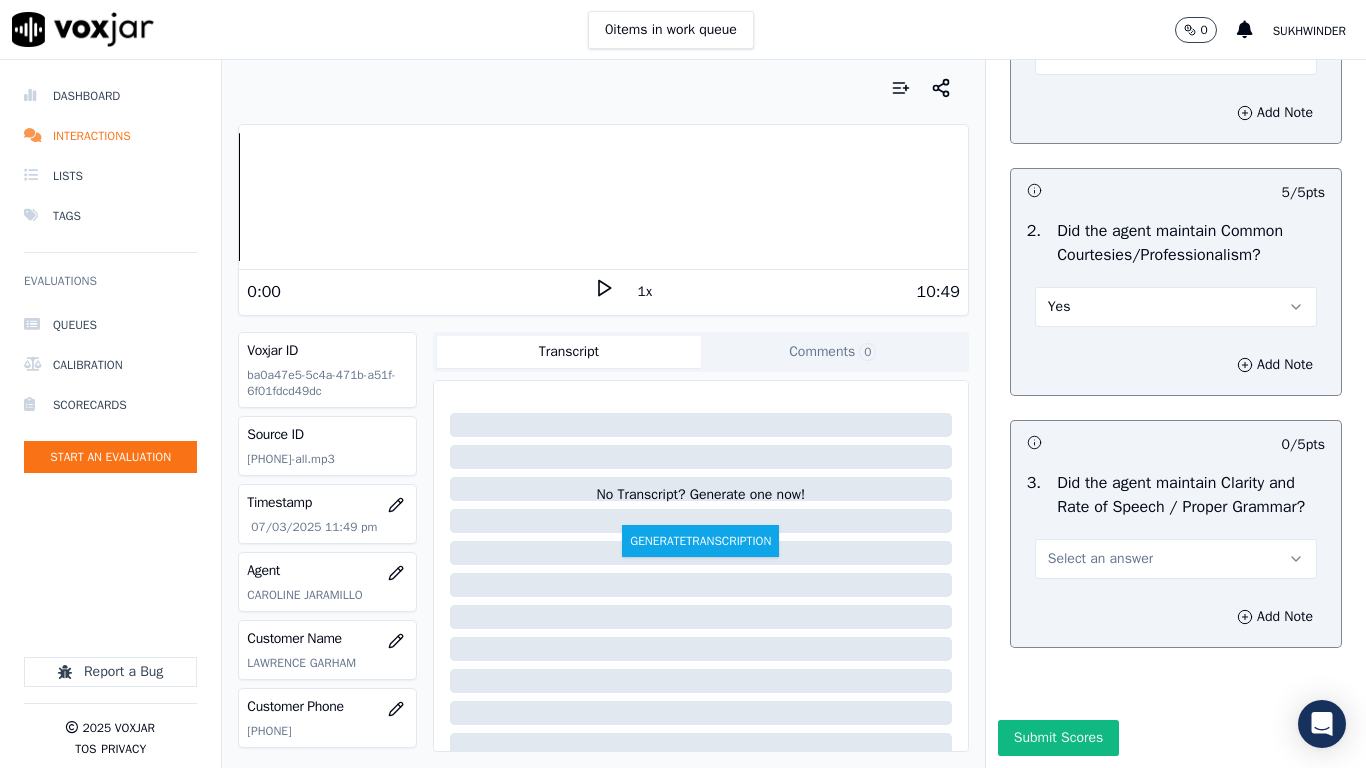 click on "Select an answer" at bounding box center (1176, 559) 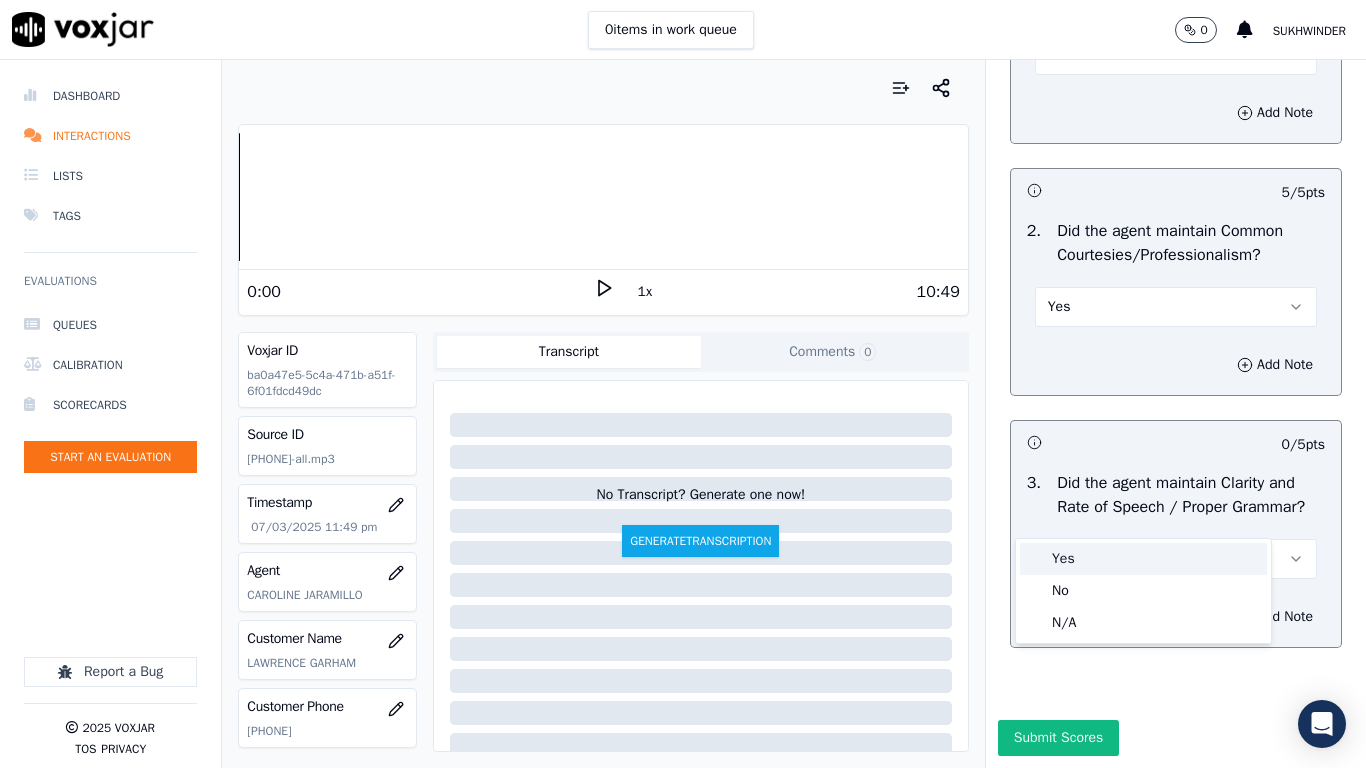 click on "Yes" at bounding box center [1143, 559] 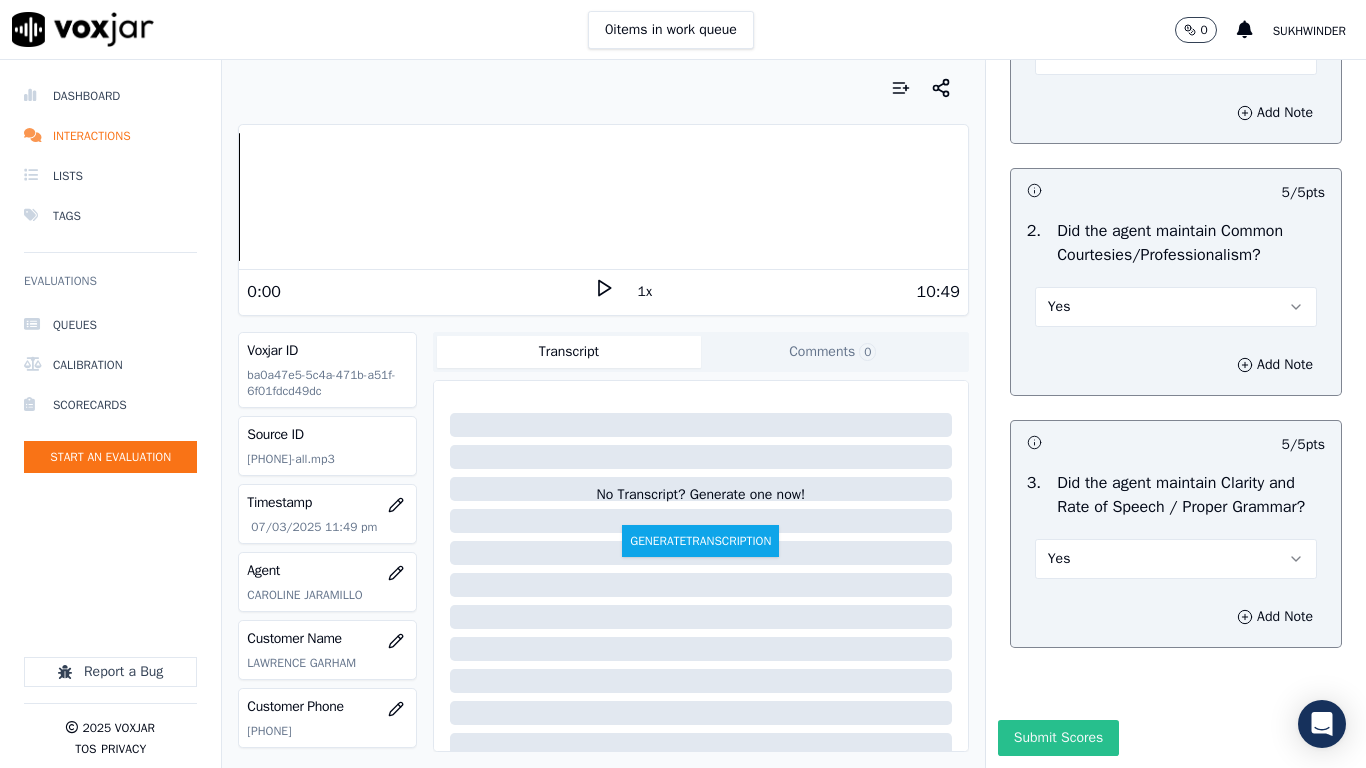 click on "Submit Scores" at bounding box center (1058, 738) 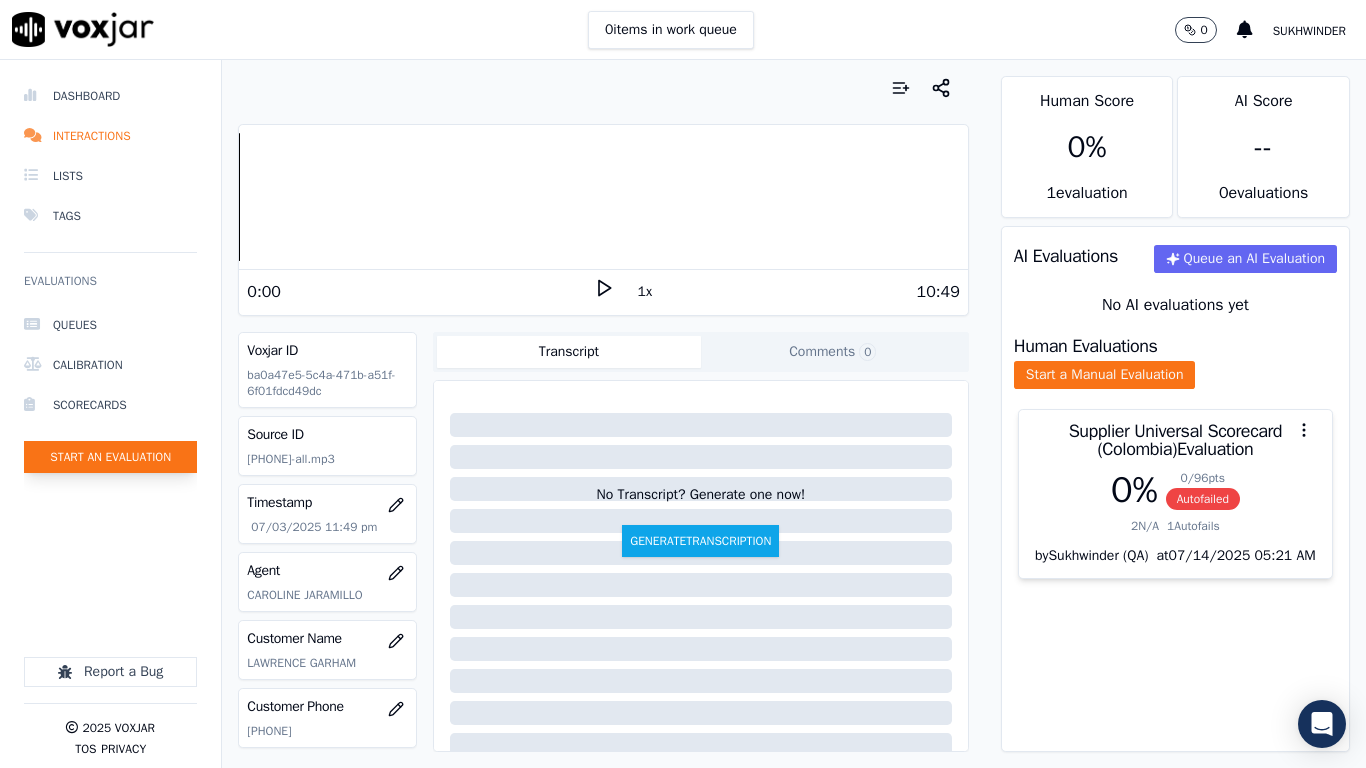 click on "Start an Evaluation" 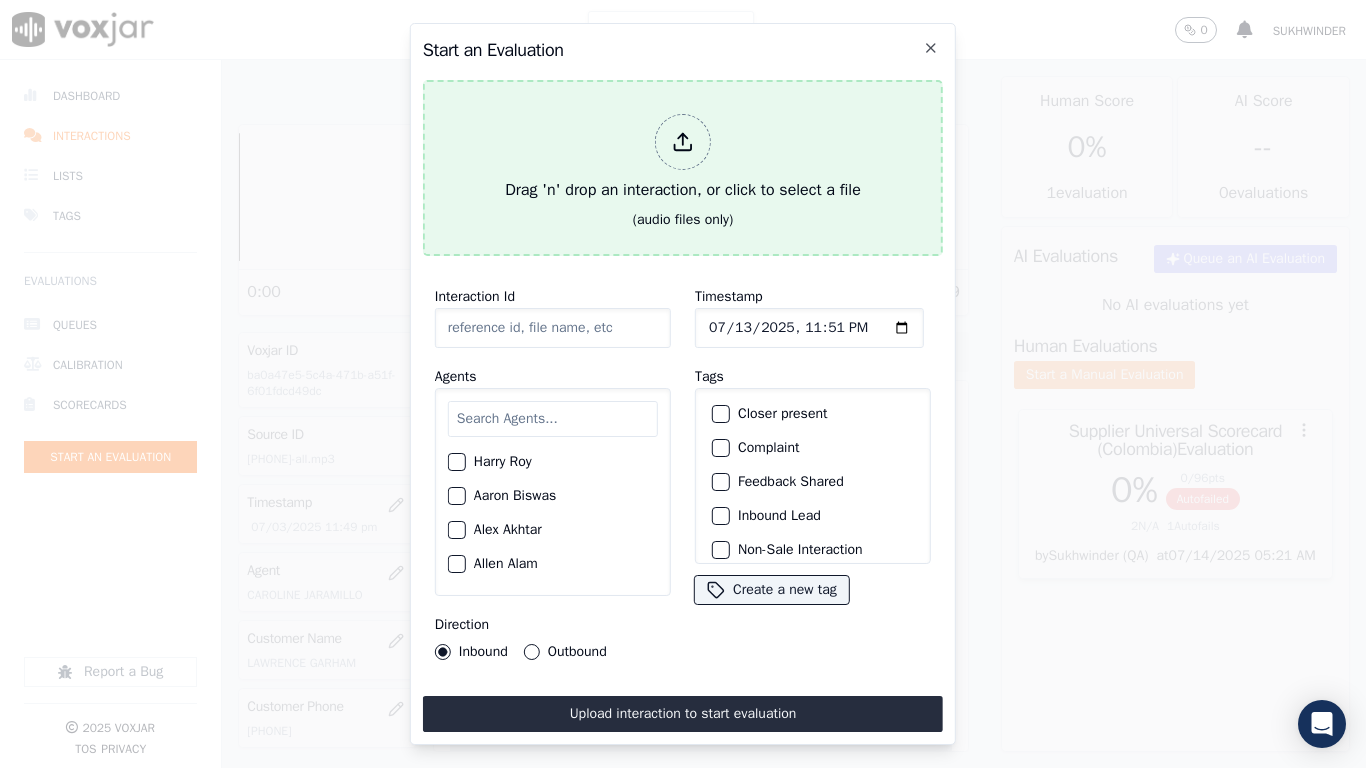 click on "Drag 'n' drop an interaction, or click to select a file" at bounding box center [683, 158] 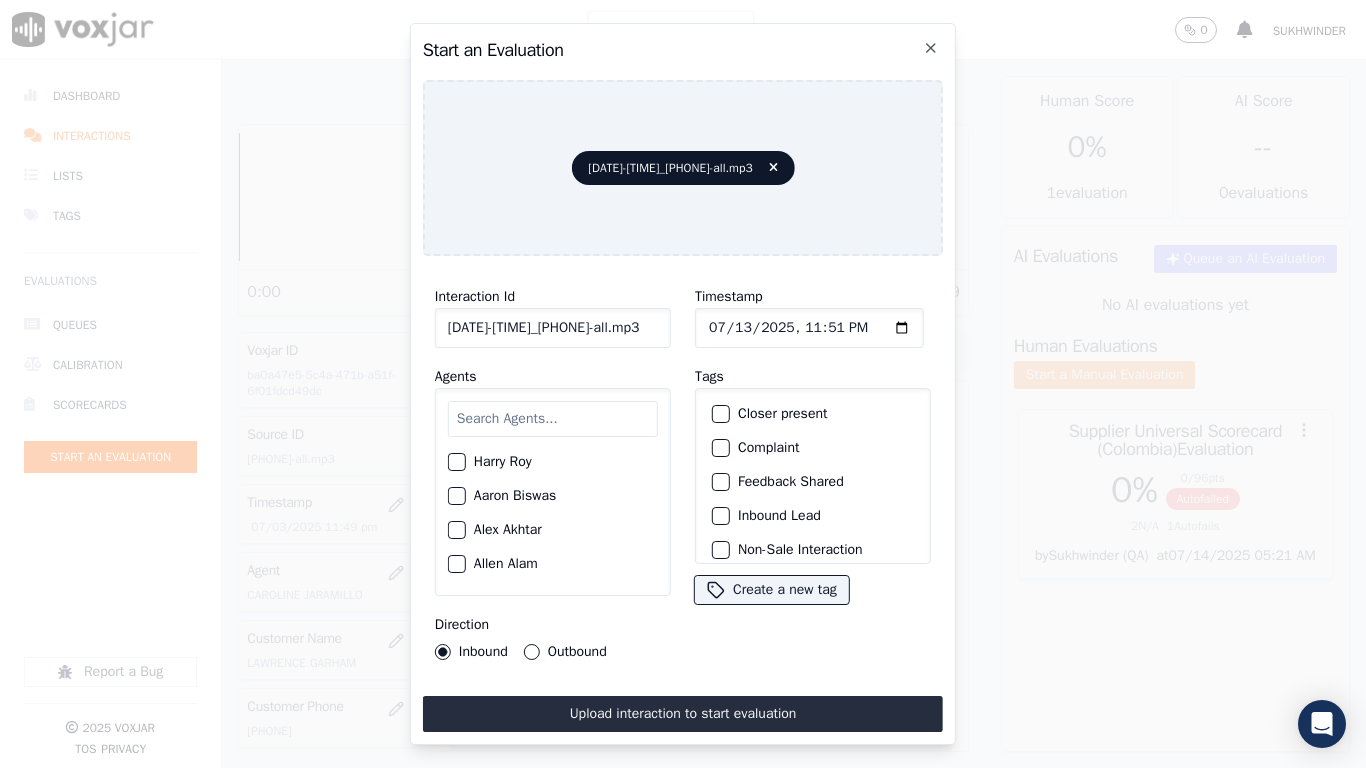 click at bounding box center [553, 419] 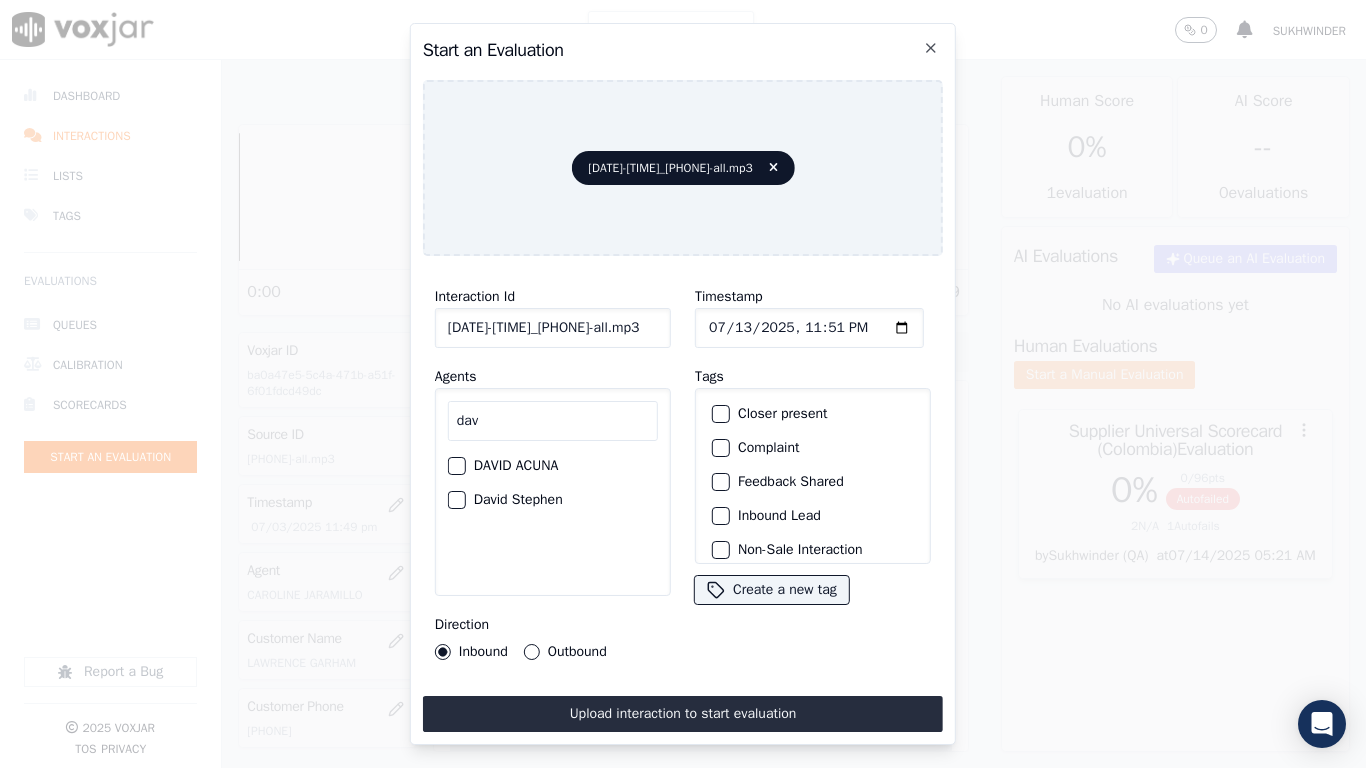 type on "dav" 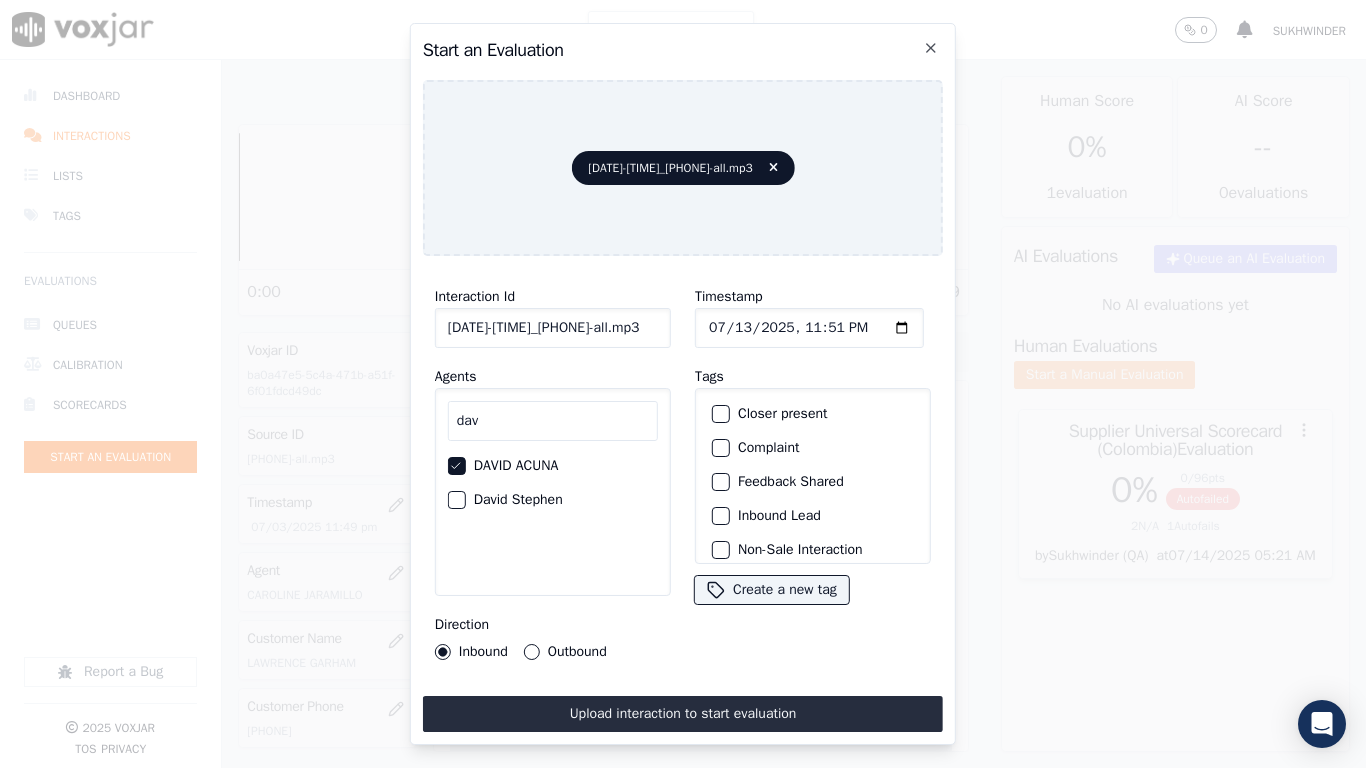click on "Outbound" 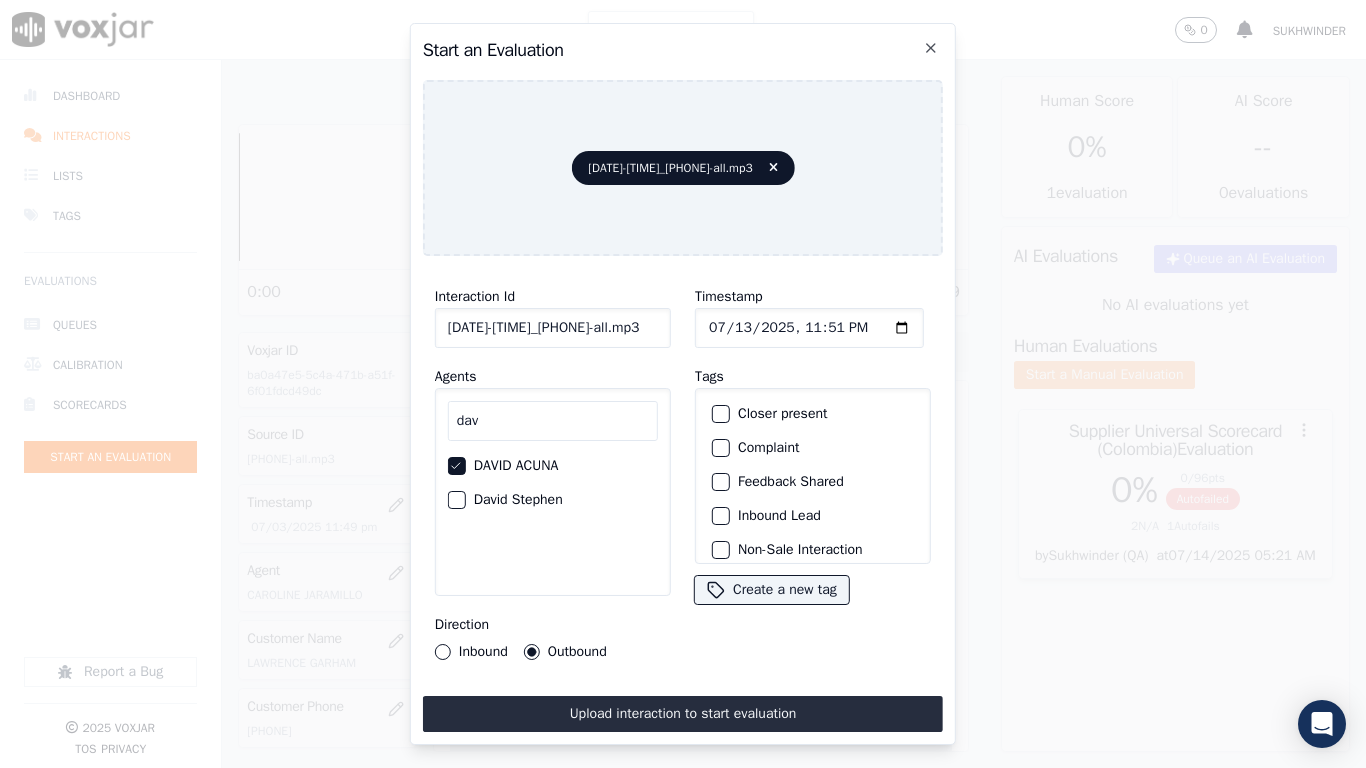 click on "Timestamp" 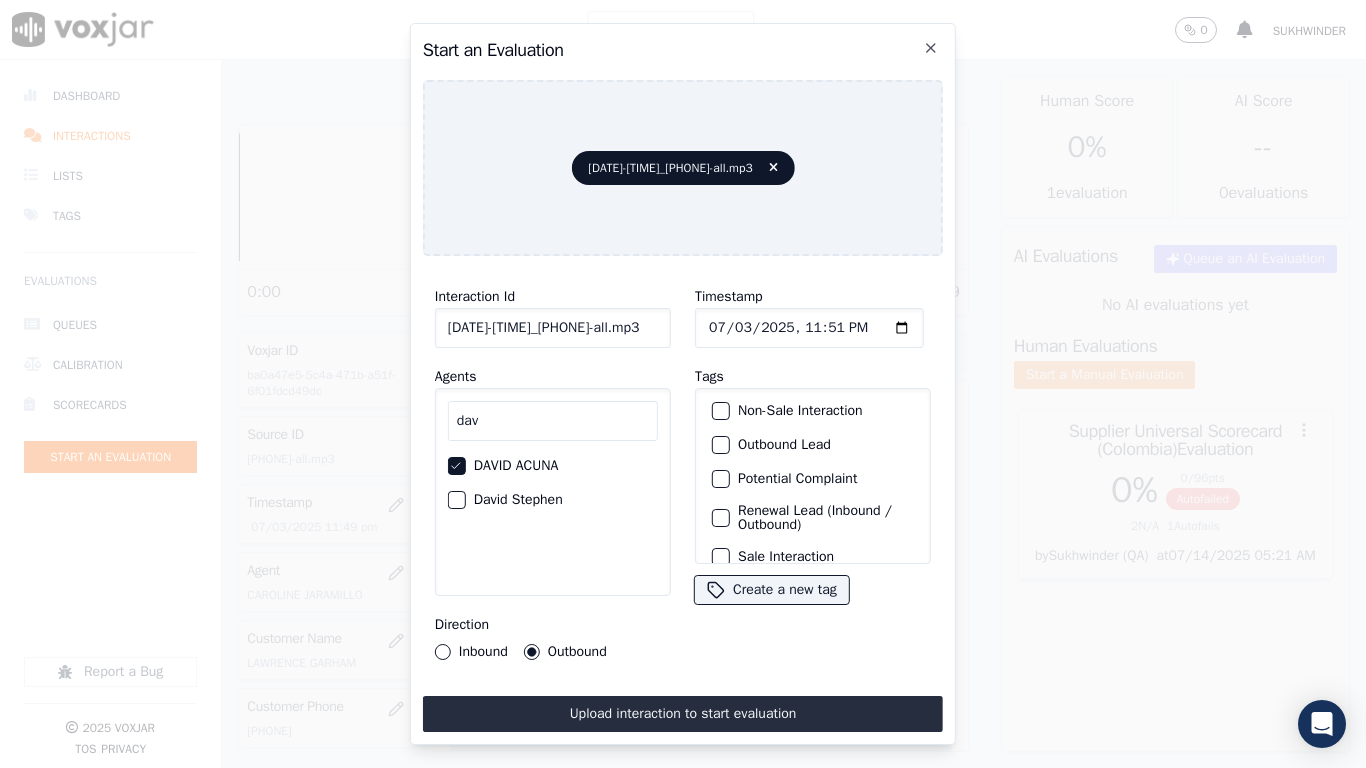 scroll, scrollTop: 173, scrollLeft: 0, axis: vertical 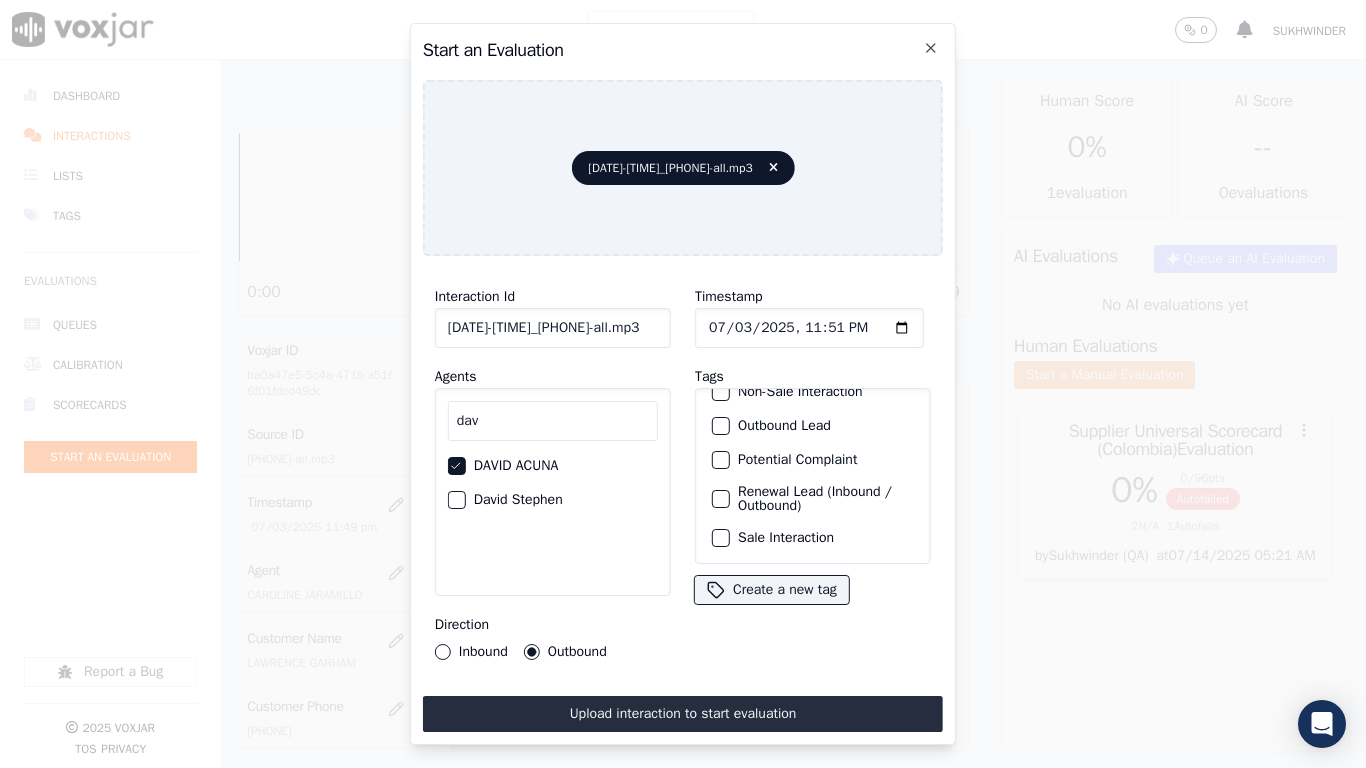 drag, startPoint x: 792, startPoint y: 513, endPoint x: 795, endPoint y: 622, distance: 109.041275 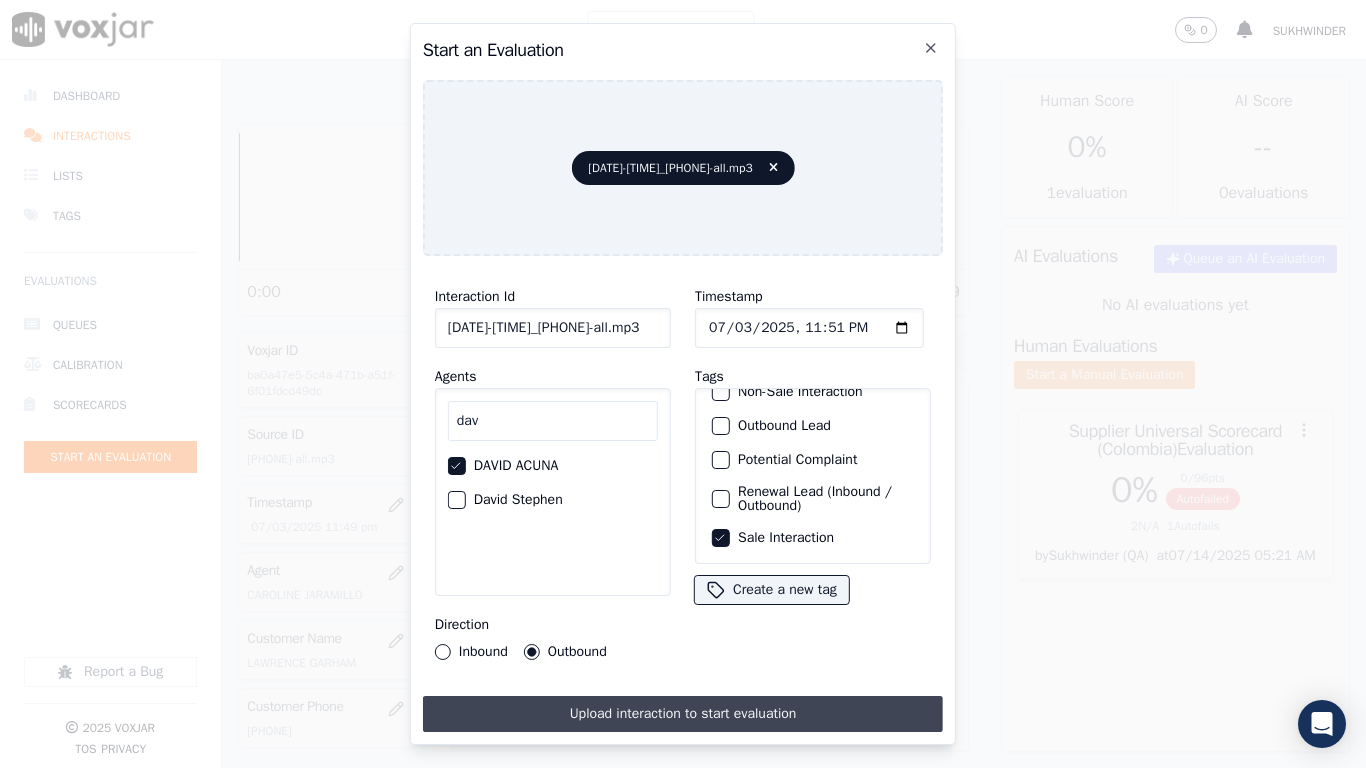 click on "Upload interaction to start evaluation" at bounding box center (683, 714) 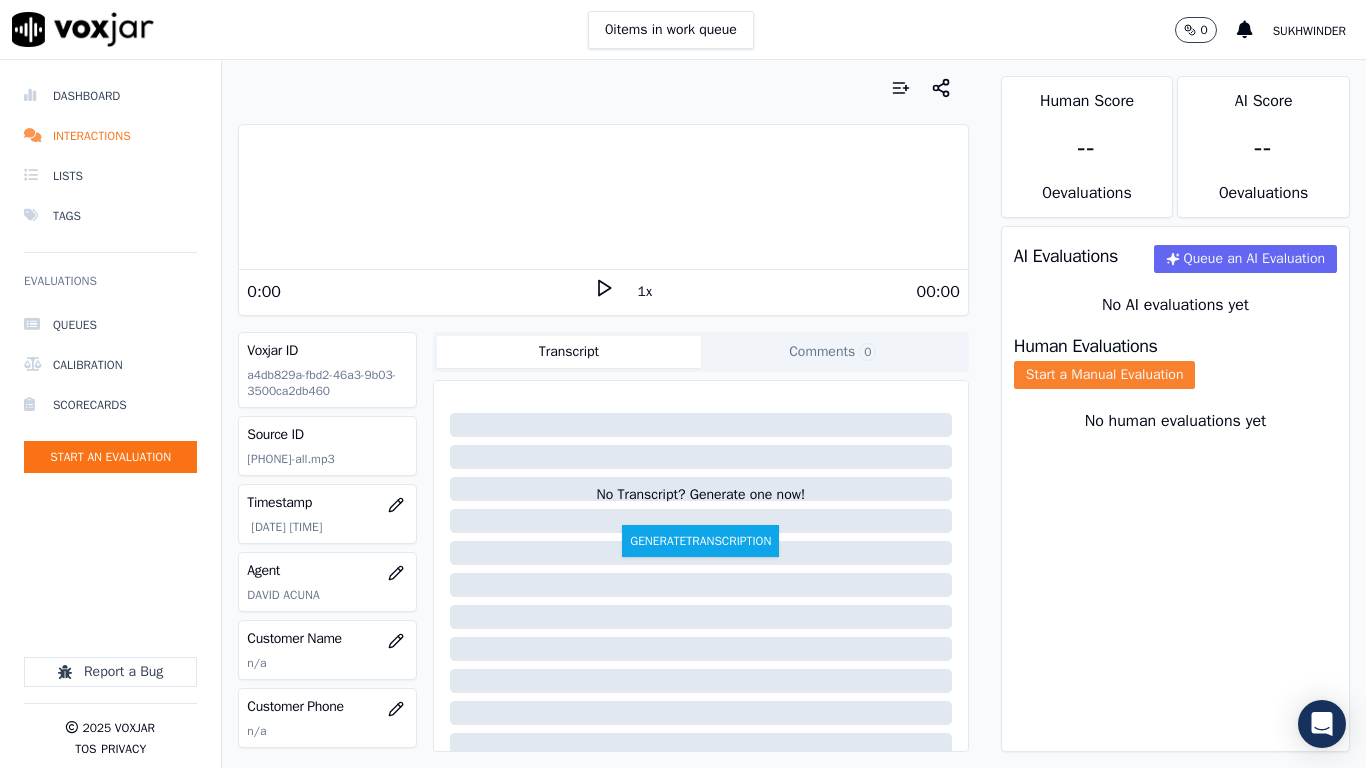 click on "Start a Manual Evaluation" 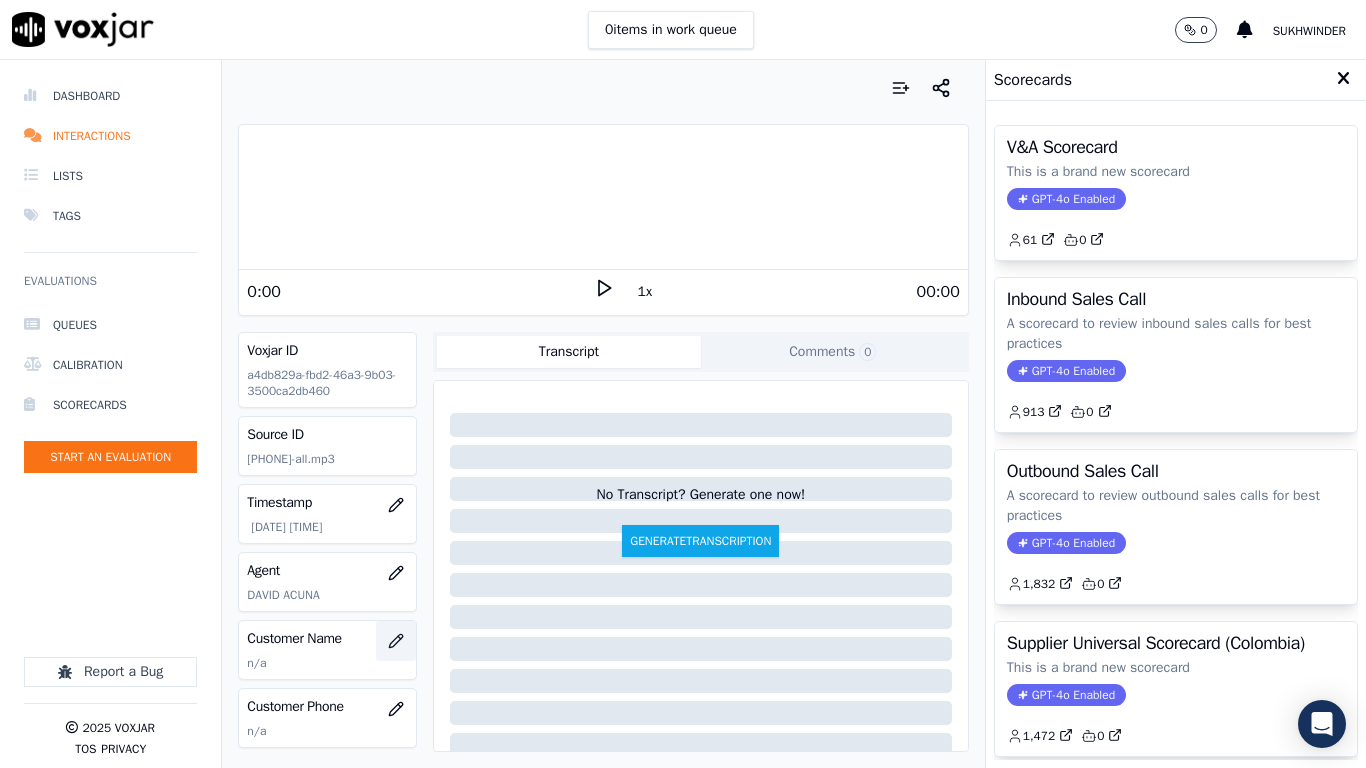click 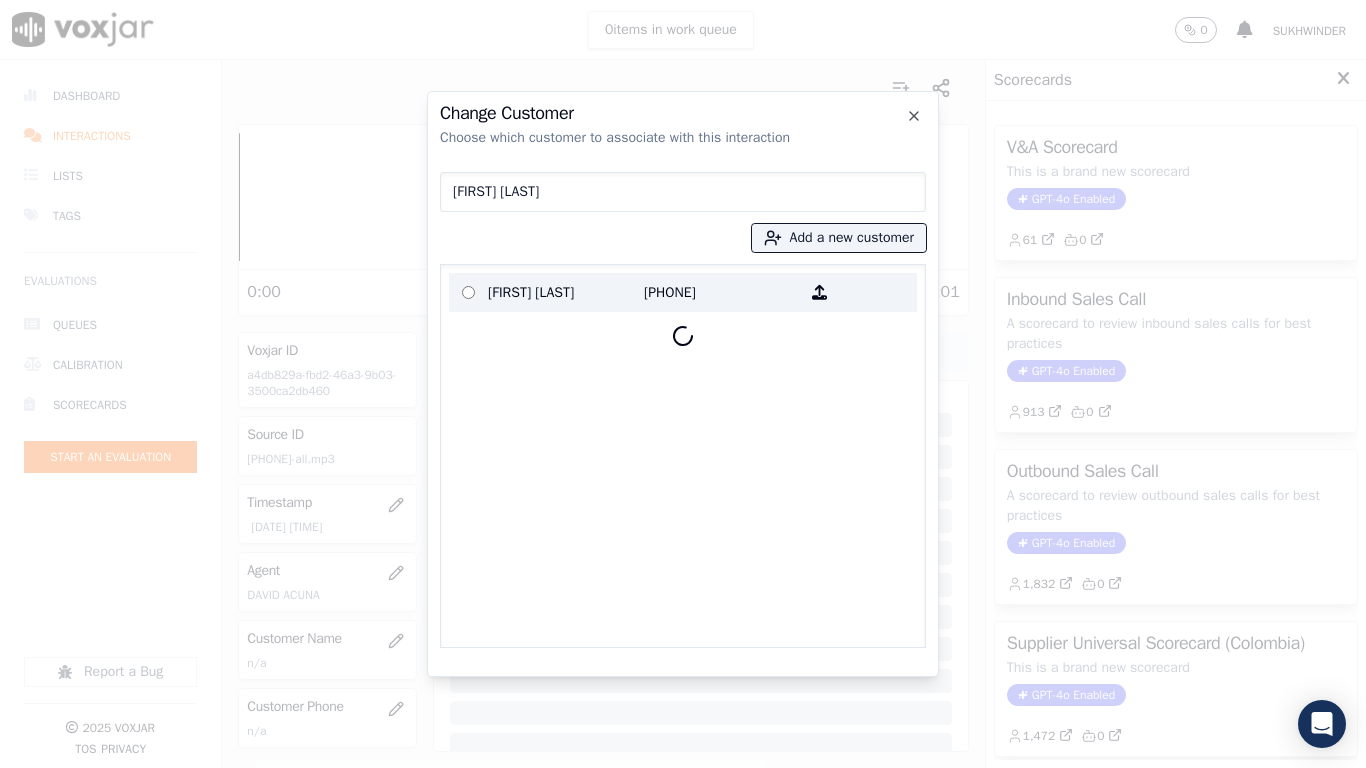 type on "[FIRST] [LAST]" 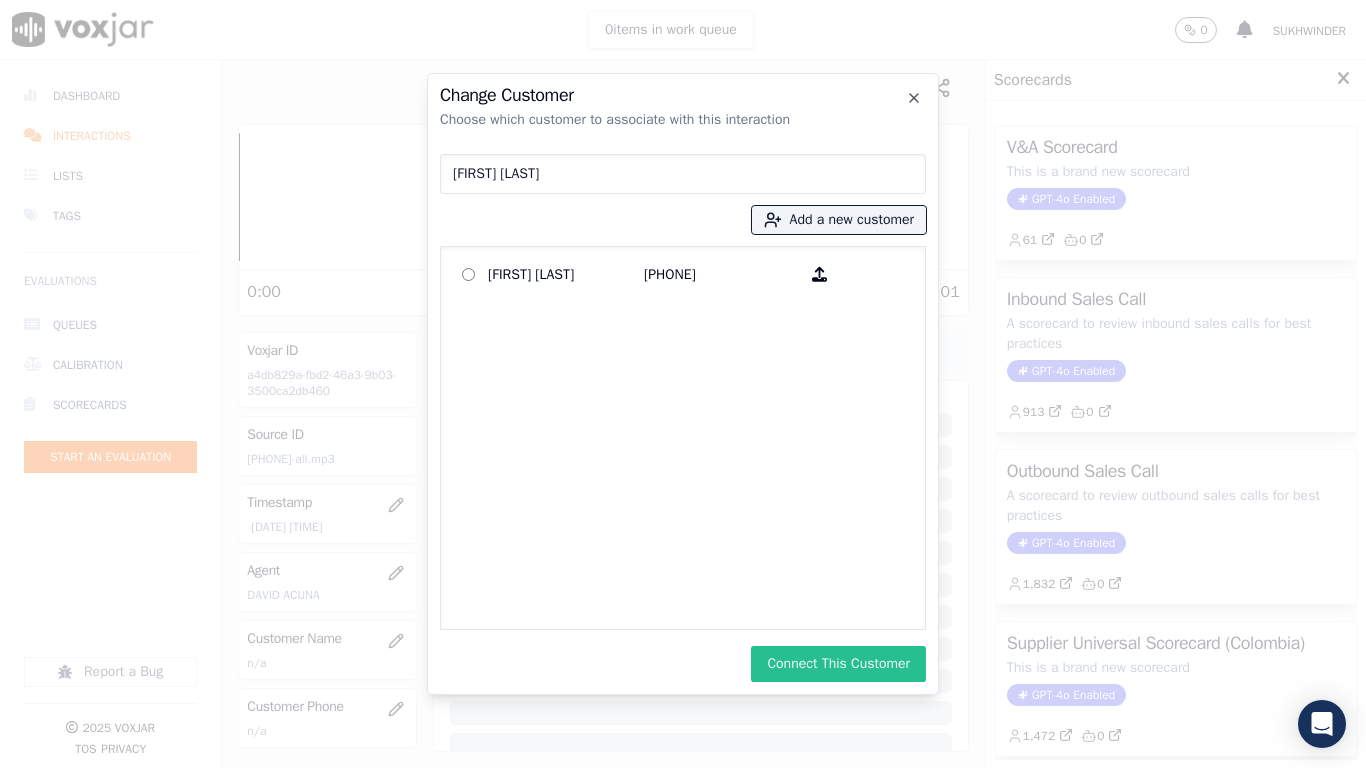 click on "Connect This Customer" at bounding box center [838, 664] 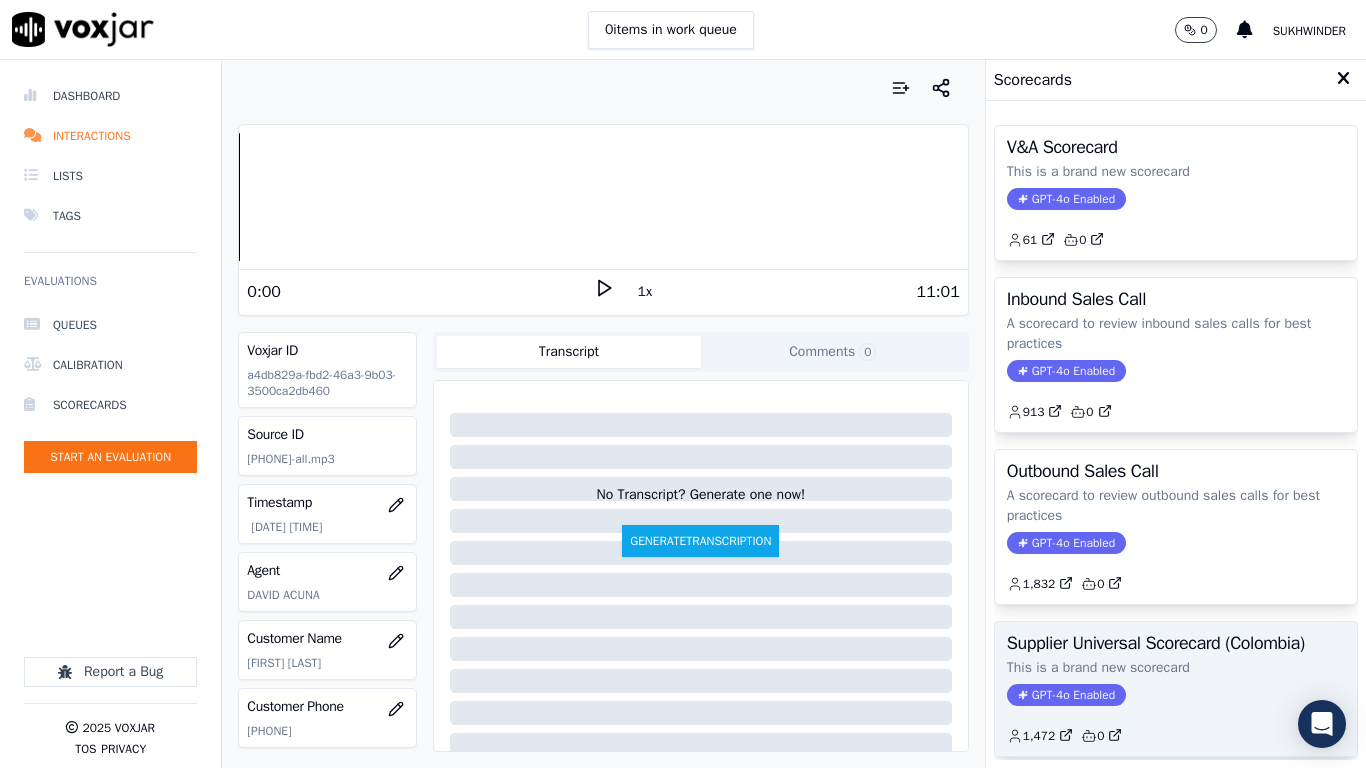 click on "Supplier Universal Scorecard (Colombia)" at bounding box center (1176, 643) 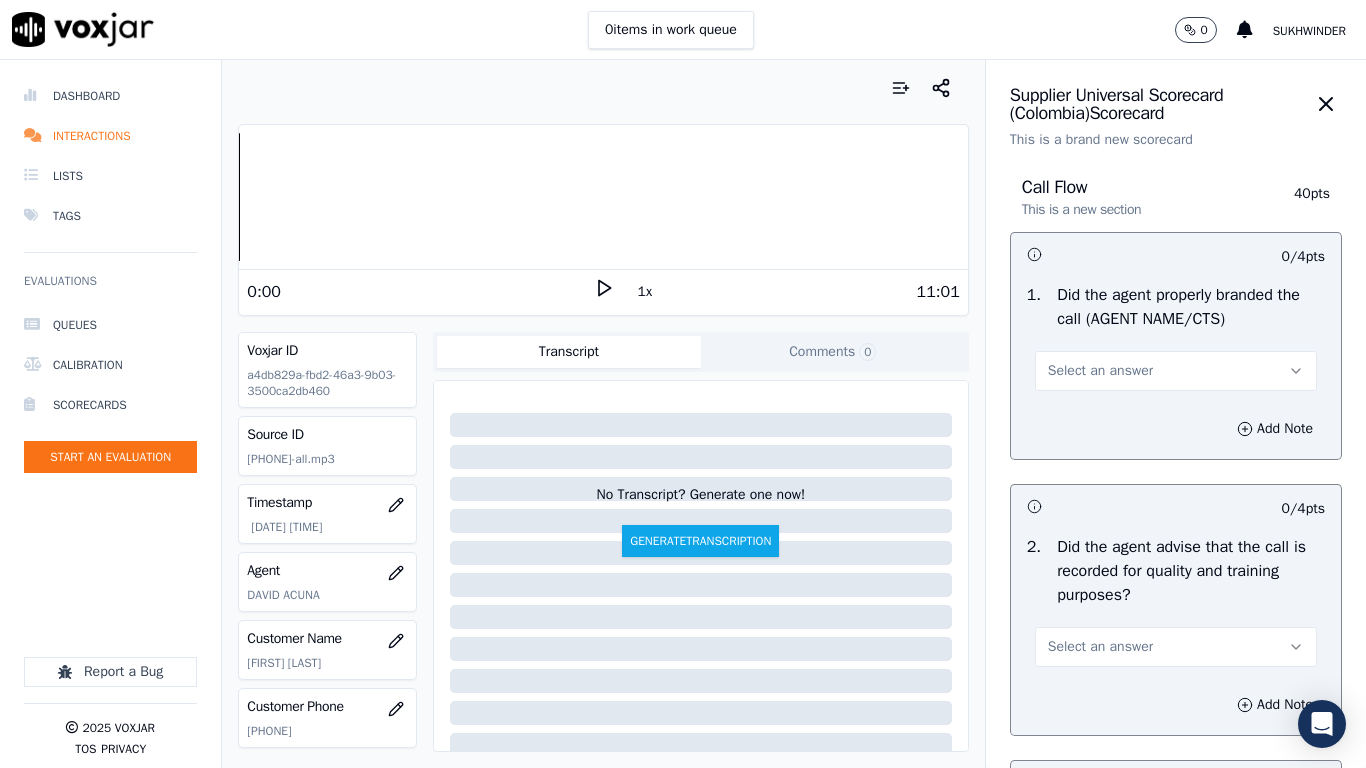 click on "Select an answer" at bounding box center [1100, 371] 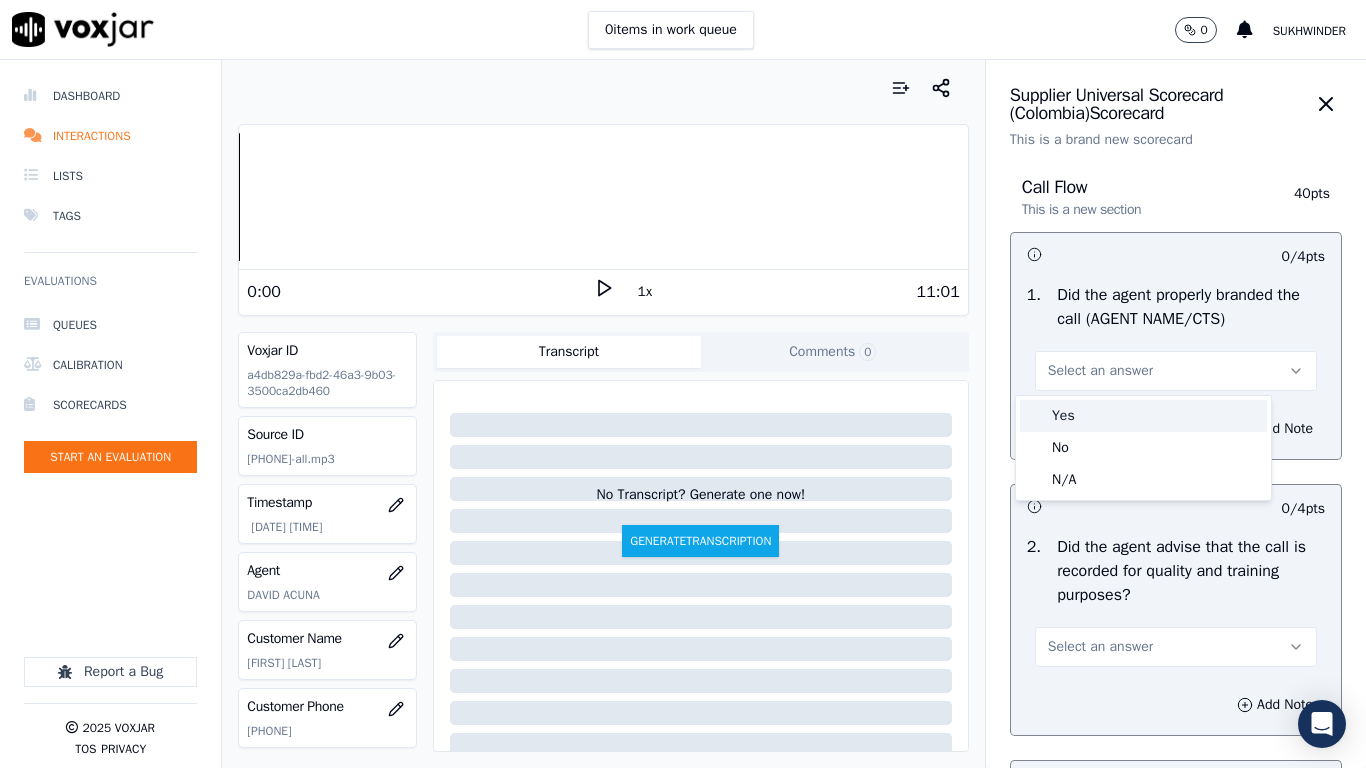 drag, startPoint x: 1061, startPoint y: 405, endPoint x: 1112, endPoint y: 570, distance: 172.70206 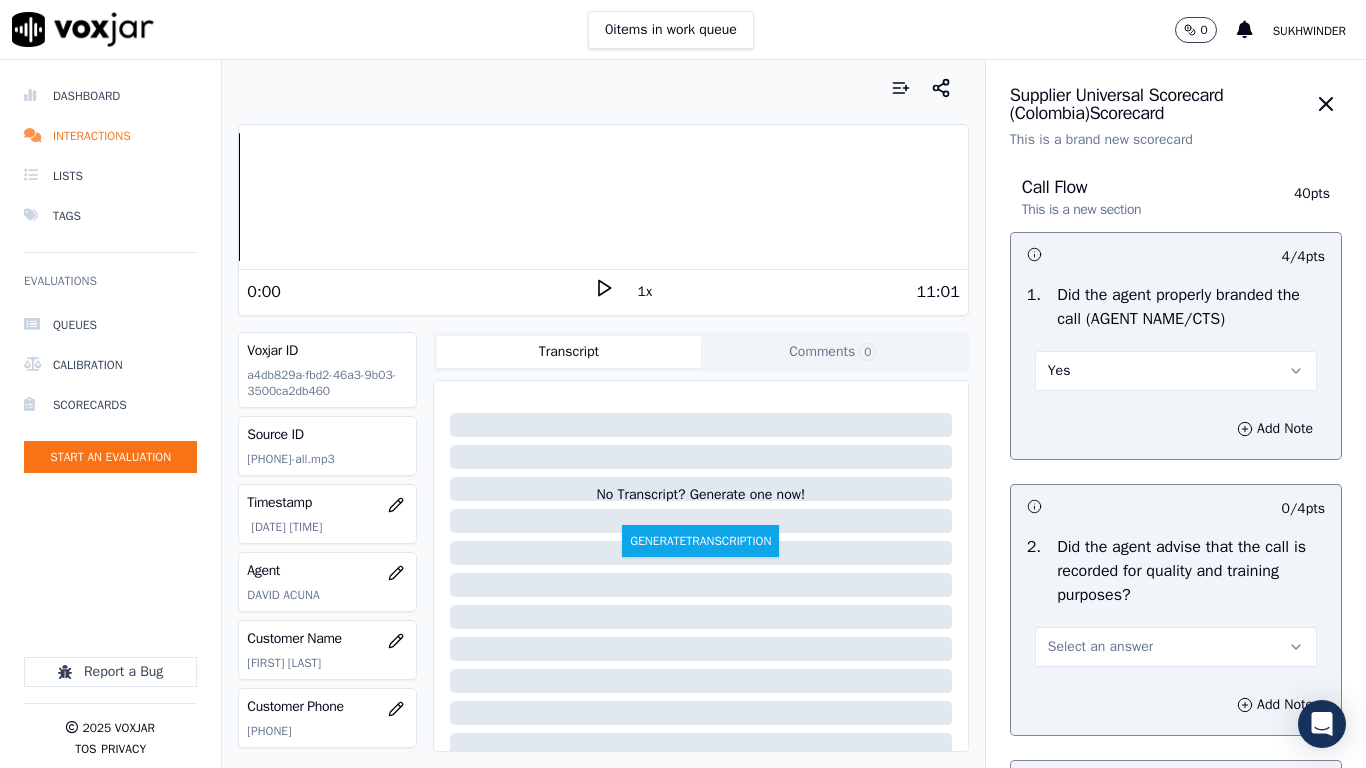 click on "Select an answer" at bounding box center (1100, 647) 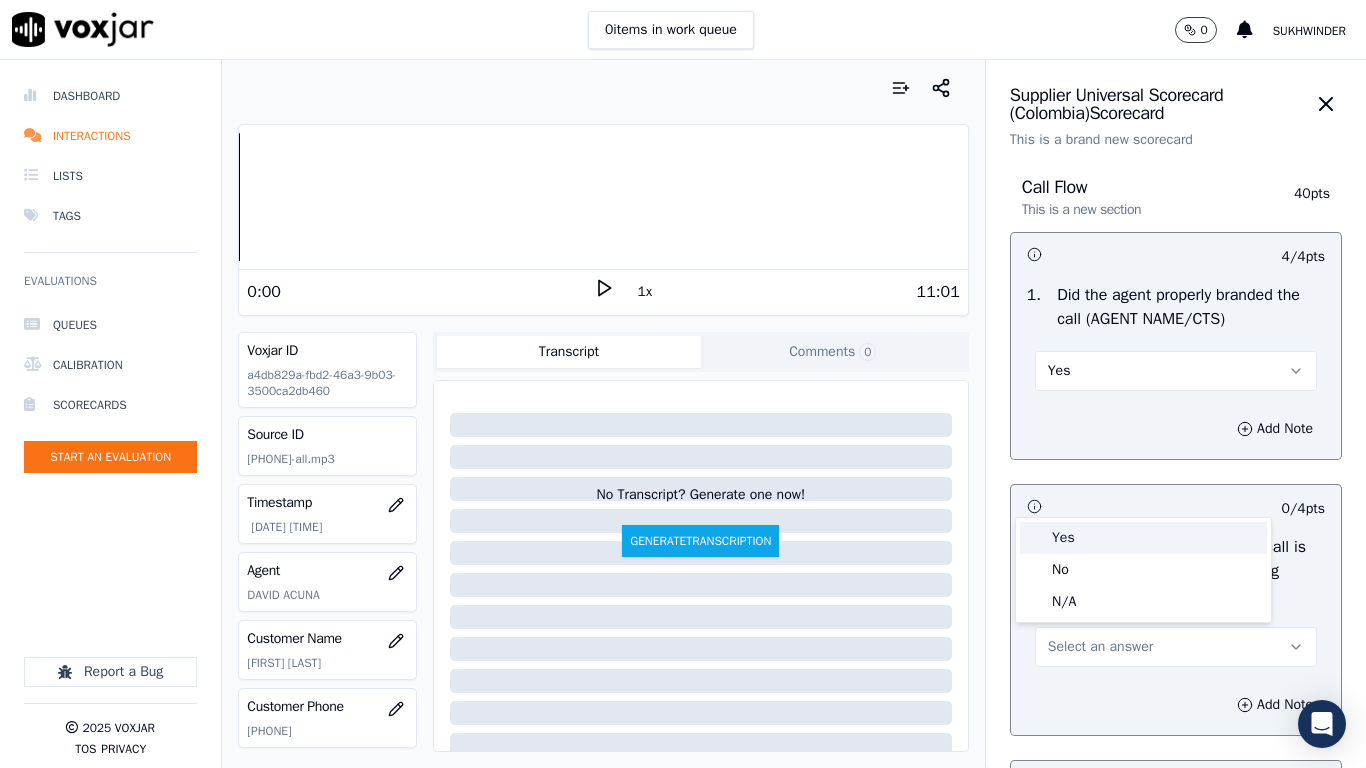 click on "Yes" at bounding box center (1143, 538) 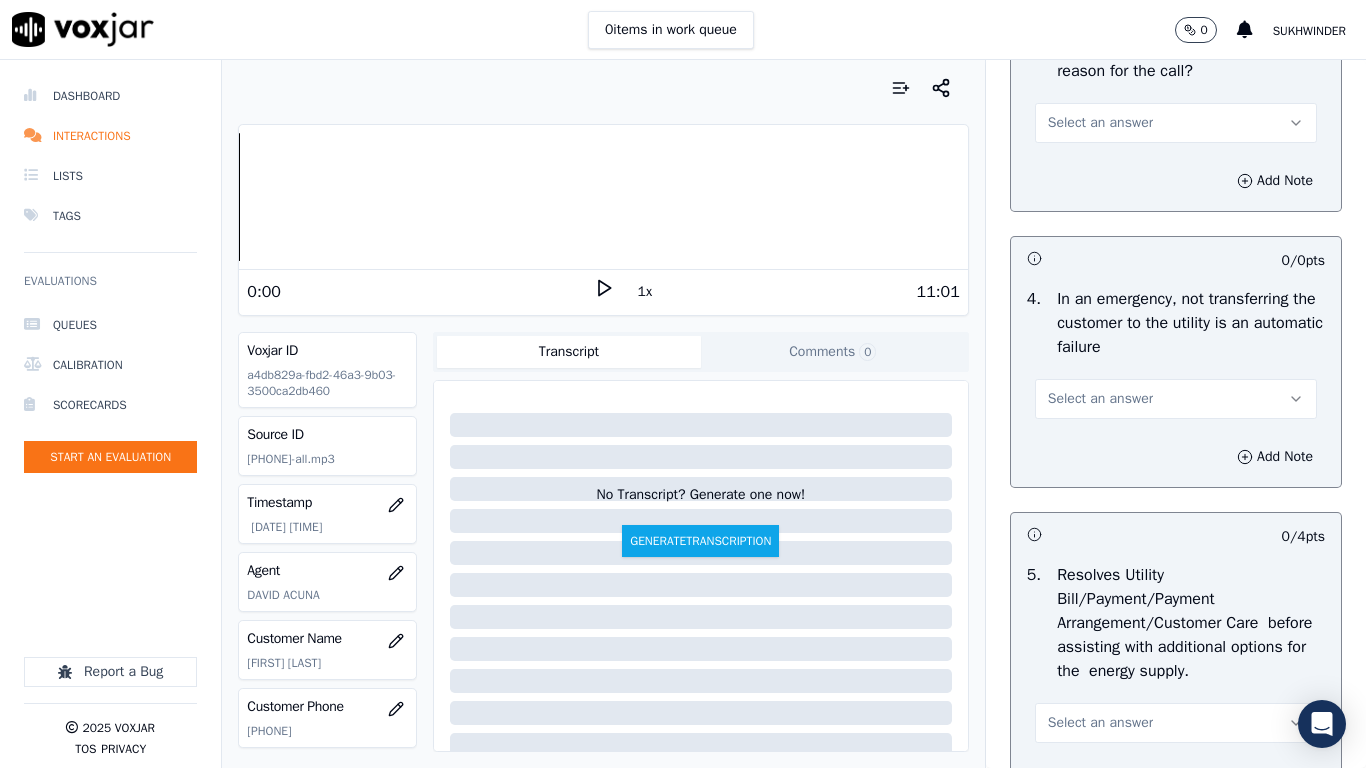 scroll, scrollTop: 800, scrollLeft: 0, axis: vertical 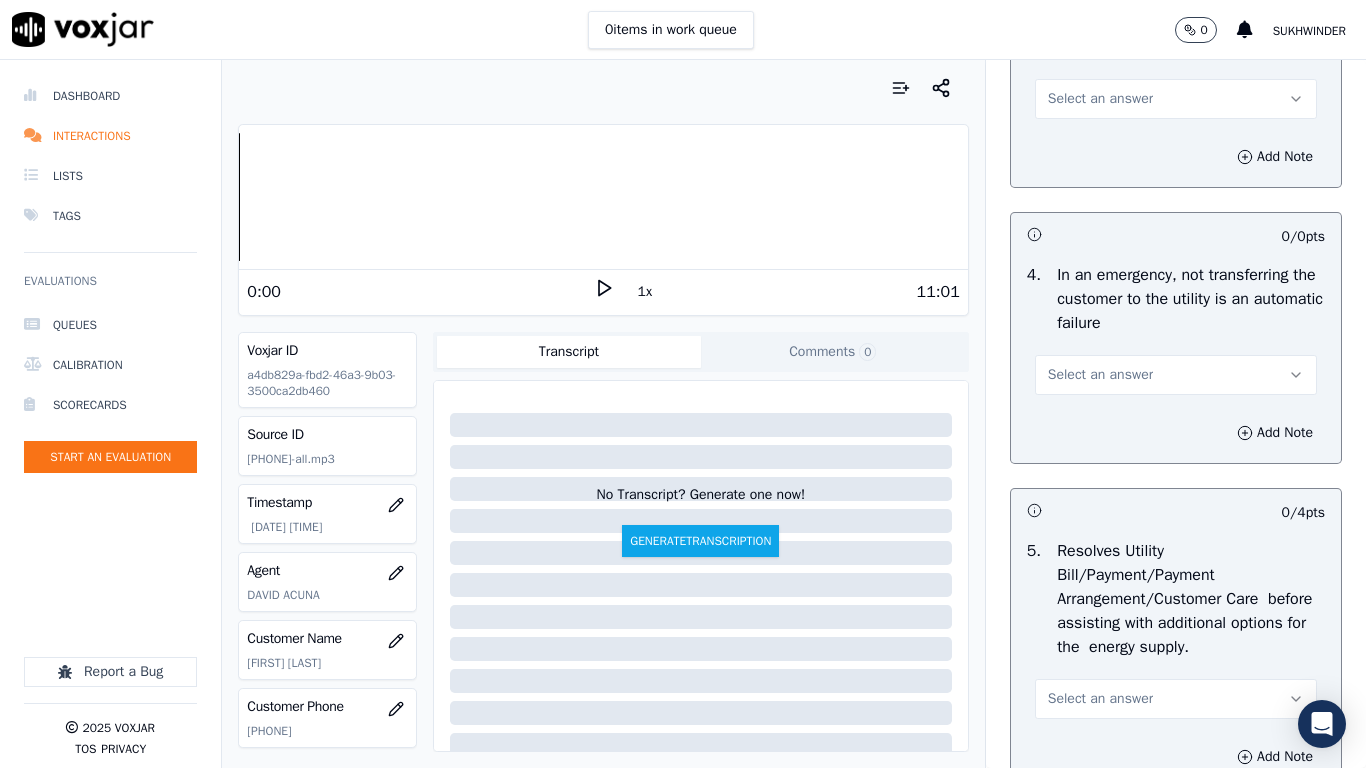 click on "Select an answer" at bounding box center [1100, 99] 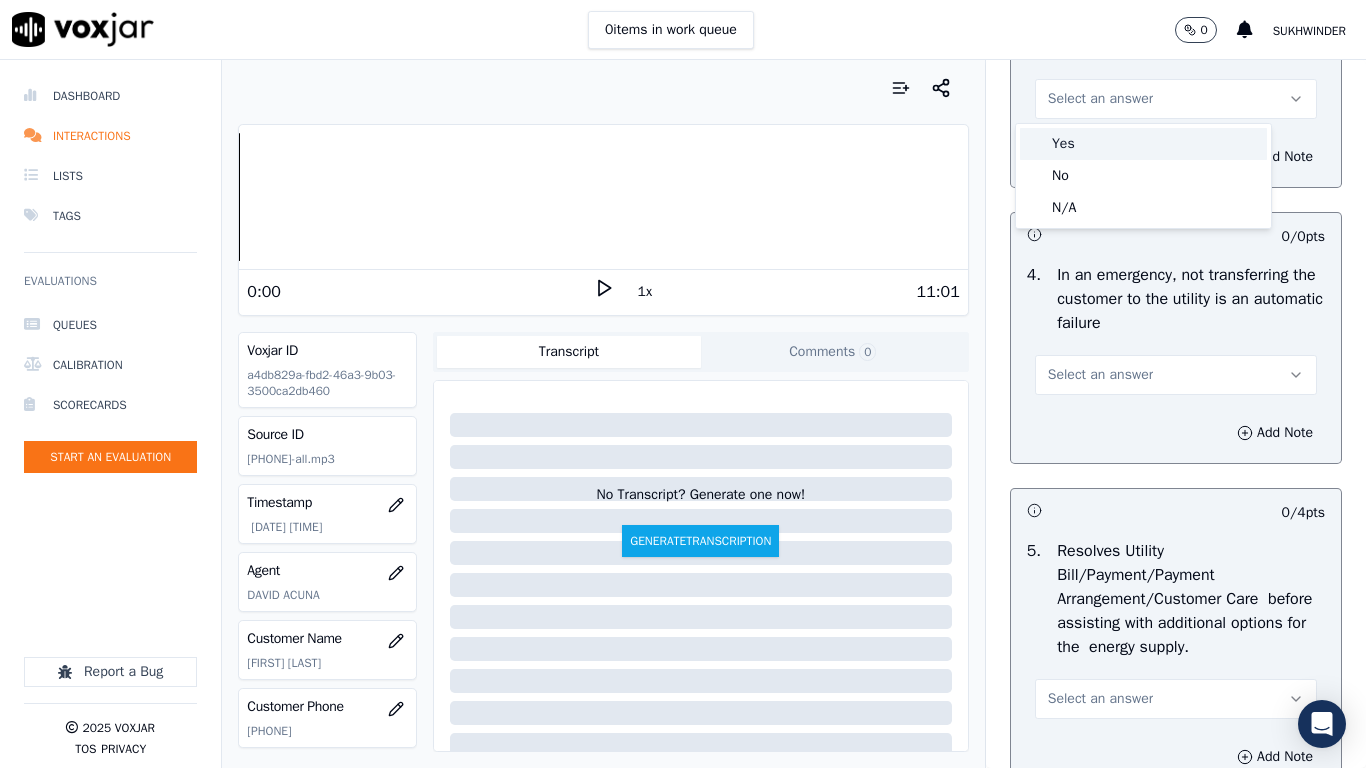 click on "Yes" at bounding box center [1143, 144] 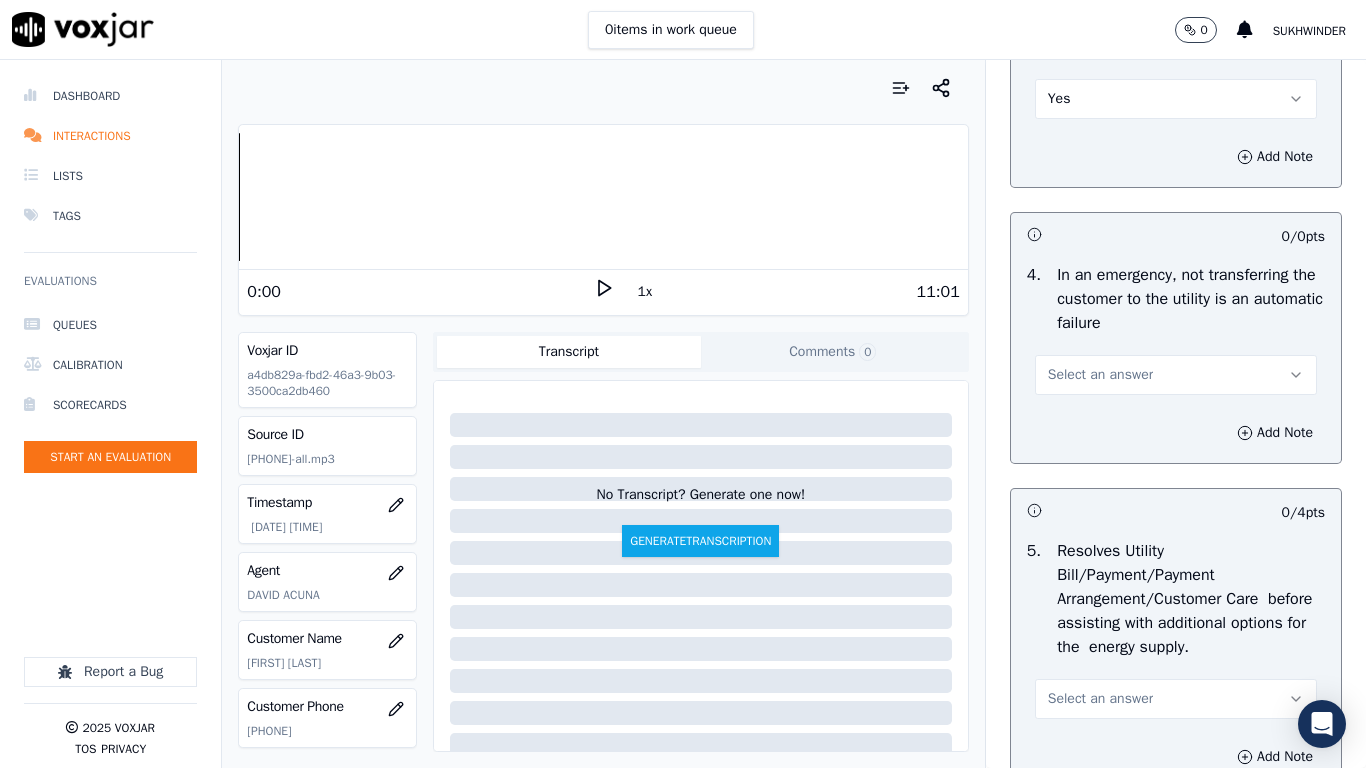 click on "Select an answer" at bounding box center [1176, 375] 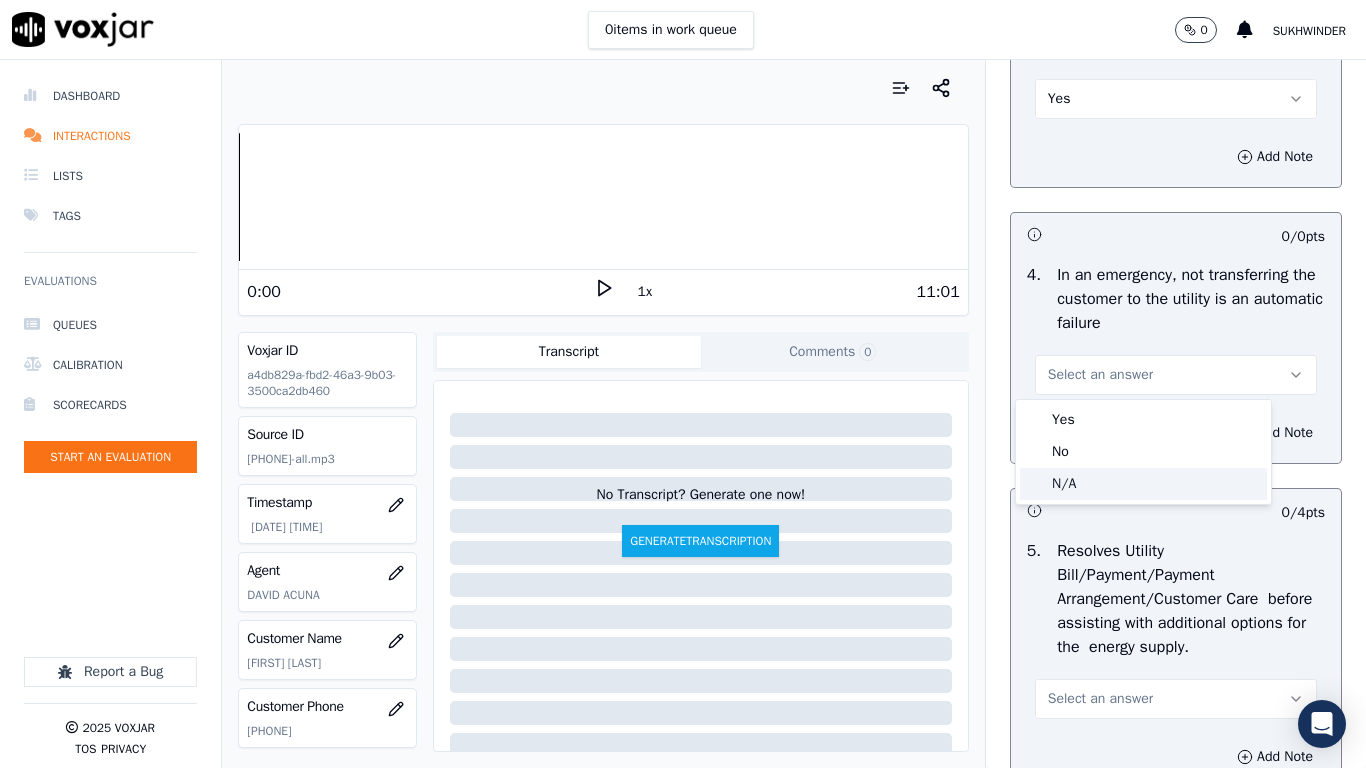 click on "N/A" 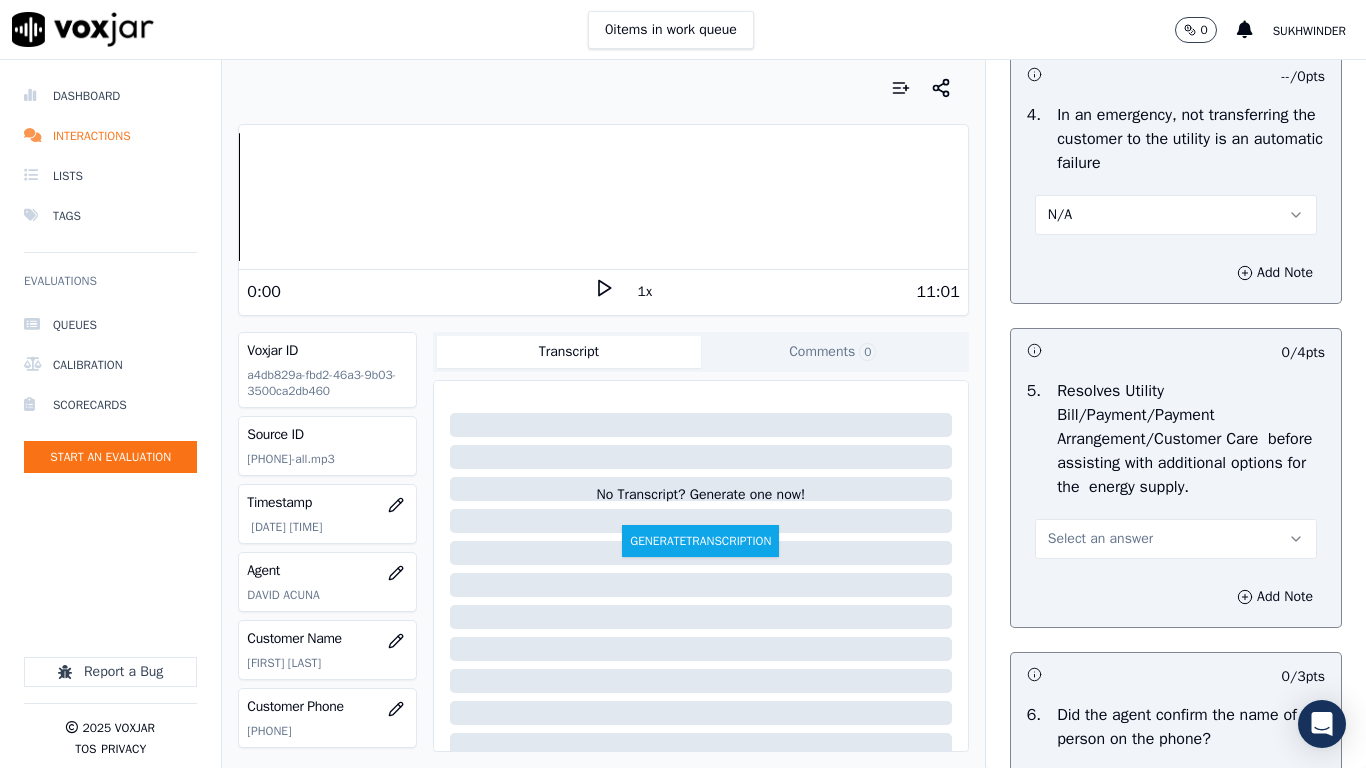 scroll, scrollTop: 1200, scrollLeft: 0, axis: vertical 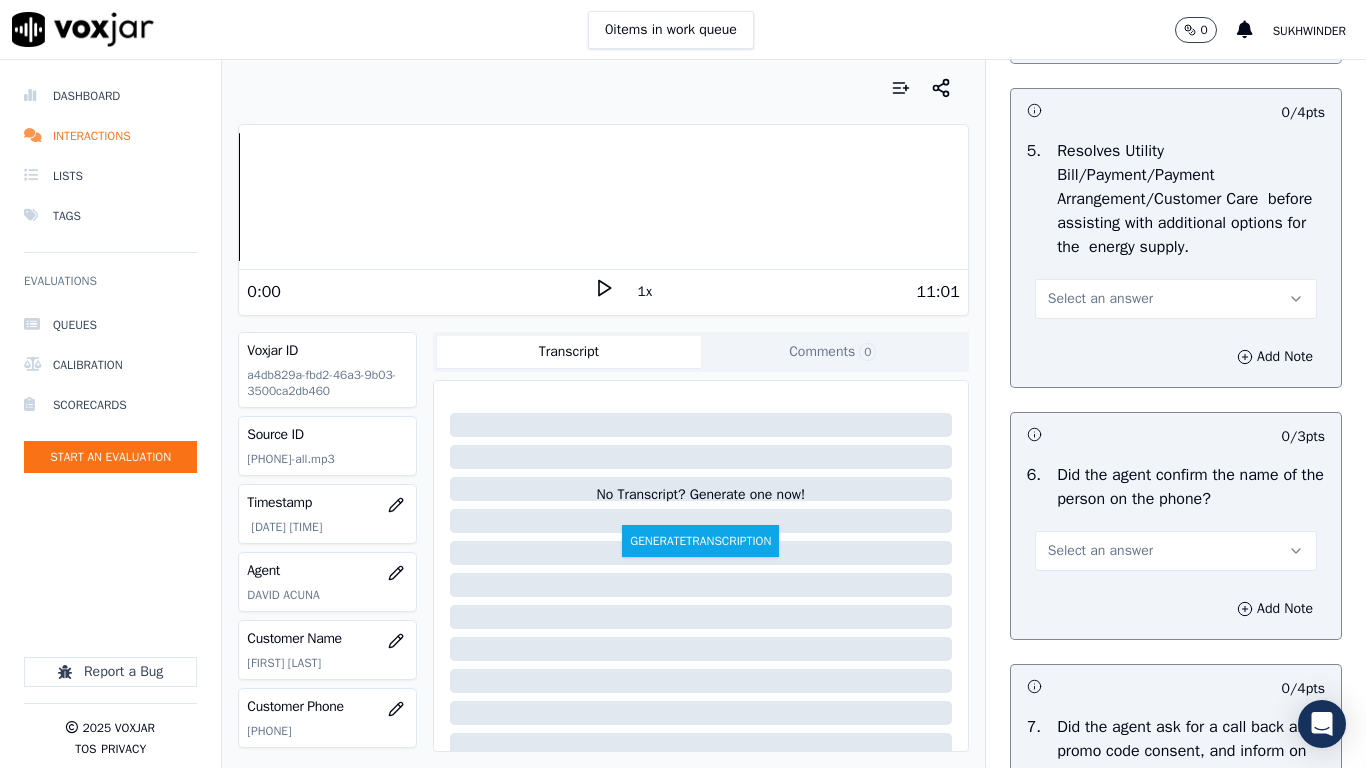 drag, startPoint x: 1079, startPoint y: 299, endPoint x: 1078, endPoint y: 366, distance: 67.00746 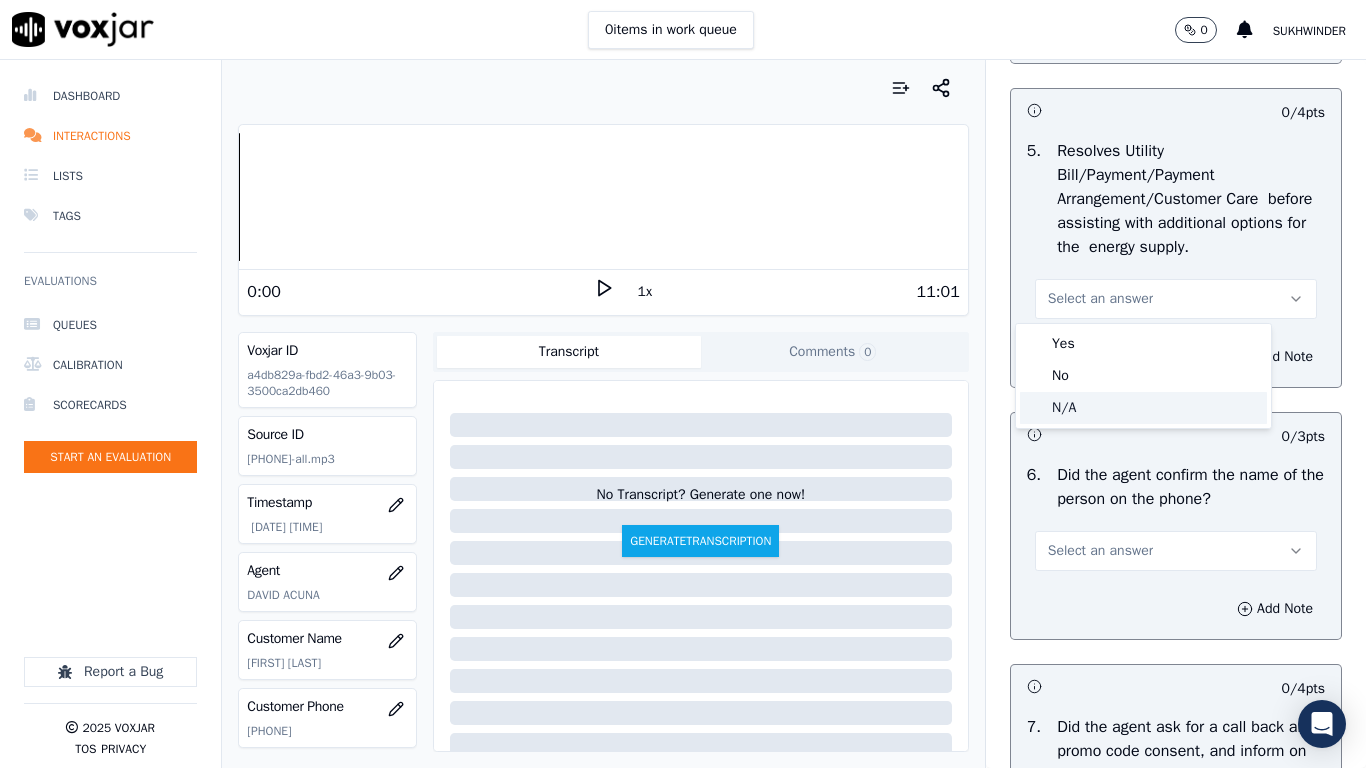 click on "N/A" 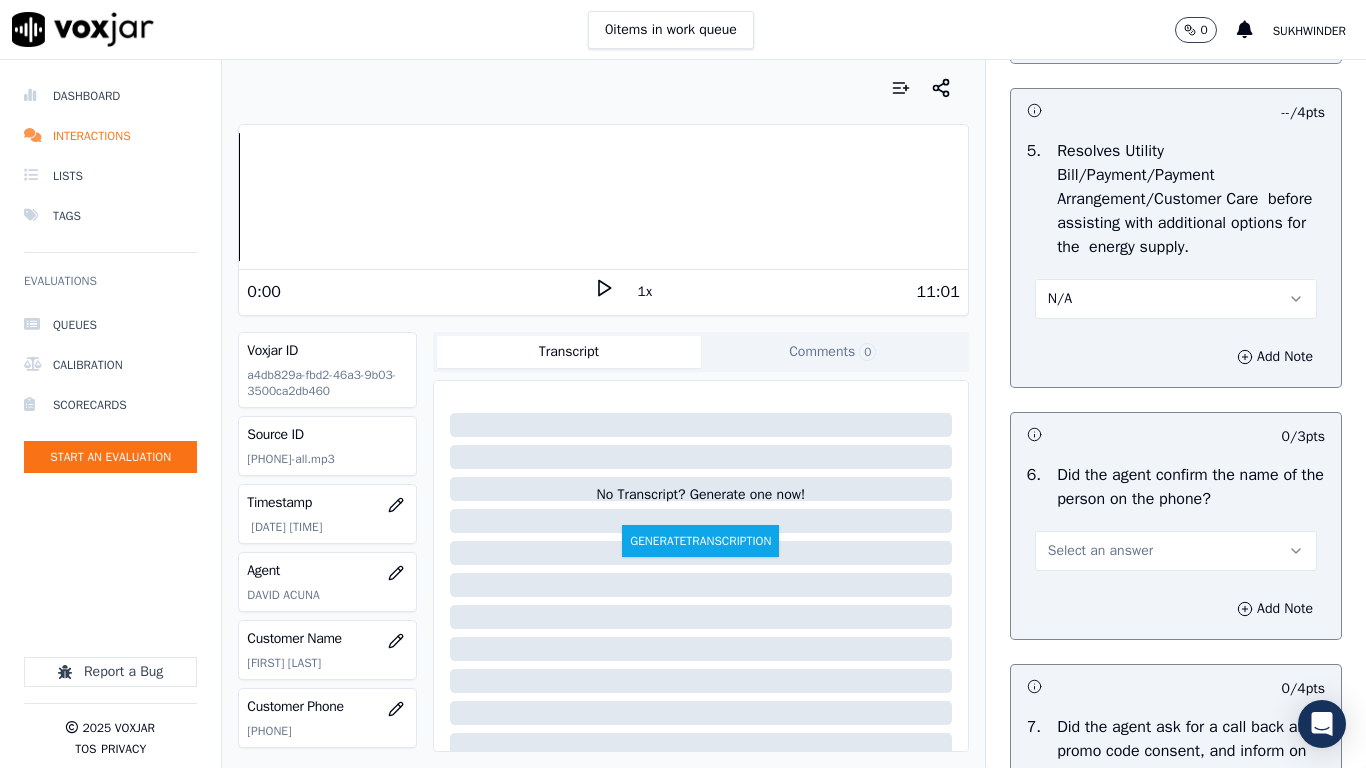 click on "Select an answer" at bounding box center (1176, 551) 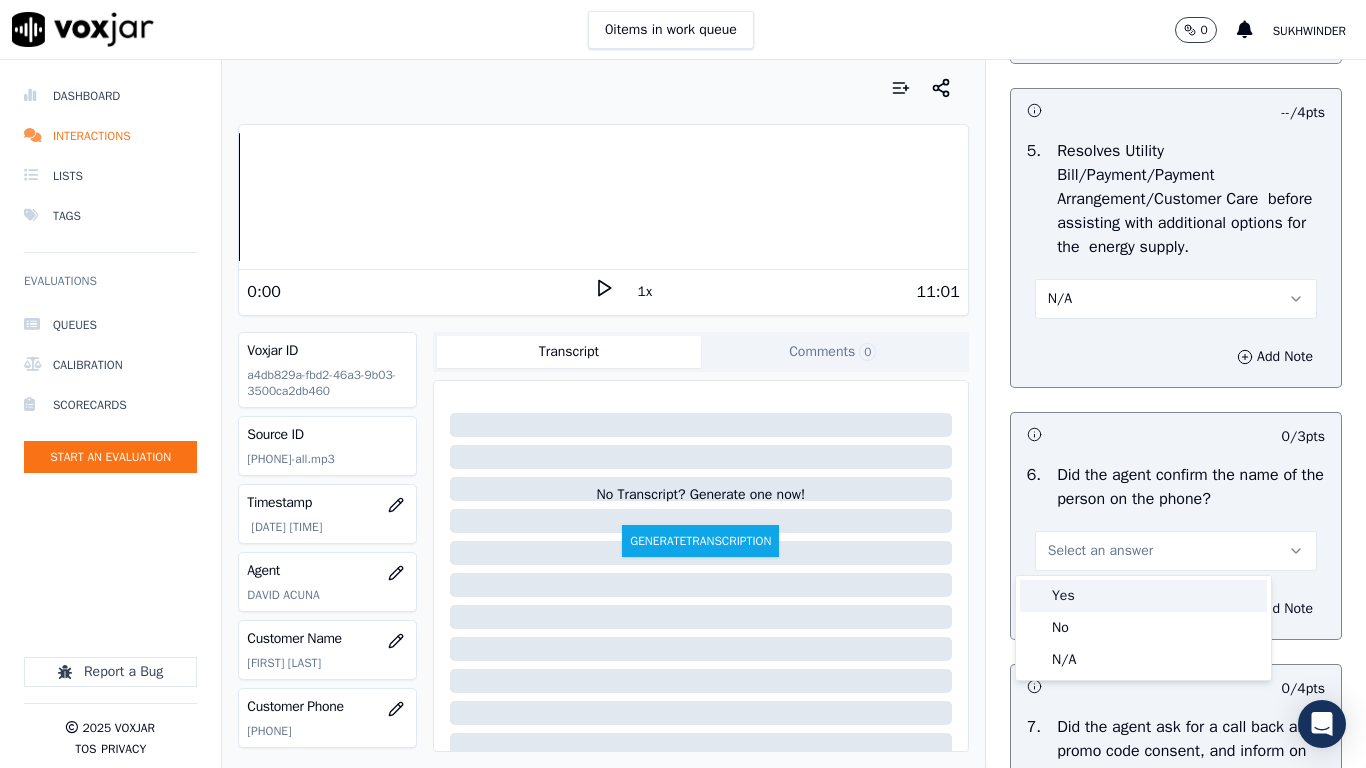 click on "Yes" at bounding box center (1143, 596) 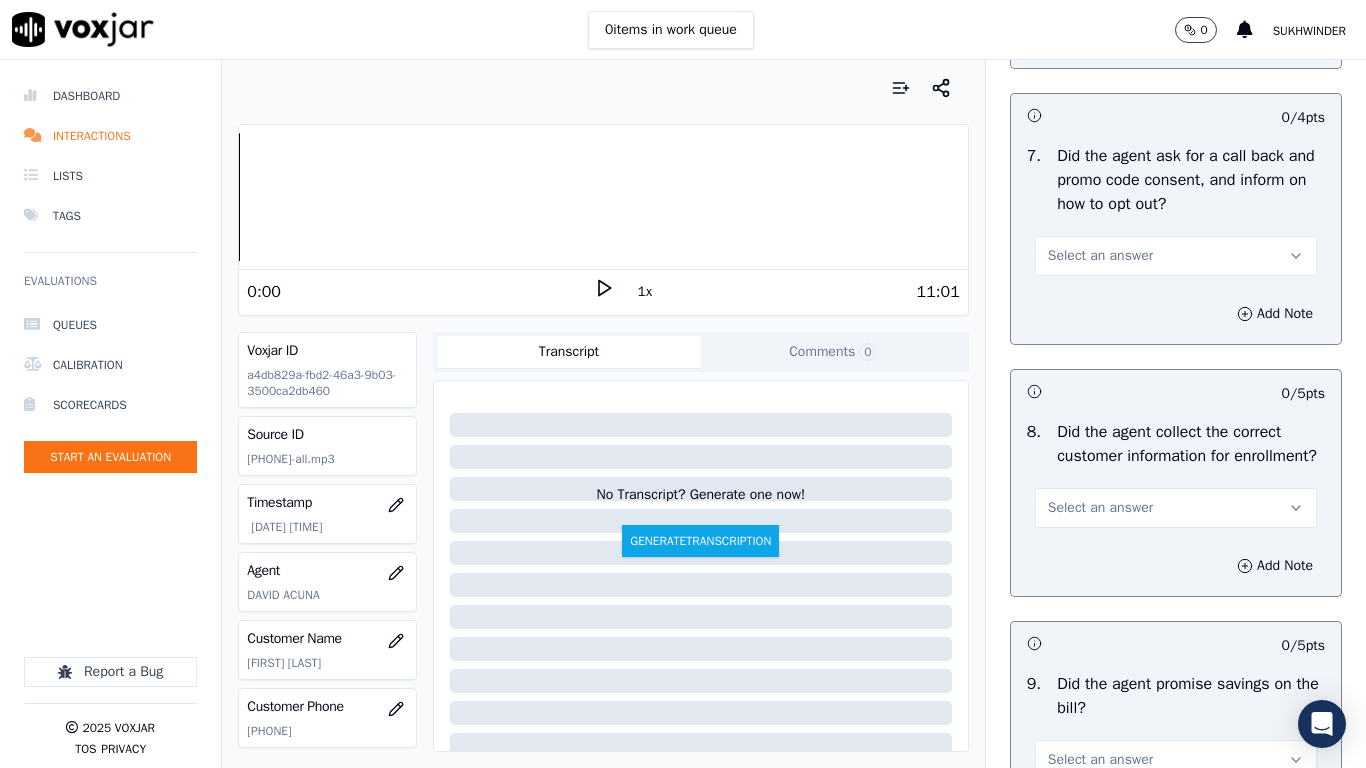 scroll, scrollTop: 1800, scrollLeft: 0, axis: vertical 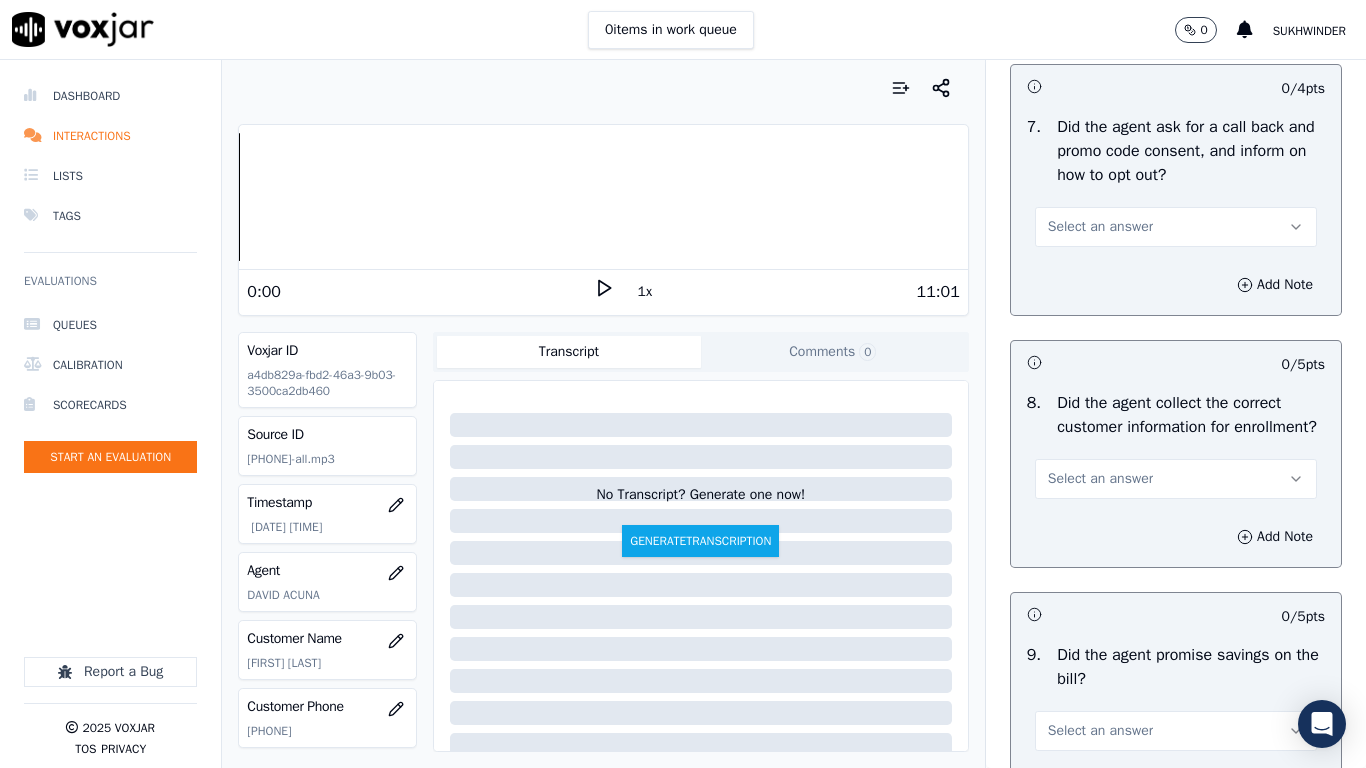 click on "Select an answer" at bounding box center [1100, 227] 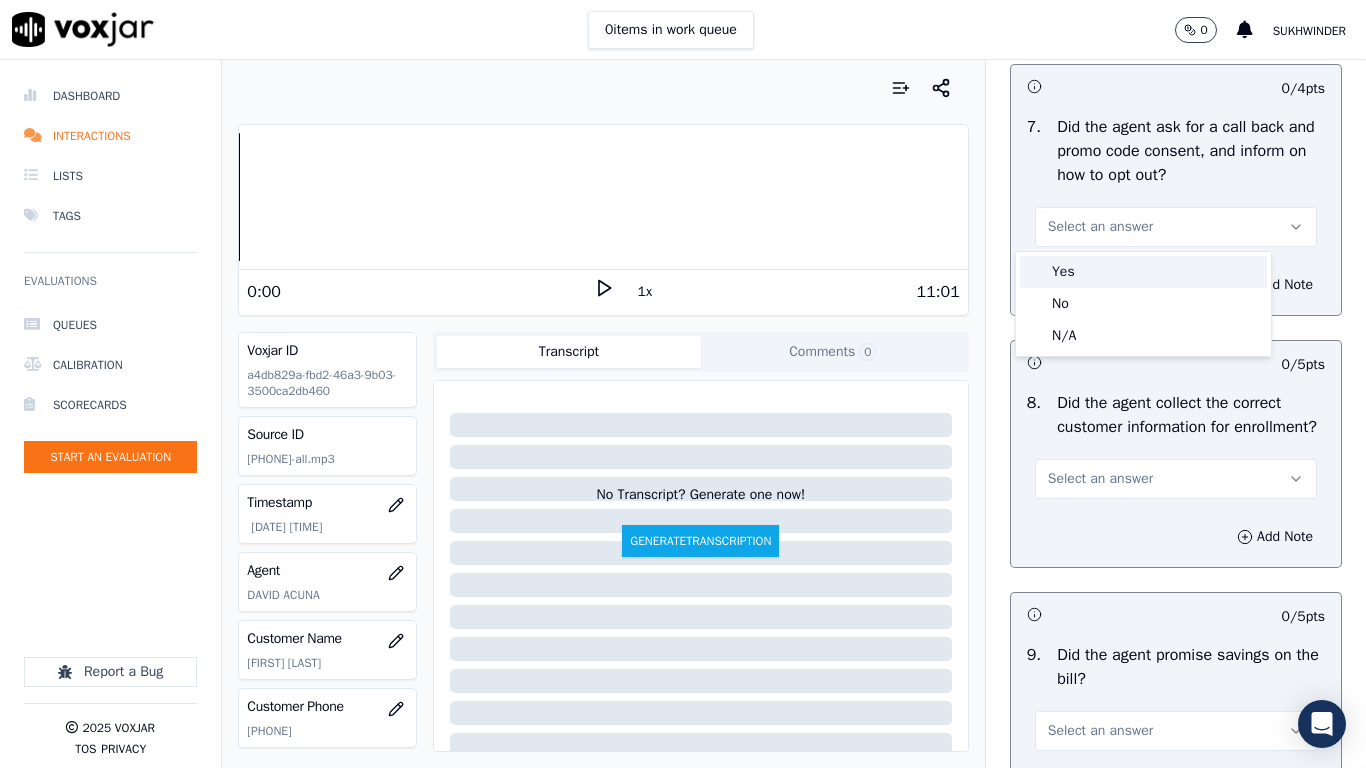 click on "Yes" at bounding box center (1143, 272) 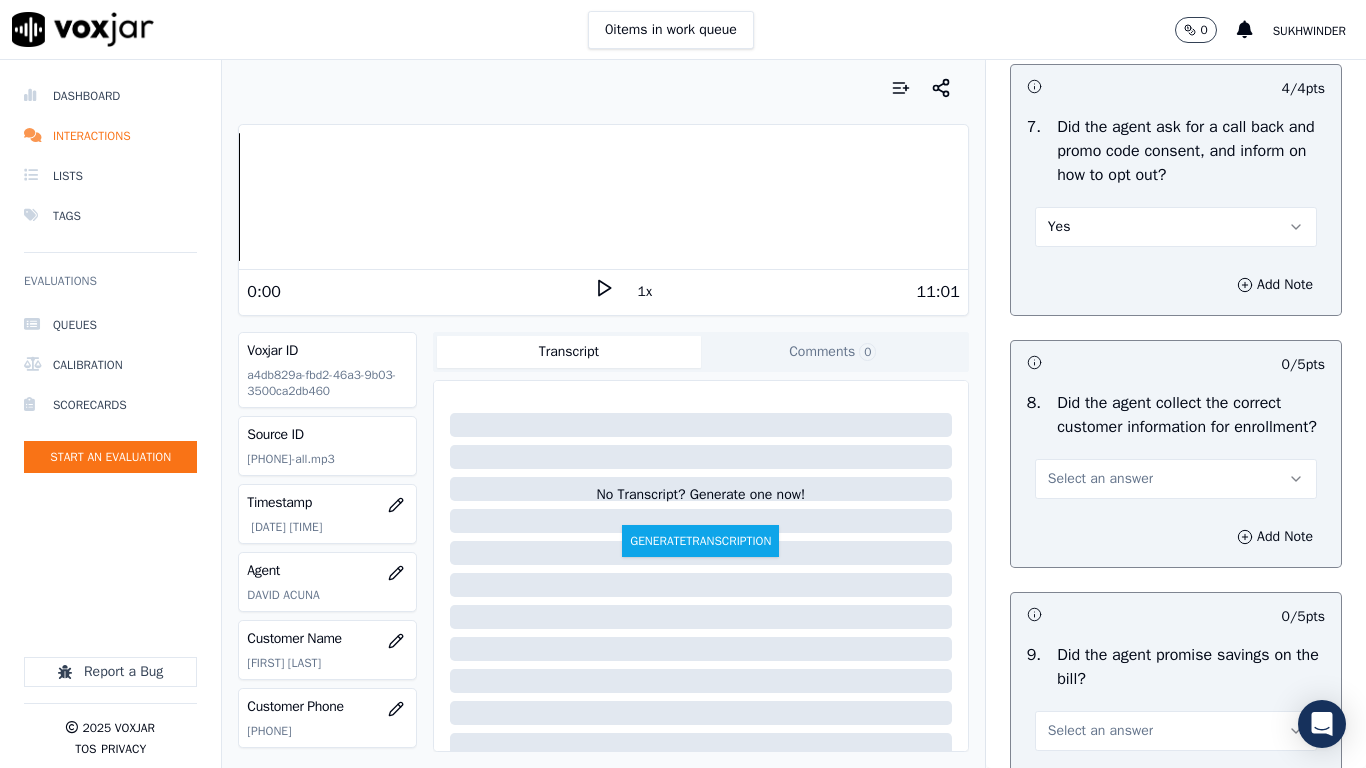 click on "Select an answer" at bounding box center [1100, 479] 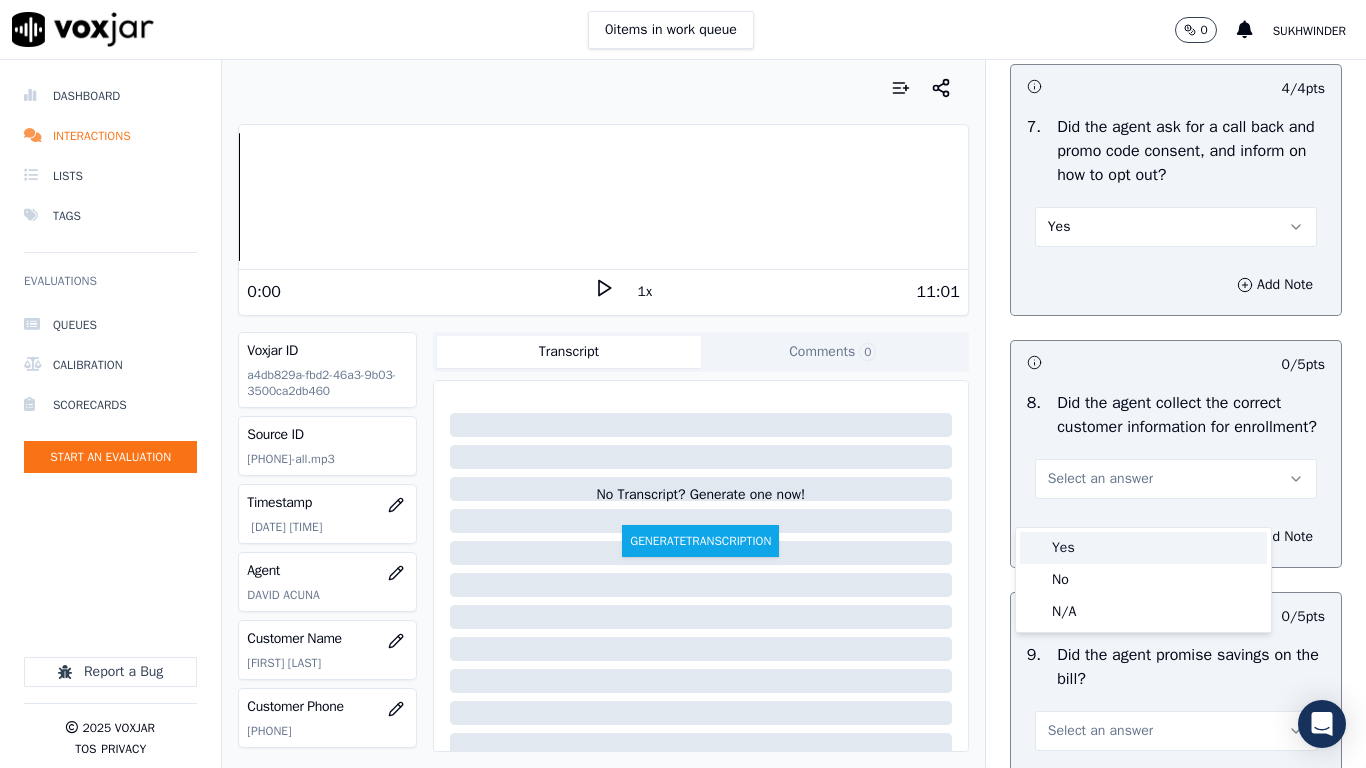 click on "Yes" at bounding box center [1143, 548] 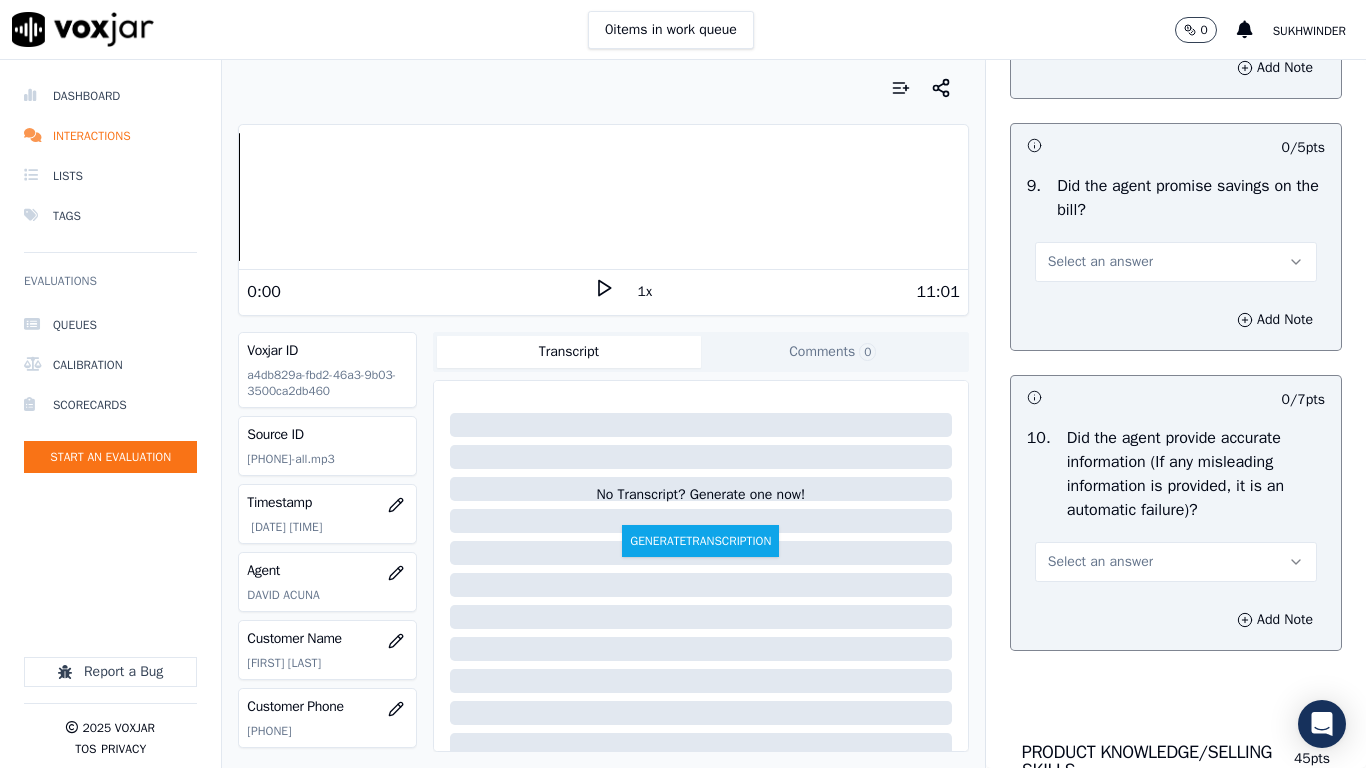 scroll, scrollTop: 2300, scrollLeft: 0, axis: vertical 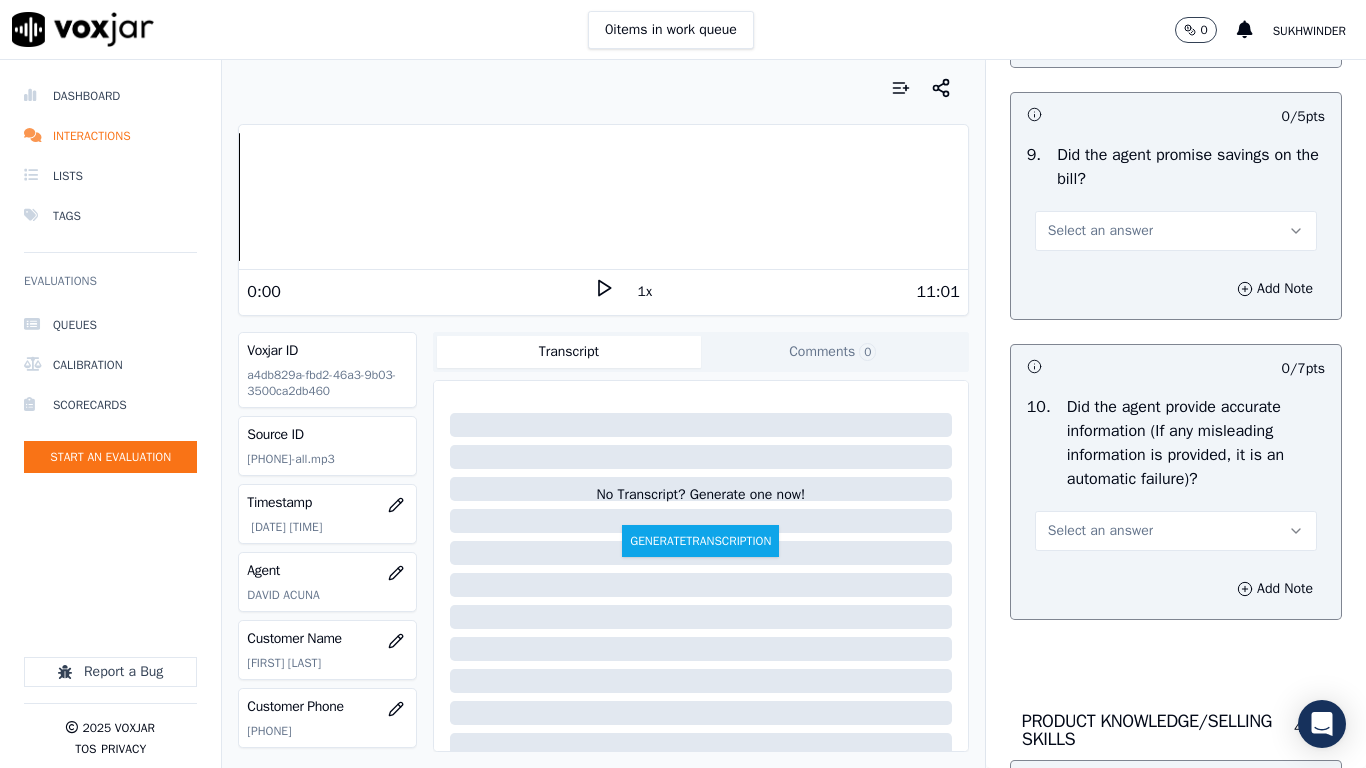 click on "Select an answer" at bounding box center (1176, 231) 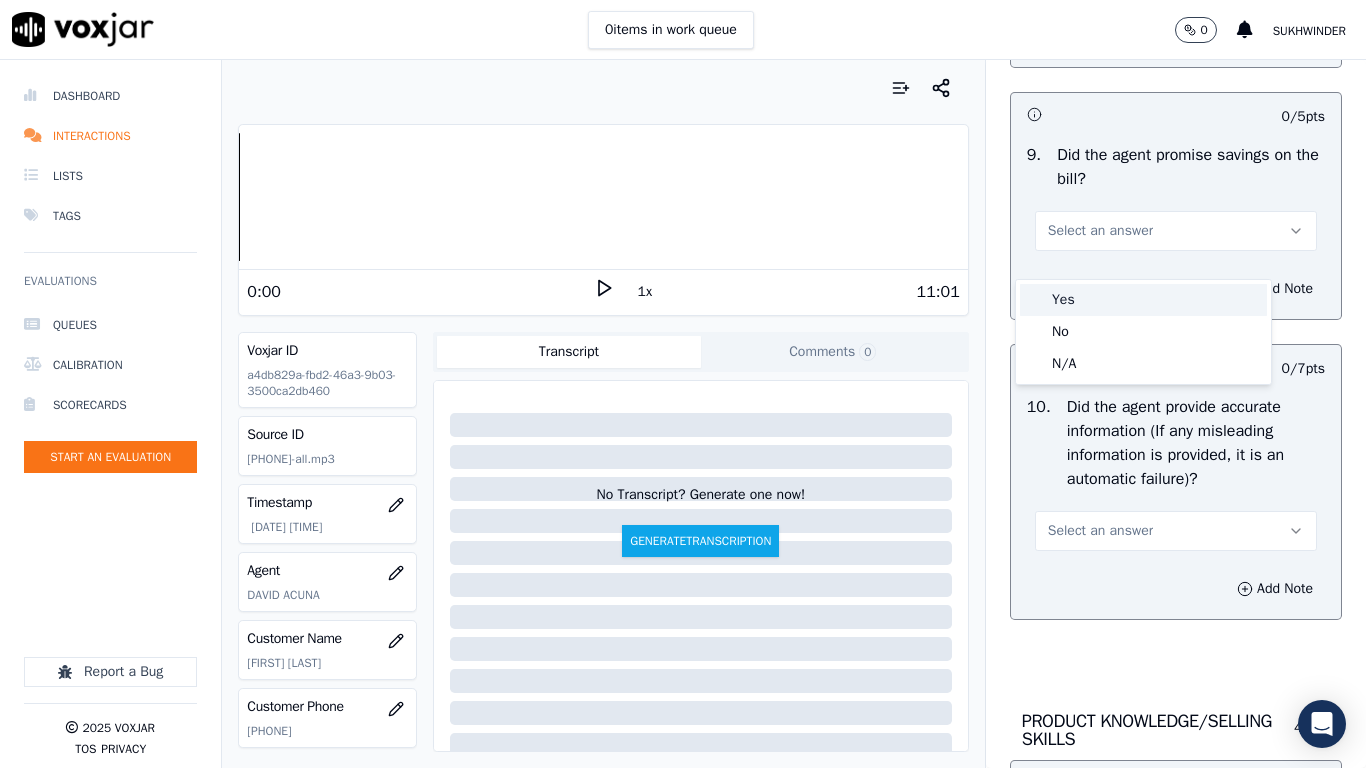 click on "Yes" at bounding box center [1143, 300] 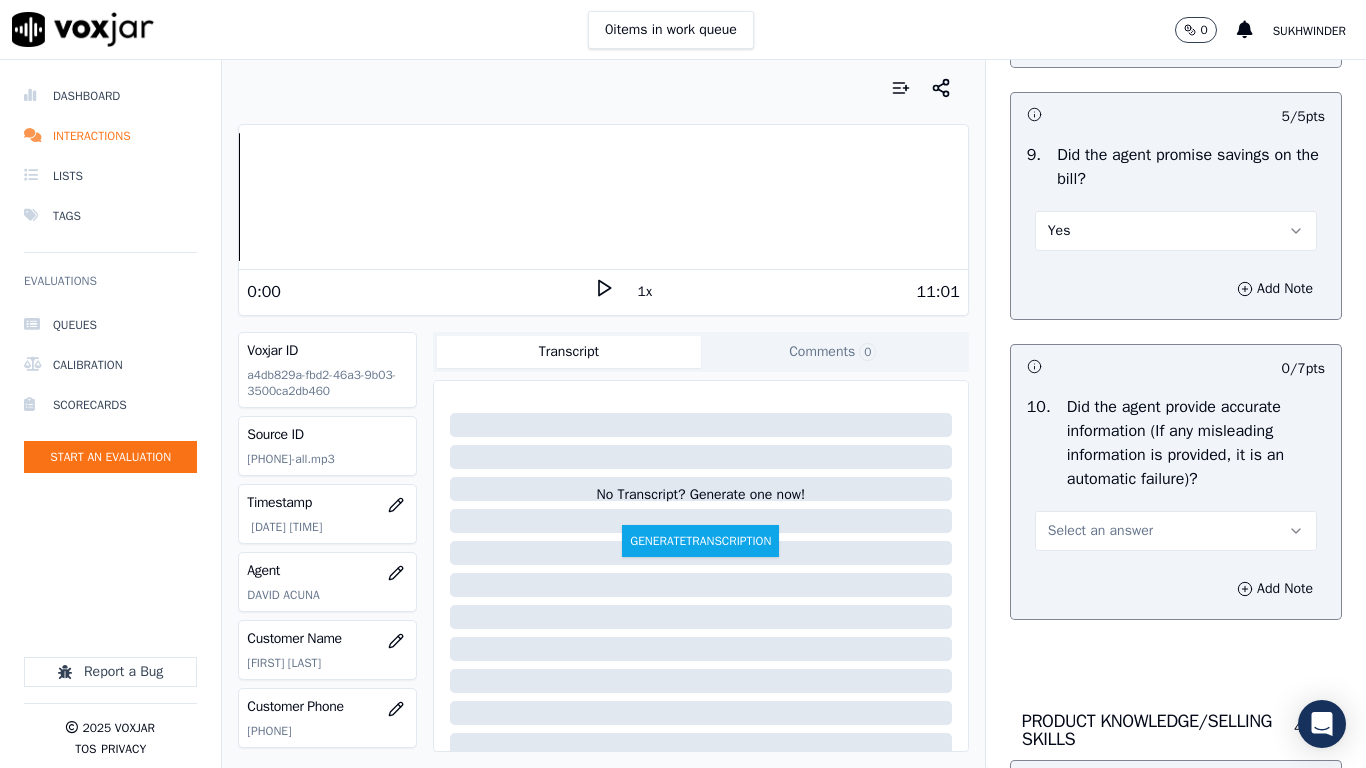 click on "Select an answer" at bounding box center [1100, 531] 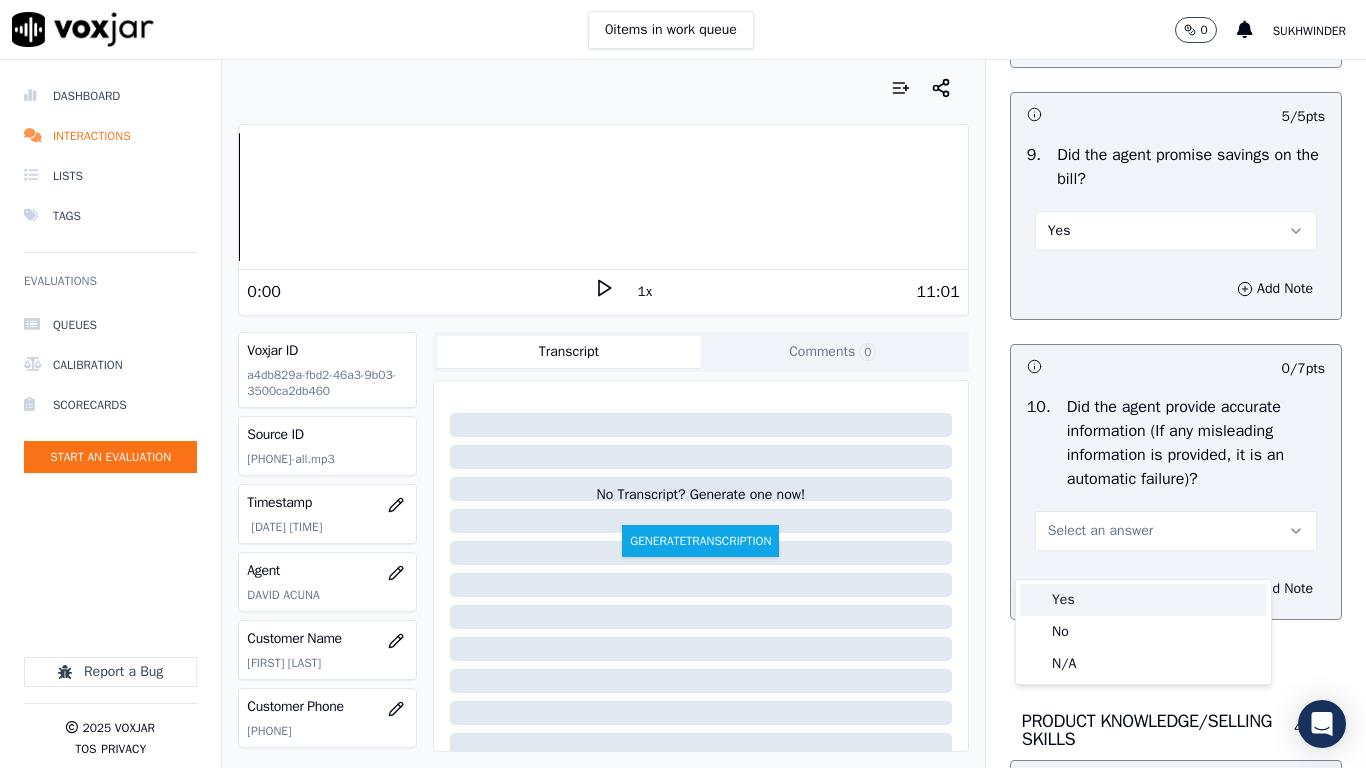 click on "Yes" at bounding box center (1143, 600) 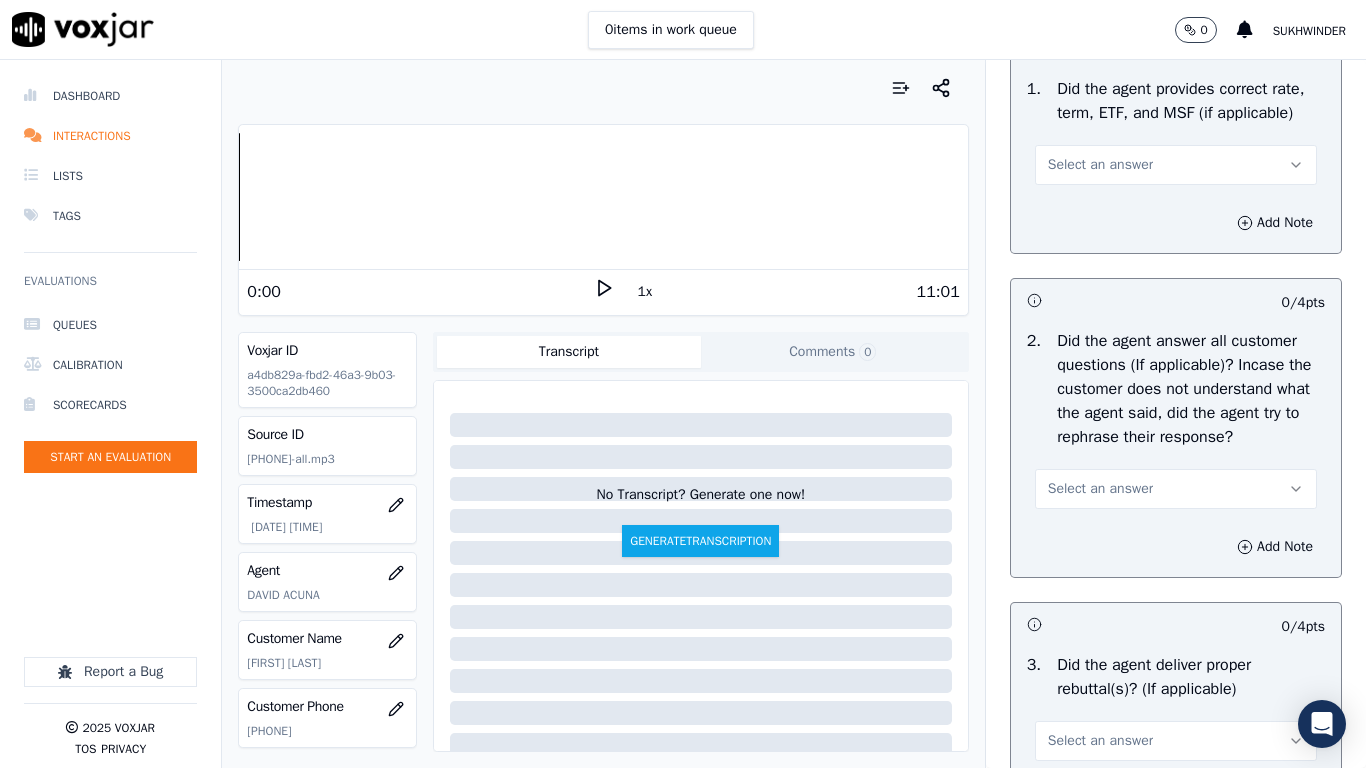 scroll, scrollTop: 3100, scrollLeft: 0, axis: vertical 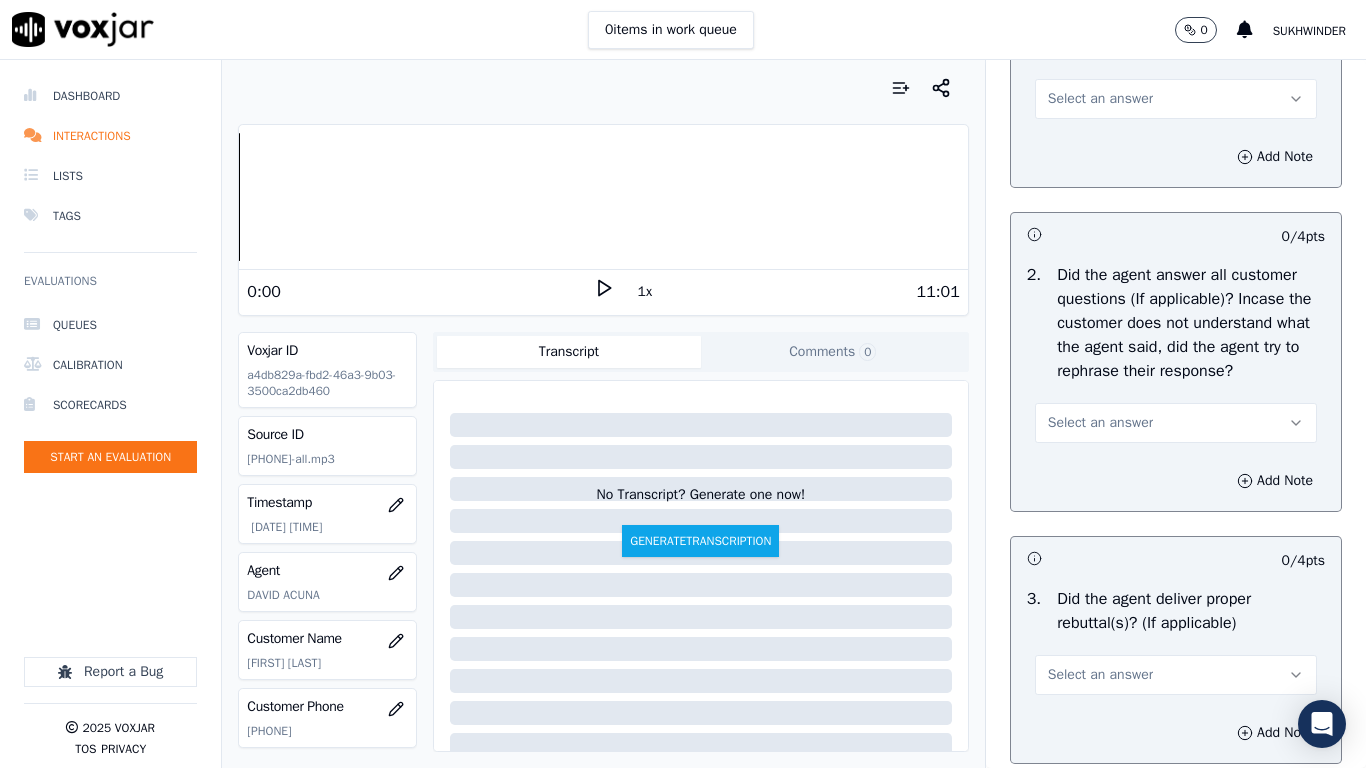 click on "Select an answer" at bounding box center [1100, 99] 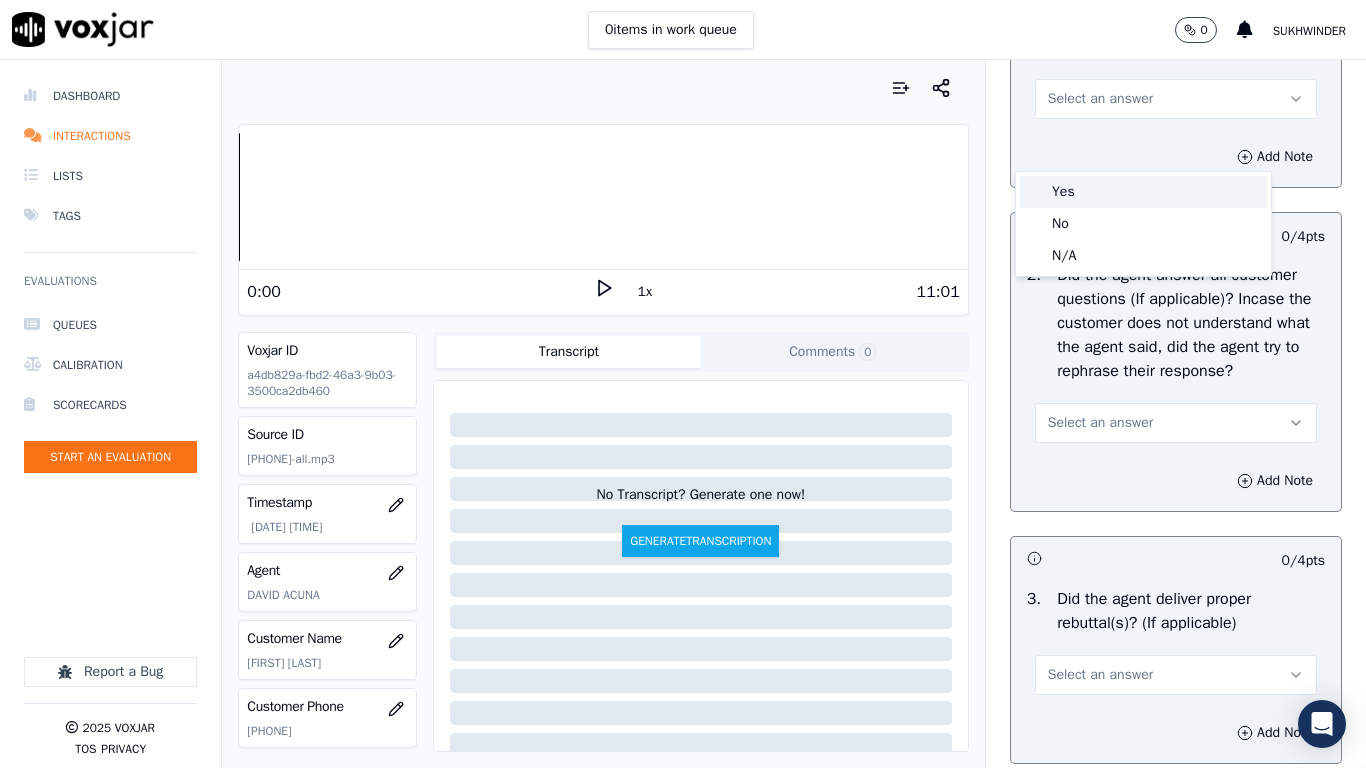 drag, startPoint x: 1083, startPoint y: 191, endPoint x: 1087, endPoint y: 249, distance: 58.137768 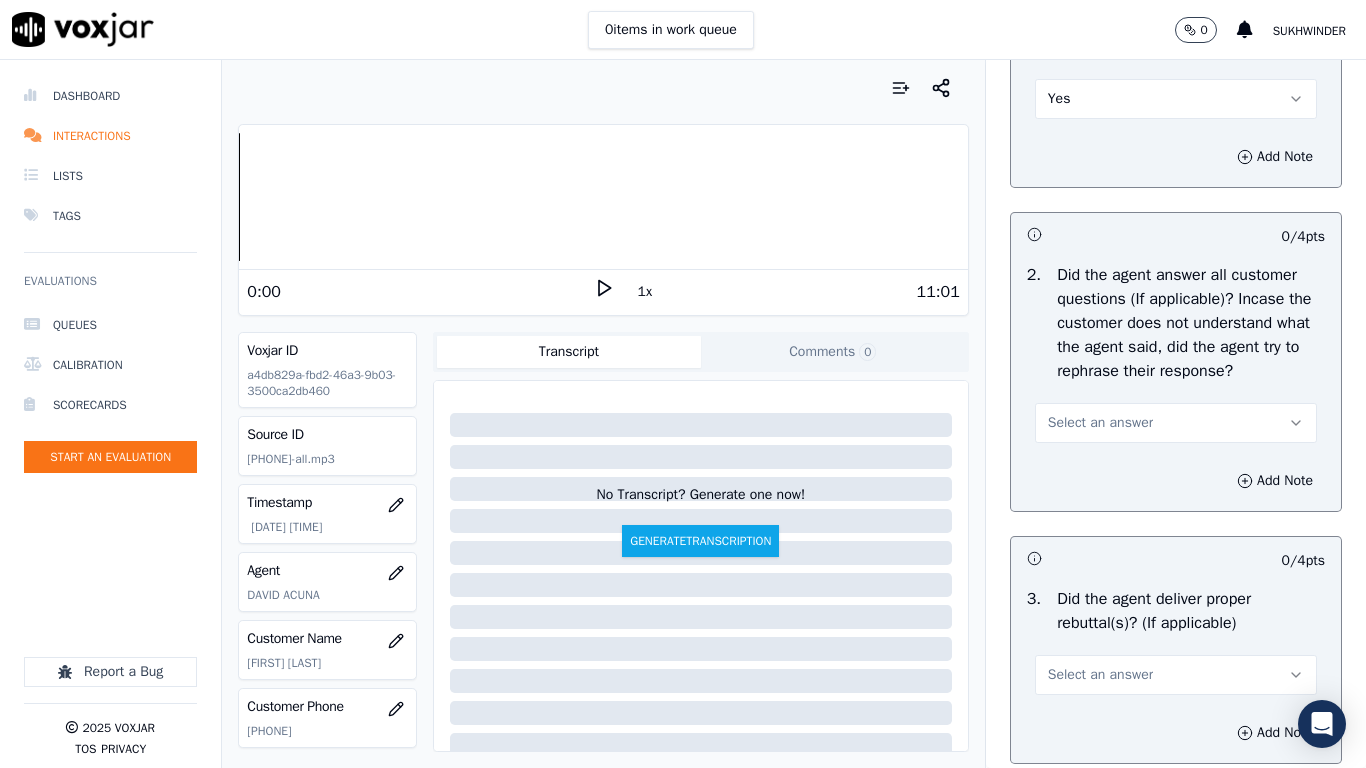 click on "Select an answer" at bounding box center [1100, 423] 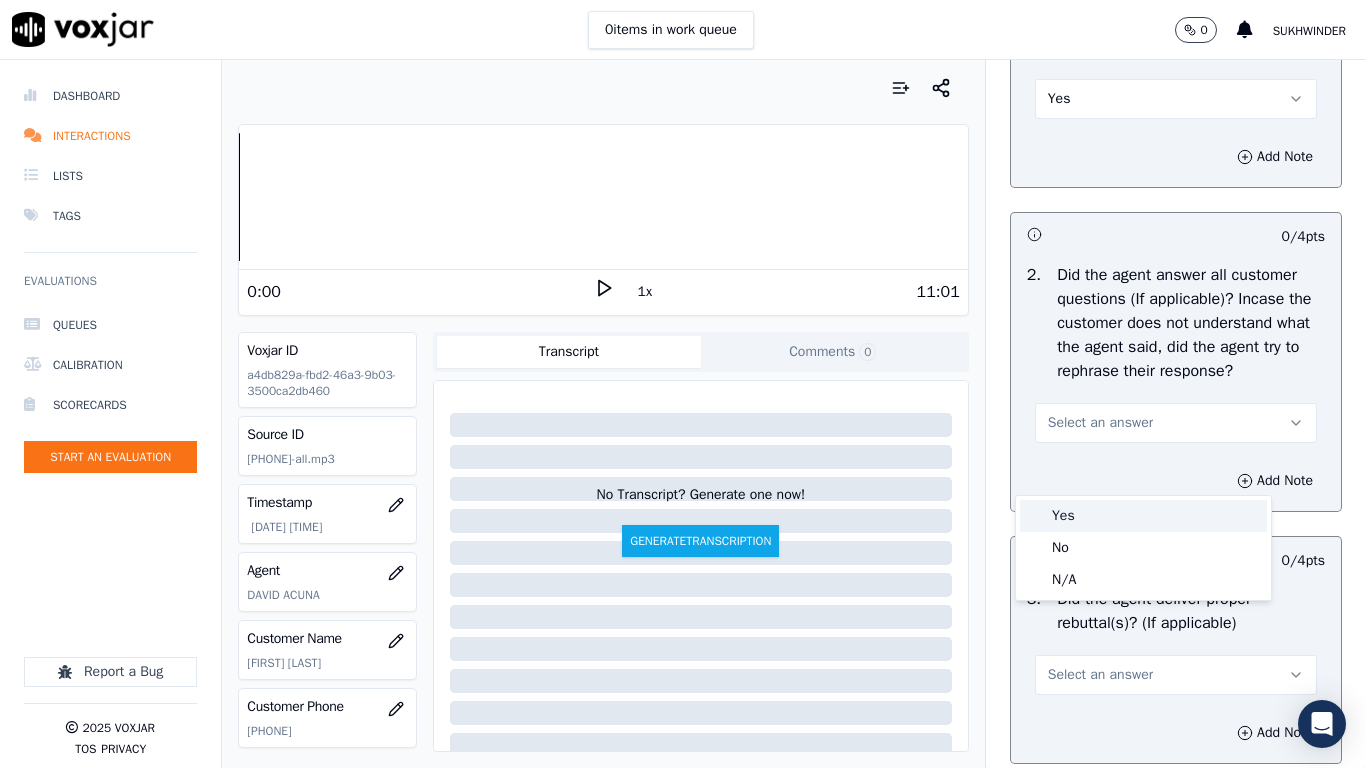 click on "Yes" at bounding box center [1143, 516] 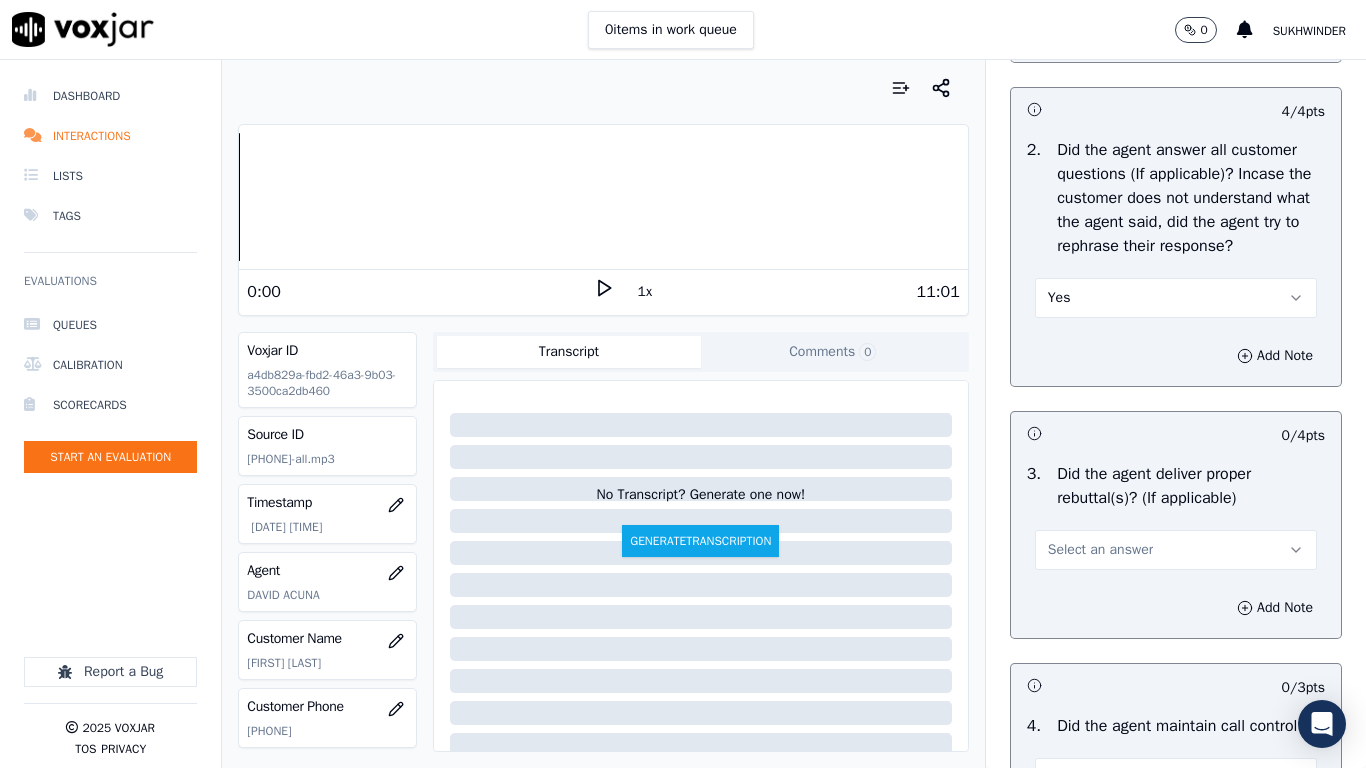 scroll, scrollTop: 3400, scrollLeft: 0, axis: vertical 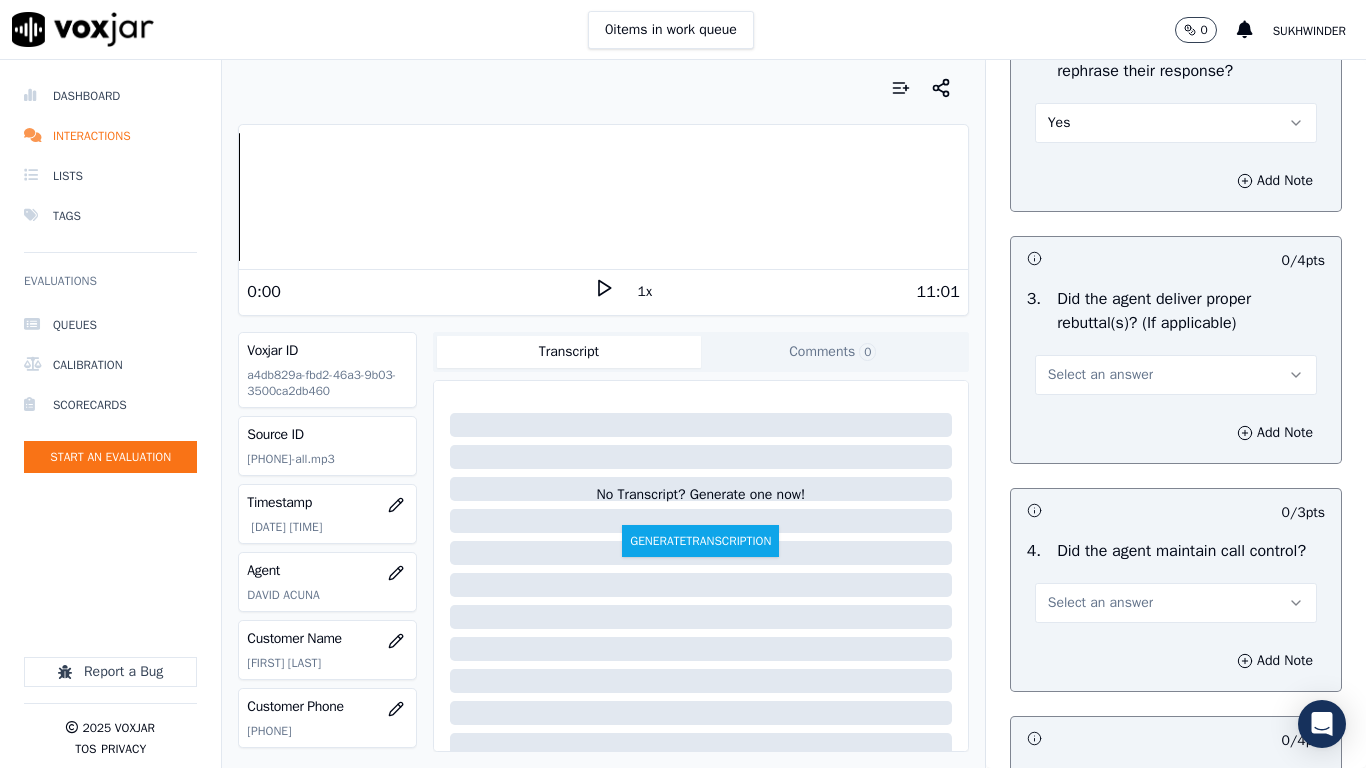 click on "Select an answer" at bounding box center (1100, 375) 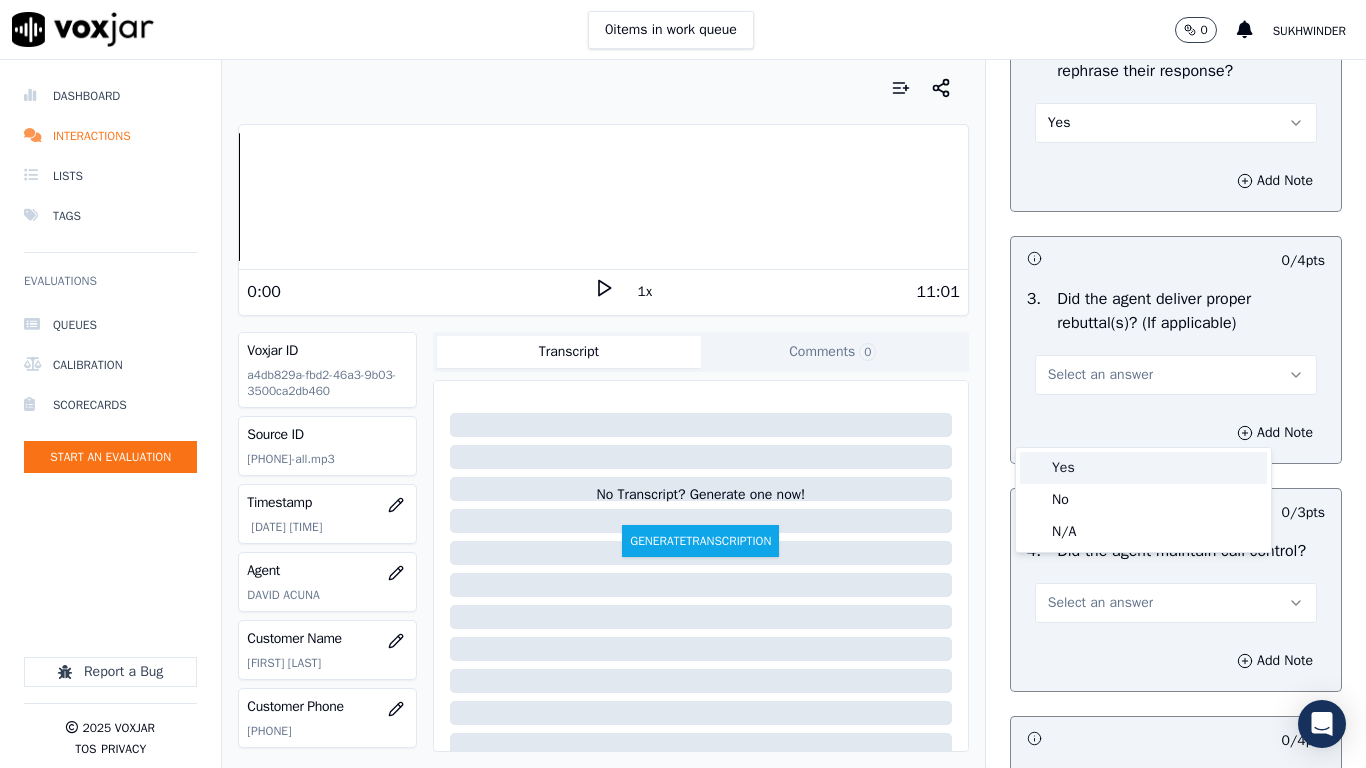 click on "Yes" at bounding box center (1143, 468) 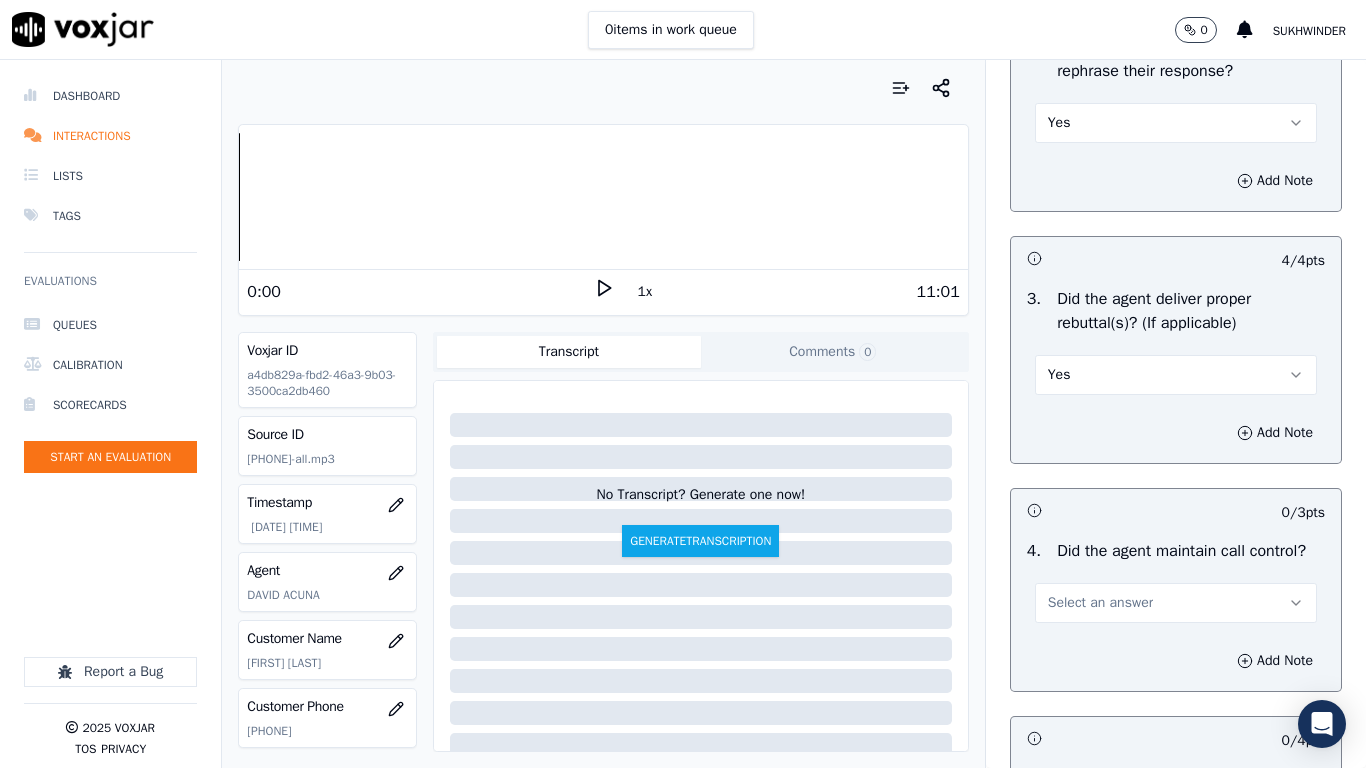 scroll, scrollTop: 3700, scrollLeft: 0, axis: vertical 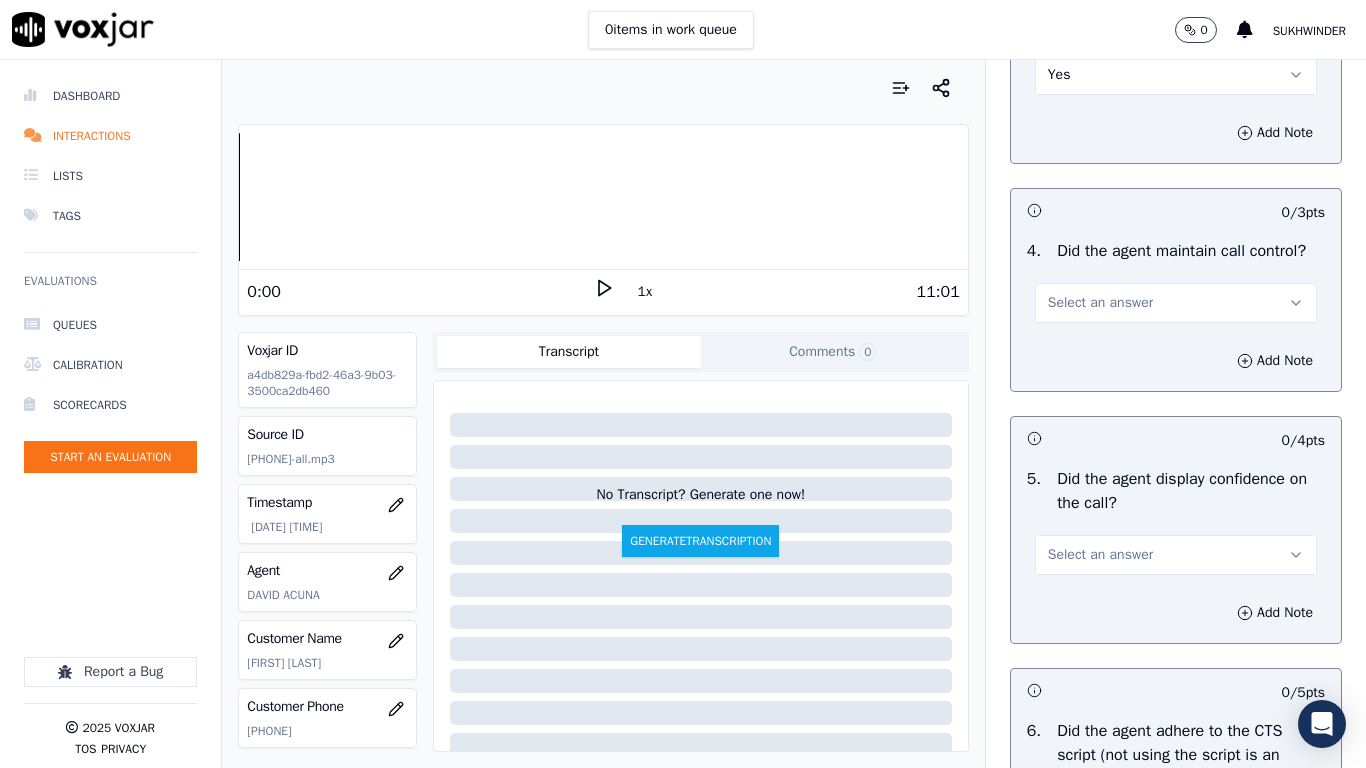 click on "Select an answer" at bounding box center (1100, 303) 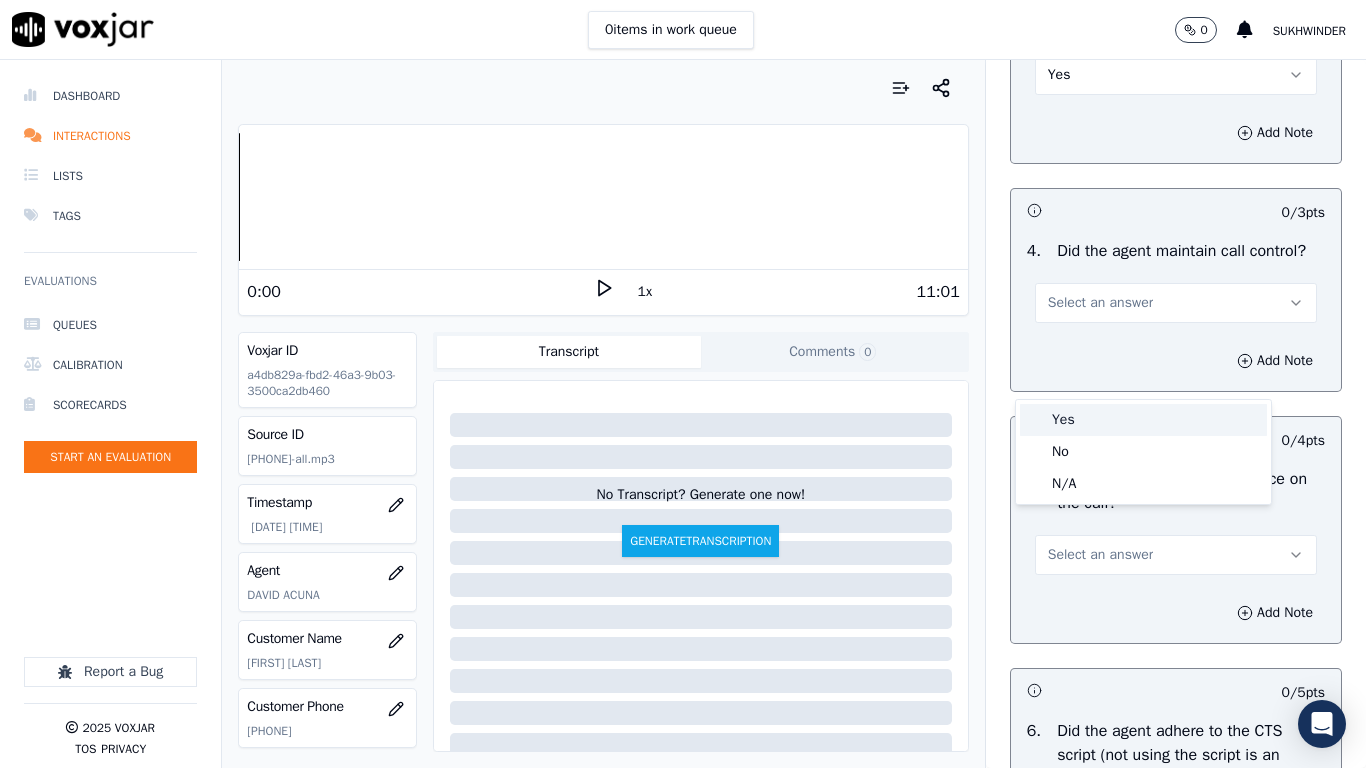 drag, startPoint x: 1093, startPoint y: 421, endPoint x: 1101, endPoint y: 494, distance: 73.43705 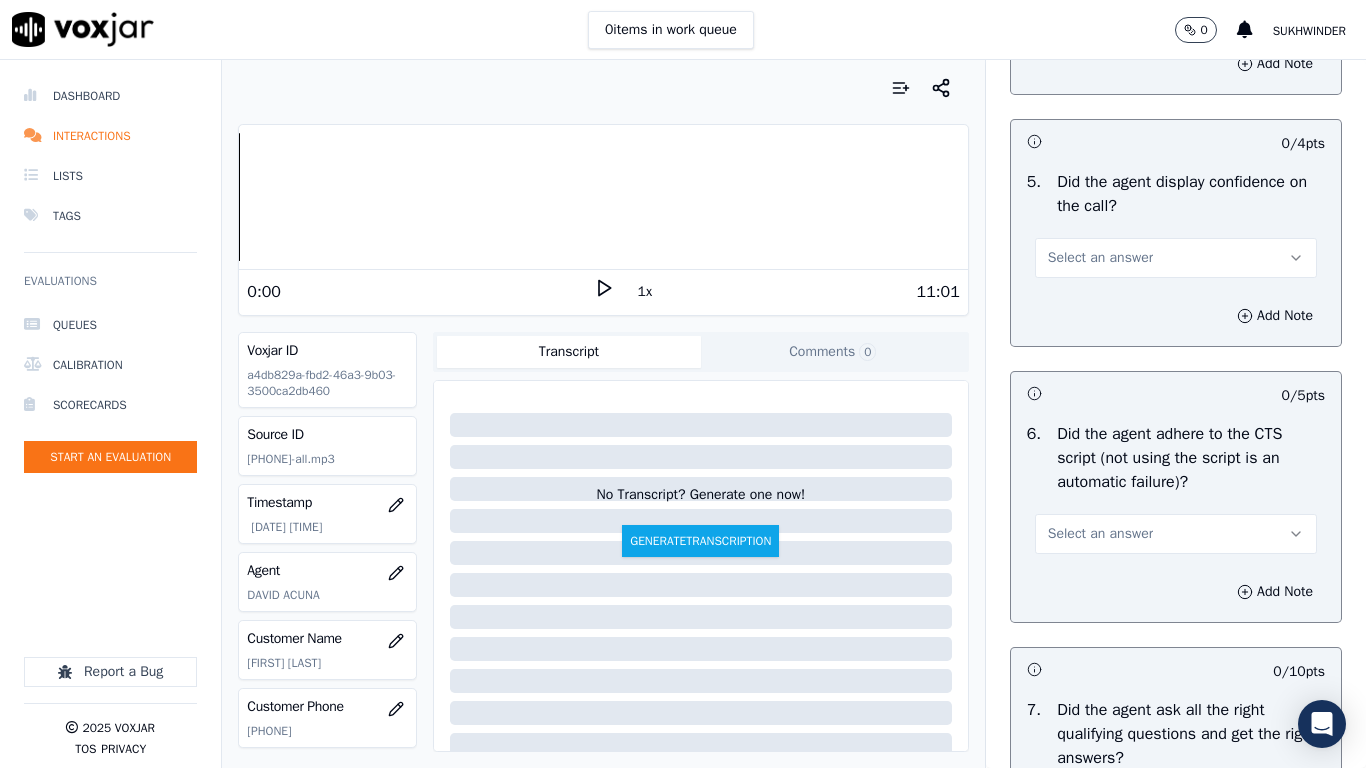 scroll, scrollTop: 4000, scrollLeft: 0, axis: vertical 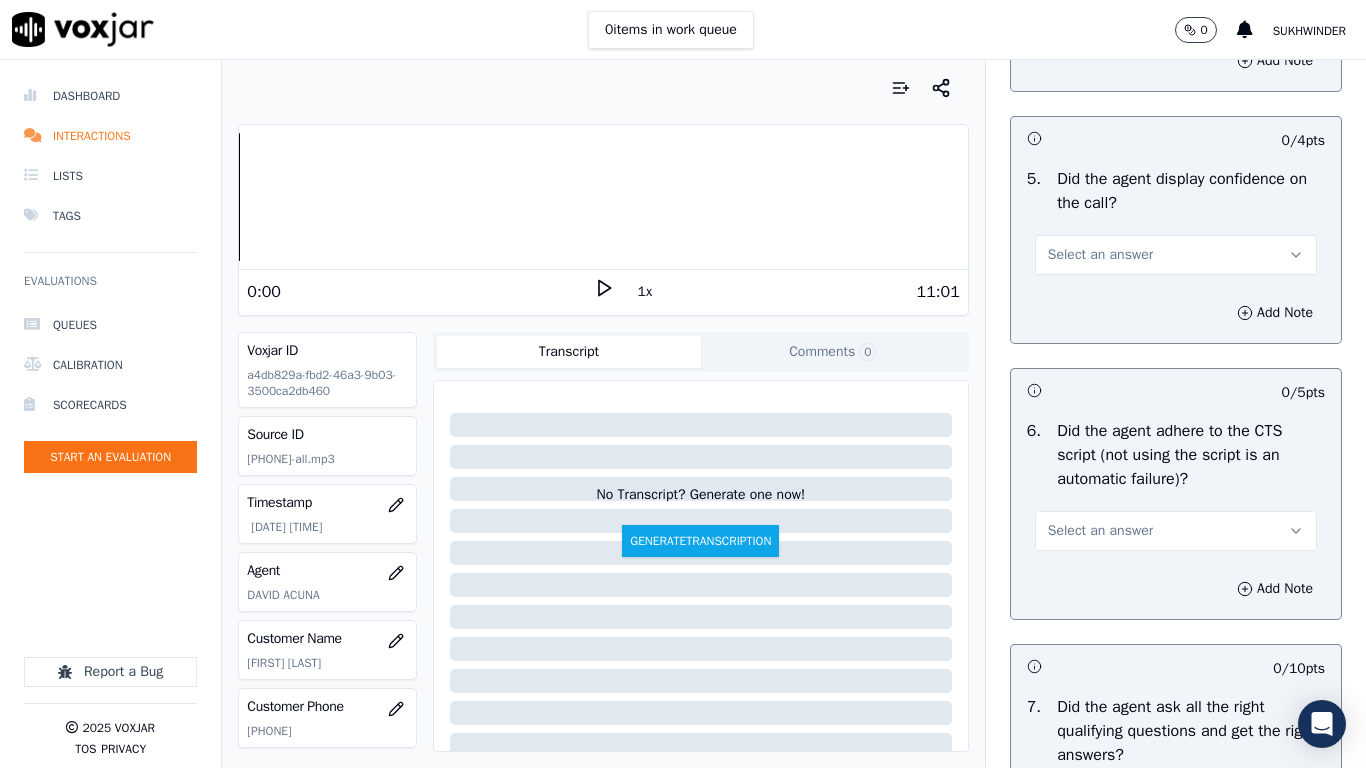 click on "Select an answer" at bounding box center [1100, 255] 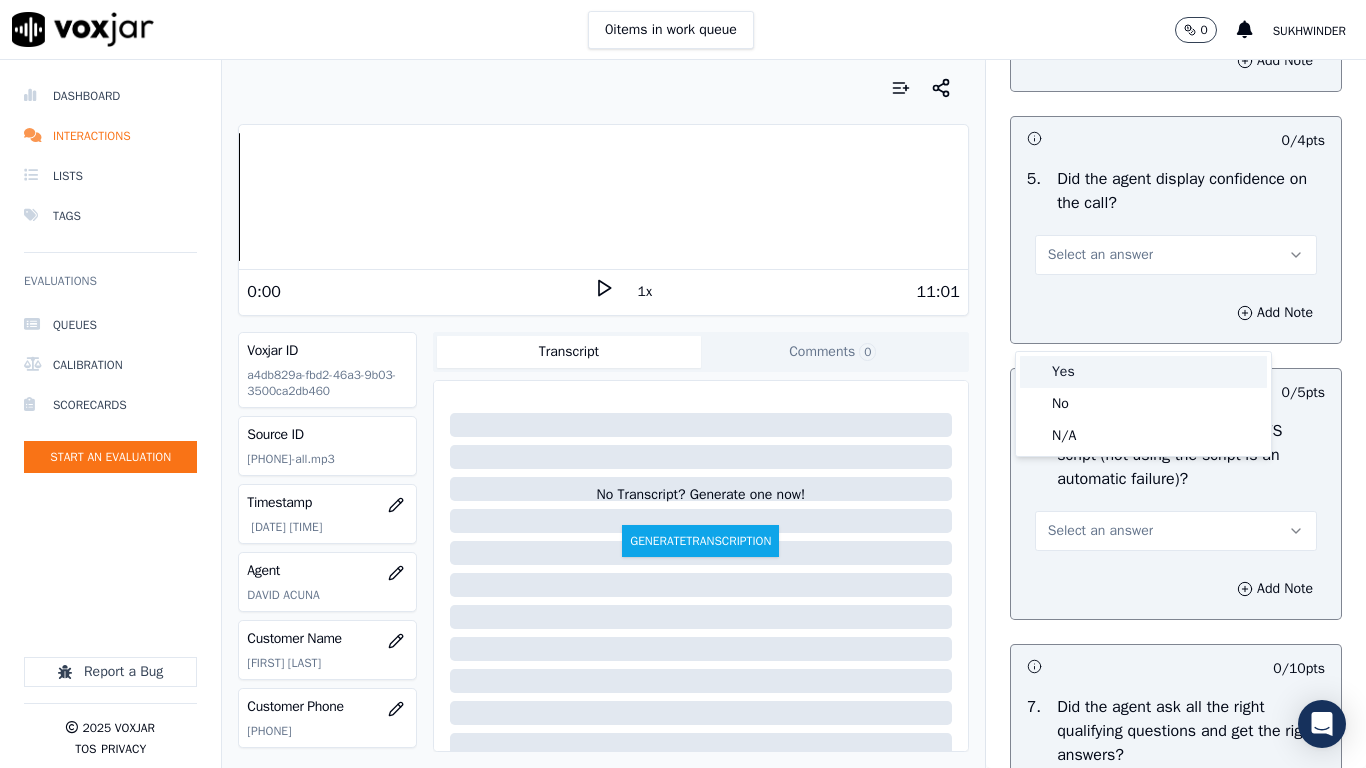 click on "Yes" at bounding box center [1143, 372] 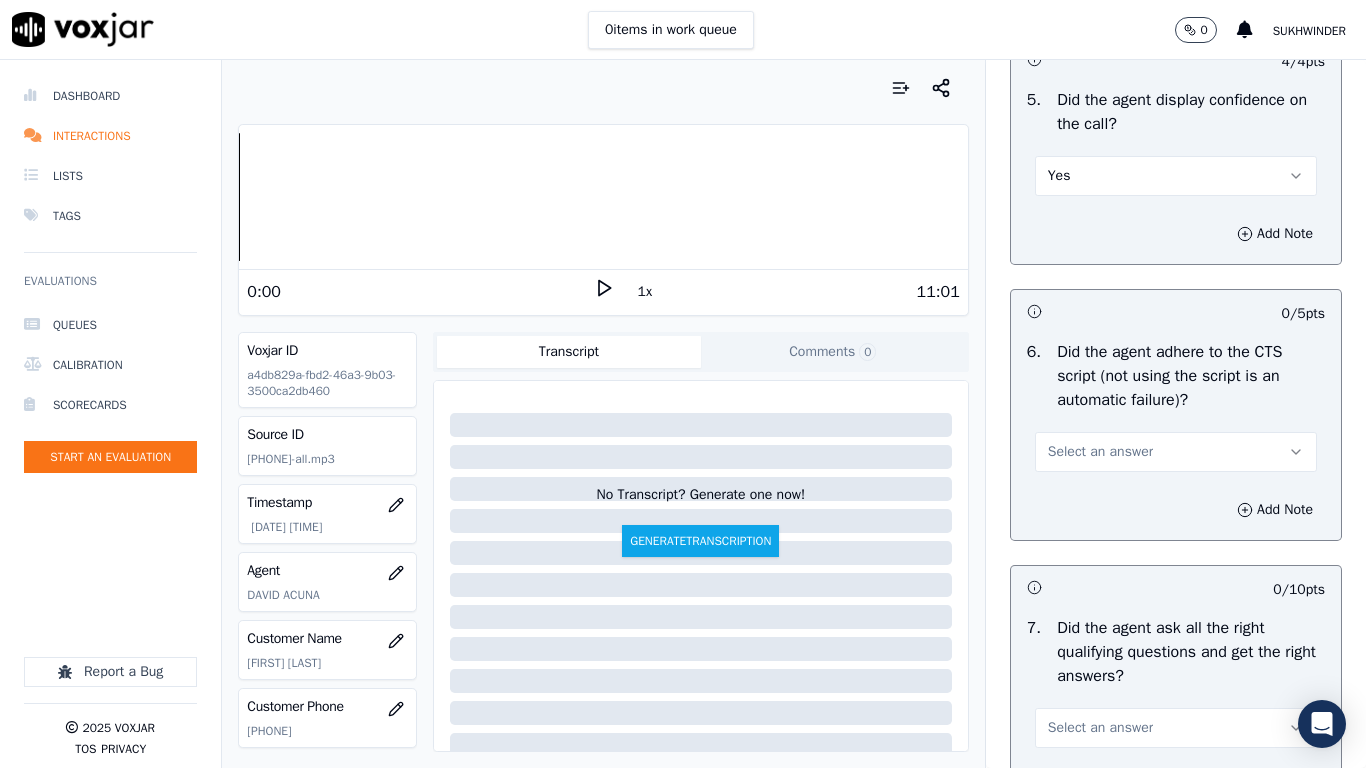 scroll, scrollTop: 4300, scrollLeft: 0, axis: vertical 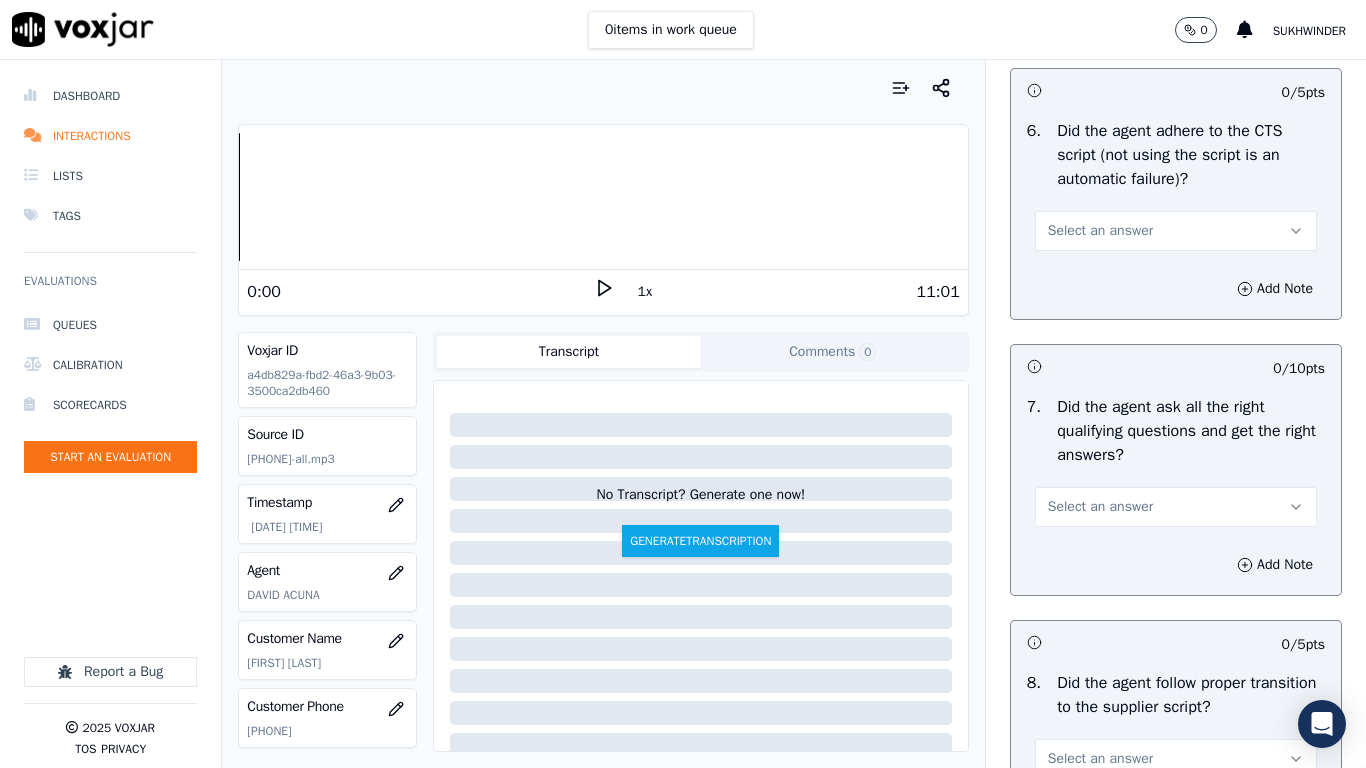 click on "Select an answer" at bounding box center [1100, 231] 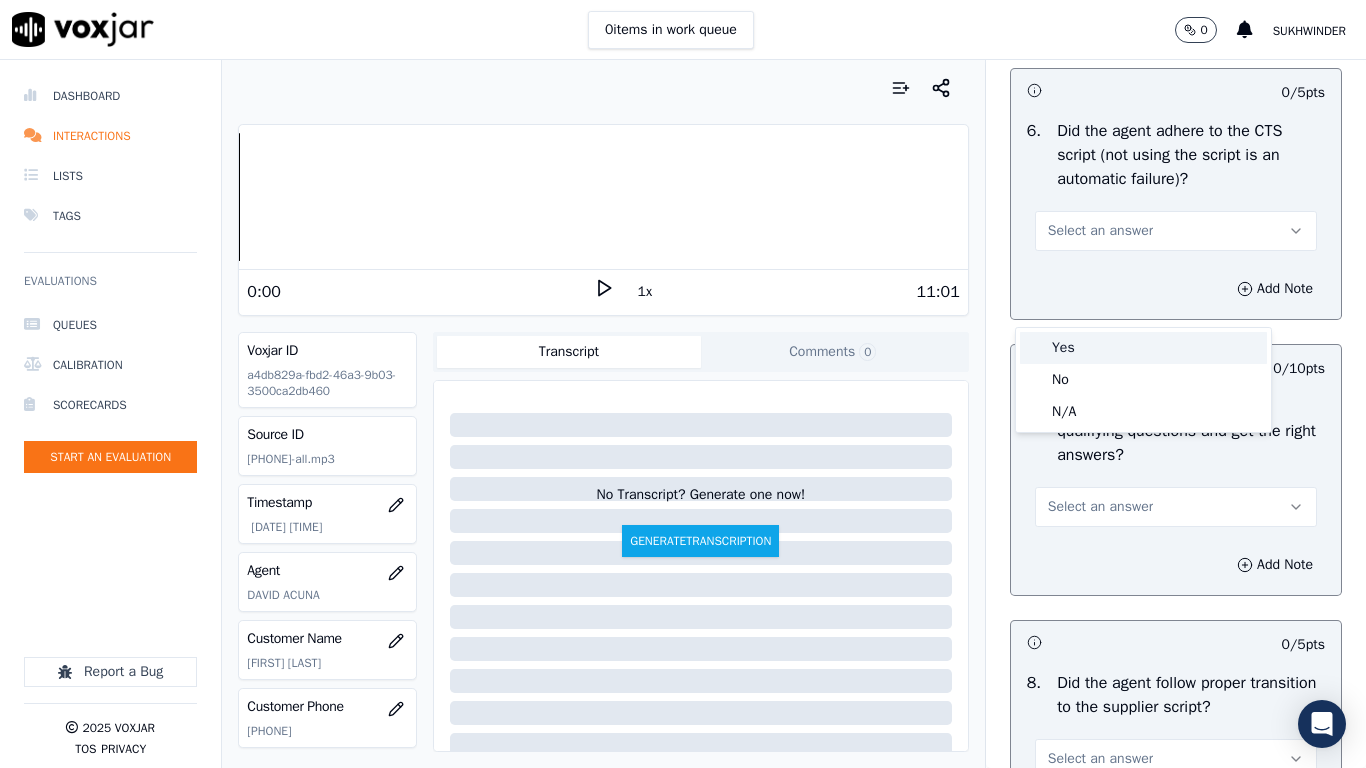click on "Yes" at bounding box center (1143, 348) 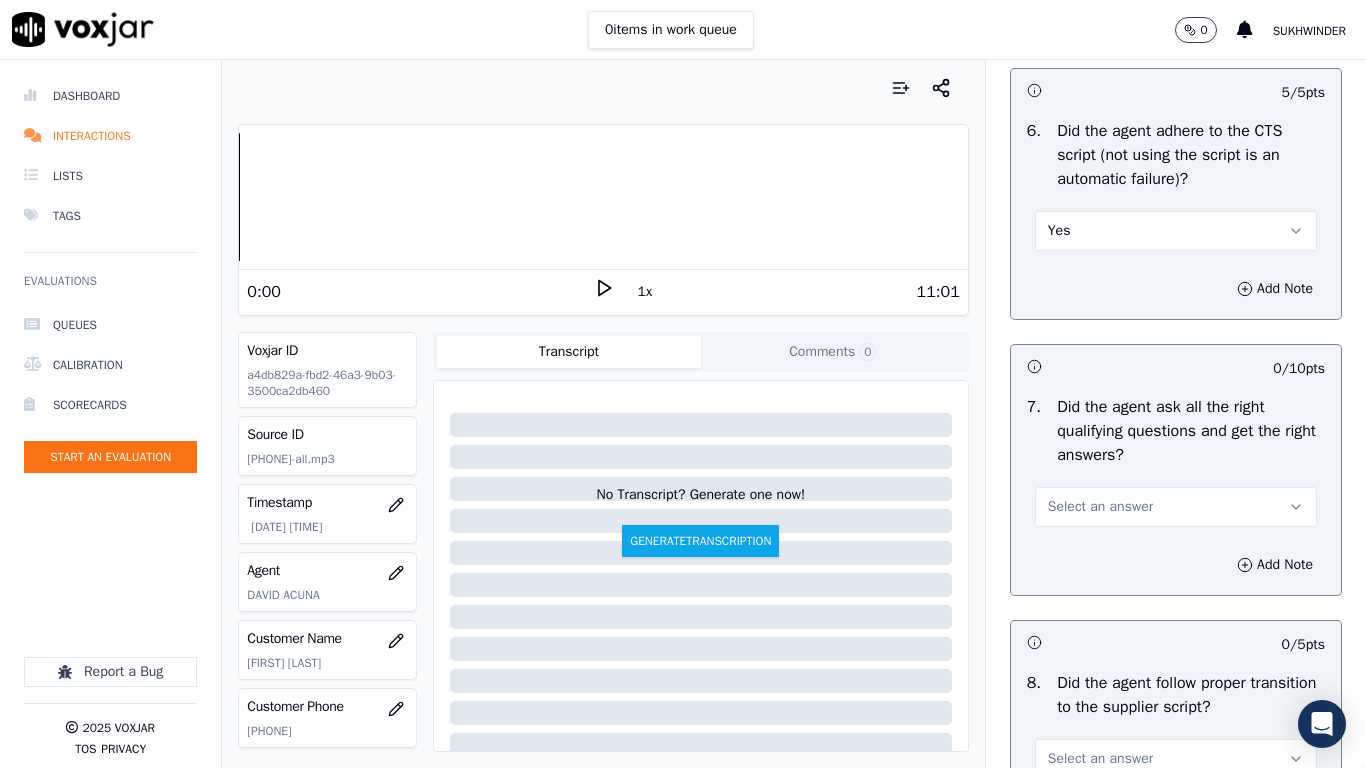 click on "Select an answer" at bounding box center (1176, 507) 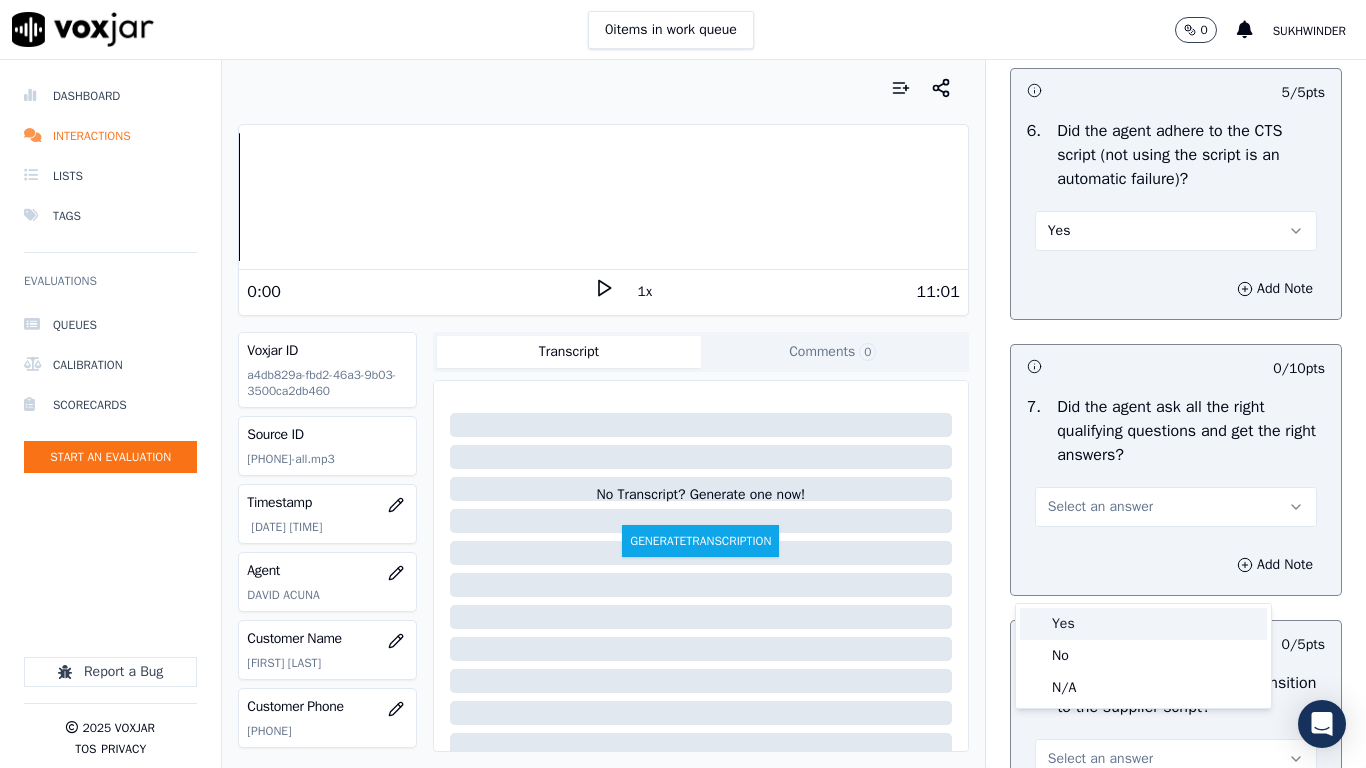 click on "Yes" at bounding box center (1143, 624) 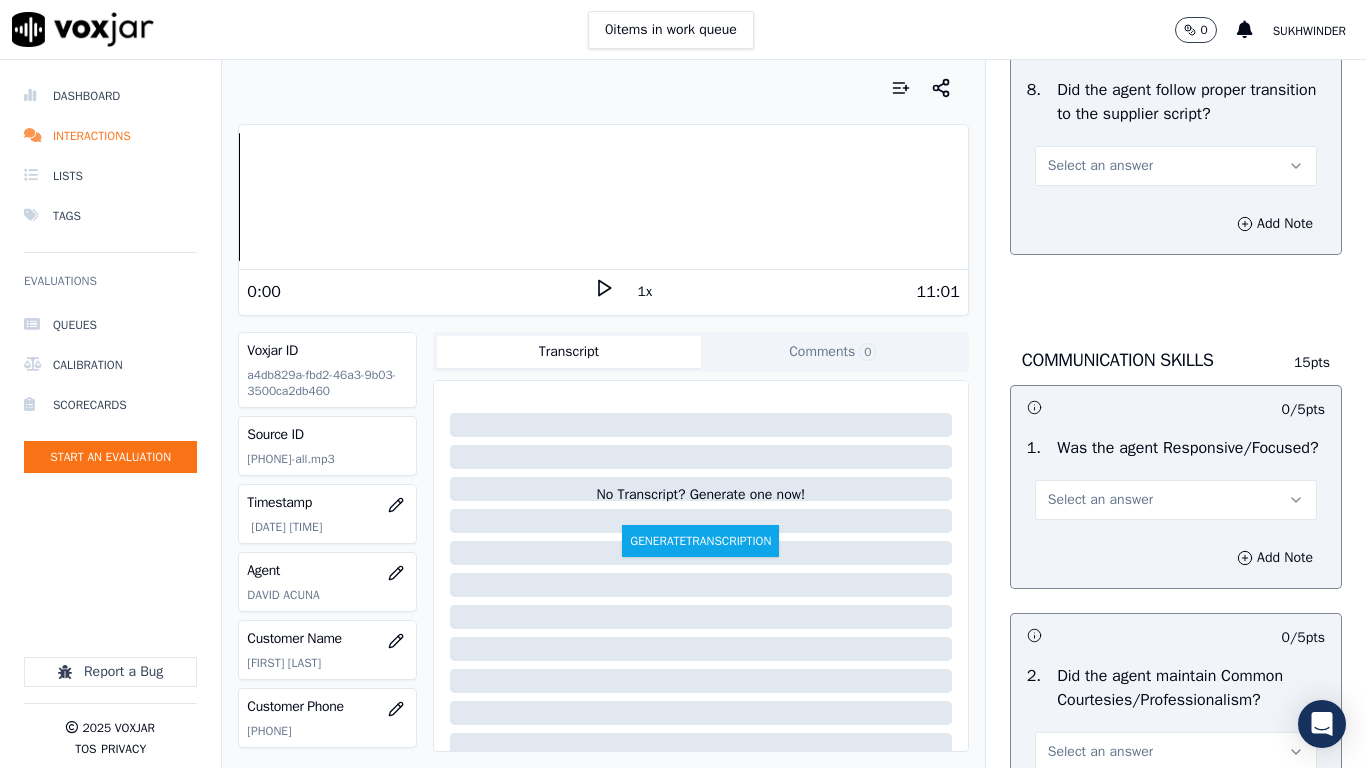 scroll, scrollTop: 4900, scrollLeft: 0, axis: vertical 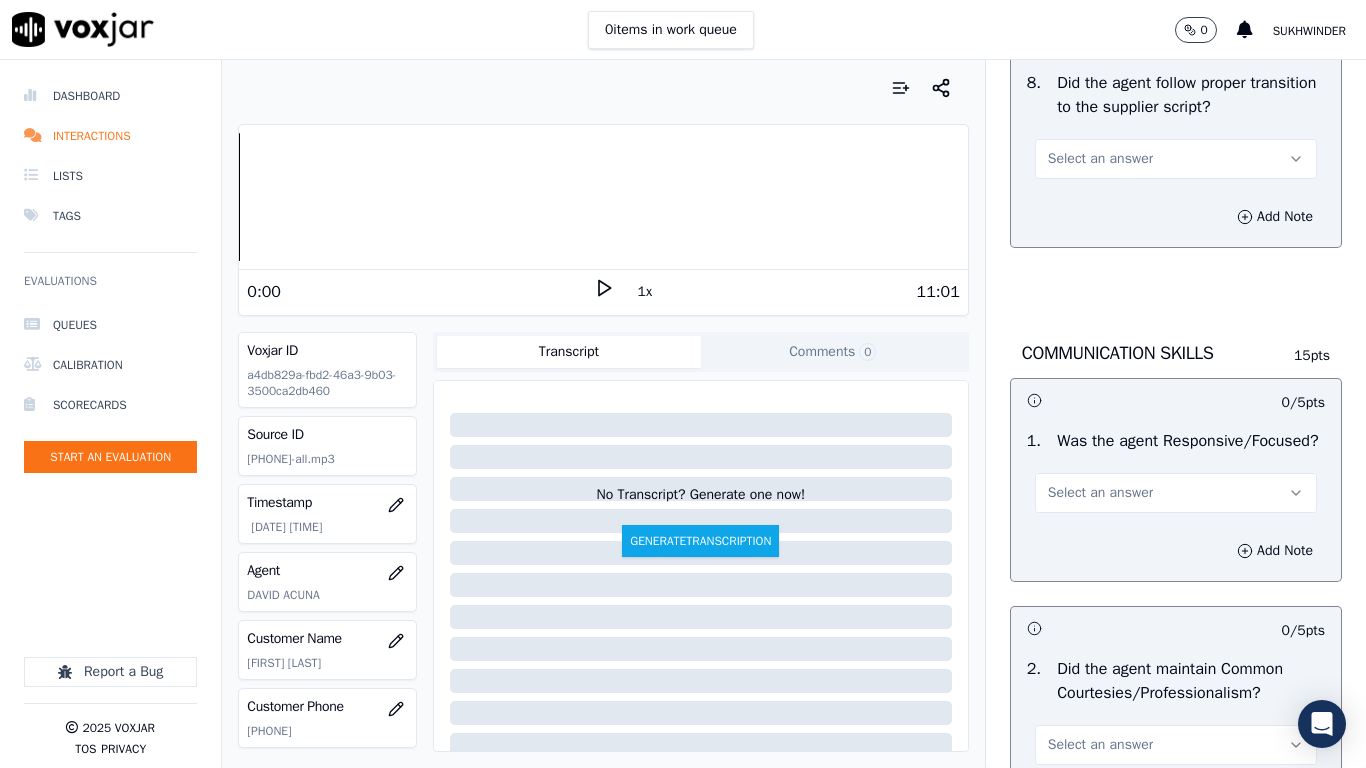 drag, startPoint x: 1097, startPoint y: 232, endPoint x: 1097, endPoint y: 250, distance: 18 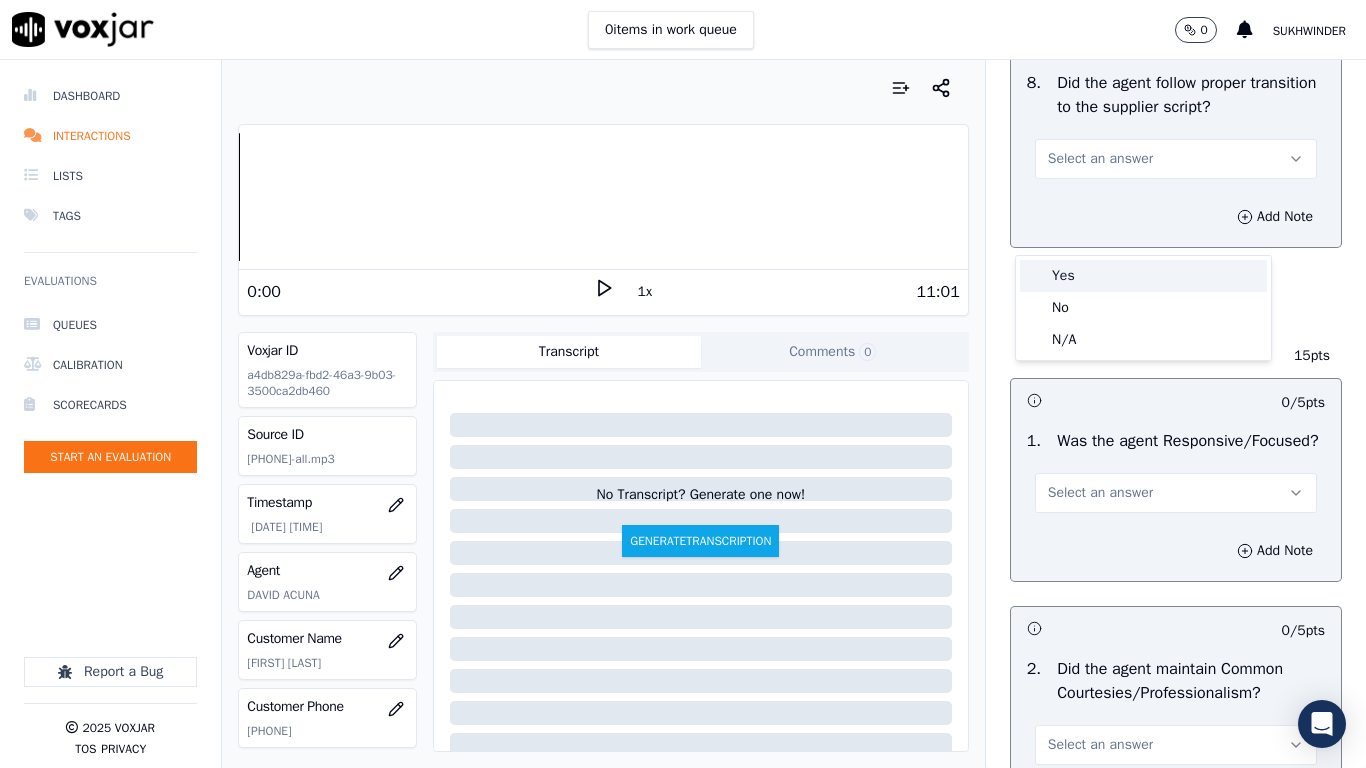 click on "Yes" at bounding box center [1143, 276] 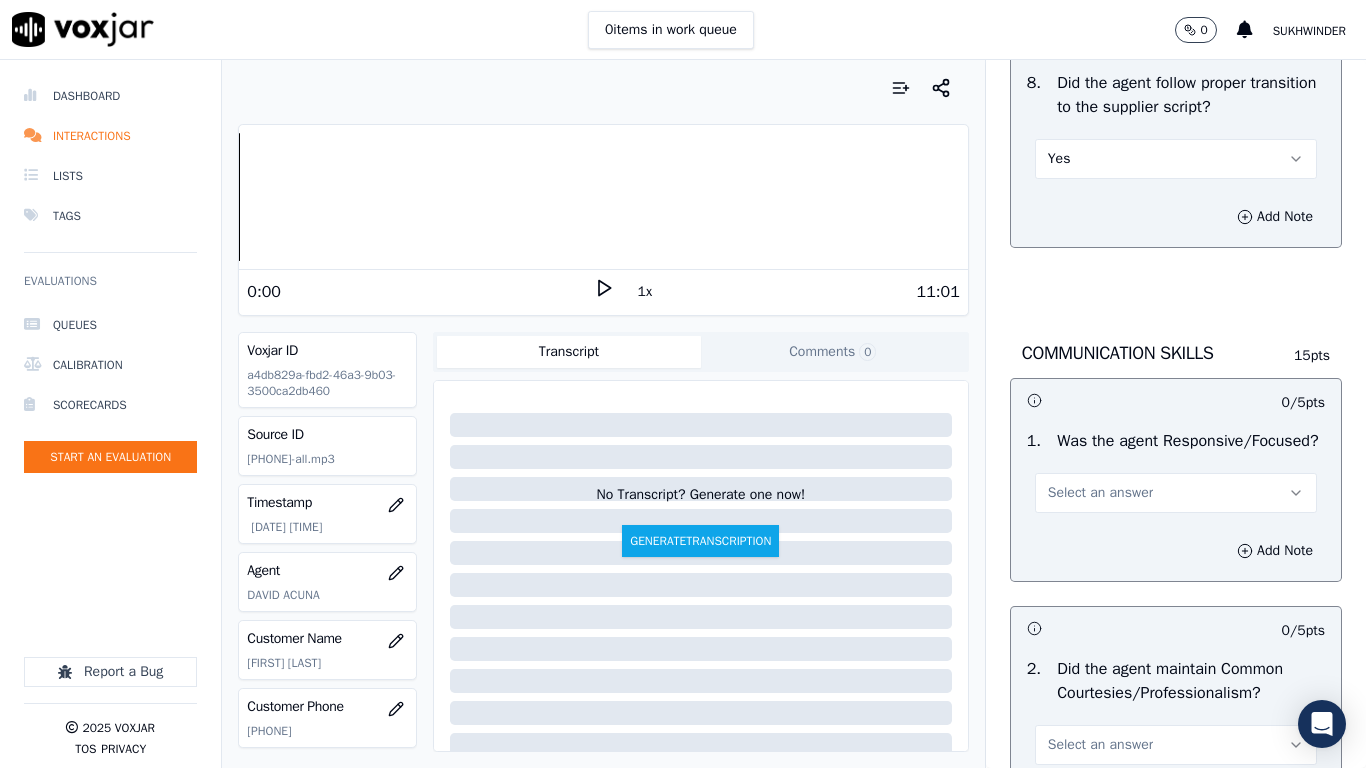 click on "Select an answer" at bounding box center (1176, 493) 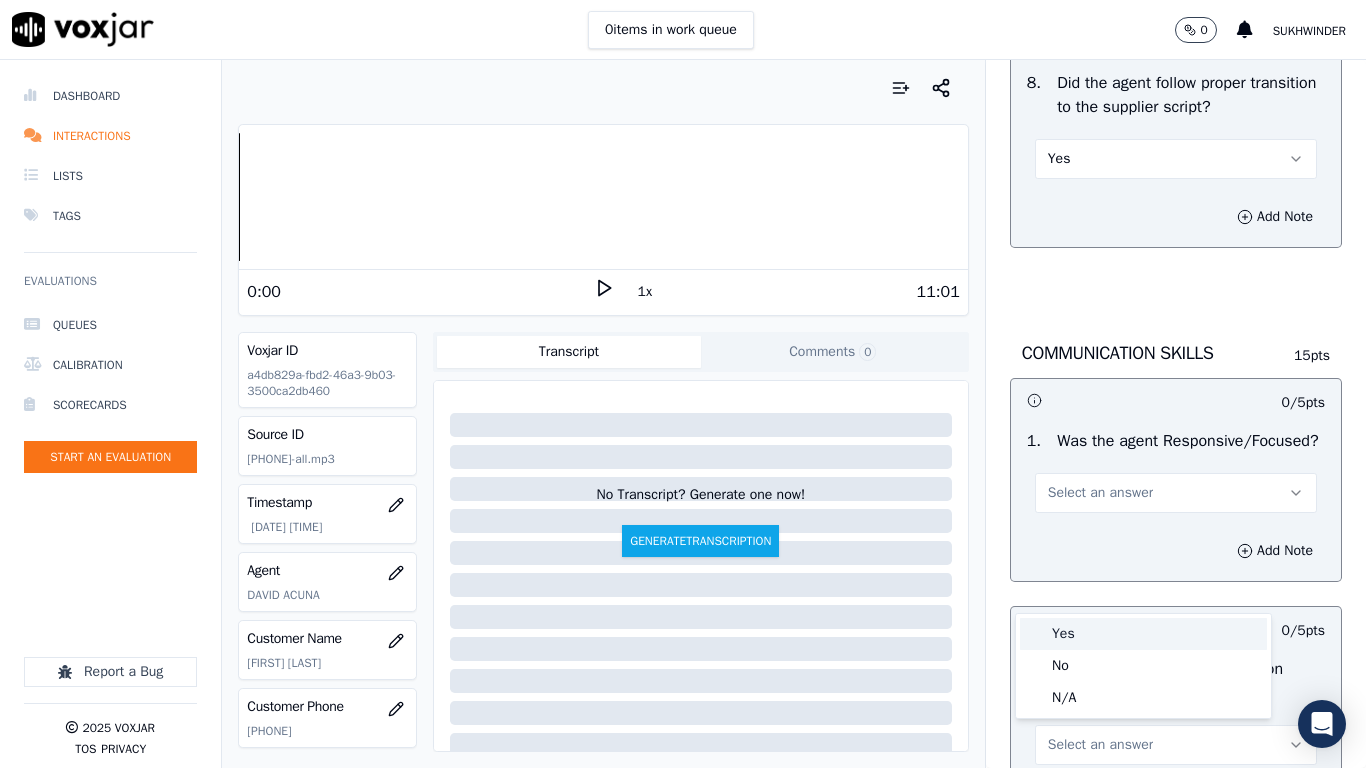 click on "Yes" at bounding box center (1143, 634) 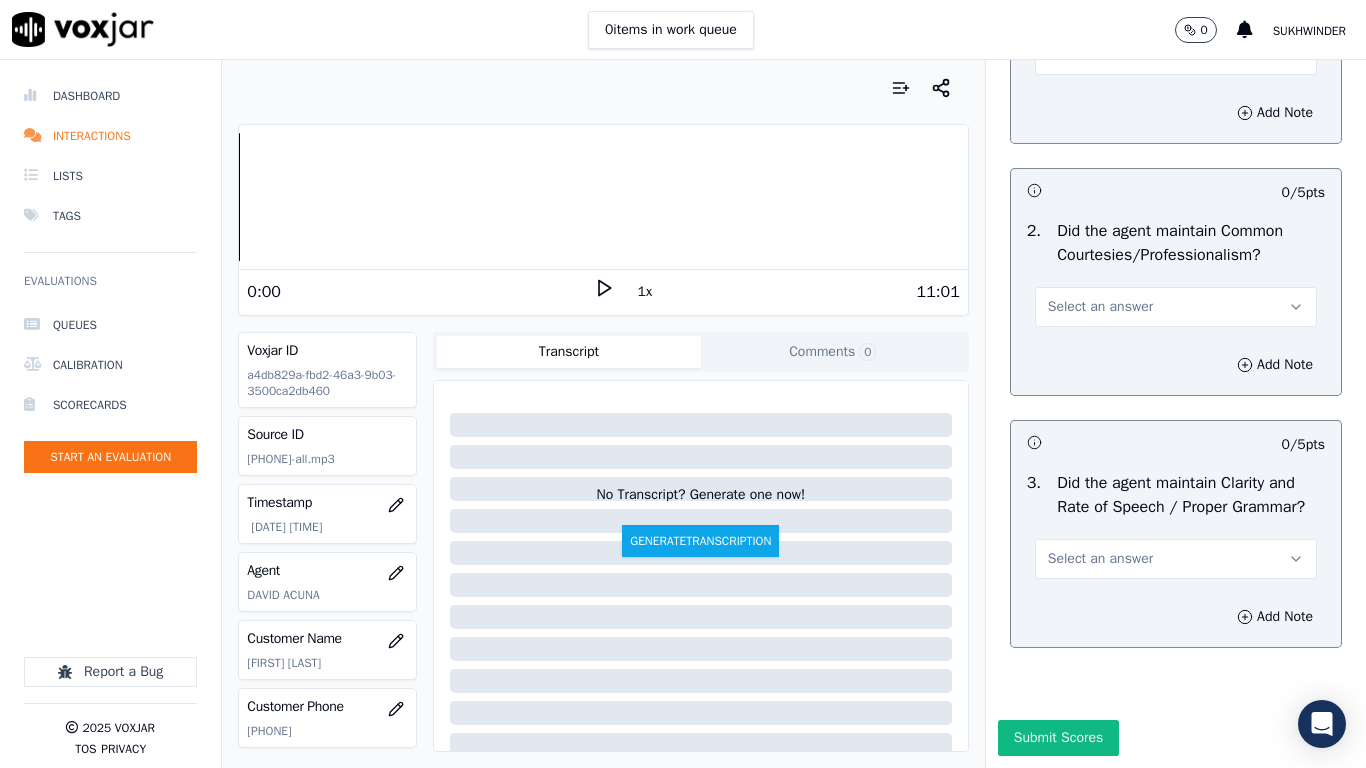 scroll, scrollTop: 5503, scrollLeft: 0, axis: vertical 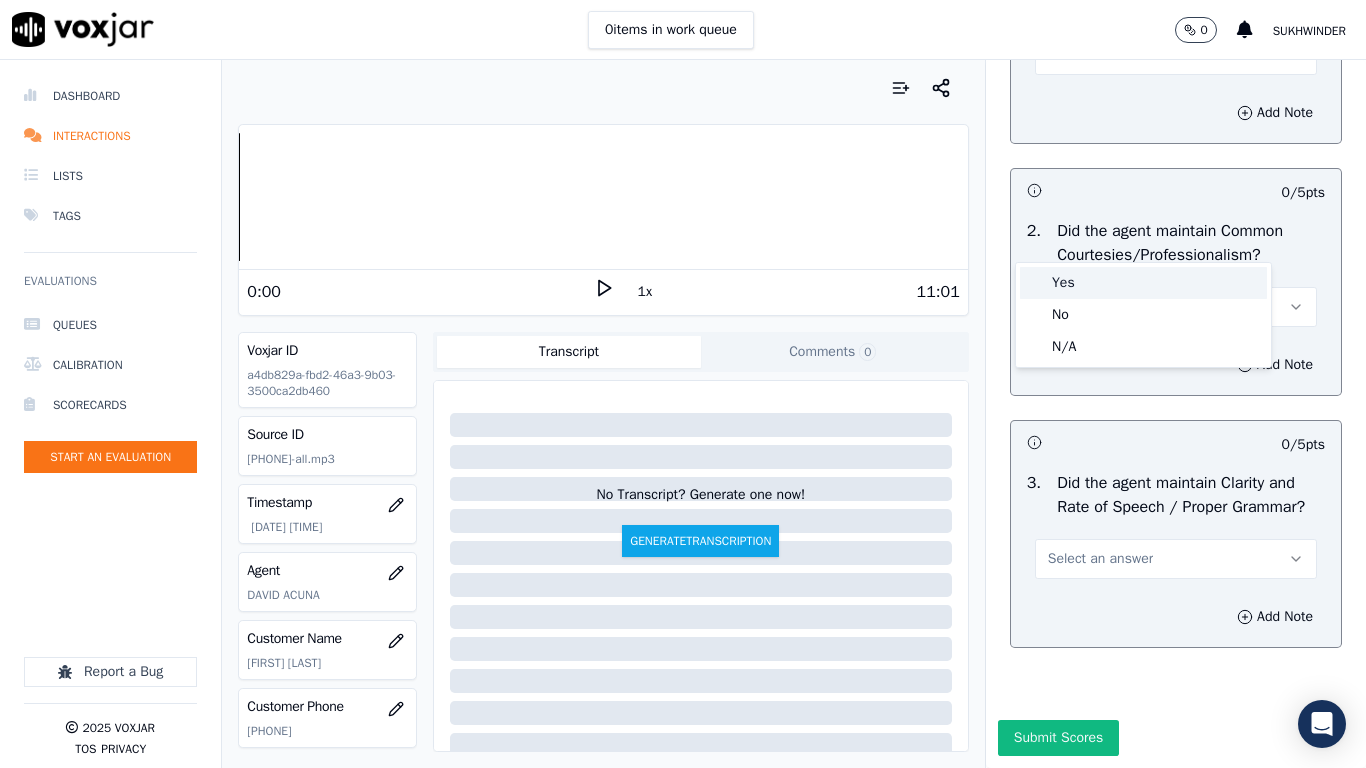 click on "Yes" at bounding box center (1143, 283) 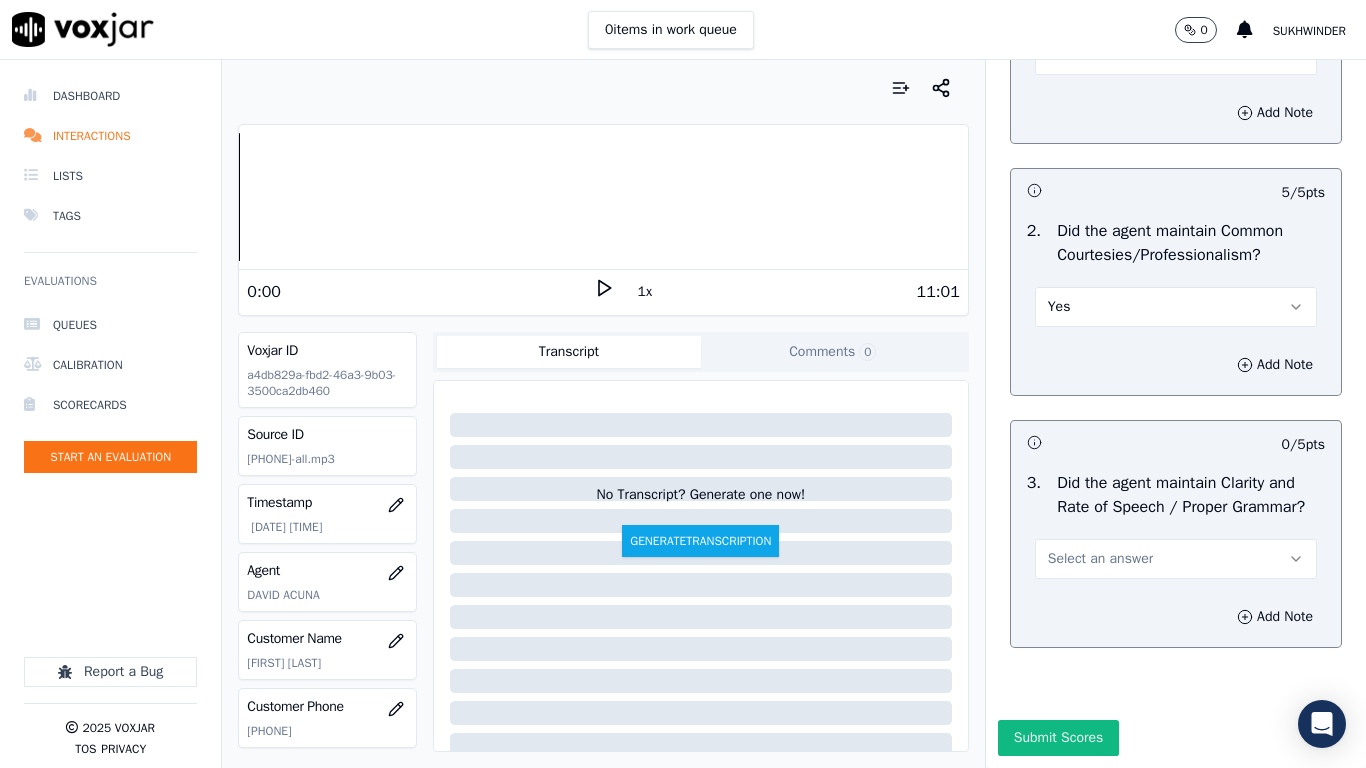 click on "Select an answer" at bounding box center (1100, 559) 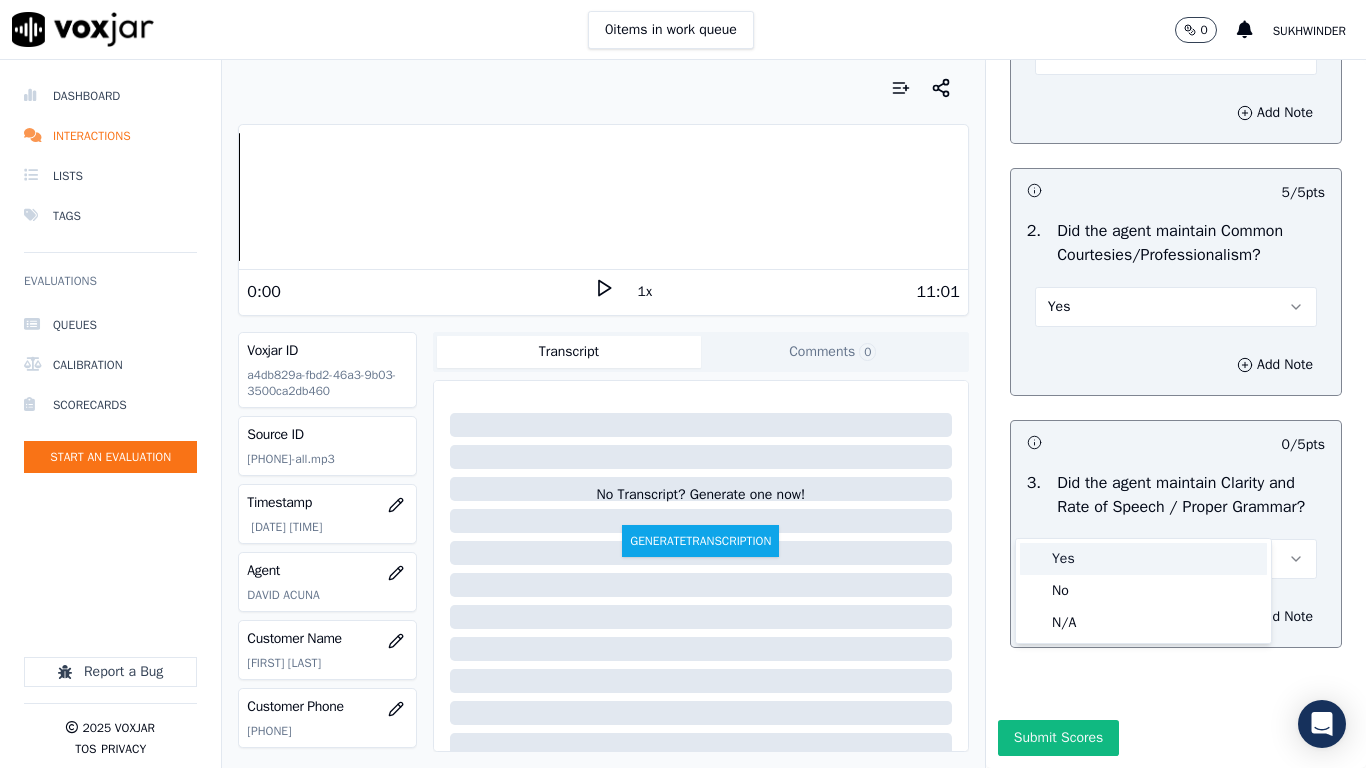 click on "Yes" at bounding box center (1143, 559) 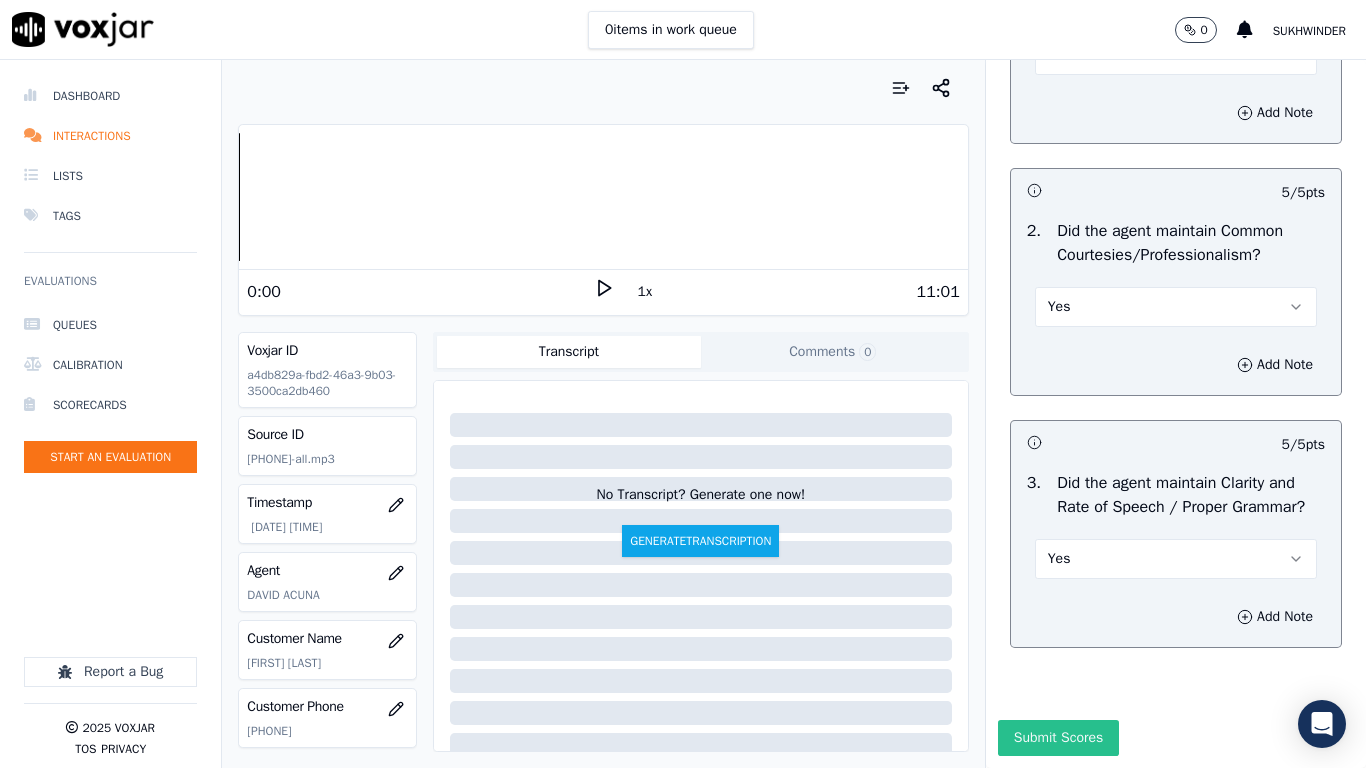 click on "Submit Scores" at bounding box center [1058, 738] 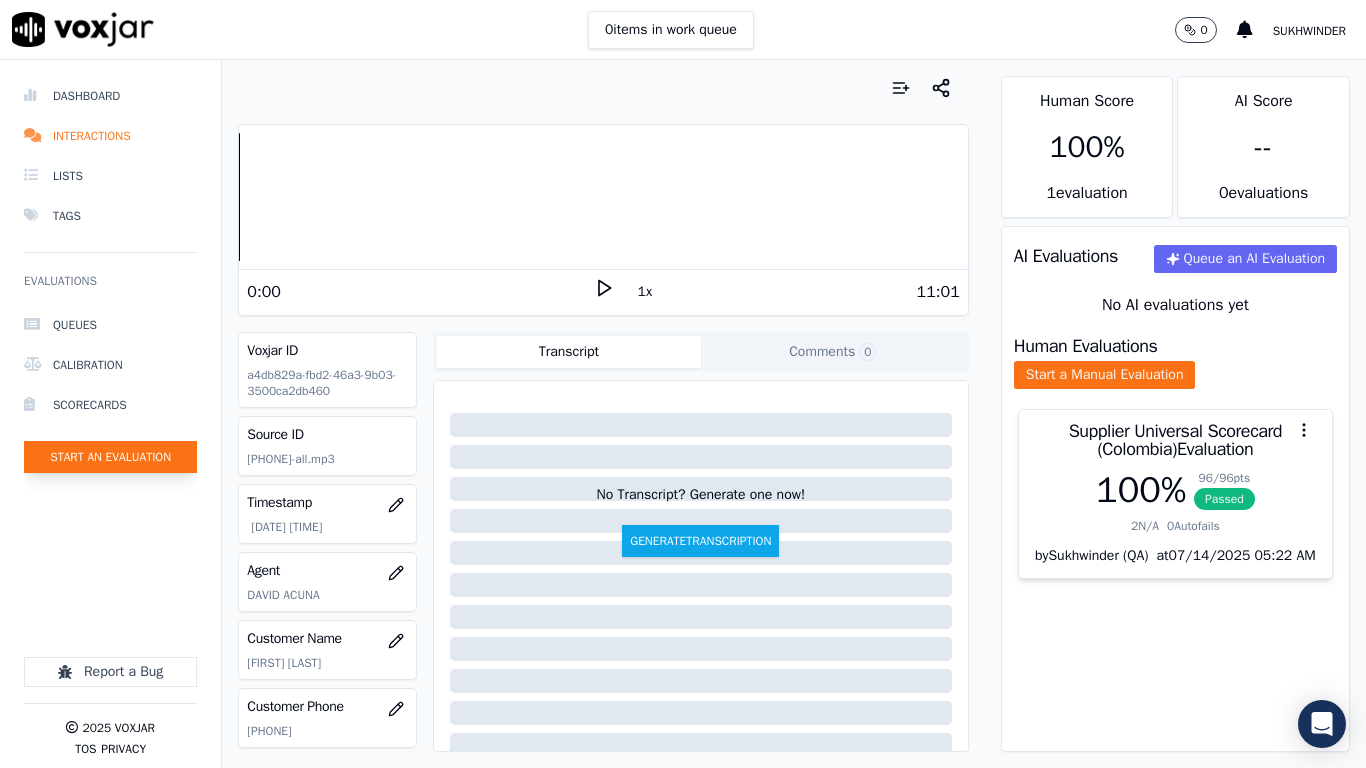 click on "Start an Evaluation" 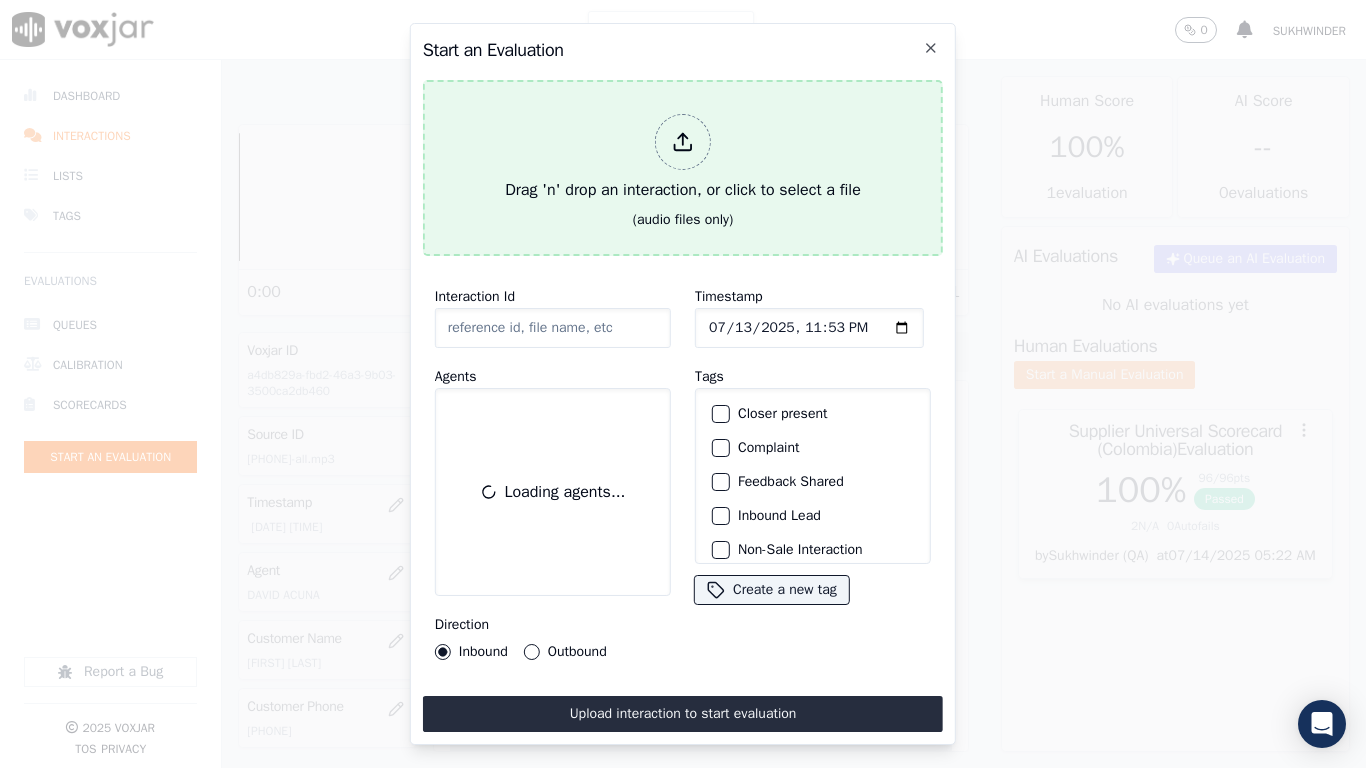 click on "Drag 'n' drop an interaction, or click to select a file" at bounding box center [683, 158] 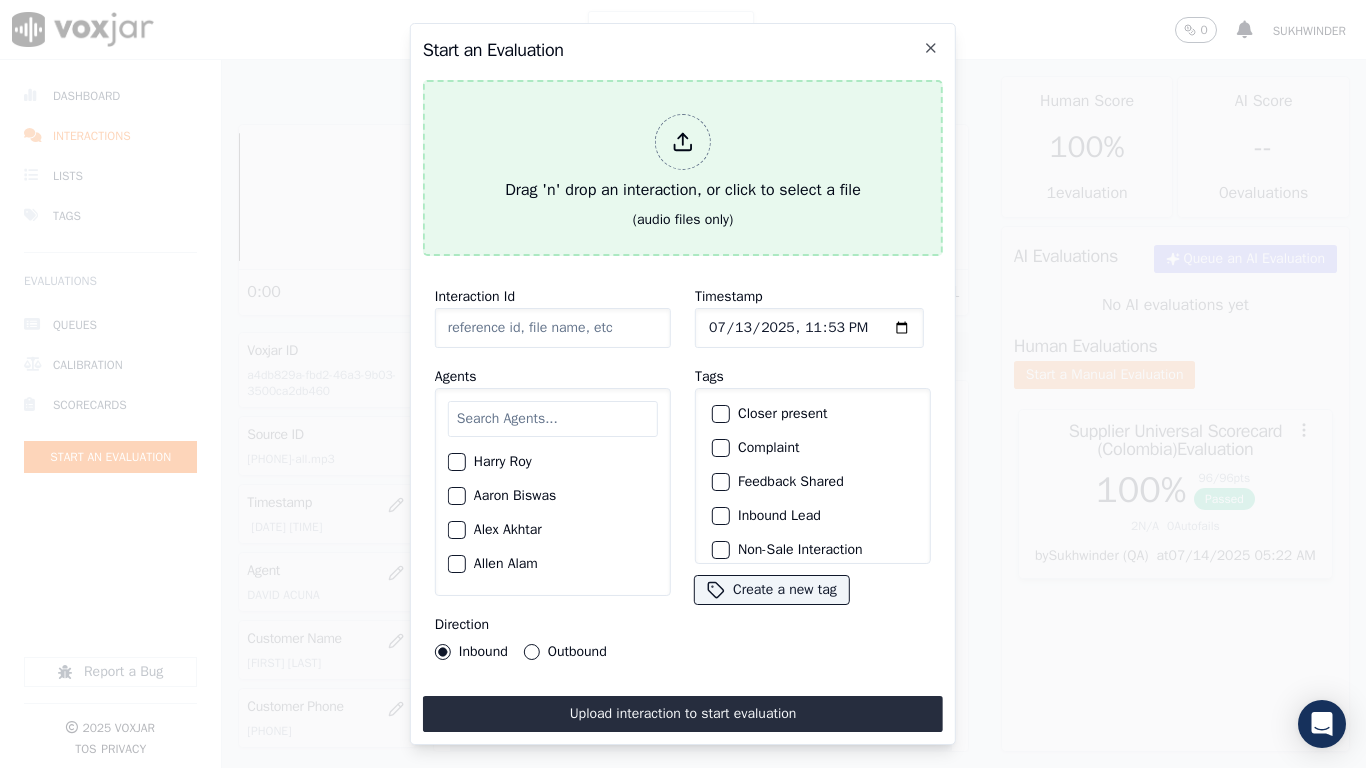 type on "20250703-180934_4128011807-all.mp3" 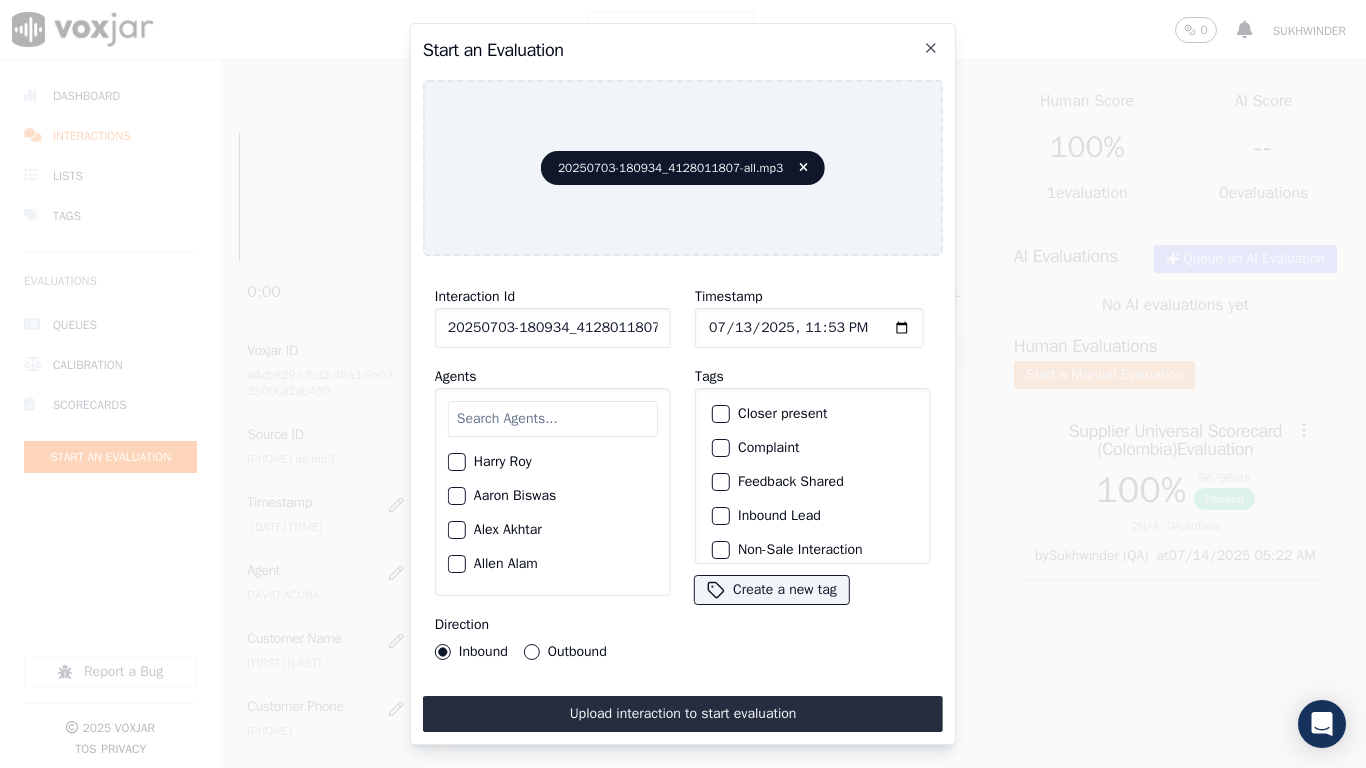 click at bounding box center (553, 419) 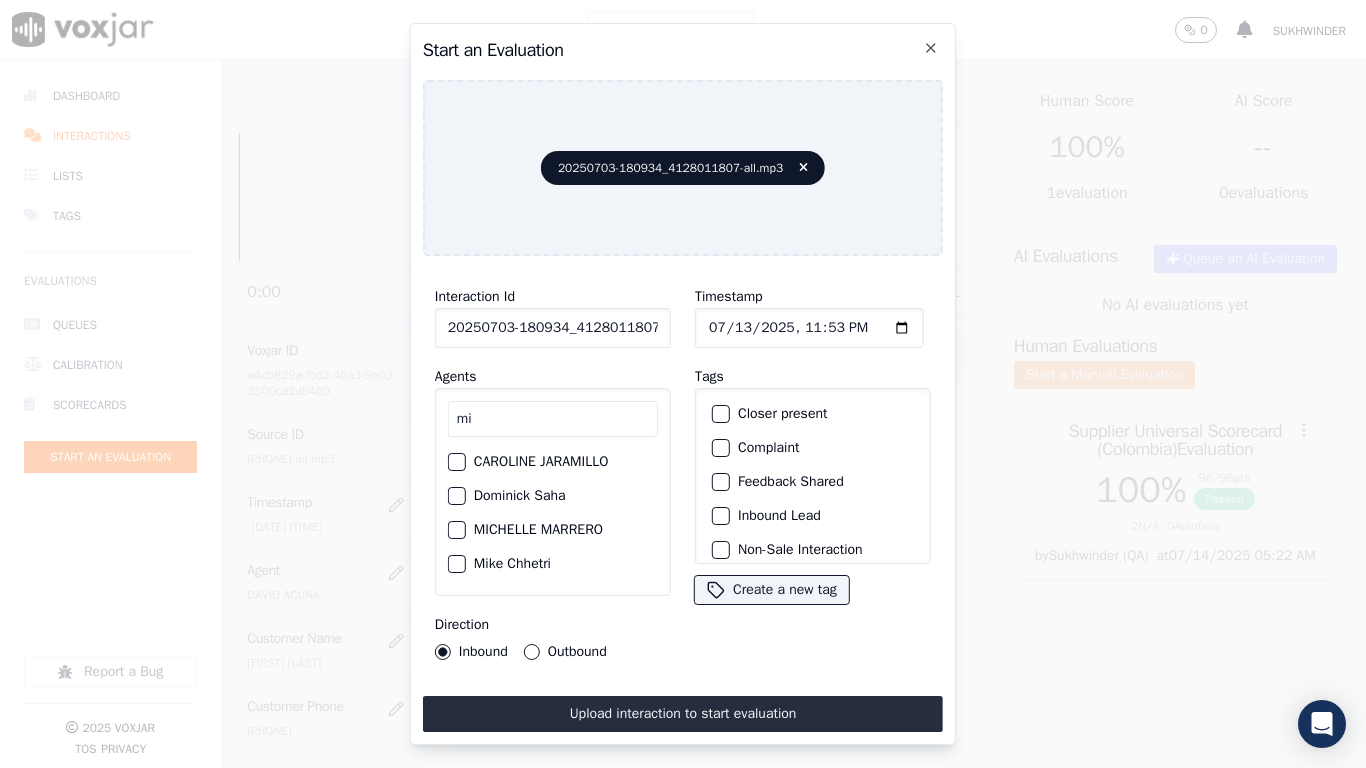 type on "mi" 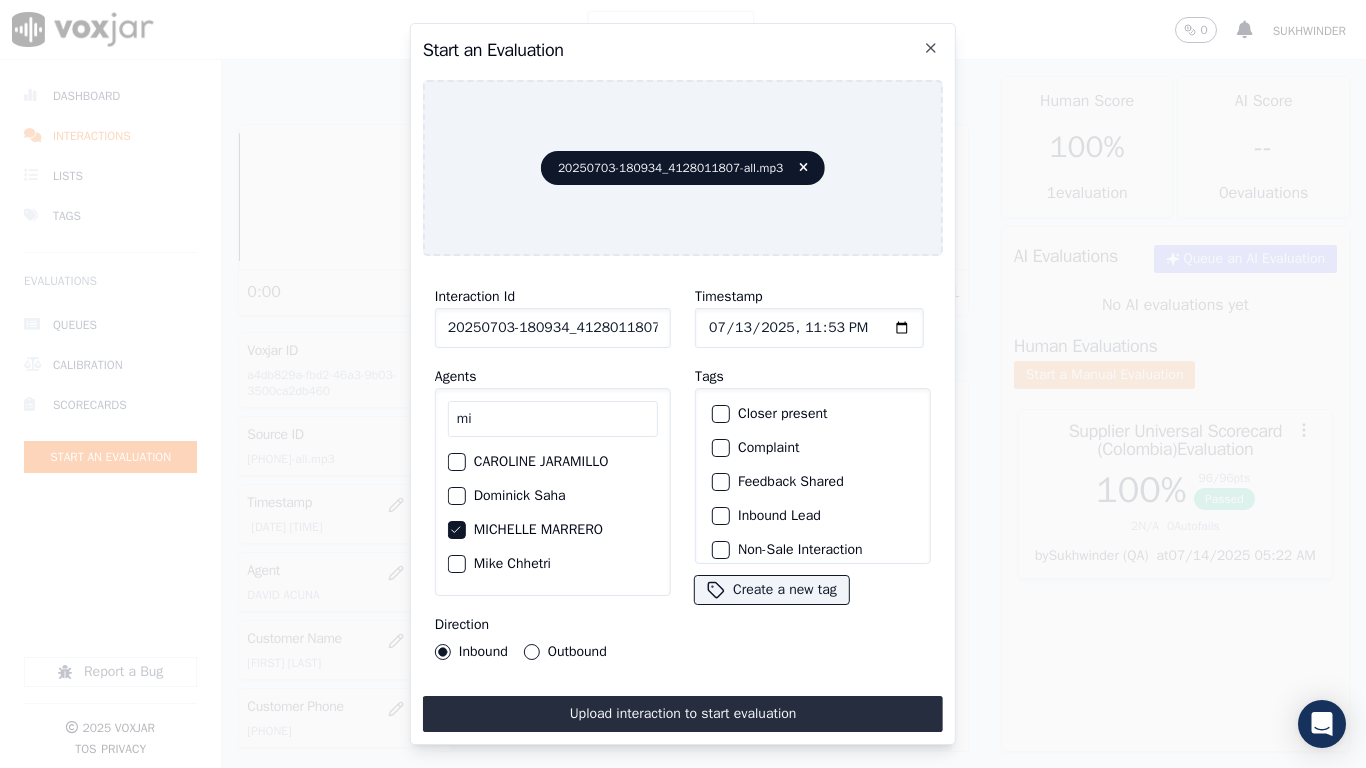click on "Outbound" 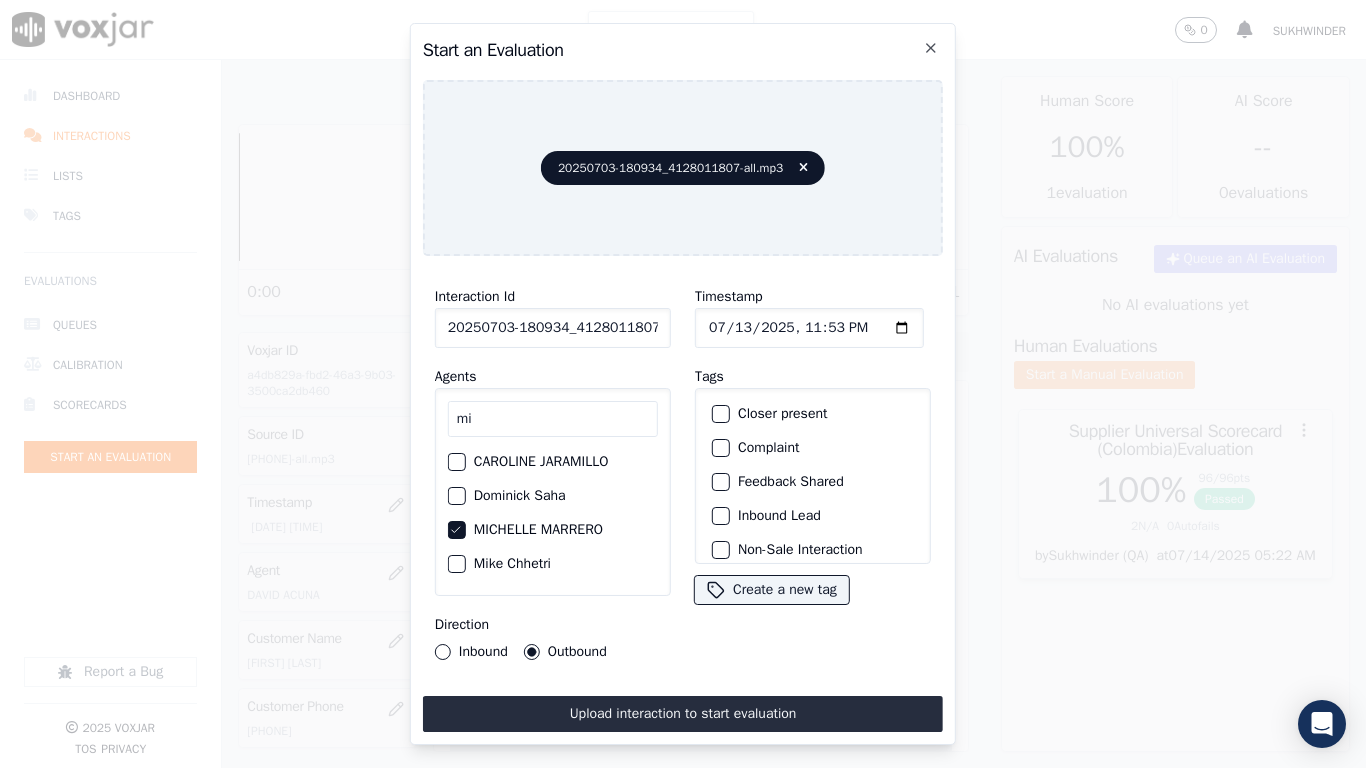 click on "Timestamp" 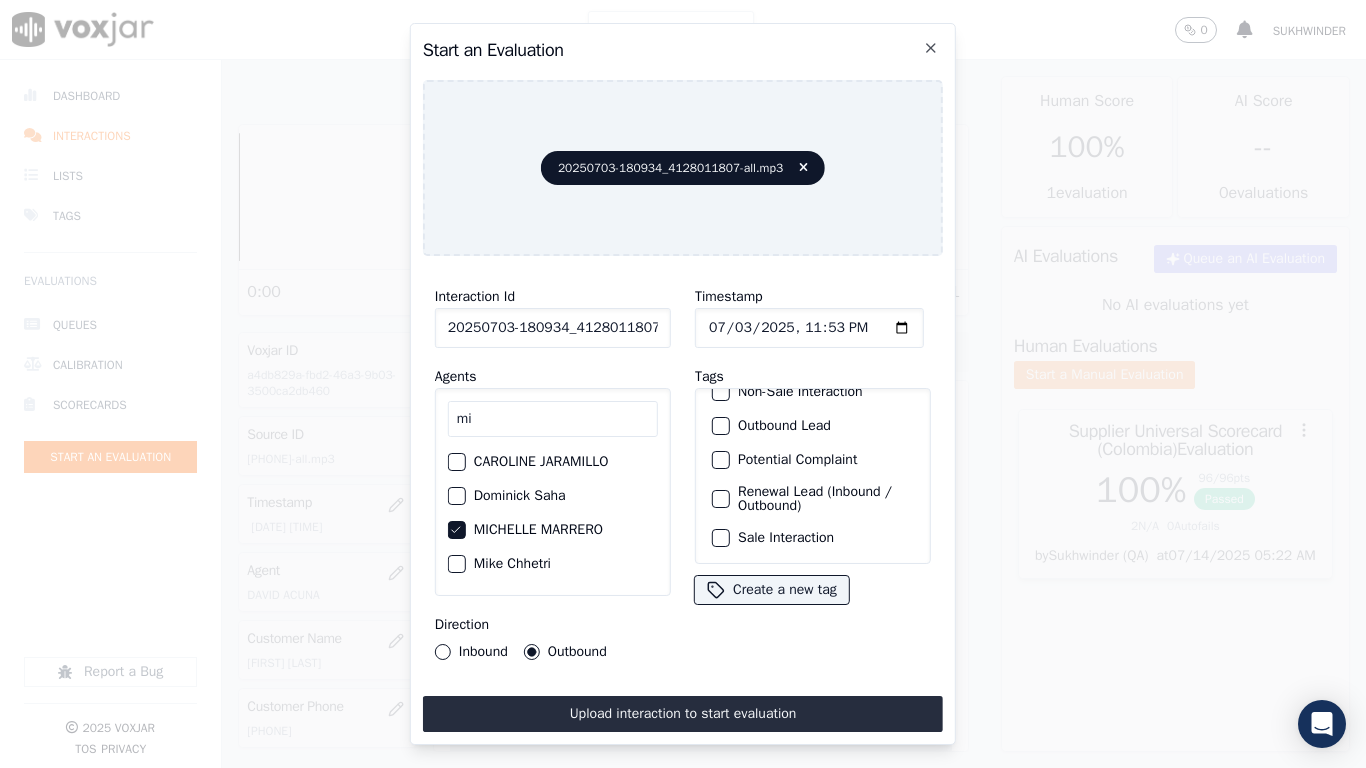 scroll, scrollTop: 173, scrollLeft: 0, axis: vertical 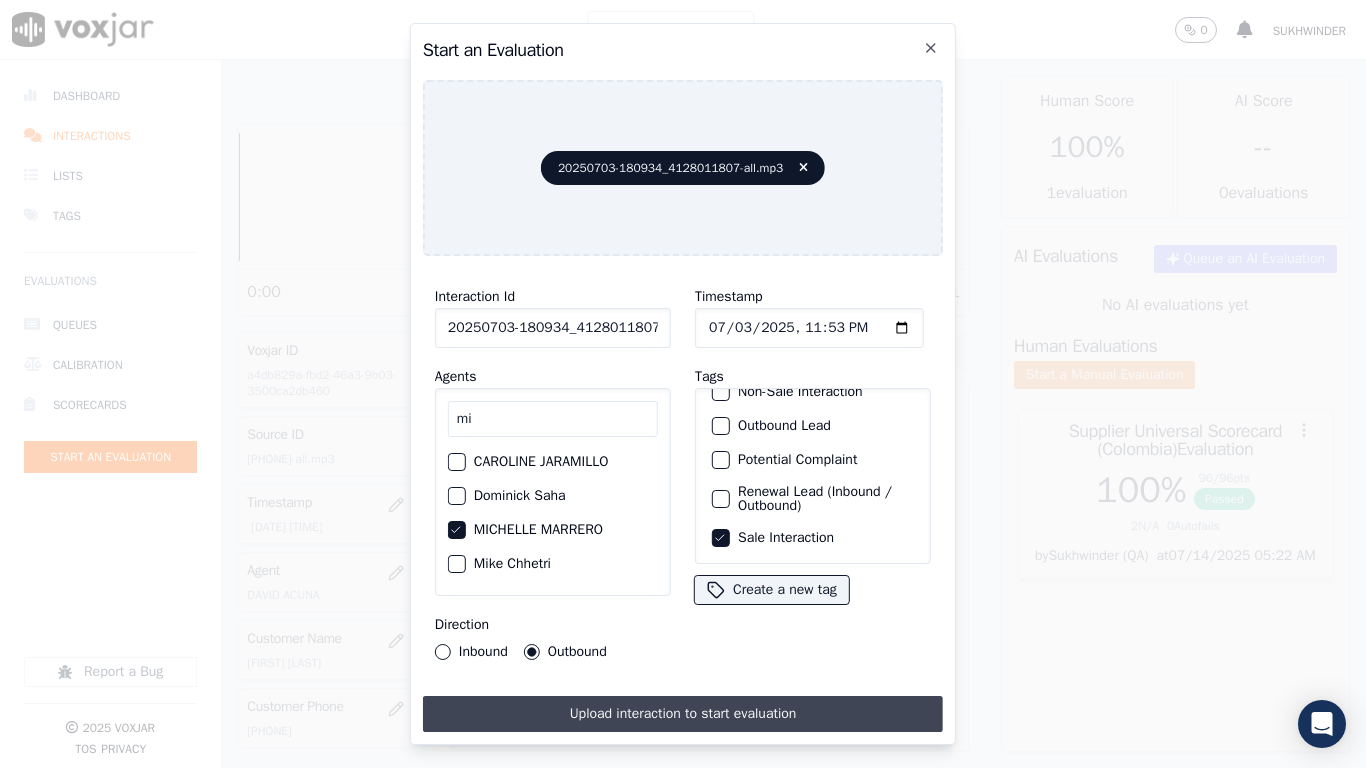 click on "Upload interaction to start evaluation" at bounding box center [683, 714] 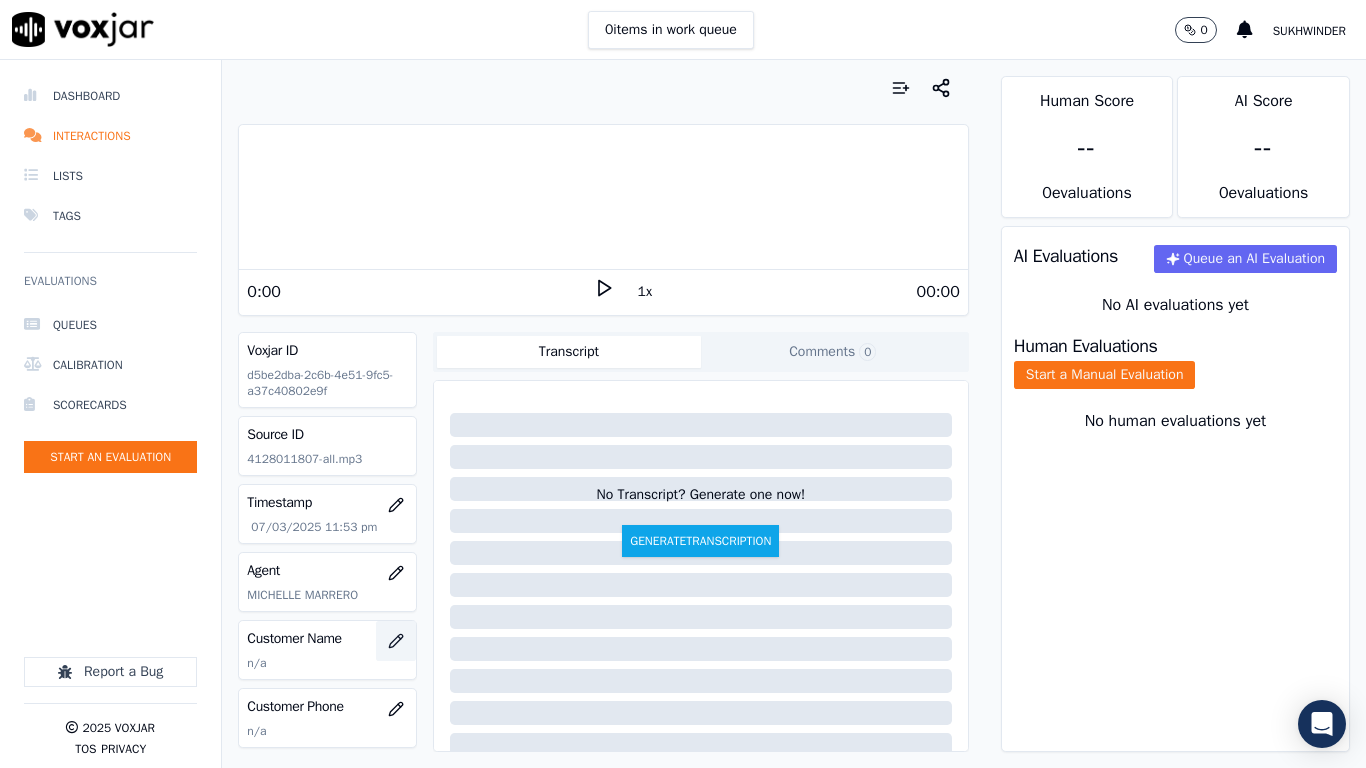 click 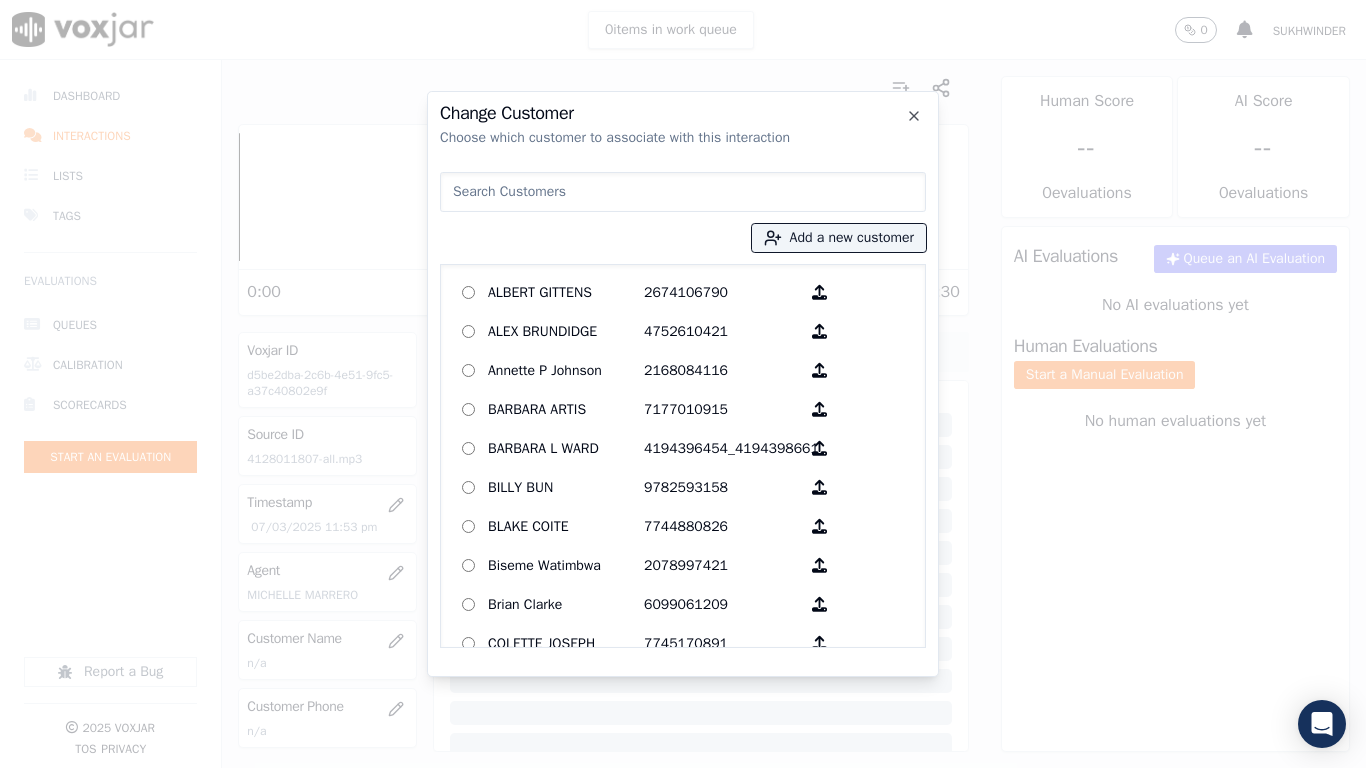 paste on "[FIRST] [LAST]" 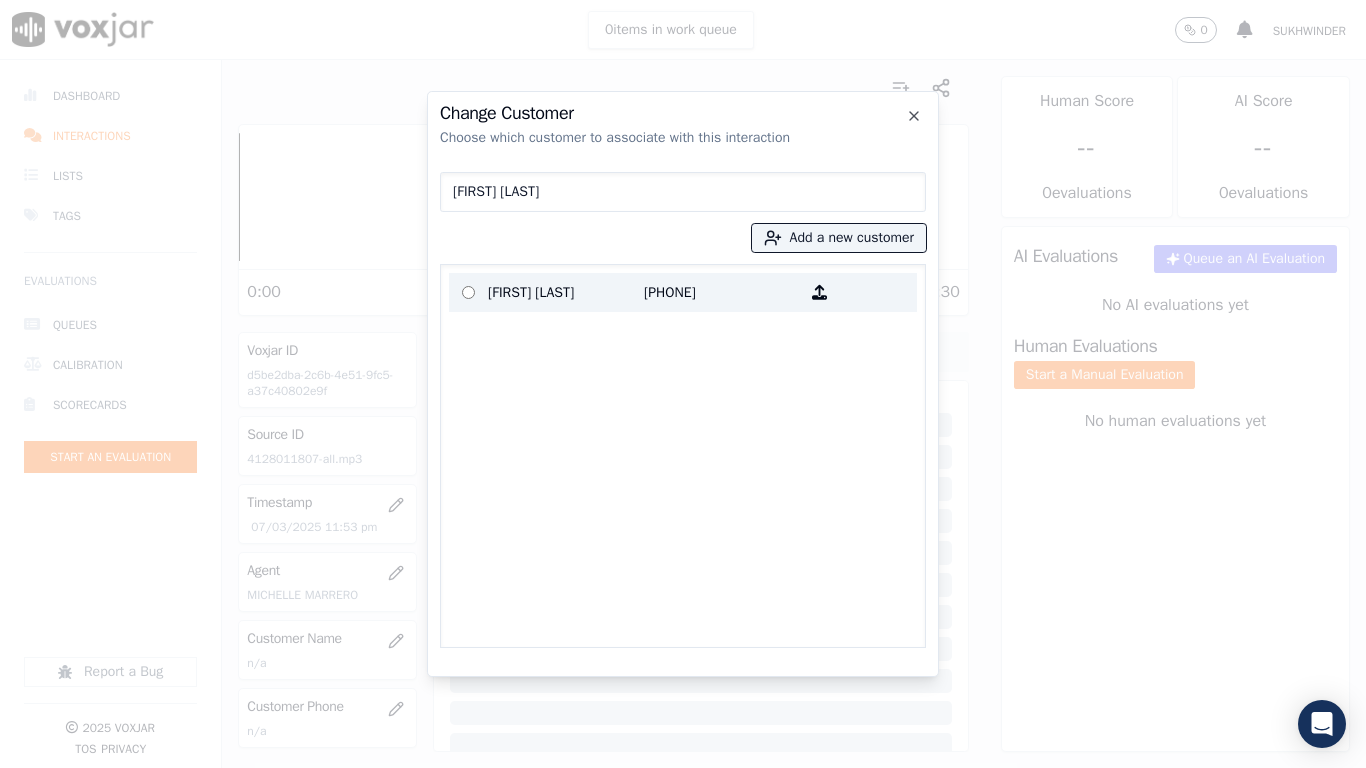 type on "[FIRST] [LAST]" 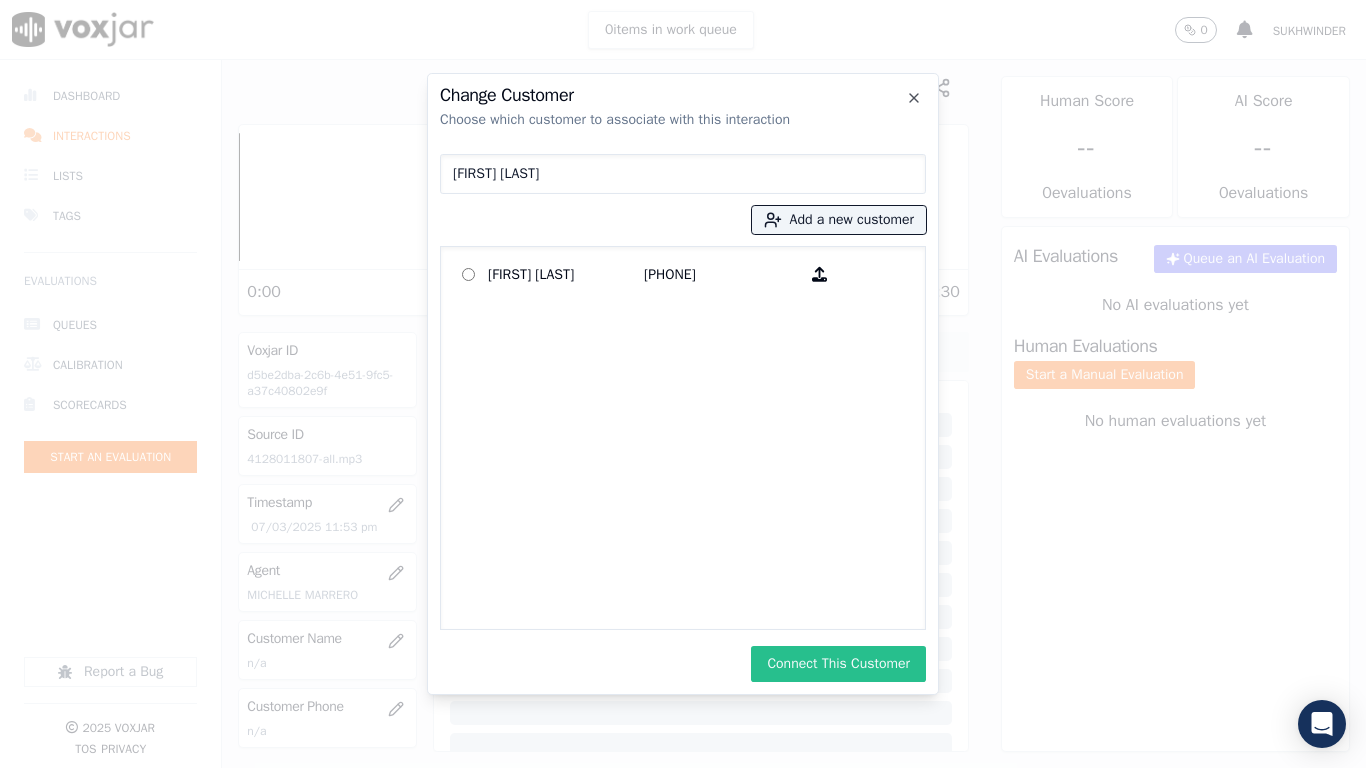 click on "Connect This Customer" at bounding box center (838, 664) 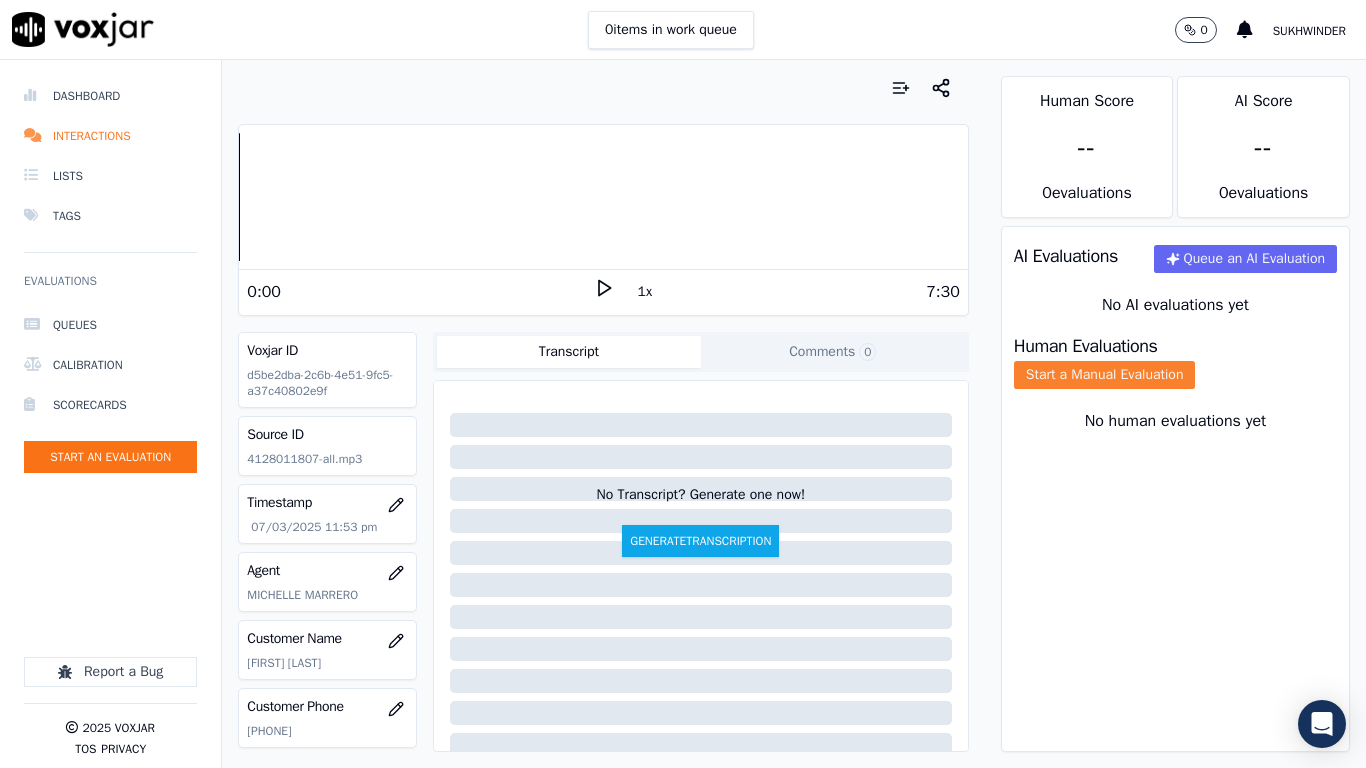 click on "Start a Manual Evaluation" 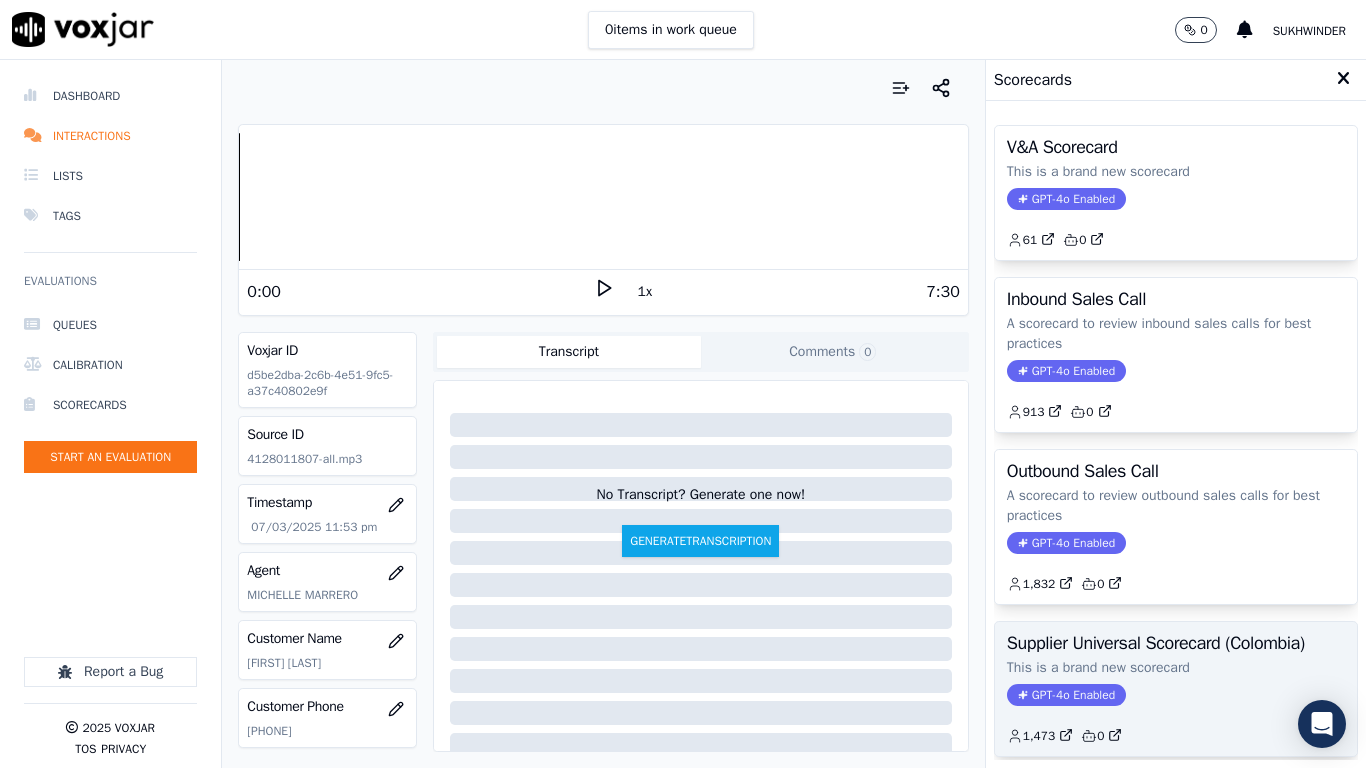 click on "Supplier Universal Scorecard (Colombia)" at bounding box center [1176, 643] 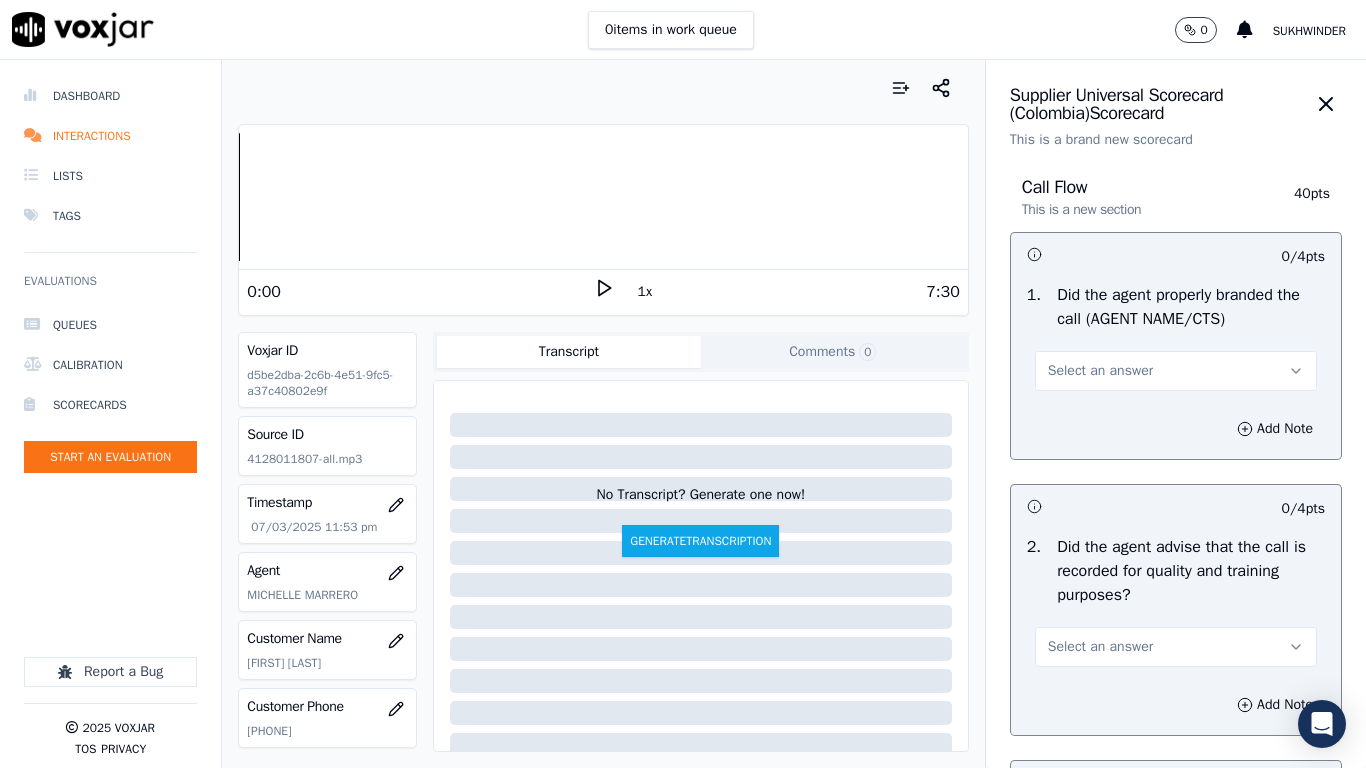 click on "Select an answer" at bounding box center (1176, 371) 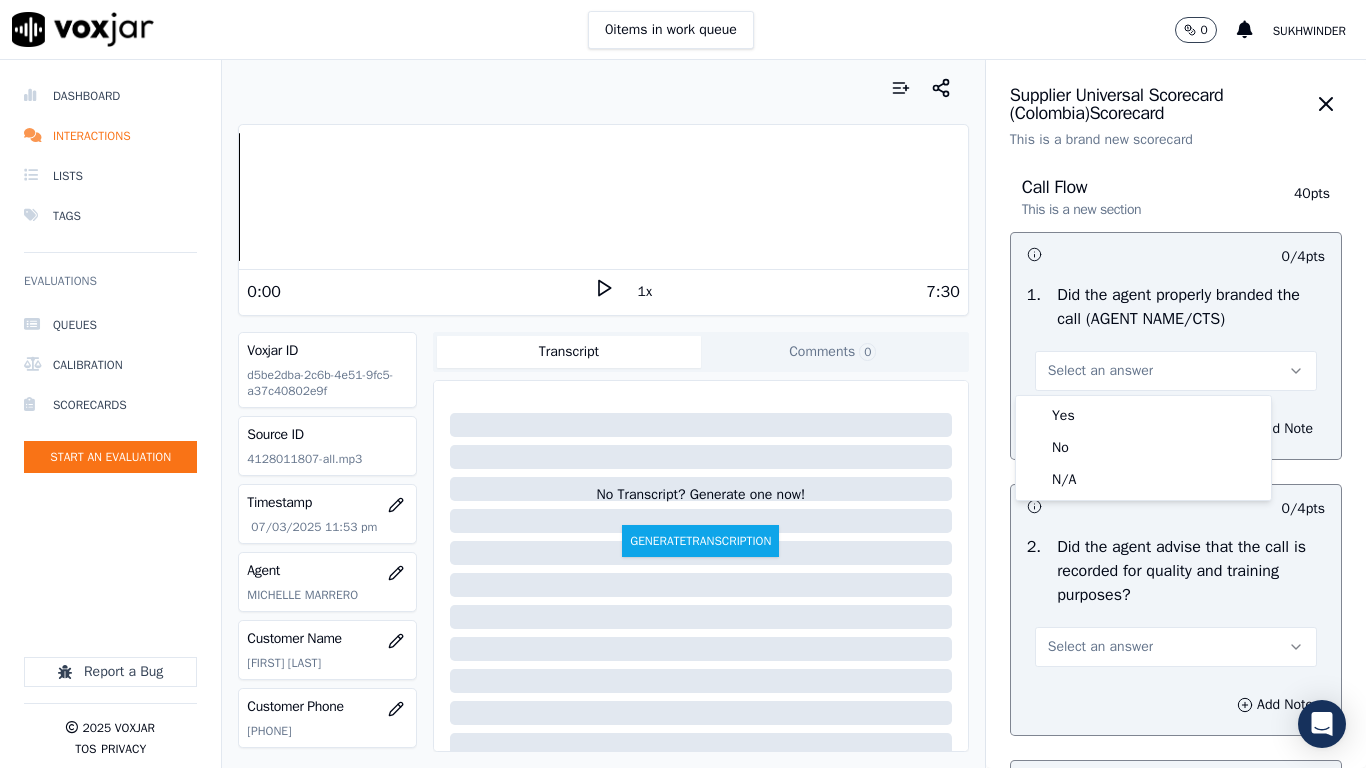 click on "Yes   No     N/A" at bounding box center [1143, 448] 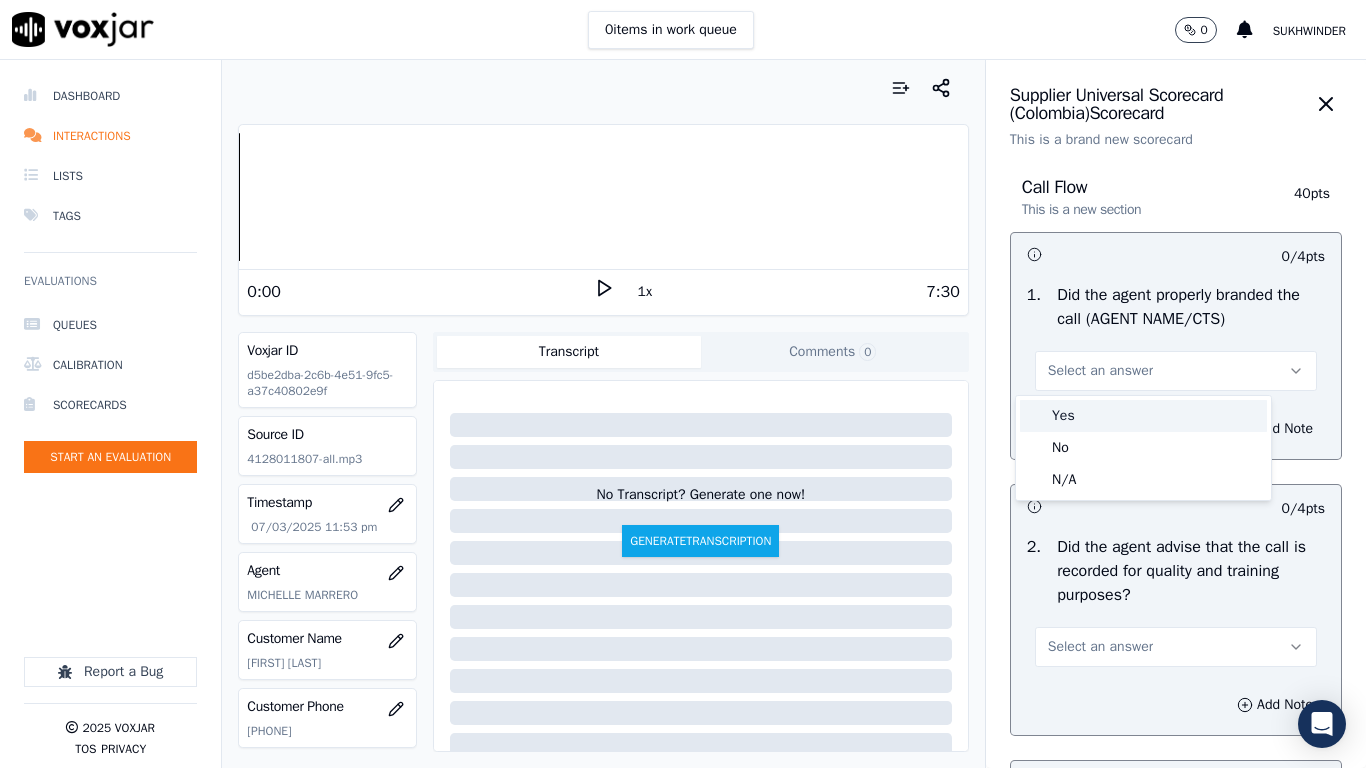 click on "Yes" at bounding box center (1143, 416) 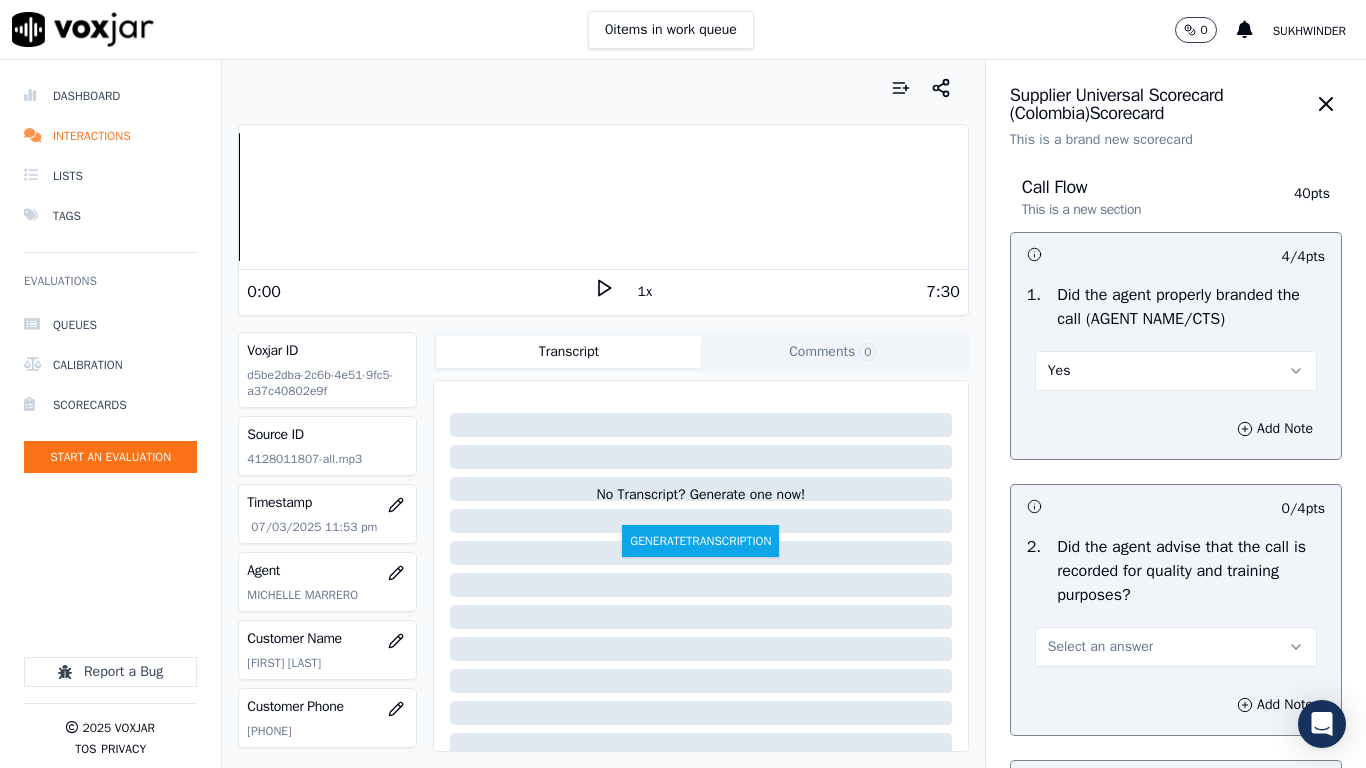 click on "Select an answer" at bounding box center (1100, 647) 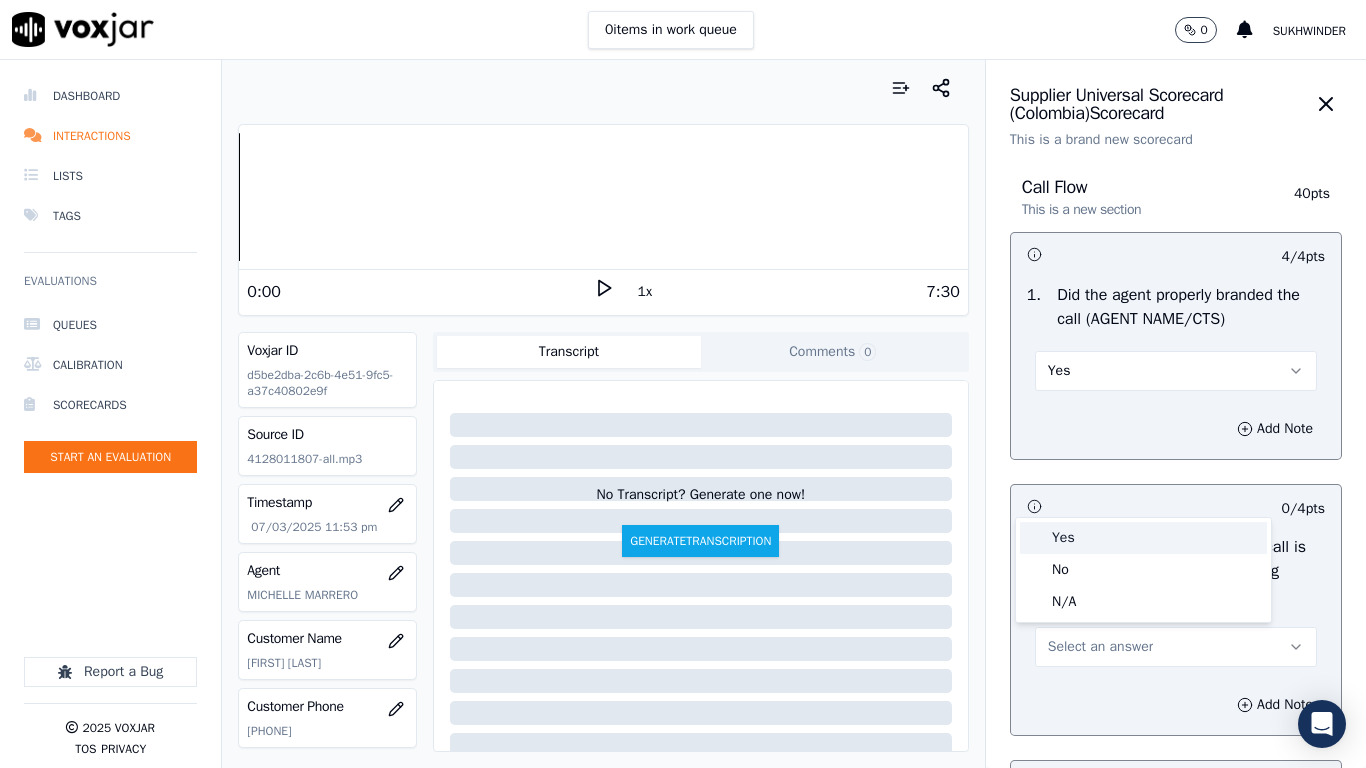 click on "Yes" at bounding box center [1143, 538] 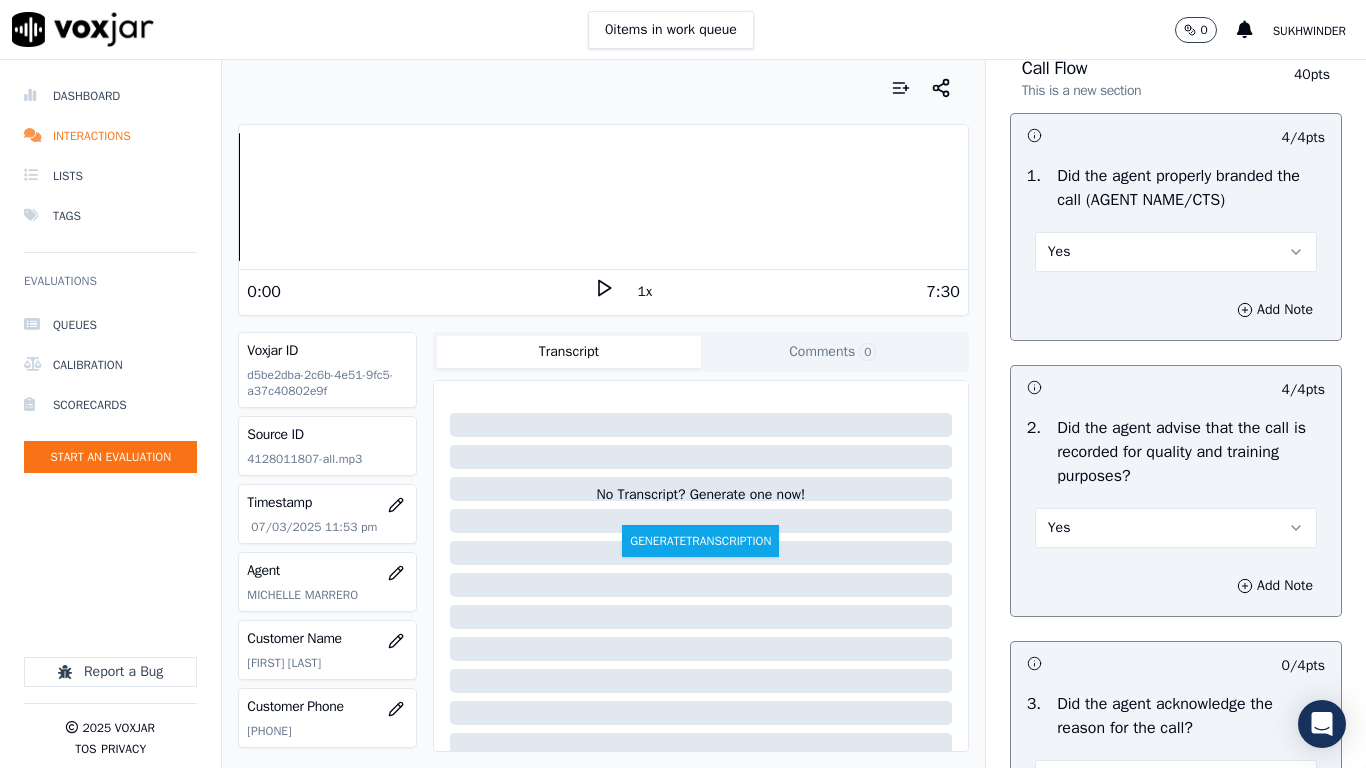 scroll, scrollTop: 400, scrollLeft: 0, axis: vertical 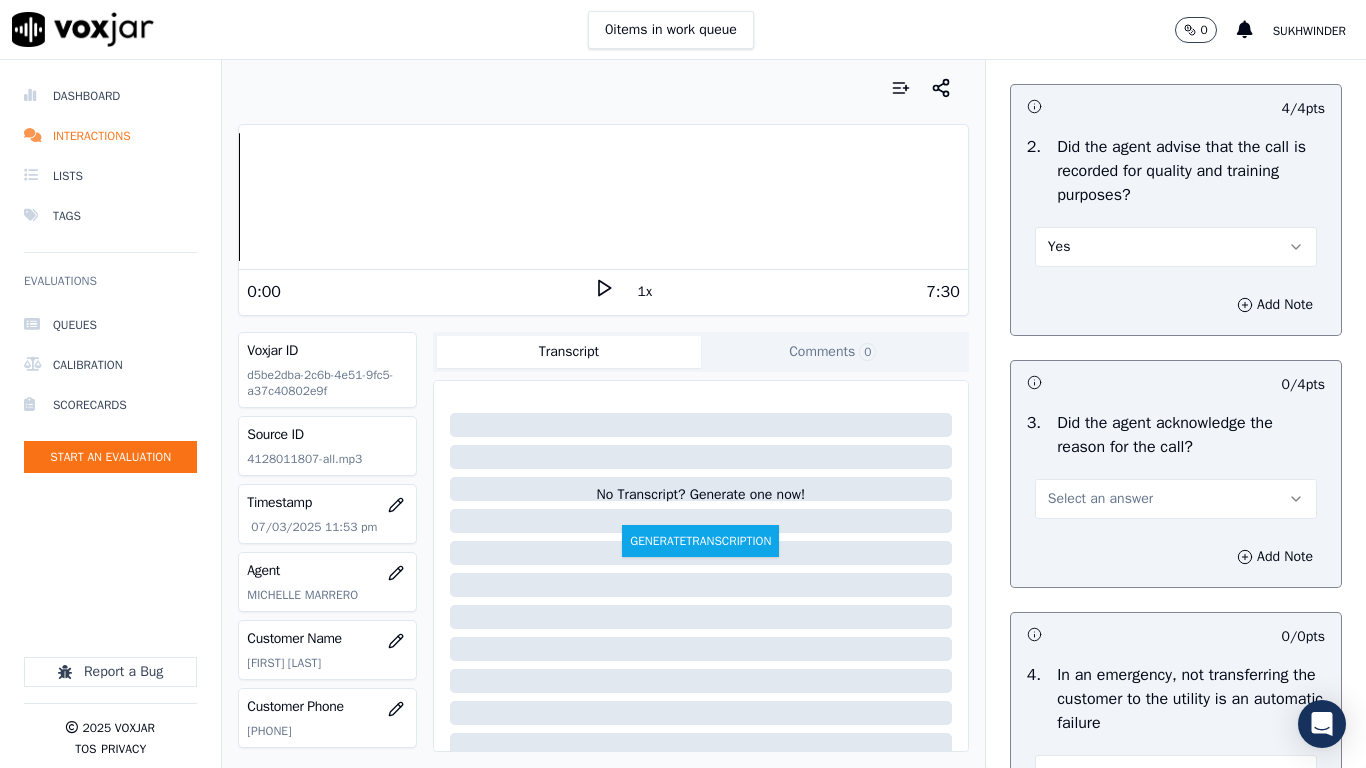 click on "Select an answer" at bounding box center [1100, 499] 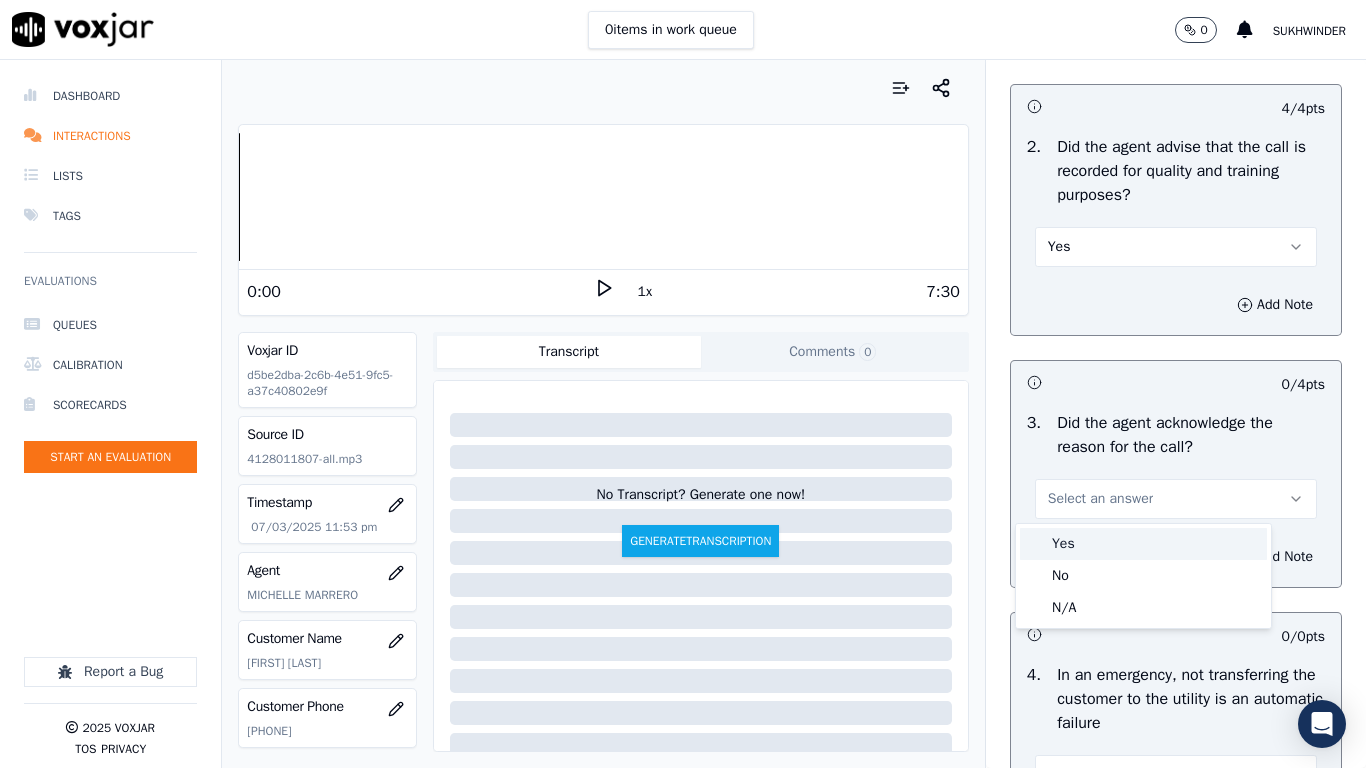 click on "Yes" at bounding box center (1143, 544) 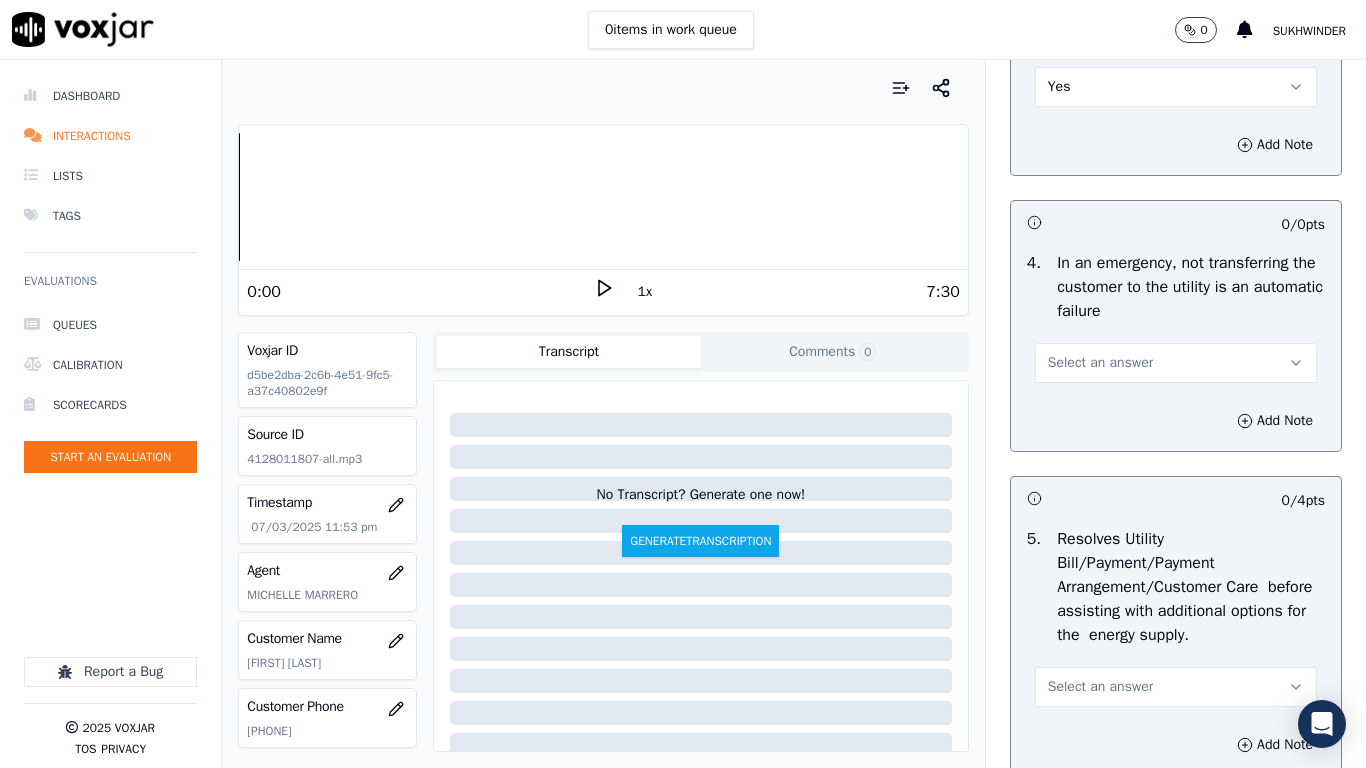 scroll, scrollTop: 900, scrollLeft: 0, axis: vertical 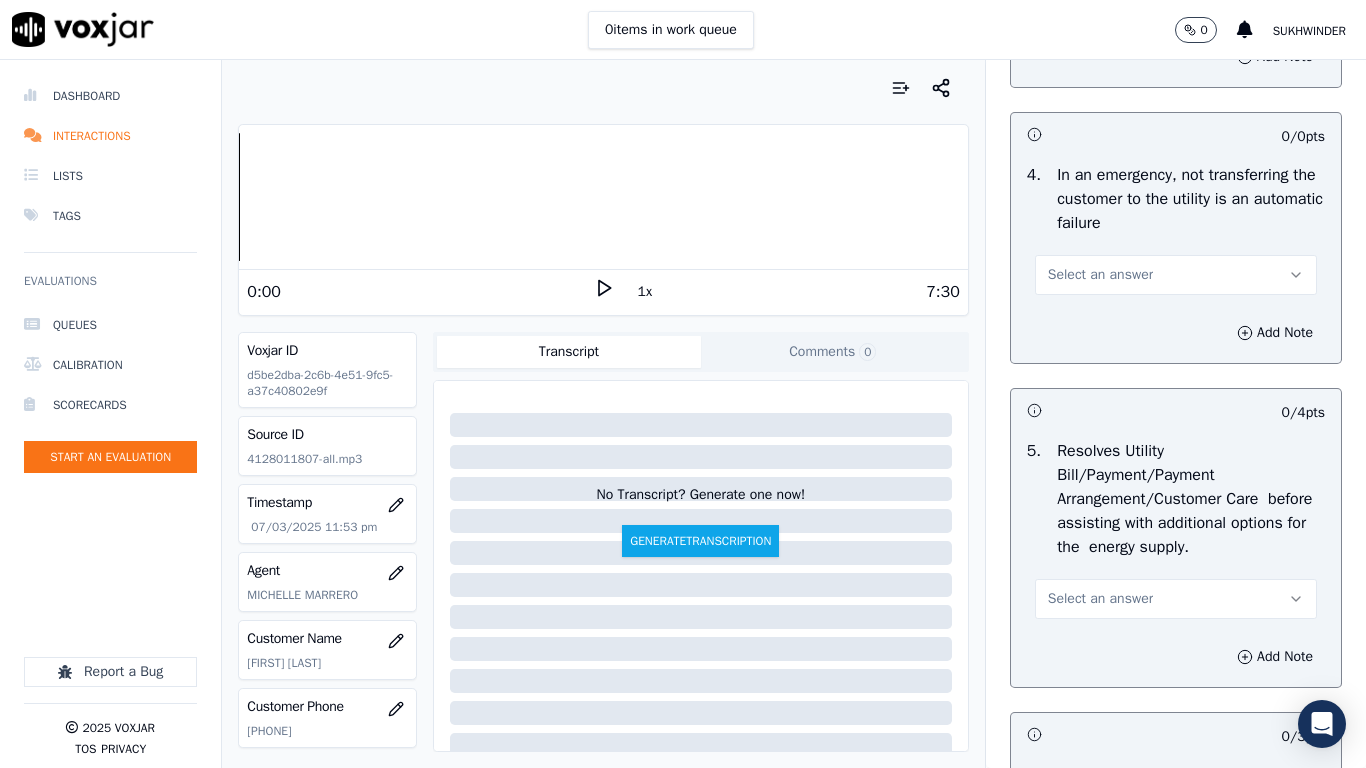 click on "Select an answer" at bounding box center [1100, 275] 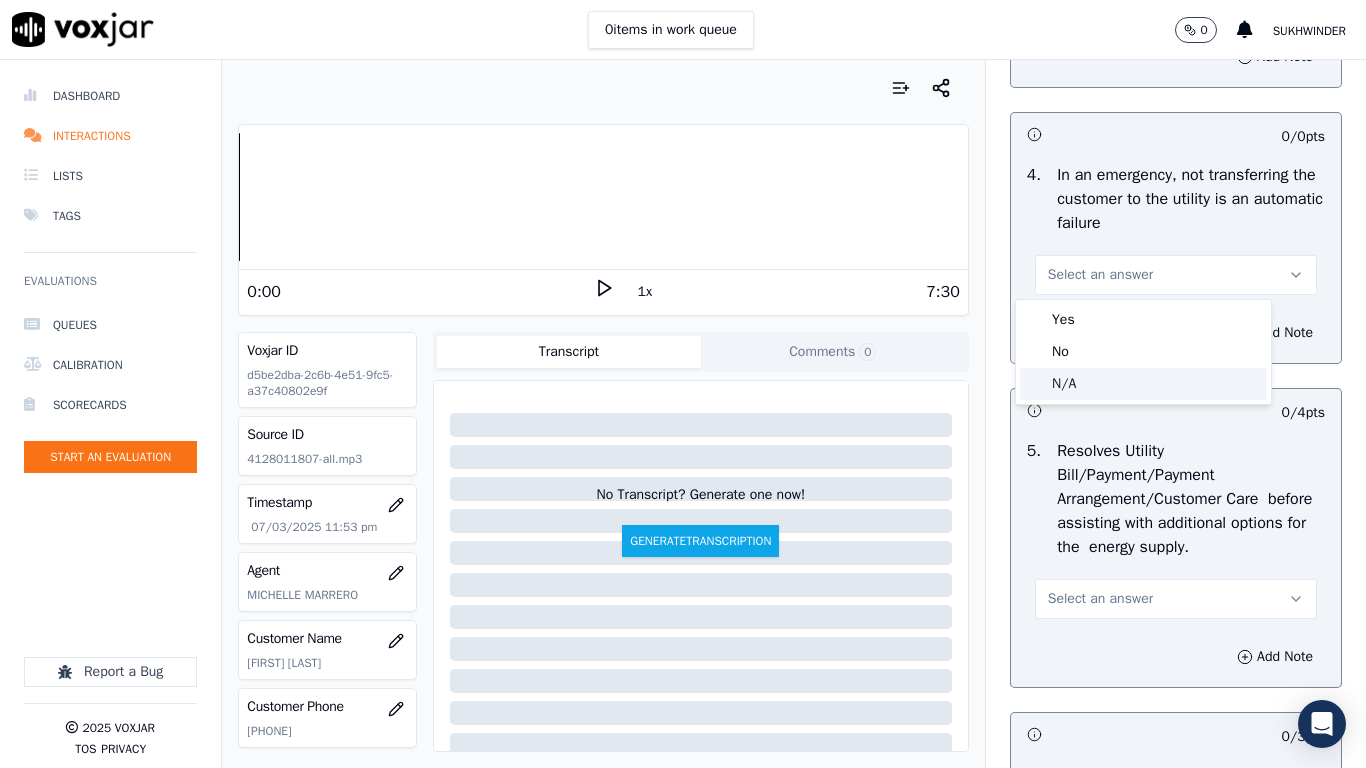 click on "N/A" 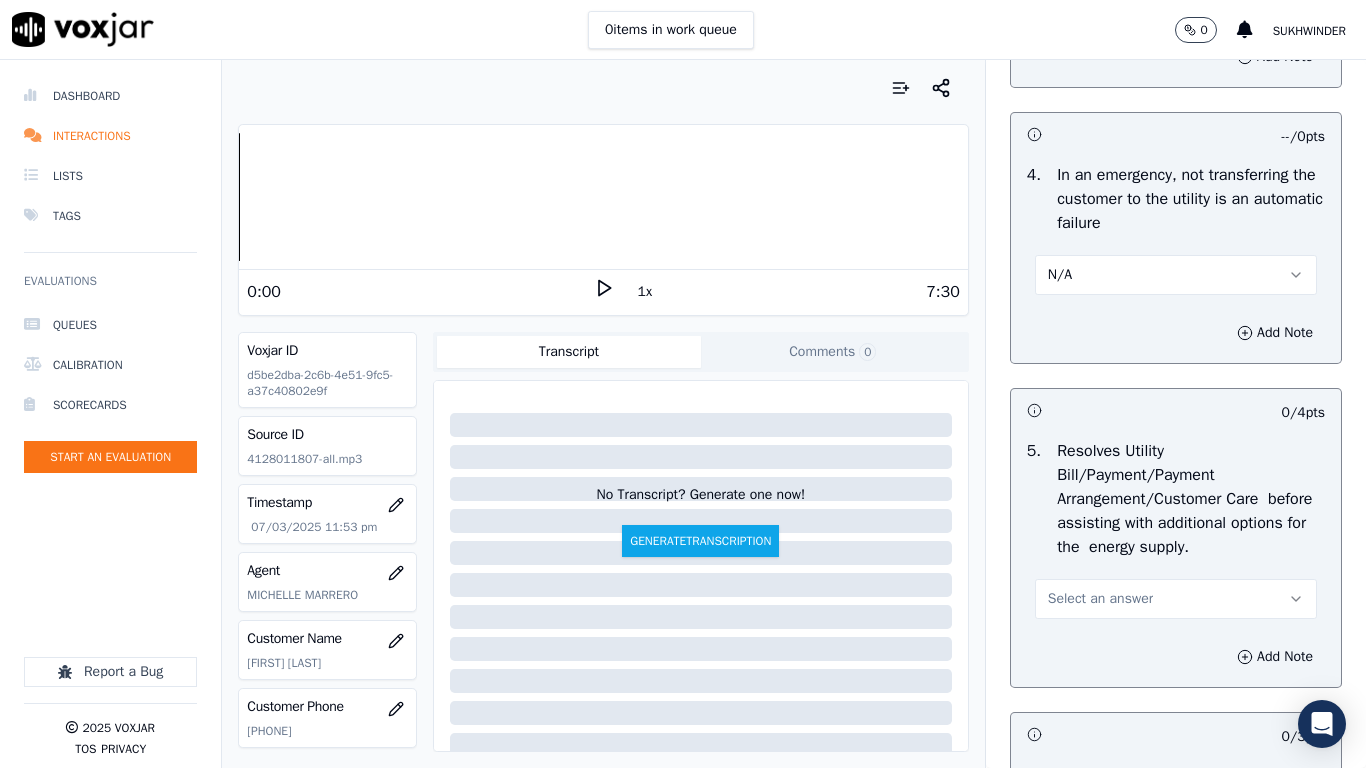 click on "Select an answer" at bounding box center (1100, 599) 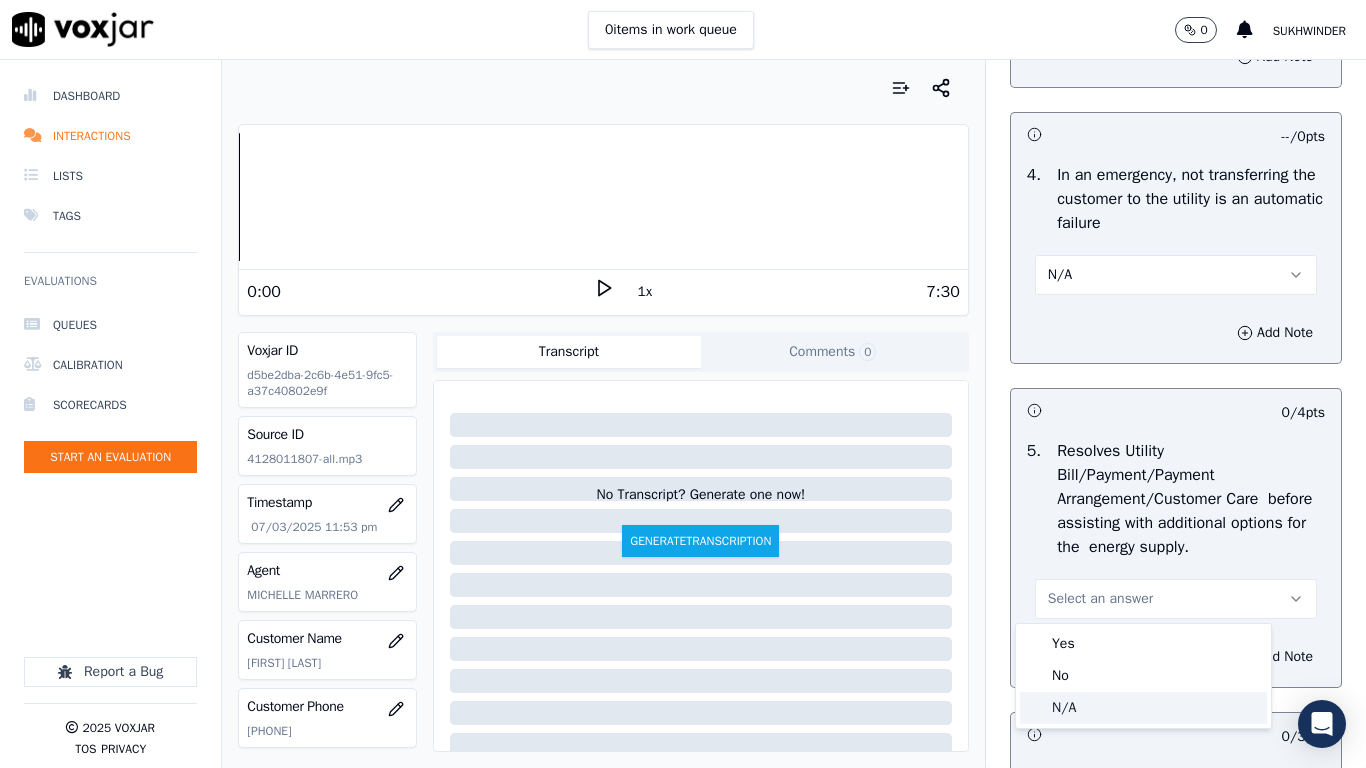click on "N/A" 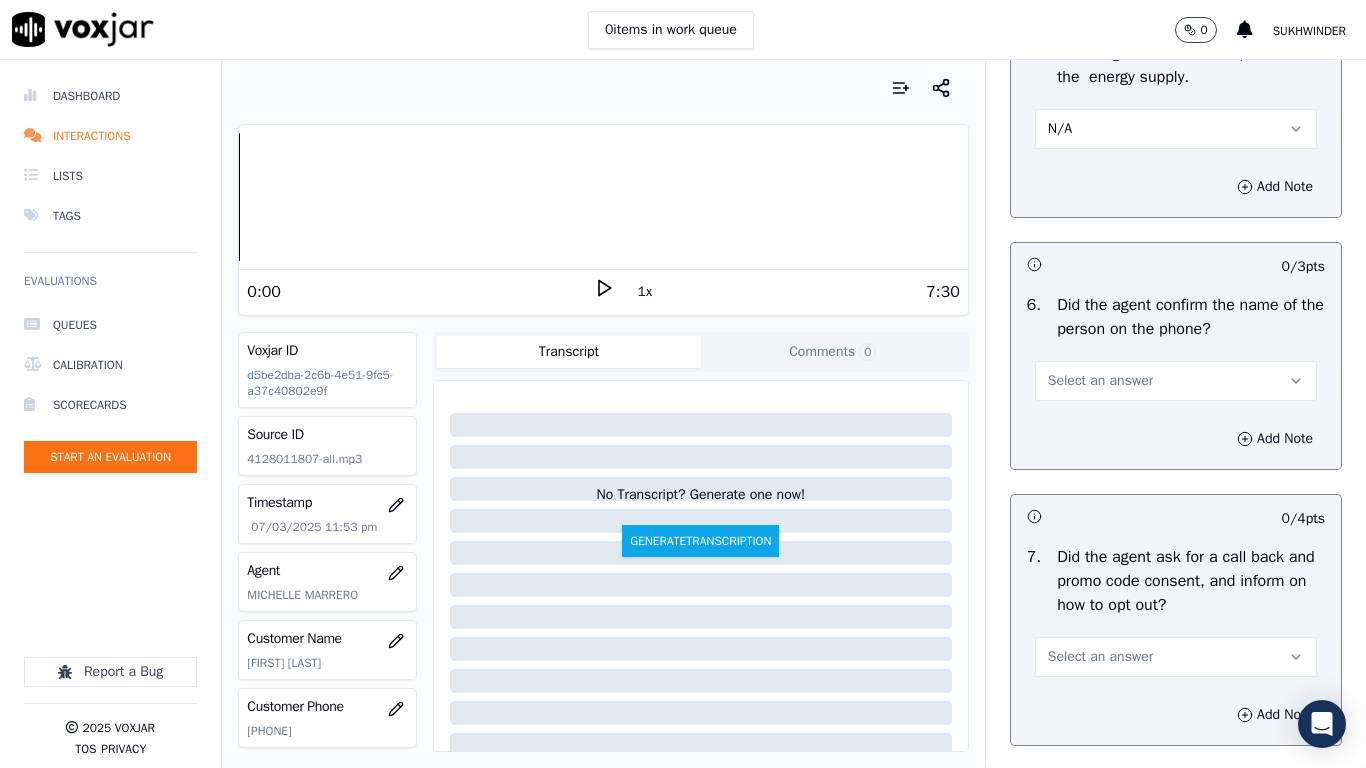 scroll, scrollTop: 1400, scrollLeft: 0, axis: vertical 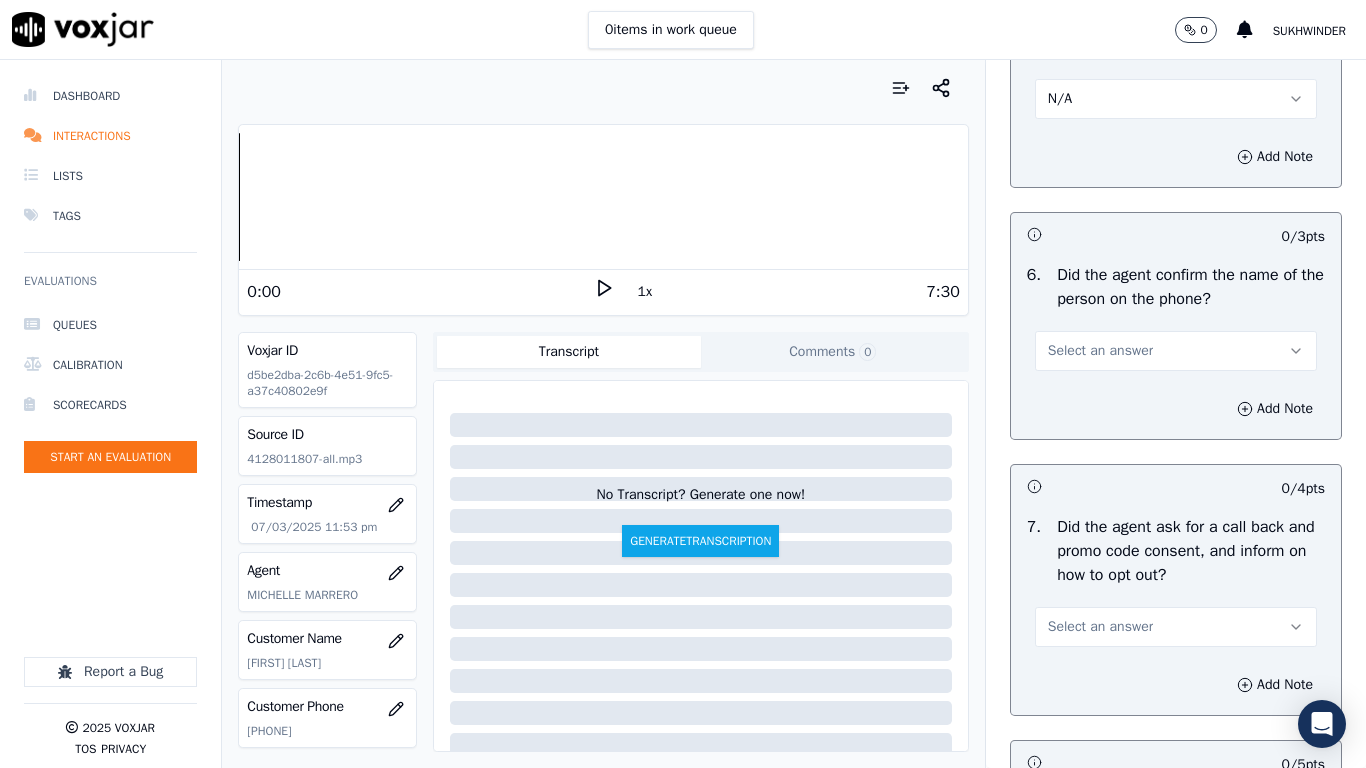 click on "Select an answer" at bounding box center [1100, 351] 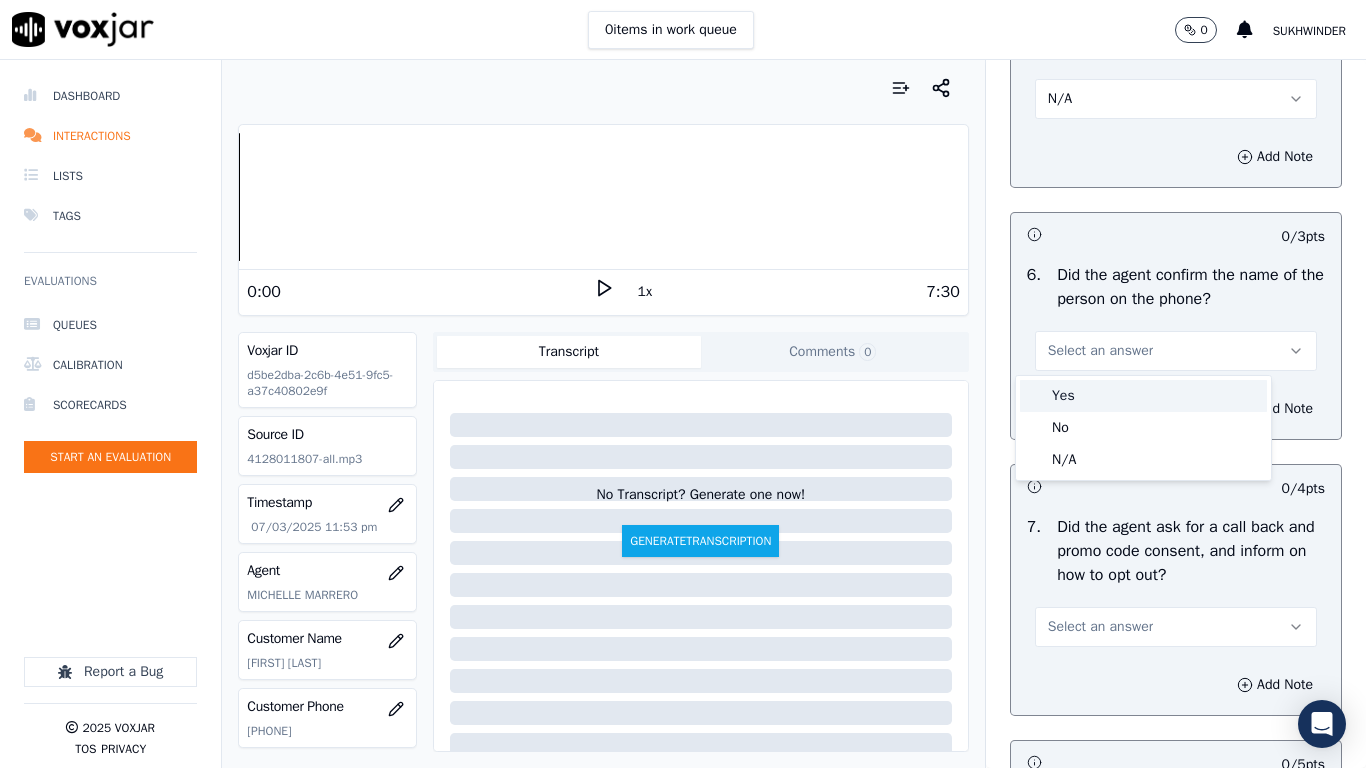 click on "Yes" at bounding box center (1143, 396) 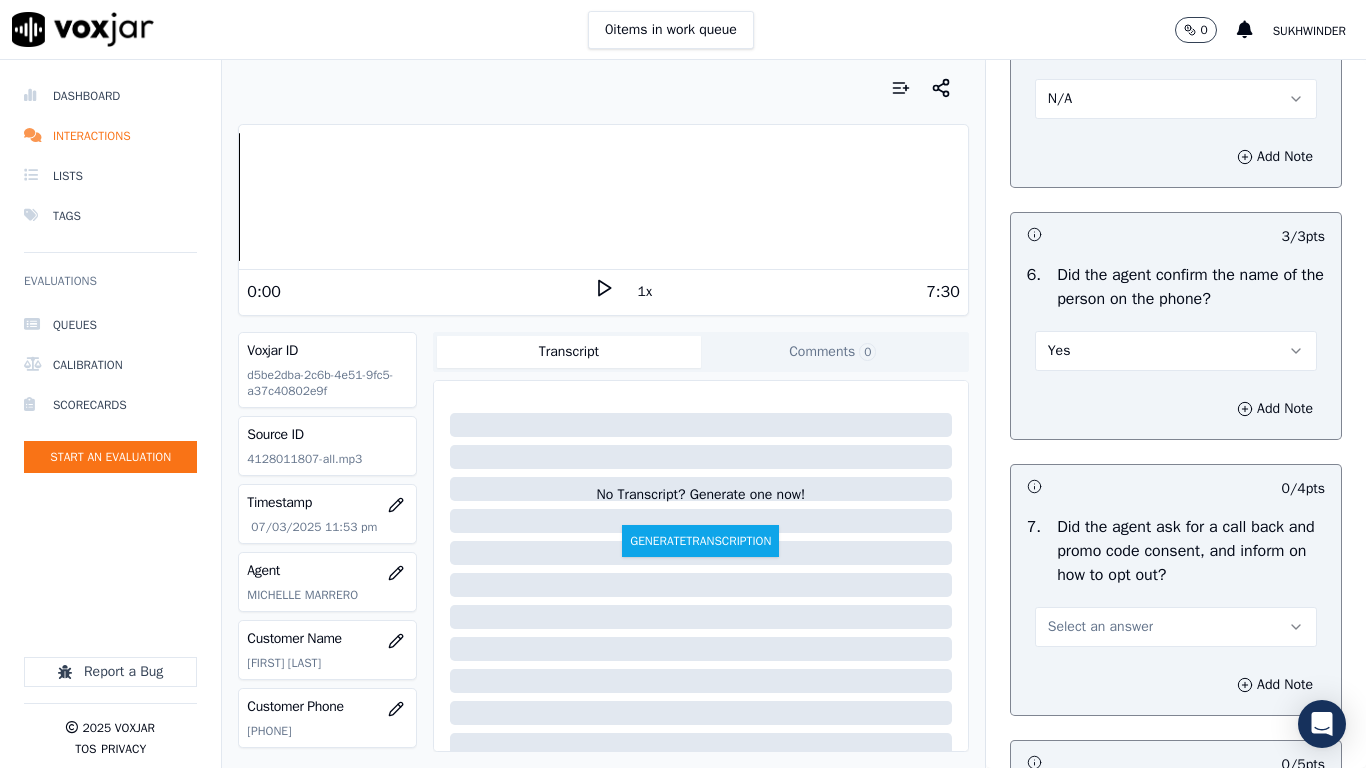 click on "Select an answer" at bounding box center (1176, 627) 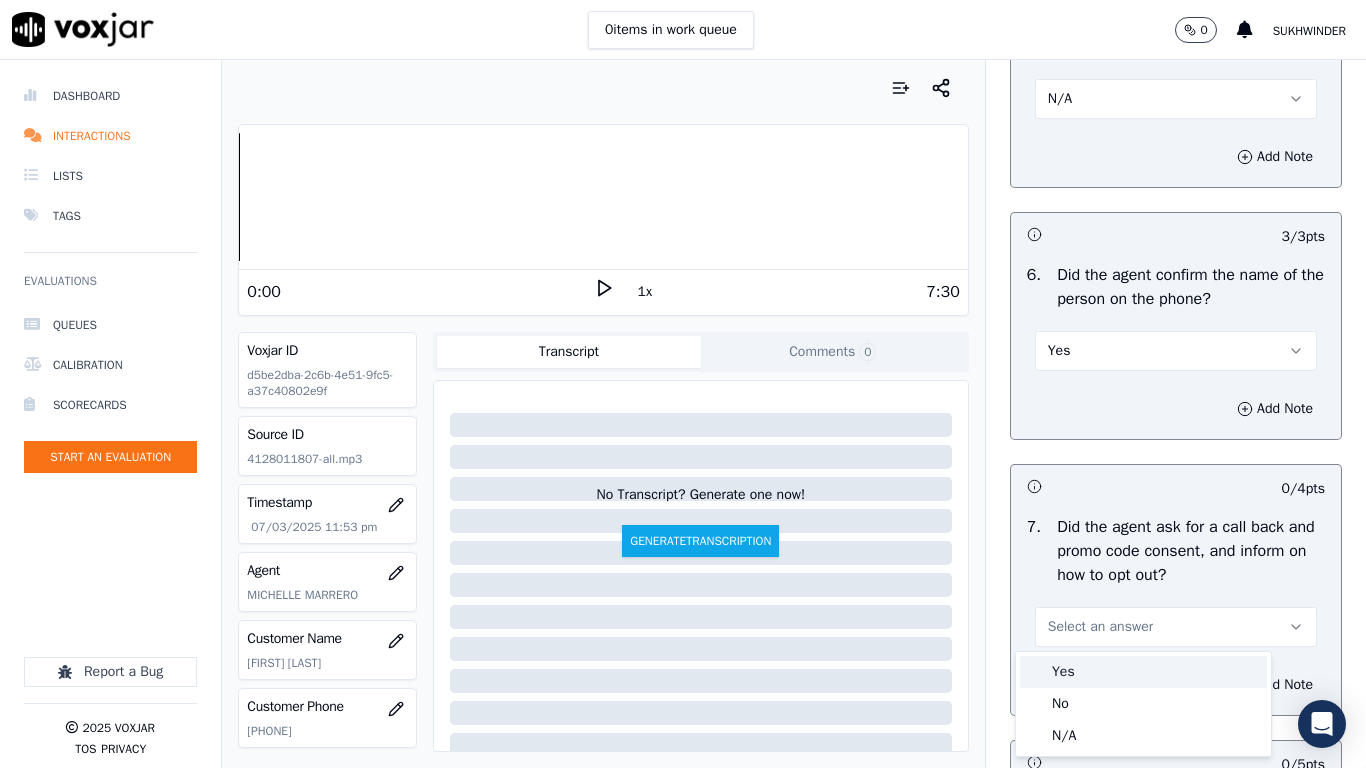 click on "Yes" at bounding box center [1143, 672] 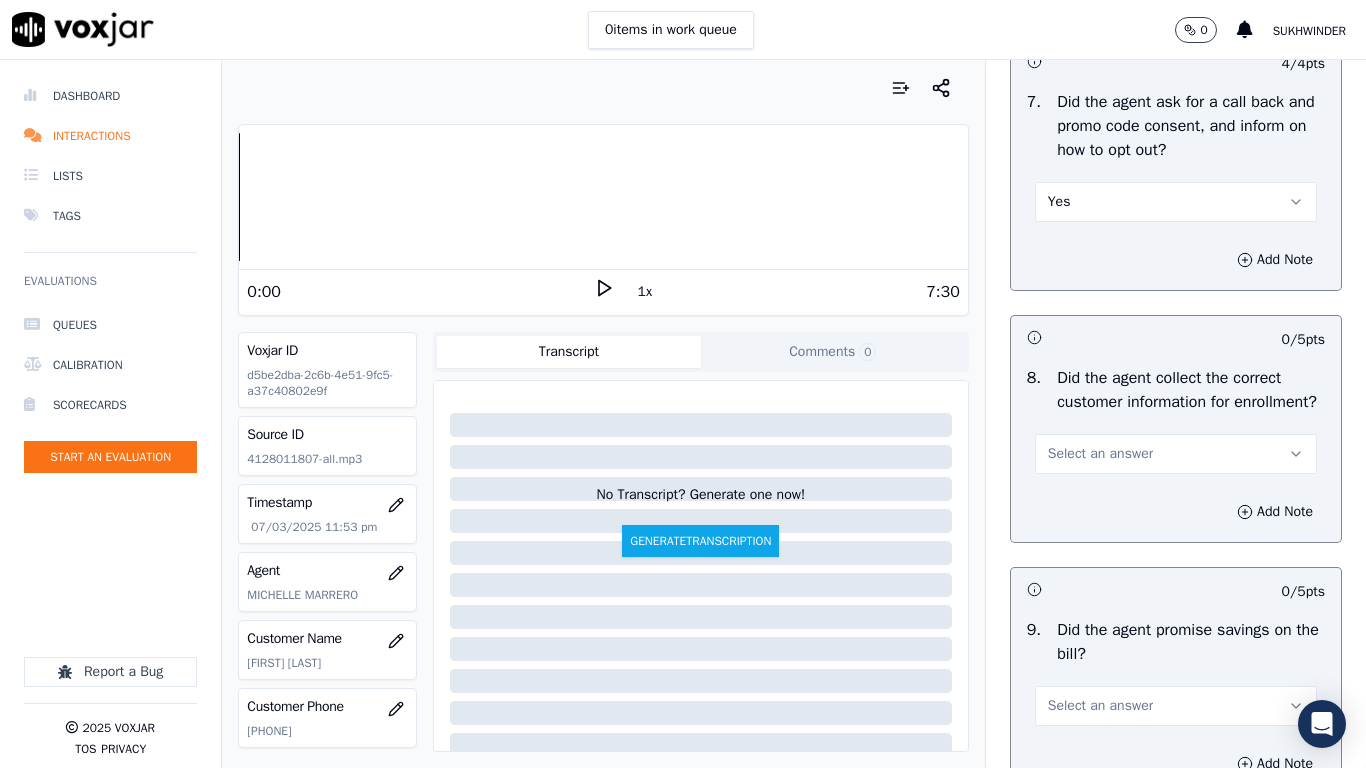scroll, scrollTop: 1900, scrollLeft: 0, axis: vertical 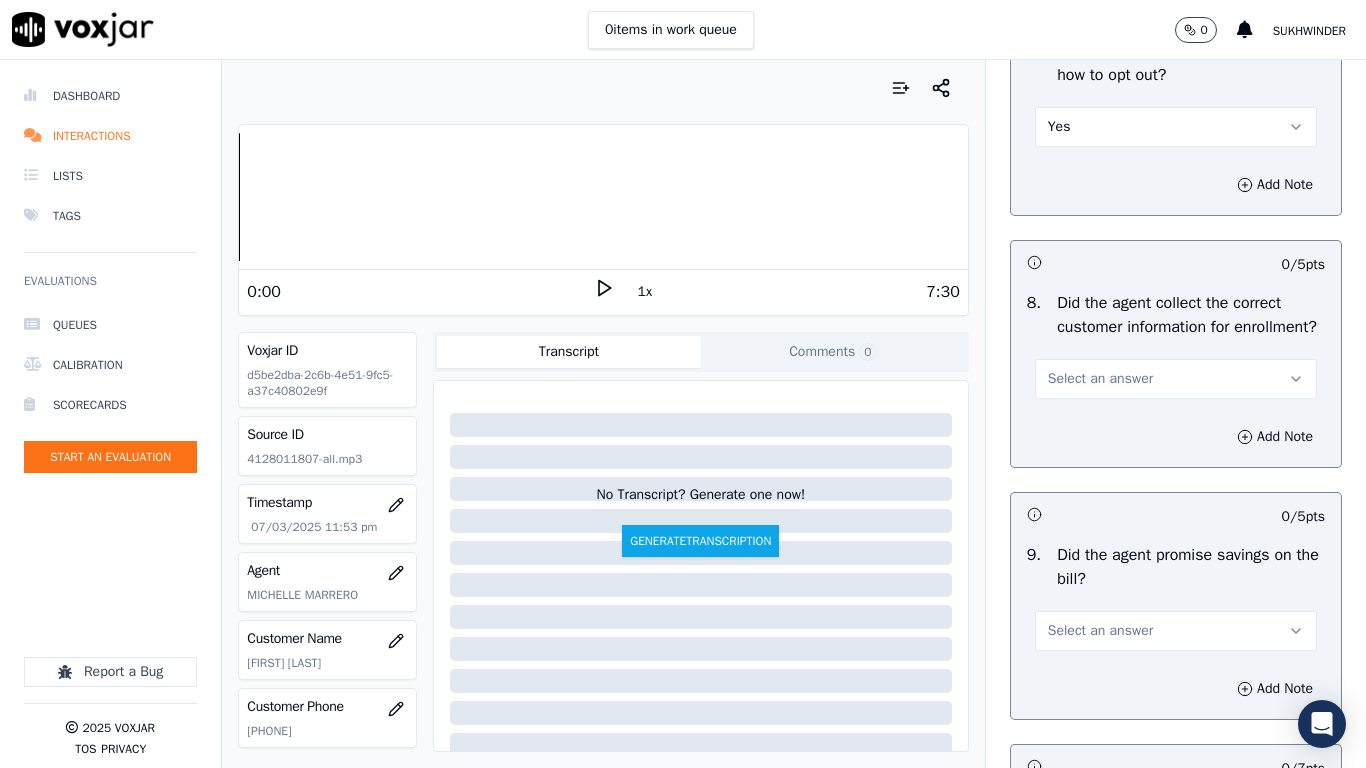 click on "Select an answer" at bounding box center (1100, 379) 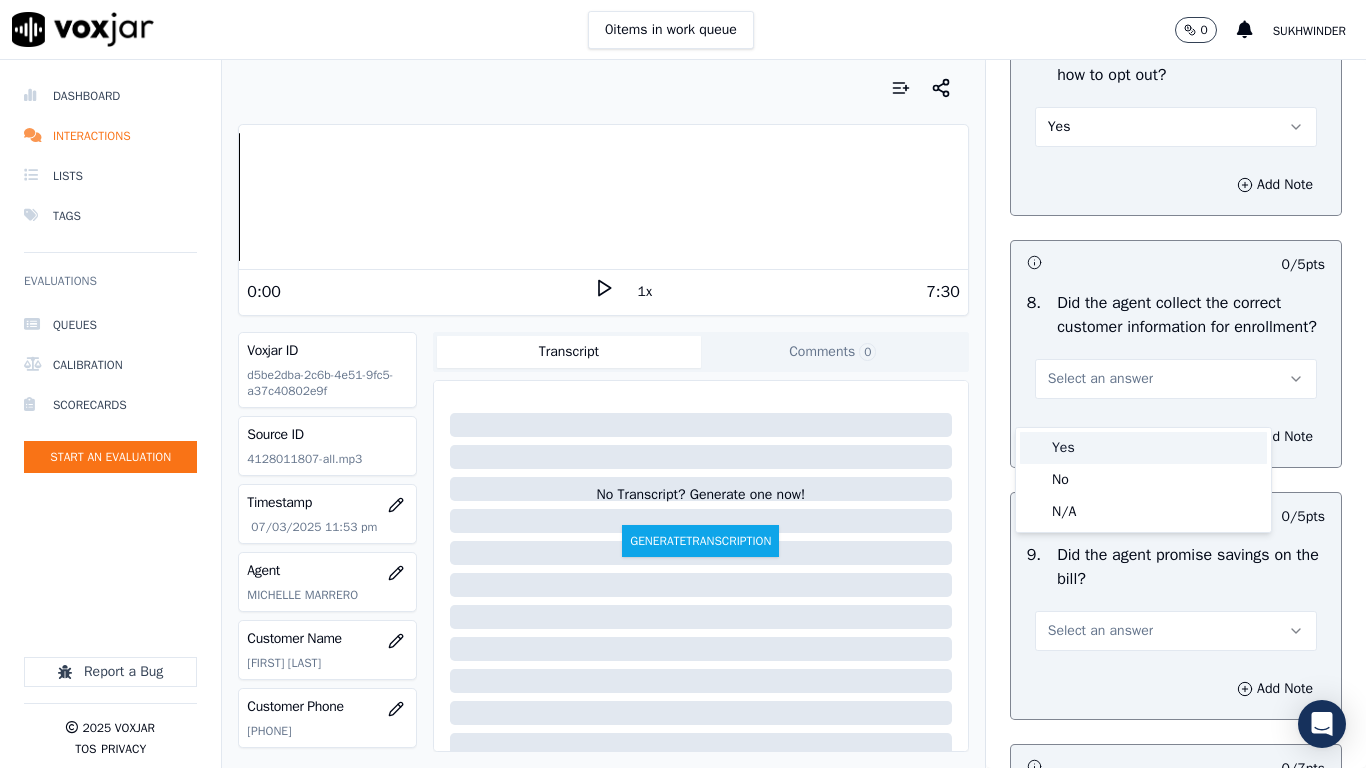 click on "Yes" at bounding box center [1143, 448] 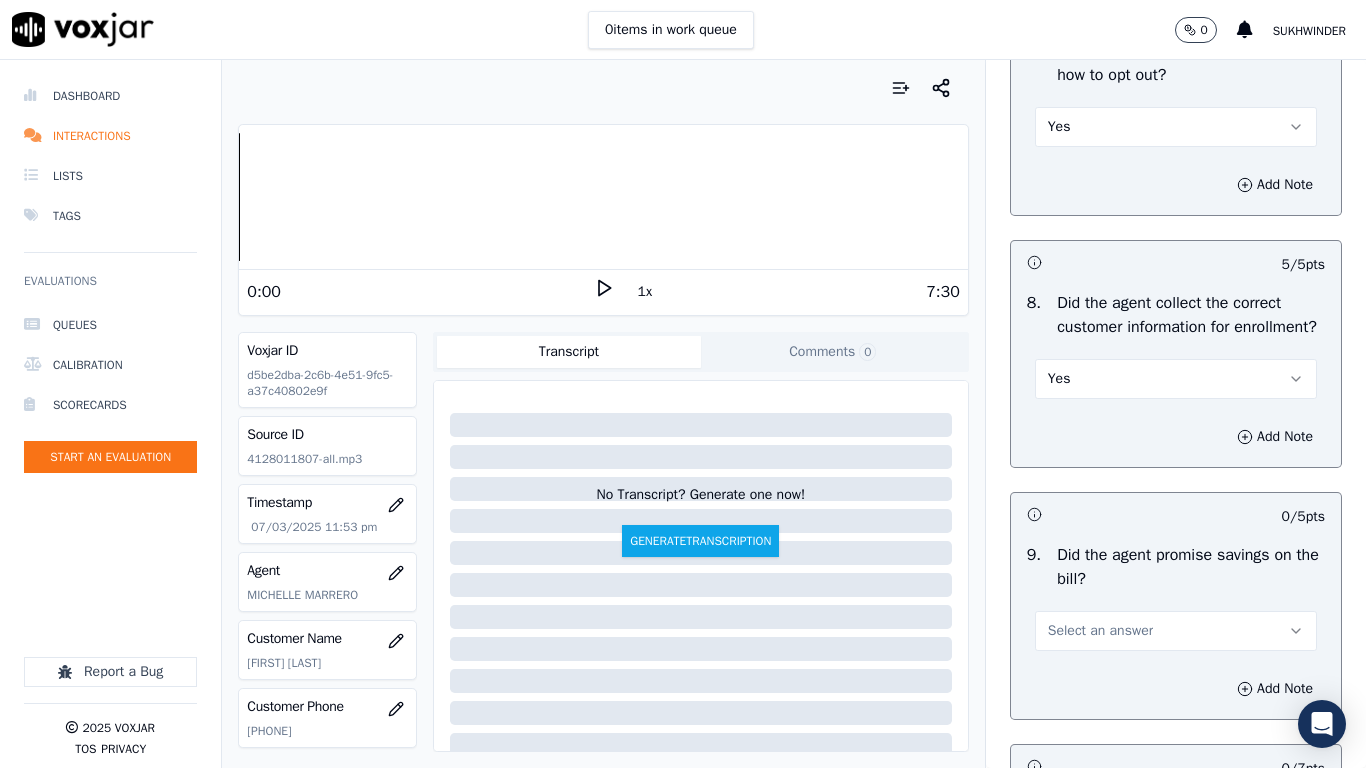 drag, startPoint x: 1110, startPoint y: 658, endPoint x: 1105, endPoint y: 671, distance: 13.928389 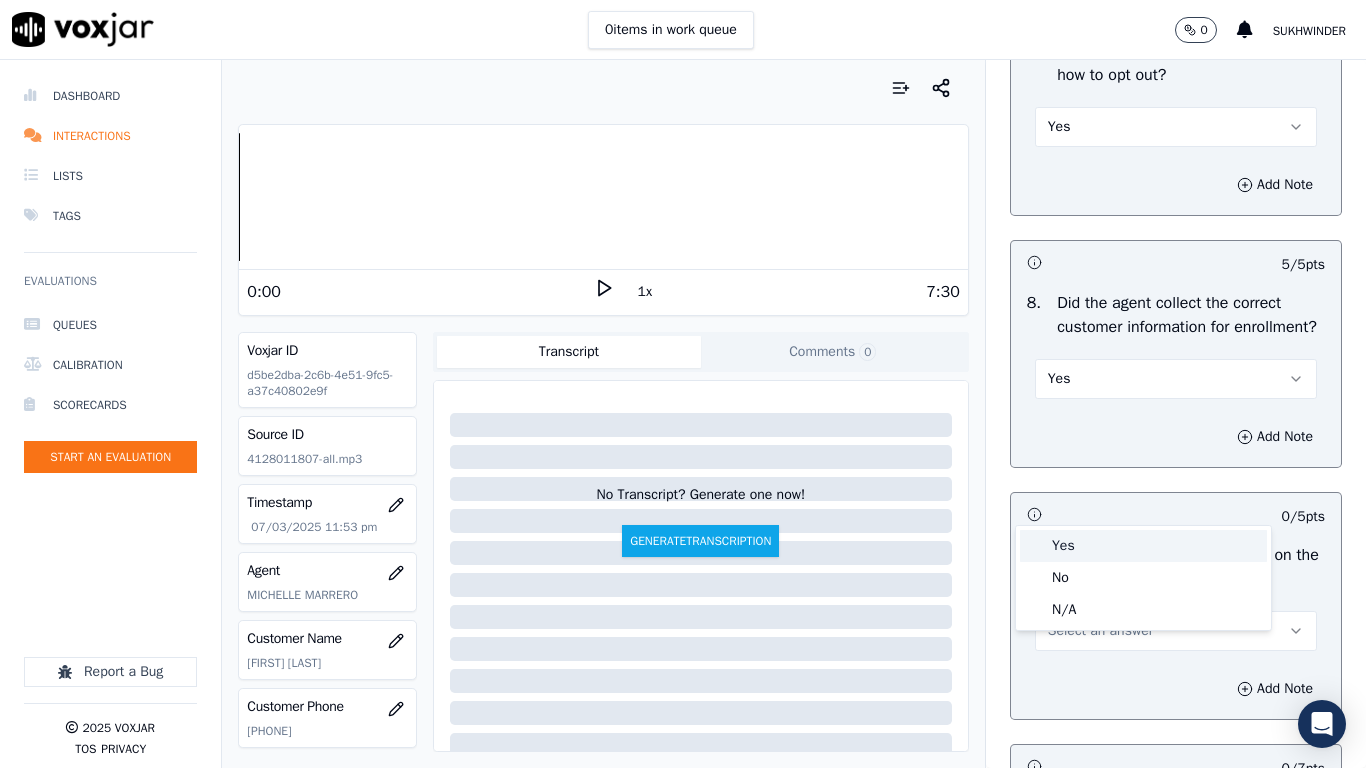 drag, startPoint x: 1093, startPoint y: 536, endPoint x: 1091, endPoint y: 610, distance: 74.02702 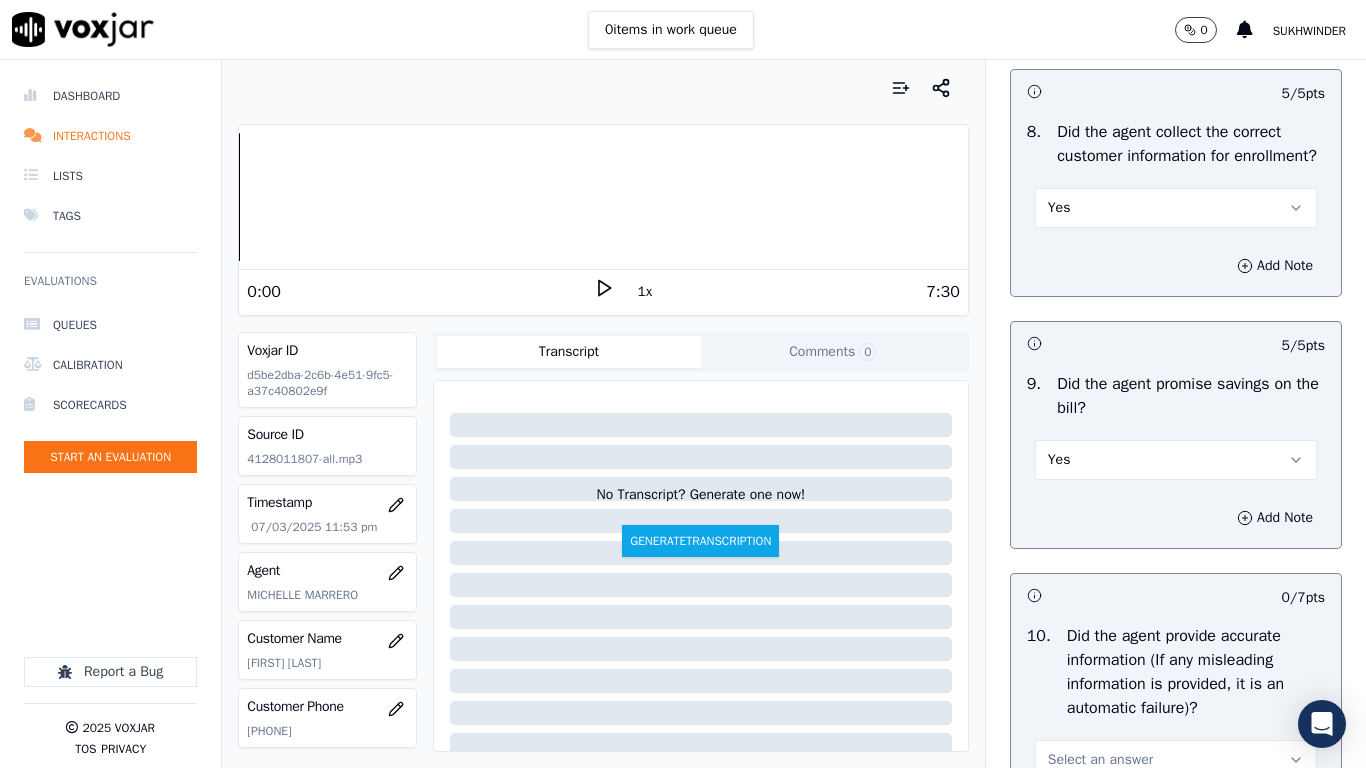 scroll, scrollTop: 2300, scrollLeft: 0, axis: vertical 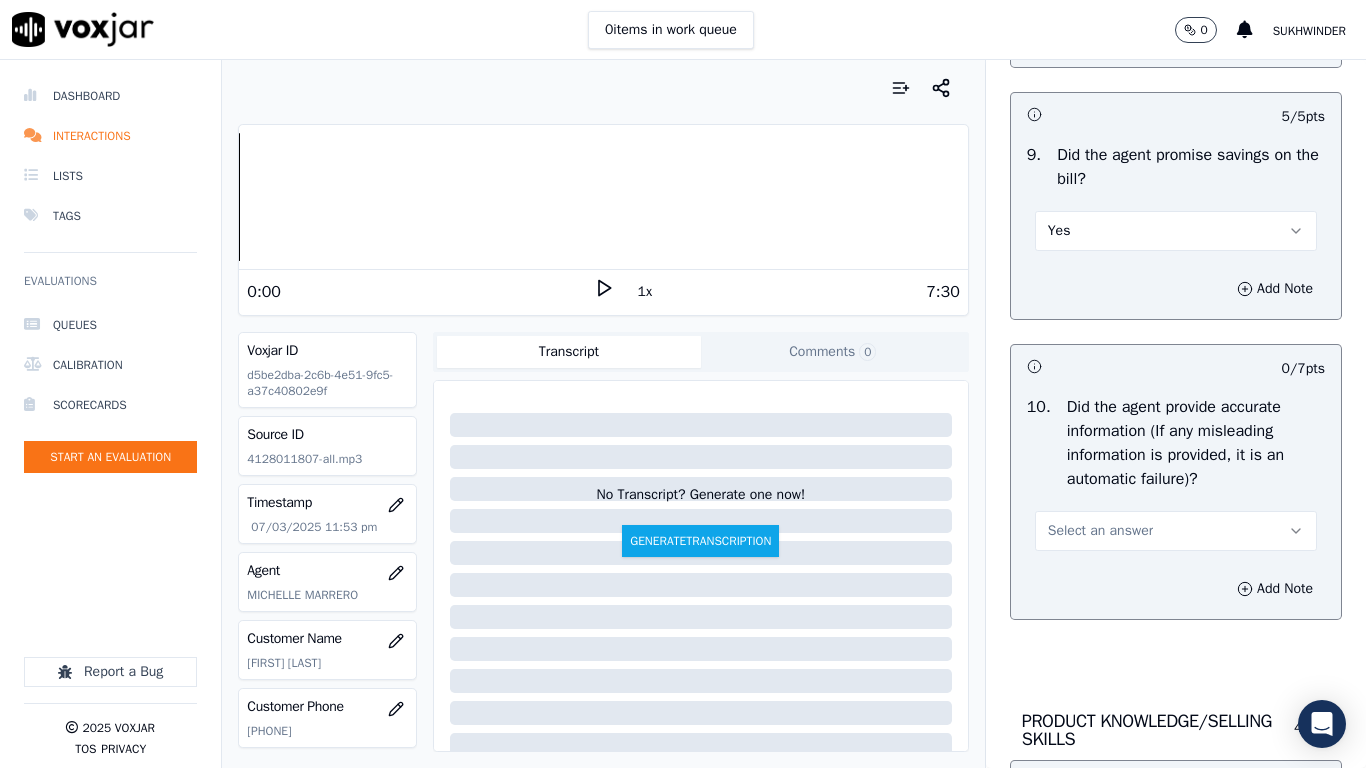 click on "Select an answer" at bounding box center (1100, 531) 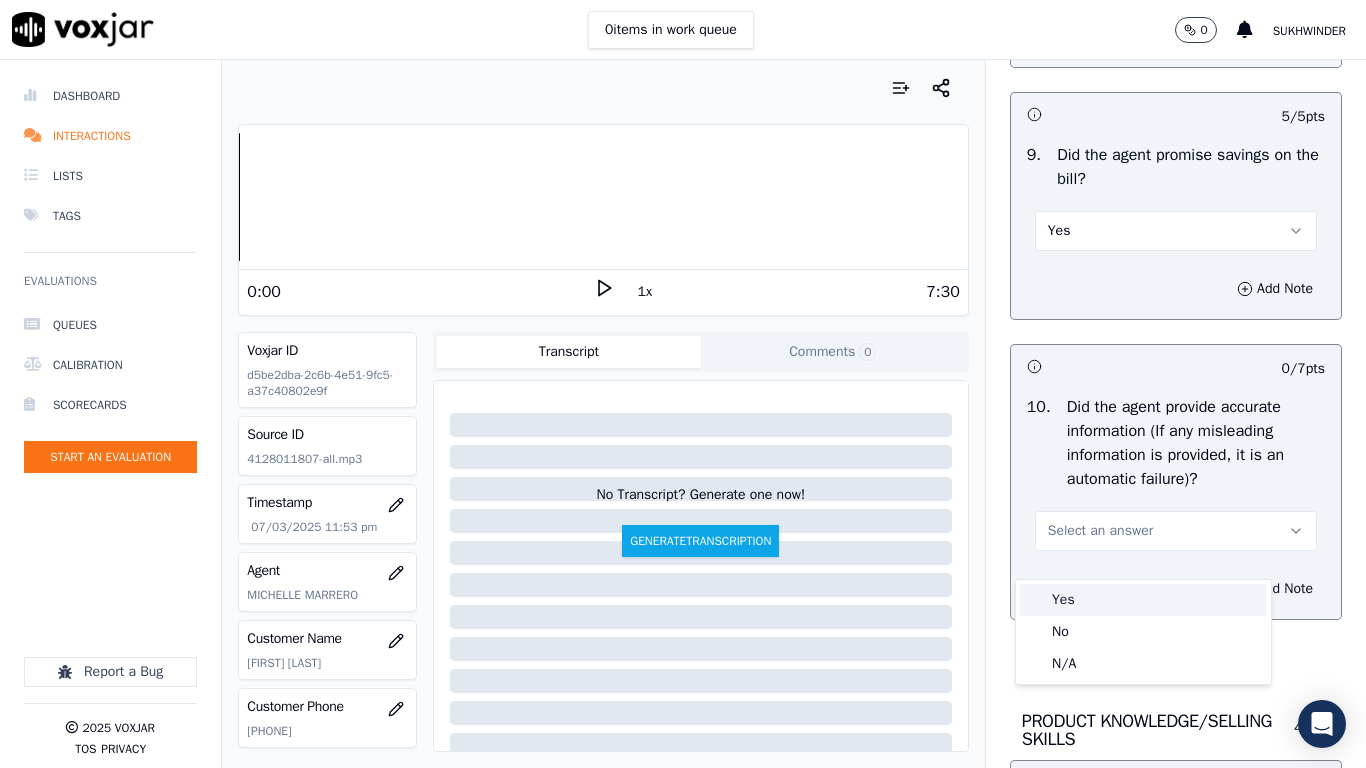 click on "Yes" at bounding box center (1143, 600) 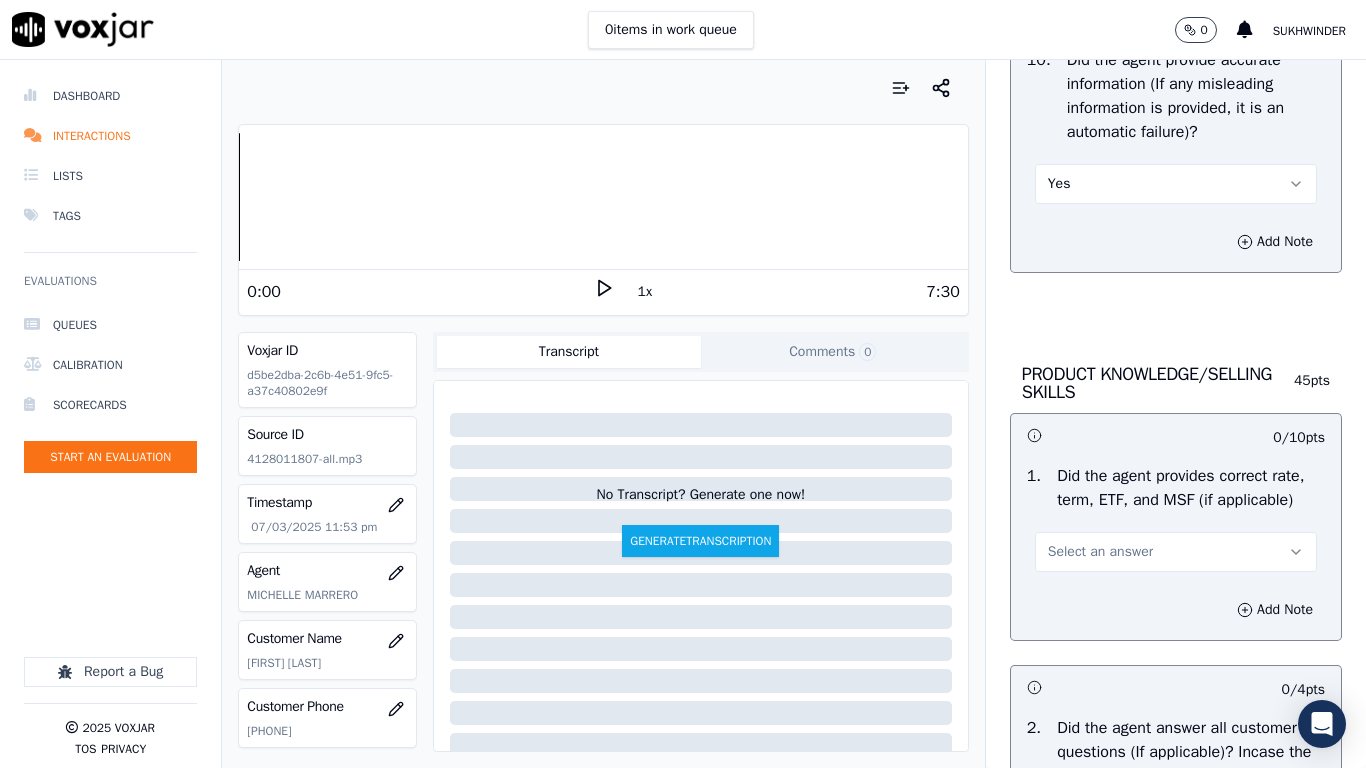 scroll, scrollTop: 2700, scrollLeft: 0, axis: vertical 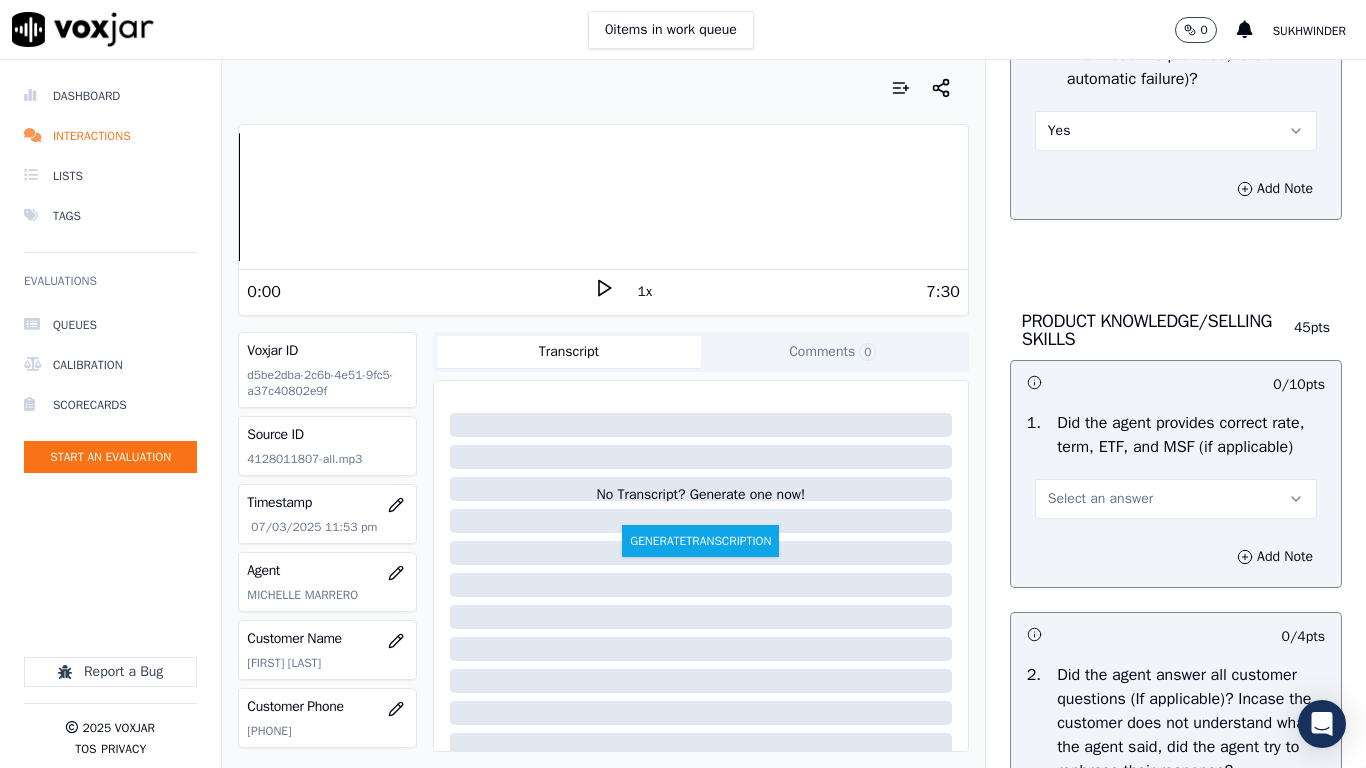 click on "Select an answer" at bounding box center (1176, 499) 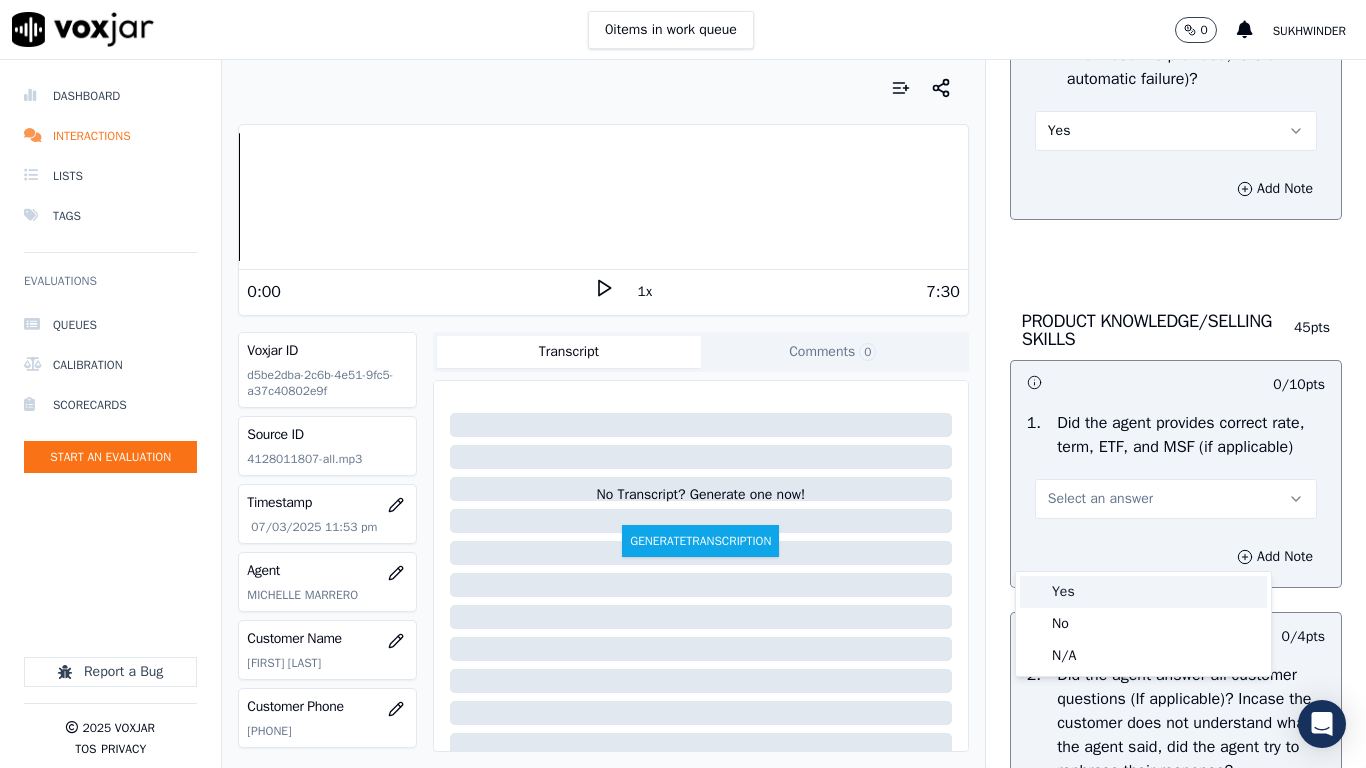 click on "Yes" at bounding box center [1143, 592] 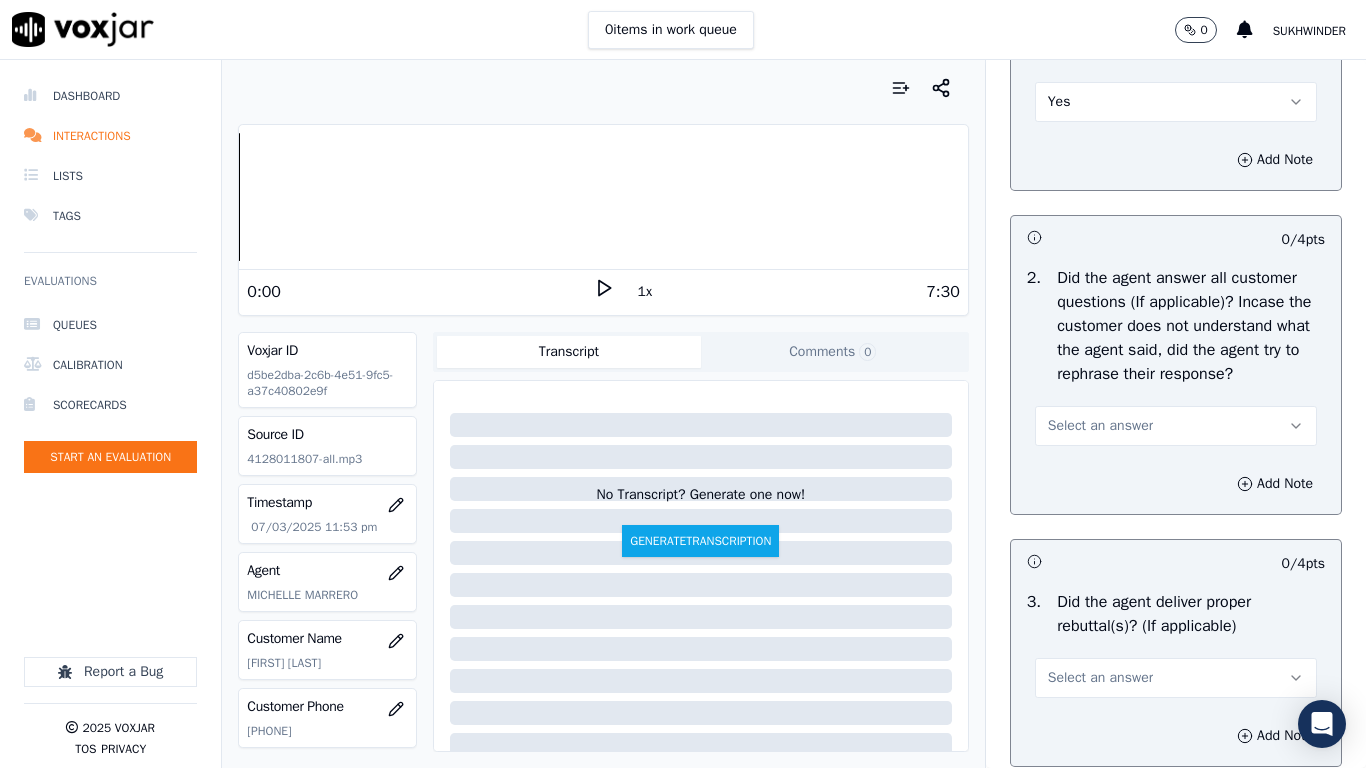 scroll, scrollTop: 3100, scrollLeft: 0, axis: vertical 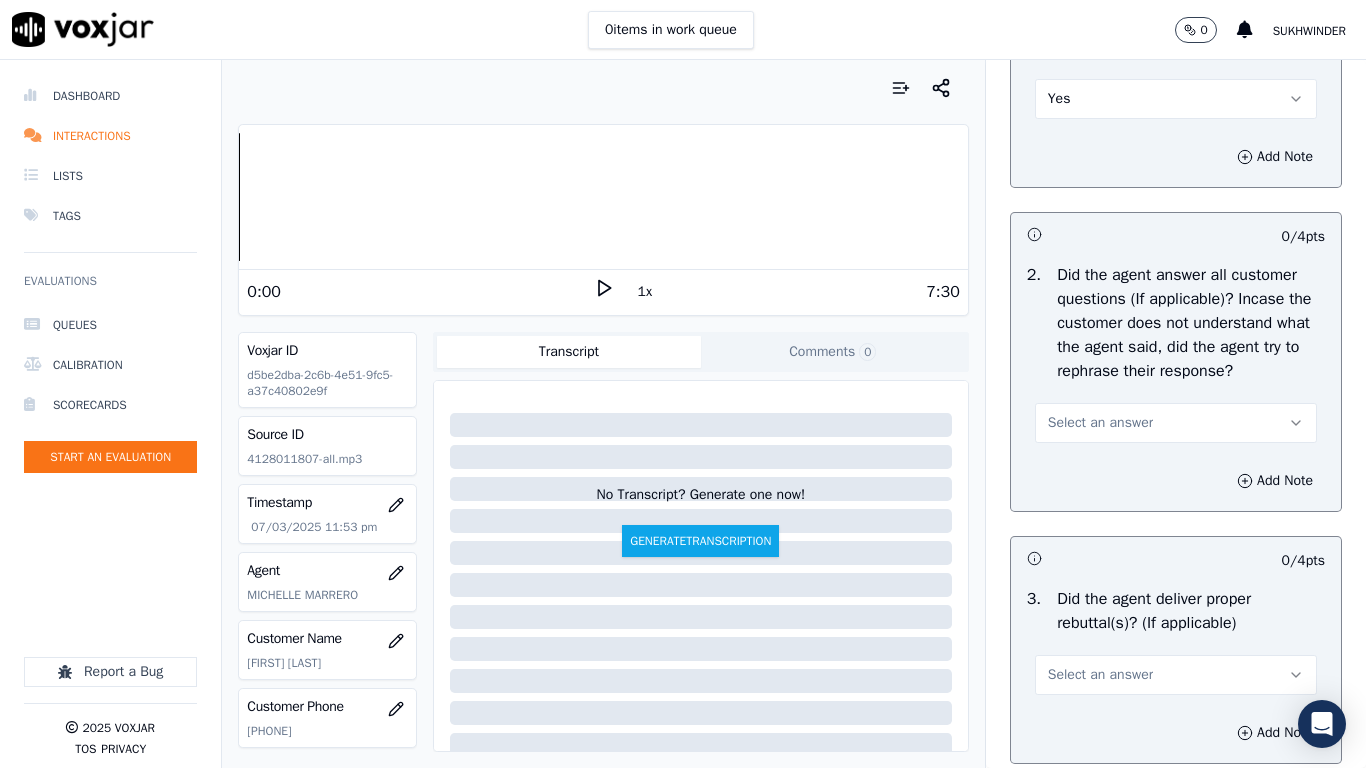click on "Select an answer" at bounding box center [1100, 423] 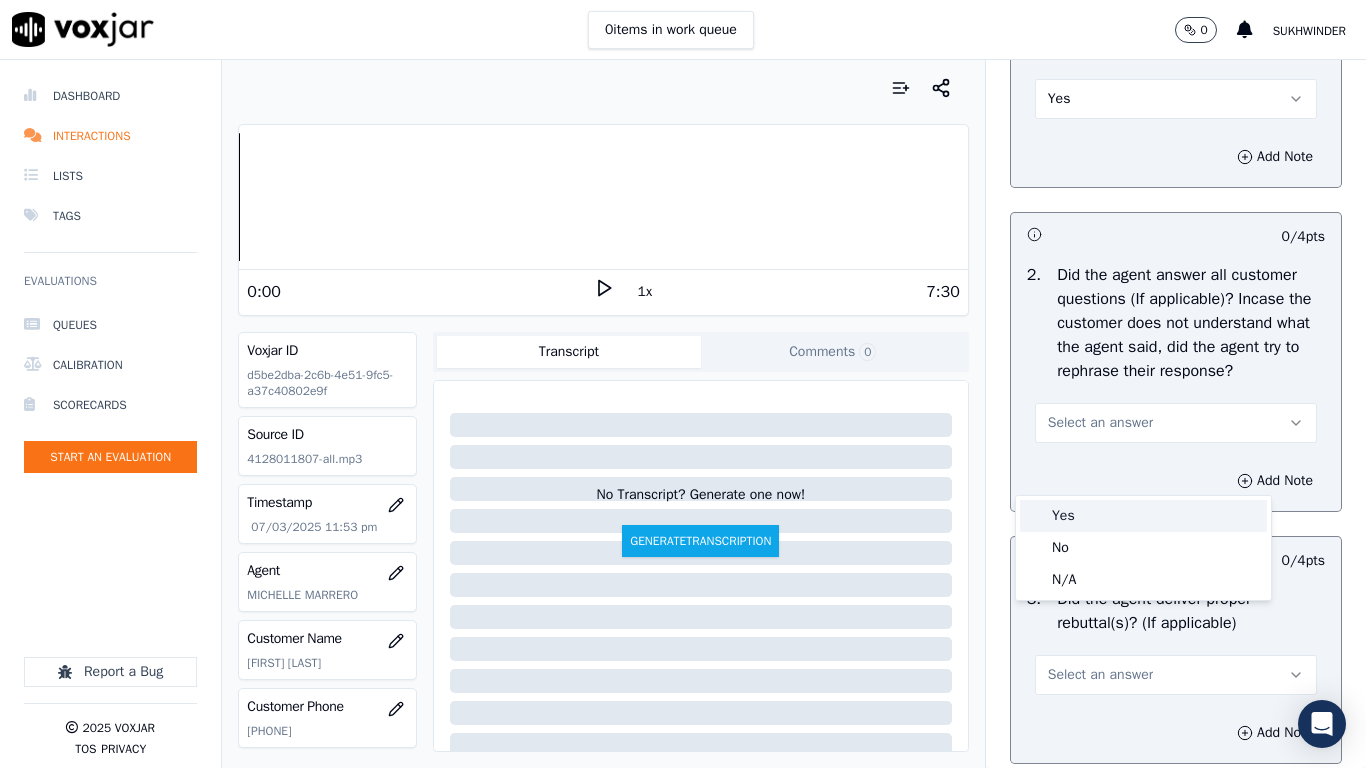 click on "Yes" at bounding box center (1143, 516) 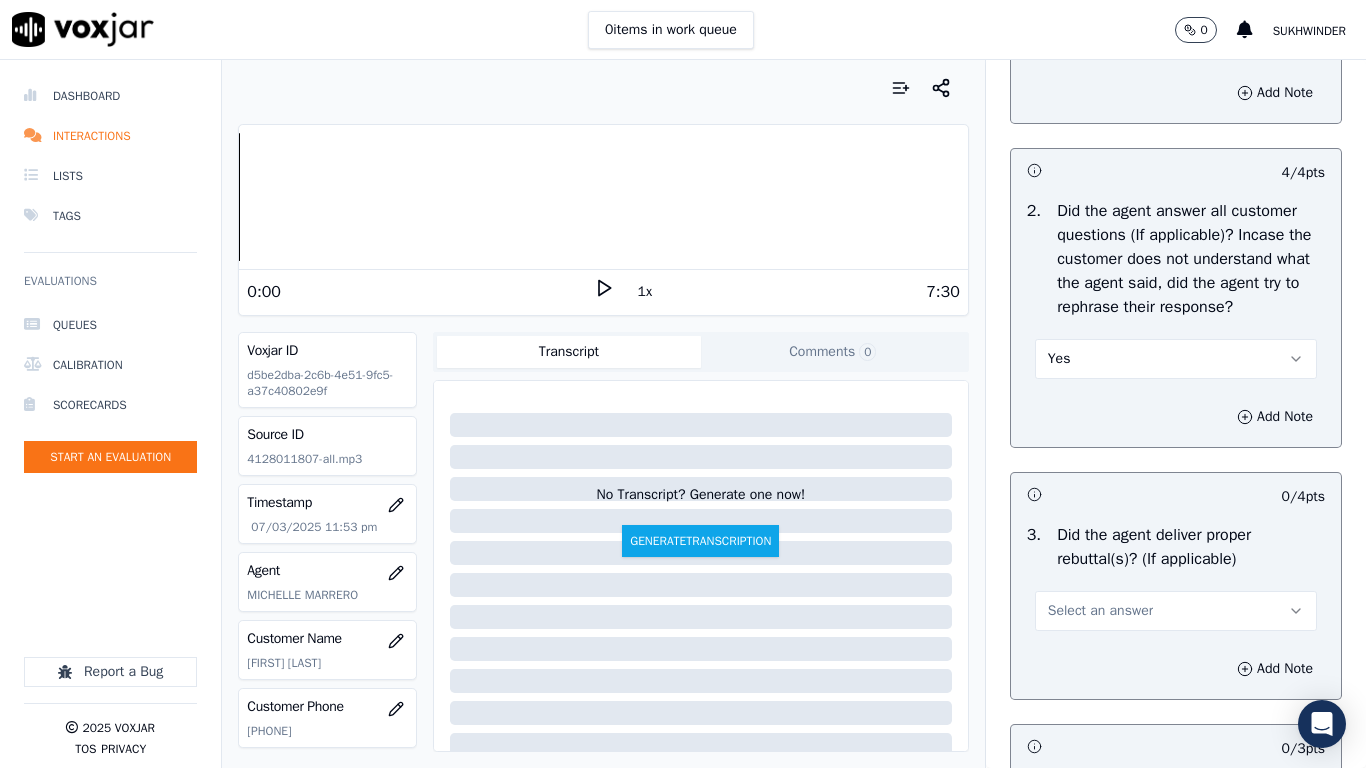 scroll, scrollTop: 3300, scrollLeft: 0, axis: vertical 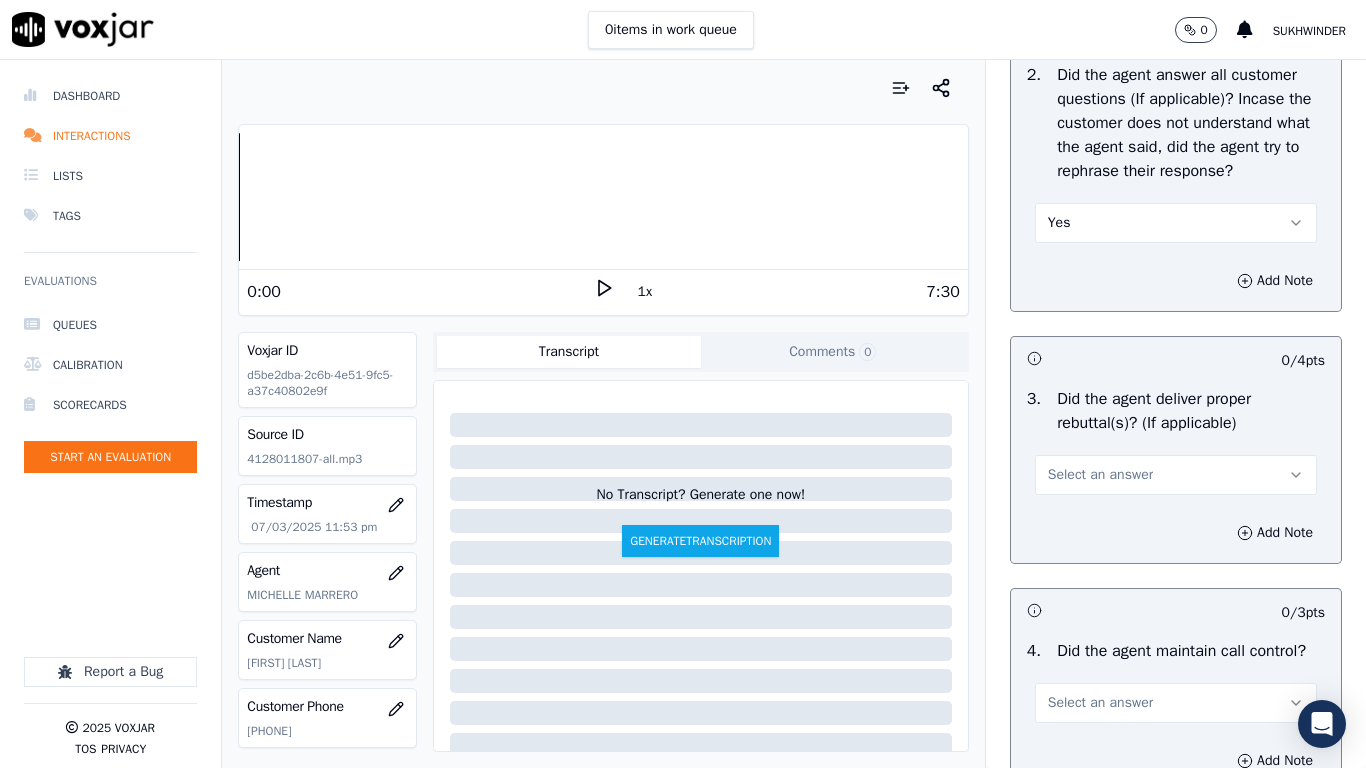 click on "Select an answer" at bounding box center [1100, 475] 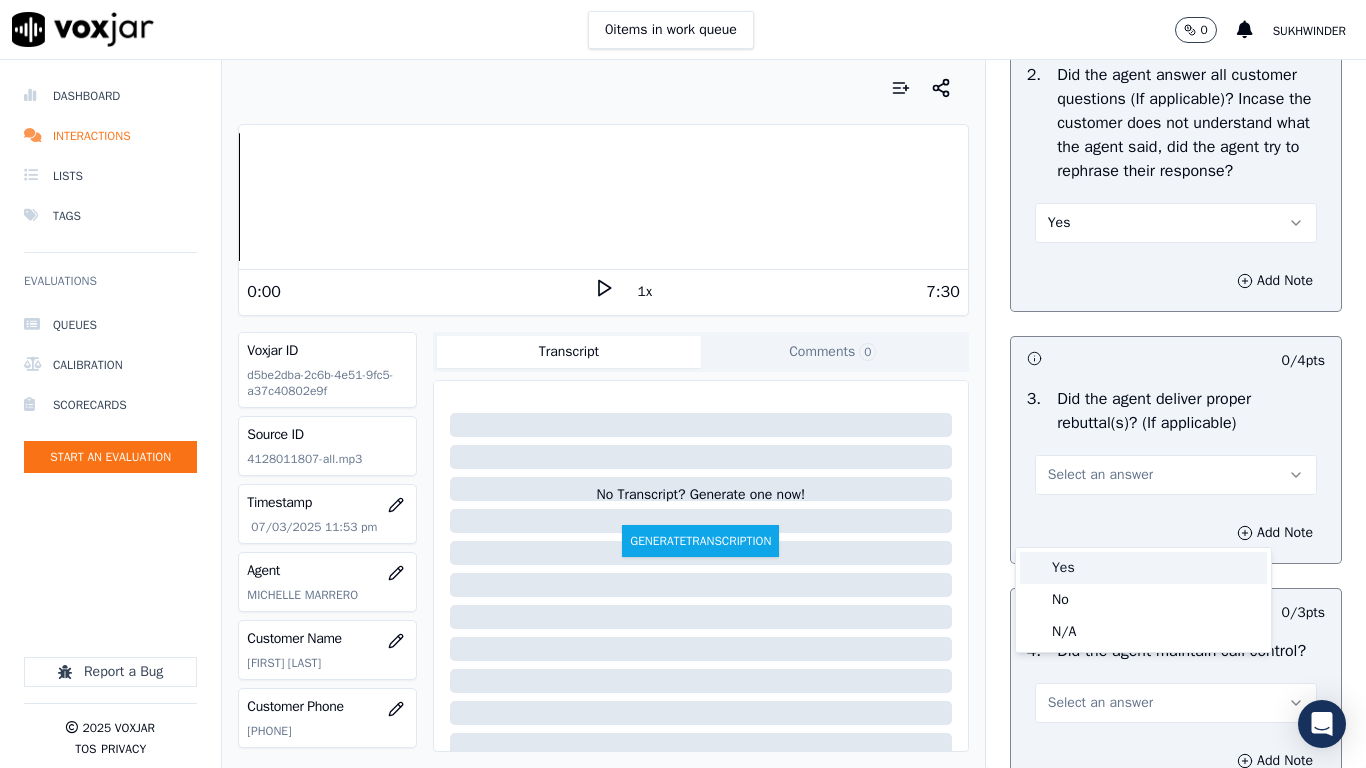 click on "Yes" at bounding box center [1143, 568] 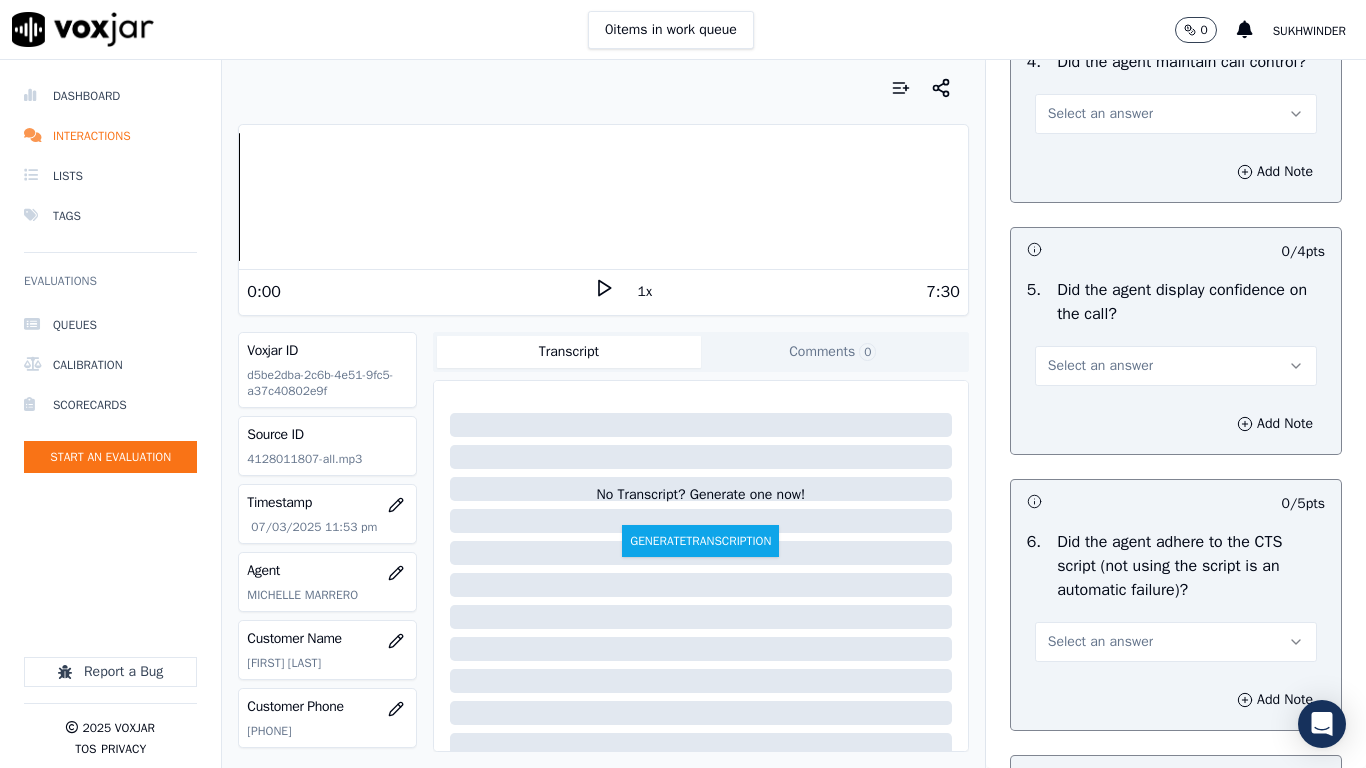 scroll, scrollTop: 3900, scrollLeft: 0, axis: vertical 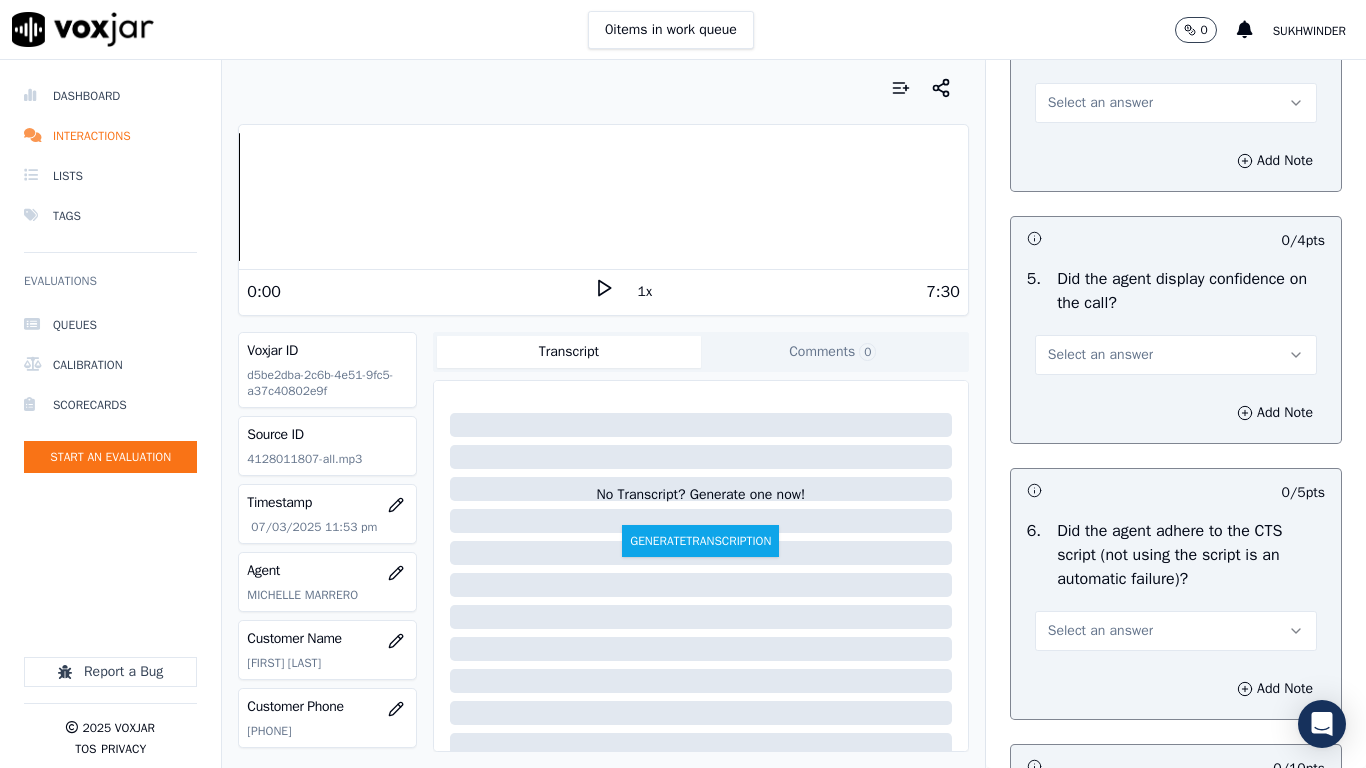 click on "Select an answer" at bounding box center (1100, 103) 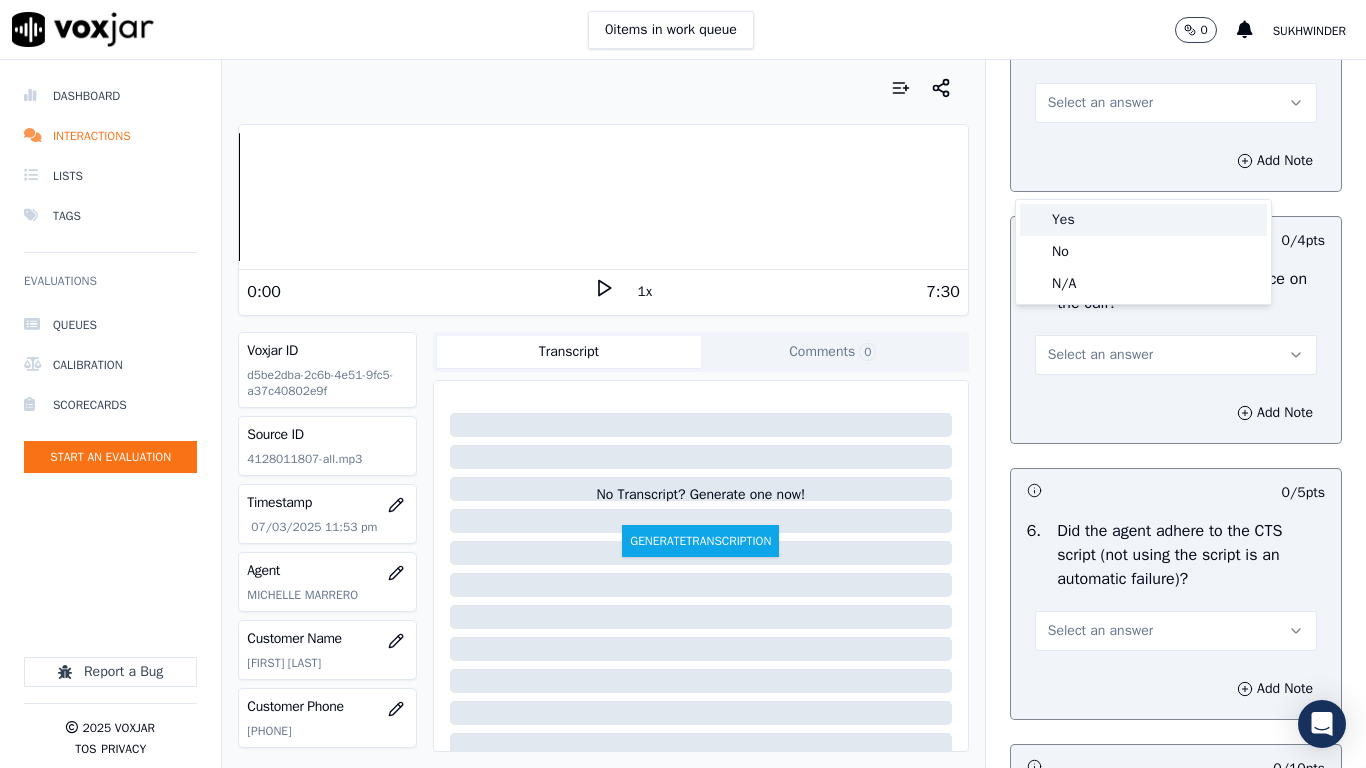 click on "Yes" at bounding box center (1143, 220) 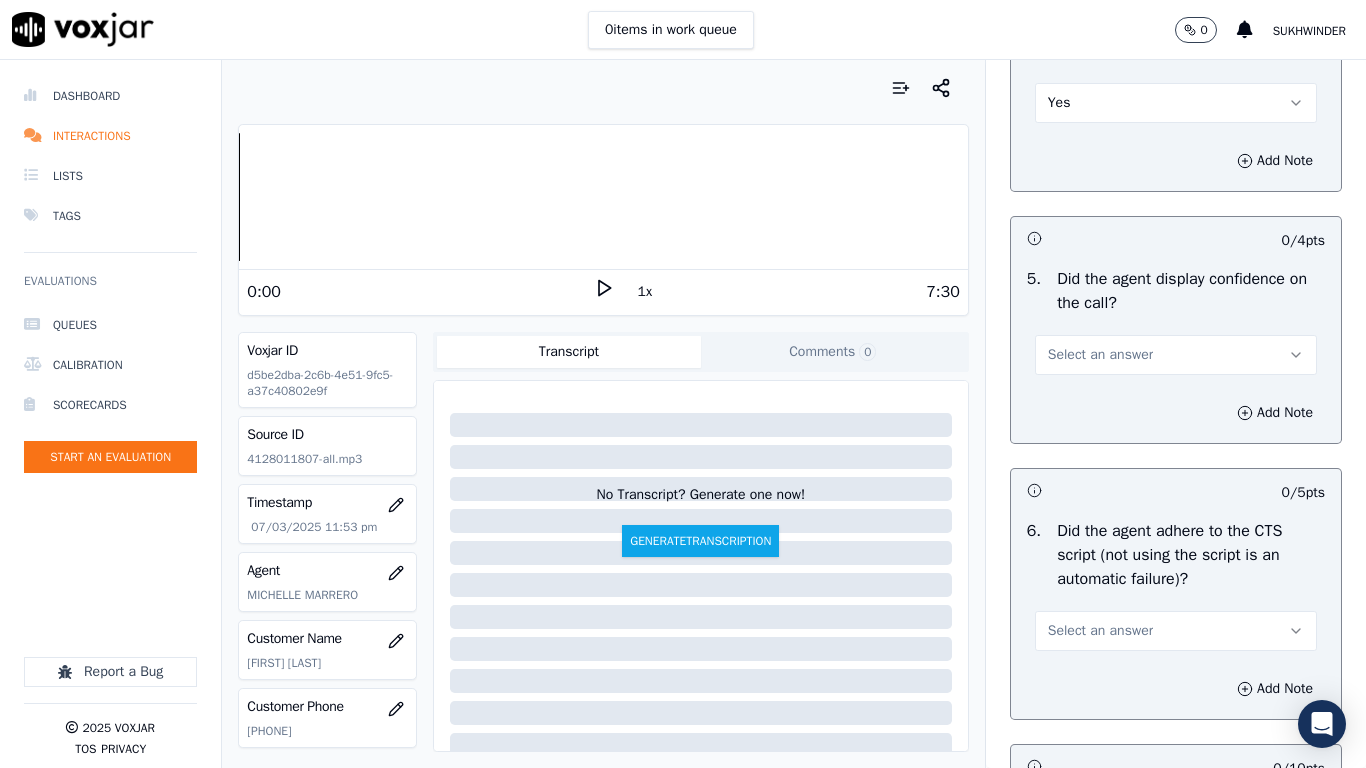 click on "Select an answer" at bounding box center [1176, 355] 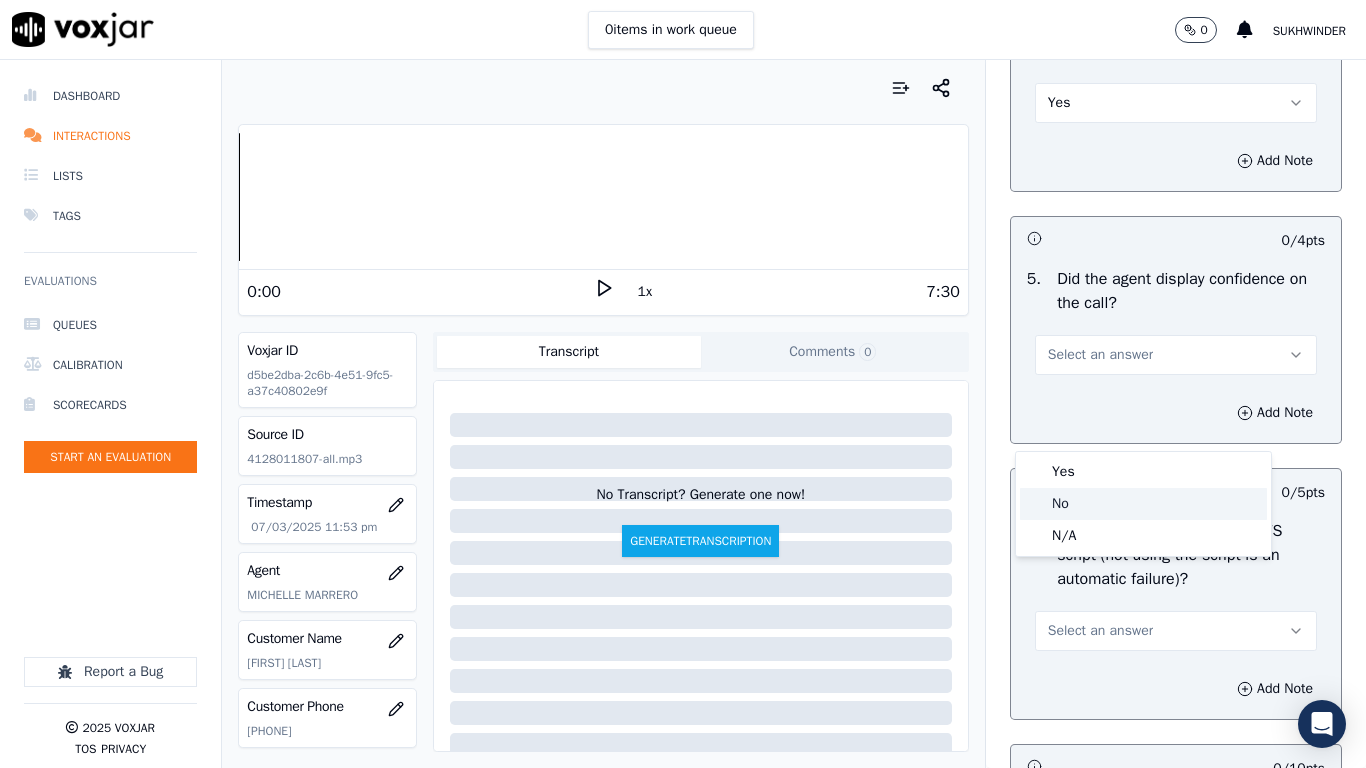 click on "No" 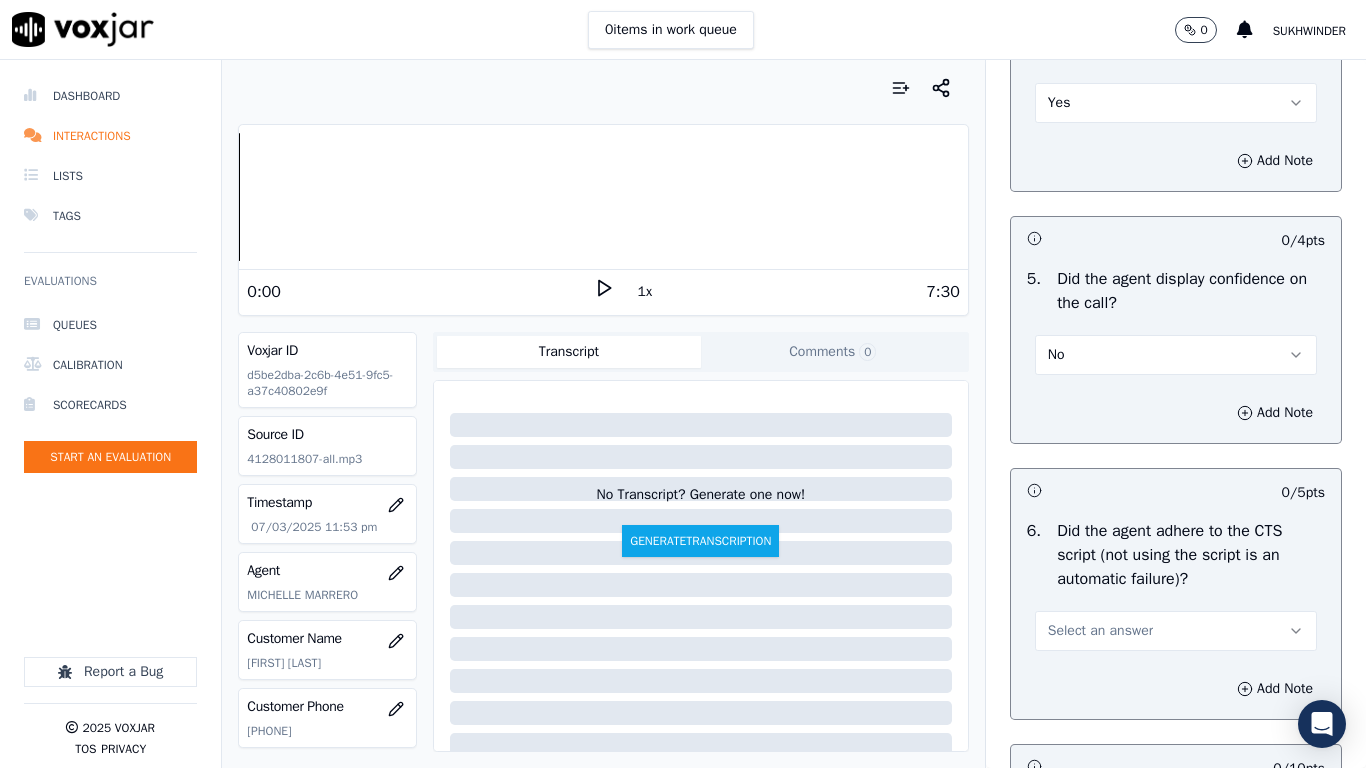 click on "No" at bounding box center (1176, 355) 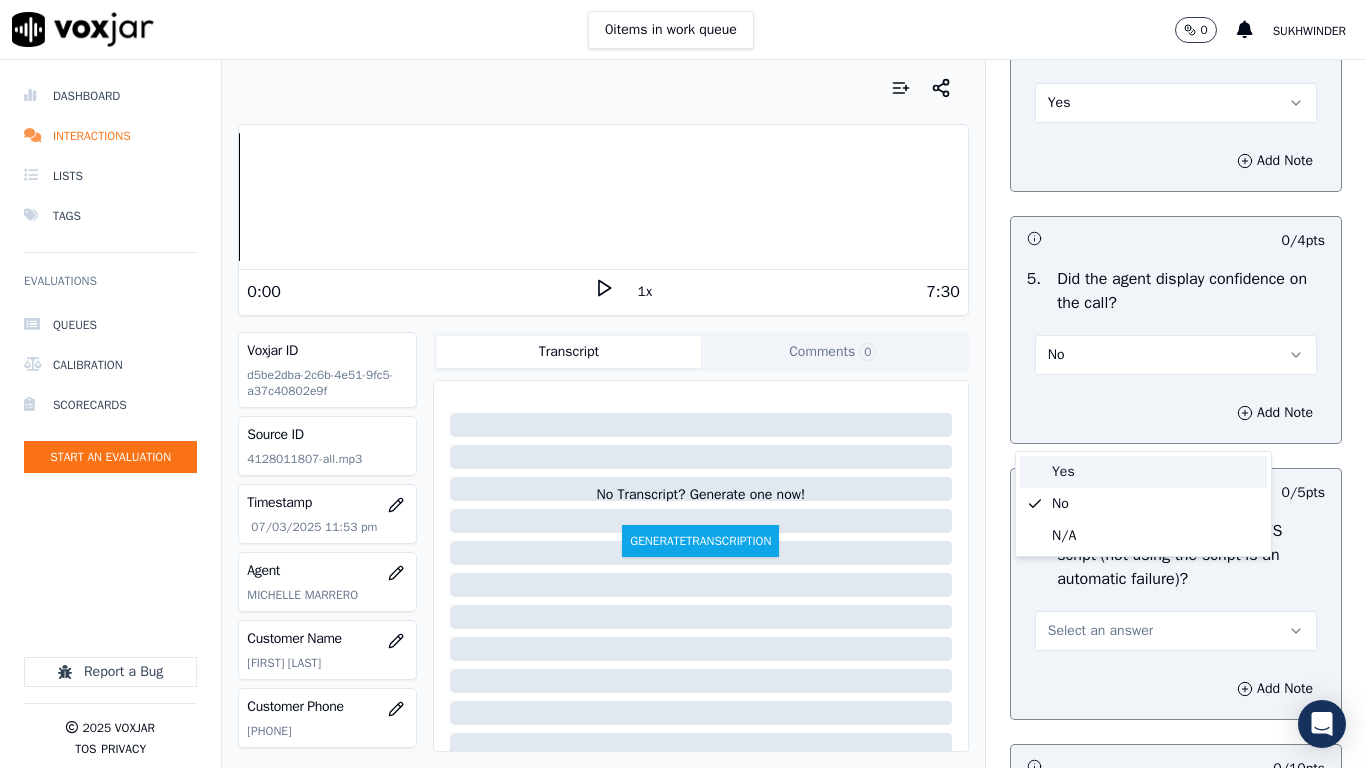 click on "Yes" at bounding box center (1143, 472) 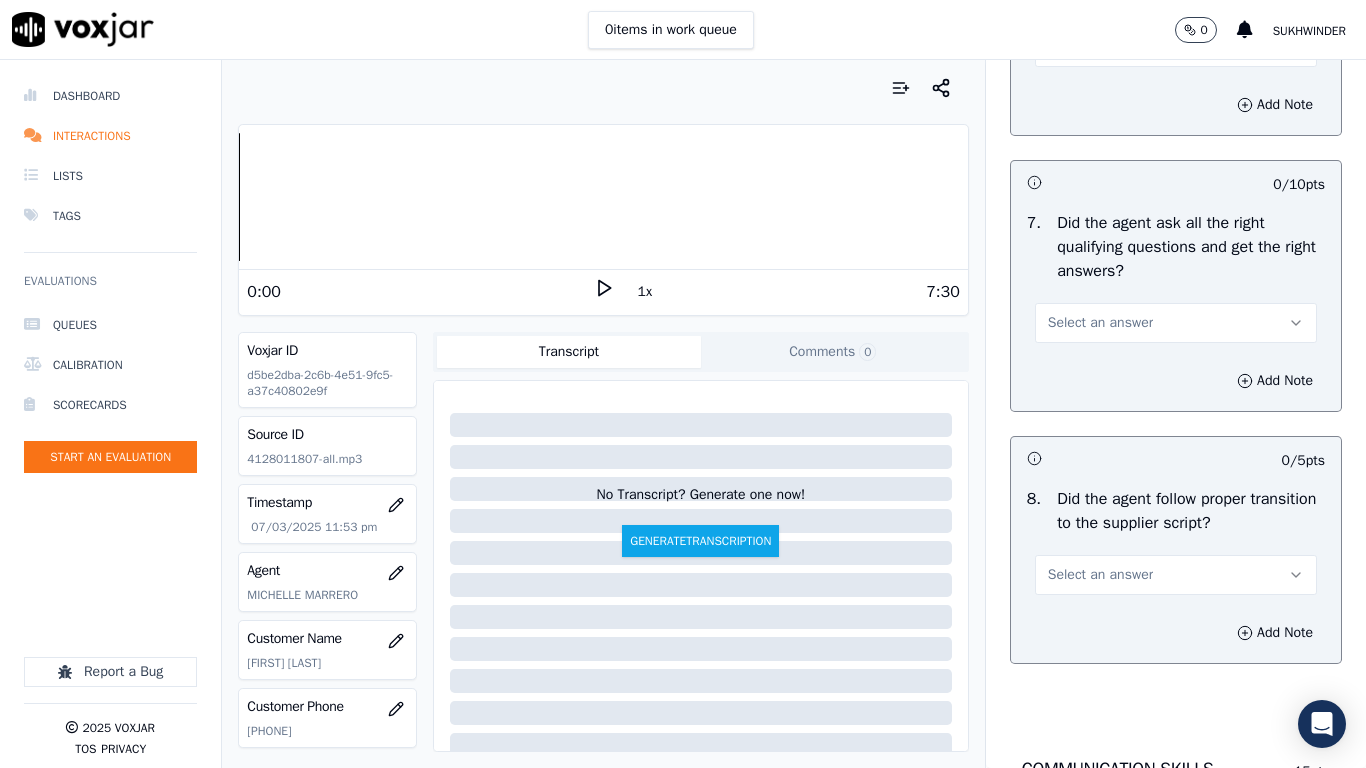scroll, scrollTop: 4500, scrollLeft: 0, axis: vertical 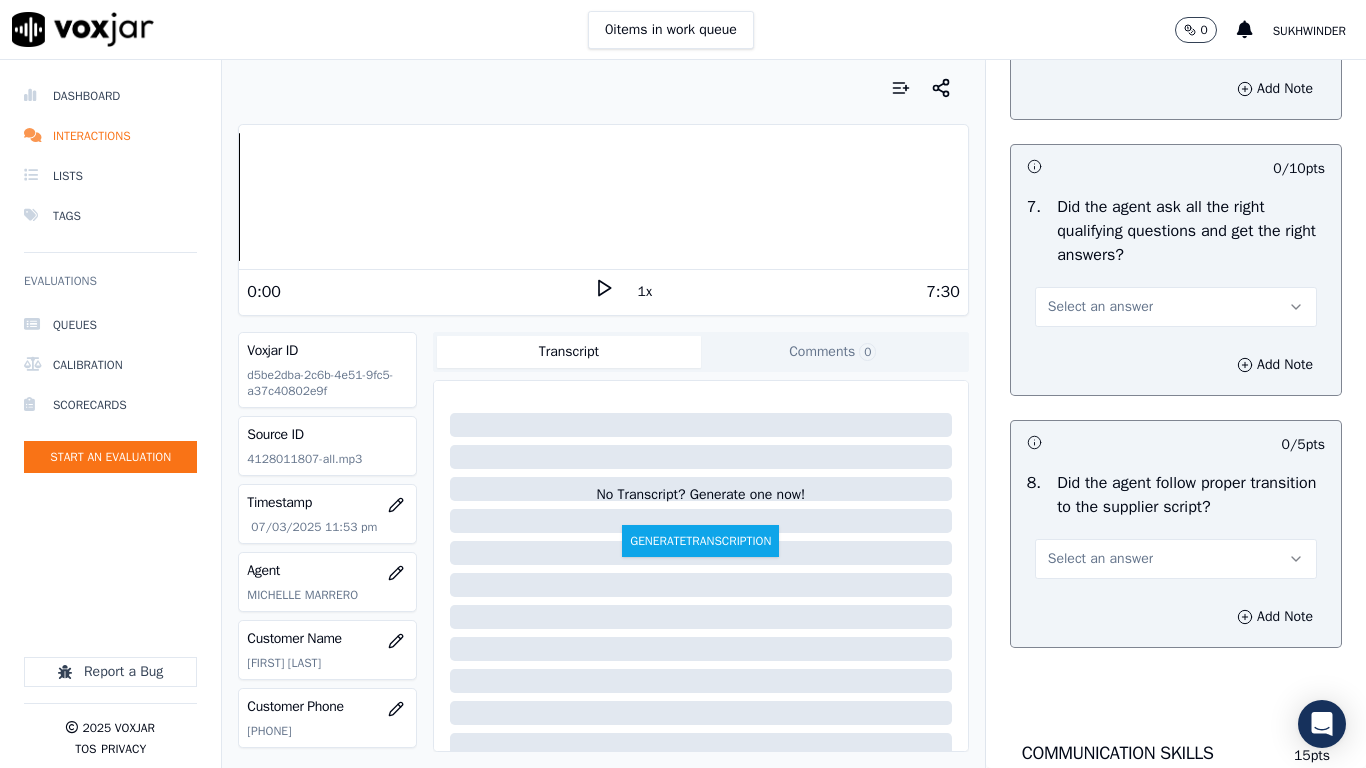 click on "Select an answer" at bounding box center [1100, 31] 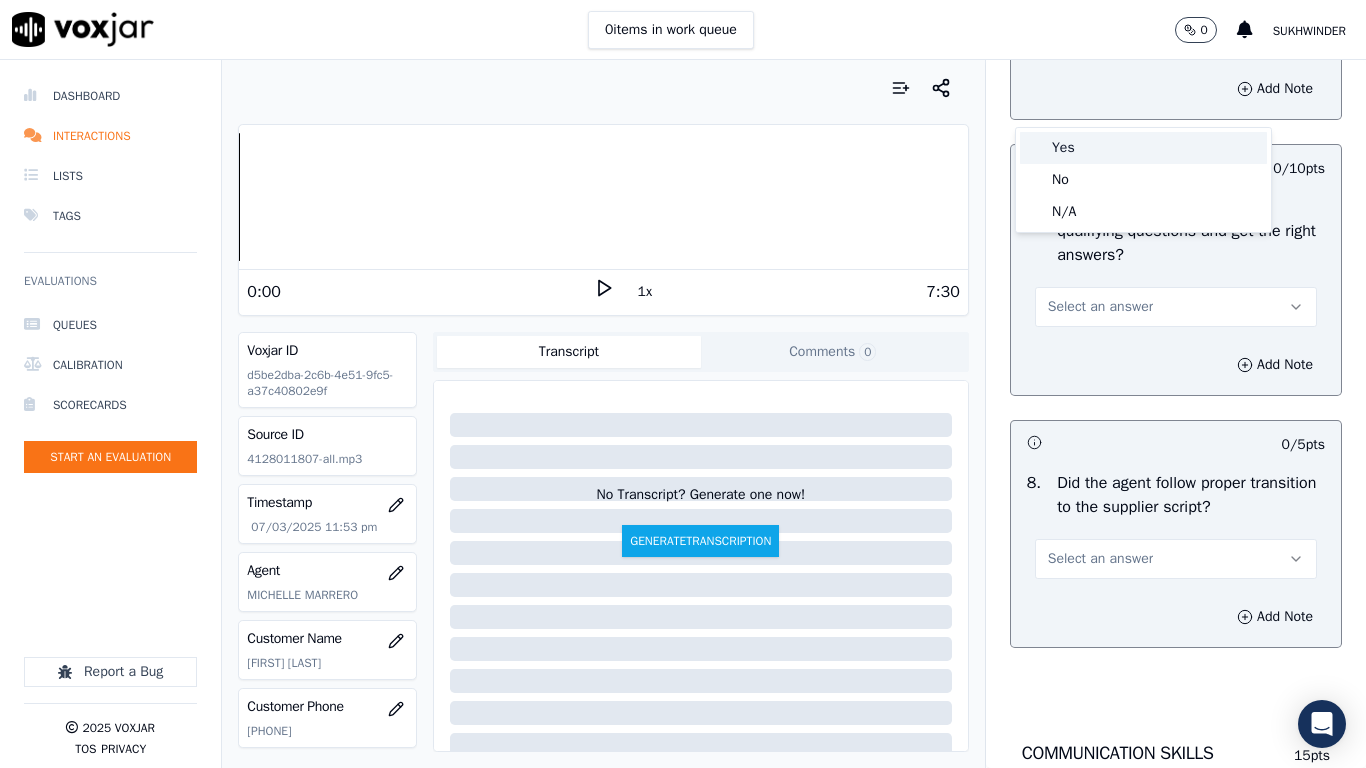 click on "Yes" at bounding box center [1143, 148] 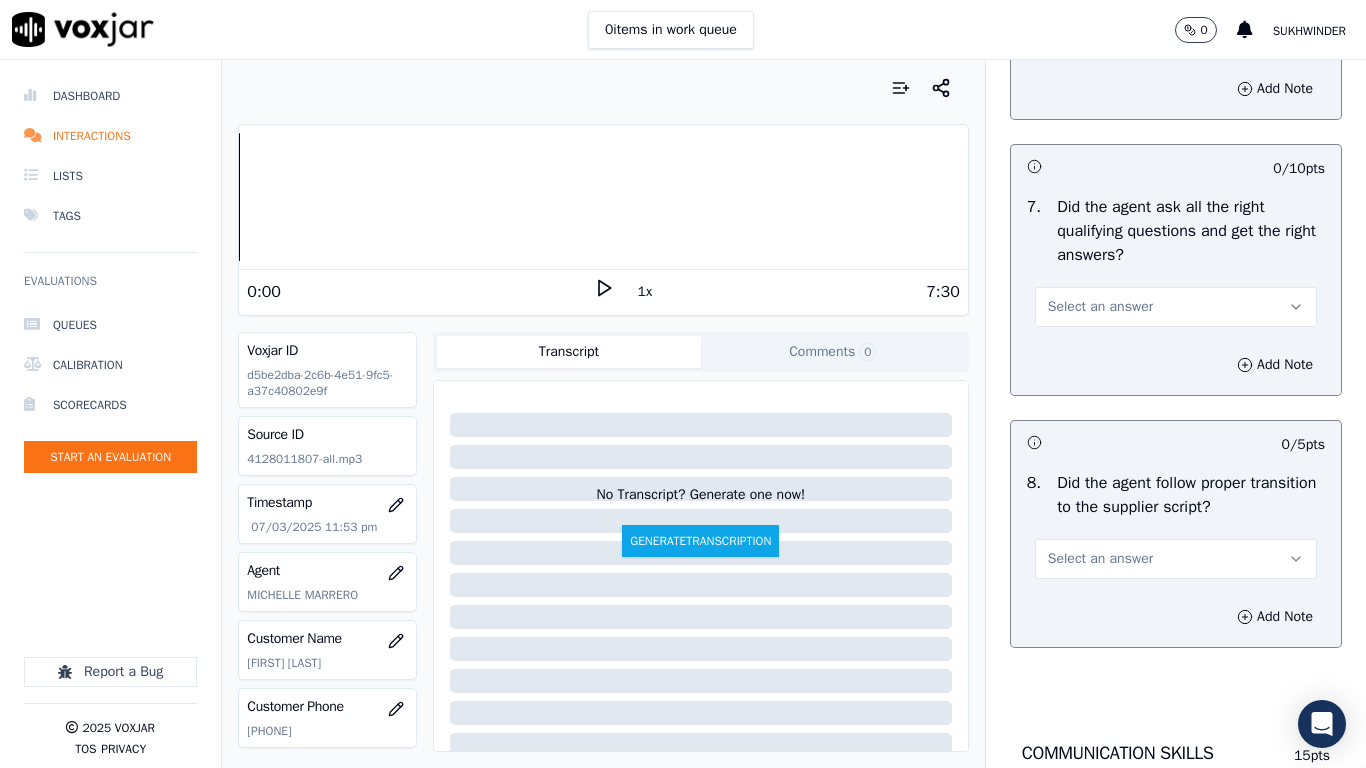 click on "Select an answer" at bounding box center [1176, 307] 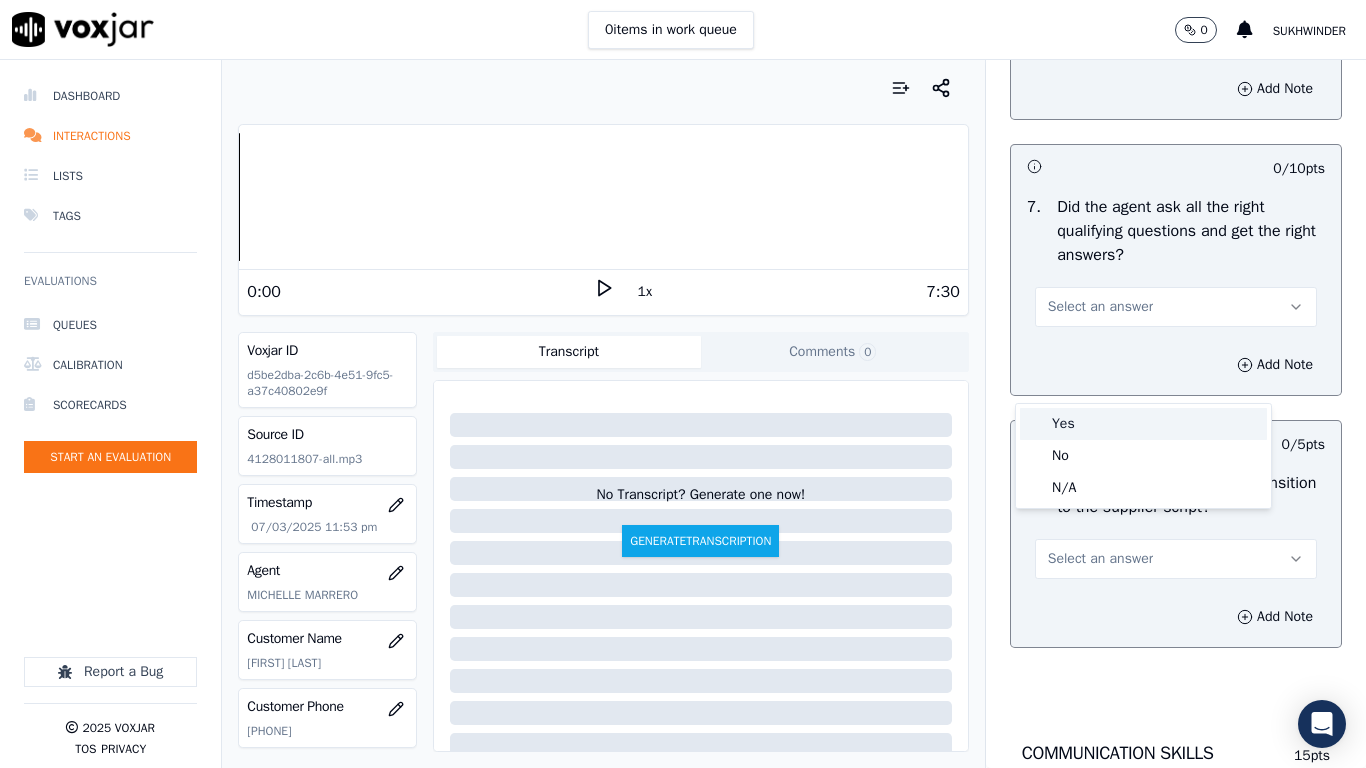 click on "Yes" at bounding box center [1143, 424] 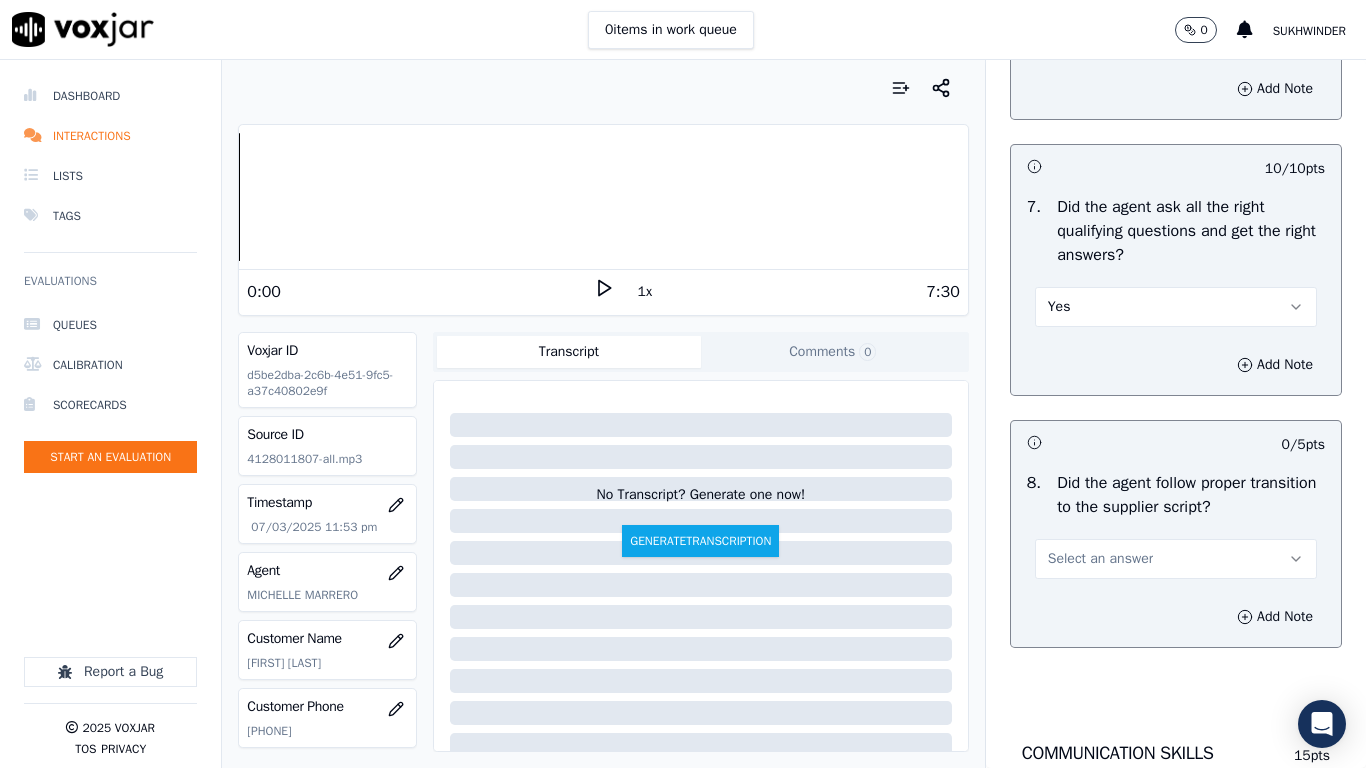 click on "Select an answer" at bounding box center [1176, 559] 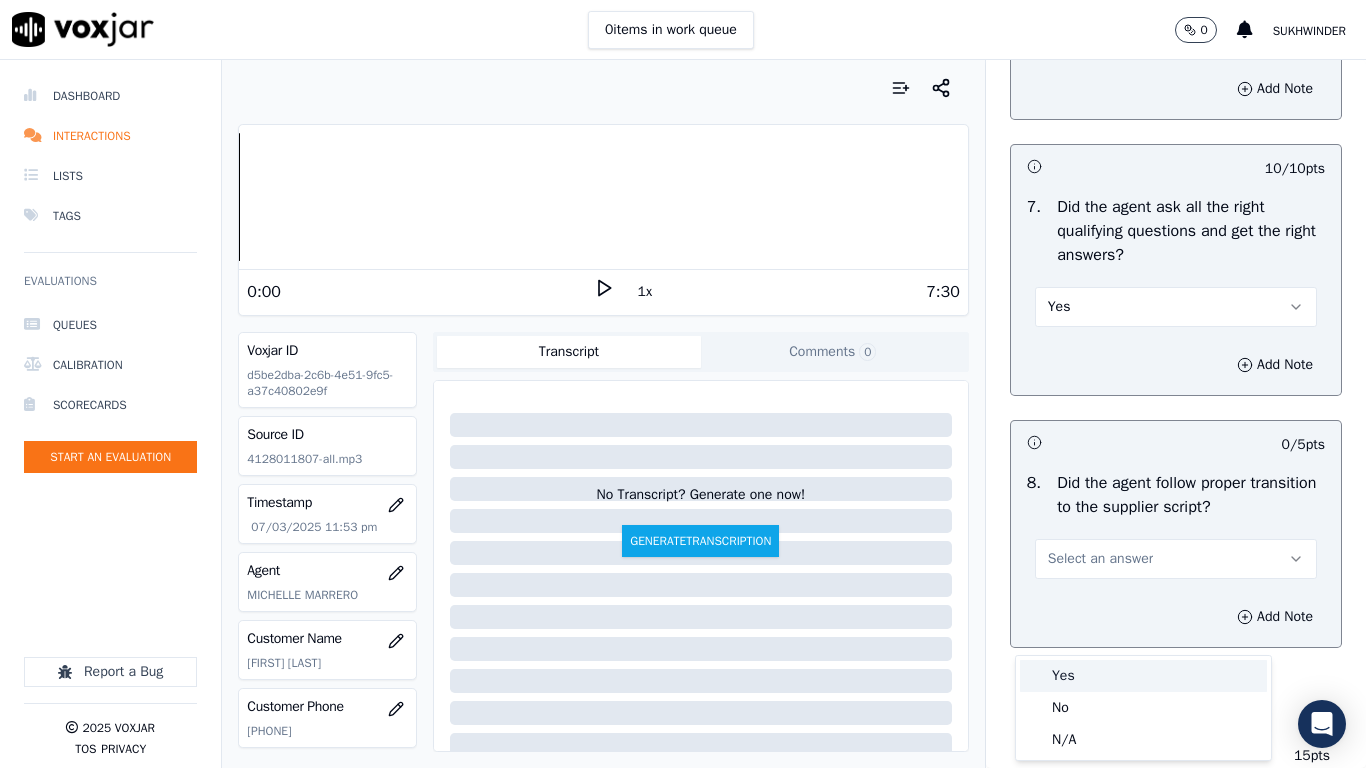 click on "Yes" at bounding box center [1143, 676] 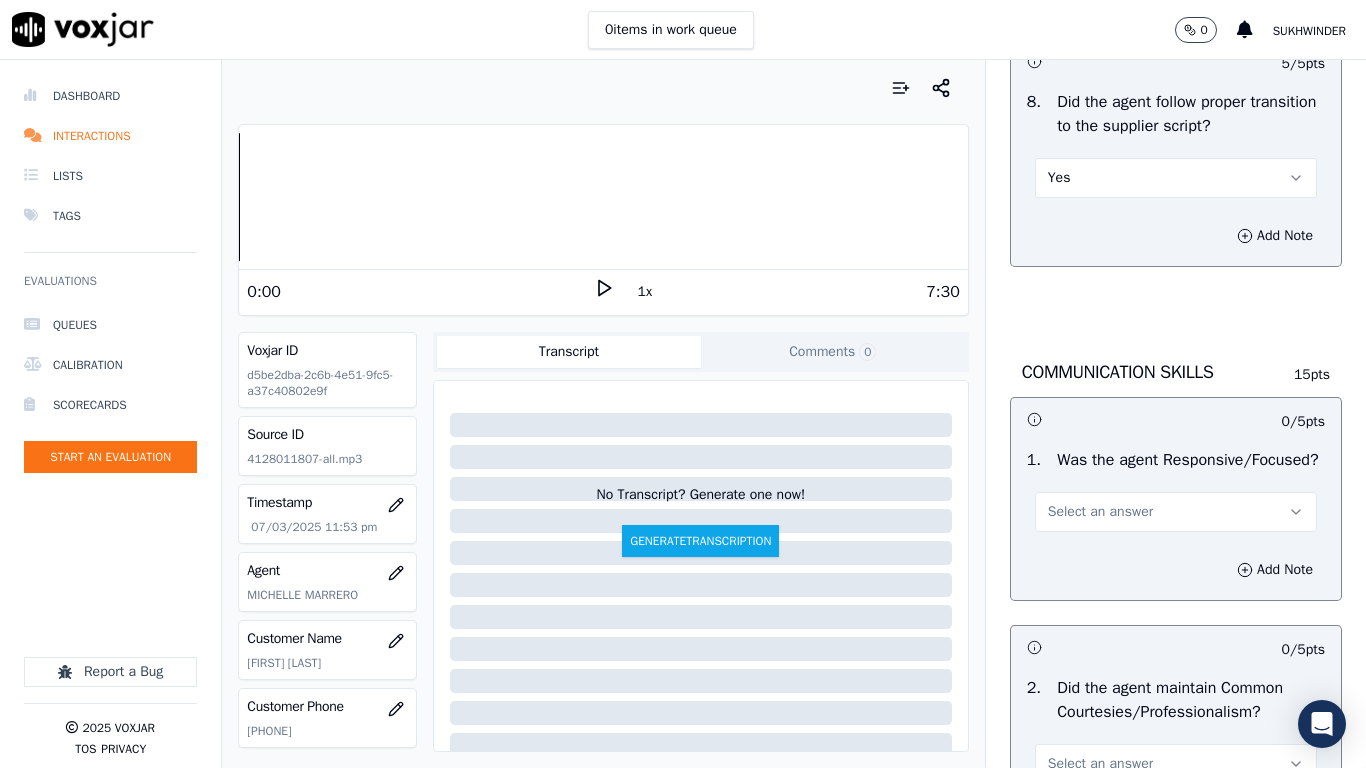 scroll, scrollTop: 4900, scrollLeft: 0, axis: vertical 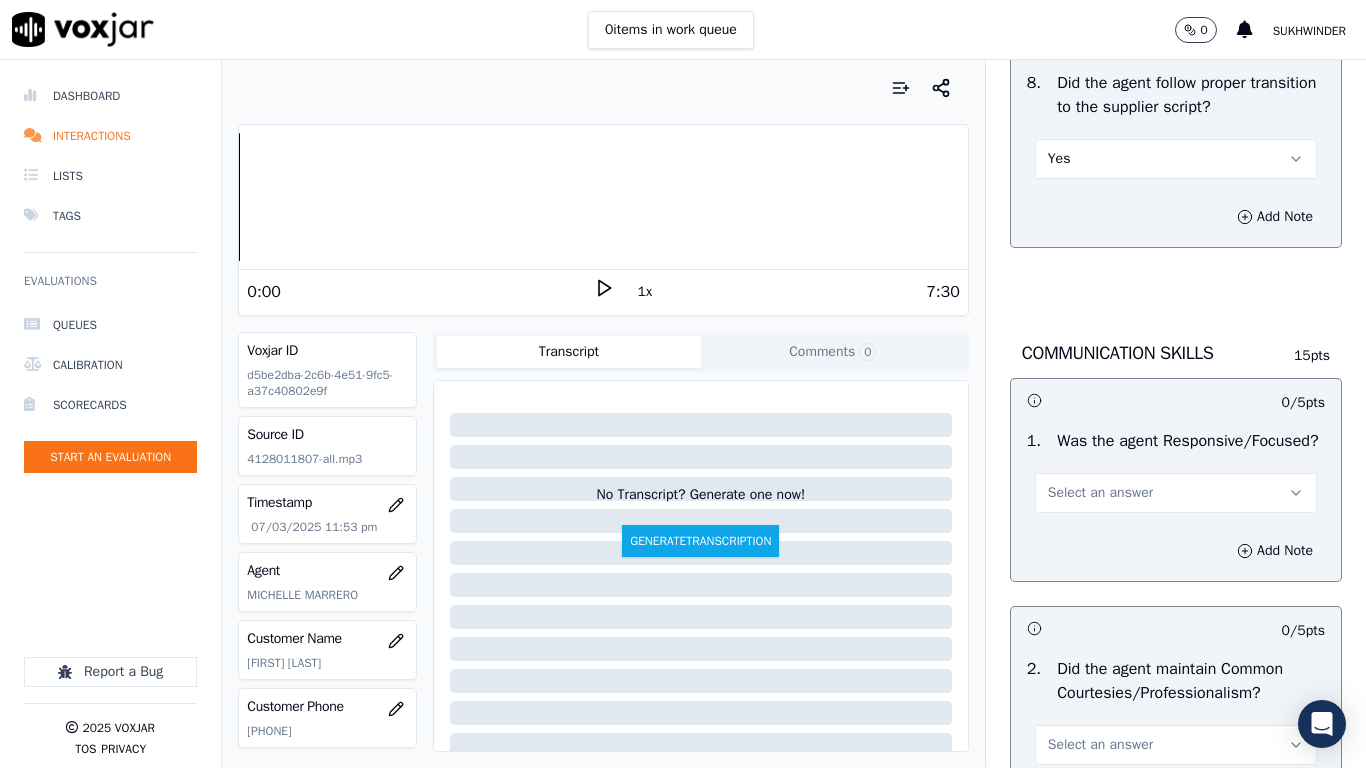 click on "Select an answer" at bounding box center (1100, 493) 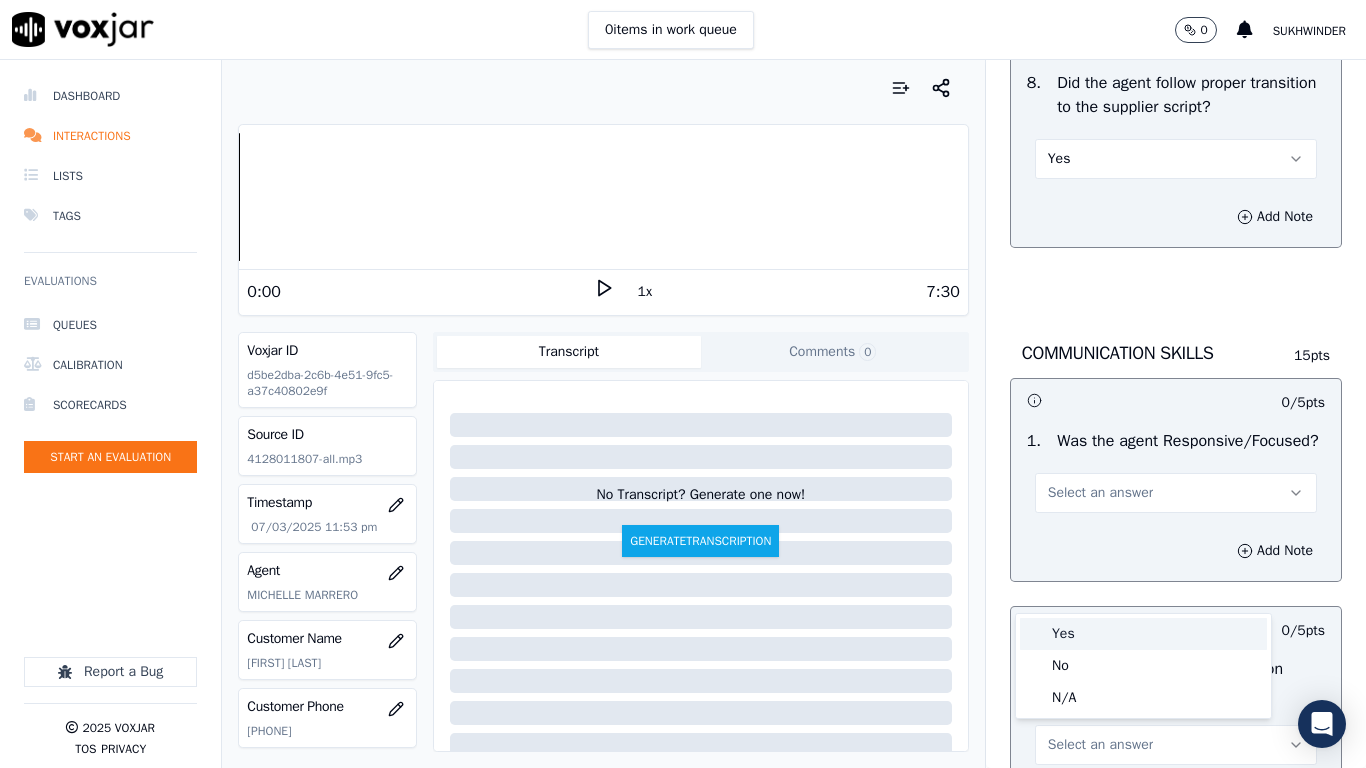 click on "Yes" at bounding box center (1143, 634) 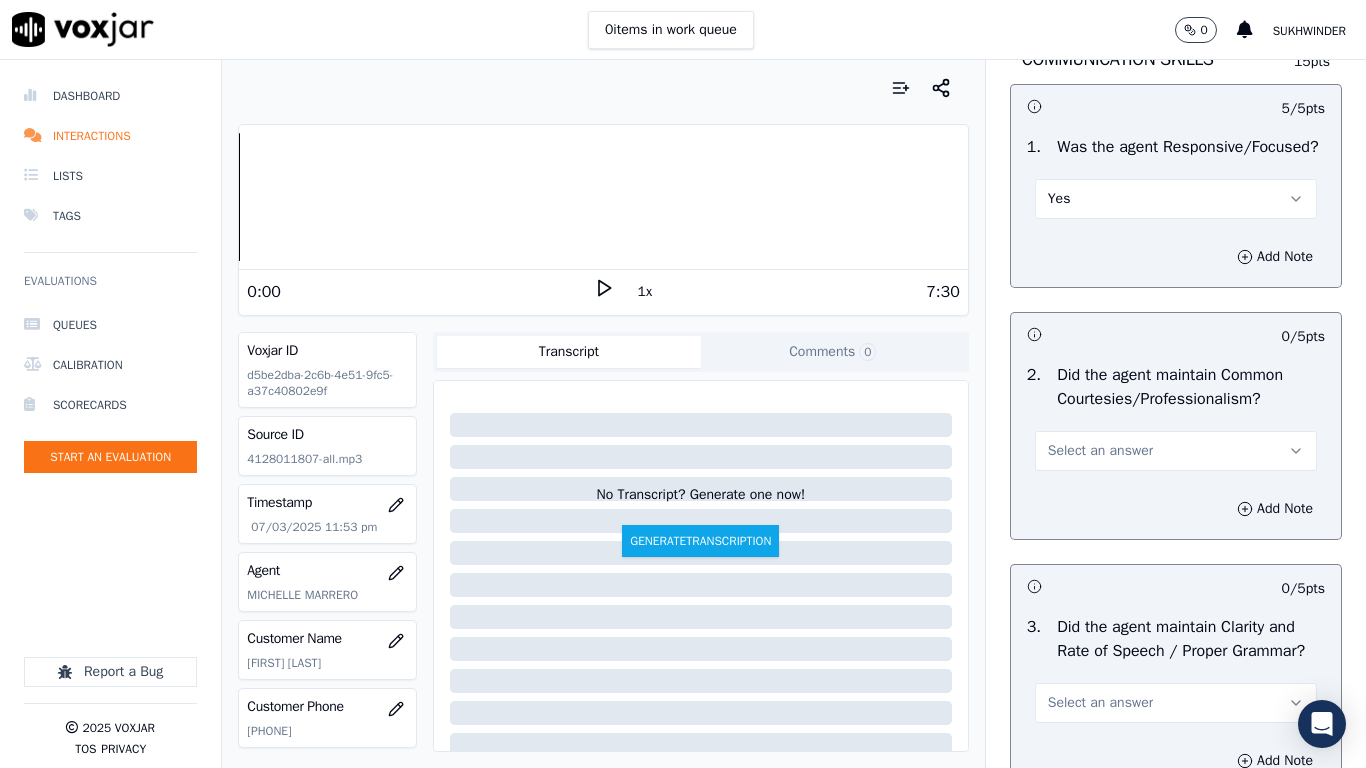 scroll, scrollTop: 5200, scrollLeft: 0, axis: vertical 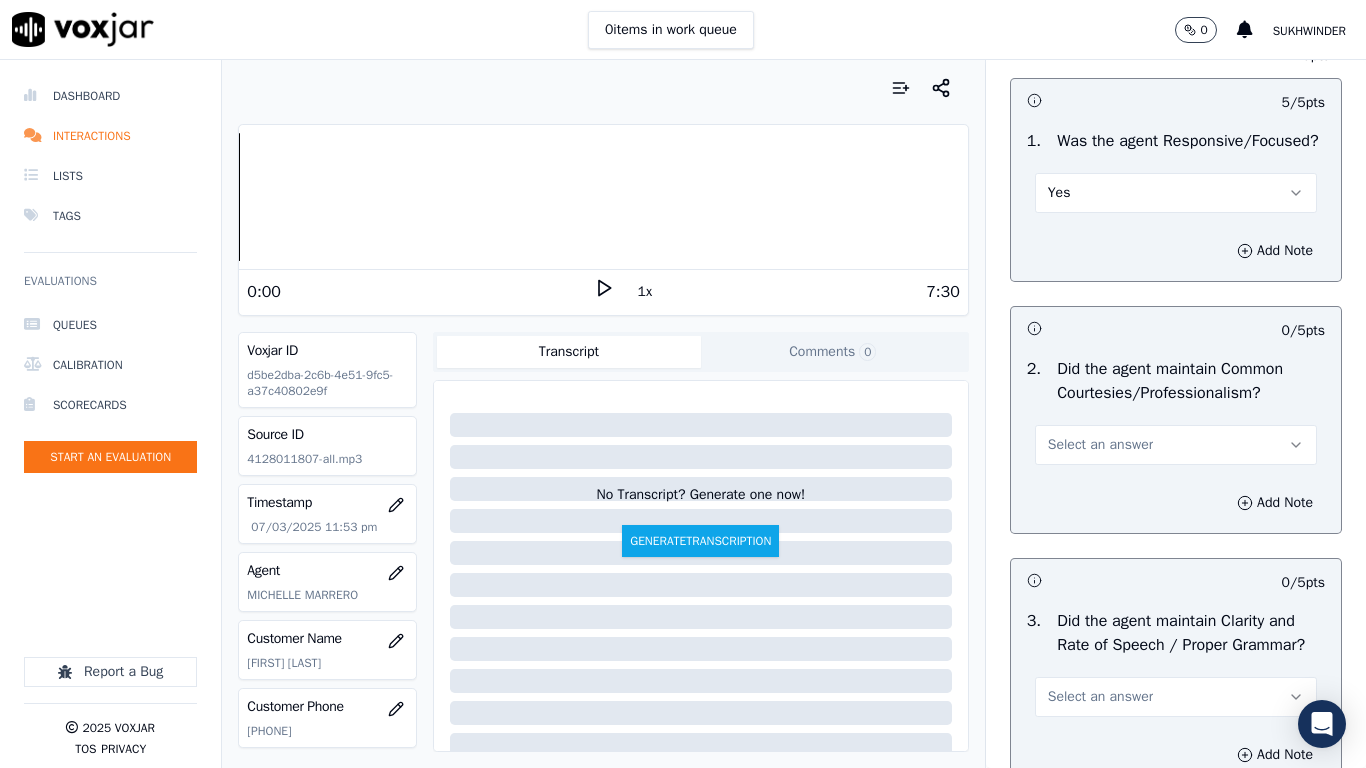 click on "Select an answer" at bounding box center [1100, 445] 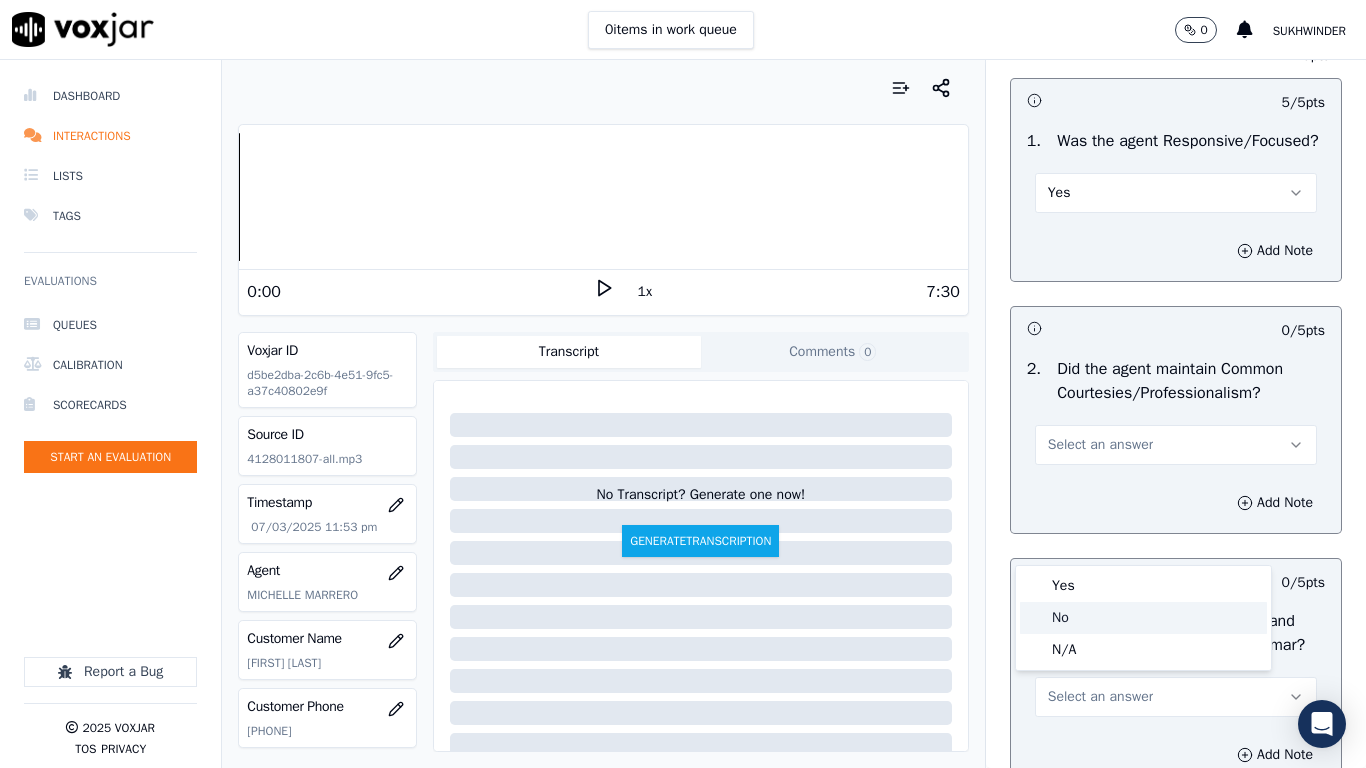click on "No" 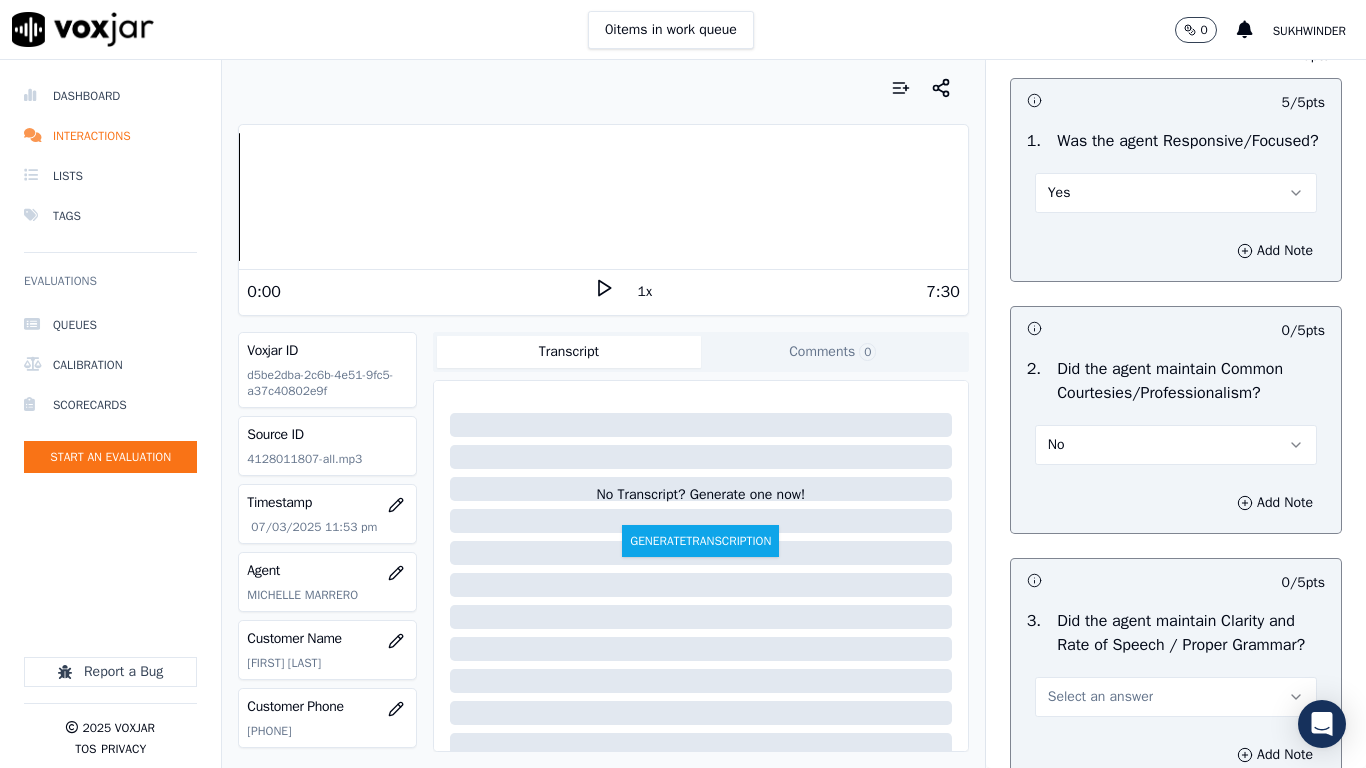 click on "No" at bounding box center [1176, 445] 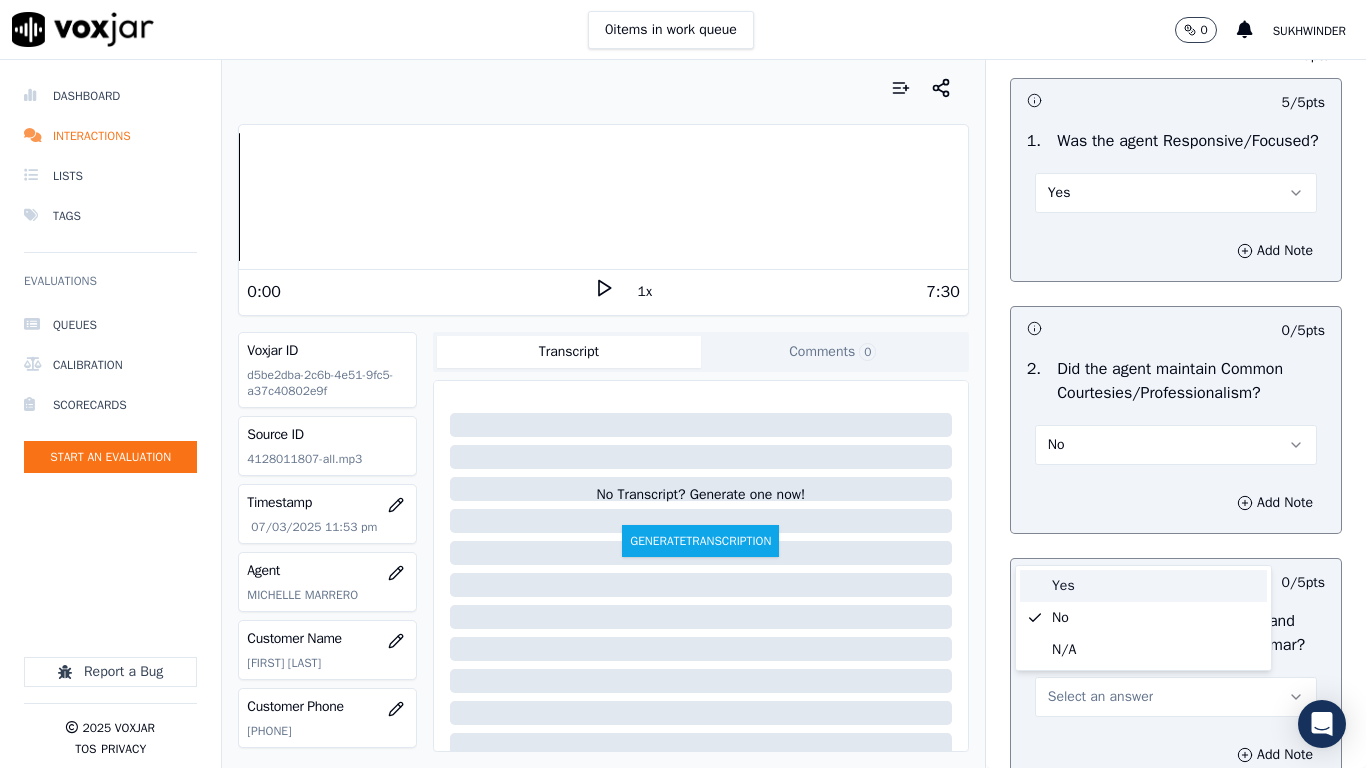click on "Yes" at bounding box center [1143, 586] 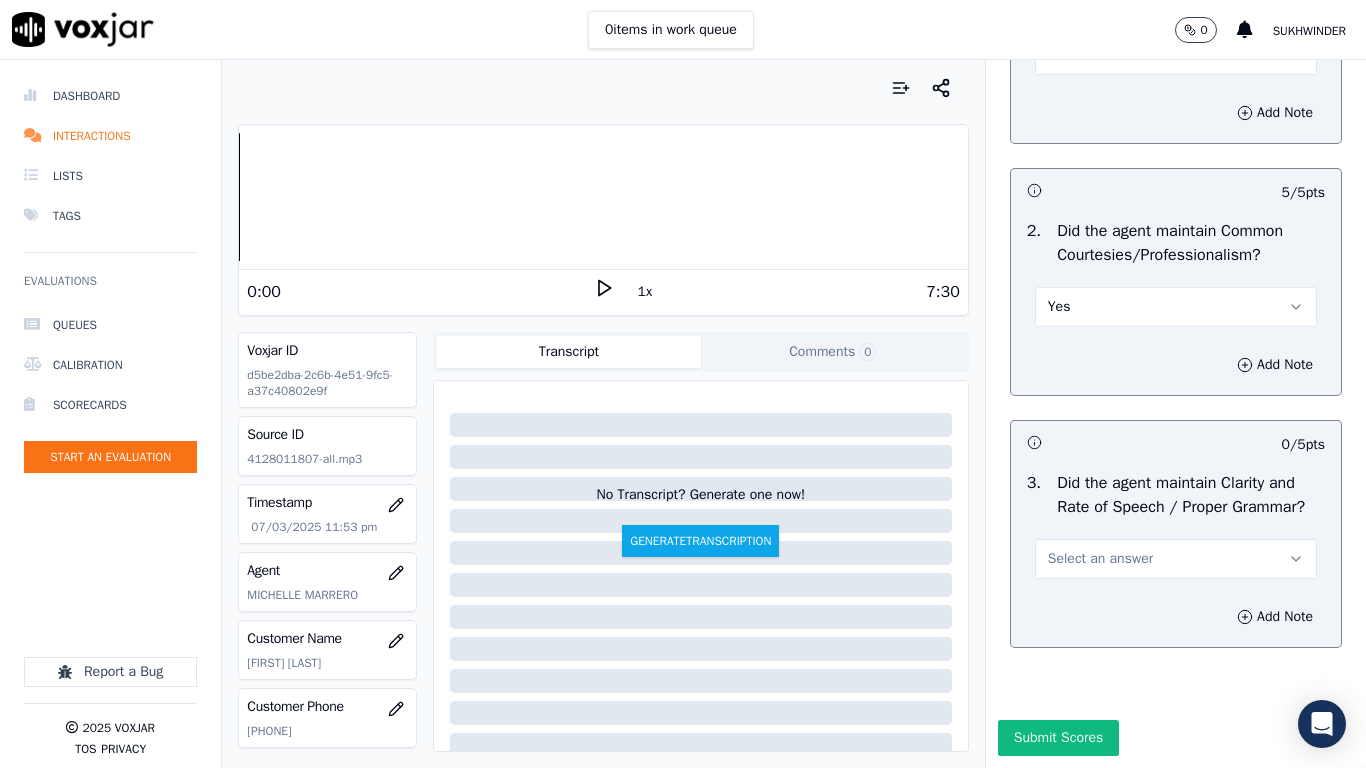 scroll, scrollTop: 5503, scrollLeft: 0, axis: vertical 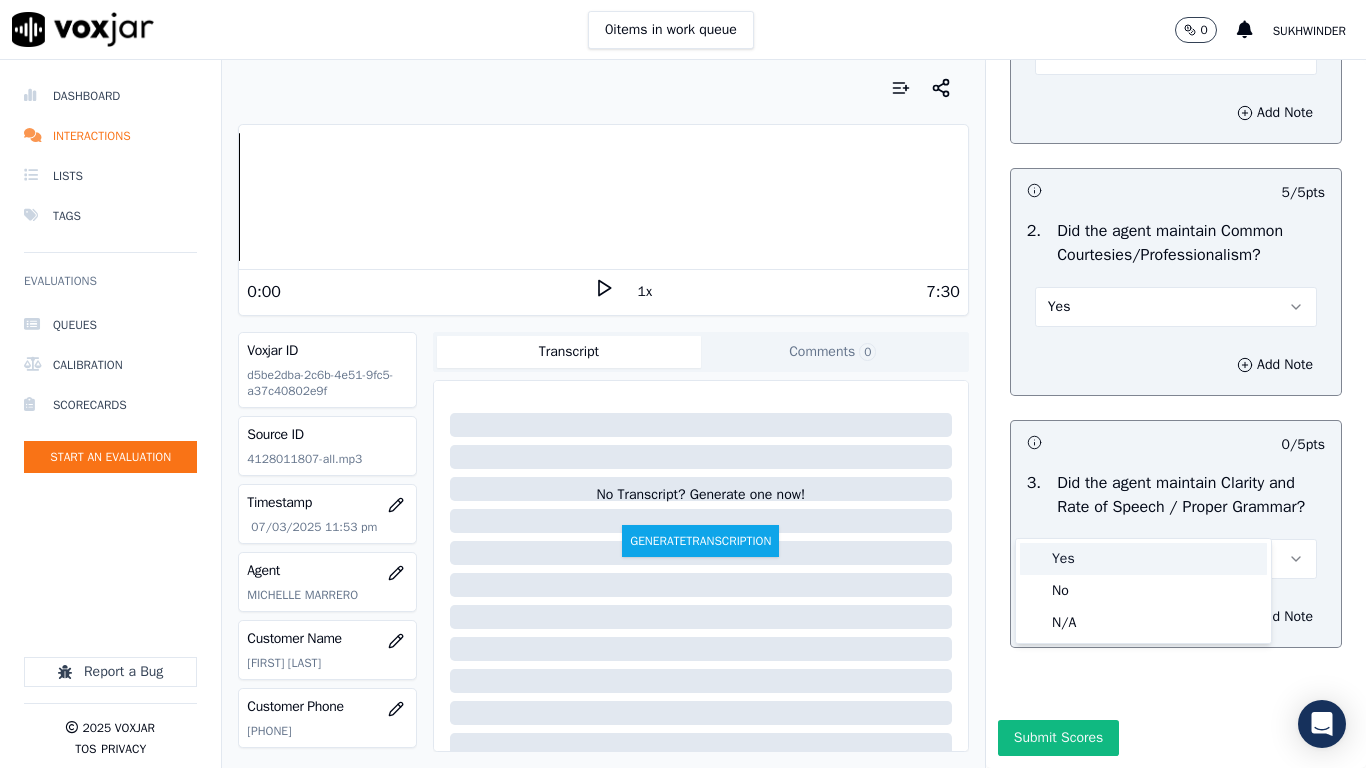 click on "Yes" at bounding box center (1143, 559) 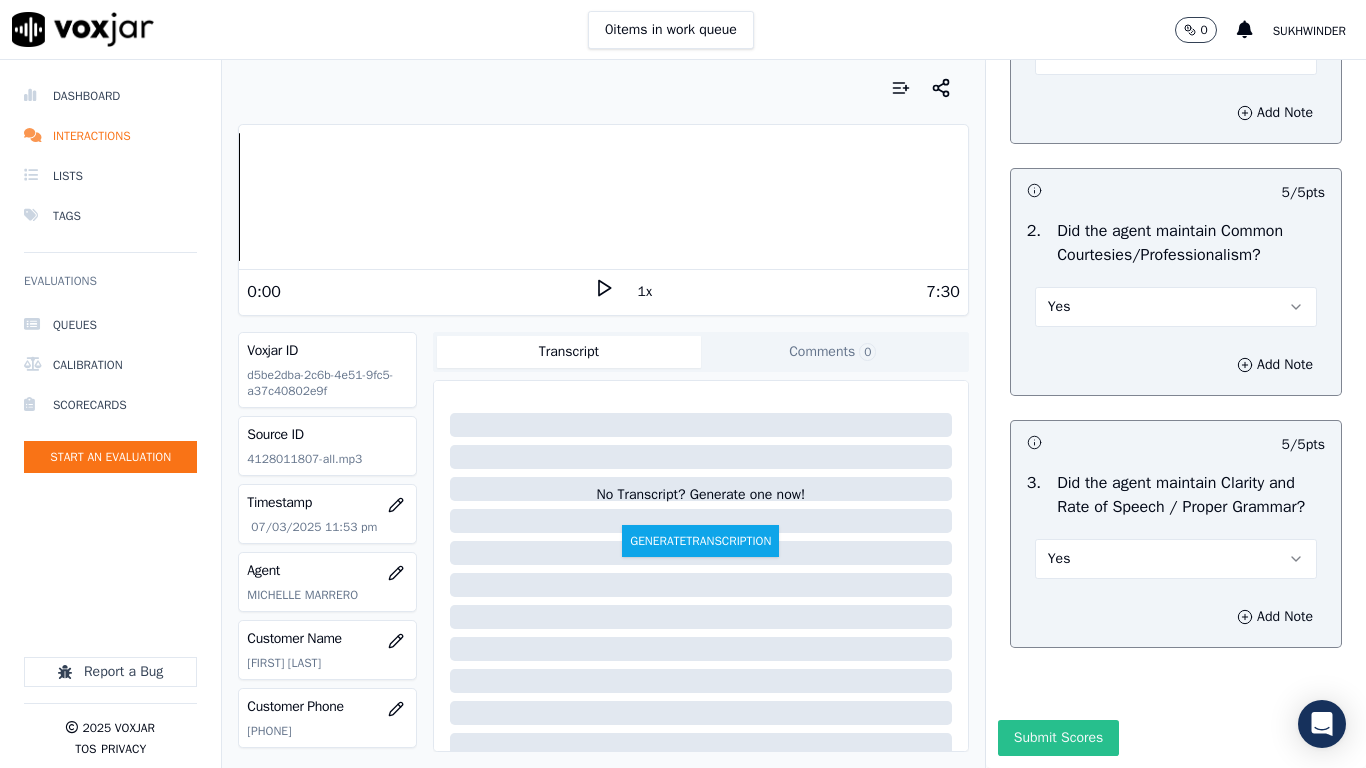 click on "Submit Scores" at bounding box center [1058, 738] 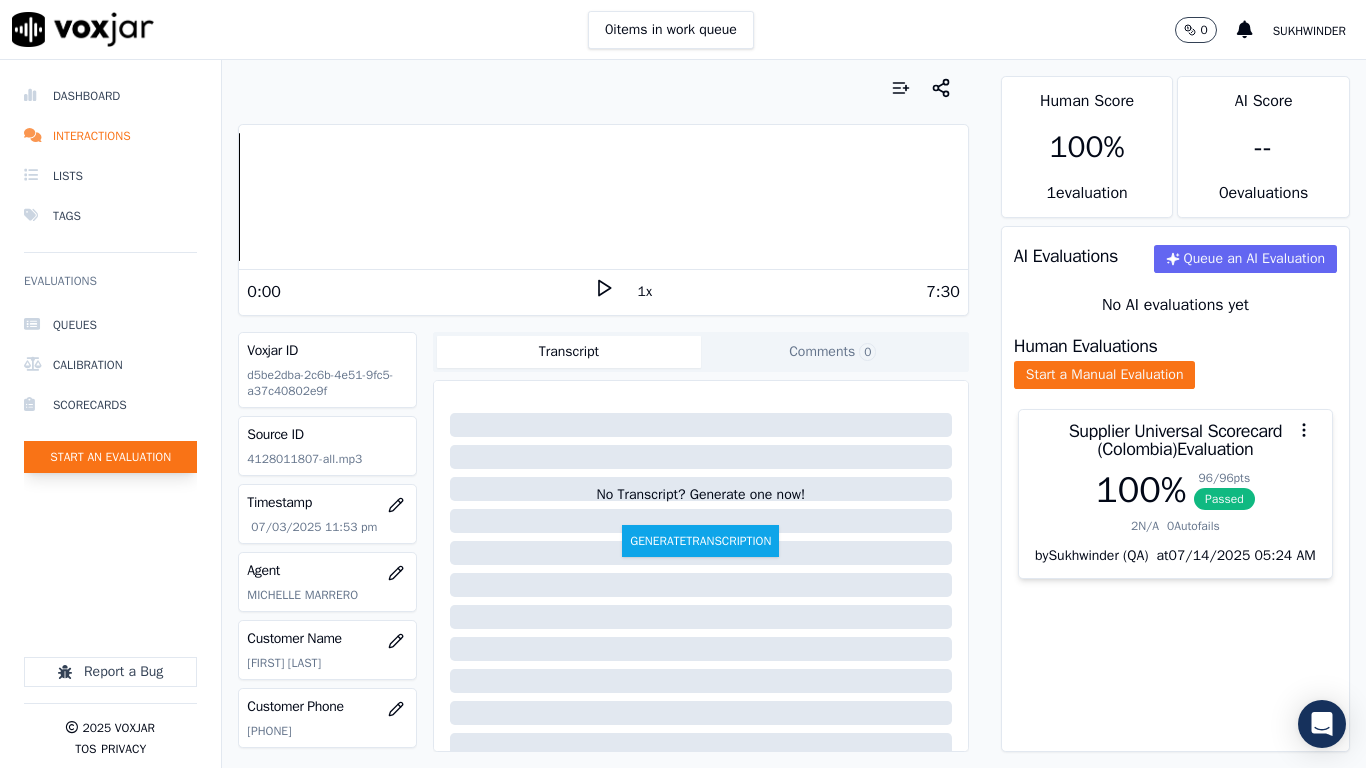 click on "Start an Evaluation" 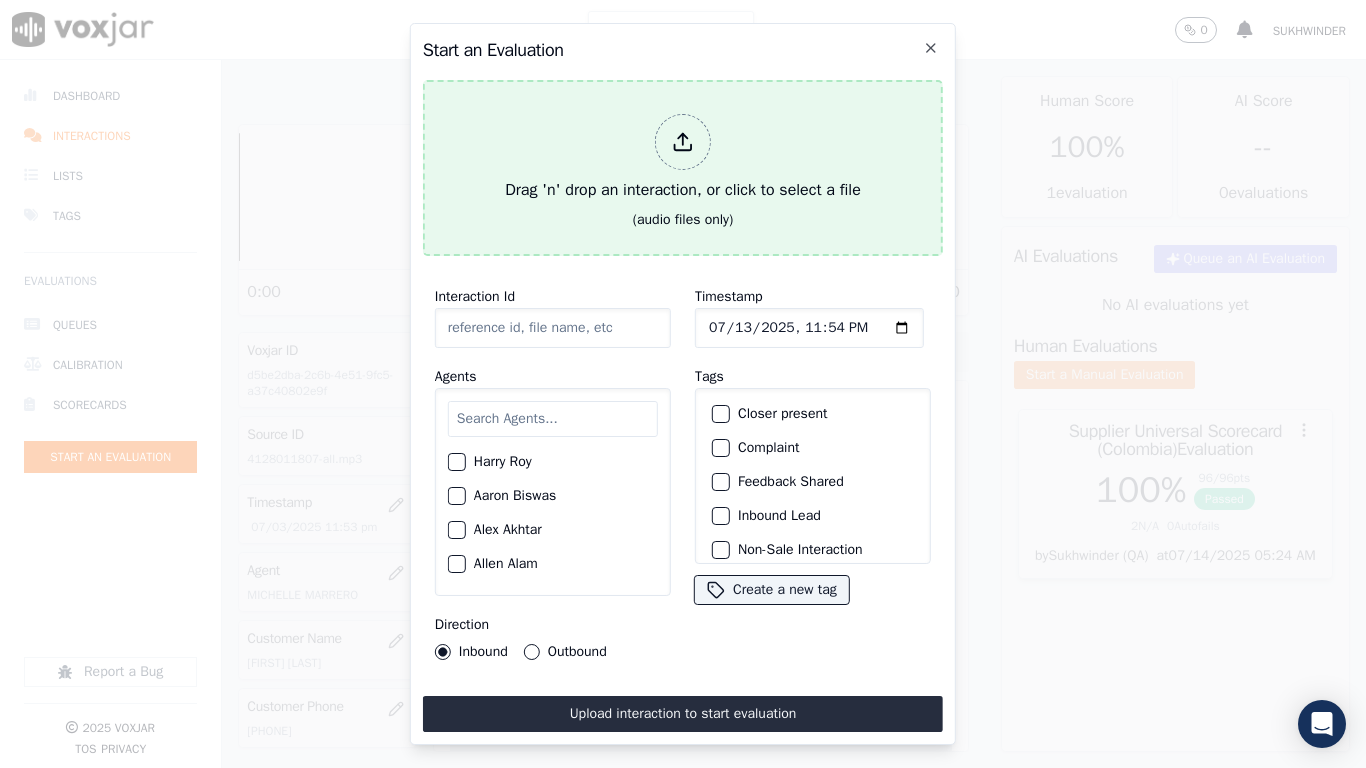 click on "Drag 'n' drop an interaction, or click to select a file   (audio files only)" at bounding box center [683, 168] 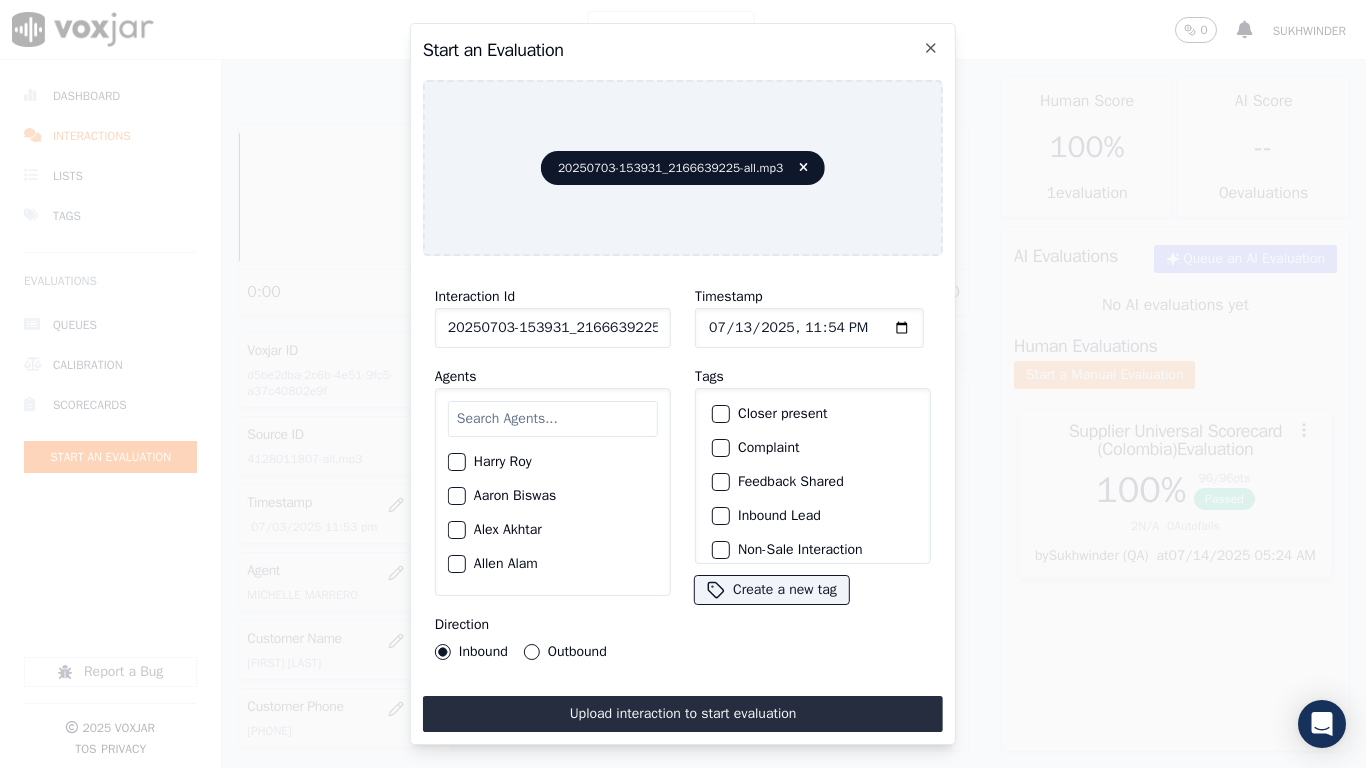 click at bounding box center (553, 419) 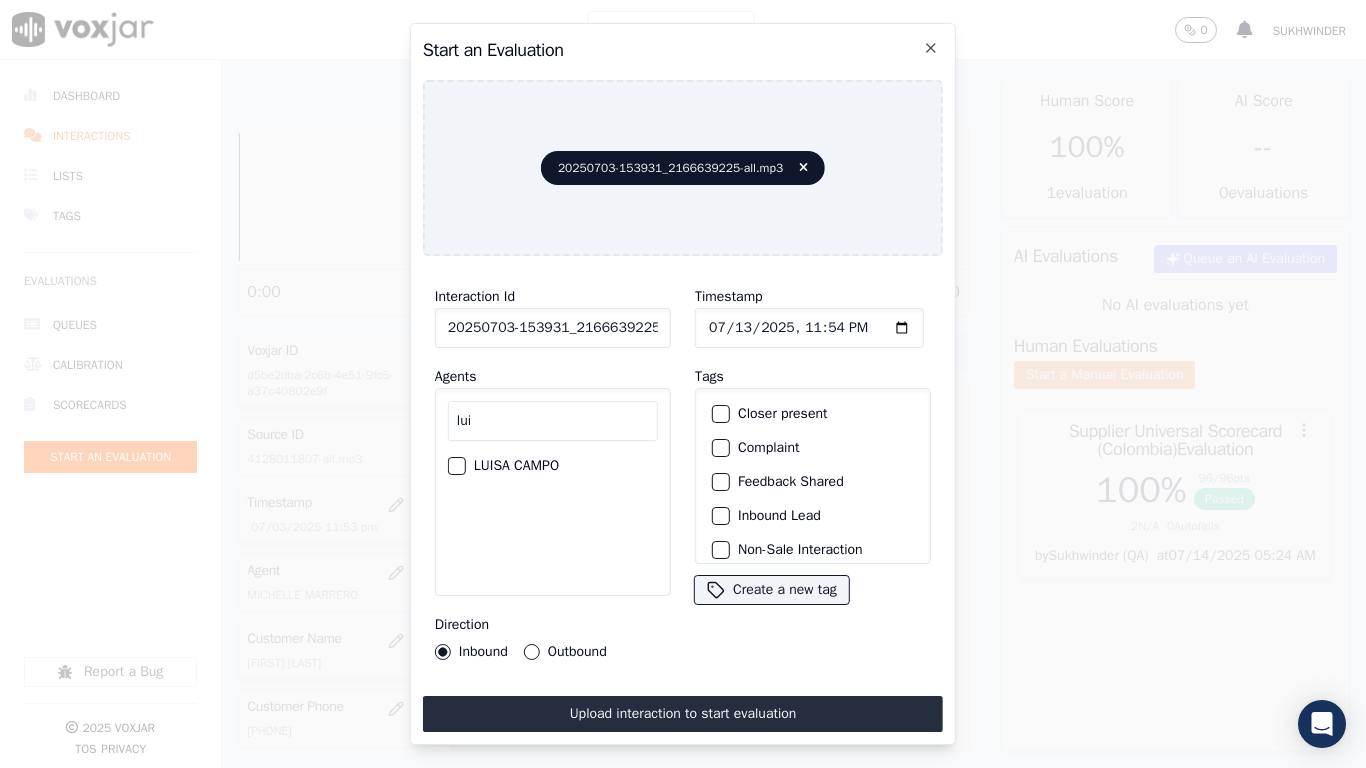 type on "lui" 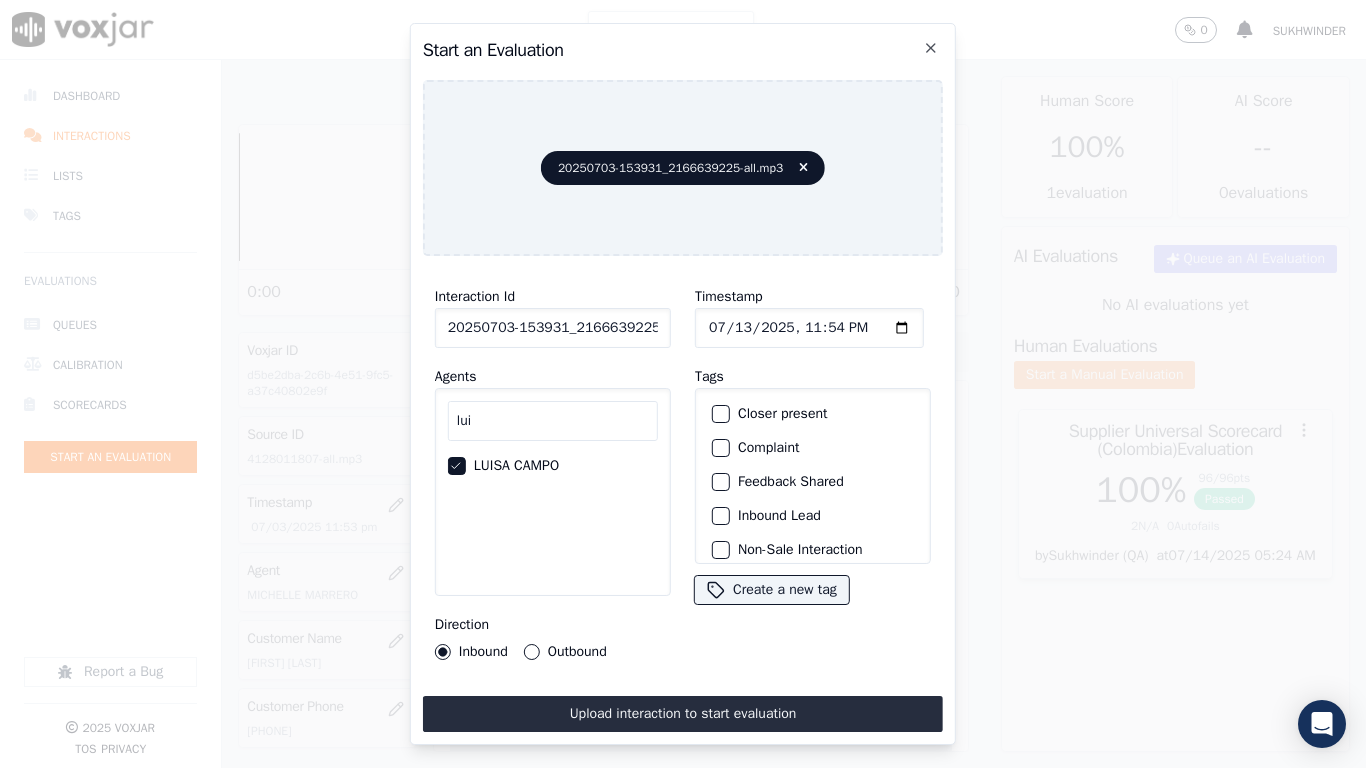 click on "Outbound" 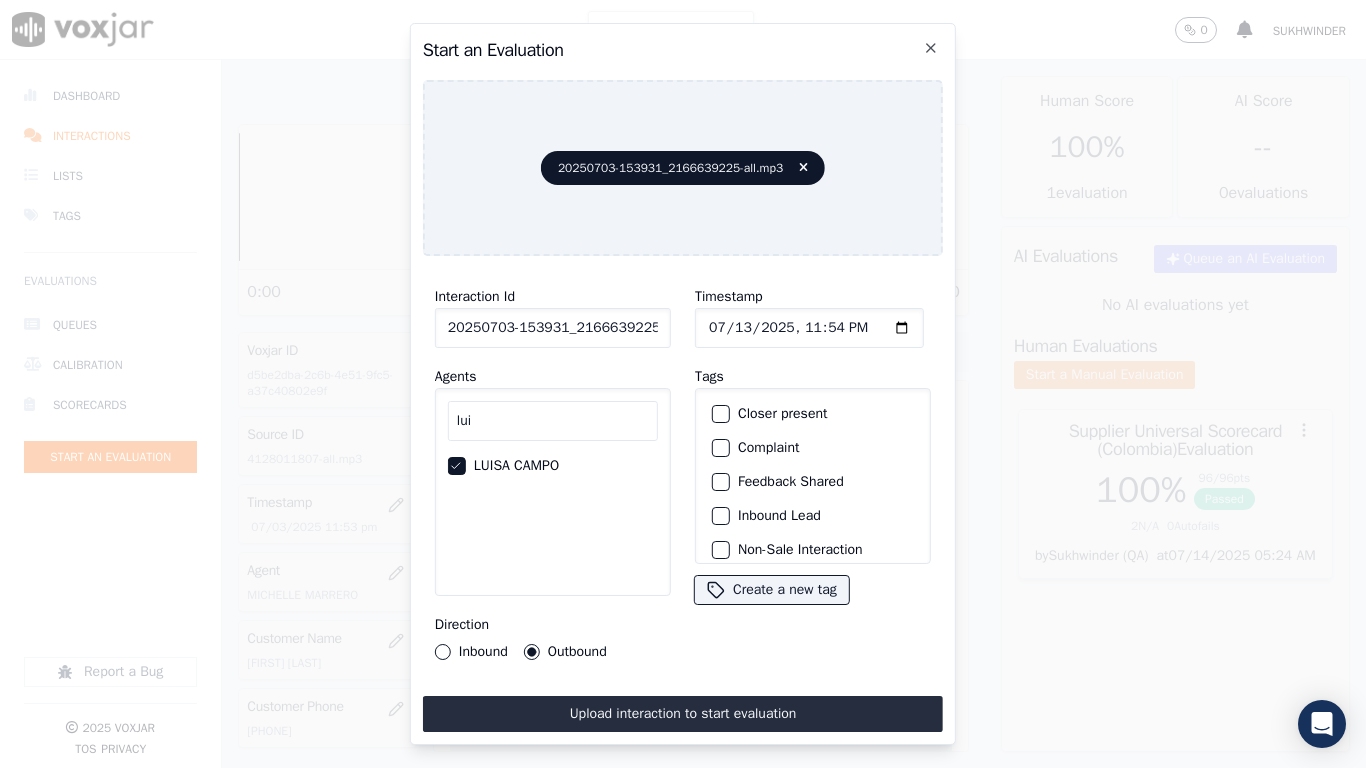 click on "Timestamp" 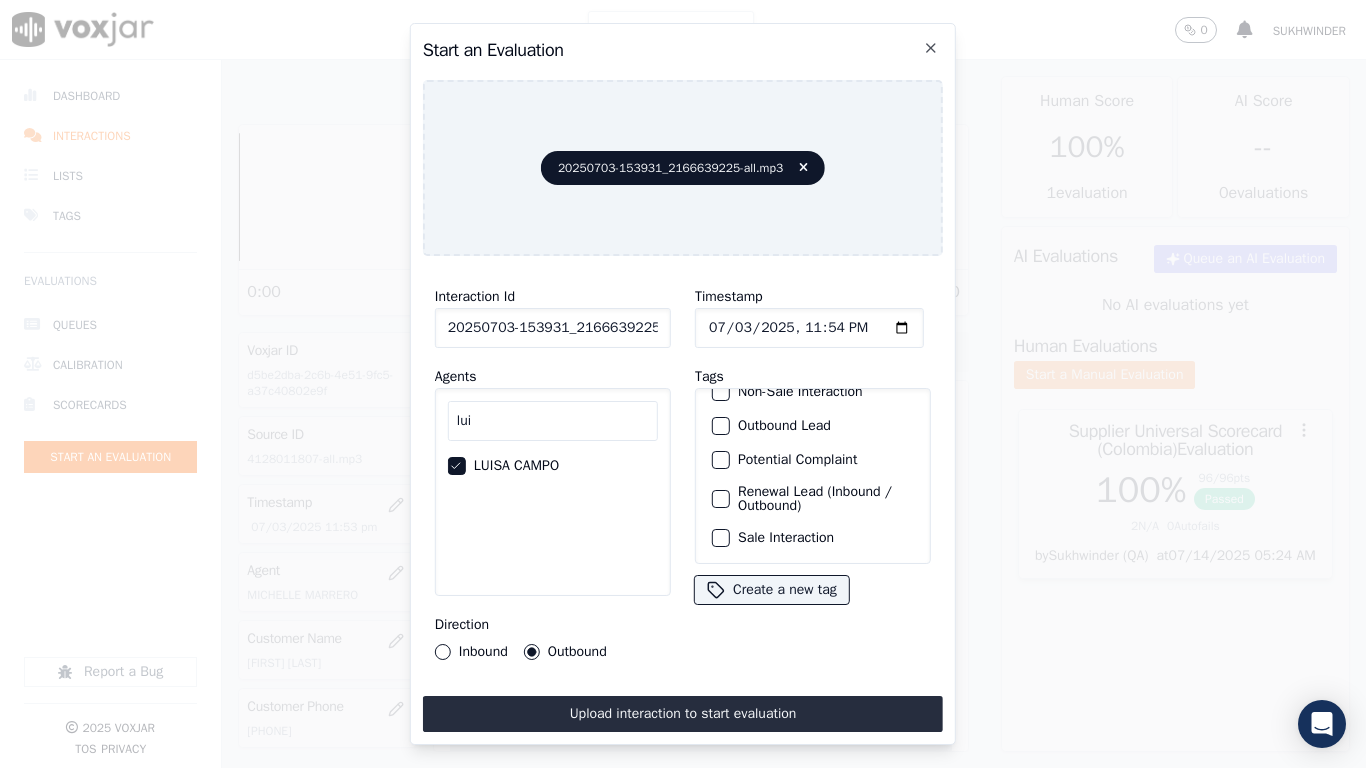 scroll, scrollTop: 173, scrollLeft: 0, axis: vertical 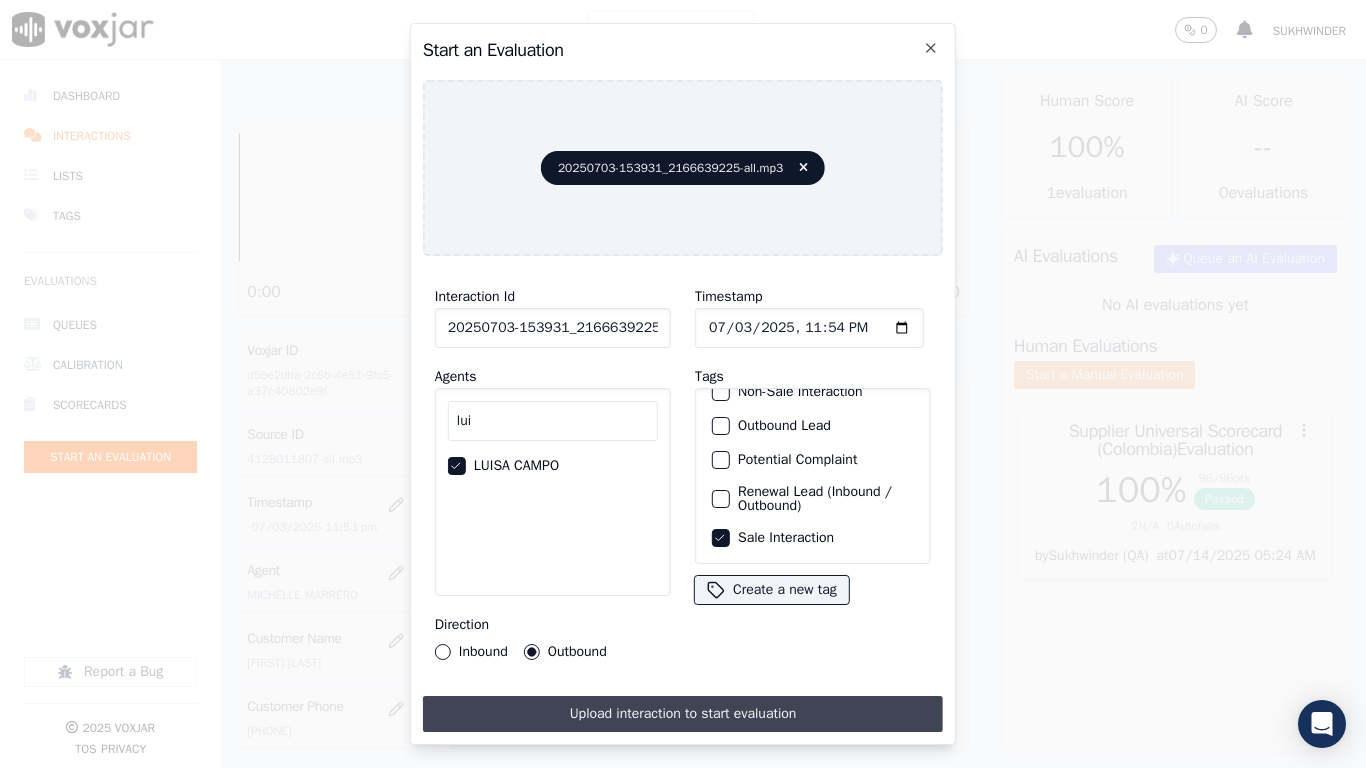 click on "Upload interaction to start evaluation" at bounding box center [683, 714] 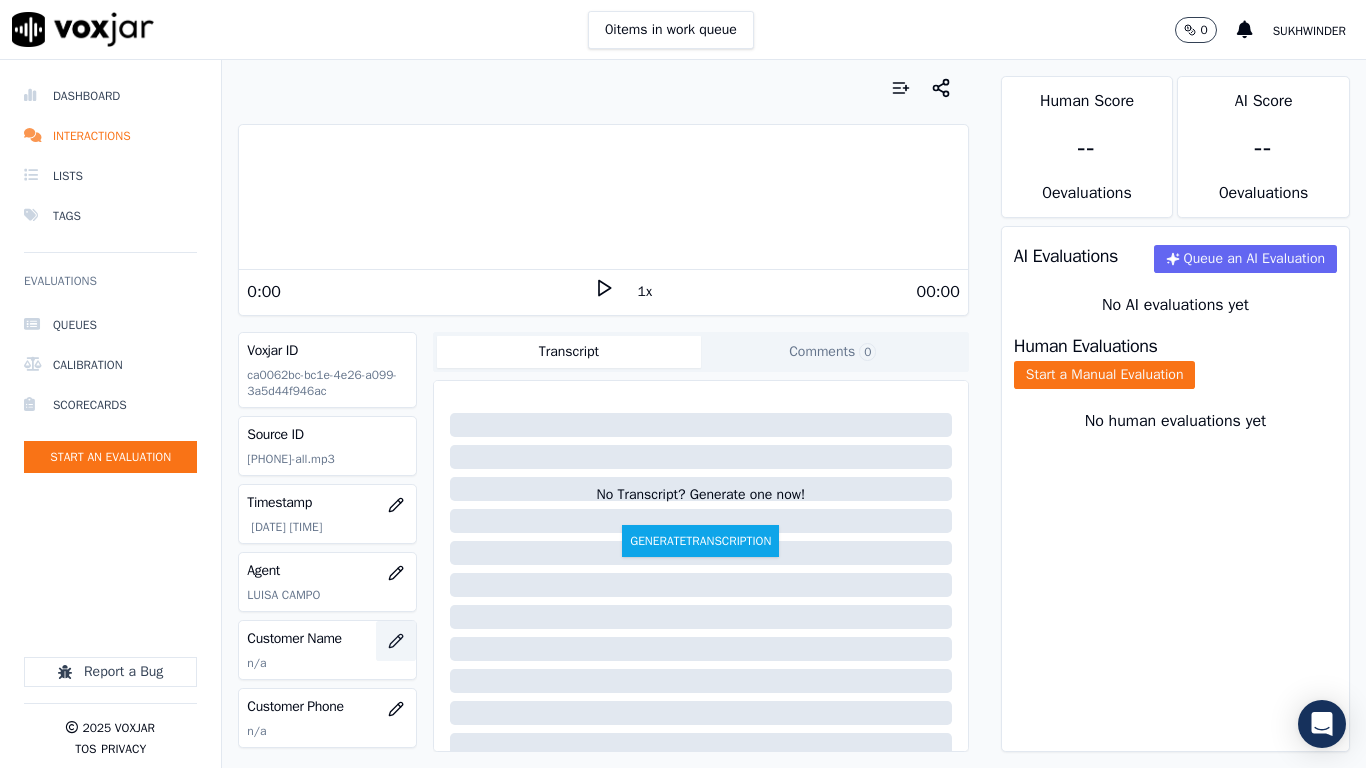 click 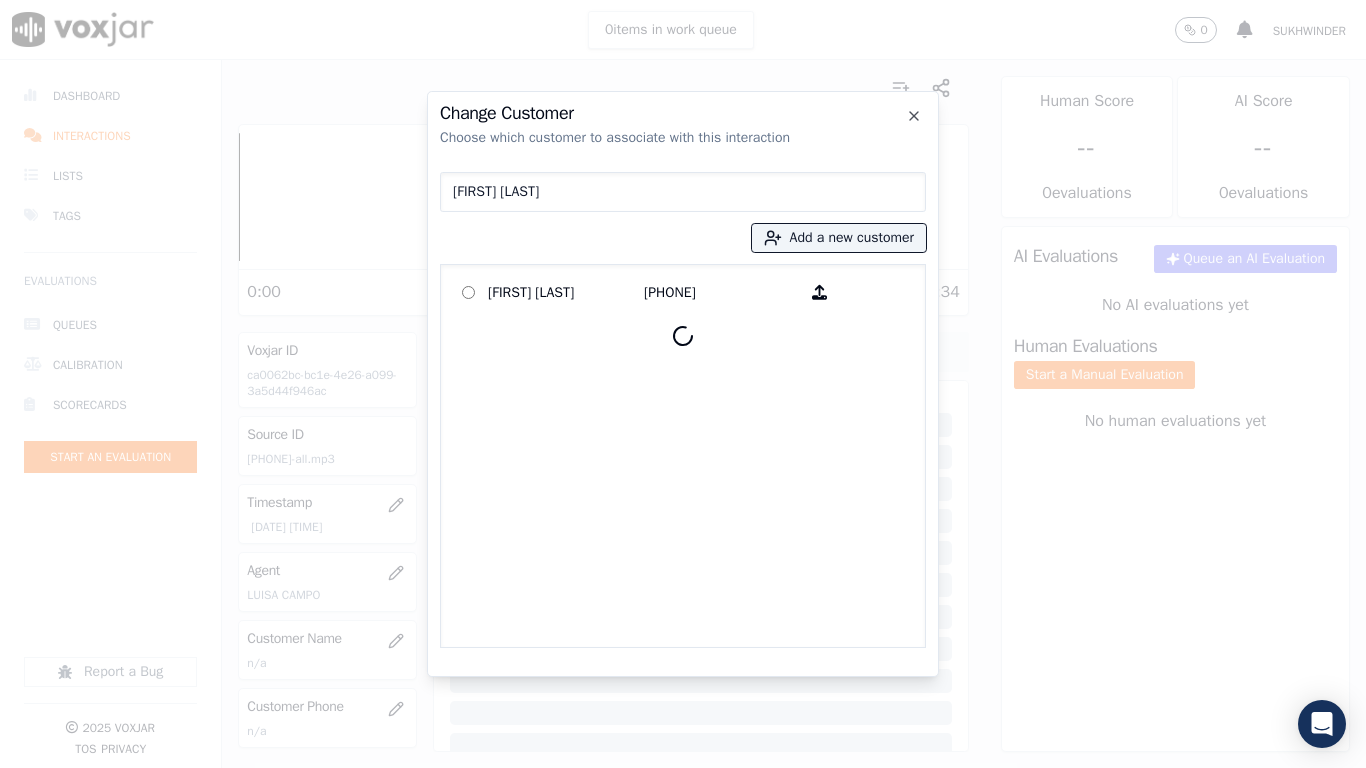 type on "[FIRST] [LAST]" 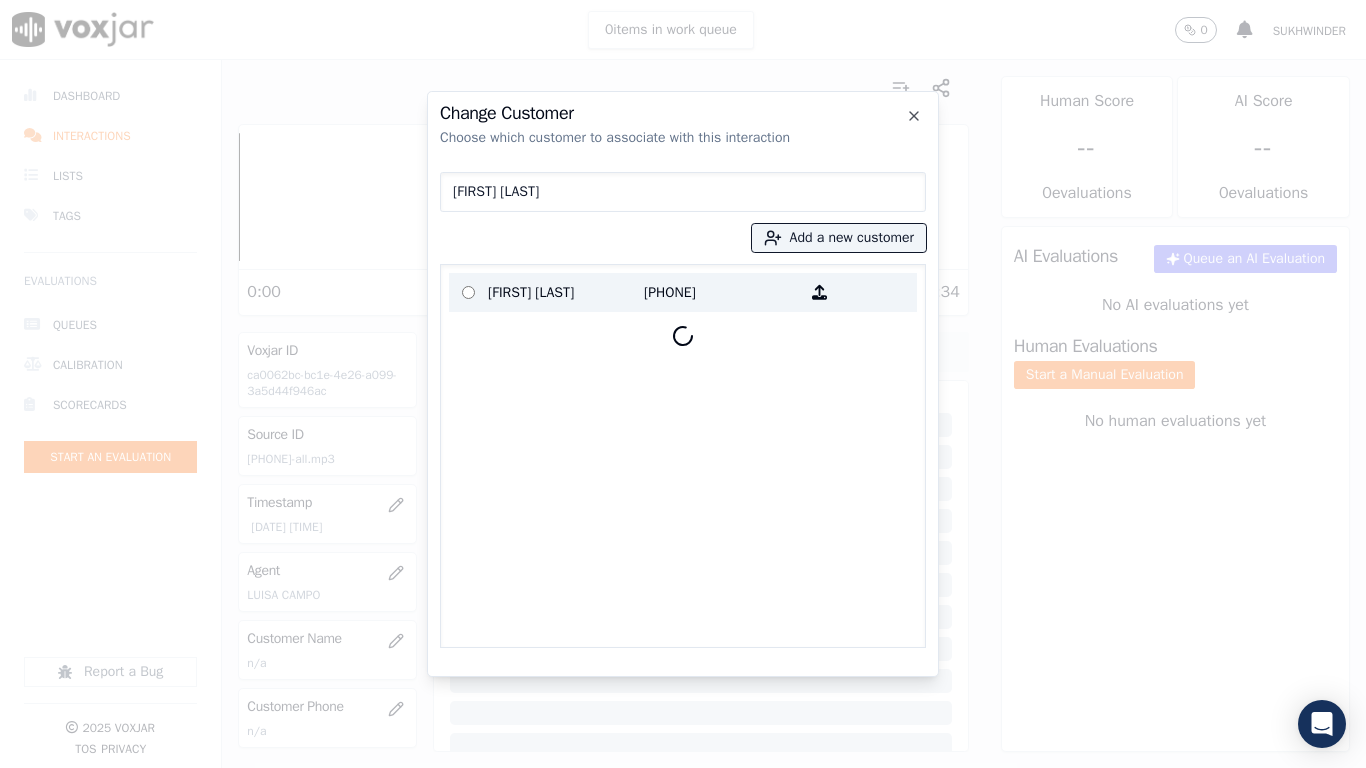 click on "[FIRST] [LAST]" at bounding box center [566, 292] 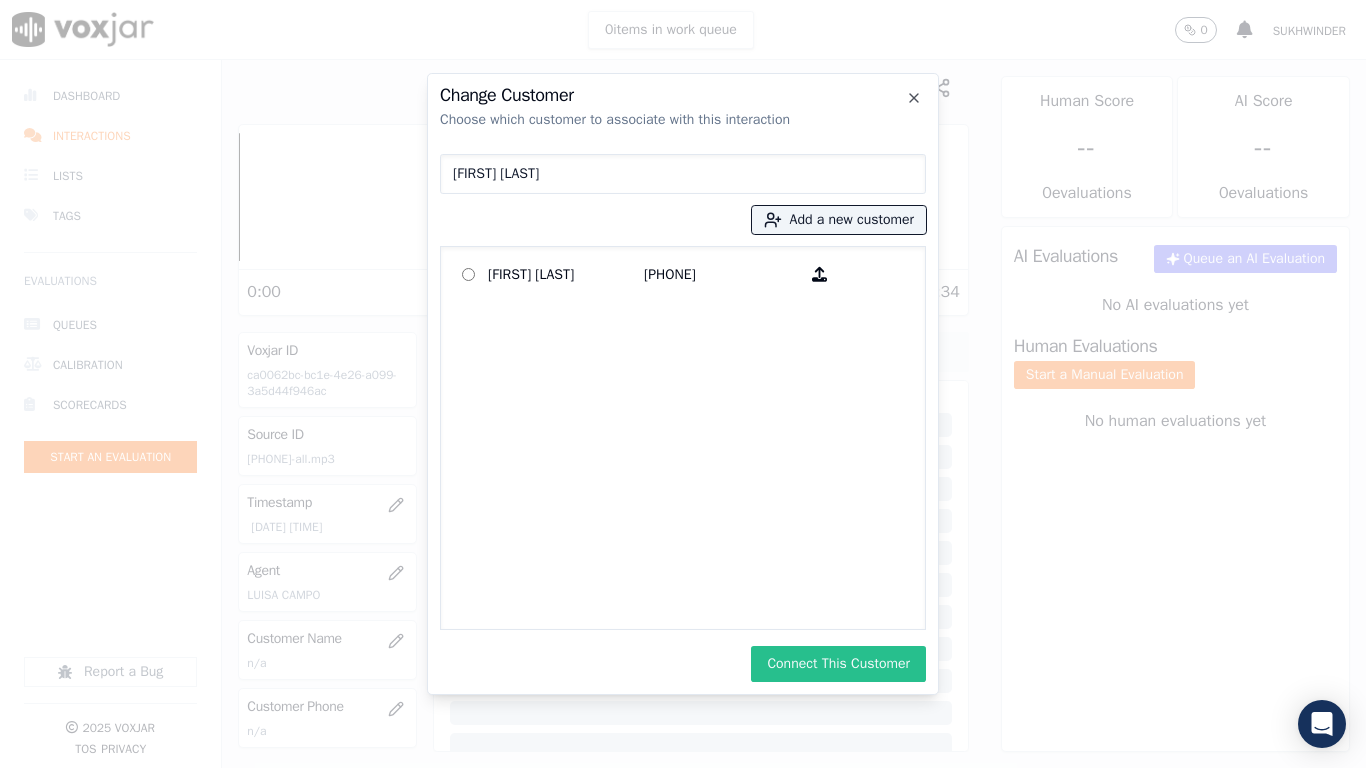 click on "Connect This Customer" at bounding box center (838, 664) 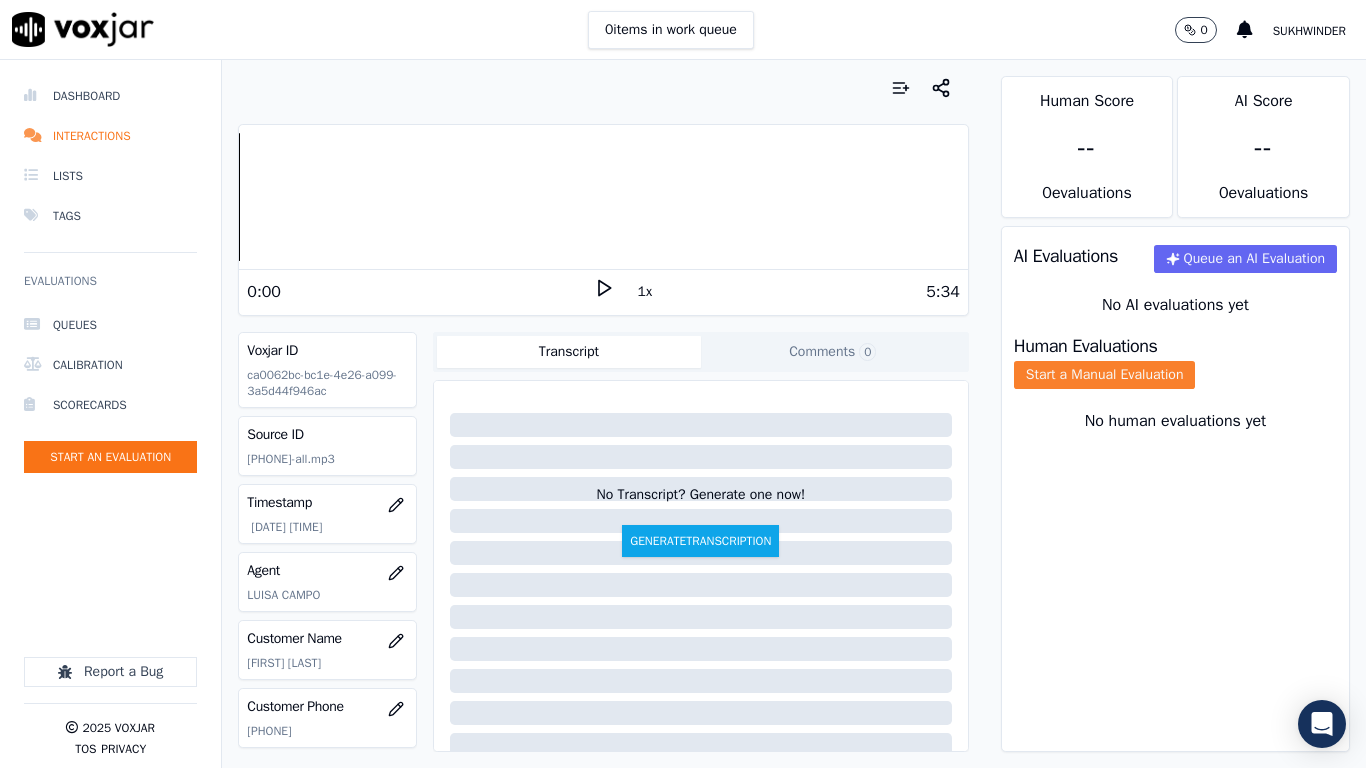 click on "Start a Manual Evaluation" 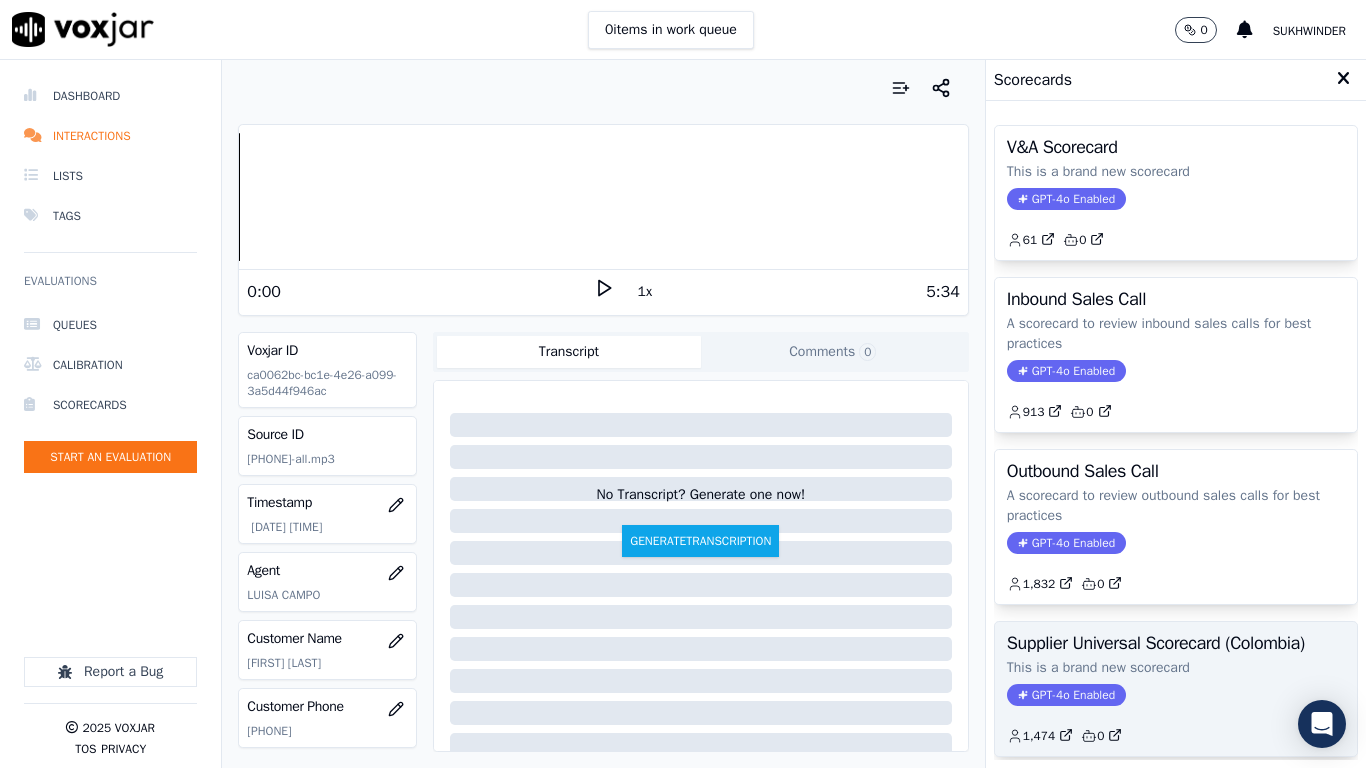 click on "Supplier Universal Scorecard (Colombia)" at bounding box center (1176, 643) 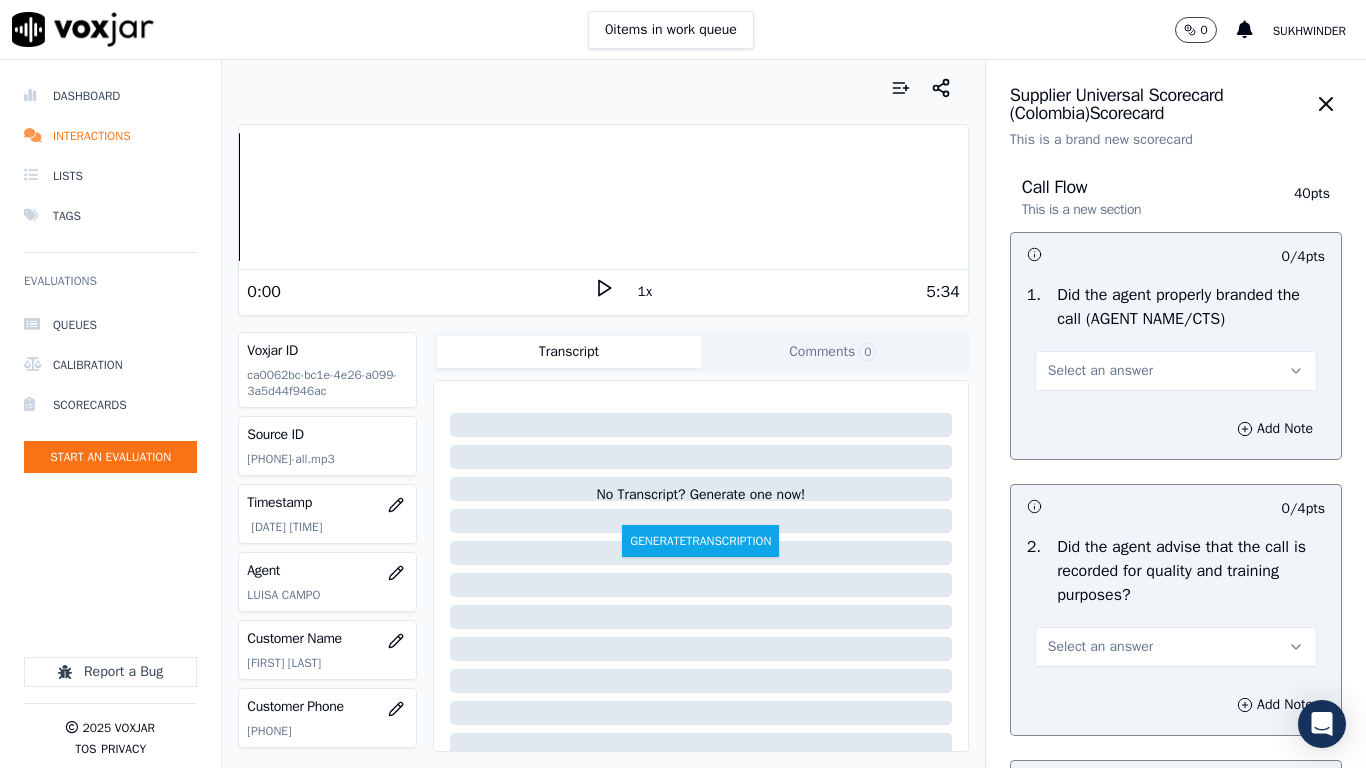 click on "Select an answer" at bounding box center [1100, 371] 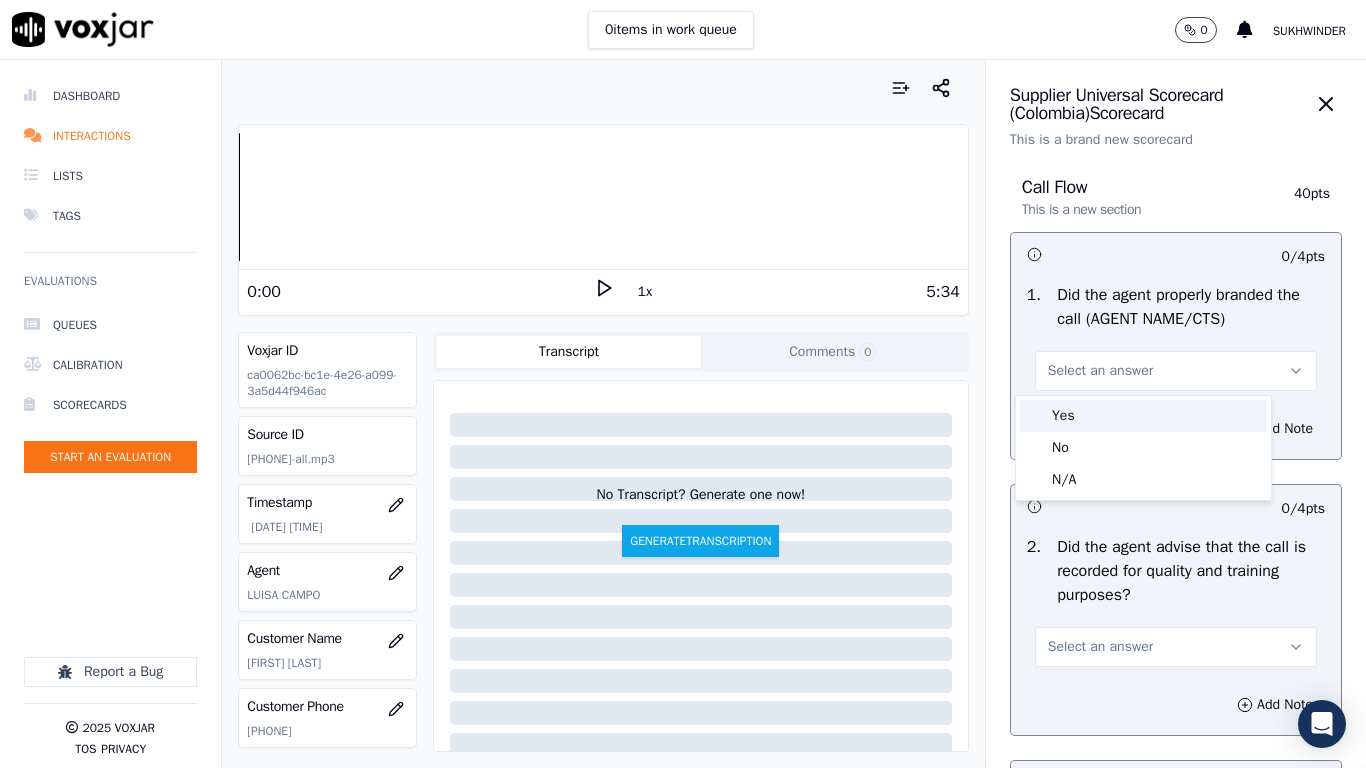 click on "Yes" at bounding box center [1143, 416] 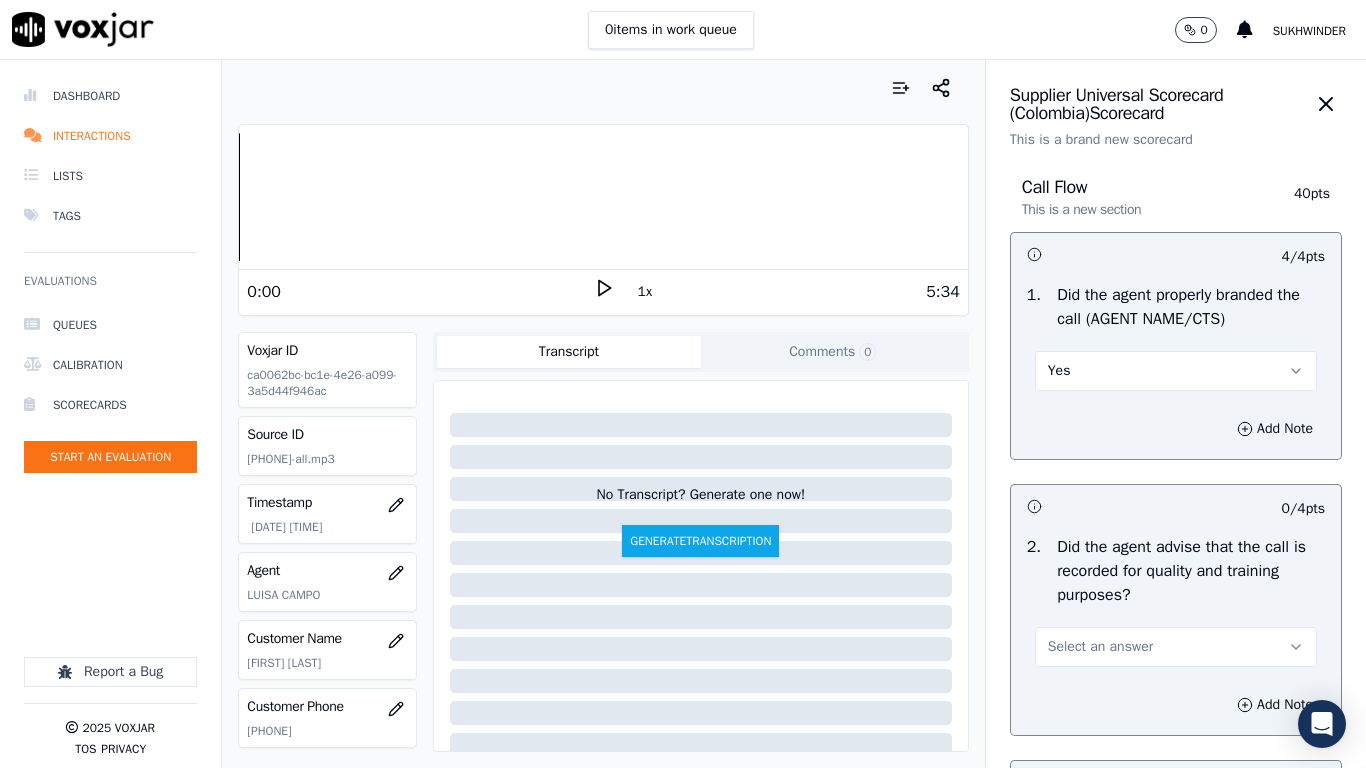 click on "Select an answer" at bounding box center (1100, 647) 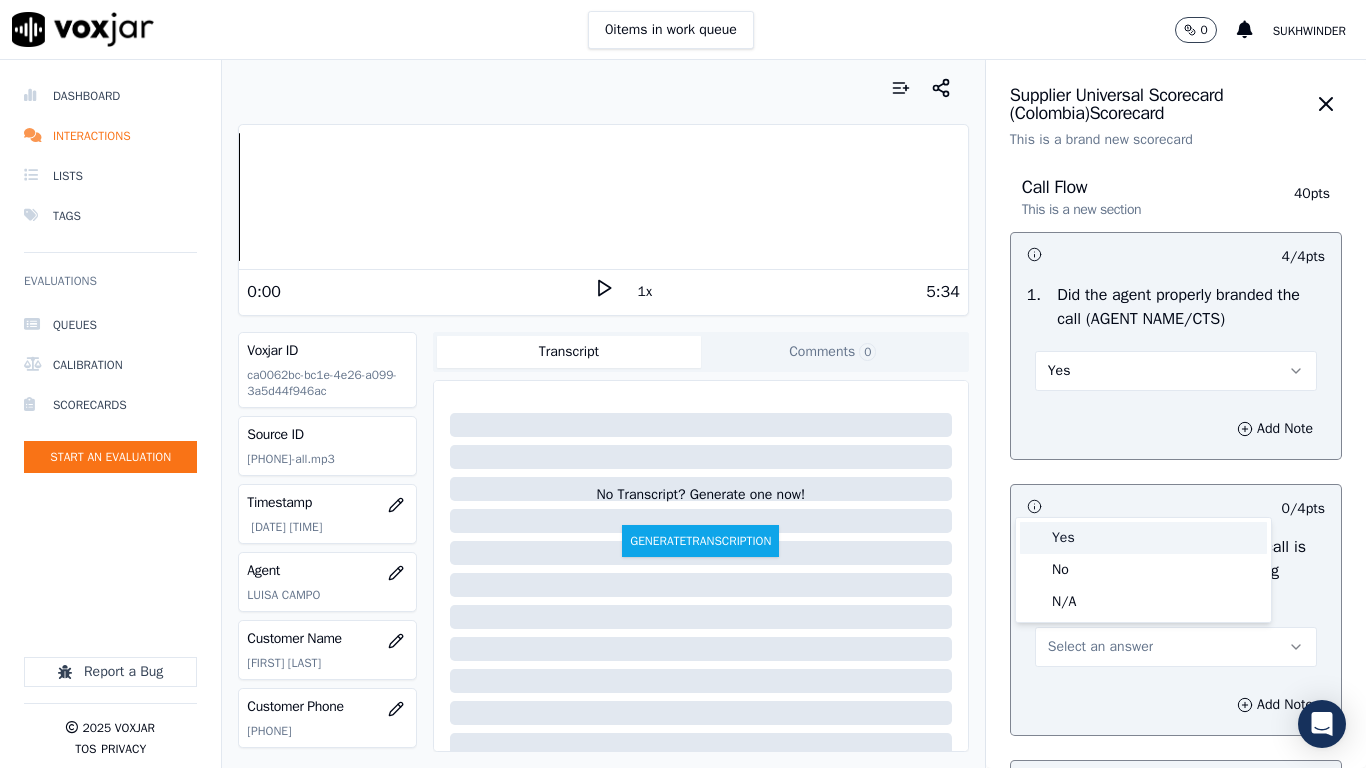 click on "Yes" at bounding box center [1143, 538] 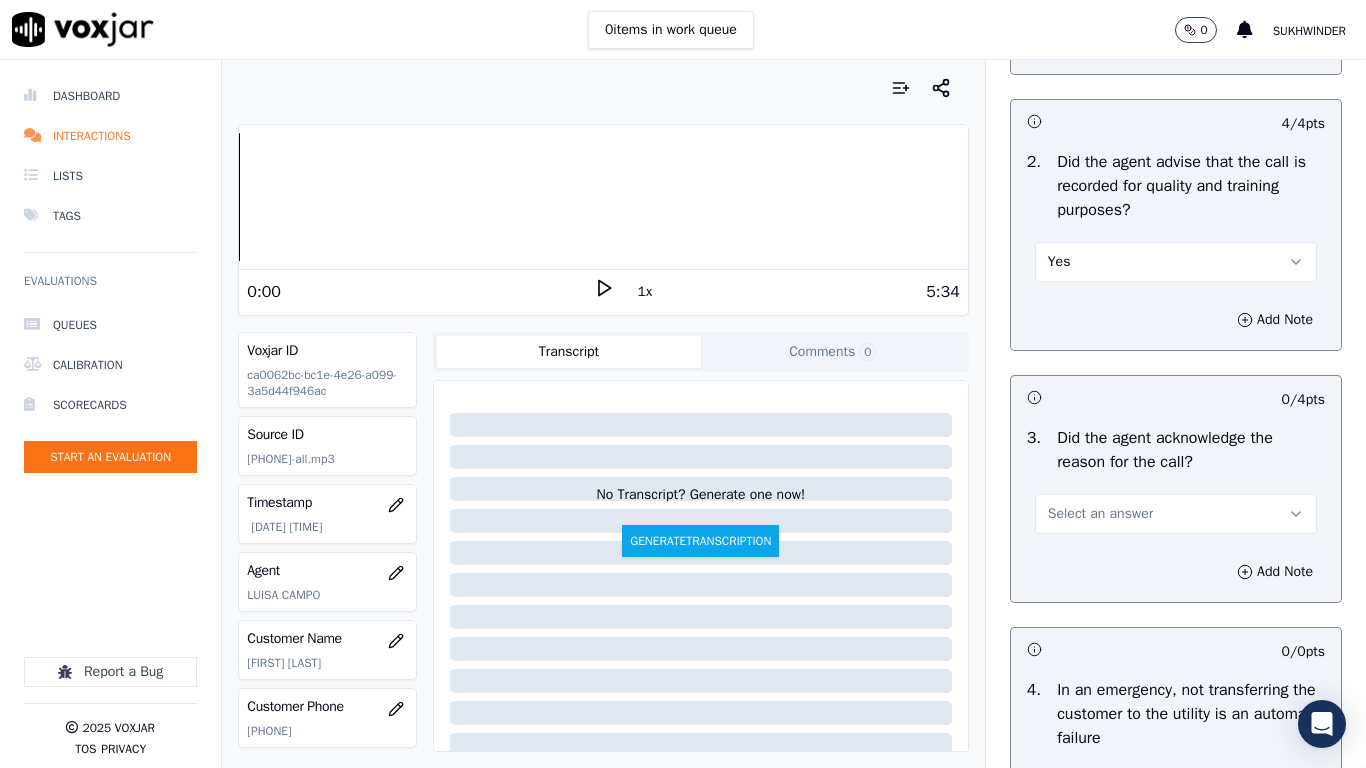 scroll, scrollTop: 400, scrollLeft: 0, axis: vertical 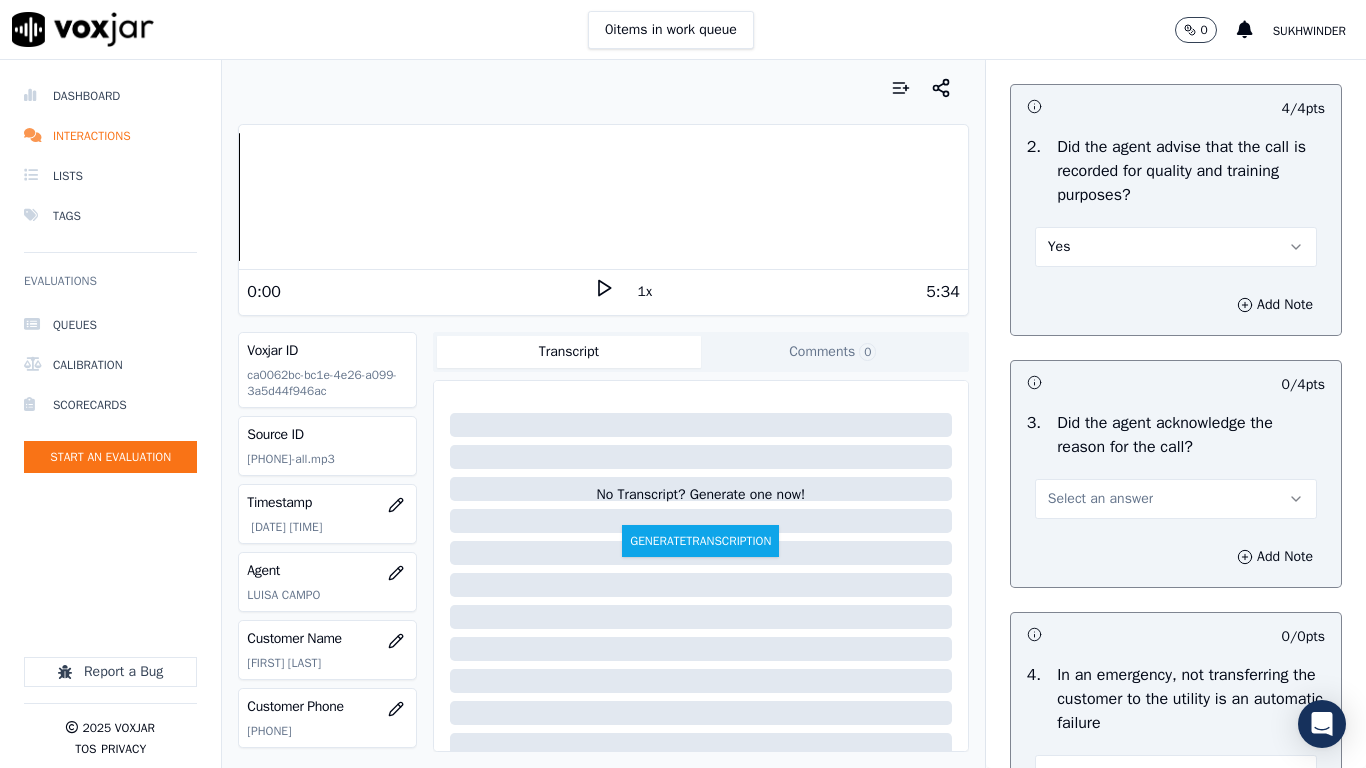 click on "Select an answer" at bounding box center (1100, 499) 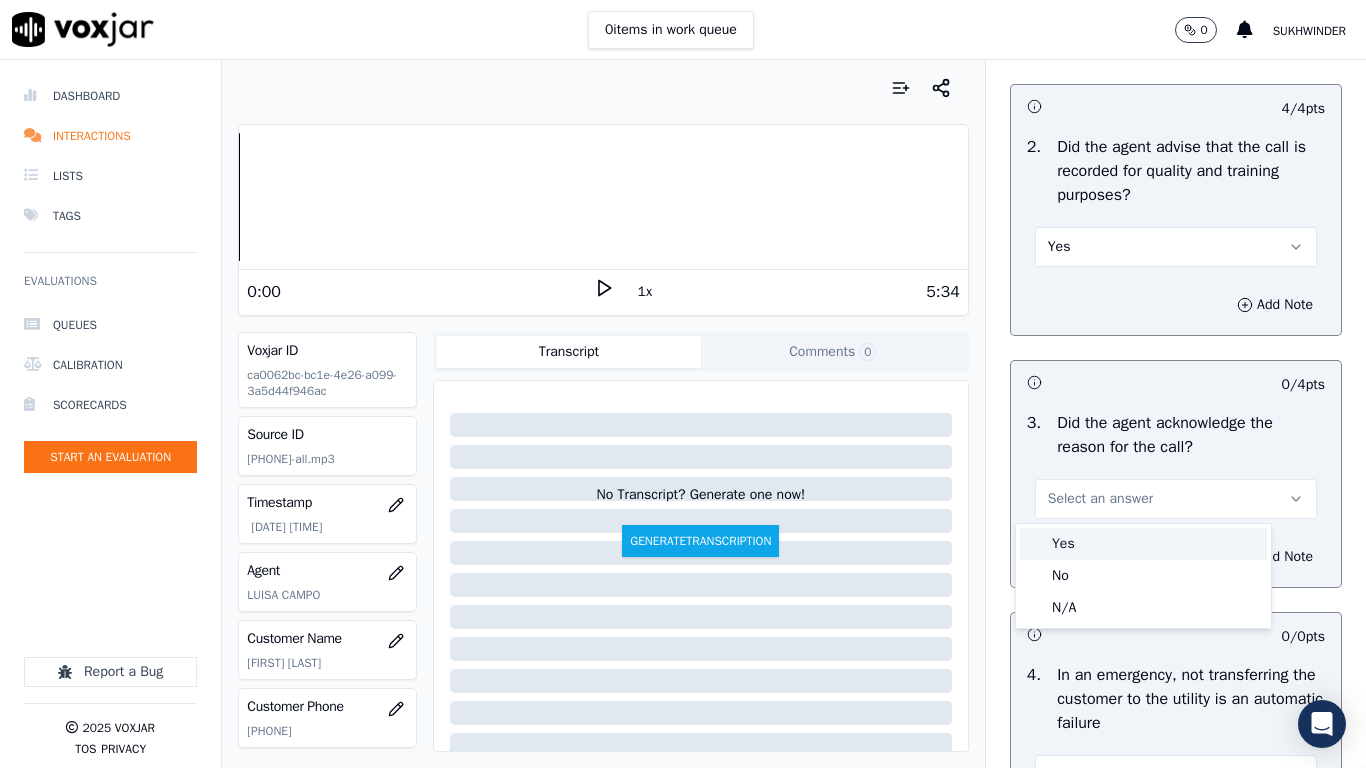 click on "Yes" at bounding box center [1143, 544] 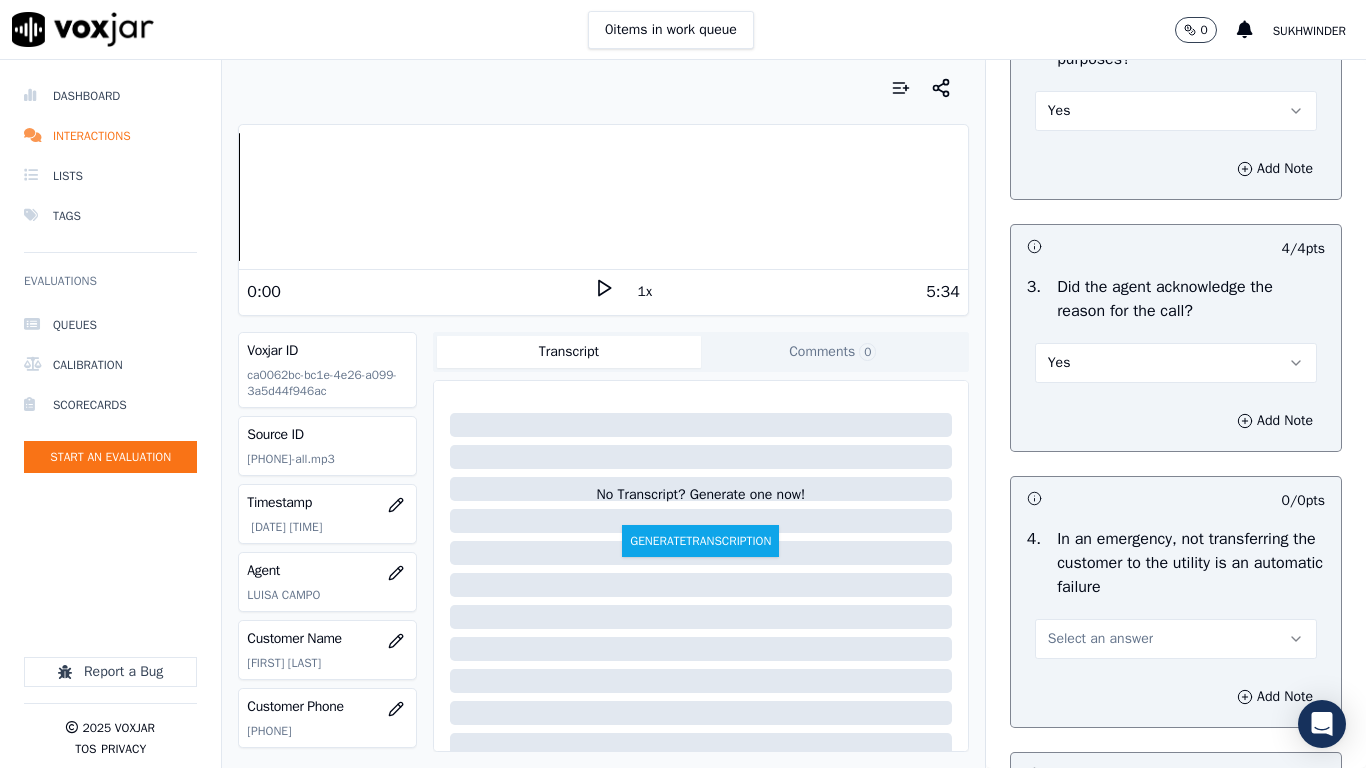 scroll, scrollTop: 800, scrollLeft: 0, axis: vertical 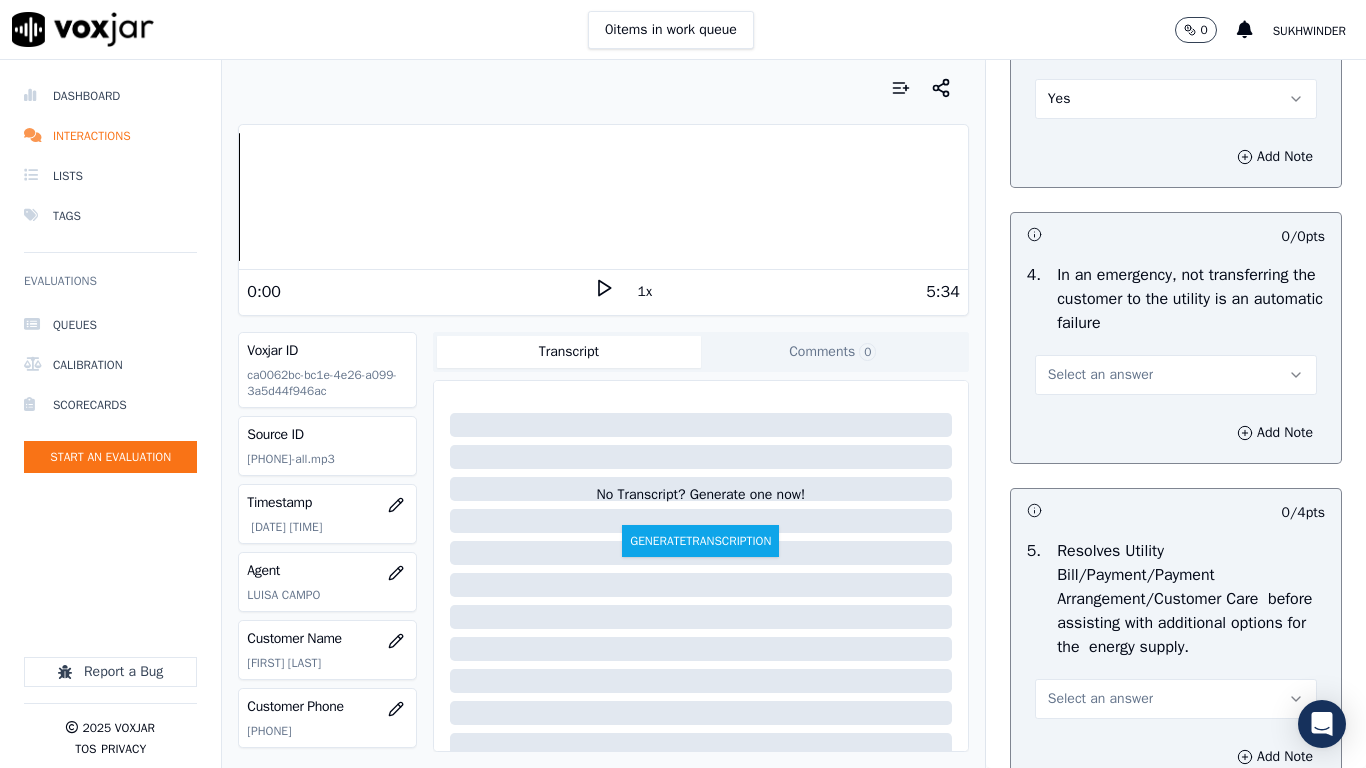 click on "Select an answer" at bounding box center [1100, 375] 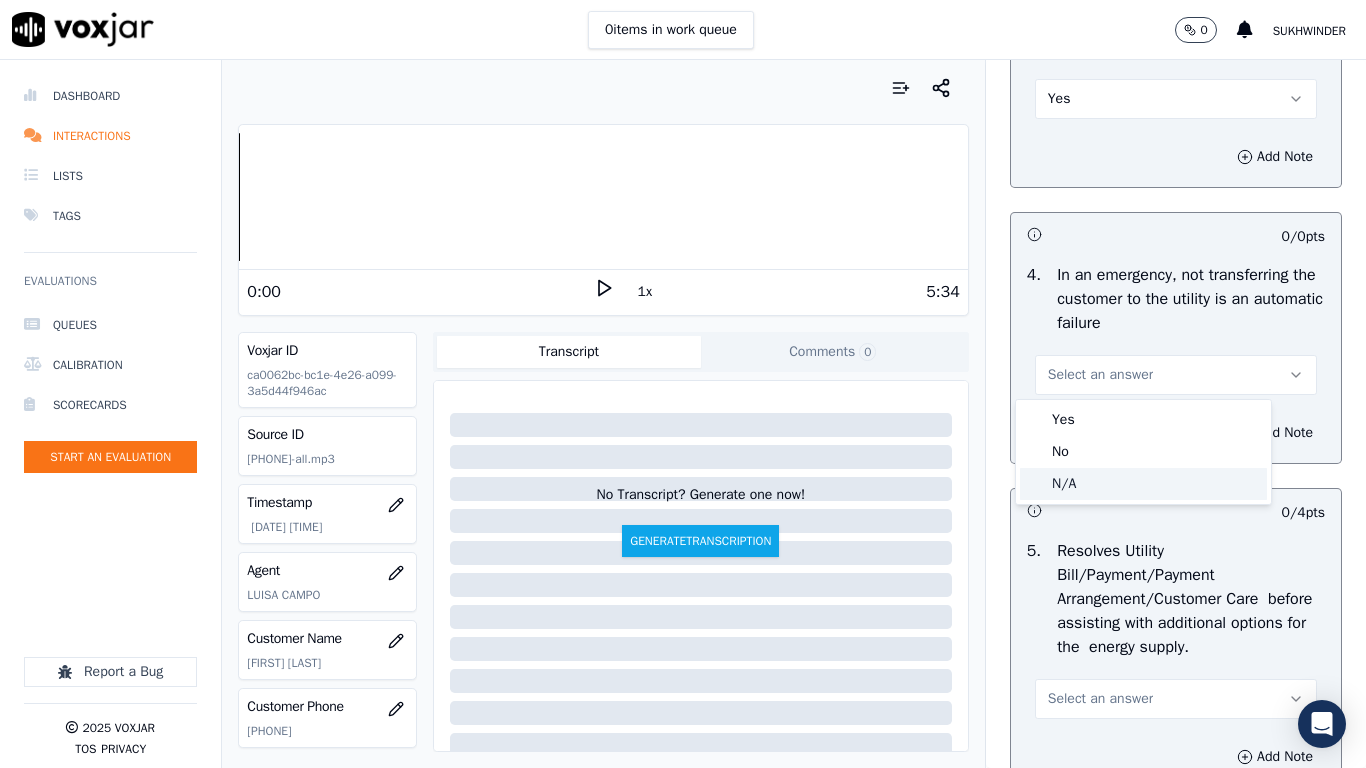 click on "N/A" 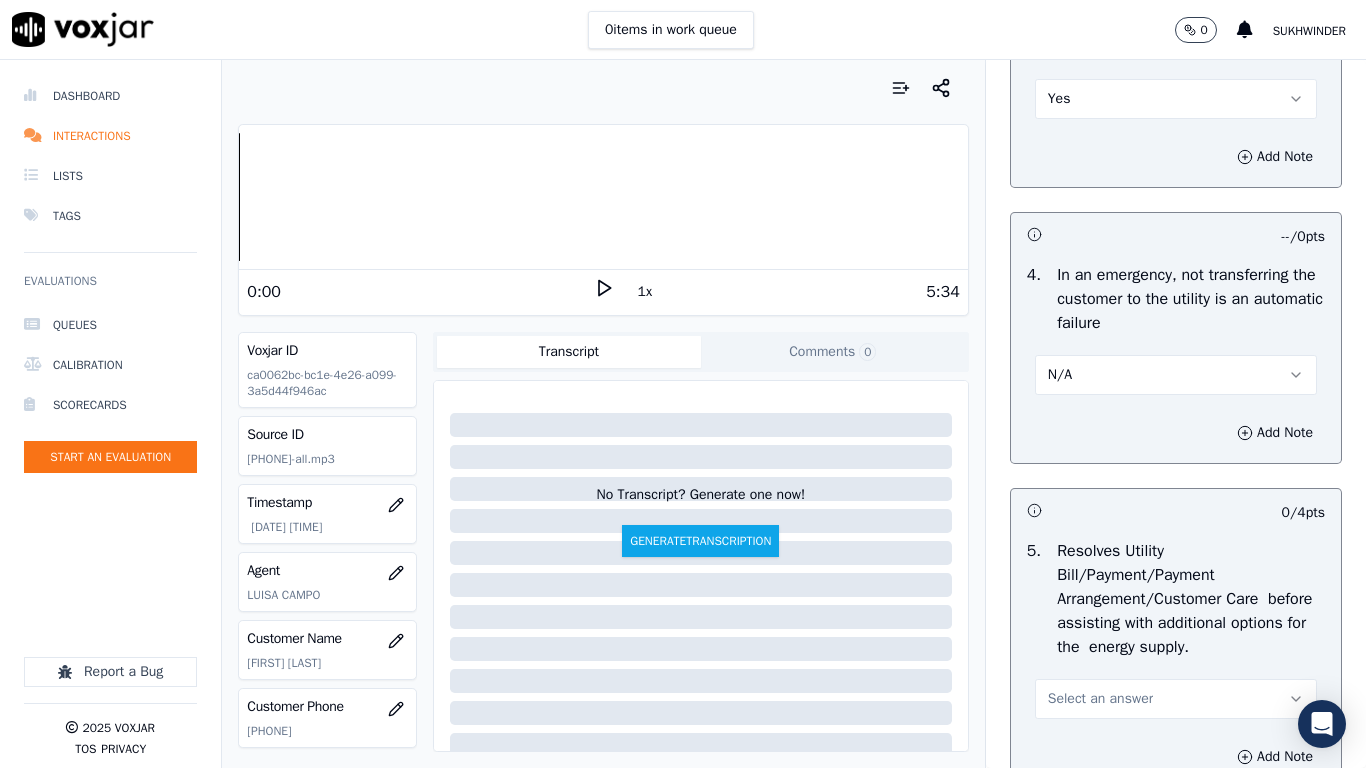 click on "Select an answer" at bounding box center (1100, 699) 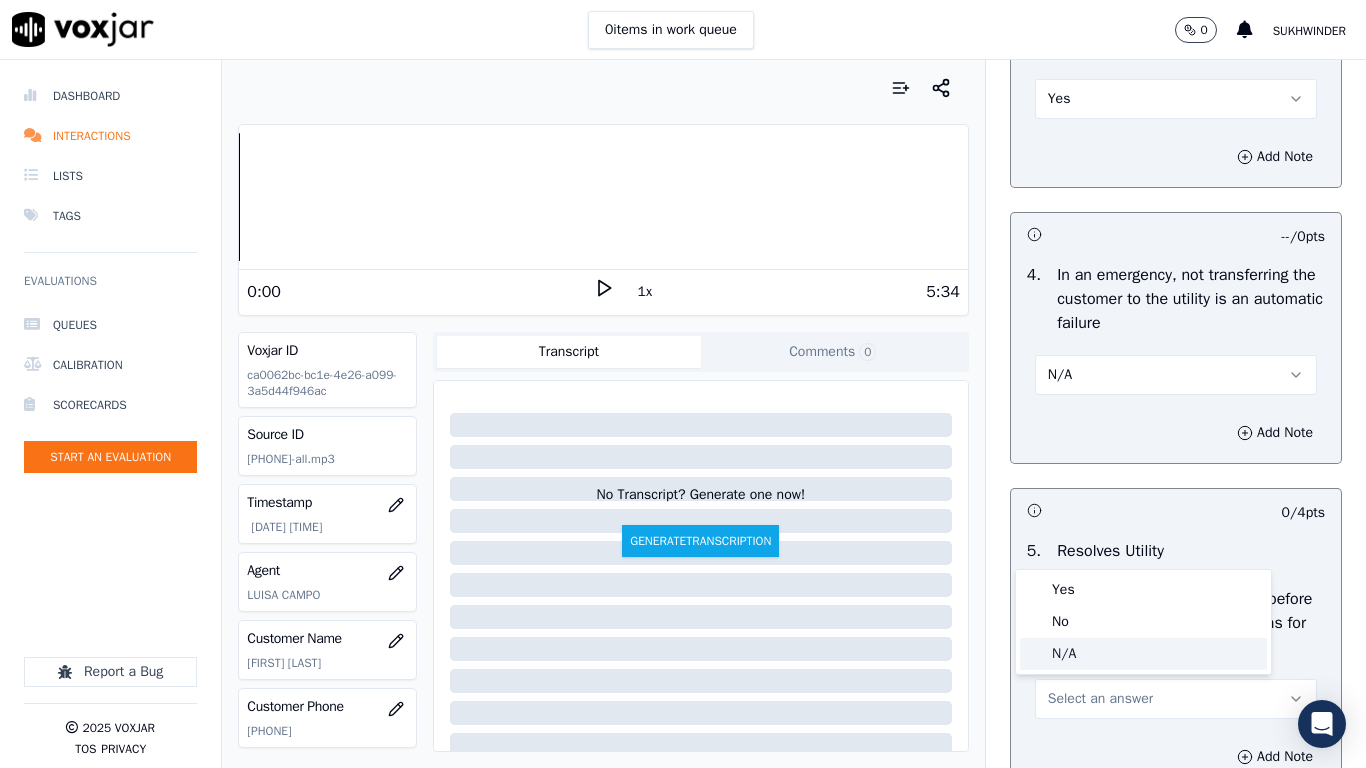 click on "N/A" 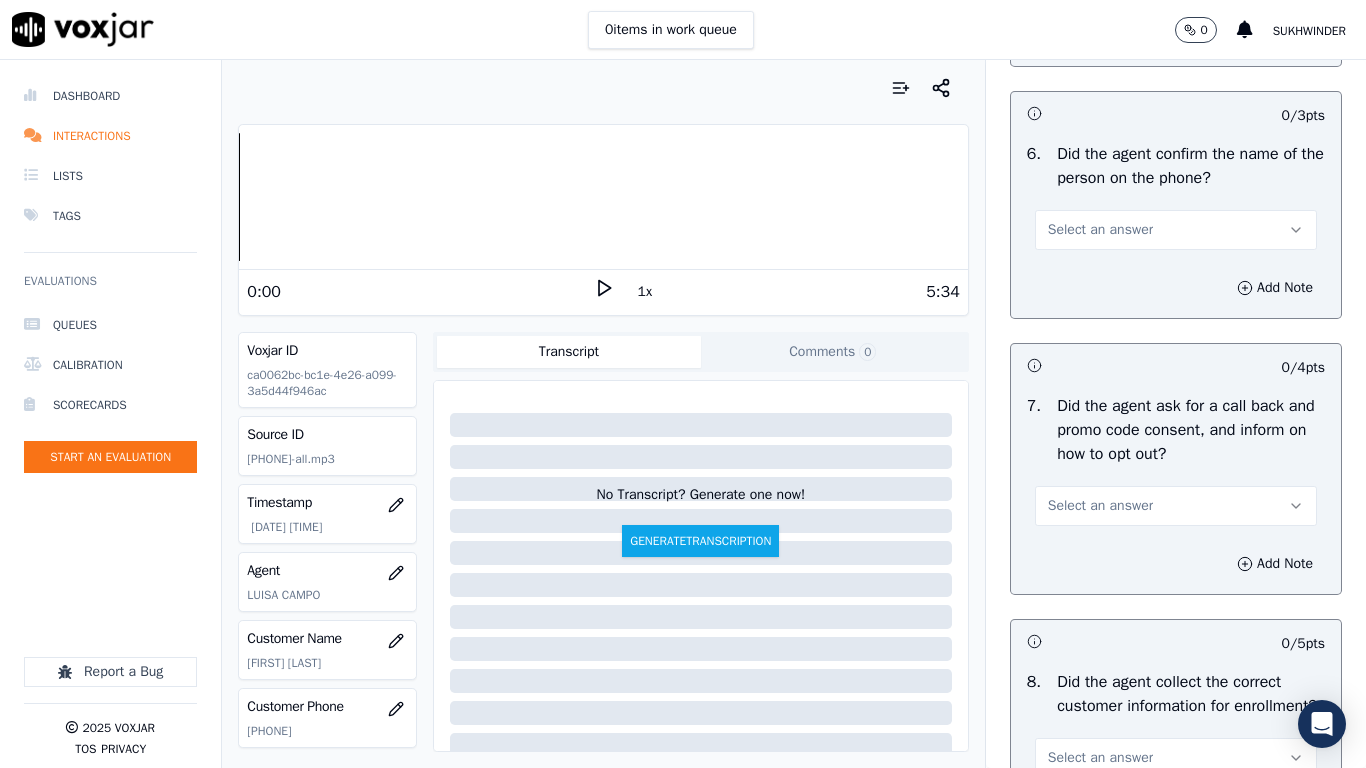scroll, scrollTop: 1600, scrollLeft: 0, axis: vertical 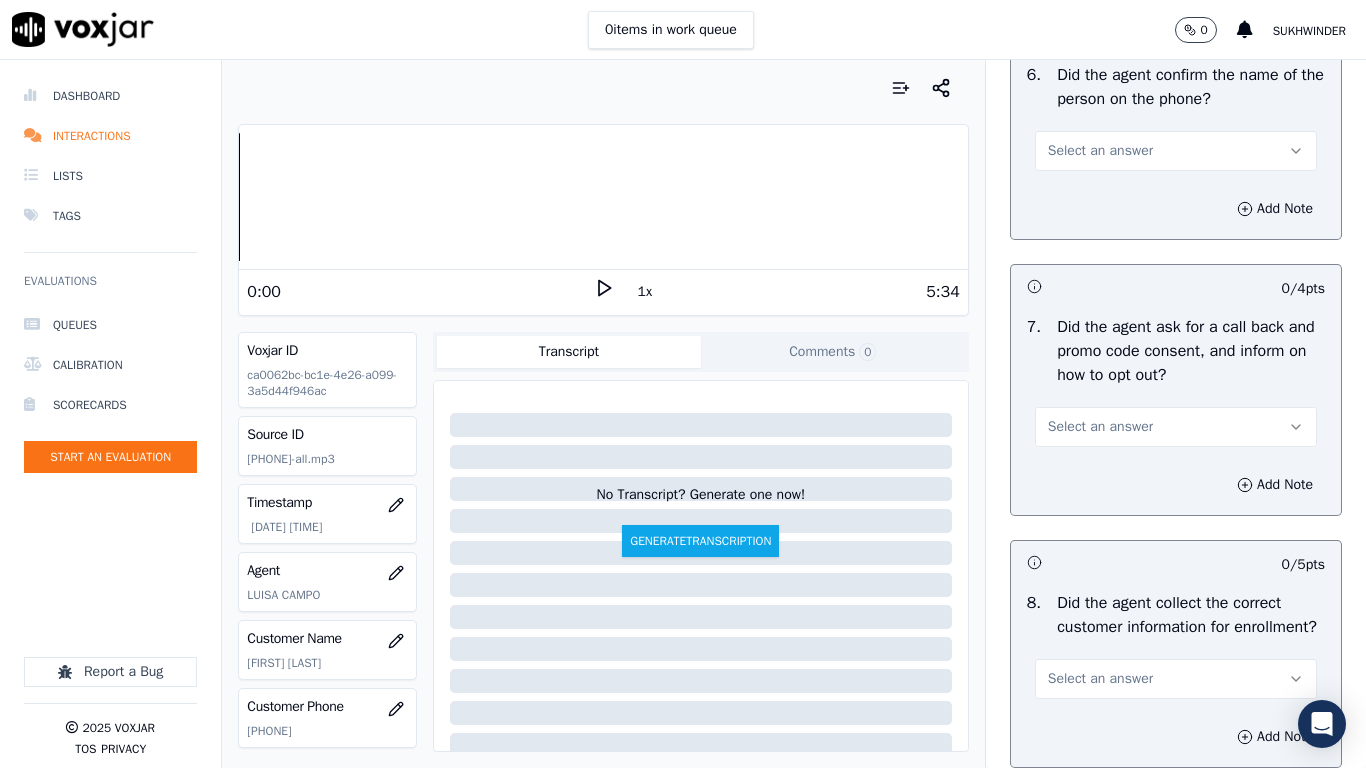 click on "Select an answer" at bounding box center (1176, 151) 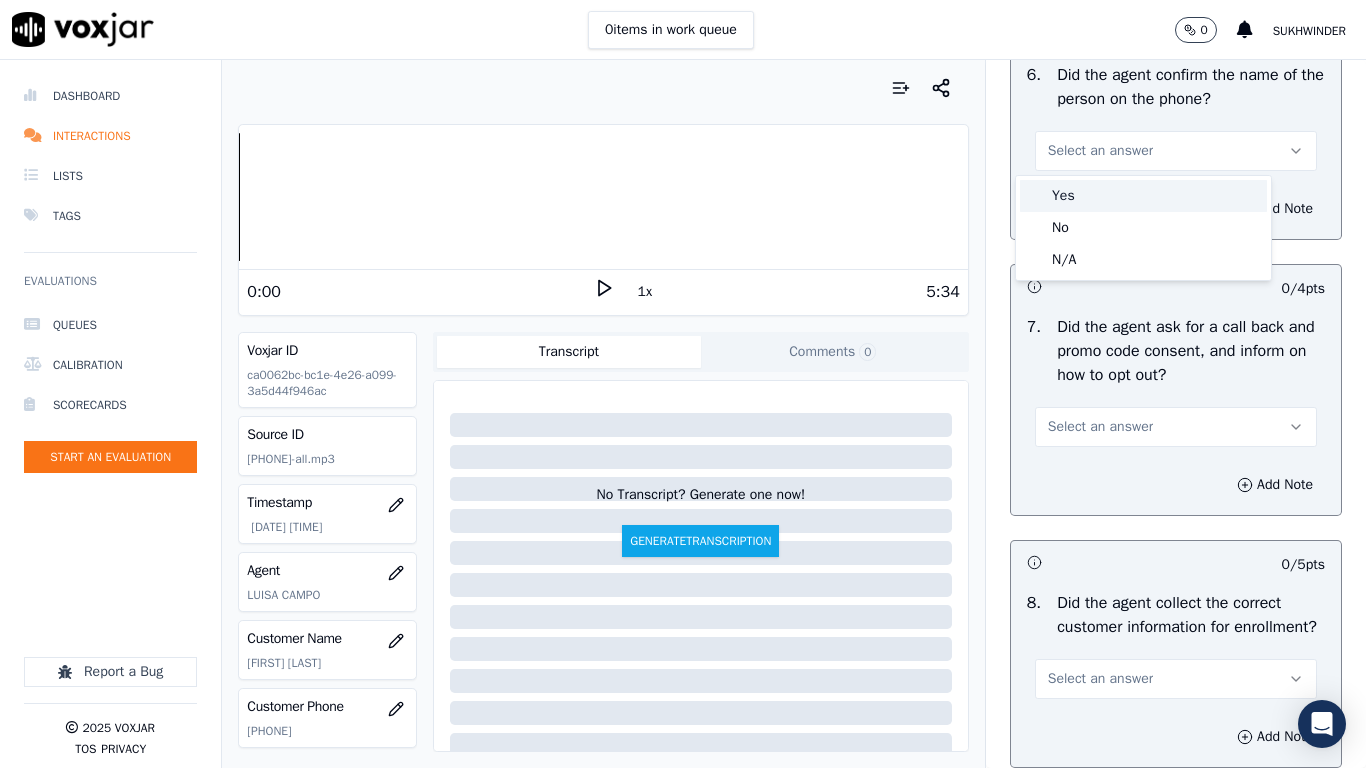 click on "Yes" at bounding box center (1143, 196) 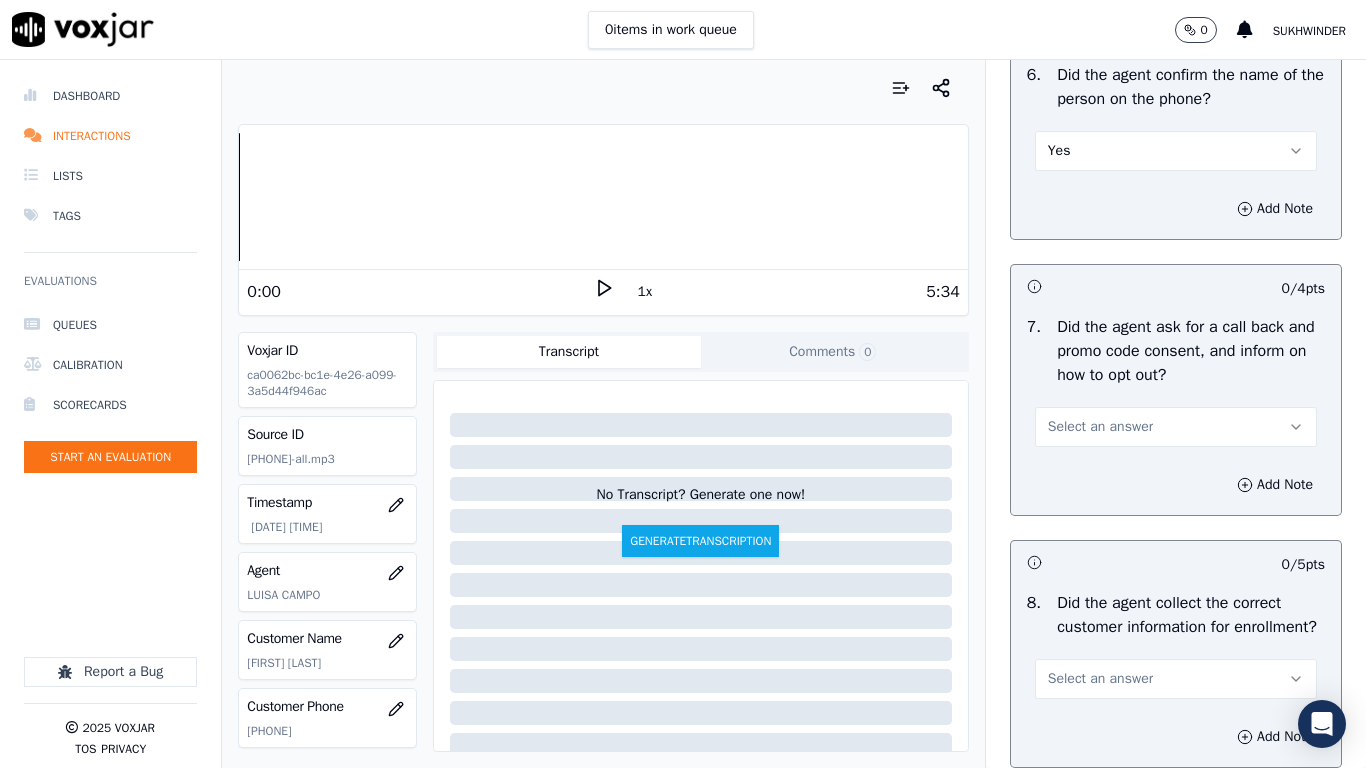 click on "Select an answer" at bounding box center (1100, 427) 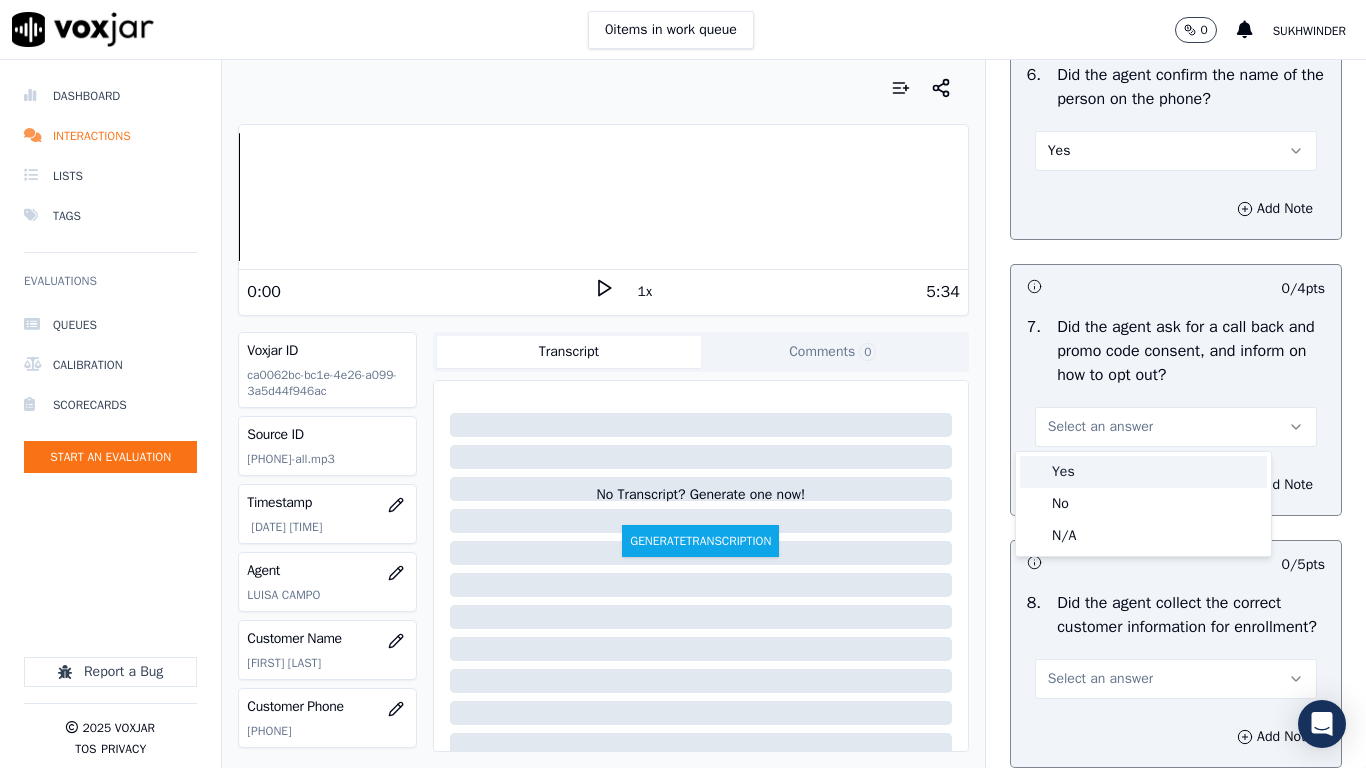 click on "Yes" at bounding box center [1143, 472] 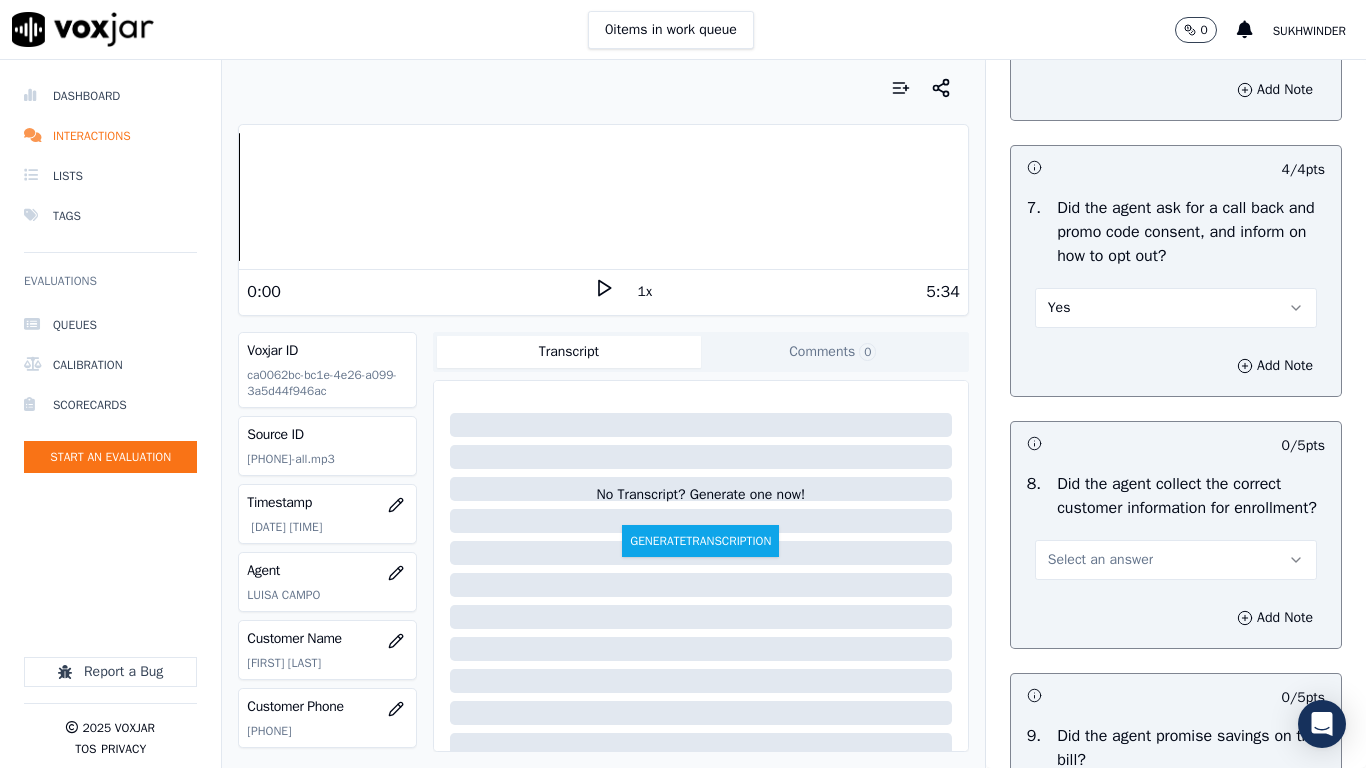 scroll, scrollTop: 1900, scrollLeft: 0, axis: vertical 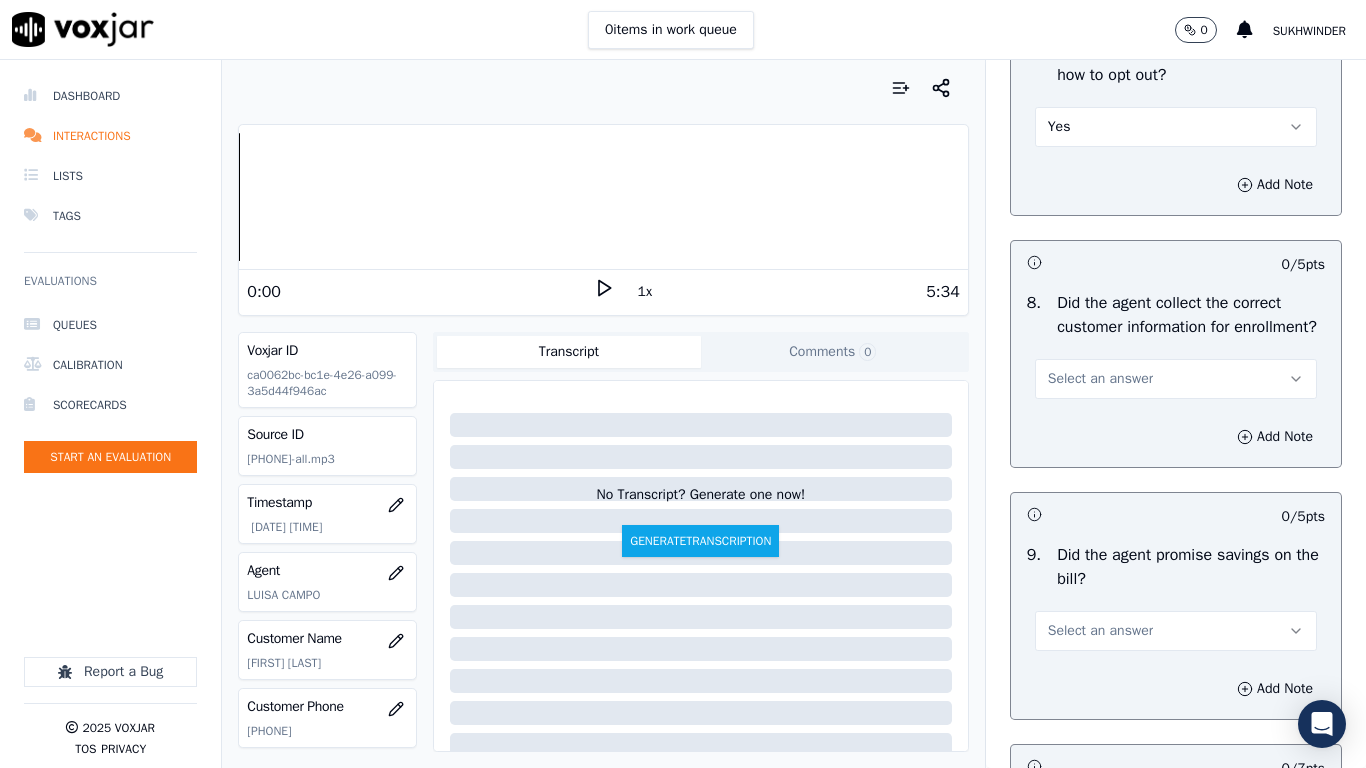click on "Select an answer" at bounding box center [1100, 379] 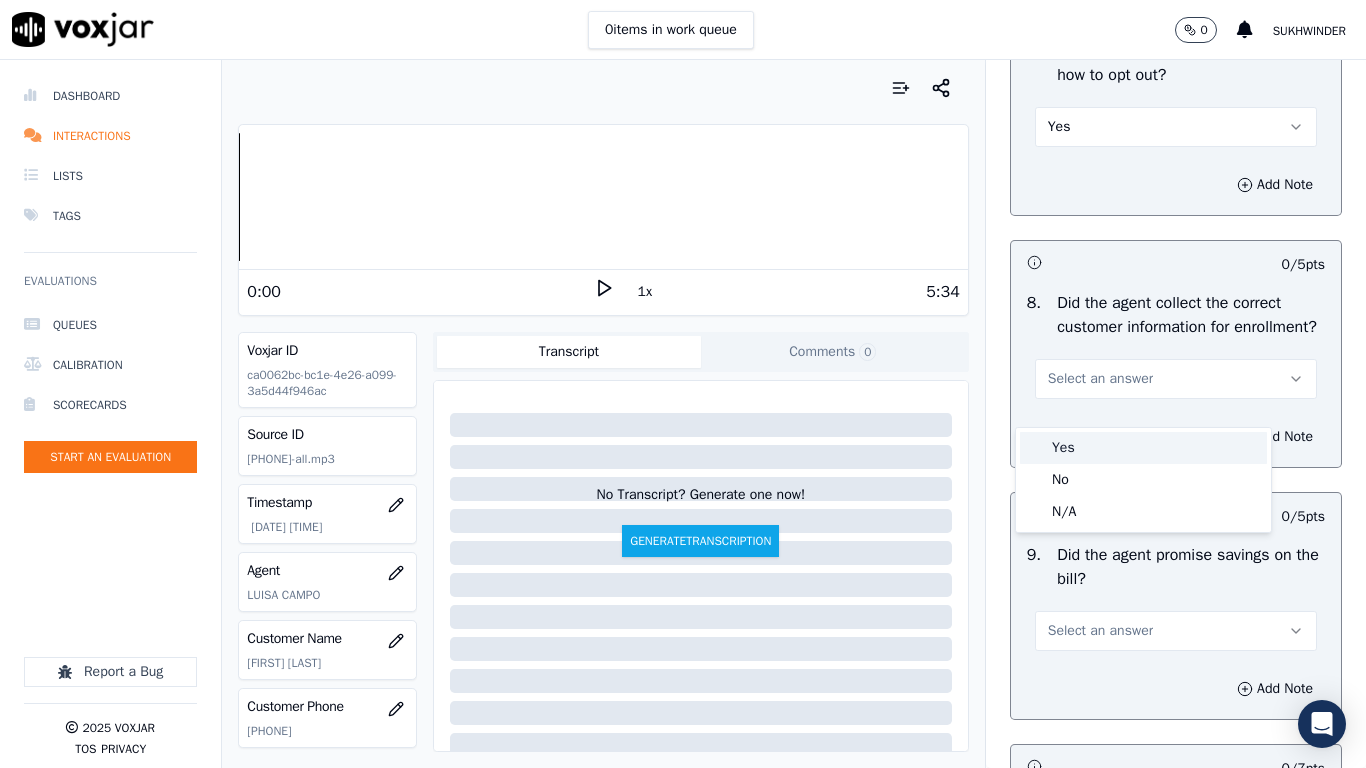 click on "Yes" at bounding box center (1143, 448) 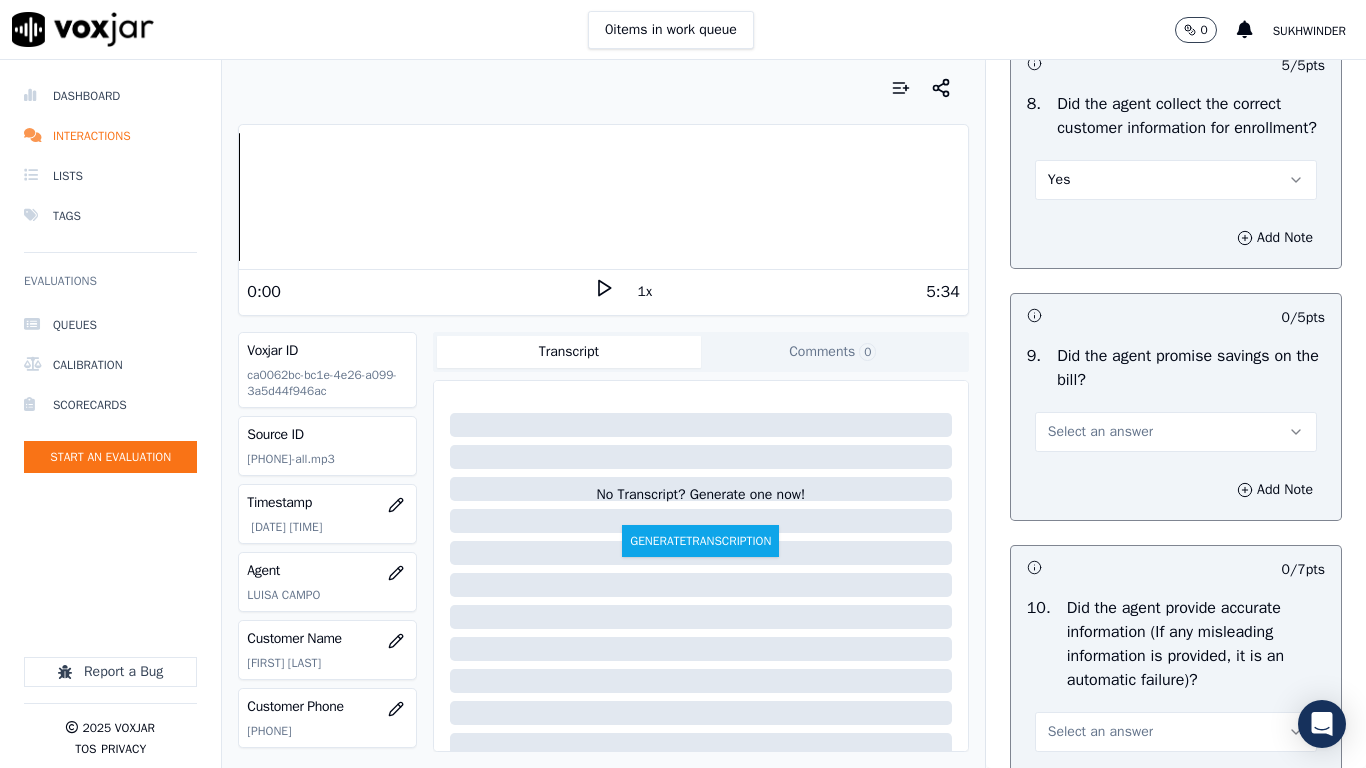 scroll, scrollTop: 2100, scrollLeft: 0, axis: vertical 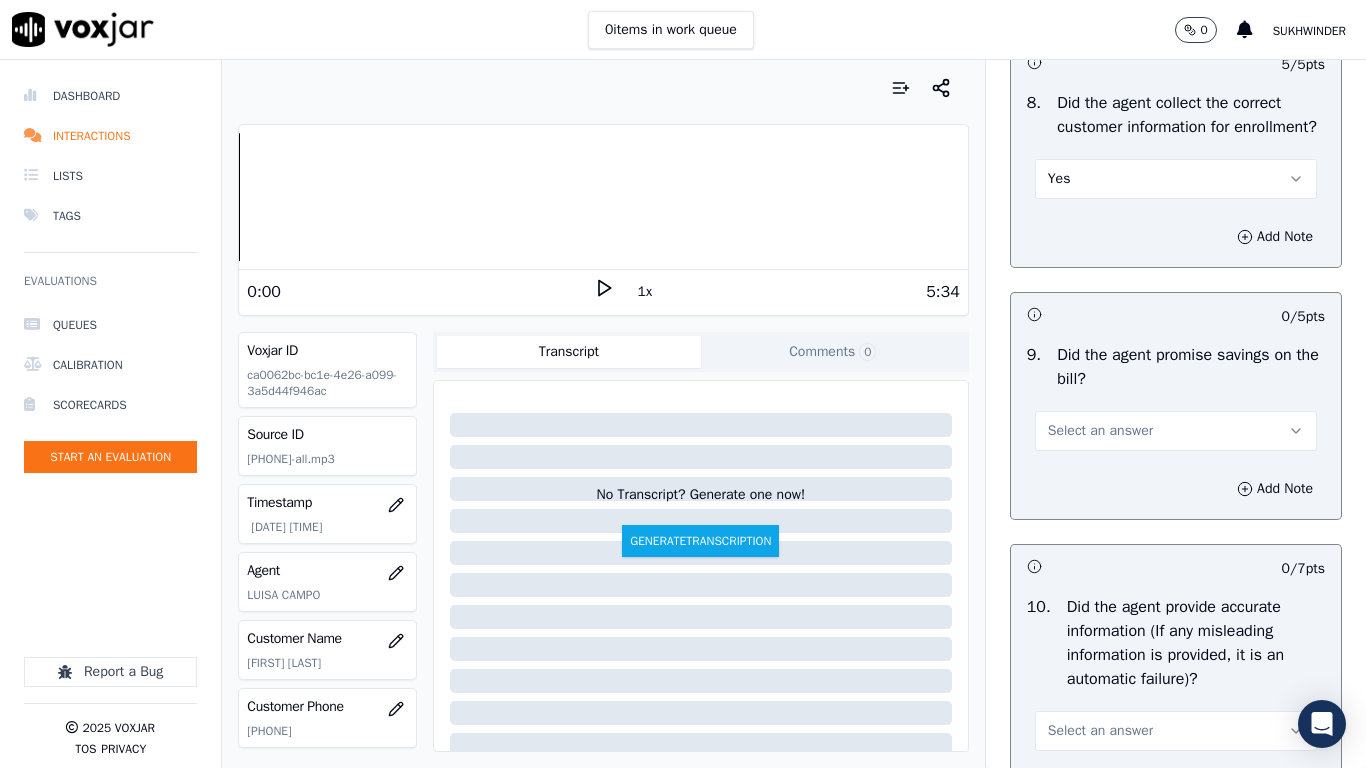 click on "Select an answer" at bounding box center (1100, 431) 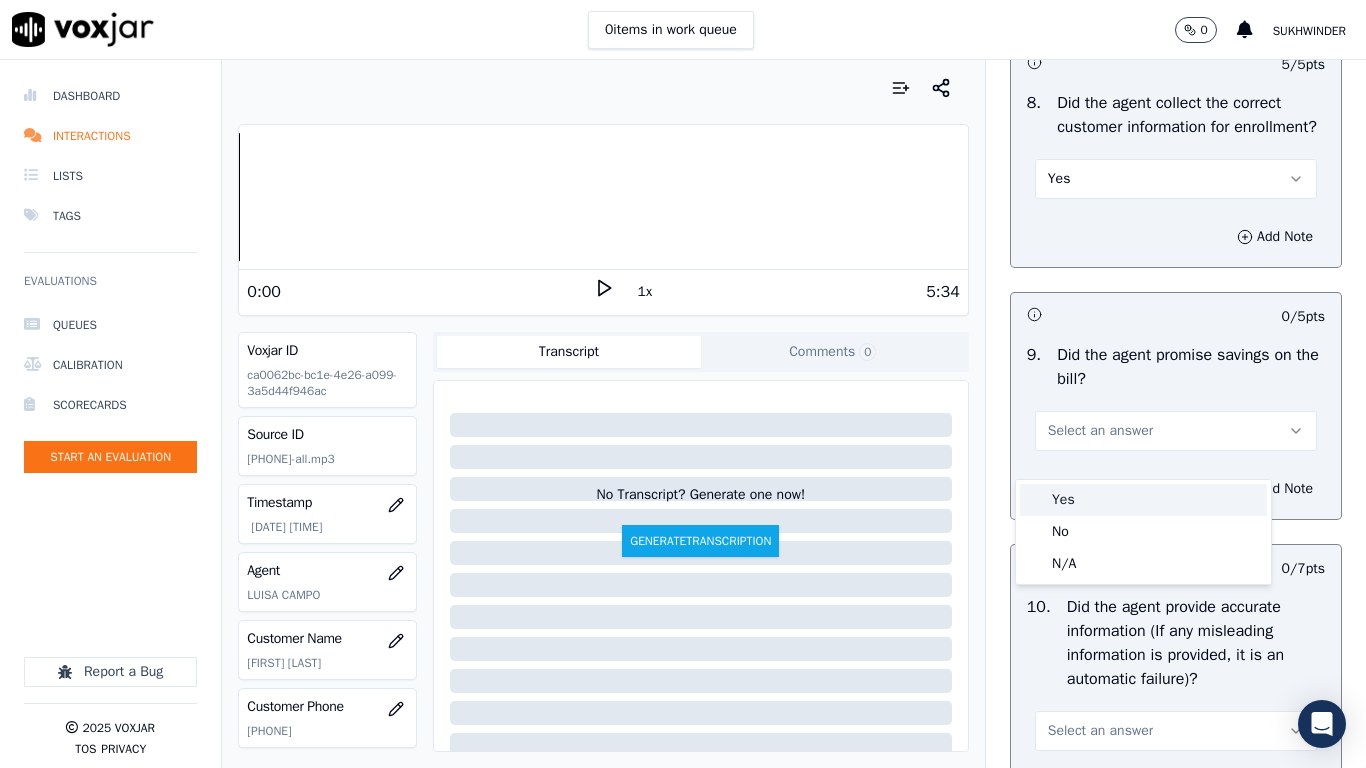 click on "Yes" at bounding box center [1143, 500] 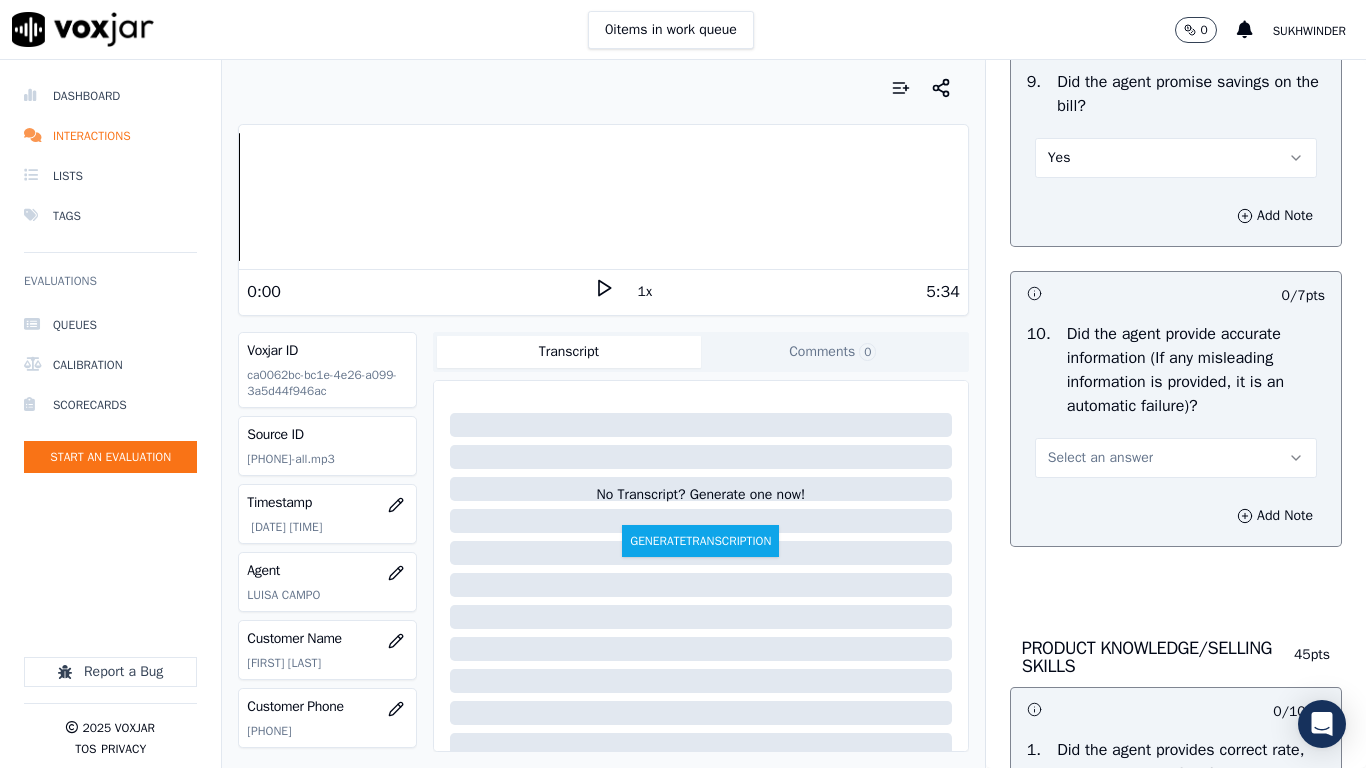 scroll, scrollTop: 2400, scrollLeft: 0, axis: vertical 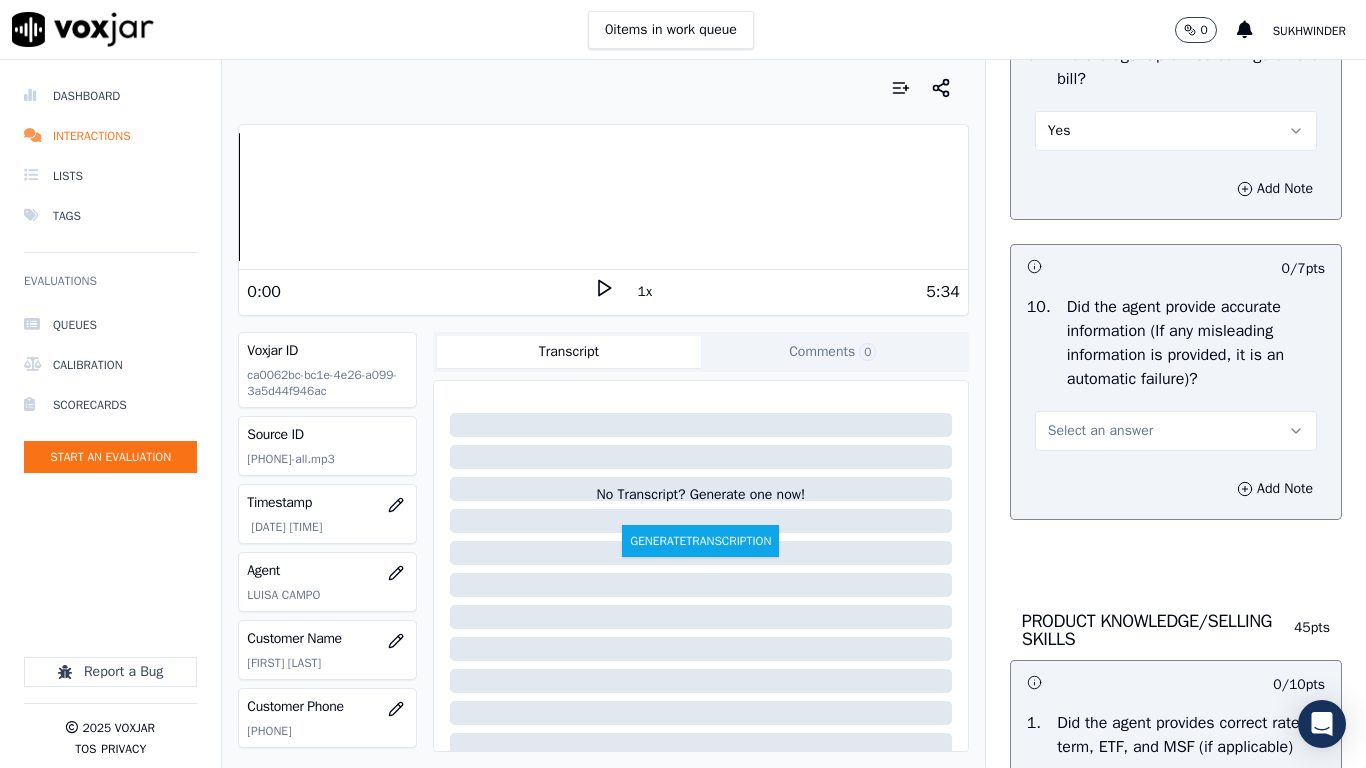 click on "Select an answer" at bounding box center [1100, 431] 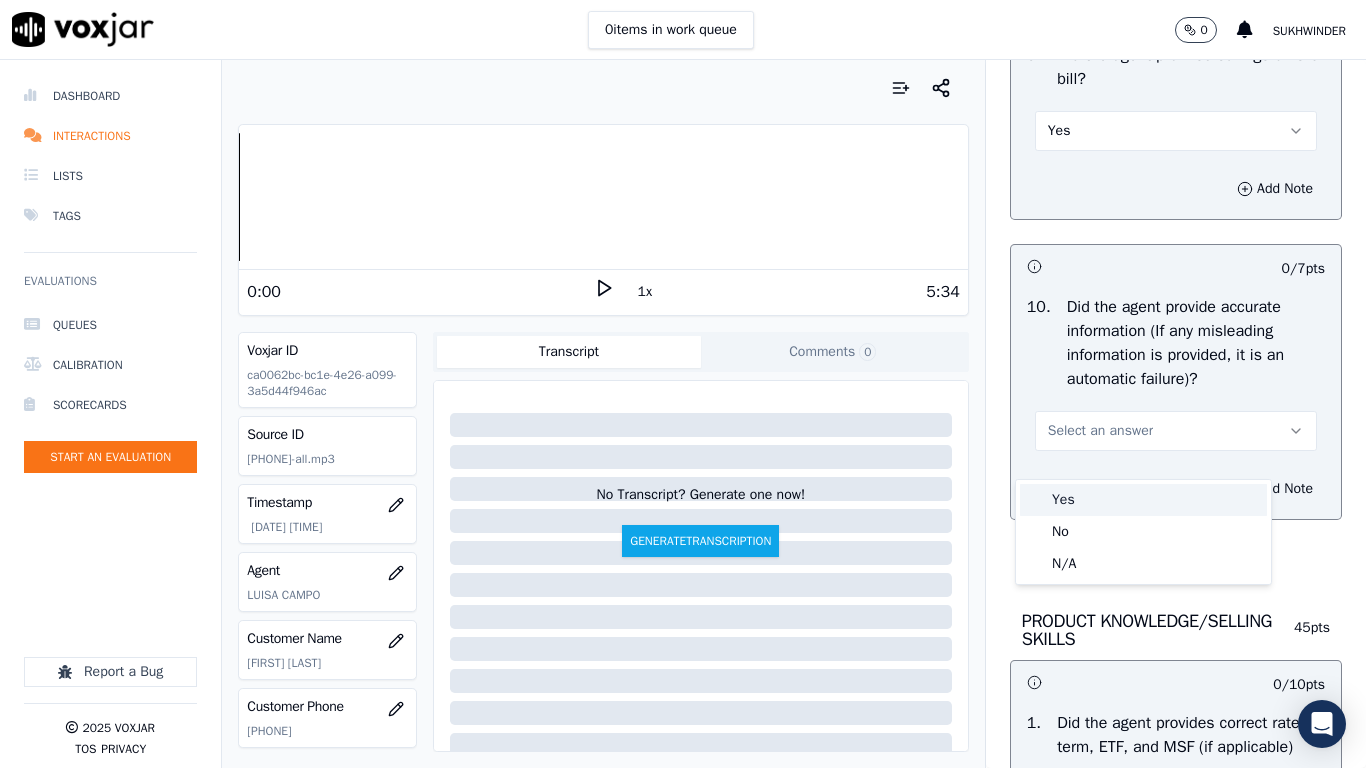 click on "Yes" at bounding box center [1143, 500] 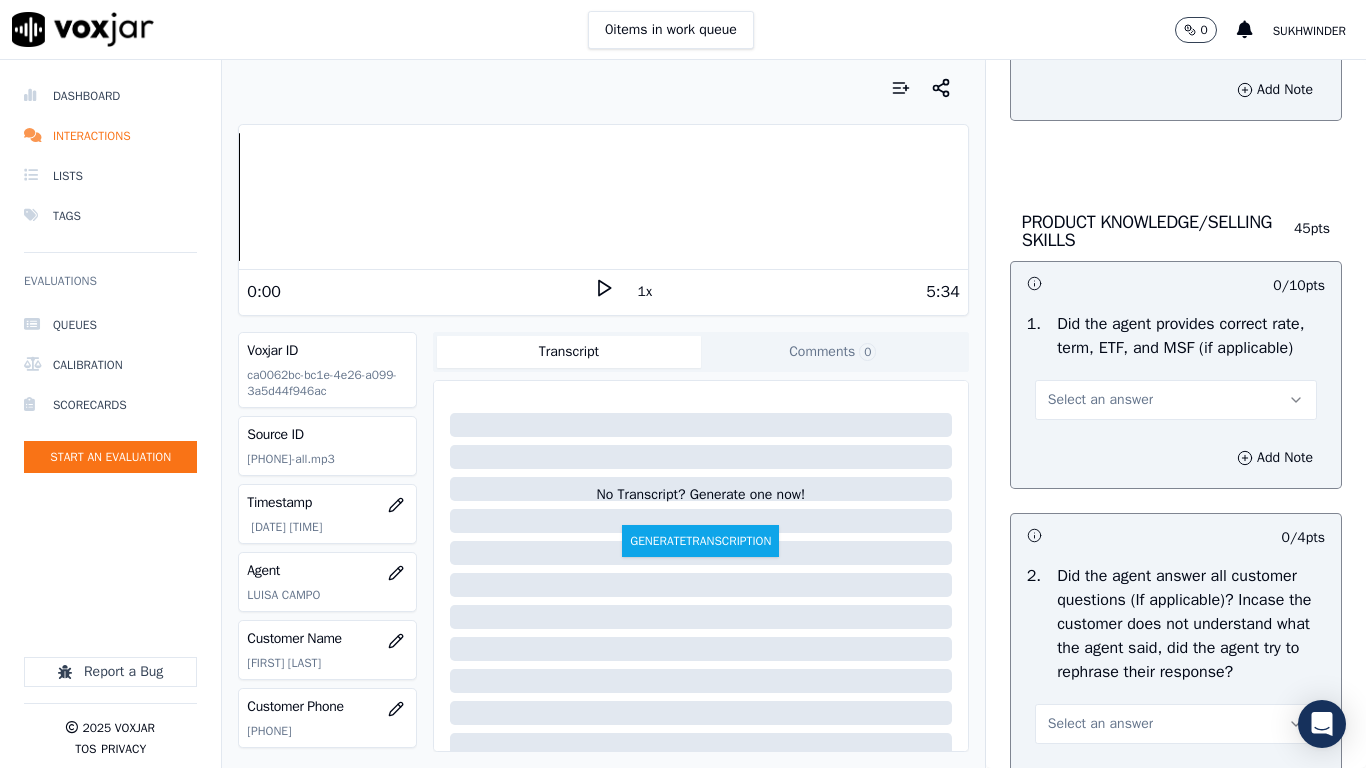 scroll, scrollTop: 2800, scrollLeft: 0, axis: vertical 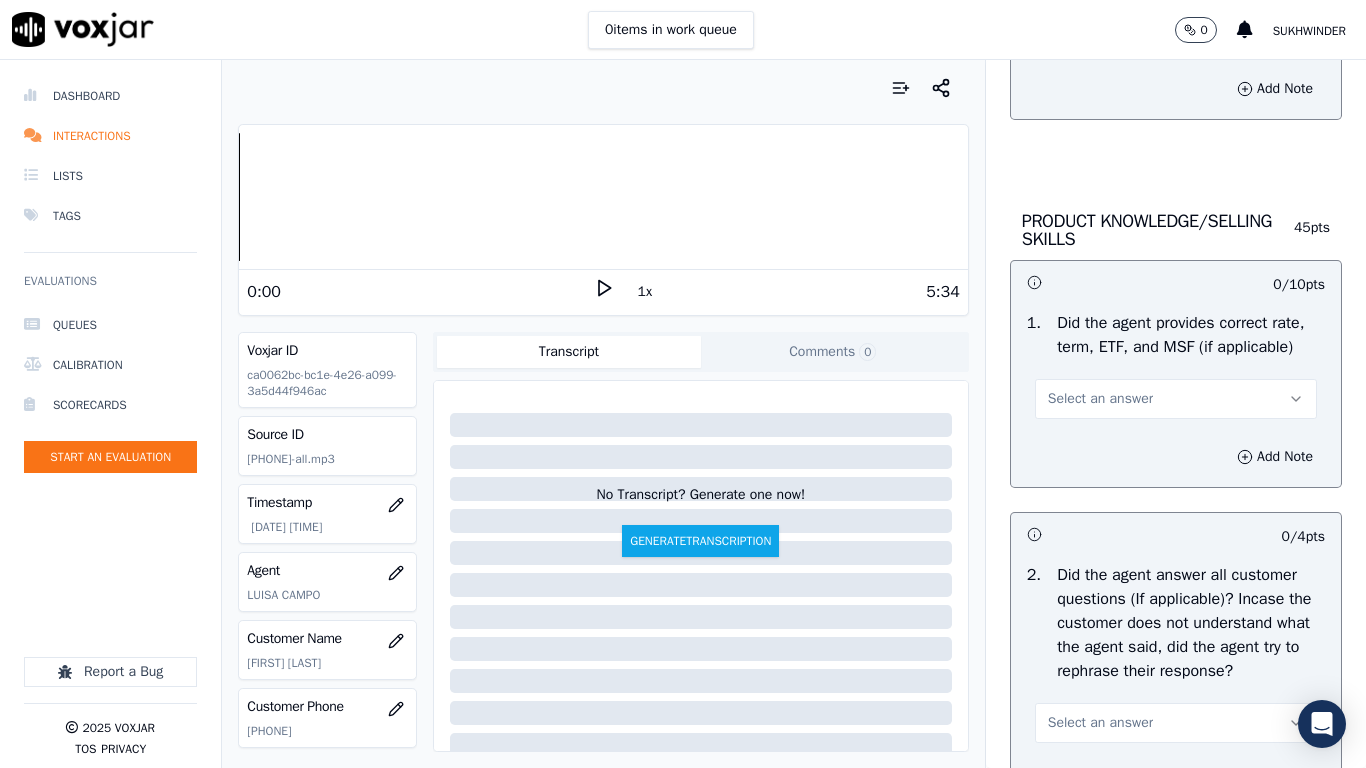 click on "Select an answer" at bounding box center [1176, 399] 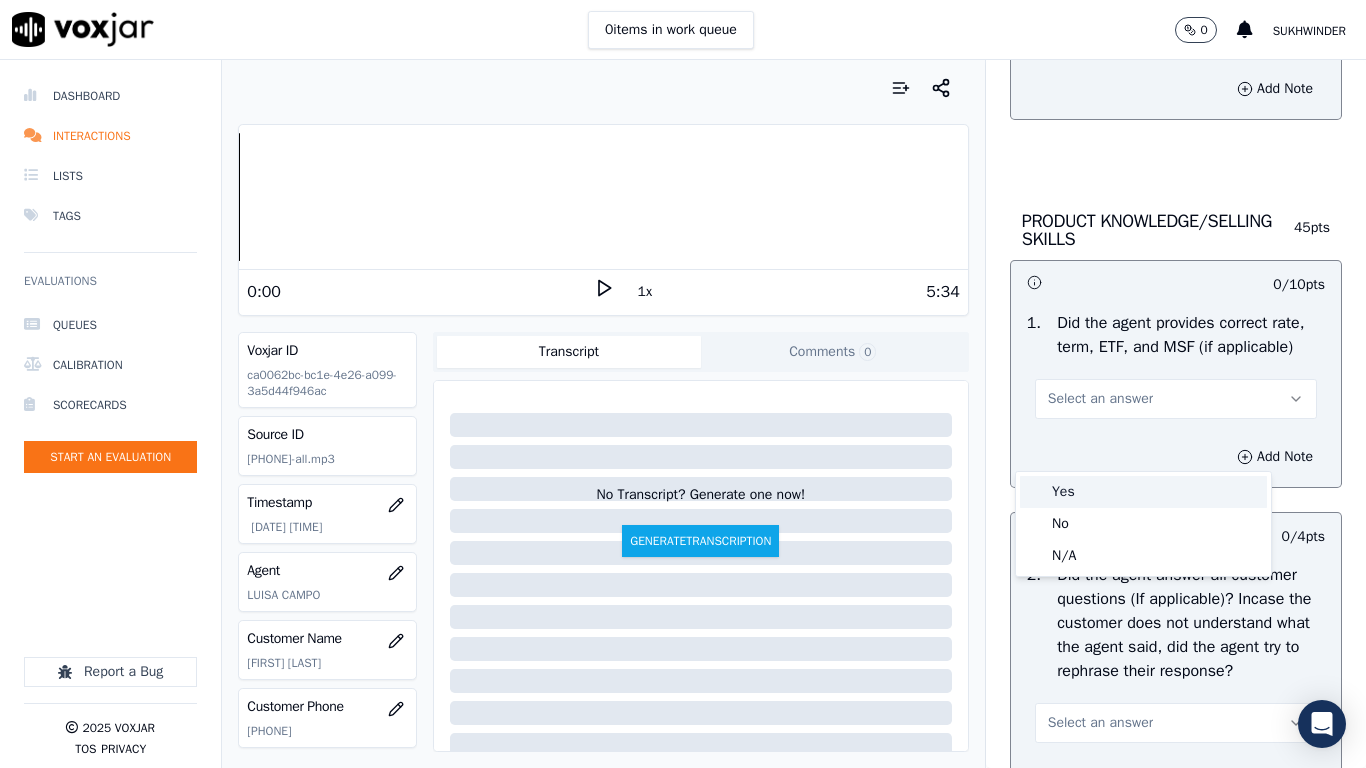 click on "Yes" at bounding box center [1143, 492] 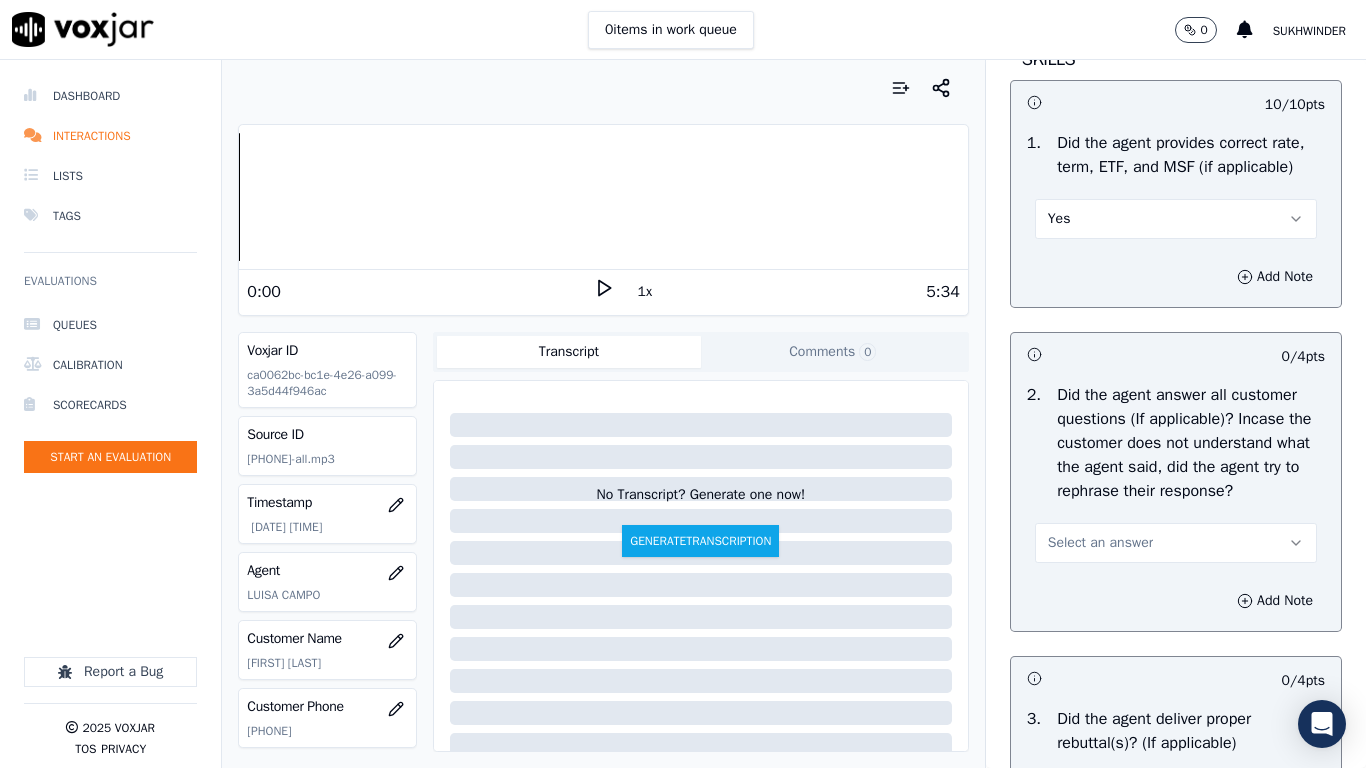 scroll, scrollTop: 3000, scrollLeft: 0, axis: vertical 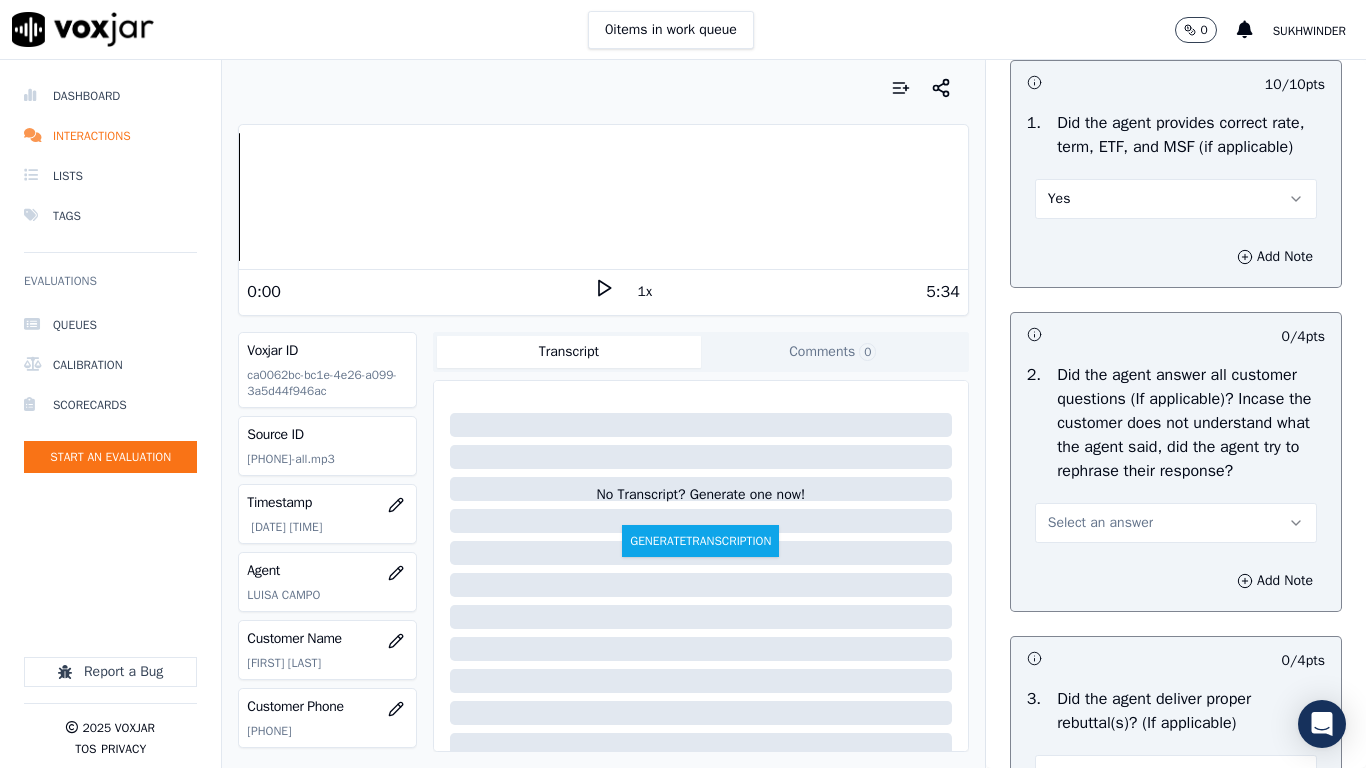 click on "Select an answer" at bounding box center (1100, 523) 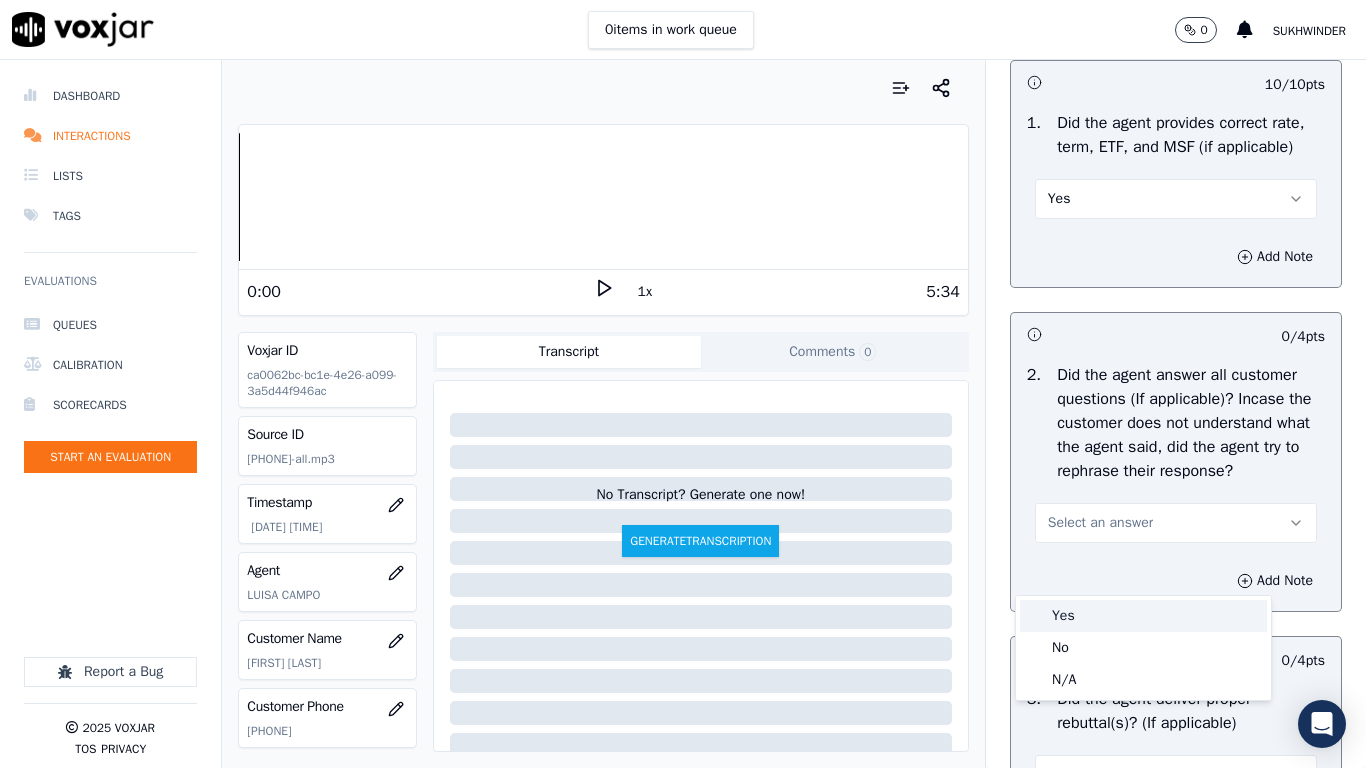 click on "Yes" at bounding box center (1143, 616) 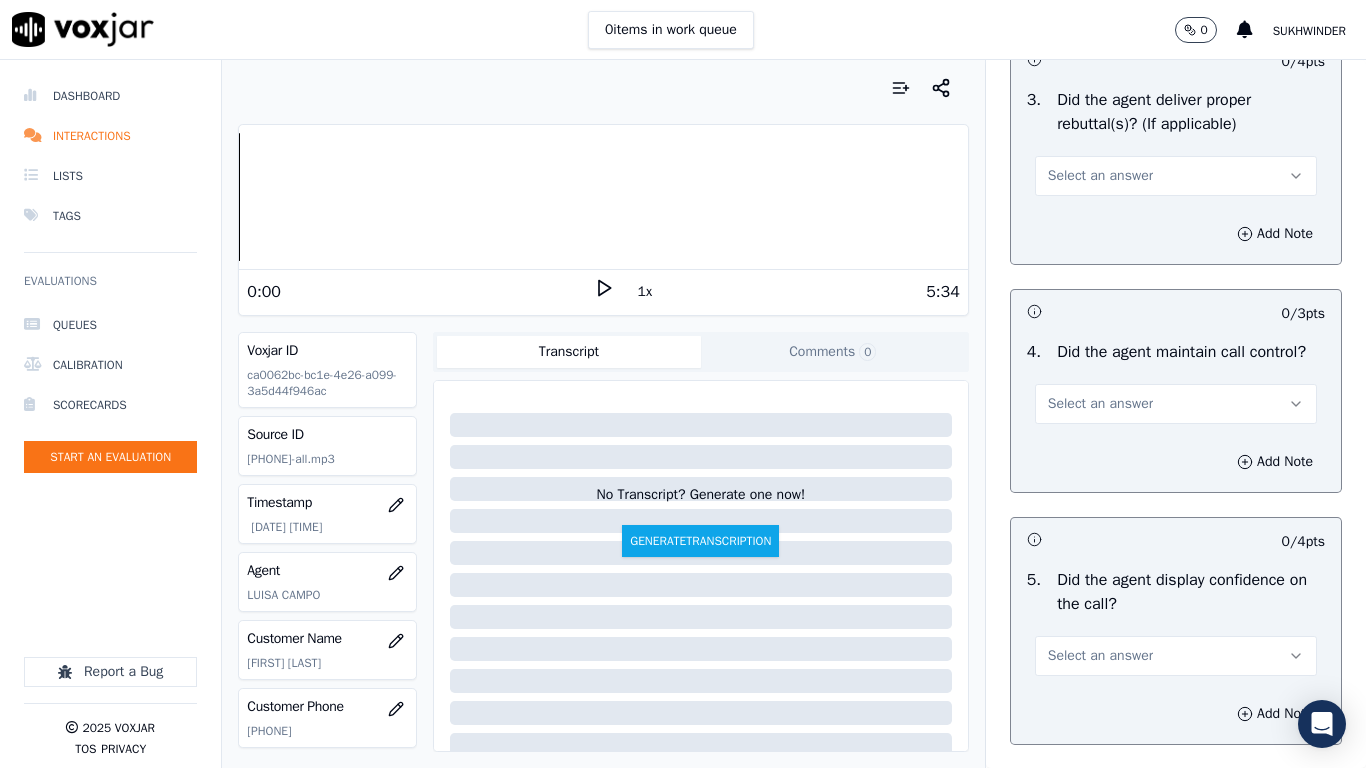 scroll, scrollTop: 3600, scrollLeft: 0, axis: vertical 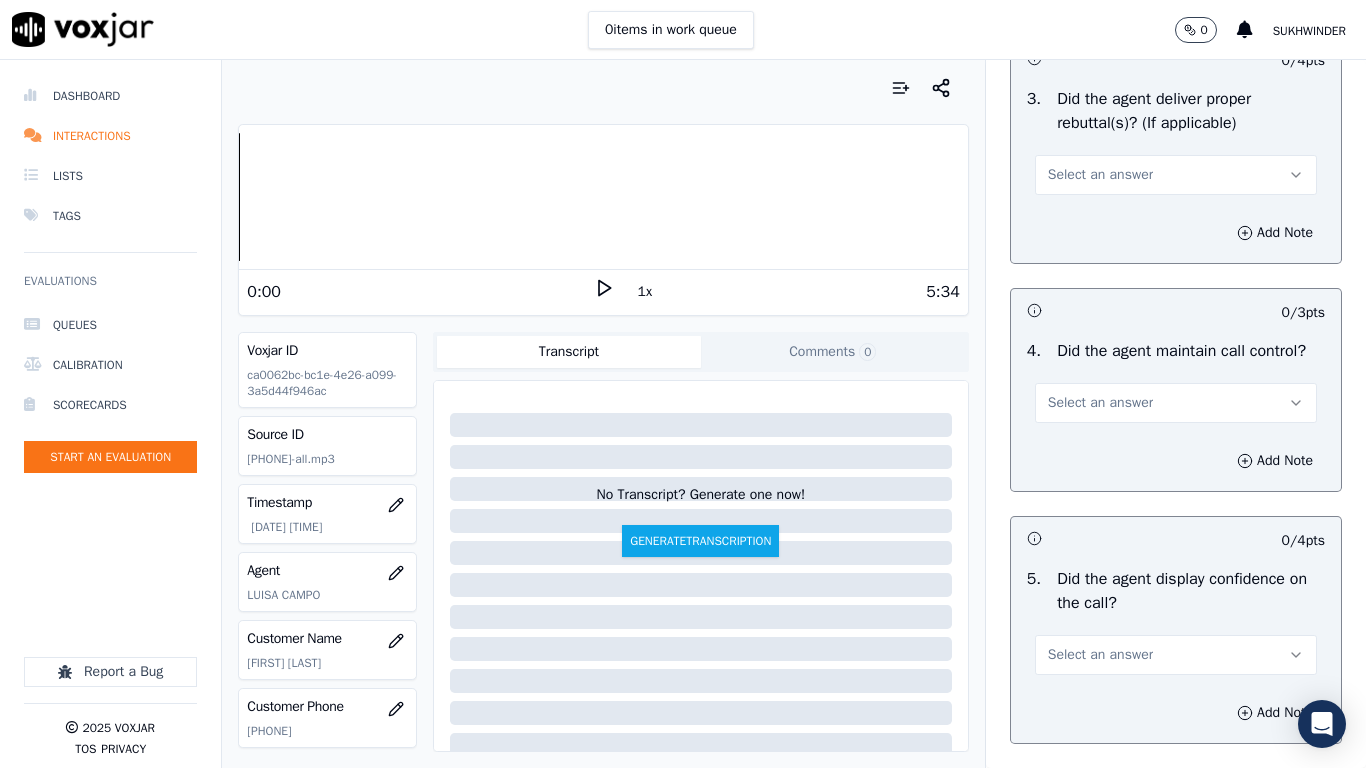 click on "Select an answer" at bounding box center [1176, 175] 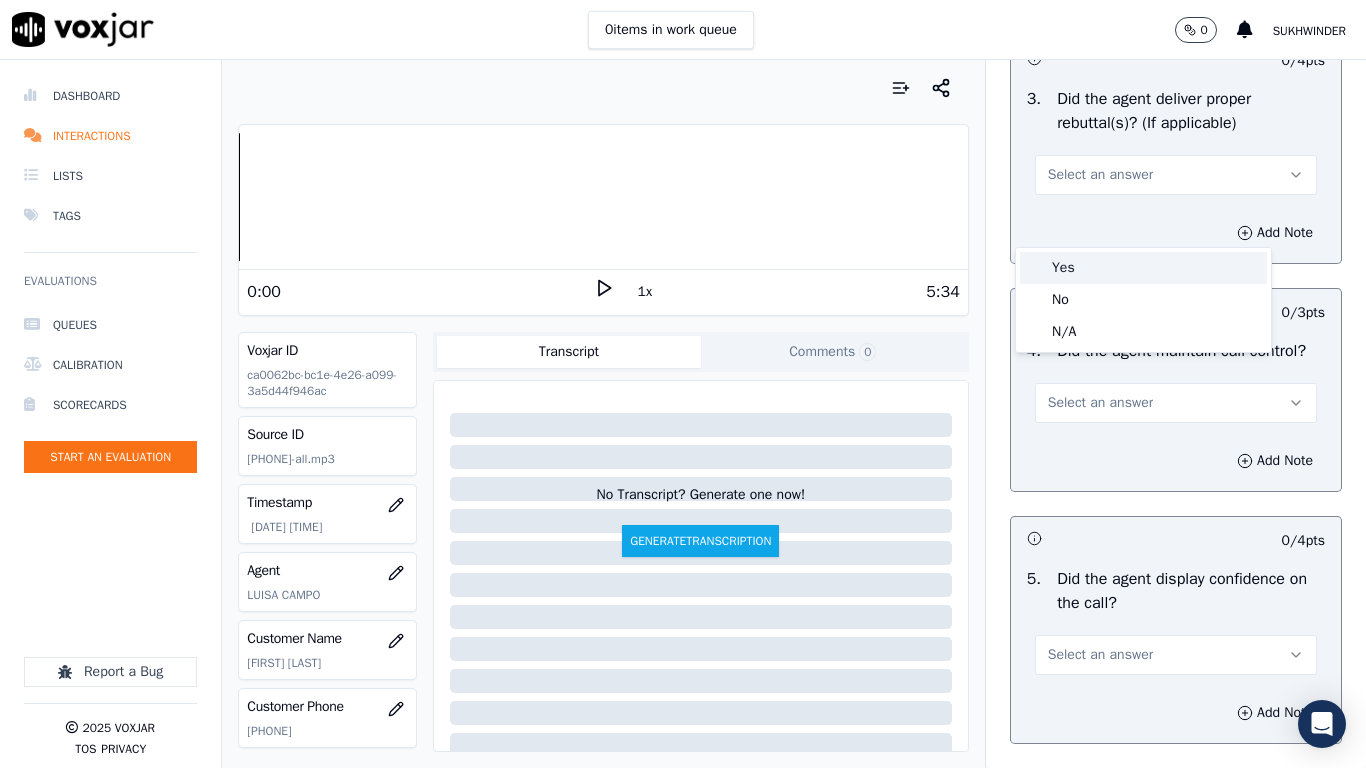 click on "Yes" at bounding box center (1143, 268) 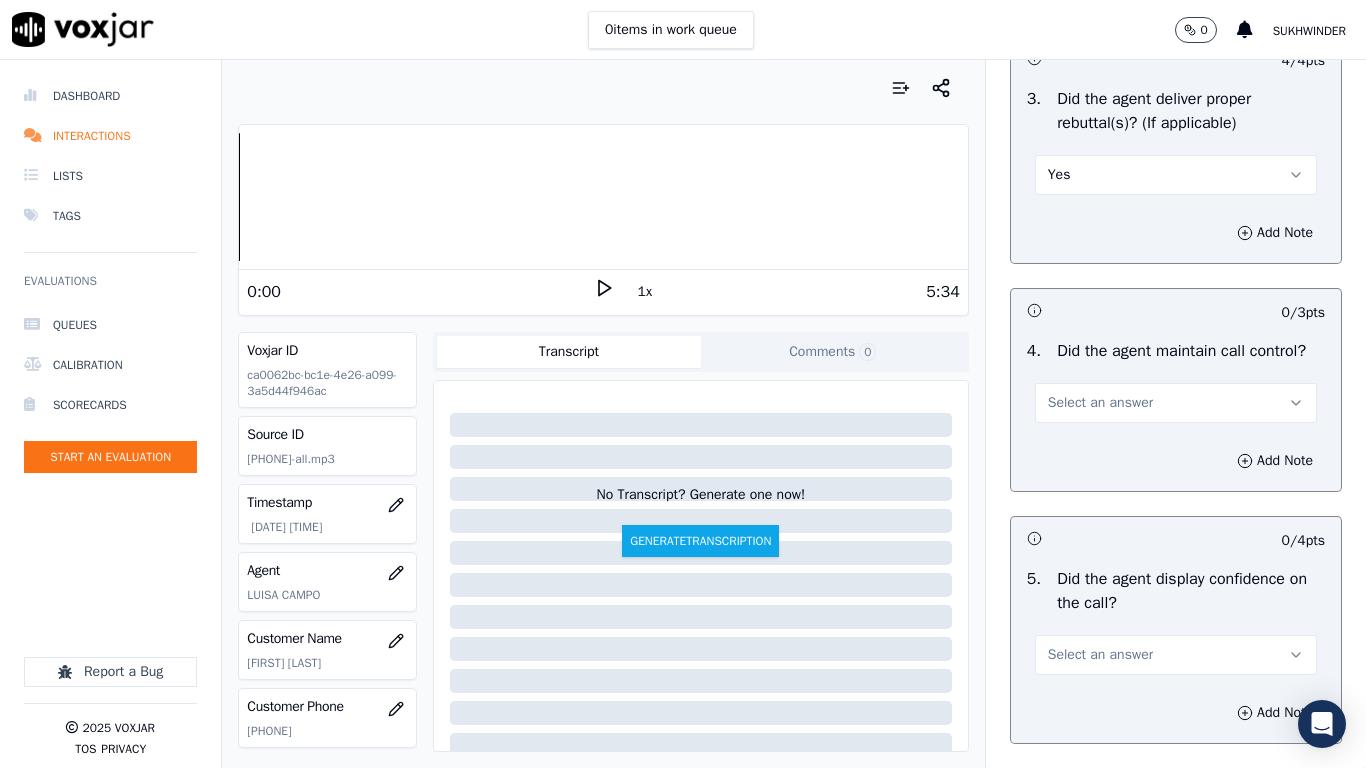 click on "Select an answer" at bounding box center [1100, 403] 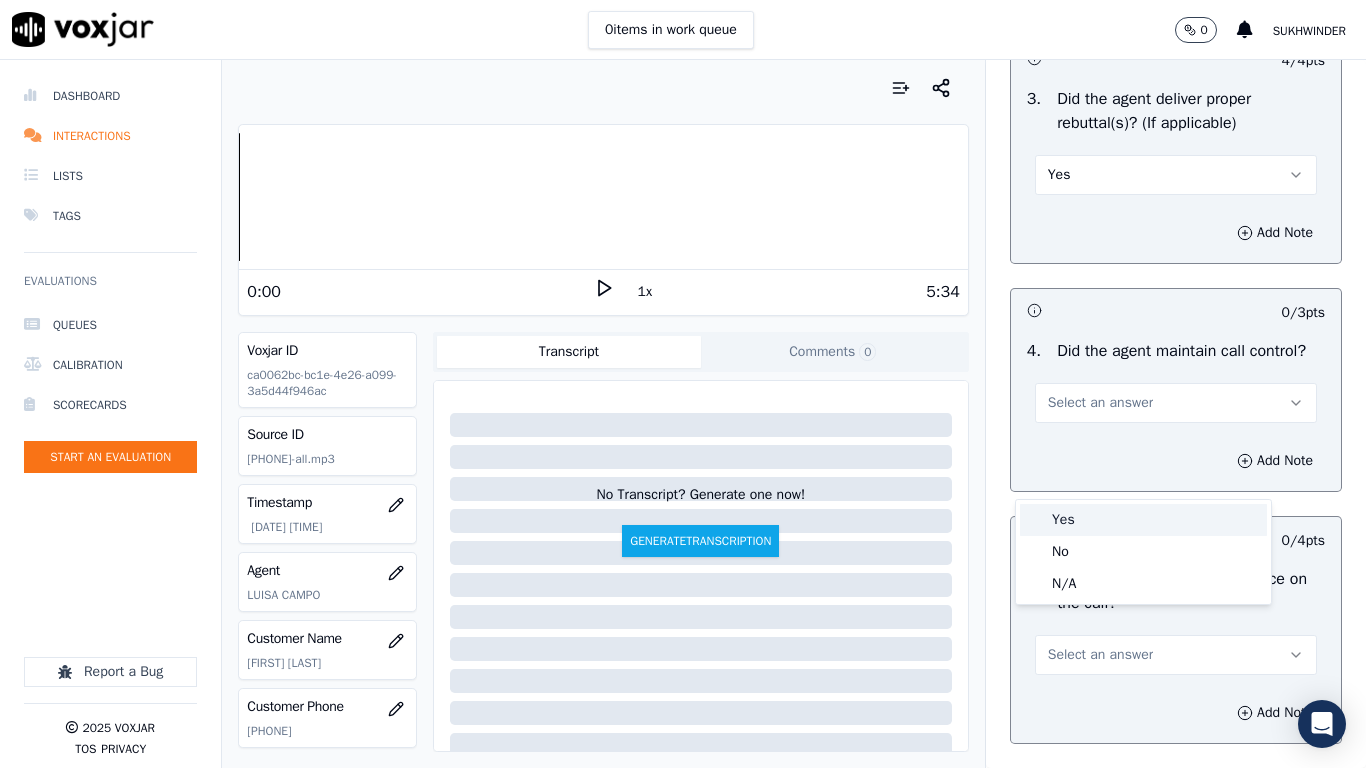 click on "Yes" at bounding box center (1143, 520) 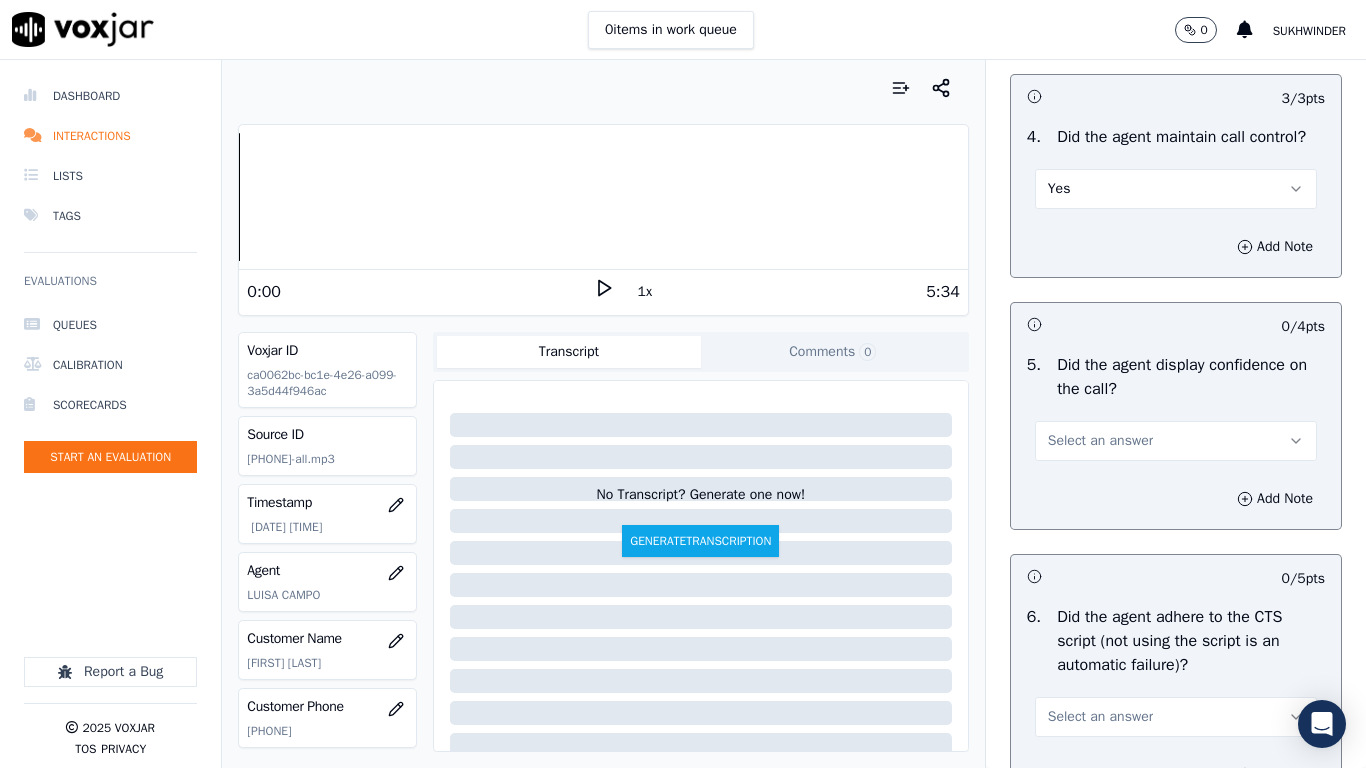 scroll, scrollTop: 4100, scrollLeft: 0, axis: vertical 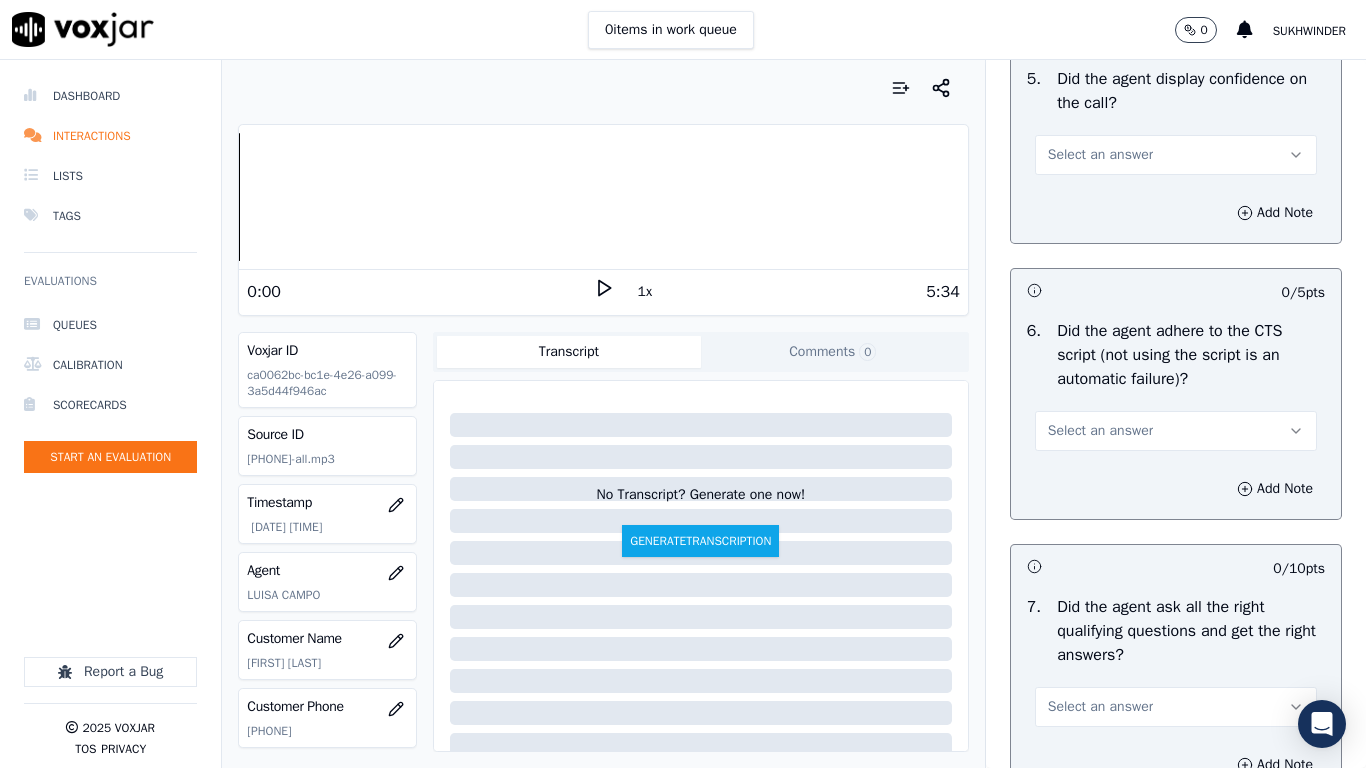 drag, startPoint x: 1093, startPoint y: 228, endPoint x: 1093, endPoint y: 240, distance: 12 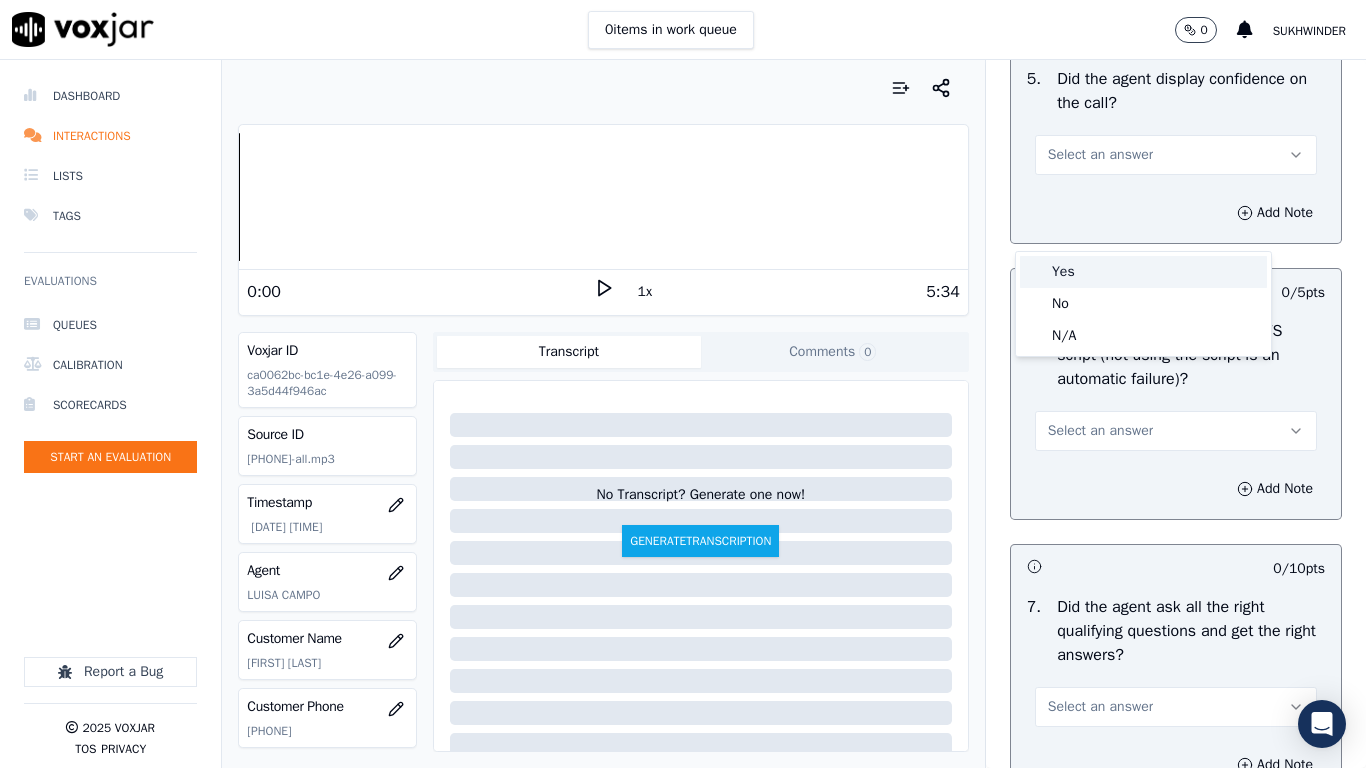 click on "Yes" at bounding box center [1143, 272] 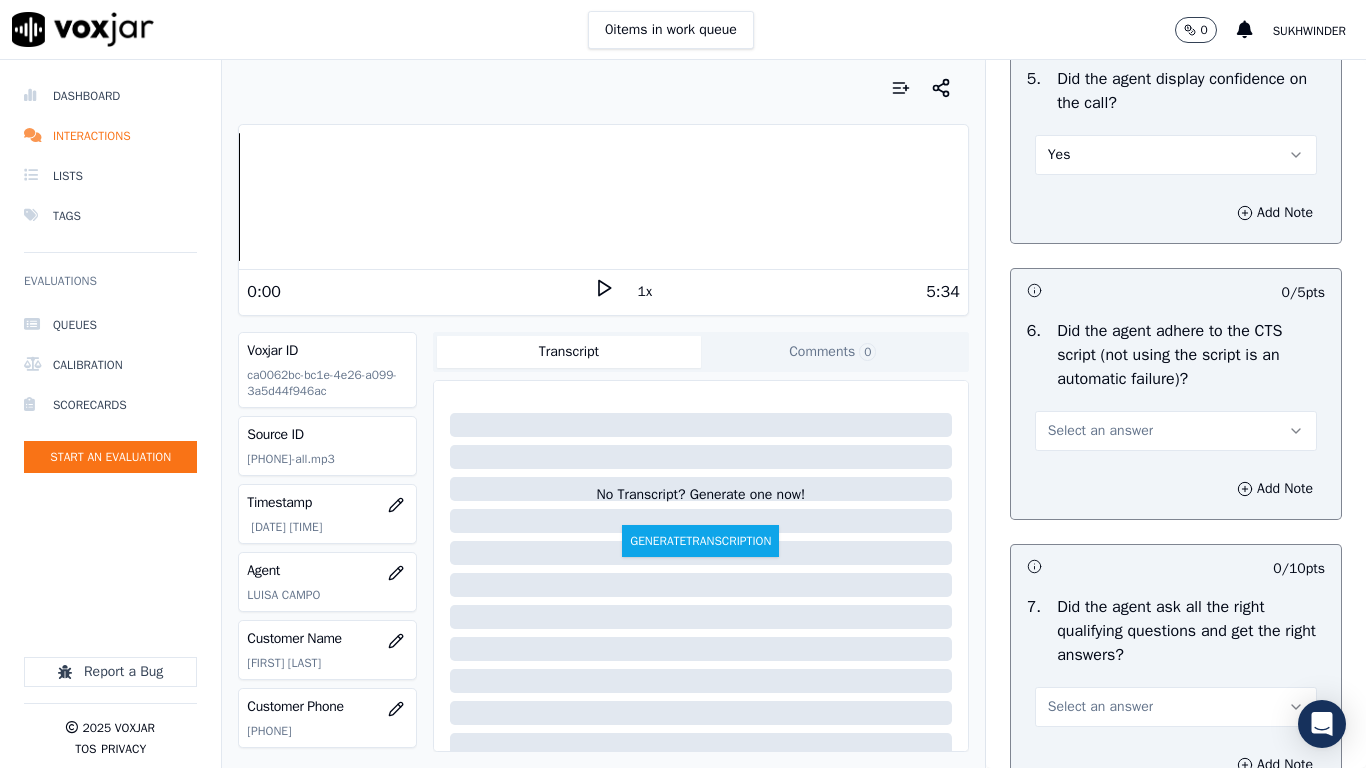 click on "Select an answer" at bounding box center (1100, 431) 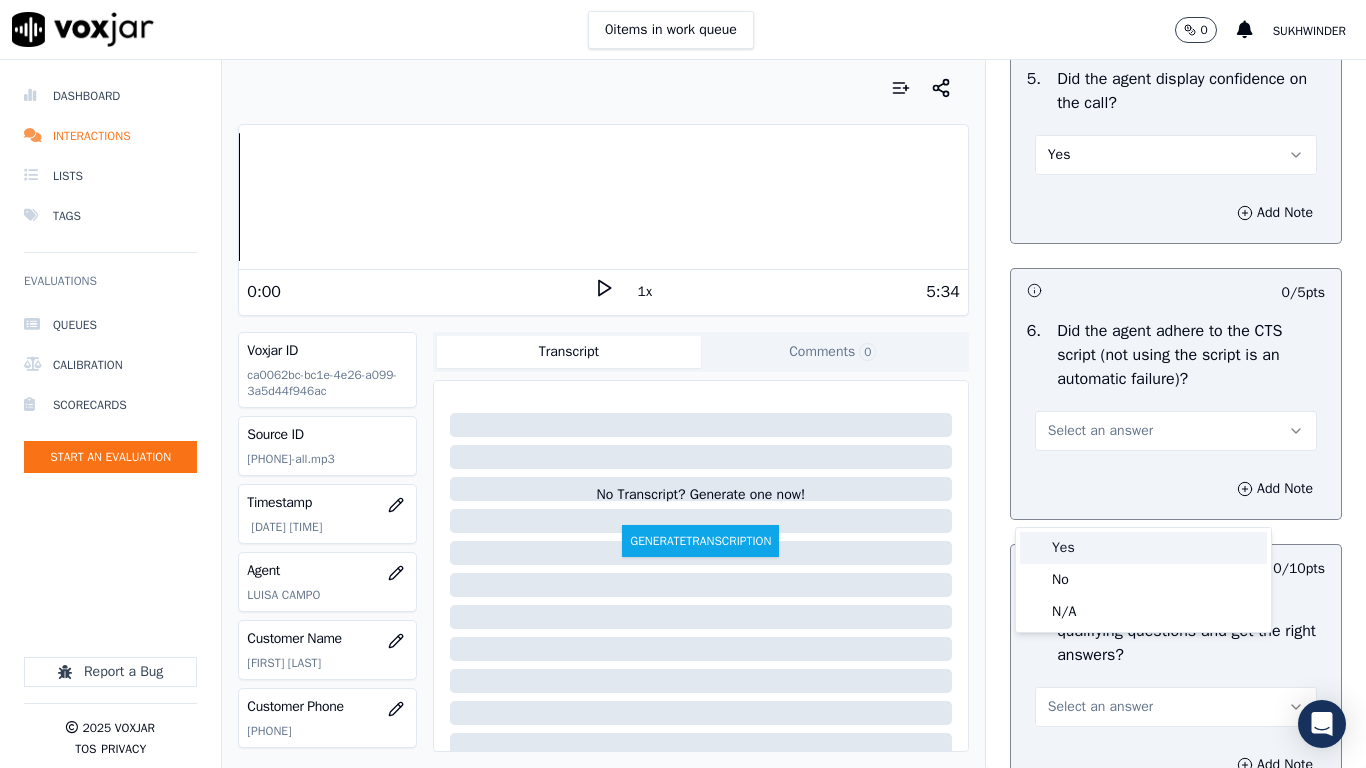 click on "Yes" at bounding box center [1143, 548] 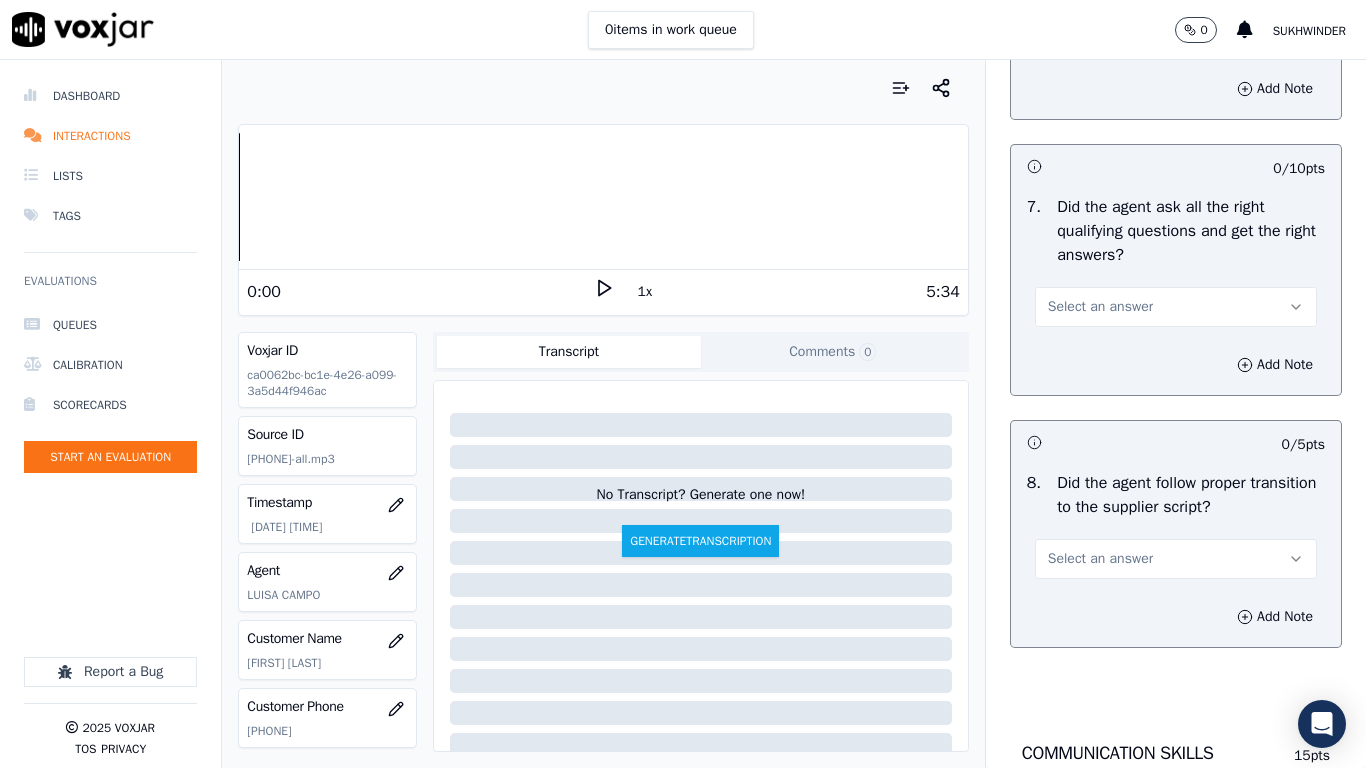 scroll, scrollTop: 4400, scrollLeft: 0, axis: vertical 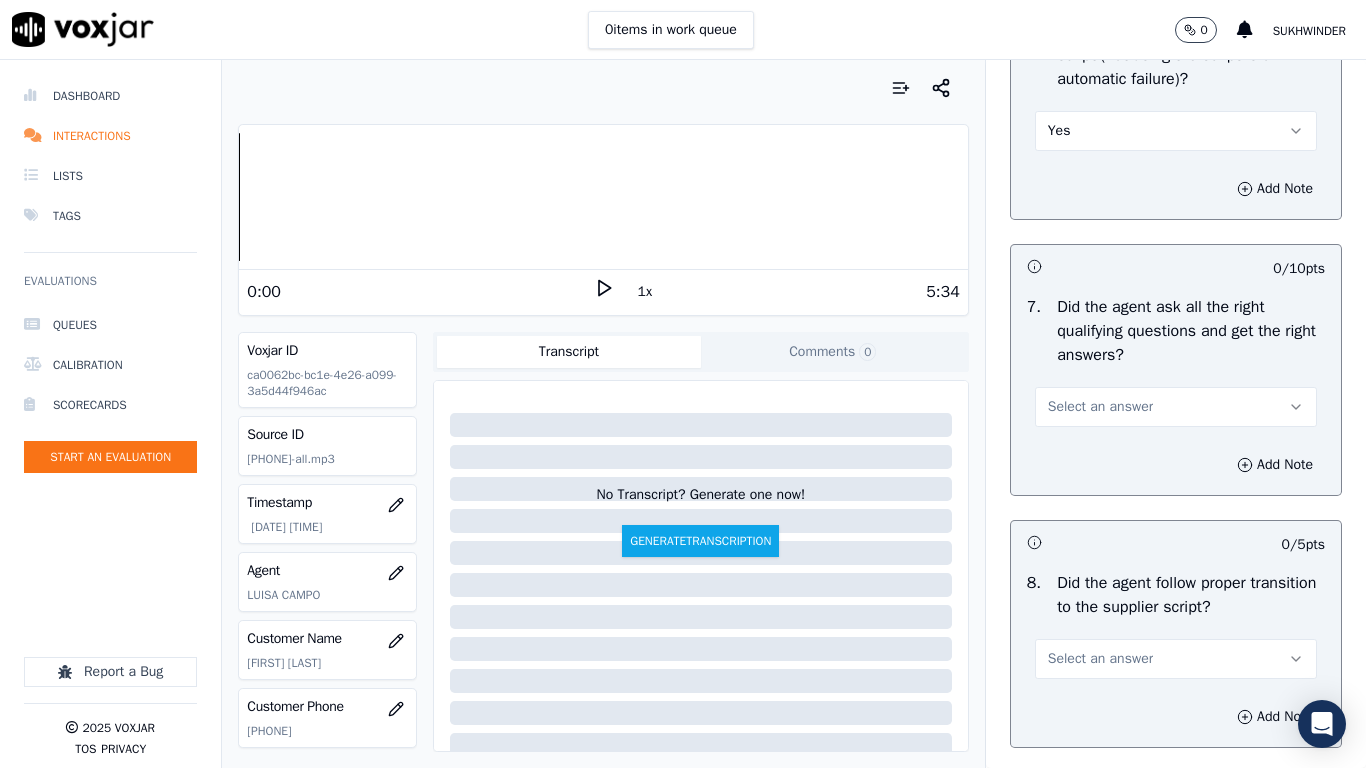 drag, startPoint x: 1099, startPoint y: 478, endPoint x: 1102, endPoint y: 493, distance: 15.297058 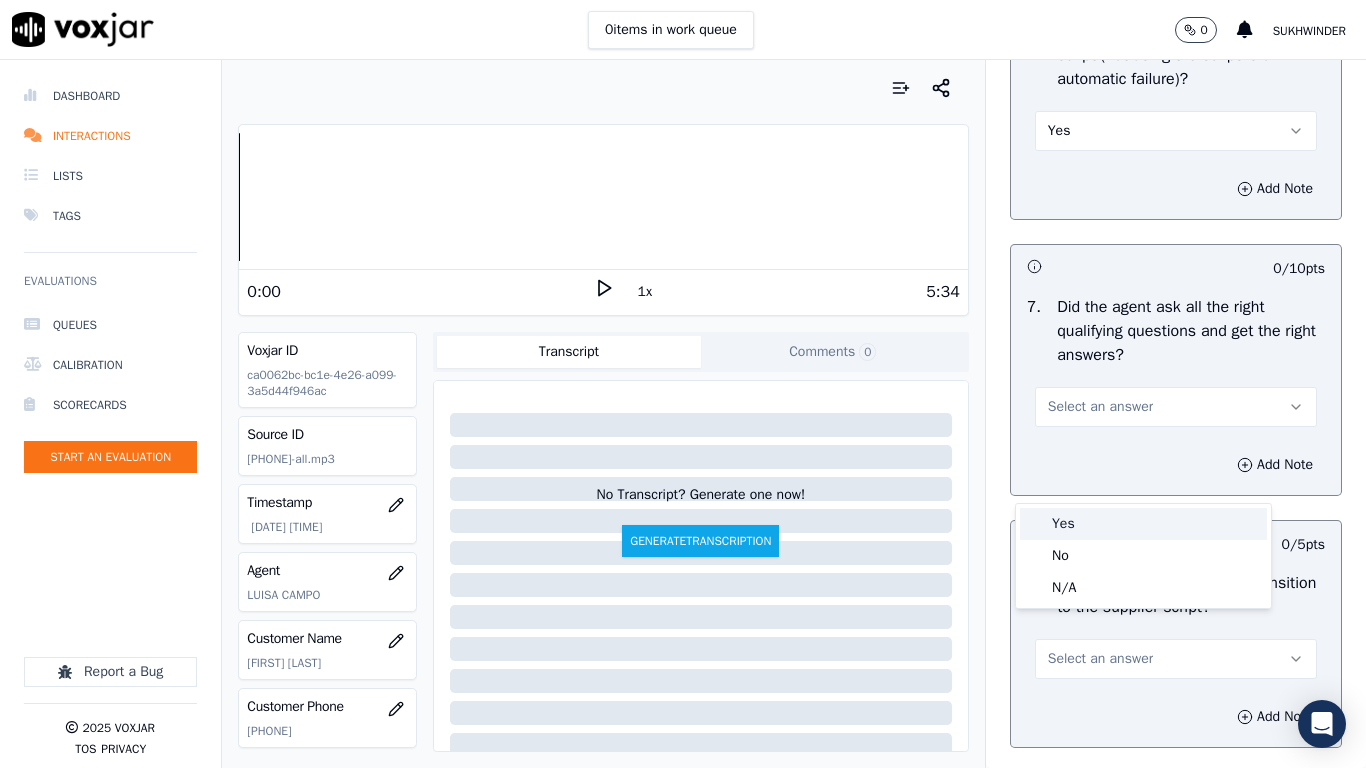 click on "Yes" at bounding box center (1143, 524) 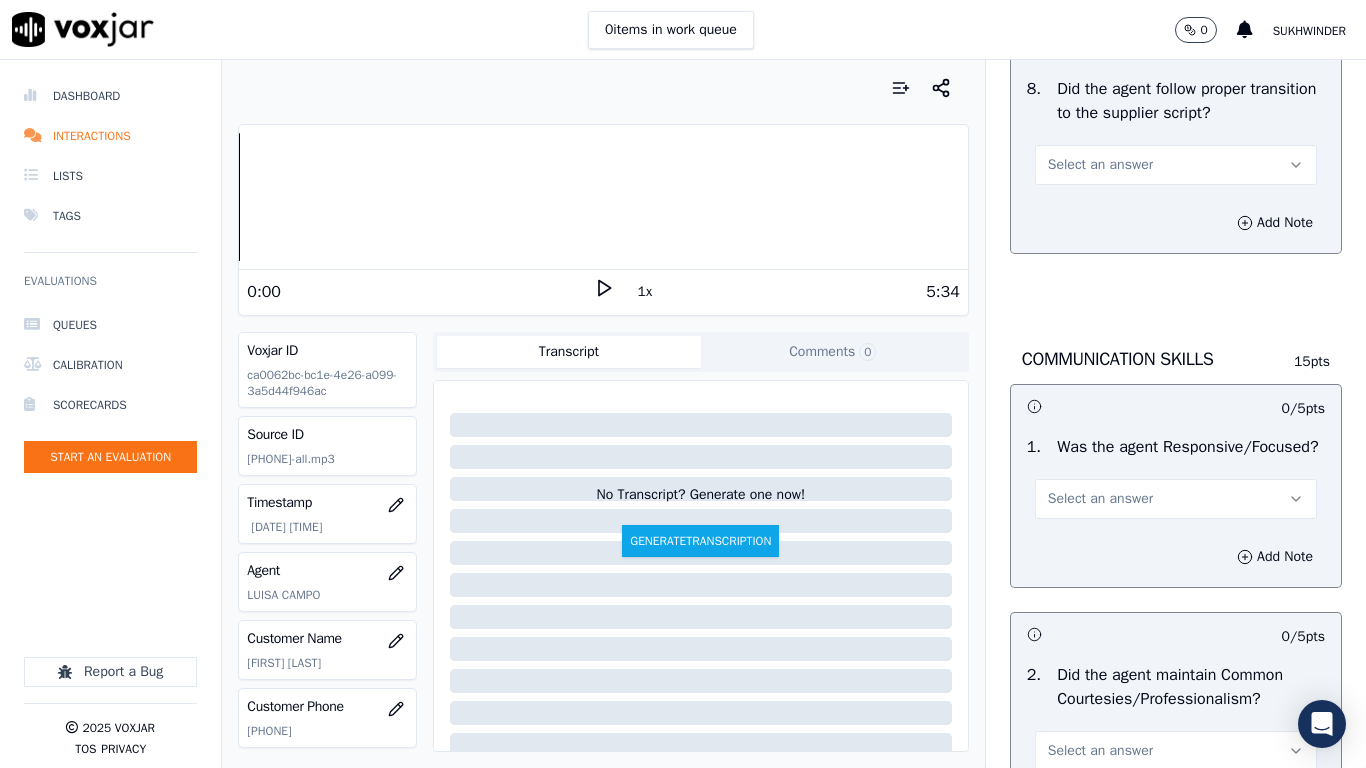 scroll, scrollTop: 4900, scrollLeft: 0, axis: vertical 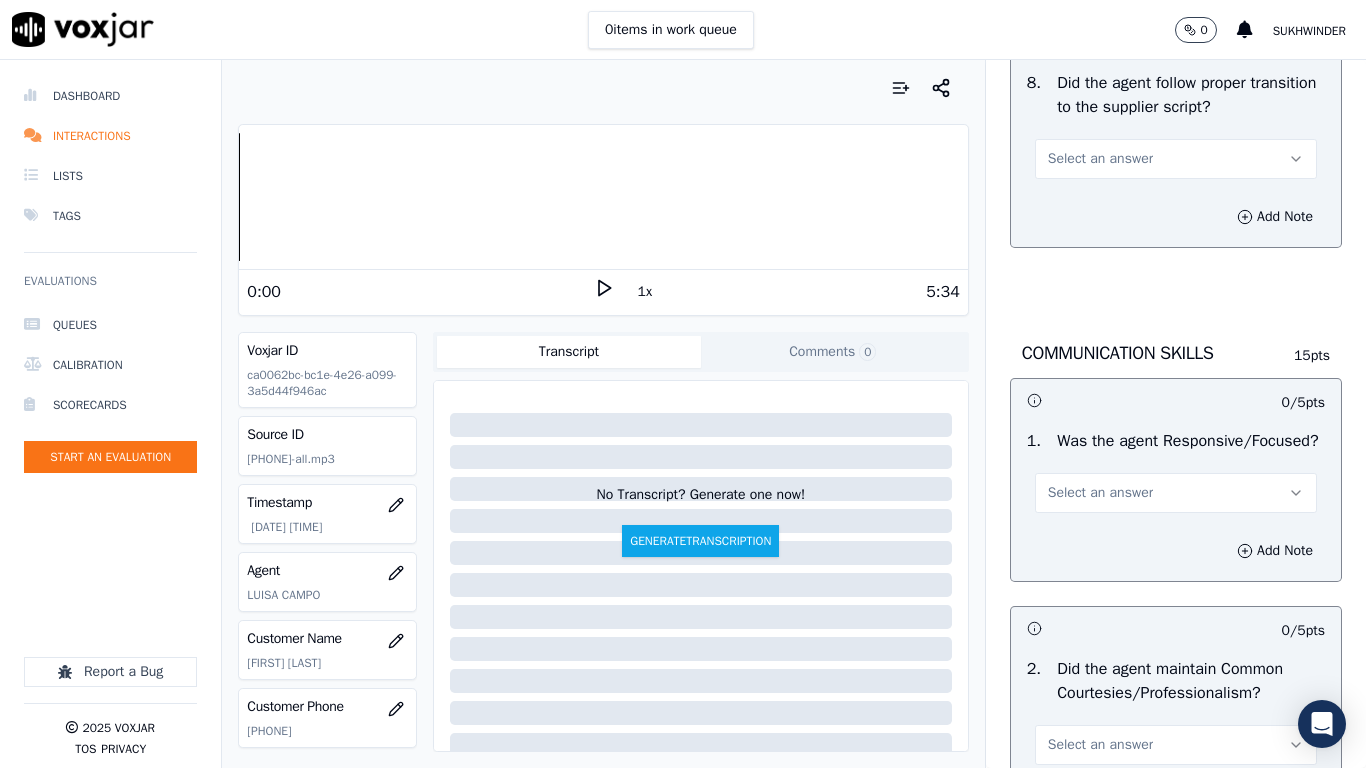 click on "Select an answer" at bounding box center (1176, 159) 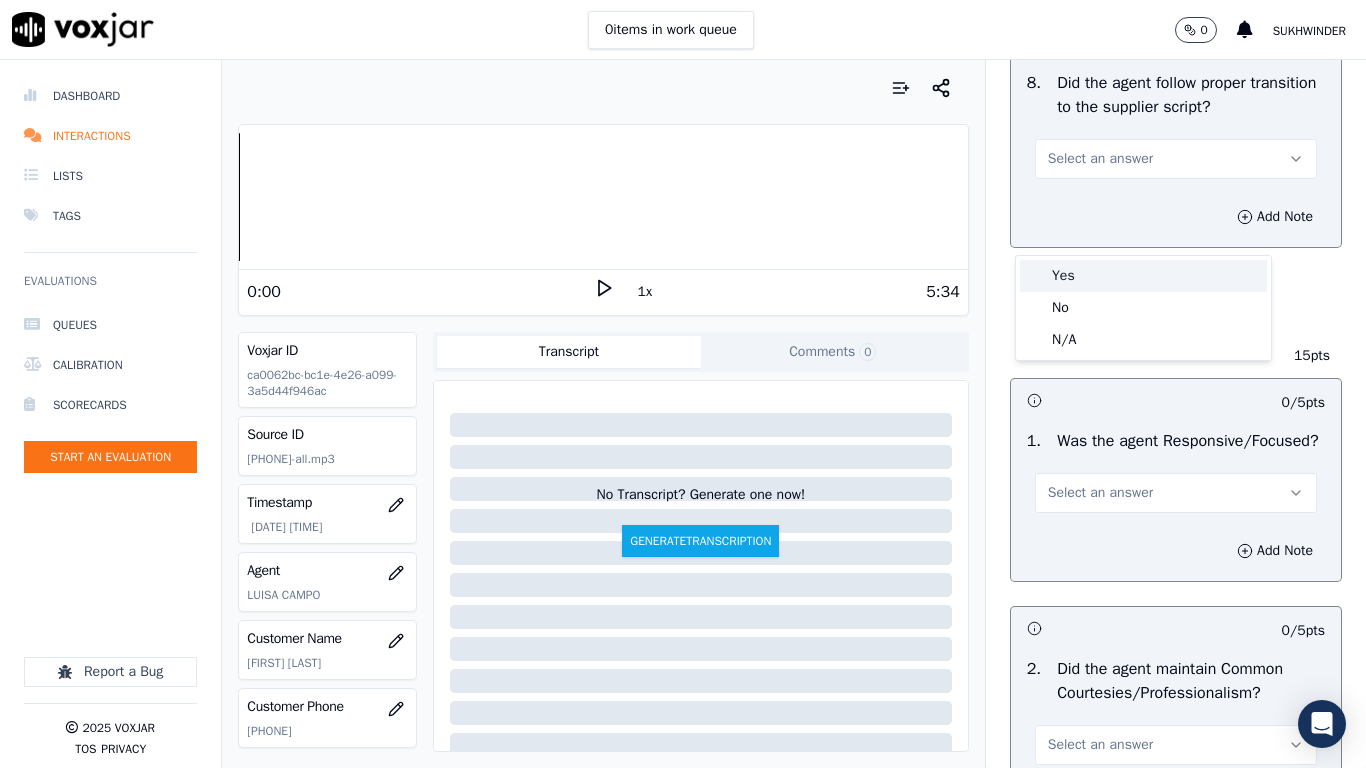 click on "Yes" at bounding box center (1143, 276) 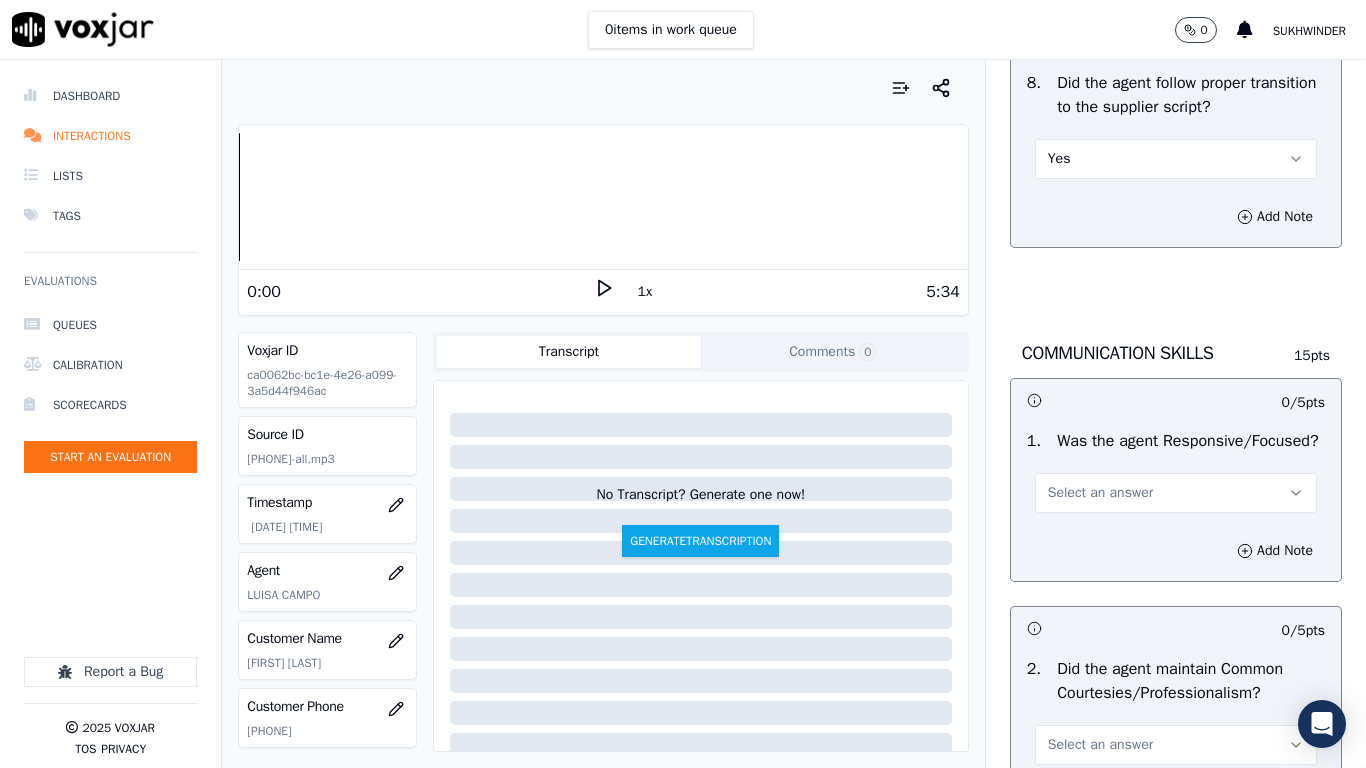 click on "Select an answer" at bounding box center (1176, 493) 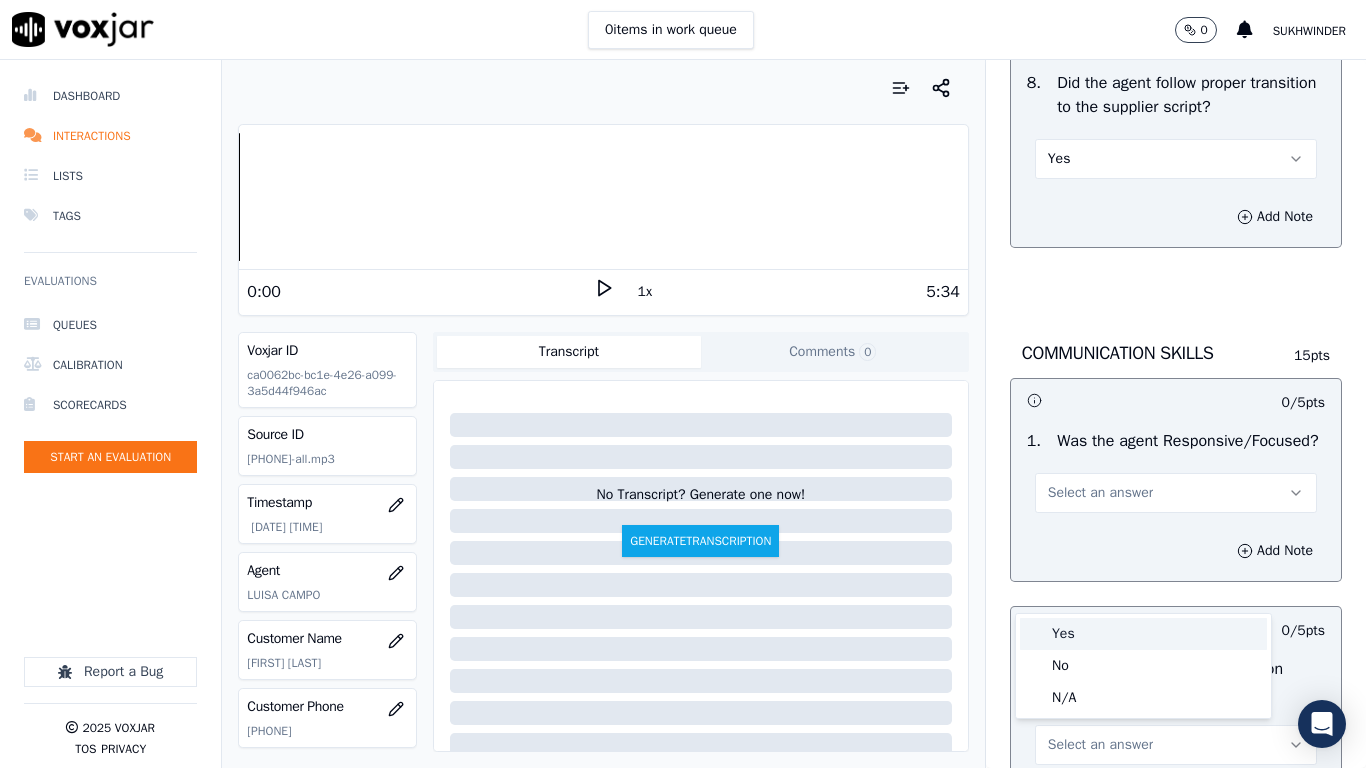 click on "Yes" at bounding box center [1143, 634] 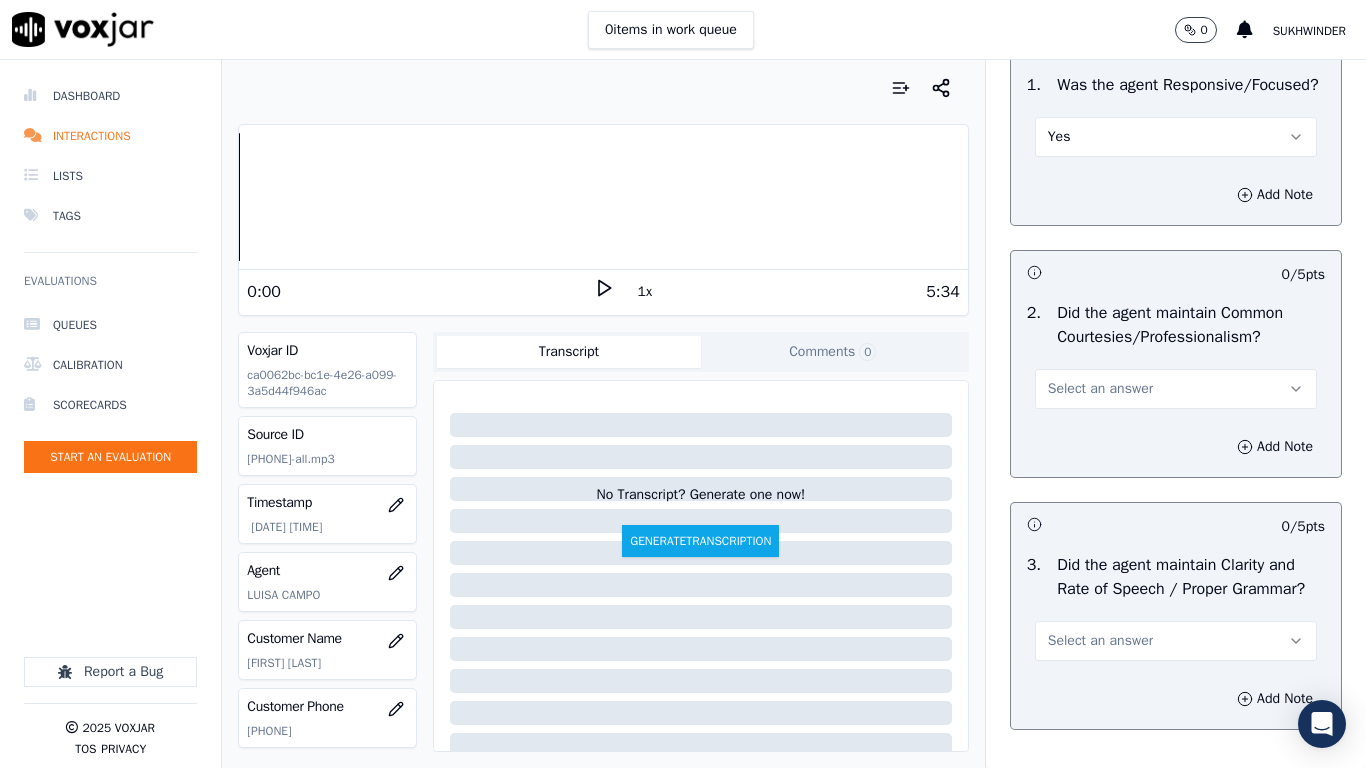 scroll, scrollTop: 5503, scrollLeft: 0, axis: vertical 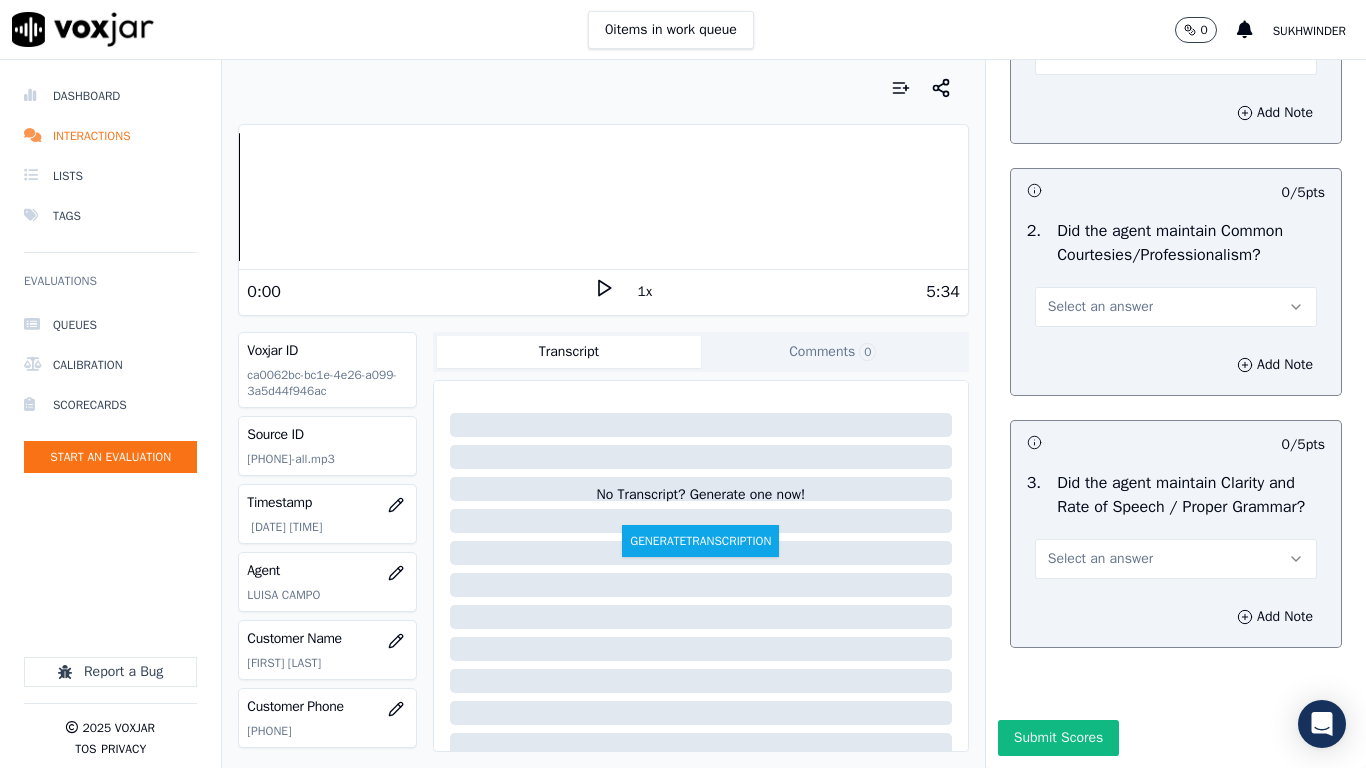 click on "Select an answer" at bounding box center [1100, 307] 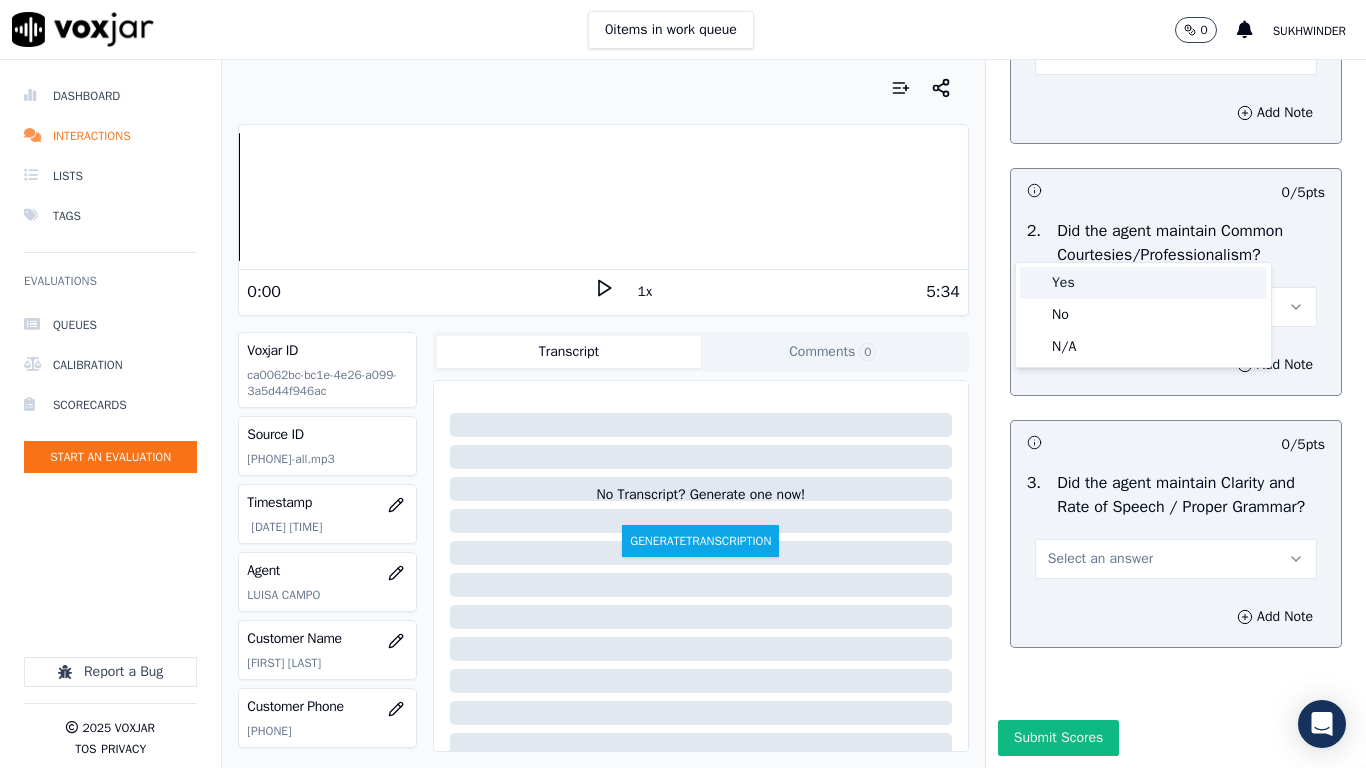 click on "Yes" at bounding box center (1143, 283) 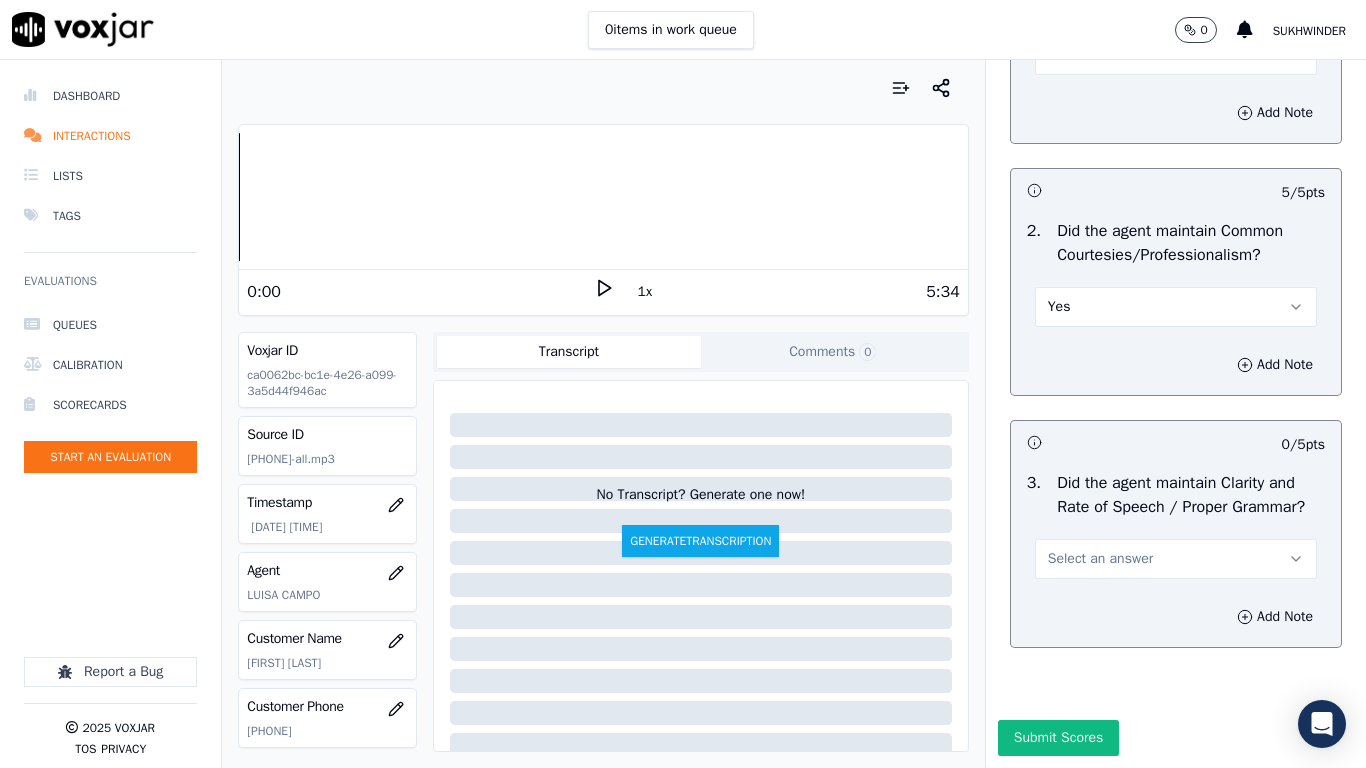 click on "Select an answer" at bounding box center [1100, 559] 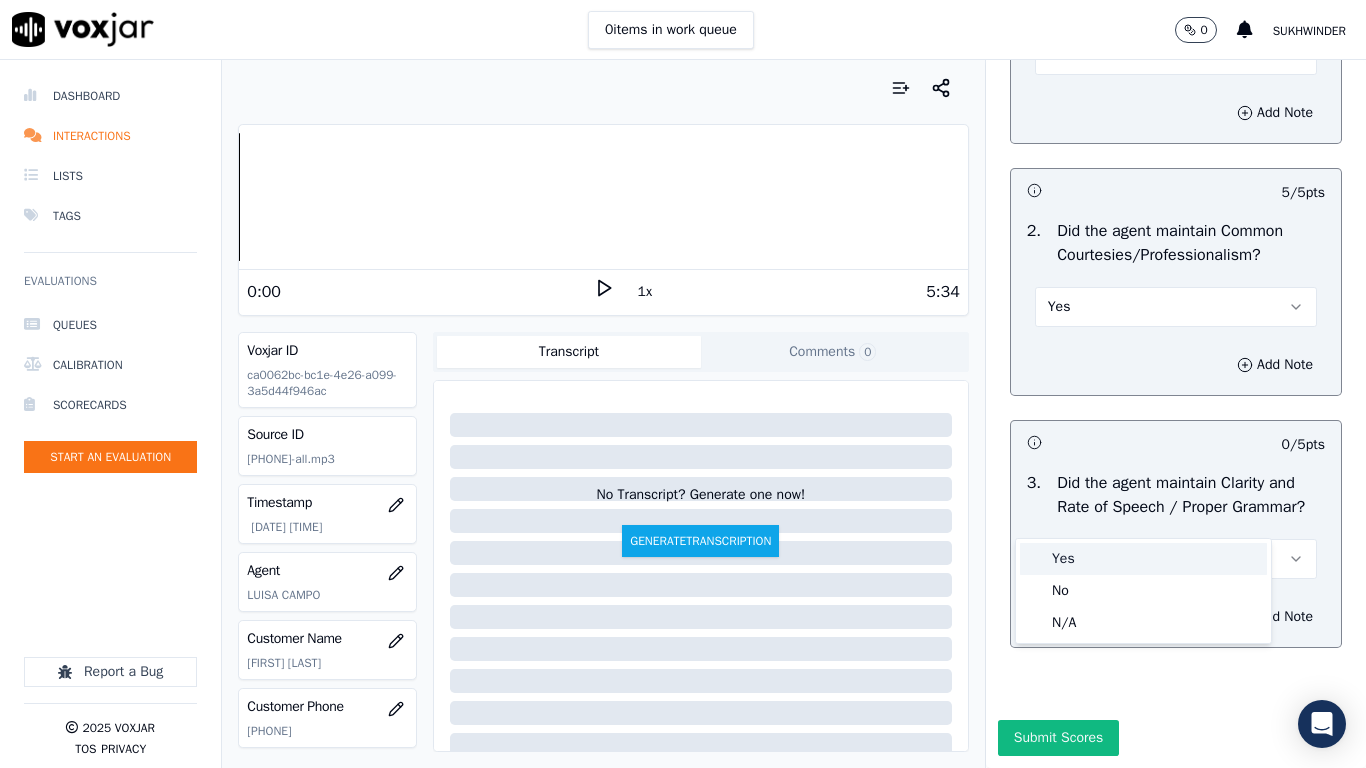 click on "Yes" at bounding box center (1143, 559) 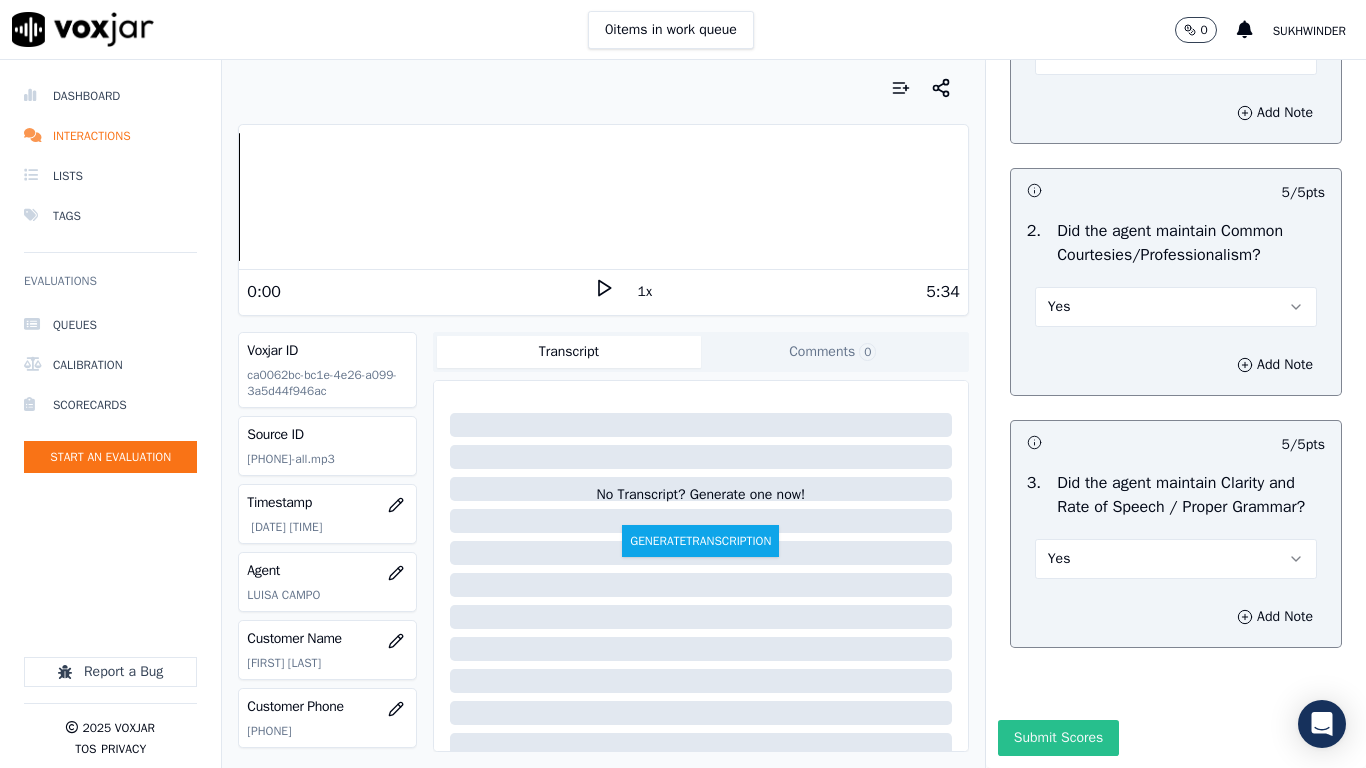 click on "Submit Scores" at bounding box center (1058, 738) 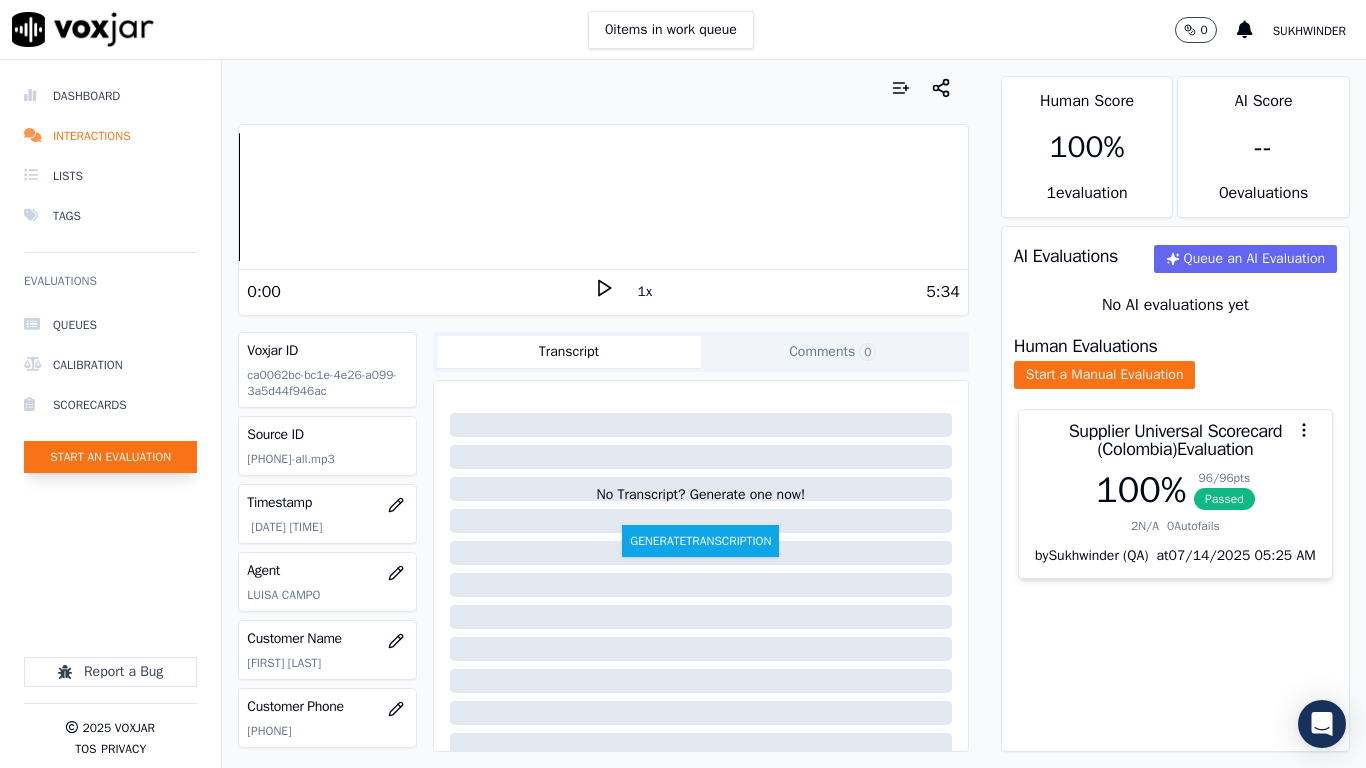 click on "Start an Evaluation" 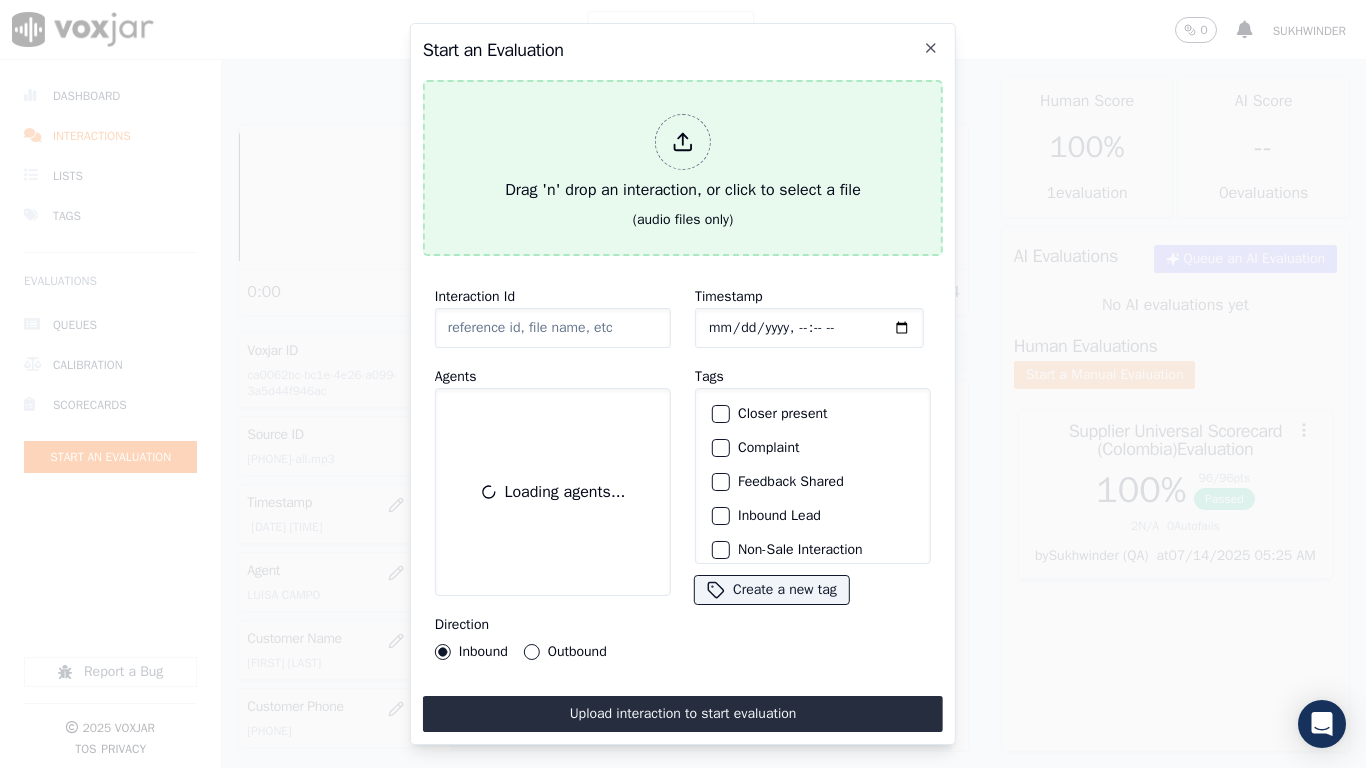click on "Drag 'n' drop an interaction, or click to select a file" at bounding box center [683, 158] 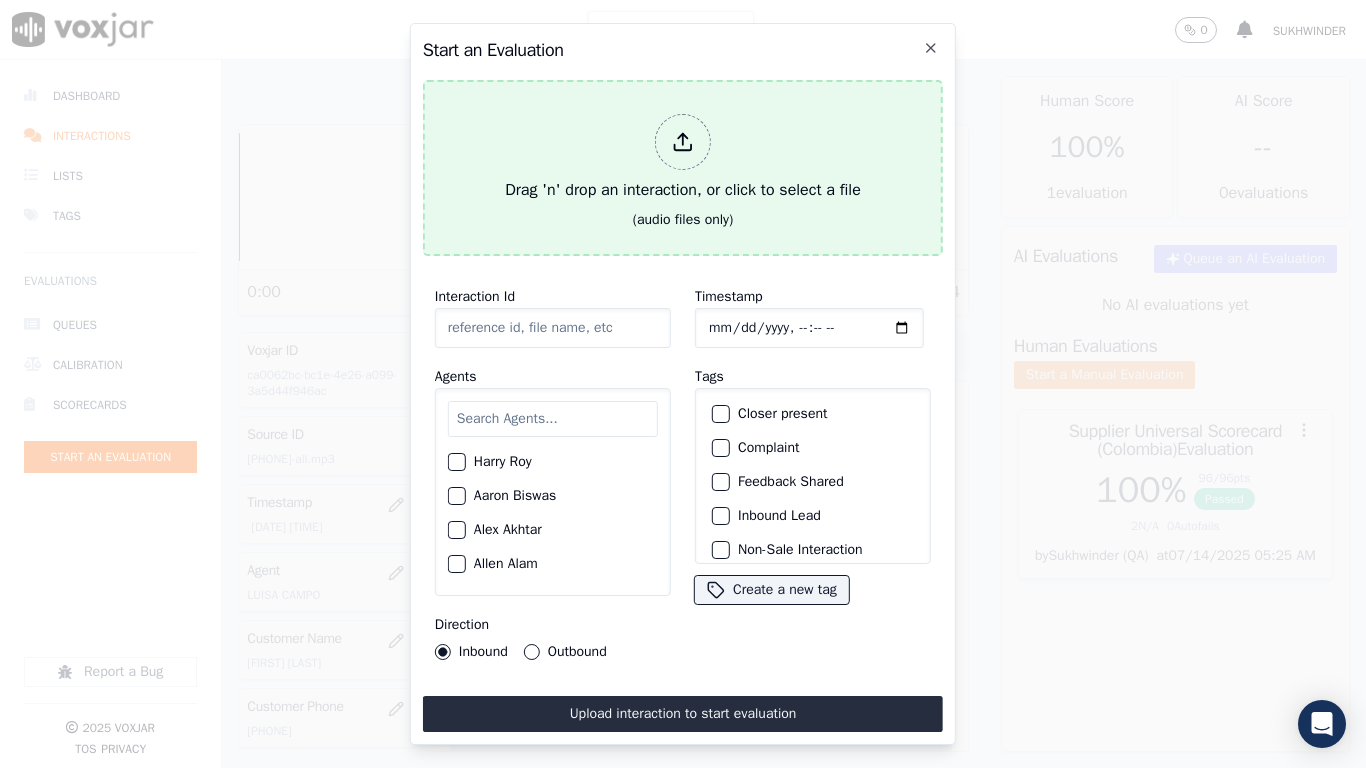 type 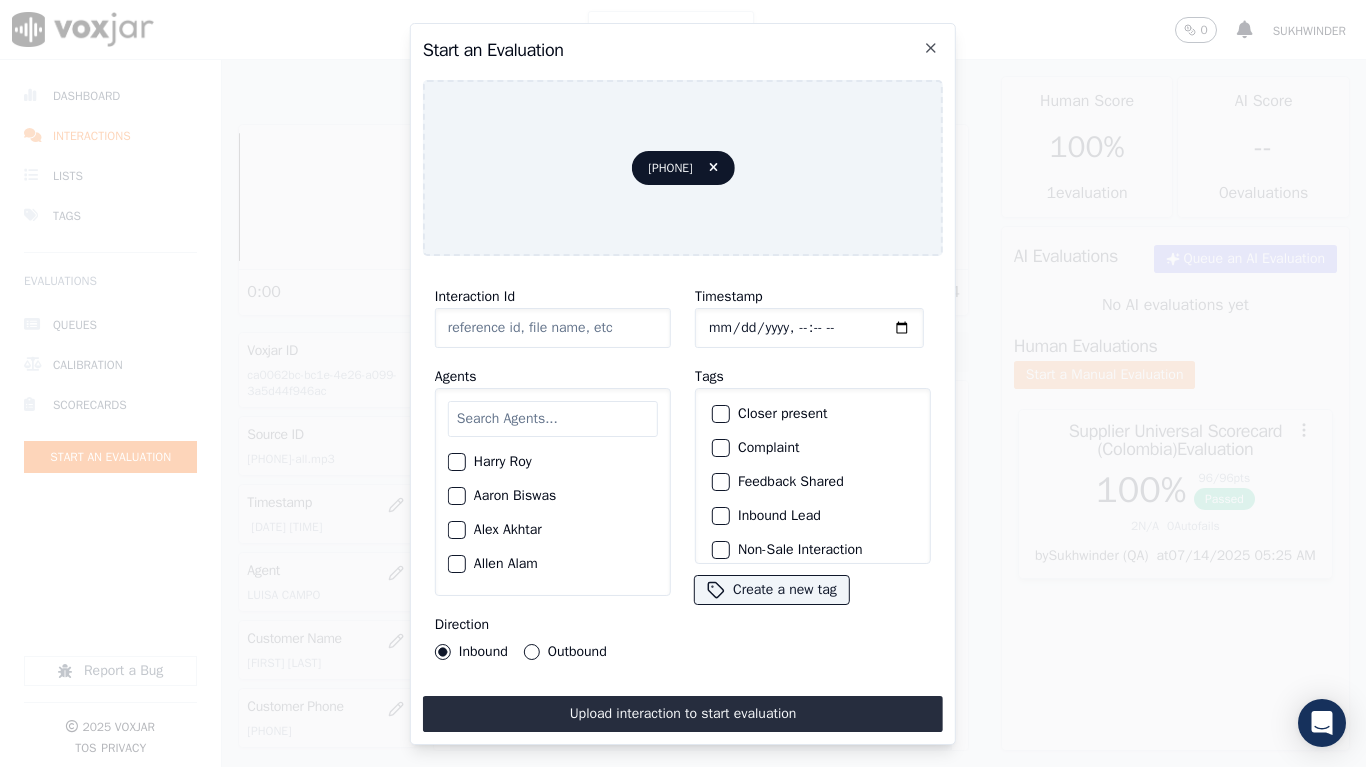 type on "[PHONE]" 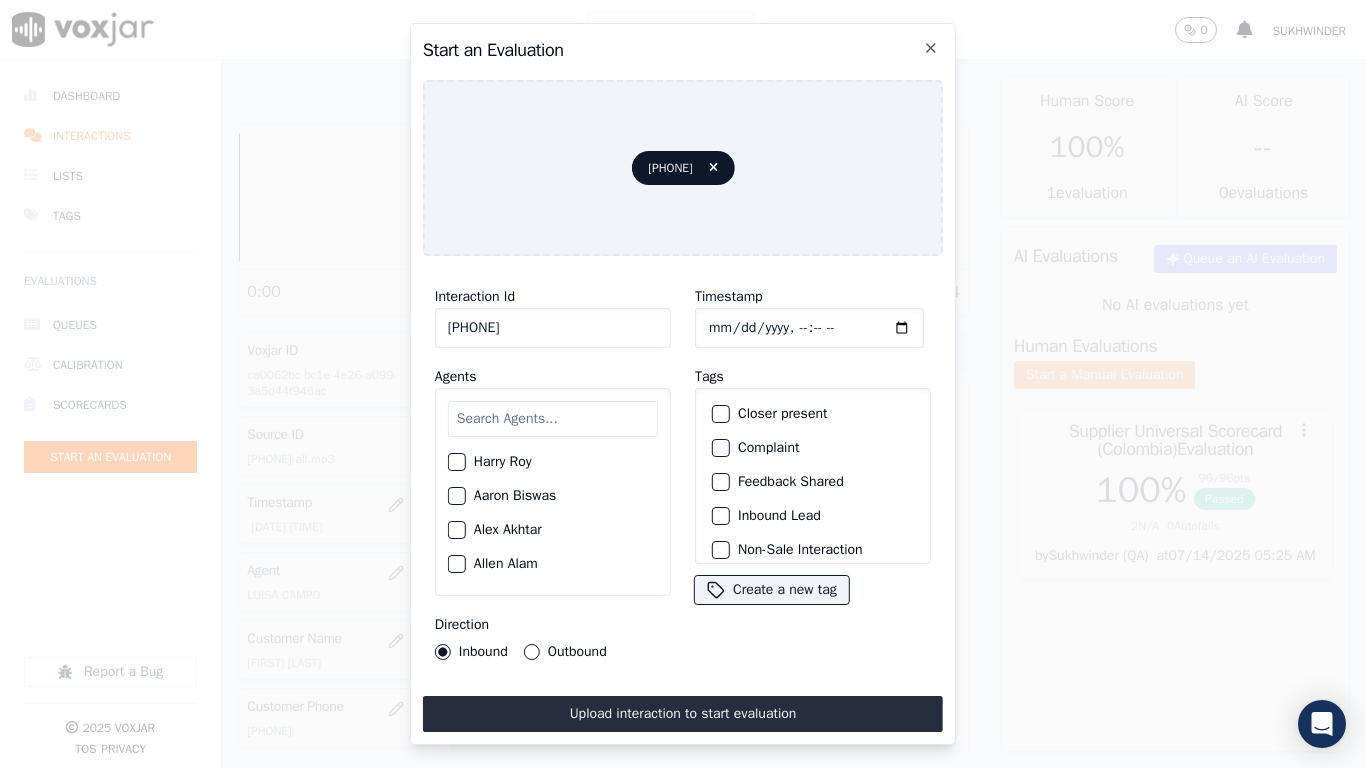click at bounding box center [553, 419] 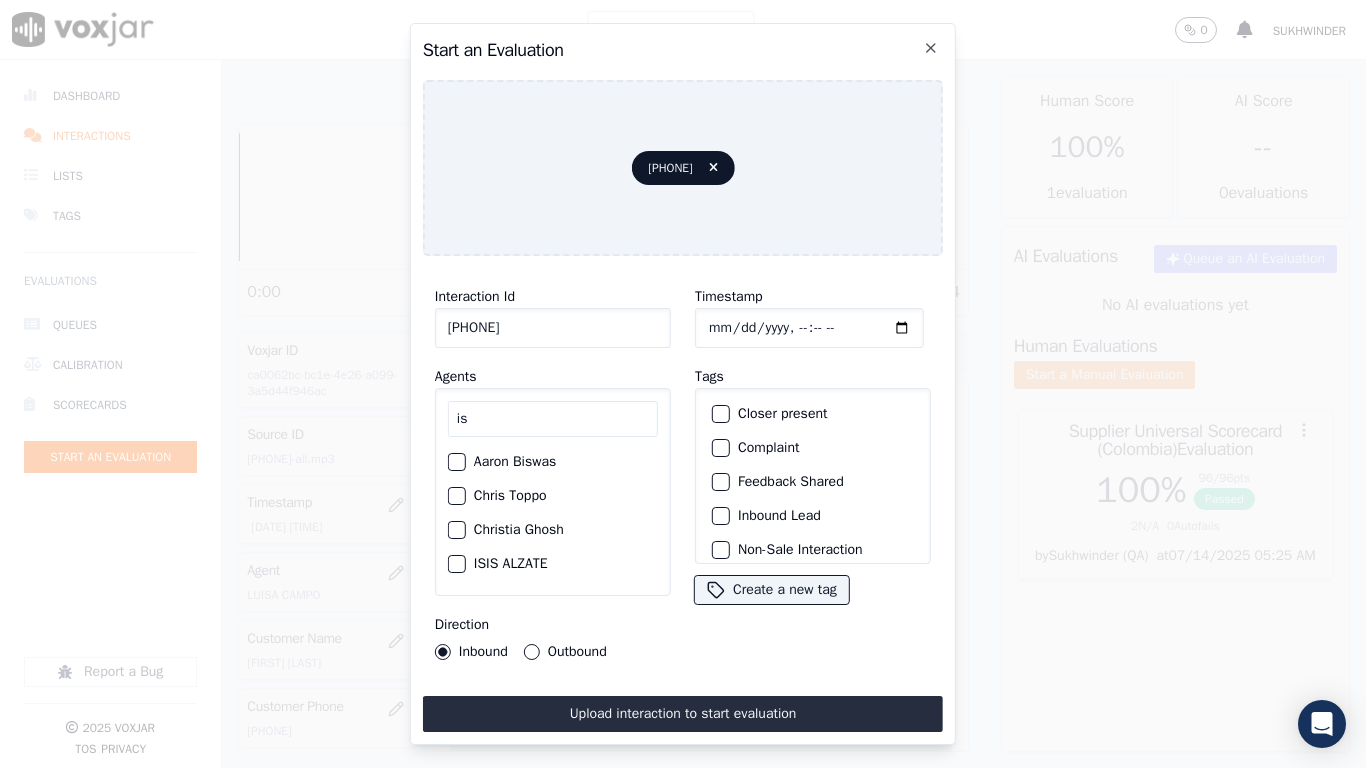 type on "is" 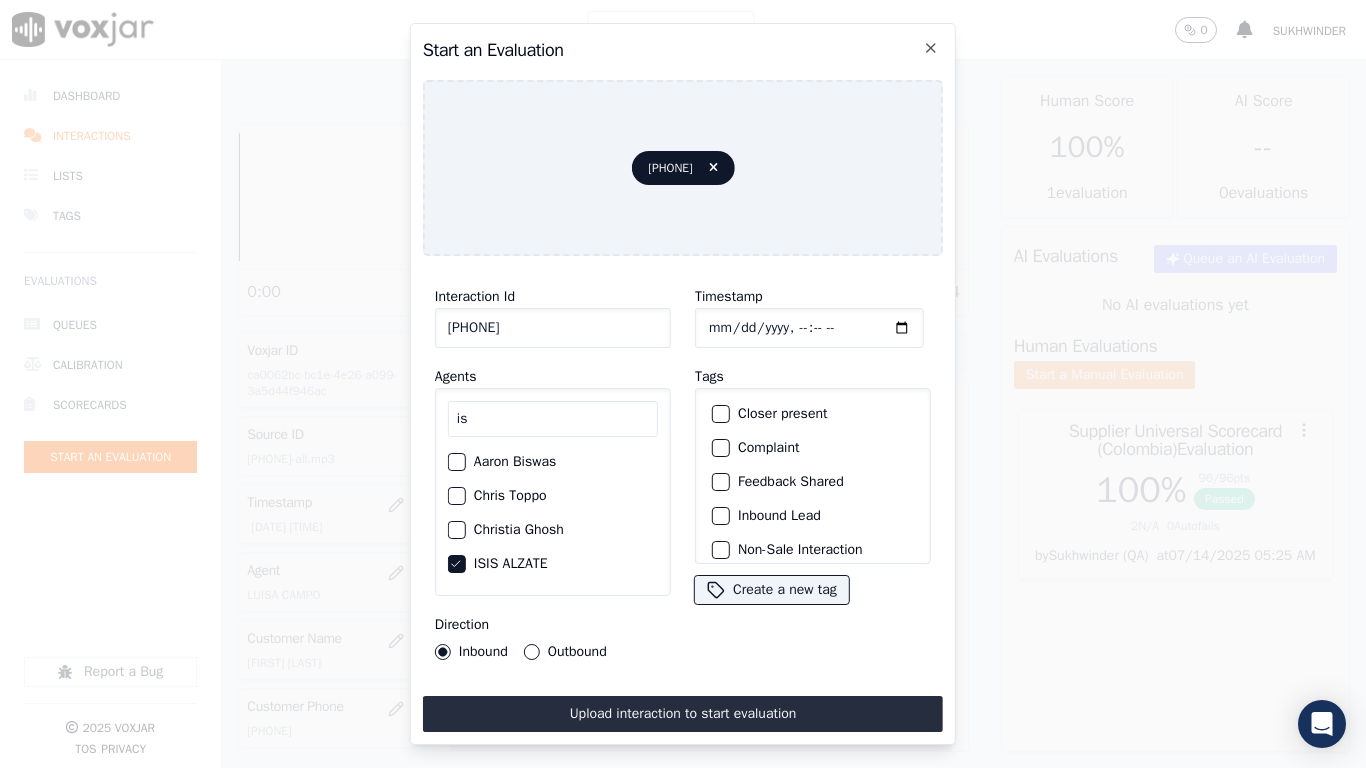click on "Timestamp" 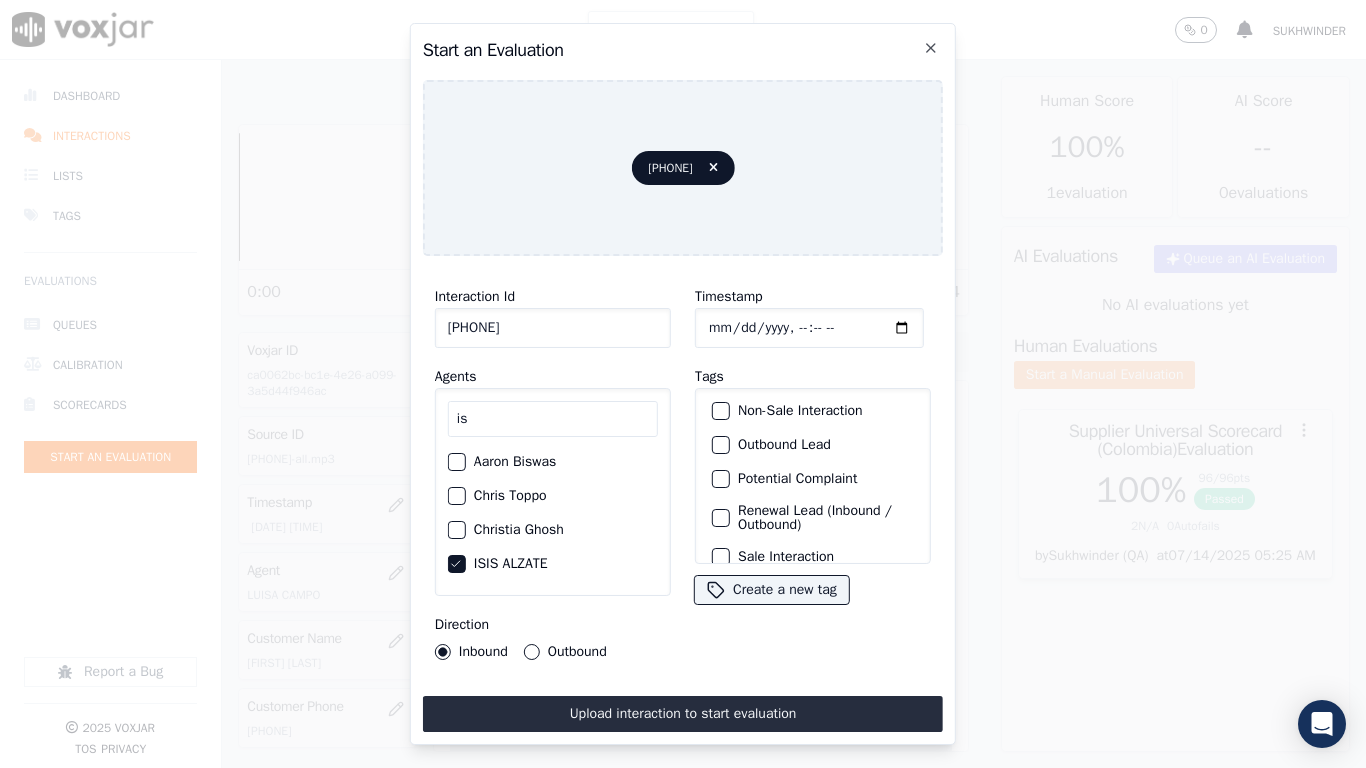 scroll, scrollTop: 173, scrollLeft: 0, axis: vertical 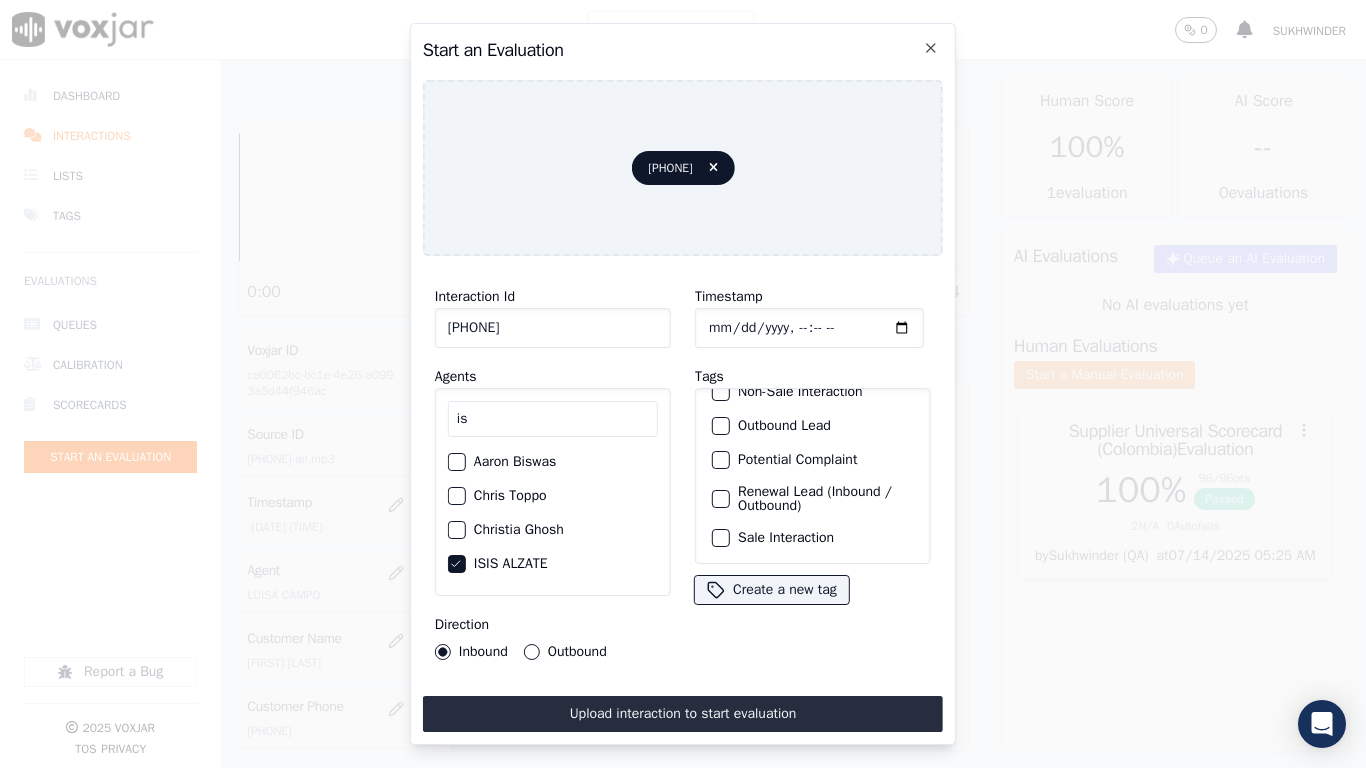 click on "Sale Interaction" 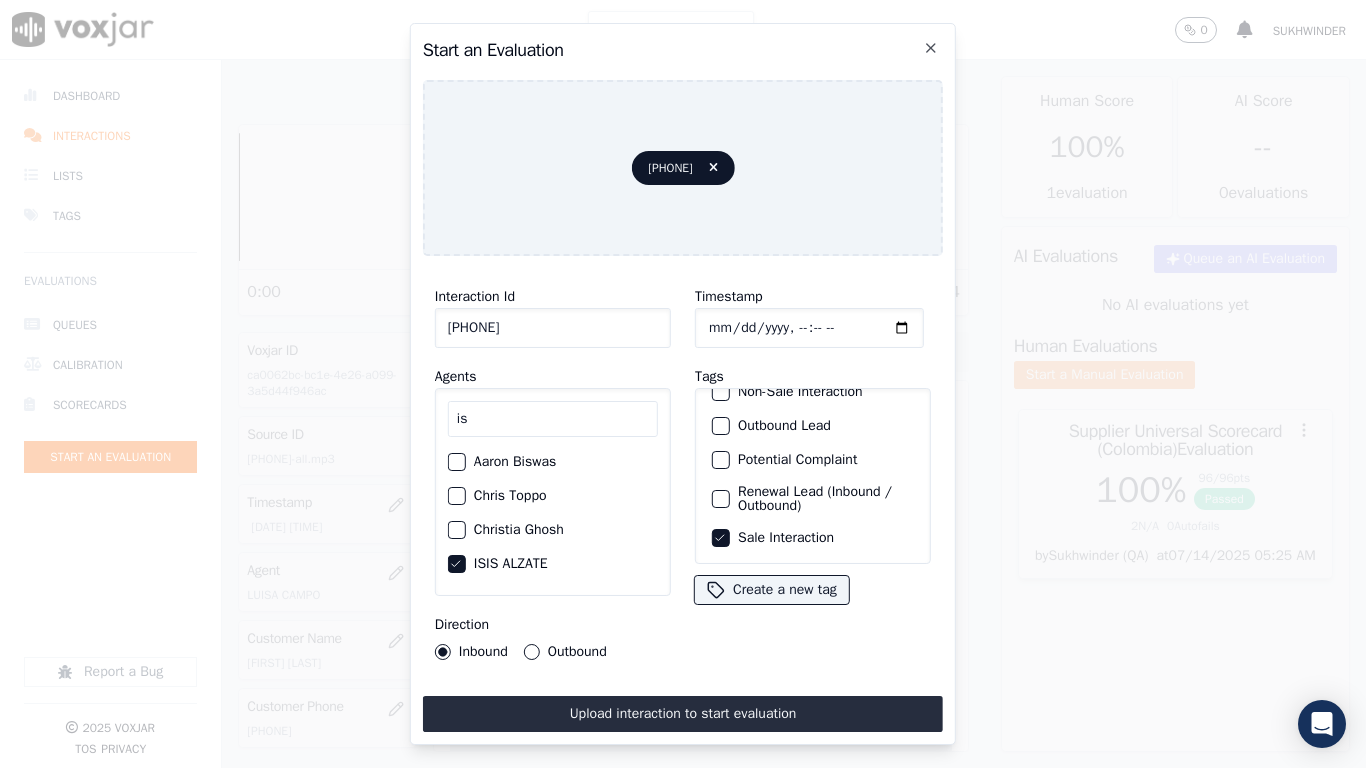 type 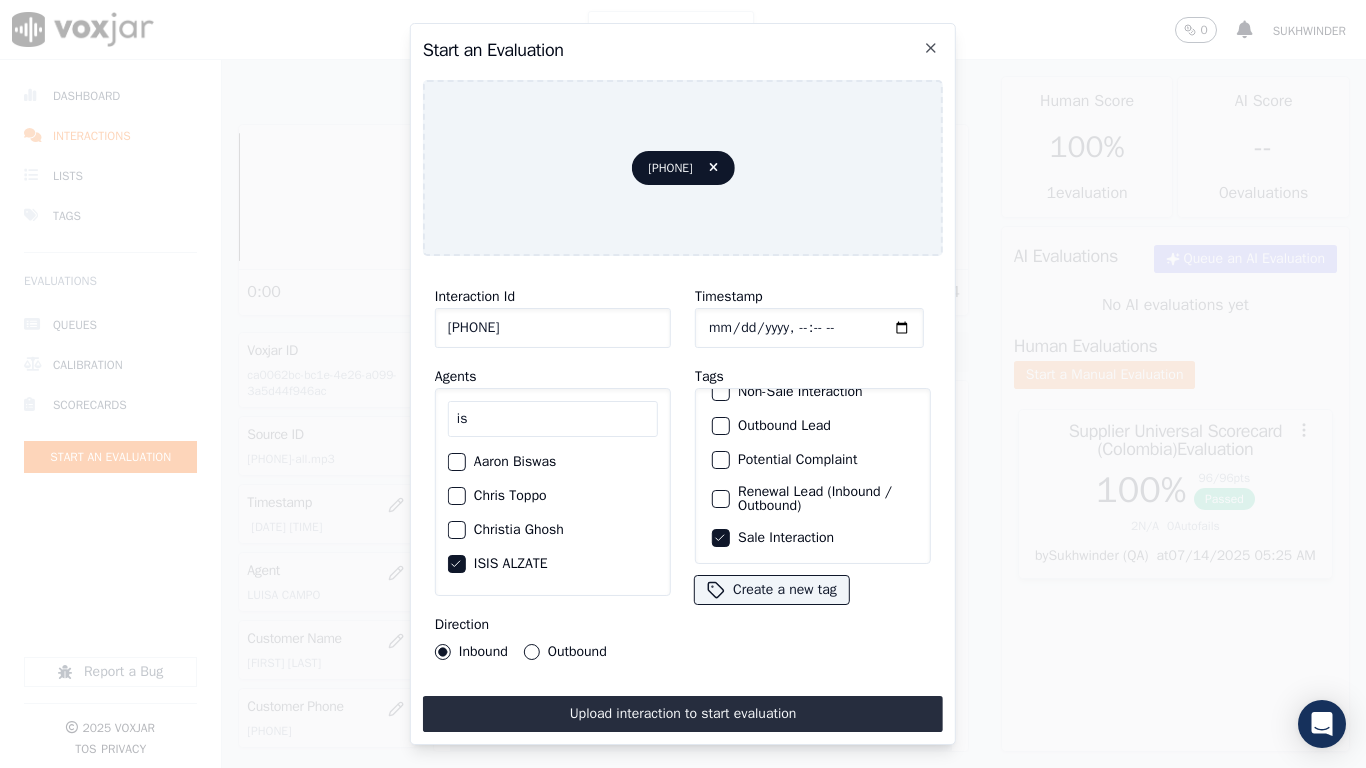 click on "Upload interaction to start evaluation" at bounding box center (683, 714) 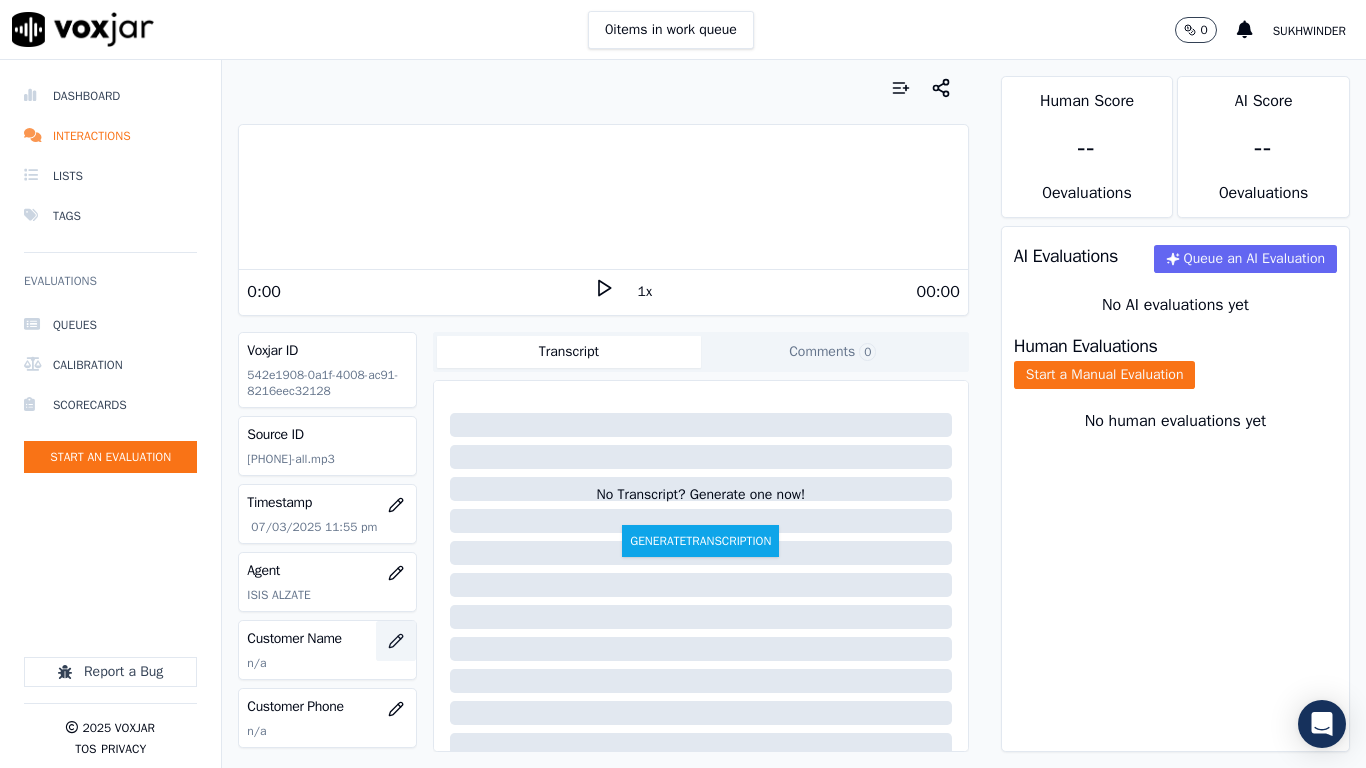 click 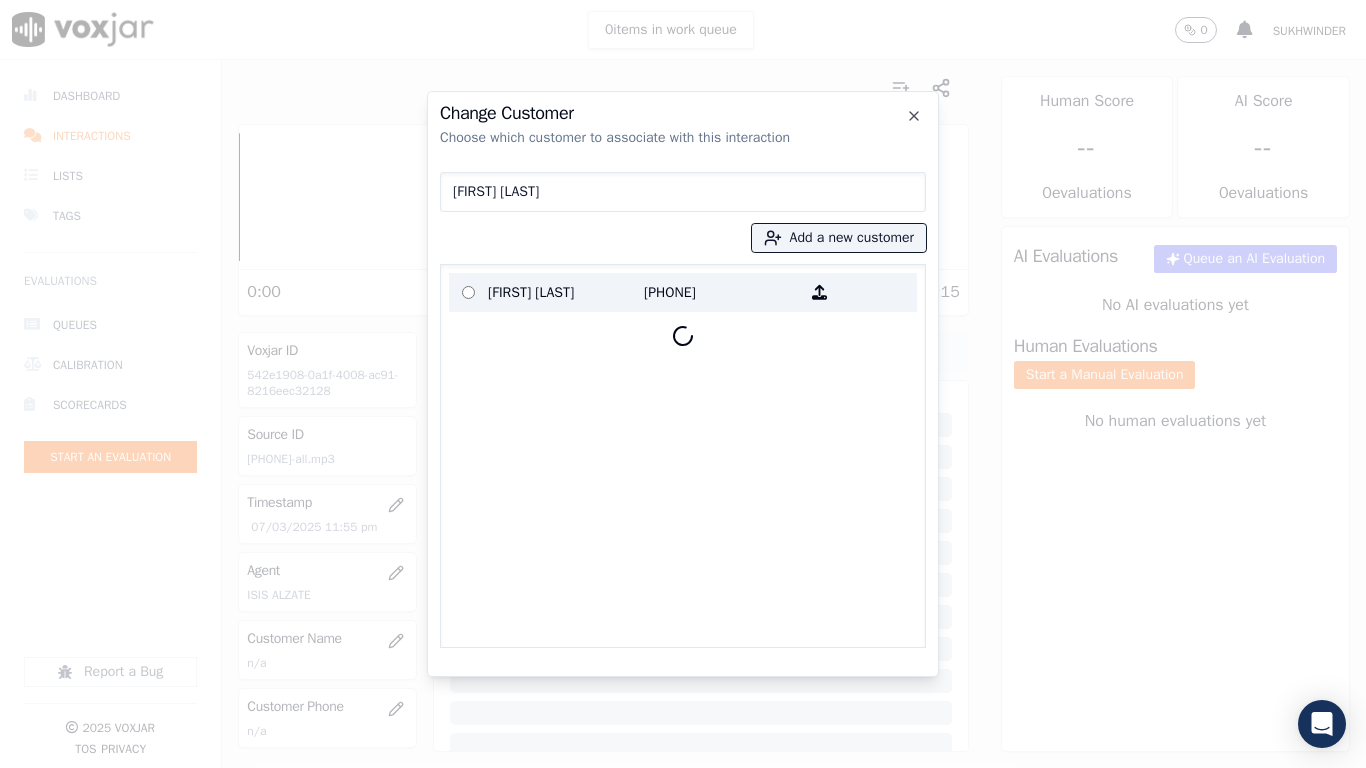 type on "[FIRST] [LAST]" 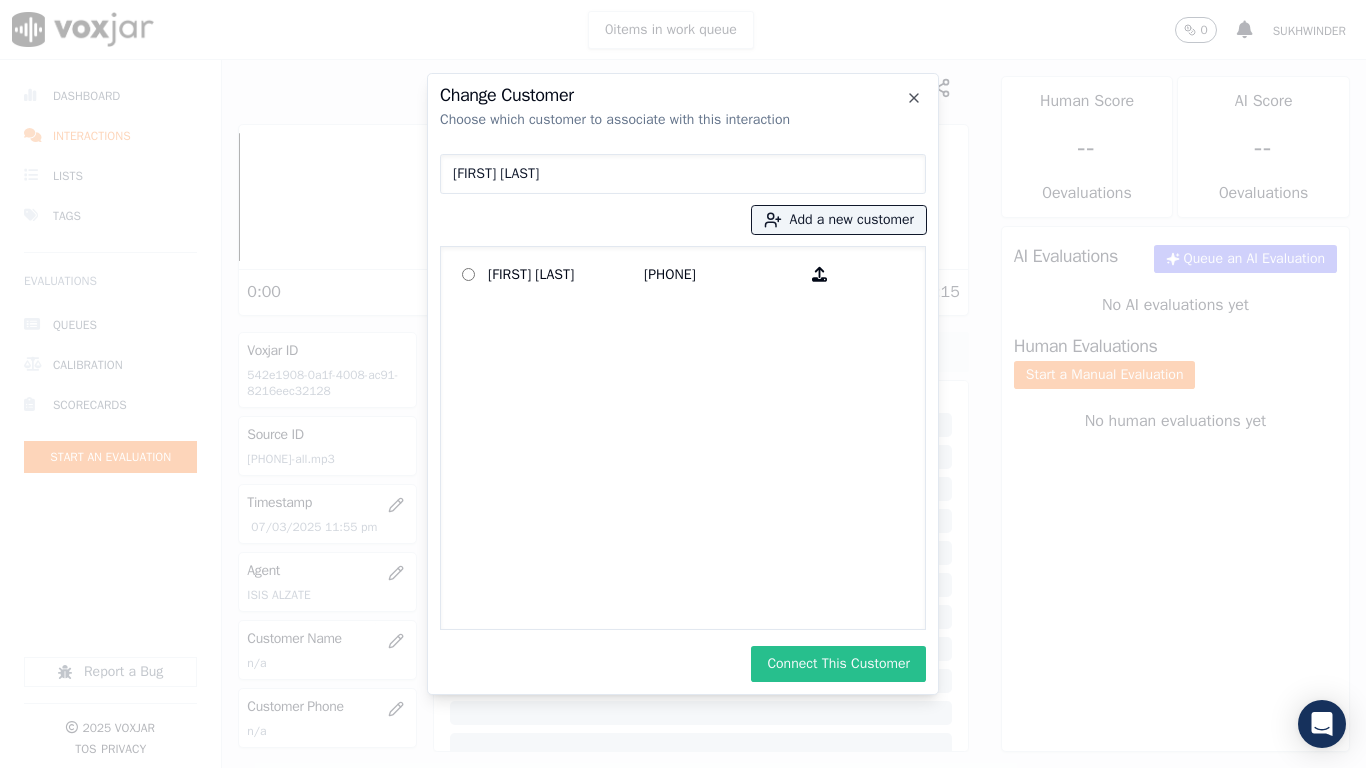 click on "Connect This Customer" at bounding box center [838, 664] 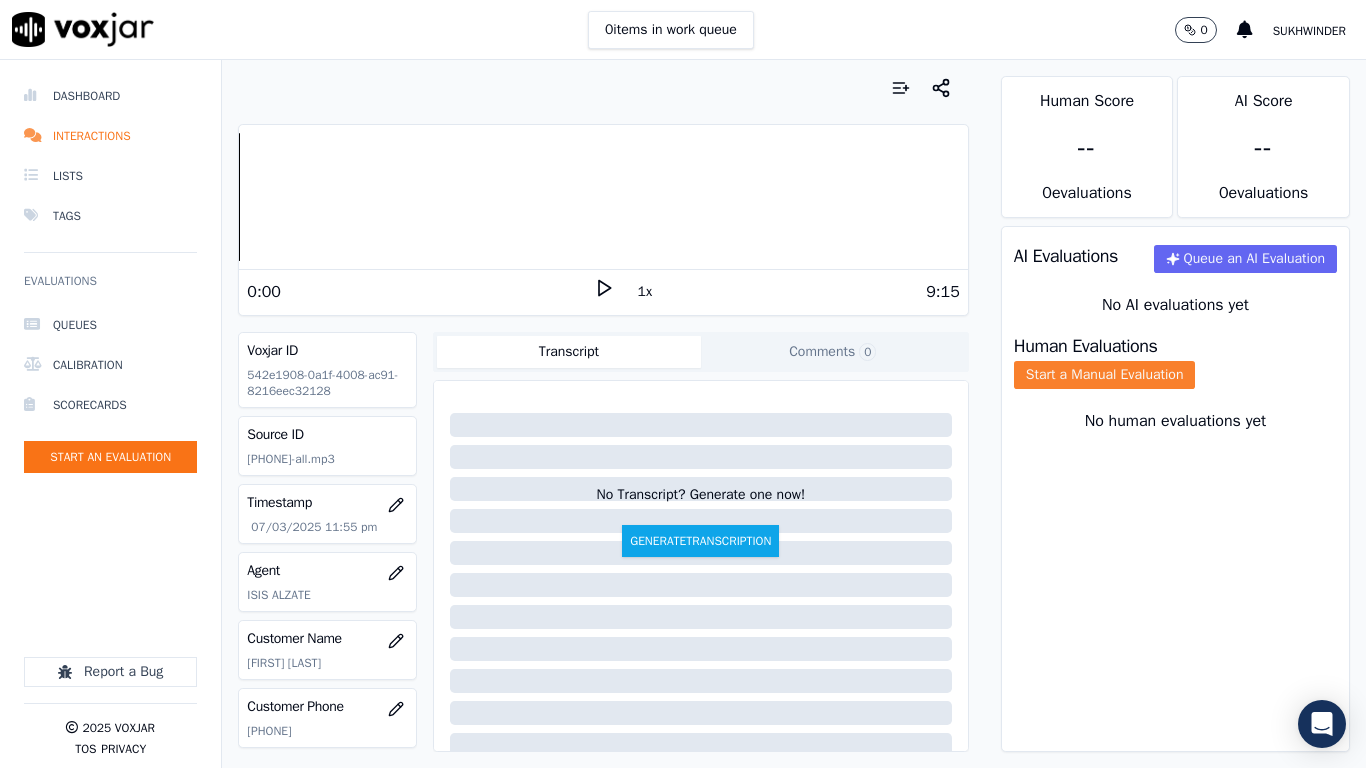 click on "Start a Manual Evaluation" 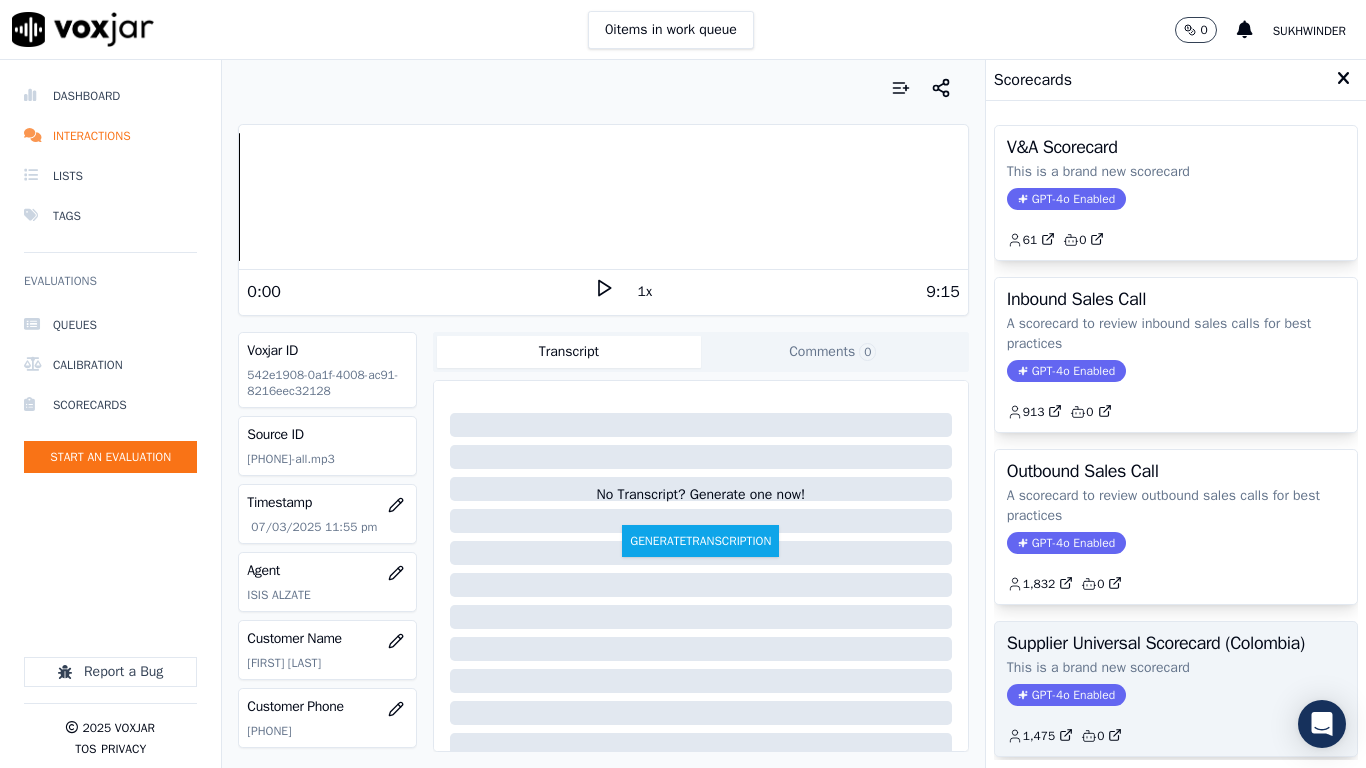 click on "Supplier Universal Scorecard (Colombia)" at bounding box center (1176, 643) 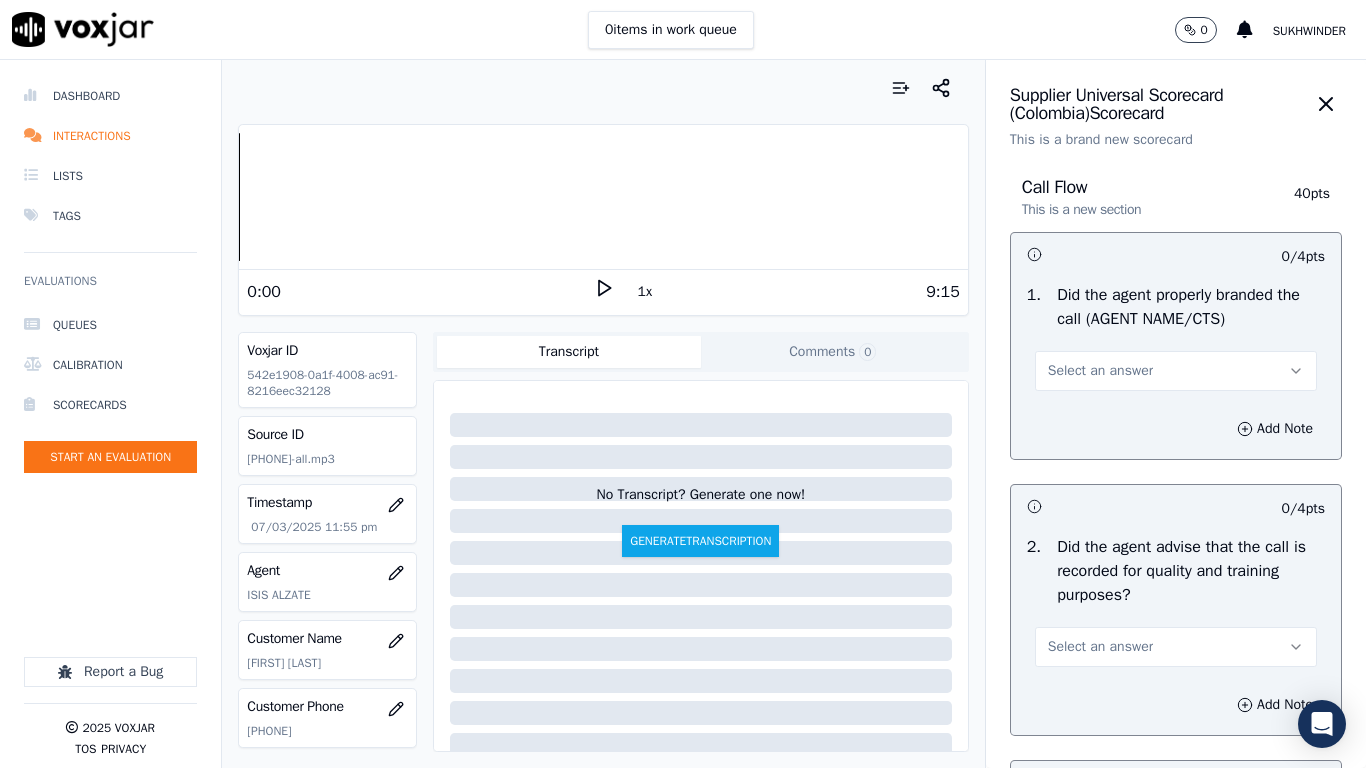 click on "Select an answer" at bounding box center [1100, 371] 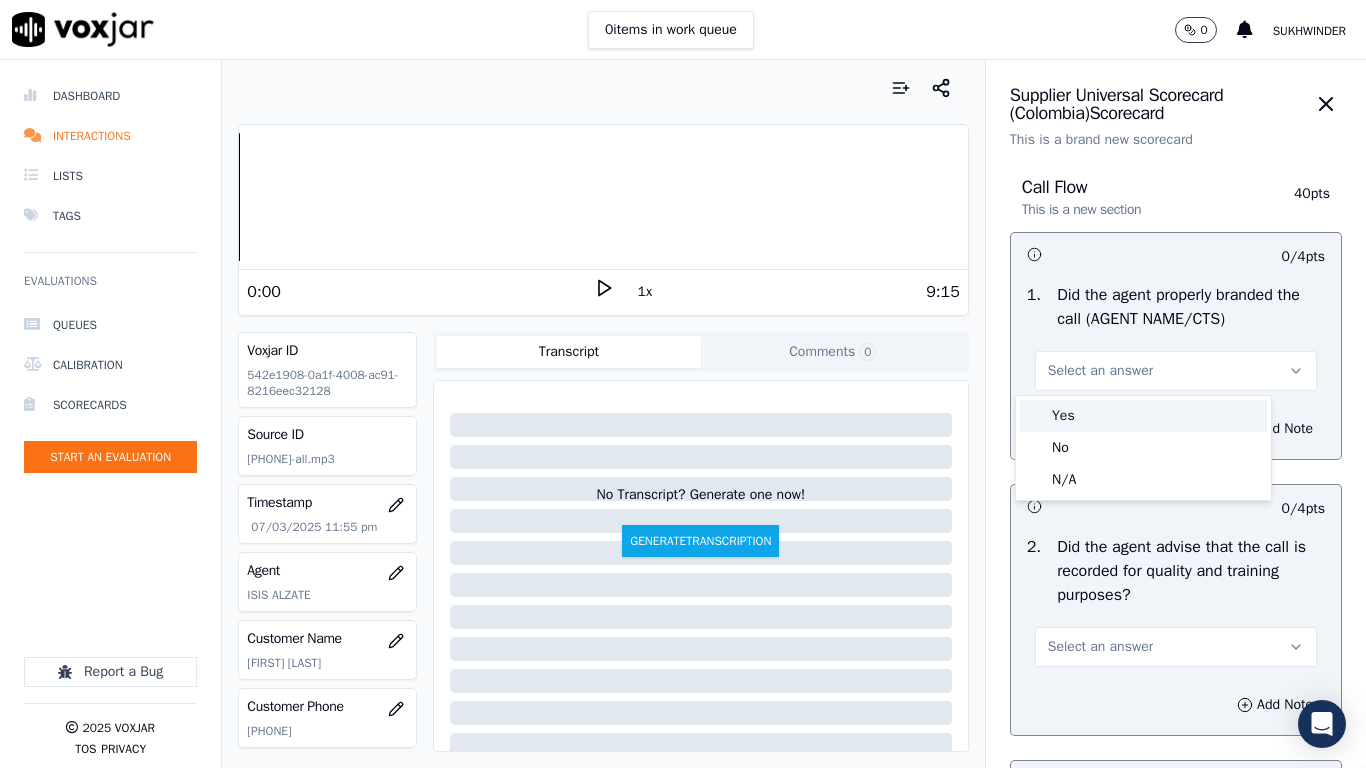 click on "Yes" at bounding box center (1143, 416) 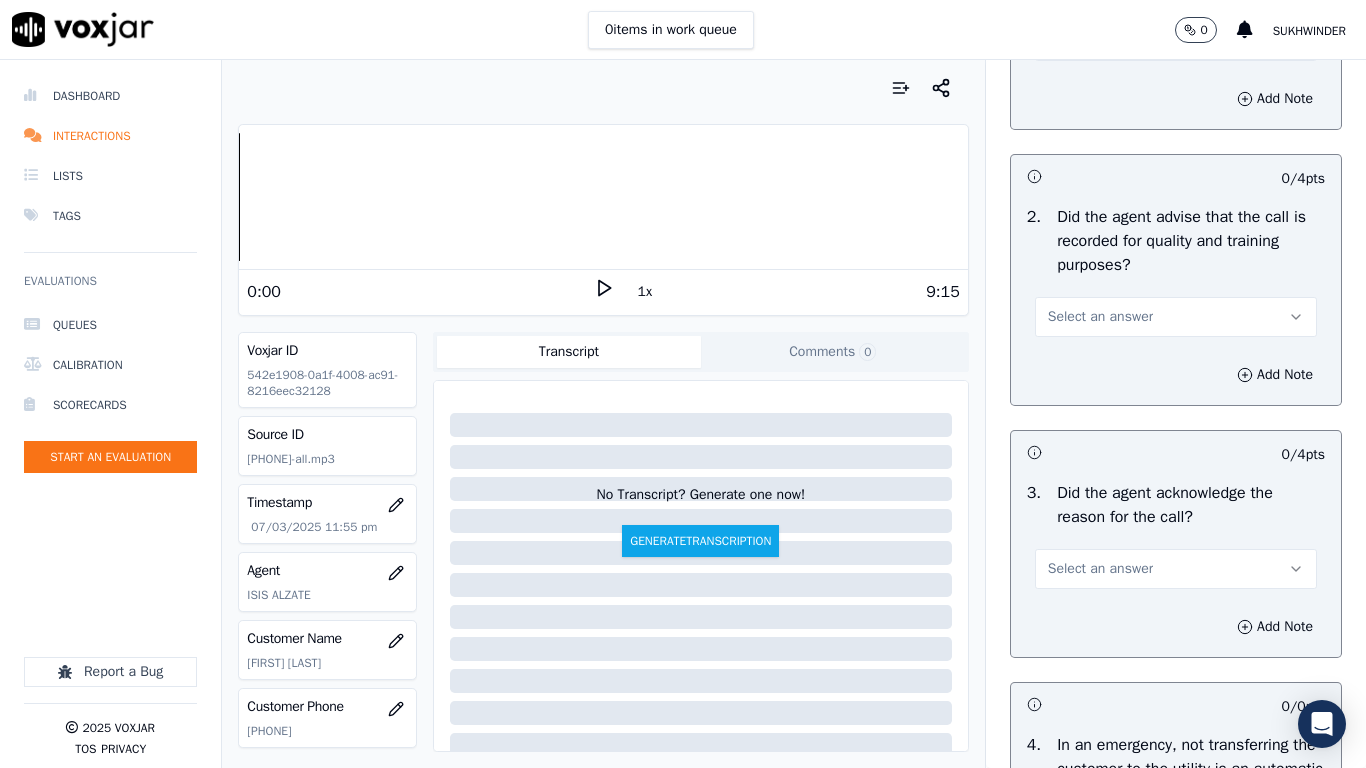 scroll, scrollTop: 400, scrollLeft: 0, axis: vertical 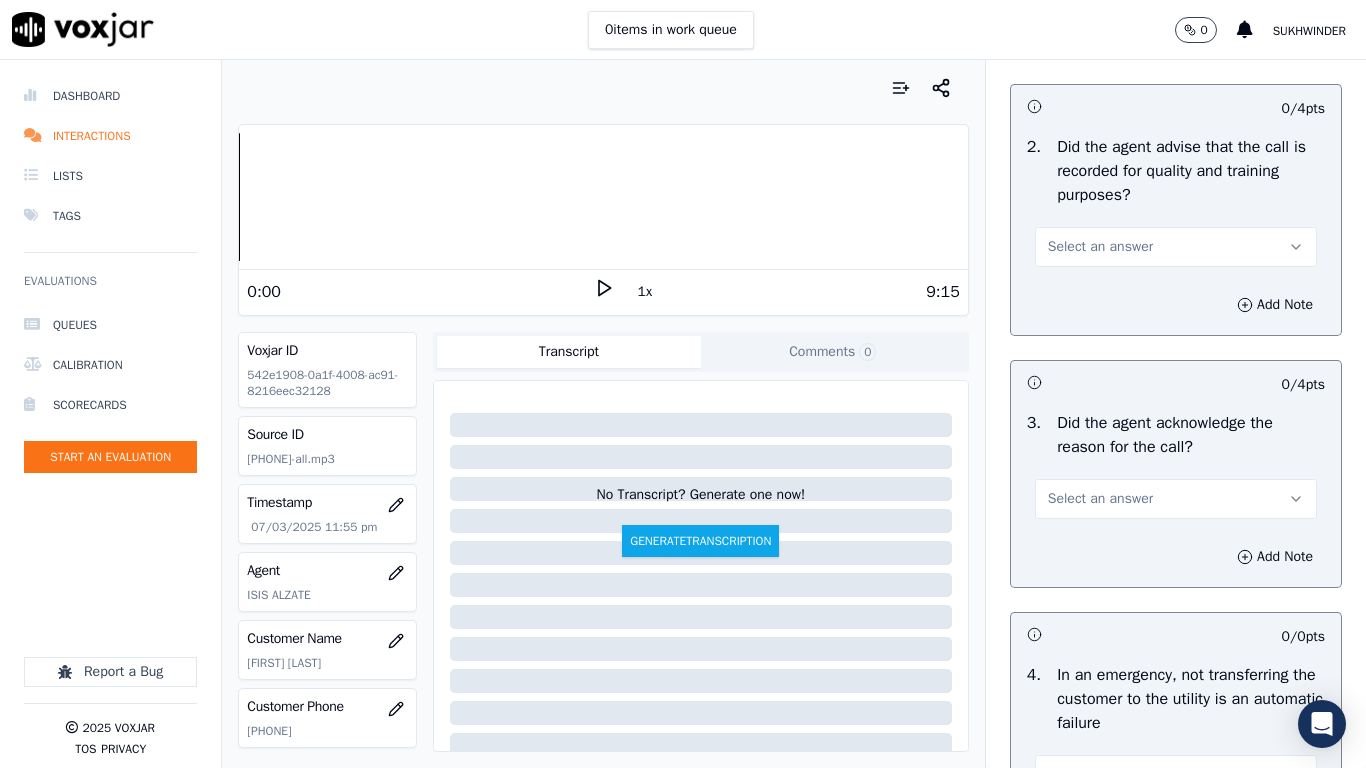 click on "Select an answer" at bounding box center [1100, 247] 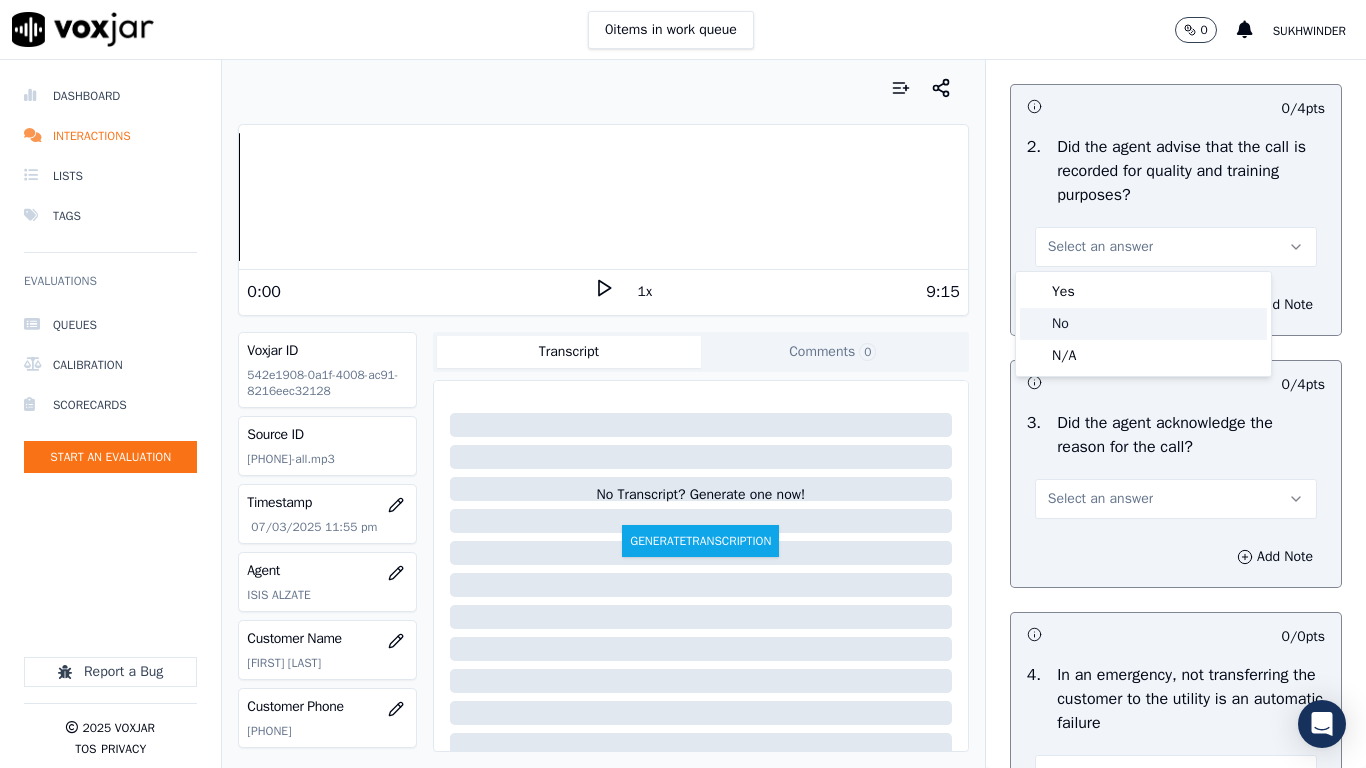 click on "No" 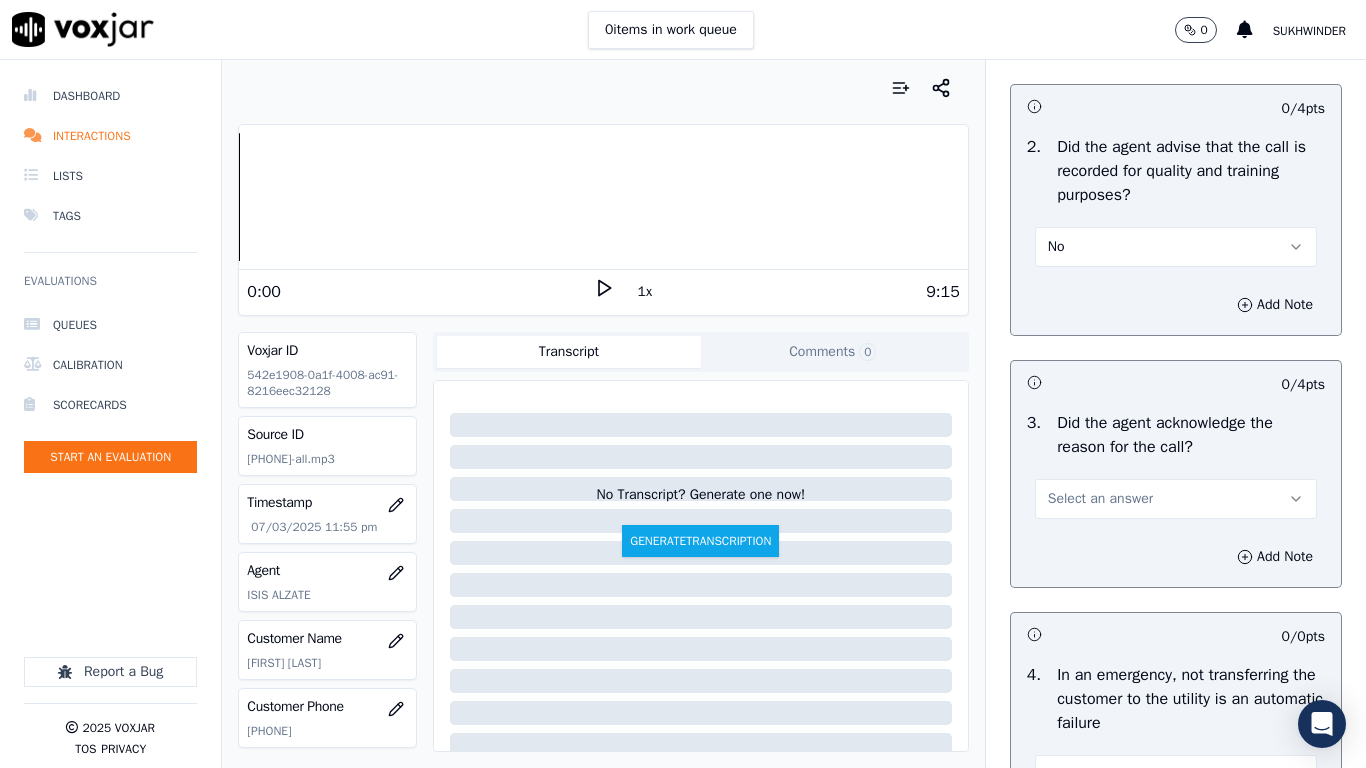 click on "No" at bounding box center [1176, 247] 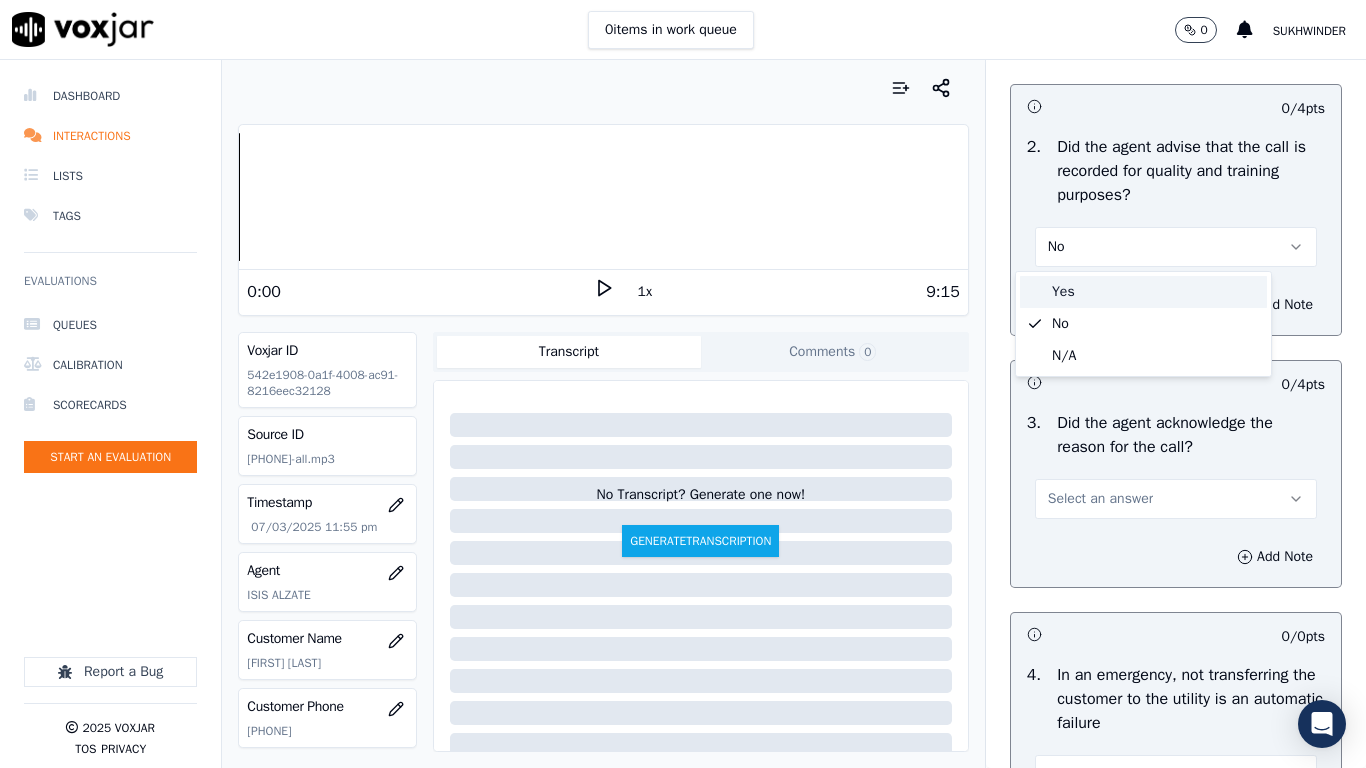 click on "Yes" at bounding box center [1143, 292] 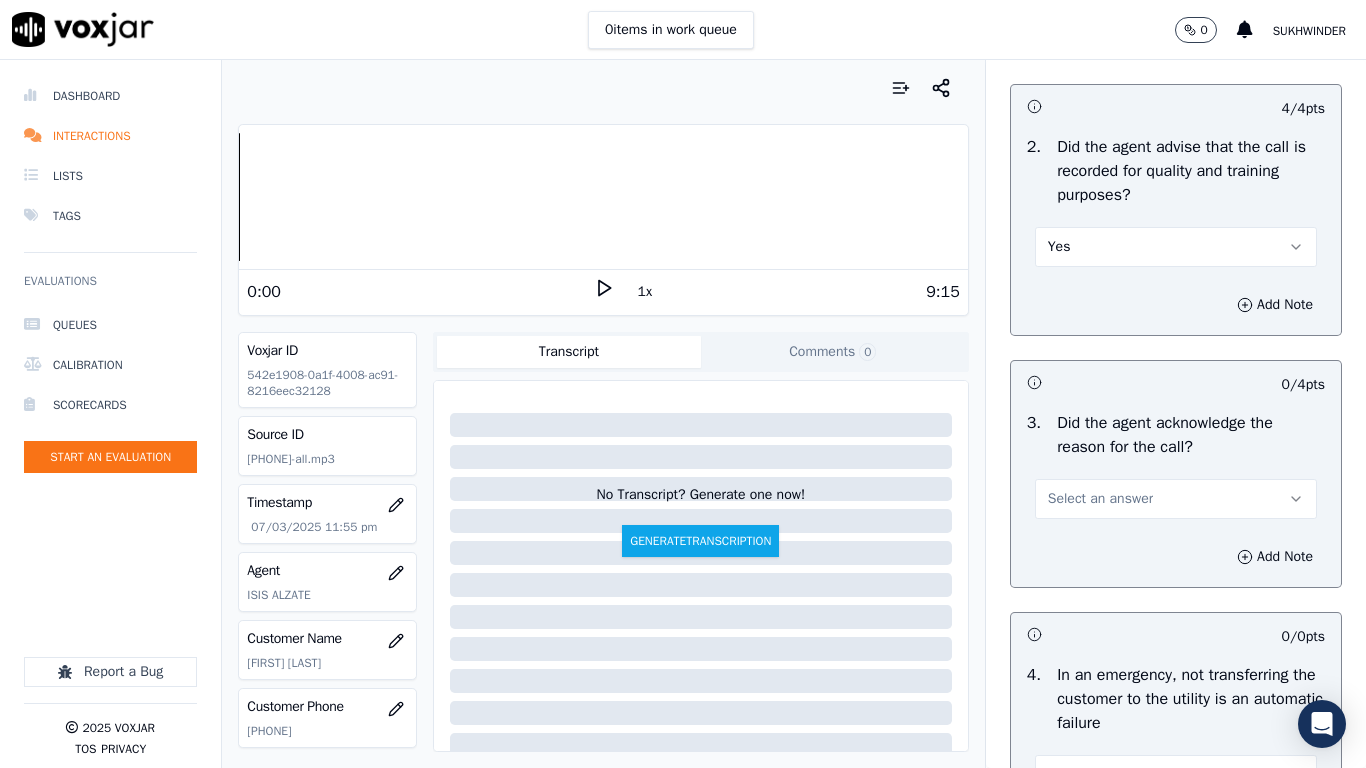 click on "Select an answer" at bounding box center (1100, 499) 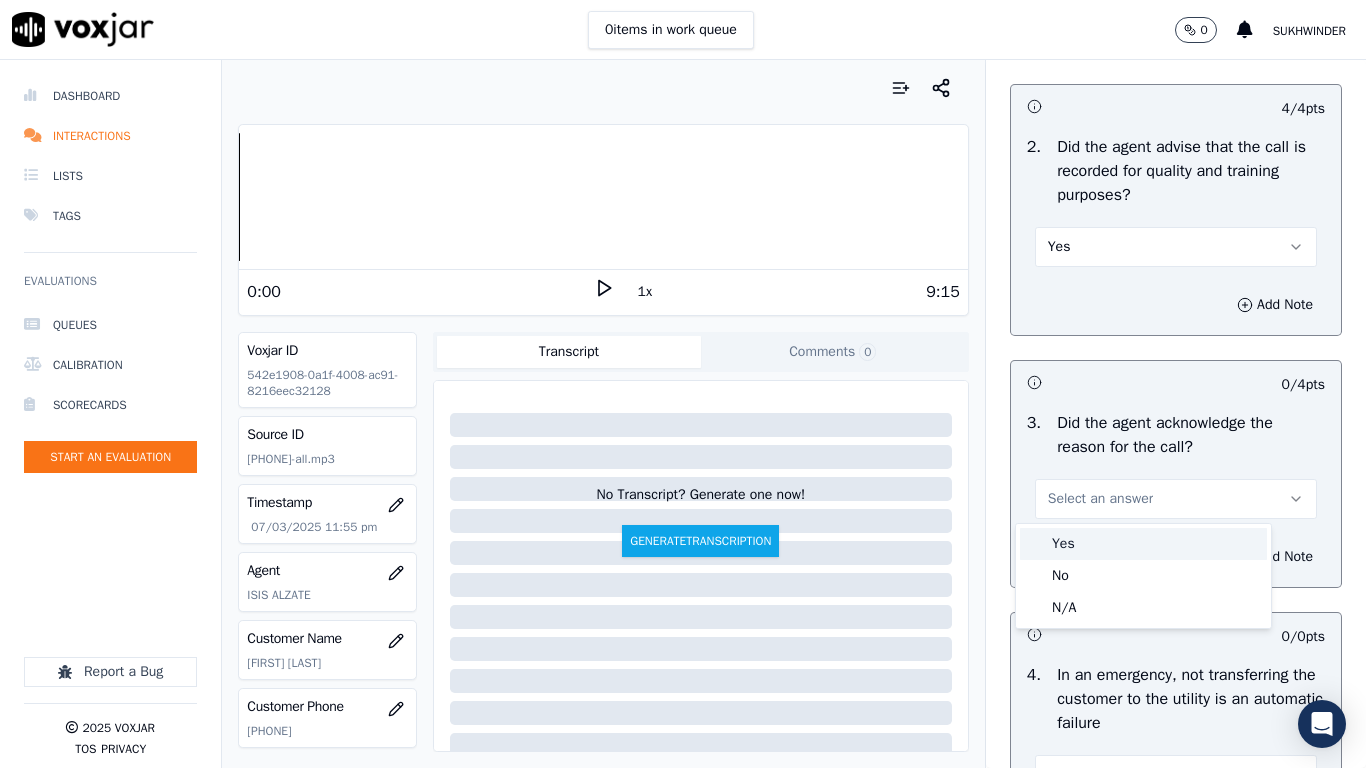 click on "Yes" at bounding box center [1143, 544] 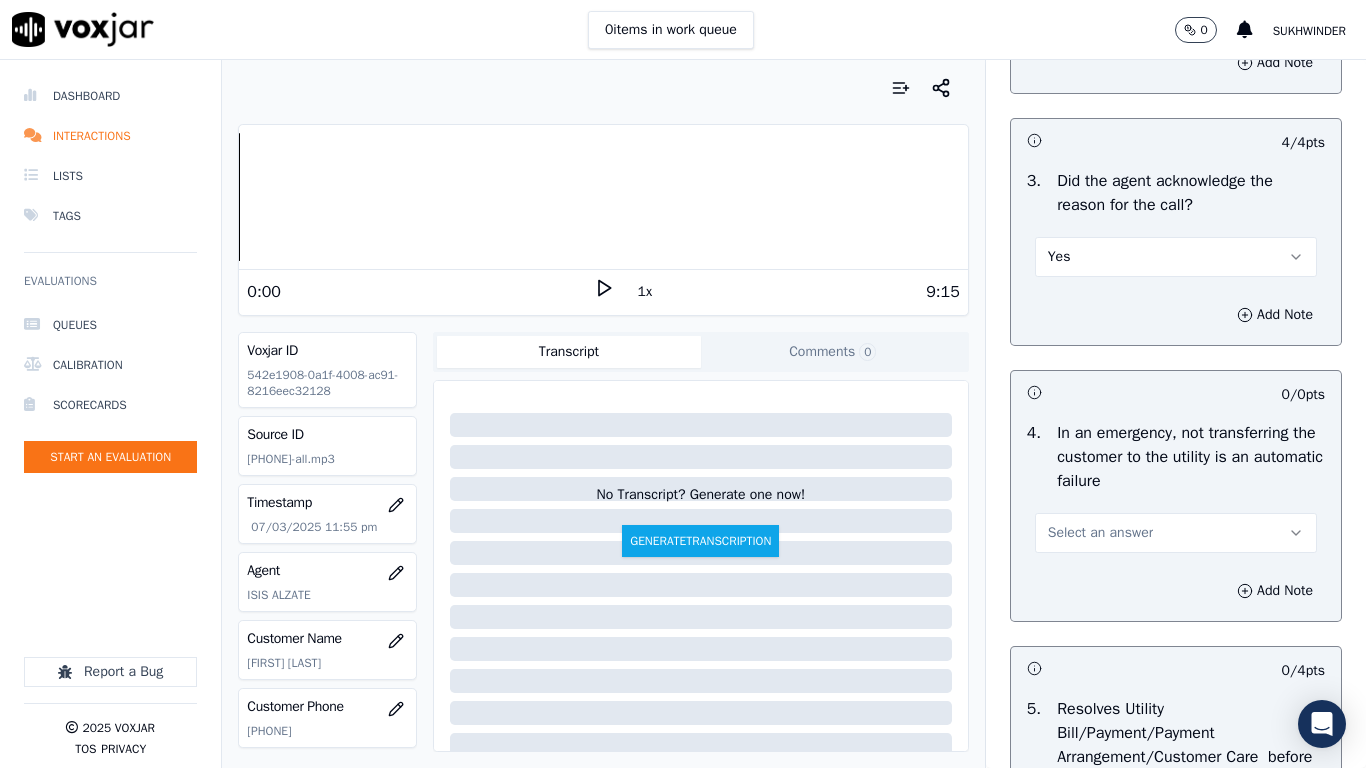 scroll, scrollTop: 800, scrollLeft: 0, axis: vertical 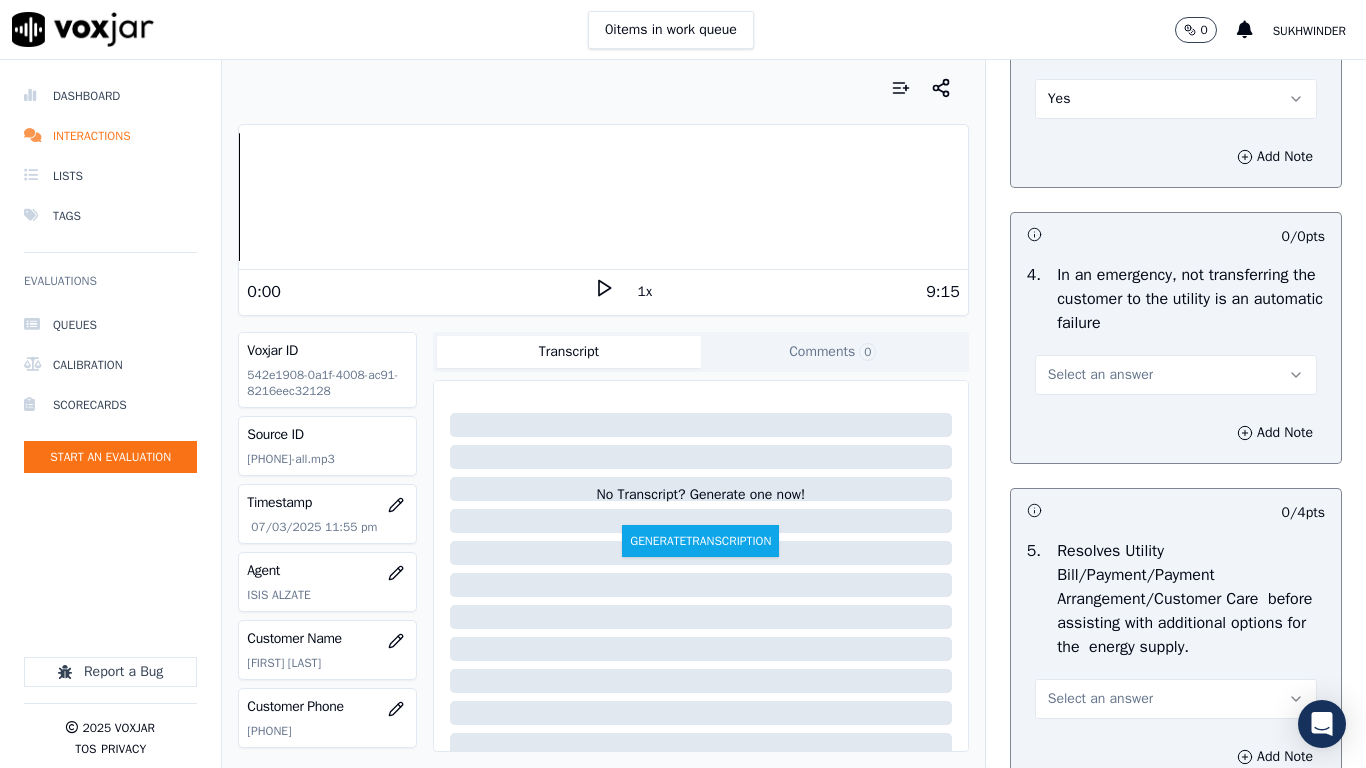 click on "Select an answer" at bounding box center [1100, 375] 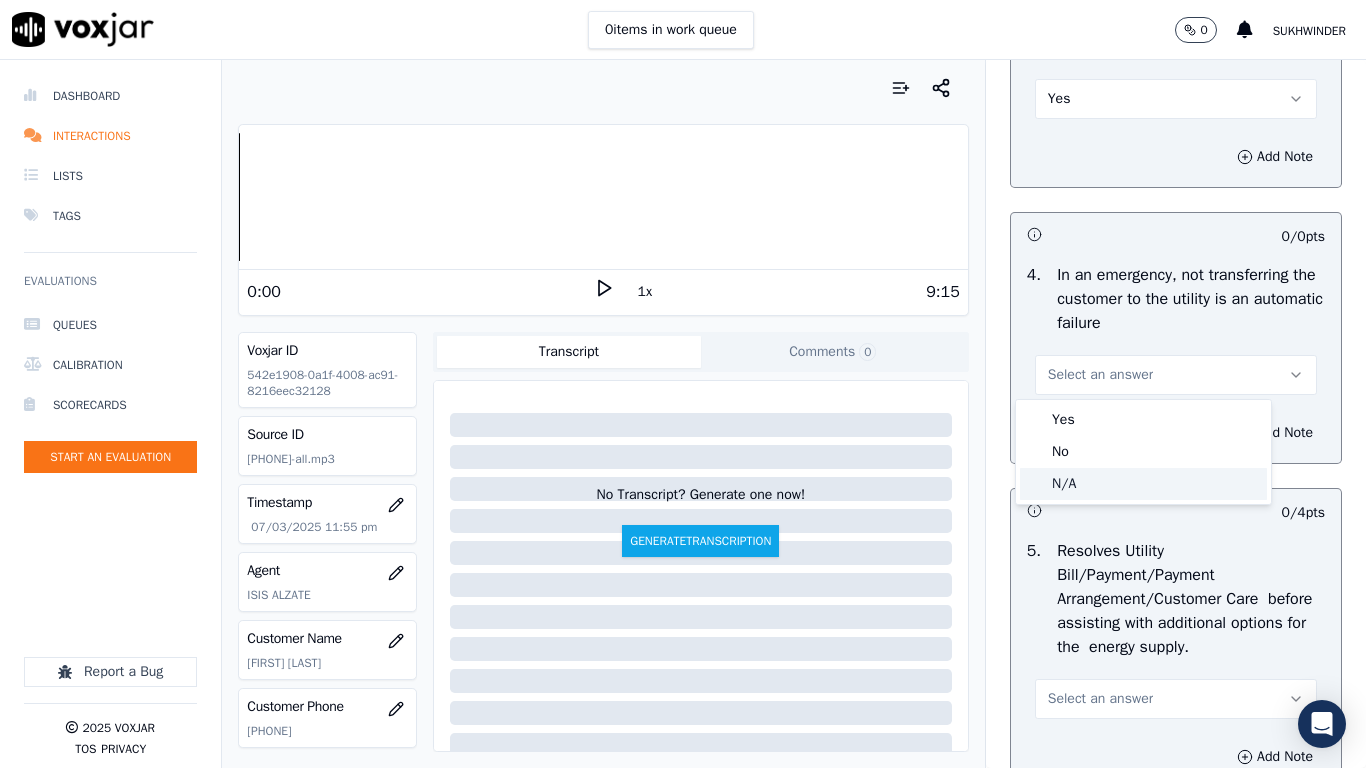 click on "N/A" 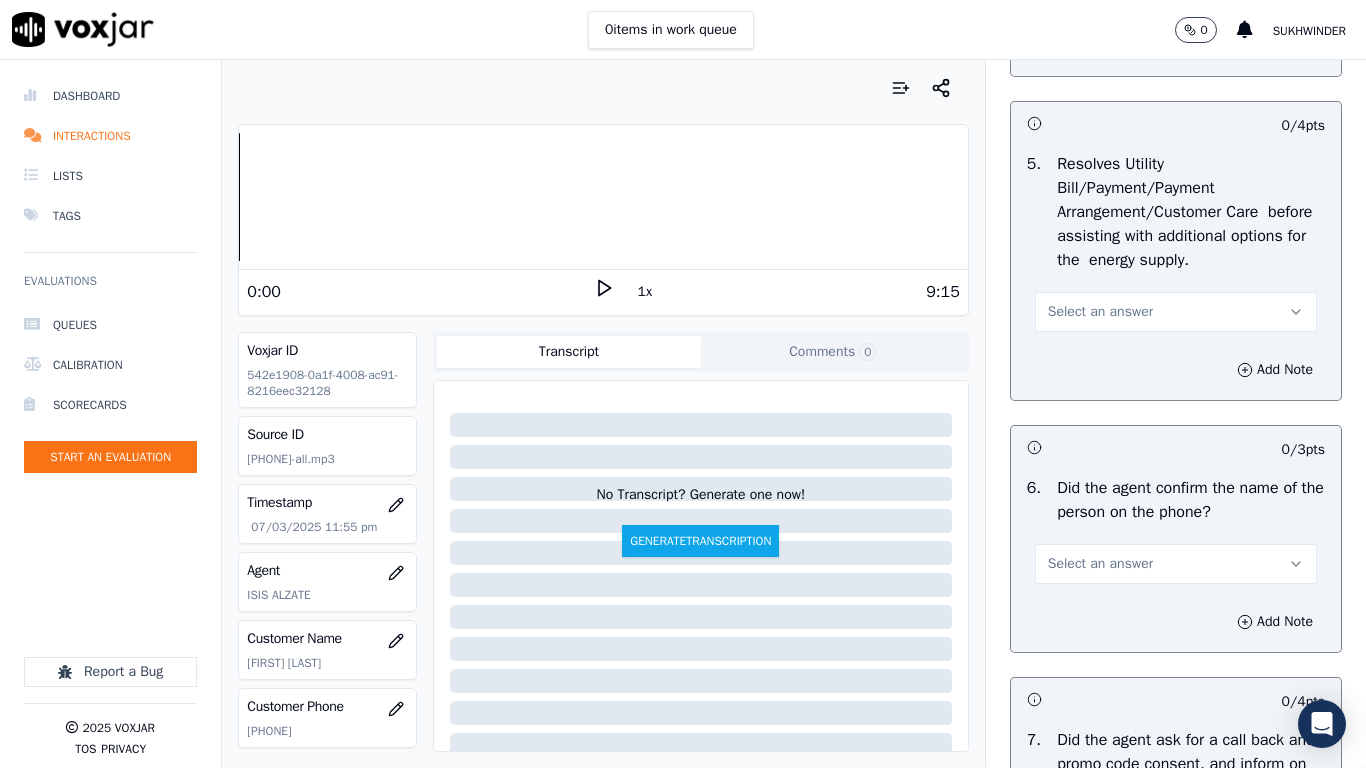 scroll, scrollTop: 1200, scrollLeft: 0, axis: vertical 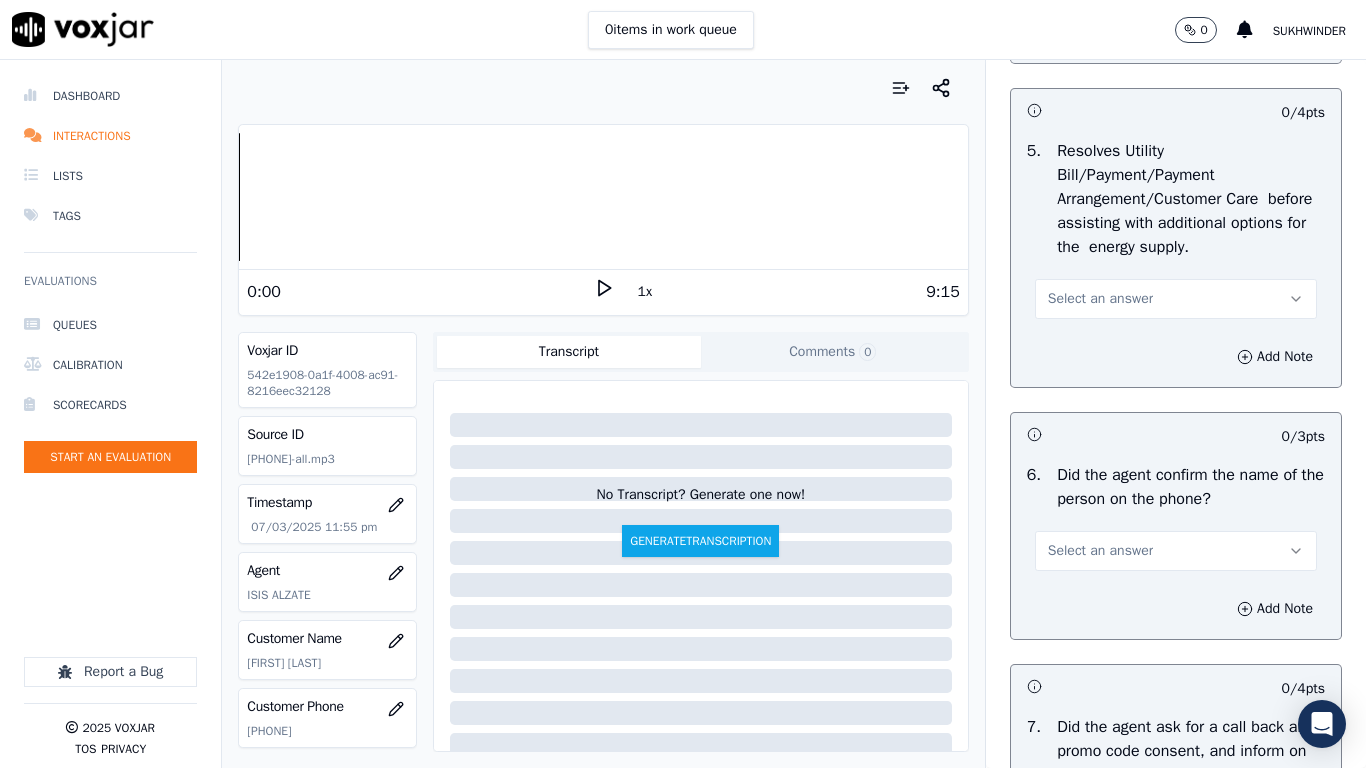 click on "Select an answer" at bounding box center (1100, 299) 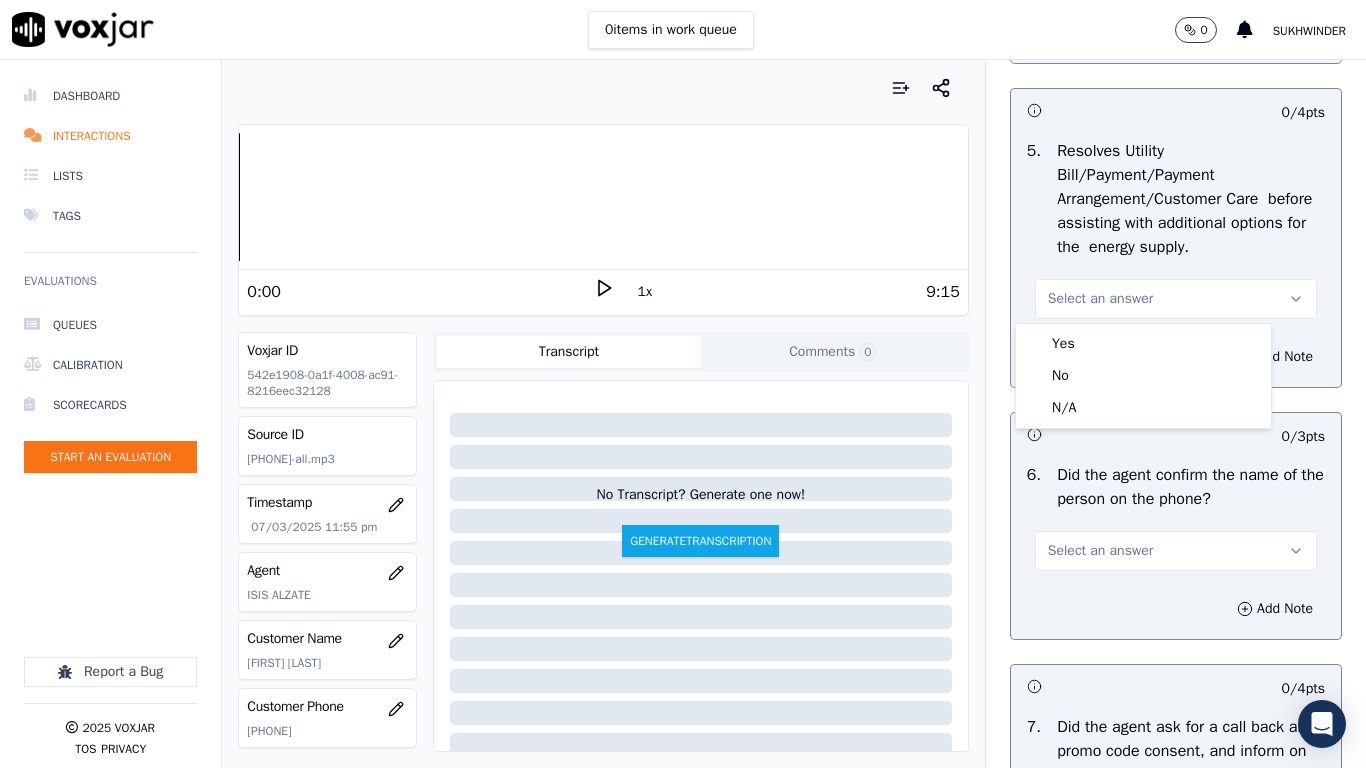 click on "Yes   No     N/A" at bounding box center (1143, 376) 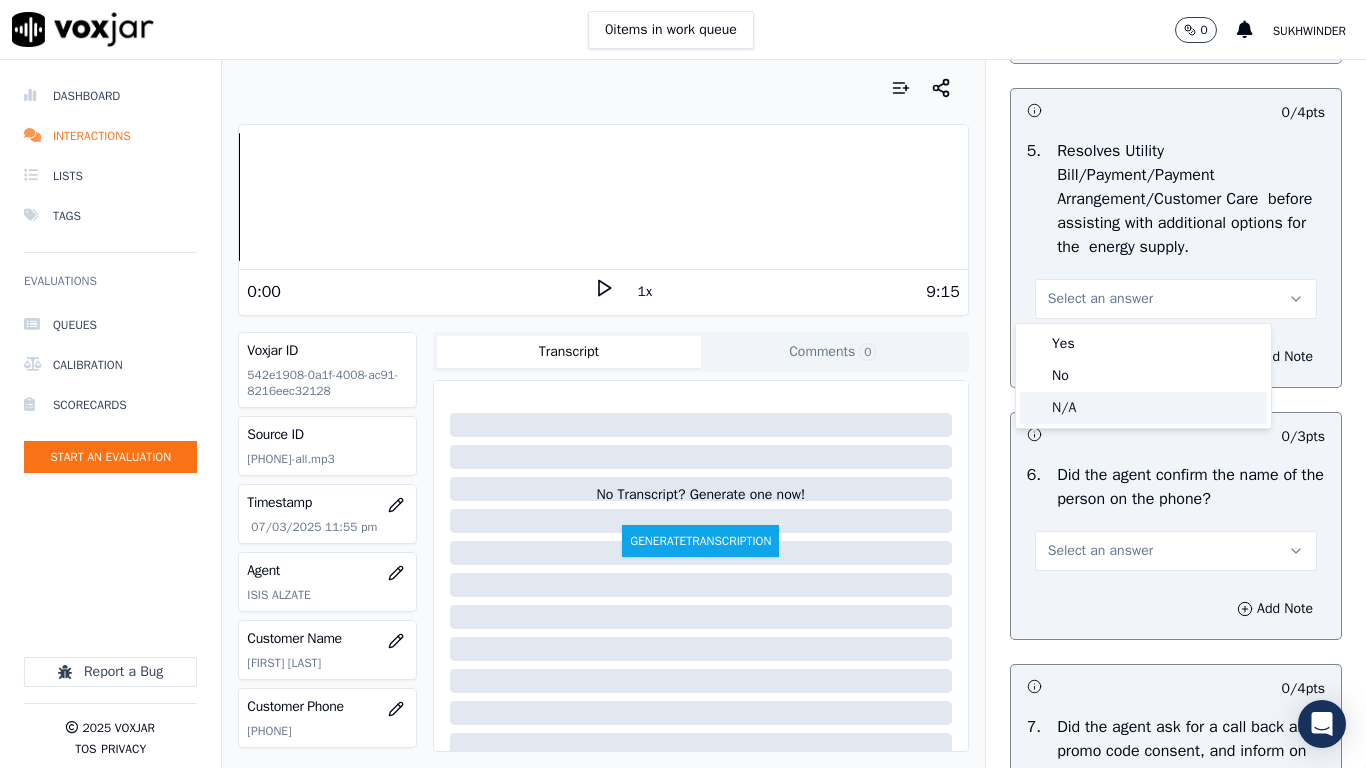 click on "N/A" 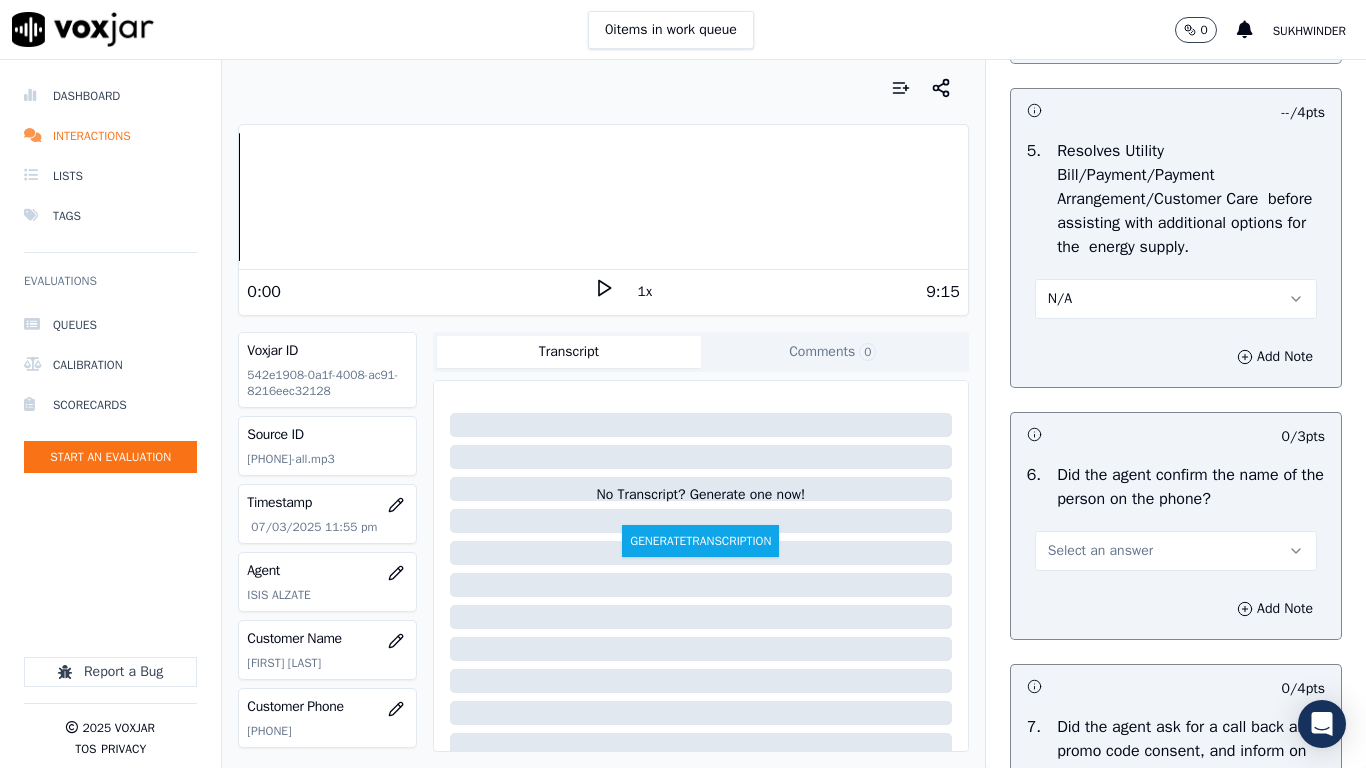 drag, startPoint x: 1088, startPoint y: 555, endPoint x: 1087, endPoint y: 570, distance: 15.033297 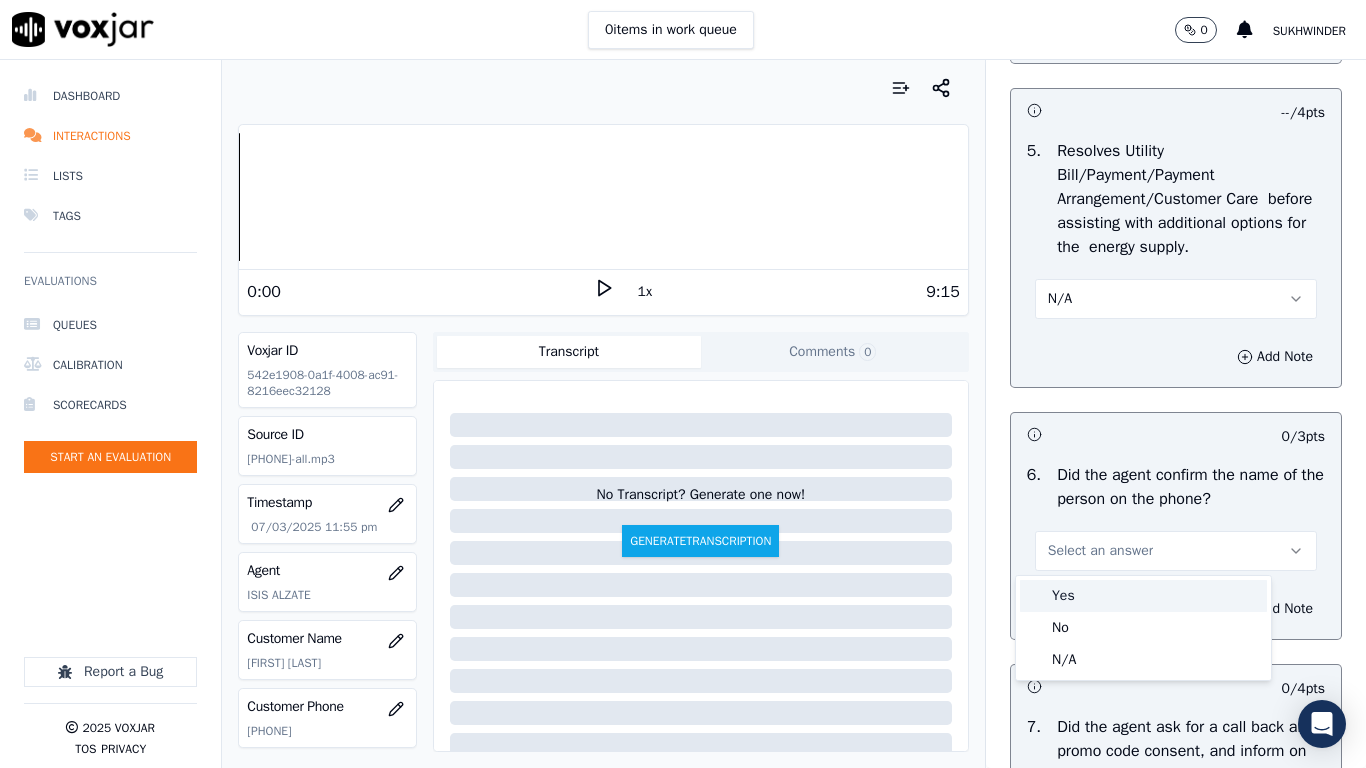 click on "Yes" at bounding box center (1143, 596) 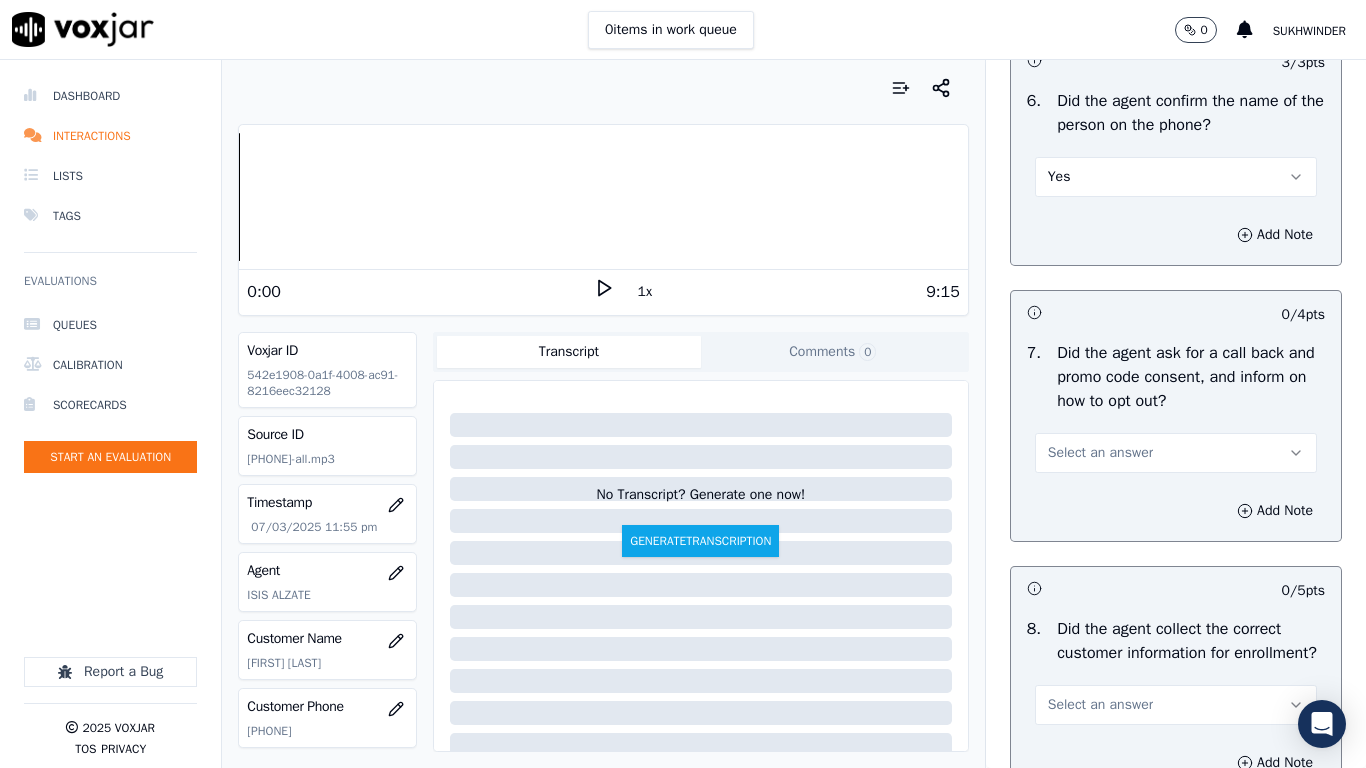 scroll, scrollTop: 1600, scrollLeft: 0, axis: vertical 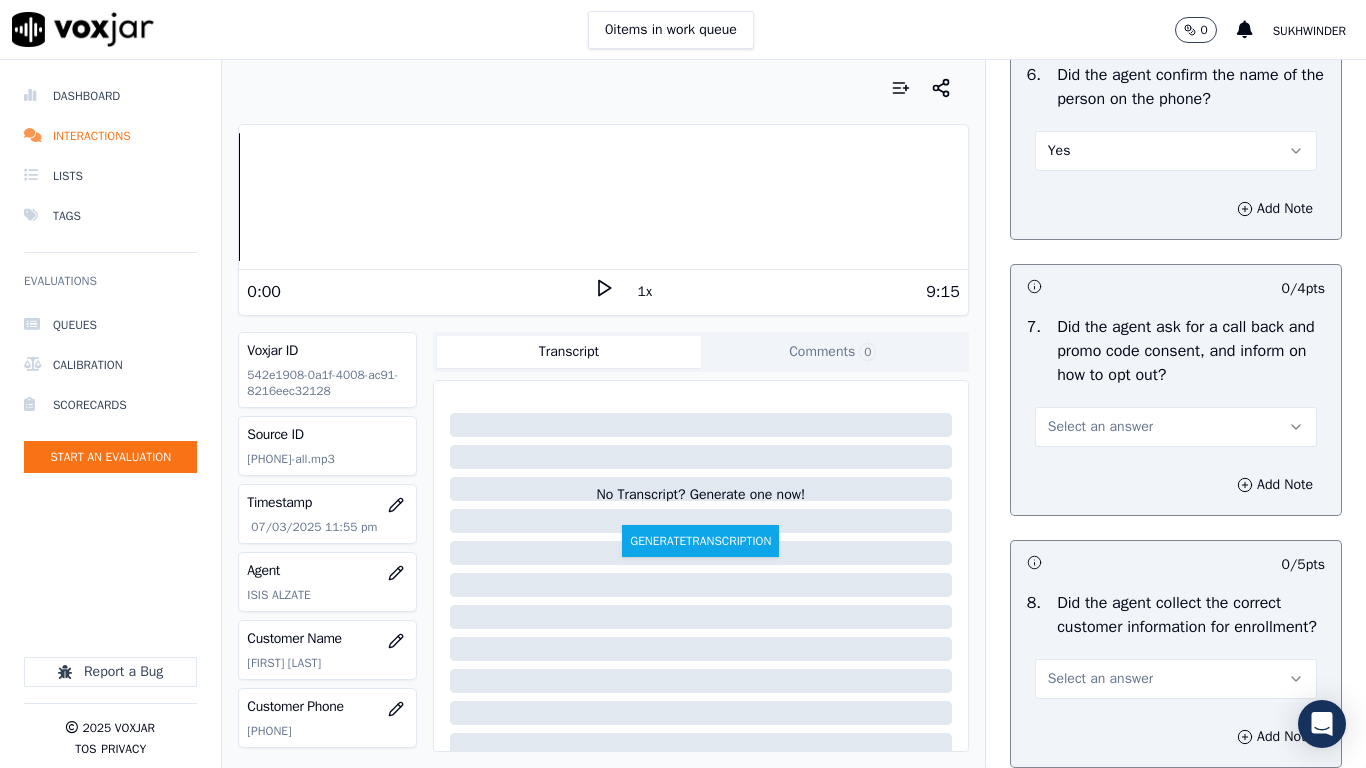 click on "Select an answer" at bounding box center (1176, 427) 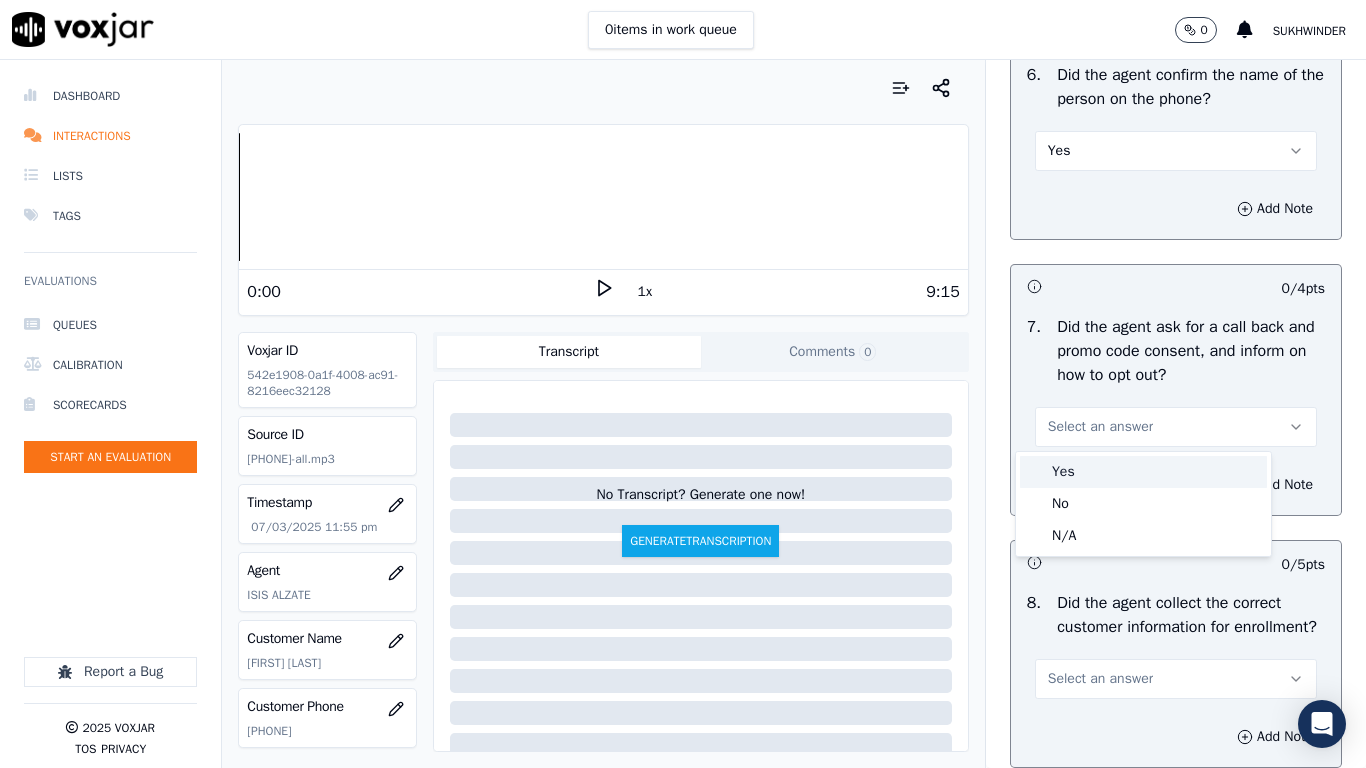 click on "Yes" at bounding box center [1143, 472] 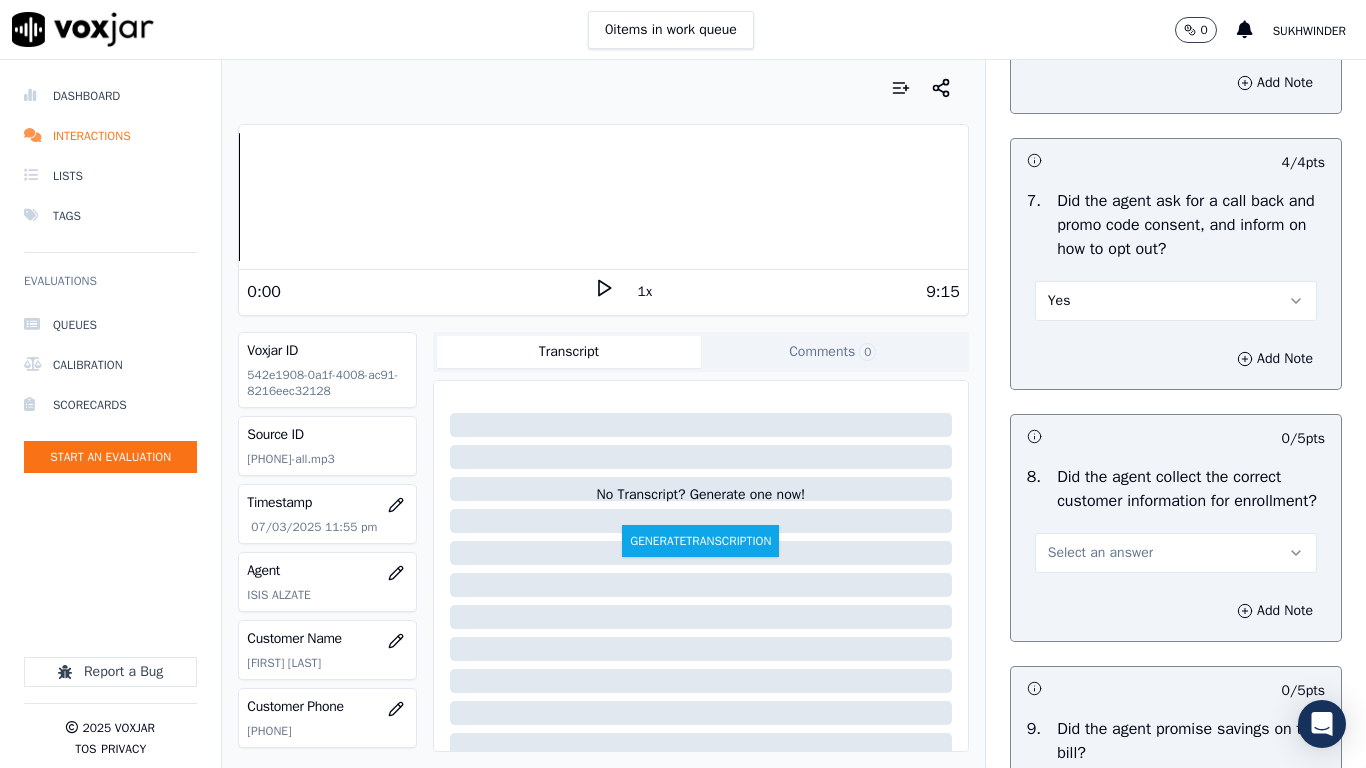 scroll, scrollTop: 2000, scrollLeft: 0, axis: vertical 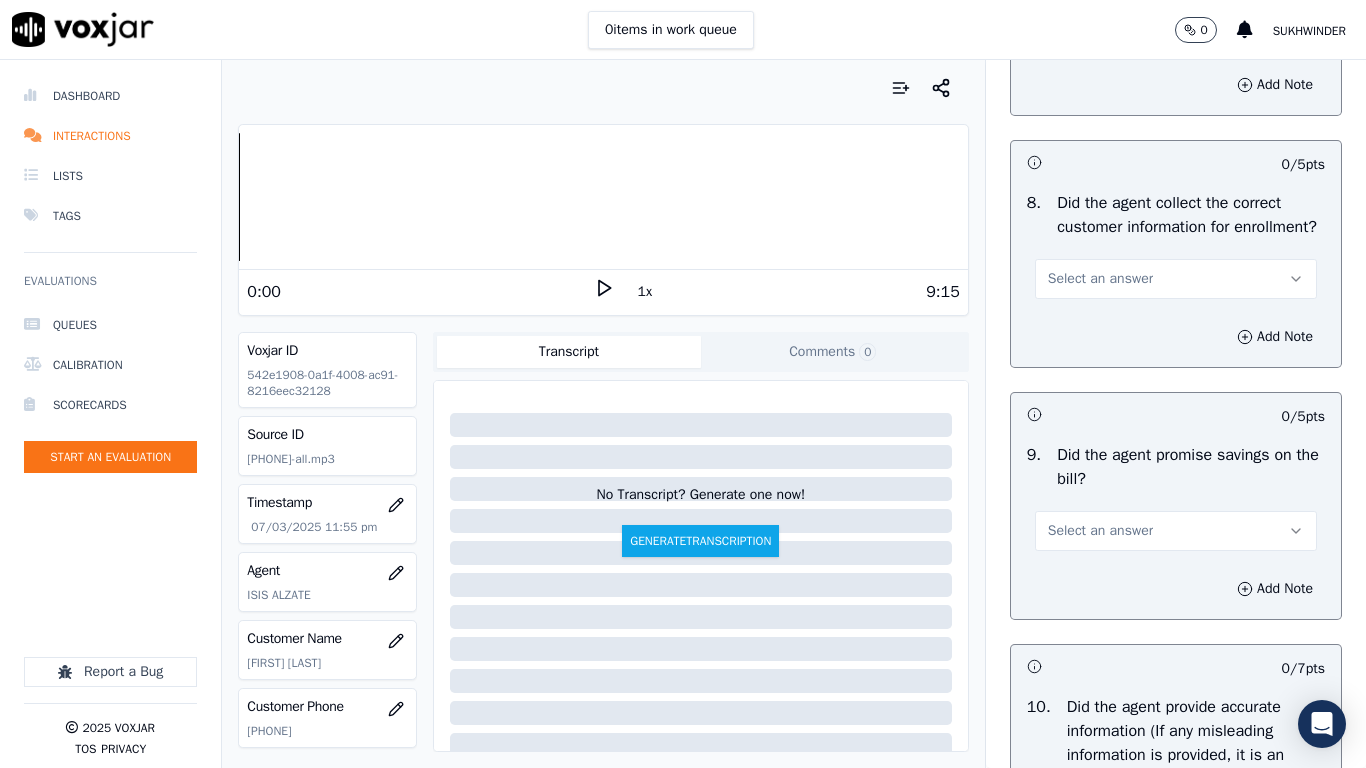 click on "Select an answer" at bounding box center [1100, 279] 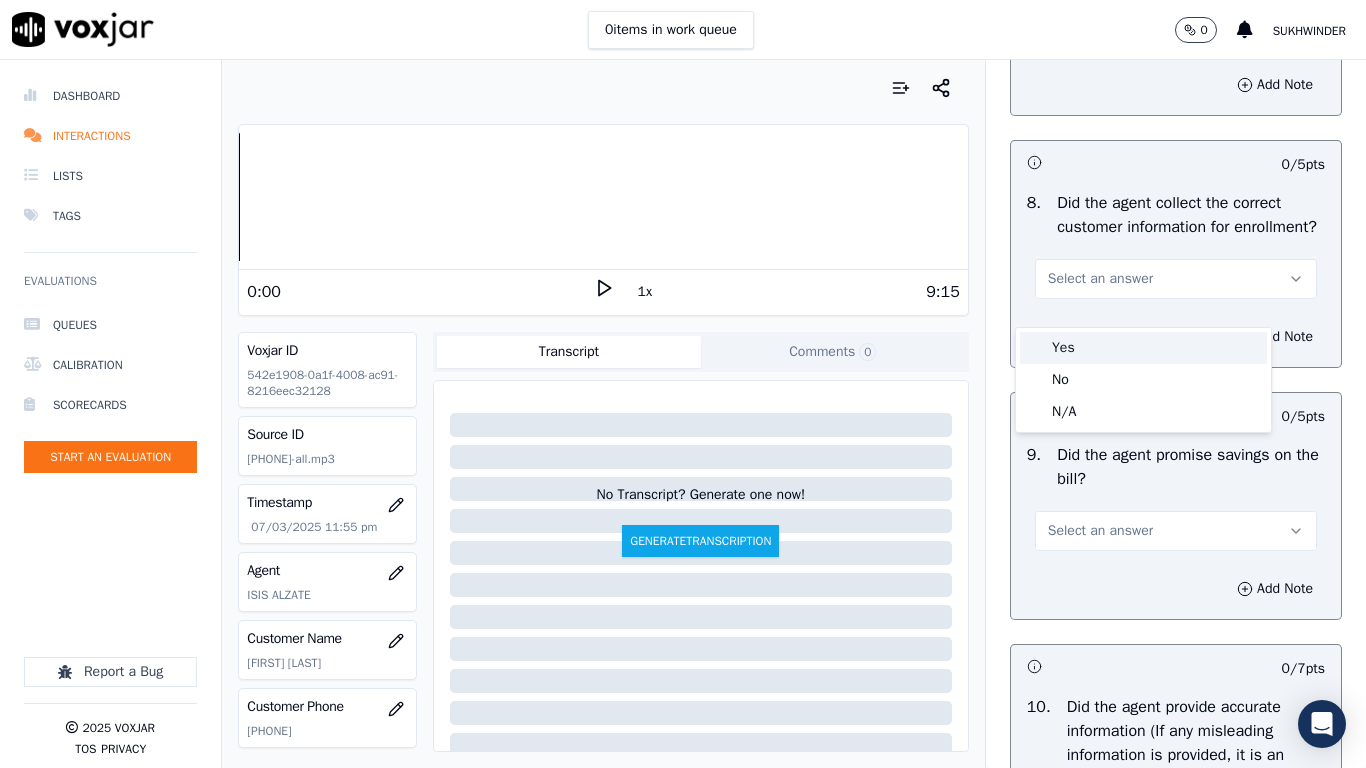 click on "Yes" at bounding box center (1143, 348) 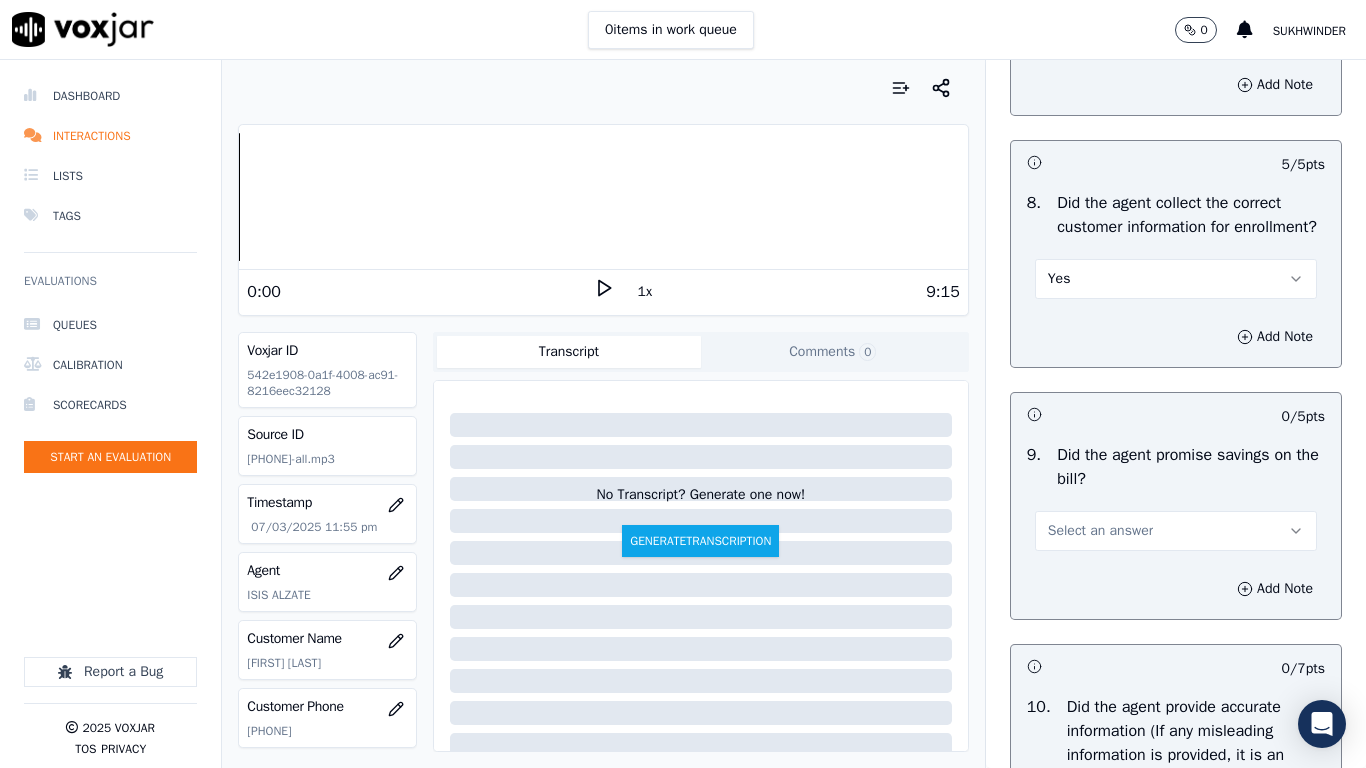 click on "Select an answer" at bounding box center [1100, 531] 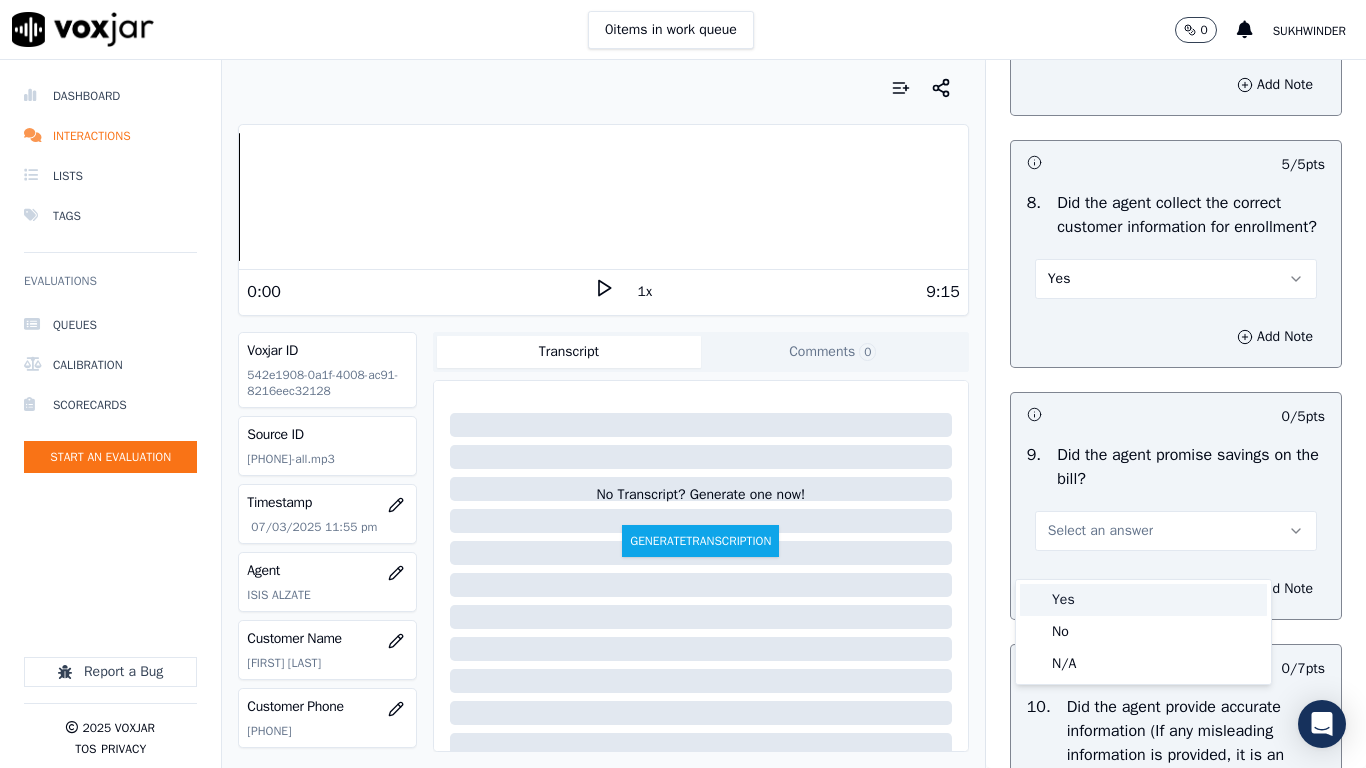 click on "Yes" at bounding box center (1143, 600) 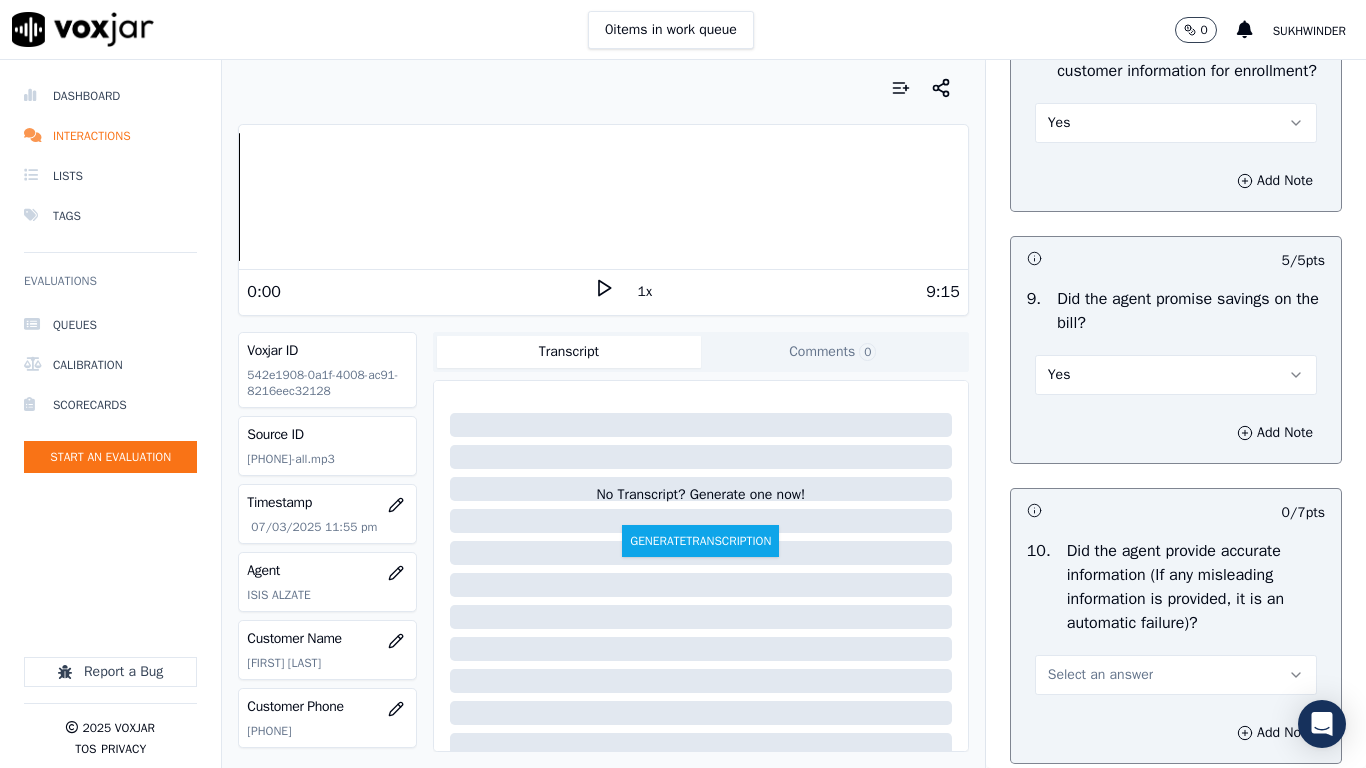 scroll, scrollTop: 2400, scrollLeft: 0, axis: vertical 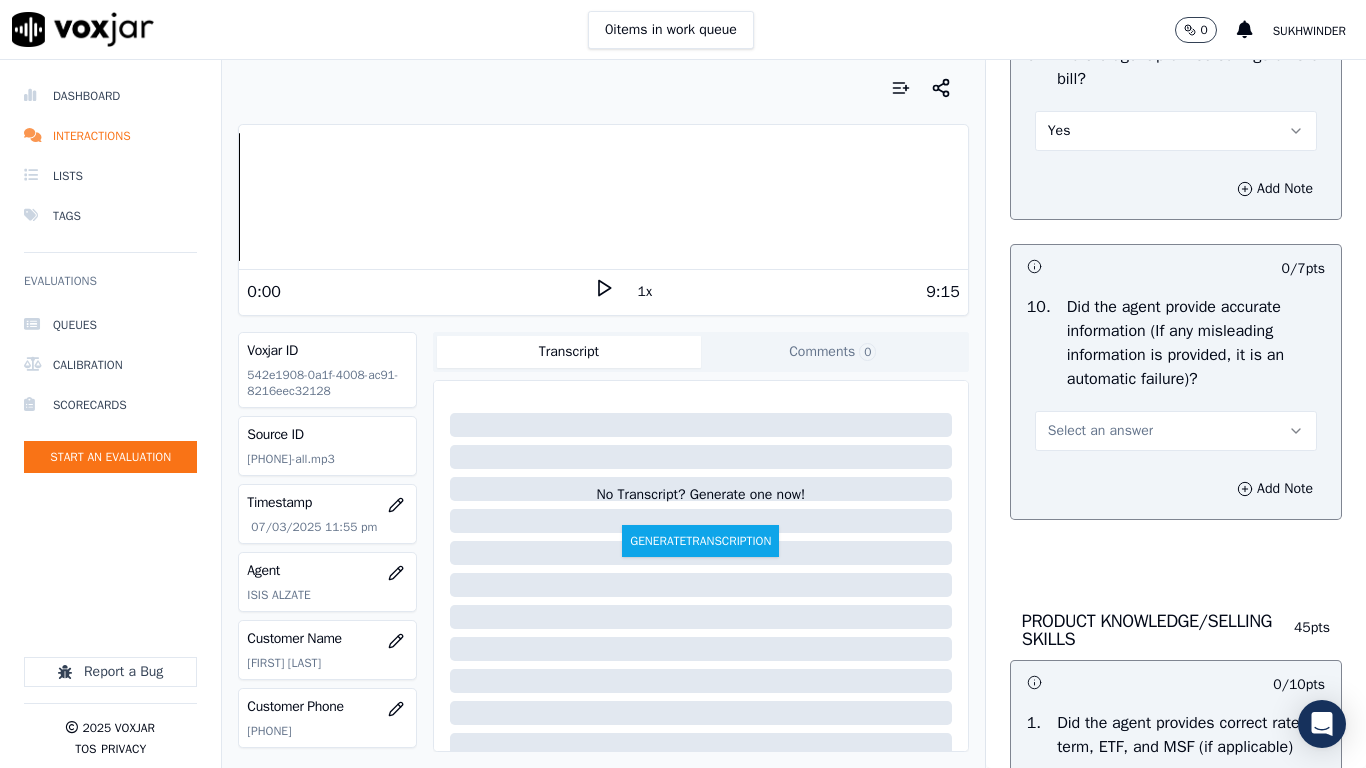 click on "Select an answer" at bounding box center [1176, 431] 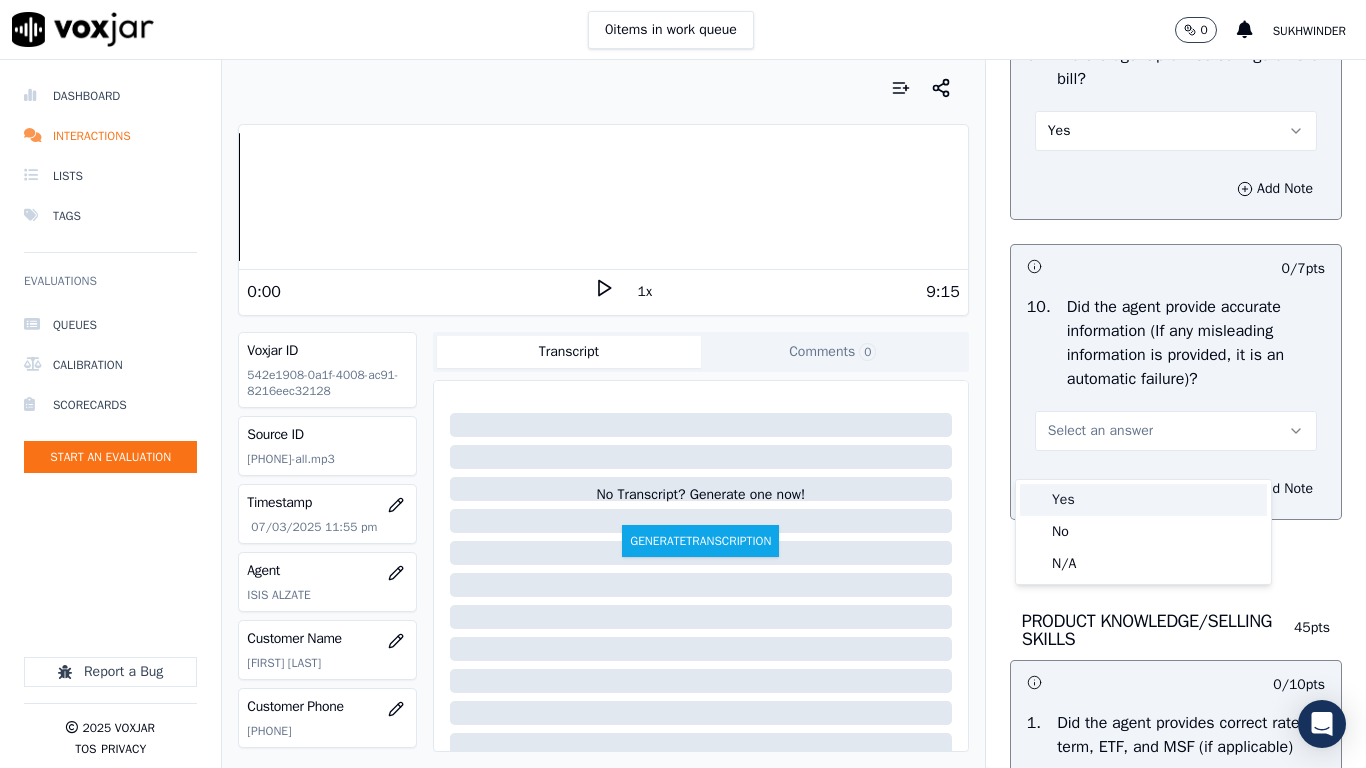 click on "Yes" at bounding box center [1143, 500] 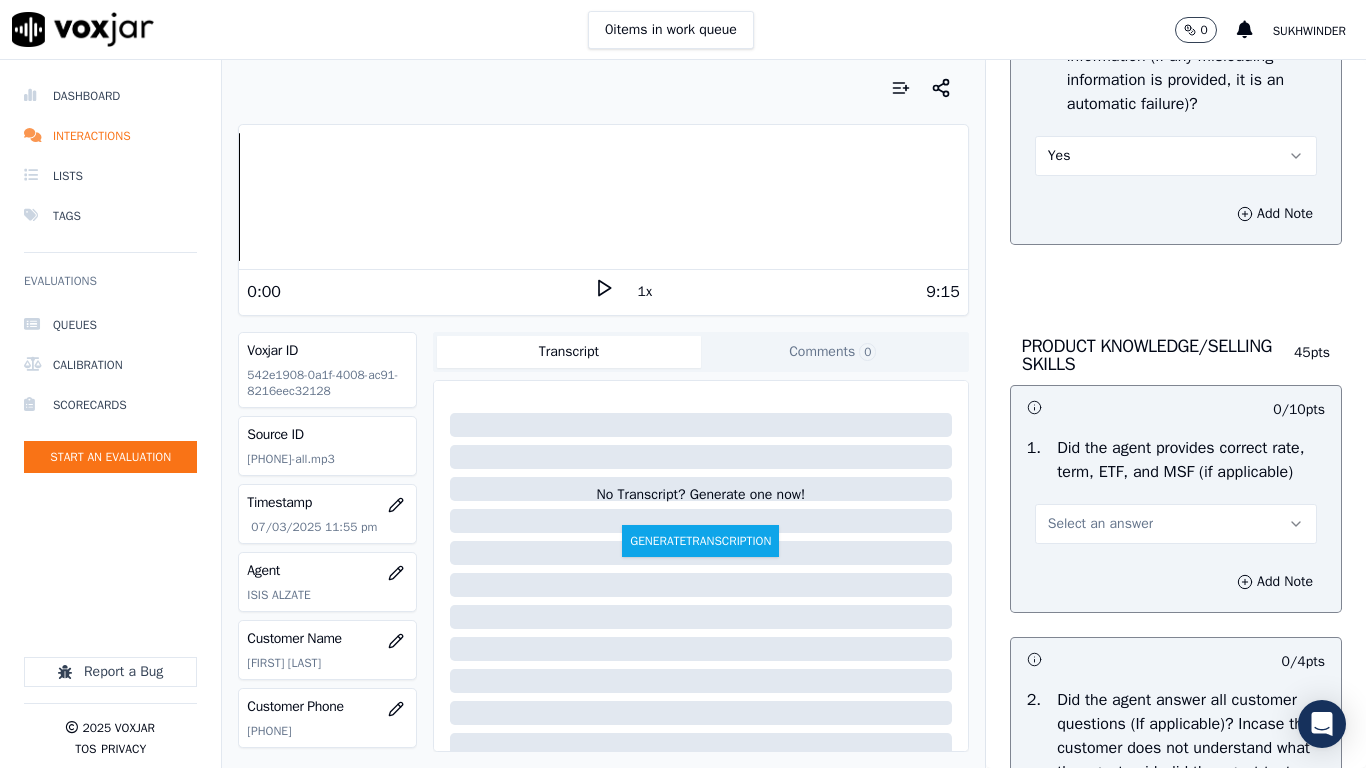 scroll, scrollTop: 2700, scrollLeft: 0, axis: vertical 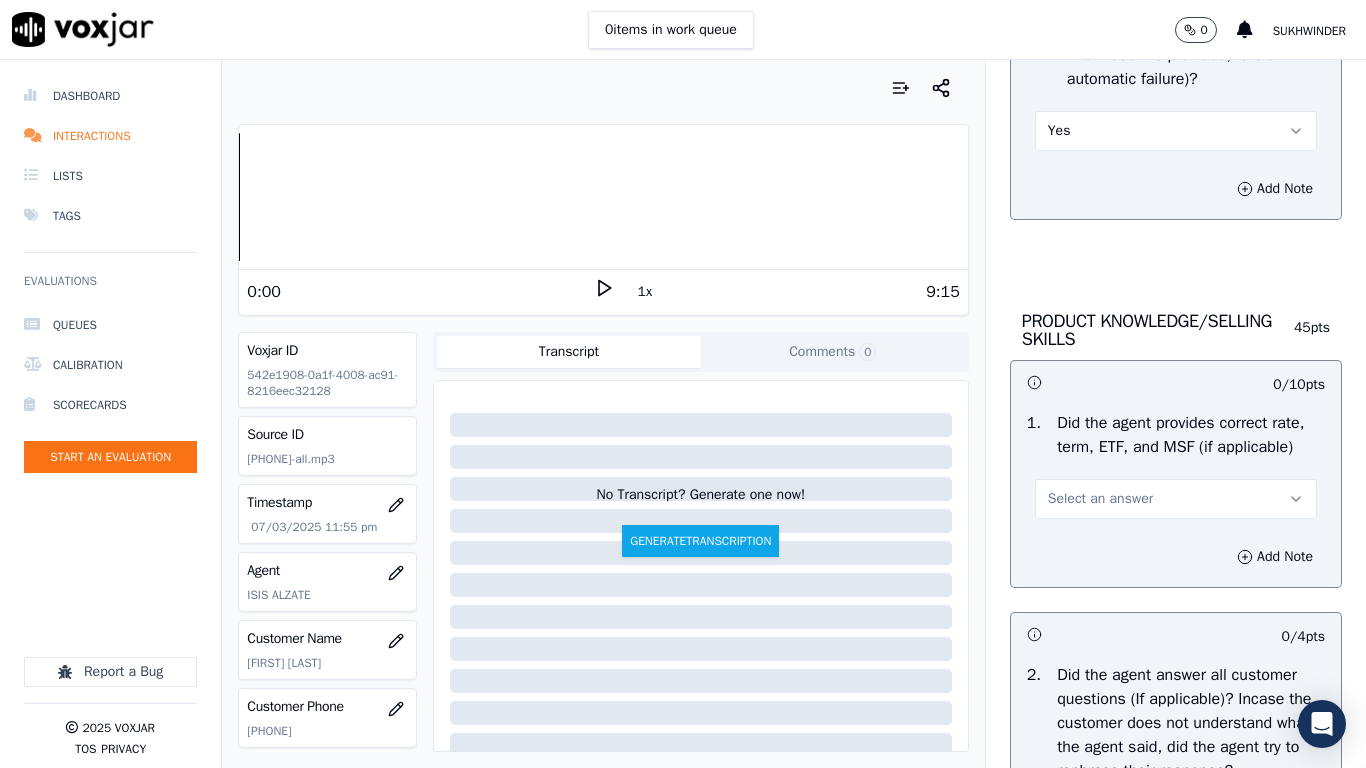 click on "Select an answer" at bounding box center [1176, 499] 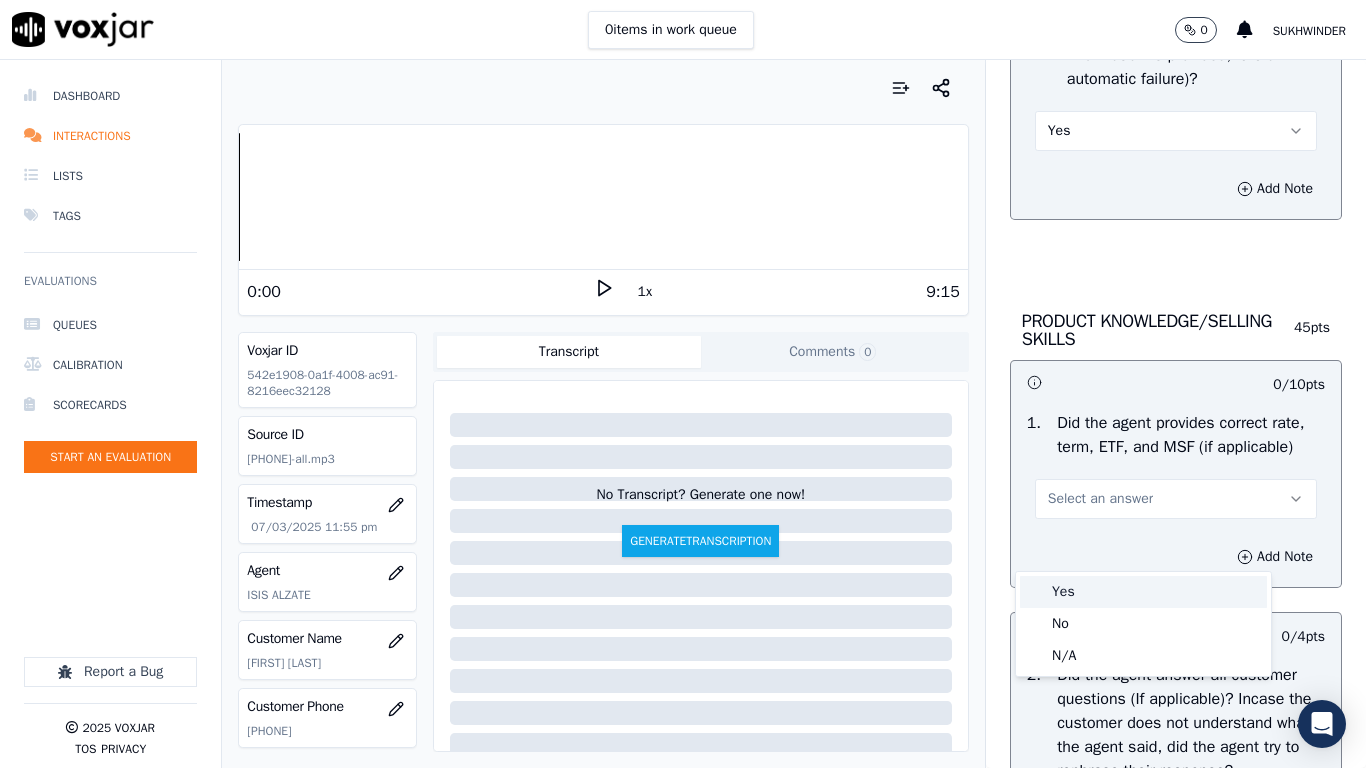 click on "Yes" at bounding box center [1143, 592] 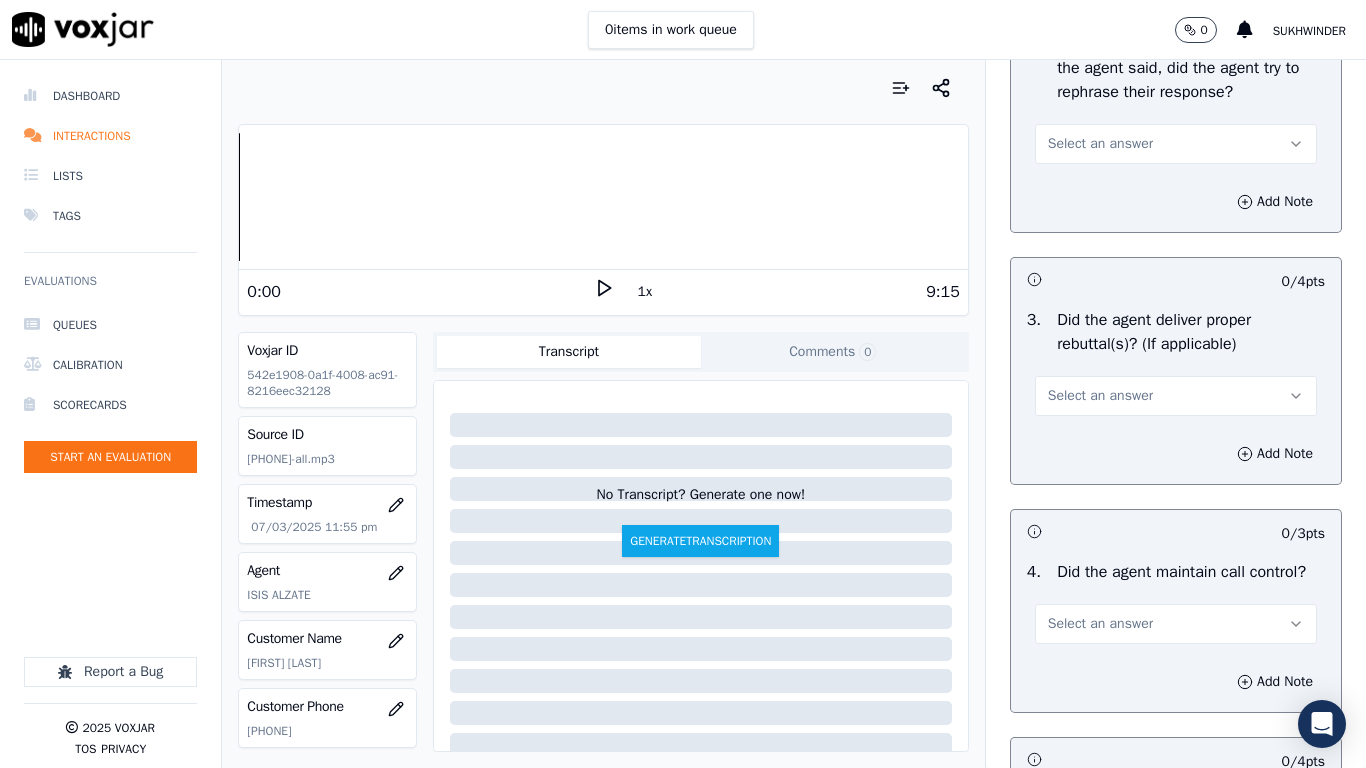 scroll, scrollTop: 3400, scrollLeft: 0, axis: vertical 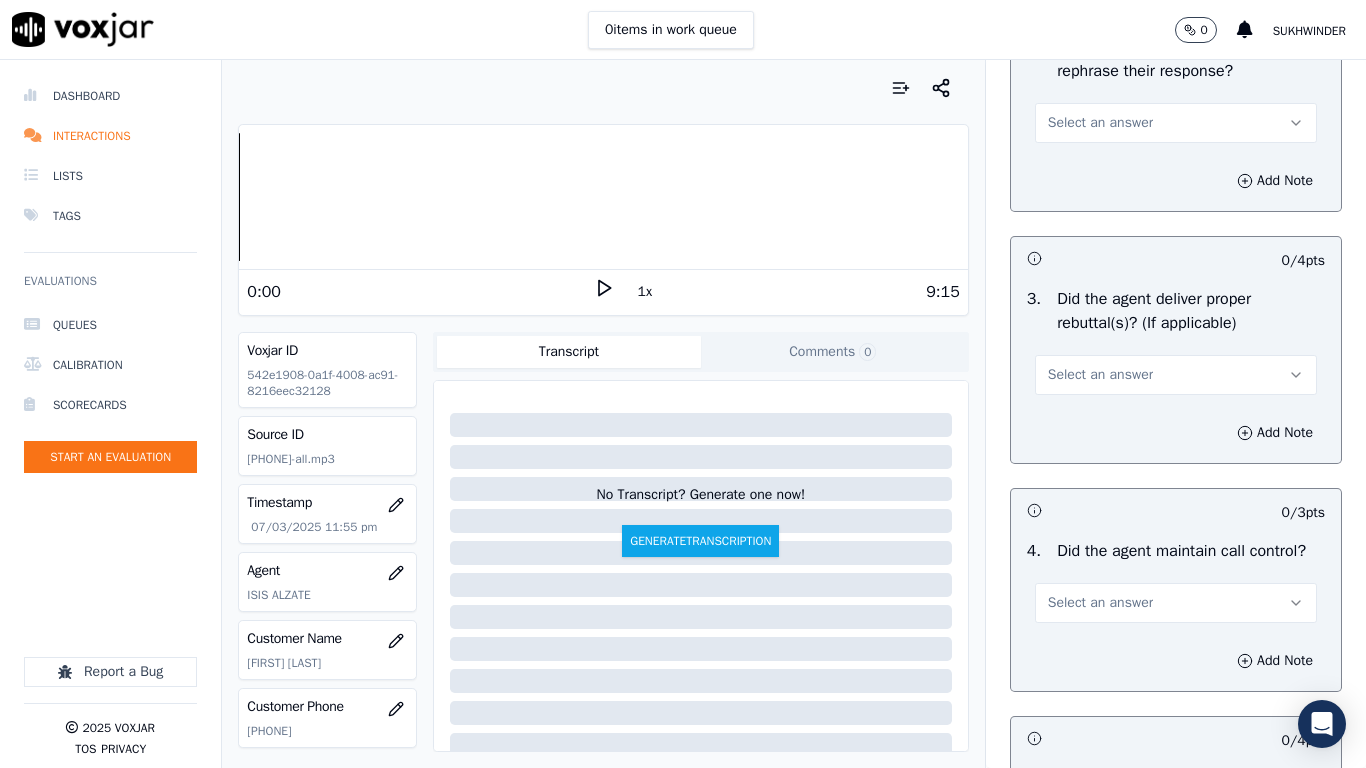 click on "Select an answer" at bounding box center [1100, 123] 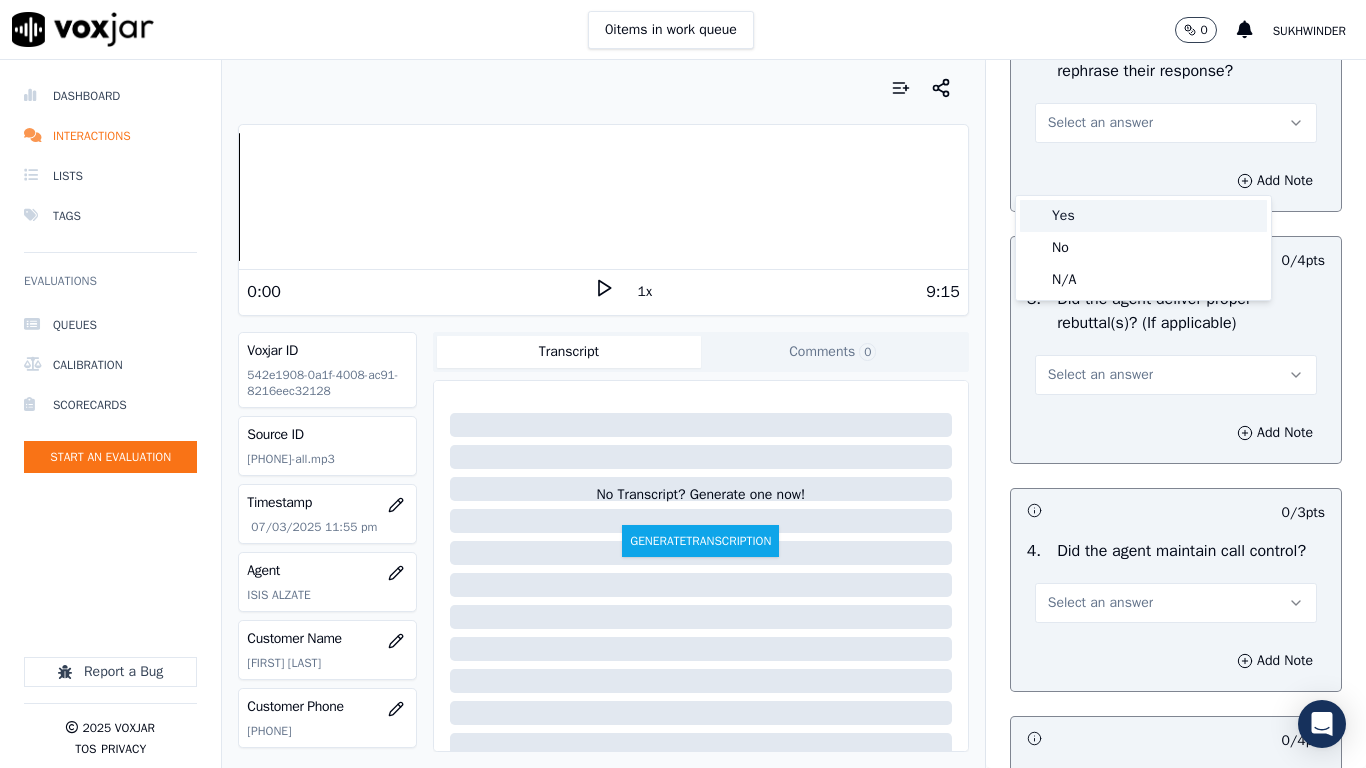 click 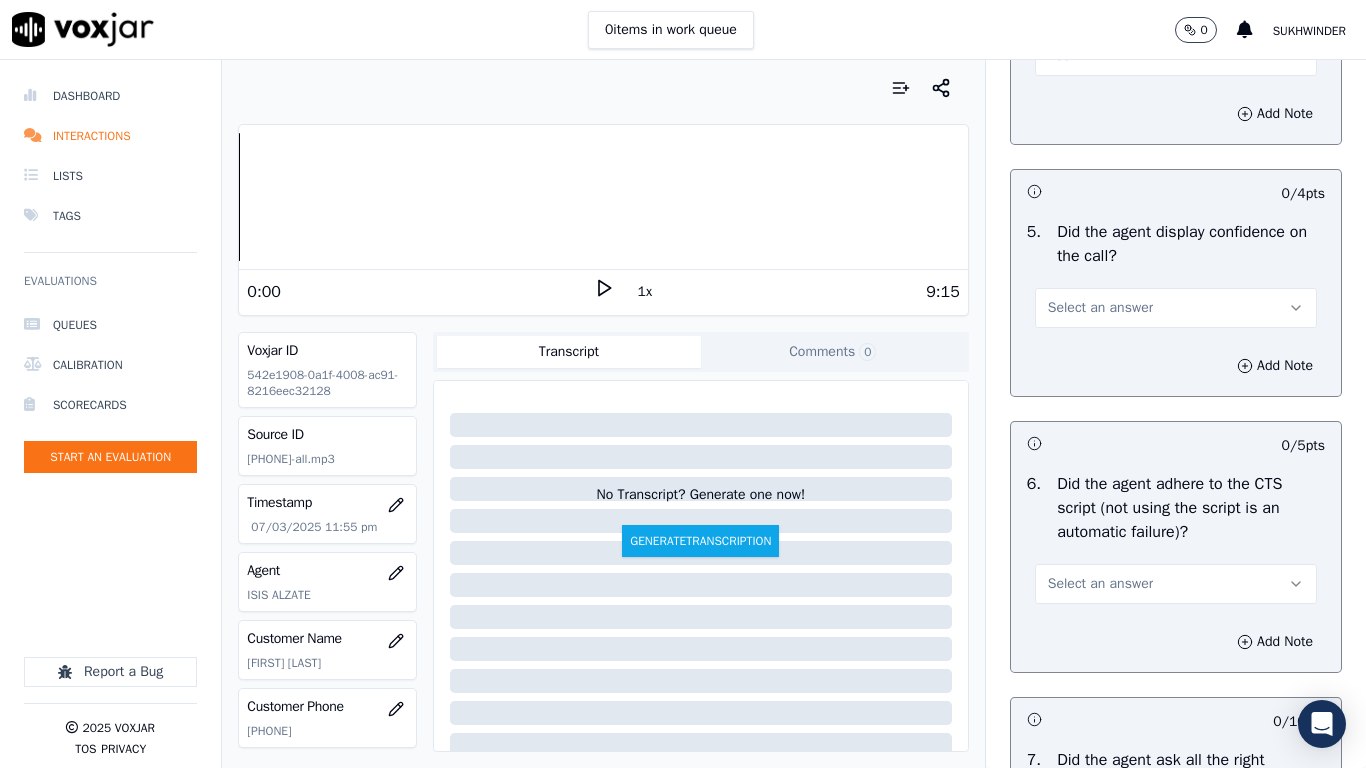 scroll, scrollTop: 4200, scrollLeft: 0, axis: vertical 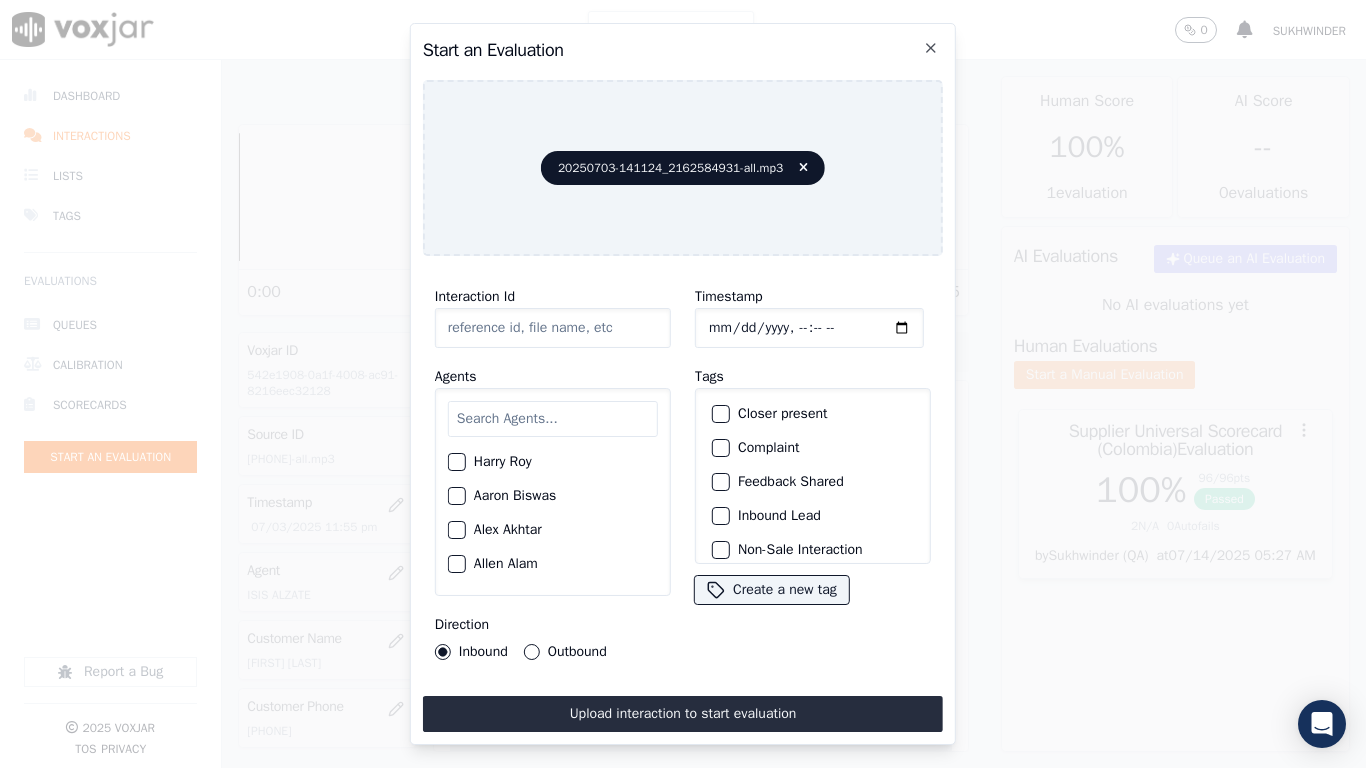 type on "20250703-141124_2162584931-all.mp3" 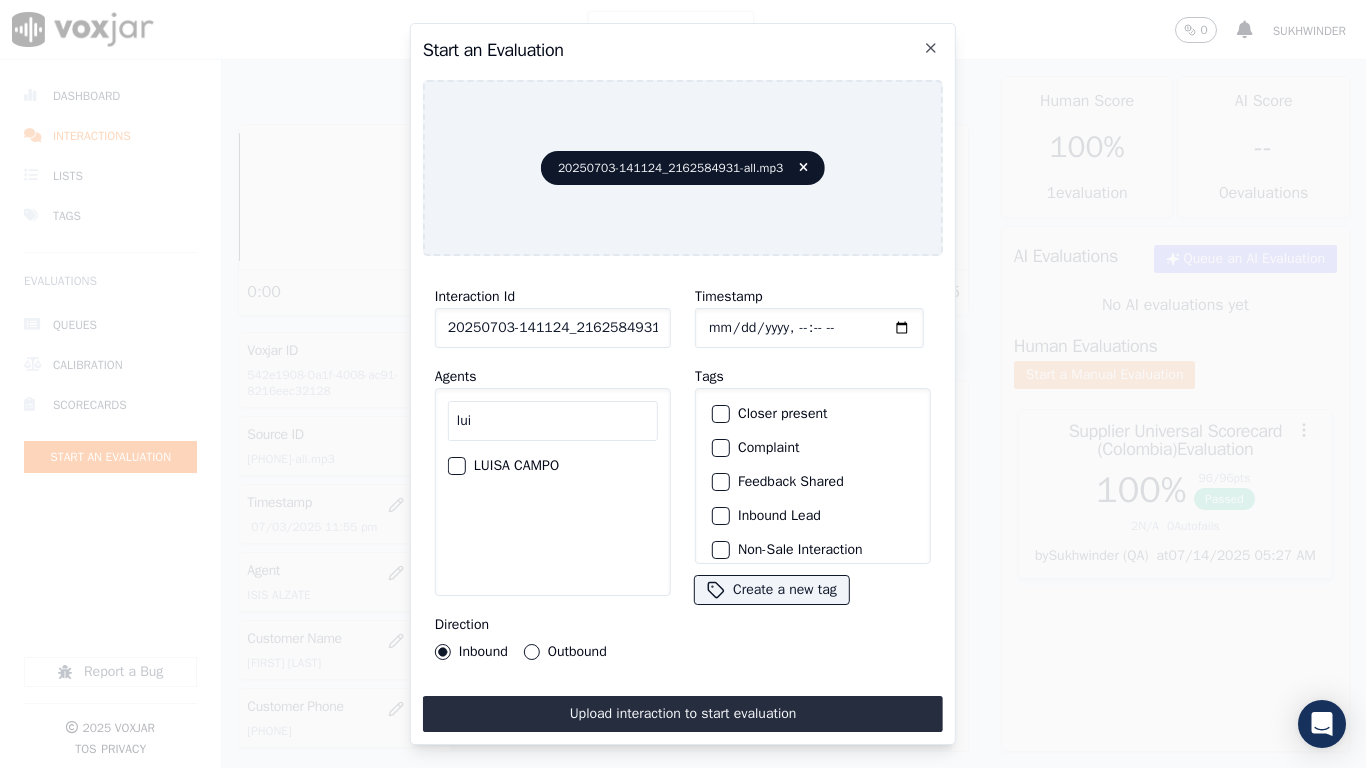 type on "lui" 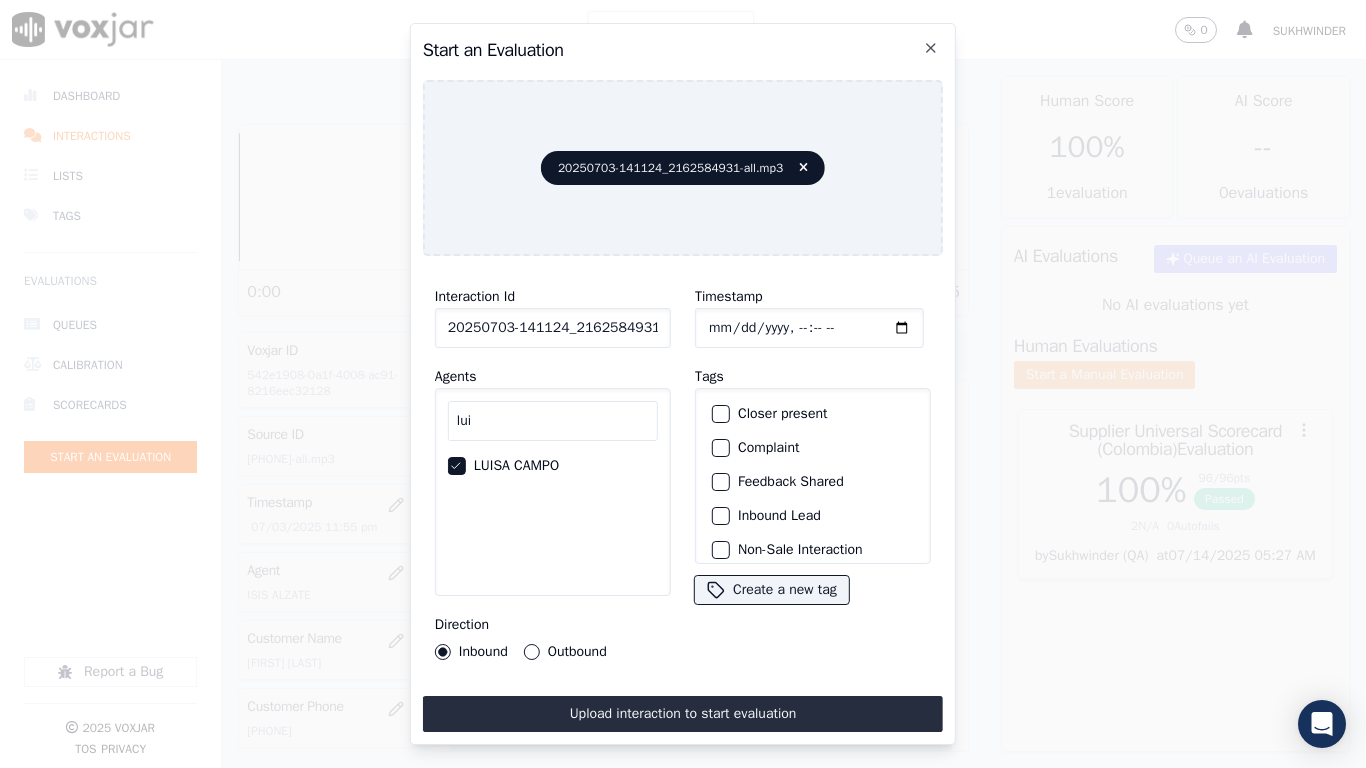 type on "2025-07-03T23:58" 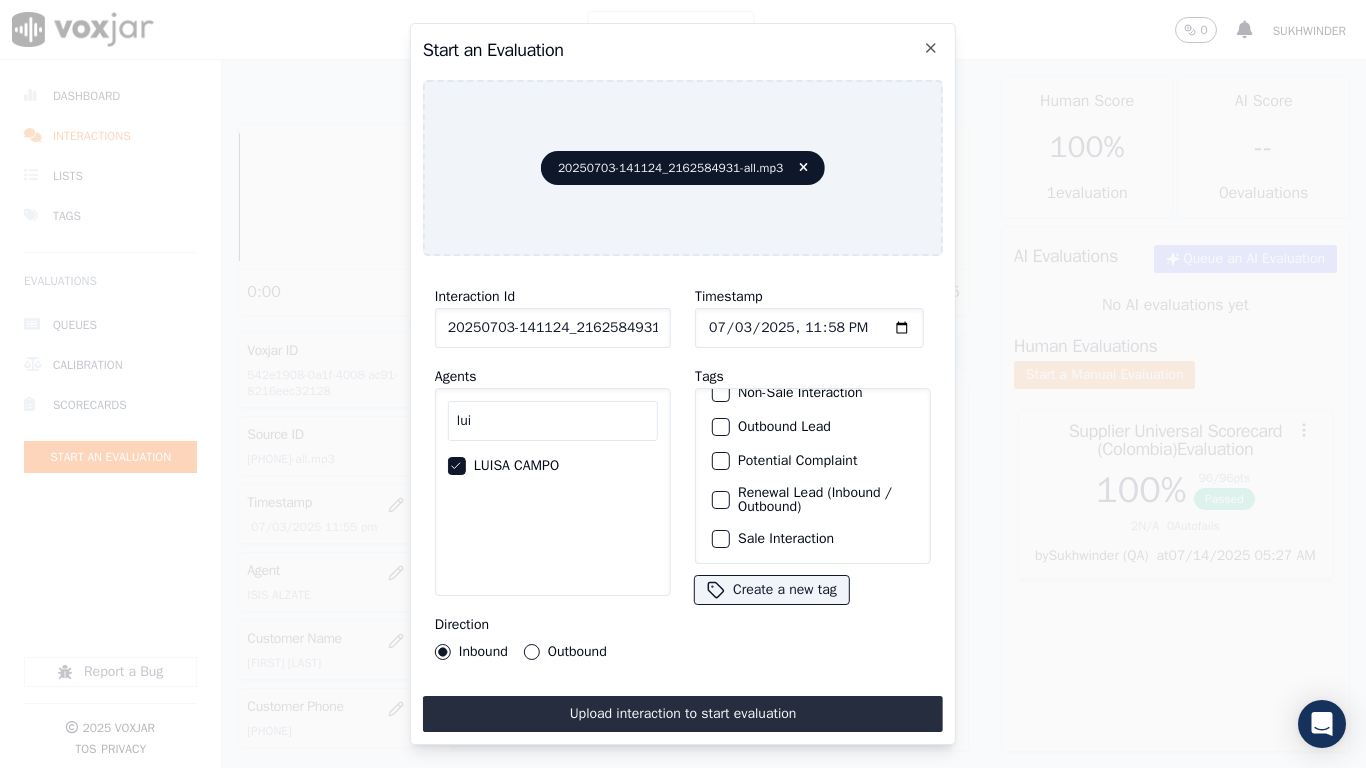scroll, scrollTop: 173, scrollLeft: 0, axis: vertical 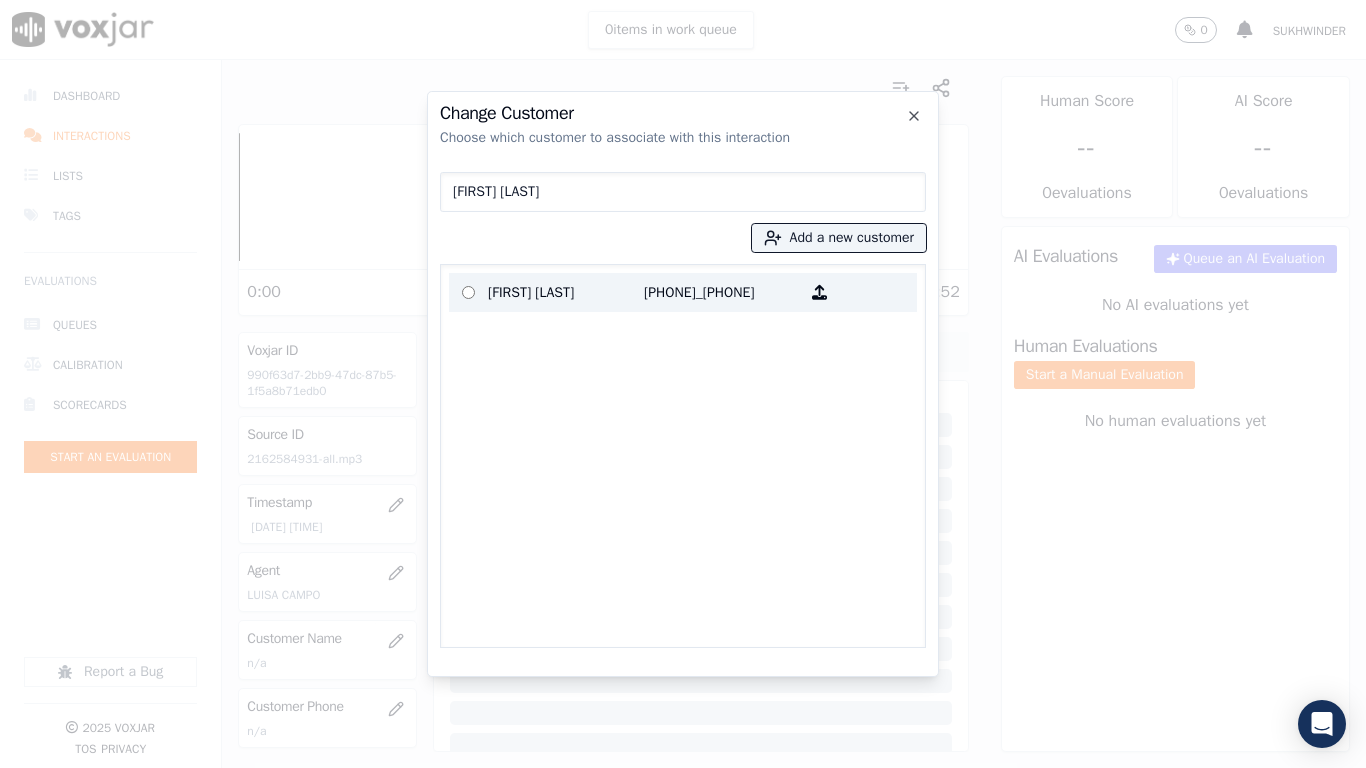 type on "[FIRST] [LAST]" 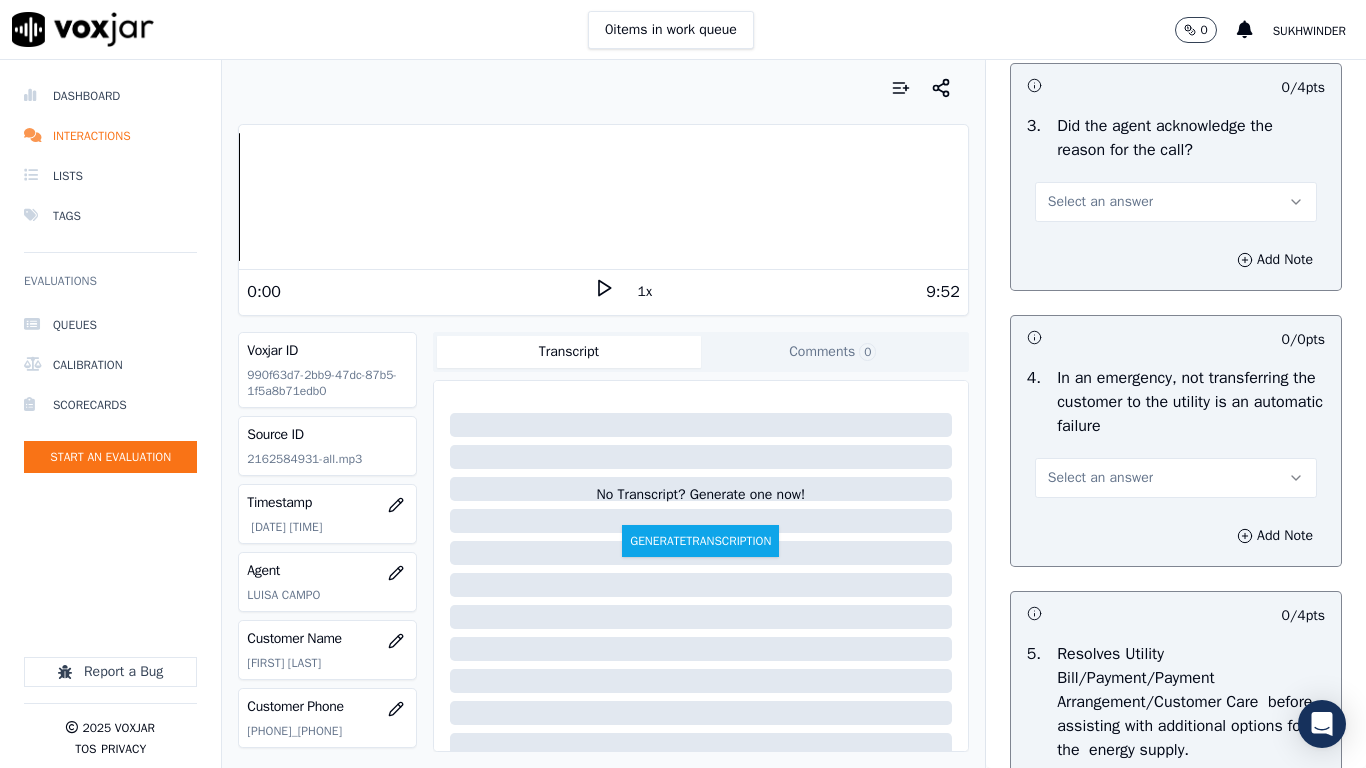 scroll, scrollTop: 700, scrollLeft: 0, axis: vertical 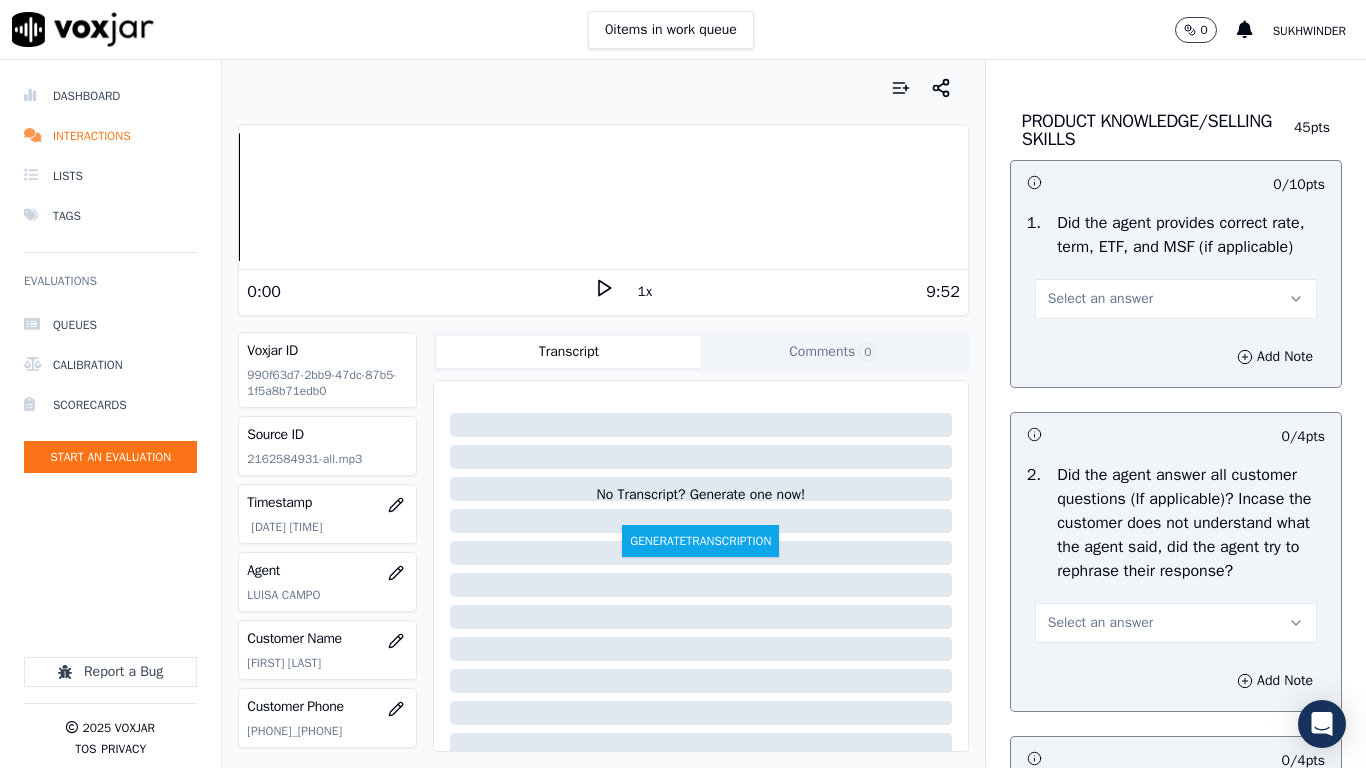 drag, startPoint x: 1077, startPoint y: 336, endPoint x: 1080, endPoint y: 365, distance: 29.15476 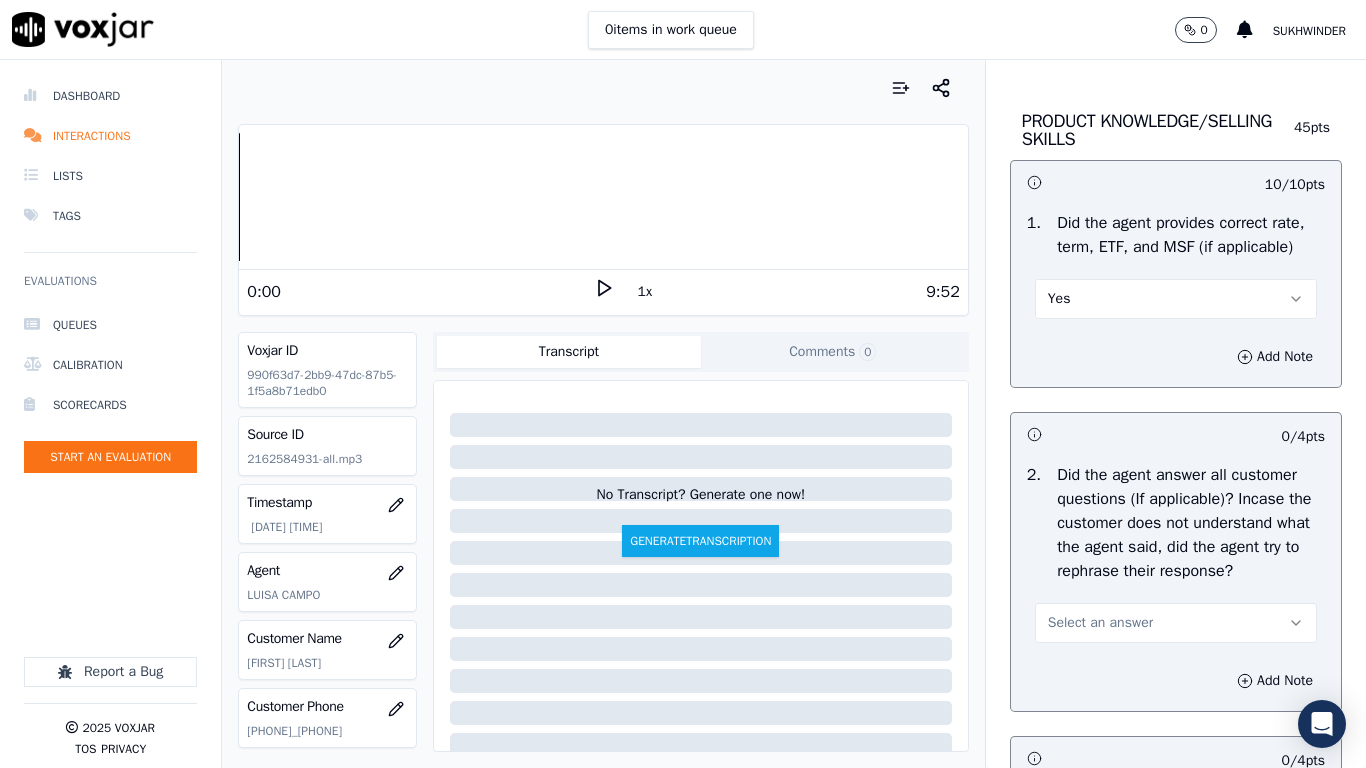drag, startPoint x: 1086, startPoint y: 523, endPoint x: 1087, endPoint y: 540, distance: 17.029387 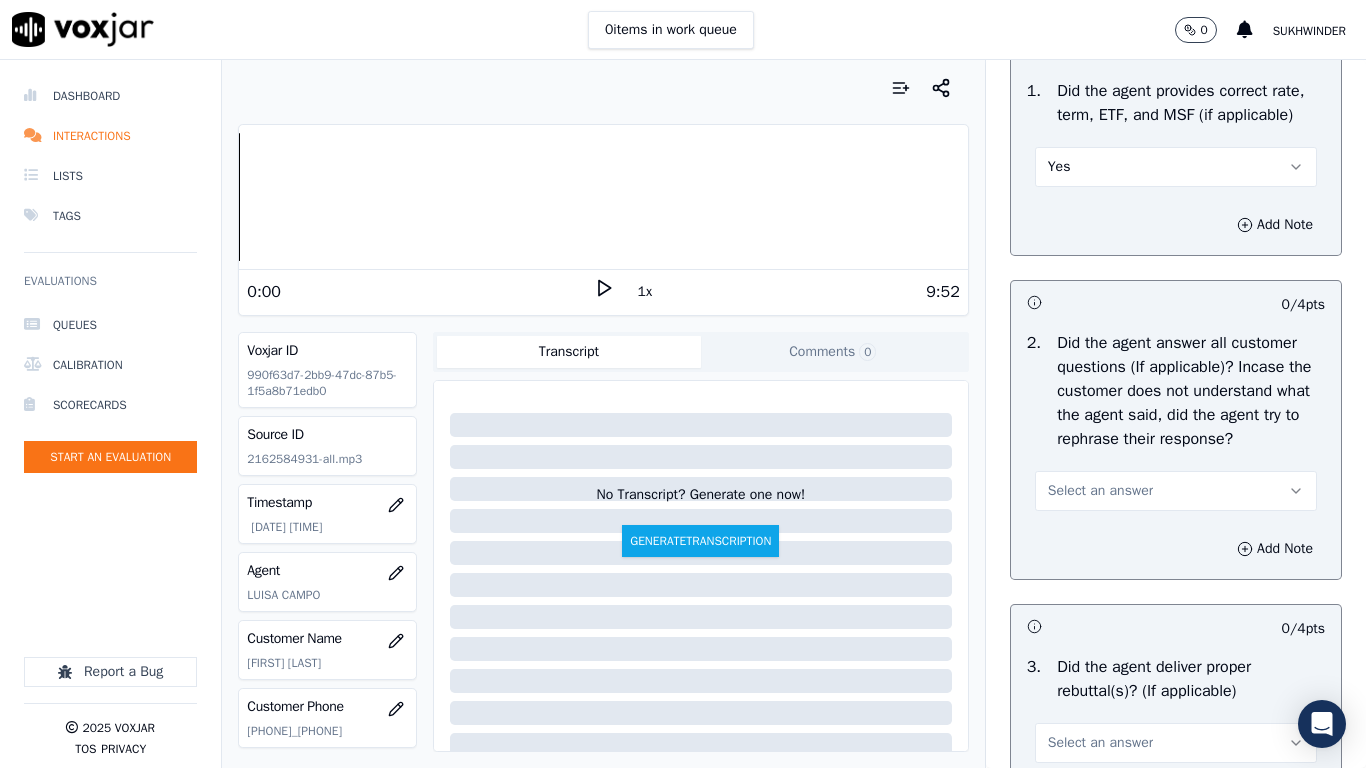 scroll, scrollTop: 3300, scrollLeft: 0, axis: vertical 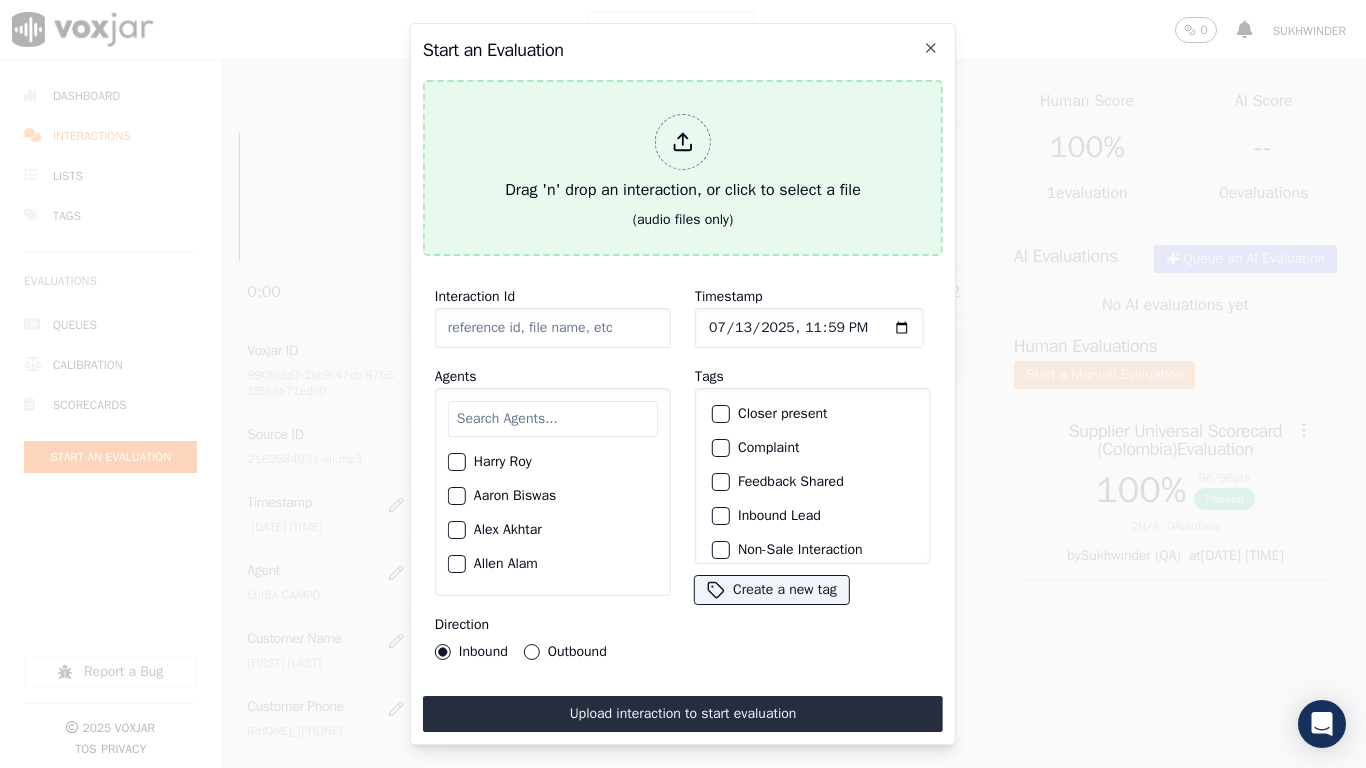 type on "[DATE]-[TIME]_[PHONE]-all.mp3" 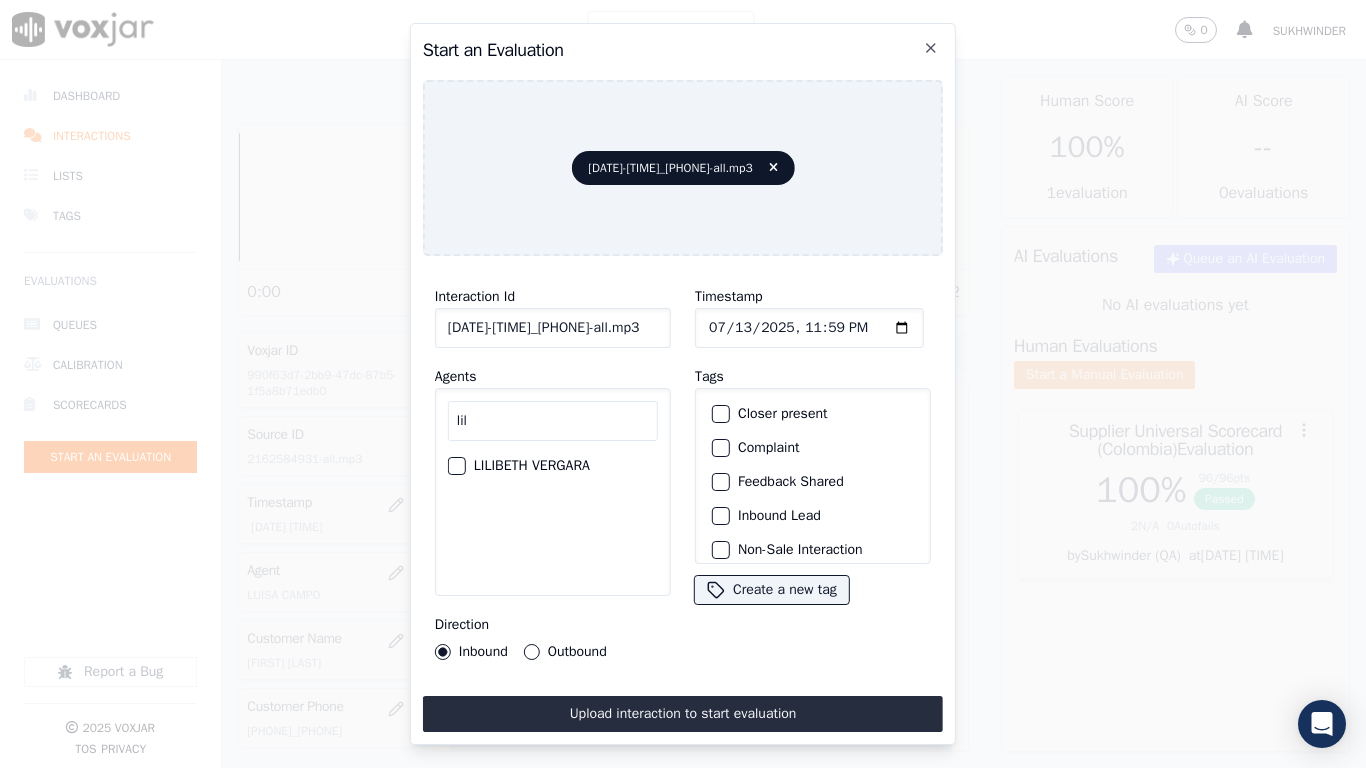 type on "lil" 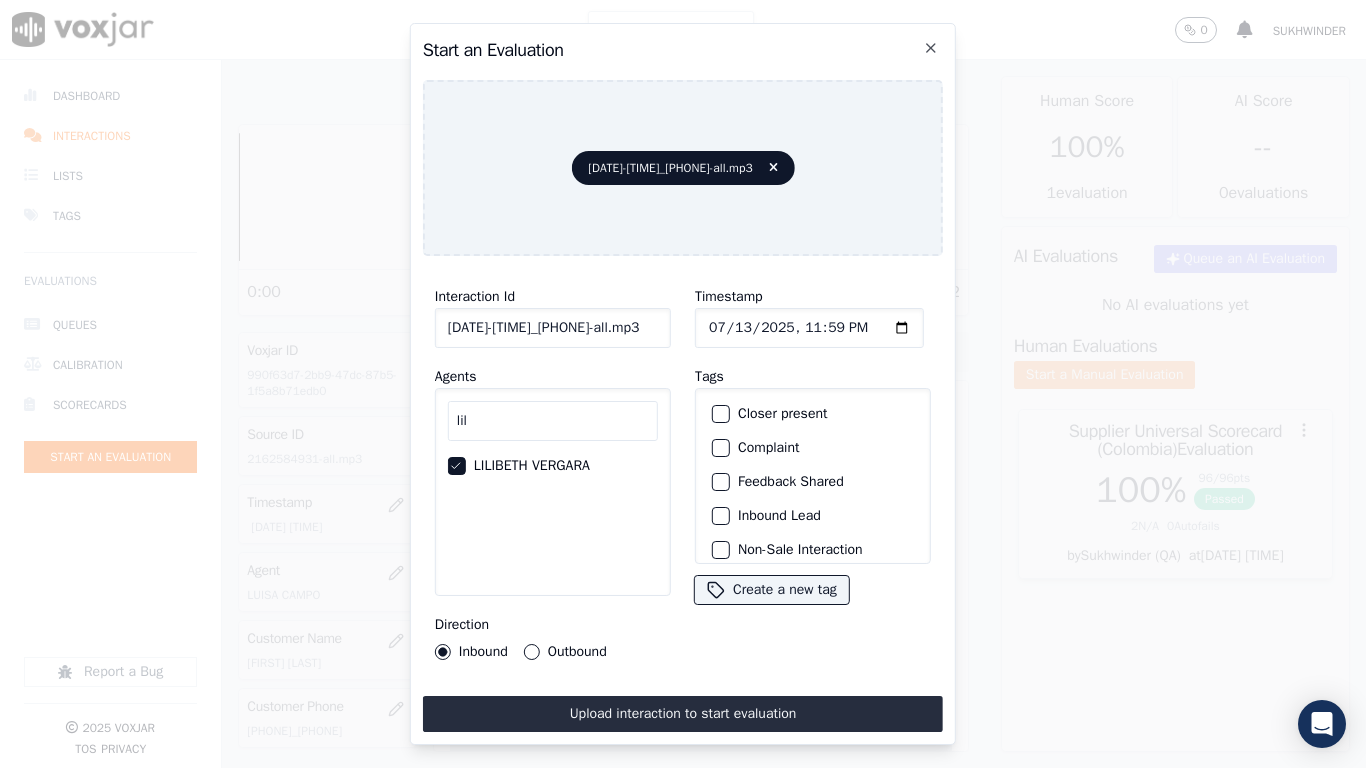 type on "[DATE]T[TIME]" 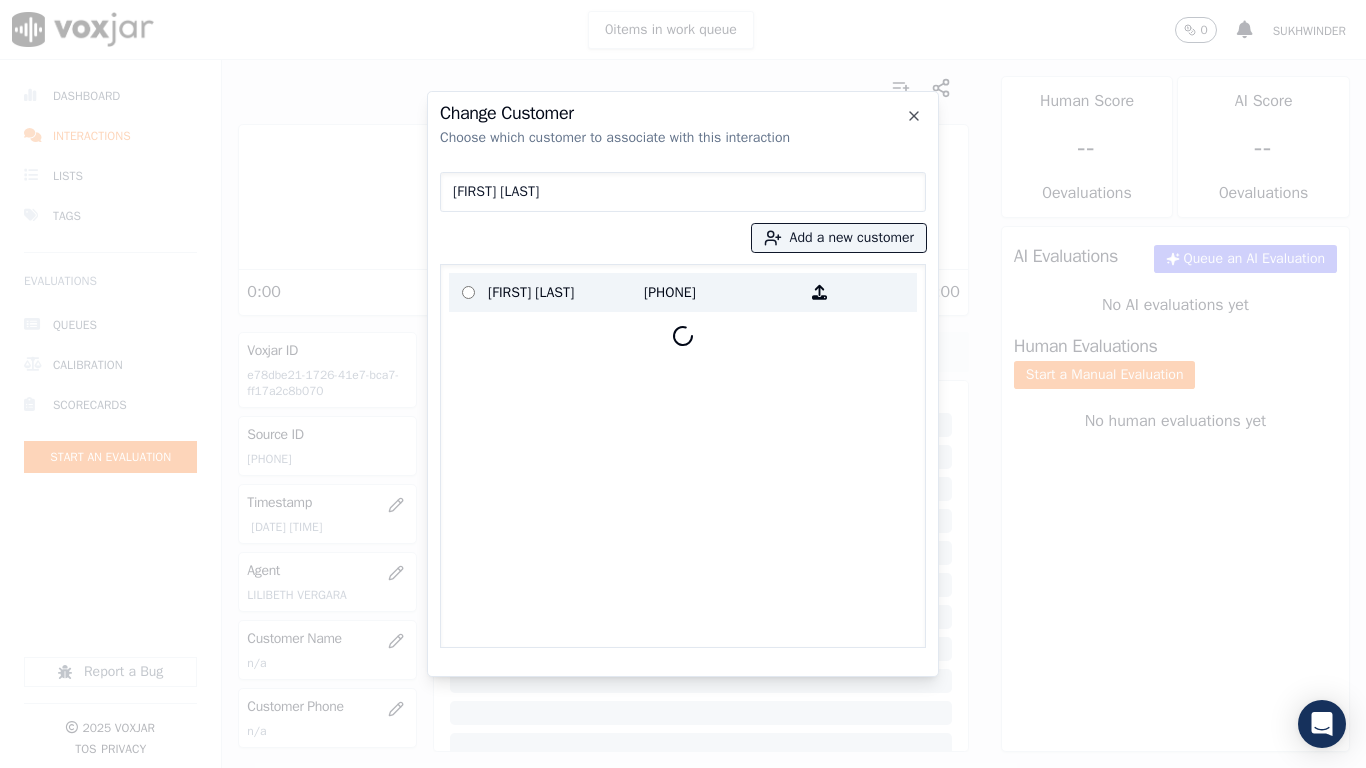 type on "[FIRST] [LAST]" 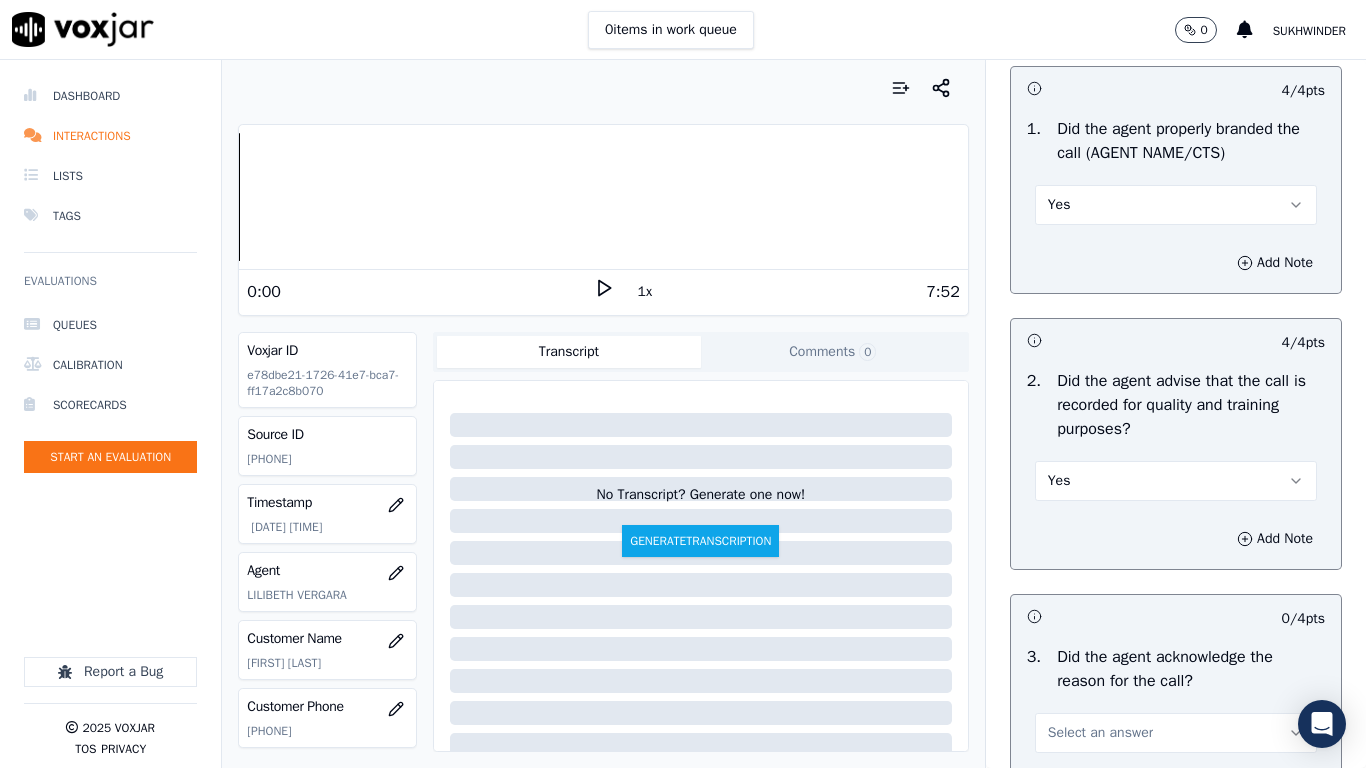 scroll, scrollTop: 600, scrollLeft: 0, axis: vertical 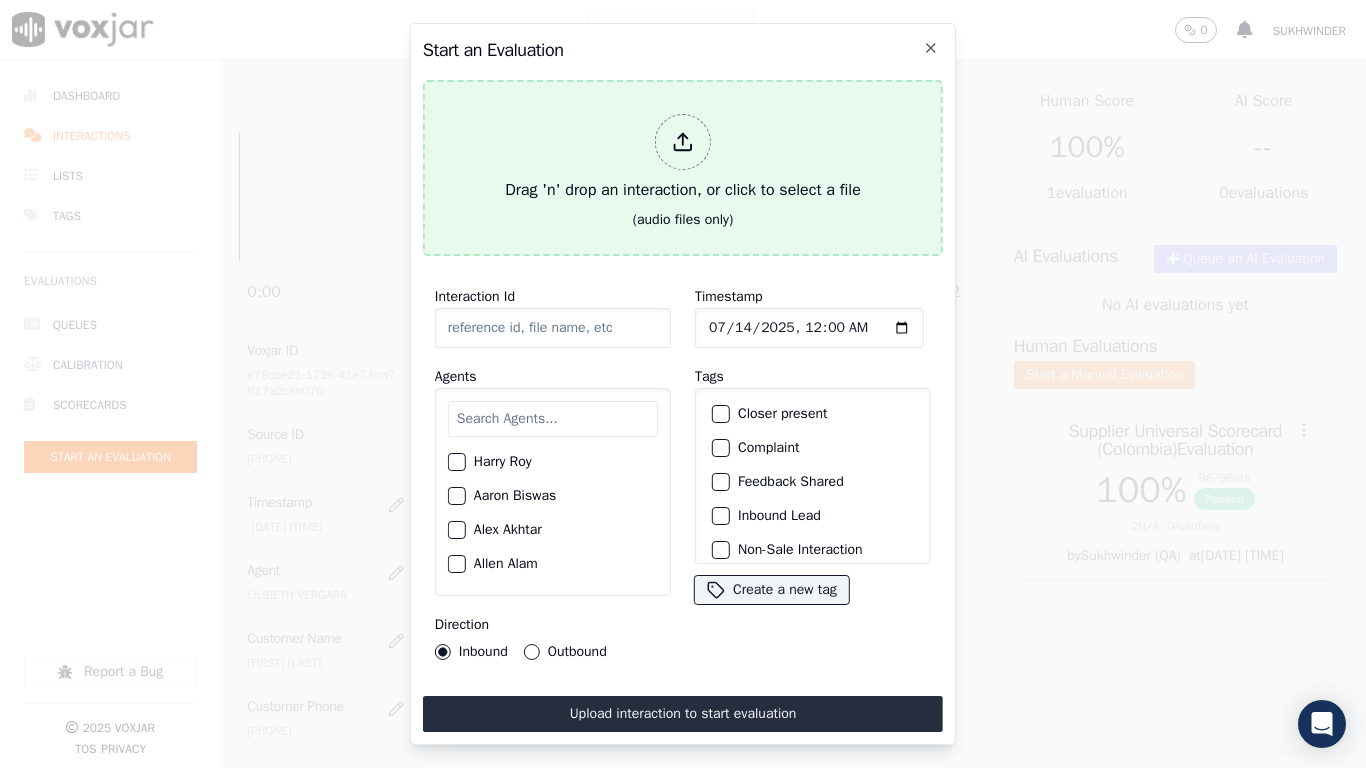 type on "[DATE]-[TIME]_[PHONE]-all.mp3" 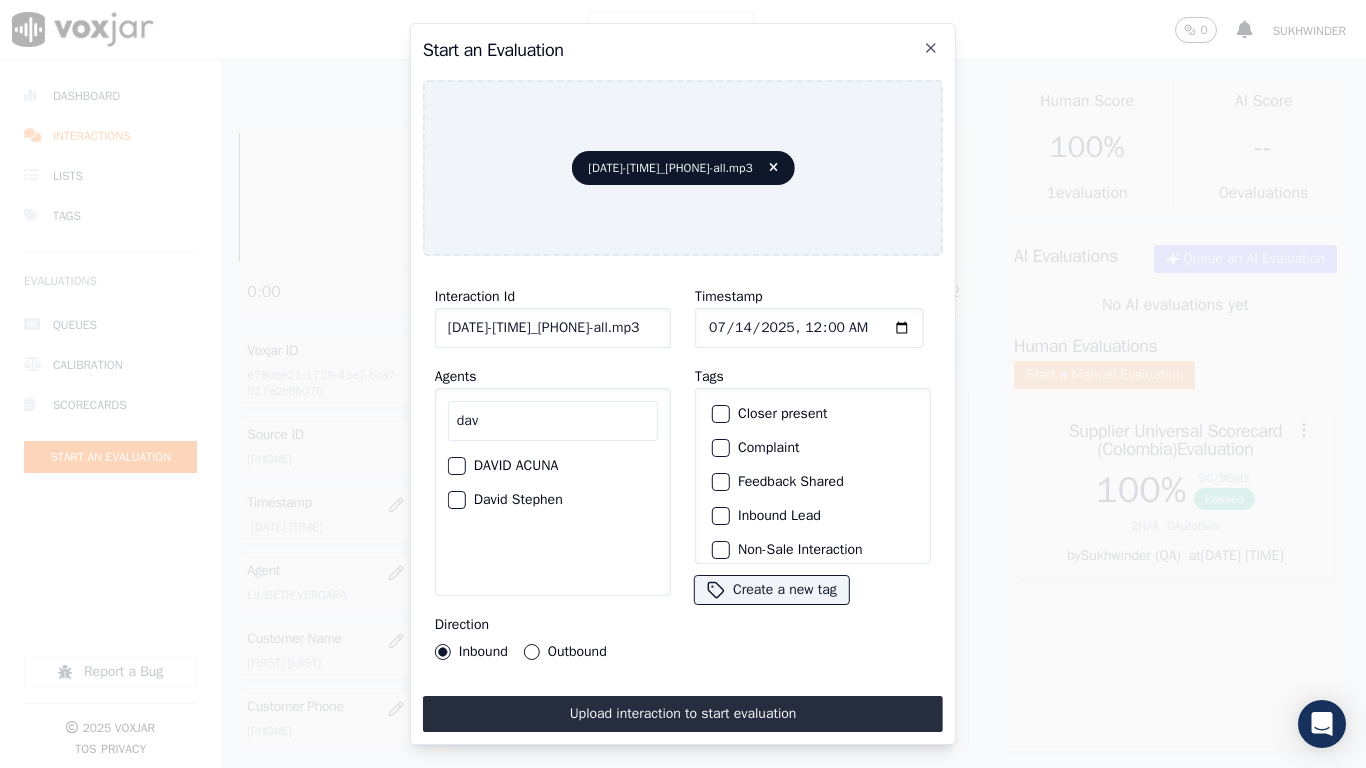 type on "dav" 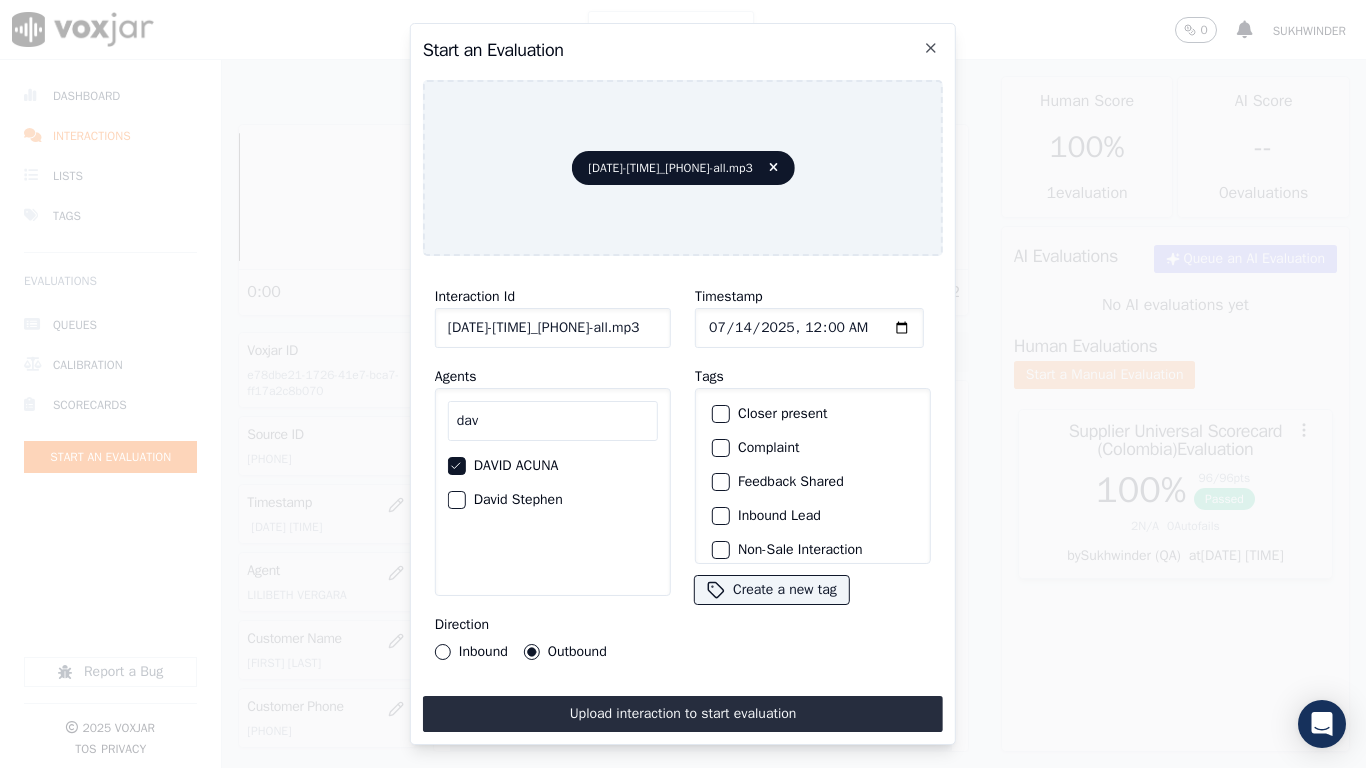 type on "[DATE] [TIME]" 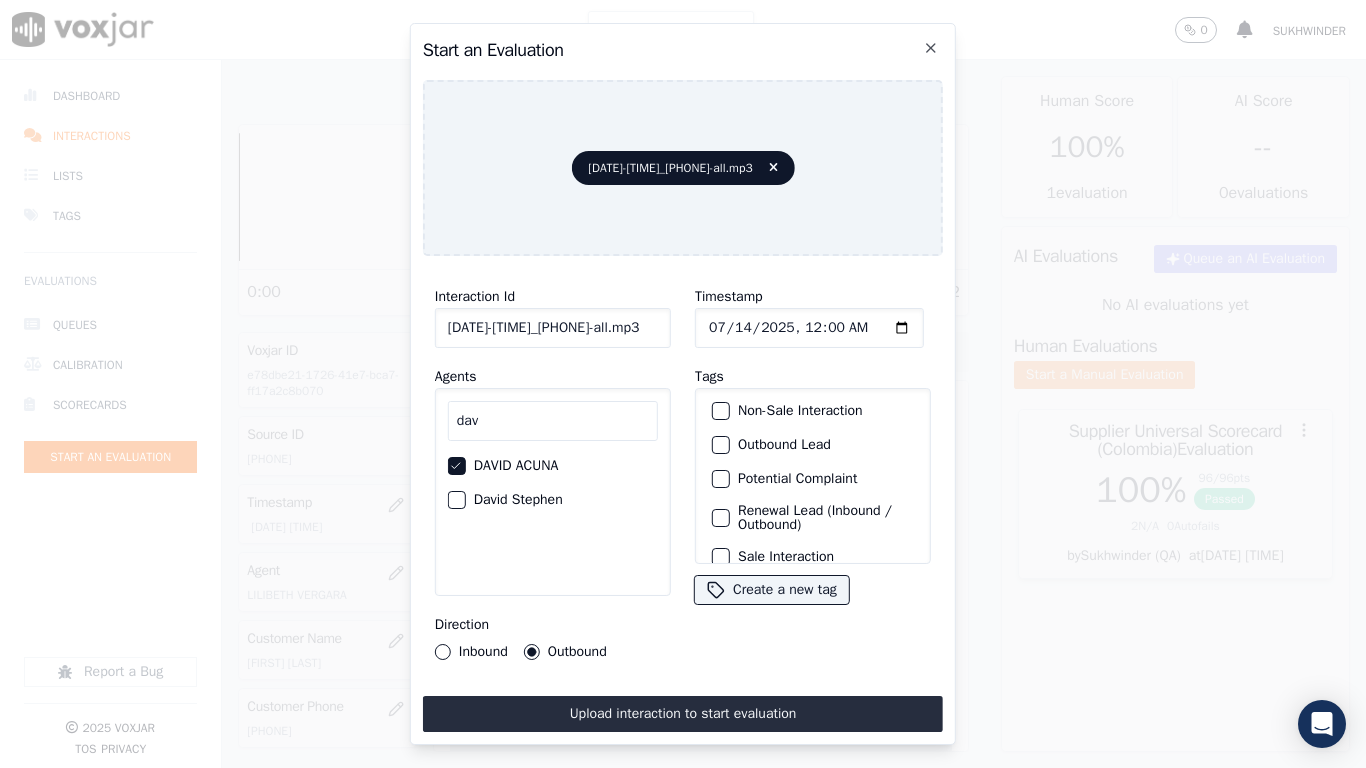 scroll, scrollTop: 173, scrollLeft: 0, axis: vertical 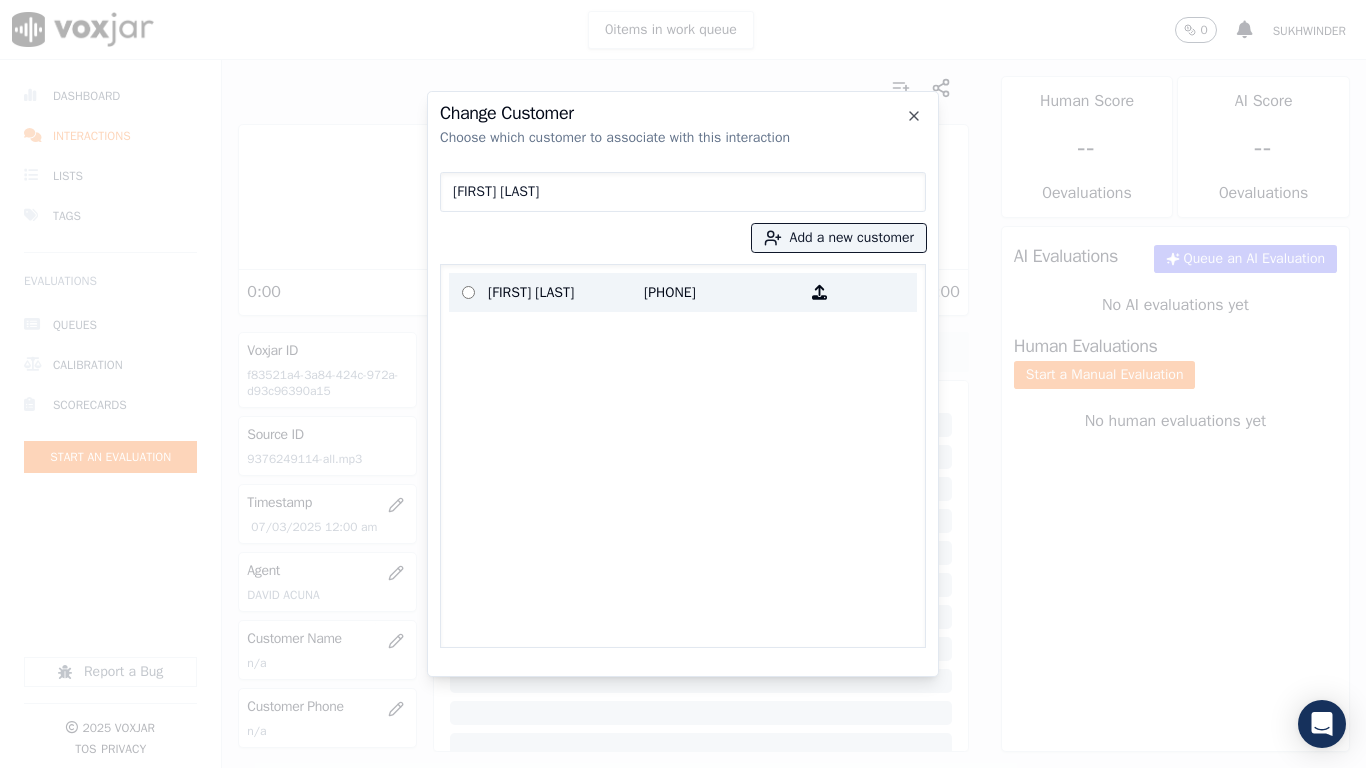 type on "[FIRST] [LAST]" 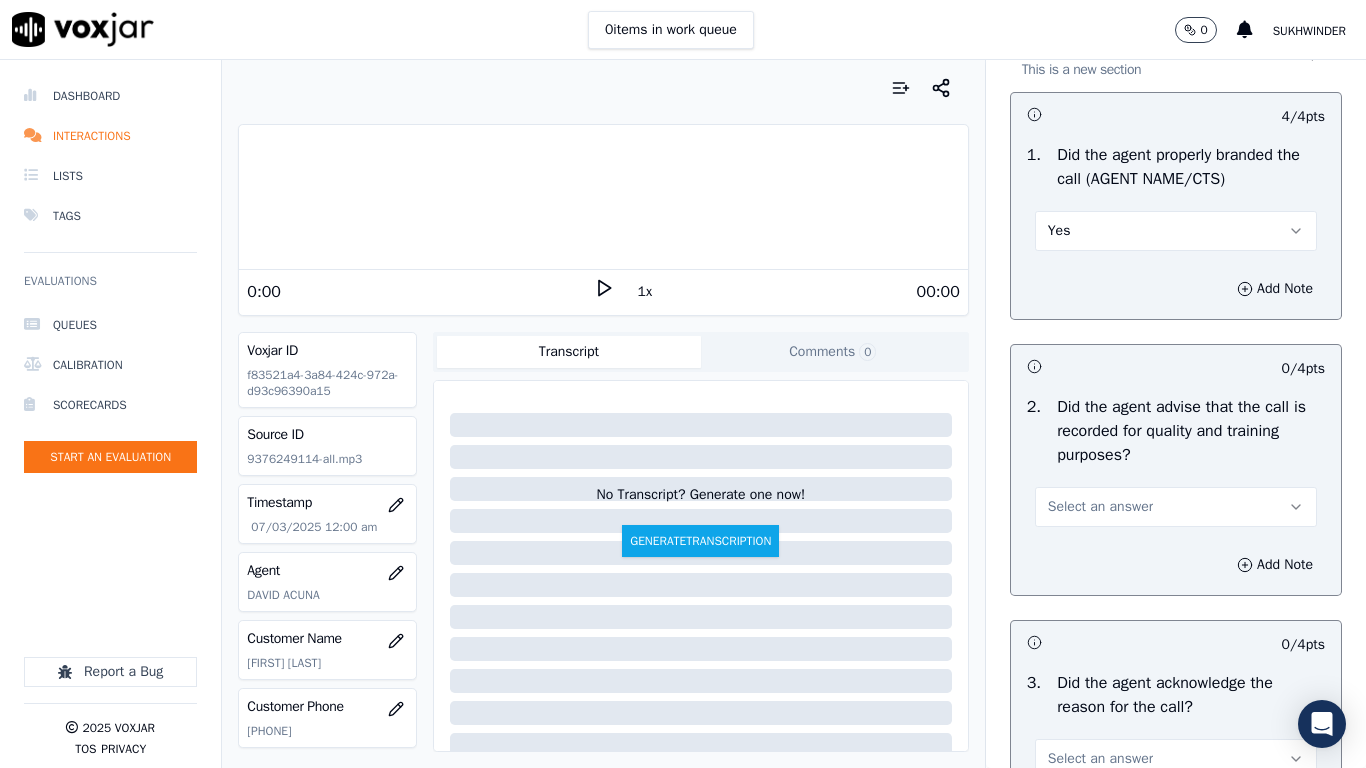 scroll, scrollTop: 300, scrollLeft: 0, axis: vertical 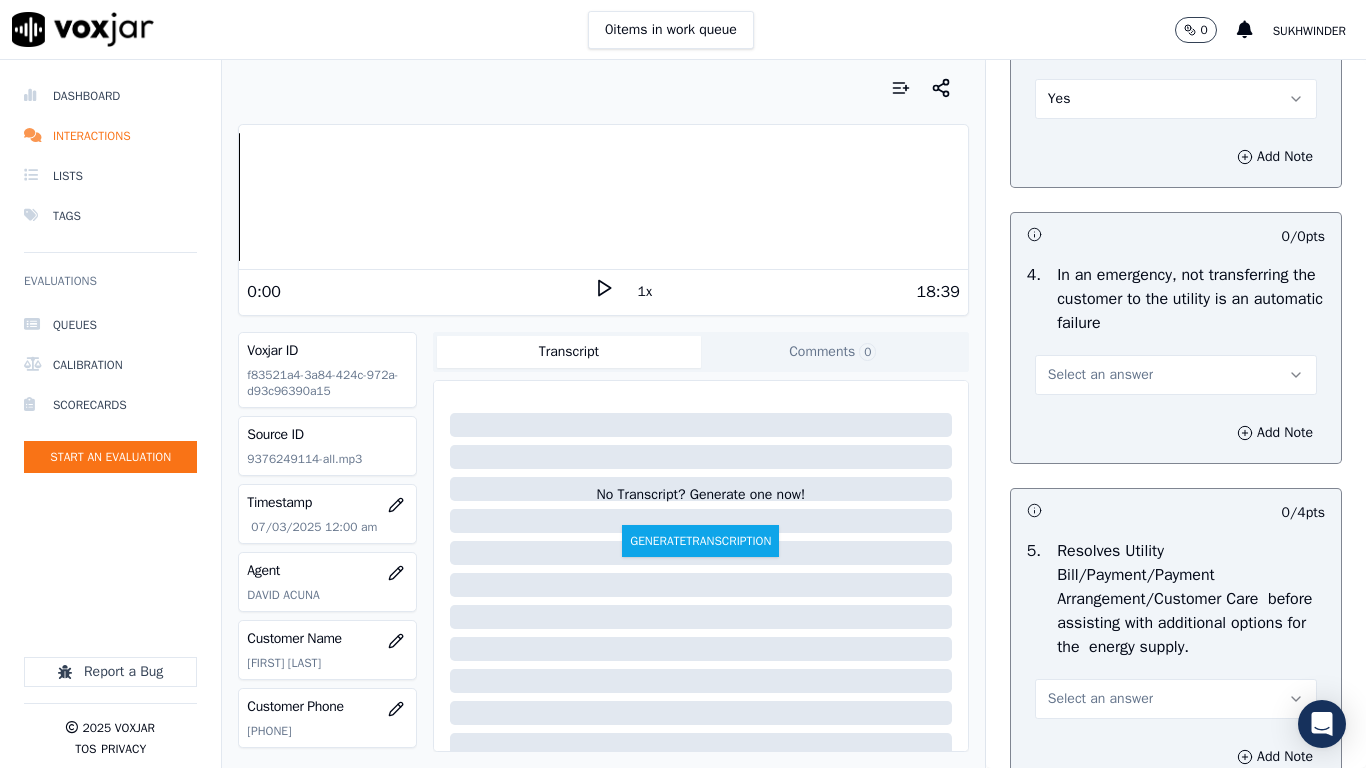 drag, startPoint x: 1071, startPoint y: 359, endPoint x: 1075, endPoint y: 391, distance: 32.24903 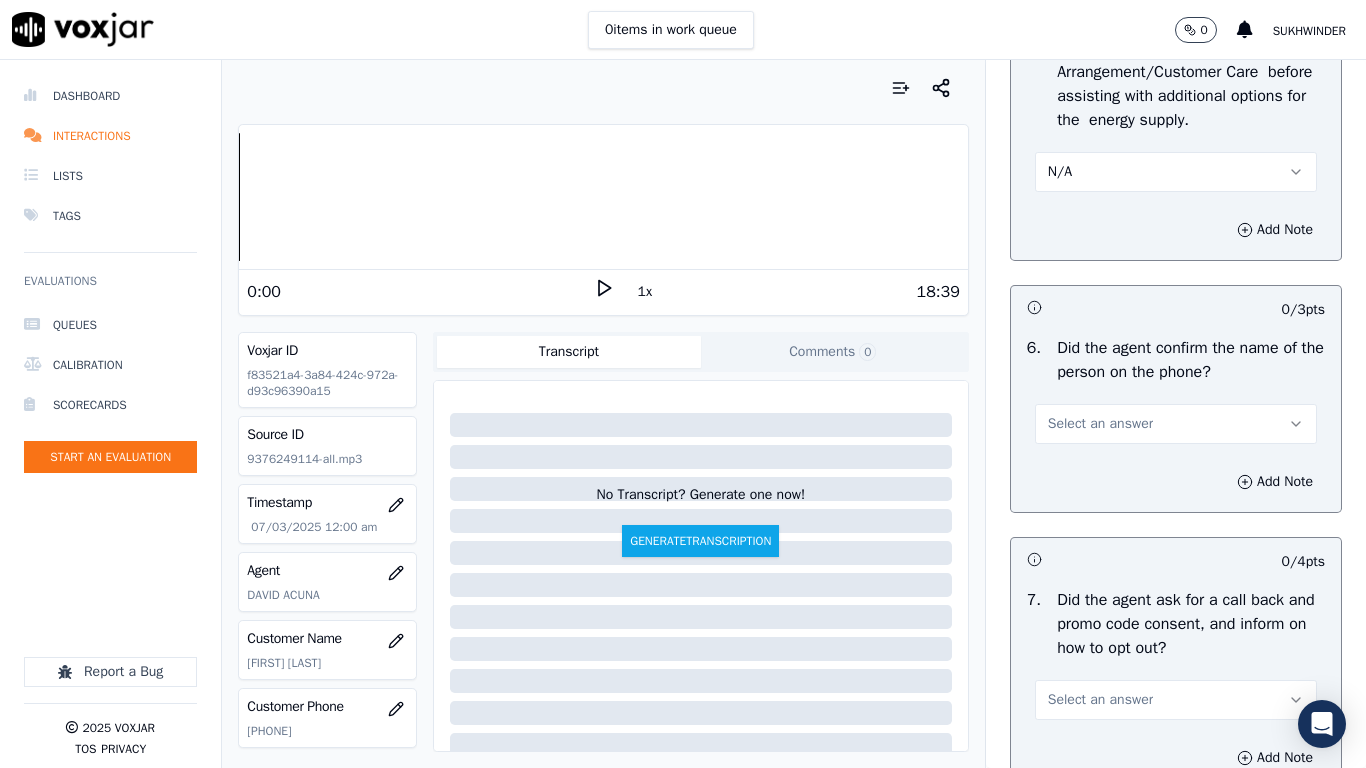 scroll, scrollTop: 1400, scrollLeft: 0, axis: vertical 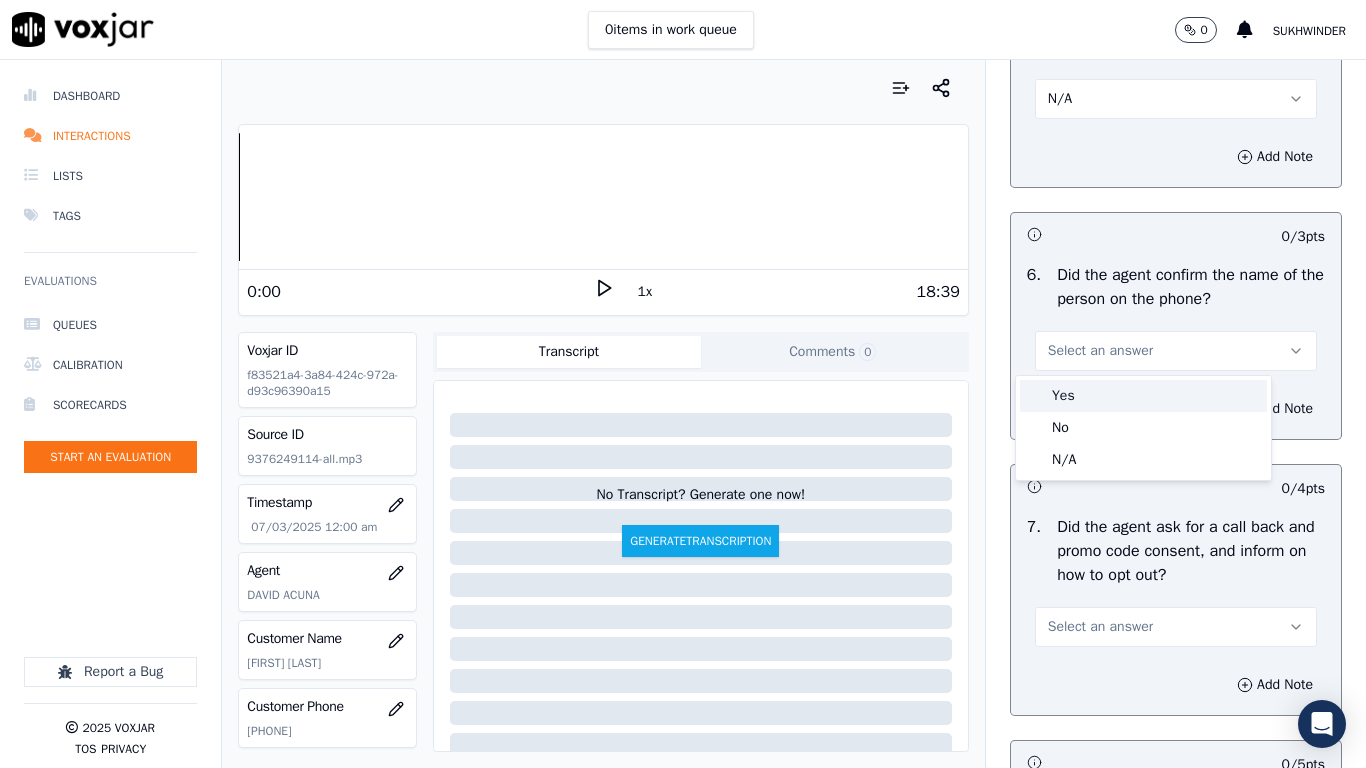 drag, startPoint x: 1084, startPoint y: 371, endPoint x: 1083, endPoint y: 384, distance: 13.038404 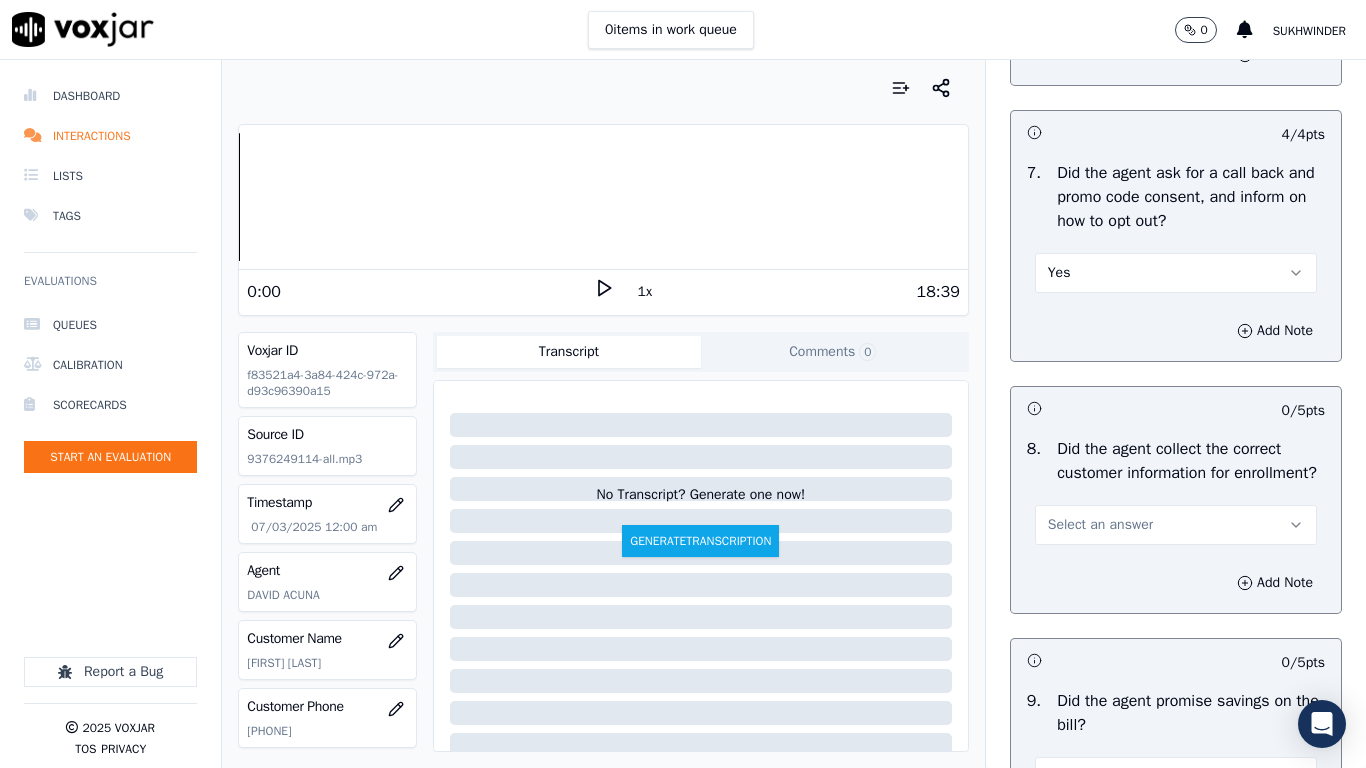 scroll, scrollTop: 1800, scrollLeft: 0, axis: vertical 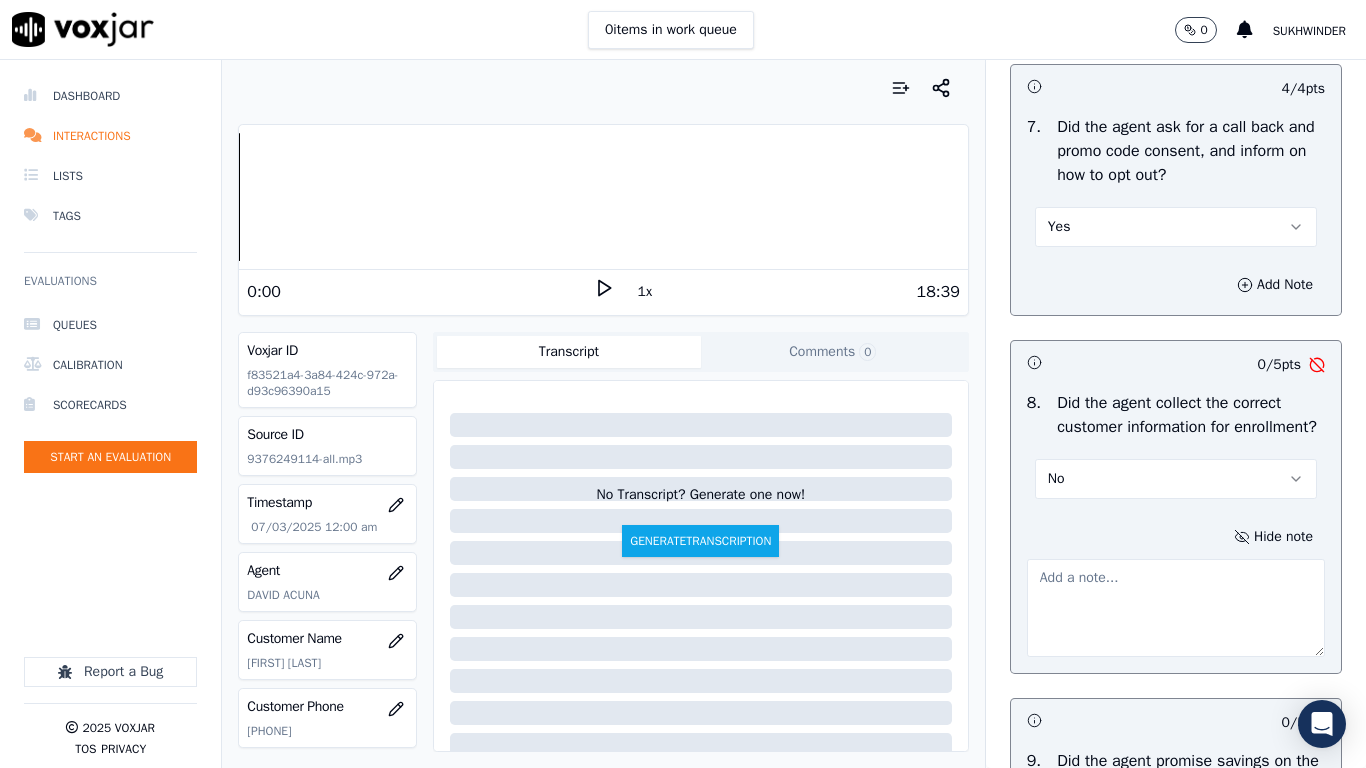 paste on "4.51sec Did not ask the CX whether he is current on his bills or not" 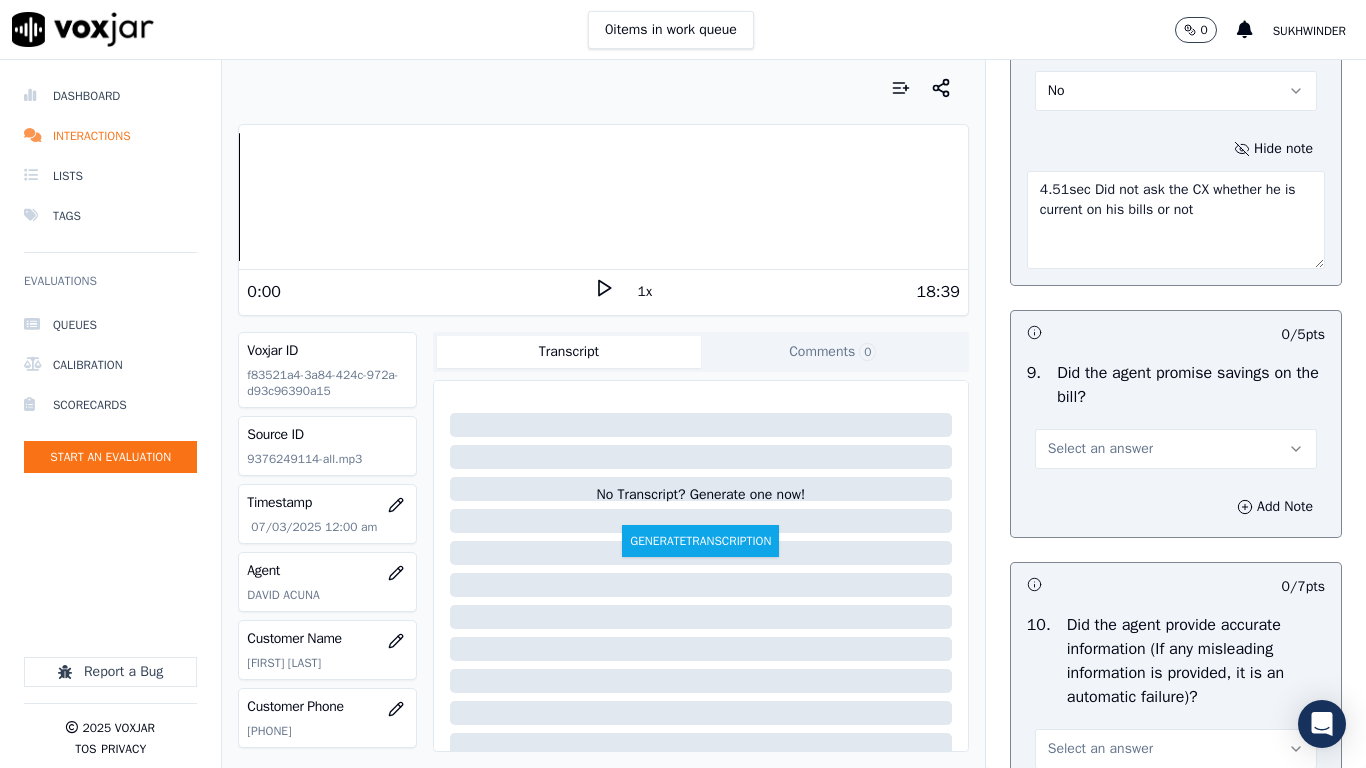 scroll, scrollTop: 2200, scrollLeft: 0, axis: vertical 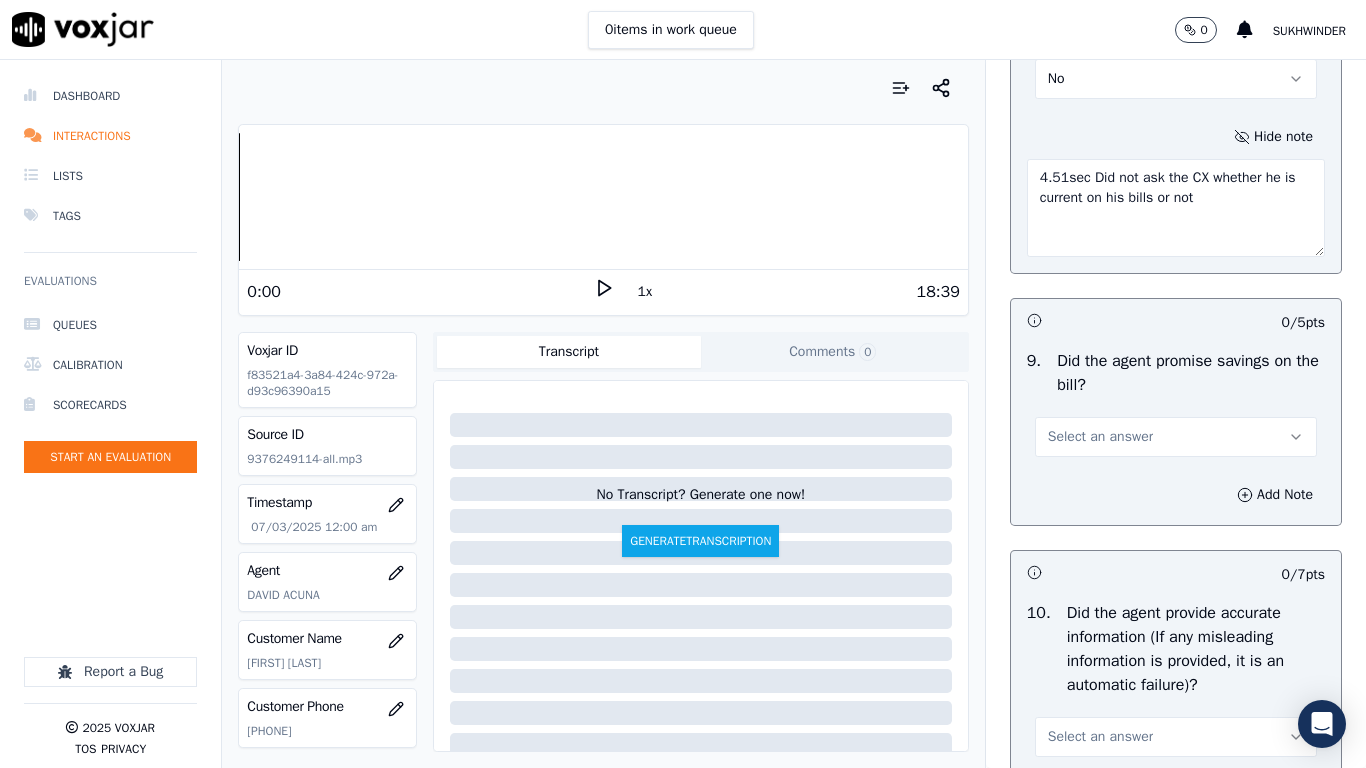 type on "4.51sec Did not ask the CX whether he is current on his bills or not" 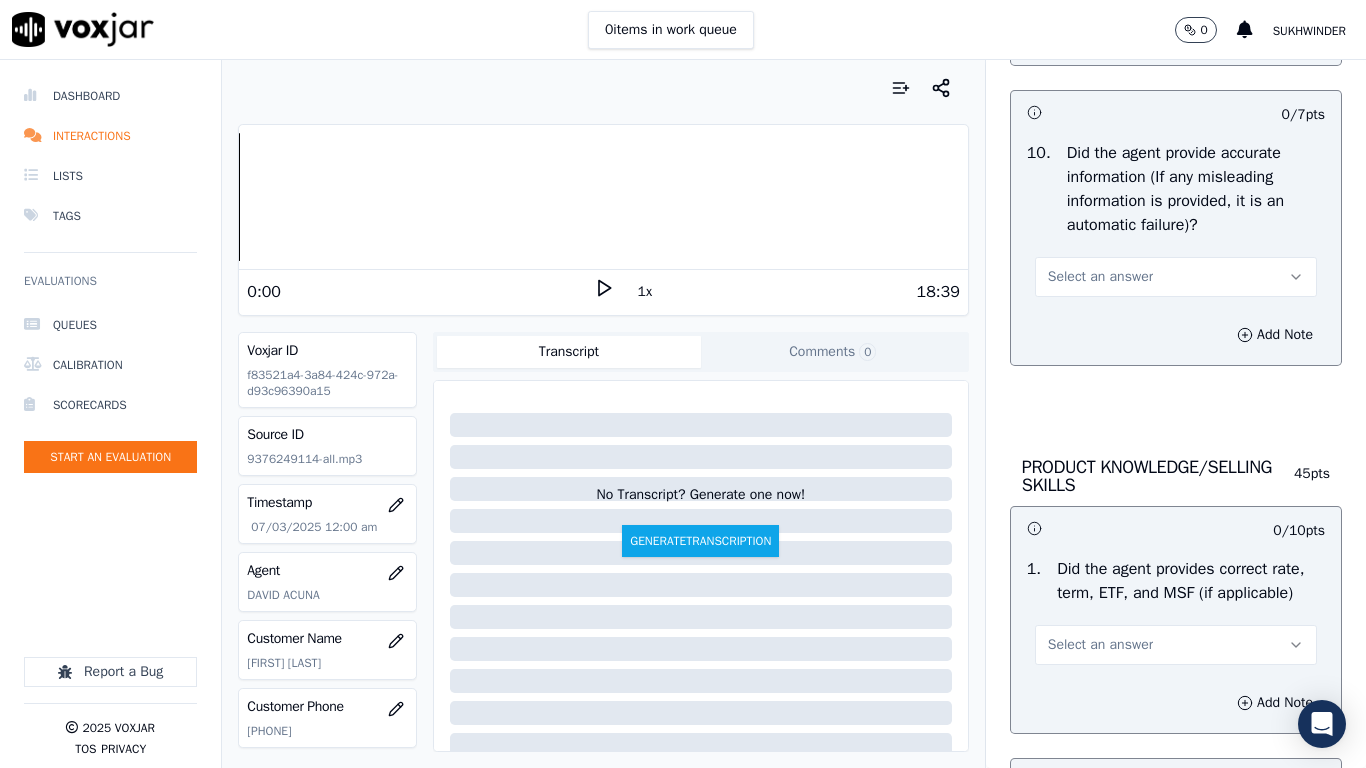 scroll, scrollTop: 2700, scrollLeft: 0, axis: vertical 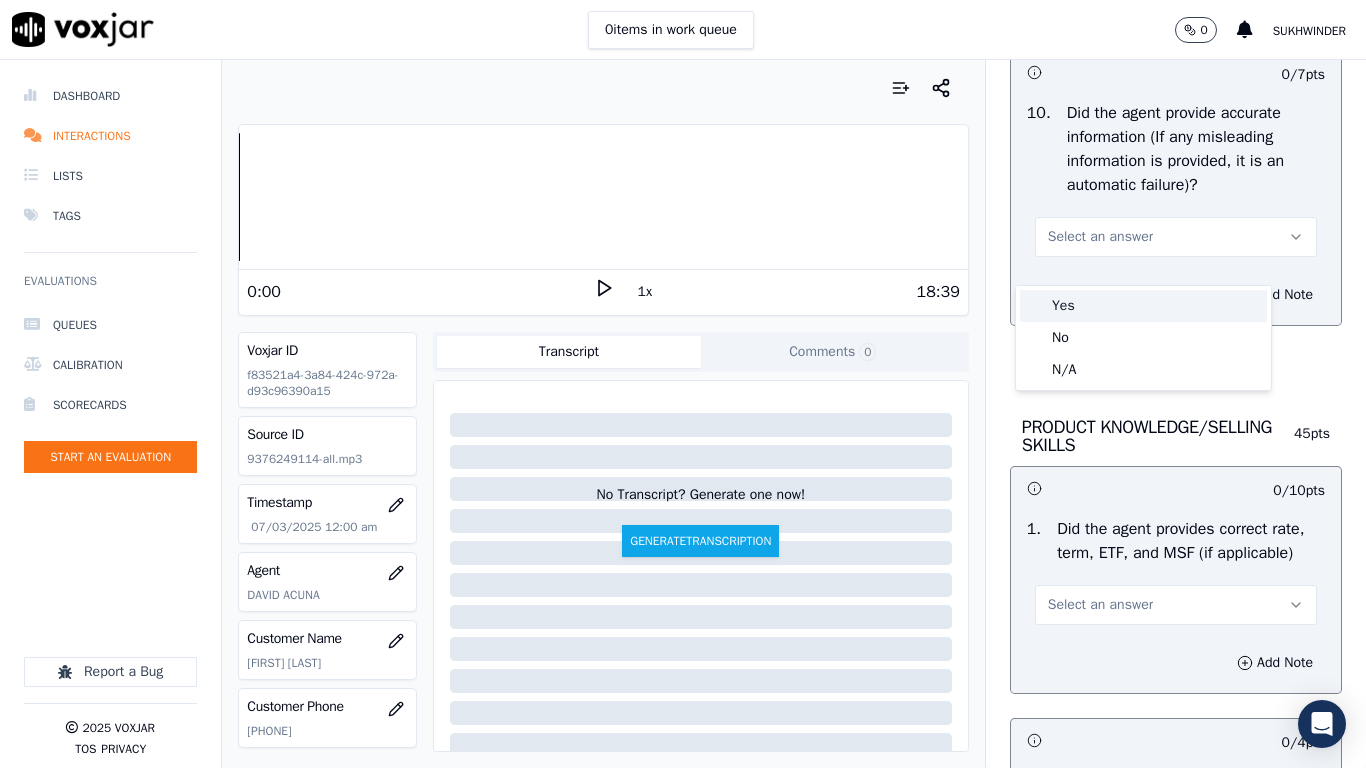 drag, startPoint x: 1062, startPoint y: 293, endPoint x: 1093, endPoint y: 449, distance: 159.05031 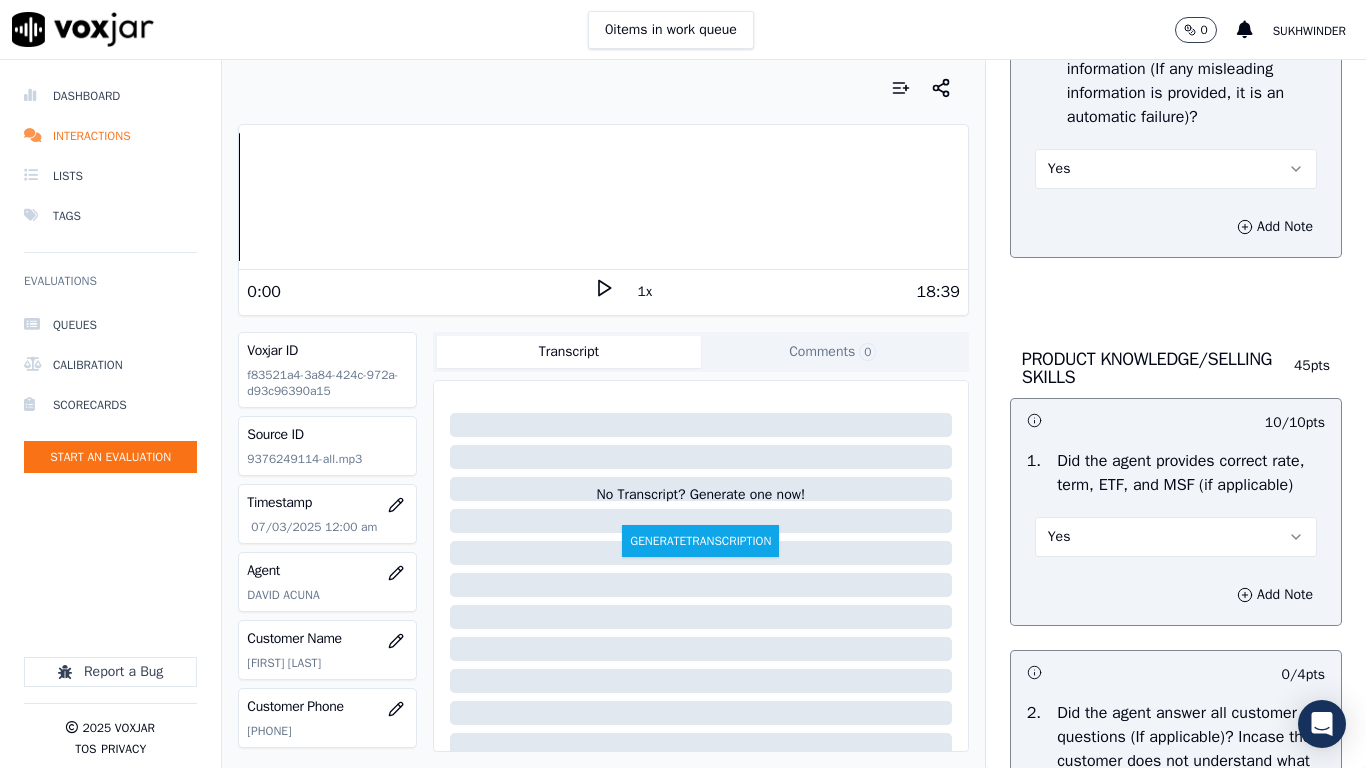 scroll, scrollTop: 3100, scrollLeft: 0, axis: vertical 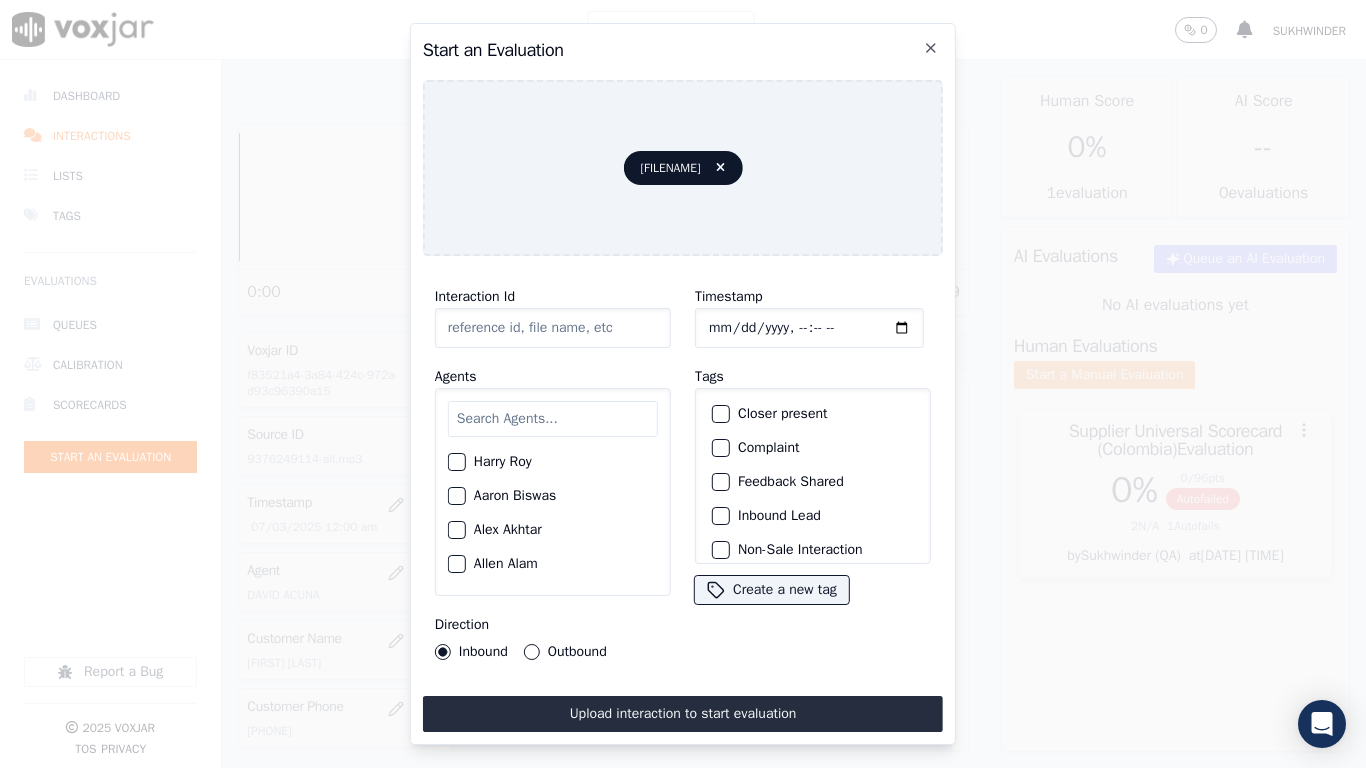 type on "[FILENAME]" 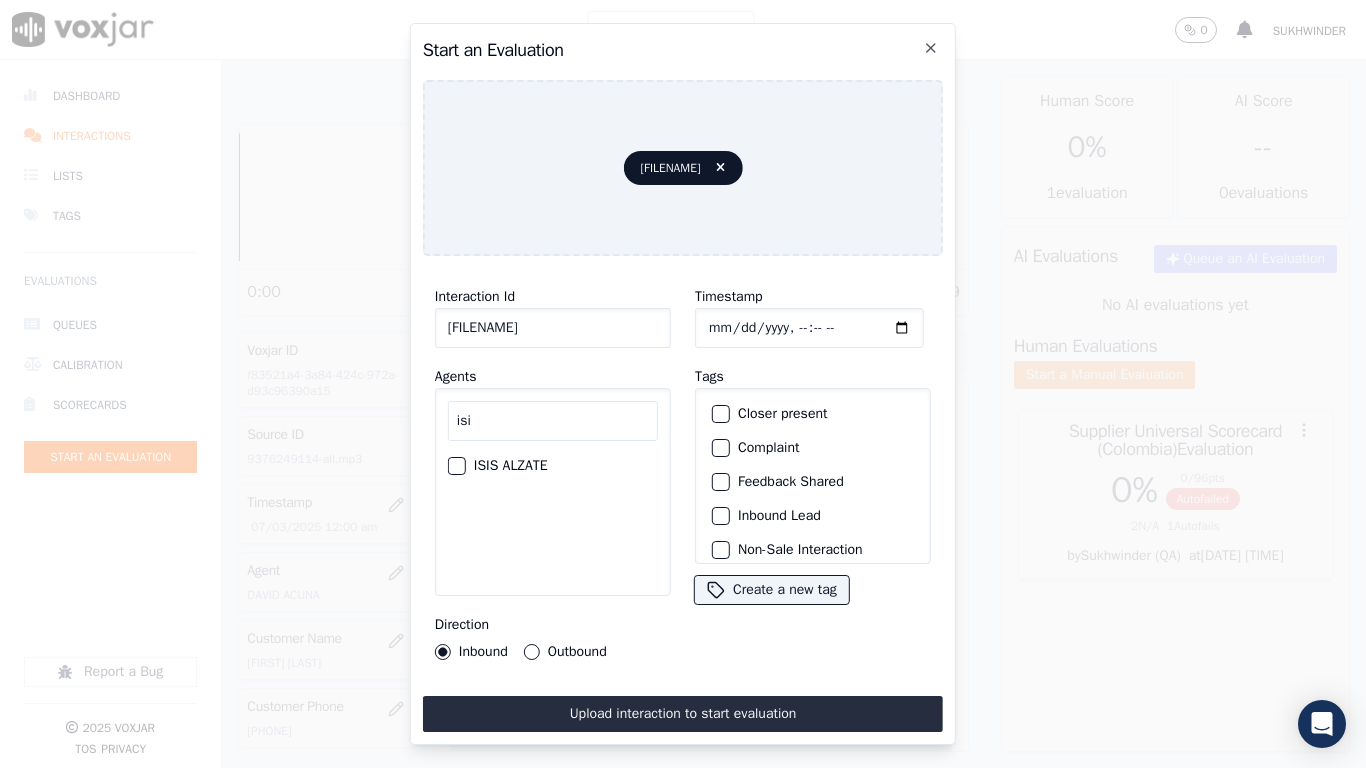 type on "isi" 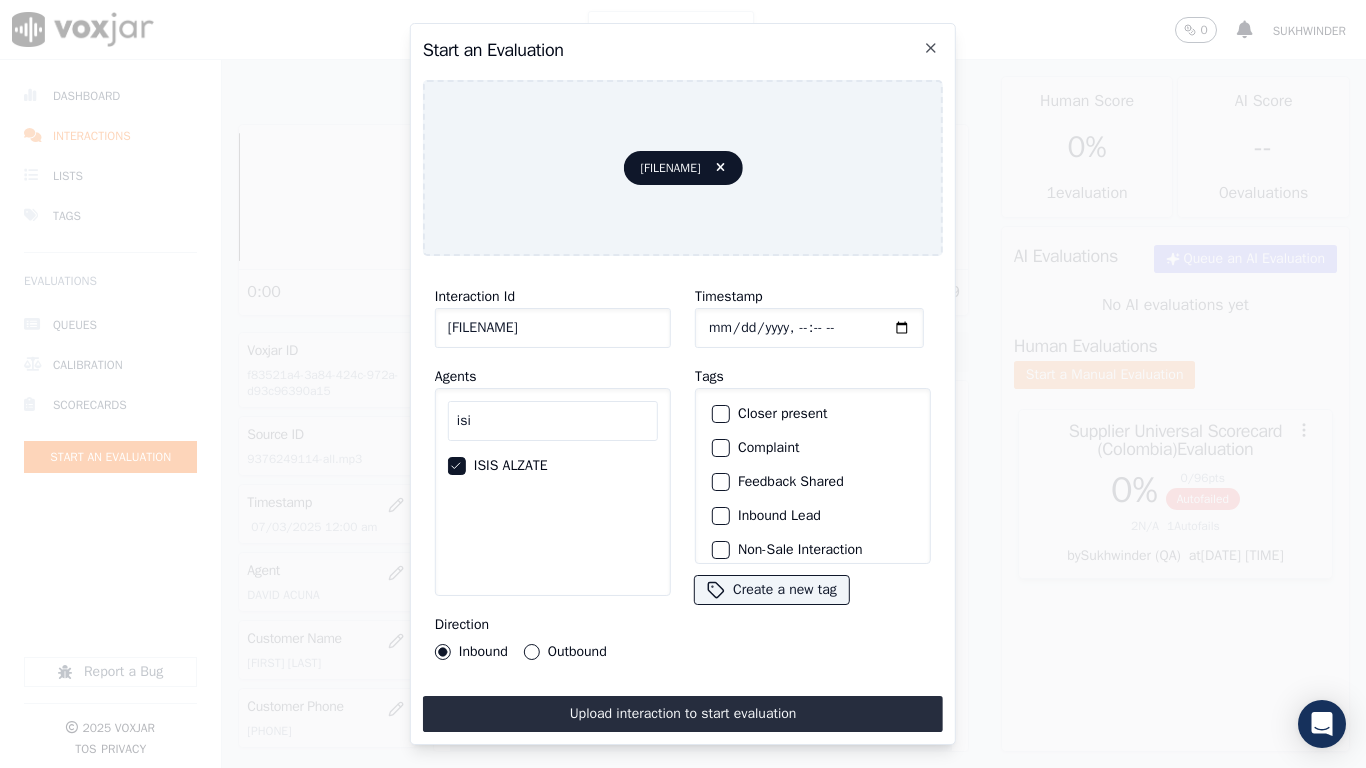 type on "2025-07-03T00:02" 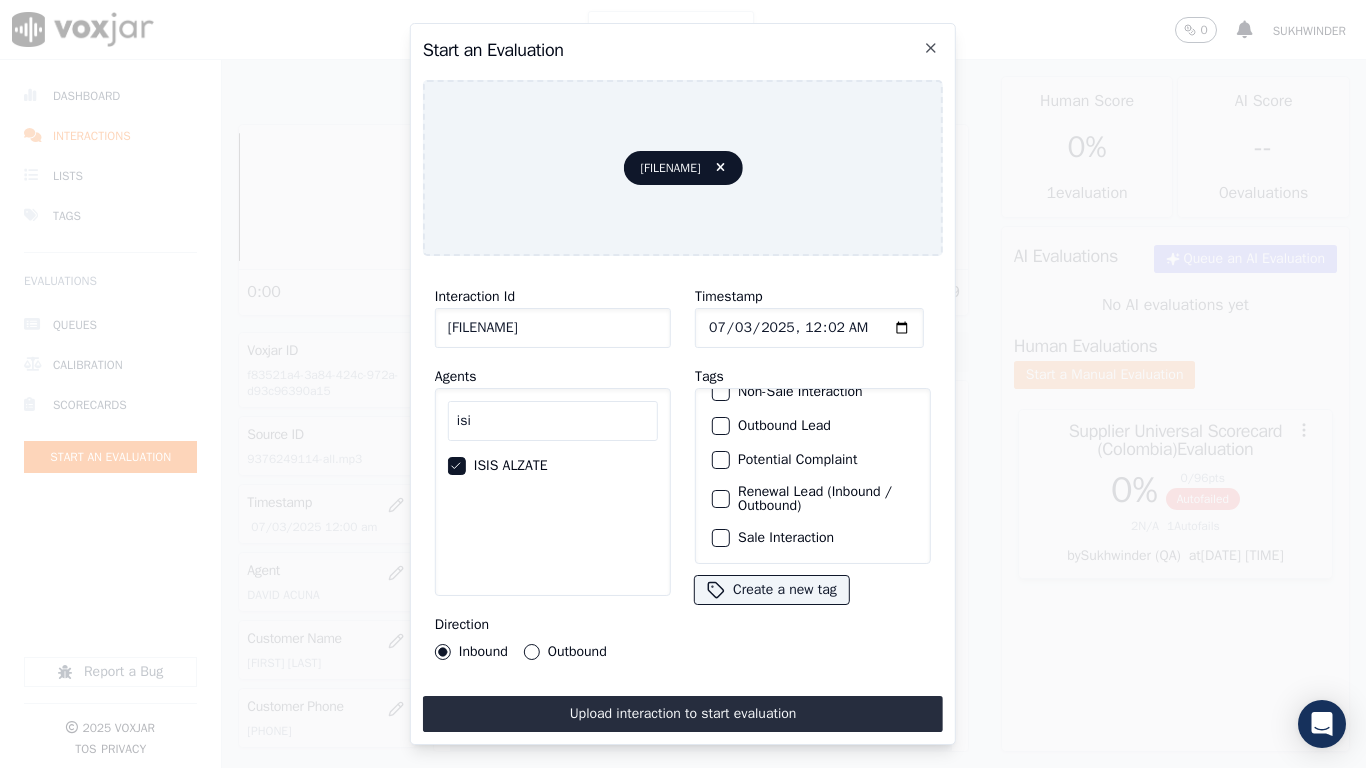 scroll, scrollTop: 173, scrollLeft: 0, axis: vertical 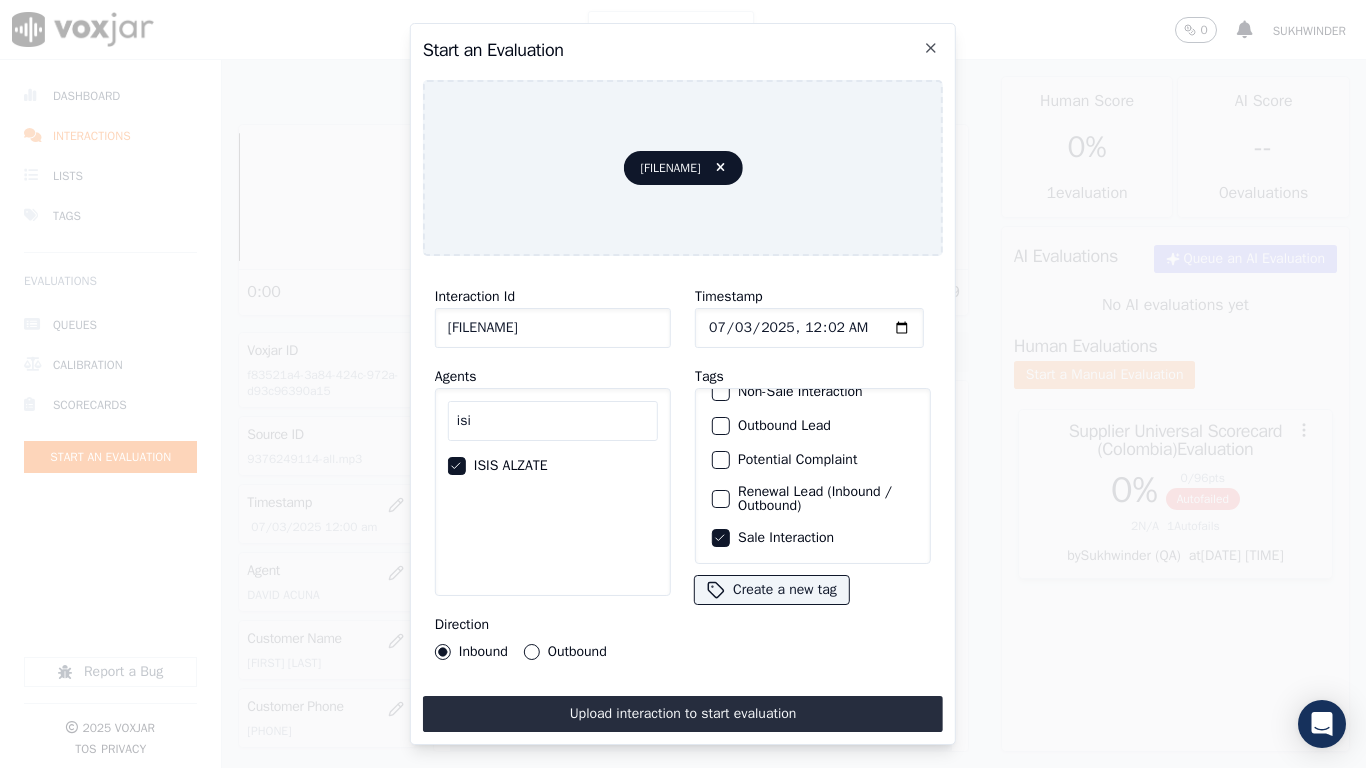drag, startPoint x: 784, startPoint y: 697, endPoint x: 783, endPoint y: 710, distance: 13.038404 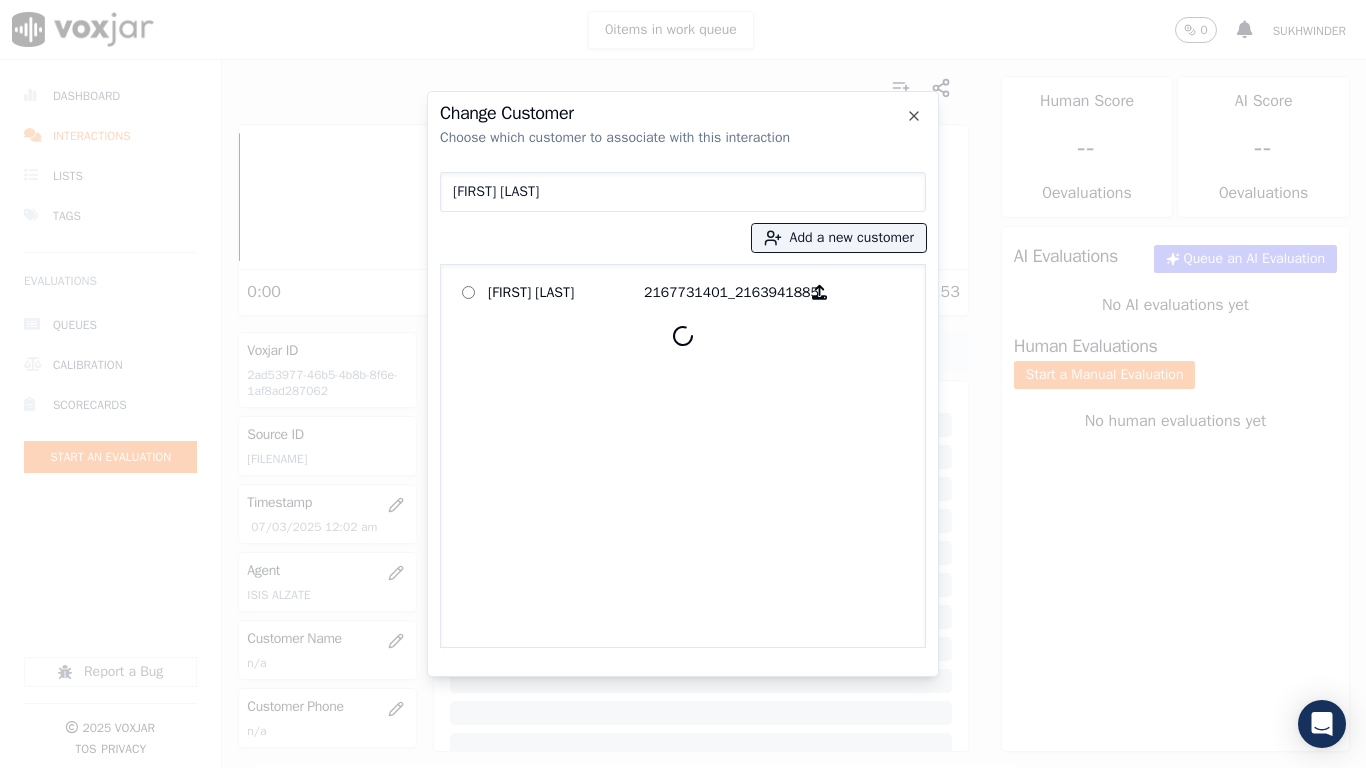 type on "[FIRST] [LAST]" 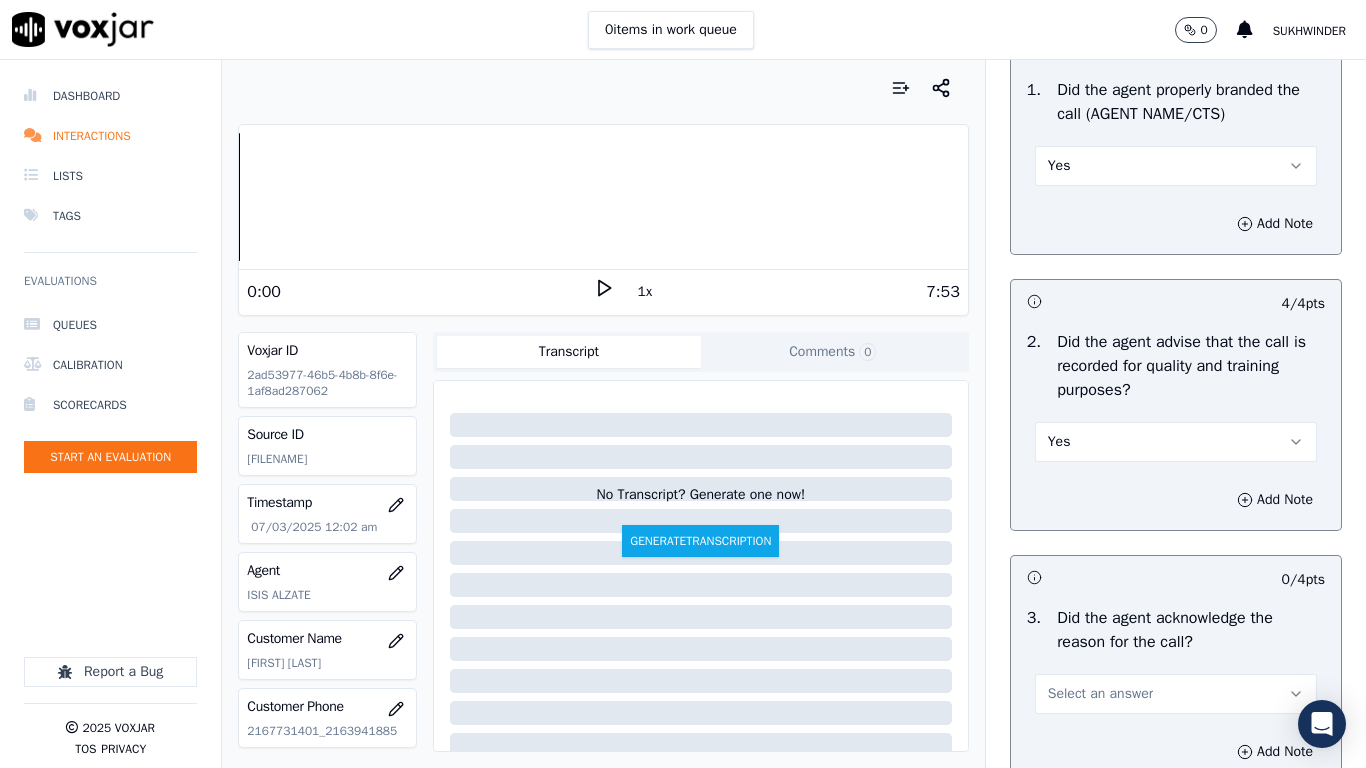 scroll, scrollTop: 400, scrollLeft: 0, axis: vertical 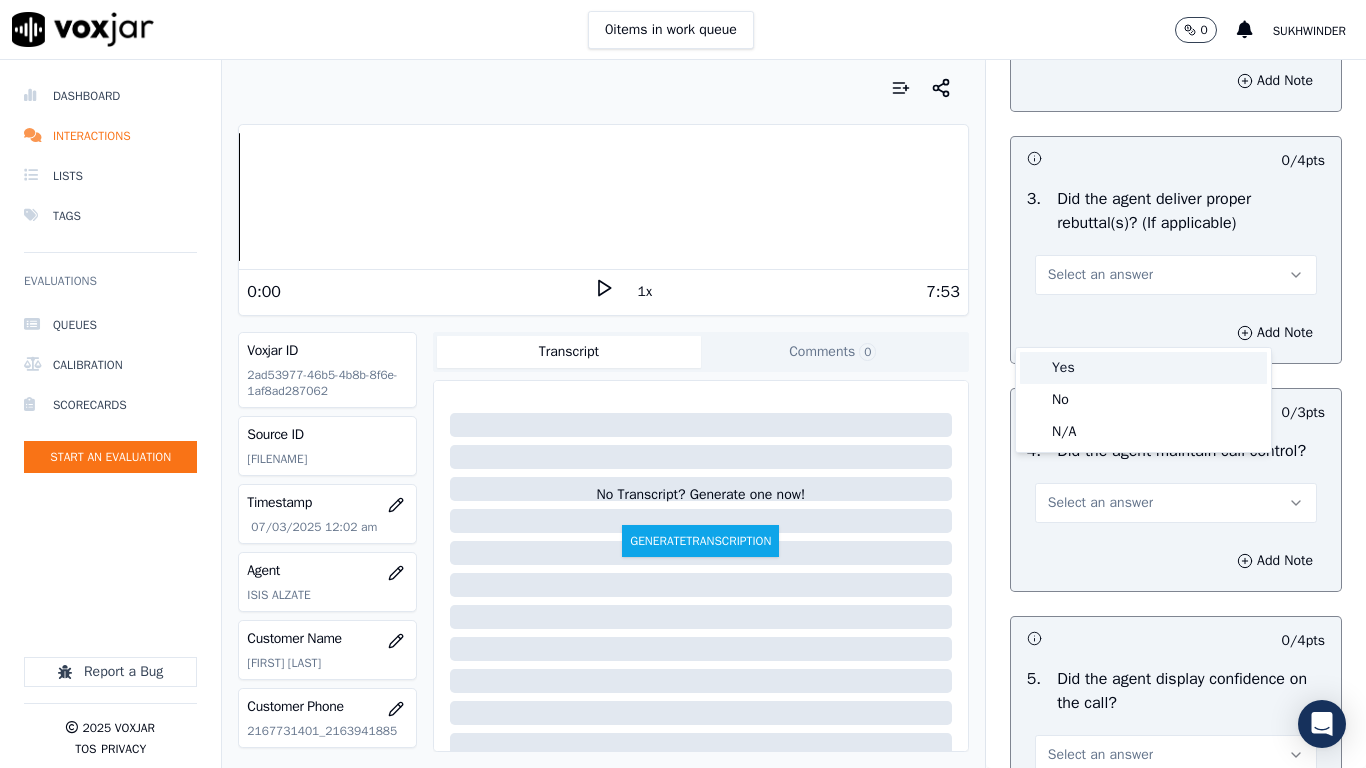 drag, startPoint x: 1084, startPoint y: 363, endPoint x: 1097, endPoint y: 453, distance: 90.934044 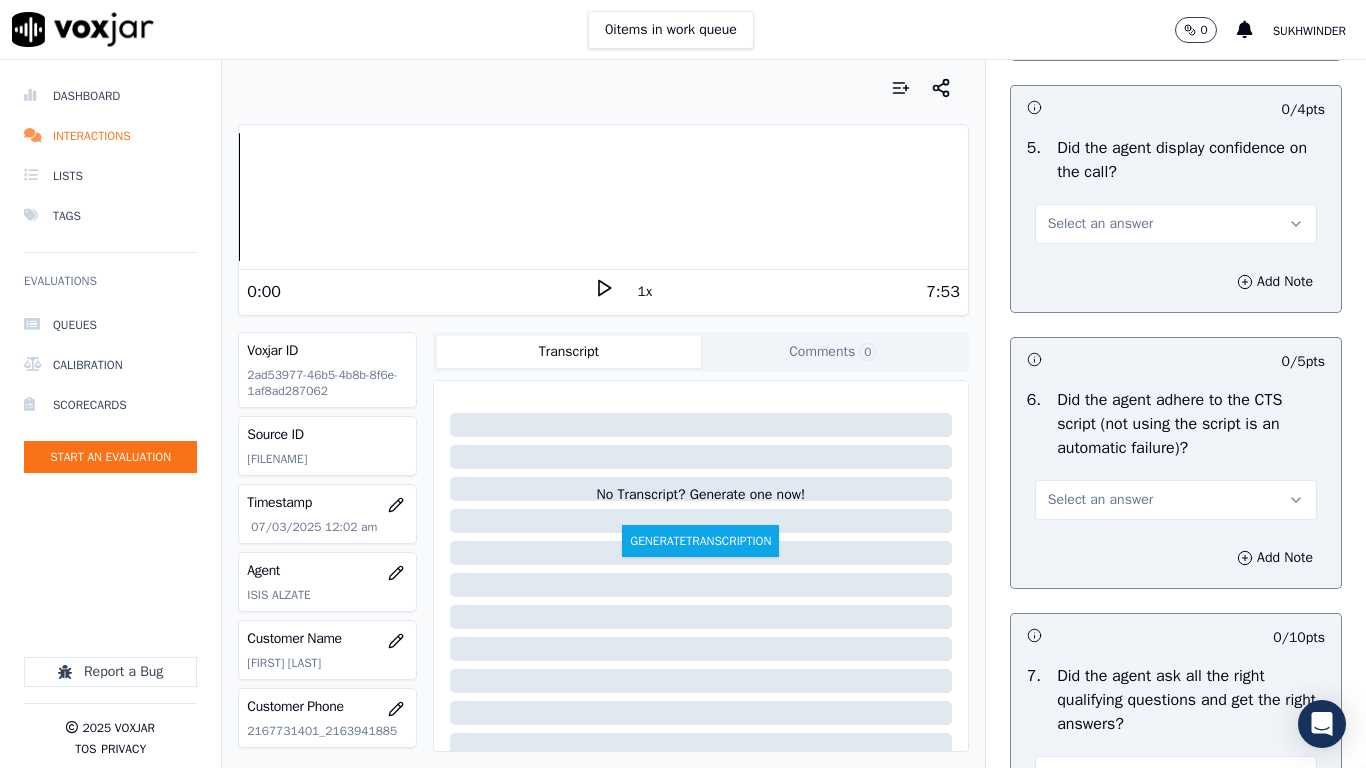scroll, scrollTop: 4100, scrollLeft: 0, axis: vertical 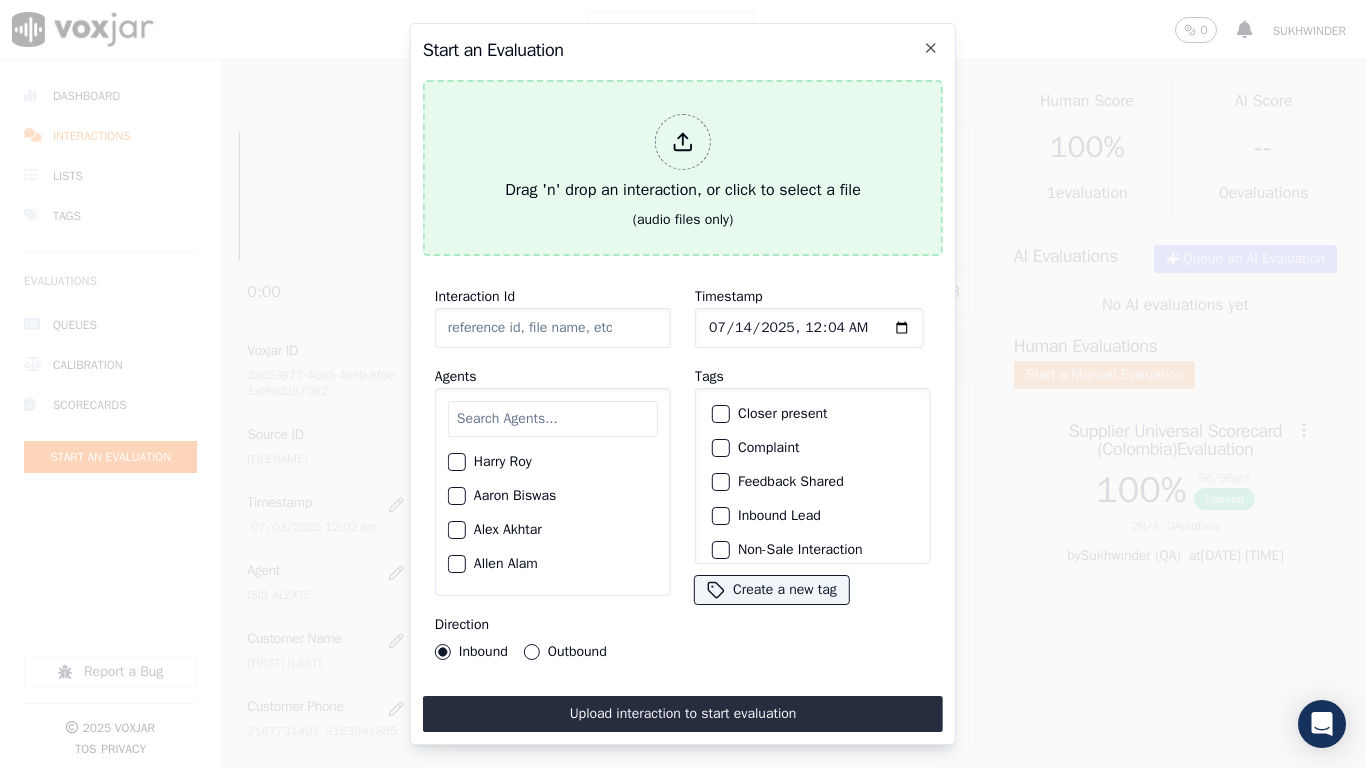 type on "[PHONE]" 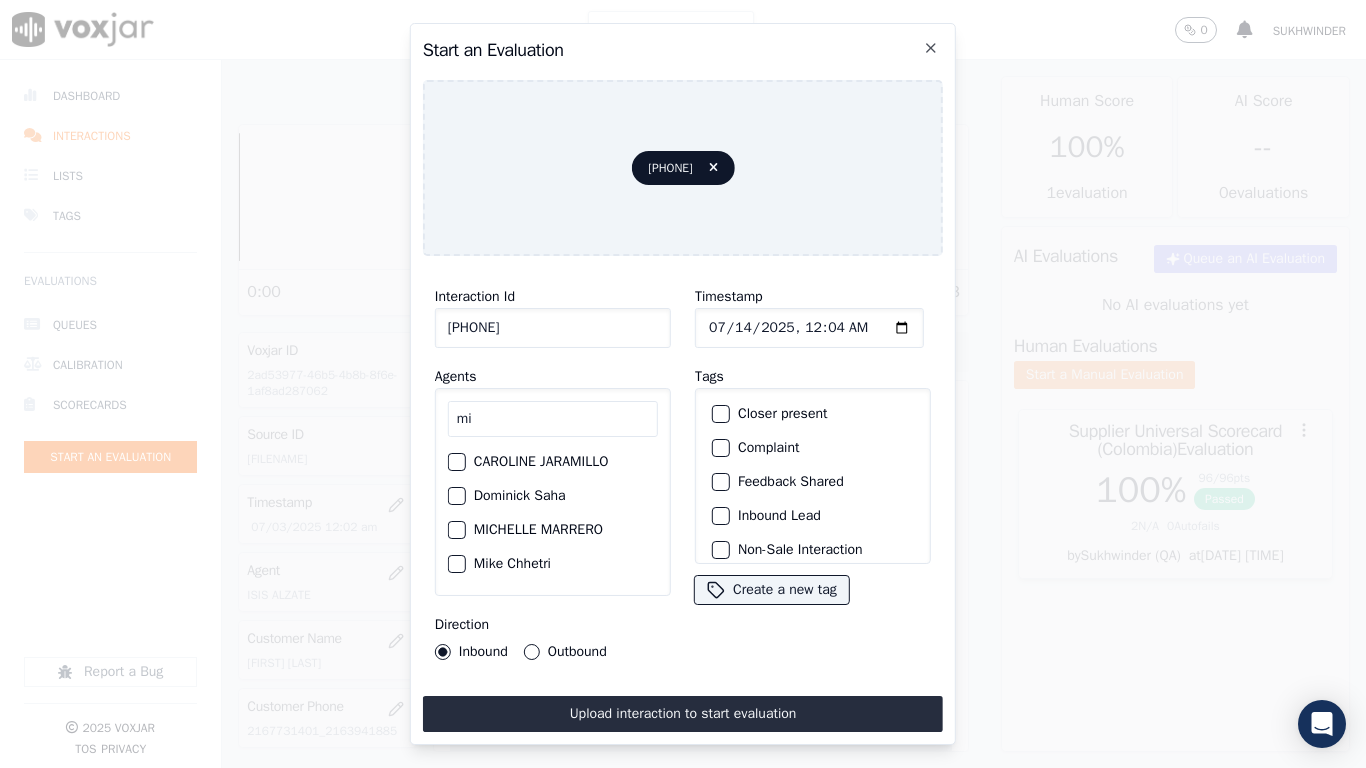 type on "mi" 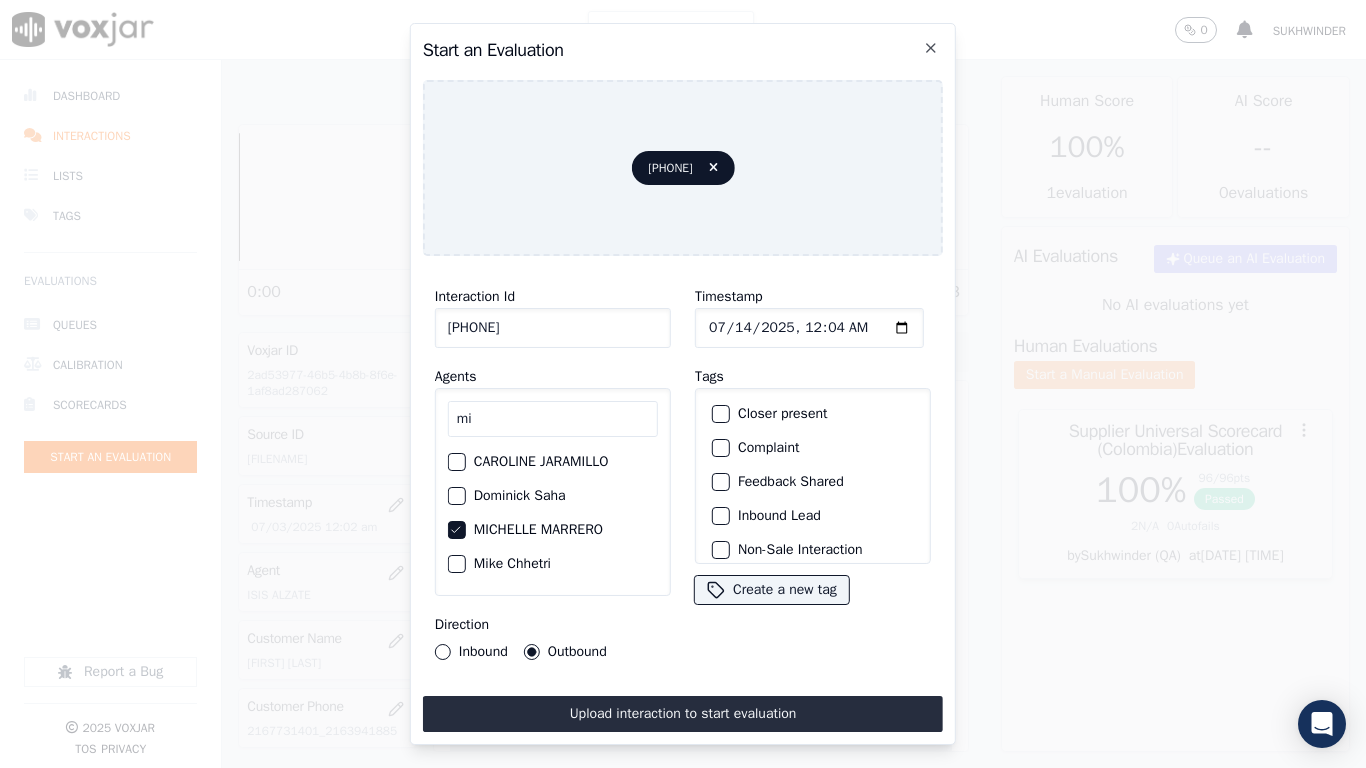 type on "[DATE]T[TIME]" 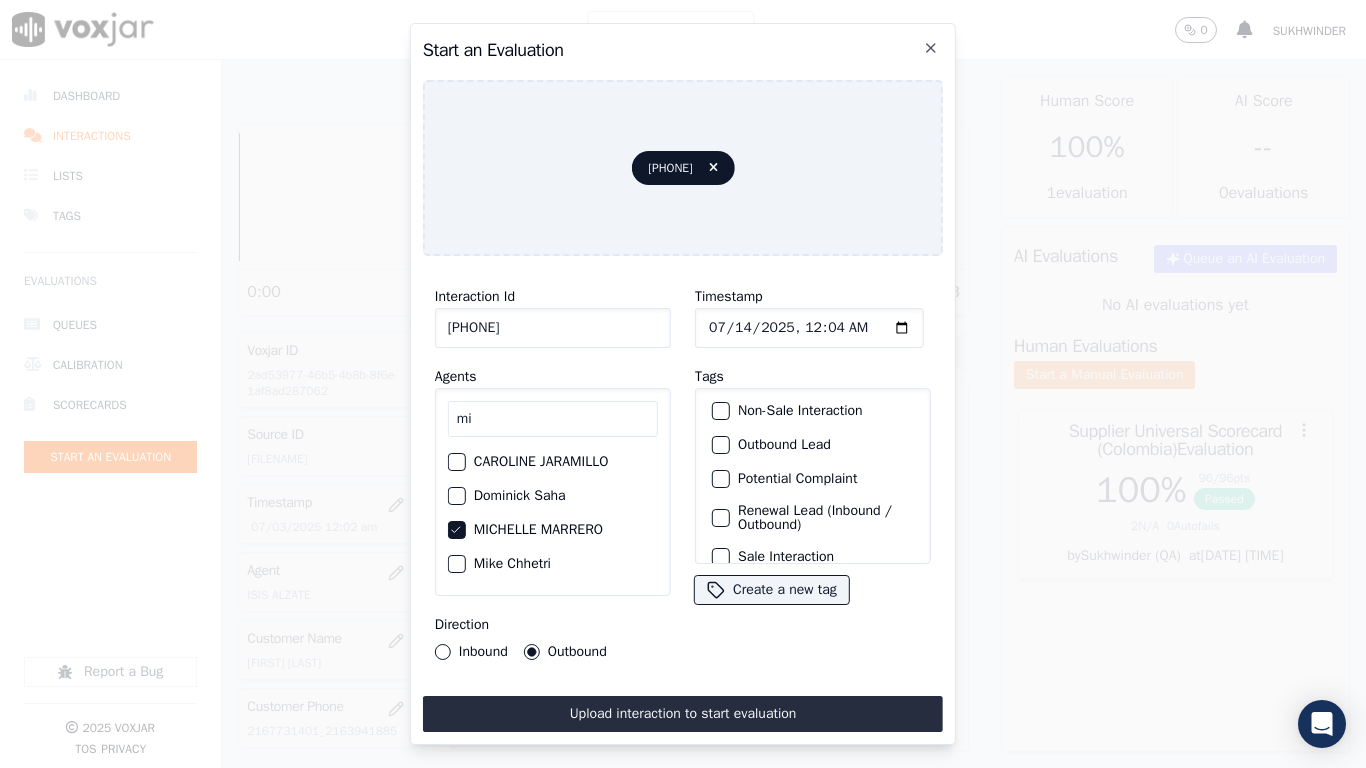 scroll, scrollTop: 173, scrollLeft: 0, axis: vertical 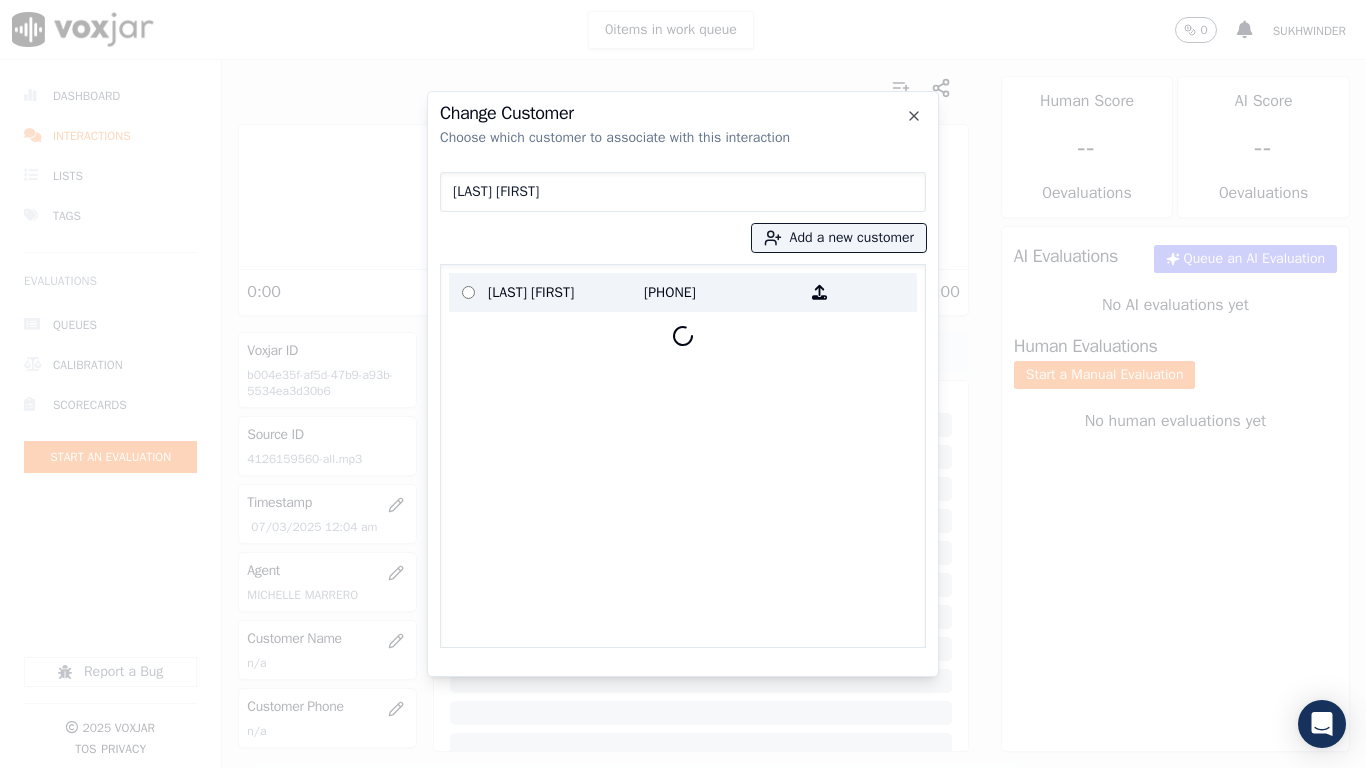 type on "[LAST] [FIRST]" 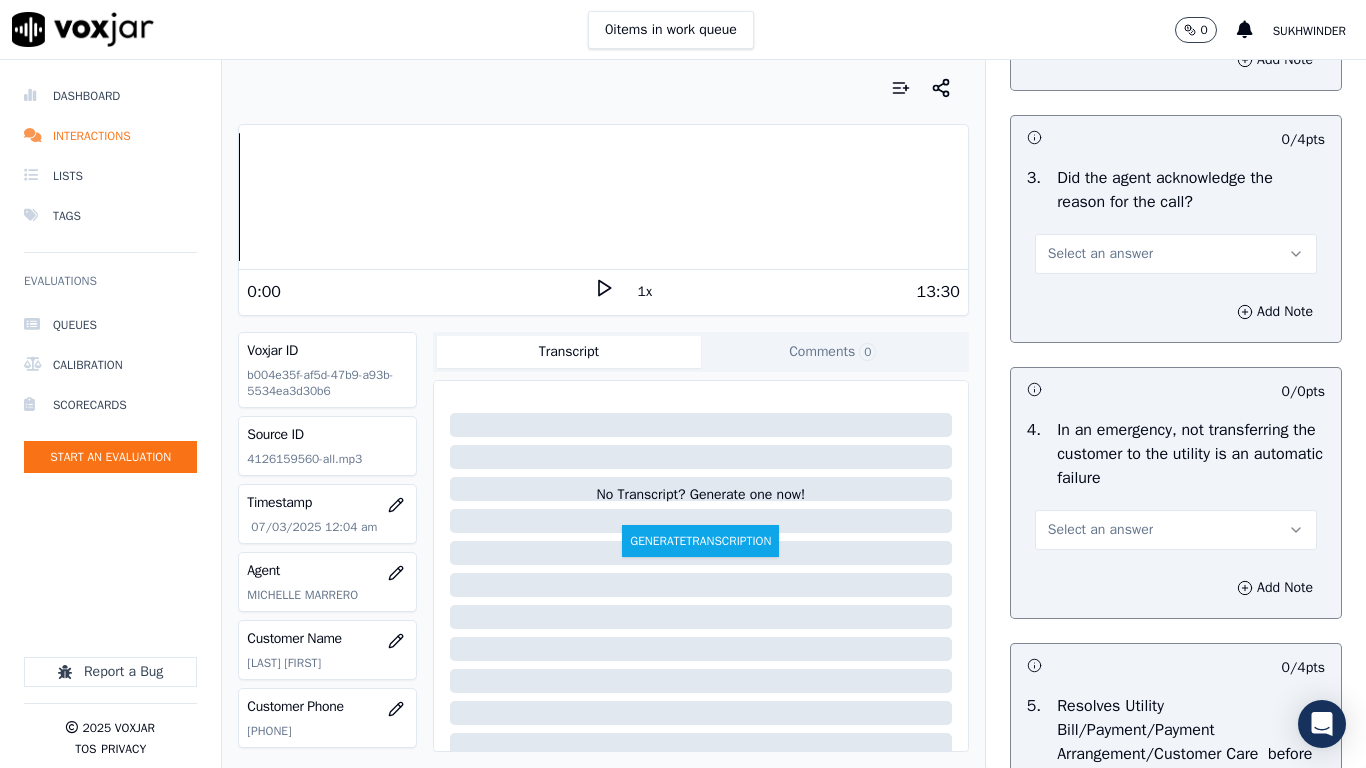 scroll, scrollTop: 700, scrollLeft: 0, axis: vertical 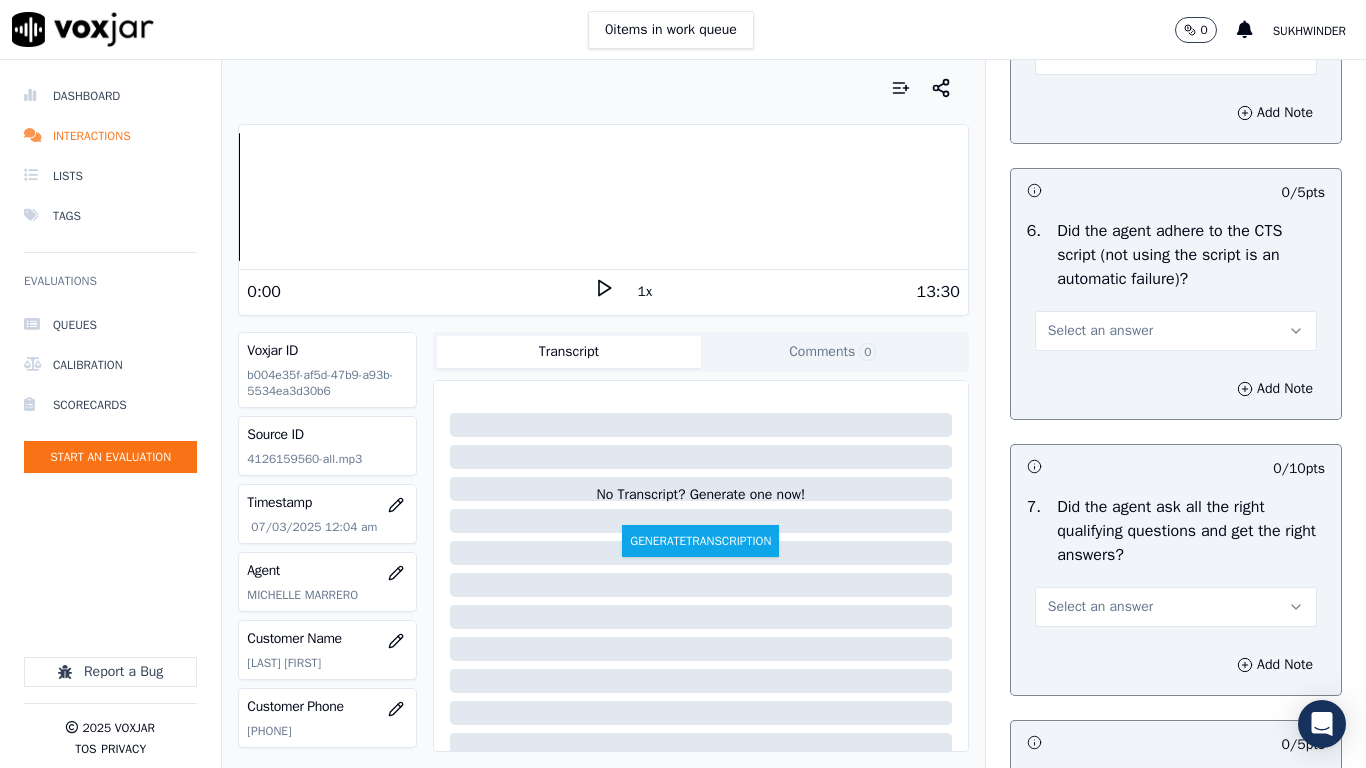 drag, startPoint x: 1076, startPoint y: 391, endPoint x: 1076, endPoint y: 408, distance: 17 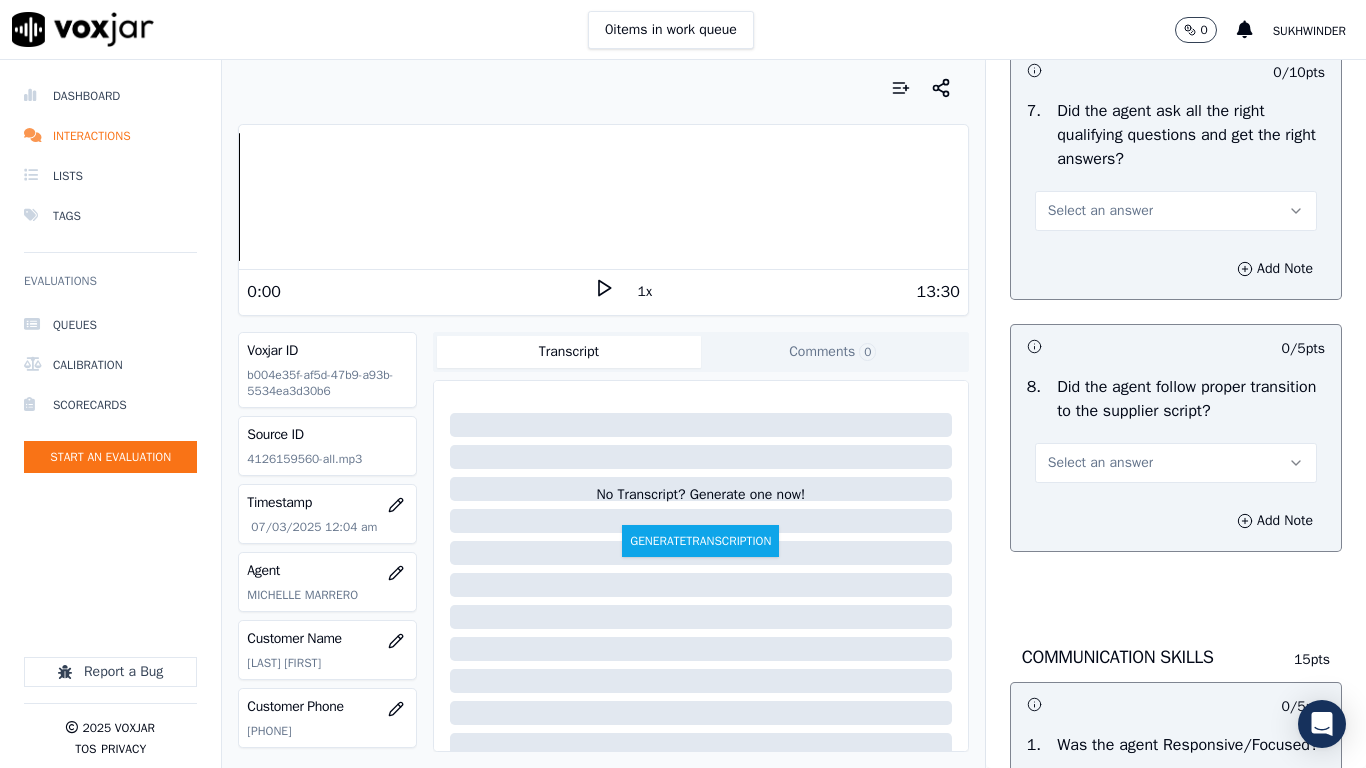 scroll, scrollTop: 4600, scrollLeft: 0, axis: vertical 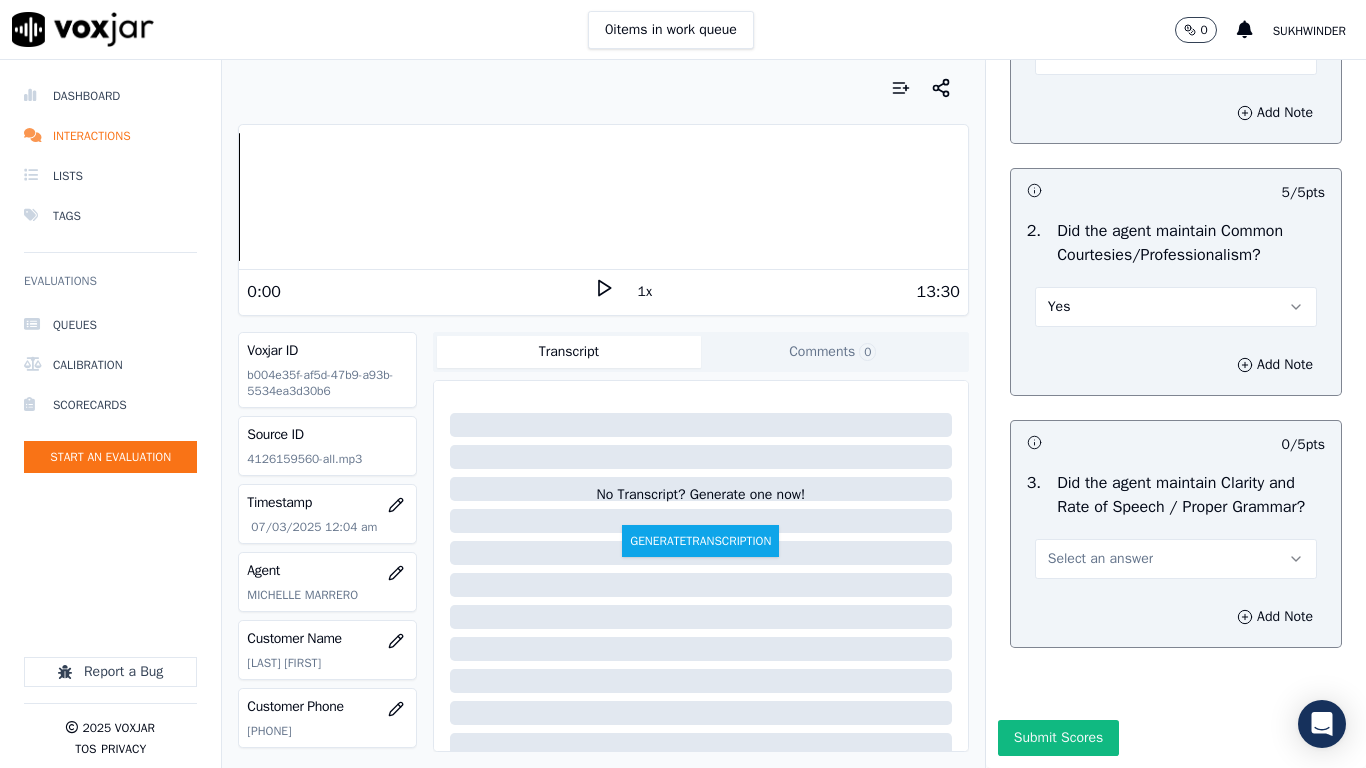 drag, startPoint x: 1093, startPoint y: 519, endPoint x: 1093, endPoint y: 531, distance: 12 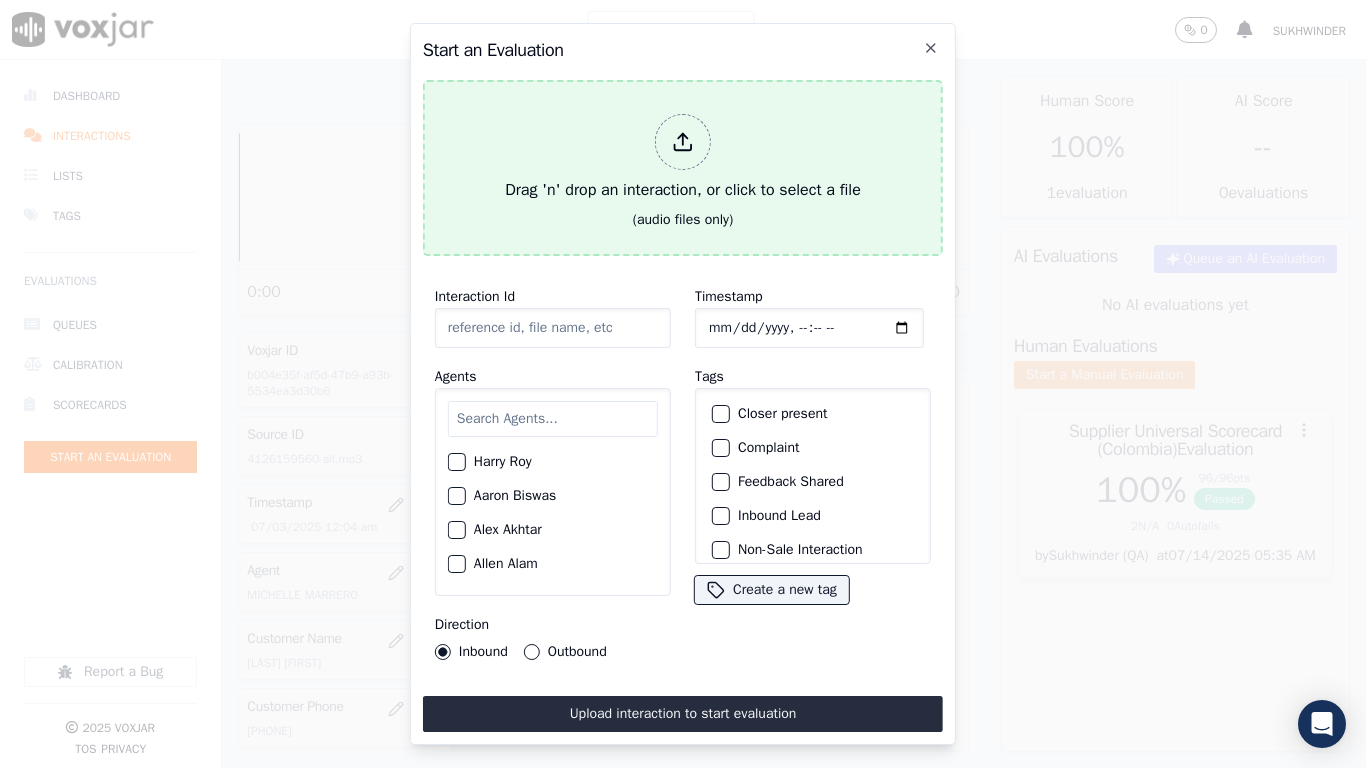 type 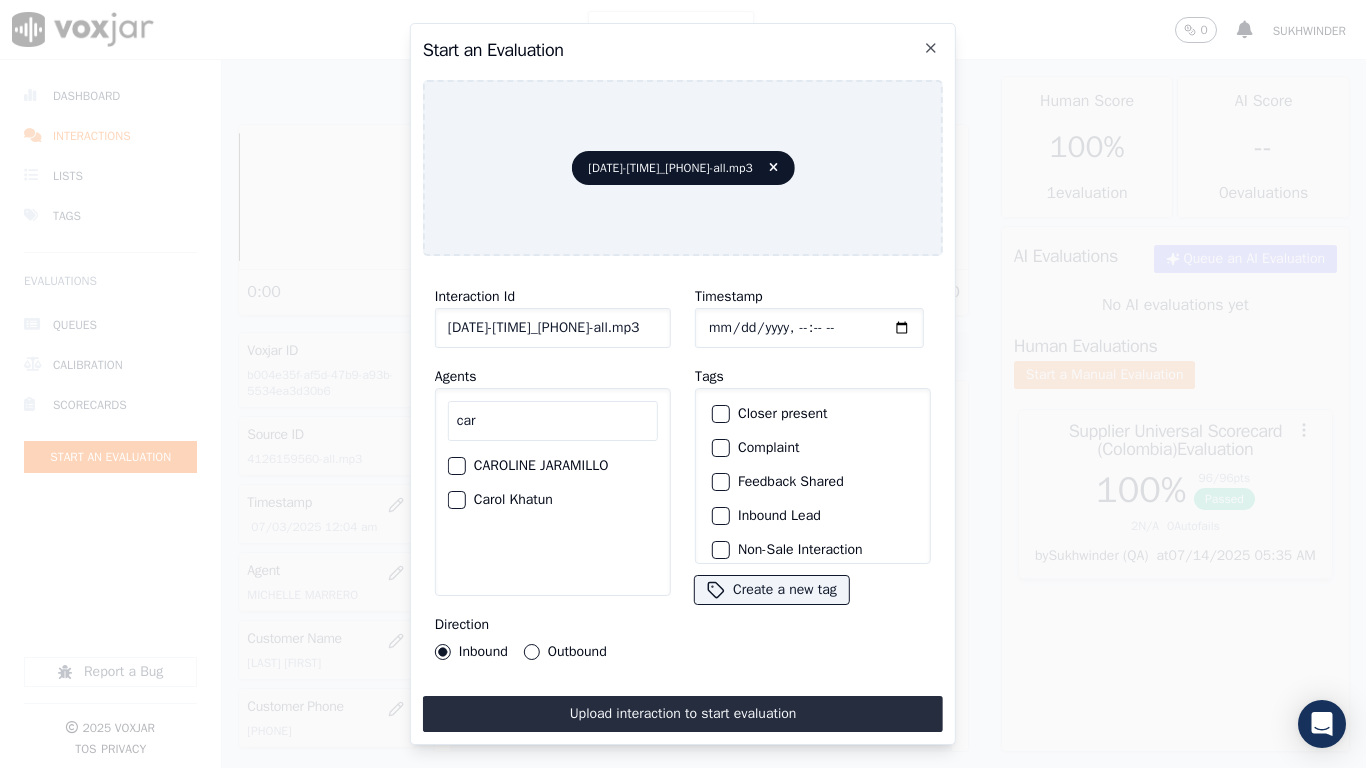 type on "car" 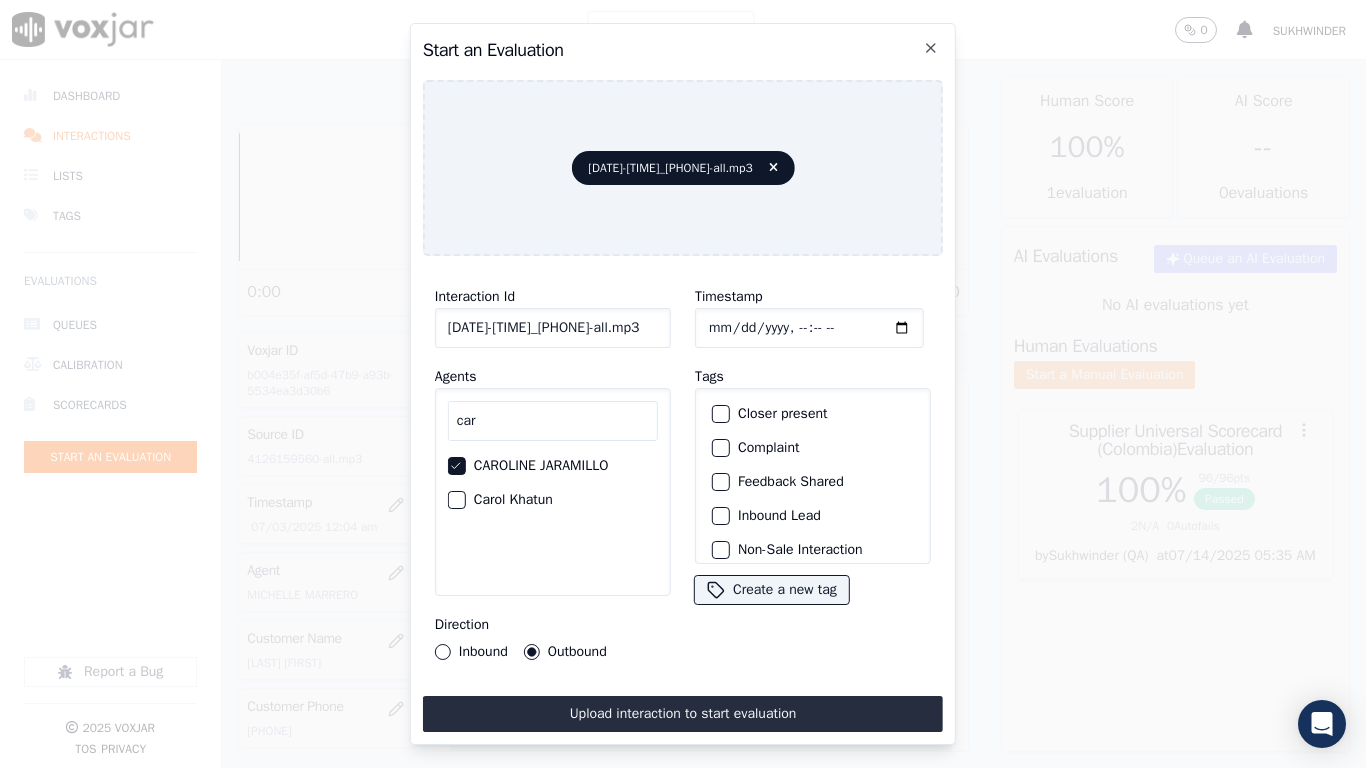 type on "2025-07-03T00:05" 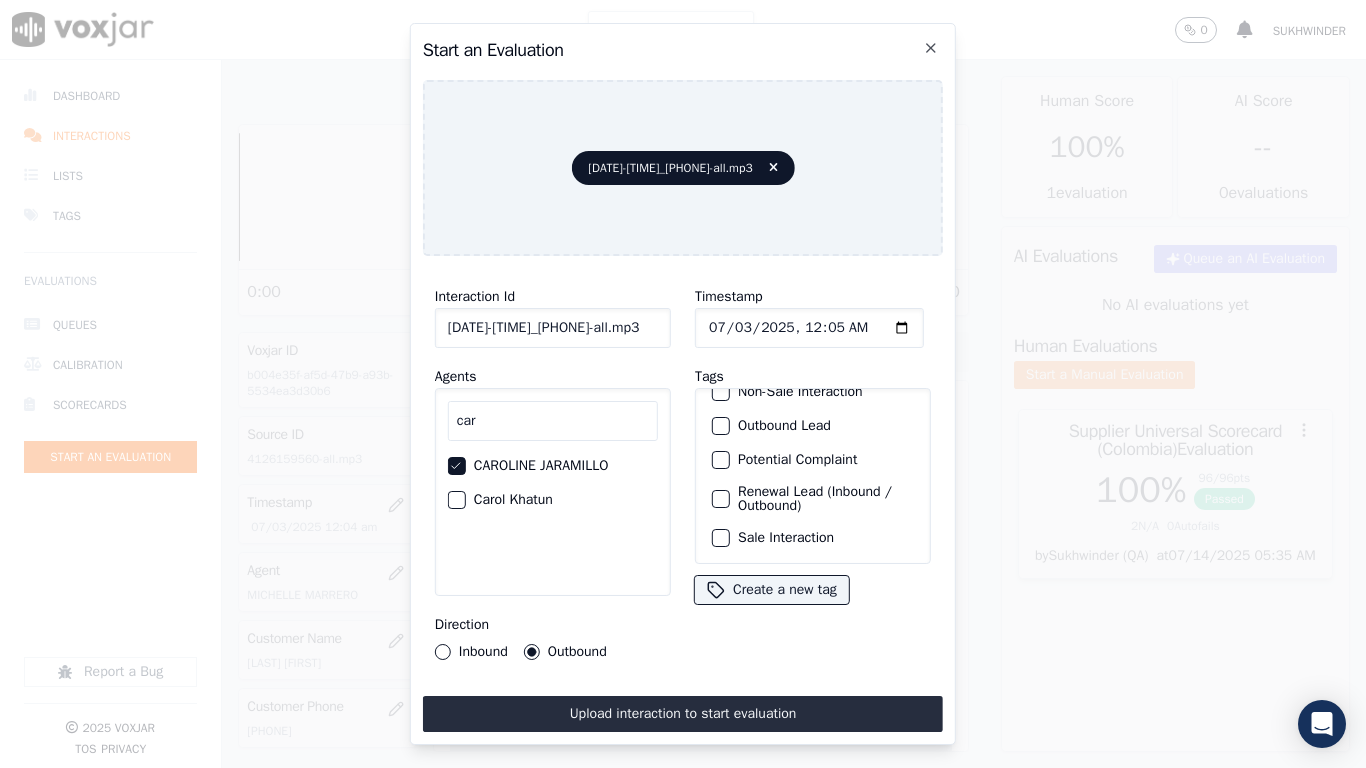 scroll, scrollTop: 173, scrollLeft: 0, axis: vertical 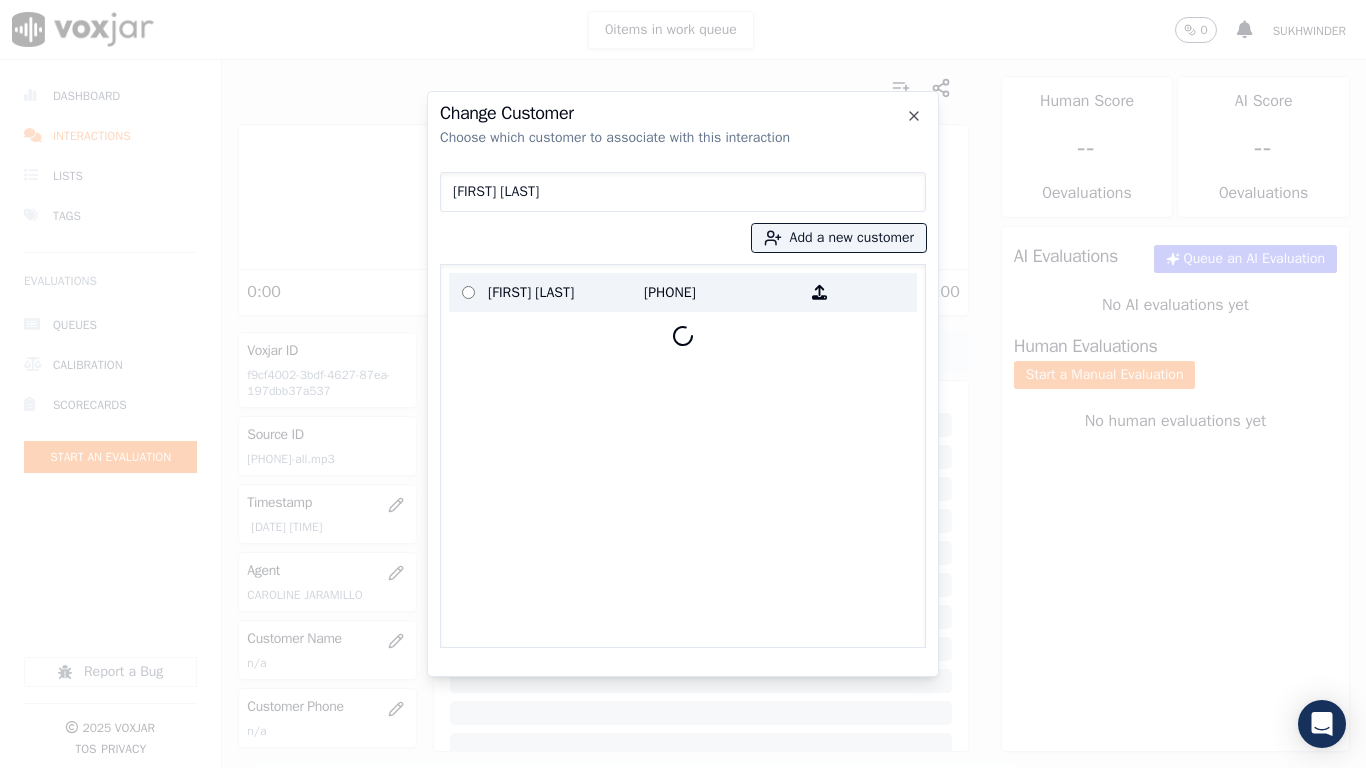 type on "[FIRST] [LAST]" 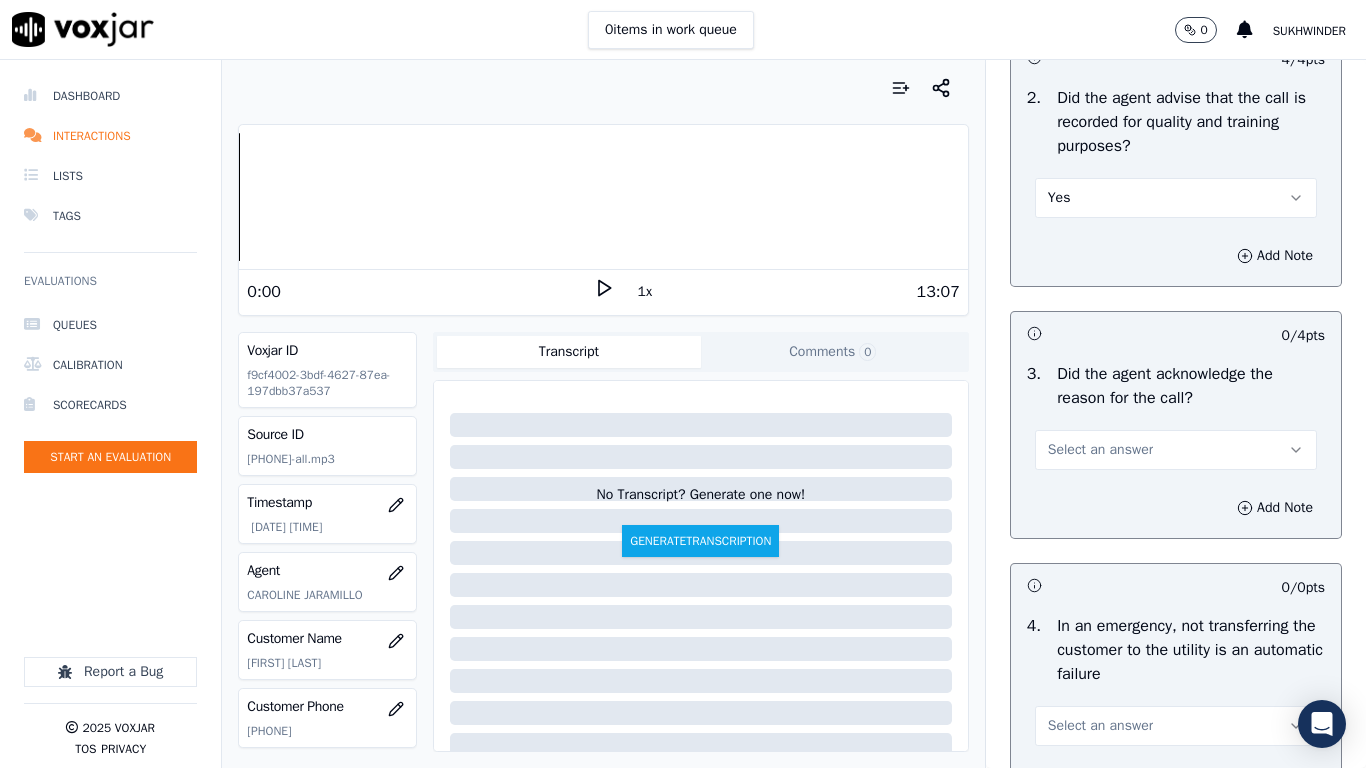 scroll, scrollTop: 500, scrollLeft: 0, axis: vertical 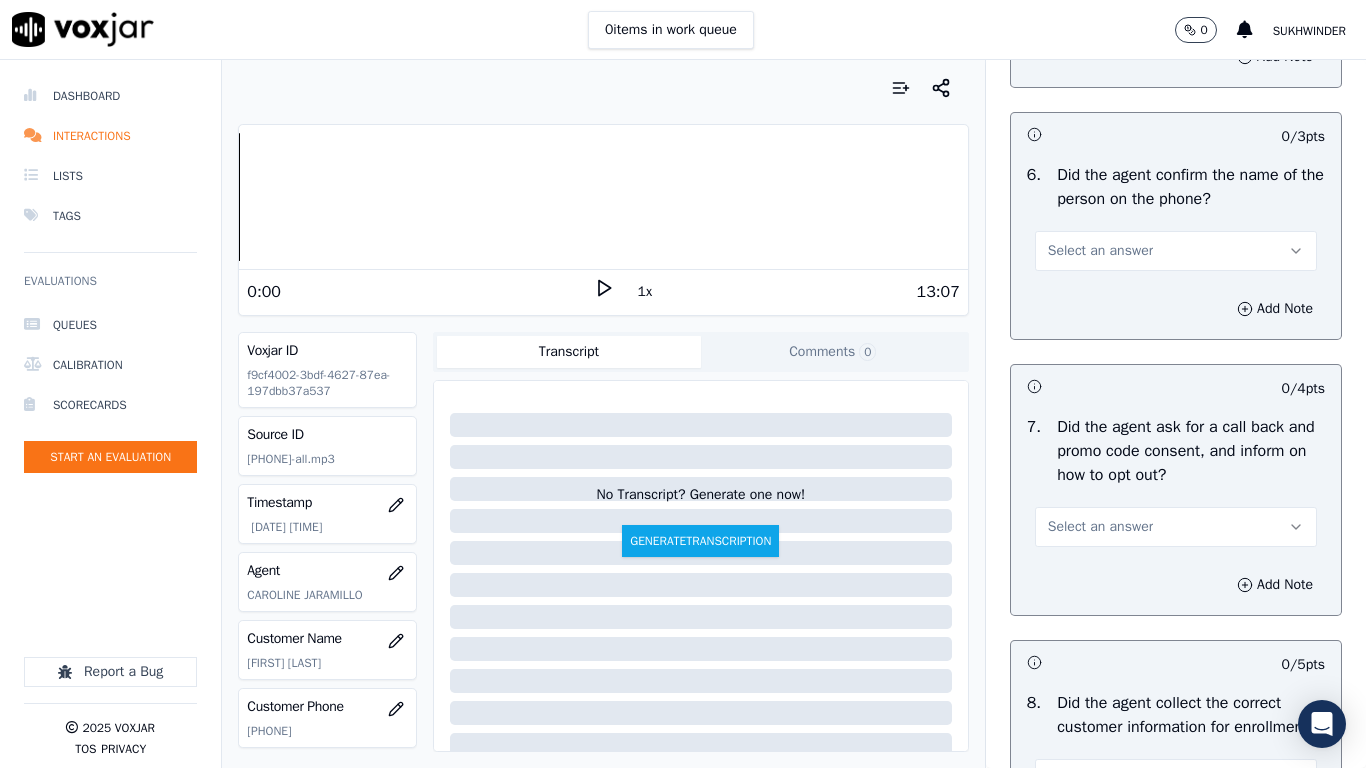 drag, startPoint x: 1070, startPoint y: 257, endPoint x: 1069, endPoint y: 271, distance: 14.035668 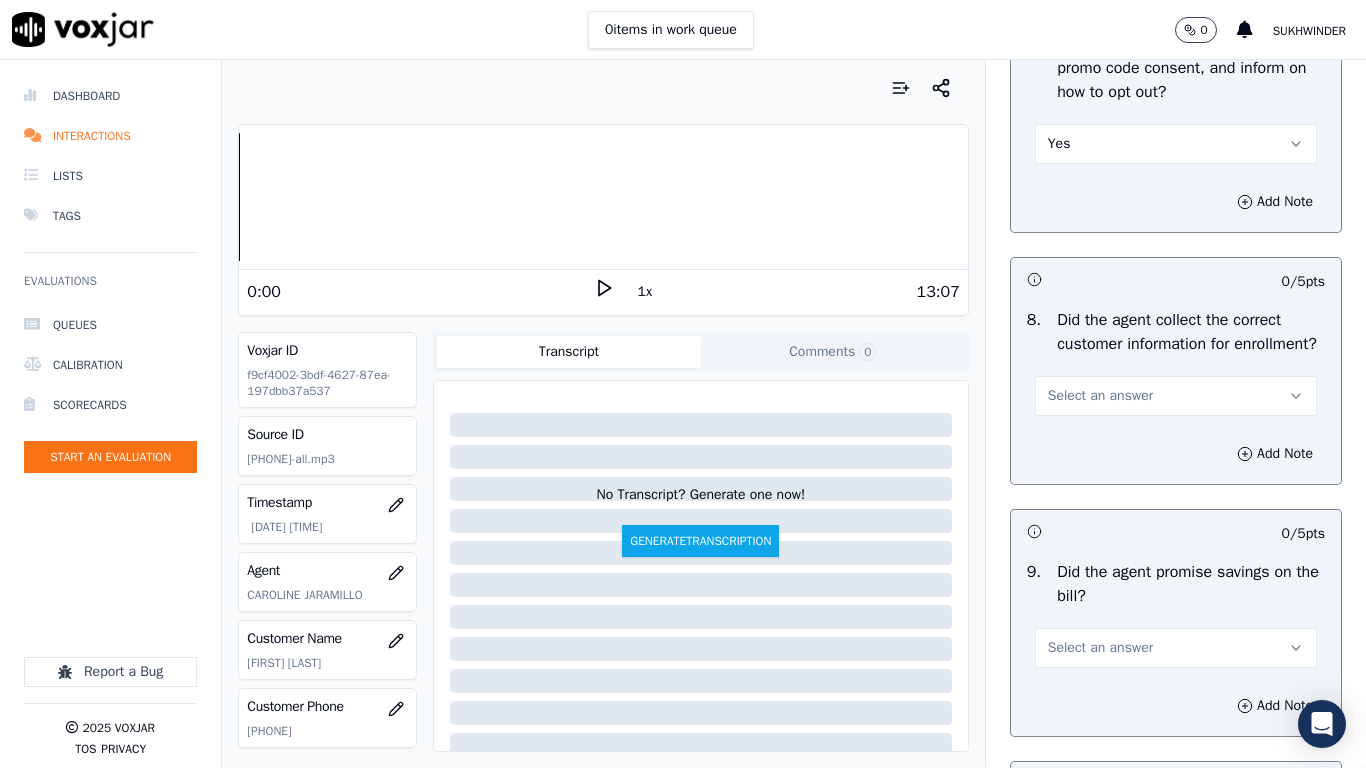 scroll, scrollTop: 2000, scrollLeft: 0, axis: vertical 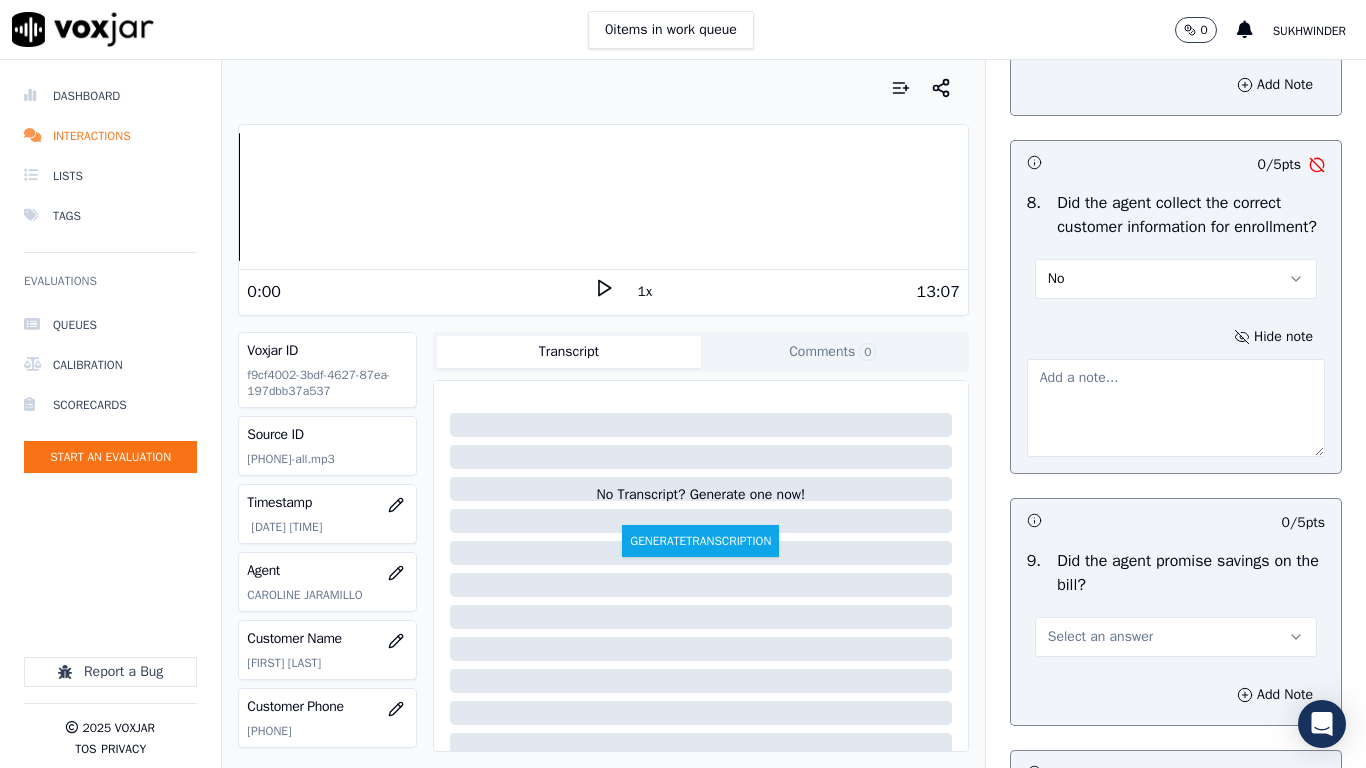 paste on "[TIME] Cx never said Yes when agent asked about mailing address being same he said OK but rather than asking again she went ahead with the script" 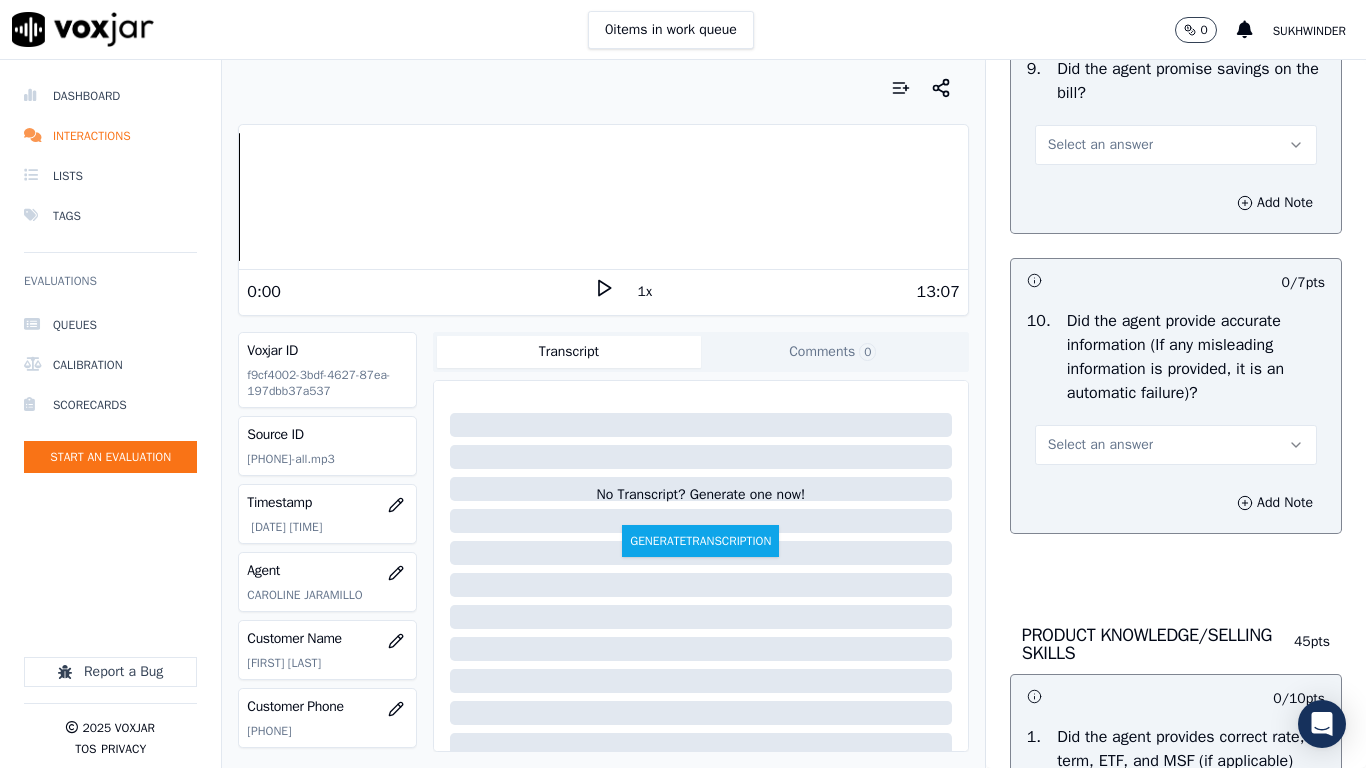 scroll, scrollTop: 2500, scrollLeft: 0, axis: vertical 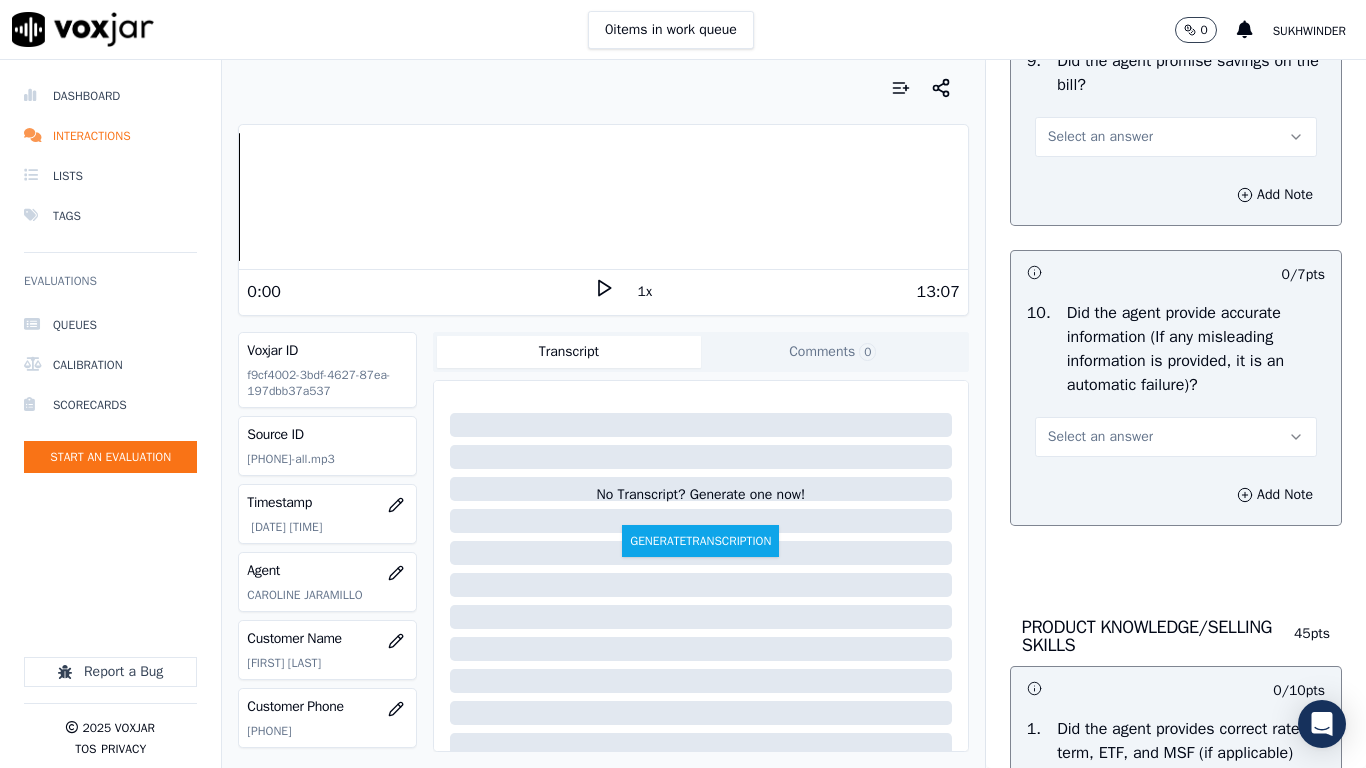 type on "[TIME] Cx never said Yes when agent asked about mailing address being same he said OK but rather than asking again she went ahead with the script" 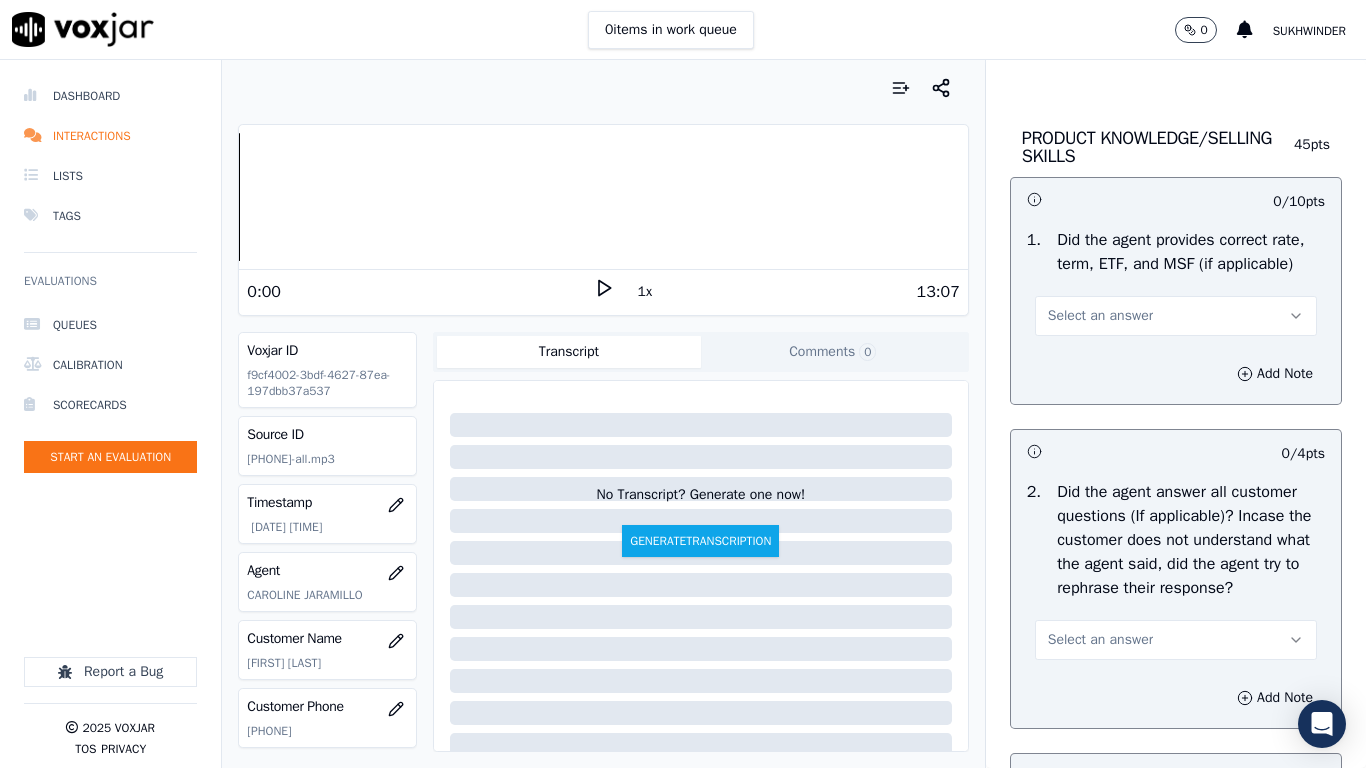 scroll, scrollTop: 3000, scrollLeft: 0, axis: vertical 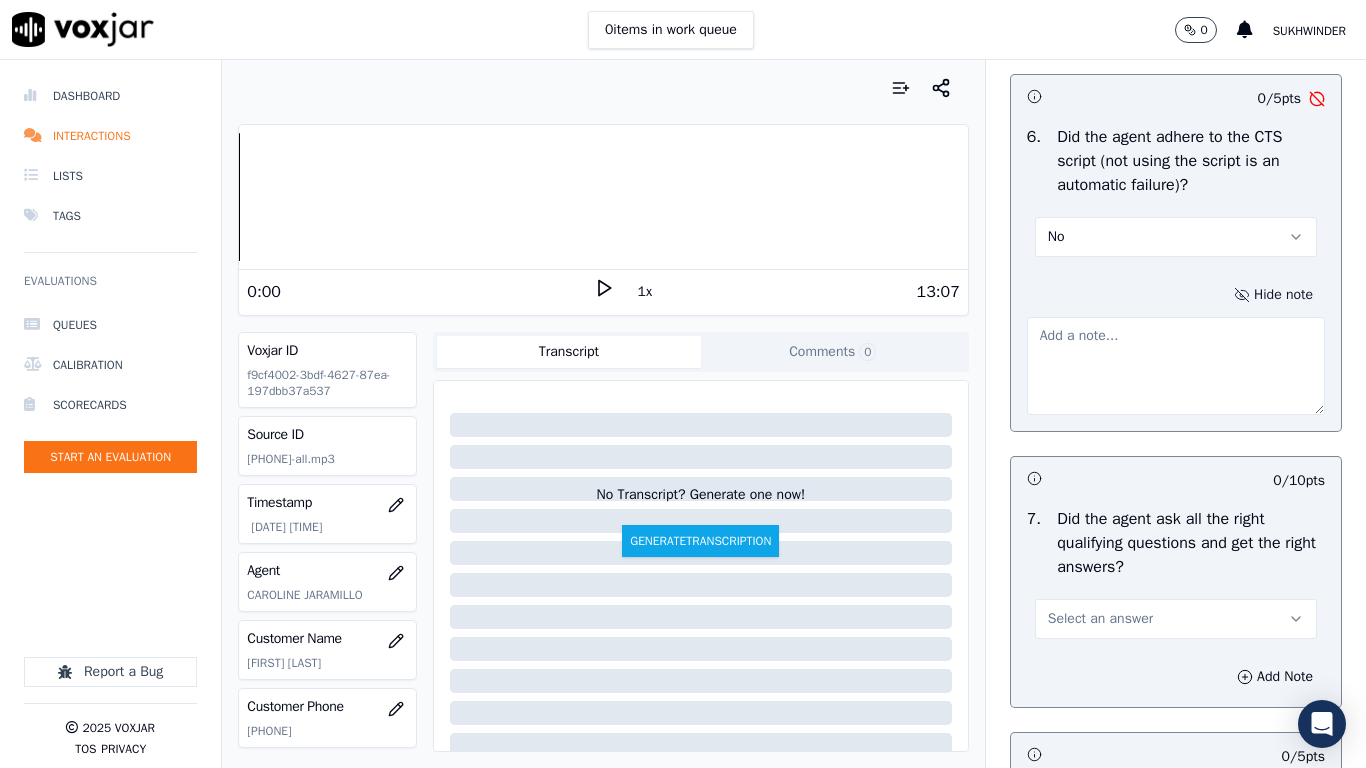 paste on "5.13sec Did not took consent from CX whether he wants to go ahead with the plan or not" 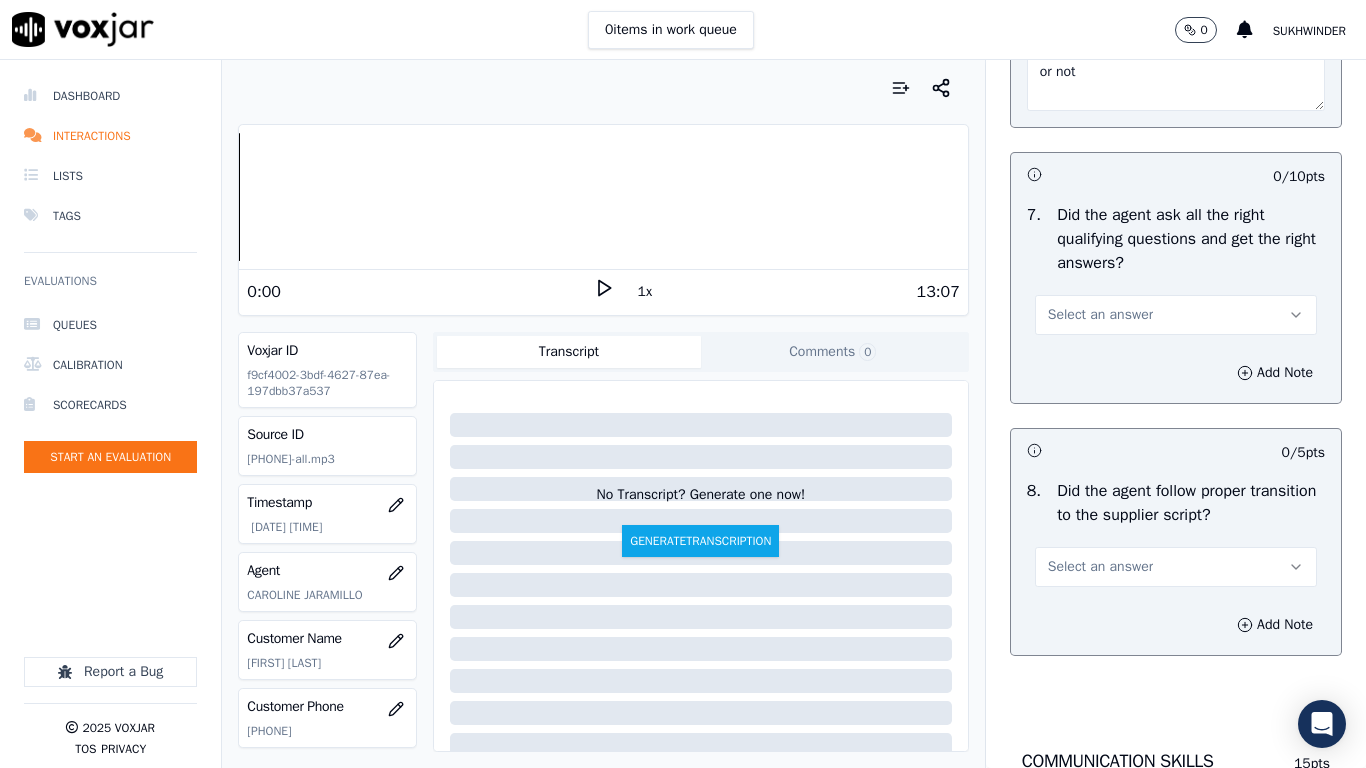 scroll, scrollTop: 4800, scrollLeft: 0, axis: vertical 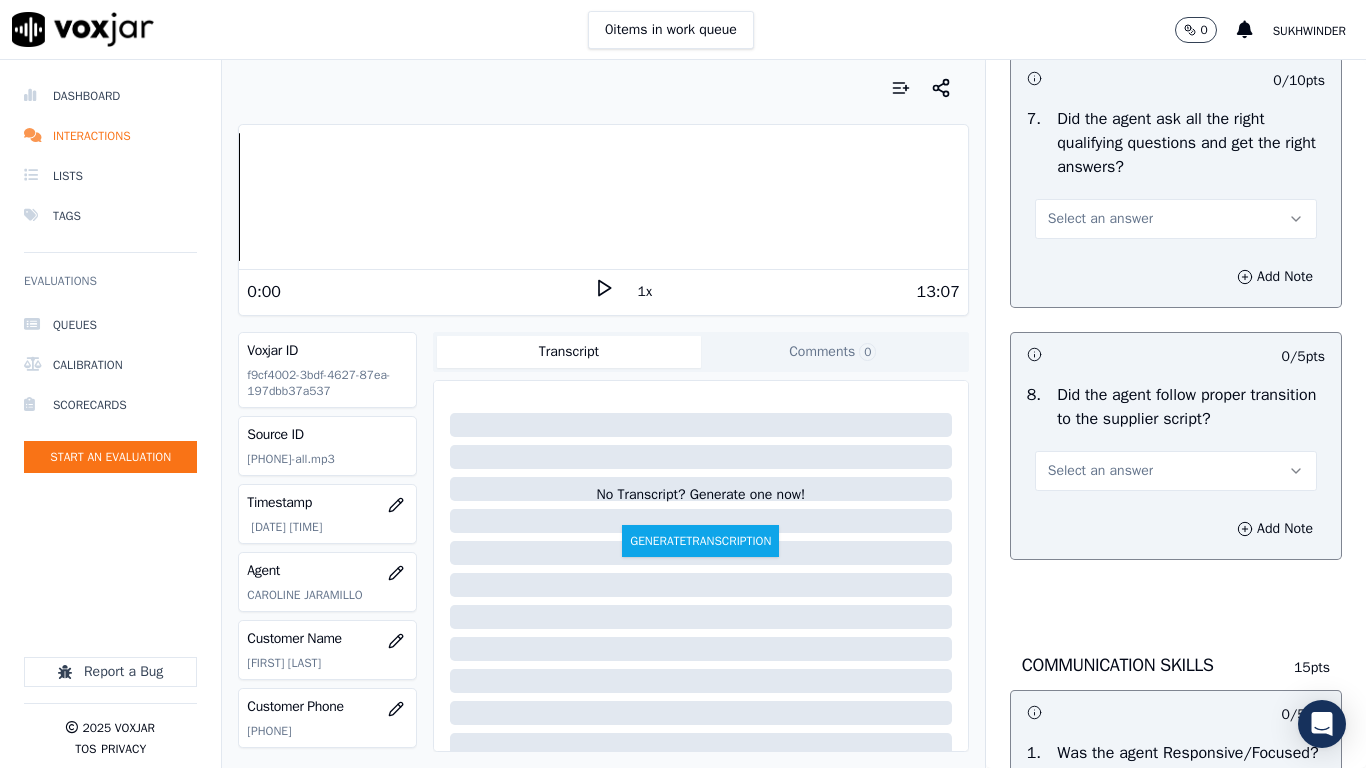 type on "5.13sec Did not took consent from CX whether he wants to go ahead with the plan or not" 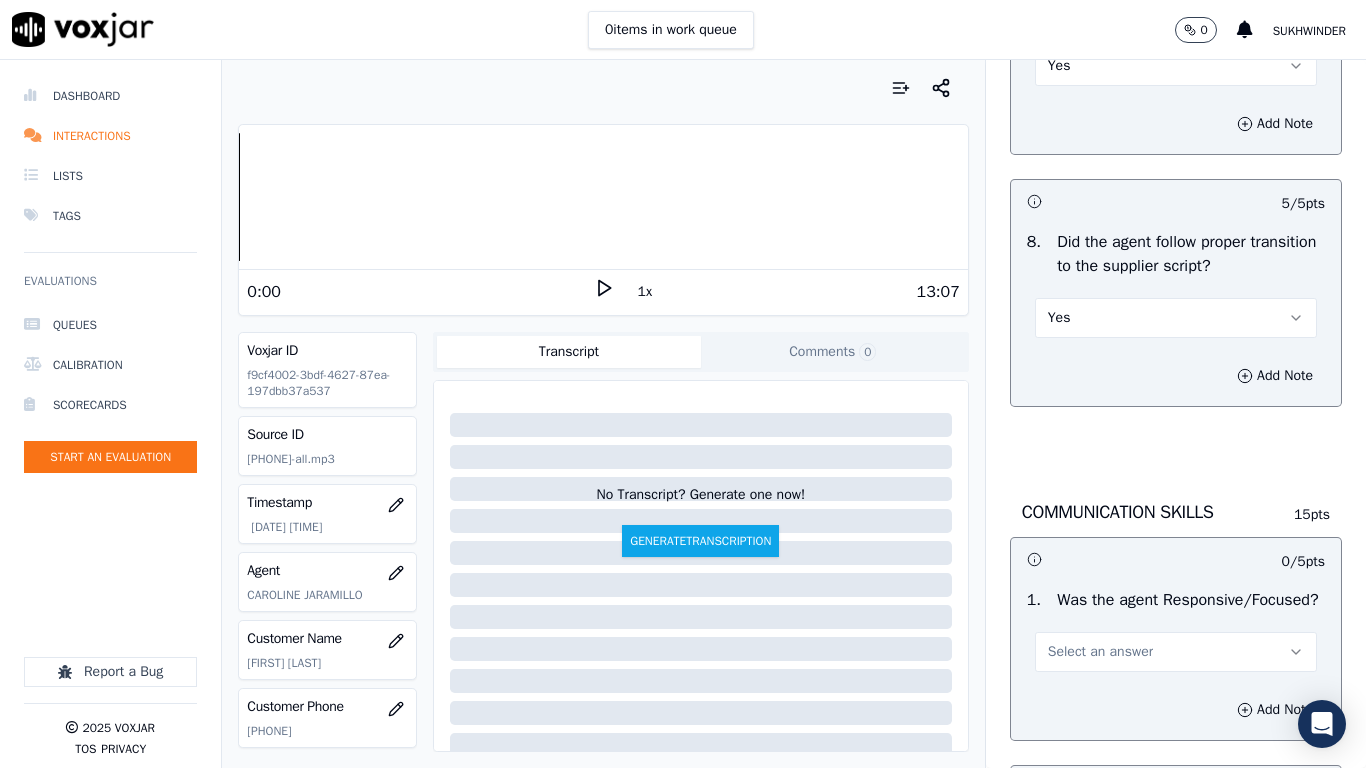 scroll, scrollTop: 5400, scrollLeft: 0, axis: vertical 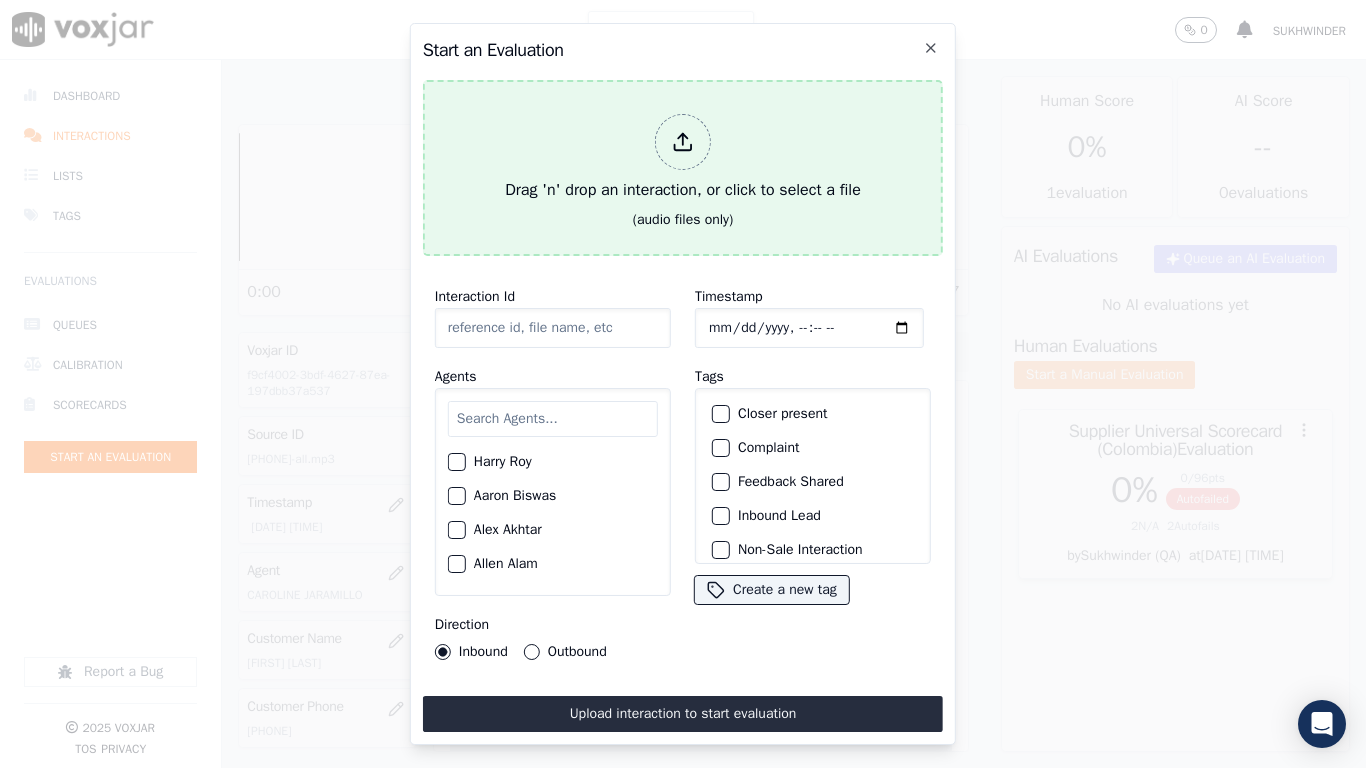 type on "[PHONE]" 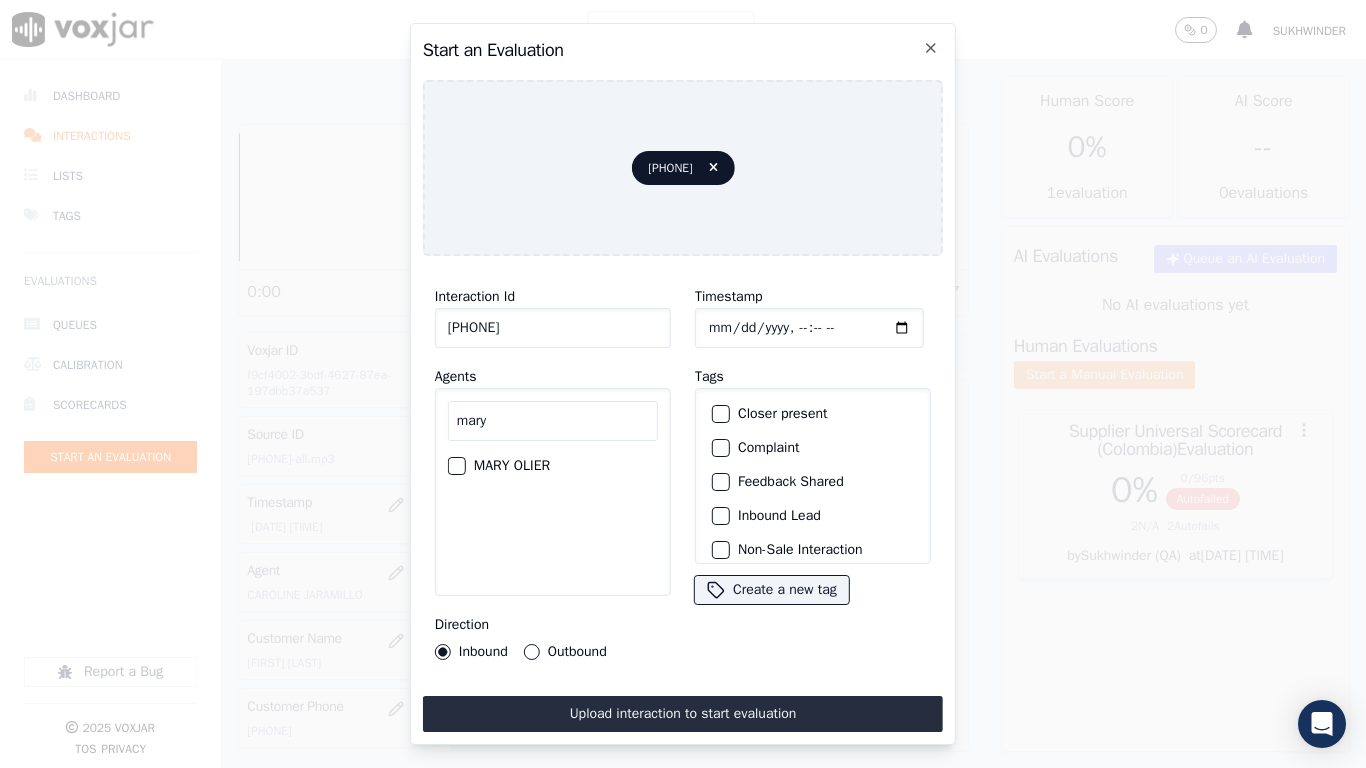 type on "mary" 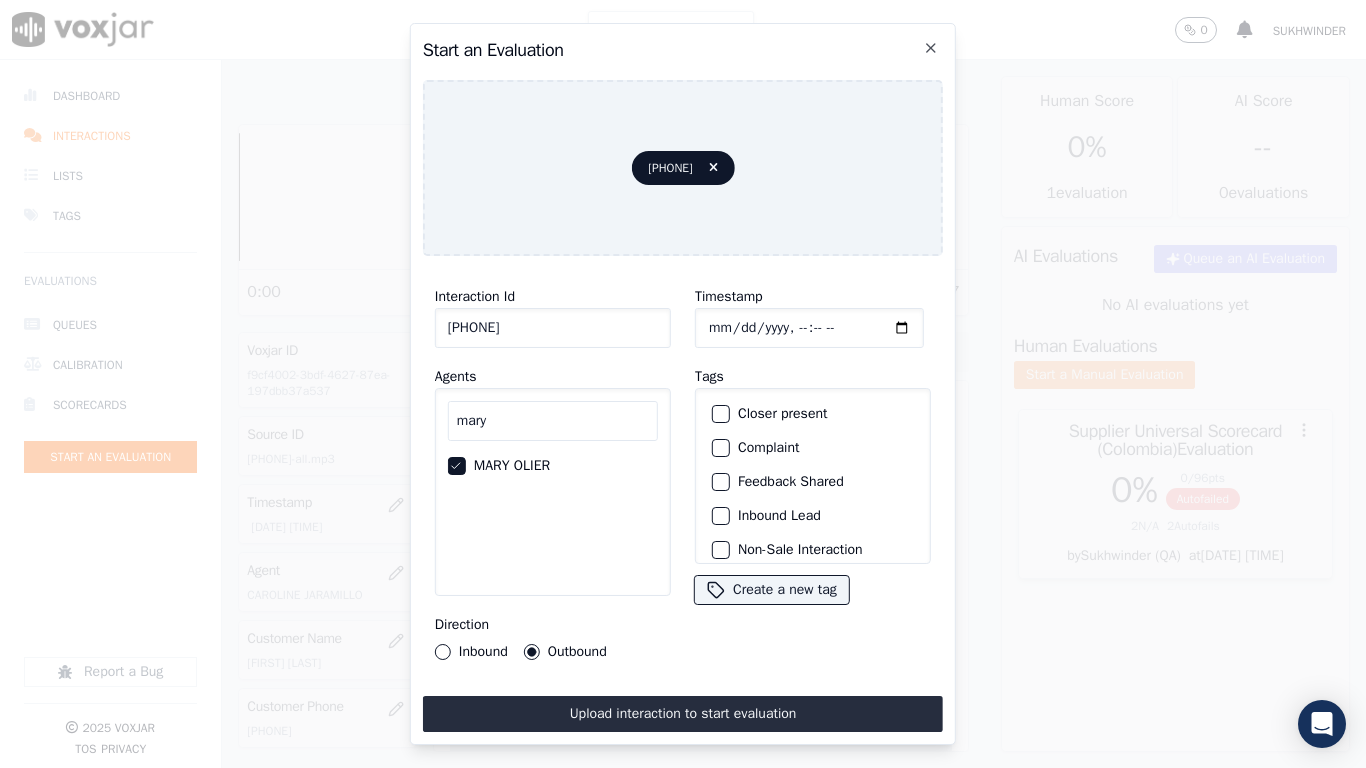 type on "2025-07-03T00:08" 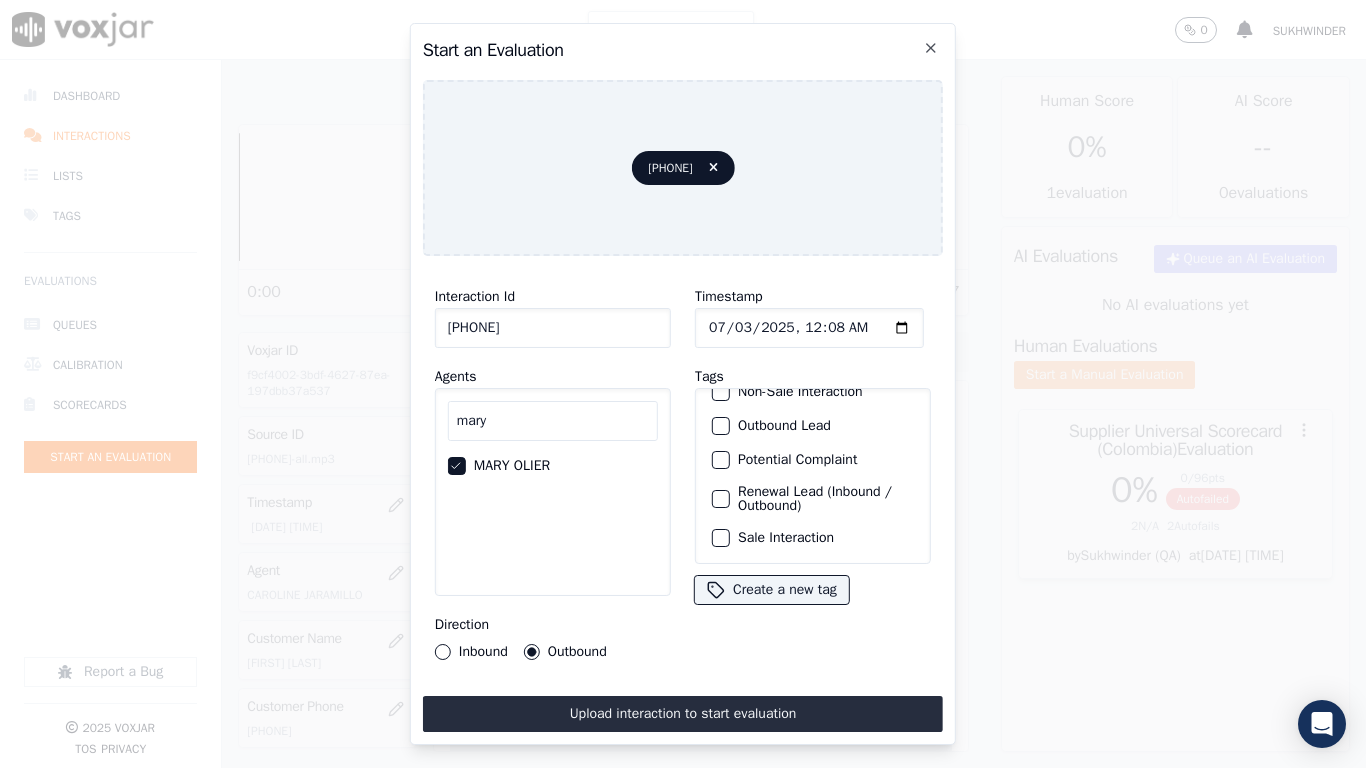 scroll, scrollTop: 173, scrollLeft: 0, axis: vertical 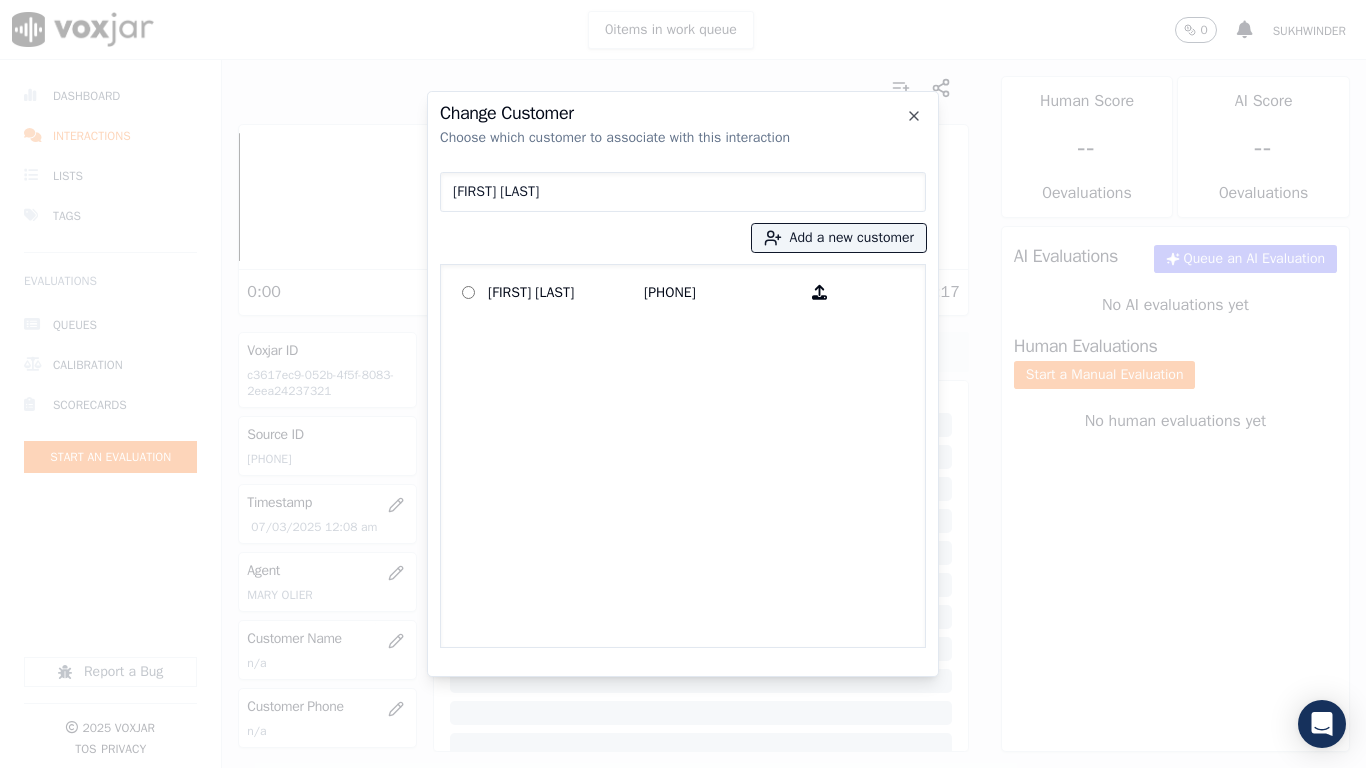 type on "[FIRST] [LAST]" 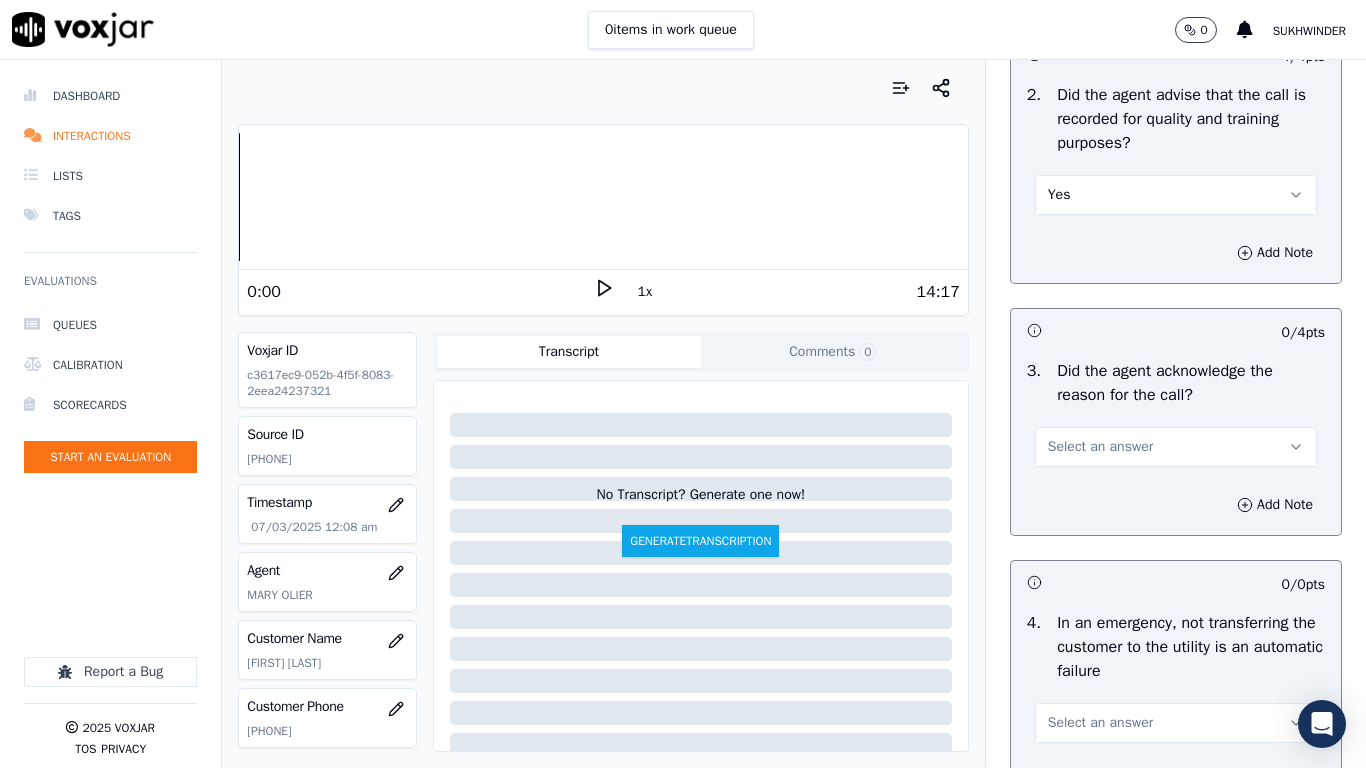 scroll, scrollTop: 500, scrollLeft: 0, axis: vertical 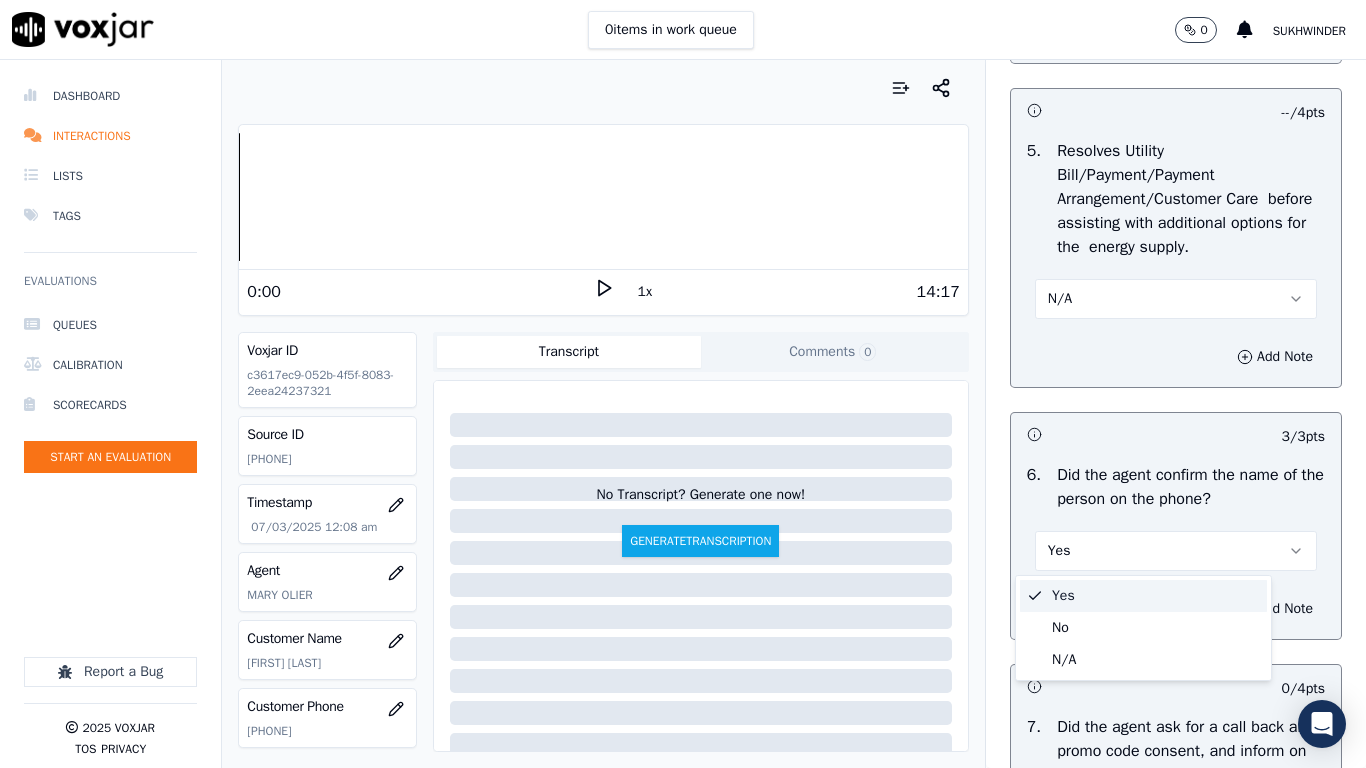 drag, startPoint x: 1076, startPoint y: 592, endPoint x: 1076, endPoint y: 618, distance: 26 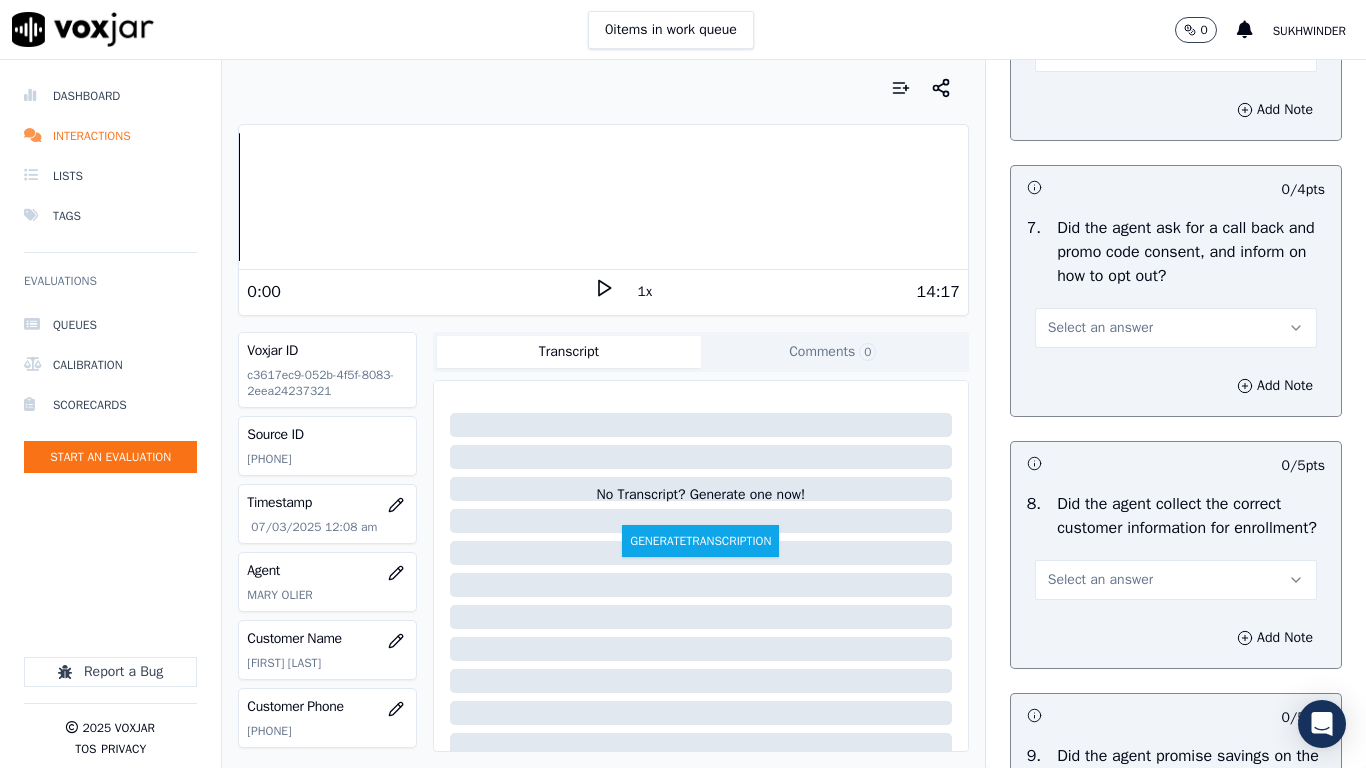 scroll, scrollTop: 1700, scrollLeft: 0, axis: vertical 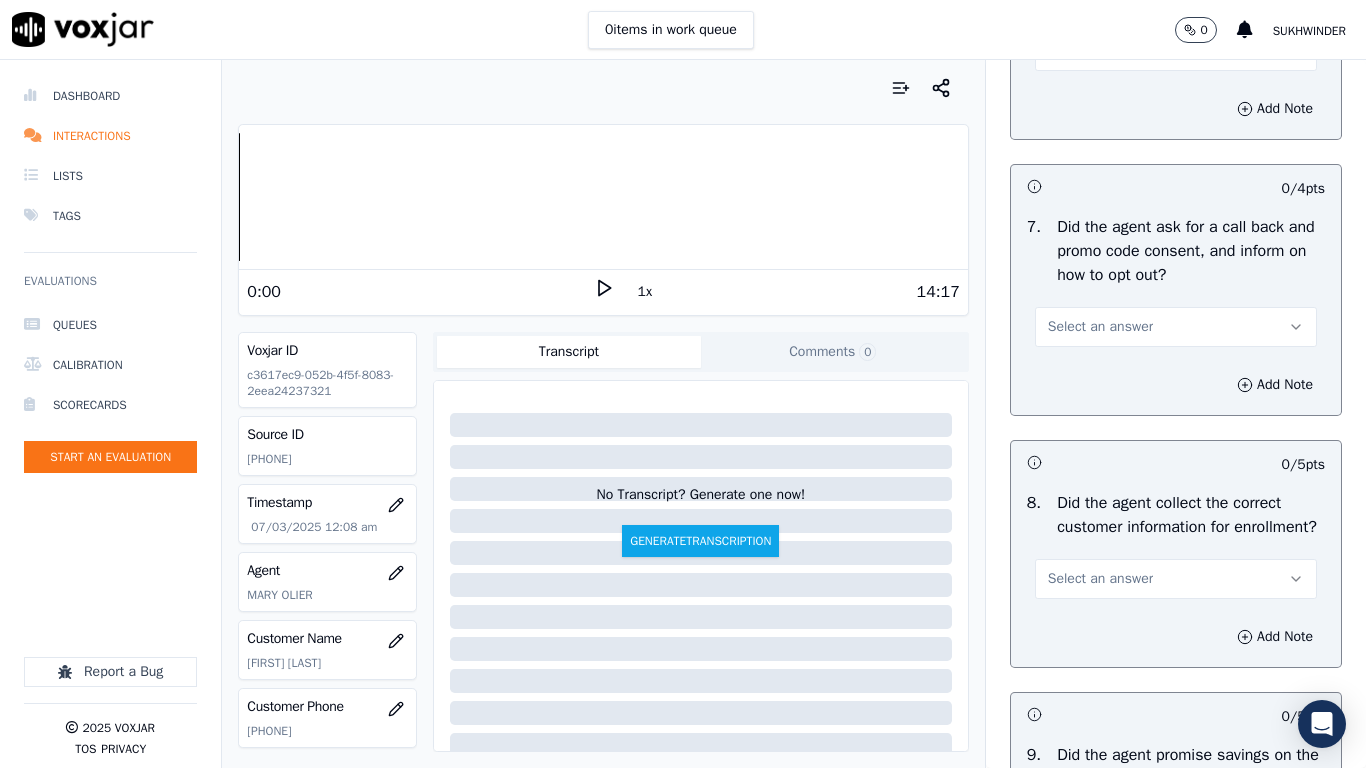 drag, startPoint x: 1083, startPoint y: 322, endPoint x: 1084, endPoint y: 332, distance: 10.049875 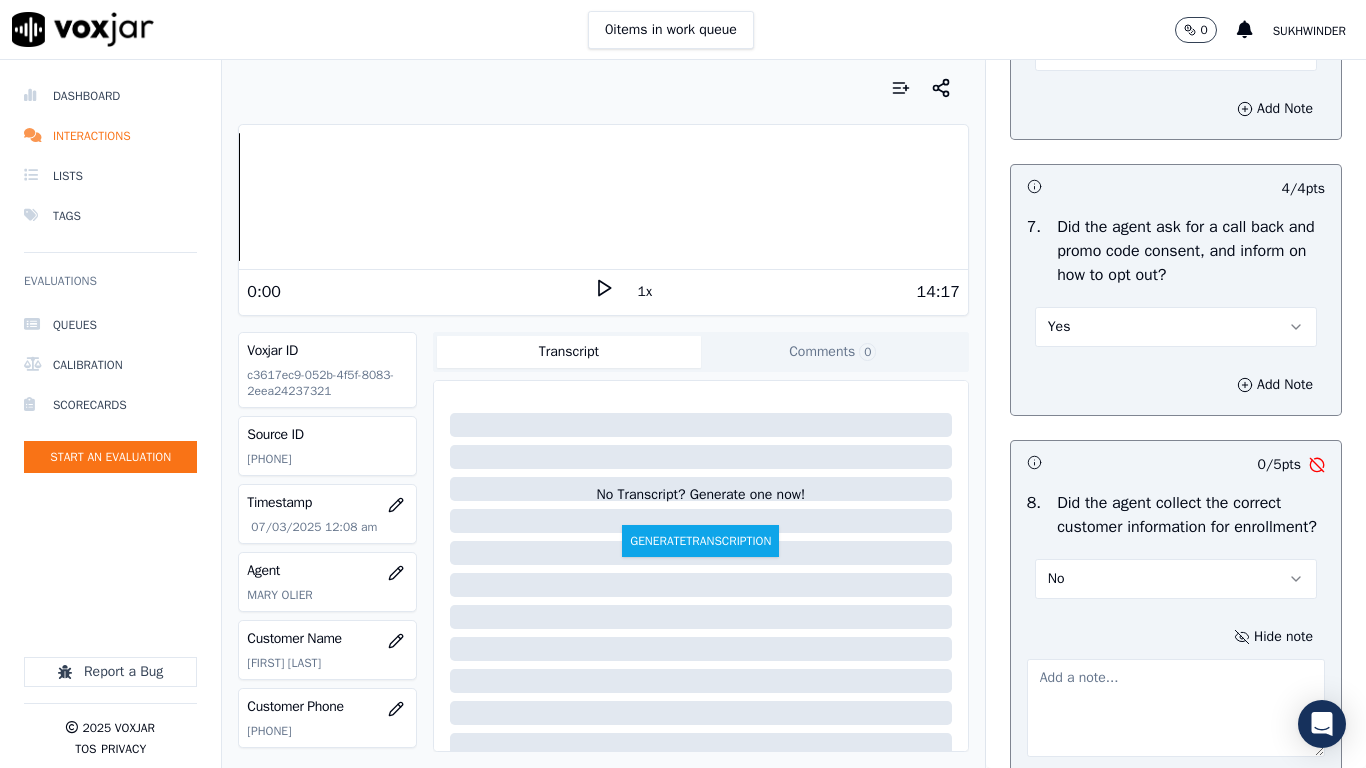 paste on "4.06secb Did noot ask the Government ass question here" 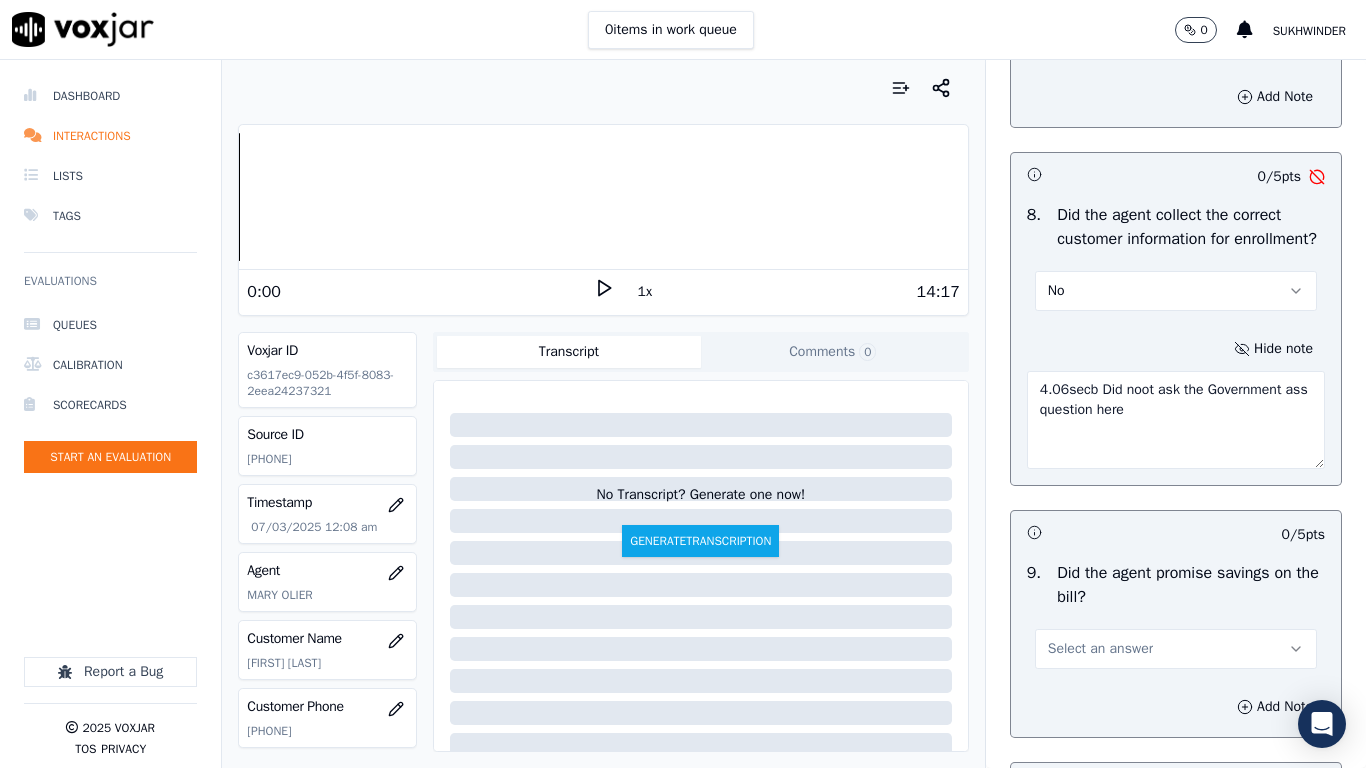 scroll, scrollTop: 2028, scrollLeft: 0, axis: vertical 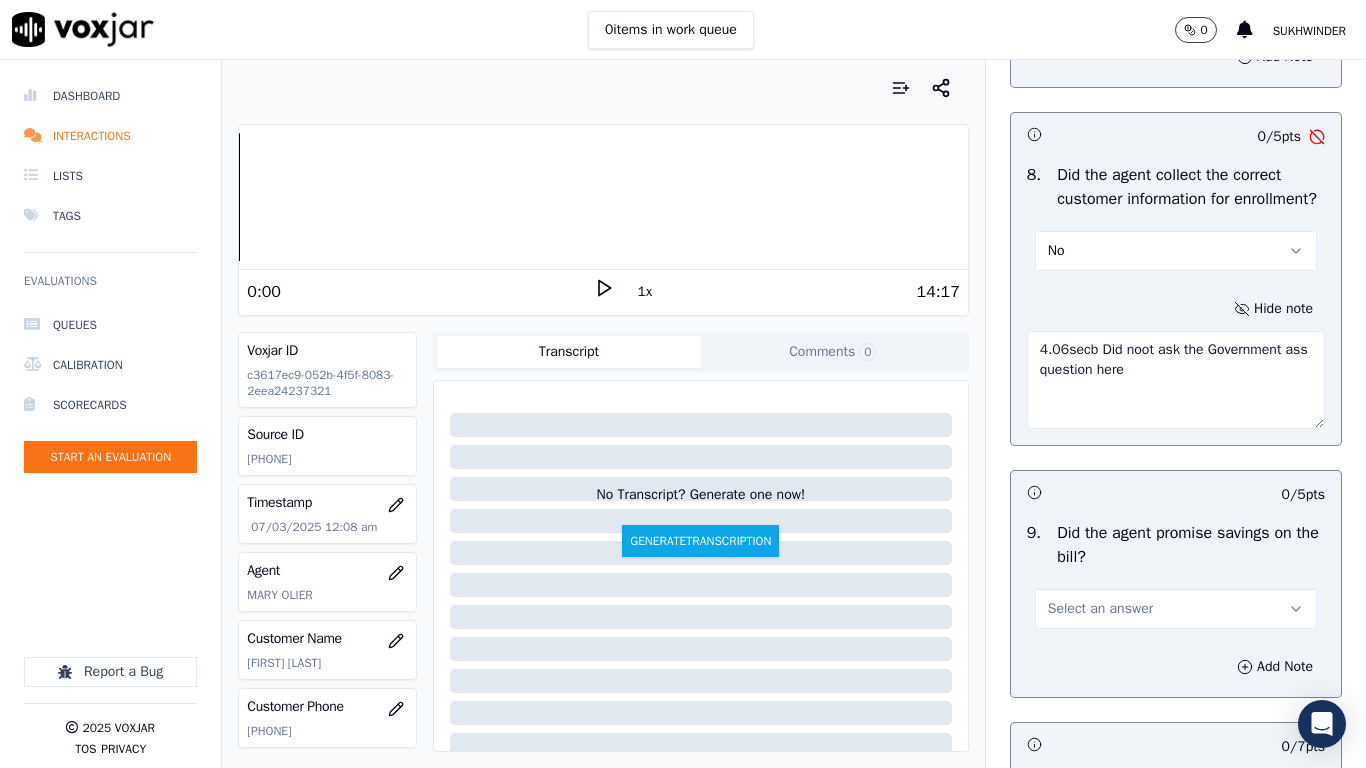 drag, startPoint x: 1119, startPoint y: 377, endPoint x: 1109, endPoint y: 370, distance: 12.206555 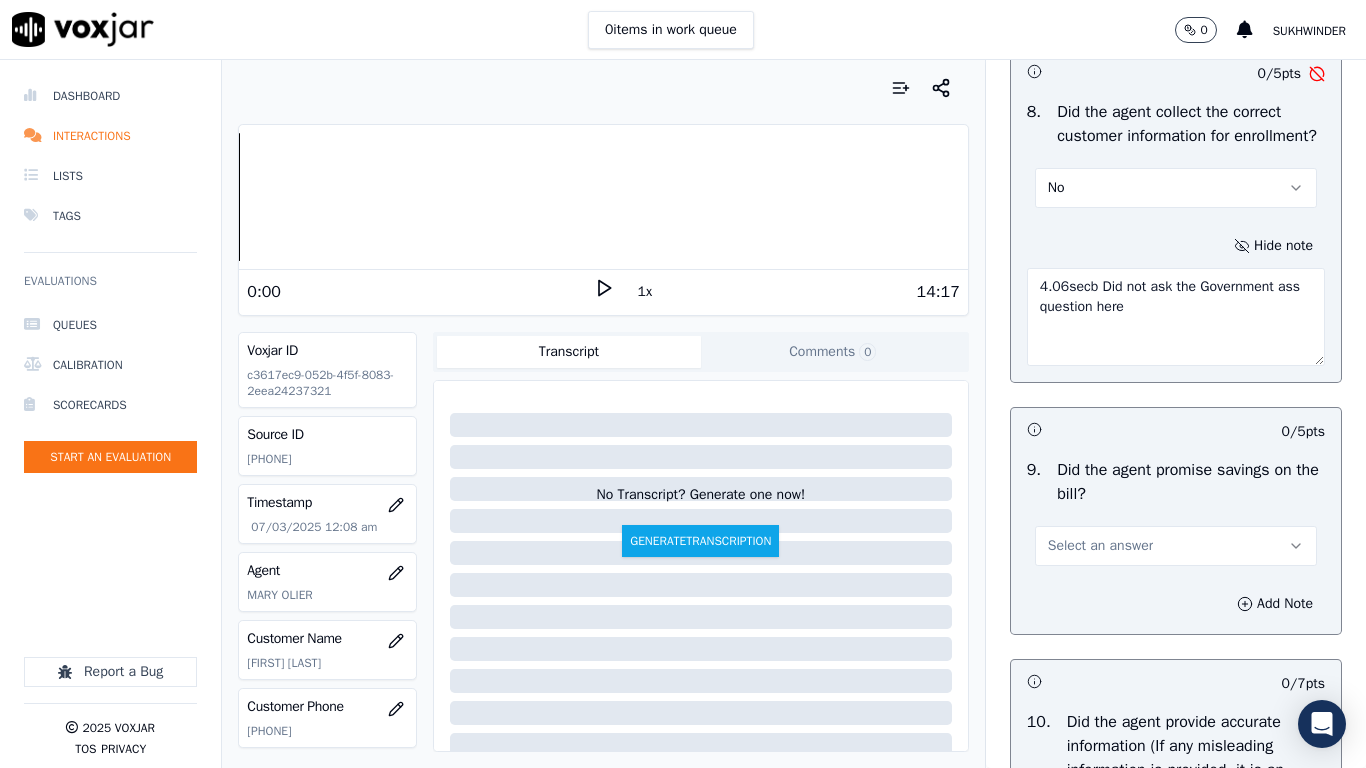 scroll, scrollTop: 2428, scrollLeft: 0, axis: vertical 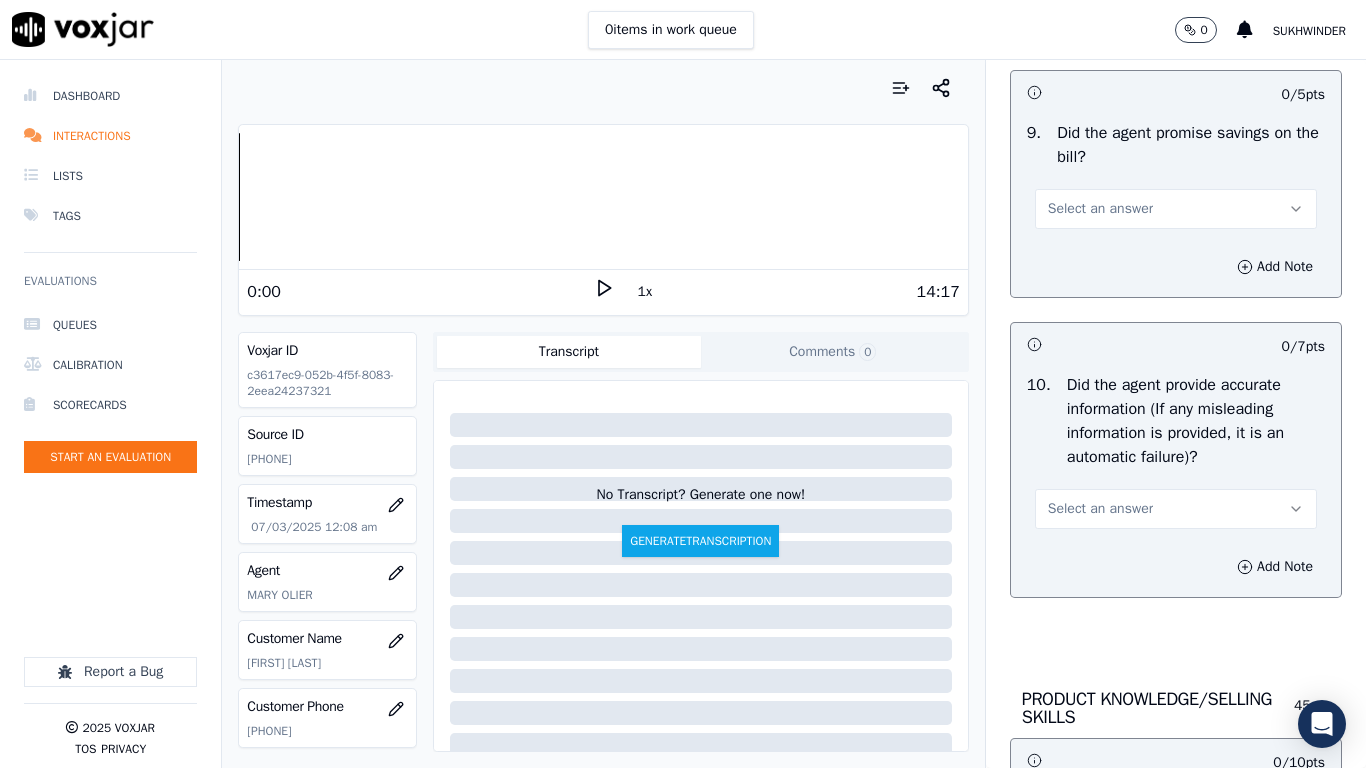 type on "4.06secb Did not ask the Government ass question here" 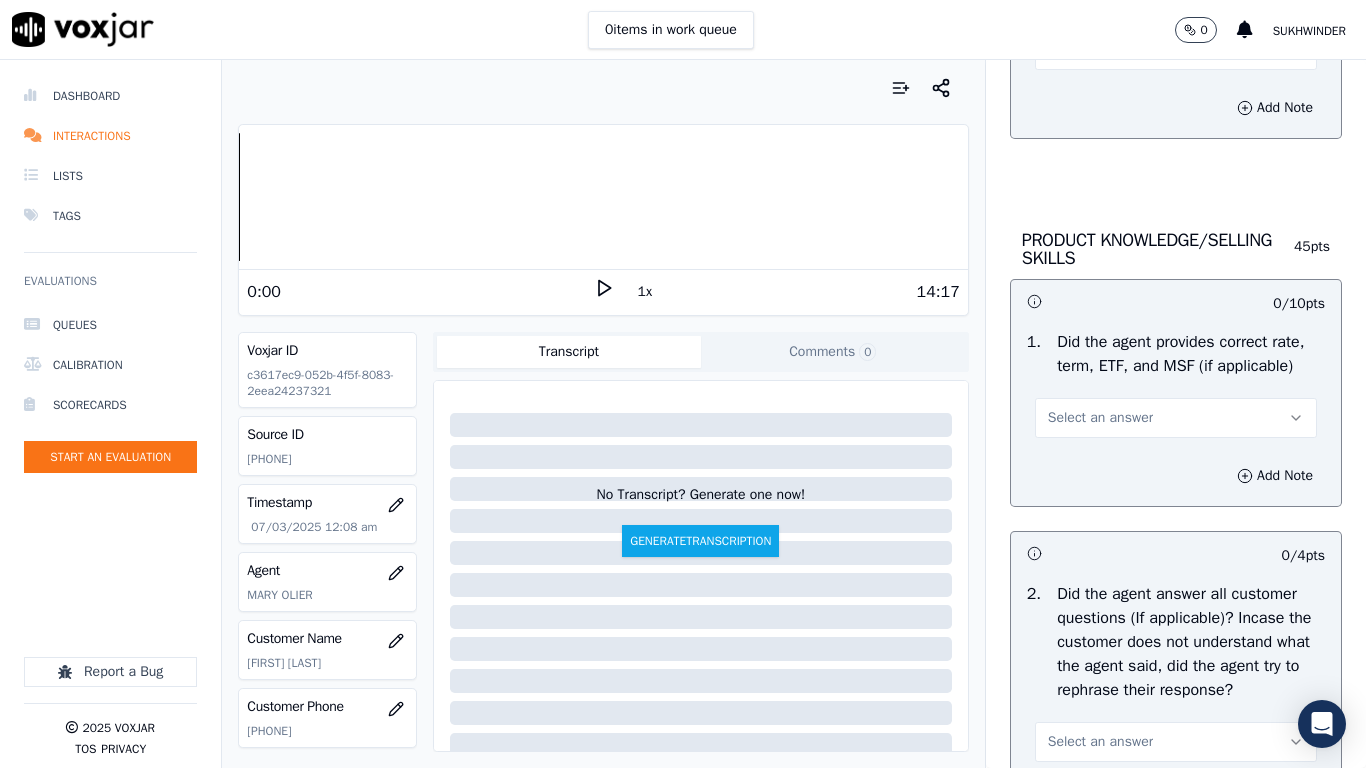 scroll, scrollTop: 2928, scrollLeft: 0, axis: vertical 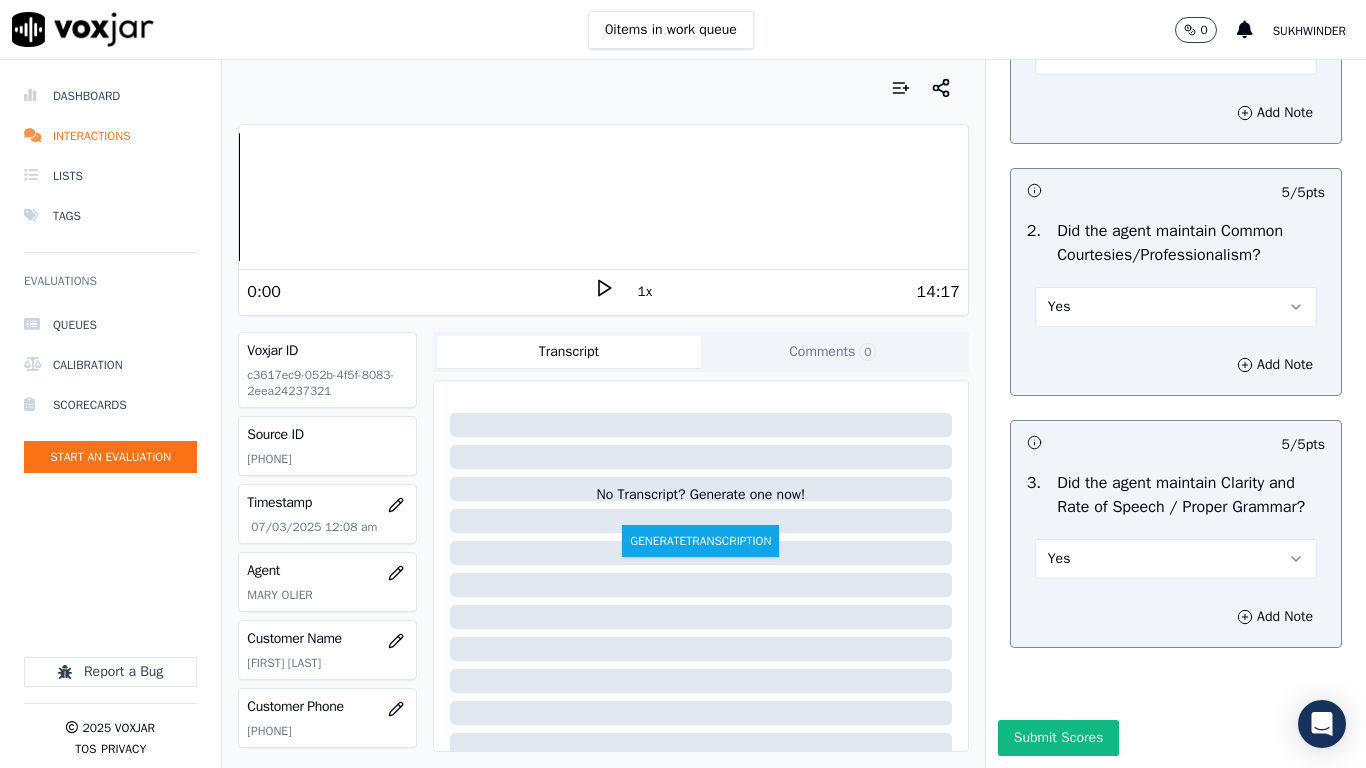 drag, startPoint x: 1077, startPoint y: 693, endPoint x: 1071, endPoint y: 705, distance: 13.416408 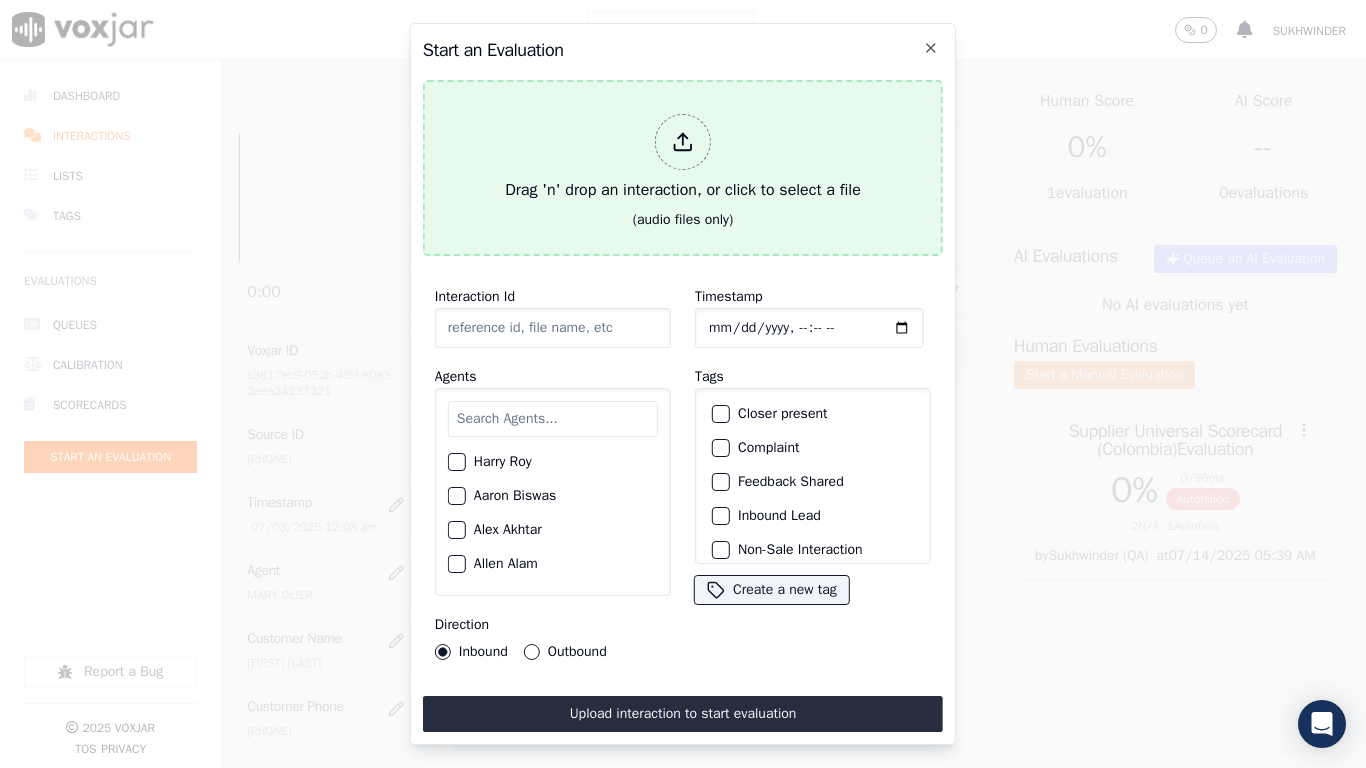 type on "[PHONE]" 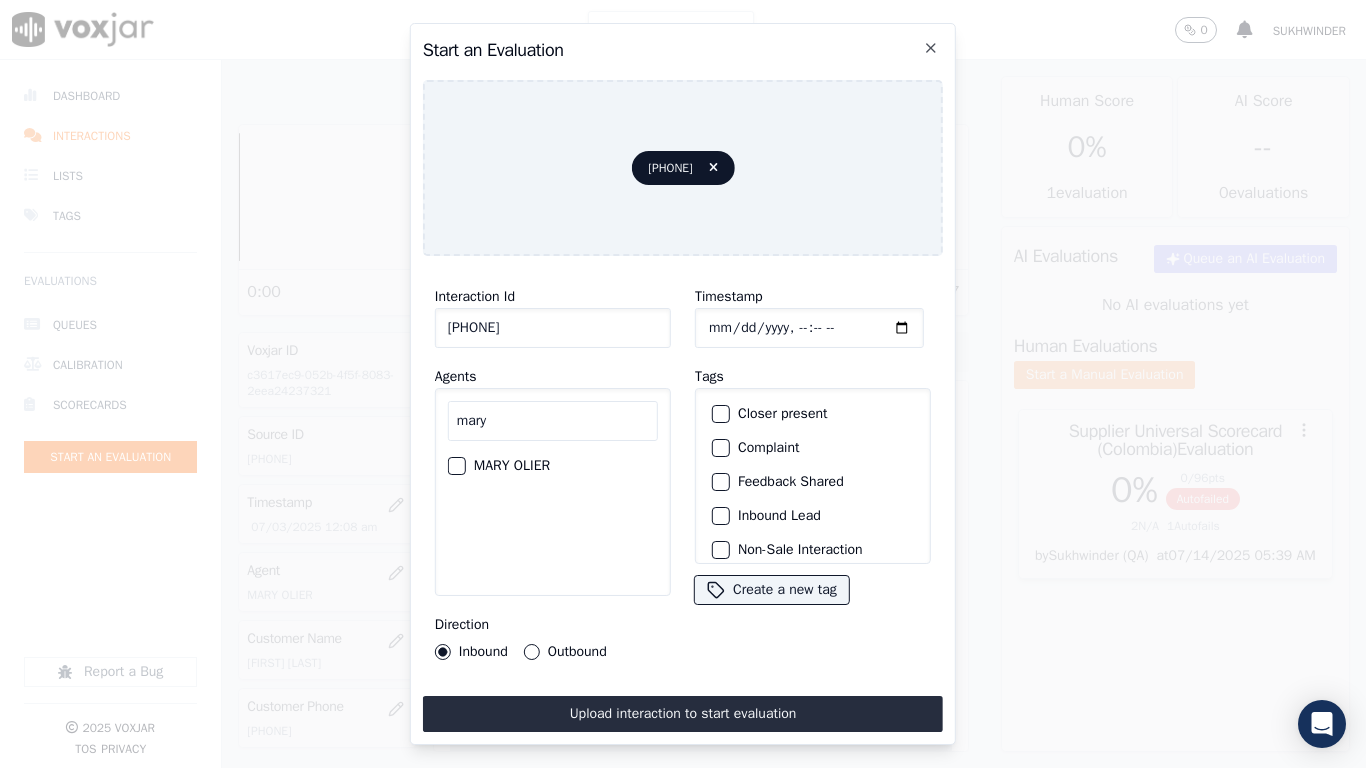 type on "mary" 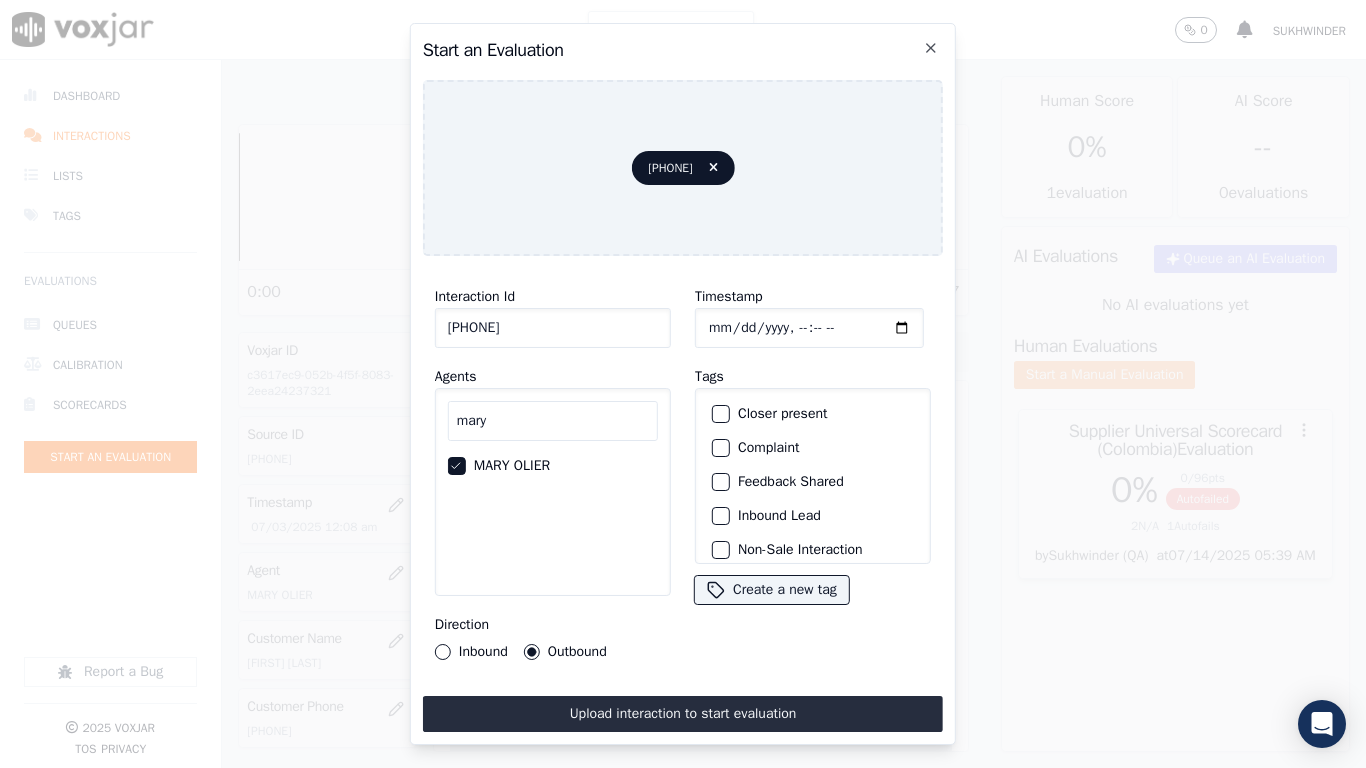 type on "[DATETIME]" 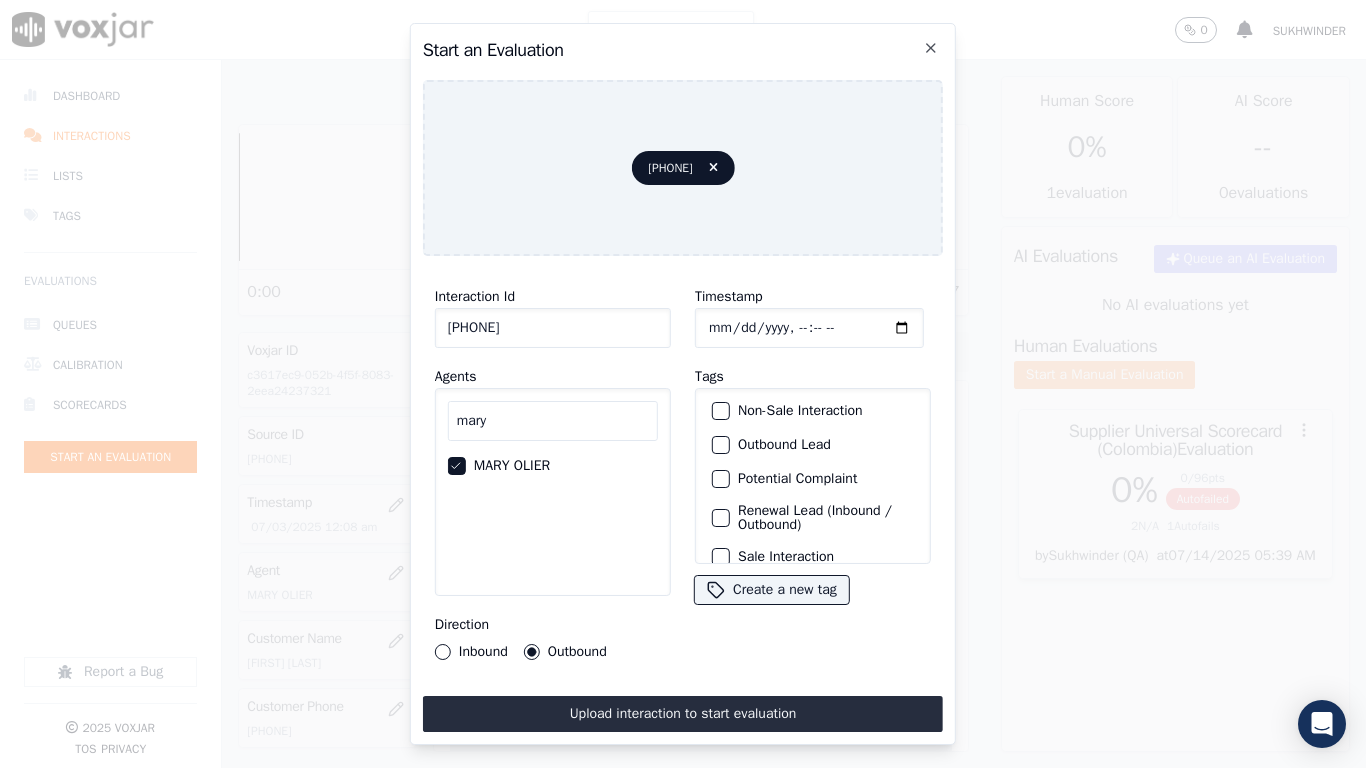 scroll, scrollTop: 173, scrollLeft: 0, axis: vertical 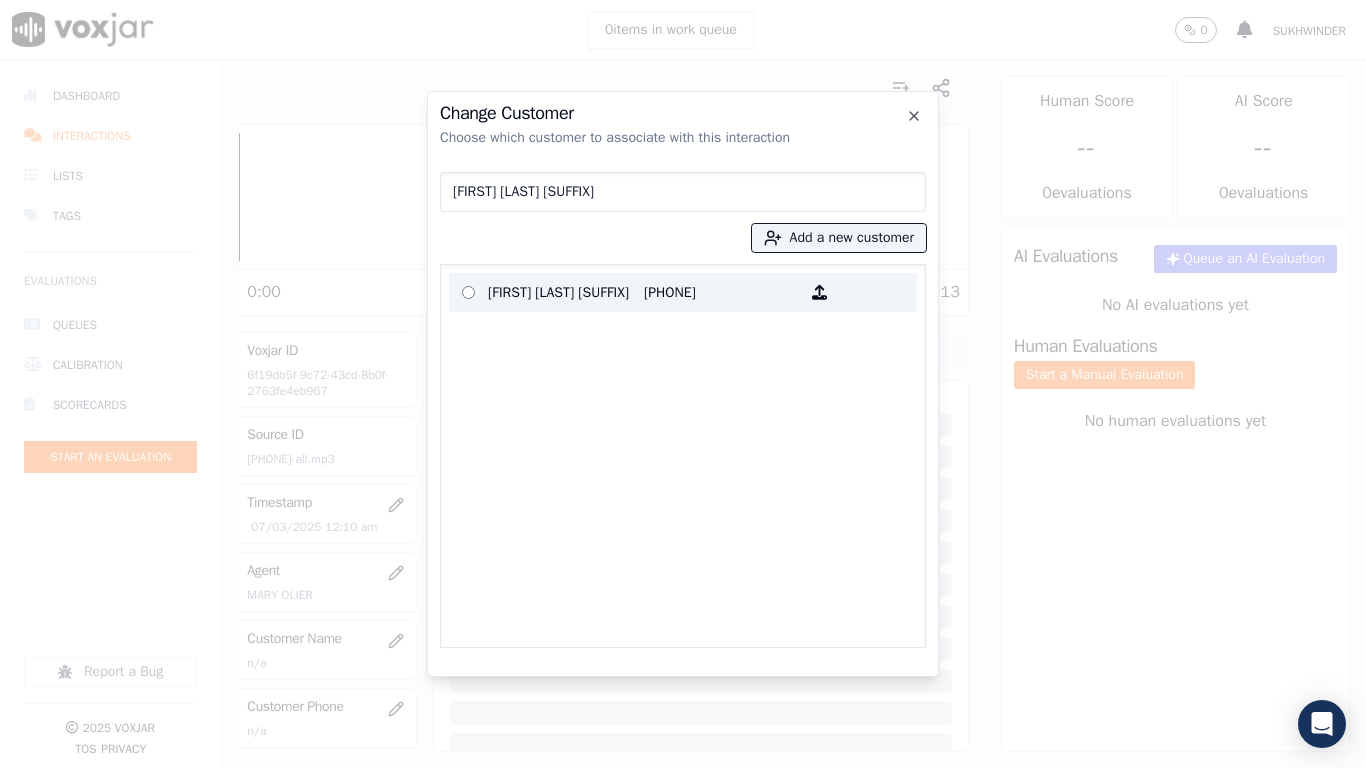 type on "[FIRST] [LAST] [SUFFIX]" 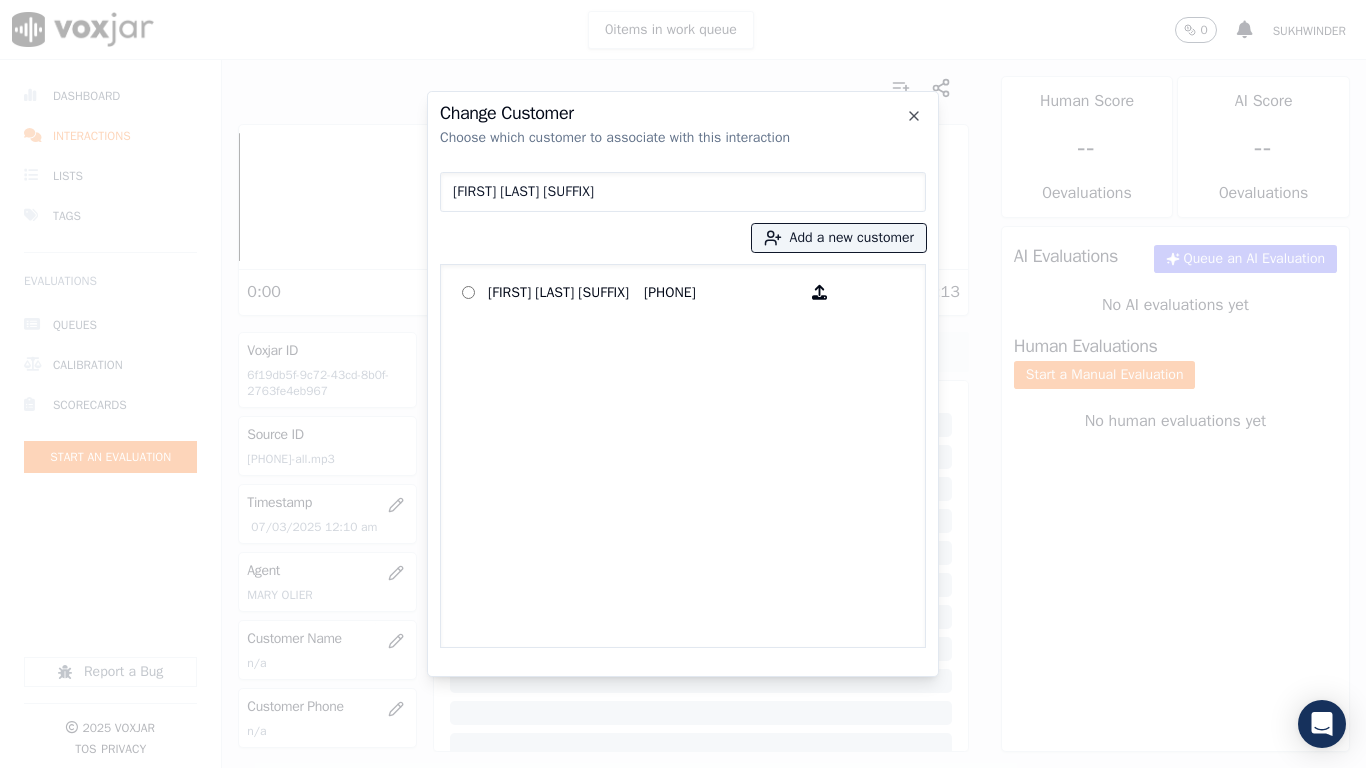 drag, startPoint x: 574, startPoint y: 287, endPoint x: 596, endPoint y: 314, distance: 34.828148 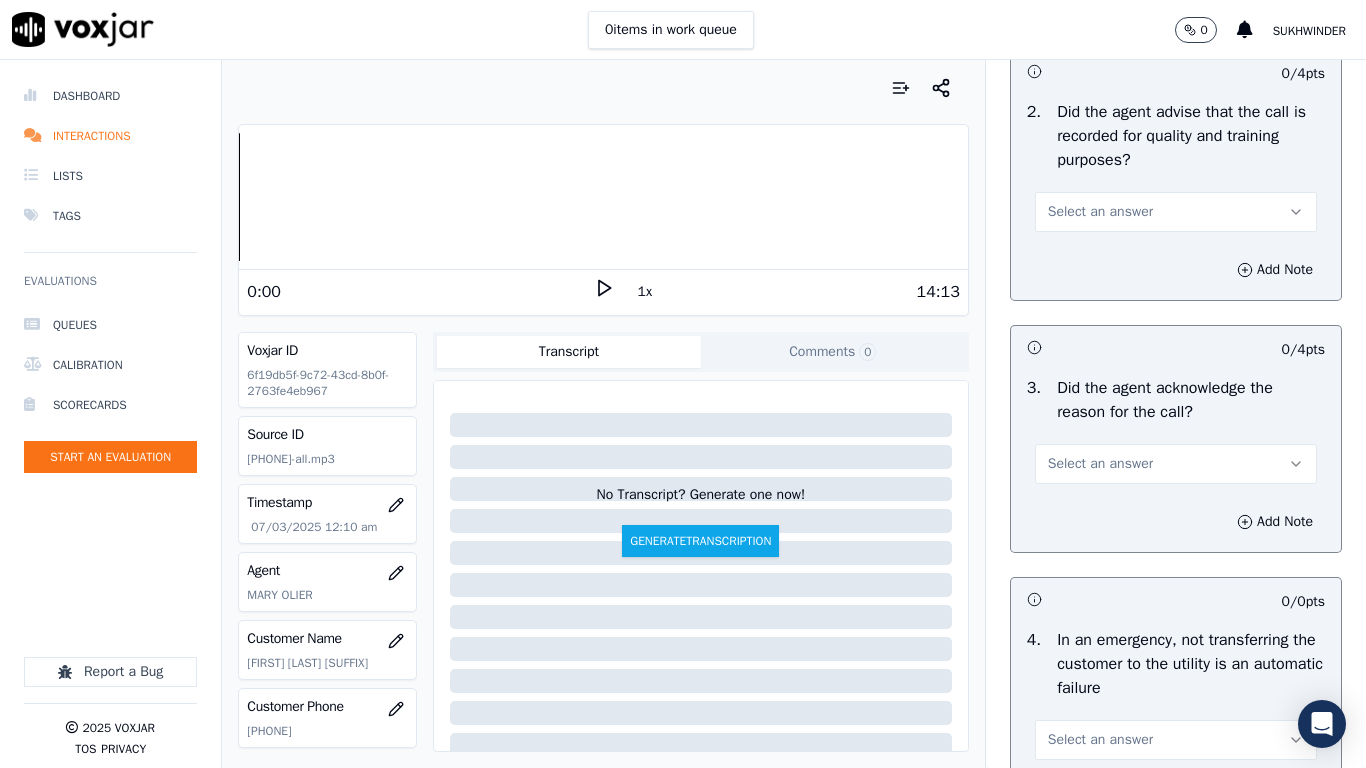 scroll, scrollTop: 500, scrollLeft: 0, axis: vertical 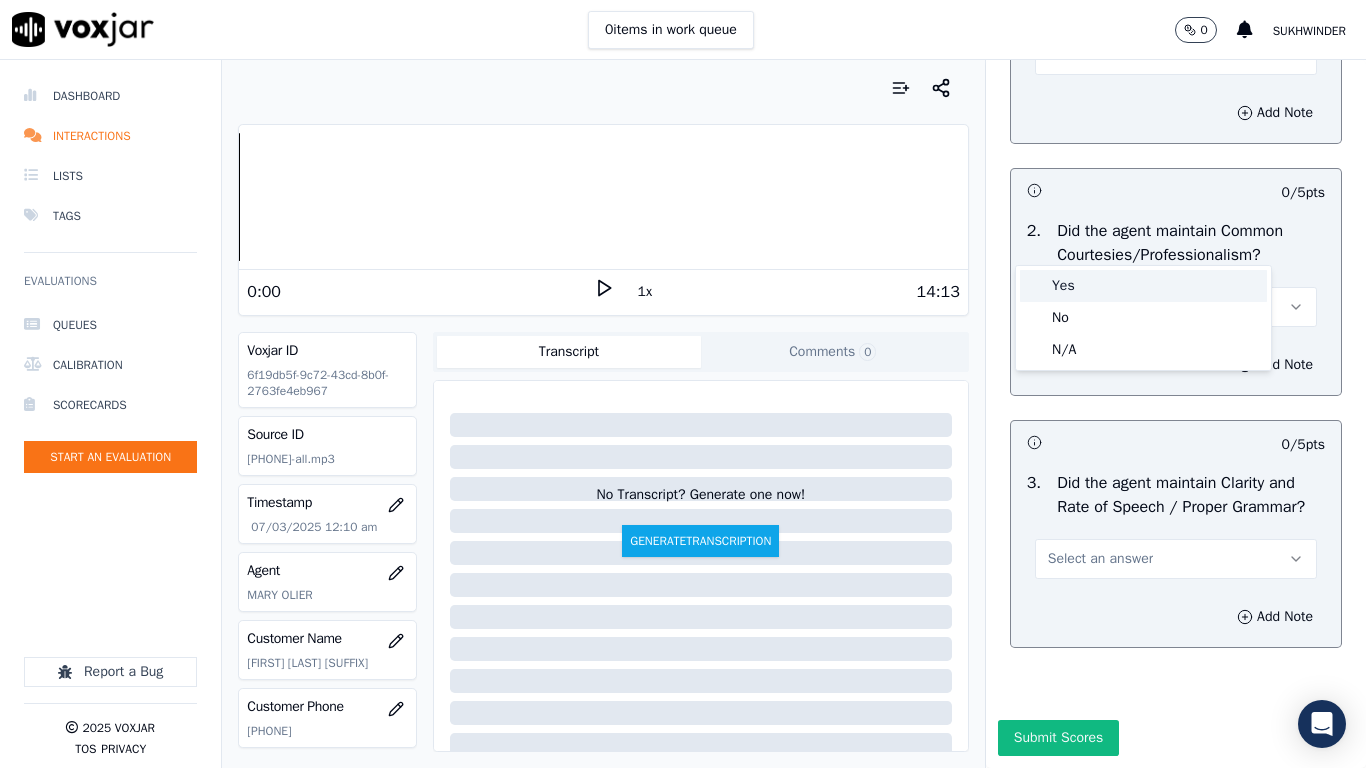 drag, startPoint x: 1085, startPoint y: 290, endPoint x: 1087, endPoint y: 356, distance: 66.0303 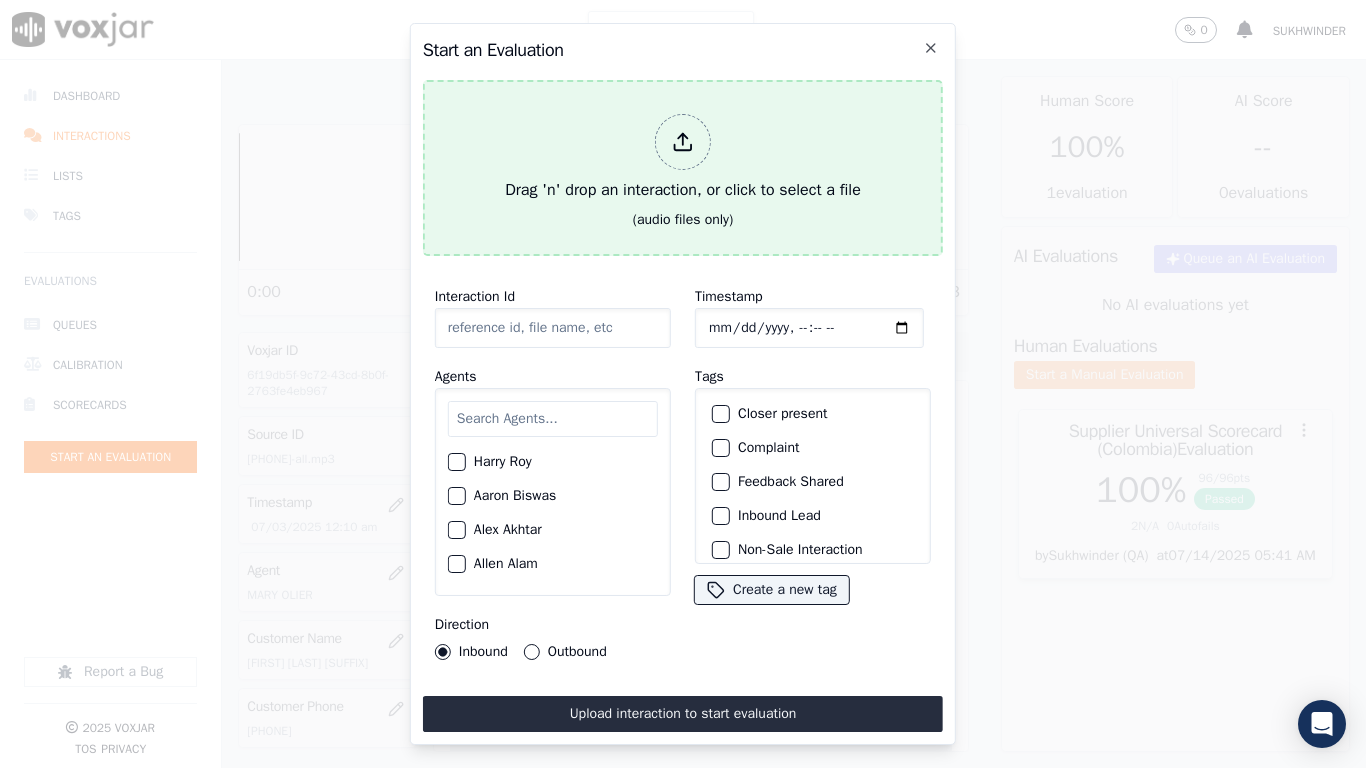 type on "20250703-171045_4122307090-all.mp3" 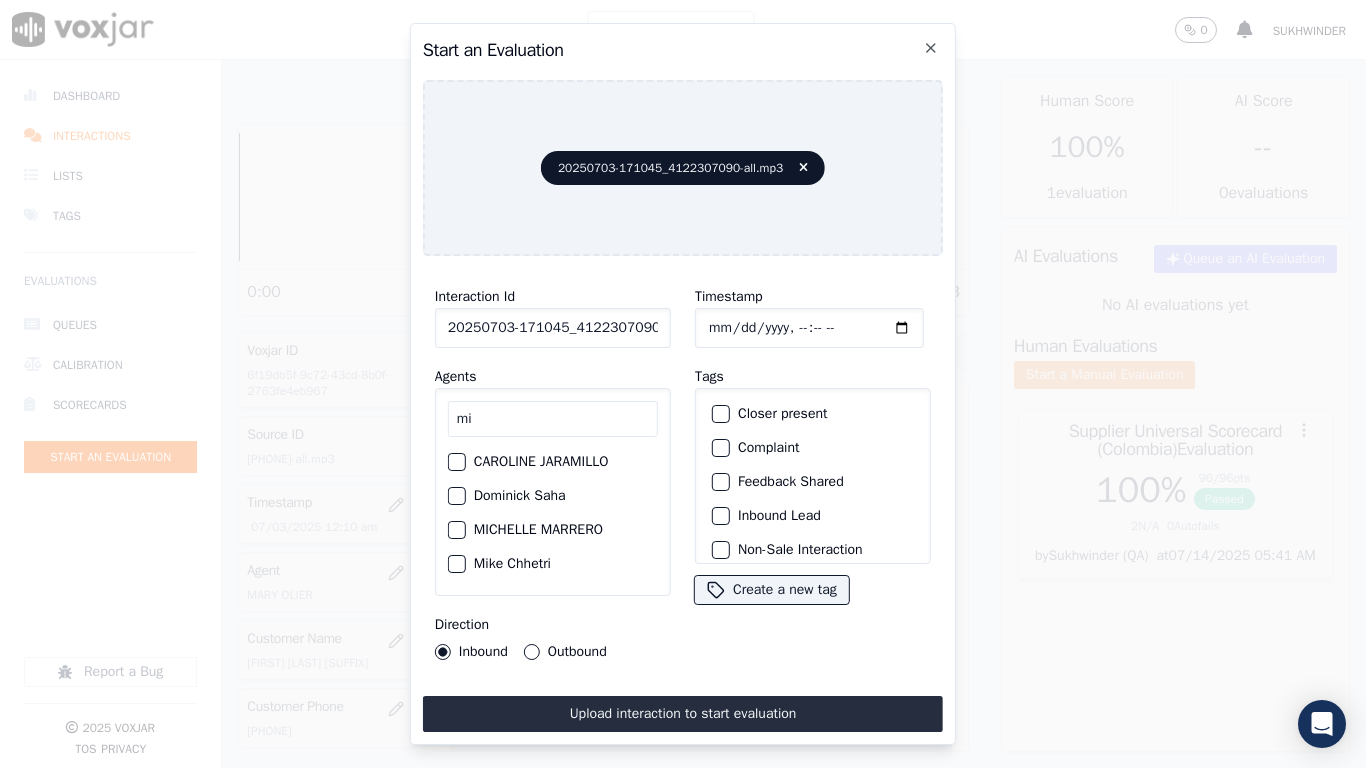 type on "mi" 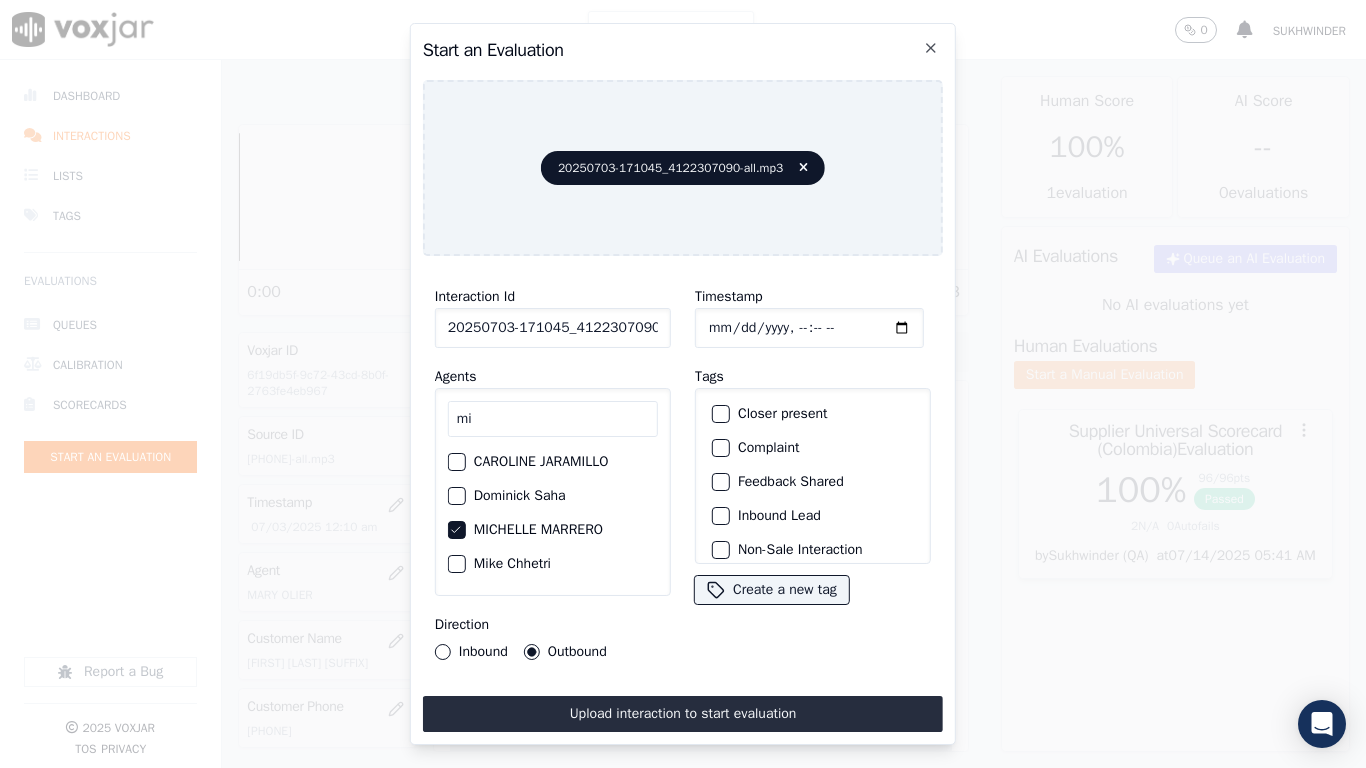 type on "[DATE]T[TIME]" 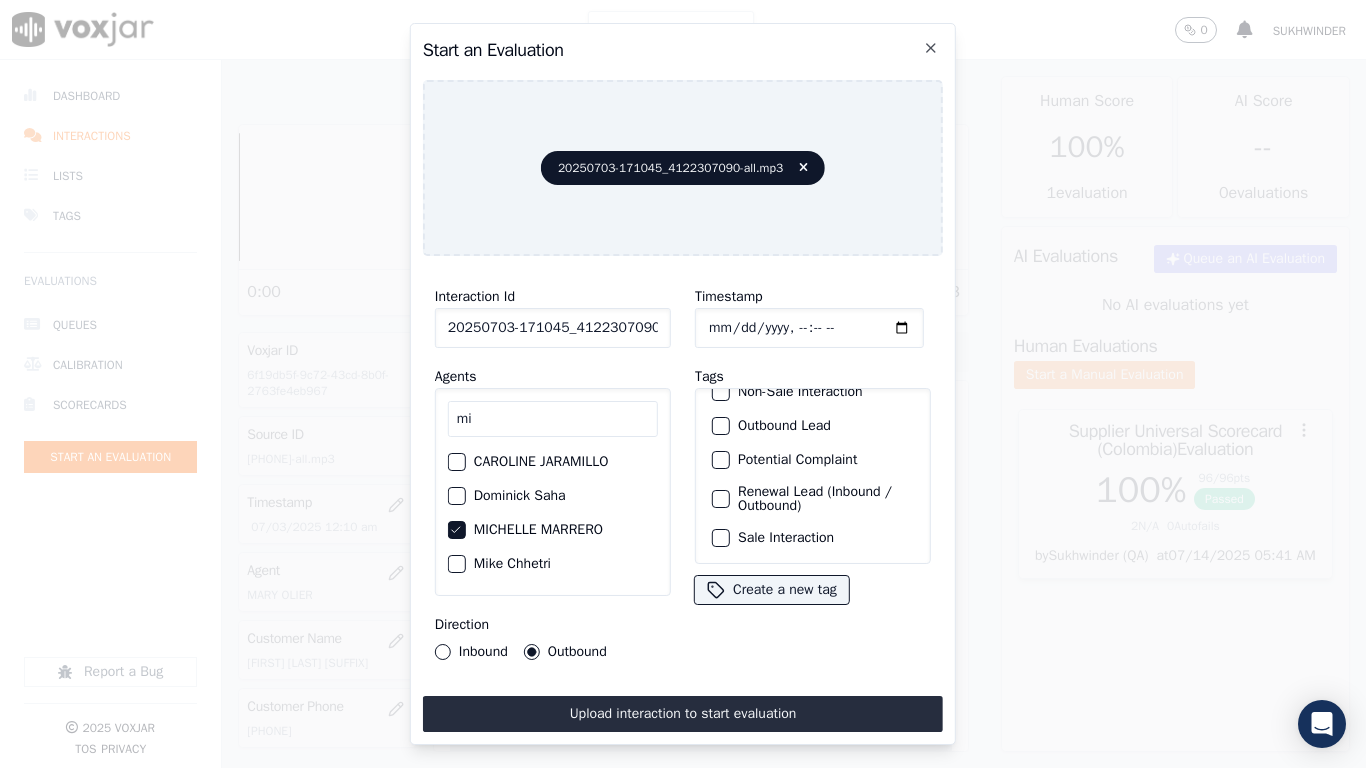 scroll, scrollTop: 173, scrollLeft: 0, axis: vertical 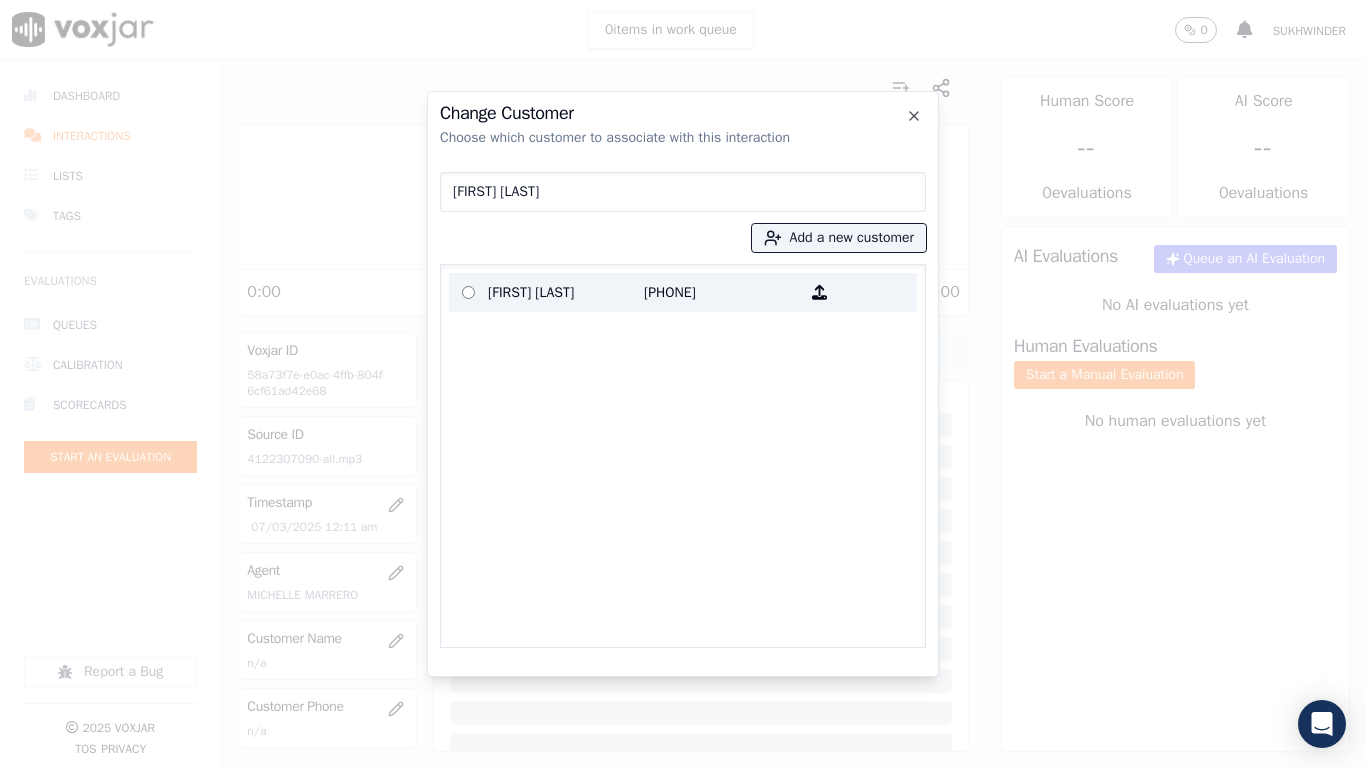 type on "[FIRST] [LAST]" 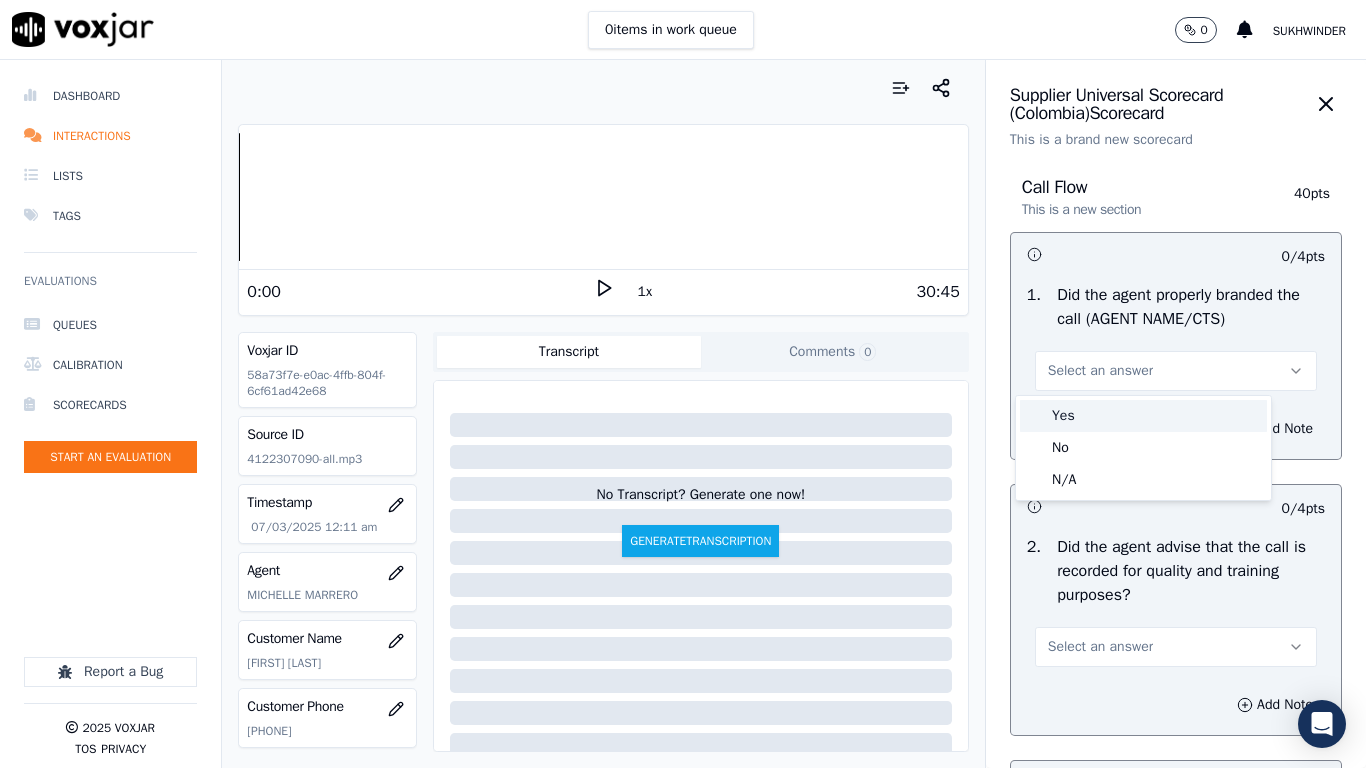 drag, startPoint x: 1054, startPoint y: 388, endPoint x: 1067, endPoint y: 482, distance: 94.89468 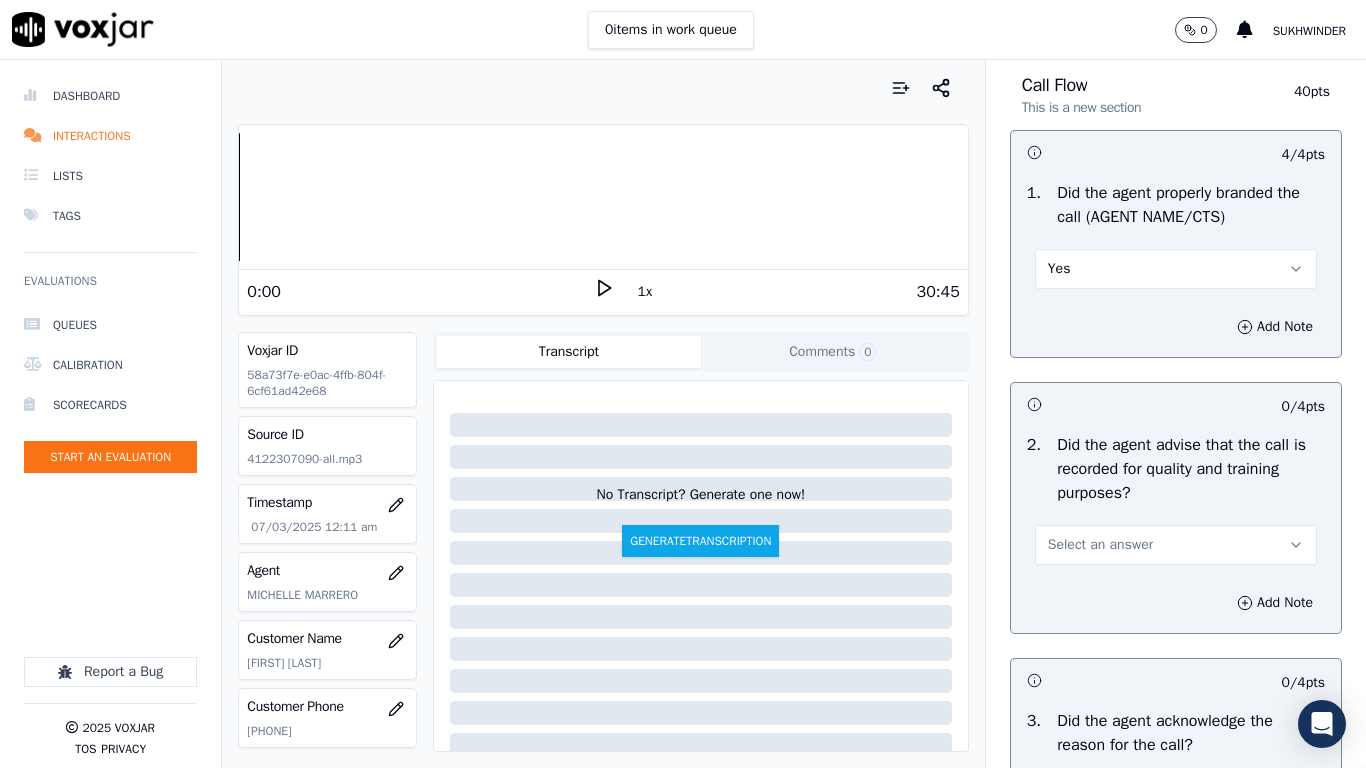 scroll, scrollTop: 300, scrollLeft: 0, axis: vertical 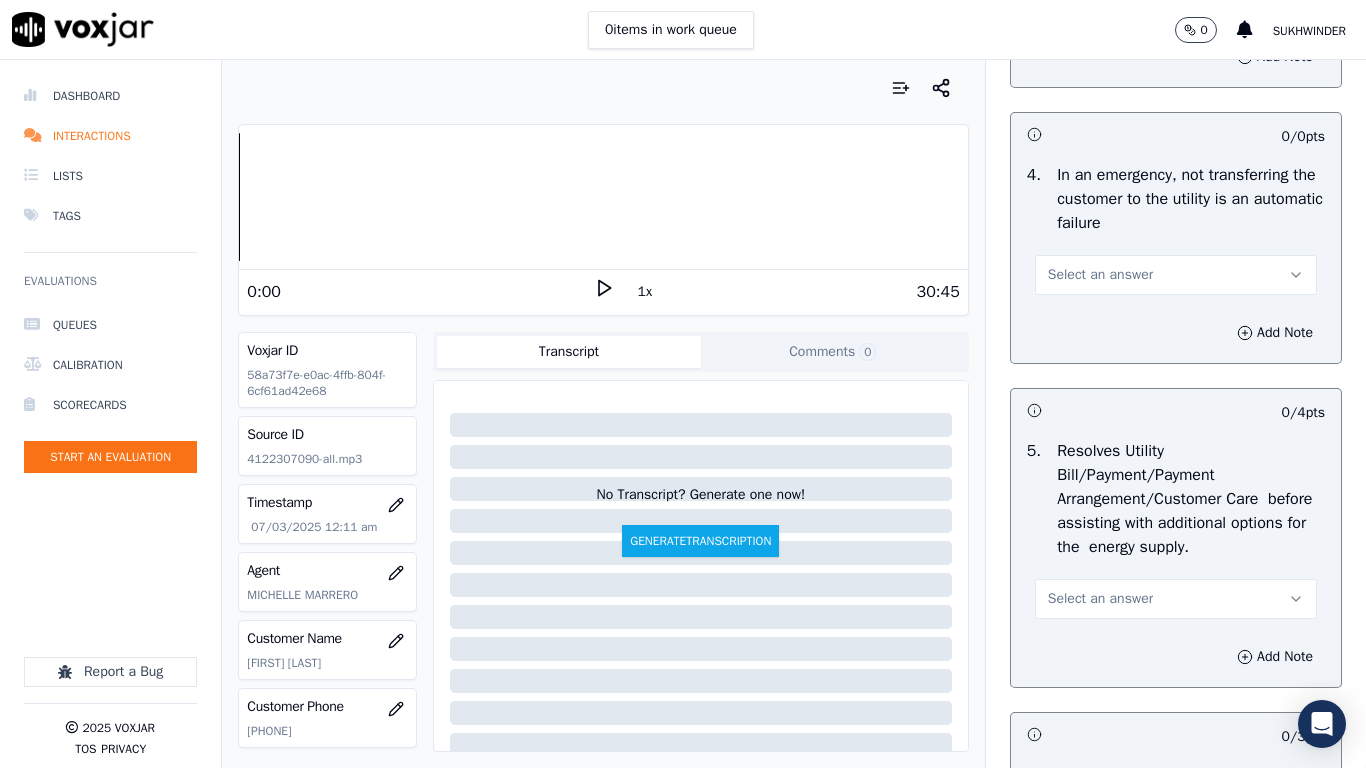 drag, startPoint x: 1074, startPoint y: 273, endPoint x: 1074, endPoint y: 290, distance: 17 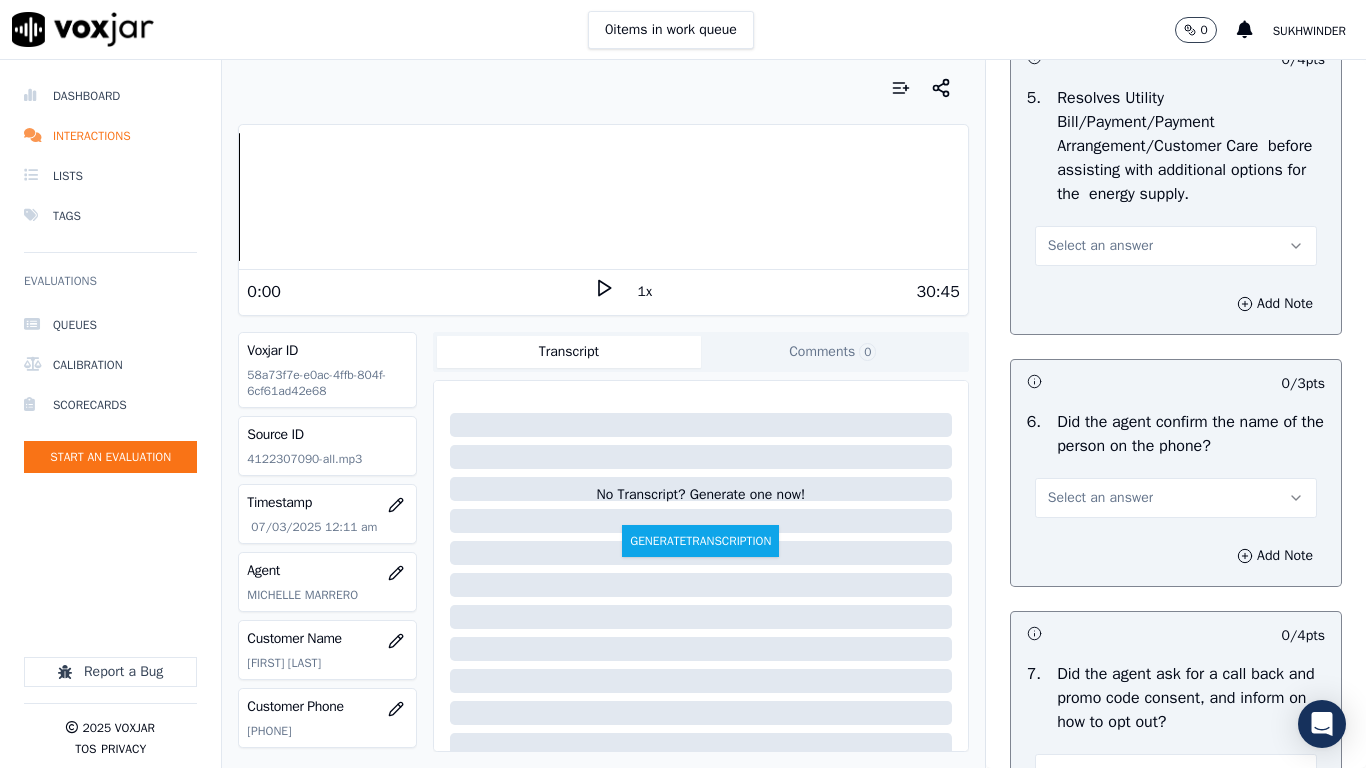 scroll, scrollTop: 1300, scrollLeft: 0, axis: vertical 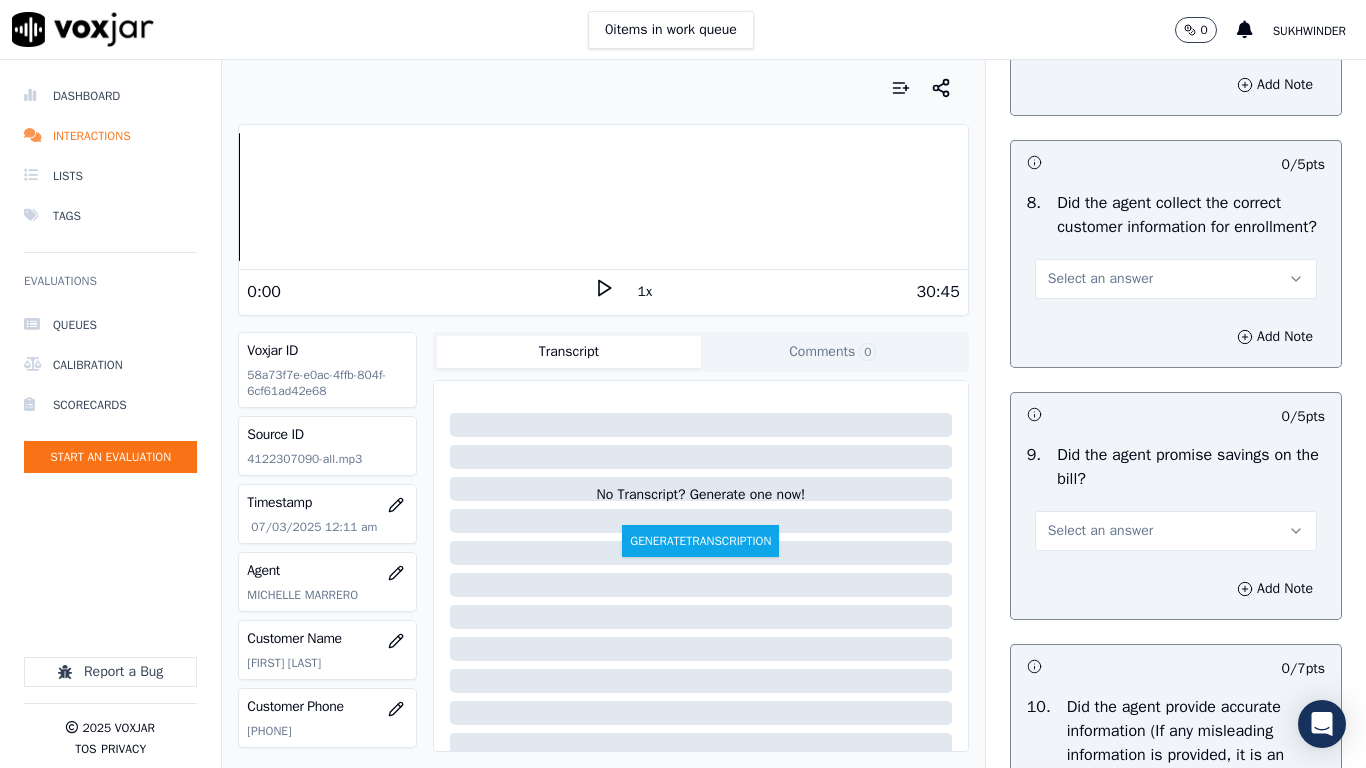 drag, startPoint x: 1068, startPoint y: 289, endPoint x: 1069, endPoint y: 322, distance: 33.01515 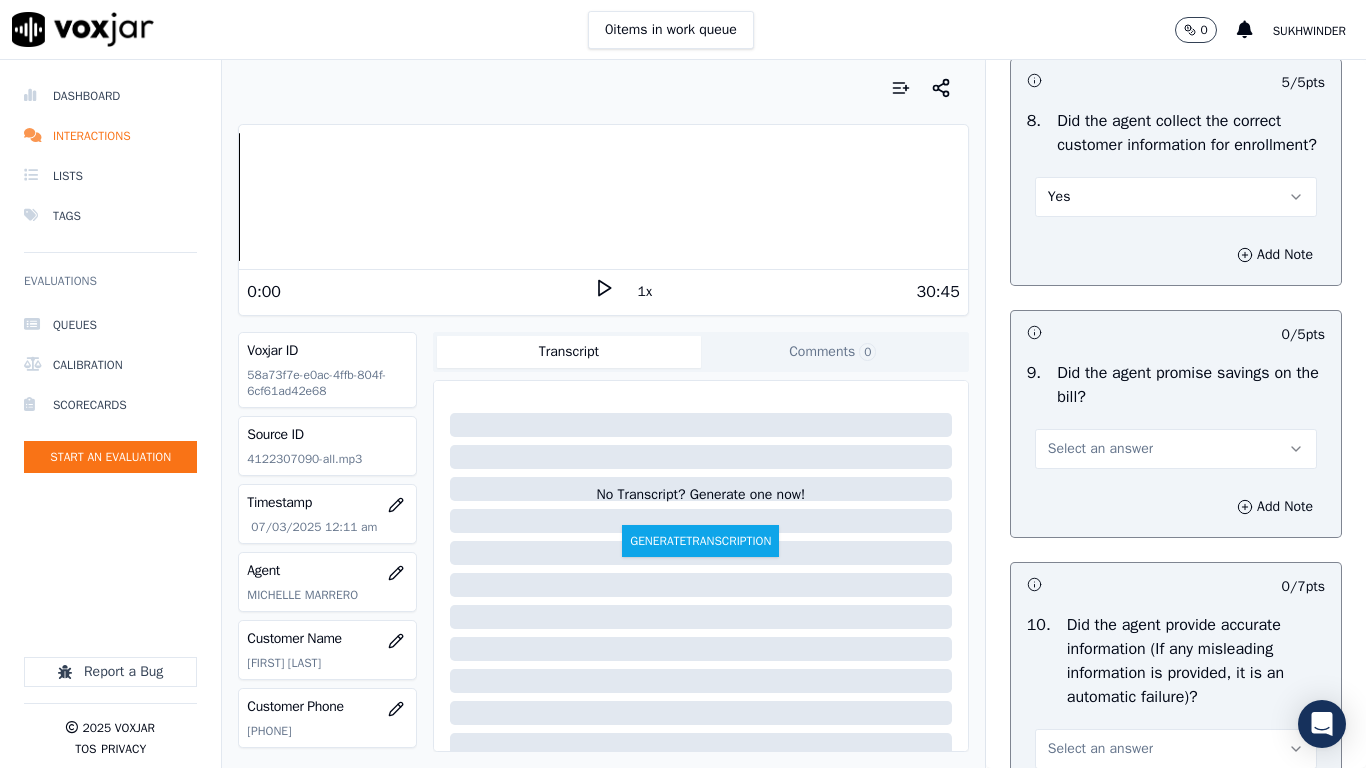 scroll, scrollTop: 2100, scrollLeft: 0, axis: vertical 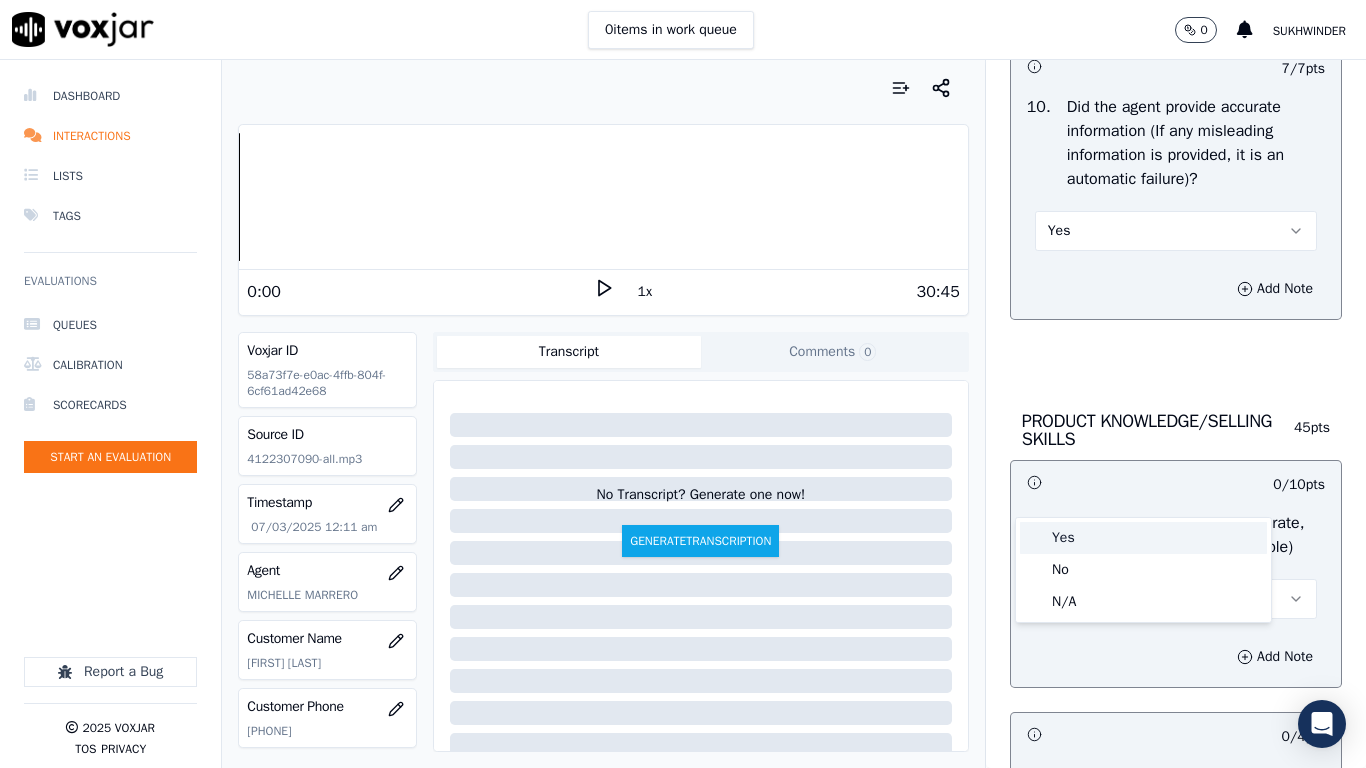 drag, startPoint x: 1057, startPoint y: 523, endPoint x: 1059, endPoint y: 536, distance: 13.152946 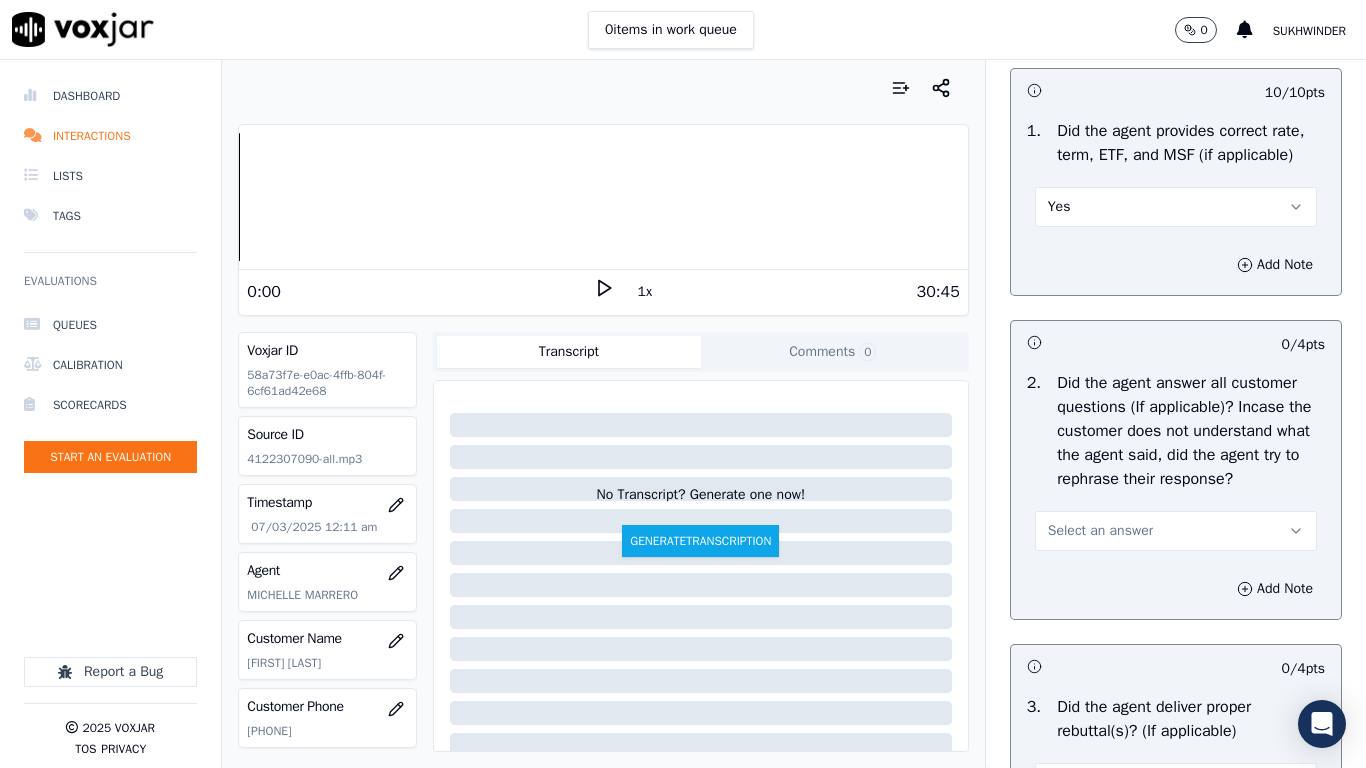 scroll, scrollTop: 3000, scrollLeft: 0, axis: vertical 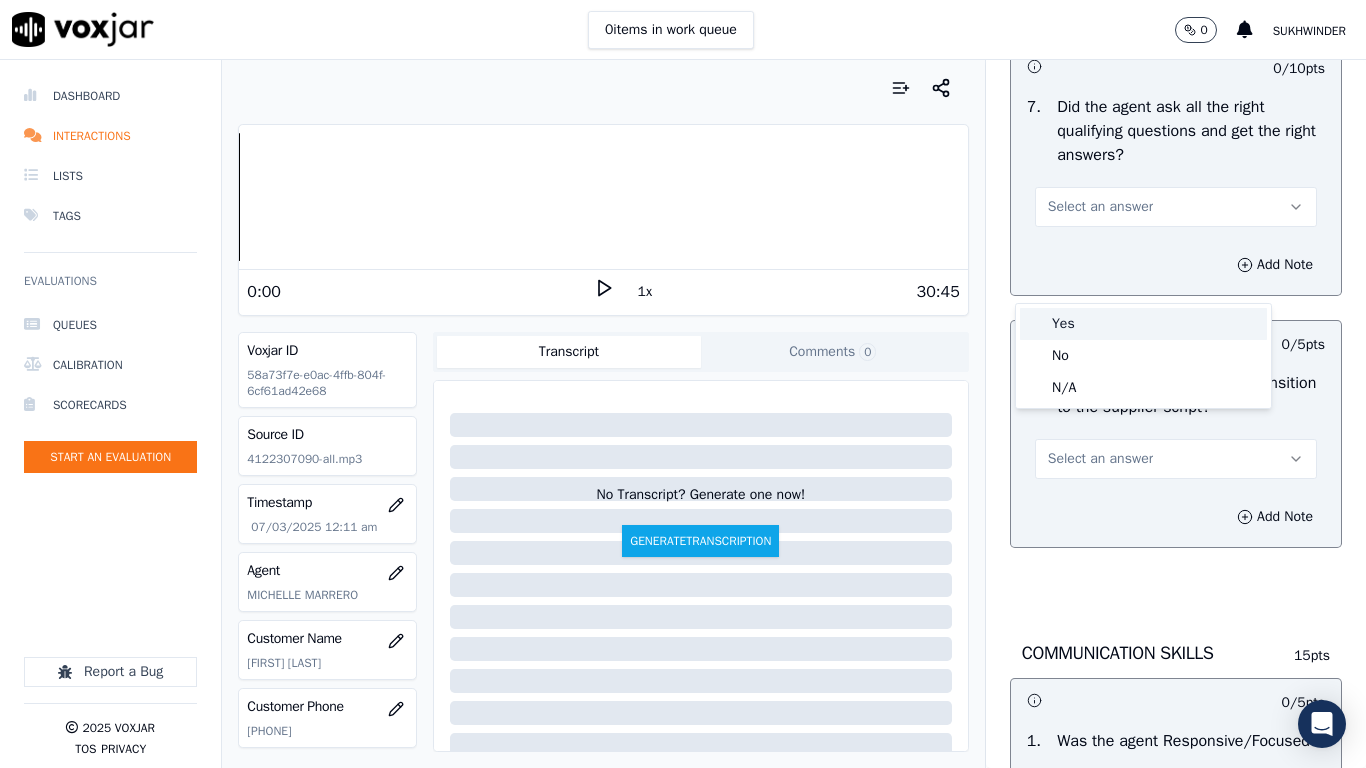 drag, startPoint x: 1096, startPoint y: 320, endPoint x: 1100, endPoint y: 361, distance: 41.19466 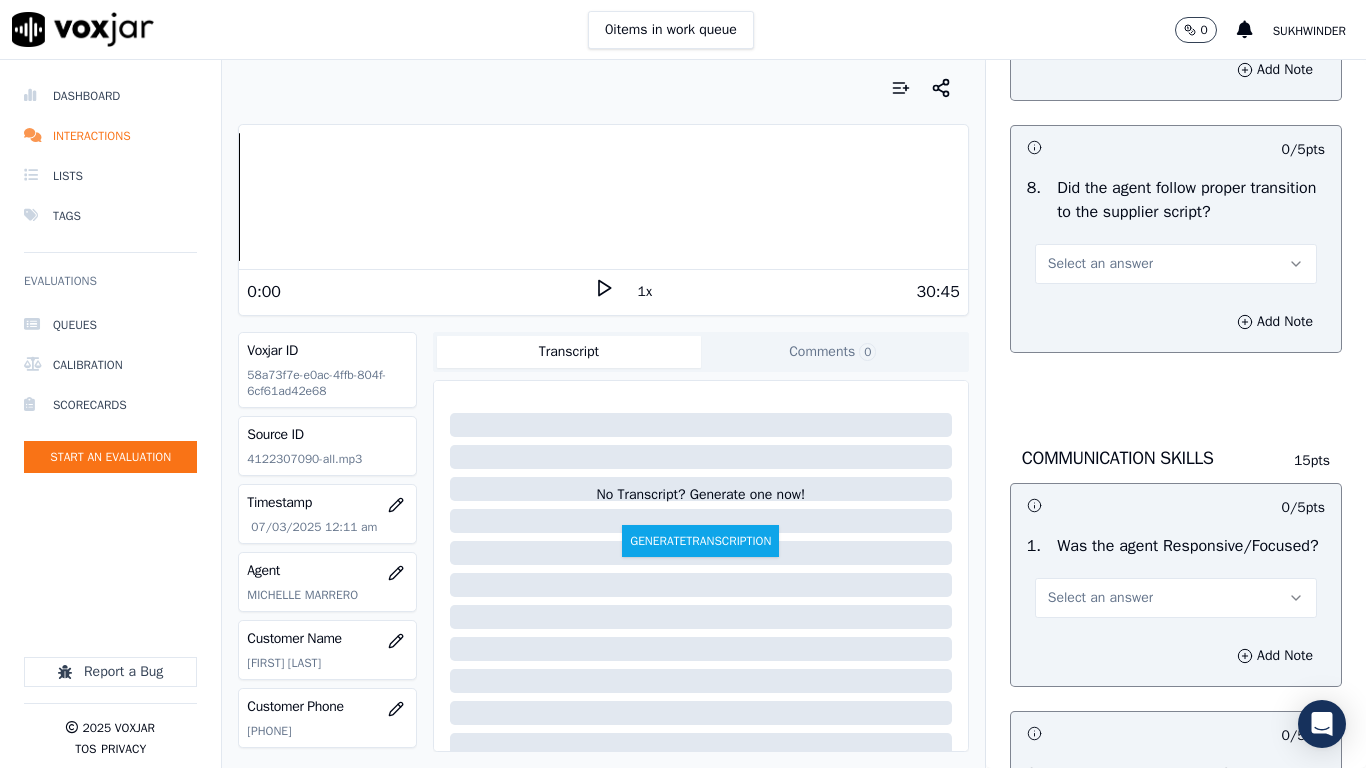 scroll, scrollTop: 4800, scrollLeft: 0, axis: vertical 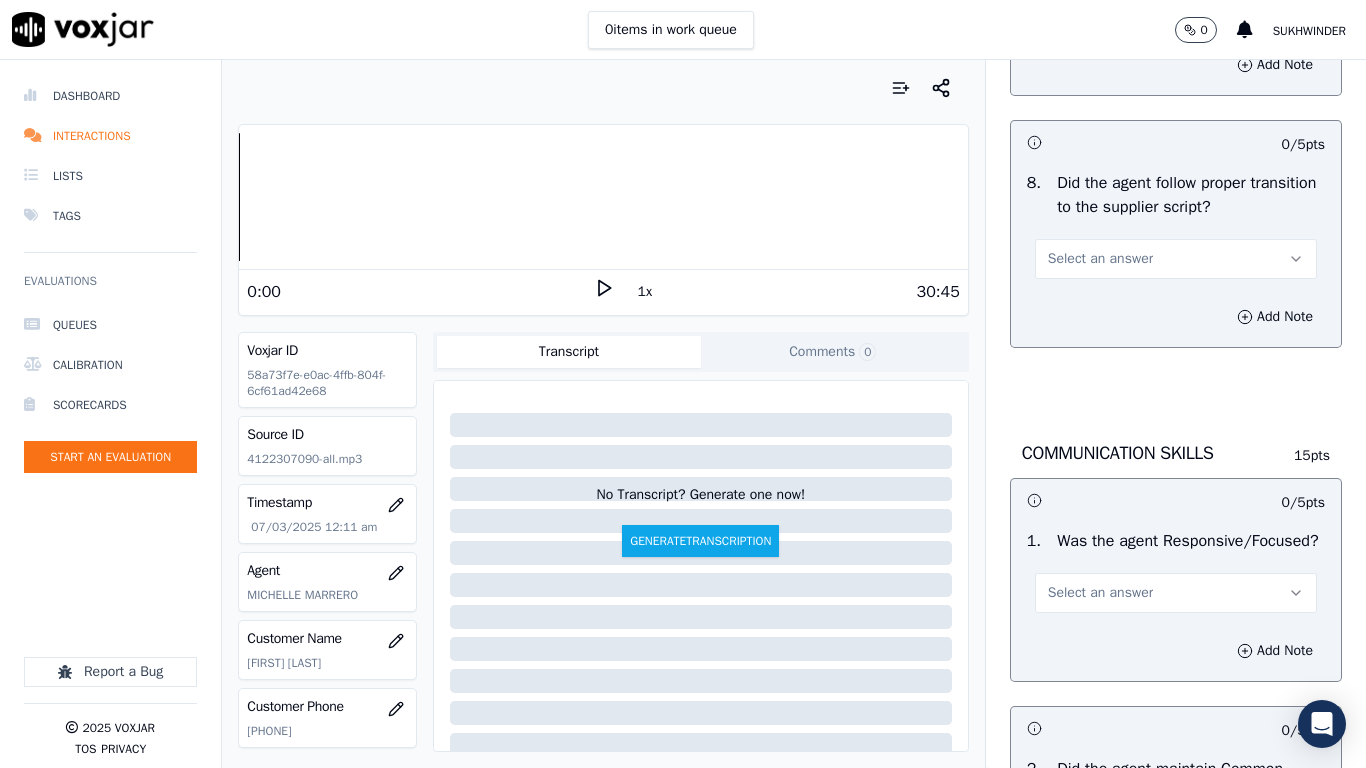 drag, startPoint x: 1079, startPoint y: 316, endPoint x: 1082, endPoint y: 338, distance: 22.203604 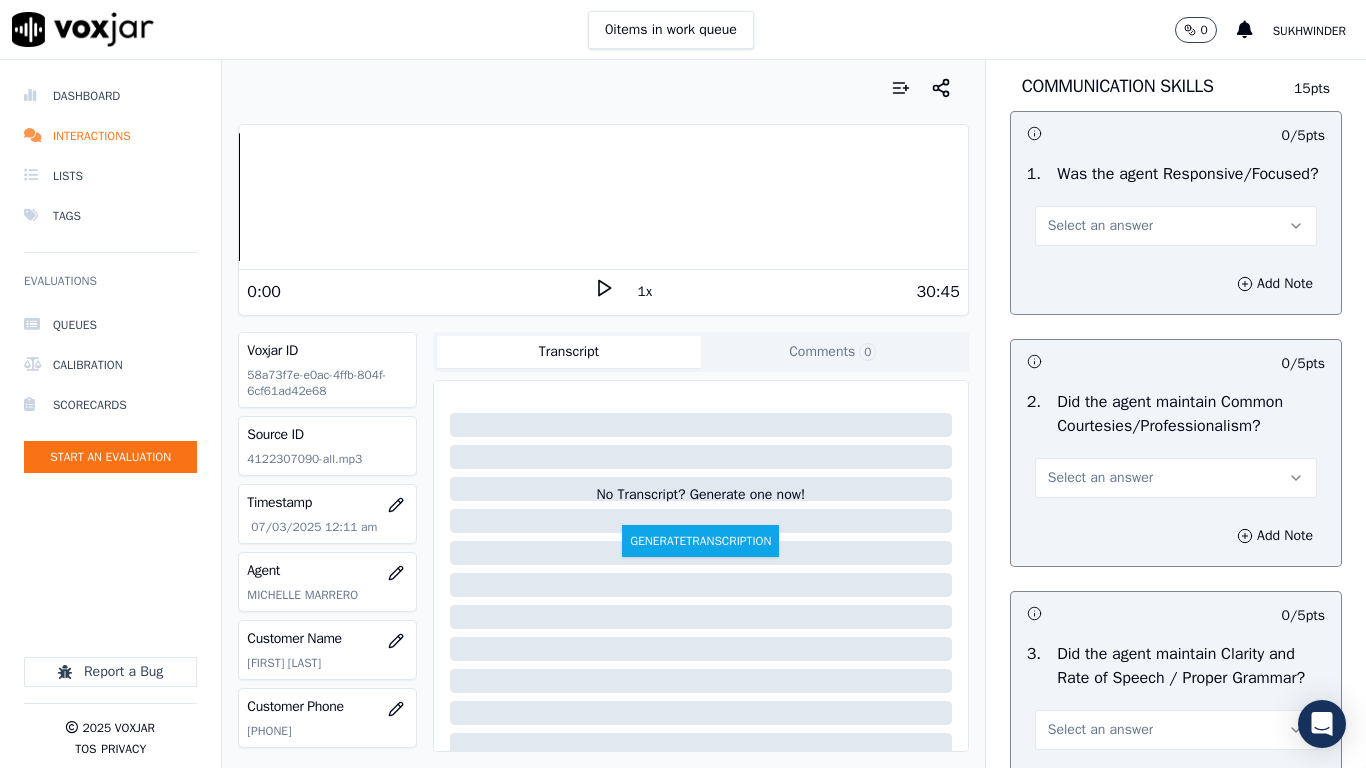 scroll, scrollTop: 5200, scrollLeft: 0, axis: vertical 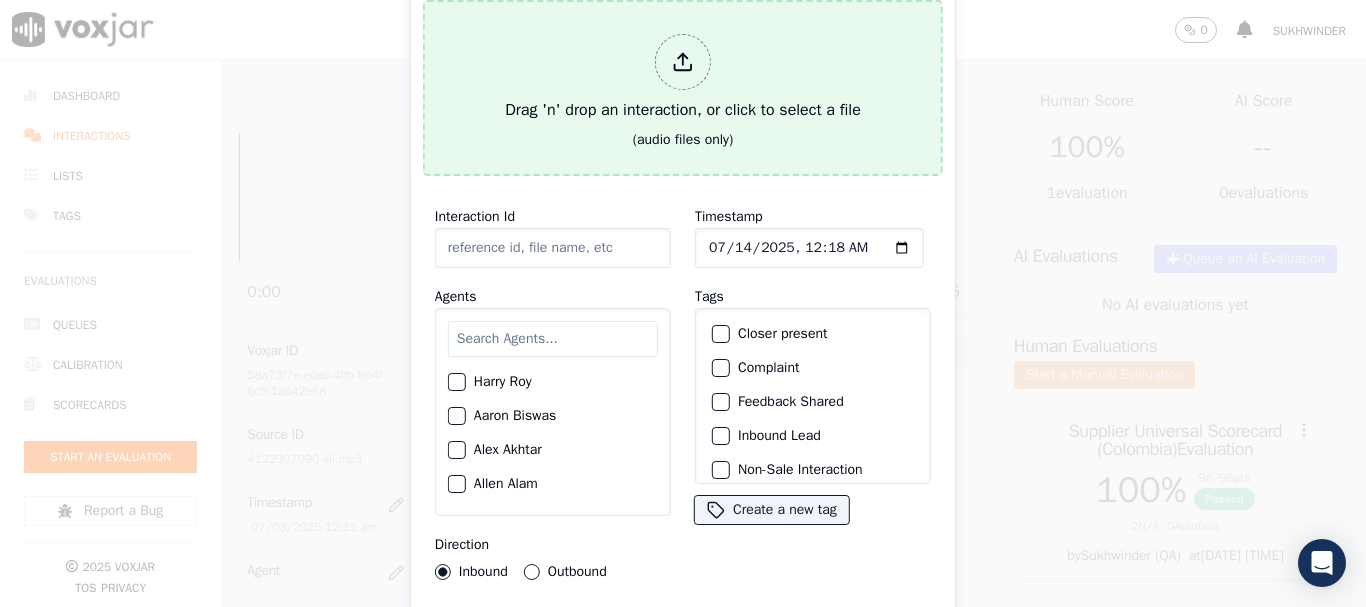 type on "20250710-163329_5822280766-all.mp3" 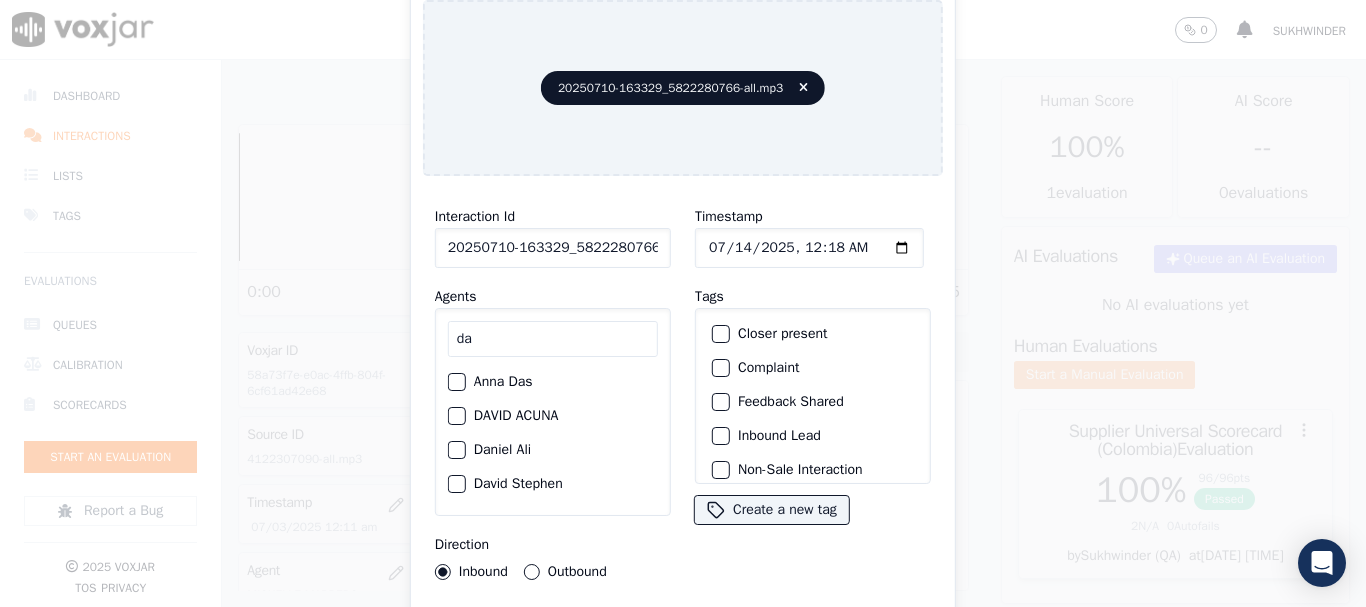 type on "da" 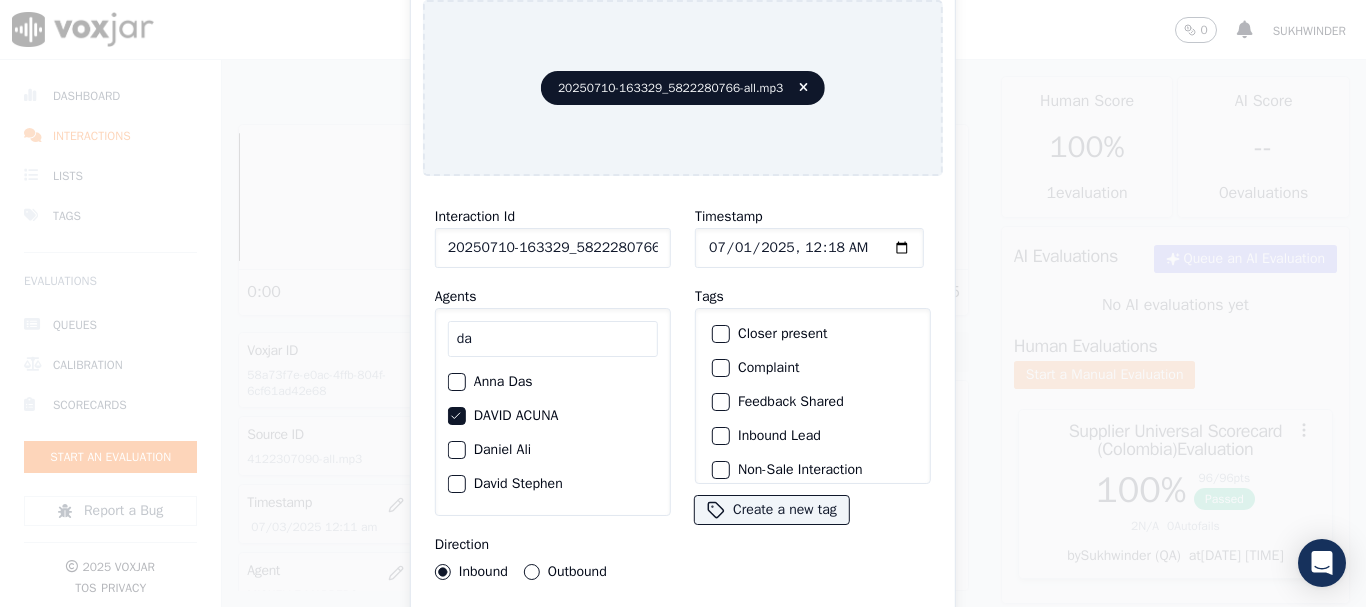type on "2025-07-10T00:18" 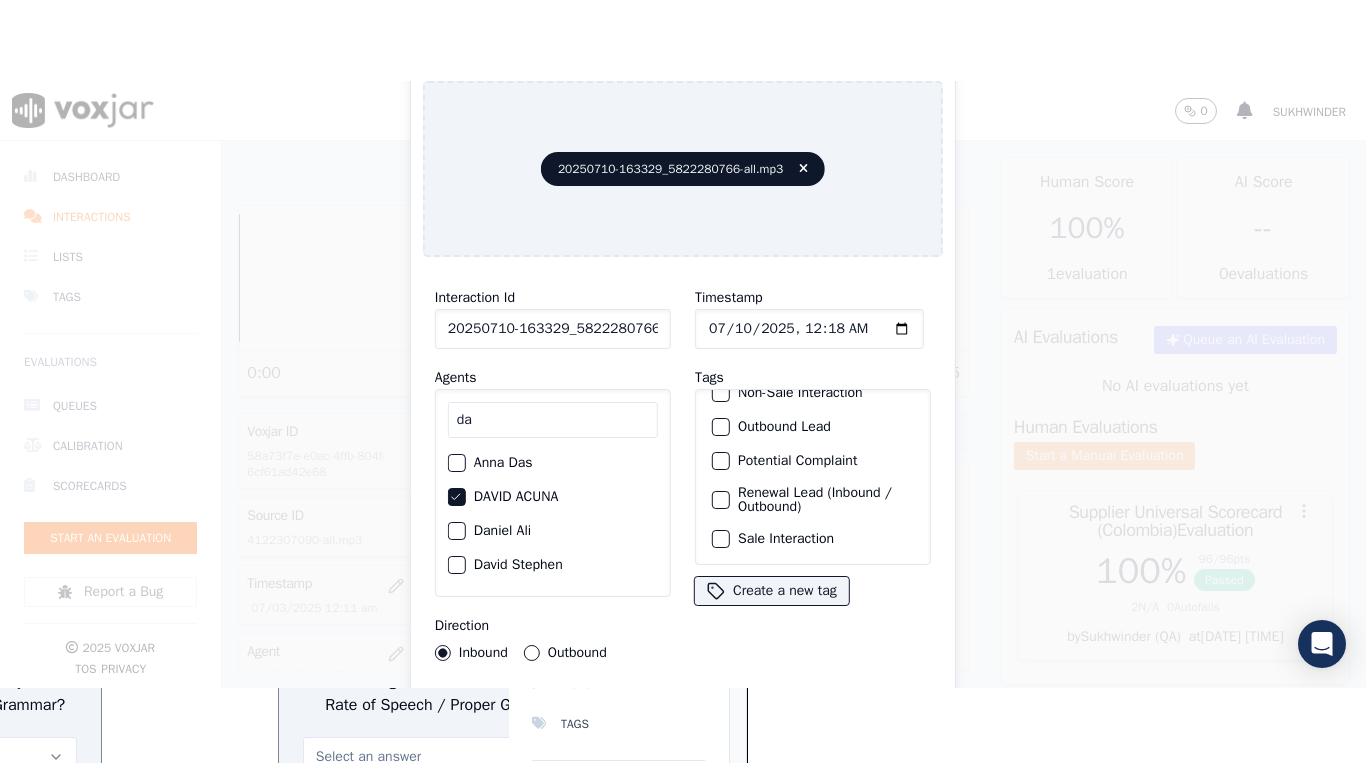 scroll, scrollTop: 173, scrollLeft: 0, axis: vertical 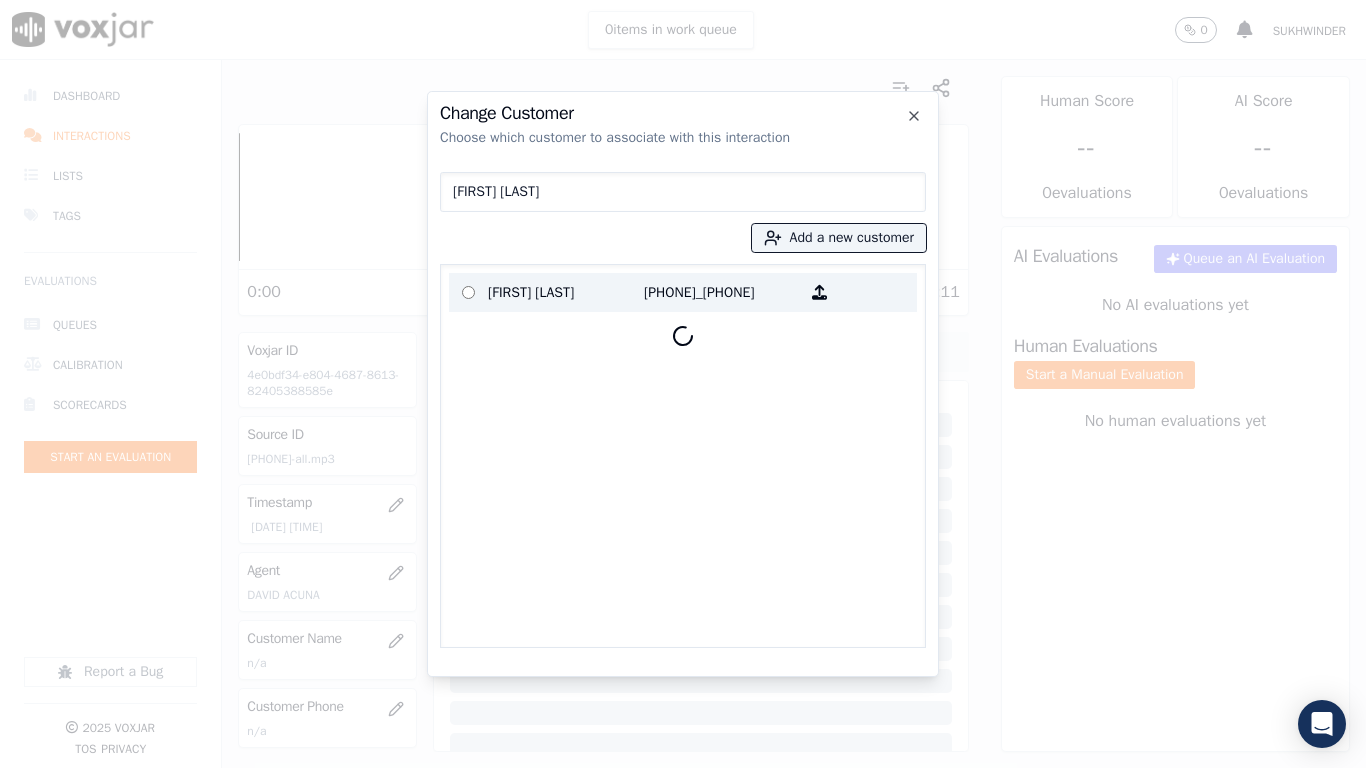 type on "[FIRST] [LAST]" 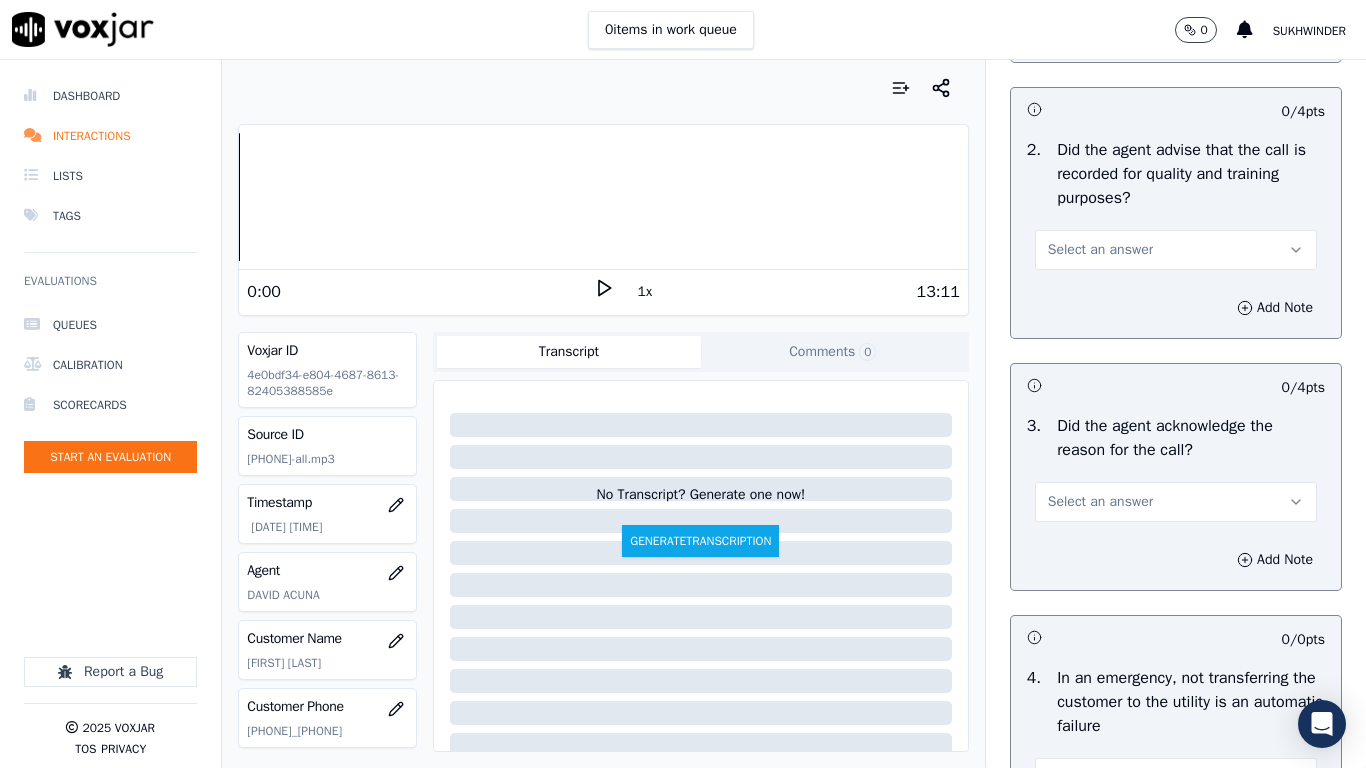 scroll, scrollTop: 400, scrollLeft: 0, axis: vertical 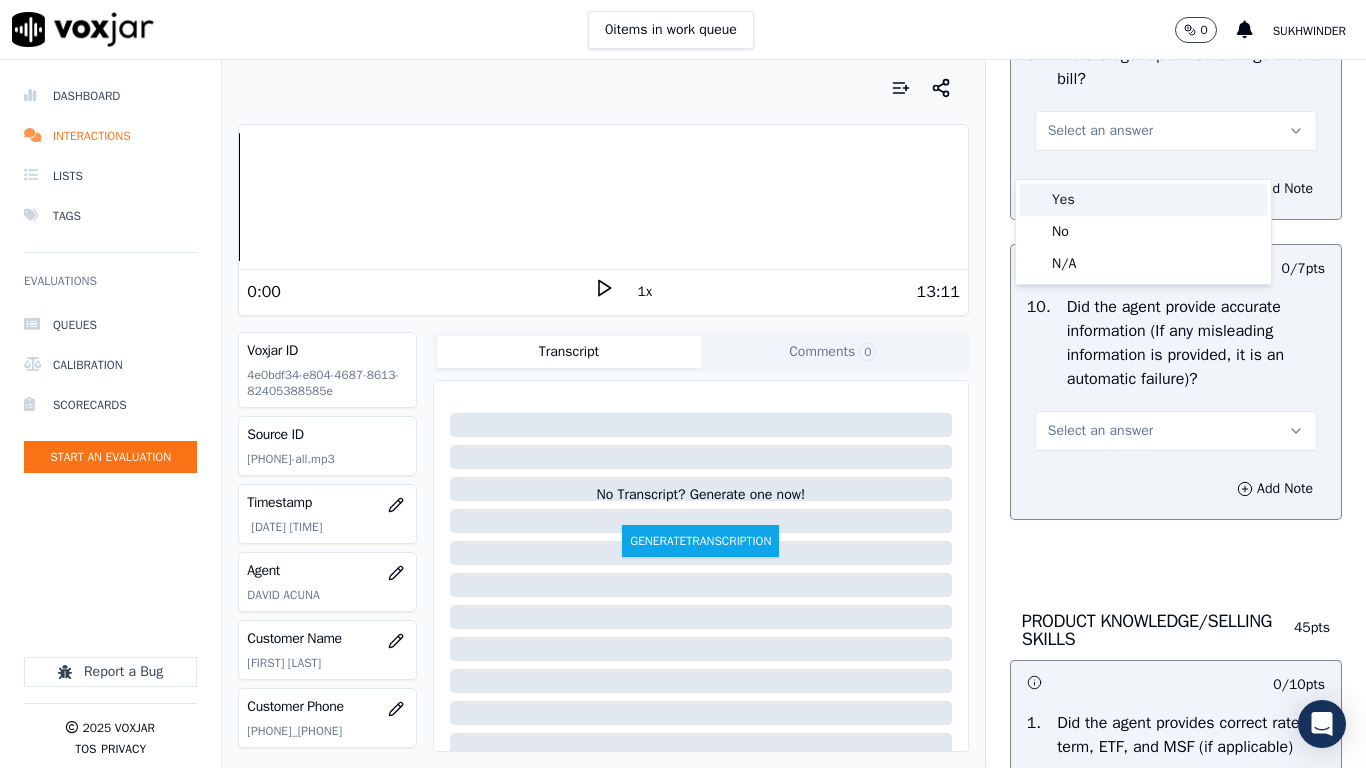 drag, startPoint x: 1104, startPoint y: 201, endPoint x: 1091, endPoint y: 264, distance: 64.327286 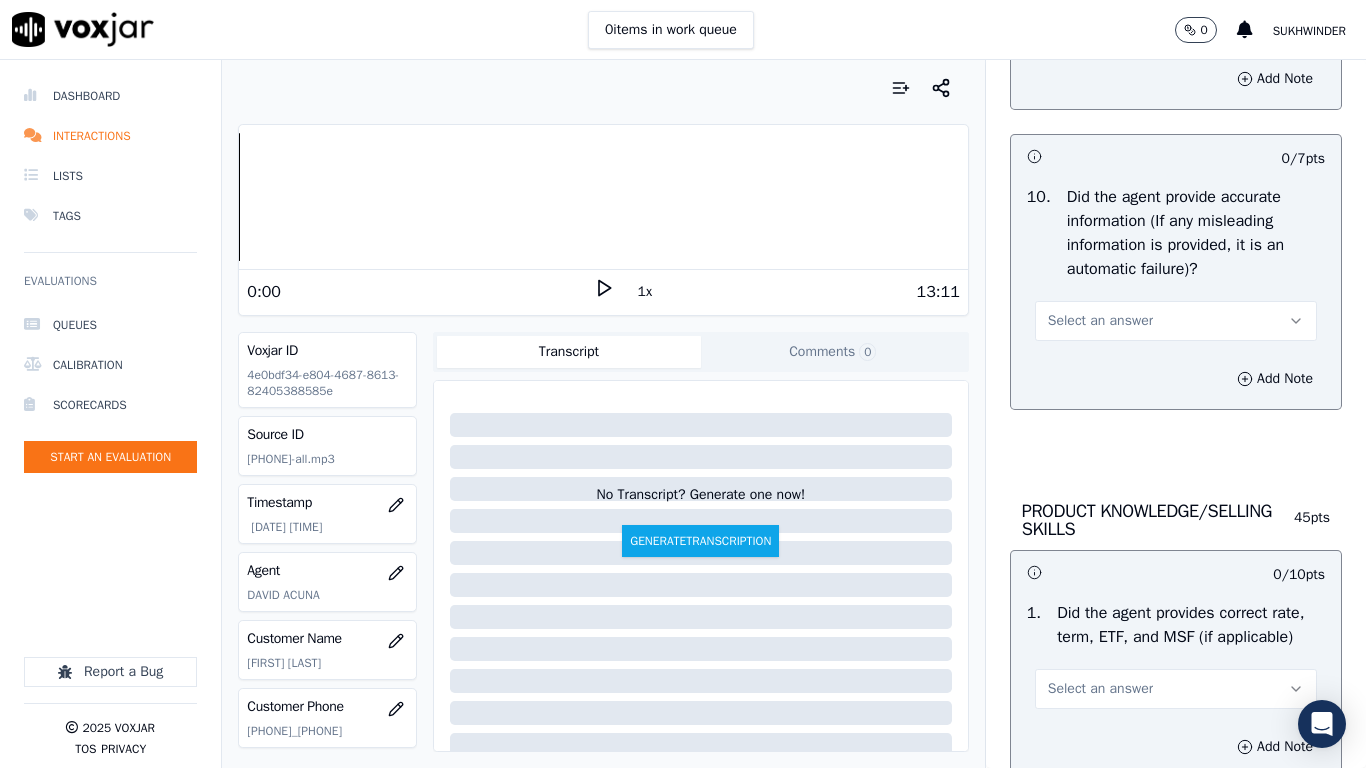 scroll, scrollTop: 2700, scrollLeft: 0, axis: vertical 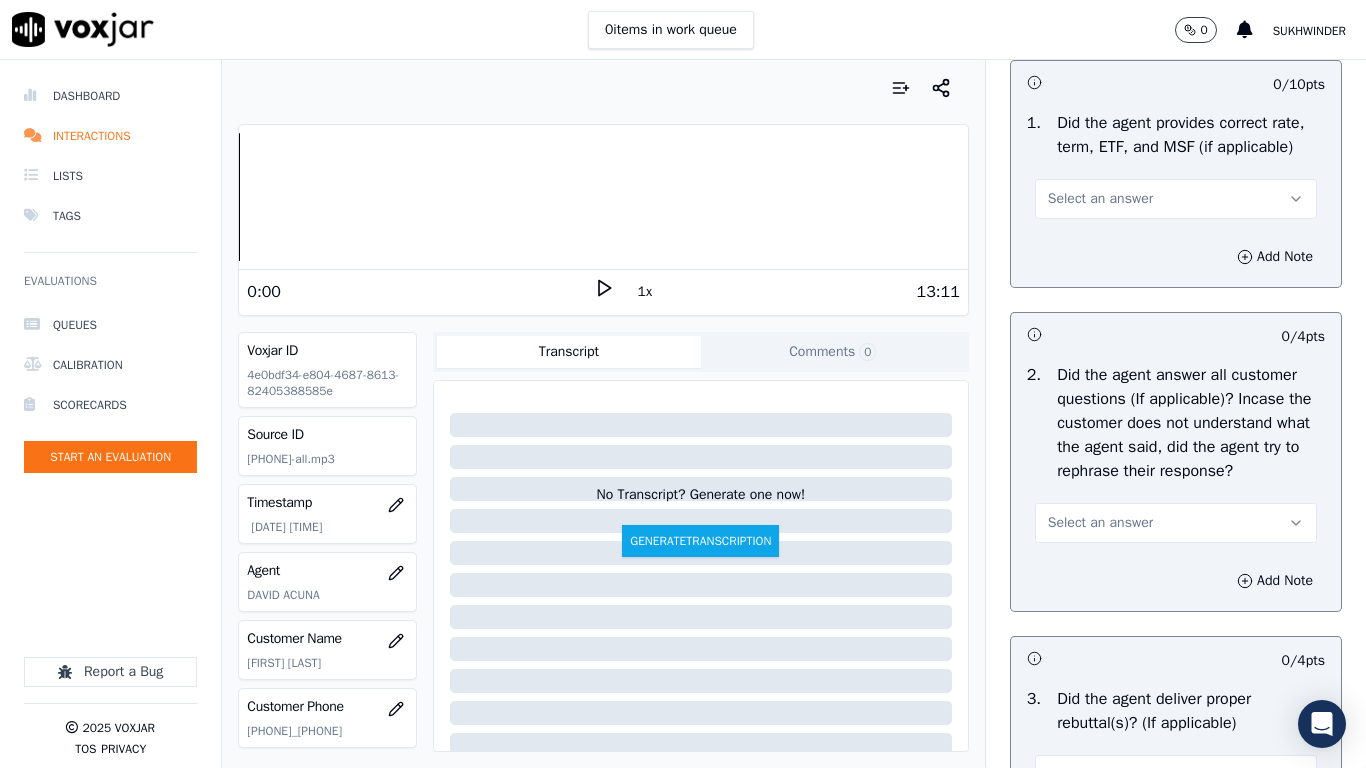 drag, startPoint x: 1105, startPoint y: 248, endPoint x: 1103, endPoint y: 262, distance: 14.142136 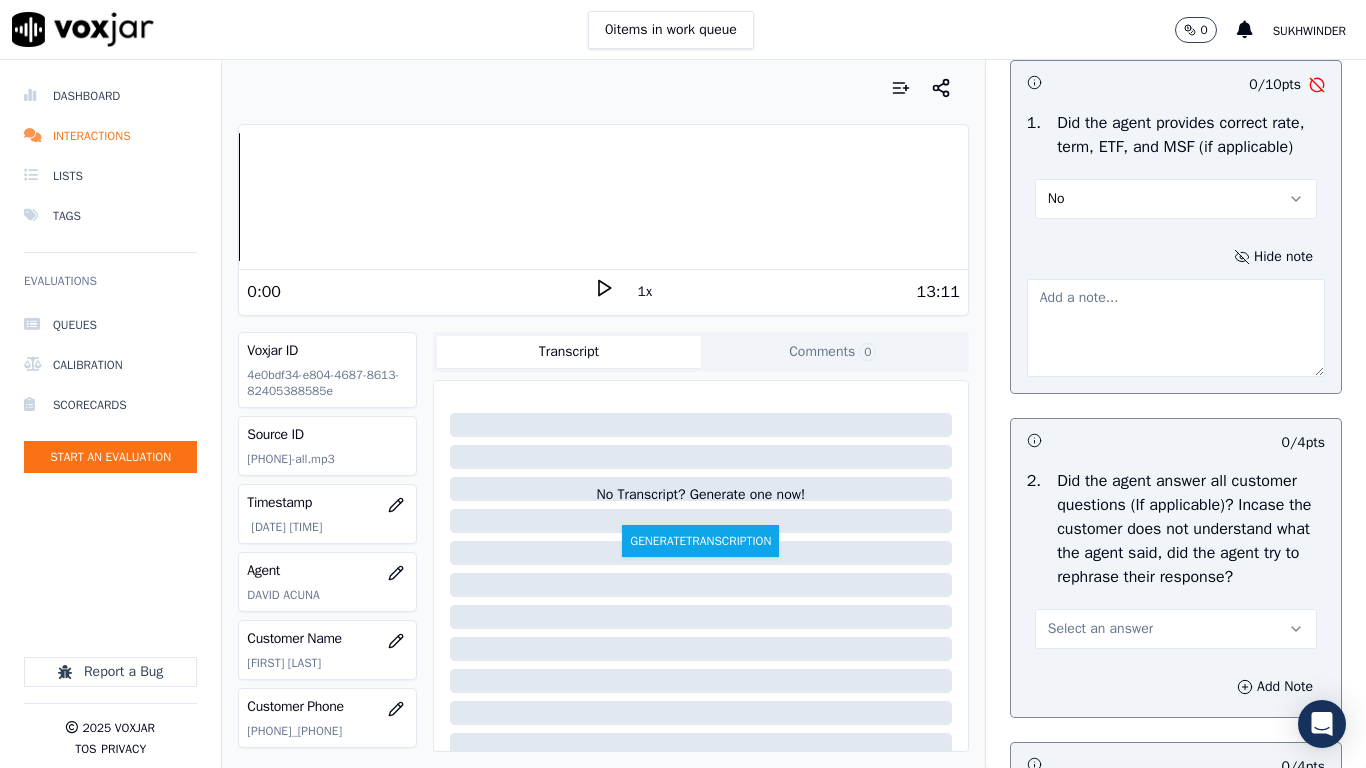 paste on "4.58sec Did not state etf of $100" 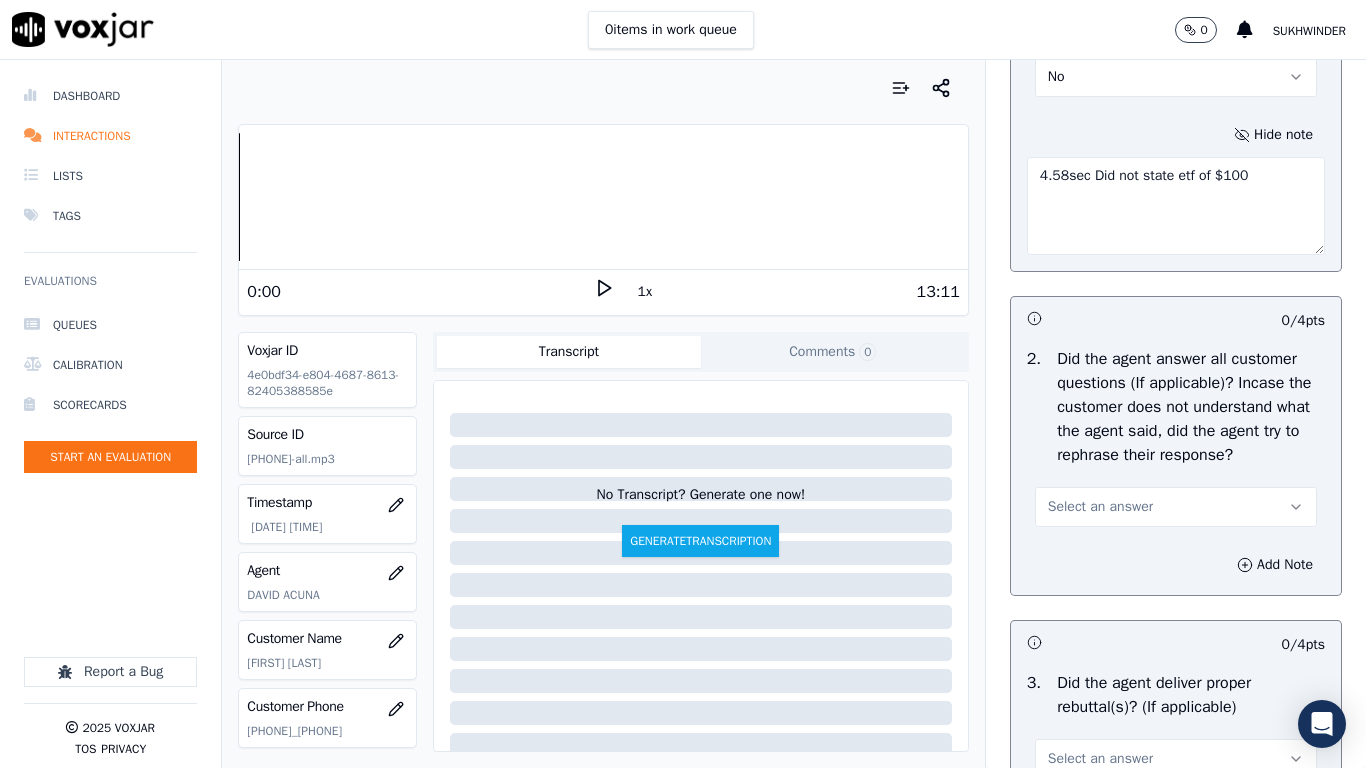 scroll, scrollTop: 3300, scrollLeft: 0, axis: vertical 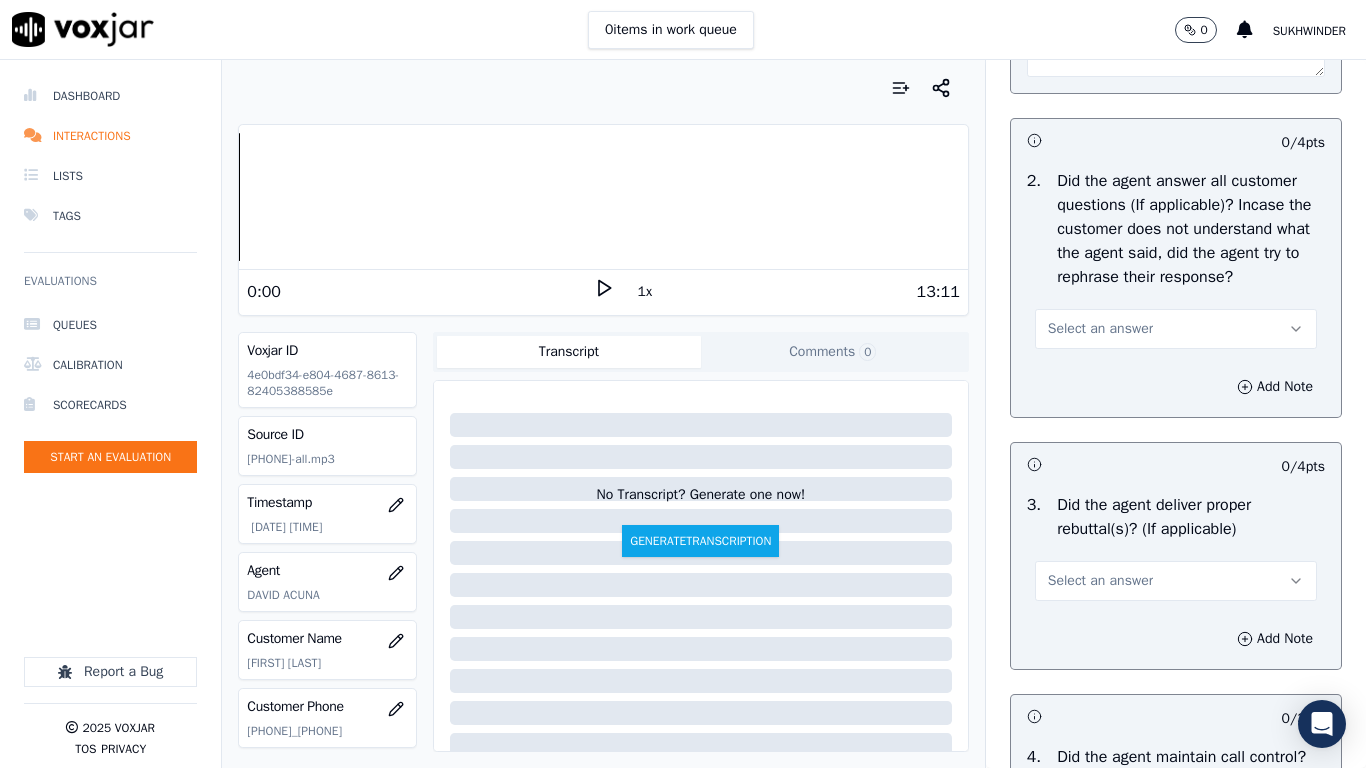 type on "4.58sec Did not state etf of $100" 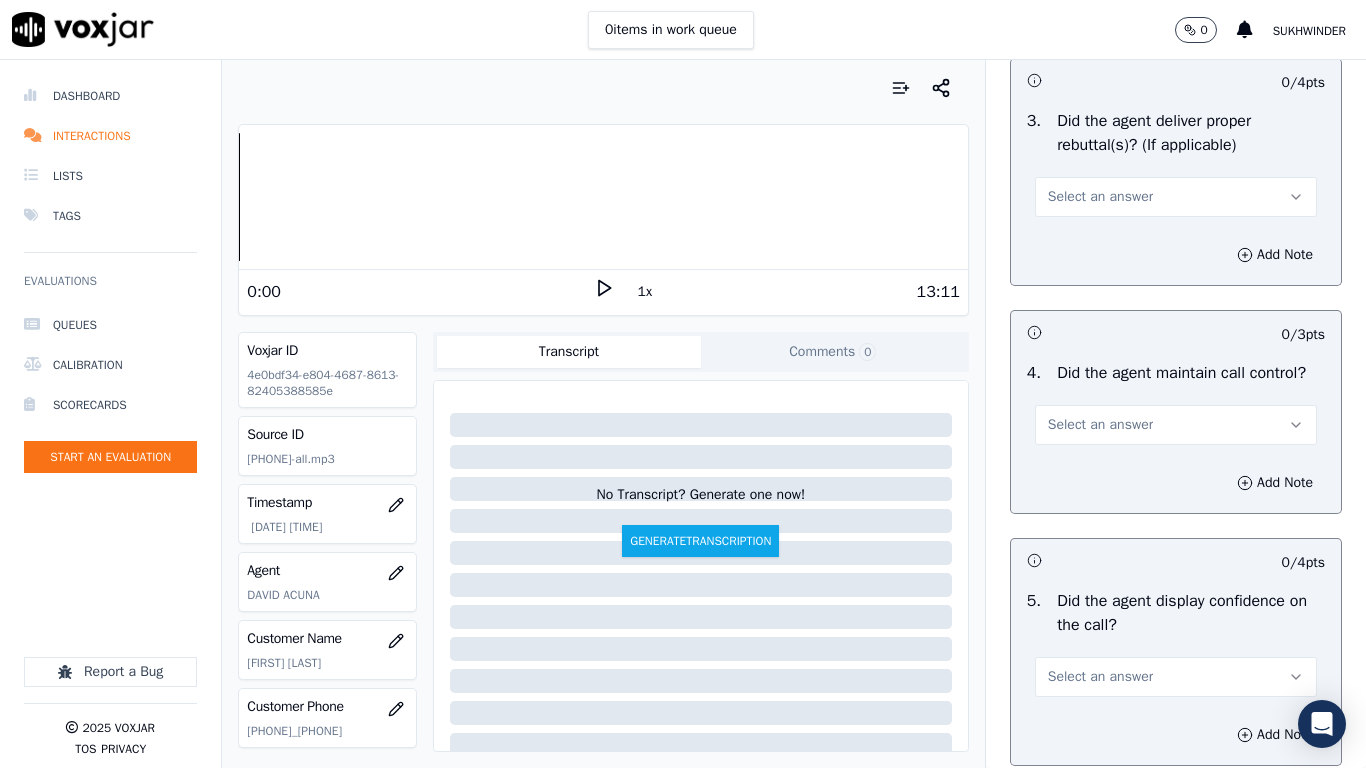 scroll, scrollTop: 3700, scrollLeft: 0, axis: vertical 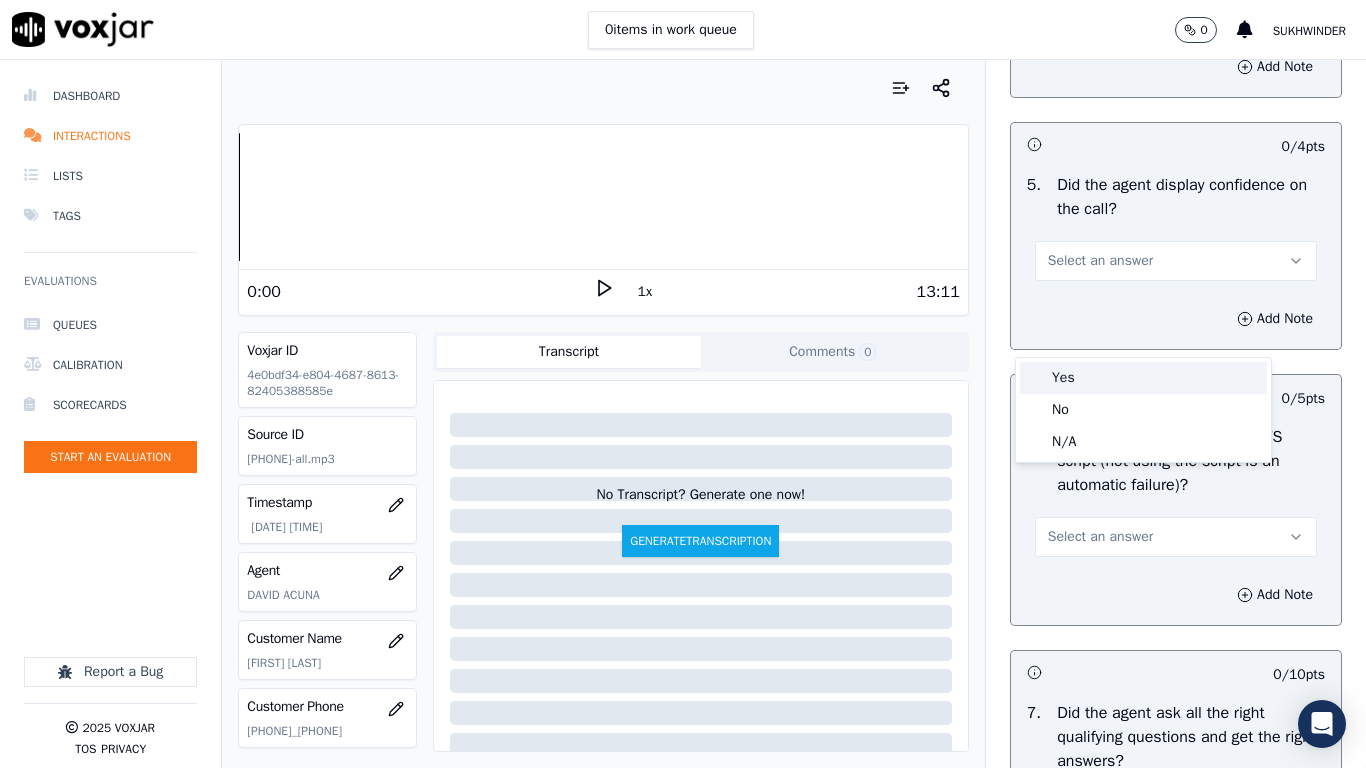 drag, startPoint x: 1089, startPoint y: 375, endPoint x: 1088, endPoint y: 390, distance: 15.033297 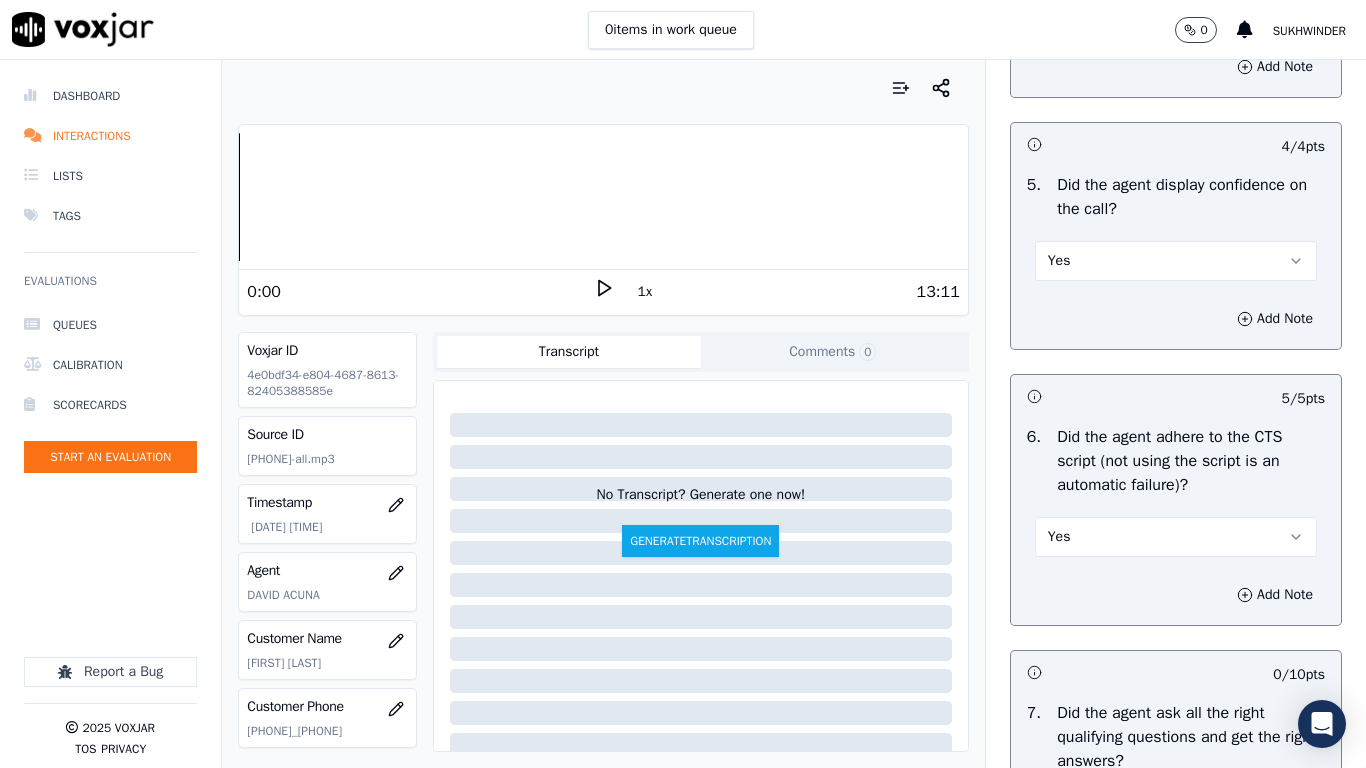 scroll, scrollTop: 4400, scrollLeft: 0, axis: vertical 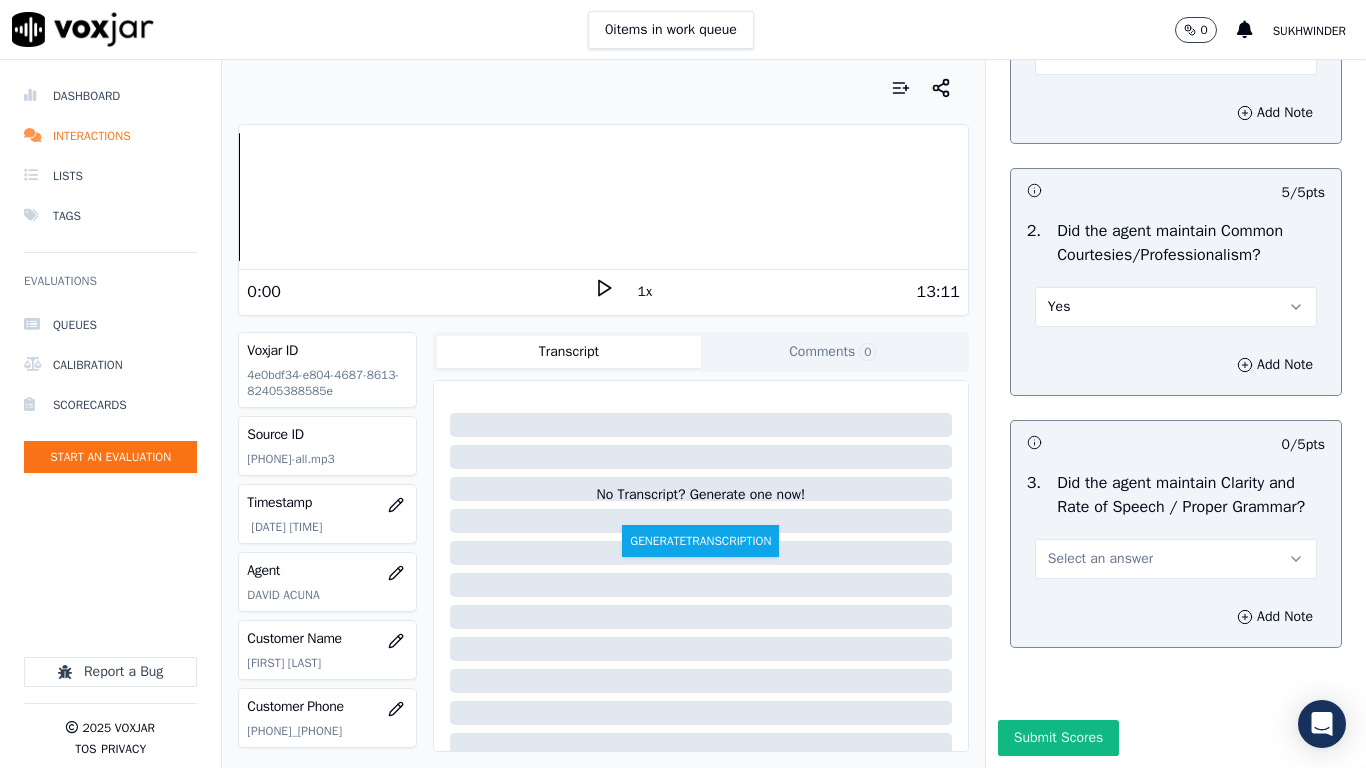 drag, startPoint x: 1093, startPoint y: 509, endPoint x: 1091, endPoint y: 523, distance: 14.142136 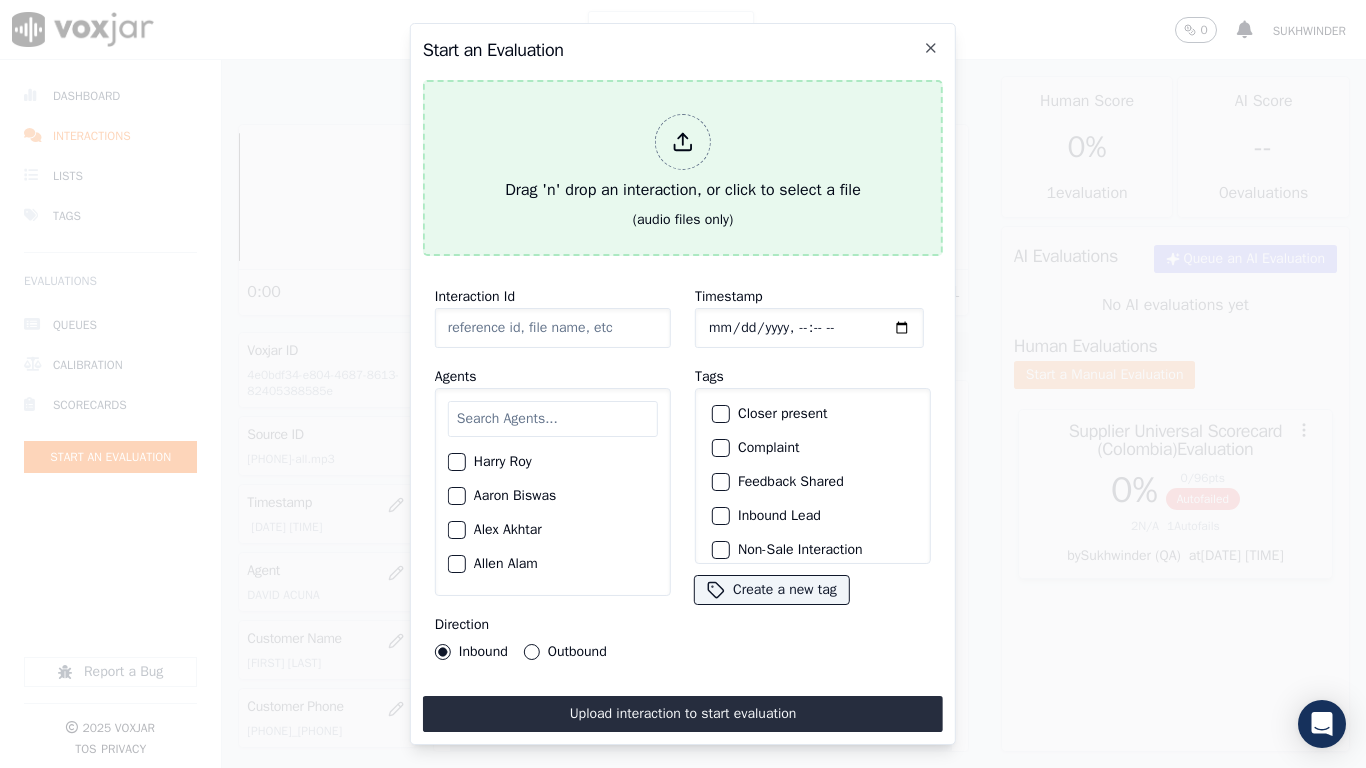 type on "20250710-105845_2077548240-all.mp3" 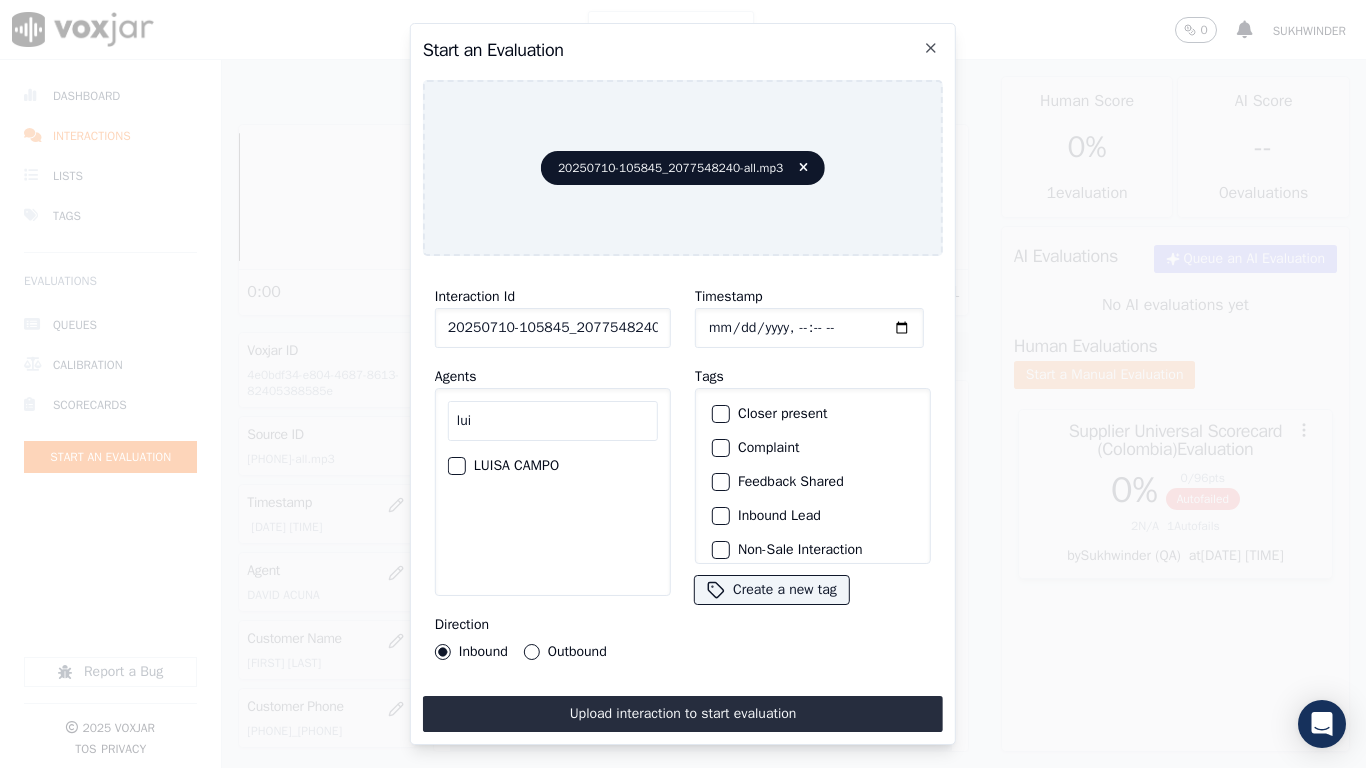 type on "lui" 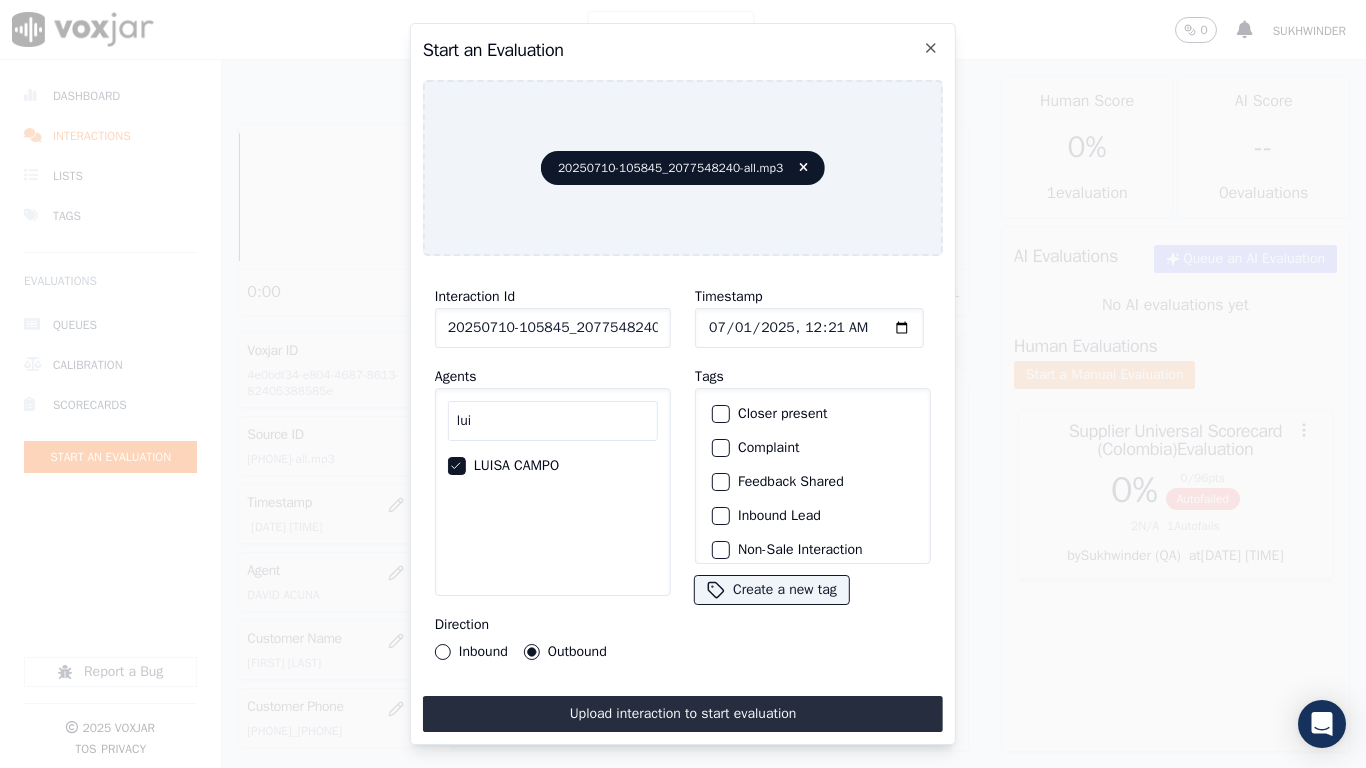 type on "[DATE] [TIME]" 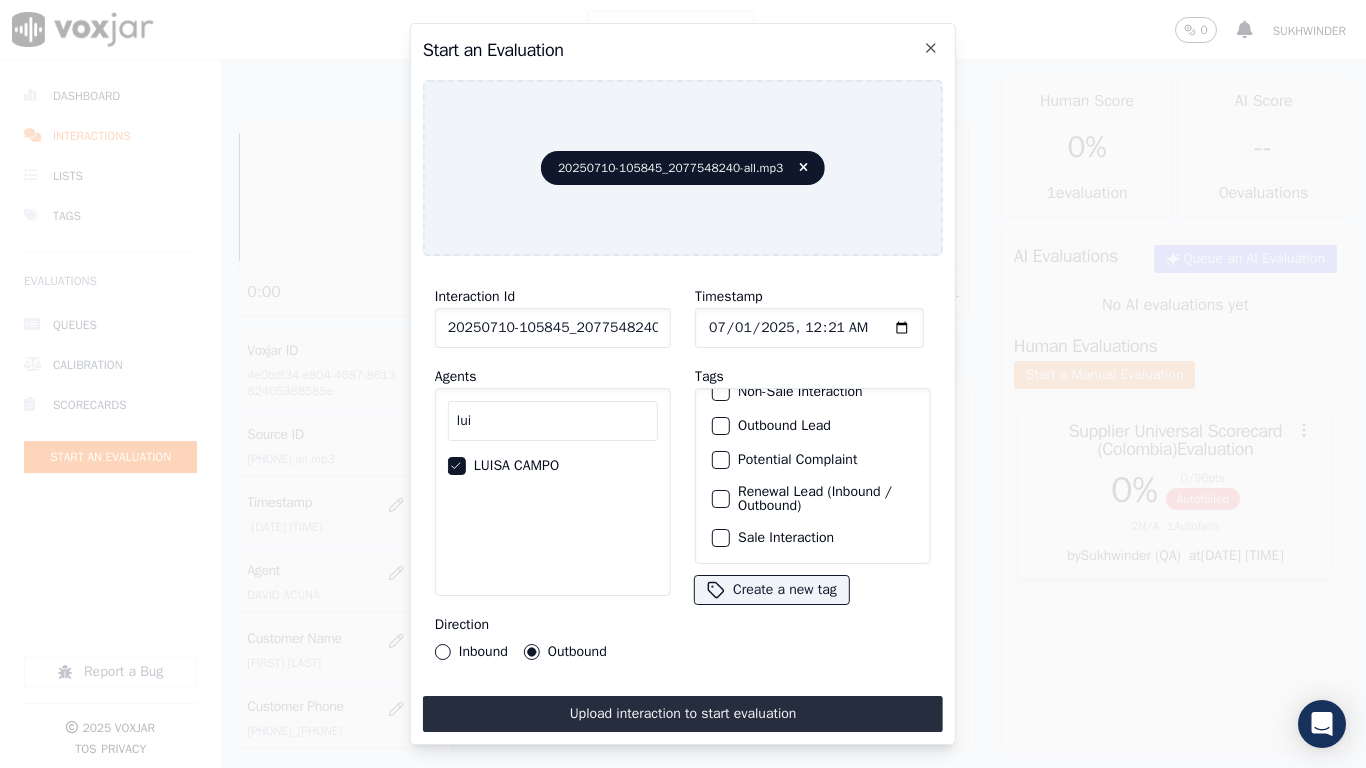 scroll, scrollTop: 173, scrollLeft: 0, axis: vertical 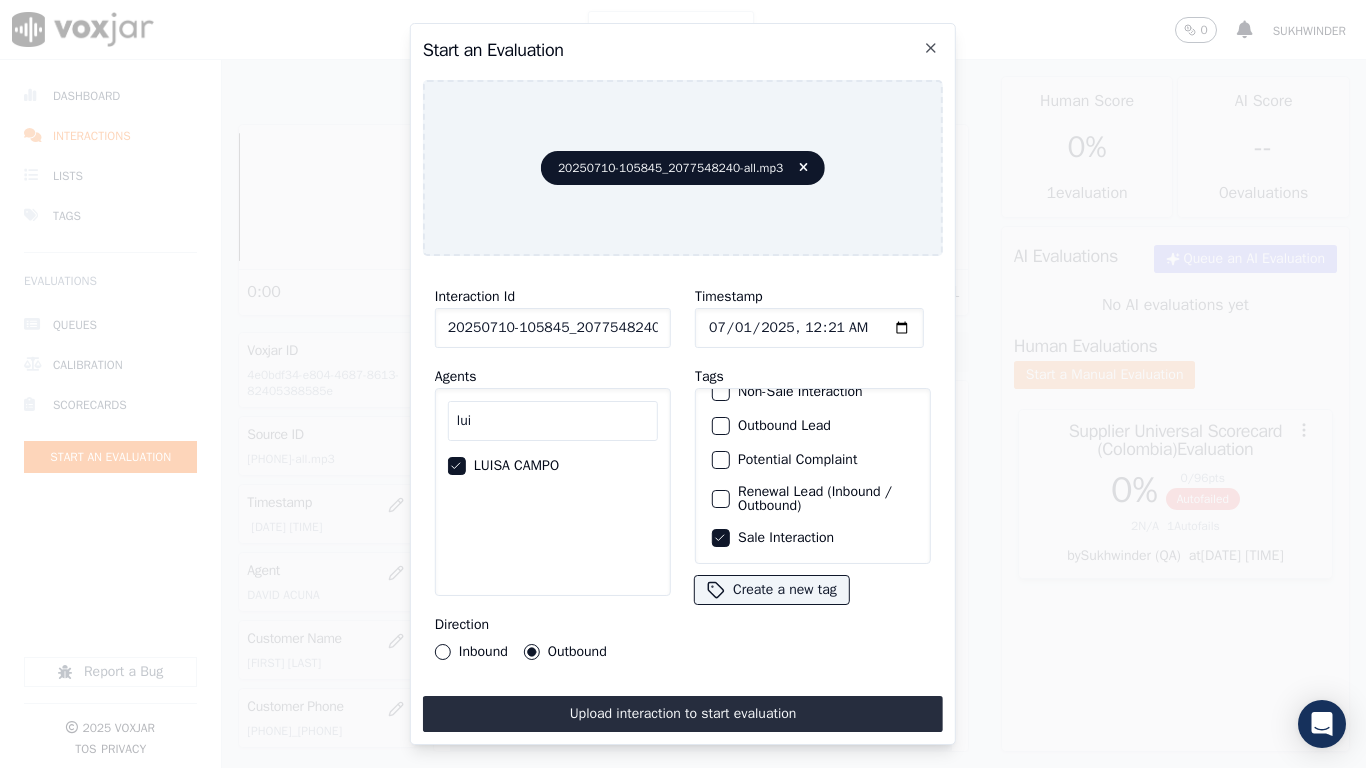 type 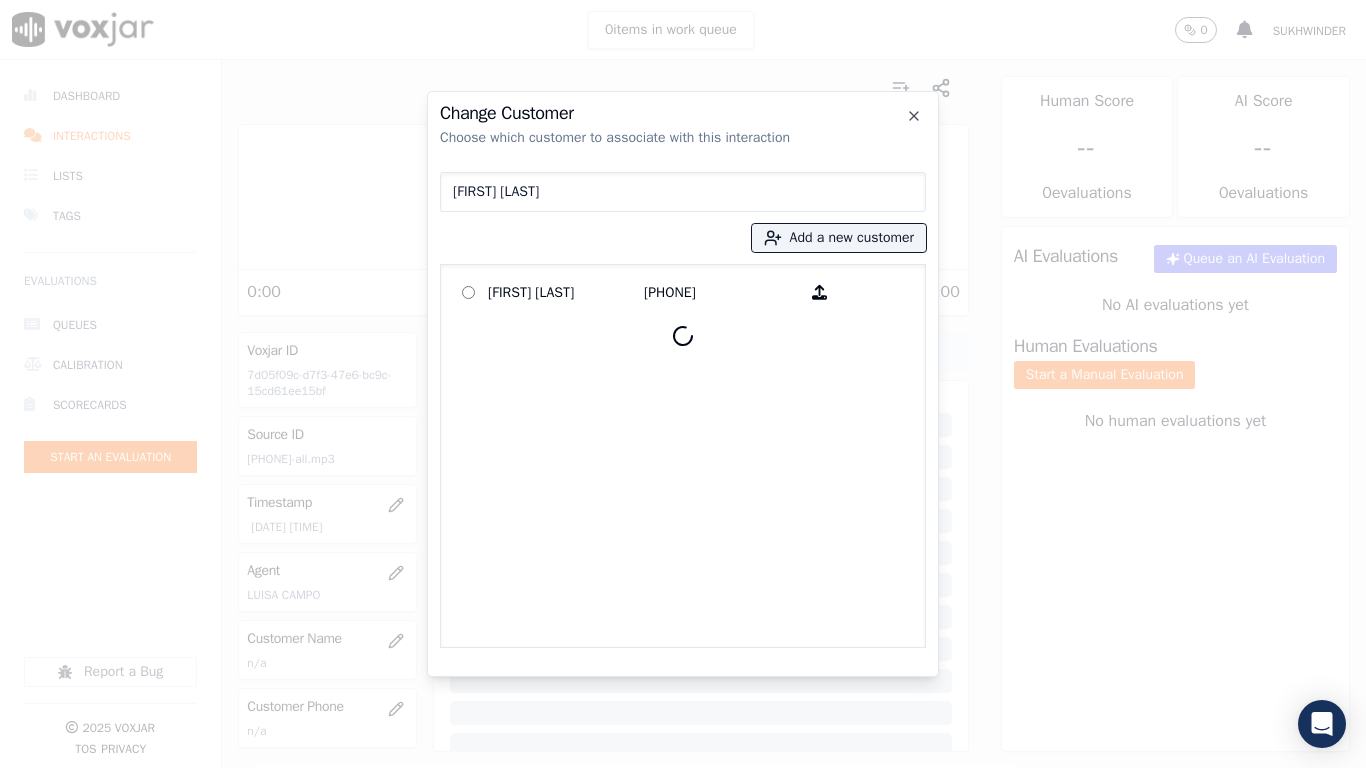 type on "[FIRST] [LAST]" 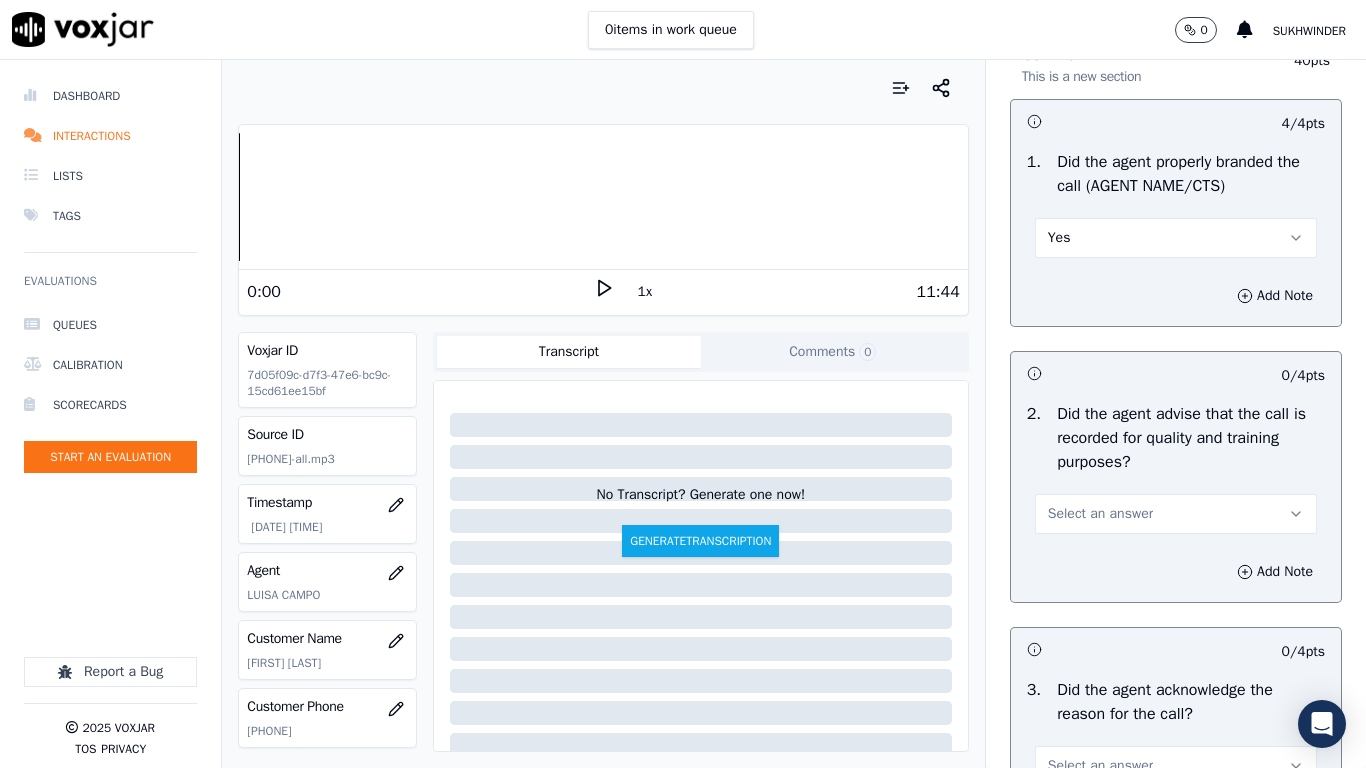 scroll, scrollTop: 300, scrollLeft: 0, axis: vertical 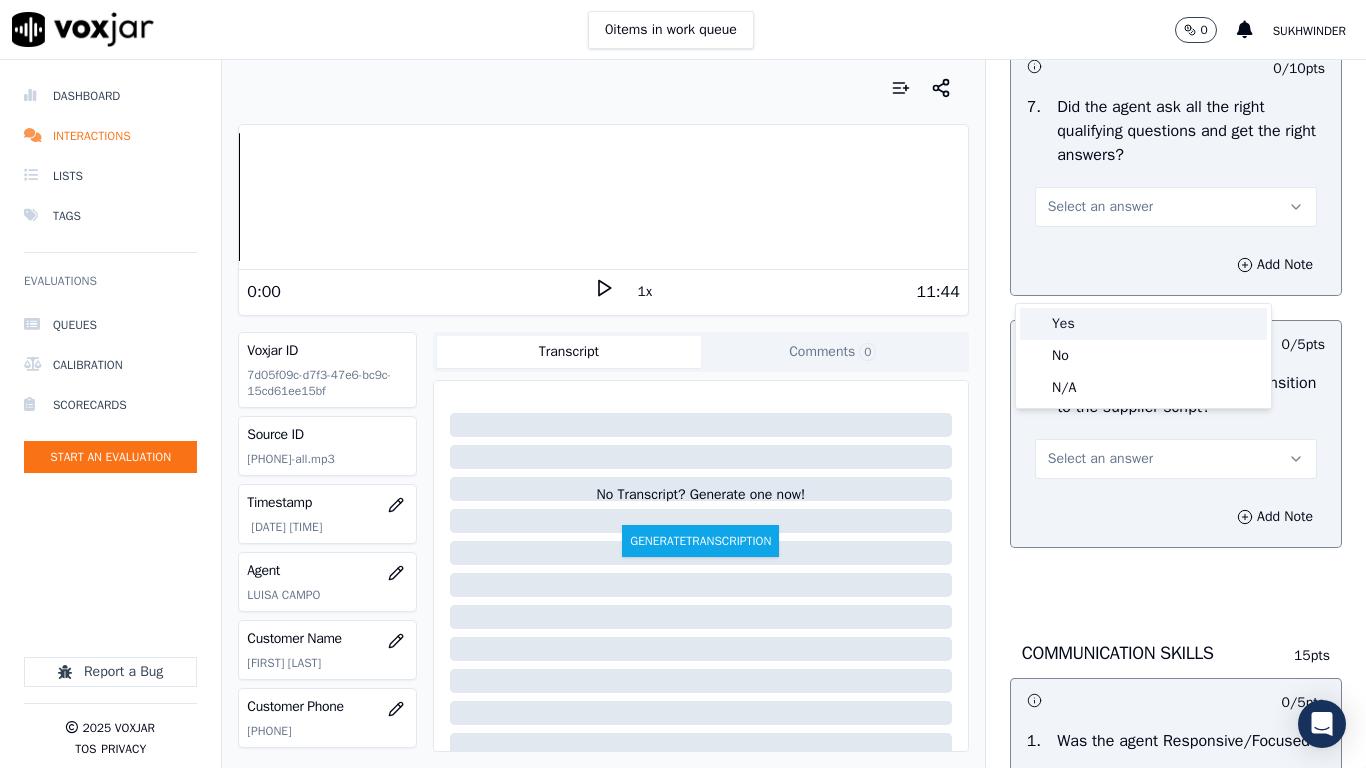 drag, startPoint x: 1090, startPoint y: 323, endPoint x: 1092, endPoint y: 337, distance: 14.142136 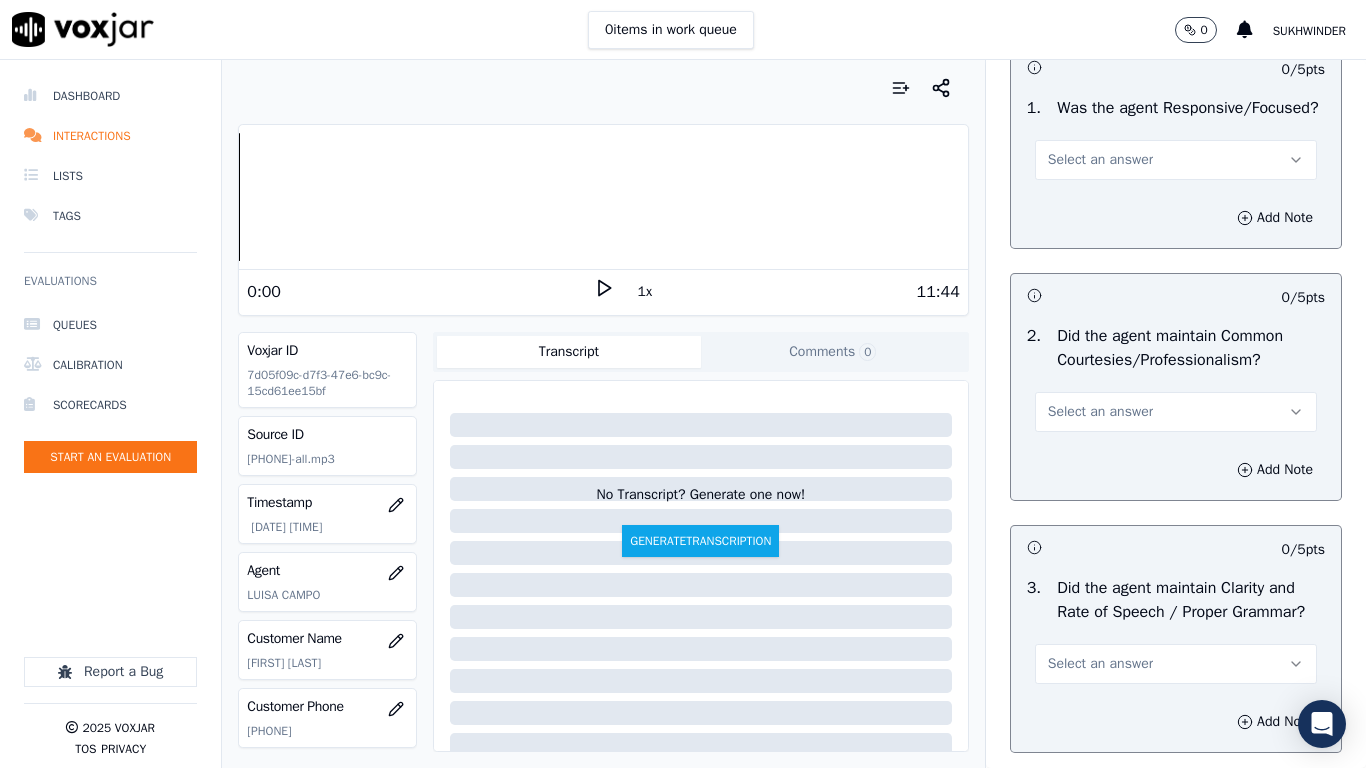 scroll, scrollTop: 5300, scrollLeft: 0, axis: vertical 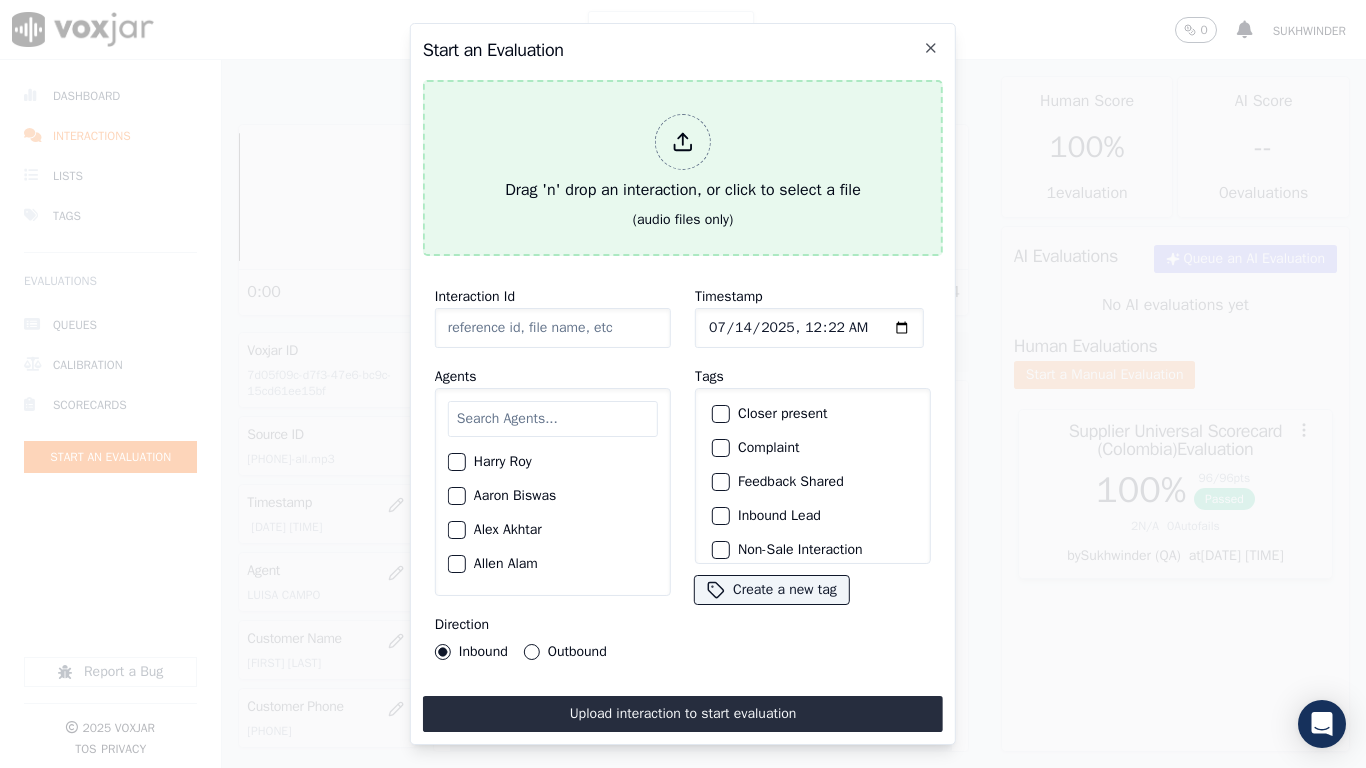 type on "[DATE]-[TIME]_[PHONE]-all.mp3" 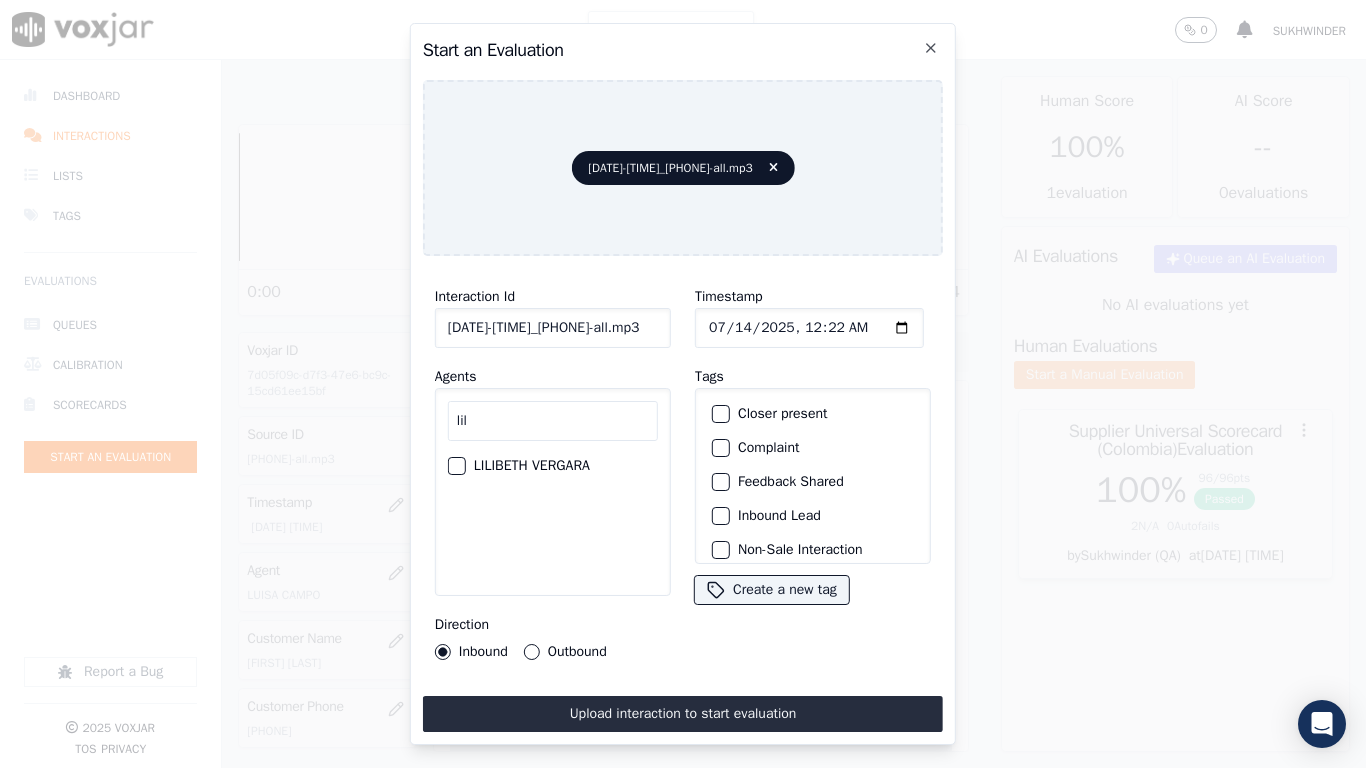 type on "lil" 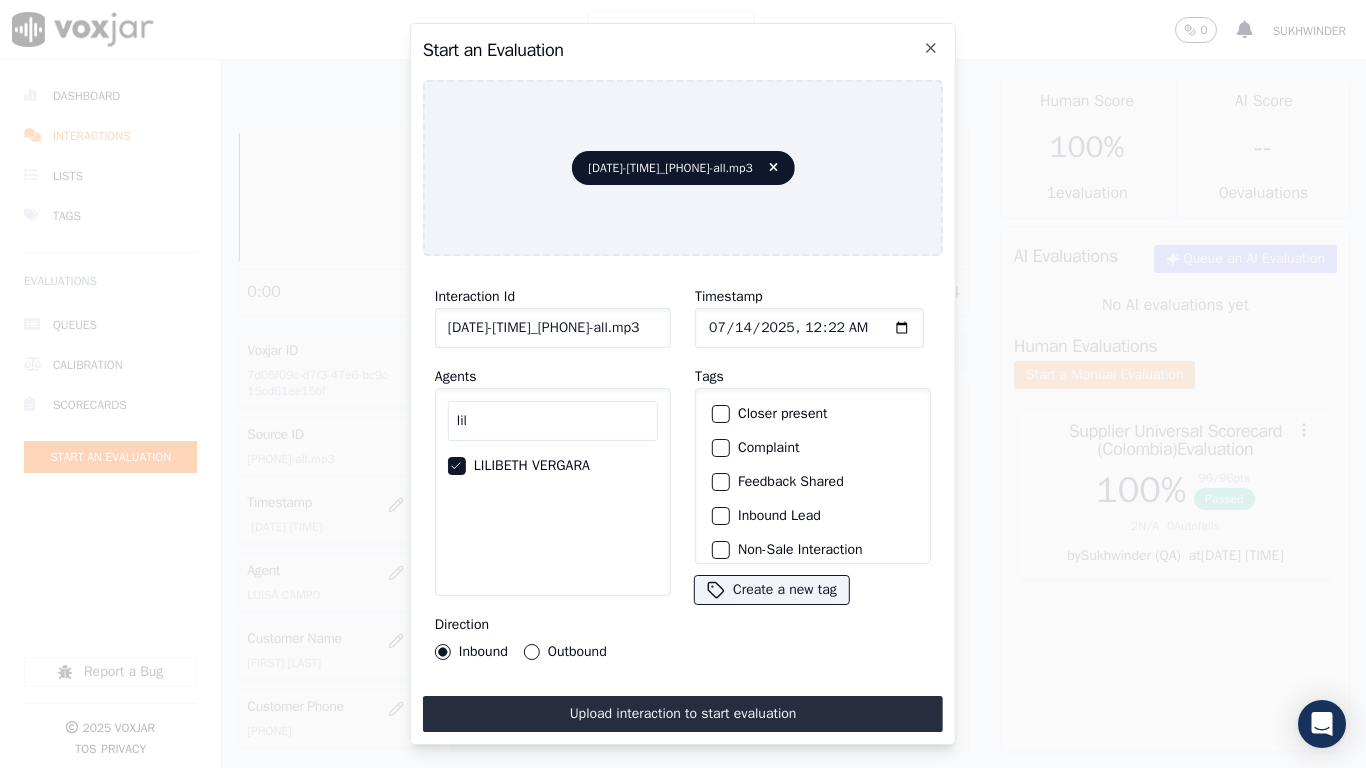 type on "2025-07-10T00:22" 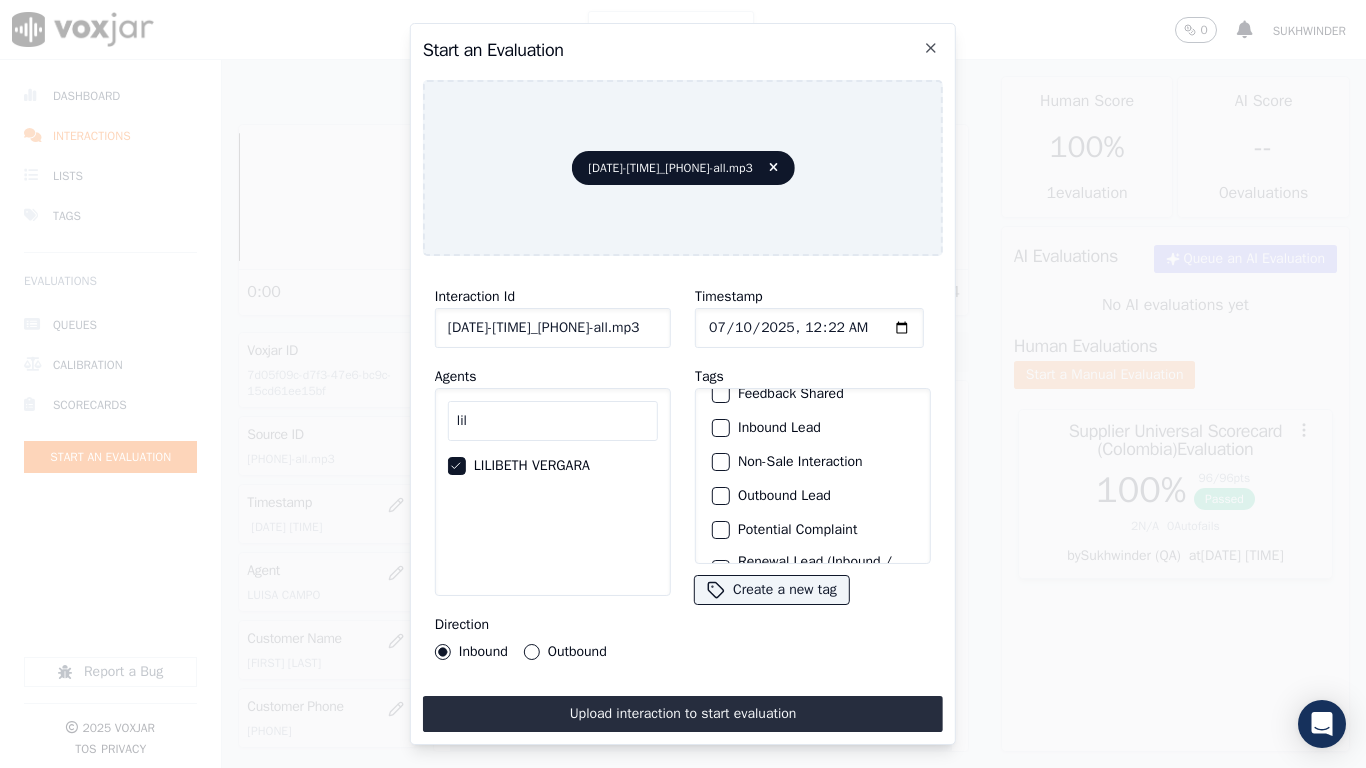 scroll, scrollTop: 173, scrollLeft: 0, axis: vertical 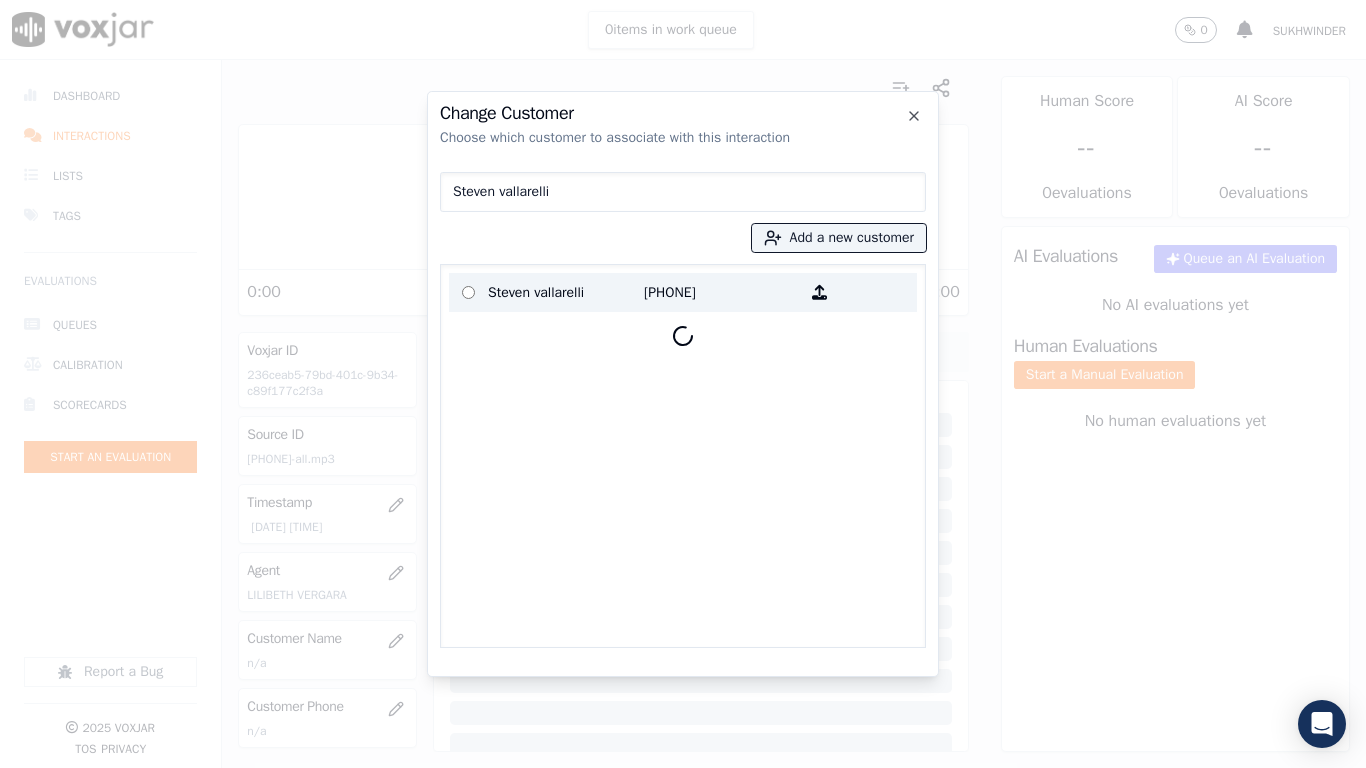 type on "Steven vallarelli" 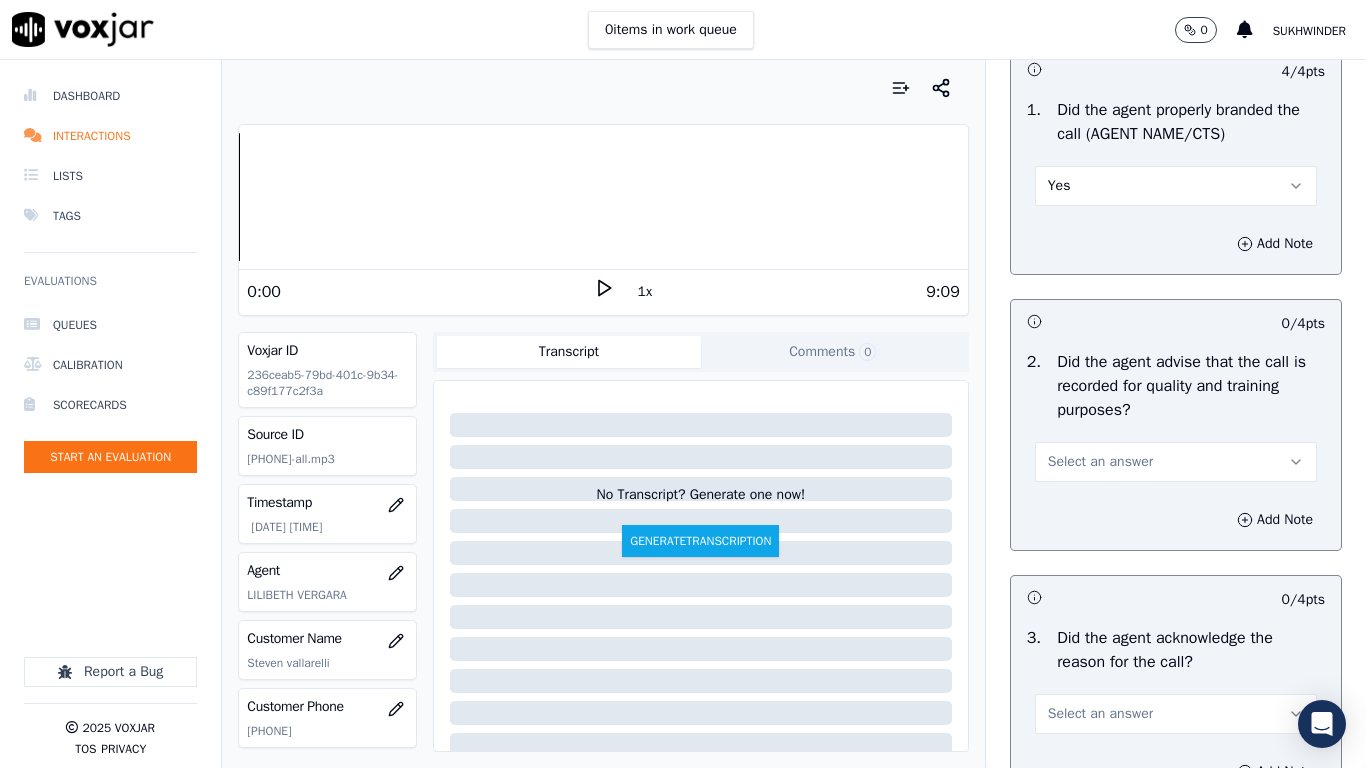 scroll, scrollTop: 500, scrollLeft: 0, axis: vertical 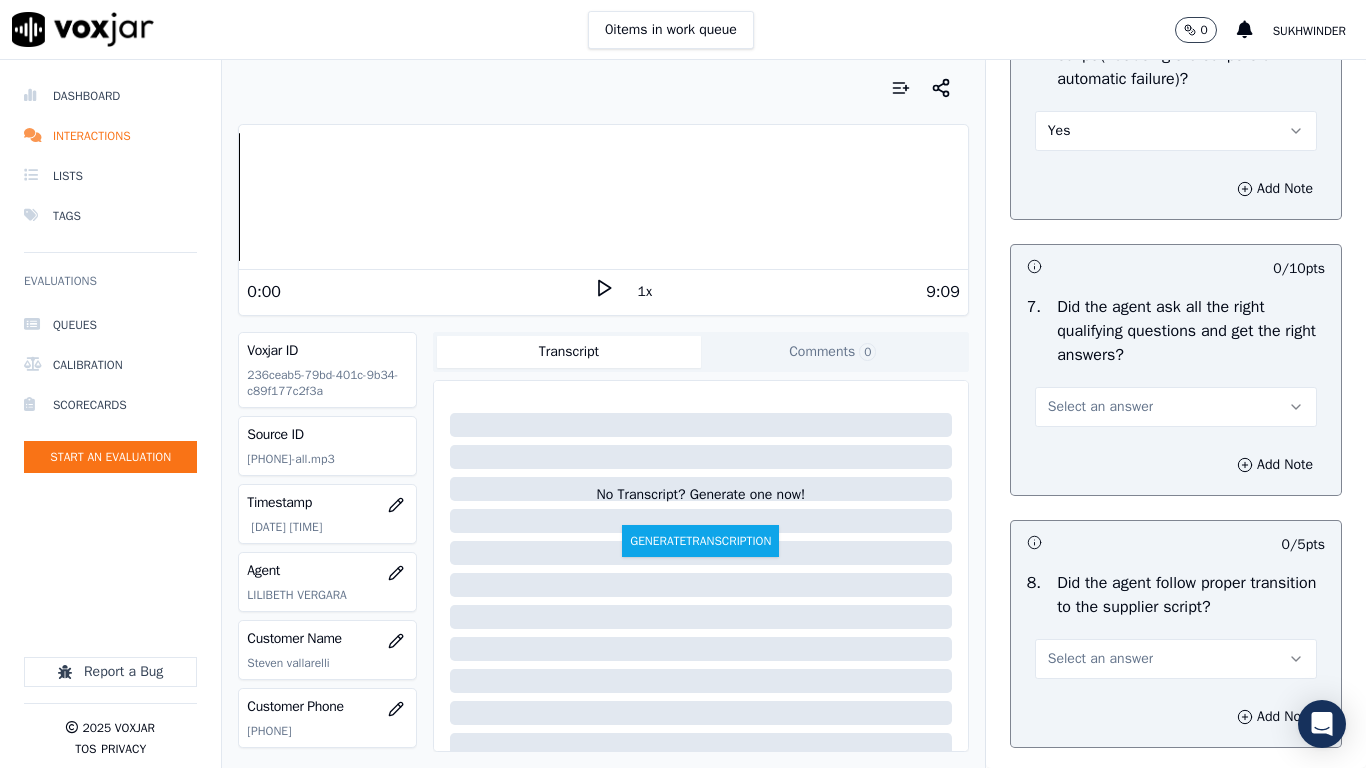drag, startPoint x: 1082, startPoint y: 441, endPoint x: 1116, endPoint y: 477, distance: 49.517673 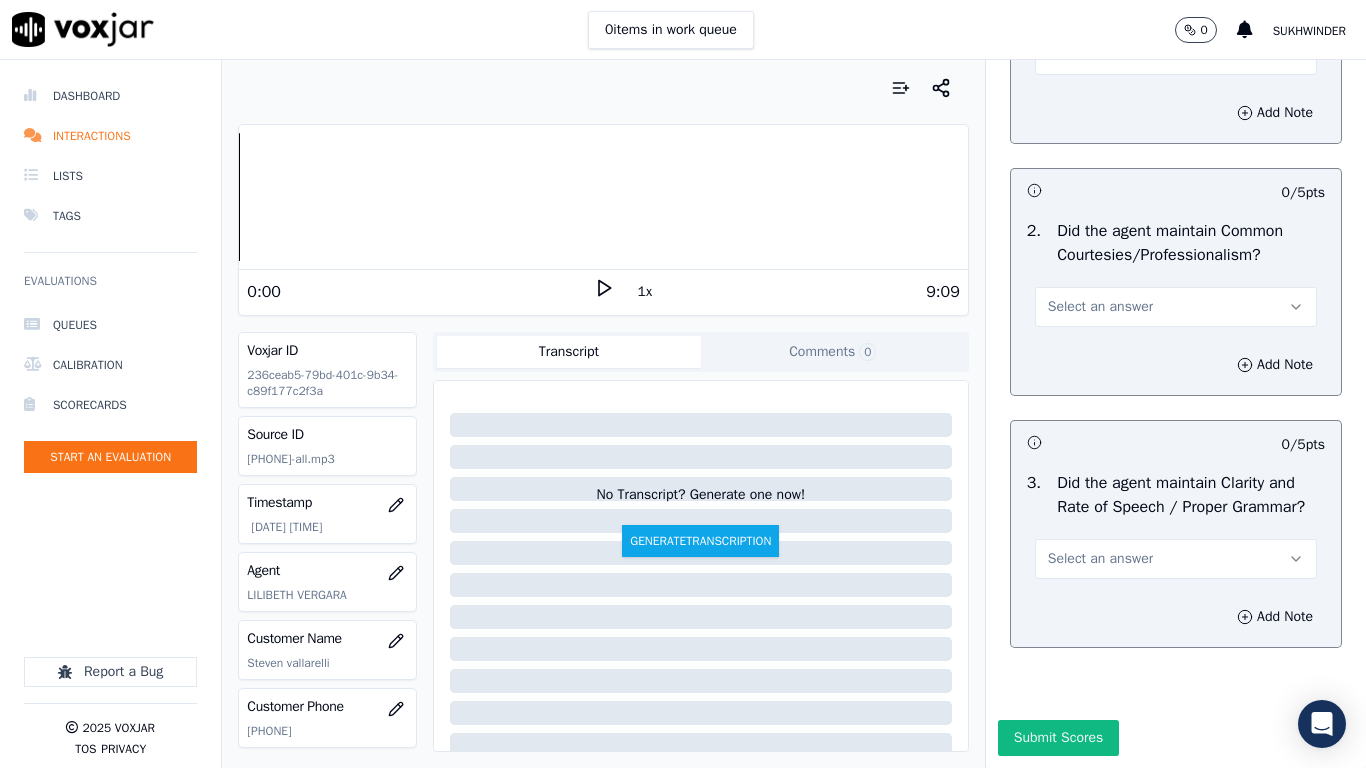 scroll, scrollTop: 5503, scrollLeft: 0, axis: vertical 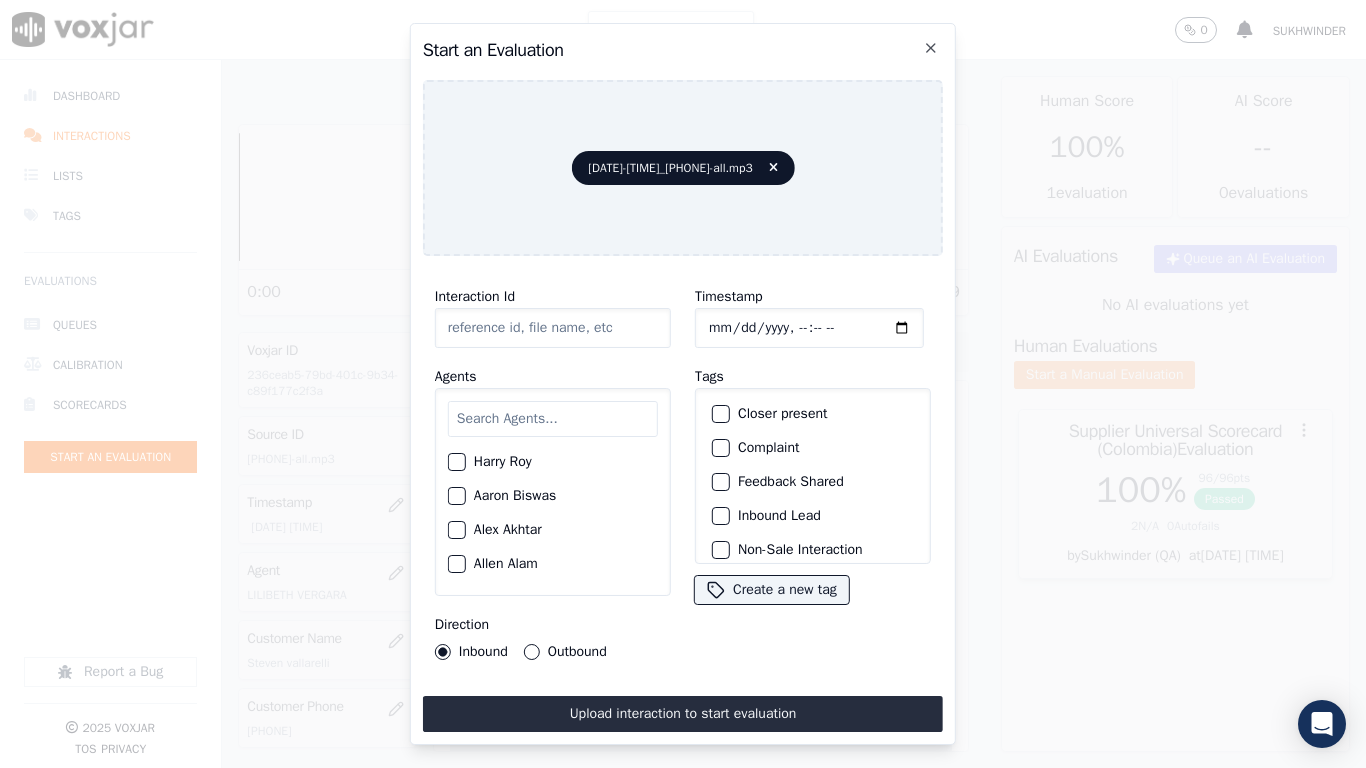 type on "[DATE]-[TIME]_[PHONE]-all.mp3" 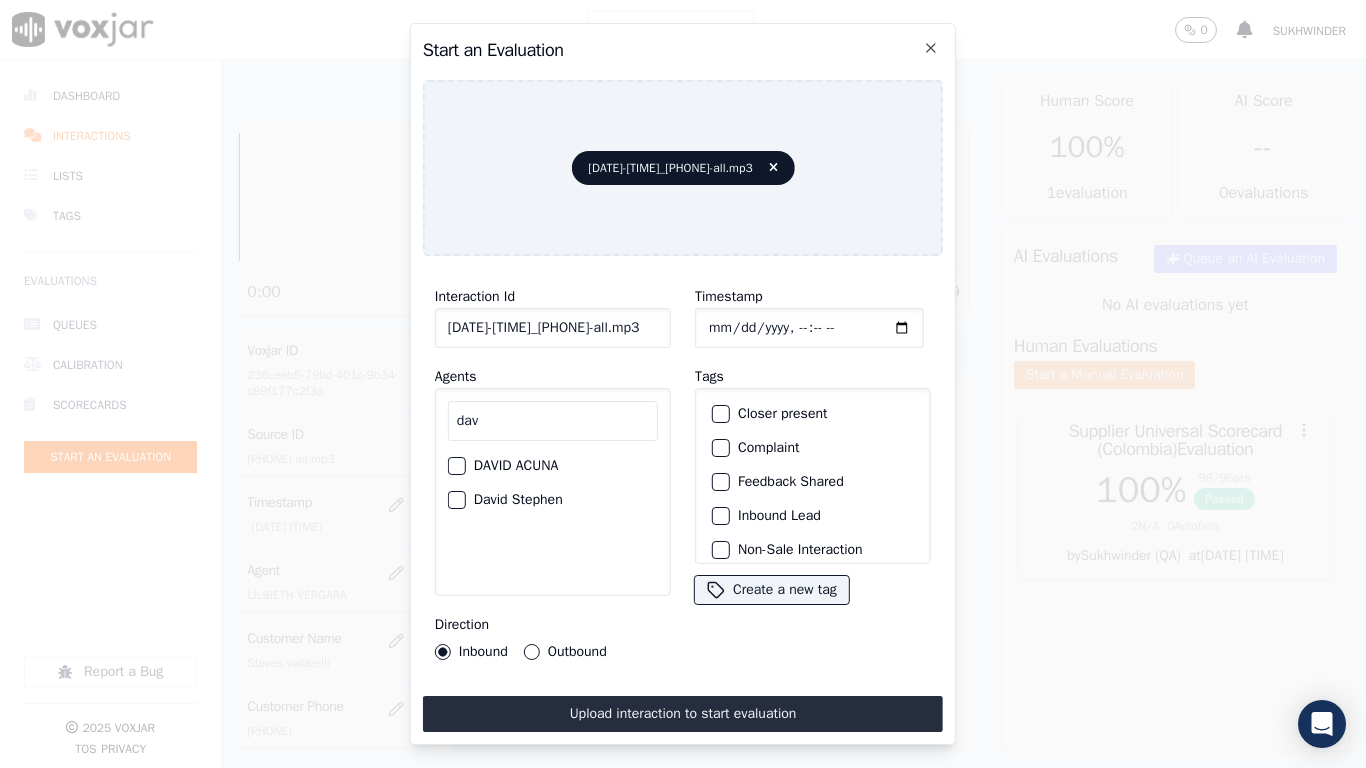 type on "dav" 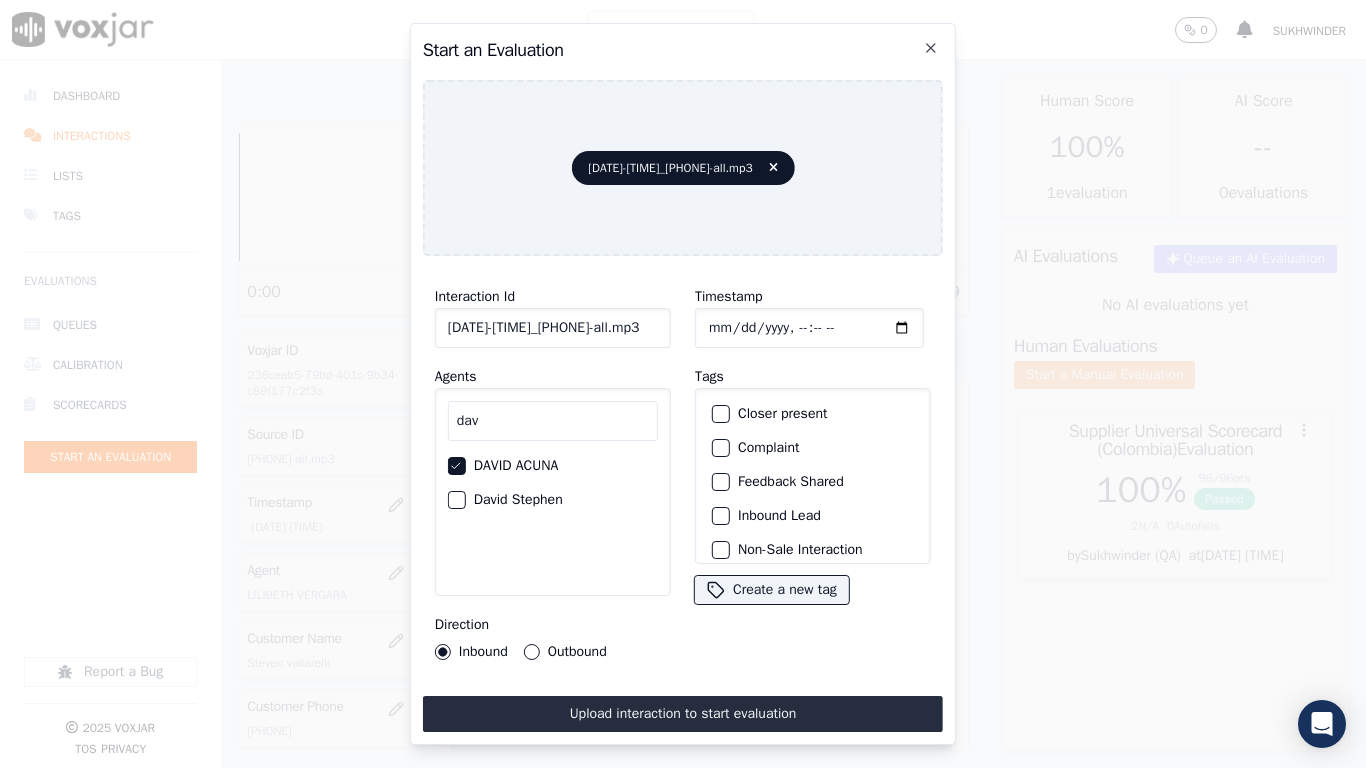 type on "2025-07-10T00:23" 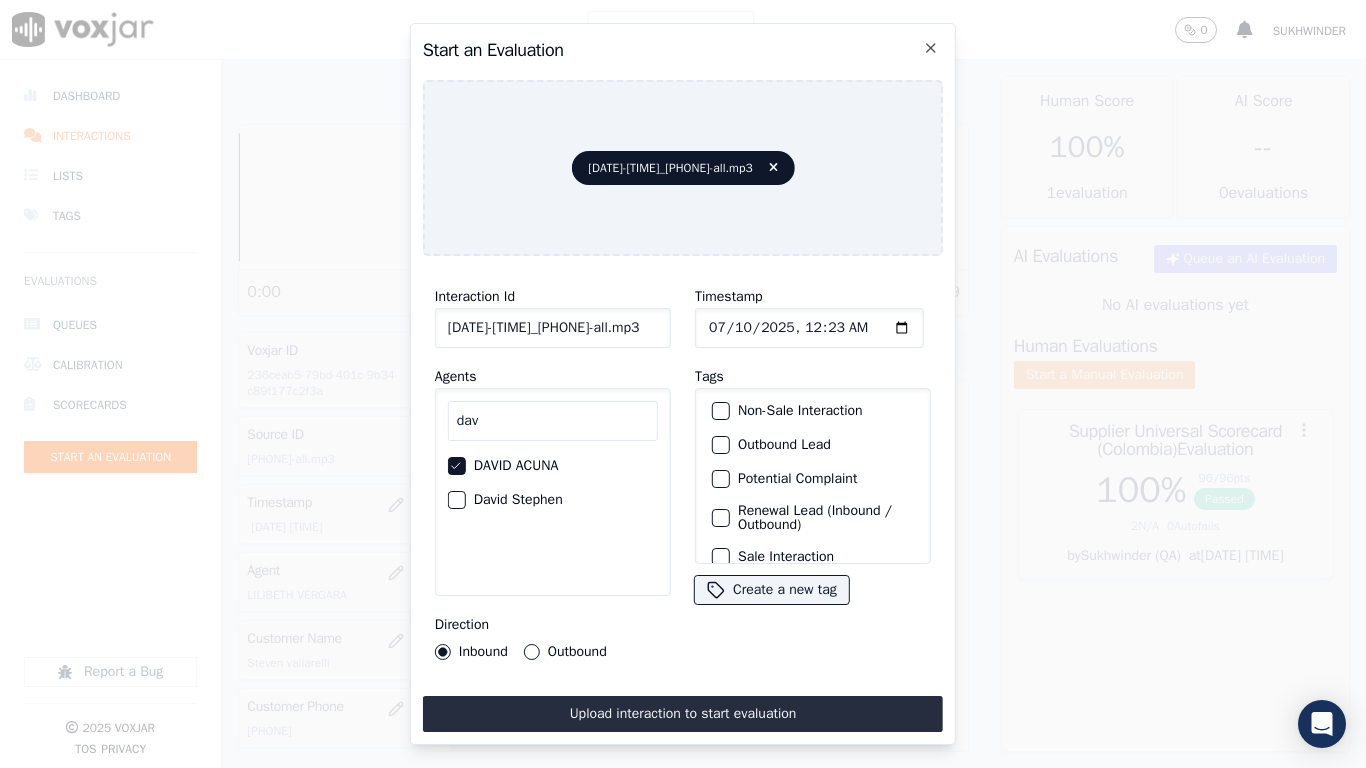 scroll, scrollTop: 173, scrollLeft: 0, axis: vertical 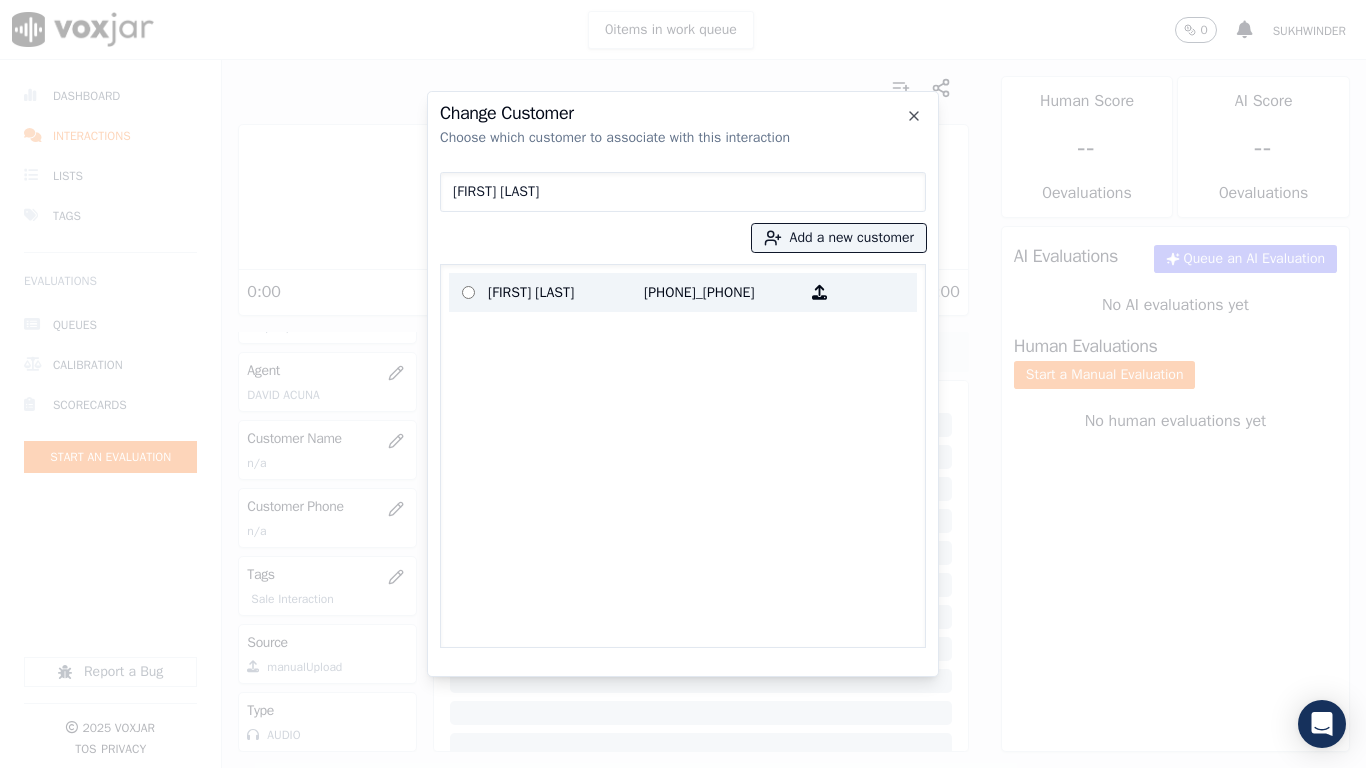 type on "[FIRST] [LAST]" 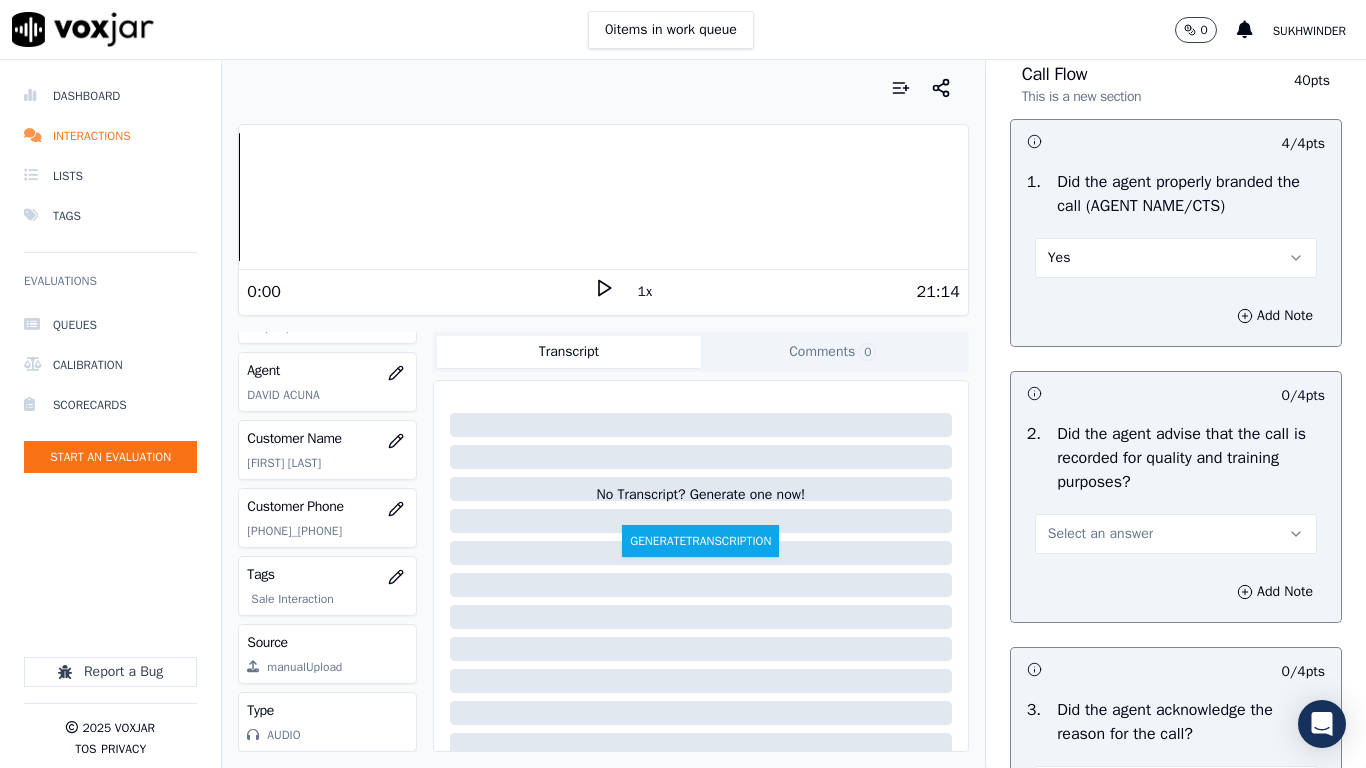 scroll, scrollTop: 300, scrollLeft: 0, axis: vertical 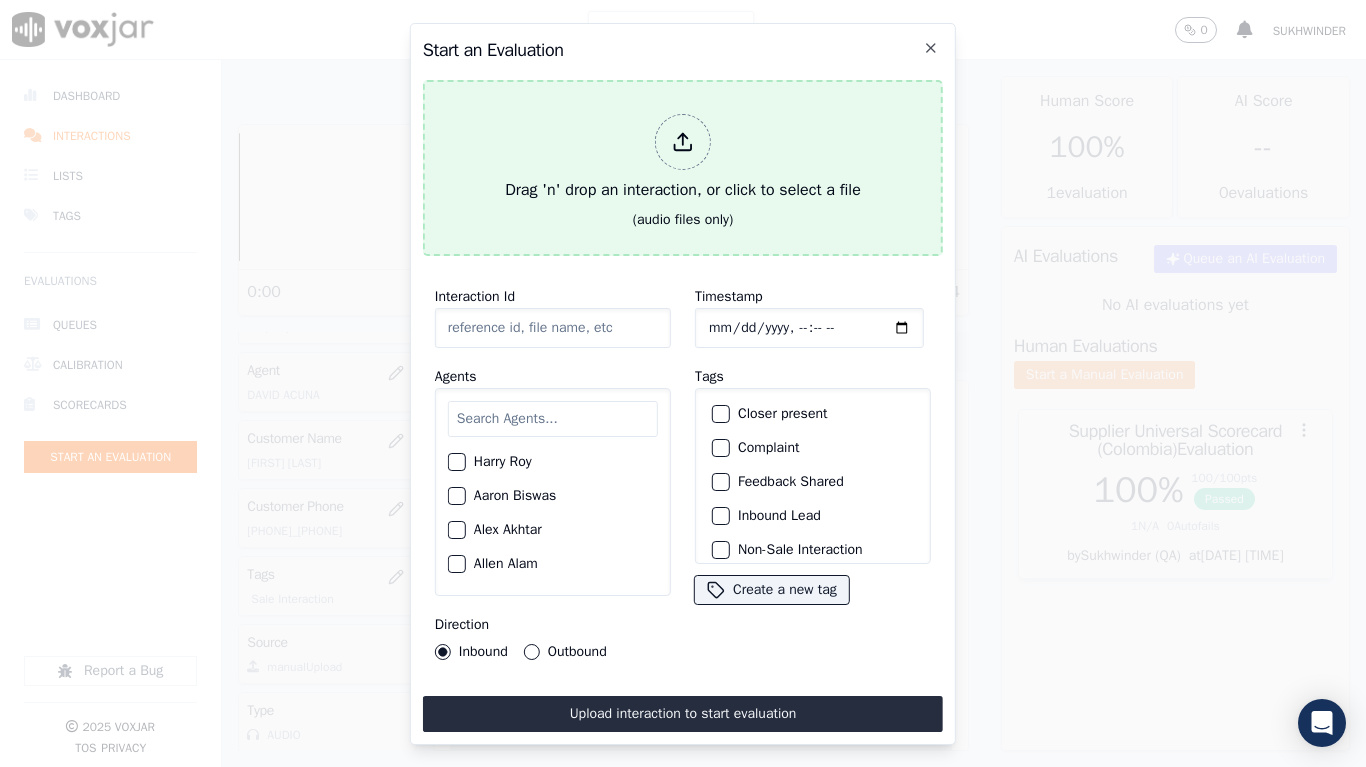 type 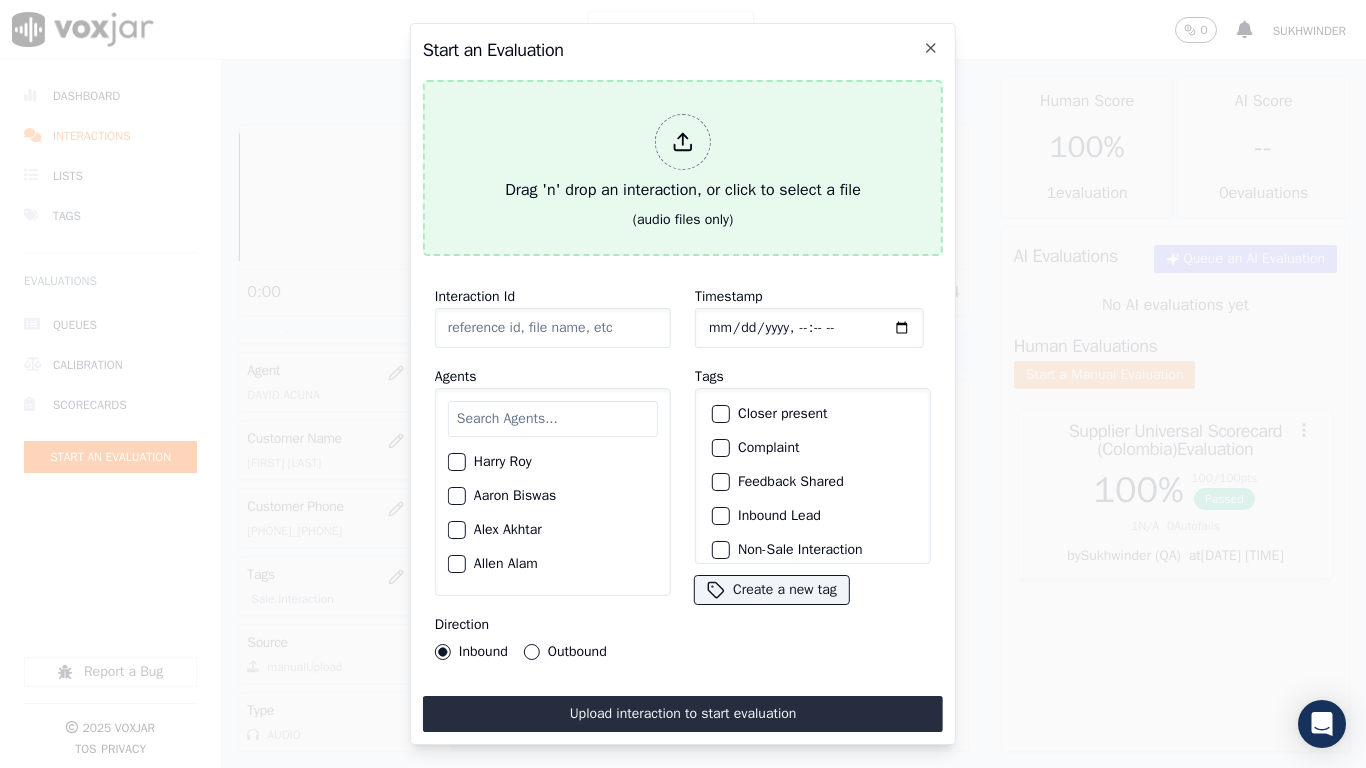 type on "20250710-161702_6173089205-all.mp3" 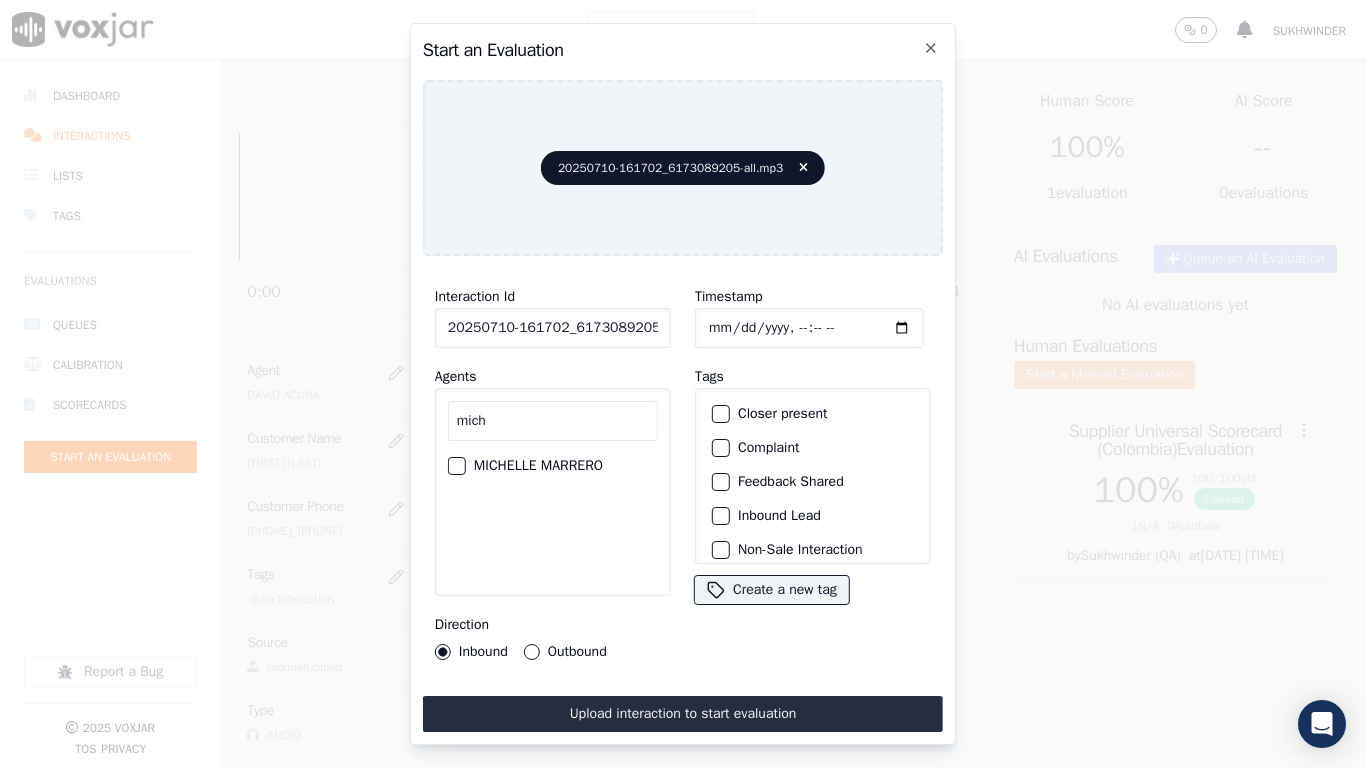type on "mich" 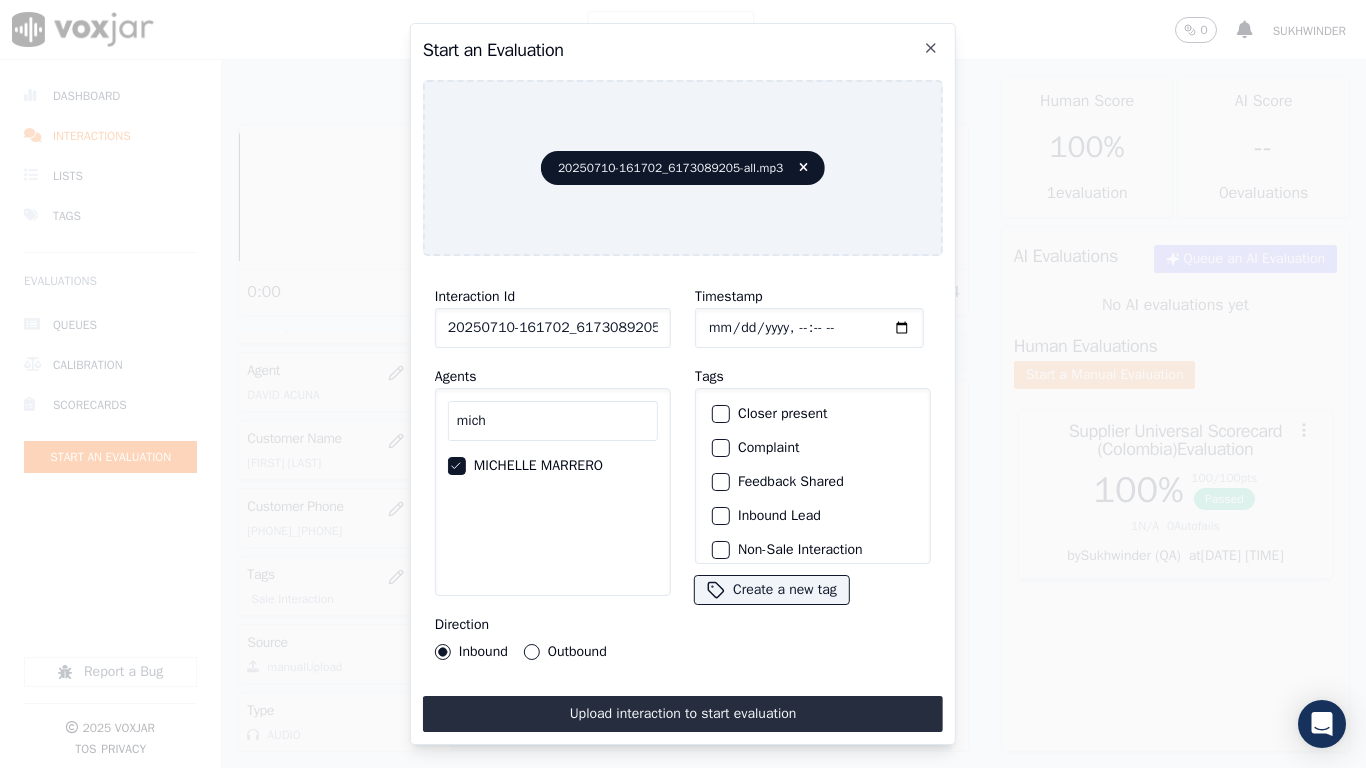 type on "[DATE]T[TIME]" 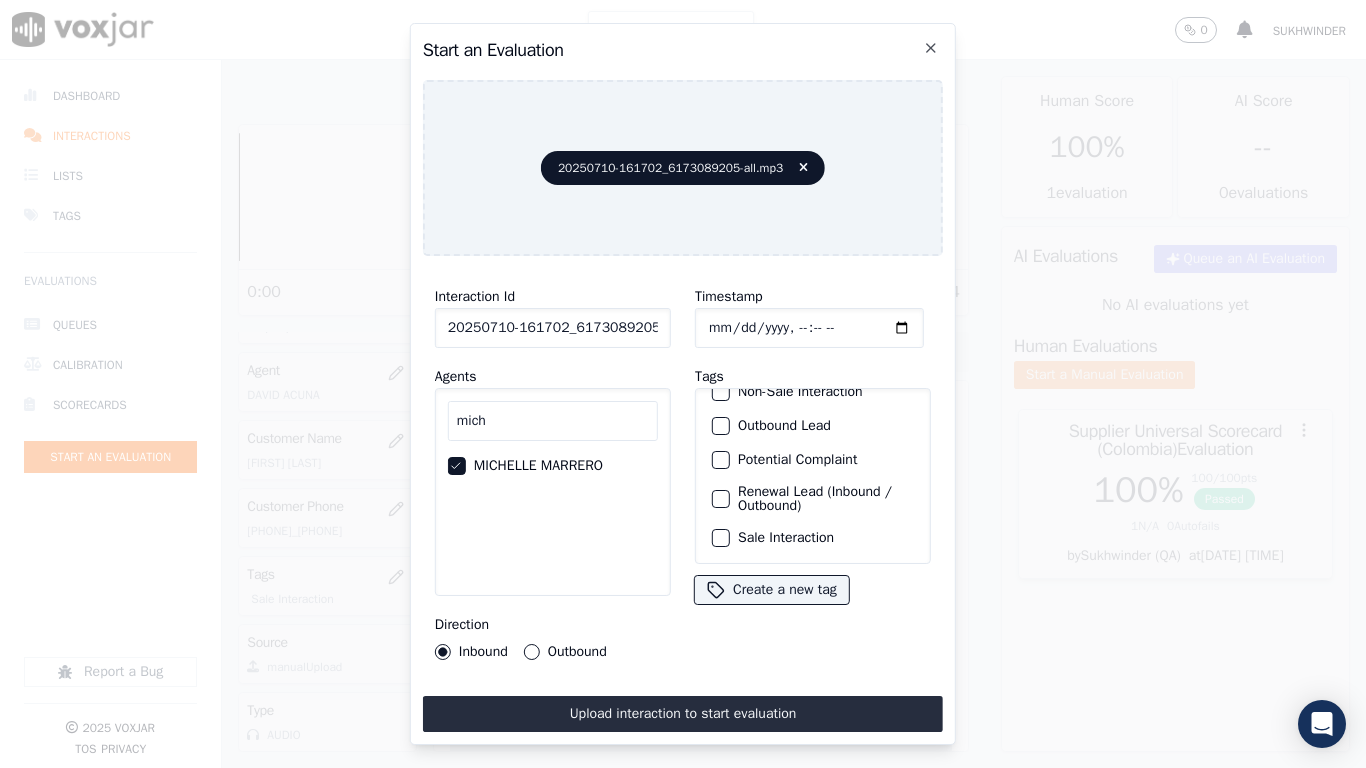 scroll, scrollTop: 173, scrollLeft: 0, axis: vertical 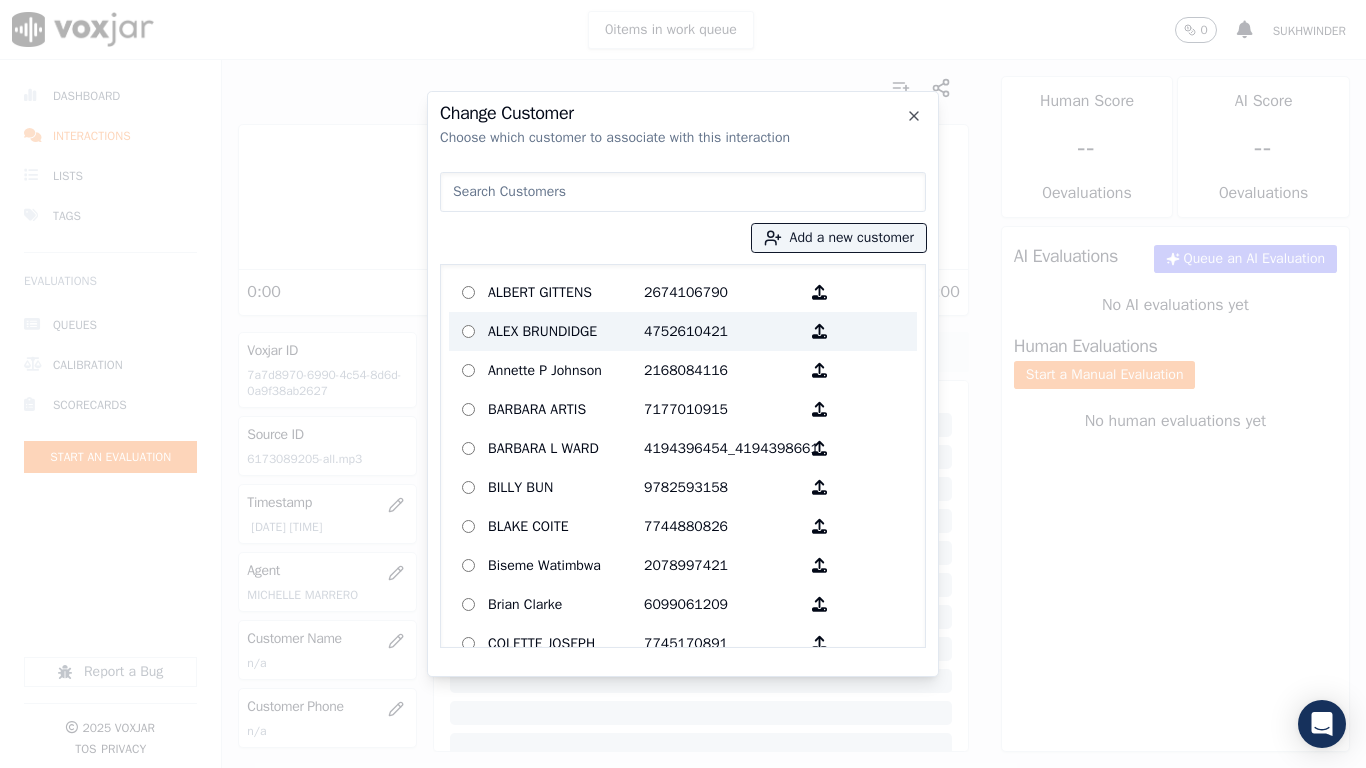 paste on "Paul Conroy" 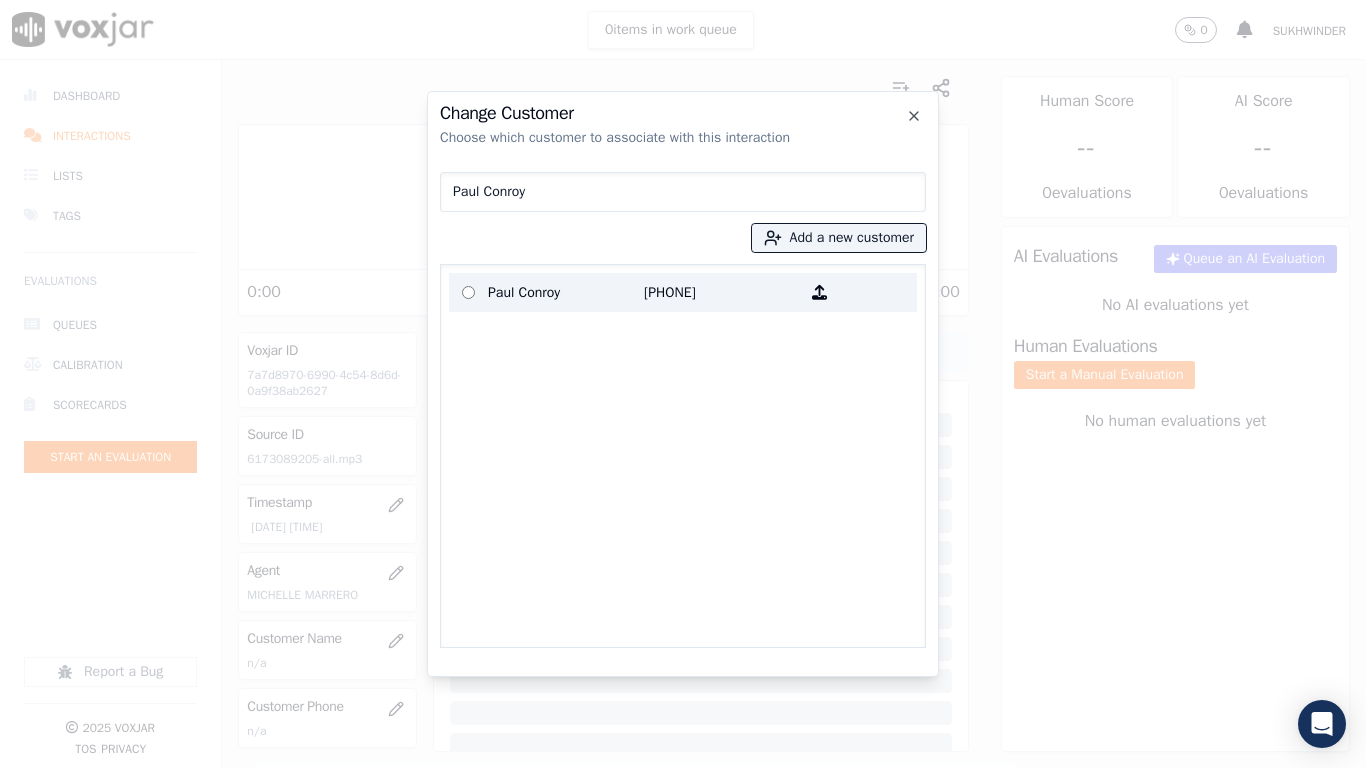 type on "Paul Conroy" 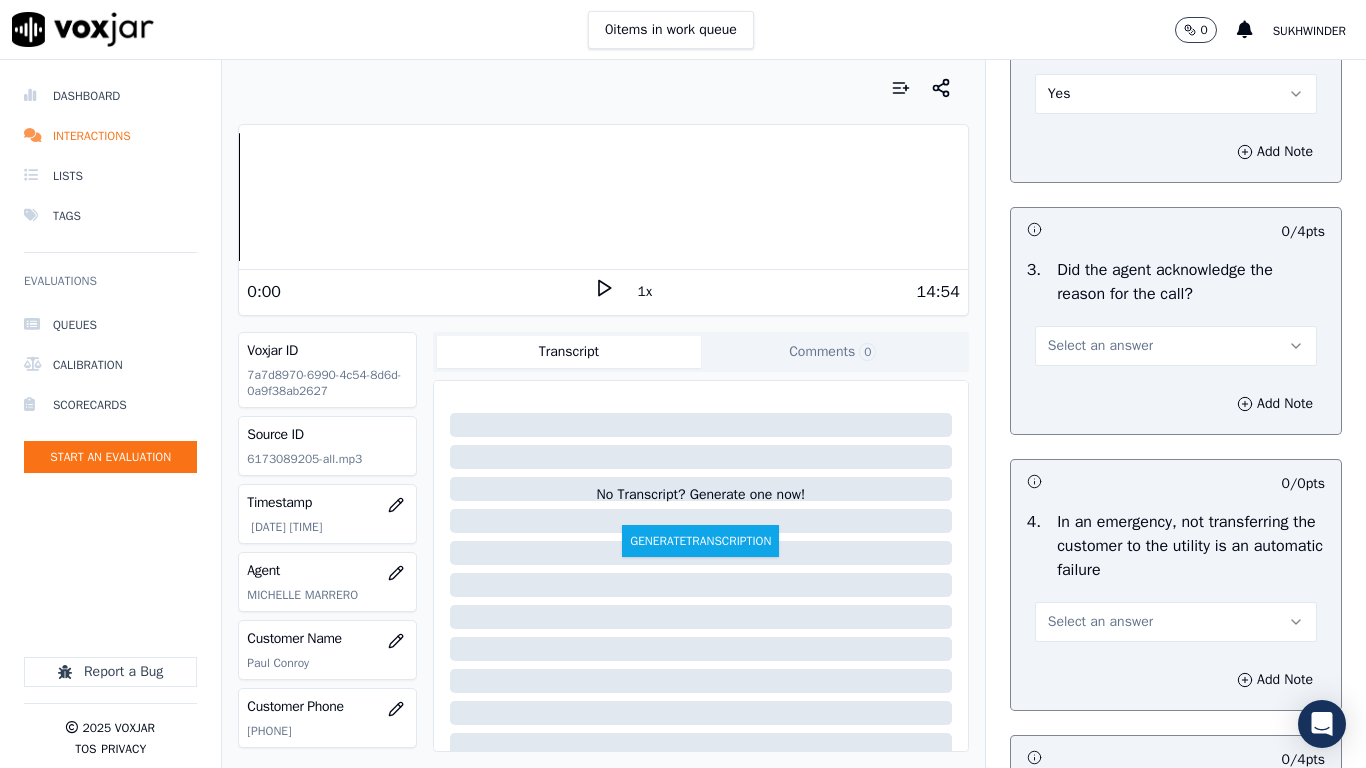 scroll, scrollTop: 600, scrollLeft: 0, axis: vertical 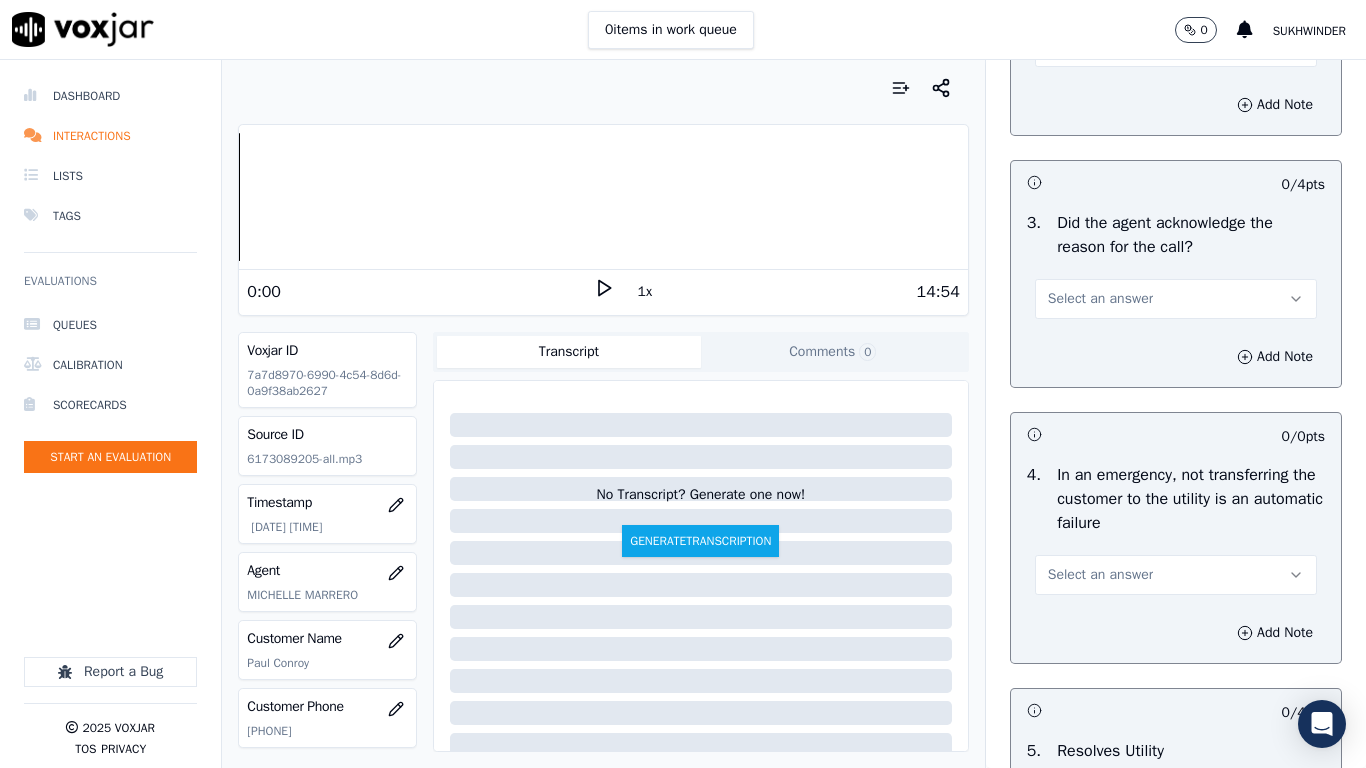 drag, startPoint x: 1095, startPoint y: 570, endPoint x: 1177, endPoint y: 297, distance: 285.04913 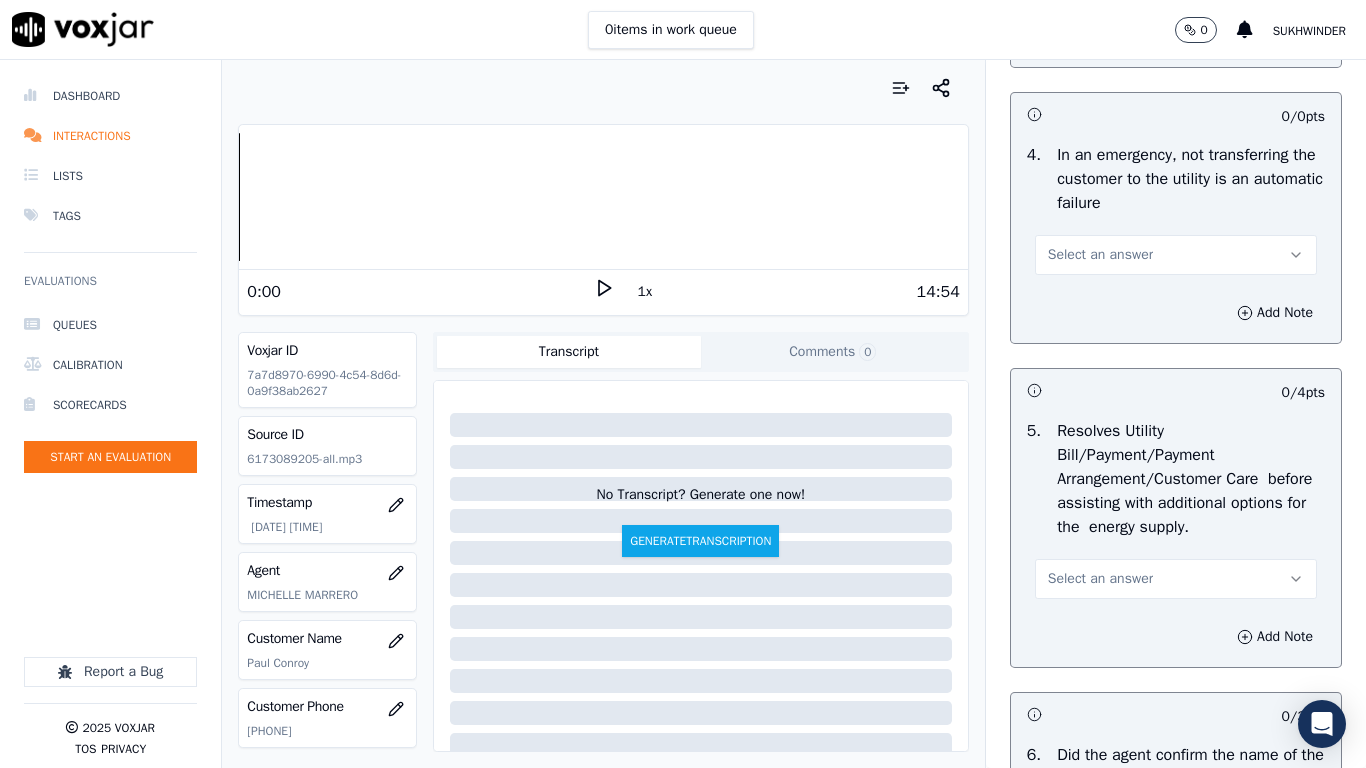 scroll, scrollTop: 1000, scrollLeft: 0, axis: vertical 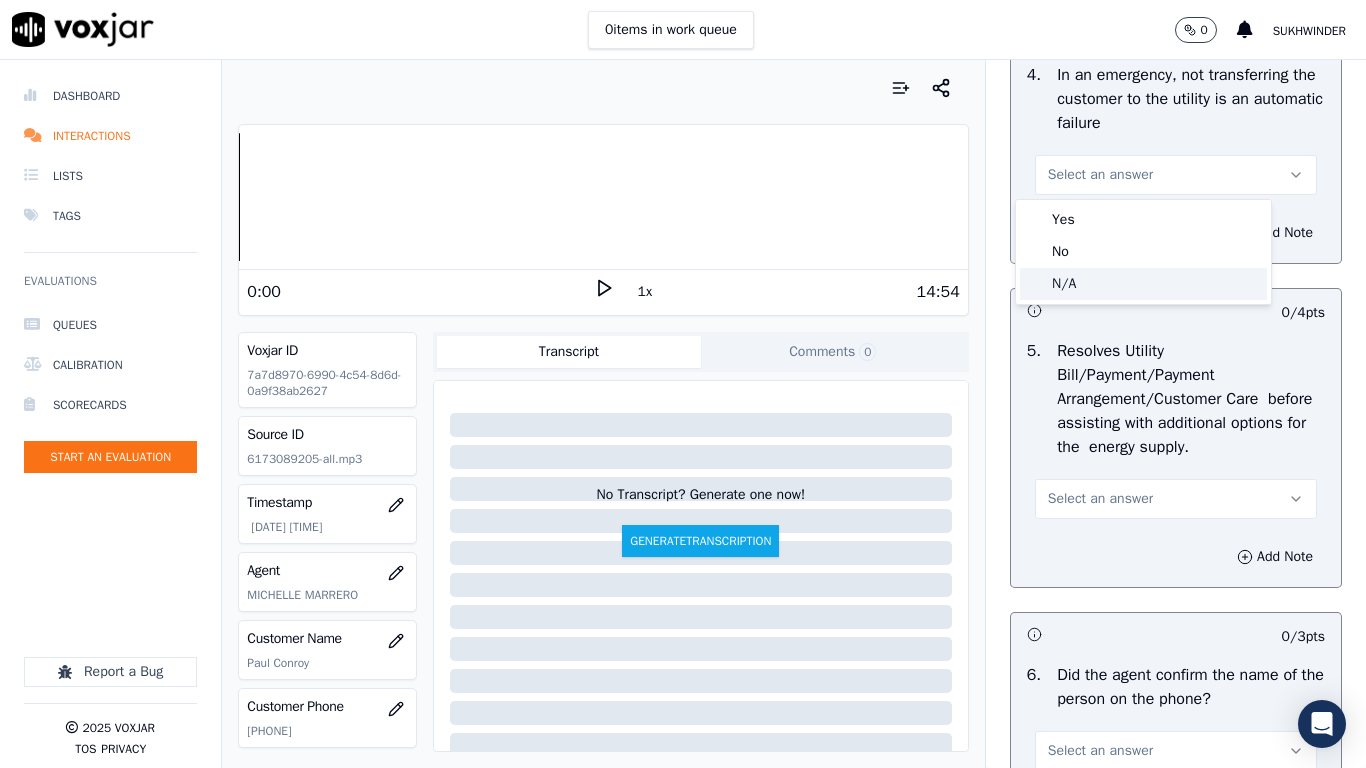 drag, startPoint x: 1059, startPoint y: 280, endPoint x: 1066, endPoint y: 375, distance: 95.257545 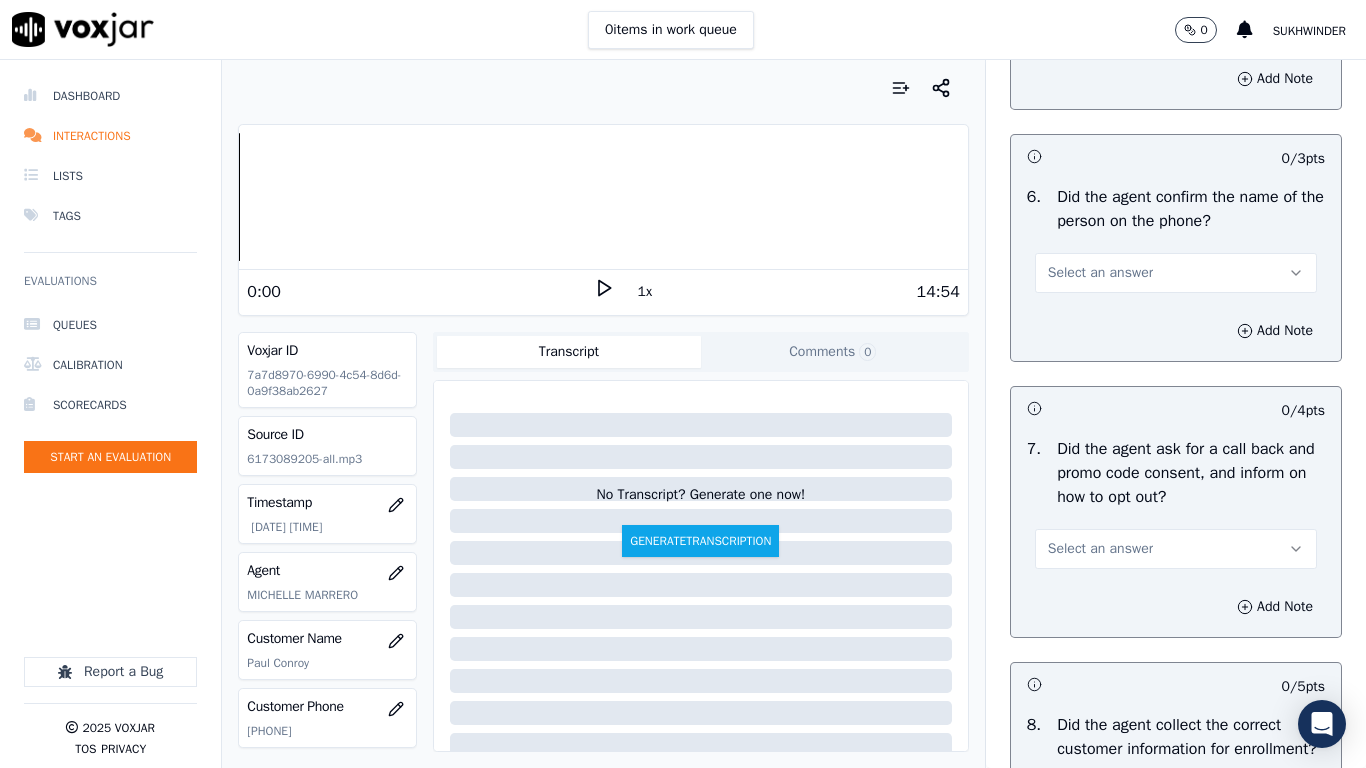 scroll, scrollTop: 1500, scrollLeft: 0, axis: vertical 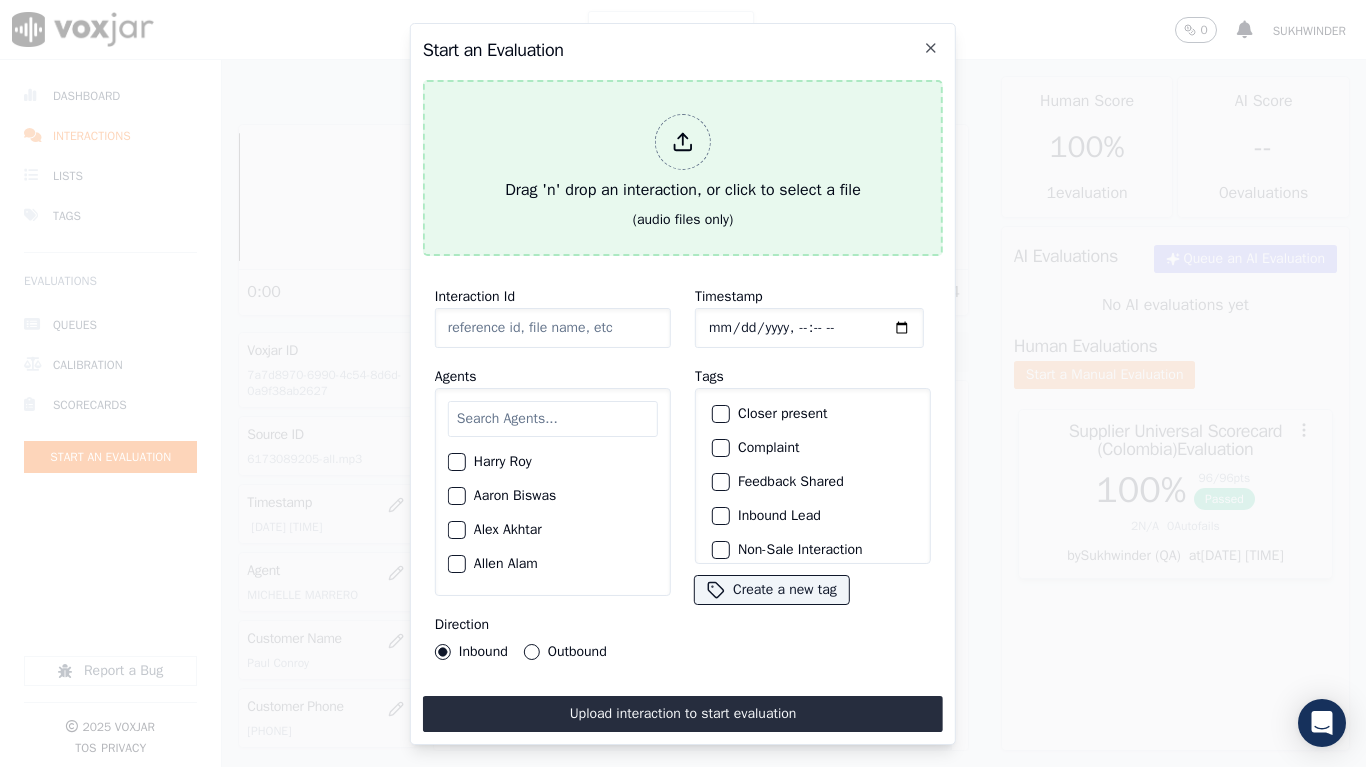 type on "20250710-174252_8573917337-all.mp3" 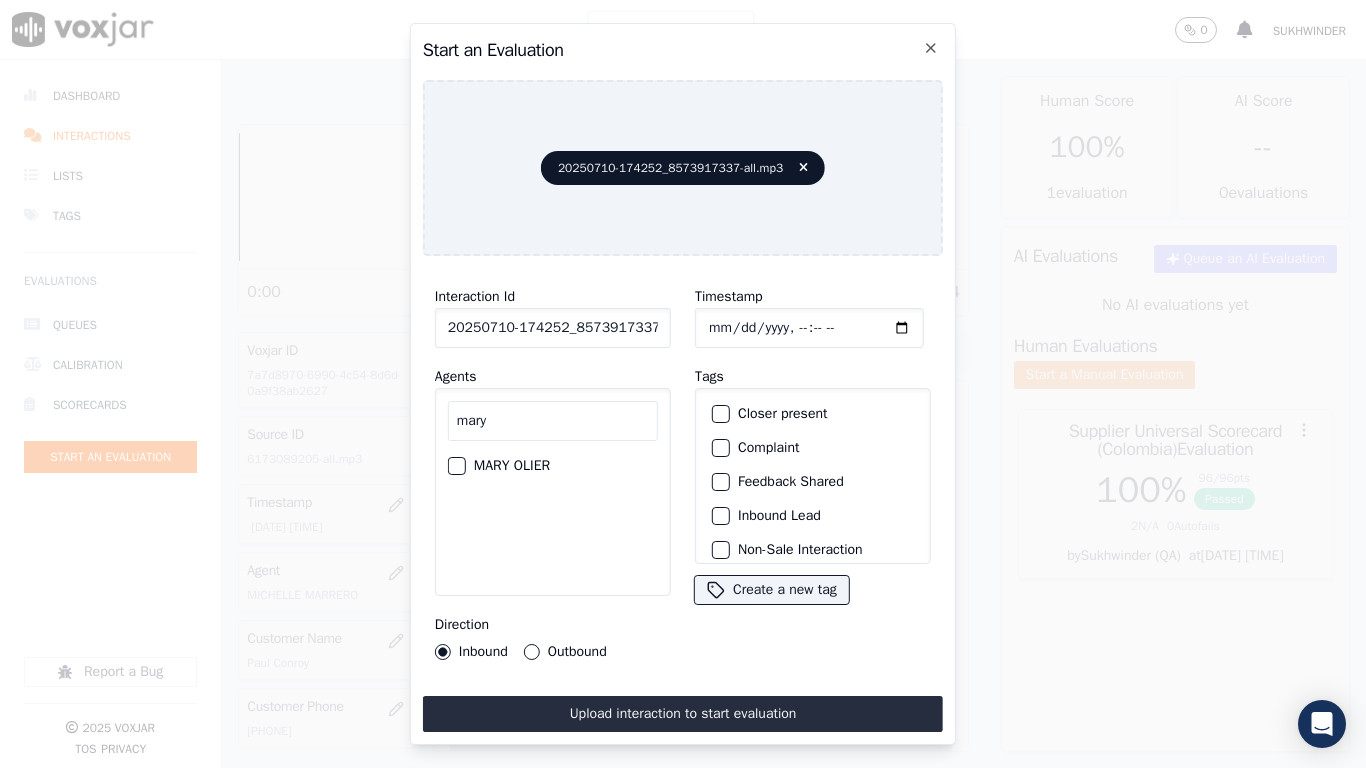 type on "mary" 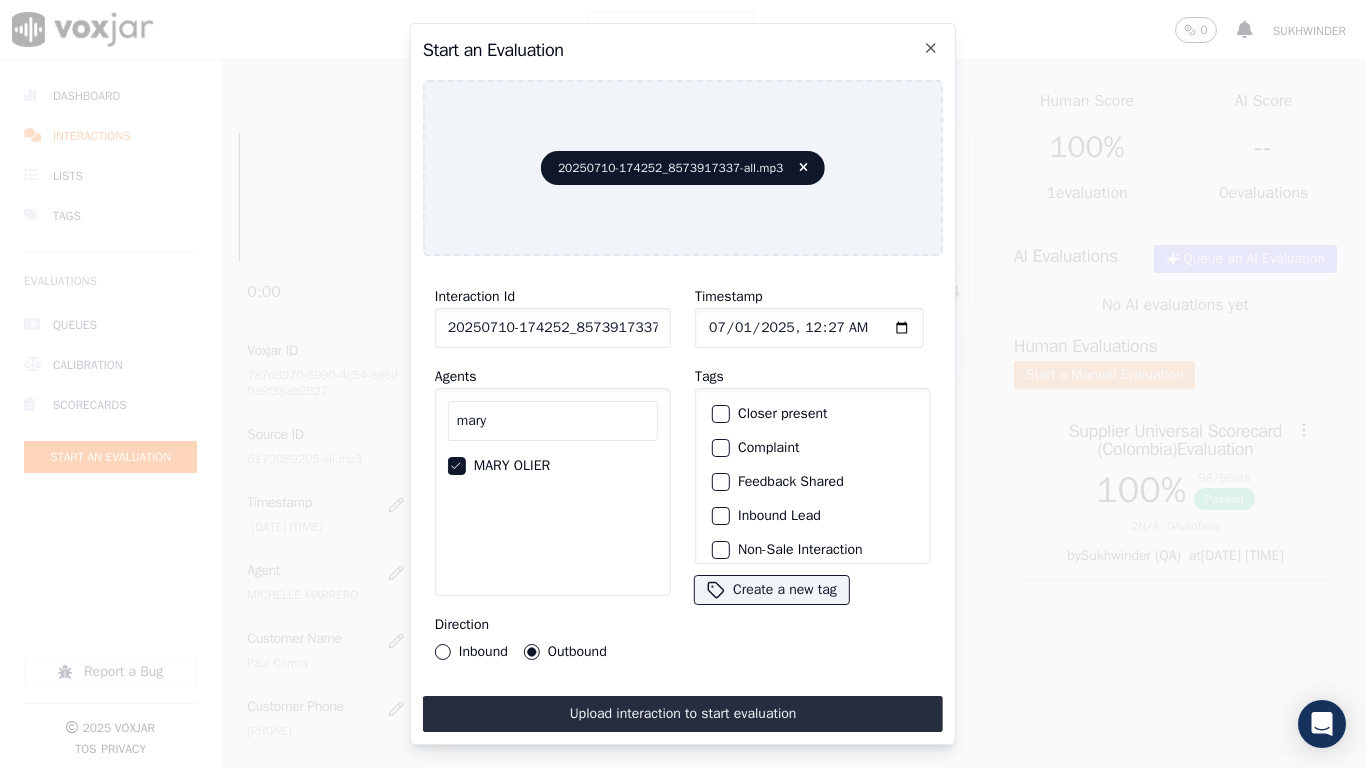 type on "[DATE]T[TIME]" 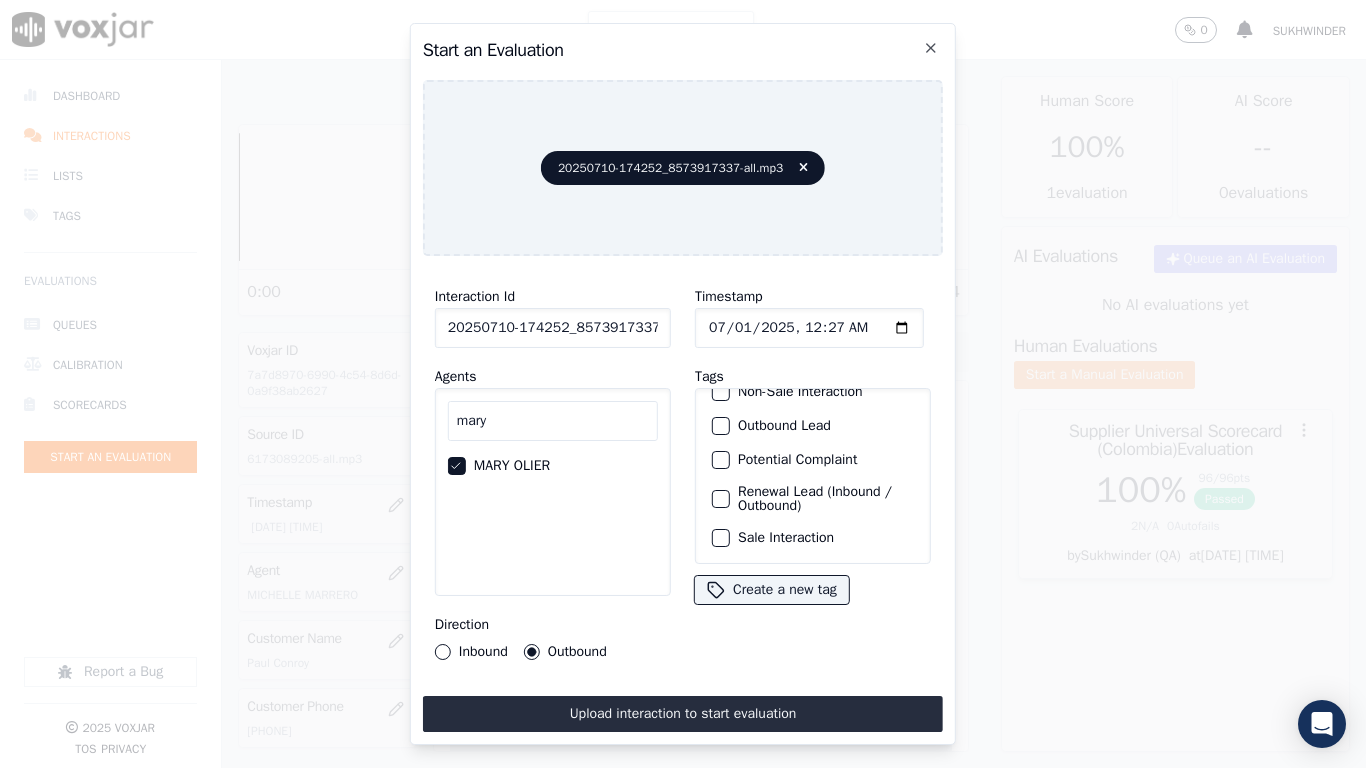scroll, scrollTop: 173, scrollLeft: 0, axis: vertical 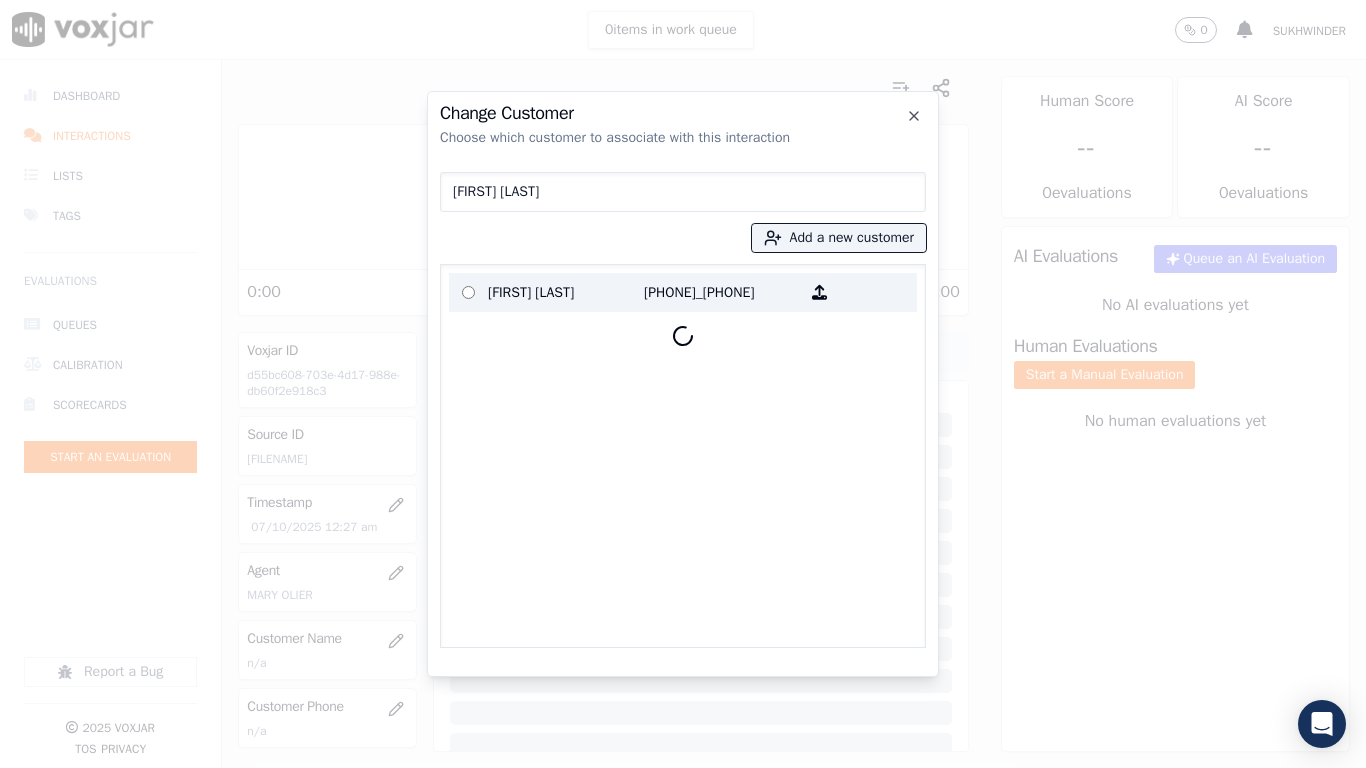 type on "[FIRST] [LAST]" 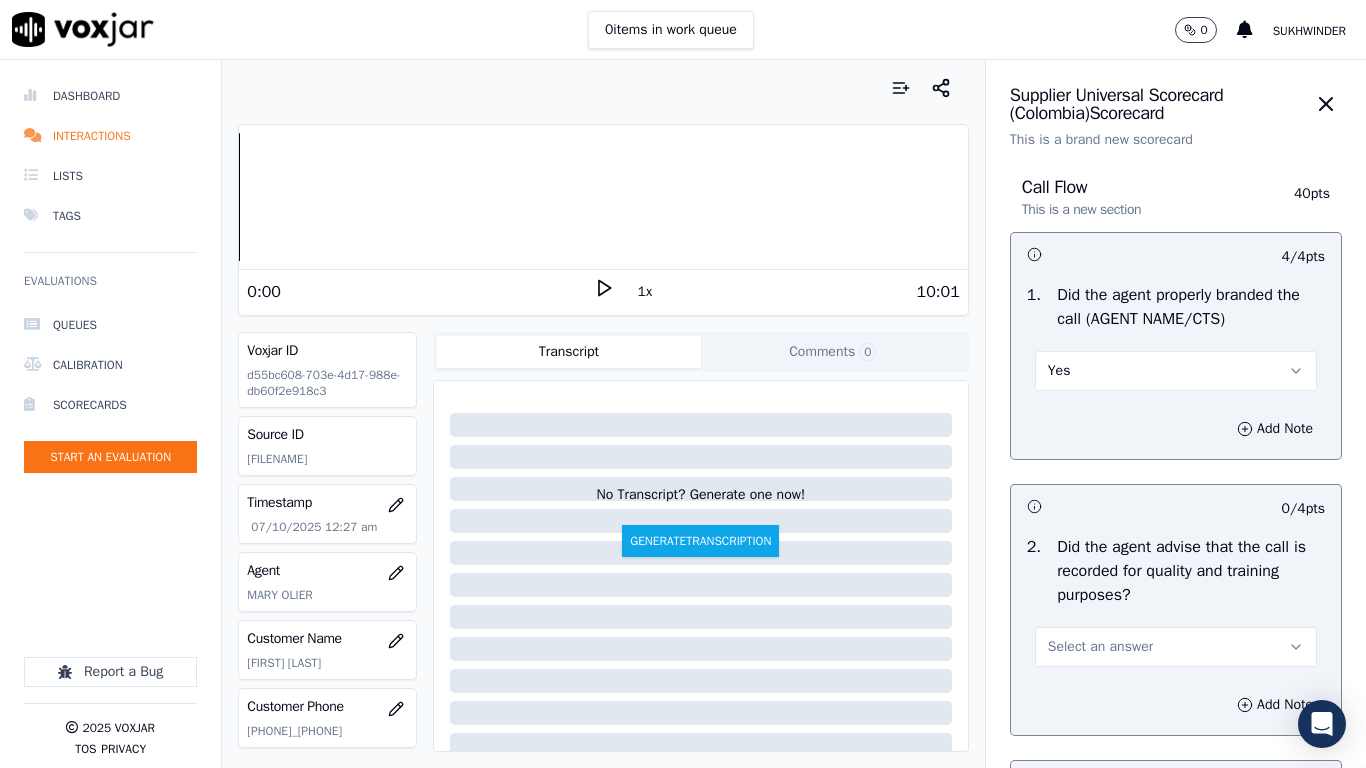 scroll, scrollTop: 300, scrollLeft: 0, axis: vertical 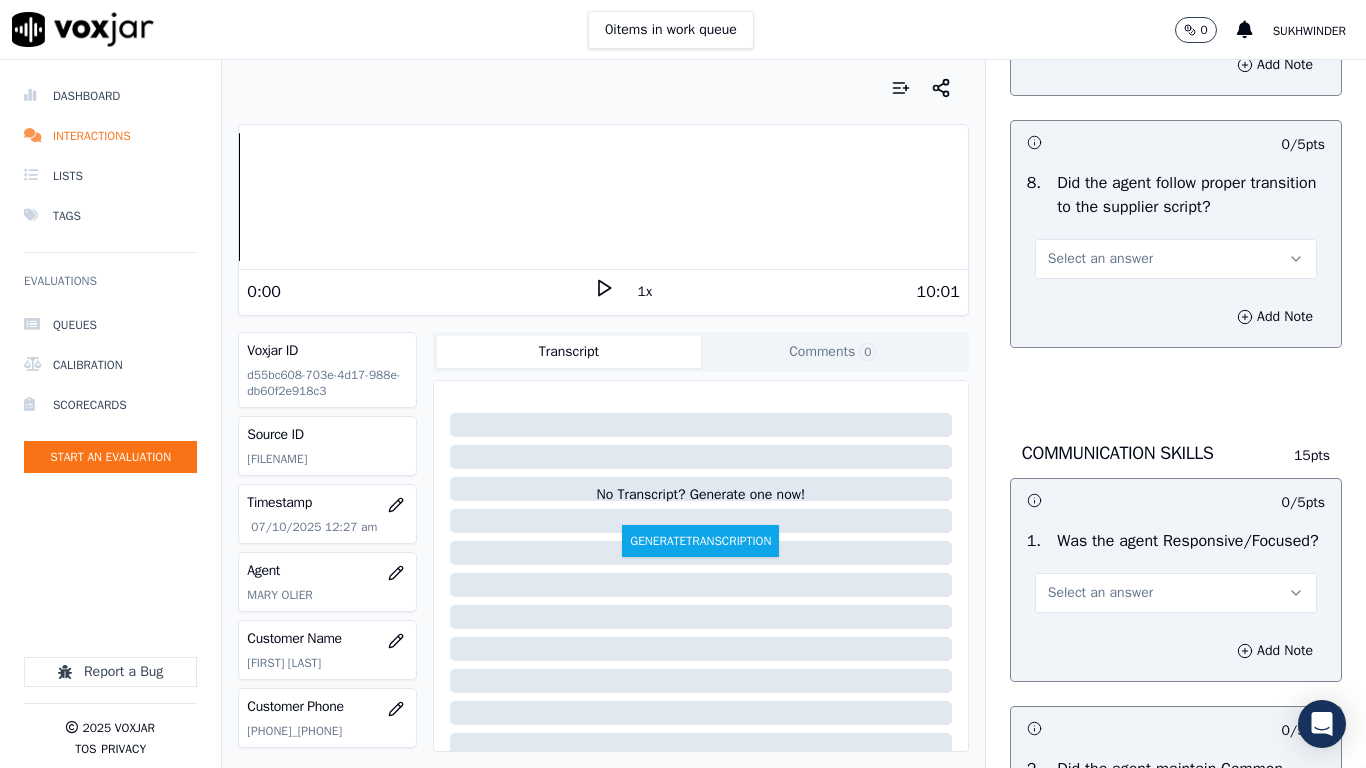 drag, startPoint x: 1091, startPoint y: 317, endPoint x: 1091, endPoint y: 336, distance: 19 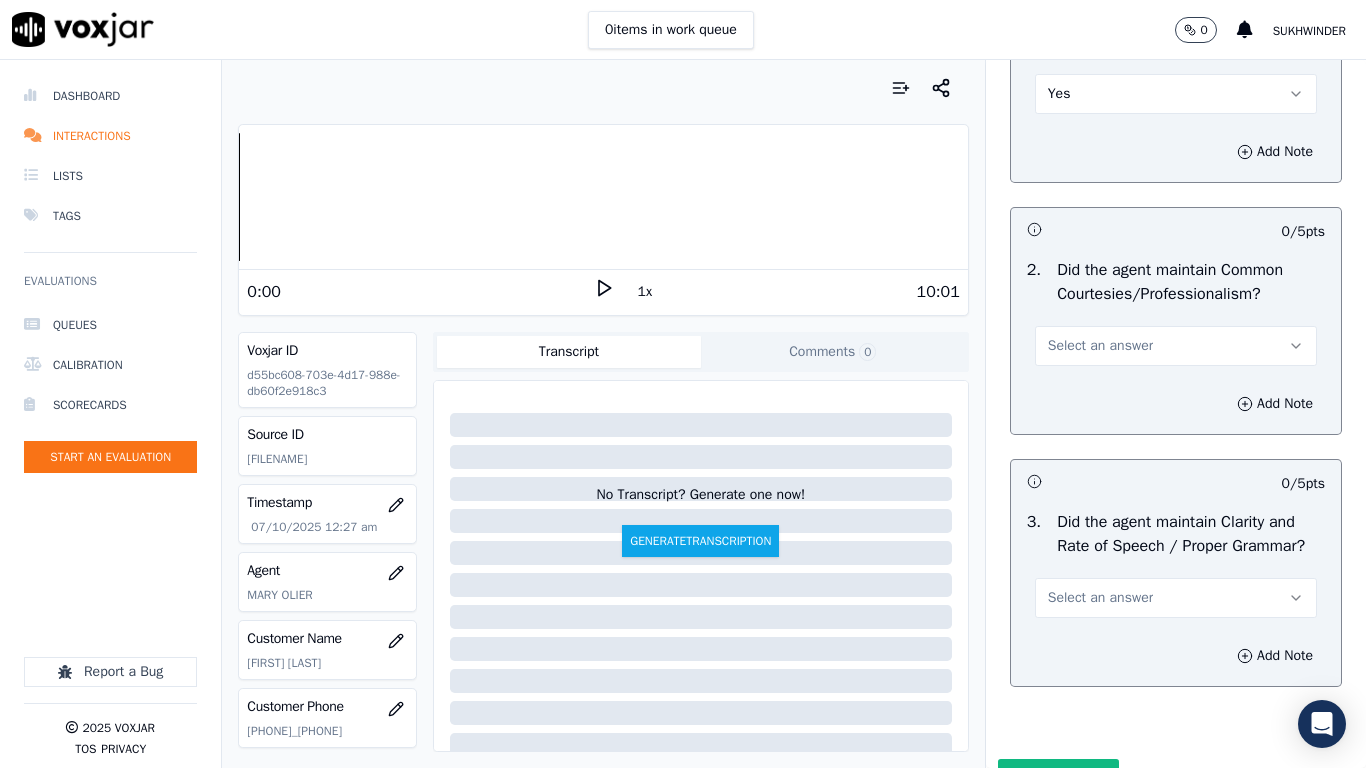 scroll, scrollTop: 5500, scrollLeft: 0, axis: vertical 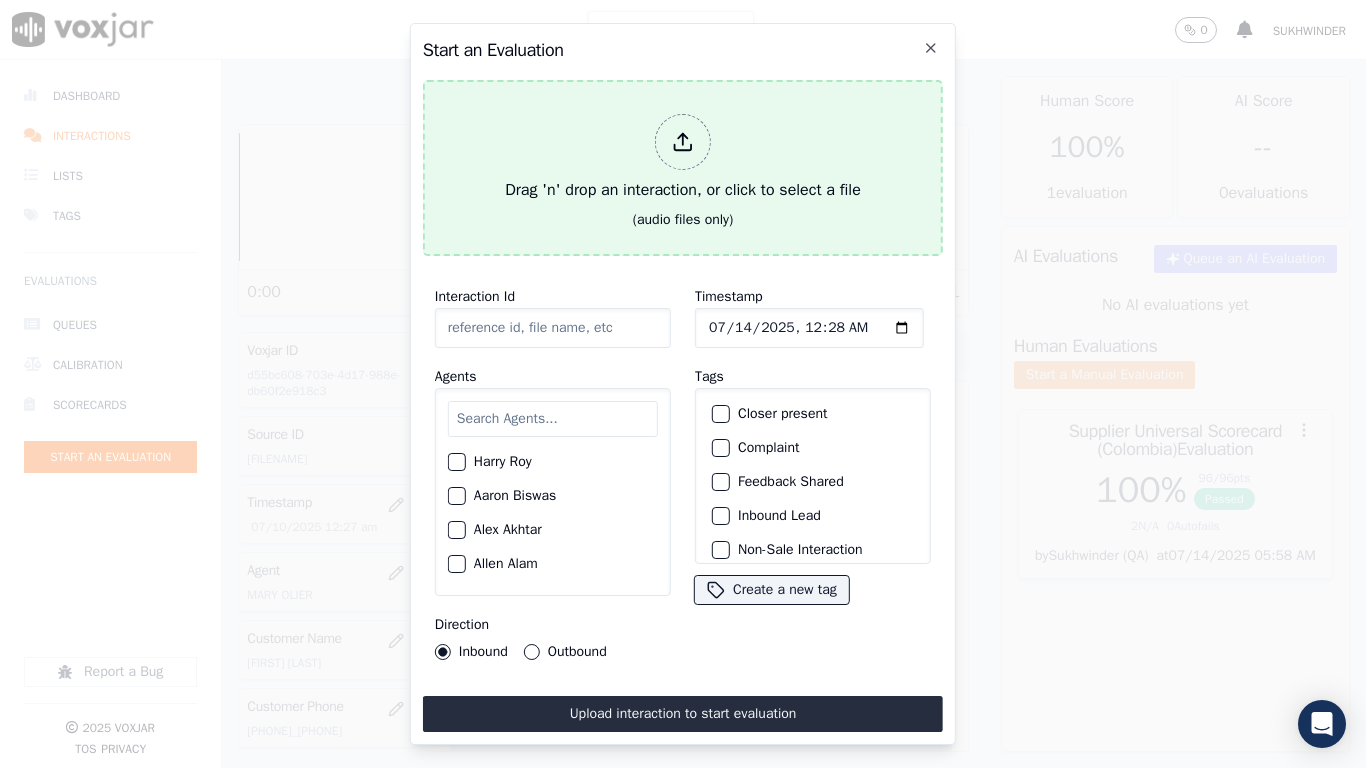 type 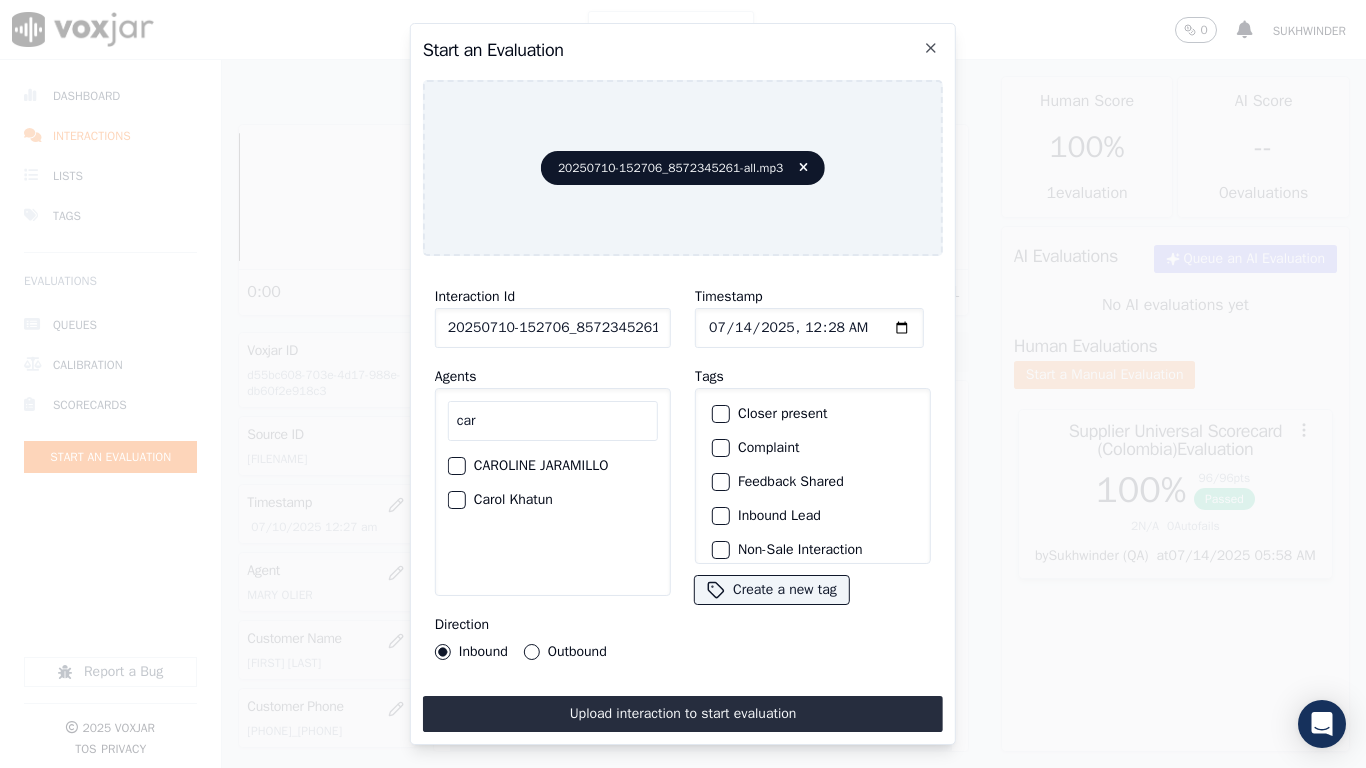 type on "car" 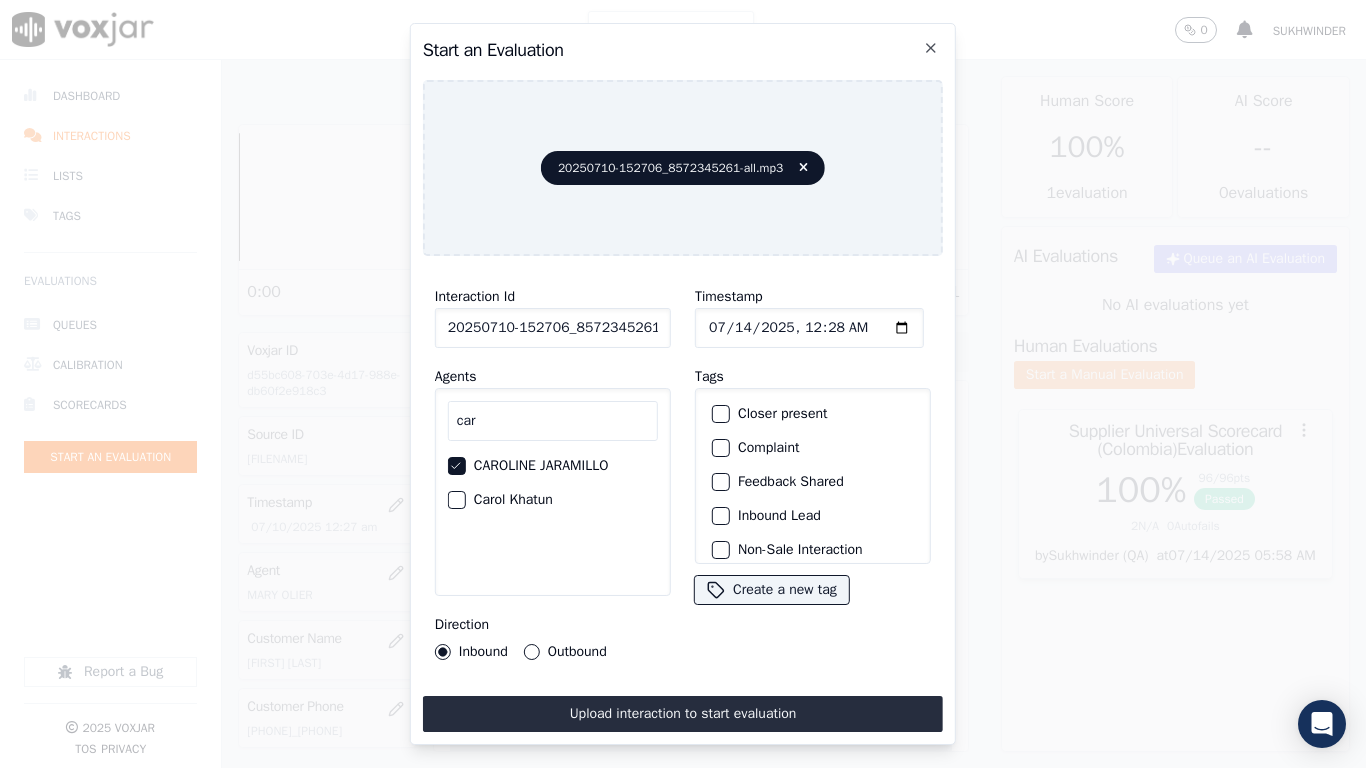 type on "[DATETIME]" 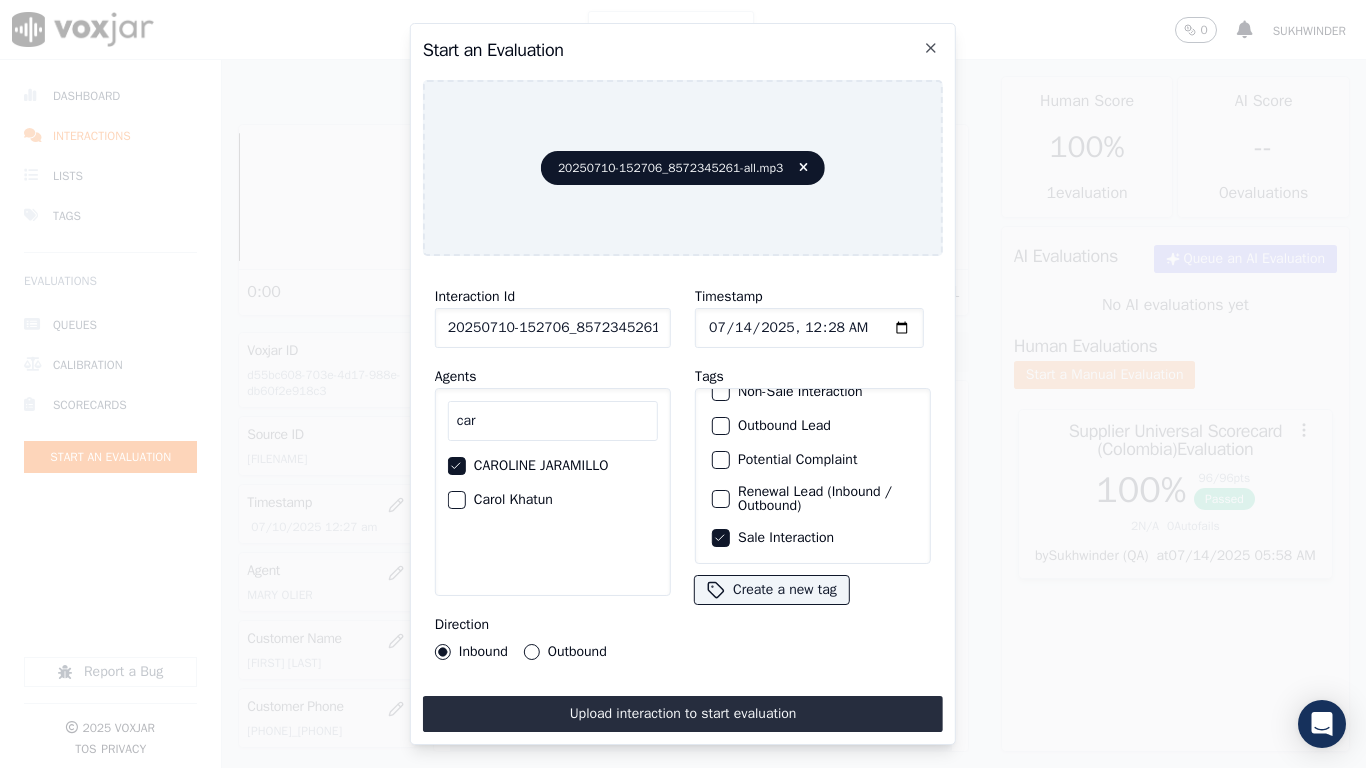 type 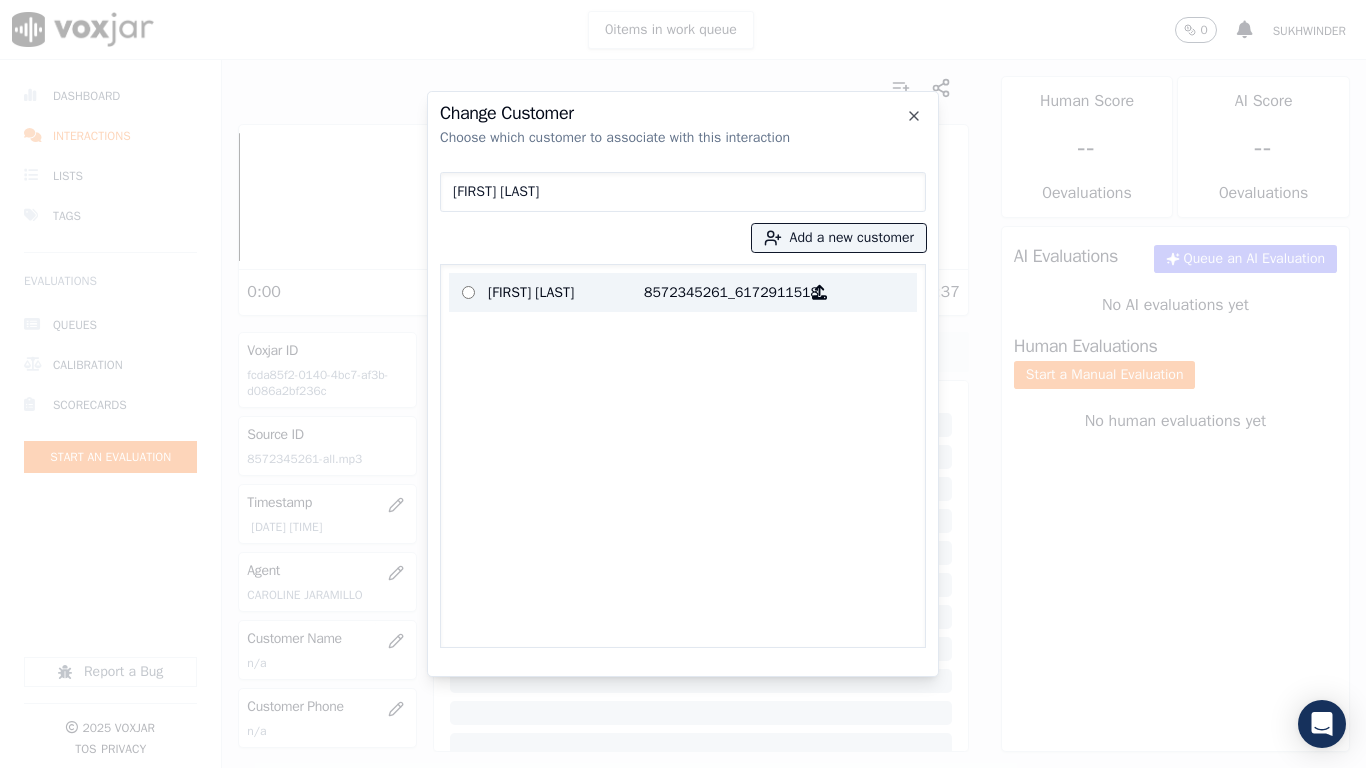 type on "[FIRST] [LAST]" 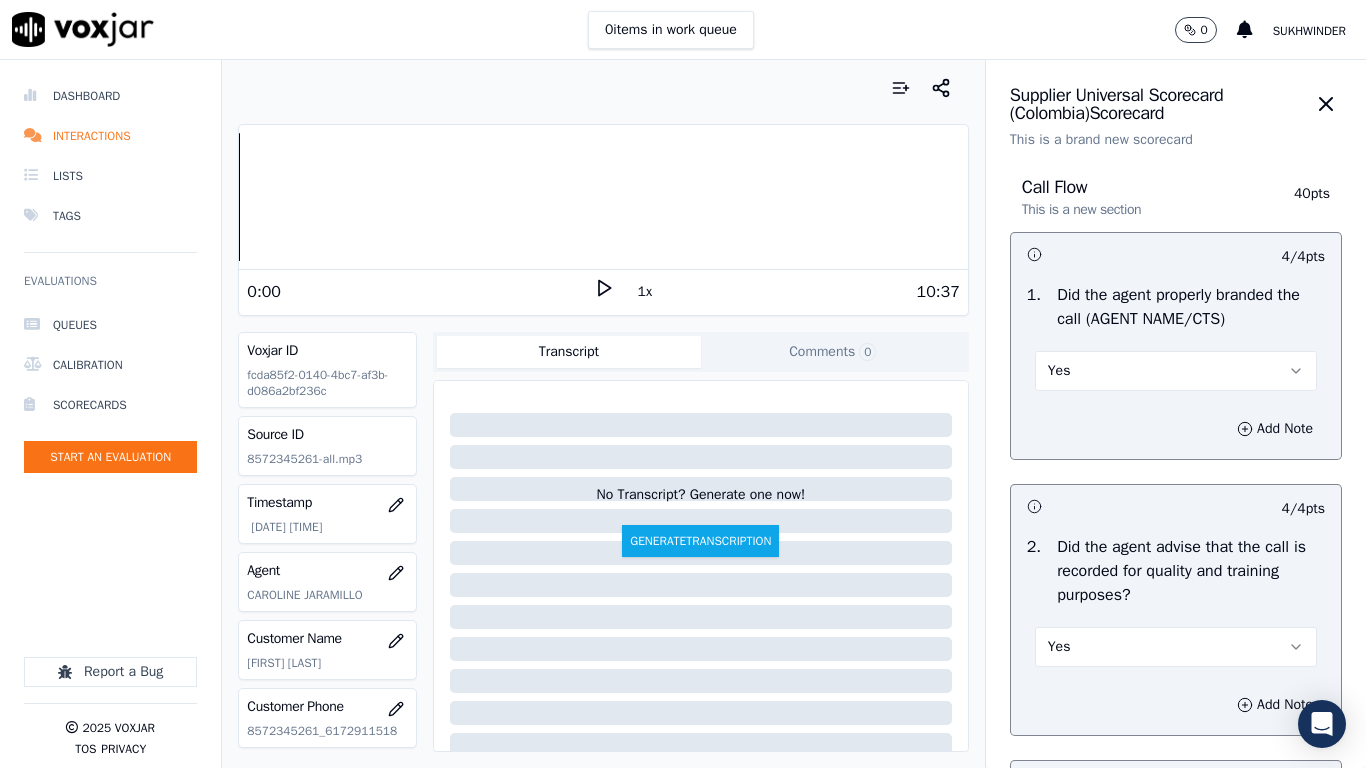 scroll, scrollTop: 500, scrollLeft: 0, axis: vertical 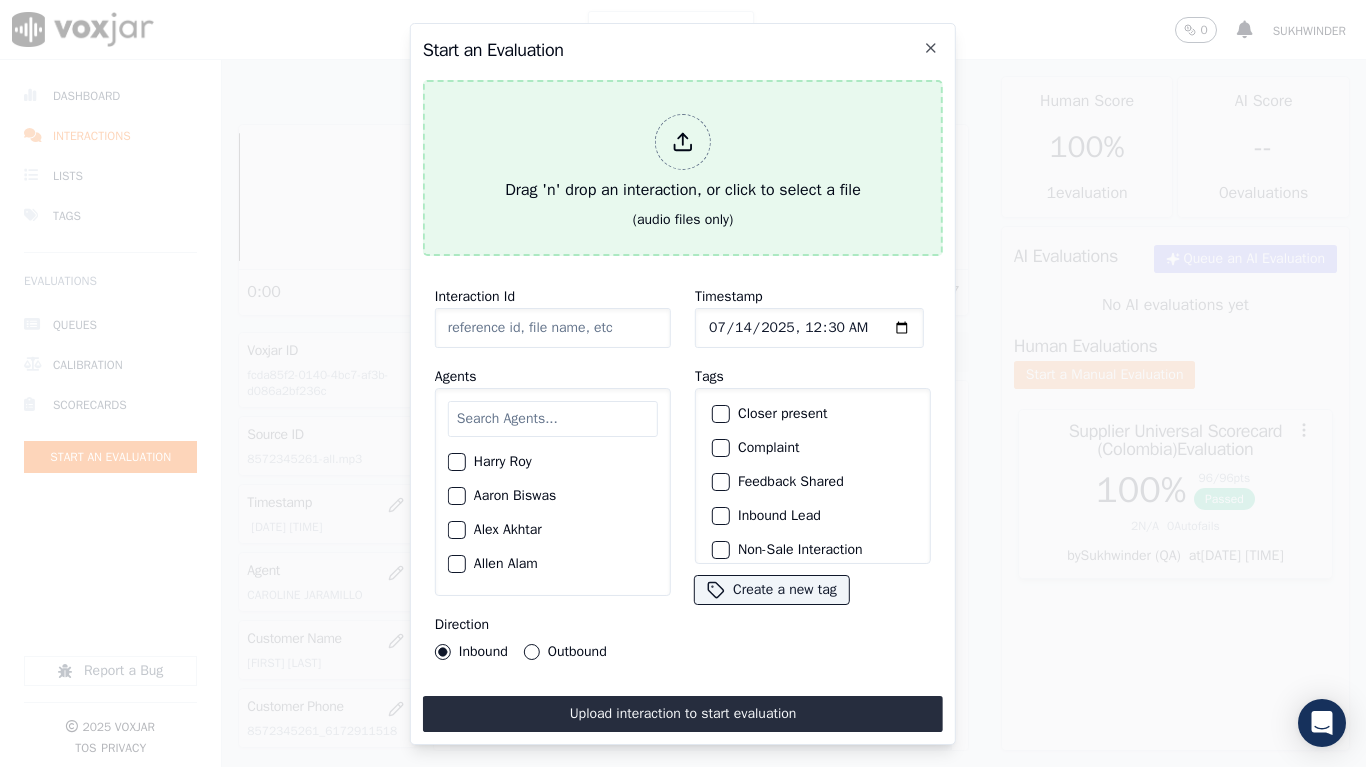 type on "20250710-134055_9378957653-all.mp3" 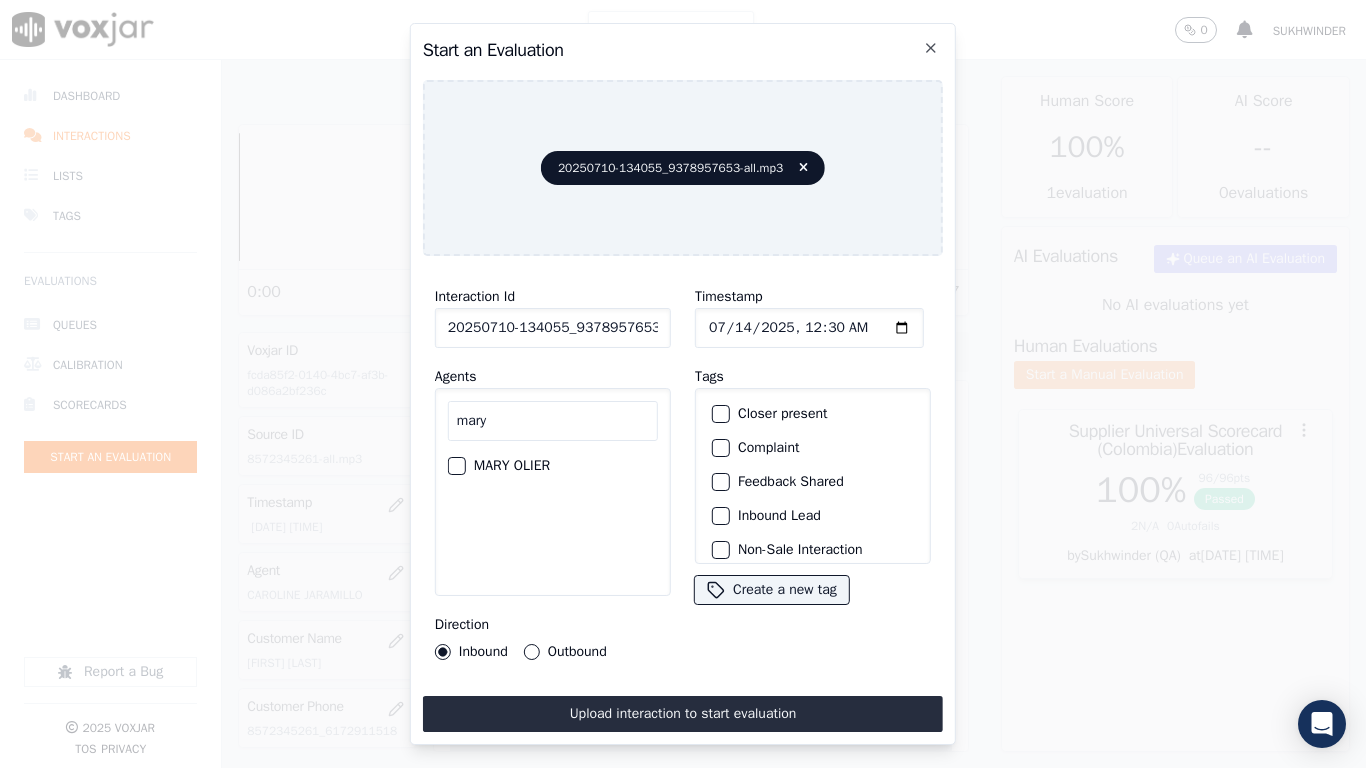 type on "mary" 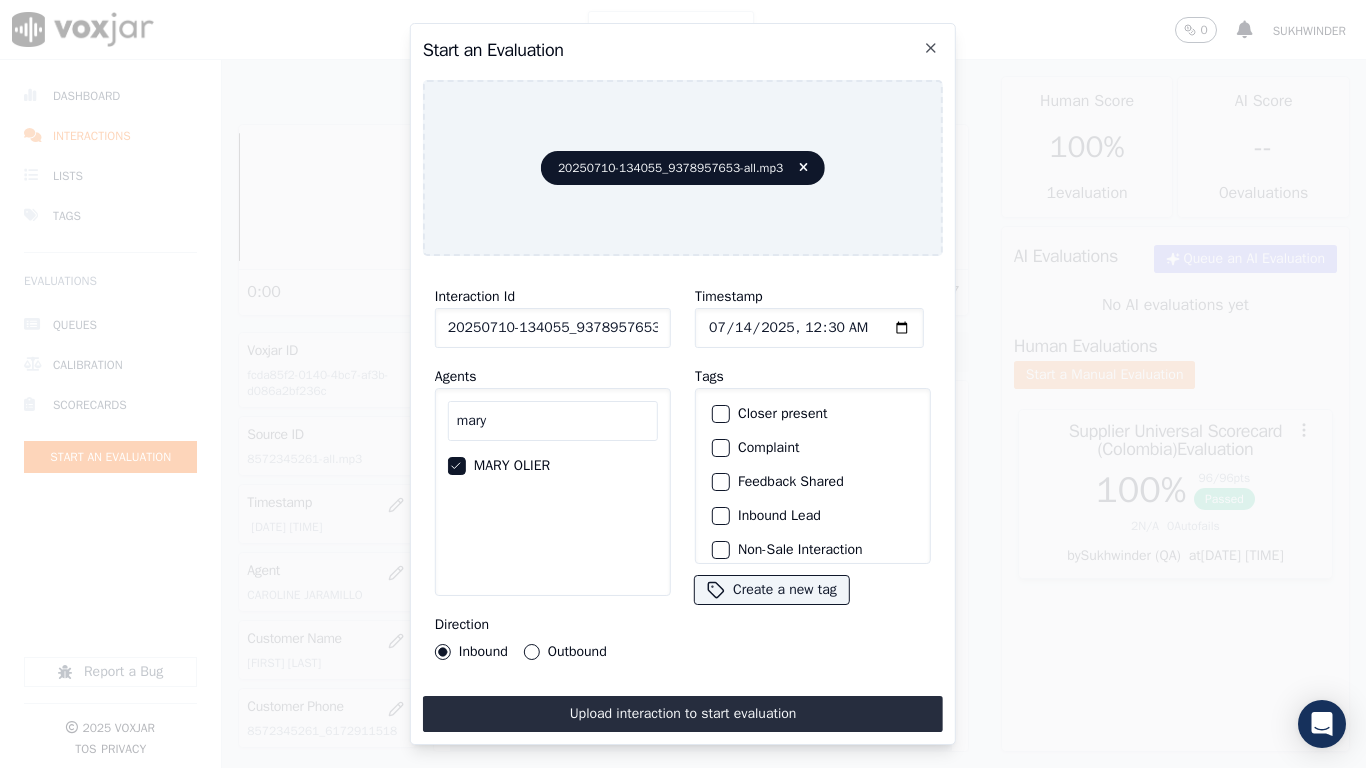 type on "[DATE] [TIME]" 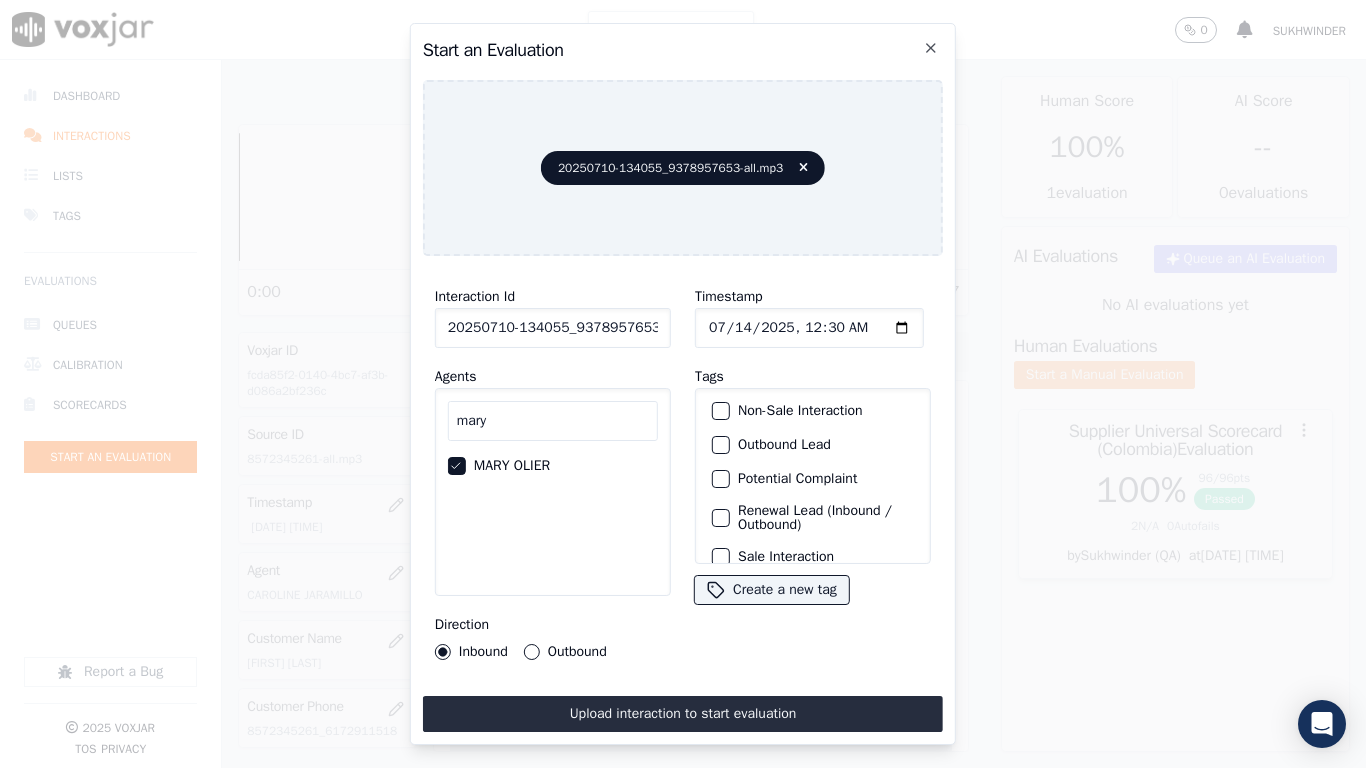 scroll, scrollTop: 173, scrollLeft: 0, axis: vertical 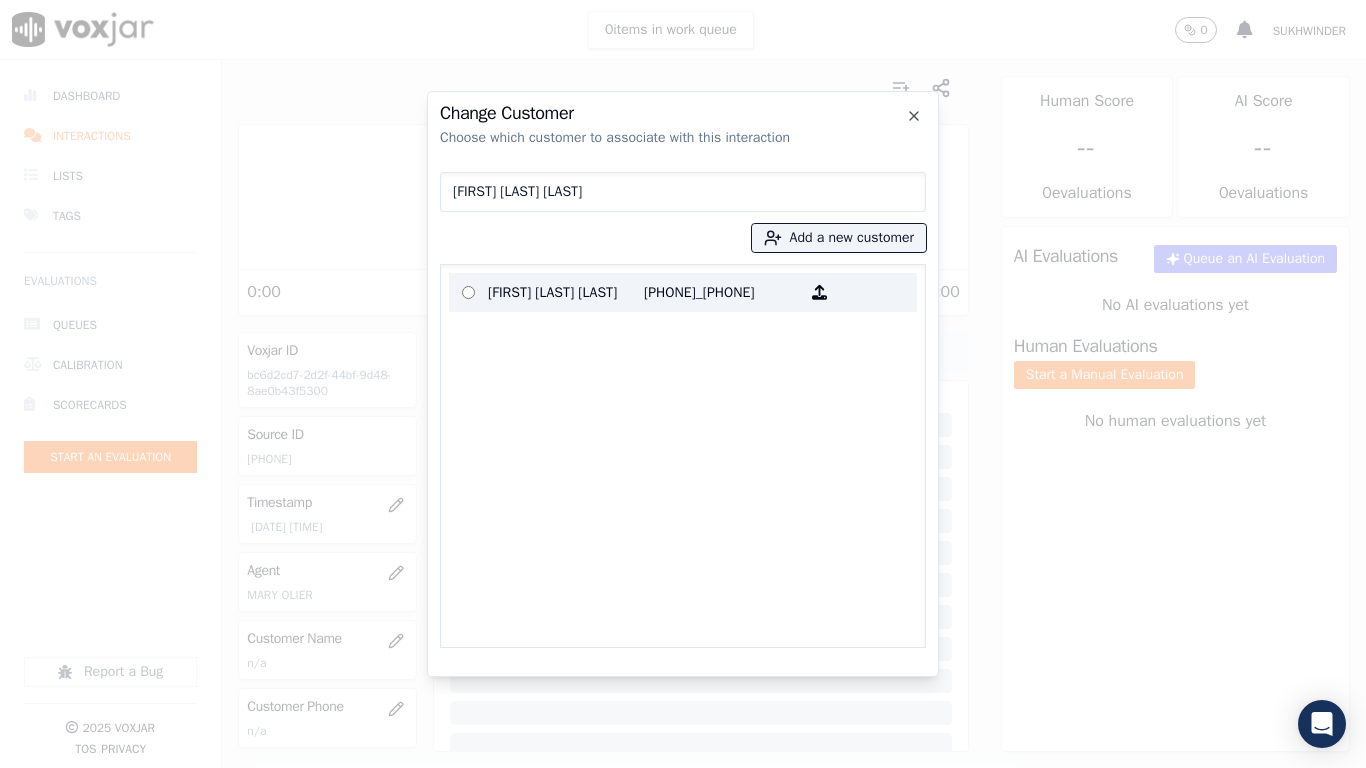 type on "[FIRST] [LAST] [LAST]" 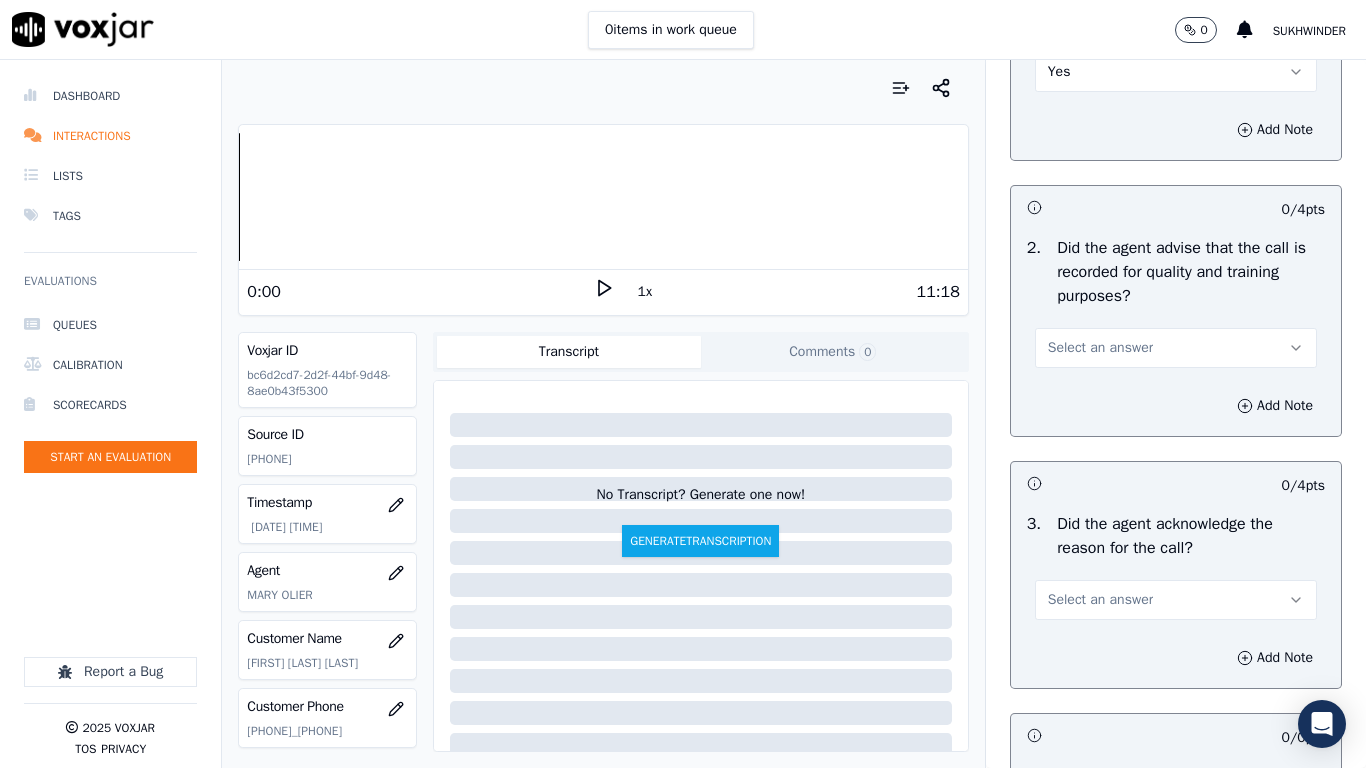 scroll, scrollTop: 300, scrollLeft: 0, axis: vertical 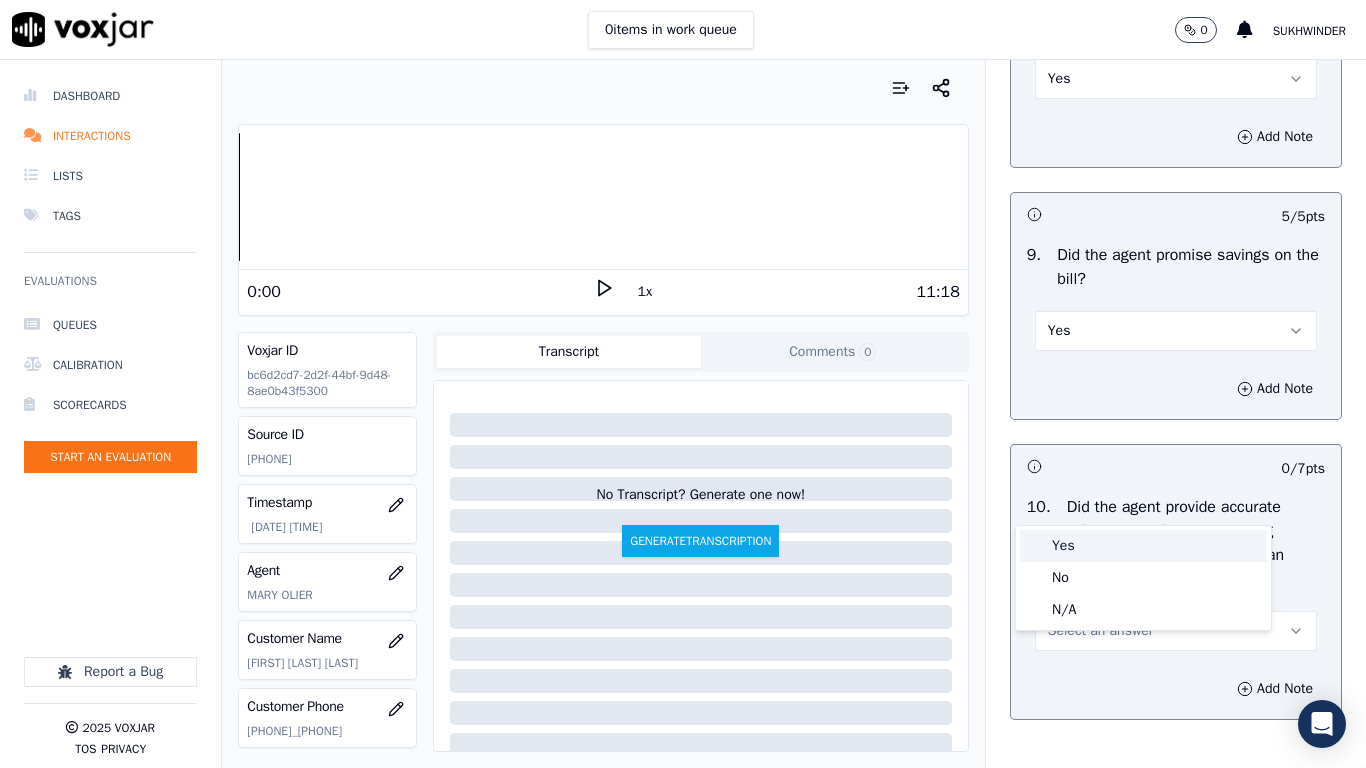 drag, startPoint x: 1098, startPoint y: 549, endPoint x: 1099, endPoint y: 560, distance: 11.045361 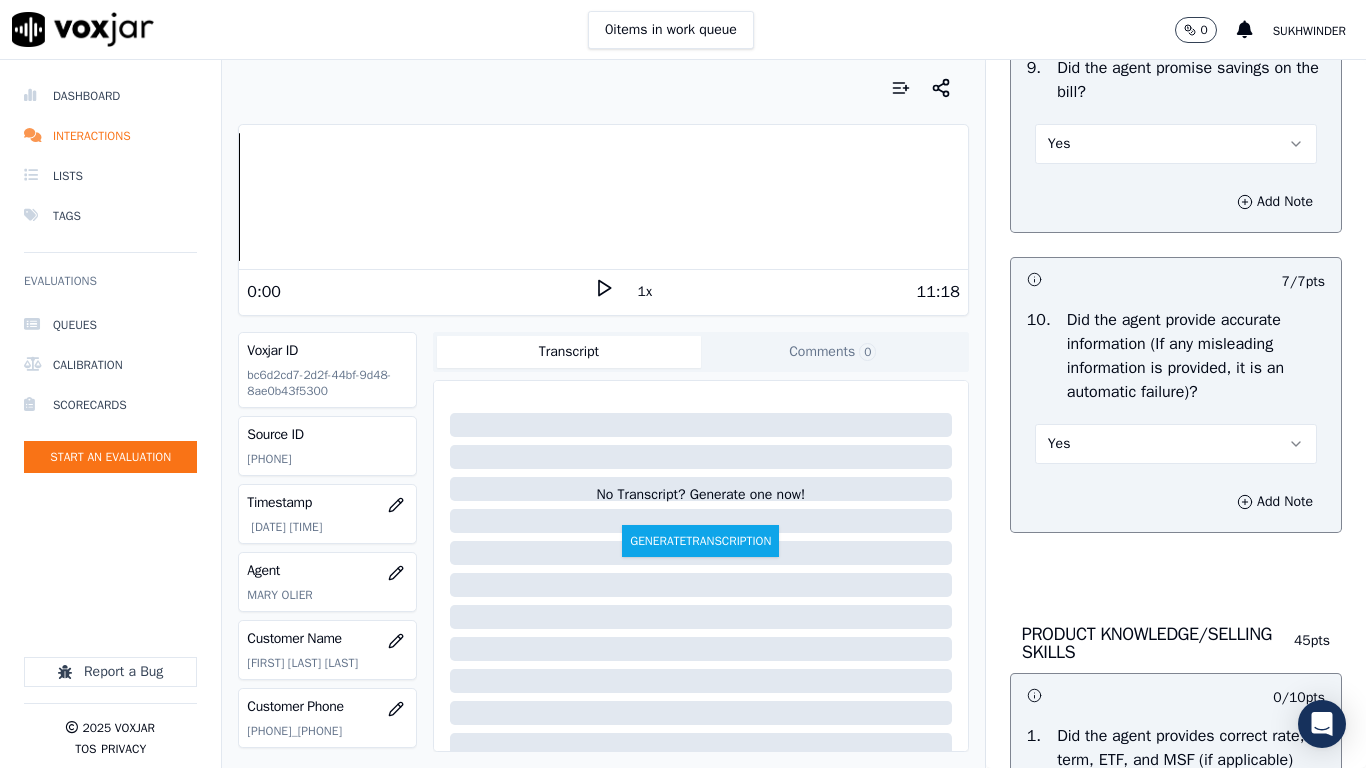 scroll, scrollTop: 2700, scrollLeft: 0, axis: vertical 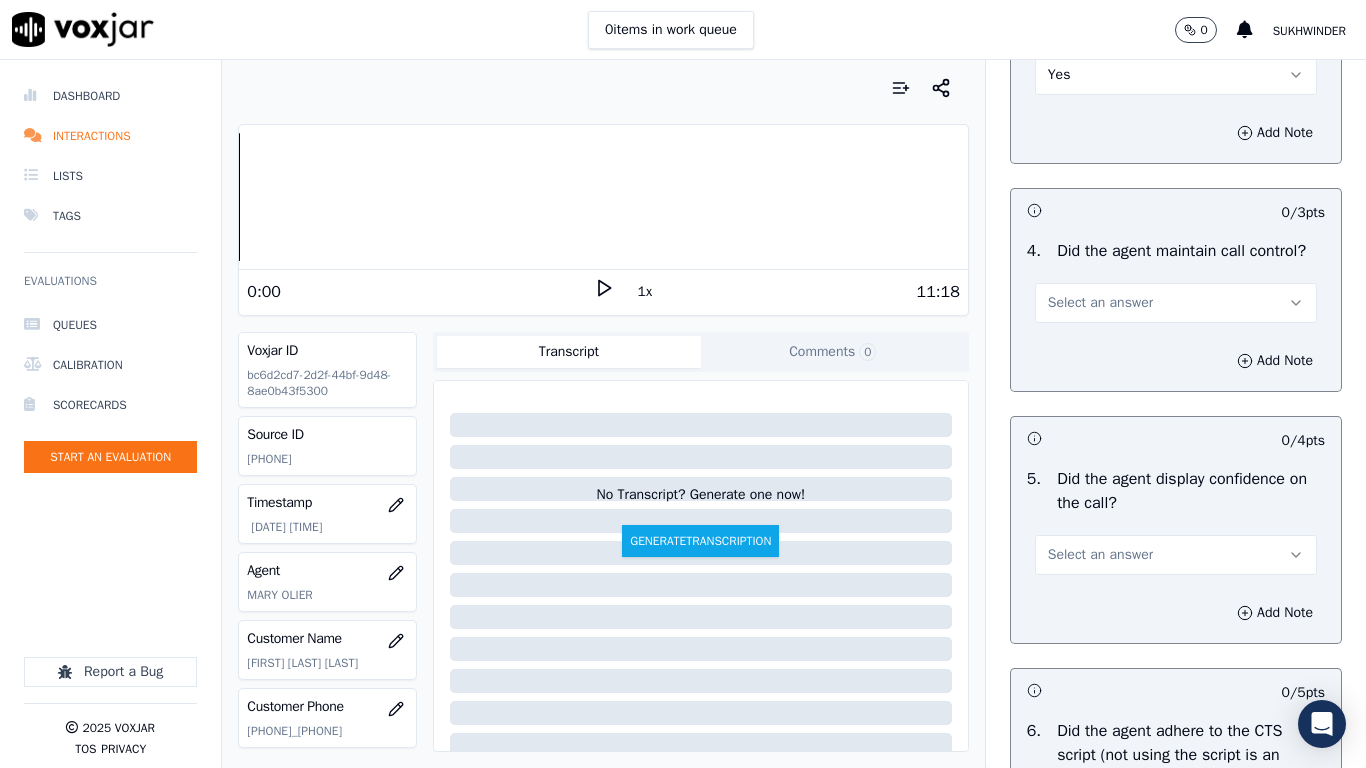 drag, startPoint x: 1111, startPoint y: 378, endPoint x: 1111, endPoint y: 389, distance: 11 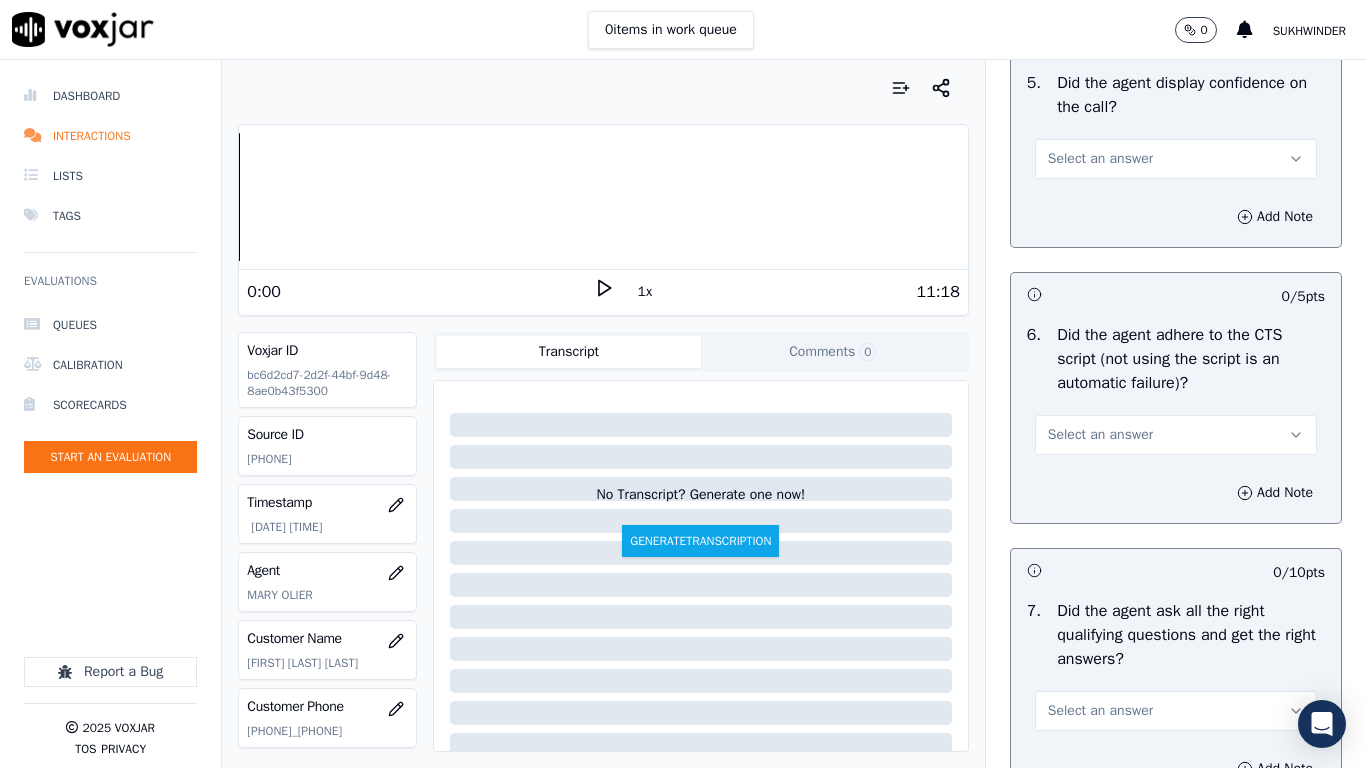 scroll, scrollTop: 4100, scrollLeft: 0, axis: vertical 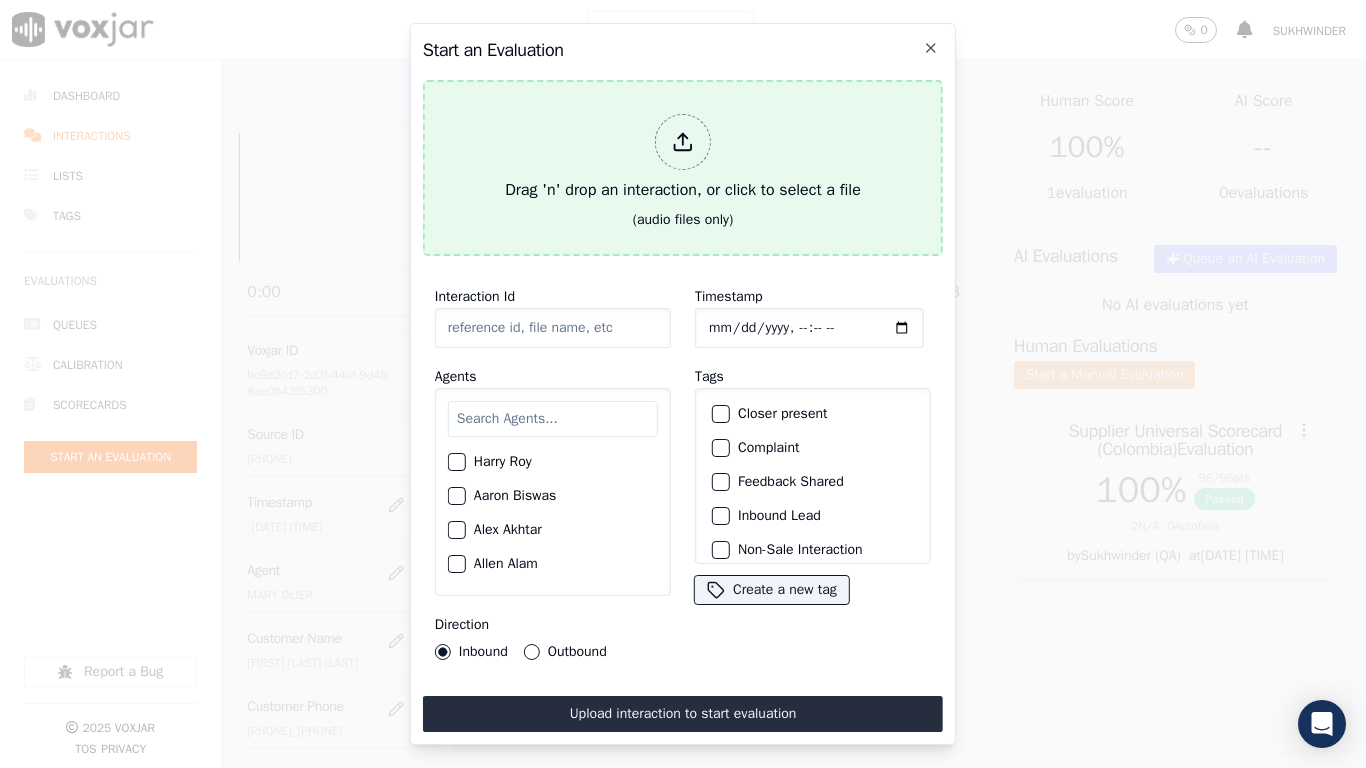 type on "20250710-174902_7402741507-all.mp3" 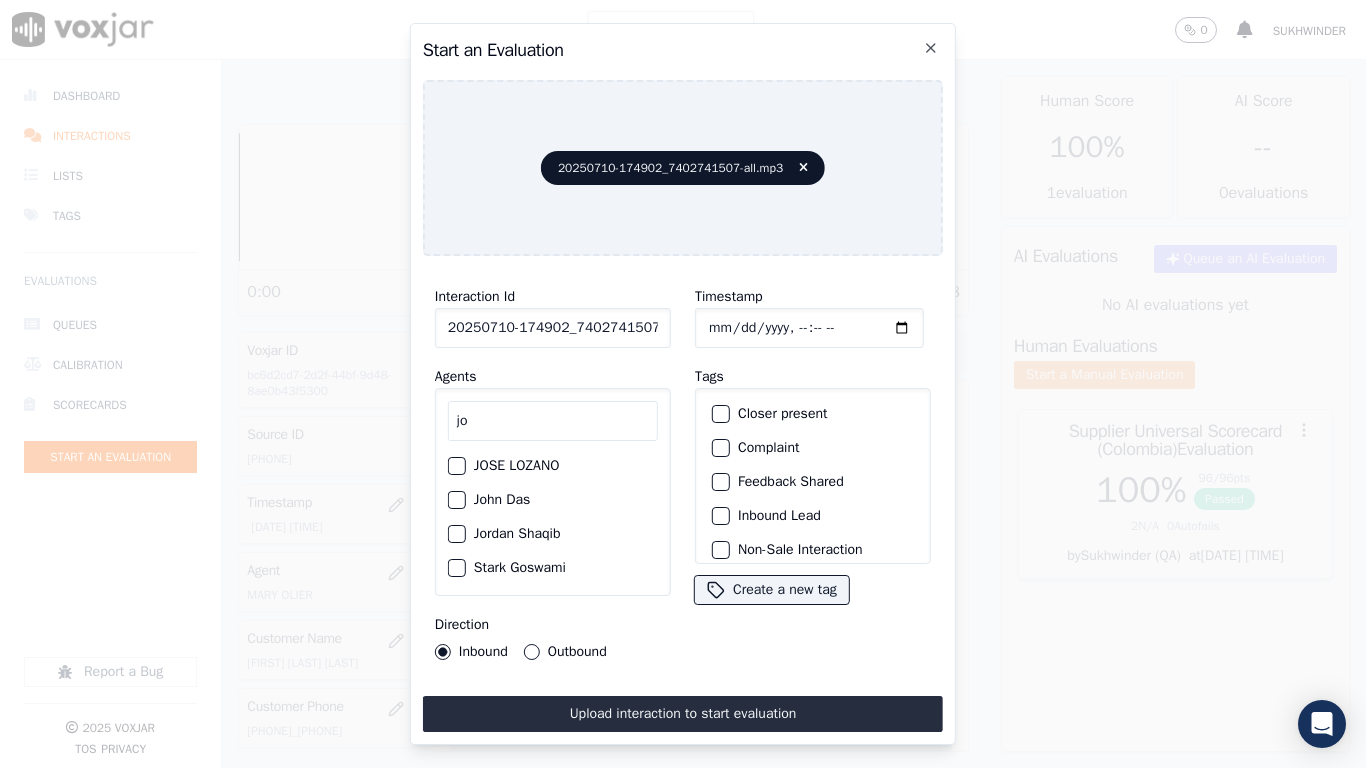 type on "jo" 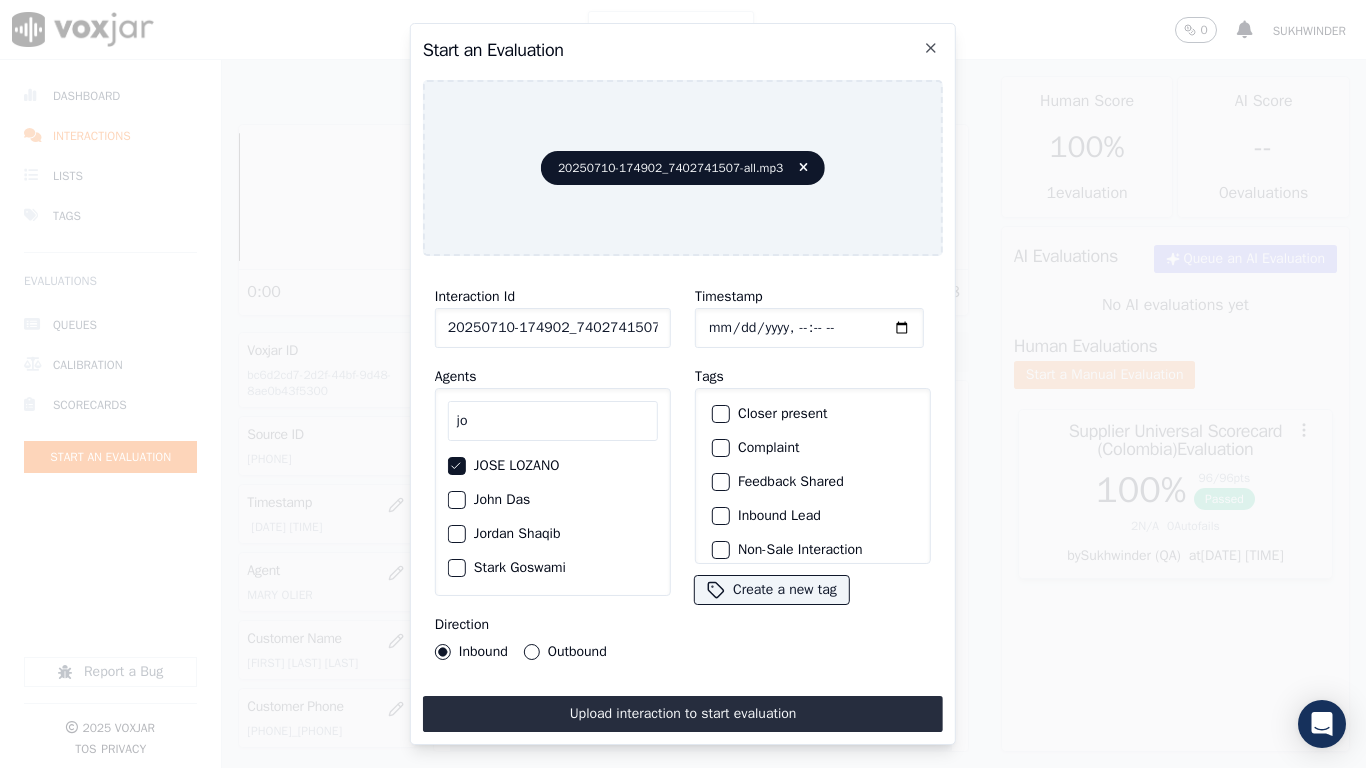 type 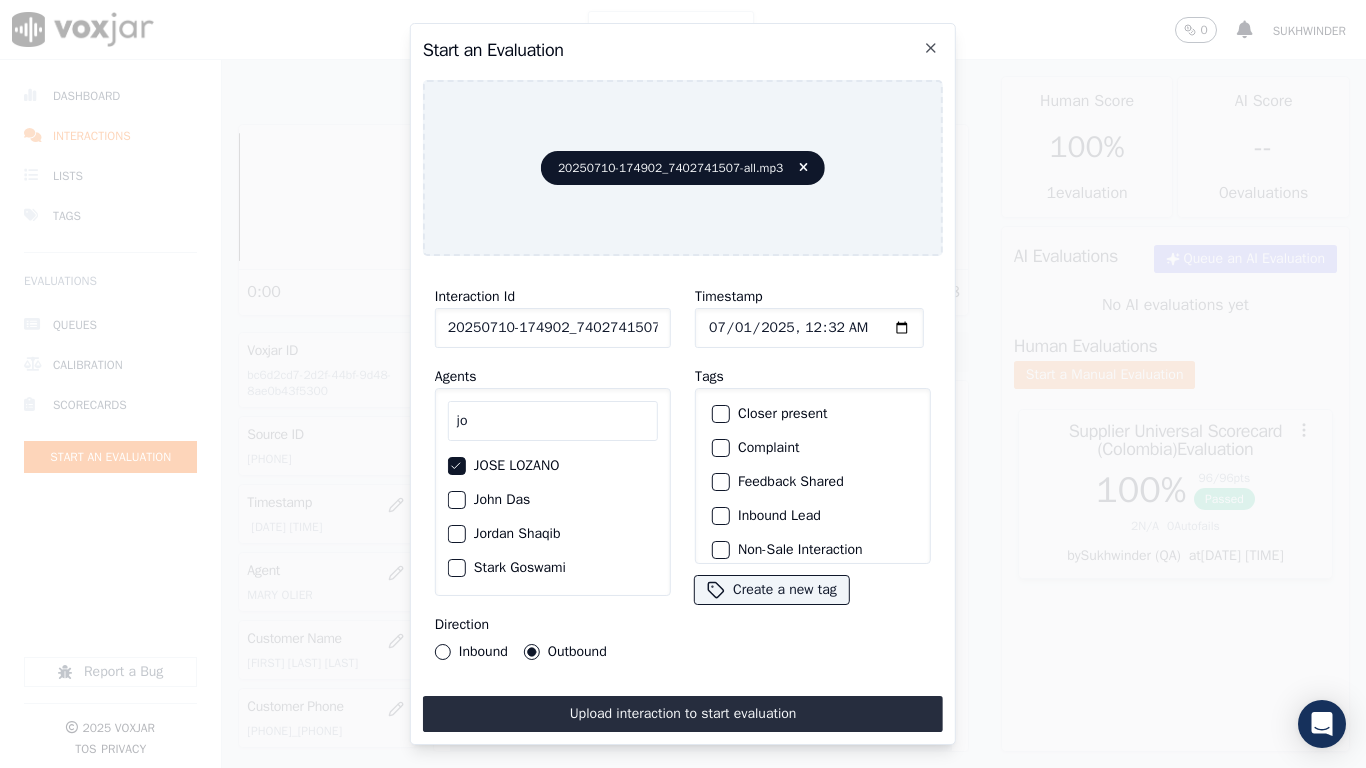 type on "[DATE] [TIME]" 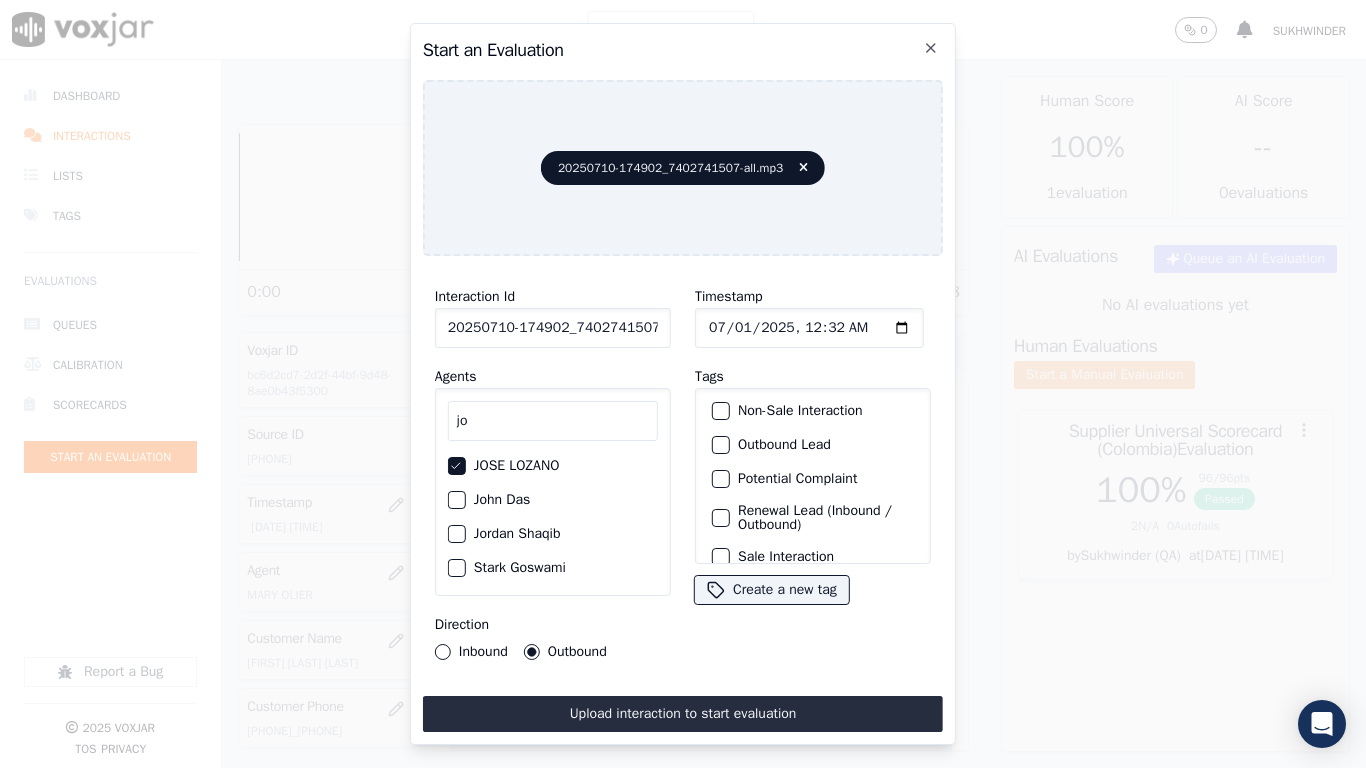 scroll, scrollTop: 173, scrollLeft: 0, axis: vertical 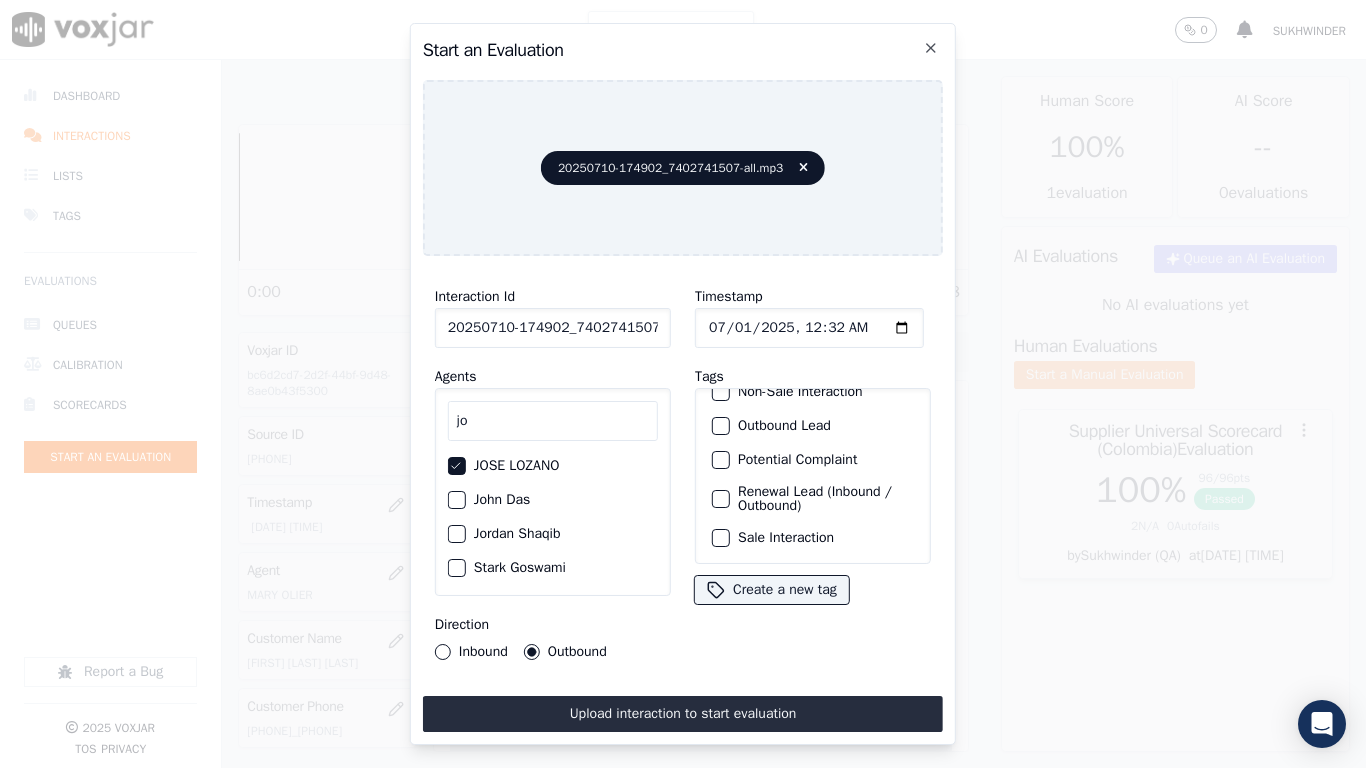 drag, startPoint x: 800, startPoint y: 517, endPoint x: 796, endPoint y: 532, distance: 15.524175 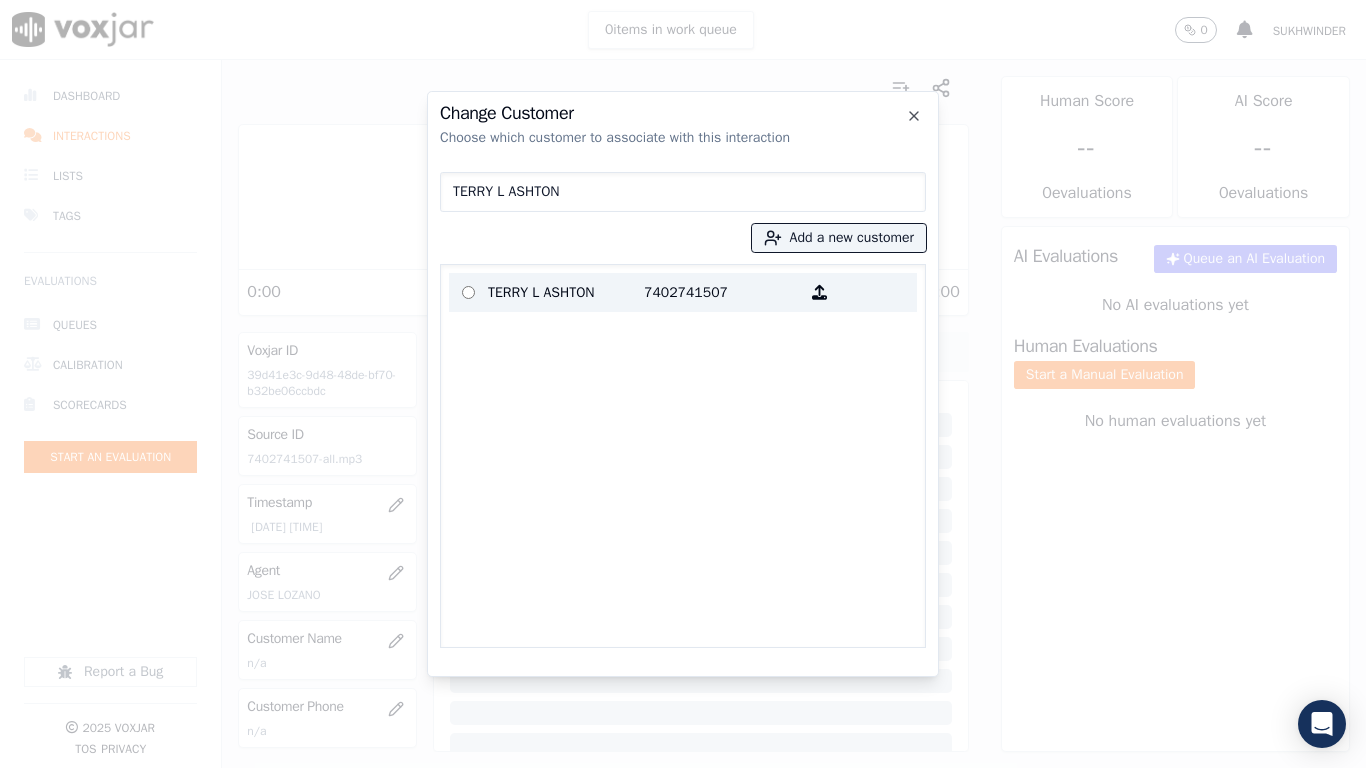 type on "TERRY L ASHTON" 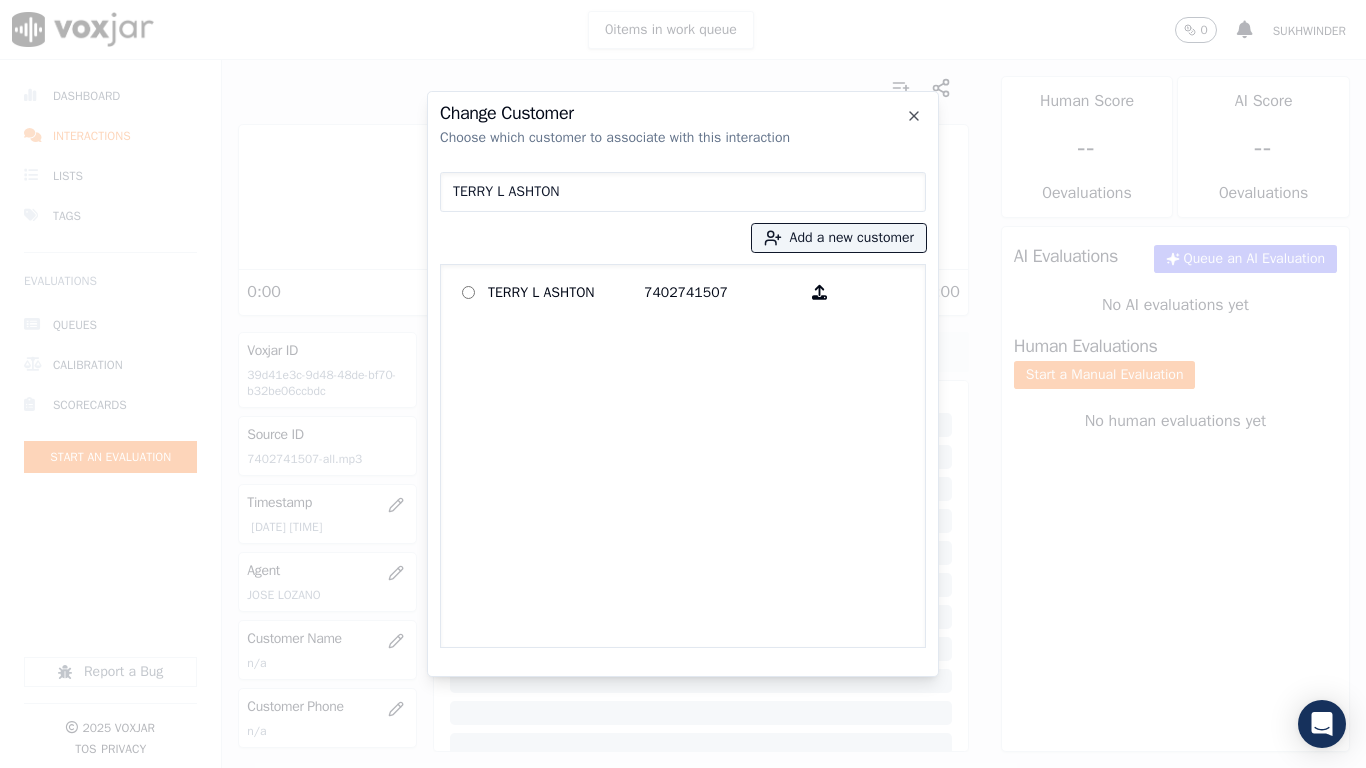 drag, startPoint x: 576, startPoint y: 298, endPoint x: 677, endPoint y: 397, distance: 141.42842 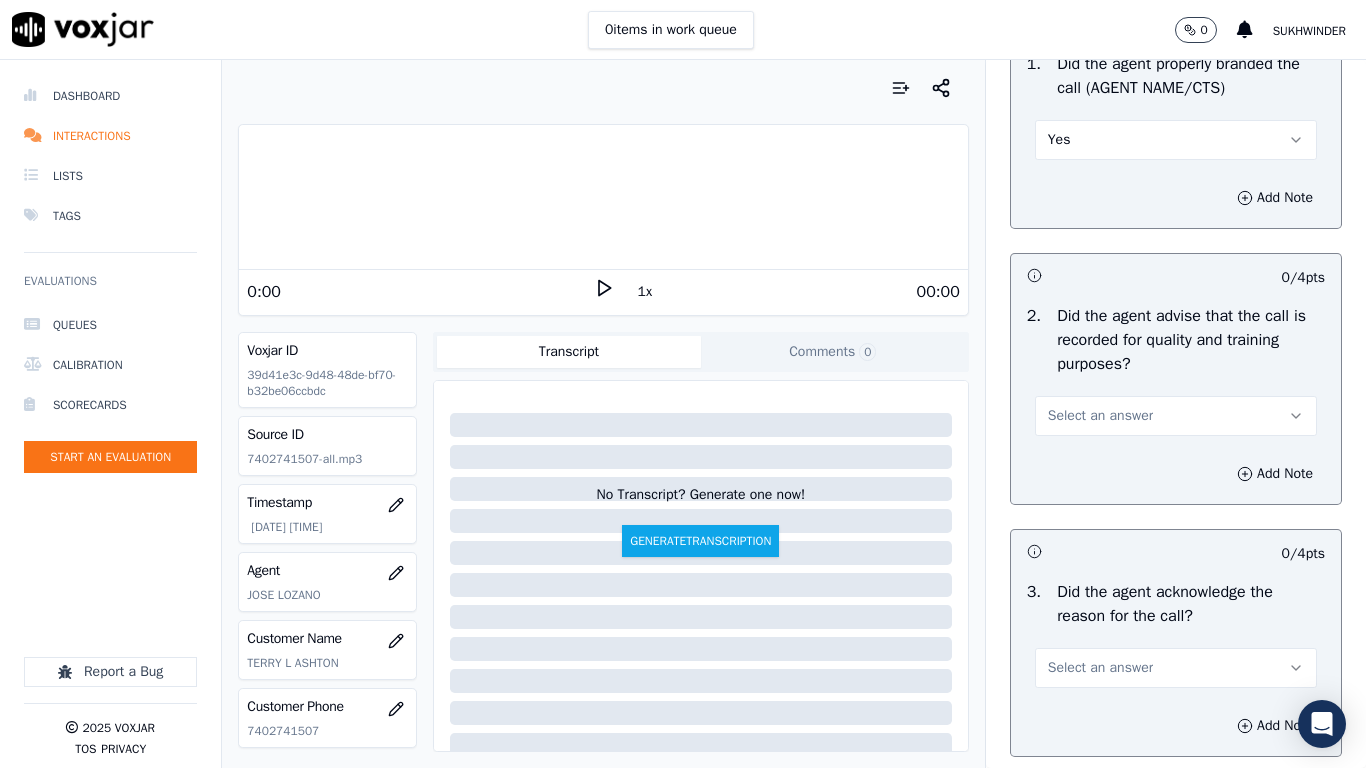scroll, scrollTop: 300, scrollLeft: 0, axis: vertical 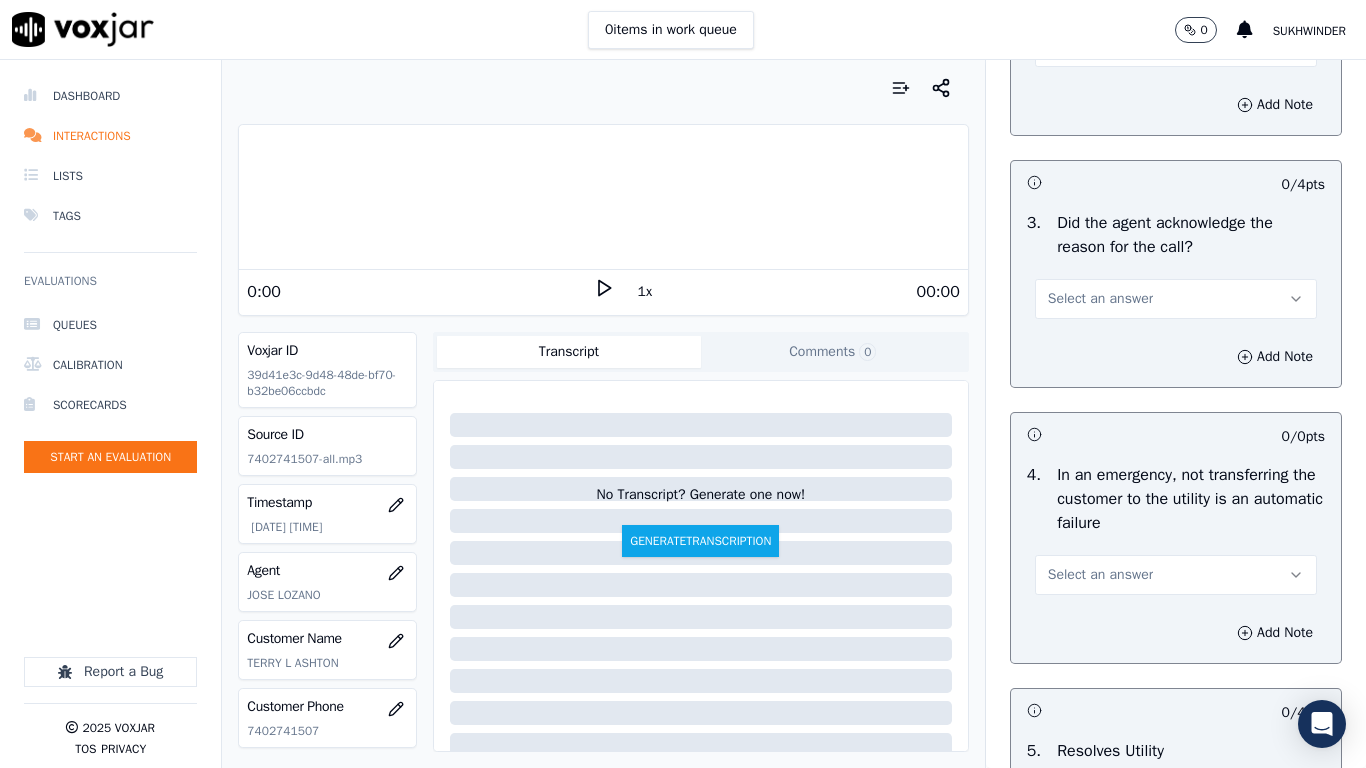 drag, startPoint x: 1112, startPoint y: 300, endPoint x: 1112, endPoint y: 311, distance: 11 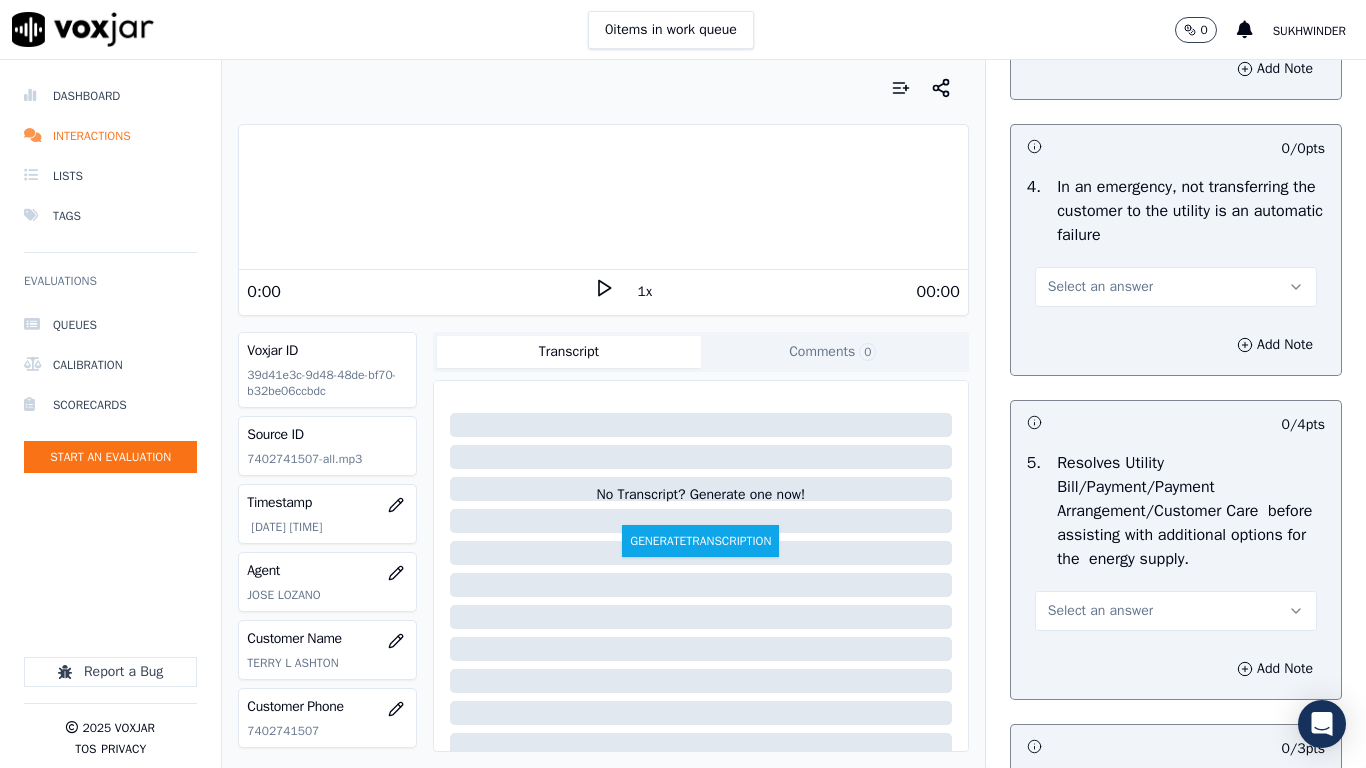 scroll, scrollTop: 900, scrollLeft: 0, axis: vertical 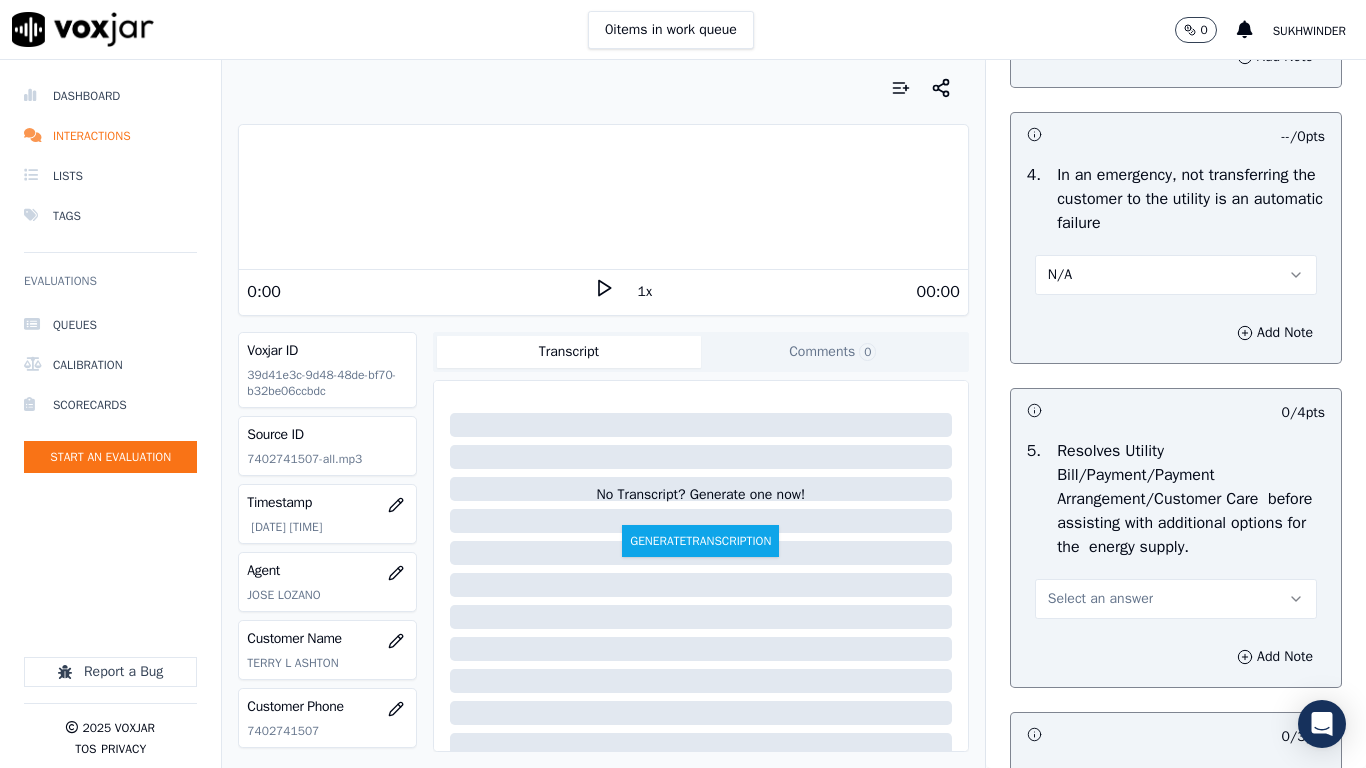 drag, startPoint x: 1081, startPoint y: 604, endPoint x: 1080, endPoint y: 615, distance: 11.045361 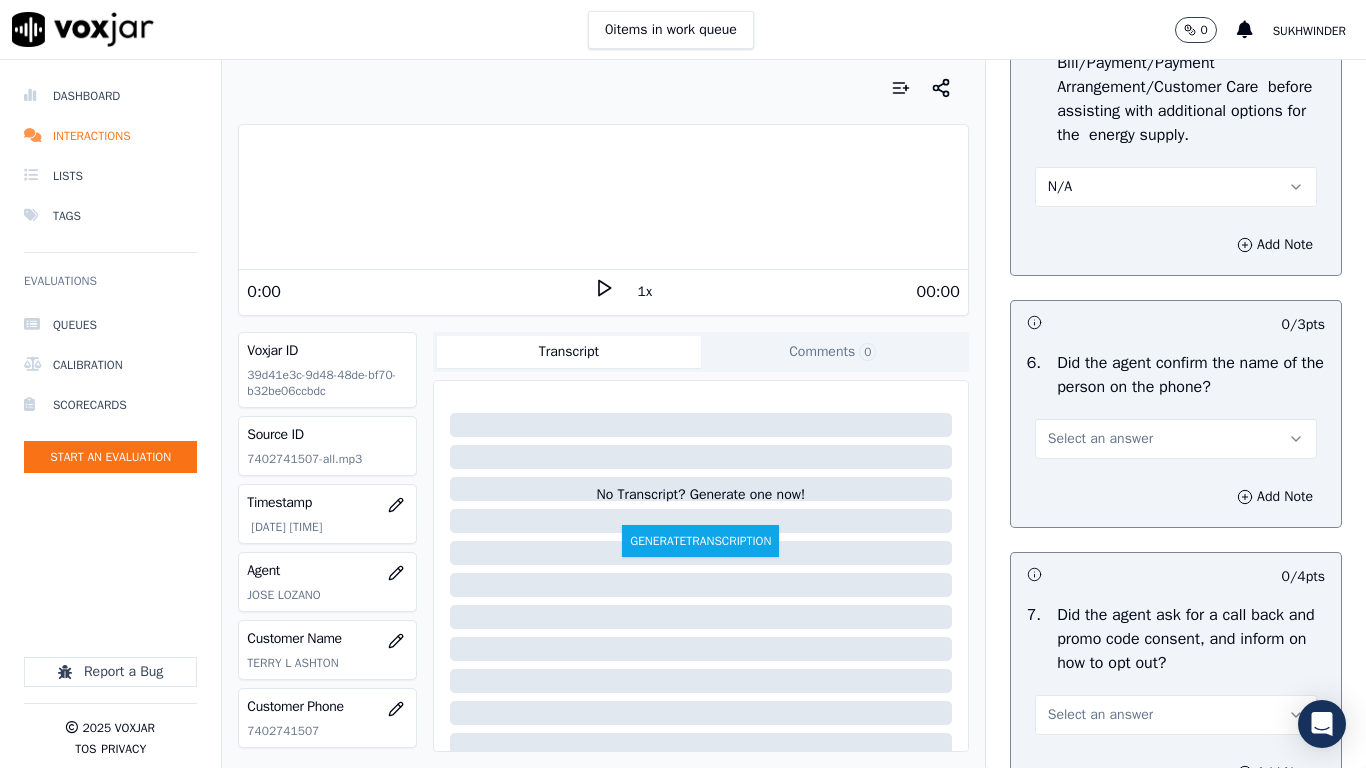 scroll, scrollTop: 1400, scrollLeft: 0, axis: vertical 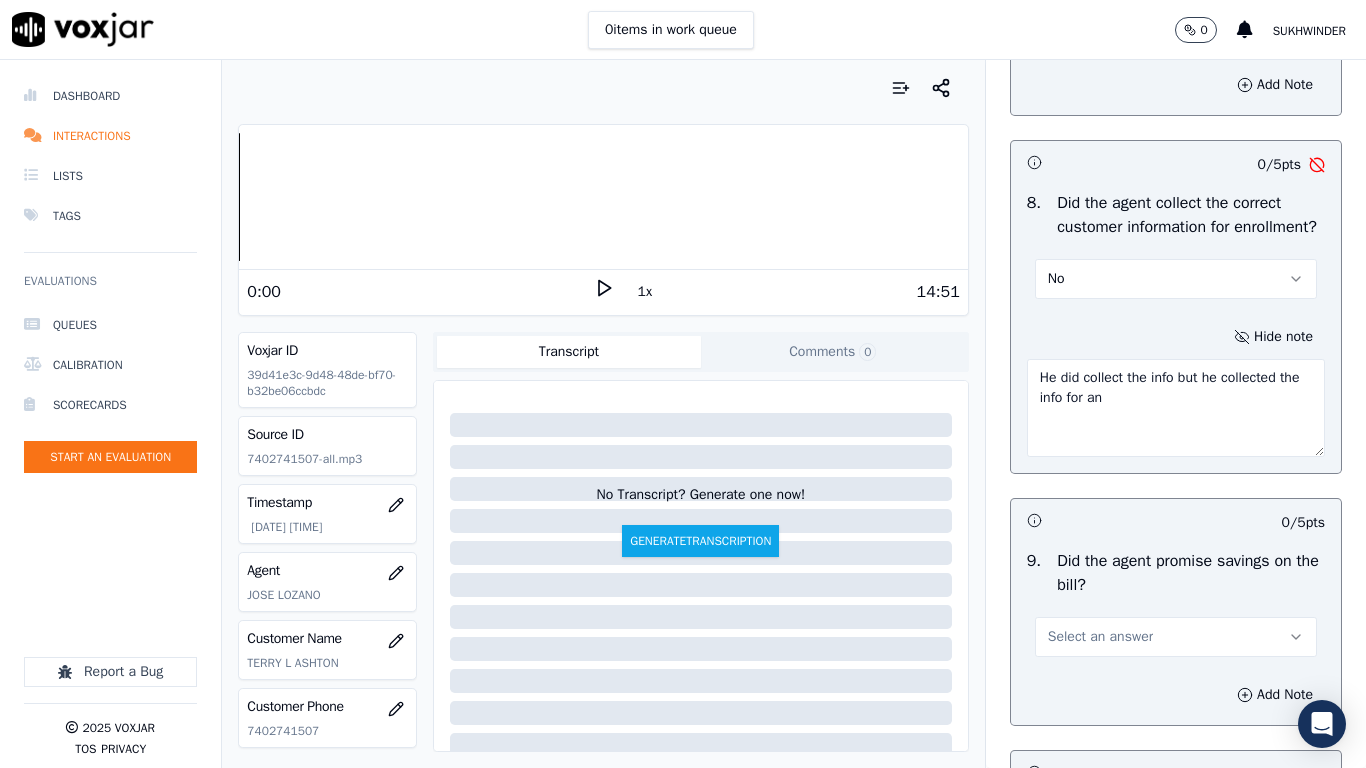 type on "He did collect the info but he collected the info for ano" 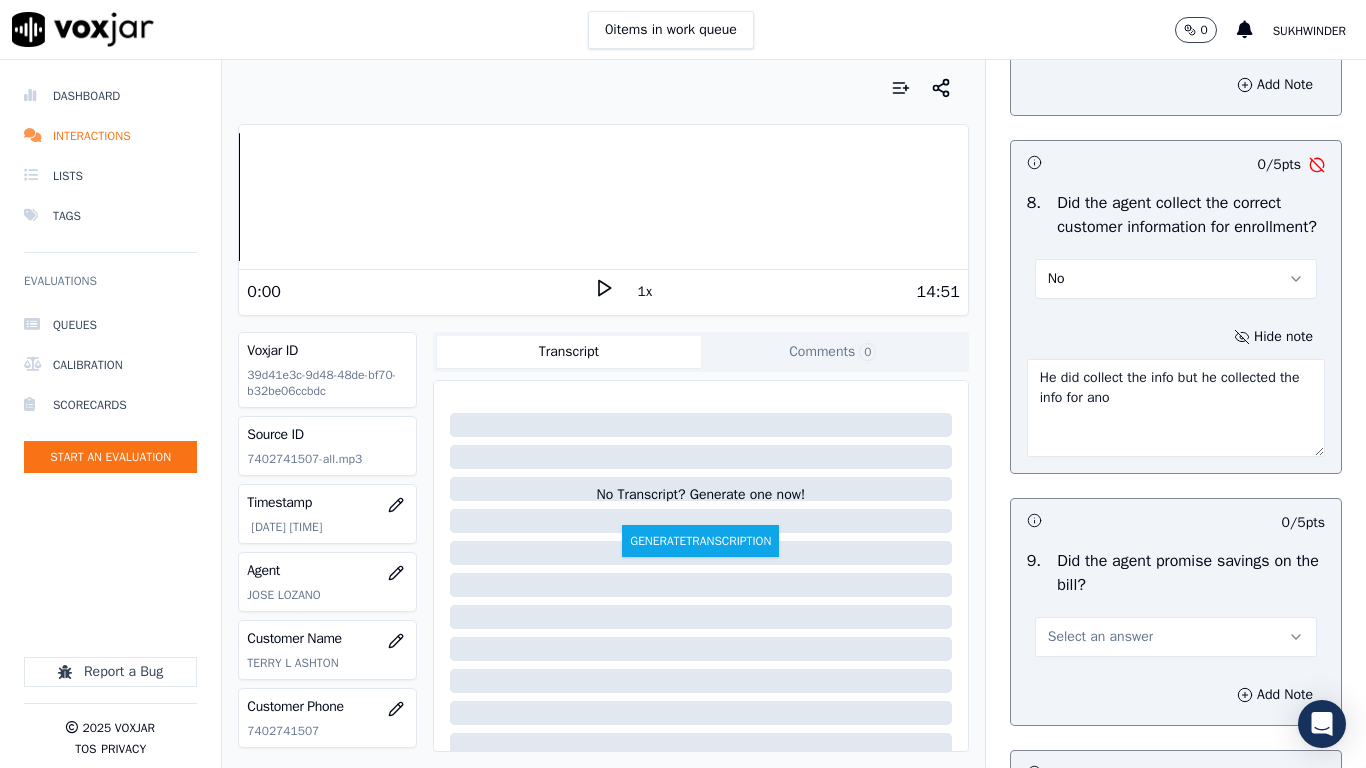 drag, startPoint x: 1121, startPoint y: 428, endPoint x: 939, endPoint y: 372, distance: 190.4206 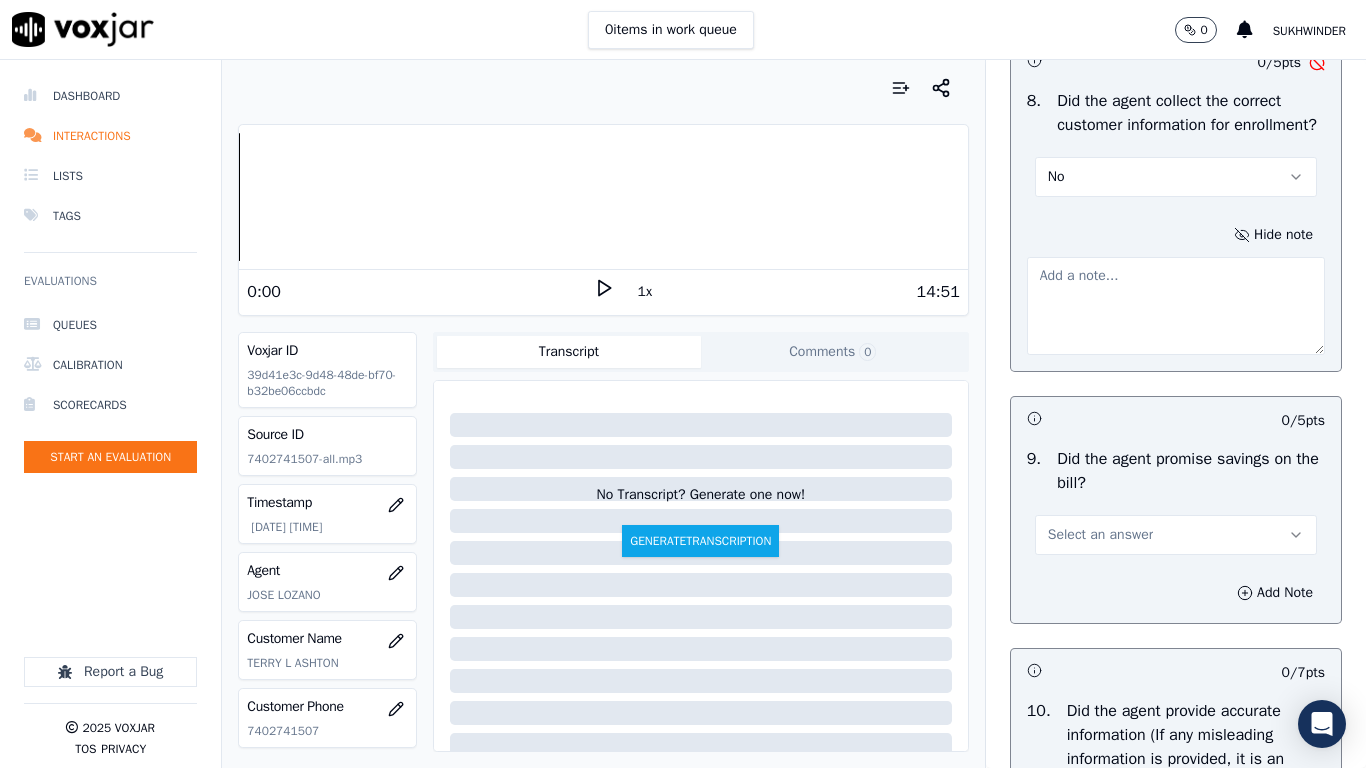 scroll, scrollTop: 2100, scrollLeft: 0, axis: vertical 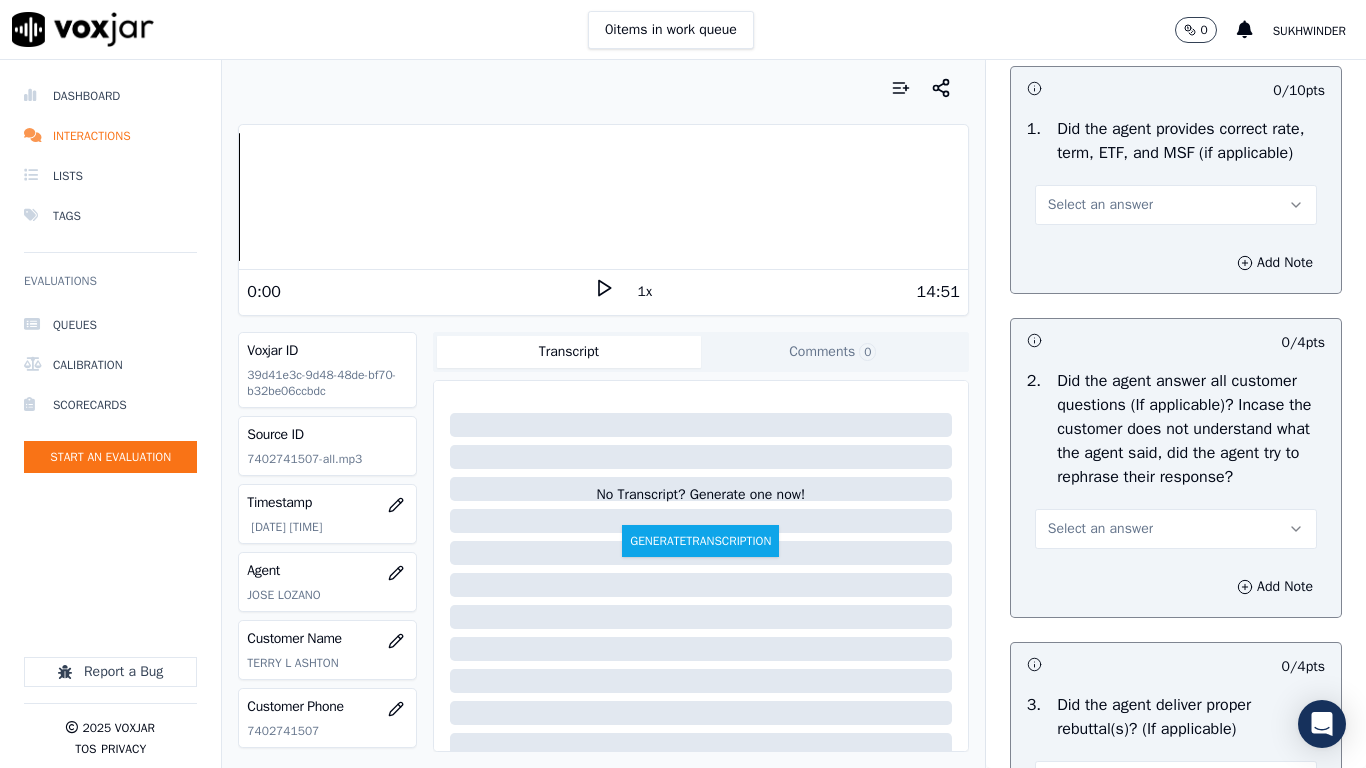 drag, startPoint x: 1135, startPoint y: 243, endPoint x: 1133, endPoint y: 269, distance: 26.076809 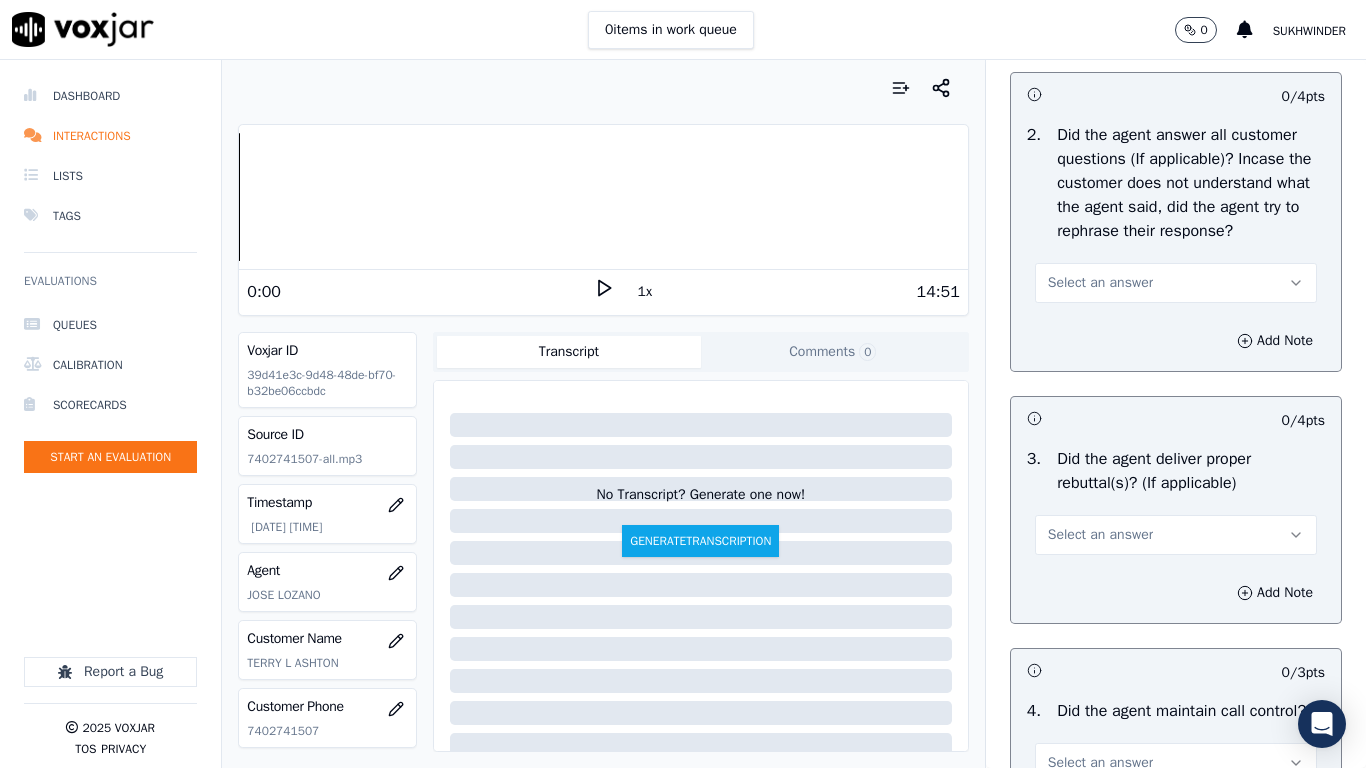 scroll, scrollTop: 3400, scrollLeft: 0, axis: vertical 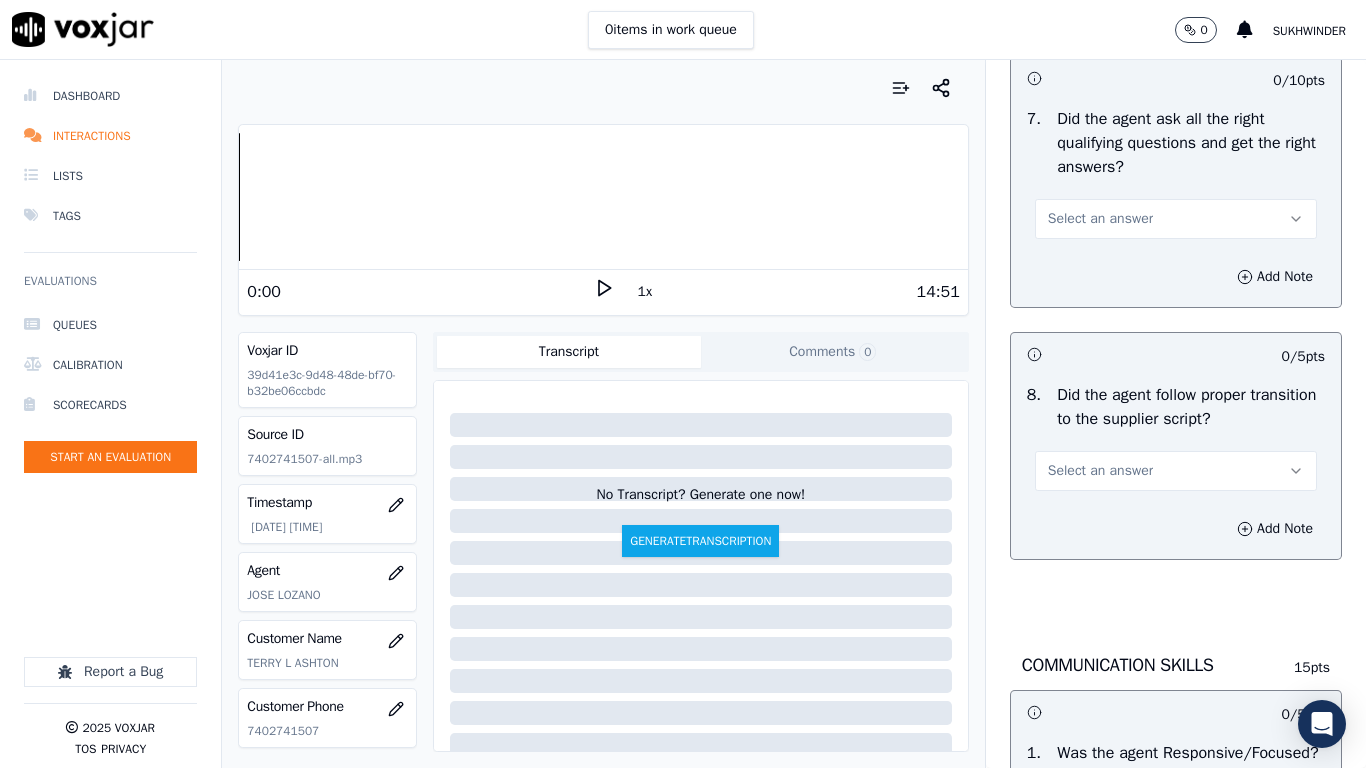 type on "CX was sold NGE for a different acc but without need he kept collecting the info for that too ,Script reading was at its worst" 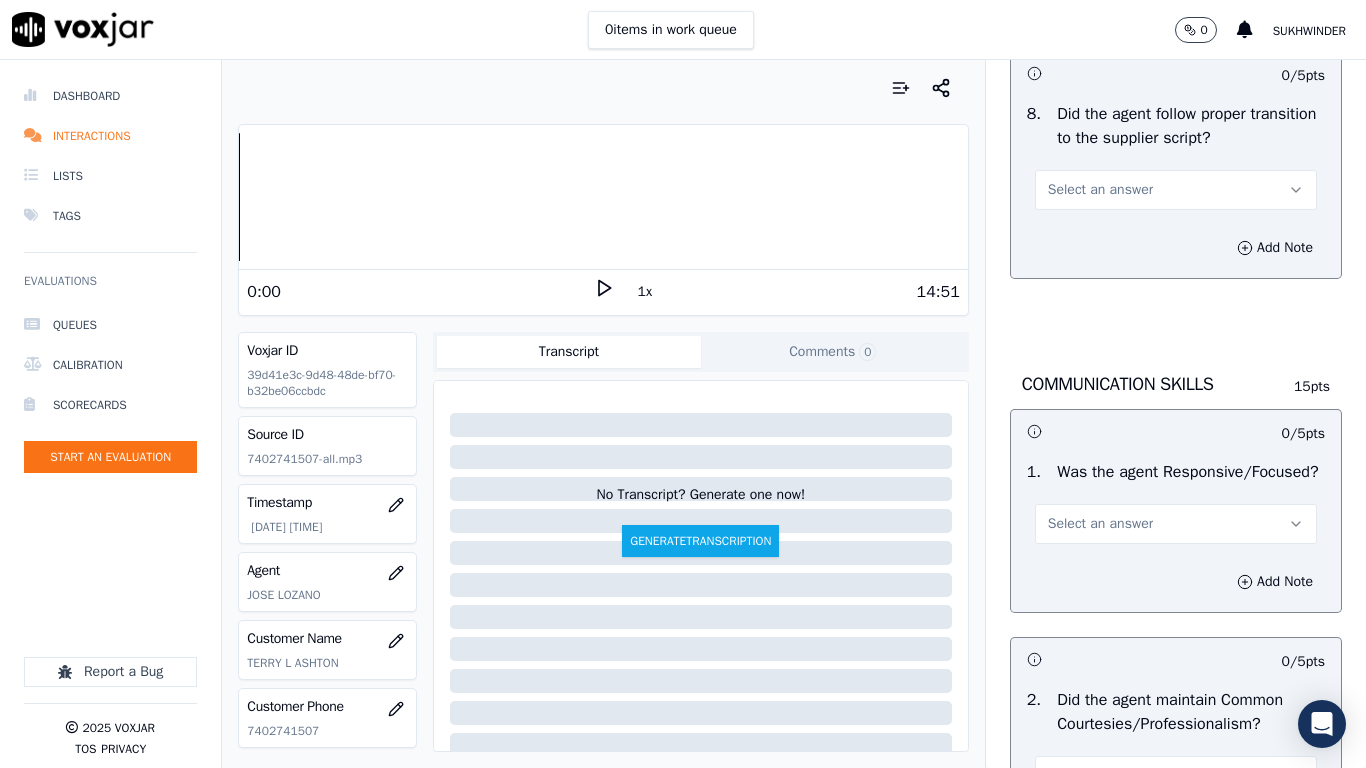 scroll, scrollTop: 5100, scrollLeft: 0, axis: vertical 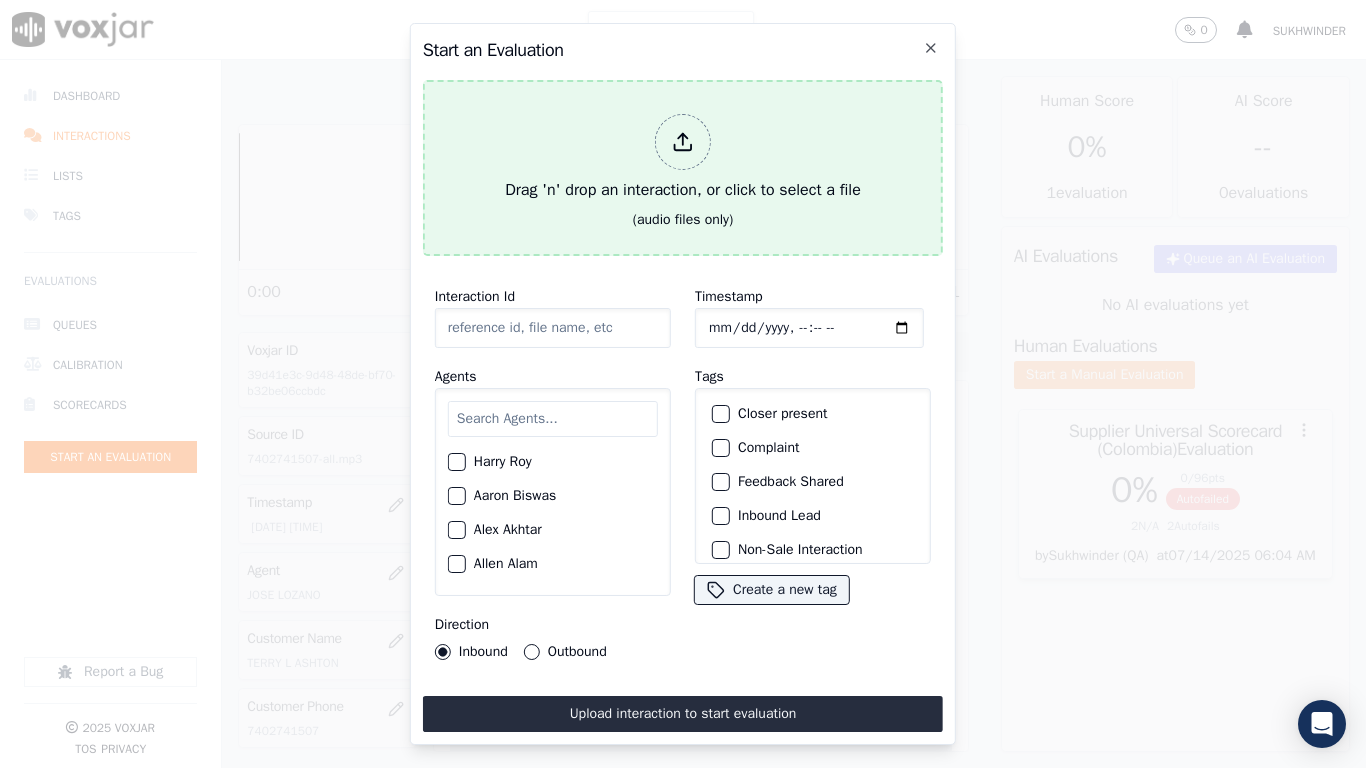 type on "20250710-135121_2169207733-all.mp3" 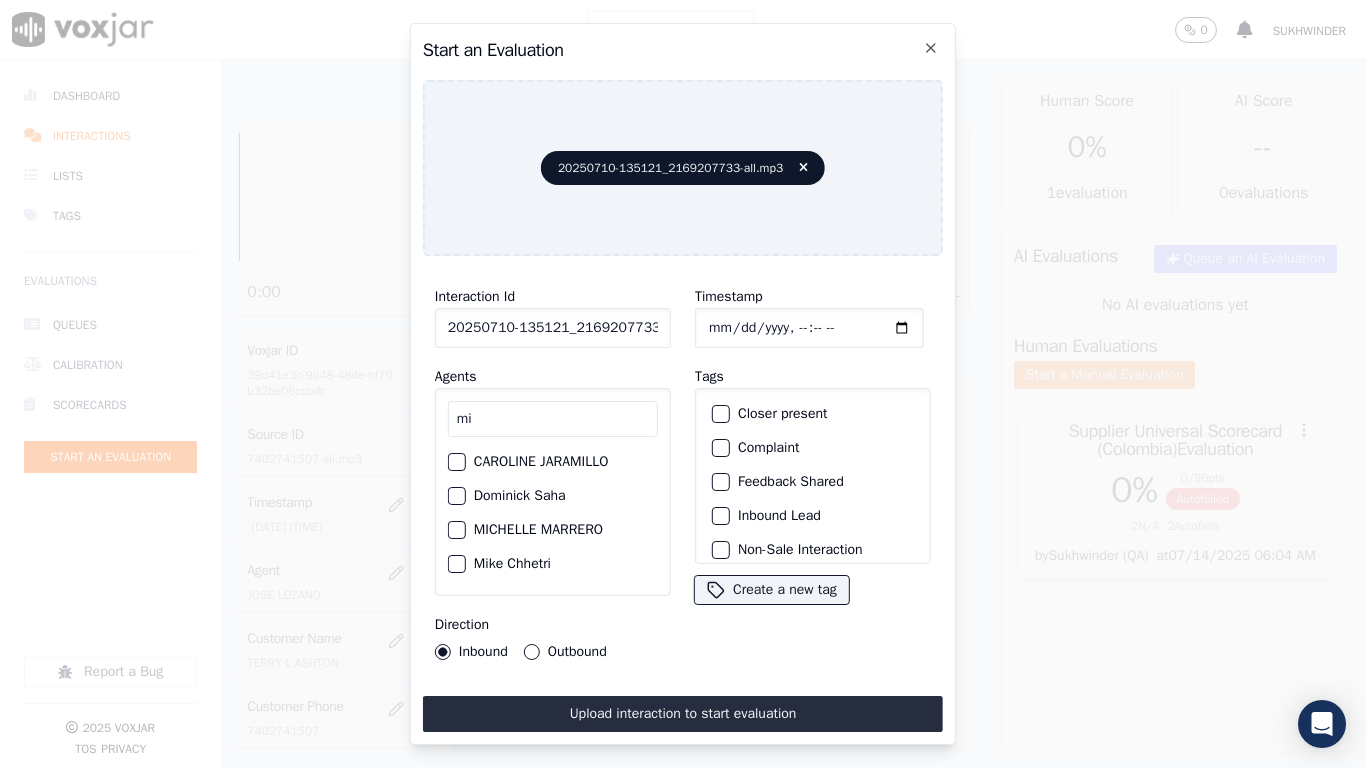 type on "mi" 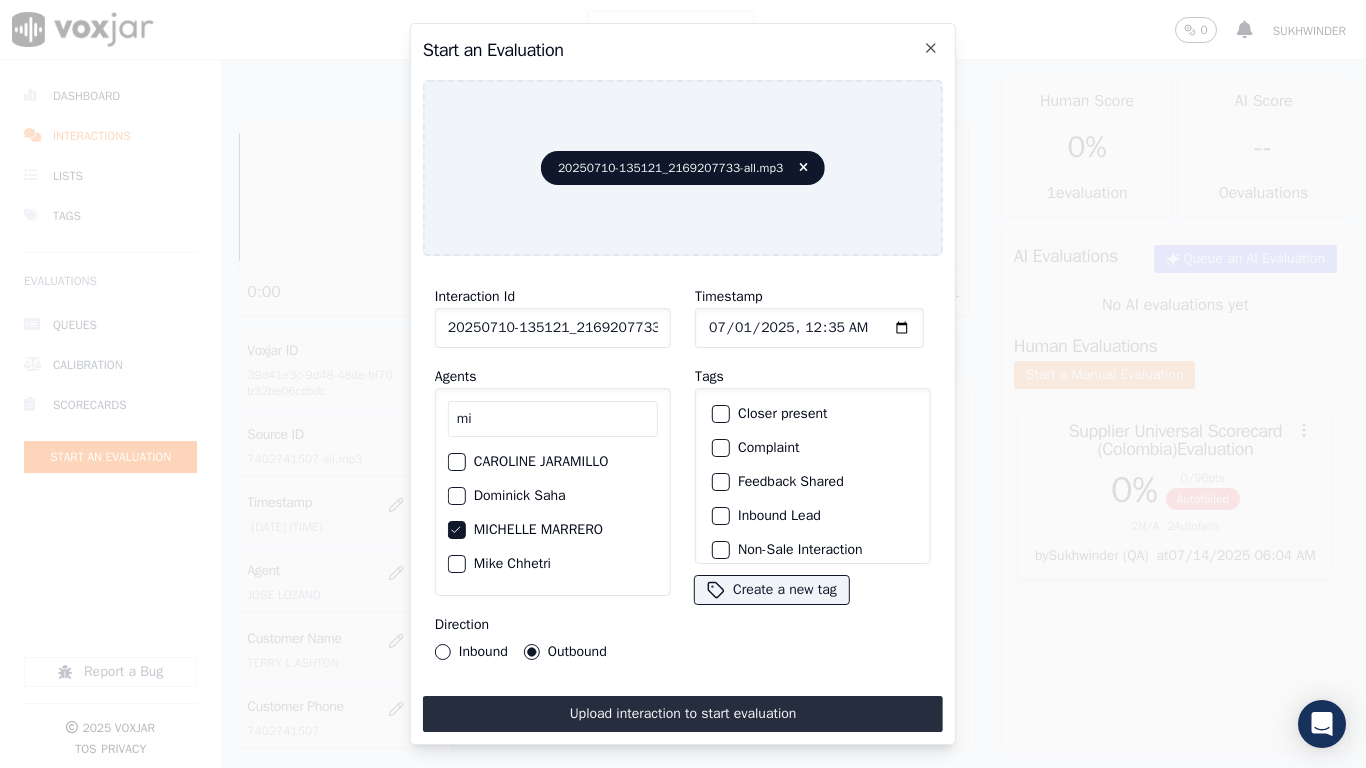 type 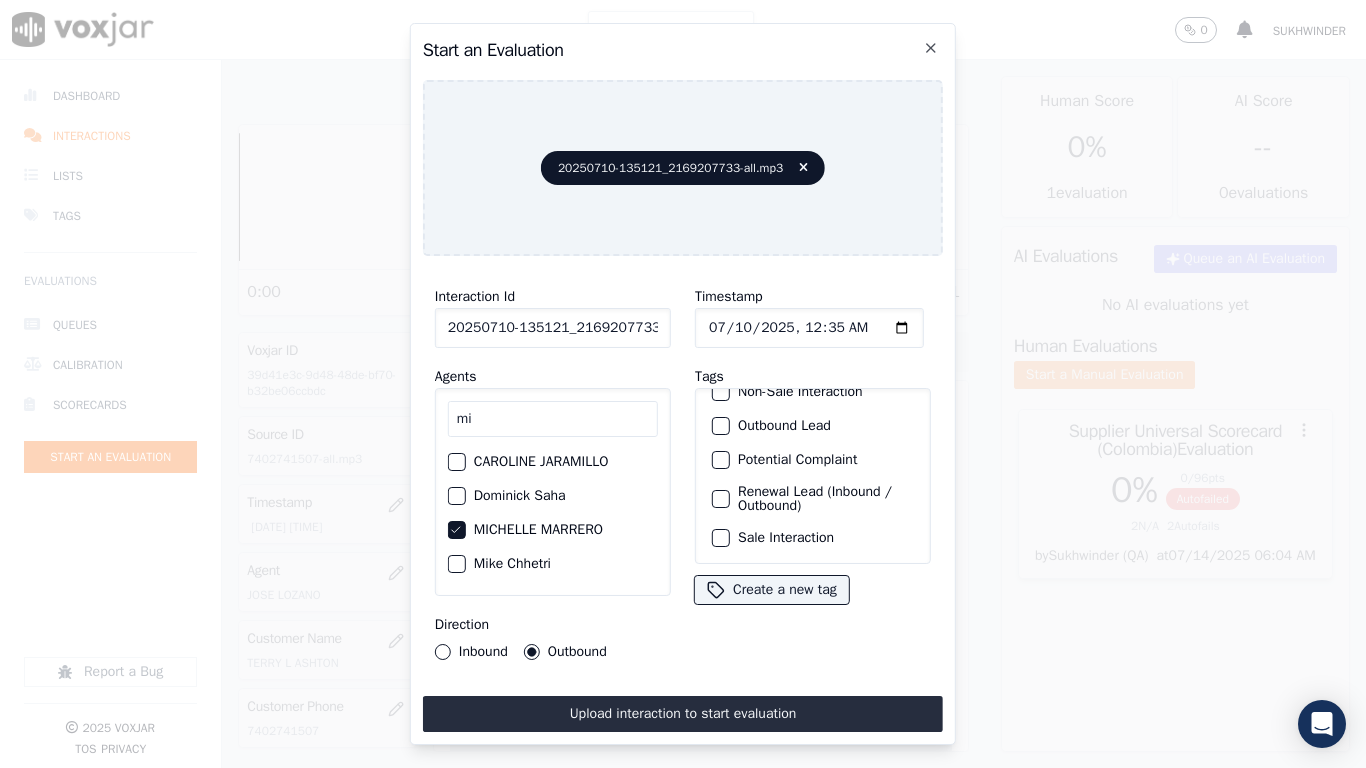 scroll, scrollTop: 173, scrollLeft: 0, axis: vertical 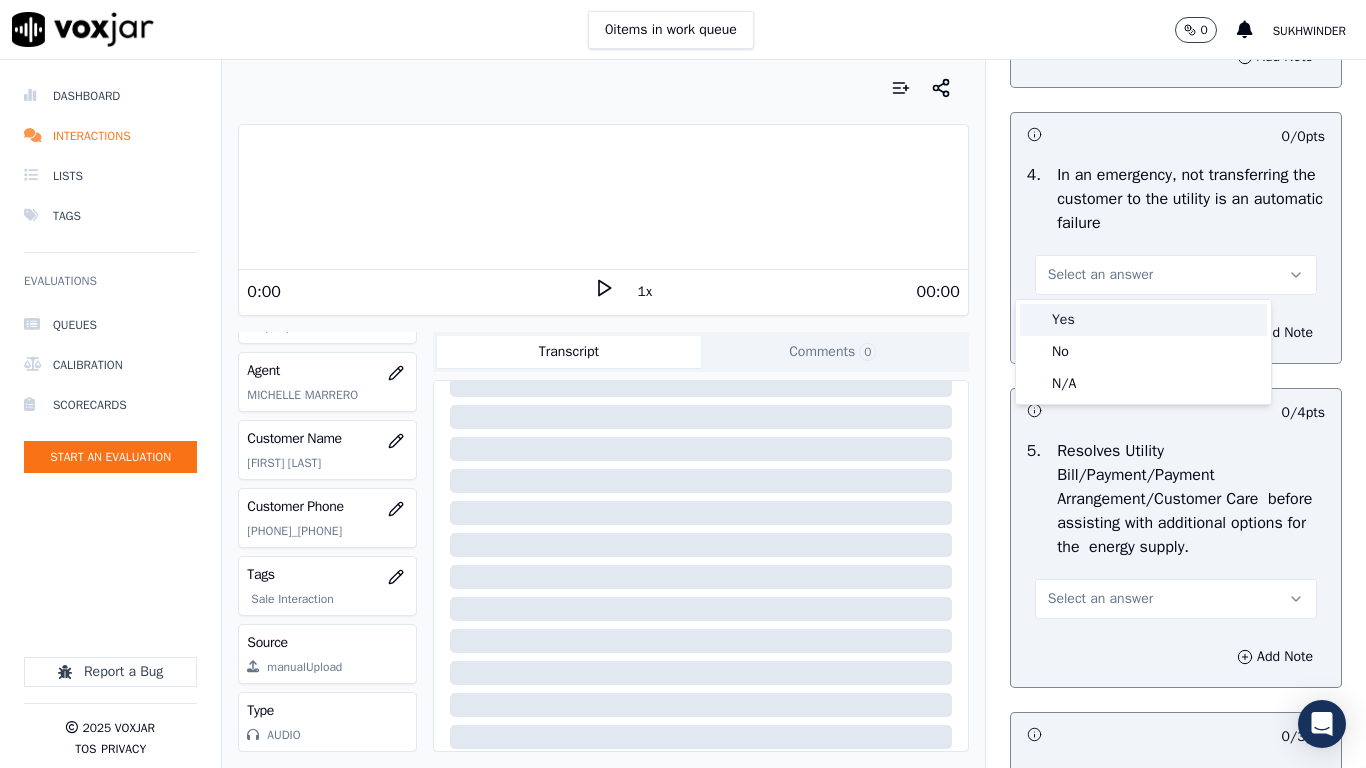 drag, startPoint x: 1099, startPoint y: 319, endPoint x: 1097, endPoint y: 335, distance: 16.124516 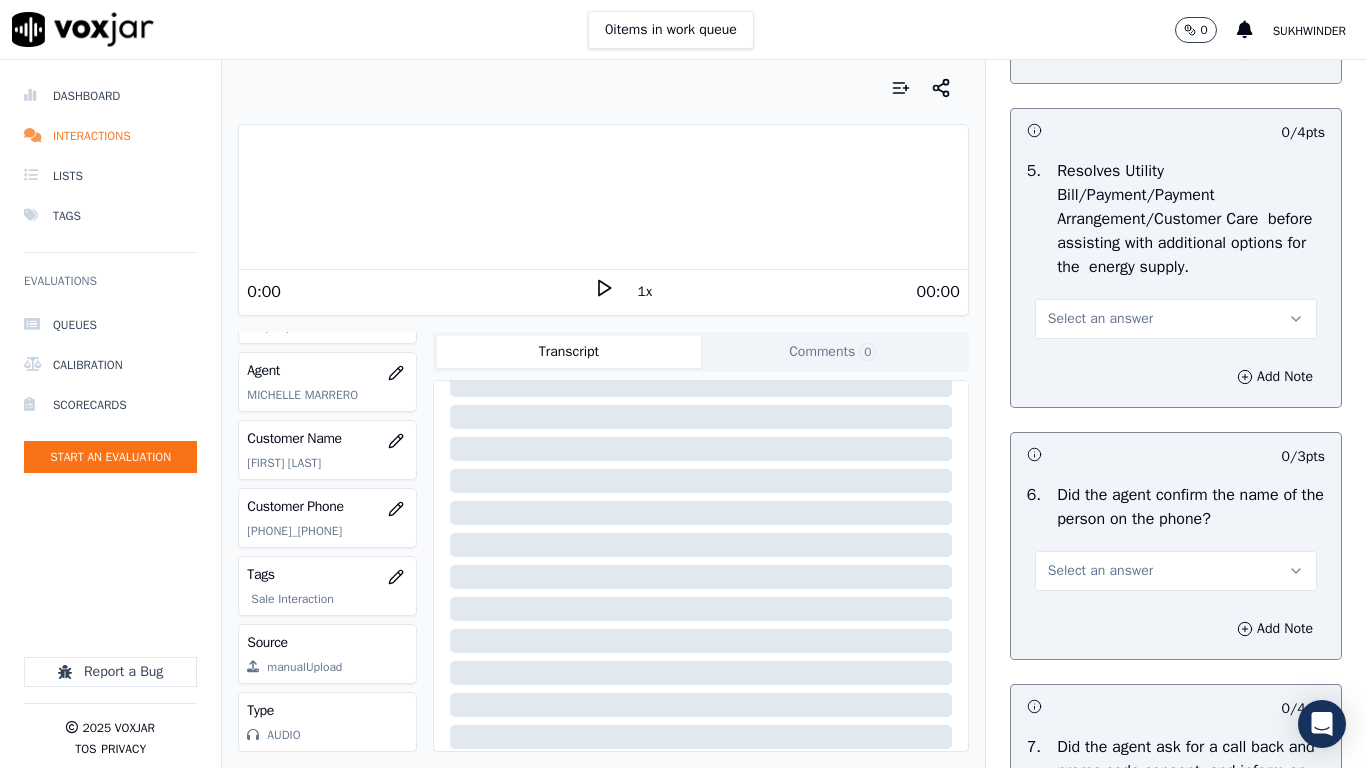 scroll, scrollTop: 1200, scrollLeft: 0, axis: vertical 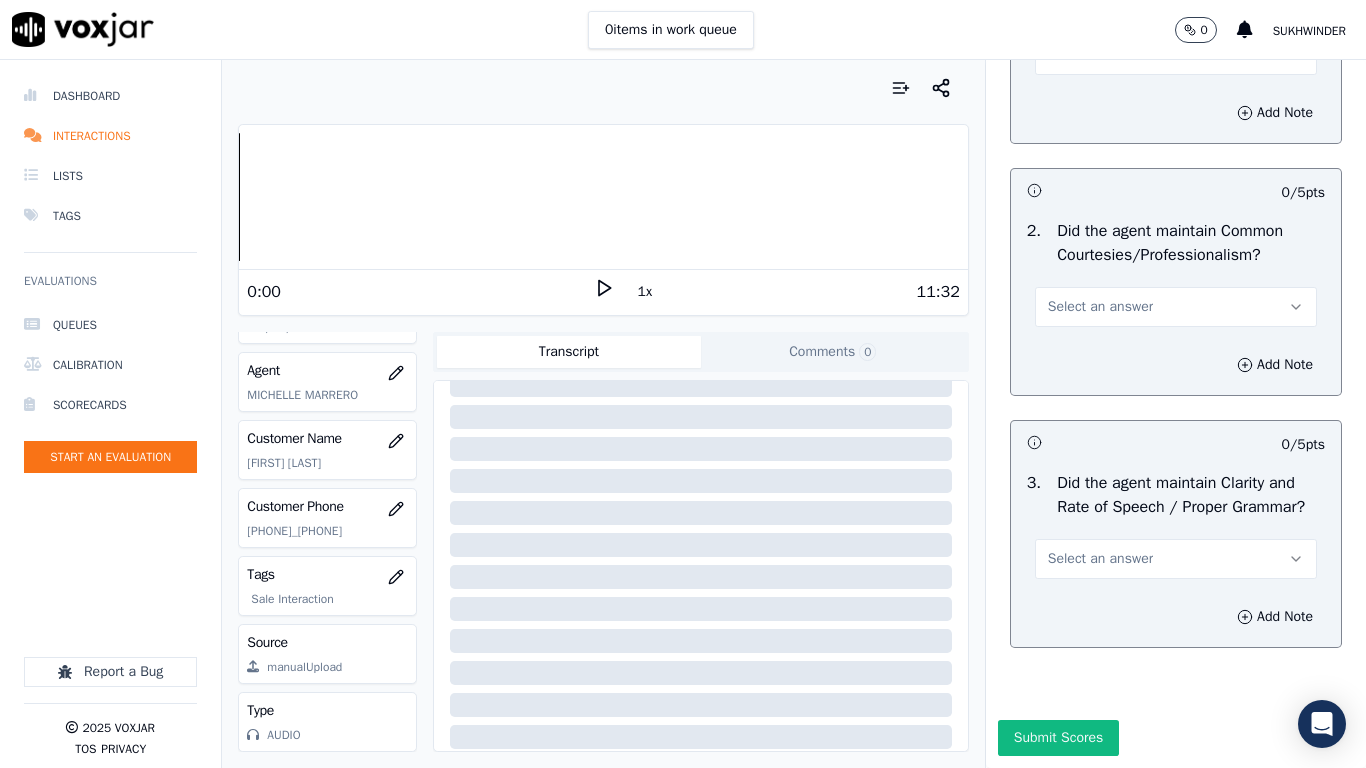 drag, startPoint x: 1086, startPoint y: 341, endPoint x: 1086, endPoint y: 362, distance: 21 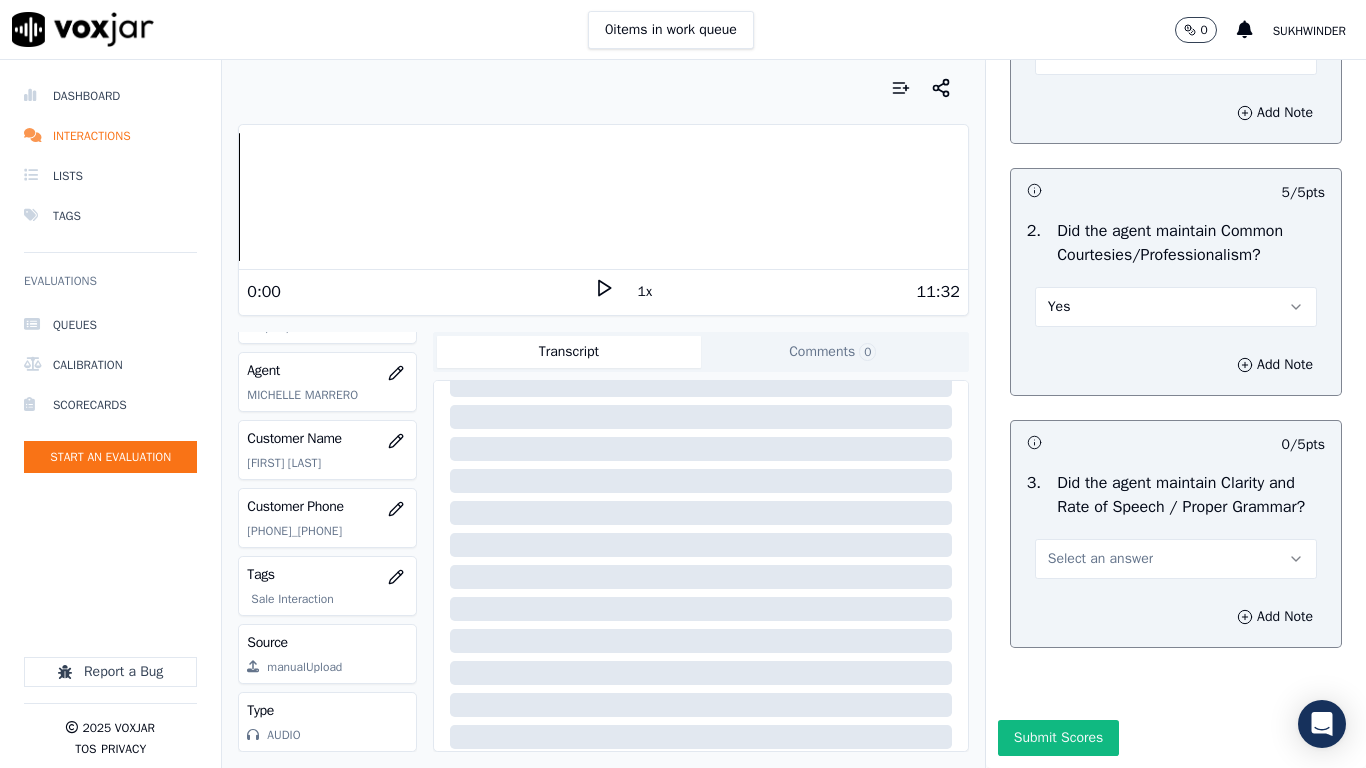 scroll, scrollTop: 5503, scrollLeft: 0, axis: vertical 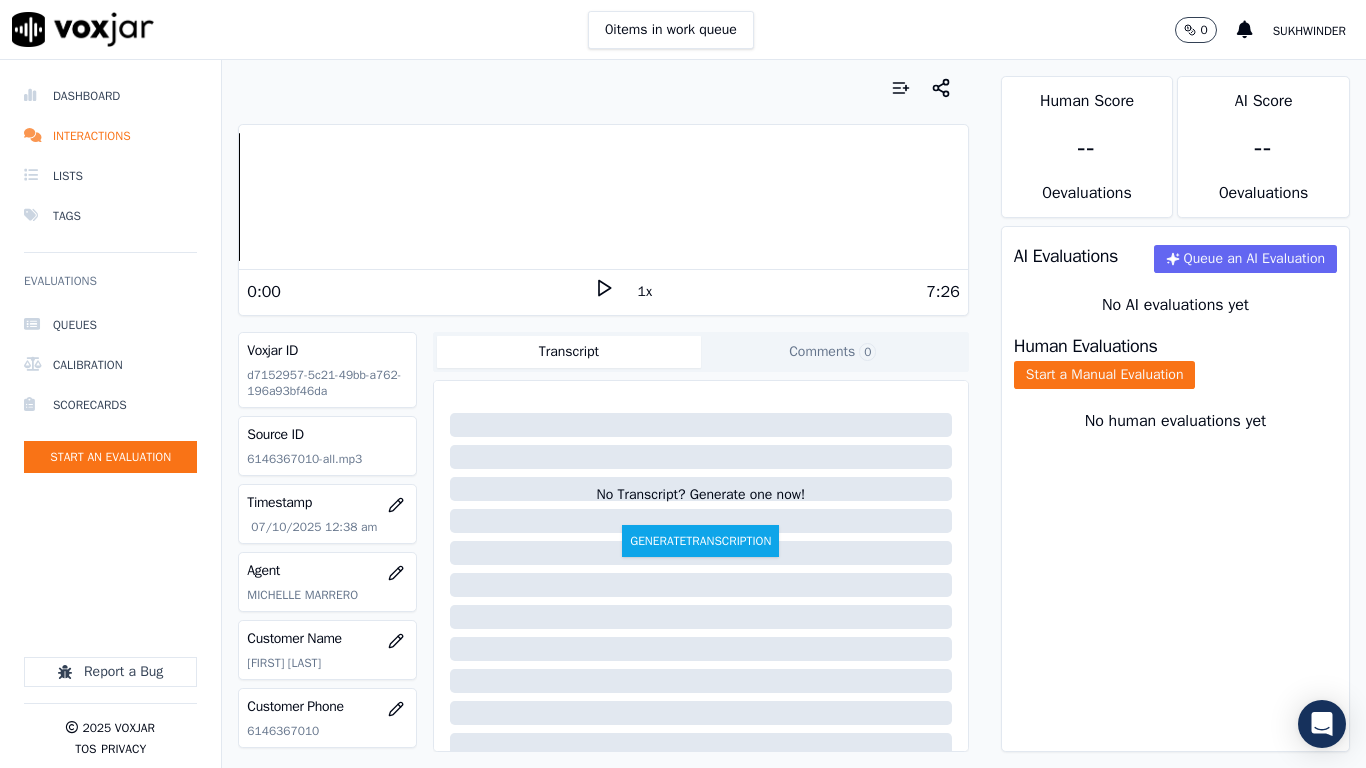 drag, startPoint x: 1105, startPoint y: 391, endPoint x: 1106, endPoint y: 414, distance: 23.021729 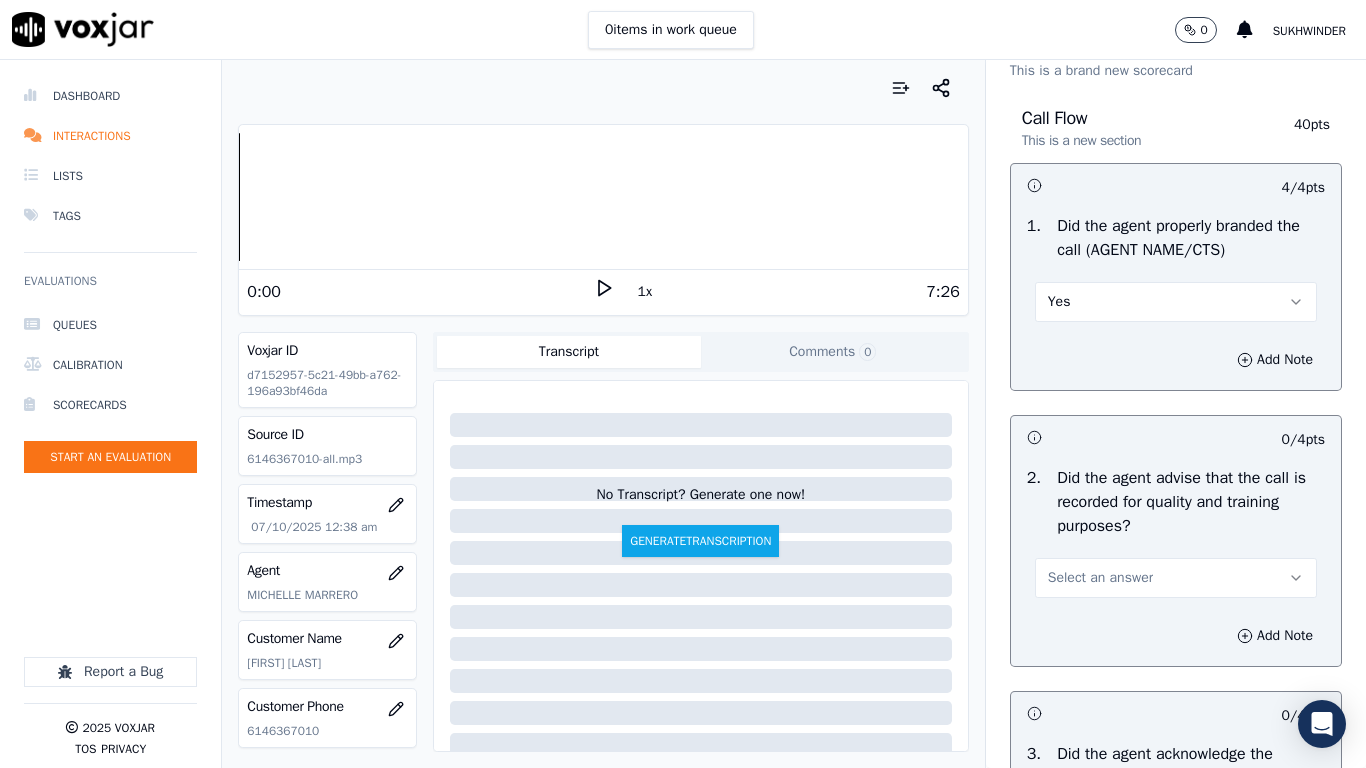 scroll, scrollTop: 100, scrollLeft: 0, axis: vertical 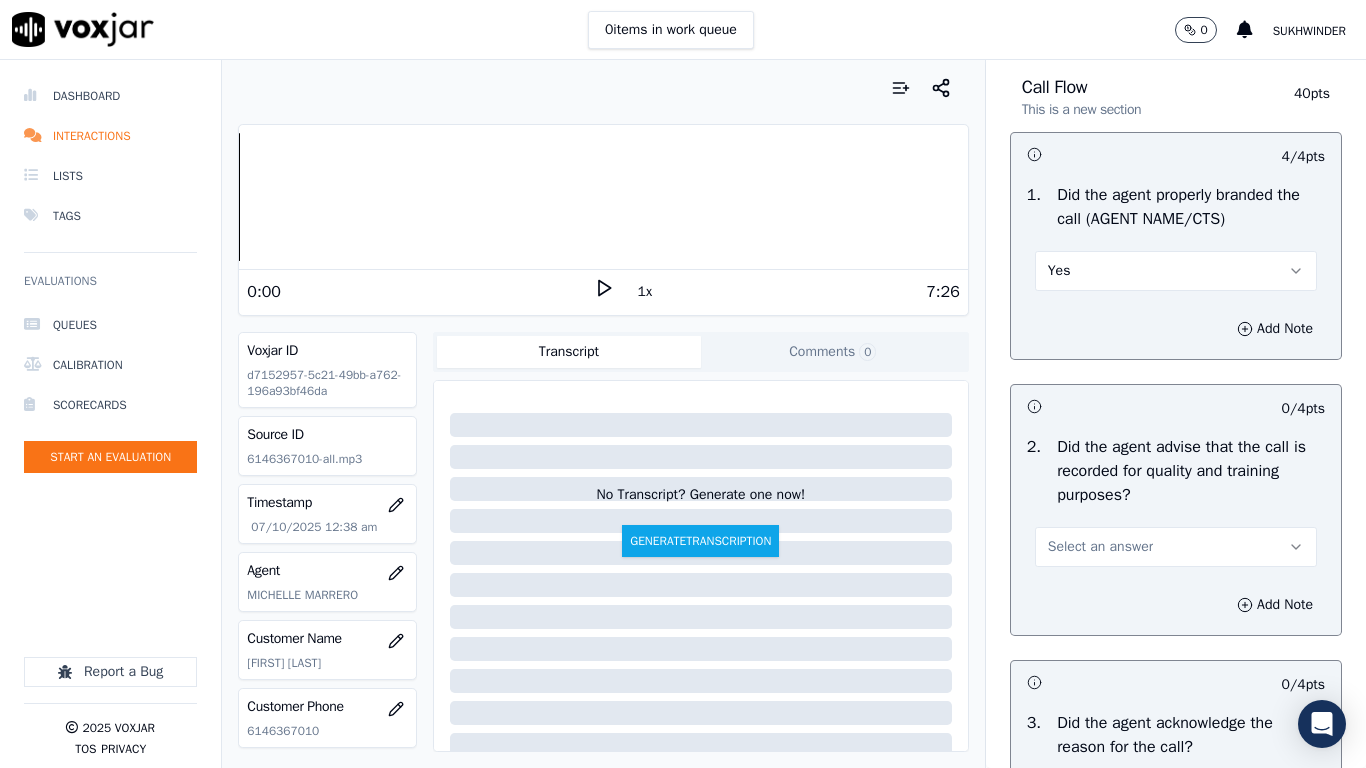 drag, startPoint x: 1097, startPoint y: 477, endPoint x: 1196, endPoint y: 446, distance: 103.74006 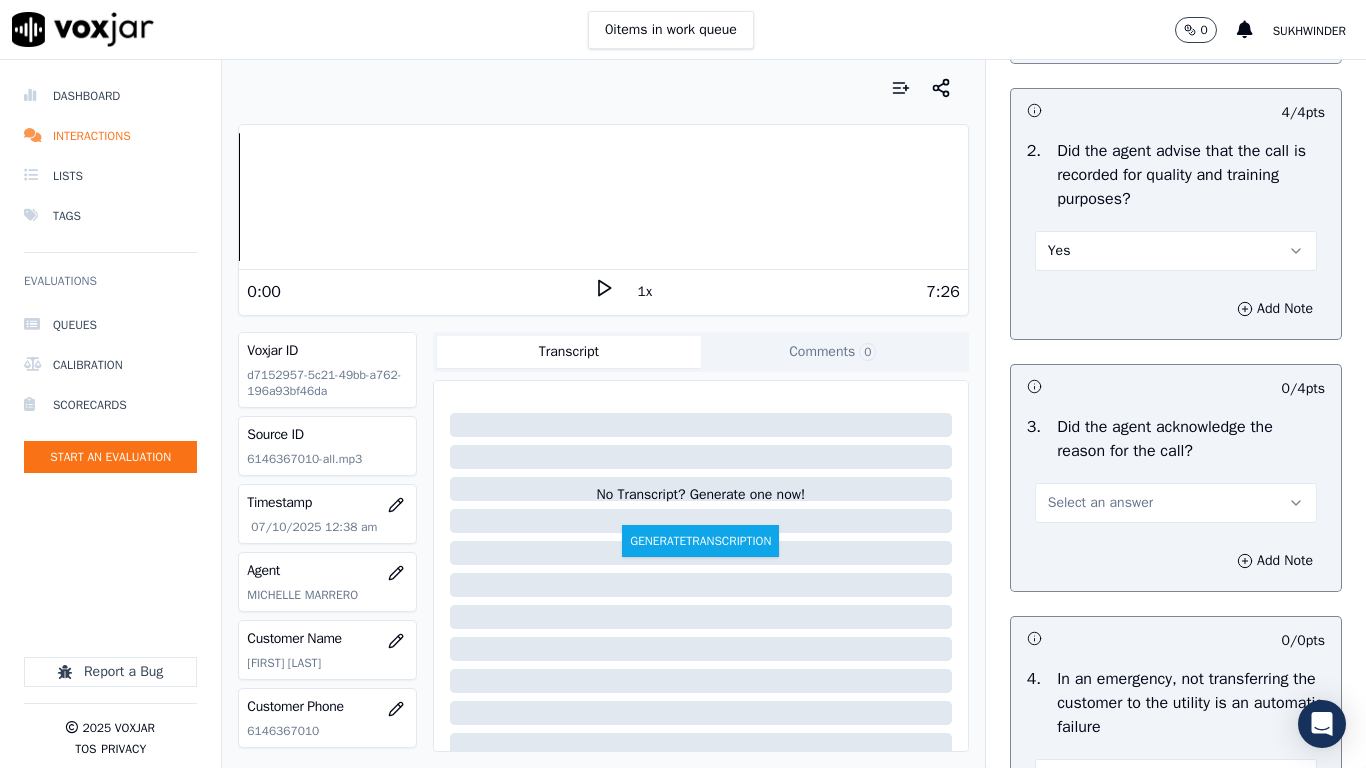 scroll, scrollTop: 500, scrollLeft: 0, axis: vertical 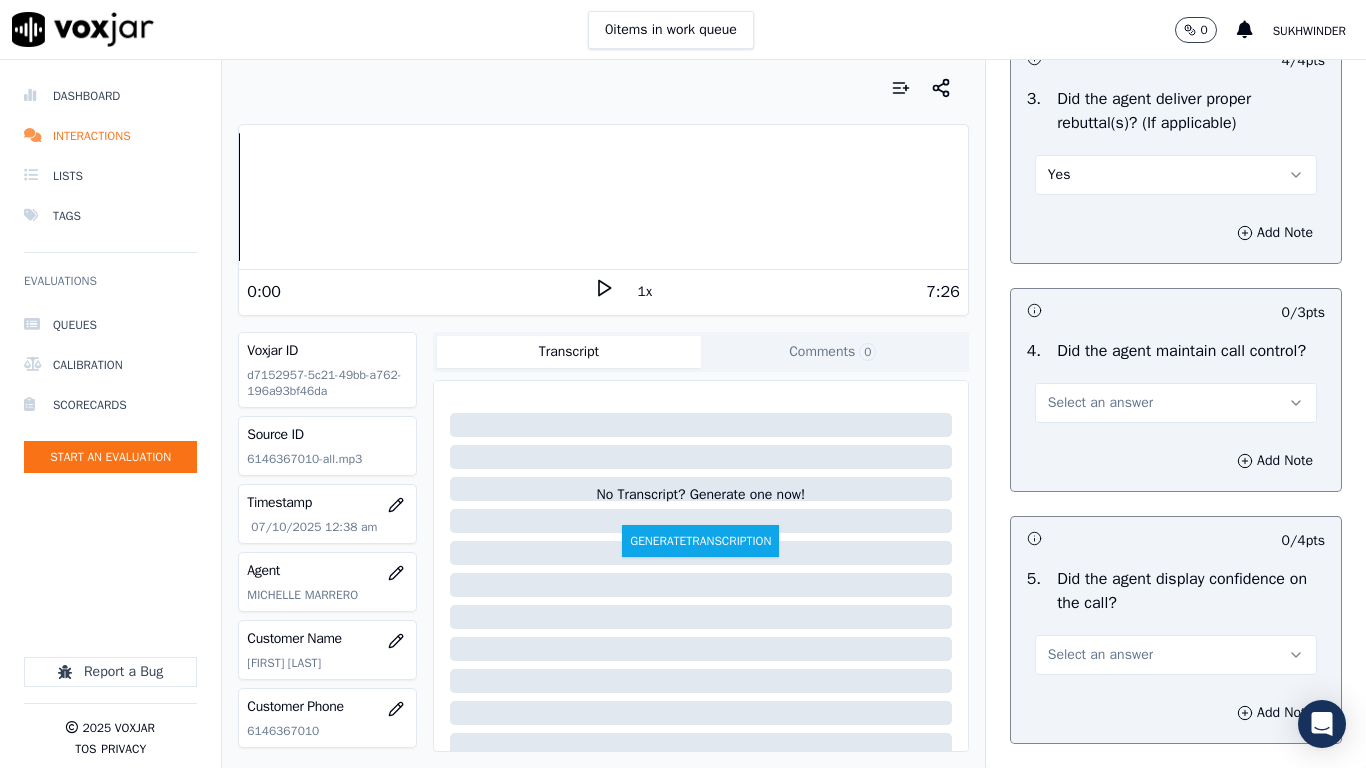 drag, startPoint x: 1092, startPoint y: 470, endPoint x: 1091, endPoint y: 483, distance: 13.038404 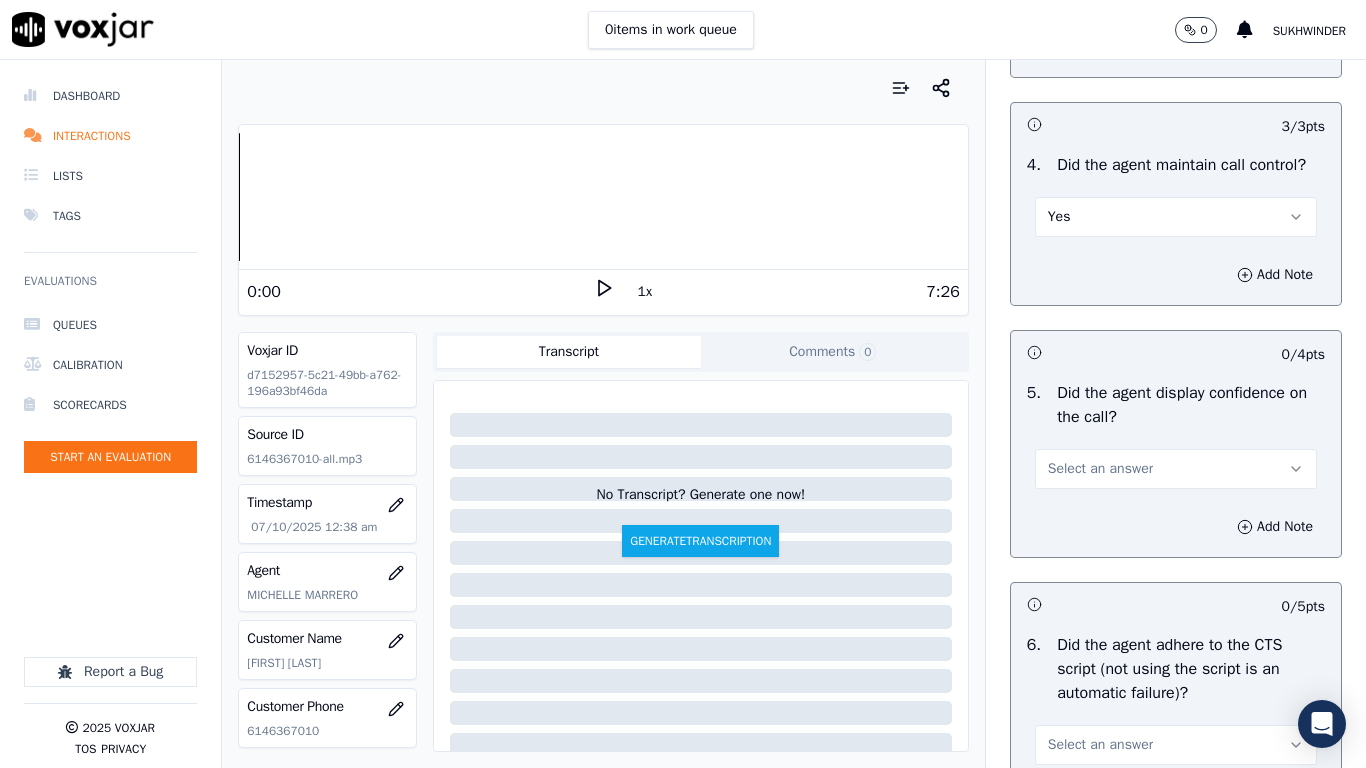 scroll, scrollTop: 4100, scrollLeft: 0, axis: vertical 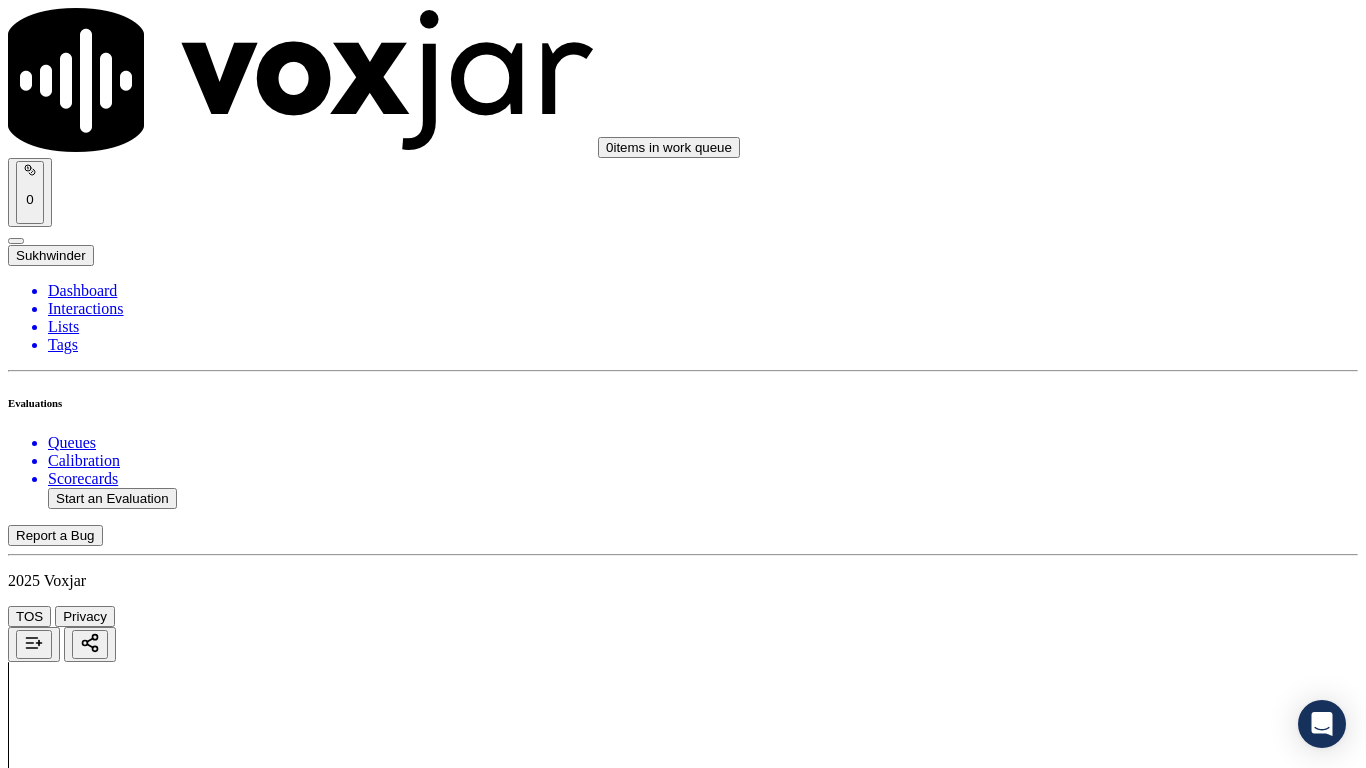 drag, startPoint x: 1087, startPoint y: 594, endPoint x: 1083, endPoint y: 616, distance: 22.36068 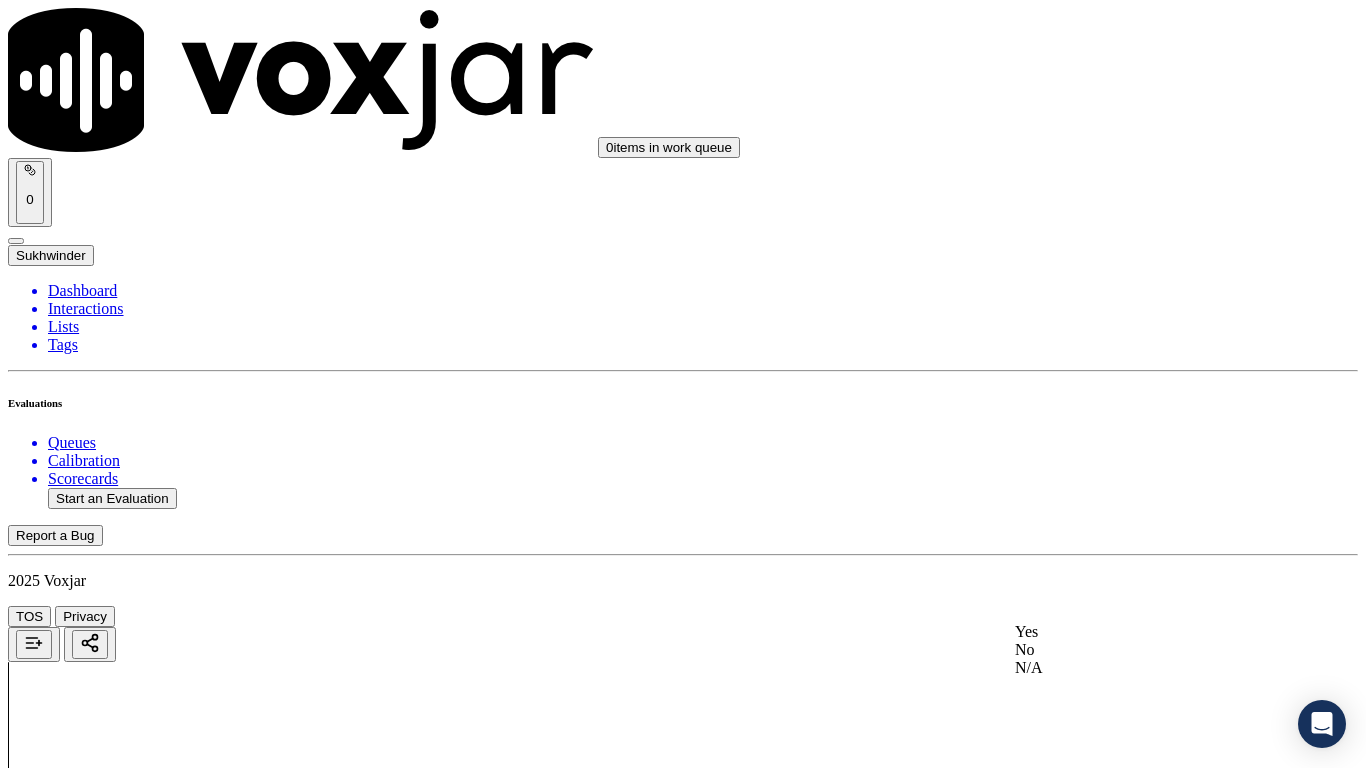 click on "Yes" at bounding box center [1143, 632] 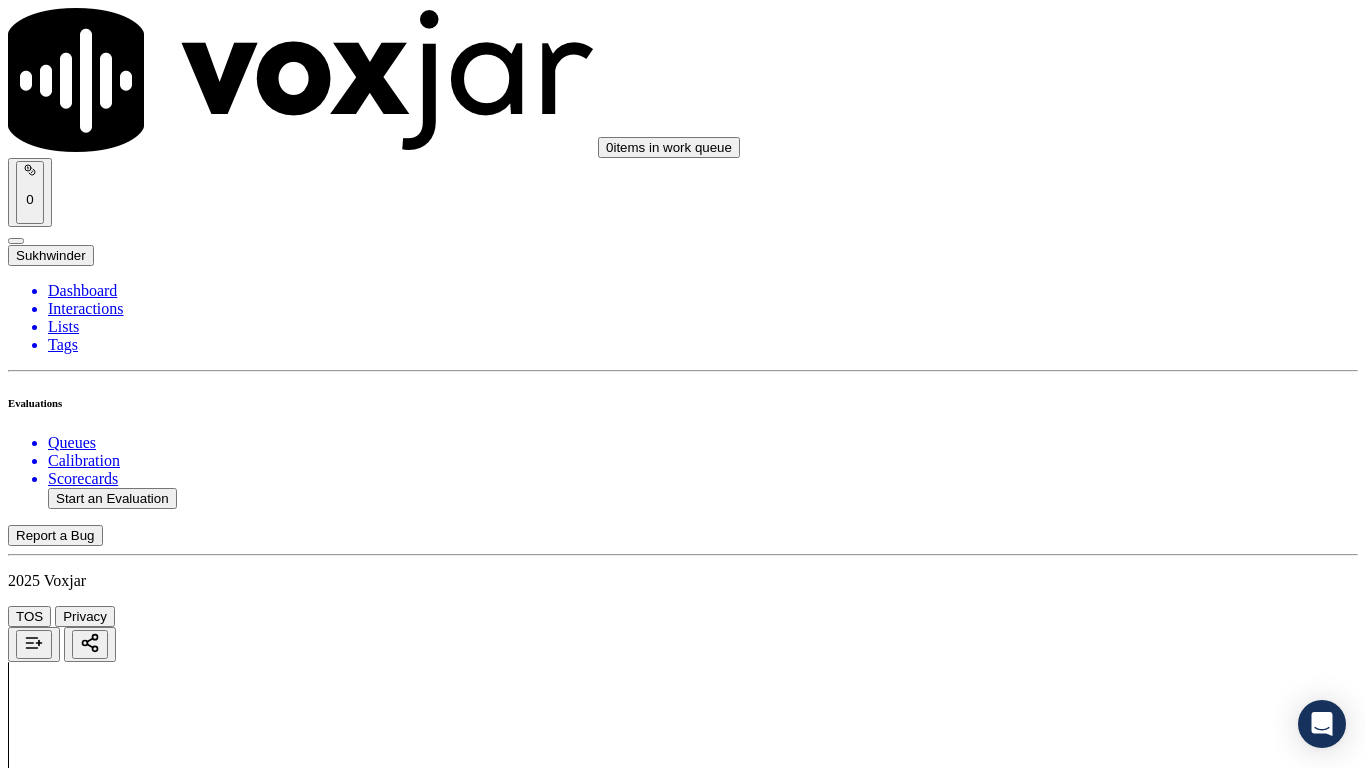 scroll, scrollTop: 800, scrollLeft: 0, axis: vertical 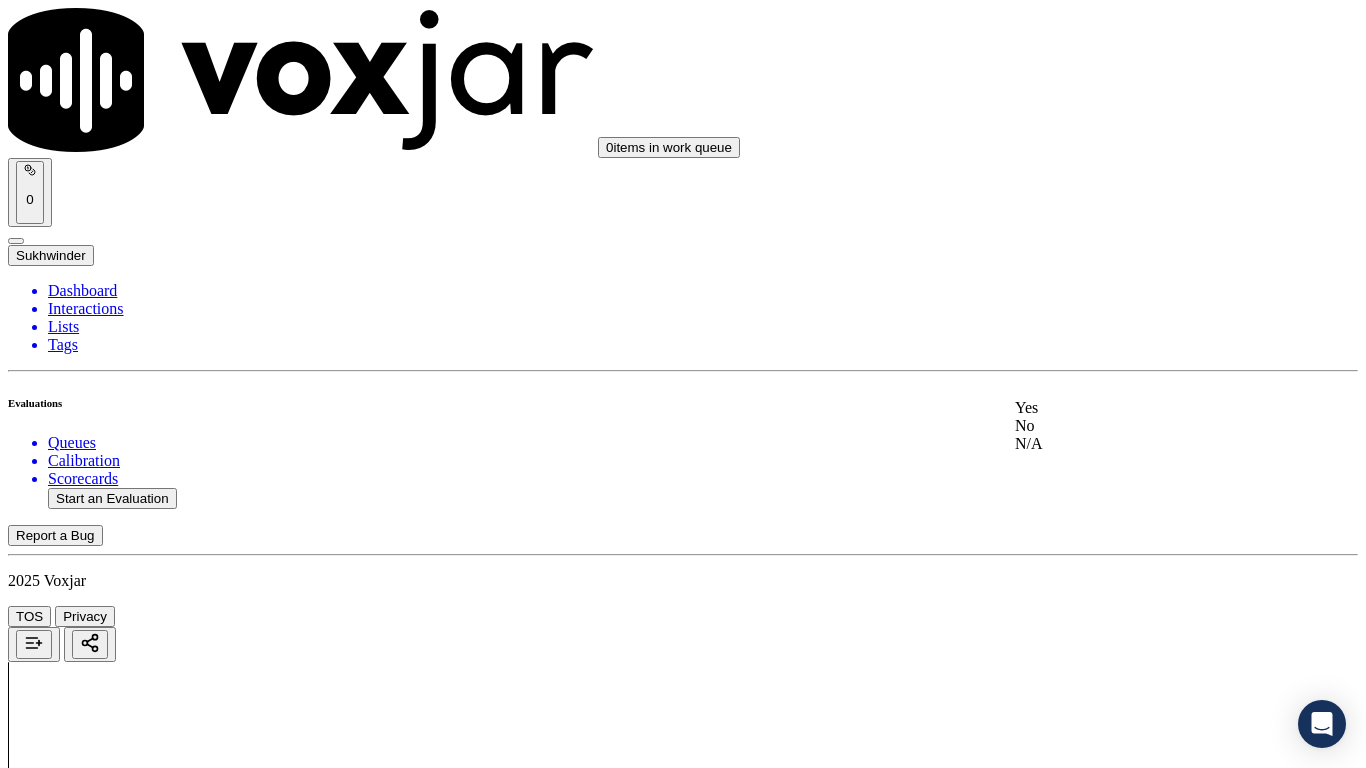 click on "N/A" 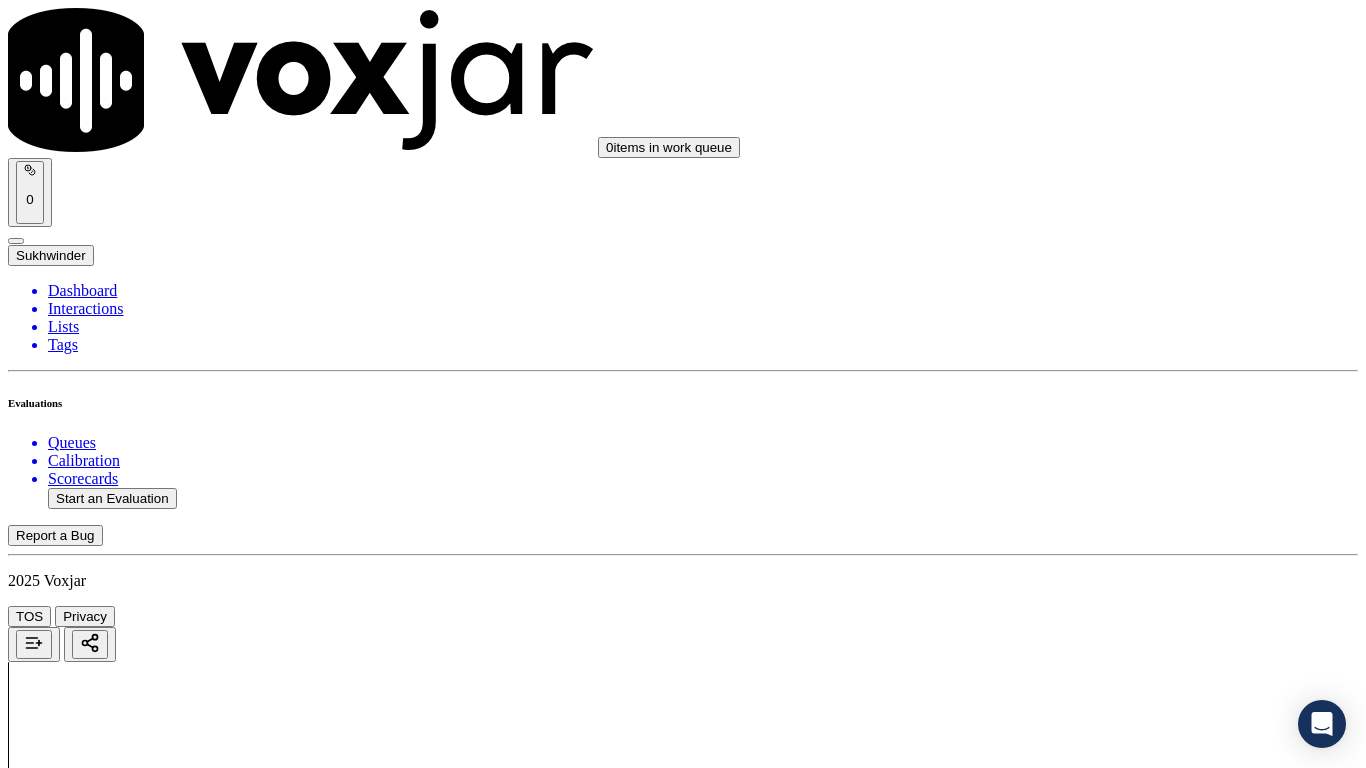 scroll, scrollTop: 1200, scrollLeft: 0, axis: vertical 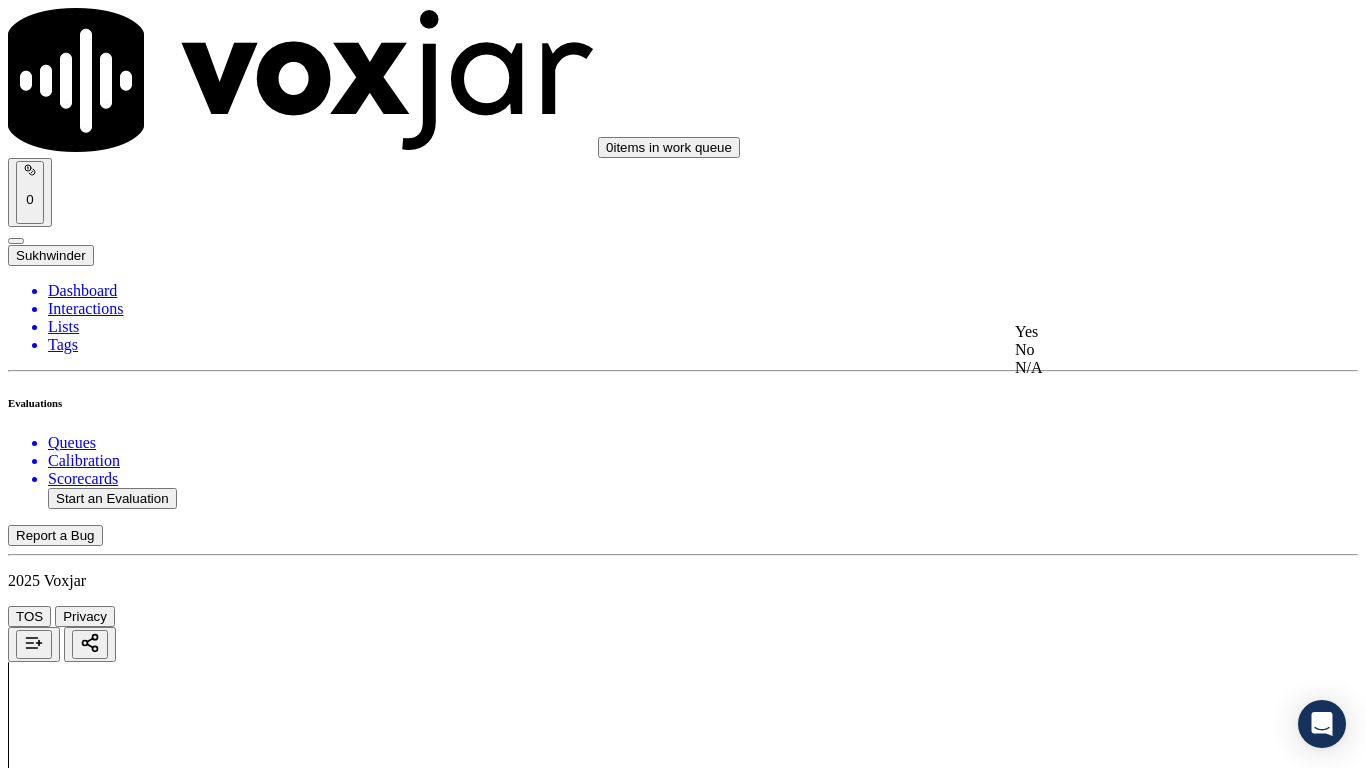 click on "N/A" 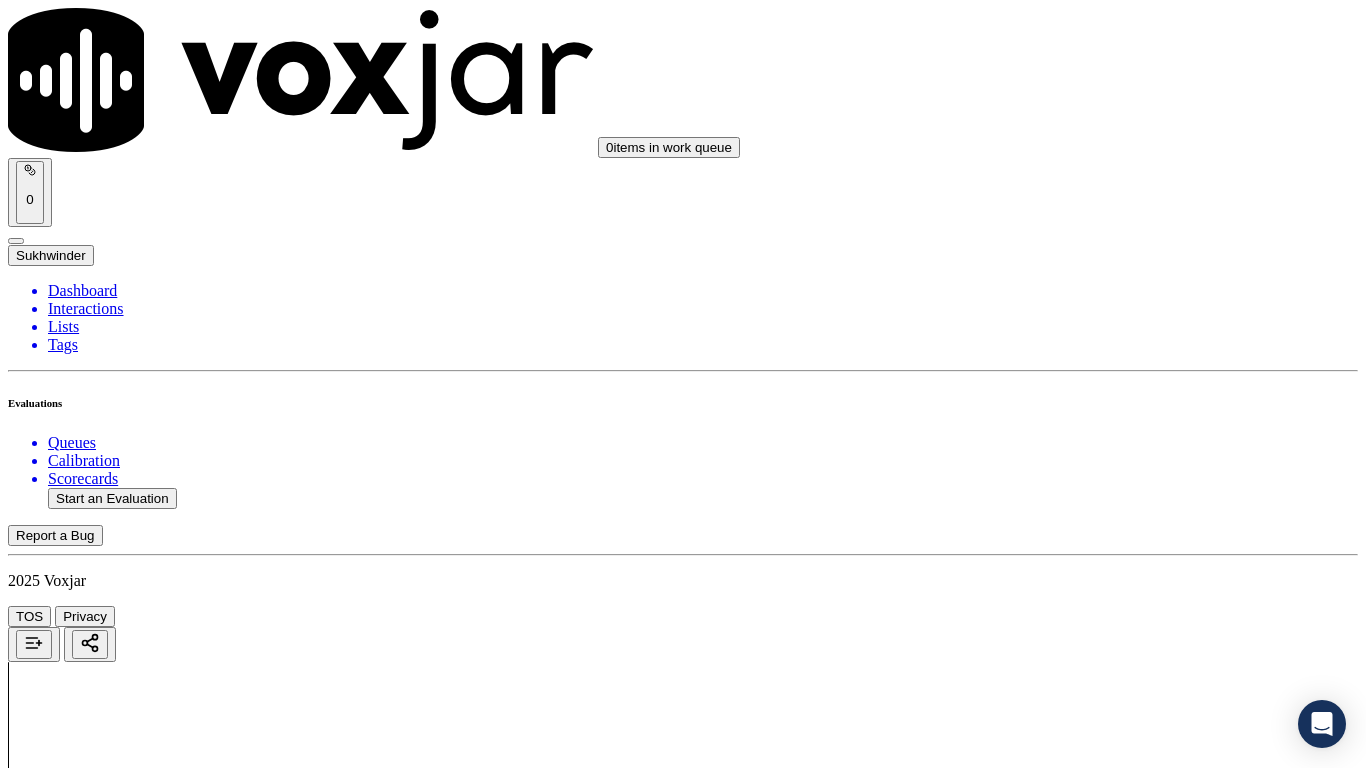 scroll, scrollTop: 1400, scrollLeft: 0, axis: vertical 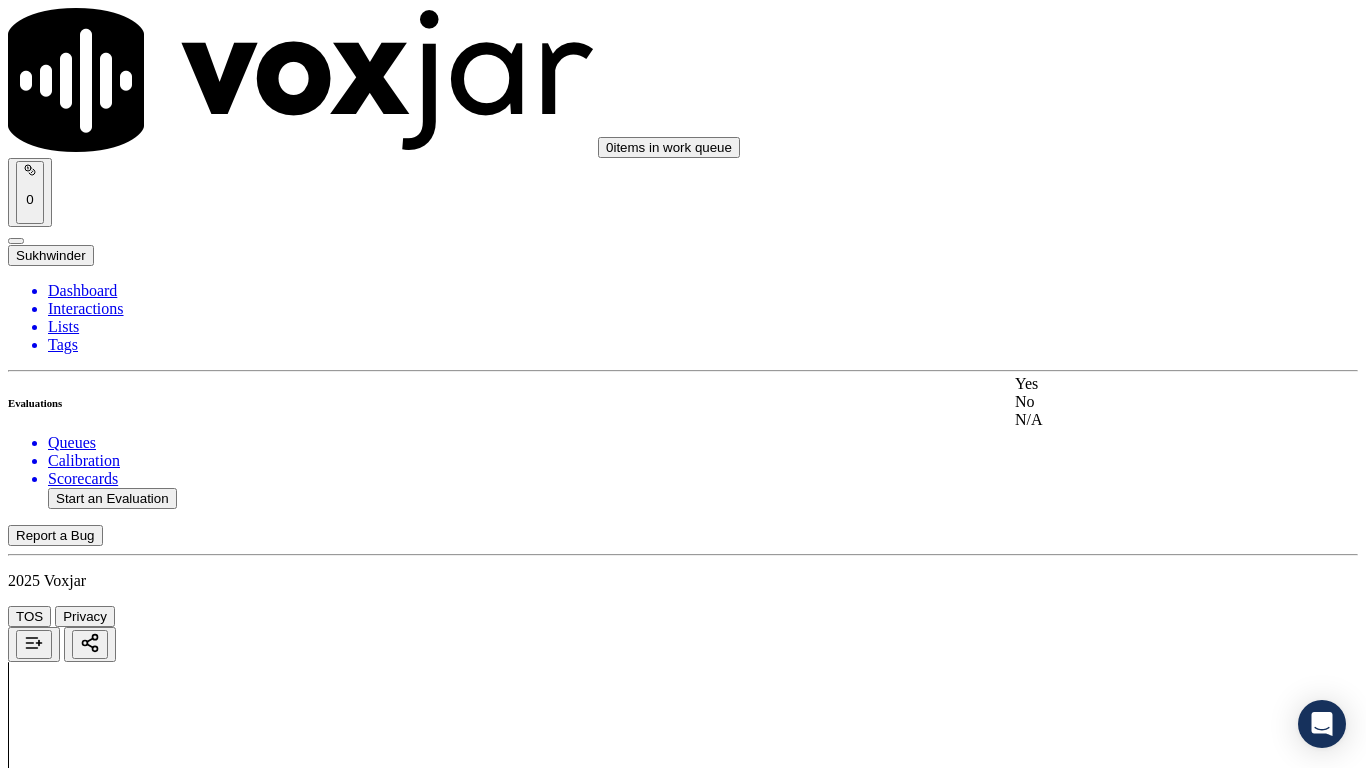 click on "Yes" at bounding box center [1143, 384] 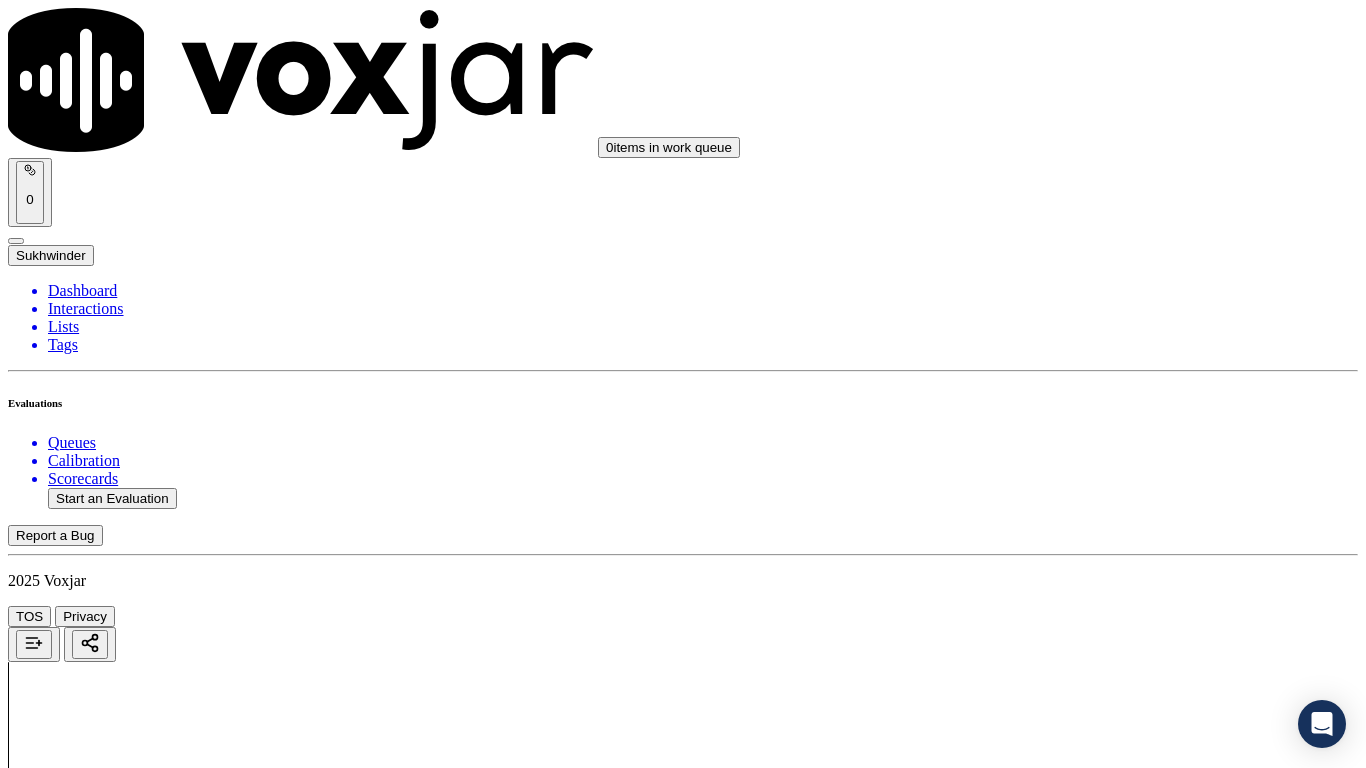 scroll, scrollTop: 1600, scrollLeft: 0, axis: vertical 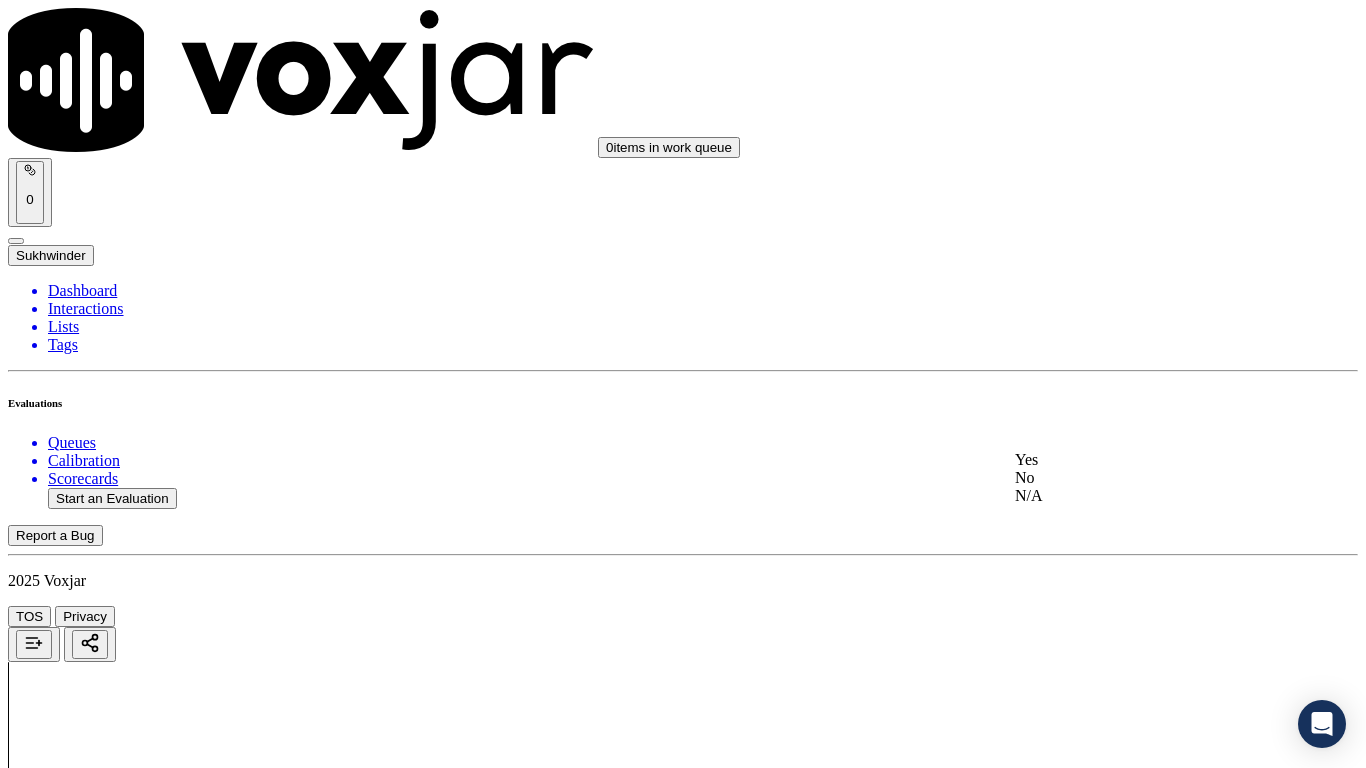 drag, startPoint x: 1110, startPoint y: 460, endPoint x: 1107, endPoint y: 476, distance: 16.27882 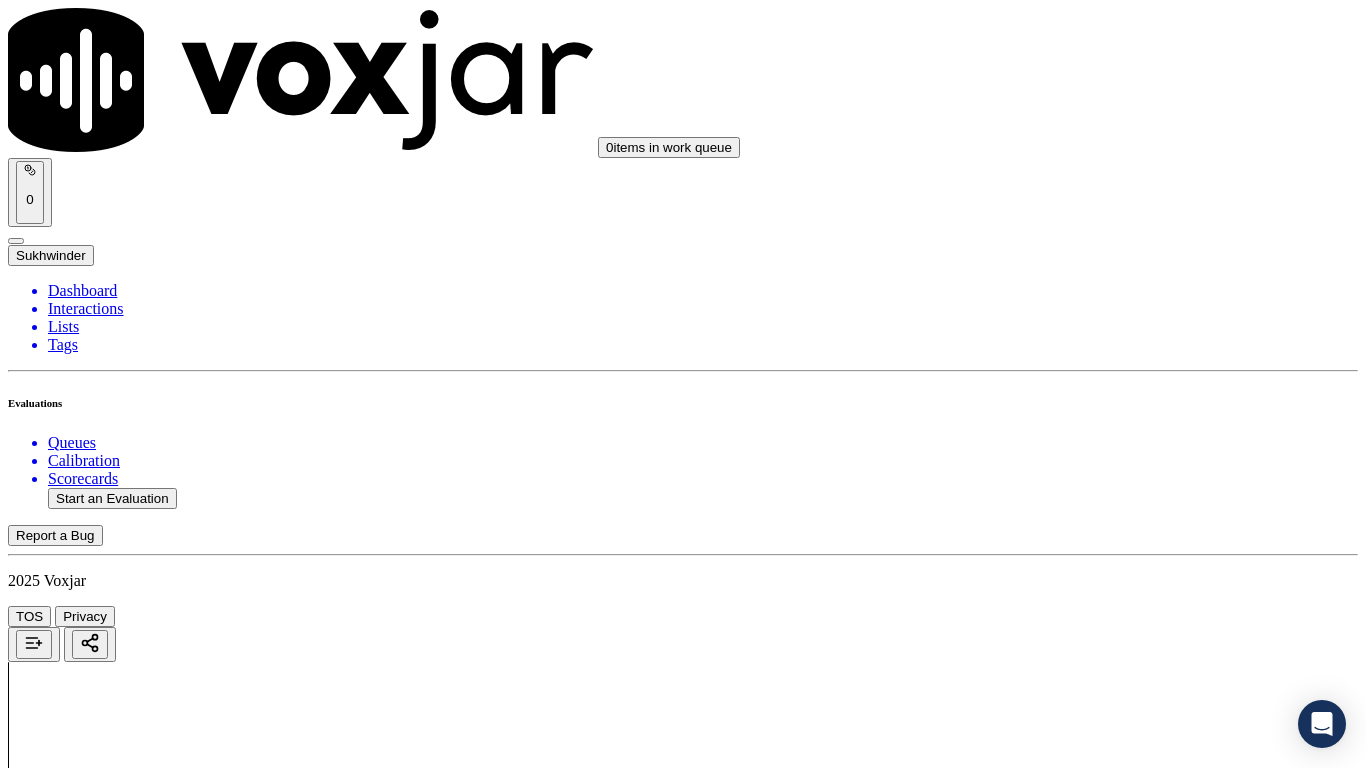scroll, scrollTop: 1900, scrollLeft: 0, axis: vertical 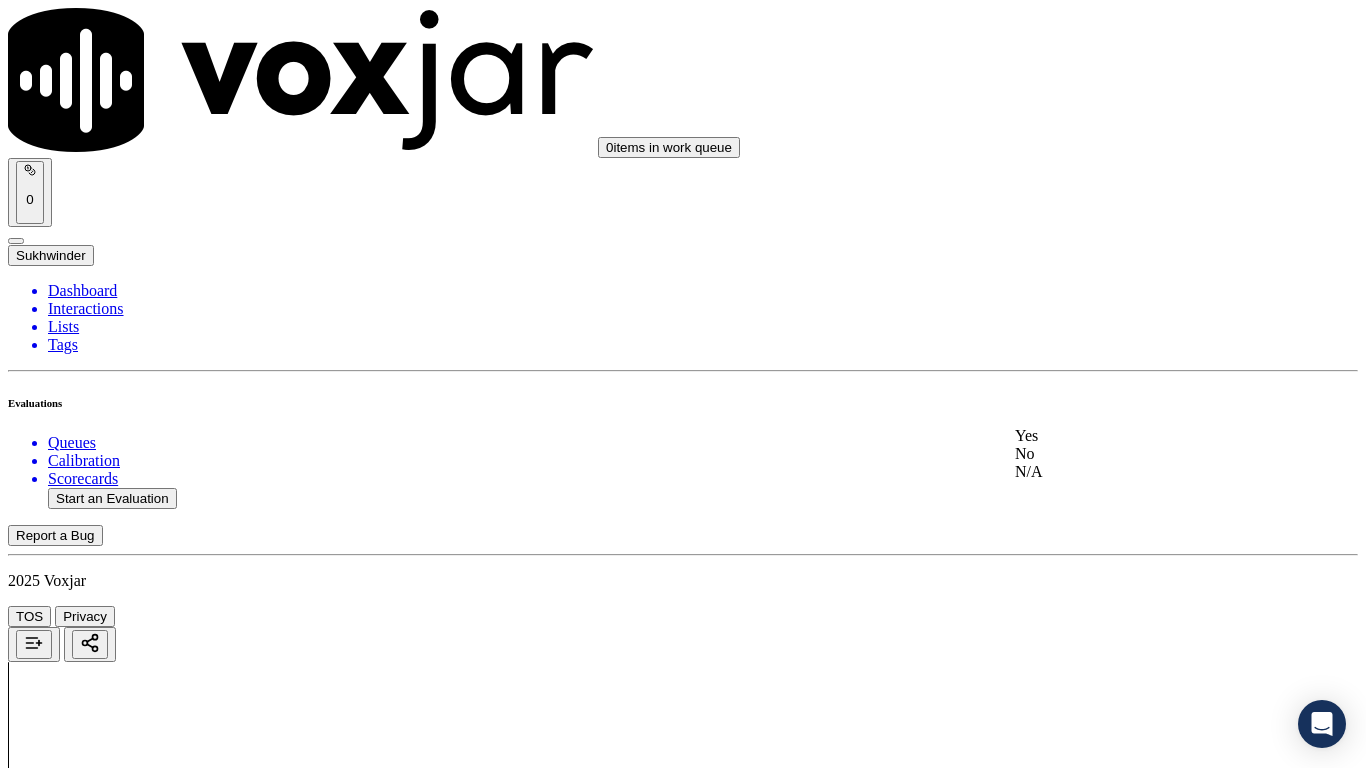 click on "Yes" at bounding box center [1143, 436] 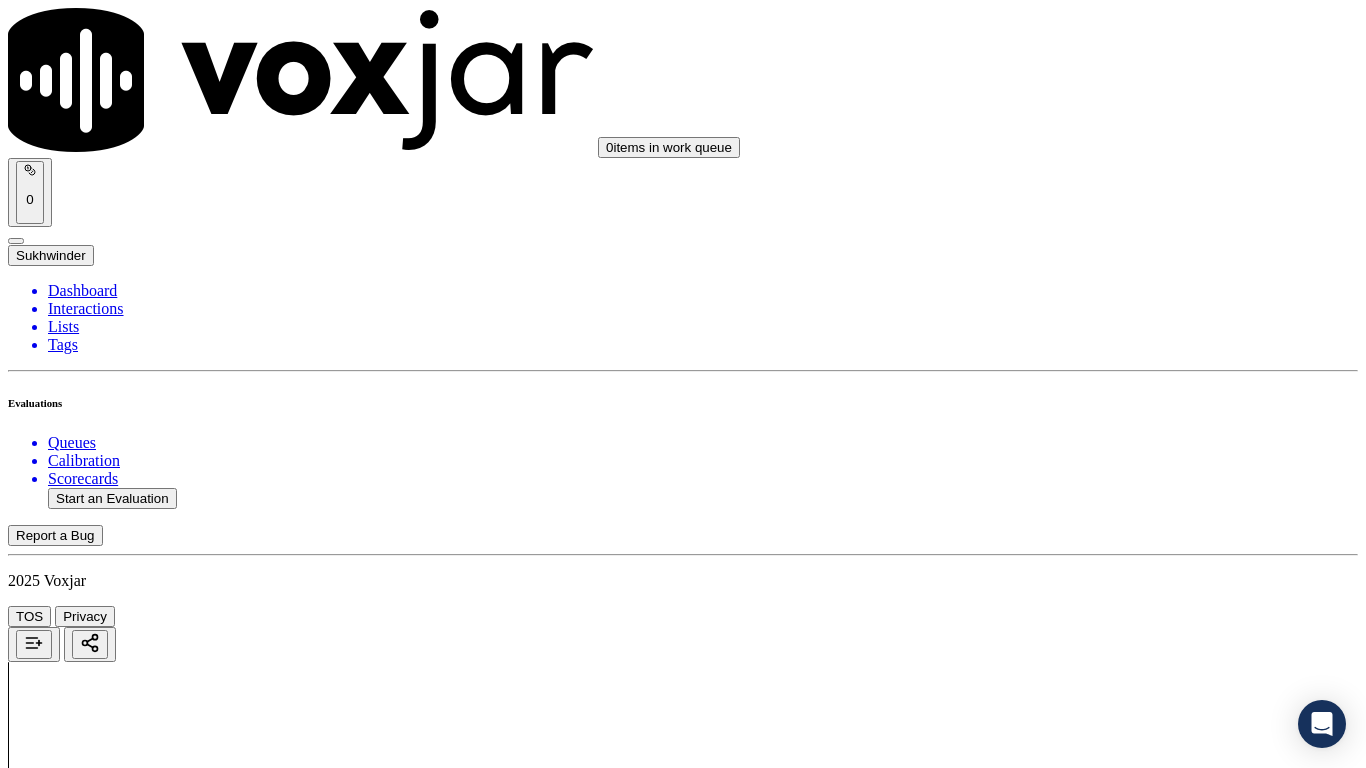 scroll, scrollTop: 2400, scrollLeft: 0, axis: vertical 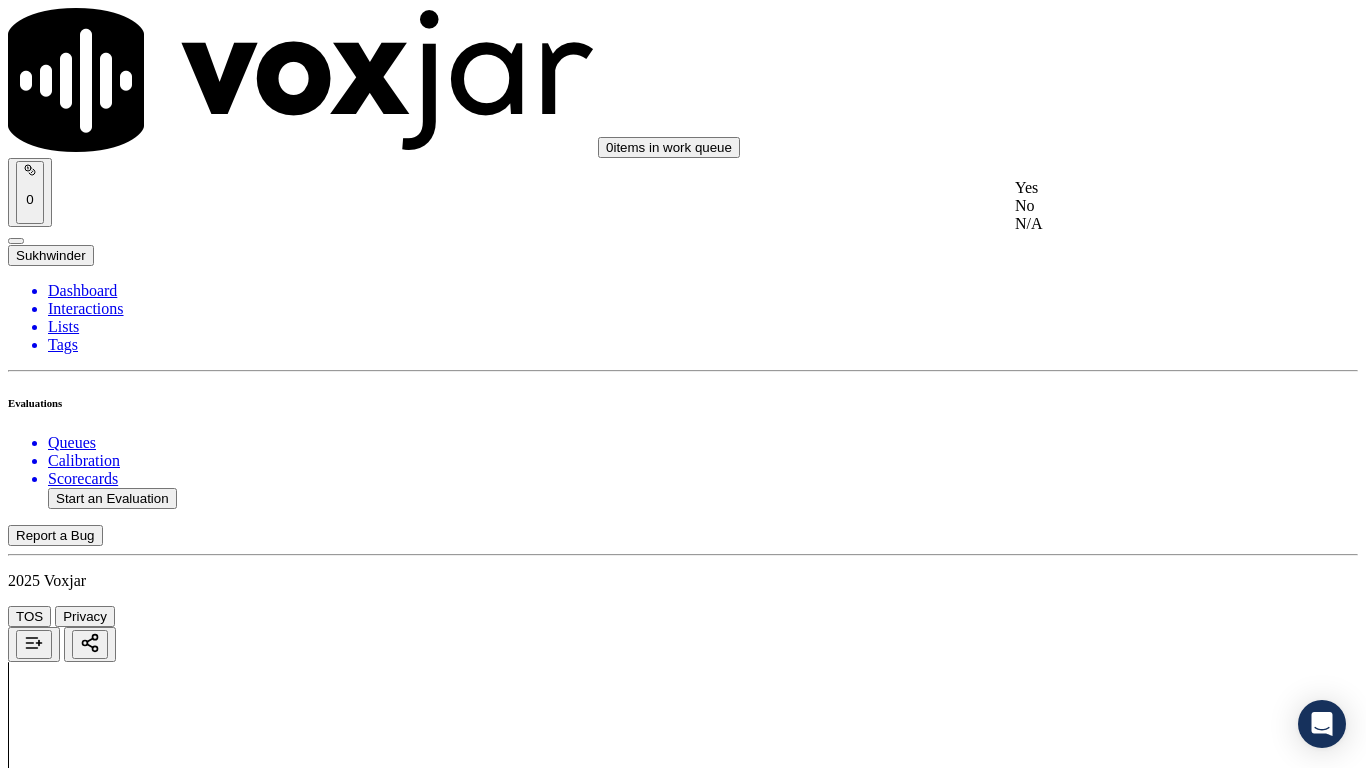 click on "Yes" at bounding box center [1143, 188] 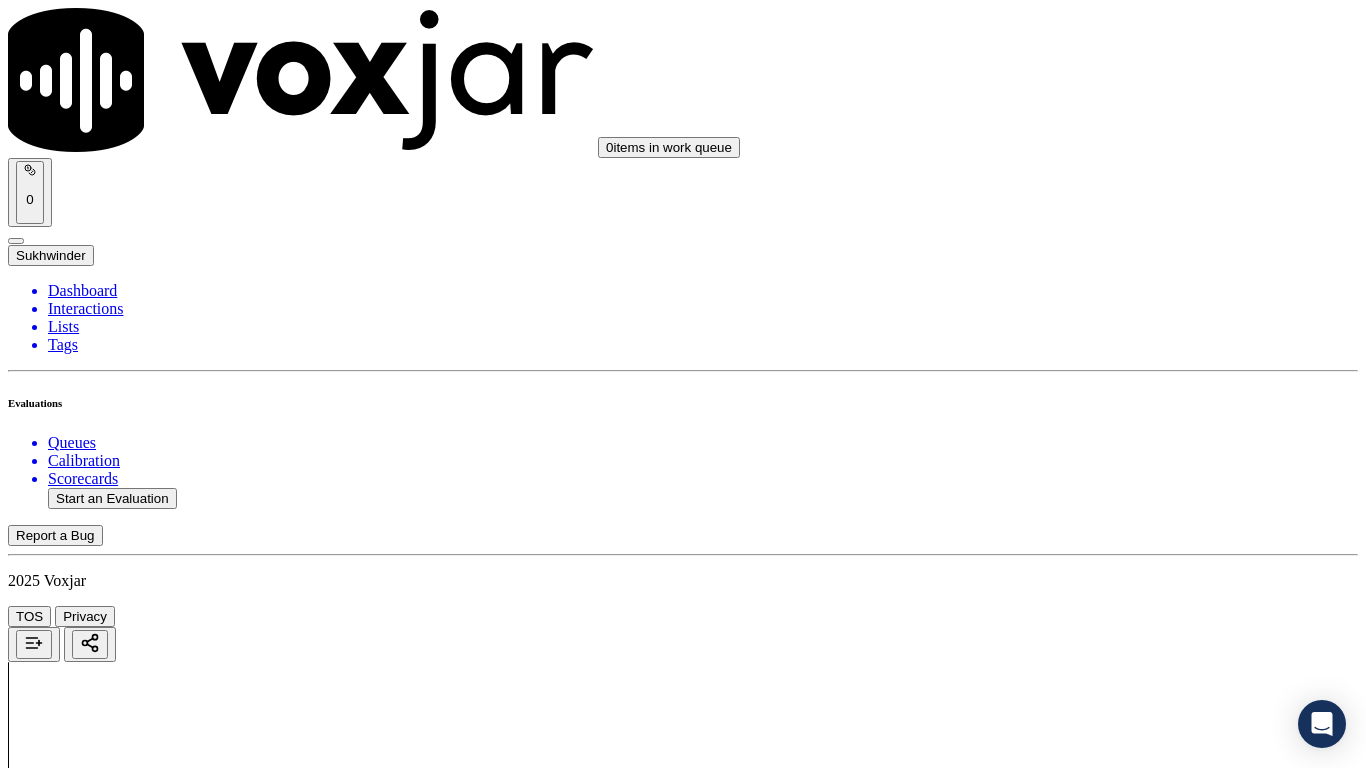 click on "Select an answer" at bounding box center (67, 4530) 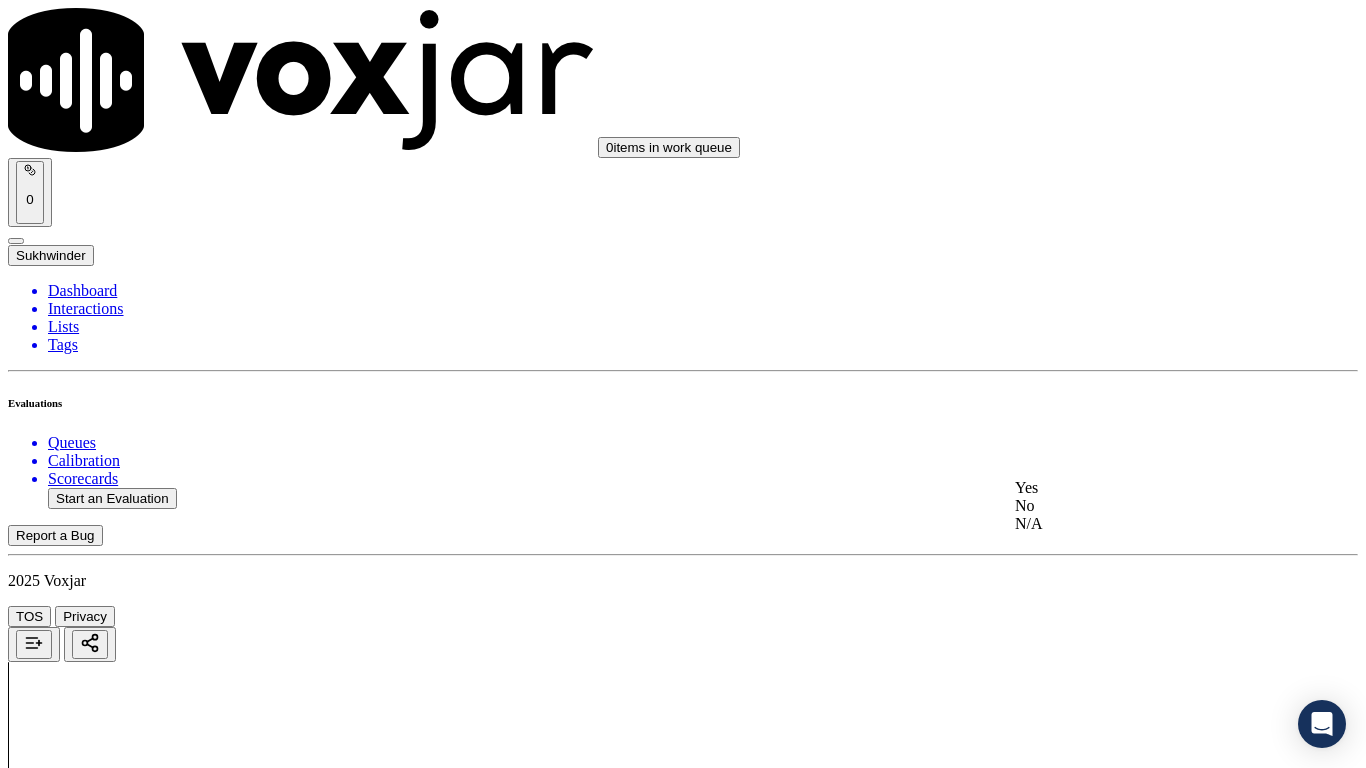 click on "Yes" at bounding box center [1143, 488] 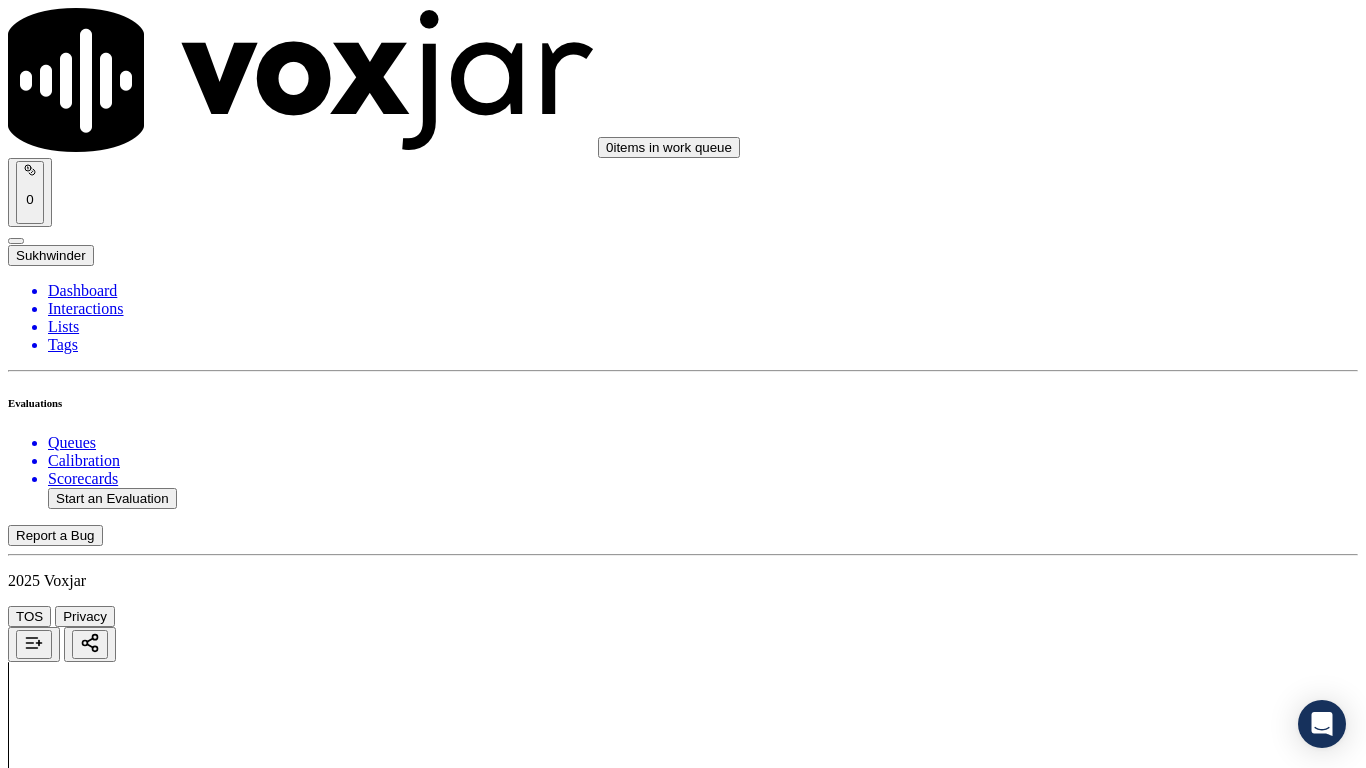 scroll, scrollTop: 1800, scrollLeft: 0, axis: vertical 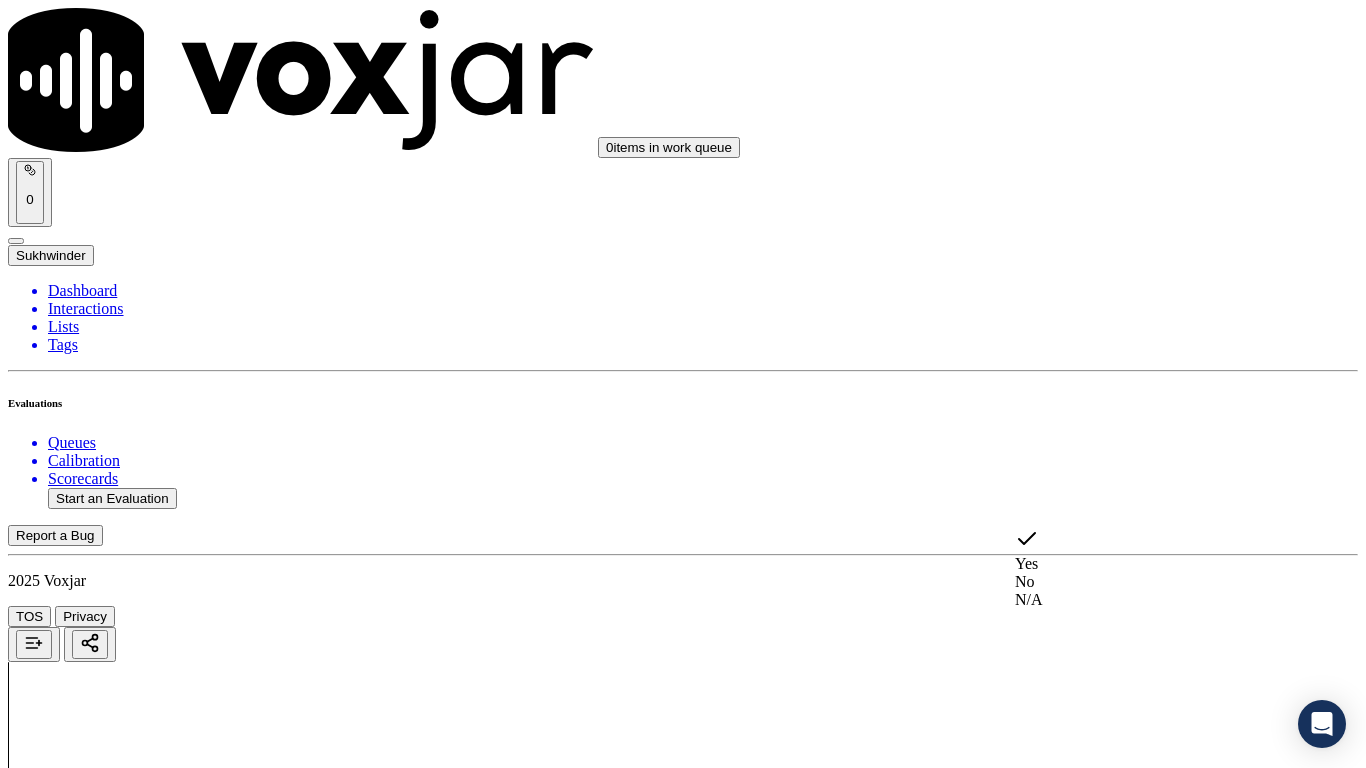 click on "No" 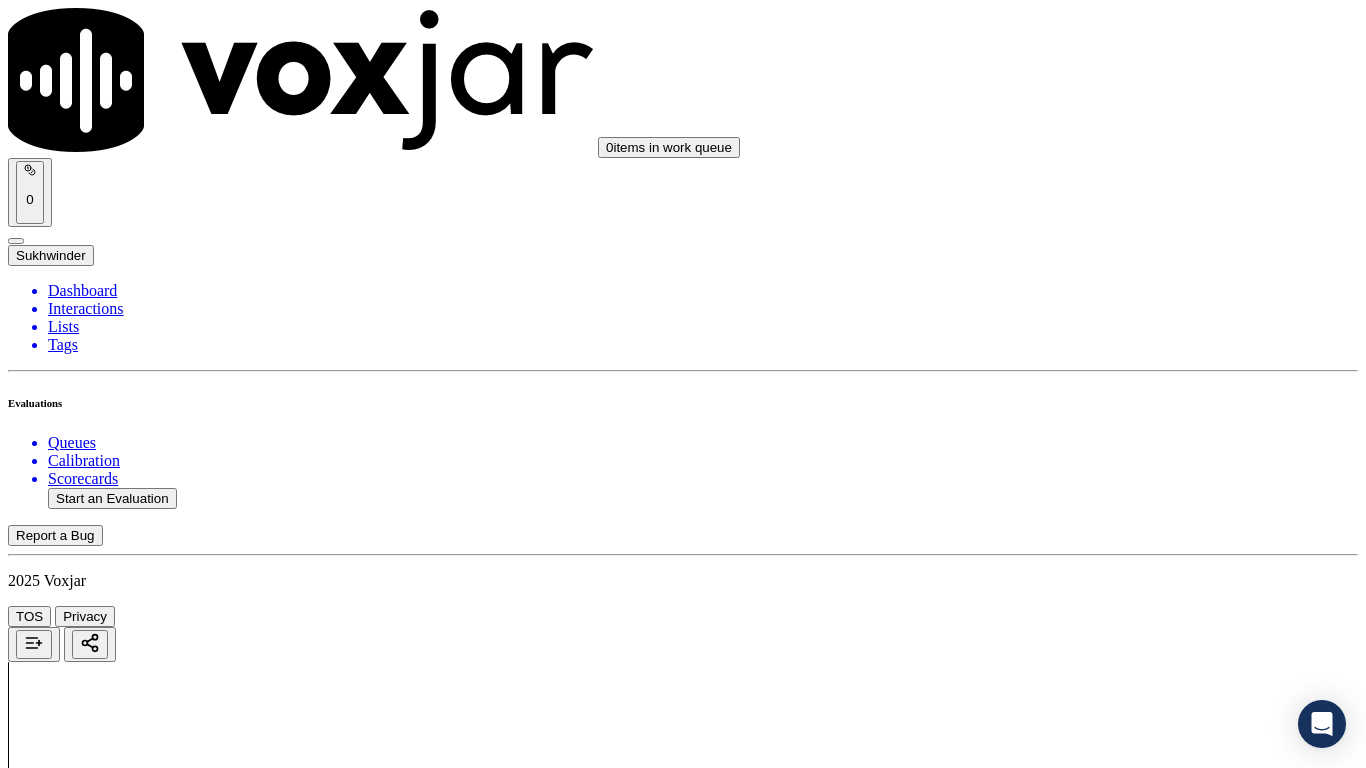 click on "Add Note" at bounding box center [52, 4135] 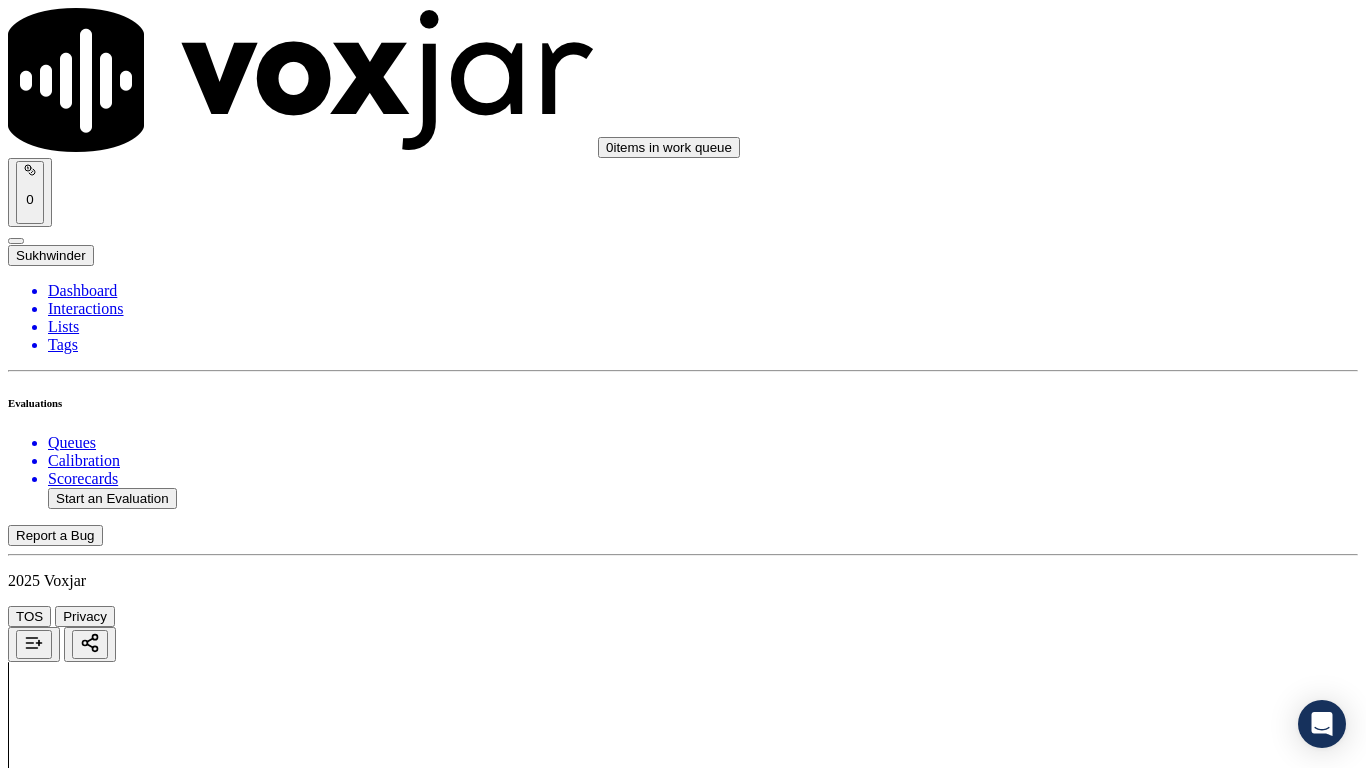 paste on "Cx gave wrong Account number but David just went ahead with the script" 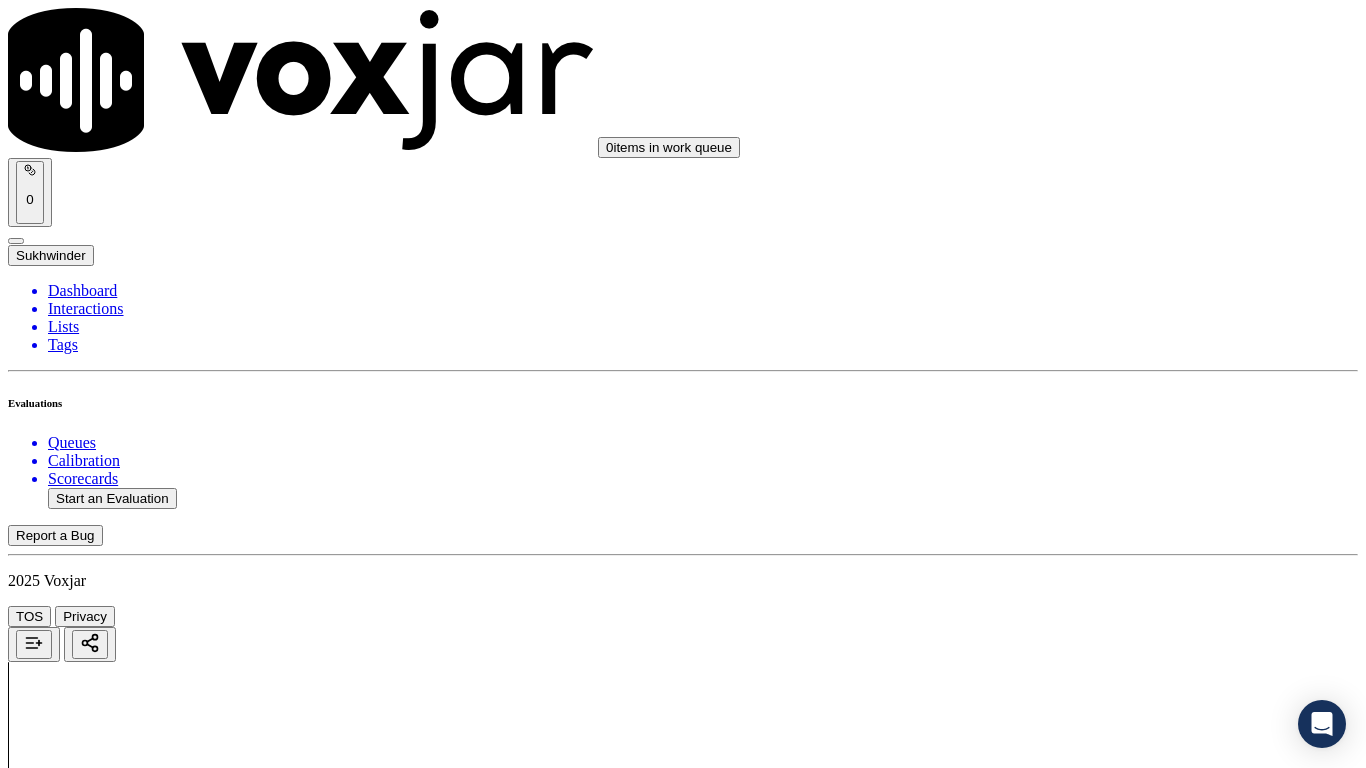 scroll, scrollTop: 2900, scrollLeft: 0, axis: vertical 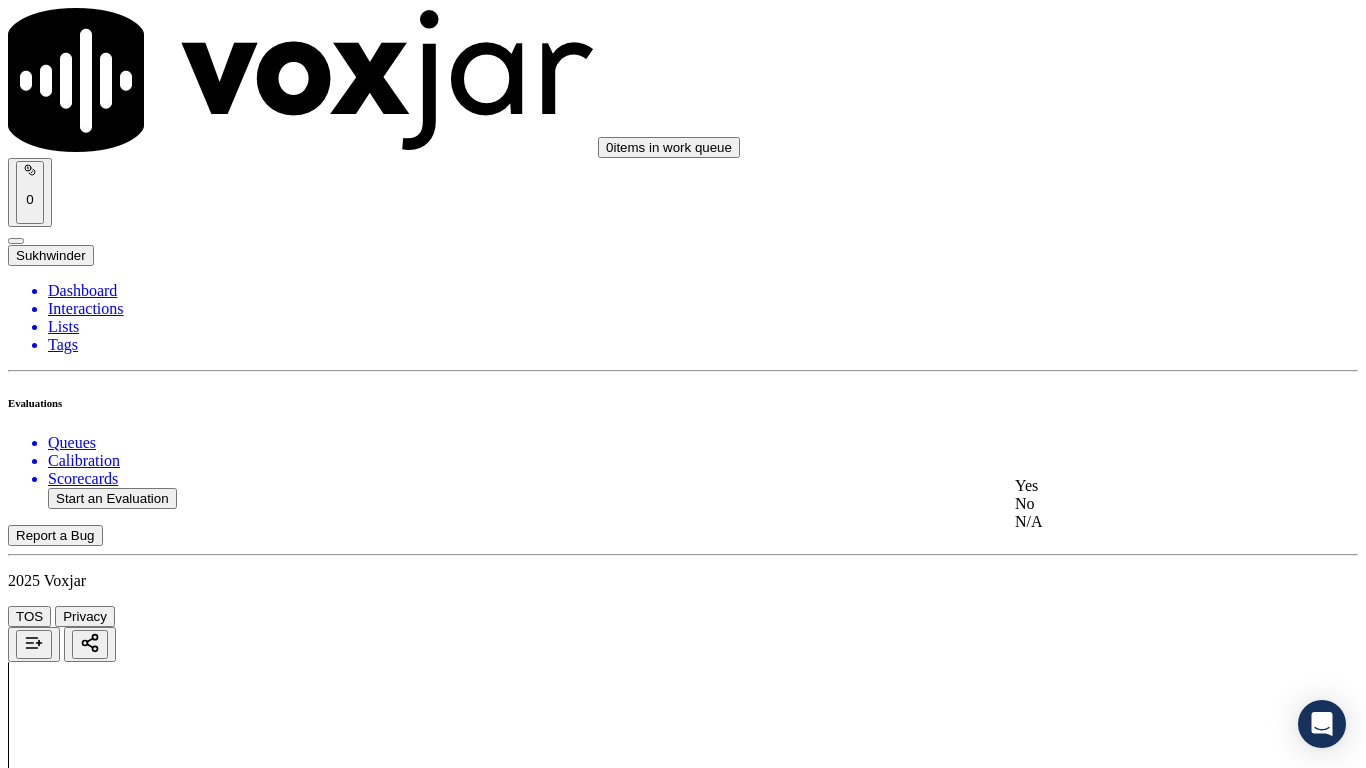 click on "Yes" at bounding box center [1143, 486] 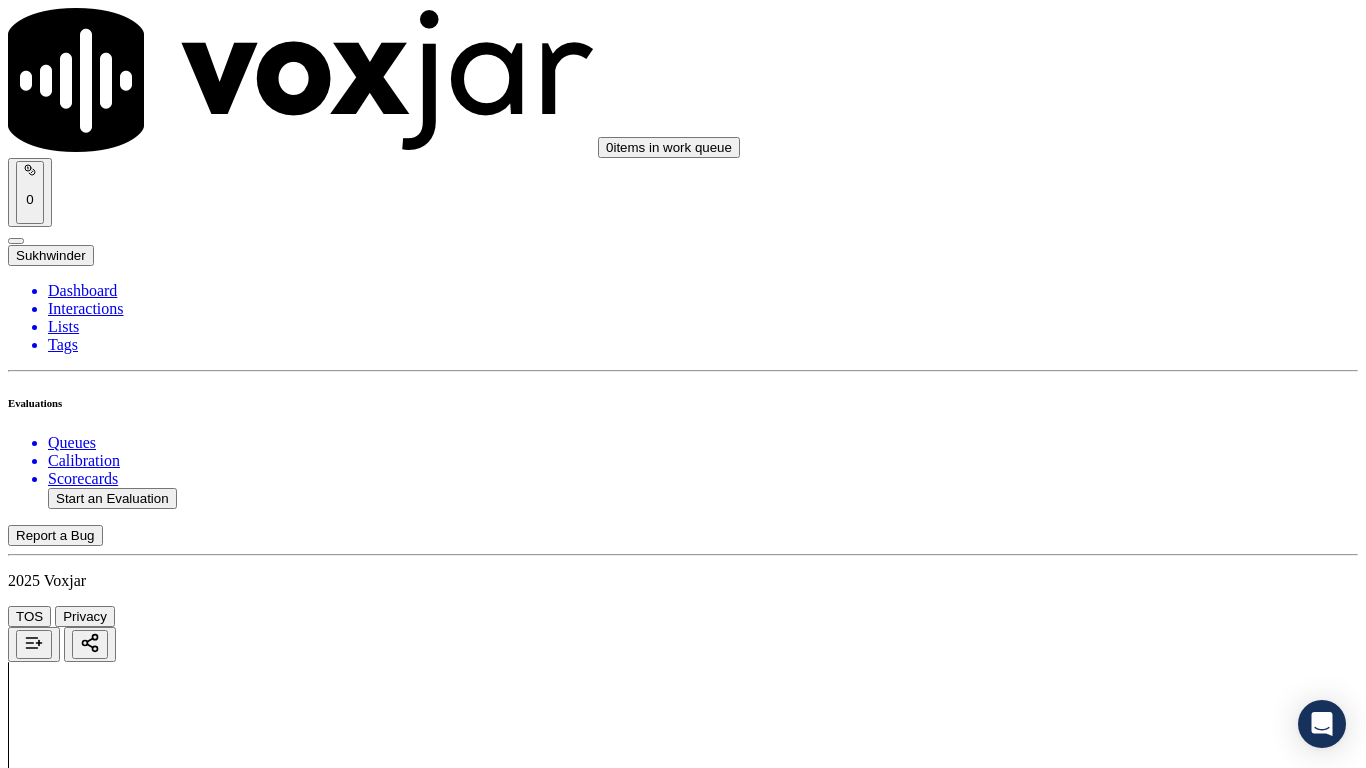 scroll, scrollTop: 3500, scrollLeft: 0, axis: vertical 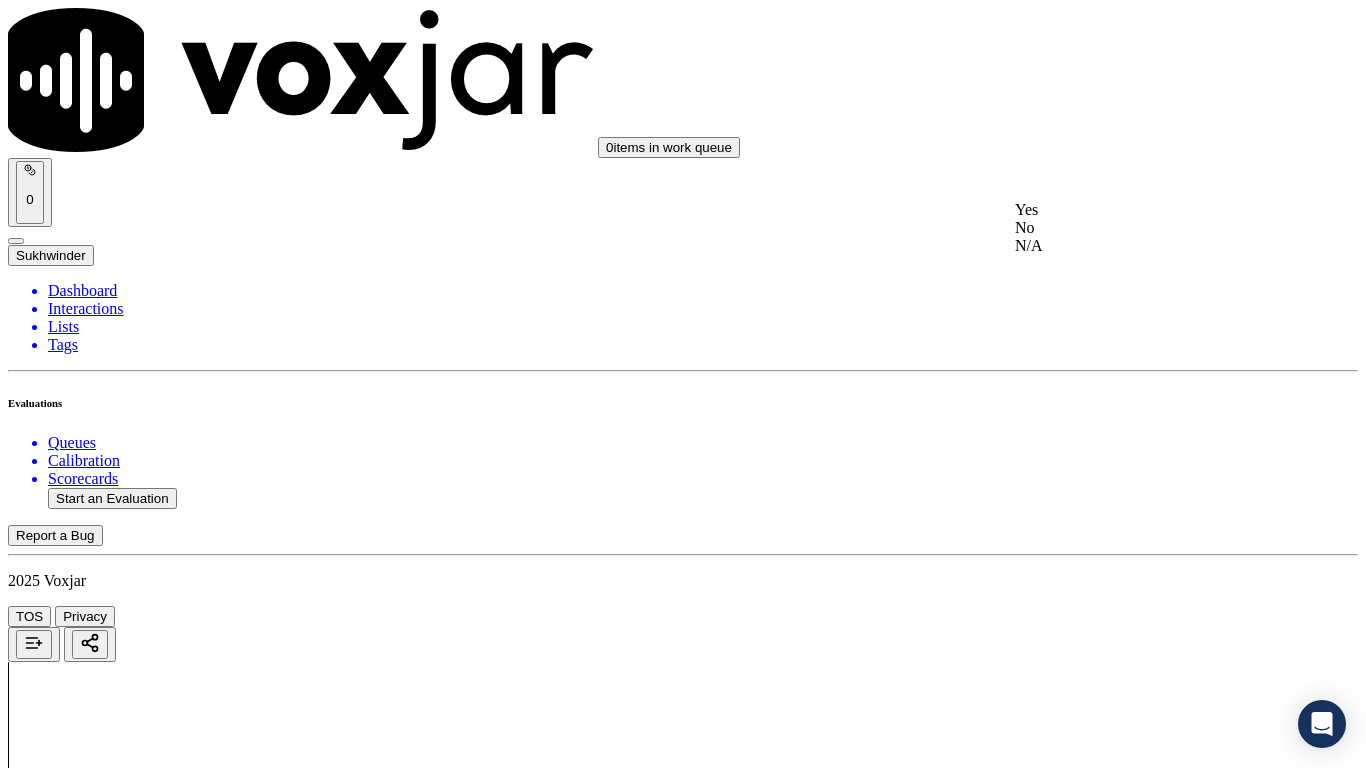 click on "Yes" at bounding box center (1143, 210) 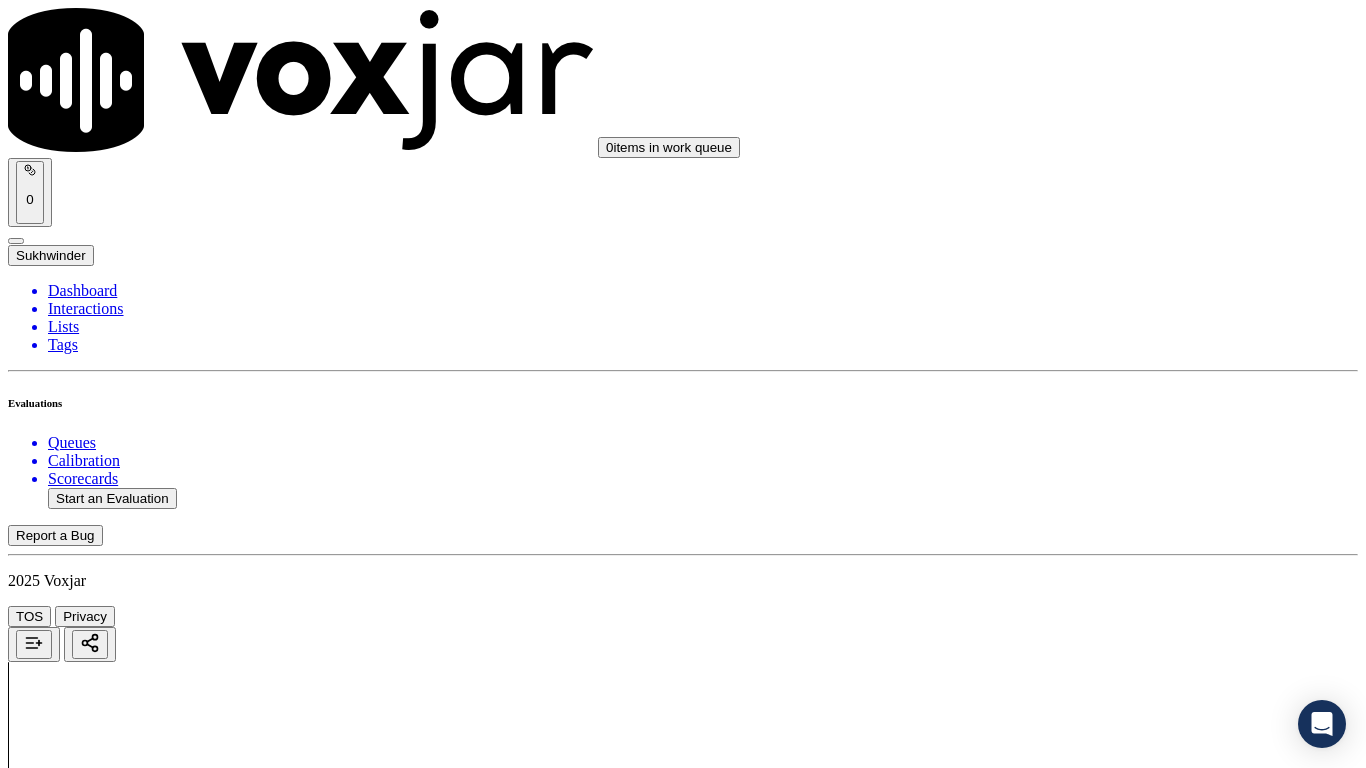 click on "Select an answer" at bounding box center [67, 5426] 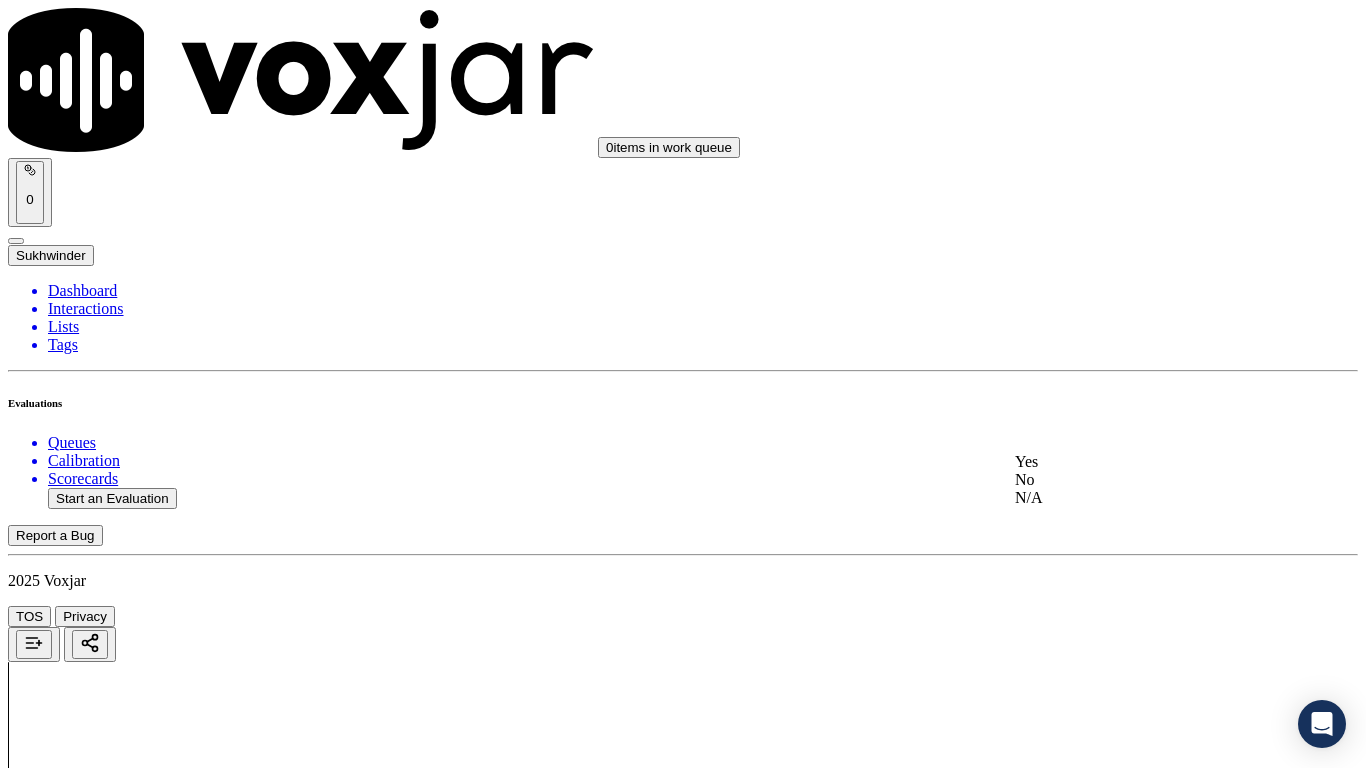 click on "Yes" at bounding box center [1143, 462] 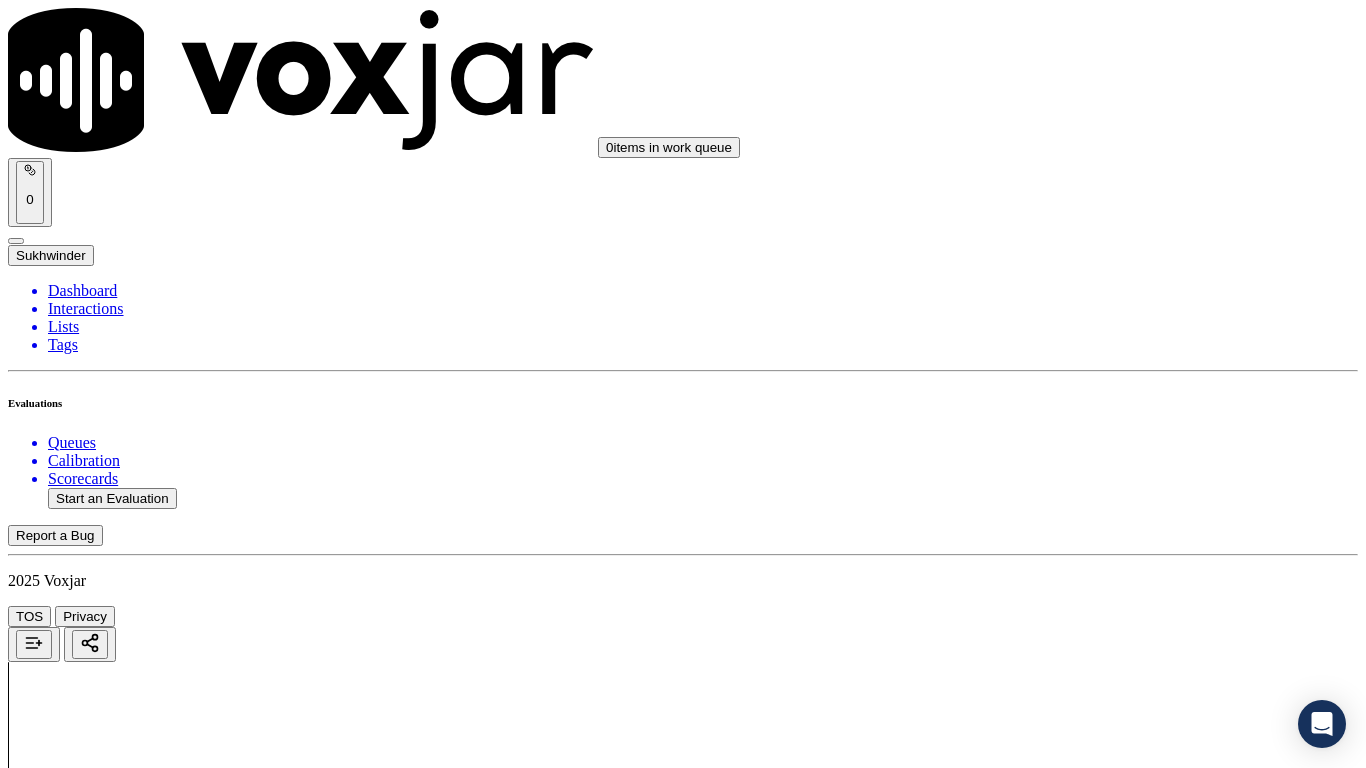 scroll, scrollTop: 3800, scrollLeft: 0, axis: vertical 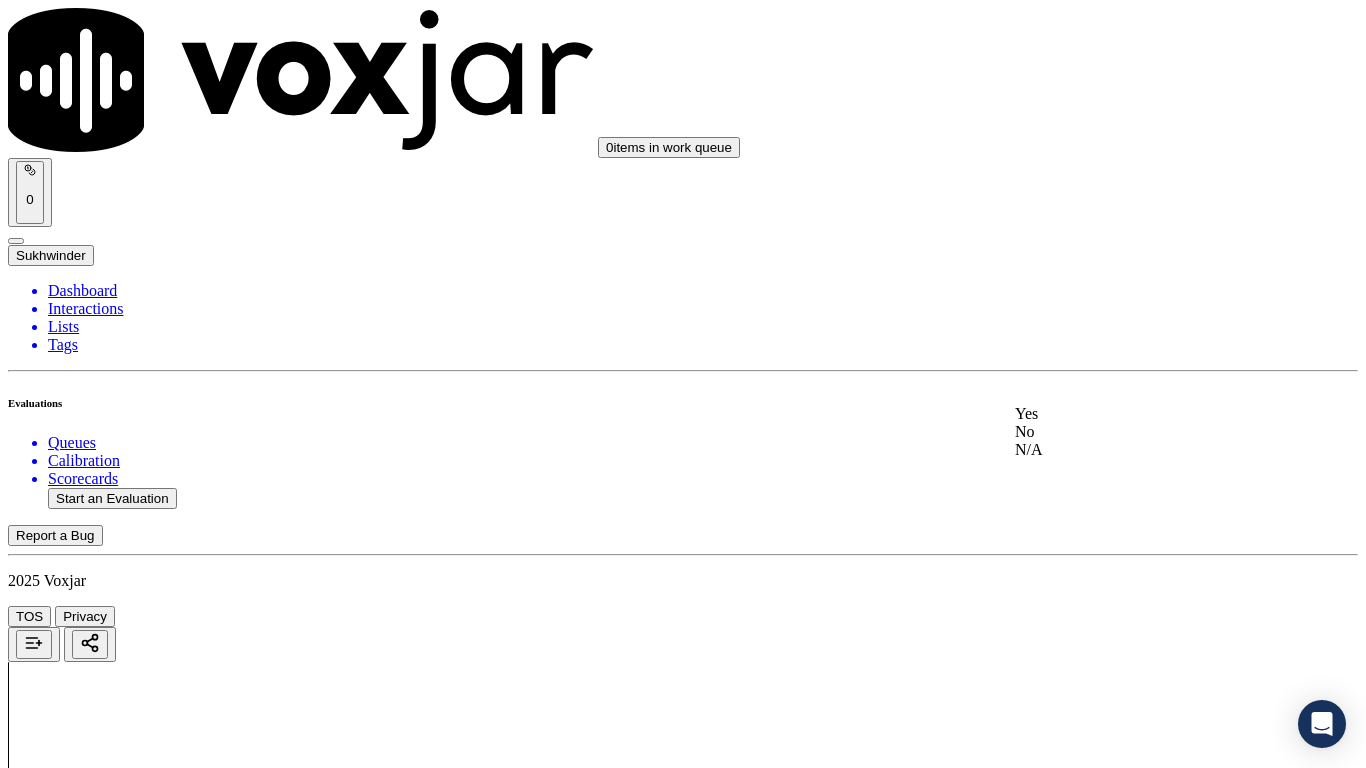 click on "Yes" at bounding box center (1143, 414) 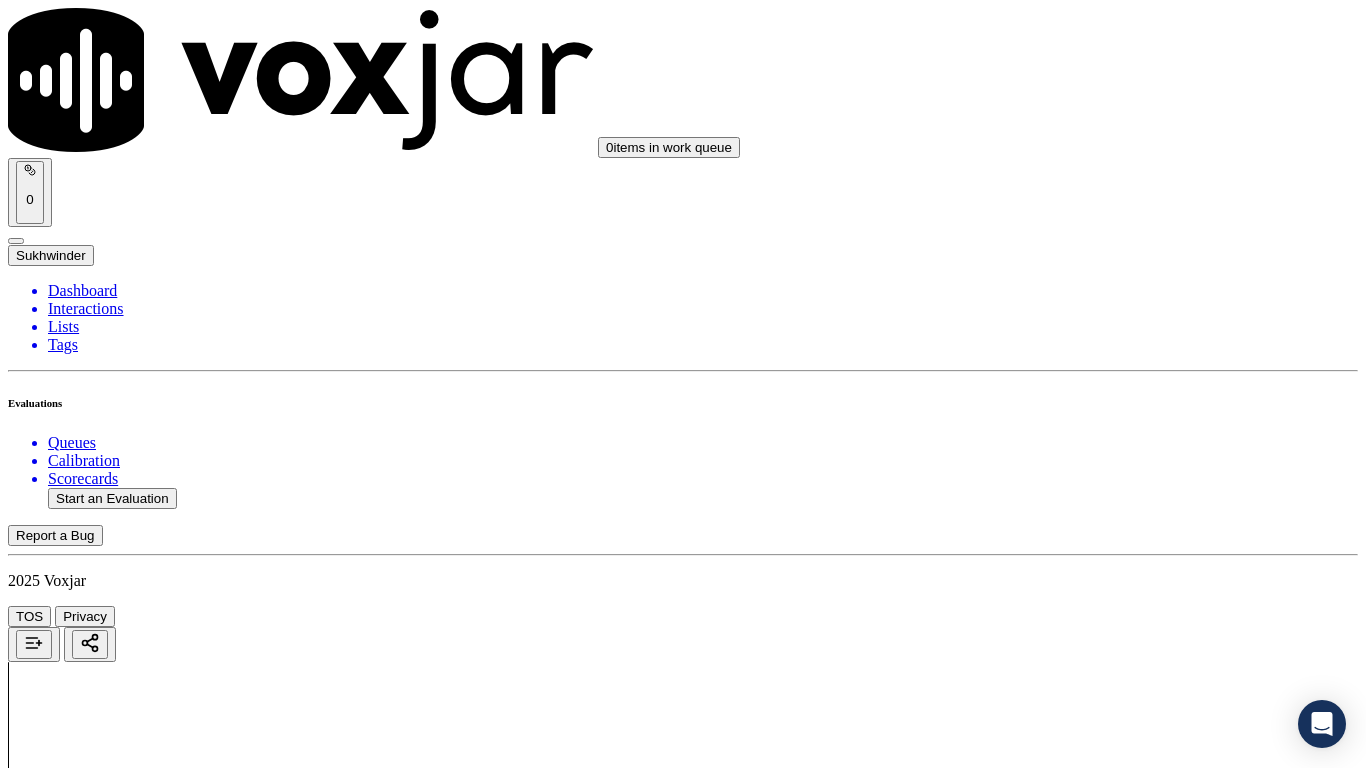 scroll, scrollTop: 4100, scrollLeft: 0, axis: vertical 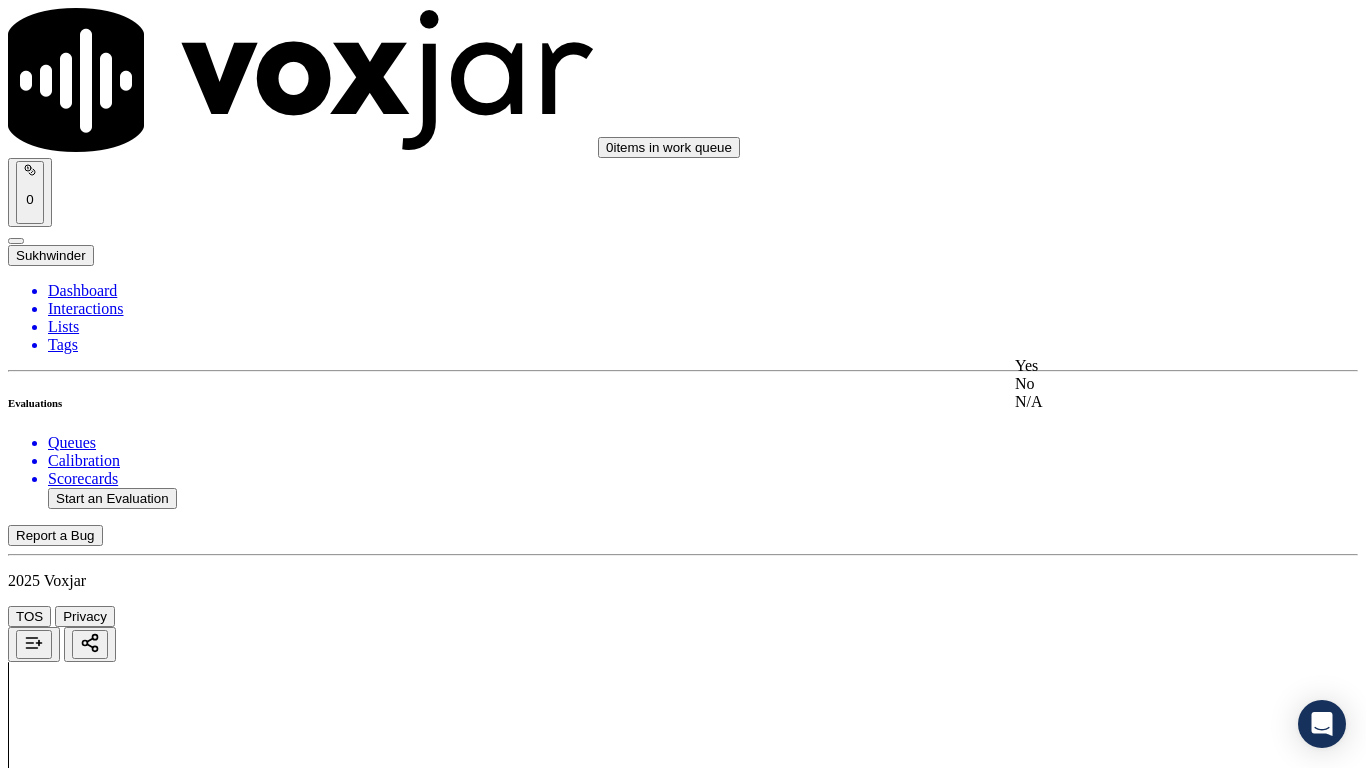 click on "Yes" at bounding box center (1143, 366) 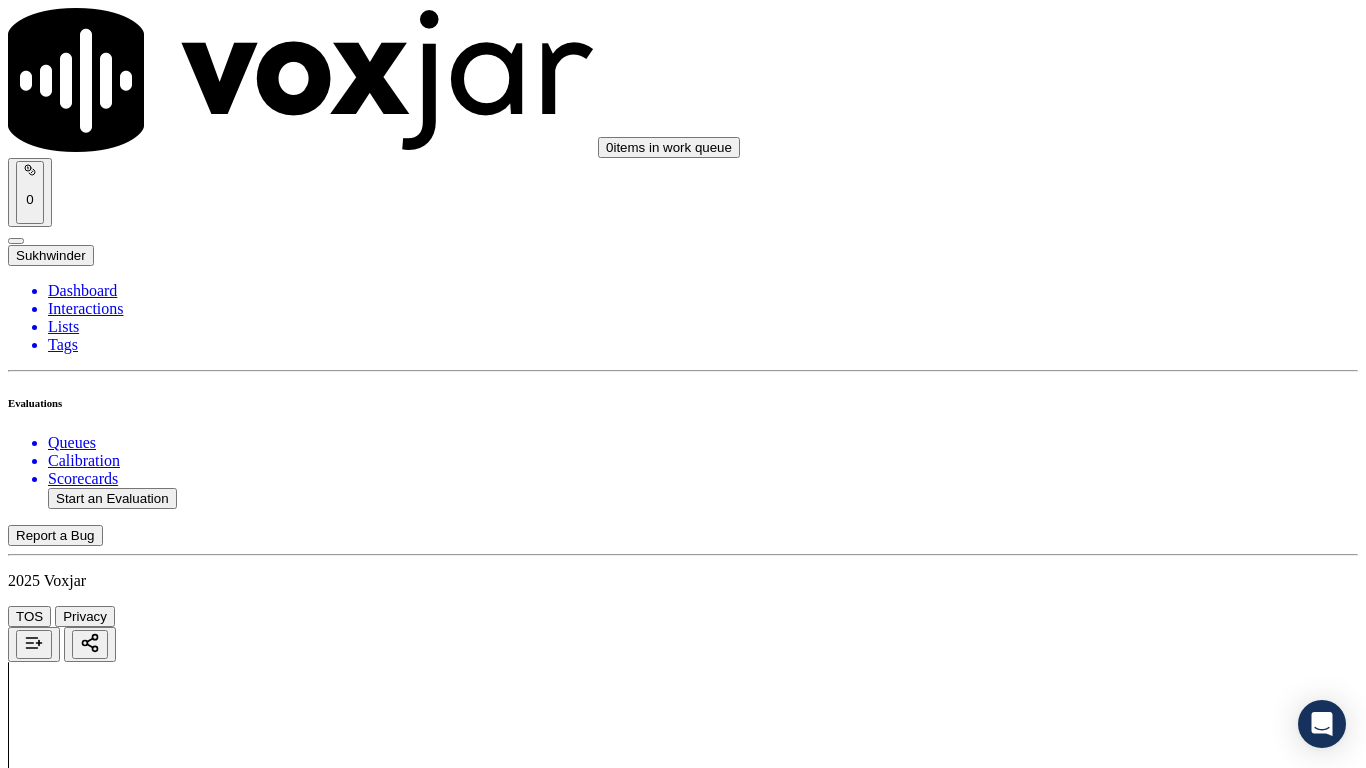 scroll, scrollTop: 4400, scrollLeft: 0, axis: vertical 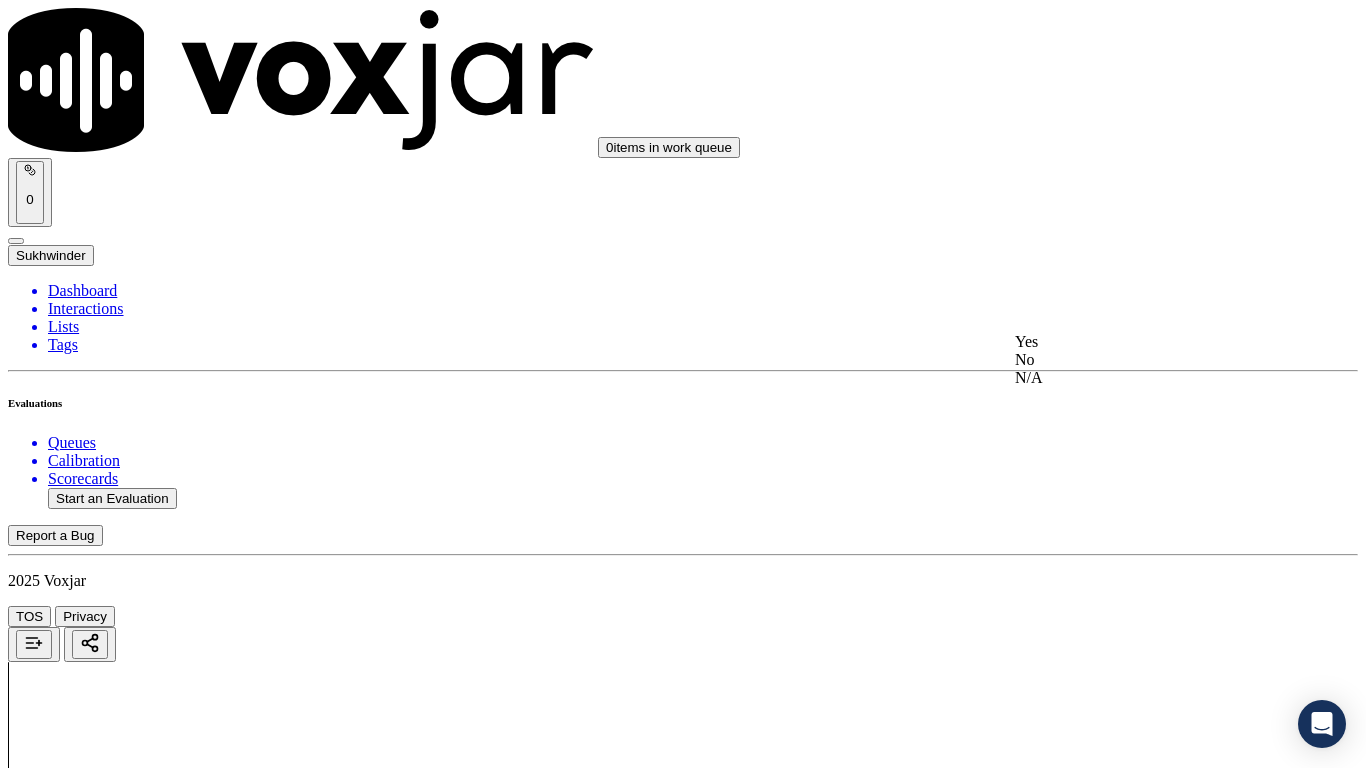 click on "Yes" at bounding box center (1143, 342) 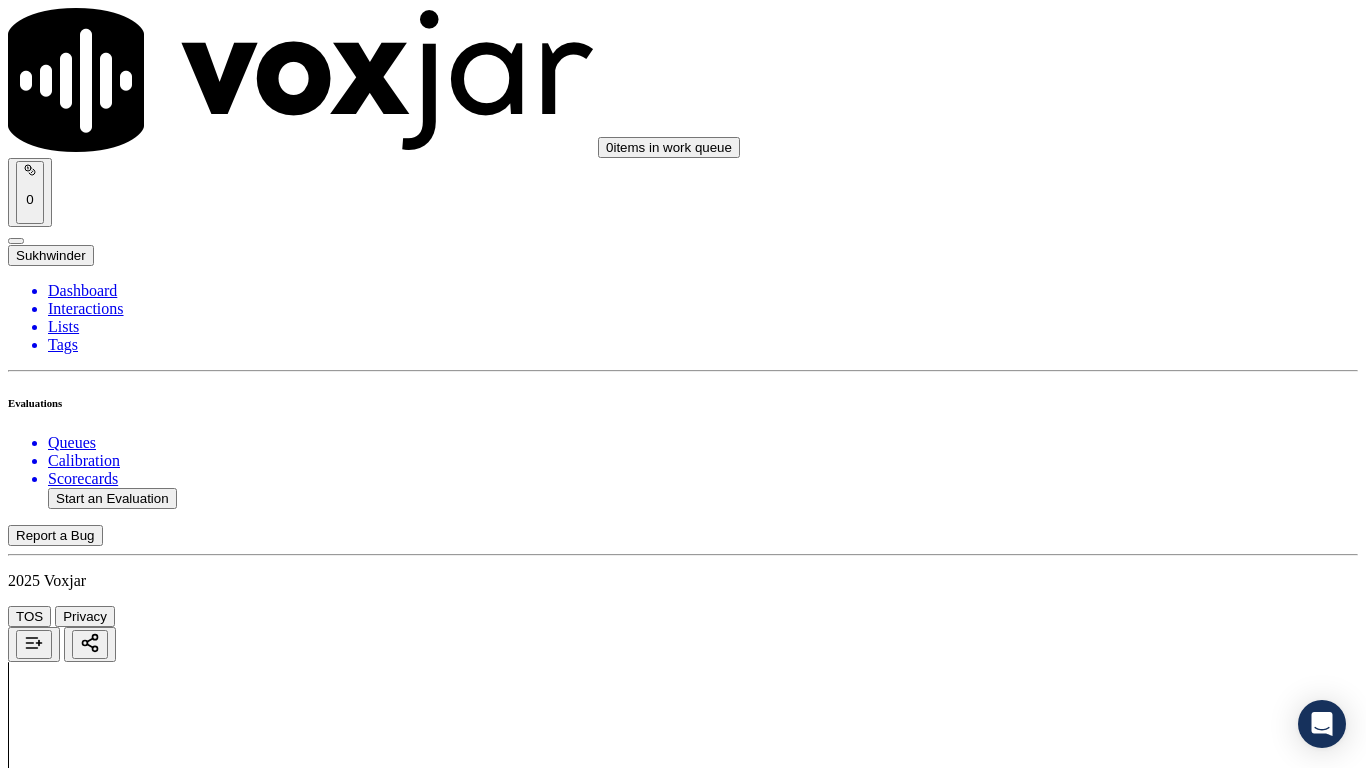 click on "Select an answer" at bounding box center (67, 6372) 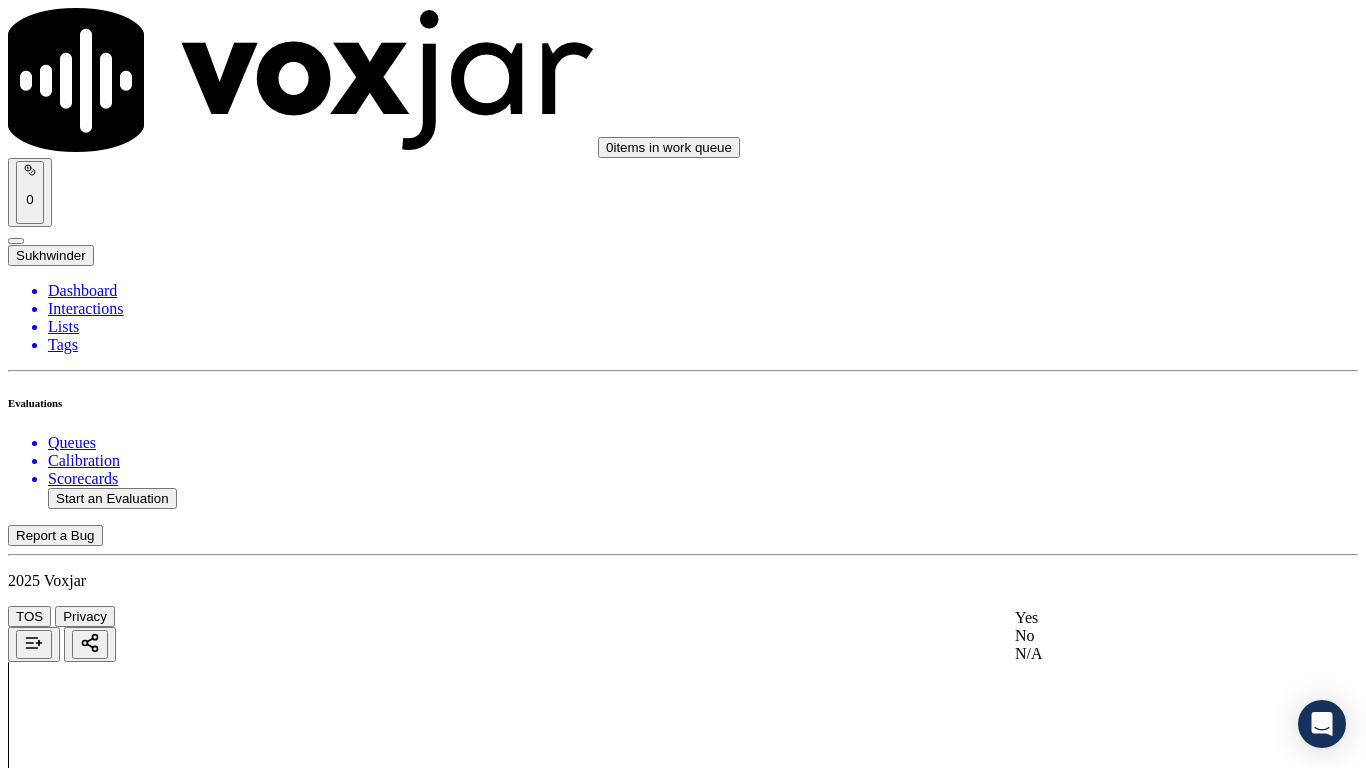 click on "Yes" at bounding box center (1143, 618) 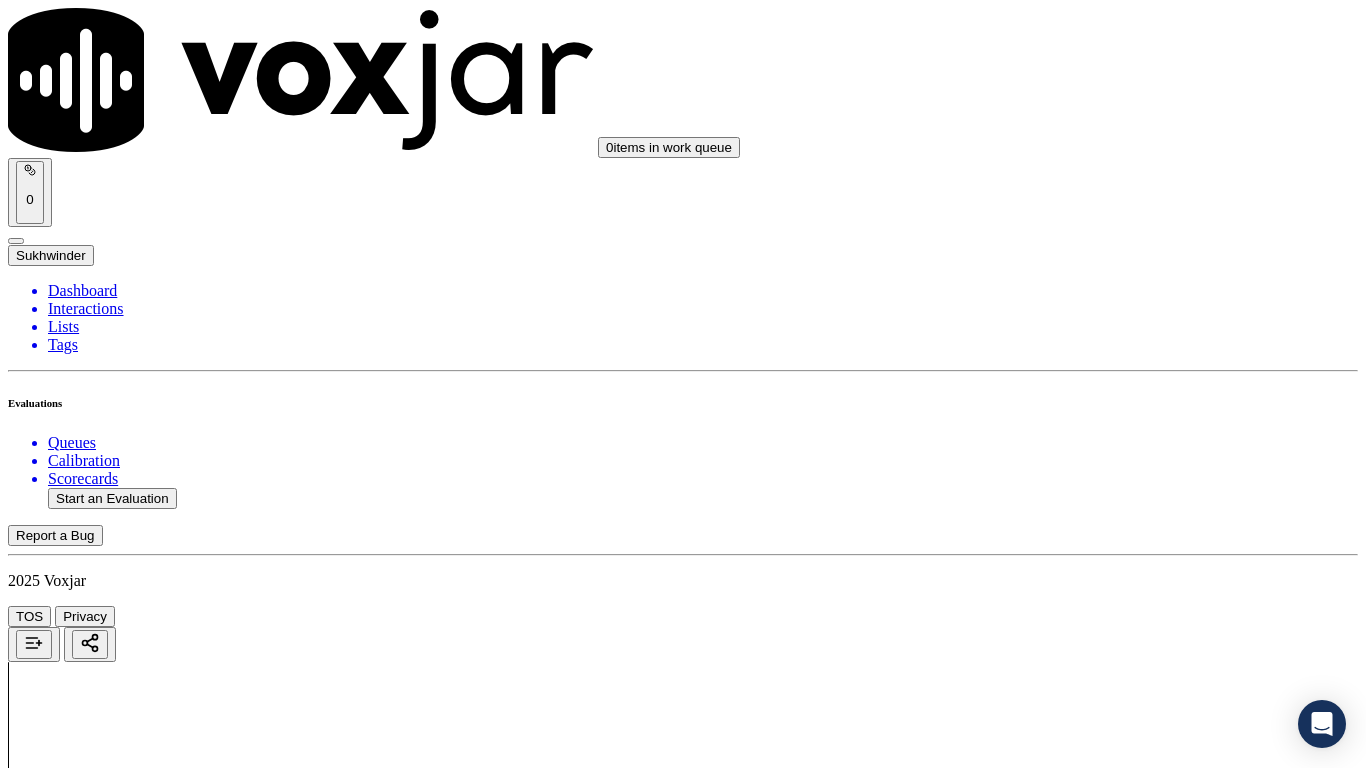 scroll, scrollTop: 5400, scrollLeft: 0, axis: vertical 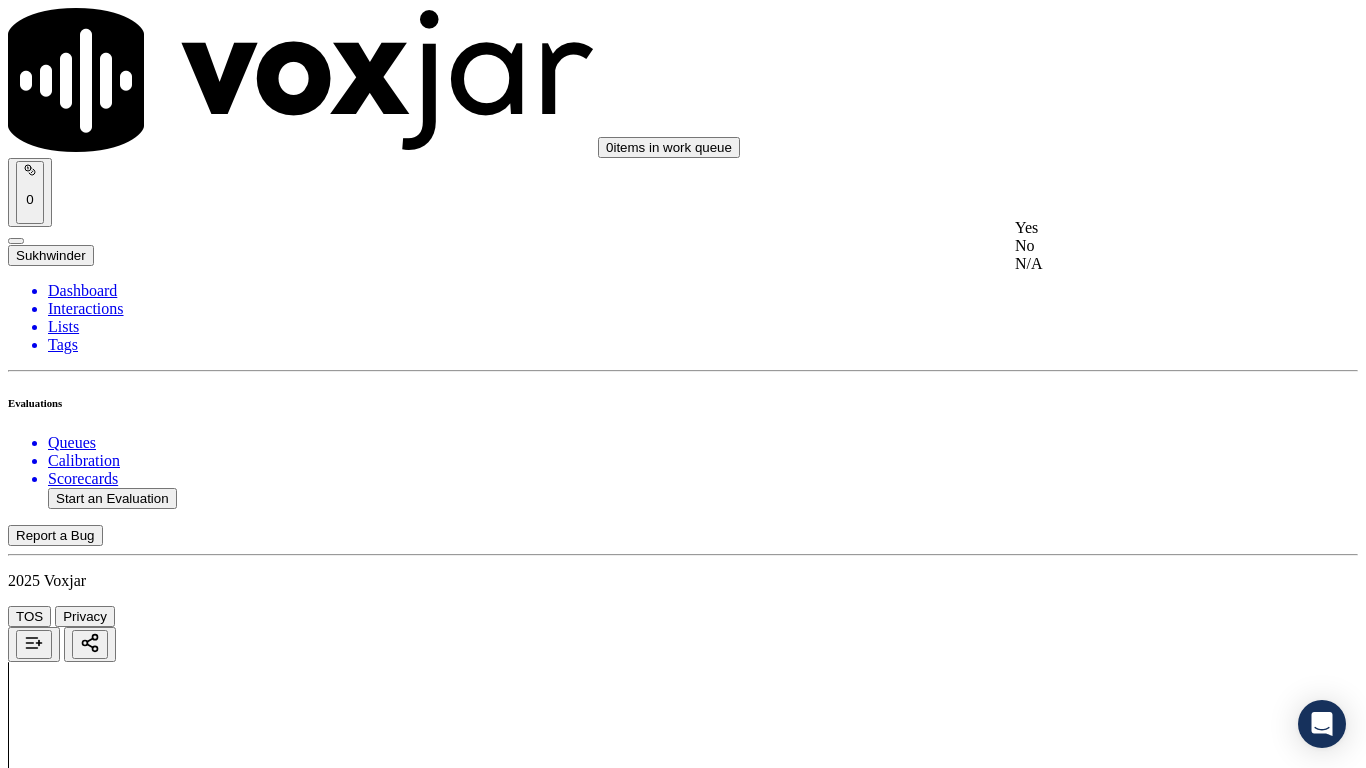 click on "Yes" at bounding box center (1143, 228) 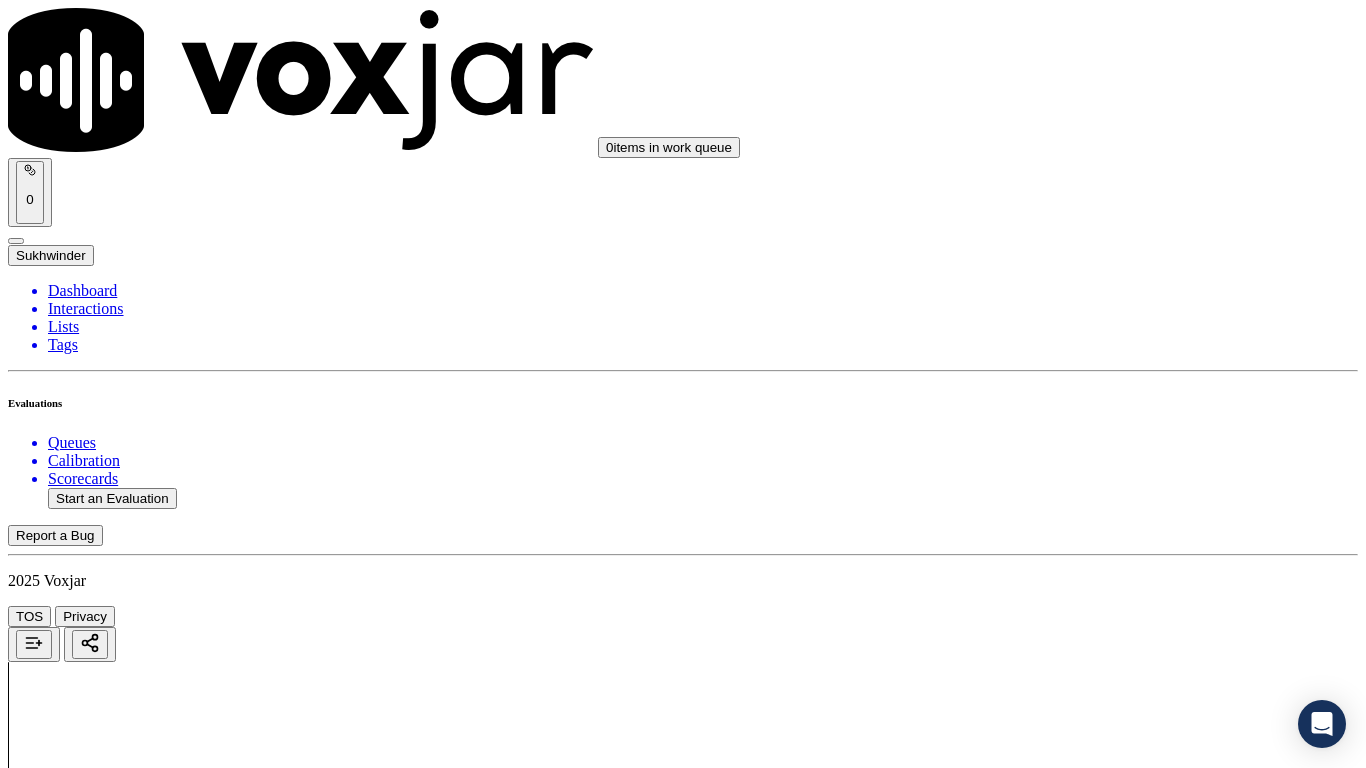 click on "Select an answer" at bounding box center (67, 7159) 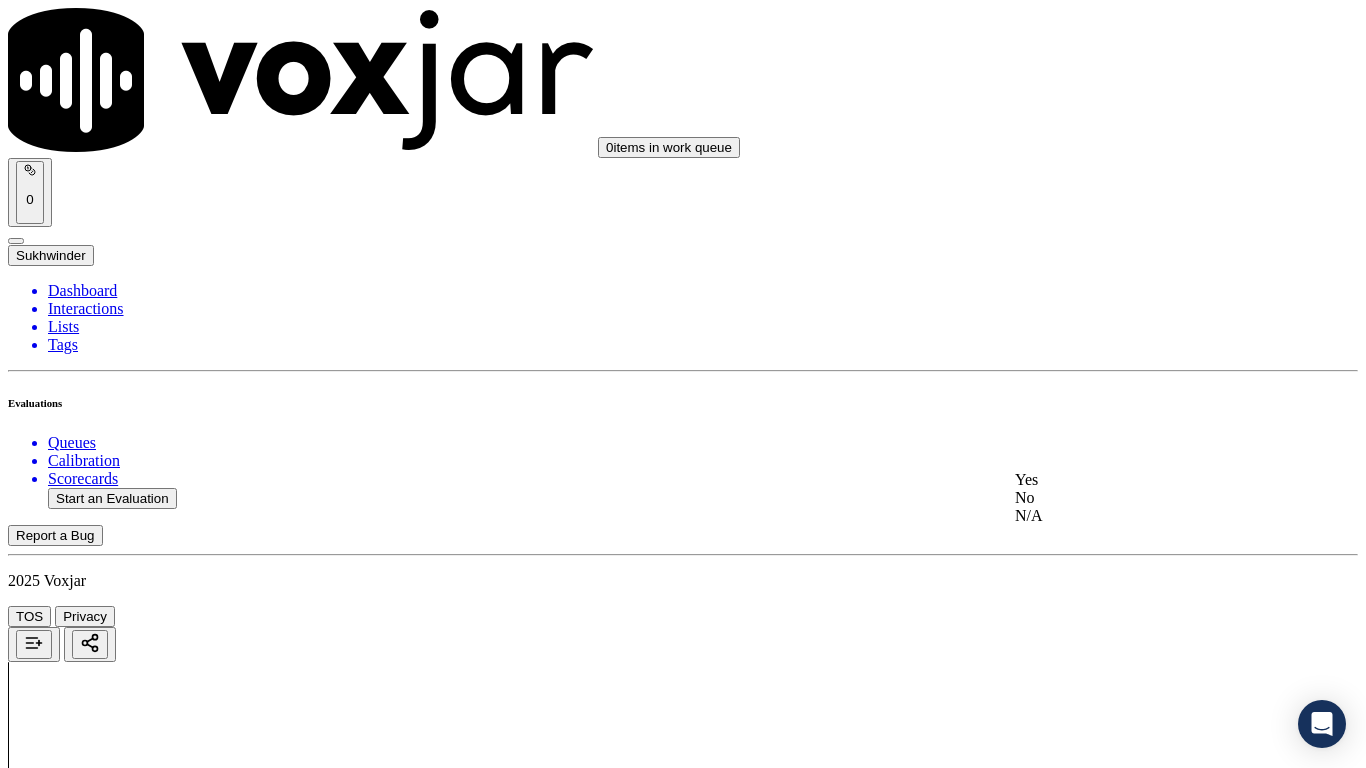 click on "Yes" at bounding box center (1143, 480) 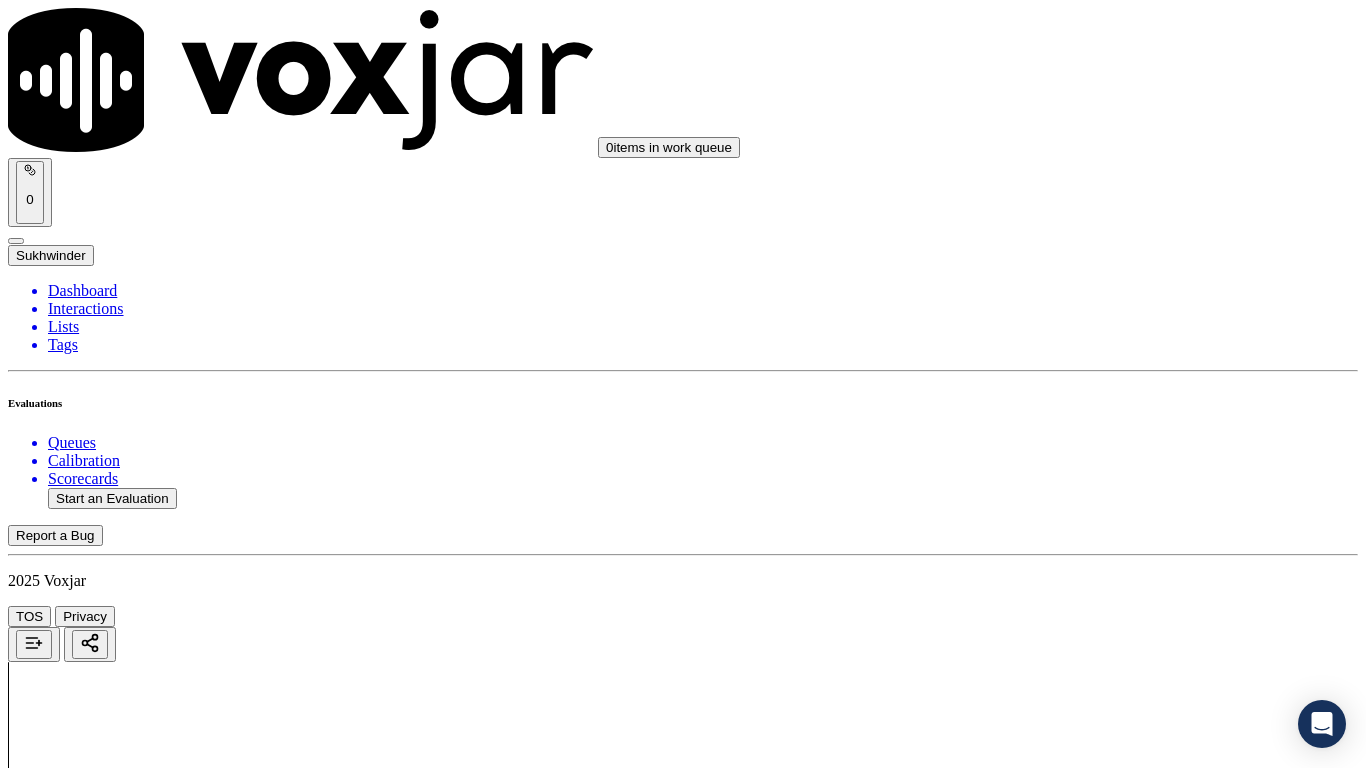 click on "Select an answer" at bounding box center [67, 7395] 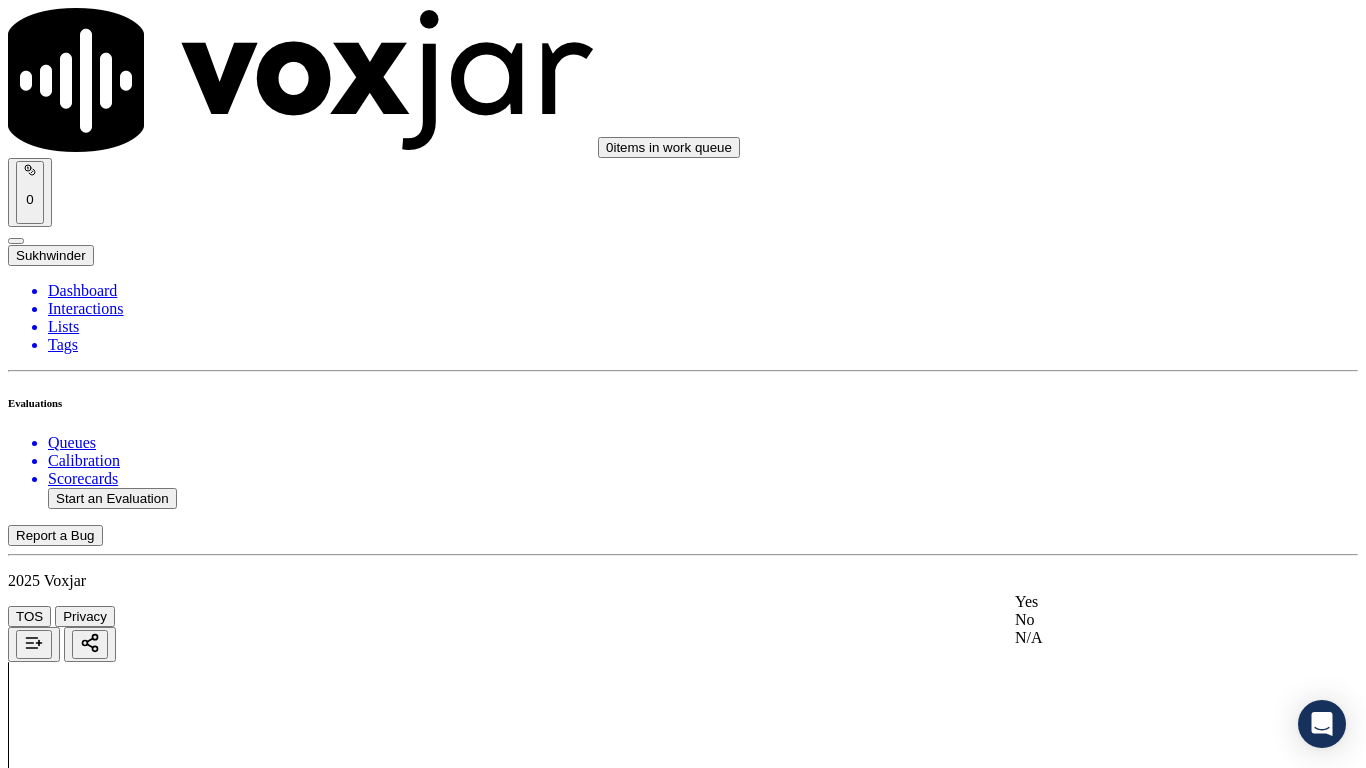 click on "Yes" at bounding box center [1143, 602] 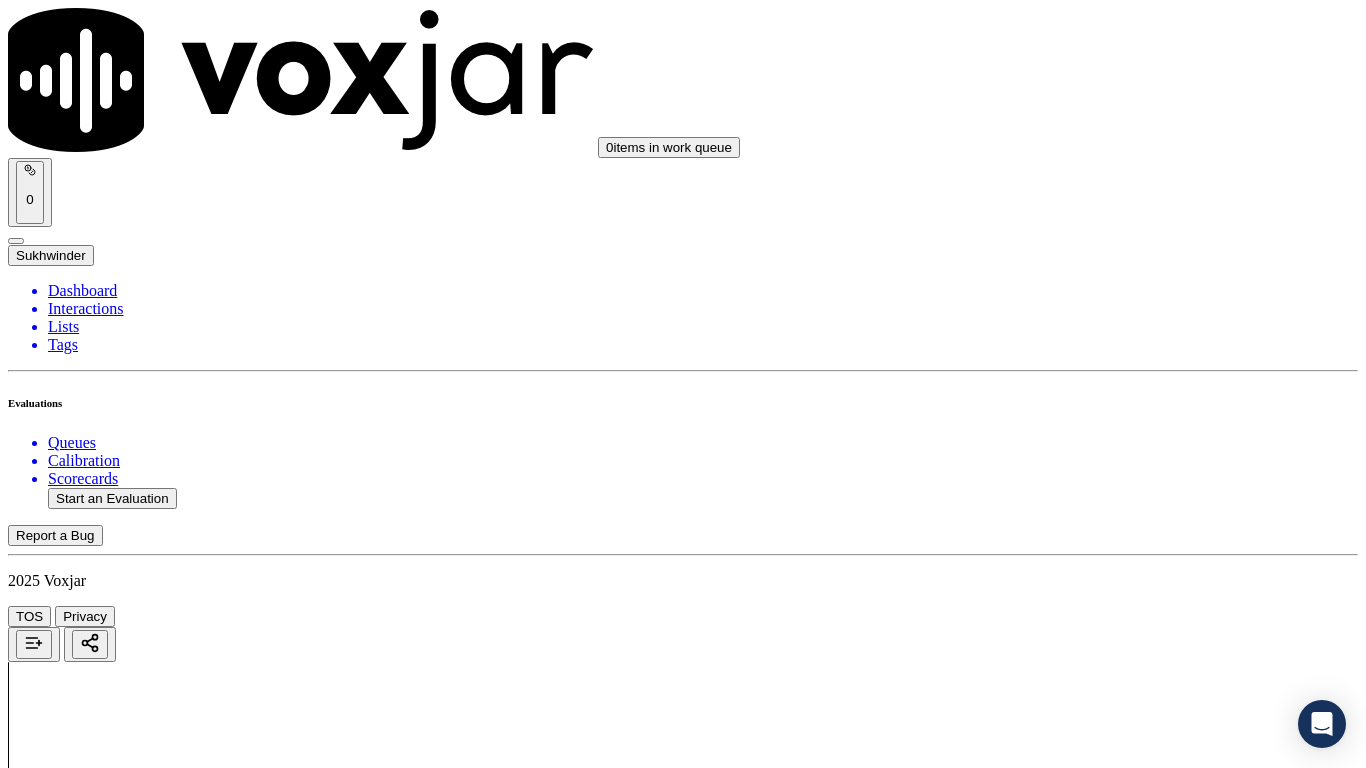 click on "Submit Scores" at bounding box center [59, 7468] 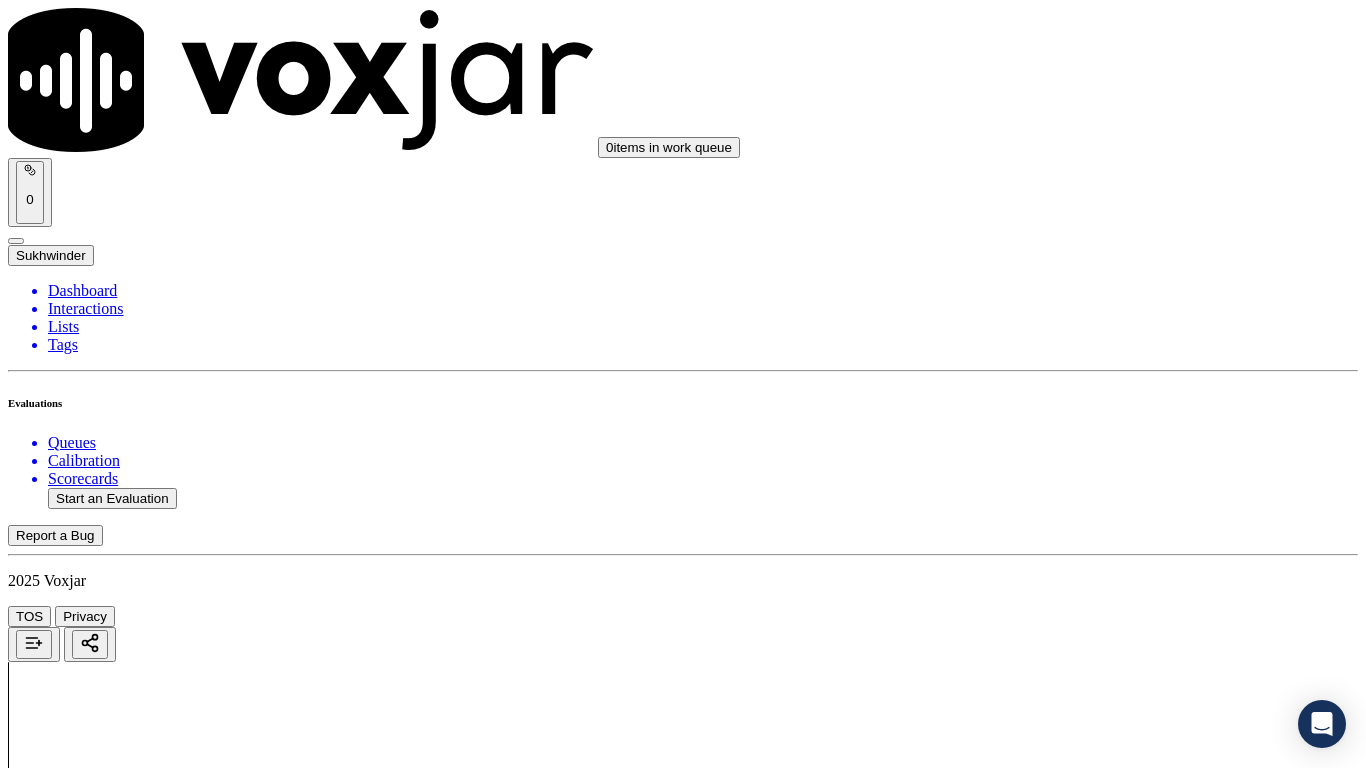 click on "Start an Evaluation" 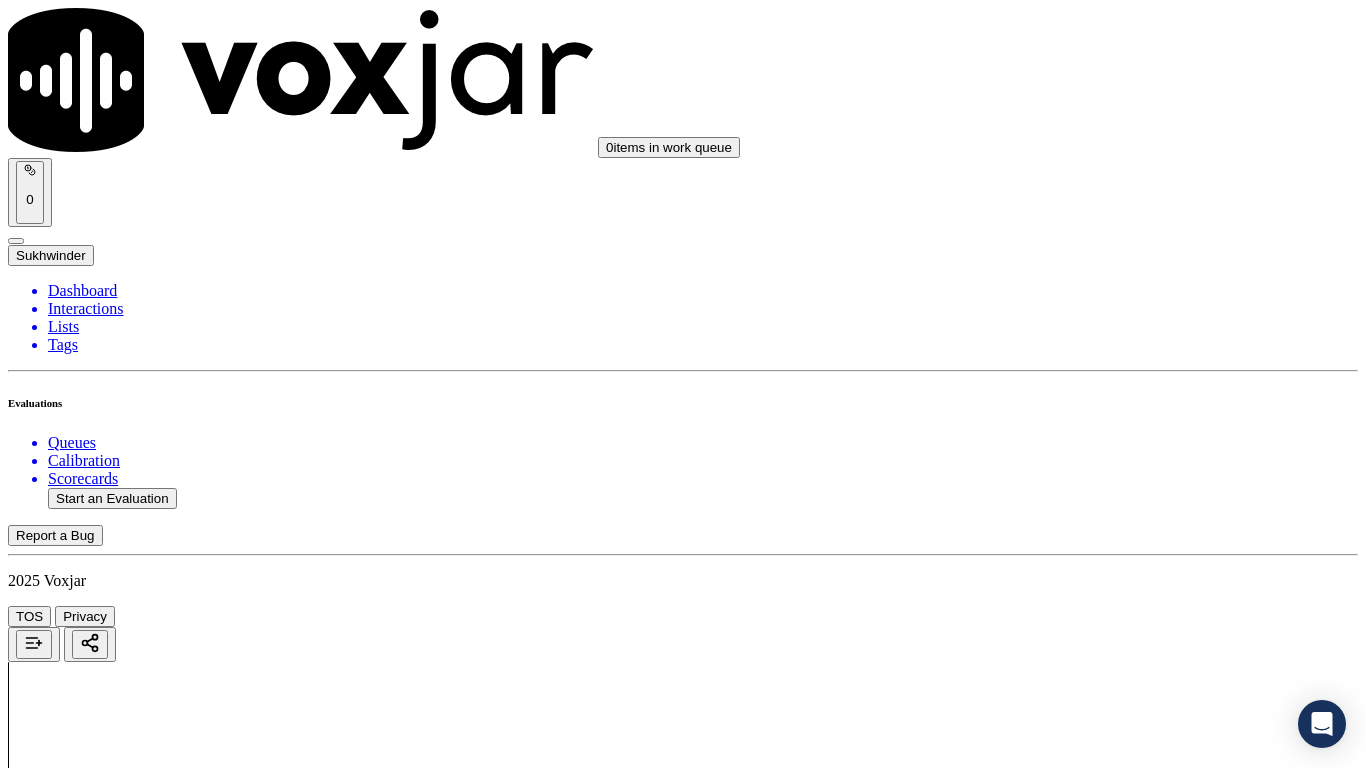 scroll, scrollTop: 5033, scrollLeft: 0, axis: vertical 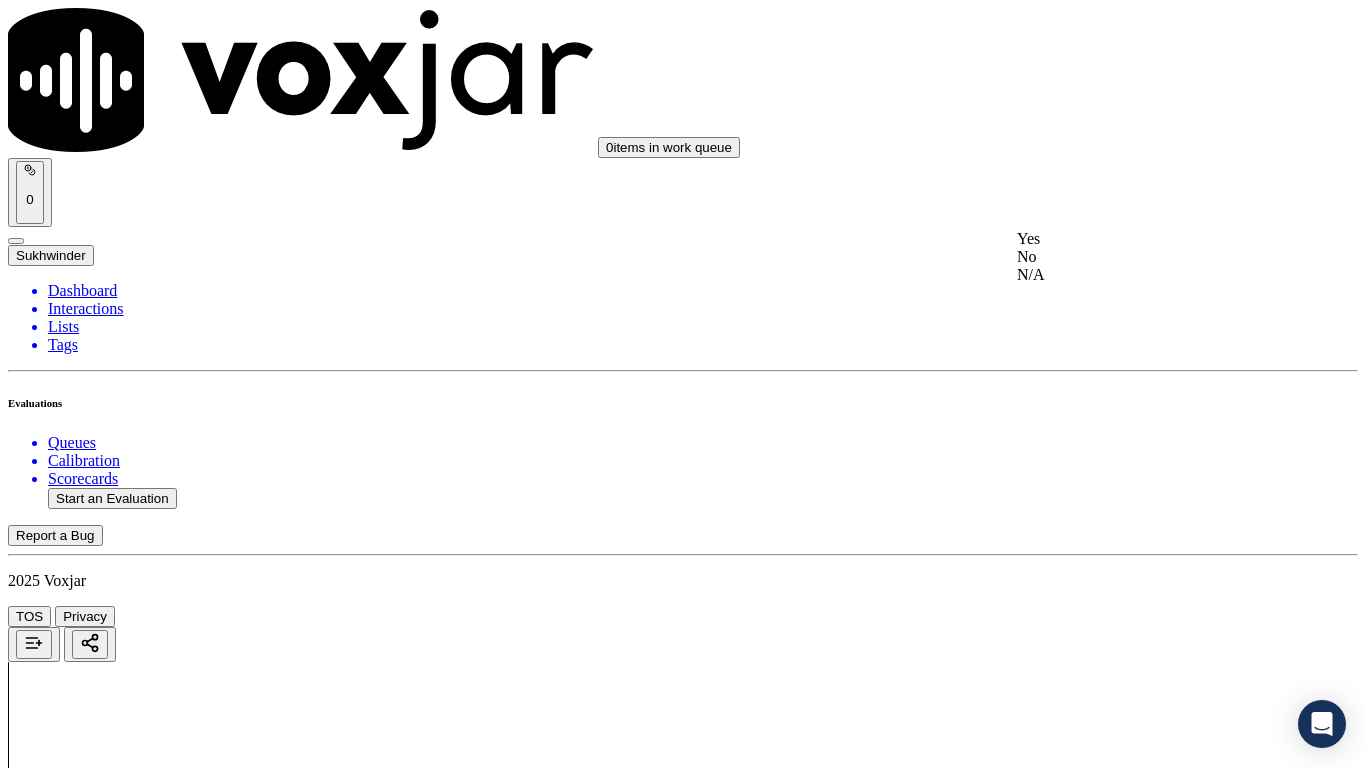 click on "Yes" at bounding box center (1143, 239) 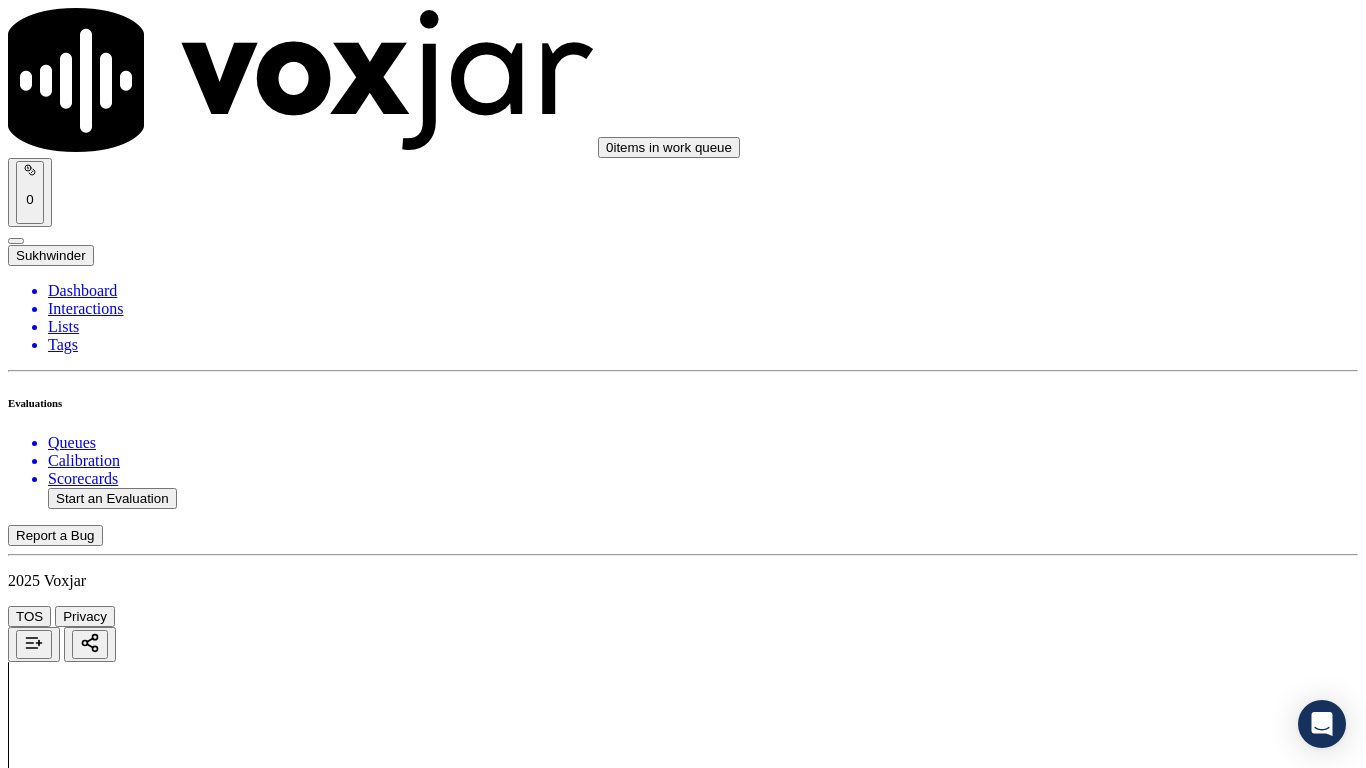 scroll, scrollTop: 5609, scrollLeft: 0, axis: vertical 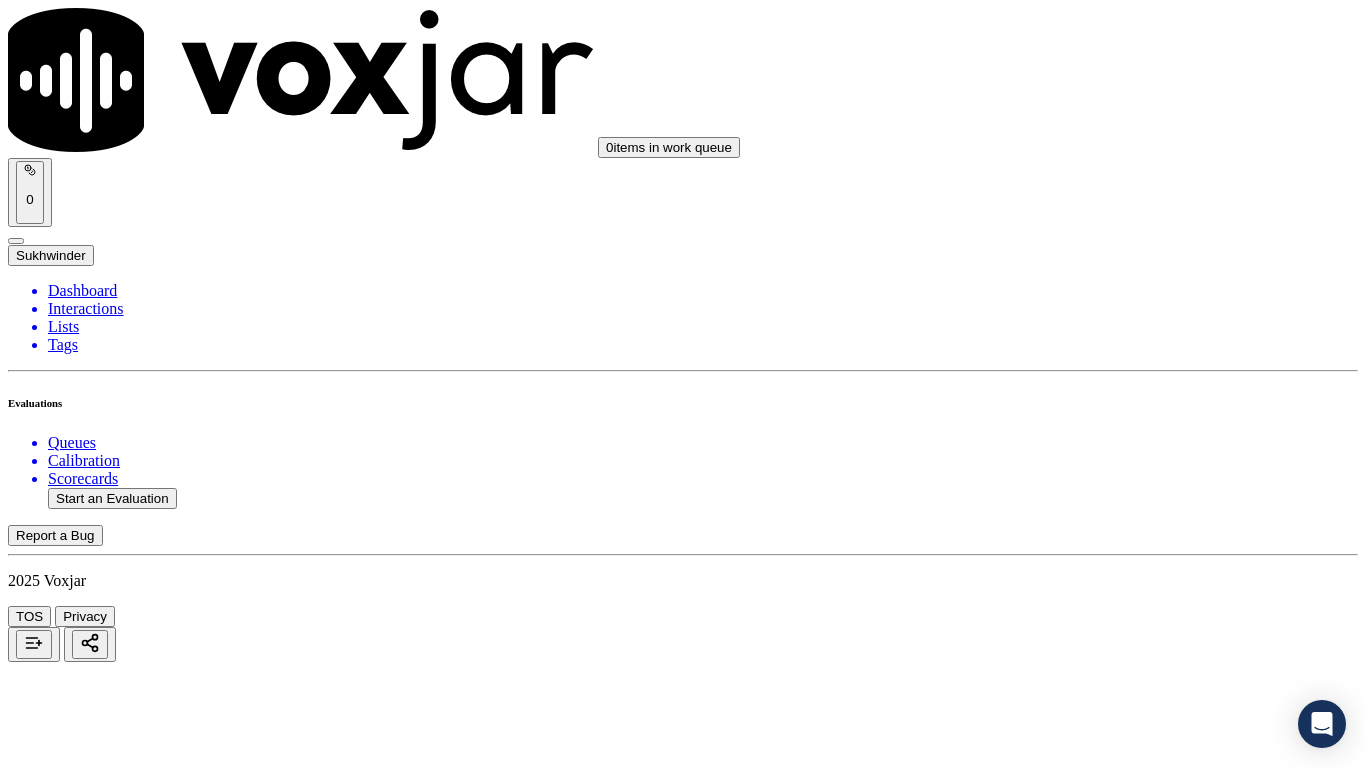 click 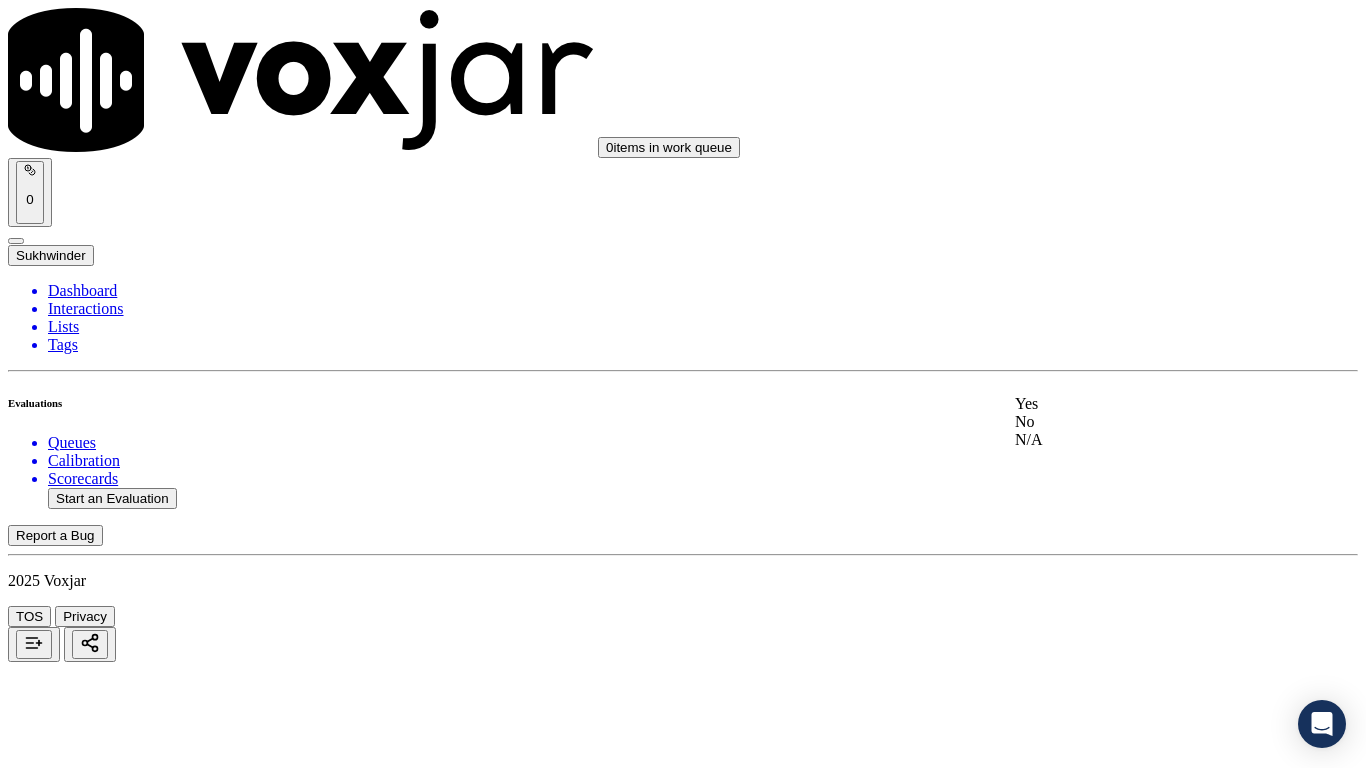 click on "Yes" at bounding box center (1143, 404) 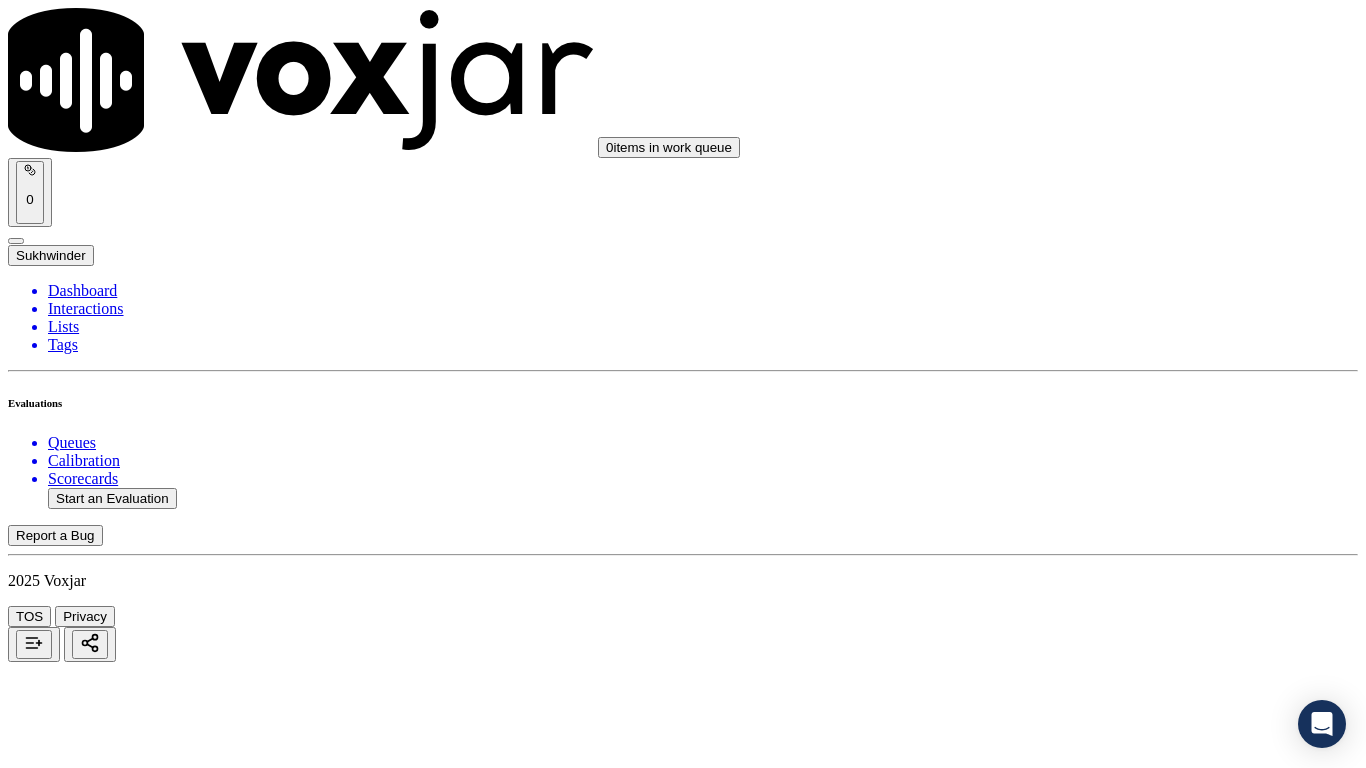 scroll, scrollTop: 400, scrollLeft: 0, axis: vertical 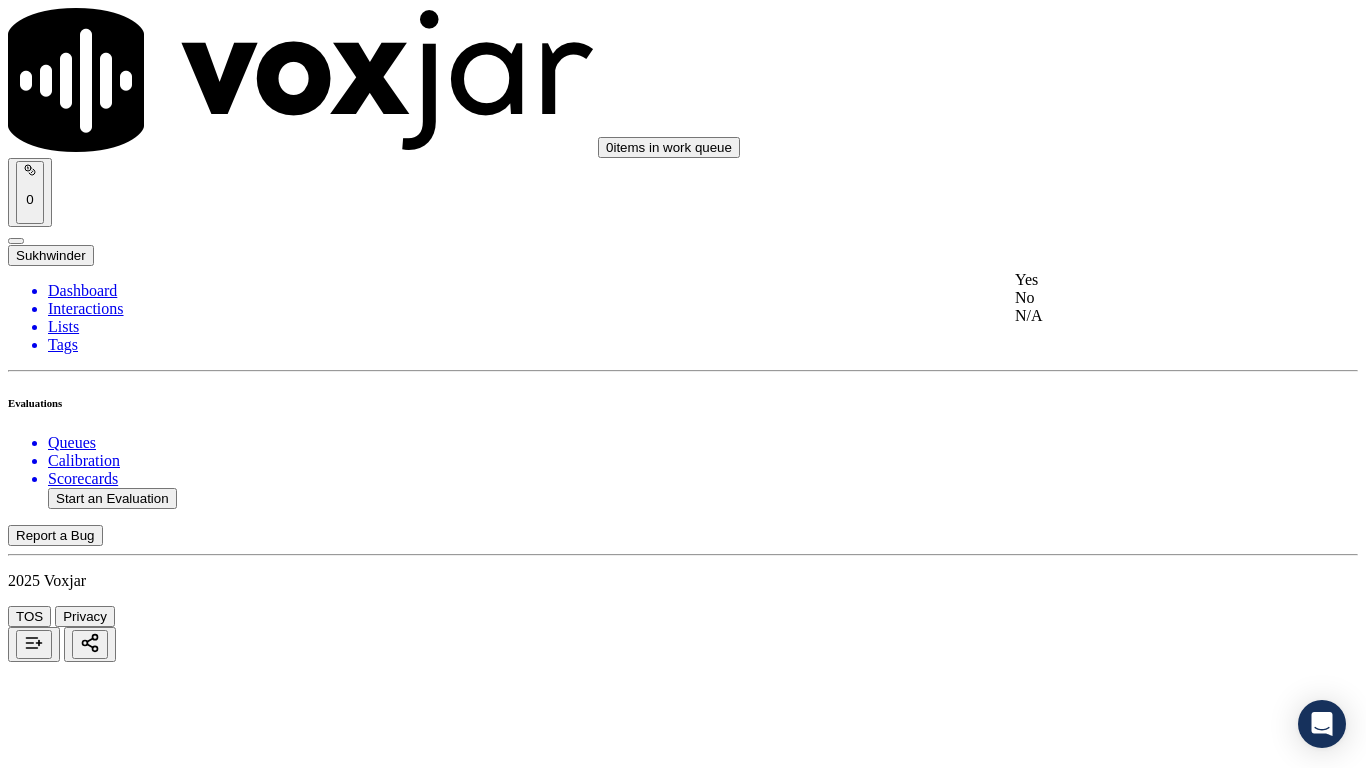 click on "Yes" at bounding box center (1143, 280) 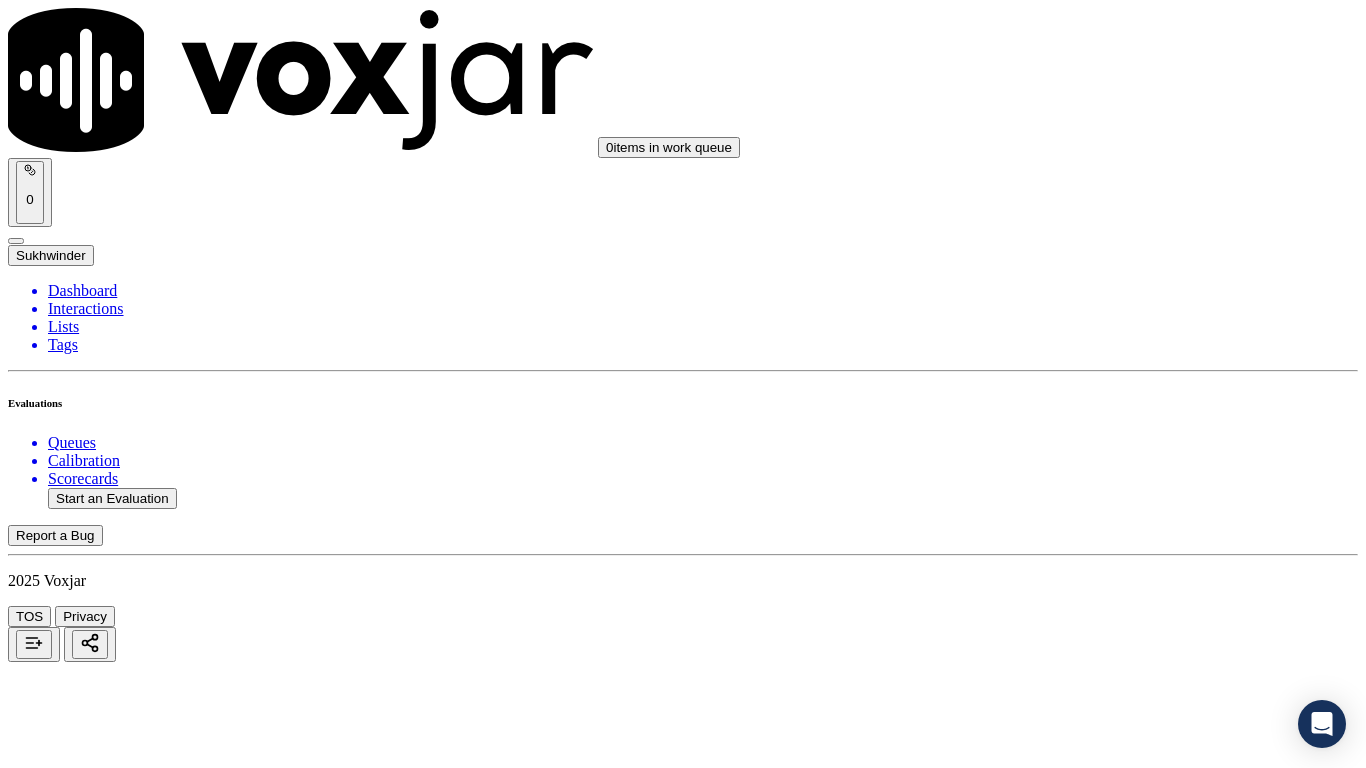 drag, startPoint x: 1090, startPoint y: 488, endPoint x: 1092, endPoint y: 514, distance: 26.076809 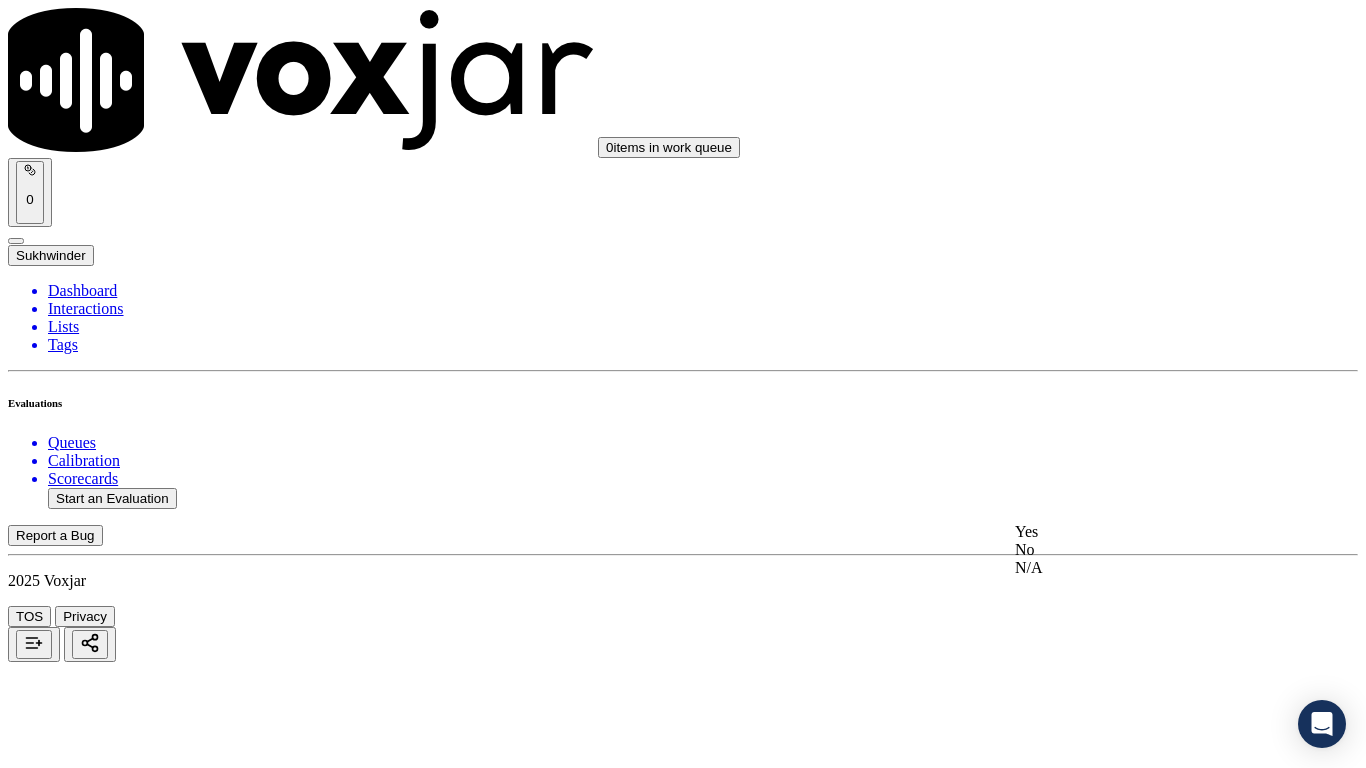click on "Yes" at bounding box center (1143, 532) 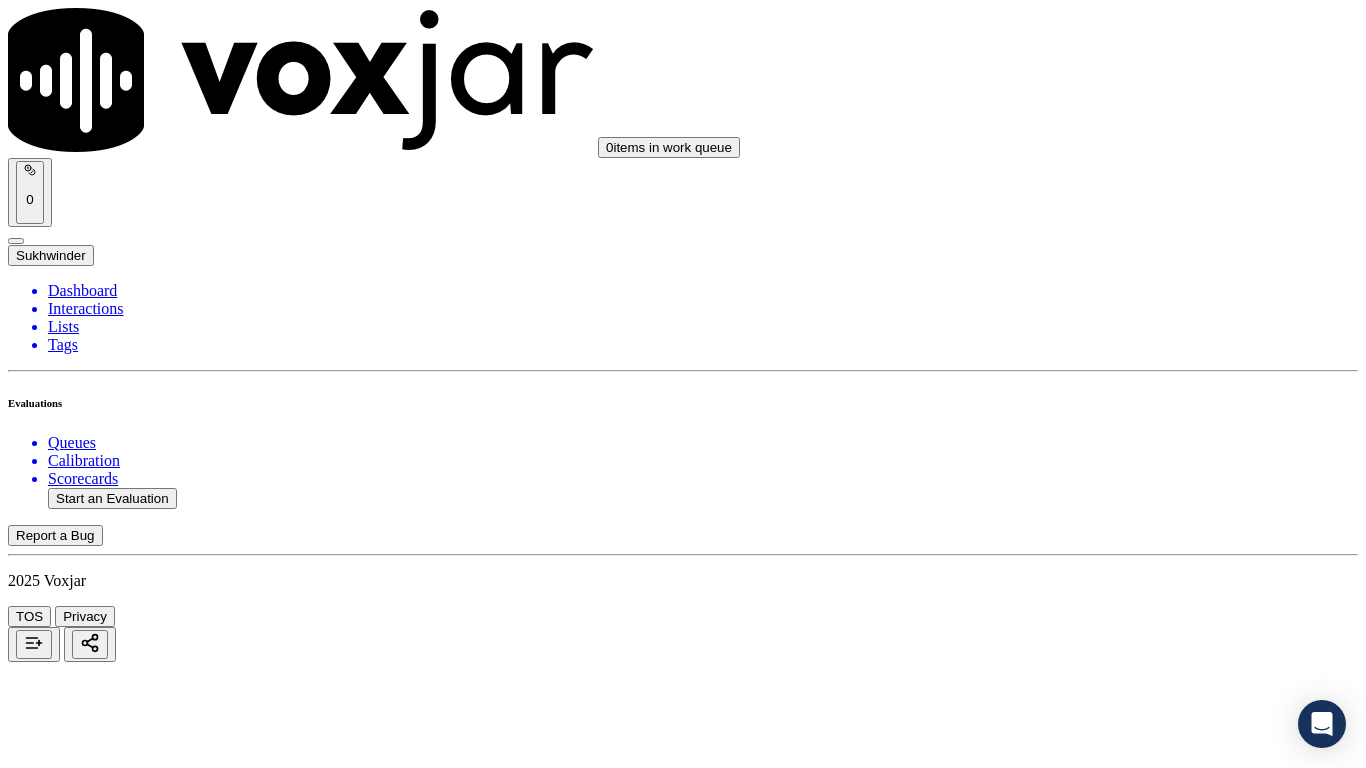 scroll, scrollTop: 800, scrollLeft: 0, axis: vertical 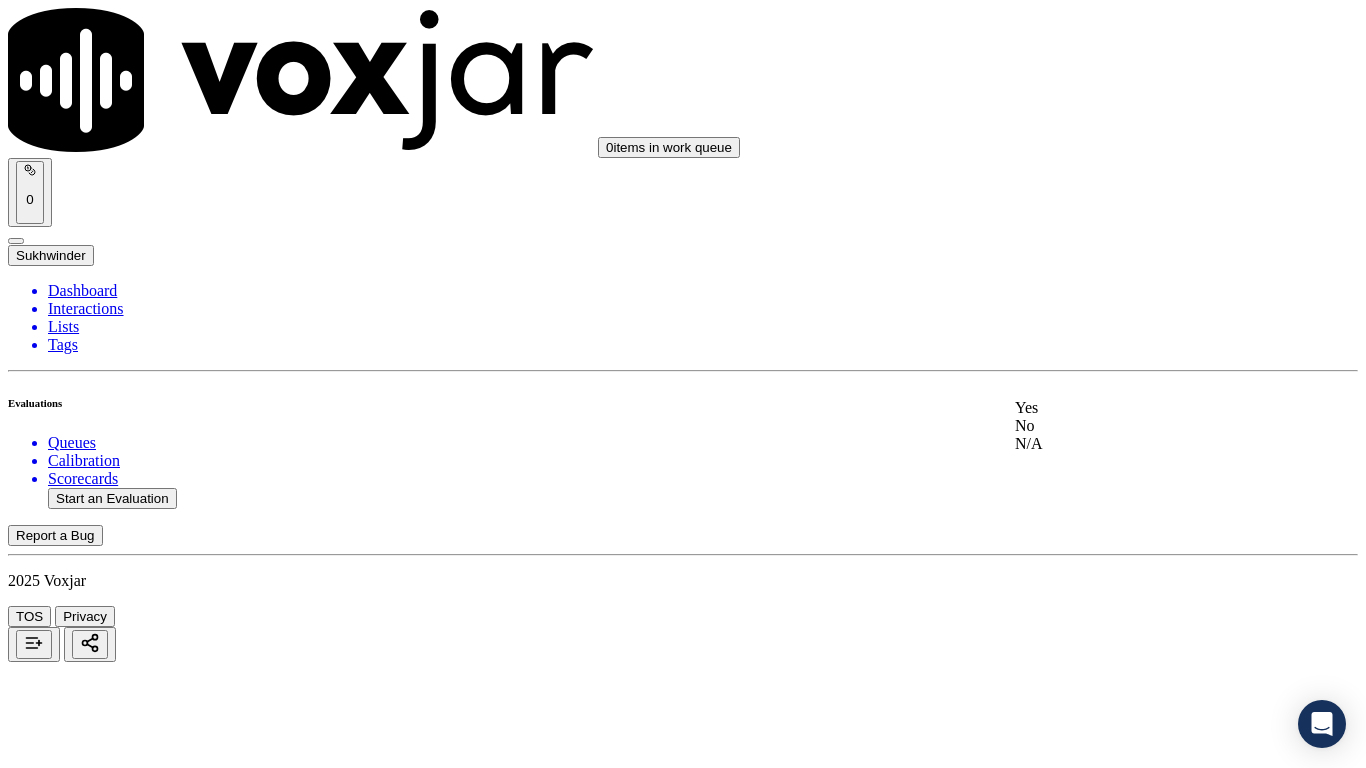 click on "N/A" 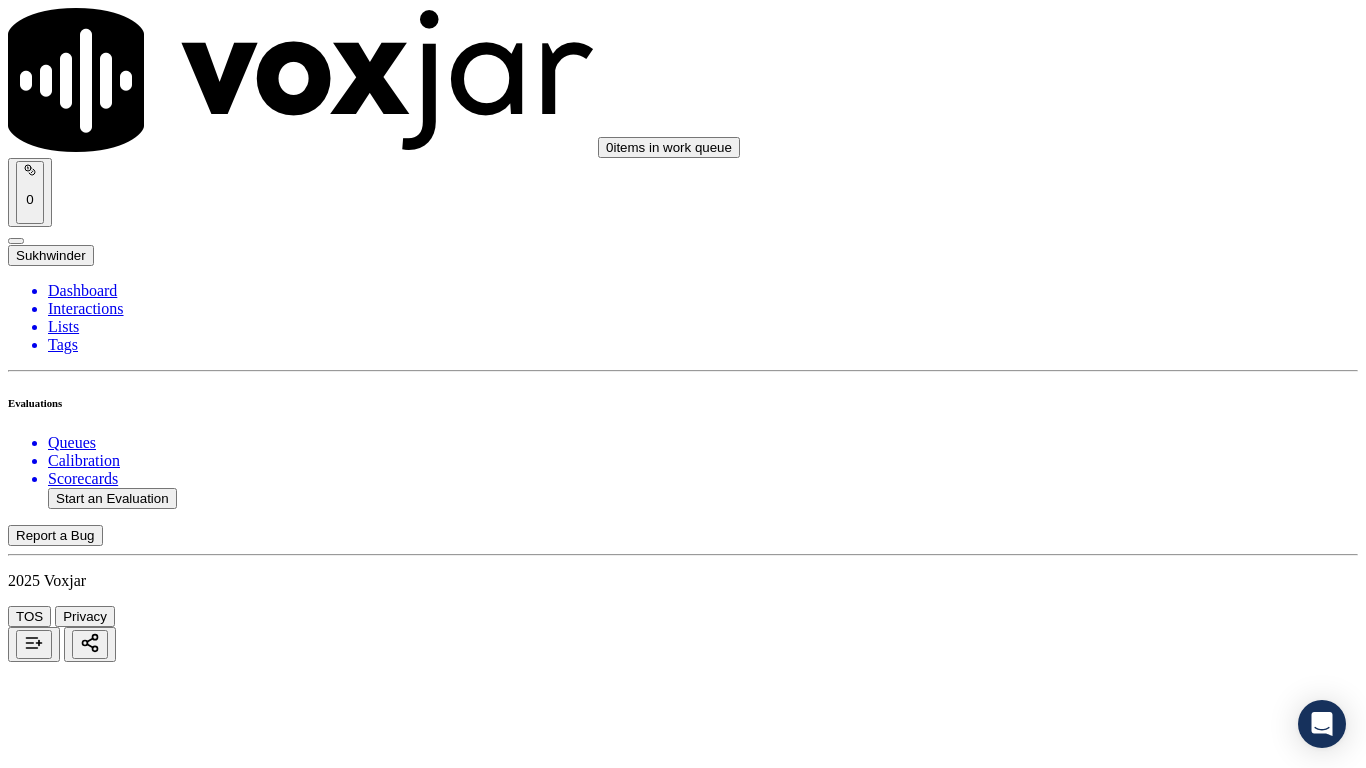 scroll, scrollTop: 1100, scrollLeft: 0, axis: vertical 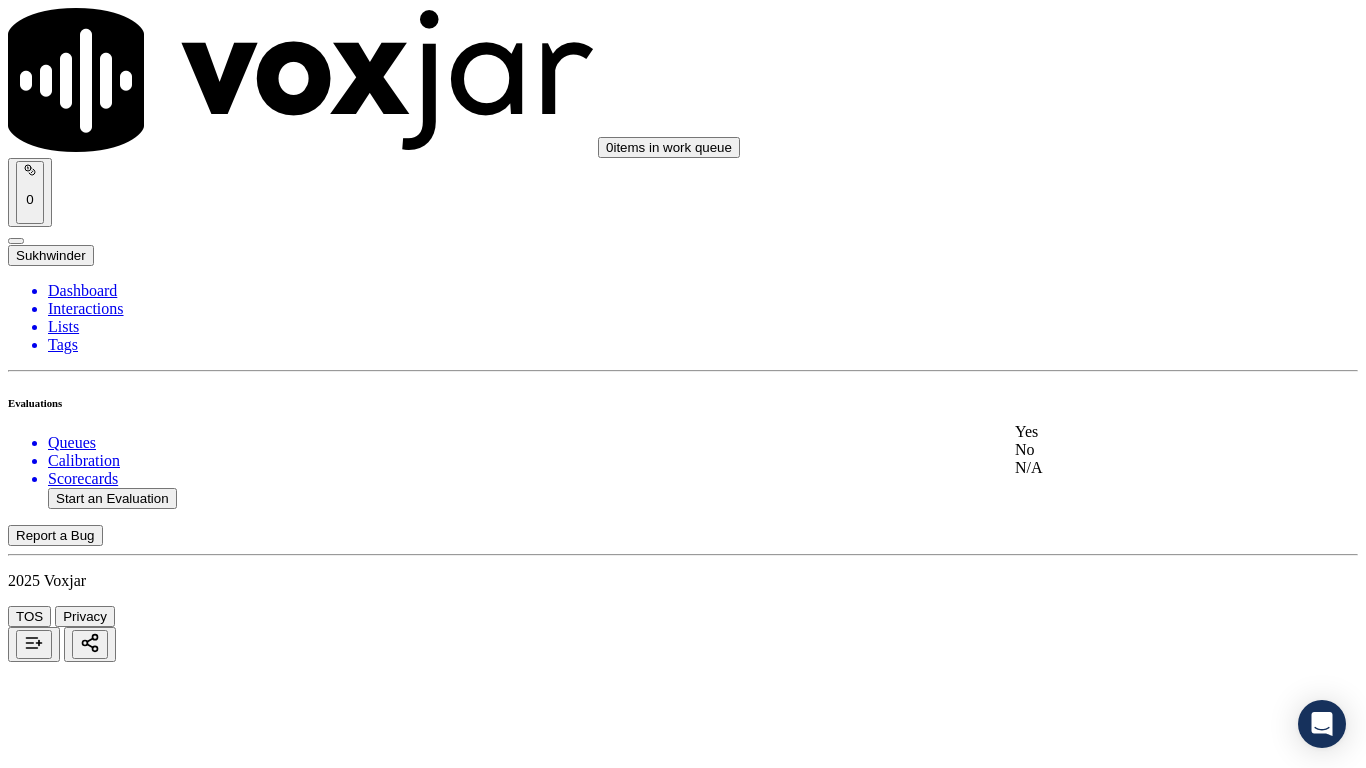 click on "N/A" 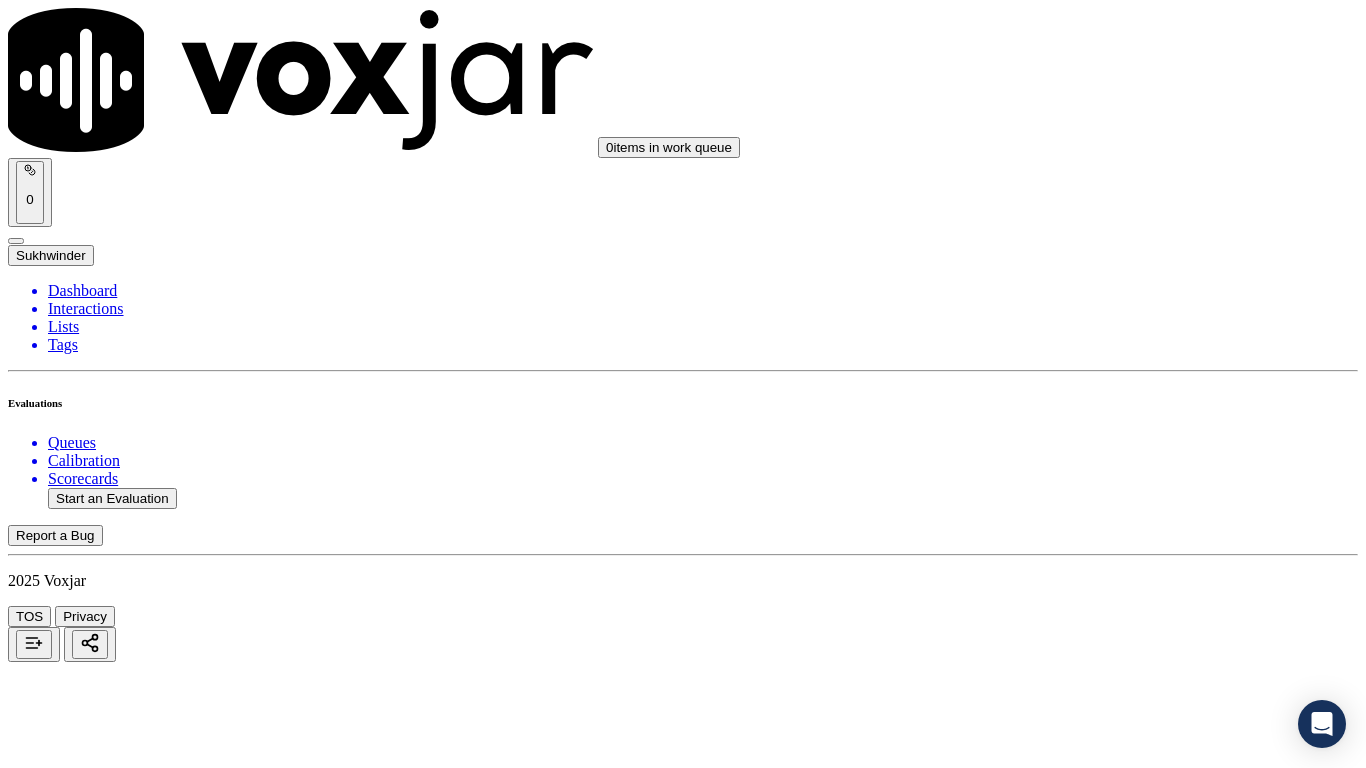 scroll, scrollTop: 1500, scrollLeft: 0, axis: vertical 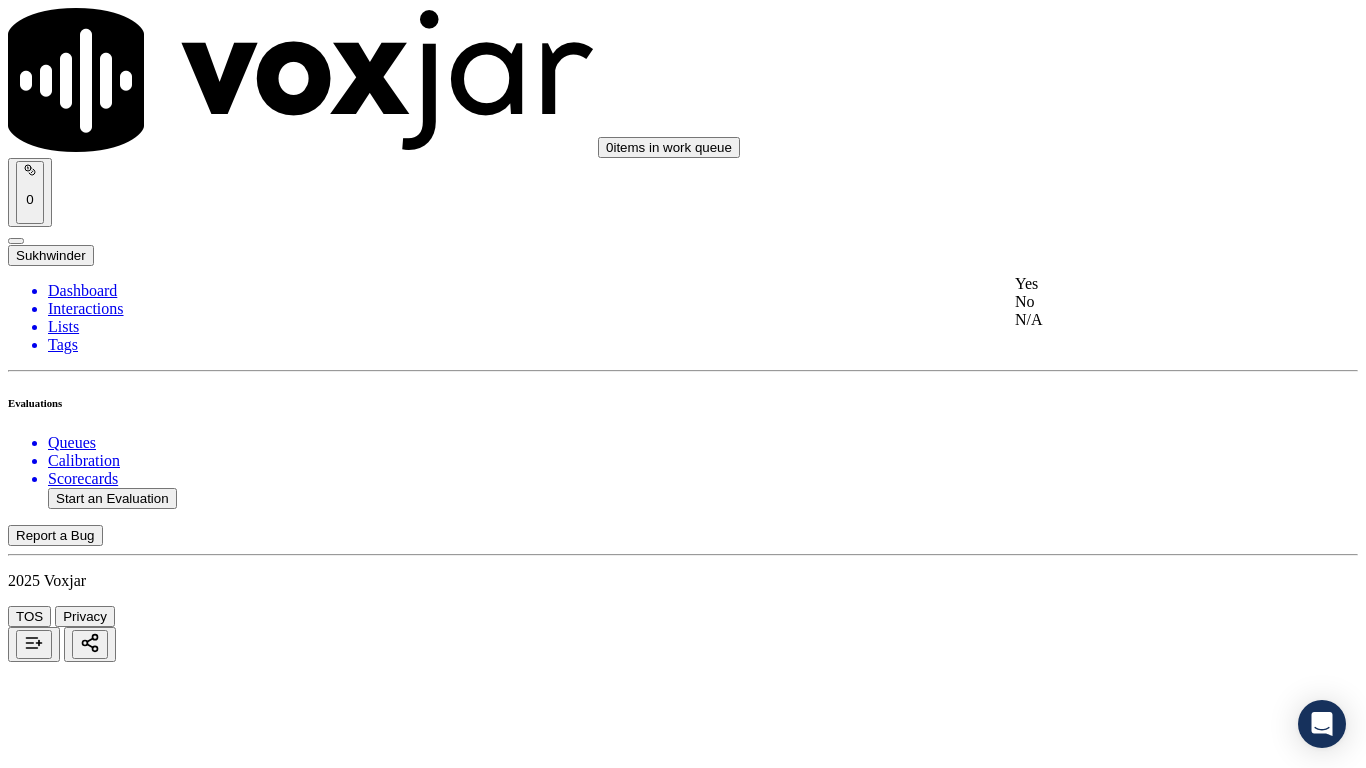 click on "Yes" at bounding box center [1143, 284] 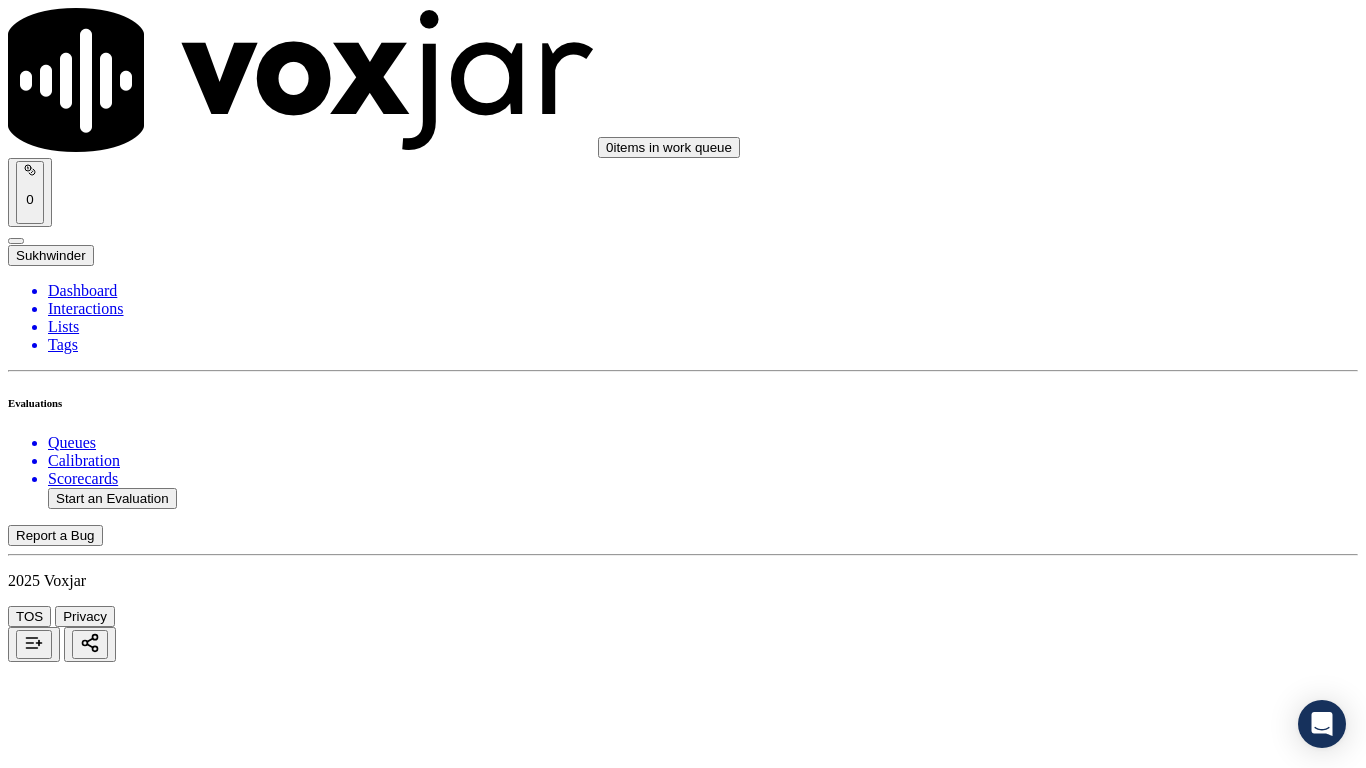 scroll, scrollTop: 1800, scrollLeft: 0, axis: vertical 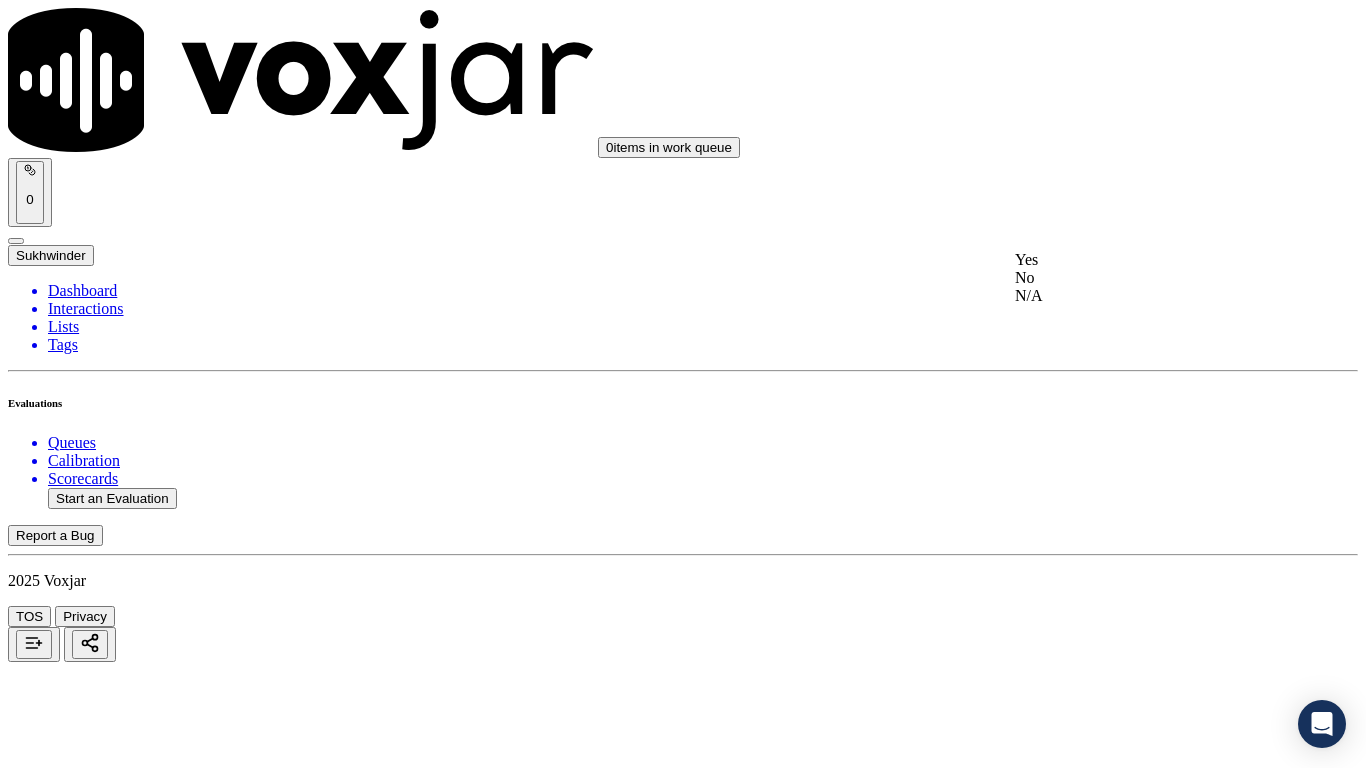 click on "Yes" at bounding box center [1143, 260] 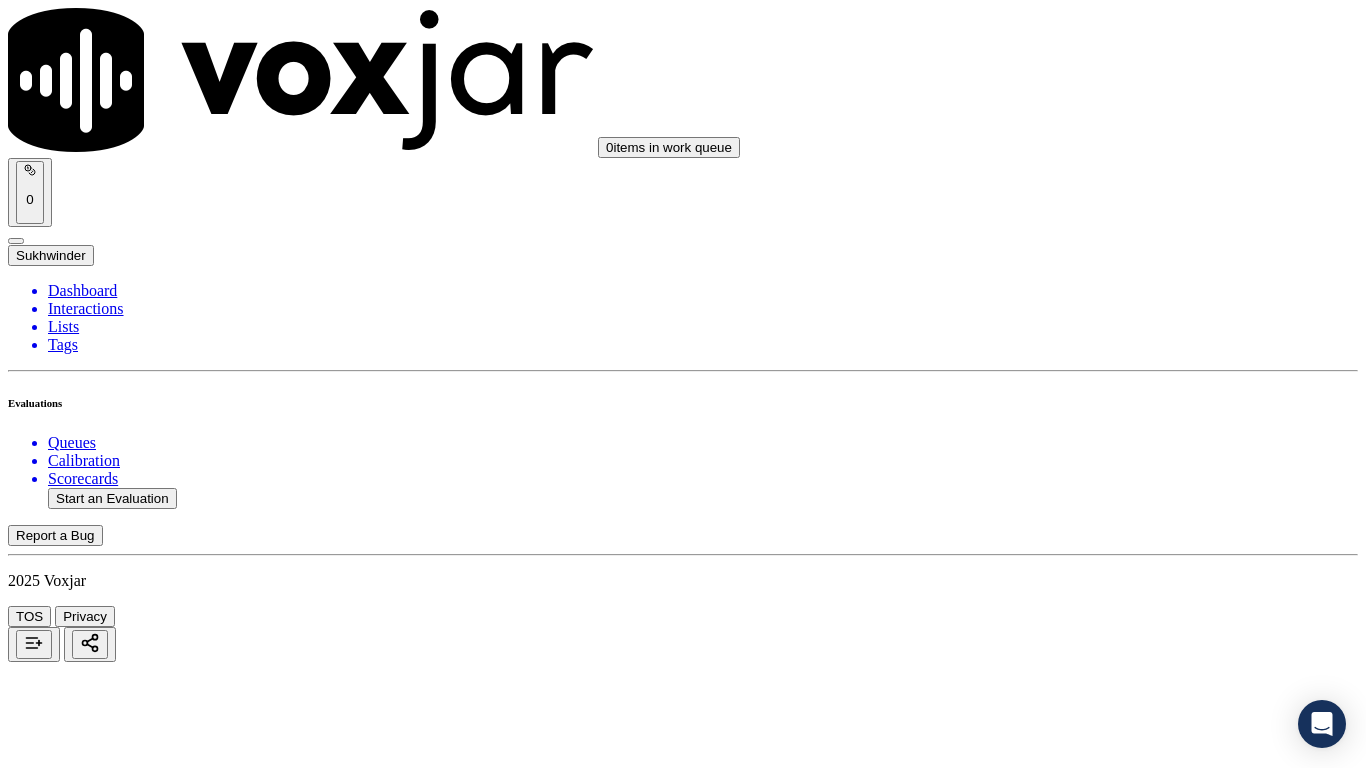 click on "Select an answer" at bounding box center [67, 4058] 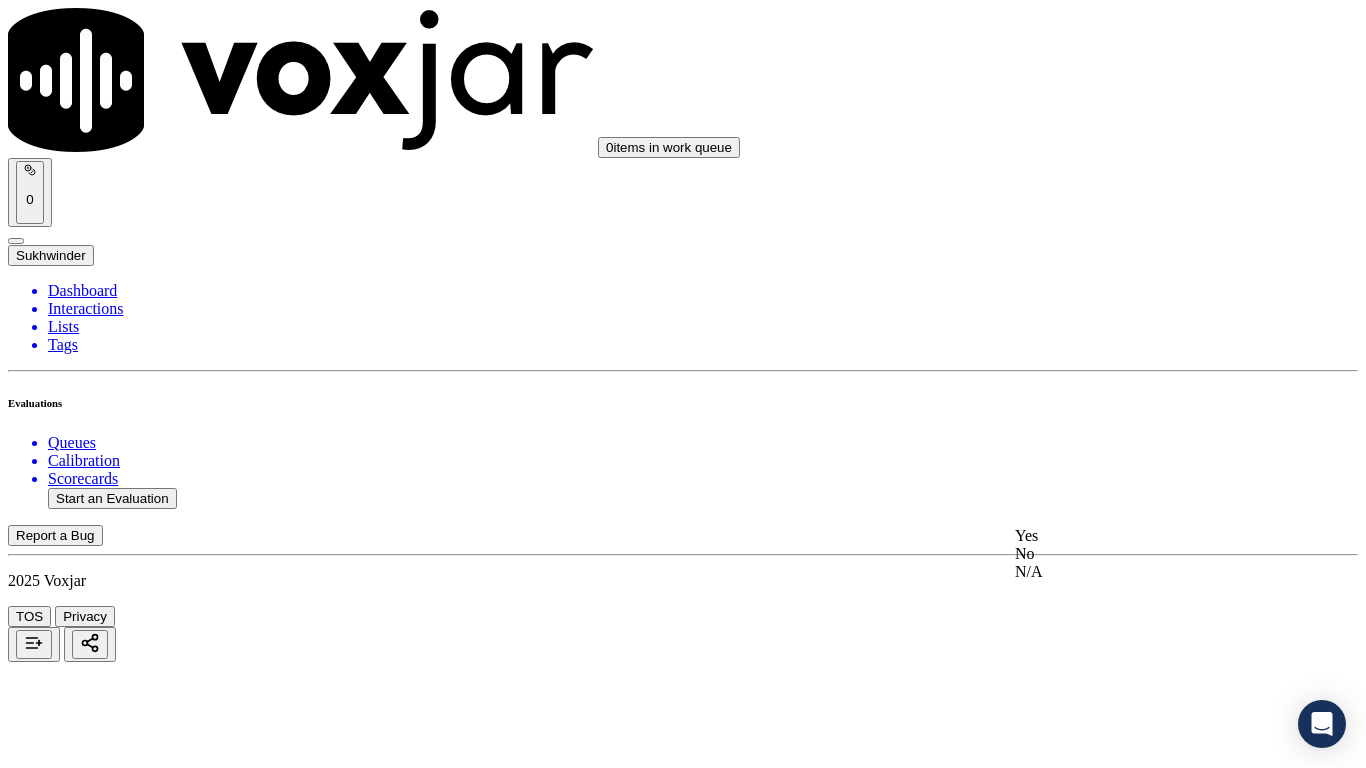 click on "Yes" at bounding box center (1143, 536) 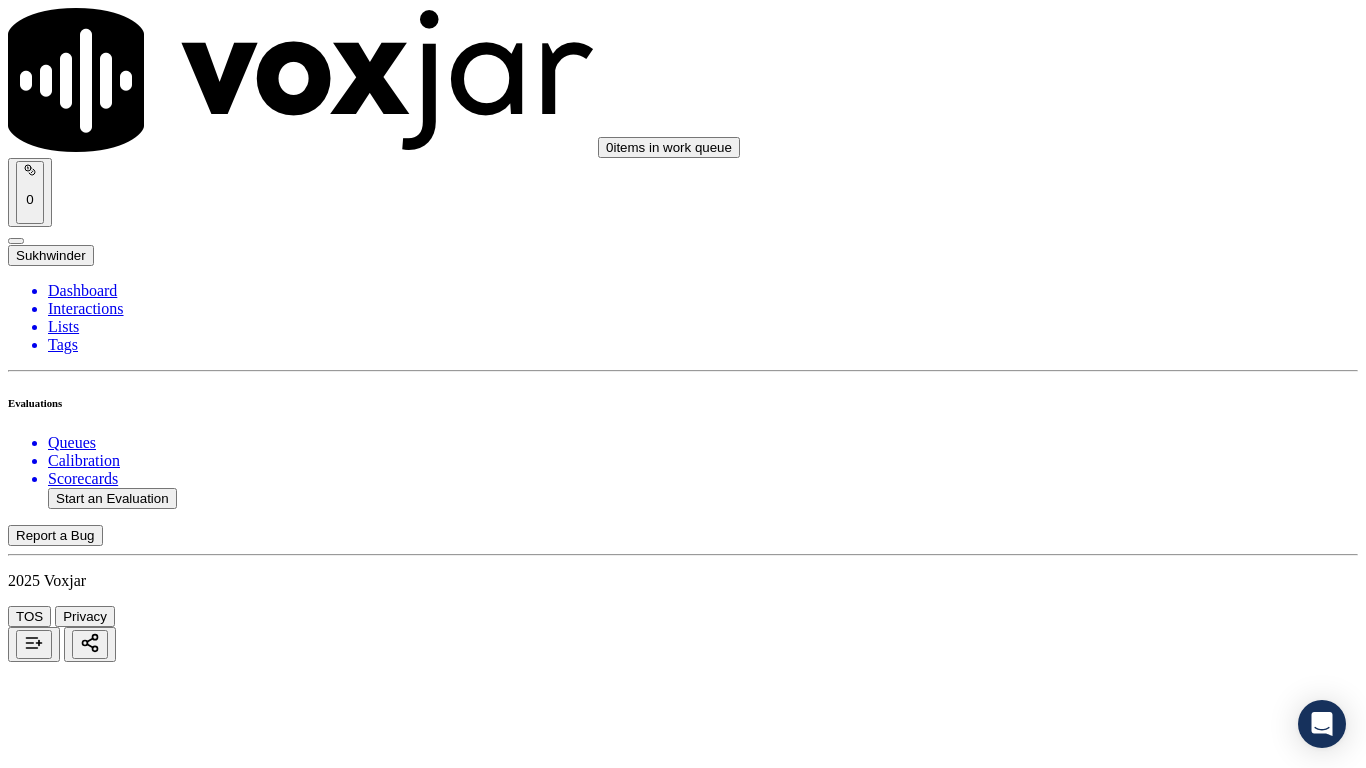 scroll, scrollTop: 2300, scrollLeft: 0, axis: vertical 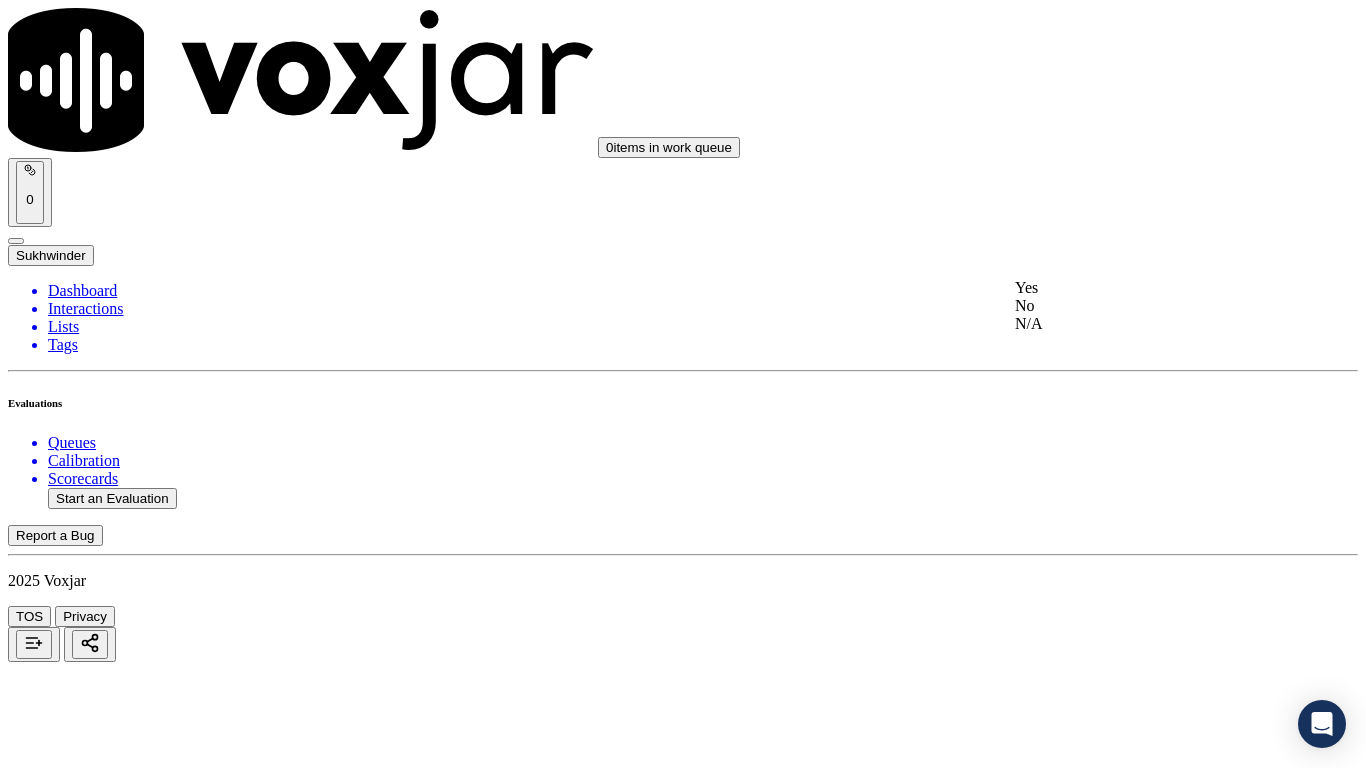 click on "No" 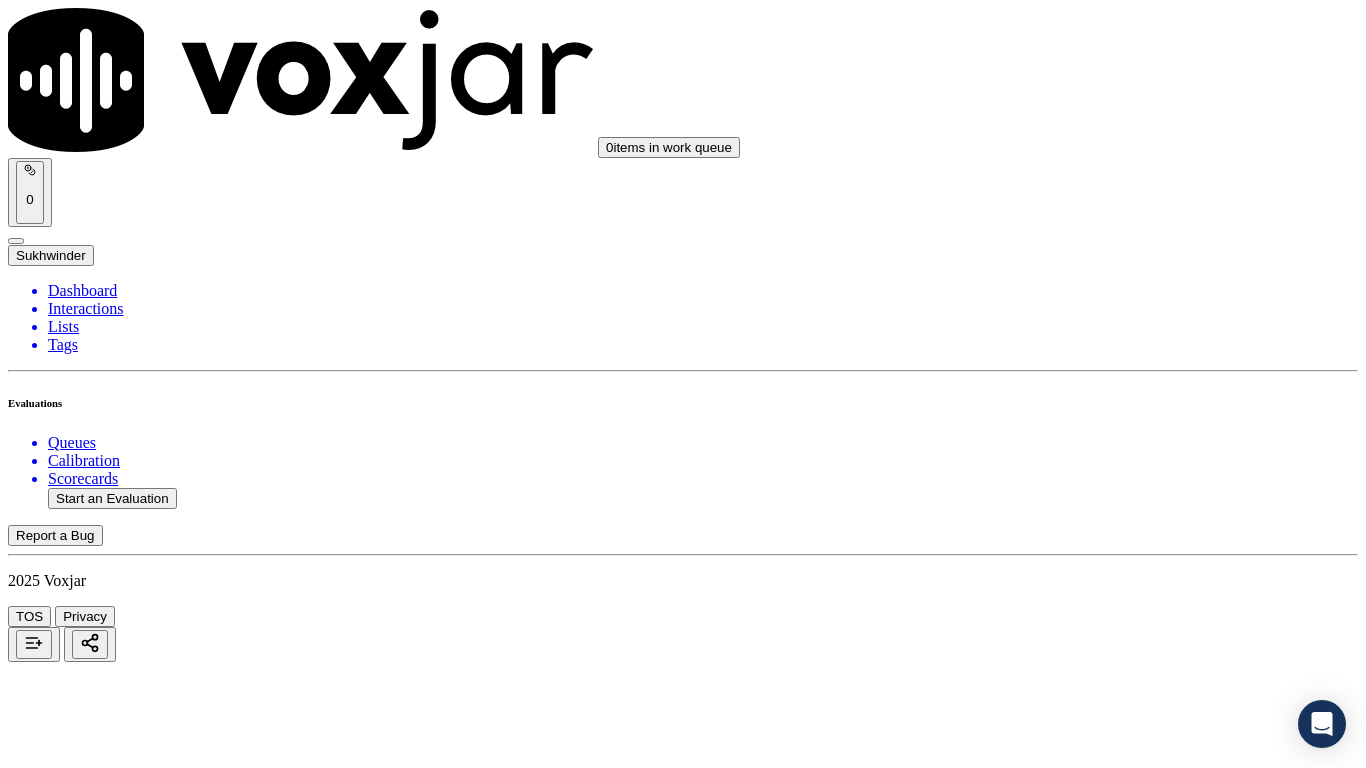 click on "No" at bounding box center (28, 4294) 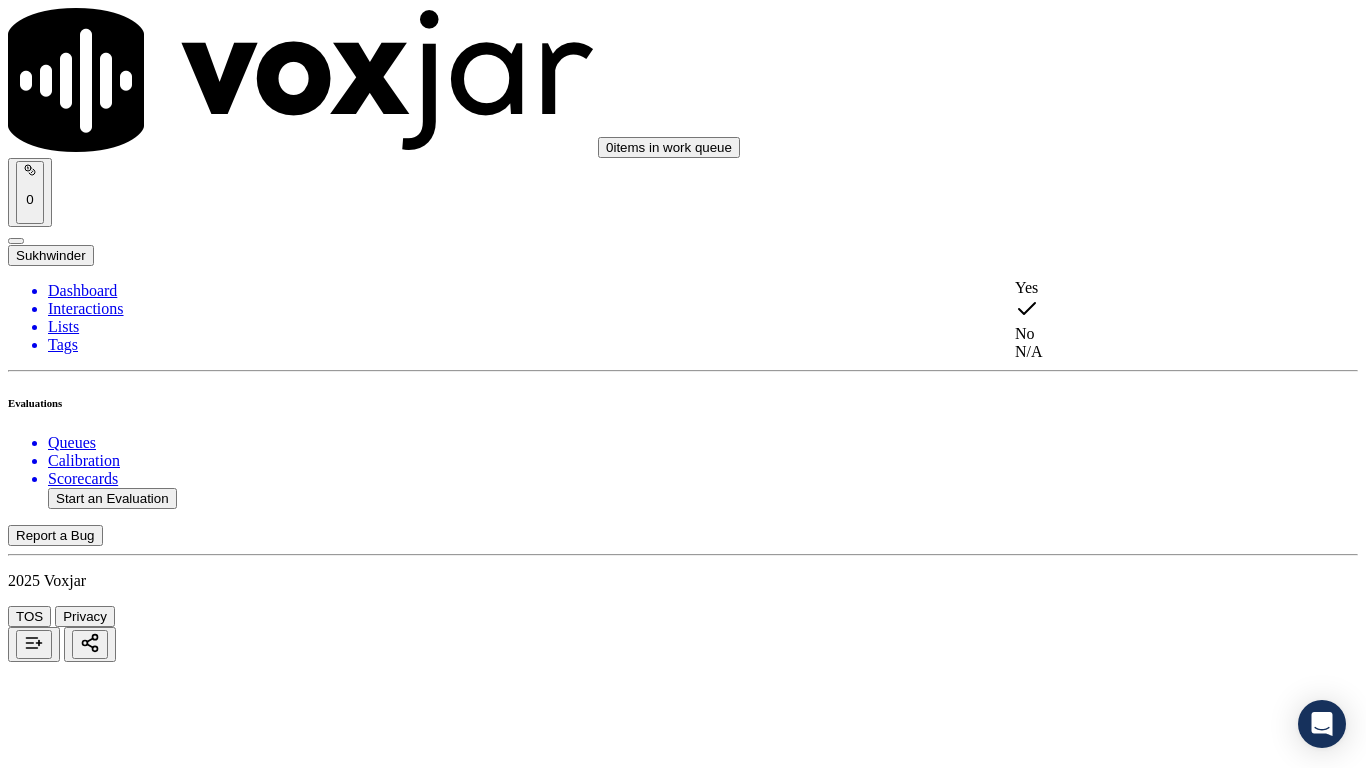 click on "Yes" at bounding box center (1143, 288) 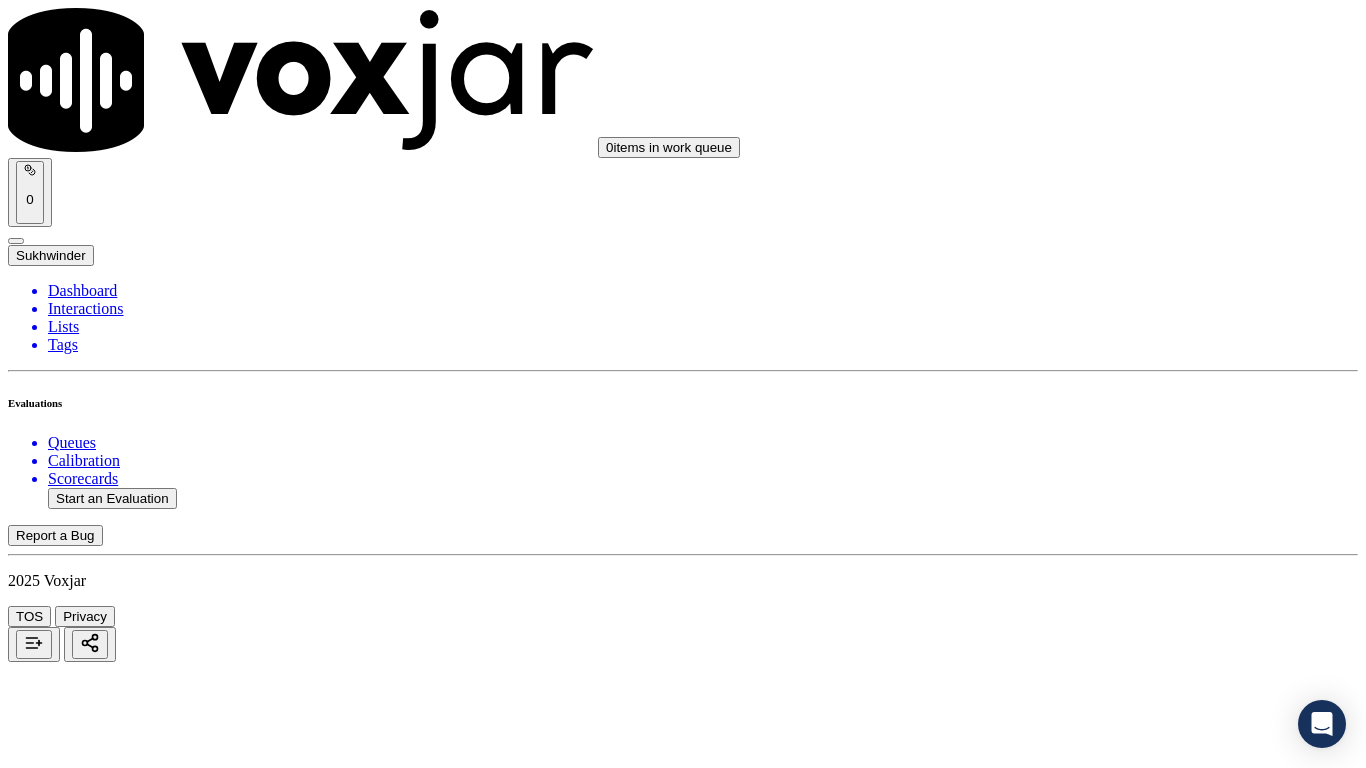 click on "Select an answer" at bounding box center (67, 4516) 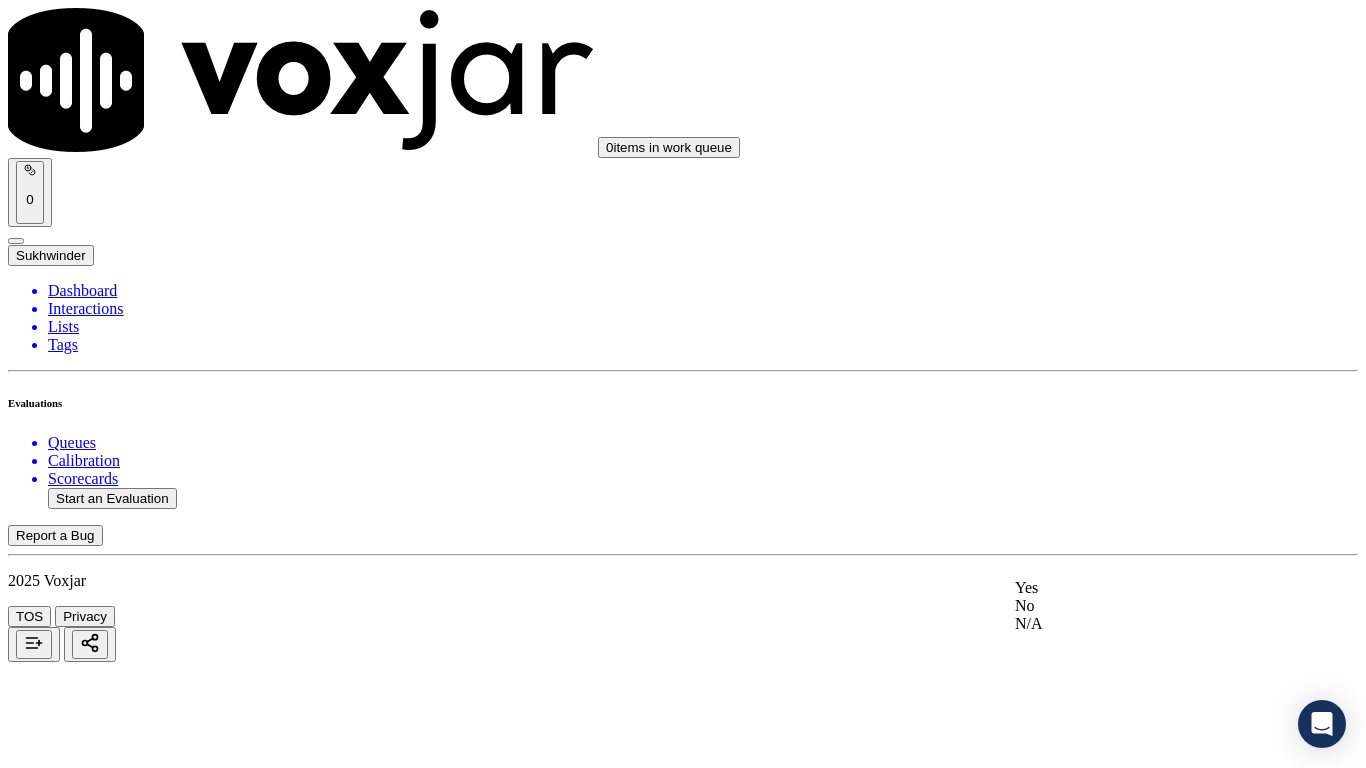 click on "Yes" at bounding box center (1143, 588) 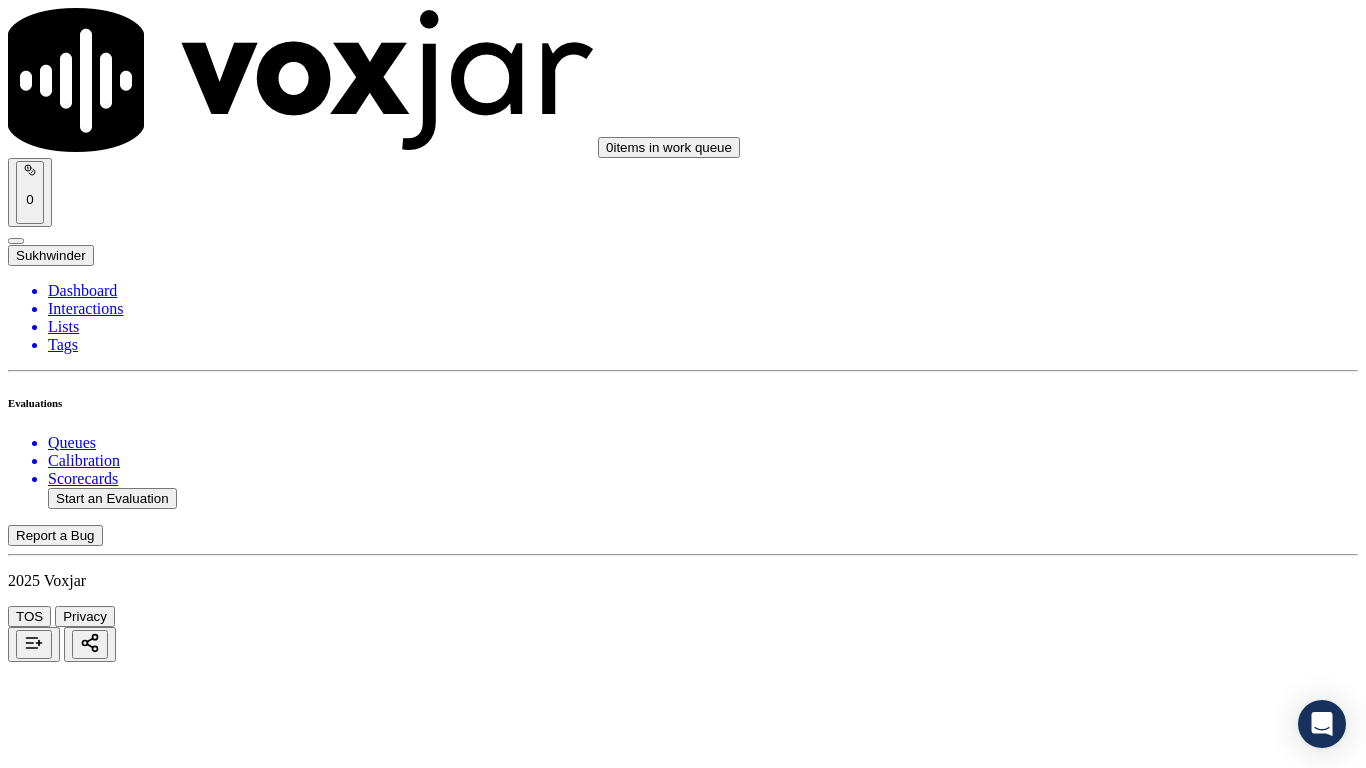scroll, scrollTop: 2900, scrollLeft: 0, axis: vertical 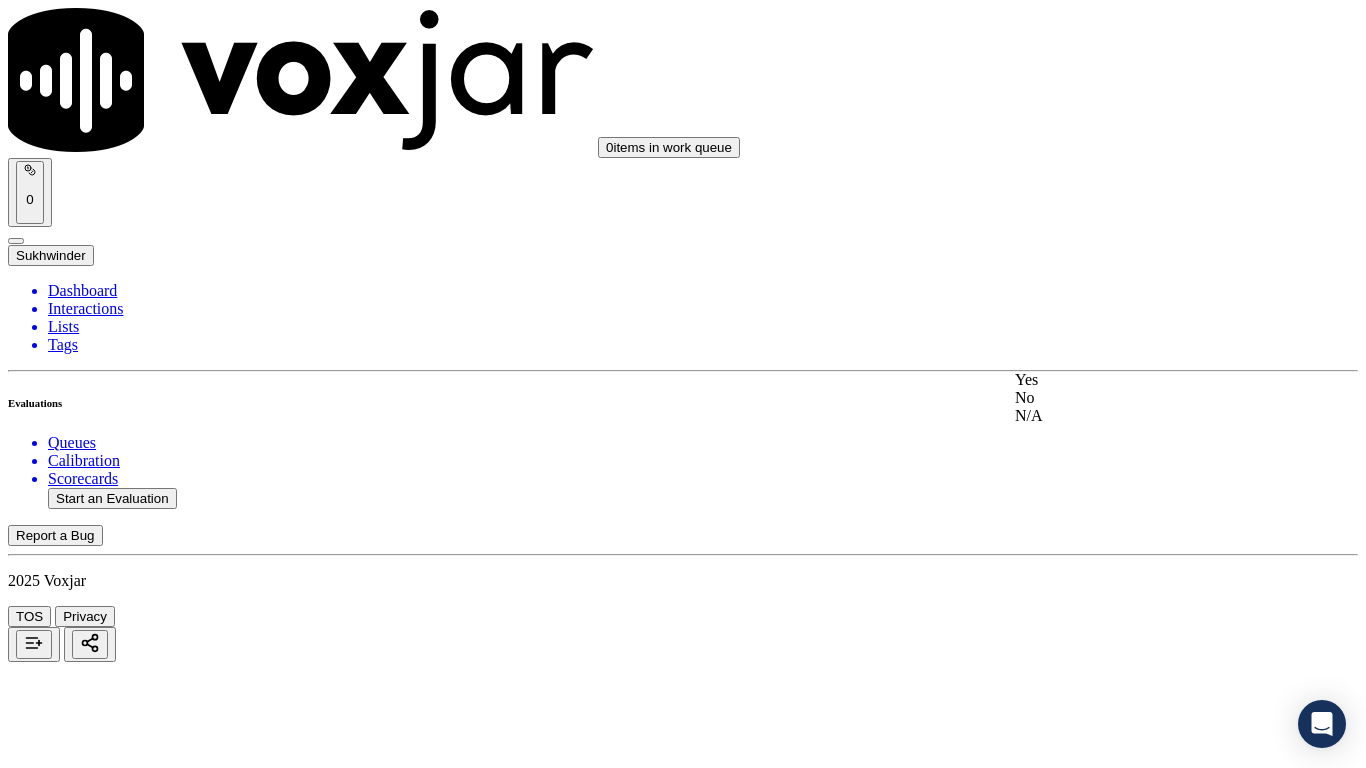 click on "Yes" at bounding box center (1143, 380) 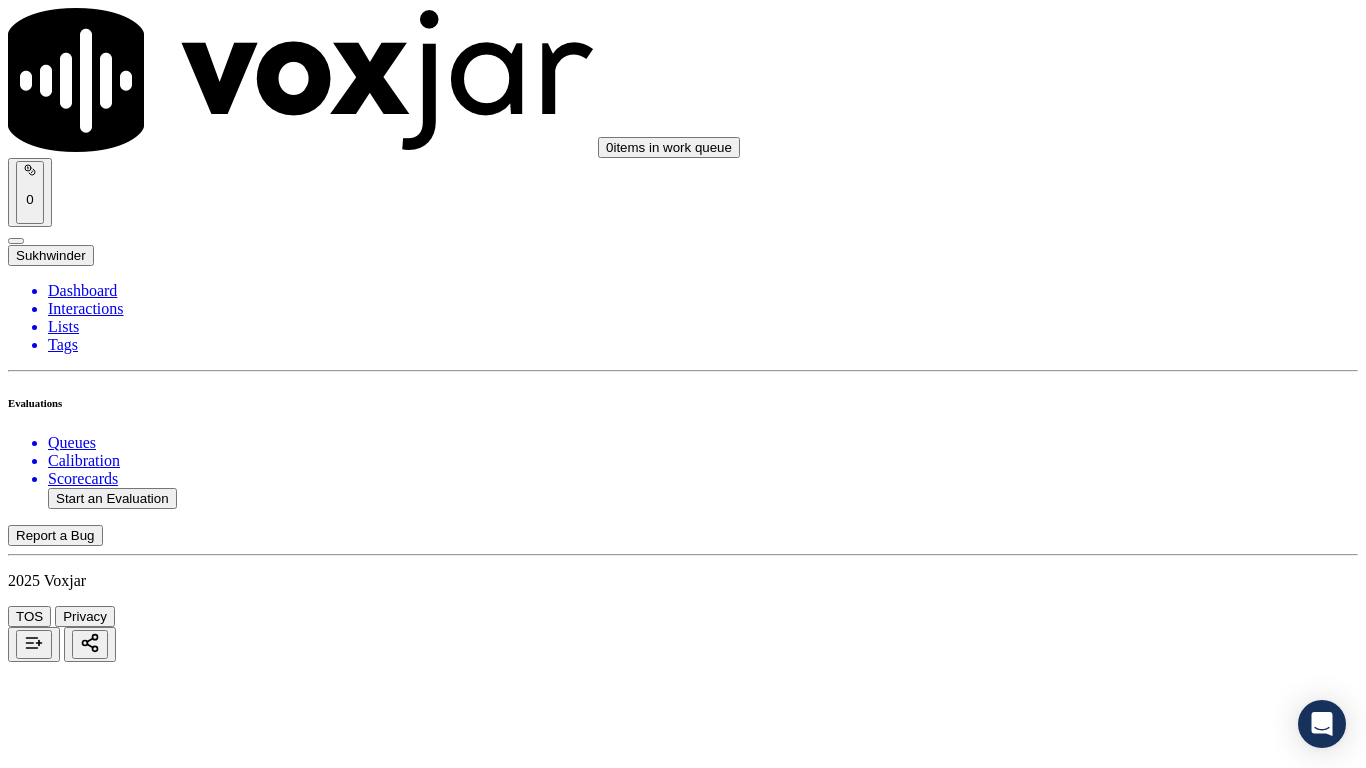 scroll, scrollTop: 3300, scrollLeft: 0, axis: vertical 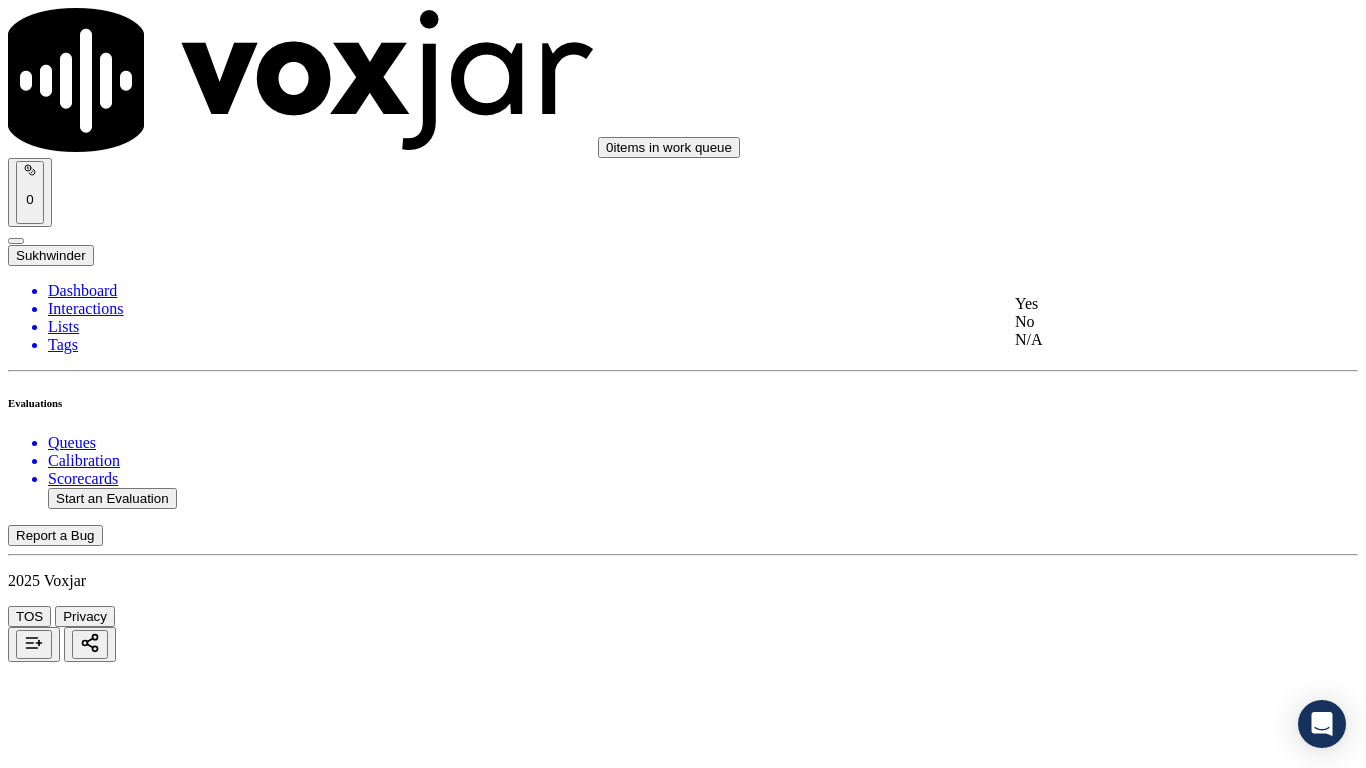 click on "Yes" at bounding box center (1143, 304) 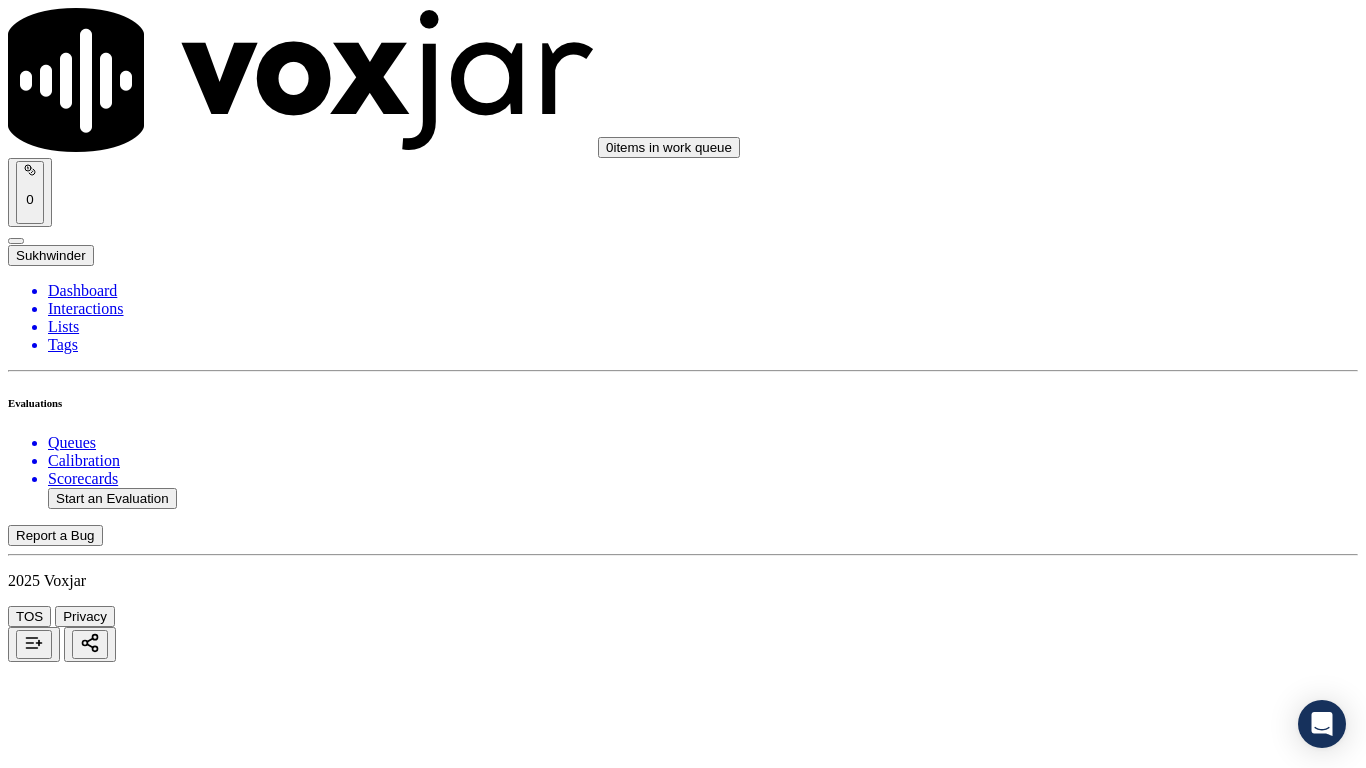 scroll, scrollTop: 3600, scrollLeft: 0, axis: vertical 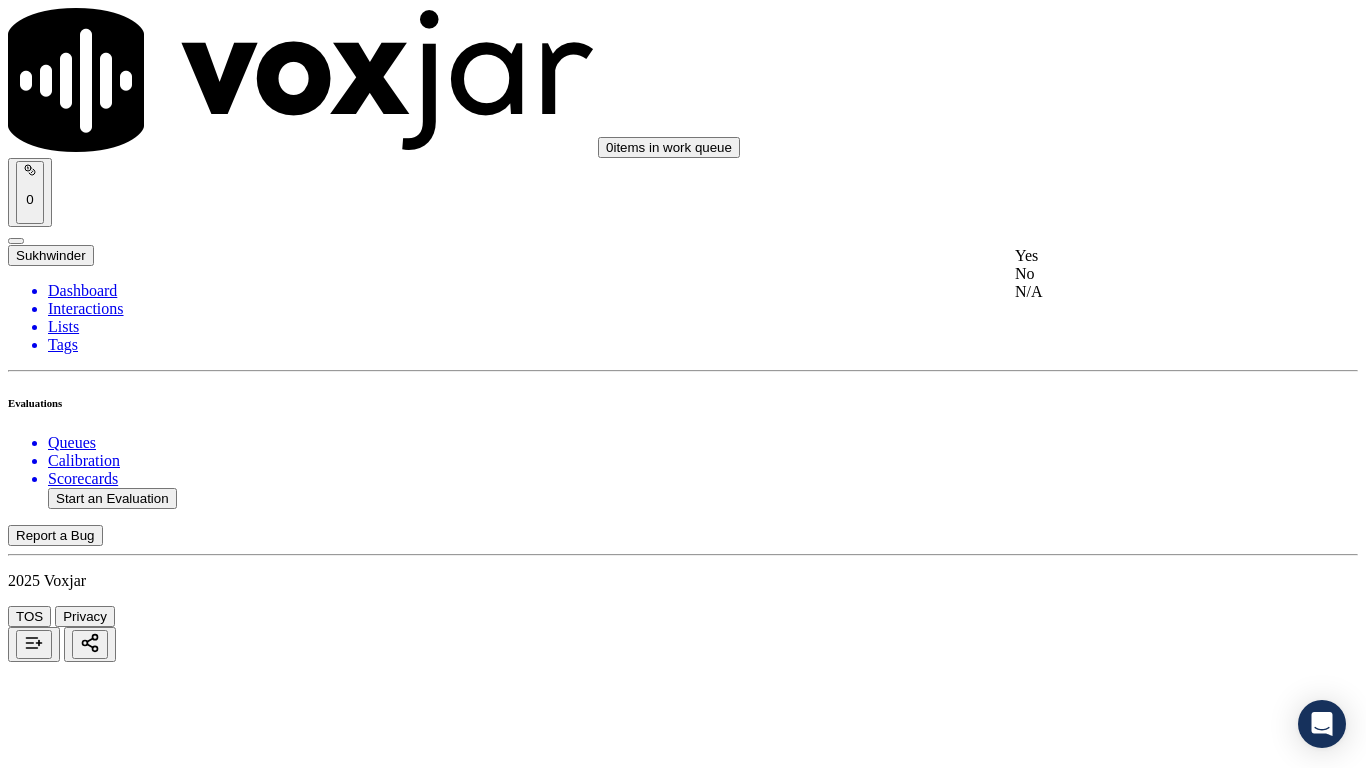 click on "Yes" at bounding box center [1143, 256] 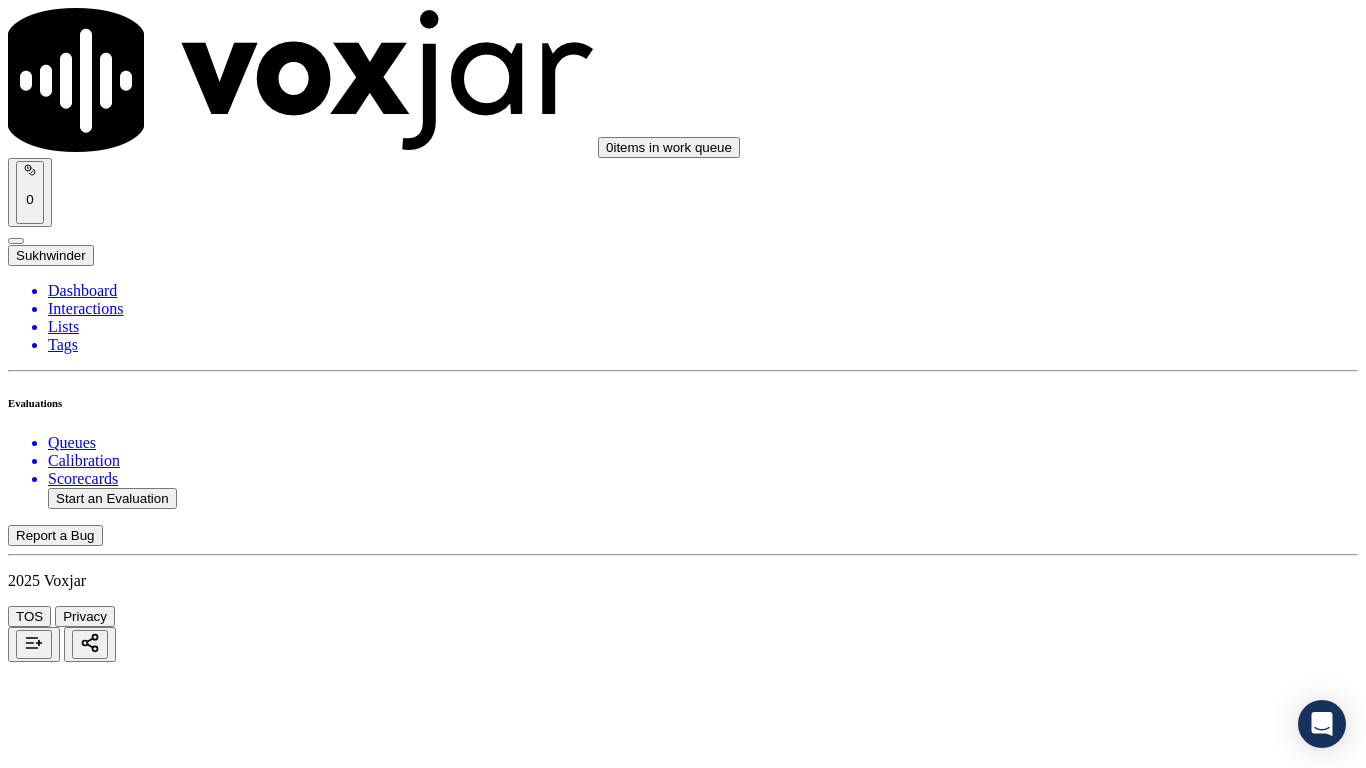 click on "Select an answer" at bounding box center [67, 5554] 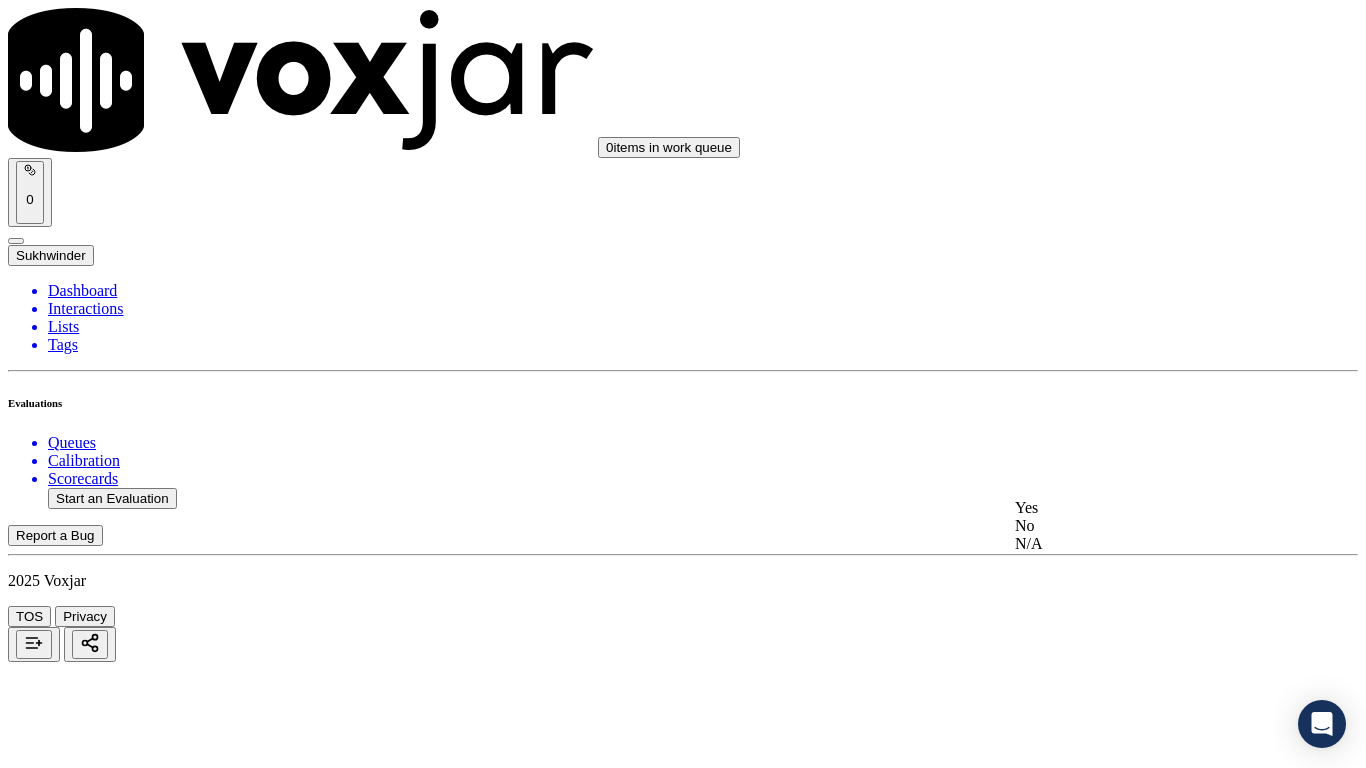 click on "Yes" at bounding box center [1143, 508] 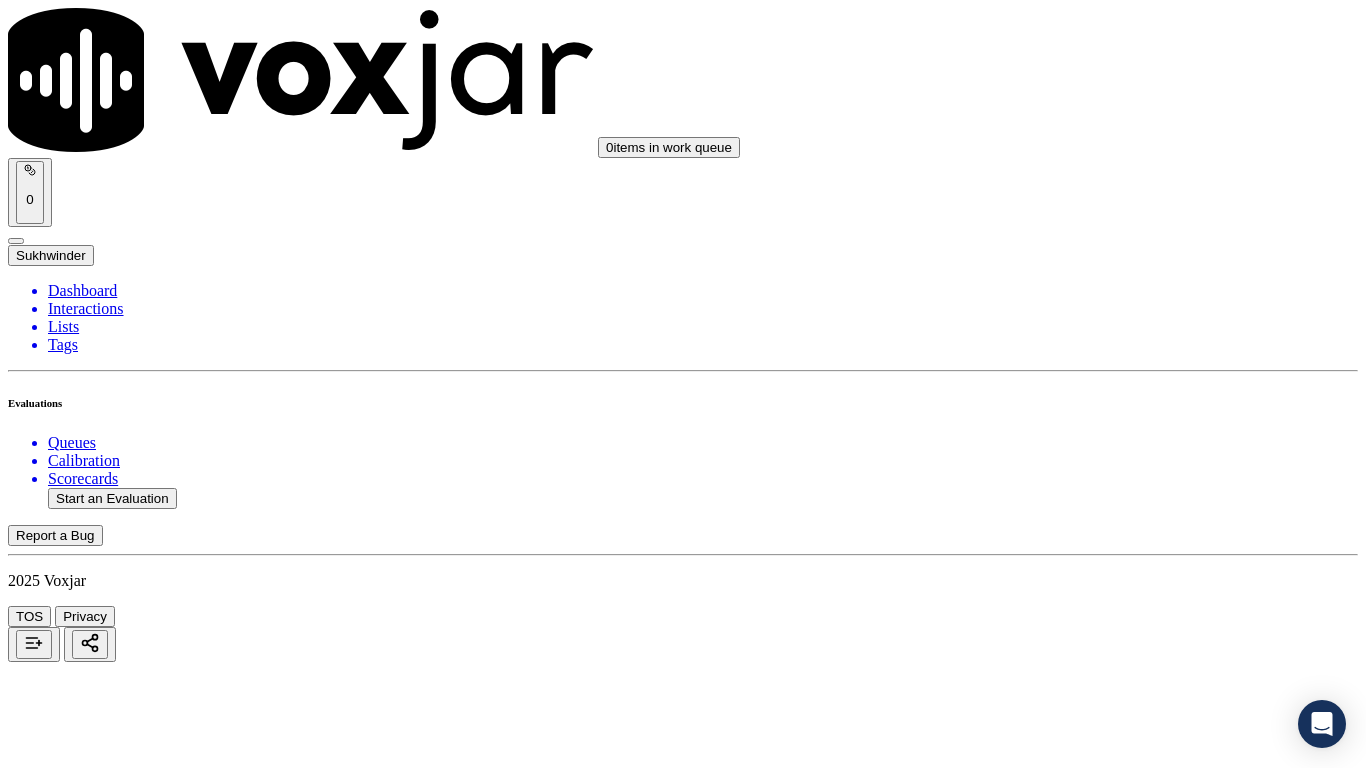 scroll, scrollTop: 4000, scrollLeft: 0, axis: vertical 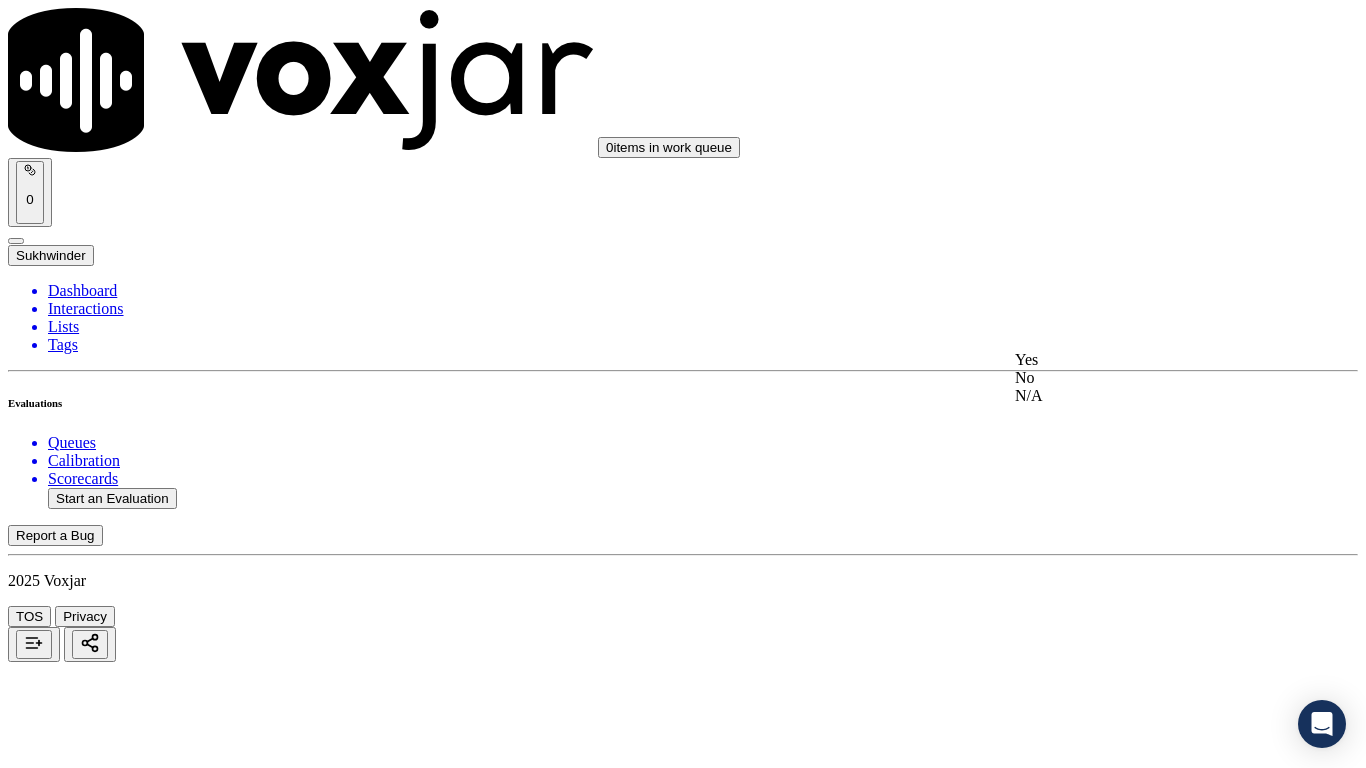 click on "Yes" at bounding box center (1143, 360) 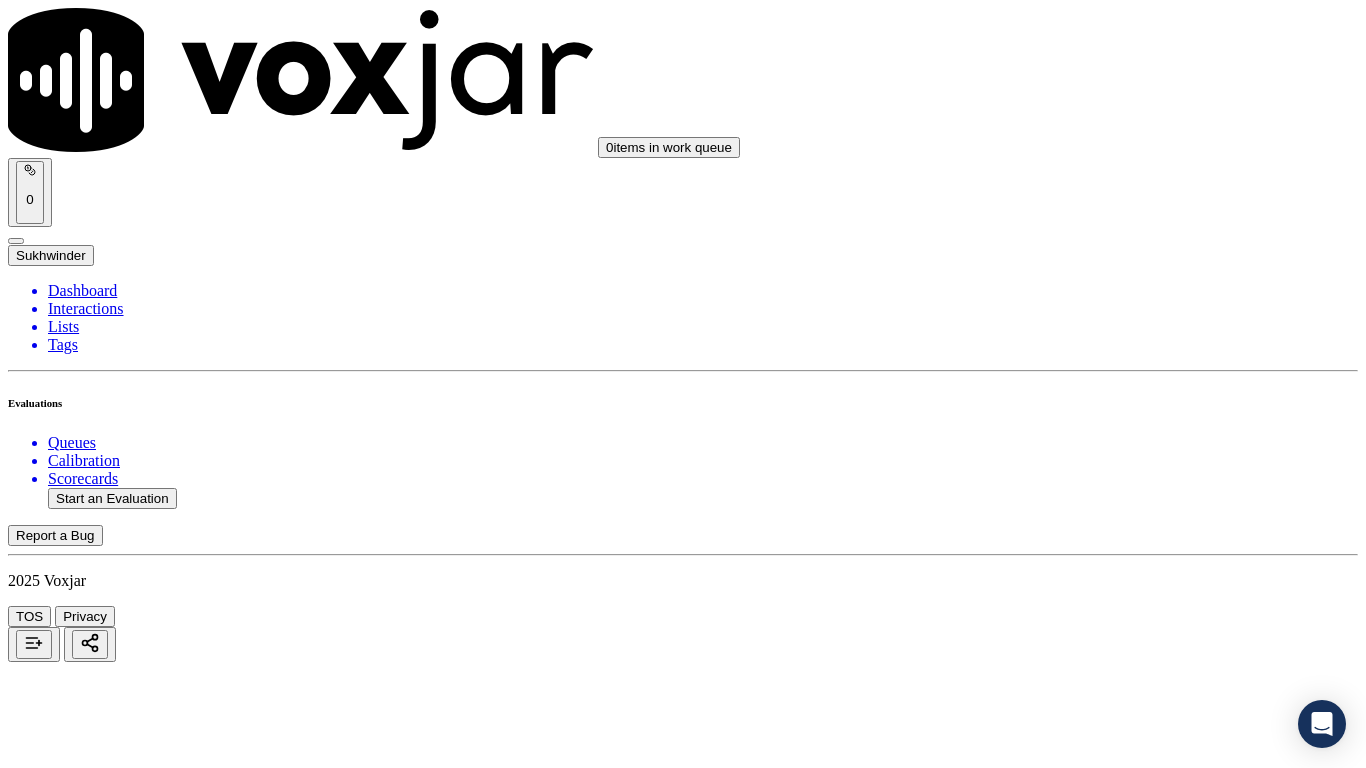scroll, scrollTop: 4400, scrollLeft: 0, axis: vertical 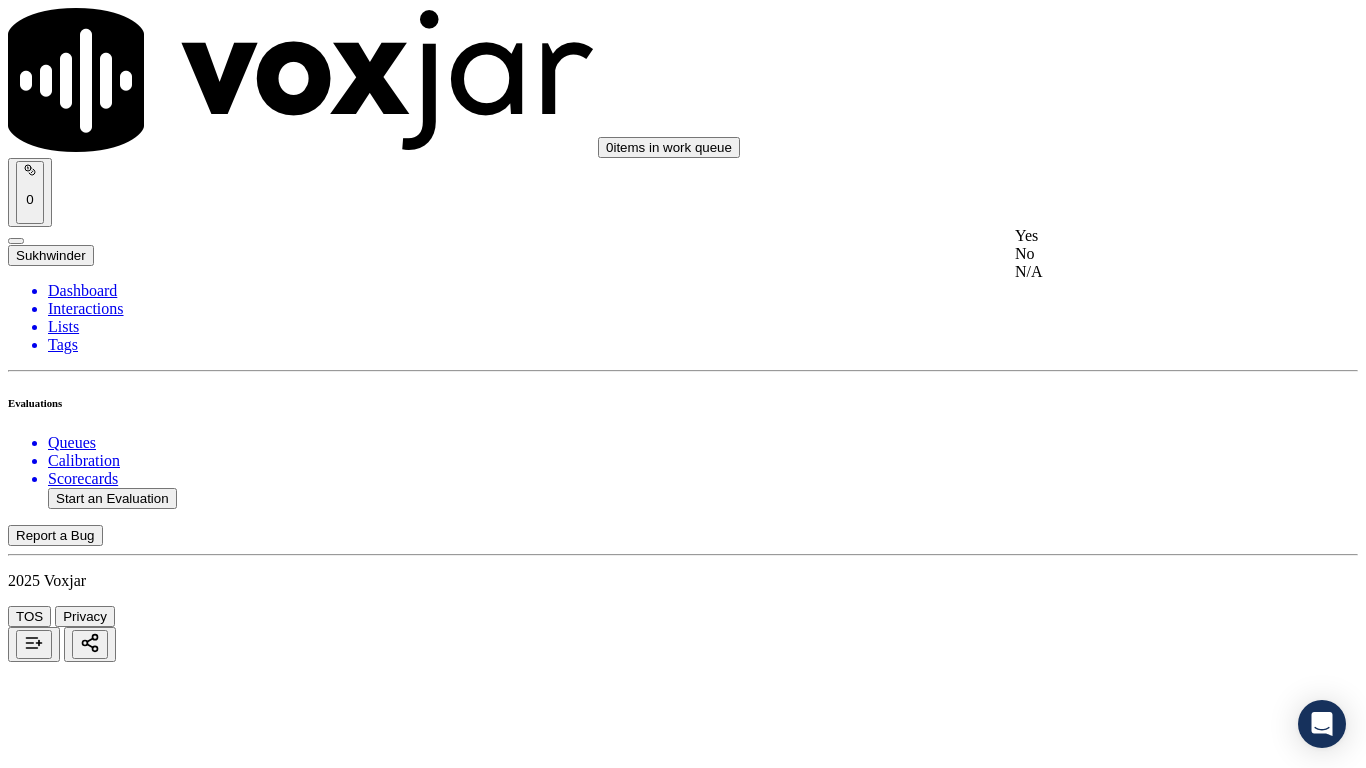 click on "Yes" at bounding box center [1143, 236] 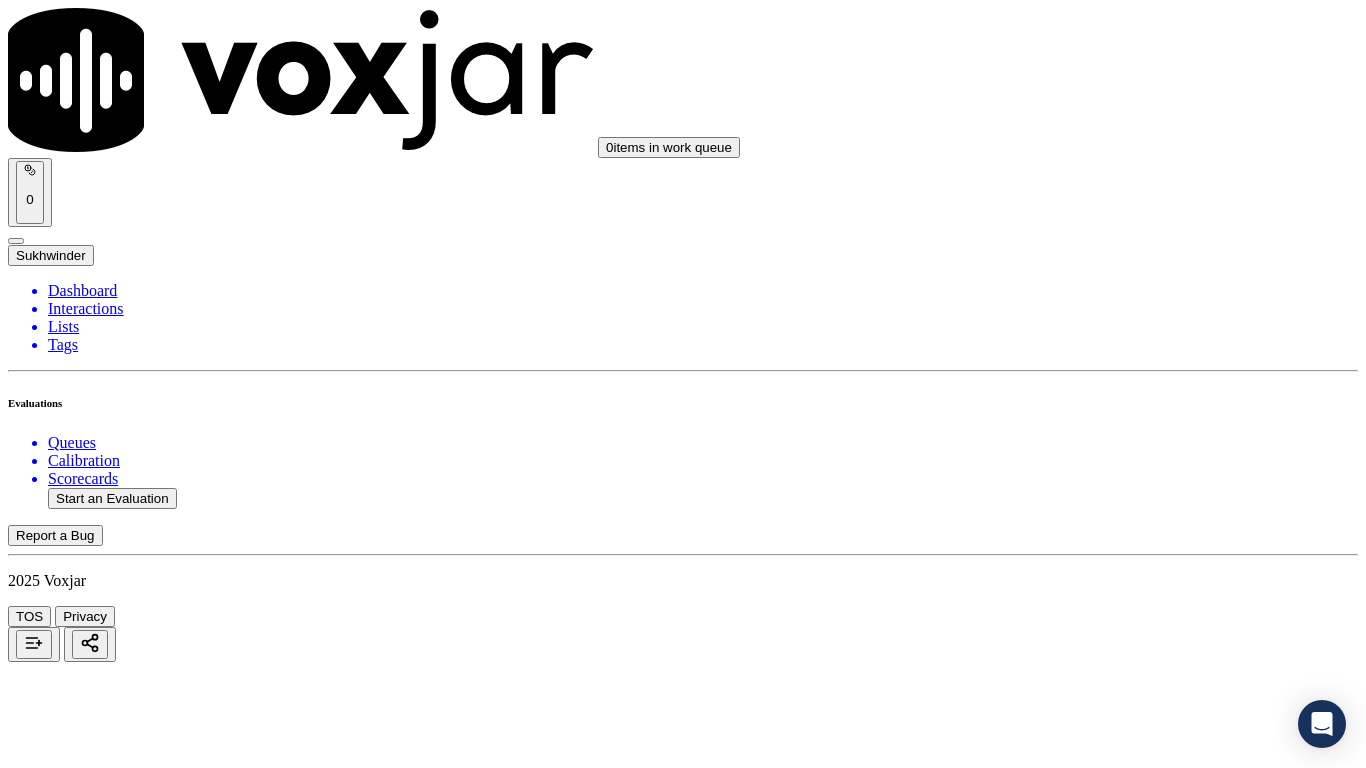 click on "Select an answer" at bounding box center (67, 6249) 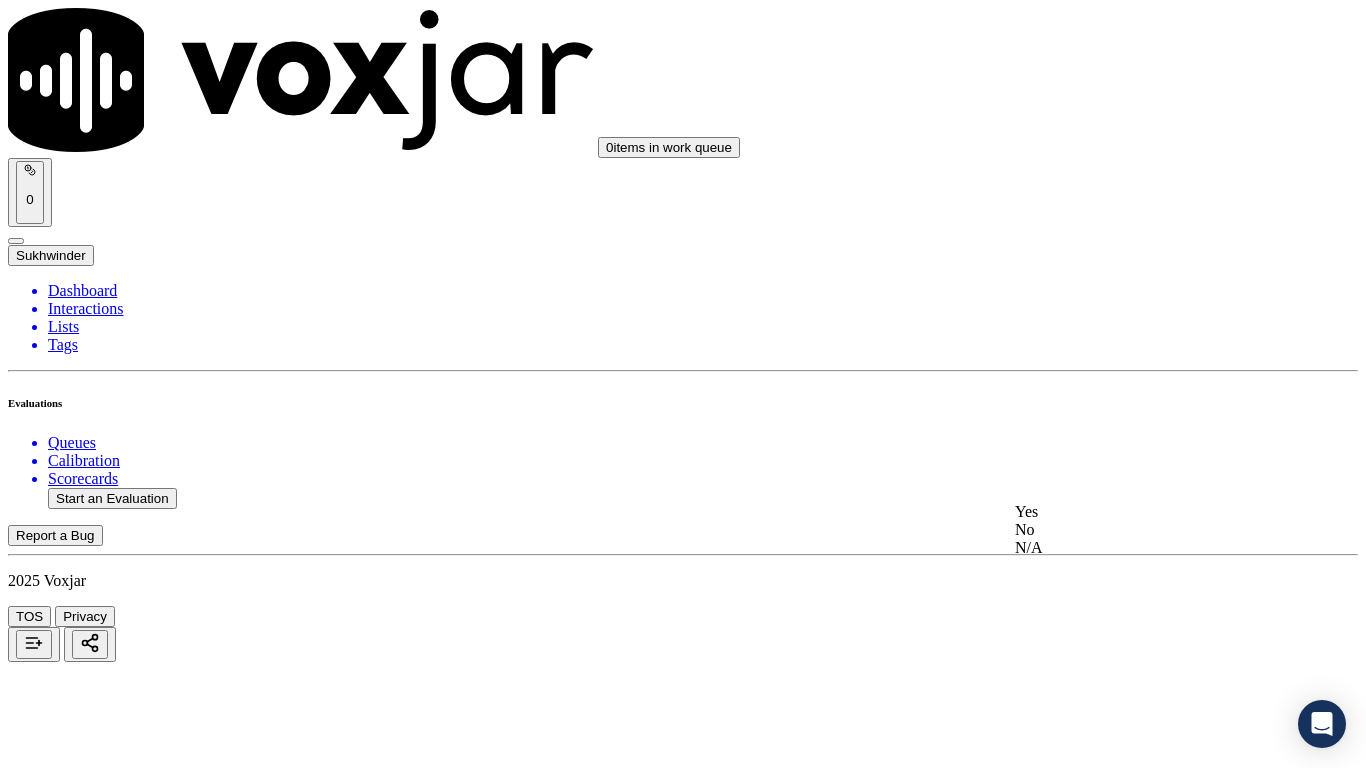 click on "Yes" at bounding box center [1143, 512] 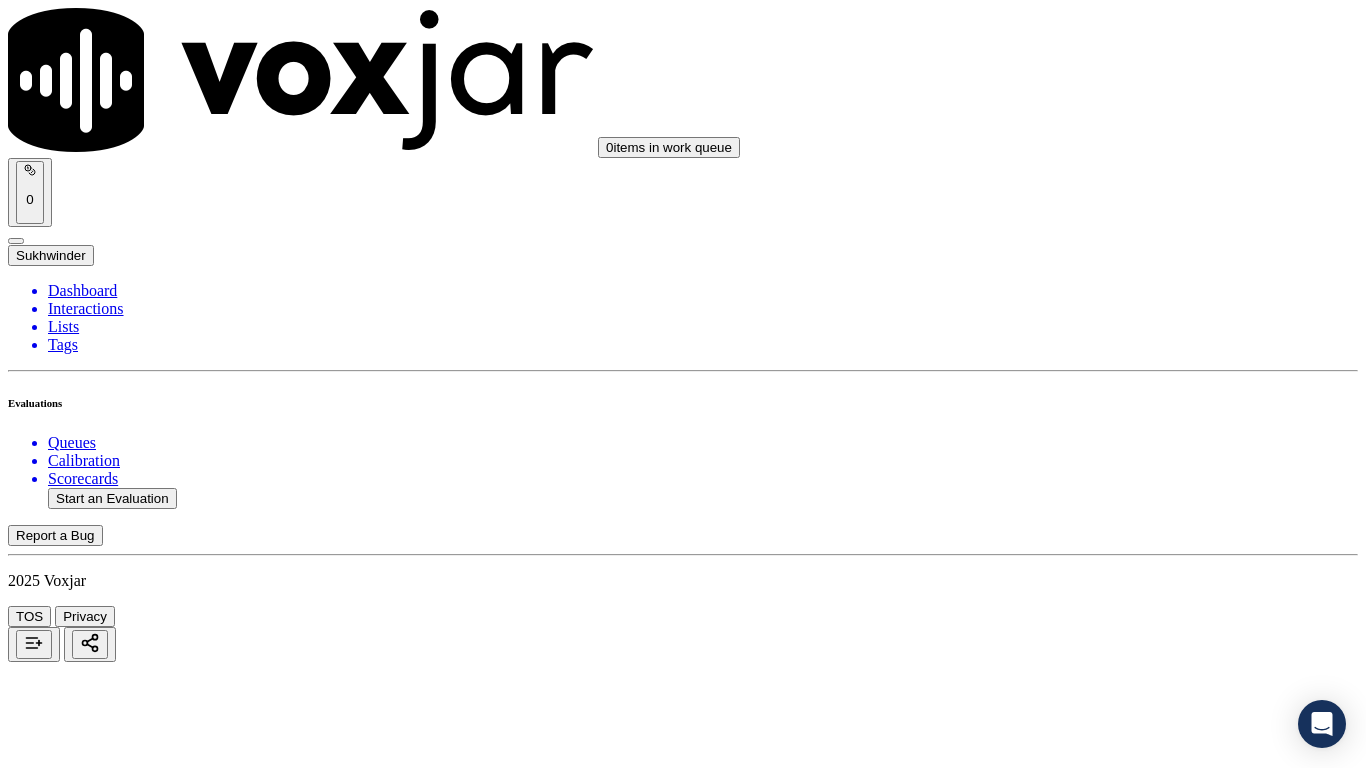 scroll, scrollTop: 4800, scrollLeft: 0, axis: vertical 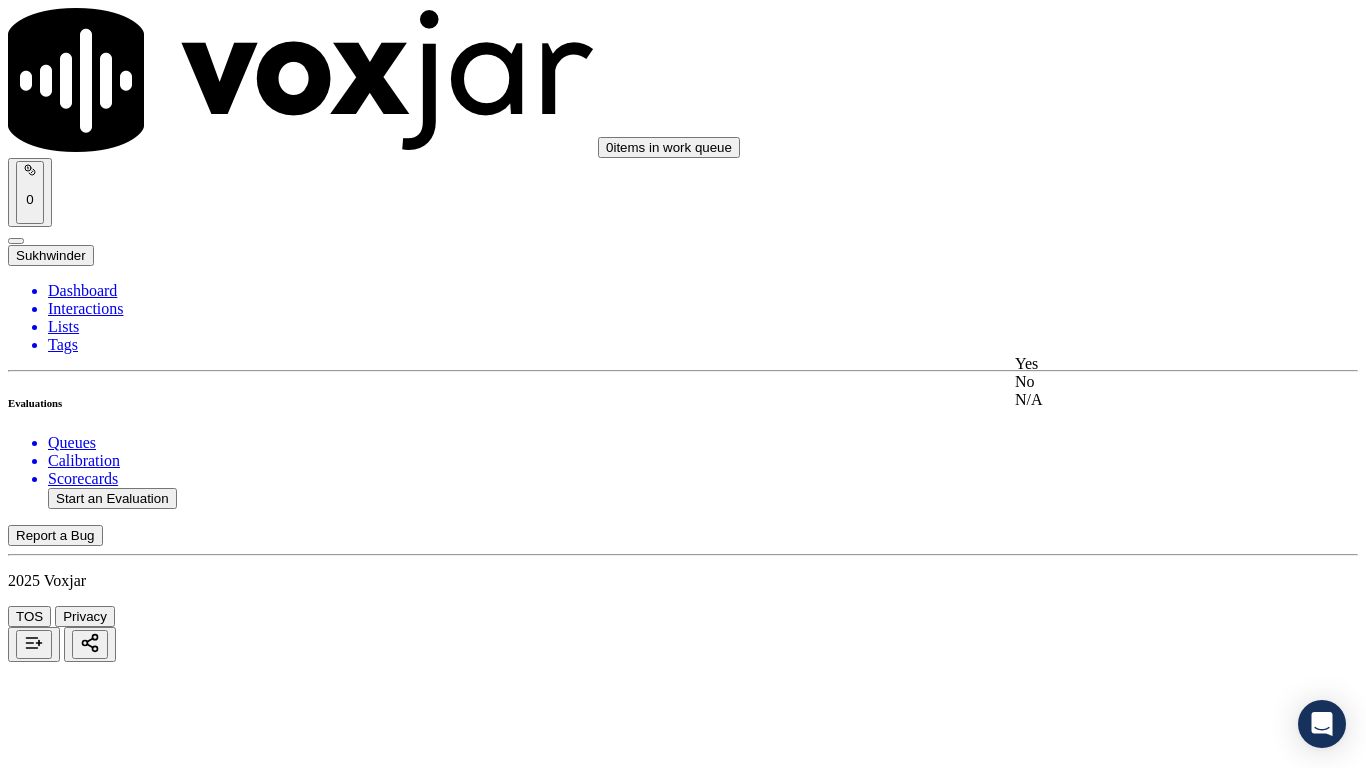 click on "Yes" at bounding box center (1143, 364) 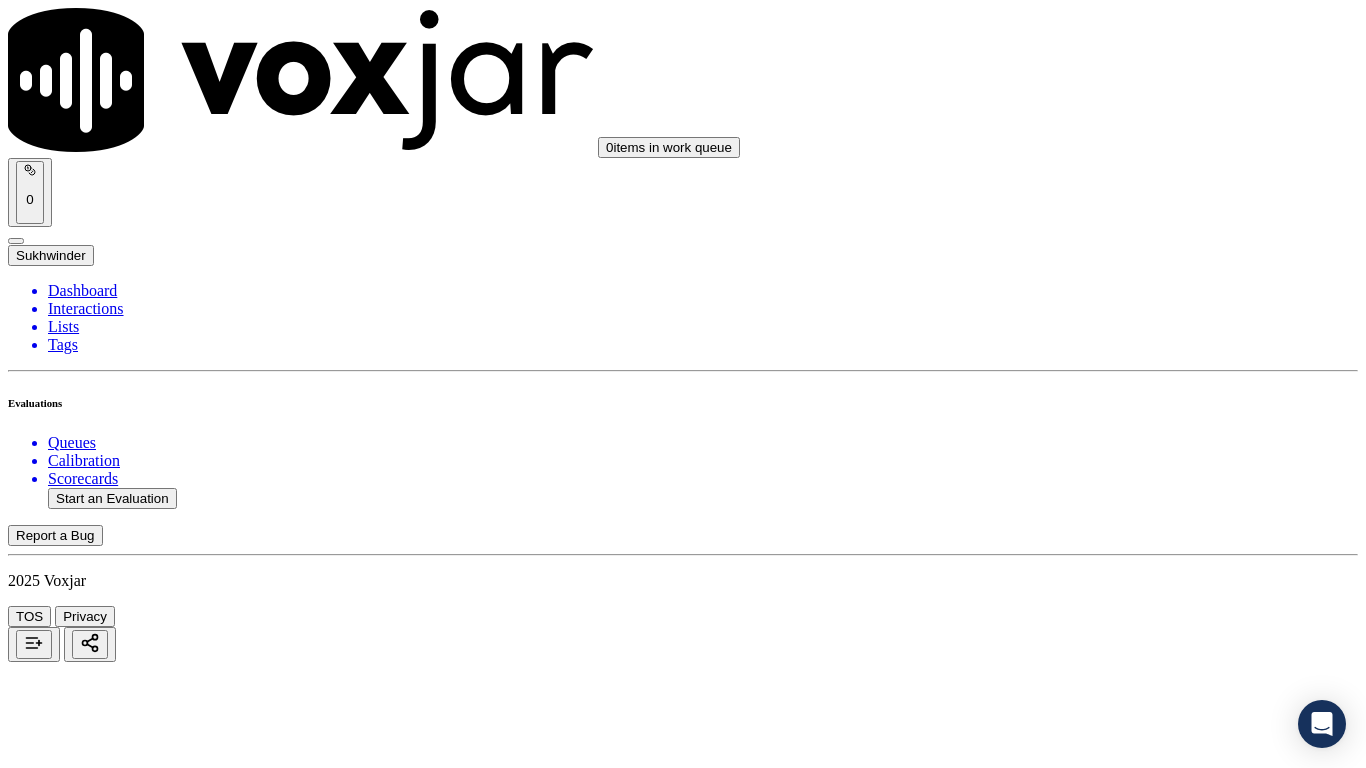 scroll, scrollTop: 5200, scrollLeft: 0, axis: vertical 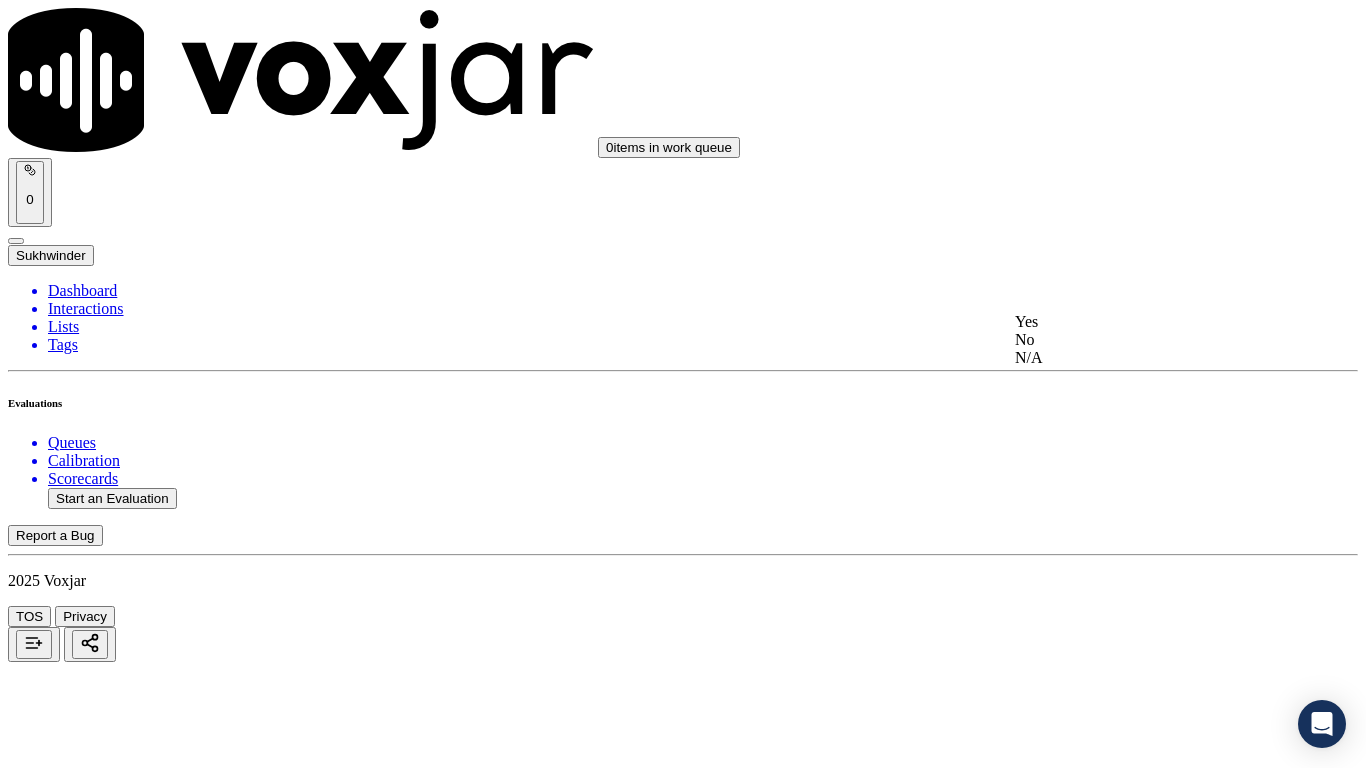 click on "Yes" at bounding box center [1143, 322] 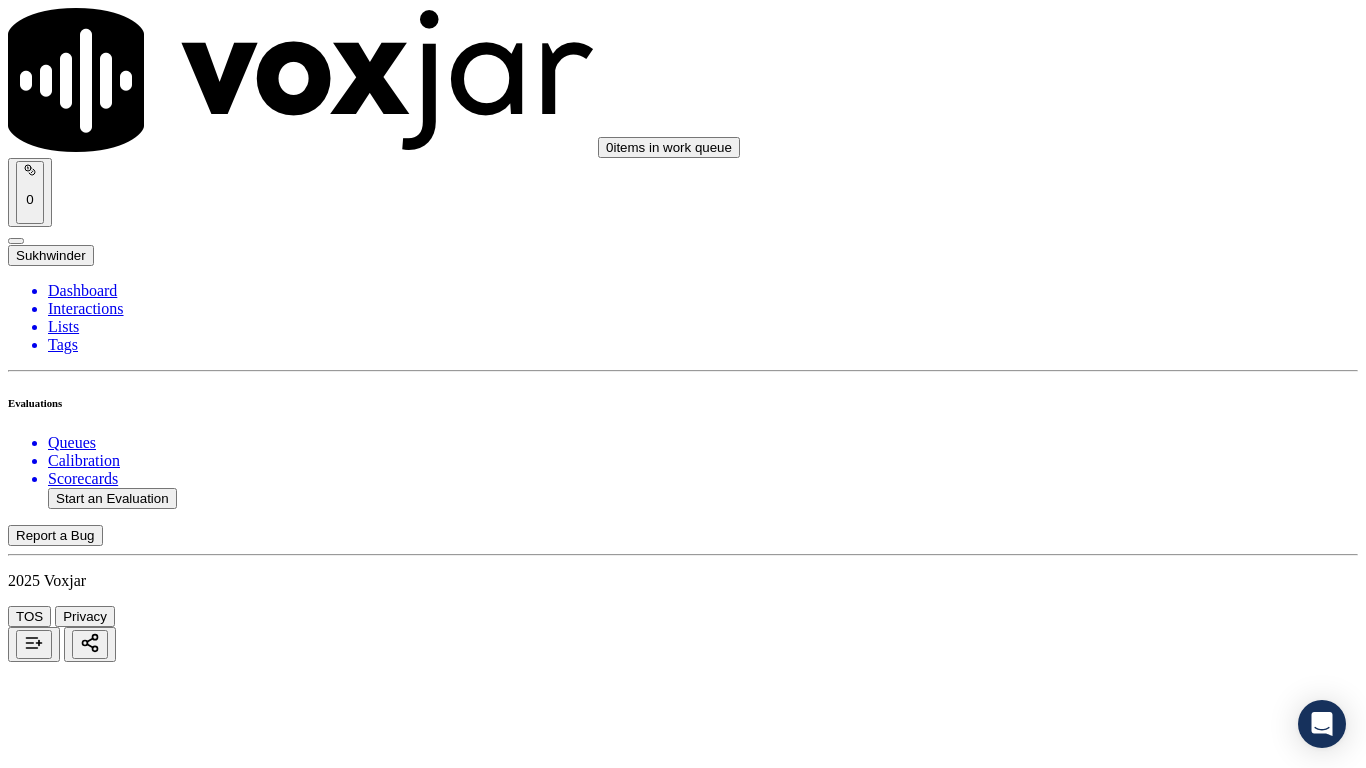 click on "Select an answer" at bounding box center (67, 7036) 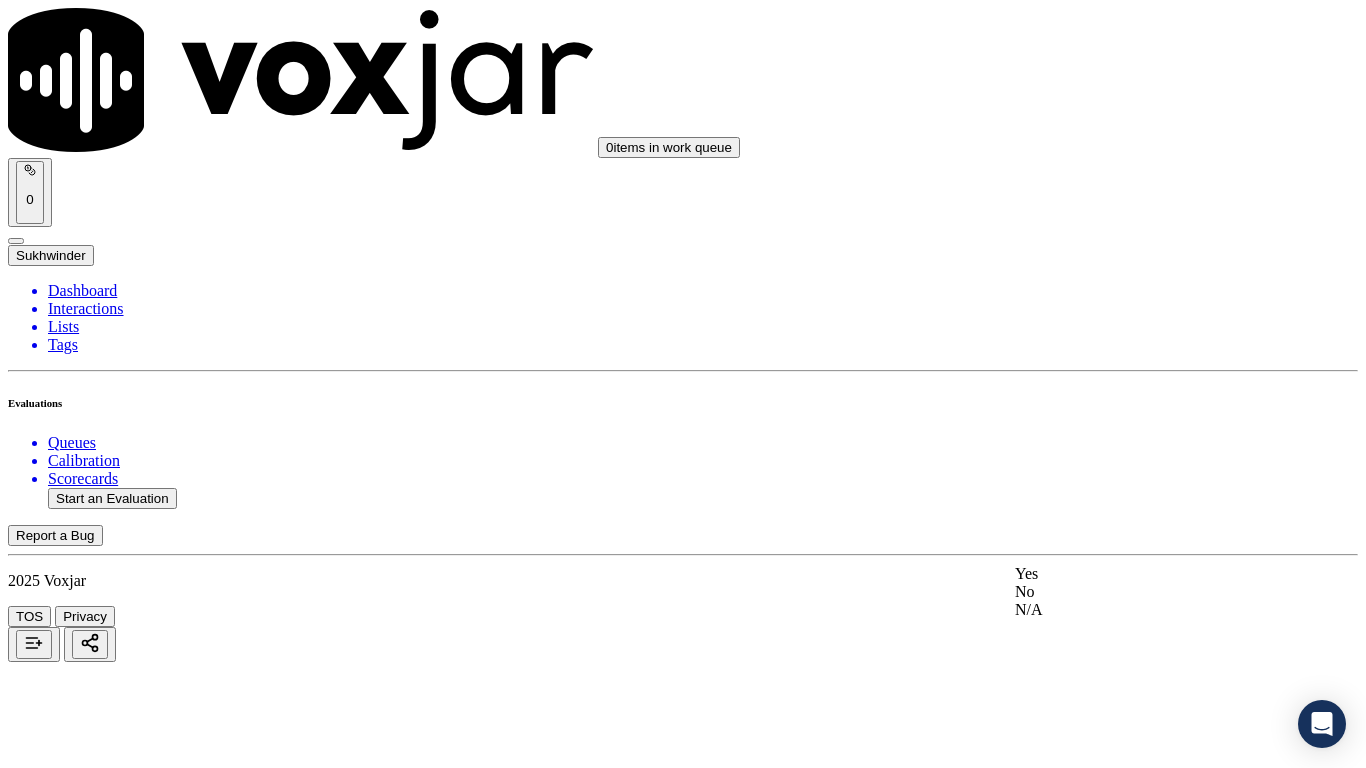click on "Yes" at bounding box center [1143, 574] 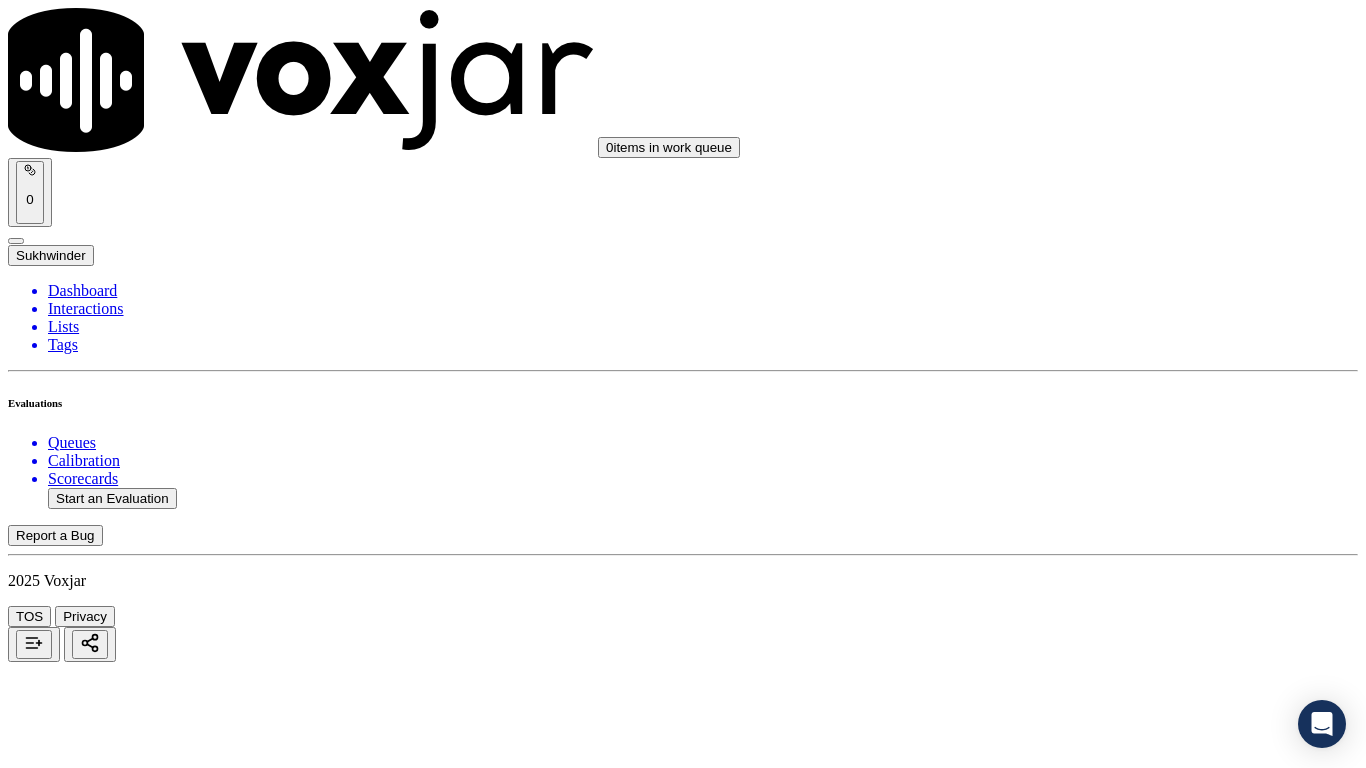 scroll, scrollTop: 5503, scrollLeft: 0, axis: vertical 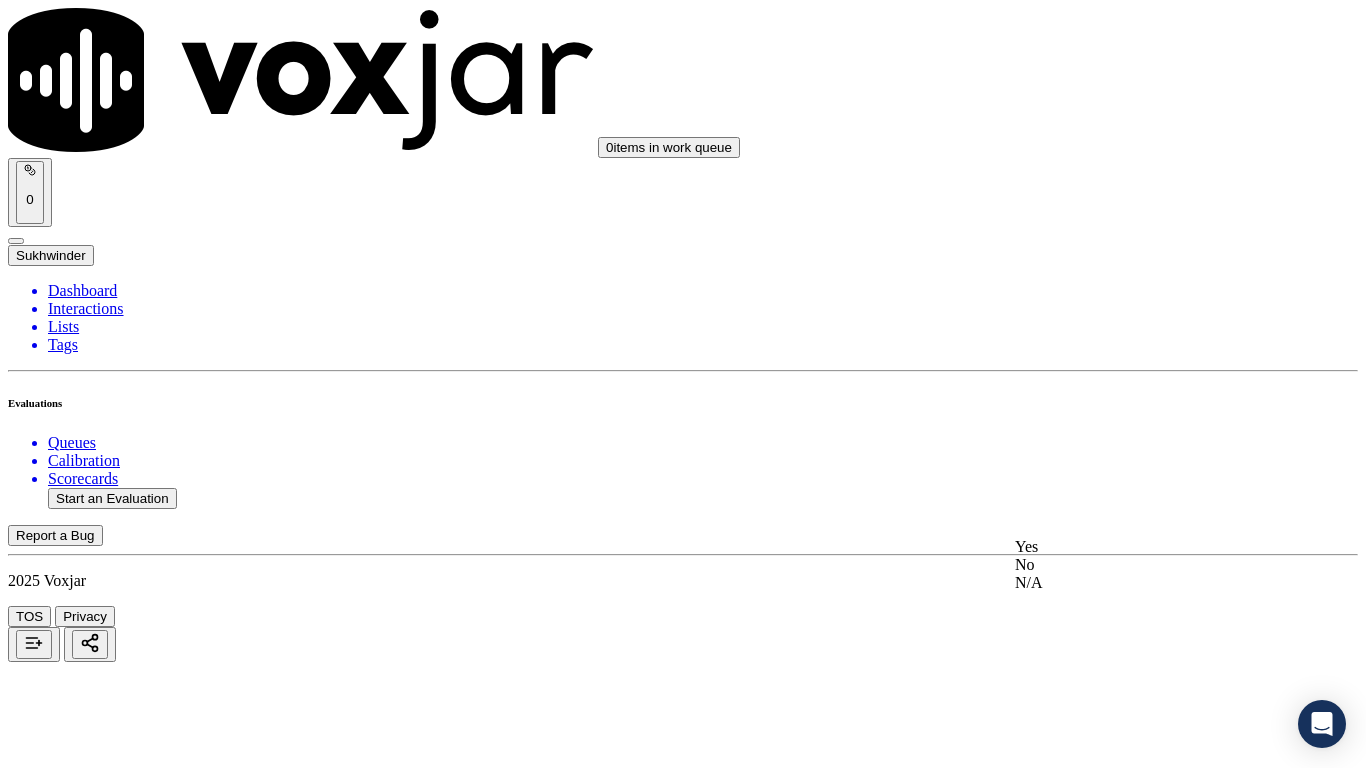 click on "Yes" at bounding box center [1143, 547] 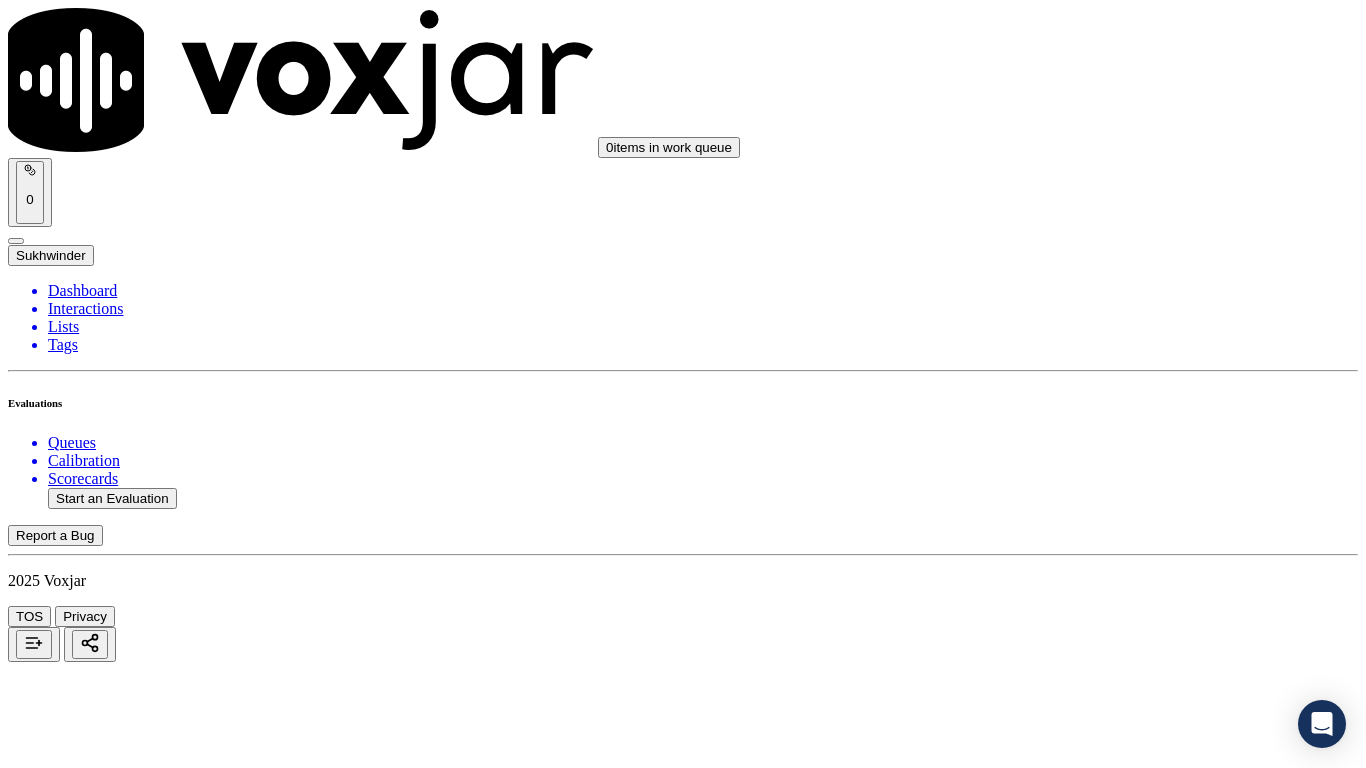 click on "Submit Scores" at bounding box center (59, 7345) 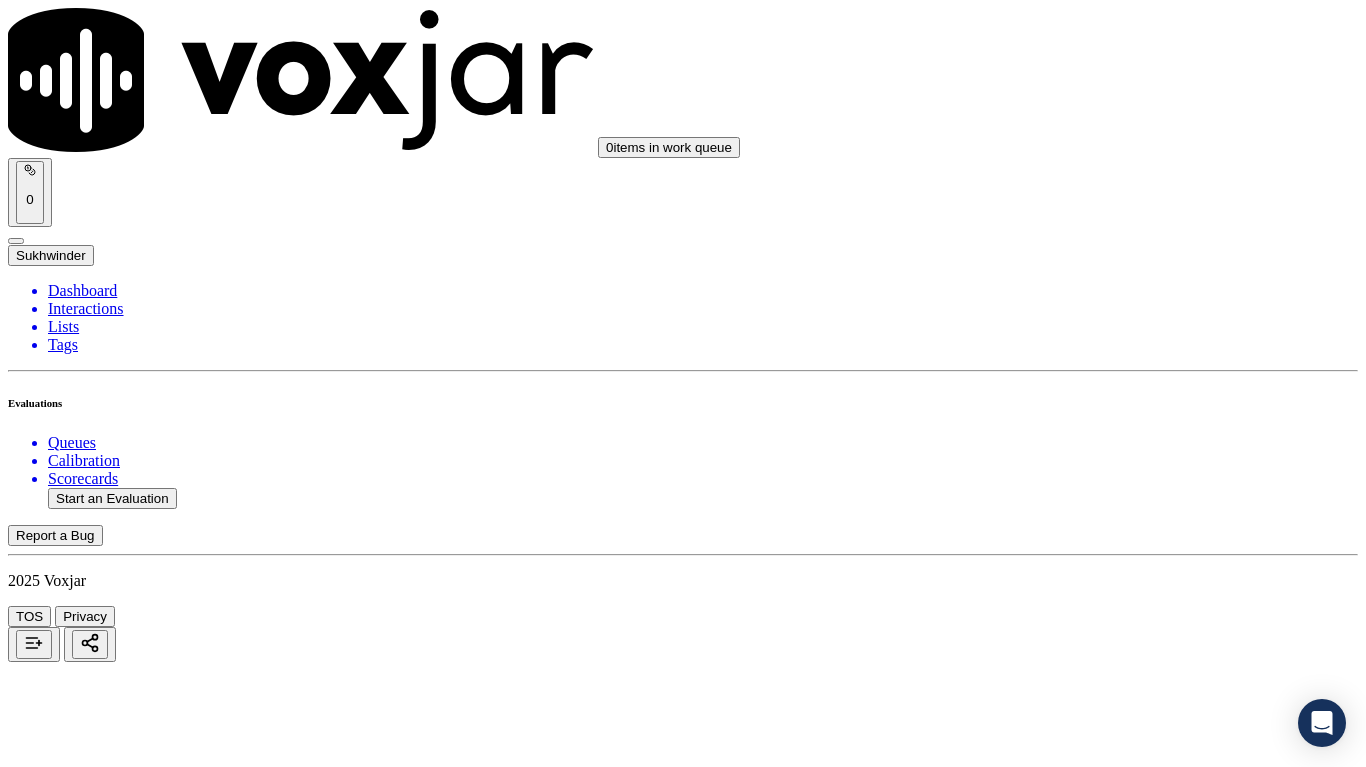 type on "20250710-171952_6144838706-all.mp3" 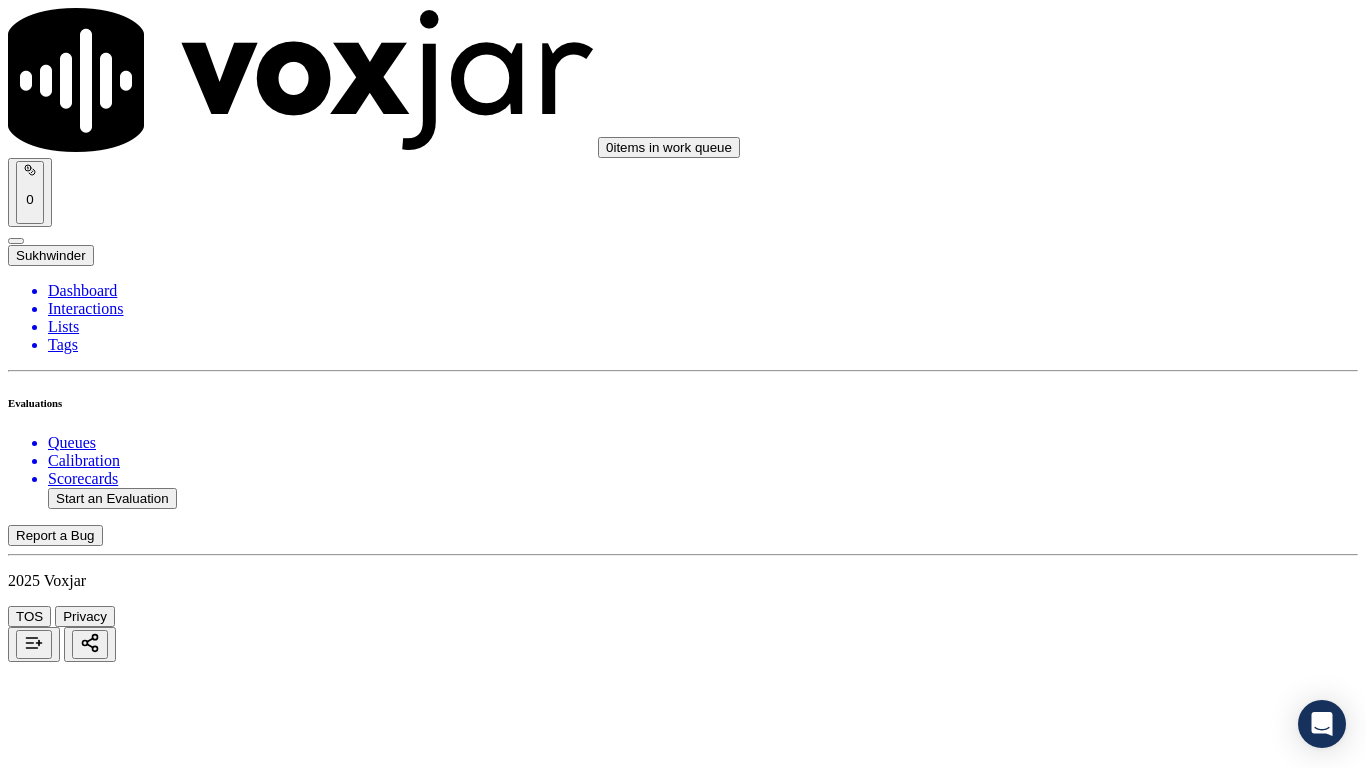 click at bounding box center [96, 2305] 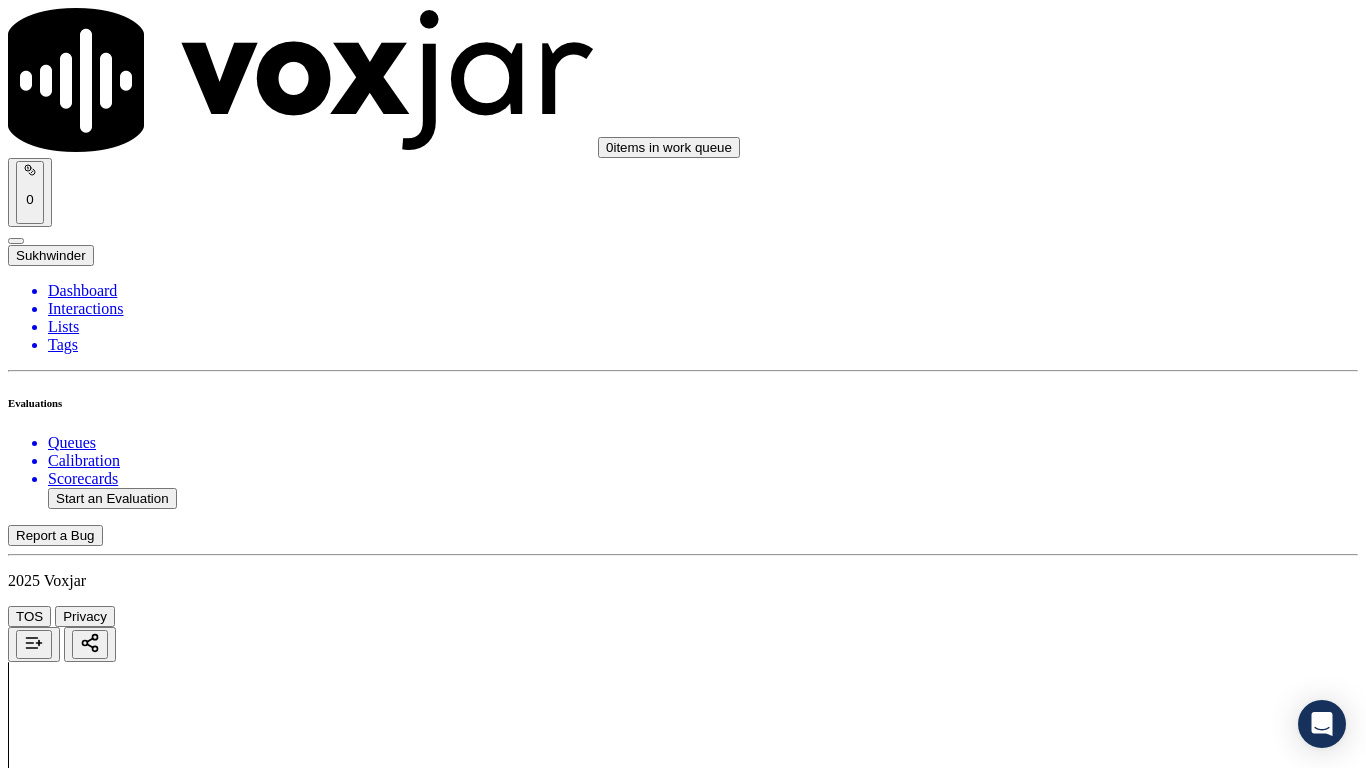drag, startPoint x: 729, startPoint y: 322, endPoint x: 732, endPoint y: 332, distance: 10.440307 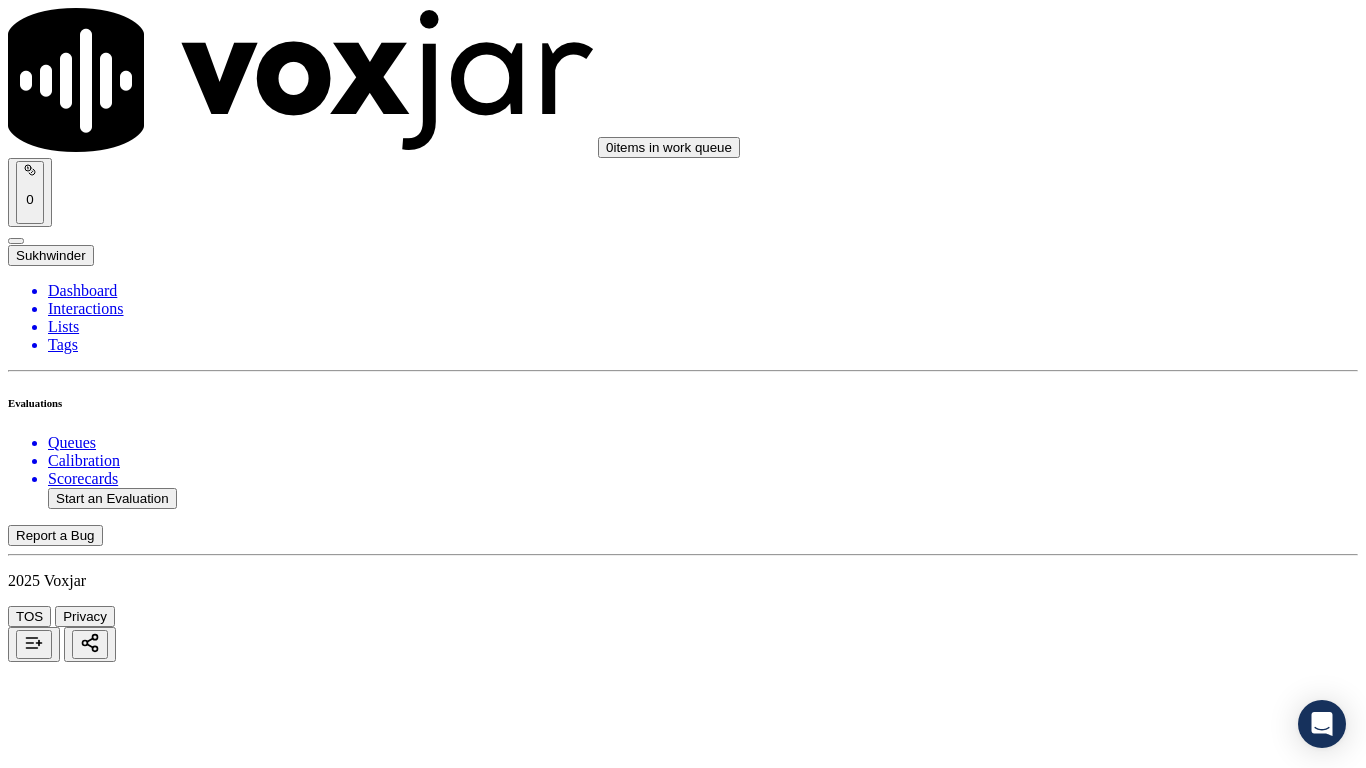 click 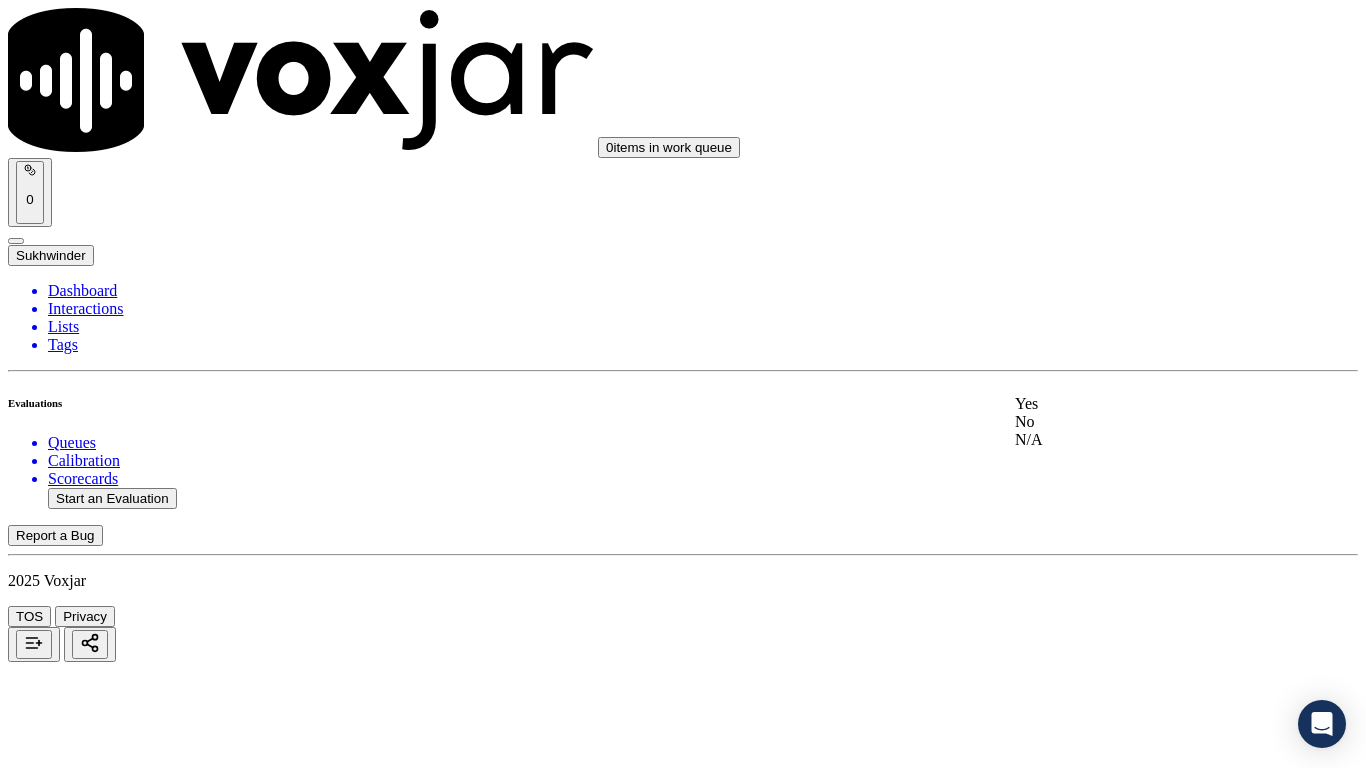 click on "Yes" at bounding box center (1143, 404) 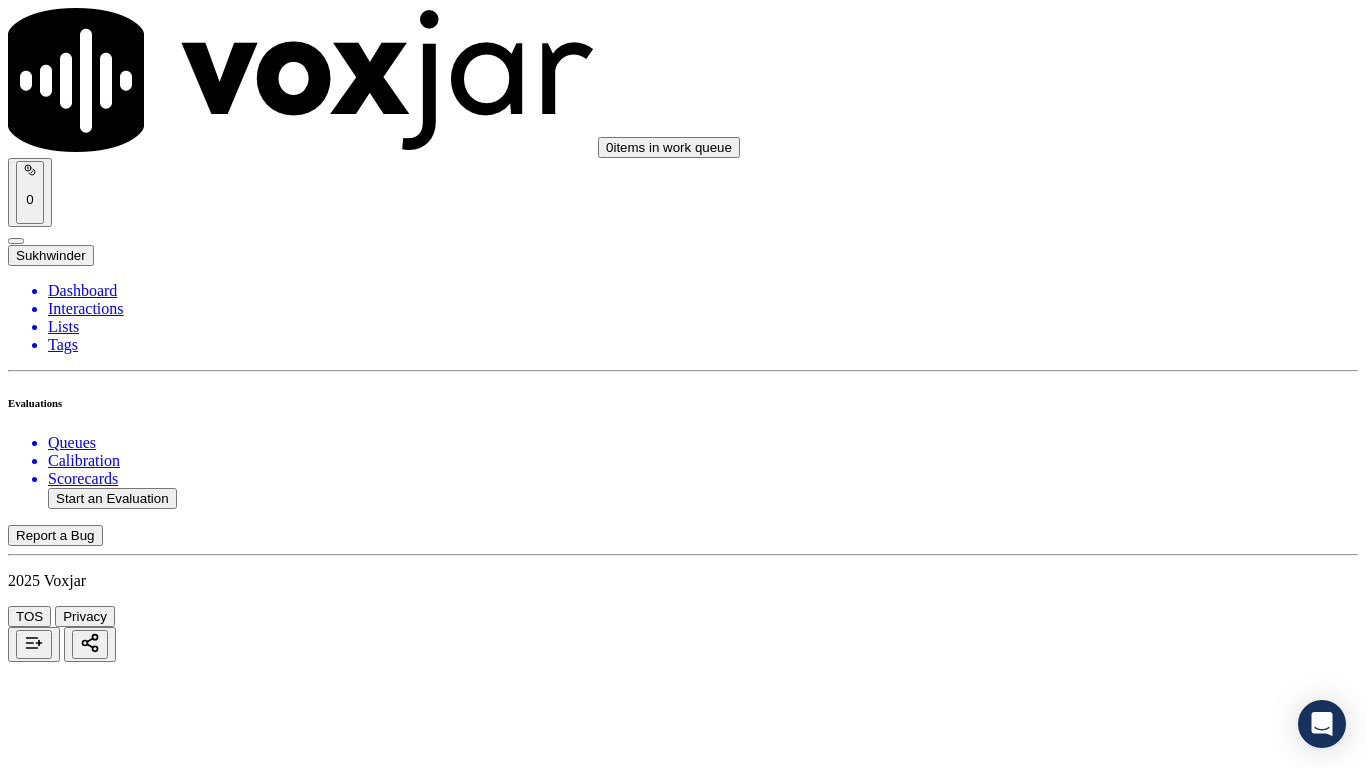 scroll, scrollTop: 300, scrollLeft: 0, axis: vertical 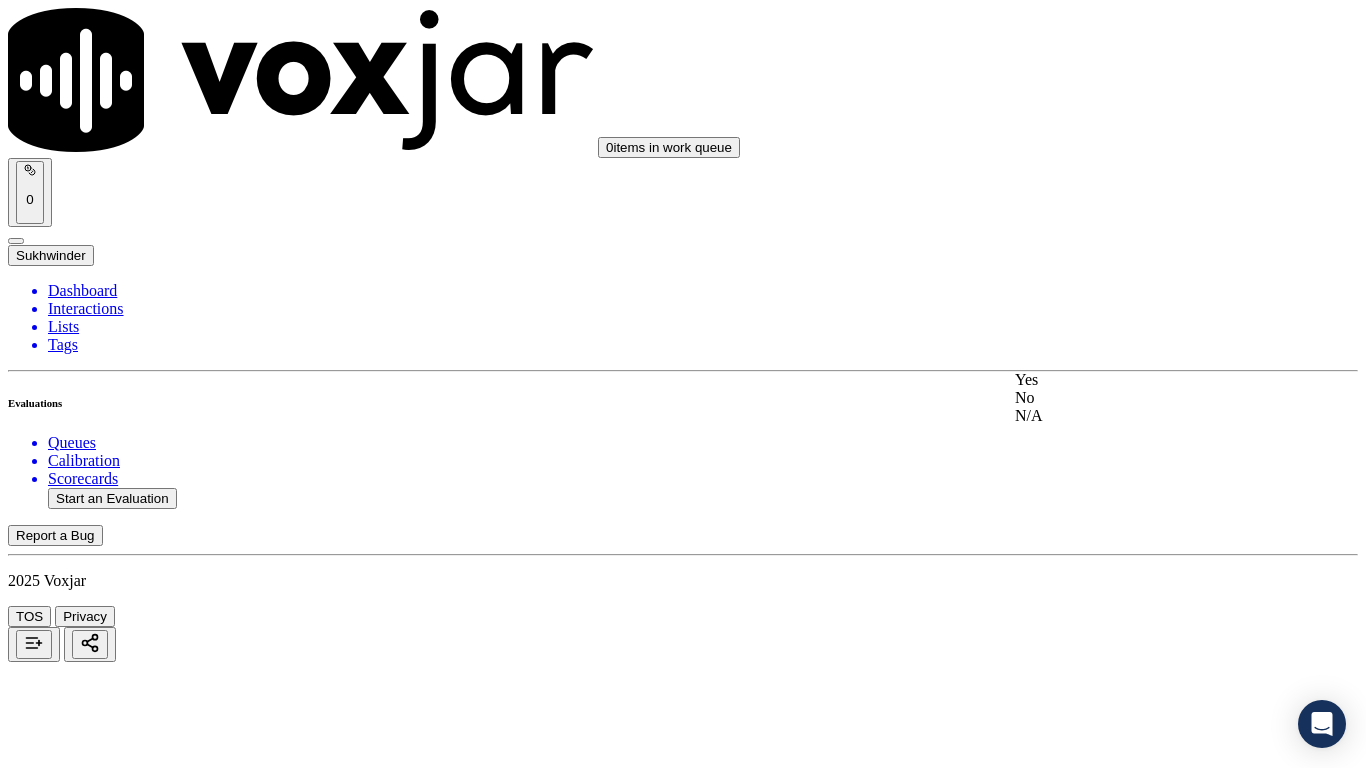 click on "Yes" at bounding box center [1143, 380] 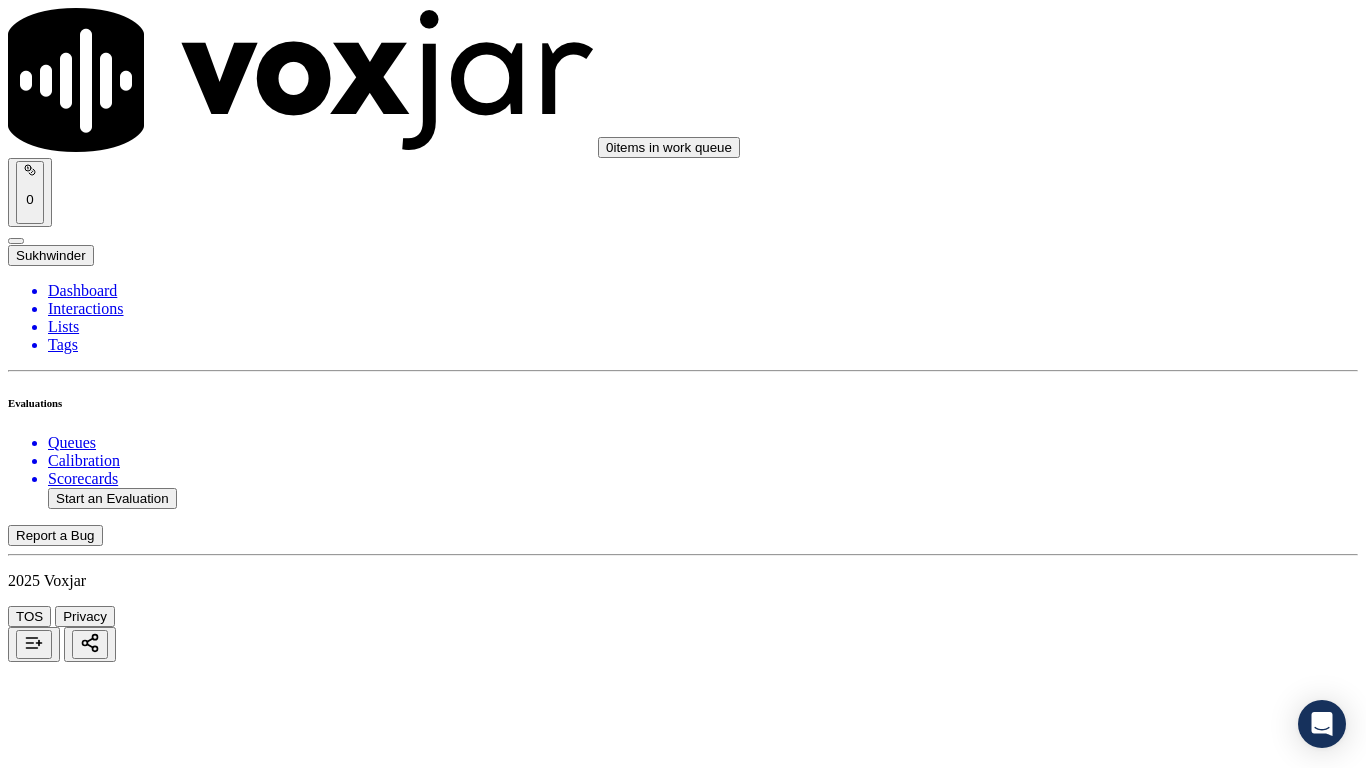 scroll, scrollTop: 600, scrollLeft: 0, axis: vertical 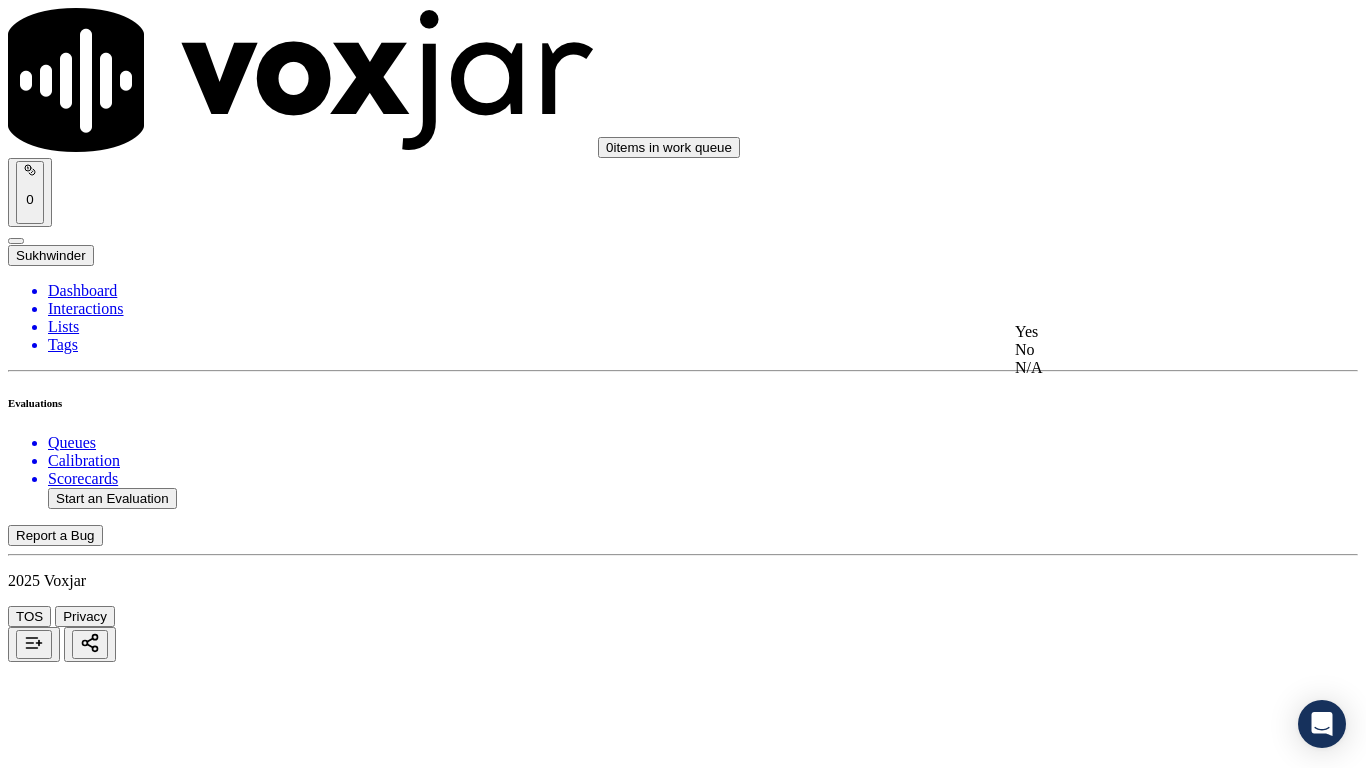 click on "Yes" at bounding box center [1143, 332] 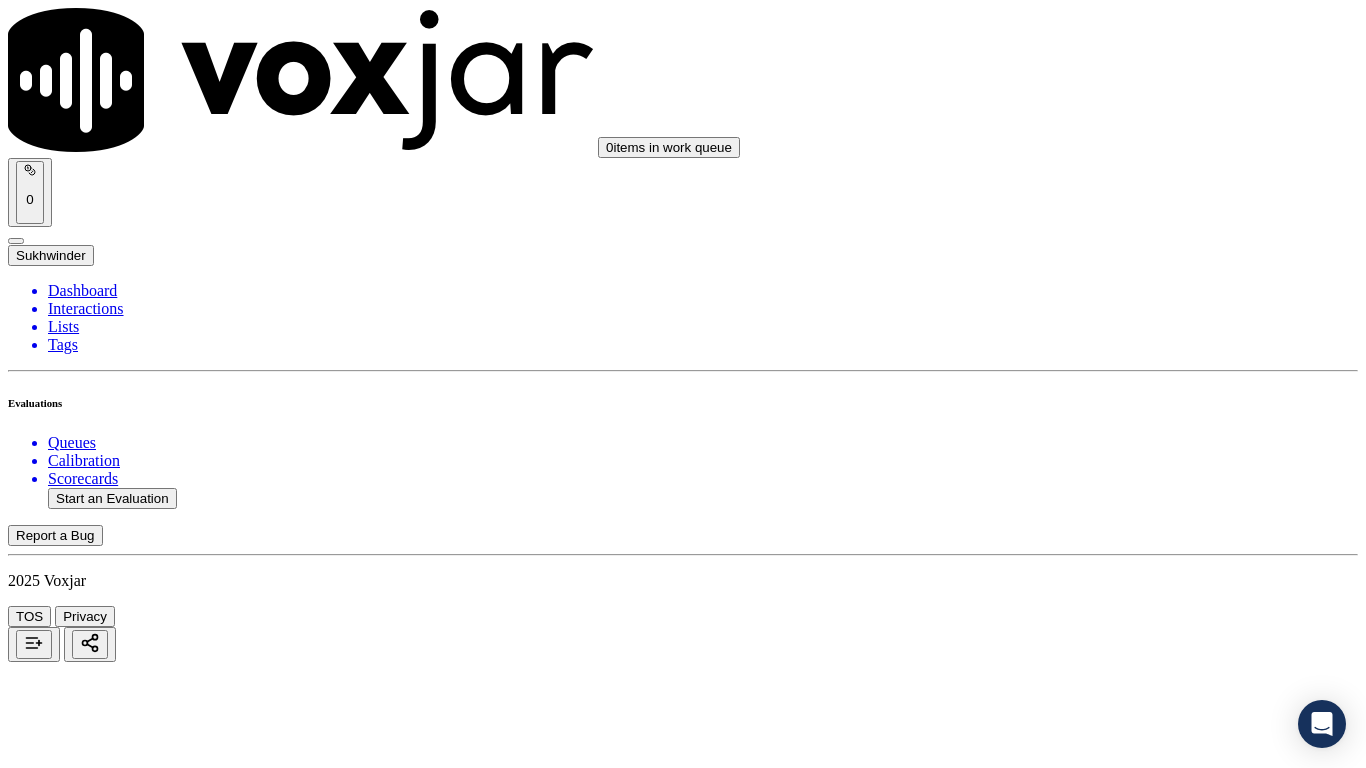 scroll, scrollTop: 1000, scrollLeft: 0, axis: vertical 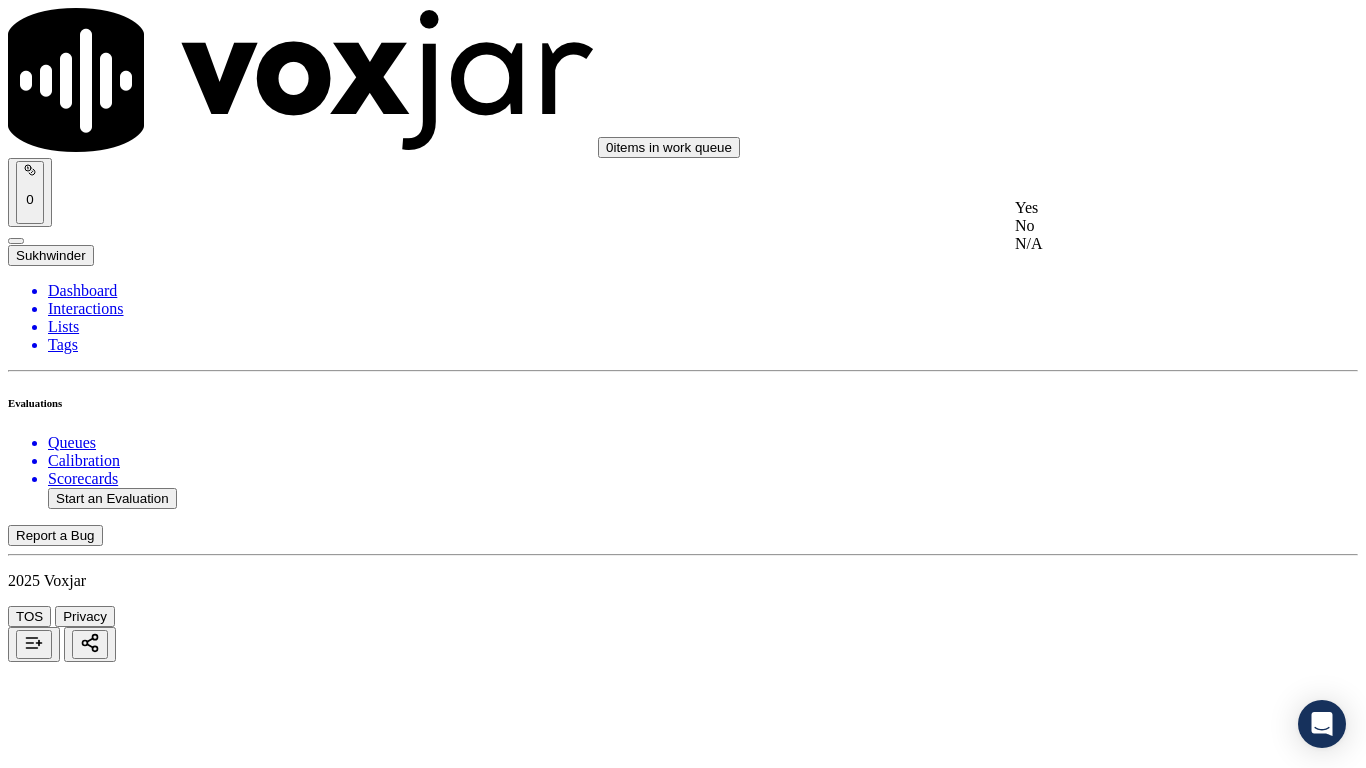 click on "N/A" 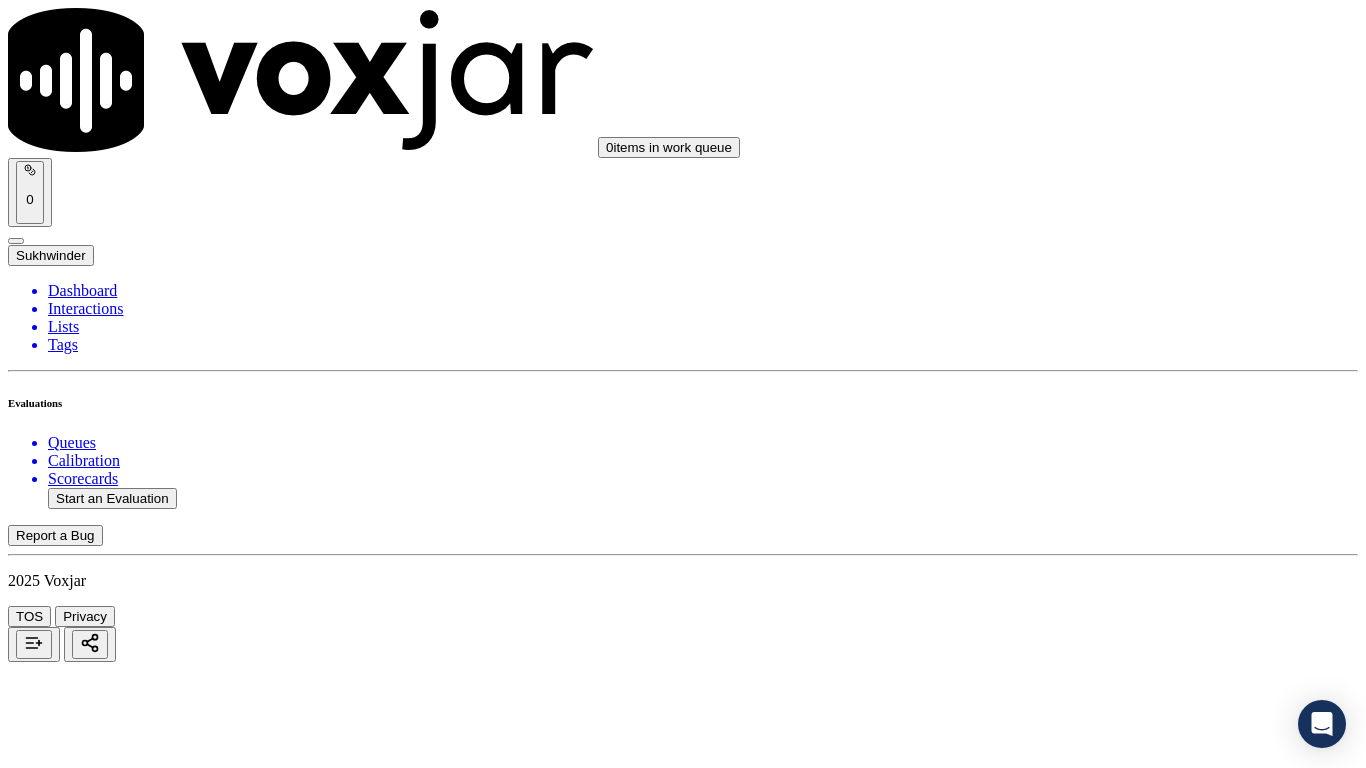 click on "Select an answer" at bounding box center [67, 3334] 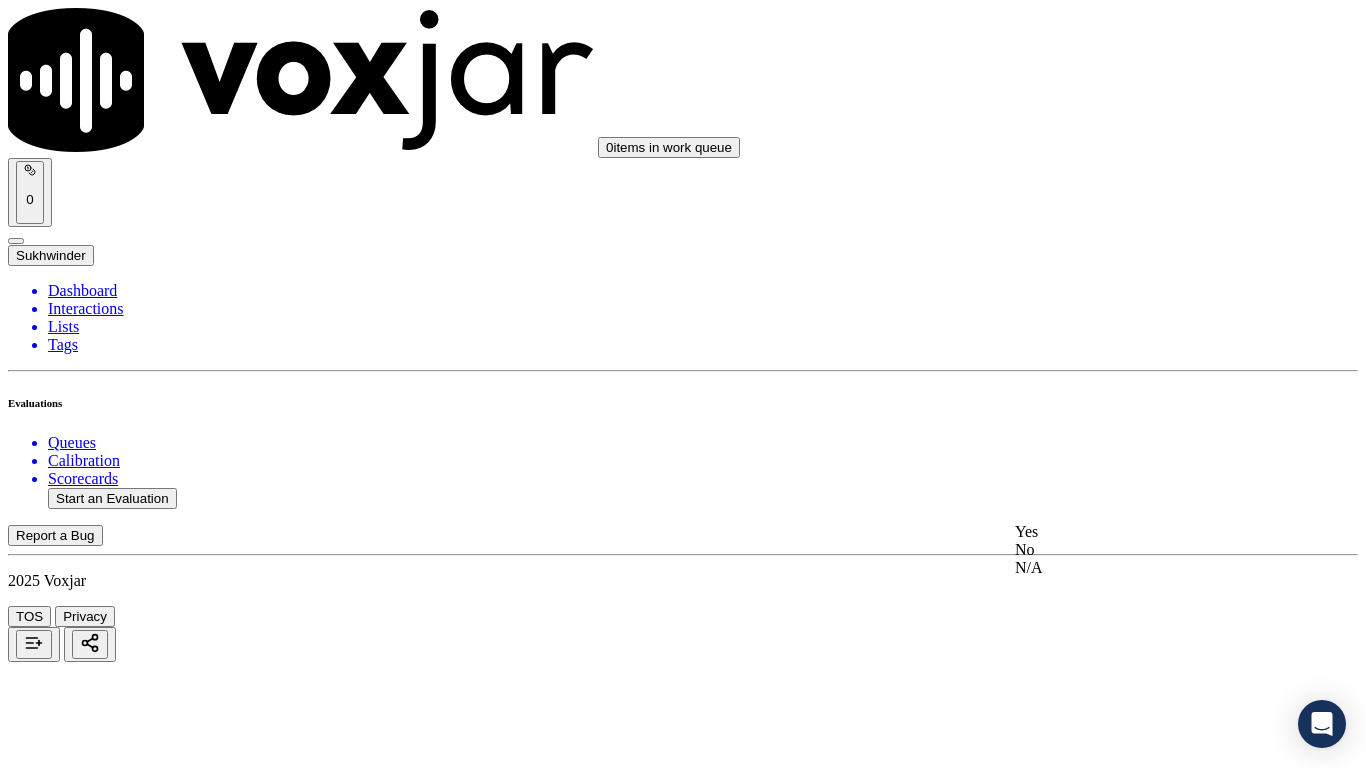click on "N/A" 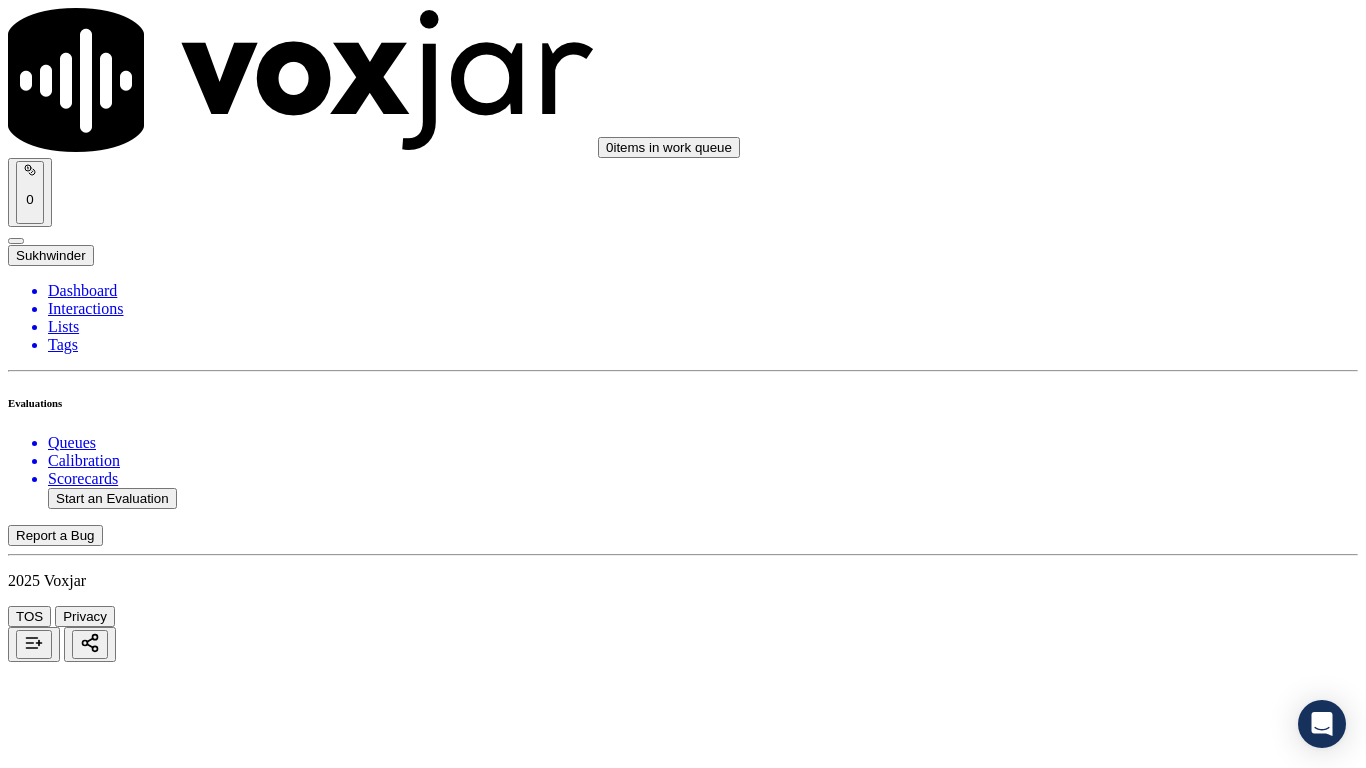 scroll, scrollTop: 1600, scrollLeft: 0, axis: vertical 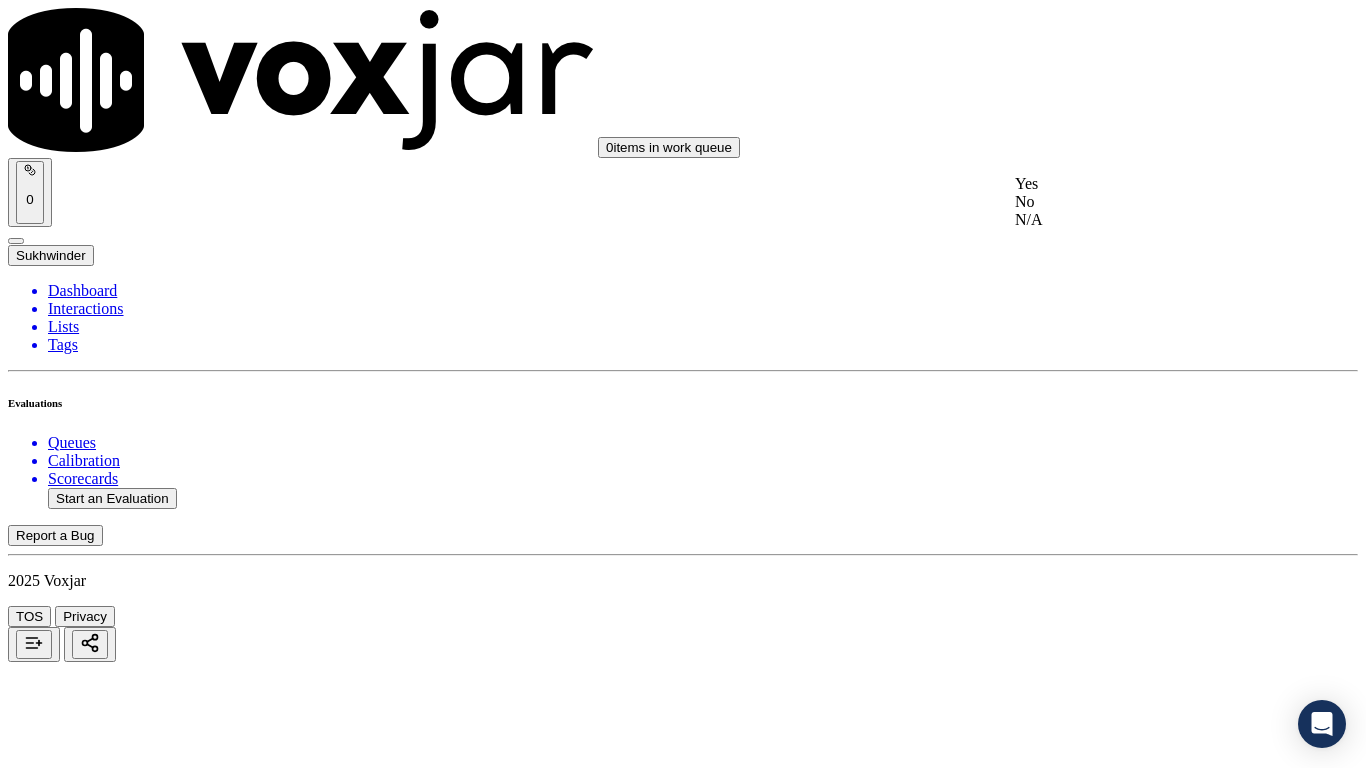 click on "Yes" at bounding box center (1143, 184) 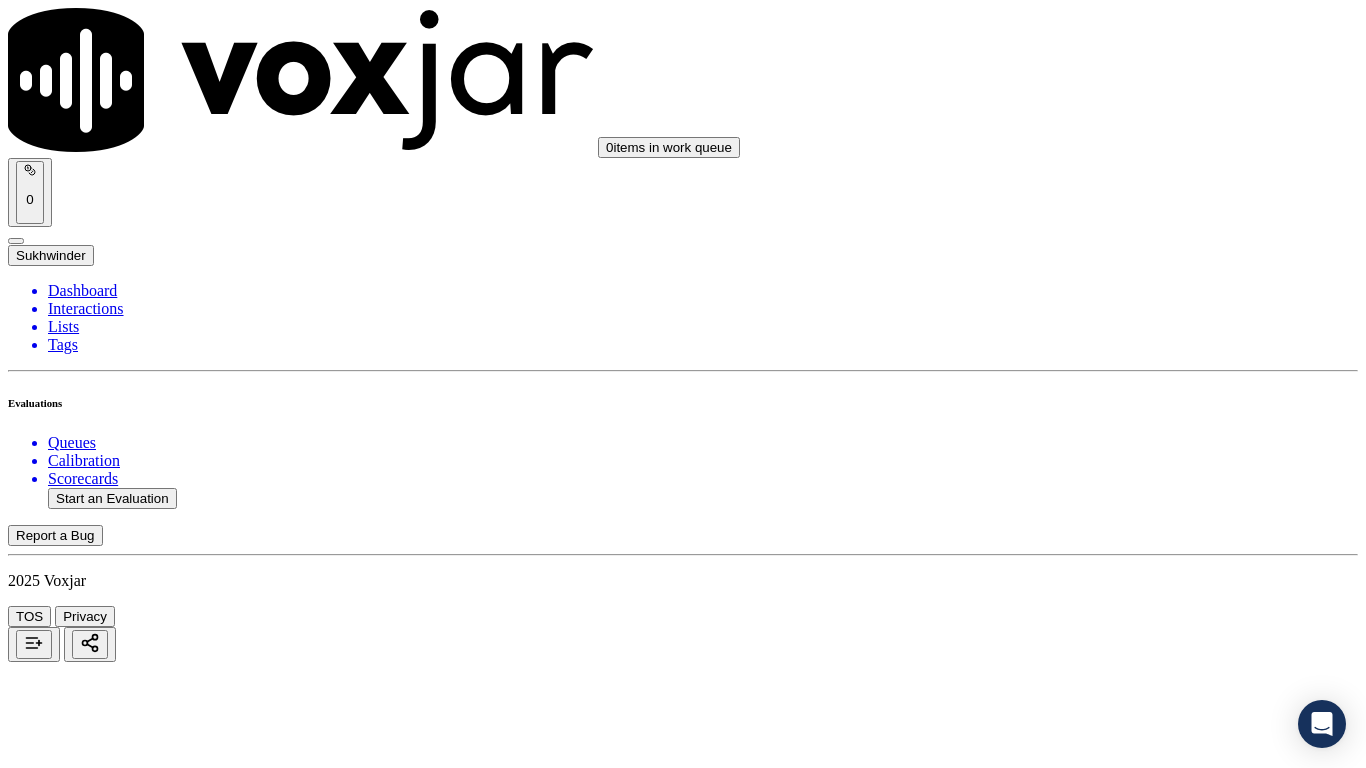 click on "Select an answer" at bounding box center [67, 3821] 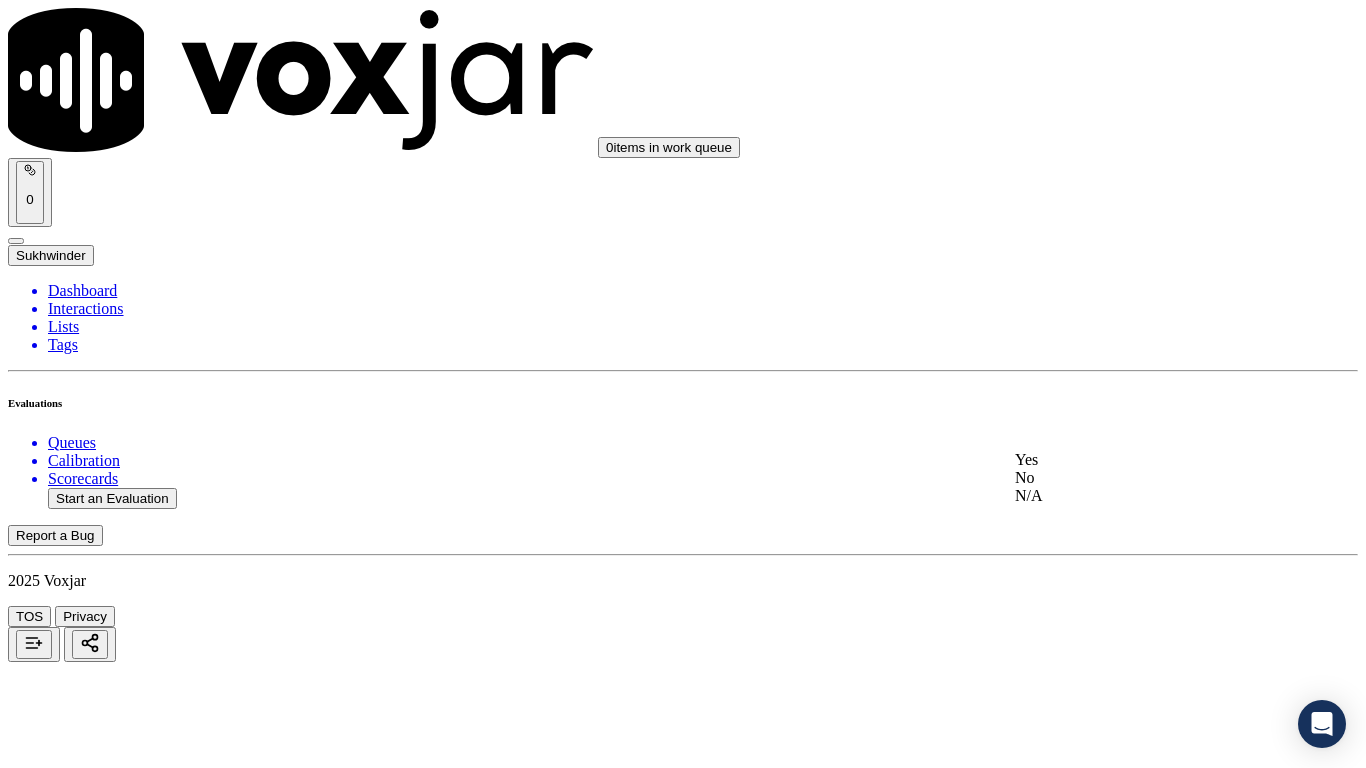 click on "Yes" at bounding box center (1143, 460) 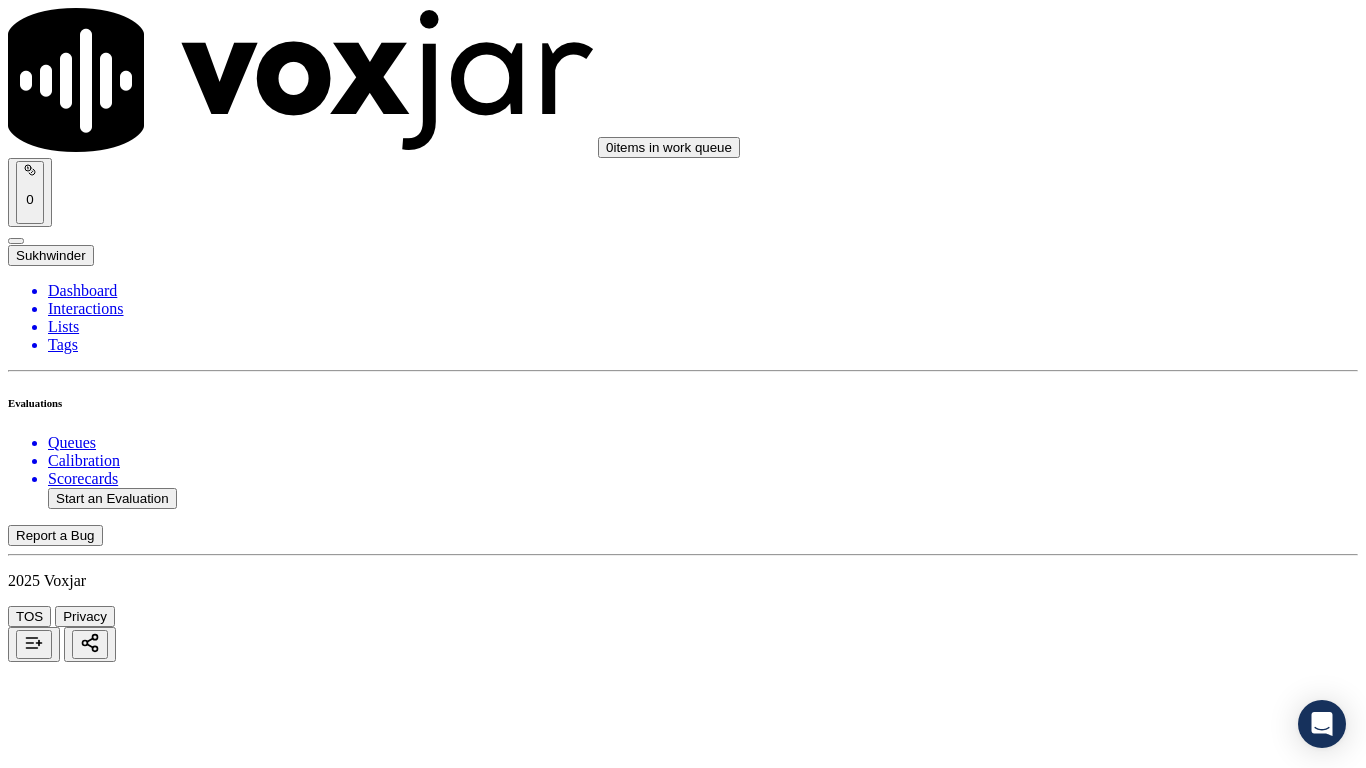 scroll, scrollTop: 2100, scrollLeft: 0, axis: vertical 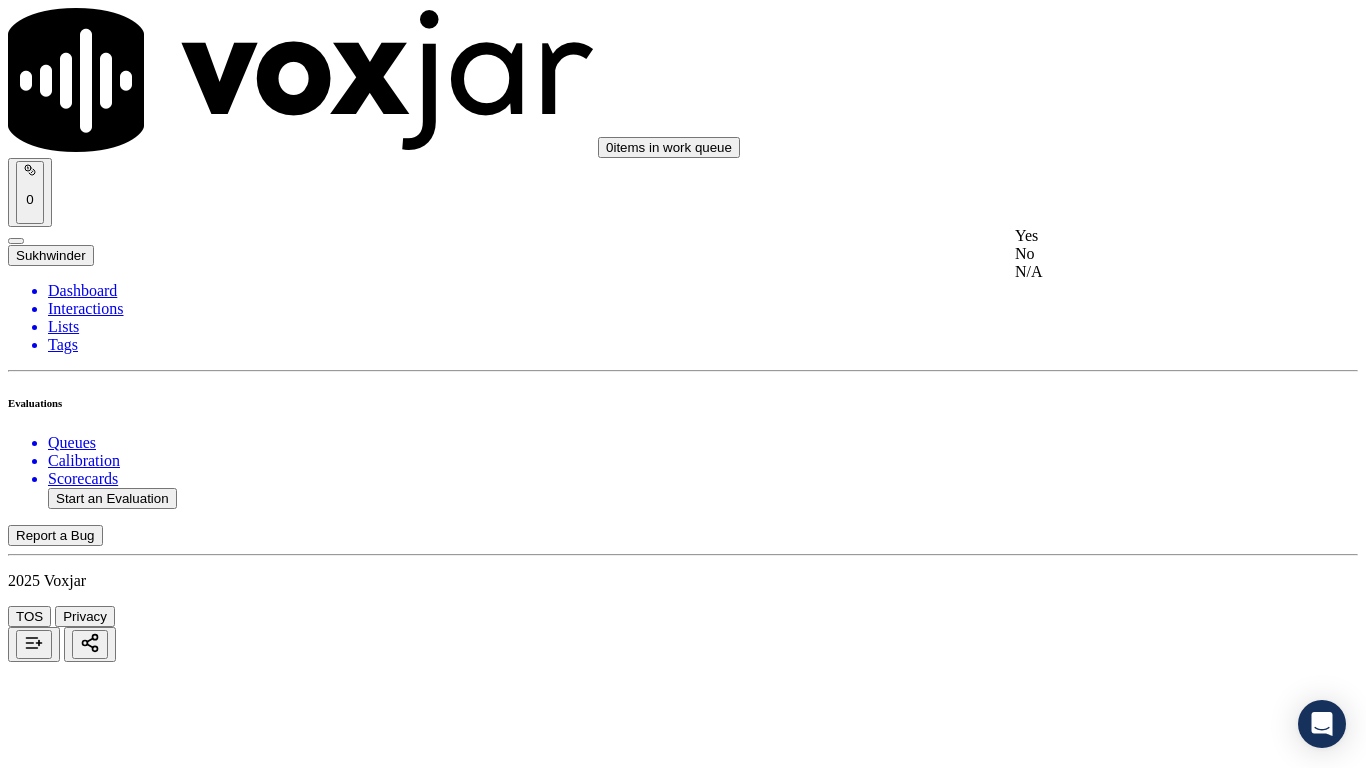 click on "Yes" at bounding box center (1143, 236) 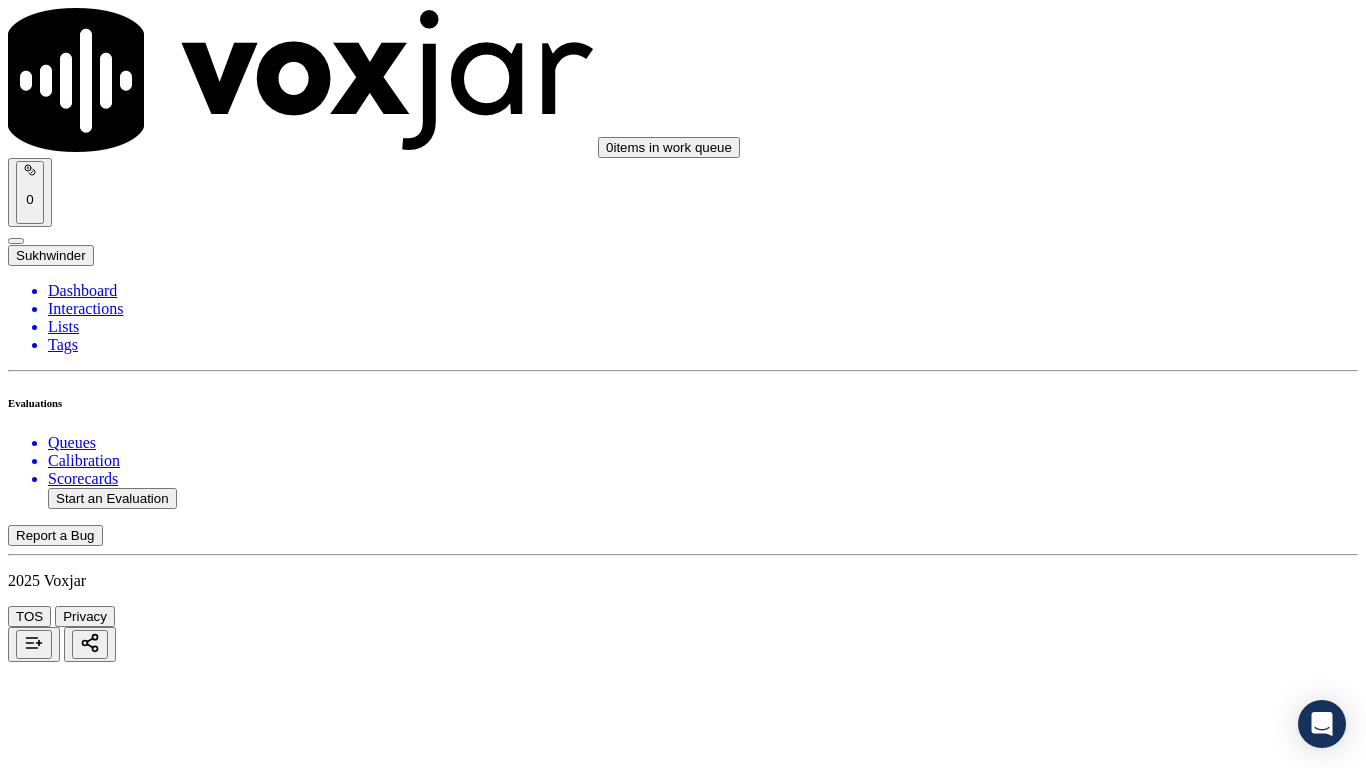 click on "Select an answer" at bounding box center (683, 4294) 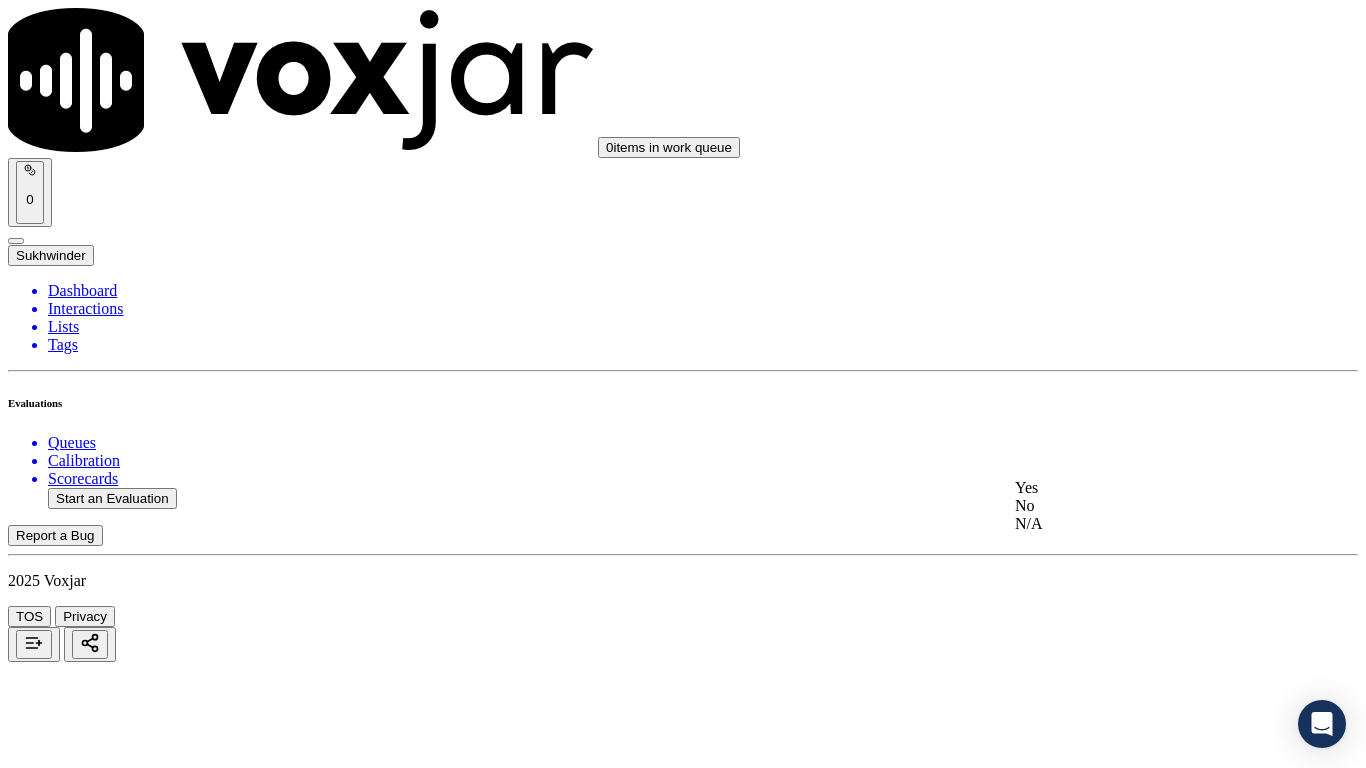click on "Yes" at bounding box center (1143, 488) 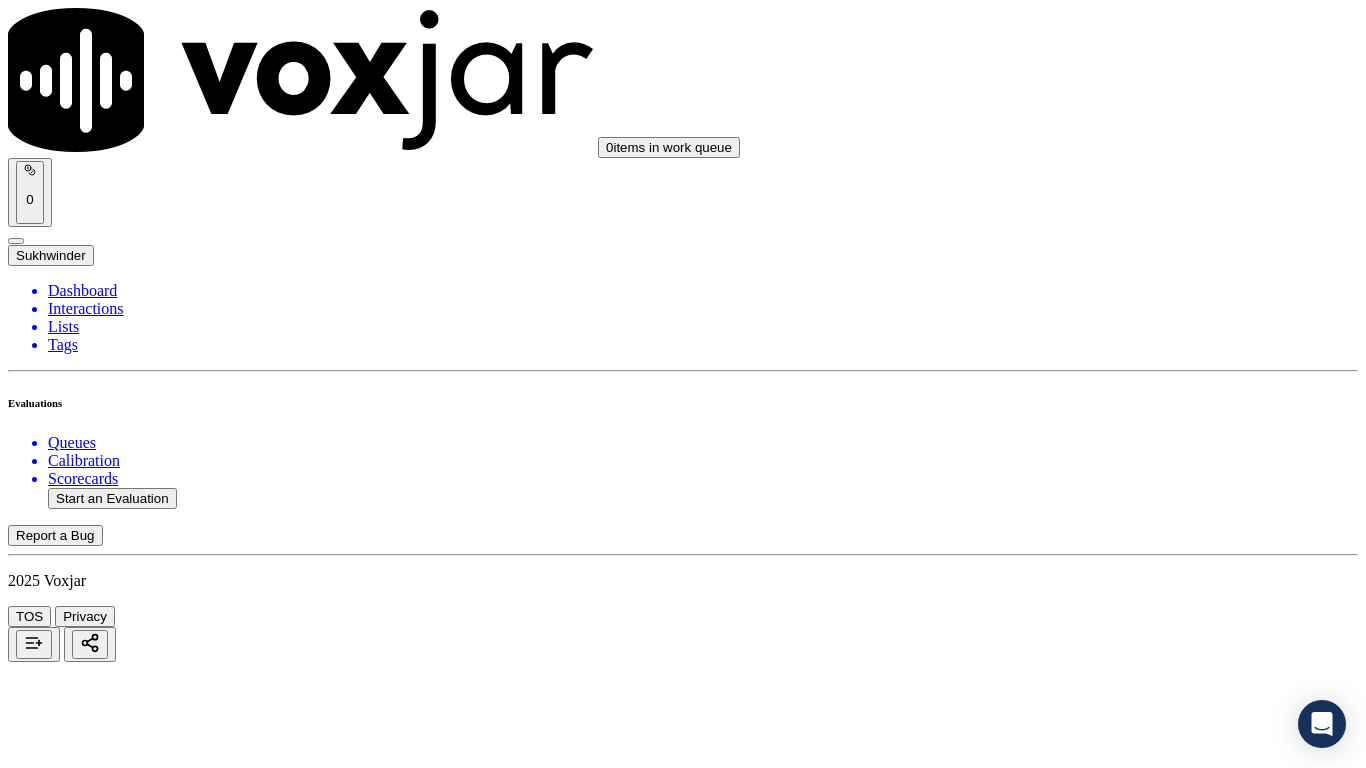 scroll, scrollTop: 2600, scrollLeft: 0, axis: vertical 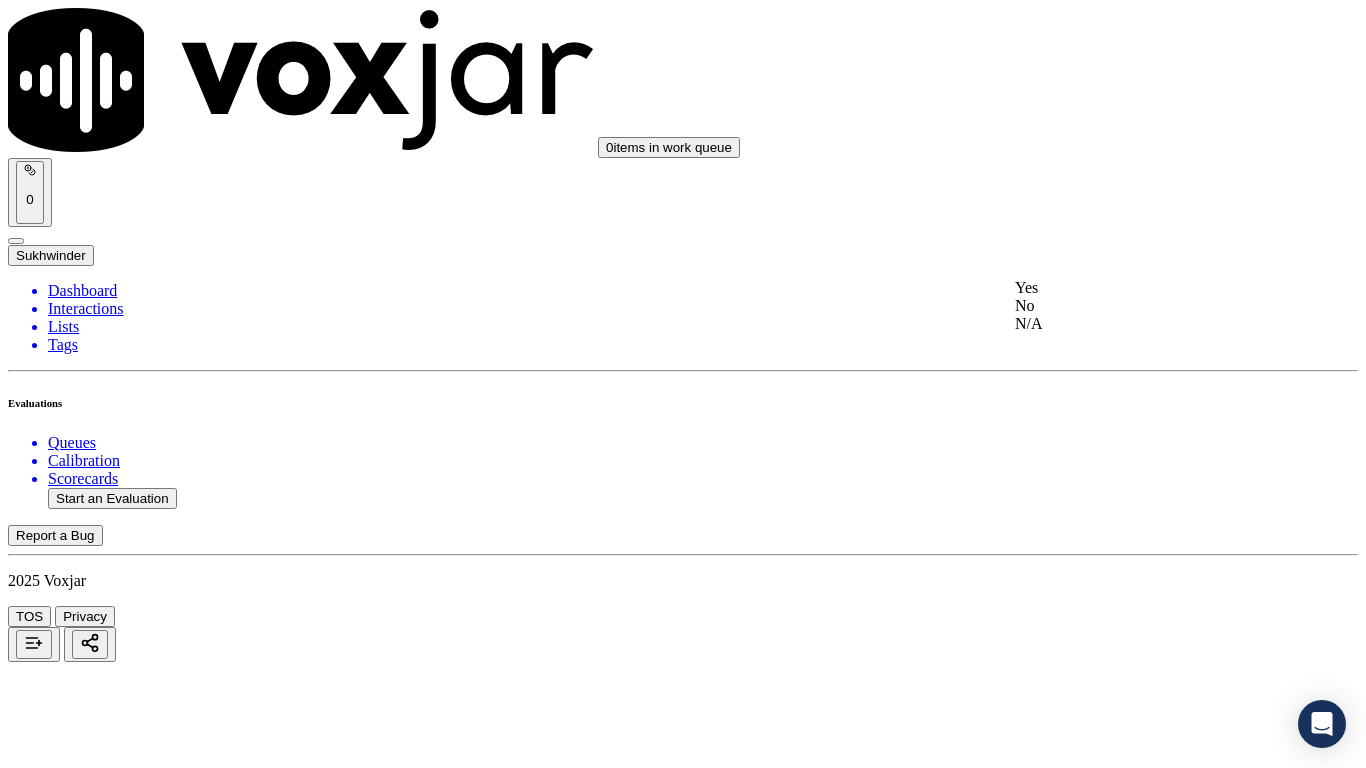 click on "Yes" at bounding box center (1143, 288) 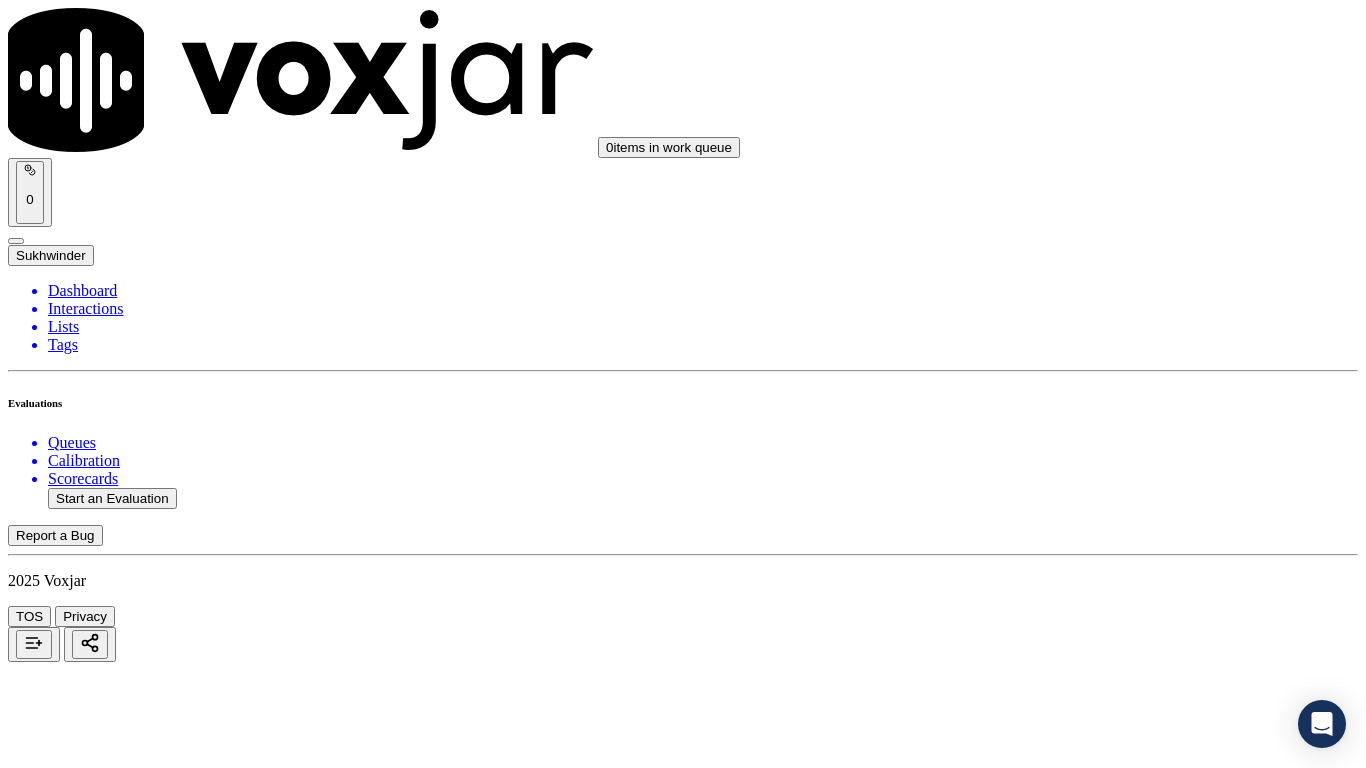 scroll, scrollTop: 3000, scrollLeft: 0, axis: vertical 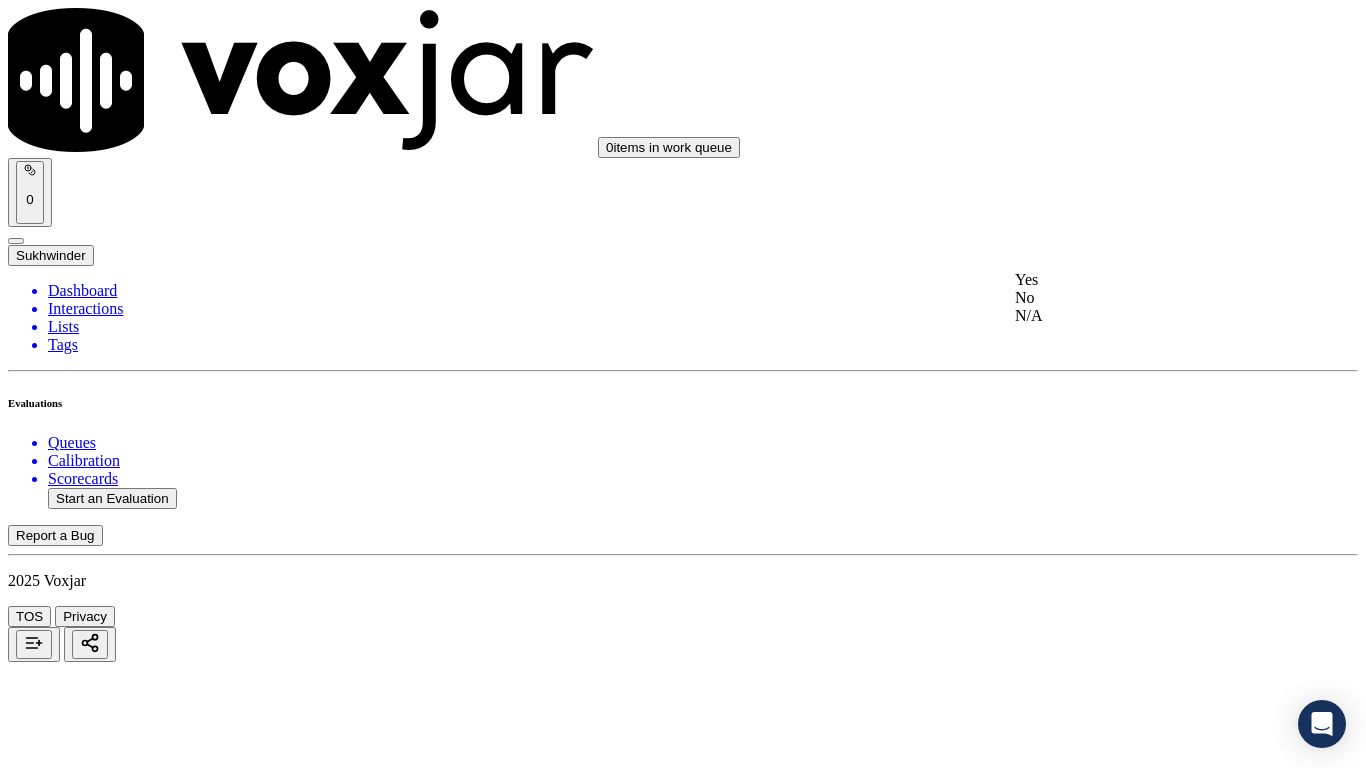 click on "Yes" at bounding box center [1143, 280] 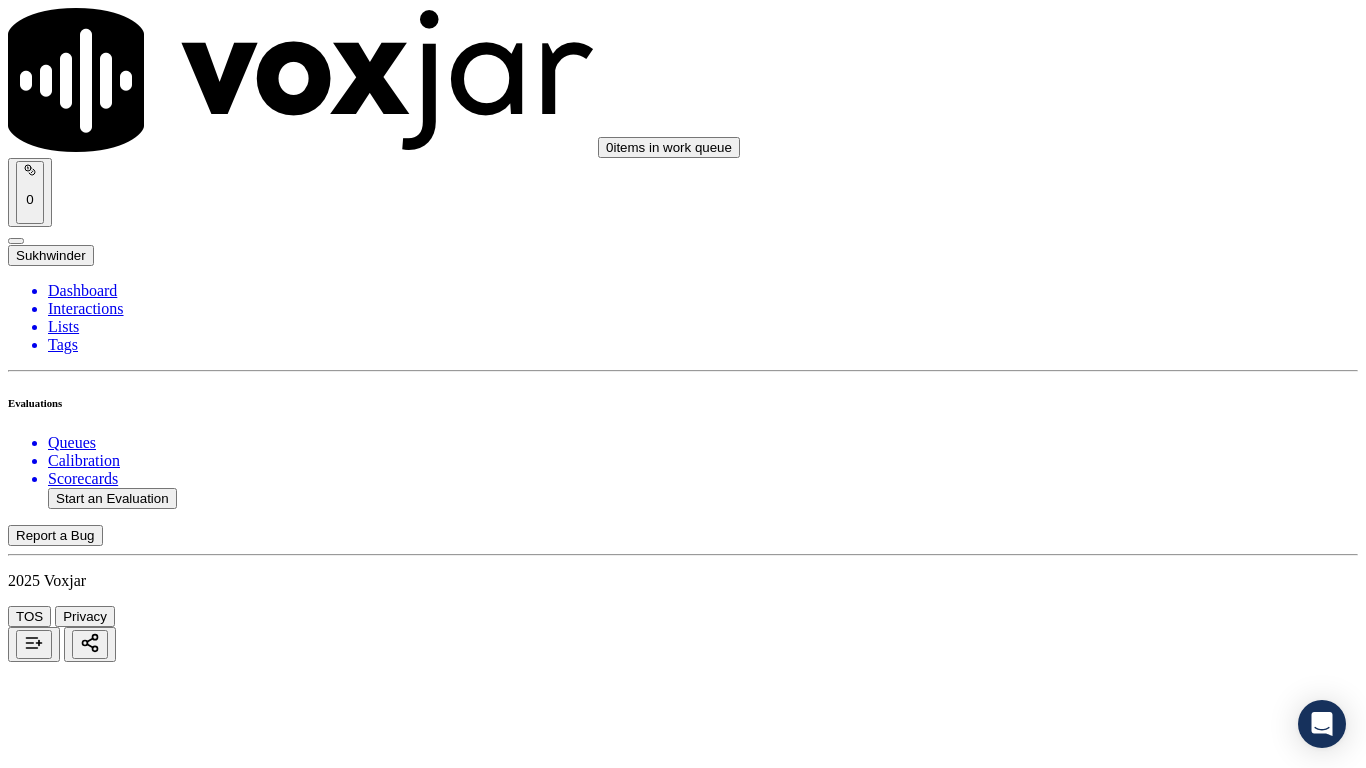 scroll, scrollTop: 3400, scrollLeft: 0, axis: vertical 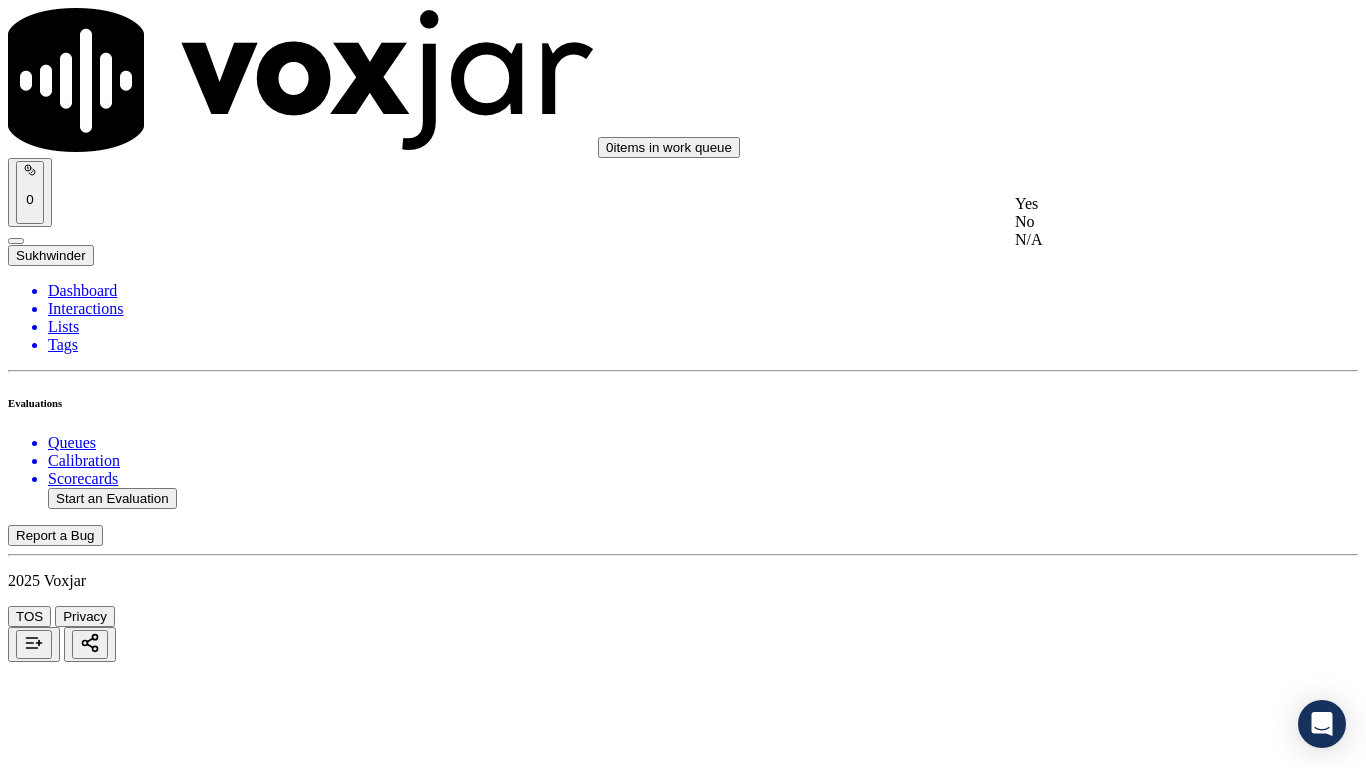 click on "Yes" at bounding box center [1143, 204] 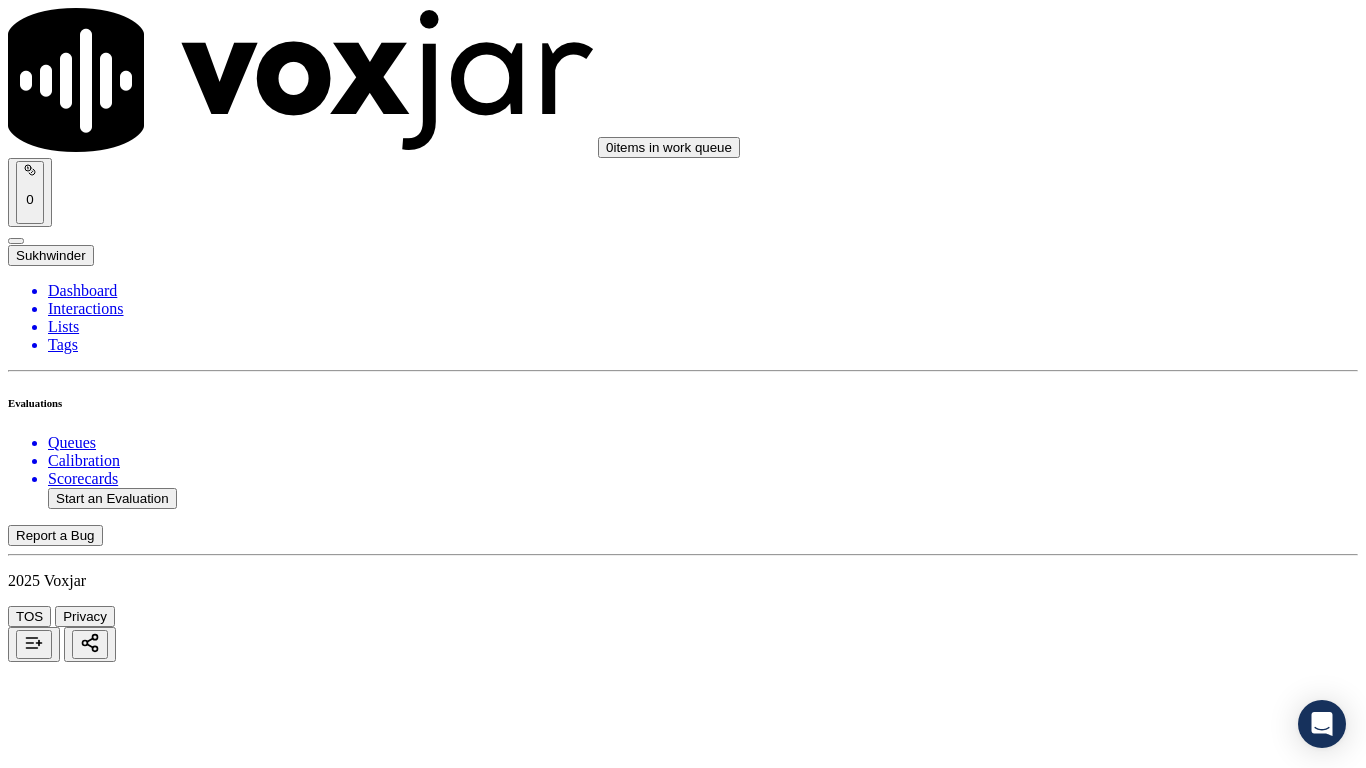 scroll, scrollTop: 3600, scrollLeft: 0, axis: vertical 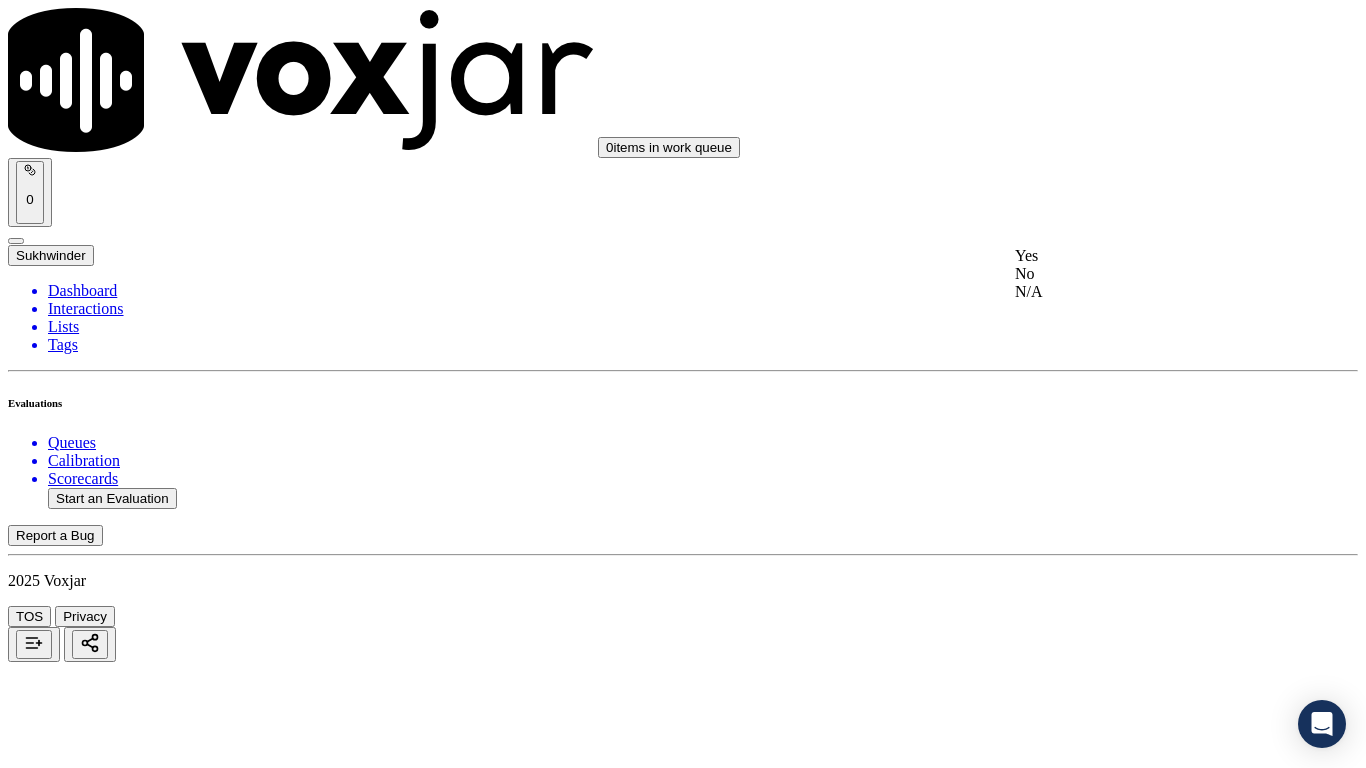 click on "Yes" at bounding box center [1143, 256] 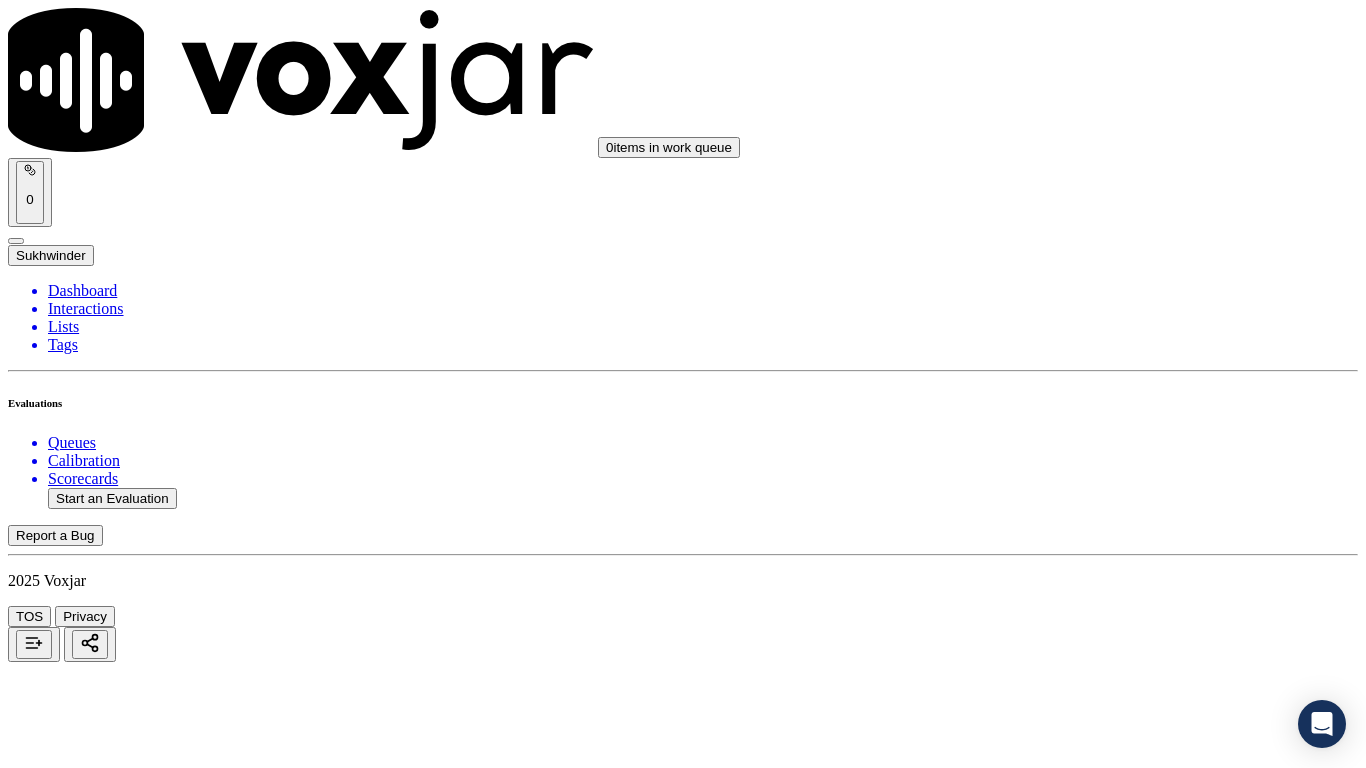 scroll, scrollTop: 3900, scrollLeft: 0, axis: vertical 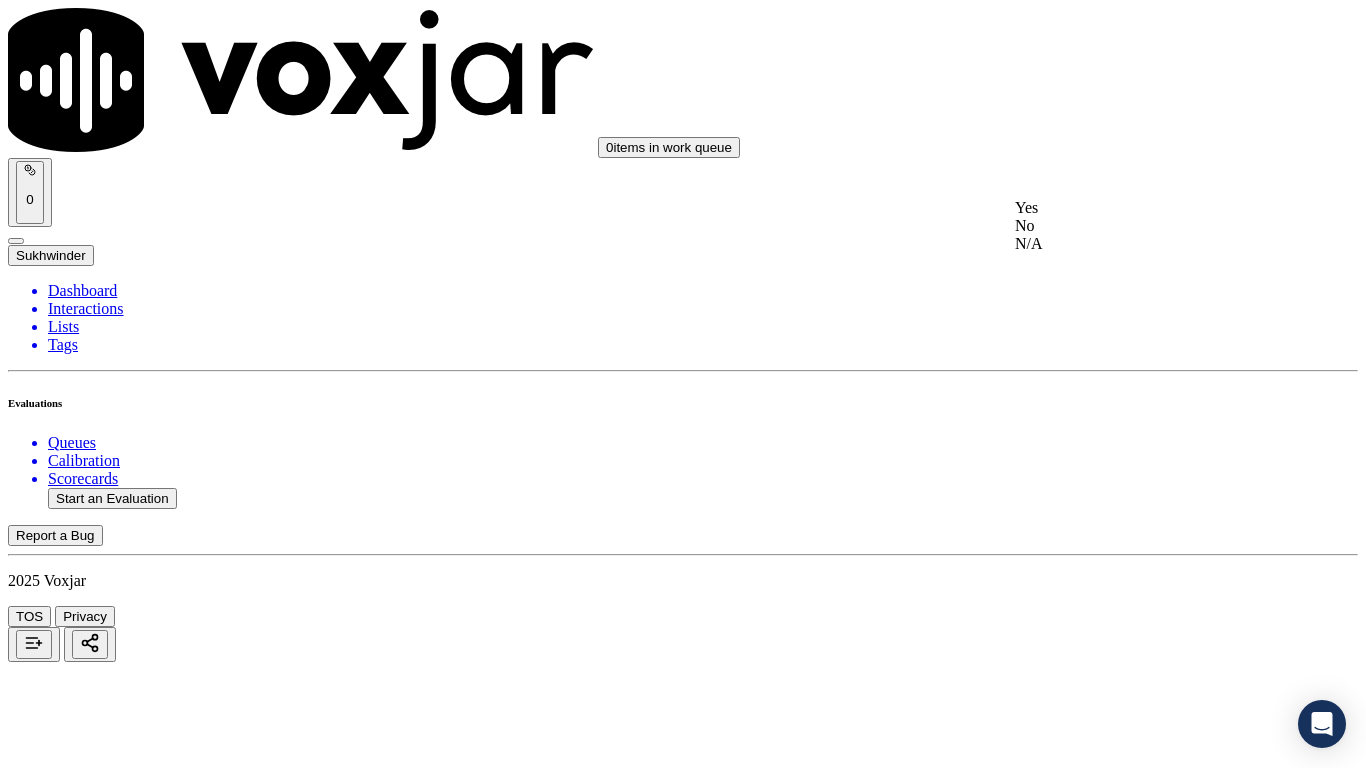 click on "Yes" at bounding box center [1143, 208] 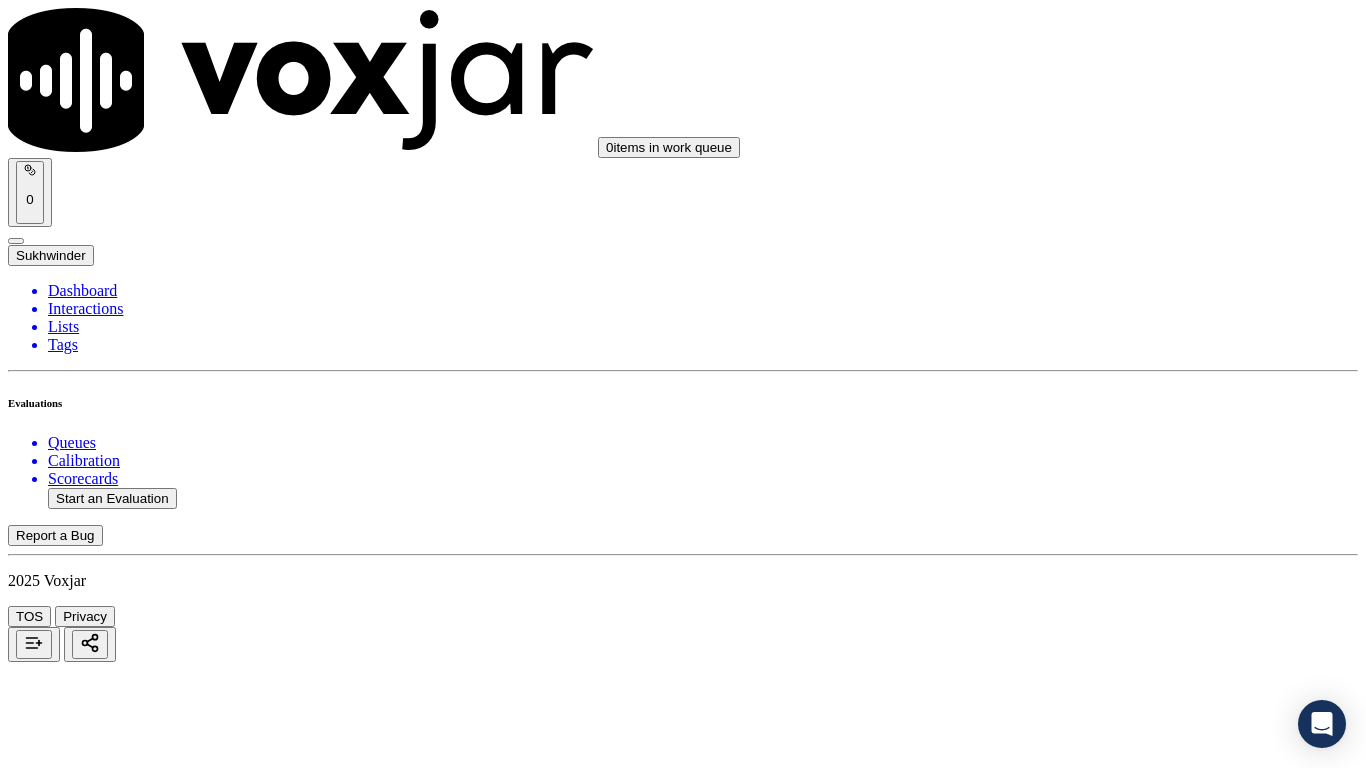 scroll, scrollTop: 4200, scrollLeft: 0, axis: vertical 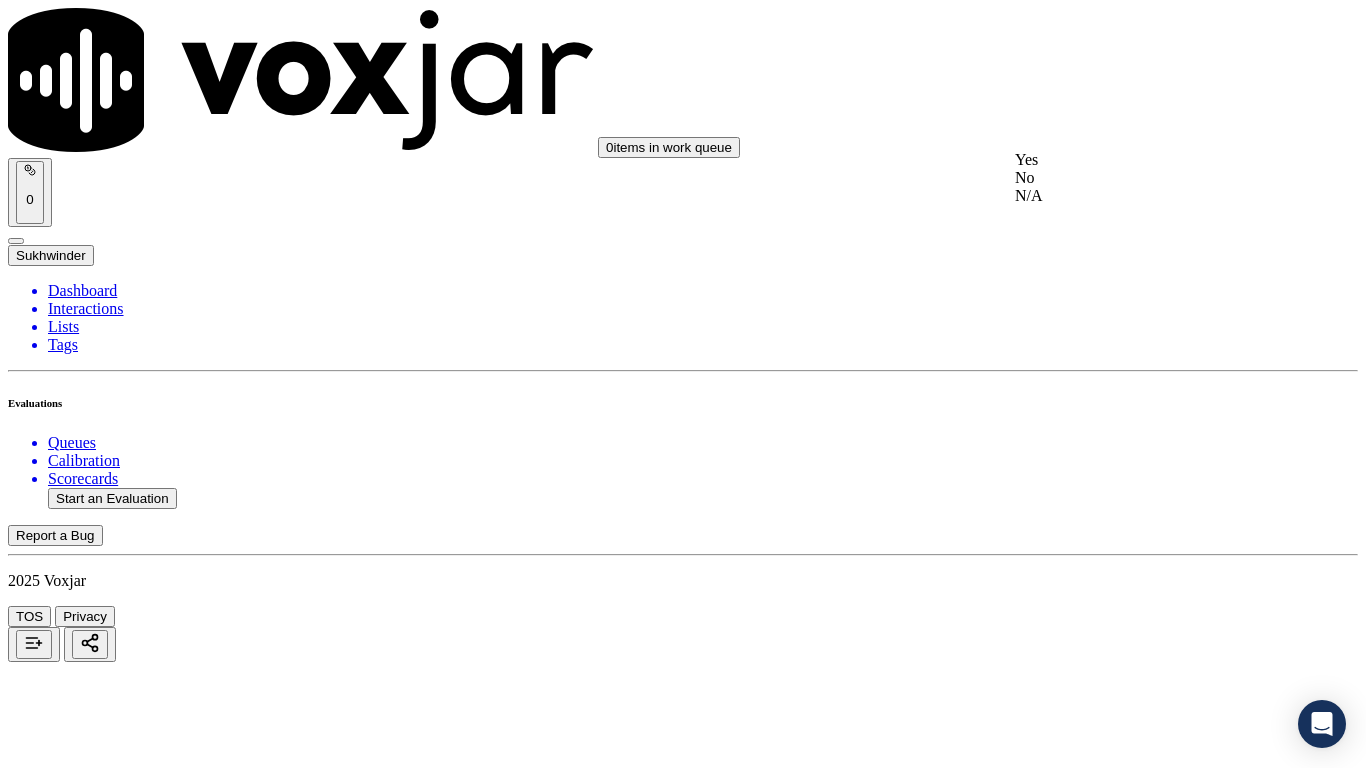 click on "Yes" at bounding box center [1143, 160] 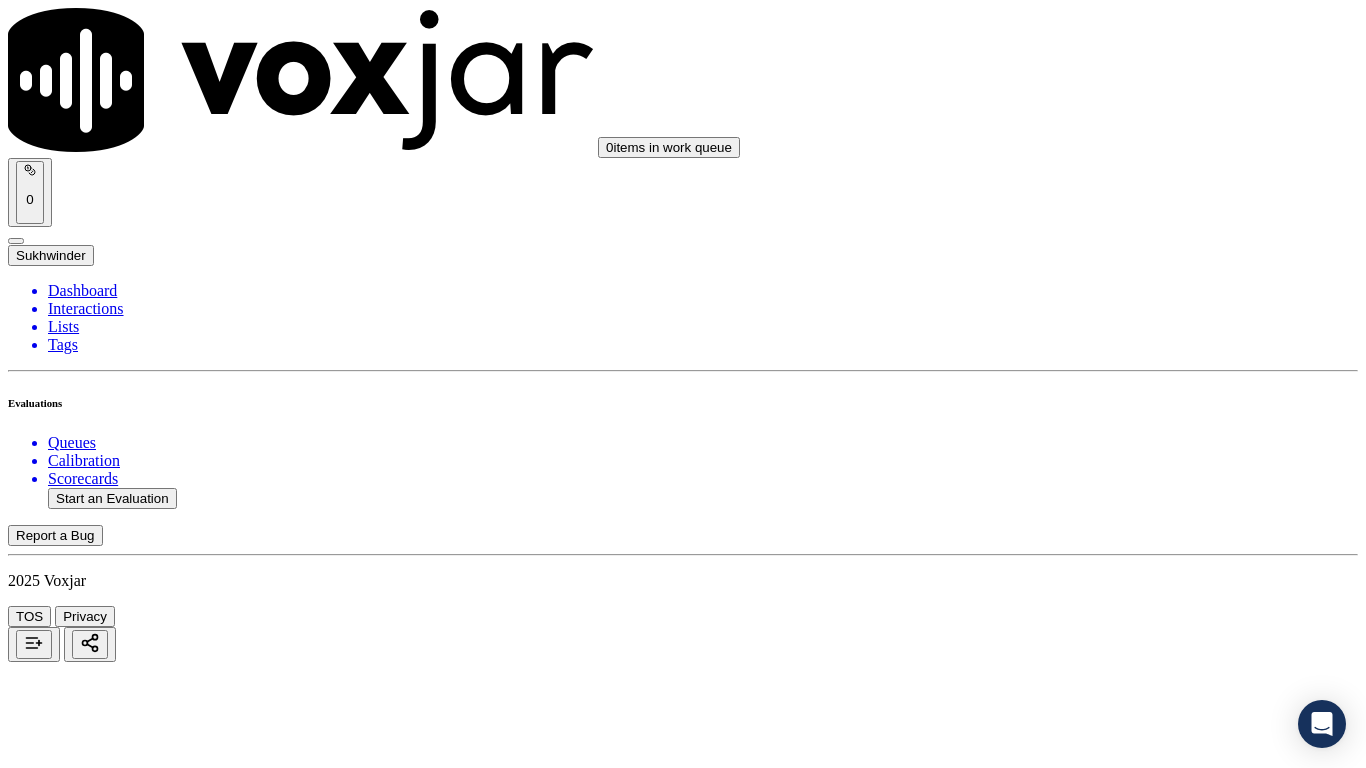 click on "Select an answer" at bounding box center (67, 6026) 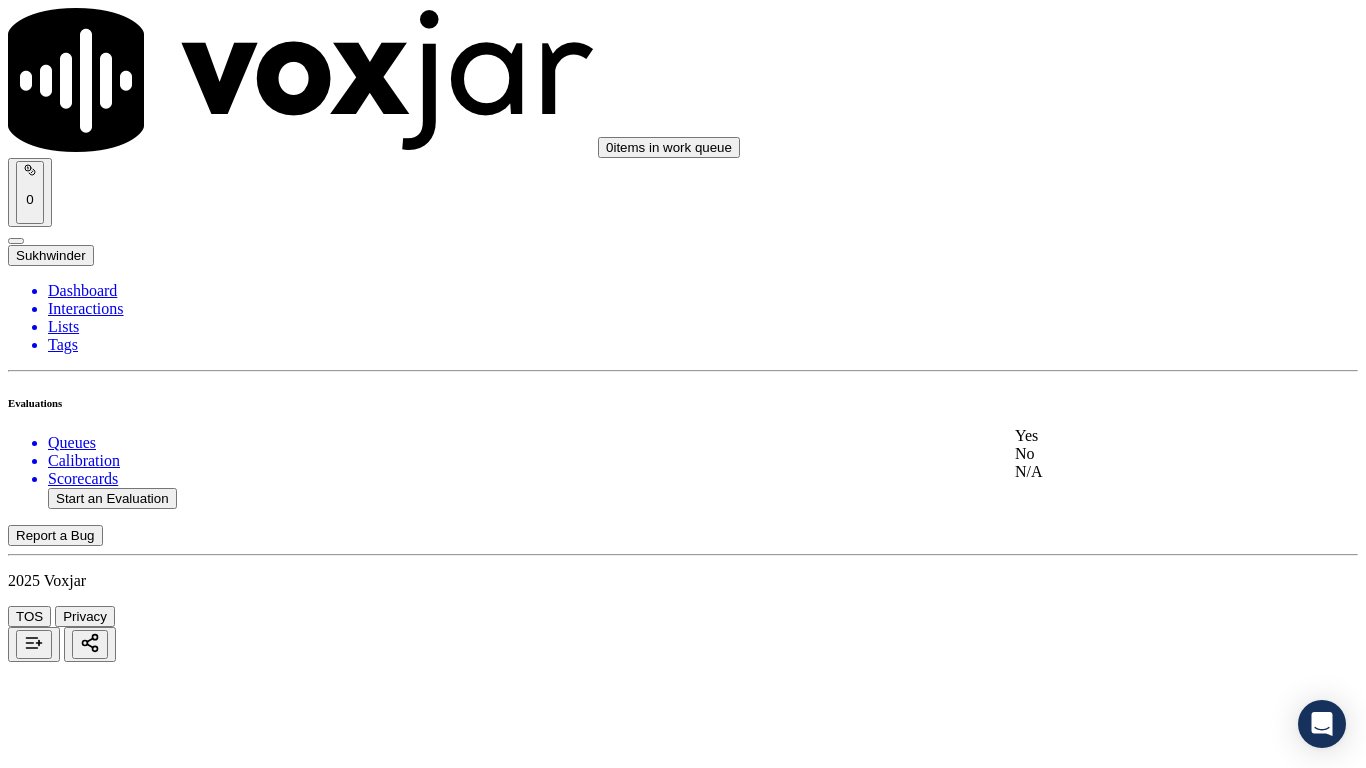 click on "Yes" at bounding box center (1143, 436) 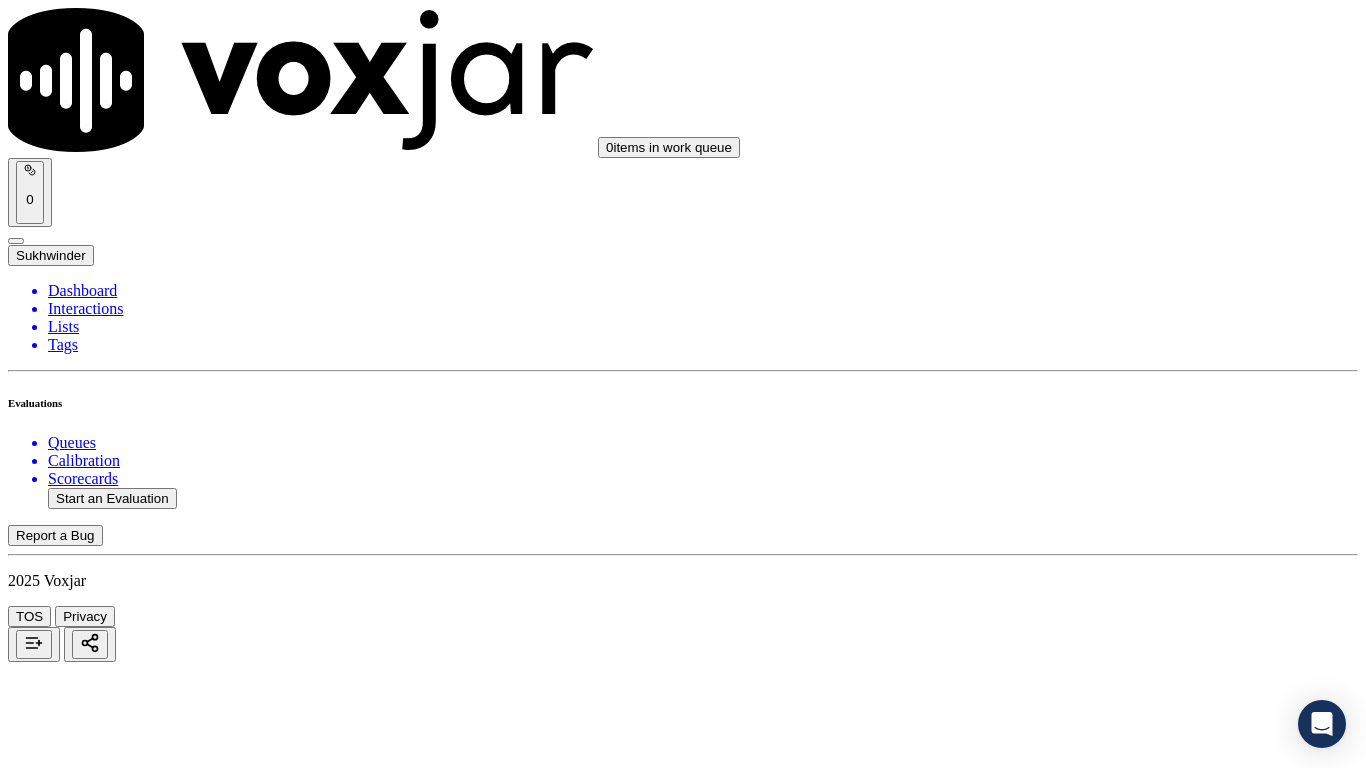 scroll, scrollTop: 4500, scrollLeft: 0, axis: vertical 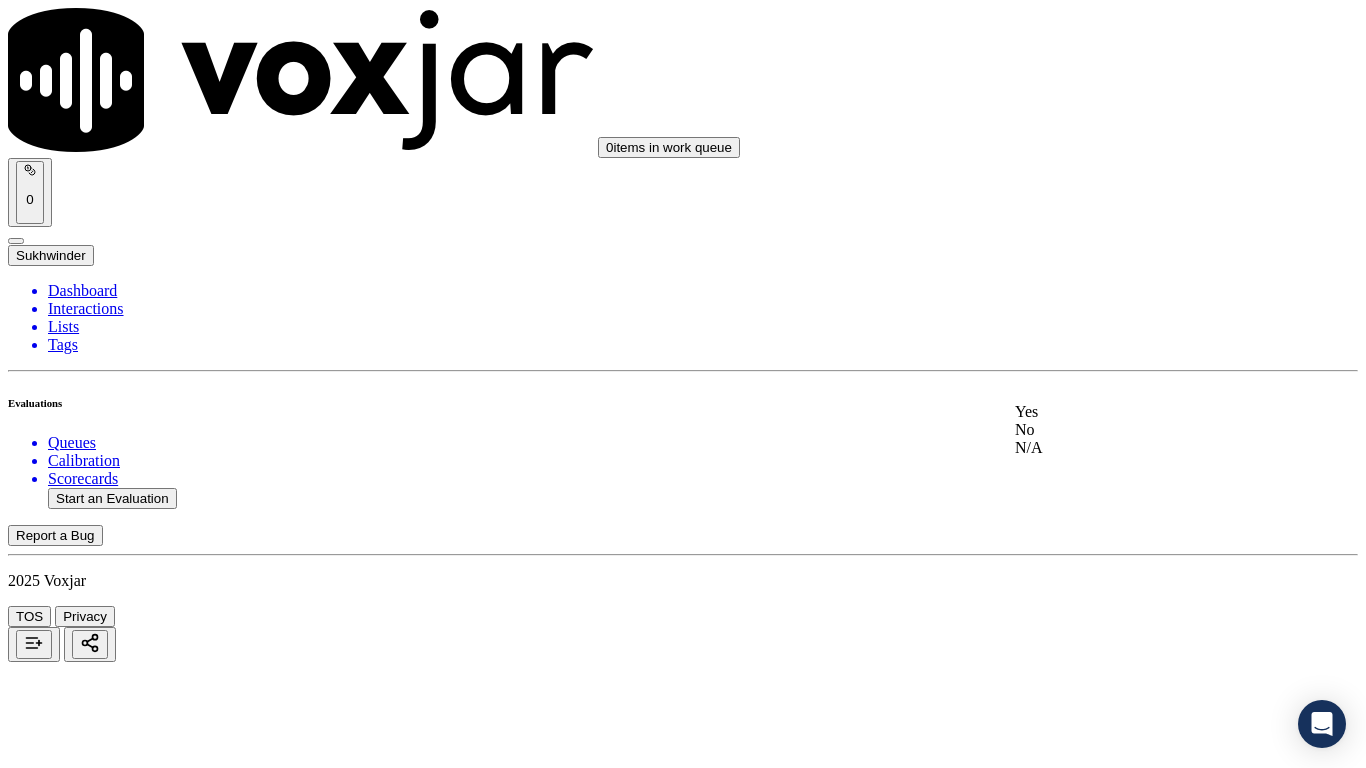 click on "Yes" at bounding box center (1143, 412) 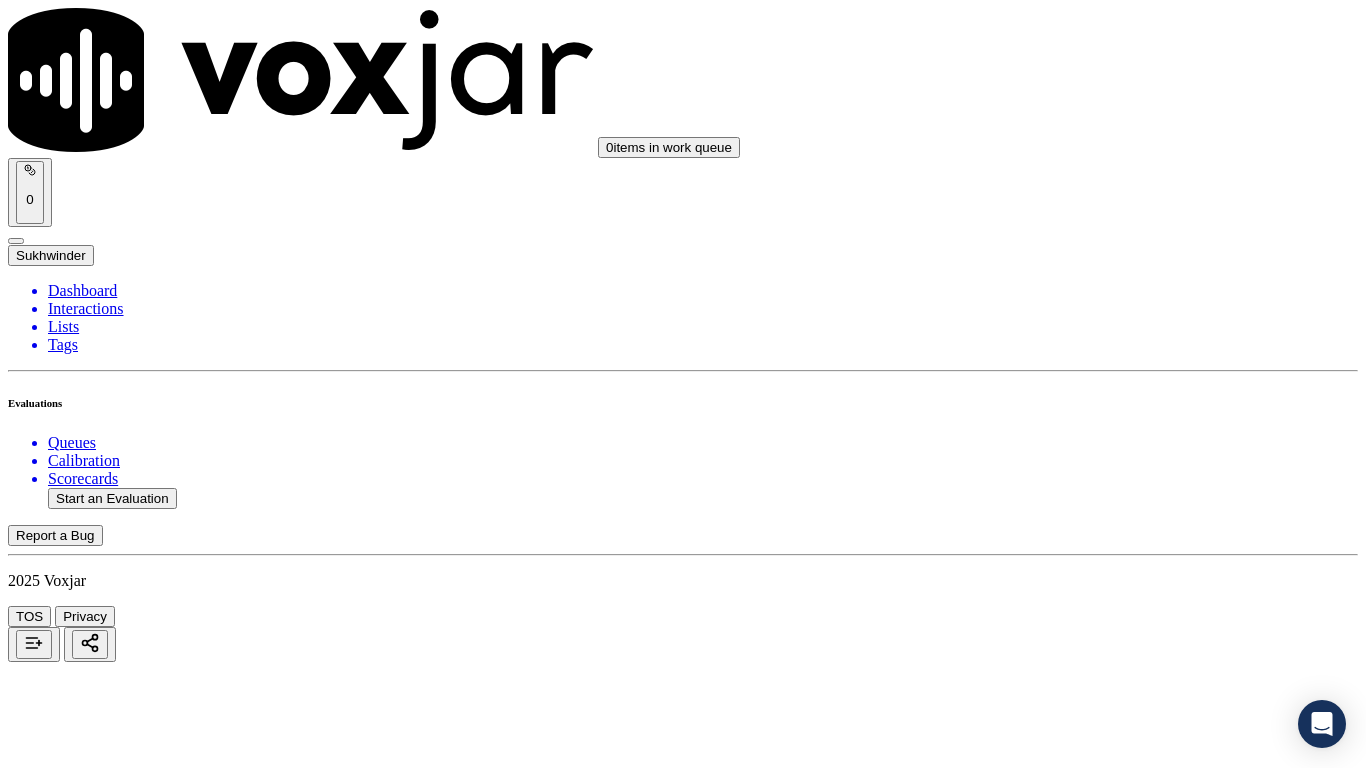 scroll, scrollTop: 4900, scrollLeft: 0, axis: vertical 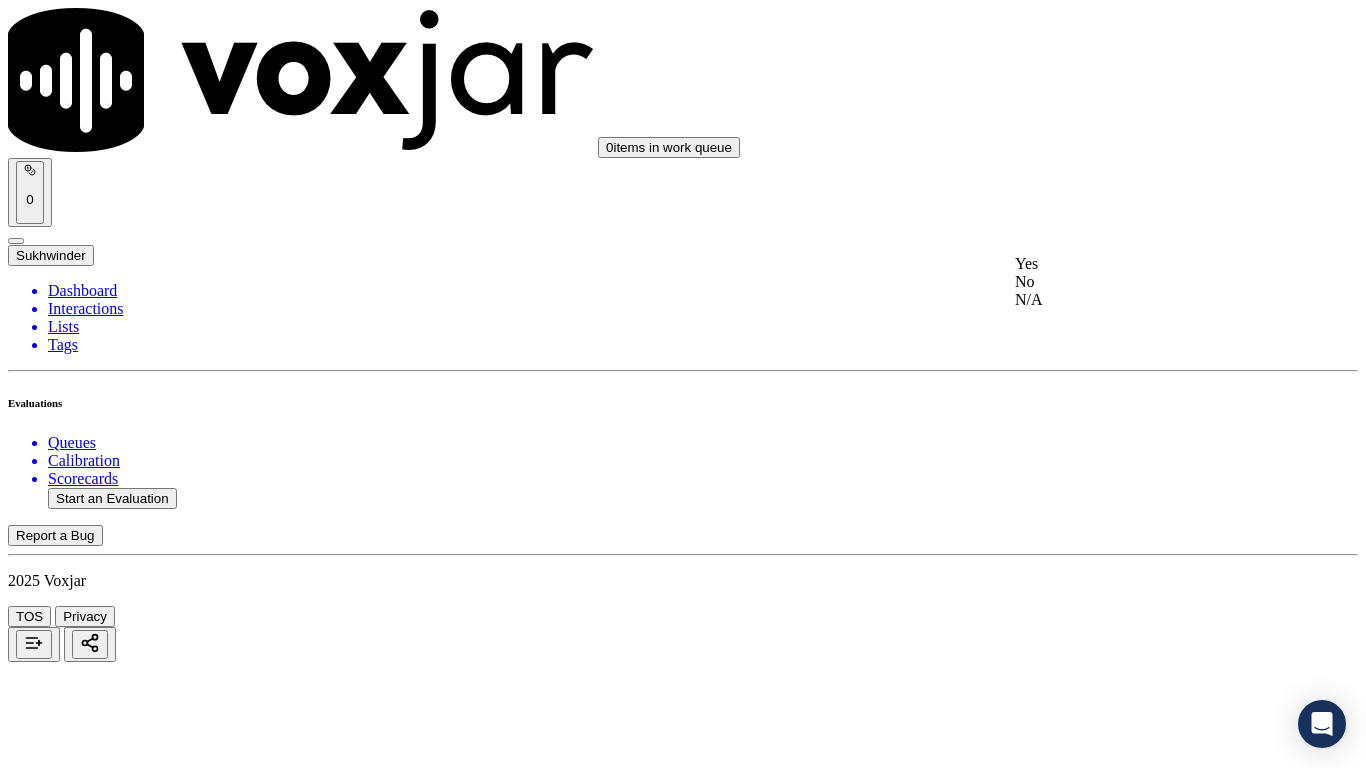 click on "Yes" at bounding box center [1143, 264] 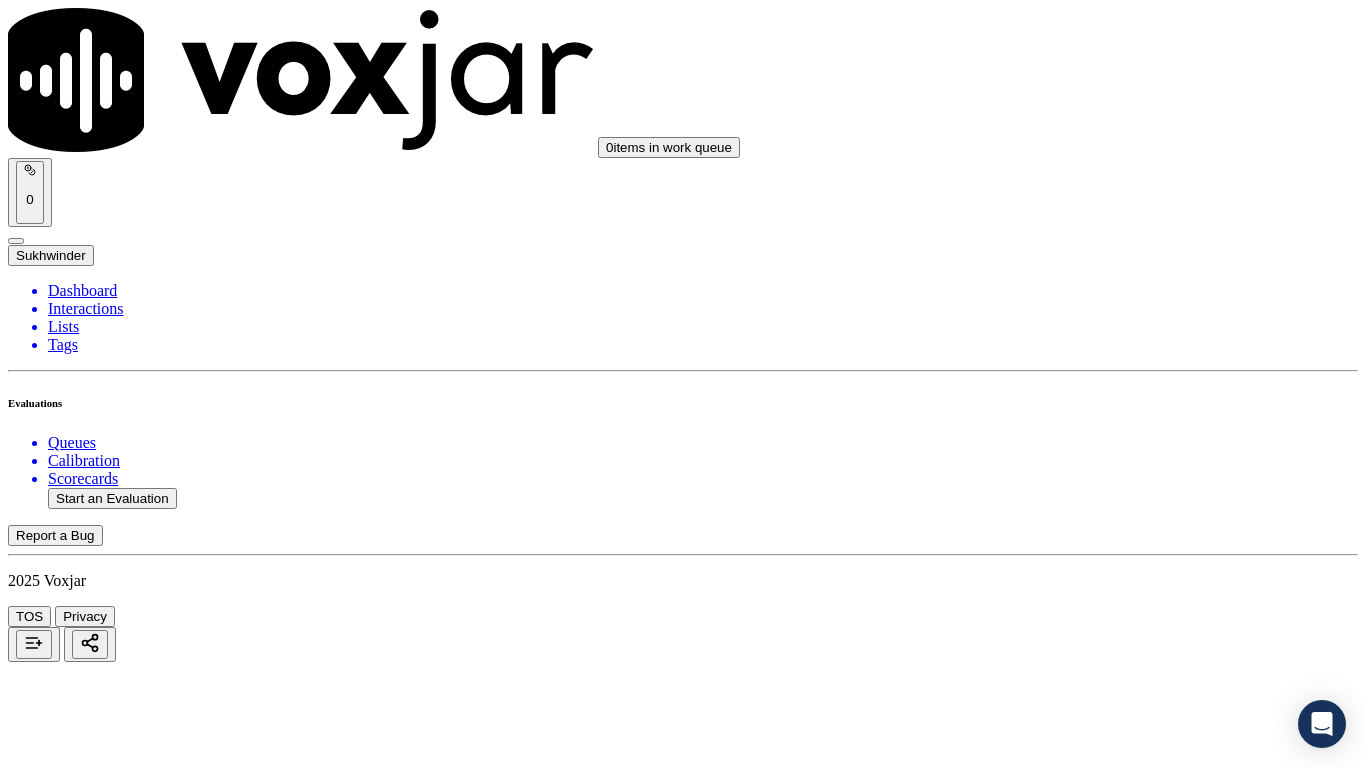 scroll, scrollTop: 5200, scrollLeft: 0, axis: vertical 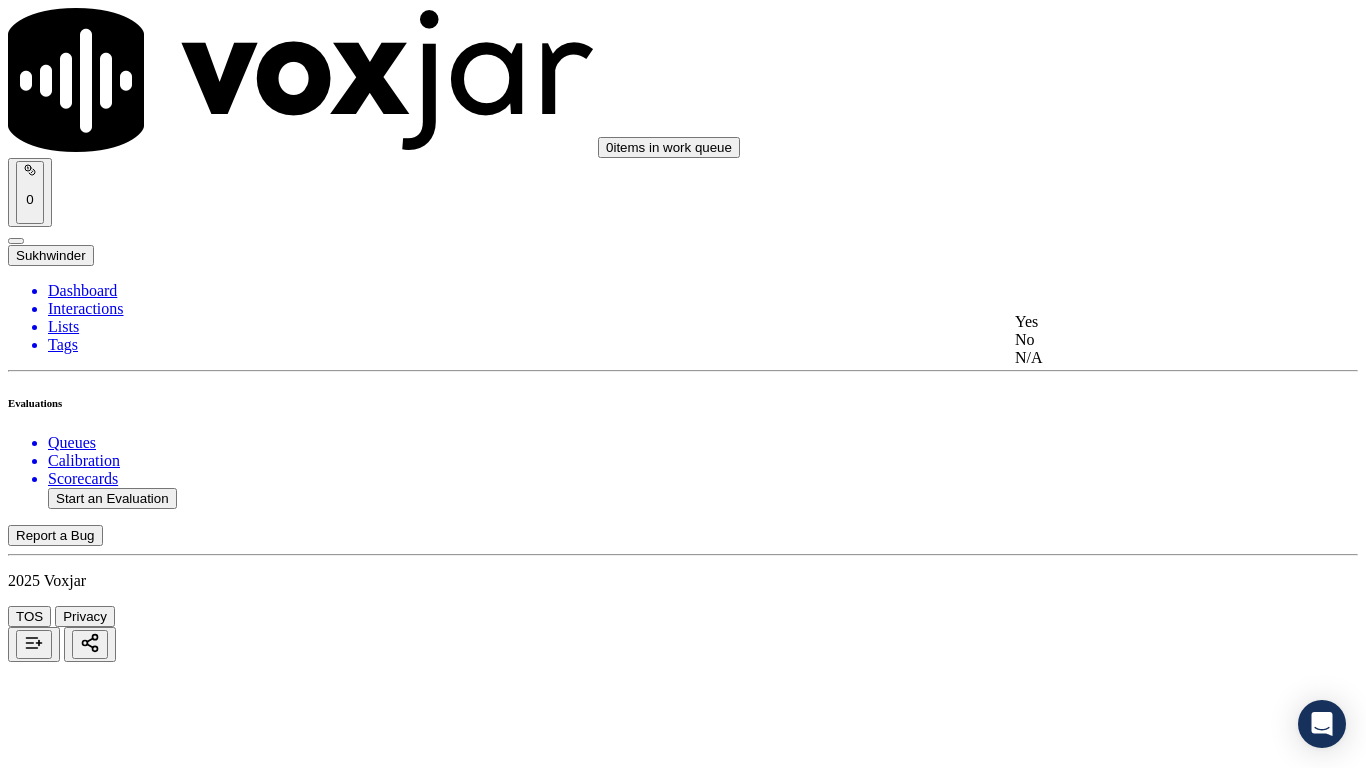 click on "Yes" at bounding box center [1143, 322] 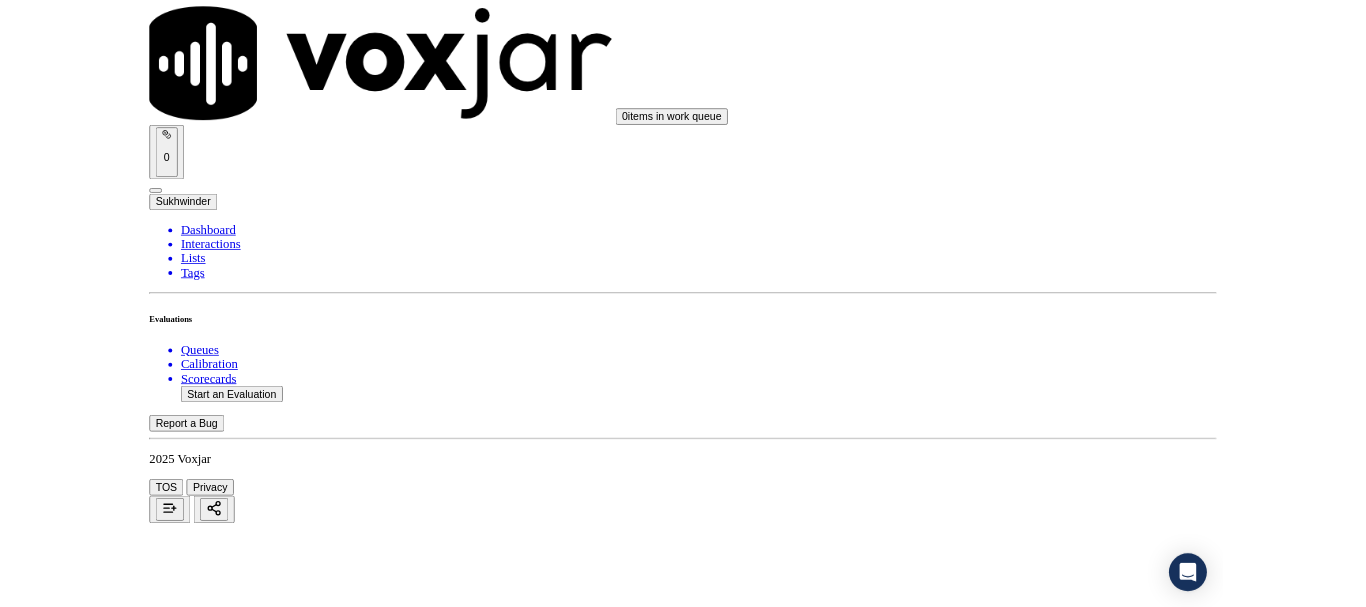 scroll, scrollTop: 5503, scrollLeft: 0, axis: vertical 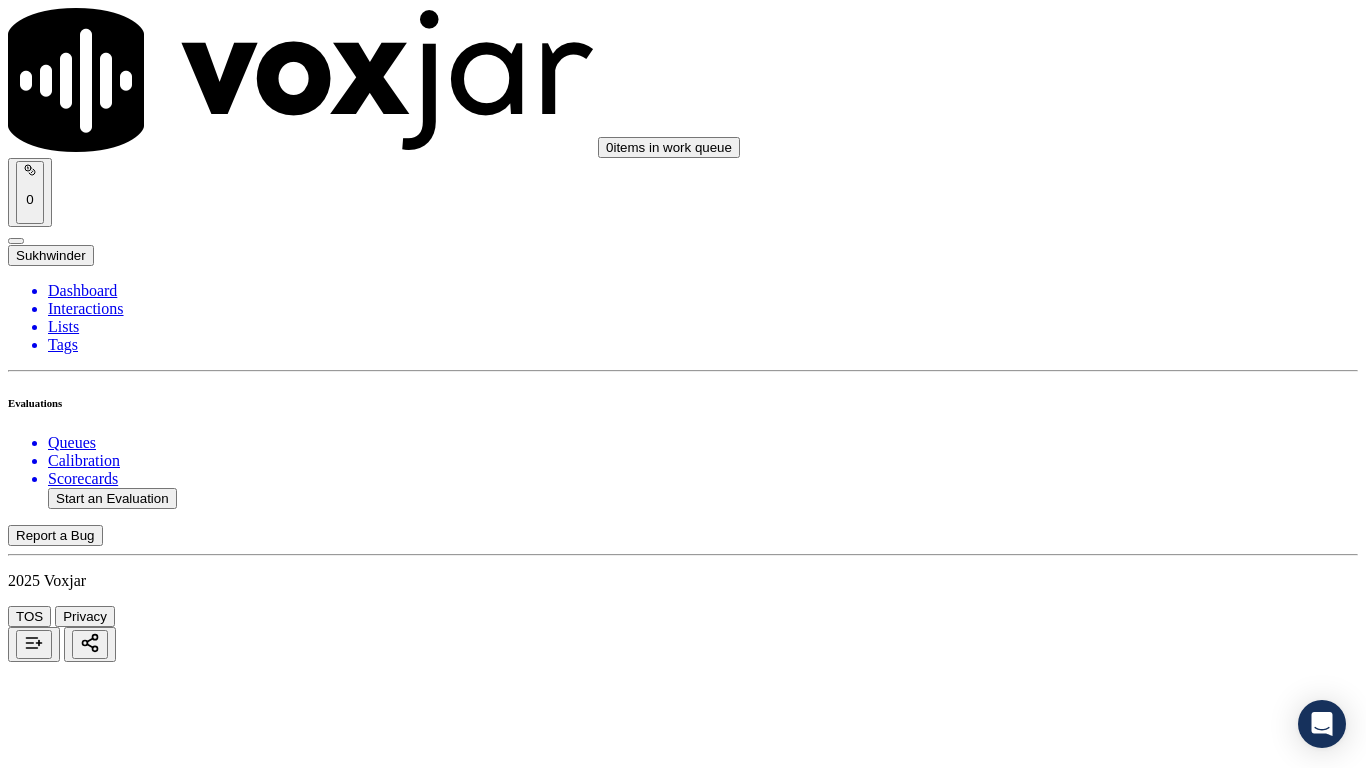click on "Select an answer" at bounding box center (67, 7036) 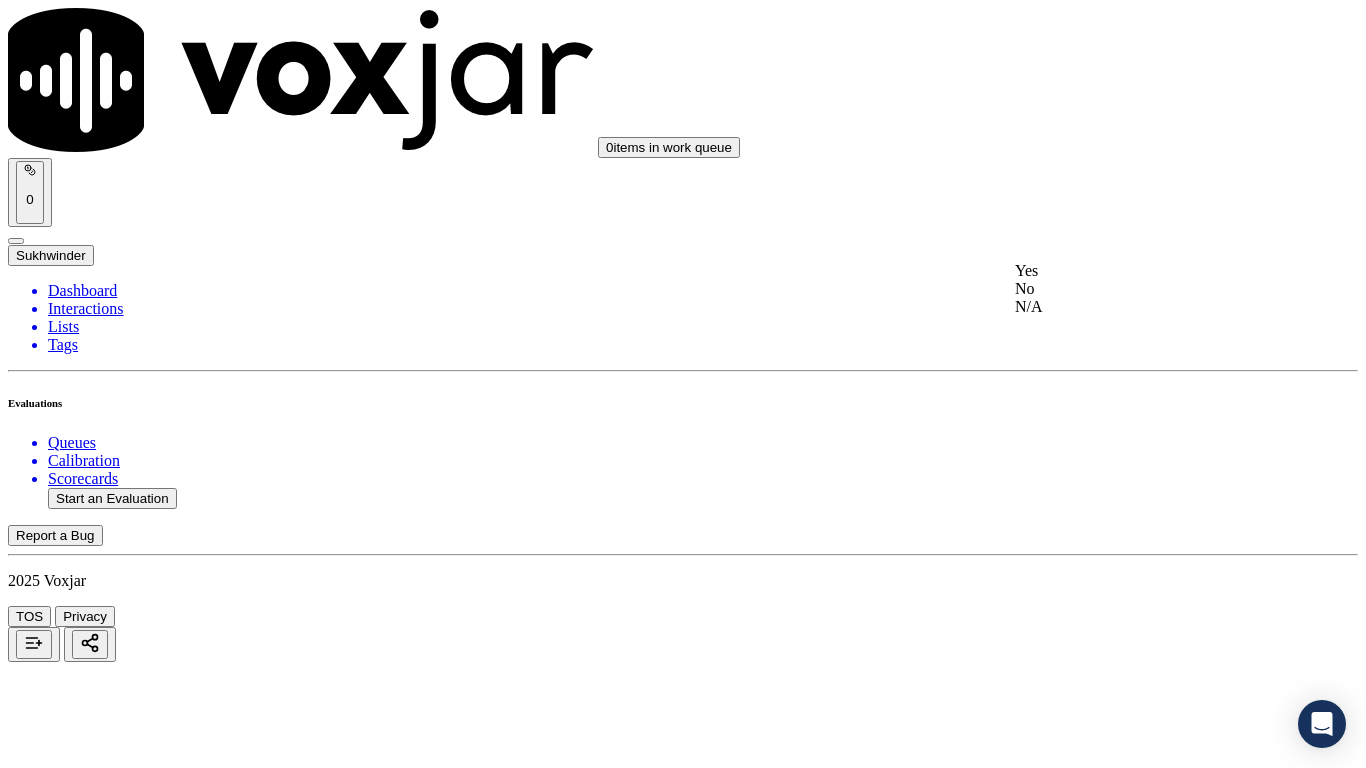 click on "Yes" at bounding box center (1143, 271) 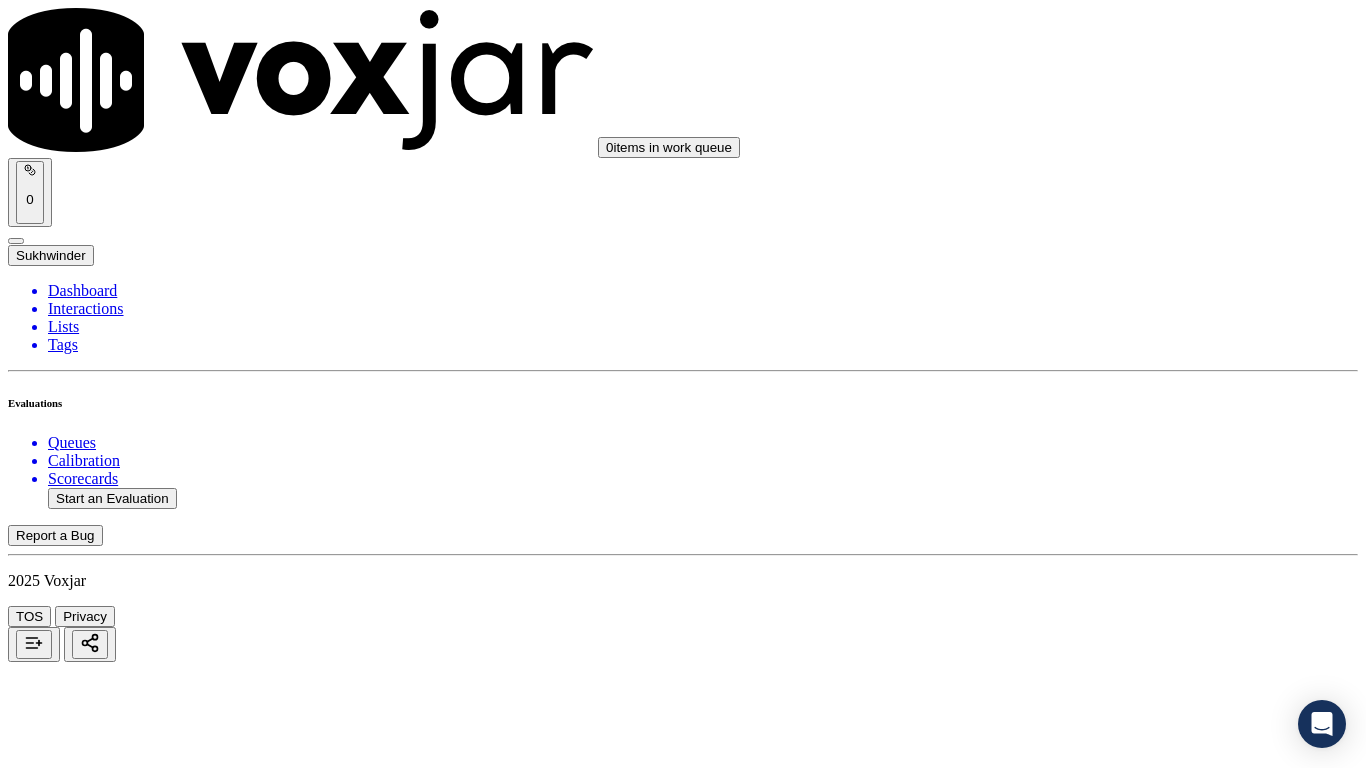 click on "Select an answer" at bounding box center [67, 7272] 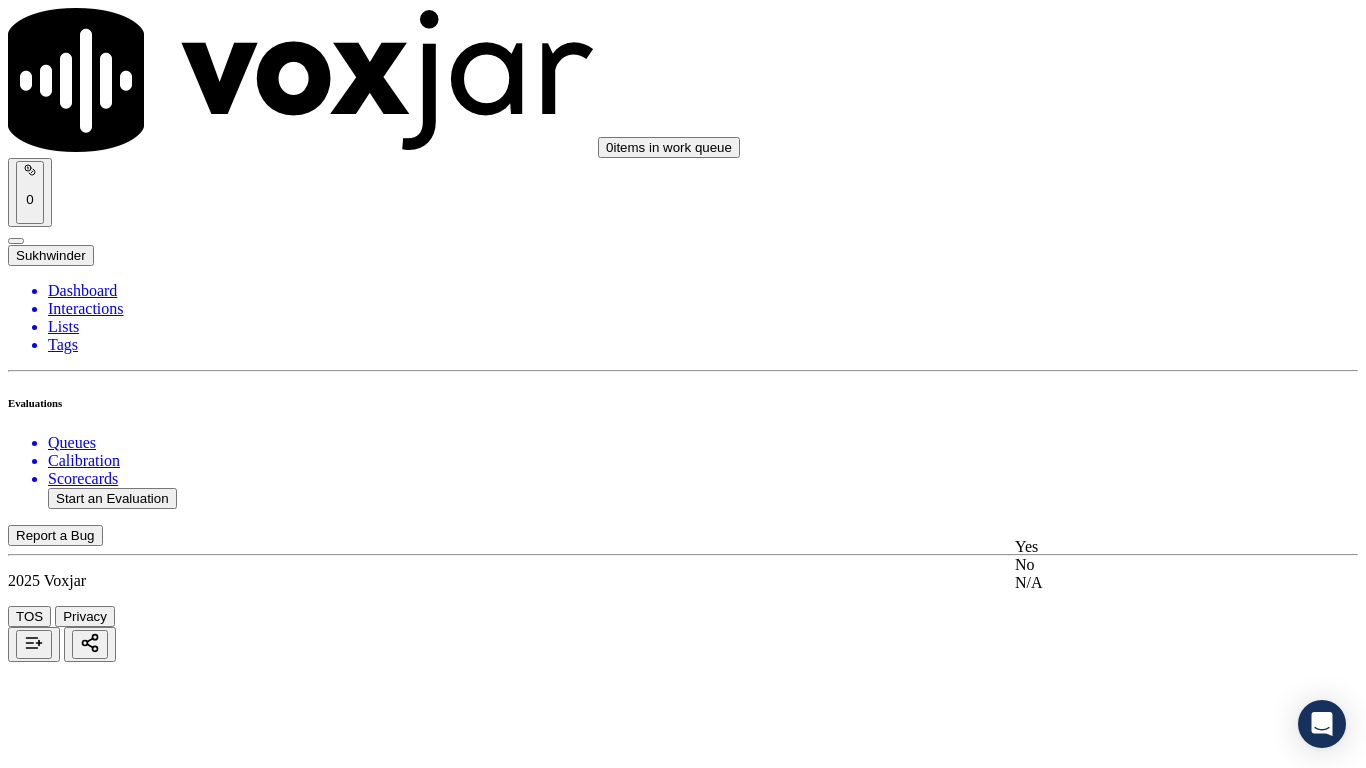 click on "Yes" at bounding box center (1143, 547) 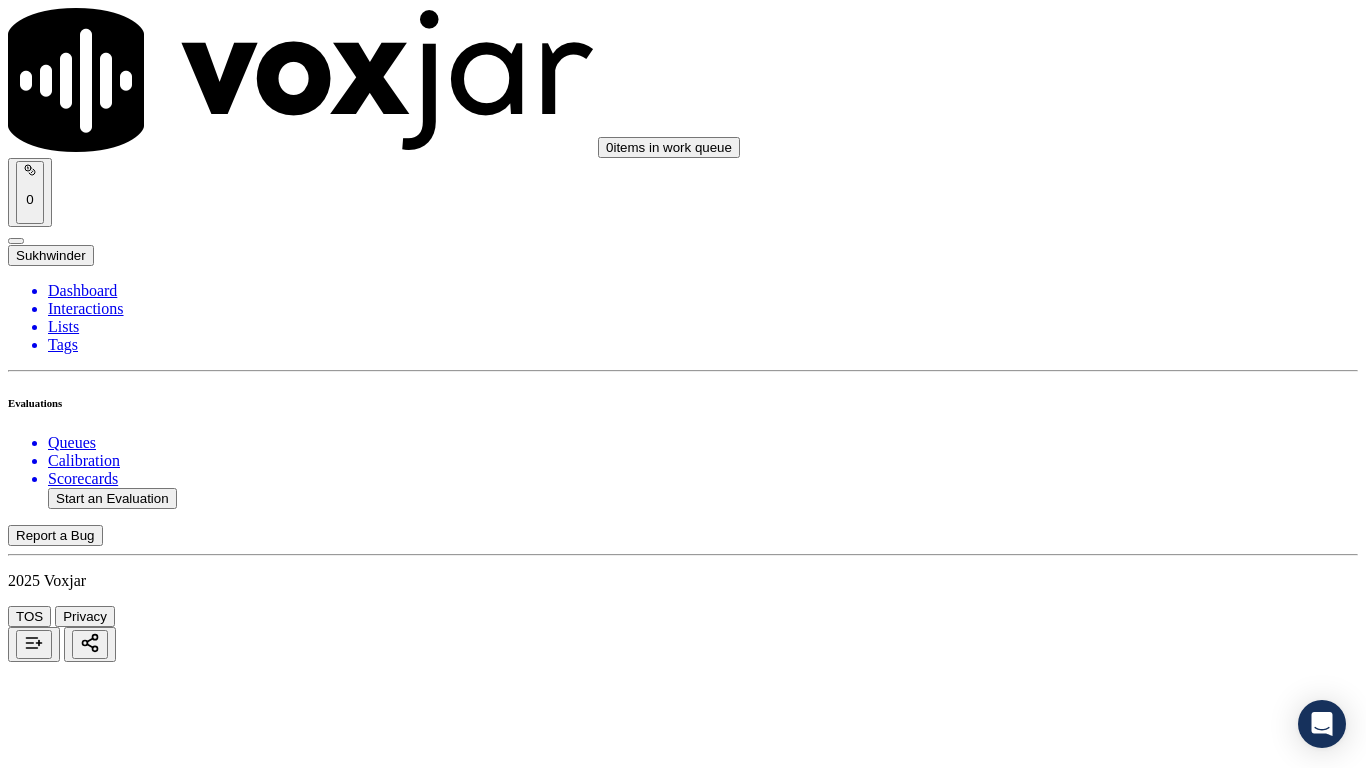 click on "Submit Scores" at bounding box center [59, 7345] 